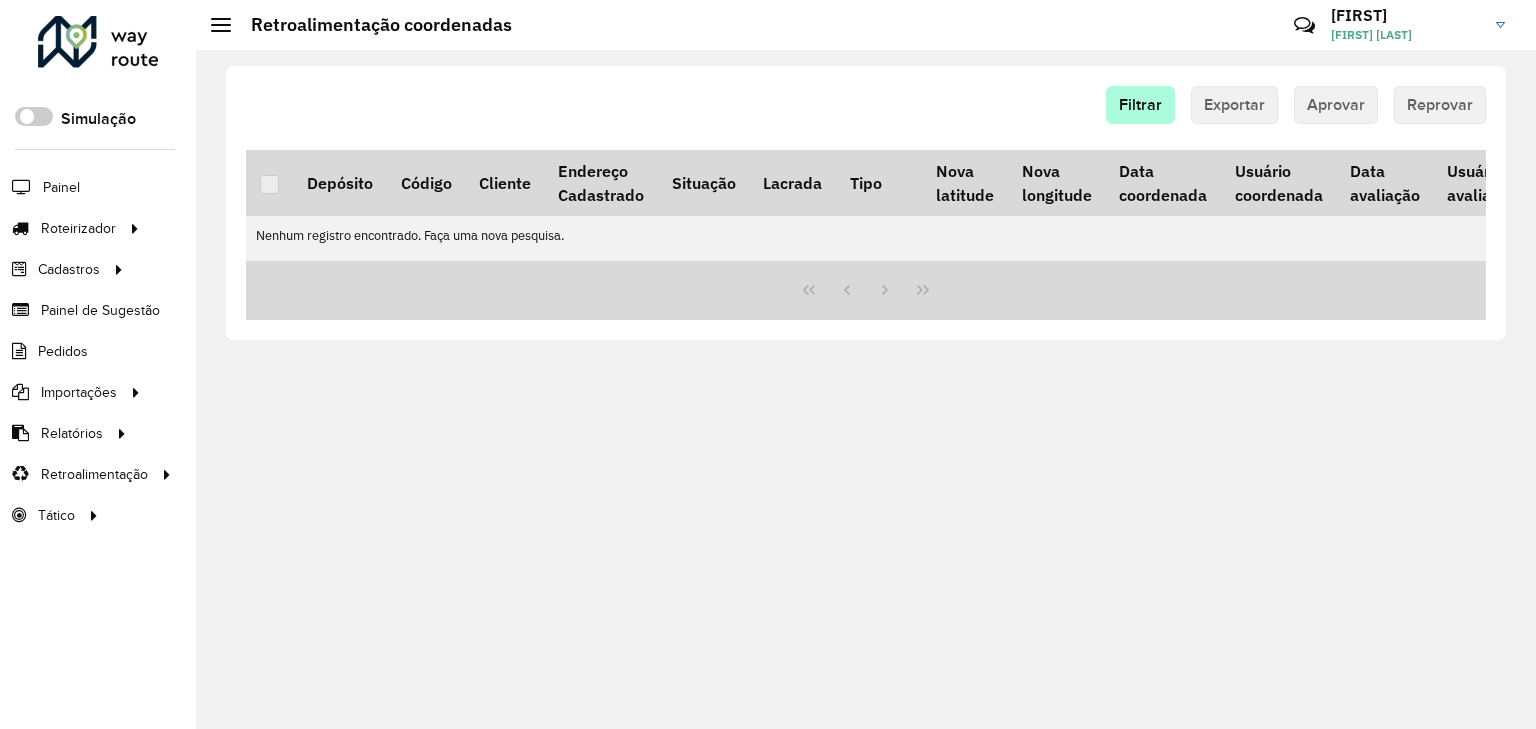scroll, scrollTop: 0, scrollLeft: 0, axis: both 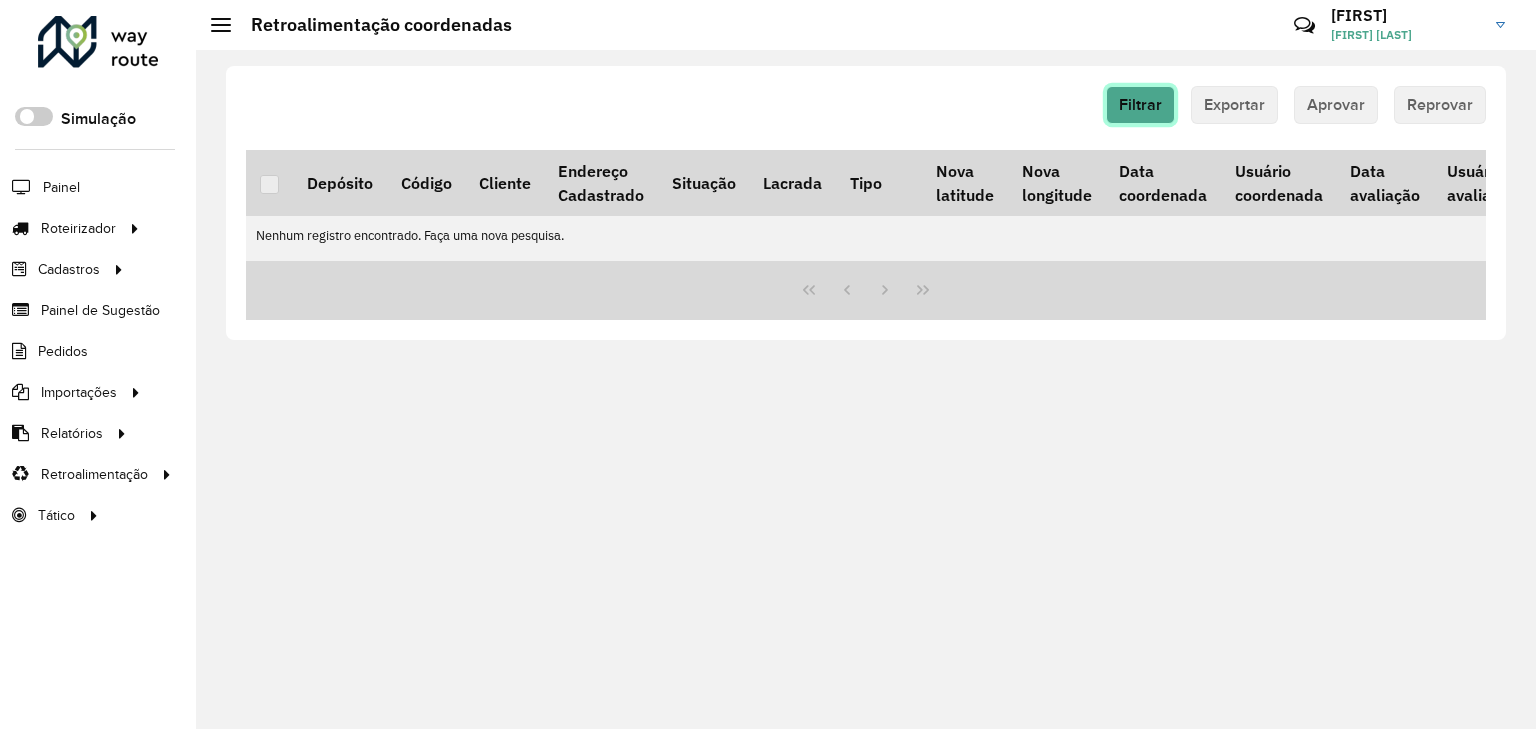 click on "Filtrar" 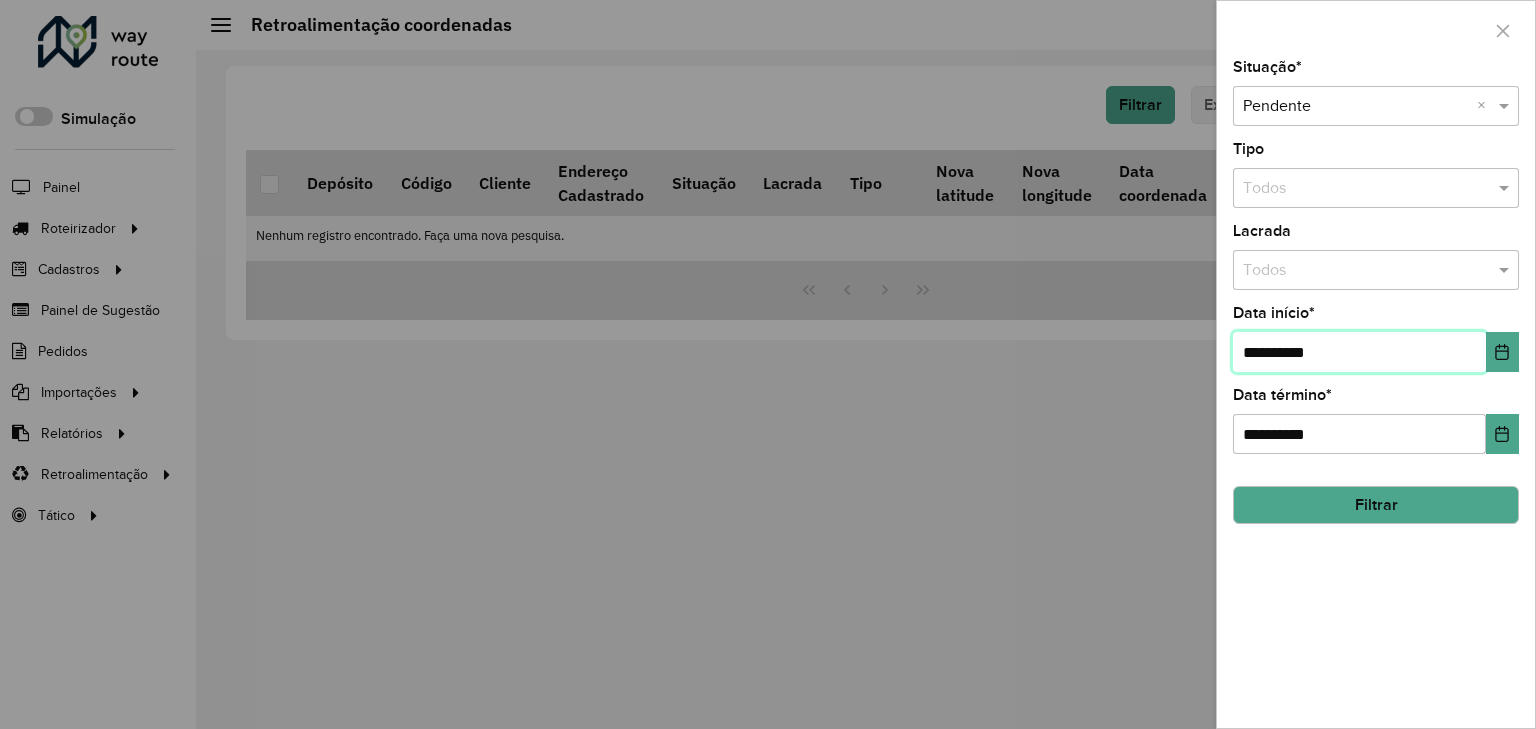 click on "**********" at bounding box center [1359, 352] 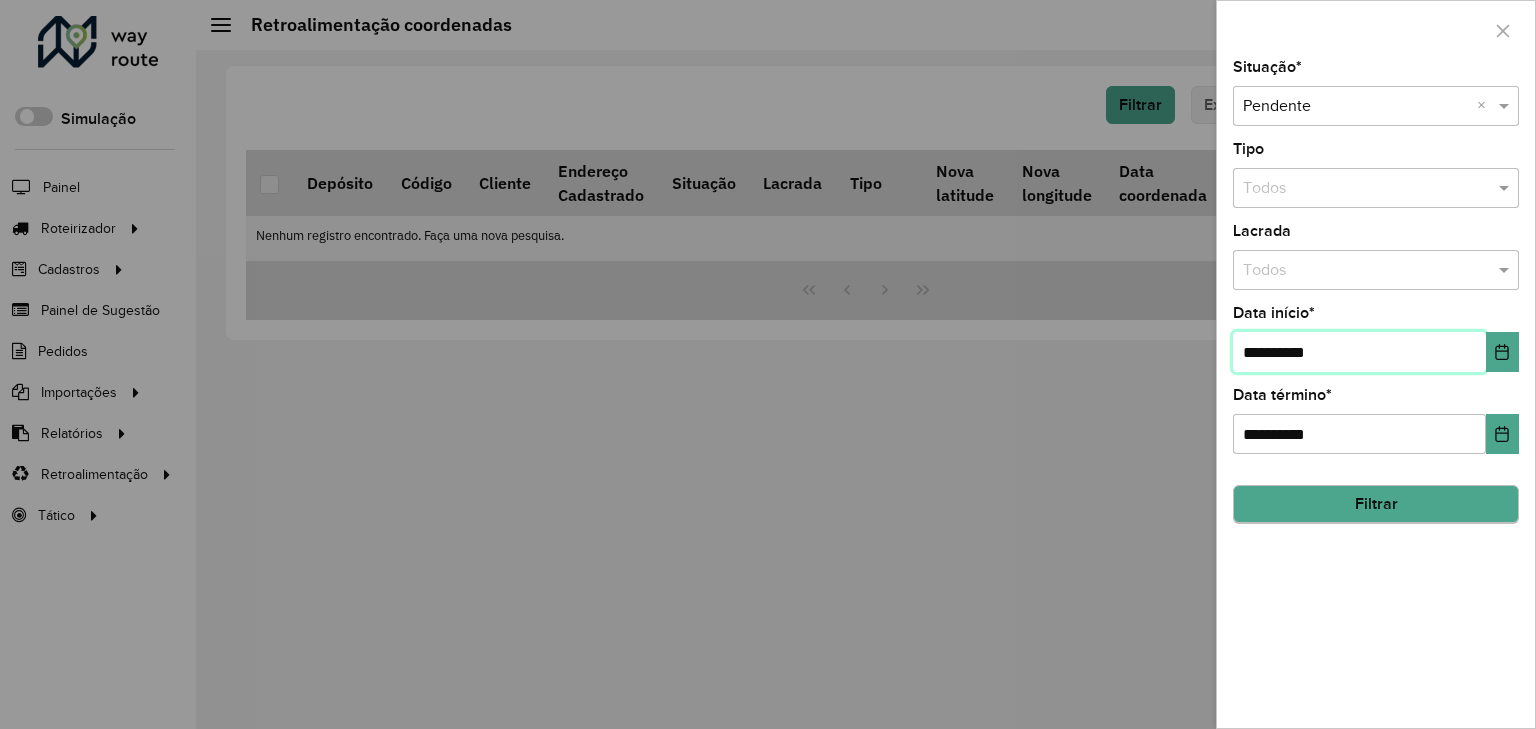 type on "**********" 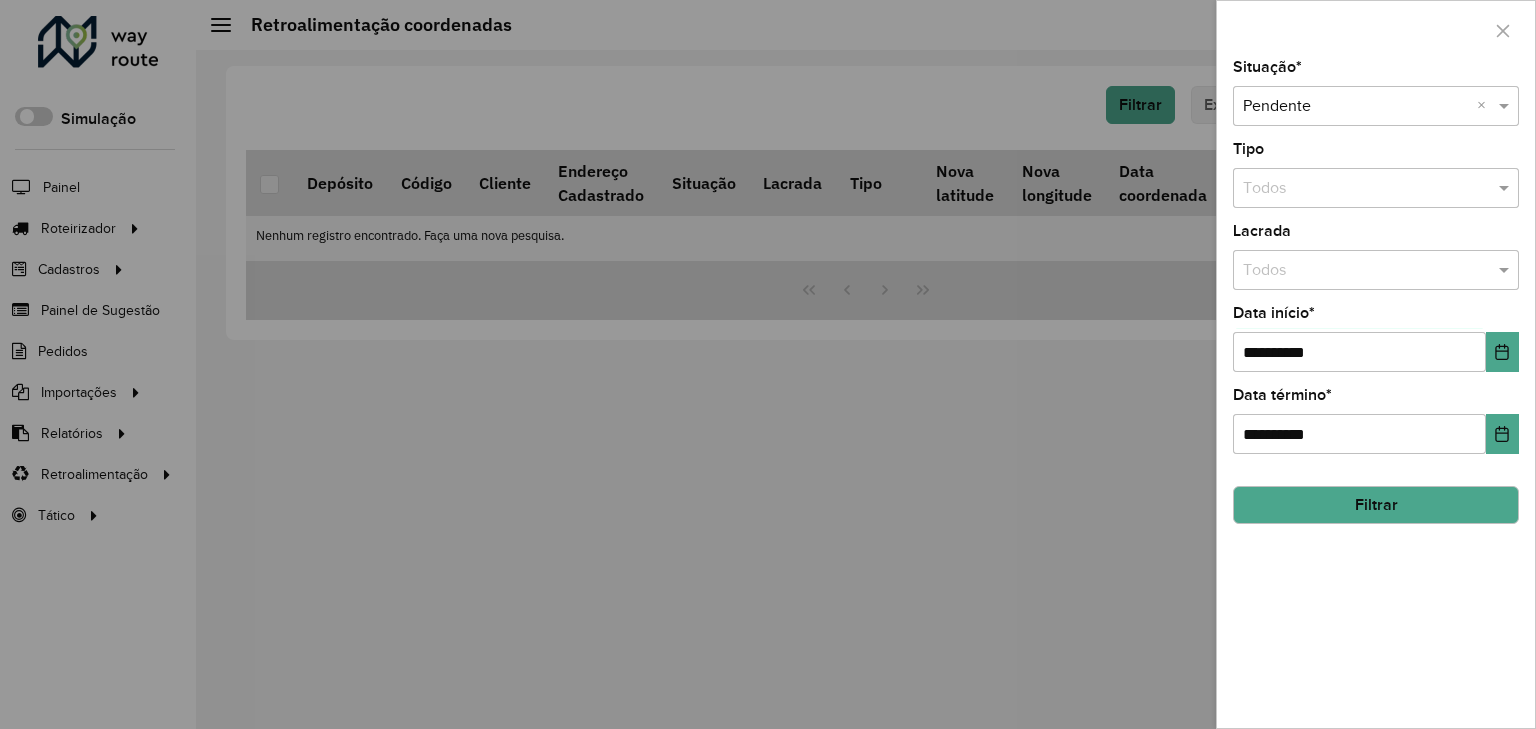 click on "Filtrar" 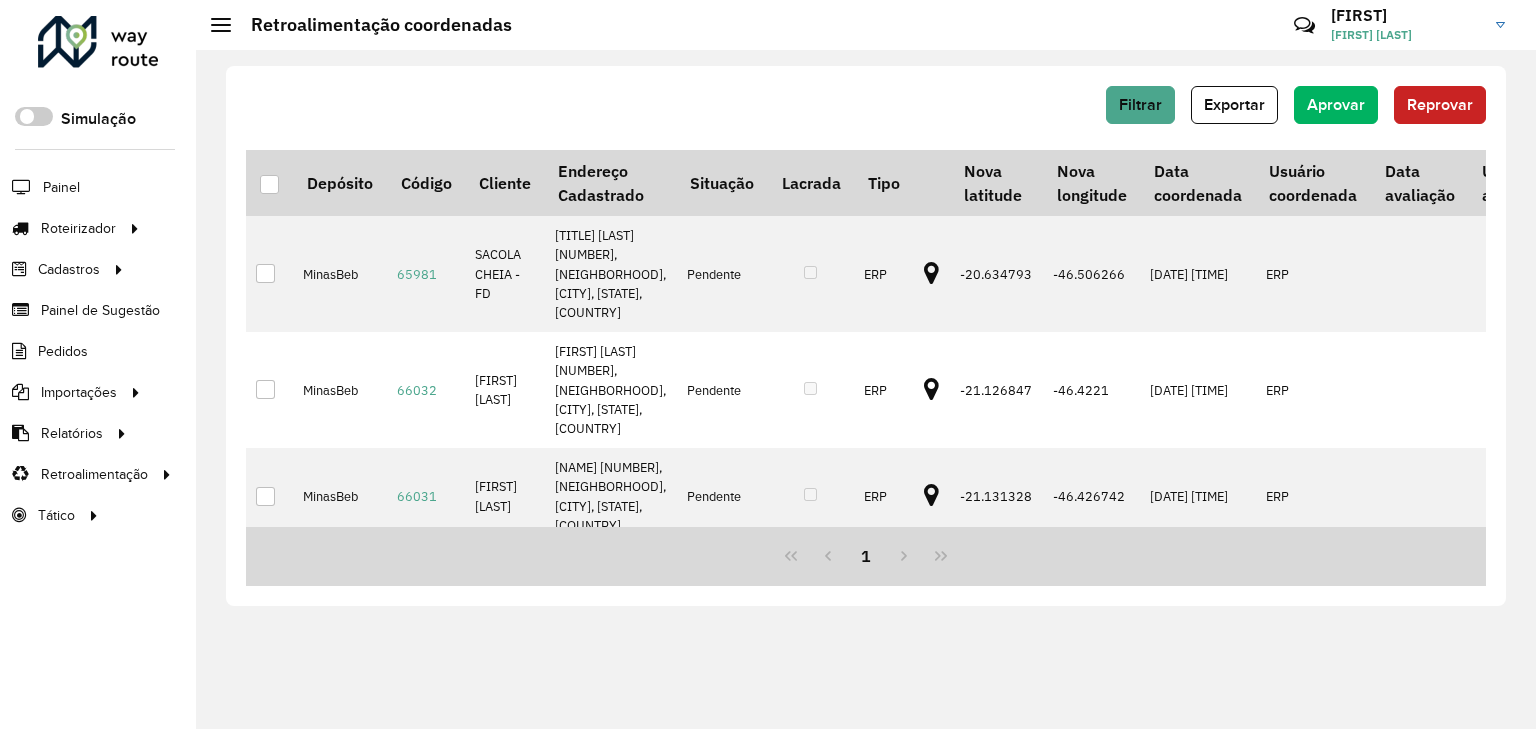 scroll, scrollTop: 81, scrollLeft: 0, axis: vertical 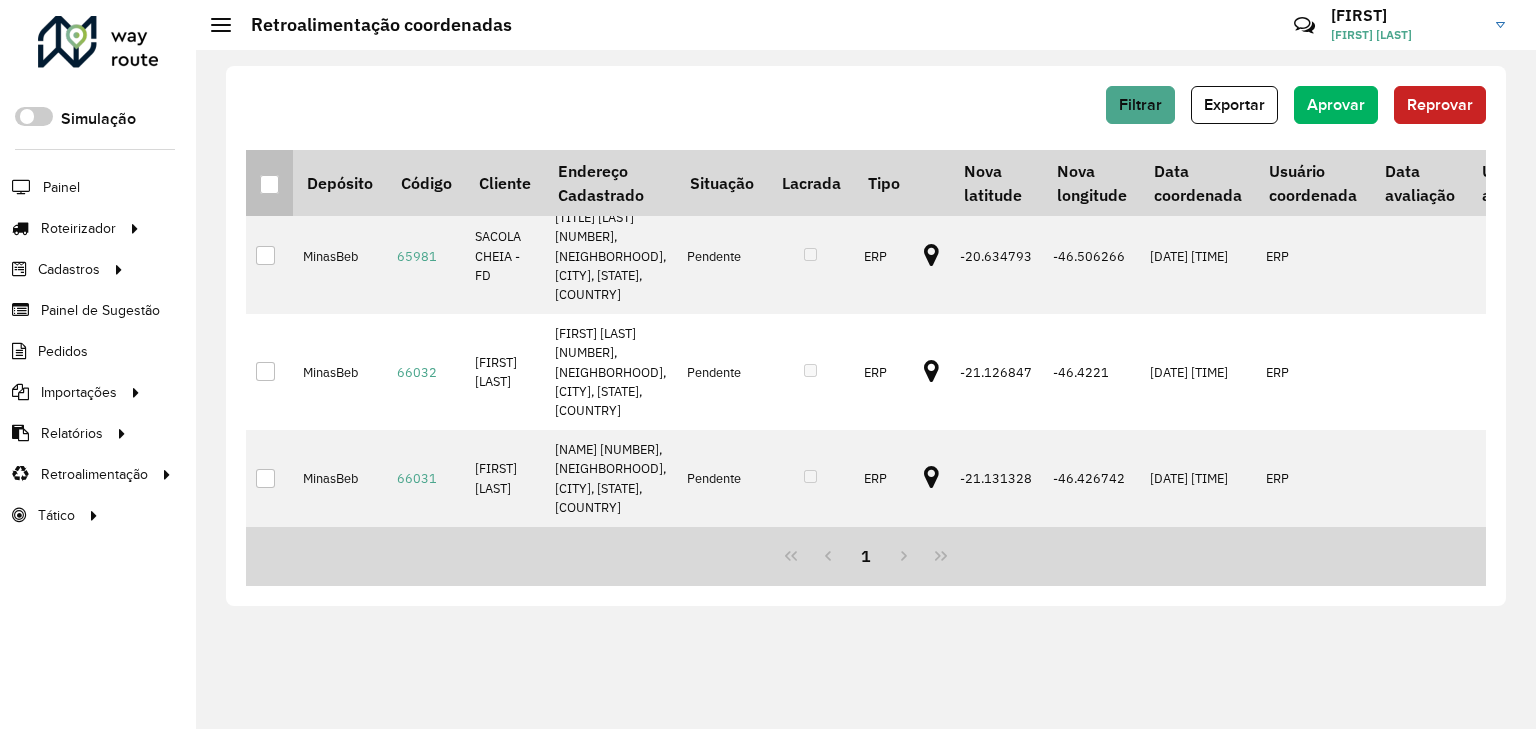click at bounding box center (269, 184) 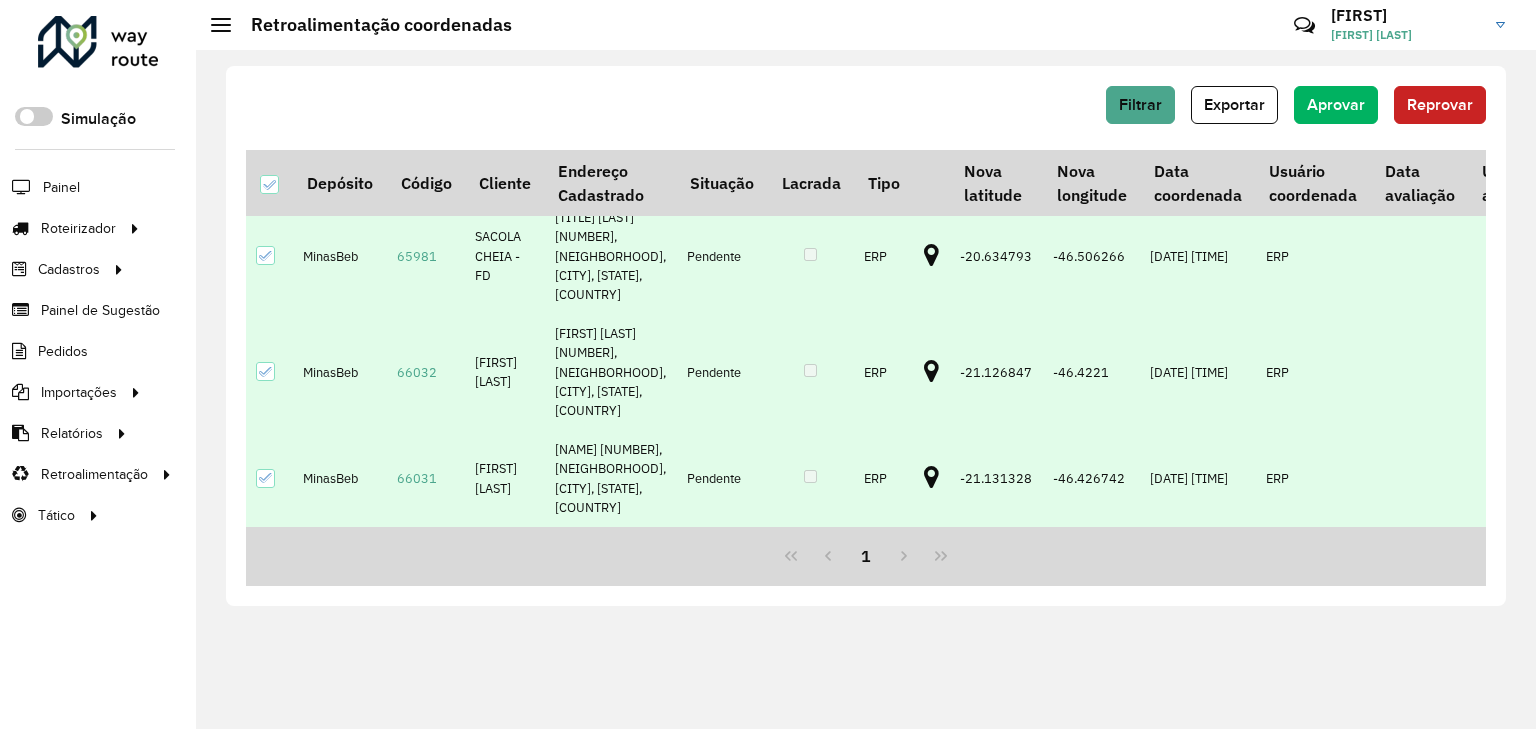 drag, startPoint x: 1479, startPoint y: 336, endPoint x: 1449, endPoint y: 316, distance: 36.05551 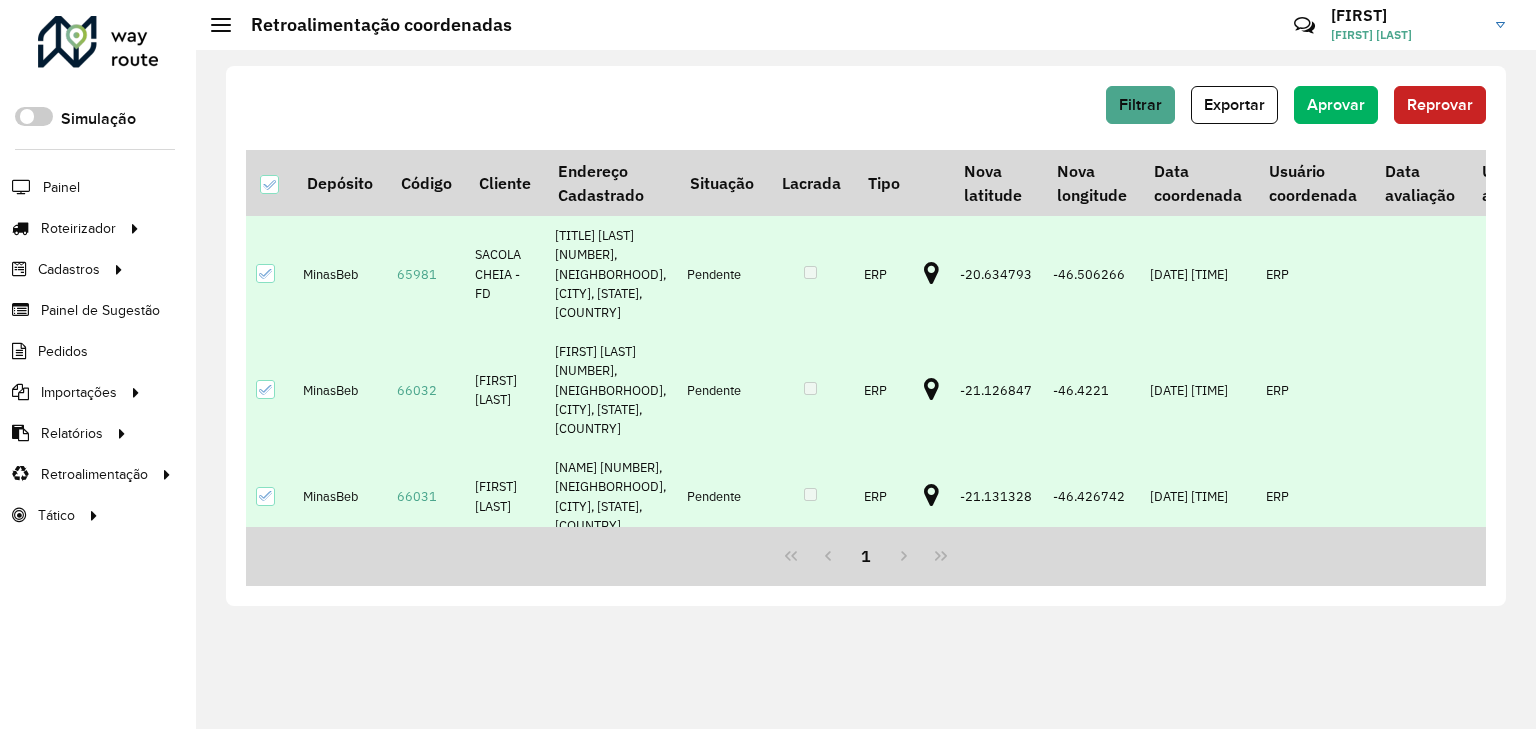 scroll, scrollTop: 81, scrollLeft: 0, axis: vertical 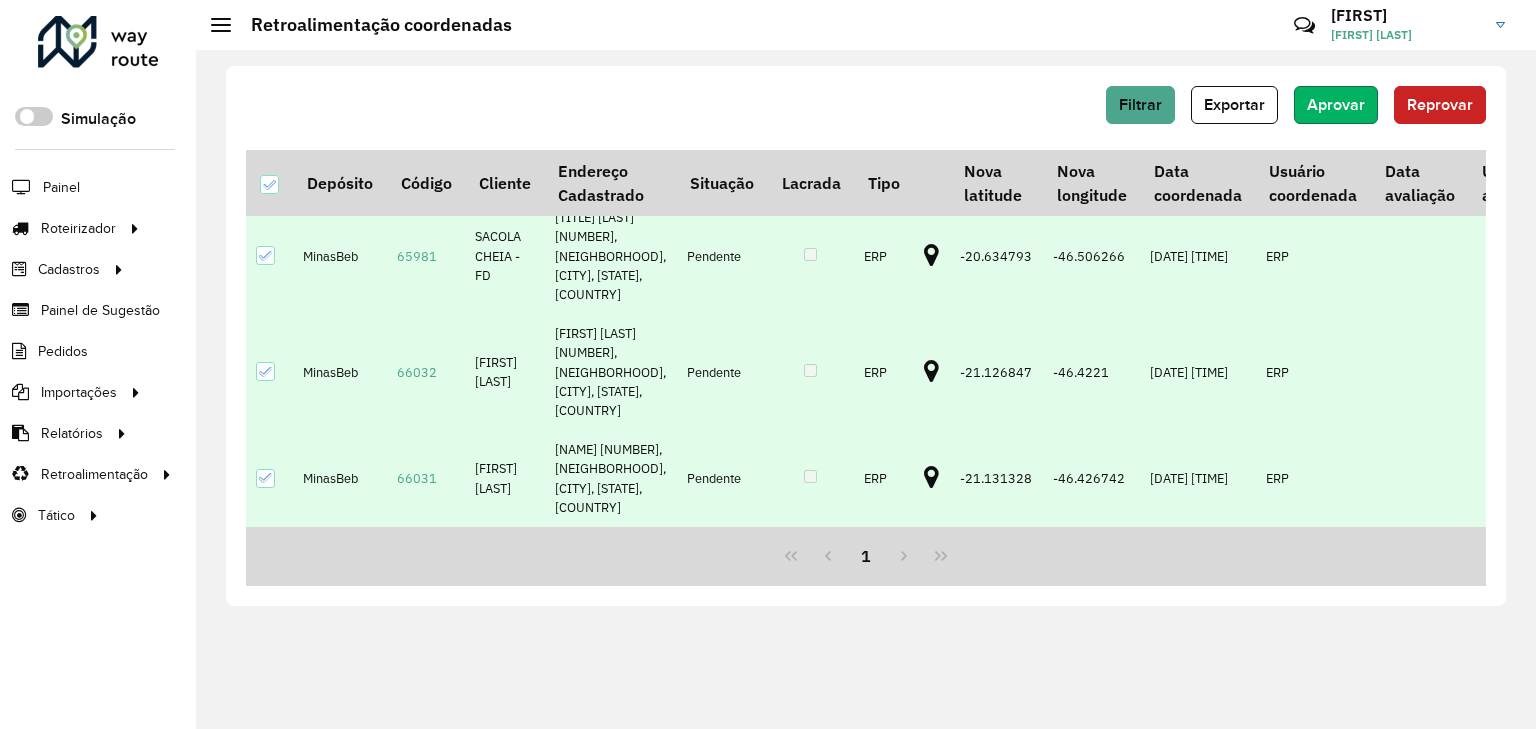 click on "Aprovar" 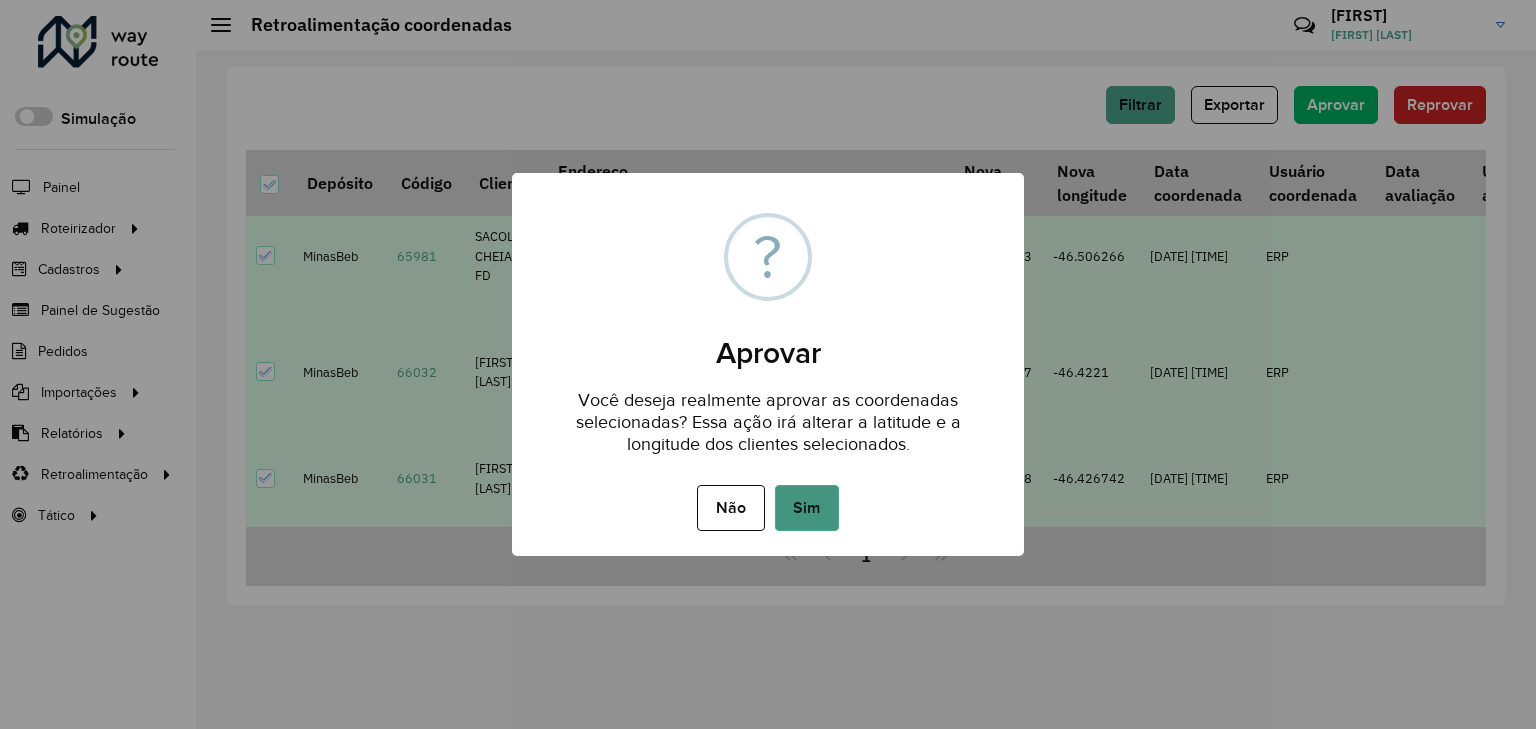click on "Sim" at bounding box center (807, 508) 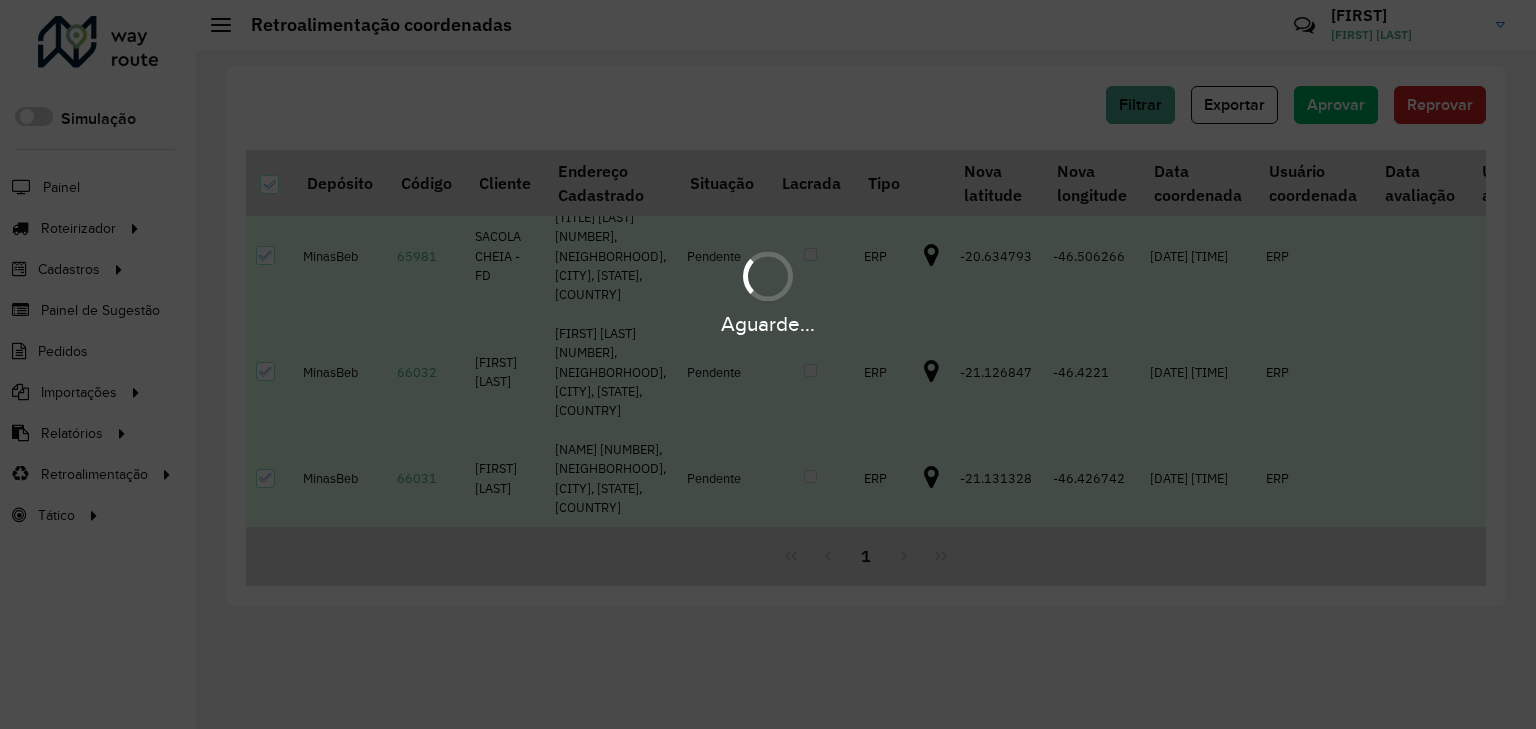scroll, scrollTop: 0, scrollLeft: 0, axis: both 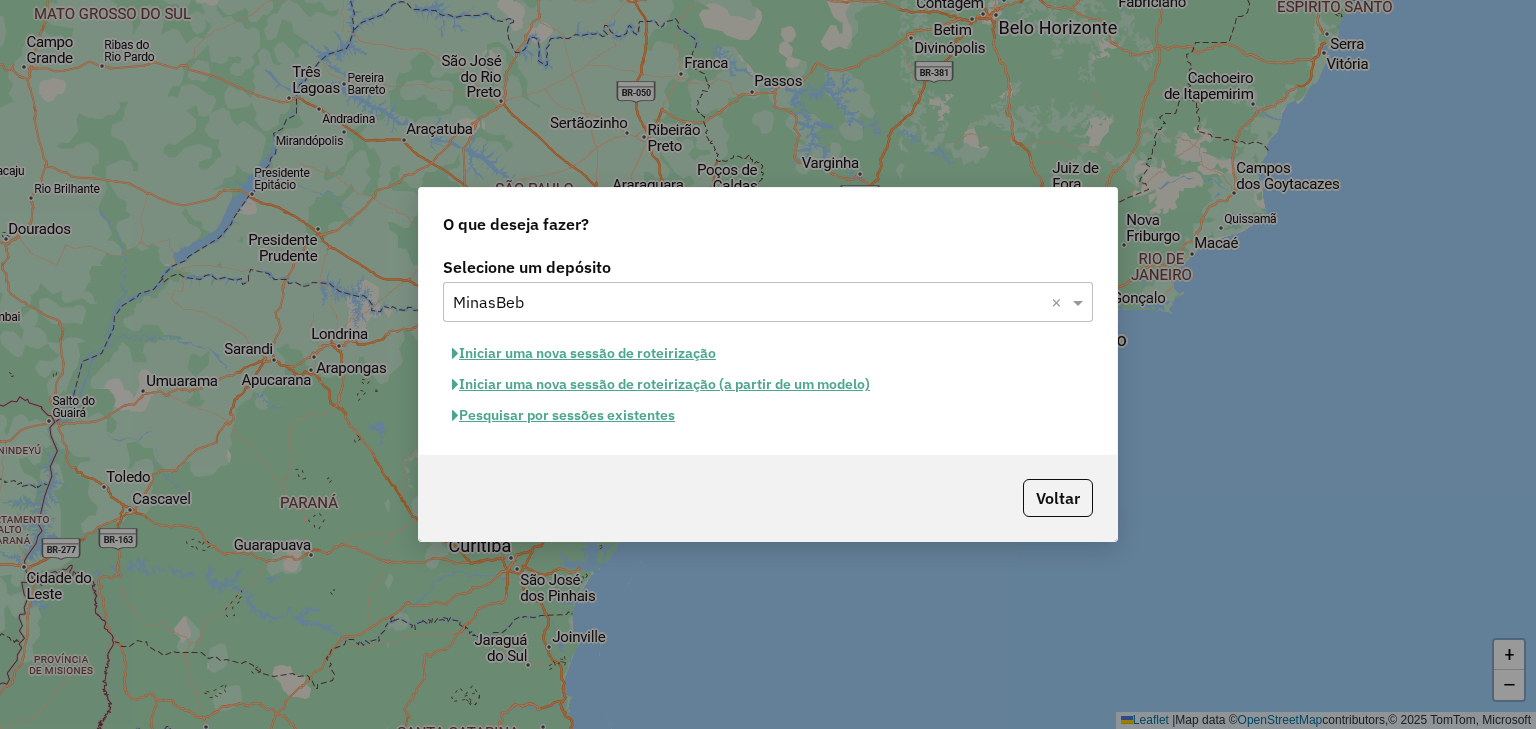 click on "Iniciar uma nova sessão de roteirização" 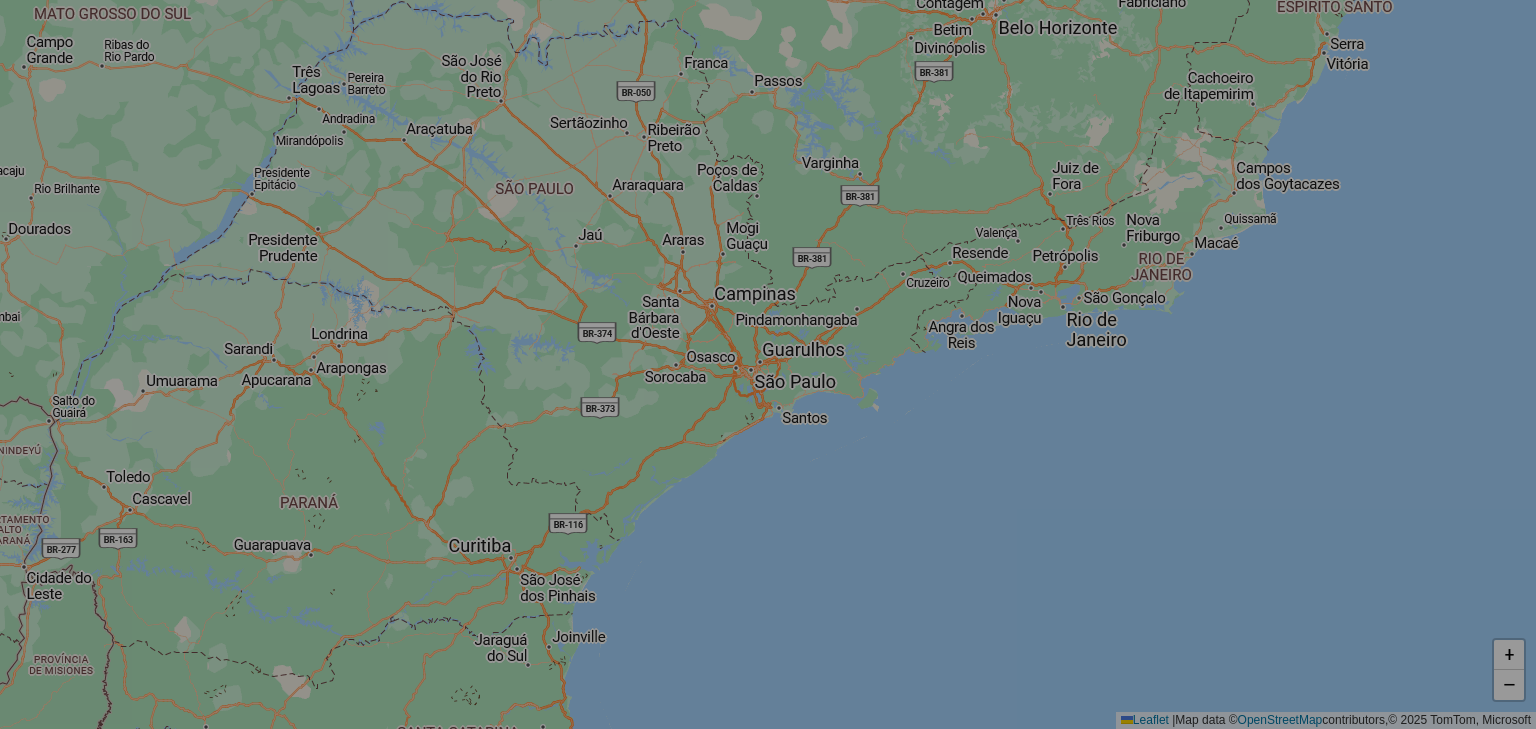 select on "*" 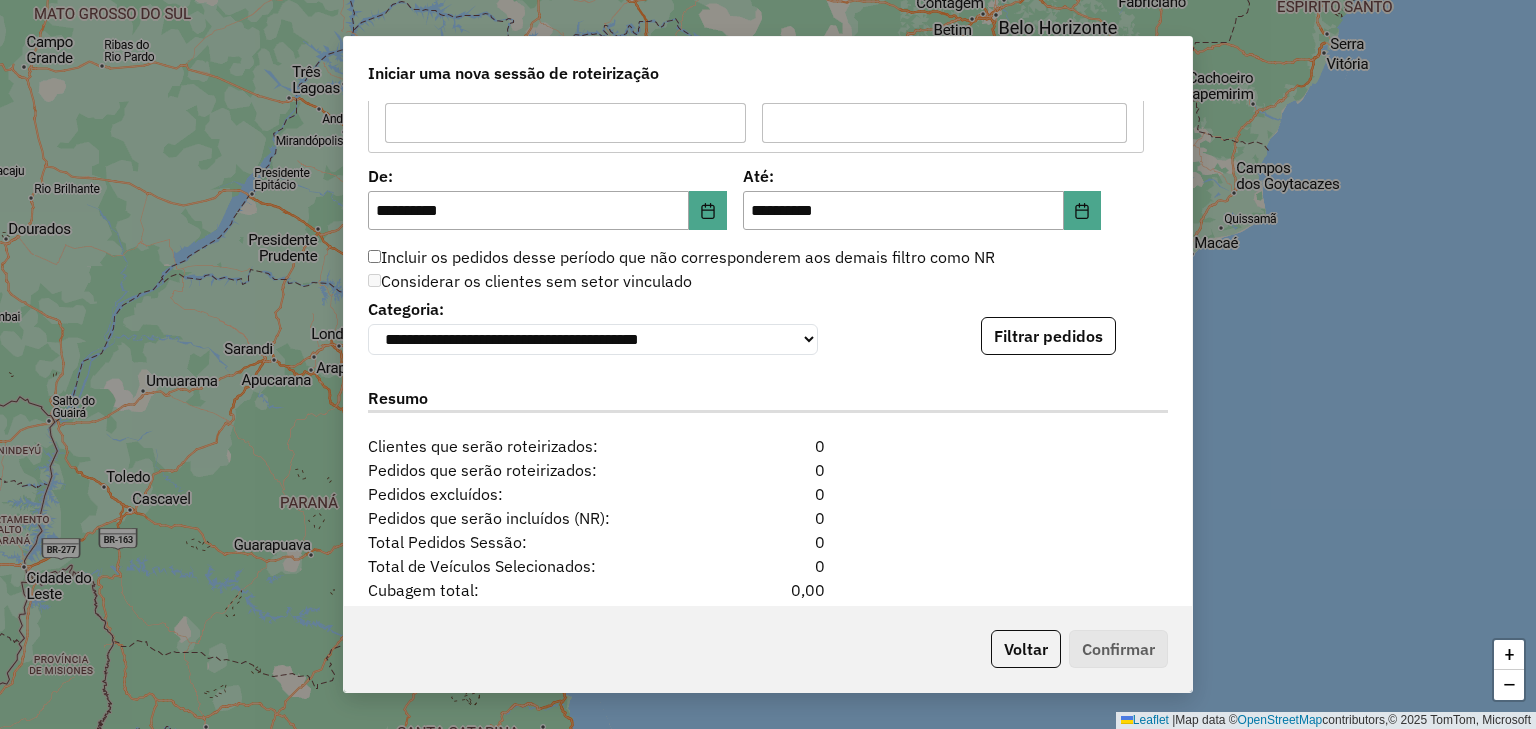scroll, scrollTop: 1884, scrollLeft: 0, axis: vertical 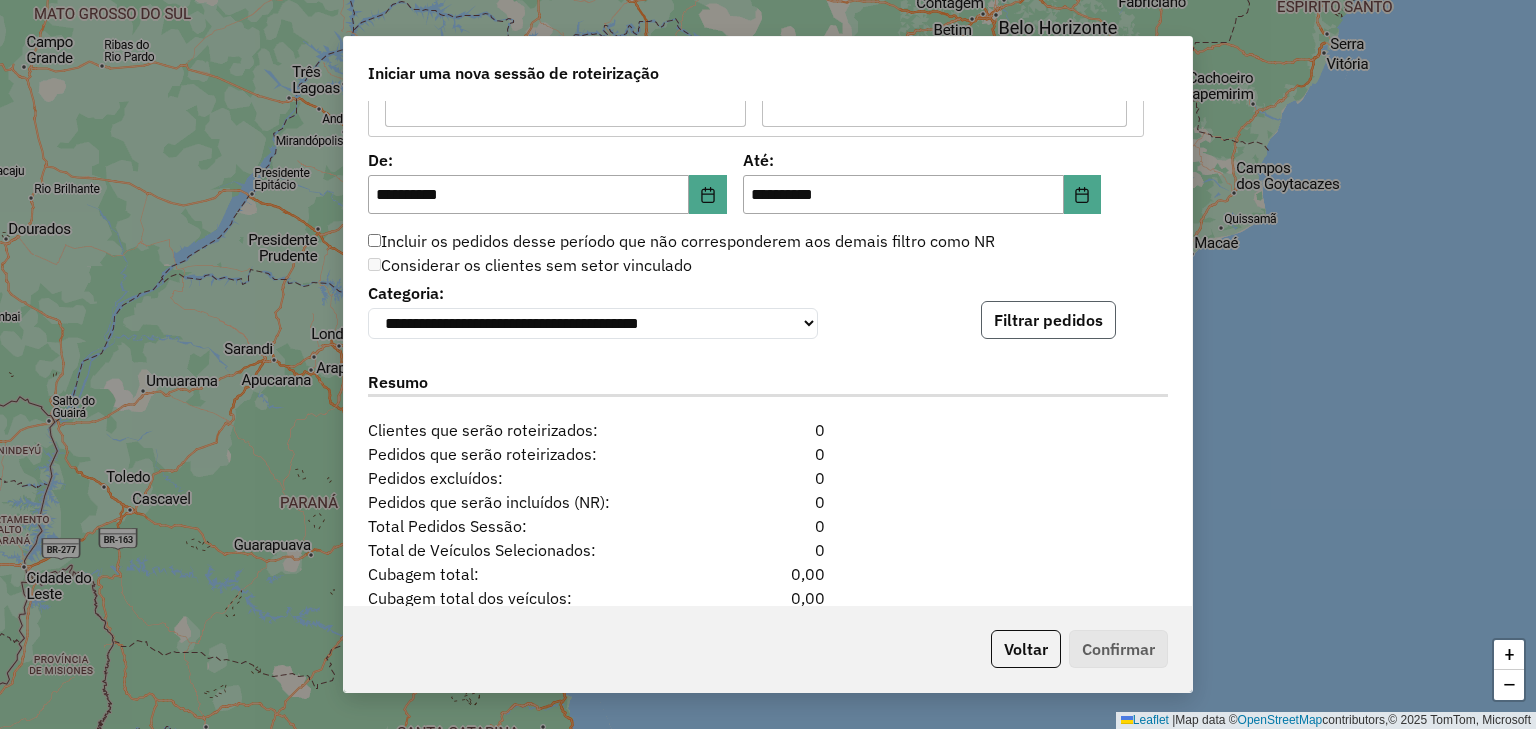 click on "Filtrar pedidos" 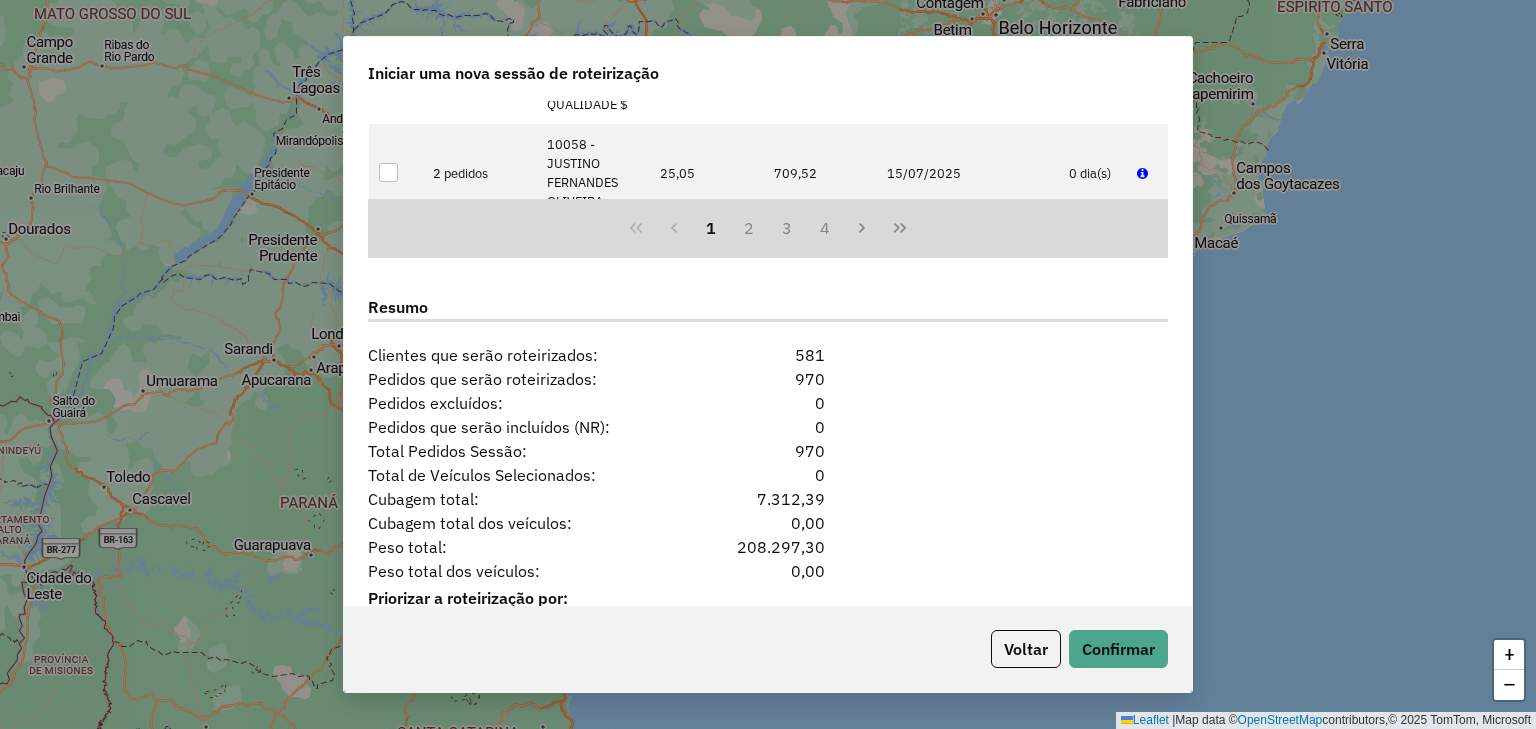 scroll, scrollTop: 2414, scrollLeft: 0, axis: vertical 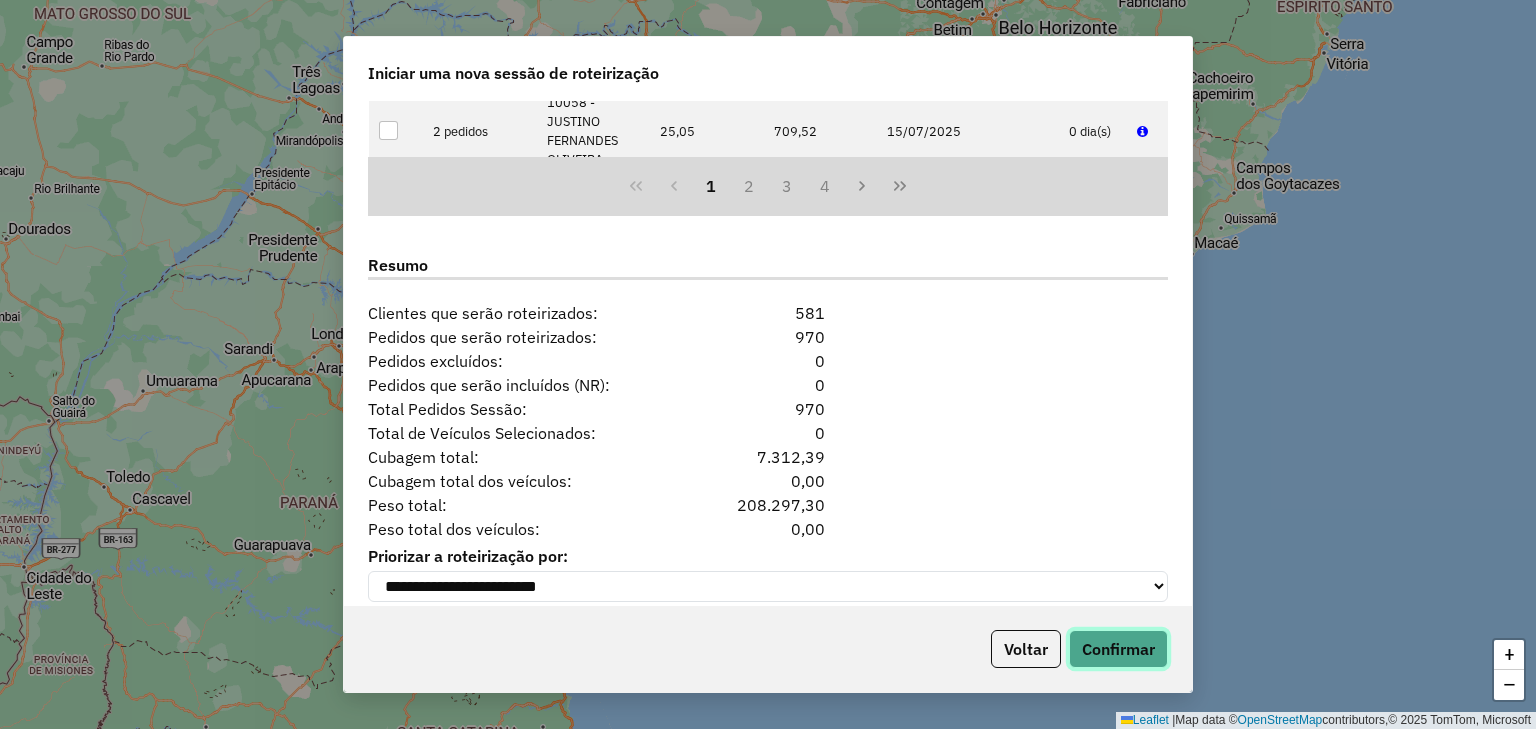 click on "Confirmar" 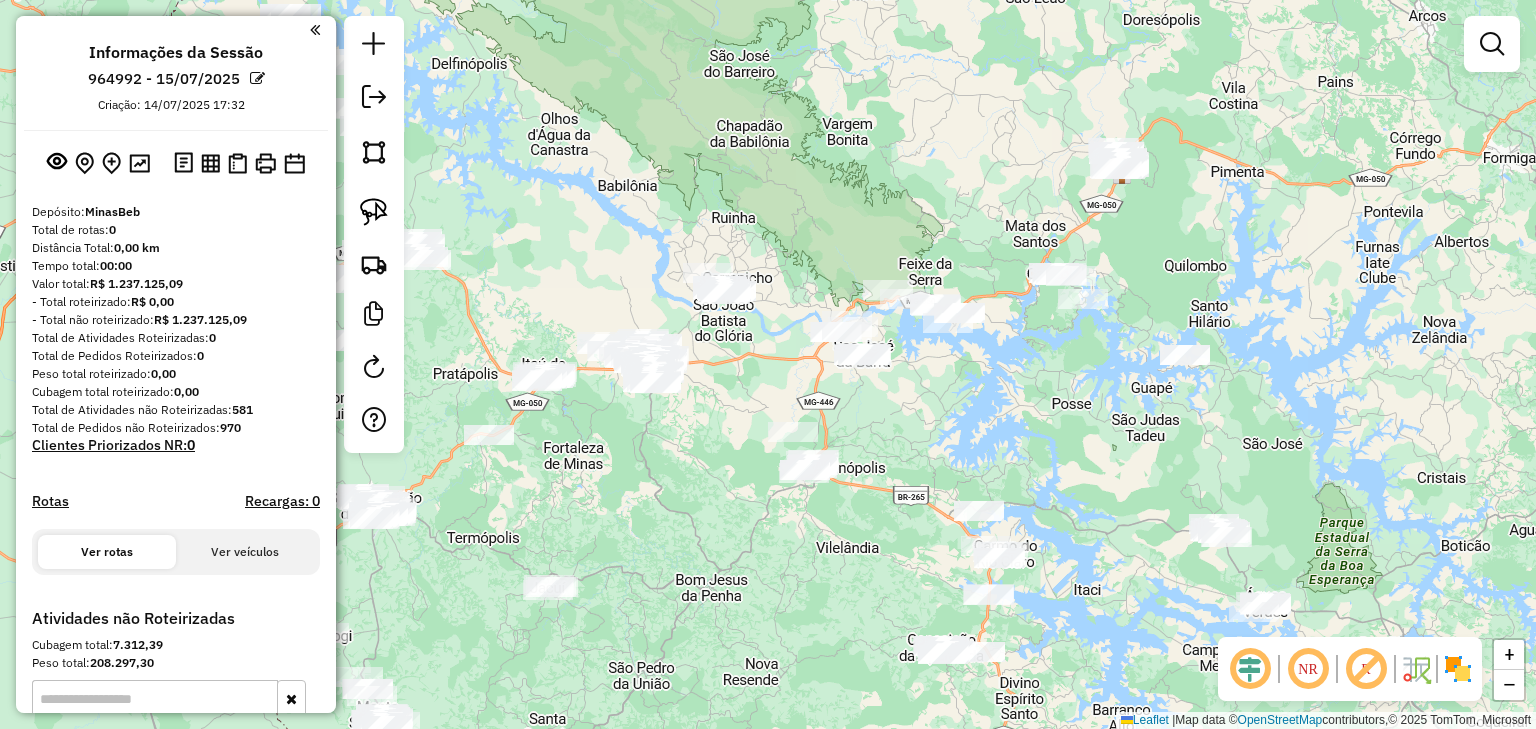 drag, startPoint x: 1096, startPoint y: 230, endPoint x: 891, endPoint y: 248, distance: 205.78873 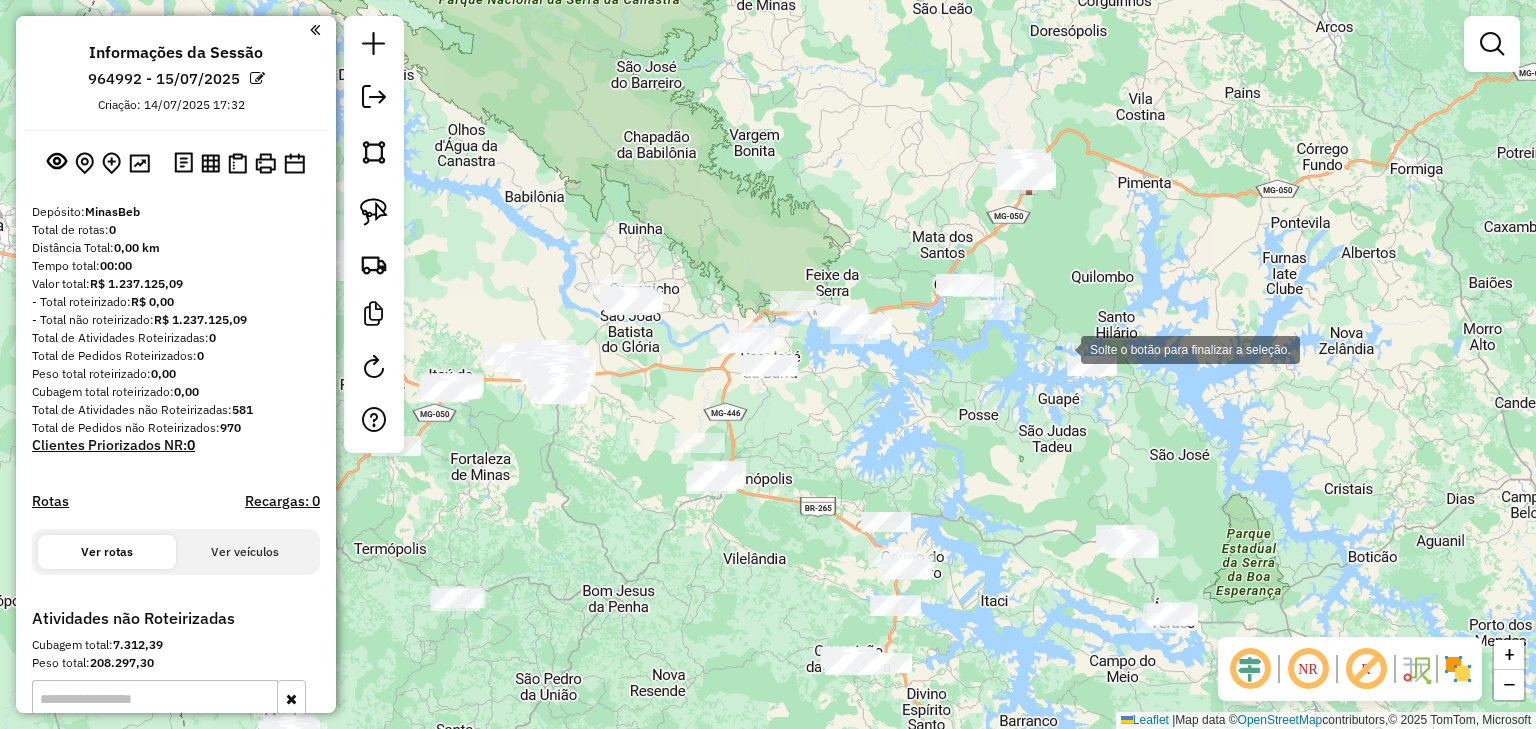 drag, startPoint x: 1061, startPoint y: 348, endPoint x: 1149, endPoint y: 416, distance: 111.21151 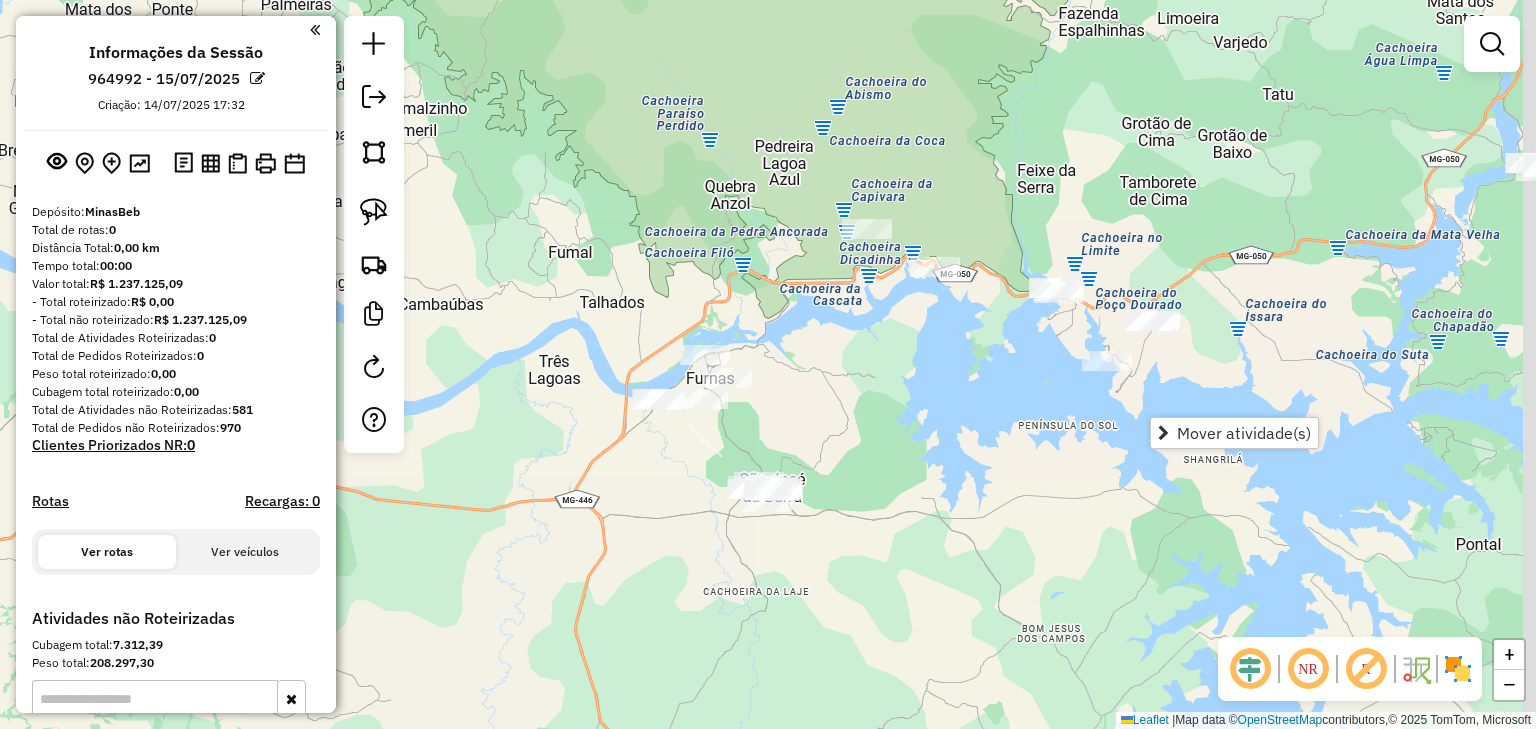 drag, startPoint x: 829, startPoint y: 437, endPoint x: 802, endPoint y: 272, distance: 167.1945 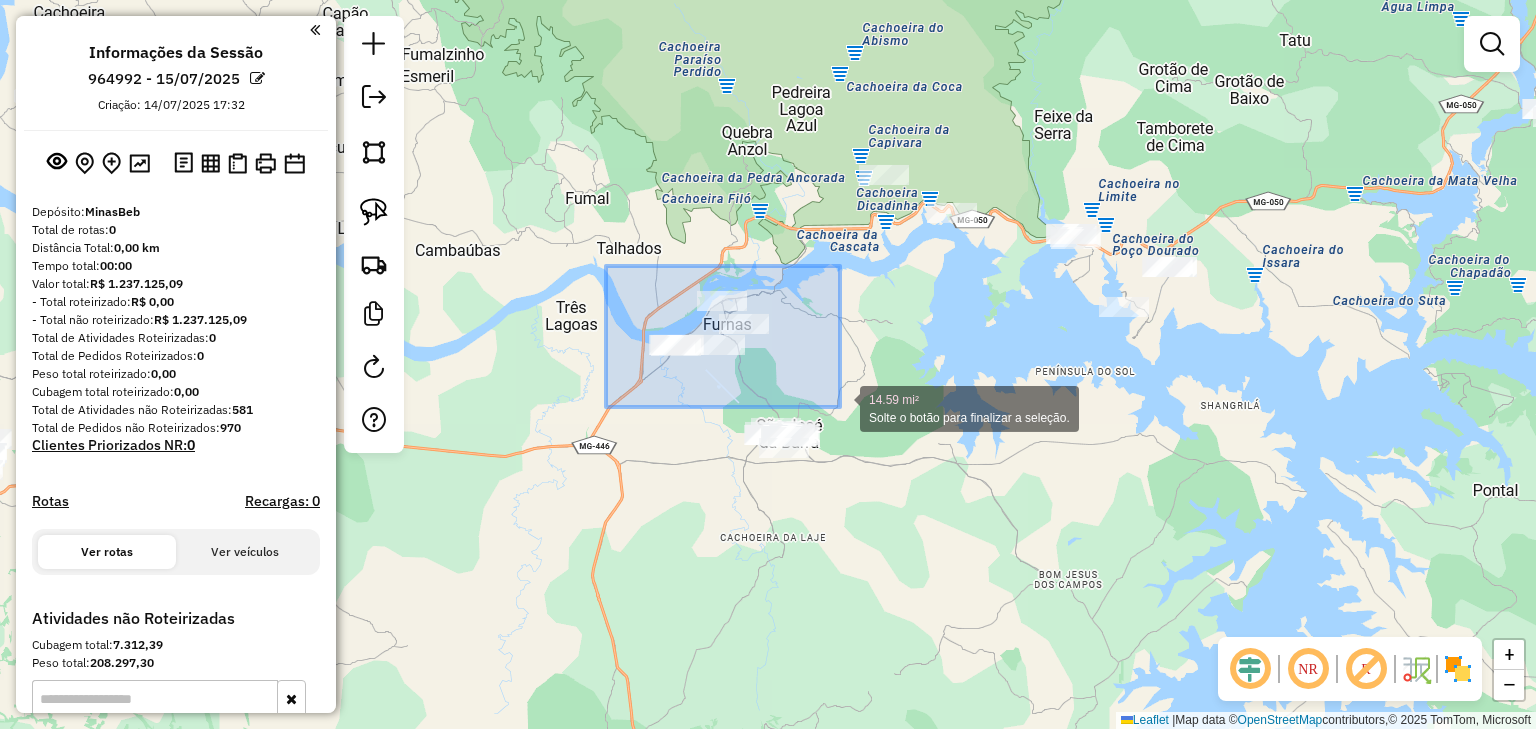drag, startPoint x: 676, startPoint y: 299, endPoint x: 884, endPoint y: 512, distance: 297.71295 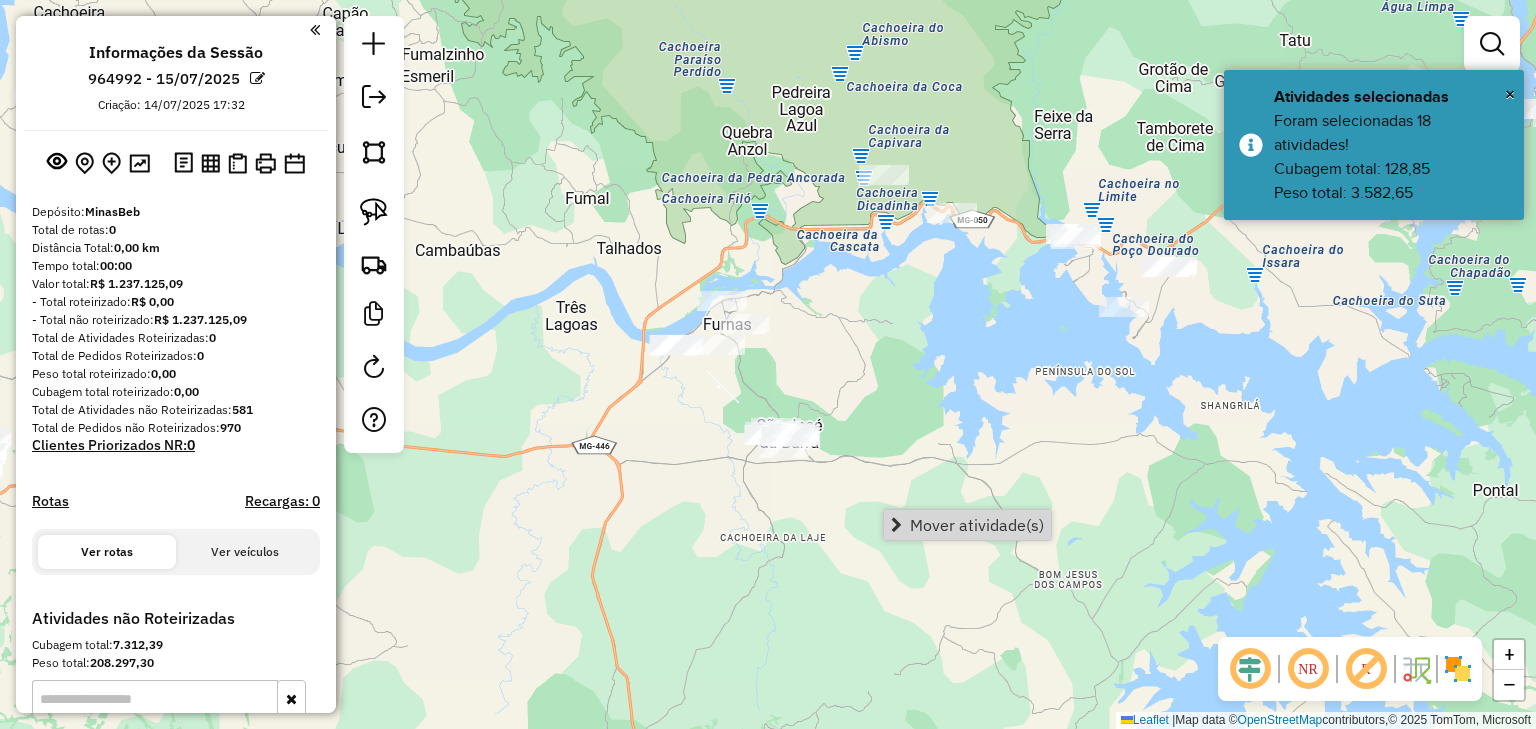 drag, startPoint x: 856, startPoint y: 407, endPoint x: 844, endPoint y: 407, distance: 12 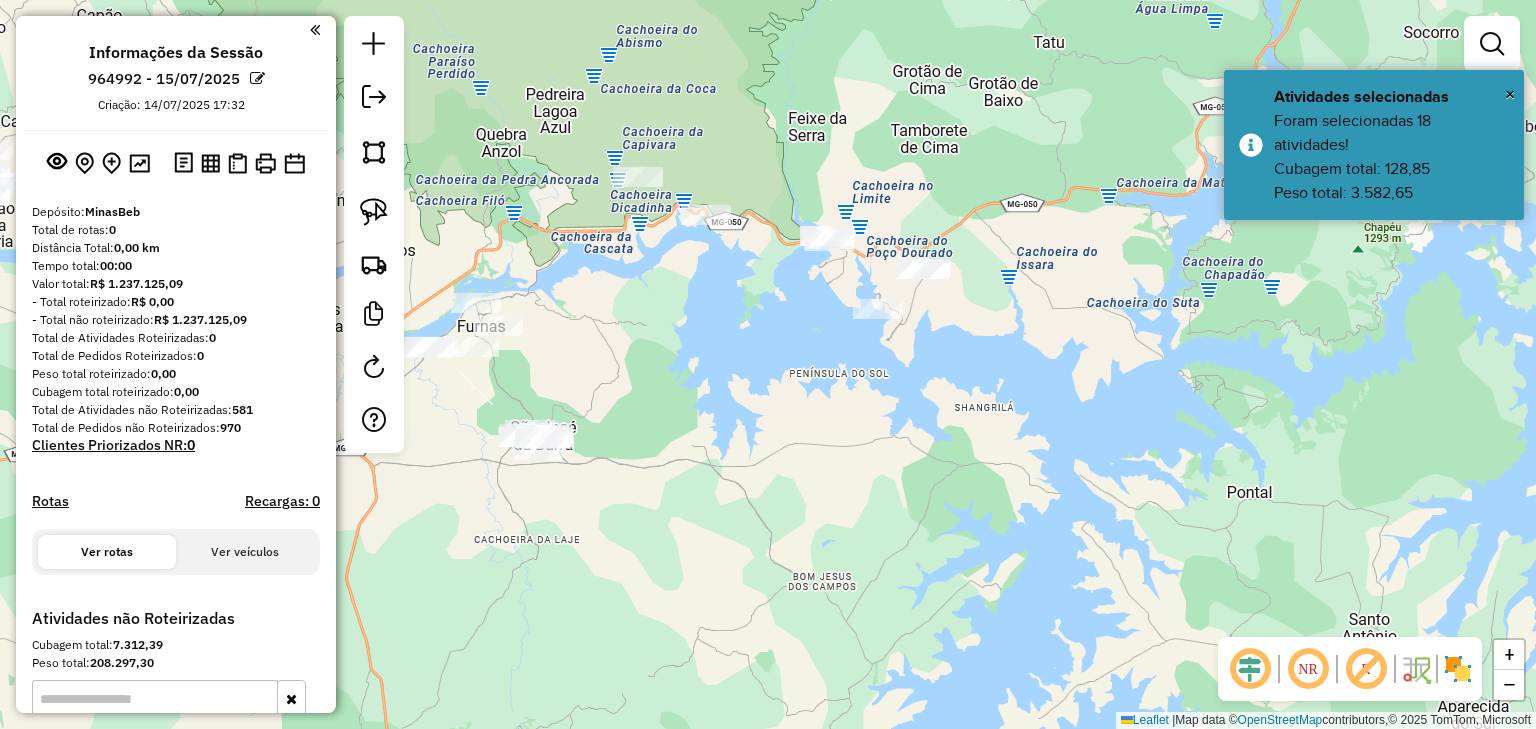 drag, startPoint x: 836, startPoint y: 390, endPoint x: 700, endPoint y: 396, distance: 136.1323 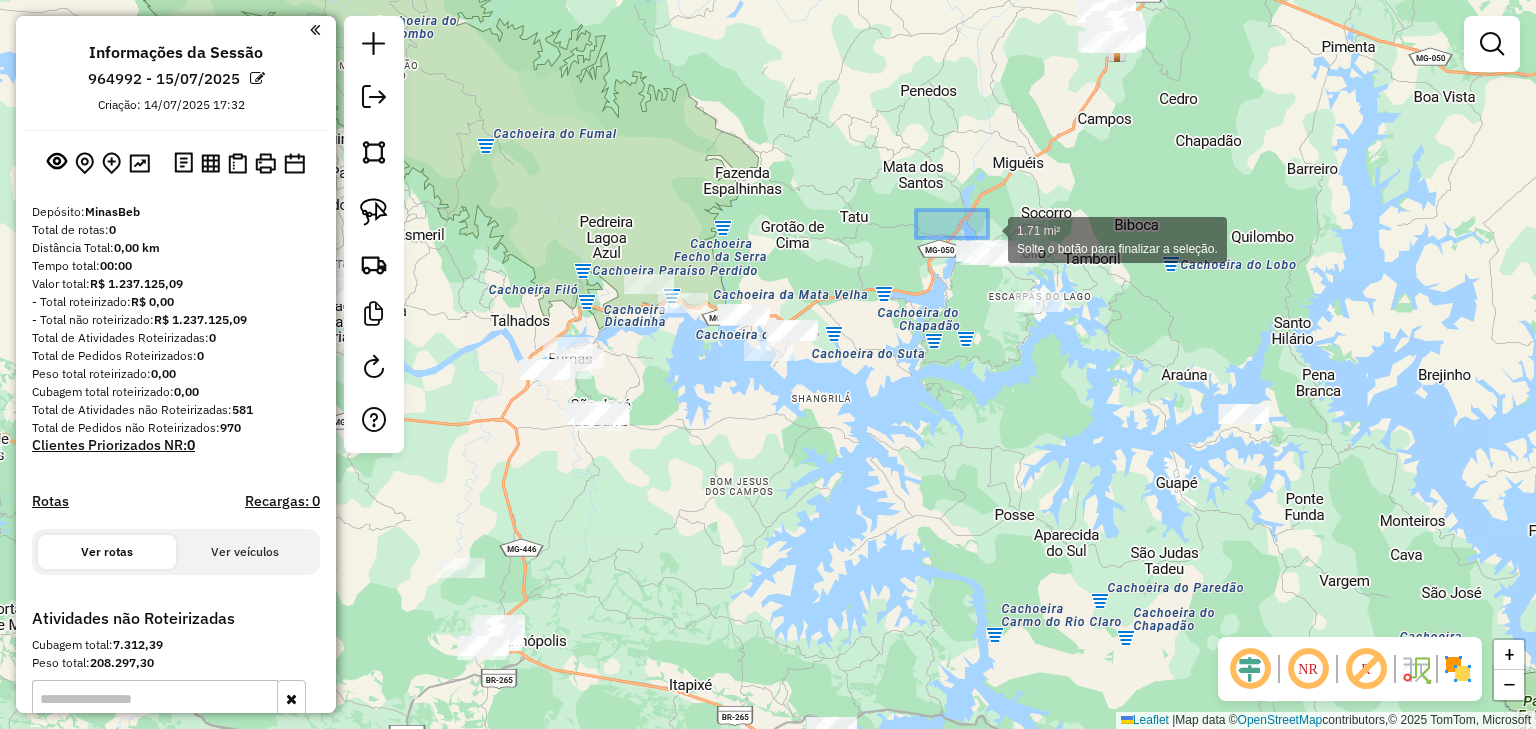 drag, startPoint x: 967, startPoint y: 227, endPoint x: 1091, endPoint y: 340, distance: 167.76471 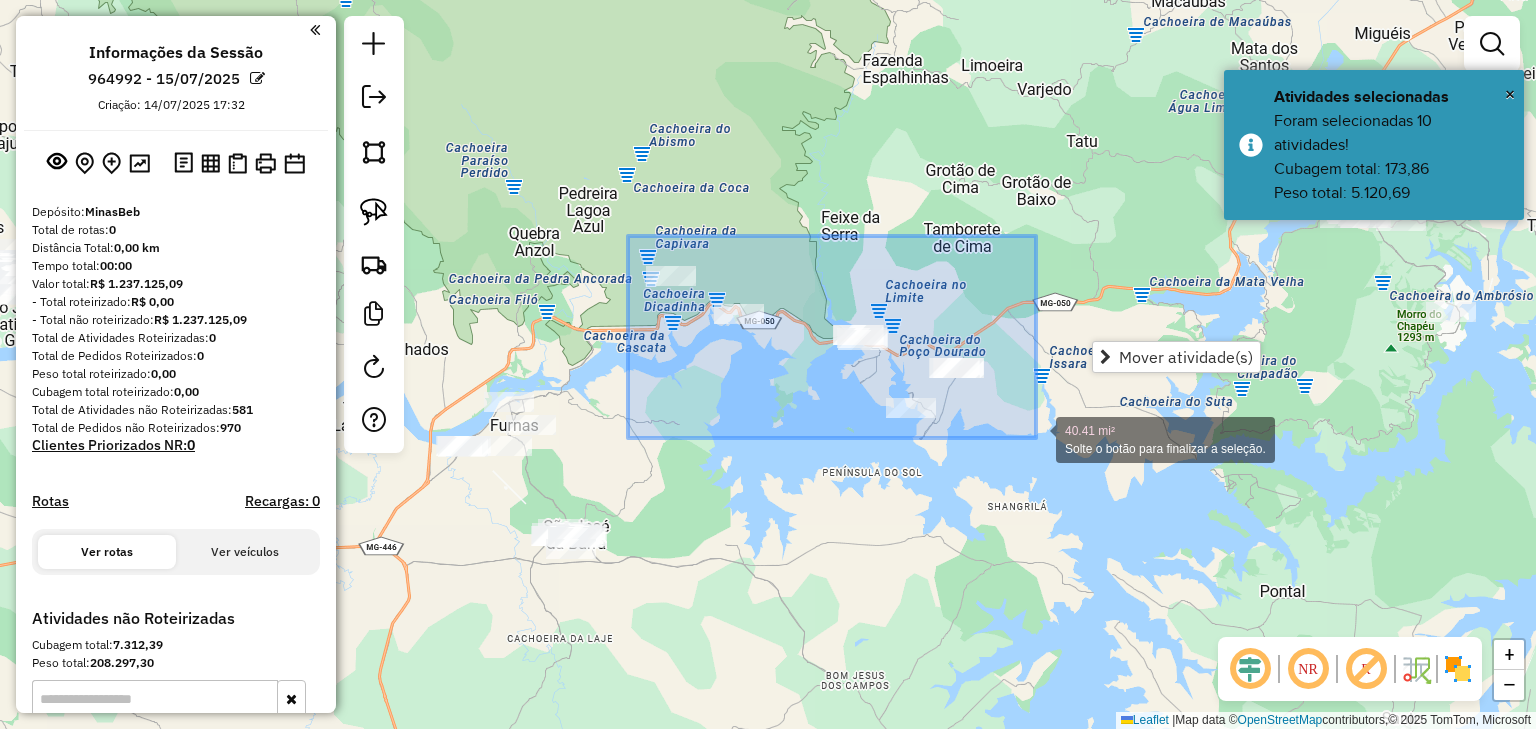 drag, startPoint x: 807, startPoint y: 256, endPoint x: 1036, endPoint y: 440, distance: 293.76352 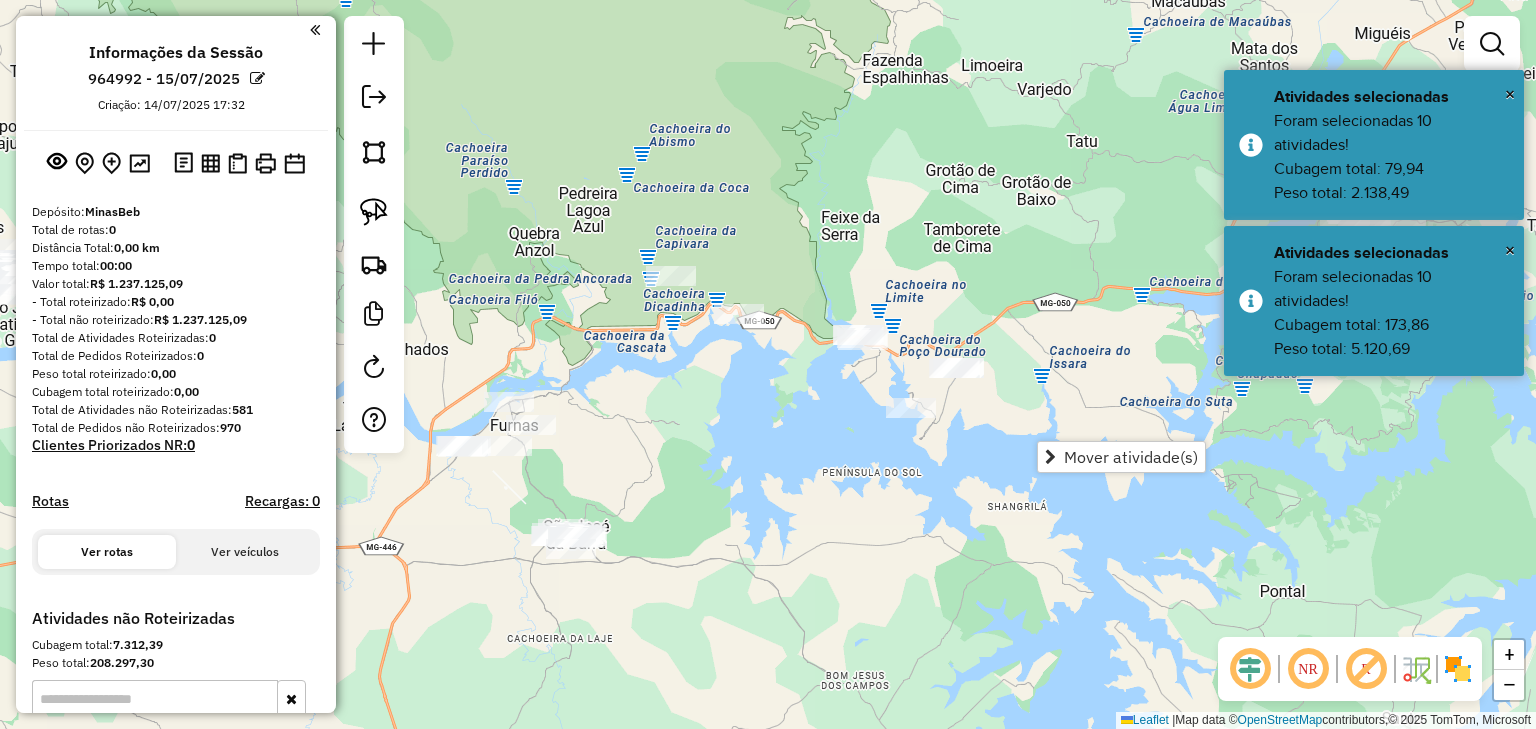 drag, startPoint x: 1053, startPoint y: 368, endPoint x: 792, endPoint y: 428, distance: 267.80777 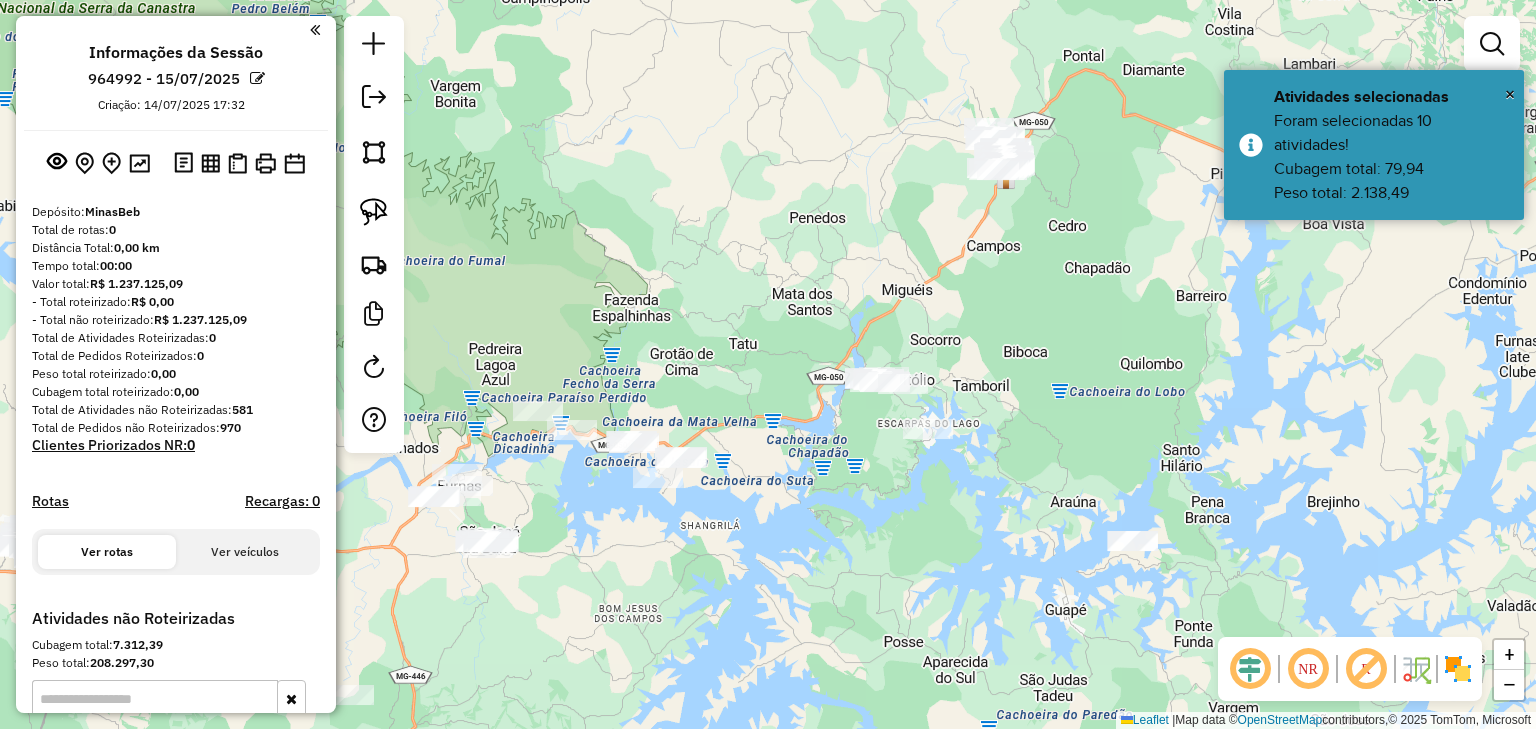 drag, startPoint x: 824, startPoint y: 440, endPoint x: 752, endPoint y: 458, distance: 74.215904 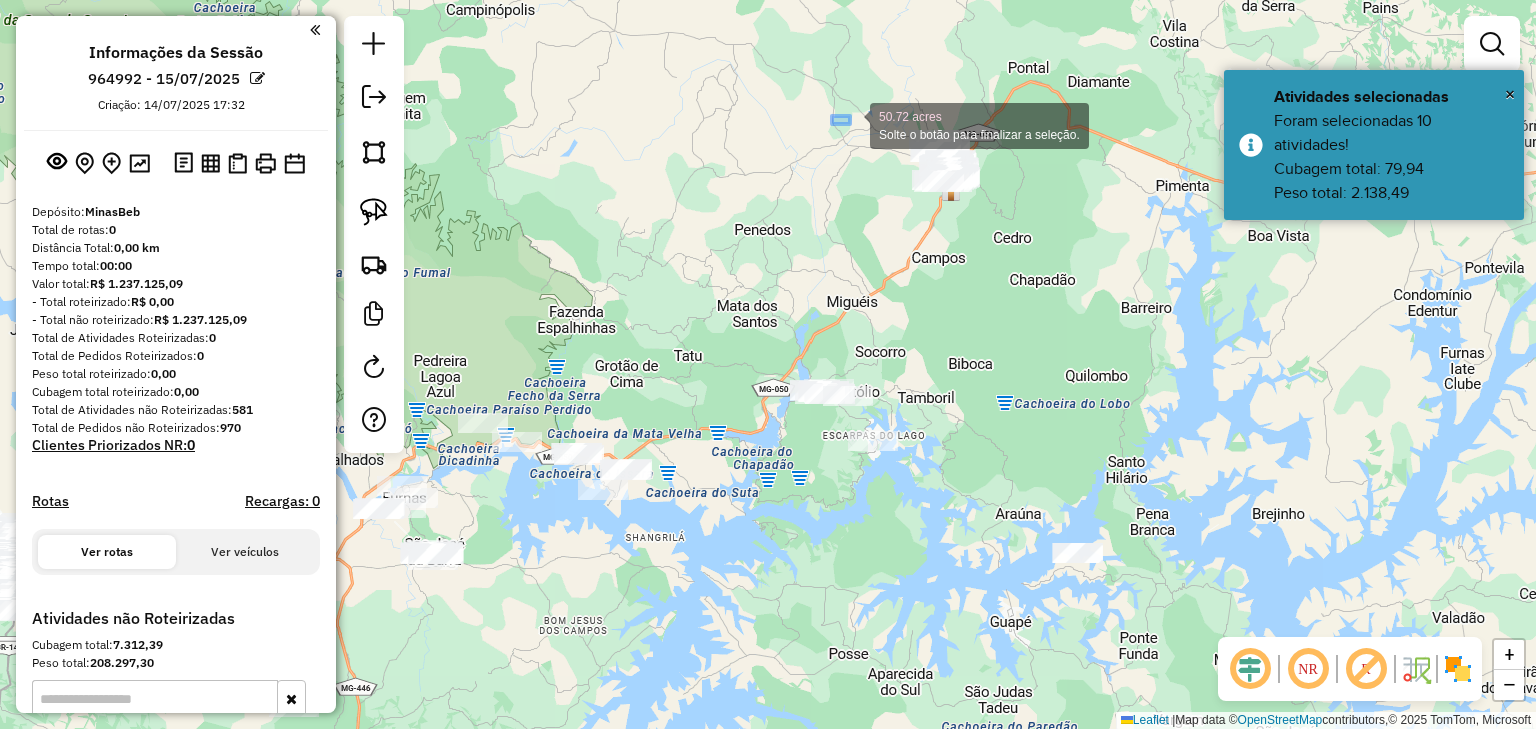 drag, startPoint x: 850, startPoint y: 124, endPoint x: 1025, endPoint y: 228, distance: 203.57063 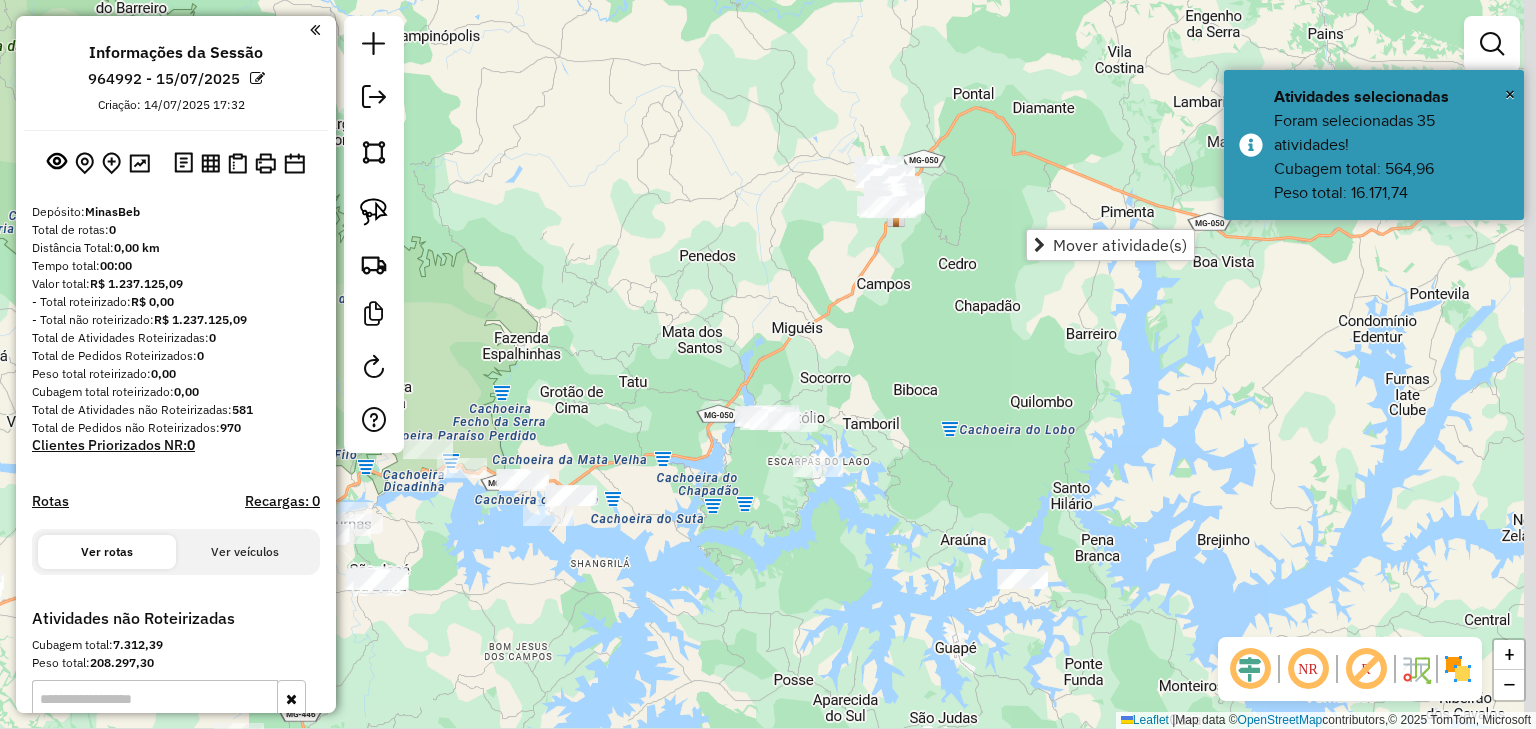 drag, startPoint x: 941, startPoint y: 300, endPoint x: 851, endPoint y: 350, distance: 102.9563 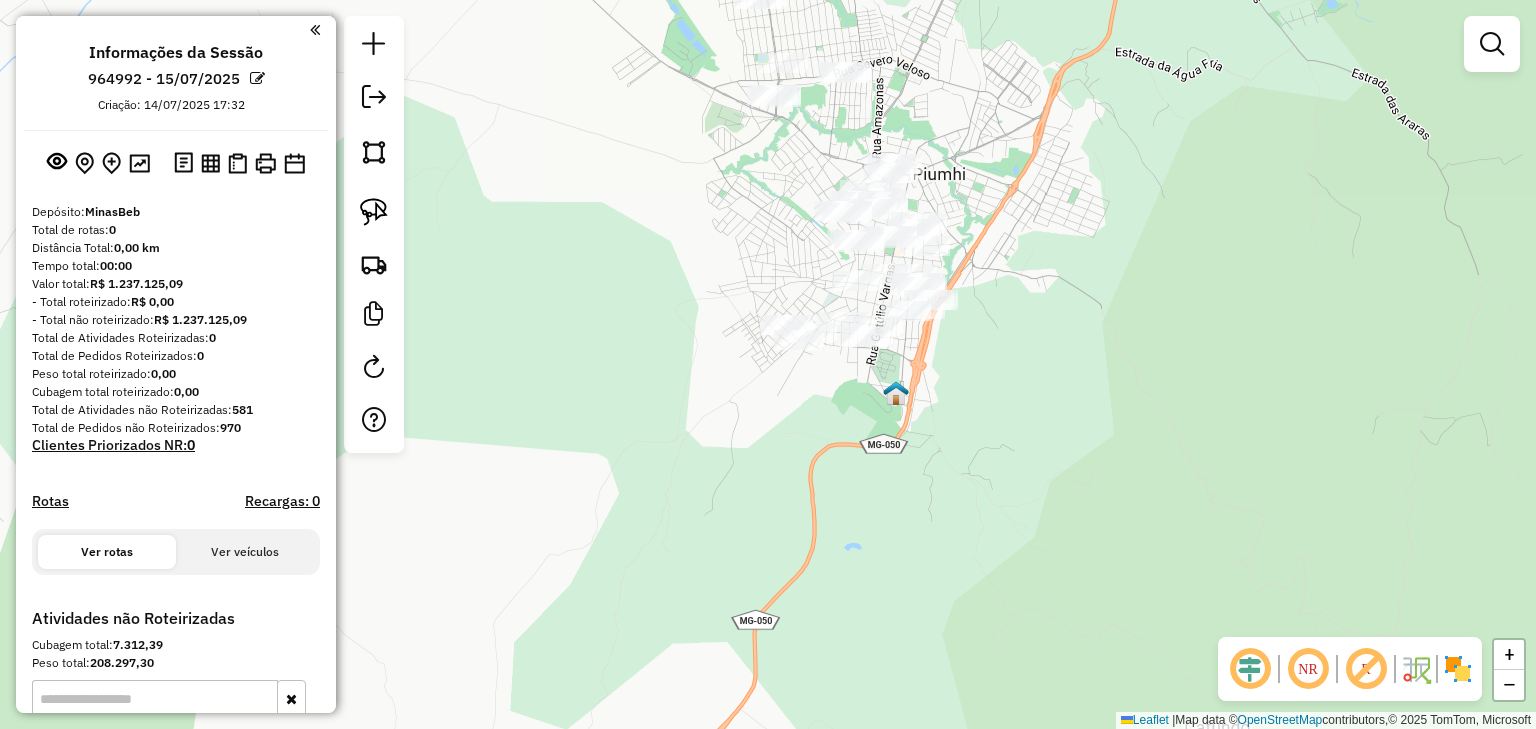 drag, startPoint x: 754, startPoint y: 228, endPoint x: 741, endPoint y: 316, distance: 88.95505 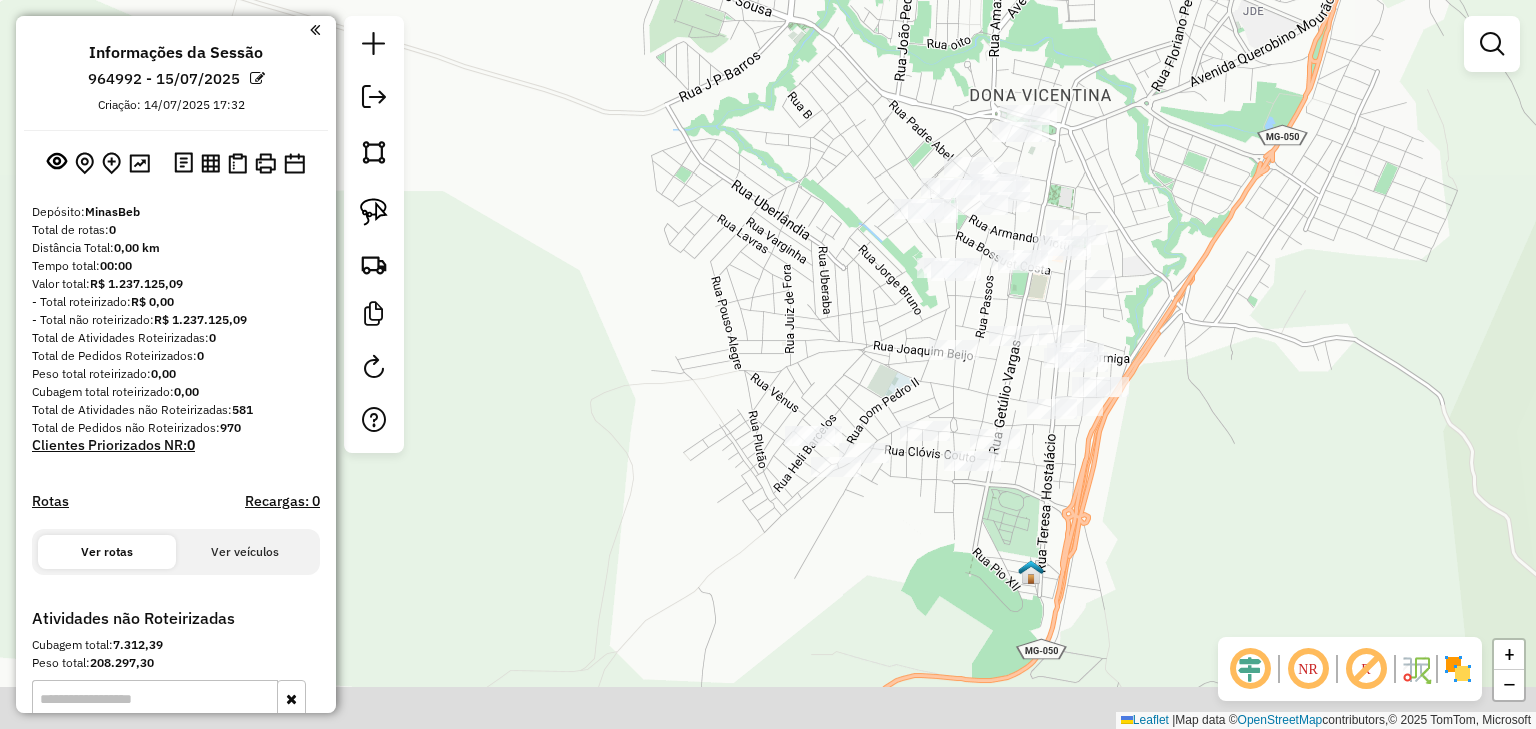 drag, startPoint x: 784, startPoint y: 349, endPoint x: 784, endPoint y: 232, distance: 117 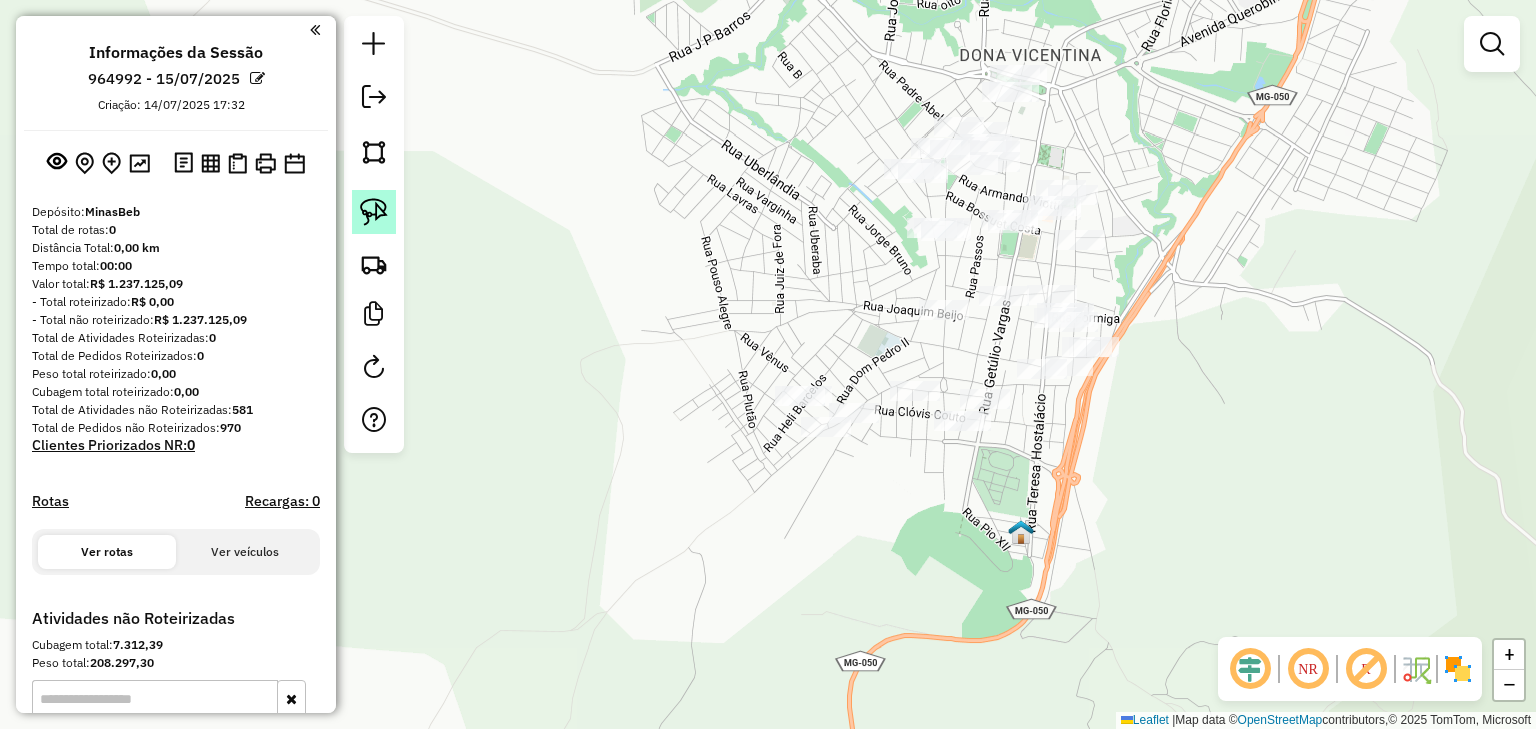 click 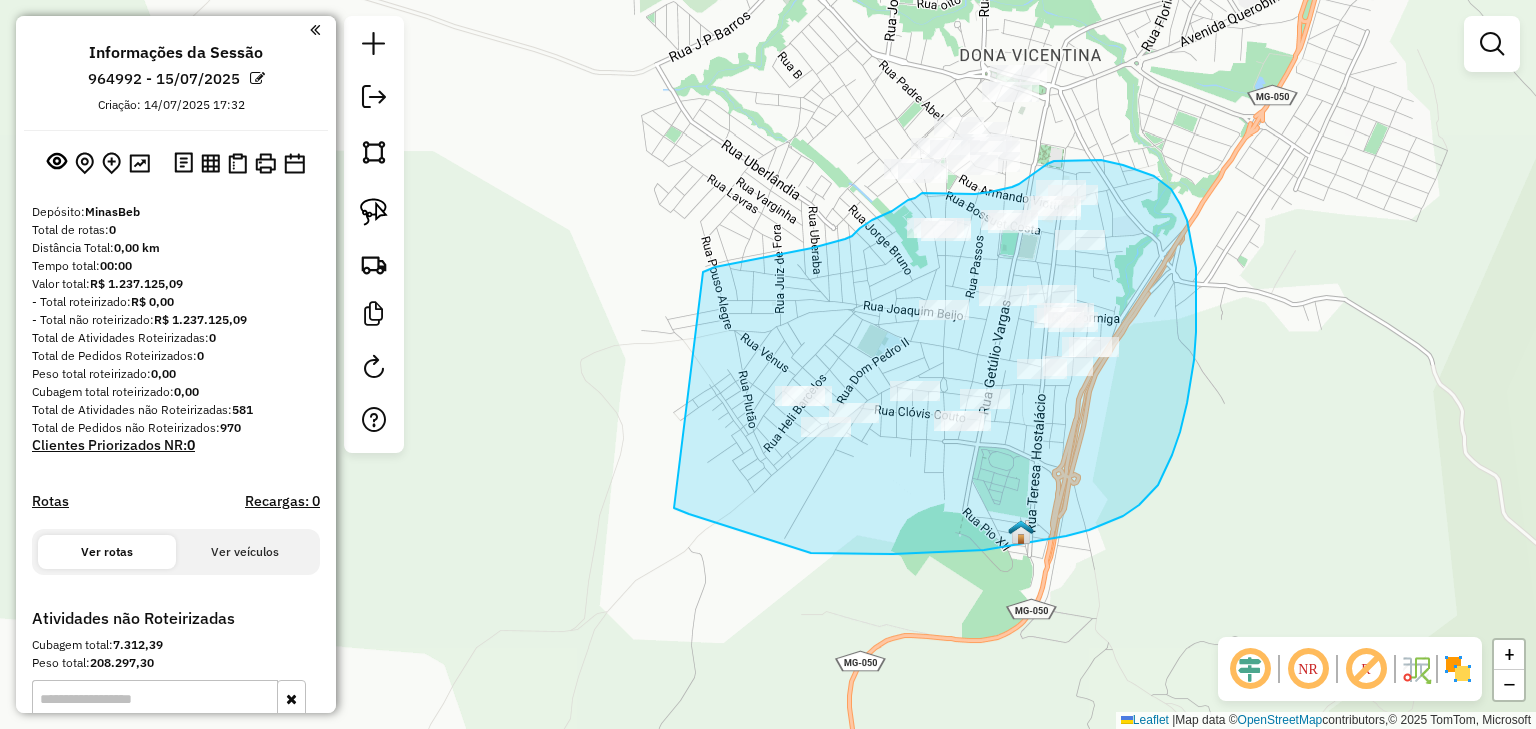 drag, startPoint x: 703, startPoint y: 272, endPoint x: 674, endPoint y: 508, distance: 237.7751 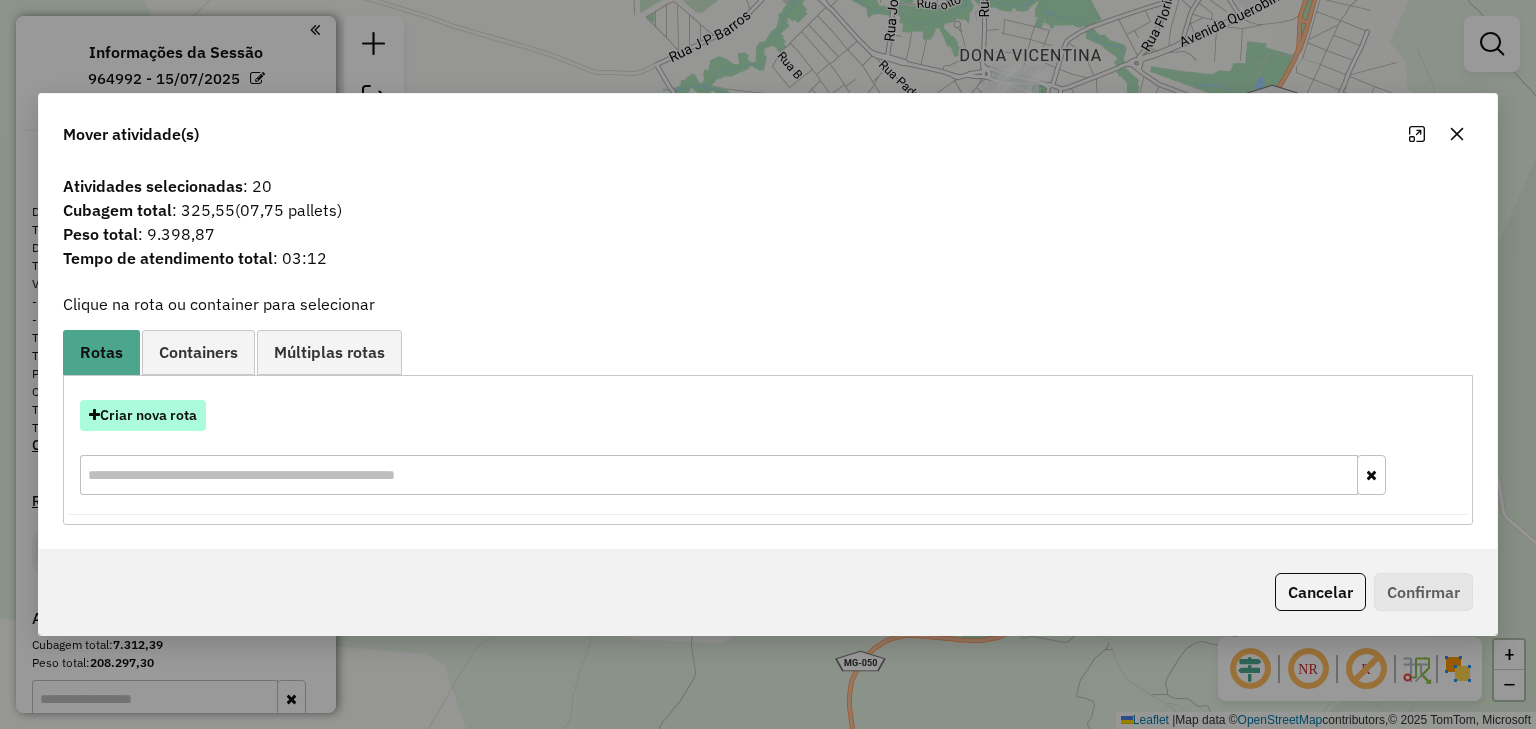 click on "Criar nova rota" at bounding box center [143, 415] 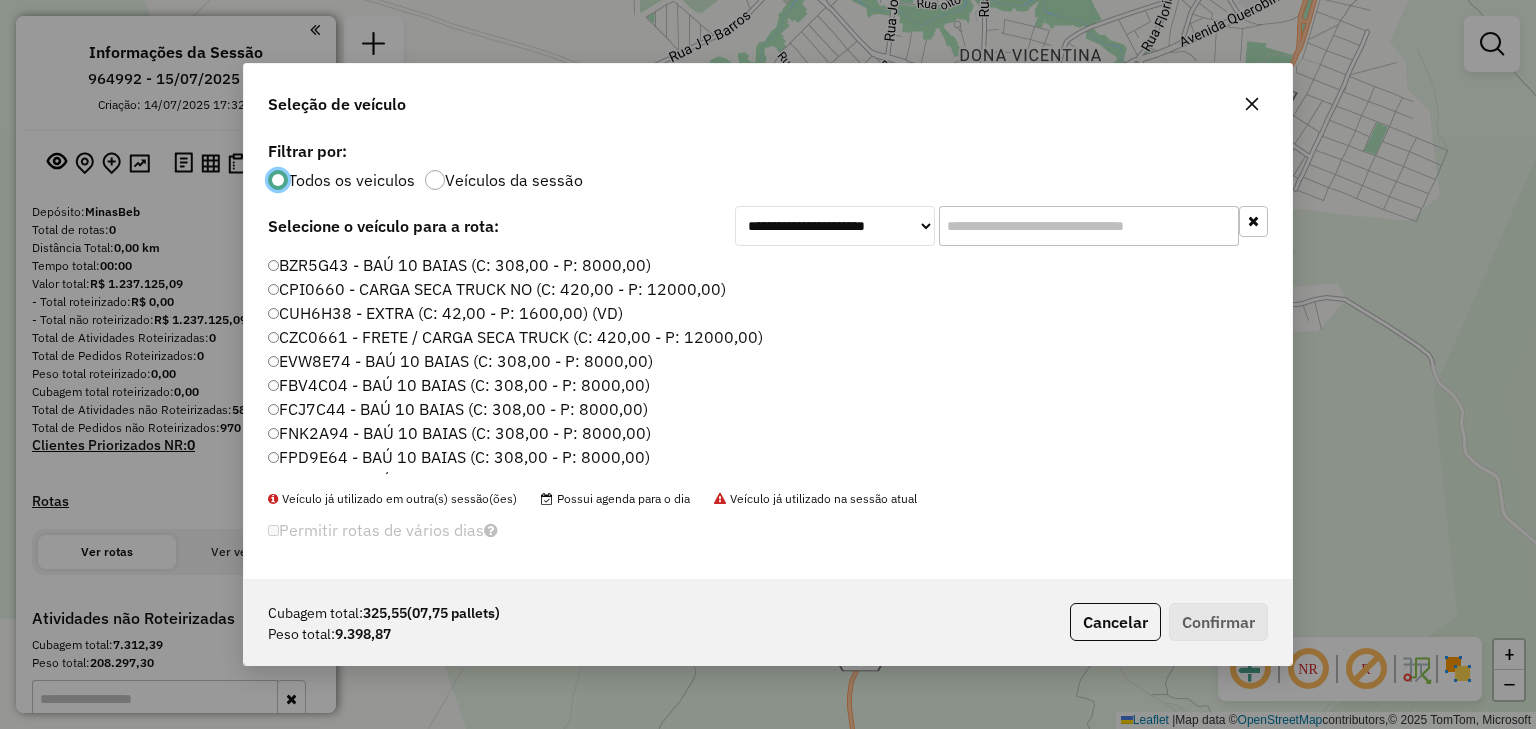 scroll, scrollTop: 10, scrollLeft: 6, axis: both 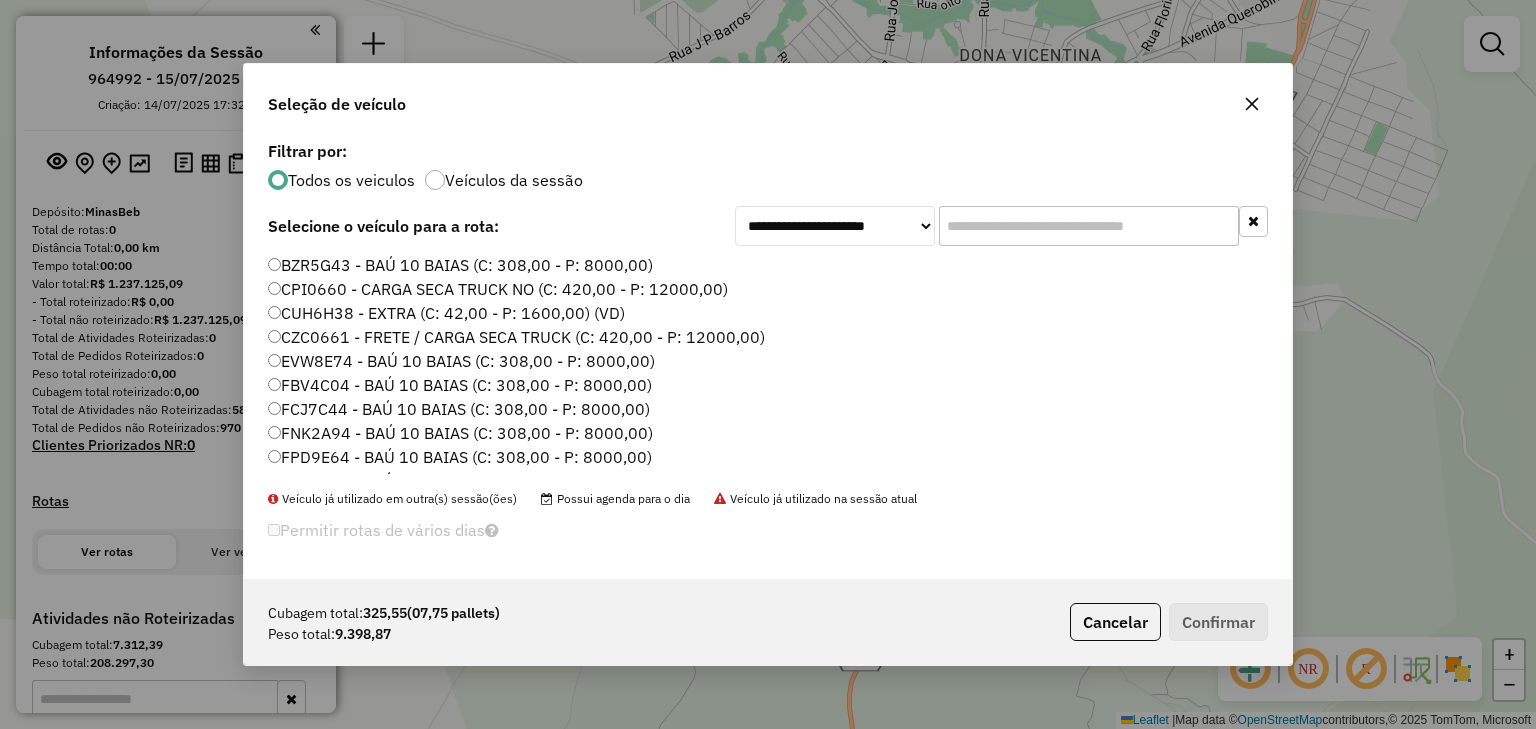 click 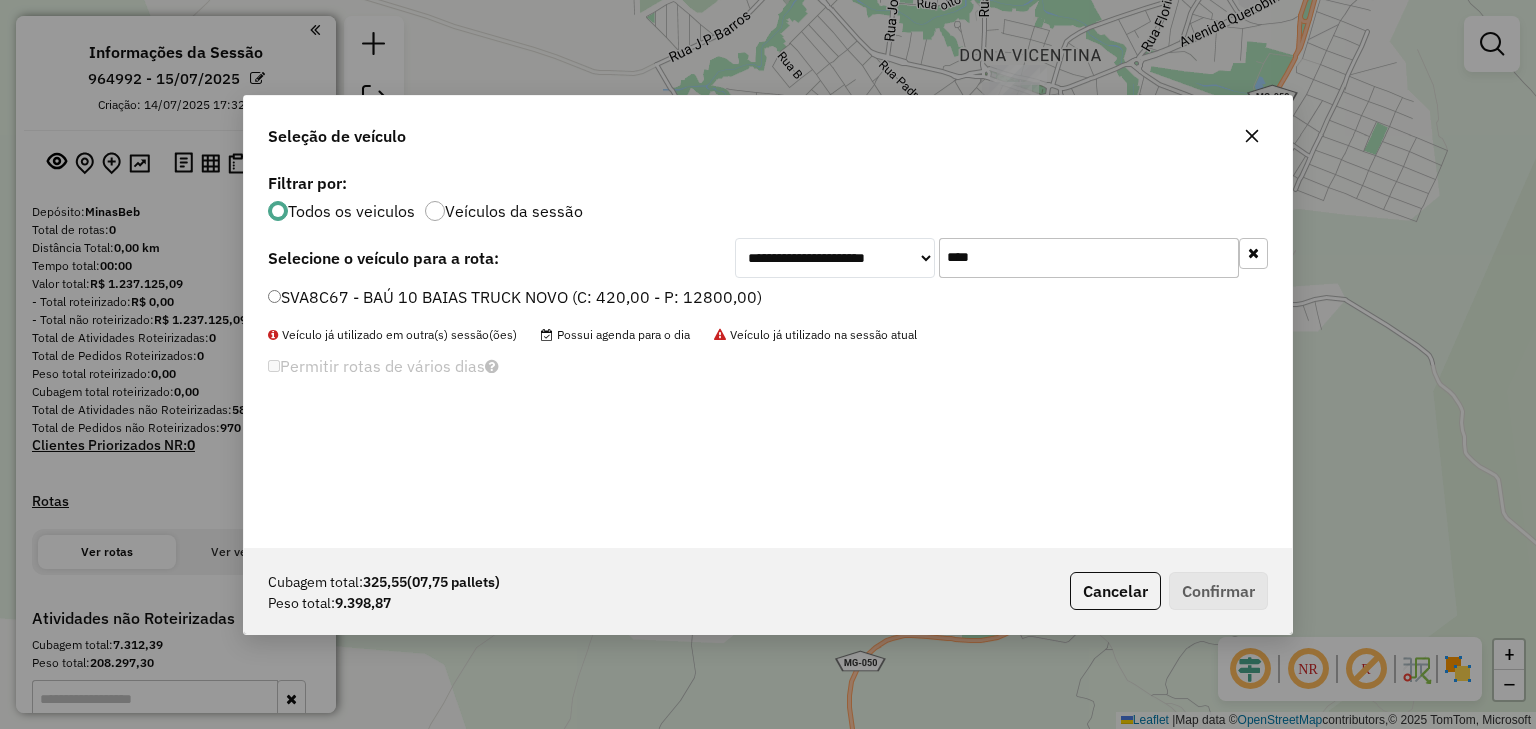type on "****" 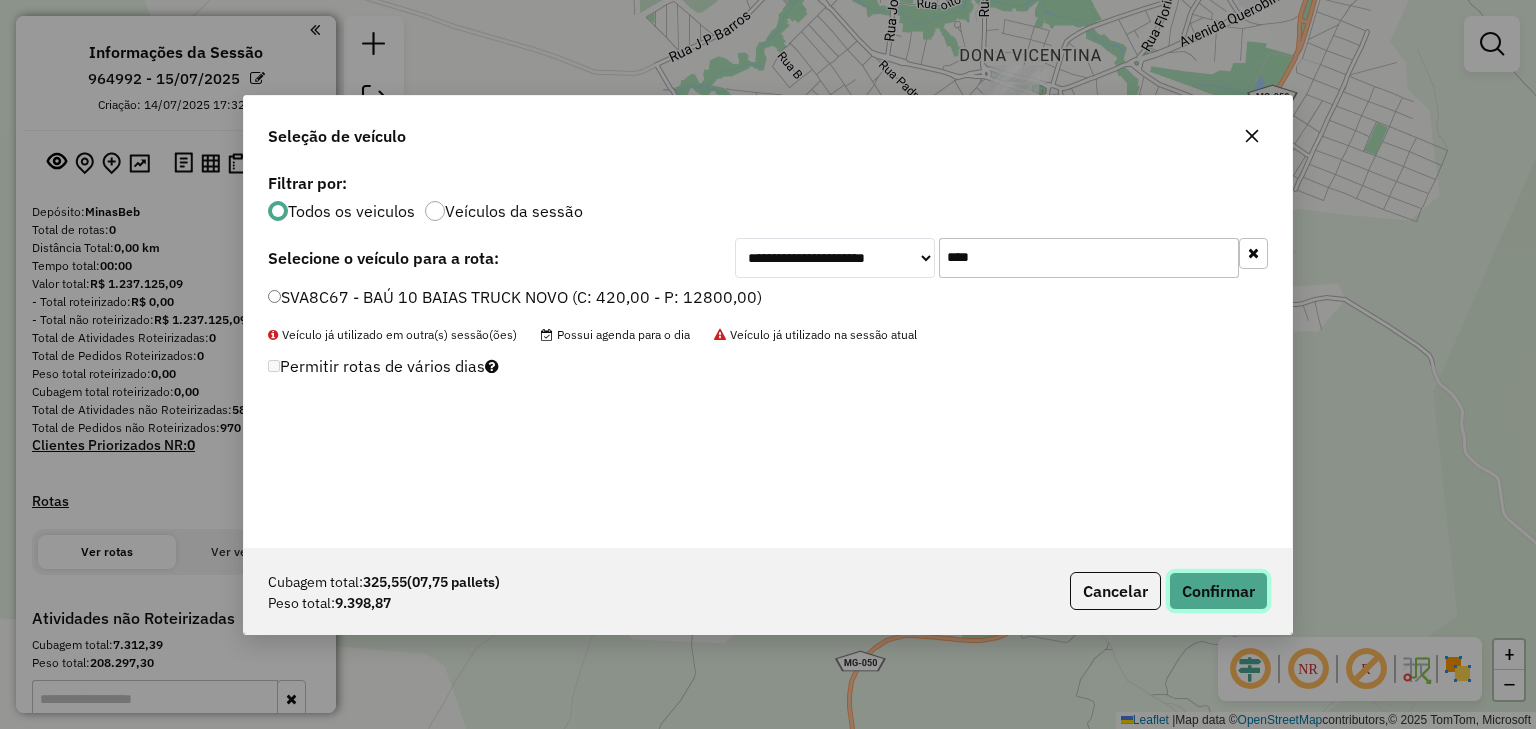 click on "Confirmar" 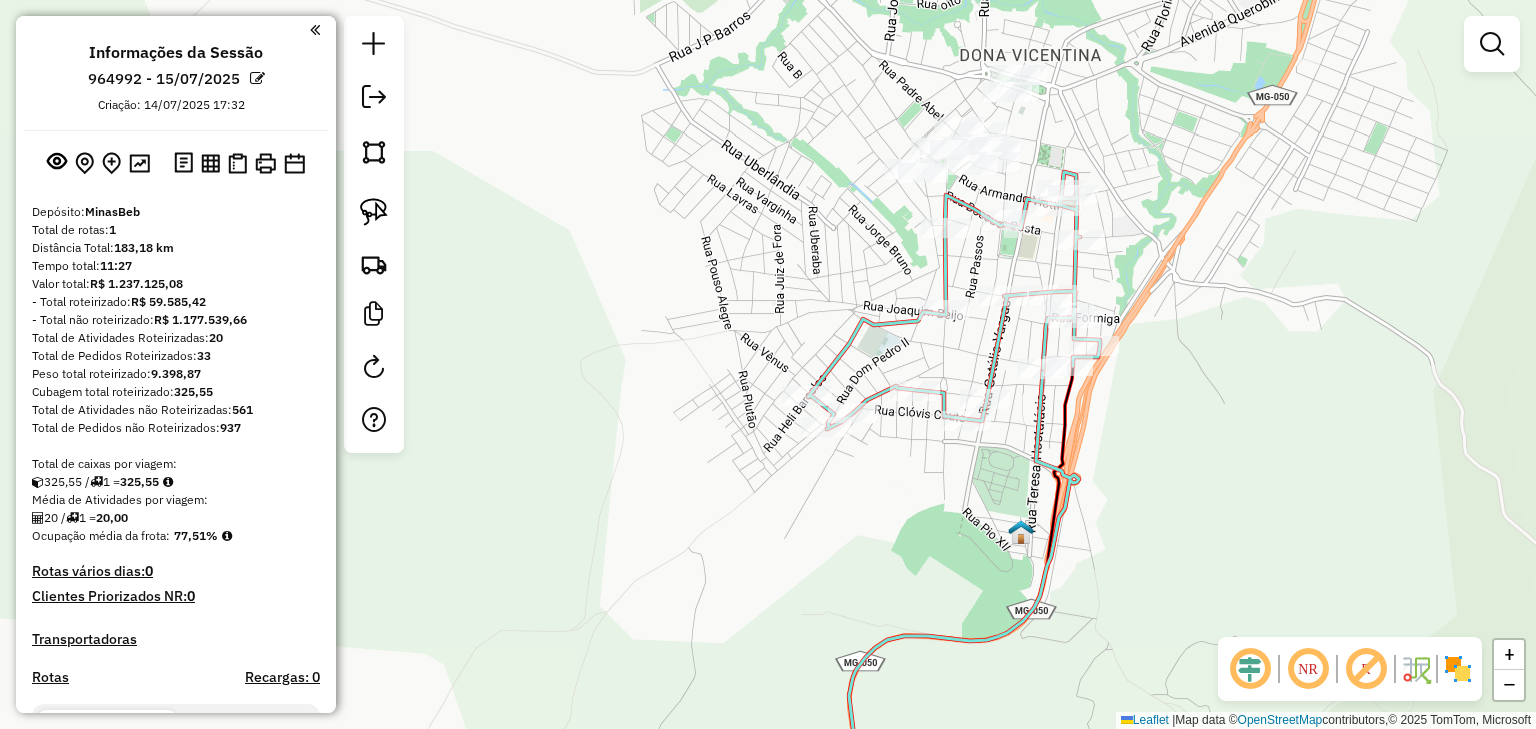 click 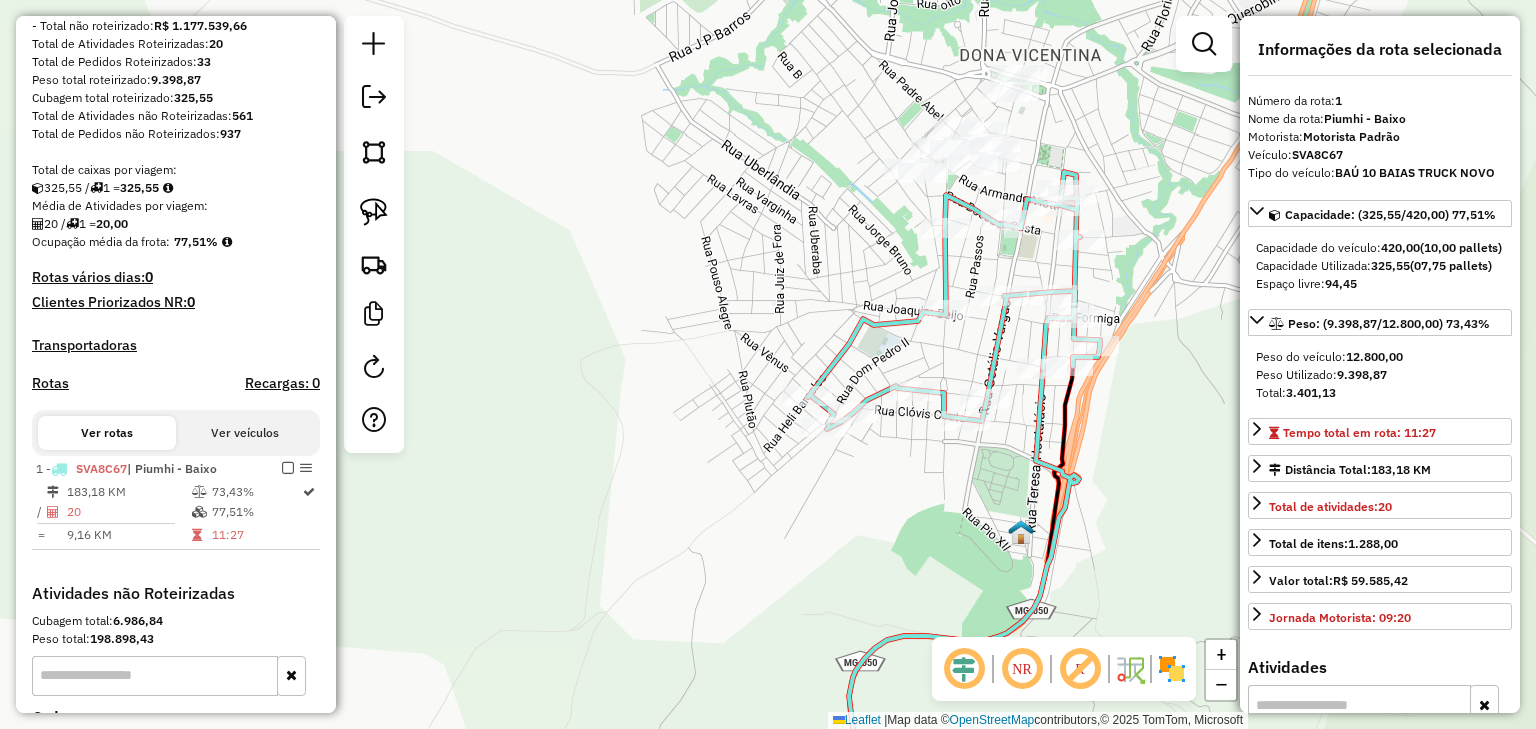 scroll, scrollTop: 524, scrollLeft: 0, axis: vertical 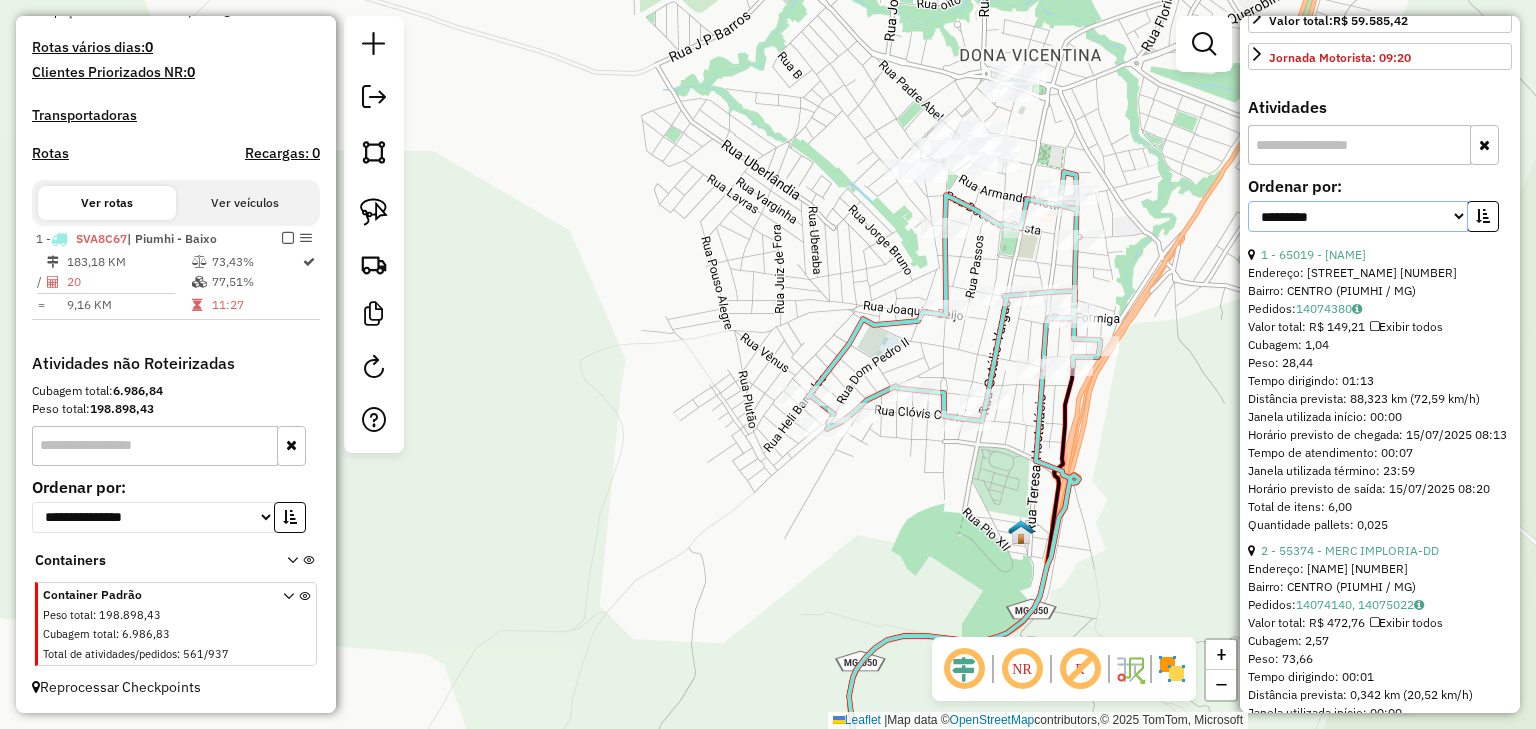 click on "**********" at bounding box center (1358, 234) 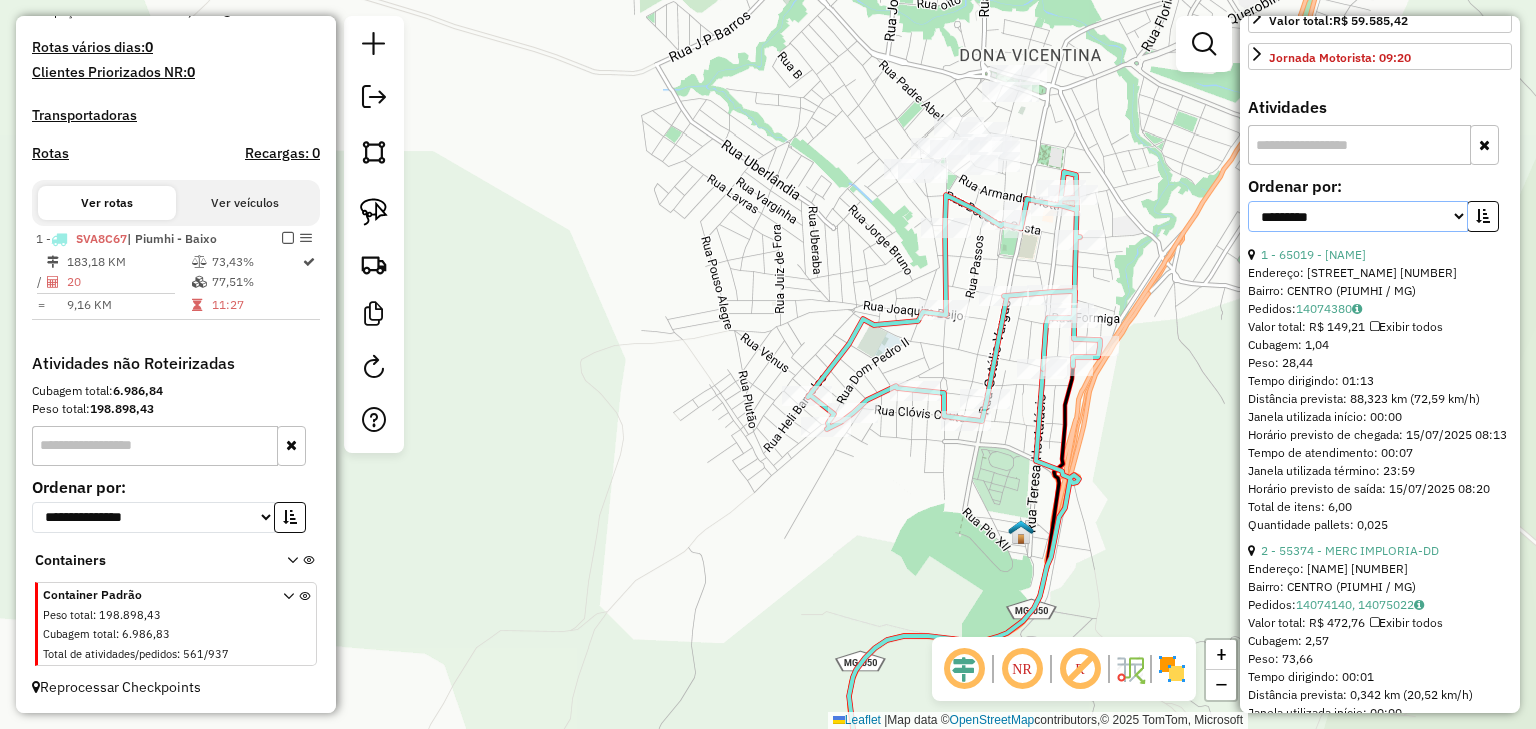 select on "*********" 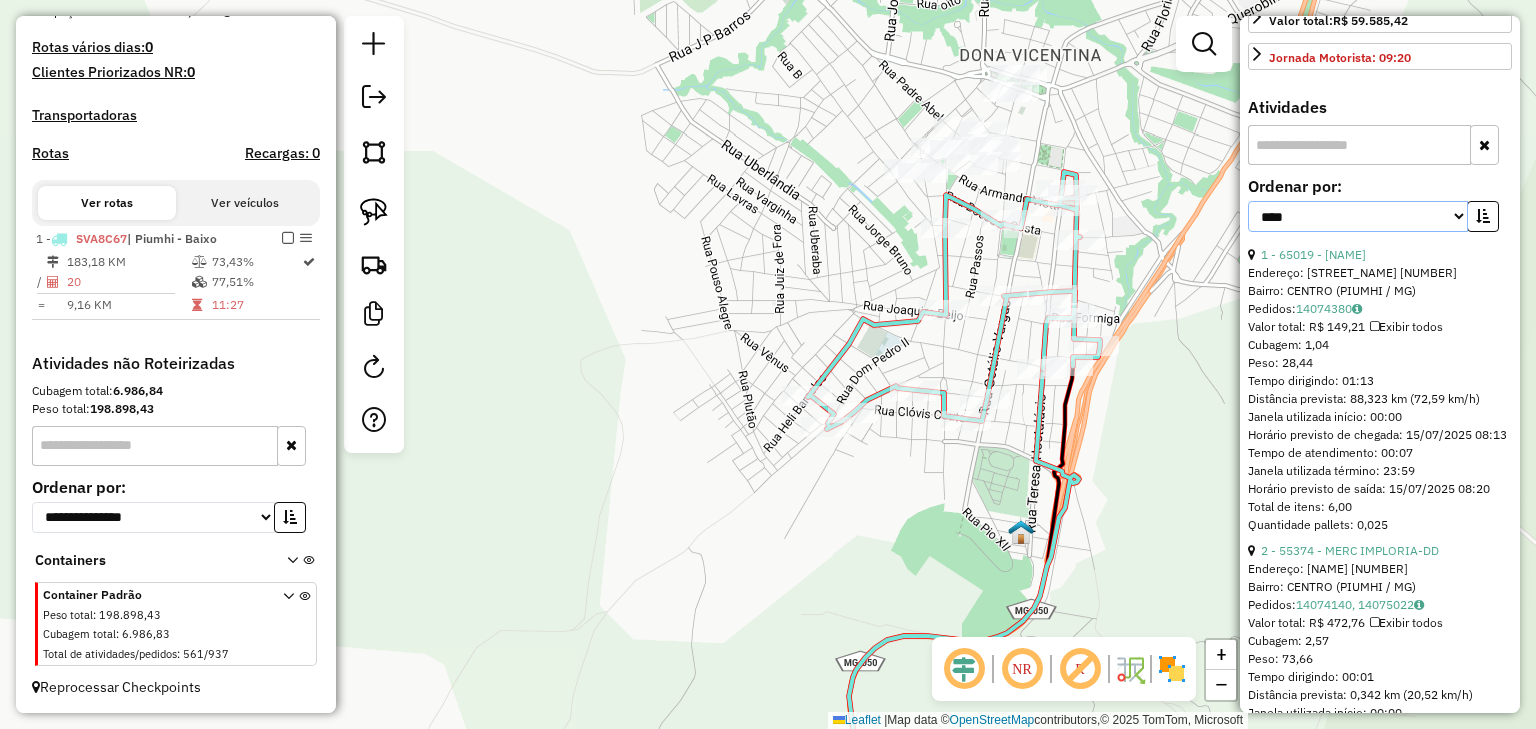 click on "**********" at bounding box center (1358, 234) 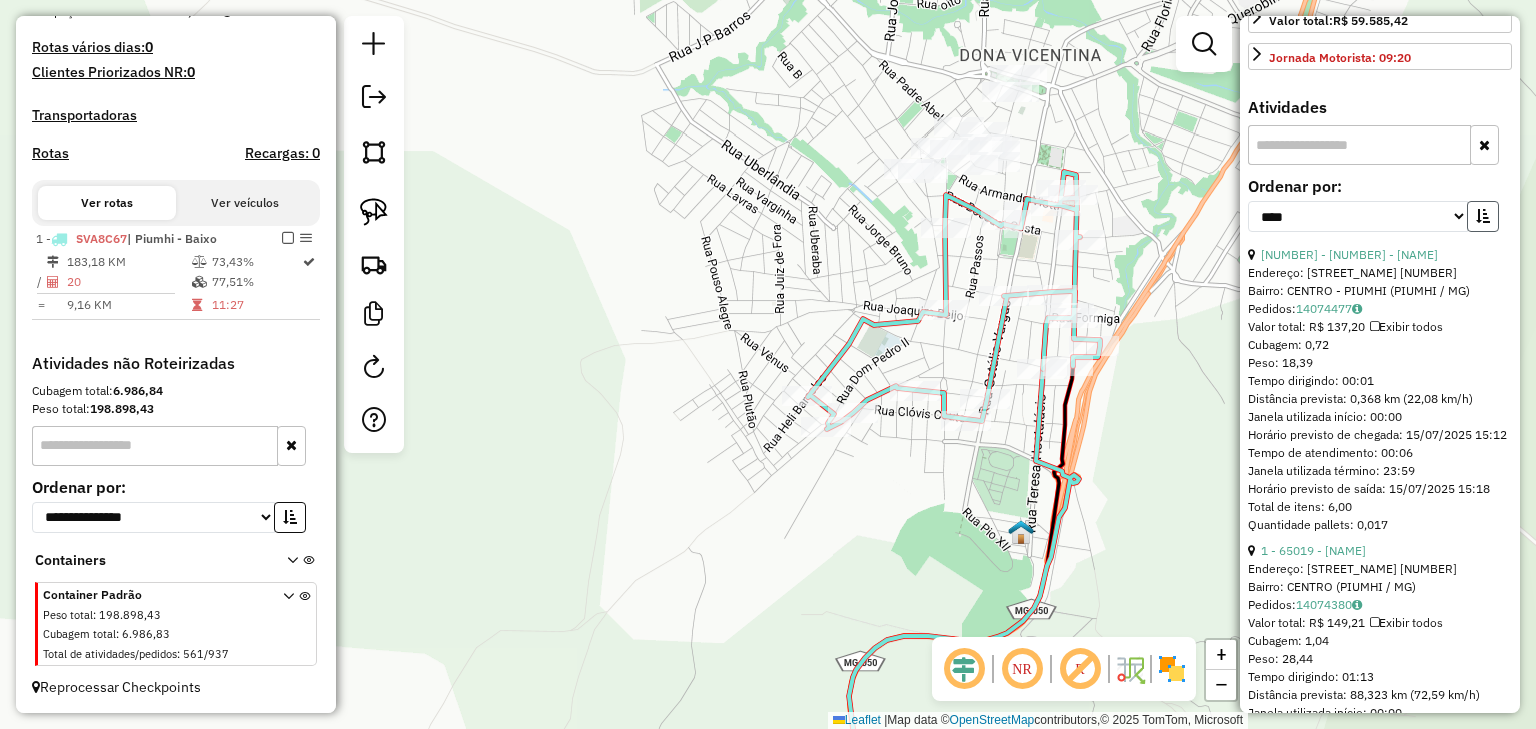 click at bounding box center [1483, 234] 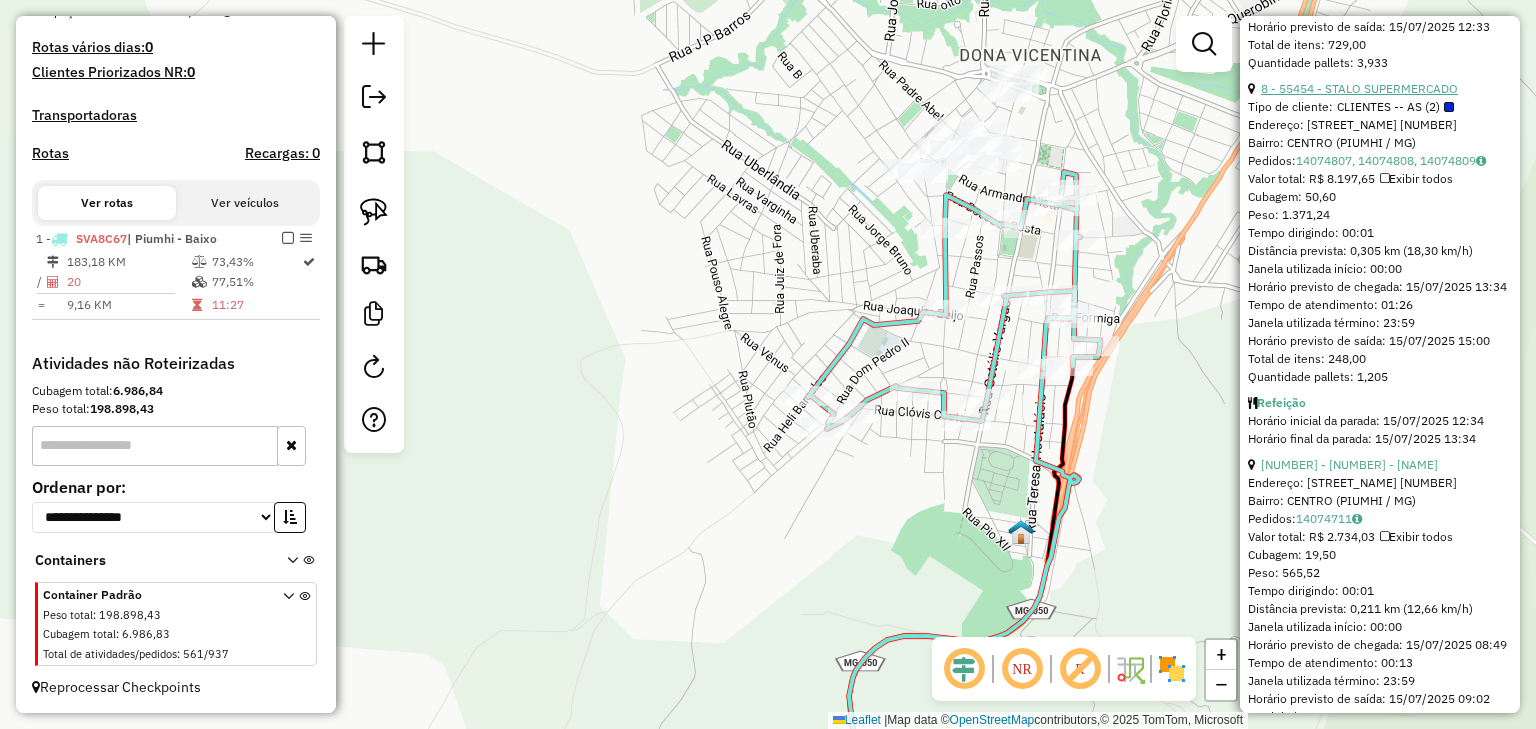 scroll, scrollTop: 1120, scrollLeft: 0, axis: vertical 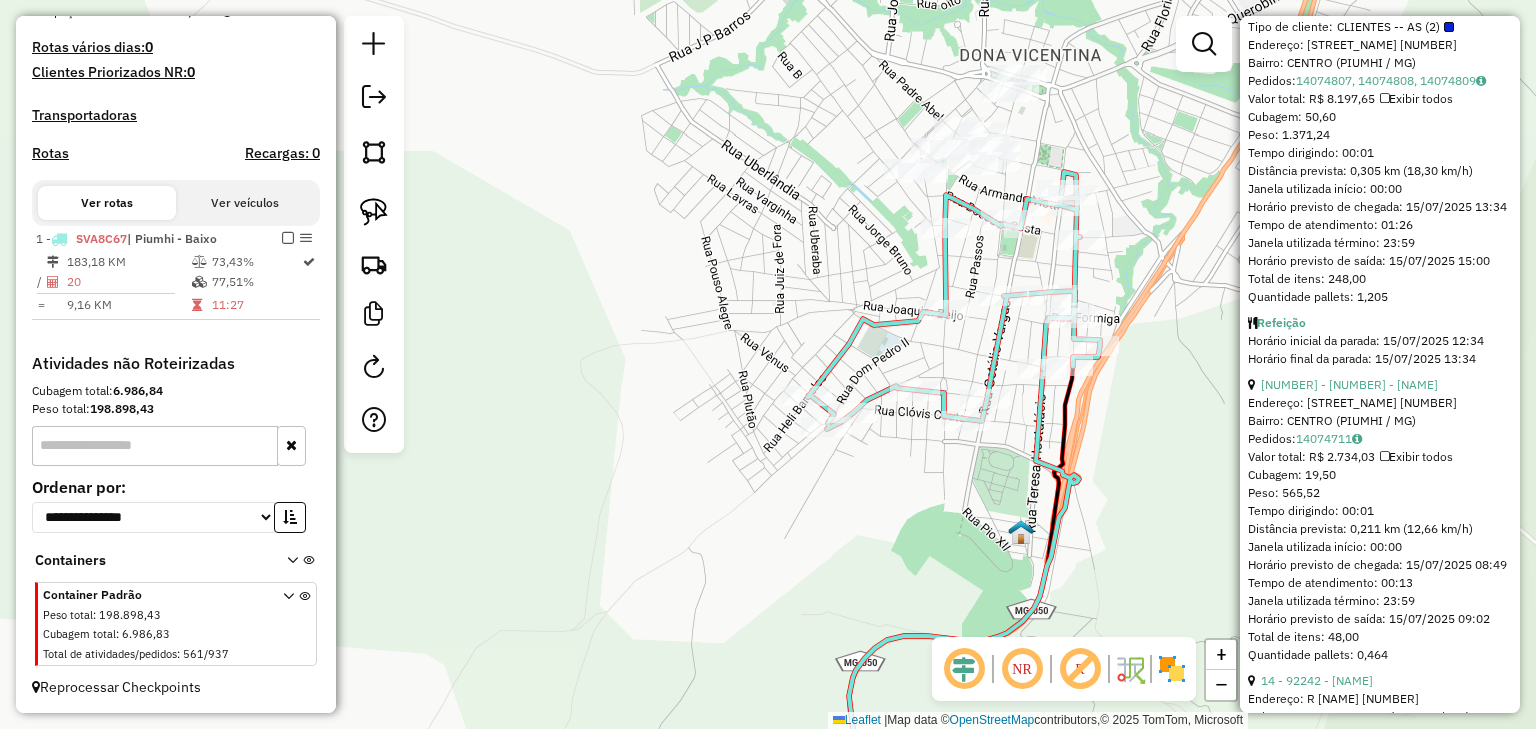 click on "8 - 55454 - STALO SUPERMERCADO" at bounding box center [1359, 44] 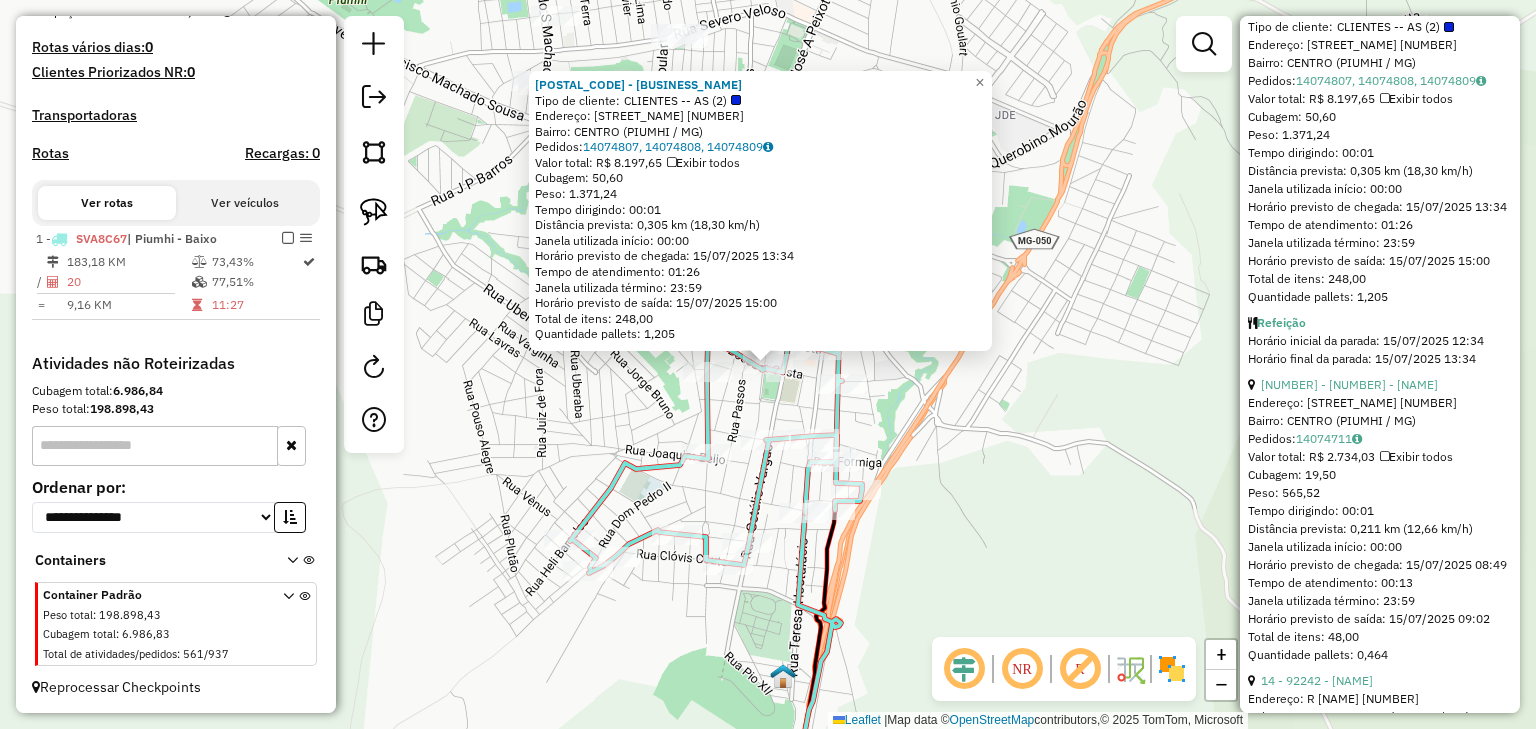 click on "55454 - STALO SUPERMERCADO  Tipo de cliente:   CLIENTES -- AS (2)   Endereço:  FRANCISCO CAMPOS 65   Bairro: CENTRO (PIUMHI / MG)   Pedidos:  14074807, 14074808, 14074809   Valor total: R$ 8.197,65   Exibir todos   Cubagem: 50,60  Peso: 1.371,24  Tempo dirigindo: 00:01   Distância prevista: 0,305 km (18,30 km/h)   Janela utilizada início: 00:00   Horário previsto de chegada: 15/07/2025 13:34   Tempo de atendimento: 01:26   Janela utilizada término: 23:59   Horário previsto de saída: 15/07/2025 15:00   Total de itens: 248,00   Quantidade pallets: 1,205  × Janela de atendimento Grade de atendimento Capacidade Transportadoras Veículos Cliente Pedidos  Rotas Selecione os dias de semana para filtrar as janelas de atendimento  Seg   Ter   Qua   Qui   Sex   Sáb   Dom  Informe o período da janela de atendimento: De: Até:  Filtrar exatamente a janela do cliente  Considerar janela de atendimento padrão  Selecione os dias de semana para filtrar as grades de atendimento  Seg   Ter   Qua   Qui   Sex   Sáb  +" 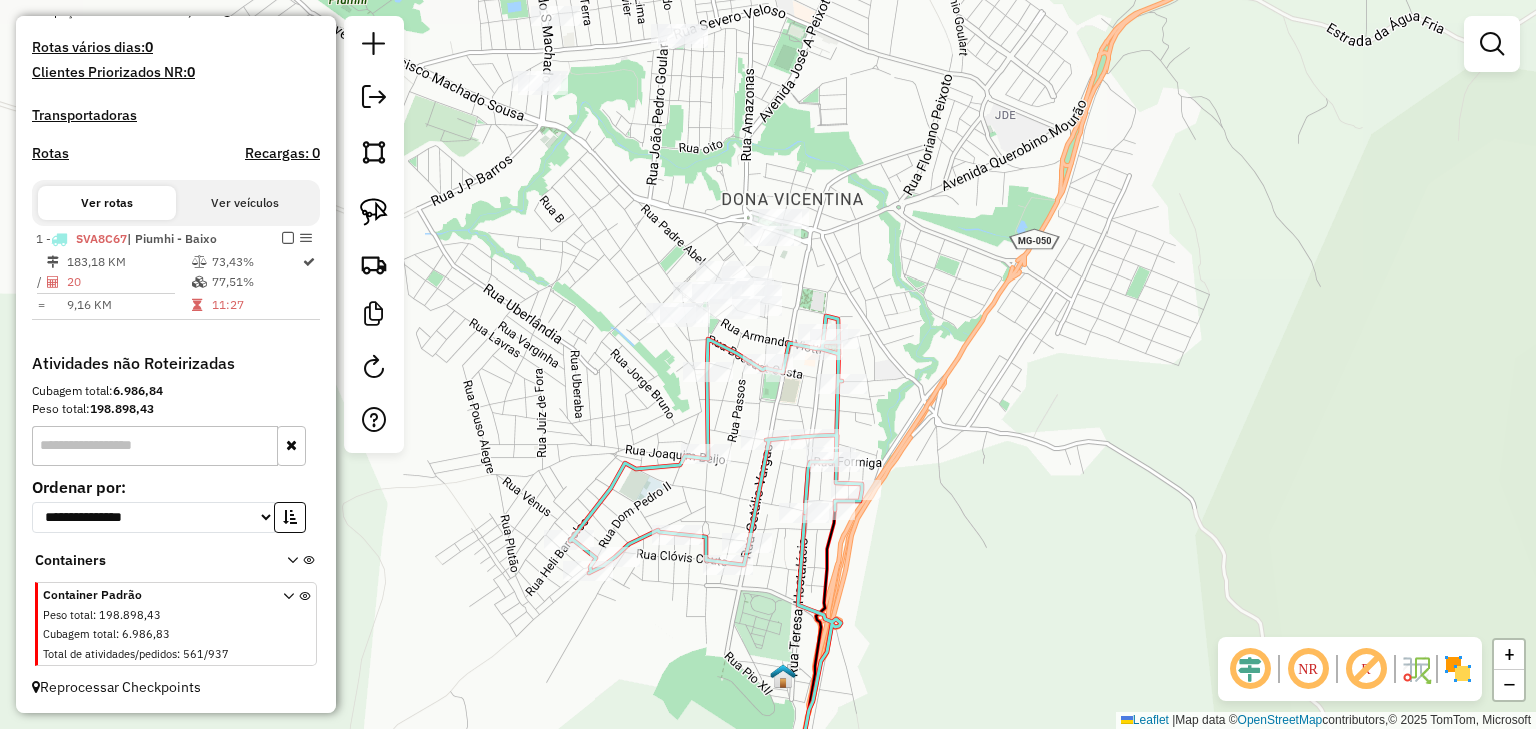 drag, startPoint x: 616, startPoint y: 400, endPoint x: 674, endPoint y: 404, distance: 58.137768 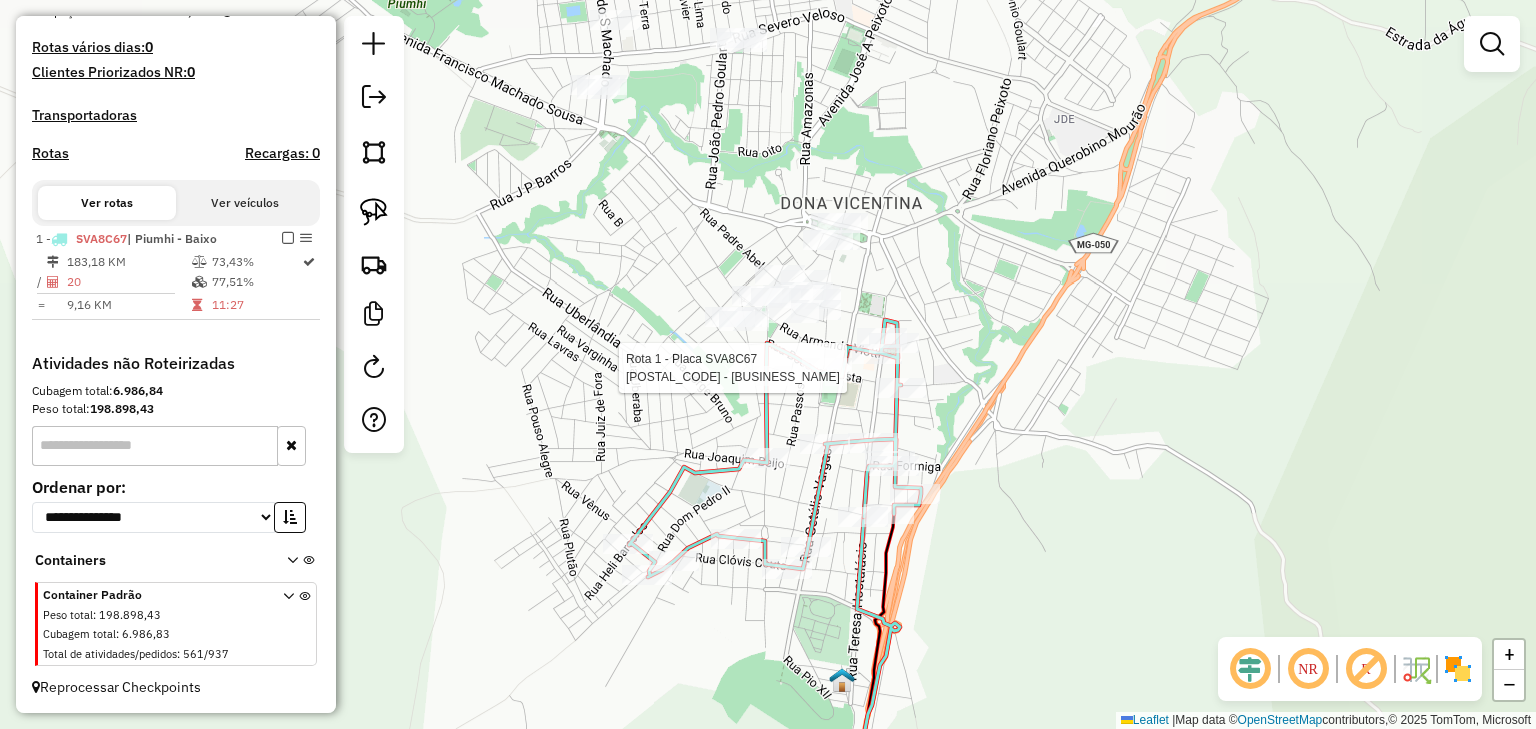 select on "*********" 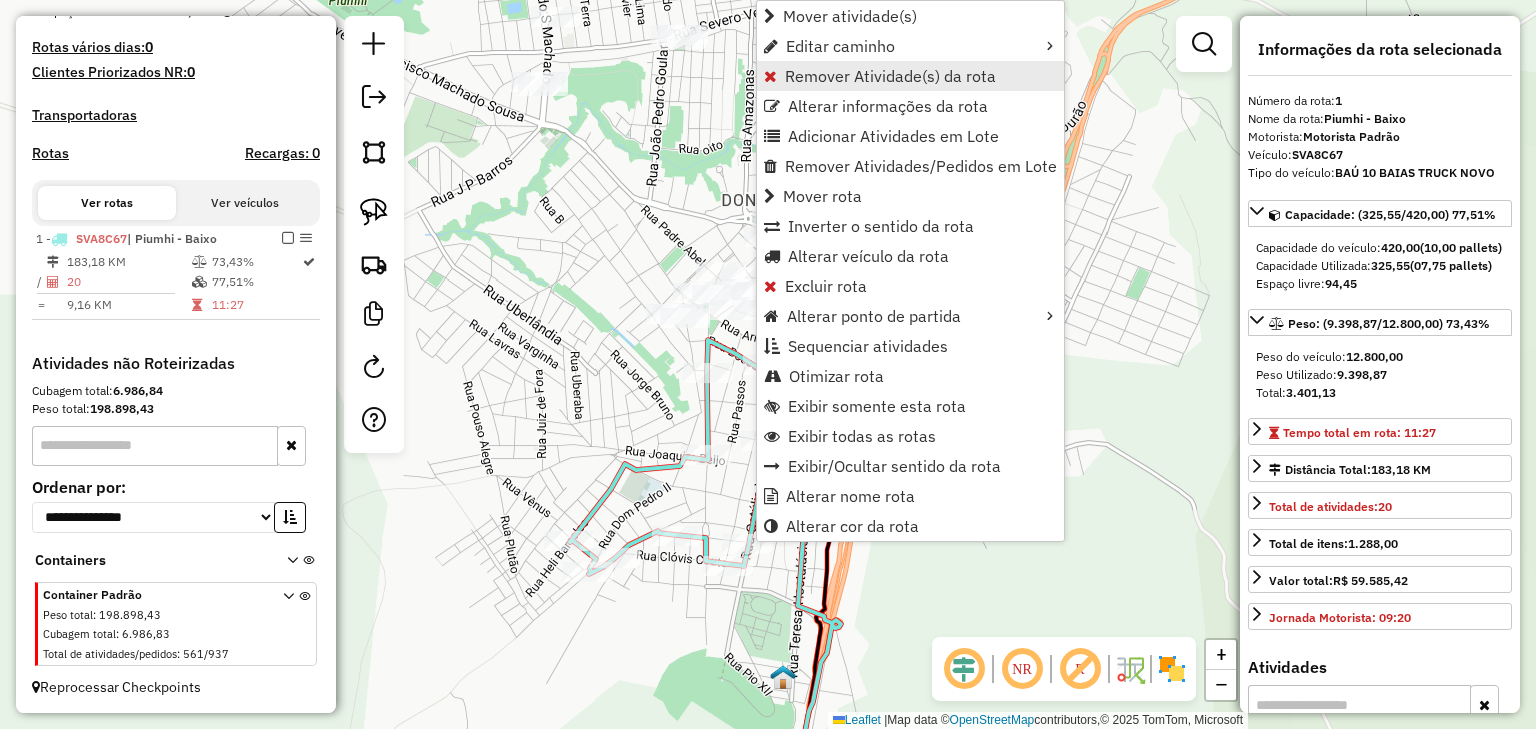 click on "Remover Atividade(s) da rota" at bounding box center [890, 76] 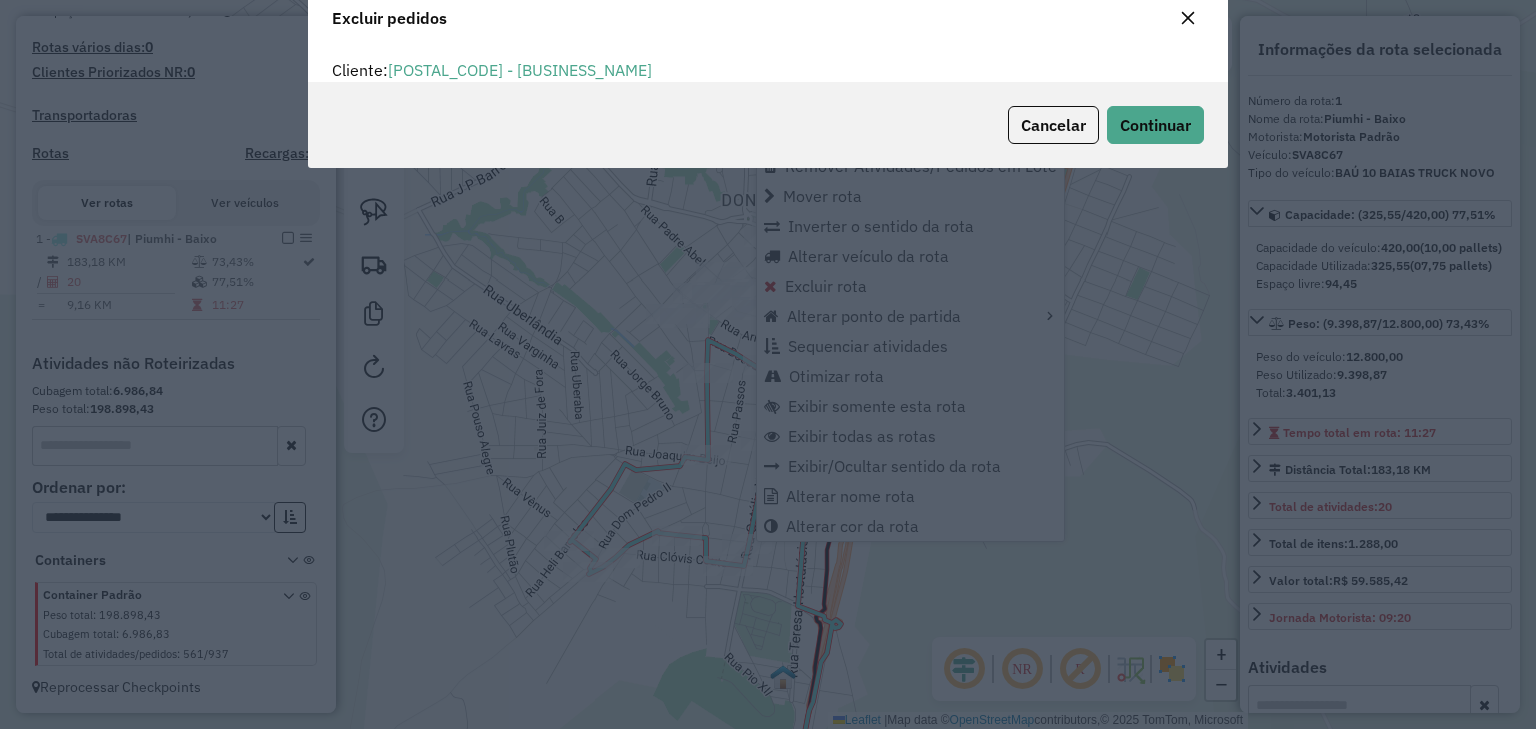 scroll, scrollTop: 69, scrollLeft: 0, axis: vertical 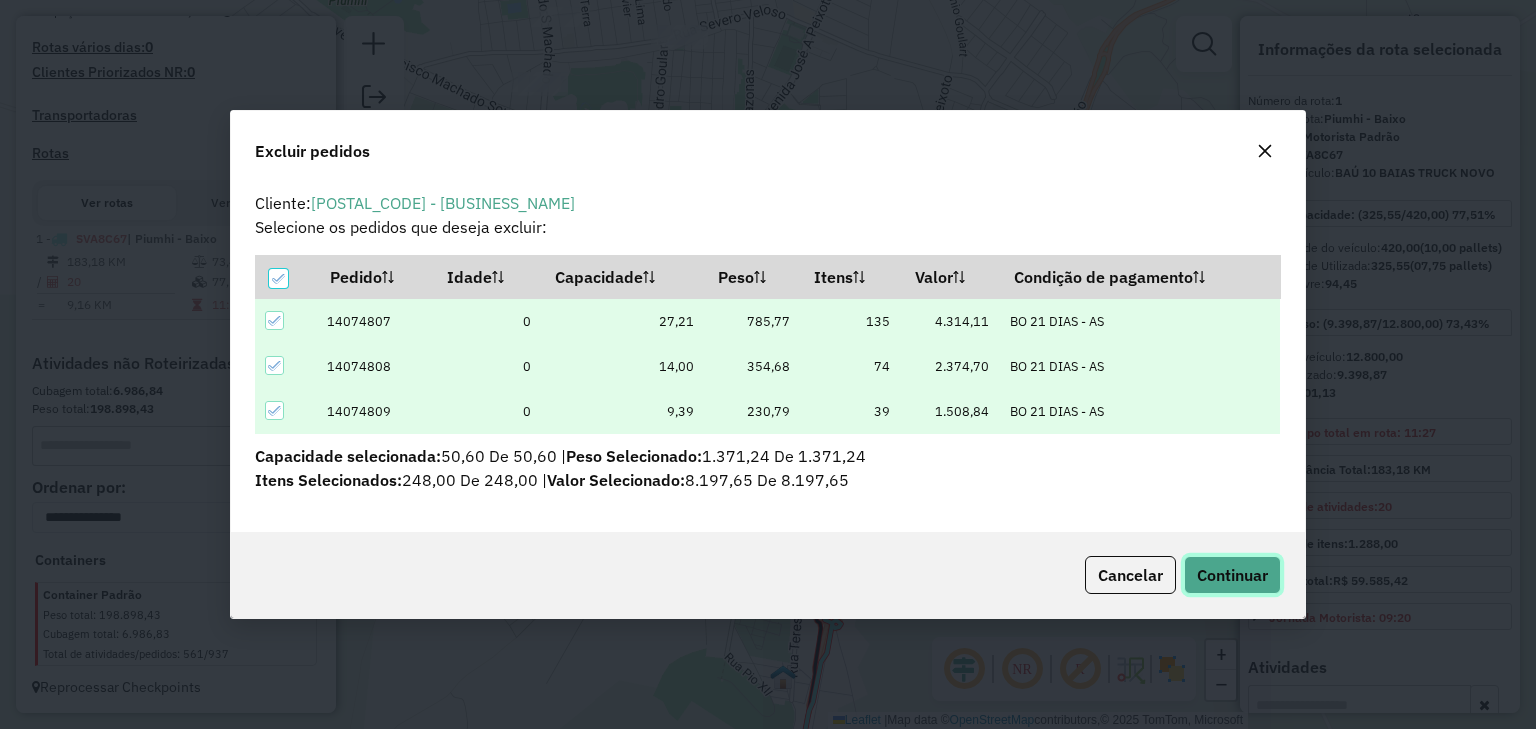 click on "Continuar" 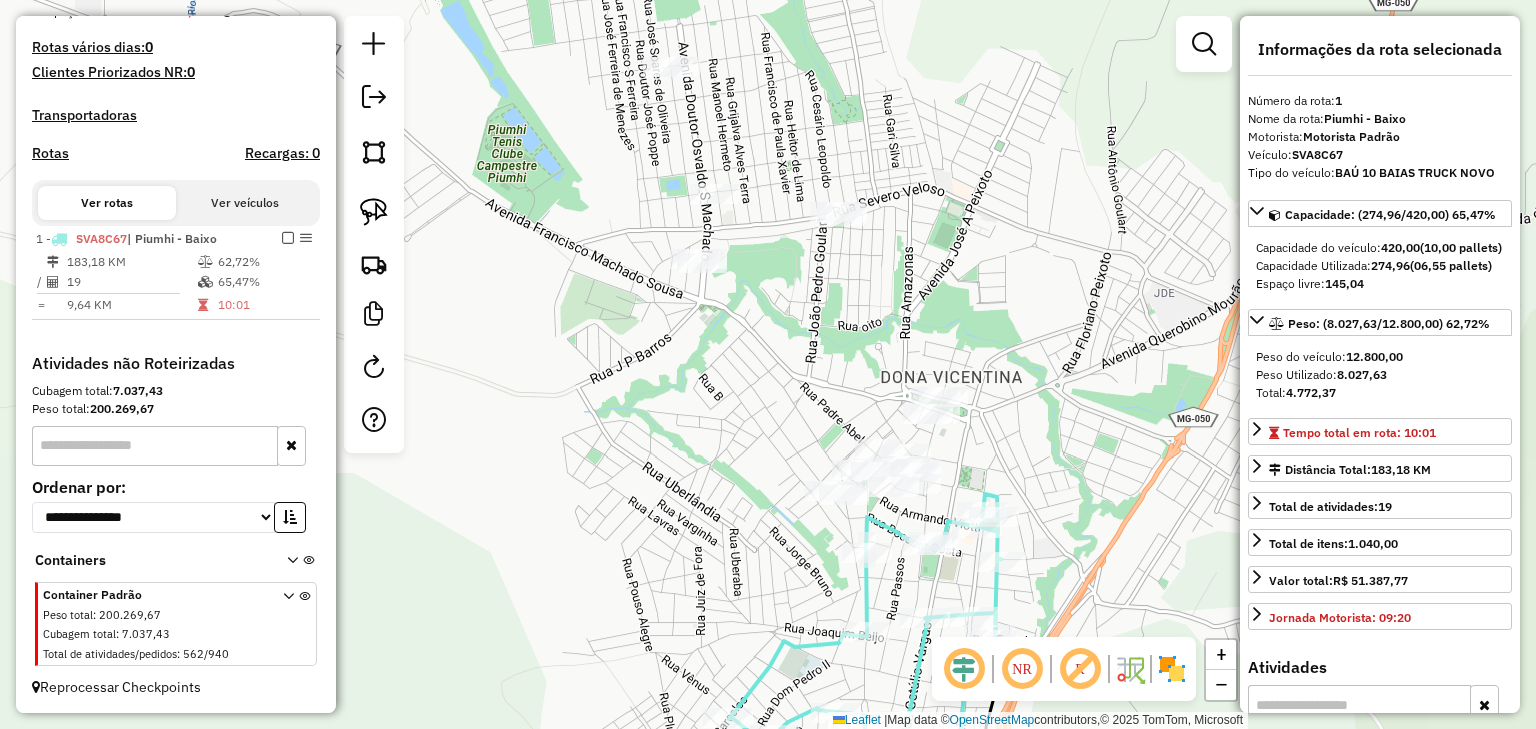 drag, startPoint x: 557, startPoint y: 259, endPoint x: 703, endPoint y: 422, distance: 218.82642 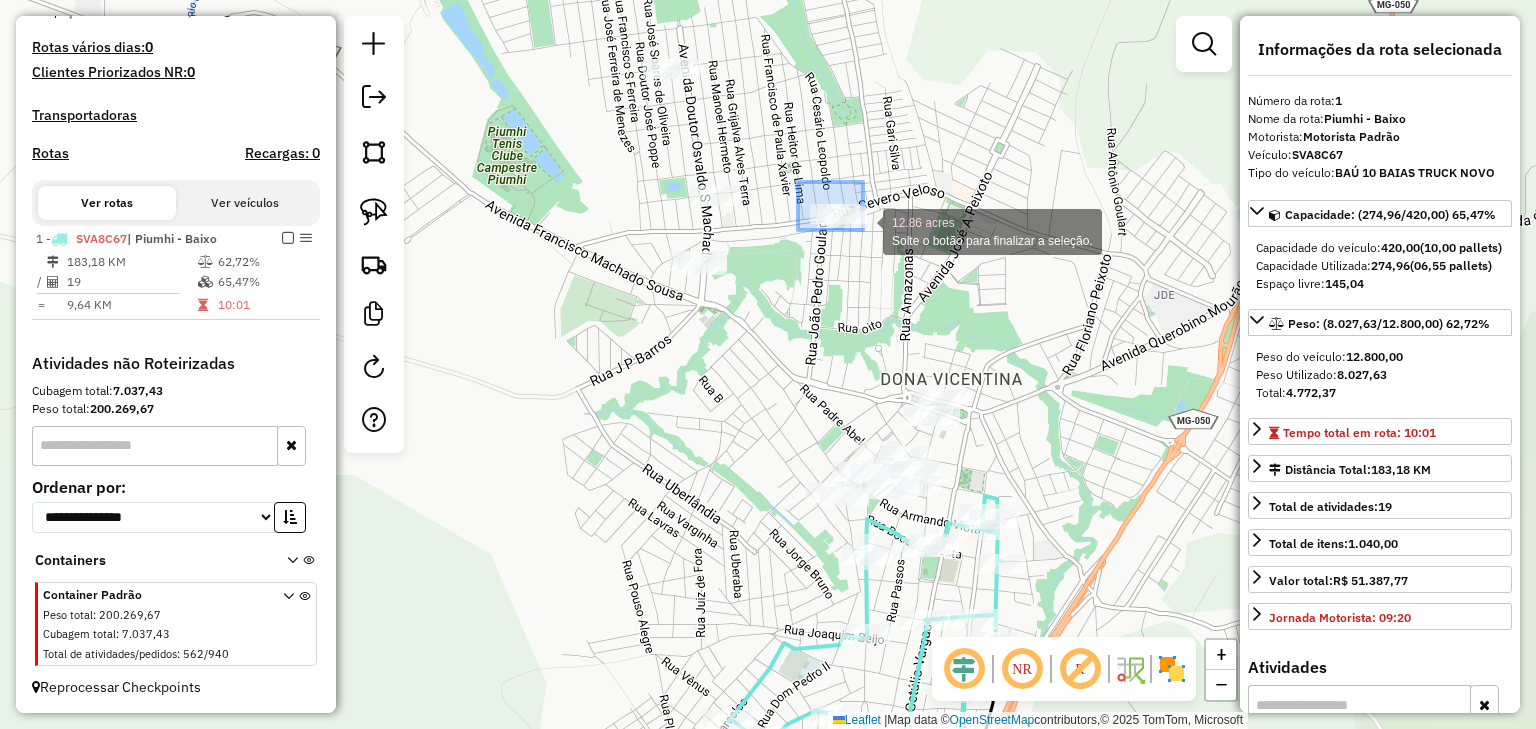 drag, startPoint x: 798, startPoint y: 182, endPoint x: 866, endPoint y: 232, distance: 84.40379 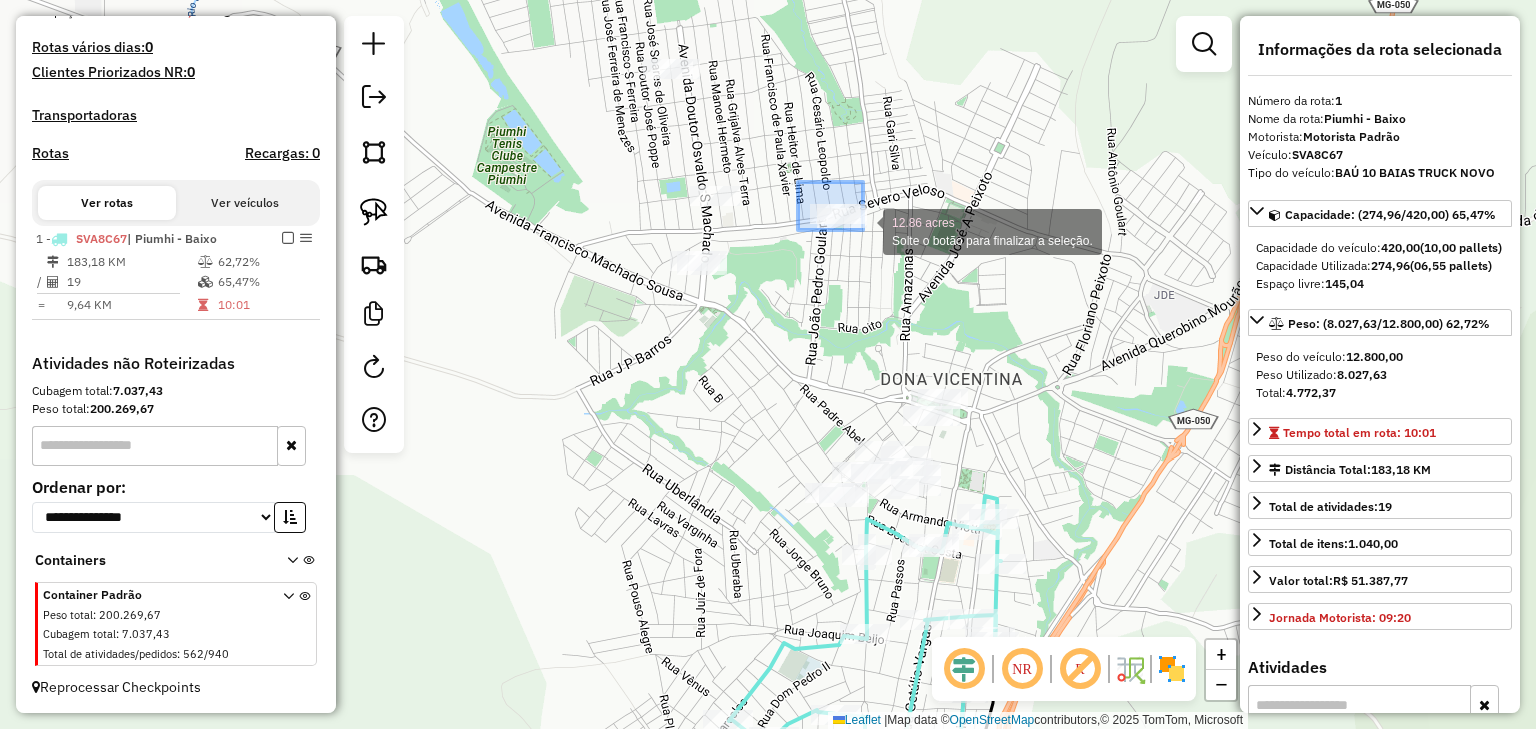 click on "12.86 acres Solte o botão para finalizar a seleção. Janela de atendimento Grade de atendimento Capacidade Transportadoras Veículos Cliente Pedidos  Rotas Selecione os dias de semana para filtrar as janelas de atendimento  Seg   Ter   Qua   Qui   Sex   Sáb   Dom  Informe o período da janela de atendimento: De: Até:  Filtrar exatamente a janela do cliente  Considerar janela de atendimento padrão  Selecione os dias de semana para filtrar as grades de atendimento  Seg   Ter   Qua   Qui   Sex   Sáb   Dom   Considerar clientes sem dia de atendimento cadastrado  Clientes fora do dia de atendimento selecionado Filtrar as atividades entre os valores definidos abaixo:  Peso mínimo:   Peso máximo:   Cubagem mínima:   Cubagem máxima:   De:   Até:  Filtrar as atividades entre o tempo de atendimento definido abaixo:  De:   Até:   Considerar capacidade total dos clientes não roteirizados Transportadora: Selecione um ou mais itens Tipo de veículo: Selecione um ou mais itens Veículo: Motorista: Nome: Setor:" 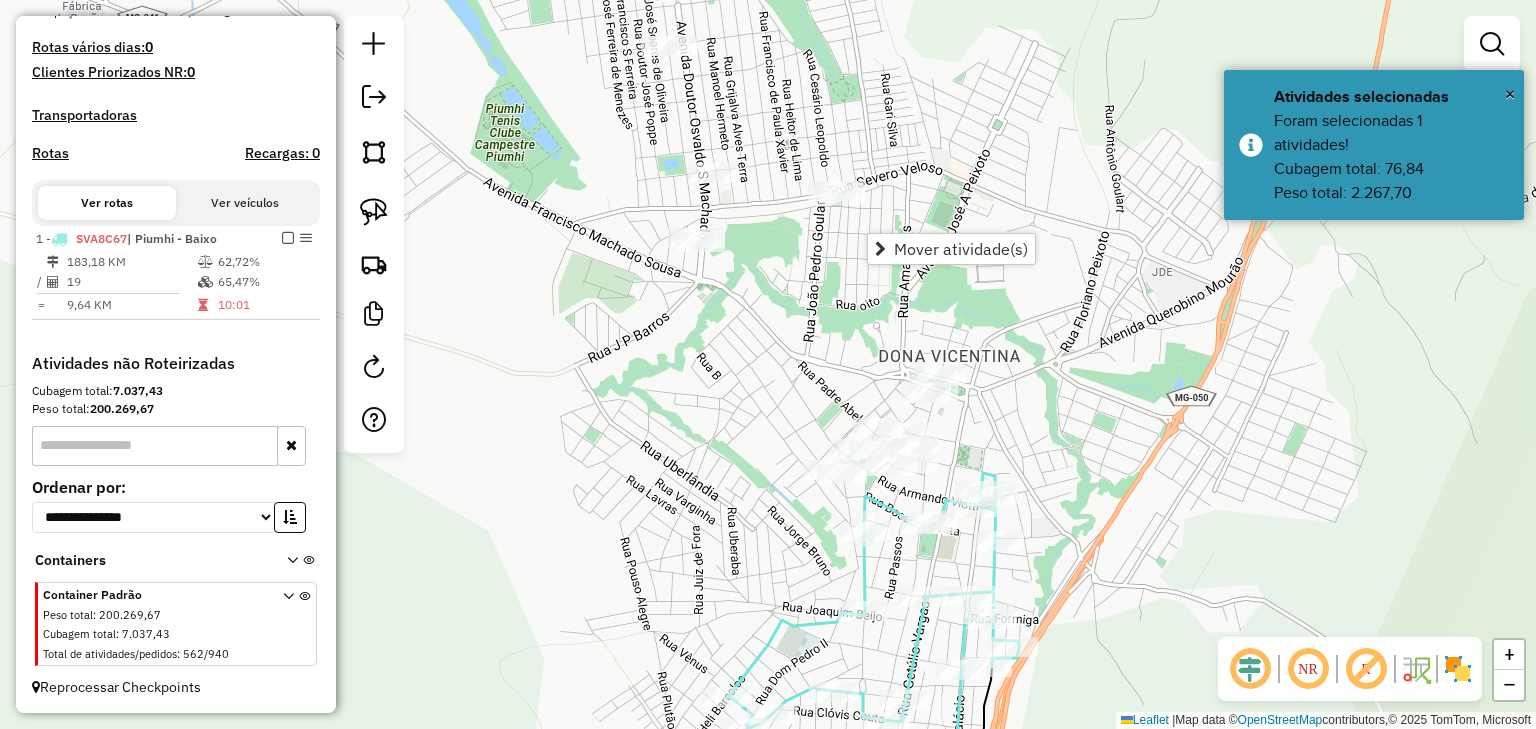 drag, startPoint x: 801, startPoint y: 437, endPoint x: 813, endPoint y: 354, distance: 83.86298 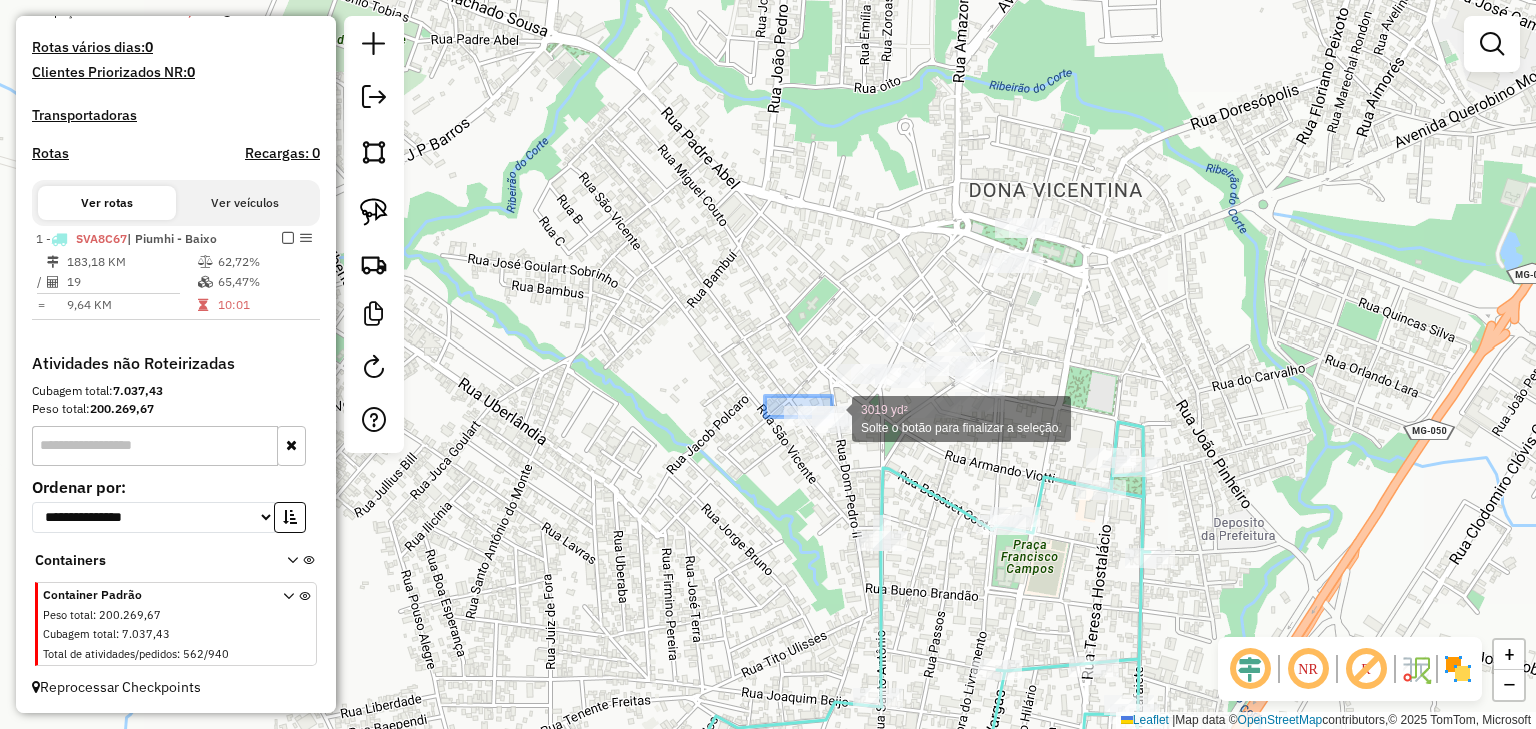 drag, startPoint x: 765, startPoint y: 396, endPoint x: 885, endPoint y: 453, distance: 132.84953 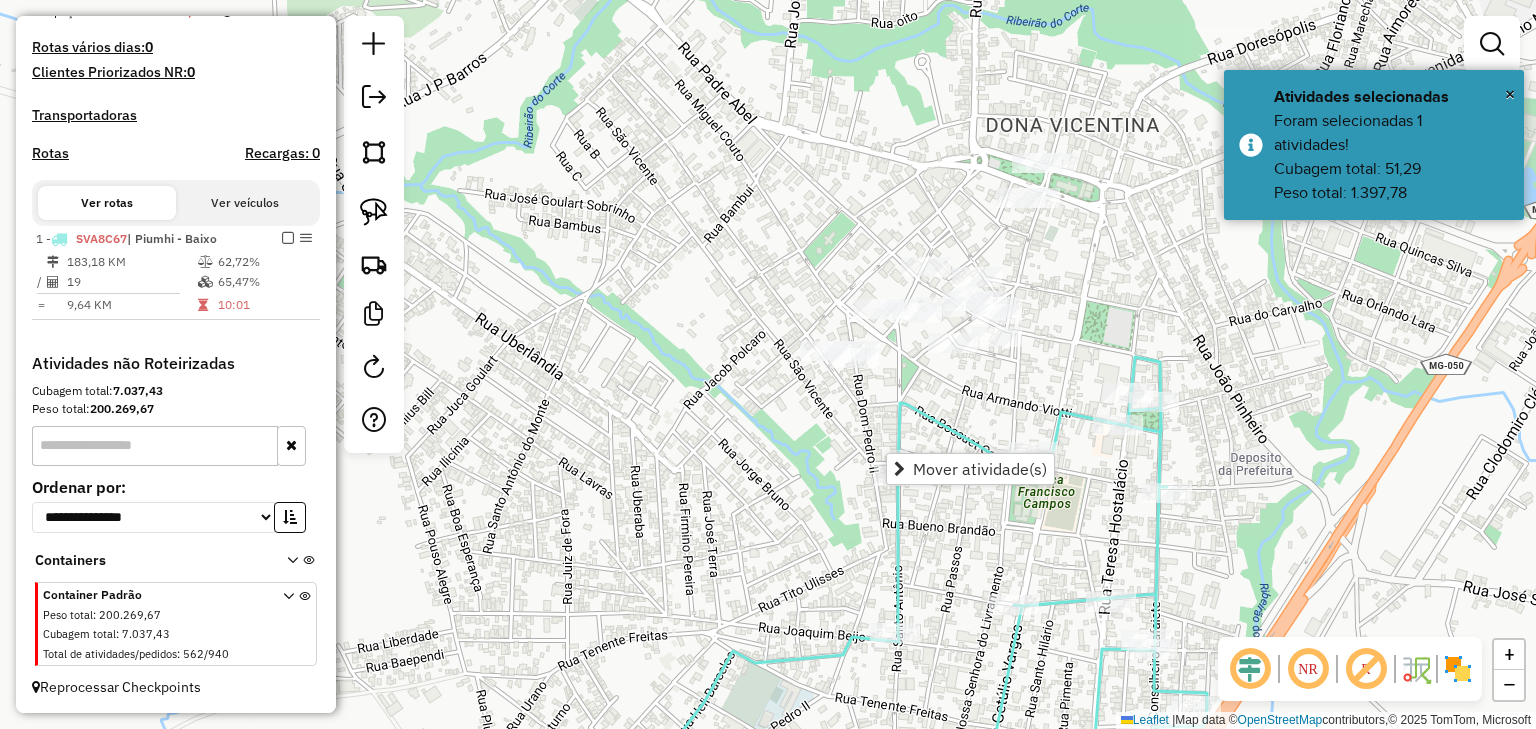 drag, startPoint x: 845, startPoint y: 471, endPoint x: 863, endPoint y: 360, distance: 112.44999 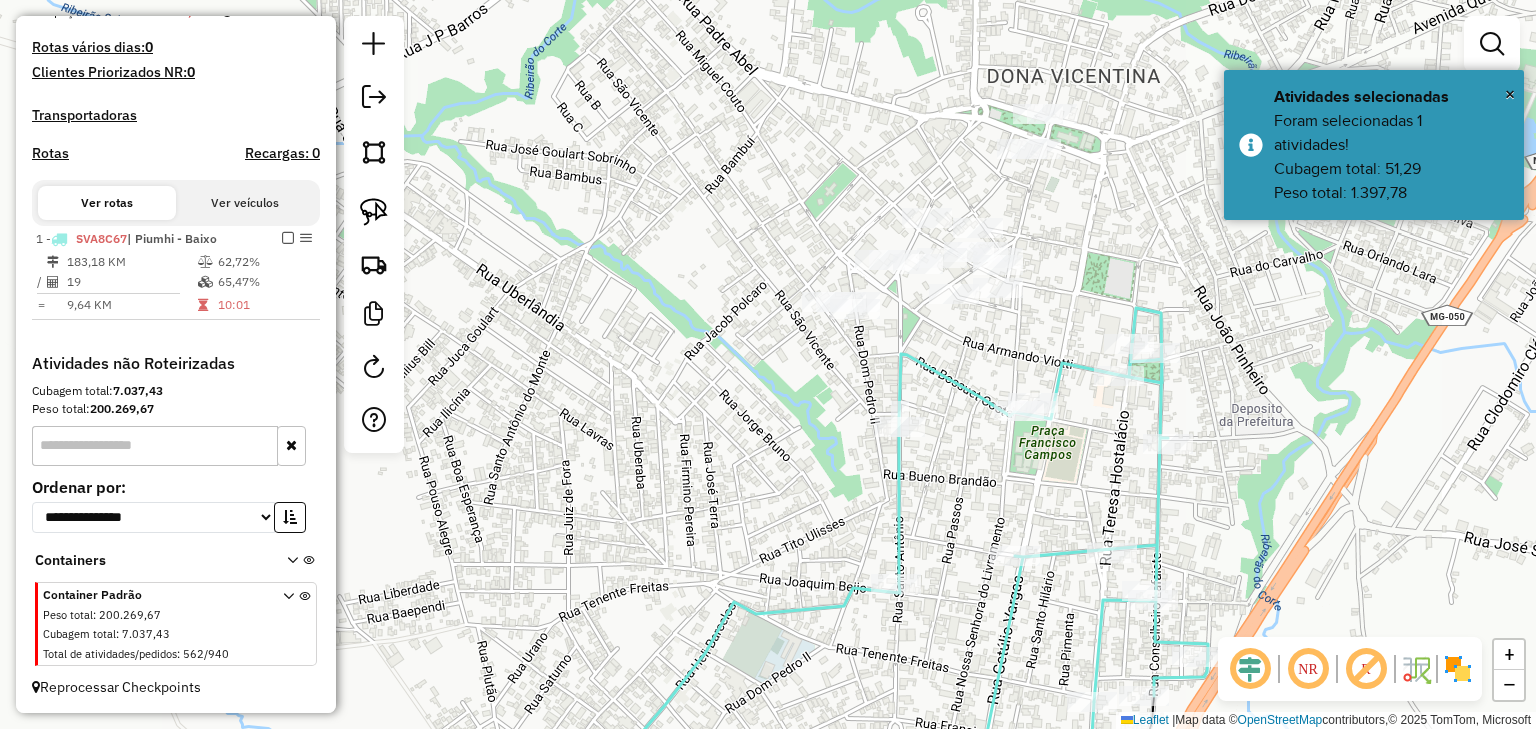 click 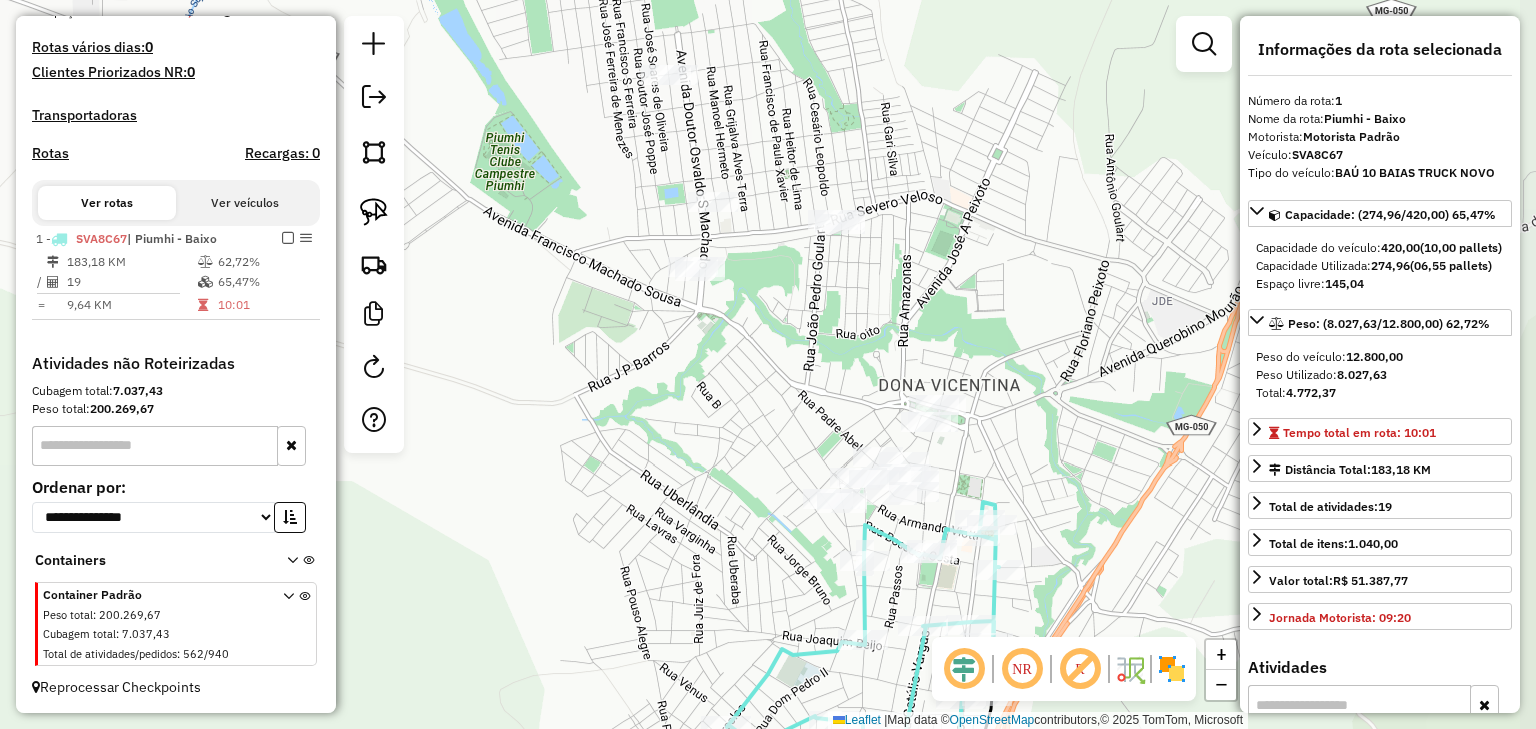 drag, startPoint x: 821, startPoint y: 340, endPoint x: 807, endPoint y: 484, distance: 144.67896 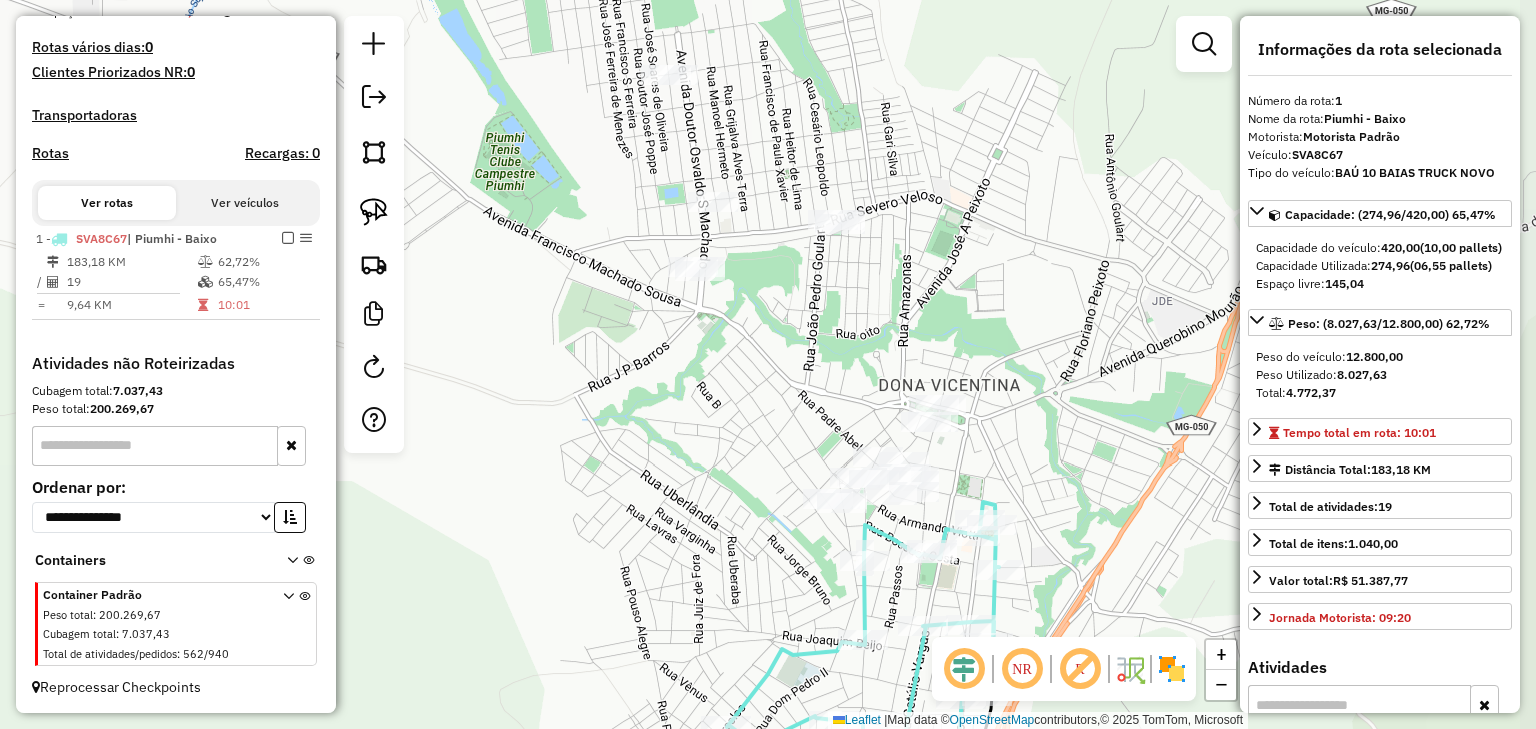 click on "Janela de atendimento Grade de atendimento Capacidade Transportadoras Veículos Cliente Pedidos  Rotas Selecione os dias de semana para filtrar as janelas de atendimento  Seg   Ter   Qua   Qui   Sex   Sáb   Dom  Informe o período da janela de atendimento: De: Até:  Filtrar exatamente a janela do cliente  Considerar janela de atendimento padrão  Selecione os dias de semana para filtrar as grades de atendimento  Seg   Ter   Qua   Qui   Sex   Sáb   Dom   Considerar clientes sem dia de atendimento cadastrado  Clientes fora do dia de atendimento selecionado Filtrar as atividades entre os valores definidos abaixo:  Peso mínimo:   Peso máximo:   Cubagem mínima:   Cubagem máxima:   De:   Até:  Filtrar as atividades entre o tempo de atendimento definido abaixo:  De:   Até:   Considerar capacidade total dos clientes não roteirizados Transportadora: Selecione um ou mais itens Tipo de veículo: Selecione um ou mais itens Veículo: Selecione um ou mais itens Motorista: Selecione um ou mais itens Nome: Rótulo:" 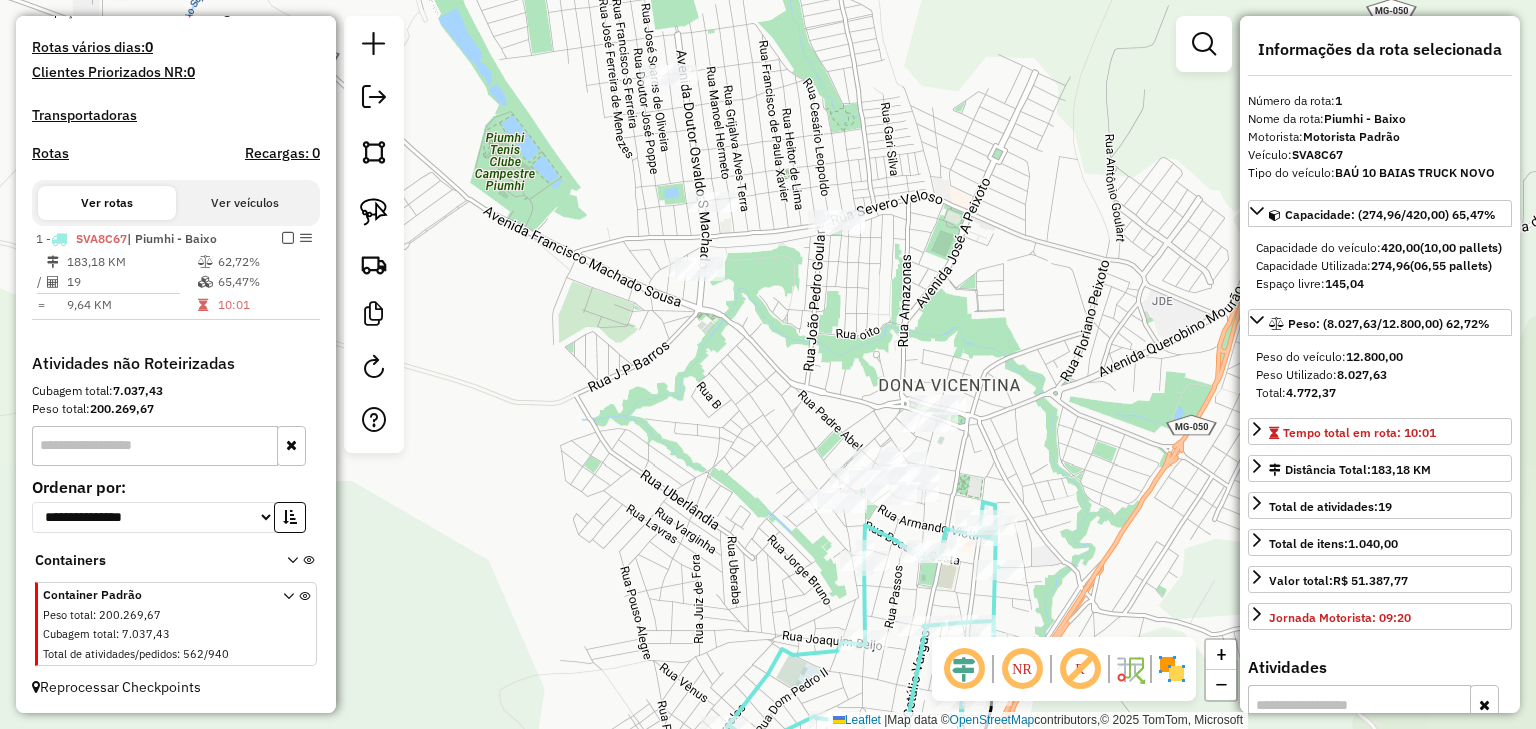 click on "Janela de atendimento Grade de atendimento Capacidade Transportadoras Veículos Cliente Pedidos  Rotas Selecione os dias de semana para filtrar as janelas de atendimento  Seg   Ter   Qua   Qui   Sex   Sáb   Dom  Informe o período da janela de atendimento: De: Até:  Filtrar exatamente a janela do cliente  Considerar janela de atendimento padrão  Selecione os dias de semana para filtrar as grades de atendimento  Seg   Ter   Qua   Qui   Sex   Sáb   Dom   Considerar clientes sem dia de atendimento cadastrado  Clientes fora do dia de atendimento selecionado Filtrar as atividades entre os valores definidos abaixo:  Peso mínimo:   Peso máximo:   Cubagem mínima:   Cubagem máxima:   De:   Até:  Filtrar as atividades entre o tempo de atendimento definido abaixo:  De:   Até:   Considerar capacidade total dos clientes não roteirizados Transportadora: Selecione um ou mais itens Tipo de veículo: Selecione um ou mais itens Veículo: Selecione um ou mais itens Motorista: Selecione um ou mais itens Nome: Rótulo:" 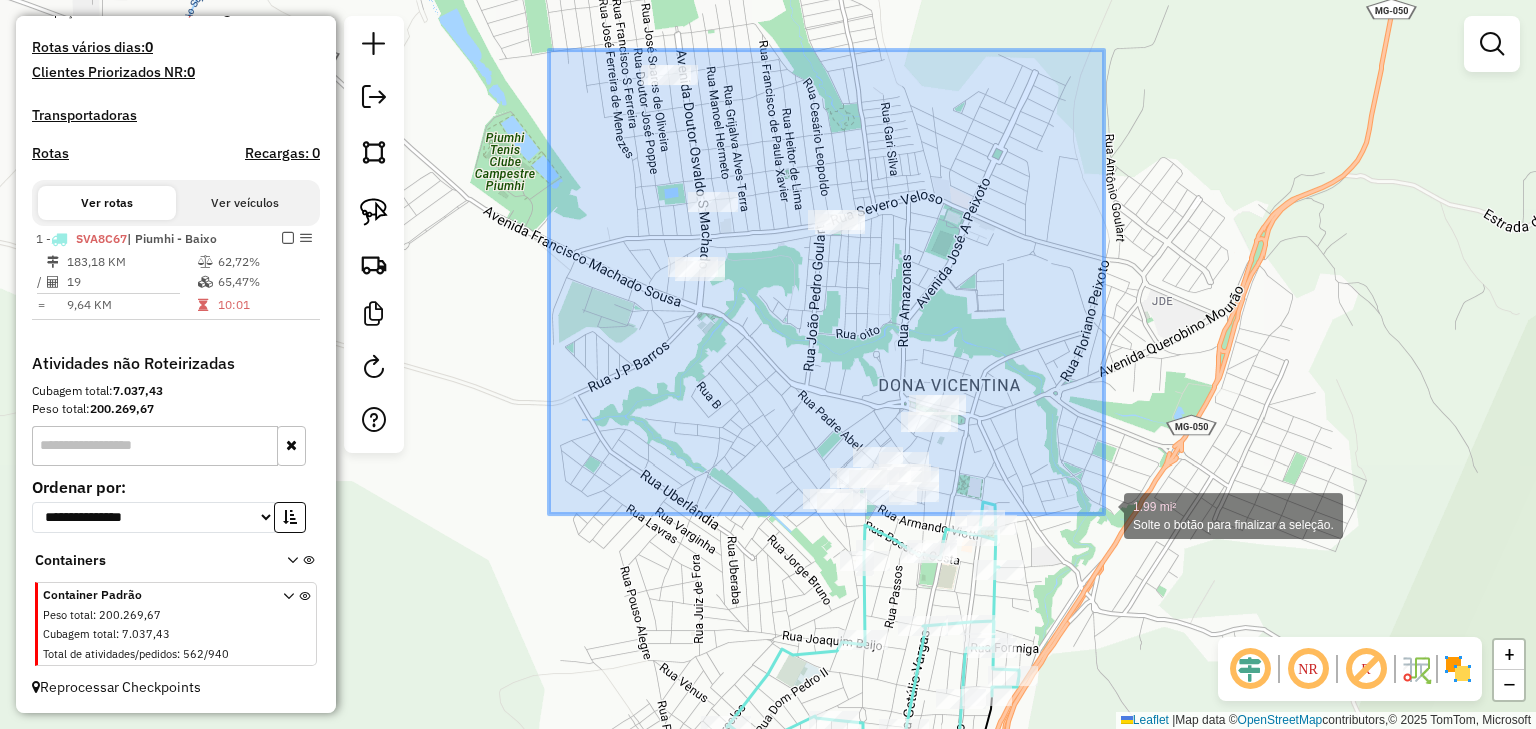 drag, startPoint x: 549, startPoint y: 50, endPoint x: 1104, endPoint y: 516, distance: 724.6937 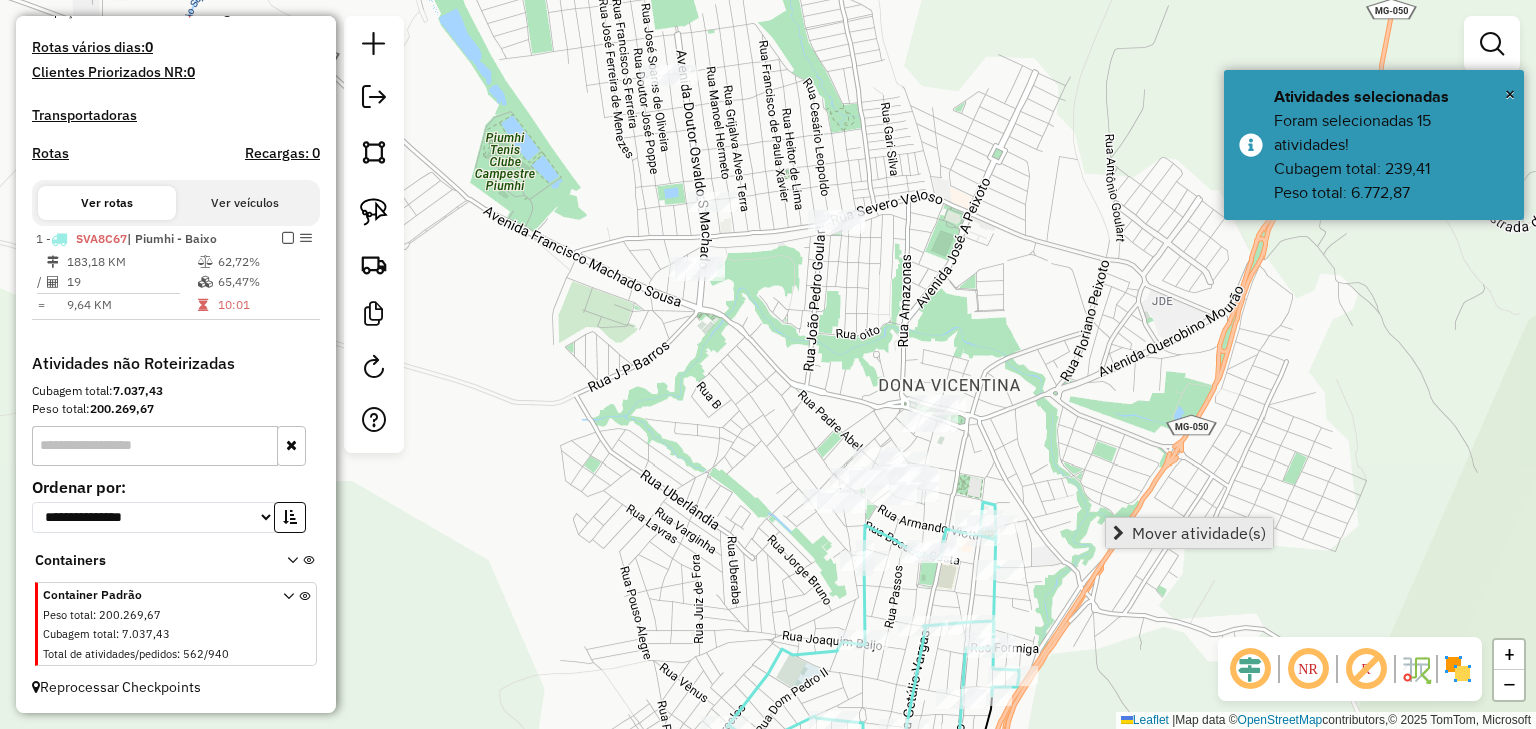 click on "Mover atividade(s)" at bounding box center [1199, 533] 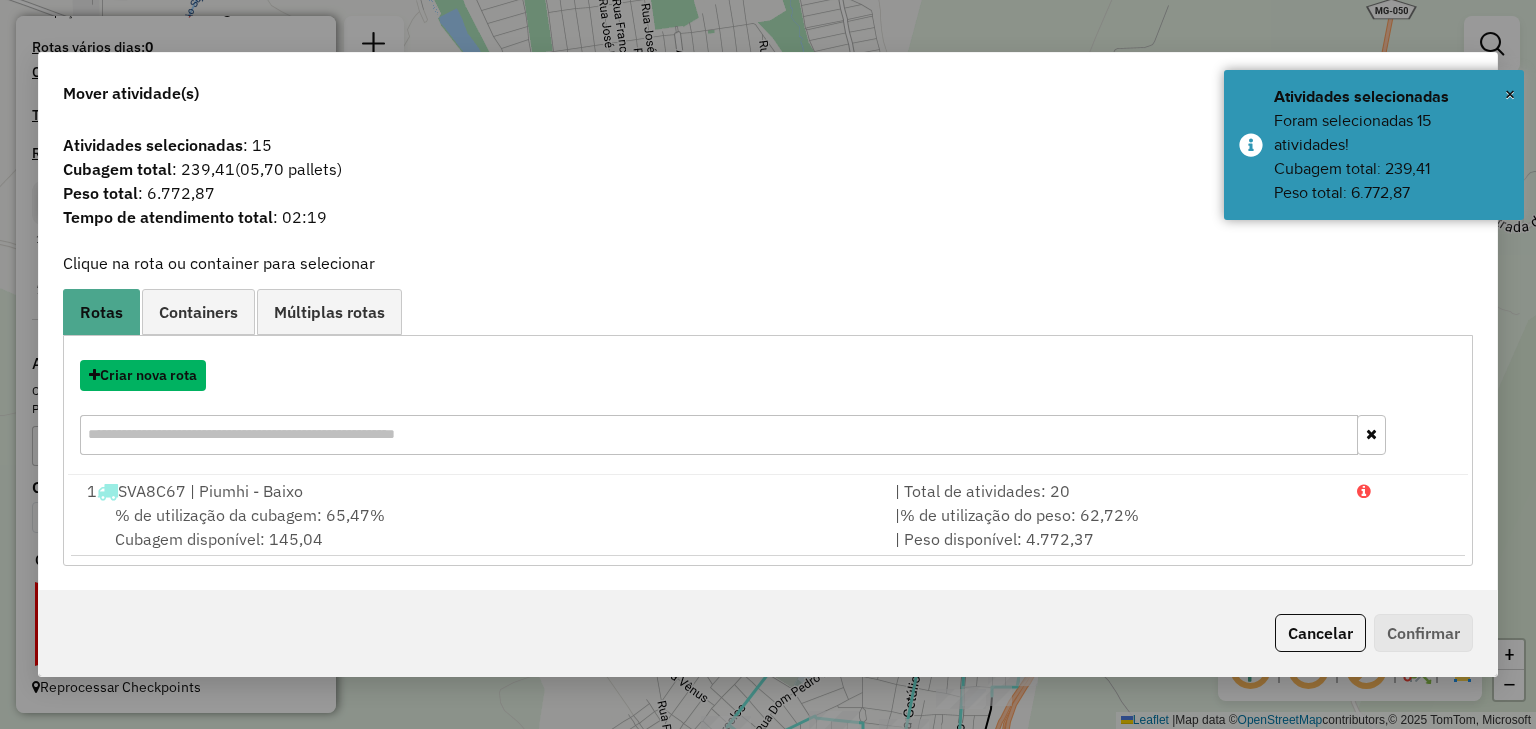 click on "Criar nova rota" at bounding box center [143, 375] 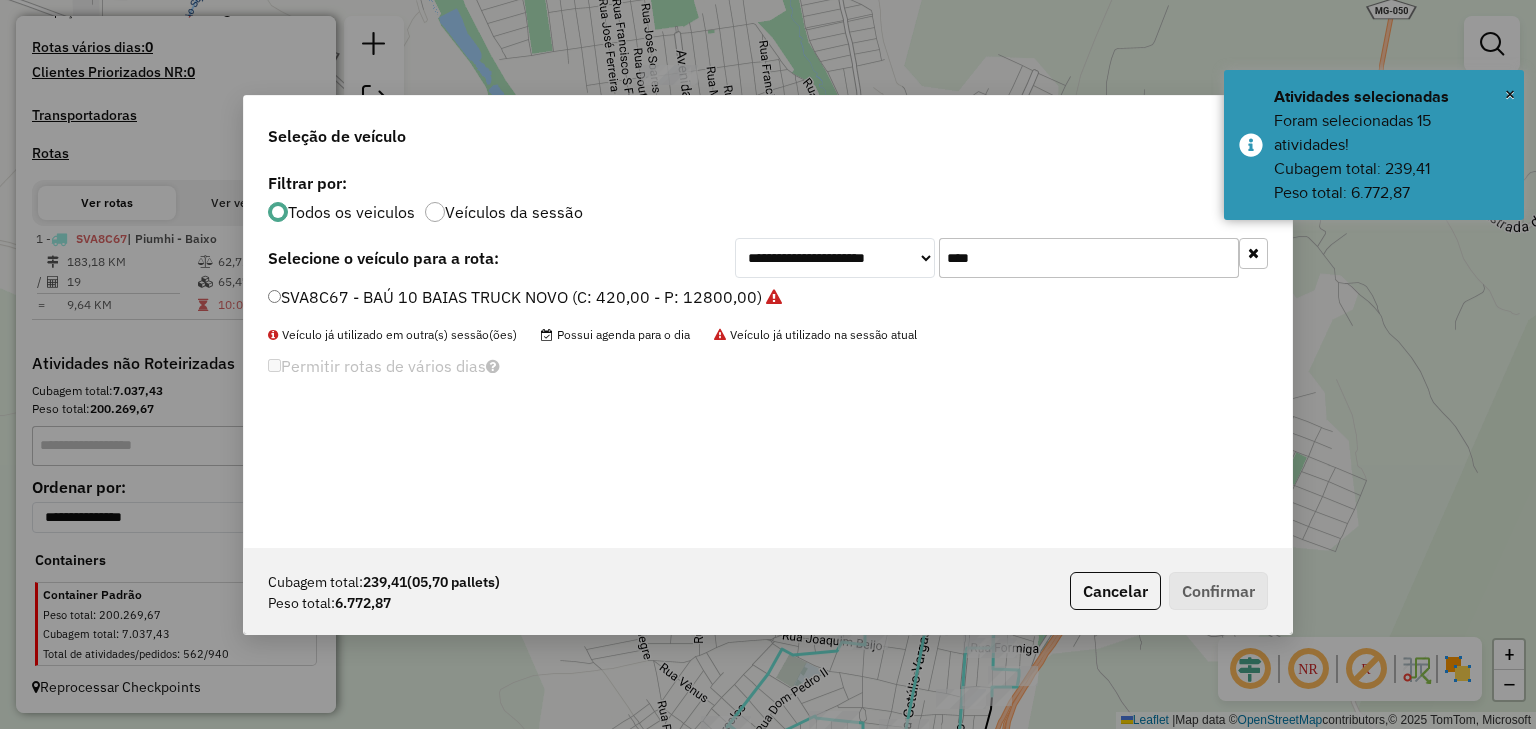 scroll, scrollTop: 10, scrollLeft: 6, axis: both 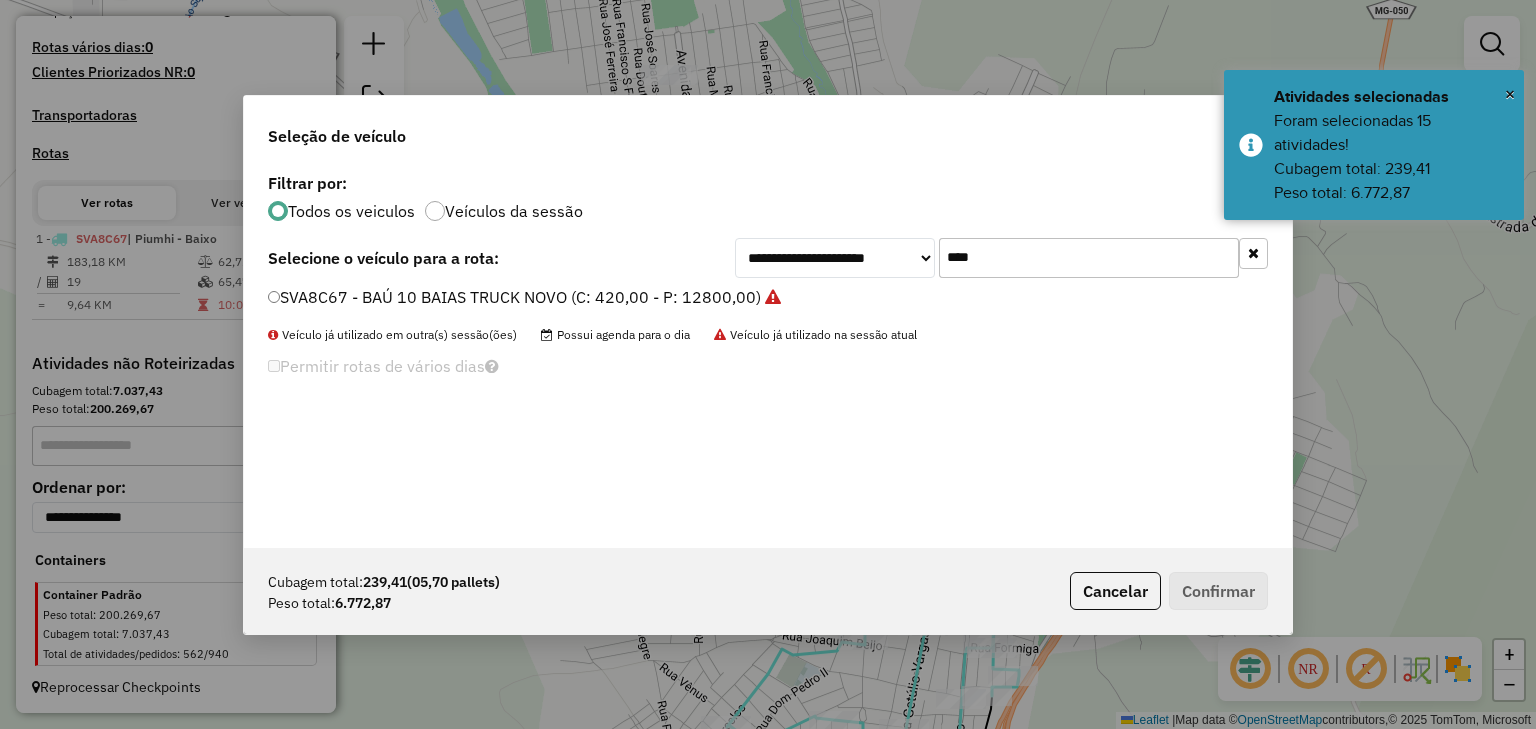 drag, startPoint x: 992, startPoint y: 242, endPoint x: 857, endPoint y: 246, distance: 135.05925 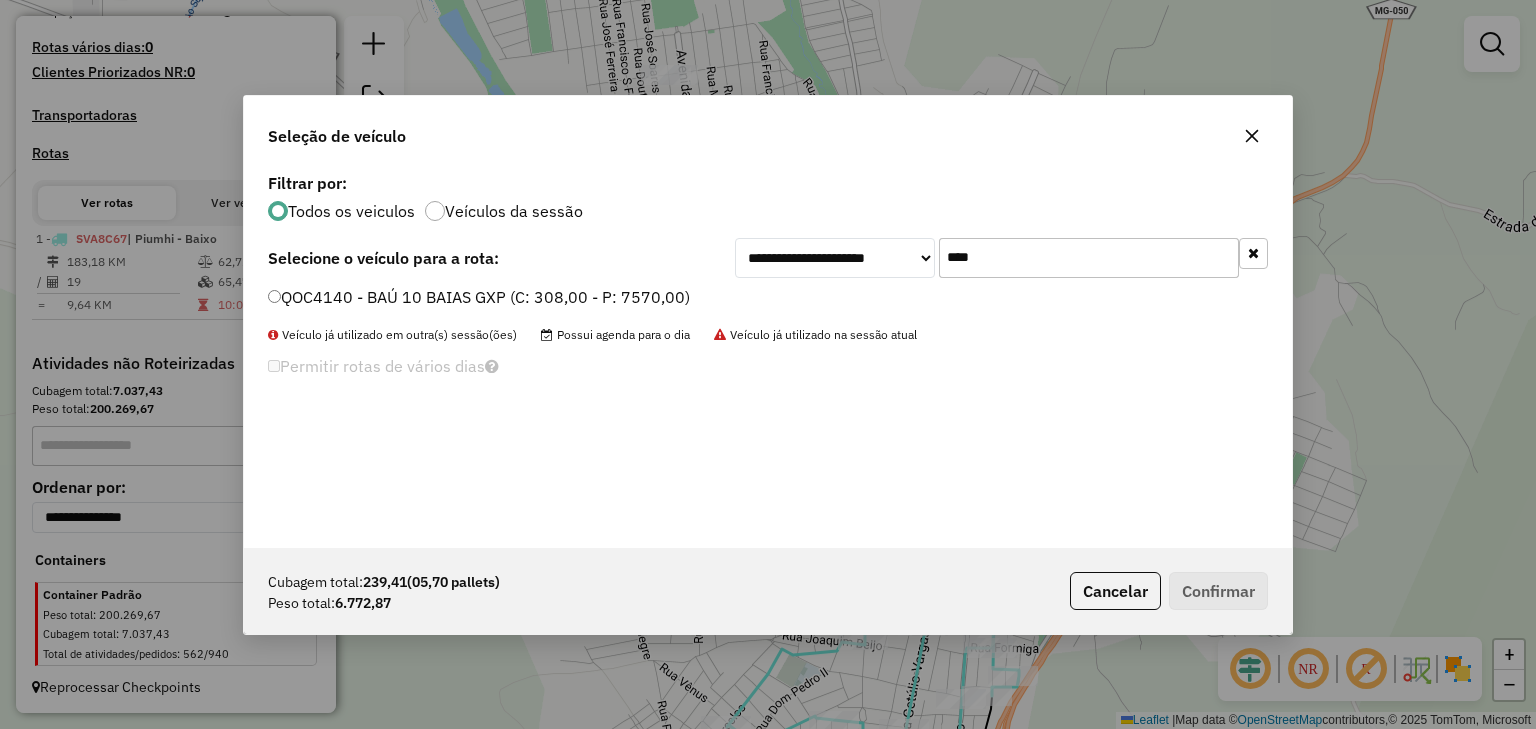type on "****" 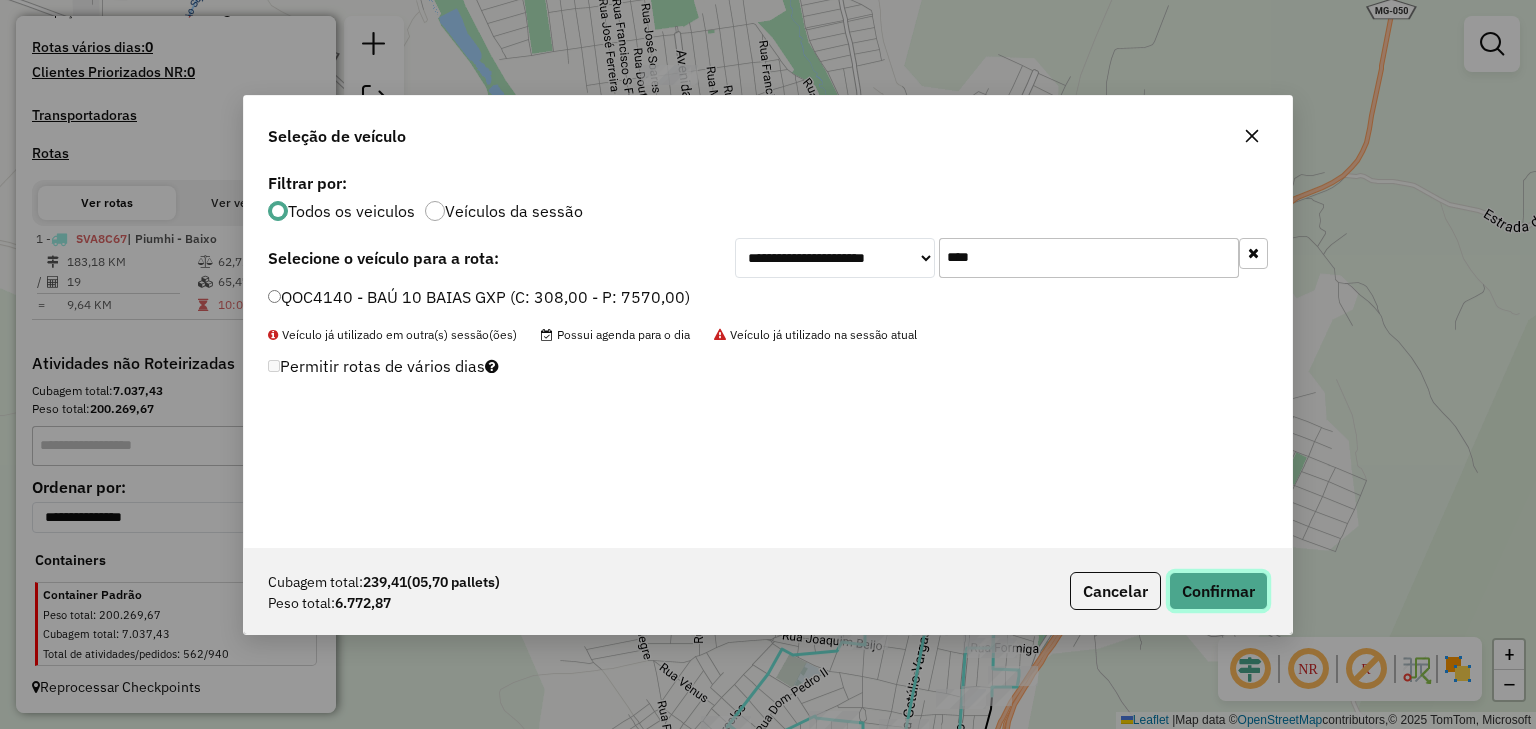 click on "Confirmar" 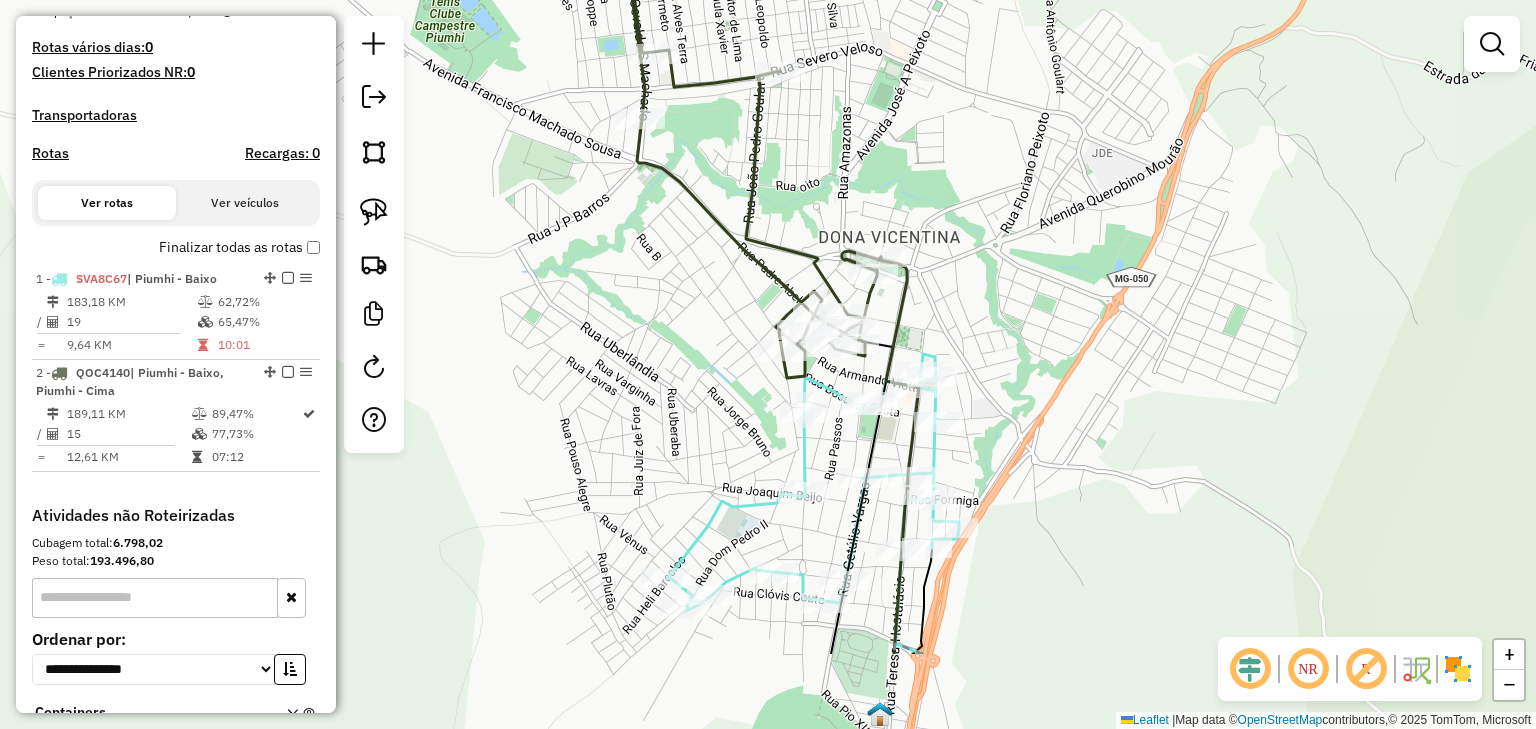 drag, startPoint x: 637, startPoint y: 312, endPoint x: 587, endPoint y: 201, distance: 121.74153 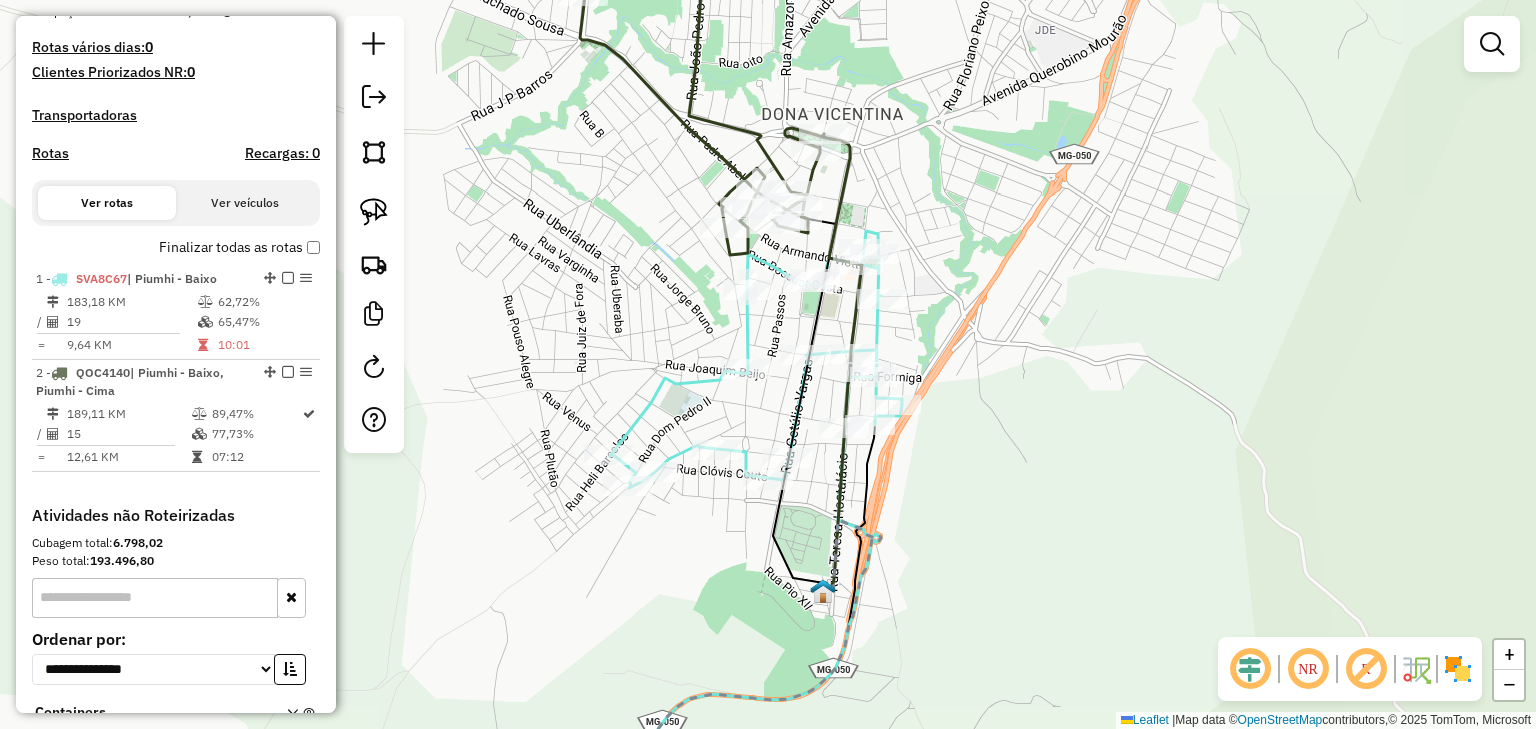click 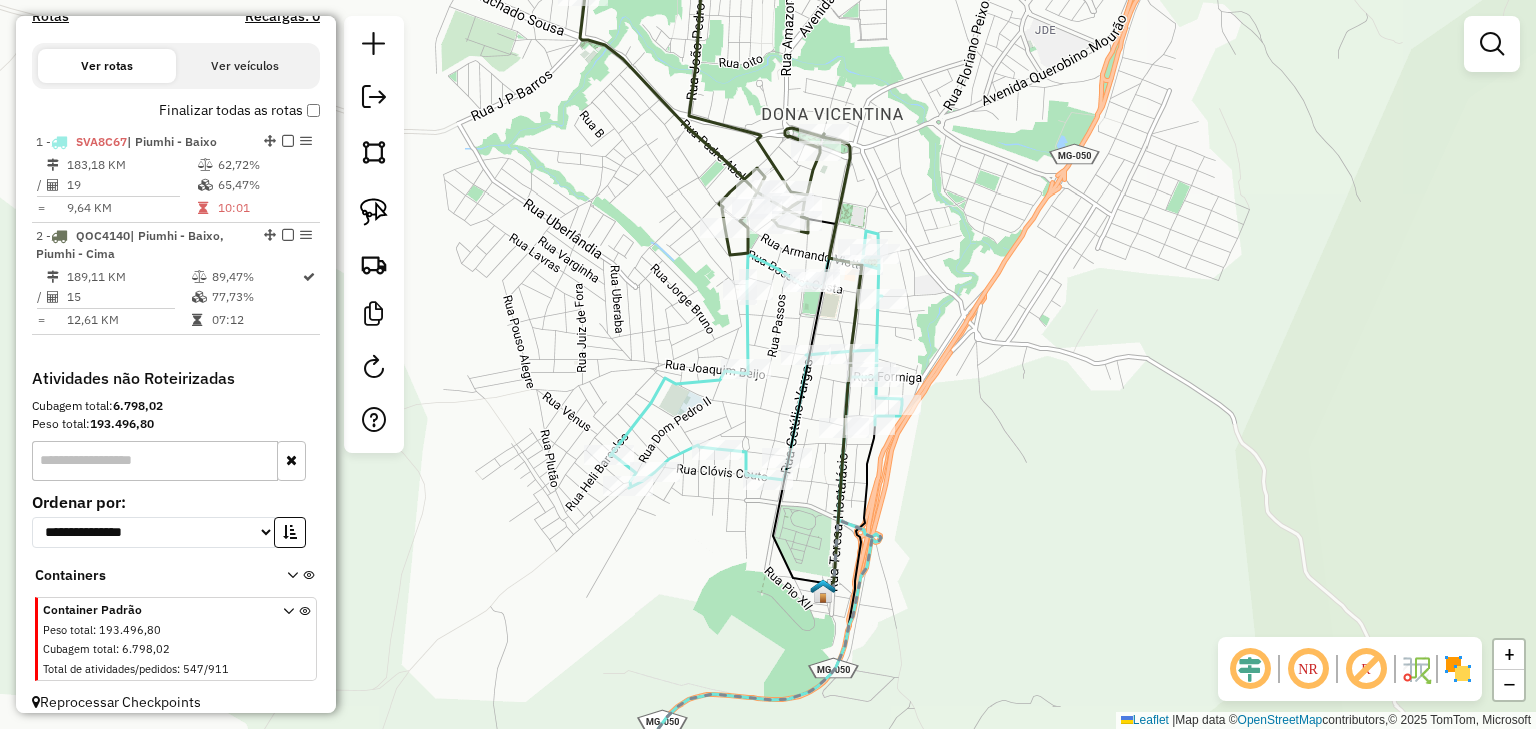 select on "*********" 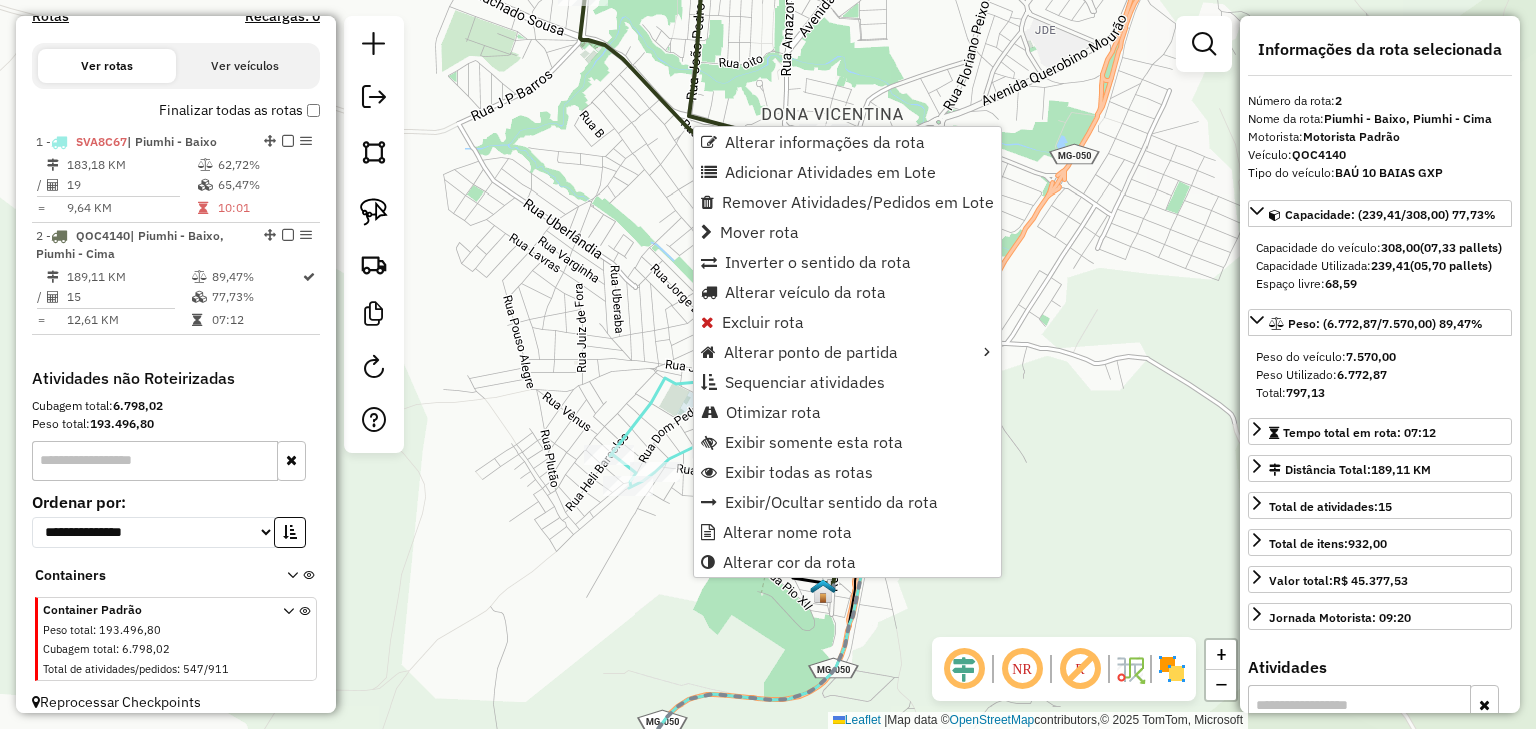 scroll, scrollTop: 676, scrollLeft: 0, axis: vertical 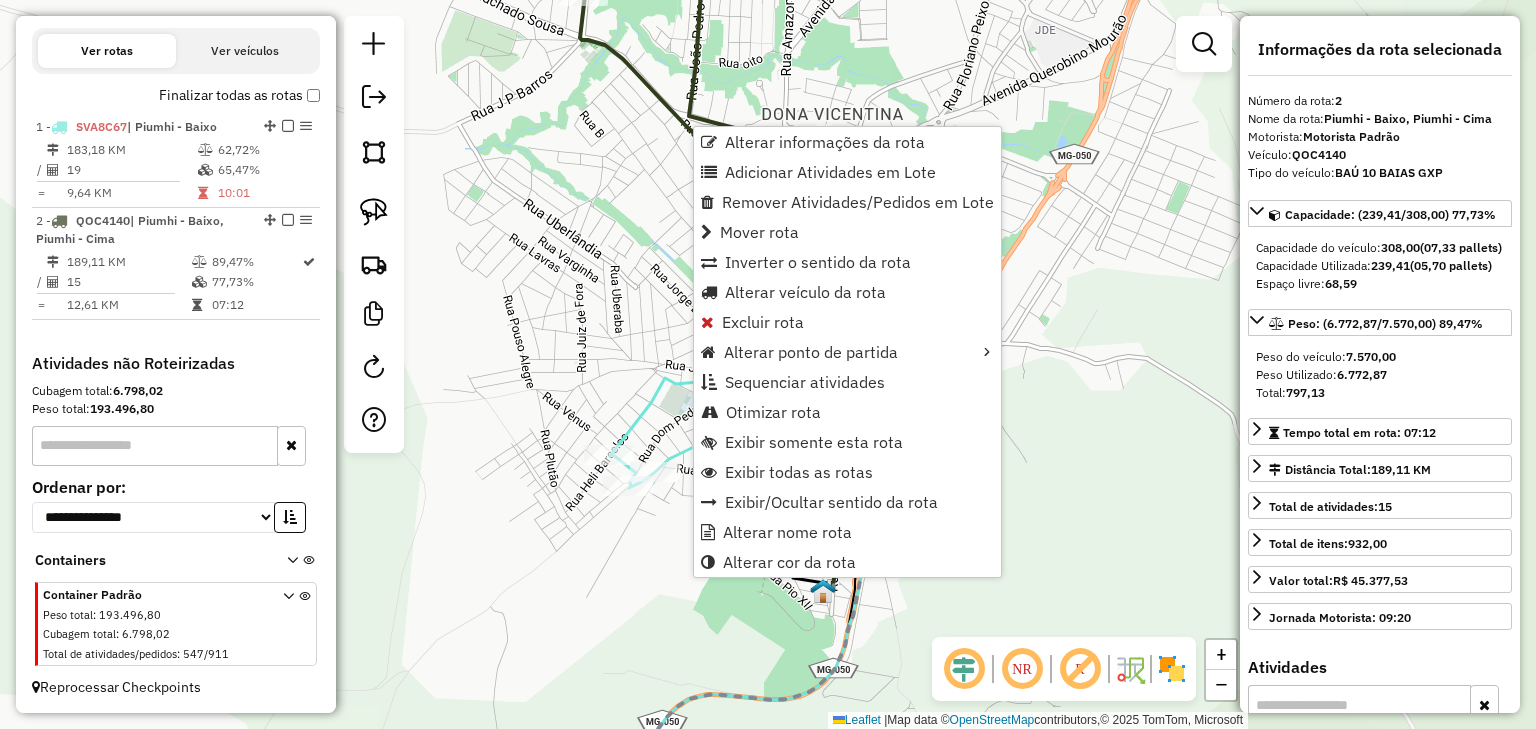 click on "Janela de atendimento Grade de atendimento Capacidade Transportadoras Veículos Cliente Pedidos  Rotas Selecione os dias de semana para filtrar as janelas de atendimento  Seg   Ter   Qua   Qui   Sex   Sáb   Dom  Informe o período da janela de atendimento: De: Até:  Filtrar exatamente a janela do cliente  Considerar janela de atendimento padrão  Selecione os dias de semana para filtrar as grades de atendimento  Seg   Ter   Qua   Qui   Sex   Sáb   Dom   Considerar clientes sem dia de atendimento cadastrado  Clientes fora do dia de atendimento selecionado Filtrar as atividades entre os valores definidos abaixo:  Peso mínimo:   Peso máximo:   Cubagem mínima:   Cubagem máxima:   De:   Até:  Filtrar as atividades entre o tempo de atendimento definido abaixo:  De:   Até:   Considerar capacidade total dos clientes não roteirizados Transportadora: Selecione um ou mais itens Tipo de veículo: Selecione um ou mais itens Veículo: Selecione um ou mais itens Motorista: Selecione um ou mais itens Nome: Rótulo:" 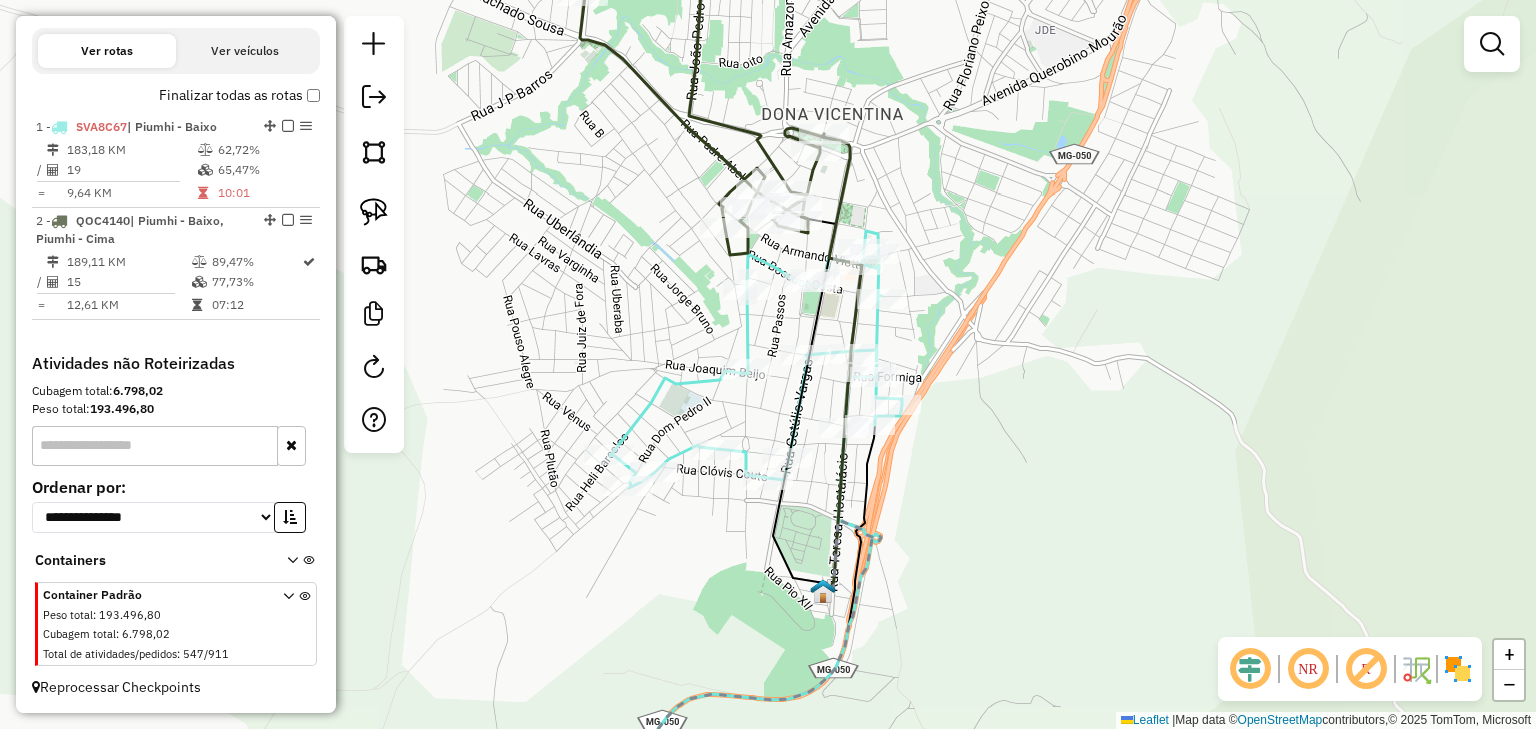 click 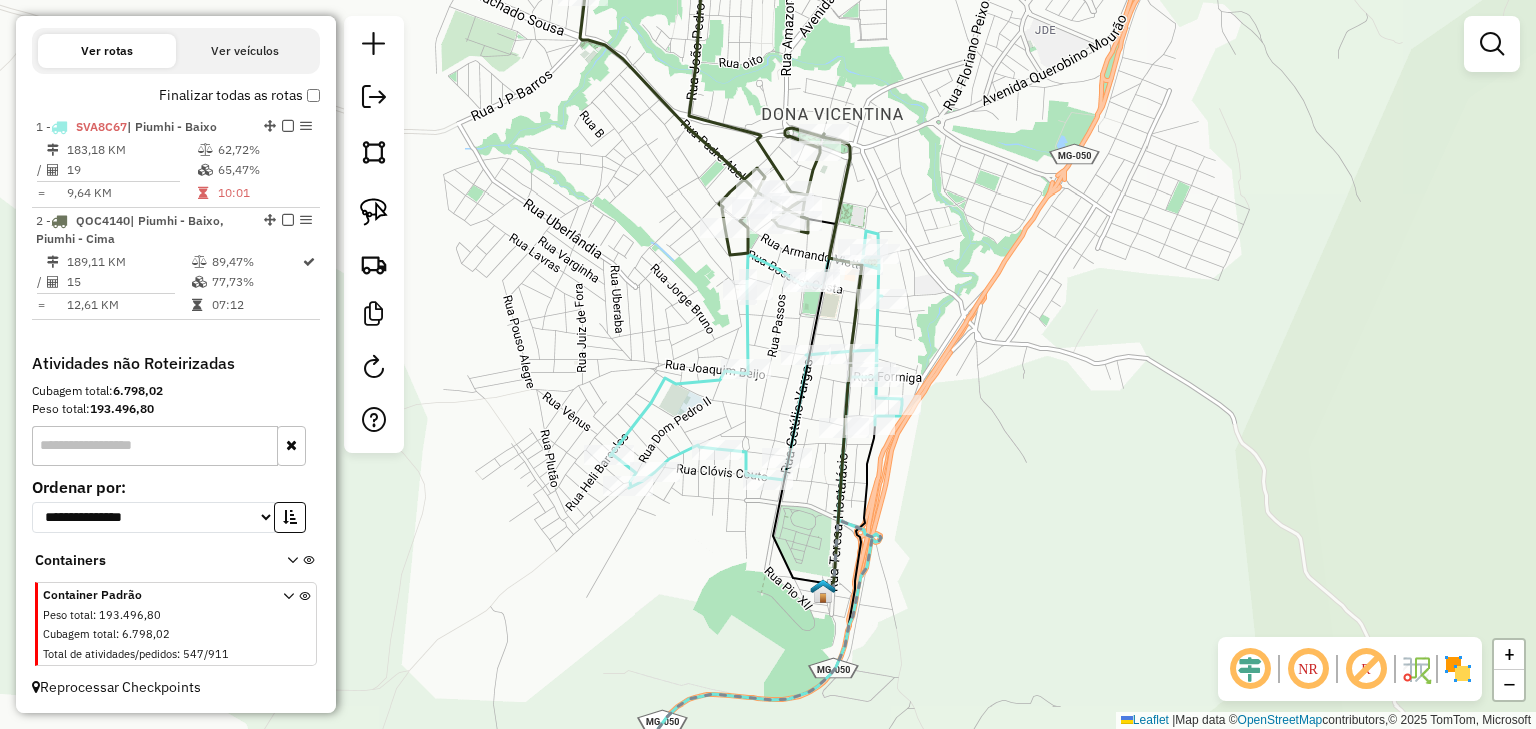 select on "*********" 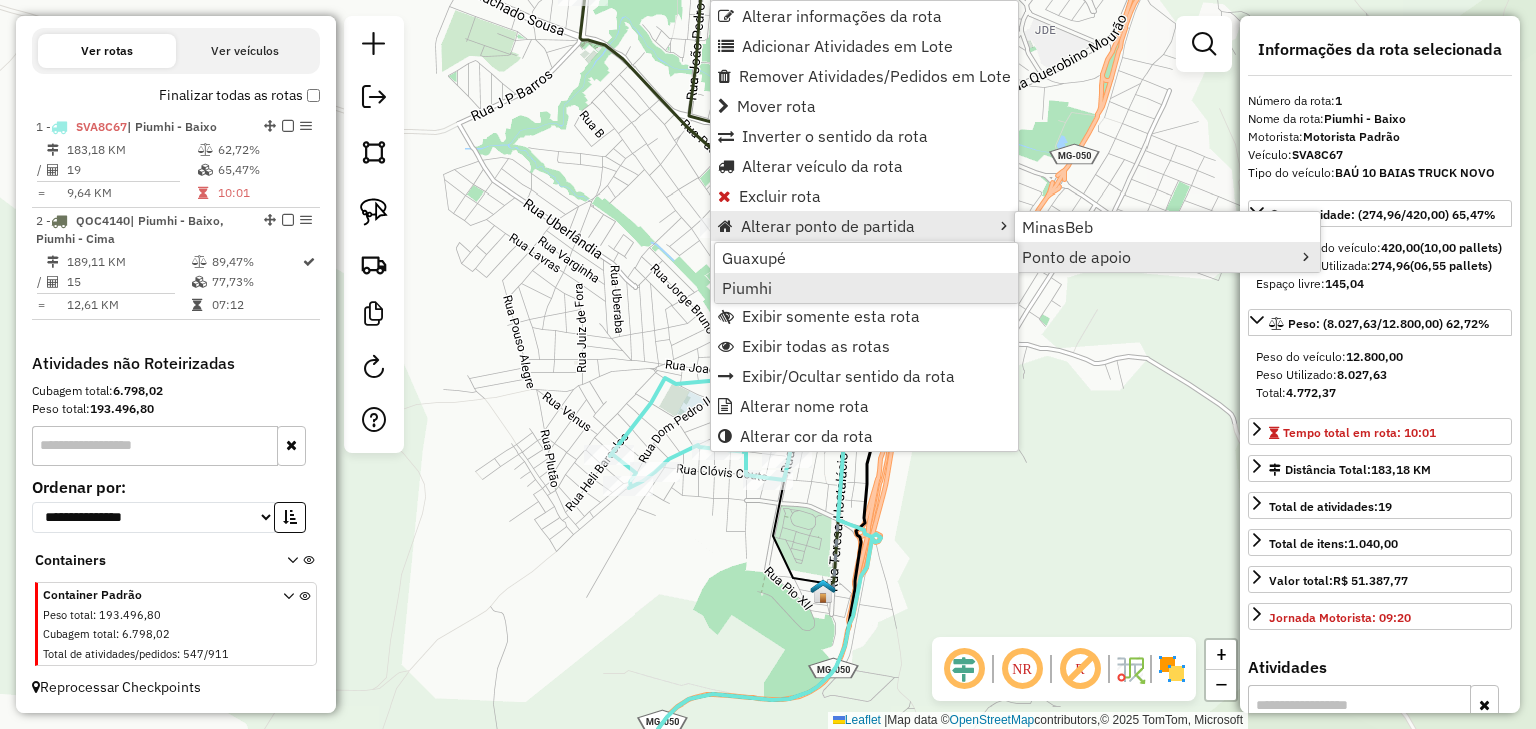 click on "Piumhi" at bounding box center [747, 288] 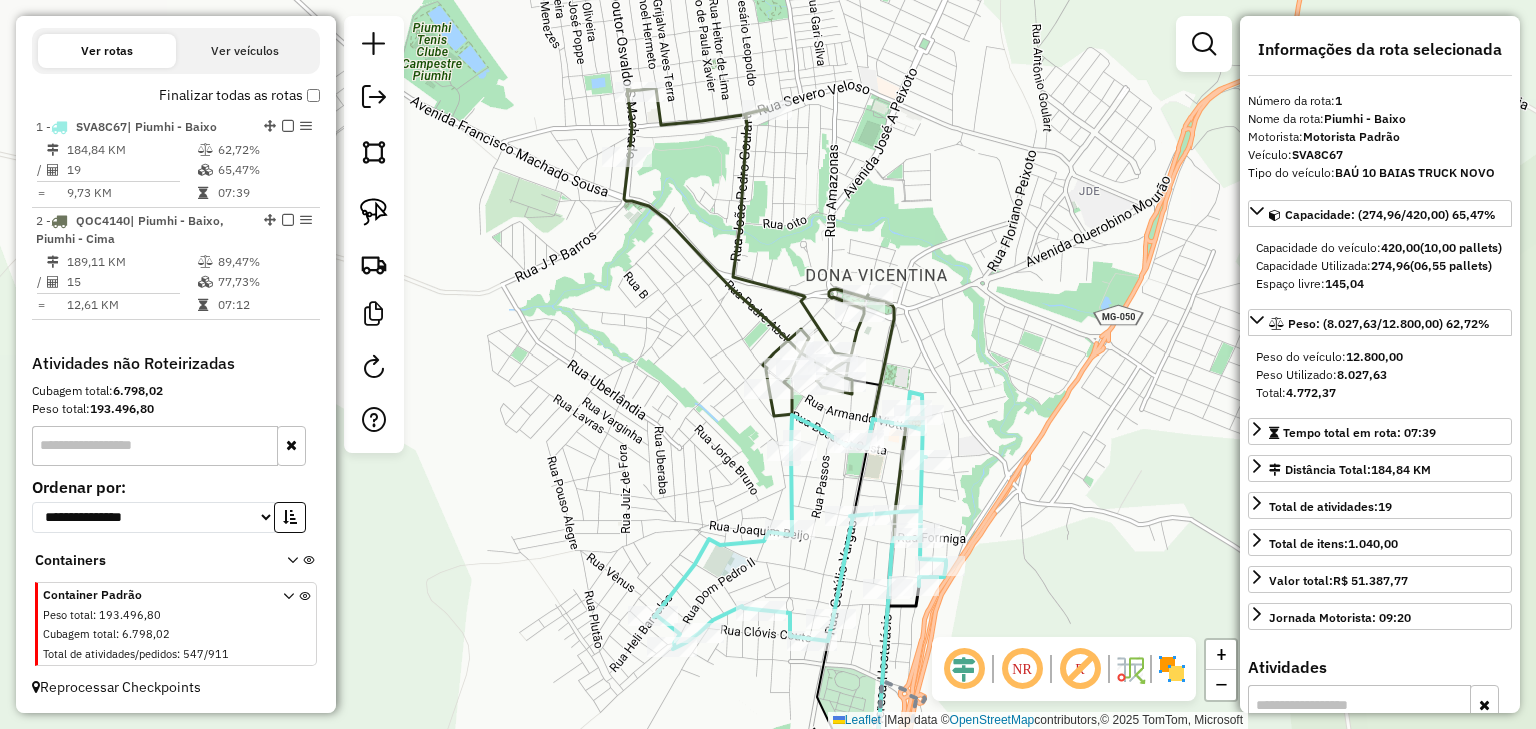 drag, startPoint x: 680, startPoint y: 356, endPoint x: 704, endPoint y: 436, distance: 83.52245 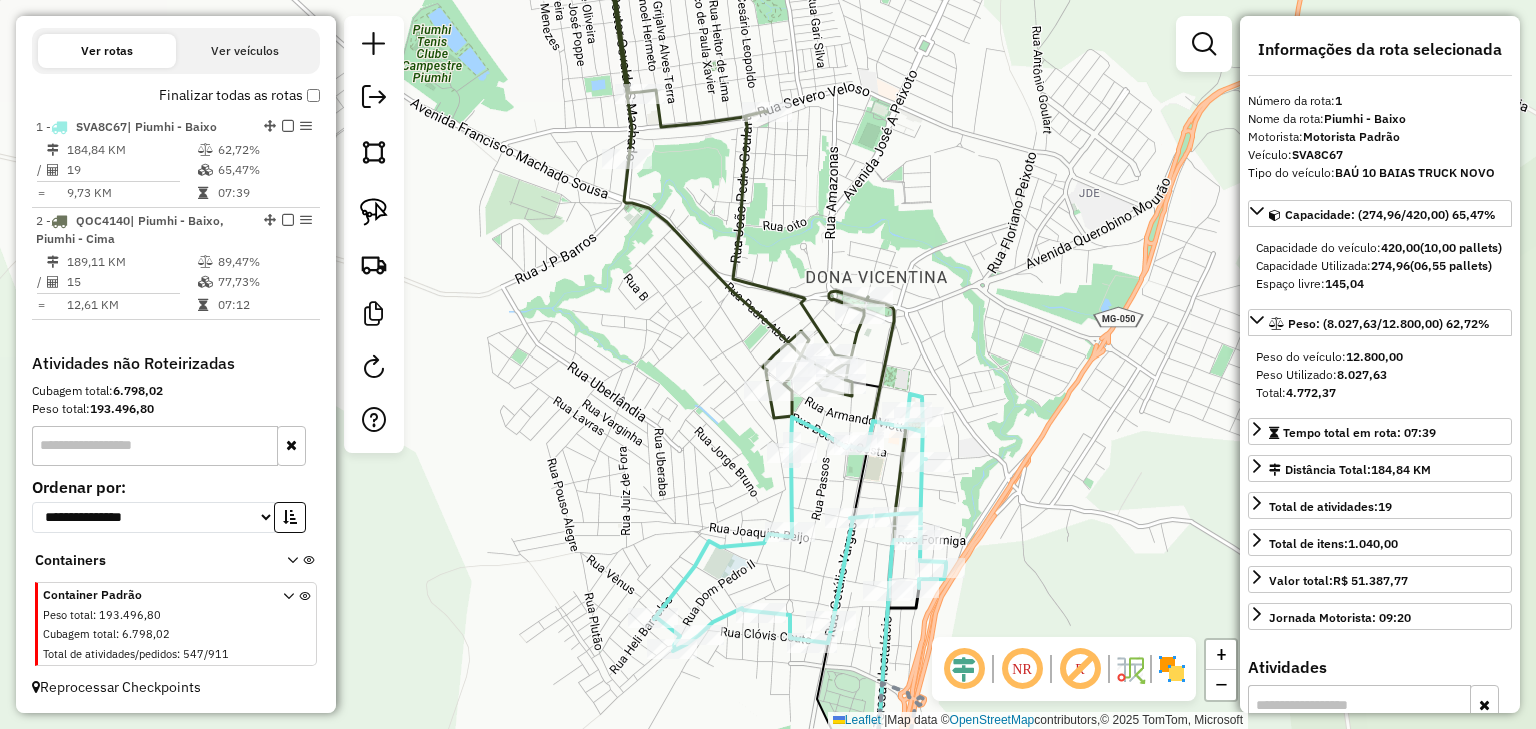 click 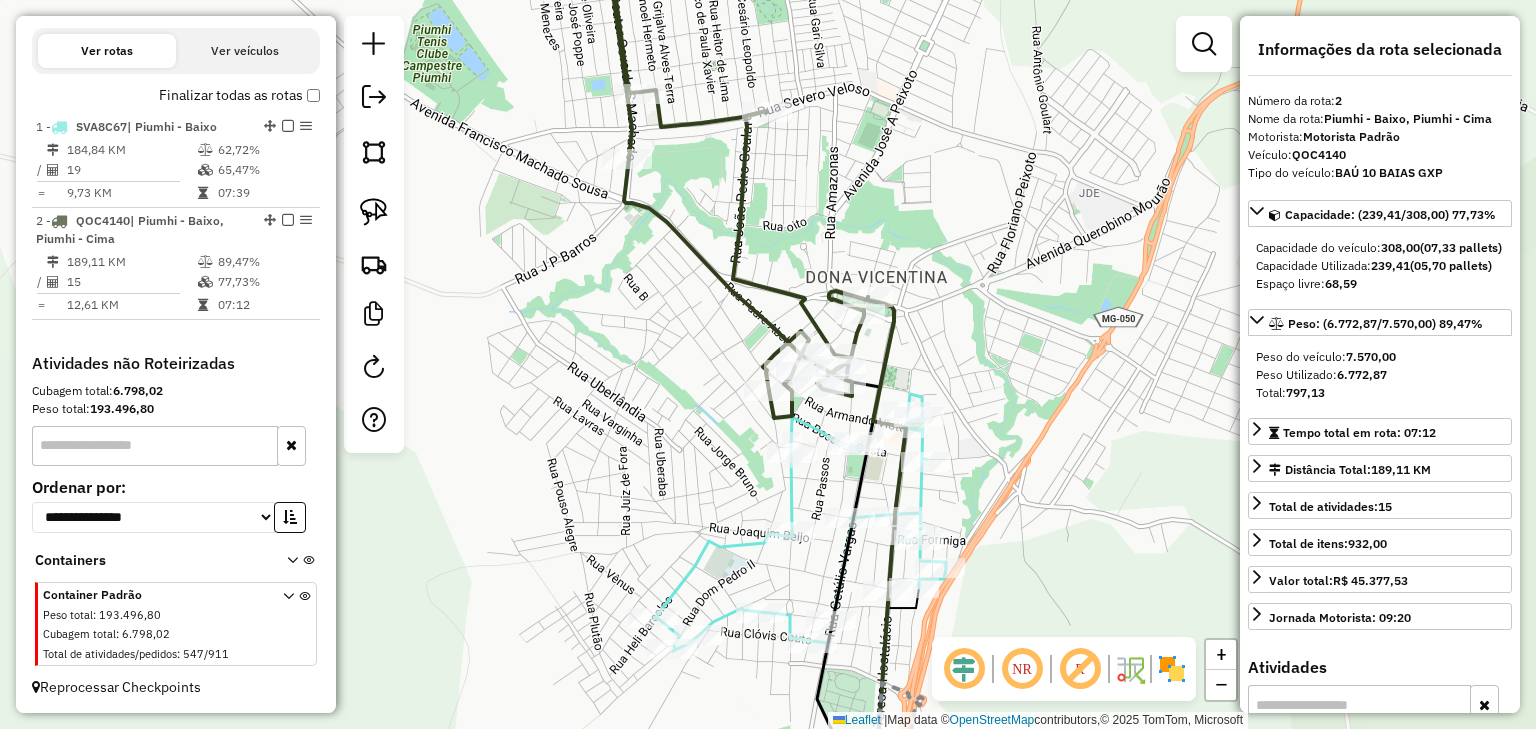 click 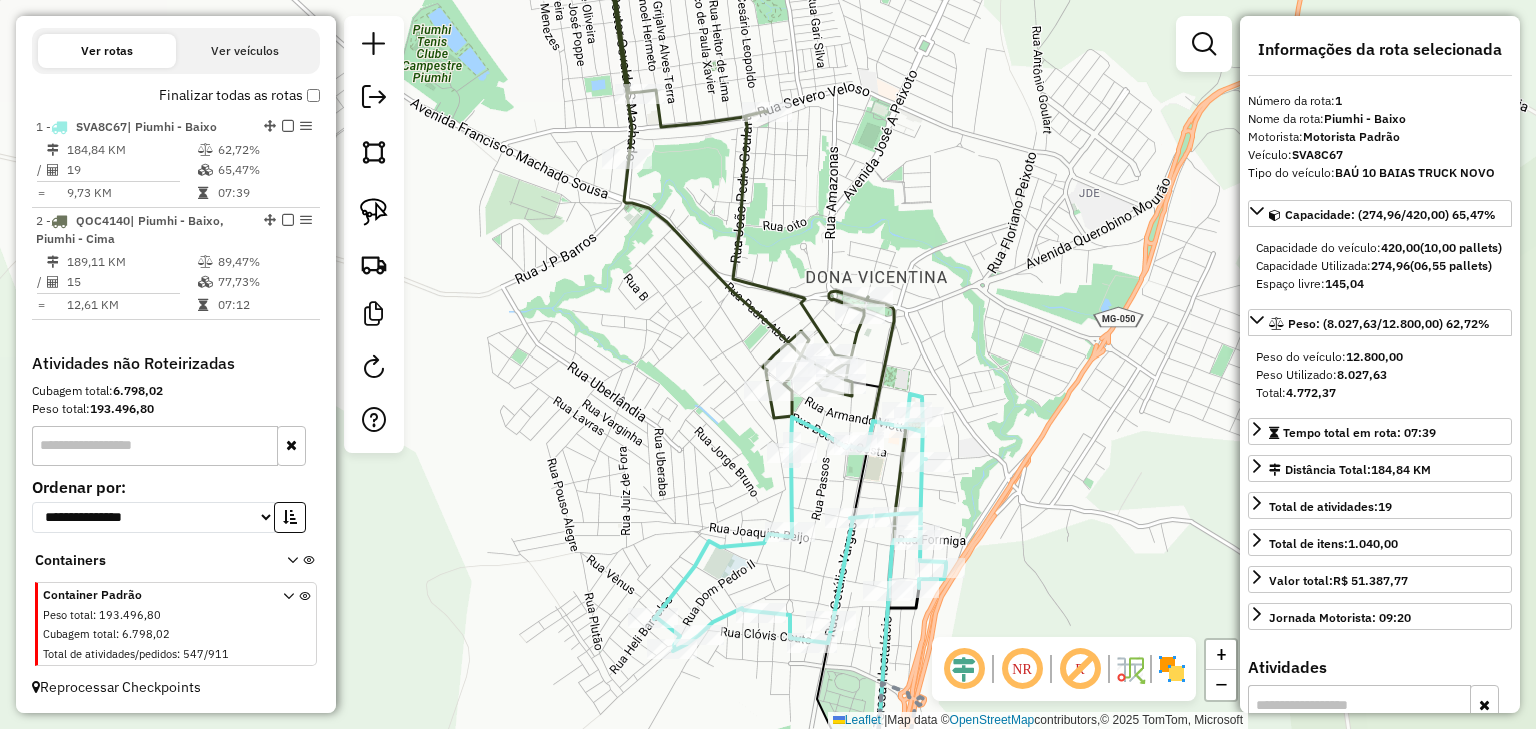 click on "Janela de atendimento Grade de atendimento Capacidade Transportadoras Veículos Cliente Pedidos  Rotas Selecione os dias de semana para filtrar as janelas de atendimento  Seg   Ter   Qua   Qui   Sex   Sáb   Dom  Informe o período da janela de atendimento: De: Até:  Filtrar exatamente a janela do cliente  Considerar janela de atendimento padrão  Selecione os dias de semana para filtrar as grades de atendimento  Seg   Ter   Qua   Qui   Sex   Sáb   Dom   Considerar clientes sem dia de atendimento cadastrado  Clientes fora do dia de atendimento selecionado Filtrar as atividades entre os valores definidos abaixo:  Peso mínimo:   Peso máximo:   Cubagem mínima:   Cubagem máxima:   De:   Até:  Filtrar as atividades entre o tempo de atendimento definido abaixo:  De:   Até:   Considerar capacidade total dos clientes não roteirizados Transportadora: Selecione um ou mais itens Tipo de veículo: Selecione um ou mais itens Veículo: Selecione um ou mais itens Motorista: Selecione um ou mais itens Nome: Rótulo:" 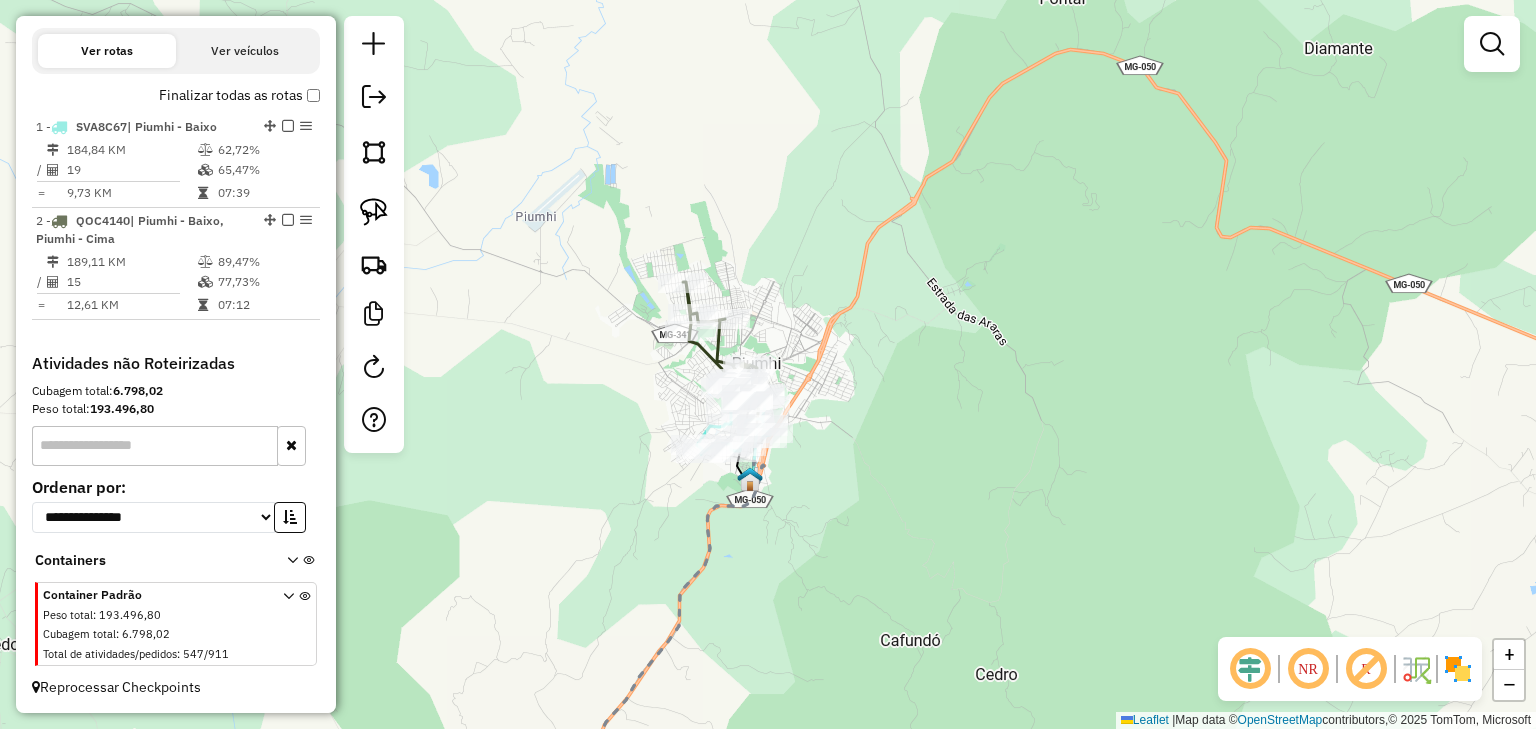 click on "Rota 2 - Placa QOC4140  55453 - STALO SUPERMERCADO Janela de atendimento Grade de atendimento Capacidade Transportadoras Veículos Cliente Pedidos  Rotas Selecione os dias de semana para filtrar as janelas de atendimento  Seg   Ter   Qua   Qui   Sex   Sáb   Dom  Informe o período da janela de atendimento: De: Até:  Filtrar exatamente a janela do cliente  Considerar janela de atendimento padrão  Selecione os dias de semana para filtrar as grades de atendimento  Seg   Ter   Qua   Qui   Sex   Sáb   Dom   Considerar clientes sem dia de atendimento cadastrado  Clientes fora do dia de atendimento selecionado Filtrar as atividades entre os valores definidos abaixo:  Peso mínimo:   Peso máximo:   Cubagem mínima:   Cubagem máxima:   De:   Até:  Filtrar as atividades entre o tempo de atendimento definido abaixo:  De:   Até:   Considerar capacidade total dos clientes não roteirizados Transportadora: Selecione um ou mais itens Tipo de veículo: Selecione um ou mais itens Veículo: Selecione um ou mais itens +" 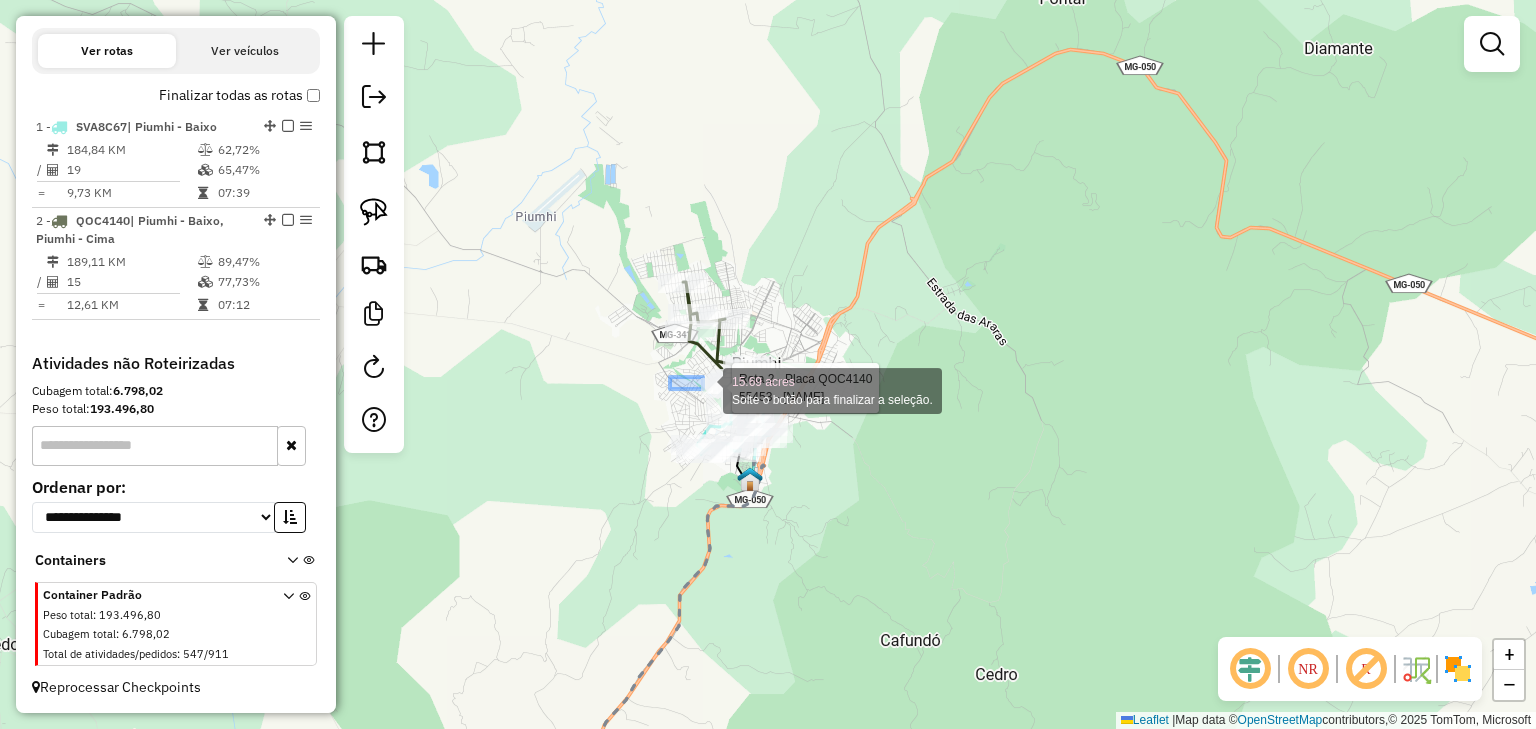 drag, startPoint x: 670, startPoint y: 377, endPoint x: 874, endPoint y: 472, distance: 225.03555 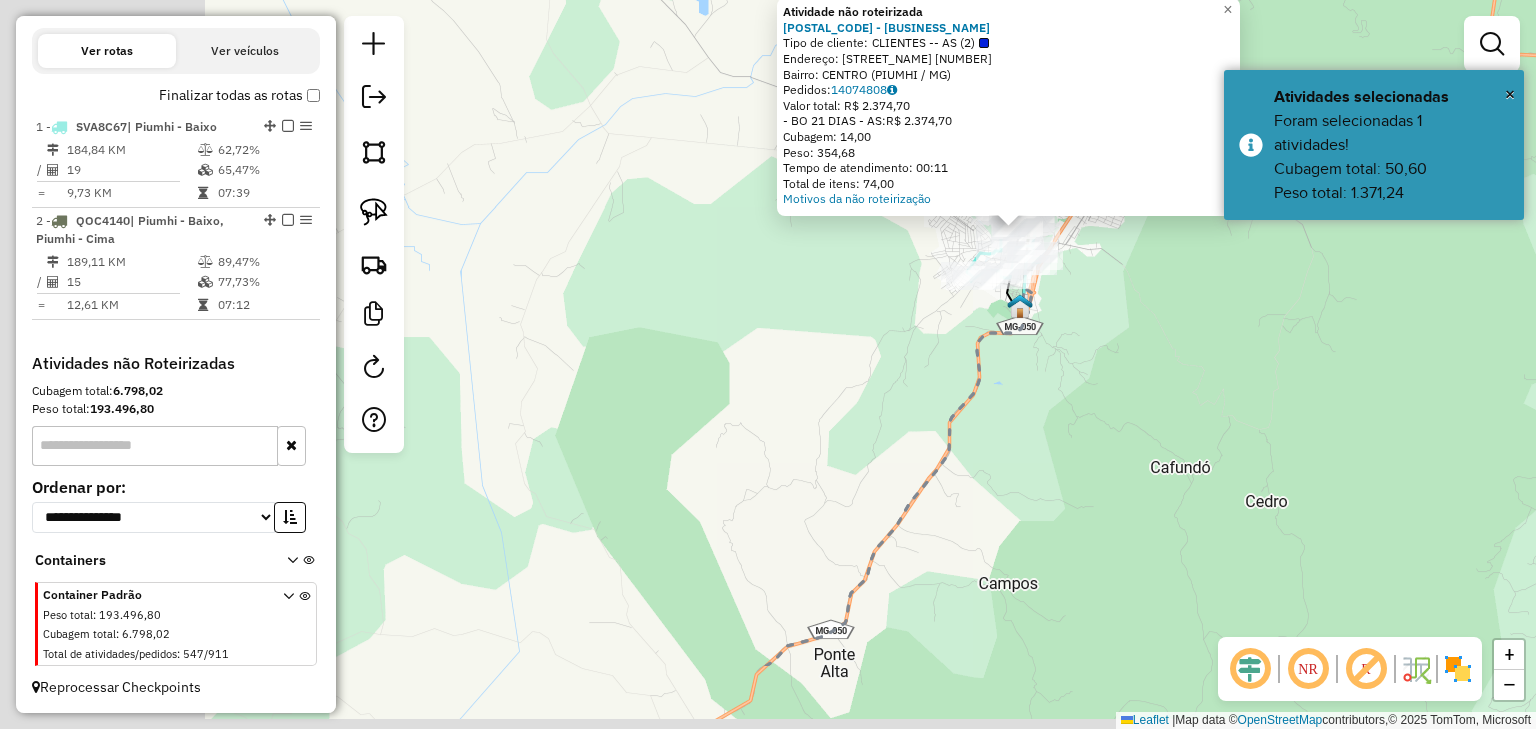 drag, startPoint x: 580, startPoint y: 518, endPoint x: 855, endPoint y: 345, distance: 324.89075 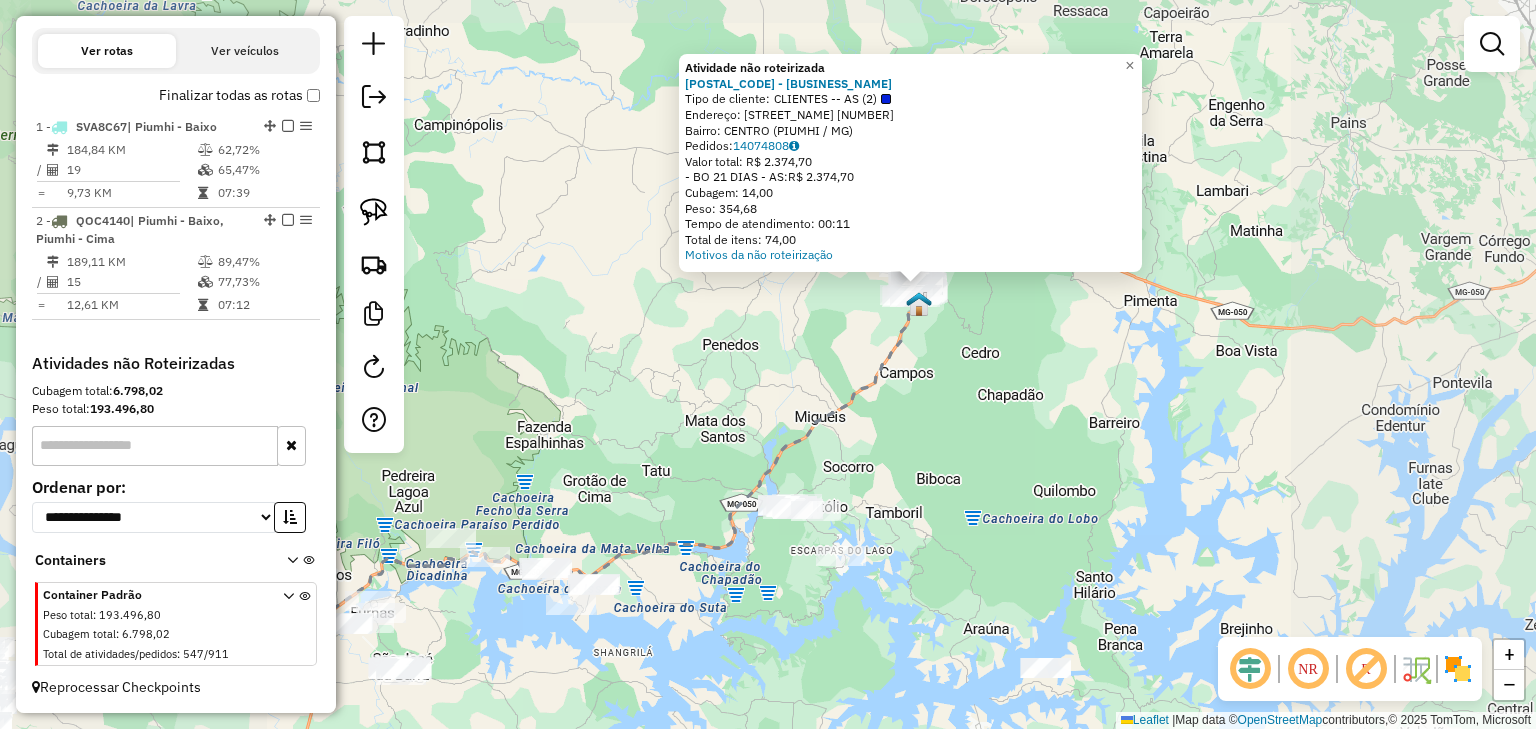 drag, startPoint x: 686, startPoint y: 484, endPoint x: 708, endPoint y: 484, distance: 22 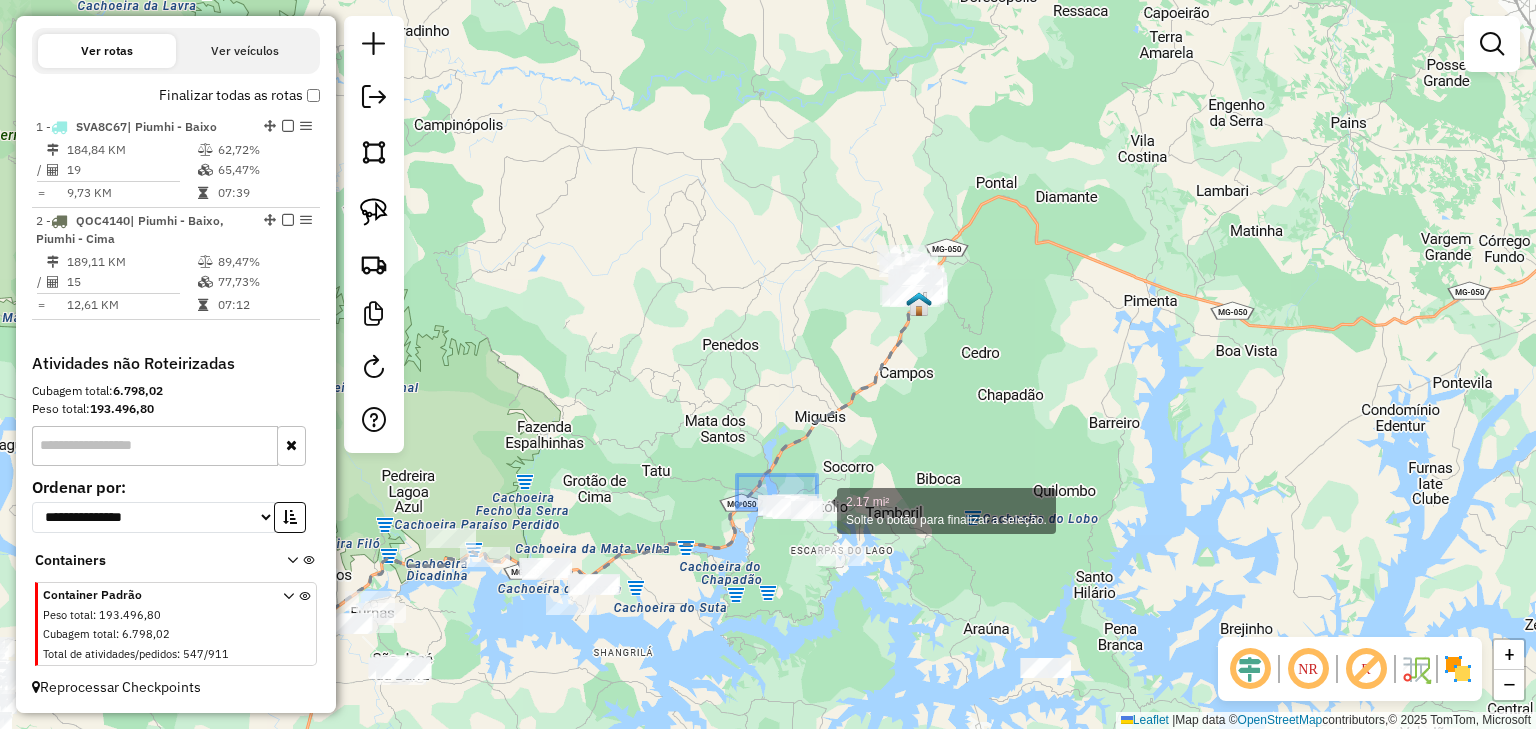 drag, startPoint x: 776, startPoint y: 487, endPoint x: 908, endPoint y: 600, distance: 173.76134 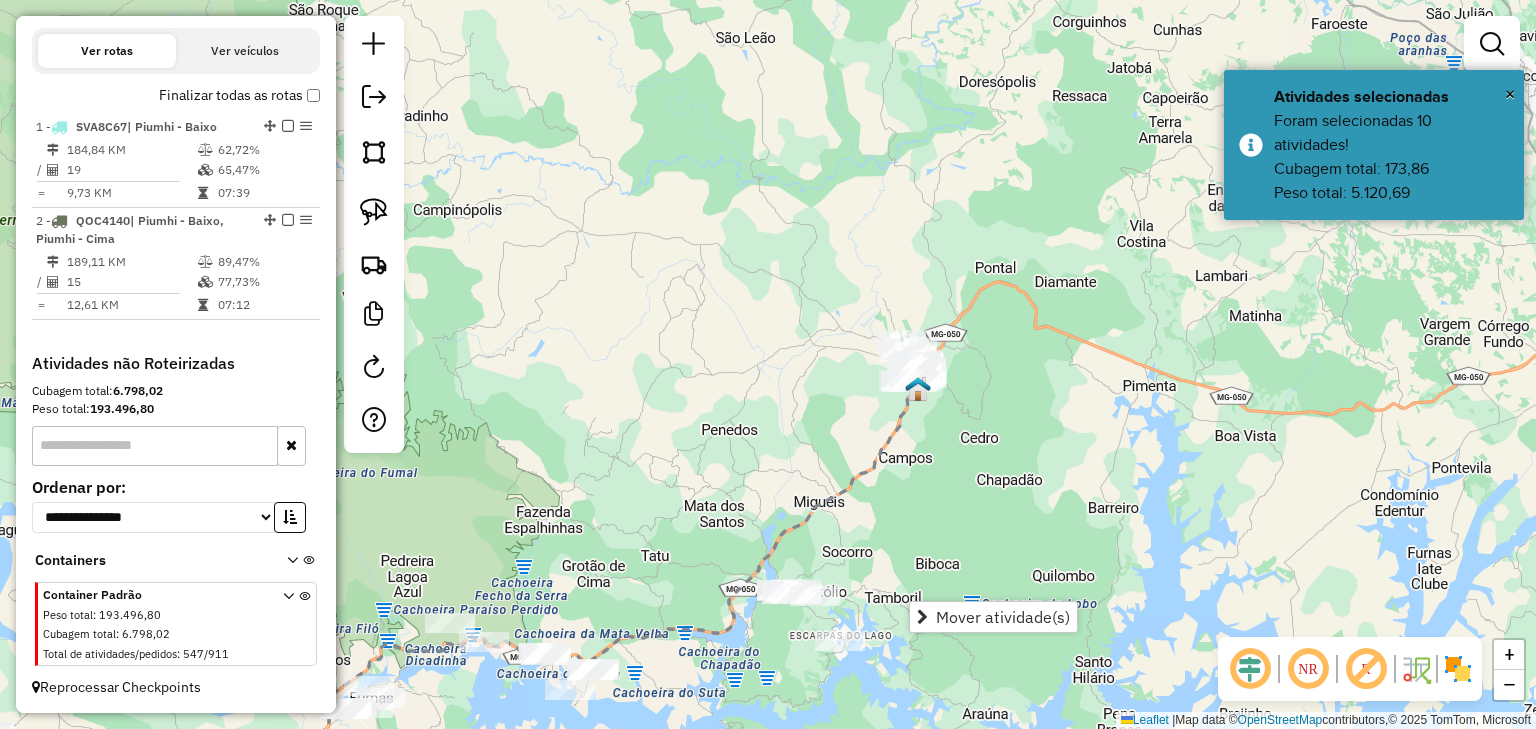drag, startPoint x: 949, startPoint y: 384, endPoint x: 930, endPoint y: 525, distance: 142.27438 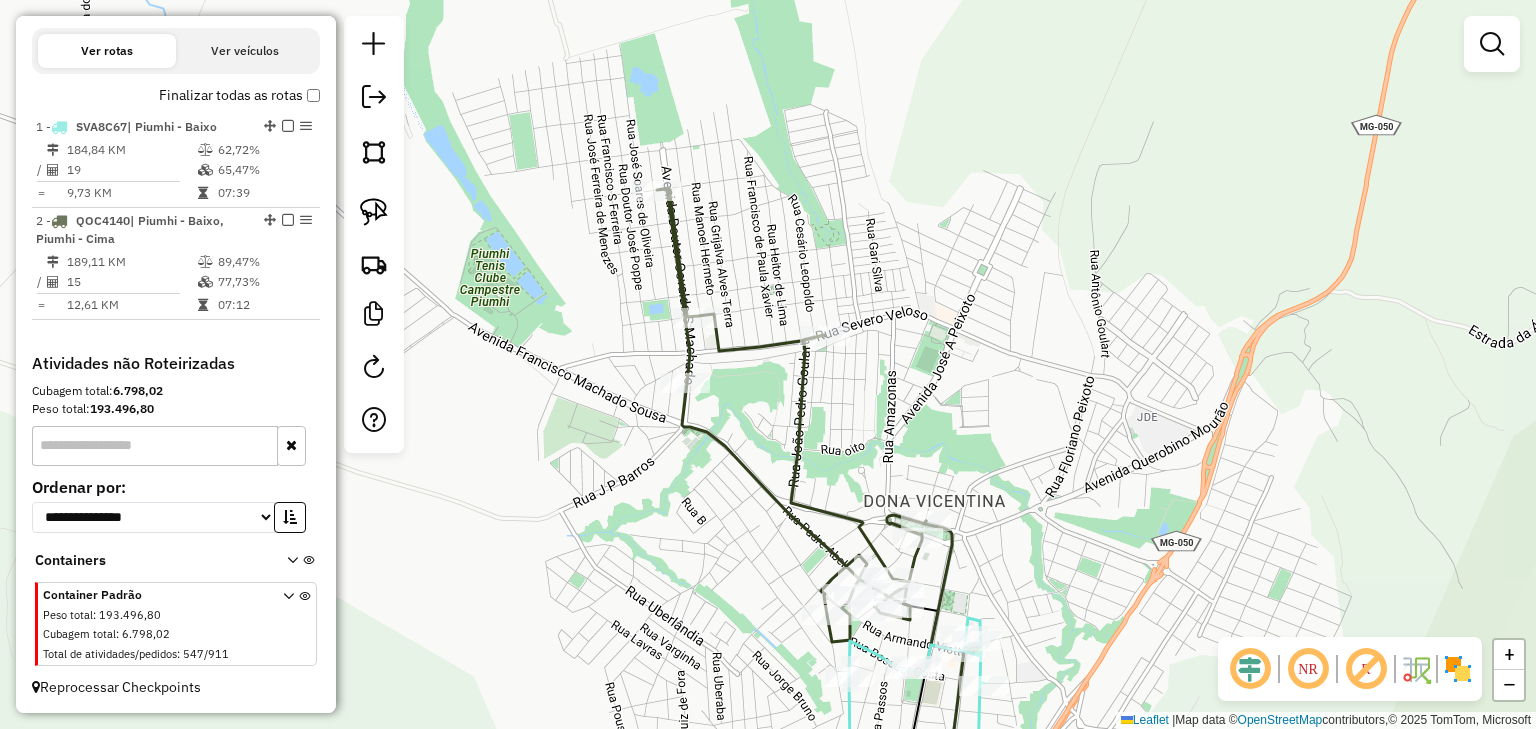 drag, startPoint x: 875, startPoint y: 527, endPoint x: 859, endPoint y: 339, distance: 188.67963 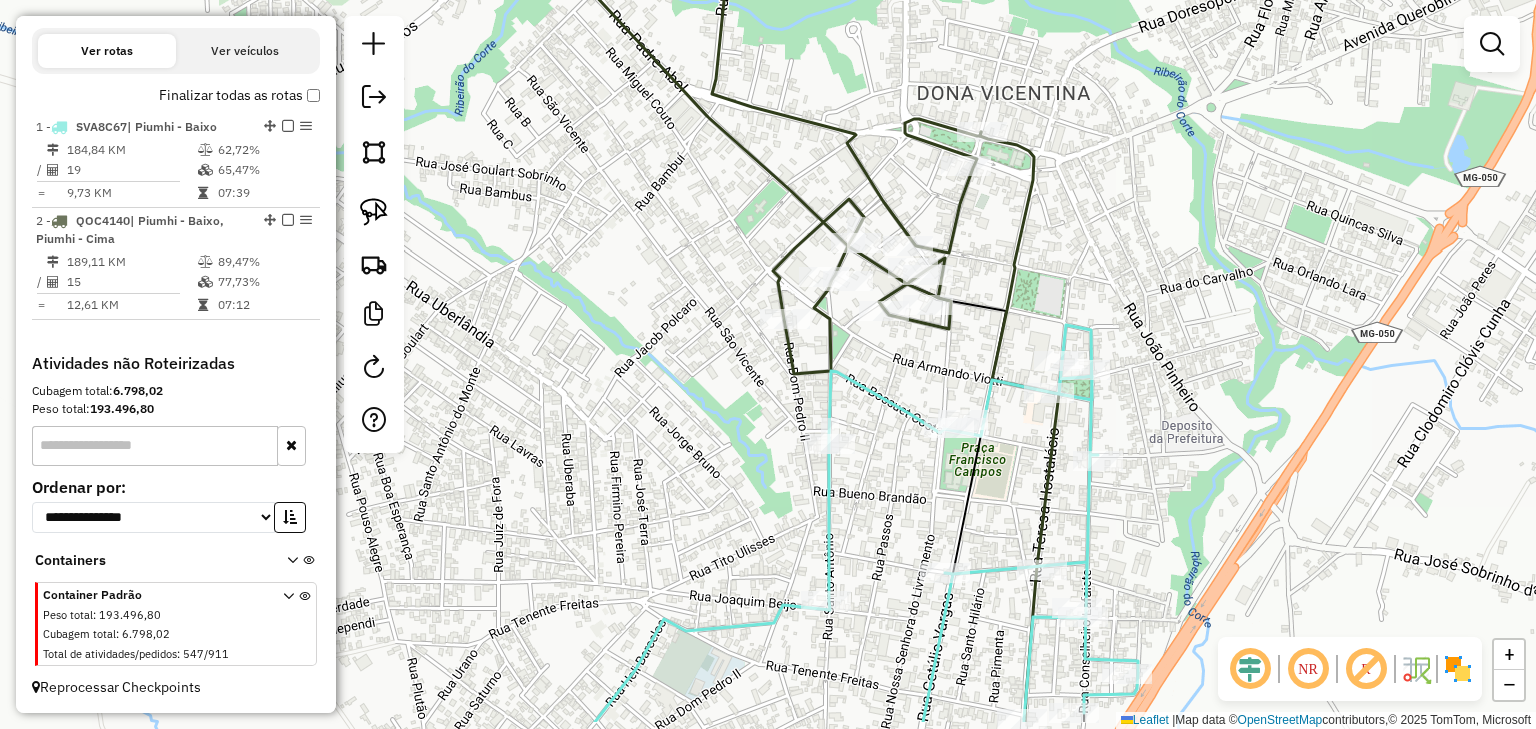 drag, startPoint x: 751, startPoint y: 463, endPoint x: 754, endPoint y: 372, distance: 91.04944 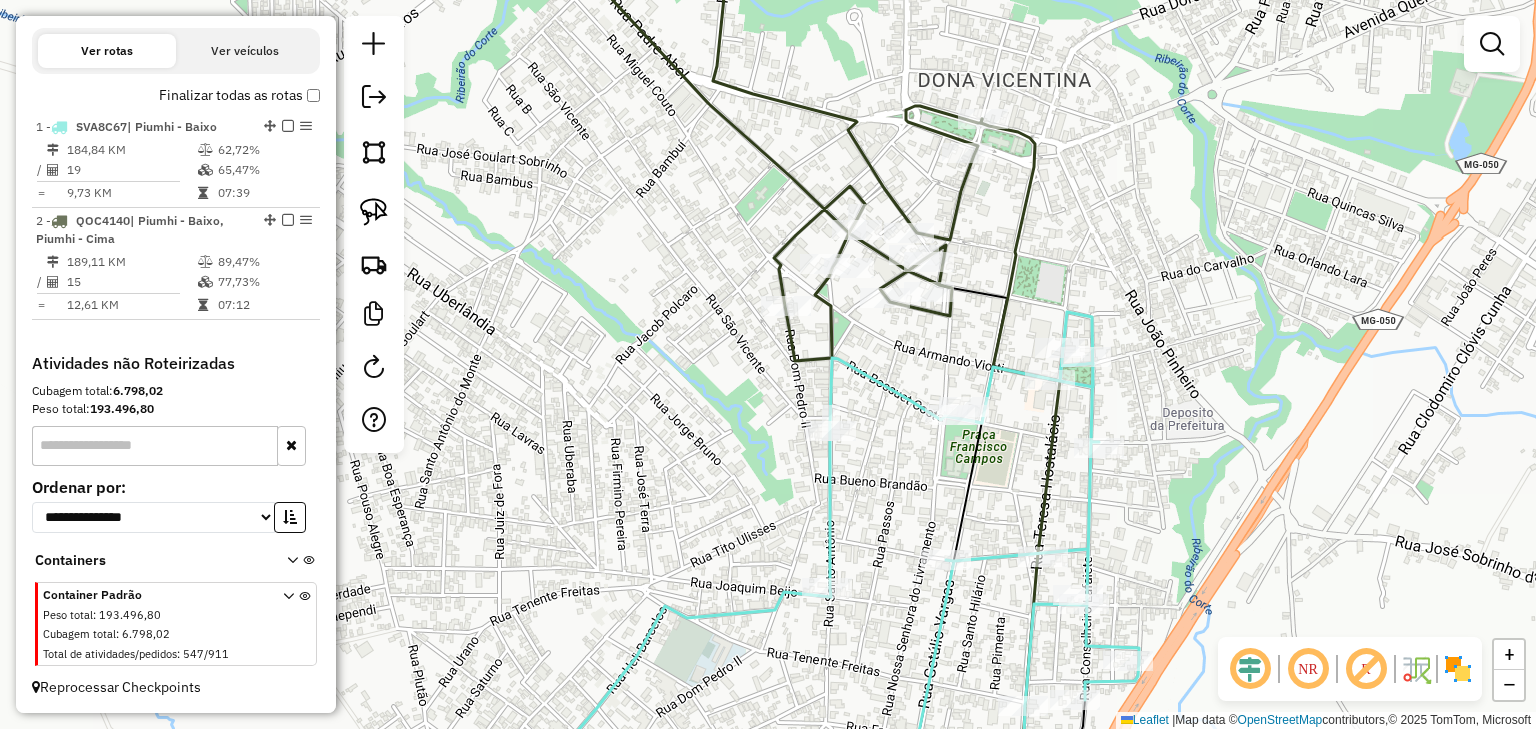 click 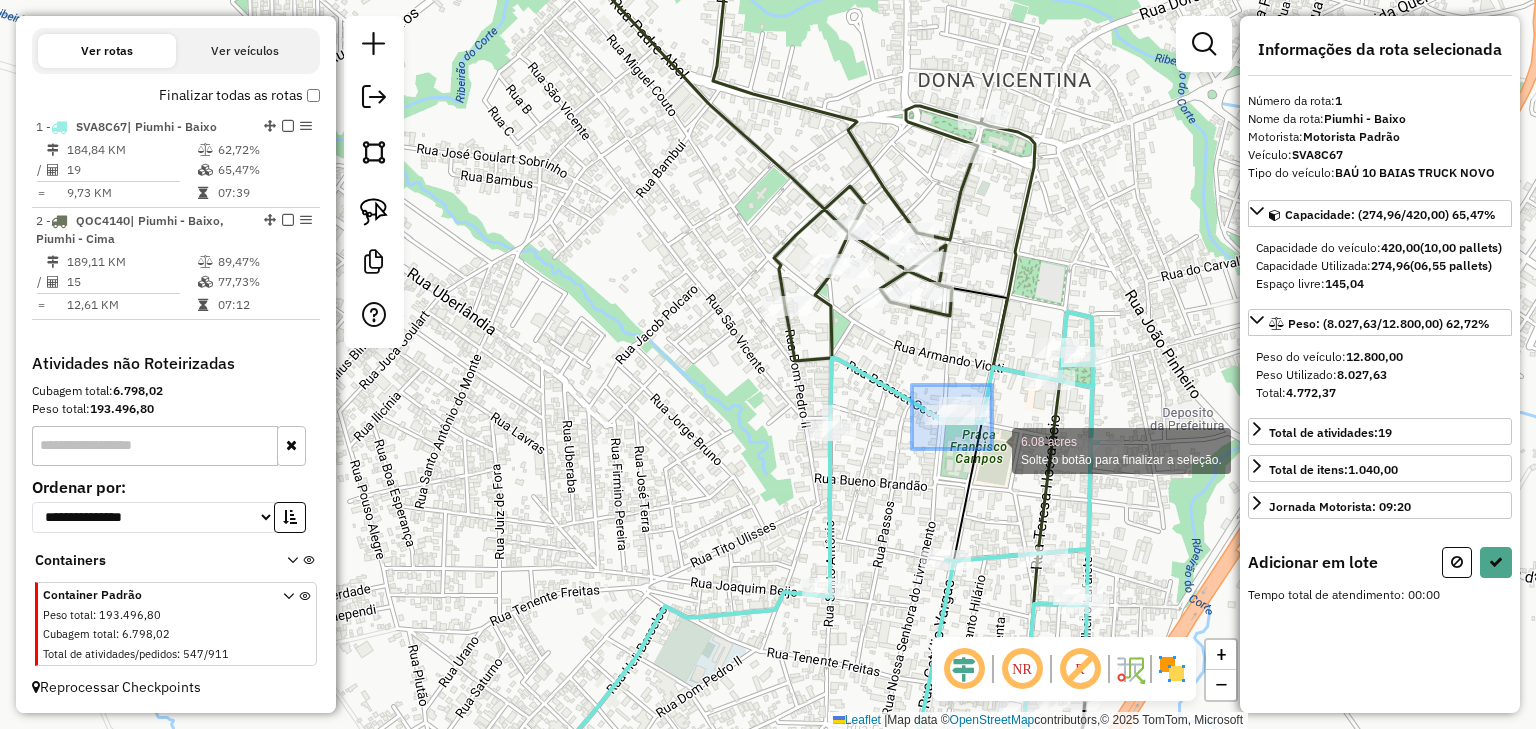drag, startPoint x: 912, startPoint y: 385, endPoint x: 992, endPoint y: 449, distance: 102.44999 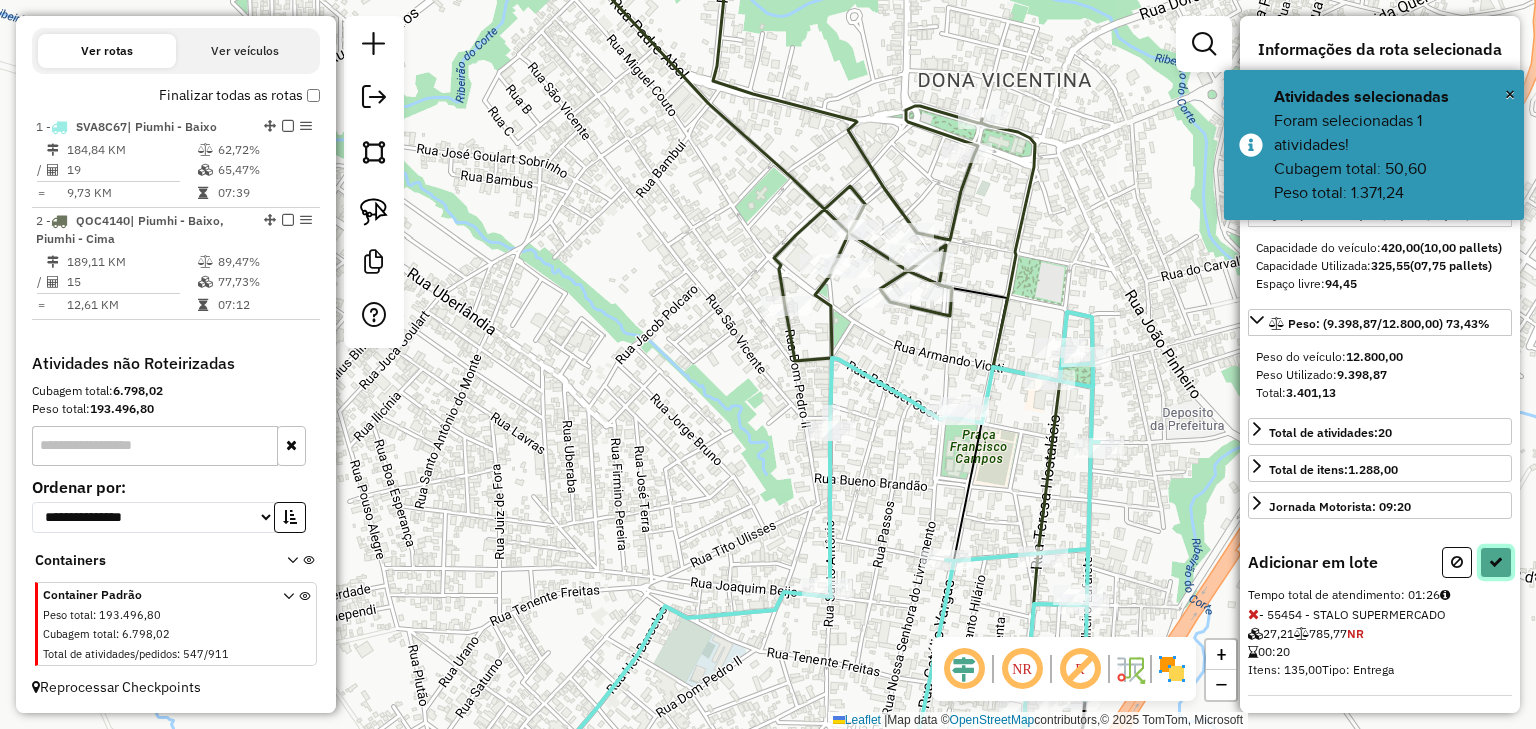 click at bounding box center [1496, 580] 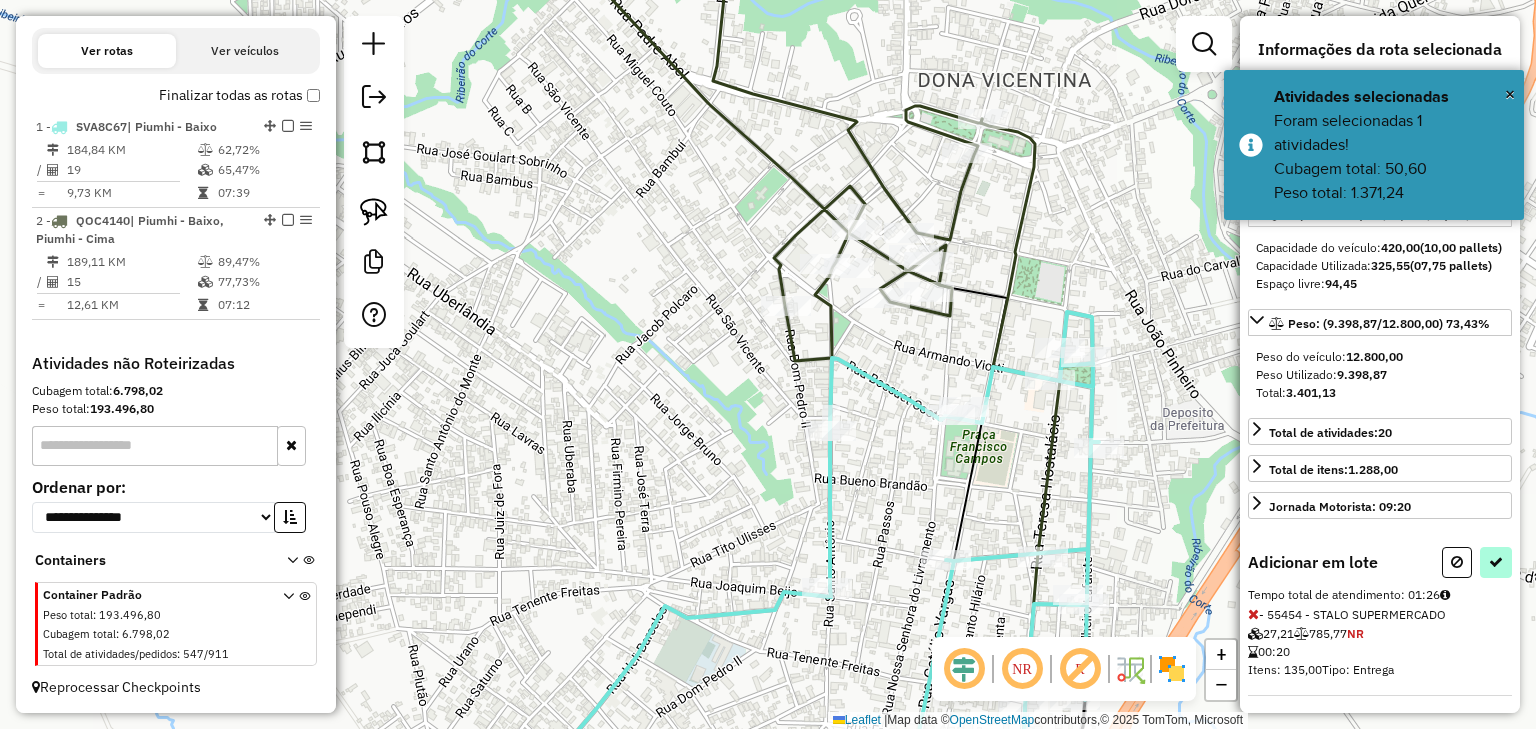 select on "*********" 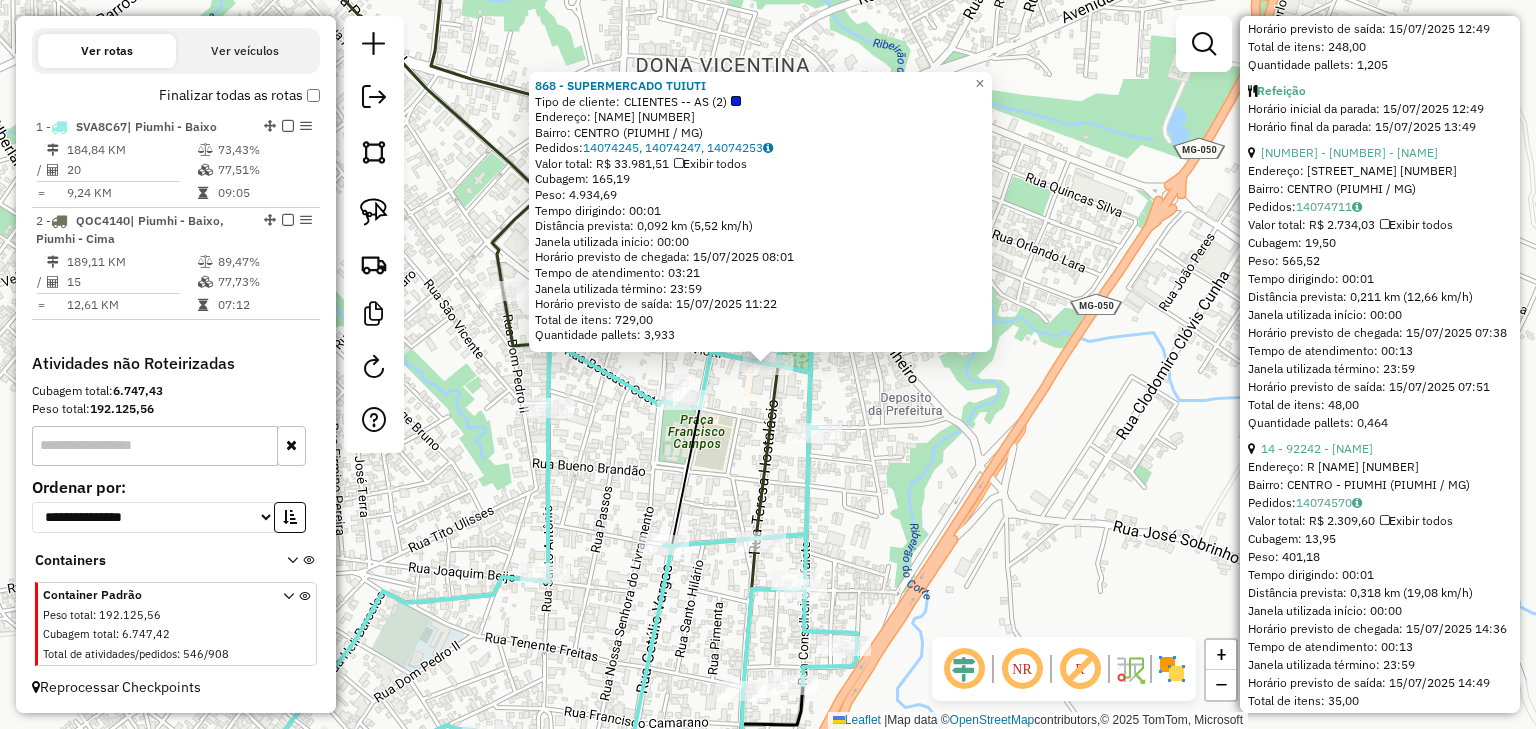 scroll, scrollTop: 1377, scrollLeft: 0, axis: vertical 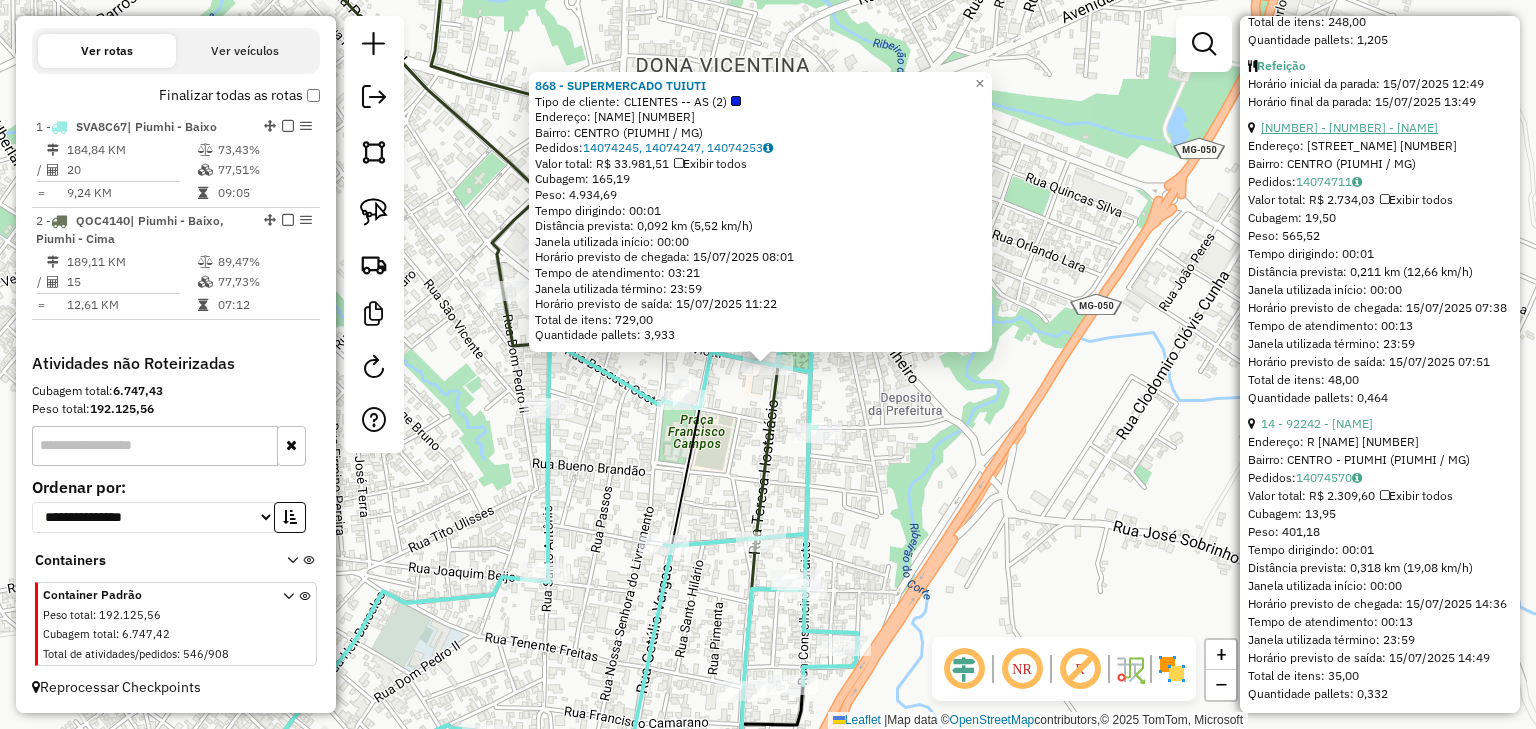 click on "5 - 63499 - GRANSPETO" at bounding box center [1363, 181] 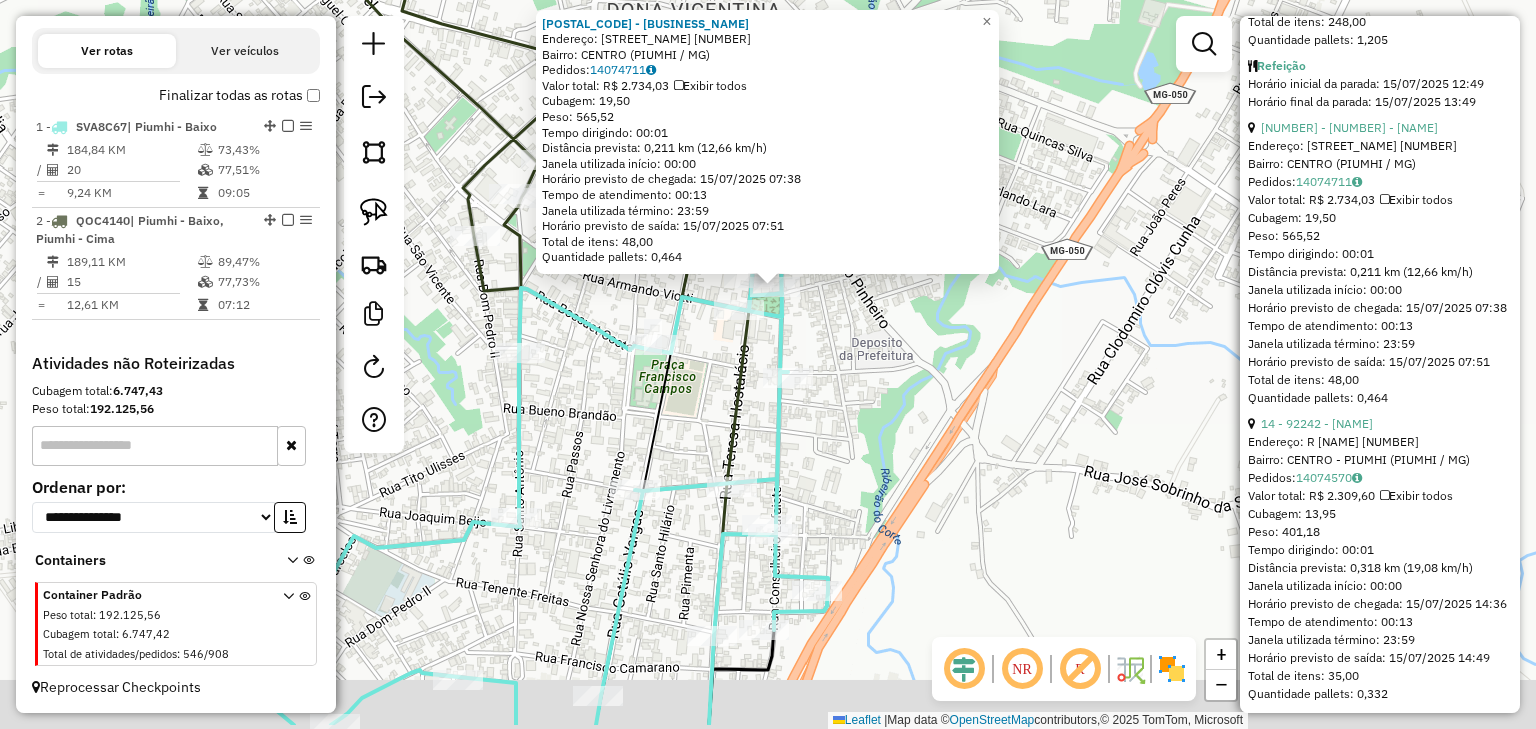 drag, startPoint x: 880, startPoint y: 557, endPoint x: 926, endPoint y: 280, distance: 280.79352 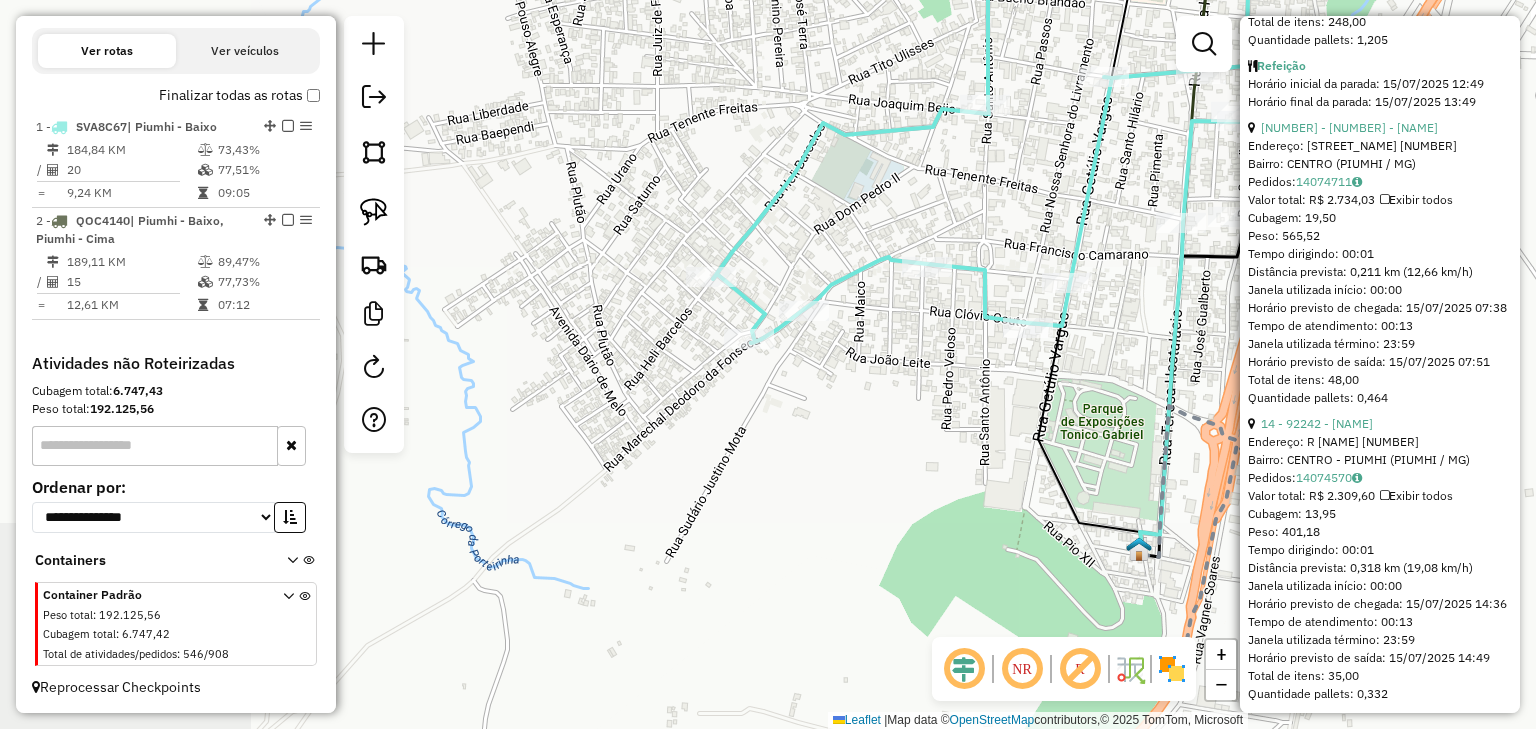 drag, startPoint x: 696, startPoint y: 558, endPoint x: 1106, endPoint y: 432, distance: 428.92422 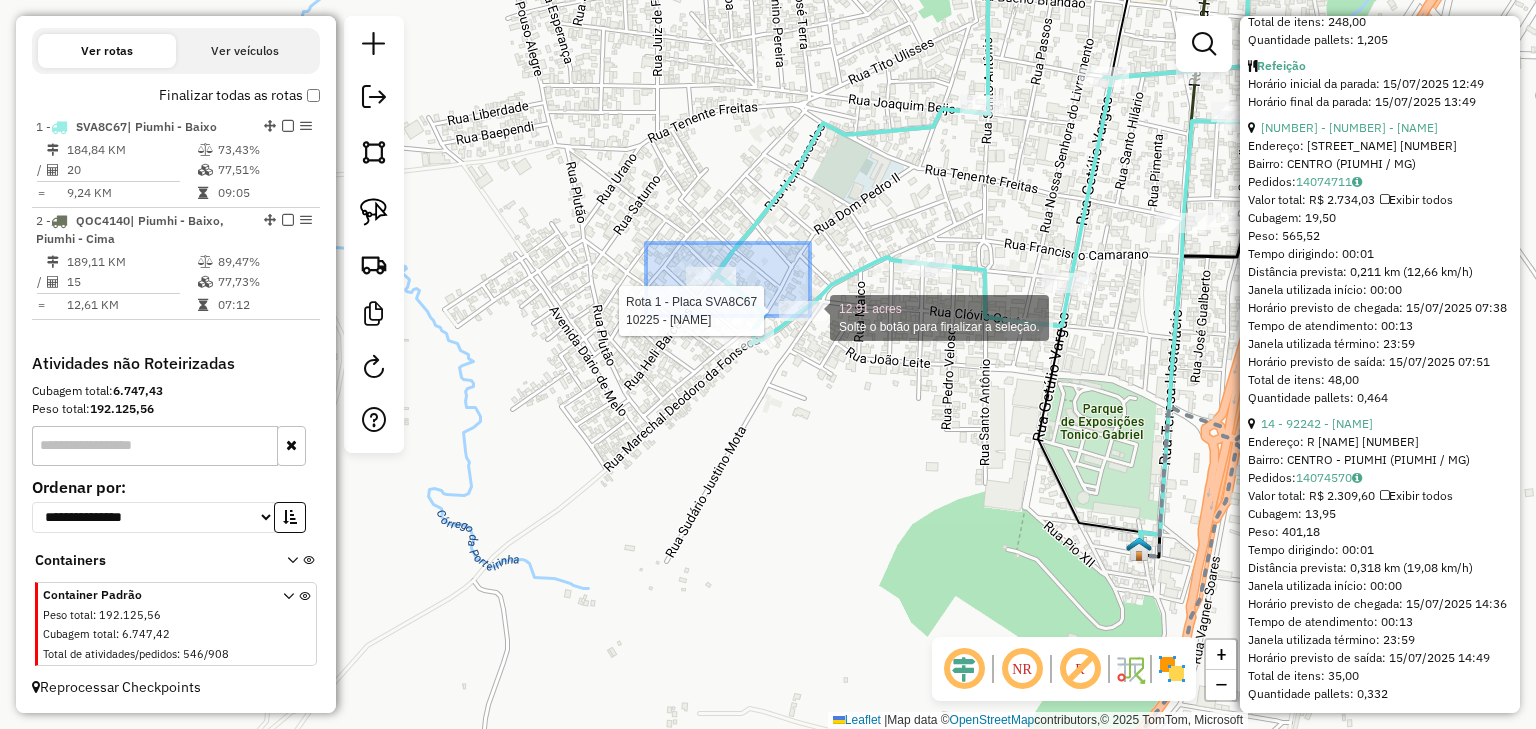 drag, startPoint x: 646, startPoint y: 243, endPoint x: 855, endPoint y: 376, distance: 247.72969 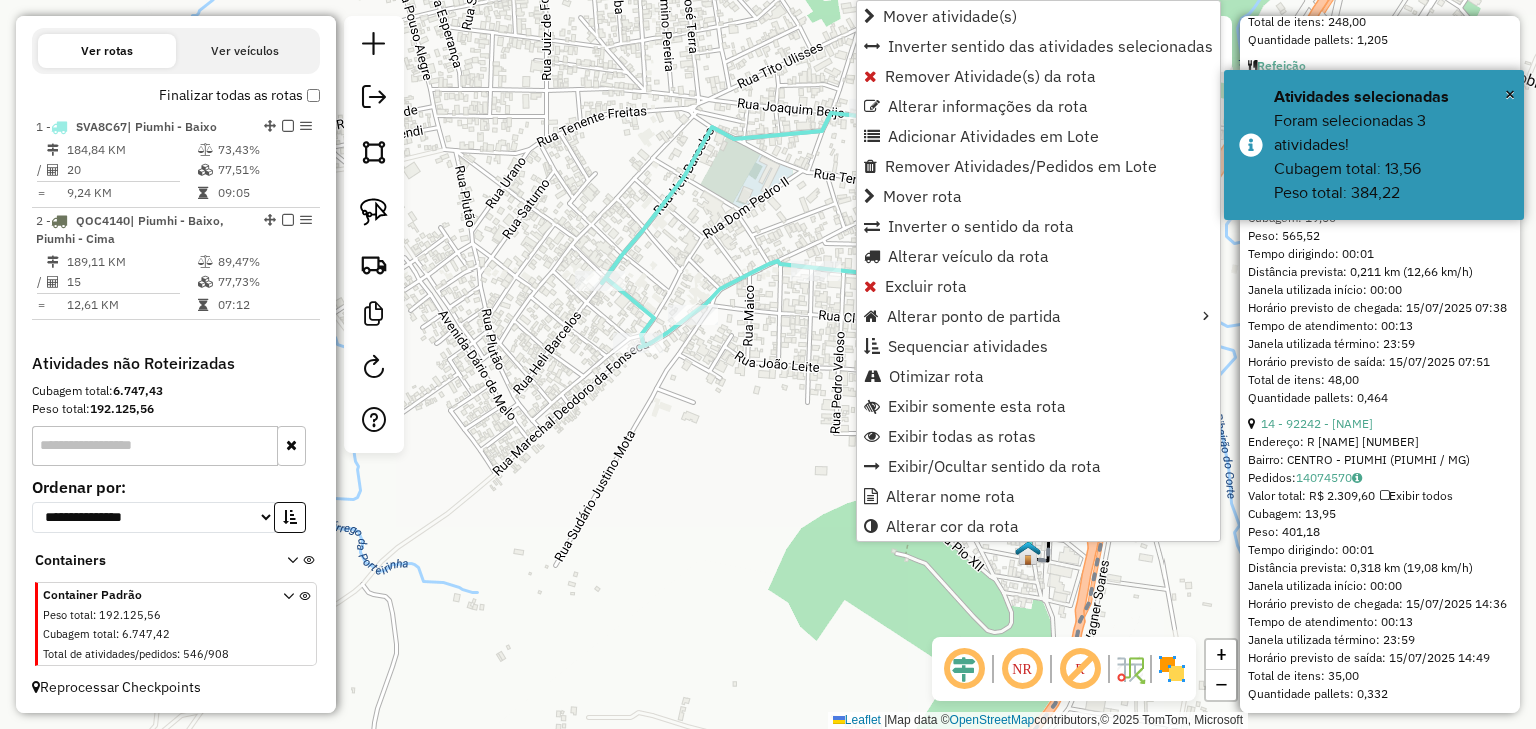 drag, startPoint x: 799, startPoint y: 398, endPoint x: 528, endPoint y: 431, distance: 273.00183 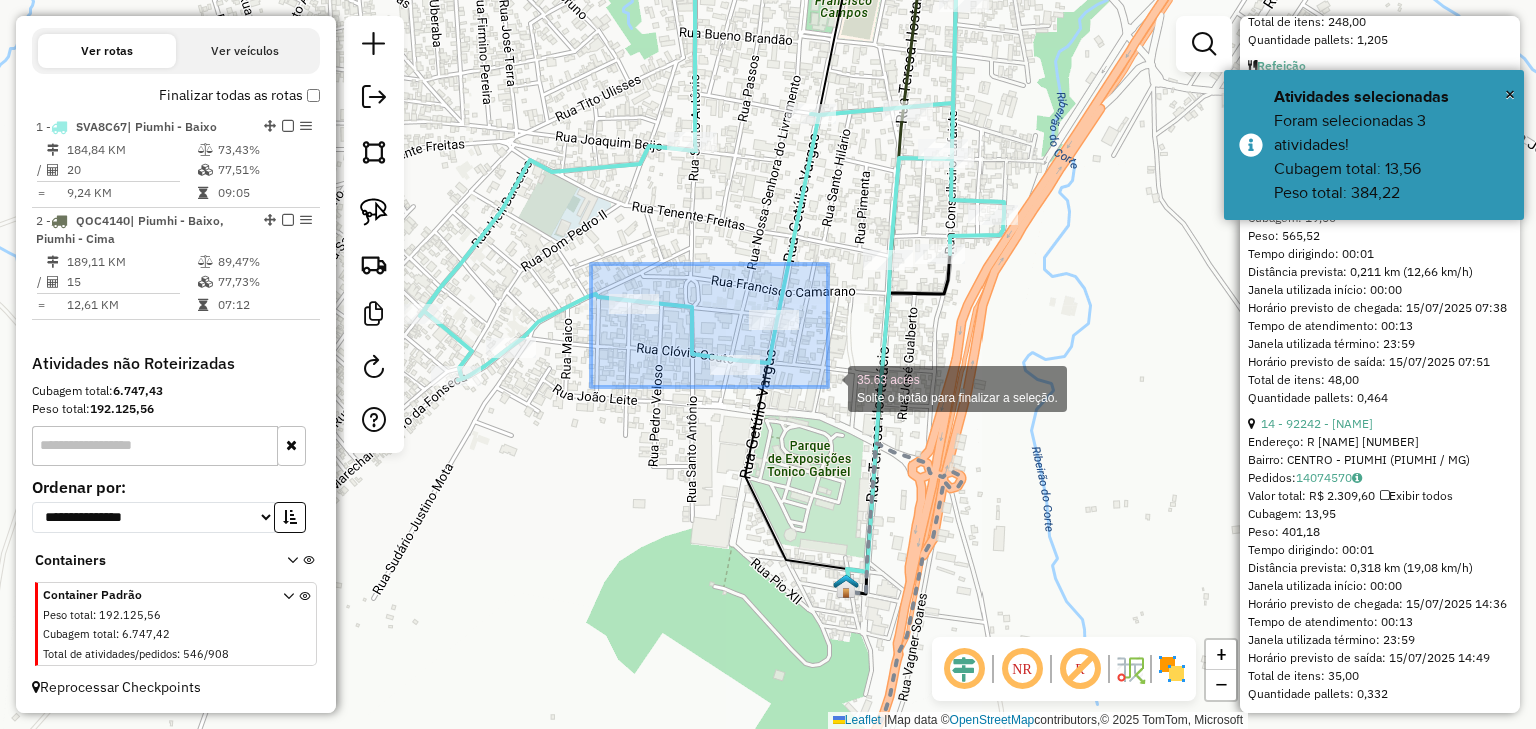 drag, startPoint x: 591, startPoint y: 264, endPoint x: 828, endPoint y: 387, distance: 267.01685 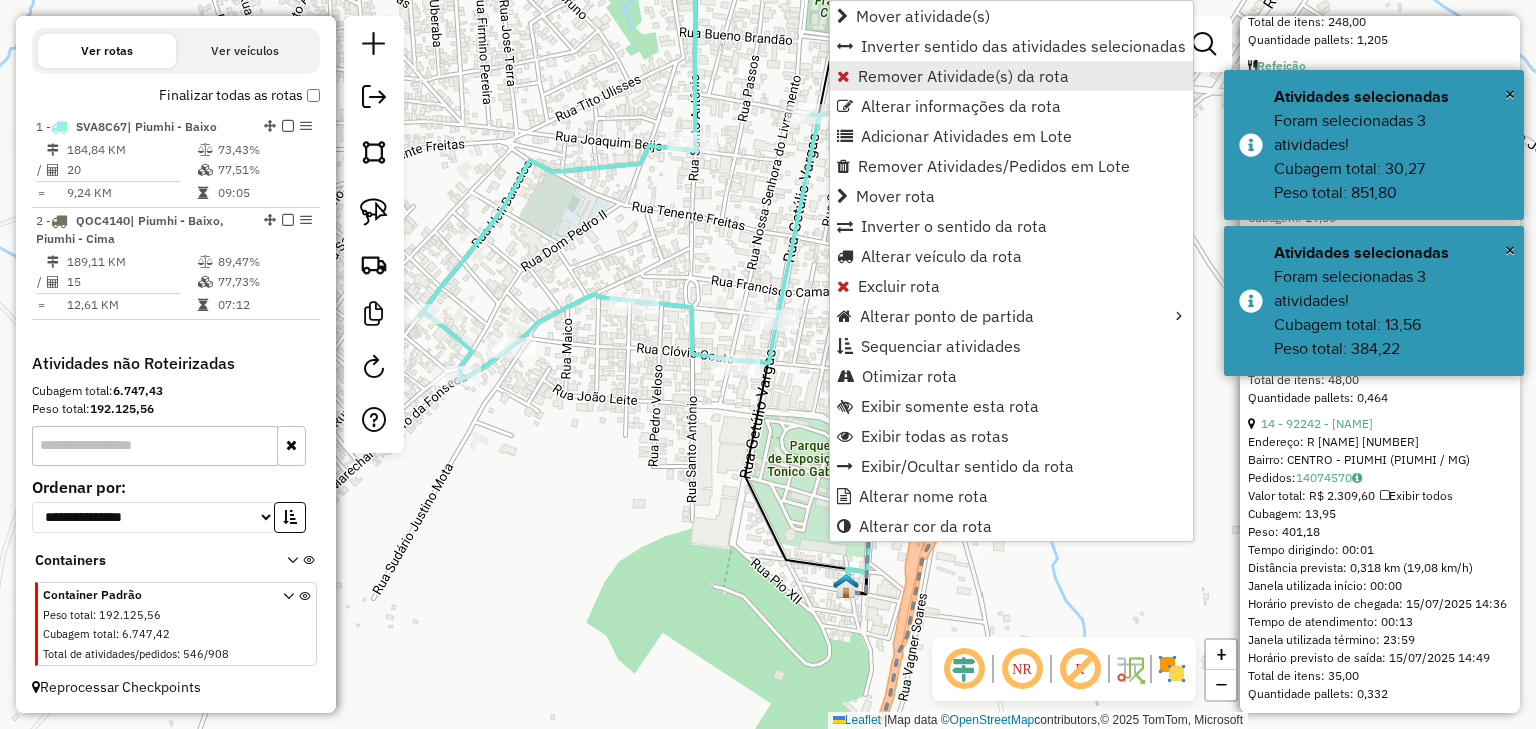 click on "Remover Atividade(s) da rota" at bounding box center [1011, 76] 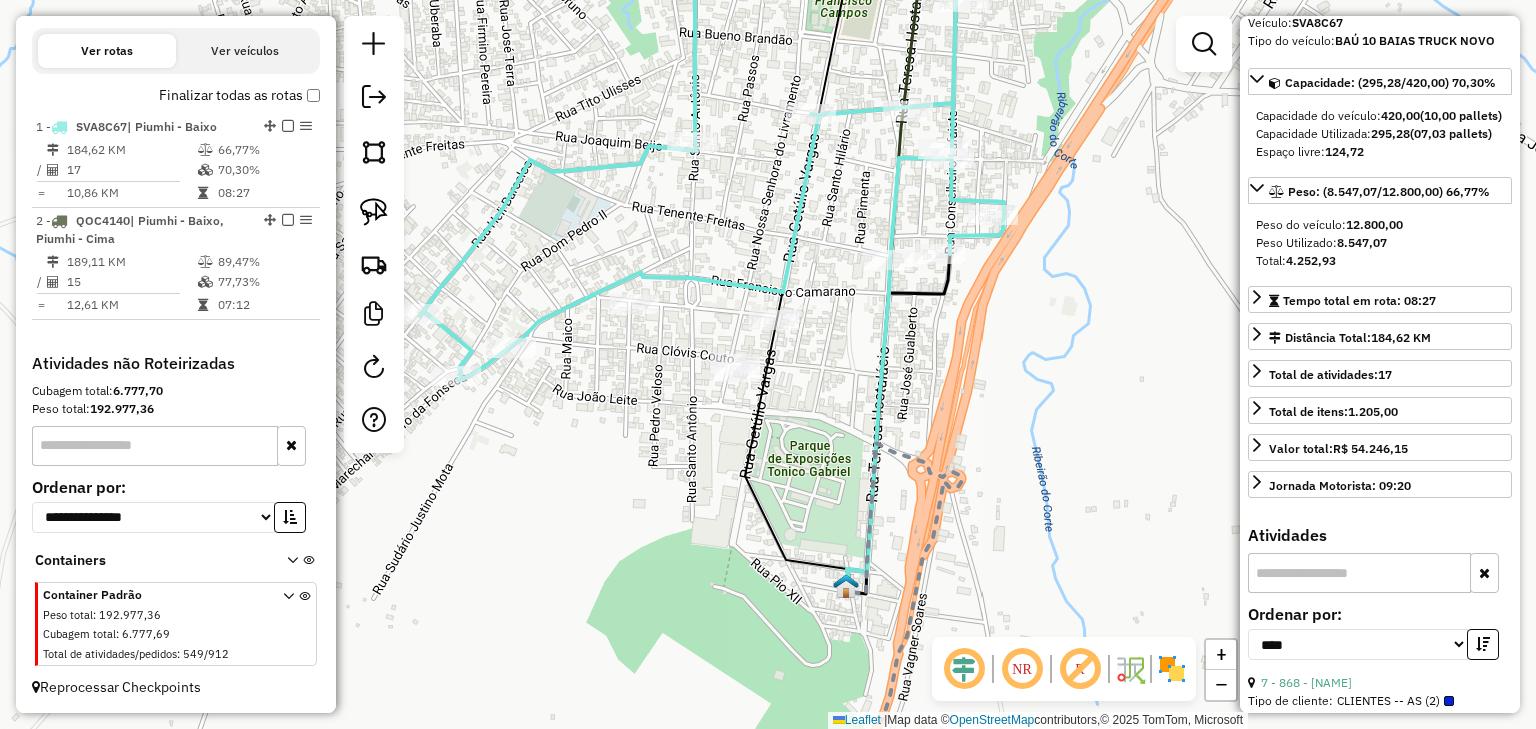 scroll, scrollTop: 116, scrollLeft: 0, axis: vertical 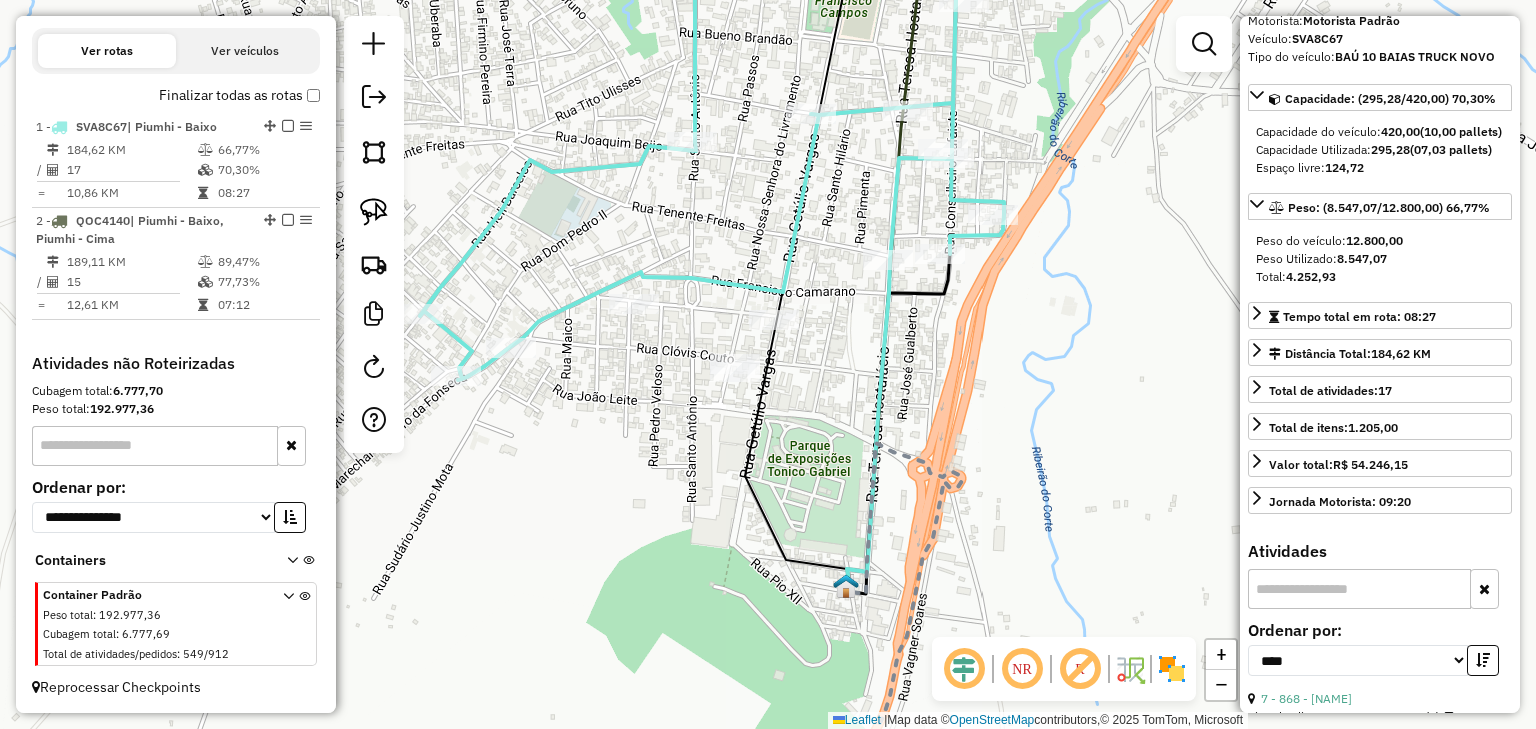 click on "Janela de atendimento Grade de atendimento Capacidade Transportadoras Veículos Cliente Pedidos  Rotas Selecione os dias de semana para filtrar as janelas de atendimento  Seg   Ter   Qua   Qui   Sex   Sáb   Dom  Informe o período da janela de atendimento: De: Até:  Filtrar exatamente a janela do cliente  Considerar janela de atendimento padrão  Selecione os dias de semana para filtrar as grades de atendimento  Seg   Ter   Qua   Qui   Sex   Sáb   Dom   Considerar clientes sem dia de atendimento cadastrado  Clientes fora do dia de atendimento selecionado Filtrar as atividades entre os valores definidos abaixo:  Peso mínimo:   Peso máximo:   Cubagem mínima:   Cubagem máxima:   De:   Até:  Filtrar as atividades entre o tempo de atendimento definido abaixo:  De:   Até:   Considerar capacidade total dos clientes não roteirizados Transportadora: Selecione um ou mais itens Tipo de veículo: Selecione um ou mais itens Veículo: Selecione um ou mais itens Motorista: Selecione um ou mais itens Nome: Rótulo:" 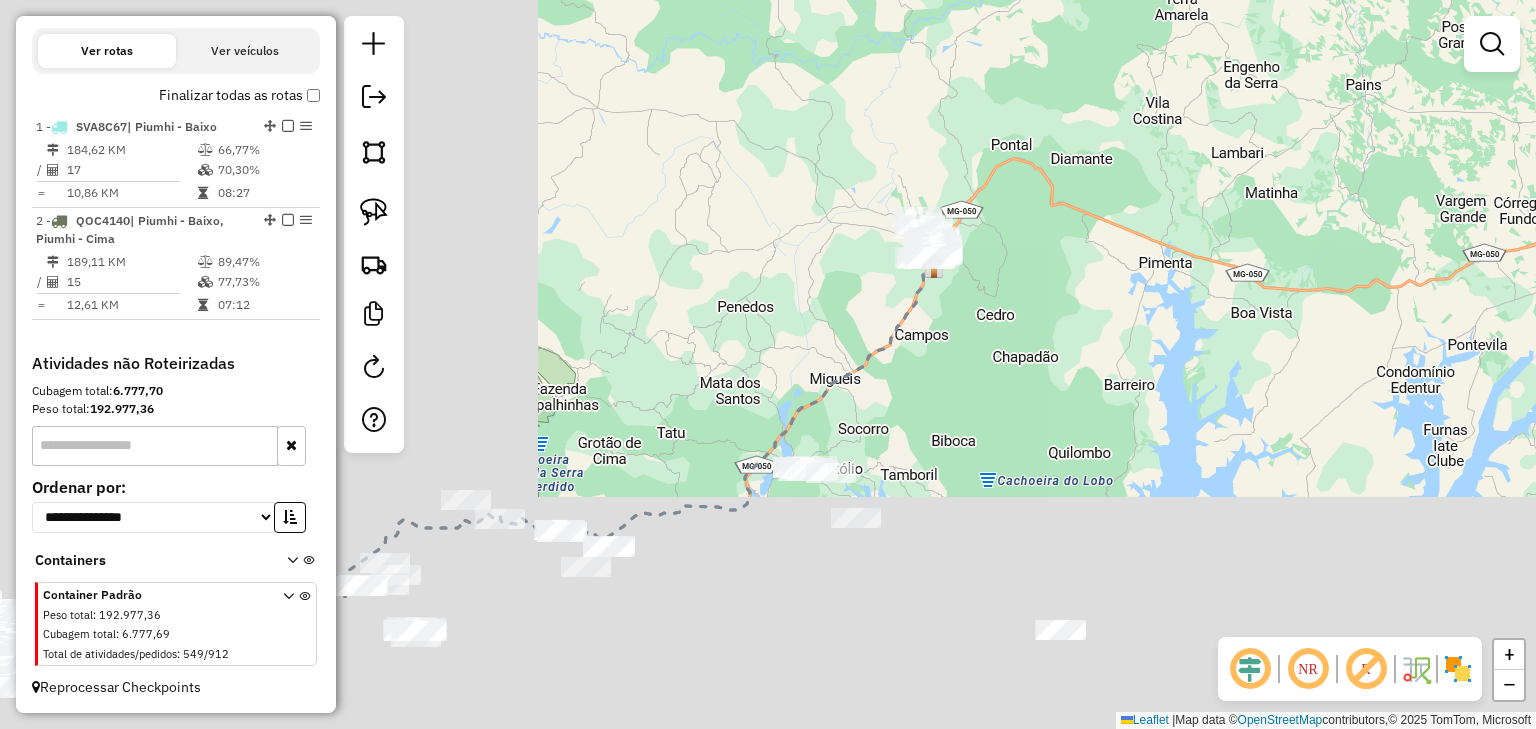 drag, startPoint x: 850, startPoint y: 312, endPoint x: 884, endPoint y: 275, distance: 50.24938 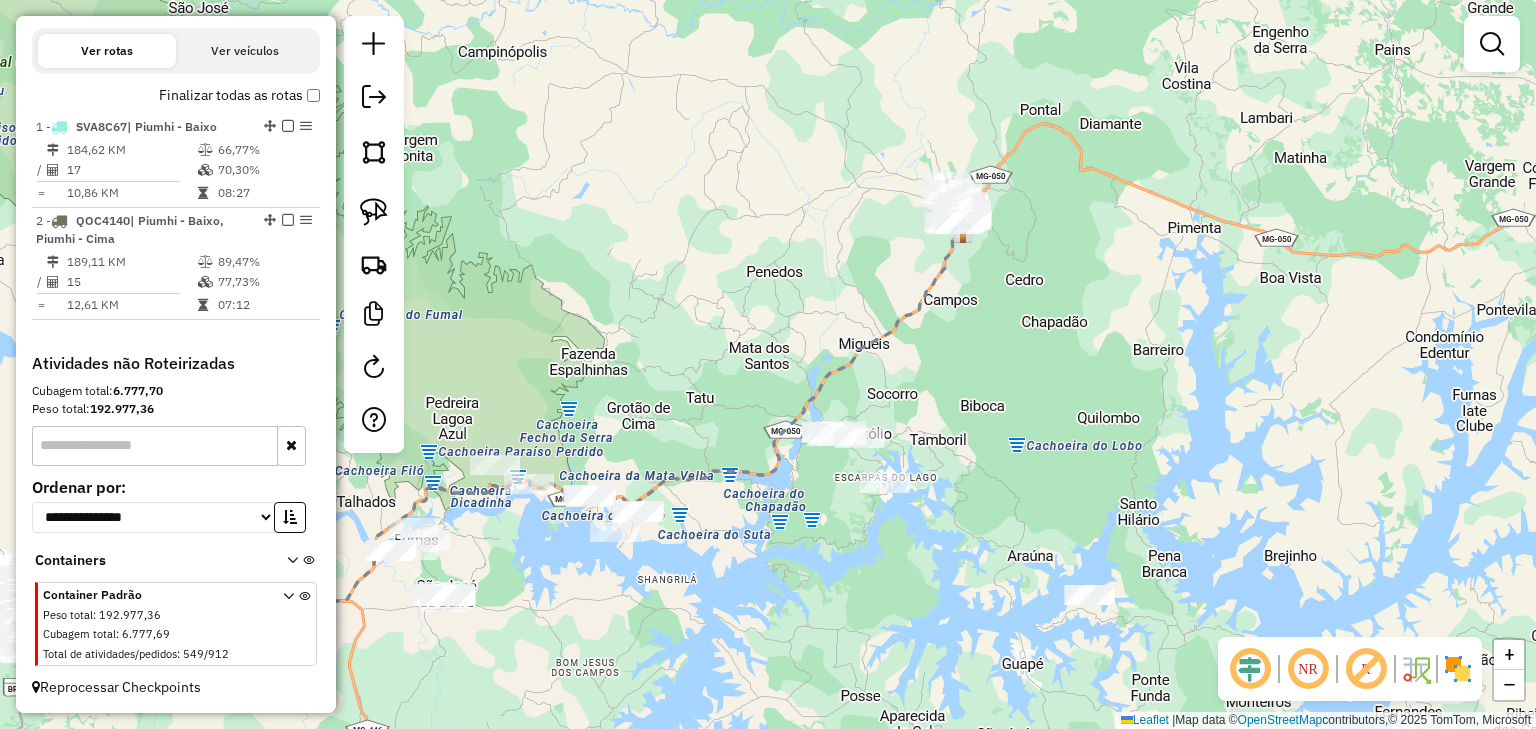 click on "Janela de atendimento Grade de atendimento Capacidade Transportadoras Veículos Cliente Pedidos  Rotas Selecione os dias de semana para filtrar as janelas de atendimento  Seg   Ter   Qua   Qui   Sex   Sáb   Dom  Informe o período da janela de atendimento: De: Até:  Filtrar exatamente a janela do cliente  Considerar janela de atendimento padrão  Selecione os dias de semana para filtrar as grades de atendimento  Seg   Ter   Qua   Qui   Sex   Sáb   Dom   Considerar clientes sem dia de atendimento cadastrado  Clientes fora do dia de atendimento selecionado Filtrar as atividades entre os valores definidos abaixo:  Peso mínimo:   Peso máximo:   Cubagem mínima:   Cubagem máxima:   De:   Até:  Filtrar as atividades entre o tempo de atendimento definido abaixo:  De:   Até:   Considerar capacidade total dos clientes não roteirizados Transportadora: Selecione um ou mais itens Tipo de veículo: Selecione um ou mais itens Veículo: Selecione um ou mais itens Motorista: Selecione um ou mais itens Nome: Rótulo:" 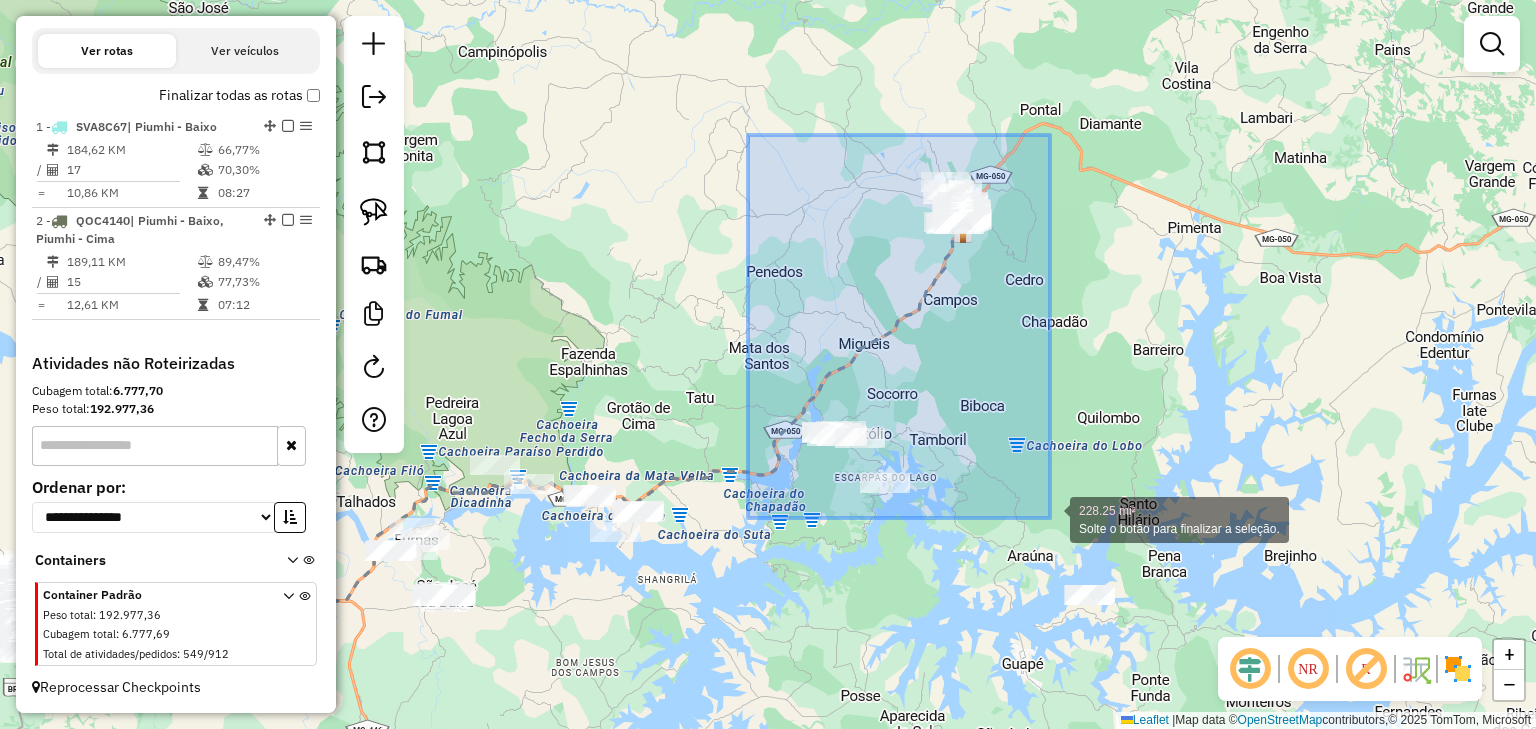 drag, startPoint x: 748, startPoint y: 135, endPoint x: 1050, endPoint y: 518, distance: 487.74277 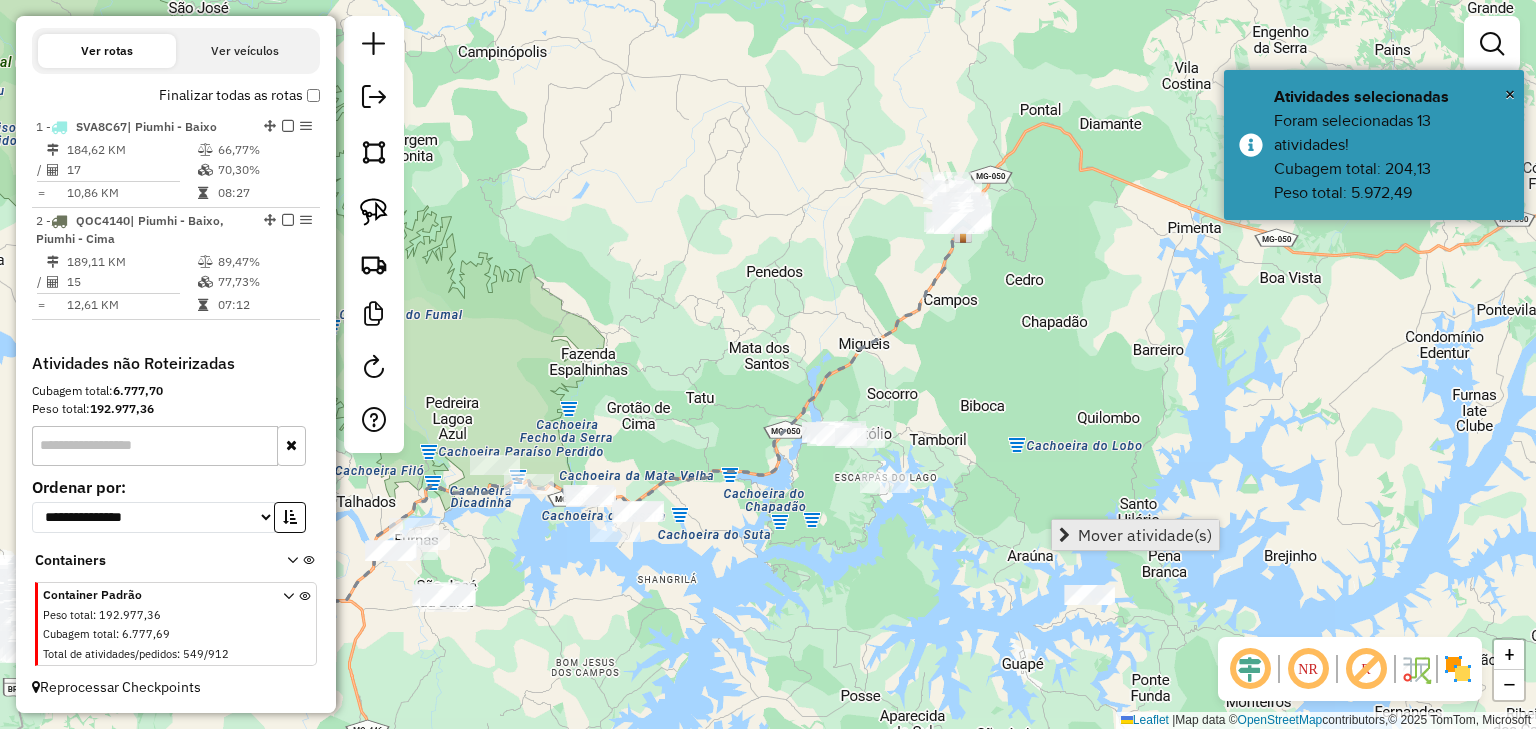 click on "Mover atividade(s)" at bounding box center (1145, 535) 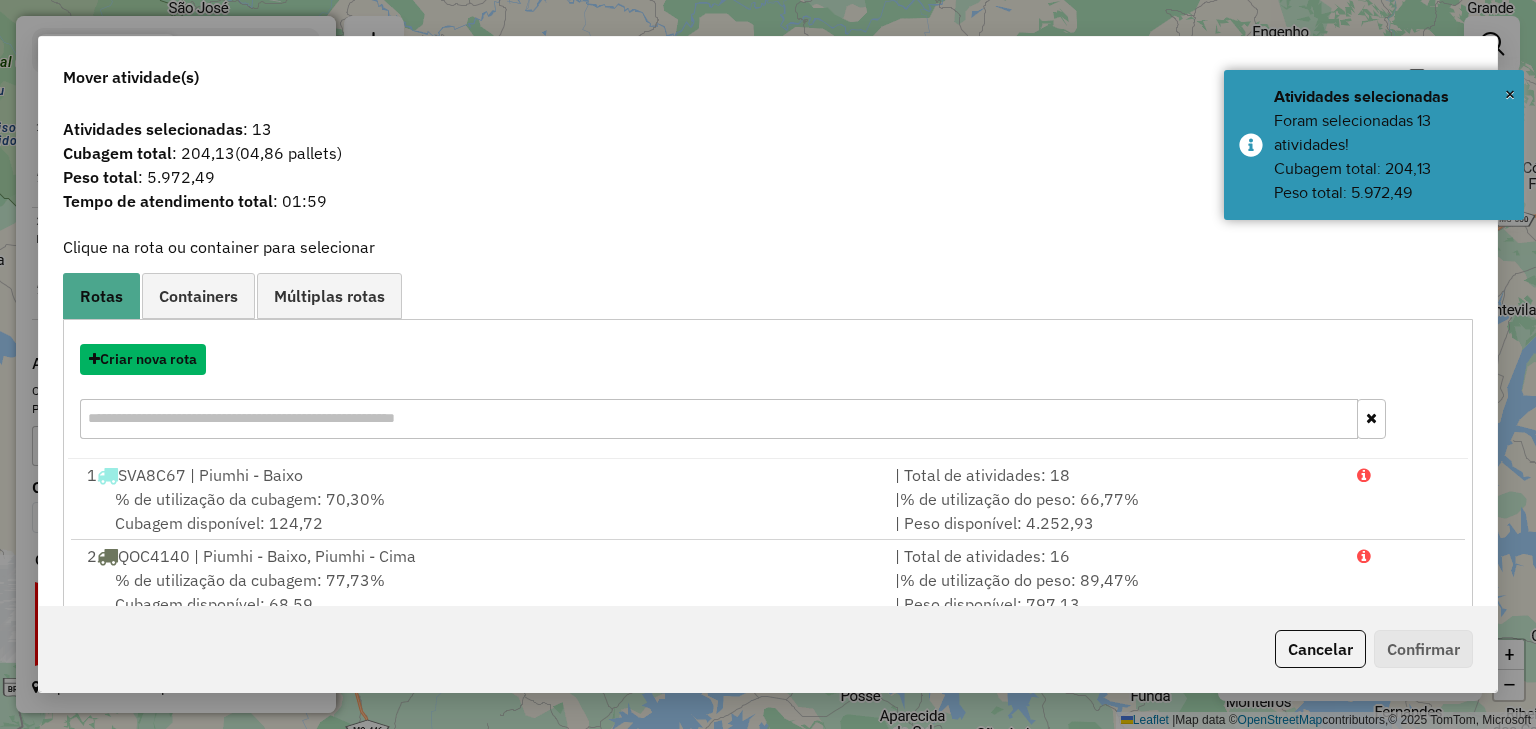 click on "Criar nova rota" at bounding box center (143, 359) 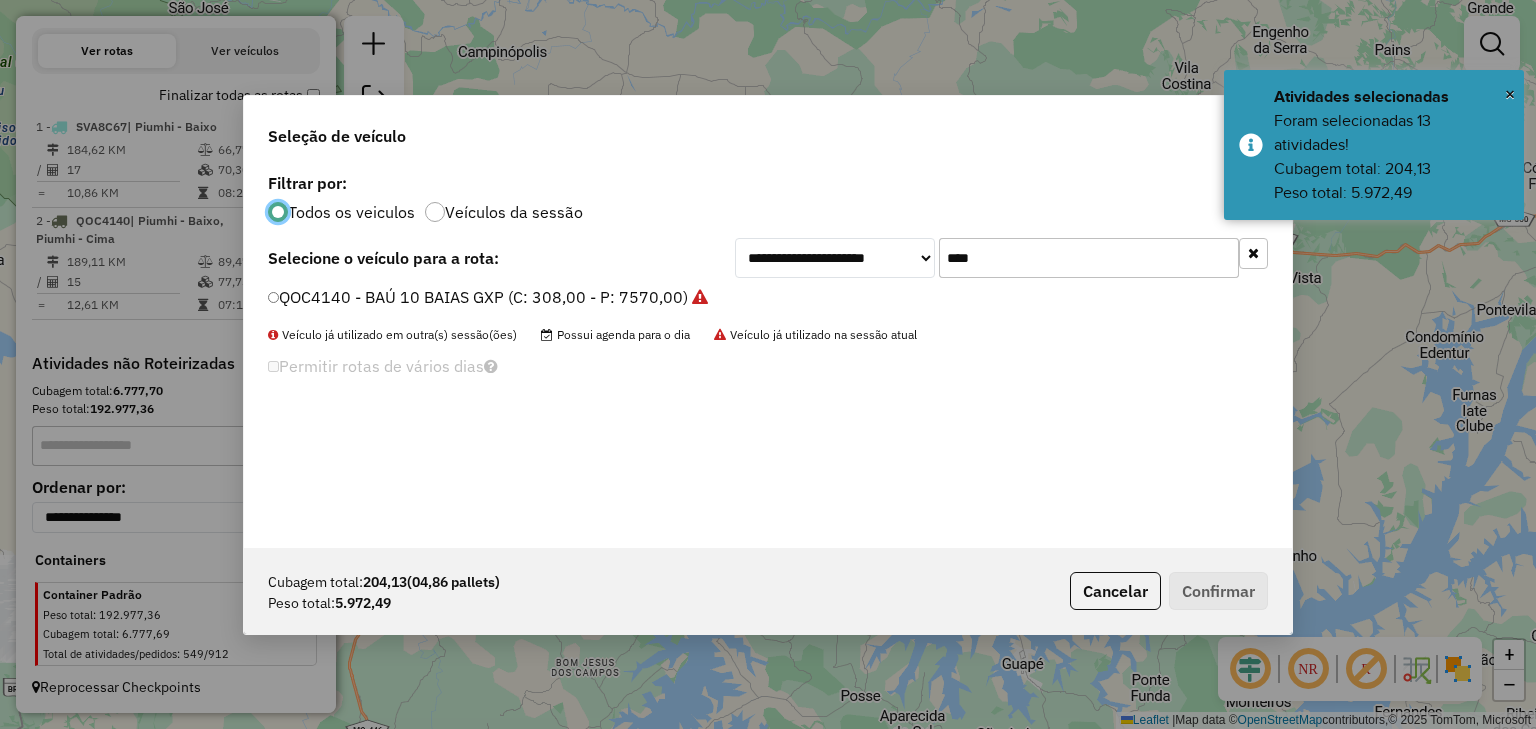 scroll, scrollTop: 10, scrollLeft: 6, axis: both 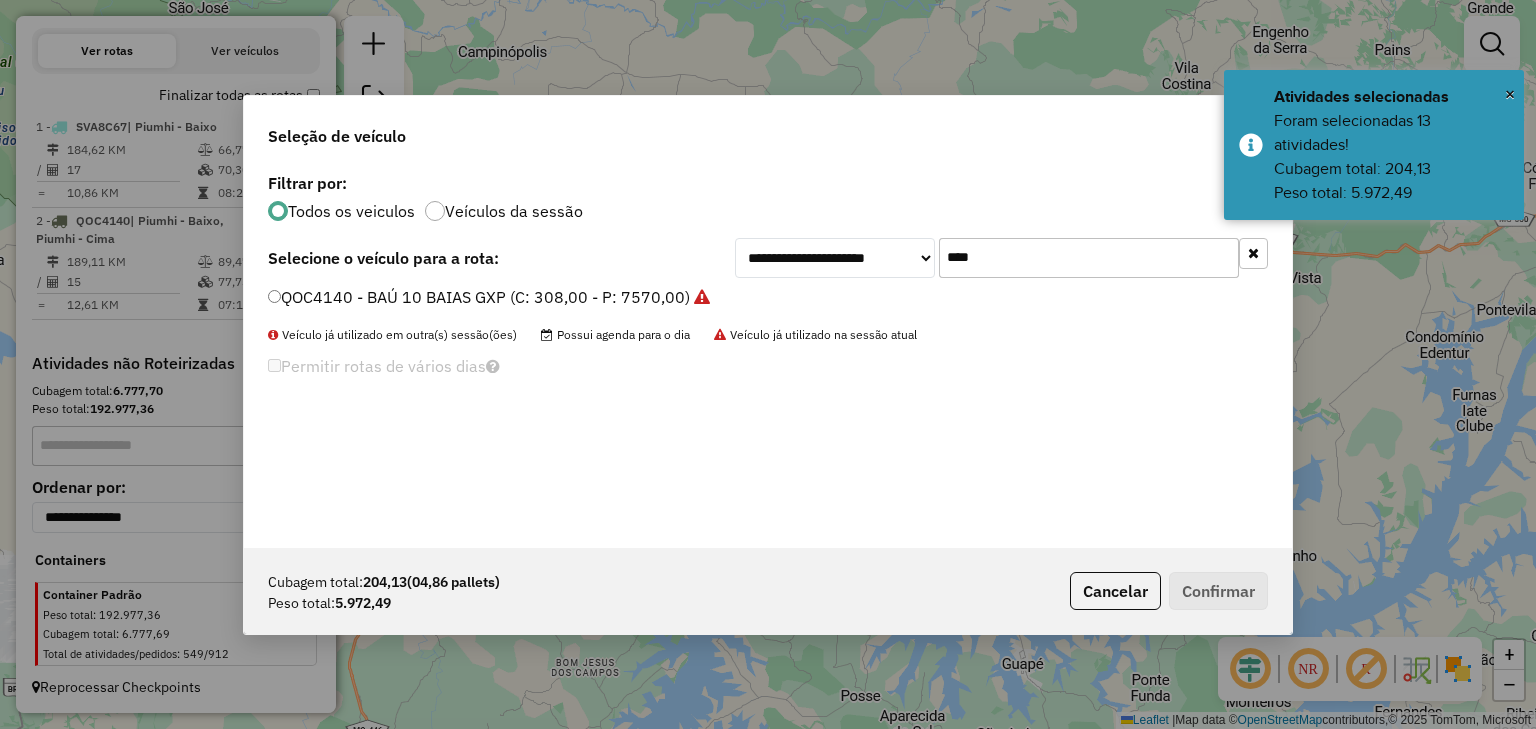 drag, startPoint x: 1032, startPoint y: 250, endPoint x: 881, endPoint y: 248, distance: 151.01324 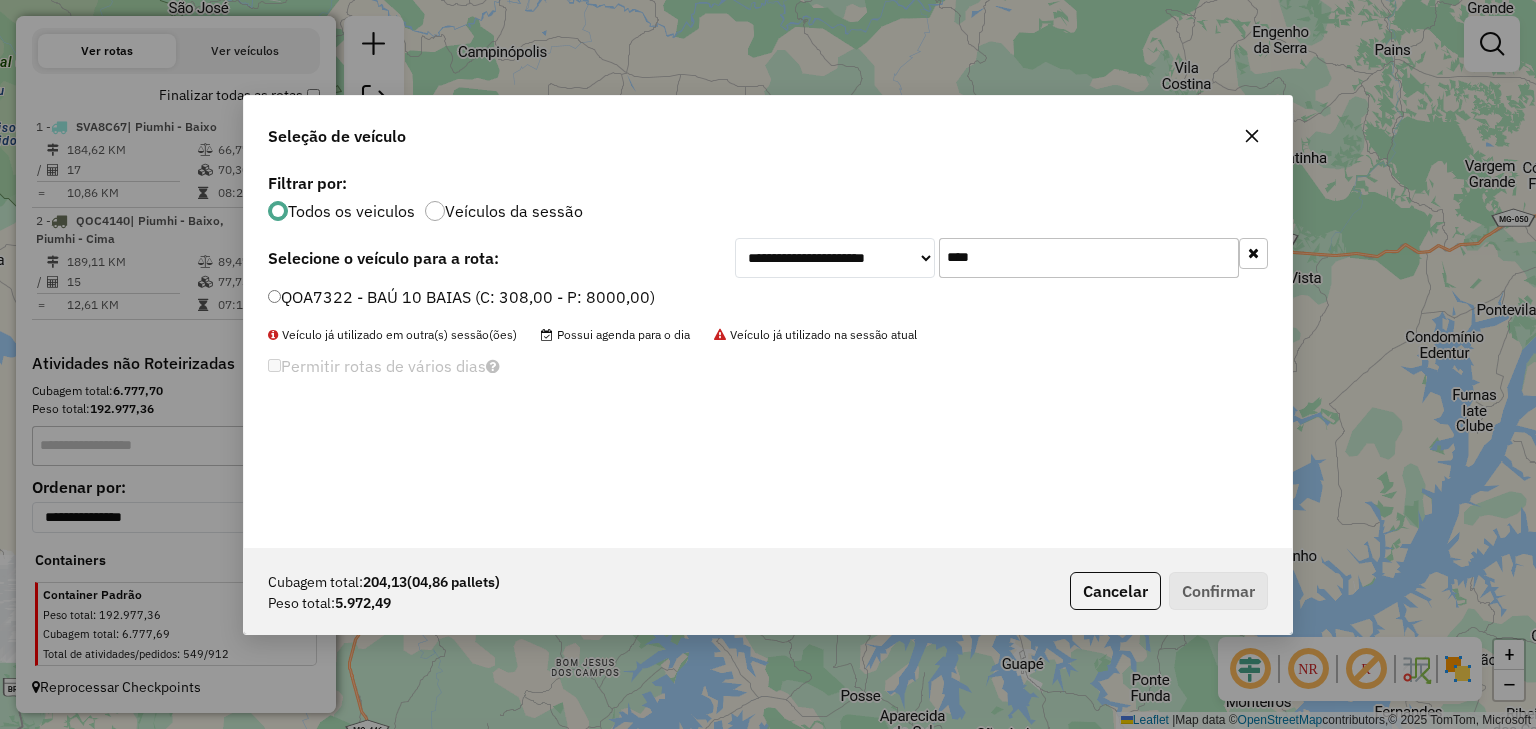 type on "****" 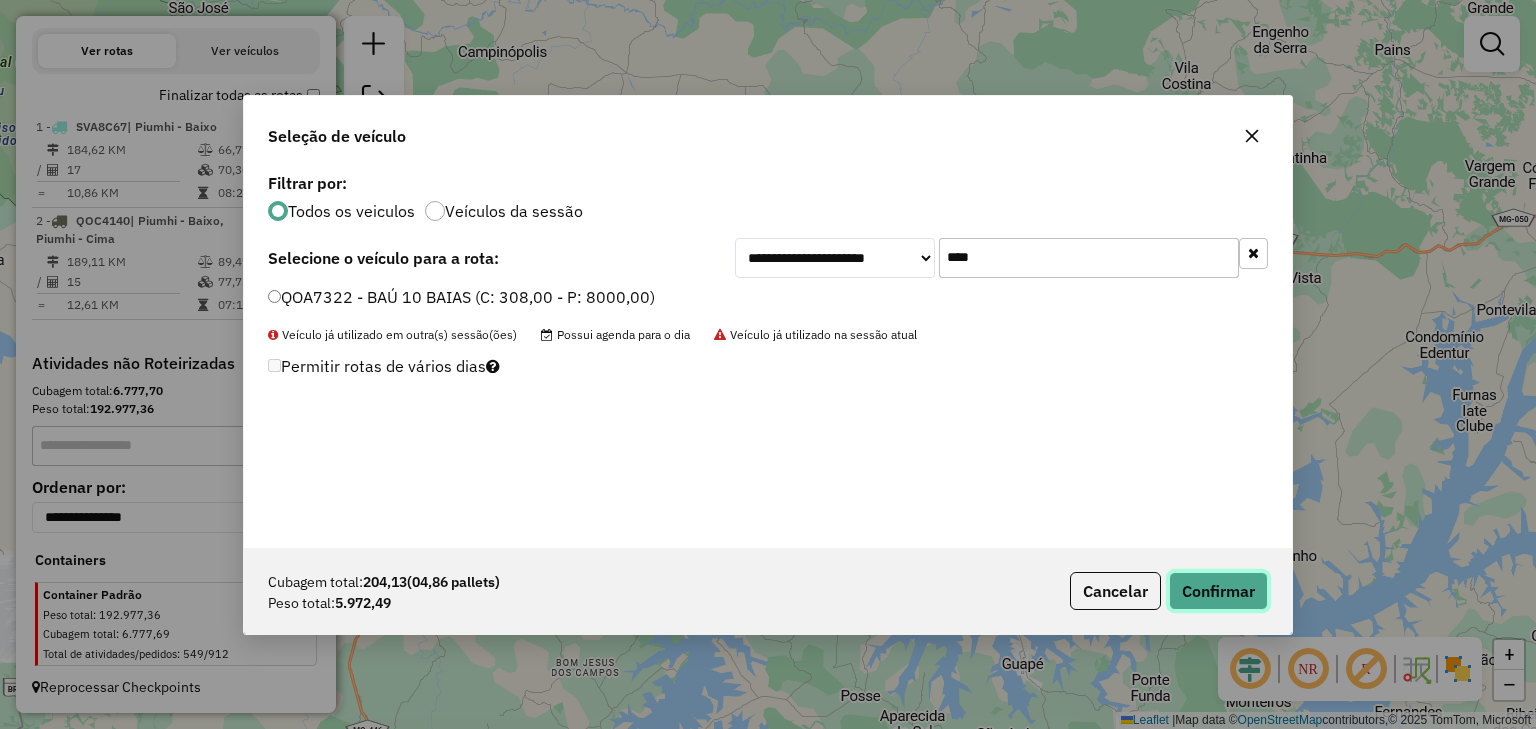 click on "Confirmar" 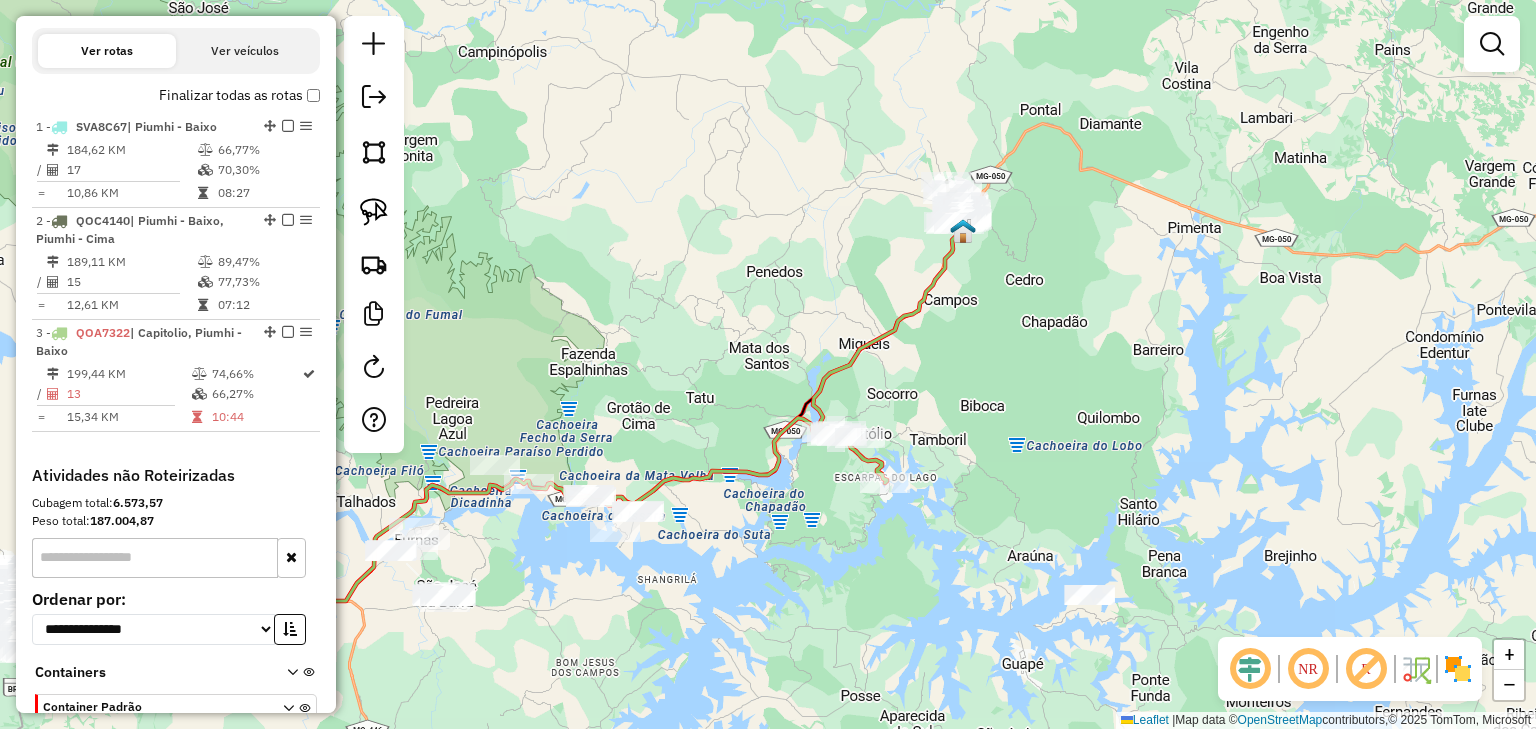 click 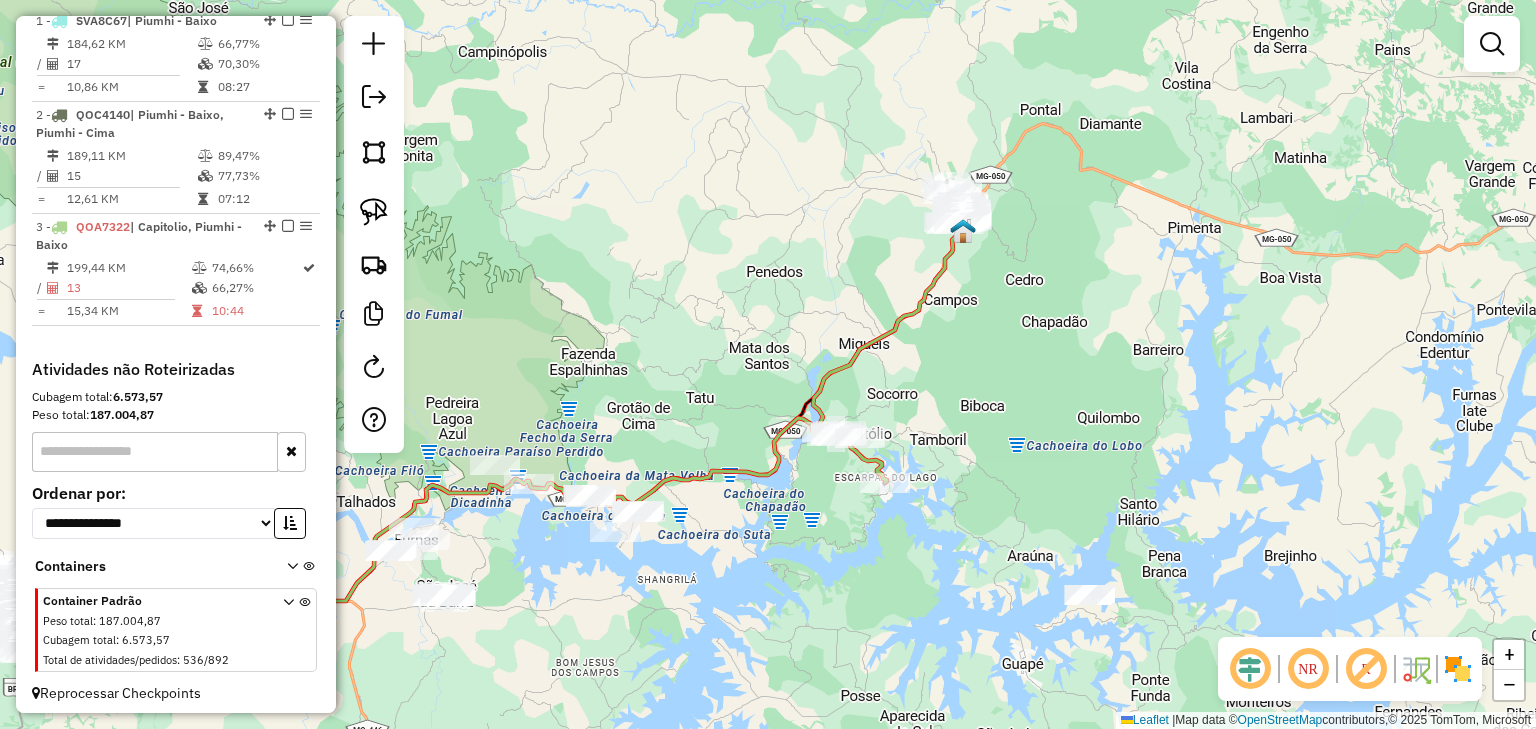 select on "*********" 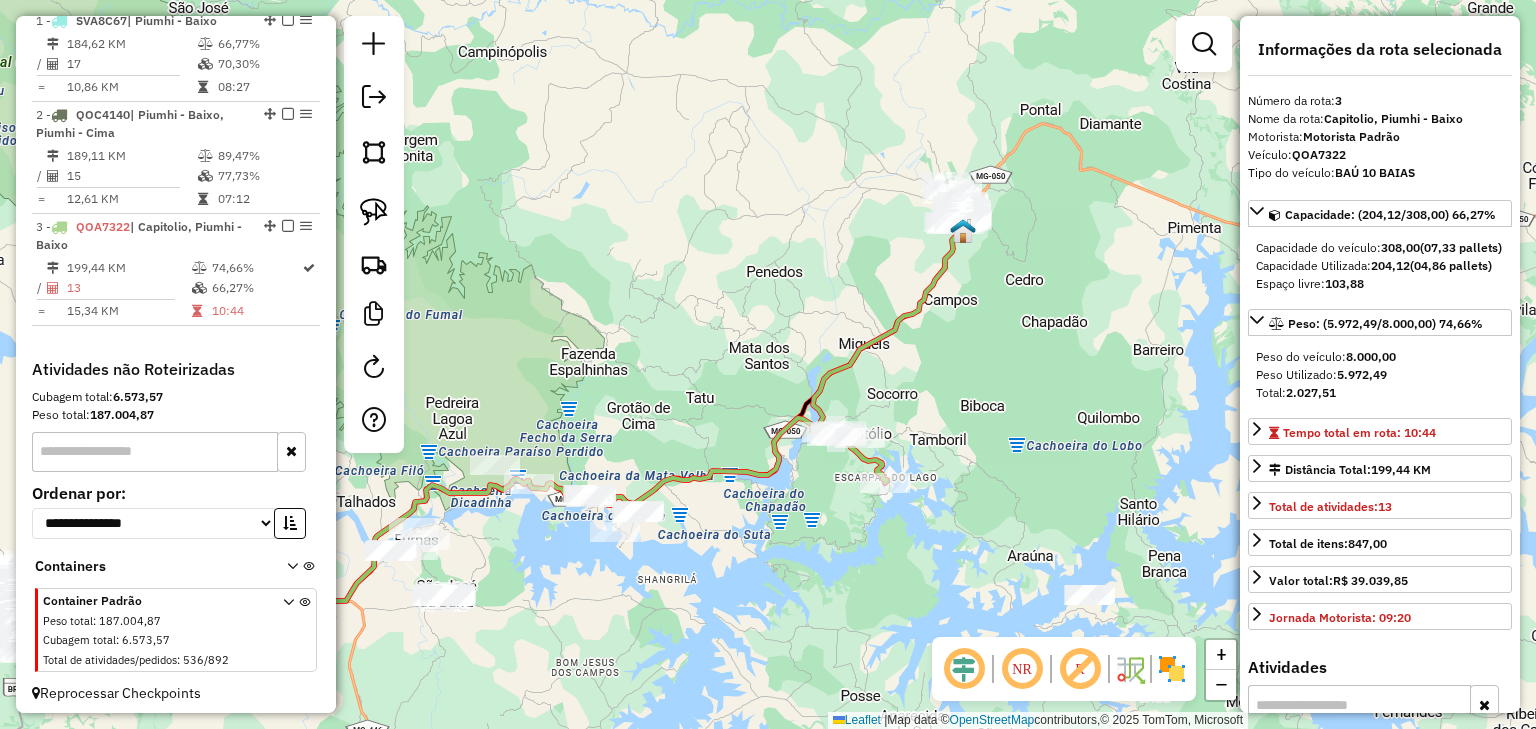 scroll, scrollTop: 787, scrollLeft: 0, axis: vertical 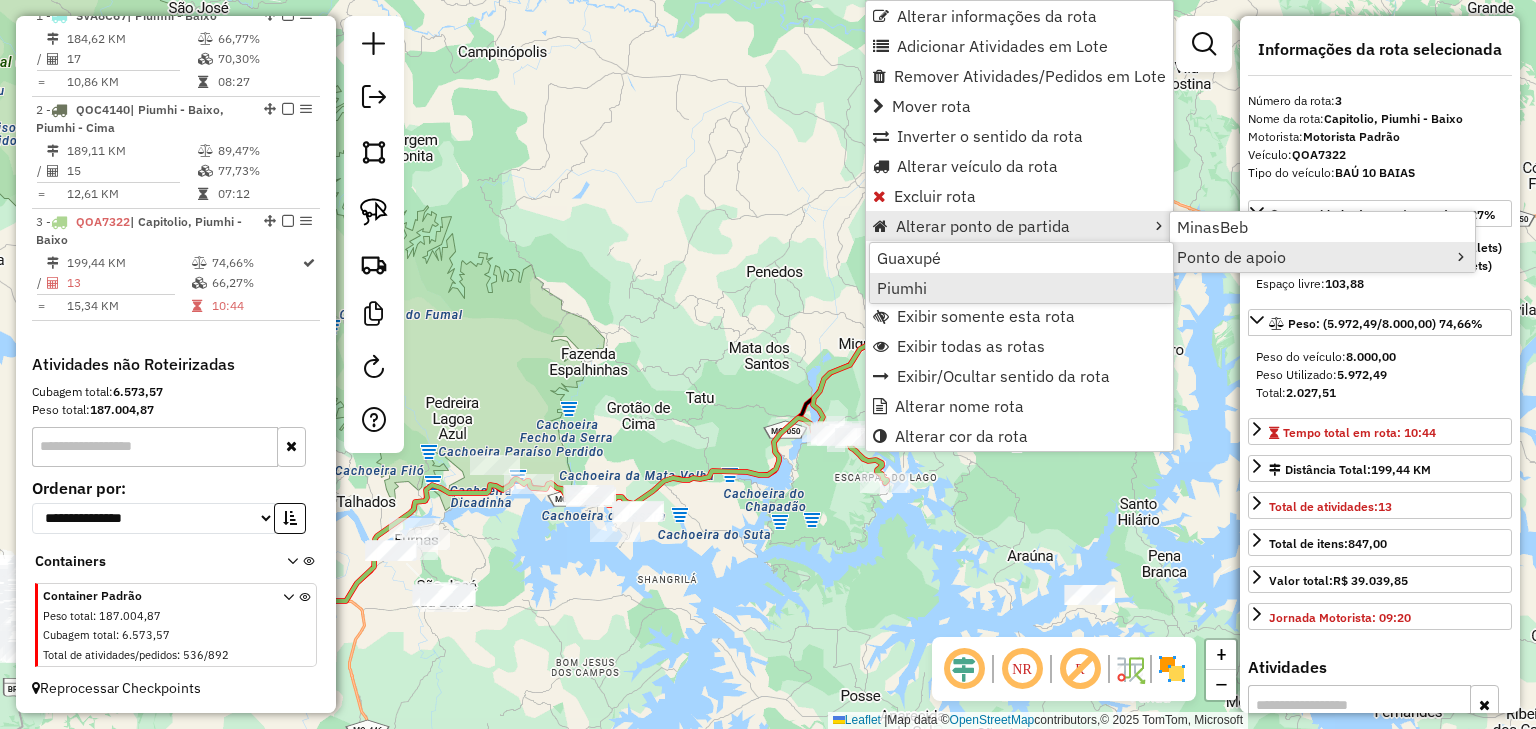 click on "Piumhi" at bounding box center [1021, 288] 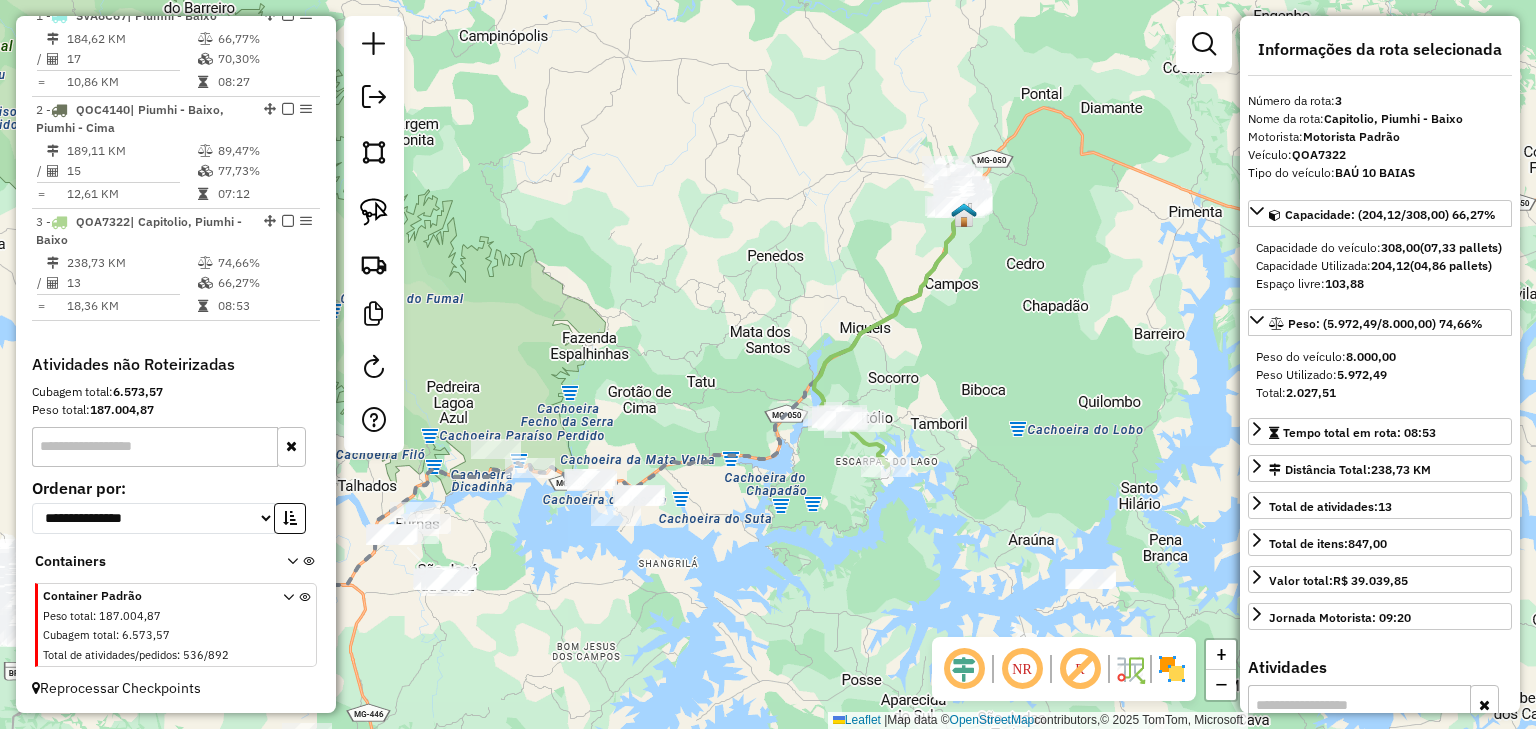 drag, startPoint x: 832, startPoint y: 251, endPoint x: 828, endPoint y: 160, distance: 91.08787 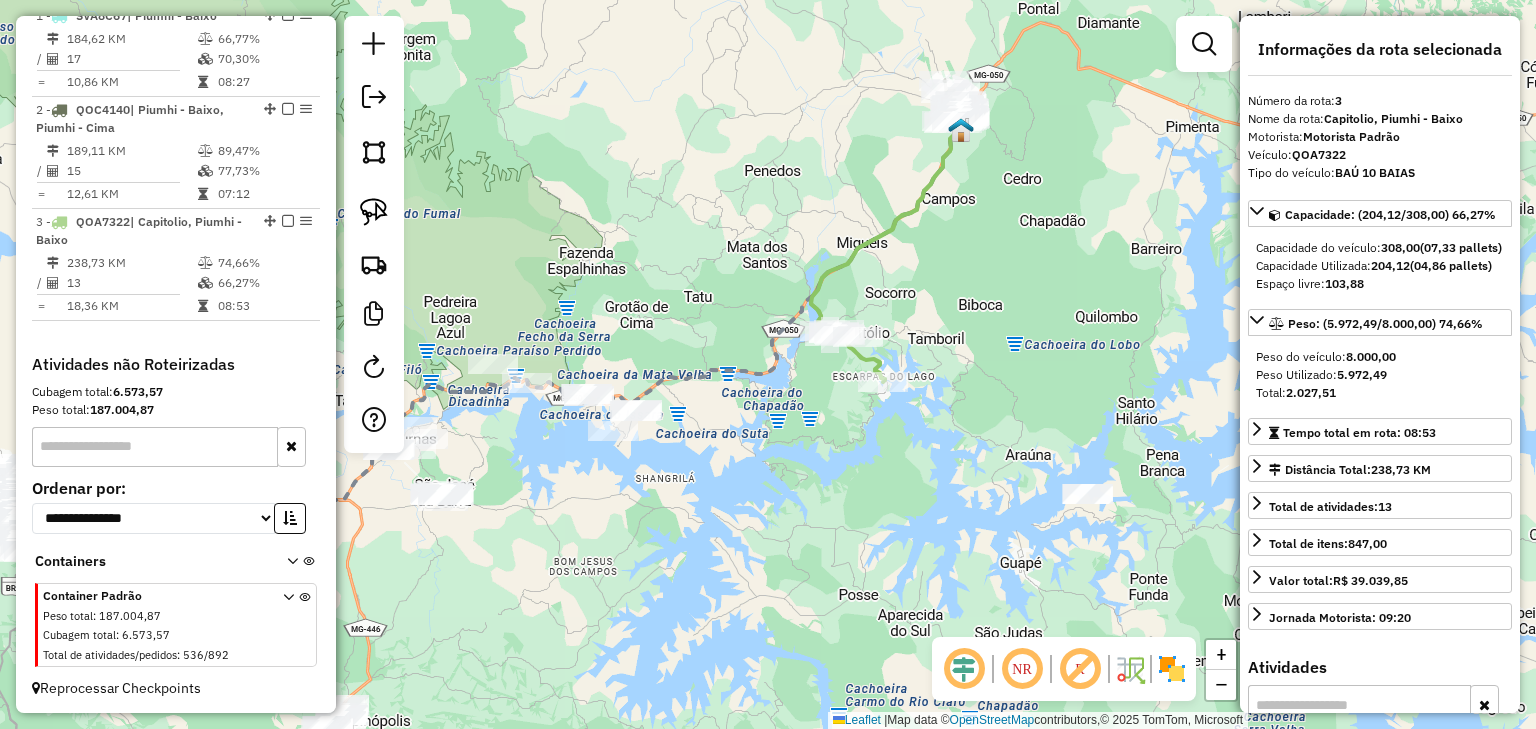 drag, startPoint x: 781, startPoint y: 450, endPoint x: 788, endPoint y: 351, distance: 99.24717 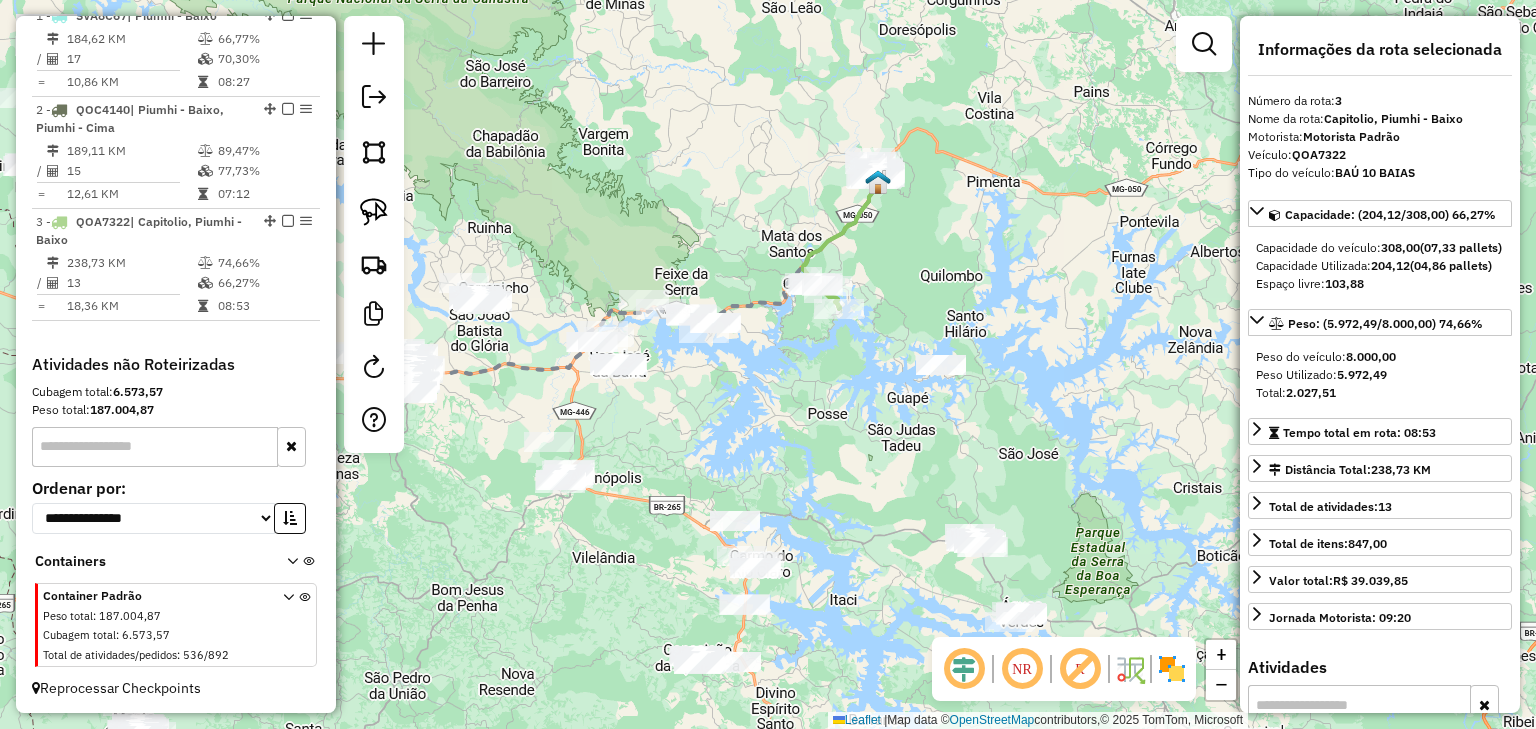 click on "Janela de atendimento Grade de atendimento Capacidade Transportadoras Veículos Cliente Pedidos  Rotas Selecione os dias de semana para filtrar as janelas de atendimento  Seg   Ter   Qua   Qui   Sex   Sáb   Dom  Informe o período da janela de atendimento: De: Até:  Filtrar exatamente a janela do cliente  Considerar janela de atendimento padrão  Selecione os dias de semana para filtrar as grades de atendimento  Seg   Ter   Qua   Qui   Sex   Sáb   Dom   Considerar clientes sem dia de atendimento cadastrado  Clientes fora do dia de atendimento selecionado Filtrar as atividades entre os valores definidos abaixo:  Peso mínimo:   Peso máximo:   Cubagem mínima:   Cubagem máxima:   De:   Até:  Filtrar as atividades entre o tempo de atendimento definido abaixo:  De:   Até:   Considerar capacidade total dos clientes não roteirizados Transportadora: Selecione um ou mais itens Tipo de veículo: Selecione um ou mais itens Veículo: Selecione um ou mais itens Motorista: Selecione um ou mais itens Nome: Rótulo:" 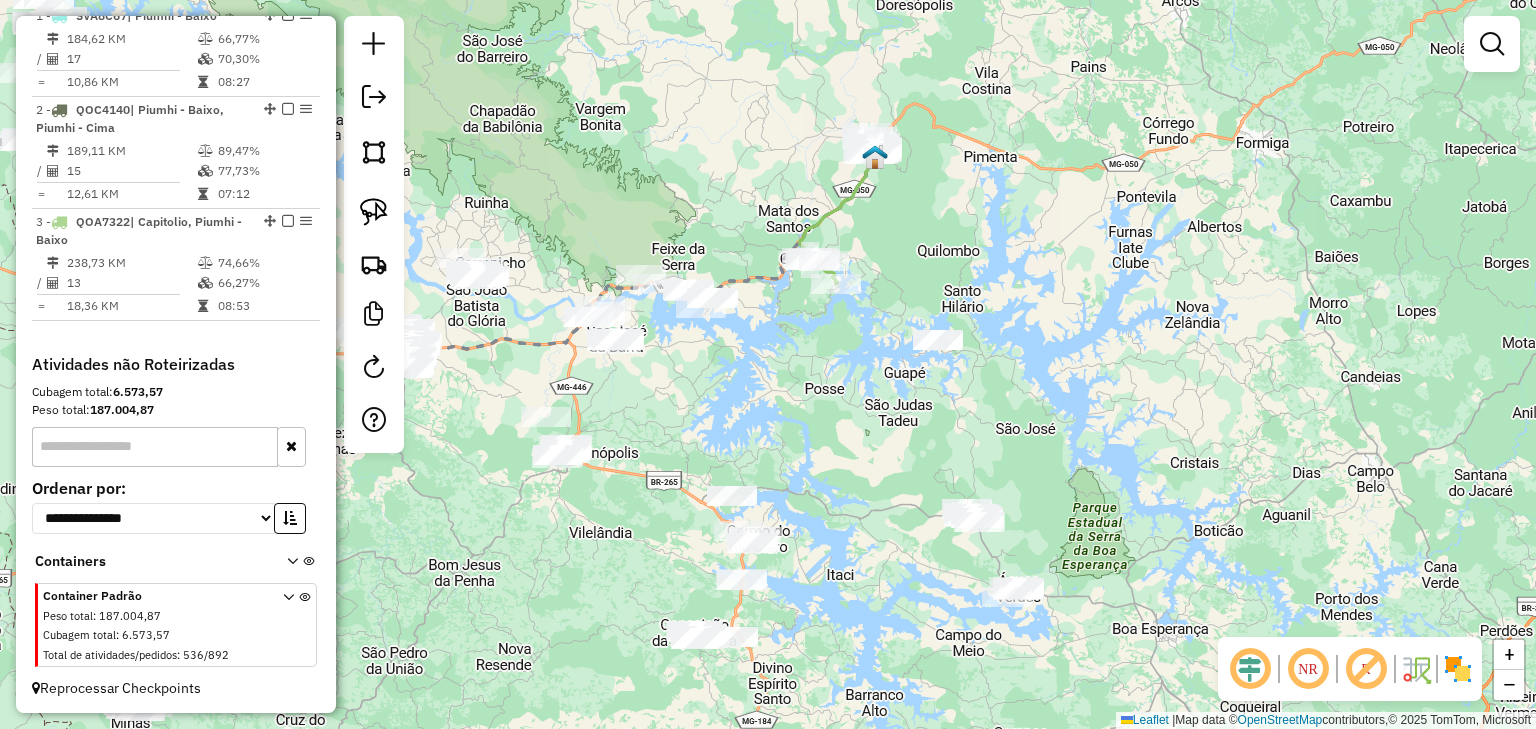 drag, startPoint x: 858, startPoint y: 408, endPoint x: 840, endPoint y: 259, distance: 150.08331 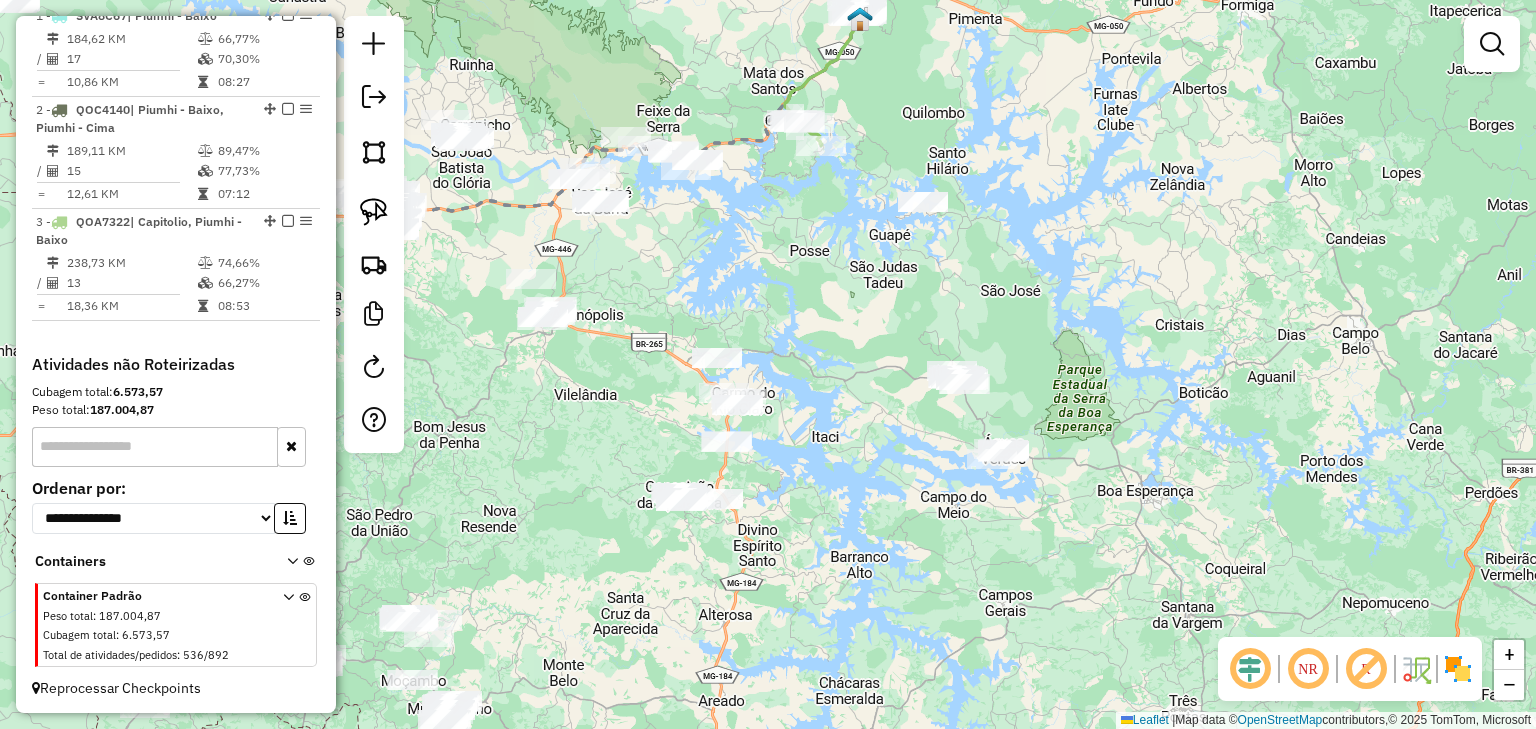 drag, startPoint x: 787, startPoint y: 588, endPoint x: 988, endPoint y: 341, distance: 318.44937 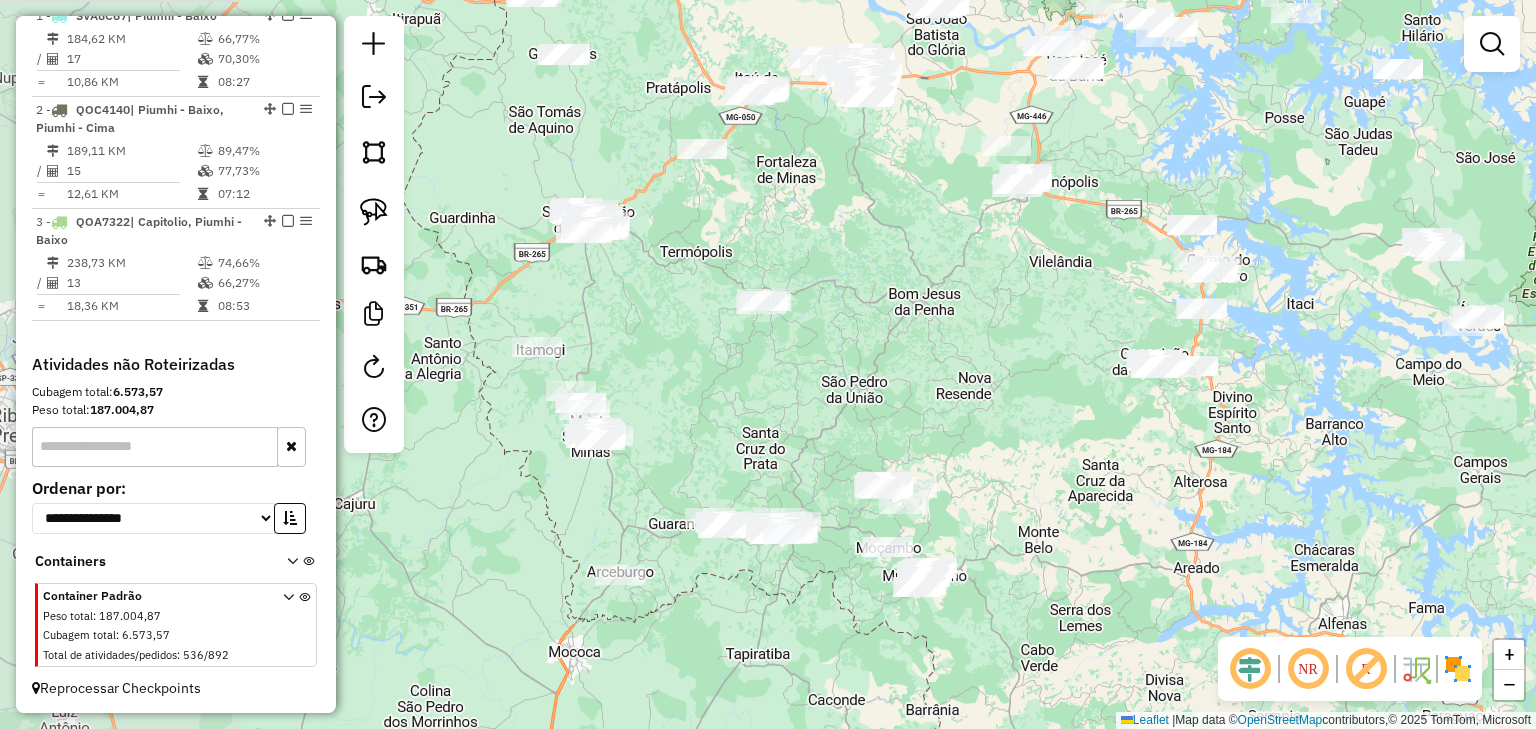 drag, startPoint x: 796, startPoint y: 359, endPoint x: 1004, endPoint y: 536, distance: 273.1172 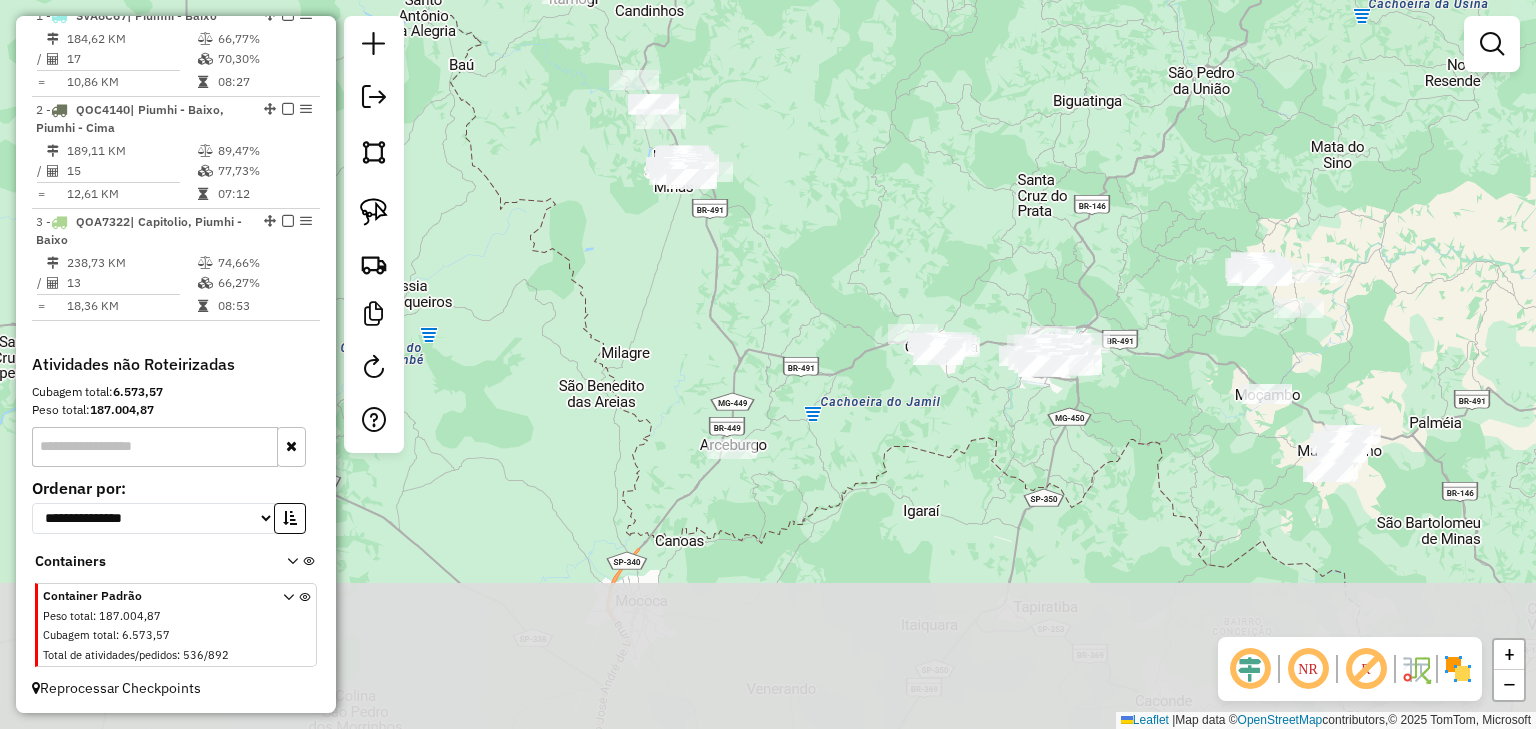drag, startPoint x: 591, startPoint y: 524, endPoint x: 704, endPoint y: 332, distance: 222.78465 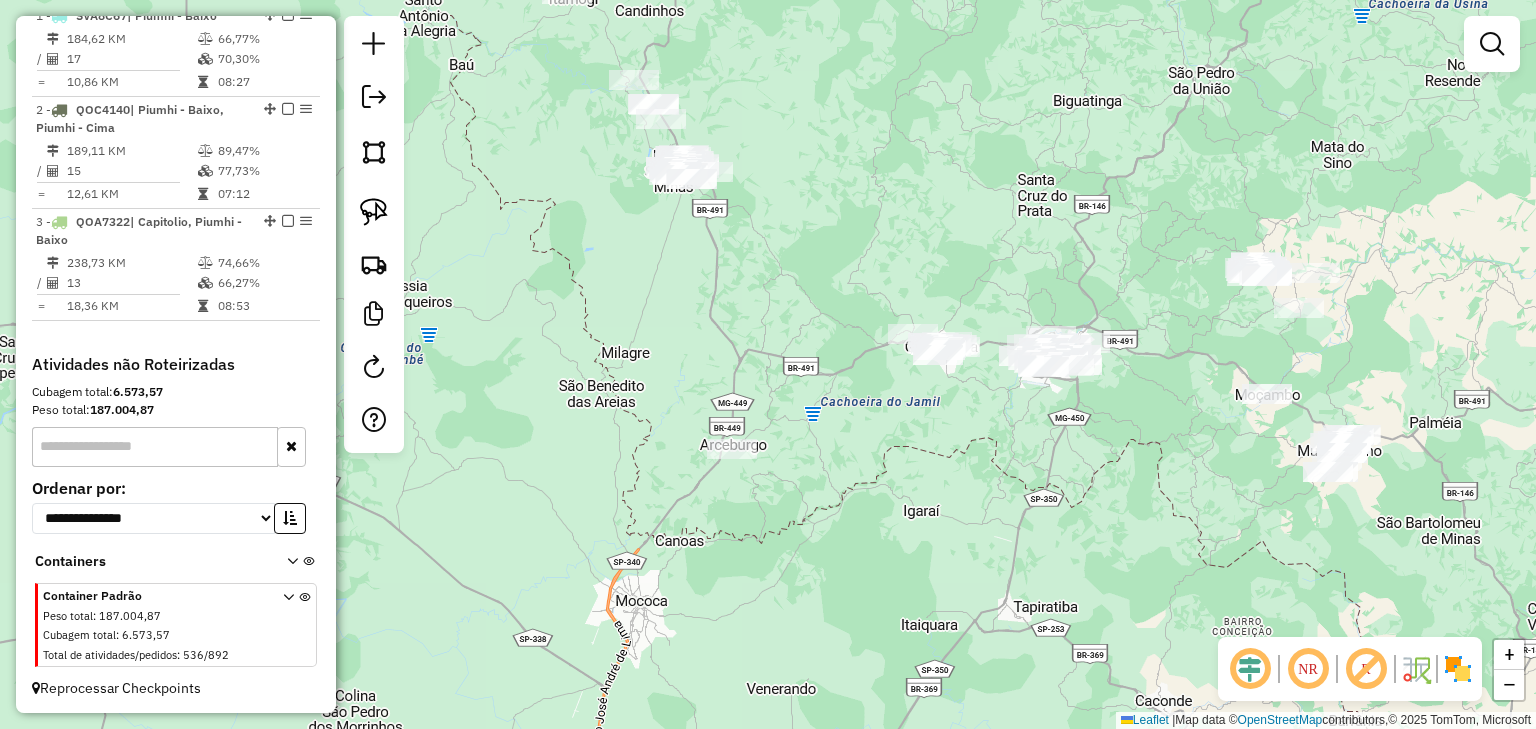 click on "Janela de atendimento Grade de atendimento Capacidade Transportadoras Veículos Cliente Pedidos  Rotas Selecione os dias de semana para filtrar as janelas de atendimento  Seg   Ter   Qua   Qui   Sex   Sáb   Dom  Informe o período da janela de atendimento: De: Até:  Filtrar exatamente a janela do cliente  Considerar janela de atendimento padrão  Selecione os dias de semana para filtrar as grades de atendimento  Seg   Ter   Qua   Qui   Sex   Sáb   Dom   Considerar clientes sem dia de atendimento cadastrado  Clientes fora do dia de atendimento selecionado Filtrar as atividades entre os valores definidos abaixo:  Peso mínimo:   Peso máximo:   Cubagem mínima:   Cubagem máxima:   De:   Até:  Filtrar as atividades entre o tempo de atendimento definido abaixo:  De:   Até:   Considerar capacidade total dos clientes não roteirizados Transportadora: Selecione um ou mais itens Tipo de veículo: Selecione um ou mais itens Veículo: Selecione um ou mais itens Motorista: Selecione um ou mais itens Nome: Rótulo:" 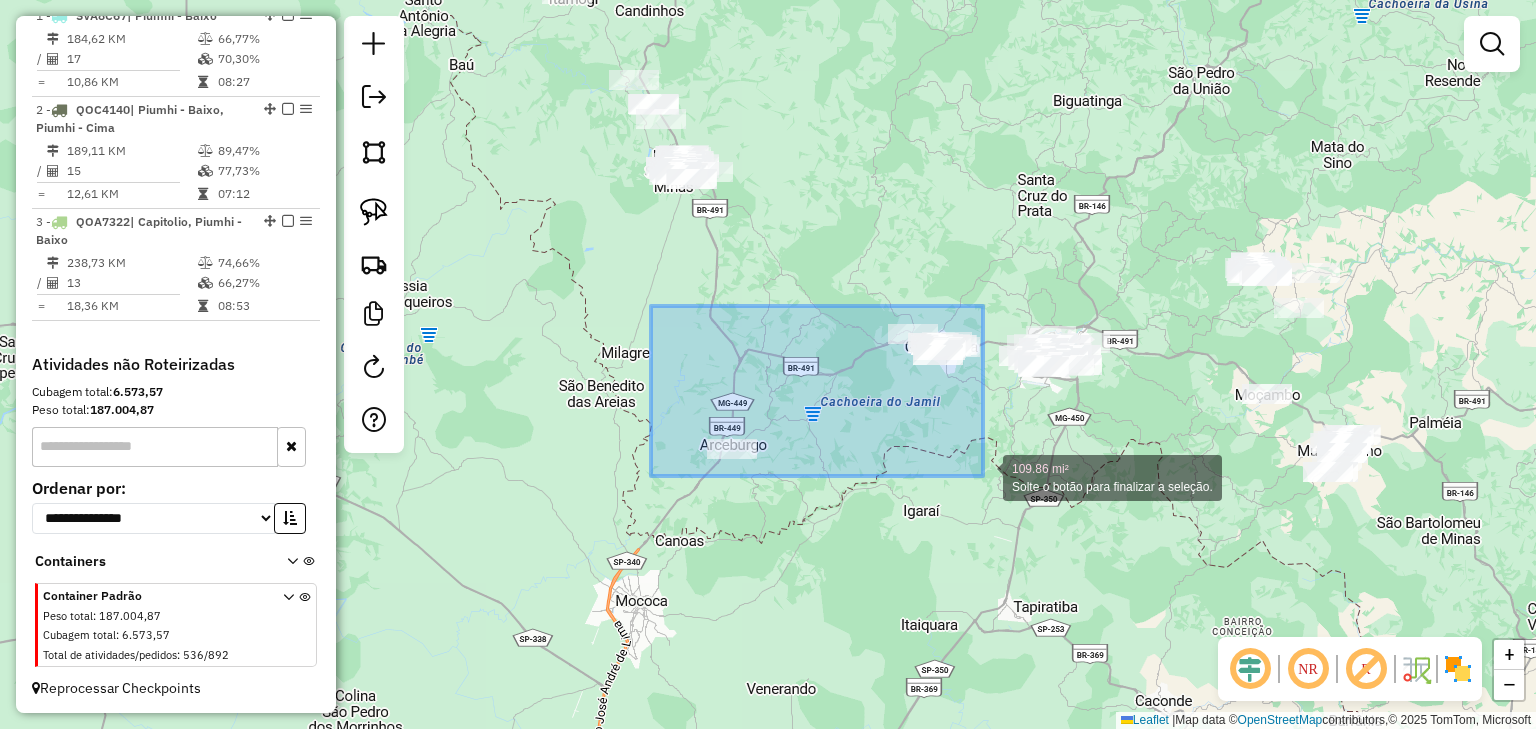 drag, startPoint x: 662, startPoint y: 306, endPoint x: 983, endPoint y: 476, distance: 363.23685 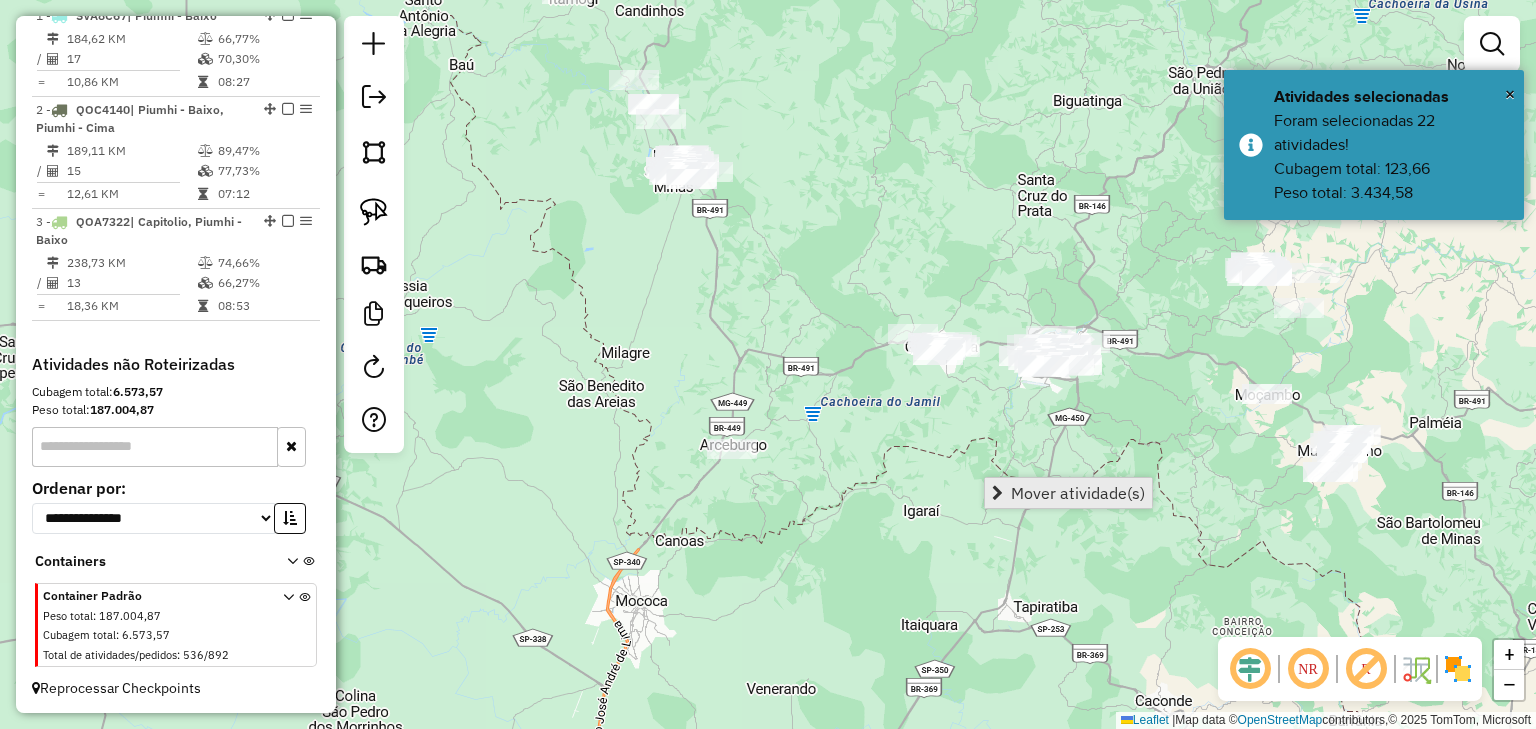 click on "Mover atividade(s)" at bounding box center (1068, 493) 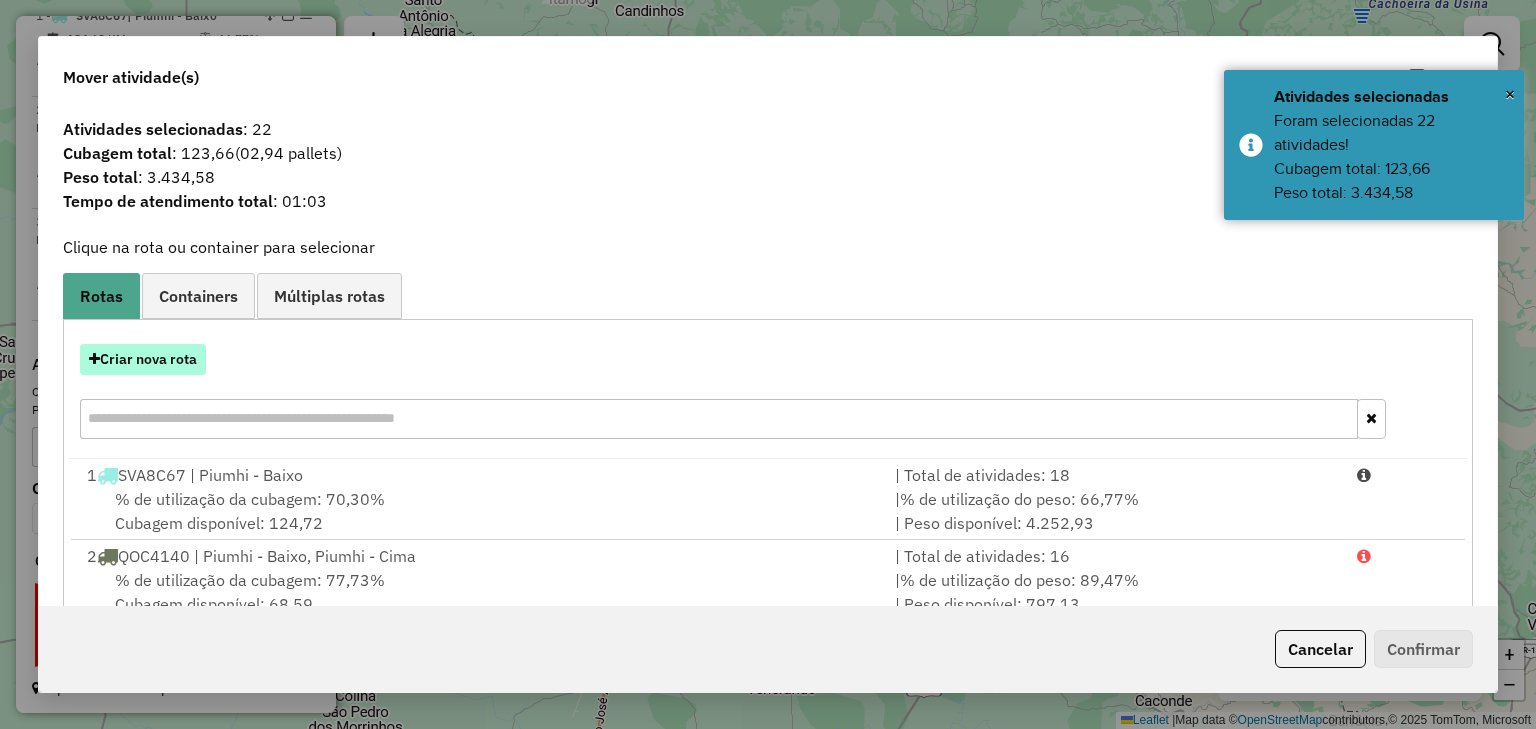click on "Criar nova rota" at bounding box center (143, 359) 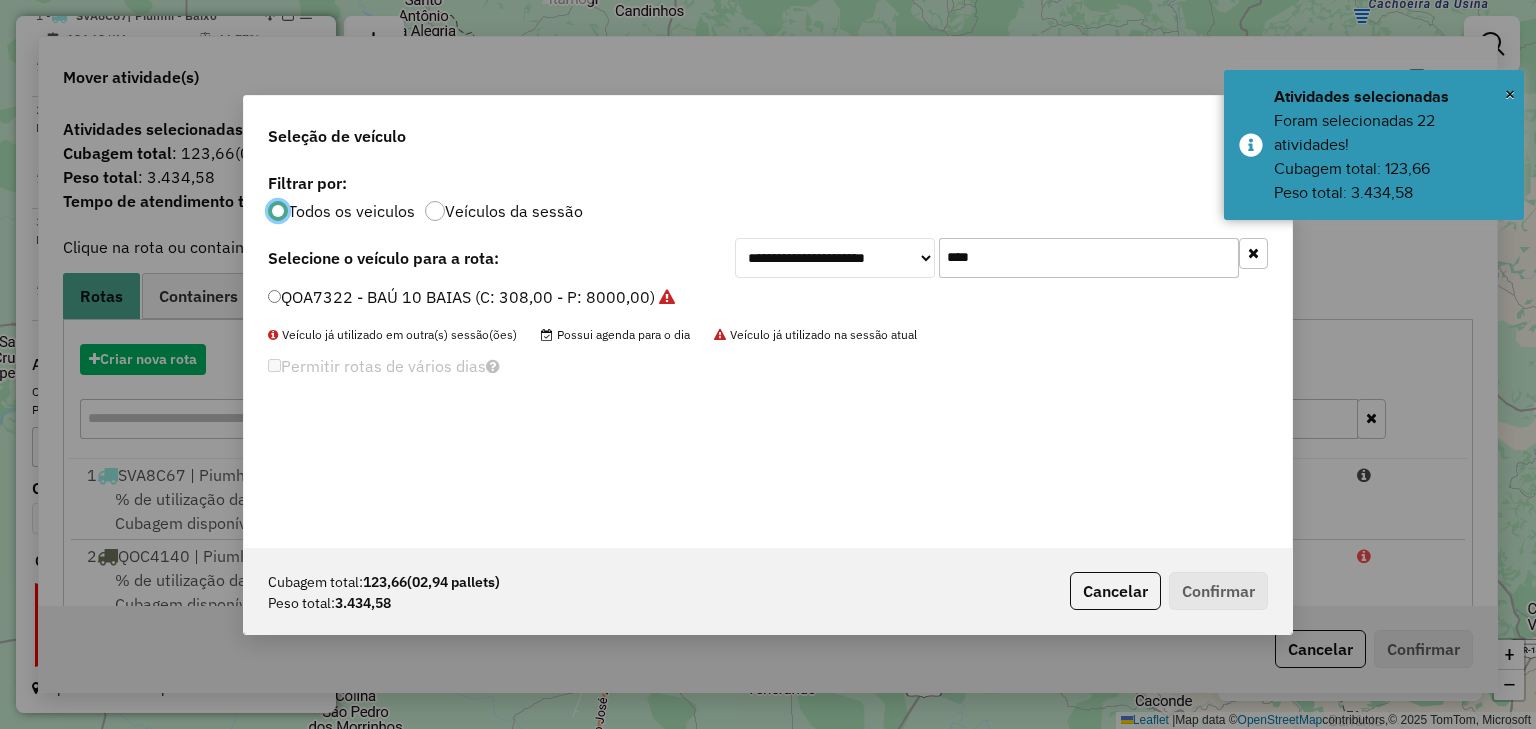 scroll, scrollTop: 10, scrollLeft: 6, axis: both 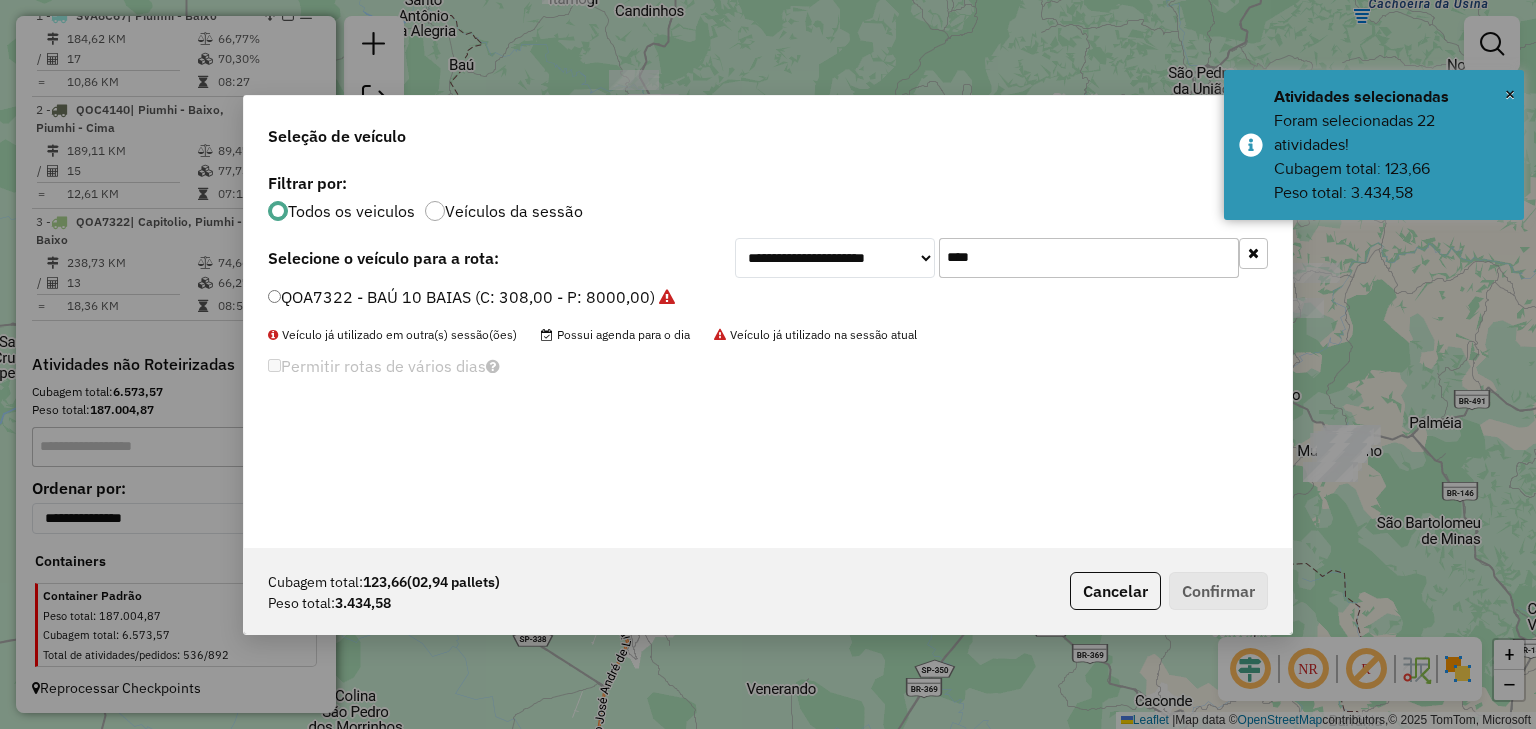 drag, startPoint x: 994, startPoint y: 257, endPoint x: 892, endPoint y: 248, distance: 102.396286 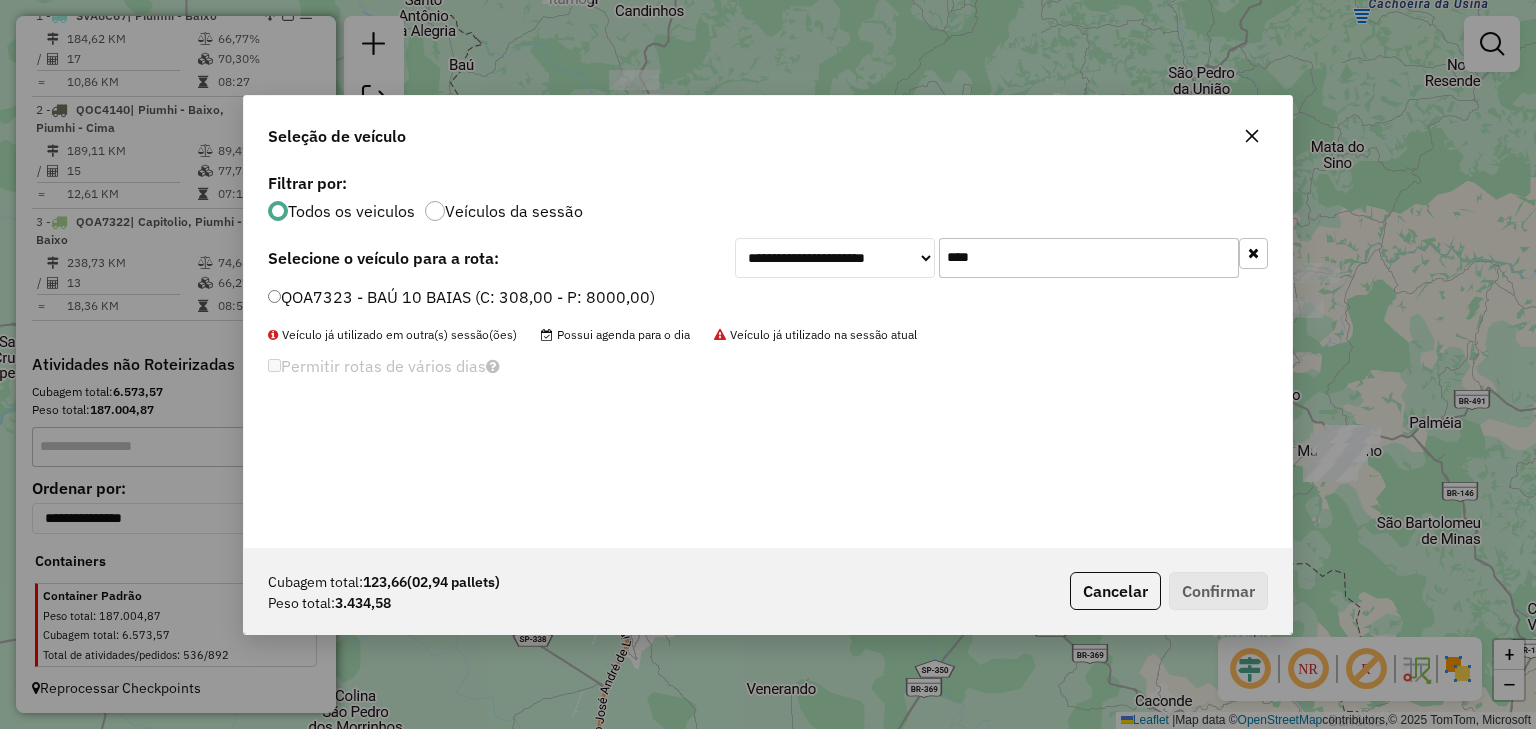 type on "****" 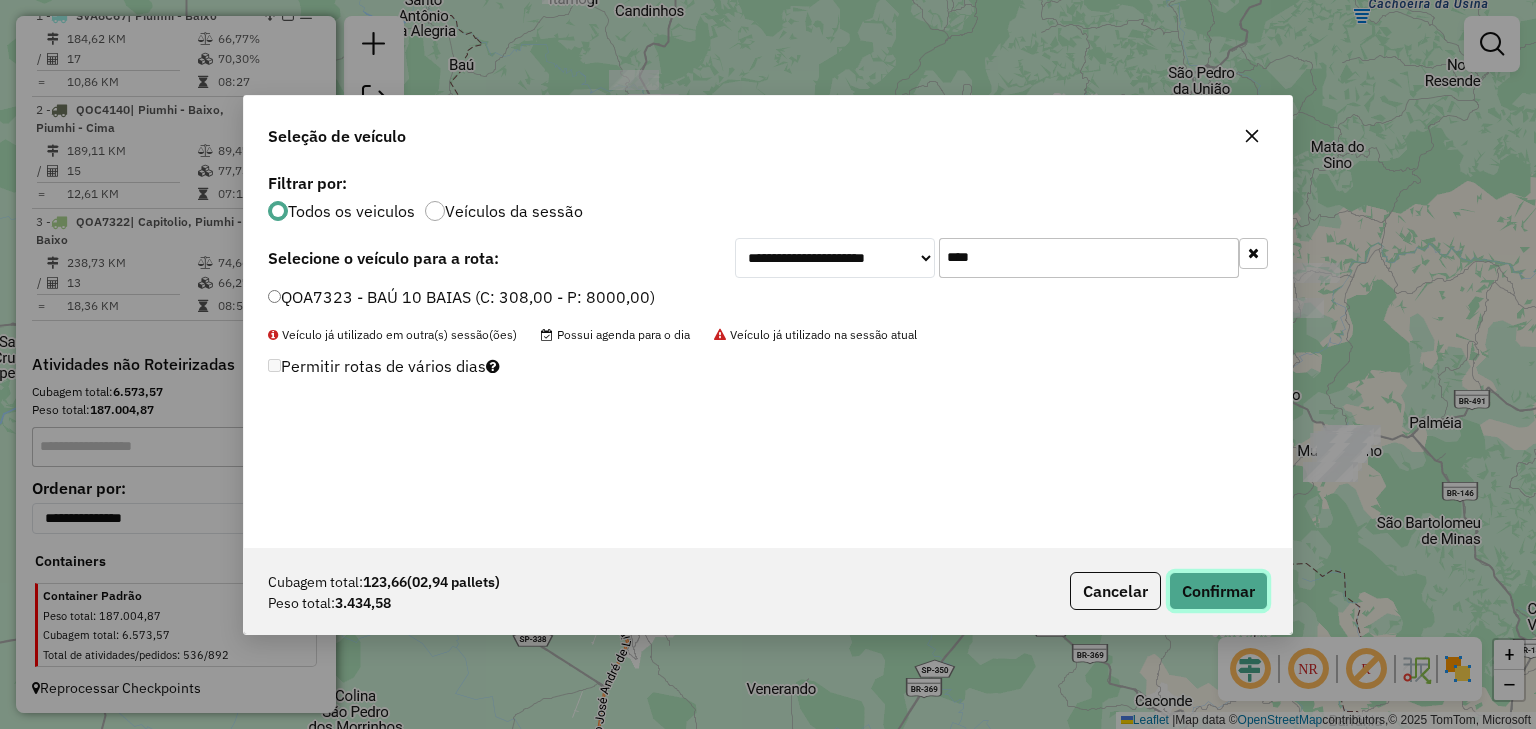 click on "Confirmar" 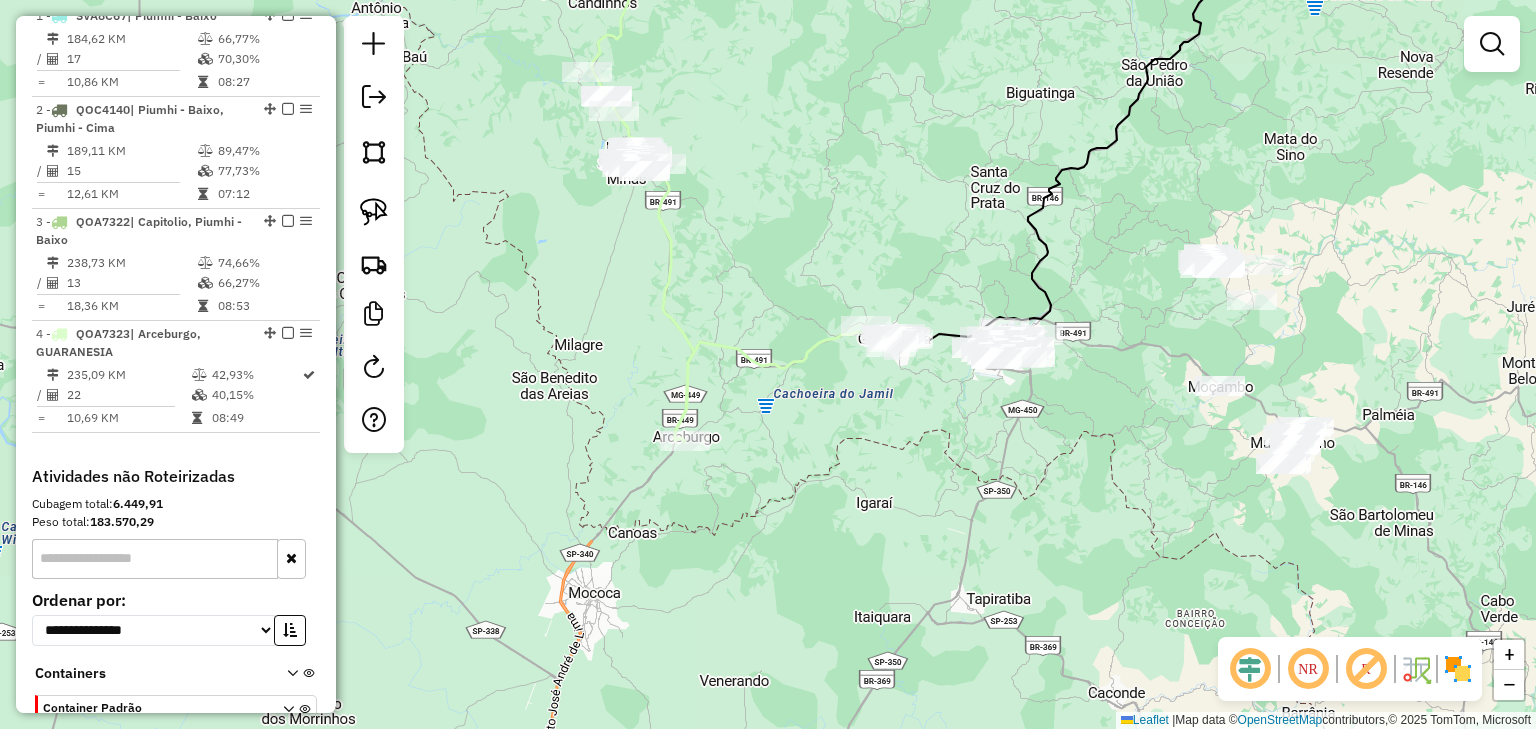 drag, startPoint x: 1130, startPoint y: 547, endPoint x: 974, endPoint y: 530, distance: 156.92355 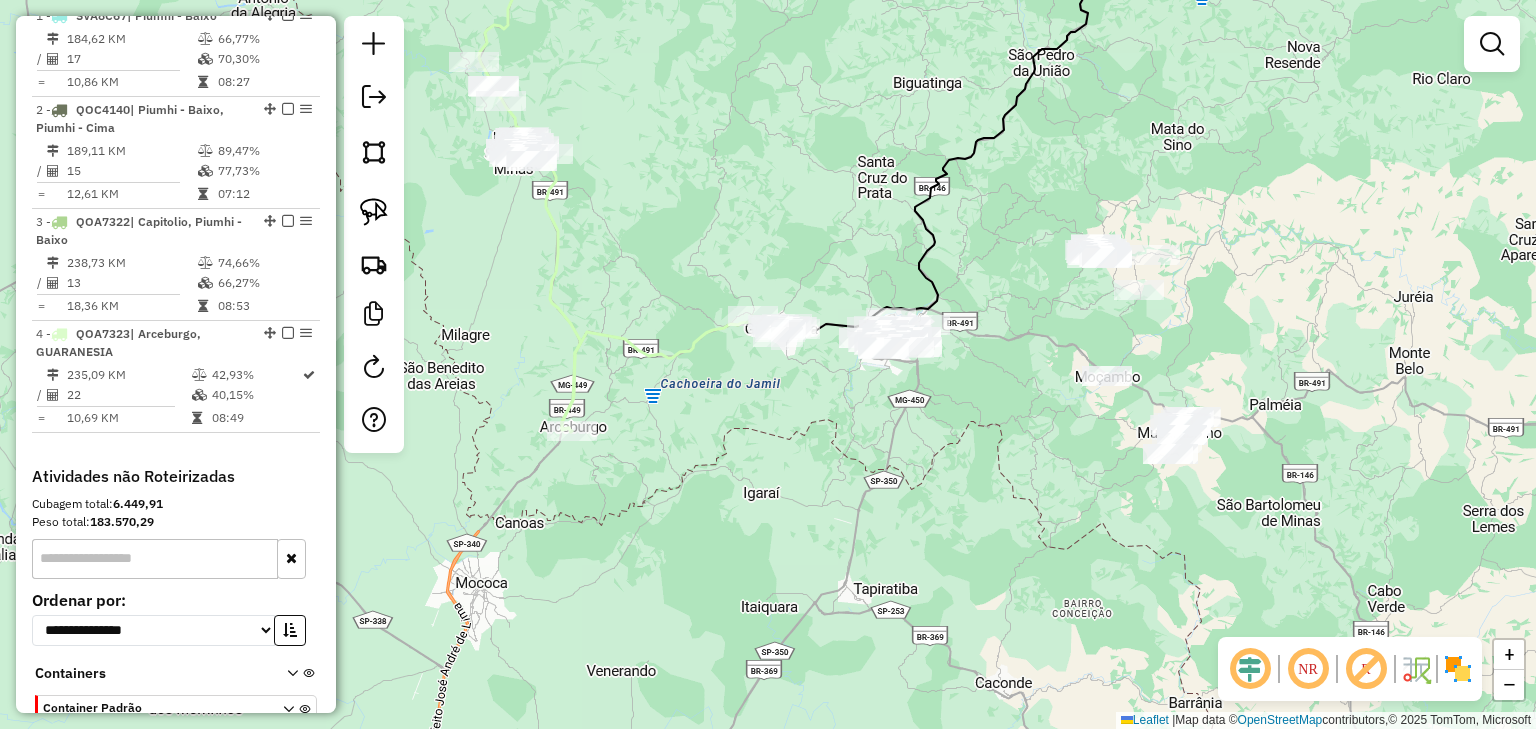 click 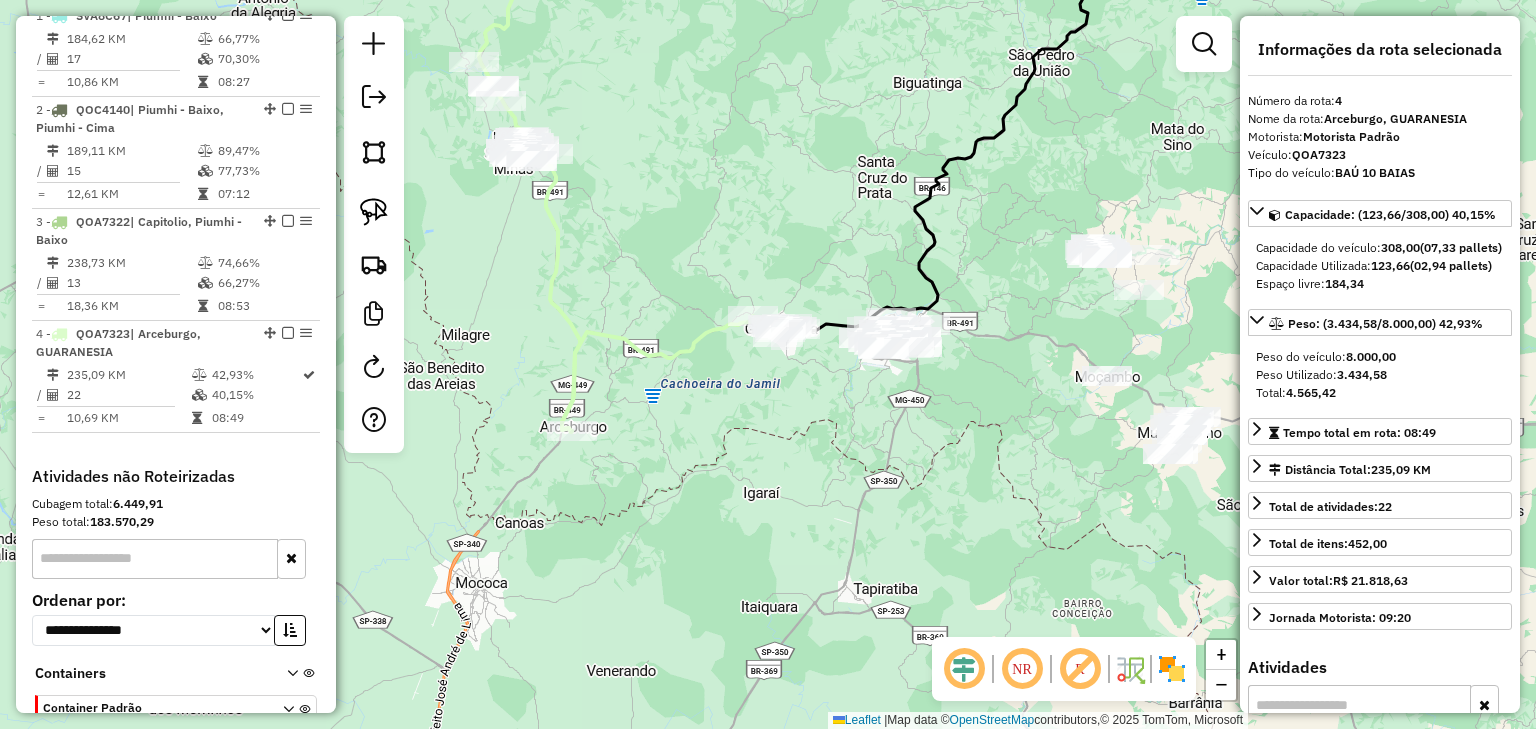 scroll, scrollTop: 899, scrollLeft: 0, axis: vertical 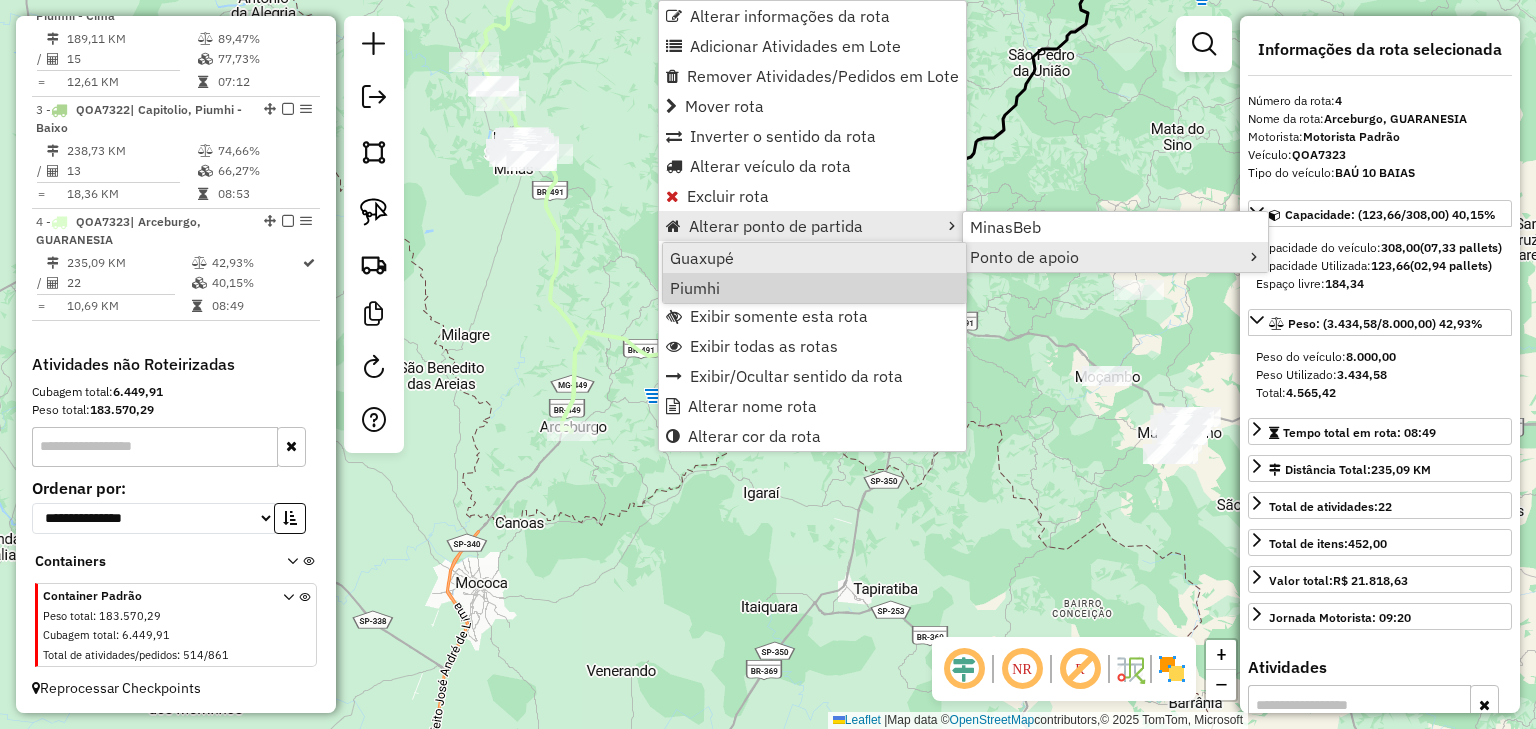 click on "Guaxupé" at bounding box center [814, 258] 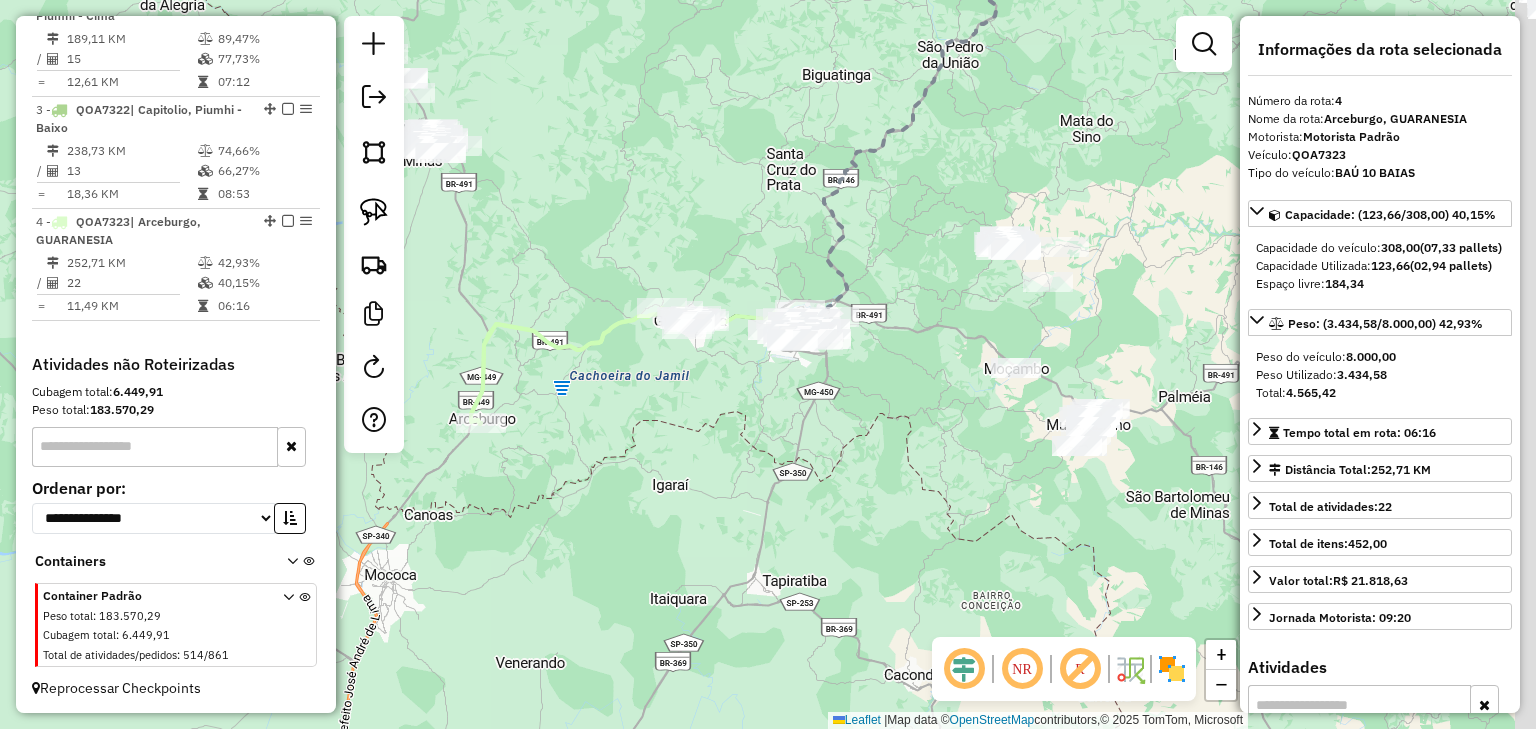 drag, startPoint x: 788, startPoint y: 268, endPoint x: 671, endPoint y: 260, distance: 117.273186 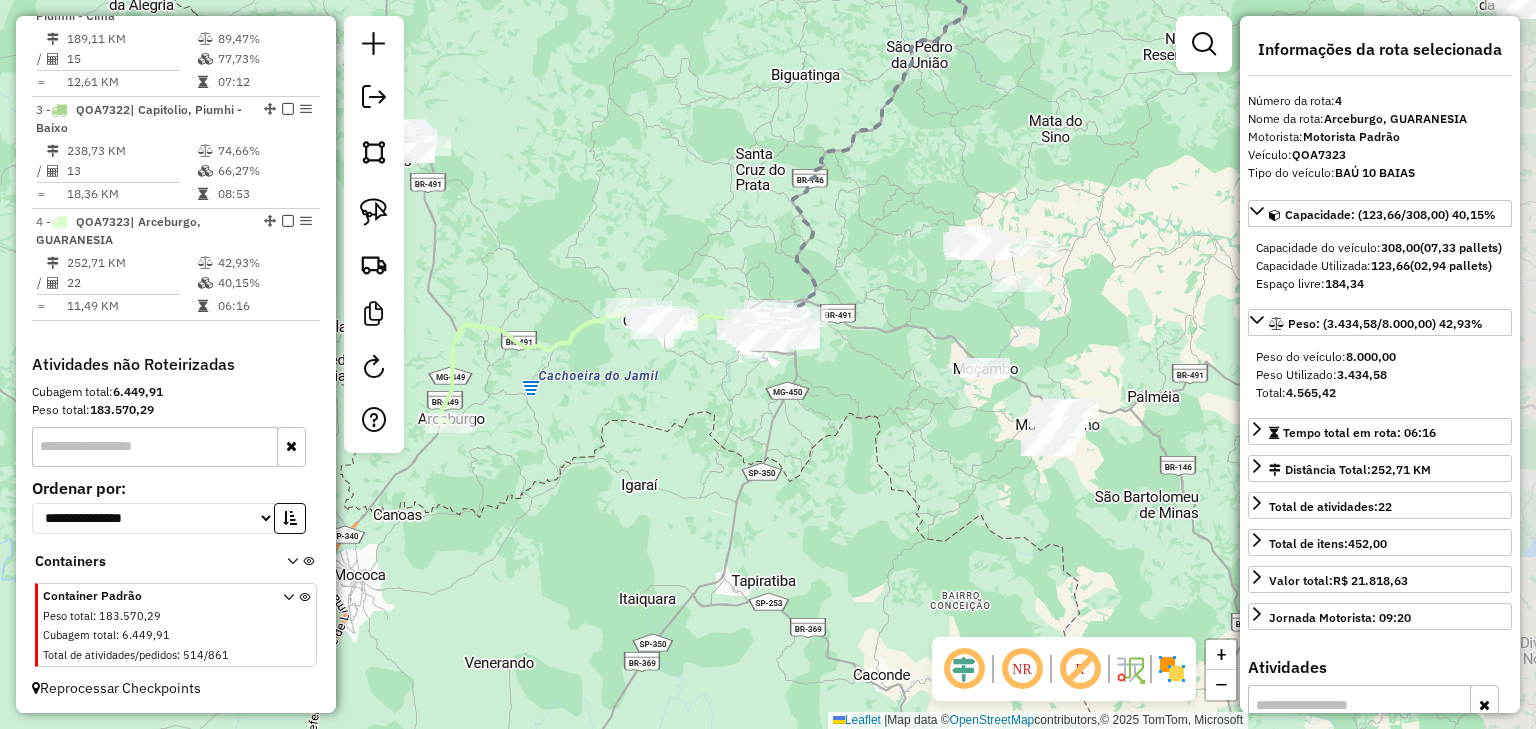 click on "Janela de atendimento Grade de atendimento Capacidade Transportadoras Veículos Cliente Pedidos  Rotas Selecione os dias de semana para filtrar as janelas de atendimento  Seg   Ter   Qua   Qui   Sex   Sáb   Dom  Informe o período da janela de atendimento: De: Até:  Filtrar exatamente a janela do cliente  Considerar janela de atendimento padrão  Selecione os dias de semana para filtrar as grades de atendimento  Seg   Ter   Qua   Qui   Sex   Sáb   Dom   Considerar clientes sem dia de atendimento cadastrado  Clientes fora do dia de atendimento selecionado Filtrar as atividades entre os valores definidos abaixo:  Peso mínimo:   Peso máximo:   Cubagem mínima:   Cubagem máxima:   De:   Até:  Filtrar as atividades entre o tempo de atendimento definido abaixo:  De:   Até:   Considerar capacidade total dos clientes não roteirizados Transportadora: Selecione um ou mais itens Tipo de veículo: Selecione um ou mais itens Veículo: Selecione um ou mais itens Motorista: Selecione um ou mais itens Nome: Rótulo:" 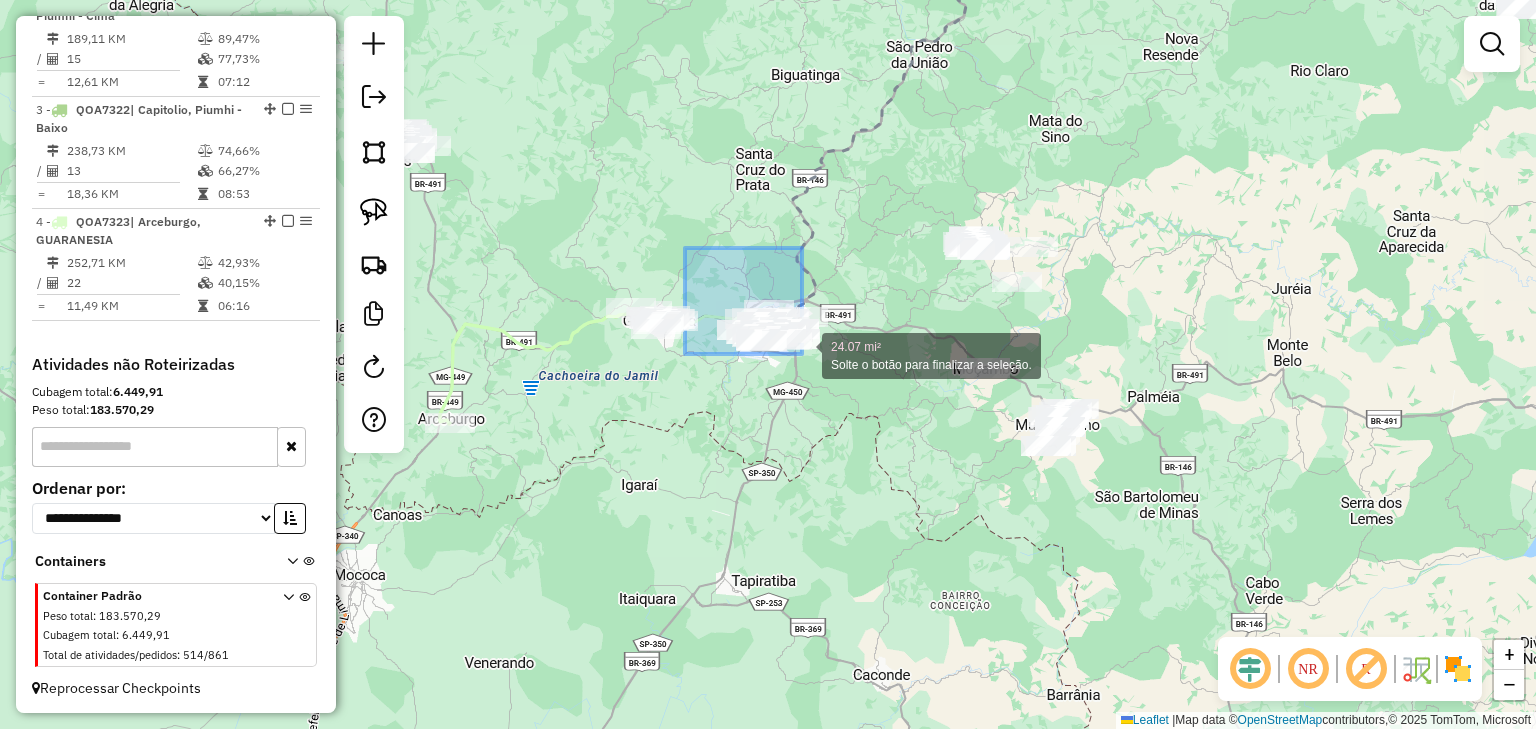 drag, startPoint x: 730, startPoint y: 268, endPoint x: 840, endPoint y: 383, distance: 159.1383 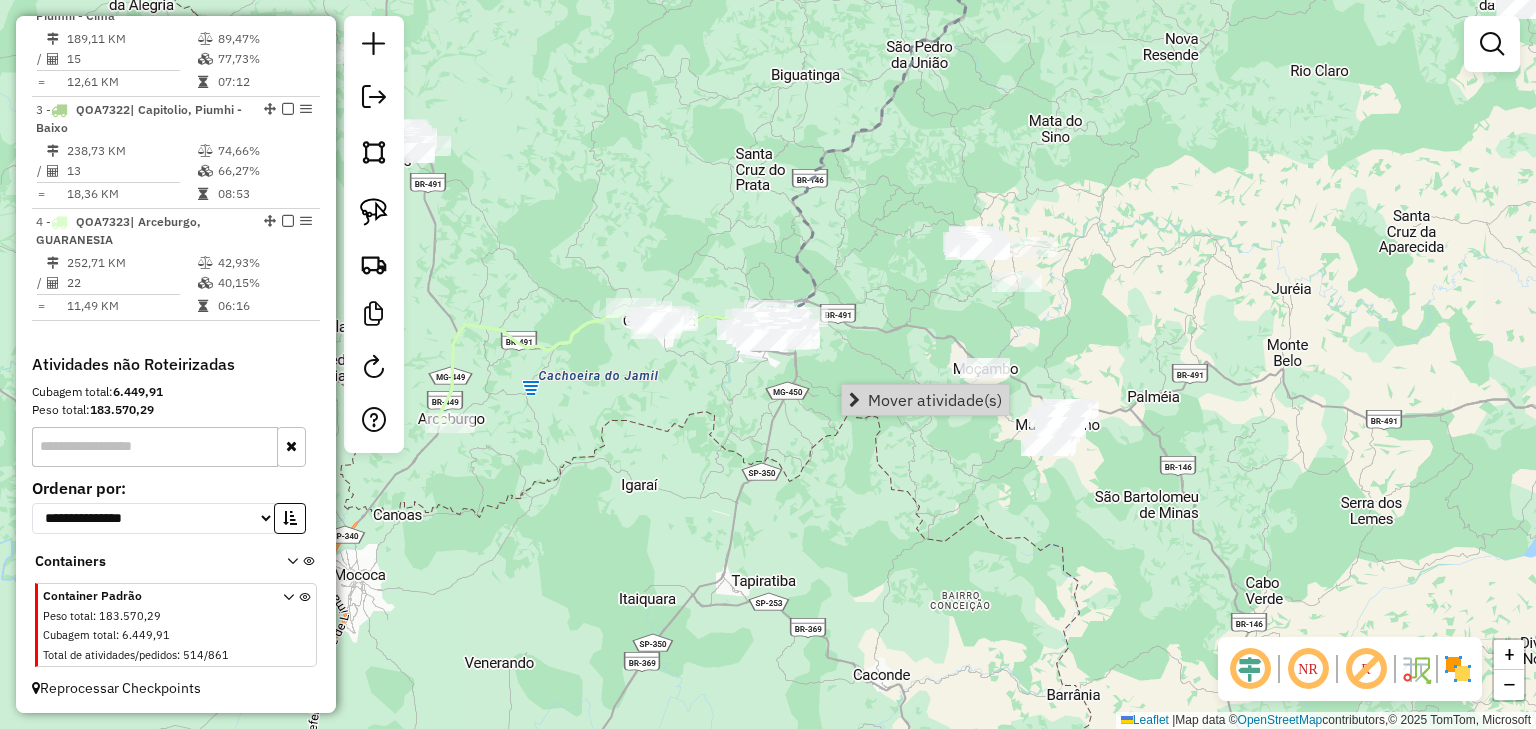 drag, startPoint x: 832, startPoint y: 495, endPoint x: 722, endPoint y: 477, distance: 111.463 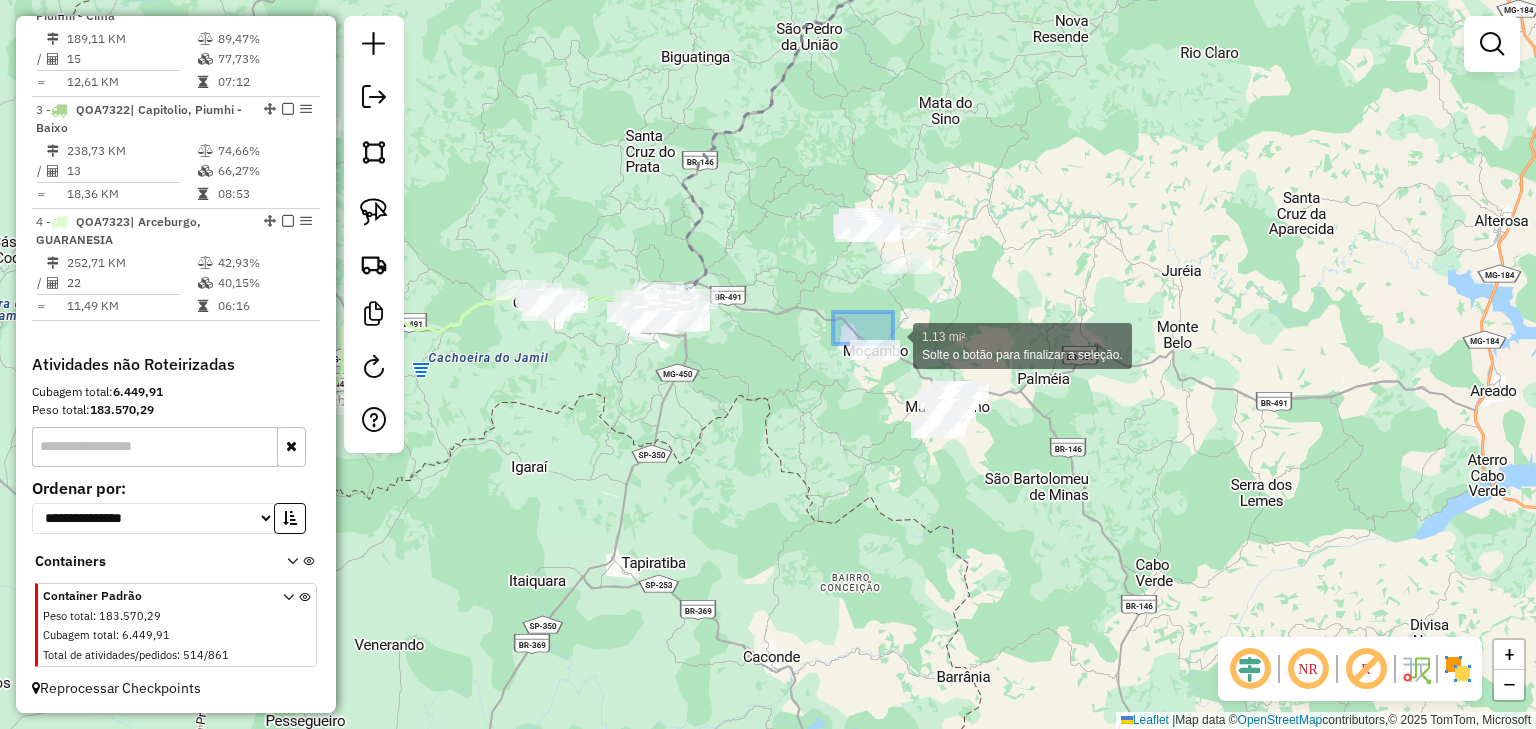 drag, startPoint x: 845, startPoint y: 318, endPoint x: 1048, endPoint y: 463, distance: 249.46744 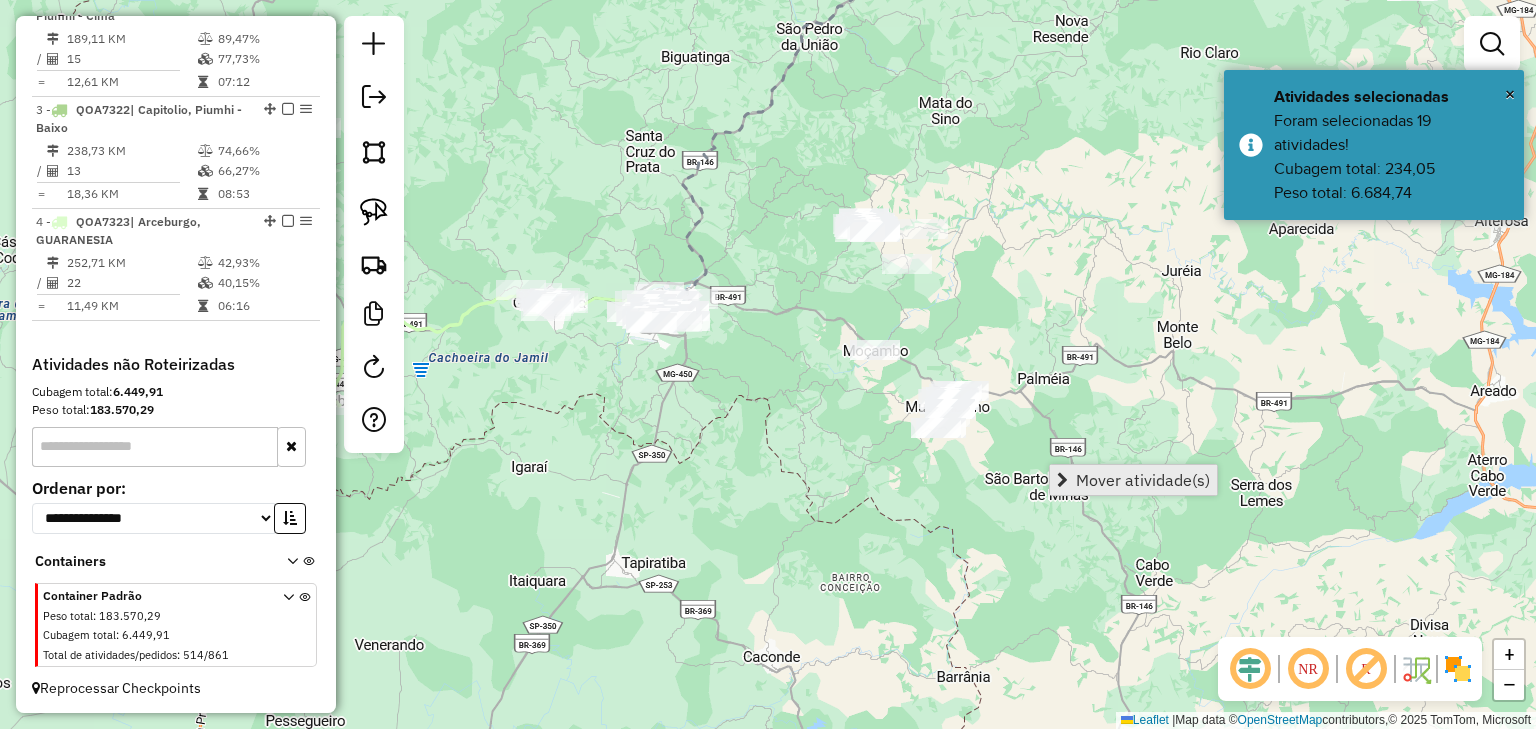 click on "Mover atividade(s)" at bounding box center (1143, 480) 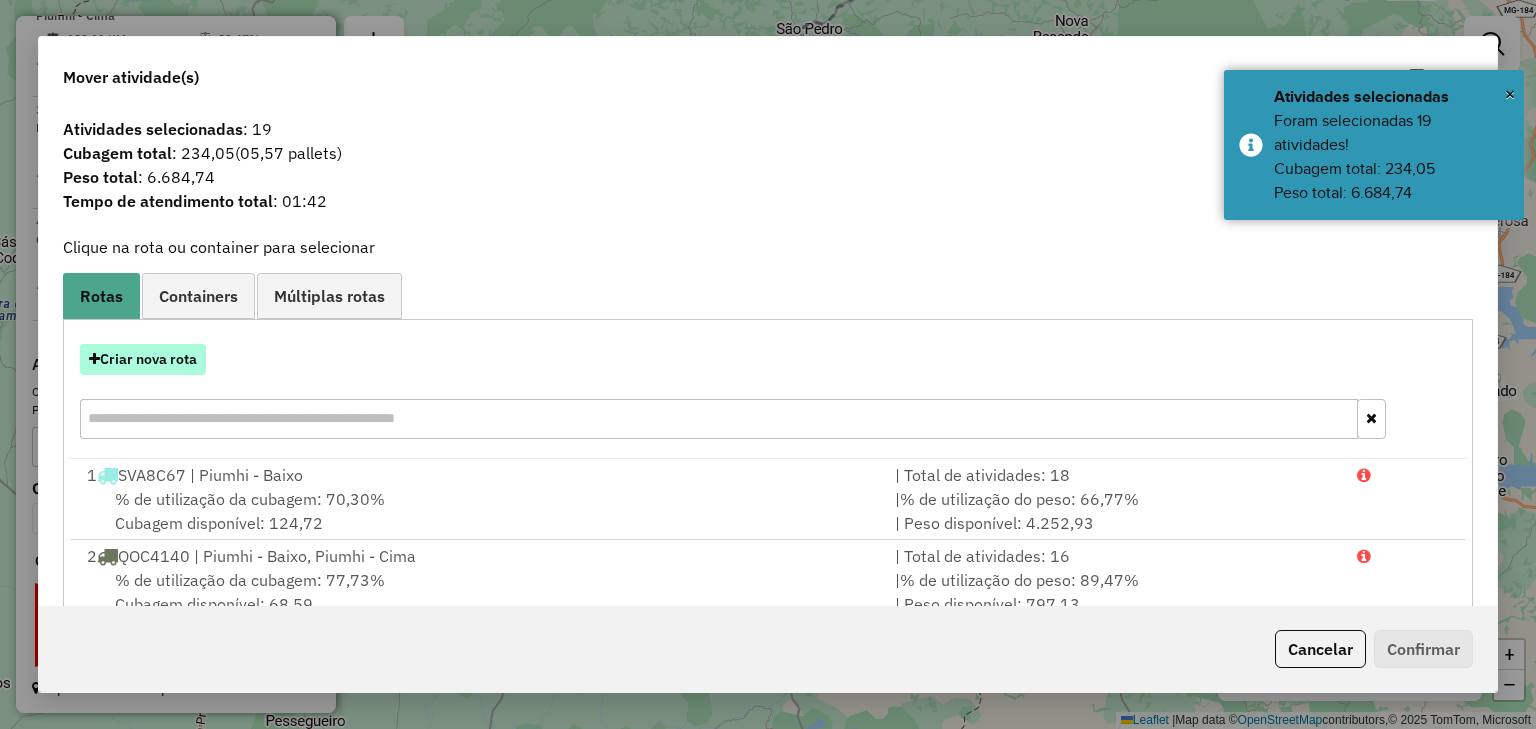 click on "Criar nova rota" at bounding box center (143, 359) 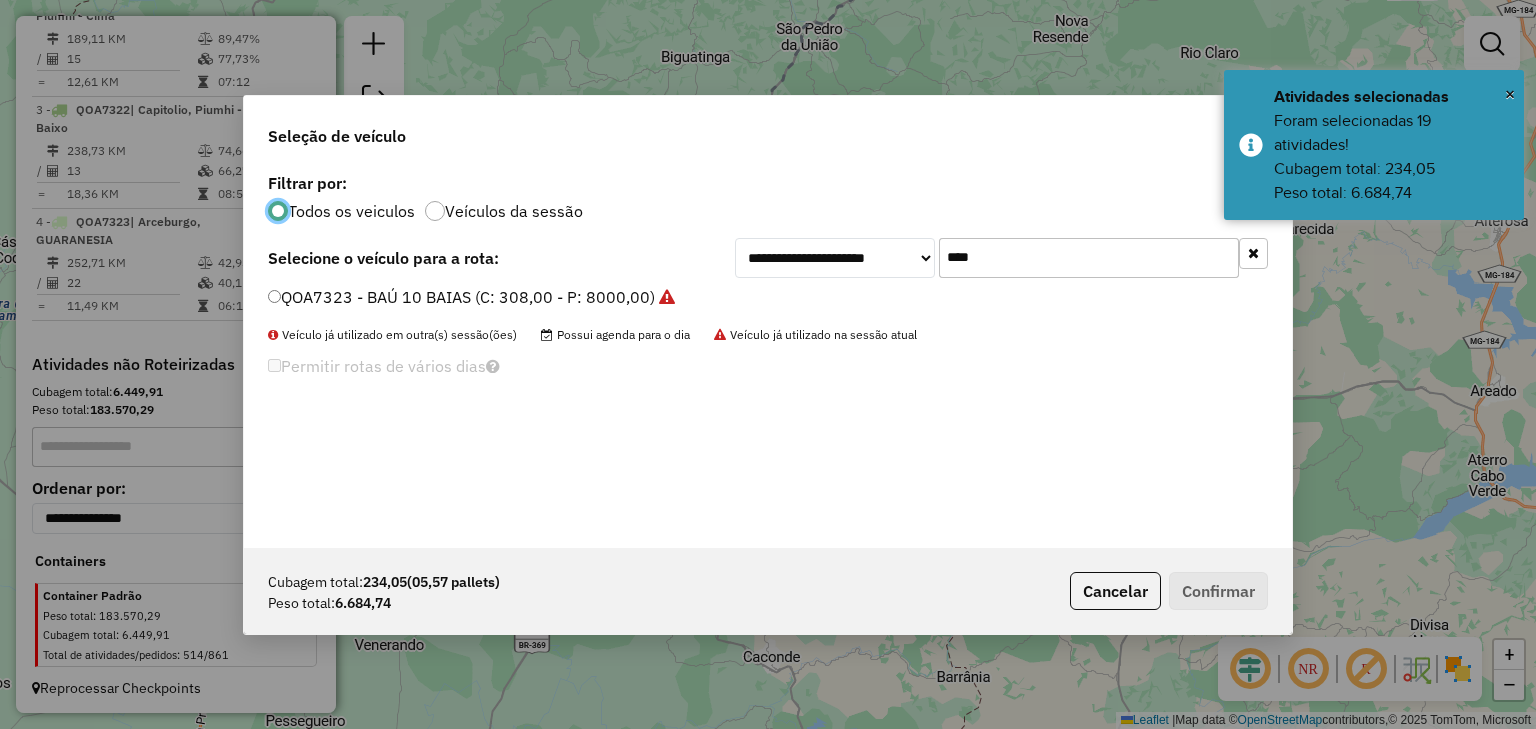 scroll, scrollTop: 10, scrollLeft: 6, axis: both 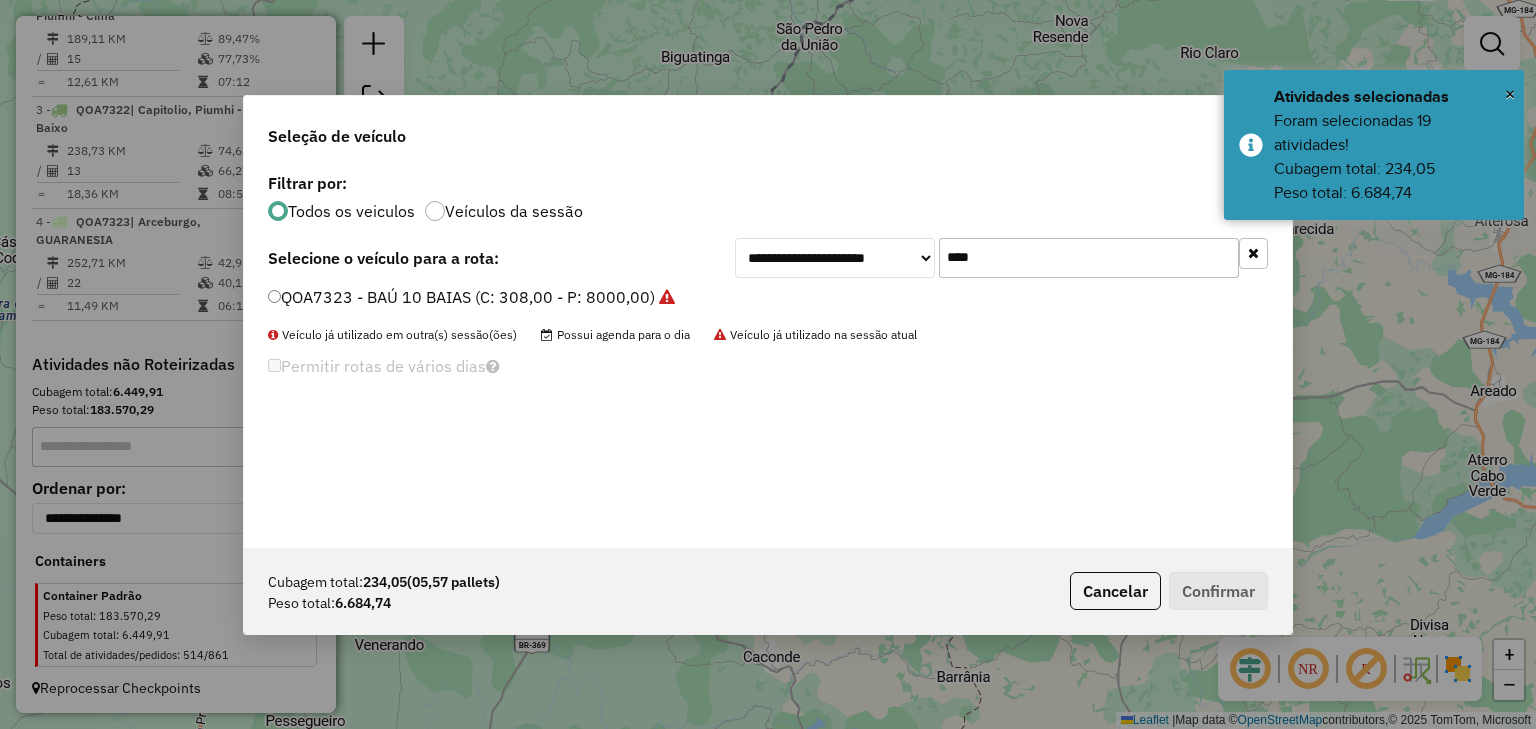drag, startPoint x: 901, startPoint y: 253, endPoint x: 865, endPoint y: 253, distance: 36 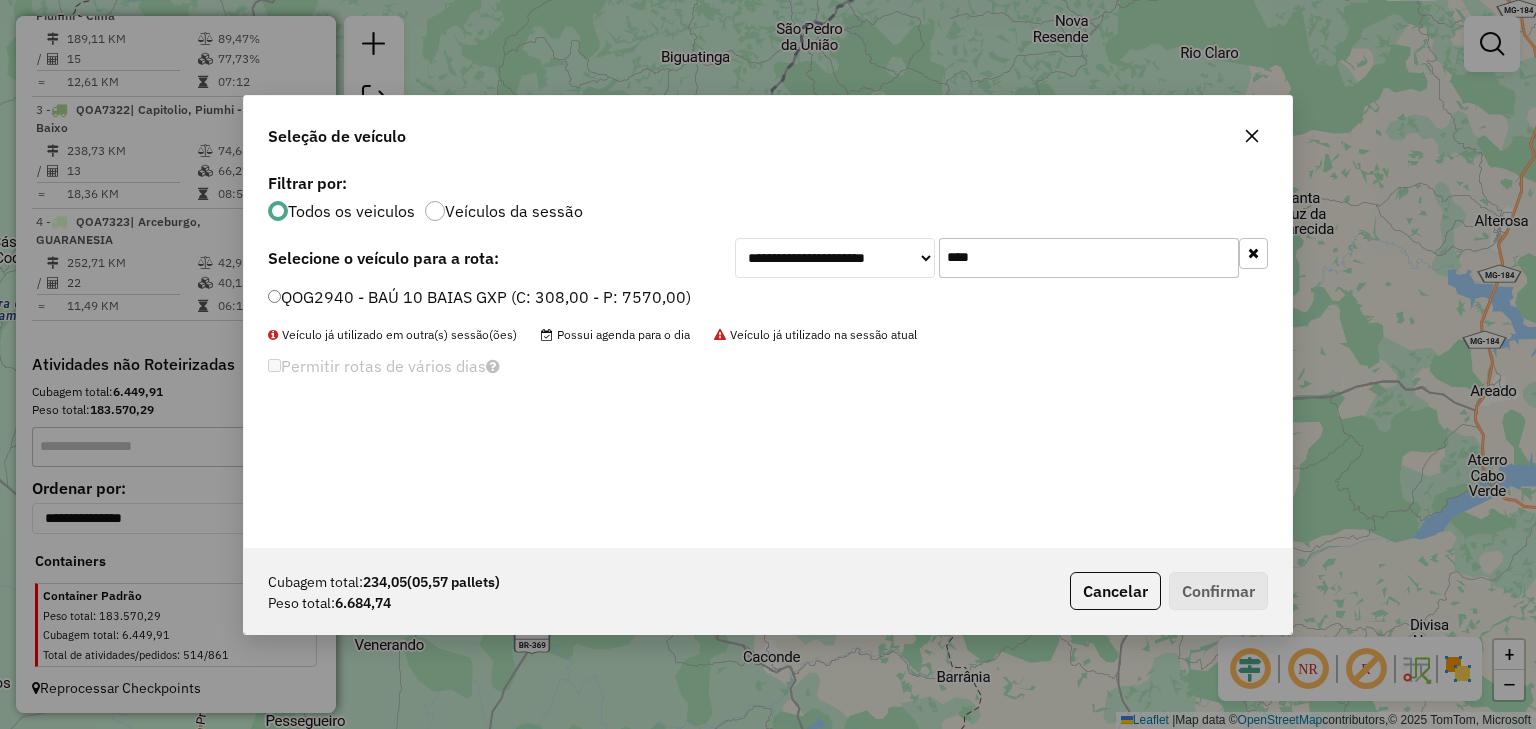 type on "****" 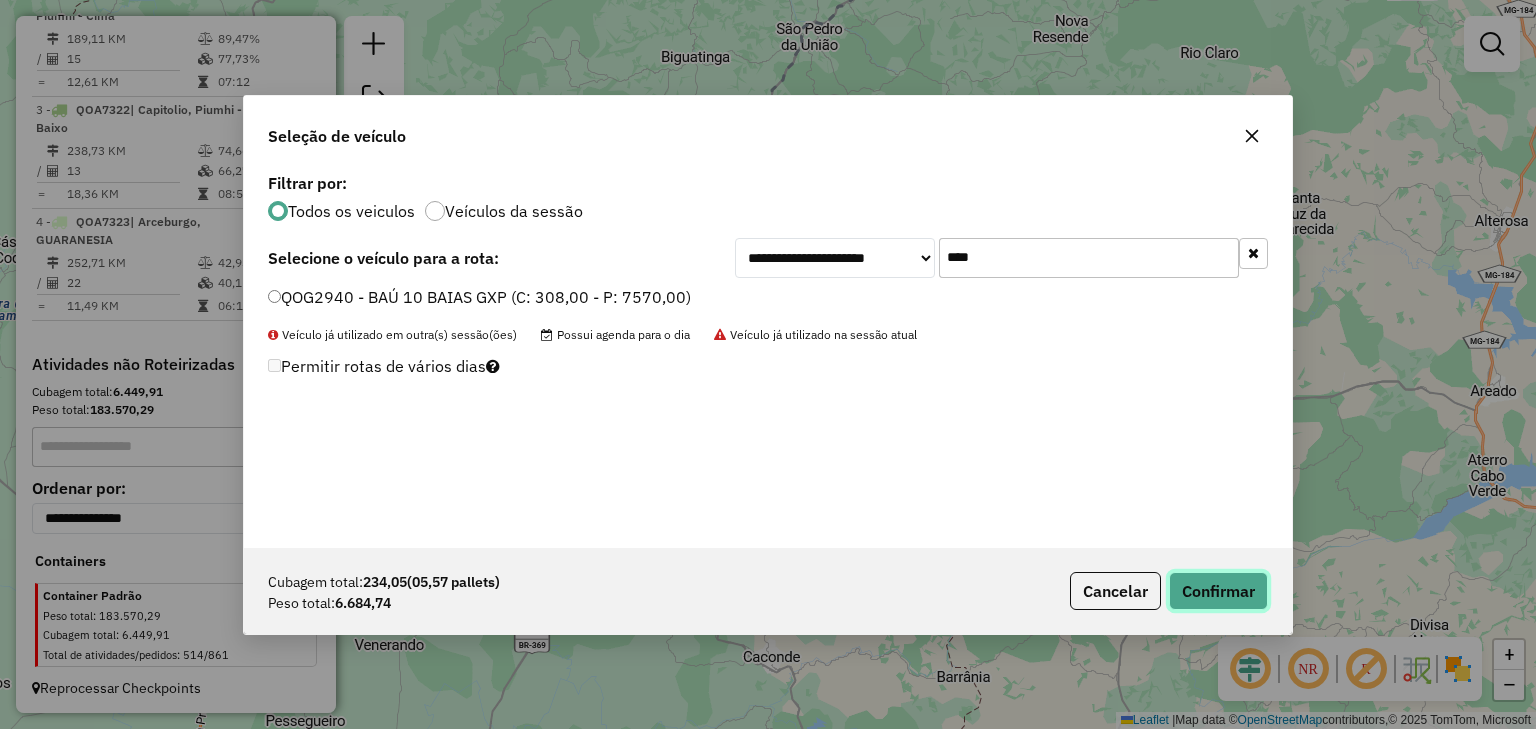 click on "Confirmar" 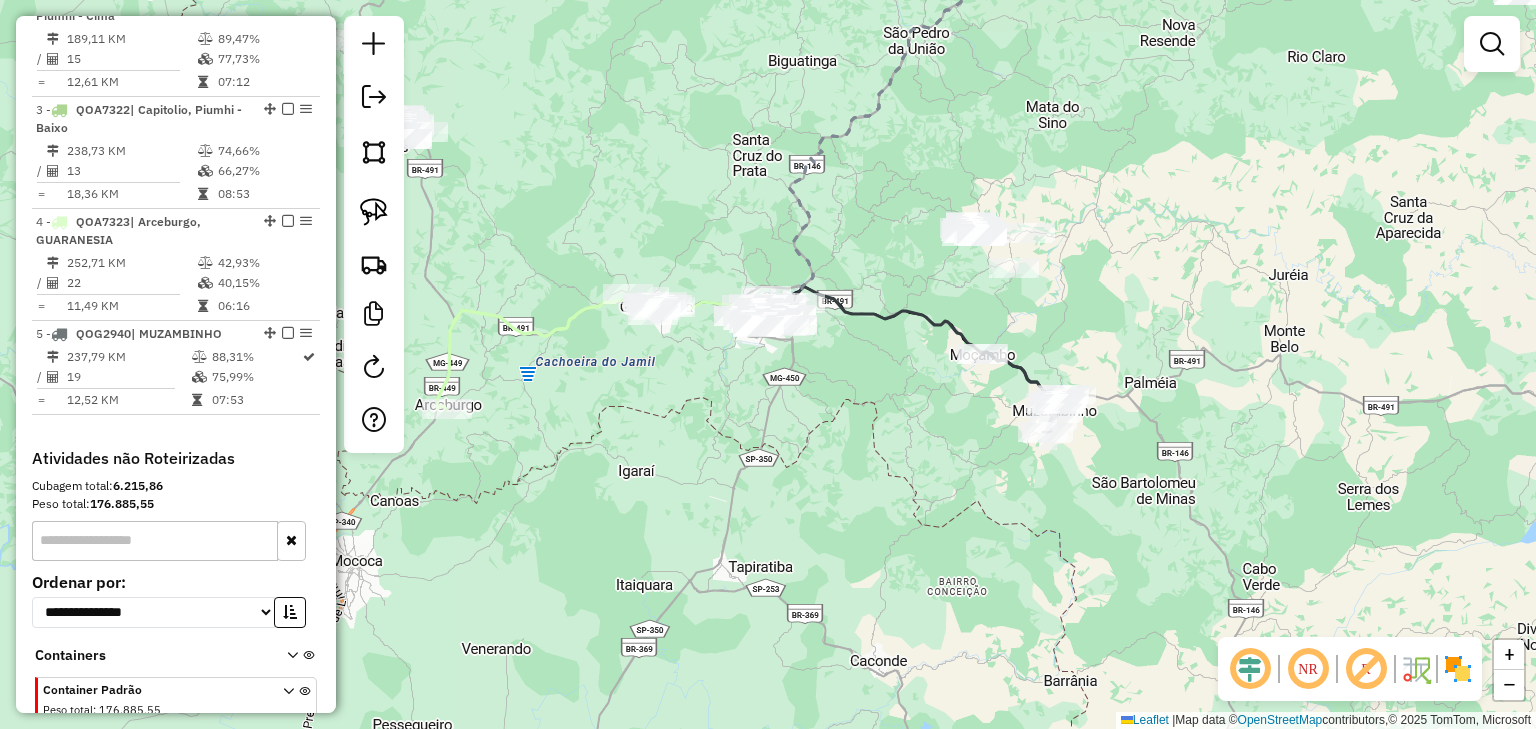 drag, startPoint x: 720, startPoint y: 396, endPoint x: 827, endPoint y: 400, distance: 107.07474 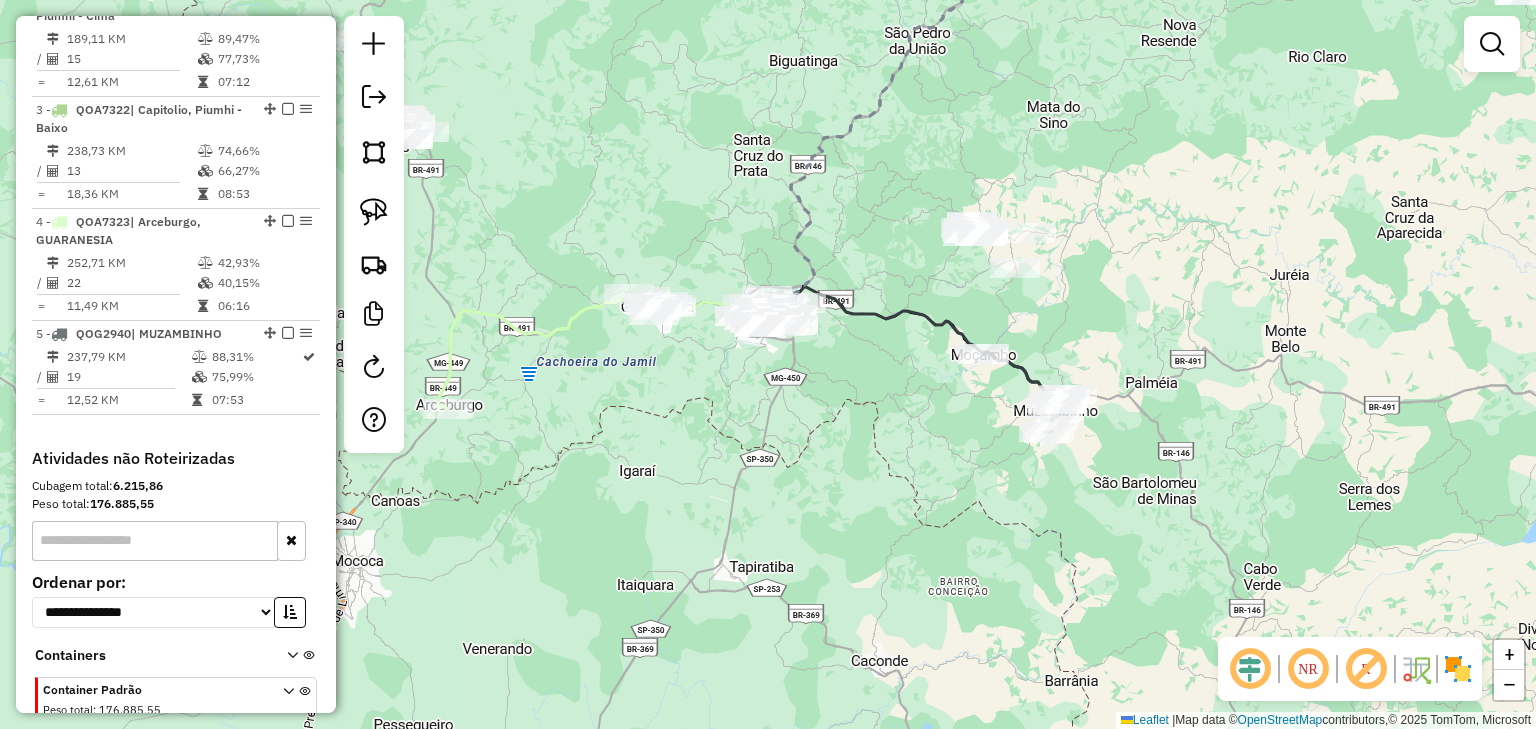 click on "Rota 4 - Placa QOA7323  57218 - VARANDA DO PEIXE Janela de atendimento Grade de atendimento Capacidade Transportadoras Veículos Cliente Pedidos  Rotas Selecione os dias de semana para filtrar as janelas de atendimento  Seg   Ter   Qua   Qui   Sex   Sáb   Dom  Informe o período da janela de atendimento: De: Até:  Filtrar exatamente a janela do cliente  Considerar janela de atendimento padrão  Selecione os dias de semana para filtrar as grades de atendimento  Seg   Ter   Qua   Qui   Sex   Sáb   Dom   Considerar clientes sem dia de atendimento cadastrado  Clientes fora do dia de atendimento selecionado Filtrar as atividades entre os valores definidos abaixo:  Peso mínimo:   Peso máximo:   Cubagem mínima:   Cubagem máxima:   De:   Até:  Filtrar as atividades entre o tempo de atendimento definido abaixo:  De:   Até:   Considerar capacidade total dos clientes não roteirizados Transportadora: Selecione um ou mais itens Tipo de veículo: Selecione um ou mais itens Veículo: Selecione um ou mais itens De:" 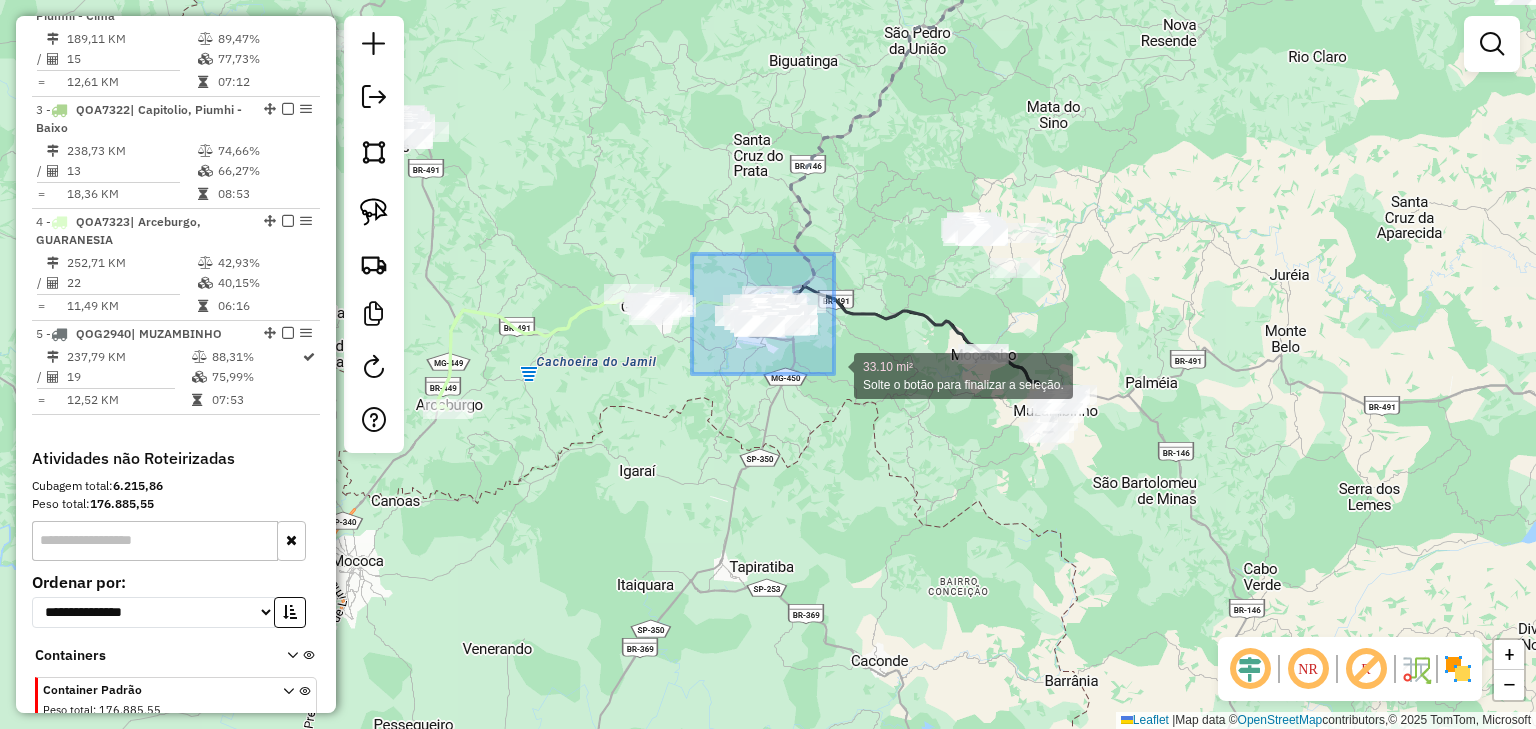 drag, startPoint x: 692, startPoint y: 254, endPoint x: 834, endPoint y: 373, distance: 185.27008 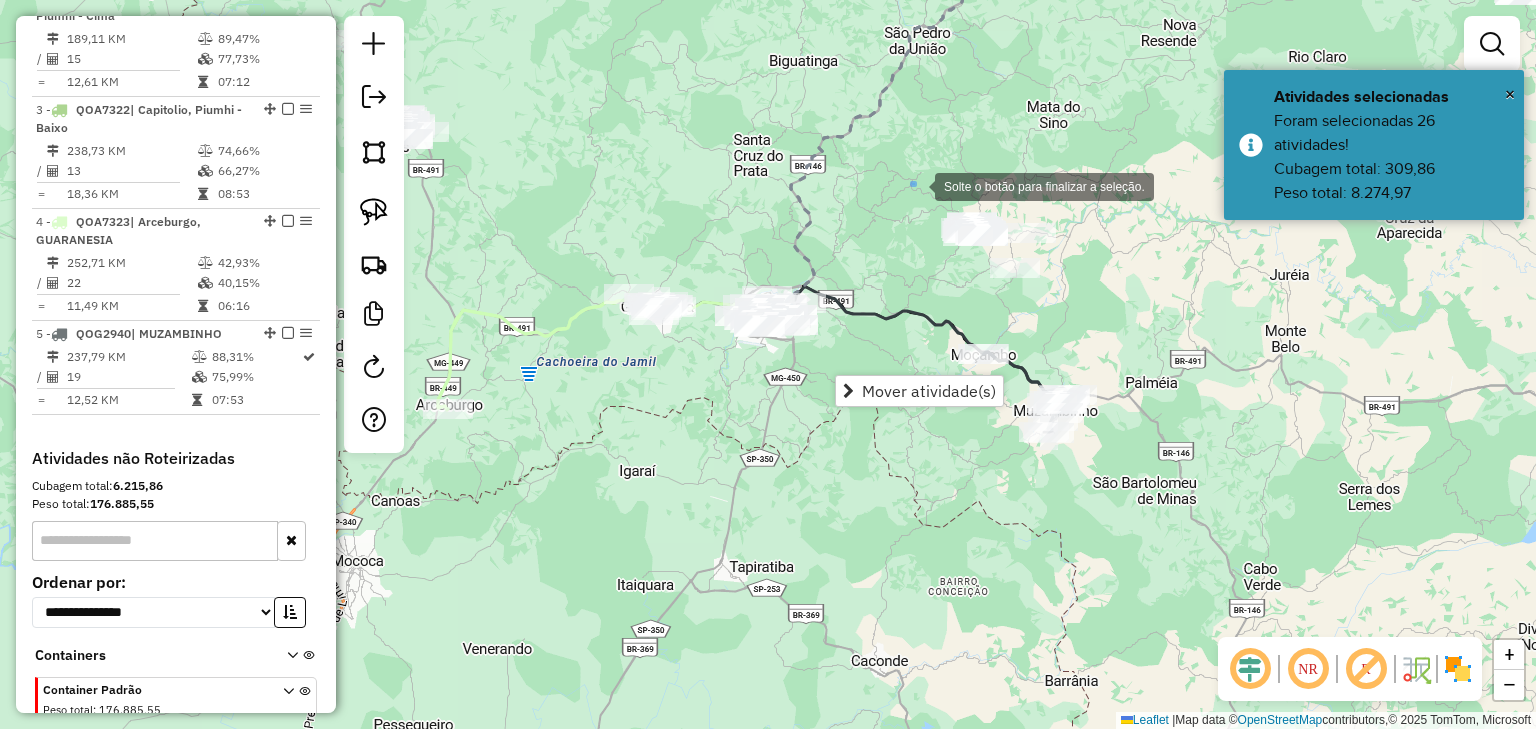 drag, startPoint x: 912, startPoint y: 183, endPoint x: 1077, endPoint y: 310, distance: 208.21623 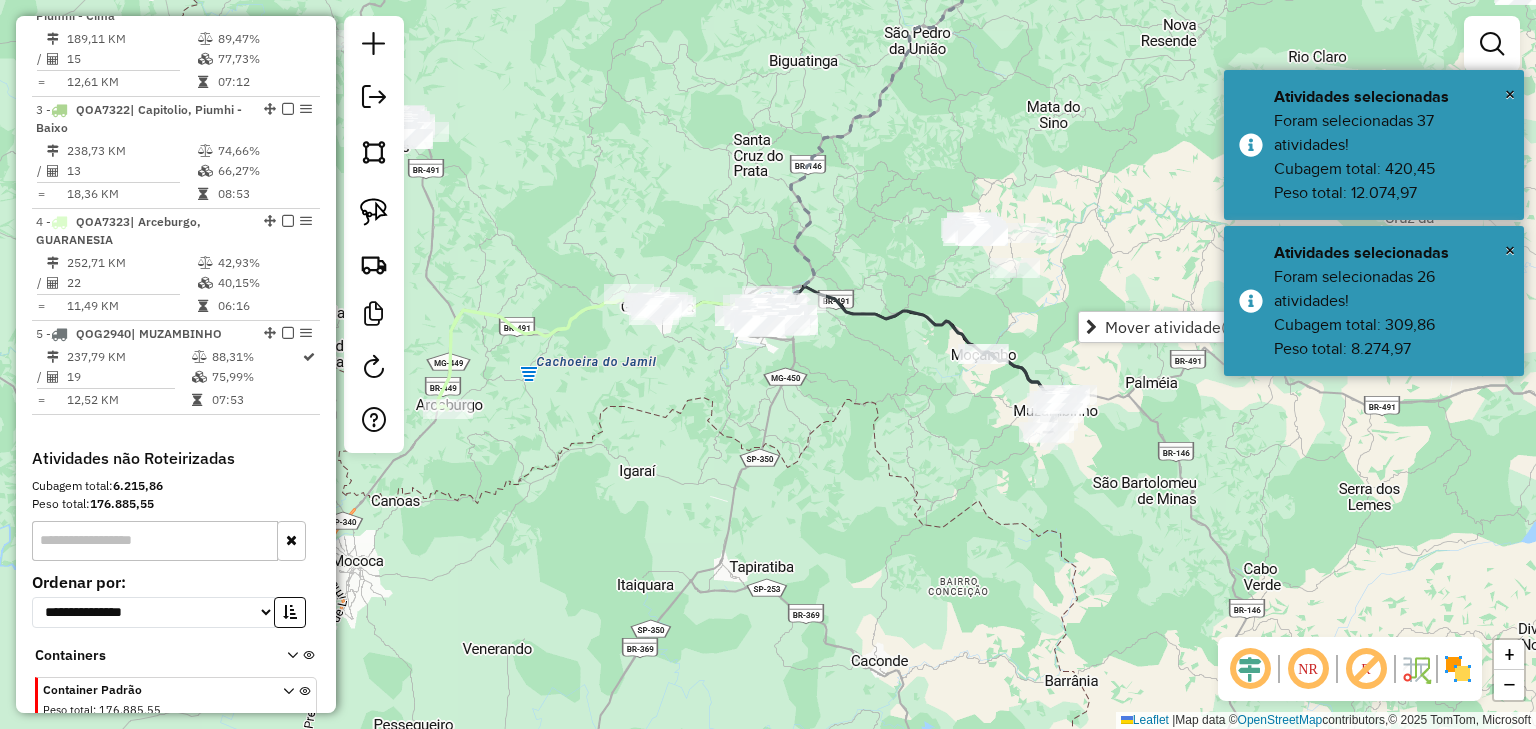 click on "Janela de atendimento Grade de atendimento Capacidade Transportadoras Veículos Cliente Pedidos  Rotas Selecione os dias de semana para filtrar as janelas de atendimento  Seg   Ter   Qua   Qui   Sex   Sáb   Dom  Informe o período da janela de atendimento: De: Até:  Filtrar exatamente a janela do cliente  Considerar janela de atendimento padrão  Selecione os dias de semana para filtrar as grades de atendimento  Seg   Ter   Qua   Qui   Sex   Sáb   Dom   Considerar clientes sem dia de atendimento cadastrado  Clientes fora do dia de atendimento selecionado Filtrar as atividades entre os valores definidos abaixo:  Peso mínimo:   Peso máximo:   Cubagem mínima:   Cubagem máxima:   De:   Até:  Filtrar as atividades entre o tempo de atendimento definido abaixo:  De:   Até:   Considerar capacidade total dos clientes não roteirizados Transportadora: Selecione um ou mais itens Tipo de veículo: Selecione um ou mais itens Veículo: Selecione um ou mais itens Motorista: Selecione um ou mais itens Nome: Rótulo:" 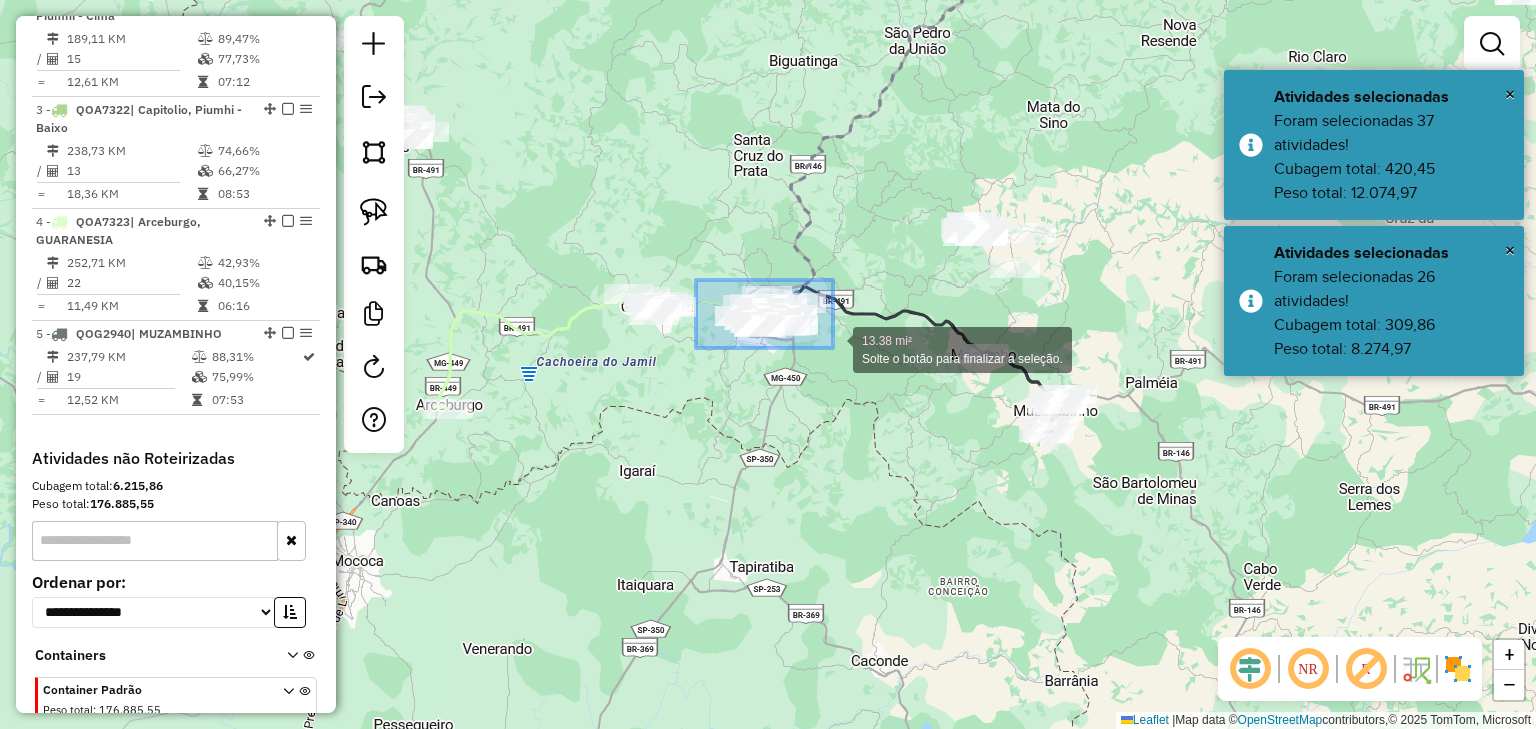 drag, startPoint x: 696, startPoint y: 280, endPoint x: 854, endPoint y: 369, distance: 181.34222 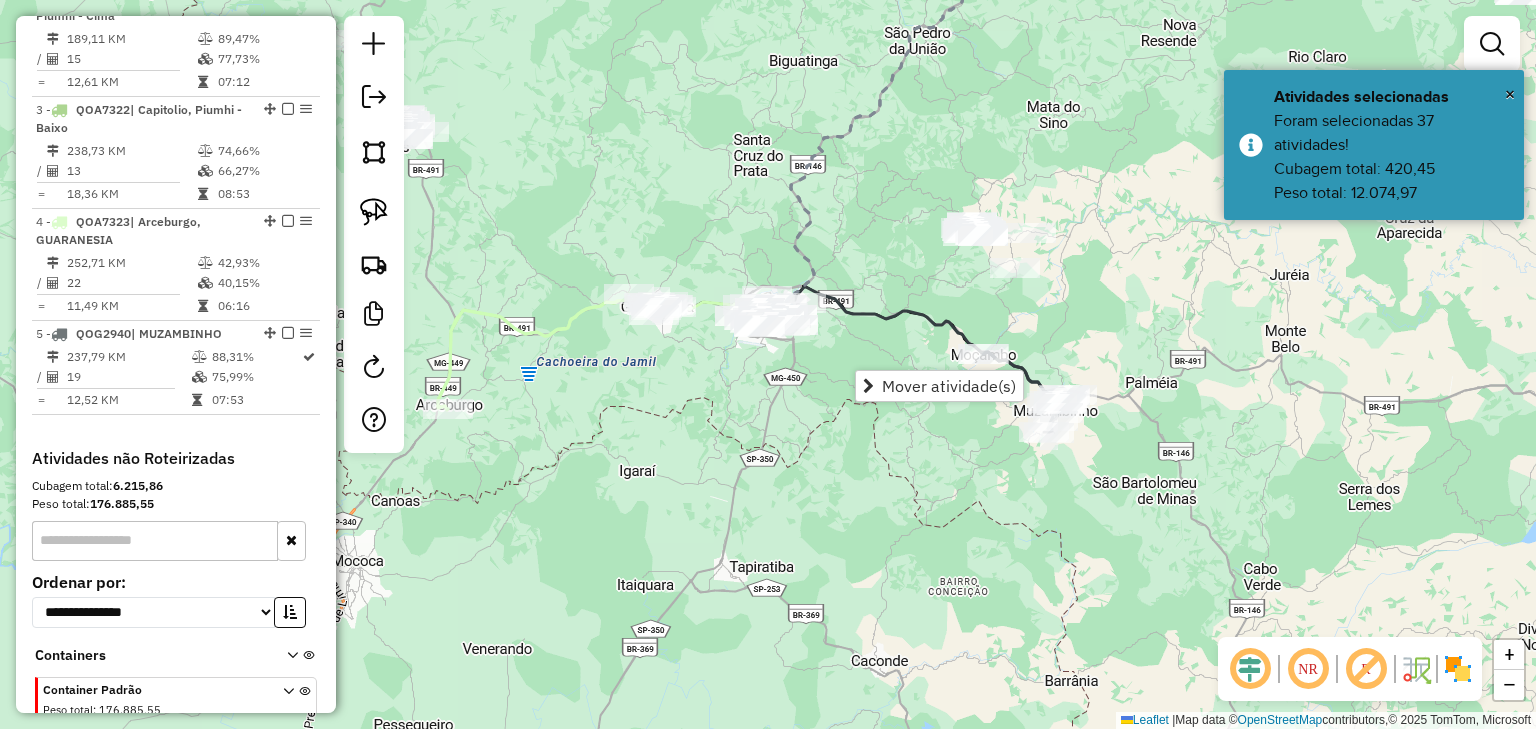 click on "Janela de atendimento Grade de atendimento Capacidade Transportadoras Veículos Cliente Pedidos  Rotas Selecione os dias de semana para filtrar as janelas de atendimento  Seg   Ter   Qua   Qui   Sex   Sáb   Dom  Informe o período da janela de atendimento: De: Até:  Filtrar exatamente a janela do cliente  Considerar janela de atendimento padrão  Selecione os dias de semana para filtrar as grades de atendimento  Seg   Ter   Qua   Qui   Sex   Sáb   Dom   Considerar clientes sem dia de atendimento cadastrado  Clientes fora do dia de atendimento selecionado Filtrar as atividades entre os valores definidos abaixo:  Peso mínimo:   Peso máximo:   Cubagem mínima:   Cubagem máxima:   De:   Até:  Filtrar as atividades entre o tempo de atendimento definido abaixo:  De:   Até:   Considerar capacidade total dos clientes não roteirizados Transportadora: Selecione um ou mais itens Tipo de veículo: Selecione um ou mais itens Veículo: Selecione um ou mais itens Motorista: Selecione um ou mais itens Nome: Rótulo:" 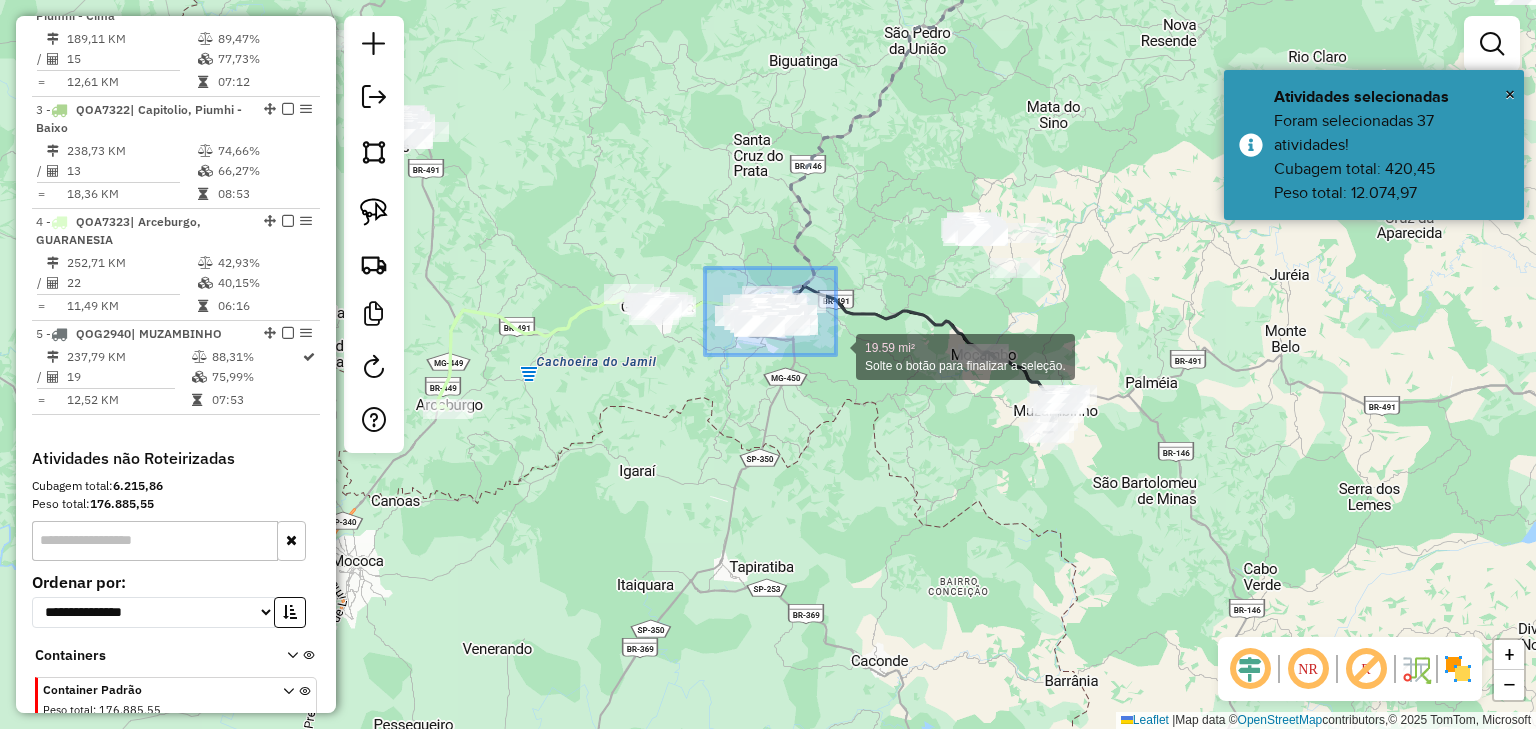 drag, startPoint x: 705, startPoint y: 268, endPoint x: 844, endPoint y: 372, distance: 173.60011 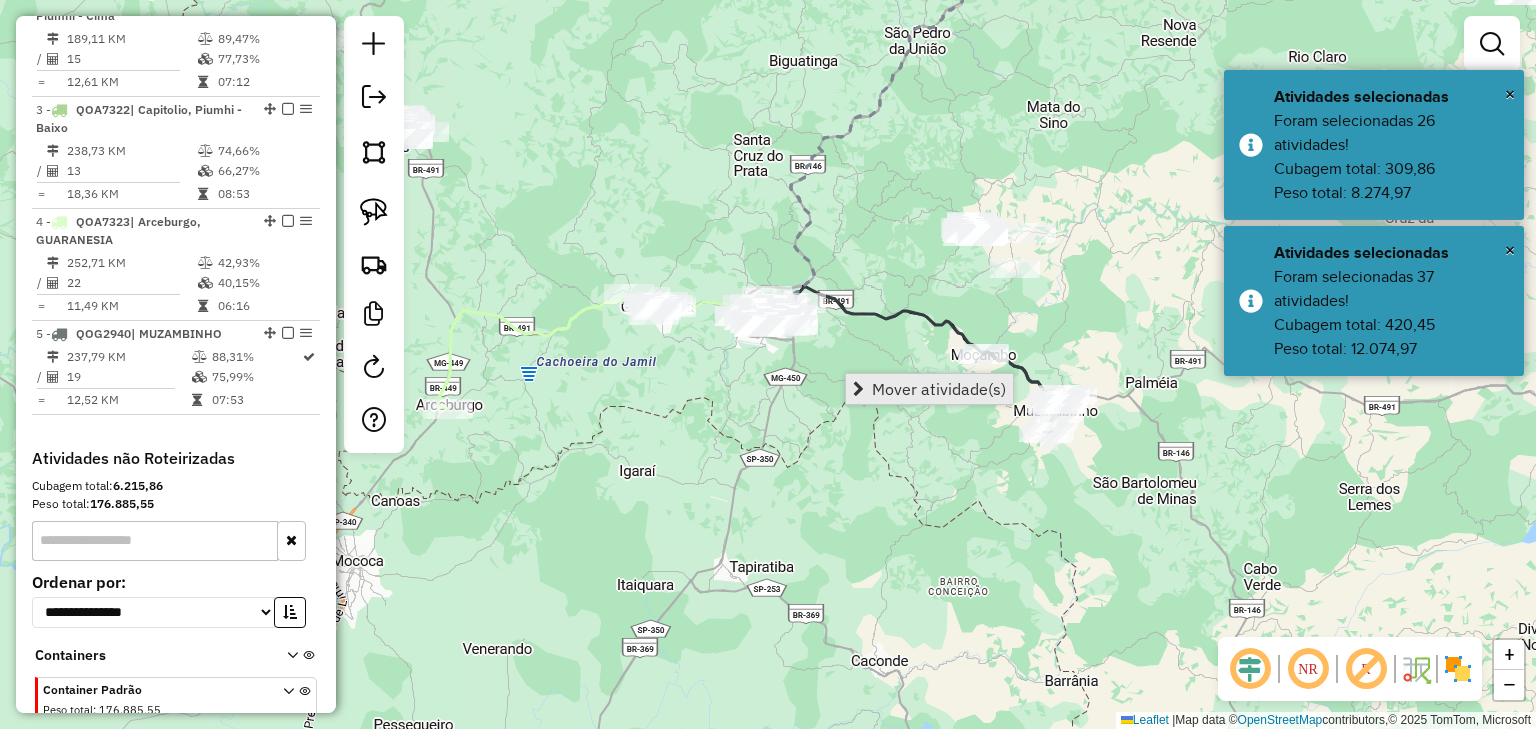 click on "Mover atividade(s)" at bounding box center (929, 389) 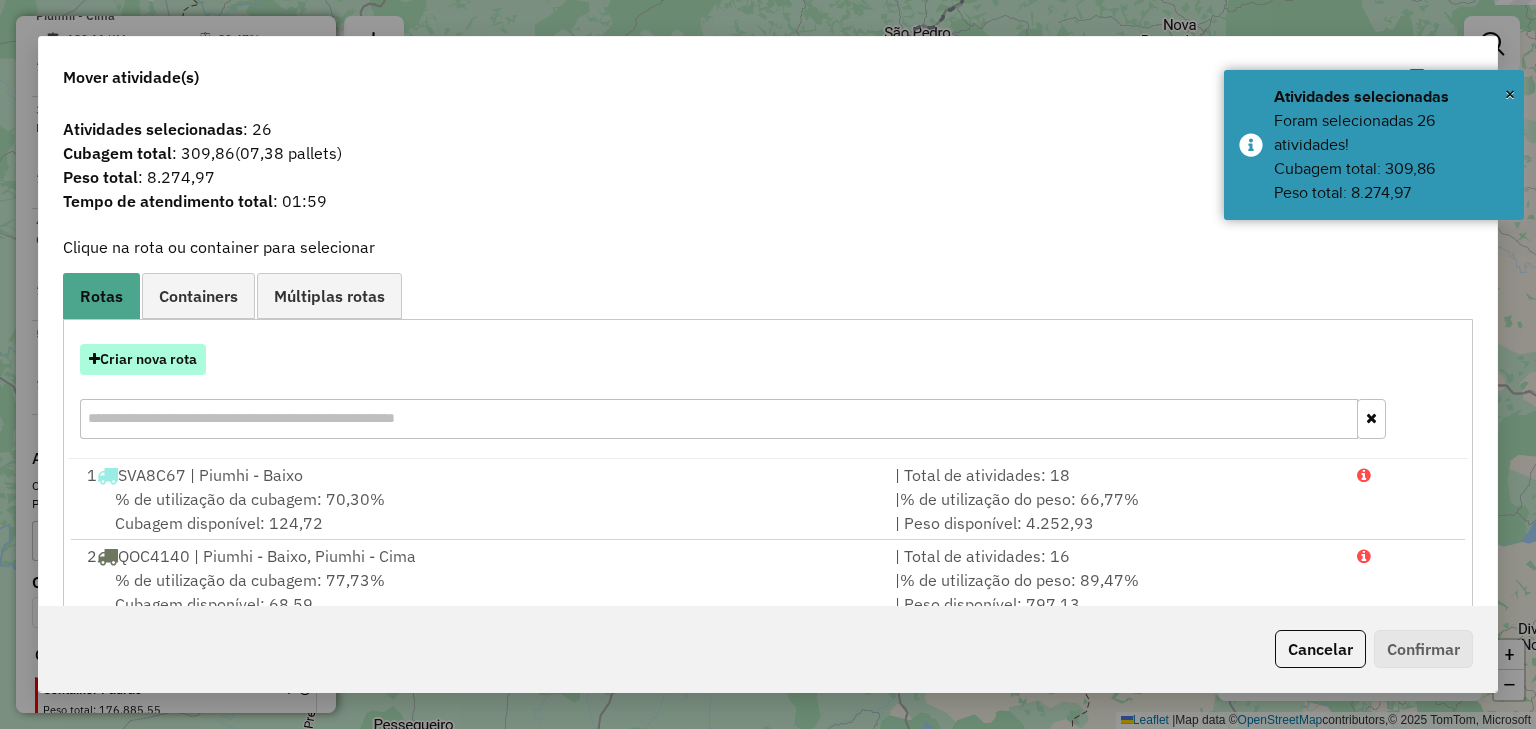 click on "Criar nova rota" at bounding box center (143, 359) 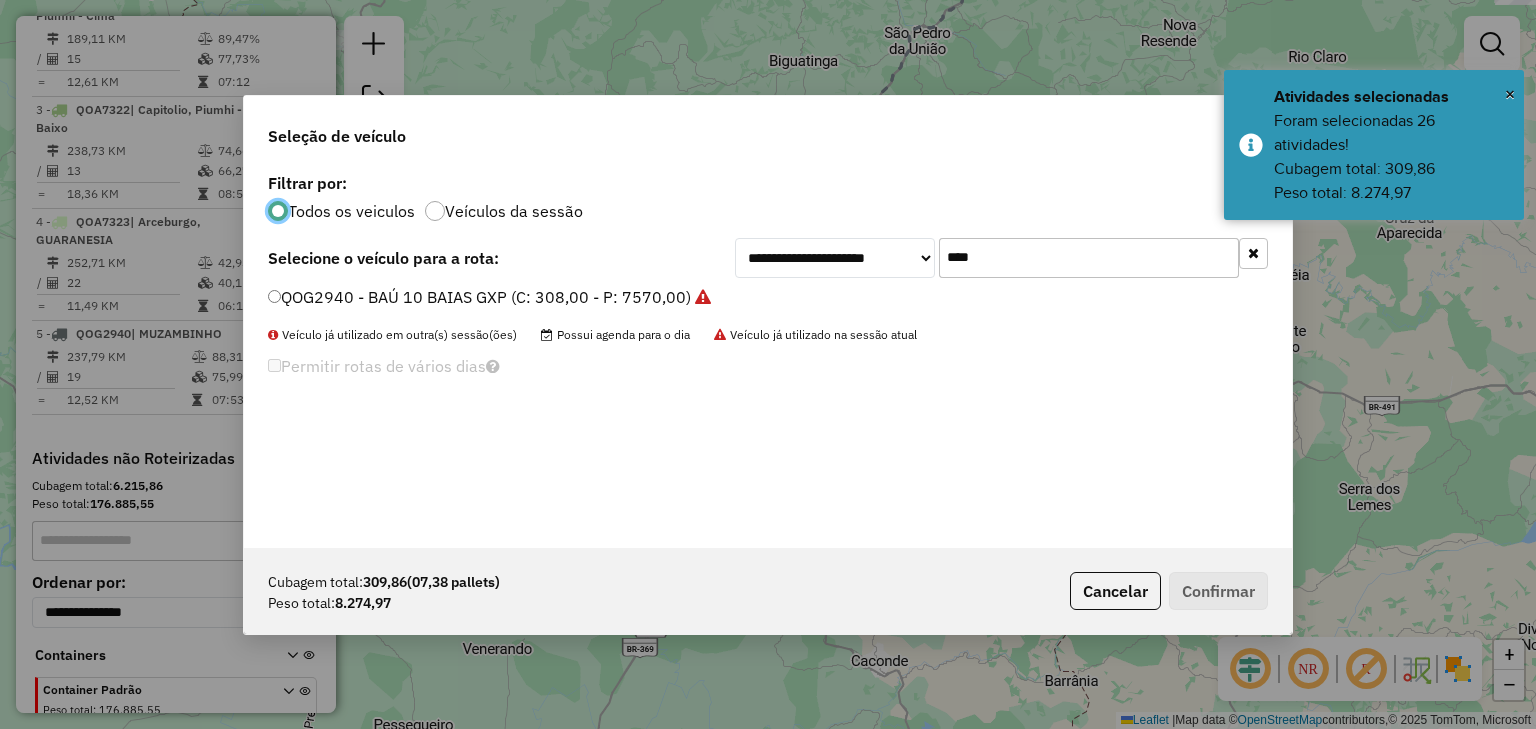 scroll, scrollTop: 10, scrollLeft: 6, axis: both 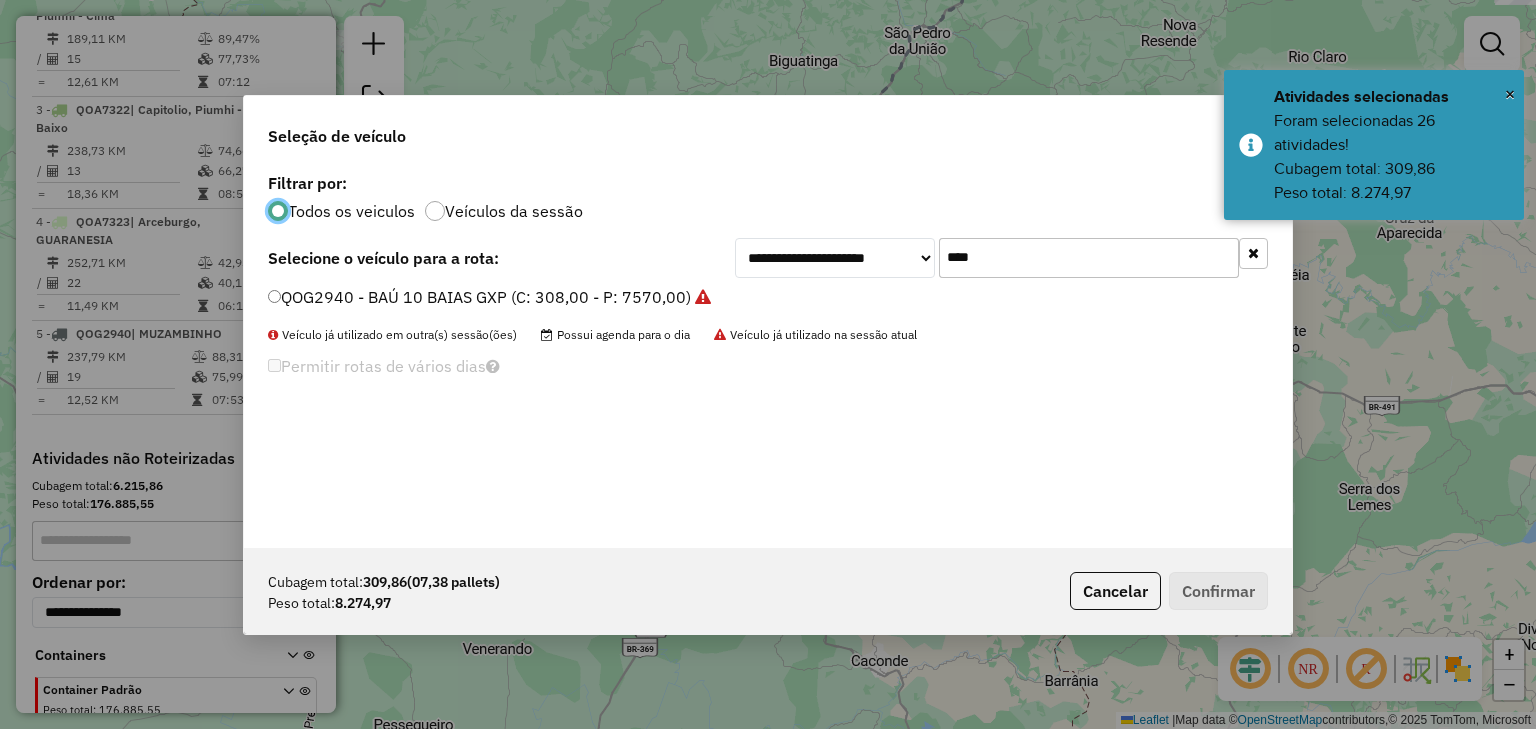 click on "**********" 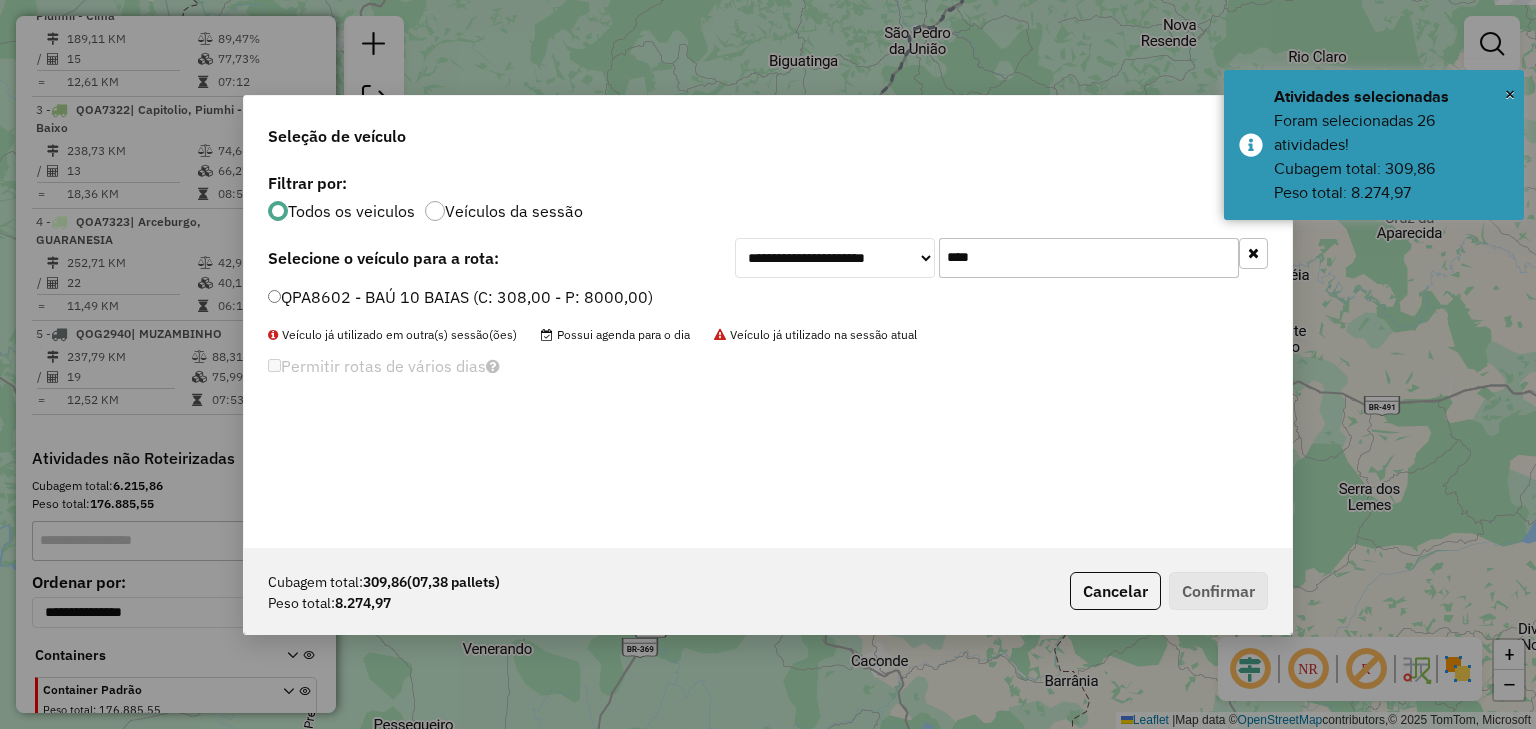 type on "****" 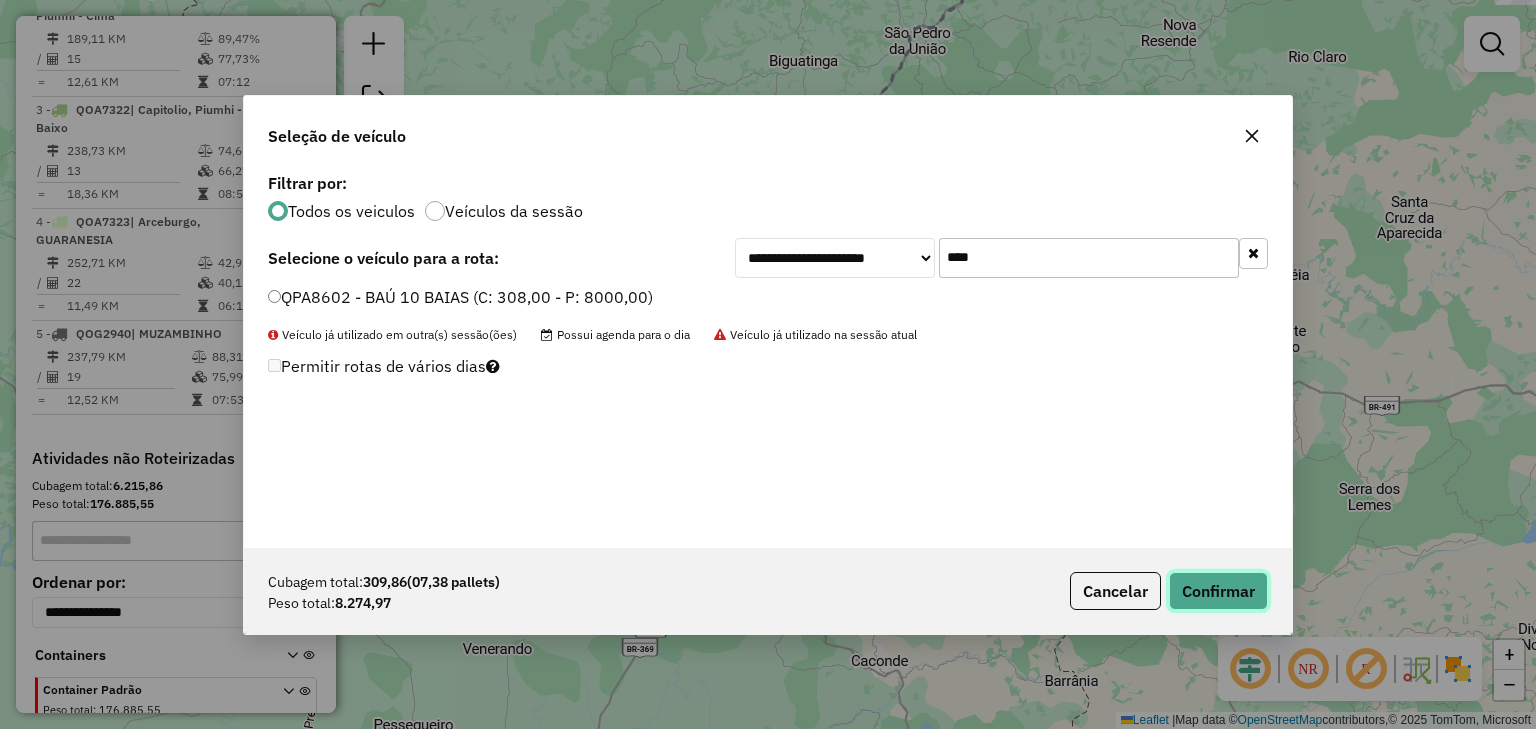 click on "Confirmar" 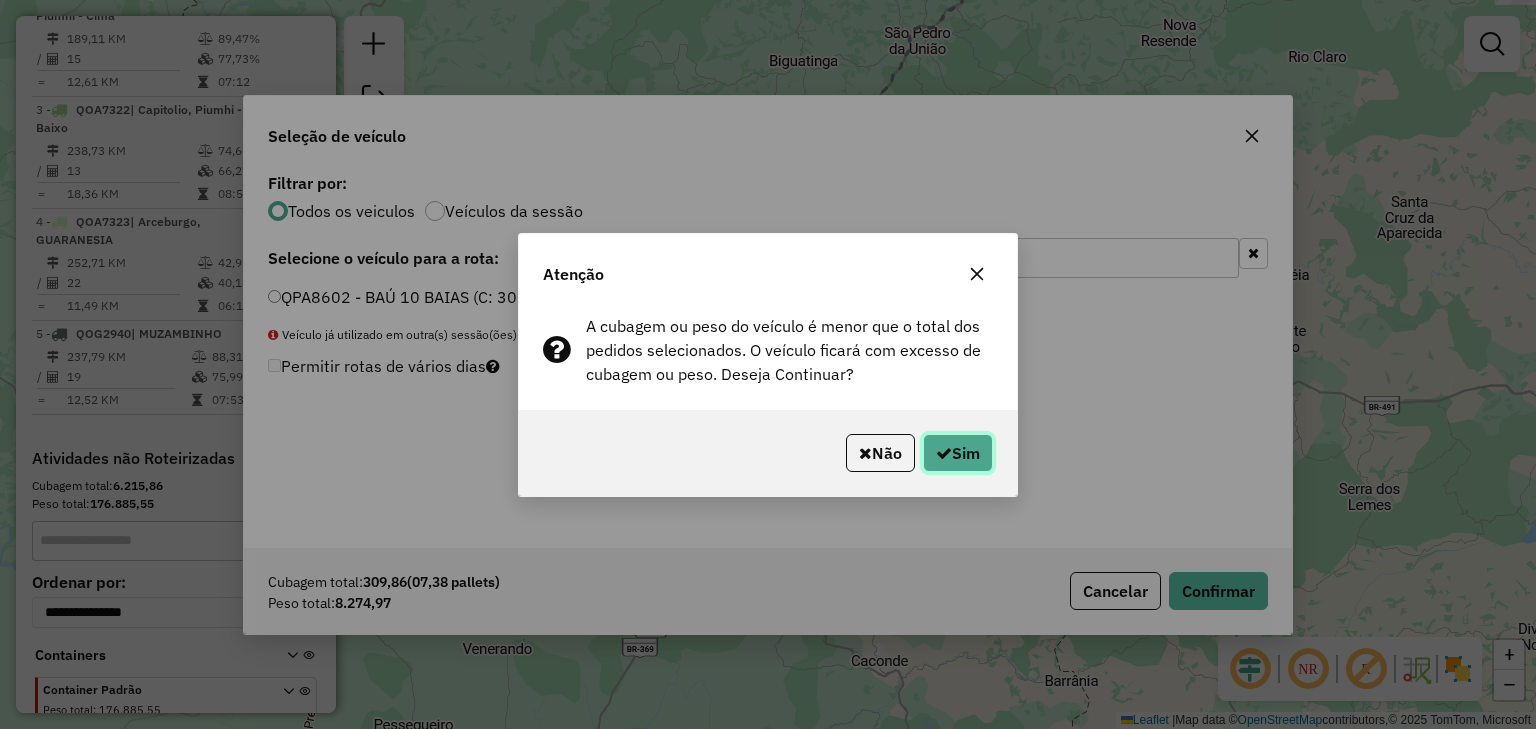 click on "Sim" 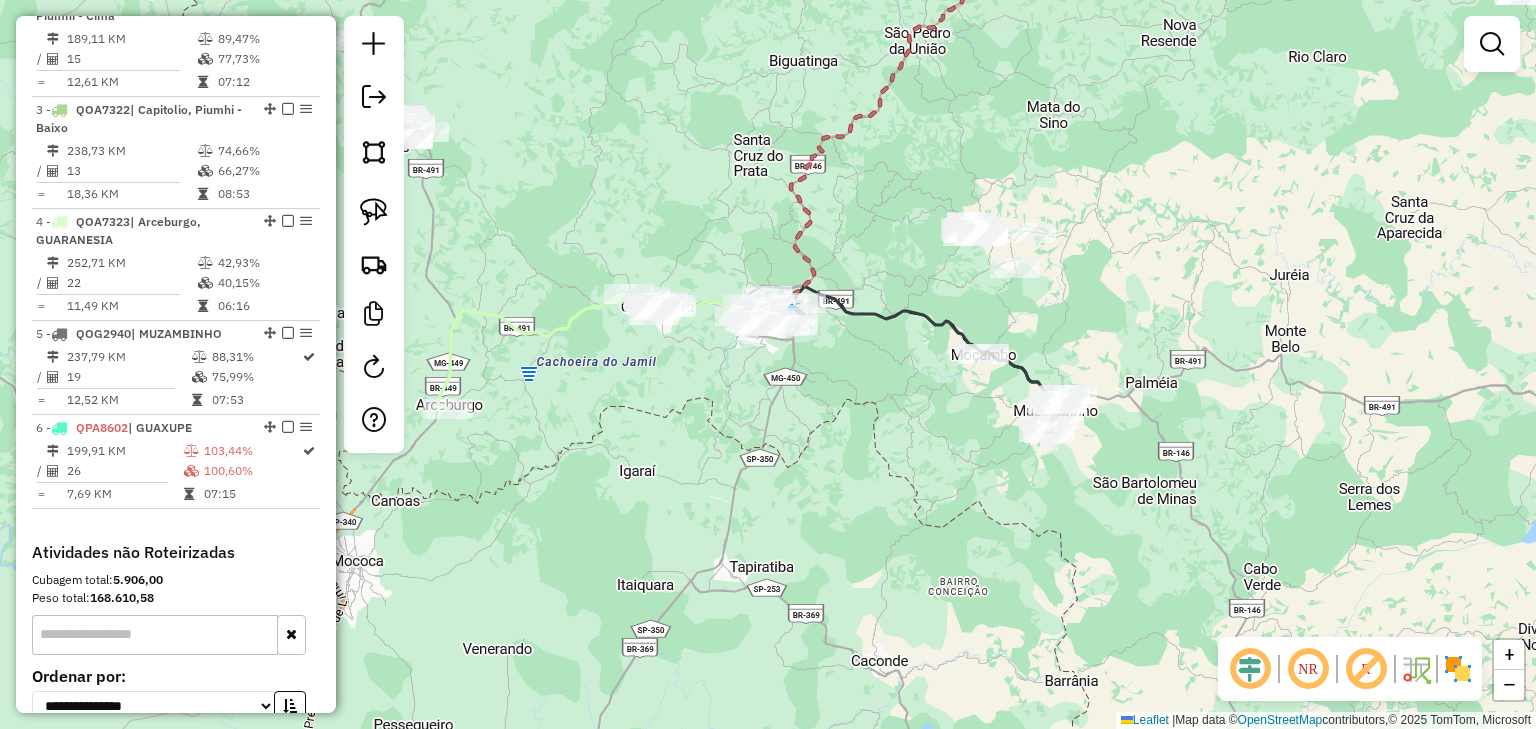 click 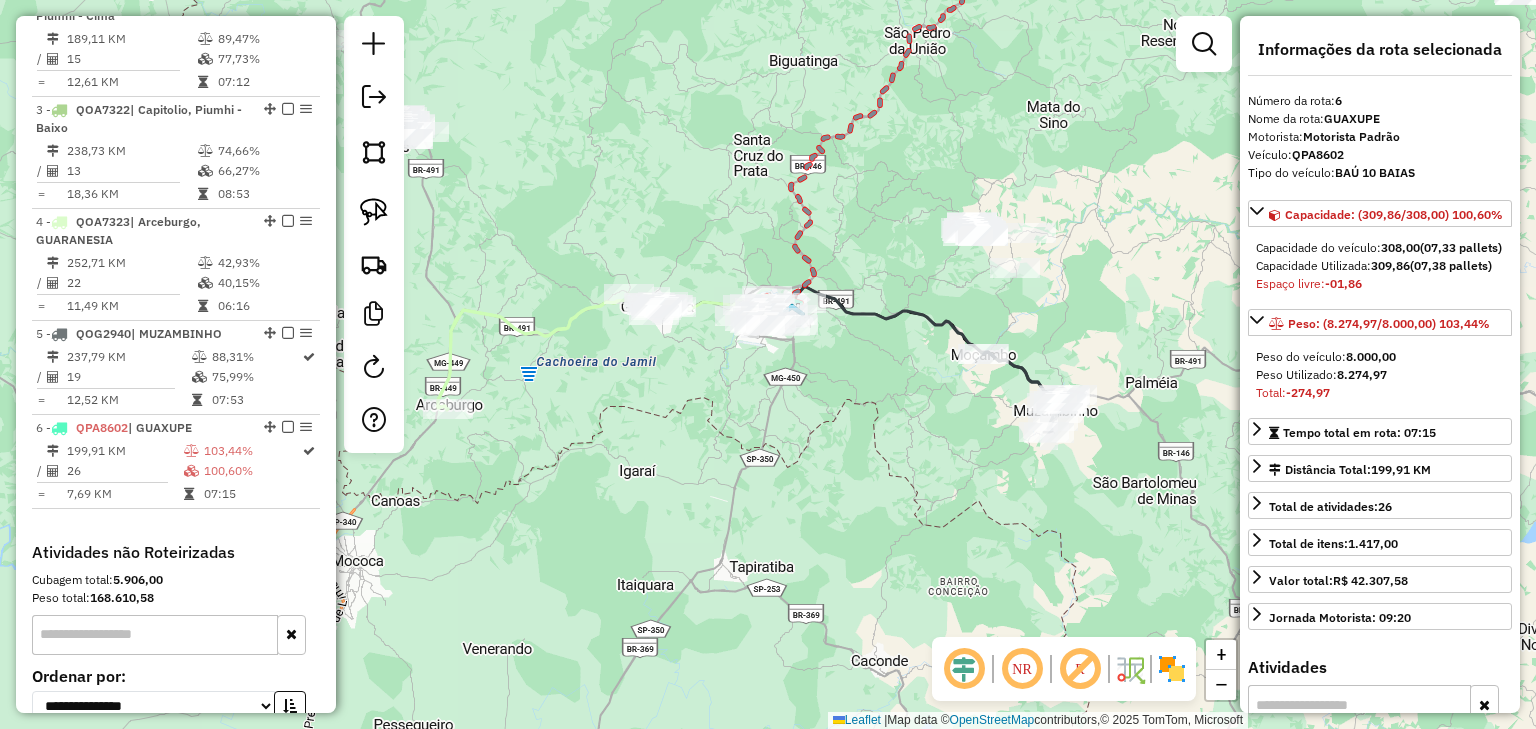 scroll, scrollTop: 1087, scrollLeft: 0, axis: vertical 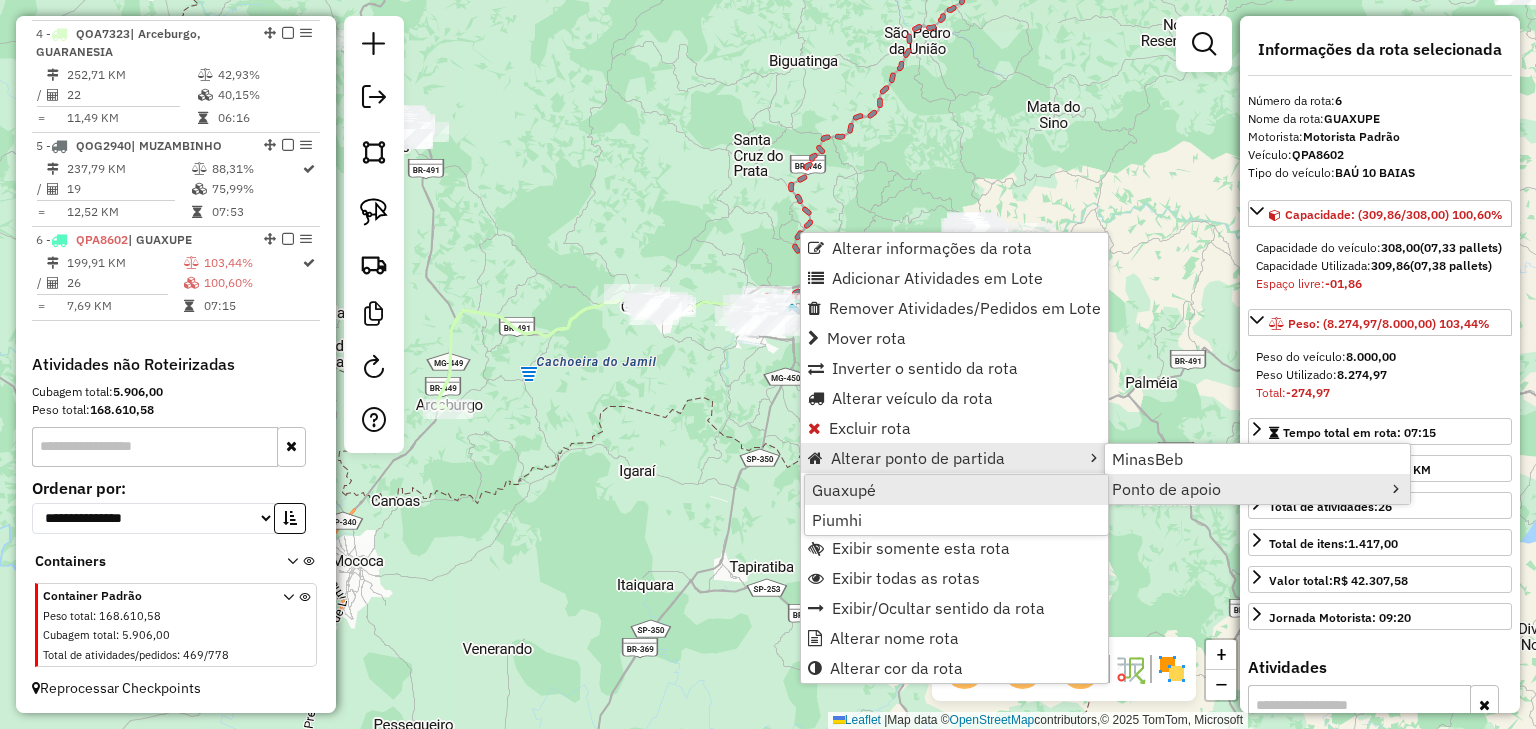 click on "Guaxupé" at bounding box center (956, 490) 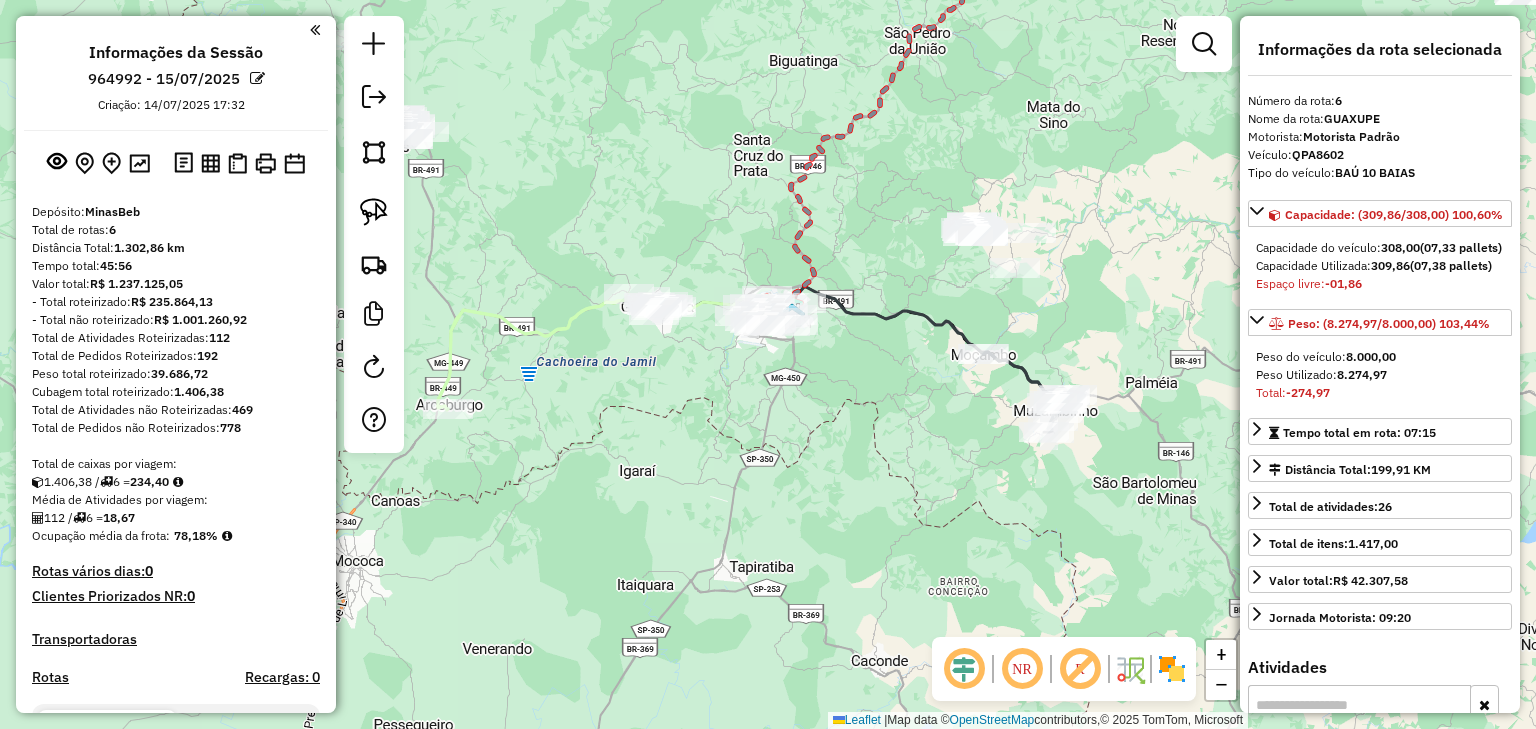 select on "*********" 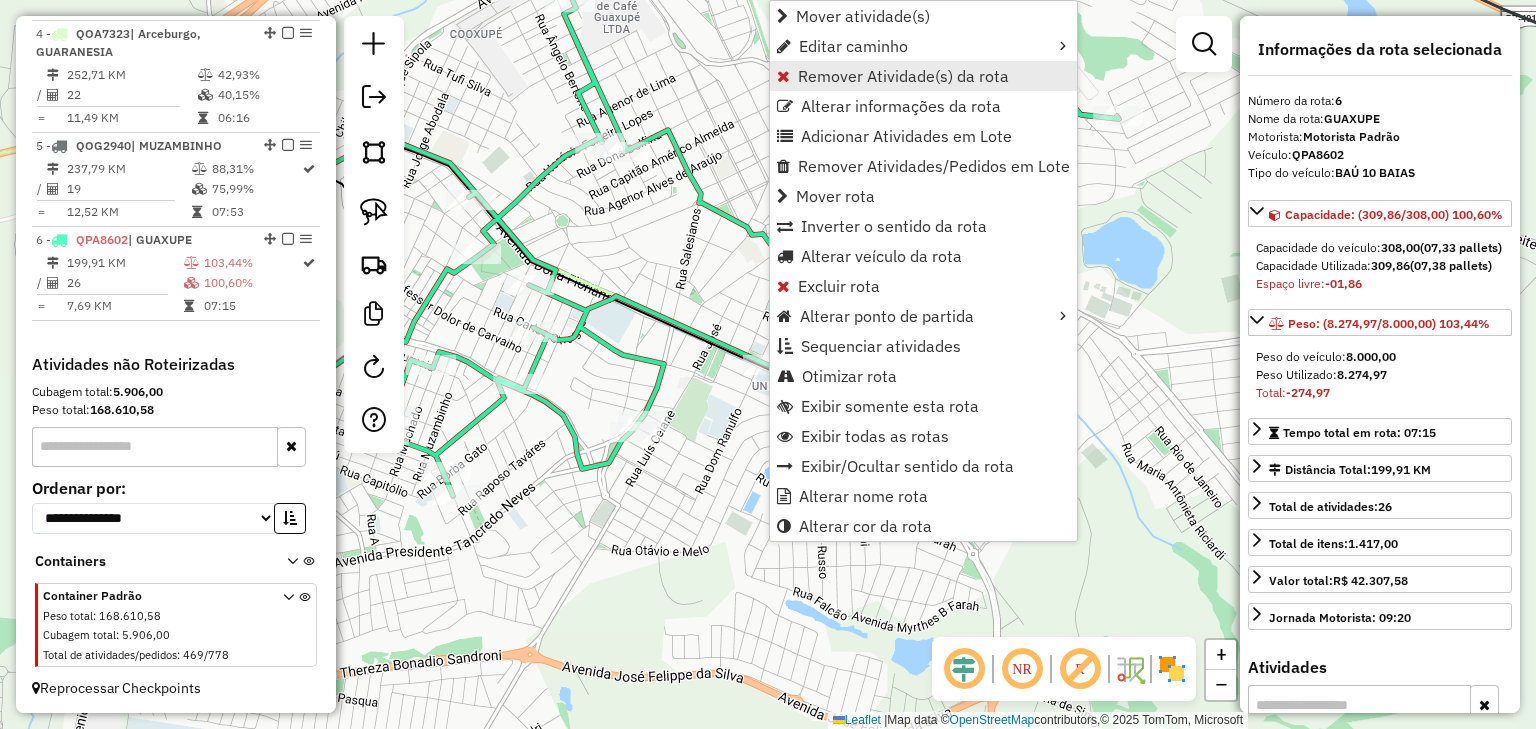 click on "Remover Atividade(s) da rota" at bounding box center [903, 76] 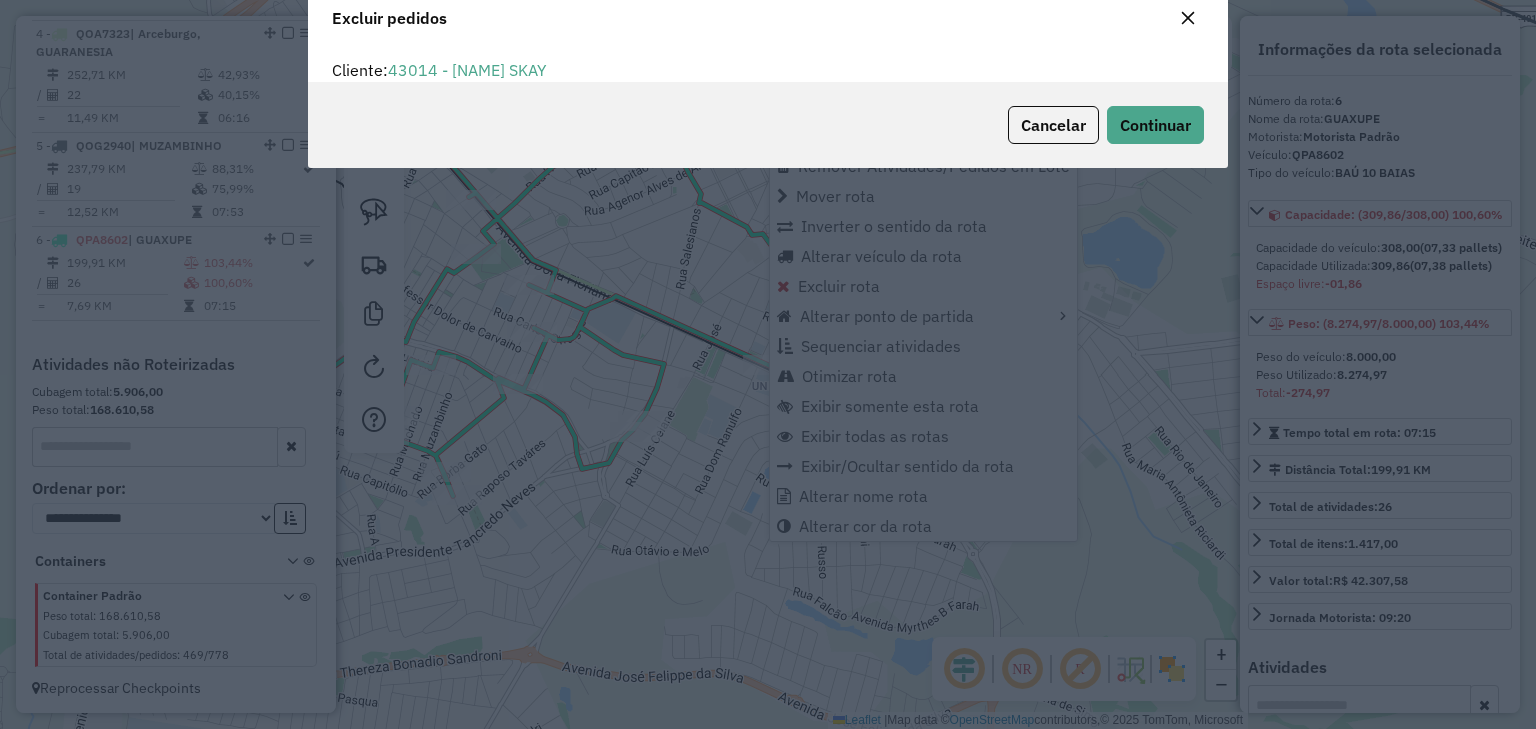 scroll, scrollTop: 10, scrollLeft: 6, axis: both 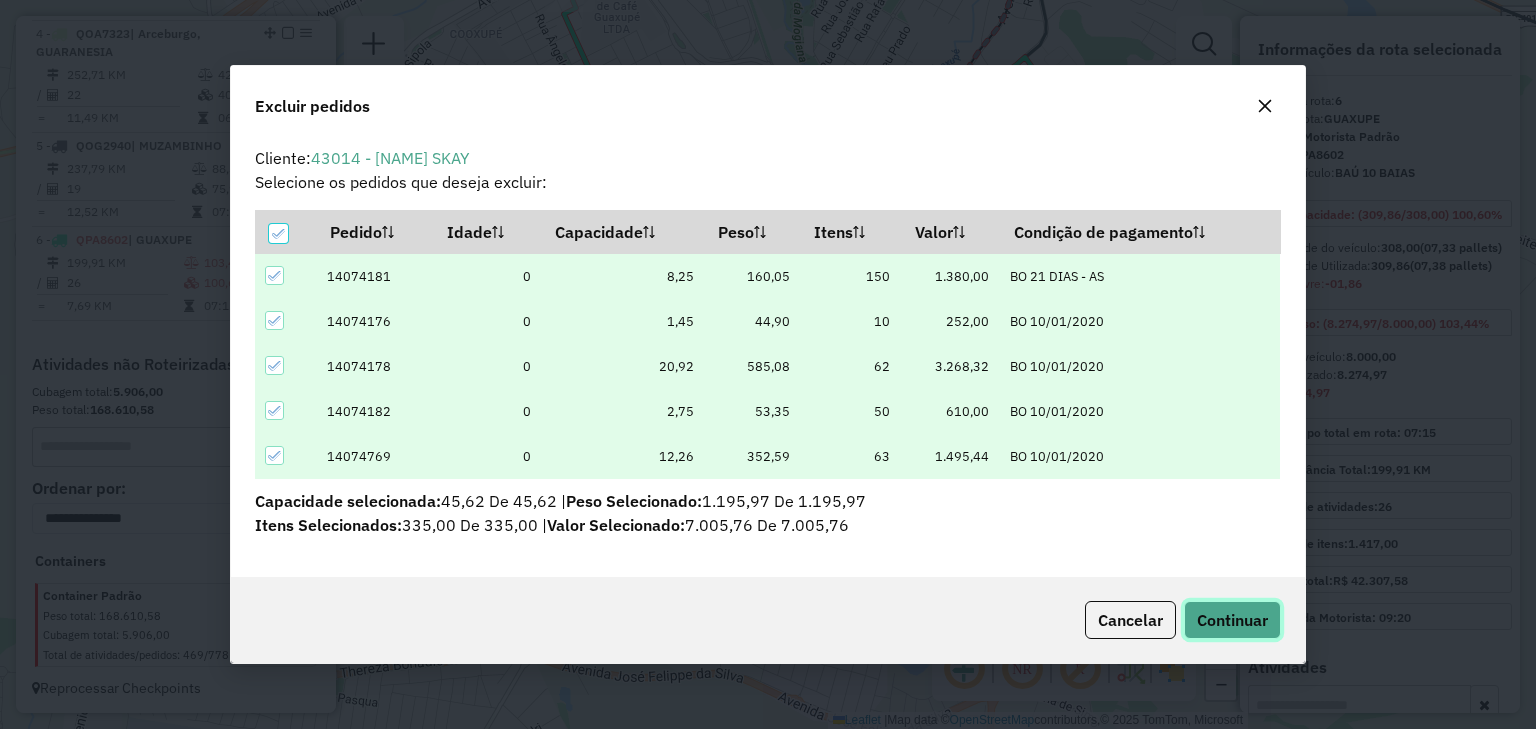 drag, startPoint x: 1221, startPoint y: 632, endPoint x: 1176, endPoint y: 591, distance: 60.876926 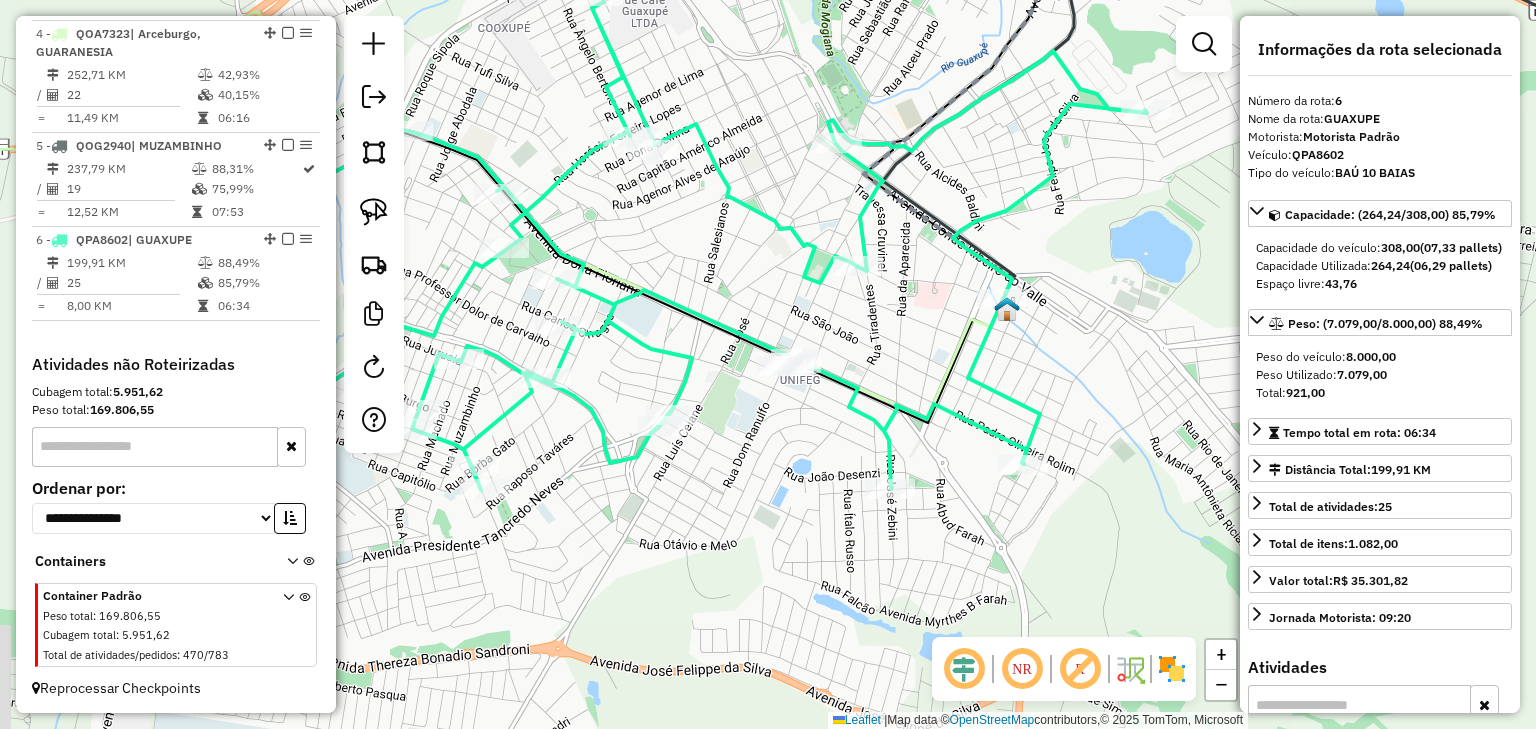 drag, startPoint x: 736, startPoint y: 440, endPoint x: 920, endPoint y: 403, distance: 187.68324 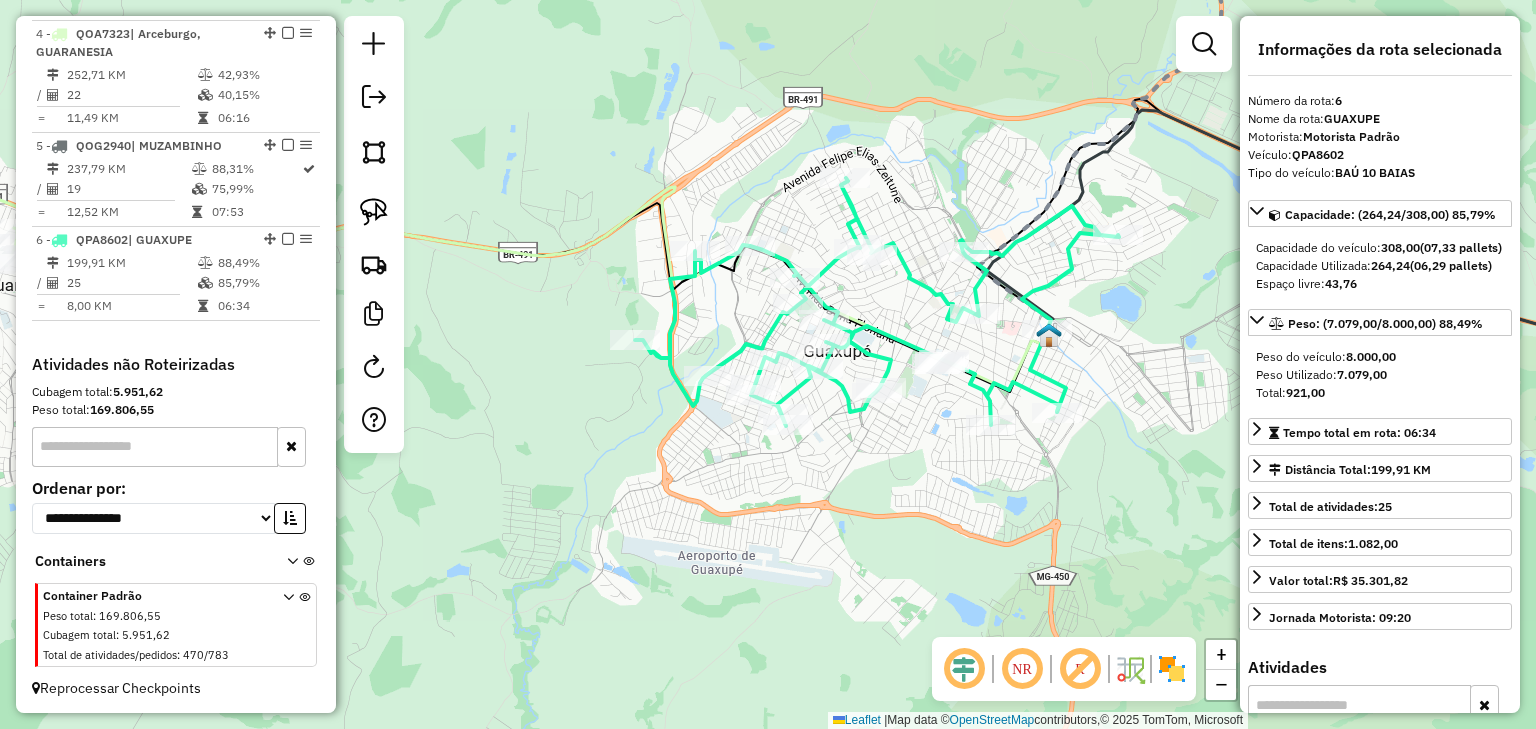 click 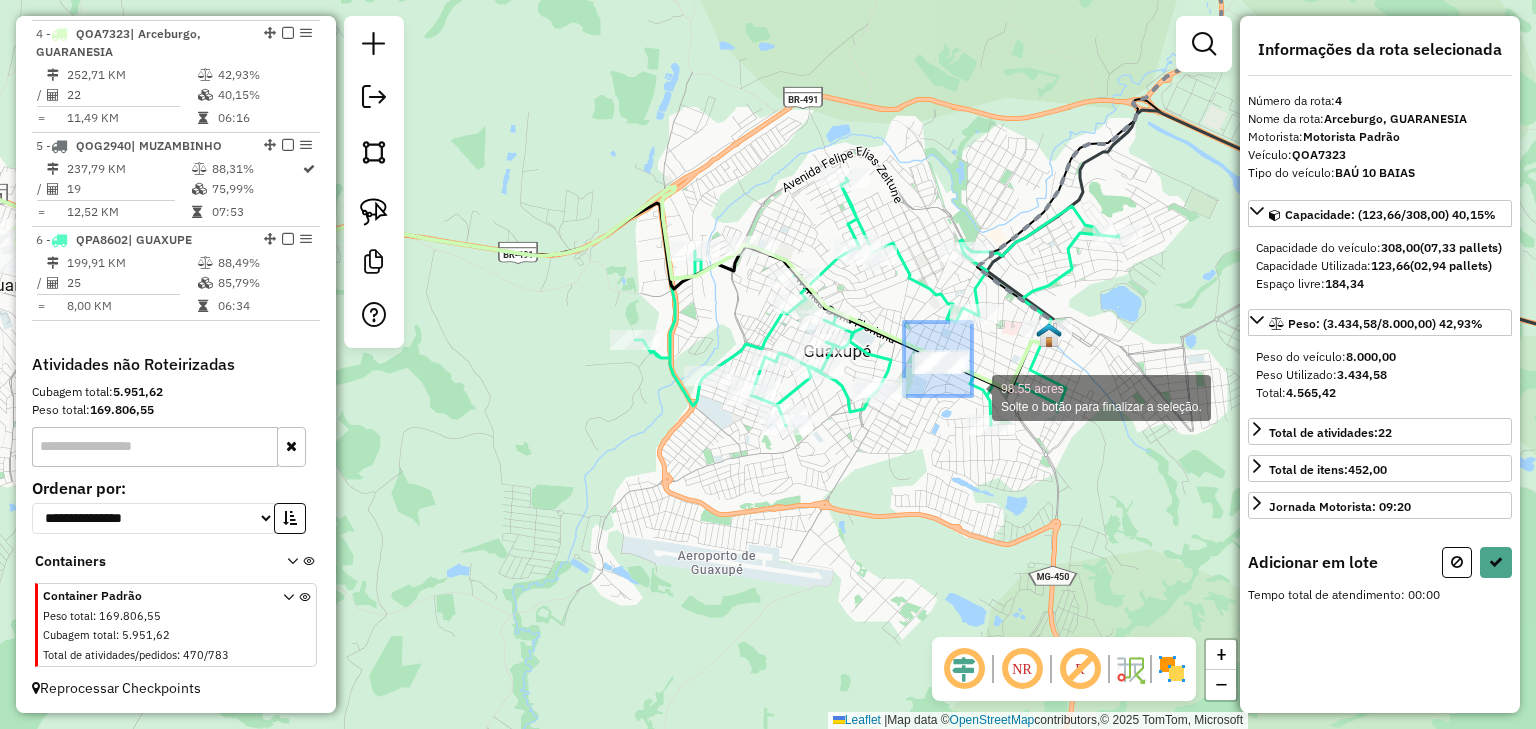 drag, startPoint x: 918, startPoint y: 331, endPoint x: 972, endPoint y: 396, distance: 84.50444 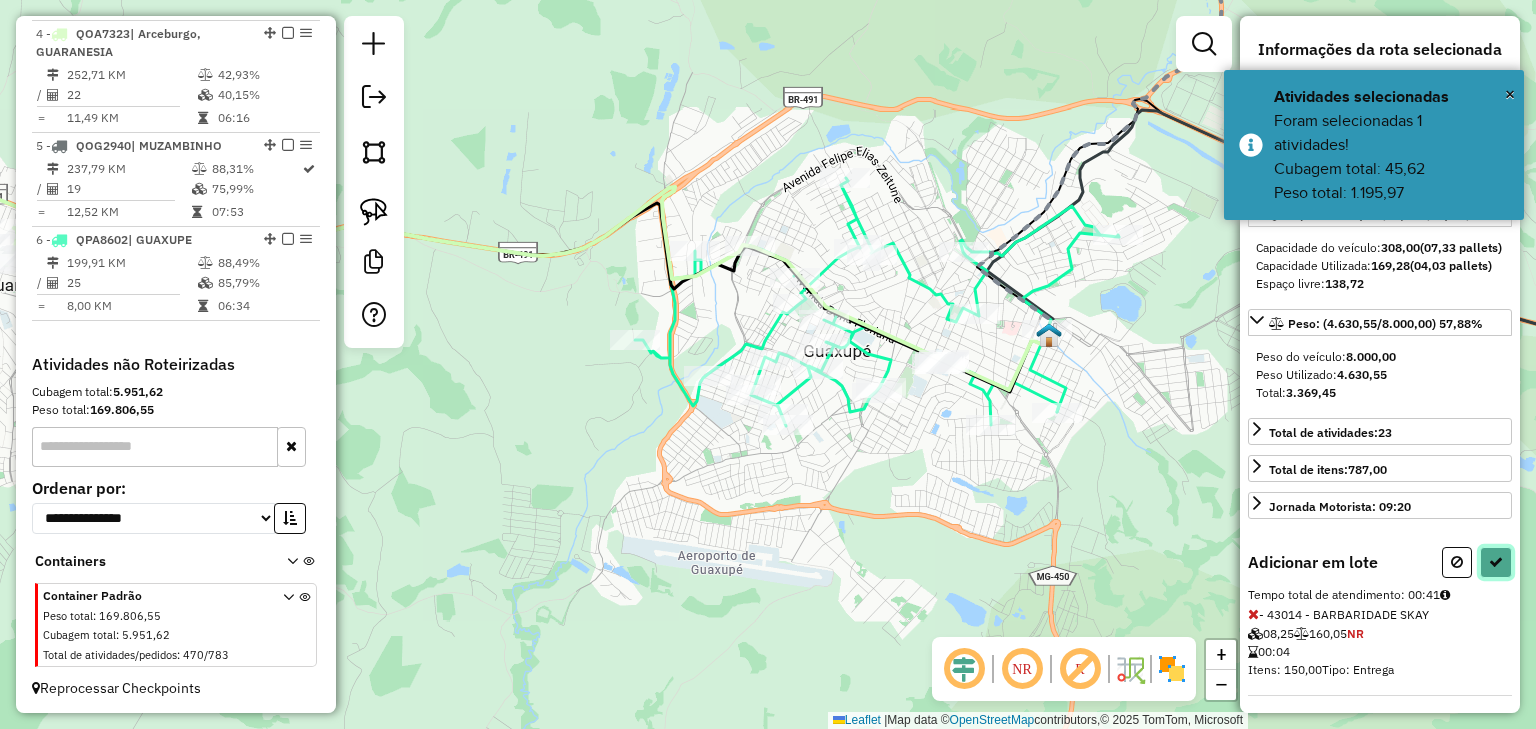 click at bounding box center (1496, 616) 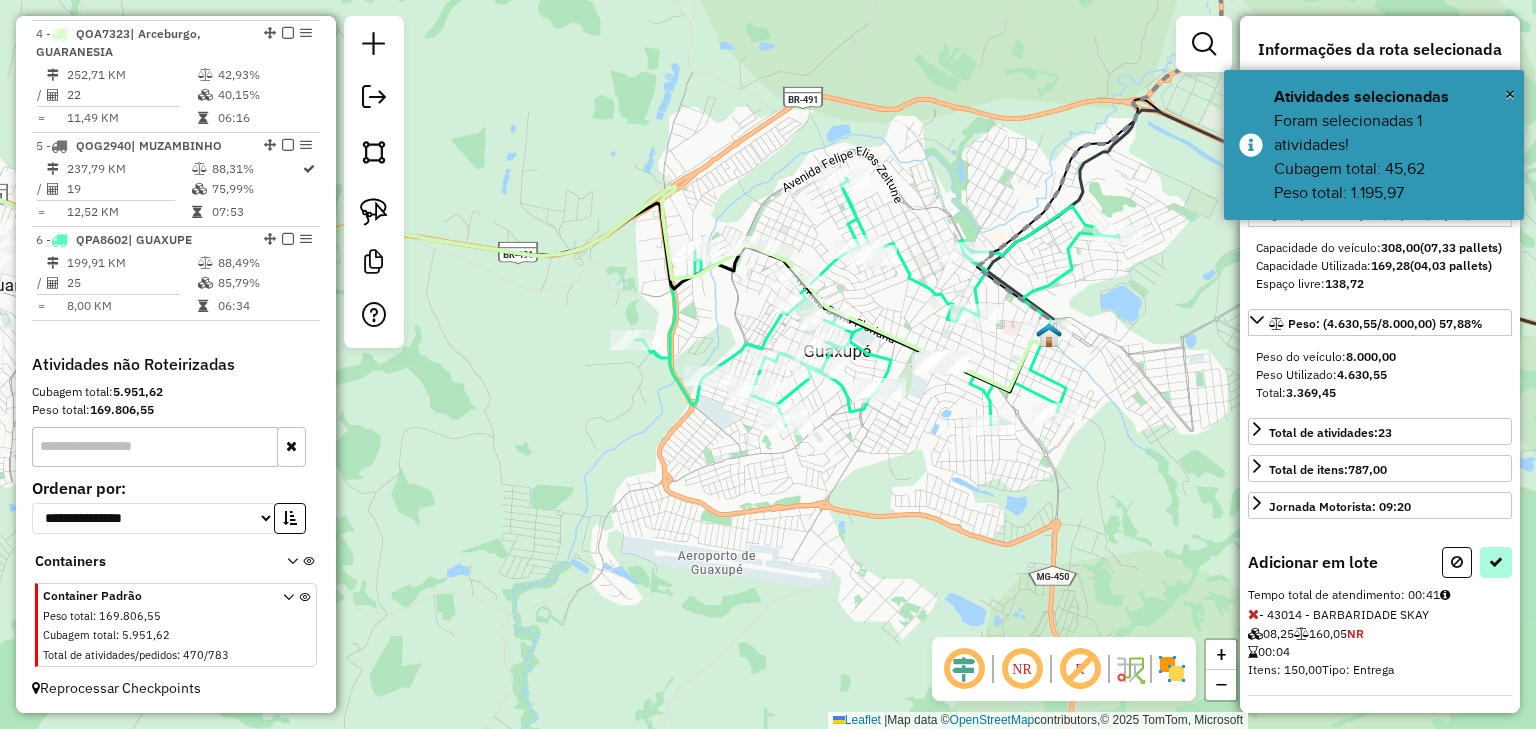 select on "*********" 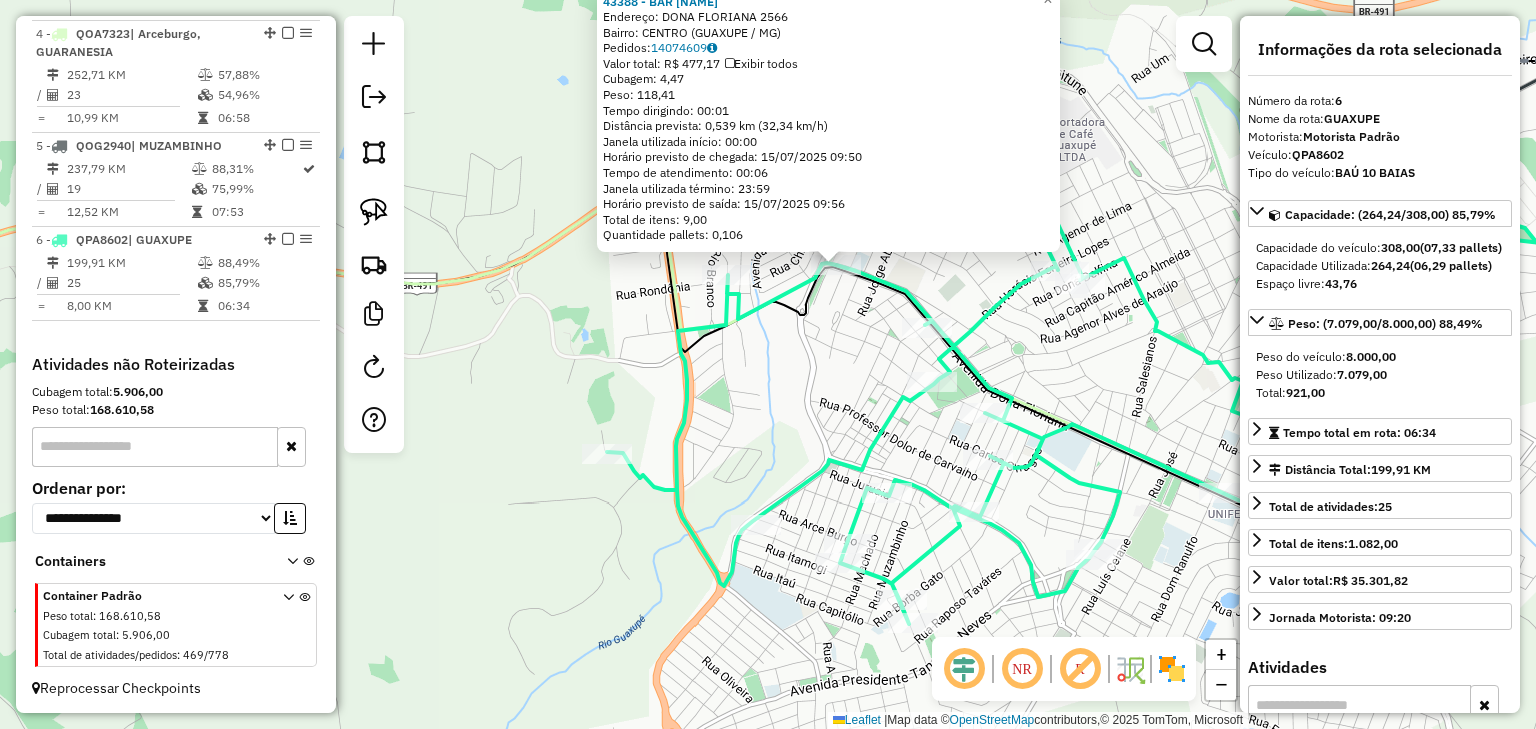 drag, startPoint x: 708, startPoint y: 423, endPoint x: 776, endPoint y: 324, distance: 120.10412 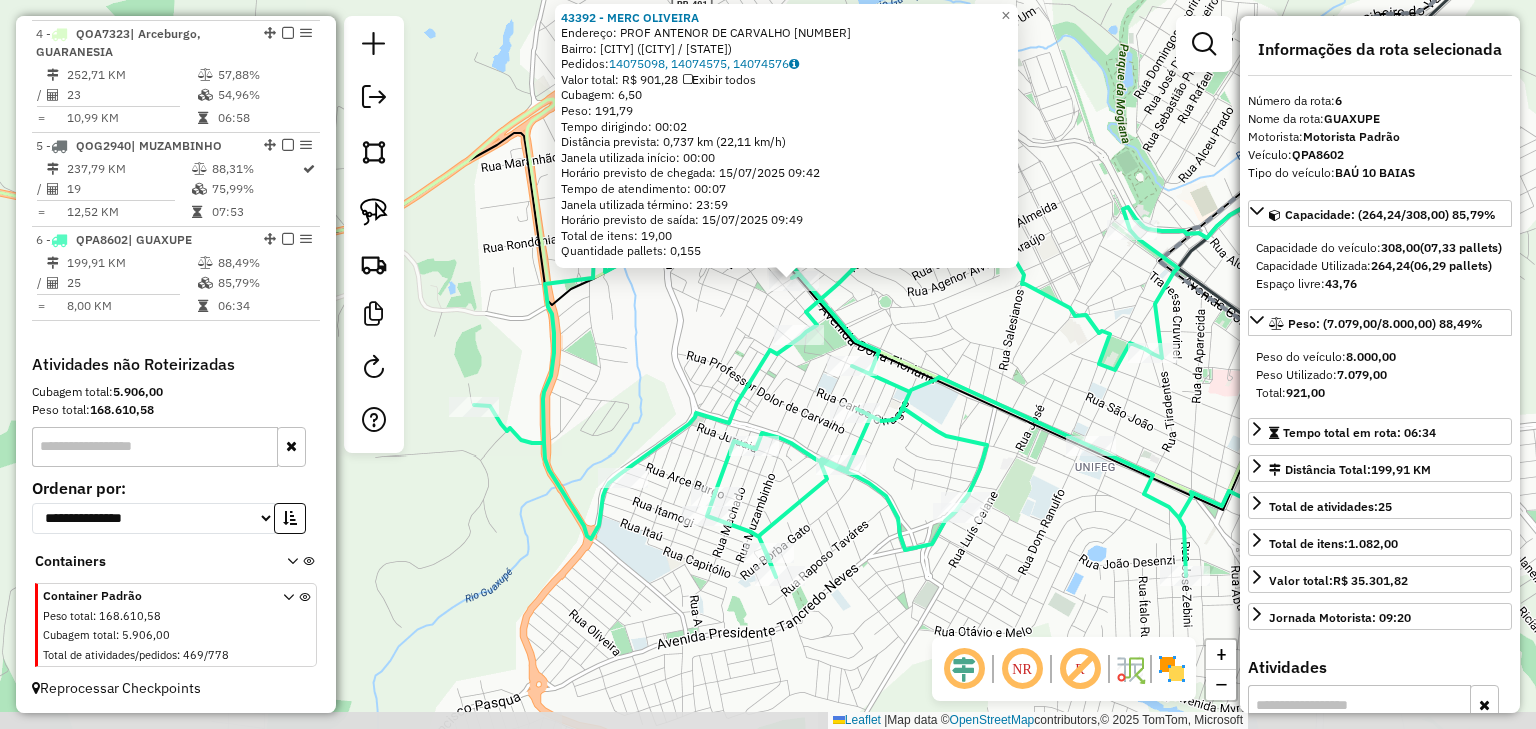 drag, startPoint x: 702, startPoint y: 388, endPoint x: 729, endPoint y: 301, distance: 91.09336 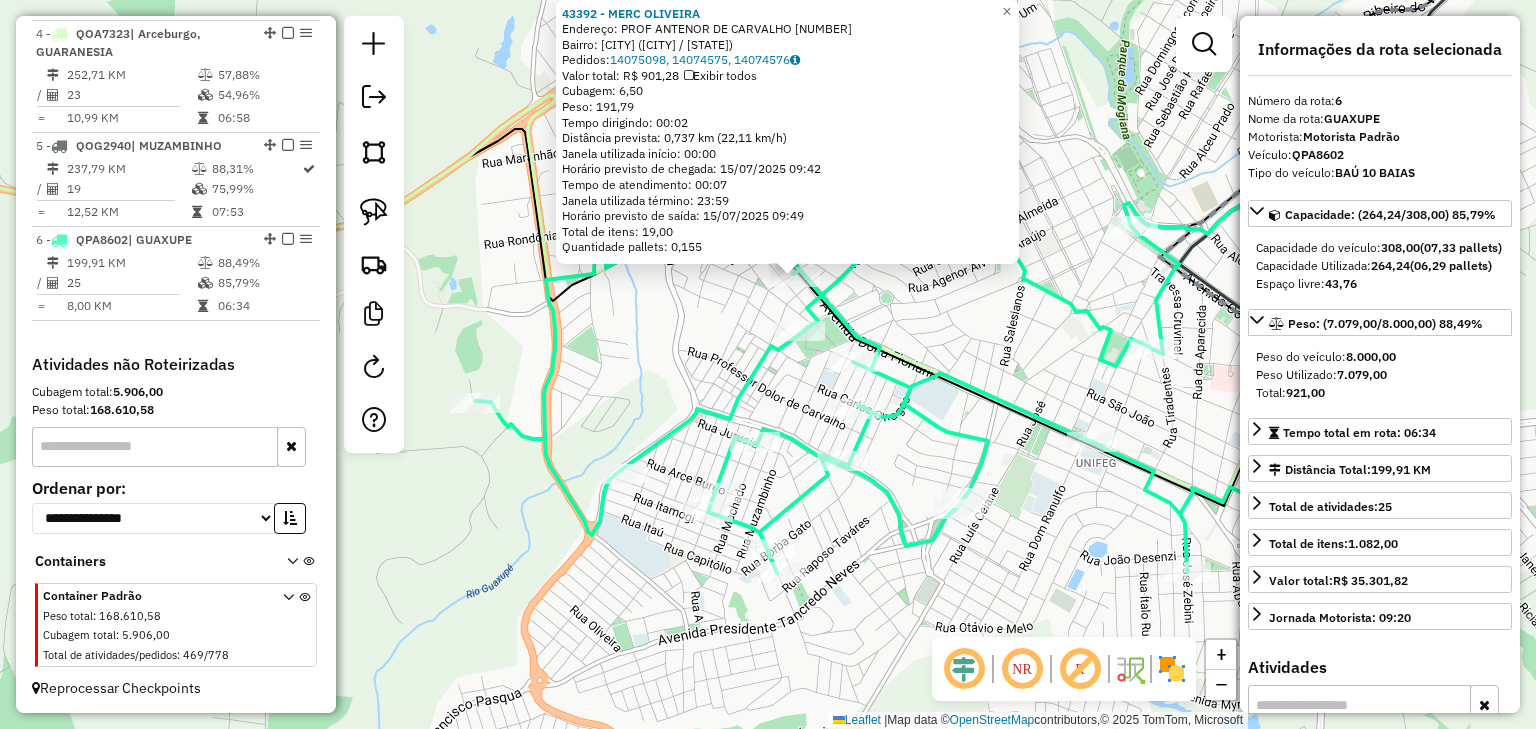 click on "43392 - MERC OLIVEIRA  Endereço:  PROF ANTENOR DE CARVALHO 321   Bairro: JARDIM AVIACAO (GUAXUPE / MG)   Pedidos:  14075098, 14074575, 14074576   Valor total: R$ 901,28   Exibir todos   Cubagem: 6,50  Peso: 191,79  Tempo dirigindo: 00:02   Distância prevista: 0,737 km (22,11 km/h)   Janela utilizada início: 00:00   Horário previsto de chegada: 15/07/2025 09:42   Tempo de atendimento: 00:07   Janela utilizada término: 23:59   Horário previsto de saída: 15/07/2025 09:49   Total de itens: 19,00   Quantidade pallets: 0,155  × Janela de atendimento Grade de atendimento Capacidade Transportadoras Veículos Cliente Pedidos  Rotas Selecione os dias de semana para filtrar as janelas de atendimento  Seg   Ter   Qua   Qui   Sex   Sáb   Dom  Informe o período da janela de atendimento: De: Até:  Filtrar exatamente a janela do cliente  Considerar janela de atendimento padrão  Selecione os dias de semana para filtrar as grades de atendimento  Seg   Ter   Qua   Qui   Sex   Sáb   Dom   Peso mínimo:   De:   De:" 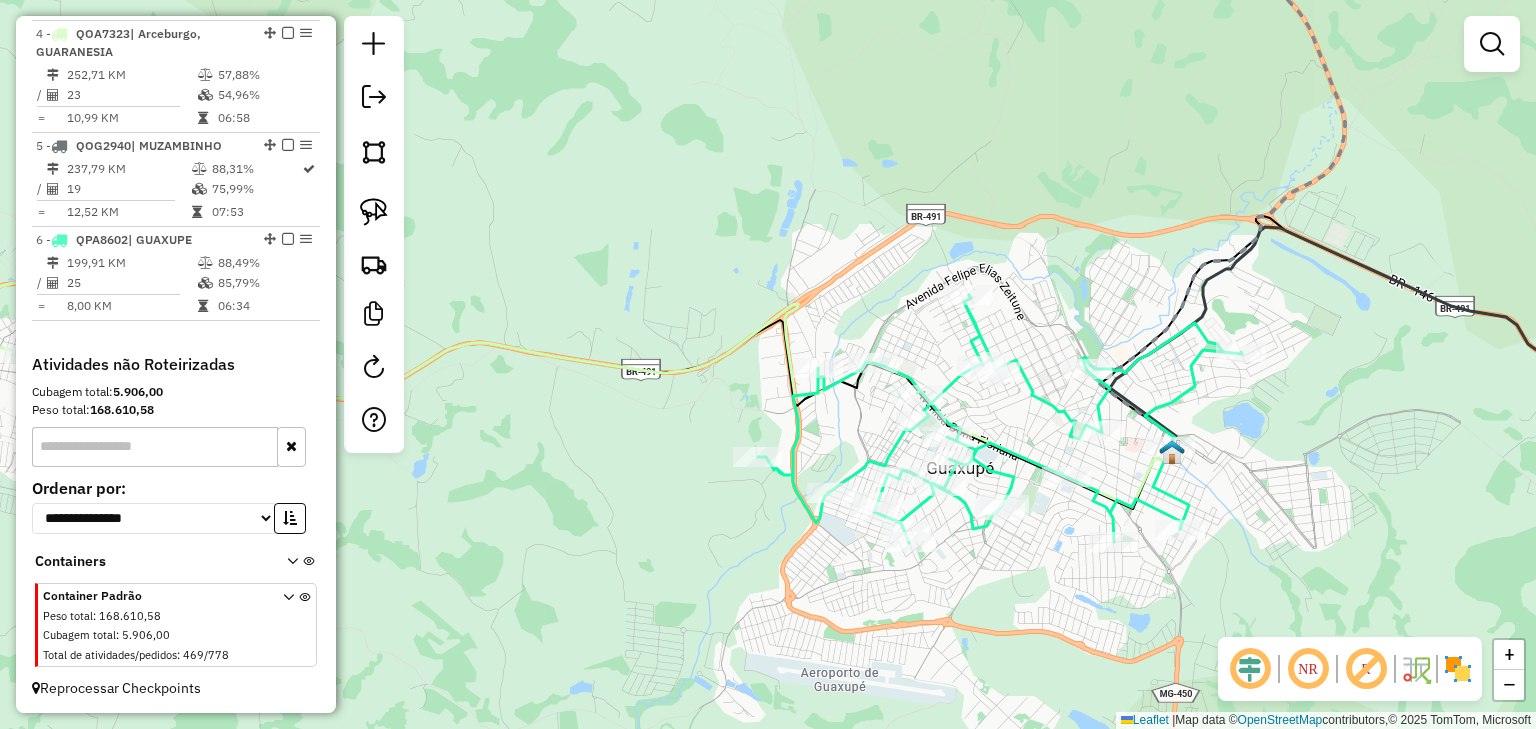 drag, startPoint x: 1060, startPoint y: 531, endPoint x: 954, endPoint y: 459, distance: 128.14055 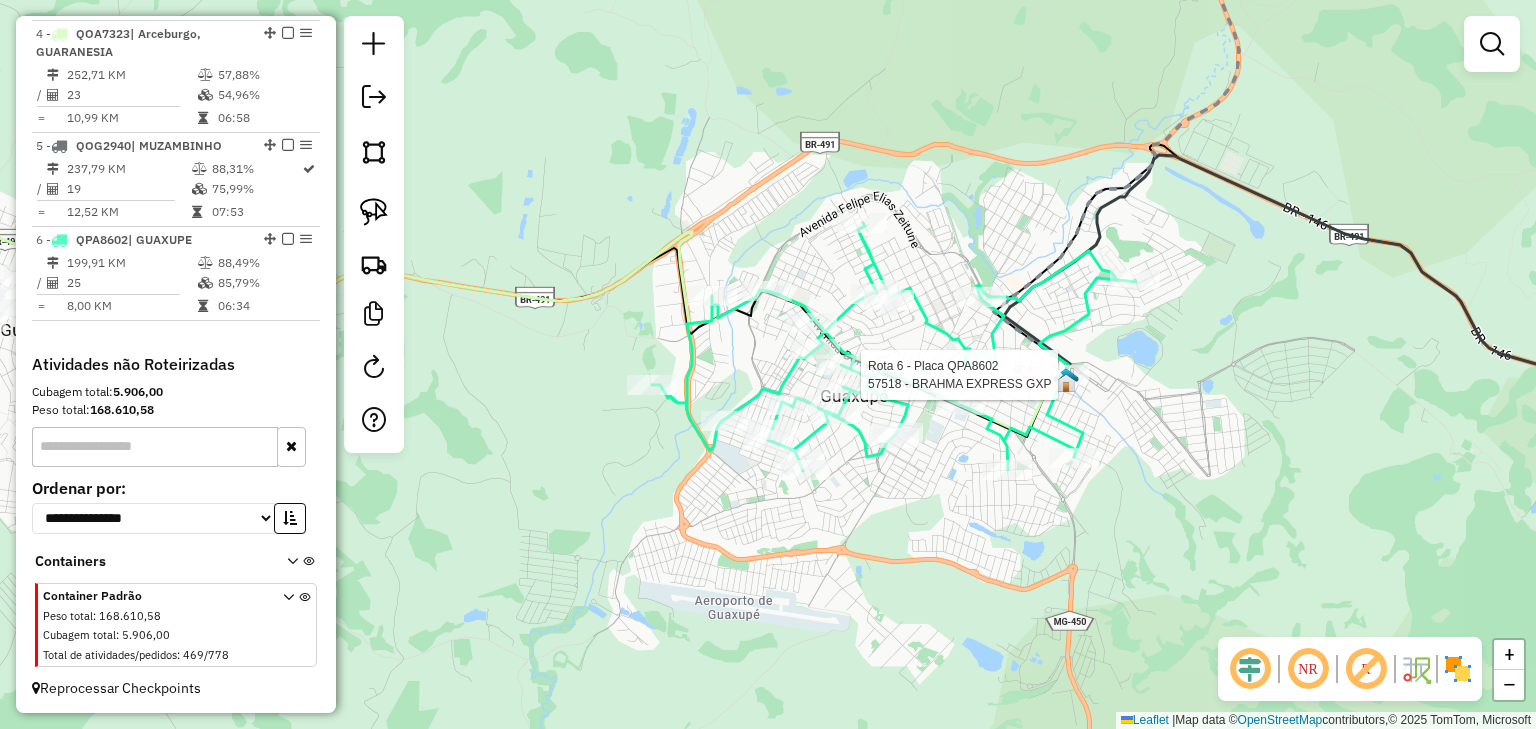 select on "*********" 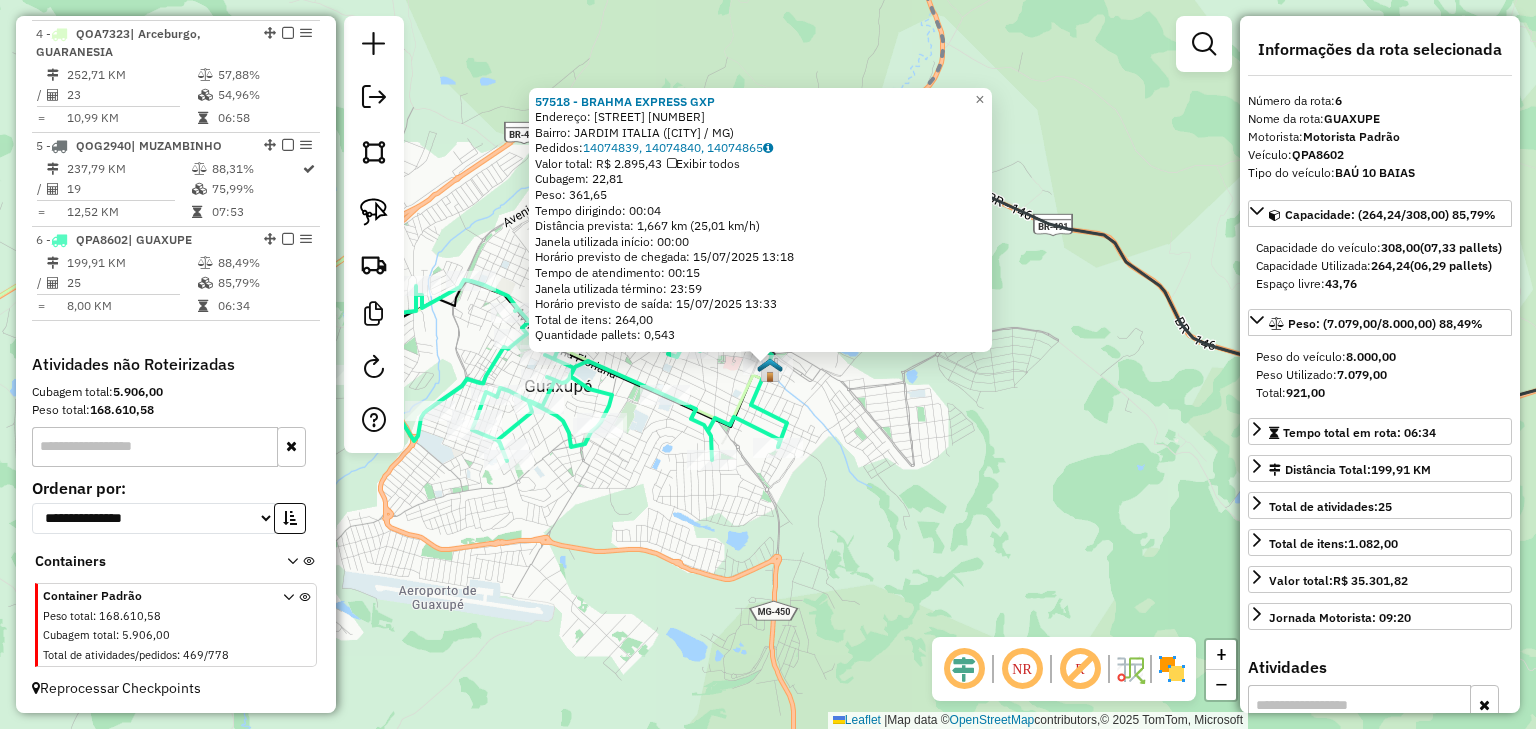 click on "57518 - BRAHMA EXPRESS GXP  Endereço:  FELIPE DOS SANTOS 99   Bairro: JARDIM ITALIA (GUAXUPE / MG)   Pedidos:  14074839, 14074840, 14074865   Valor total: R$ 2.895,43   Exibir todos   Cubagem: 22,81  Peso: 361,65  Tempo dirigindo: 00:04   Distância prevista: 1,667 km (25,01 km/h)   Janela utilizada início: 00:00   Horário previsto de chegada: 15/07/2025 13:18   Tempo de atendimento: 00:15   Janela utilizada término: 23:59   Horário previsto de saída: 15/07/2025 13:33   Total de itens: 264,00   Quantidade pallets: 0,543  × Janela de atendimento Grade de atendimento Capacidade Transportadoras Veículos Cliente Pedidos  Rotas Selecione os dias de semana para filtrar as janelas de atendimento  Seg   Ter   Qua   Qui   Sex   Sáb   Dom  Informe o período da janela de atendimento: De: Até:  Filtrar exatamente a janela do cliente  Considerar janela de atendimento padrão  Selecione os dias de semana para filtrar as grades de atendimento  Seg   Ter   Qua   Qui   Sex   Sáb   Dom   Peso mínimo:   De:   De:" 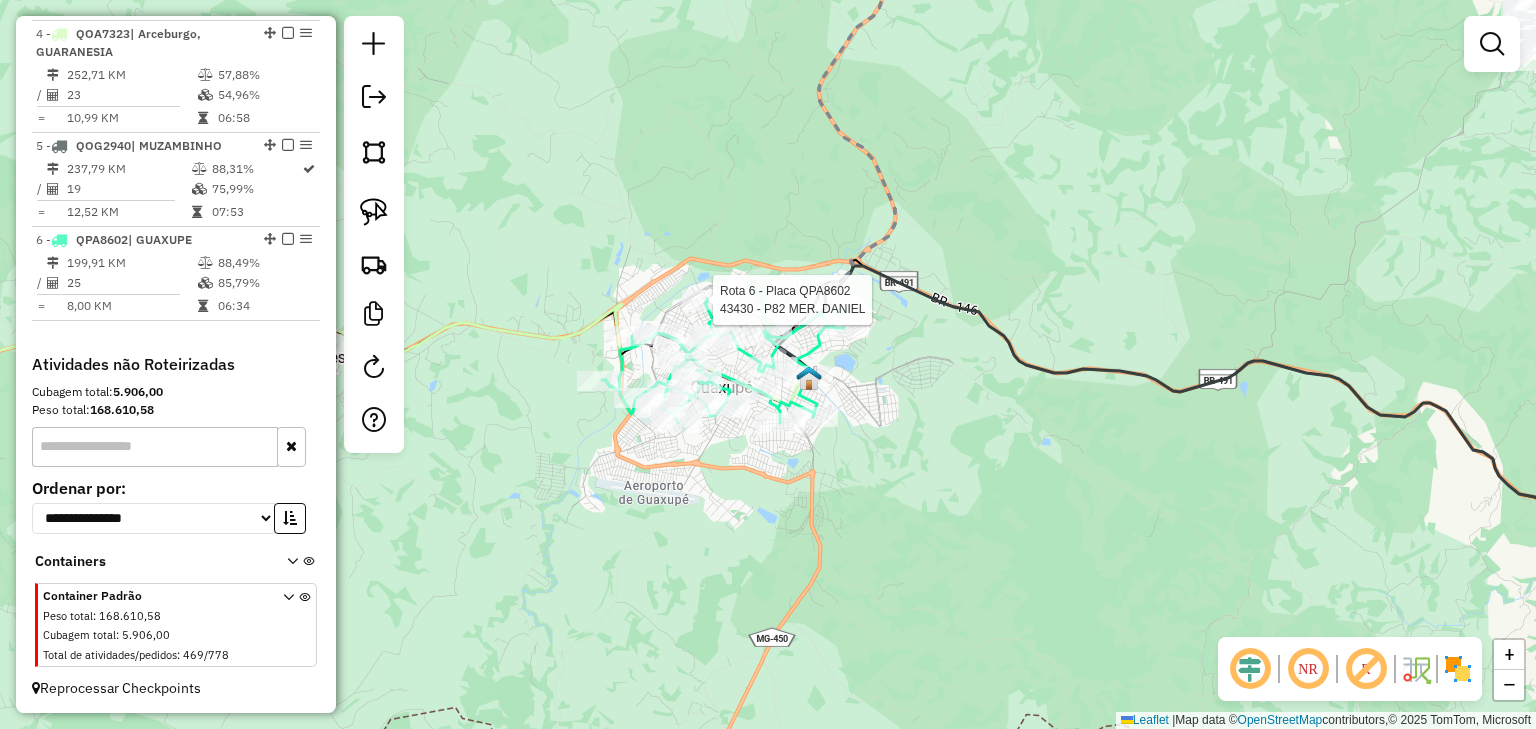 click 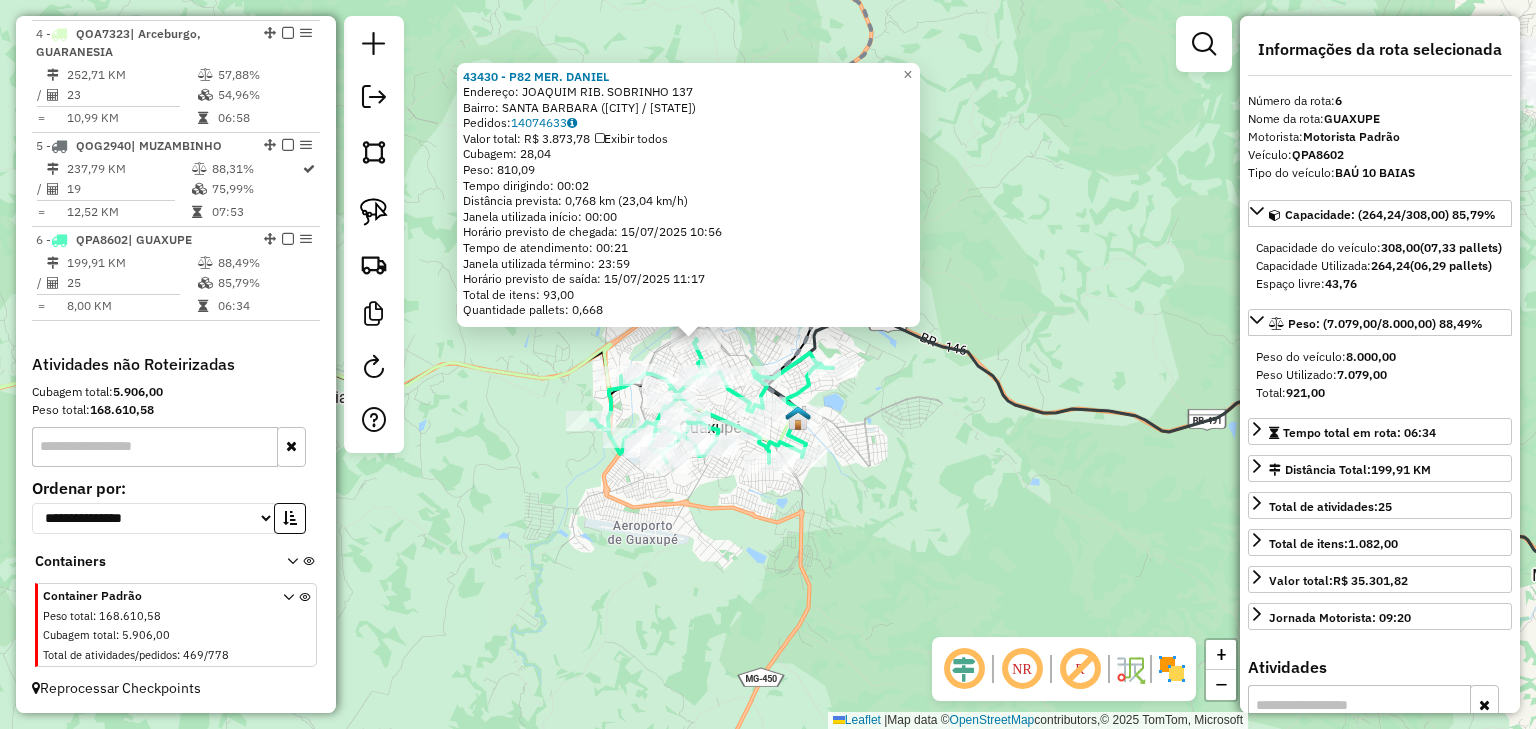 drag, startPoint x: 1004, startPoint y: 500, endPoint x: 928, endPoint y: 475, distance: 80.00625 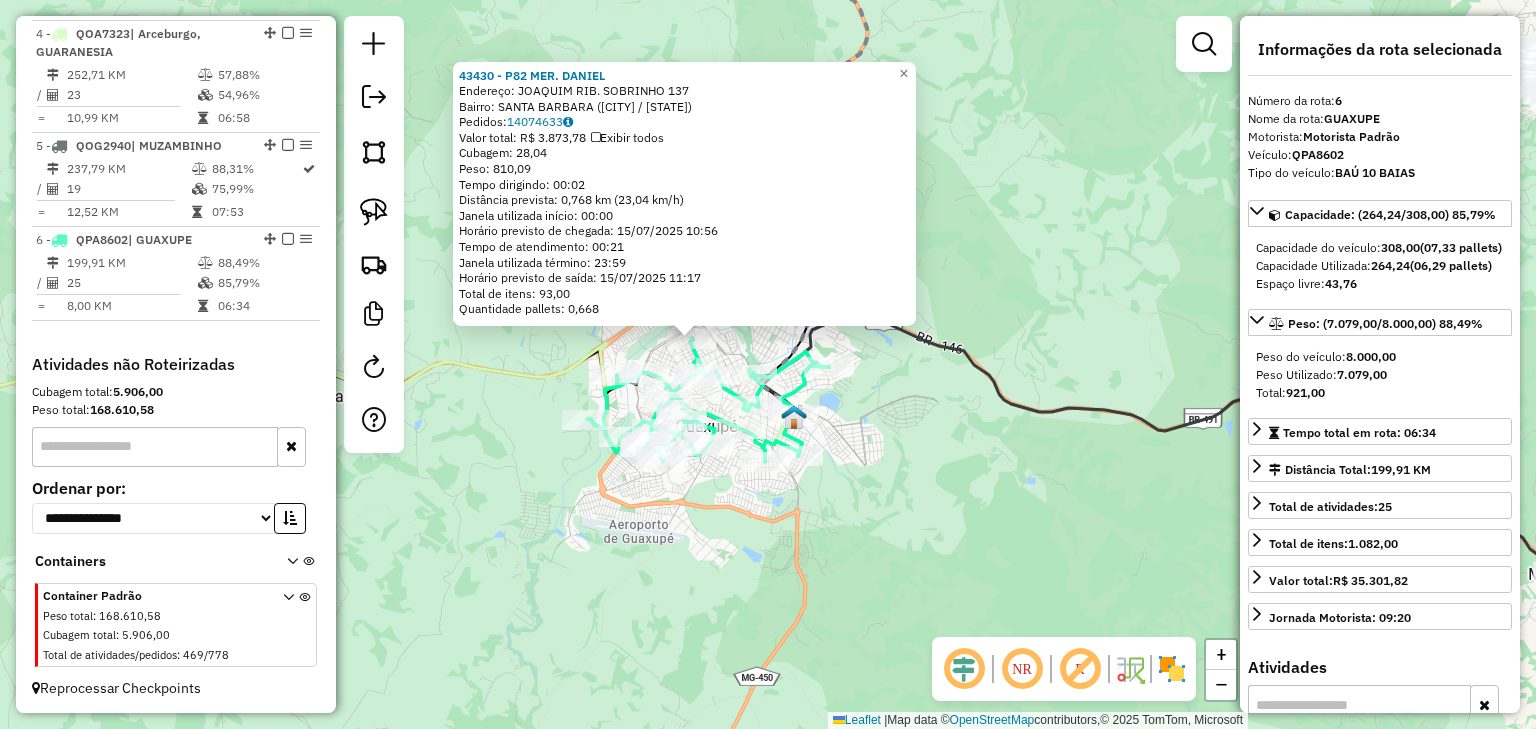 click 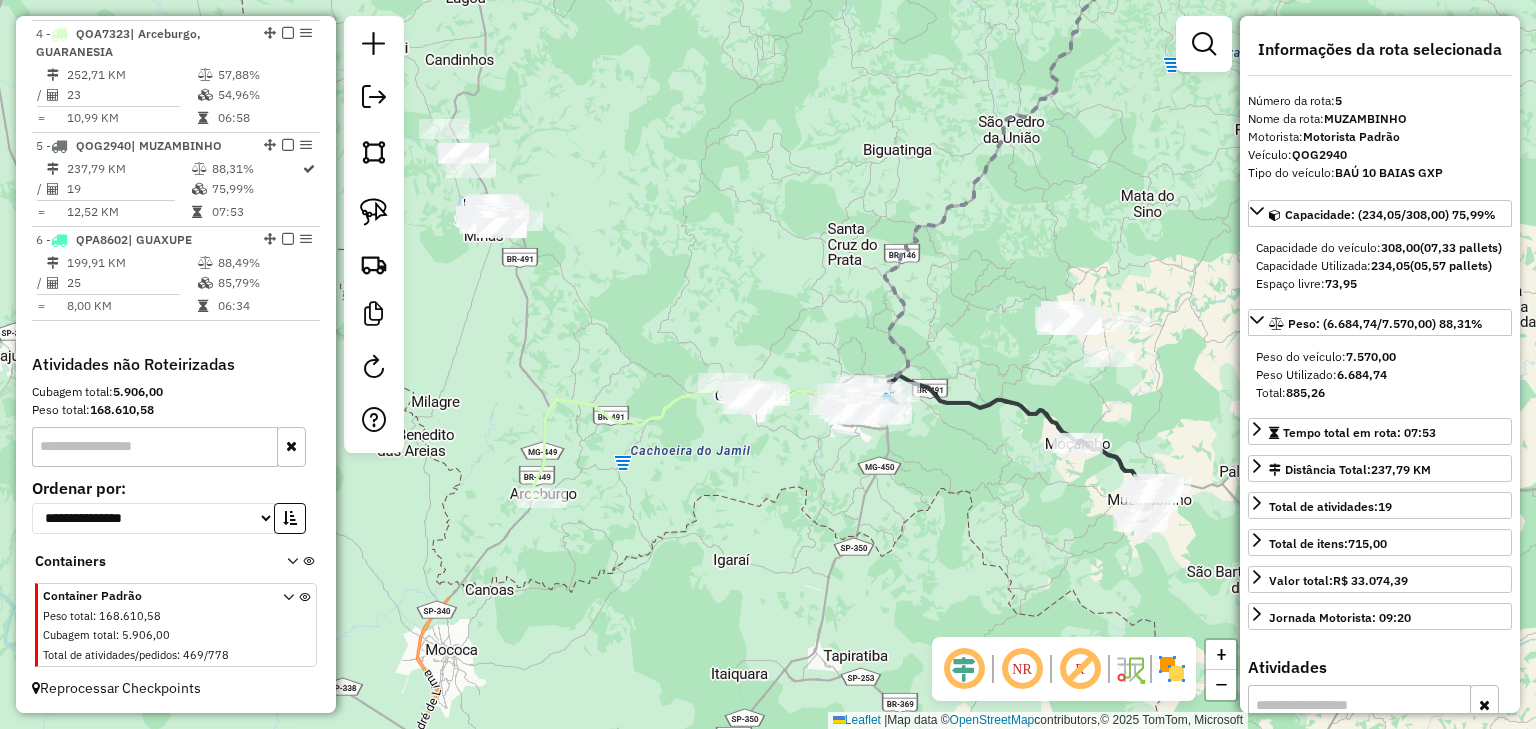 click on "Janela de atendimento Grade de atendimento Capacidade Transportadoras Veículos Cliente Pedidos  Rotas Selecione os dias de semana para filtrar as janelas de atendimento  Seg   Ter   Qua   Qui   Sex   Sáb   Dom  Informe o período da janela de atendimento: De: Até:  Filtrar exatamente a janela do cliente  Considerar janela de atendimento padrão  Selecione os dias de semana para filtrar as grades de atendimento  Seg   Ter   Qua   Qui   Sex   Sáb   Dom   Considerar clientes sem dia de atendimento cadastrado  Clientes fora do dia de atendimento selecionado Filtrar as atividades entre os valores definidos abaixo:  Peso mínimo:   Peso máximo:   Cubagem mínima:   Cubagem máxima:   De:   Até:  Filtrar as atividades entre o tempo de atendimento definido abaixo:  De:   Até:   Considerar capacidade total dos clientes não roteirizados Transportadora: Selecione um ou mais itens Tipo de veículo: Selecione um ou mais itens Veículo: Selecione um ou mais itens Motorista: Selecione um ou mais itens Nome: Rótulo:" 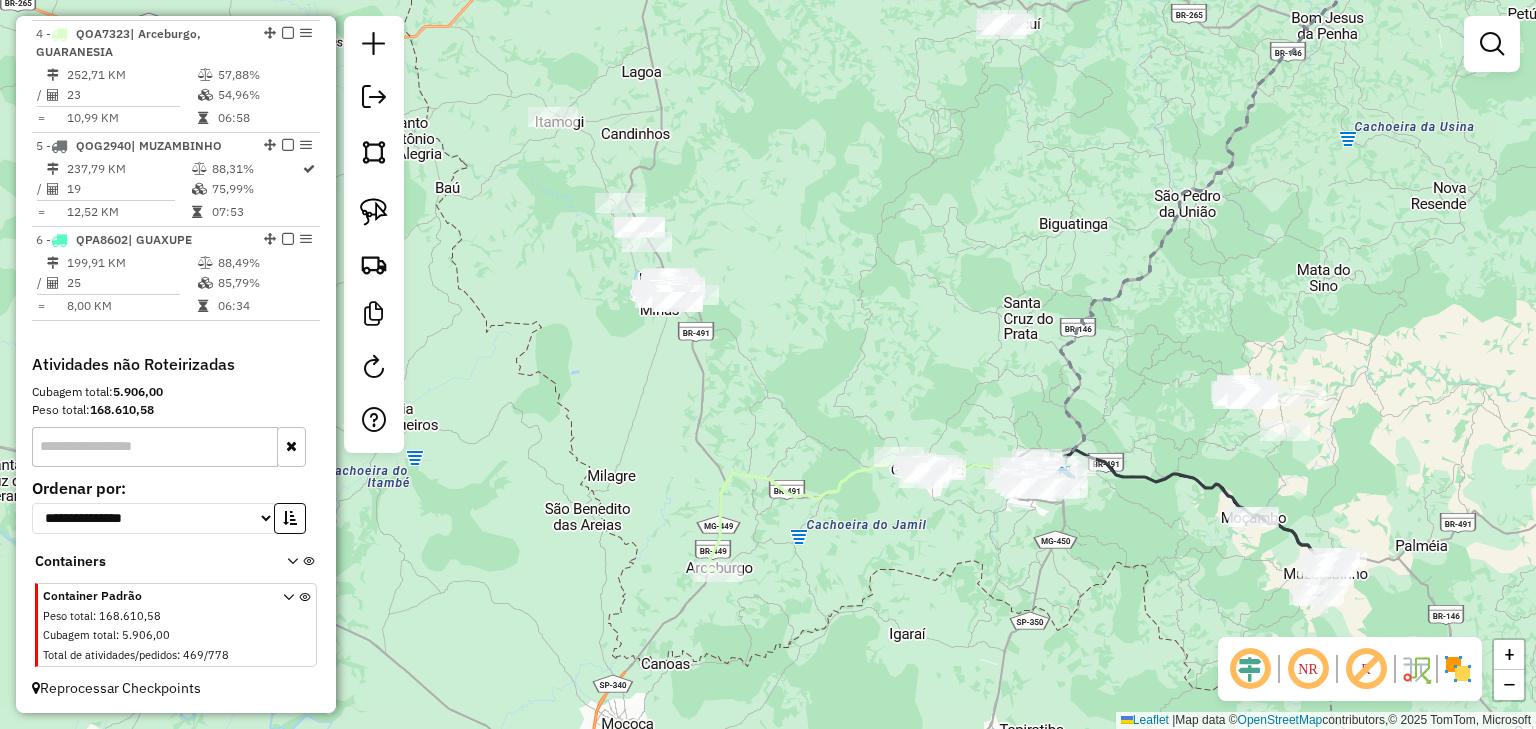 drag, startPoint x: 784, startPoint y: 508, endPoint x: 960, endPoint y: 582, distance: 190.92407 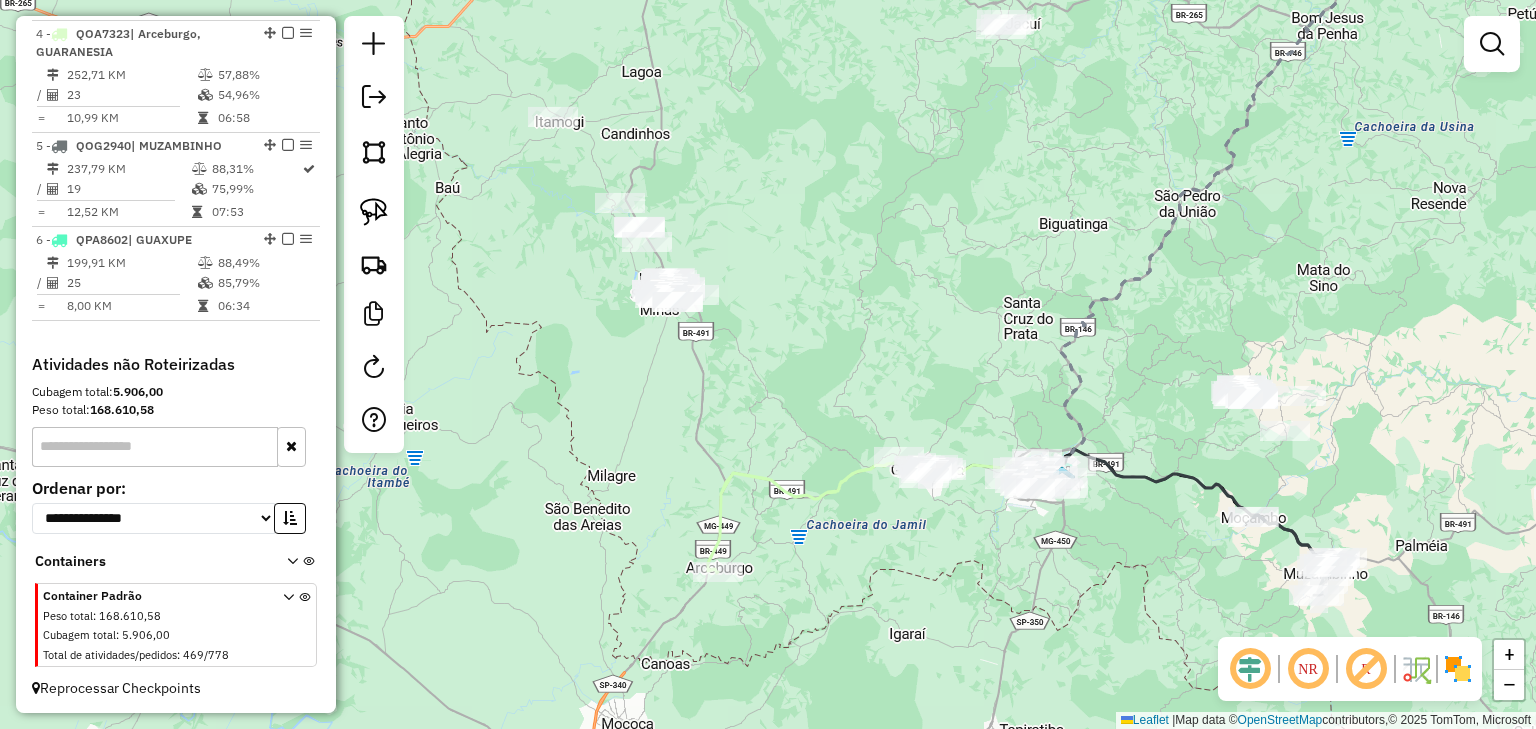 click on "Janela de atendimento Grade de atendimento Capacidade Transportadoras Veículos Cliente Pedidos  Rotas Selecione os dias de semana para filtrar as janelas de atendimento  Seg   Ter   Qua   Qui   Sex   Sáb   Dom  Informe o período da janela de atendimento: De: Até:  Filtrar exatamente a janela do cliente  Considerar janela de atendimento padrão  Selecione os dias de semana para filtrar as grades de atendimento  Seg   Ter   Qua   Qui   Sex   Sáb   Dom   Considerar clientes sem dia de atendimento cadastrado  Clientes fora do dia de atendimento selecionado Filtrar as atividades entre os valores definidos abaixo:  Peso mínimo:   Peso máximo:   Cubagem mínima:   Cubagem máxima:   De:   Até:  Filtrar as atividades entre o tempo de atendimento definido abaixo:  De:   Até:   Considerar capacidade total dos clientes não roteirizados Transportadora: Selecione um ou mais itens Tipo de veículo: Selecione um ou mais itens Veículo: Selecione um ou mais itens Motorista: Selecione um ou mais itens Nome: Rótulo:" 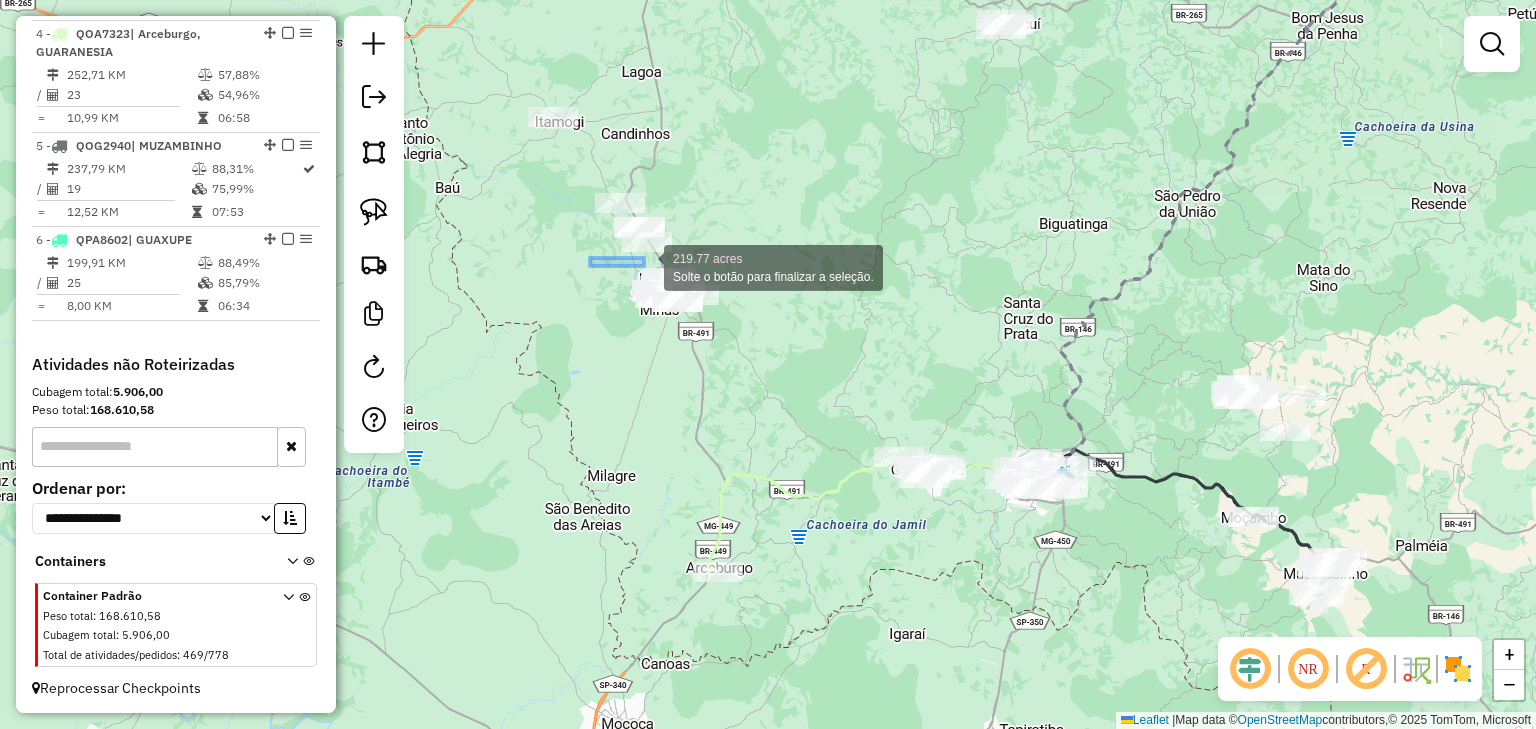 drag, startPoint x: 644, startPoint y: 266, endPoint x: 820, endPoint y: 400, distance: 221.20578 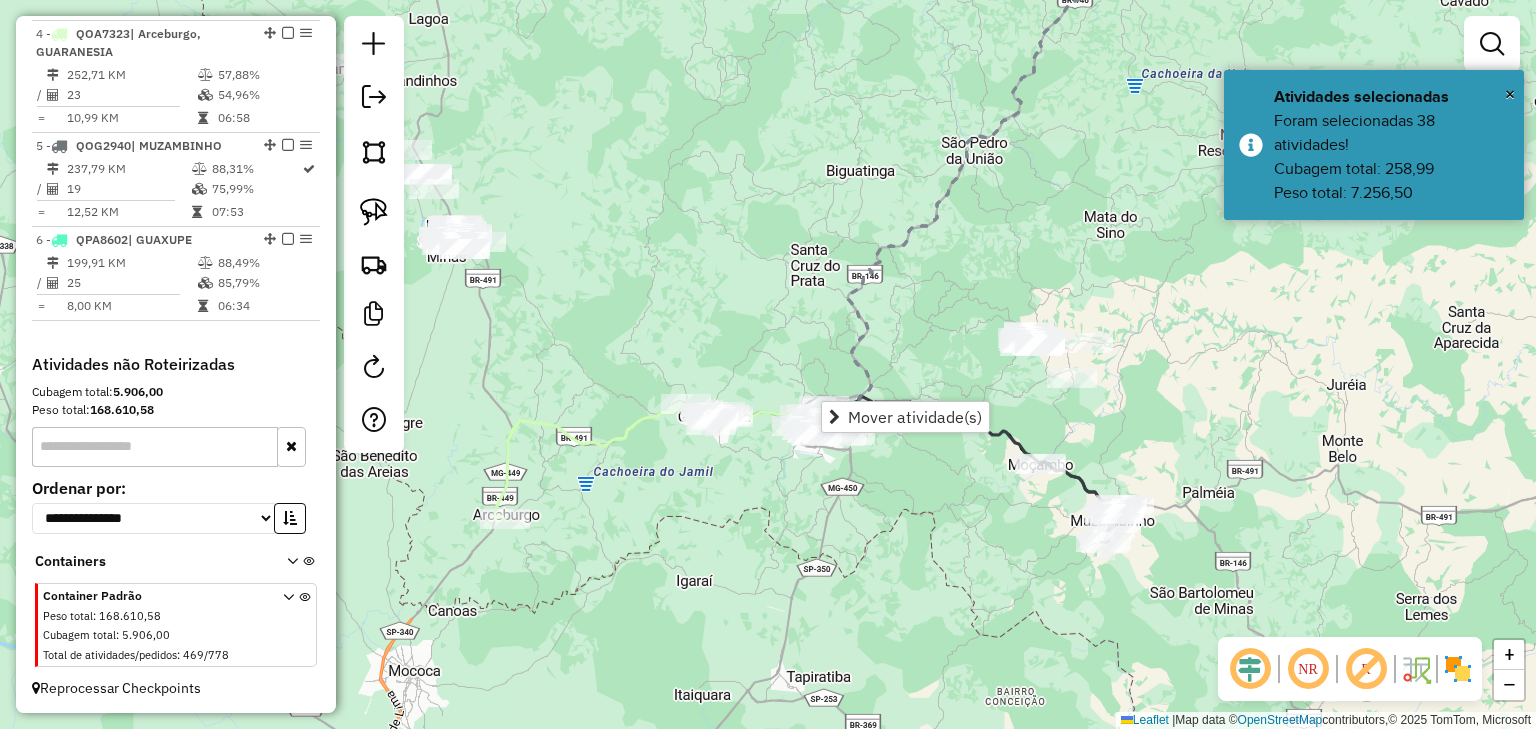 drag, startPoint x: 1048, startPoint y: 322, endPoint x: 668, endPoint y: 272, distance: 383.27536 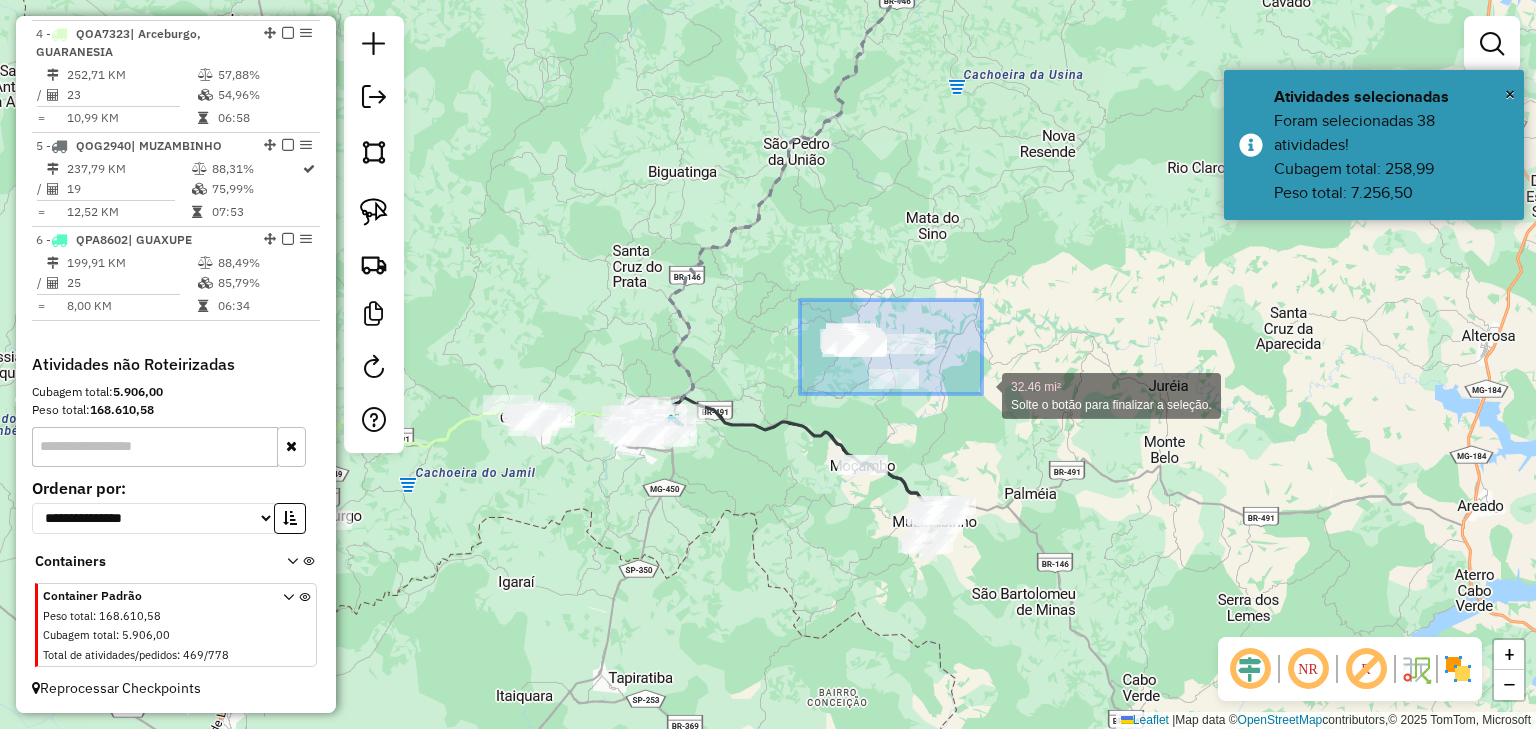 drag, startPoint x: 800, startPoint y: 300, endPoint x: 985, endPoint y: 397, distance: 208.88753 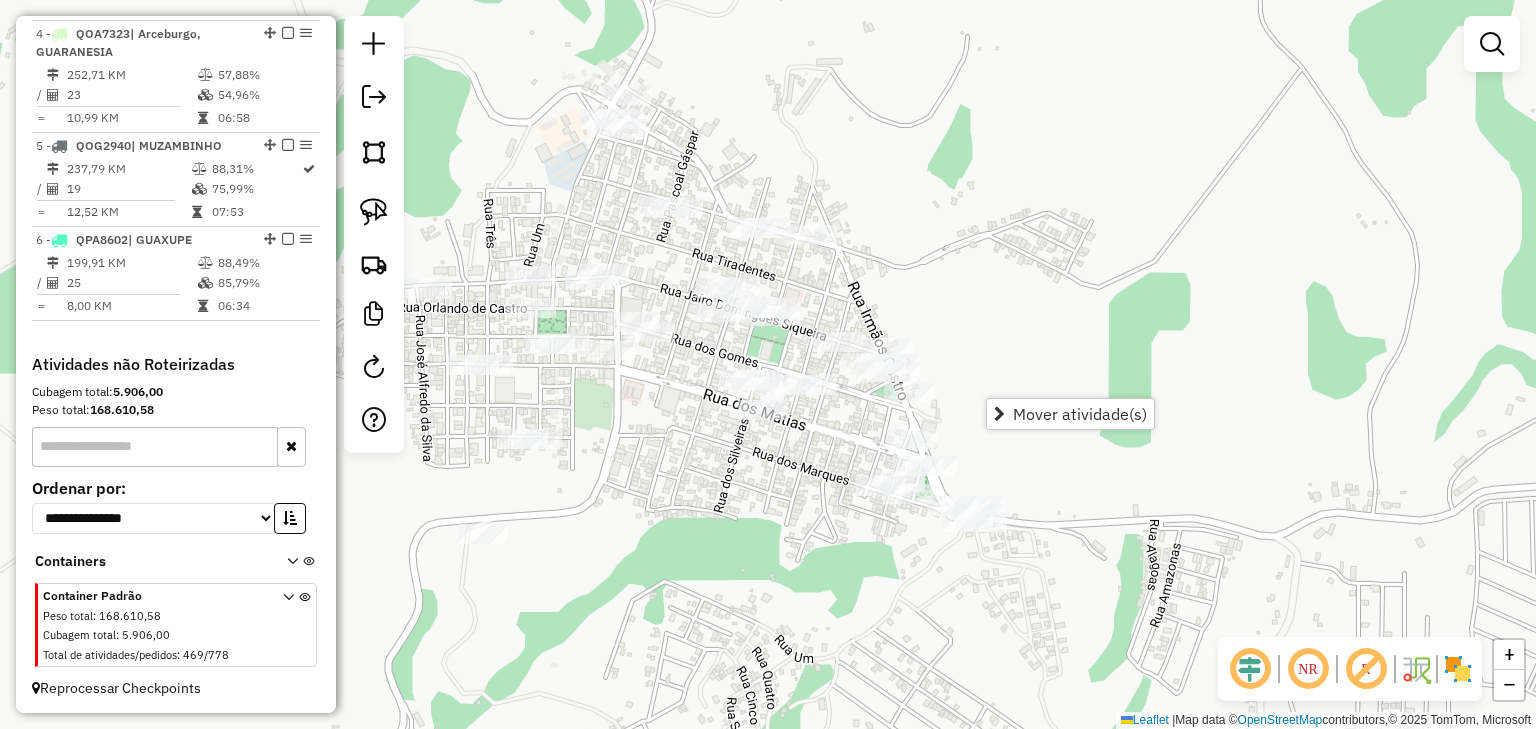 drag, startPoint x: 742, startPoint y: 364, endPoint x: 740, endPoint y: 316, distance: 48.04165 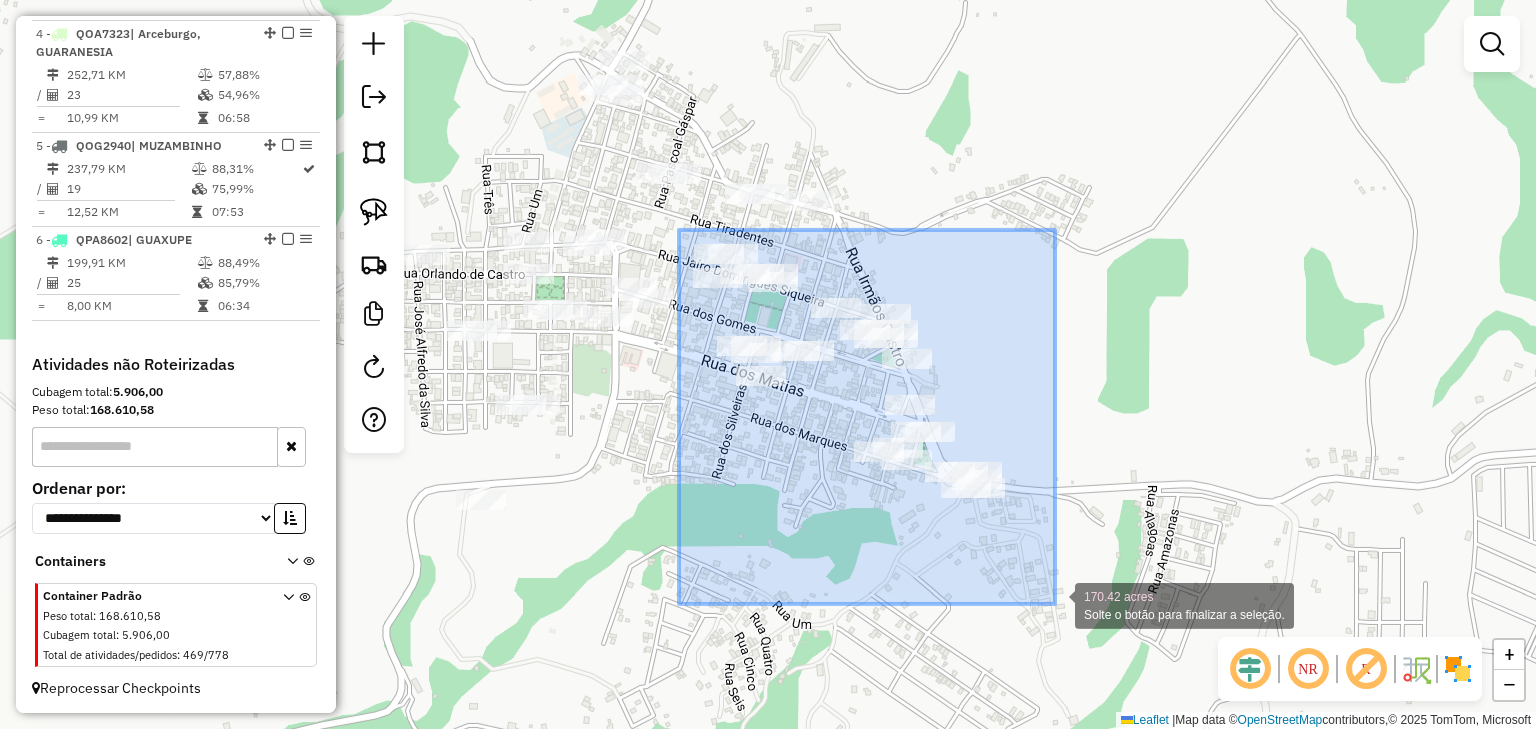 drag, startPoint x: 679, startPoint y: 230, endPoint x: 1055, endPoint y: 604, distance: 530.332 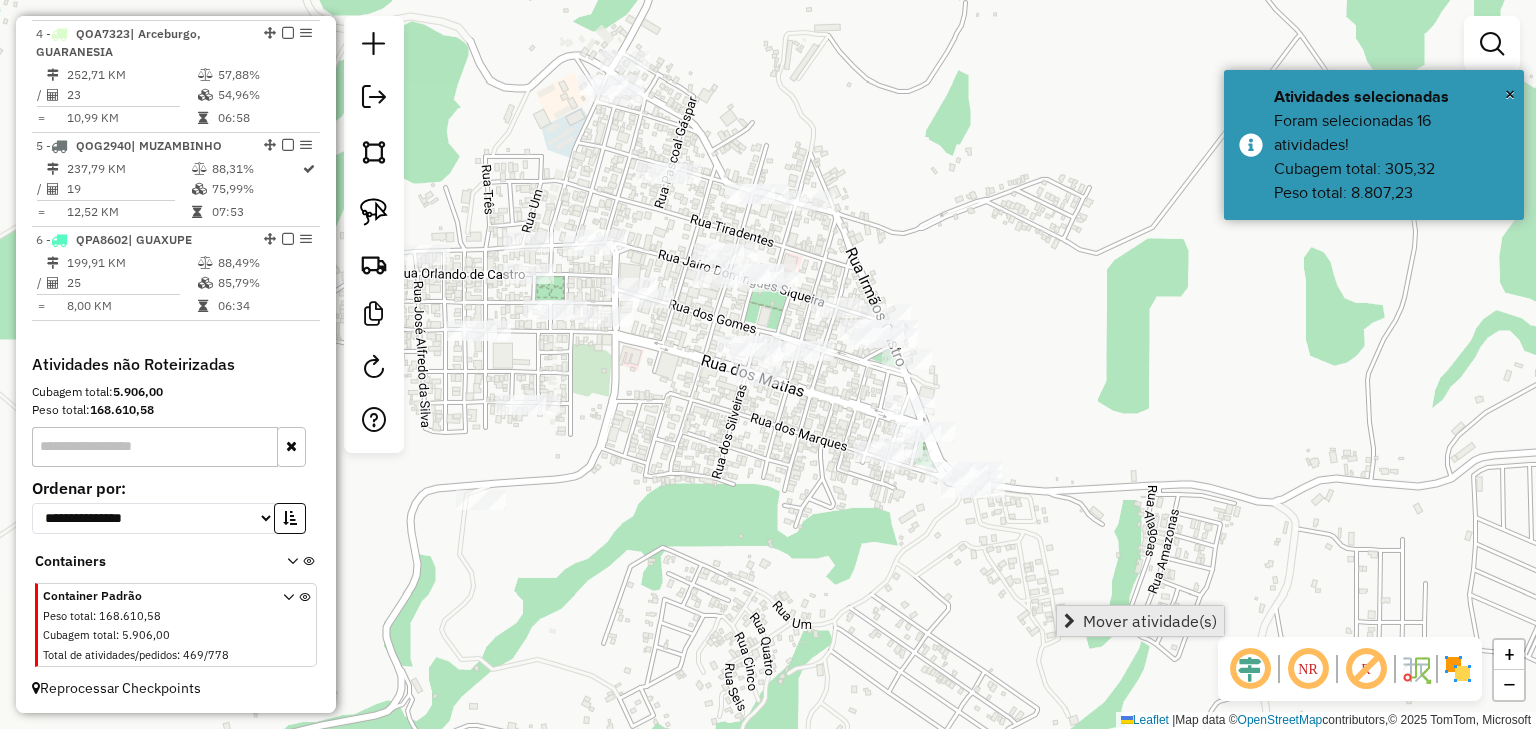 click on "Mover atividade(s)" at bounding box center [1150, 621] 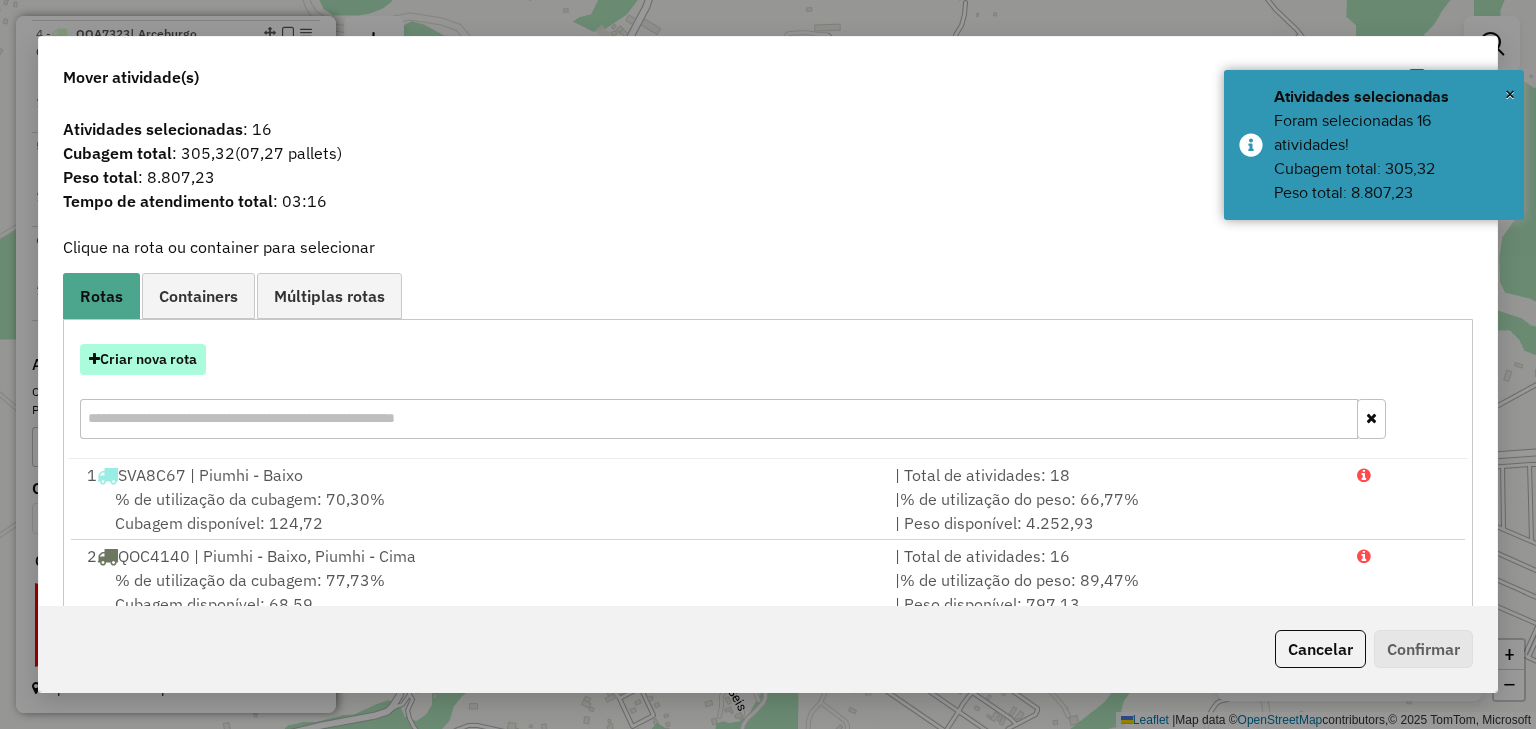 click on "Criar nova rota" at bounding box center [143, 359] 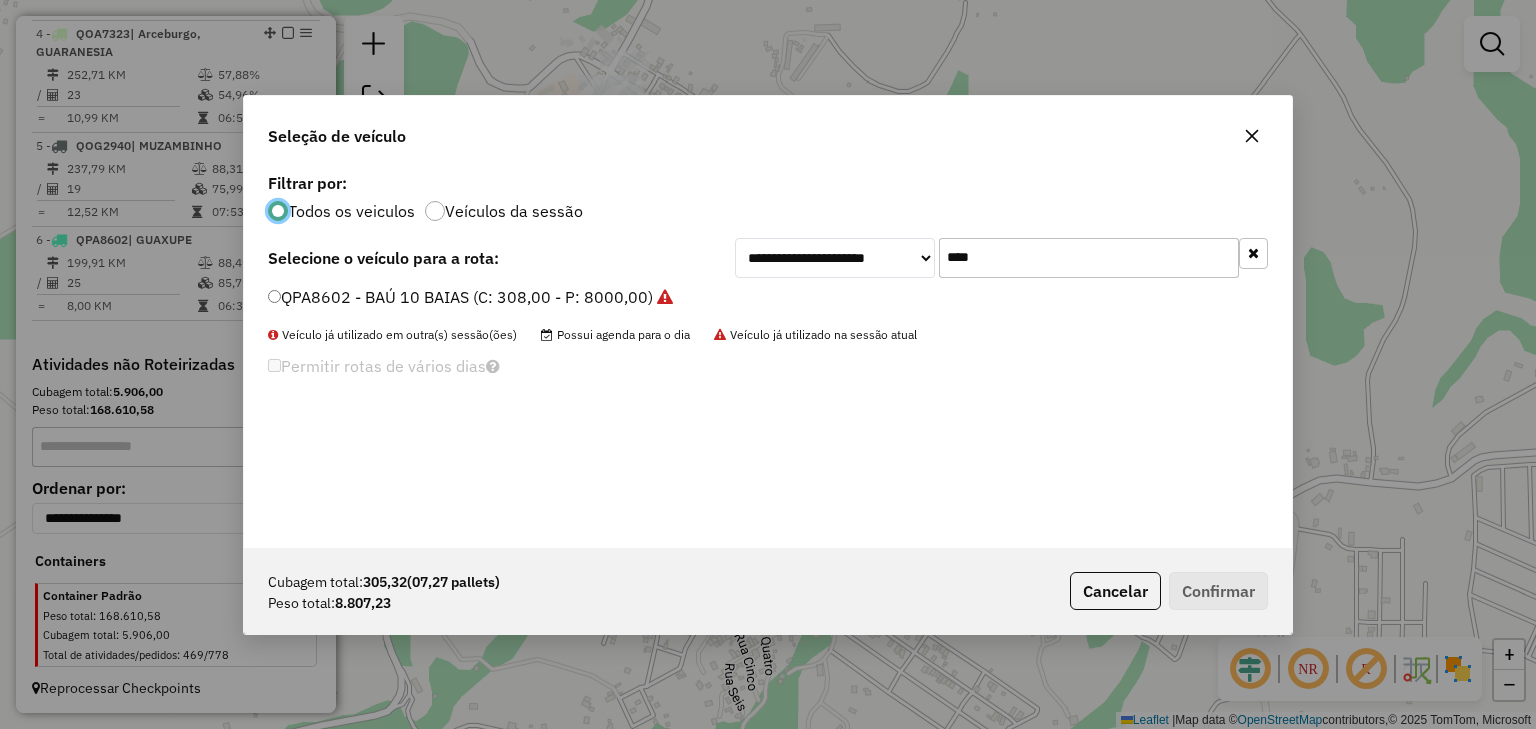 scroll, scrollTop: 10, scrollLeft: 6, axis: both 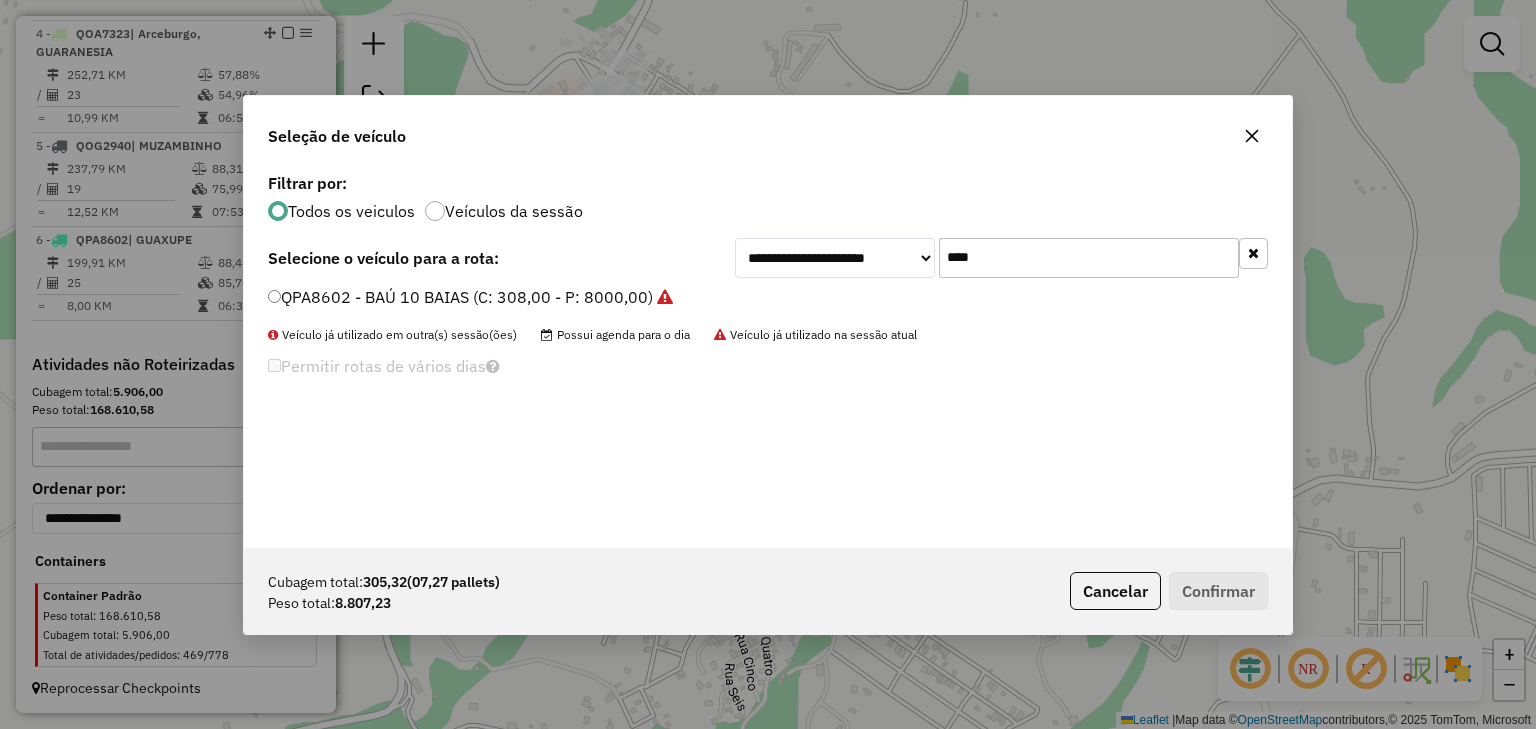 drag, startPoint x: 948, startPoint y: 256, endPoint x: 868, endPoint y: 257, distance: 80.00625 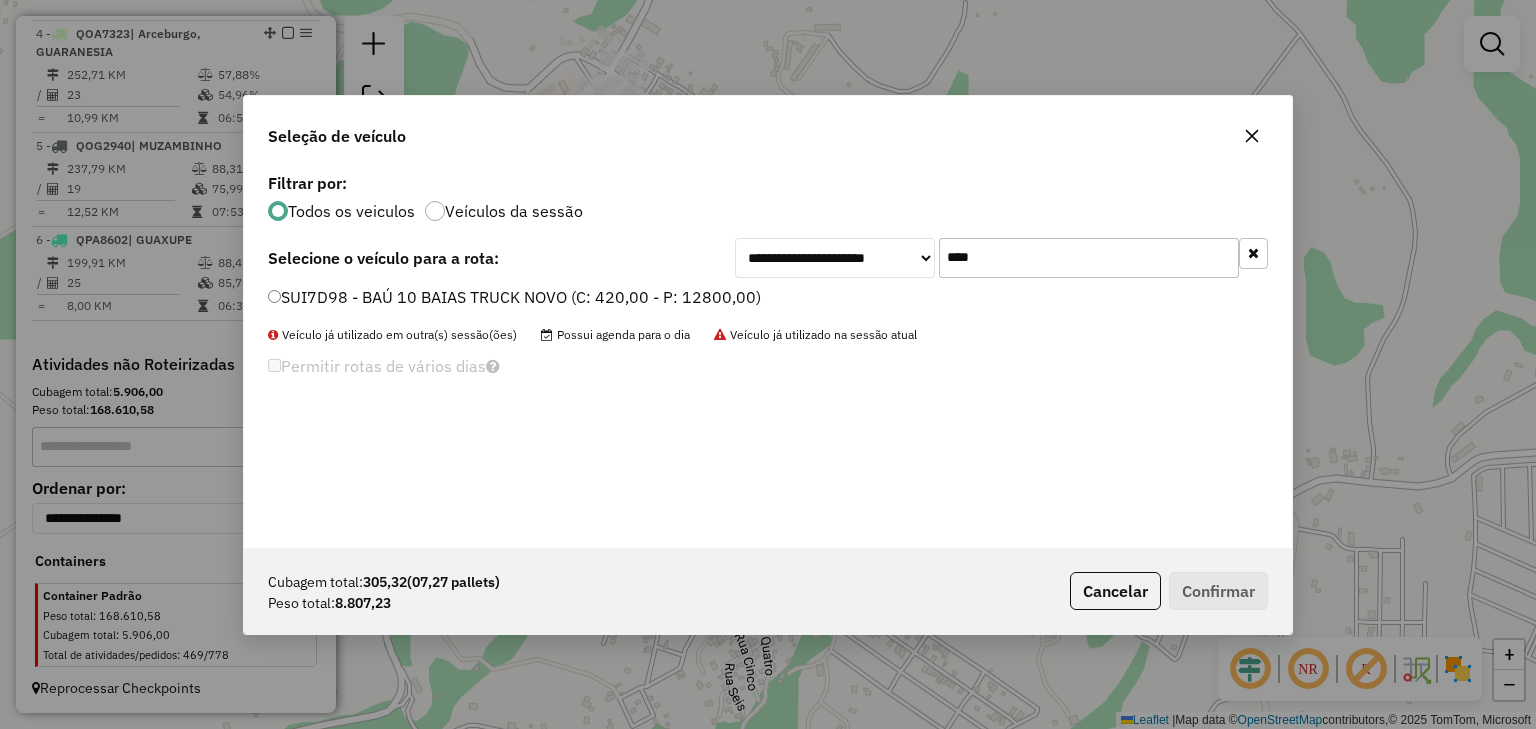 type on "****" 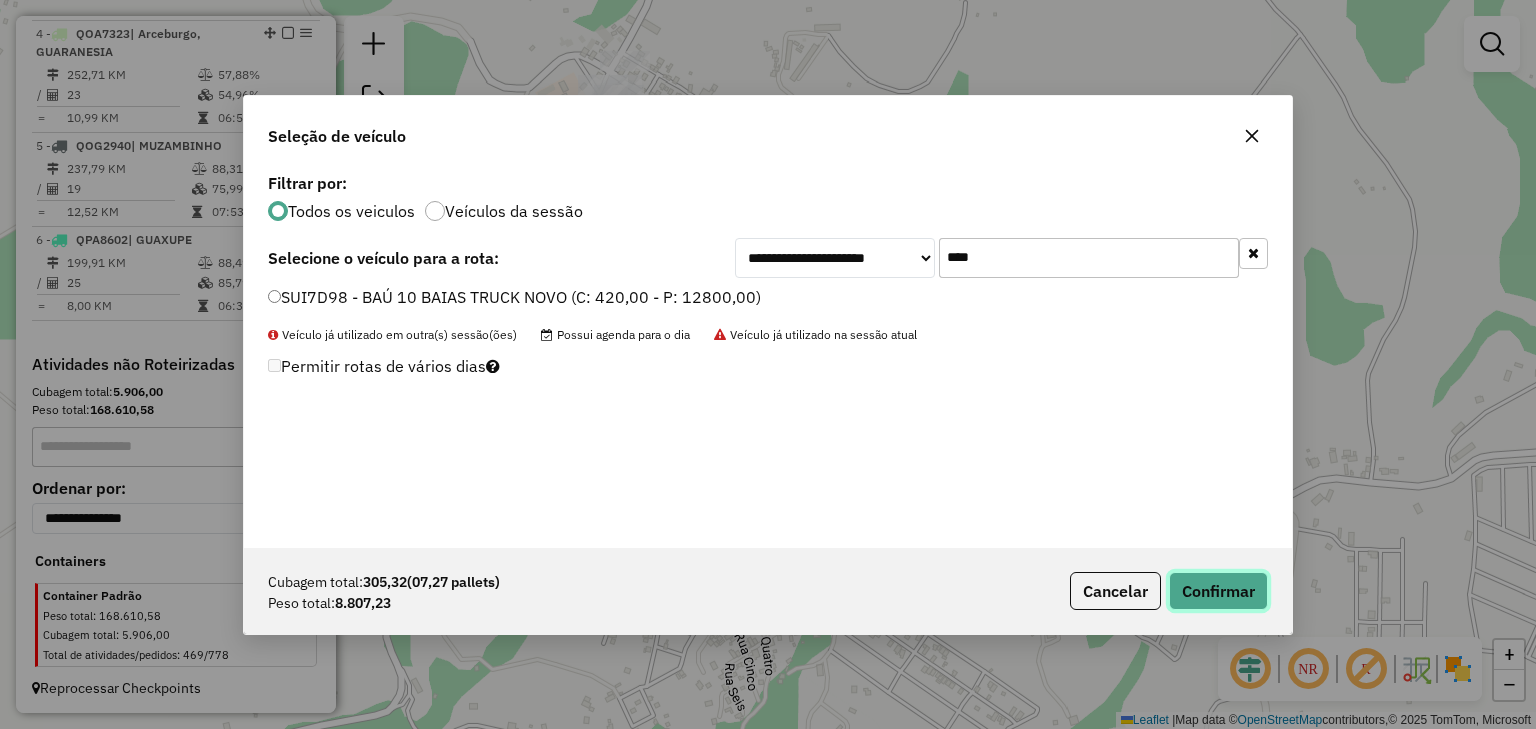 click on "Confirmar" 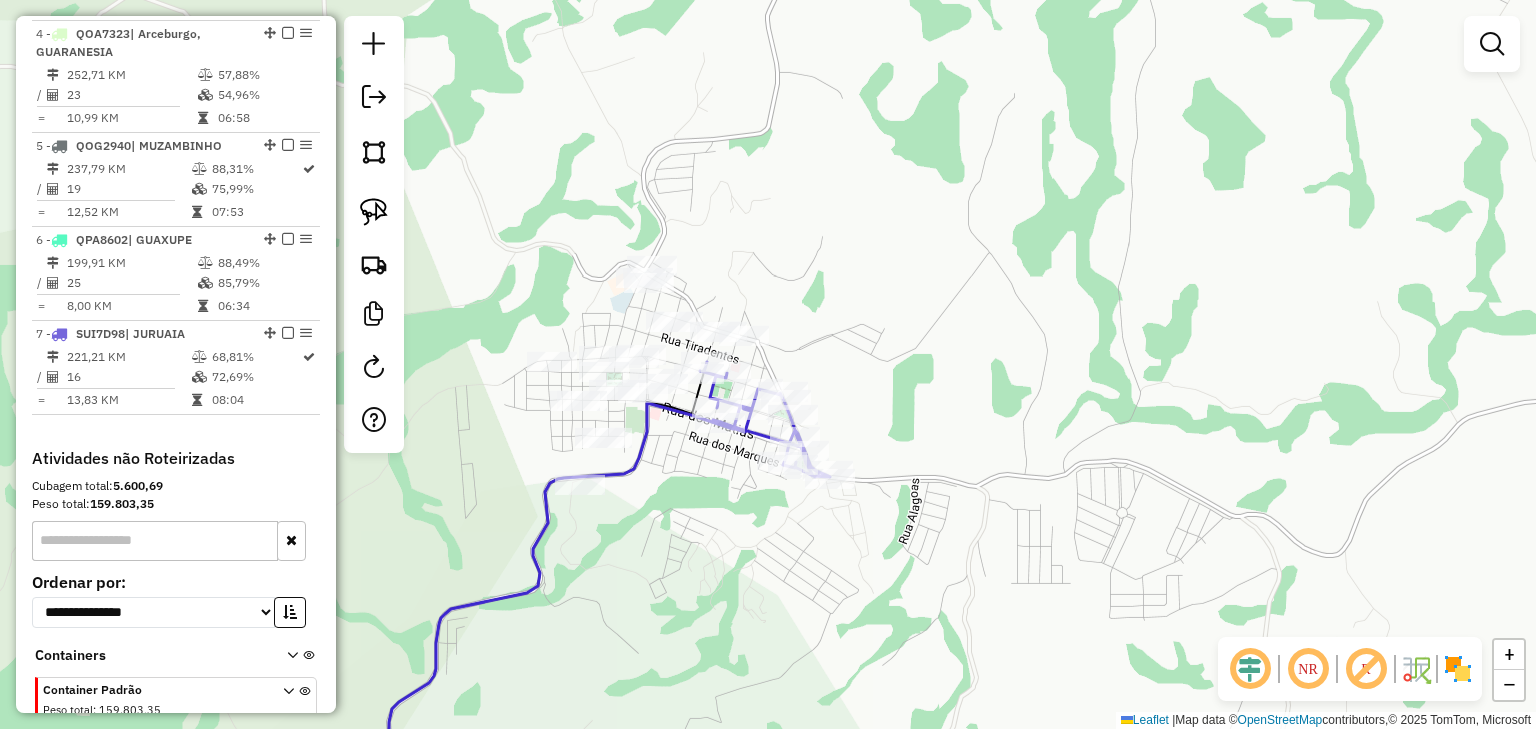 click 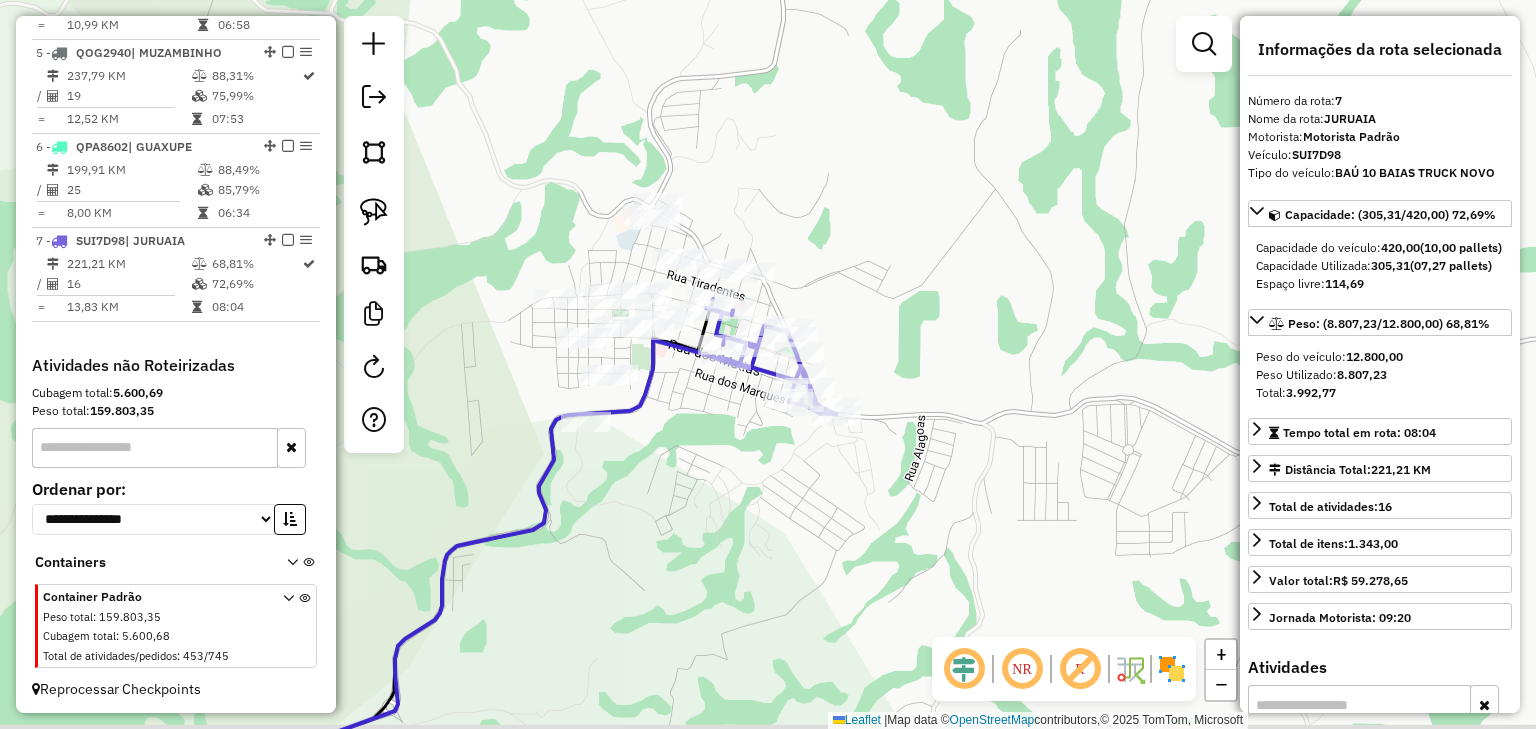 drag, startPoint x: 739, startPoint y: 456, endPoint x: 716, endPoint y: 304, distance: 153.73029 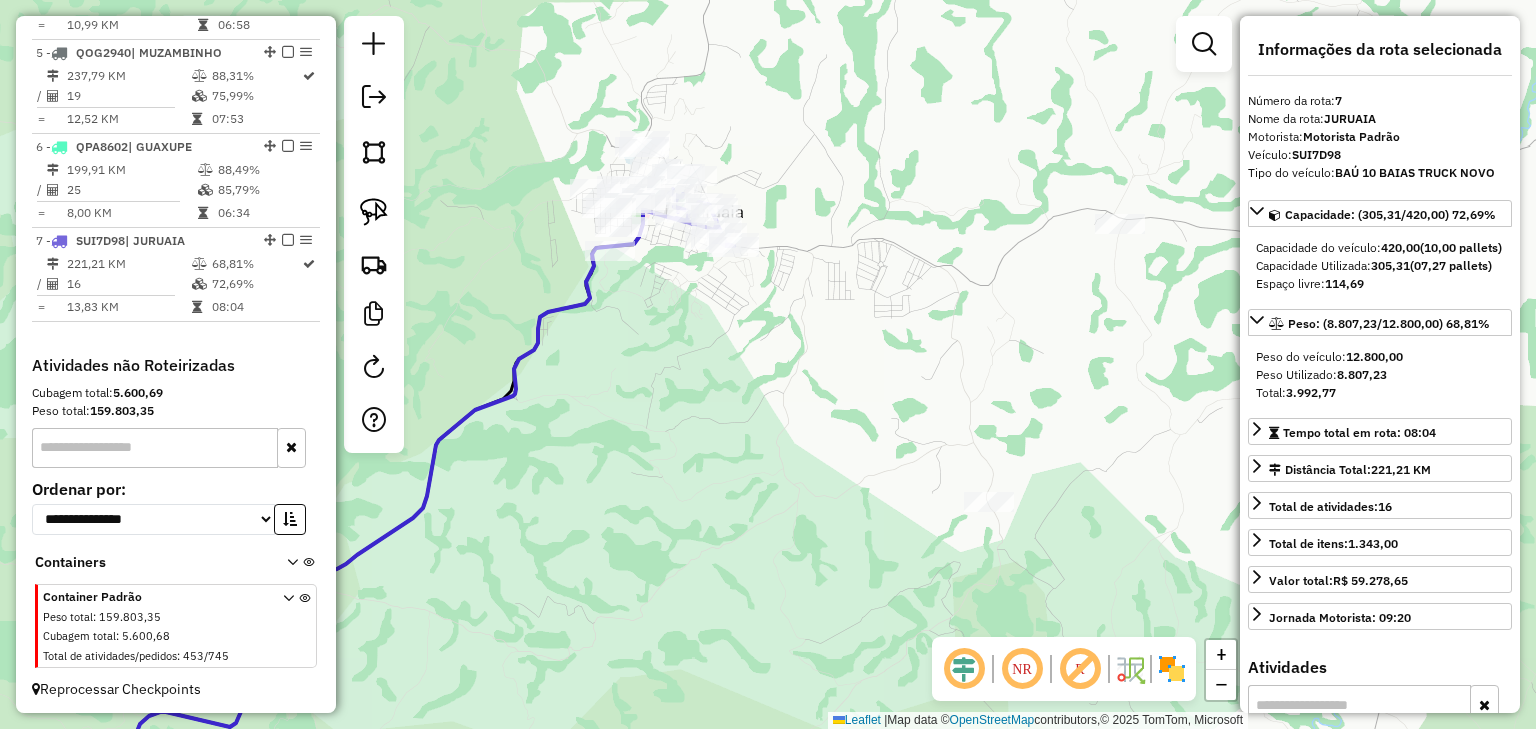 drag, startPoint x: 803, startPoint y: 356, endPoint x: 711, endPoint y: 284, distance: 116.82465 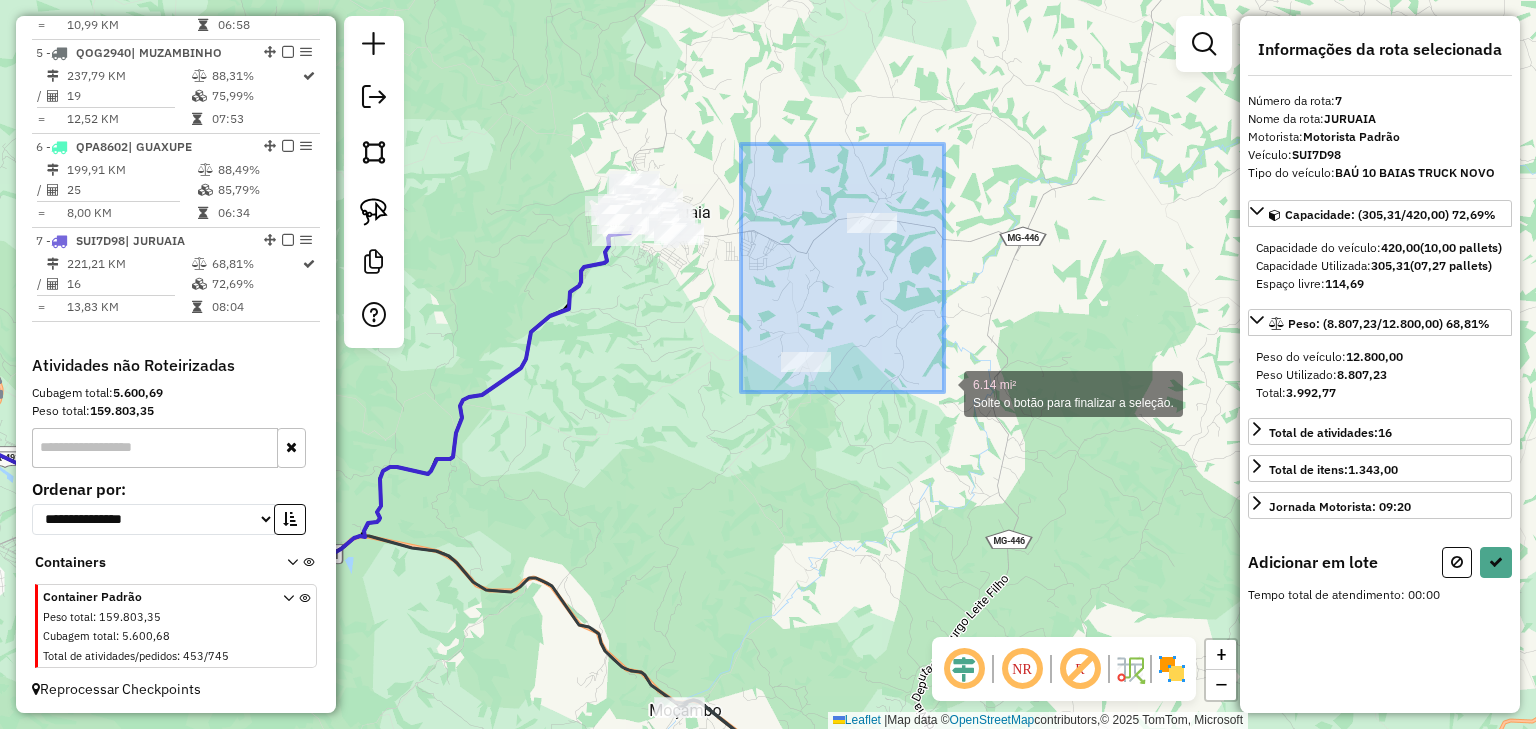 drag, startPoint x: 837, startPoint y: 216, endPoint x: 944, endPoint y: 392, distance: 205.9733 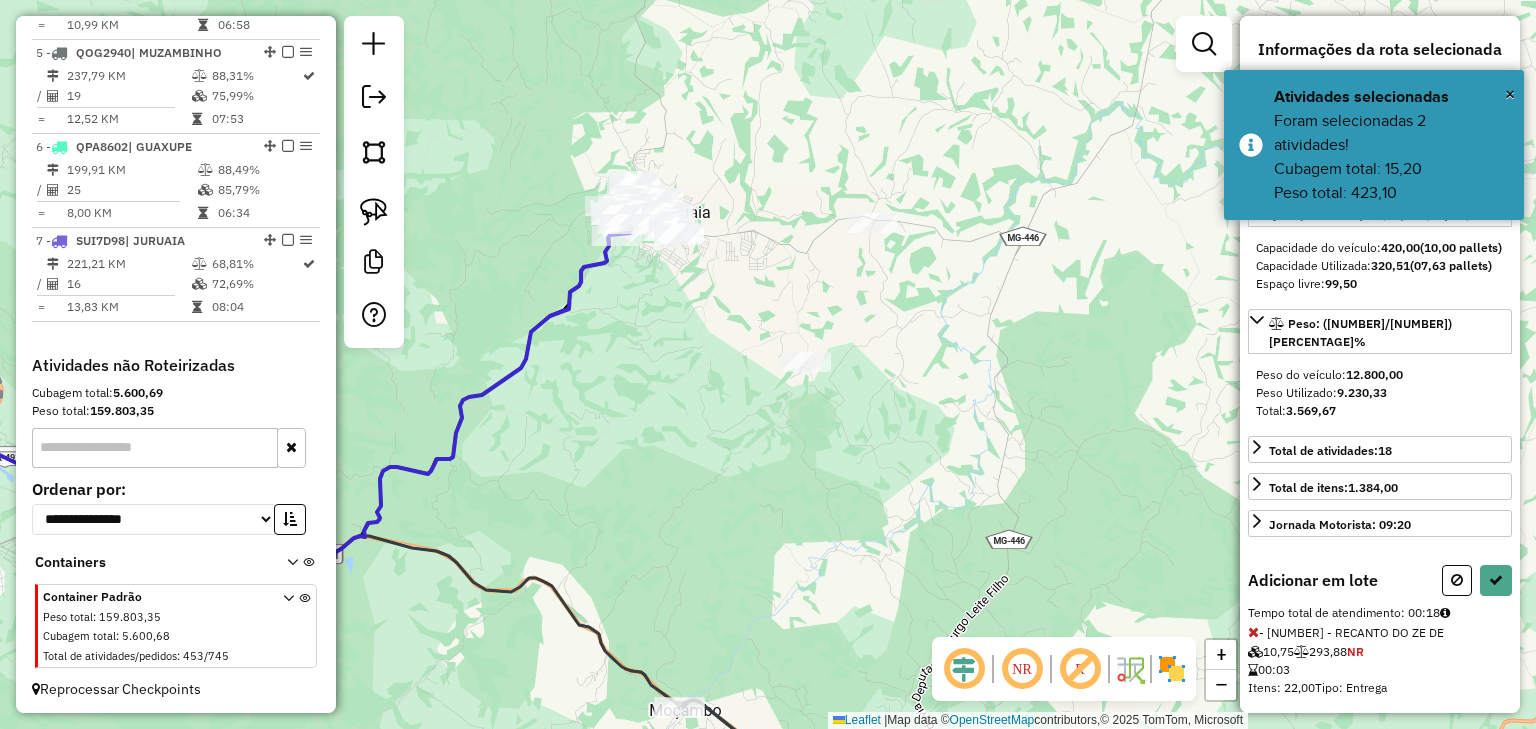 click on "Informações da rota selecionada   Número da rota:  7  Nome da rota:  JURUAIA  Motorista:  Motorista Padrão  Veículo:  SUI7D98  Tipo do veículo:  BAÚ 10 BAIAS TRUCK NOVO     Capacidade: (320,51/420,00) 76,31%   Capacidade do veículo:  420,00  (10,00 pallets)  Capacidade Utilizada:  320,51  (07,63 pallets)  Espaço livre:   99,50      Peso: (9.230,33/12.800,00) 72,11%   Peso do veículo:  12.800,00  Peso Utilizado:  9.230,33  Total:  3.569,67     Total de atividades:  18     Total de itens:  1.384,00     Jornada Motorista: 09:20  Adicionar em lote Tempo total de atendimento: 00:18   - 43068 - RECANTO DO ZE DE   10,75  293,88 NR  00:03   Itens: 22,00   Tipo: Entrega   - 55603 - BAR DO NOR   04,45  129,22 NR  00:02   Itens: 19,00   Tipo: Entrega" at bounding box center [1380, 364] 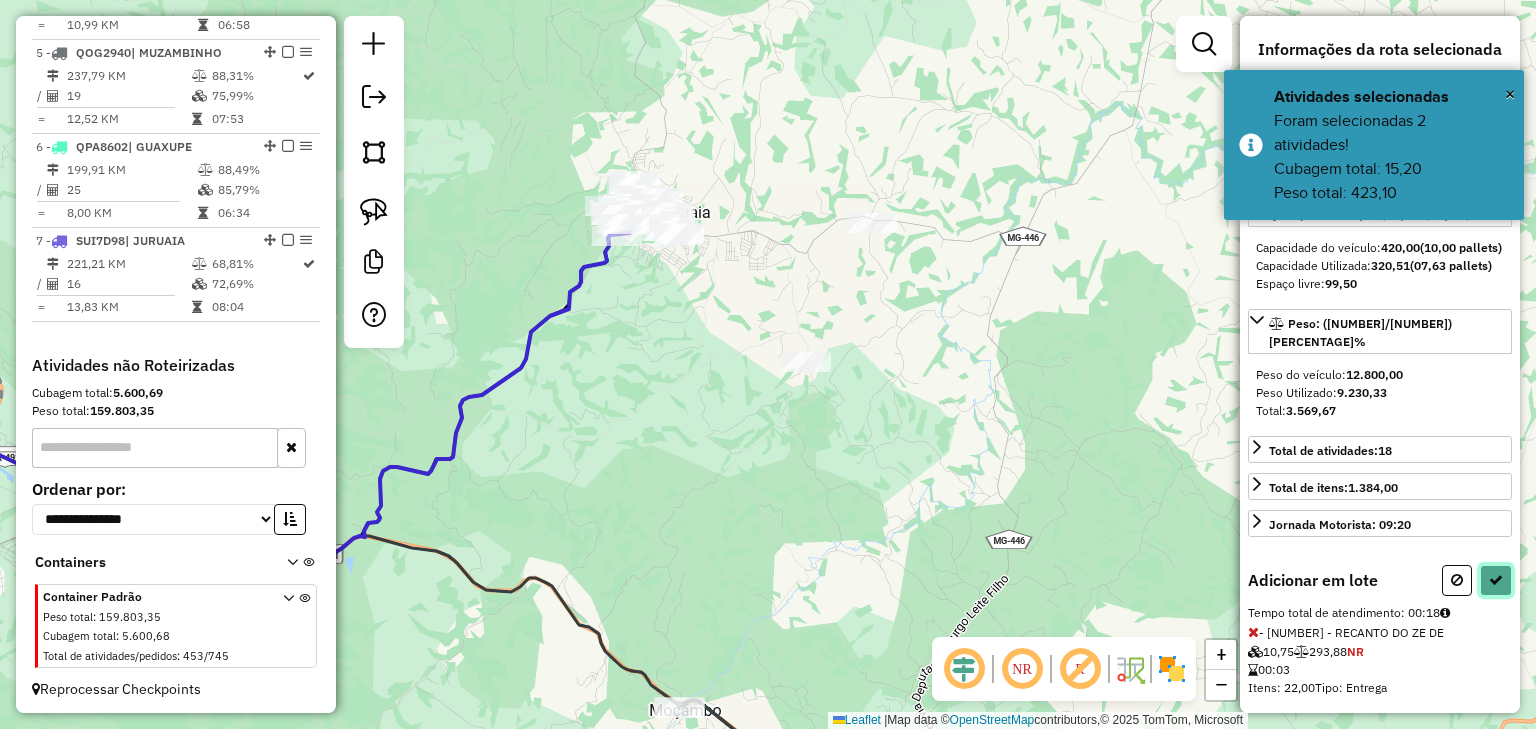 click at bounding box center [1496, 580] 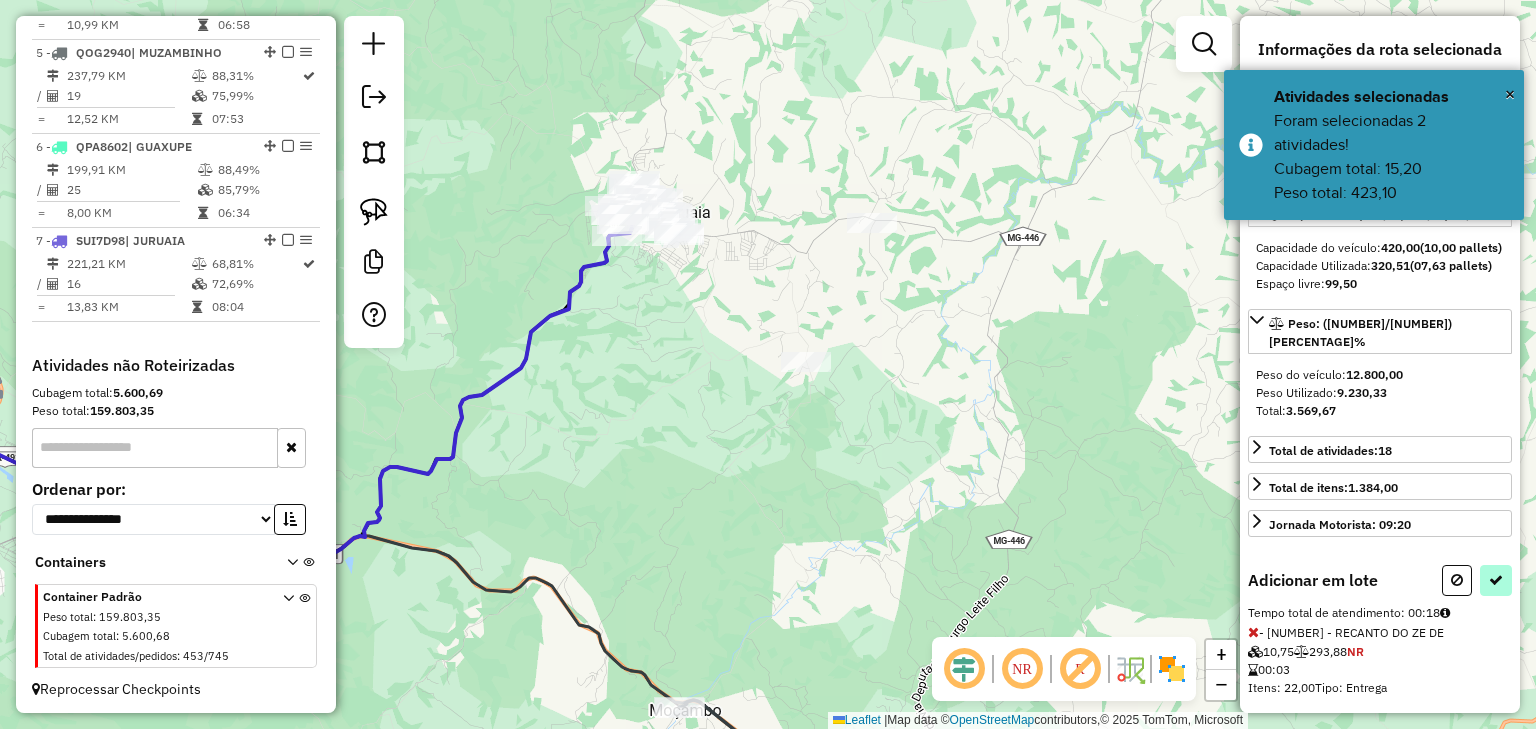 select on "*********" 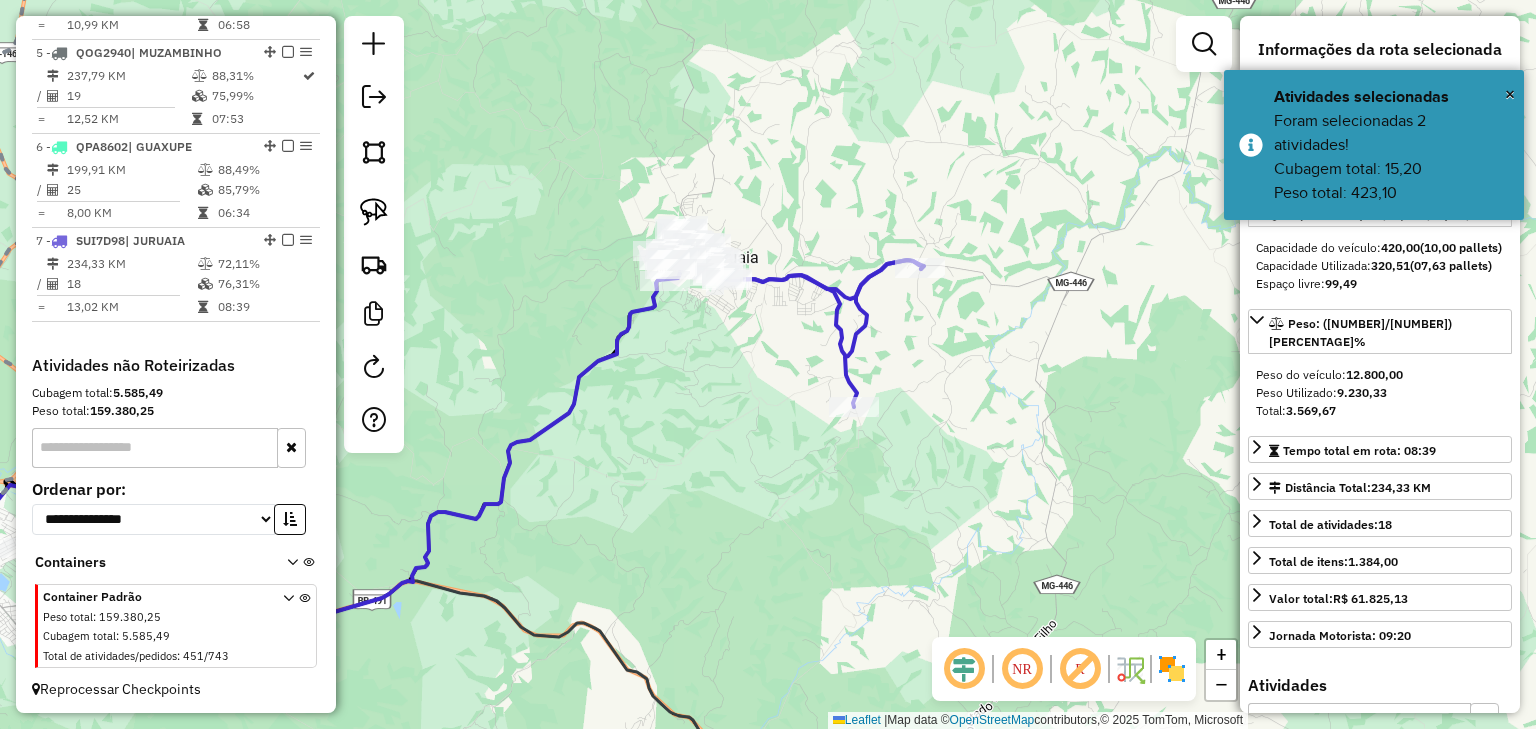 drag, startPoint x: 637, startPoint y: 283, endPoint x: 728, endPoint y: 376, distance: 130.11533 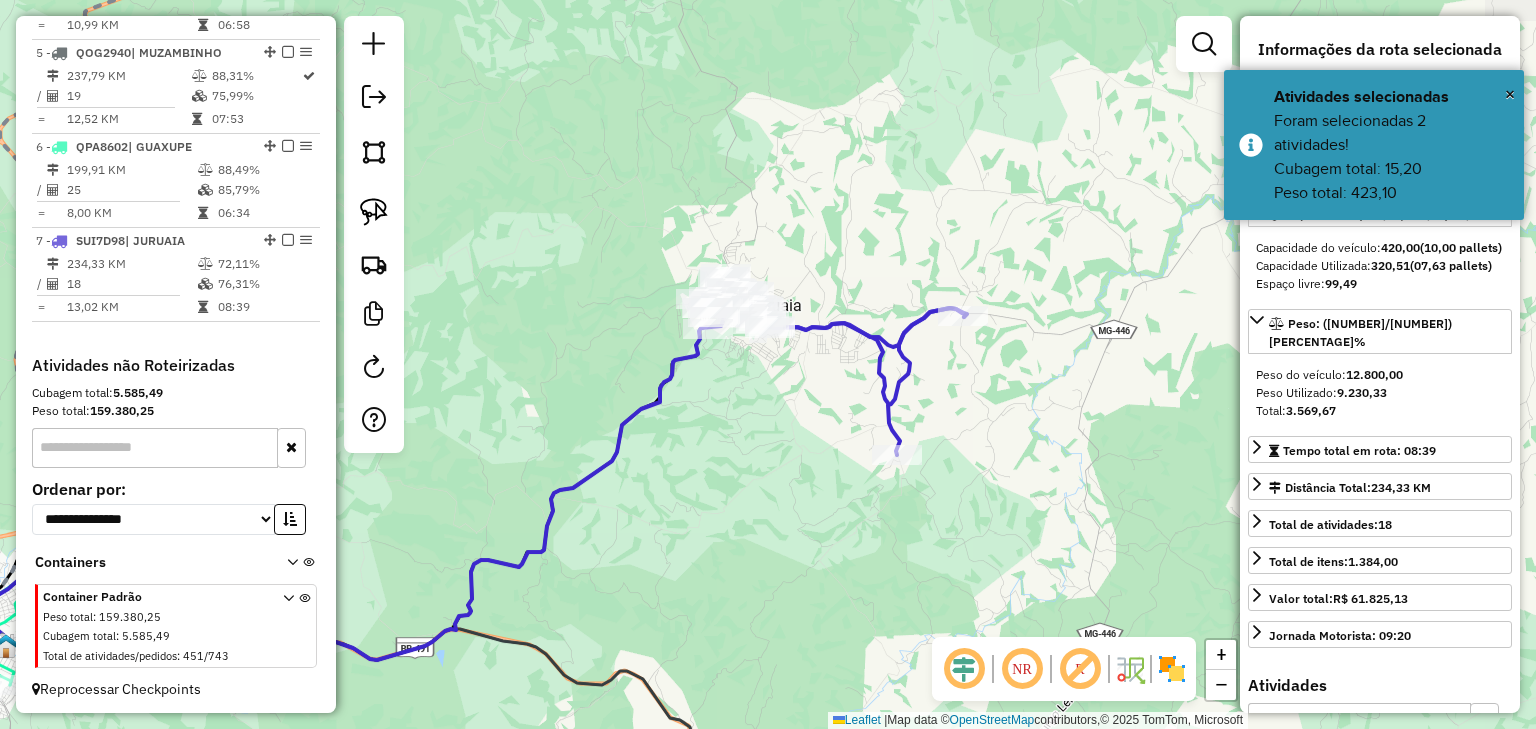 click on "Janela de atendimento Grade de atendimento Capacidade Transportadoras Veículos Cliente Pedidos  Rotas Selecione os dias de semana para filtrar as janelas de atendimento  Seg   Ter   Qua   Qui   Sex   Sáb   Dom  Informe o período da janela de atendimento: De: Até:  Filtrar exatamente a janela do cliente  Considerar janela de atendimento padrão  Selecione os dias de semana para filtrar as grades de atendimento  Seg   Ter   Qua   Qui   Sex   Sáb   Dom   Considerar clientes sem dia de atendimento cadastrado  Clientes fora do dia de atendimento selecionado Filtrar as atividades entre os valores definidos abaixo:  Peso mínimo:   Peso máximo:   Cubagem mínima:   Cubagem máxima:   De:   Até:  Filtrar as atividades entre o tempo de atendimento definido abaixo:  De:   Até:   Considerar capacidade total dos clientes não roteirizados Transportadora: Selecione um ou mais itens Tipo de veículo: Selecione um ou mais itens Veículo: Selecione um ou mais itens Motorista: Selecione um ou mais itens Nome: Rótulo:" 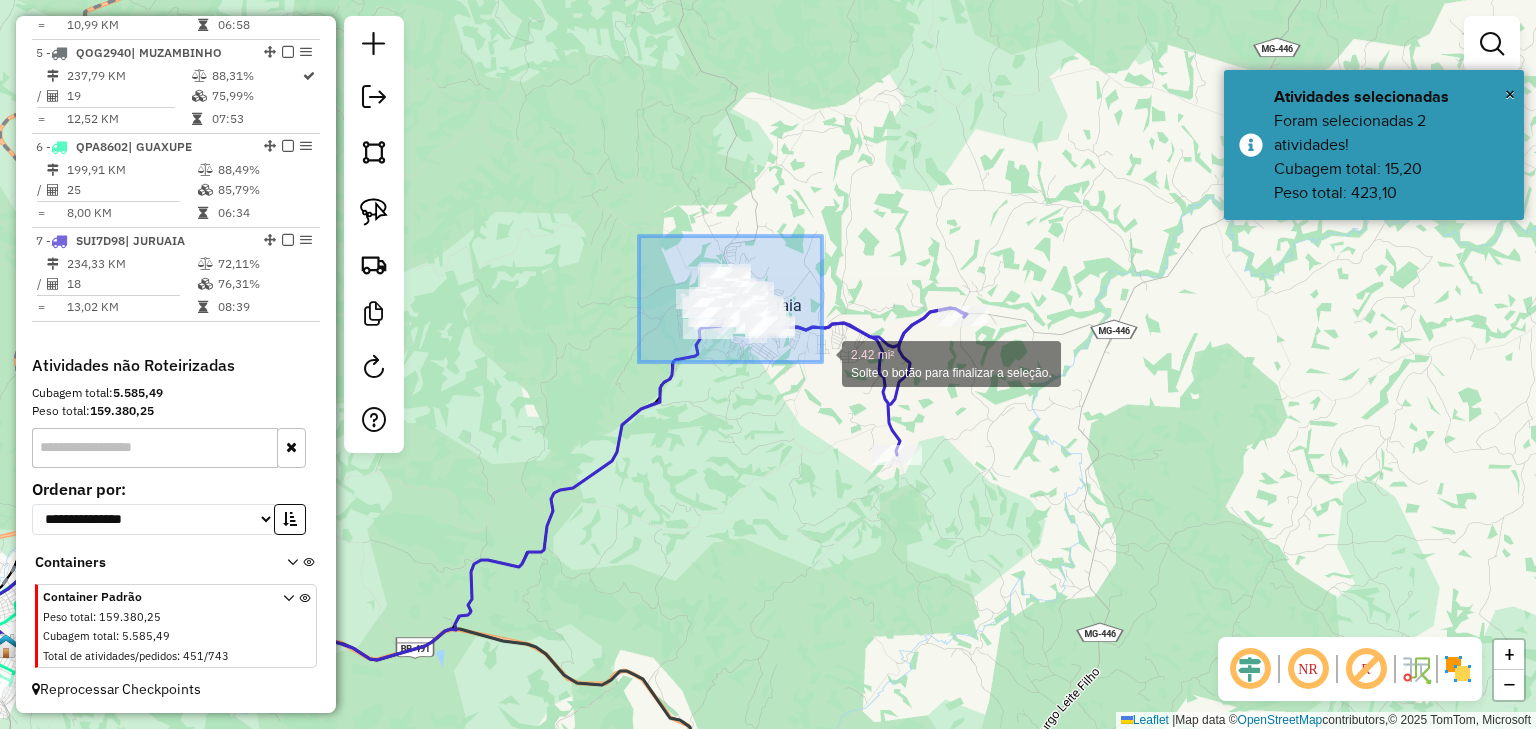drag, startPoint x: 639, startPoint y: 236, endPoint x: 826, endPoint y: 368, distance: 228.89517 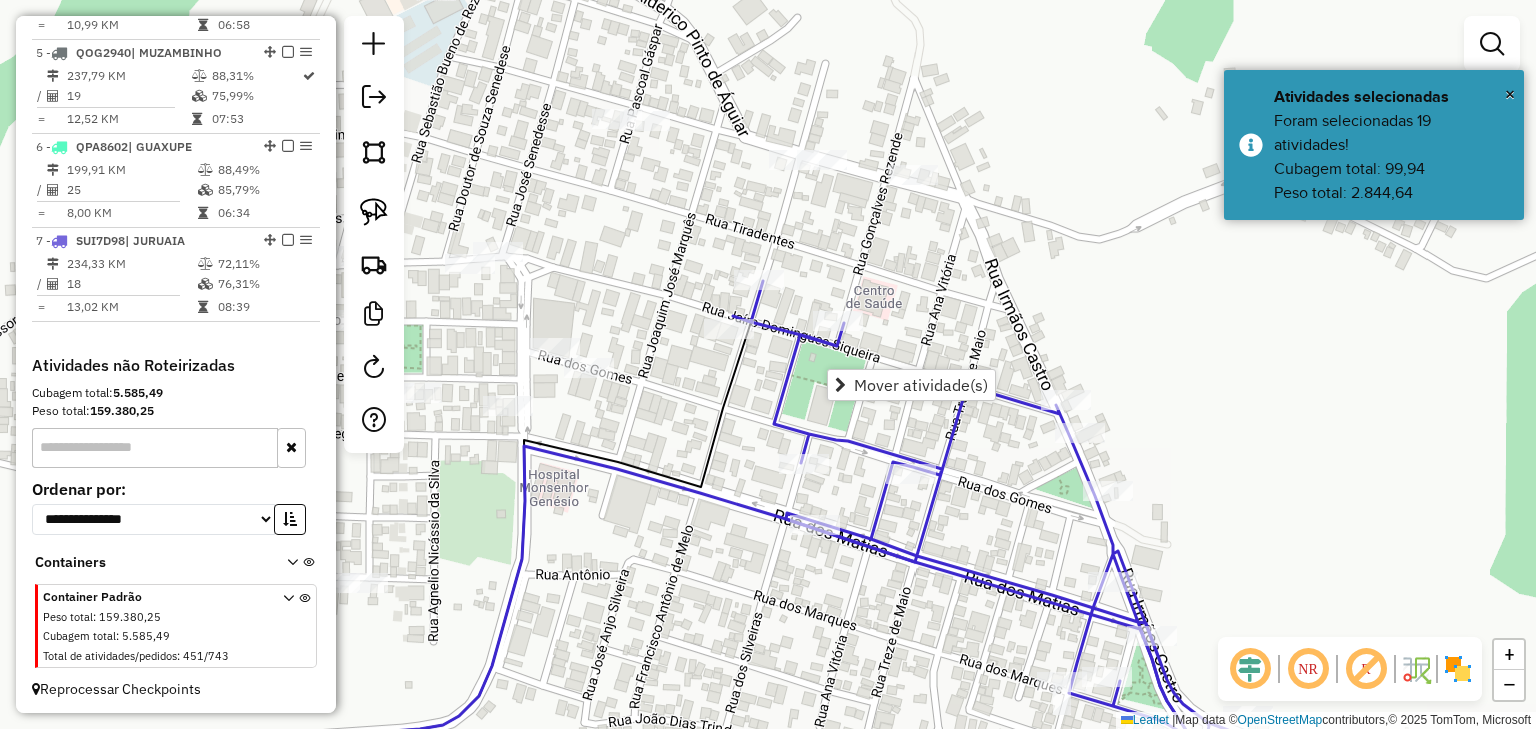 click 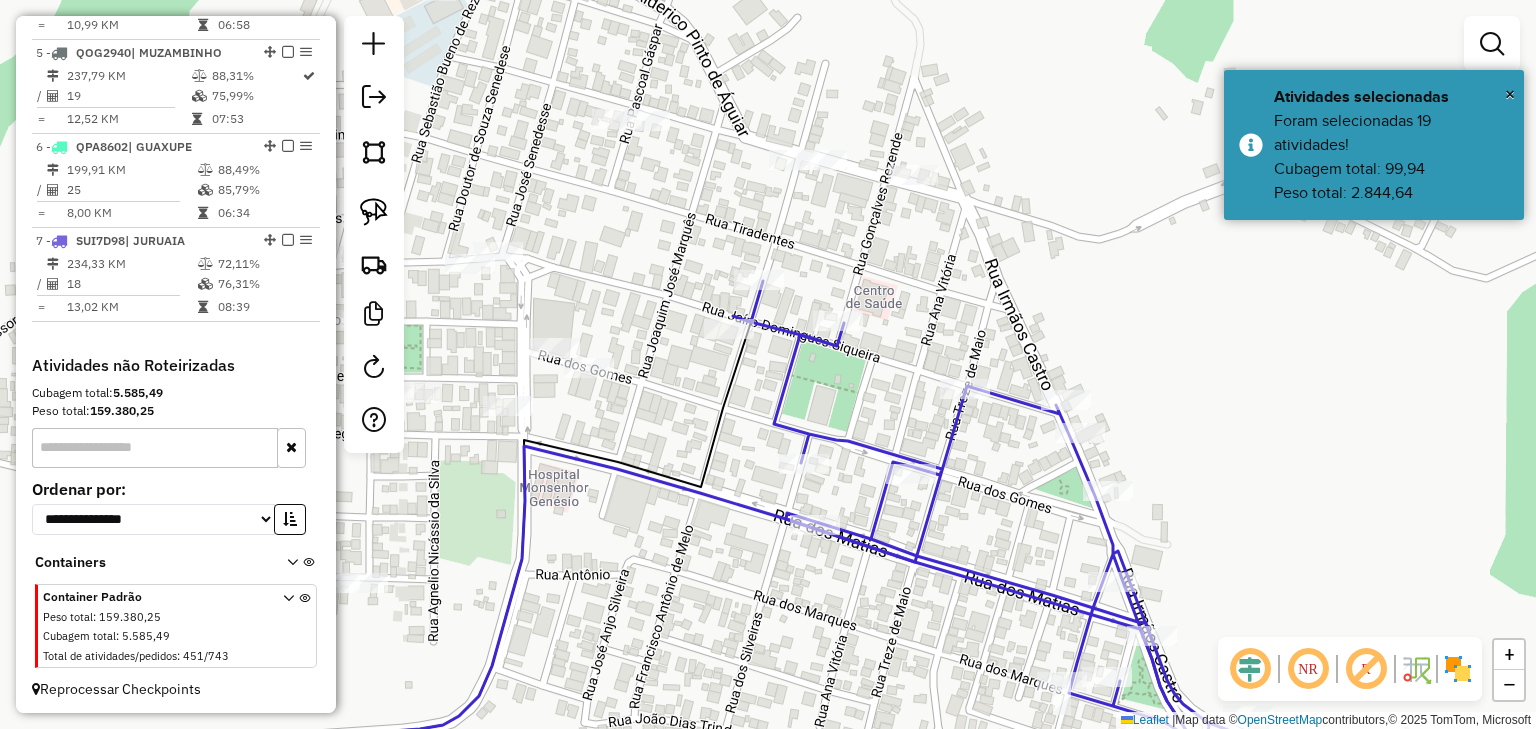 select on "*********" 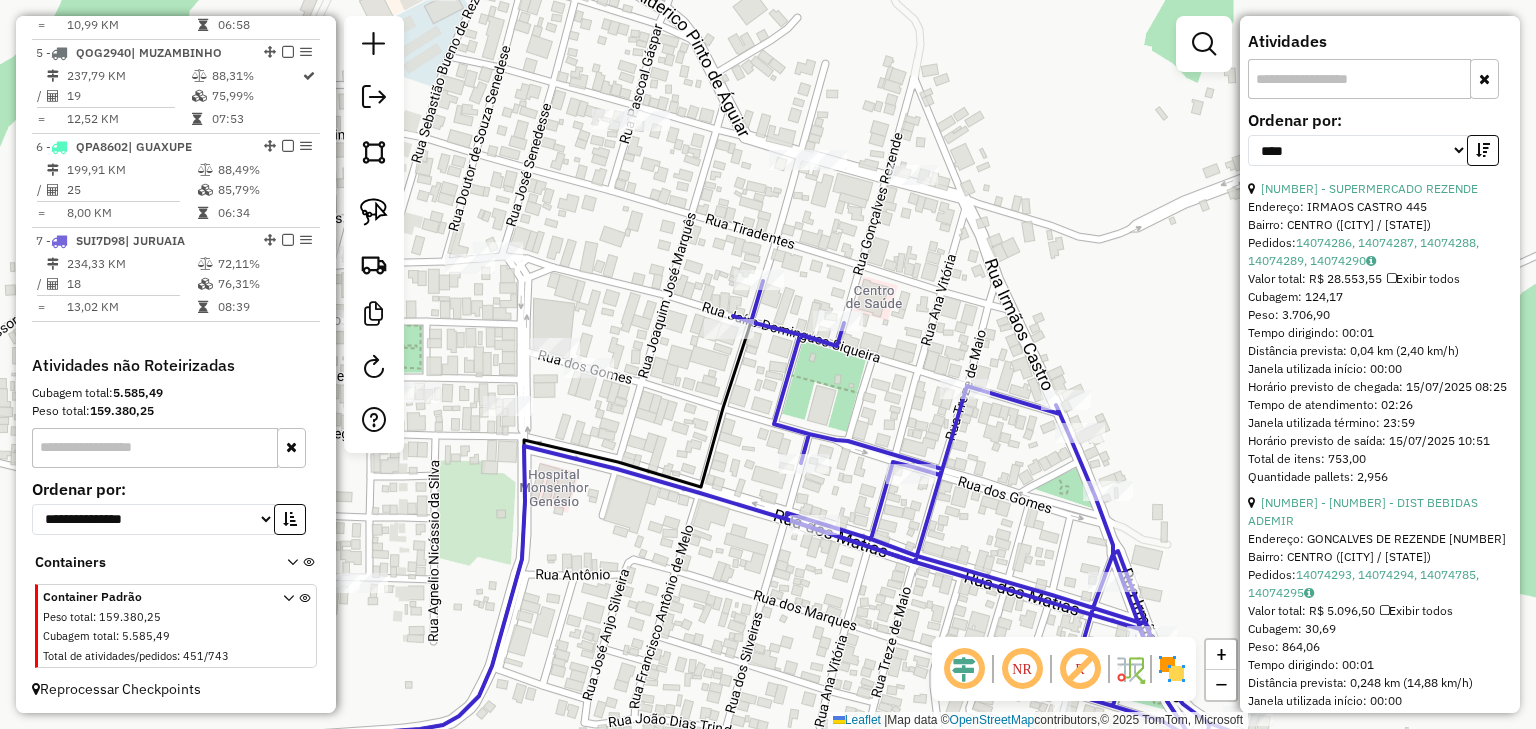 scroll, scrollTop: 640, scrollLeft: 0, axis: vertical 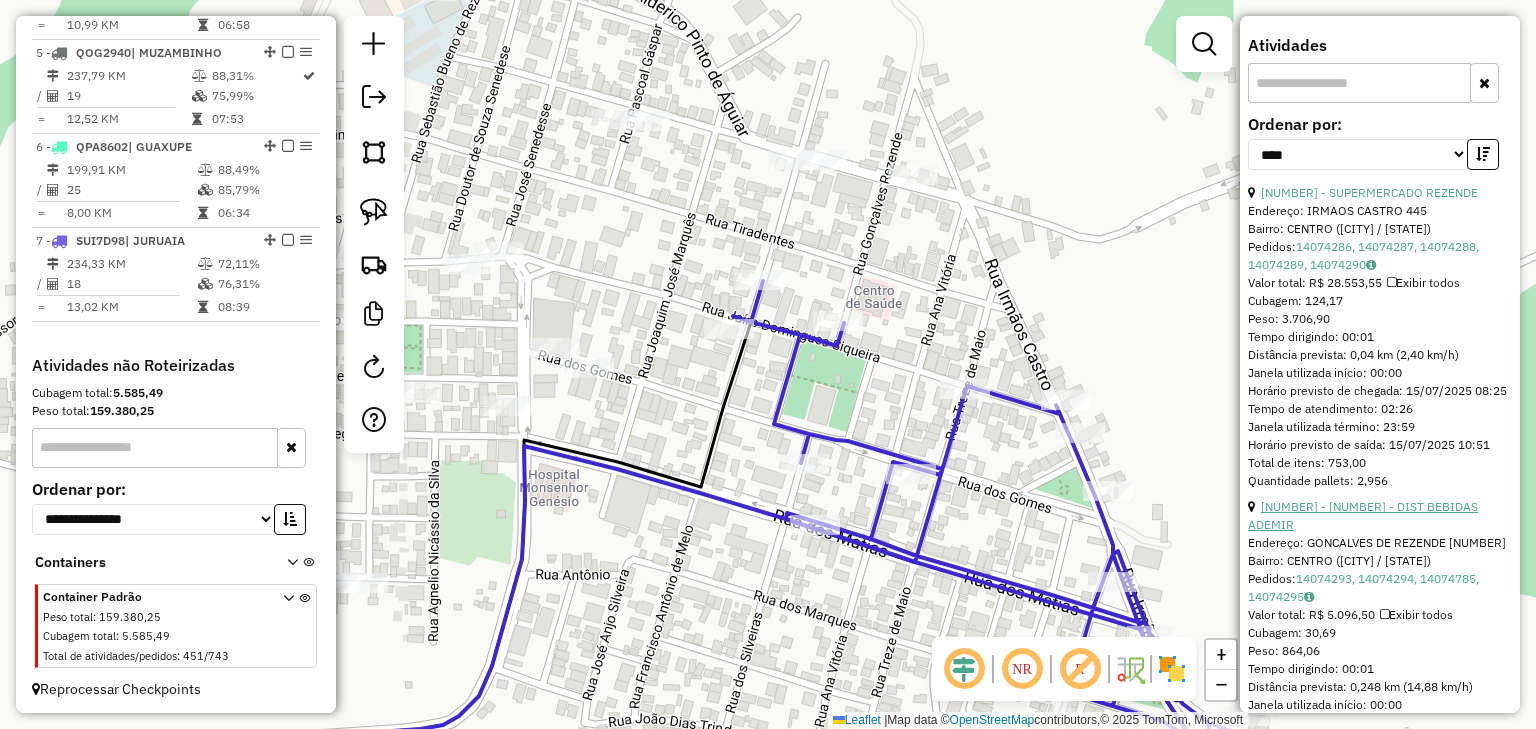 click on "16 - 43536 - DIST BEBIDAS ADEMIR" at bounding box center (1349, 524) 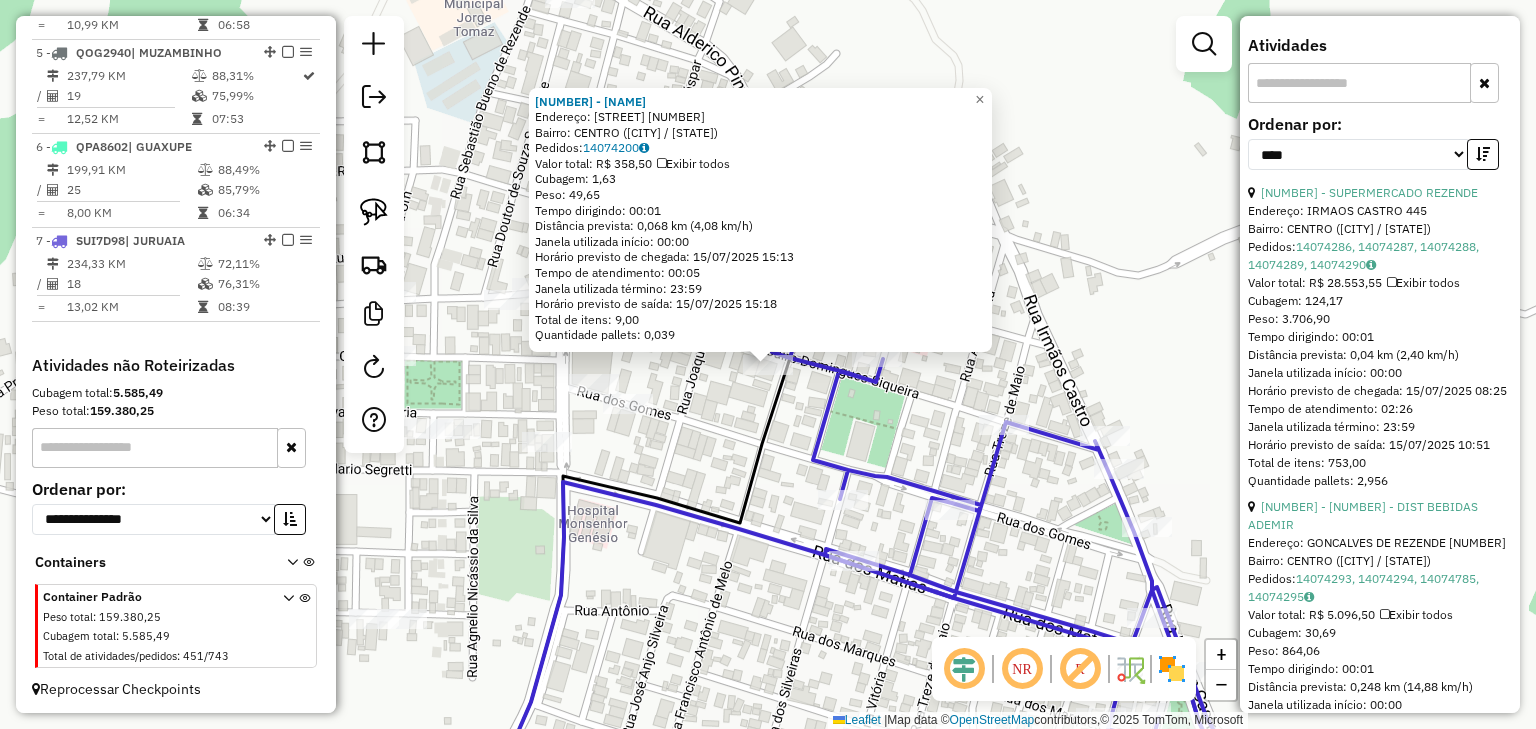 click on "43463 - BAR DO DITINHO  Endereço:  JAIRO DOMINGUES SIGUEIRA 360   Bairro: CENTRO (JURUAIA / MG)   Pedidos:  14074200   Valor total: R$ 358,50   Exibir todos   Cubagem: 1,63  Peso: 49,65  Tempo dirigindo: 00:01   Distância prevista: 0,068 km (4,08 km/h)   Janela utilizada início: 00:00   Horário previsto de chegada: 15/07/2025 15:13   Tempo de atendimento: 00:05   Janela utilizada término: 23:59   Horário previsto de saída: 15/07/2025 15:18   Total de itens: 9,00   Quantidade pallets: 0,039  × Janela de atendimento Grade de atendimento Capacidade Transportadoras Veículos Cliente Pedidos  Rotas Selecione os dias de semana para filtrar as janelas de atendimento  Seg   Ter   Qua   Qui   Sex   Sáb   Dom  Informe o período da janela de atendimento: De: Até:  Filtrar exatamente a janela do cliente  Considerar janela de atendimento padrão  Selecione os dias de semana para filtrar as grades de atendimento  Seg   Ter   Qua   Qui   Sex   Sáb   Dom   Considerar clientes sem dia de atendimento cadastrado De:" 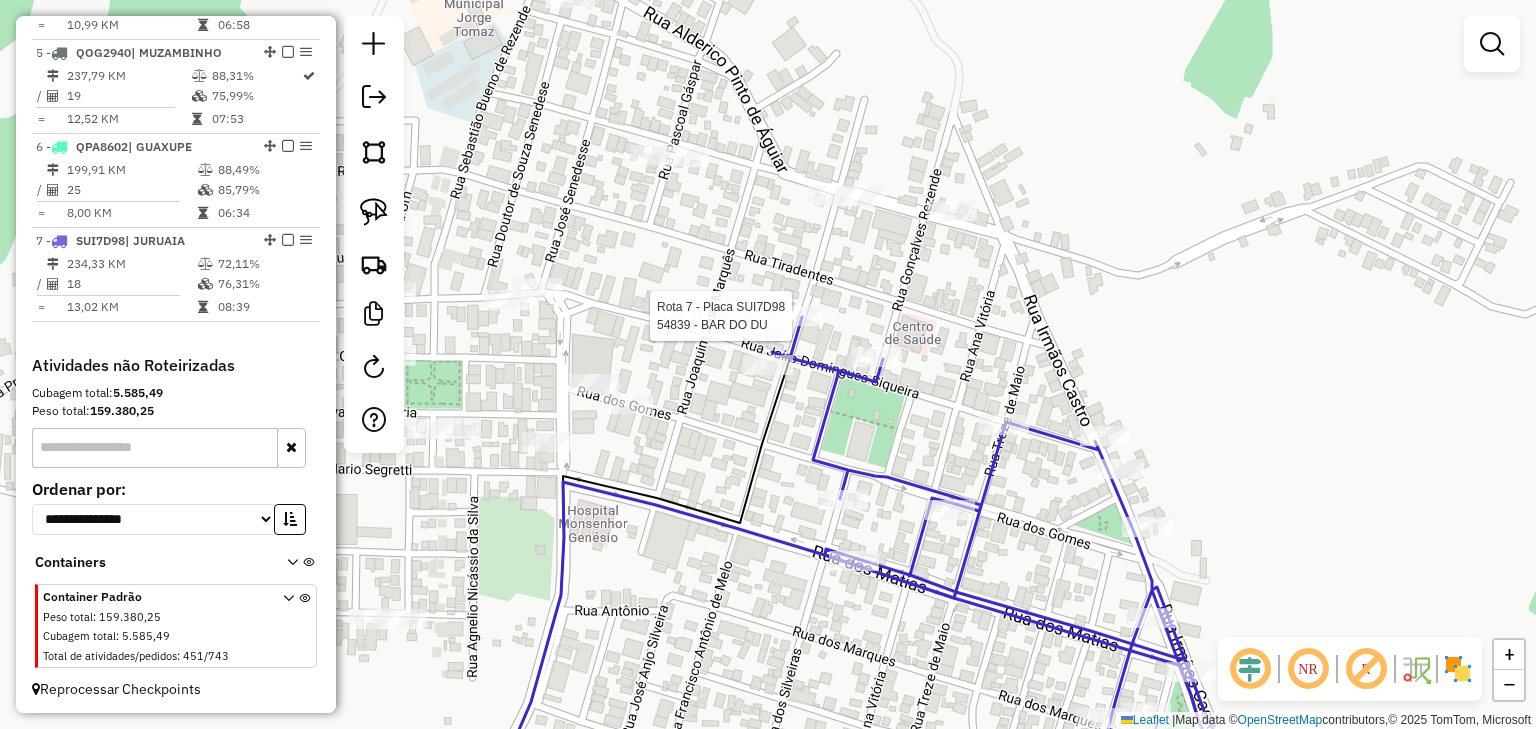select on "*********" 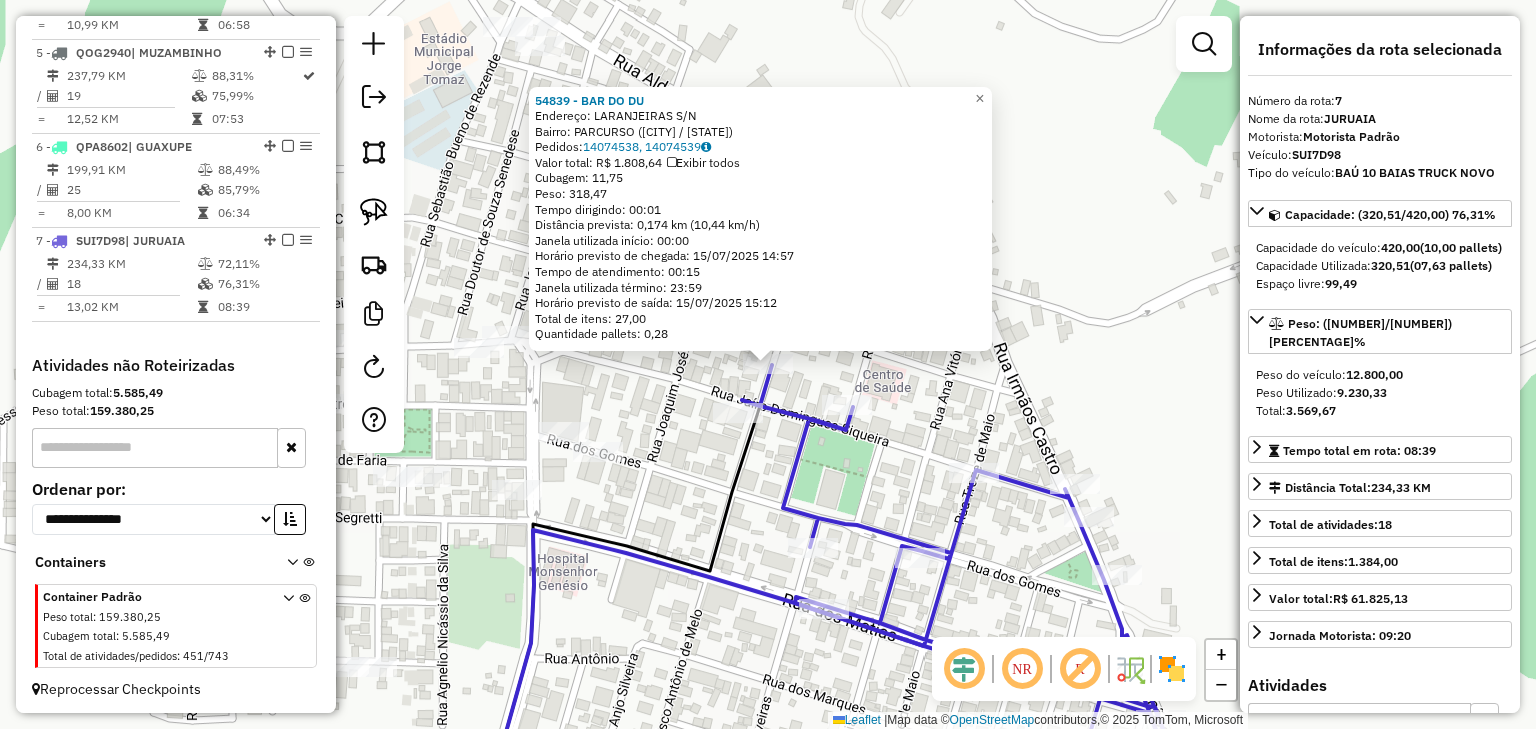 click 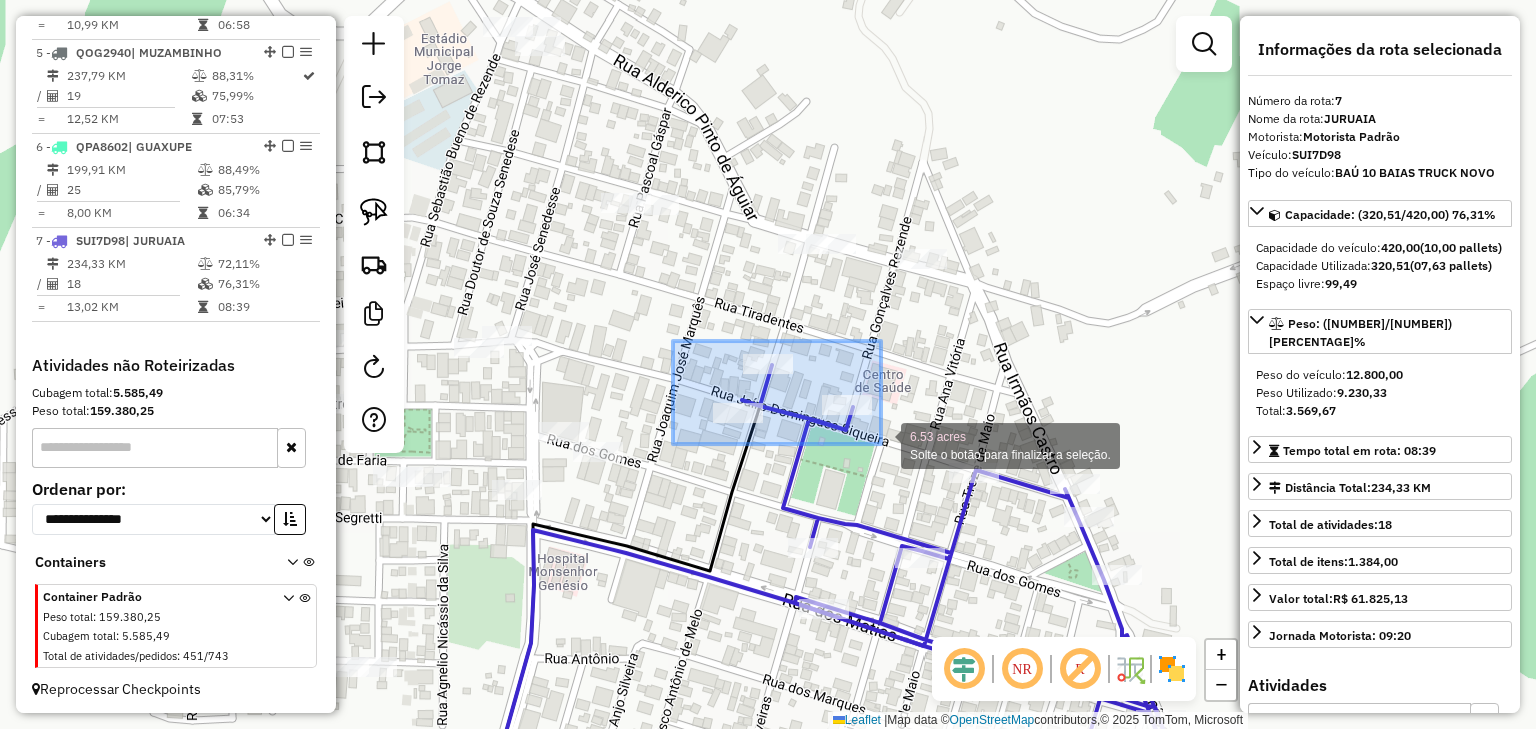 drag, startPoint x: 673, startPoint y: 341, endPoint x: 881, endPoint y: 444, distance: 232.10558 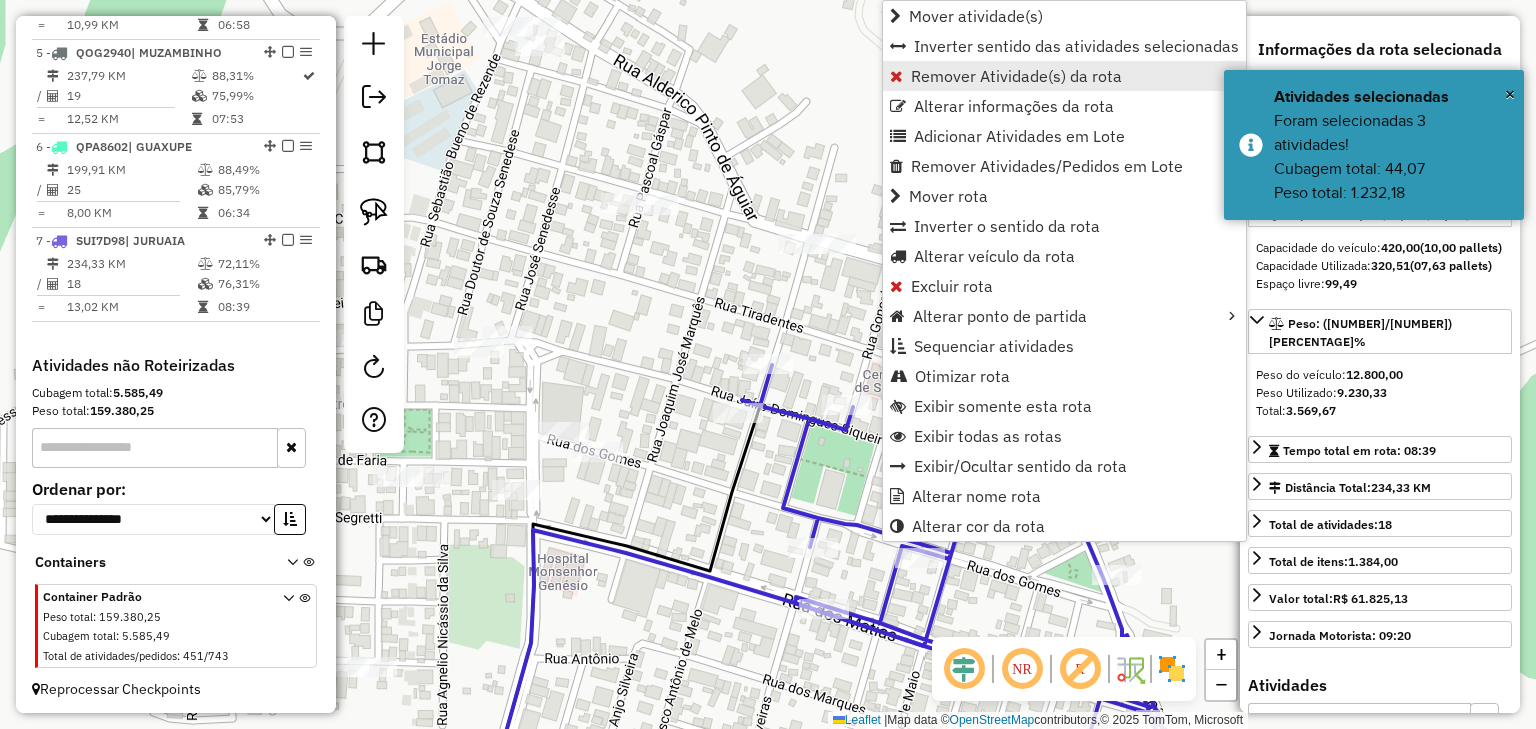 click on "Remover Atividade(s) da rota" at bounding box center [1064, 76] 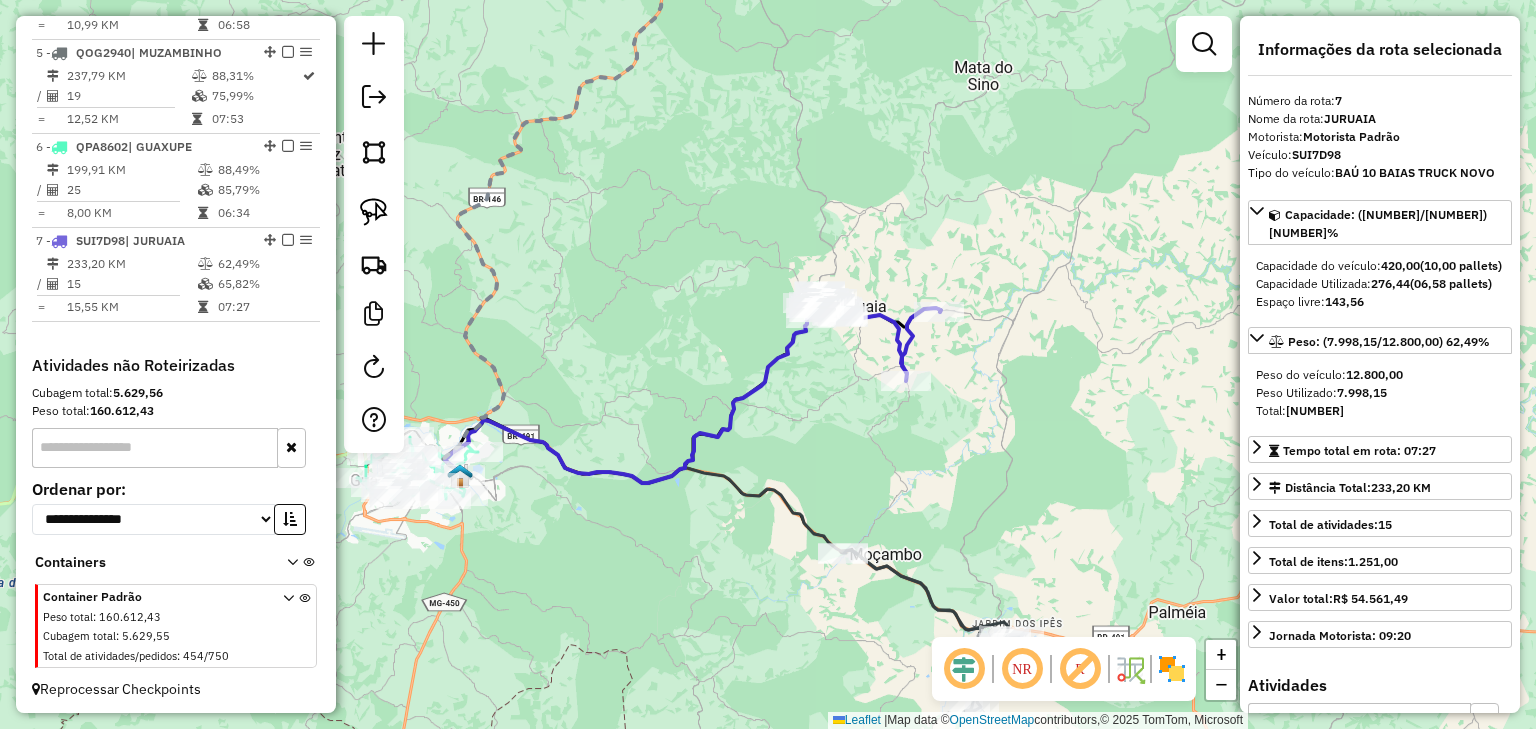 click on "Janela de atendimento Grade de atendimento Capacidade Transportadoras Veículos Cliente Pedidos  Rotas Selecione os dias de semana para filtrar as janelas de atendimento  Seg   Ter   Qua   Qui   Sex   Sáb   Dom  Informe o período da janela de atendimento: De: Até:  Filtrar exatamente a janela do cliente  Considerar janela de atendimento padrão  Selecione os dias de semana para filtrar as grades de atendimento  Seg   Ter   Qua   Qui   Sex   Sáb   Dom   Considerar clientes sem dia de atendimento cadastrado  Clientes fora do dia de atendimento selecionado Filtrar as atividades entre os valores definidos abaixo:  Peso mínimo:   Peso máximo:   Cubagem mínima:   Cubagem máxima:   De:   Até:  Filtrar as atividades entre o tempo de atendimento definido abaixo:  De:   Até:   Considerar capacidade total dos clientes não roteirizados Transportadora: Selecione um ou mais itens Tipo de veículo: Selecione um ou mais itens Veículo: Selecione um ou mais itens Motorista: Selecione um ou mais itens Nome: Rótulo:" 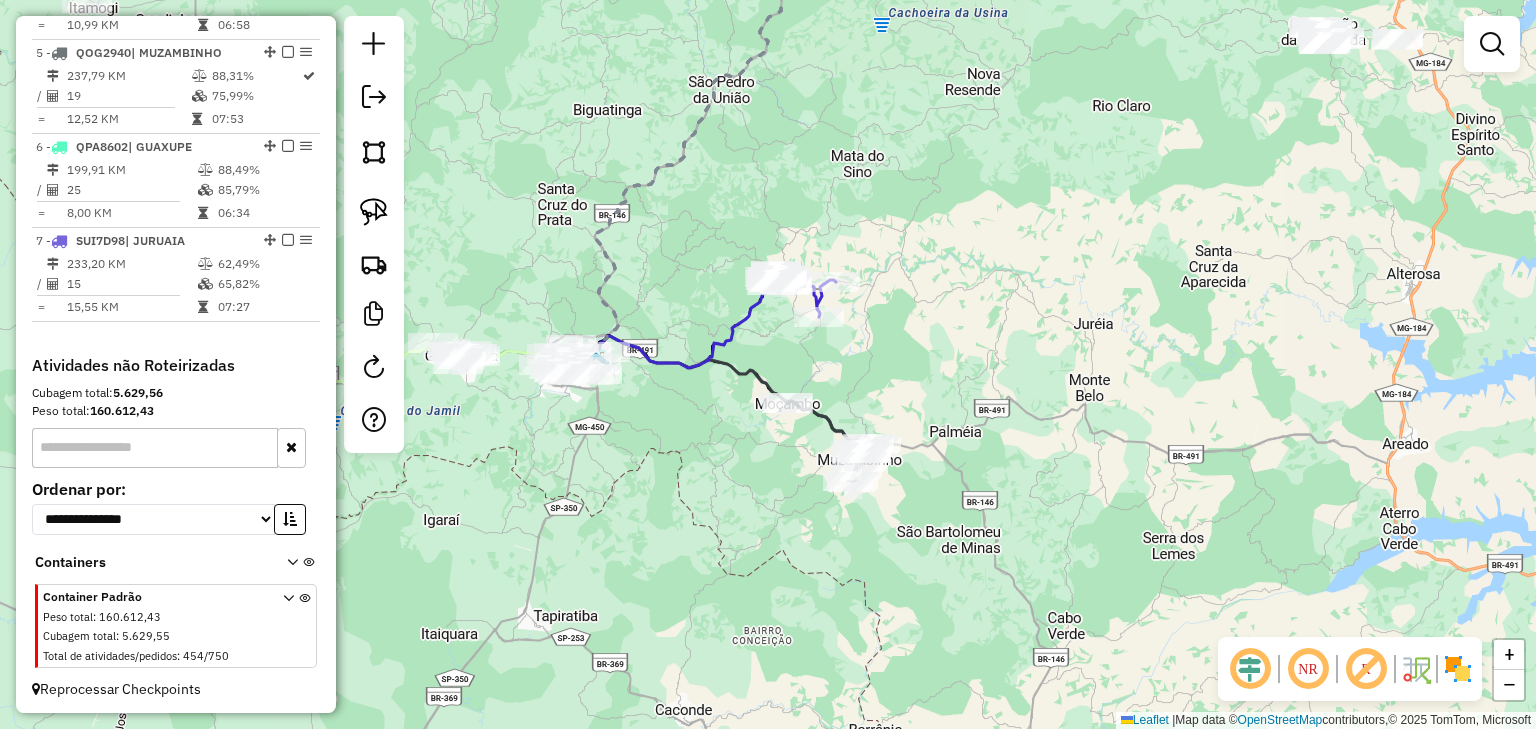click on "Janela de atendimento Grade de atendimento Capacidade Transportadoras Veículos Cliente Pedidos  Rotas Selecione os dias de semana para filtrar as janelas de atendimento  Seg   Ter   Qua   Qui   Sex   Sáb   Dom  Informe o período da janela de atendimento: De: Até:  Filtrar exatamente a janela do cliente  Considerar janela de atendimento padrão  Selecione os dias de semana para filtrar as grades de atendimento  Seg   Ter   Qua   Qui   Sex   Sáb   Dom   Considerar clientes sem dia de atendimento cadastrado  Clientes fora do dia de atendimento selecionado Filtrar as atividades entre os valores definidos abaixo:  Peso mínimo:   Peso máximo:   Cubagem mínima:   Cubagem máxima:   De:   Até:  Filtrar as atividades entre o tempo de atendimento definido abaixo:  De:   Até:   Considerar capacidade total dos clientes não roteirizados Transportadora: Selecione um ou mais itens Tipo de veículo: Selecione um ou mais itens Veículo: Selecione um ou mais itens Motorista: Selecione um ou mais itens Nome: Rótulo:" 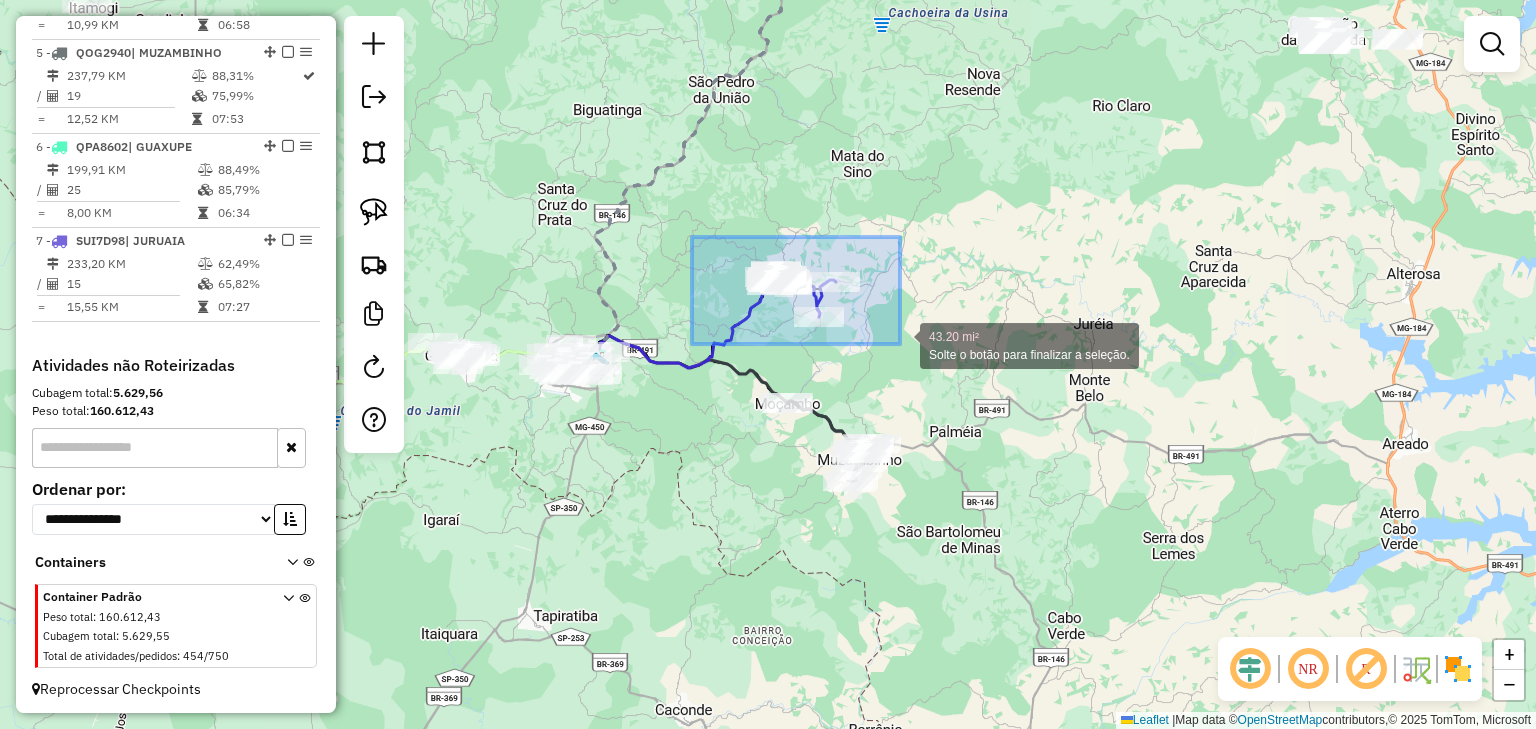 drag, startPoint x: 854, startPoint y: 316, endPoint x: 900, endPoint y: 344, distance: 53.851646 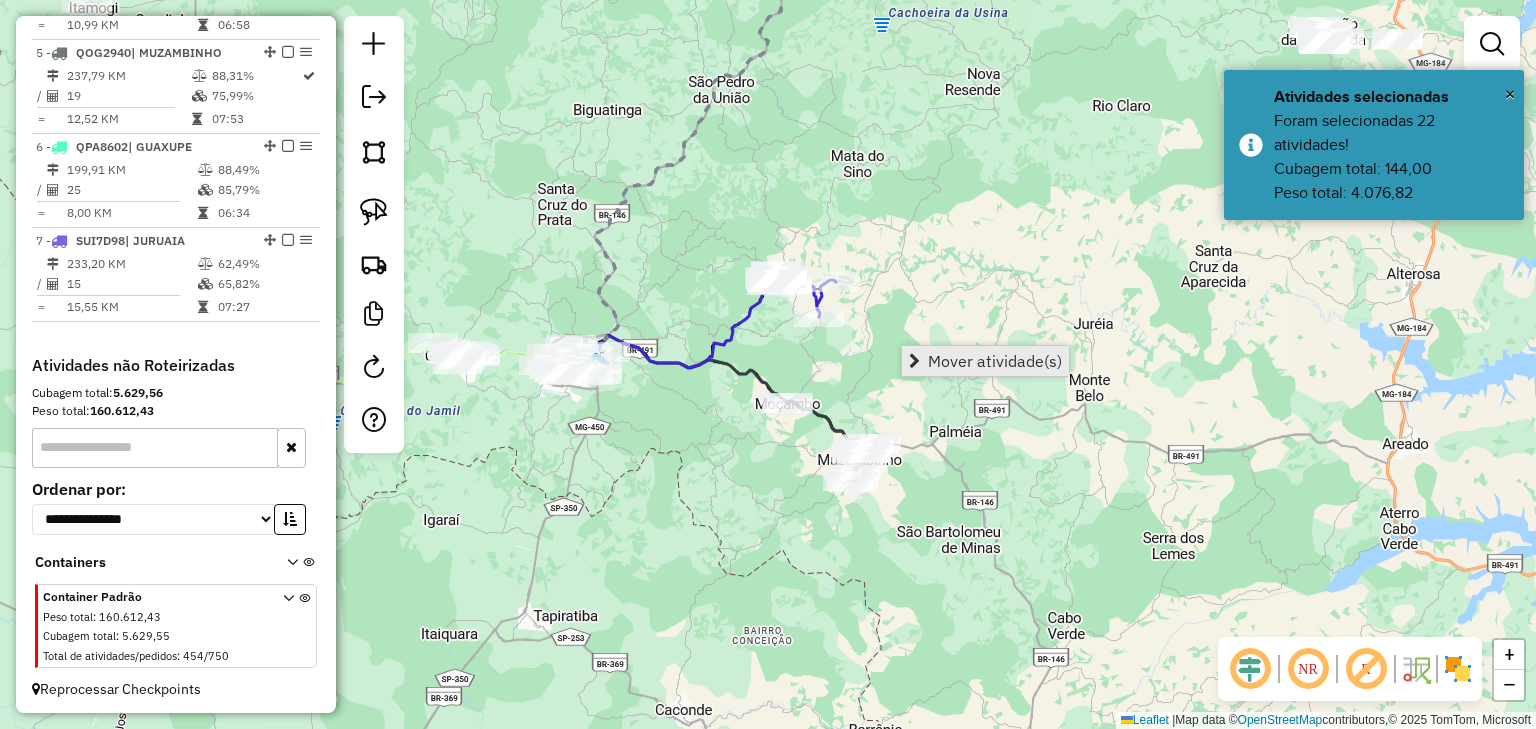 click on "Mover atividade(s)" at bounding box center (995, 361) 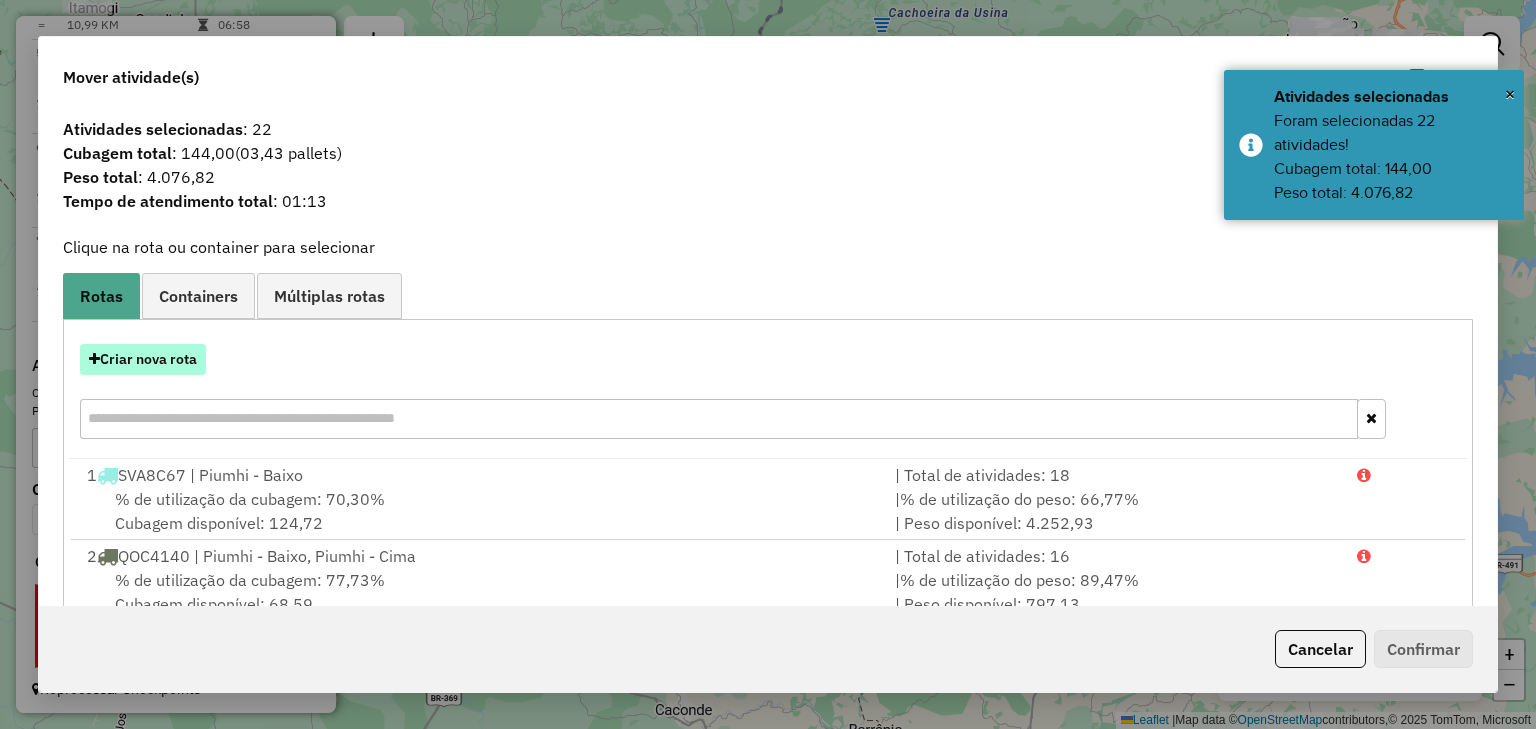 click on "Criar nova rota" at bounding box center [143, 359] 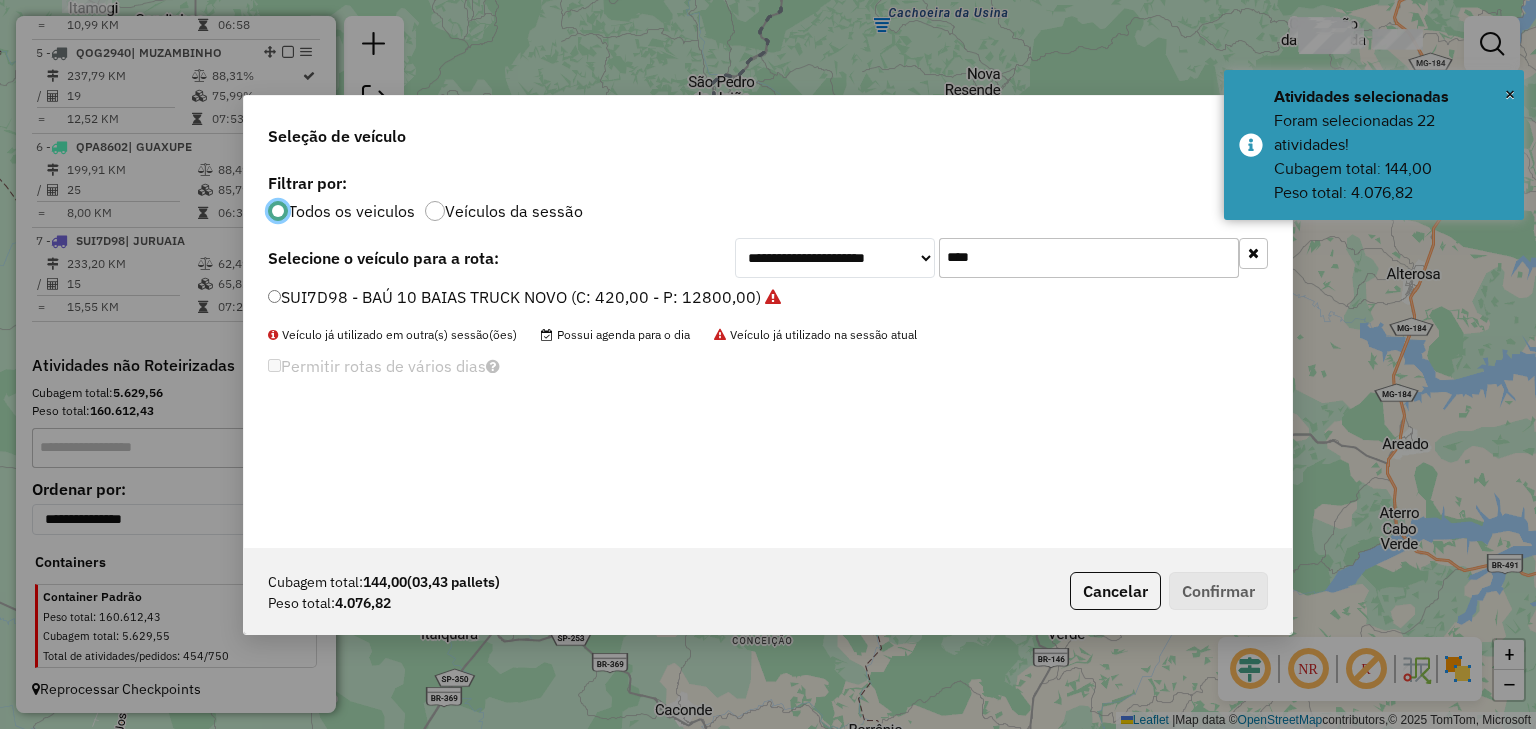 scroll, scrollTop: 10, scrollLeft: 6, axis: both 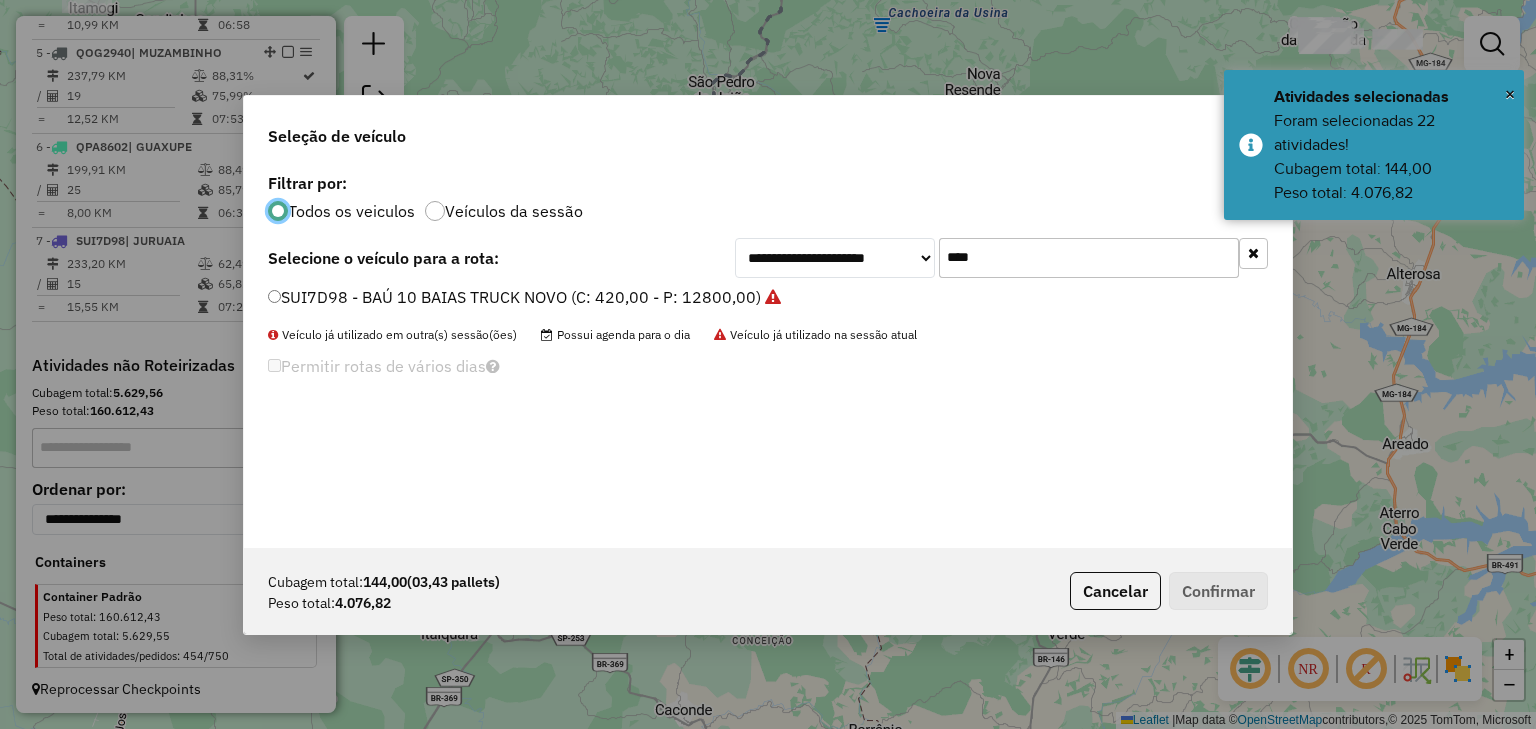 drag, startPoint x: 959, startPoint y: 260, endPoint x: 894, endPoint y: 258, distance: 65.03076 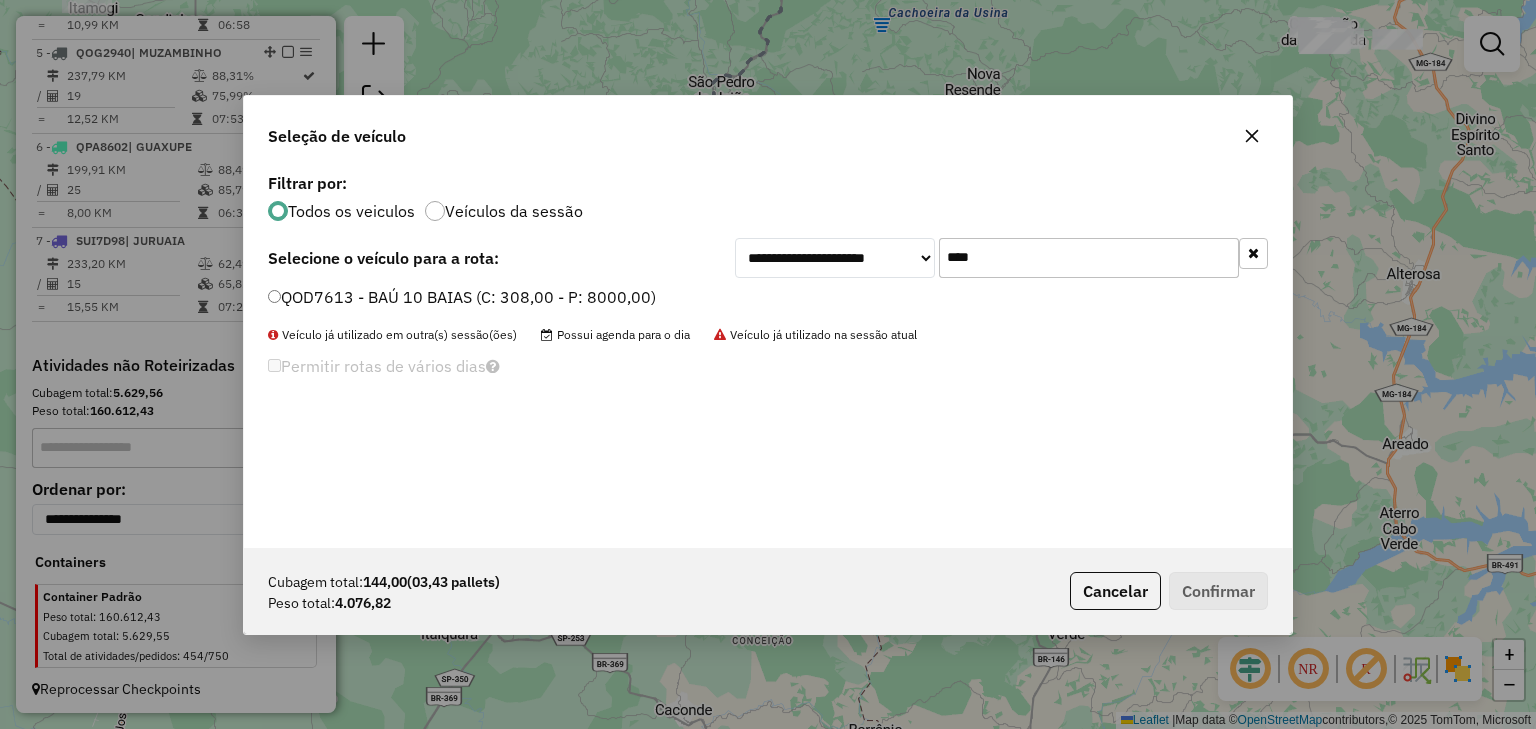type on "****" 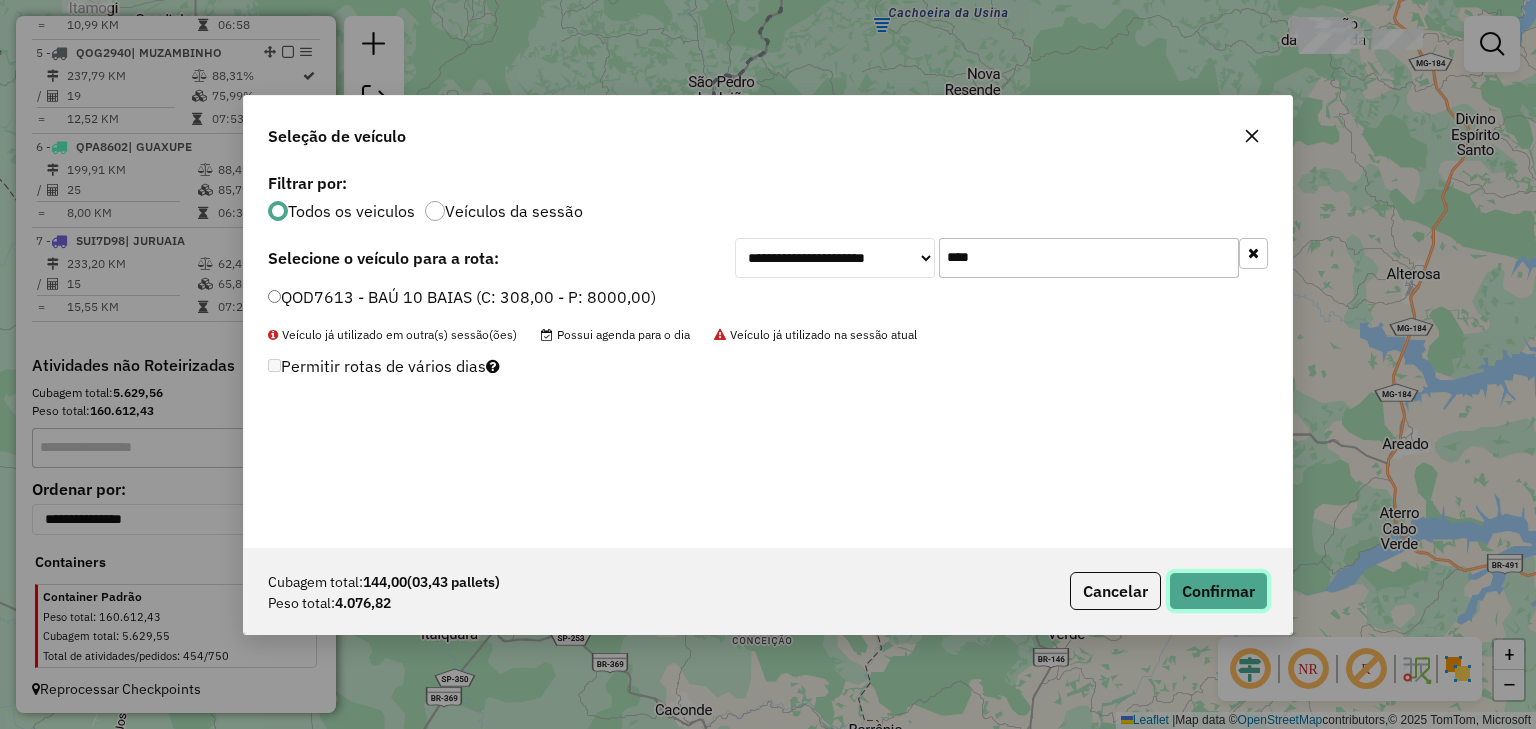click on "Confirmar" 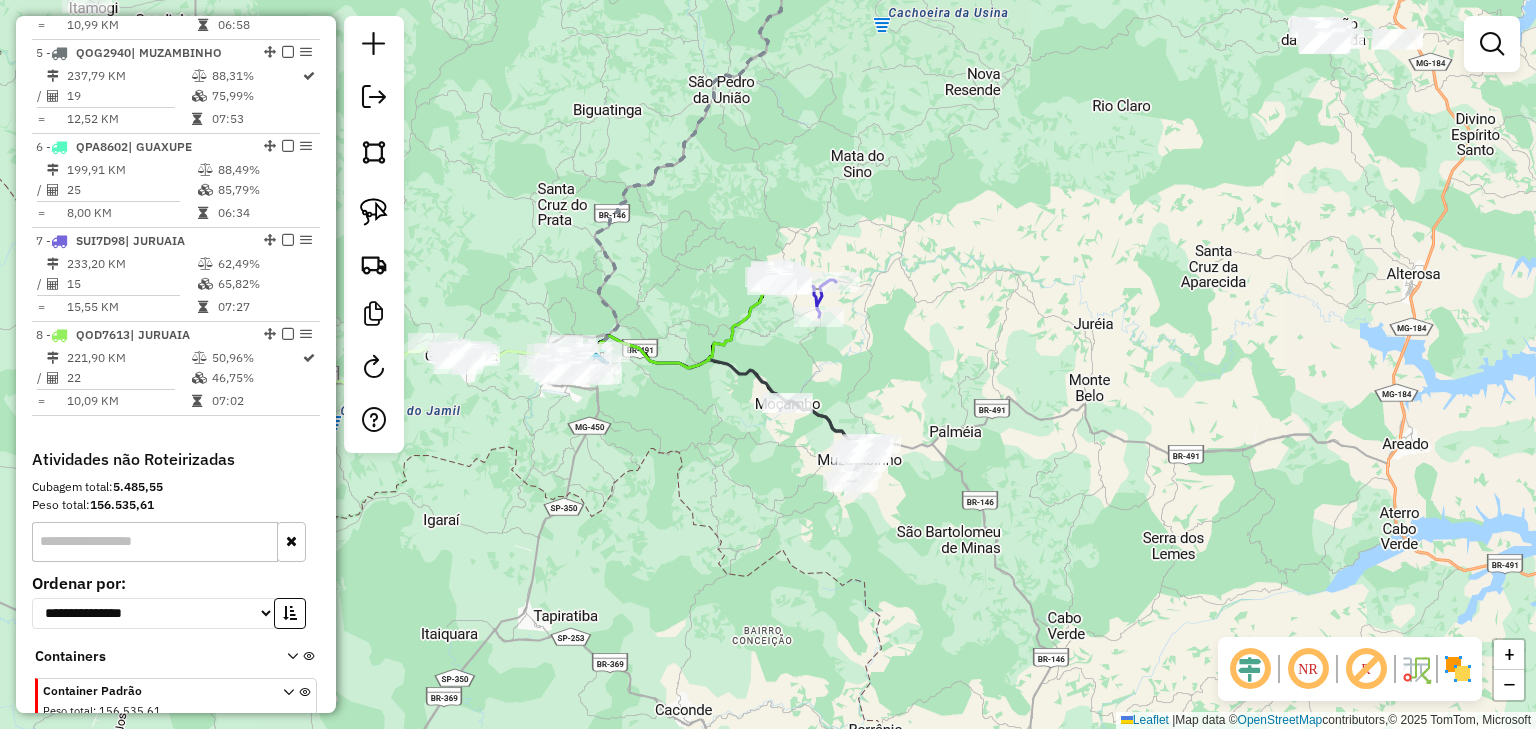 click 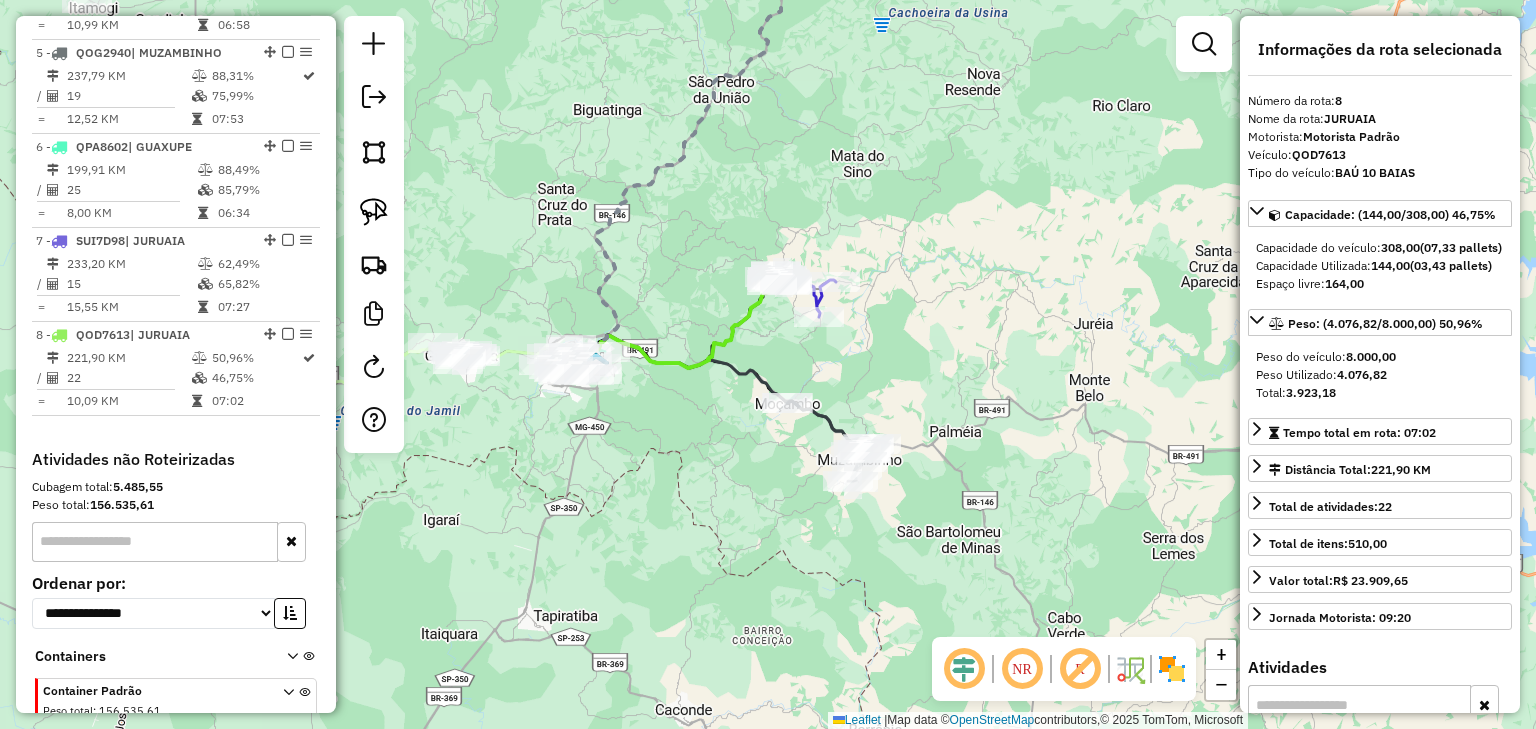 scroll, scrollTop: 1274, scrollLeft: 0, axis: vertical 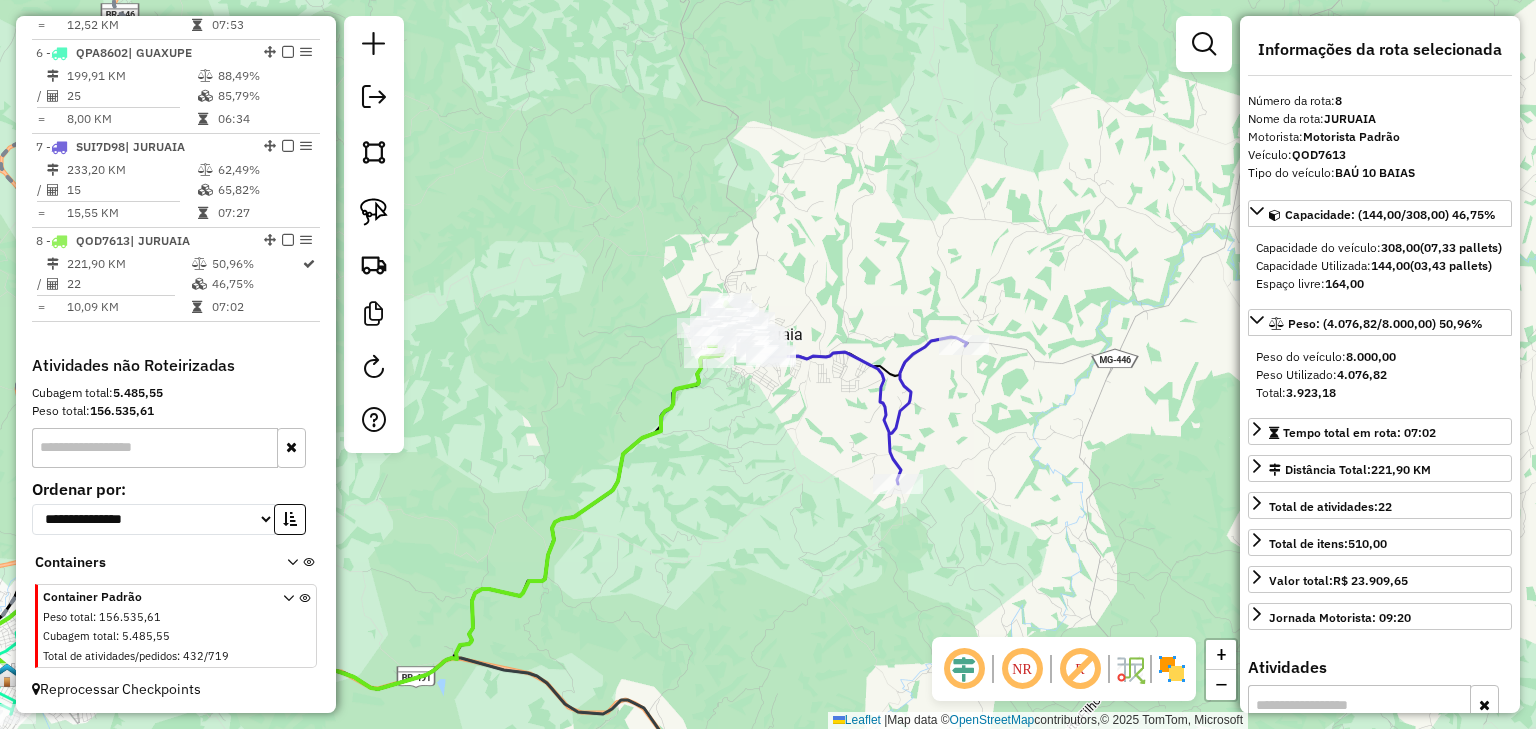 click 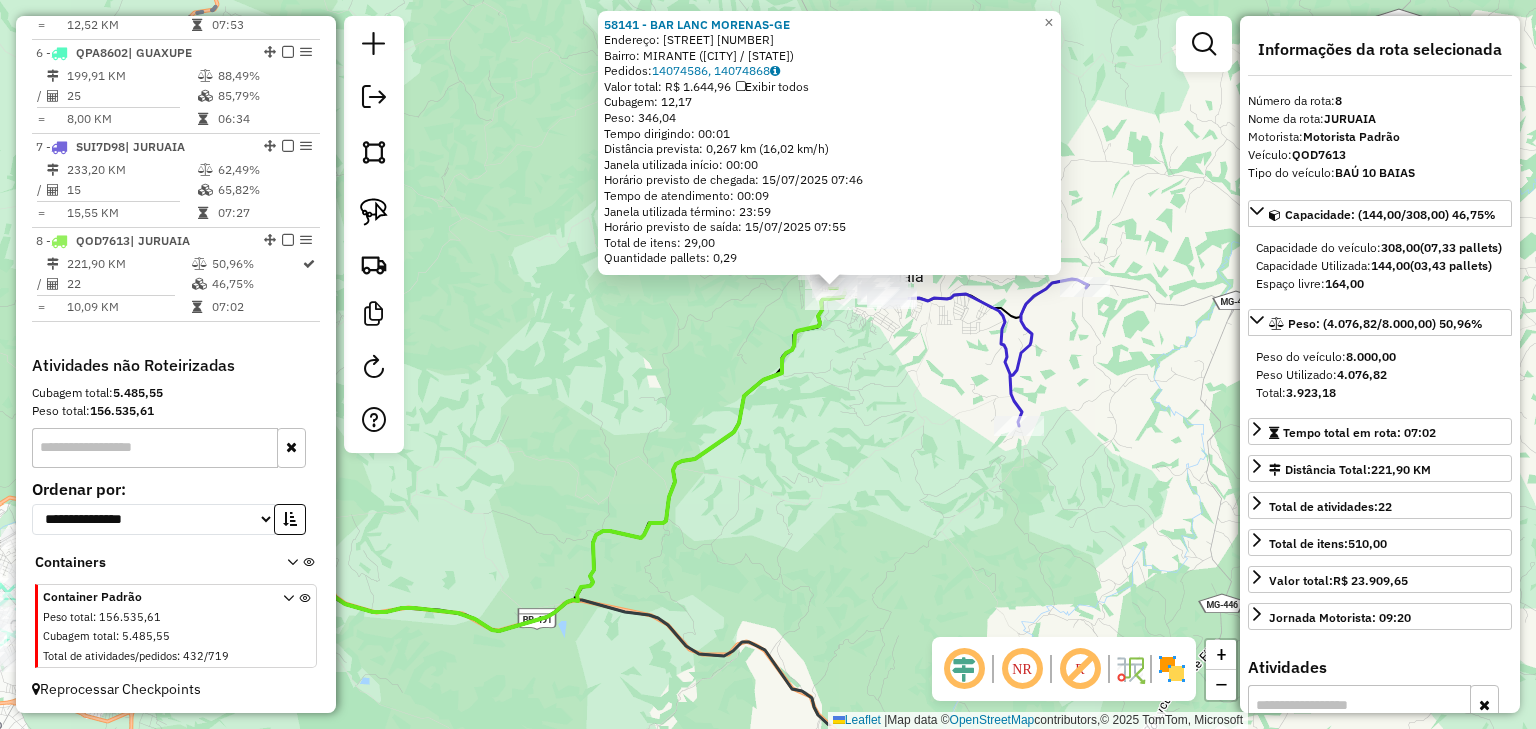 drag, startPoint x: 897, startPoint y: 463, endPoint x: 921, endPoint y: 400, distance: 67.41662 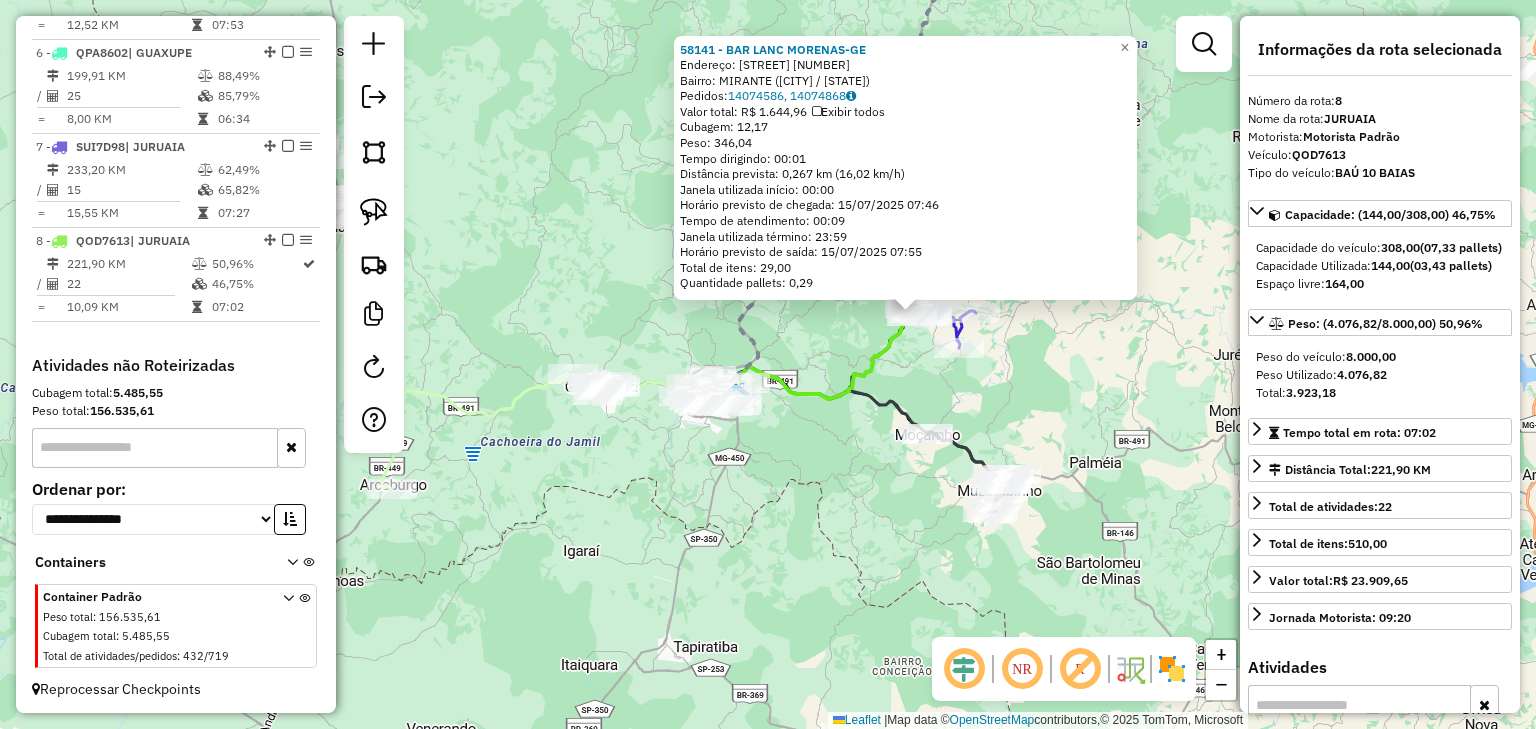 click on "58141 - BAR LANC MORENAS-GE  Endereço:  GUILHERME GOMES MARQUES 270   Bairro: MIRANTE (JURUAIA / MG)   Pedidos:  14074586, 14074868   Valor total: R$ 1.644,96   Exibir todos   Cubagem: 12,17  Peso: 346,04  Tempo dirigindo: 00:01   Distância prevista: 0,267 km (16,02 km/h)   Janela utilizada início: 00:00   Horário previsto de chegada: 15/07/2025 07:46   Tempo de atendimento: 00:09   Janela utilizada término: 23:59   Horário previsto de saída: 15/07/2025 07:55   Total de itens: 29,00   Quantidade pallets: 0,29  × Janela de atendimento Grade de atendimento Capacidade Transportadoras Veículos Cliente Pedidos  Rotas Selecione os dias de semana para filtrar as janelas de atendimento  Seg   Ter   Qua   Qui   Sex   Sáb   Dom  Informe o período da janela de atendimento: De: Até:  Filtrar exatamente a janela do cliente  Considerar janela de atendimento padrão  Selecione os dias de semana para filtrar as grades de atendimento  Seg   Ter   Qua   Qui   Sex   Sáb   Dom   Peso mínimo:   Peso máximo:   De:" 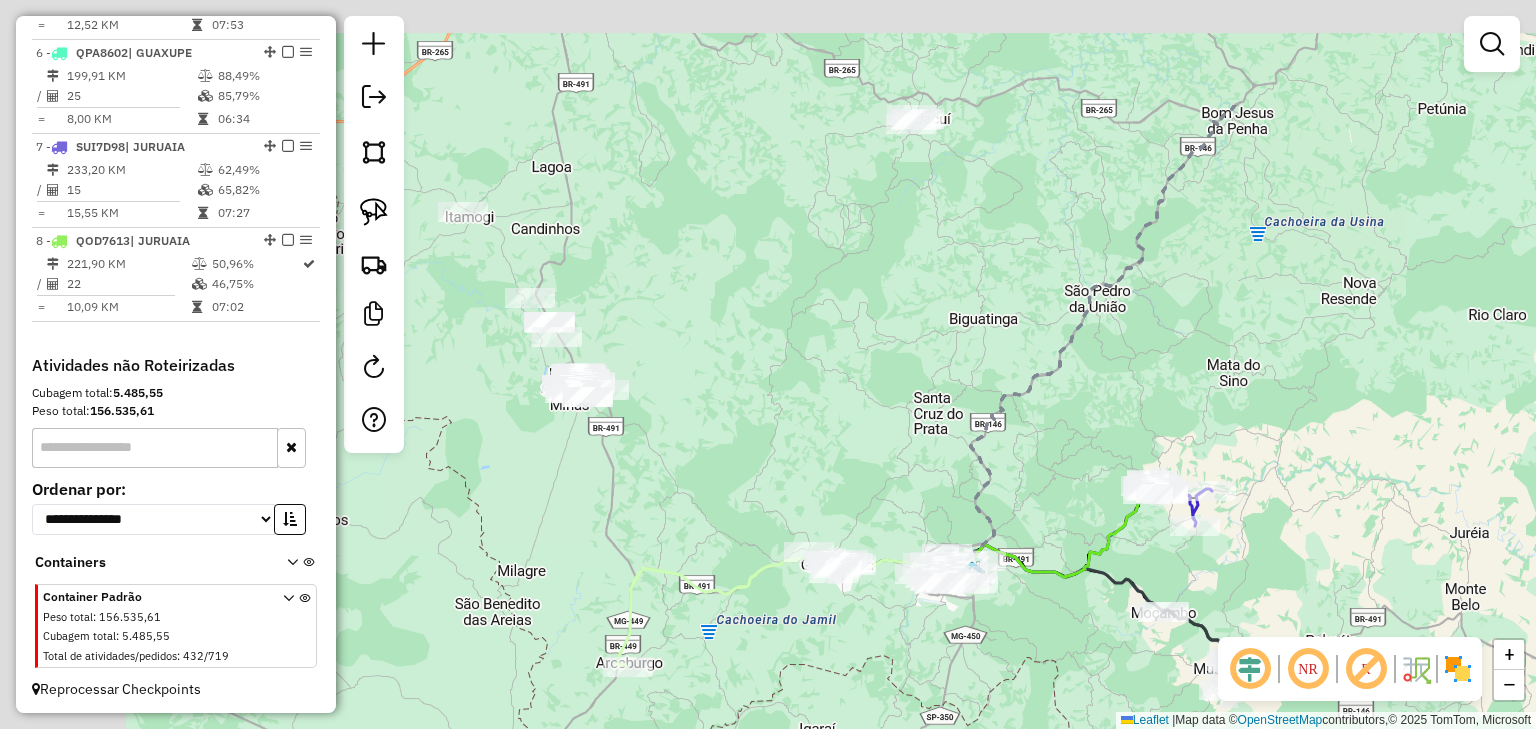 drag, startPoint x: 931, startPoint y: 370, endPoint x: 1168, endPoint y: 551, distance: 298.21133 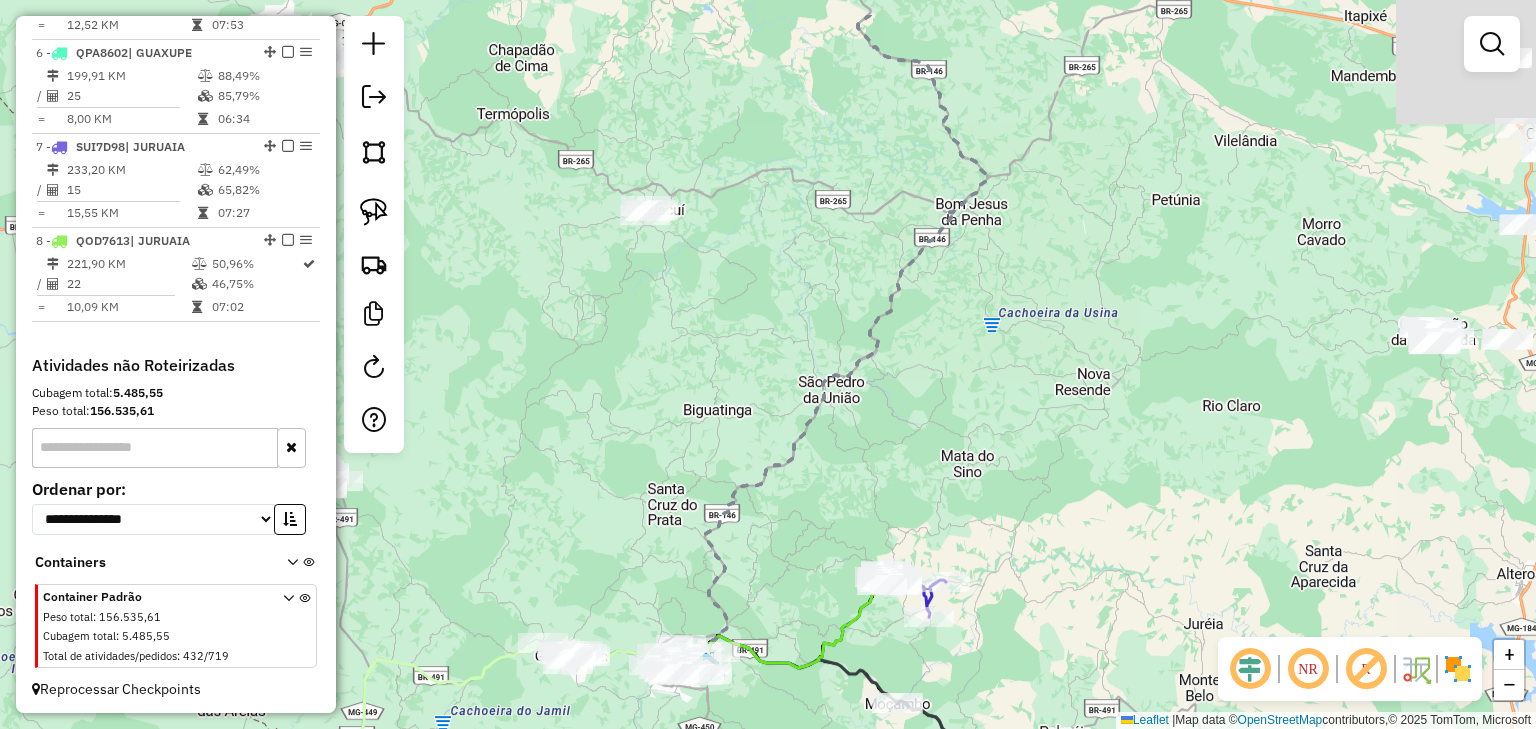 drag, startPoint x: 919, startPoint y: 488, endPoint x: 634, endPoint y: 586, distance: 301.3785 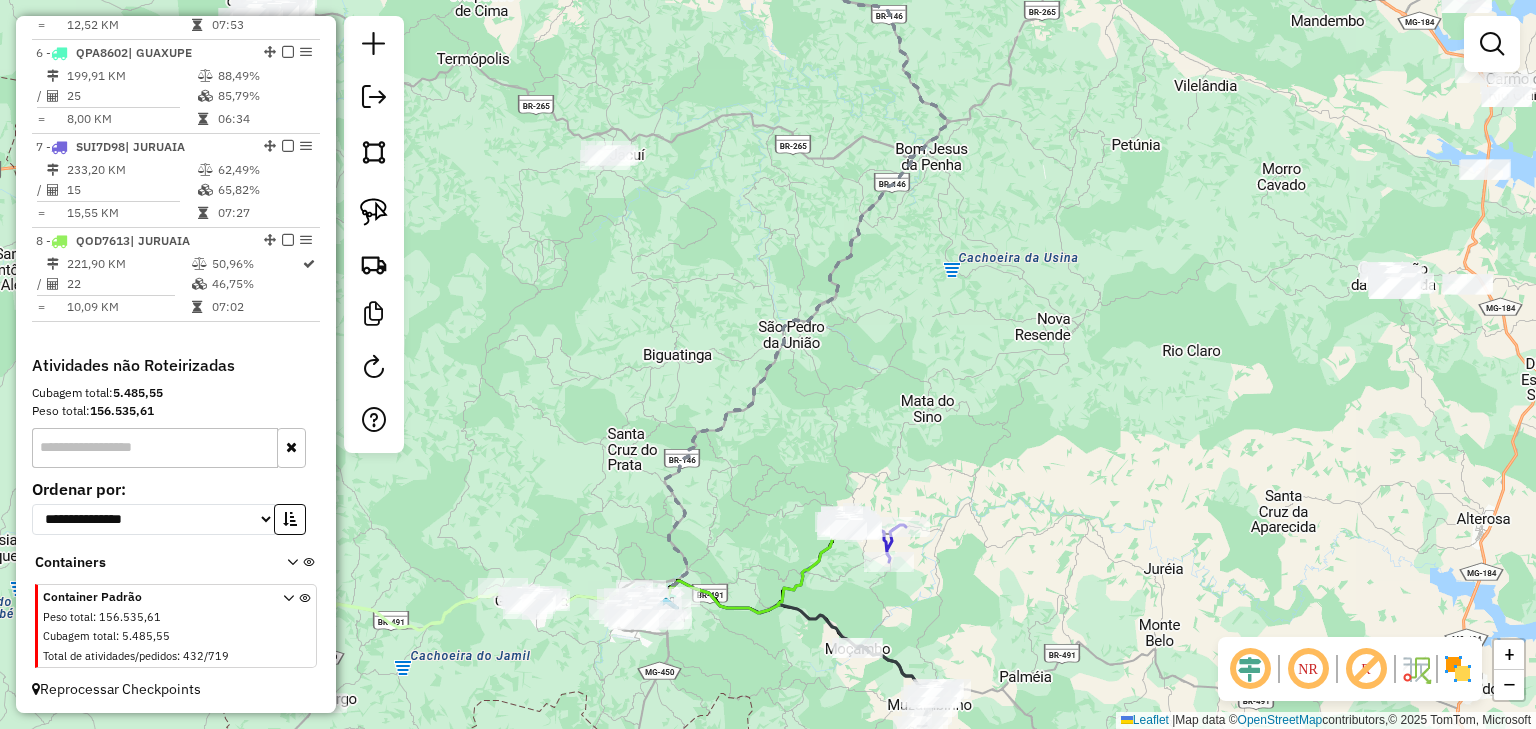 drag, startPoint x: 1060, startPoint y: 502, endPoint x: 975, endPoint y: 179, distance: 333.997 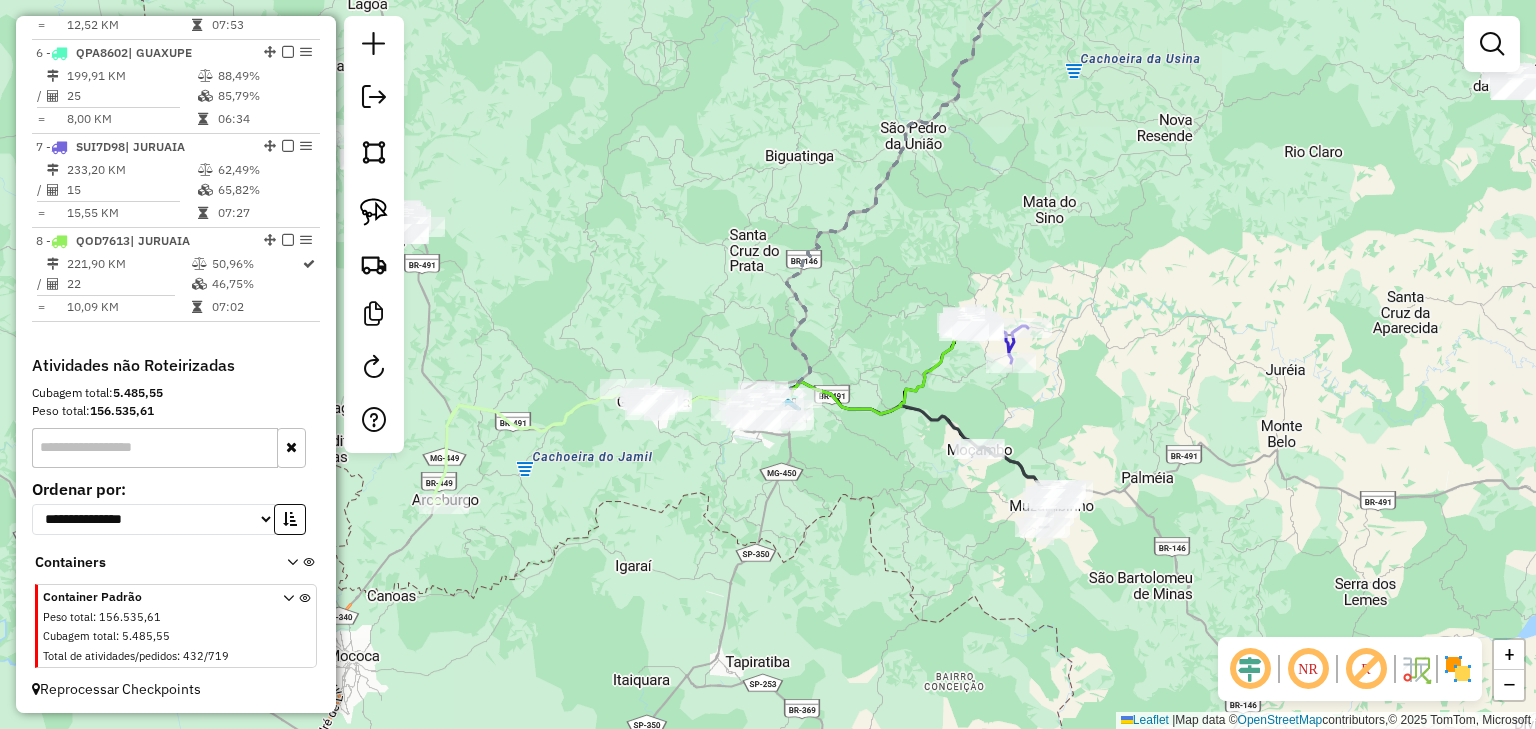drag, startPoint x: 976, startPoint y: 188, endPoint x: 1448, endPoint y: 376, distance: 508.063 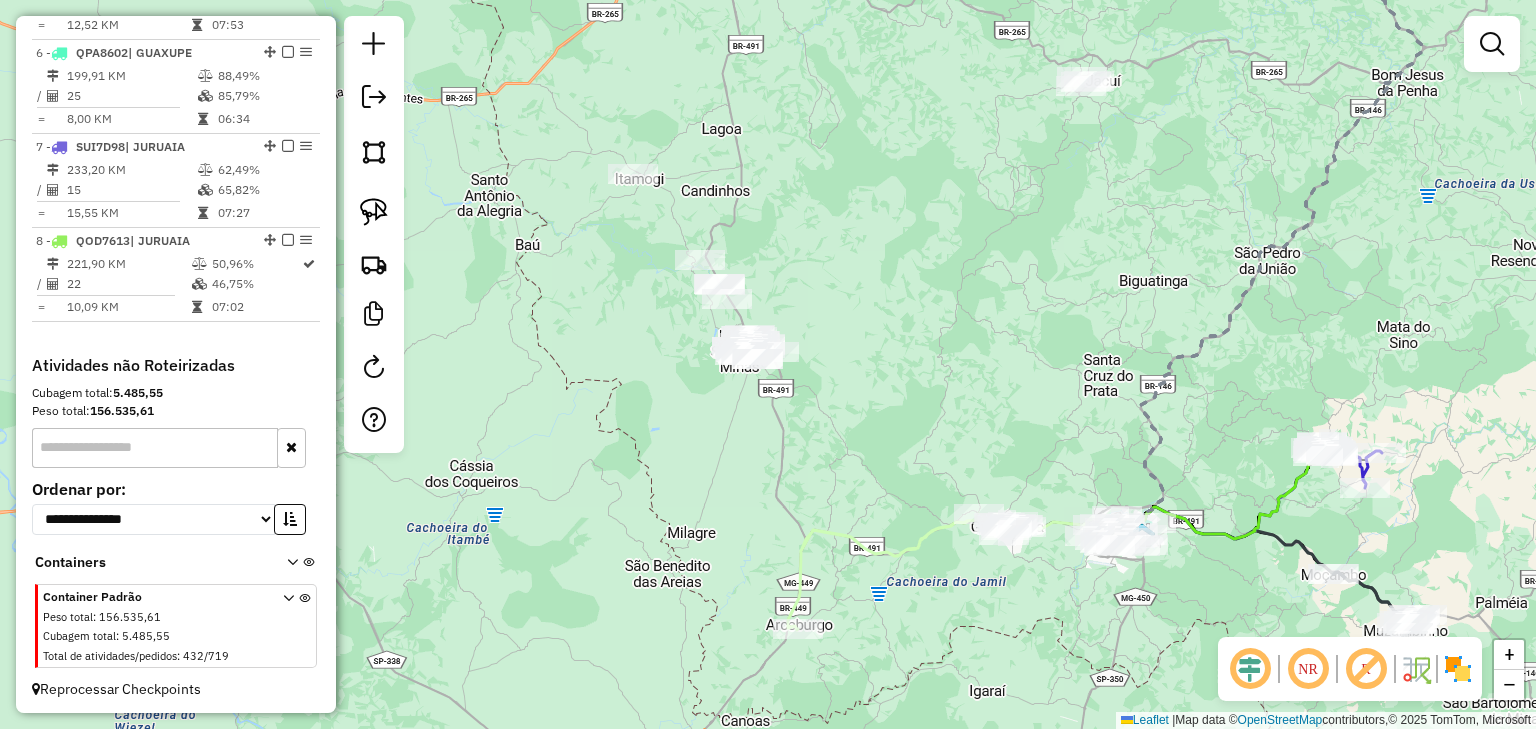 drag, startPoint x: 604, startPoint y: 282, endPoint x: 585, endPoint y: 258, distance: 30.610456 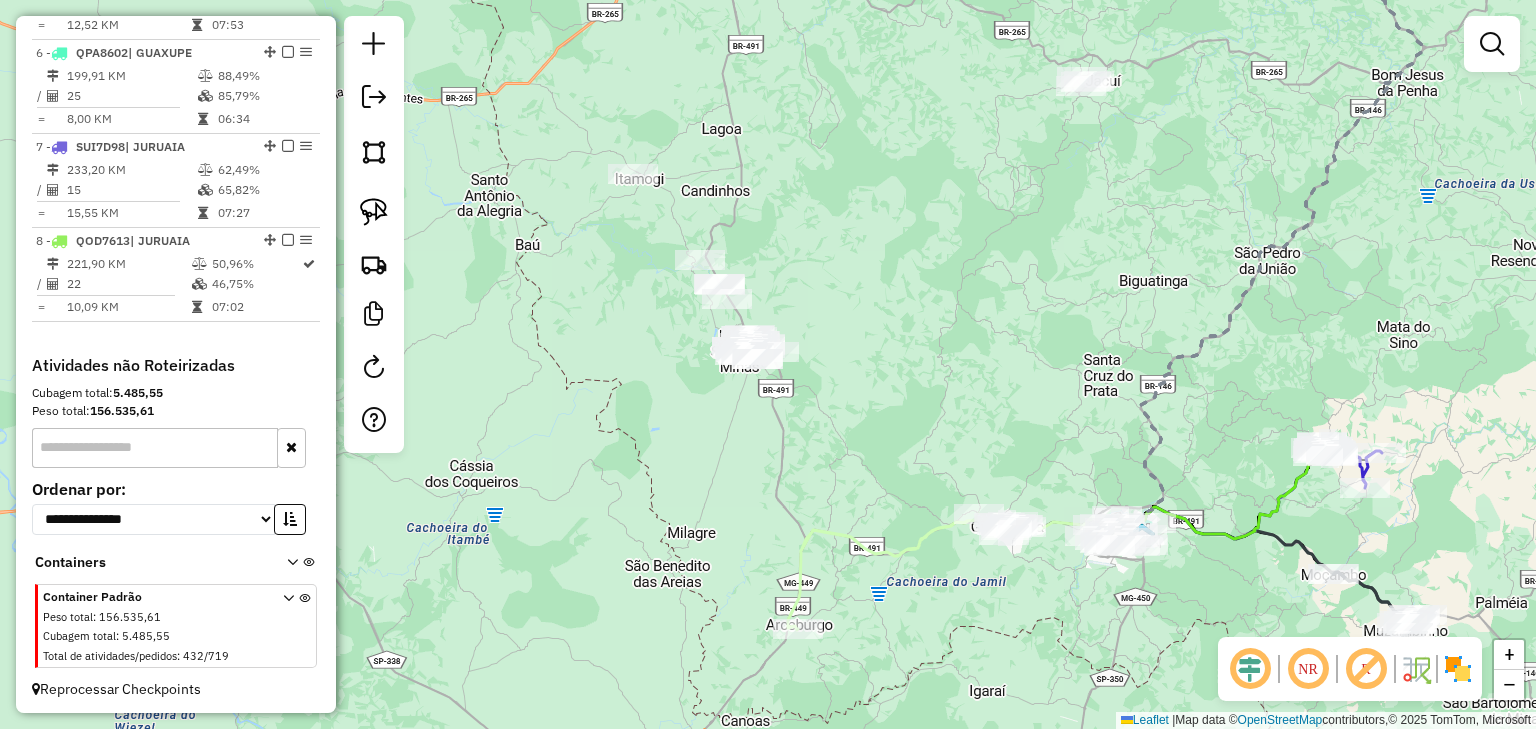 click on "Janela de atendimento Grade de atendimento Capacidade Transportadoras Veículos Cliente Pedidos  Rotas Selecione os dias de semana para filtrar as janelas de atendimento  Seg   Ter   Qua   Qui   Sex   Sáb   Dom  Informe o período da janela de atendimento: De: Até:  Filtrar exatamente a janela do cliente  Considerar janela de atendimento padrão  Selecione os dias de semana para filtrar as grades de atendimento  Seg   Ter   Qua   Qui   Sex   Sáb   Dom   Considerar clientes sem dia de atendimento cadastrado  Clientes fora do dia de atendimento selecionado Filtrar as atividades entre os valores definidos abaixo:  Peso mínimo:   Peso máximo:   Cubagem mínima:   Cubagem máxima:   De:   Até:  Filtrar as atividades entre o tempo de atendimento definido abaixo:  De:   Até:   Considerar capacidade total dos clientes não roteirizados Transportadora: Selecione um ou mais itens Tipo de veículo: Selecione um ou mais itens Veículo: Selecione um ou mais itens Motorista: Selecione um ou mais itens Nome: Rótulo:" 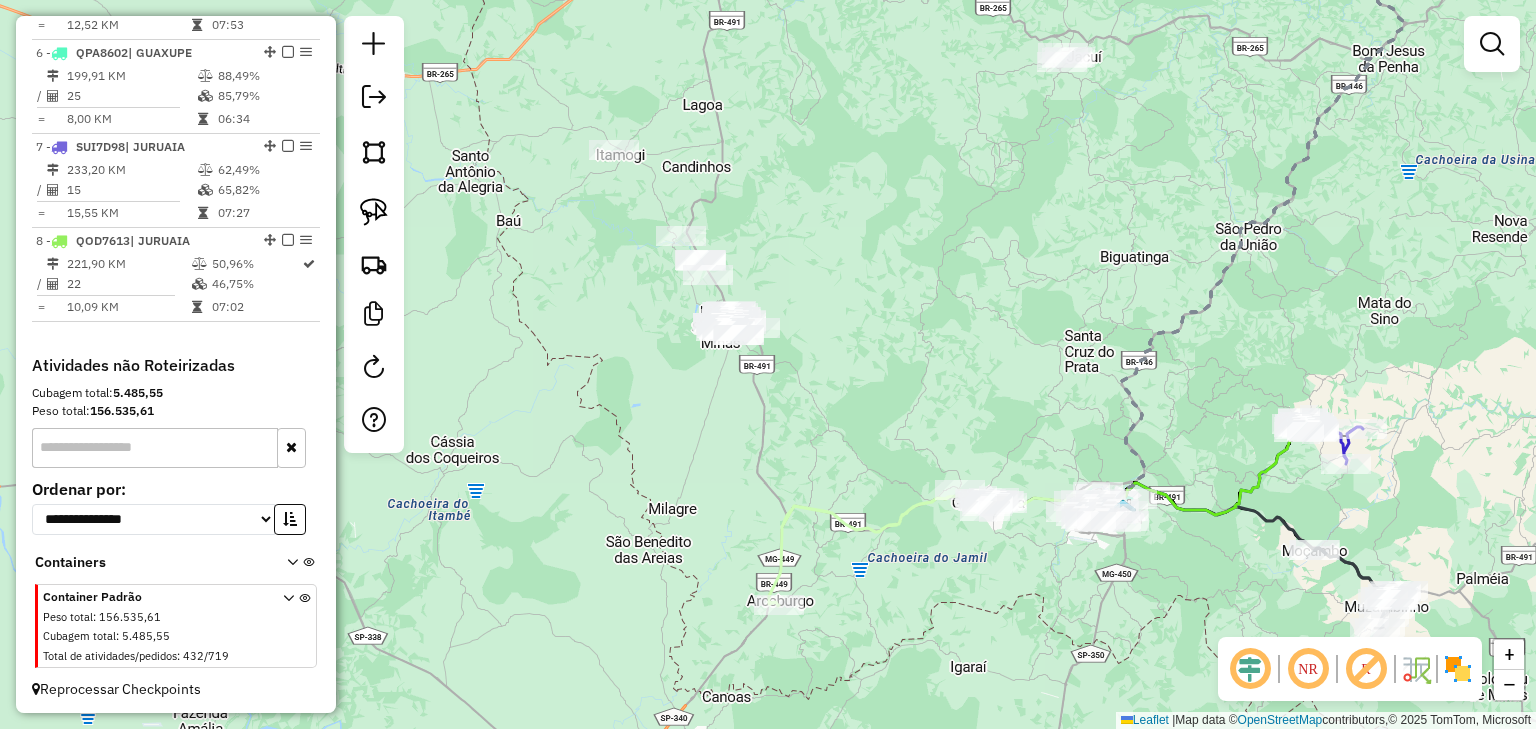 click on "Janela de atendimento Grade de atendimento Capacidade Transportadoras Veículos Cliente Pedidos  Rotas Selecione os dias de semana para filtrar as janelas de atendimento  Seg   Ter   Qua   Qui   Sex   Sáb   Dom  Informe o período da janela de atendimento: De: Até:  Filtrar exatamente a janela do cliente  Considerar janela de atendimento padrão  Selecione os dias de semana para filtrar as grades de atendimento  Seg   Ter   Qua   Qui   Sex   Sáb   Dom   Considerar clientes sem dia de atendimento cadastrado  Clientes fora do dia de atendimento selecionado Filtrar as atividades entre os valores definidos abaixo:  Peso mínimo:   Peso máximo:   Cubagem mínima:   Cubagem máxima:   De:   Até:  Filtrar as atividades entre o tempo de atendimento definido abaixo:  De:   Até:   Considerar capacidade total dos clientes não roteirizados Transportadora: Selecione um ou mais itens Tipo de veículo: Selecione um ou mais itens Veículo: Selecione um ou mais itens Motorista: Selecione um ou mais itens Nome: Rótulo:" 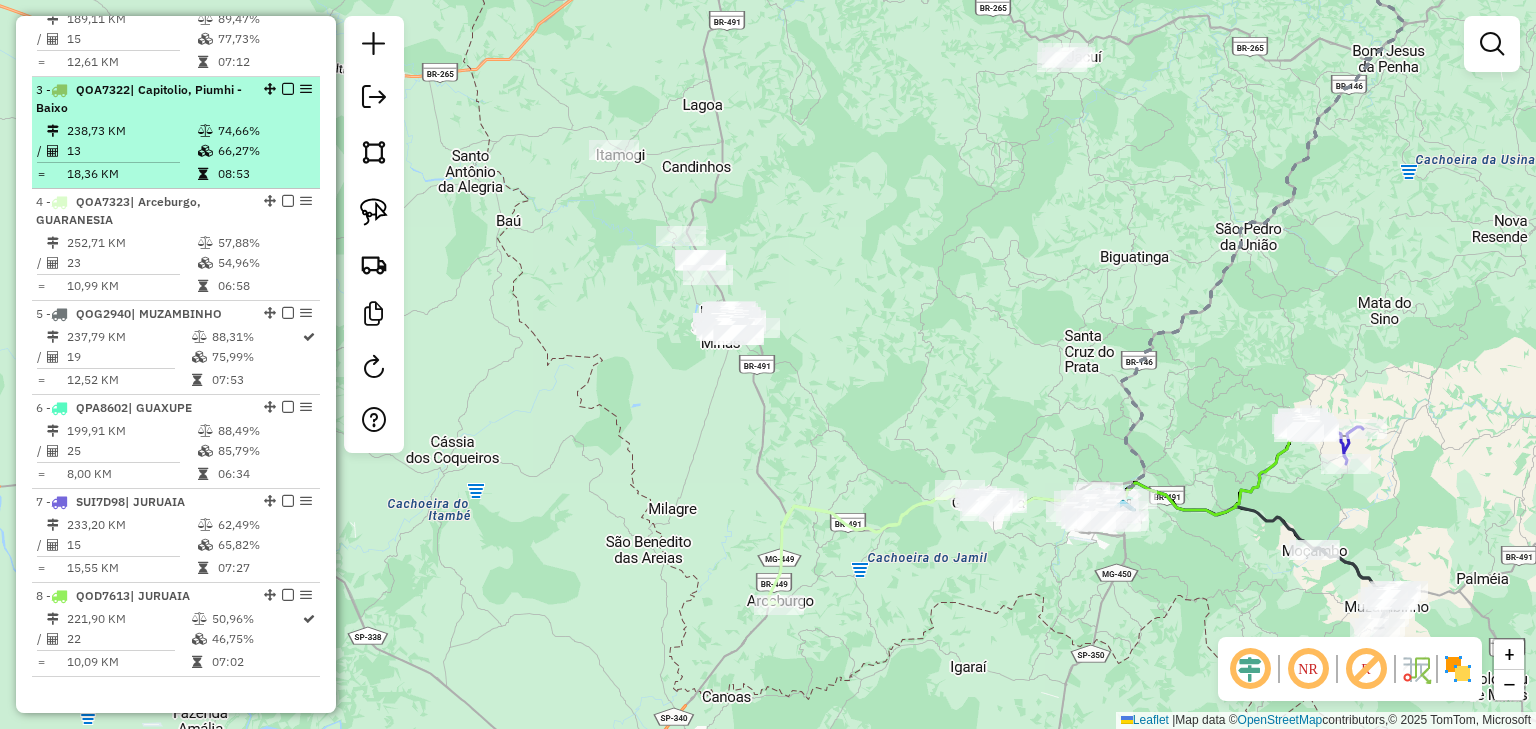 scroll, scrollTop: 999, scrollLeft: 0, axis: vertical 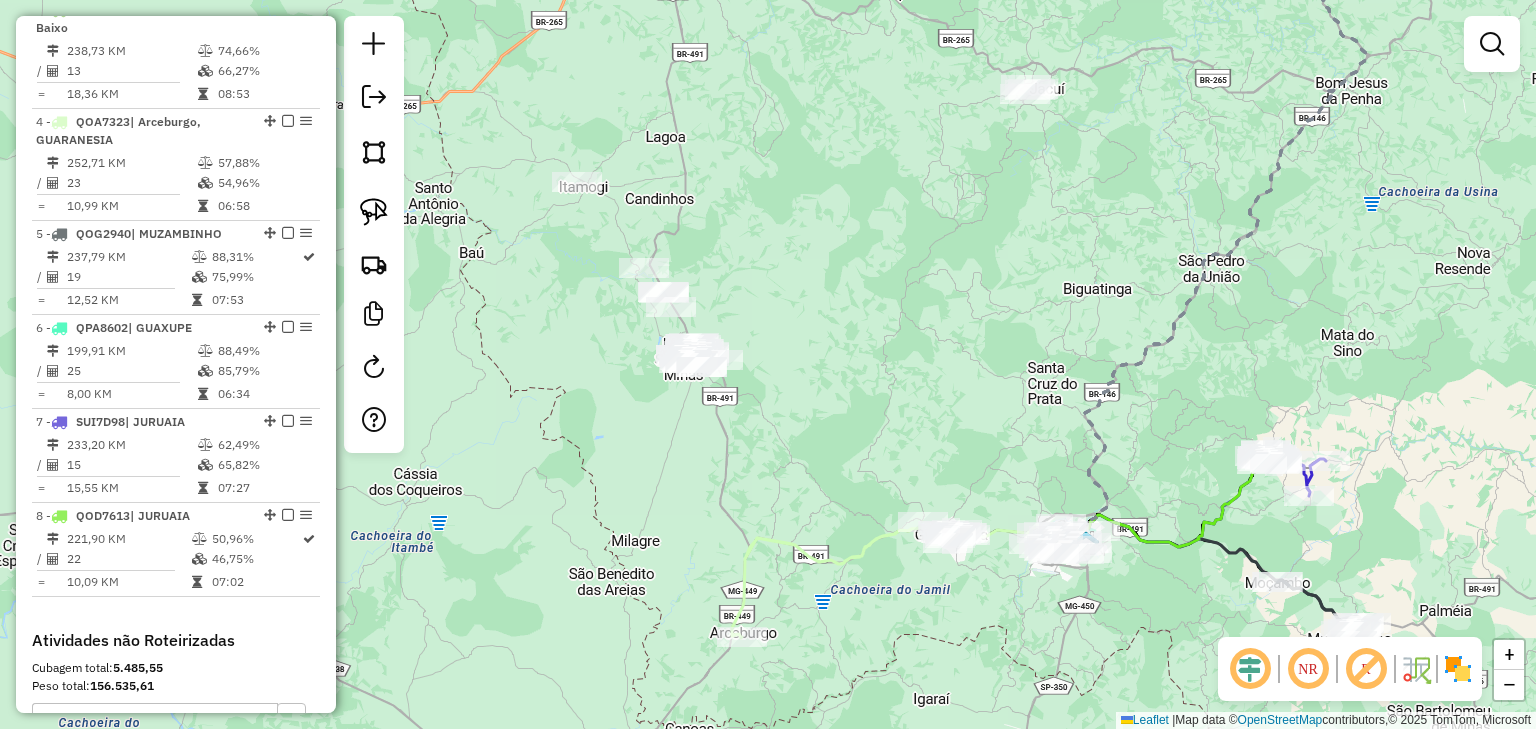drag, startPoint x: 681, startPoint y: 472, endPoint x: 646, endPoint y: 488, distance: 38.483765 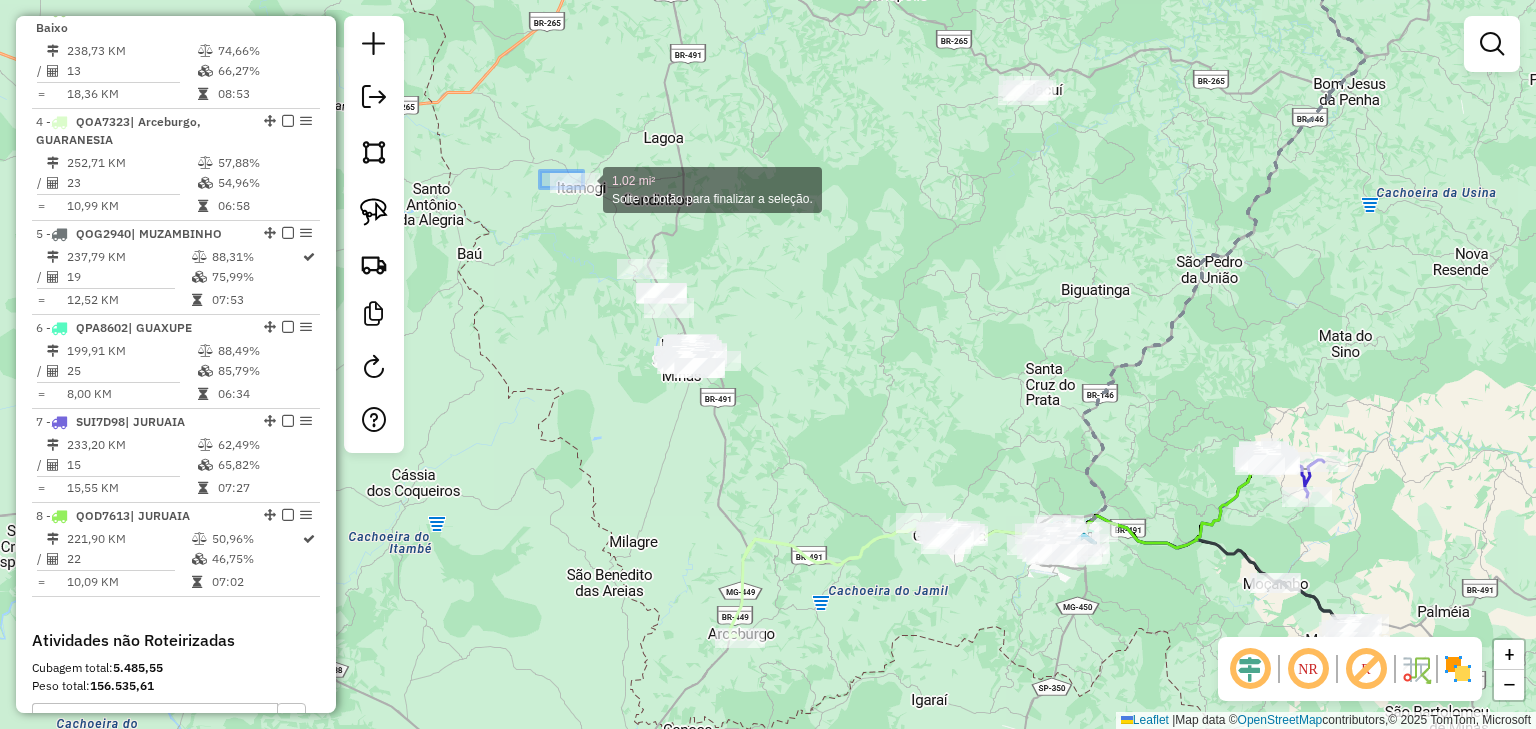 drag, startPoint x: 540, startPoint y: 171, endPoint x: 616, endPoint y: 204, distance: 82.85529 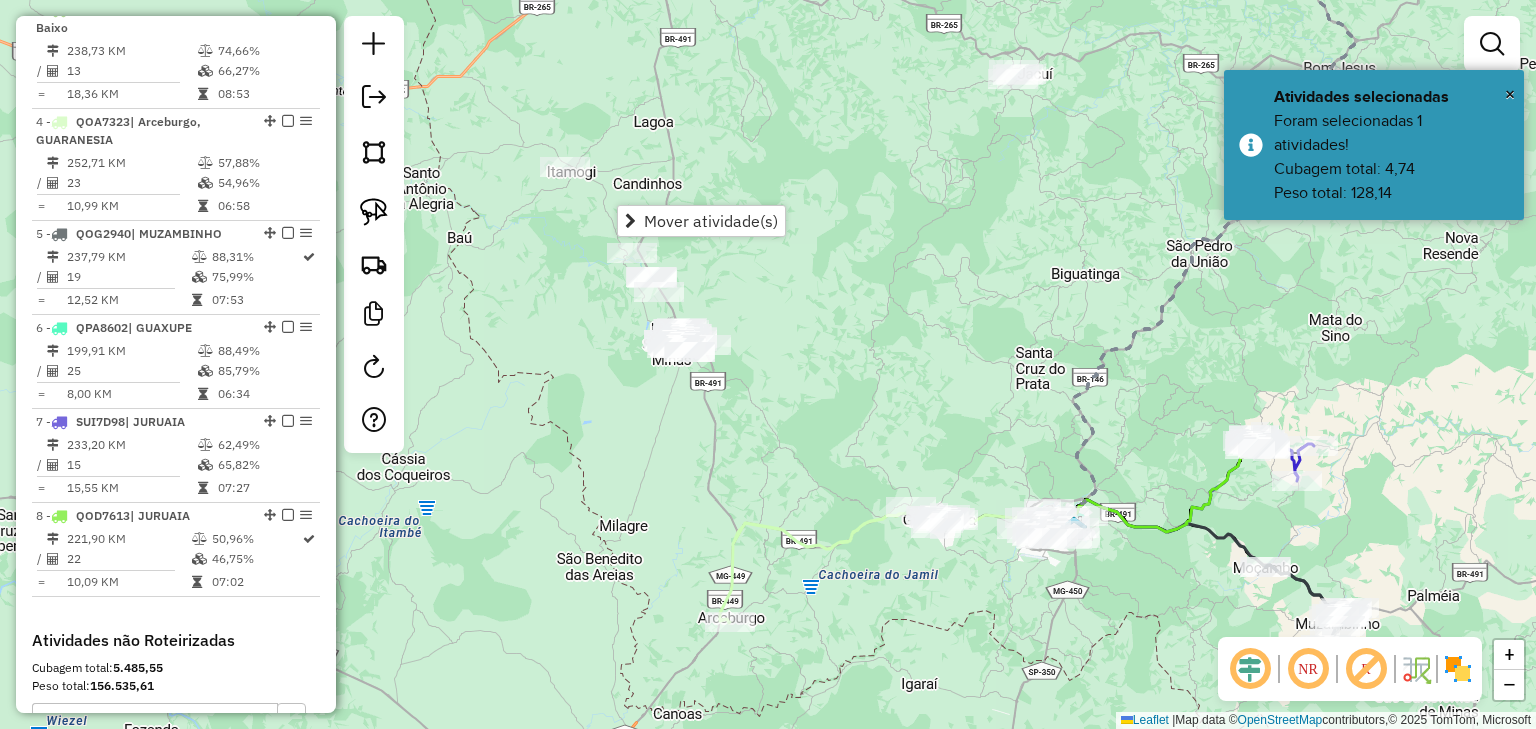drag, startPoint x: 605, startPoint y: 314, endPoint x: 568, endPoint y: 271, distance: 56.727417 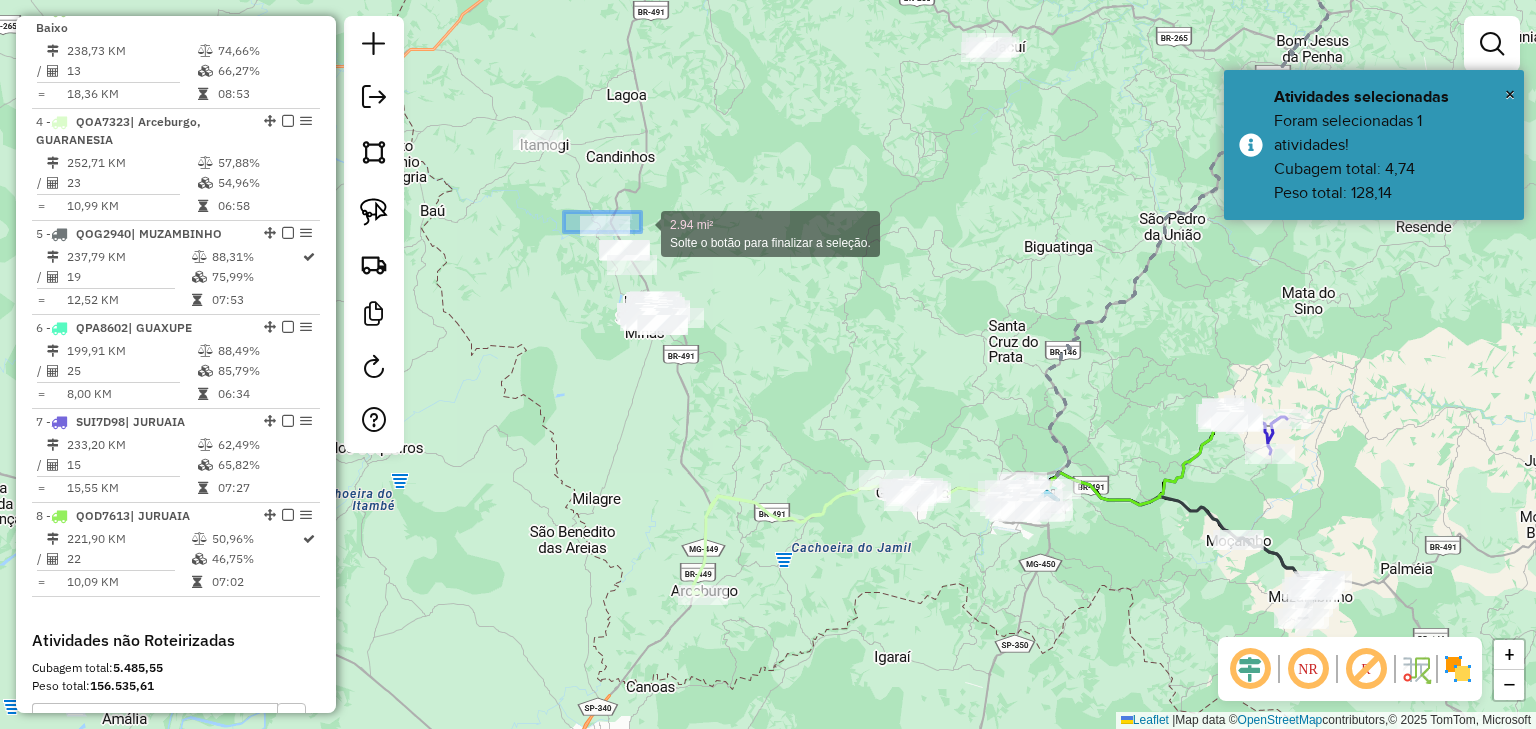 drag, startPoint x: 585, startPoint y: 214, endPoint x: 641, endPoint y: 232, distance: 58.821766 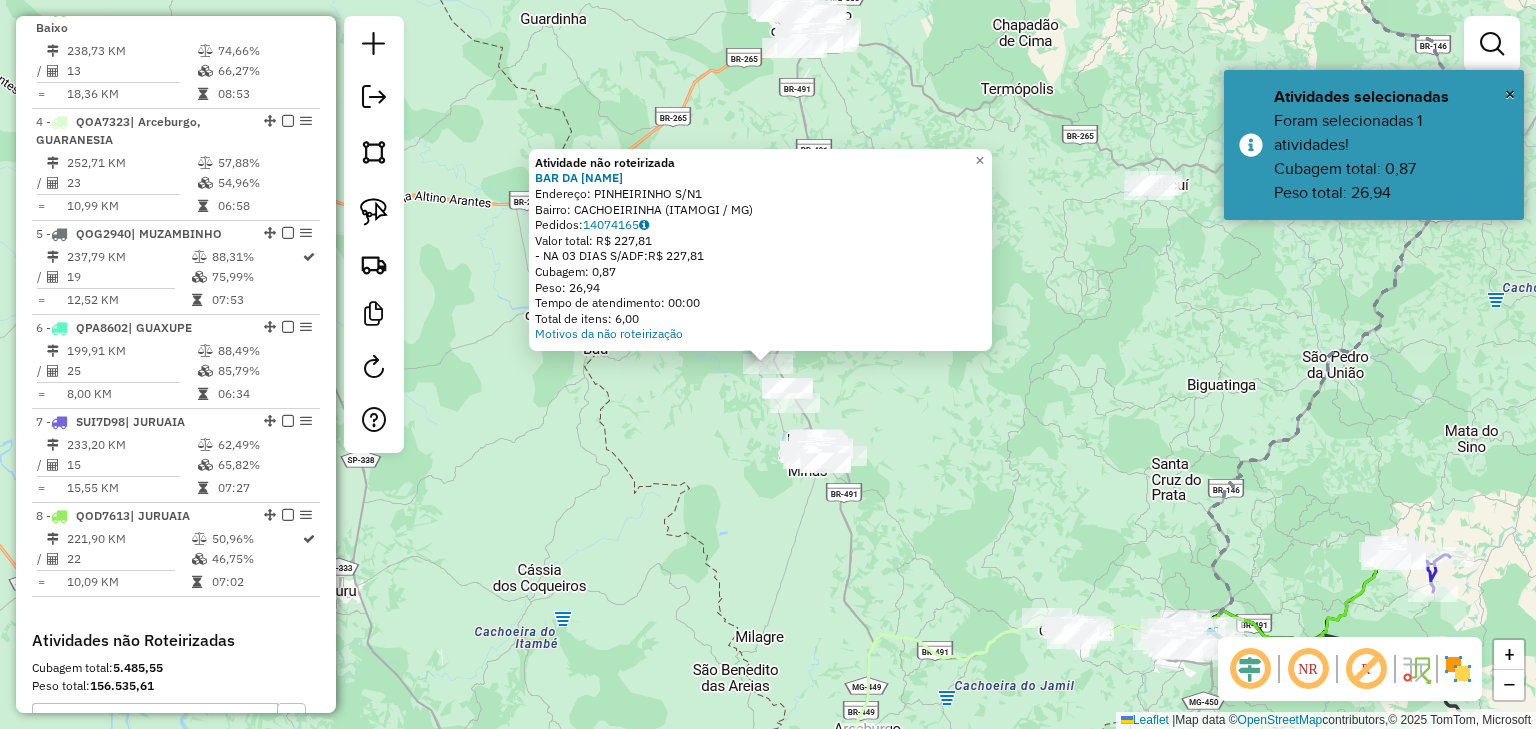 drag, startPoint x: 733, startPoint y: 421, endPoint x: 653, endPoint y: 337, distance: 116 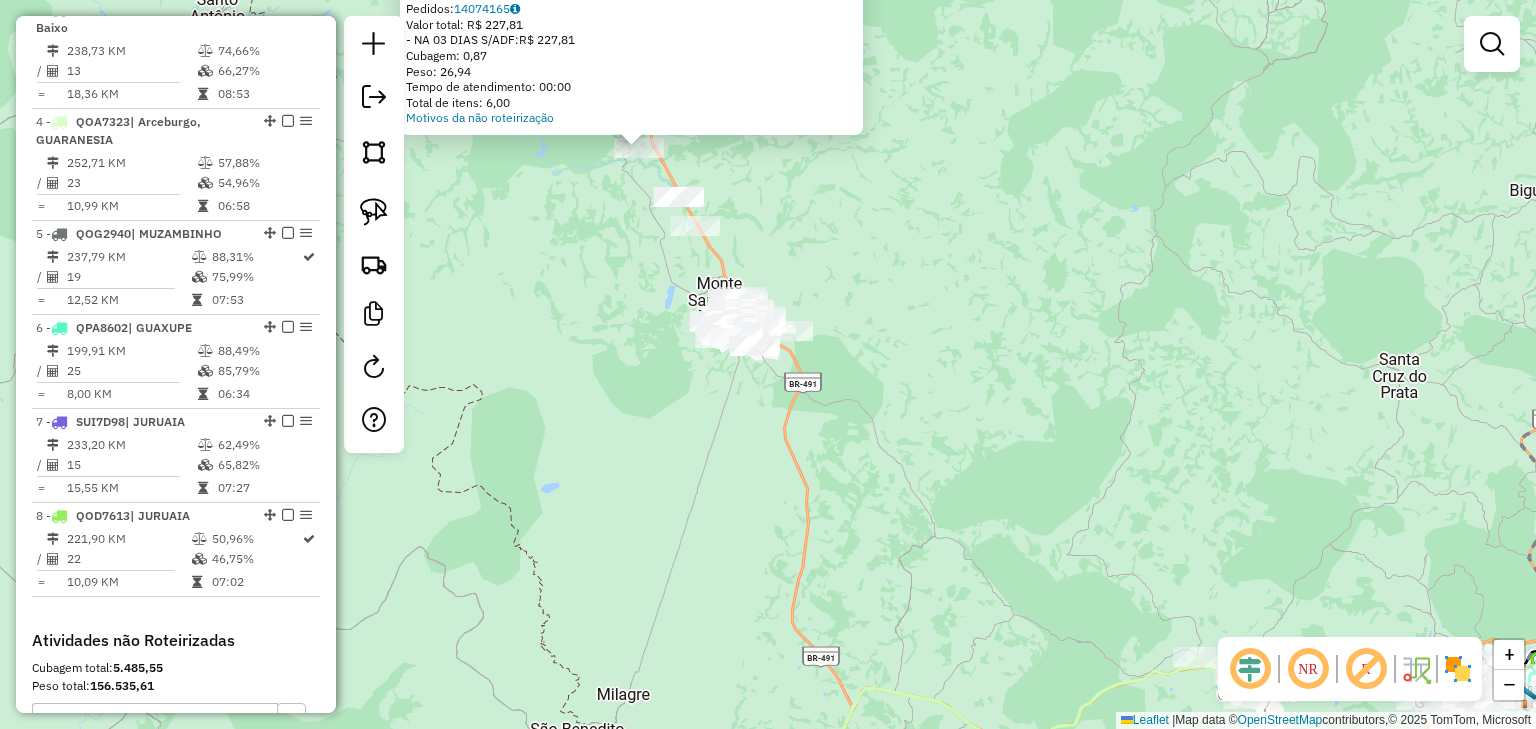 drag, startPoint x: 689, startPoint y: 293, endPoint x: 680, endPoint y: 275, distance: 20.12461 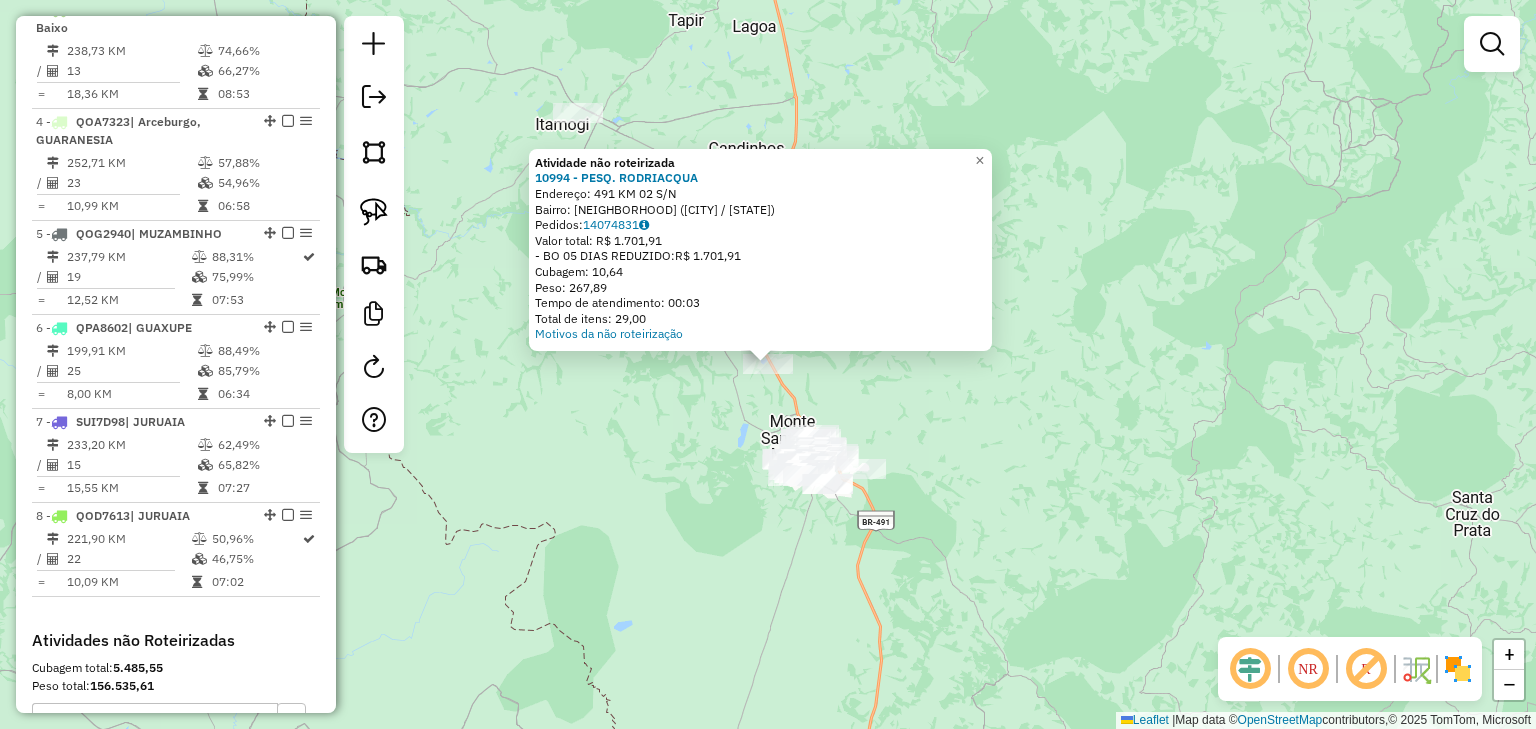 click on "Atividade não roteirizada 10994 - PESQ. RODRIACQUA  Endereço:  491 KM 02 S/N   Bairro: NOVA SALETE (MONTE SANTO DE MINAS / MG)   Pedidos:  14074831   Valor total: R$ 1.701,91   - BO 05 DIAS REDUZIDO:  R$ 1.701,91   Cubagem: 10,64   Peso: 267,89   Tempo de atendimento: 00:03   Total de itens: 29,00  Motivos da não roteirização × Janela de atendimento Grade de atendimento Capacidade Transportadoras Veículos Cliente Pedidos  Rotas Selecione os dias de semana para filtrar as janelas de atendimento  Seg   Ter   Qua   Qui   Sex   Sáb   Dom  Informe o período da janela de atendimento: De: Até:  Filtrar exatamente a janela do cliente  Considerar janela de atendimento padrão  Selecione os dias de semana para filtrar as grades de atendimento  Seg   Ter   Qua   Qui   Sex   Sáb   Dom   Considerar clientes sem dia de atendimento cadastrado  Clientes fora do dia de atendimento selecionado Filtrar as atividades entre os valores definidos abaixo:  Peso mínimo:   Peso máximo:   Cubagem mínima:   De:   Até:  +" 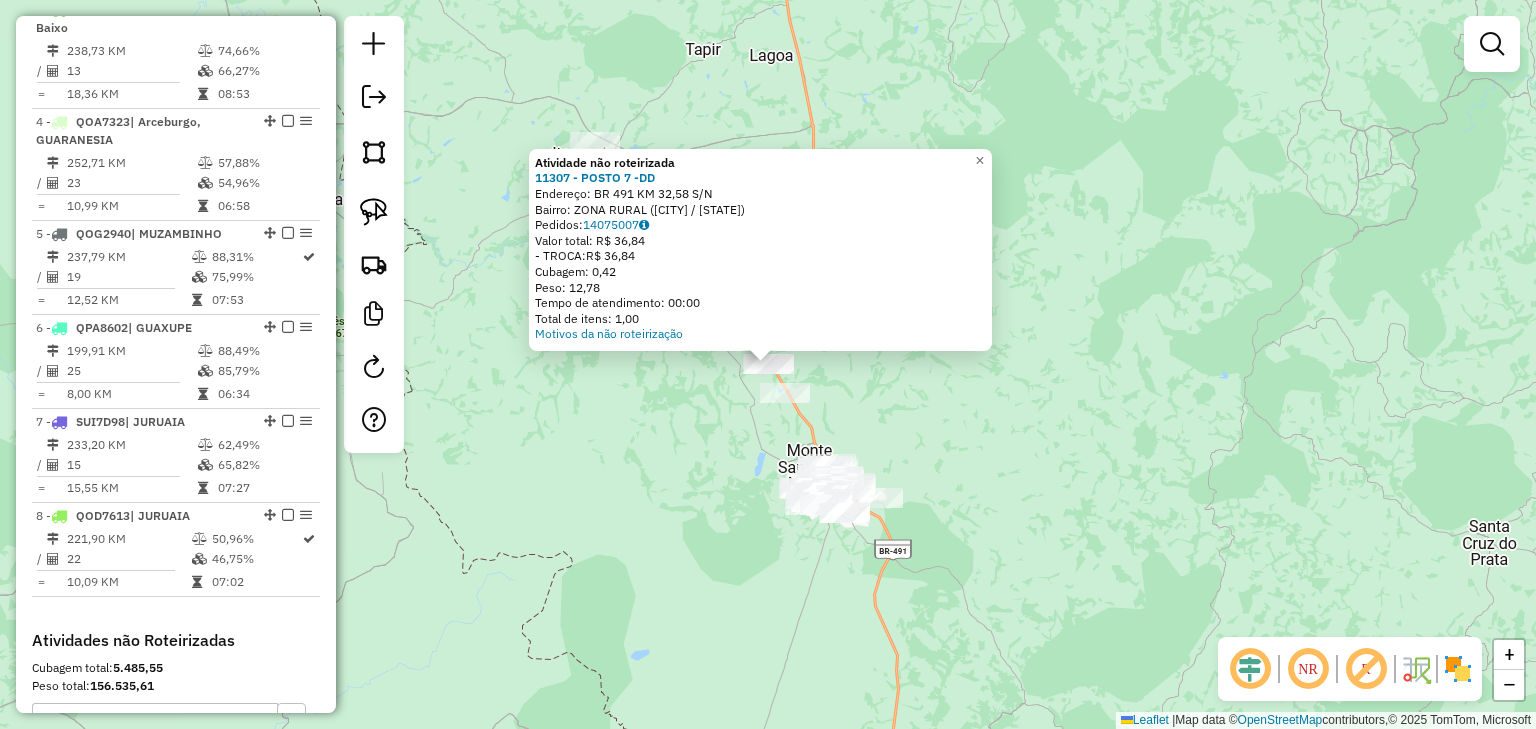 click on "Atividade não roteirizada 11307 - POSTO 7 -DD  Endereço:  BR 491 KM 32,58 S/N   Bairro: ZONA RURAL (MONTE SANTO DE MINAS / MG)   Pedidos:  14075007   Valor total: R$ 36,84   - TROCA:  R$ 36,84   Cubagem: 0,42   Peso: 12,78   Tempo de atendimento: 00:00   Total de itens: 1,00  Motivos da não roteirização × Janela de atendimento Grade de atendimento Capacidade Transportadoras Veículos Cliente Pedidos  Rotas Selecione os dias de semana para filtrar as janelas de atendimento  Seg   Ter   Qua   Qui   Sex   Sáb   Dom  Informe o período da janela de atendimento: De: Até:  Filtrar exatamente a janela do cliente  Considerar janela de atendimento padrão  Selecione os dias de semana para filtrar as grades de atendimento  Seg   Ter   Qua   Qui   Sex   Sáb   Dom   Considerar clientes sem dia de atendimento cadastrado  Clientes fora do dia de atendimento selecionado Filtrar as atividades entre os valores definidos abaixo:  Peso mínimo:   Peso máximo:   Cubagem mínima:   Cubagem máxima:   De:   Até:   De:" 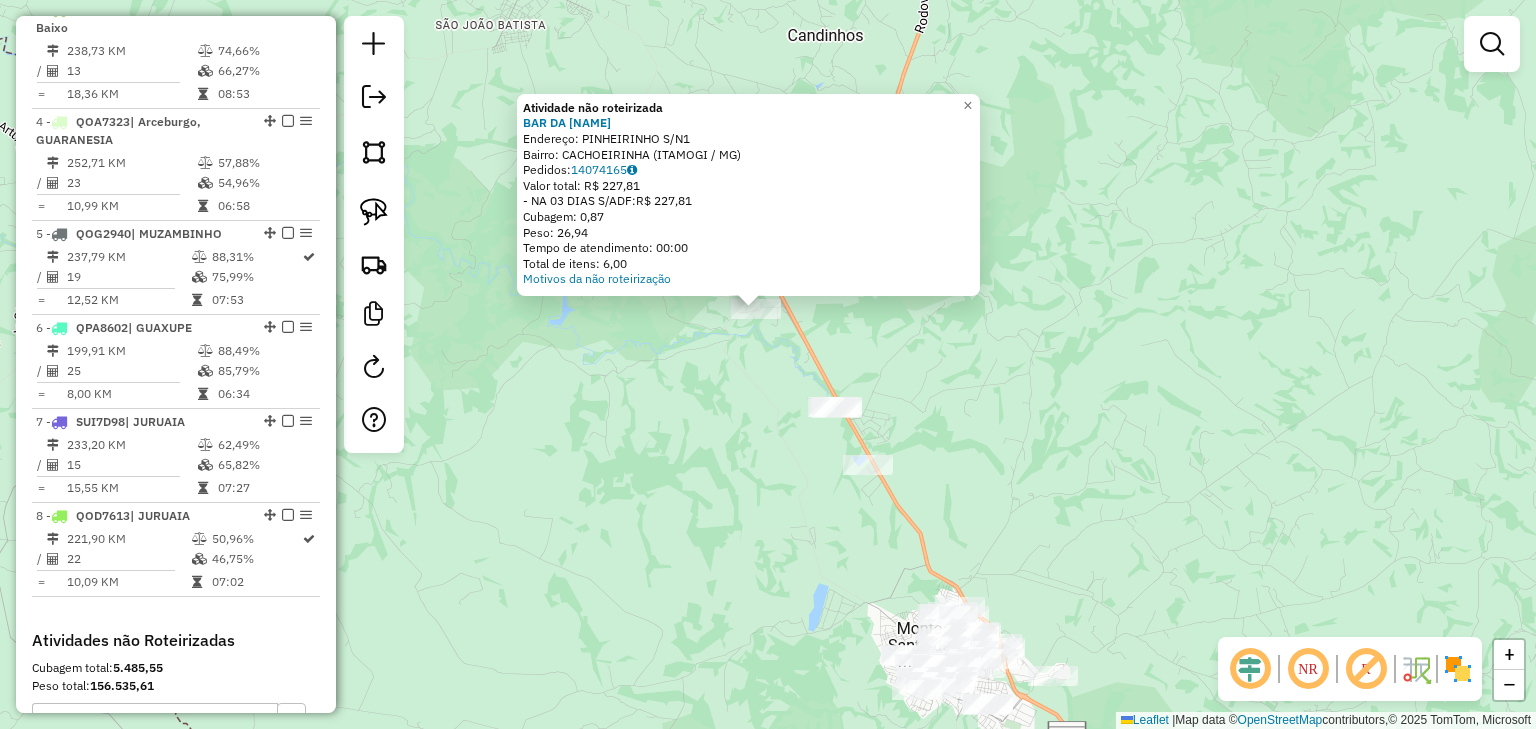 drag, startPoint x: 732, startPoint y: 471, endPoint x: 708, endPoint y: 374, distance: 99.92497 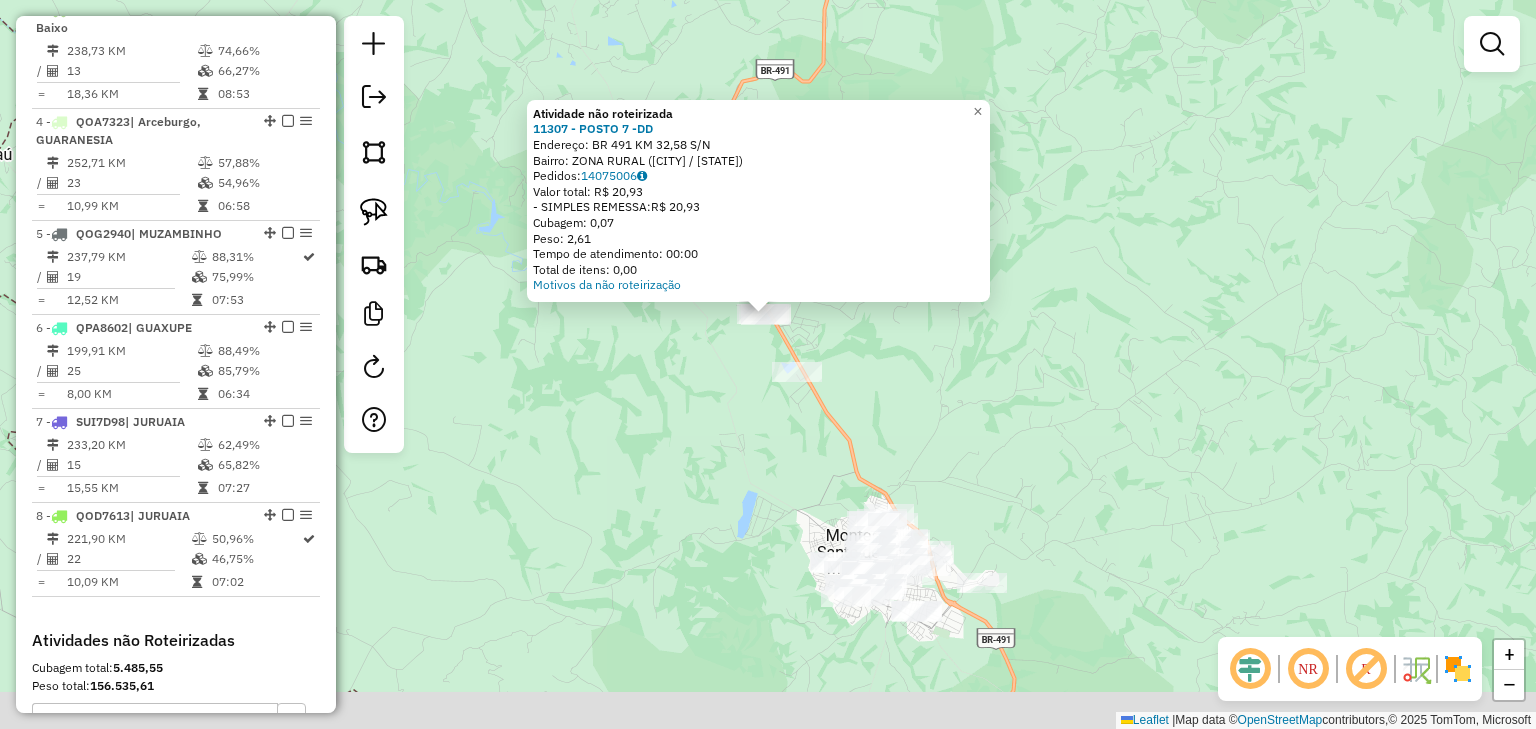 drag, startPoint x: 728, startPoint y: 455, endPoint x: 725, endPoint y: 398, distance: 57.07889 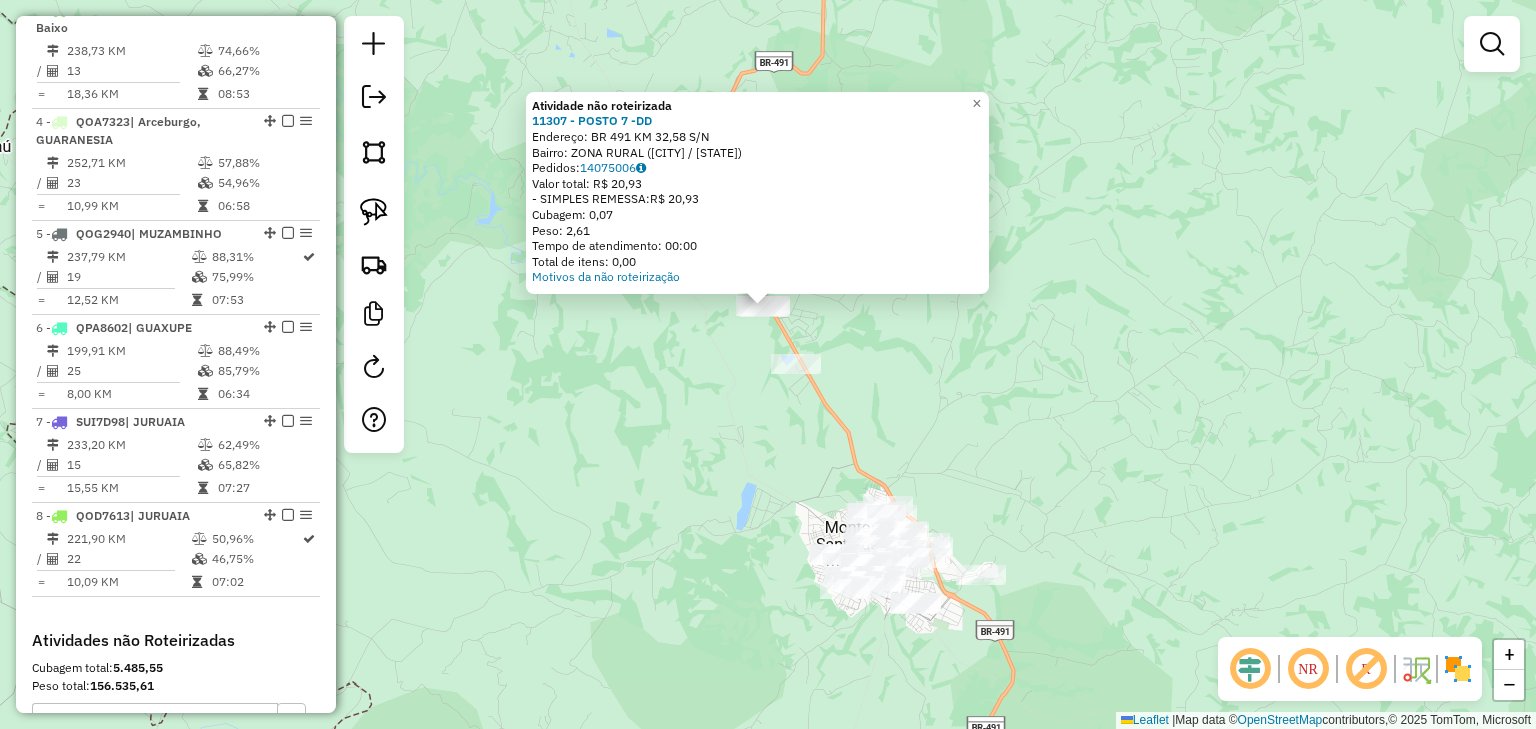 click on "Atividade não roteirizada 11307 - POSTO 7 -DD  Endereço:  BR 491 KM 32,58 S/N   Bairro: ZONA RURAL (MONTE SANTO DE MINAS / MG)   Pedidos:  14075006   Valor total: R$ 20,93   - SIMPLES REMESSA:  R$ 20,93   Cubagem: 0,07   Peso: 2,61   Tempo de atendimento: 00:00   Total de itens: 0,00  Motivos da não roteirização × Janela de atendimento Grade de atendimento Capacidade Transportadoras Veículos Cliente Pedidos  Rotas Selecione os dias de semana para filtrar as janelas de atendimento  Seg   Ter   Qua   Qui   Sex   Sáb   Dom  Informe o período da janela de atendimento: De: Até:  Filtrar exatamente a janela do cliente  Considerar janela de atendimento padrão  Selecione os dias de semana para filtrar as grades de atendimento  Seg   Ter   Qua   Qui   Sex   Sáb   Dom   Considerar clientes sem dia de atendimento cadastrado  Clientes fora do dia de atendimento selecionado Filtrar as atividades entre os valores definidos abaixo:  Peso mínimo:   Peso máximo:   Cubagem mínima:   Cubagem máxima:   De:   De:" 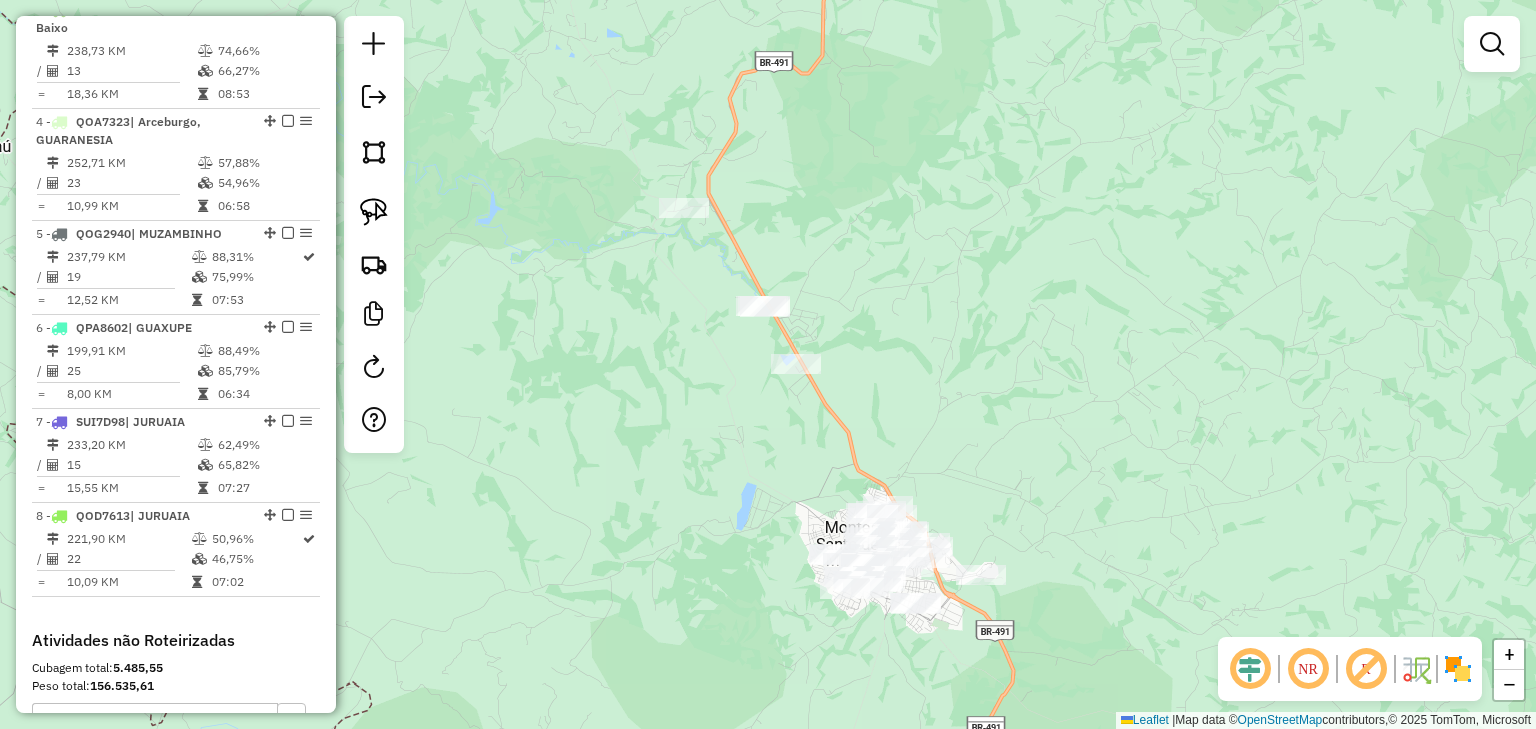 drag, startPoint x: 725, startPoint y: 256, endPoint x: 728, endPoint y: 244, distance: 12.369317 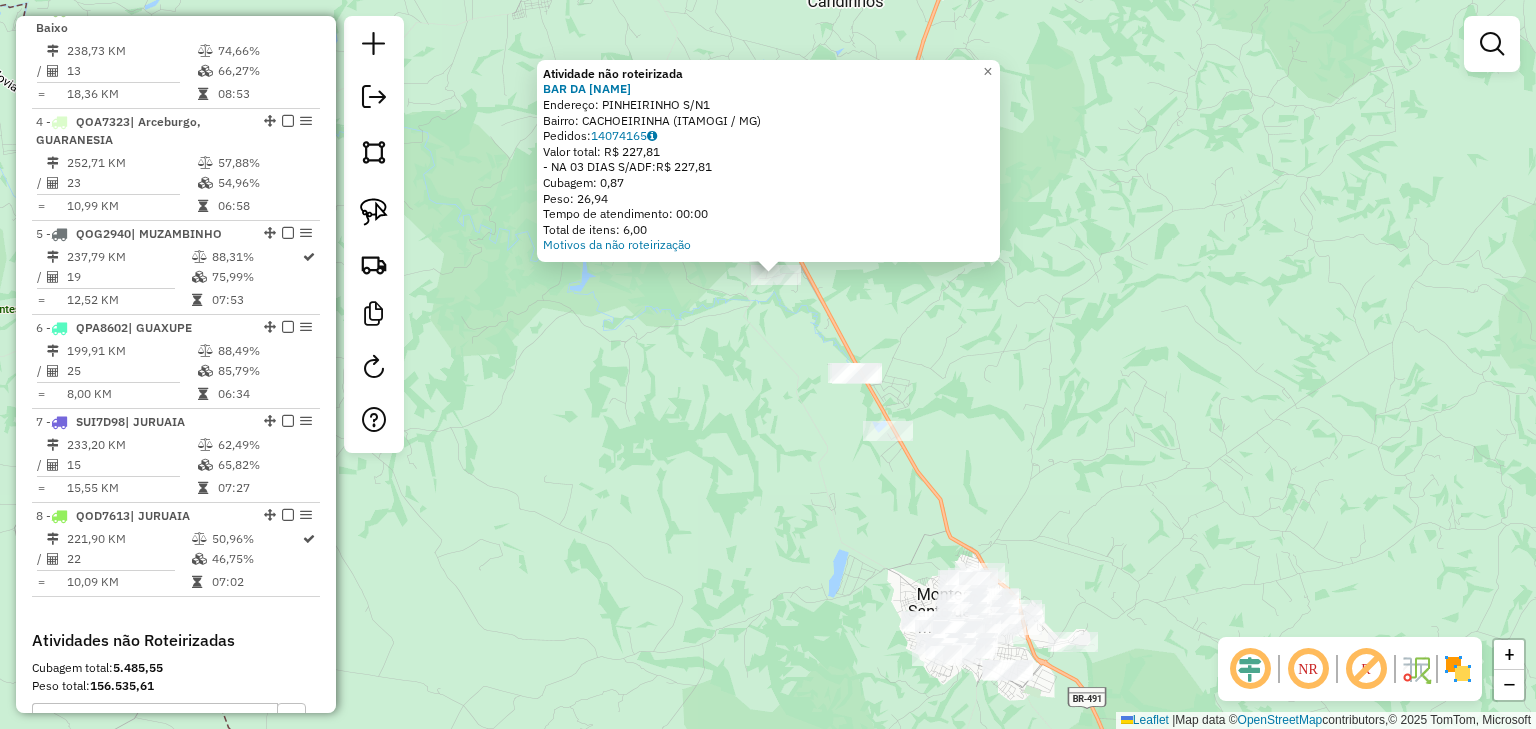 drag, startPoint x: 731, startPoint y: 395, endPoint x: 738, endPoint y: 316, distance: 79.30952 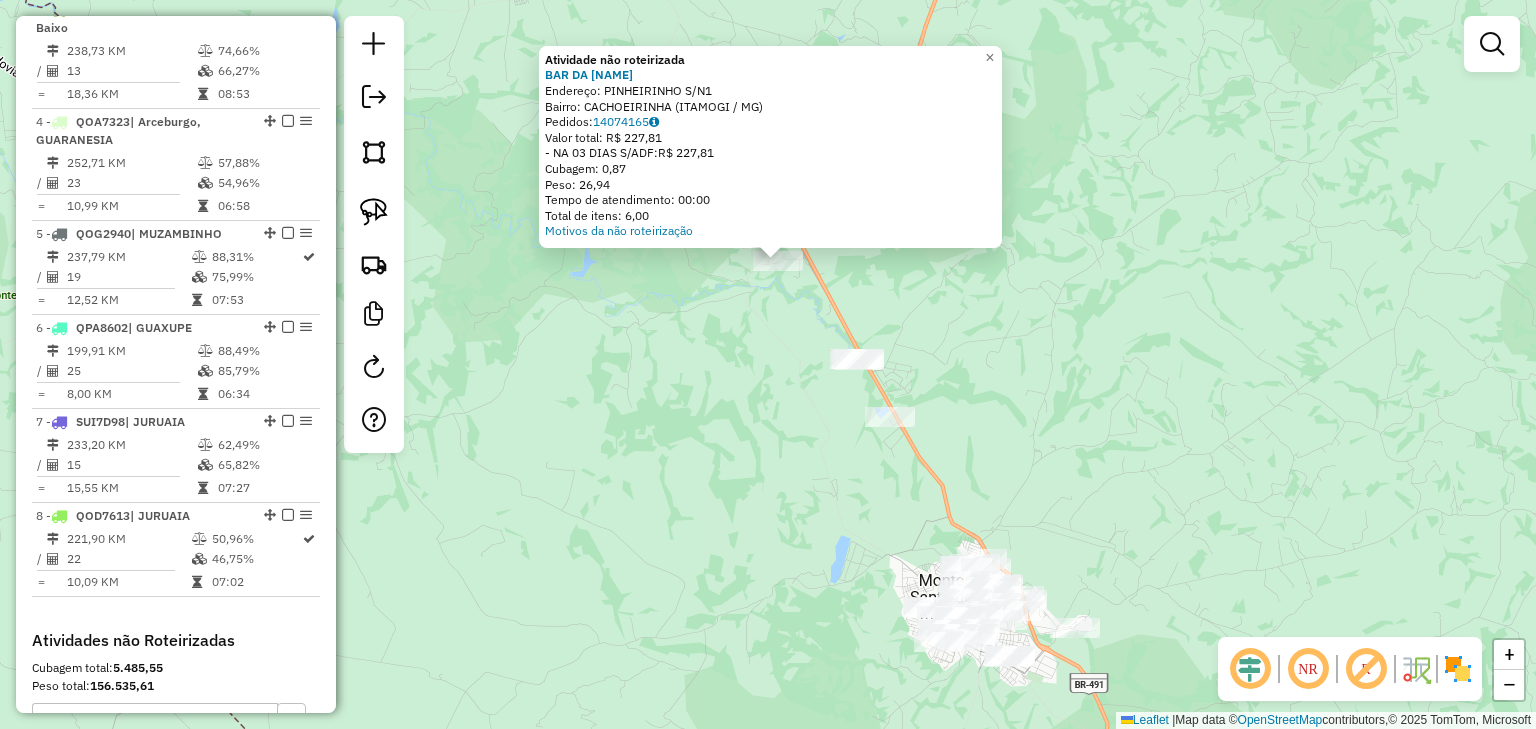 drag, startPoint x: 769, startPoint y: 334, endPoint x: 741, endPoint y: 269, distance: 70.77429 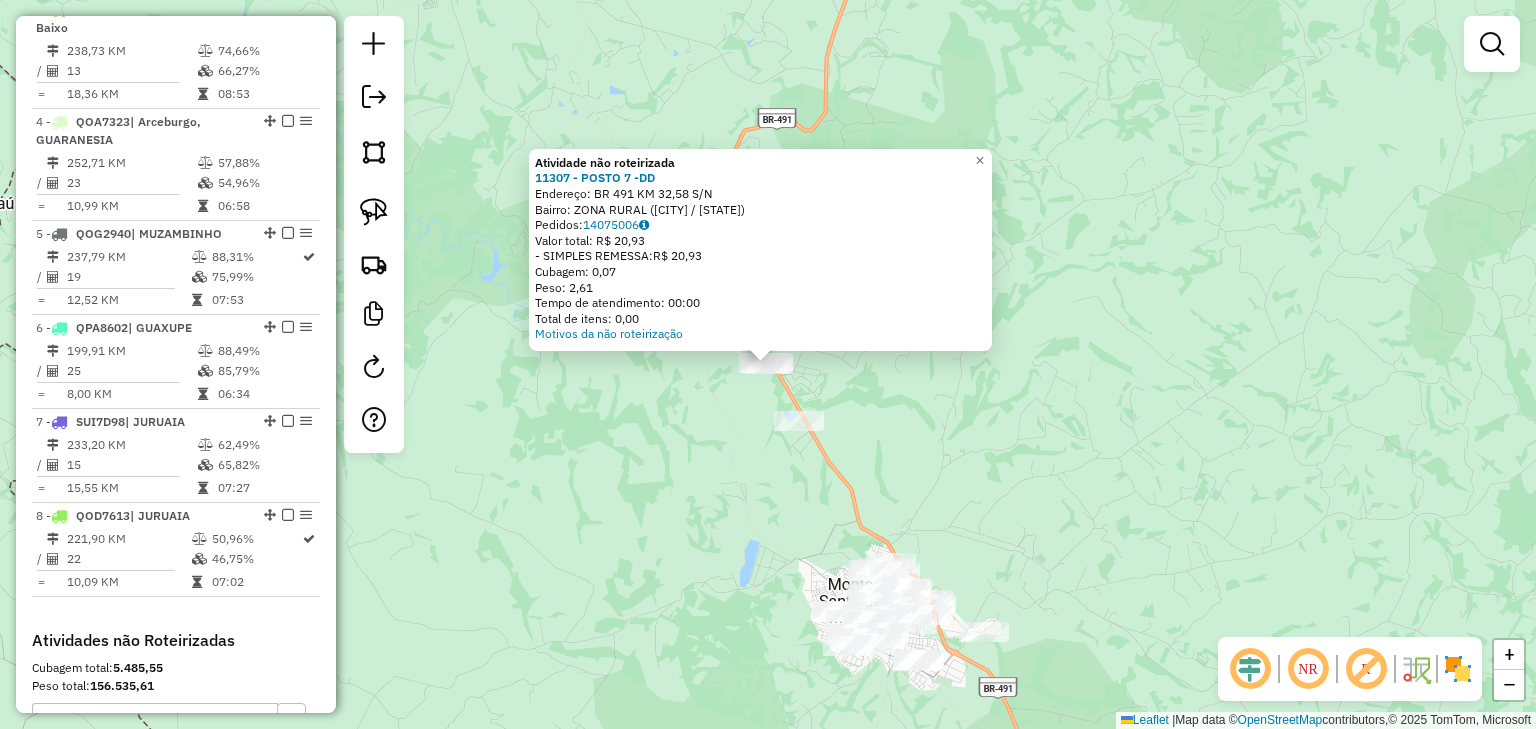 click on "Atividade não roteirizada 11307 - POSTO 7 -DD  Endereço:  BR 491 KM 32,58 S/N   Bairro: ZONA RURAL (MONTE SANTO DE MINAS / MG)   Pedidos:  14075006   Valor total: R$ 20,93   - SIMPLES REMESSA:  R$ 20,93   Cubagem: 0,07   Peso: 2,61   Tempo de atendimento: 00:00   Total de itens: 0,00  Motivos da não roteirização × Janela de atendimento Grade de atendimento Capacidade Transportadoras Veículos Cliente Pedidos  Rotas Selecione os dias de semana para filtrar as janelas de atendimento  Seg   Ter   Qua   Qui   Sex   Sáb   Dom  Informe o período da janela de atendimento: De: Até:  Filtrar exatamente a janela do cliente  Considerar janela de atendimento padrão  Selecione os dias de semana para filtrar as grades de atendimento  Seg   Ter   Qua   Qui   Sex   Sáb   Dom   Considerar clientes sem dia de atendimento cadastrado  Clientes fora do dia de atendimento selecionado Filtrar as atividades entre os valores definidos abaixo:  Peso mínimo:   Peso máximo:   Cubagem mínima:   Cubagem máxima:   De:   De:" 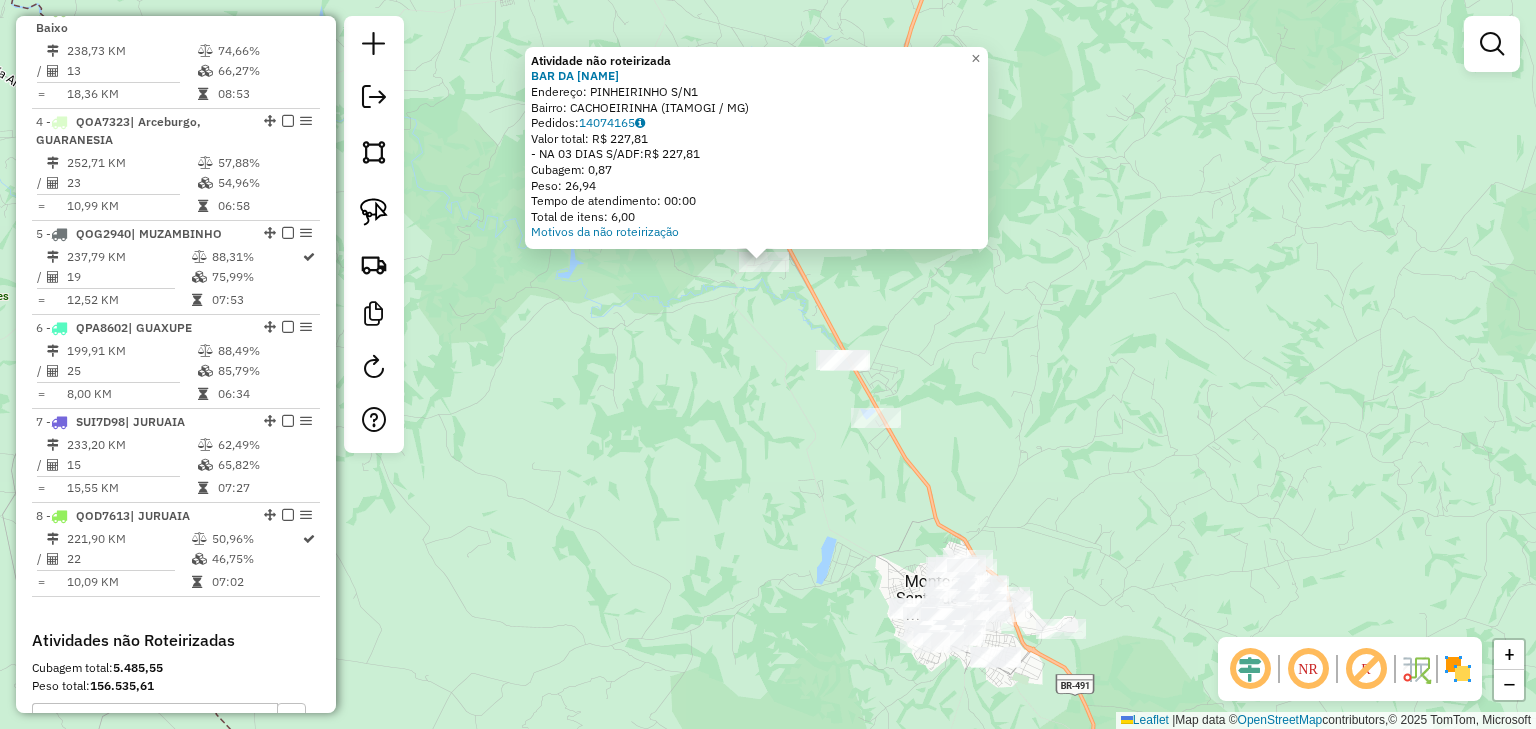 drag, startPoint x: 760, startPoint y: 427, endPoint x: 756, endPoint y: 324, distance: 103.077644 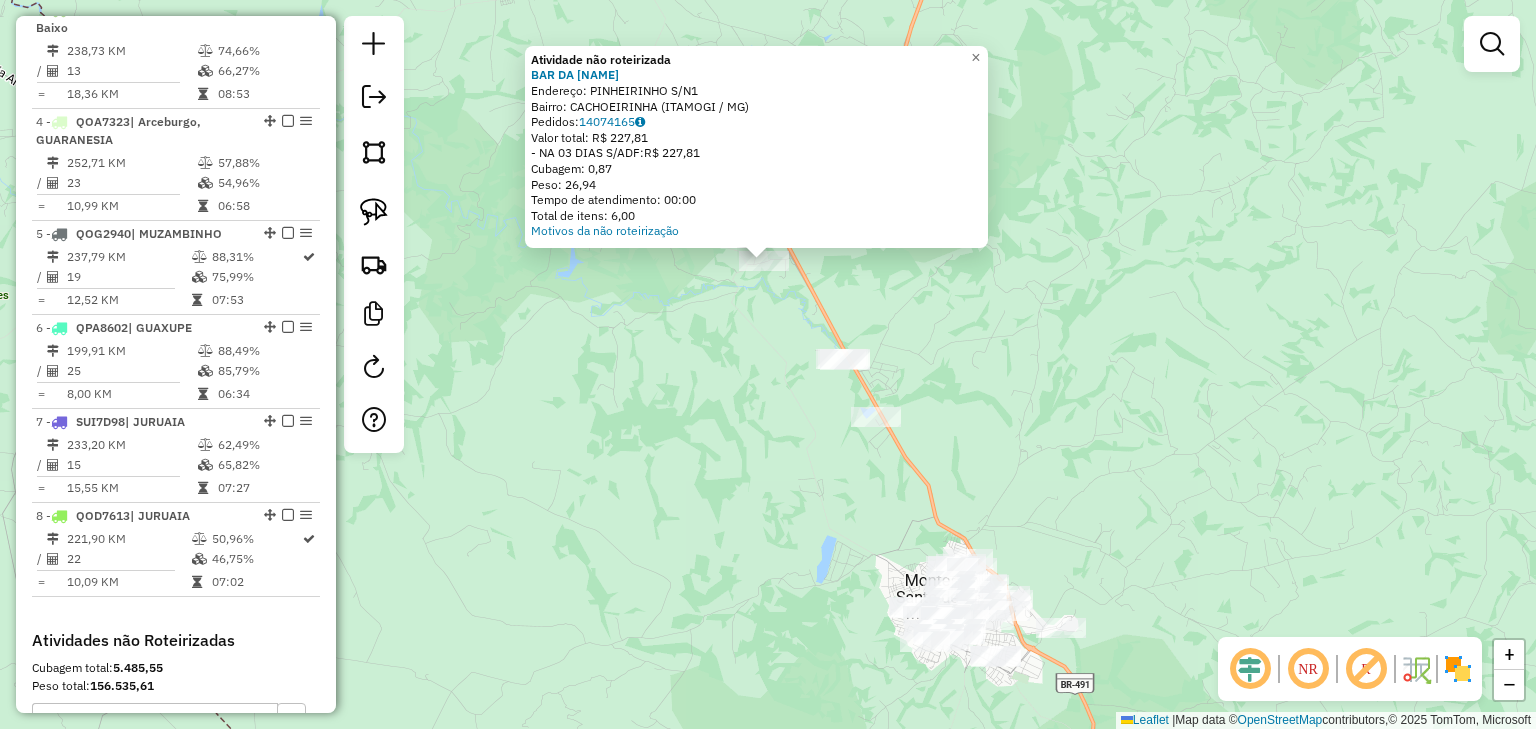 click on "Atividade não roteirizada 57940 - BAR DA LATA  Endereço:  PINHEIRINHO S/N1   Bairro: CACHOEIRINHA (ITAMOGI / MG)   Pedidos:  14074165   Valor total: R$ 227,81   - NA 03 DIAS S/ADF:  R$ 227,81   Cubagem: 0,87   Peso: 26,94   Tempo de atendimento: 00:00   Total de itens: 6,00  Motivos da não roteirização × Janela de atendimento Grade de atendimento Capacidade Transportadoras Veículos Cliente Pedidos  Rotas Selecione os dias de semana para filtrar as janelas de atendimento  Seg   Ter   Qua   Qui   Sex   Sáb   Dom  Informe o período da janela de atendimento: De: Até:  Filtrar exatamente a janela do cliente  Considerar janela de atendimento padrão  Selecione os dias de semana para filtrar as grades de atendimento  Seg   Ter   Qua   Qui   Sex   Sáb   Dom   Considerar clientes sem dia de atendimento cadastrado  Clientes fora do dia de atendimento selecionado Filtrar as atividades entre os valores definidos abaixo:  Peso mínimo:   Peso máximo:   Cubagem mínima:   Cubagem máxima:   De:   Até:   De:  +" 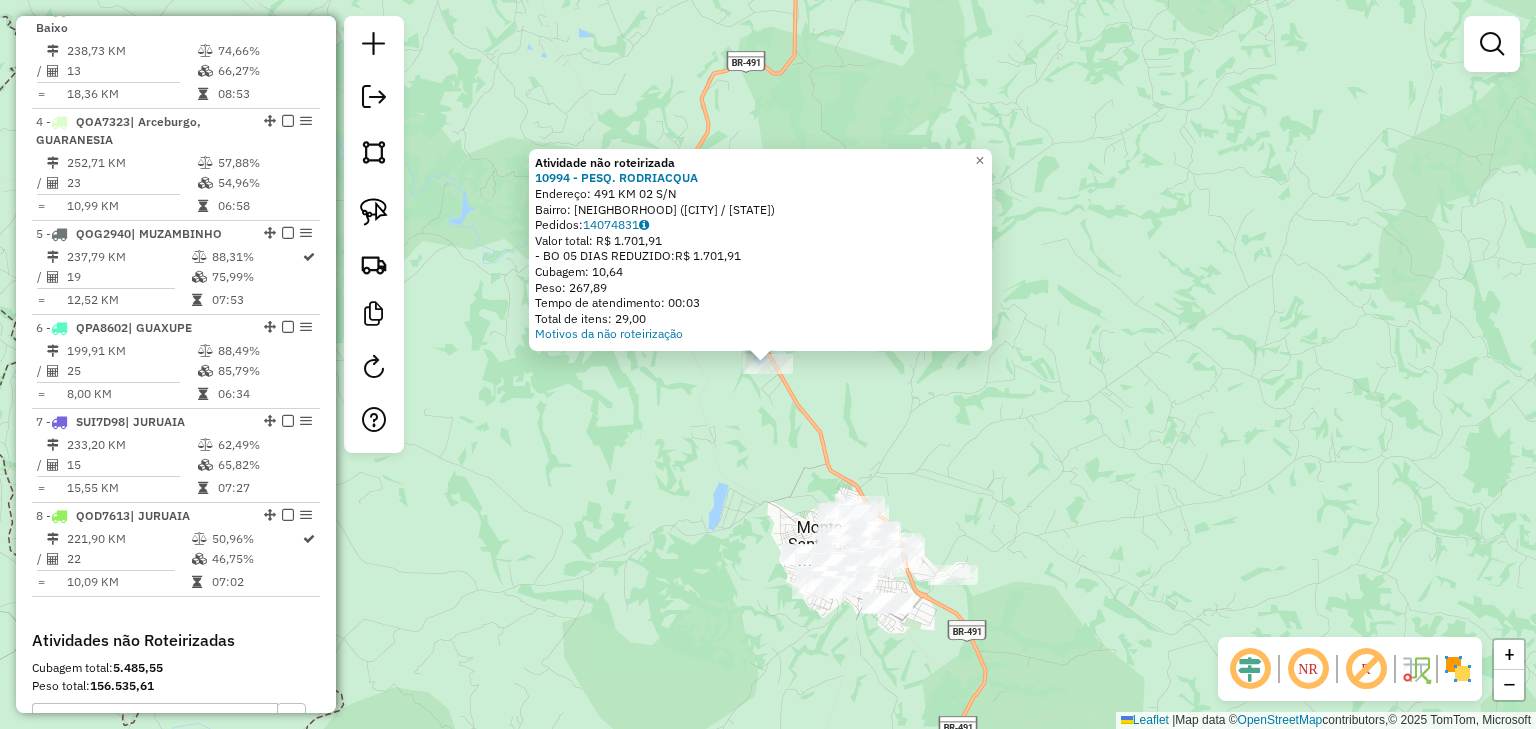click on "Atividade não roteirizada 10994 - PESQ. RODRIACQUA  Endereço:  491 KM 02 S/N   Bairro: NOVA SALETE (MONTE SANTO DE MINAS / MG)   Pedidos:  14074831   Valor total: R$ 1.701,91   - BO 05 DIAS REDUZIDO:  R$ 1.701,91   Cubagem: 10,64   Peso: 267,89   Tempo de atendimento: 00:03   Total de itens: 29,00  Motivos da não roteirização × Janela de atendimento Grade de atendimento Capacidade Transportadoras Veículos Cliente Pedidos  Rotas Selecione os dias de semana para filtrar as janelas de atendimento  Seg   Ter   Qua   Qui   Sex   Sáb   Dom  Informe o período da janela de atendimento: De: Até:  Filtrar exatamente a janela do cliente  Considerar janela de atendimento padrão  Selecione os dias de semana para filtrar as grades de atendimento  Seg   Ter   Qua   Qui   Sex   Sáb   Dom   Considerar clientes sem dia de atendimento cadastrado  Clientes fora do dia de atendimento selecionado Filtrar as atividades entre os valores definidos abaixo:  Peso mínimo:   Peso máximo:   Cubagem mínima:   De:   Até:  +" 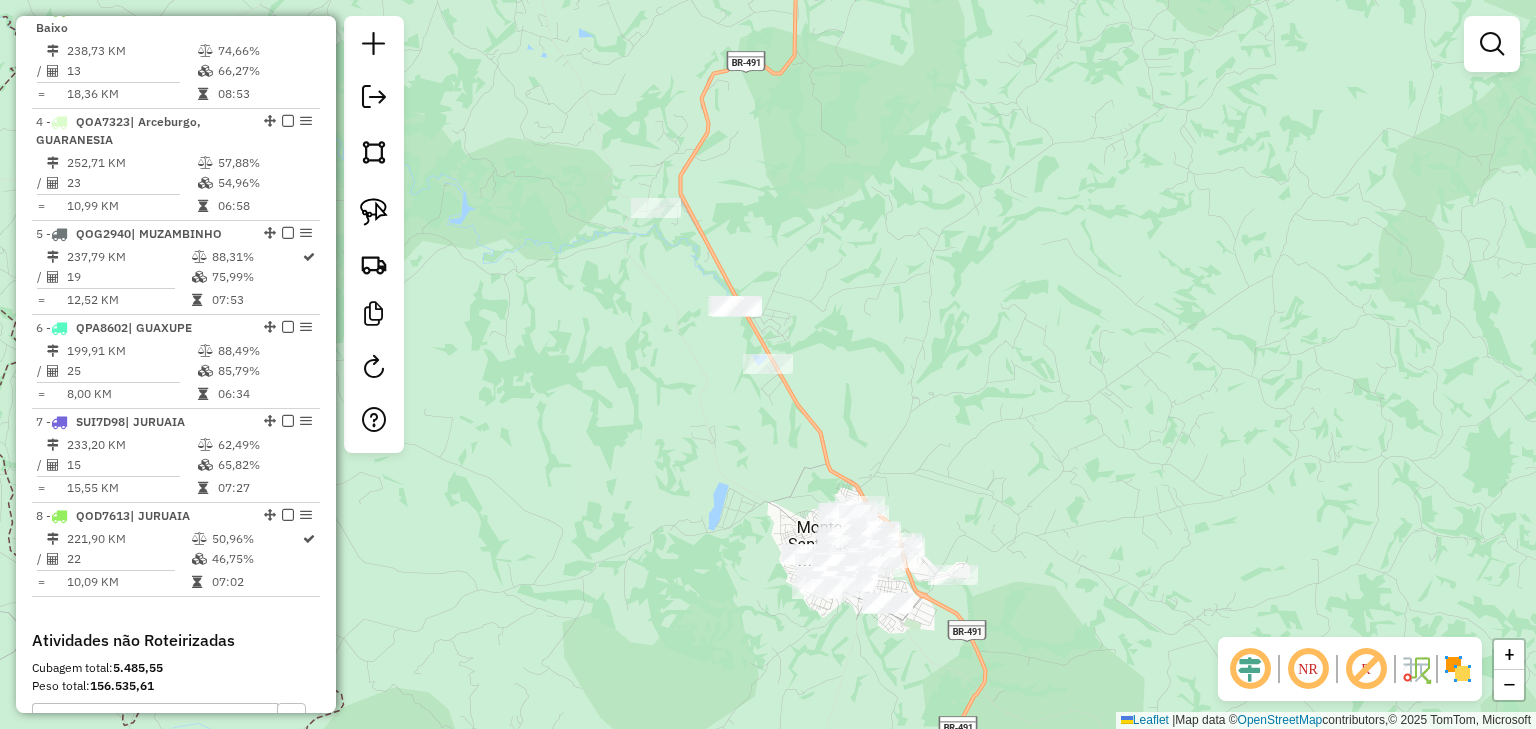 click on "Janela de atendimento Grade de atendimento Capacidade Transportadoras Veículos Cliente Pedidos  Rotas Selecione os dias de semana para filtrar as janelas de atendimento  Seg   Ter   Qua   Qui   Sex   Sáb   Dom  Informe o período da janela de atendimento: De: Até:  Filtrar exatamente a janela do cliente  Considerar janela de atendimento padrão  Selecione os dias de semana para filtrar as grades de atendimento  Seg   Ter   Qua   Qui   Sex   Sáb   Dom   Considerar clientes sem dia de atendimento cadastrado  Clientes fora do dia de atendimento selecionado Filtrar as atividades entre os valores definidos abaixo:  Peso mínimo:   Peso máximo:   Cubagem mínima:   Cubagem máxima:   De:   Até:  Filtrar as atividades entre o tempo de atendimento definido abaixo:  De:   Até:   Considerar capacidade total dos clientes não roteirizados Transportadora: Selecione um ou mais itens Tipo de veículo: Selecione um ou mais itens Veículo: Selecione um ou mais itens Motorista: Selecione um ou mais itens Nome: Rótulo:" 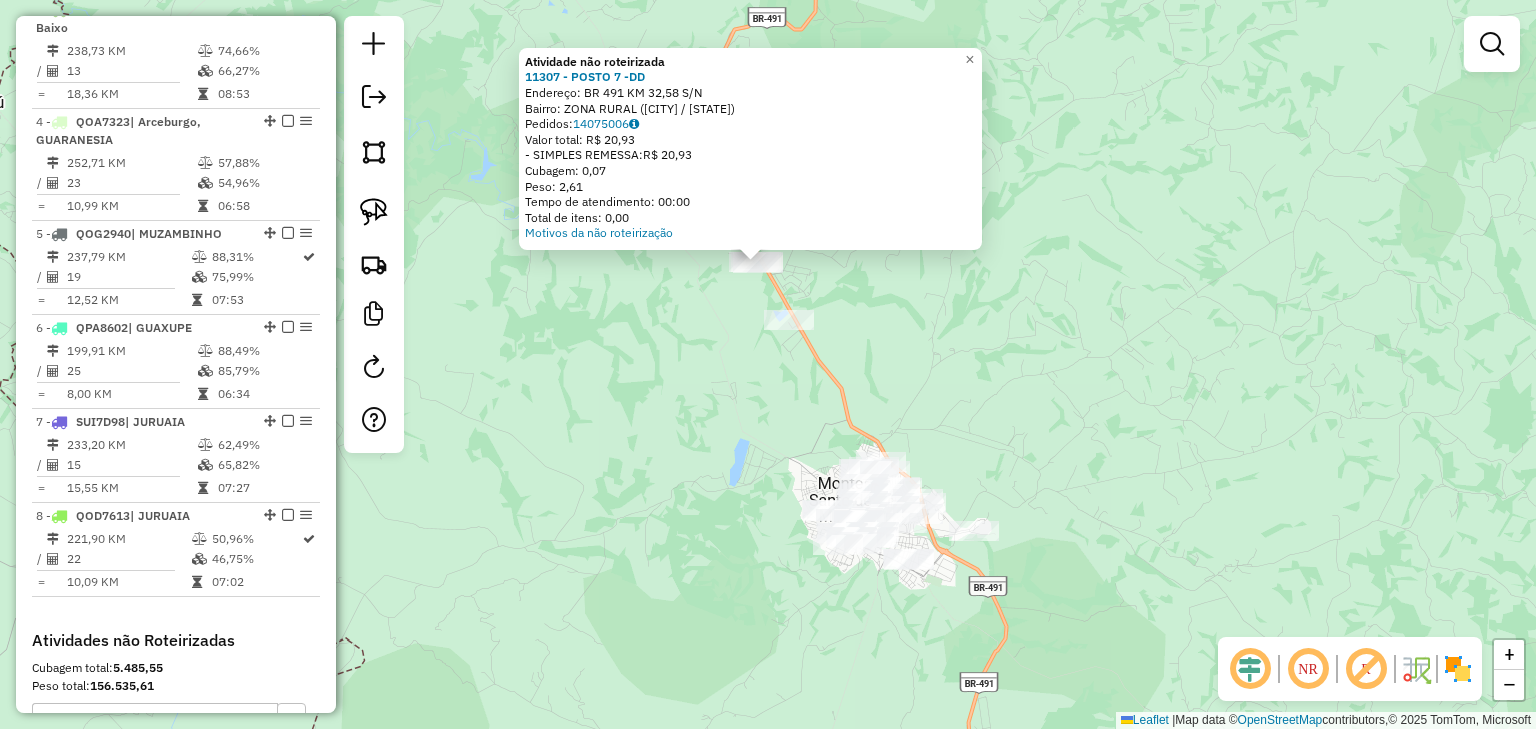 drag, startPoint x: 734, startPoint y: 393, endPoint x: 724, endPoint y: 264, distance: 129.38702 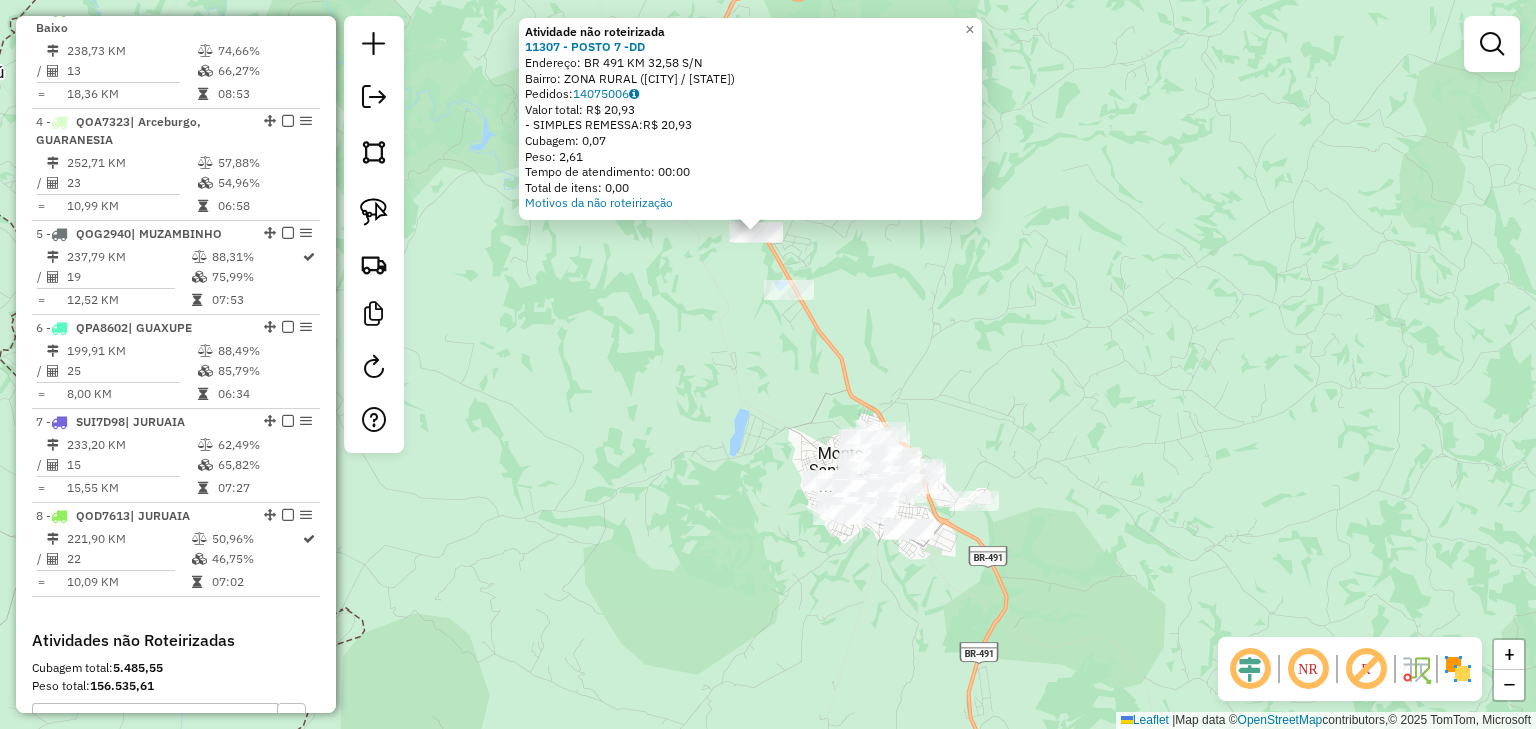 click on "Atividade não roteirizada 11307 - POSTO 7 -DD  Endereço:  BR 491 KM 32,58 S/N   Bairro: ZONA RURAL (MONTE SANTO DE MINAS / MG)   Pedidos:  14075006   Valor total: R$ 20,93   - SIMPLES REMESSA:  R$ 20,93   Cubagem: 0,07   Peso: 2,61   Tempo de atendimento: 00:00   Total de itens: 0,00  Motivos da não roteirização × Janela de atendimento Grade de atendimento Capacidade Transportadoras Veículos Cliente Pedidos  Rotas Selecione os dias de semana para filtrar as janelas de atendimento  Seg   Ter   Qua   Qui   Sex   Sáb   Dom  Informe o período da janela de atendimento: De: Até:  Filtrar exatamente a janela do cliente  Considerar janela de atendimento padrão  Selecione os dias de semana para filtrar as grades de atendimento  Seg   Ter   Qua   Qui   Sex   Sáb   Dom   Considerar clientes sem dia de atendimento cadastrado  Clientes fora do dia de atendimento selecionado Filtrar as atividades entre os valores definidos abaixo:  Peso mínimo:   Peso máximo:   Cubagem mínima:   Cubagem máxima:   De:   De:" 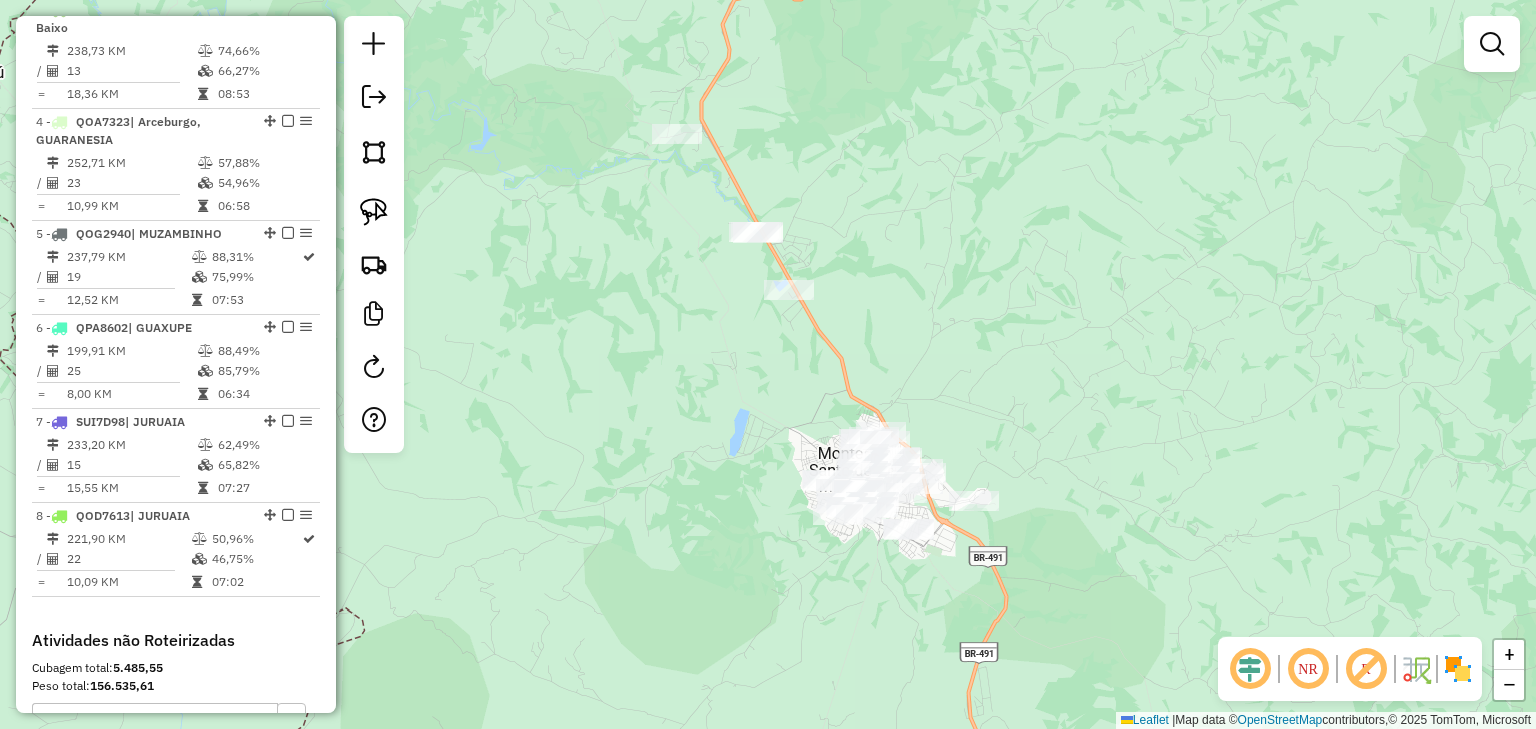 click on "Janela de atendimento Grade de atendimento Capacidade Transportadoras Veículos Cliente Pedidos  Rotas Selecione os dias de semana para filtrar as janelas de atendimento  Seg   Ter   Qua   Qui   Sex   Sáb   Dom  Informe o período da janela de atendimento: De: Até:  Filtrar exatamente a janela do cliente  Considerar janela de atendimento padrão  Selecione os dias de semana para filtrar as grades de atendimento  Seg   Ter   Qua   Qui   Sex   Sáb   Dom   Considerar clientes sem dia de atendimento cadastrado  Clientes fora do dia de atendimento selecionado Filtrar as atividades entre os valores definidos abaixo:  Peso mínimo:   Peso máximo:   Cubagem mínima:   Cubagem máxima:   De:   Até:  Filtrar as atividades entre o tempo de atendimento definido abaixo:  De:   Até:   Considerar capacidade total dos clientes não roteirizados Transportadora: Selecione um ou mais itens Tipo de veículo: Selecione um ou mais itens Veículo: Selecione um ou mais itens Motorista: Selecione um ou mais itens Nome: Rótulo:" 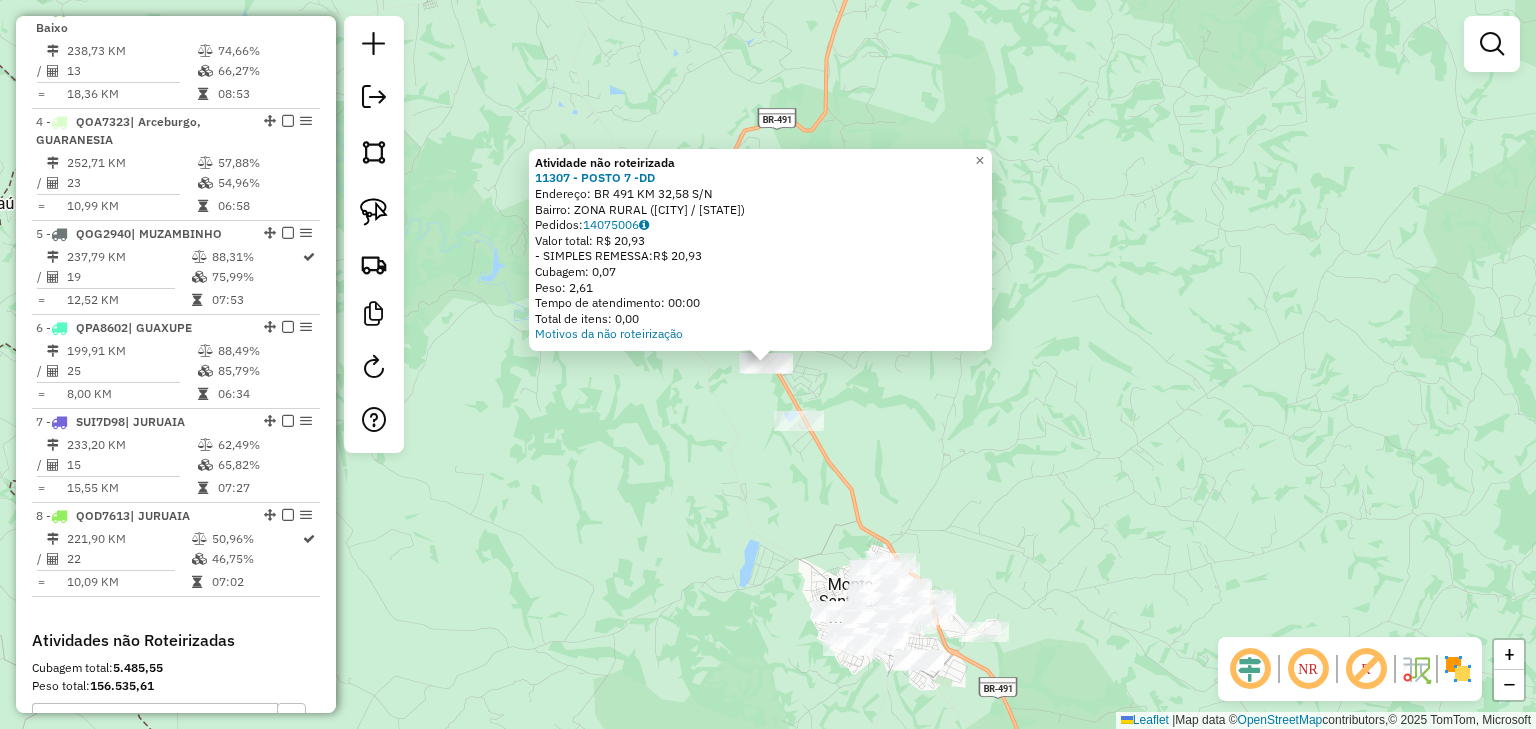 click on "Atividade não roteirizada 11307 - POSTO 7 -DD  Endereço:  BR 491 KM 32,58 S/N   Bairro: ZONA RURAL (MONTE SANTO DE MINAS / MG)   Pedidos:  14075006   Valor total: R$ 20,93   - SIMPLES REMESSA:  R$ 20,93   Cubagem: 0,07   Peso: 2,61   Tempo de atendimento: 00:00   Total de itens: 0,00  Motivos da não roteirização × Janela de atendimento Grade de atendimento Capacidade Transportadoras Veículos Cliente Pedidos  Rotas Selecione os dias de semana para filtrar as janelas de atendimento  Seg   Ter   Qua   Qui   Sex   Sáb   Dom  Informe o período da janela de atendimento: De: Até:  Filtrar exatamente a janela do cliente  Considerar janela de atendimento padrão  Selecione os dias de semana para filtrar as grades de atendimento  Seg   Ter   Qua   Qui   Sex   Sáb   Dom   Considerar clientes sem dia de atendimento cadastrado  Clientes fora do dia de atendimento selecionado Filtrar as atividades entre os valores definidos abaixo:  Peso mínimo:   Peso máximo:   Cubagem mínima:   Cubagem máxima:   De:   De:" 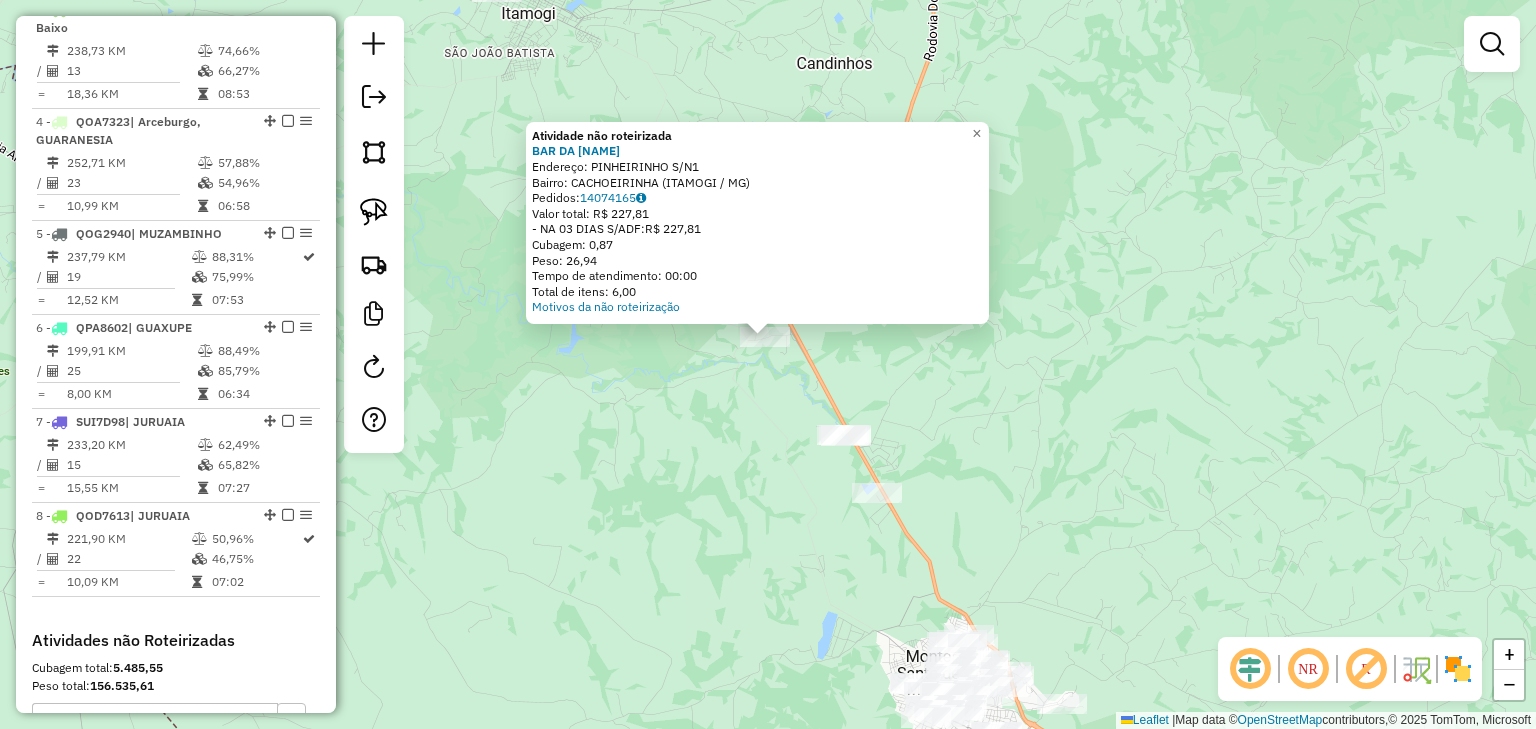 drag, startPoint x: 753, startPoint y: 467, endPoint x: 694, endPoint y: 192, distance: 281.25787 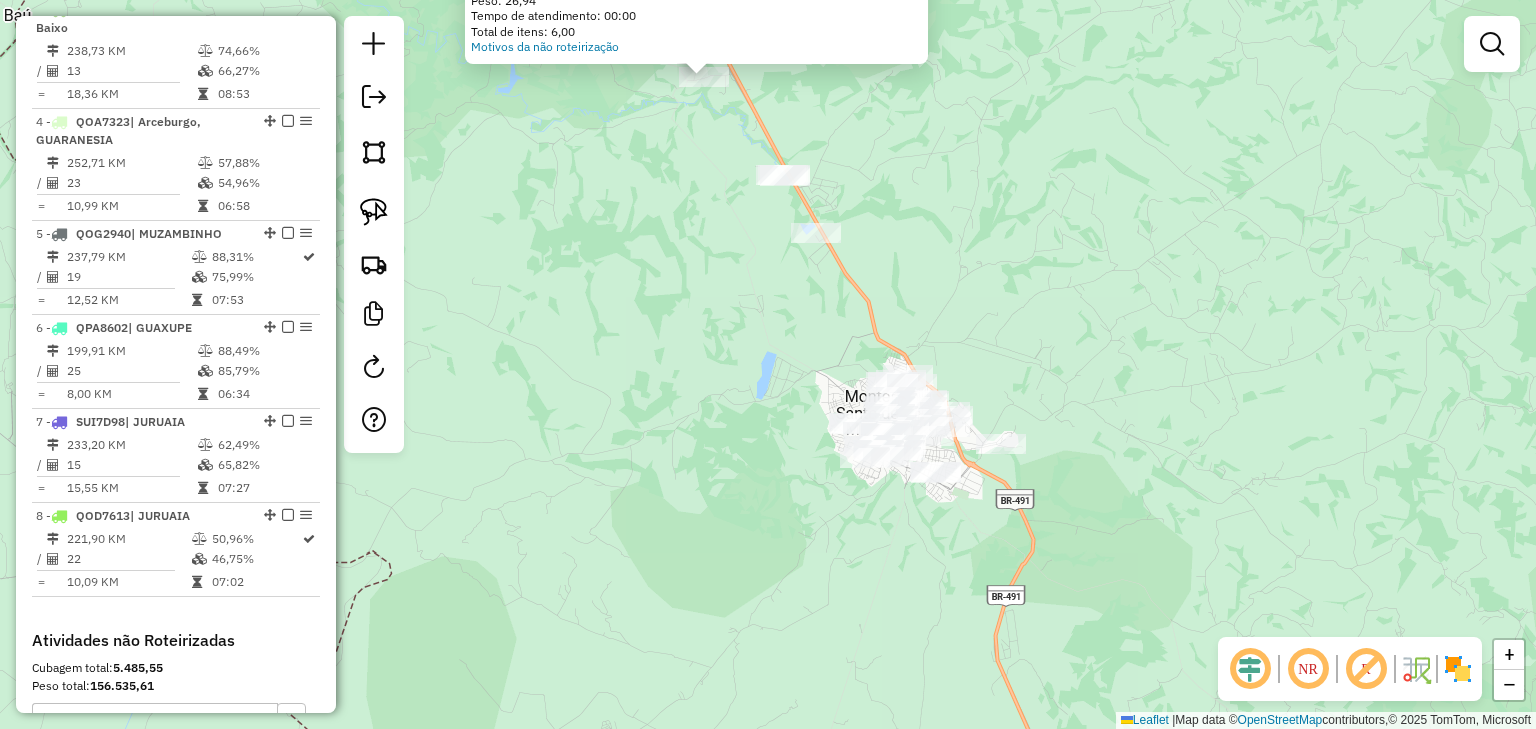 click on "Atividade não roteirizada 57940 - BAR DA LATA  Endereço:  PINHEIRINHO S/N1   Bairro: CACHOEIRINHA (ITAMOGI / MG)   Pedidos:  14074165   Valor total: R$ 227,81   - NA 03 DIAS S/ADF:  R$ 227,81   Cubagem: 0,87   Peso: 26,94   Tempo de atendimento: 00:00   Total de itens: 6,00  Motivos da não roteirização × Janela de atendimento Grade de atendimento Capacidade Transportadoras Veículos Cliente Pedidos  Rotas Selecione os dias de semana para filtrar as janelas de atendimento  Seg   Ter   Qua   Qui   Sex   Sáb   Dom  Informe o período da janela de atendimento: De: Até:  Filtrar exatamente a janela do cliente  Considerar janela de atendimento padrão  Selecione os dias de semana para filtrar as grades de atendimento  Seg   Ter   Qua   Qui   Sex   Sáb   Dom   Considerar clientes sem dia de atendimento cadastrado  Clientes fora do dia de atendimento selecionado Filtrar as atividades entre os valores definidos abaixo:  Peso mínimo:   Peso máximo:   Cubagem mínima:   Cubagem máxima:   De:   Até:   De:  +" 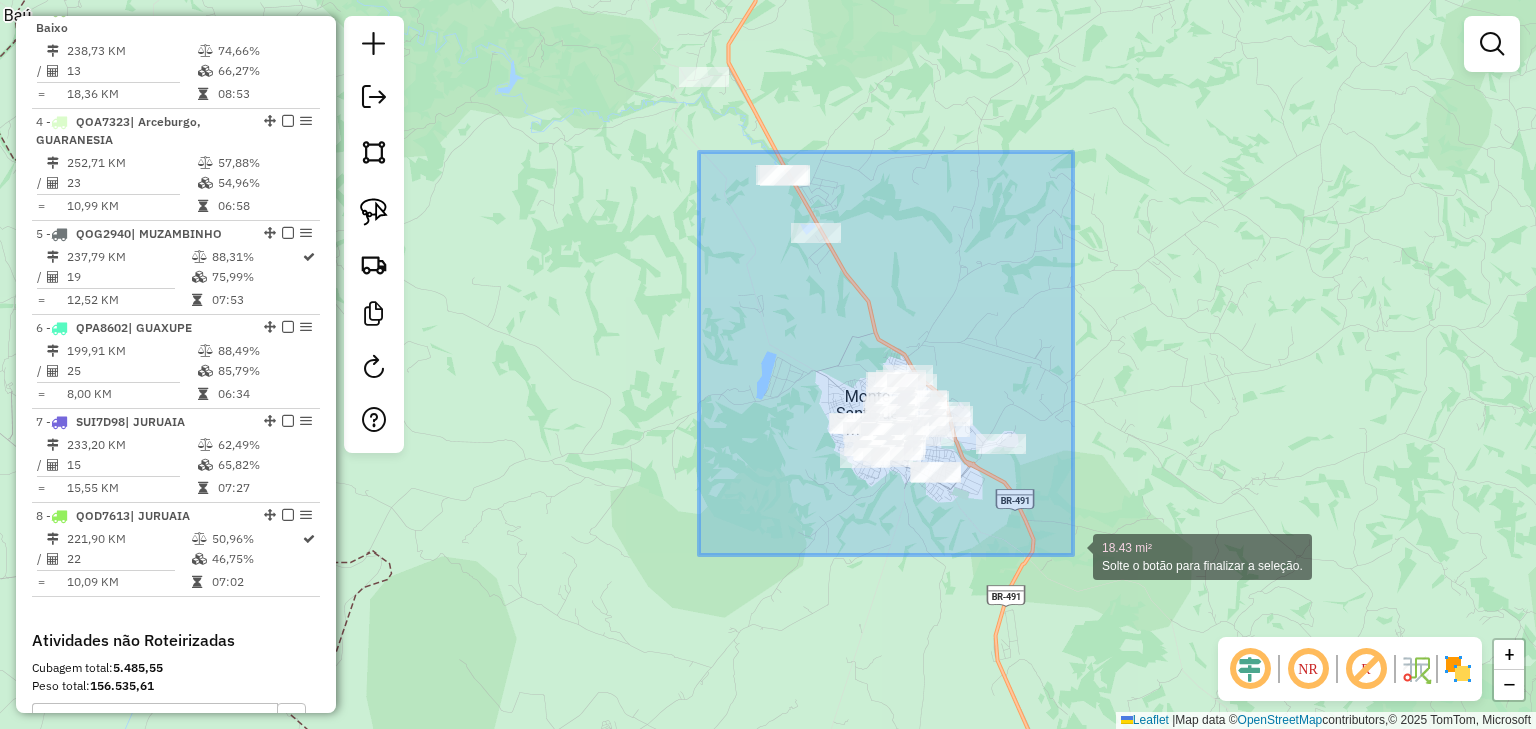 drag, startPoint x: 699, startPoint y: 152, endPoint x: 1073, endPoint y: 555, distance: 549.8045 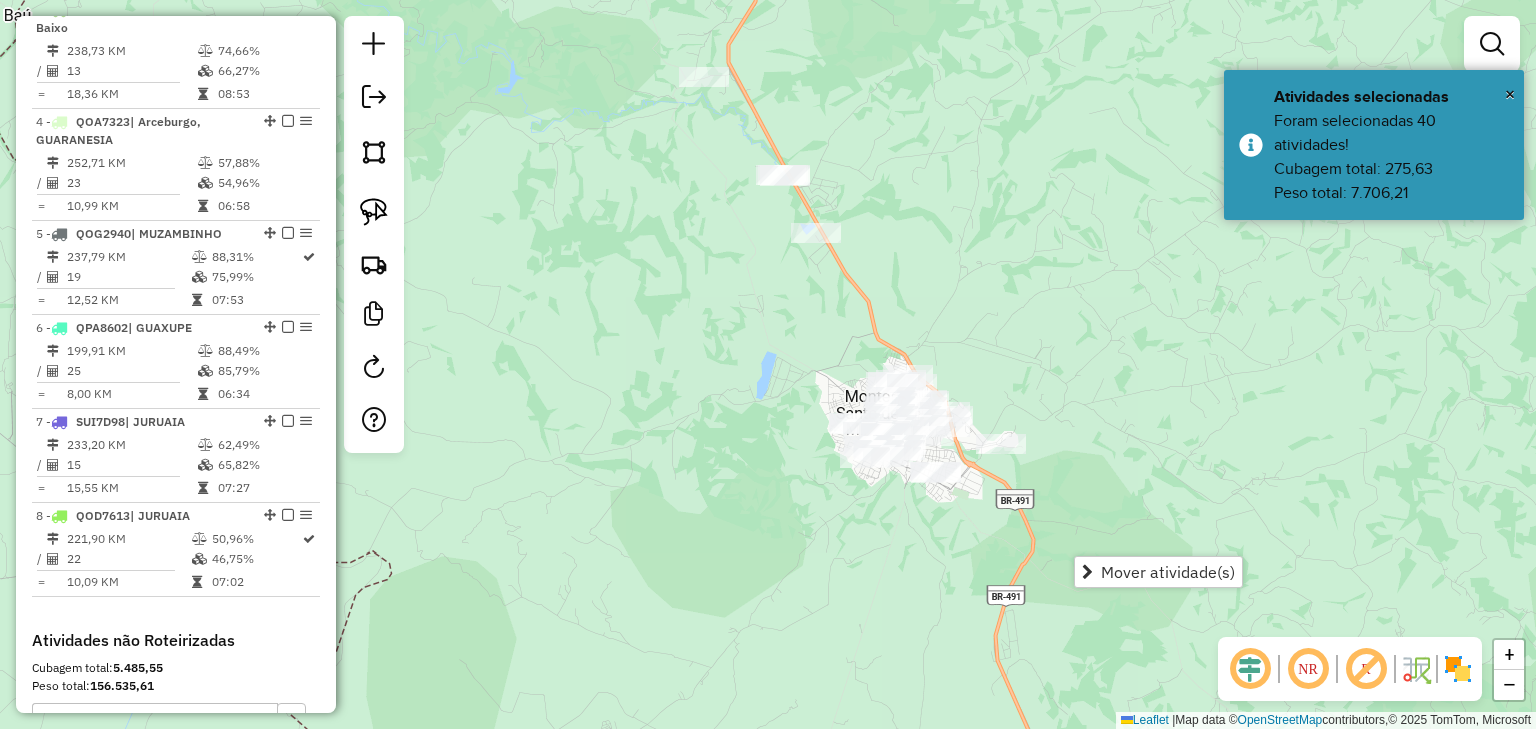 drag, startPoint x: 1061, startPoint y: 550, endPoint x: 993, endPoint y: 539, distance: 68.88396 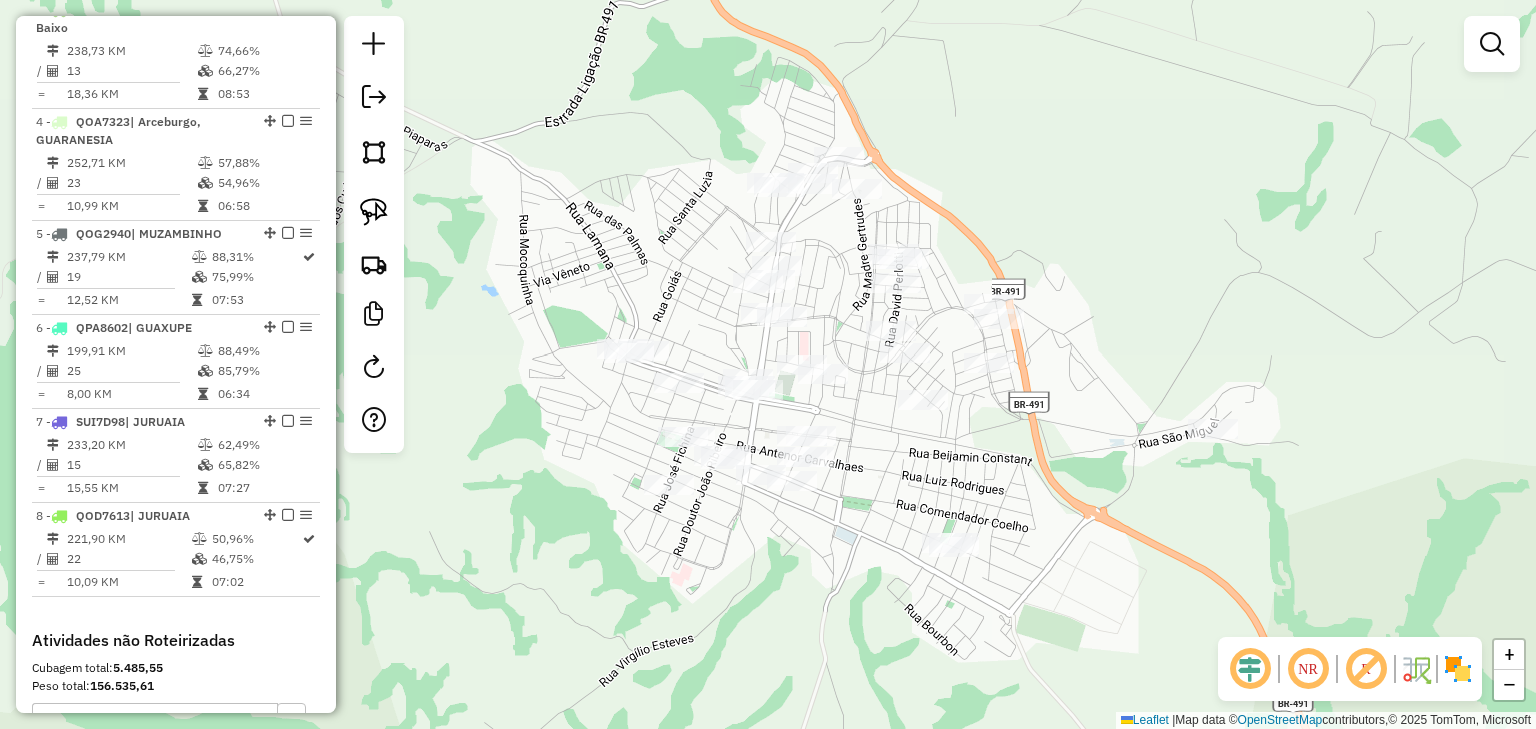 drag, startPoint x: 887, startPoint y: 400, endPoint x: 792, endPoint y: 355, distance: 105.11898 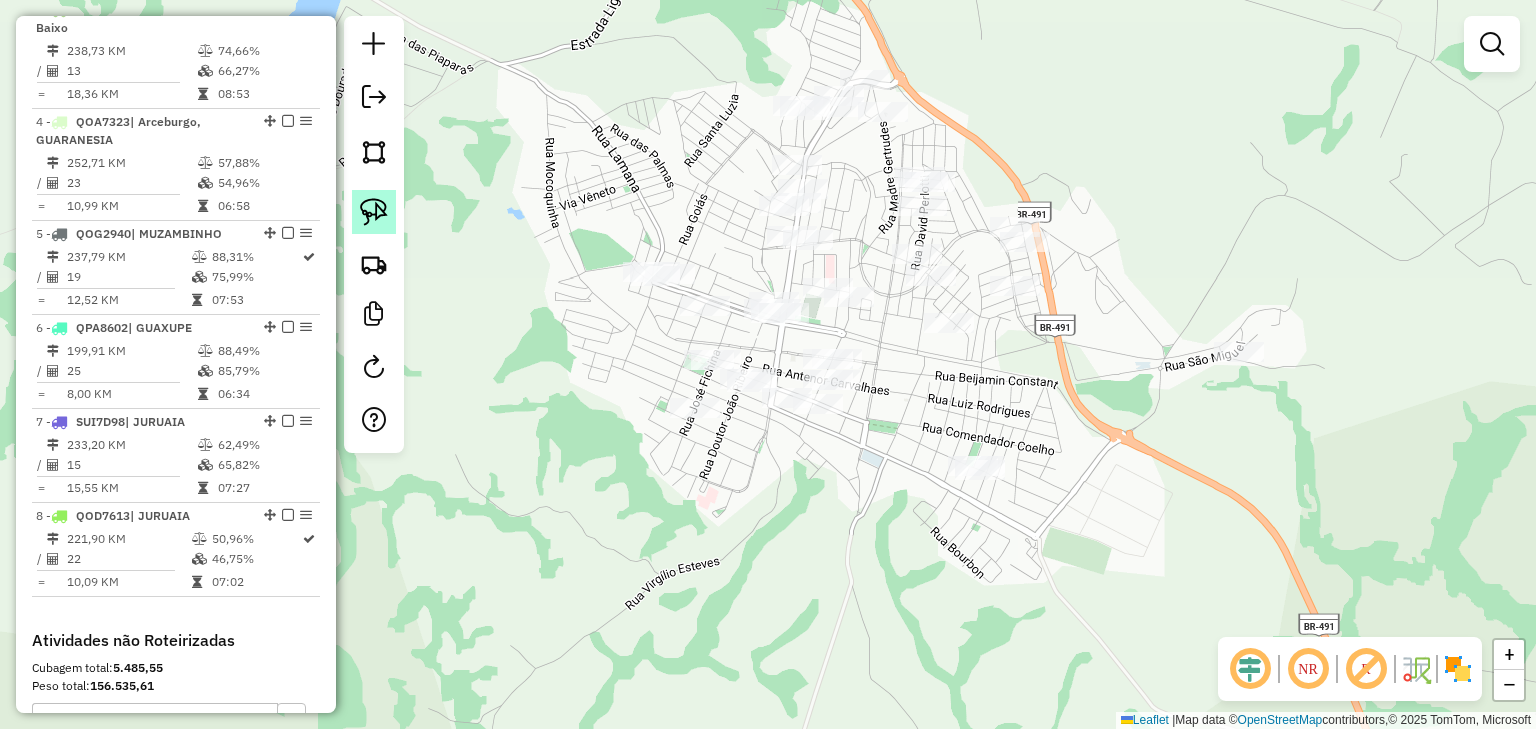 click 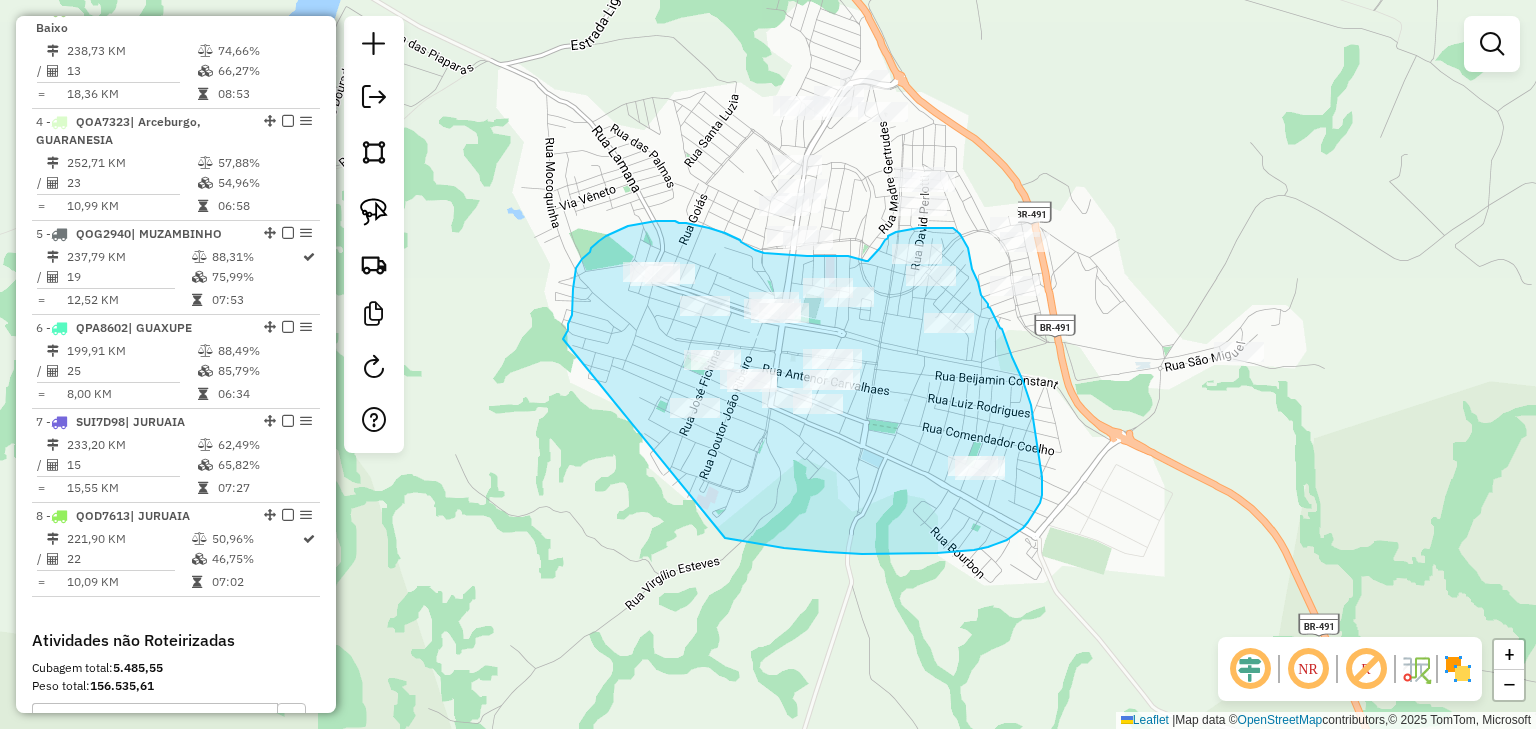 drag, startPoint x: 568, startPoint y: 330, endPoint x: 623, endPoint y: 511, distance: 189.17188 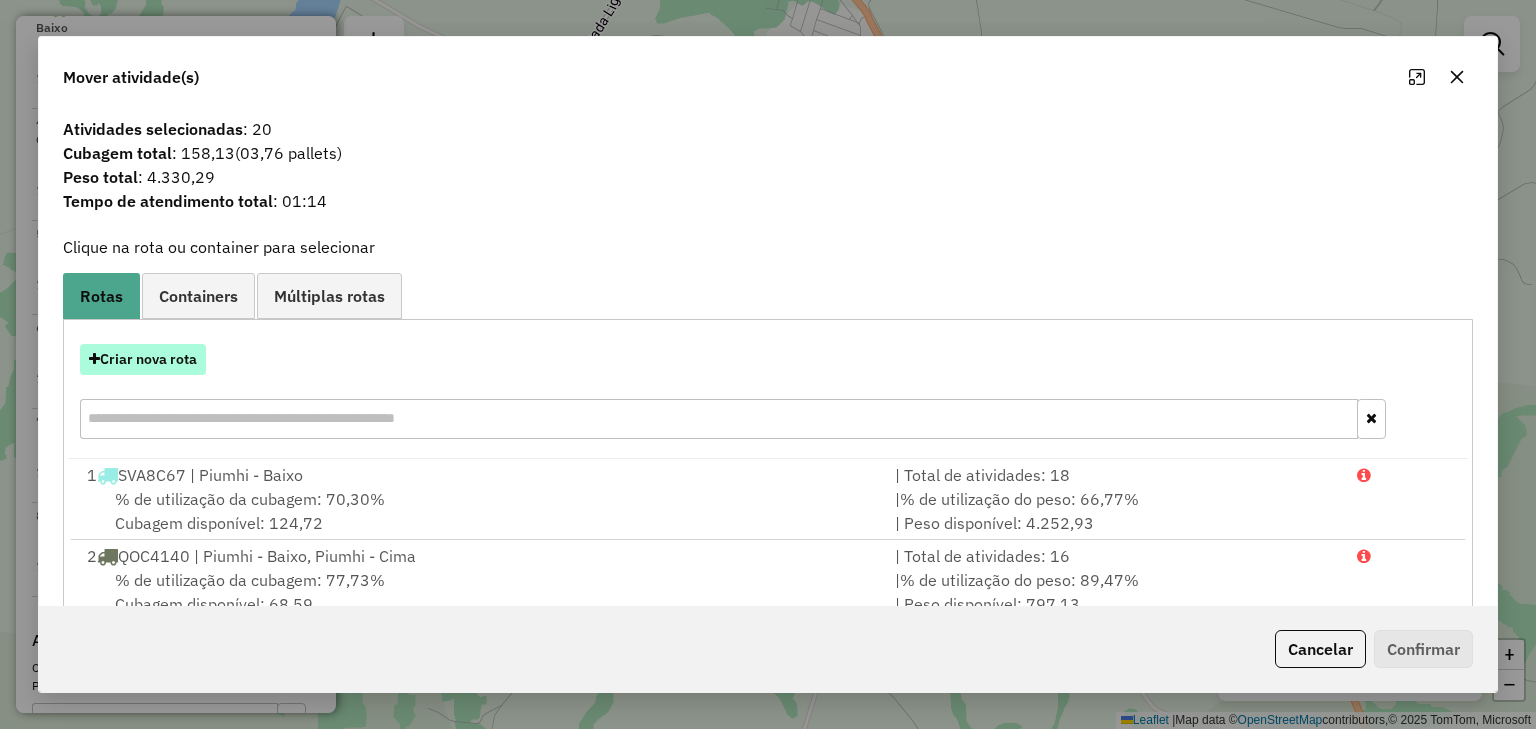 click on "Criar nova rota" at bounding box center (143, 359) 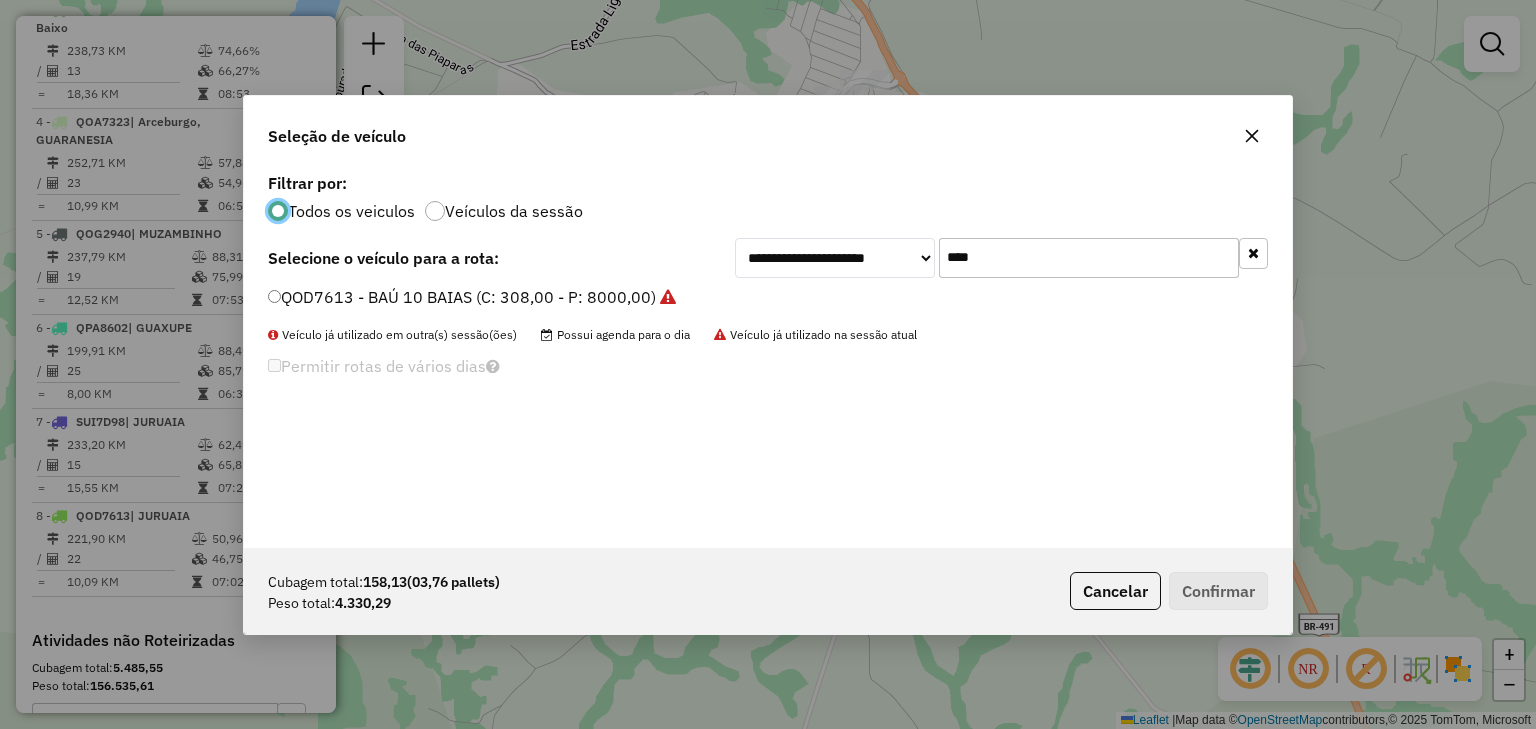scroll, scrollTop: 10, scrollLeft: 6, axis: both 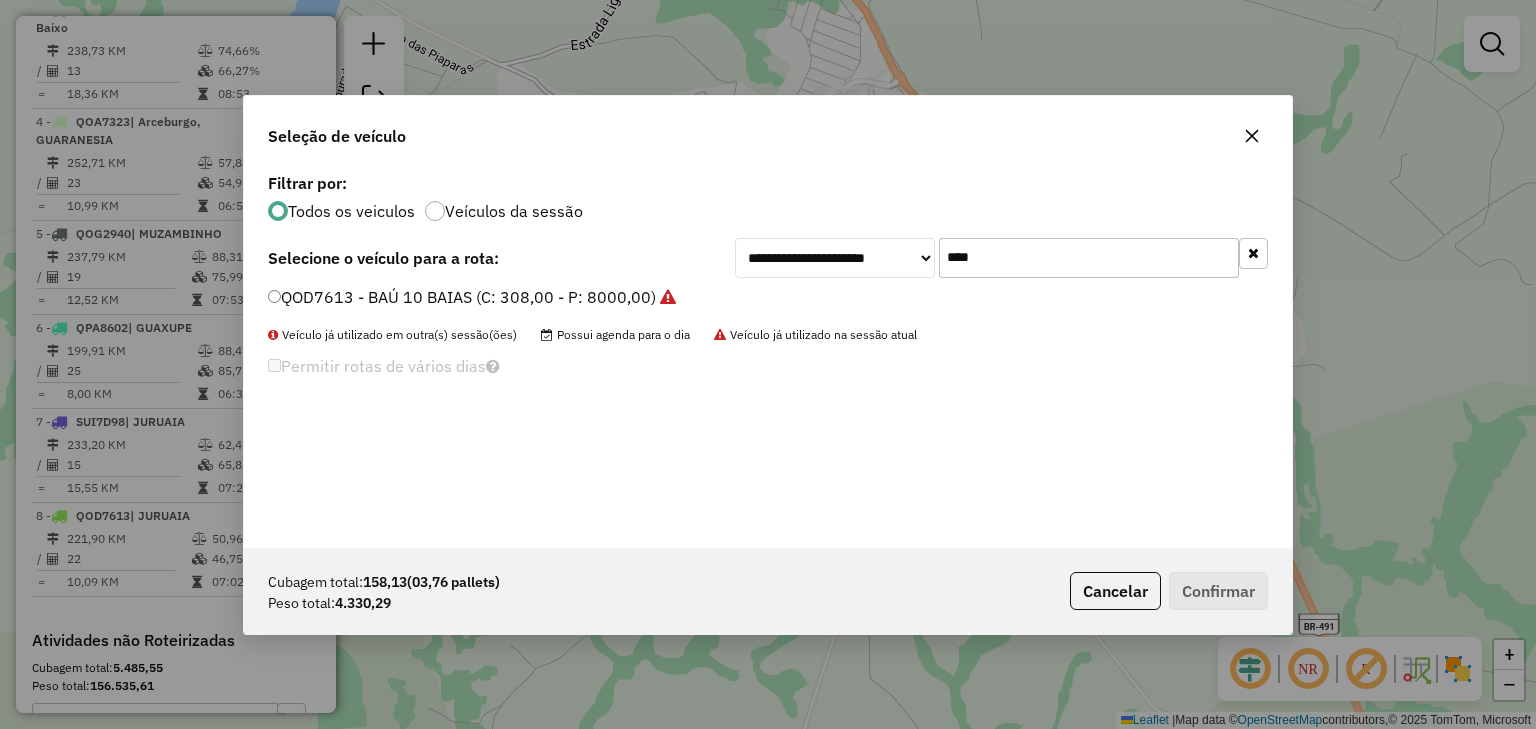 drag, startPoint x: 932, startPoint y: 248, endPoint x: 885, endPoint y: 251, distance: 47.095646 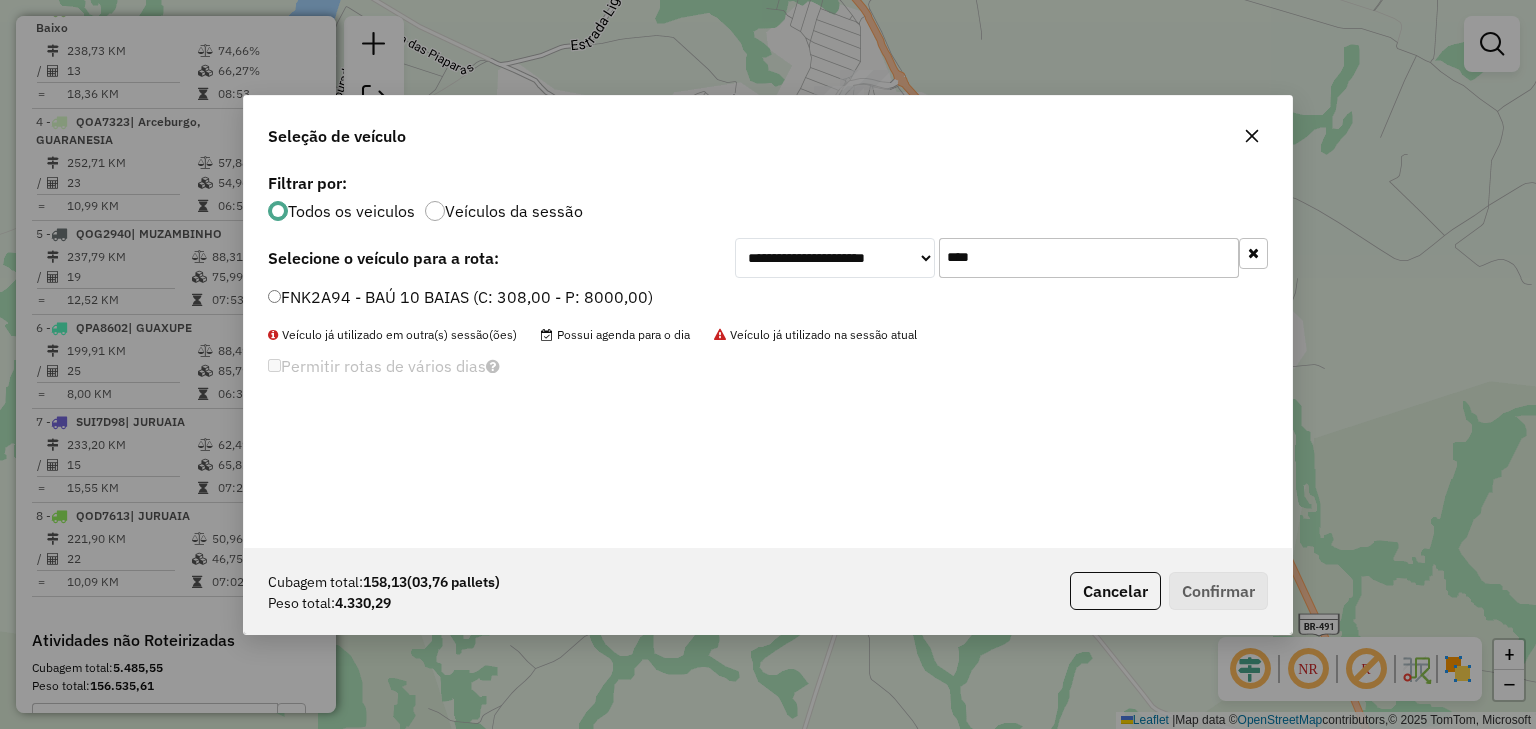 type on "****" 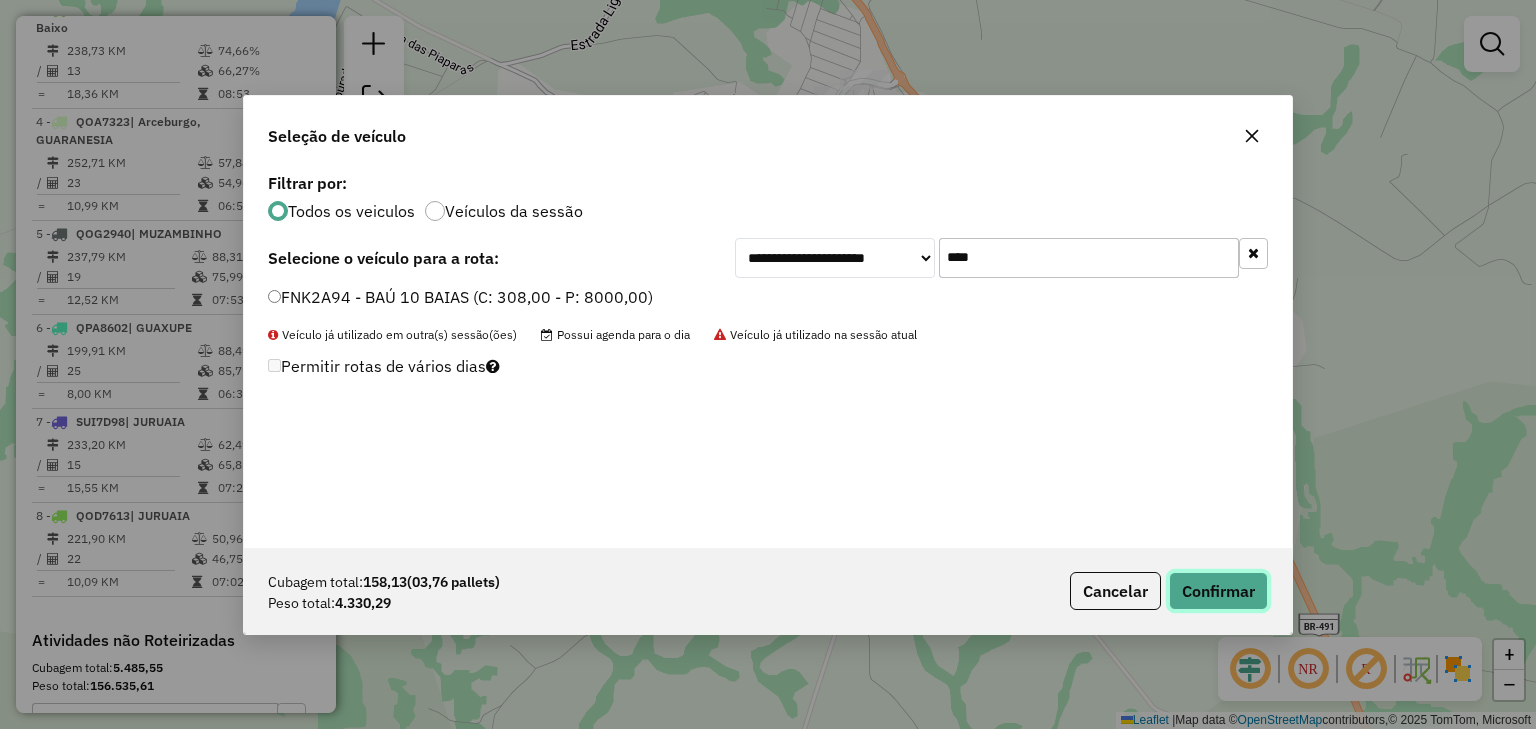 click on "Confirmar" 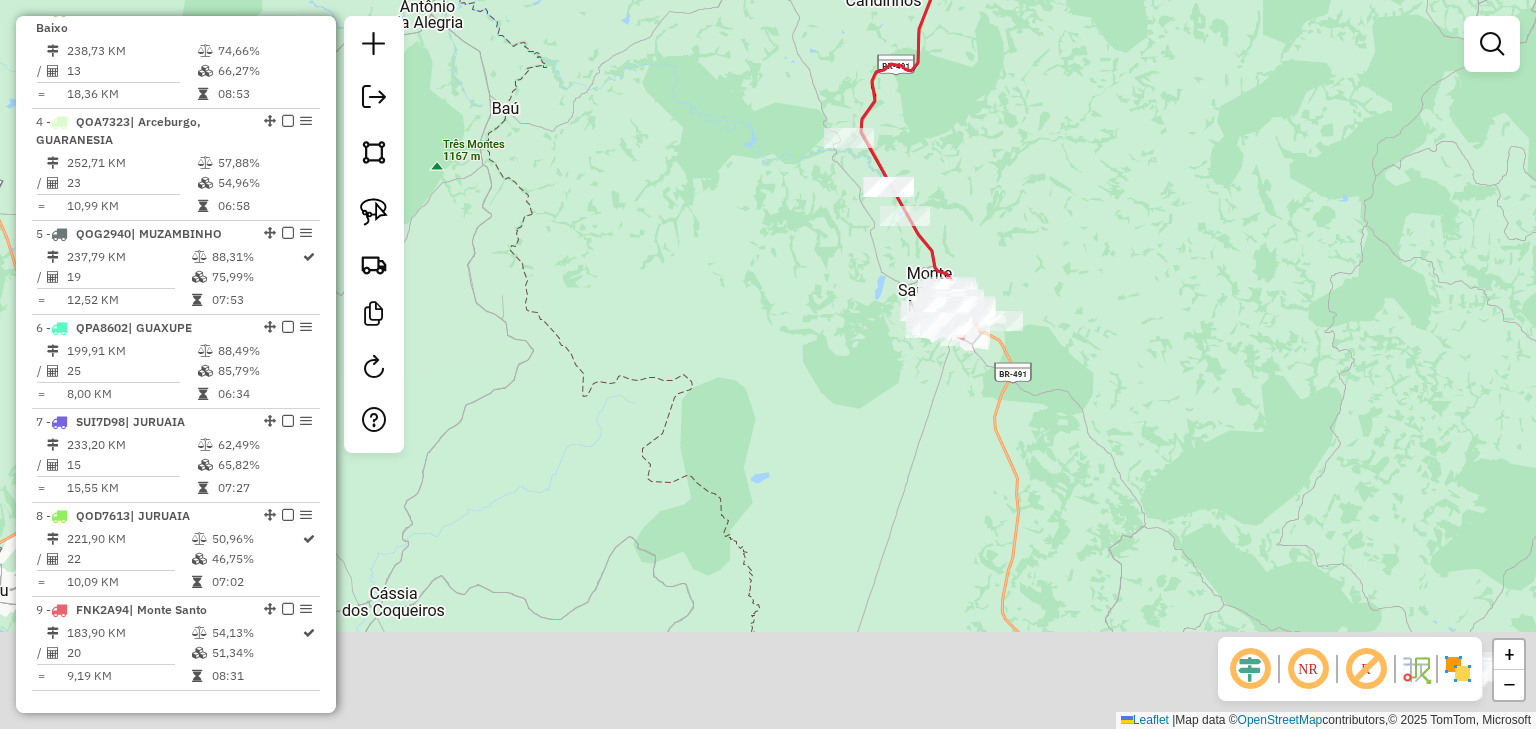 drag, startPoint x: 900, startPoint y: 400, endPoint x: 823, endPoint y: 297, distance: 128.60016 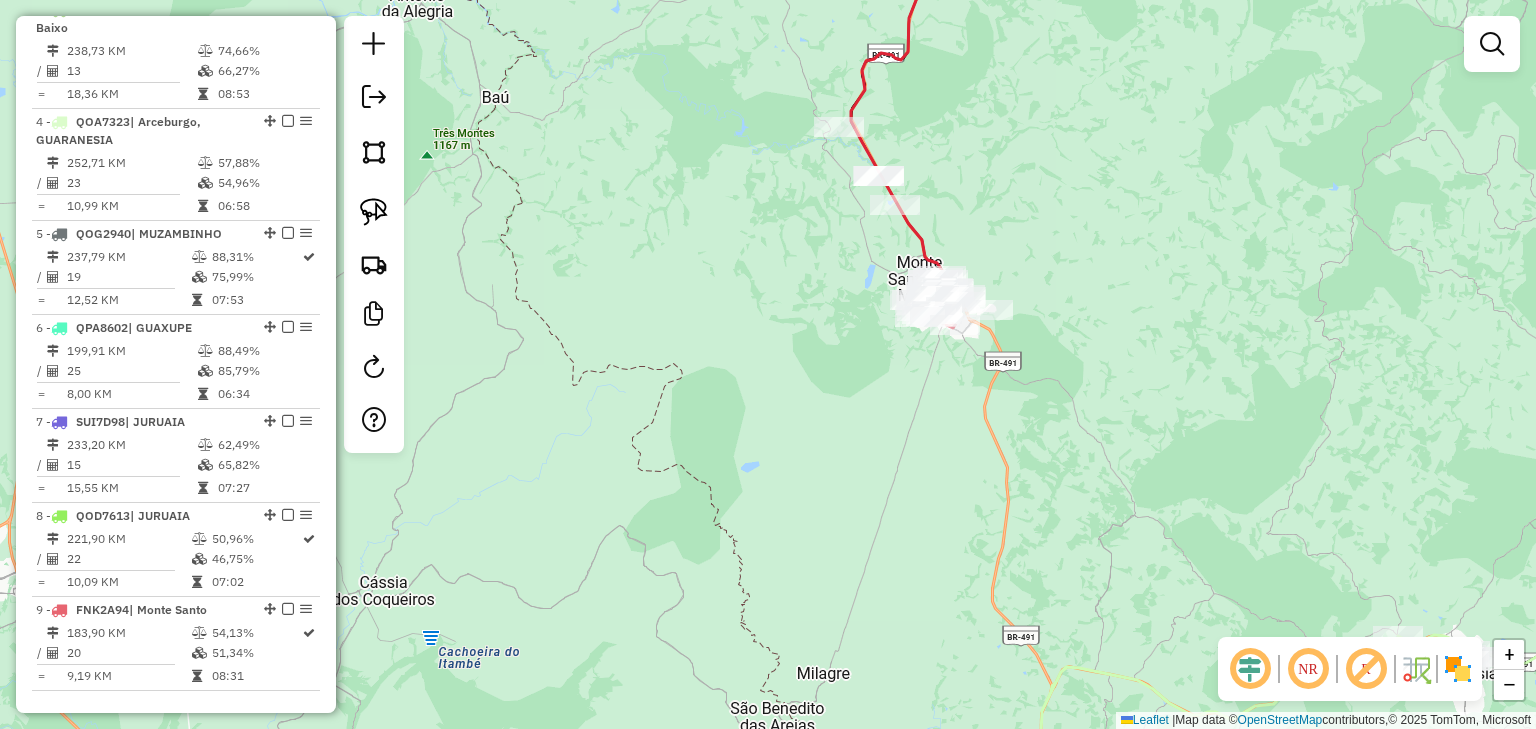 click on "Janela de atendimento Grade de atendimento Capacidade Transportadoras Veículos Cliente Pedidos  Rotas Selecione os dias de semana para filtrar as janelas de atendimento  Seg   Ter   Qua   Qui   Sex   Sáb   Dom  Informe o período da janela de atendimento: De: Até:  Filtrar exatamente a janela do cliente  Considerar janela de atendimento padrão  Selecione os dias de semana para filtrar as grades de atendimento  Seg   Ter   Qua   Qui   Sex   Sáb   Dom   Considerar clientes sem dia de atendimento cadastrado  Clientes fora do dia de atendimento selecionado Filtrar as atividades entre os valores definidos abaixo:  Peso mínimo:   Peso máximo:   Cubagem mínima:   Cubagem máxima:   De:   Até:  Filtrar as atividades entre o tempo de atendimento definido abaixo:  De:   Até:   Considerar capacidade total dos clientes não roteirizados Transportadora: Selecione um ou mais itens Tipo de veículo: Selecione um ou mais itens Veículo: Selecione um ou mais itens Motorista: Selecione um ou mais itens Nome: Rótulo:" 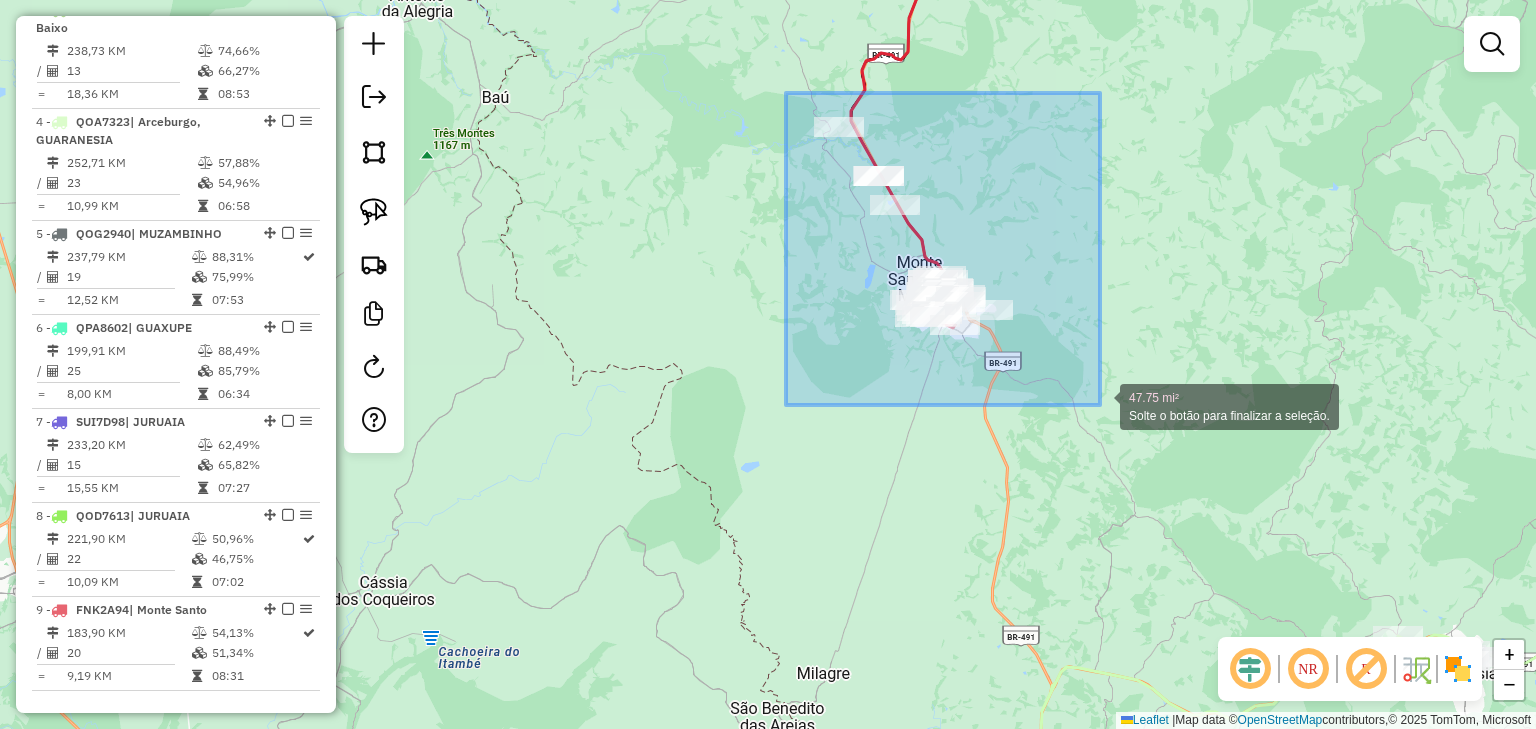 drag, startPoint x: 786, startPoint y: 93, endPoint x: 1100, endPoint y: 405, distance: 442.6511 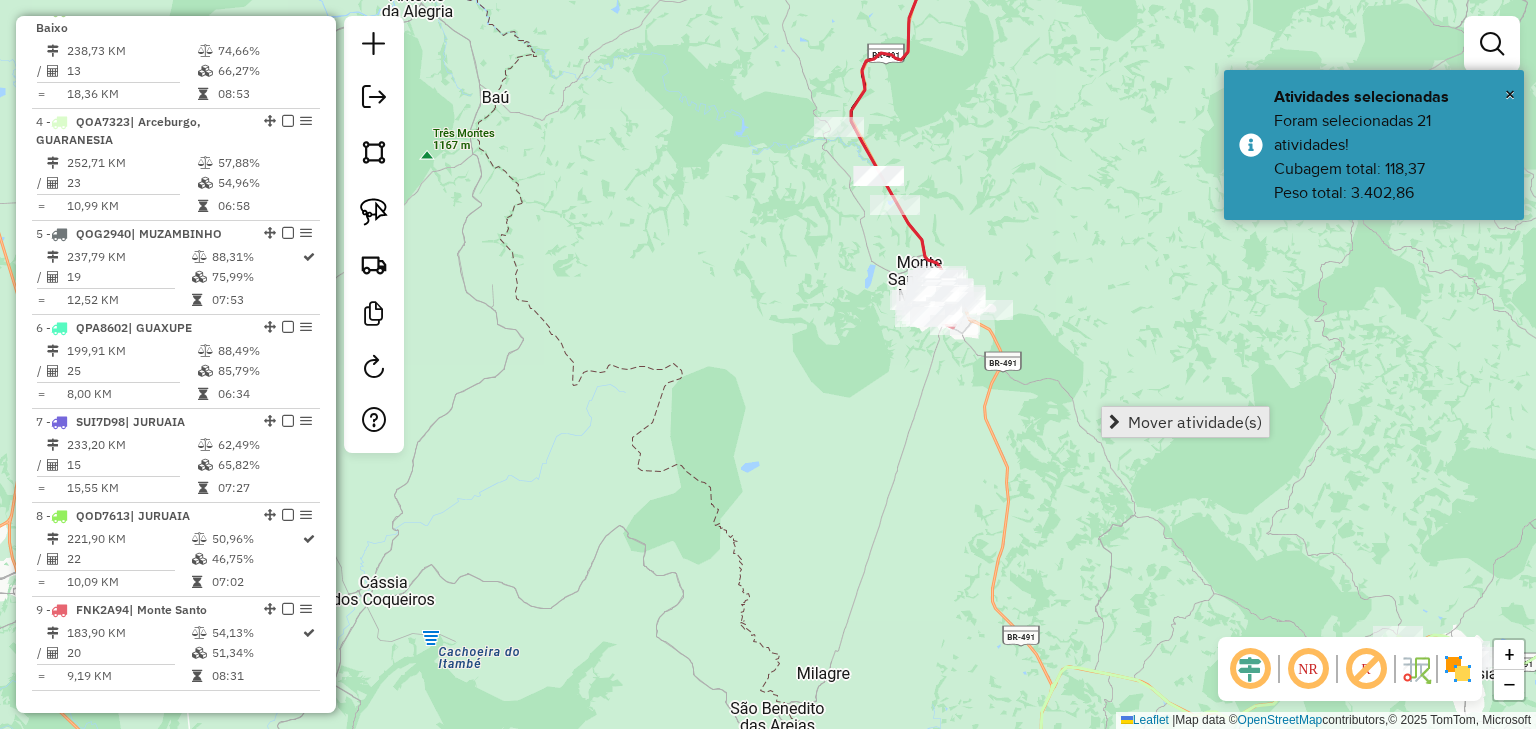 click on "Mover atividade(s)" at bounding box center [1195, 422] 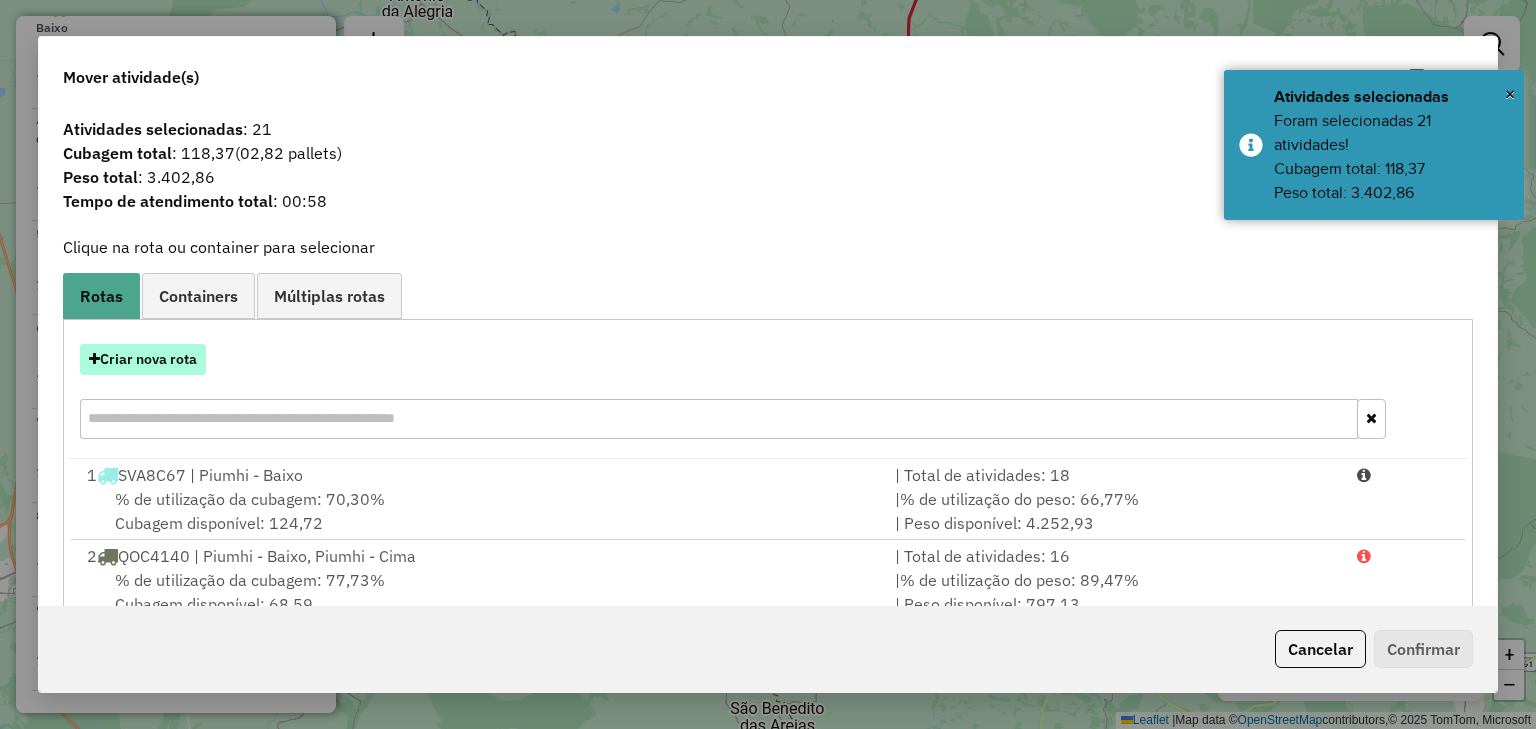 click on "Criar nova rota" at bounding box center (143, 359) 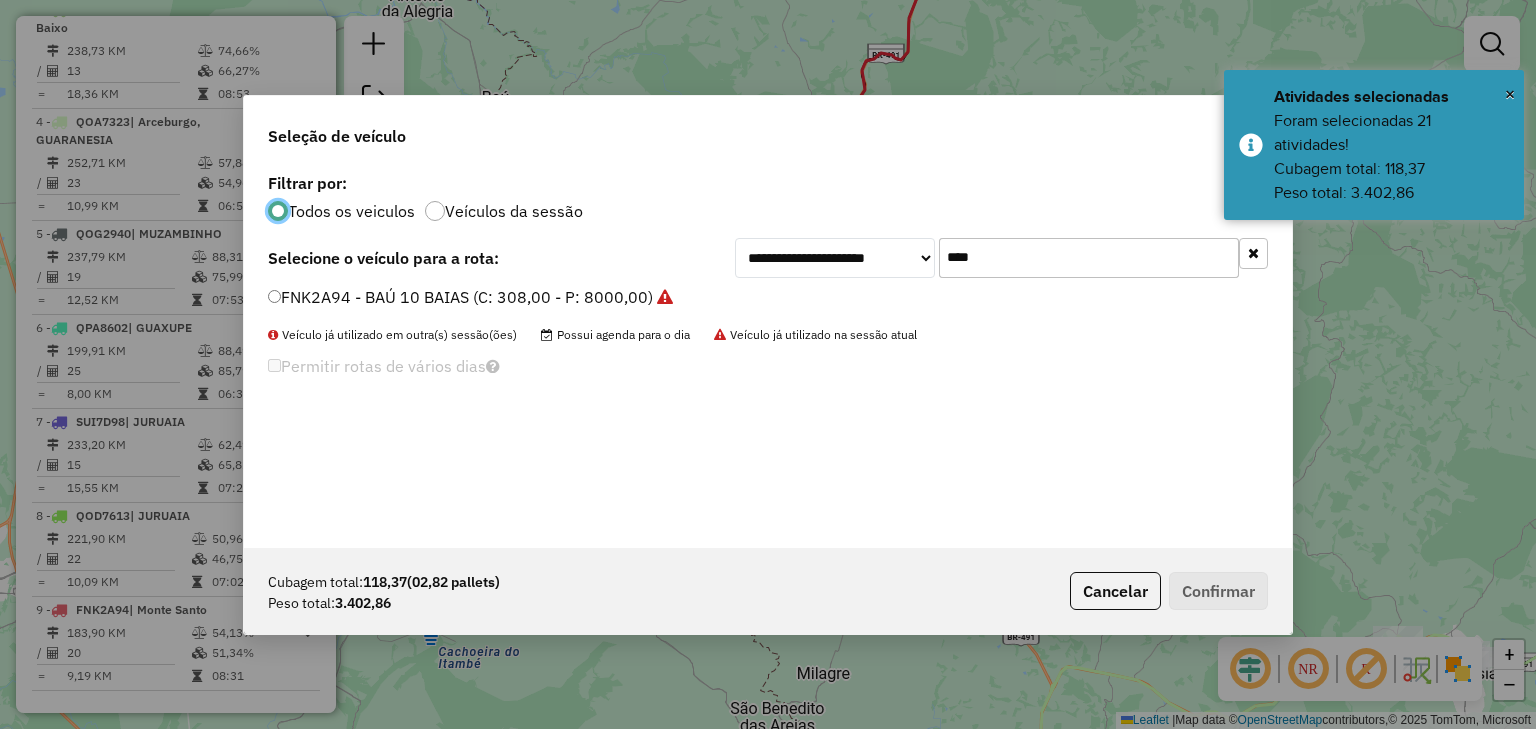 scroll, scrollTop: 10, scrollLeft: 6, axis: both 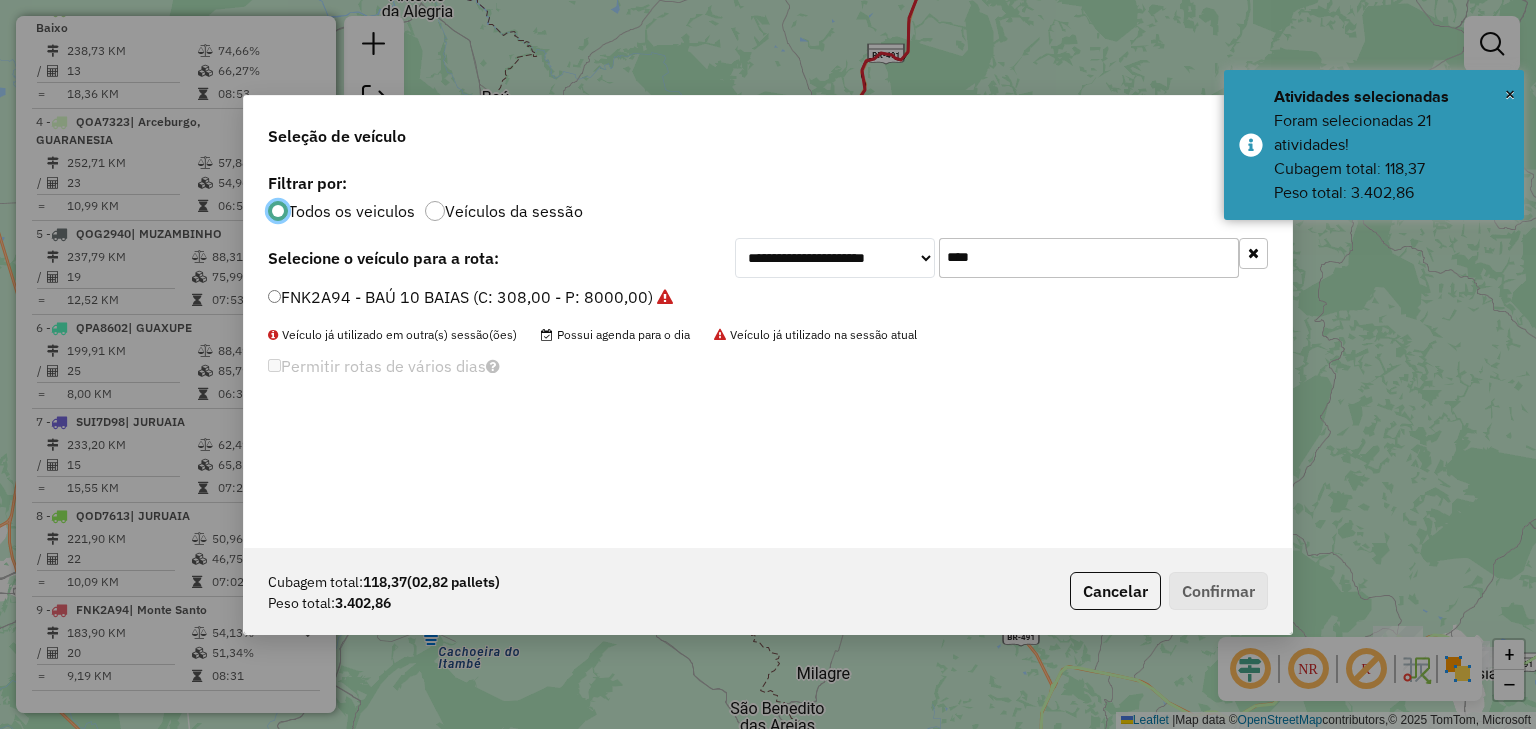 drag, startPoint x: 994, startPoint y: 265, endPoint x: 916, endPoint y: 258, distance: 78.31347 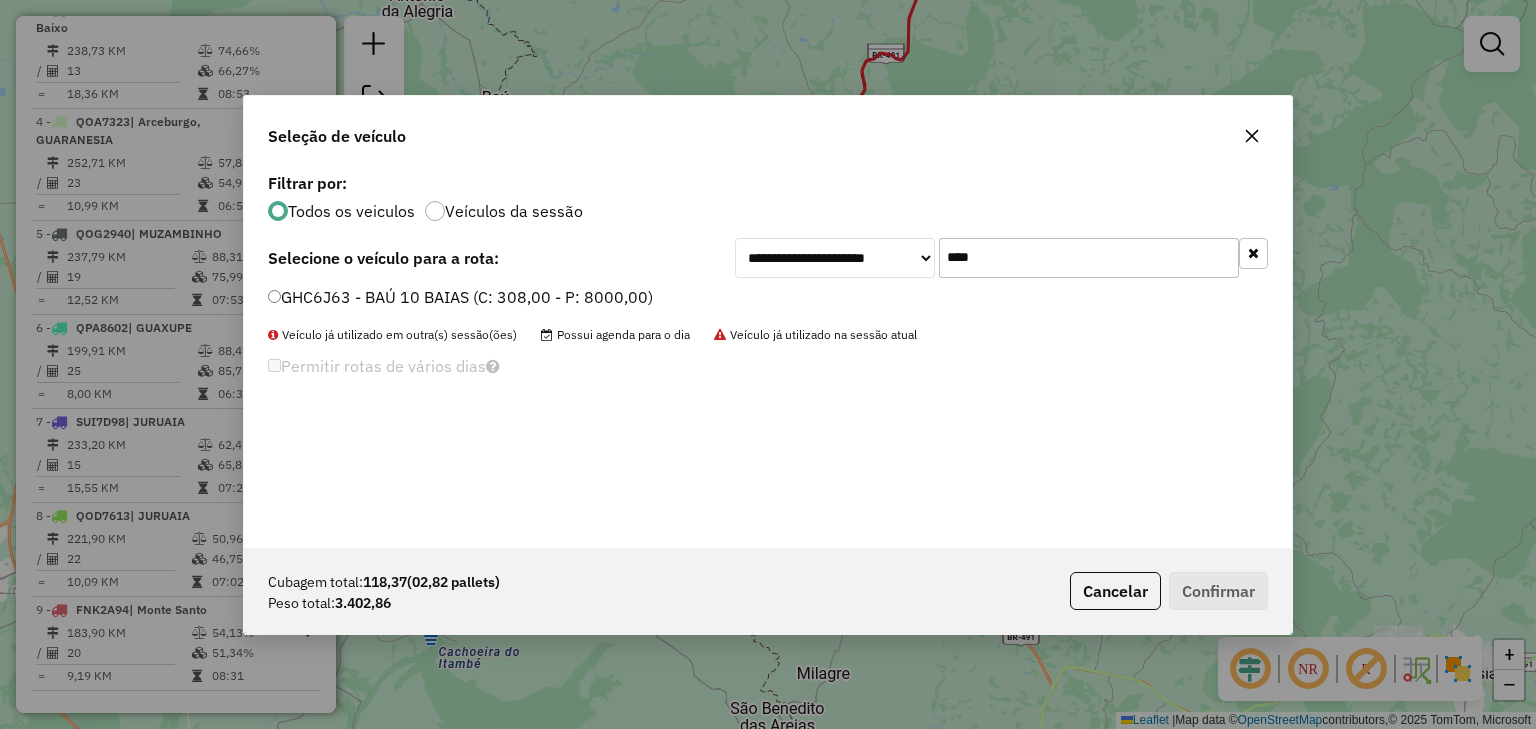 type on "****" 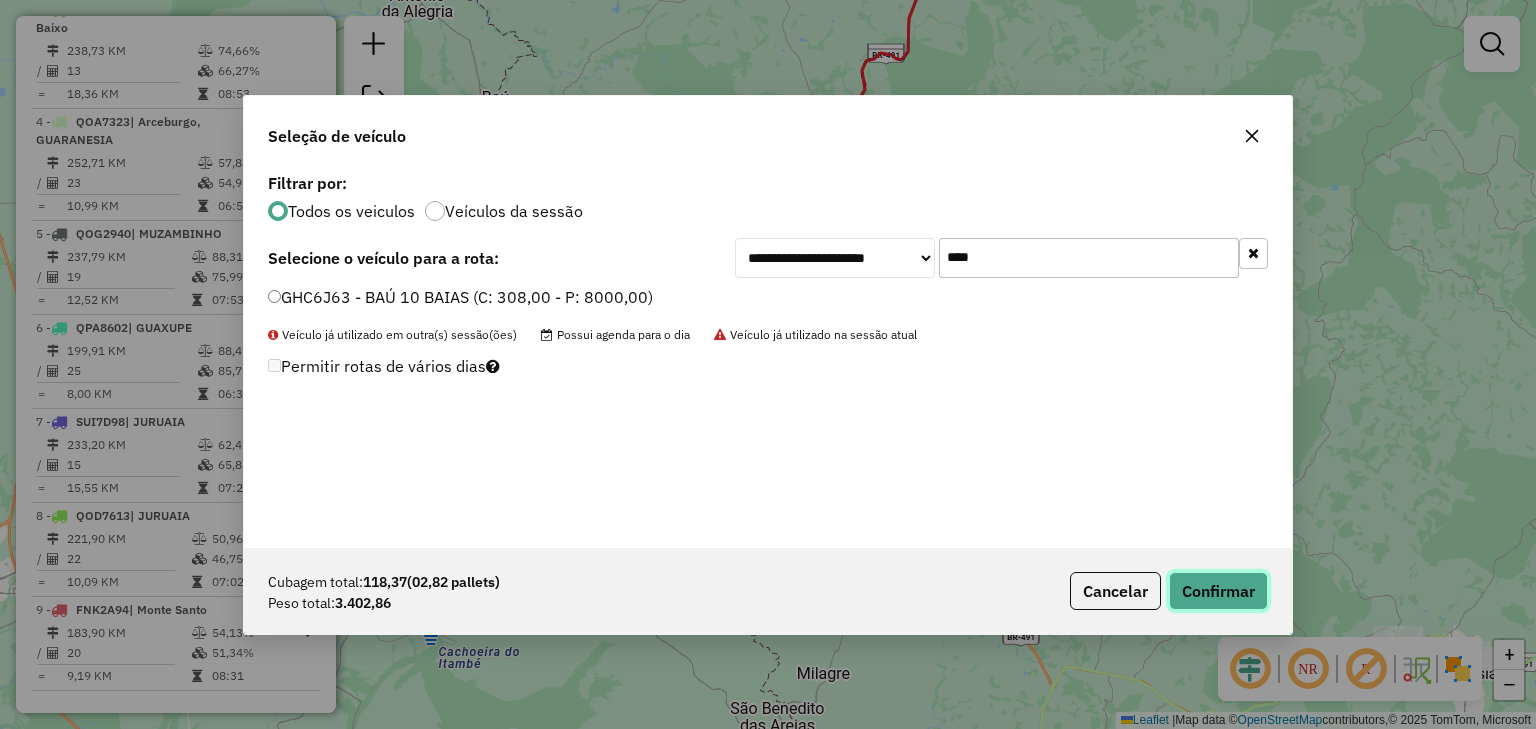 click on "Confirmar" 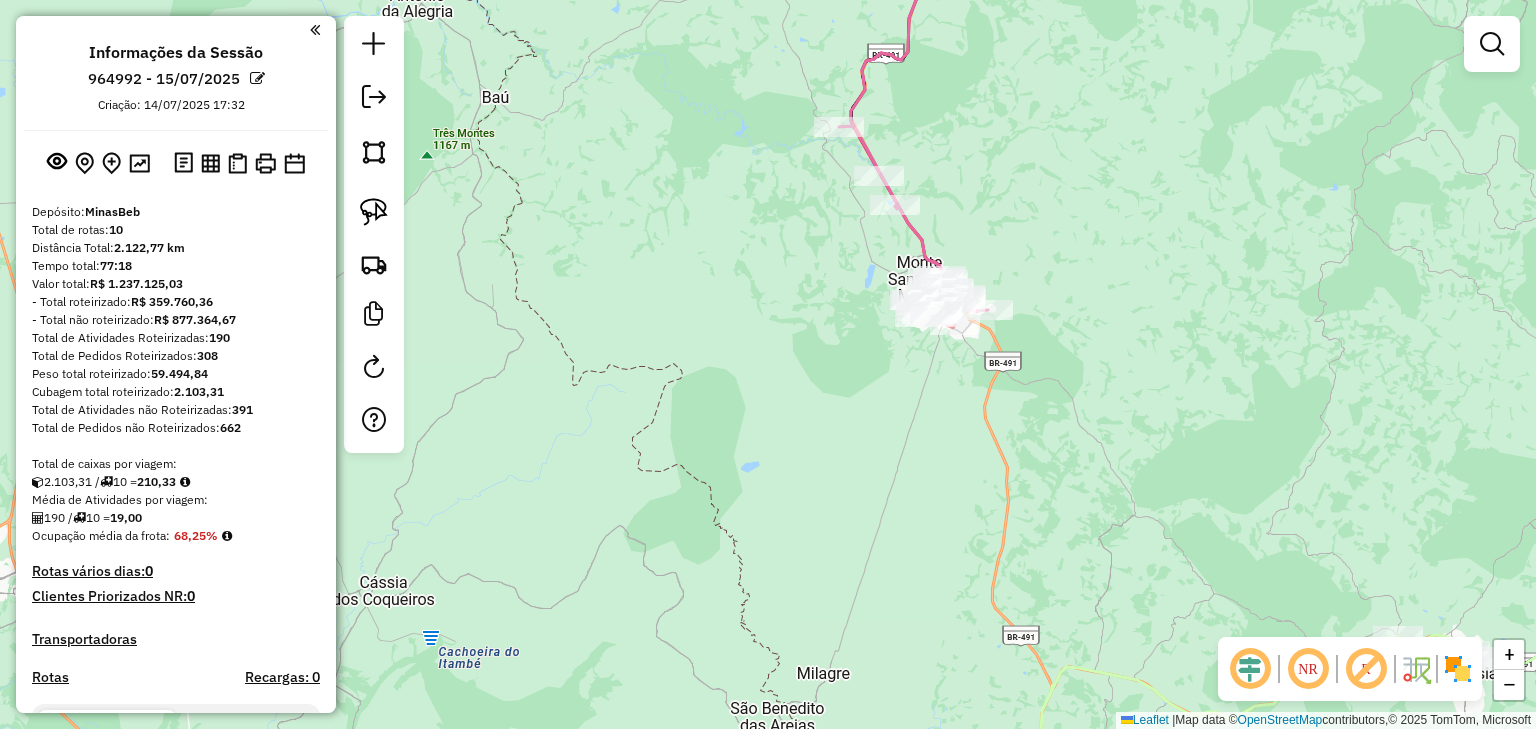 scroll, scrollTop: 0, scrollLeft: 0, axis: both 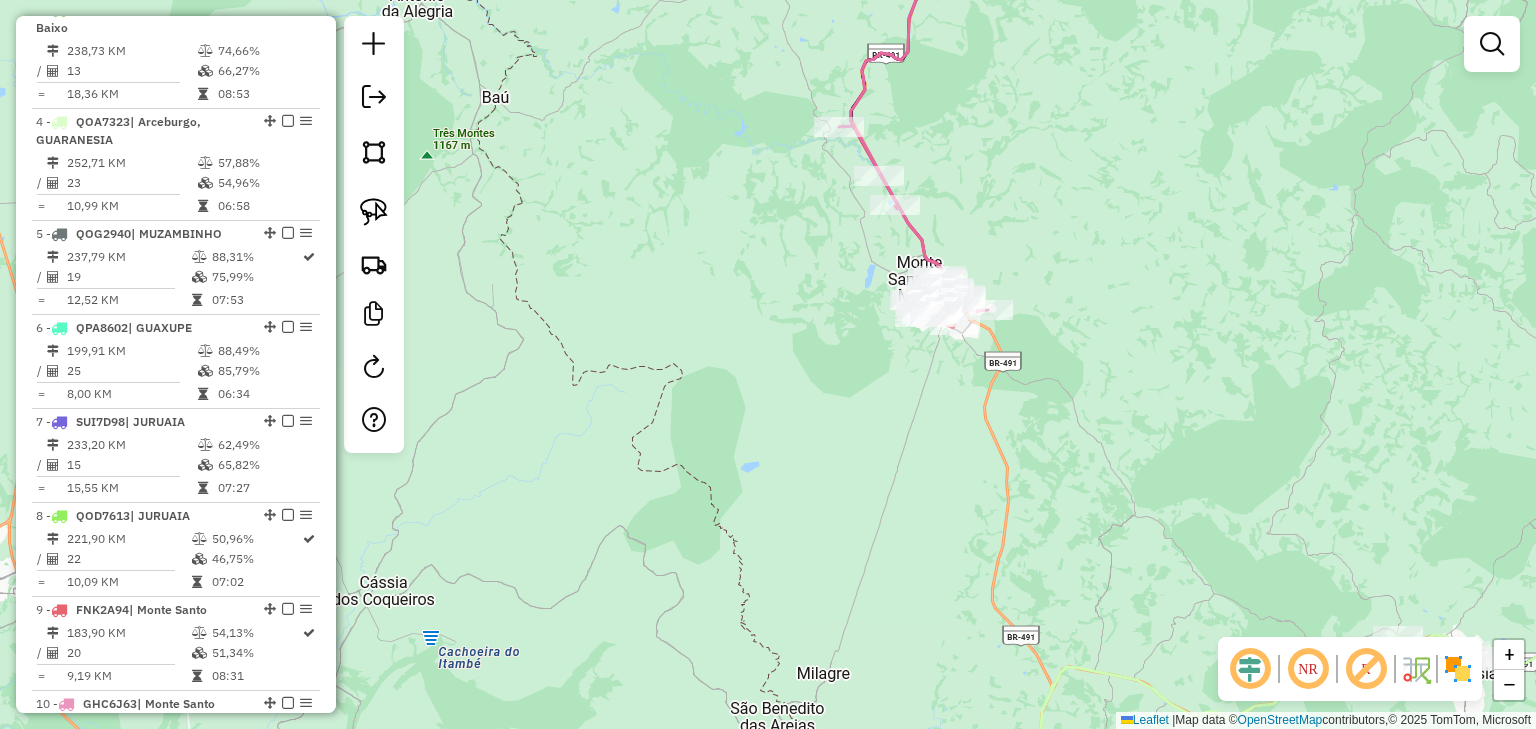 click 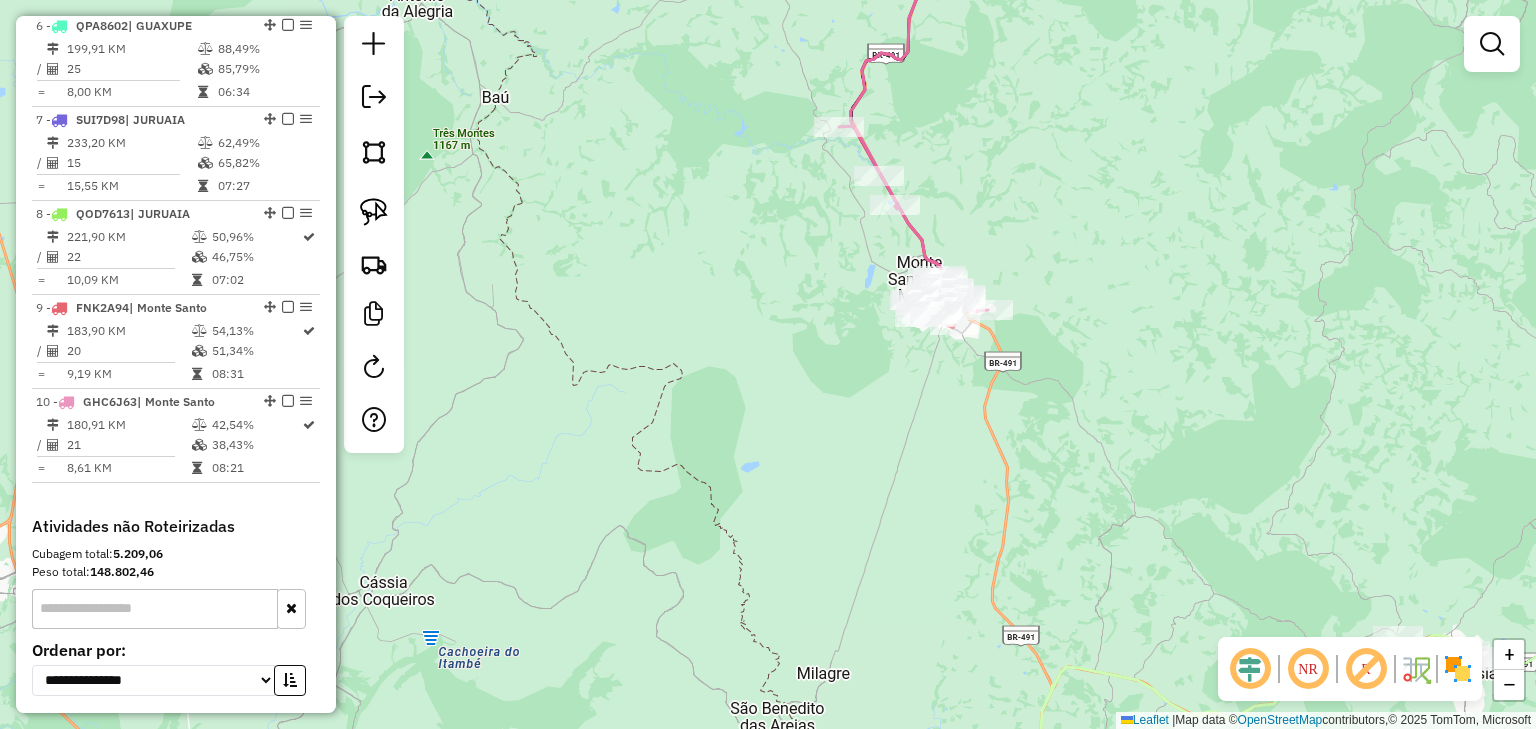 select on "*********" 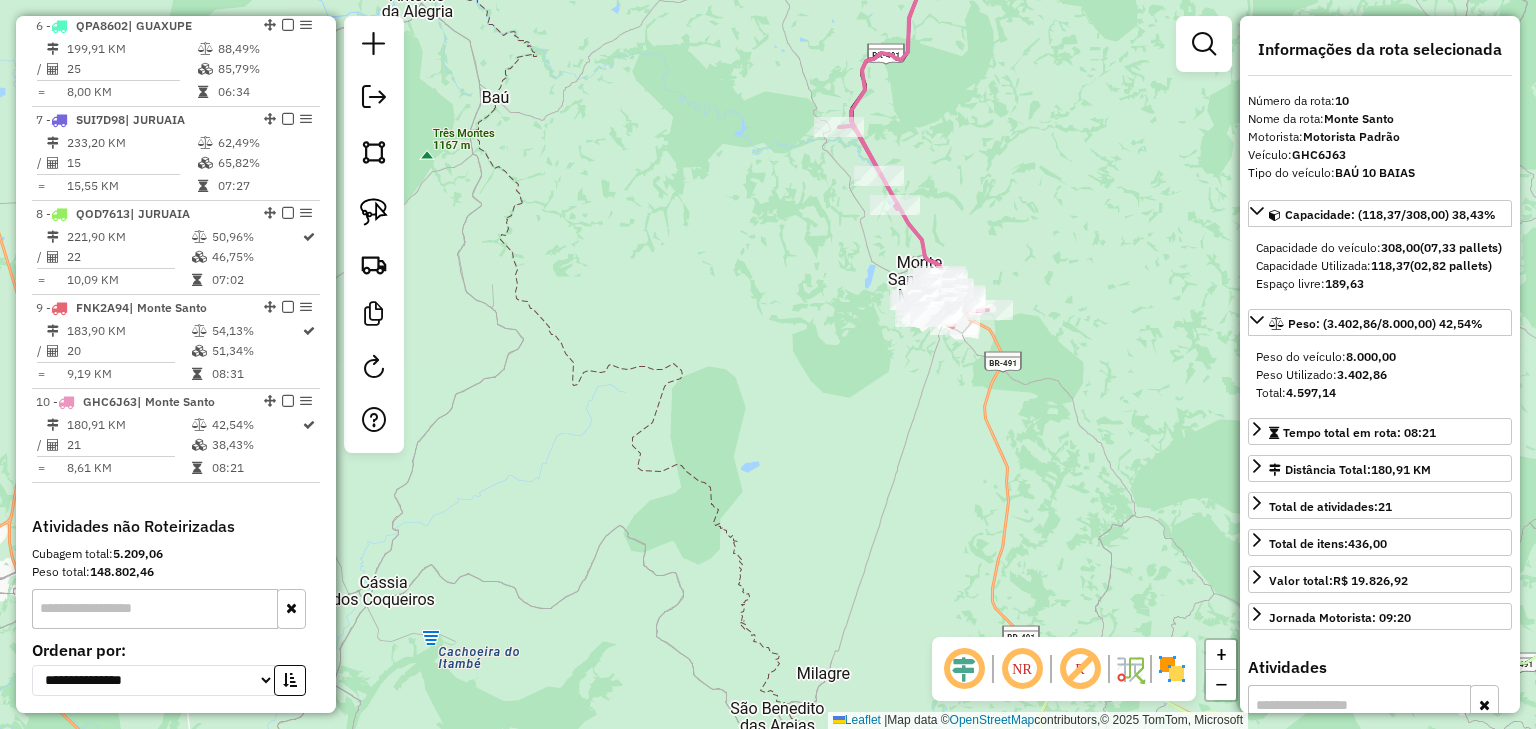 scroll, scrollTop: 1462, scrollLeft: 0, axis: vertical 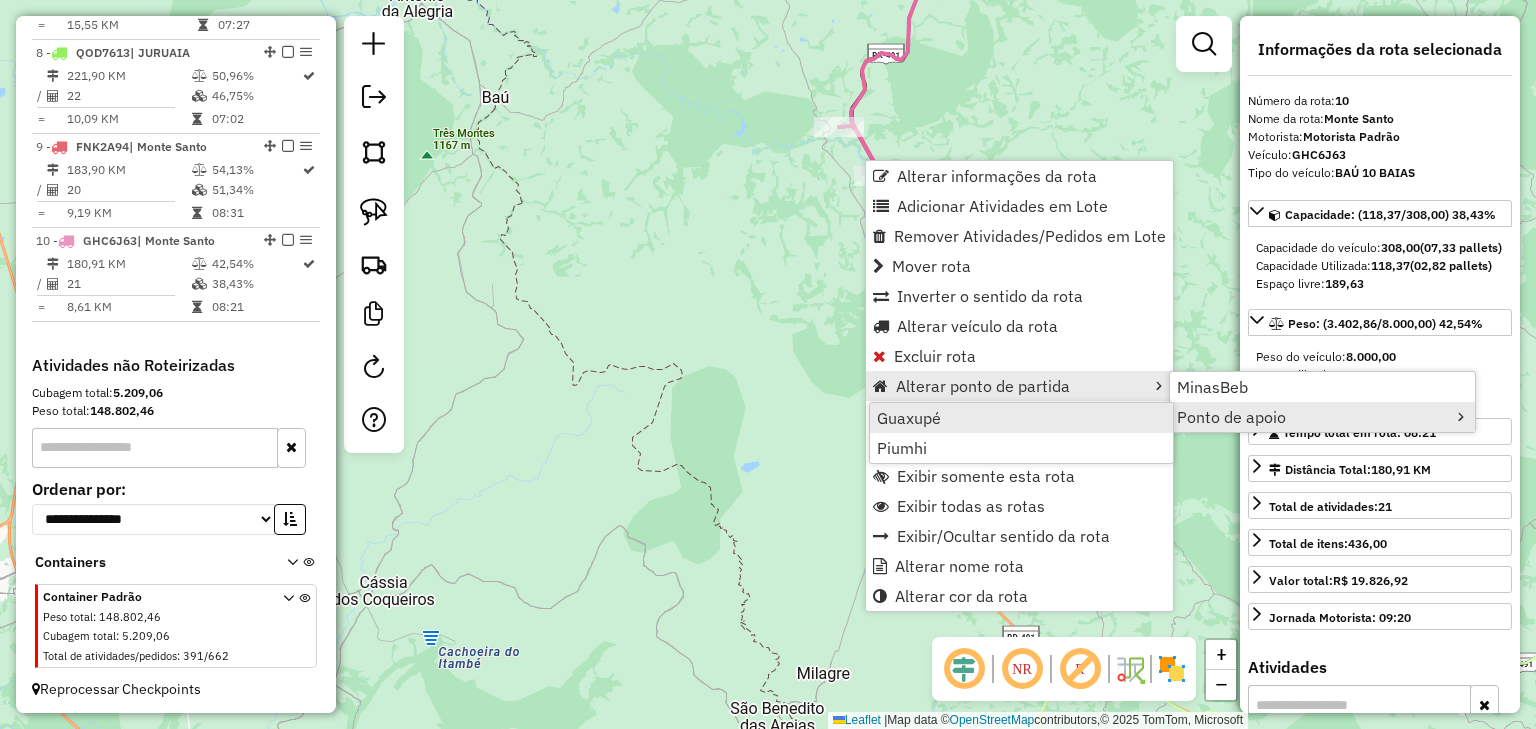 click on "Guaxupé" at bounding box center (1021, 418) 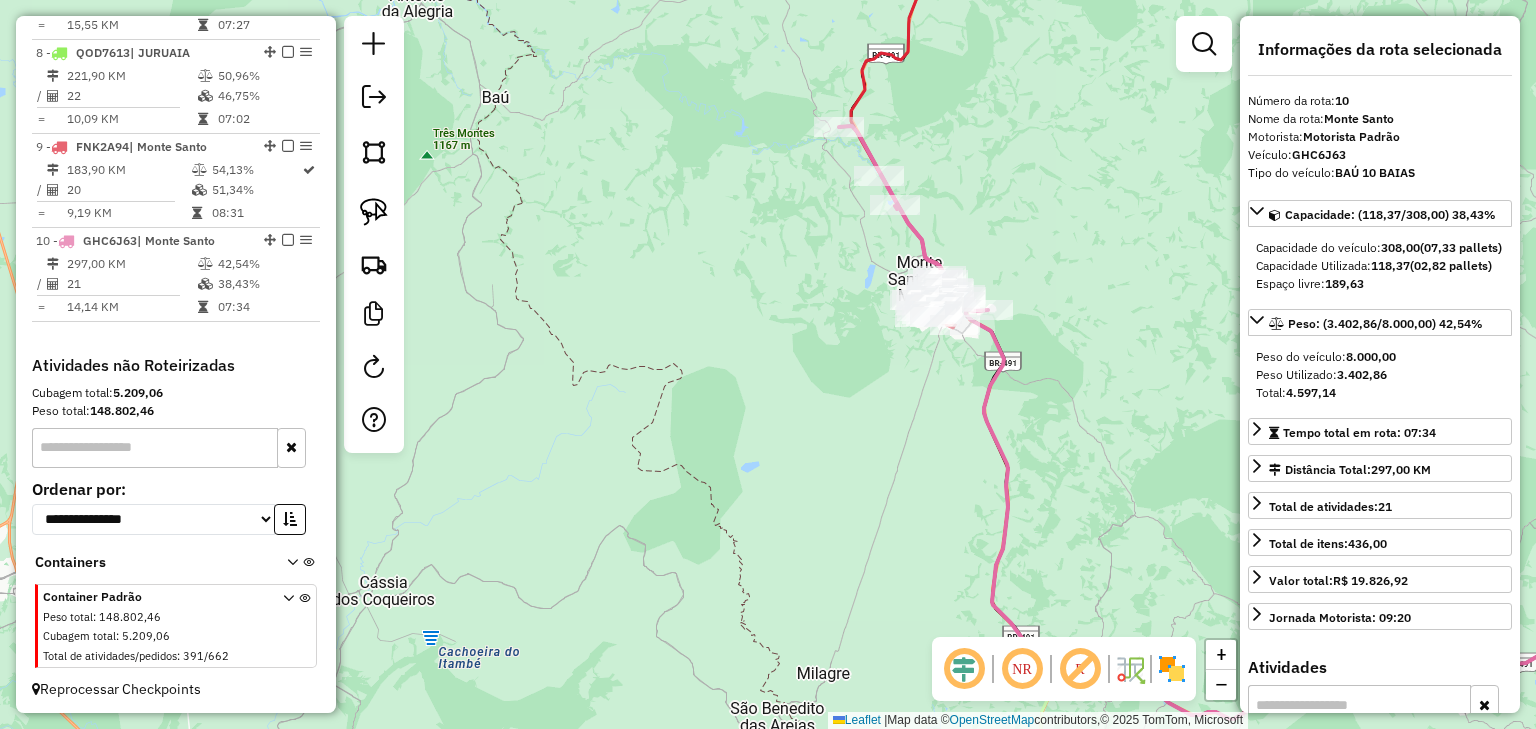 drag, startPoint x: 739, startPoint y: 364, endPoint x: 601, endPoint y: 449, distance: 162.07715 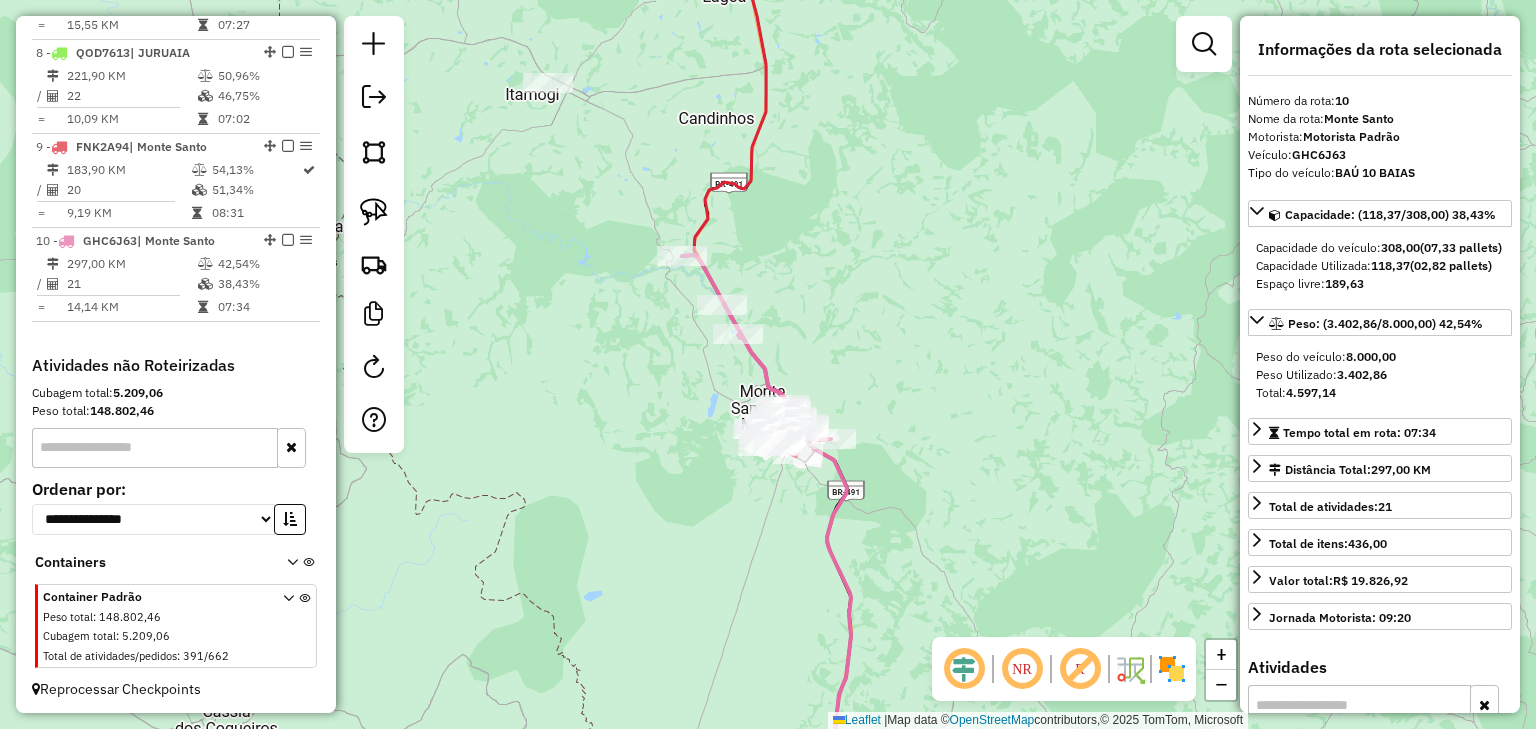 click 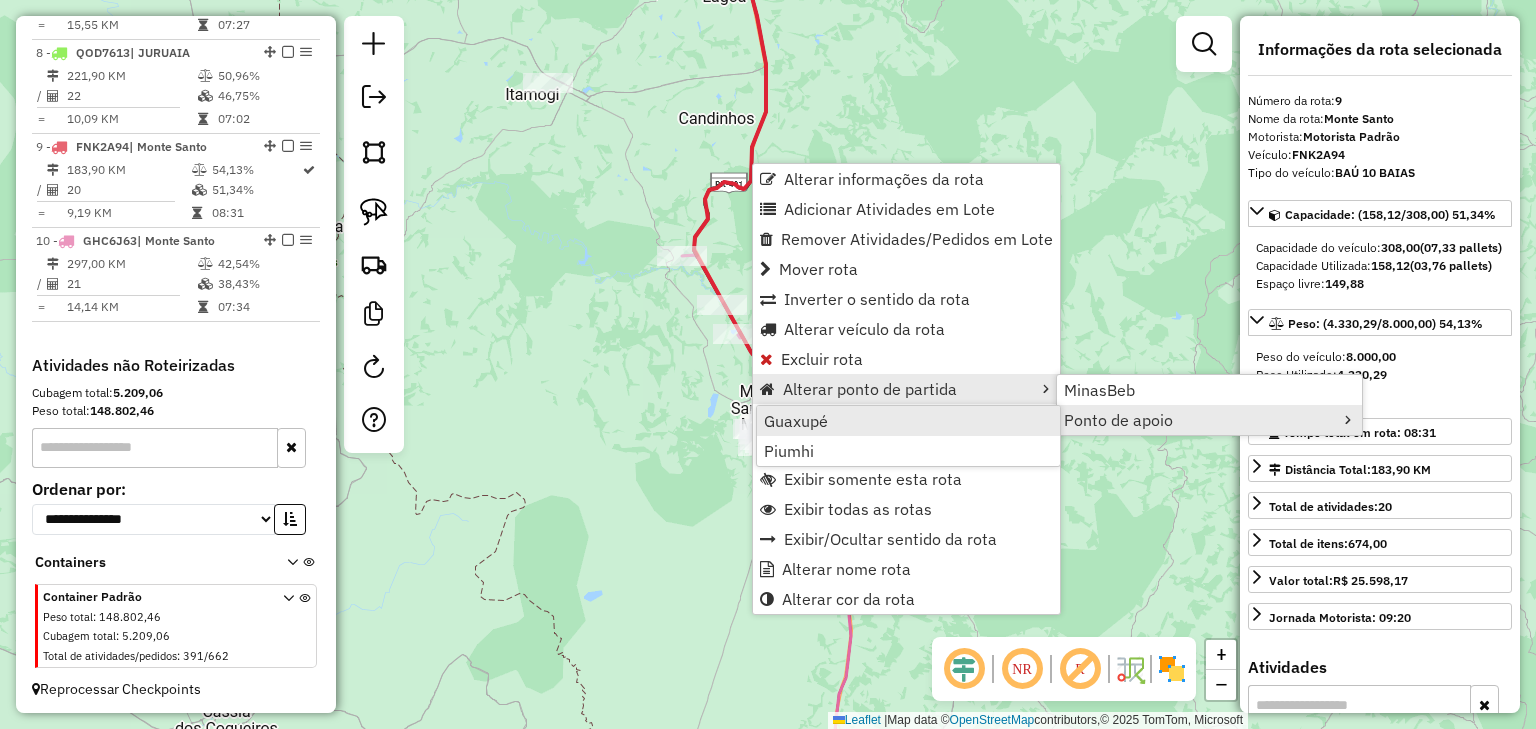 click on "Guaxupé" at bounding box center [908, 421] 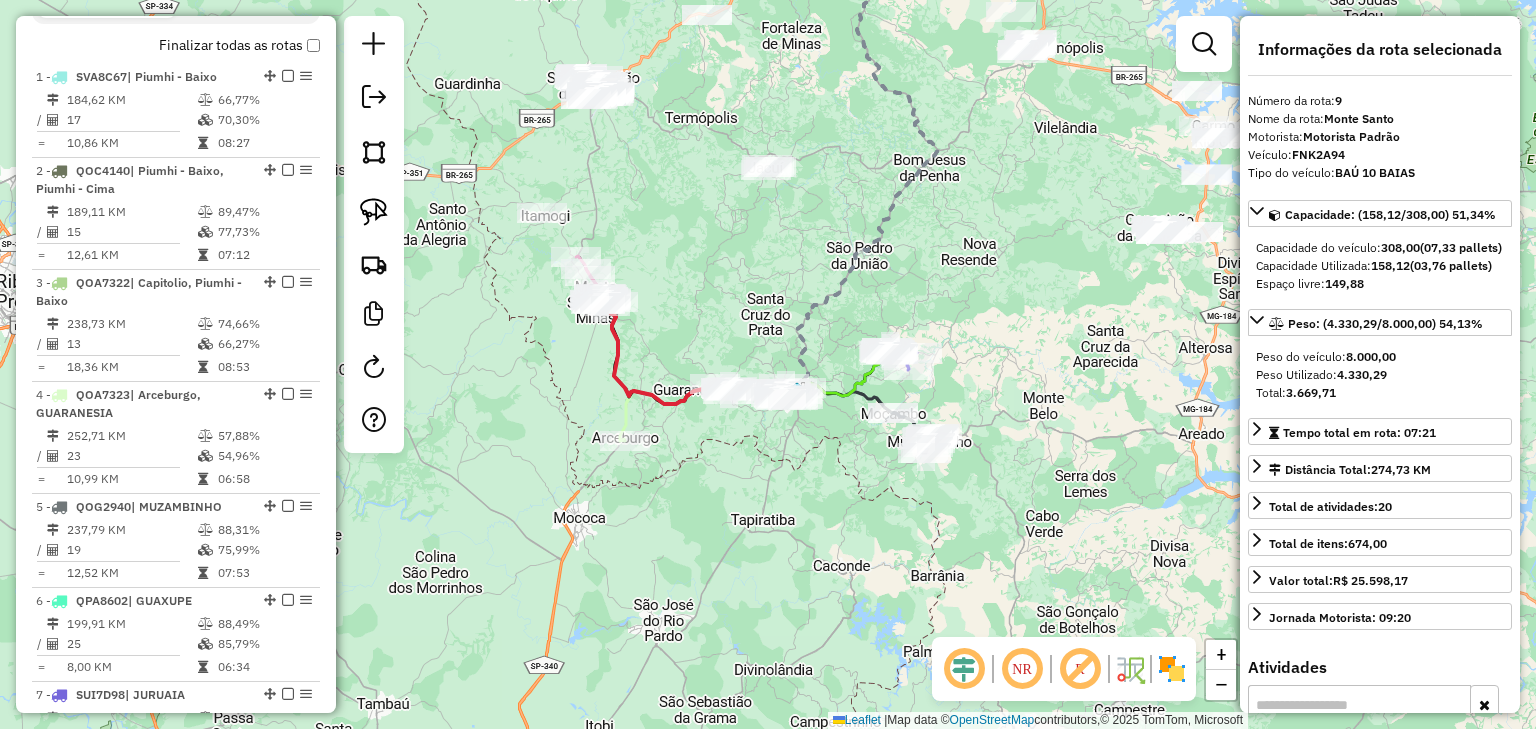 scroll, scrollTop: 756, scrollLeft: 0, axis: vertical 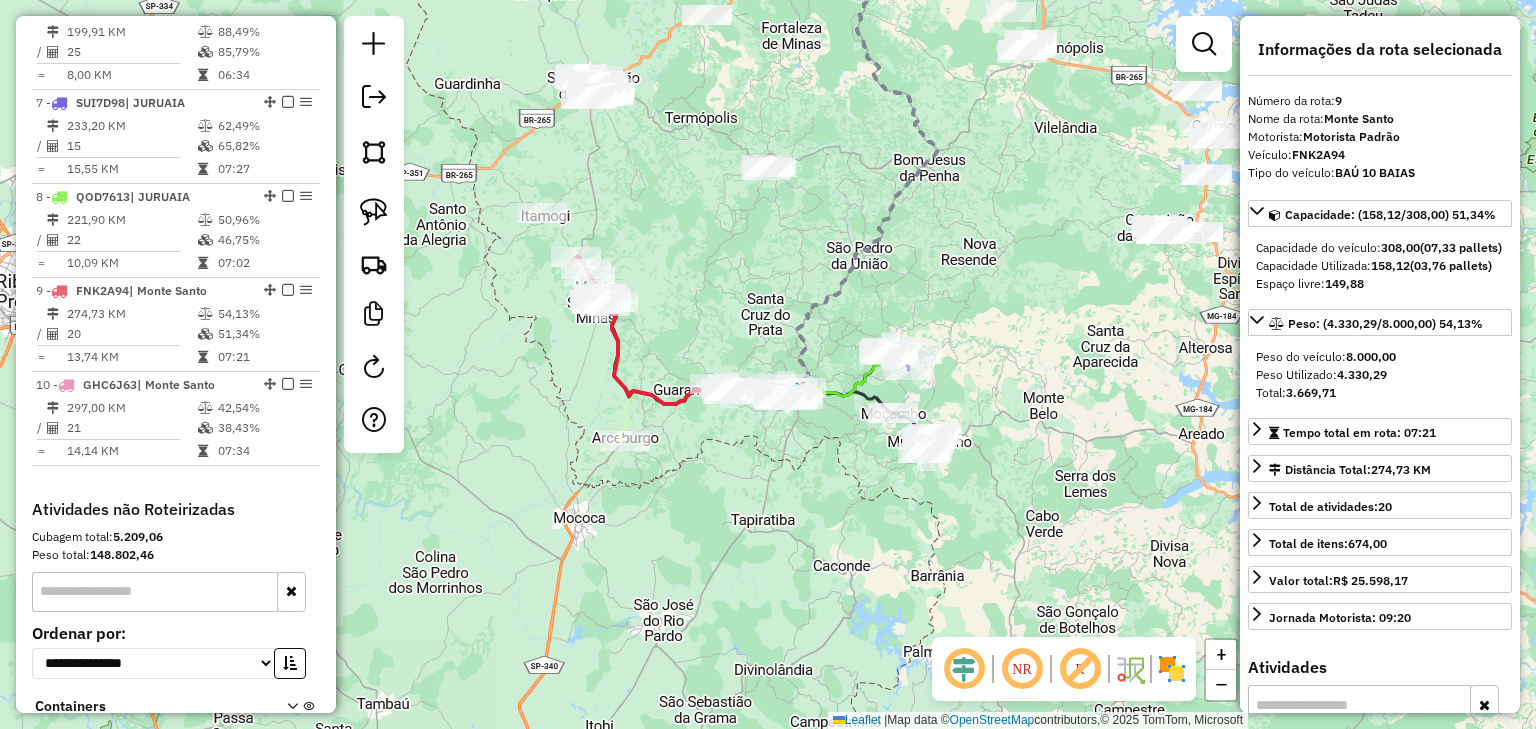 click on "Janela de atendimento Grade de atendimento Capacidade Transportadoras Veículos Cliente Pedidos  Rotas Selecione os dias de semana para filtrar as janelas de atendimento  Seg   Ter   Qua   Qui   Sex   Sáb   Dom  Informe o período da janela de atendimento: De: Até:  Filtrar exatamente a janela do cliente  Considerar janela de atendimento padrão  Selecione os dias de semana para filtrar as grades de atendimento  Seg   Ter   Qua   Qui   Sex   Sáb   Dom   Considerar clientes sem dia de atendimento cadastrado  Clientes fora do dia de atendimento selecionado Filtrar as atividades entre os valores definidos abaixo:  Peso mínimo:   Peso máximo:   Cubagem mínima:   Cubagem máxima:   De:   Até:  Filtrar as atividades entre o tempo de atendimento definido abaixo:  De:   Até:   Considerar capacidade total dos clientes não roteirizados Transportadora: Selecione um ou mais itens Tipo de veículo: Selecione um ou mais itens Veículo: Selecione um ou mais itens Motorista: Selecione um ou mais itens Nome: Rótulo:" 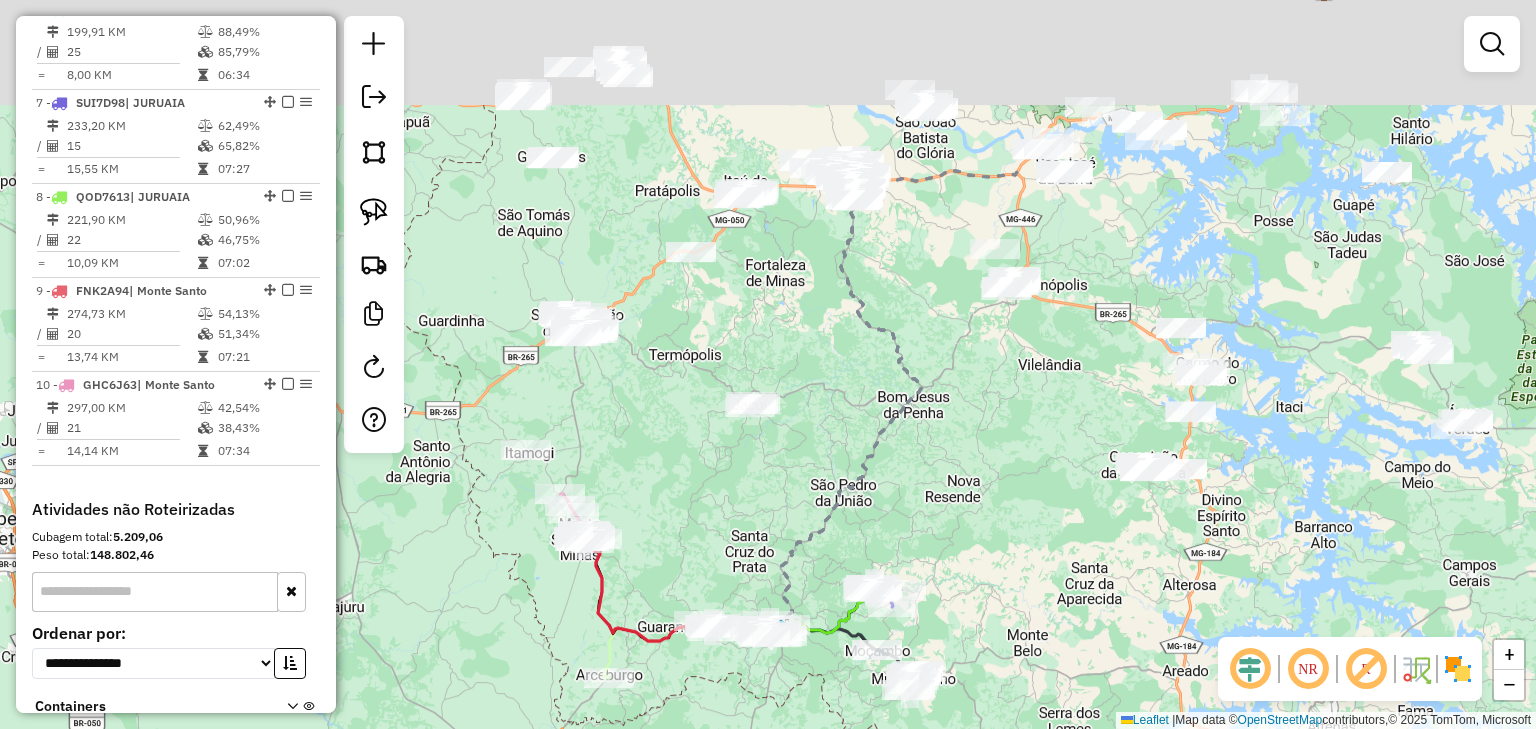 drag, startPoint x: 756, startPoint y: 529, endPoint x: 751, endPoint y: 766, distance: 237.05273 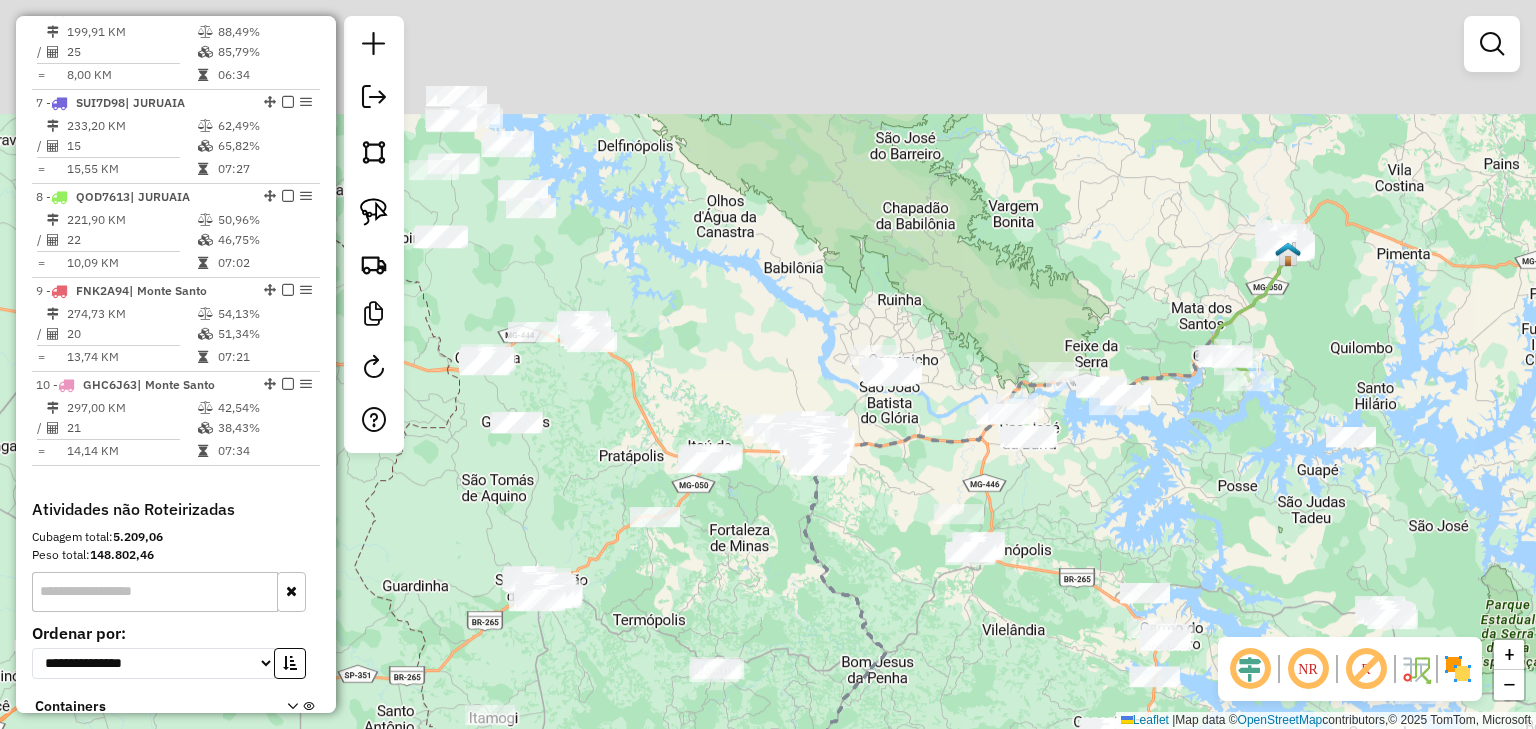 drag, startPoint x: 813, startPoint y: 420, endPoint x: 797, endPoint y: 527, distance: 108.18965 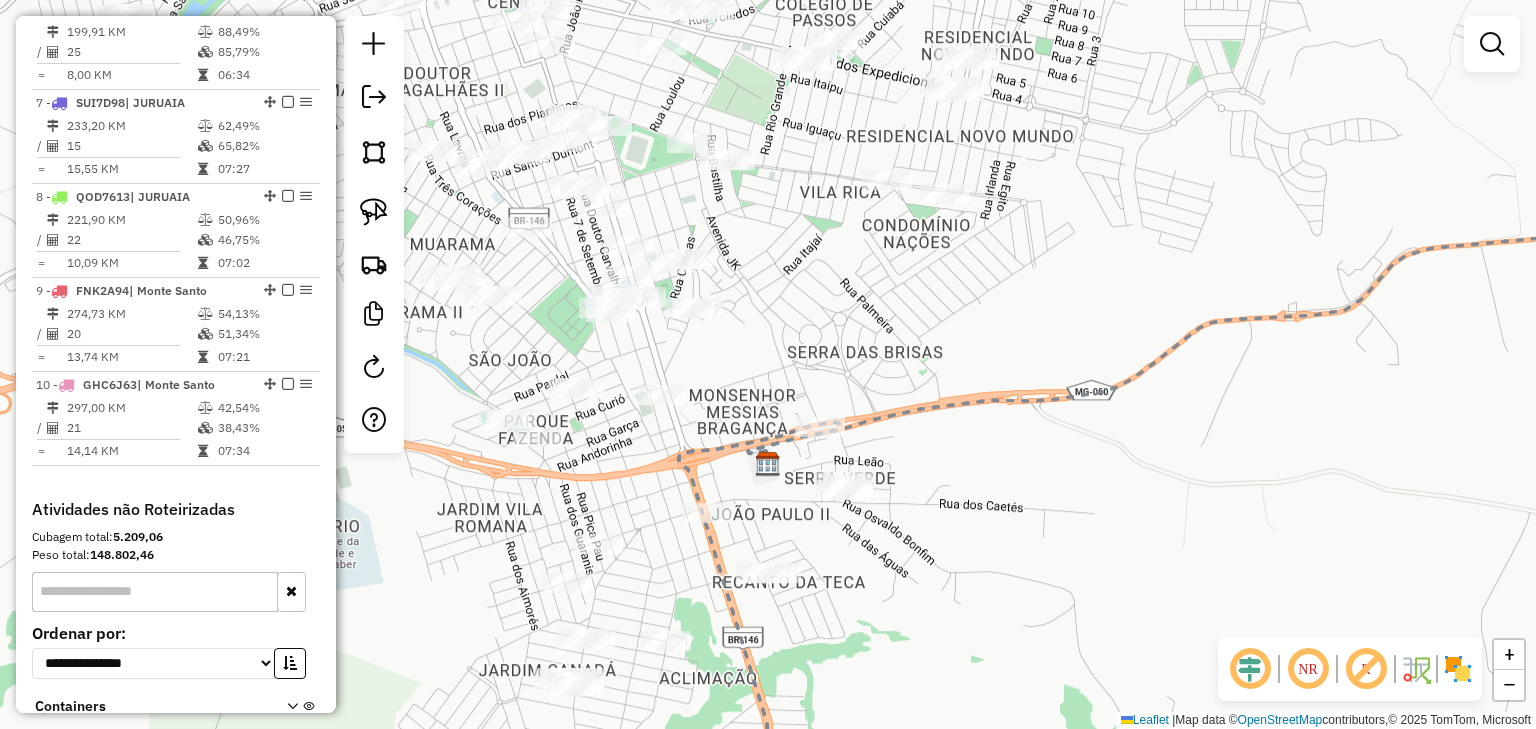 drag, startPoint x: 888, startPoint y: 464, endPoint x: 845, endPoint y: 373, distance: 100.6479 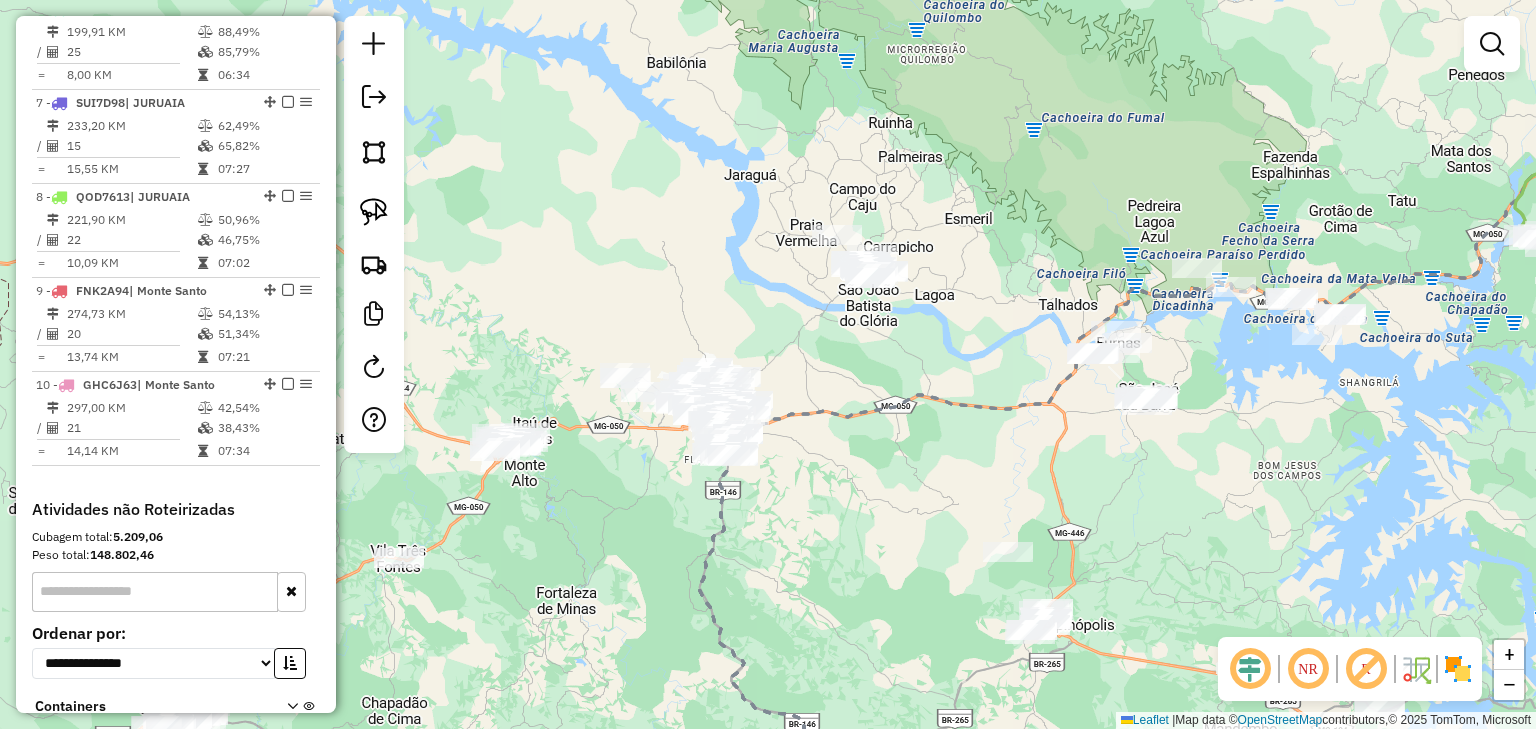 drag, startPoint x: 844, startPoint y: 481, endPoint x: 776, endPoint y: 386, distance: 116.82893 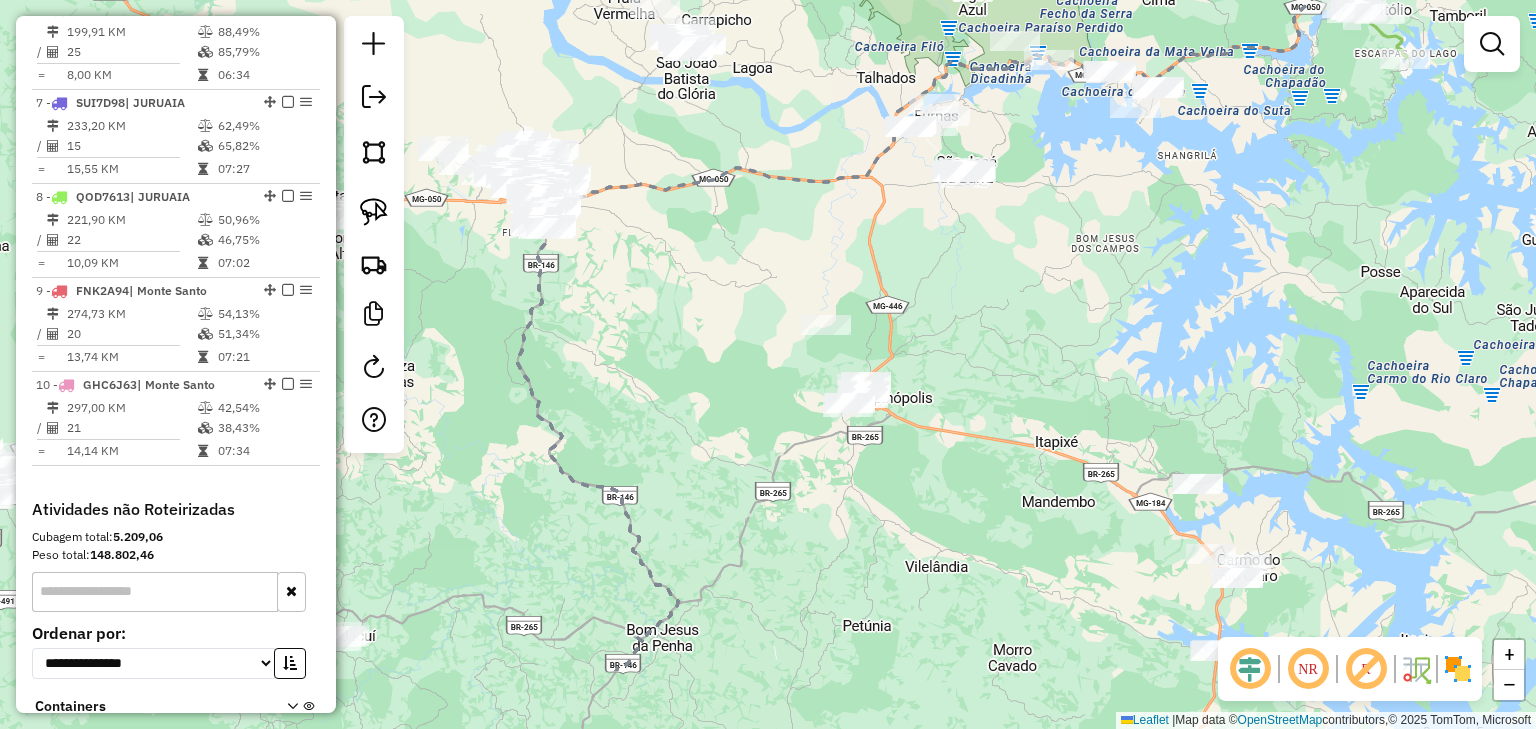 drag, startPoint x: 744, startPoint y: 307, endPoint x: 730, endPoint y: 300, distance: 15.652476 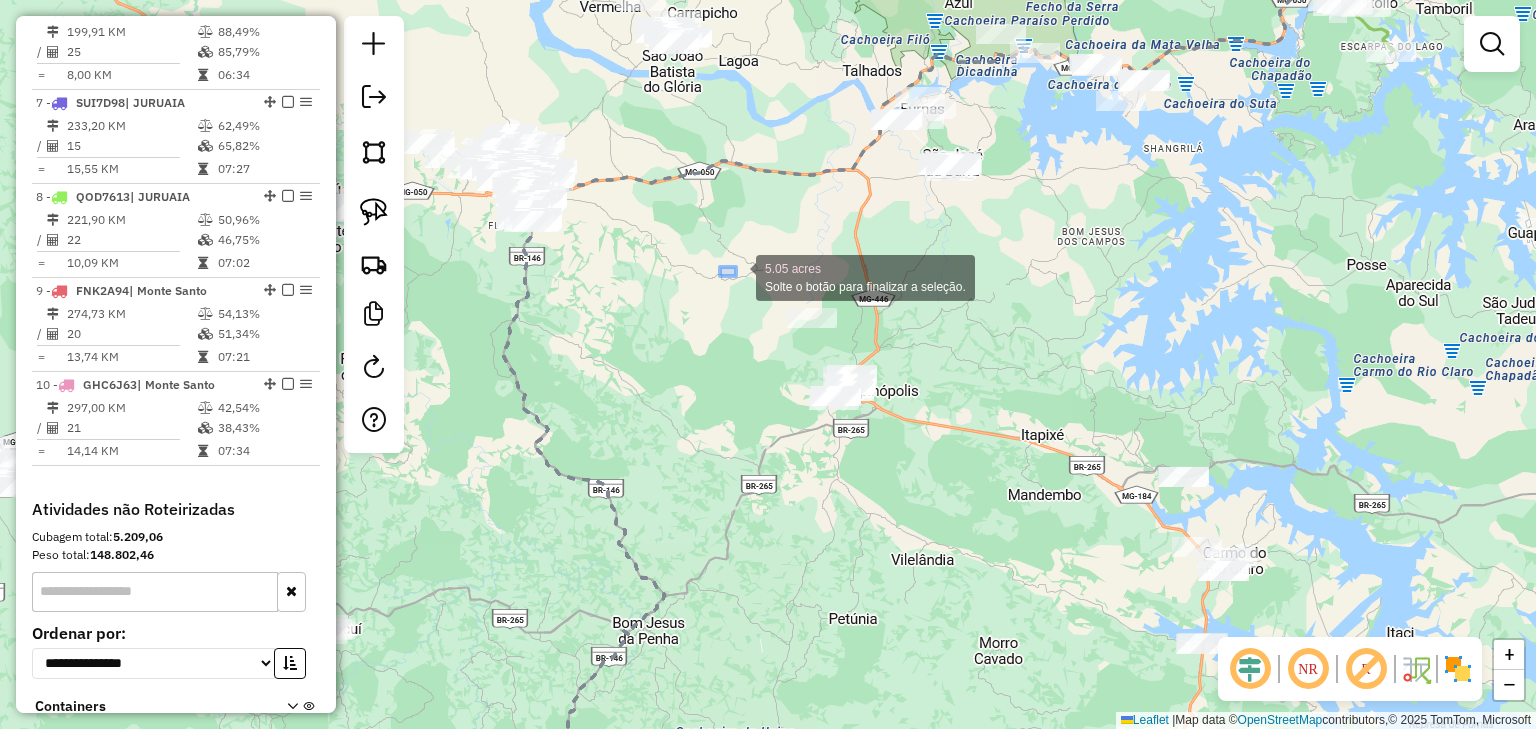 drag, startPoint x: 736, startPoint y: 276, endPoint x: 919, endPoint y: 460, distance: 259.50916 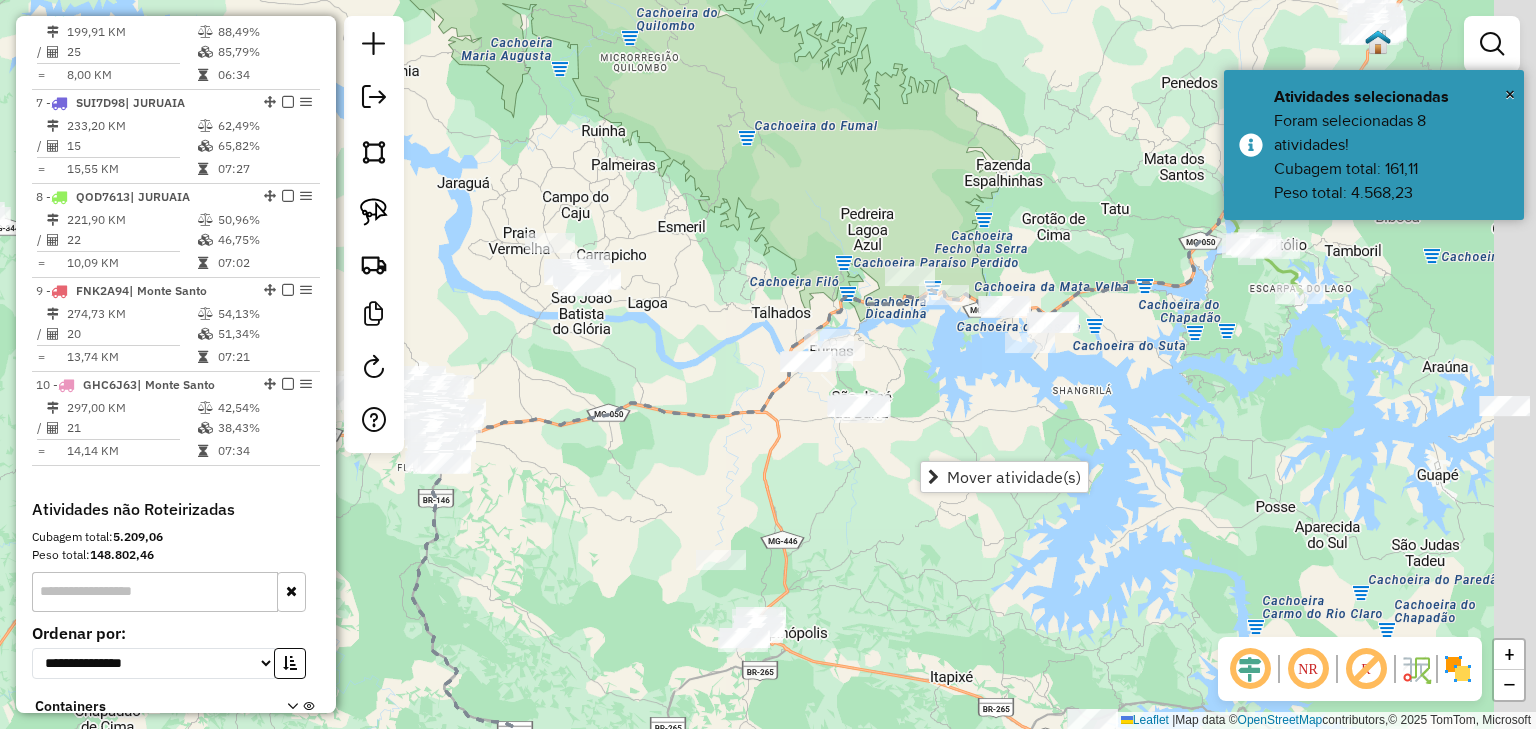 drag, startPoint x: 945, startPoint y: 351, endPoint x: 878, endPoint y: 559, distance: 218.5246 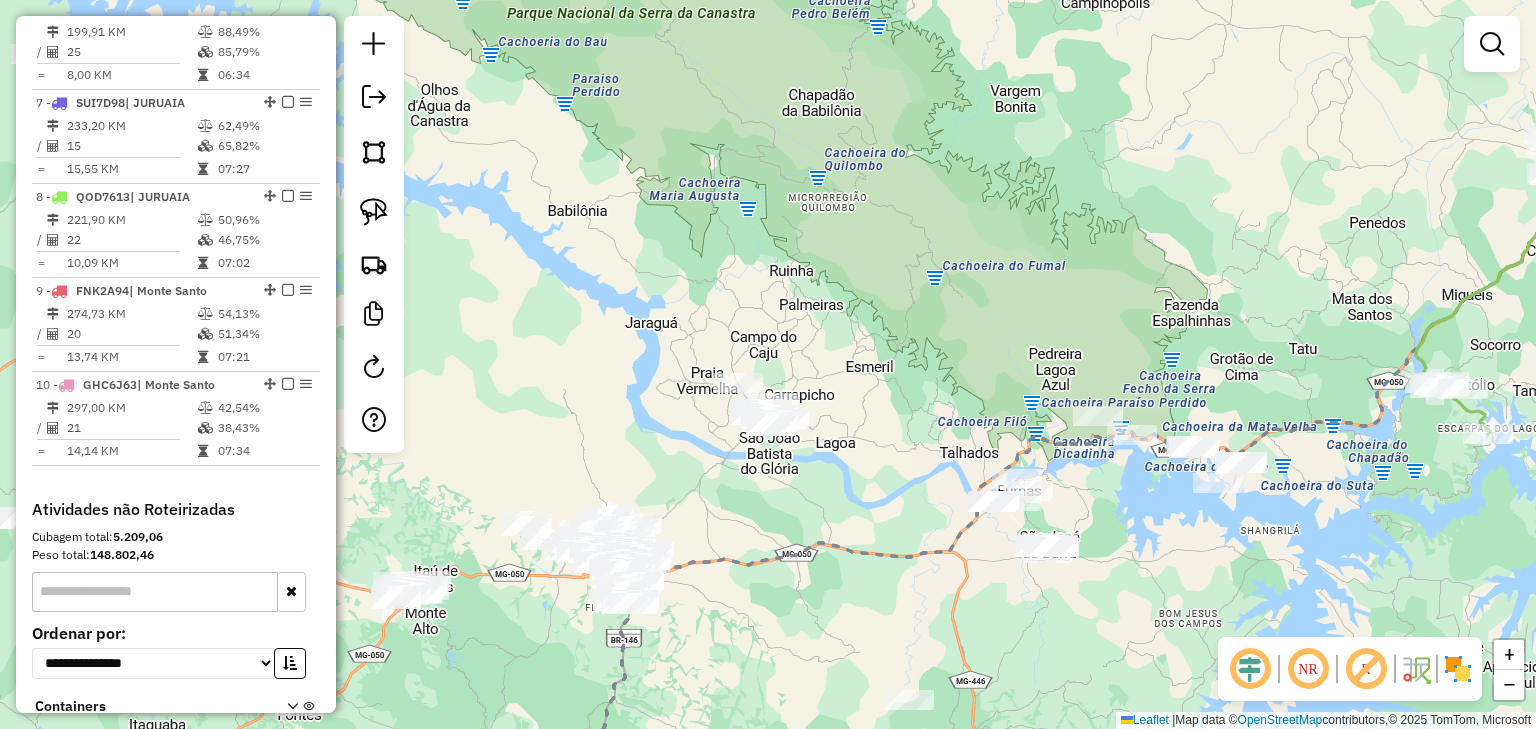 click on "Janela de atendimento Grade de atendimento Capacidade Transportadoras Veículos Cliente Pedidos  Rotas Selecione os dias de semana para filtrar as janelas de atendimento  Seg   Ter   Qua   Qui   Sex   Sáb   Dom  Informe o período da janela de atendimento: De: Até:  Filtrar exatamente a janela do cliente  Considerar janela de atendimento padrão  Selecione os dias de semana para filtrar as grades de atendimento  Seg   Ter   Qua   Qui   Sex   Sáb   Dom   Considerar clientes sem dia de atendimento cadastrado  Clientes fora do dia de atendimento selecionado Filtrar as atividades entre os valores definidos abaixo:  Peso mínimo:   Peso máximo:   Cubagem mínima:   Cubagem máxima:   De:   Até:  Filtrar as atividades entre o tempo de atendimento definido abaixo:  De:   Até:   Considerar capacidade total dos clientes não roteirizados Transportadora: Selecione um ou mais itens Tipo de veículo: Selecione um ou mais itens Veículo: Selecione um ou mais itens Motorista: Selecione um ou mais itens Nome: Rótulo:" 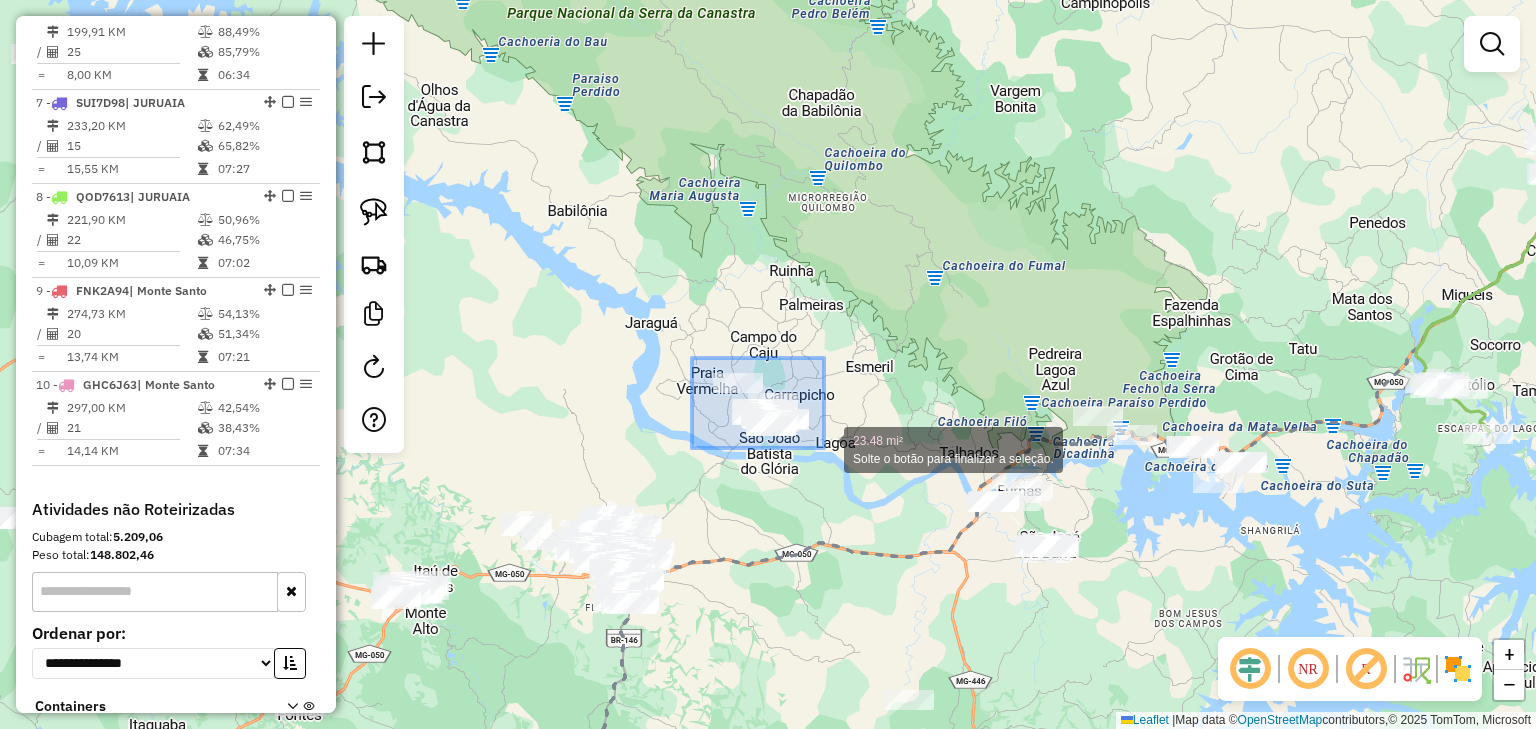 drag, startPoint x: 692, startPoint y: 358, endPoint x: 825, endPoint y: 448, distance: 160.58954 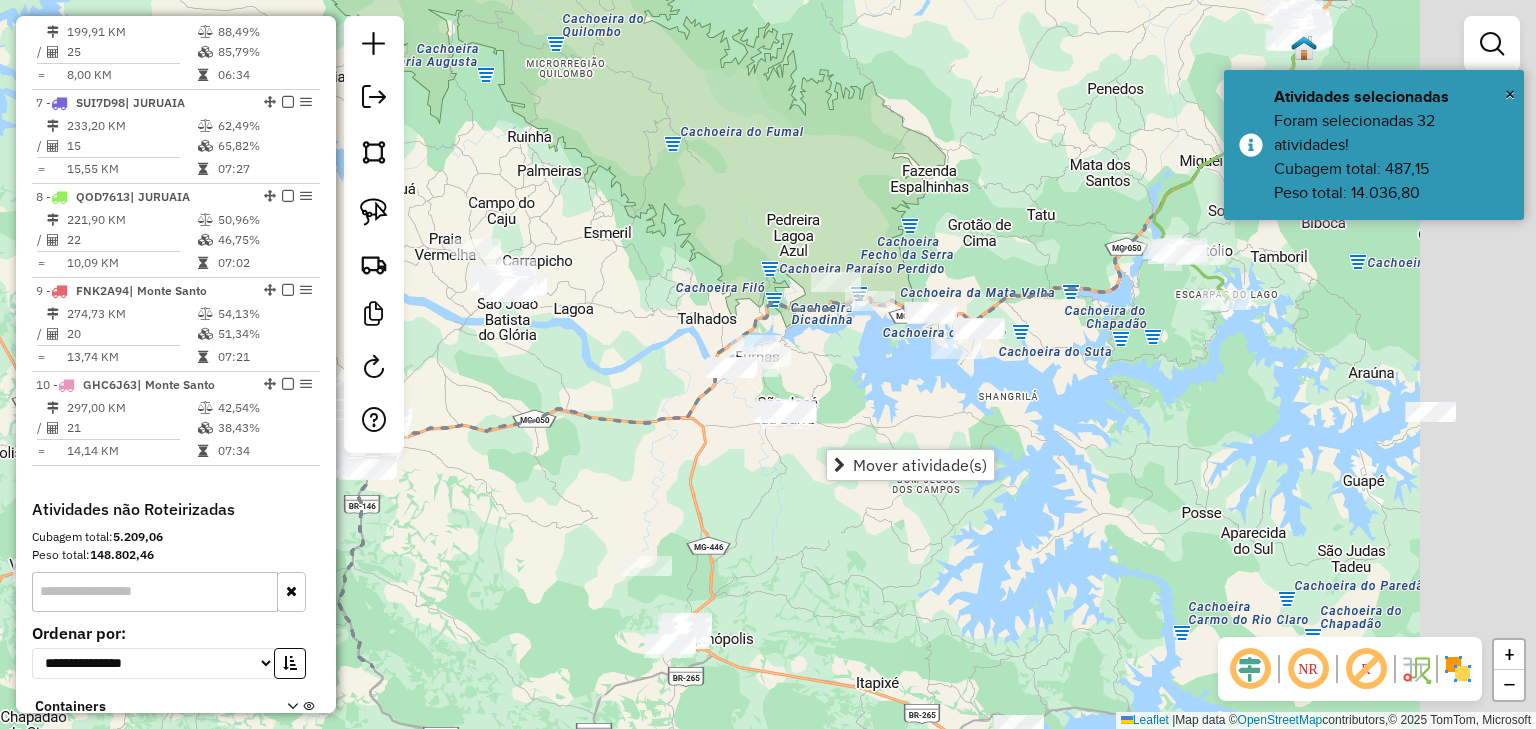drag, startPoint x: 887, startPoint y: 405, endPoint x: 619, endPoint y: 267, distance: 301.4432 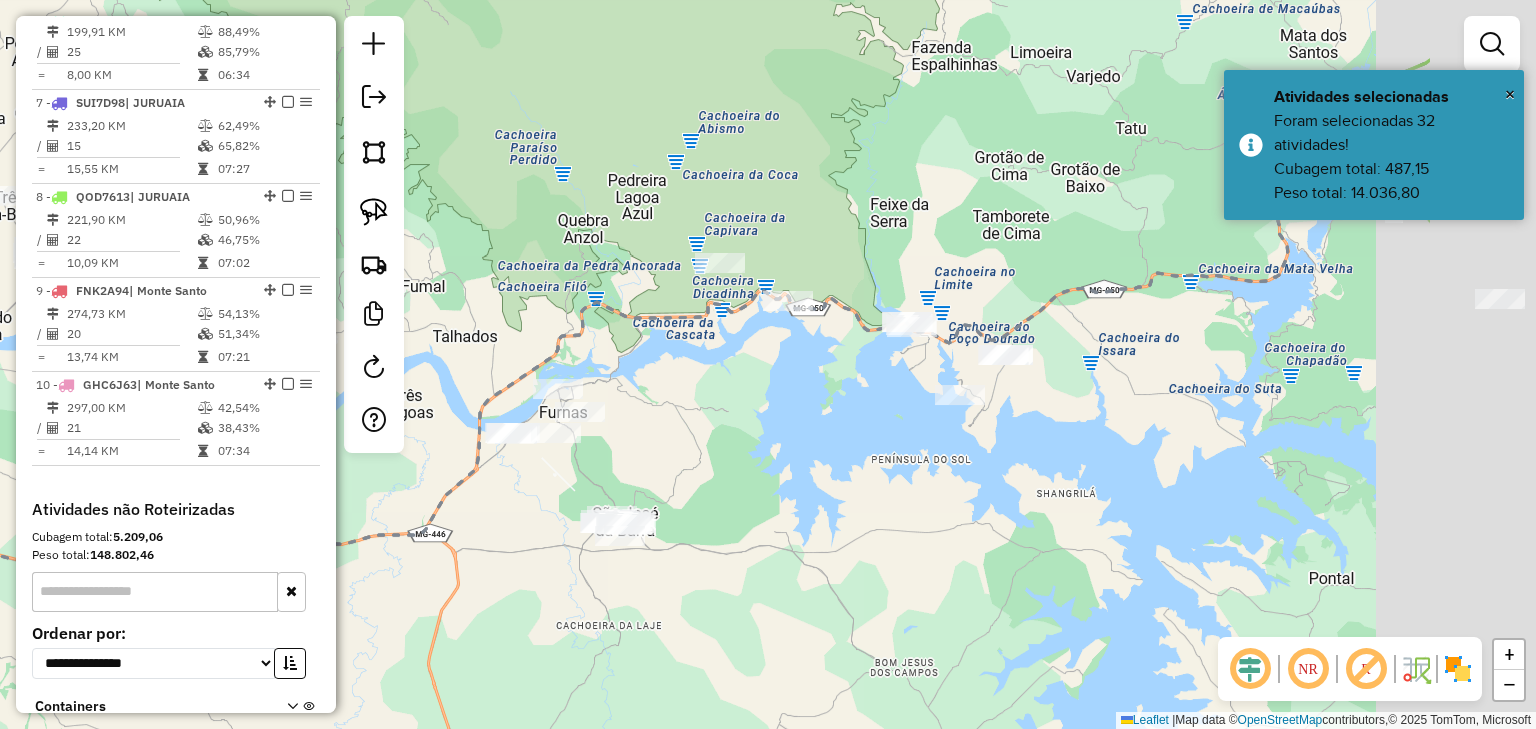 drag, startPoint x: 461, startPoint y: 328, endPoint x: 392, endPoint y: 342, distance: 70.40597 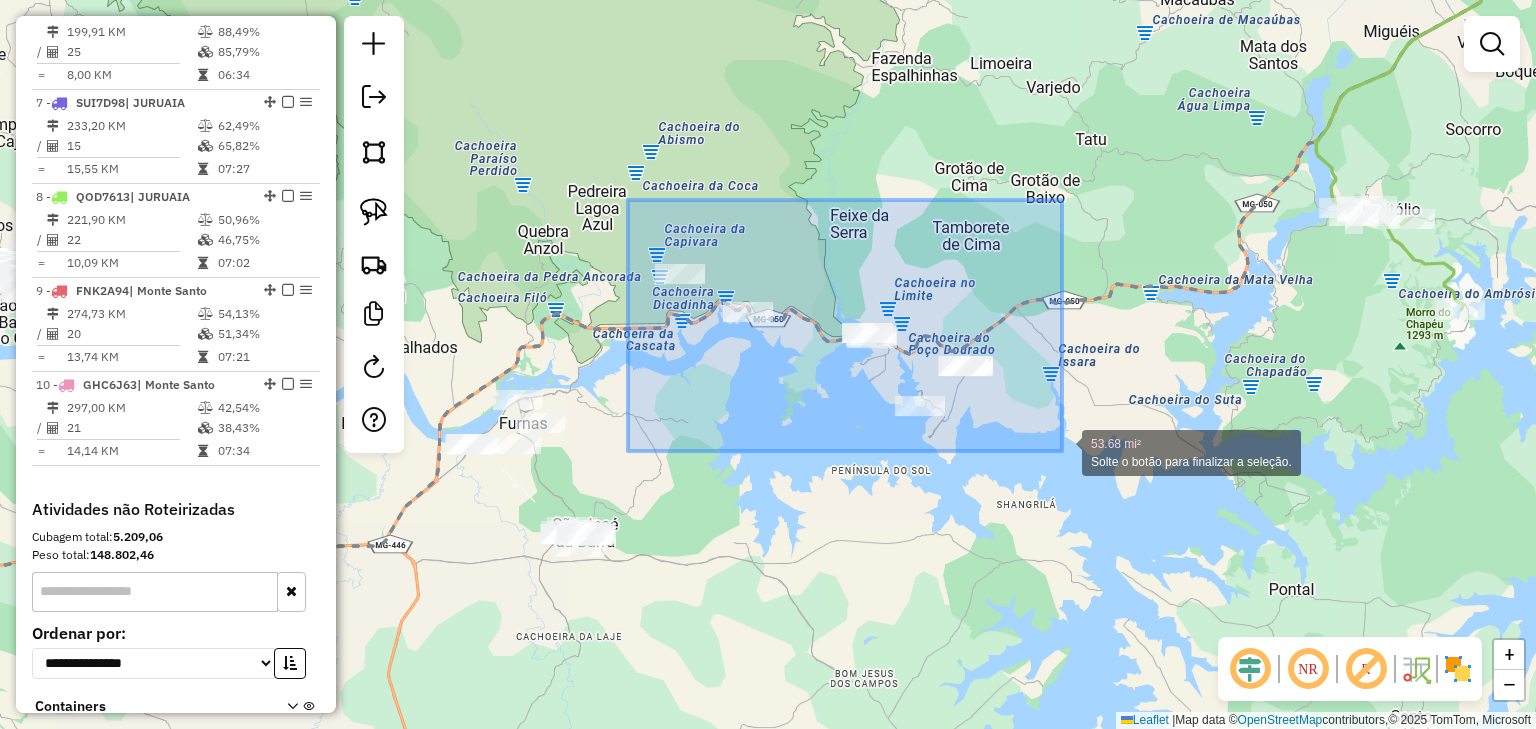 drag, startPoint x: 687, startPoint y: 216, endPoint x: 1062, endPoint y: 451, distance: 442.54944 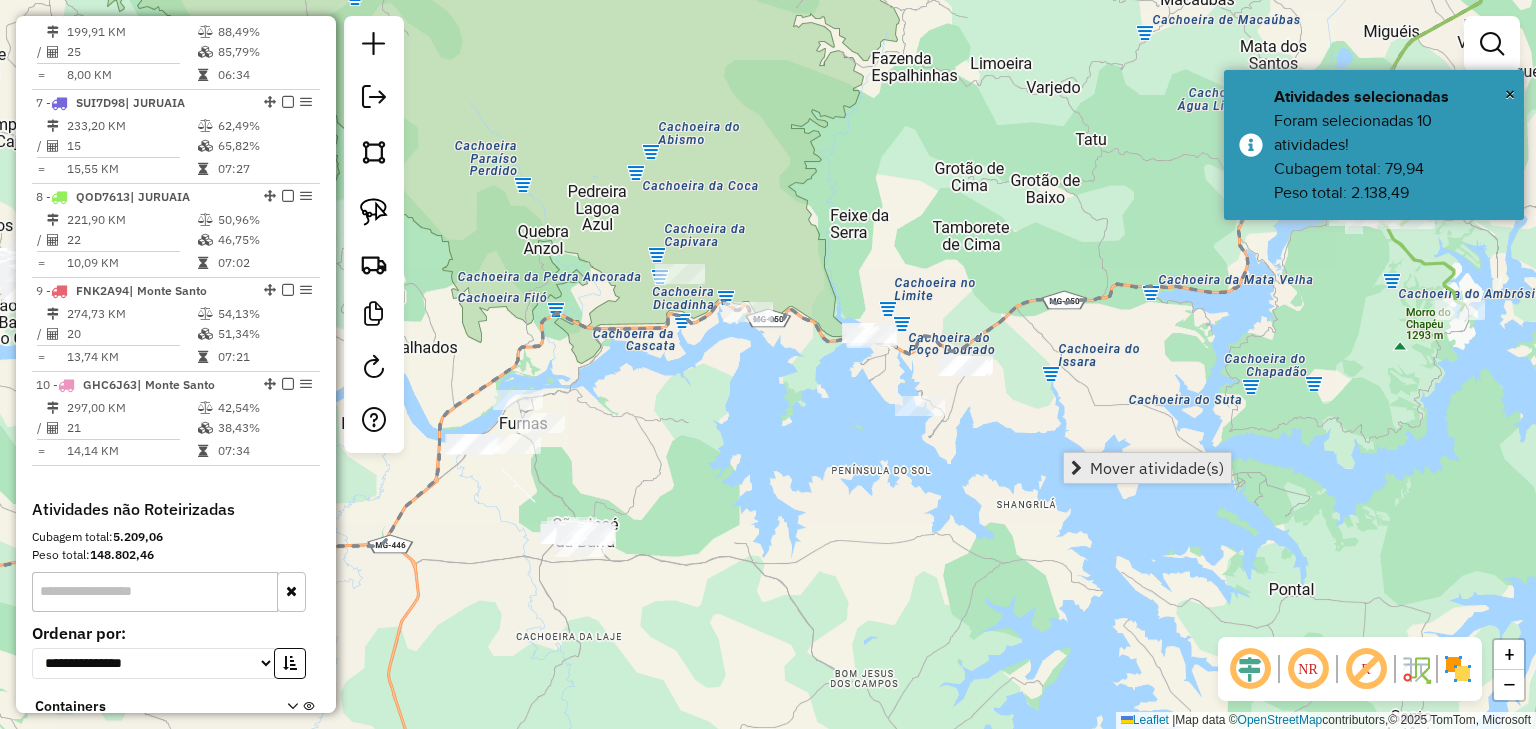 click on "Mover atividade(s)" at bounding box center (1157, 468) 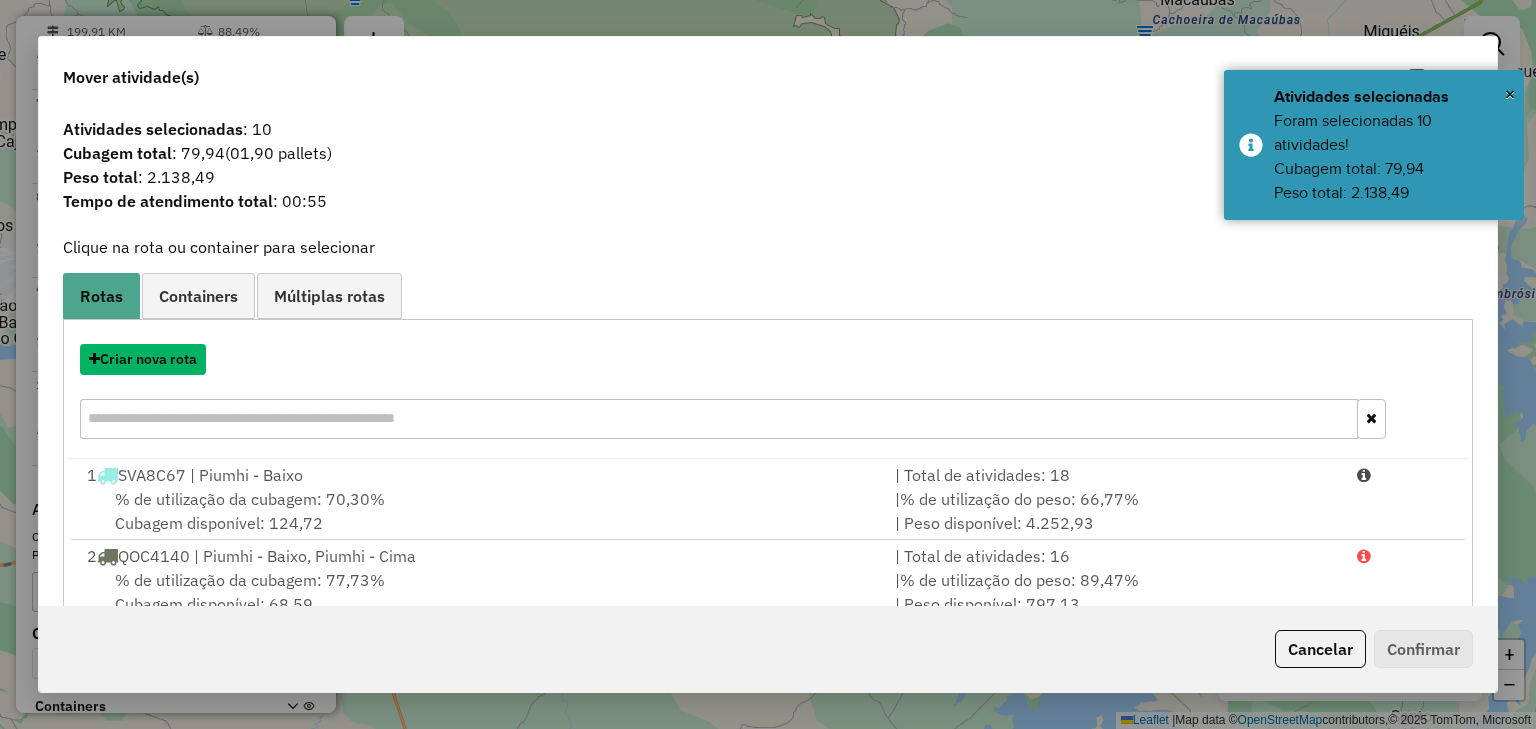 click on "Criar nova rota" at bounding box center (143, 359) 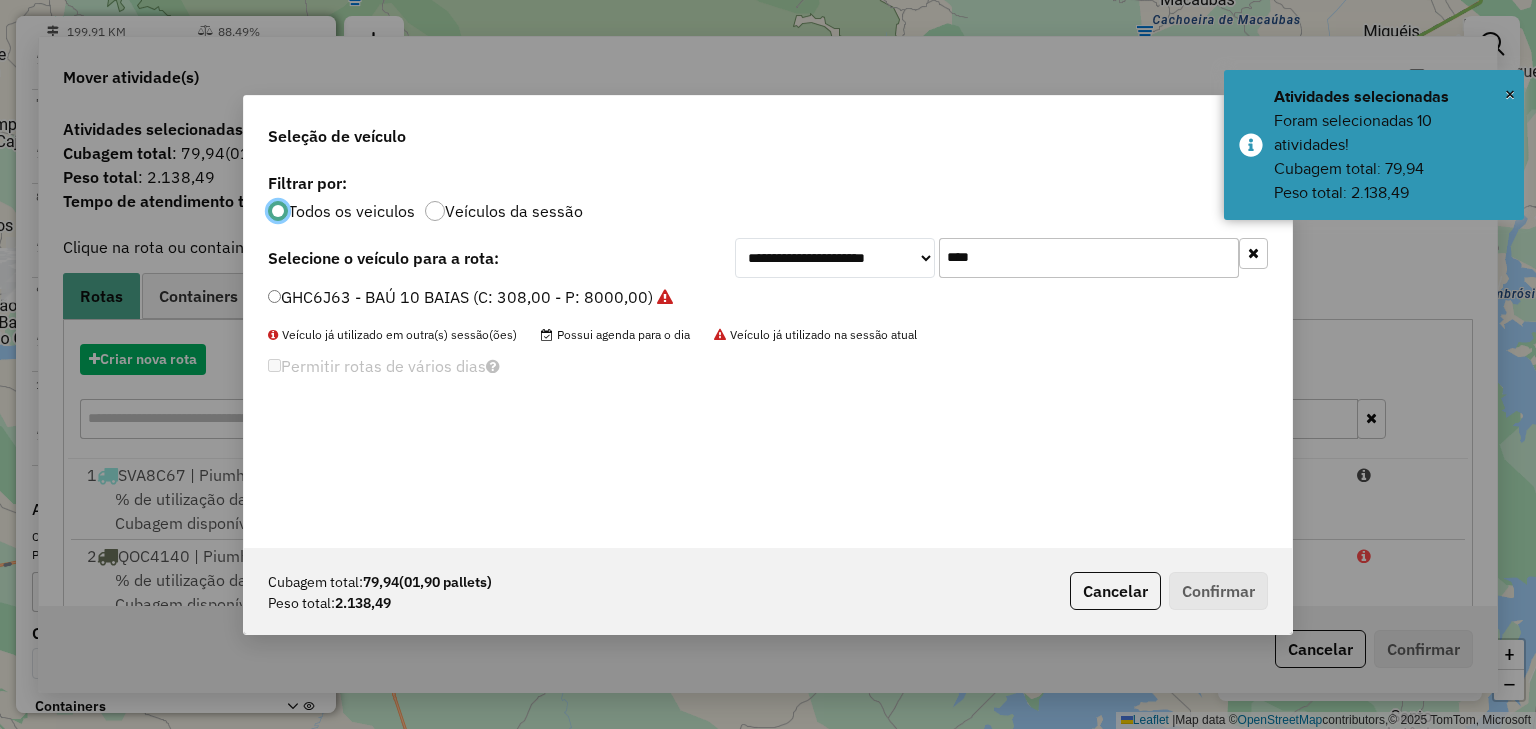 scroll, scrollTop: 10, scrollLeft: 6, axis: both 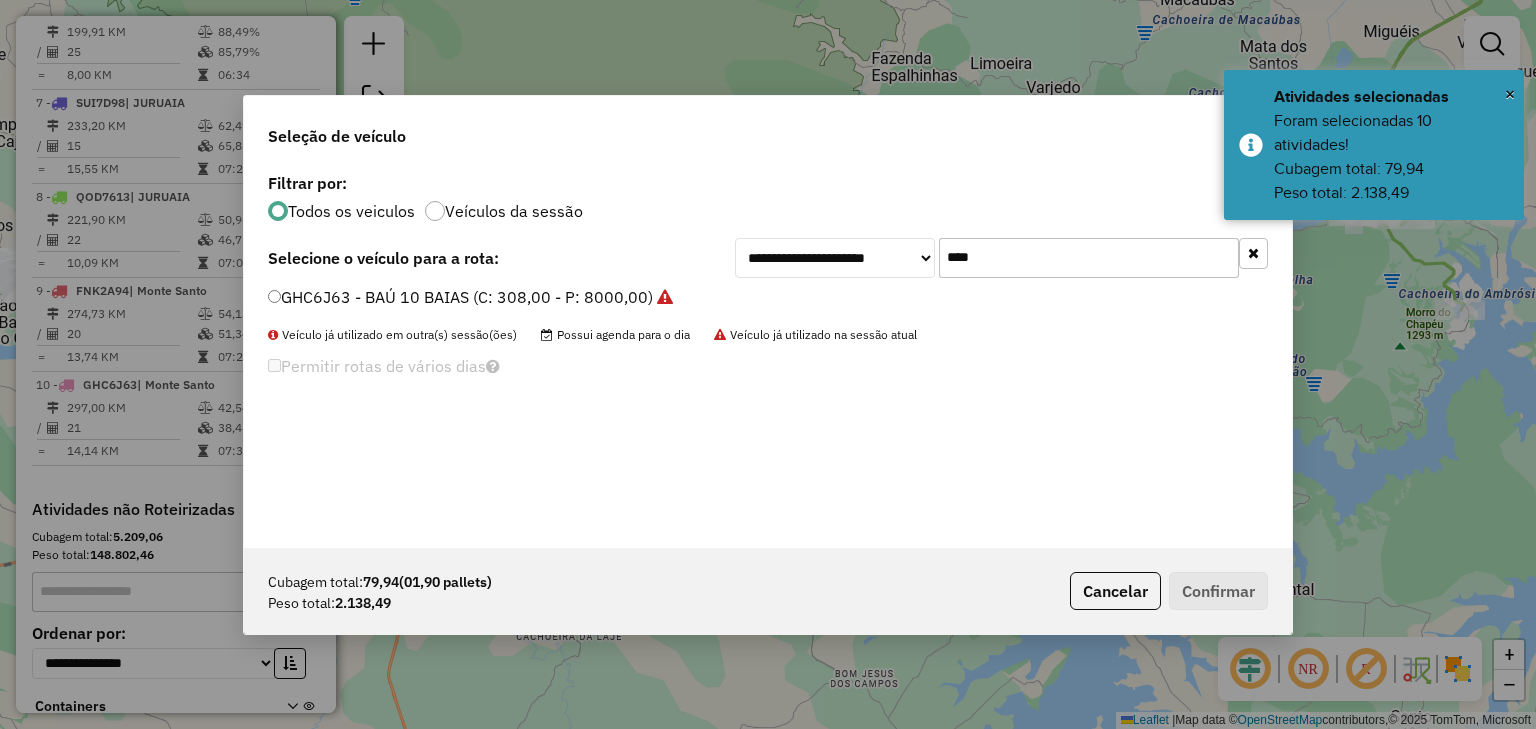 drag, startPoint x: 996, startPoint y: 249, endPoint x: 882, endPoint y: 250, distance: 114.00439 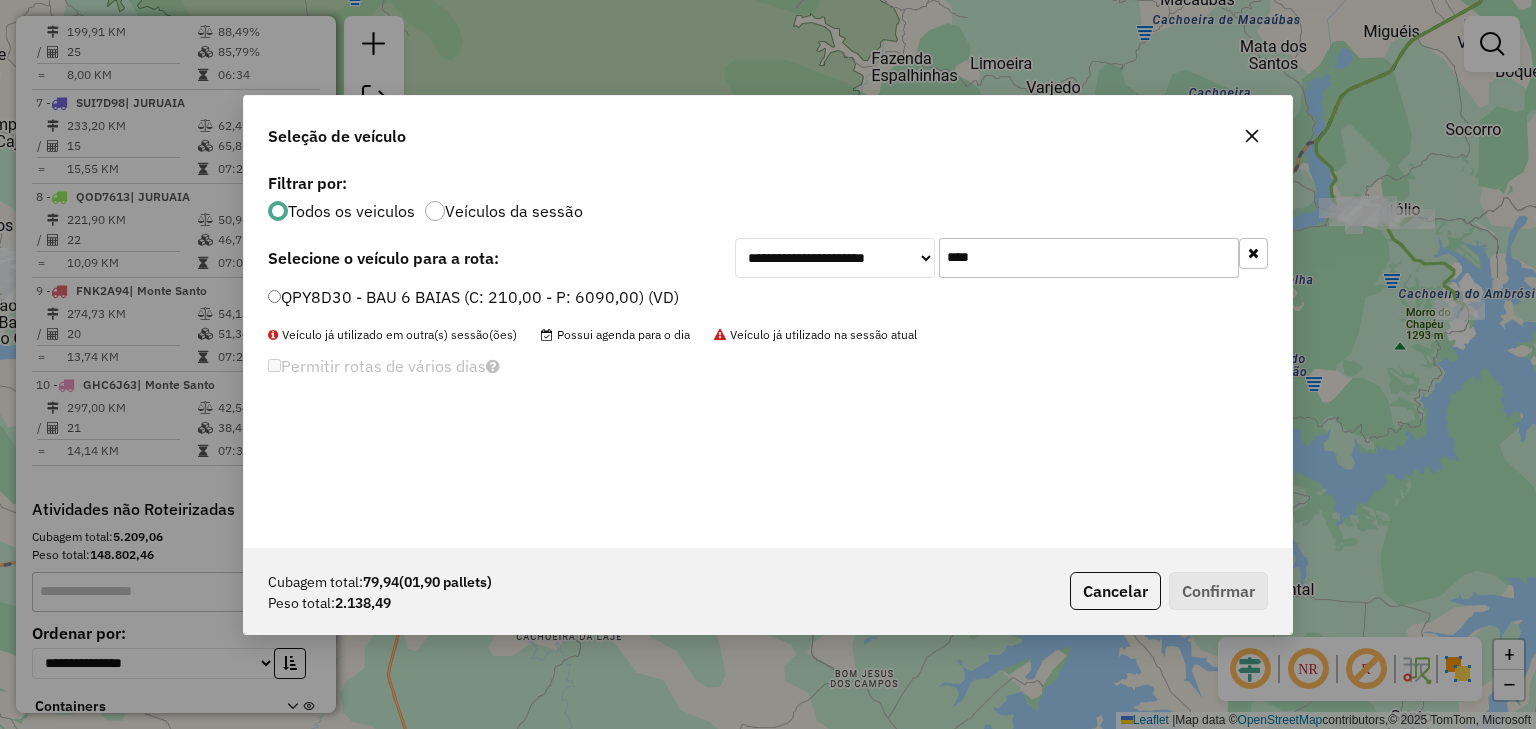 type on "****" 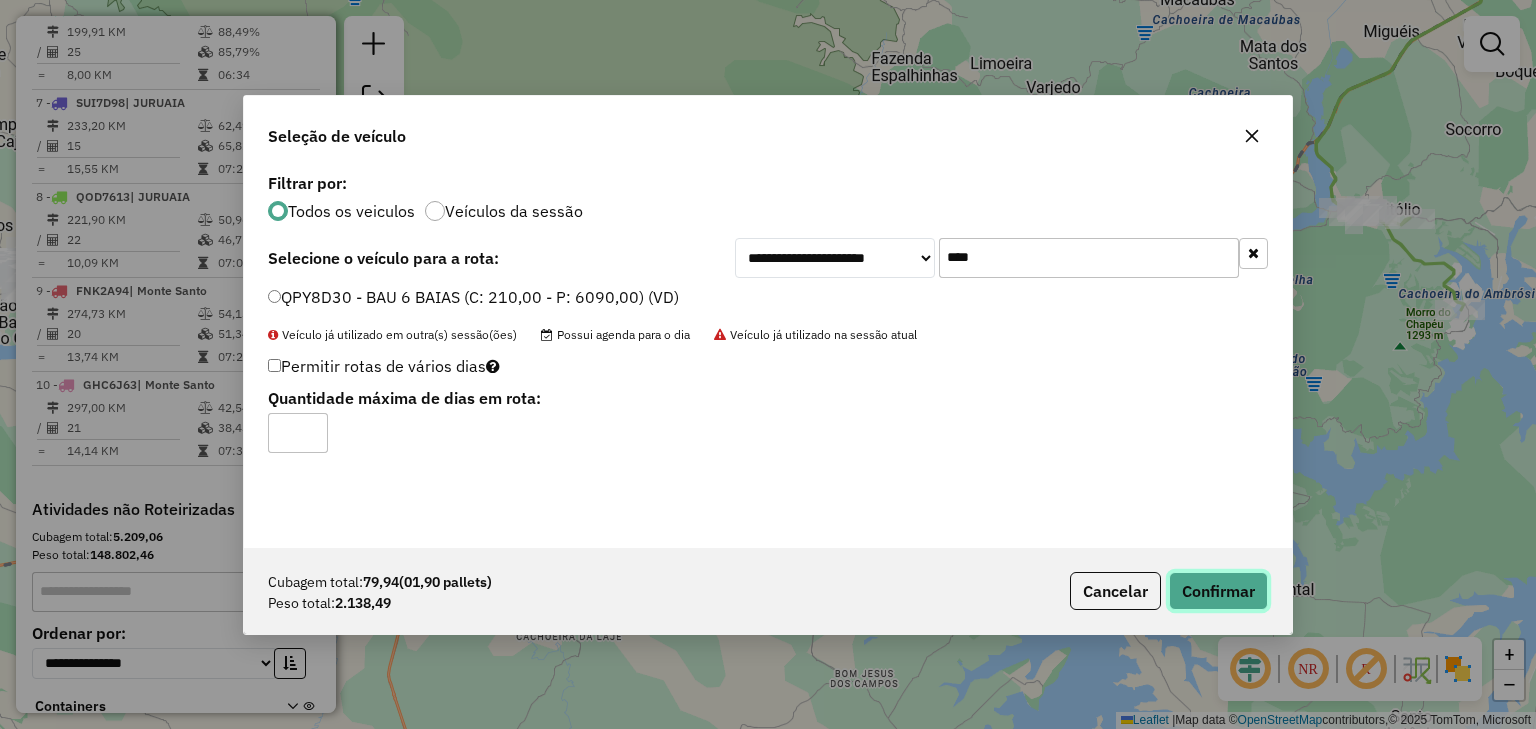 click on "Confirmar" 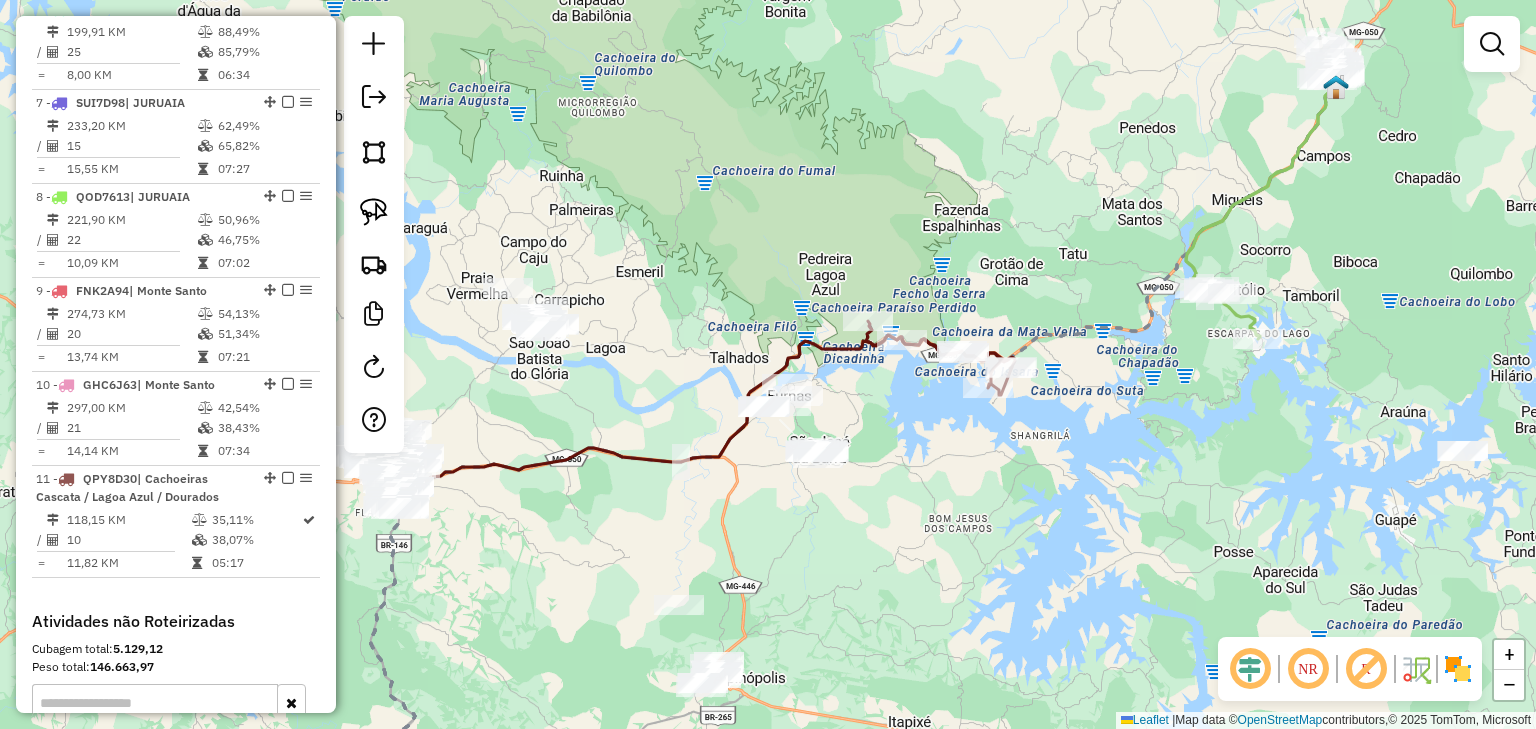 drag, startPoint x: 528, startPoint y: 536, endPoint x: 832, endPoint y: 508, distance: 305.28674 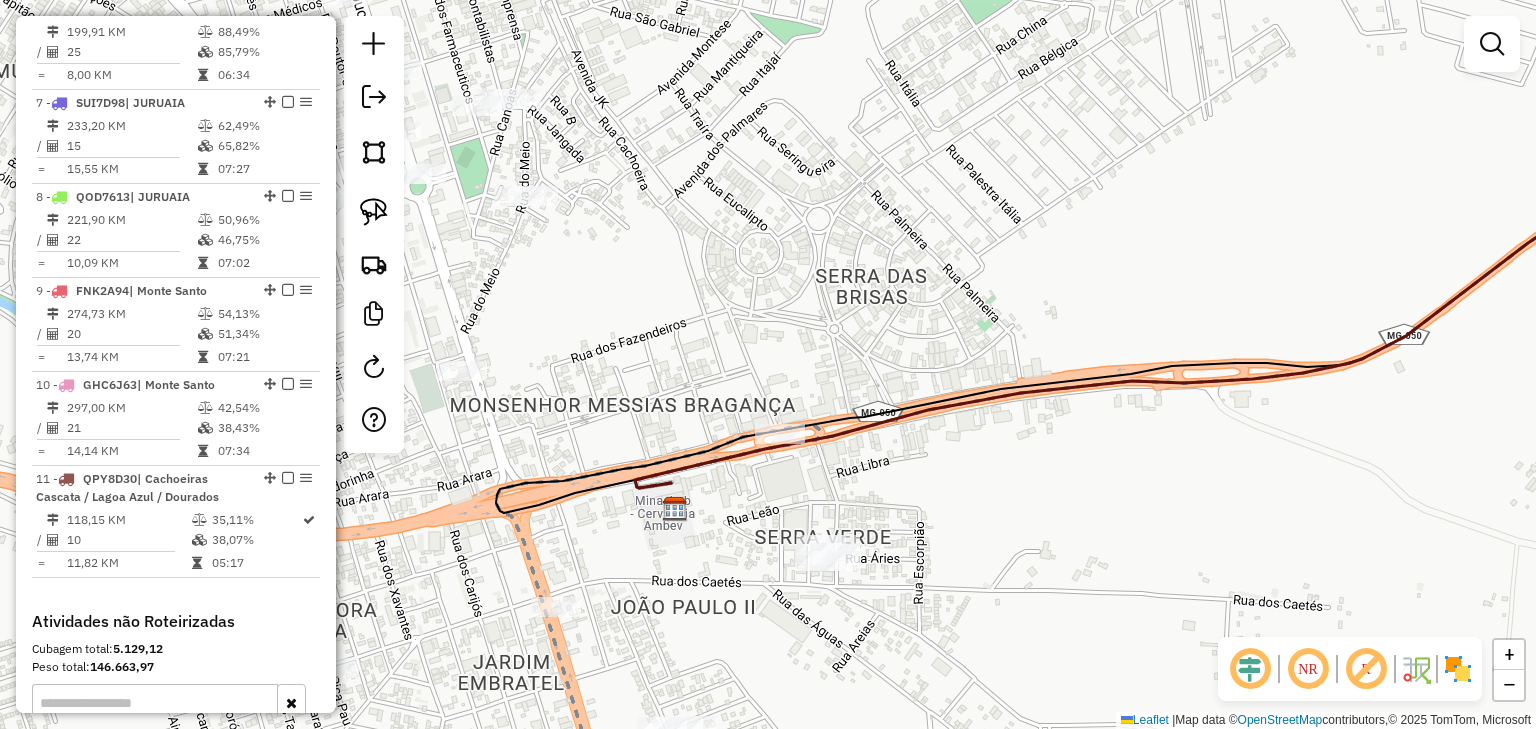 drag, startPoint x: 766, startPoint y: 515, endPoint x: 742, endPoint y: 476, distance: 45.79301 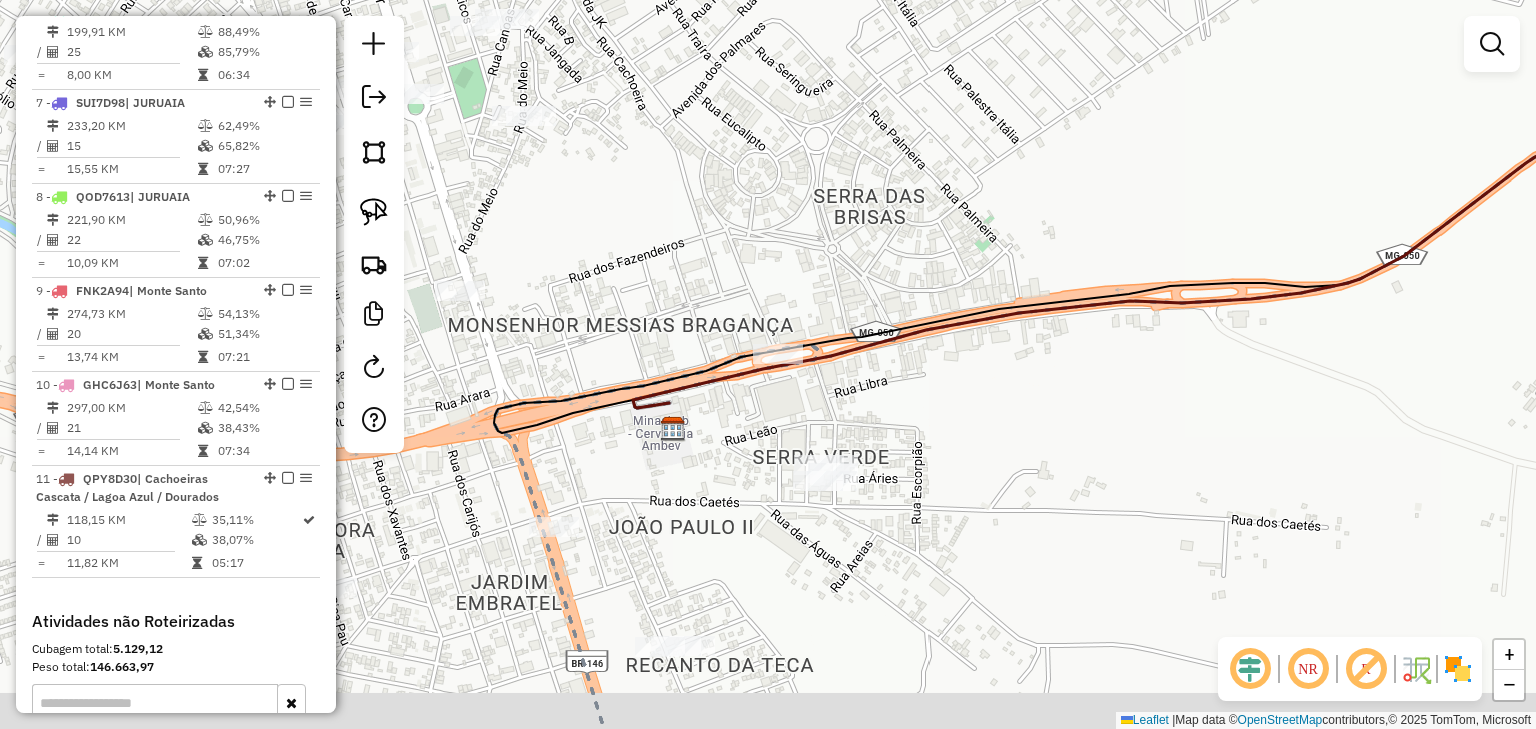 drag, startPoint x: 766, startPoint y: 480, endPoint x: 808, endPoint y: 376, distance: 112.1606 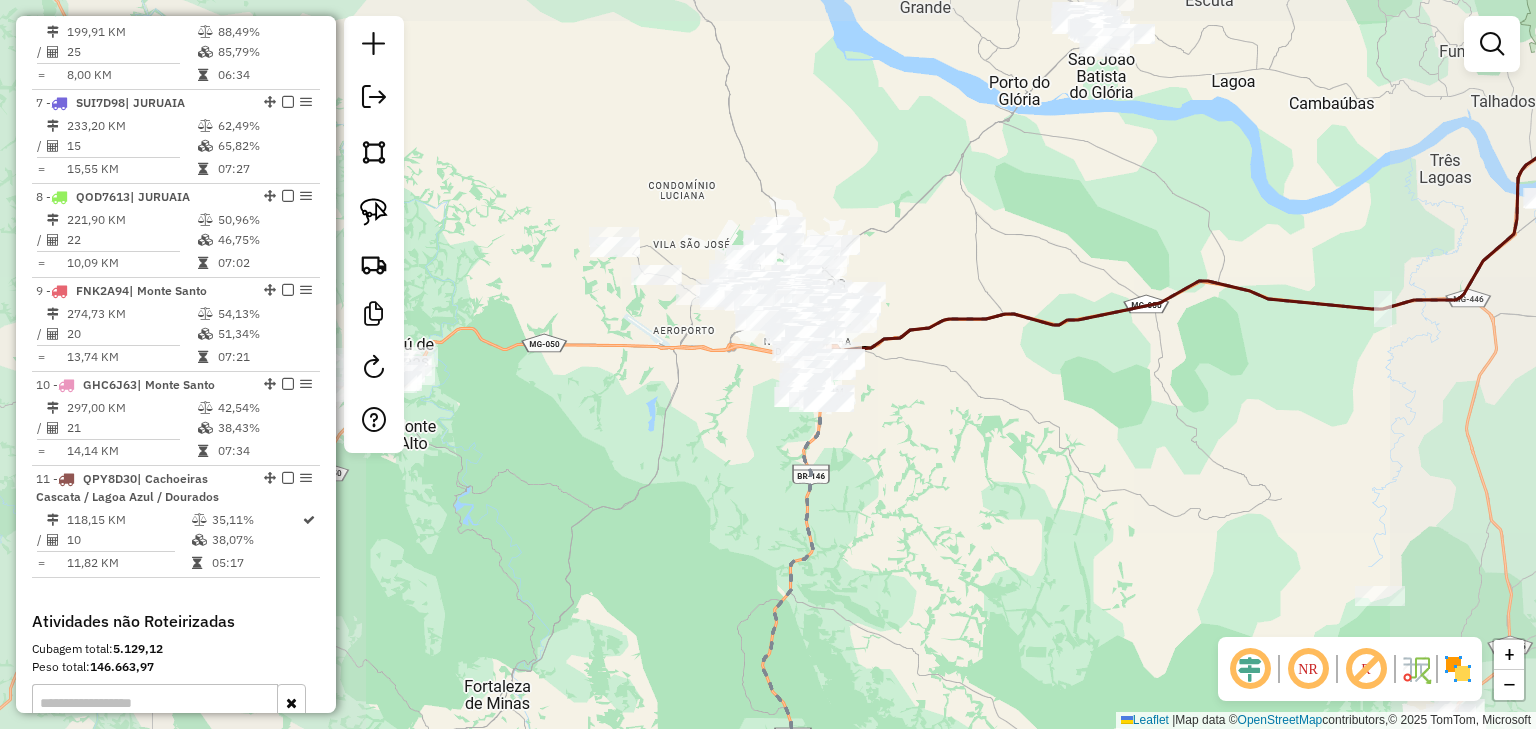 click 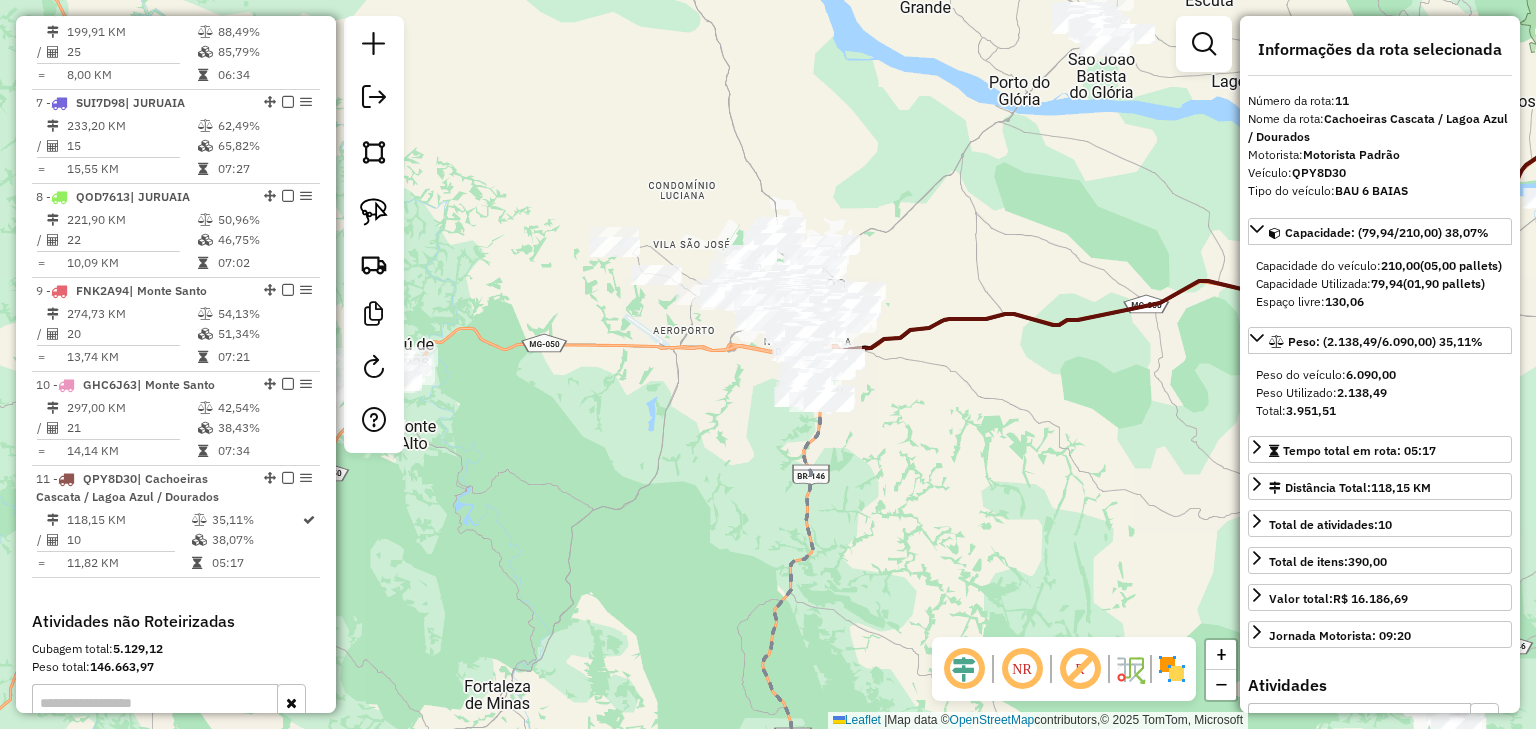 scroll, scrollTop: 1573, scrollLeft: 0, axis: vertical 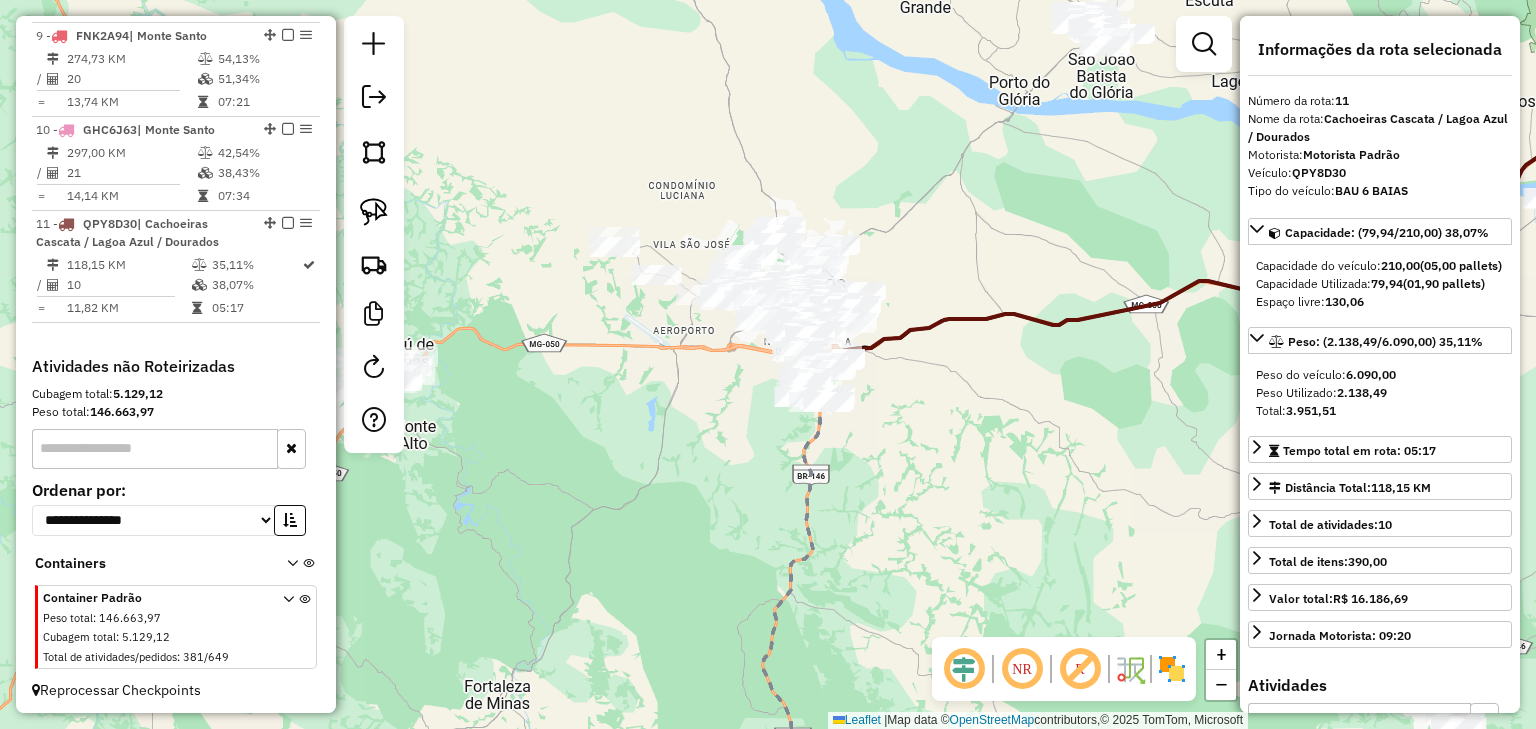 drag, startPoint x: 958, startPoint y: 461, endPoint x: 793, endPoint y: 382, distance: 182.93715 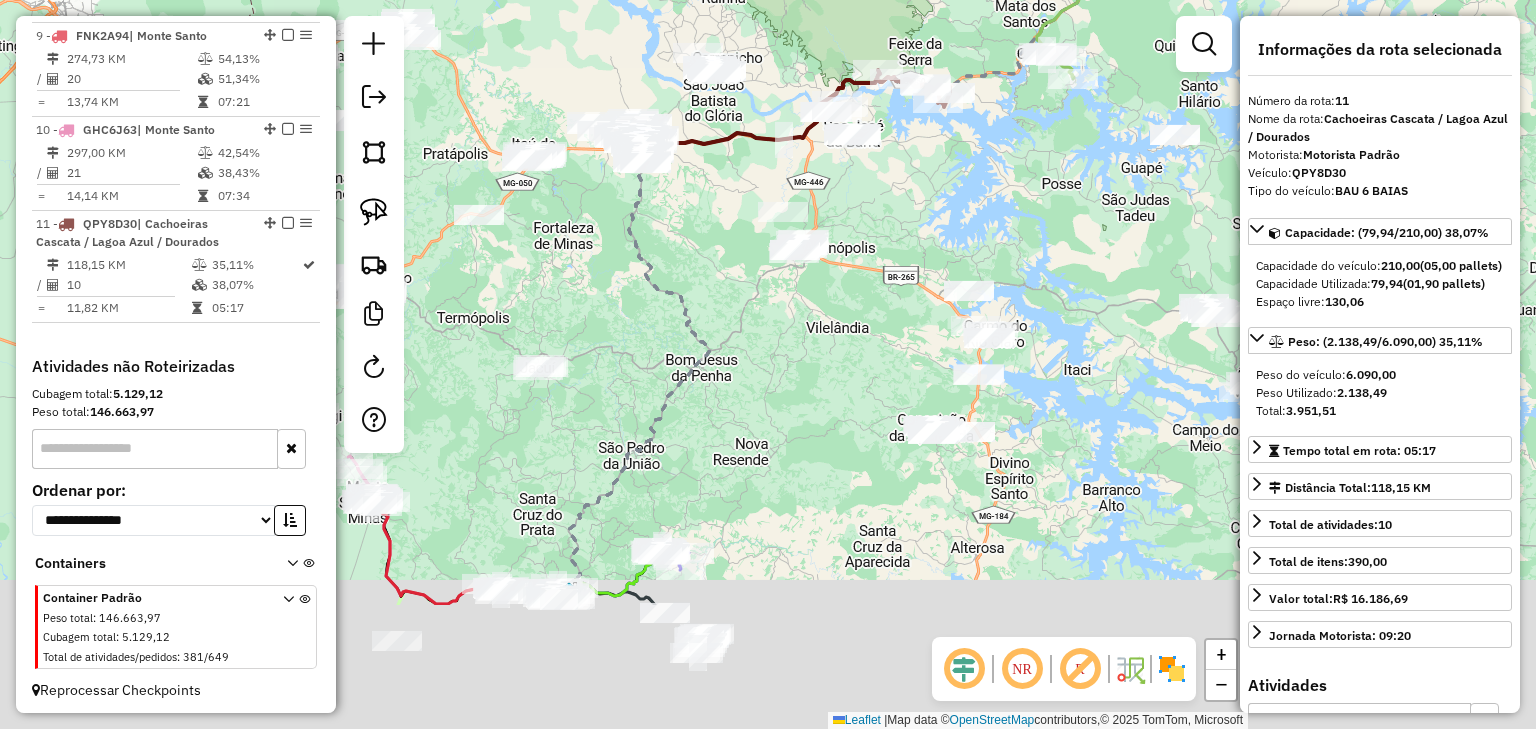 drag, startPoint x: 802, startPoint y: 529, endPoint x: 685, endPoint y: 304, distance: 253.60205 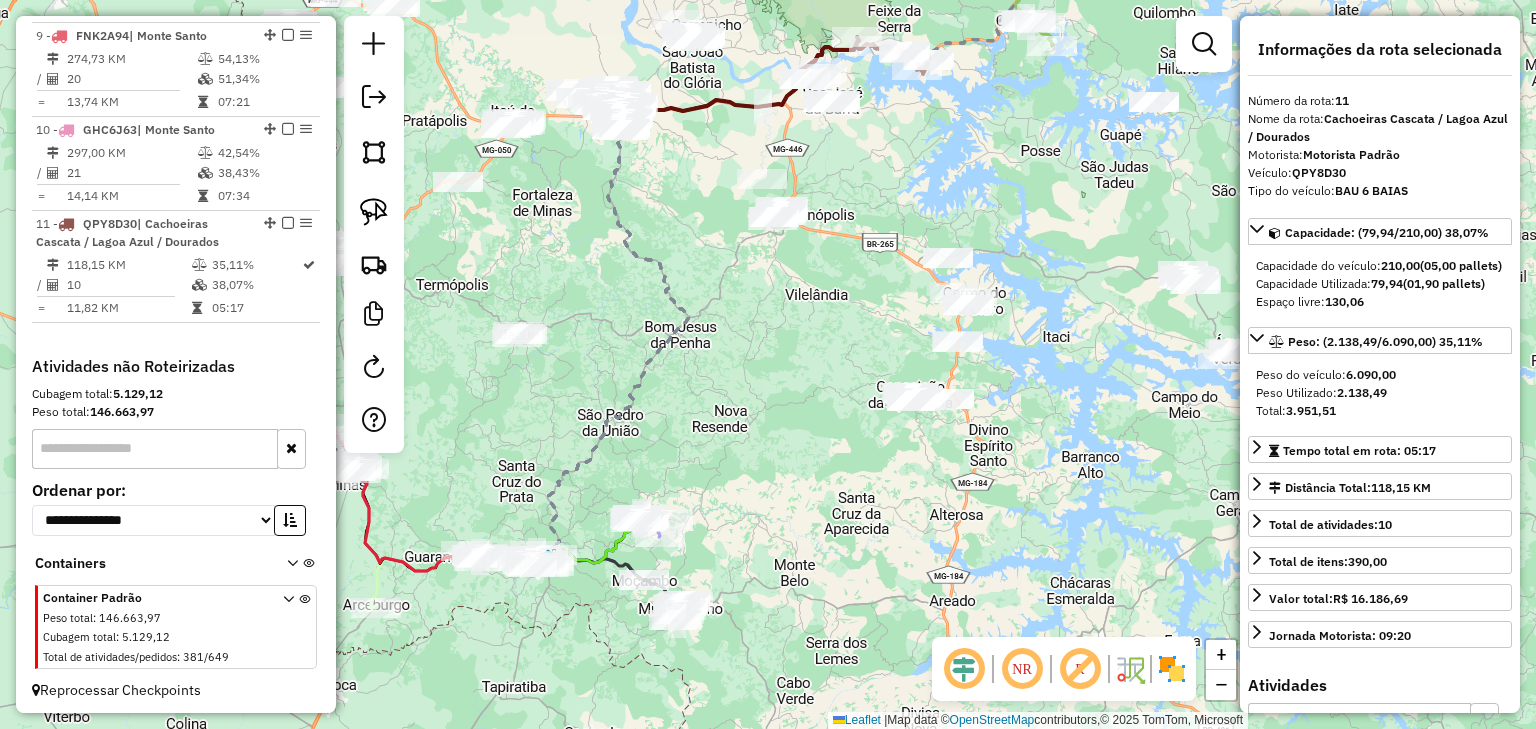 click on "Janela de atendimento Grade de atendimento Capacidade Transportadoras Veículos Cliente Pedidos  Rotas Selecione os dias de semana para filtrar as janelas de atendimento  Seg   Ter   Qua   Qui   Sex   Sáb   Dom  Informe o período da janela de atendimento: De: Até:  Filtrar exatamente a janela do cliente  Considerar janela de atendimento padrão  Selecione os dias de semana para filtrar as grades de atendimento  Seg   Ter   Qua   Qui   Sex   Sáb   Dom   Considerar clientes sem dia de atendimento cadastrado  Clientes fora do dia de atendimento selecionado Filtrar as atividades entre os valores definidos abaixo:  Peso mínimo:   Peso máximo:   Cubagem mínima:   Cubagem máxima:   De:   Até:  Filtrar as atividades entre o tempo de atendimento definido abaixo:  De:   Até:   Considerar capacidade total dos clientes não roteirizados Transportadora: Selecione um ou mais itens Tipo de veículo: Selecione um ou mais itens Veículo: Selecione um ou mais itens Motorista: Selecione um ou mais itens Nome: Rótulo:" 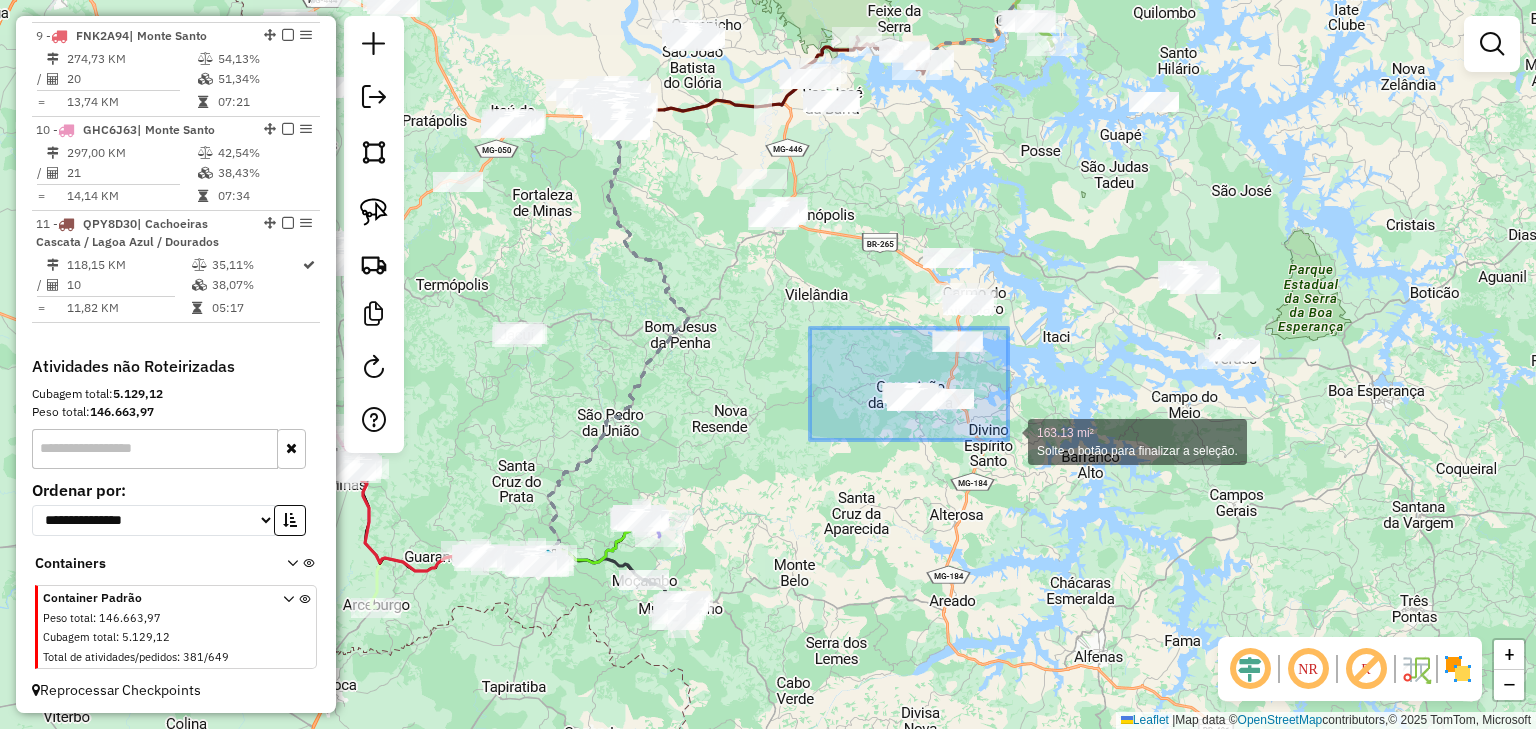 drag, startPoint x: 810, startPoint y: 328, endPoint x: 1015, endPoint y: 449, distance: 238.04622 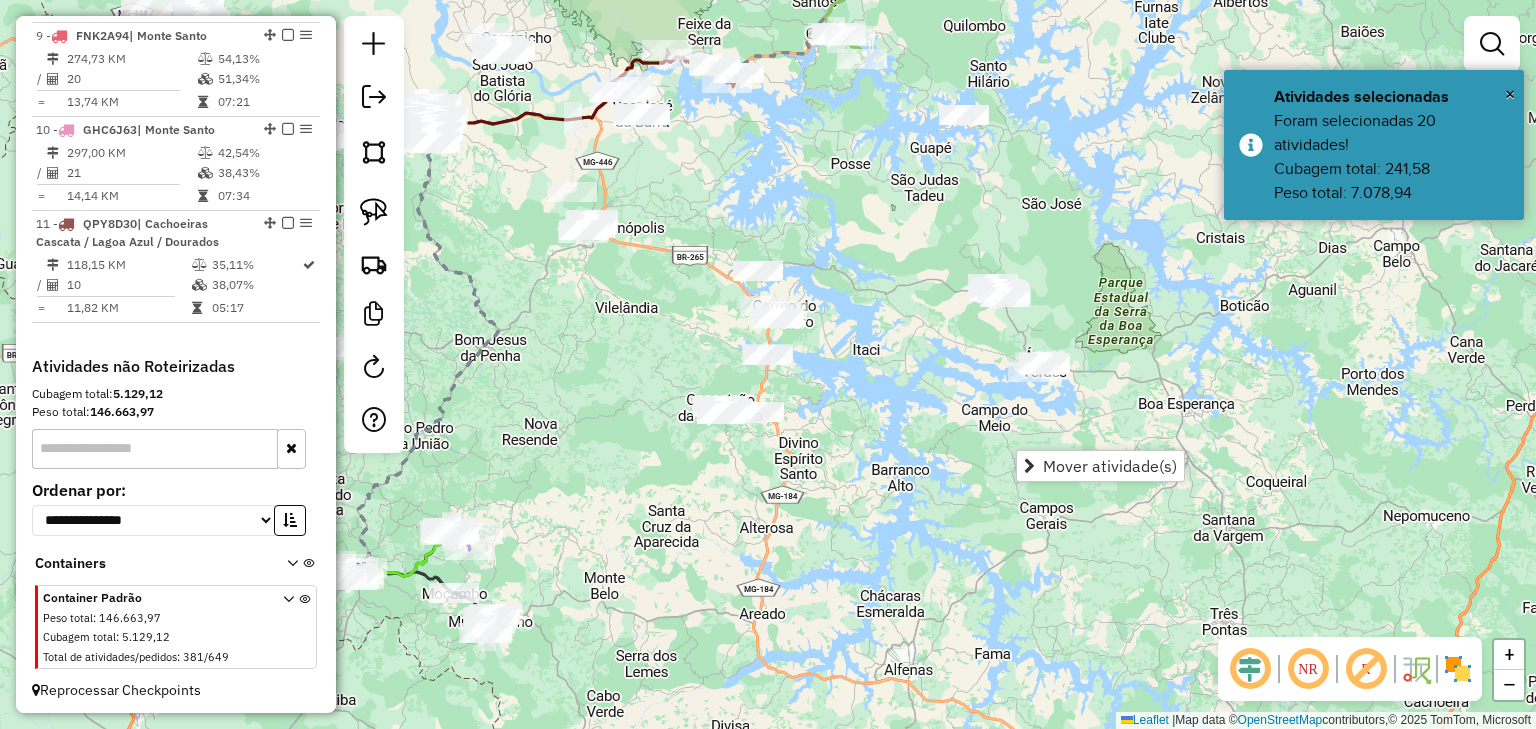 drag, startPoint x: 1062, startPoint y: 418, endPoint x: 872, endPoint y: 431, distance: 190.44421 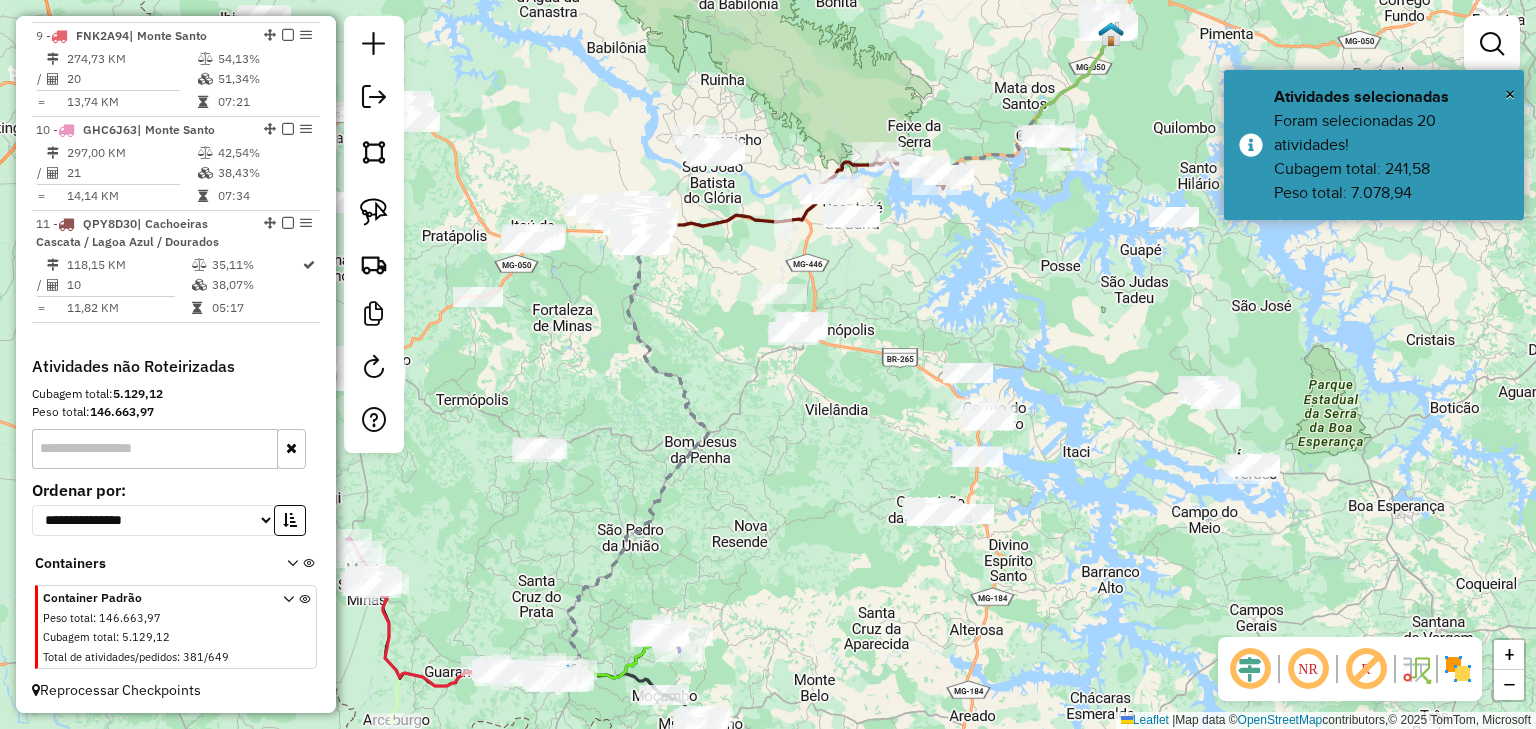 drag, startPoint x: 909, startPoint y: 391, endPoint x: 1123, endPoint y: 493, distance: 237.0654 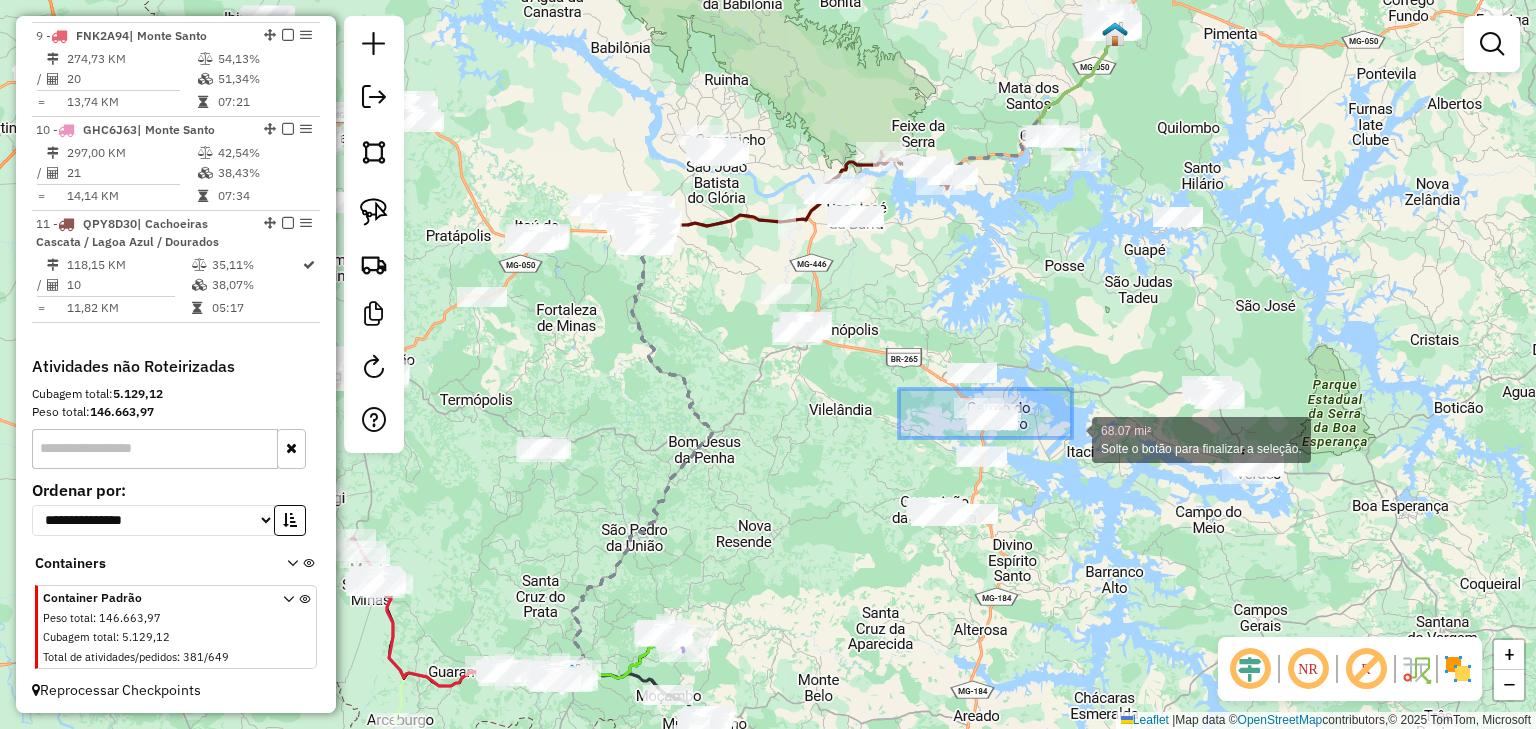 drag, startPoint x: 962, startPoint y: 404, endPoint x: 1072, endPoint y: 438, distance: 115.134705 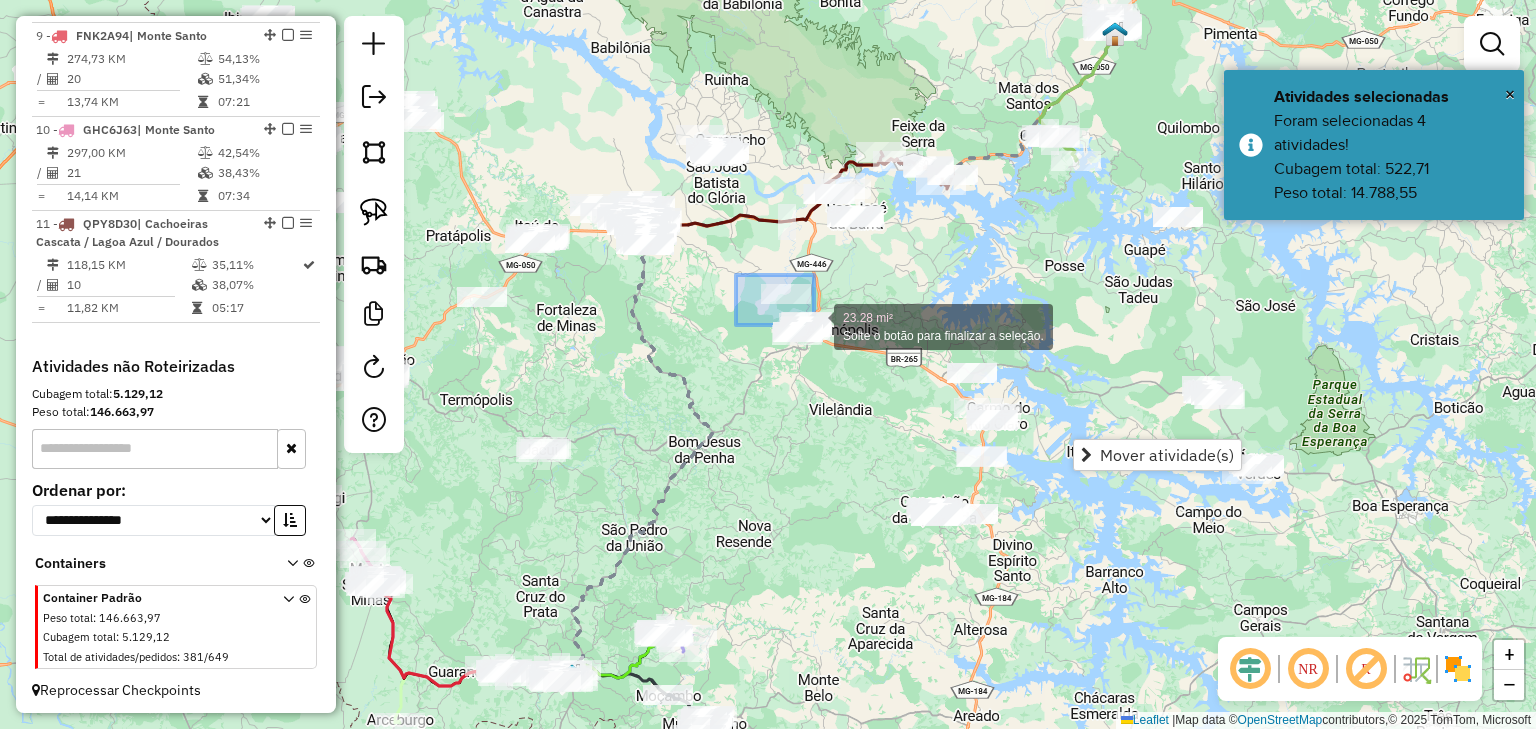 drag, startPoint x: 736, startPoint y: 275, endPoint x: 856, endPoint y: 371, distance: 153.67499 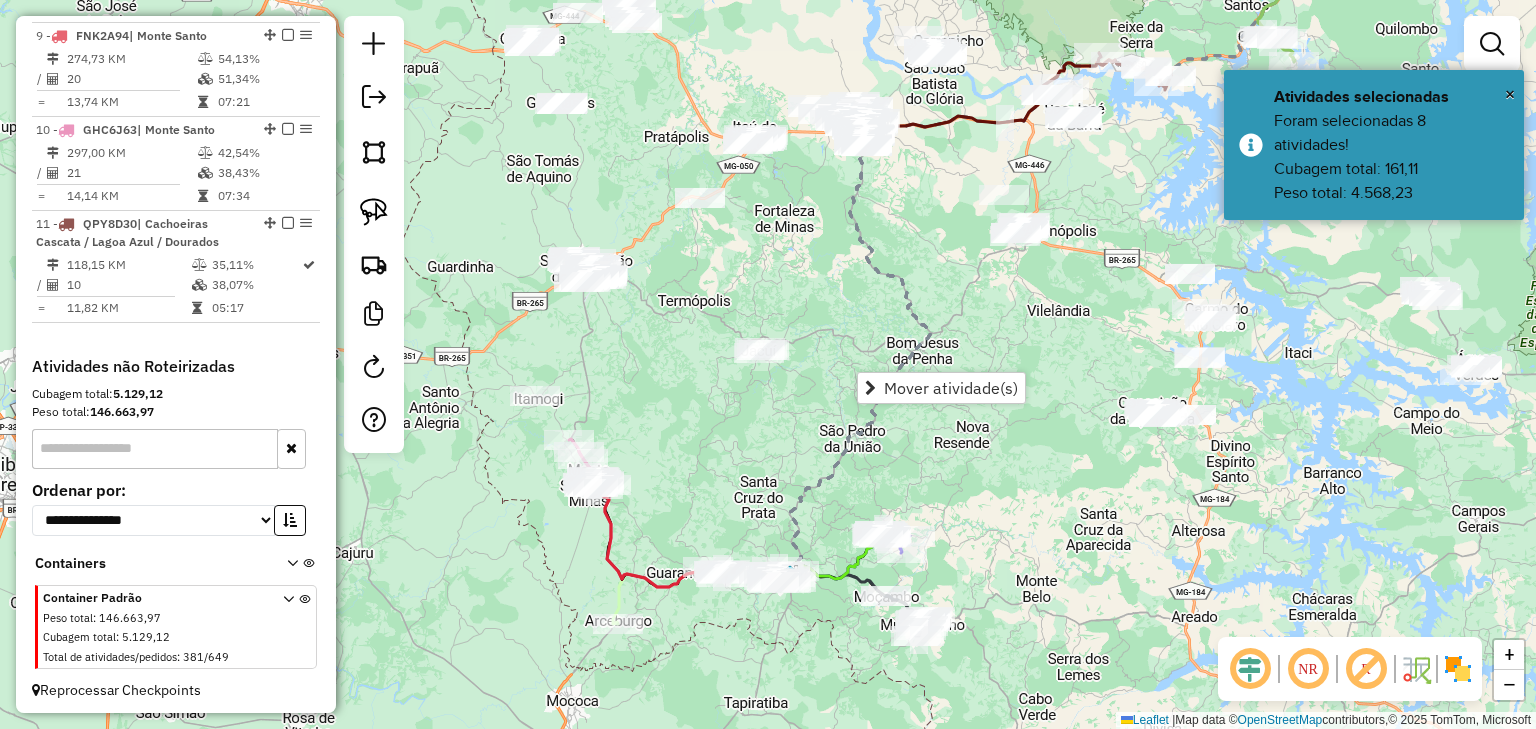 drag, startPoint x: 771, startPoint y: 443, endPoint x: 1023, endPoint y: 321, distance: 279.97858 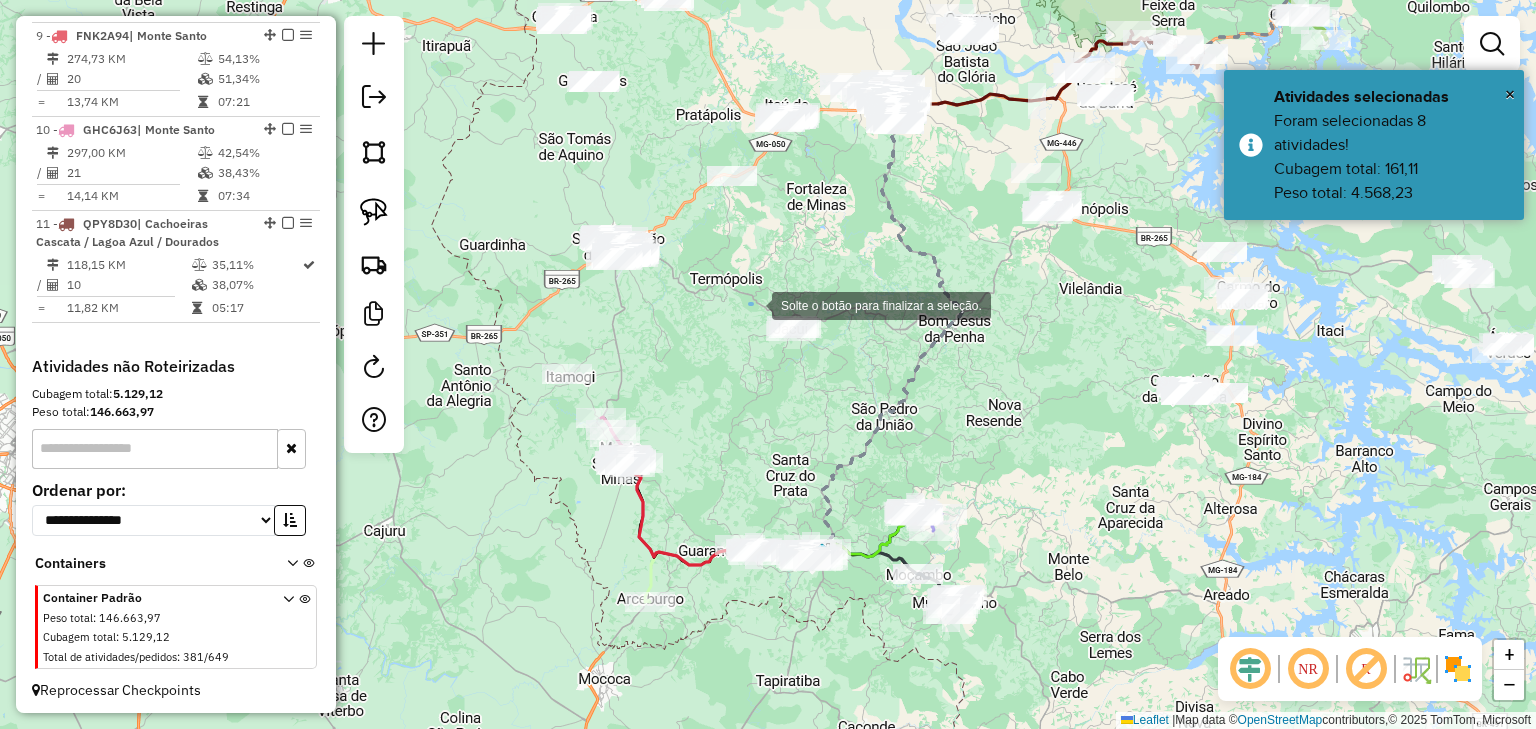 drag, startPoint x: 752, startPoint y: 304, endPoint x: 829, endPoint y: 342, distance: 85.86617 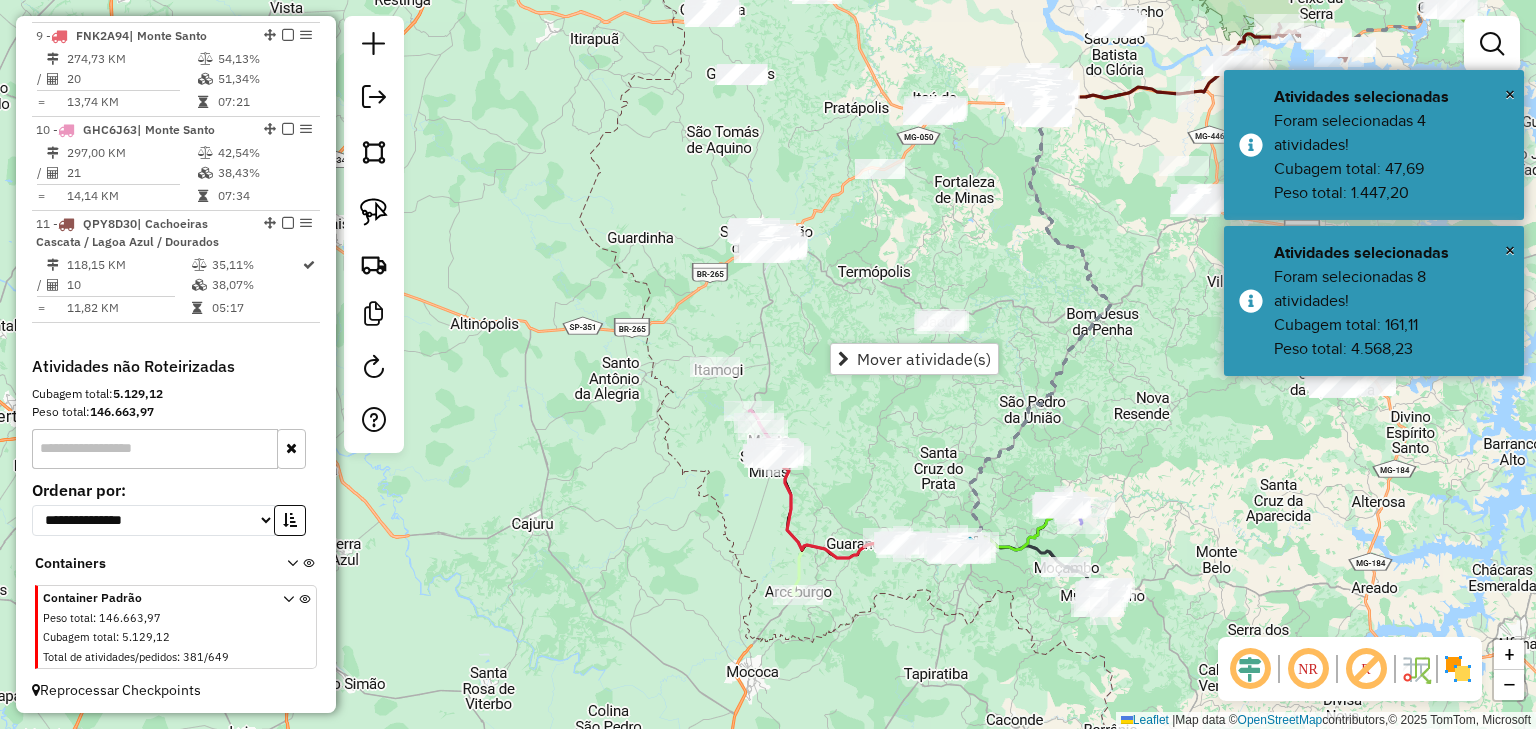 drag, startPoint x: 692, startPoint y: 387, endPoint x: 840, endPoint y: 380, distance: 148.16545 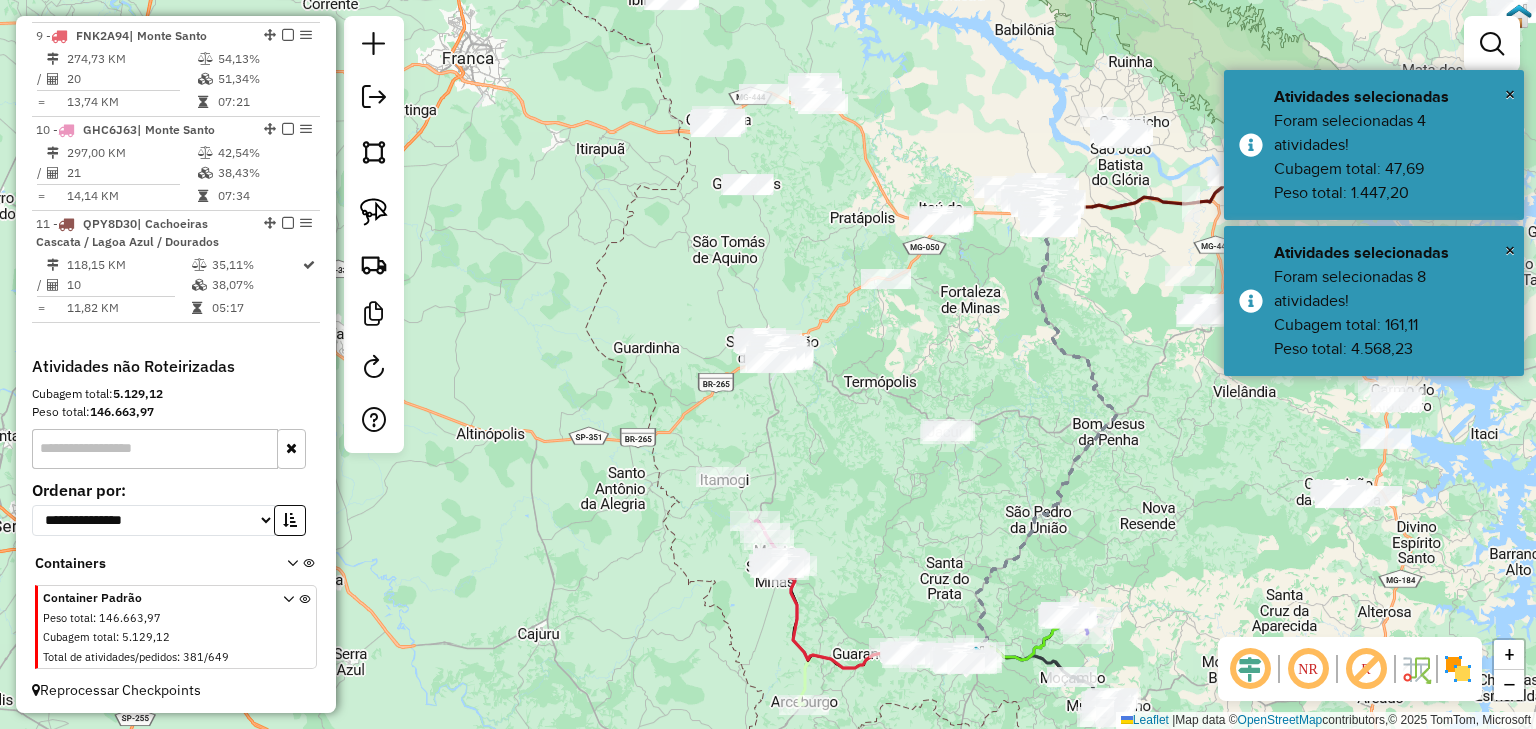 drag, startPoint x: 841, startPoint y: 448, endPoint x: 847, endPoint y: 498, distance: 50.358715 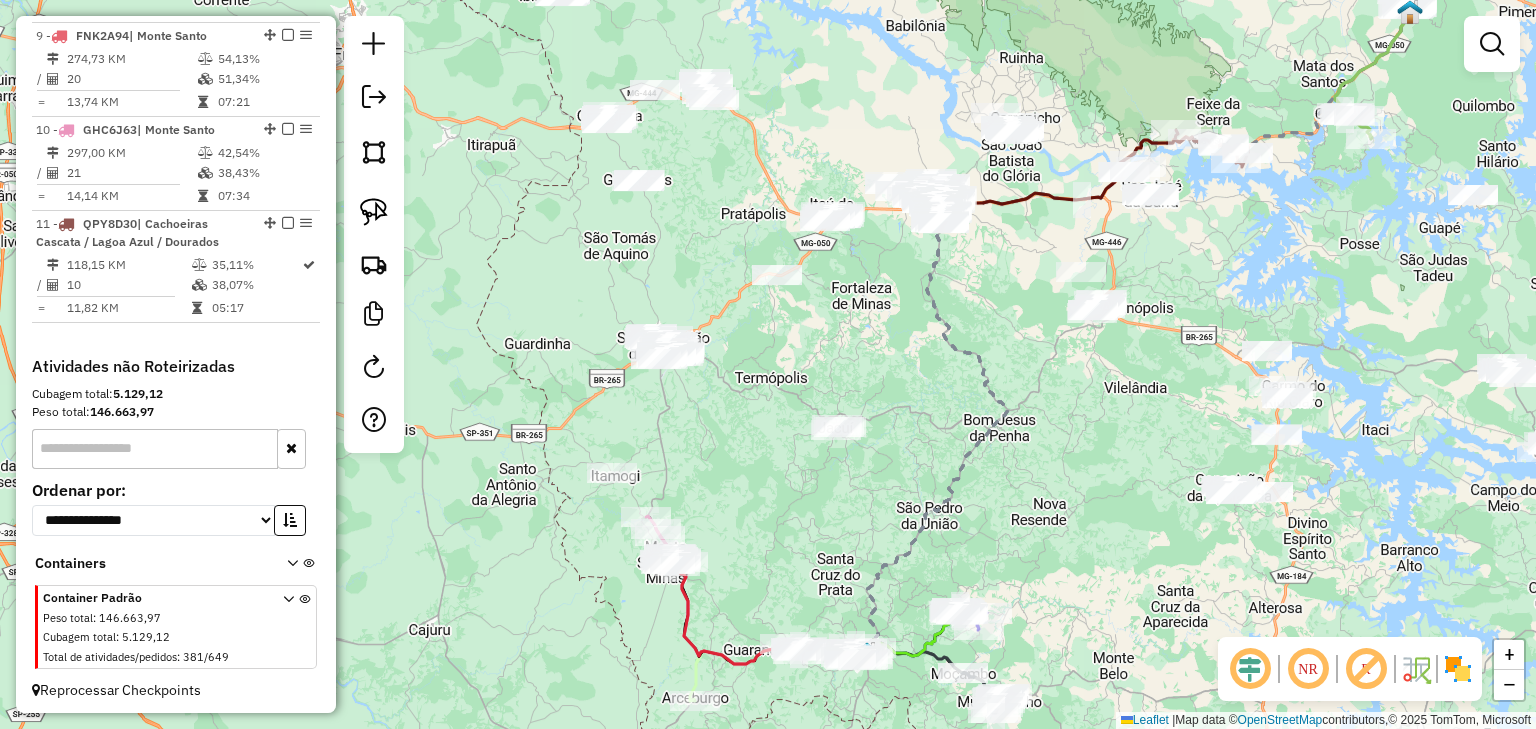 drag, startPoint x: 847, startPoint y: 498, endPoint x: 737, endPoint y: 491, distance: 110.2225 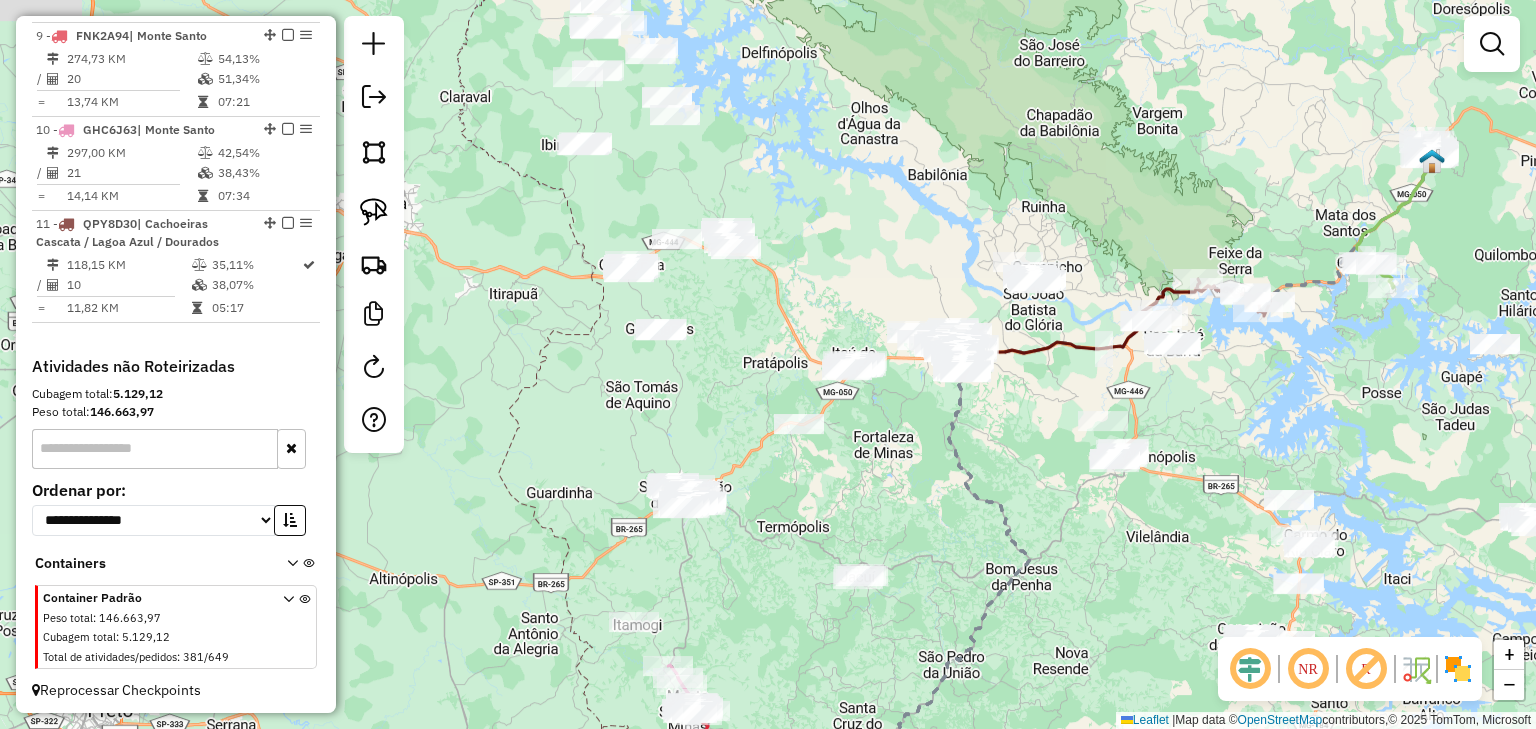drag, startPoint x: 730, startPoint y: 407, endPoint x: 750, endPoint y: 573, distance: 167.20049 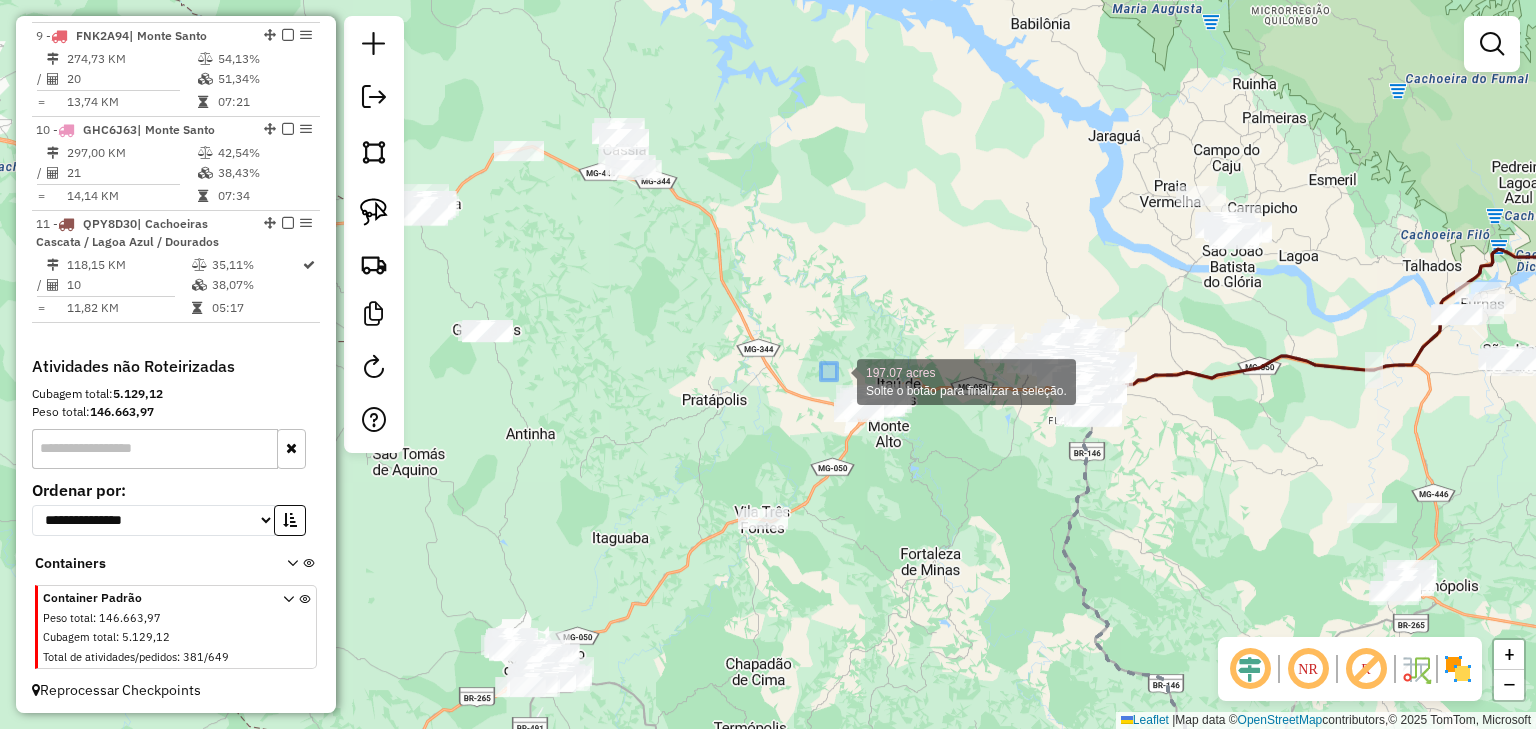 drag, startPoint x: 827, startPoint y: 372, endPoint x: 938, endPoint y: 456, distance: 139.2013 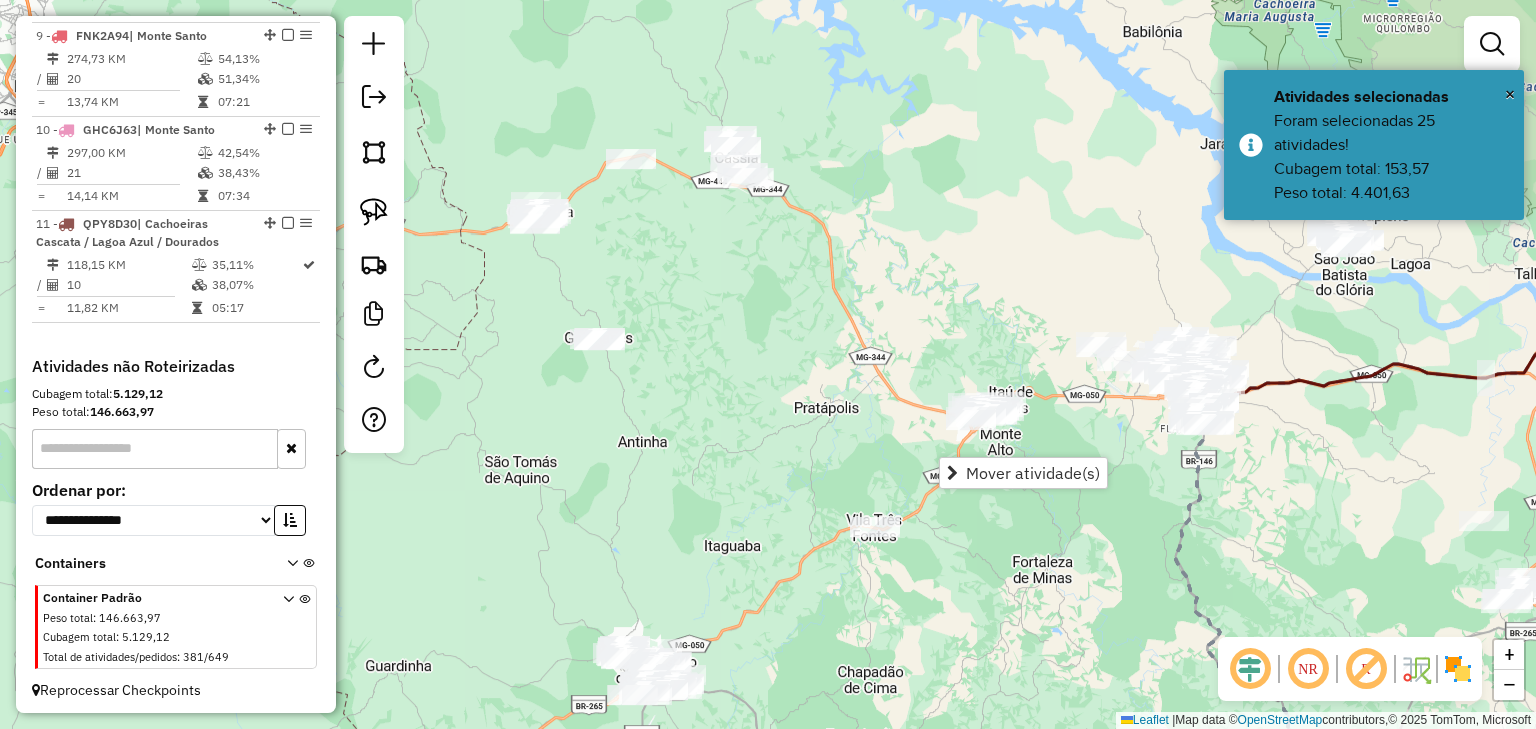 drag, startPoint x: 799, startPoint y: 279, endPoint x: 1049, endPoint y: 303, distance: 251.14935 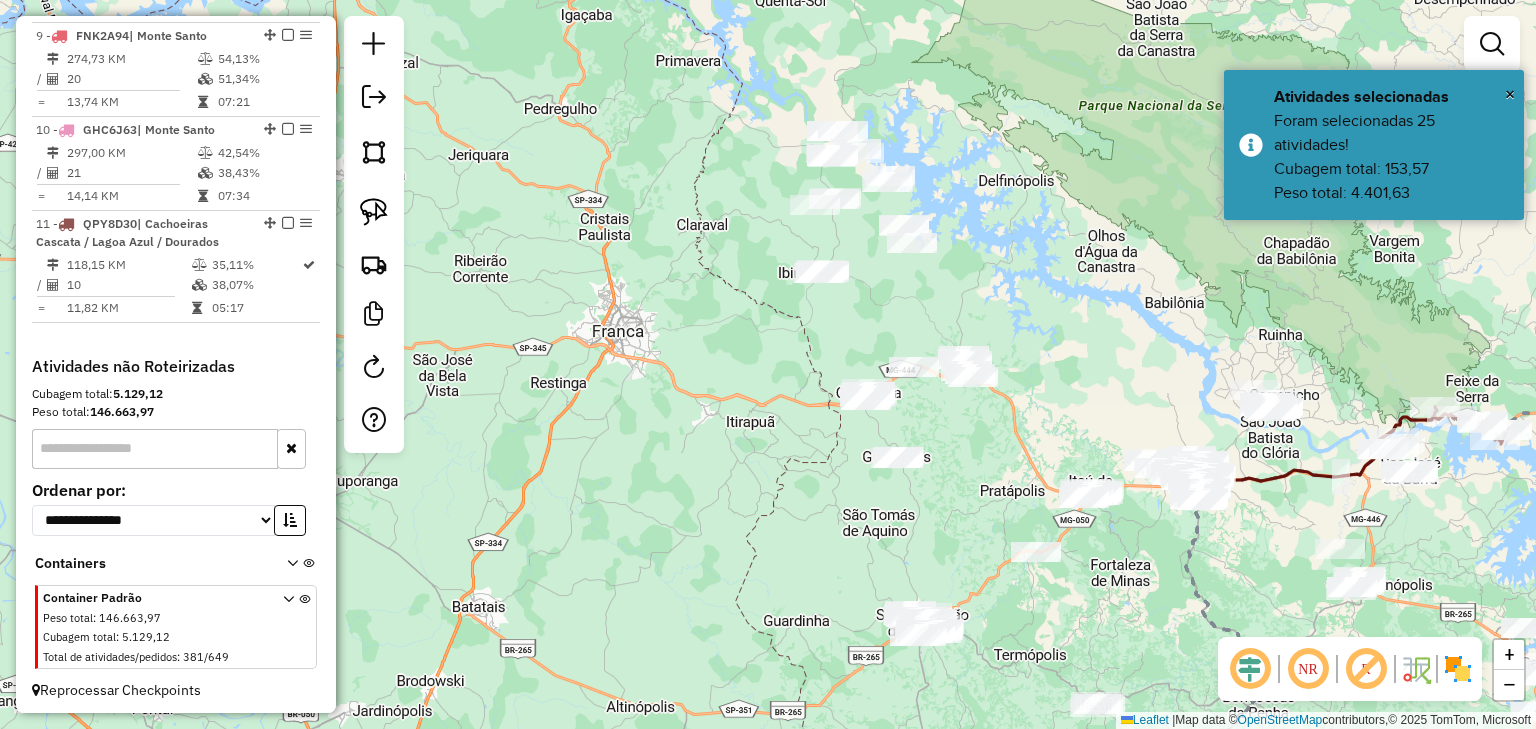 drag, startPoint x: 946, startPoint y: 320, endPoint x: 948, endPoint y: 561, distance: 241.0083 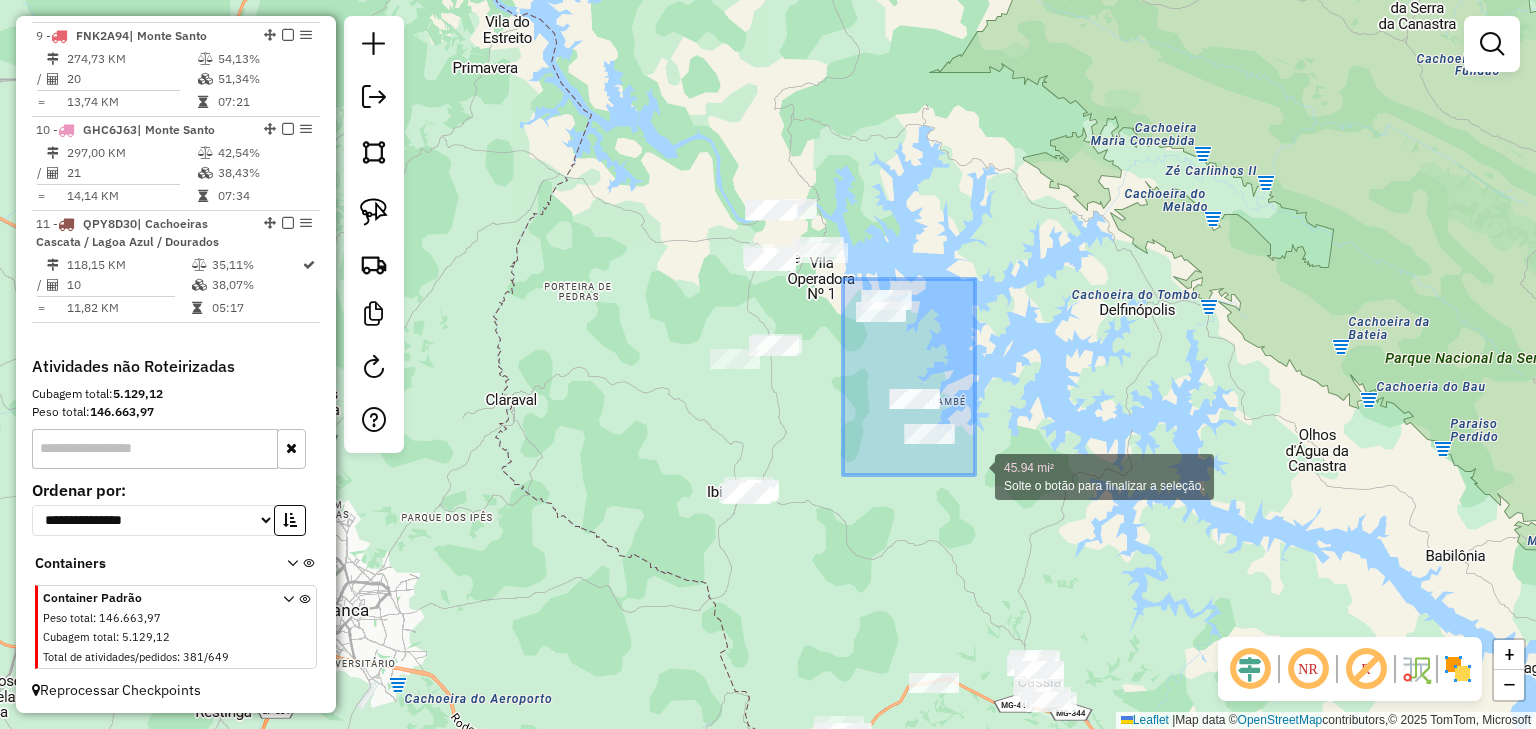 drag, startPoint x: 849, startPoint y: 283, endPoint x: 980, endPoint y: 492, distance: 246.66171 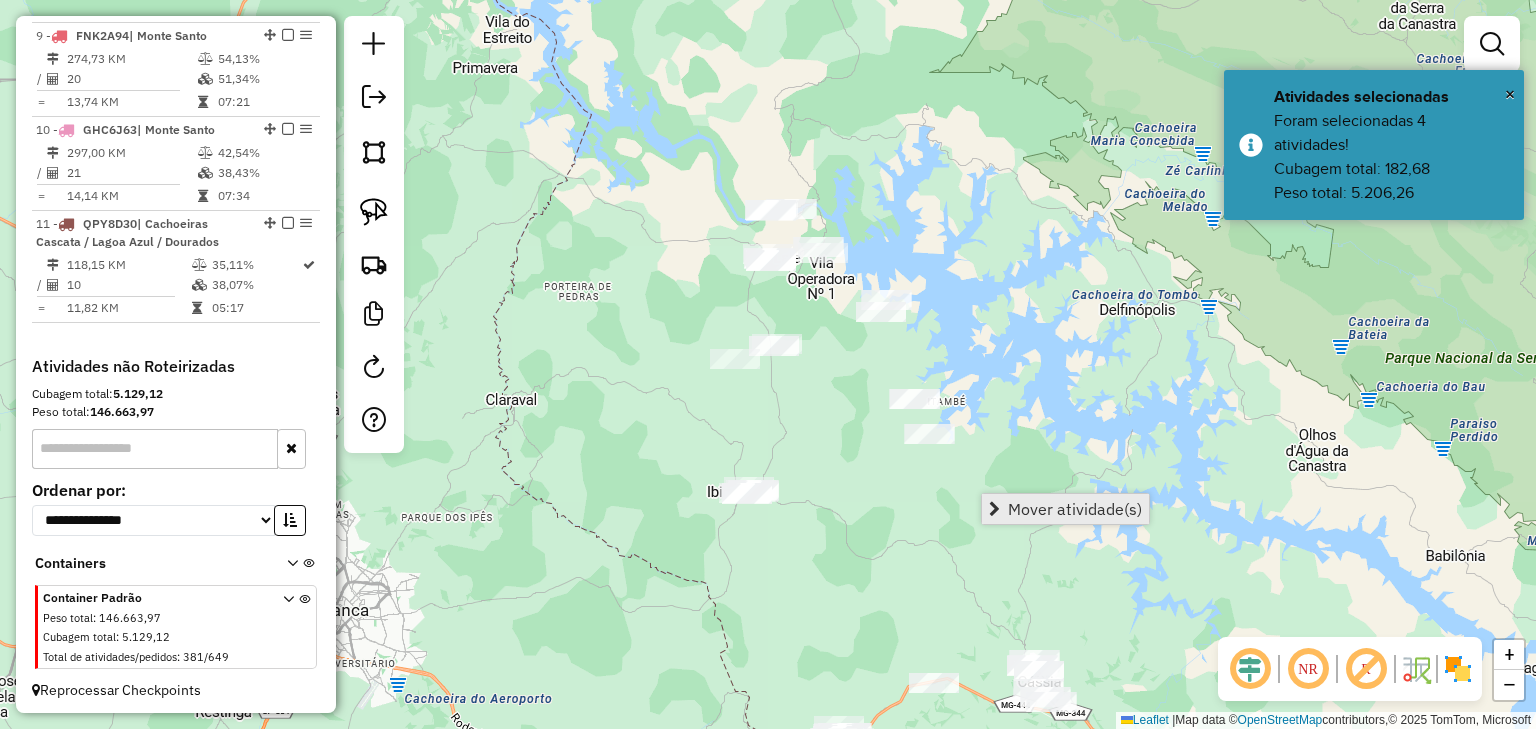 click on "Mover atividade(s)" at bounding box center (1075, 509) 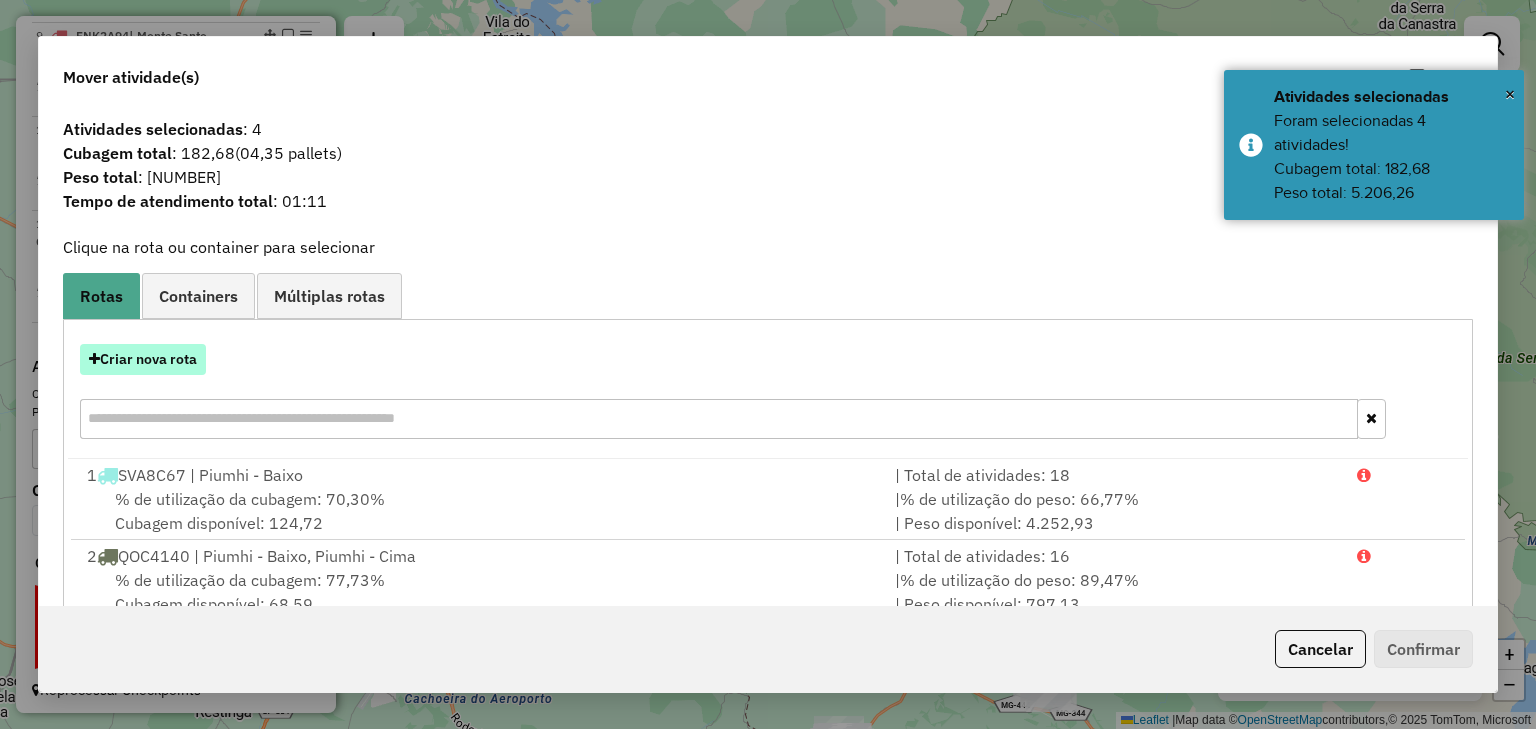 click on "Criar nova rota" at bounding box center (143, 359) 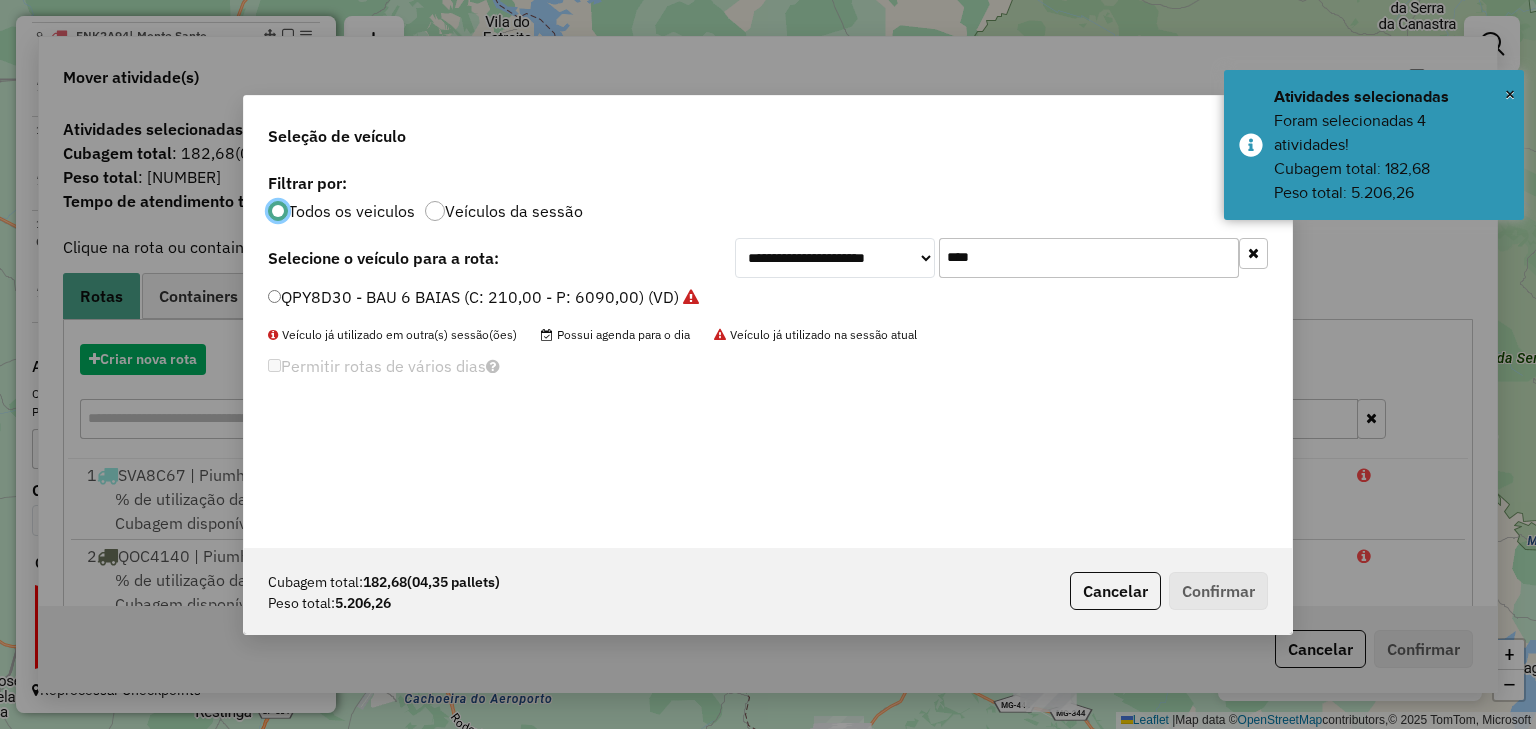 scroll, scrollTop: 10, scrollLeft: 6, axis: both 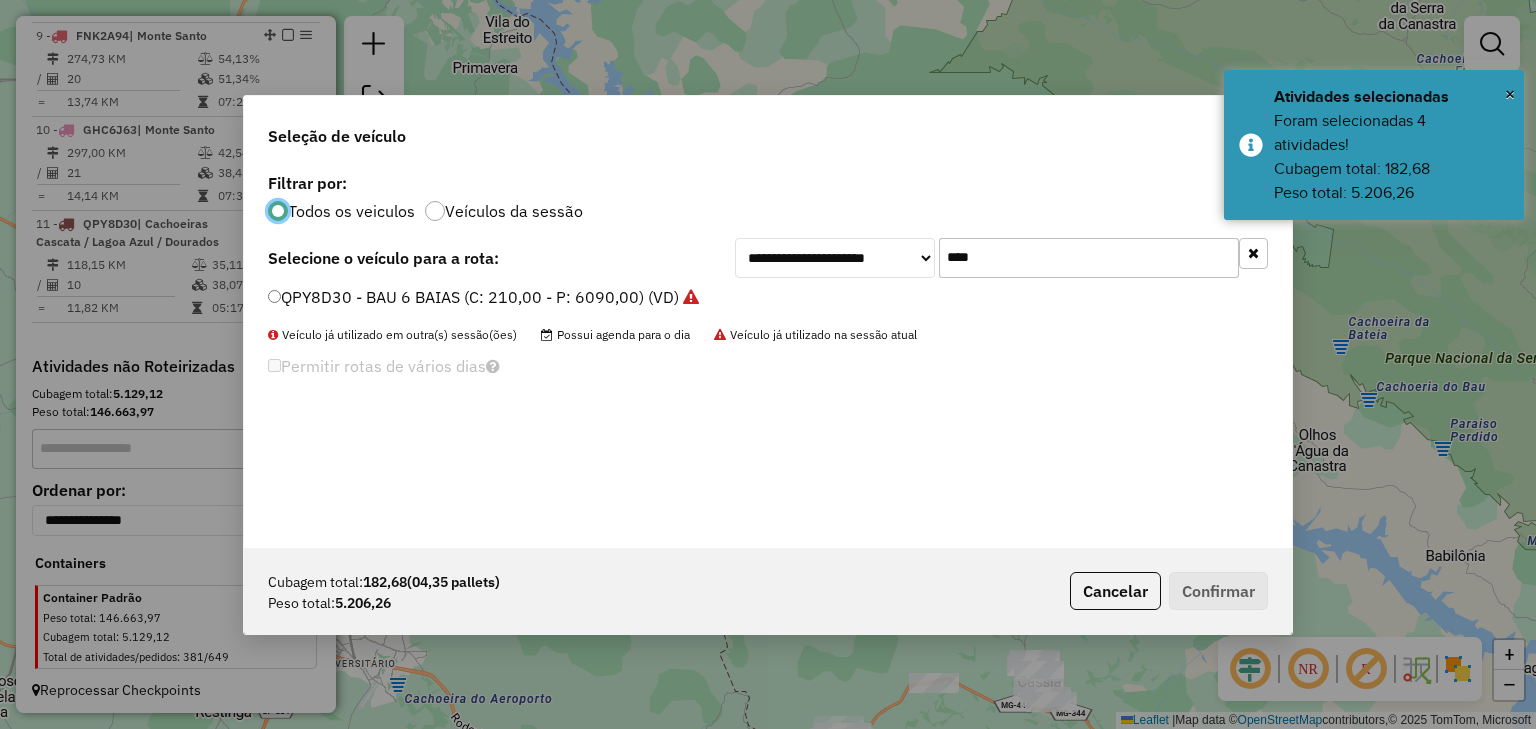 click on "**********" 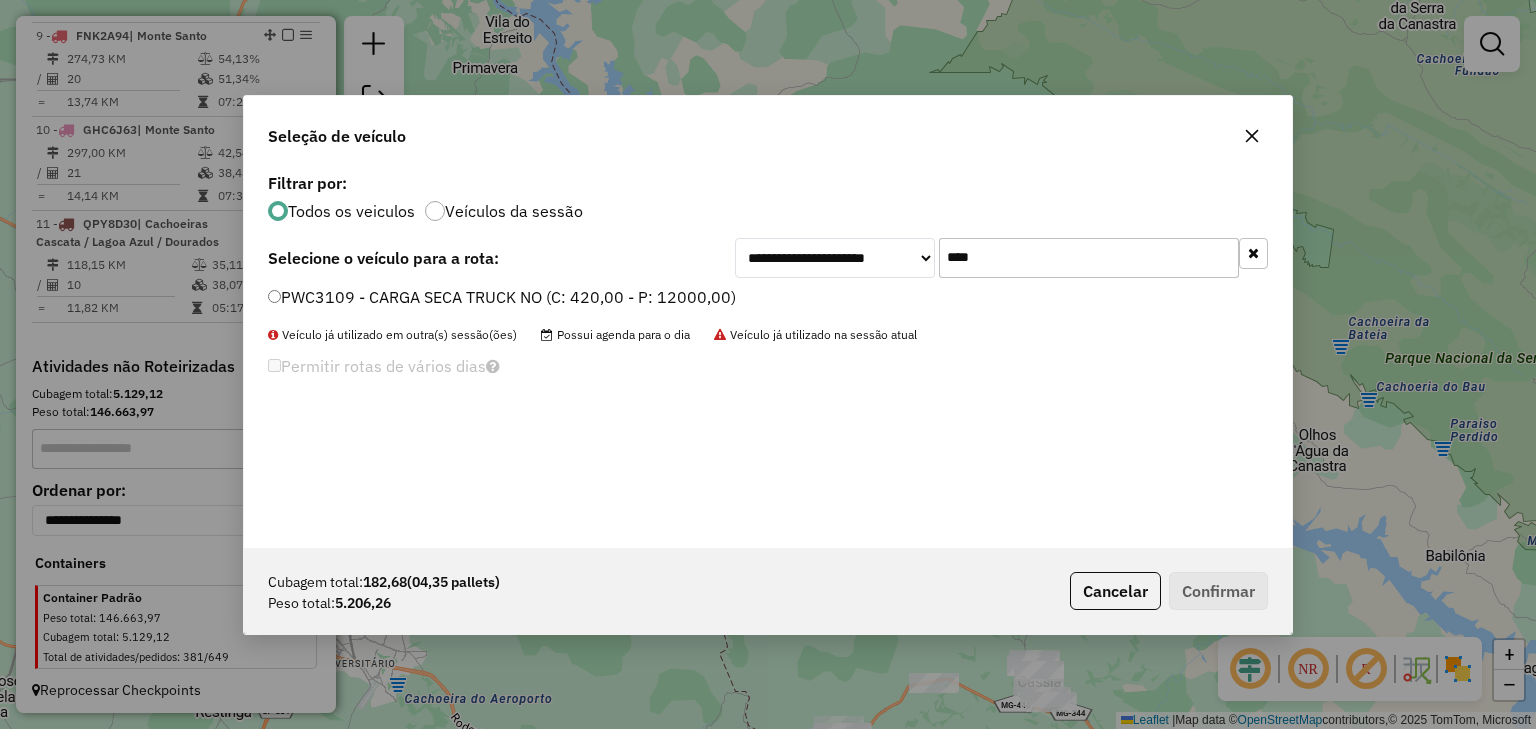 type on "****" 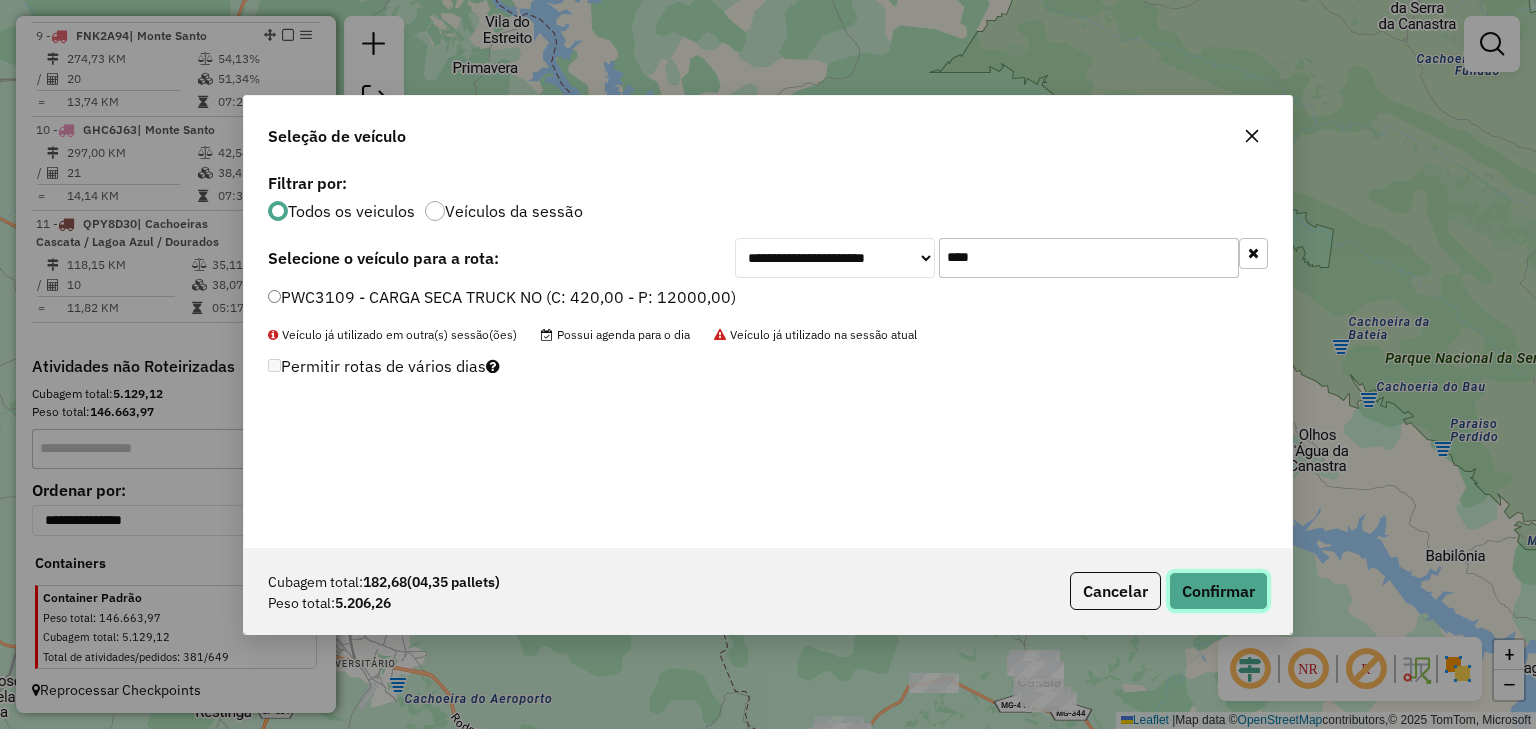 click on "Confirmar" 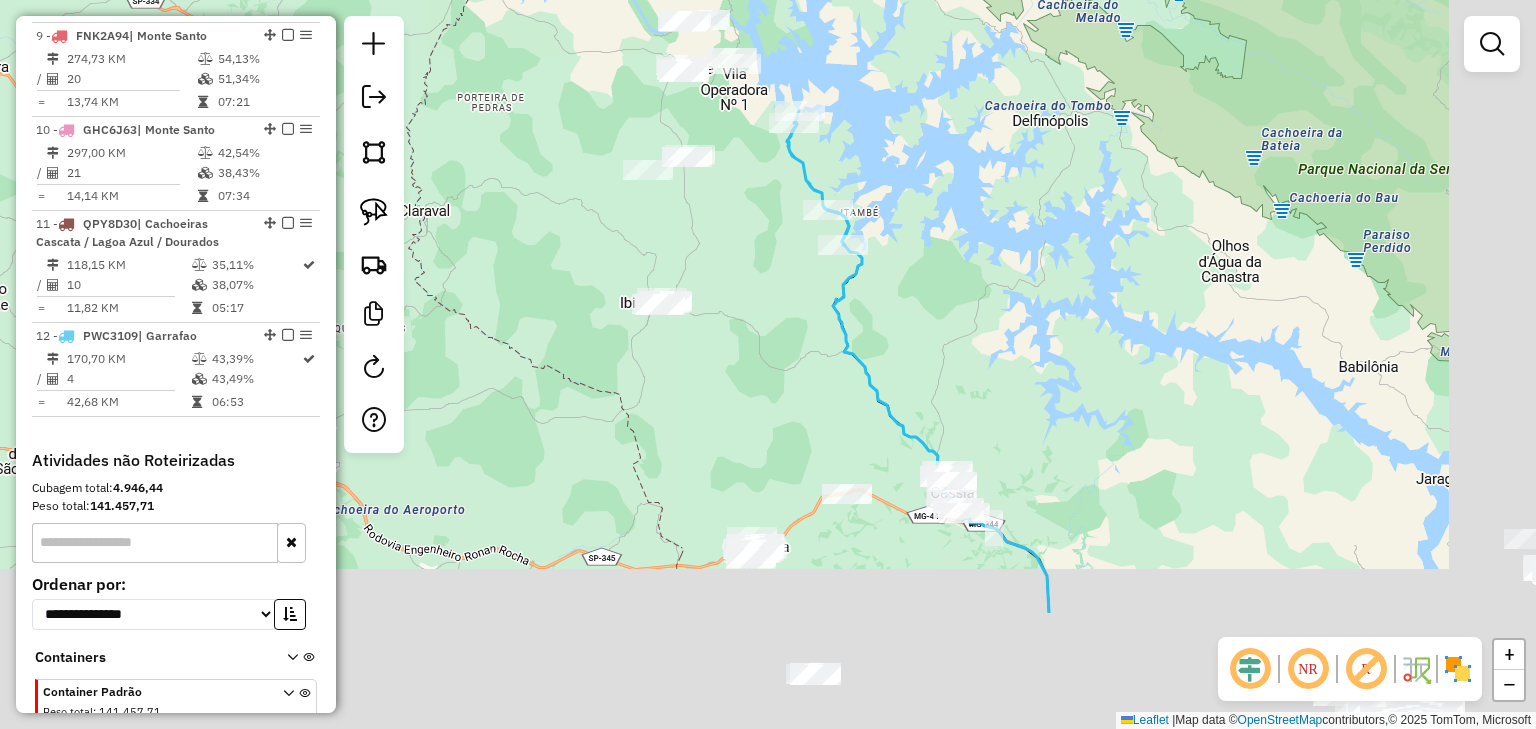 drag, startPoint x: 856, startPoint y: 437, endPoint x: 738, endPoint y: 211, distance: 254.95097 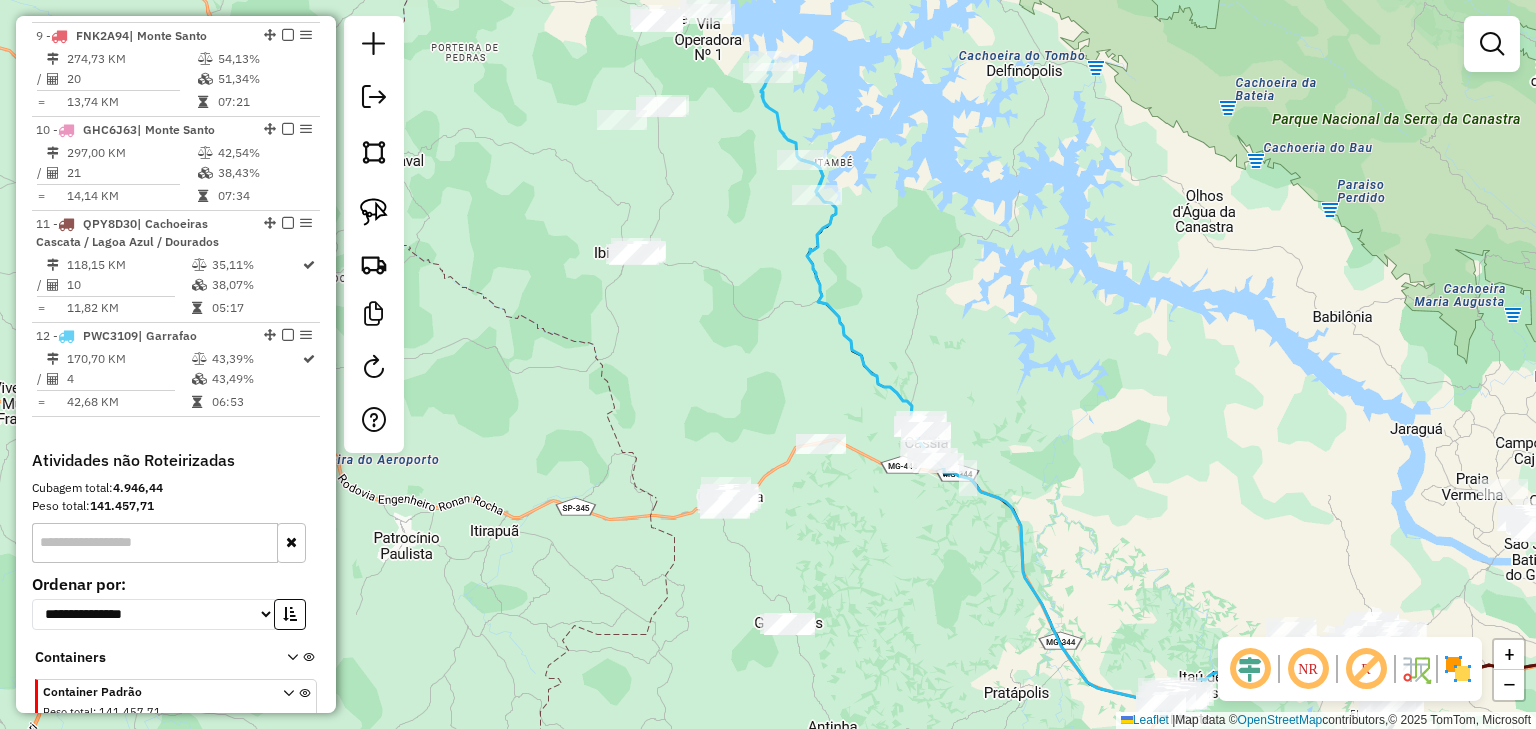 drag, startPoint x: 840, startPoint y: 368, endPoint x: 674, endPoint y: 243, distance: 207.80038 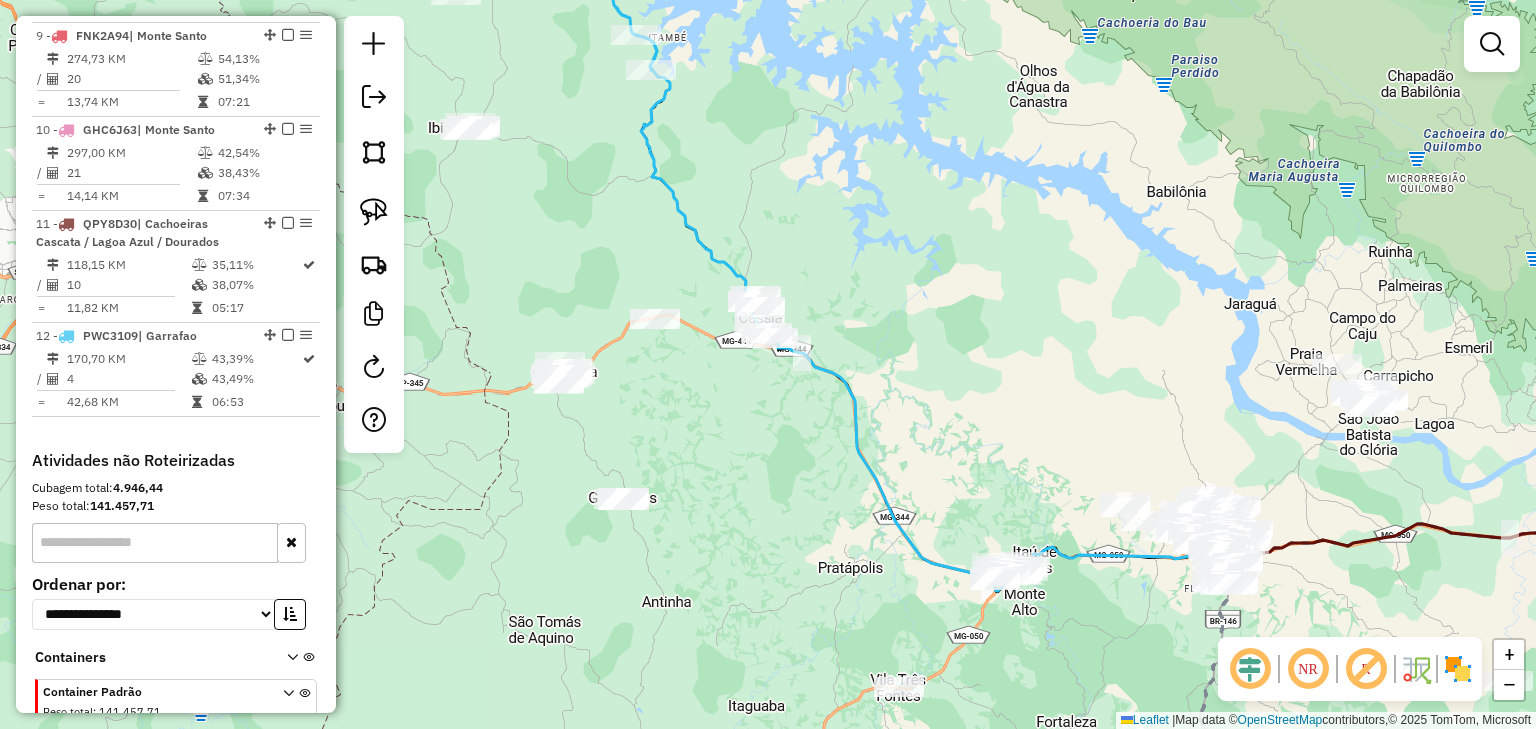 click 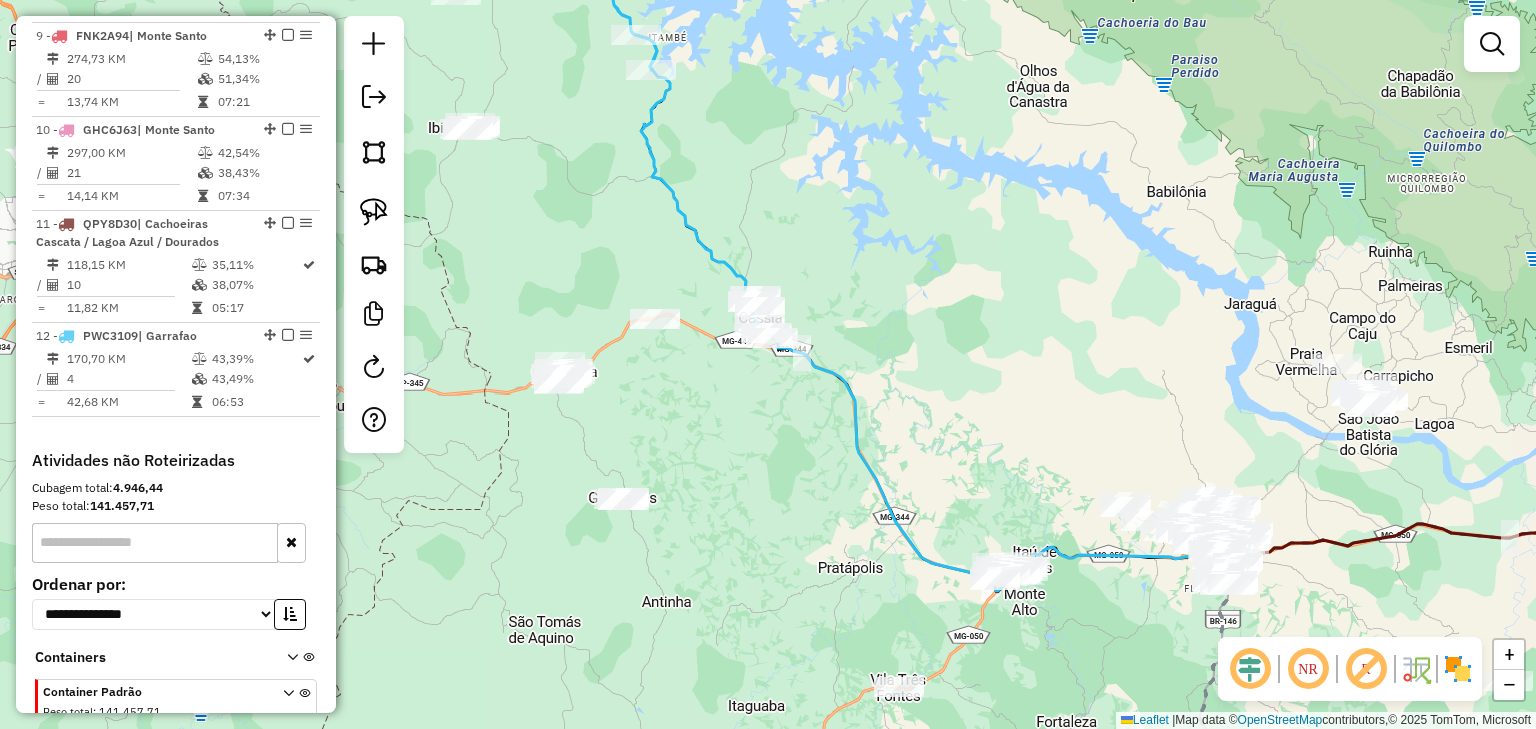 scroll, scrollTop: 1668, scrollLeft: 0, axis: vertical 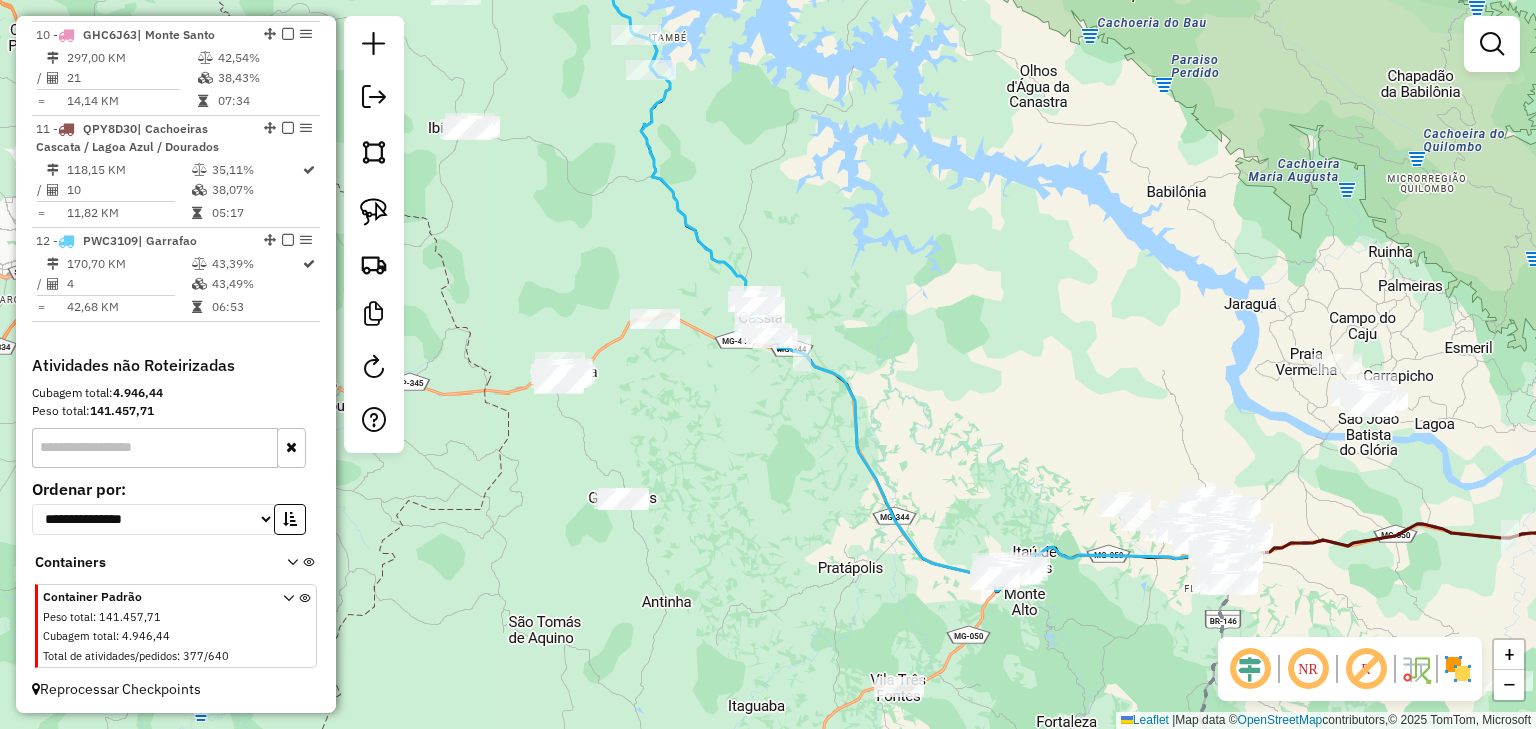 select on "*********" 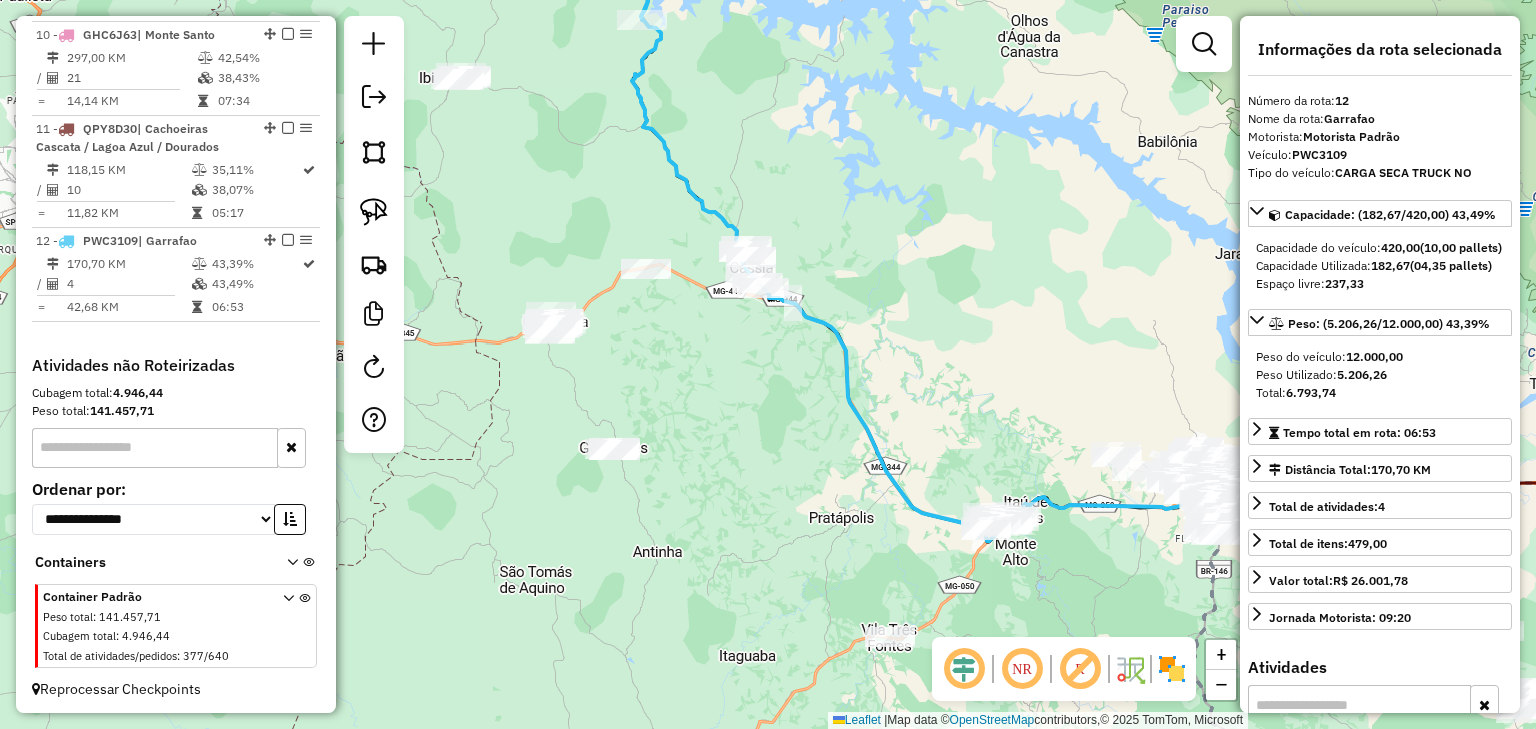 drag, startPoint x: 719, startPoint y: 292, endPoint x: 708, endPoint y: 233, distance: 60.016663 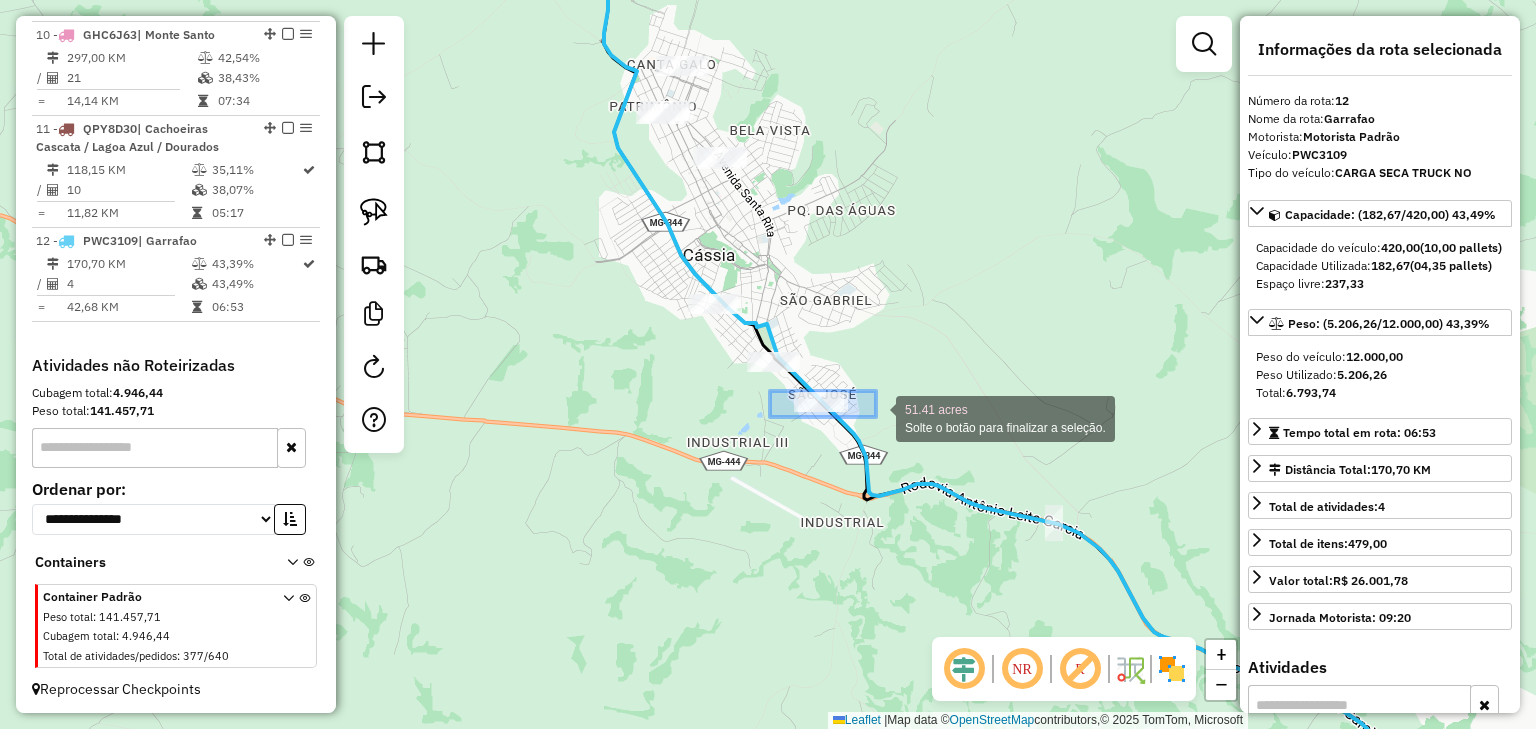 drag, startPoint x: 770, startPoint y: 391, endPoint x: 878, endPoint y: 422, distance: 112.36102 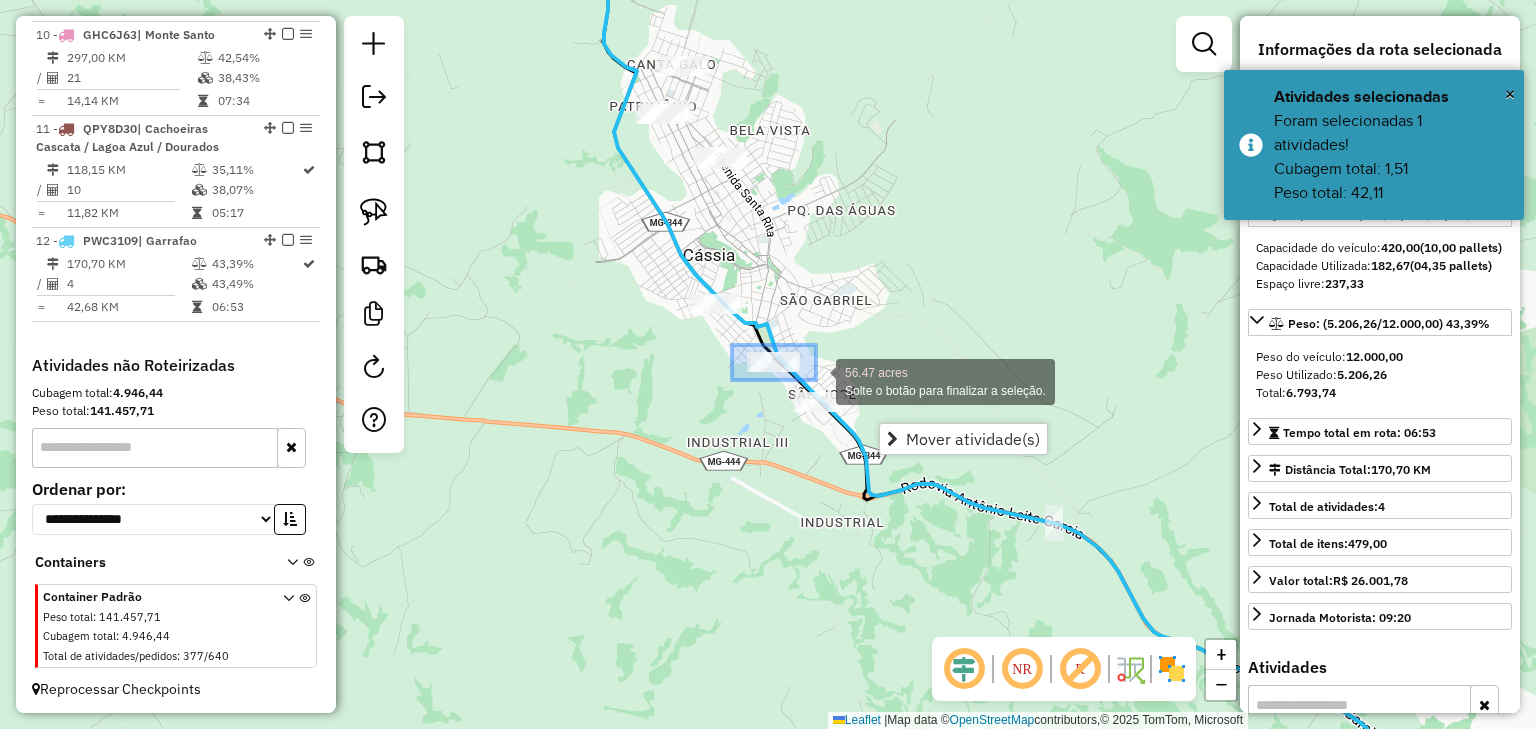 drag, startPoint x: 732, startPoint y: 345, endPoint x: 816, endPoint y: 380, distance: 91 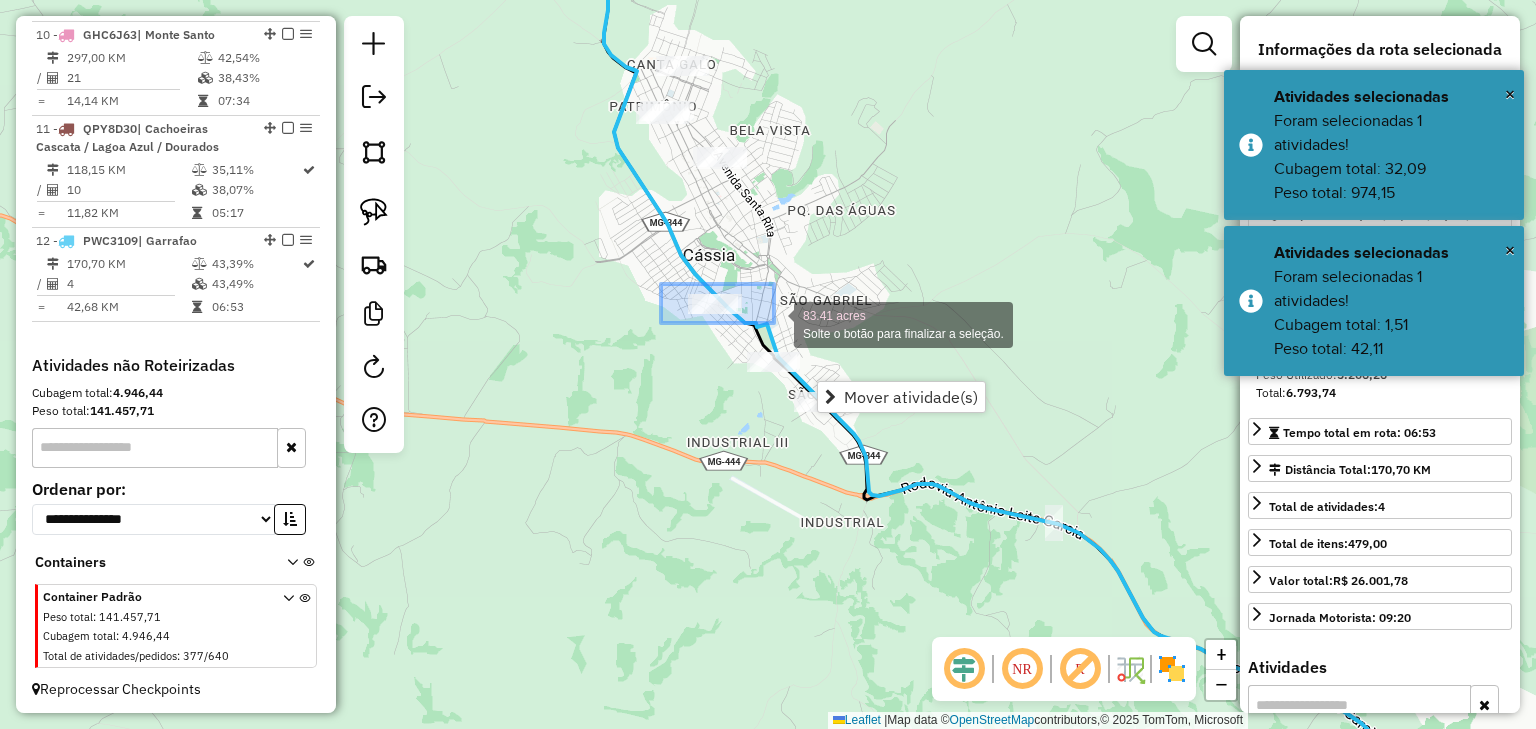 drag, startPoint x: 692, startPoint y: 286, endPoint x: 774, endPoint y: 323, distance: 89.961105 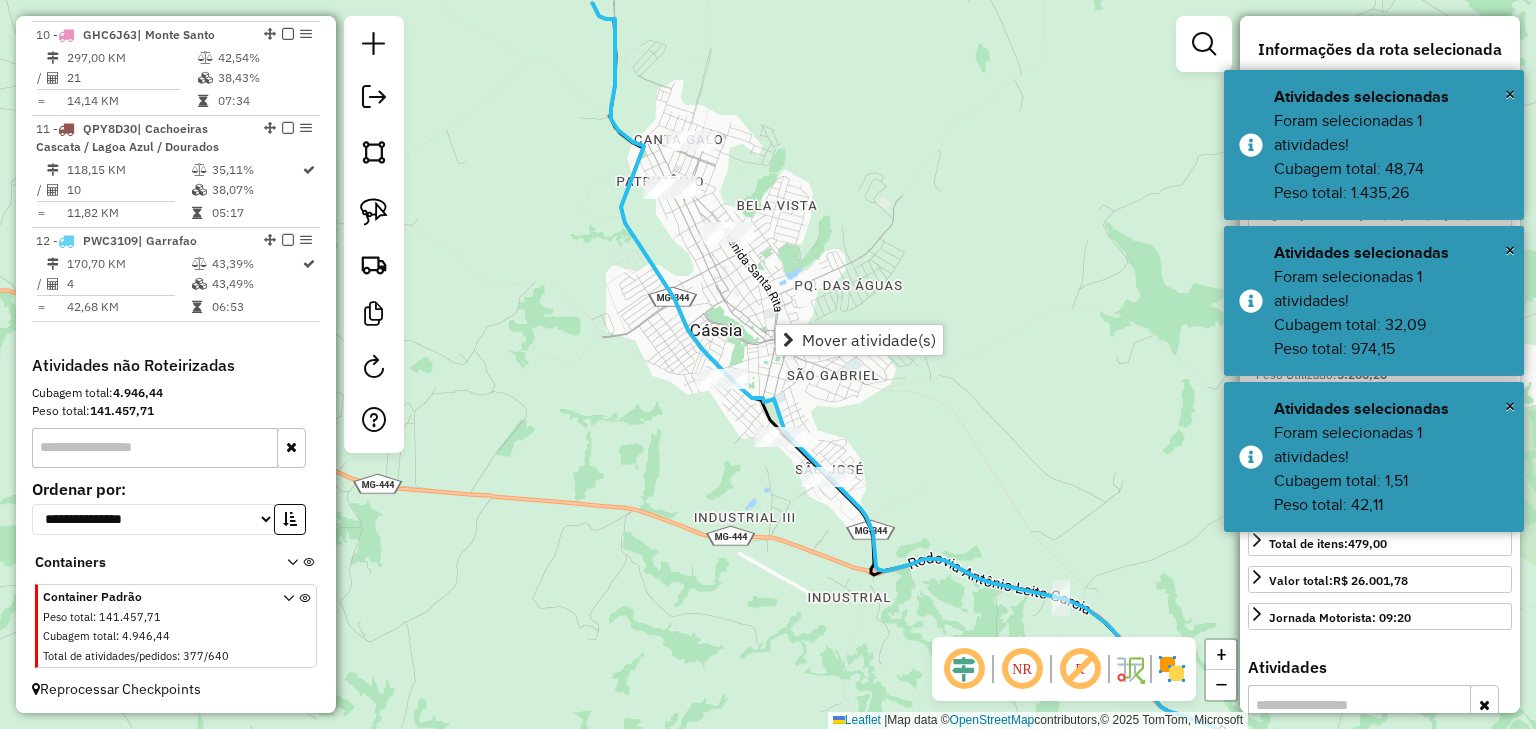 drag, startPoint x: 748, startPoint y: 233, endPoint x: 730, endPoint y: 284, distance: 54.08327 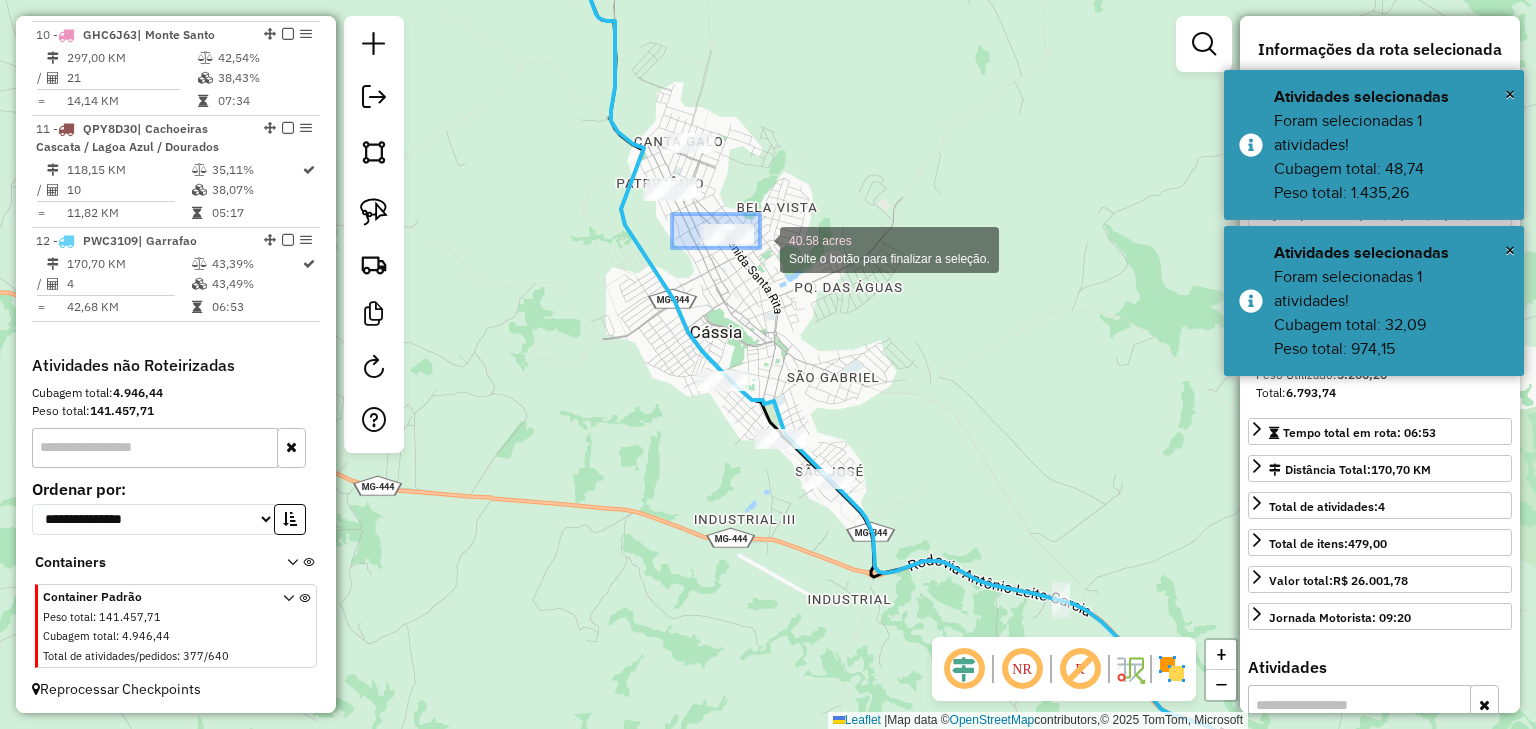 drag, startPoint x: 760, startPoint y: 248, endPoint x: 780, endPoint y: 261, distance: 23.853722 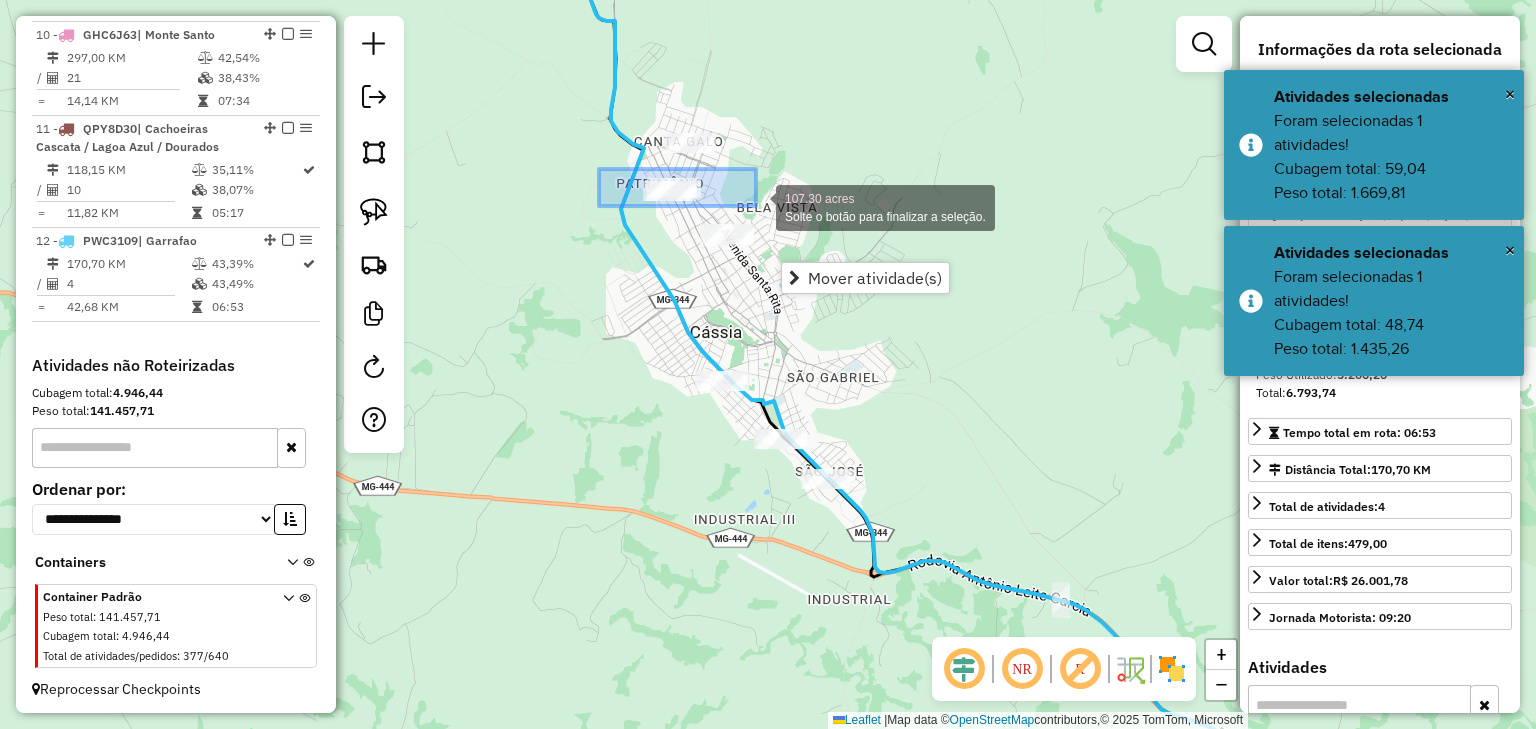 drag, startPoint x: 612, startPoint y: 171, endPoint x: 759, endPoint y: 212, distance: 152.61061 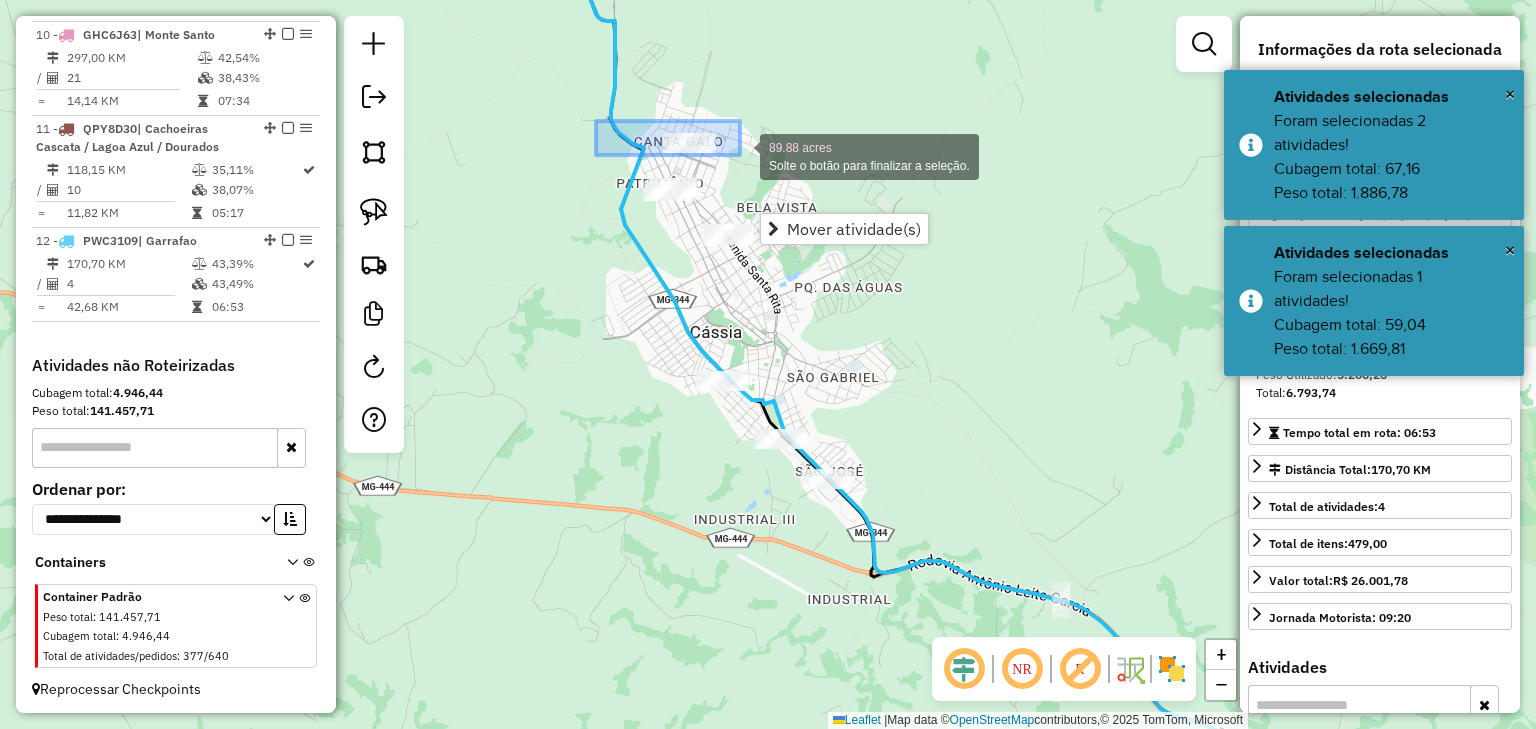 drag, startPoint x: 596, startPoint y: 121, endPoint x: 740, endPoint y: 156, distance: 148.19244 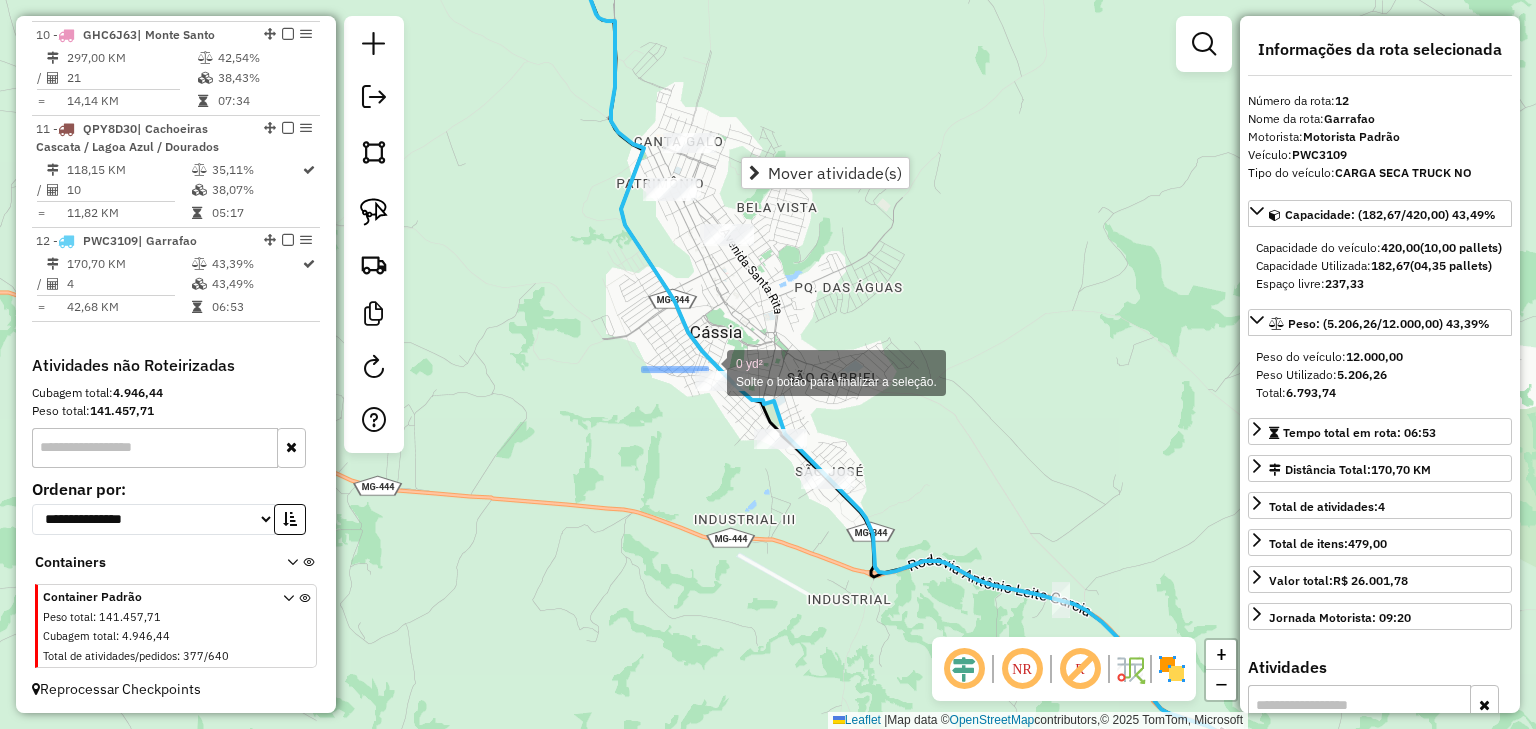 drag, startPoint x: 692, startPoint y: 368, endPoint x: 779, endPoint y: 406, distance: 94.93682 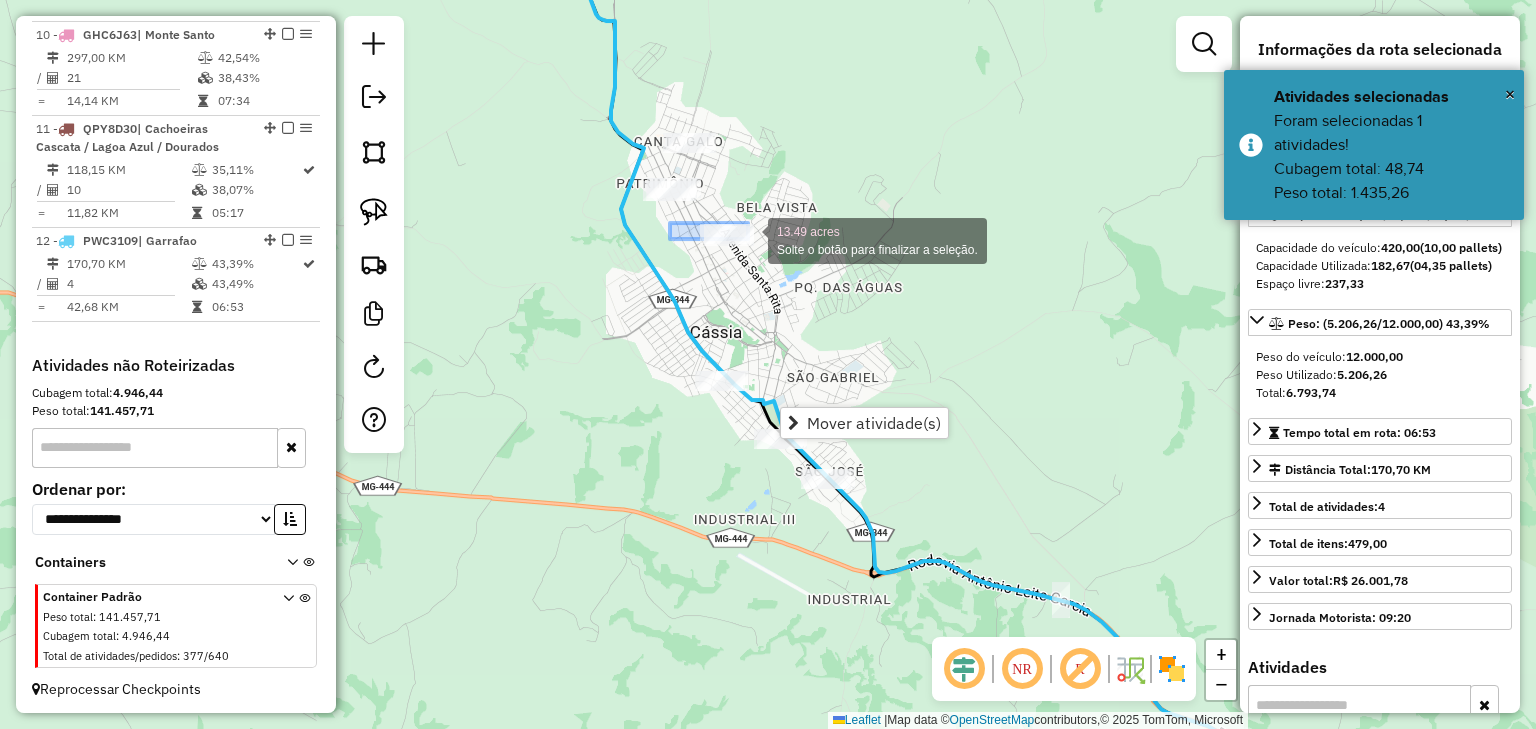 drag, startPoint x: 670, startPoint y: 223, endPoint x: 784, endPoint y: 255, distance: 118.40608 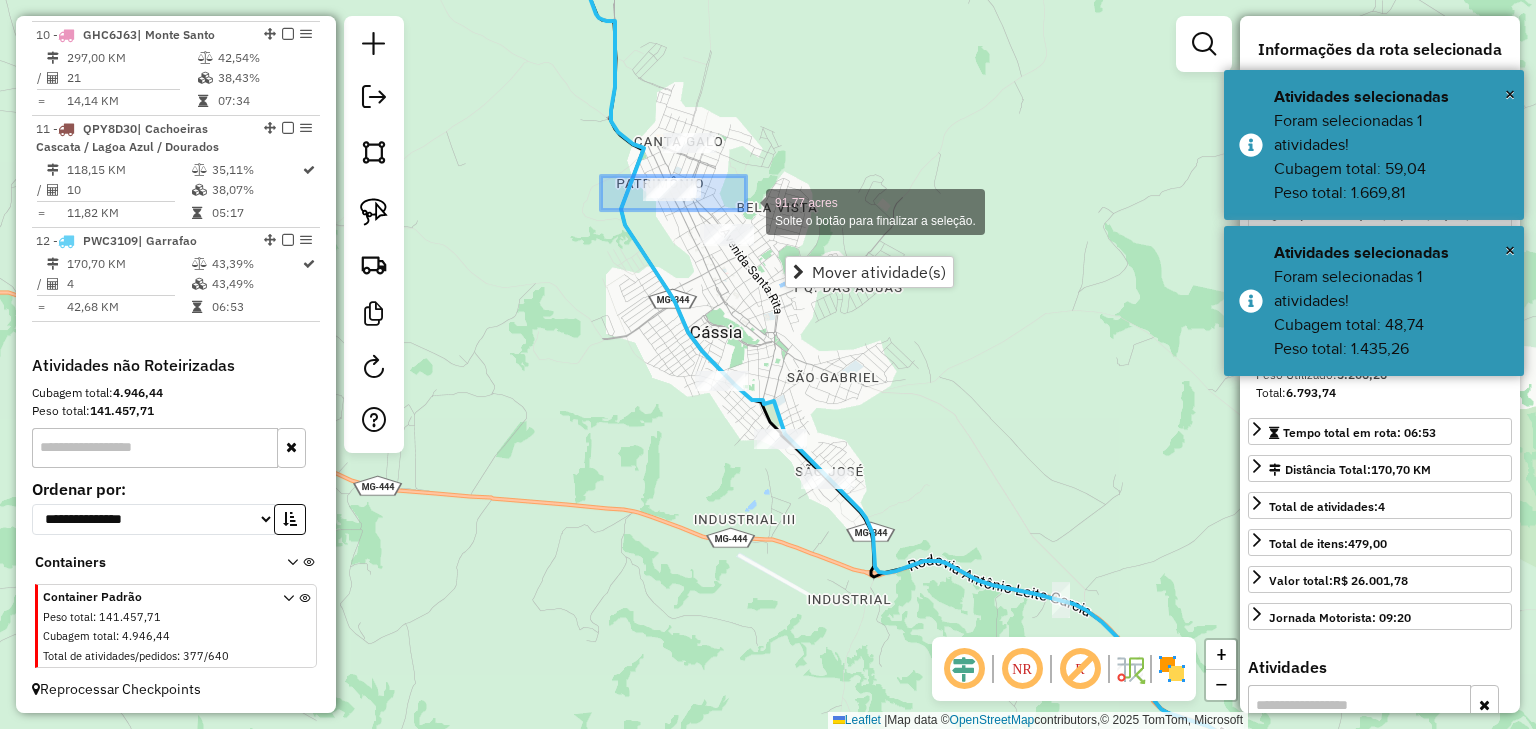 drag, startPoint x: 640, startPoint y: 176, endPoint x: 747, endPoint y: 211, distance: 112.578865 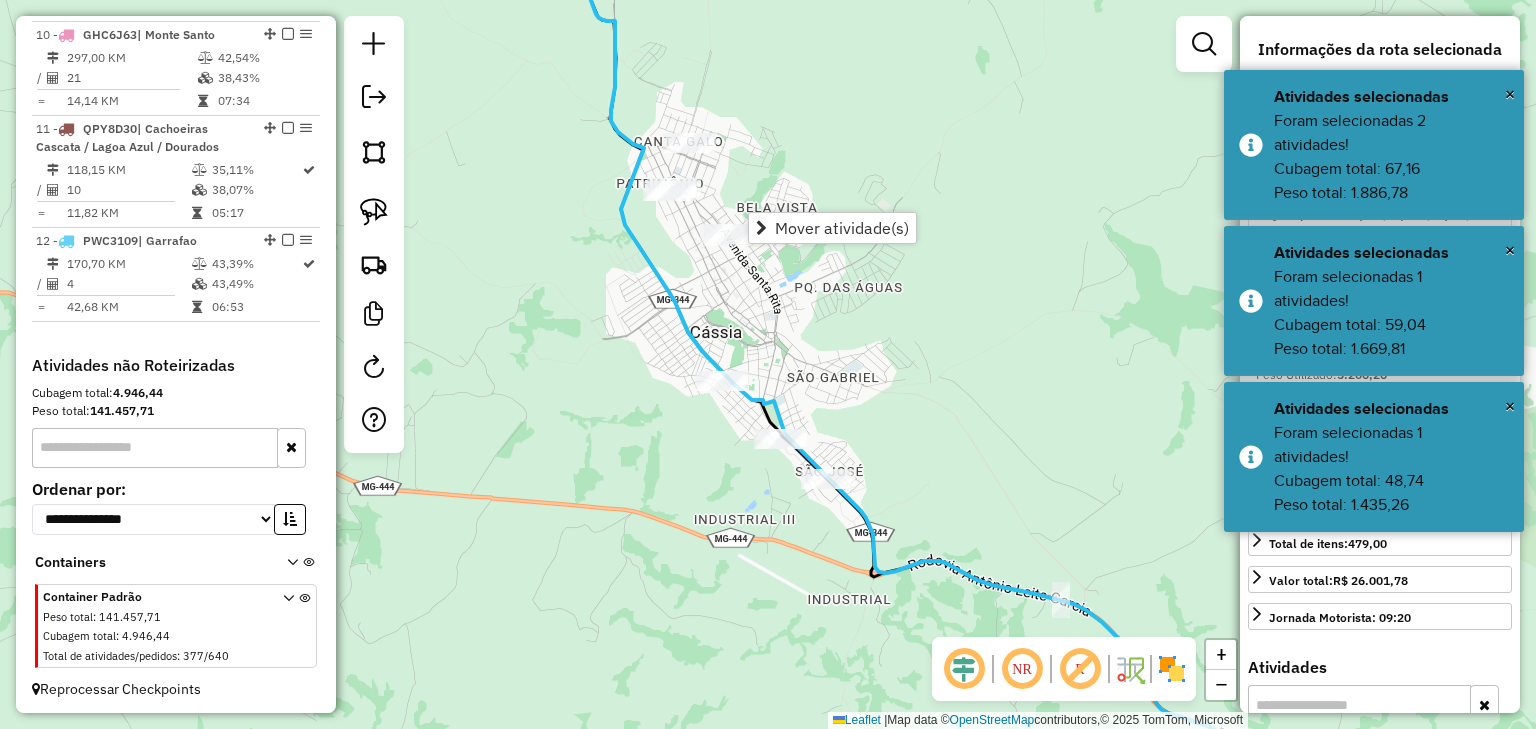 click 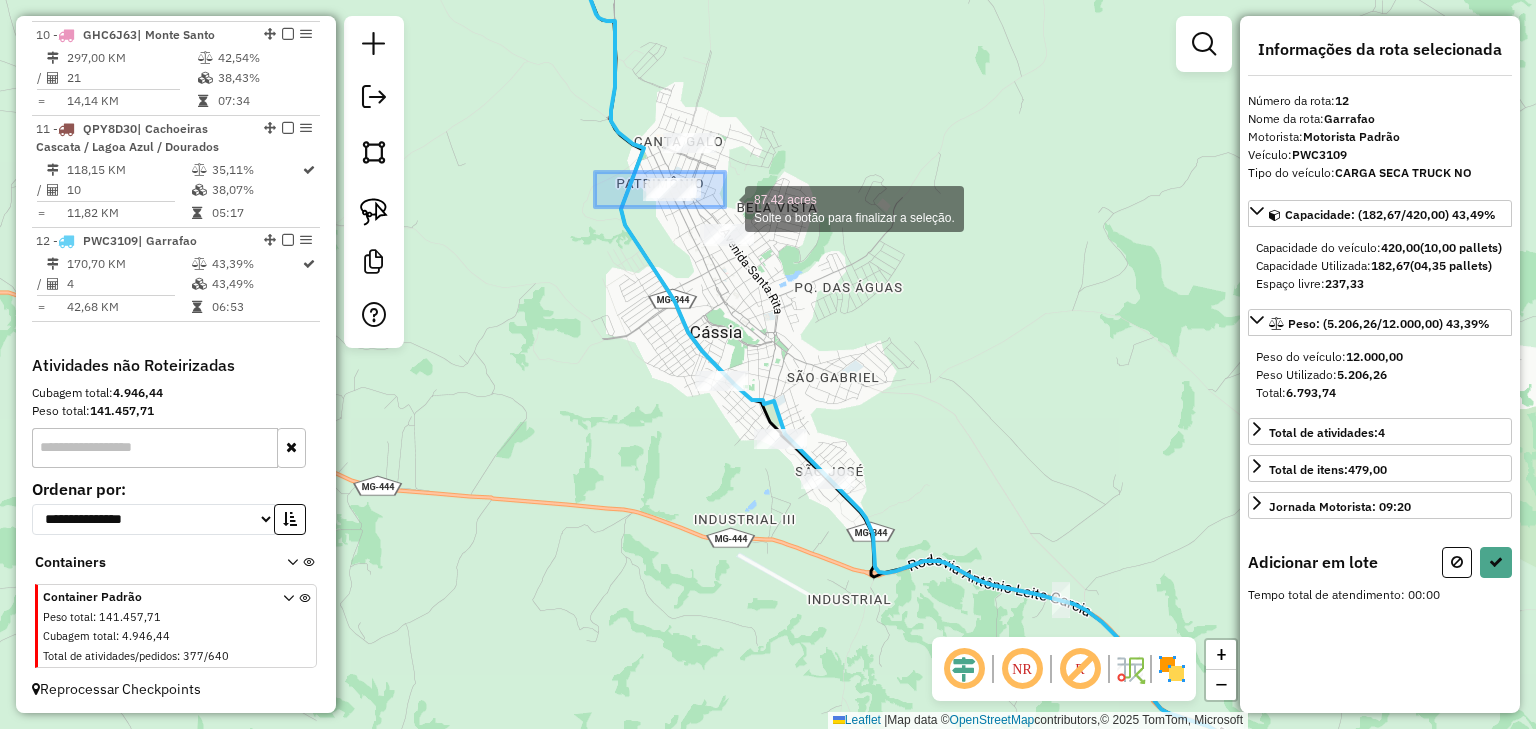 drag, startPoint x: 602, startPoint y: 172, endPoint x: 725, endPoint y: 207, distance: 127.88276 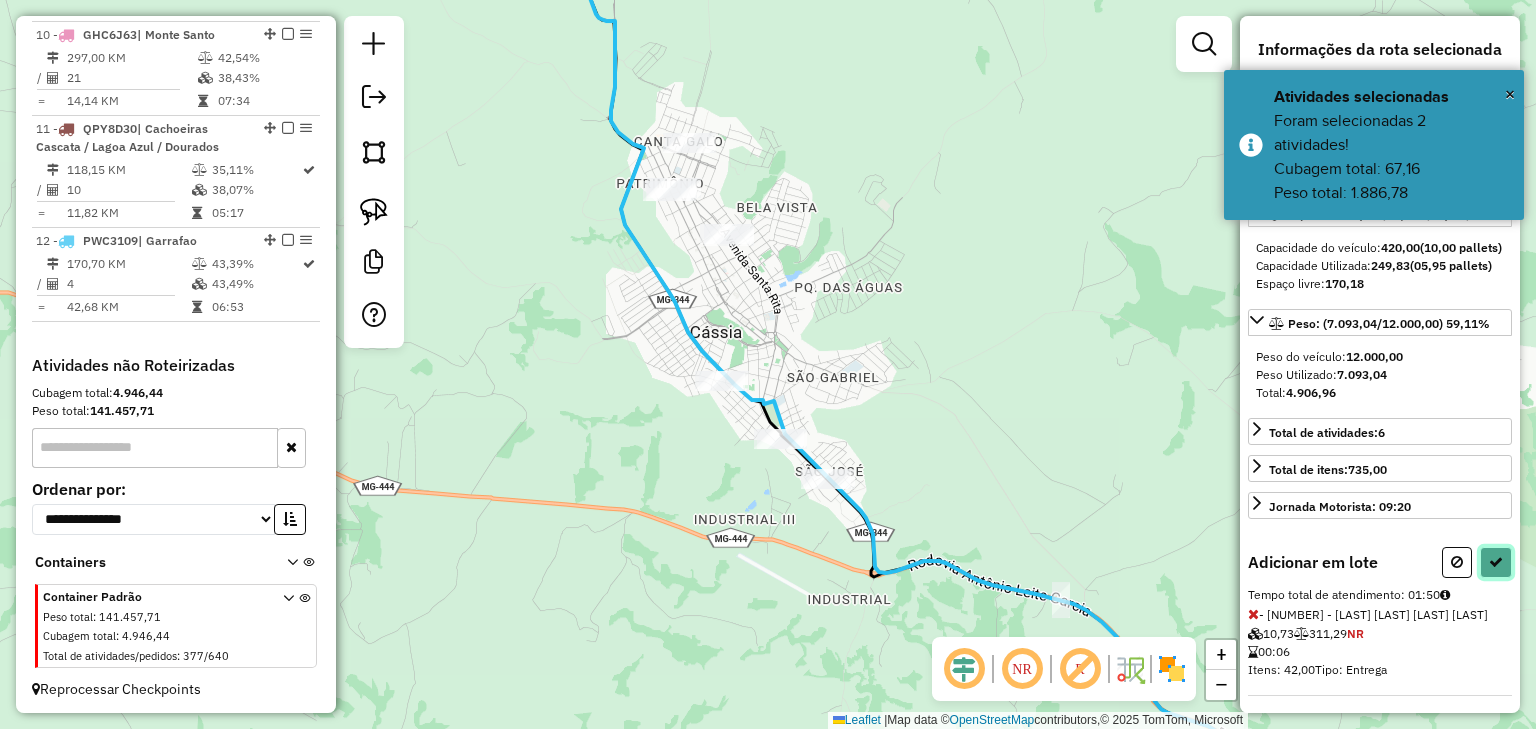 click at bounding box center (1496, 580) 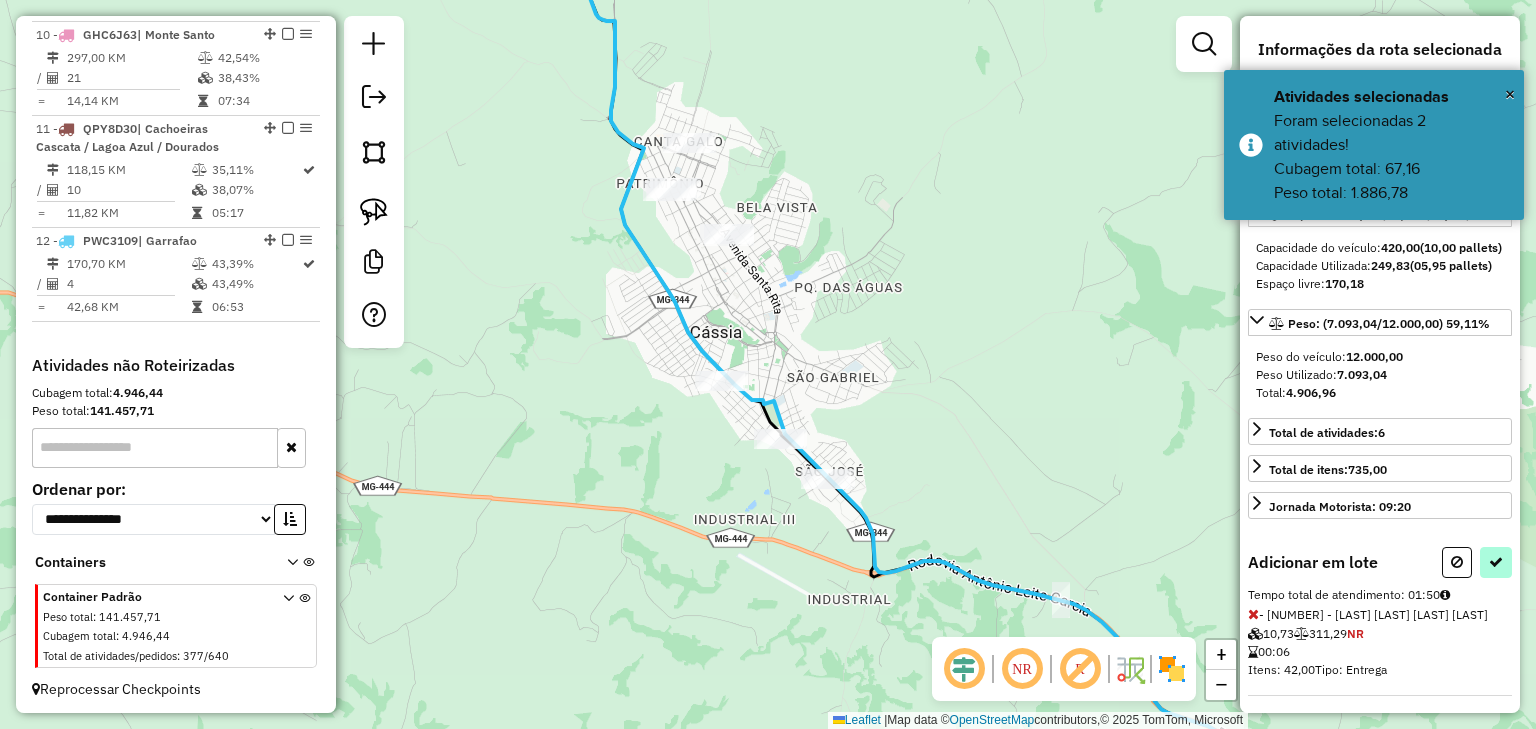 select on "*********" 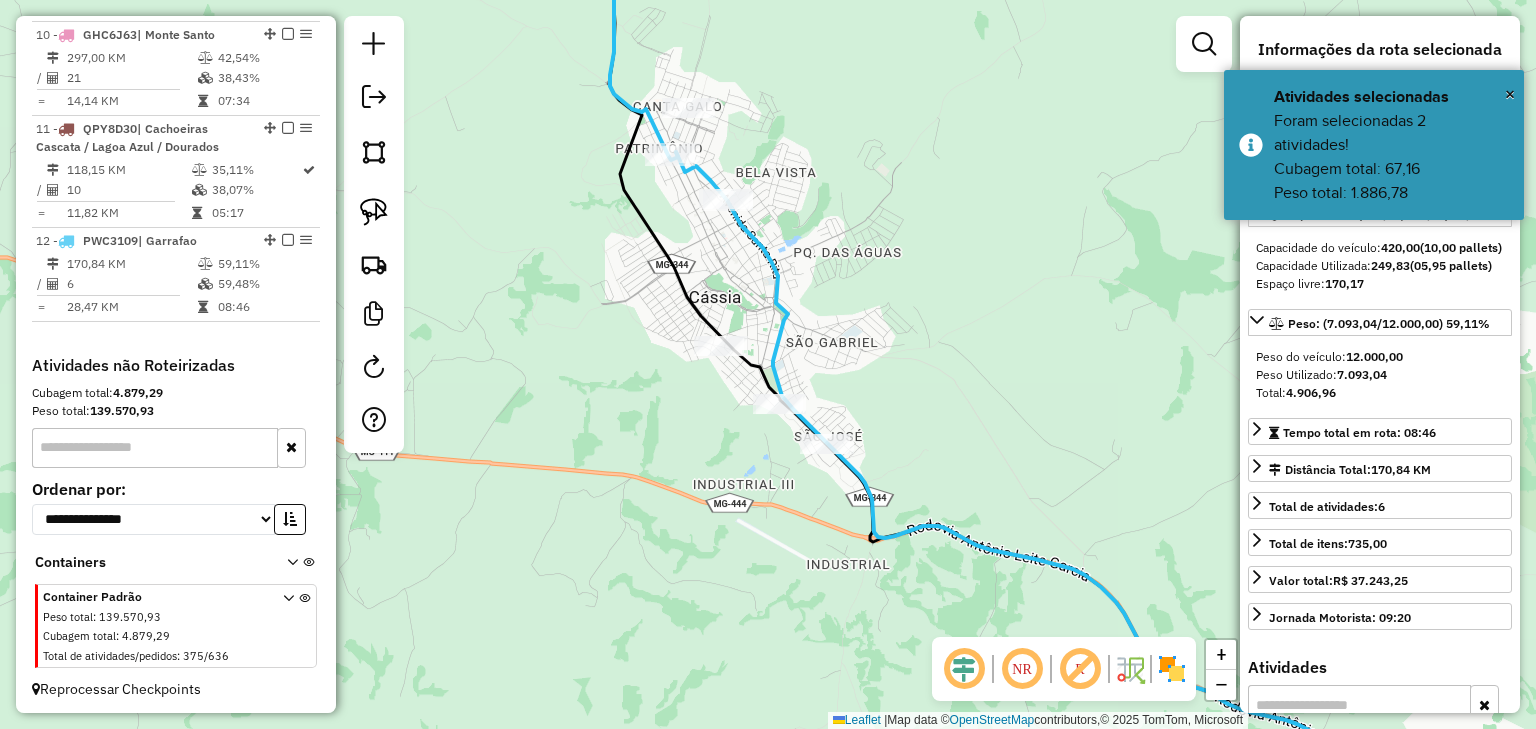 drag, startPoint x: 822, startPoint y: 299, endPoint x: 815, endPoint y: 248, distance: 51.47815 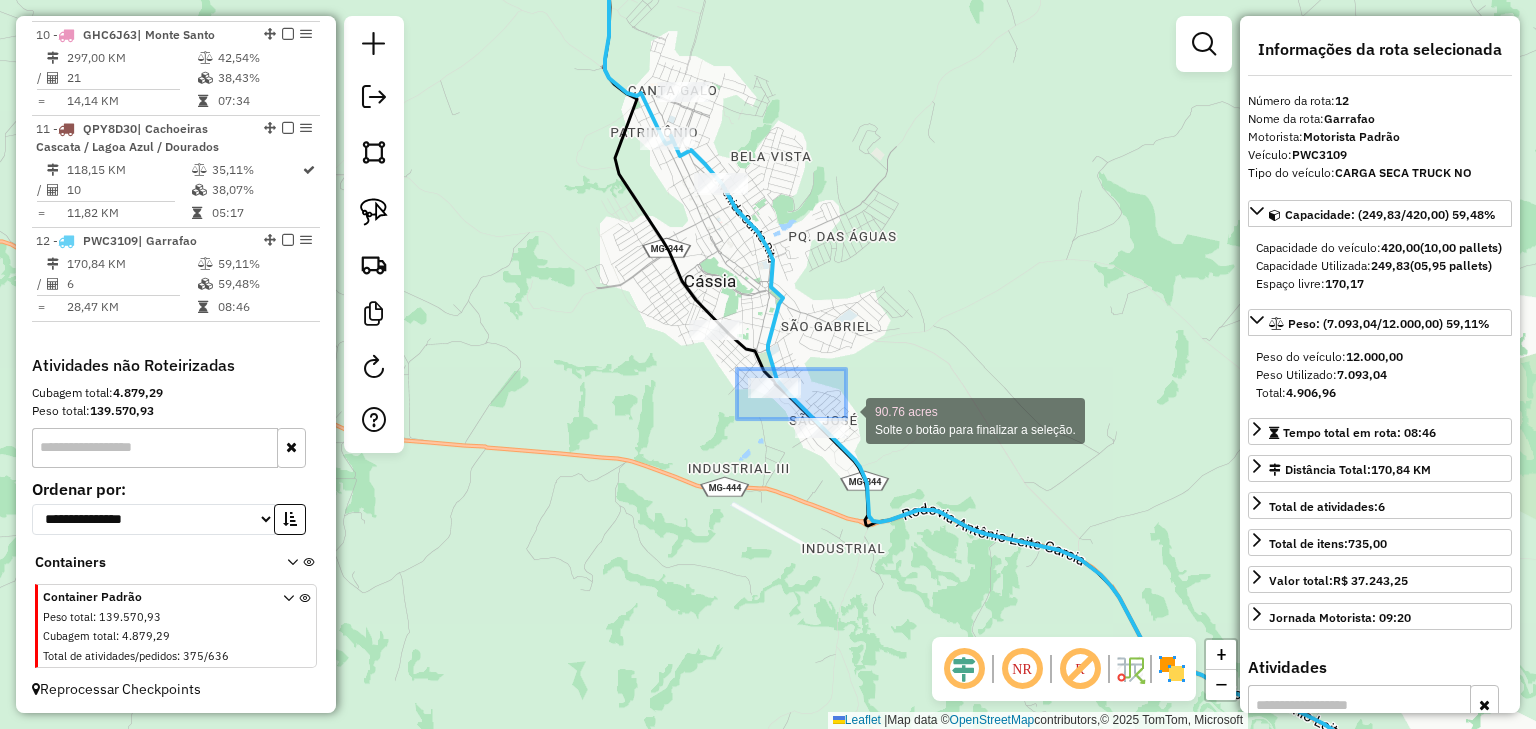 drag, startPoint x: 737, startPoint y: 369, endPoint x: 908, endPoint y: 468, distance: 197.59048 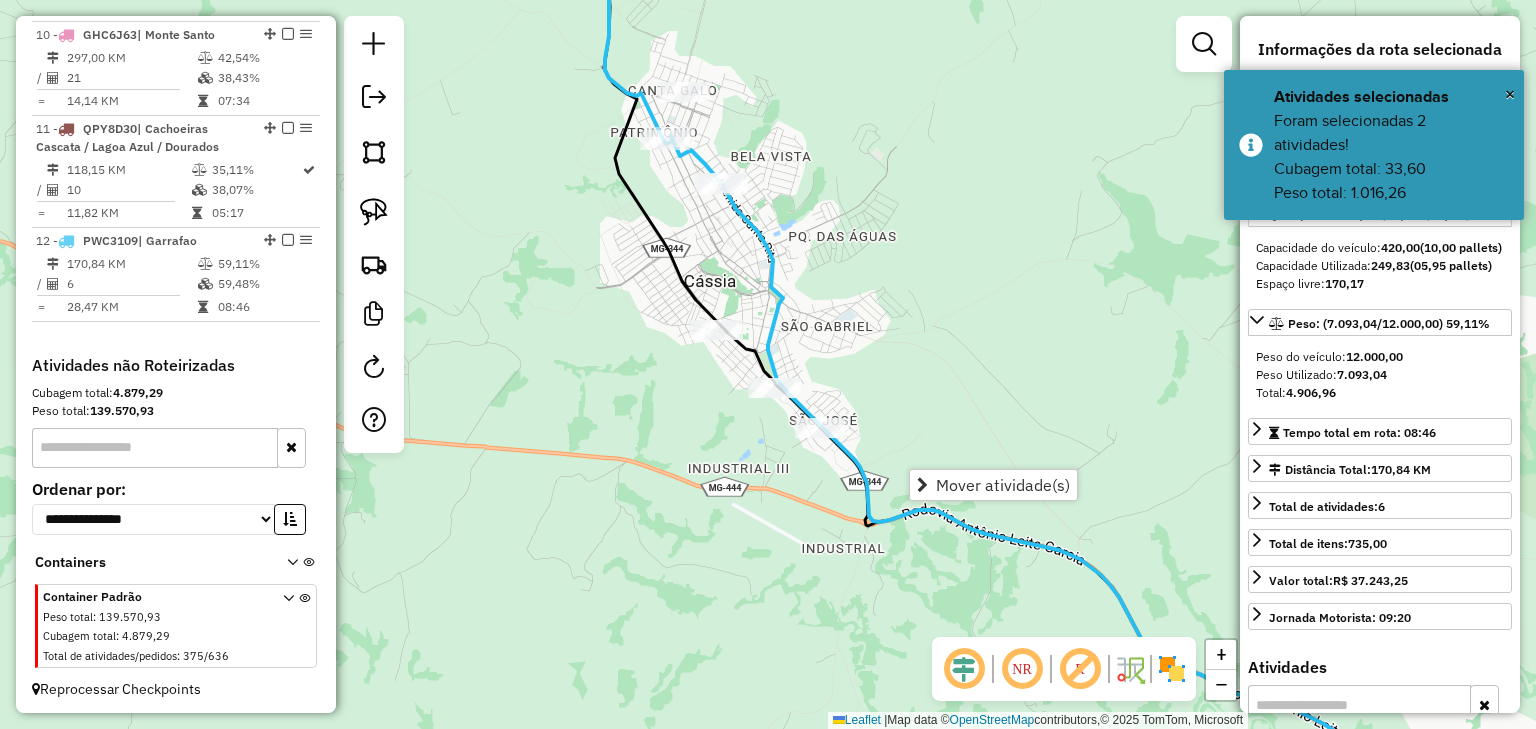 drag, startPoint x: 840, startPoint y: 287, endPoint x: 861, endPoint y: 349, distance: 65.459915 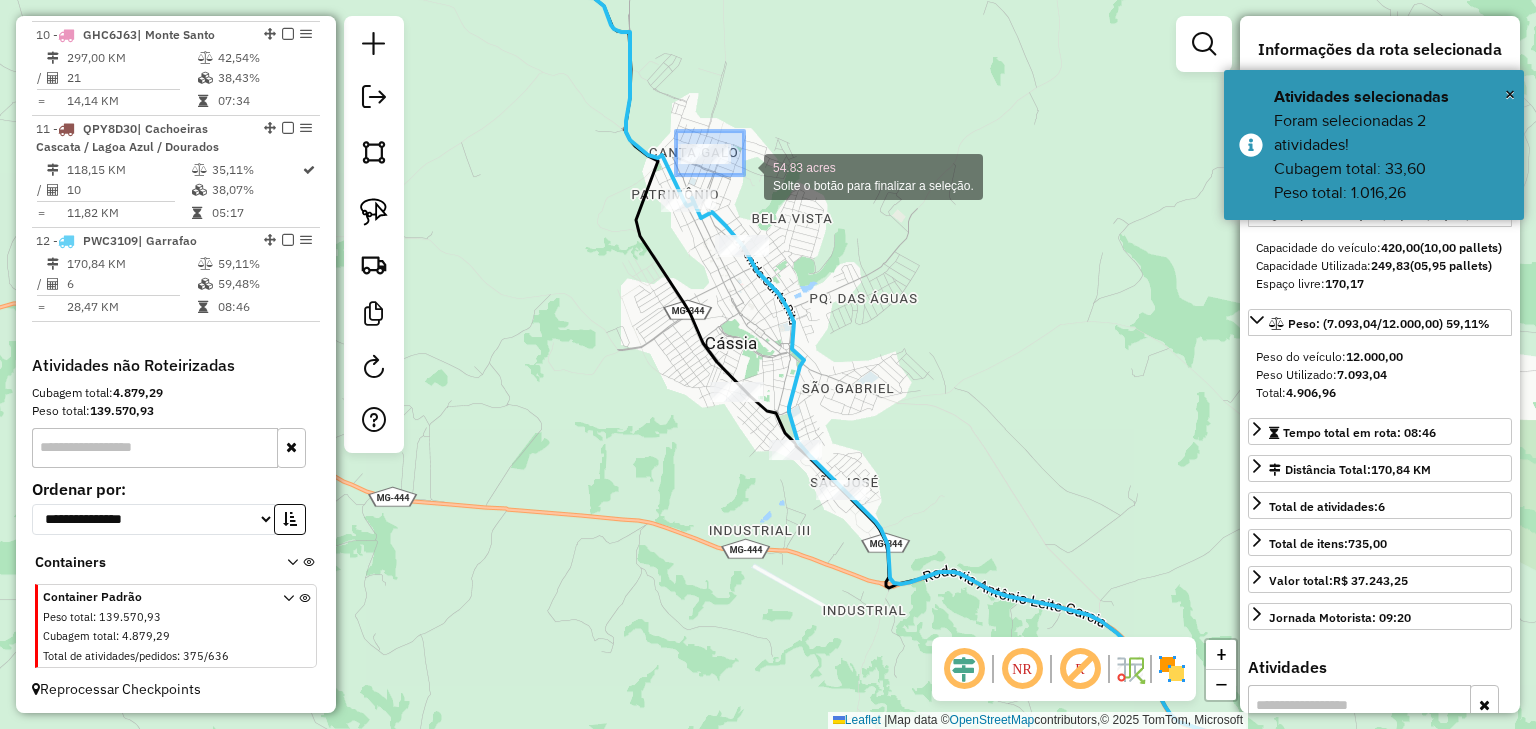 drag, startPoint x: 676, startPoint y: 131, endPoint x: 747, endPoint y: 176, distance: 84.0595 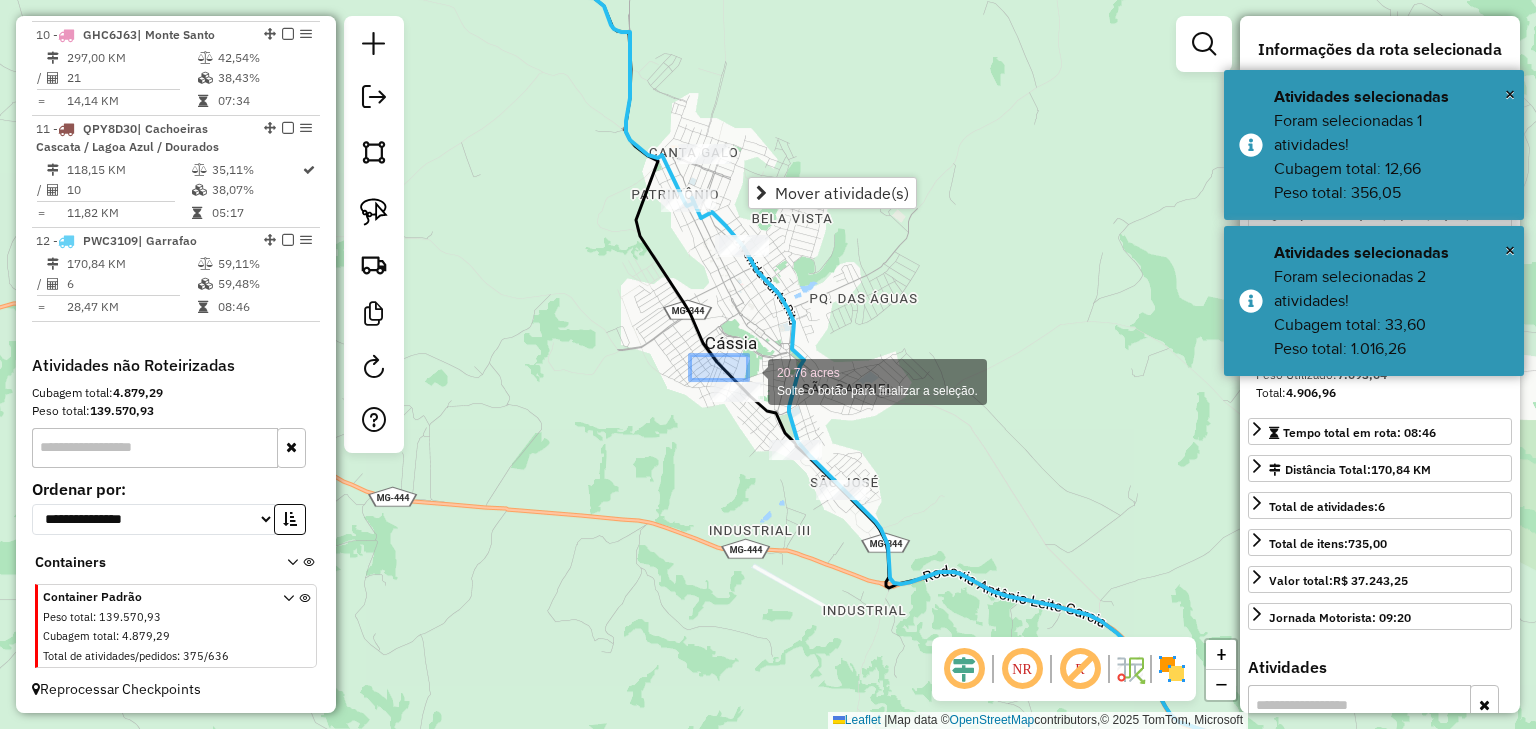 drag, startPoint x: 748, startPoint y: 380, endPoint x: 768, endPoint y: 397, distance: 26.24881 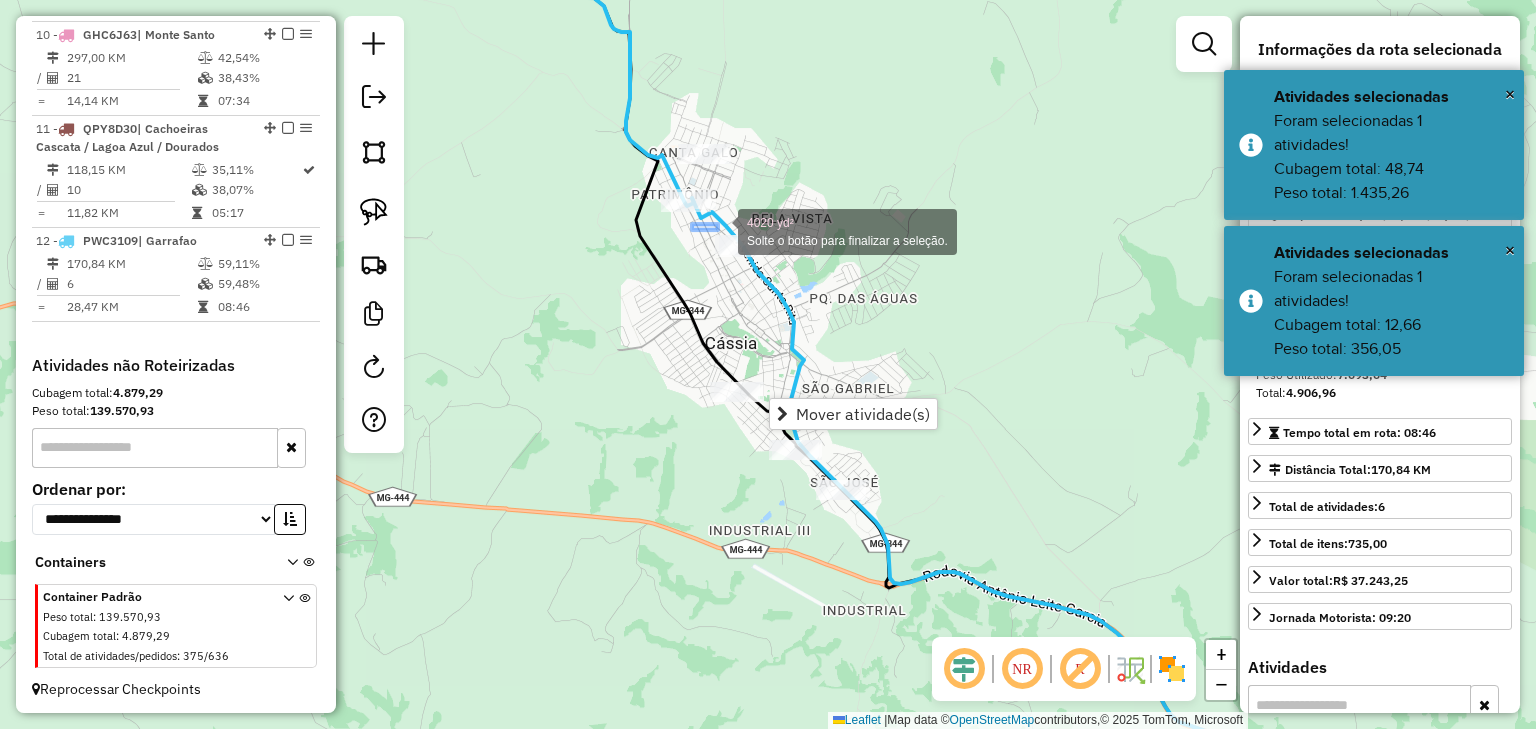 drag, startPoint x: 692, startPoint y: 224, endPoint x: 808, endPoint y: 265, distance: 123.03252 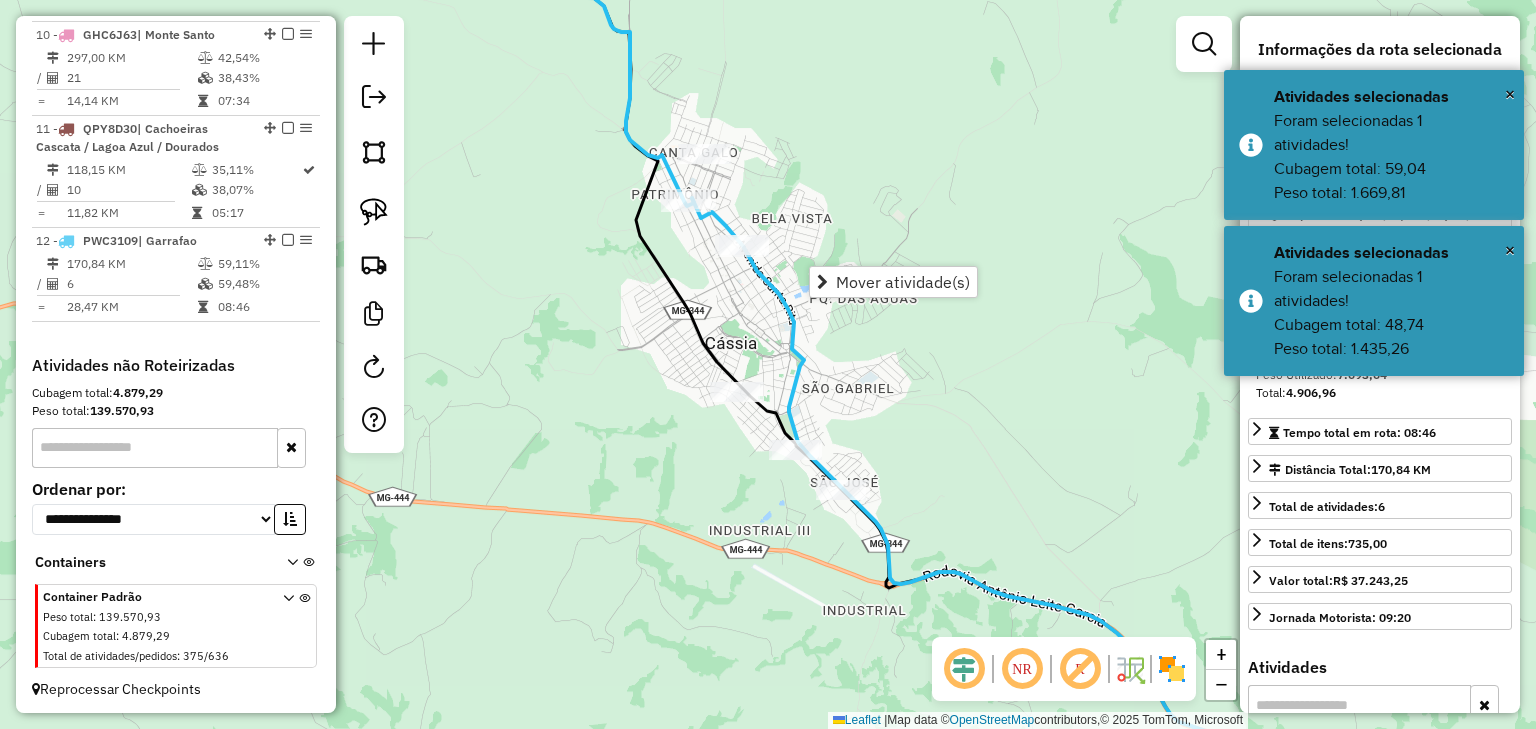 click 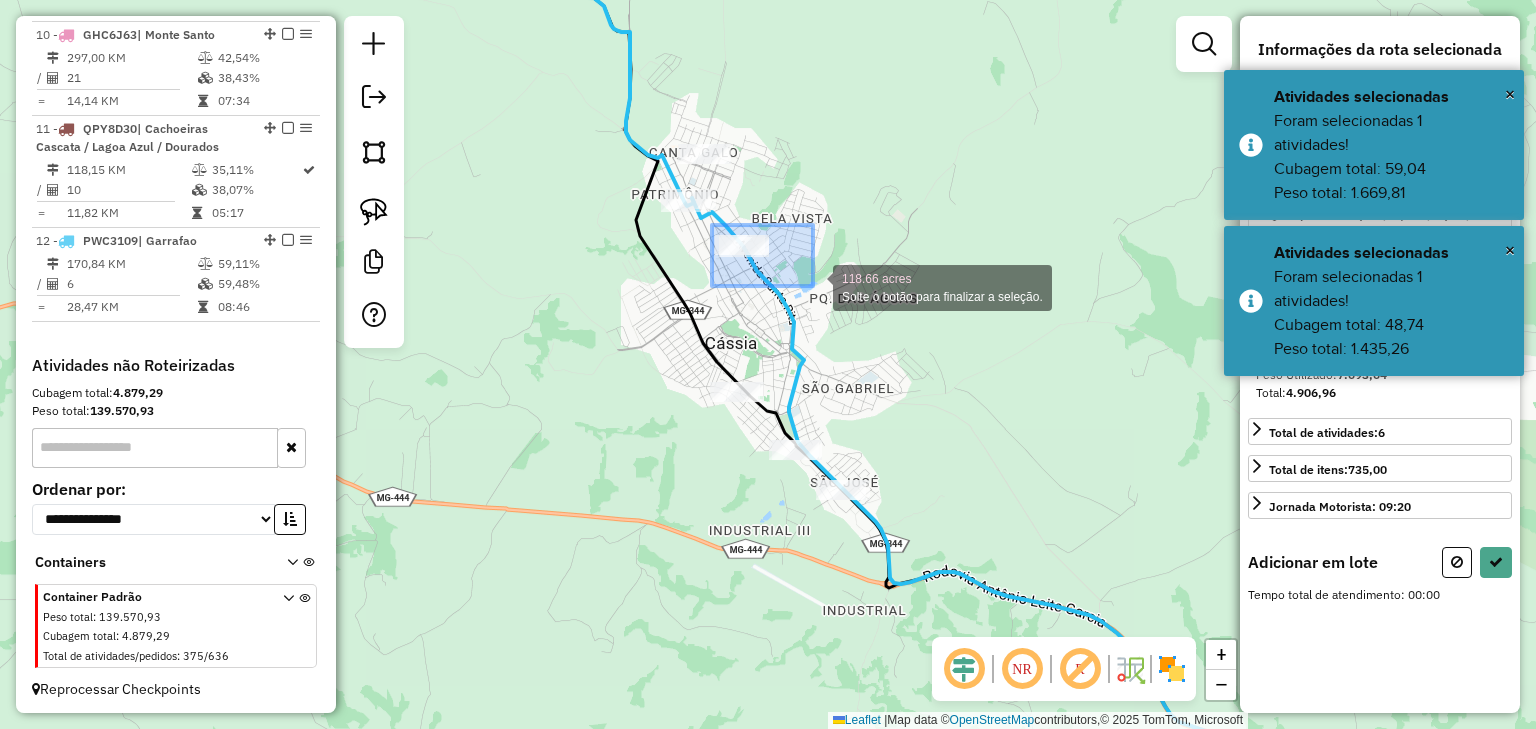 drag, startPoint x: 712, startPoint y: 225, endPoint x: 814, endPoint y: 286, distance: 118.84864 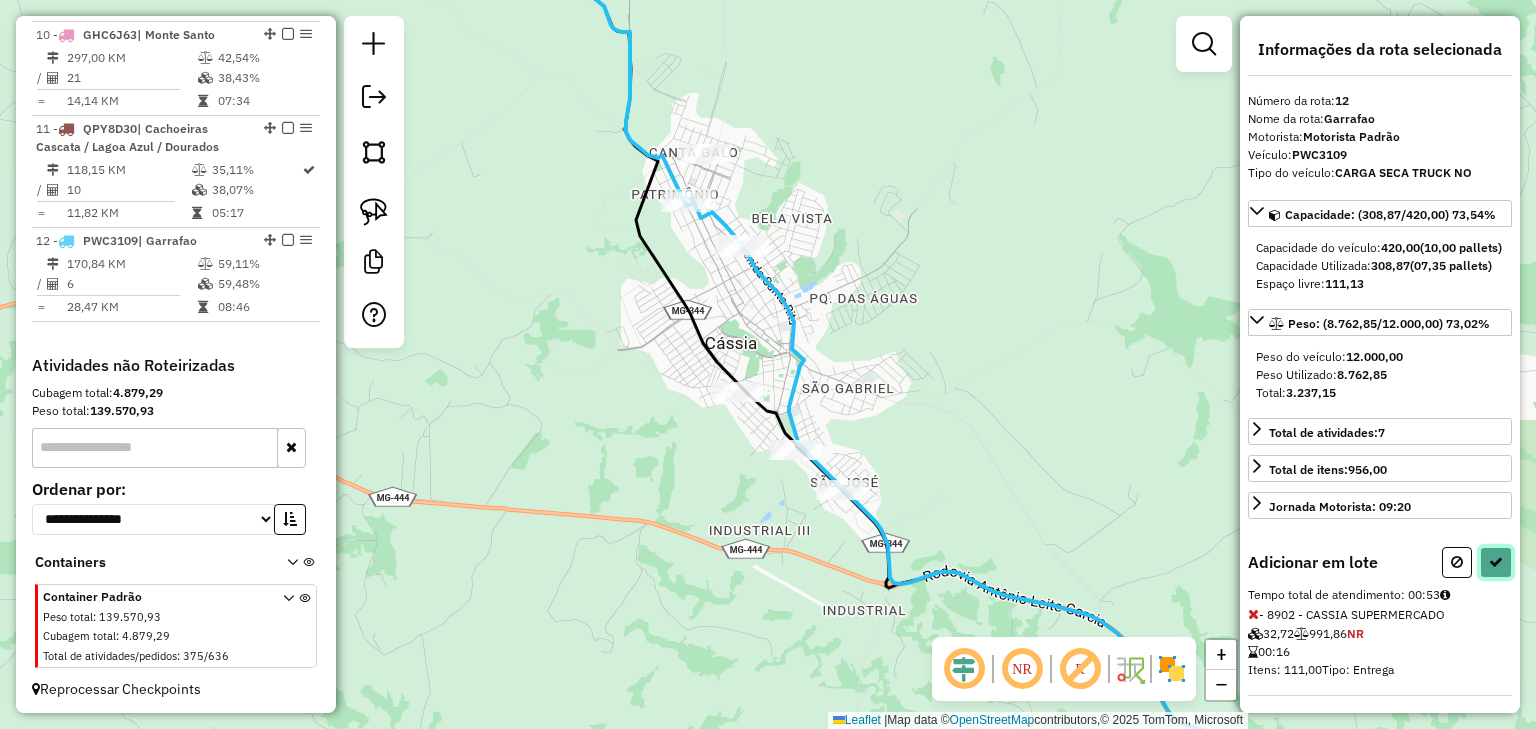 click at bounding box center (1496, 598) 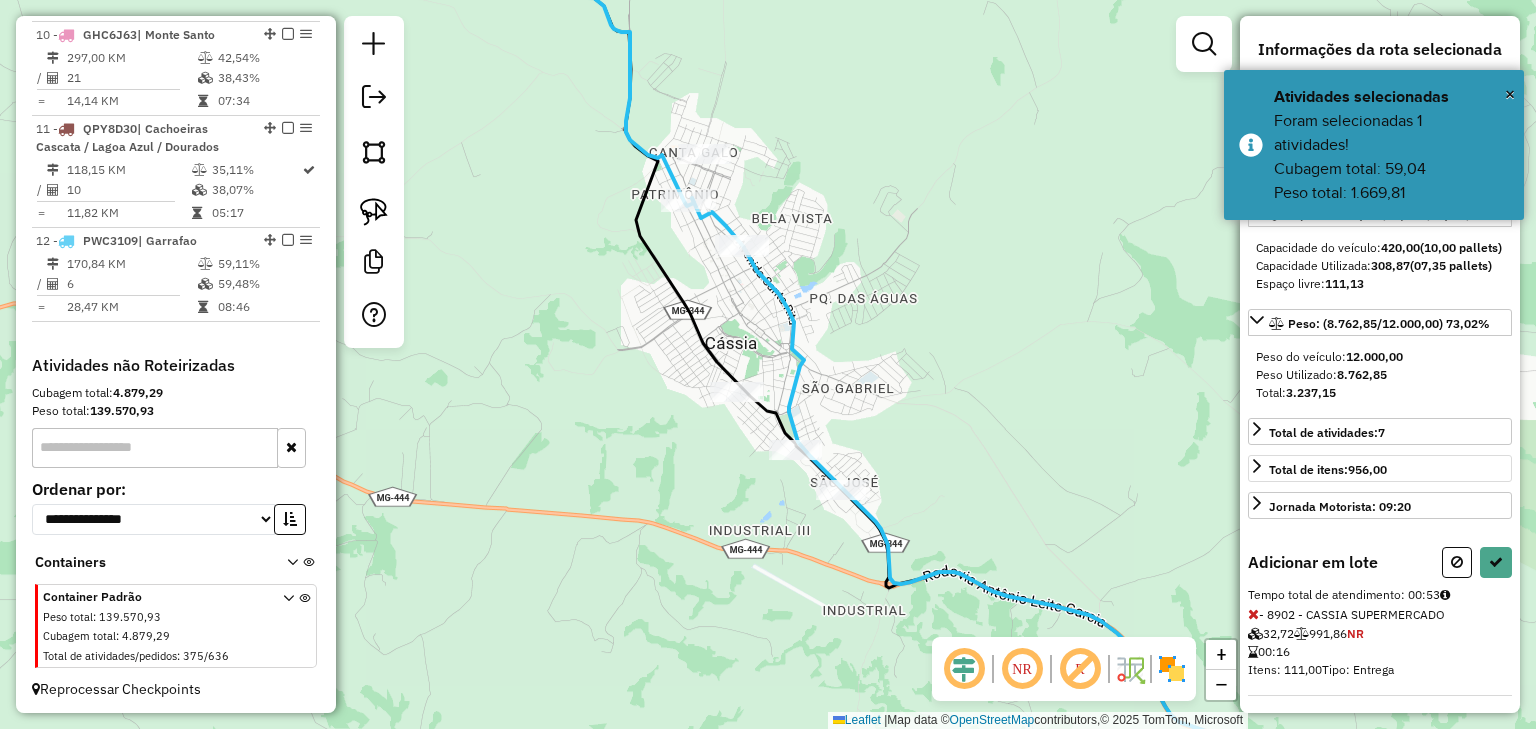 select on "*********" 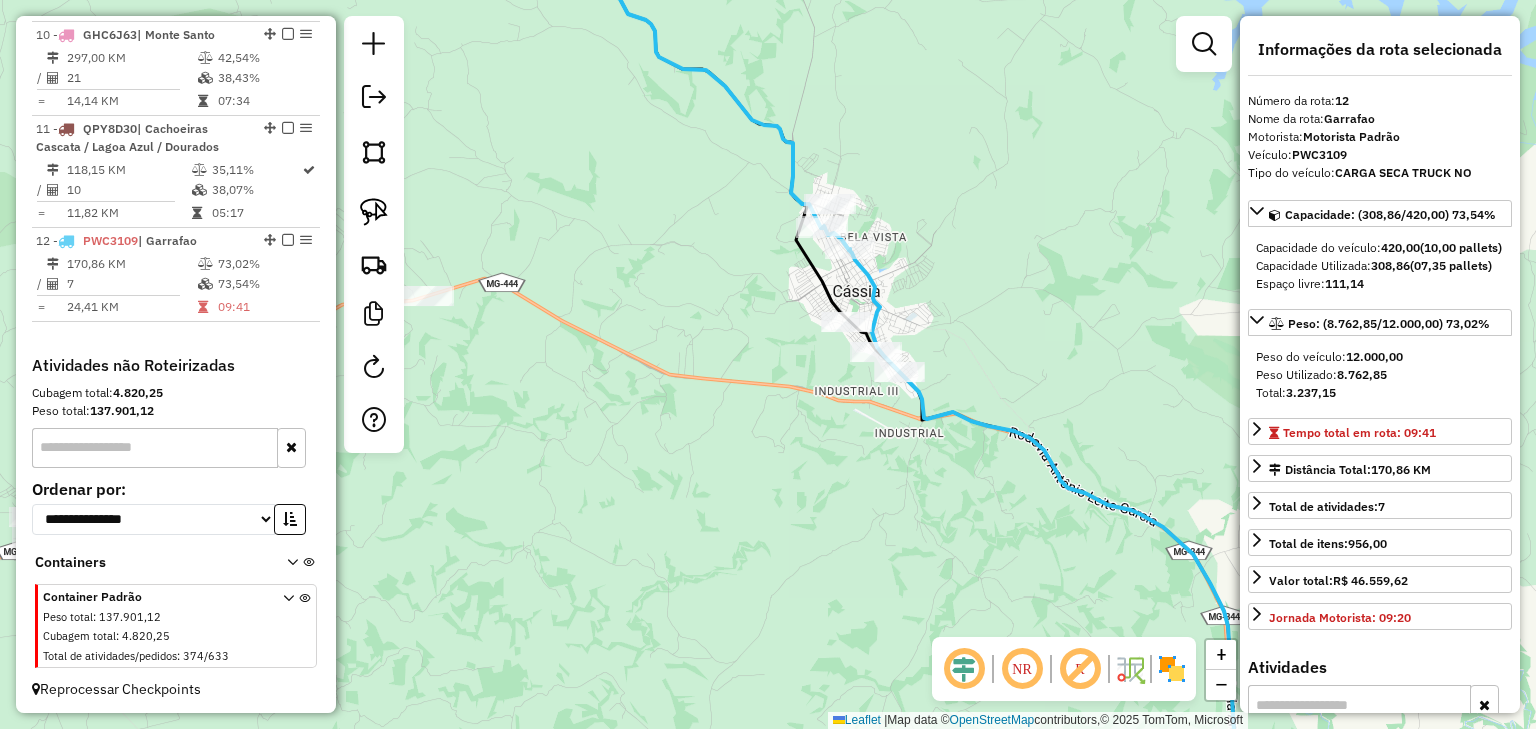 click on "Janela de atendimento Grade de atendimento Capacidade Transportadoras Veículos Cliente Pedidos  Rotas Selecione os dias de semana para filtrar as janelas de atendimento  Seg   Ter   Qua   Qui   Sex   Sáb   Dom  Informe o período da janela de atendimento: De: Até:  Filtrar exatamente a janela do cliente  Considerar janela de atendimento padrão  Selecione os dias de semana para filtrar as grades de atendimento  Seg   Ter   Qua   Qui   Sex   Sáb   Dom   Considerar clientes sem dia de atendimento cadastrado  Clientes fora do dia de atendimento selecionado Filtrar as atividades entre os valores definidos abaixo:  Peso mínimo:   Peso máximo:   Cubagem mínima:   Cubagem máxima:   De:   Até:  Filtrar as atividades entre o tempo de atendimento definido abaixo:  De:   Até:   Considerar capacidade total dos clientes não roteirizados Transportadora: Selecione um ou mais itens Tipo de veículo: Selecione um ou mais itens Veículo: Selecione um ou mais itens Motorista: Selecione um ou mais itens Nome: Rótulo:" 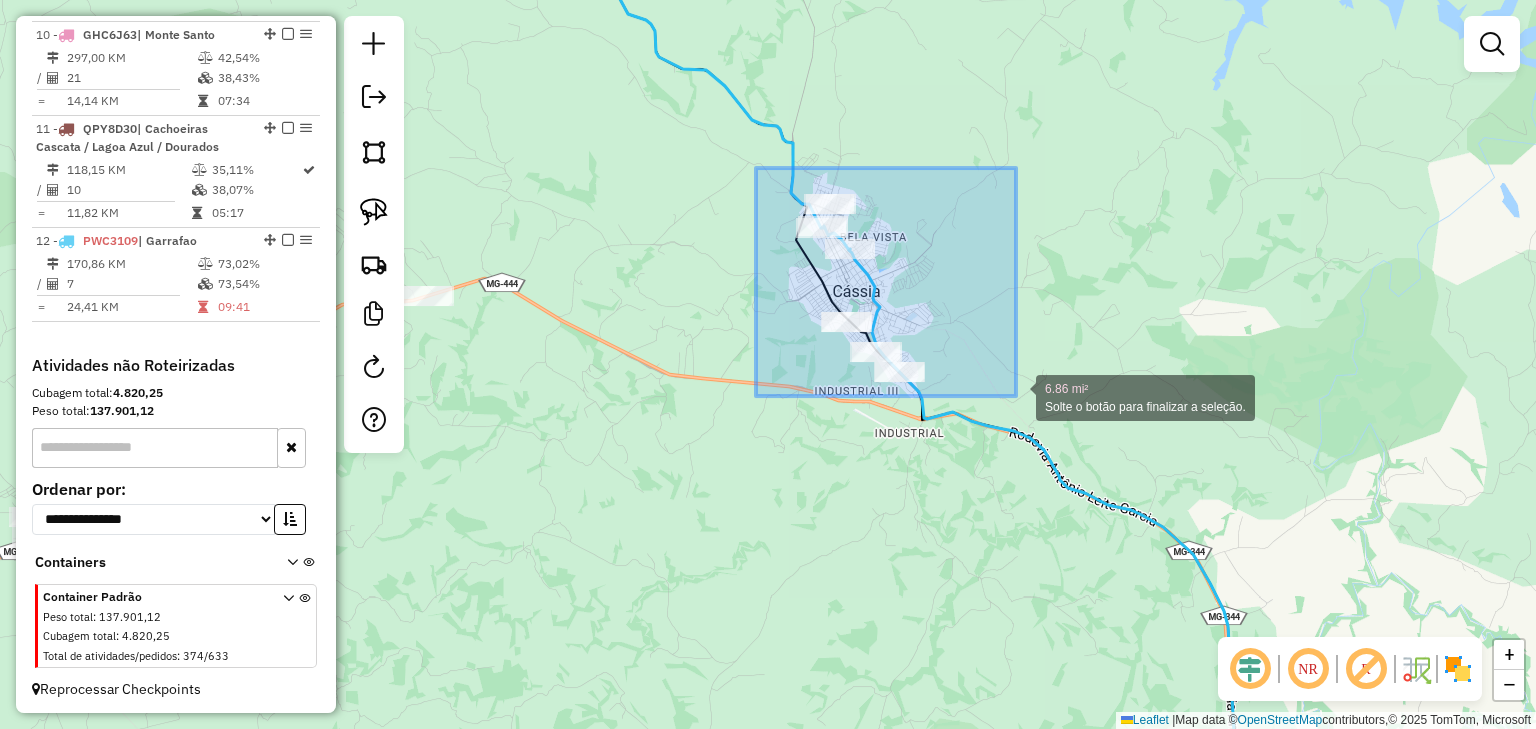 drag, startPoint x: 756, startPoint y: 168, endPoint x: 1026, endPoint y: 424, distance: 372.0699 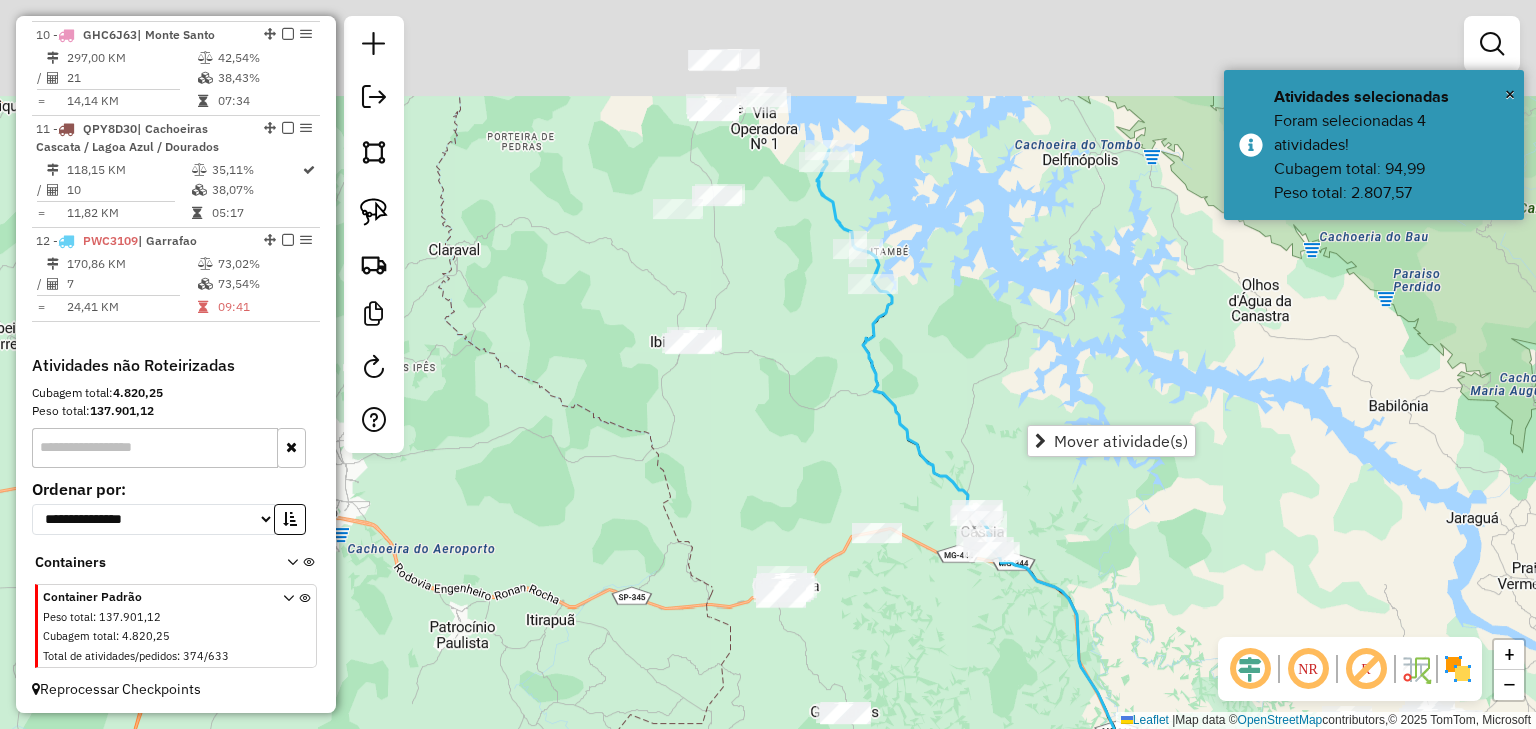 drag, startPoint x: 932, startPoint y: 587, endPoint x: 940, endPoint y: 673, distance: 86.37129 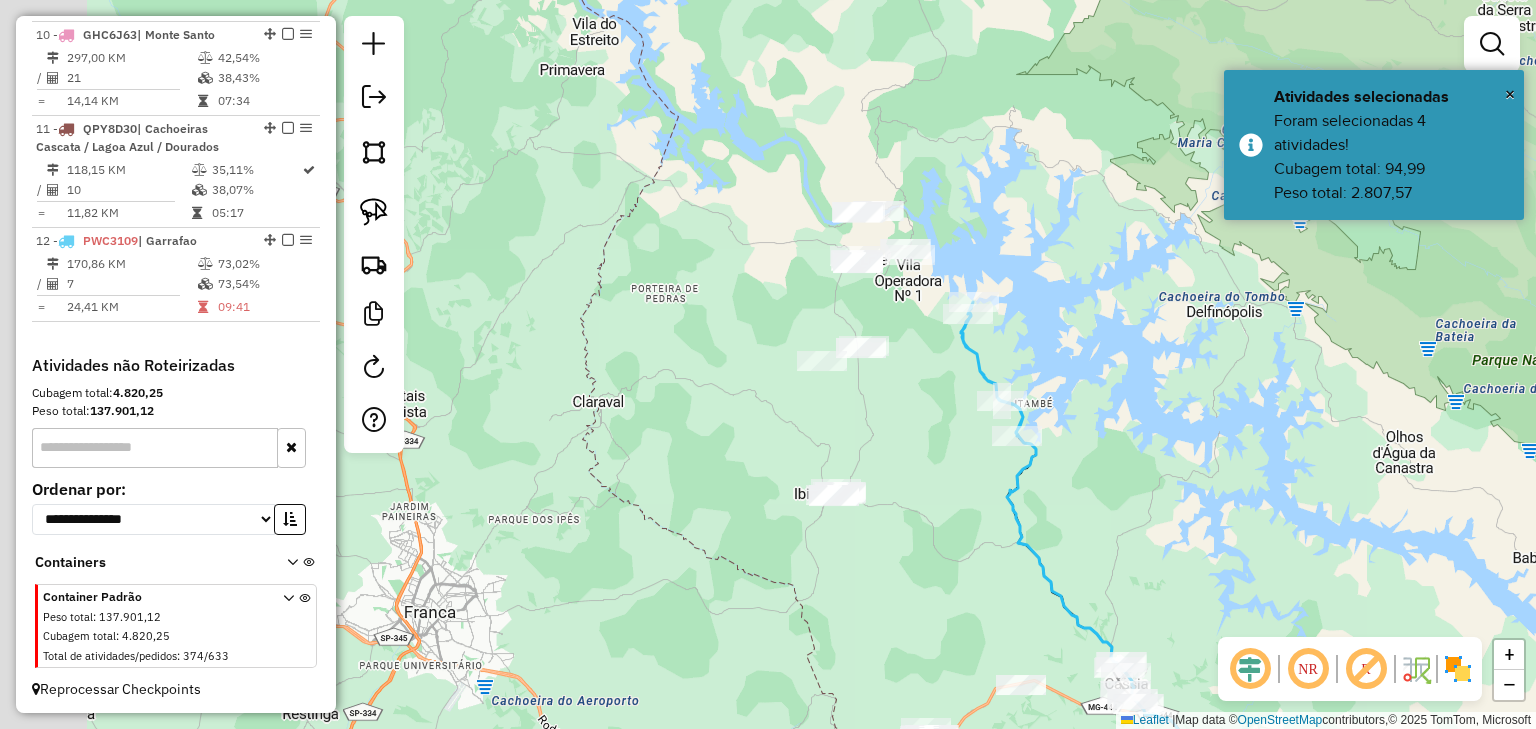 drag, startPoint x: 867, startPoint y: 473, endPoint x: 1014, endPoint y: 555, distance: 168.3241 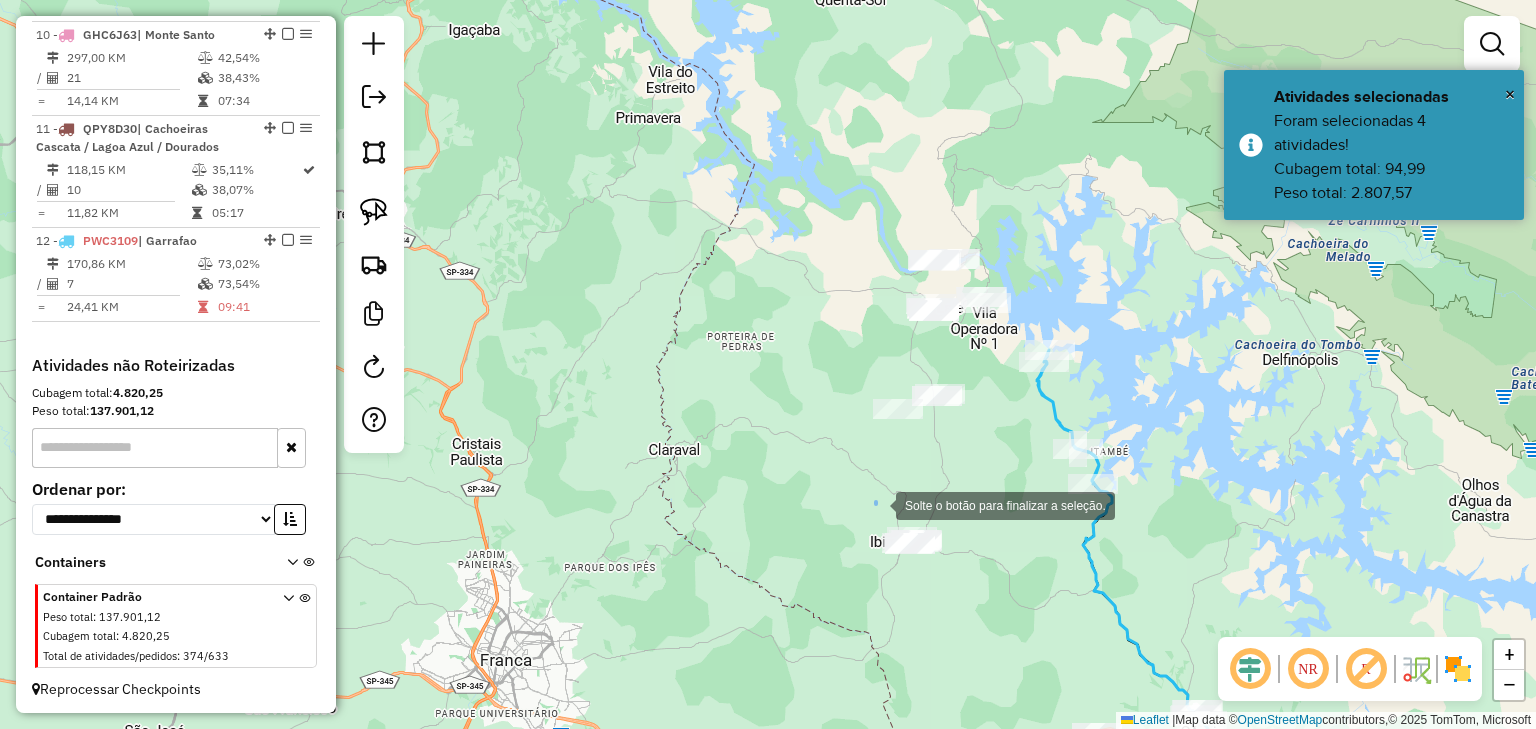 drag, startPoint x: 876, startPoint y: 502, endPoint x: 998, endPoint y: 601, distance: 157.11461 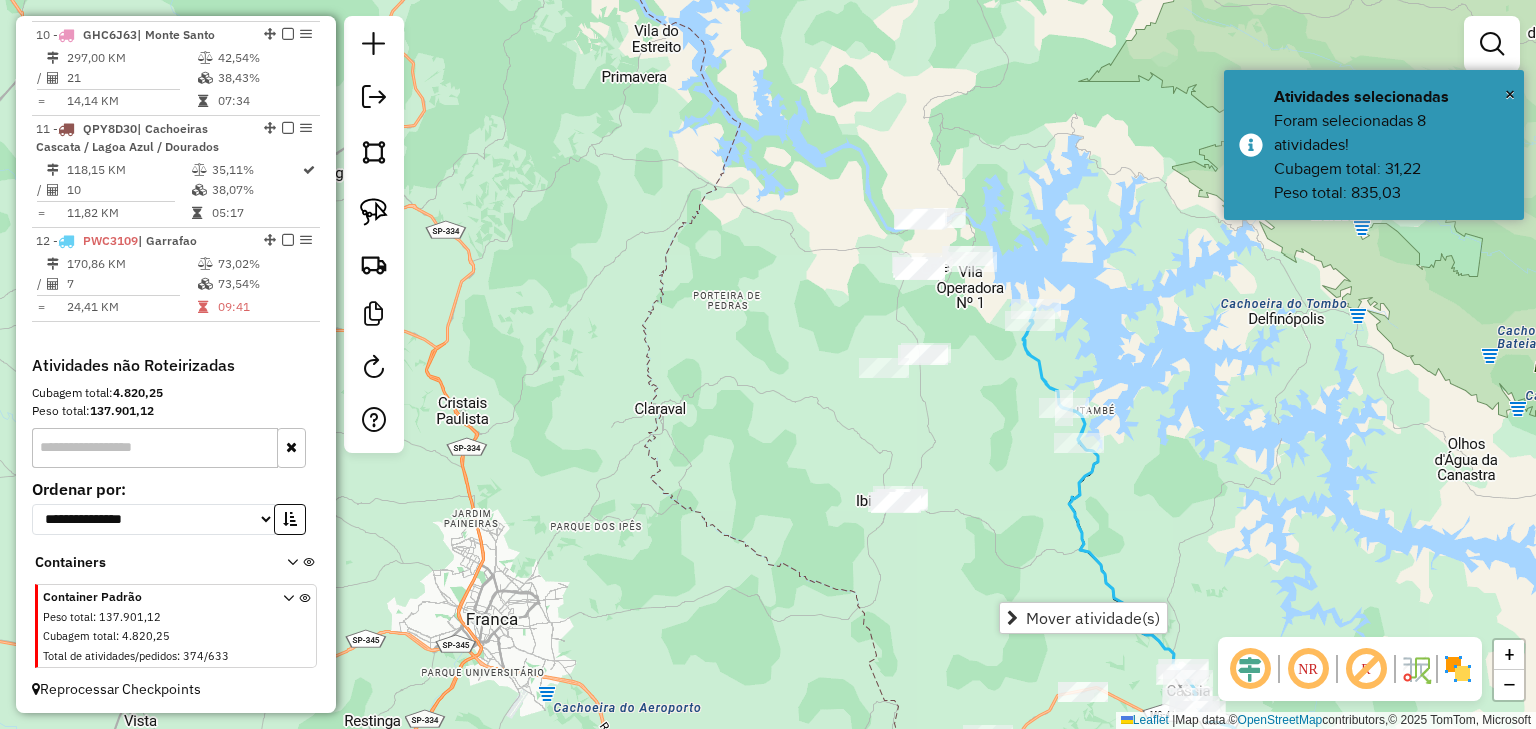 drag, startPoint x: 990, startPoint y: 492, endPoint x: 936, endPoint y: 386, distance: 118.96218 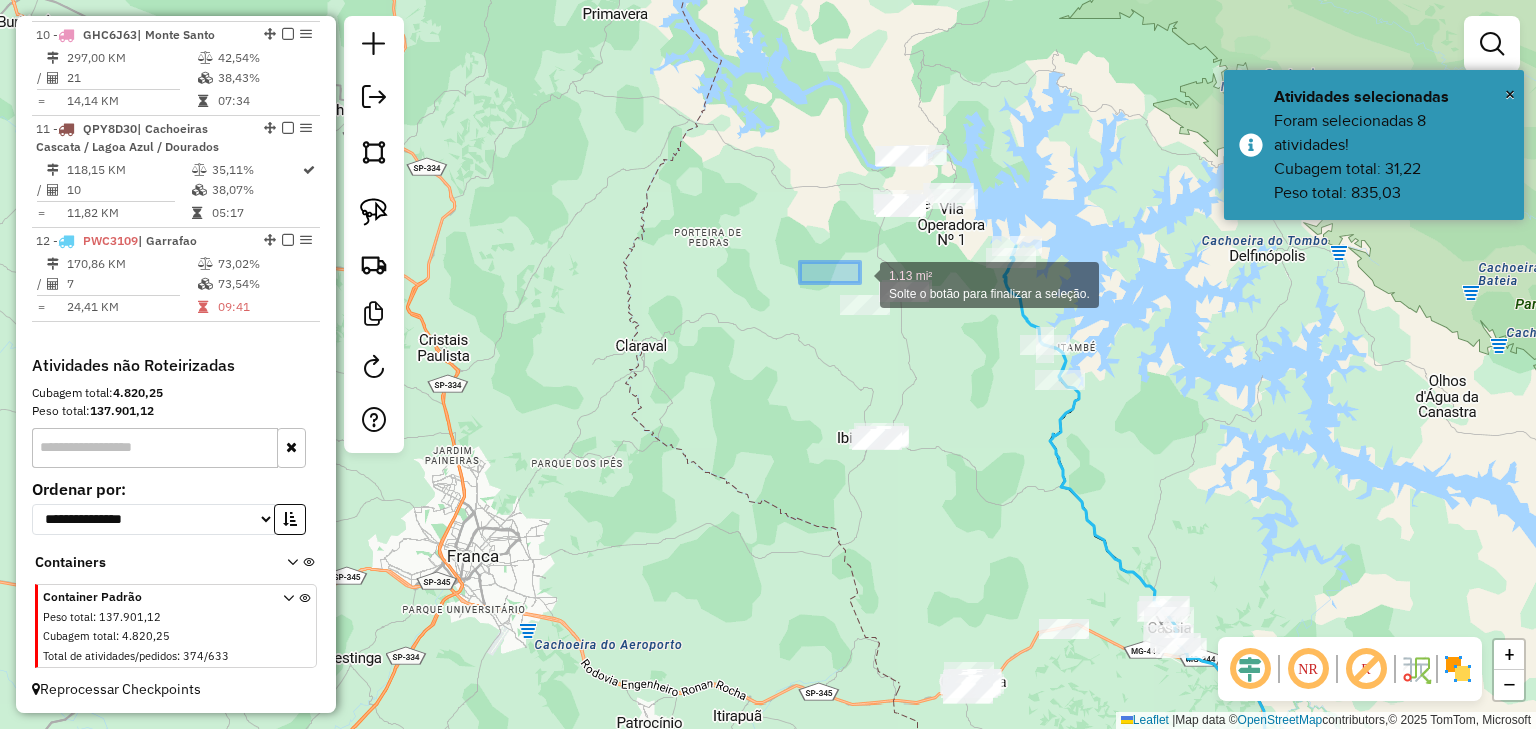 drag, startPoint x: 800, startPoint y: 262, endPoint x: 940, endPoint y: 340, distance: 160.26228 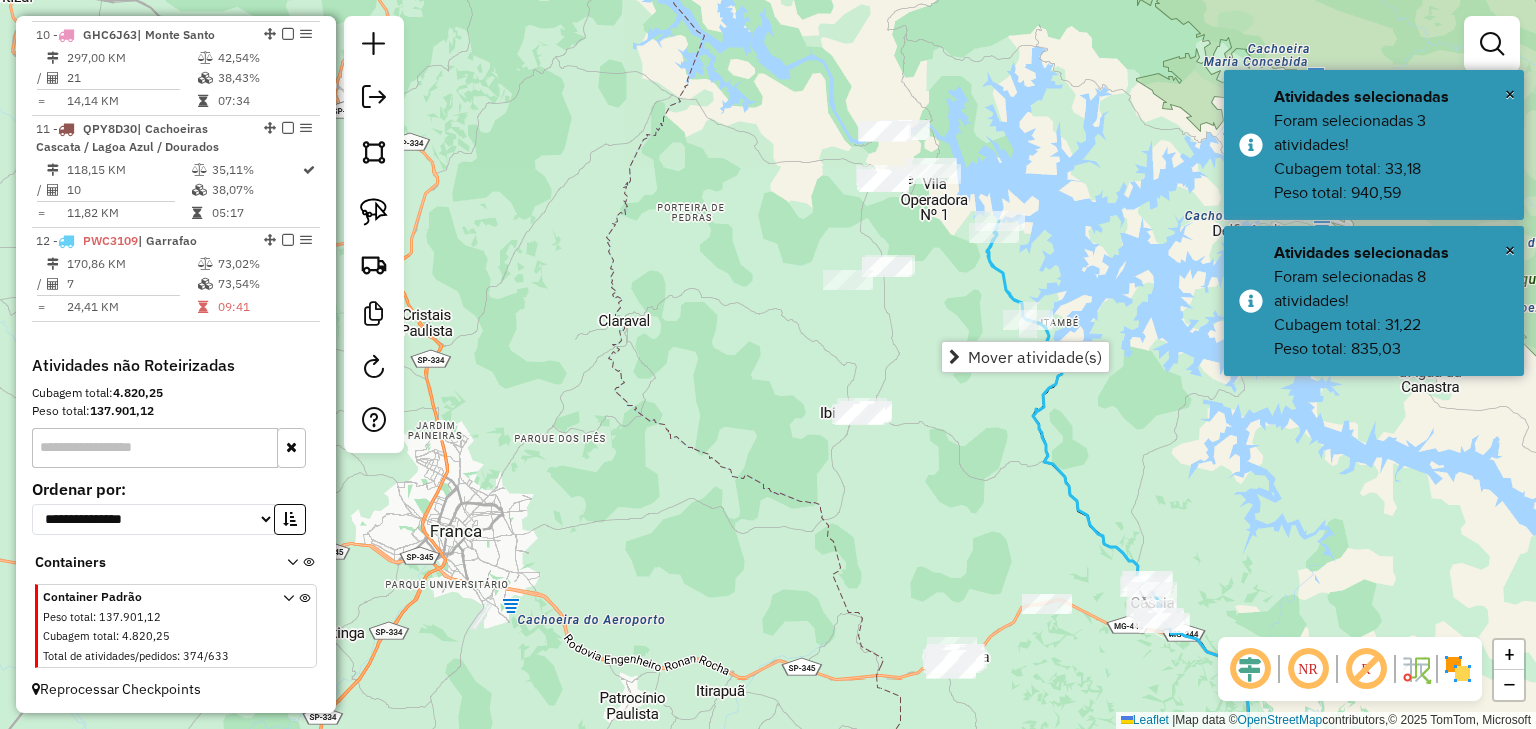drag, startPoint x: 928, startPoint y: 363, endPoint x: 911, endPoint y: 338, distance: 30.232433 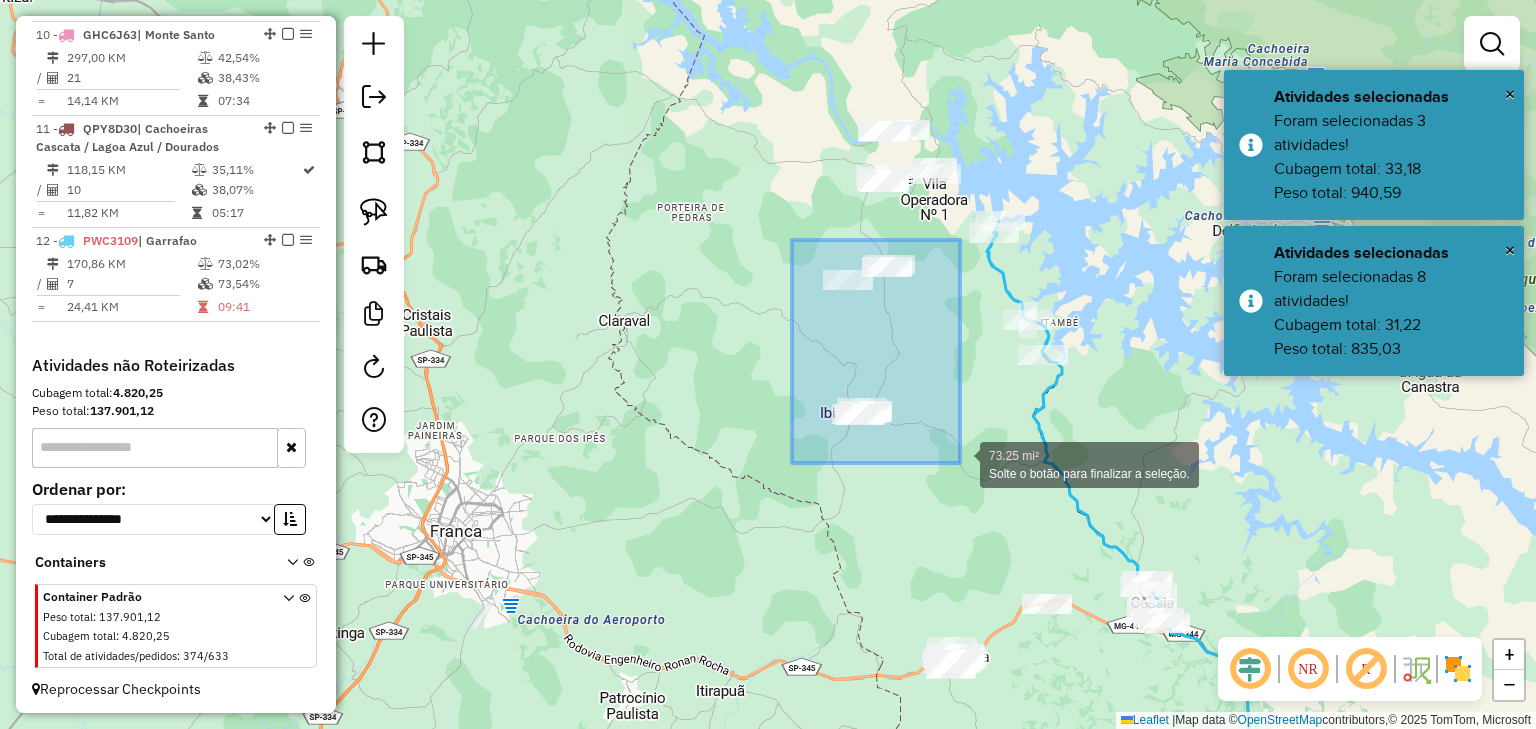 drag, startPoint x: 792, startPoint y: 240, endPoint x: 960, endPoint y: 463, distance: 279.20065 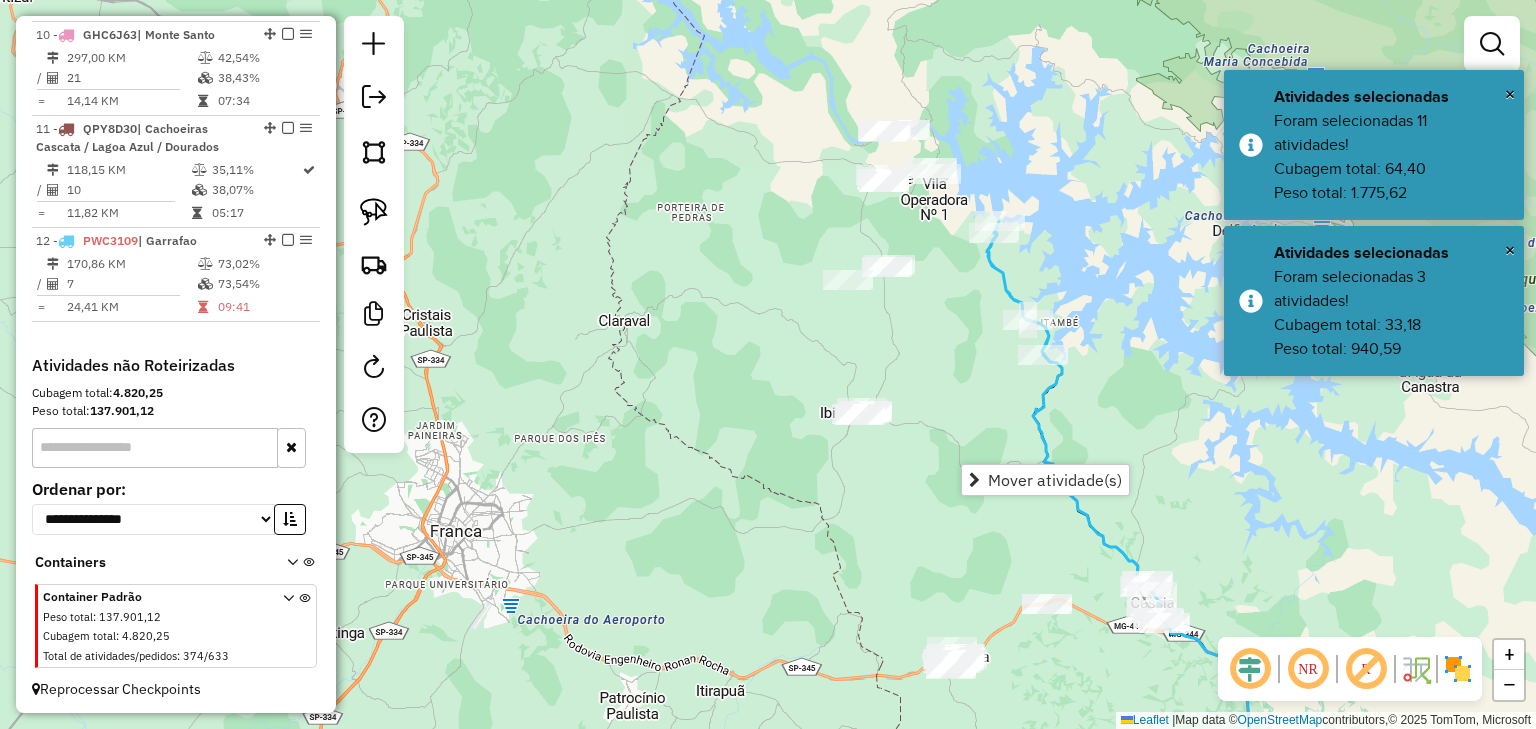 drag, startPoint x: 972, startPoint y: 380, endPoint x: 982, endPoint y: 421, distance: 42.201897 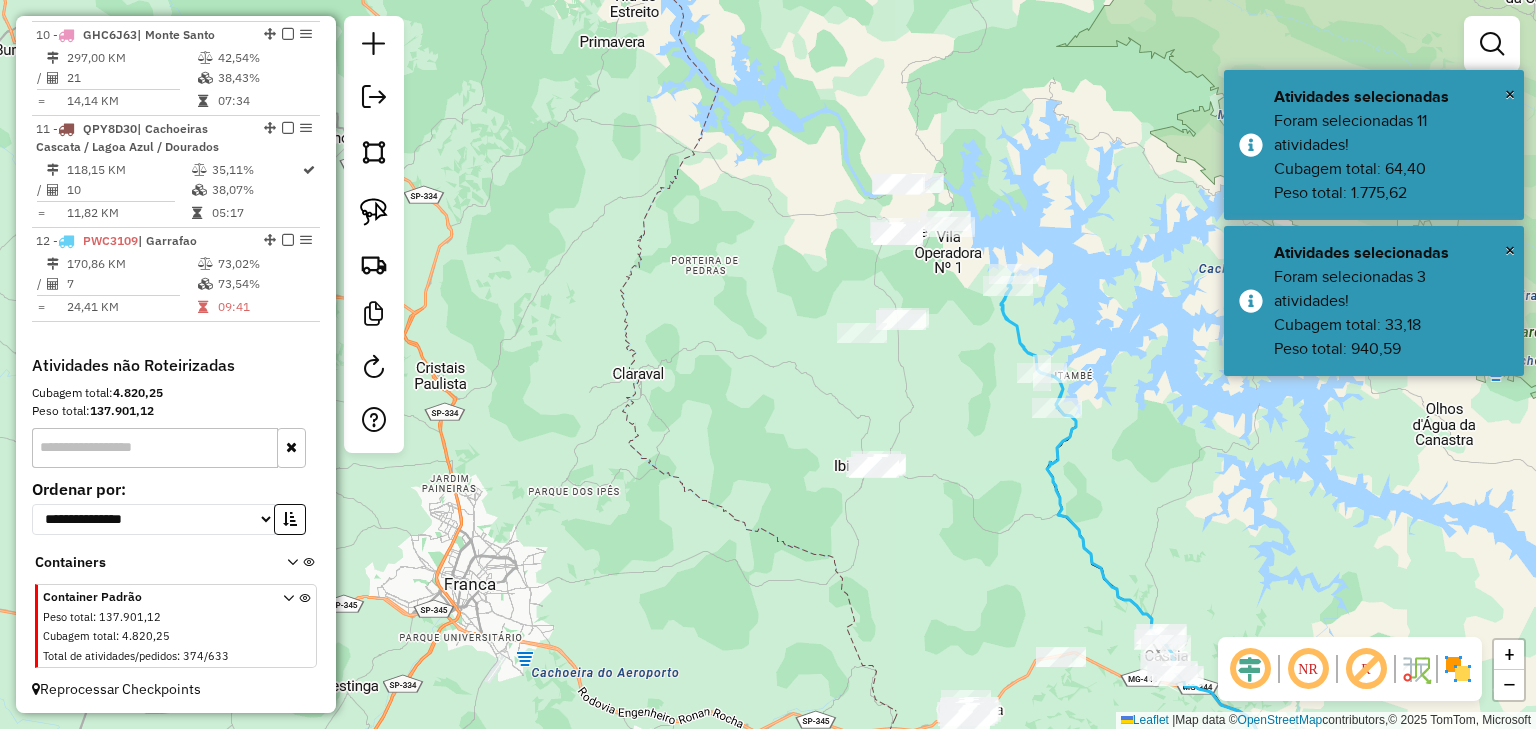 click on "Janela de atendimento Grade de atendimento Capacidade Transportadoras Veículos Cliente Pedidos  Rotas Selecione os dias de semana para filtrar as janelas de atendimento  Seg   Ter   Qua   Qui   Sex   Sáb   Dom  Informe o período da janela de atendimento: De: Até:  Filtrar exatamente a janela do cliente  Considerar janela de atendimento padrão  Selecione os dias de semana para filtrar as grades de atendimento  Seg   Ter   Qua   Qui   Sex   Sáb   Dom   Considerar clientes sem dia de atendimento cadastrado  Clientes fora do dia de atendimento selecionado Filtrar as atividades entre os valores definidos abaixo:  Peso mínimo:   Peso máximo:   Cubagem mínima:   Cubagem máxima:   De:   Até:  Filtrar as atividades entre o tempo de atendimento definido abaixo:  De:   Até:   Considerar capacidade total dos clientes não roteirizados Transportadora: Selecione um ou mais itens Tipo de veículo: Selecione um ou mais itens Veículo: Selecione um ou mais itens Motorista: Selecione um ou mais itens Nome: Rótulo:" 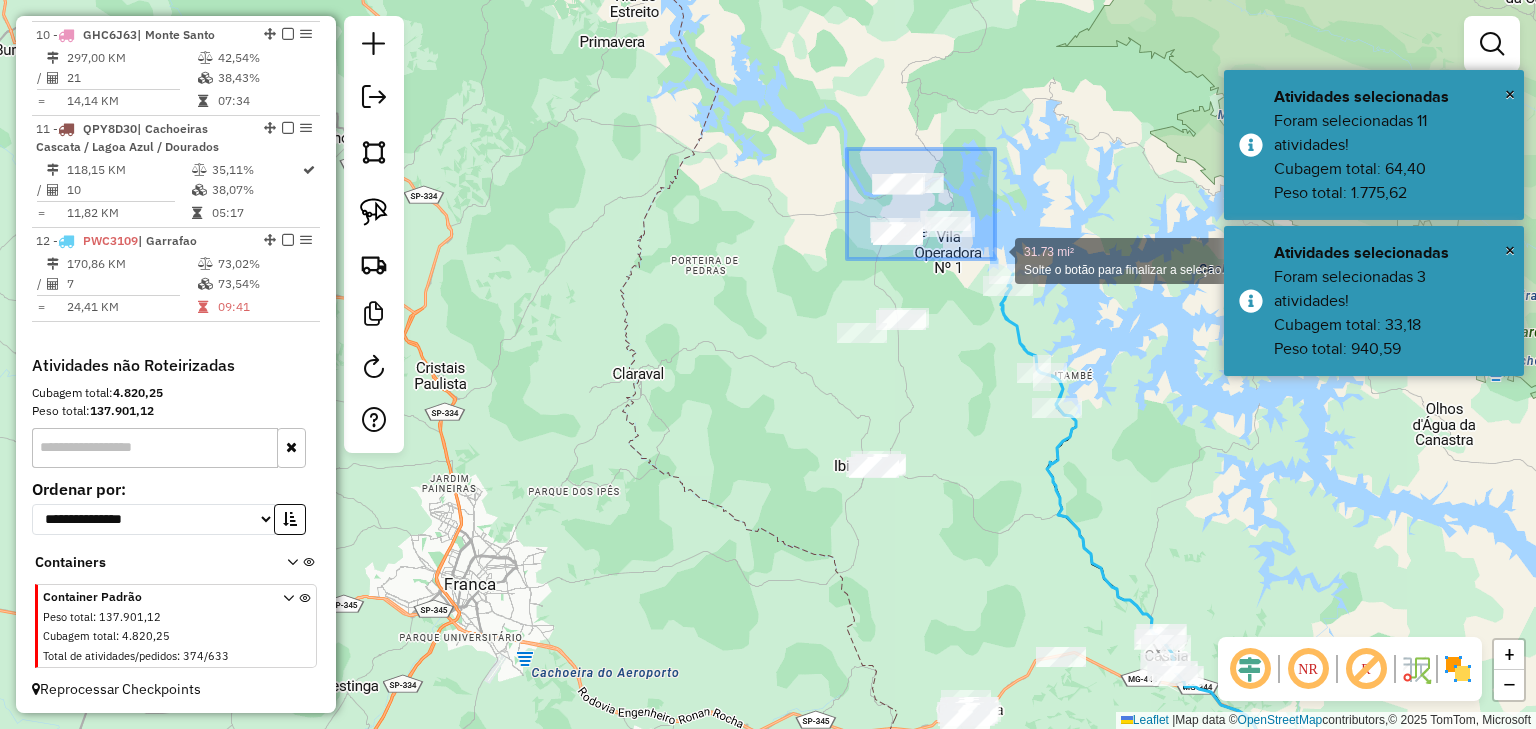 drag, startPoint x: 847, startPoint y: 149, endPoint x: 995, endPoint y: 260, distance: 185 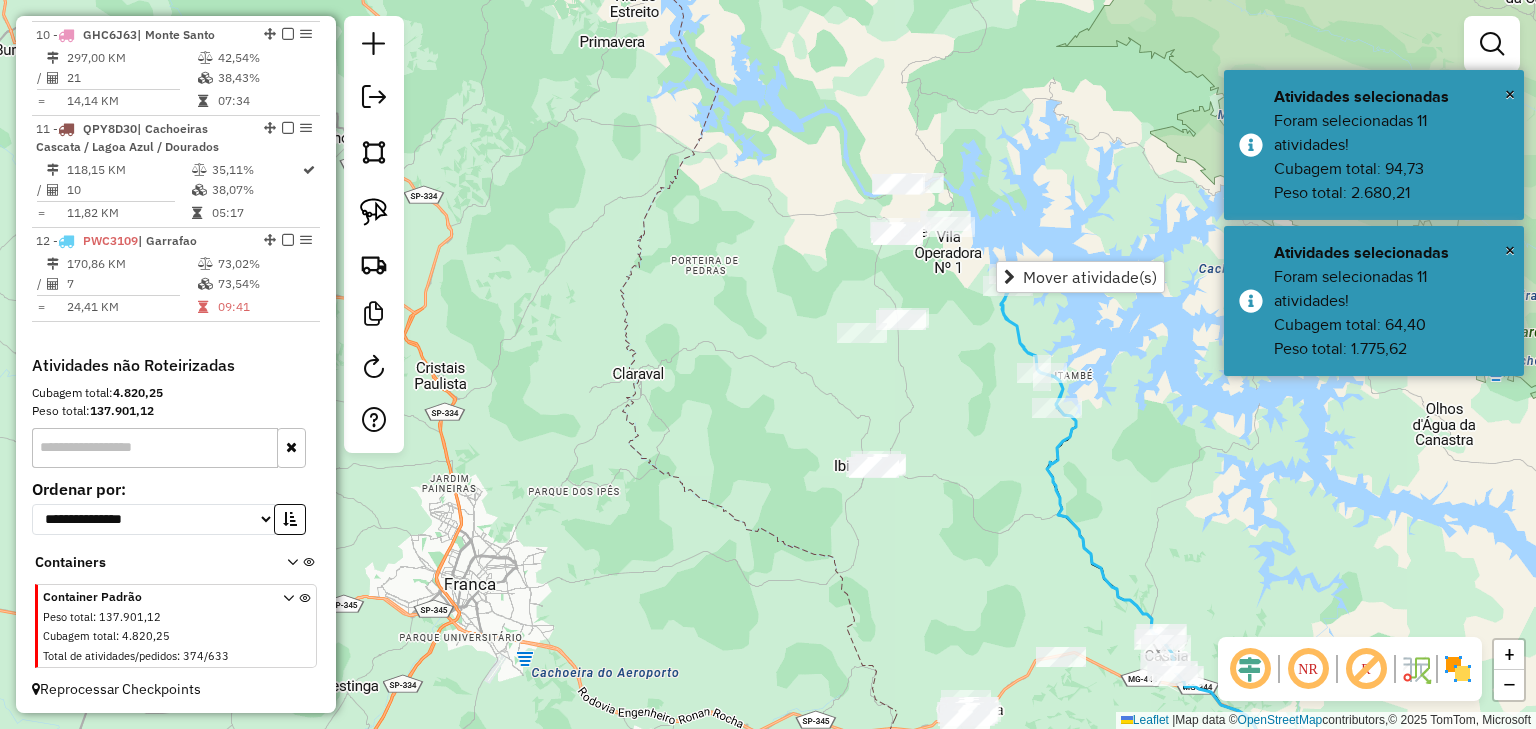 drag, startPoint x: 982, startPoint y: 392, endPoint x: 980, endPoint y: 326, distance: 66.0303 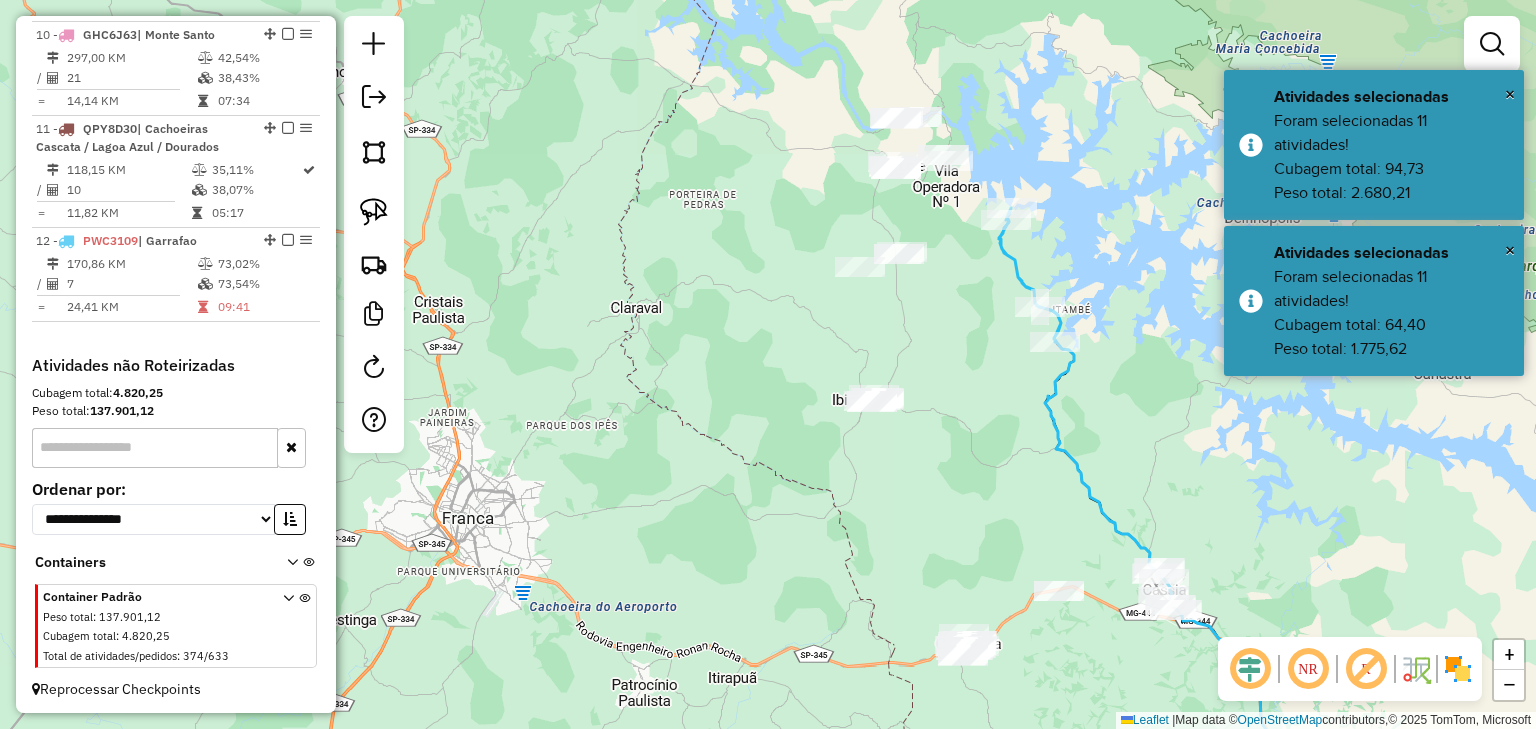 click on "Janela de atendimento Grade de atendimento Capacidade Transportadoras Veículos Cliente Pedidos  Rotas Selecione os dias de semana para filtrar as janelas de atendimento  Seg   Ter   Qua   Qui   Sex   Sáb   Dom  Informe o período da janela de atendimento: De: Até:  Filtrar exatamente a janela do cliente  Considerar janela de atendimento padrão  Selecione os dias de semana para filtrar as grades de atendimento  Seg   Ter   Qua   Qui   Sex   Sáb   Dom   Considerar clientes sem dia de atendimento cadastrado  Clientes fora do dia de atendimento selecionado Filtrar as atividades entre os valores definidos abaixo:  Peso mínimo:   Peso máximo:   Cubagem mínima:   Cubagem máxima:   De:   Até:  Filtrar as atividades entre o tempo de atendimento definido abaixo:  De:   Até:   Considerar capacidade total dos clientes não roteirizados Transportadora: Selecione um ou mais itens Tipo de veículo: Selecione um ou mais itens Veículo: Selecione um ou mais itens Motorista: Selecione um ou mais itens Nome: Rótulo:" 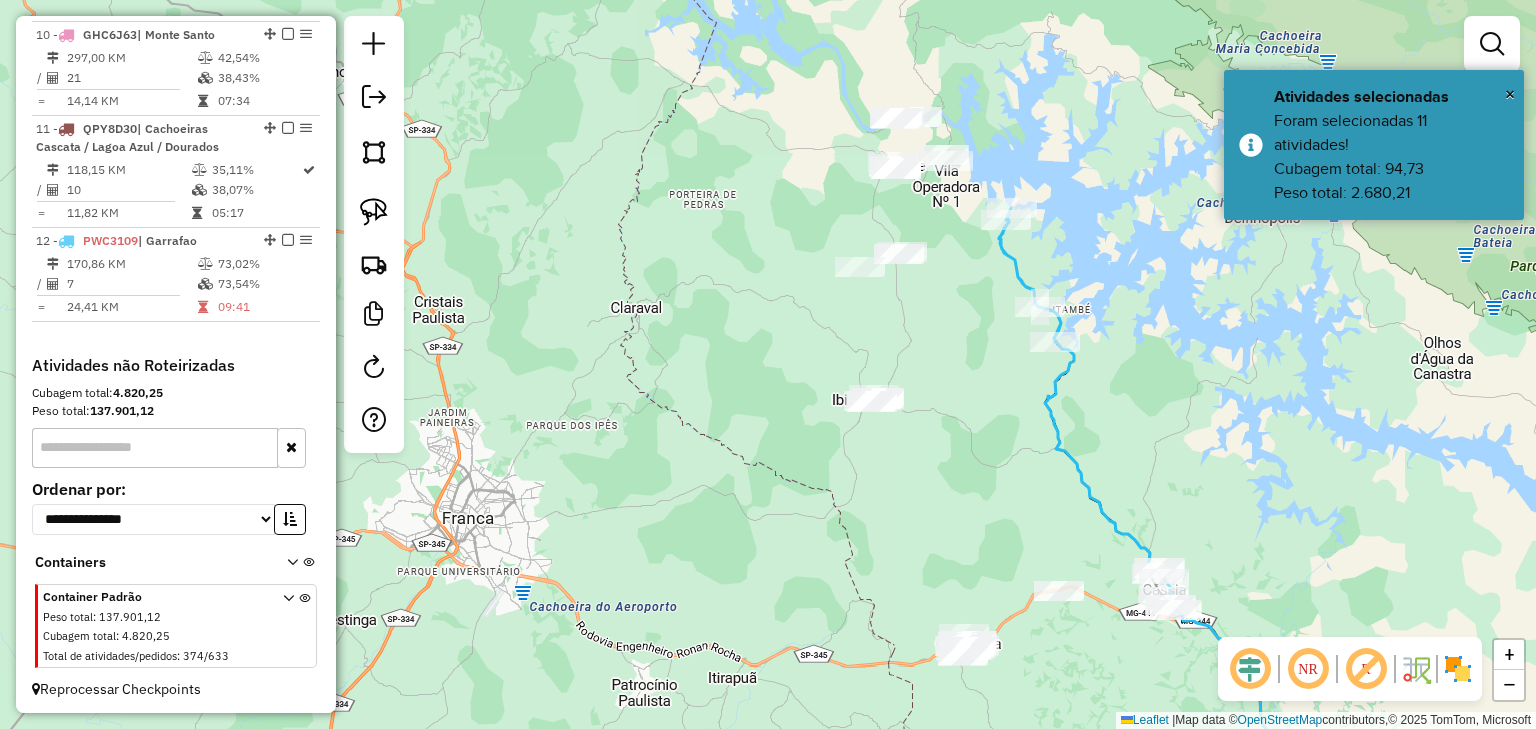 click on "Janela de atendimento Grade de atendimento Capacidade Transportadoras Veículos Cliente Pedidos  Rotas Selecione os dias de semana para filtrar as janelas de atendimento  Seg   Ter   Qua   Qui   Sex   Sáb   Dom  Informe o período da janela de atendimento: De: Até:  Filtrar exatamente a janela do cliente  Considerar janela de atendimento padrão  Selecione os dias de semana para filtrar as grades de atendimento  Seg   Ter   Qua   Qui   Sex   Sáb   Dom   Considerar clientes sem dia de atendimento cadastrado  Clientes fora do dia de atendimento selecionado Filtrar as atividades entre os valores definidos abaixo:  Peso mínimo:   Peso máximo:   Cubagem mínima:   Cubagem máxima:   De:   Até:  Filtrar as atividades entre o tempo de atendimento definido abaixo:  De:   Até:   Considerar capacidade total dos clientes não roteirizados Transportadora: Selecione um ou mais itens Tipo de veículo: Selecione um ou mais itens Veículo: Selecione um ou mais itens Motorista: Selecione um ou mais itens Nome: Rótulo:" 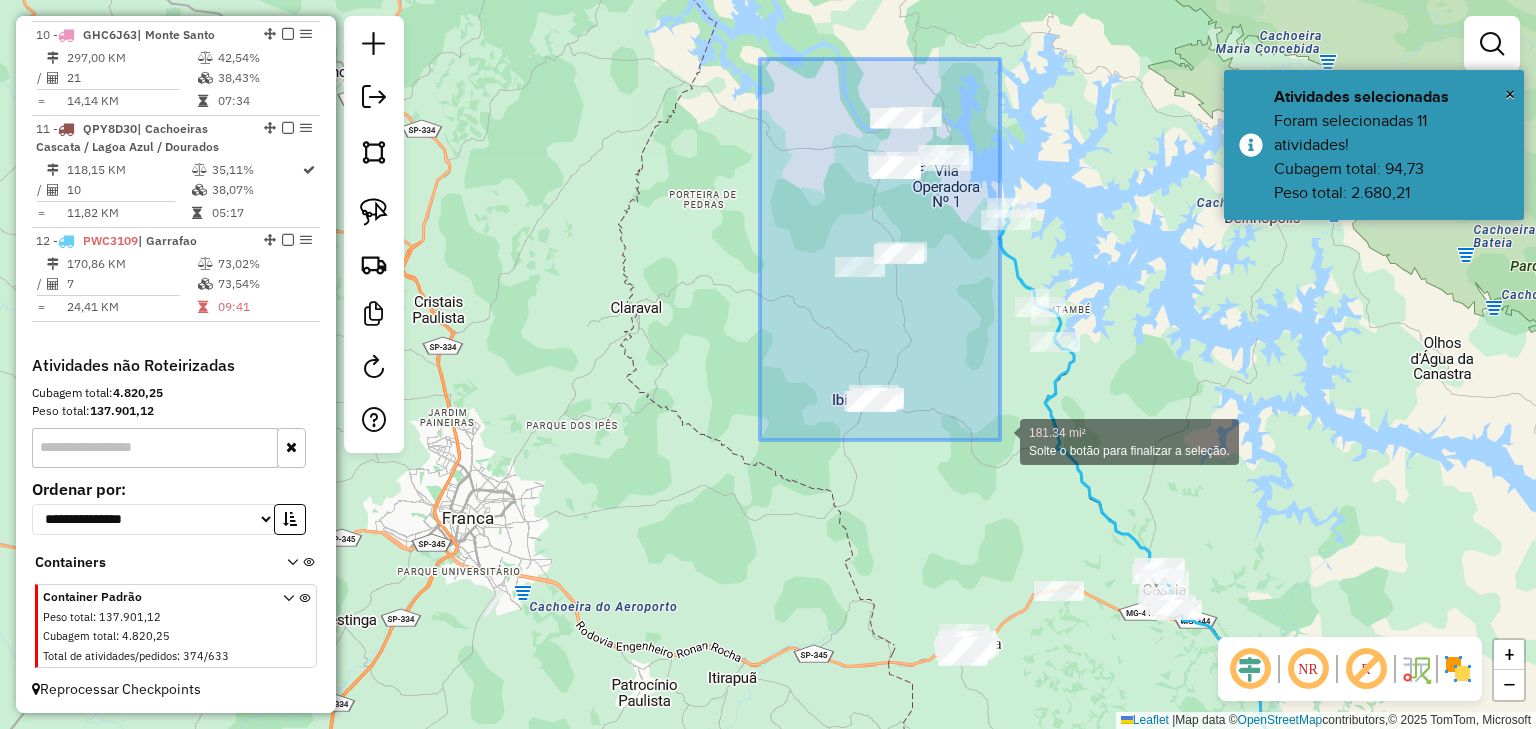 drag, startPoint x: 863, startPoint y: 102, endPoint x: 1000, endPoint y: 440, distance: 364.70947 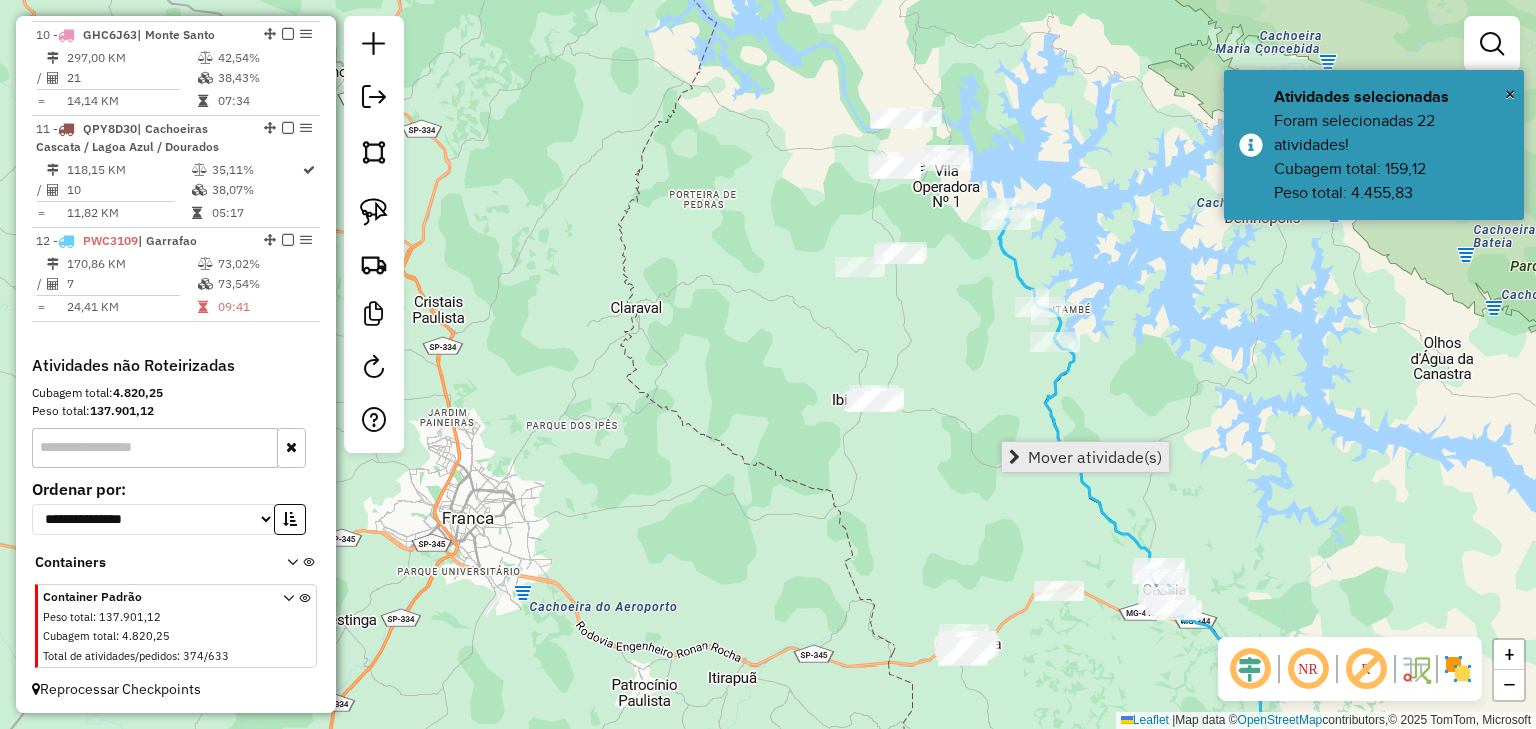 click on "Mover atividade(s)" at bounding box center [1085, 457] 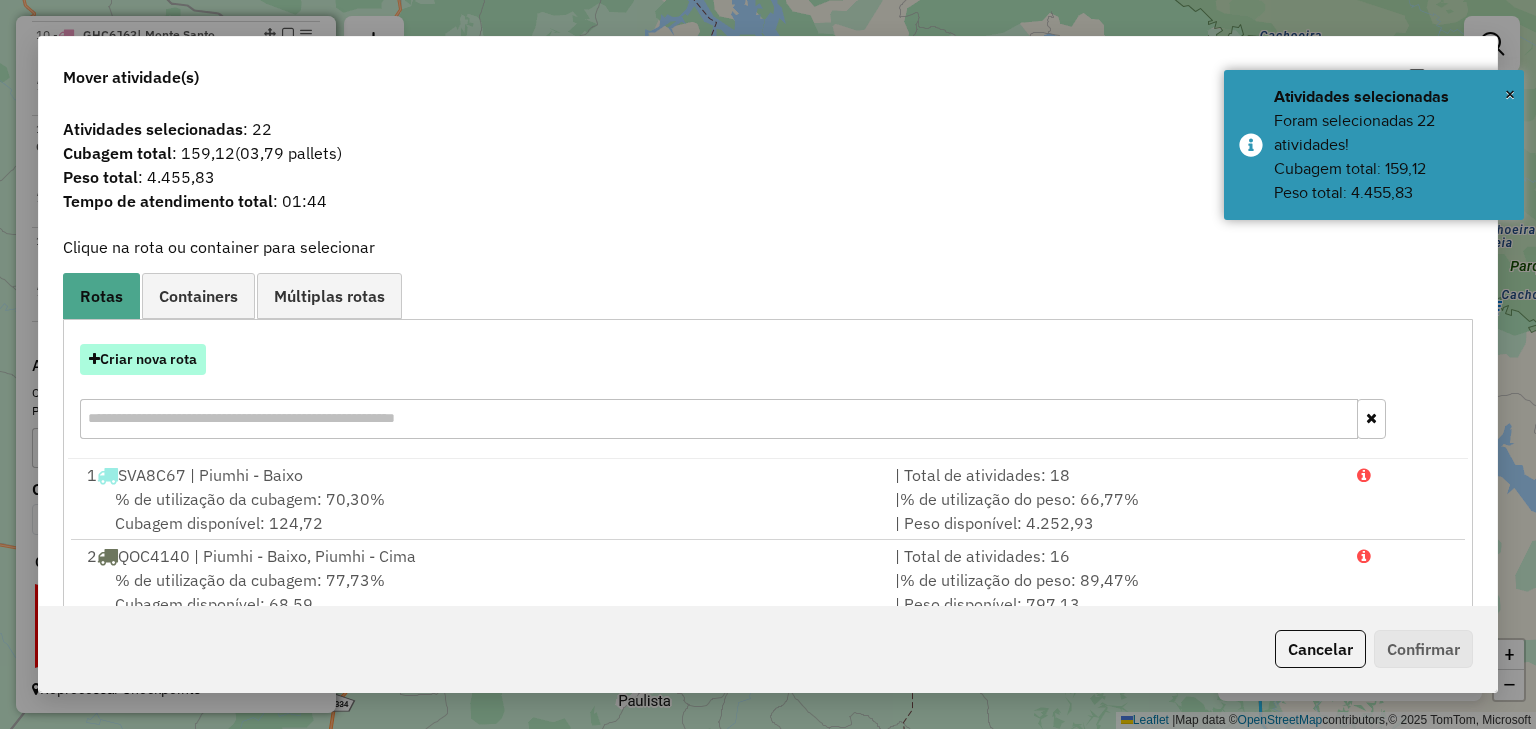 click on "Criar nova rota" at bounding box center [143, 359] 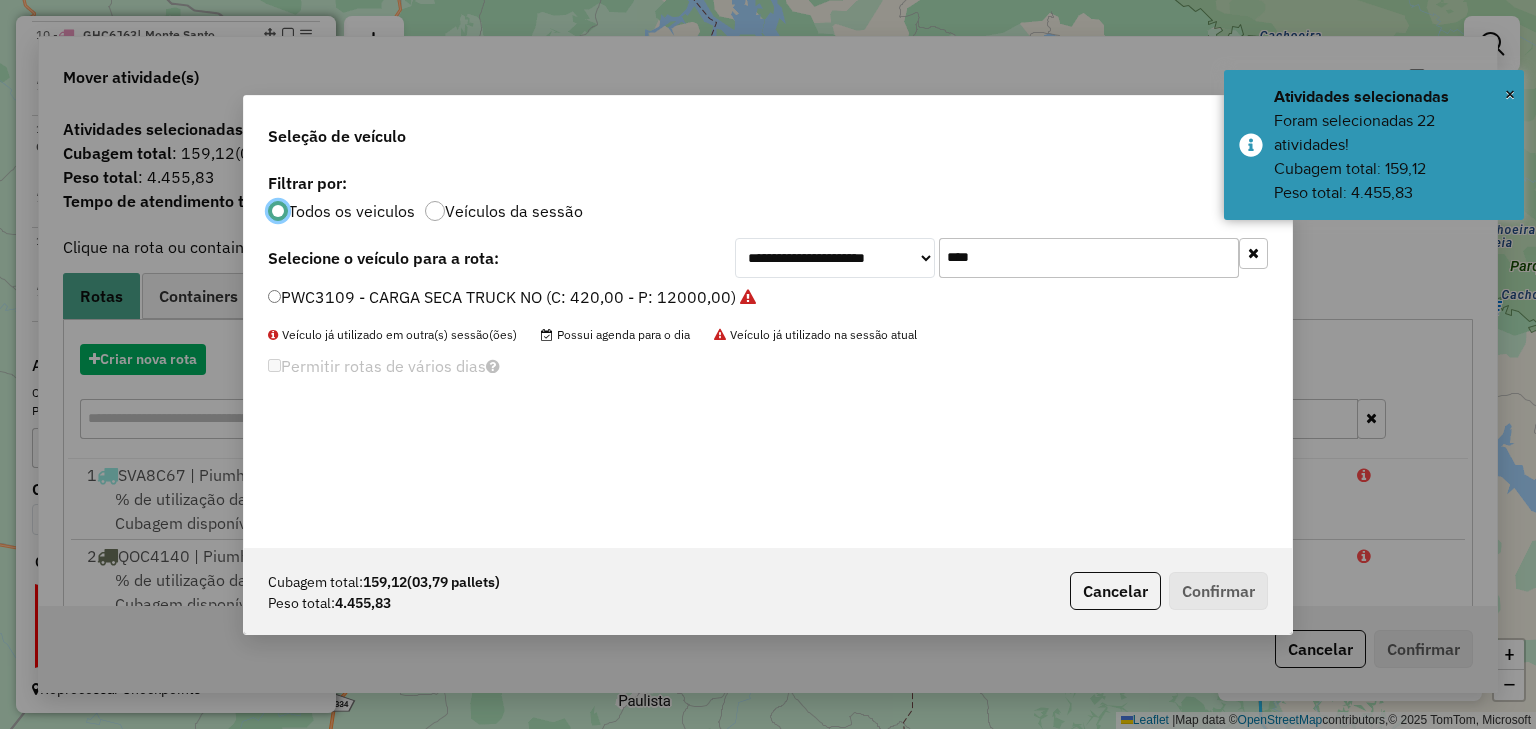 scroll, scrollTop: 10, scrollLeft: 6, axis: both 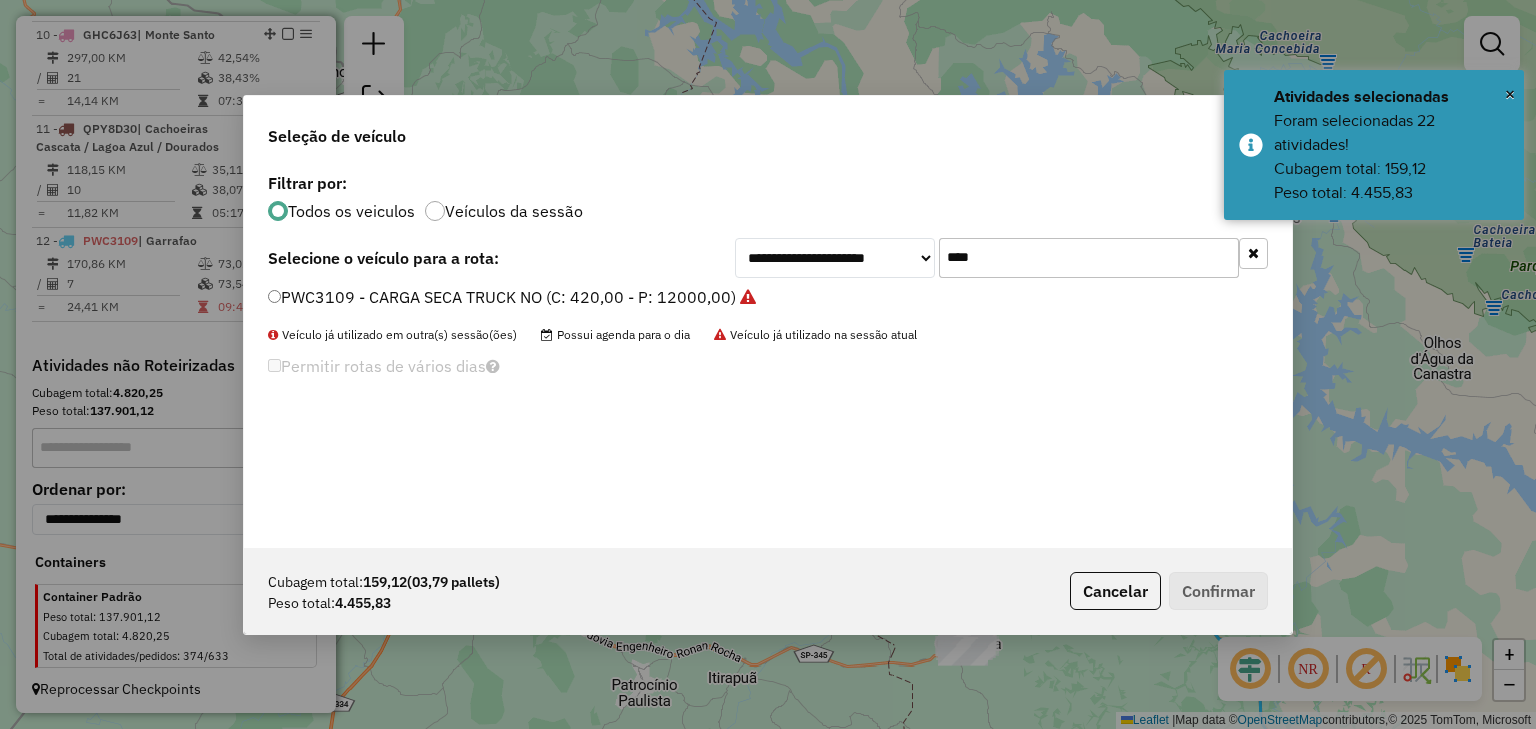 drag, startPoint x: 968, startPoint y: 263, endPoint x: 905, endPoint y: 265, distance: 63.03174 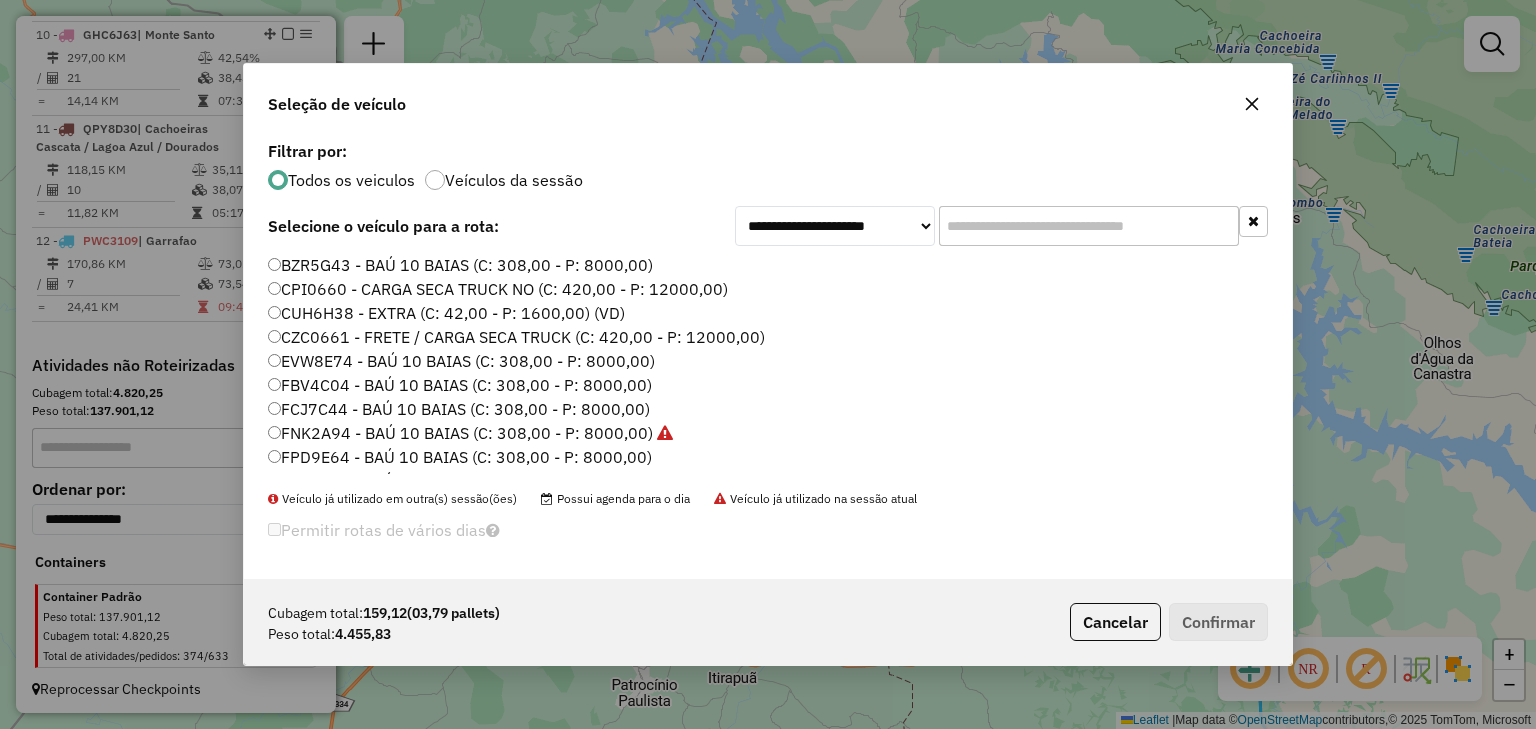 click 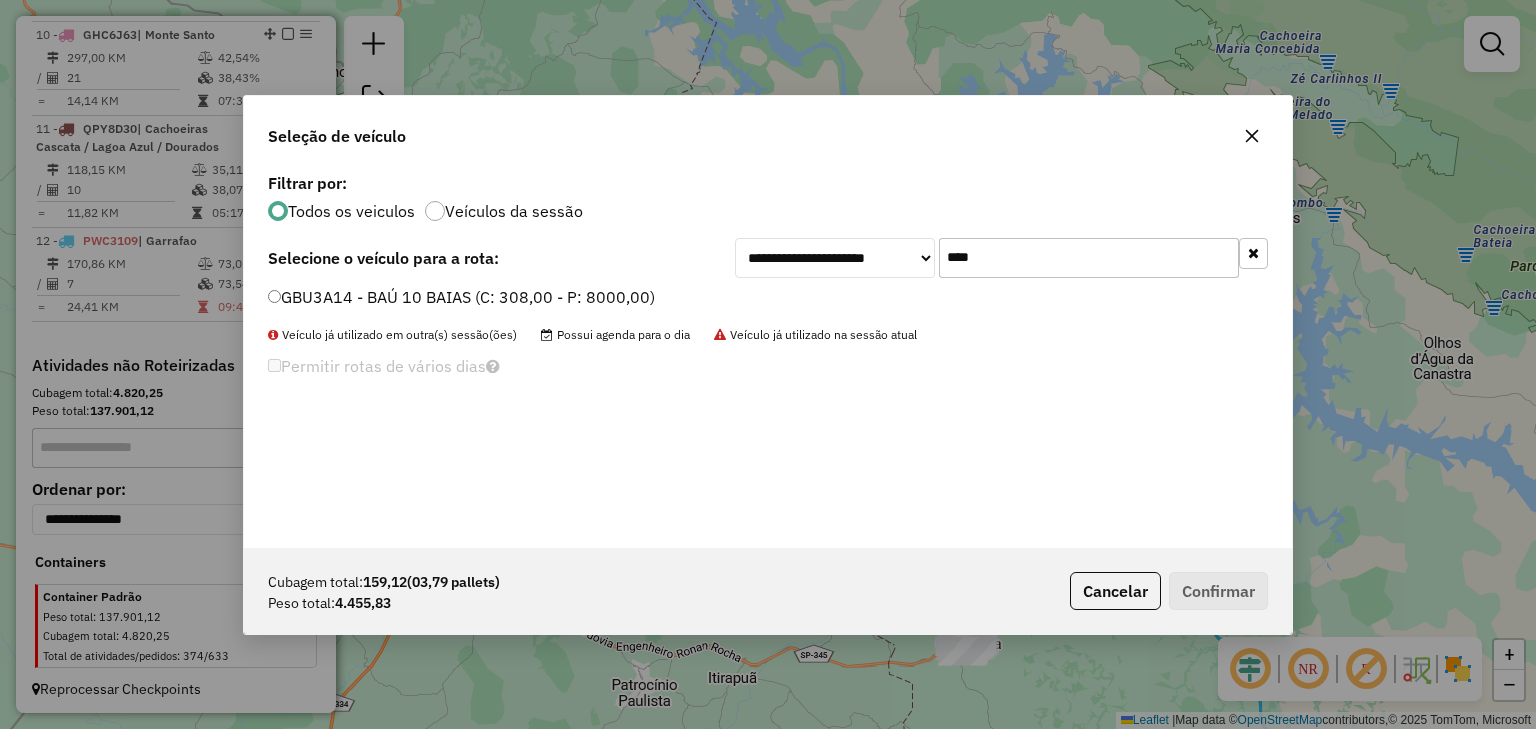 type on "****" 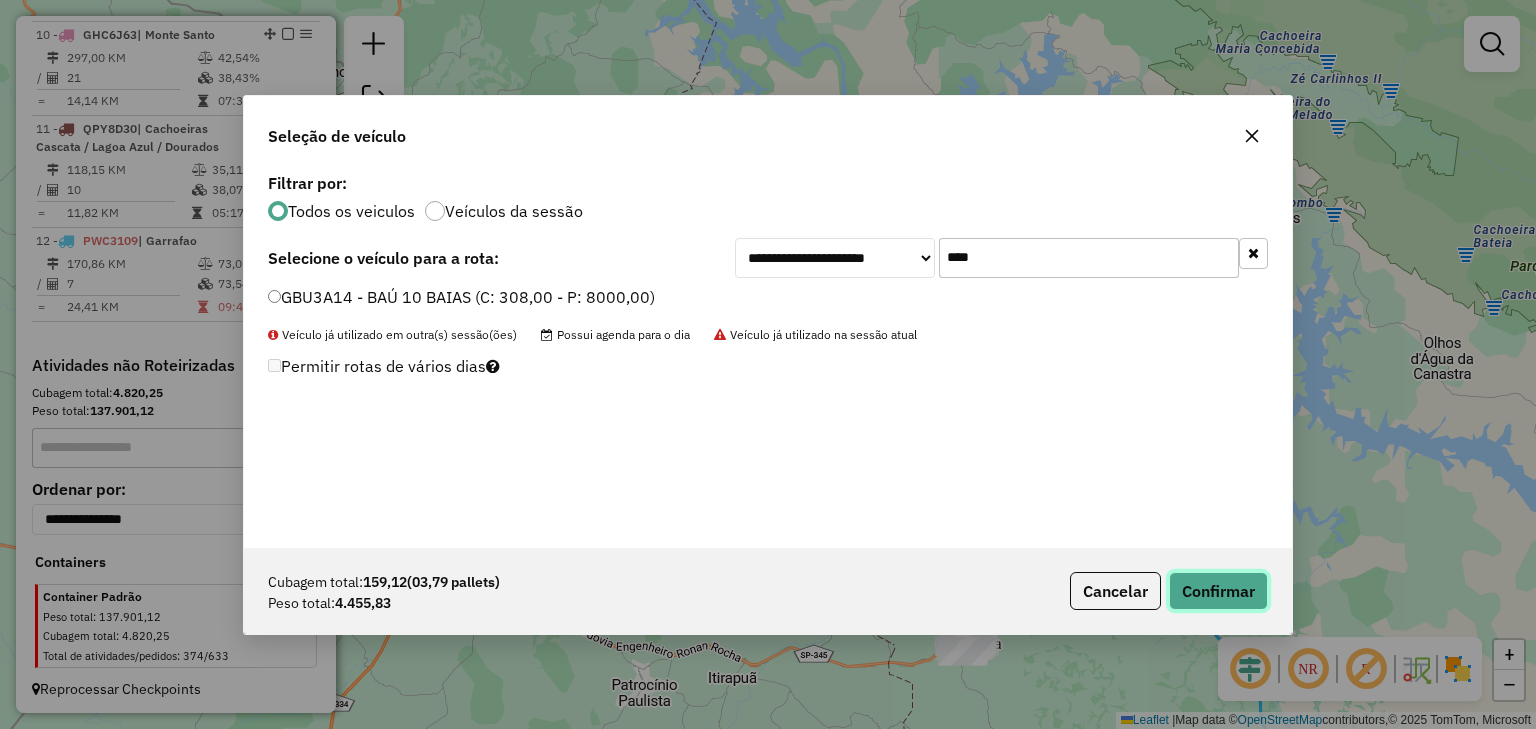 click on "Confirmar" 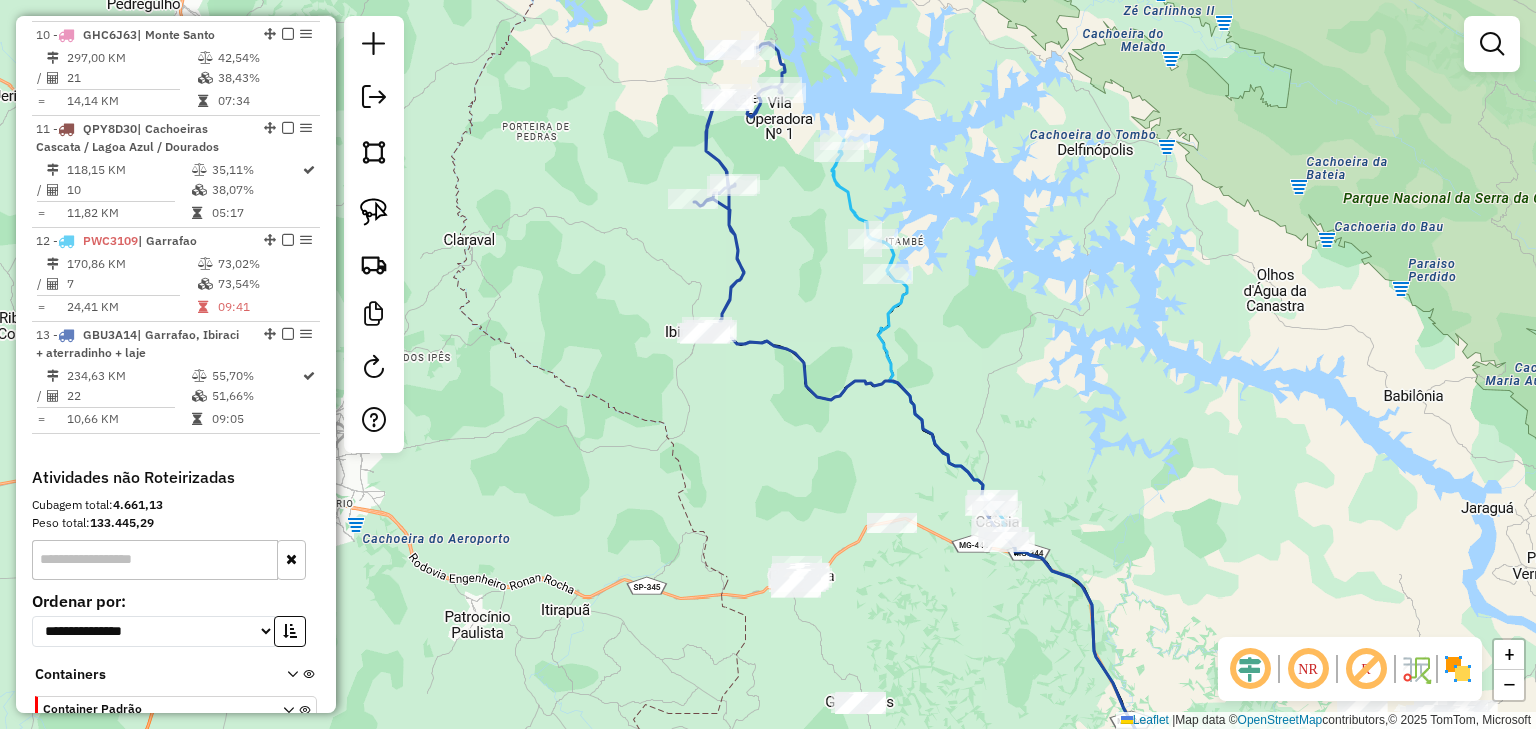 drag, startPoint x: 1220, startPoint y: 502, endPoint x: 1029, endPoint y: 422, distance: 207.07729 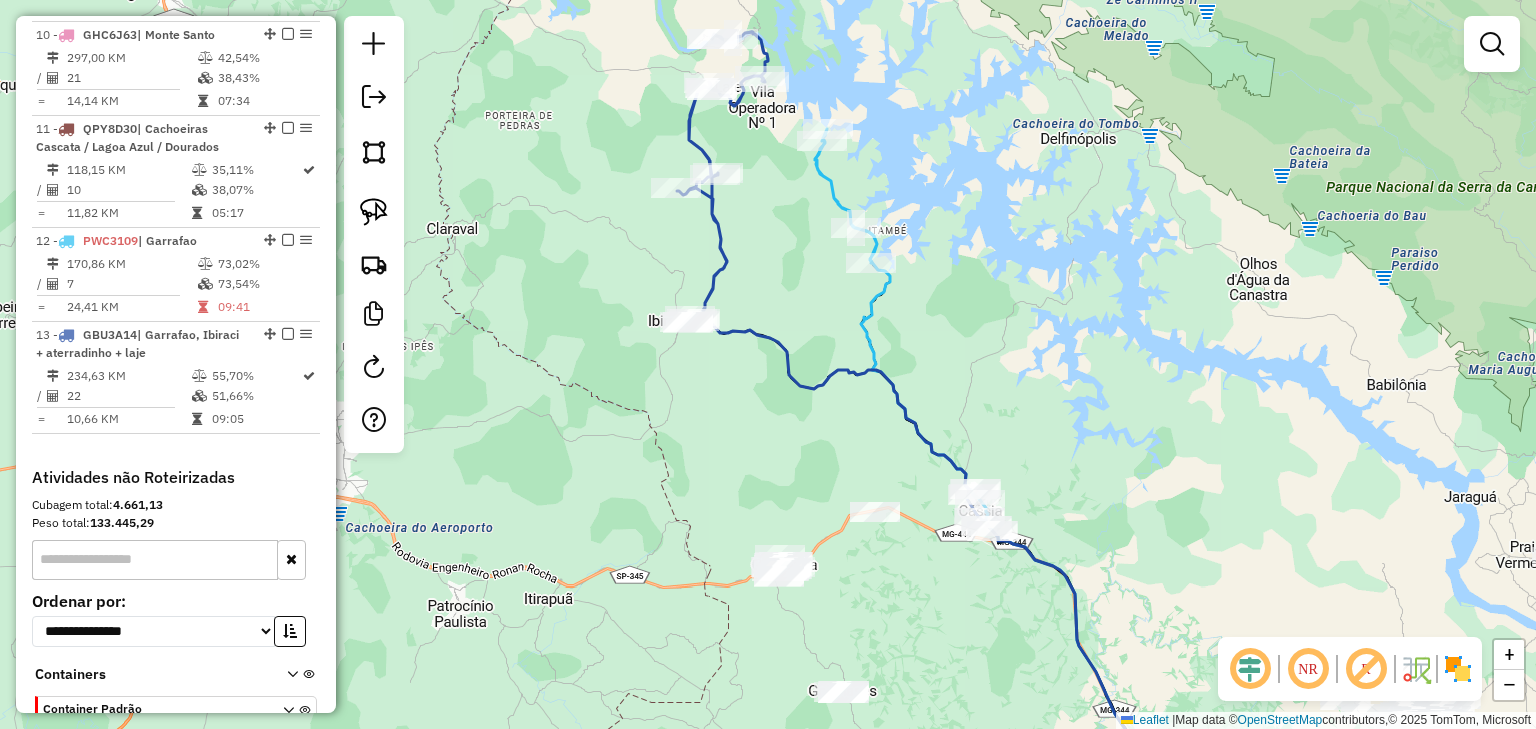 click 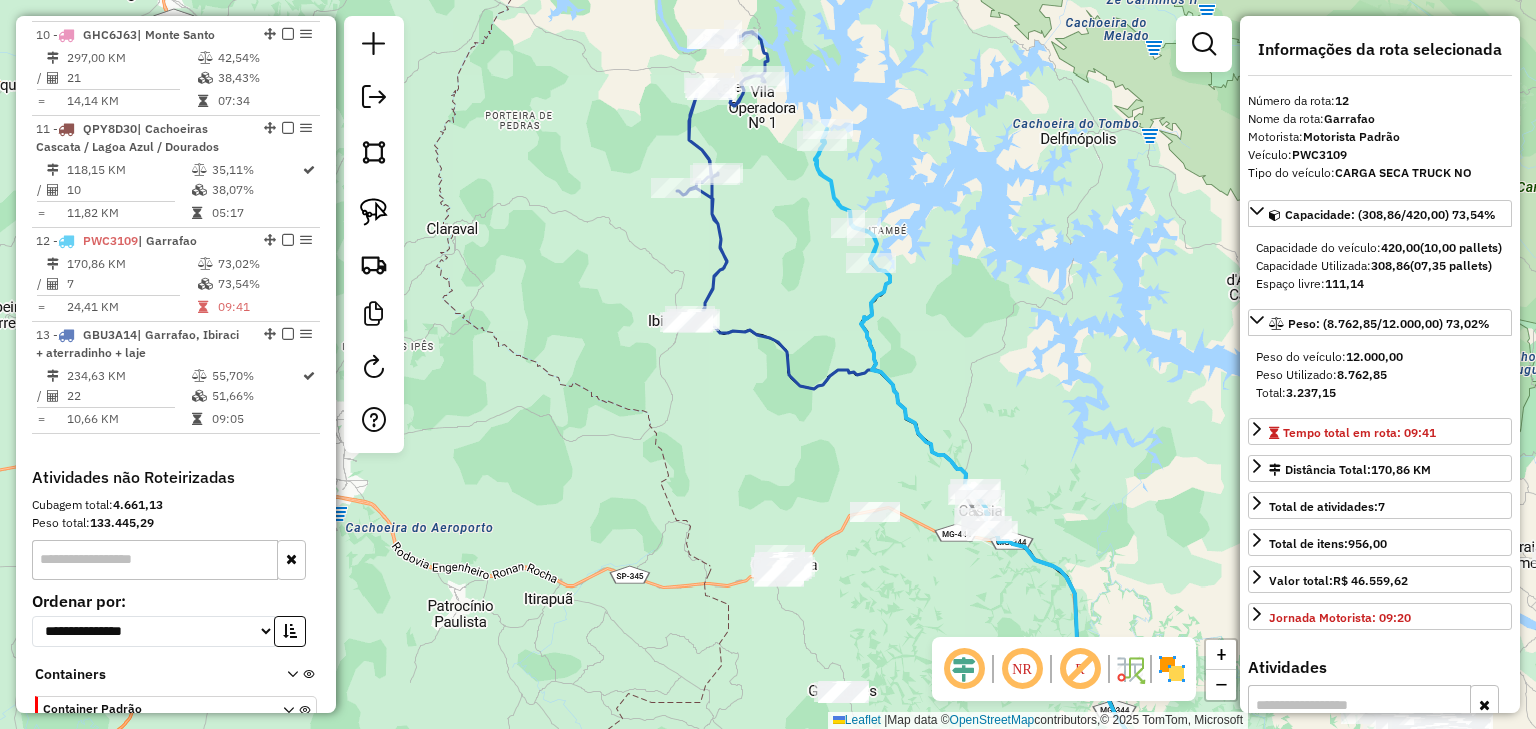 scroll, scrollTop: 1779, scrollLeft: 0, axis: vertical 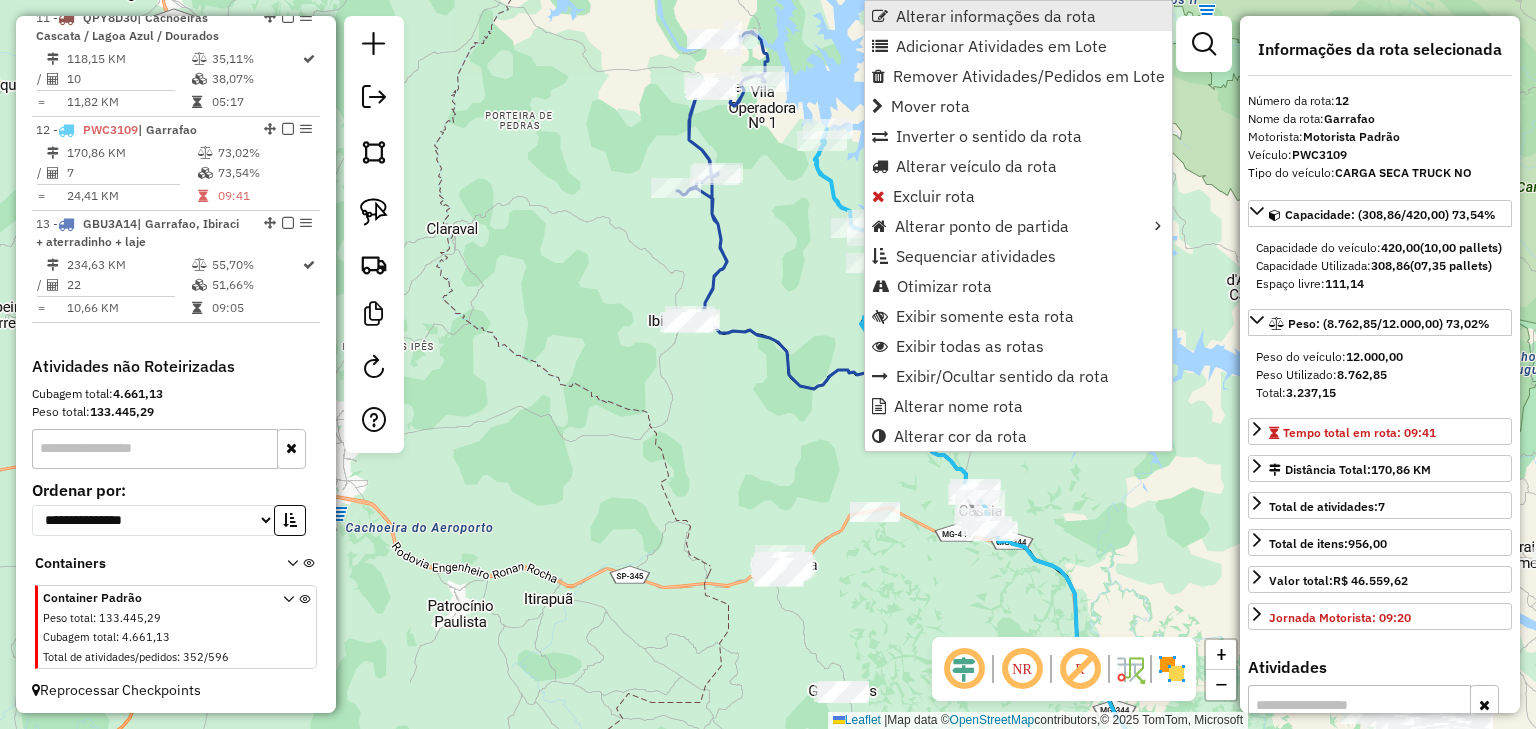 click on "Alterar informações da rota" at bounding box center (996, 16) 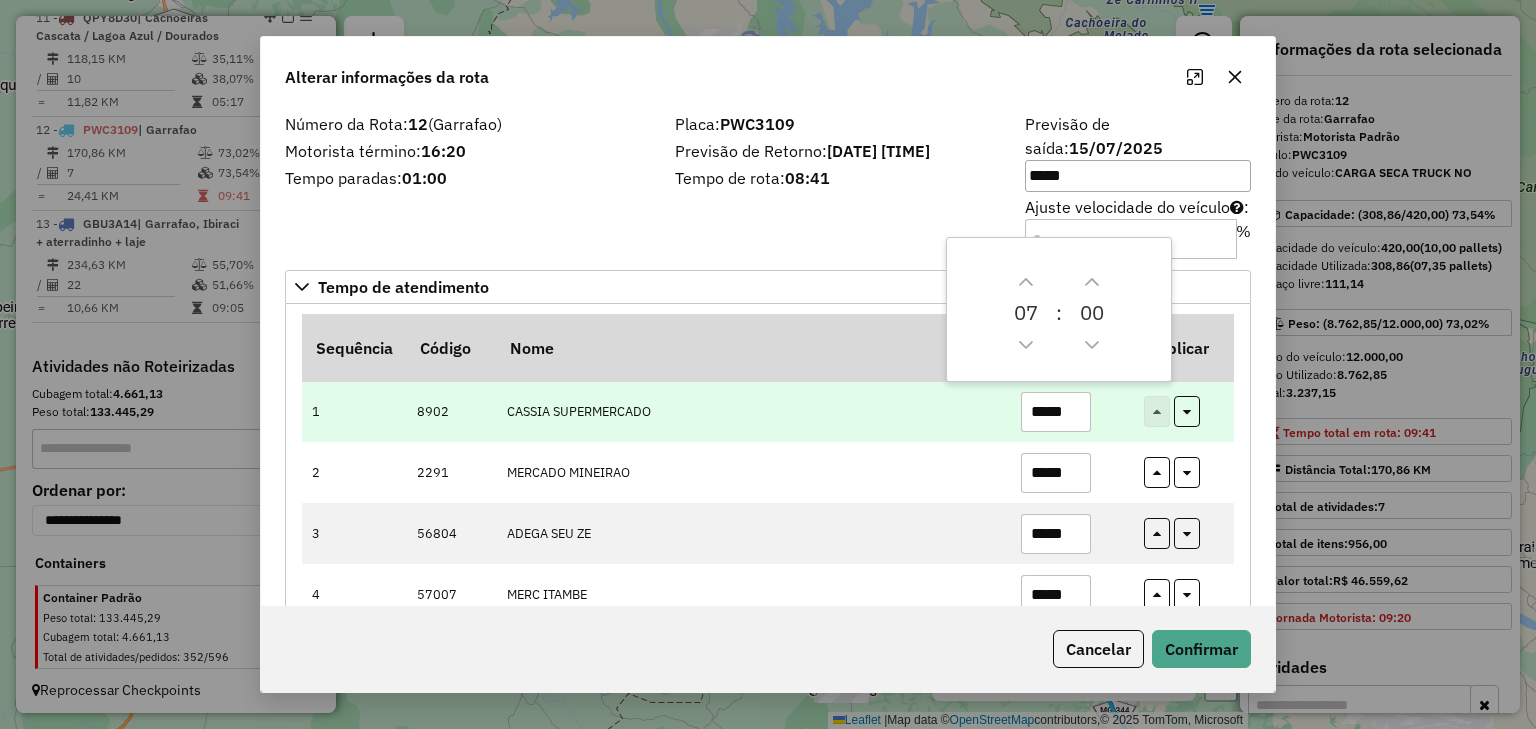 drag, startPoint x: 1056, startPoint y: 392, endPoint x: 972, endPoint y: 388, distance: 84.095184 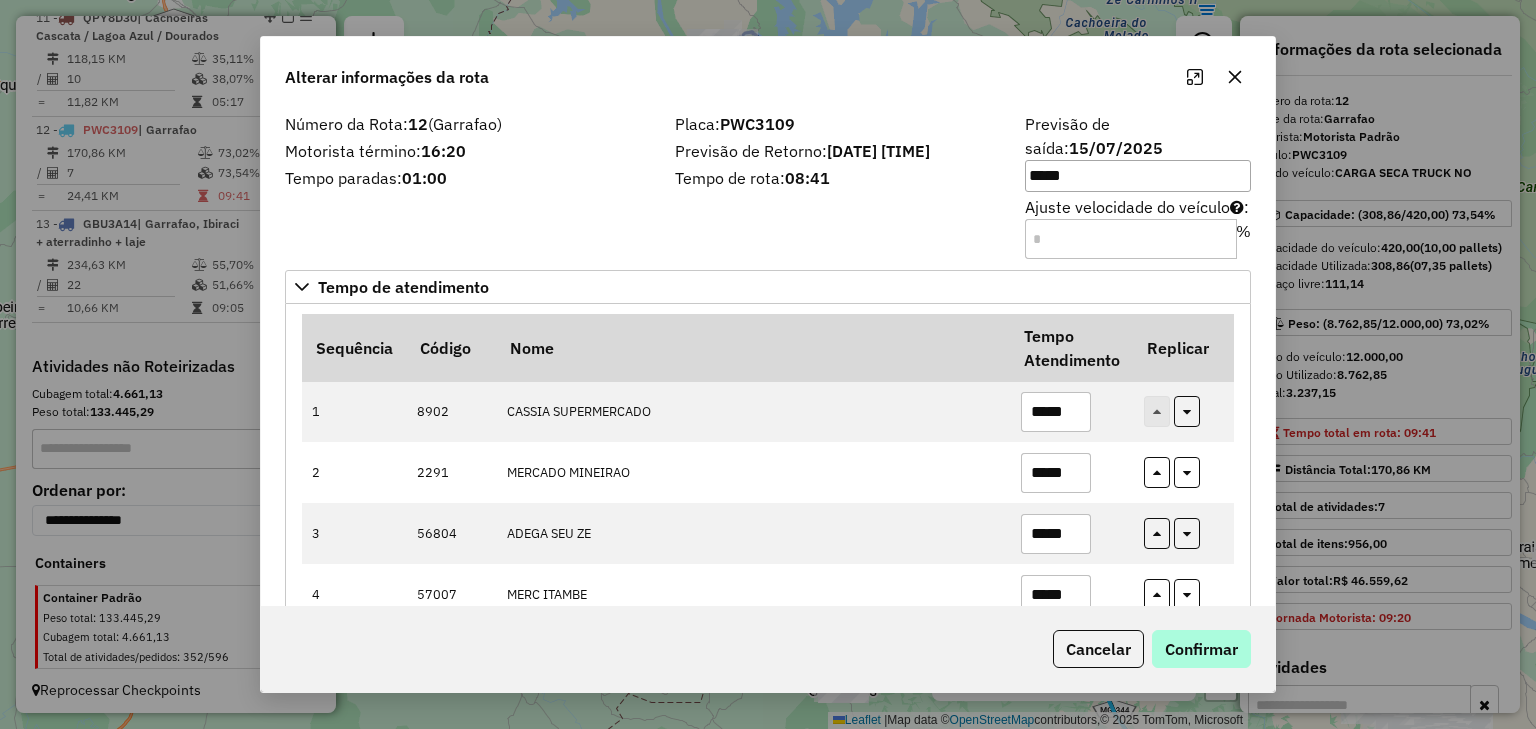 type on "*****" 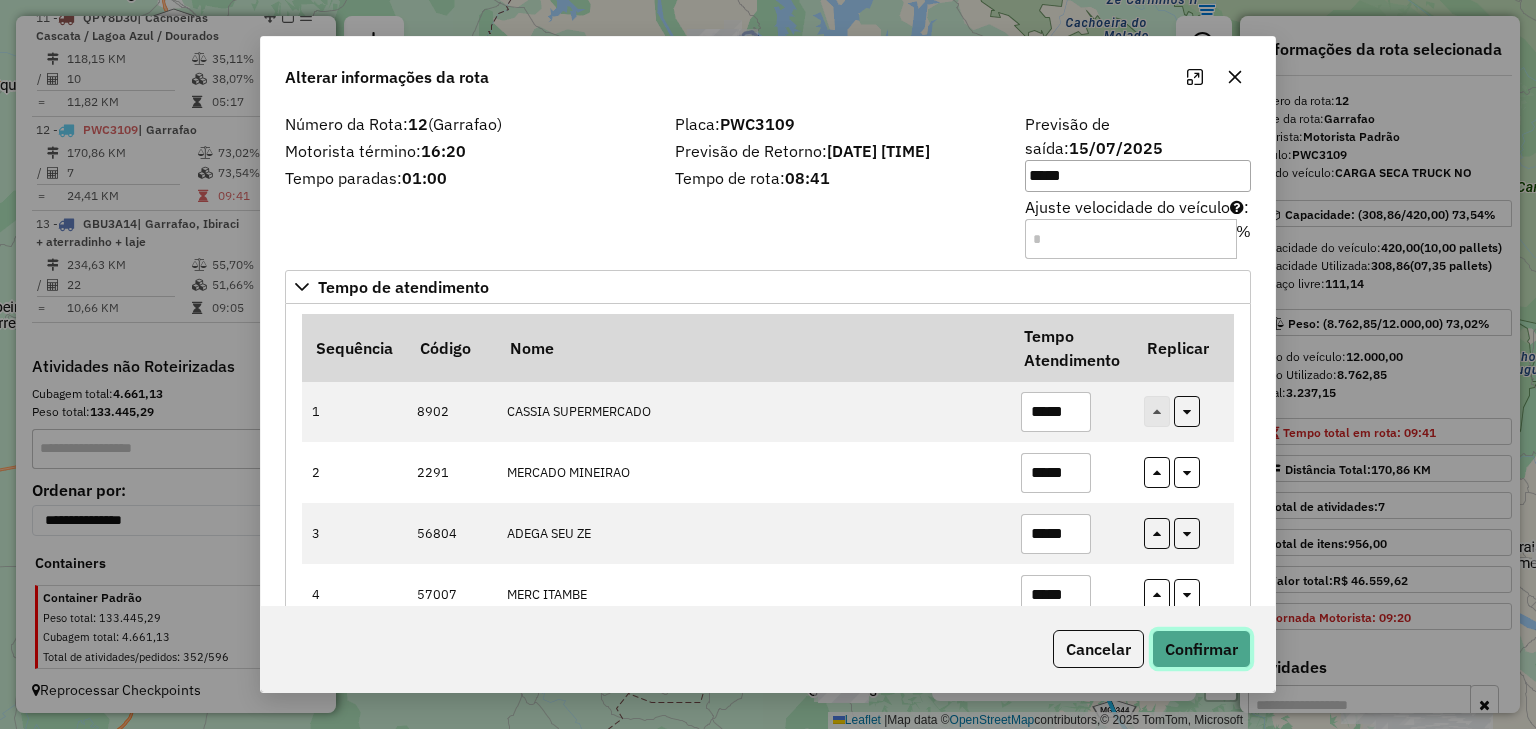 click on "Confirmar" 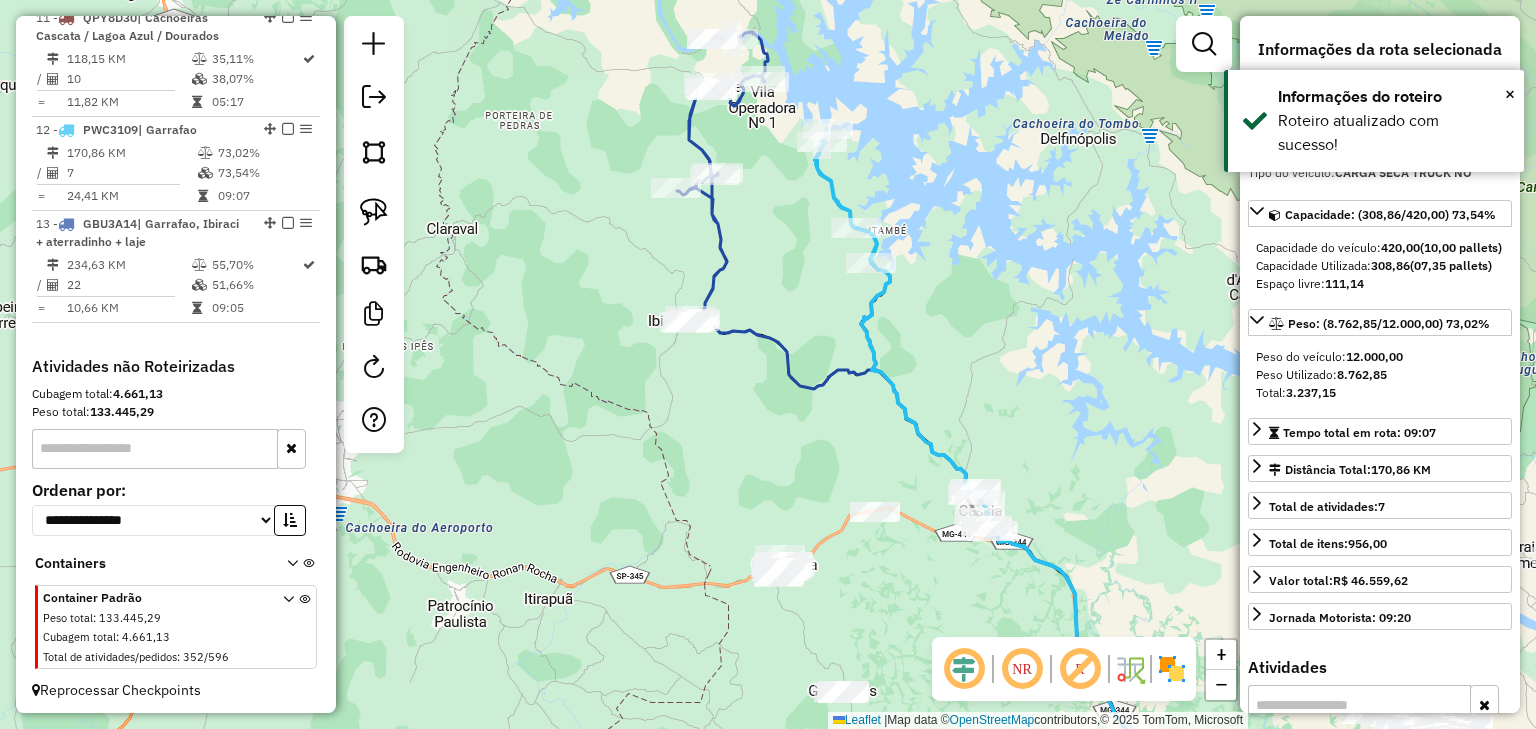 drag, startPoint x: 1034, startPoint y: 356, endPoint x: 1000, endPoint y: 261, distance: 100.90094 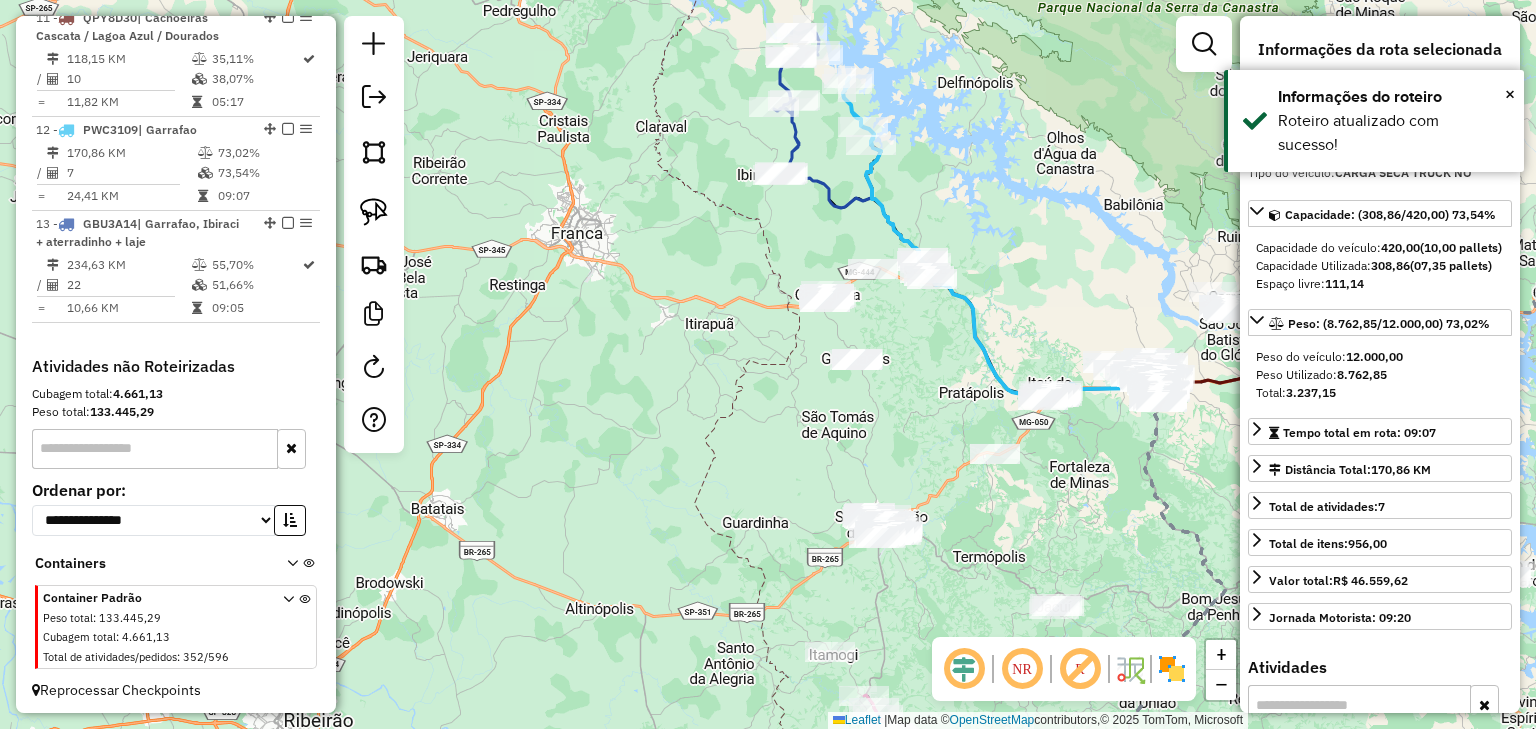 drag, startPoint x: 867, startPoint y: 446, endPoint x: 793, endPoint y: 327, distance: 140.13208 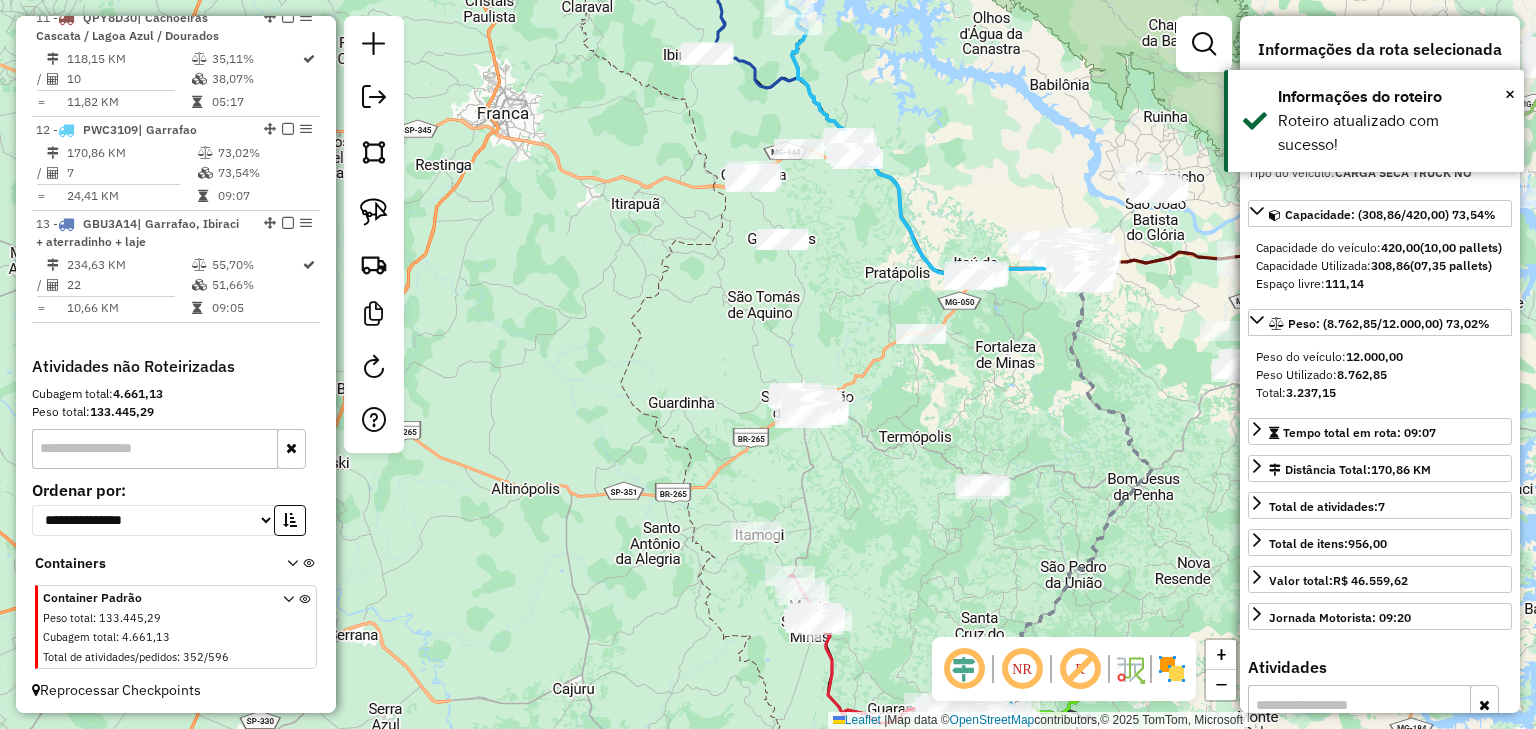 click on "Janela de atendimento Grade de atendimento Capacidade Transportadoras Veículos Cliente Pedidos  Rotas Selecione os dias de semana para filtrar as janelas de atendimento  Seg   Ter   Qua   Qui   Sex   Sáb   Dom  Informe o período da janela de atendimento: De: Até:  Filtrar exatamente a janela do cliente  Considerar janela de atendimento padrão  Selecione os dias de semana para filtrar as grades de atendimento  Seg   Ter   Qua   Qui   Sex   Sáb   Dom   Considerar clientes sem dia de atendimento cadastrado  Clientes fora do dia de atendimento selecionado Filtrar as atividades entre os valores definidos abaixo:  Peso mínimo:   Peso máximo:   Cubagem mínima:   Cubagem máxima:   De:   Até:  Filtrar as atividades entre o tempo de atendimento definido abaixo:  De:   Até:   Considerar capacidade total dos clientes não roteirizados Transportadora: Selecione um ou mais itens Tipo de veículo: Selecione um ou mais itens Veículo: Selecione um ou mais itens Motorista: Selecione um ou mais itens Nome: Rótulo:" 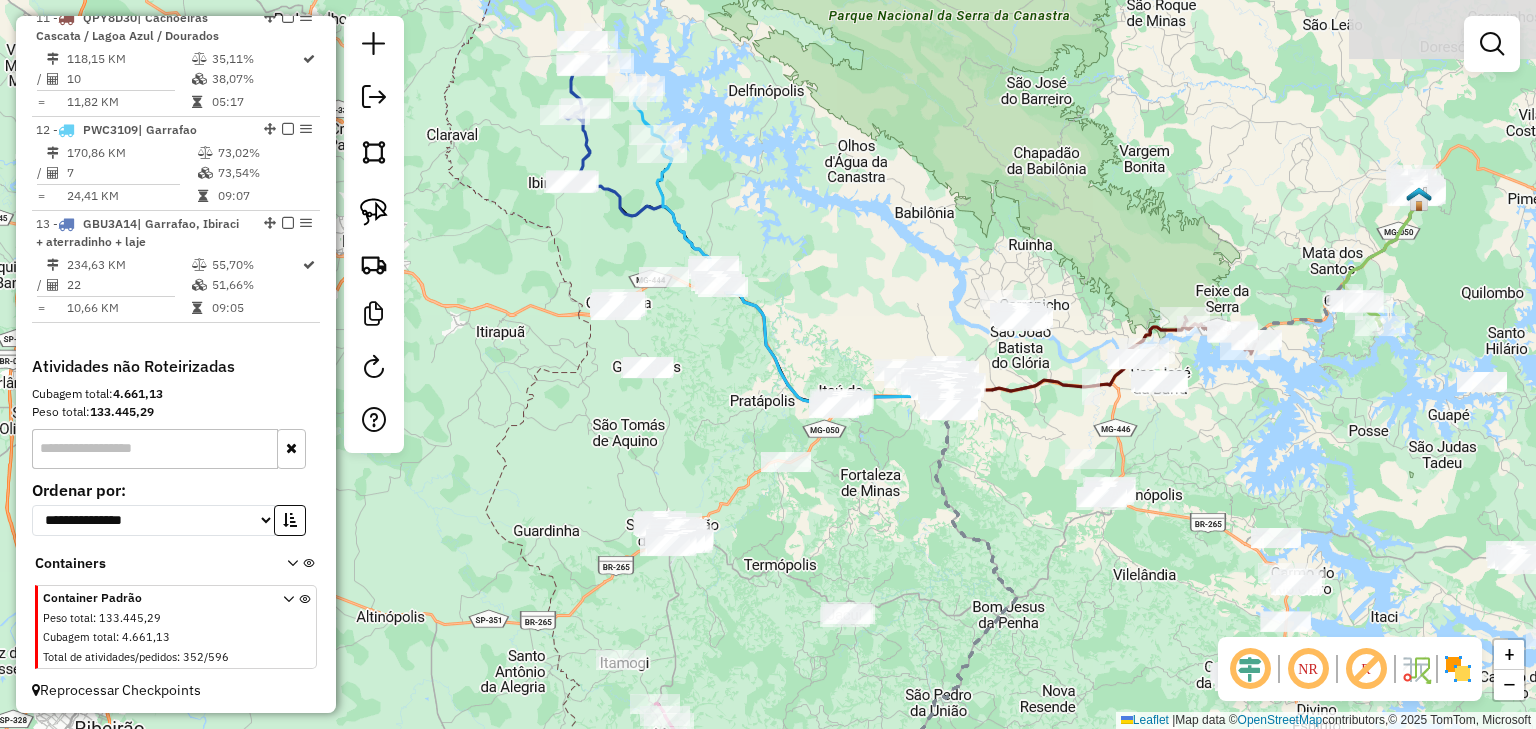 drag, startPoint x: 1003, startPoint y: 378, endPoint x: 868, endPoint y: 506, distance: 186.03494 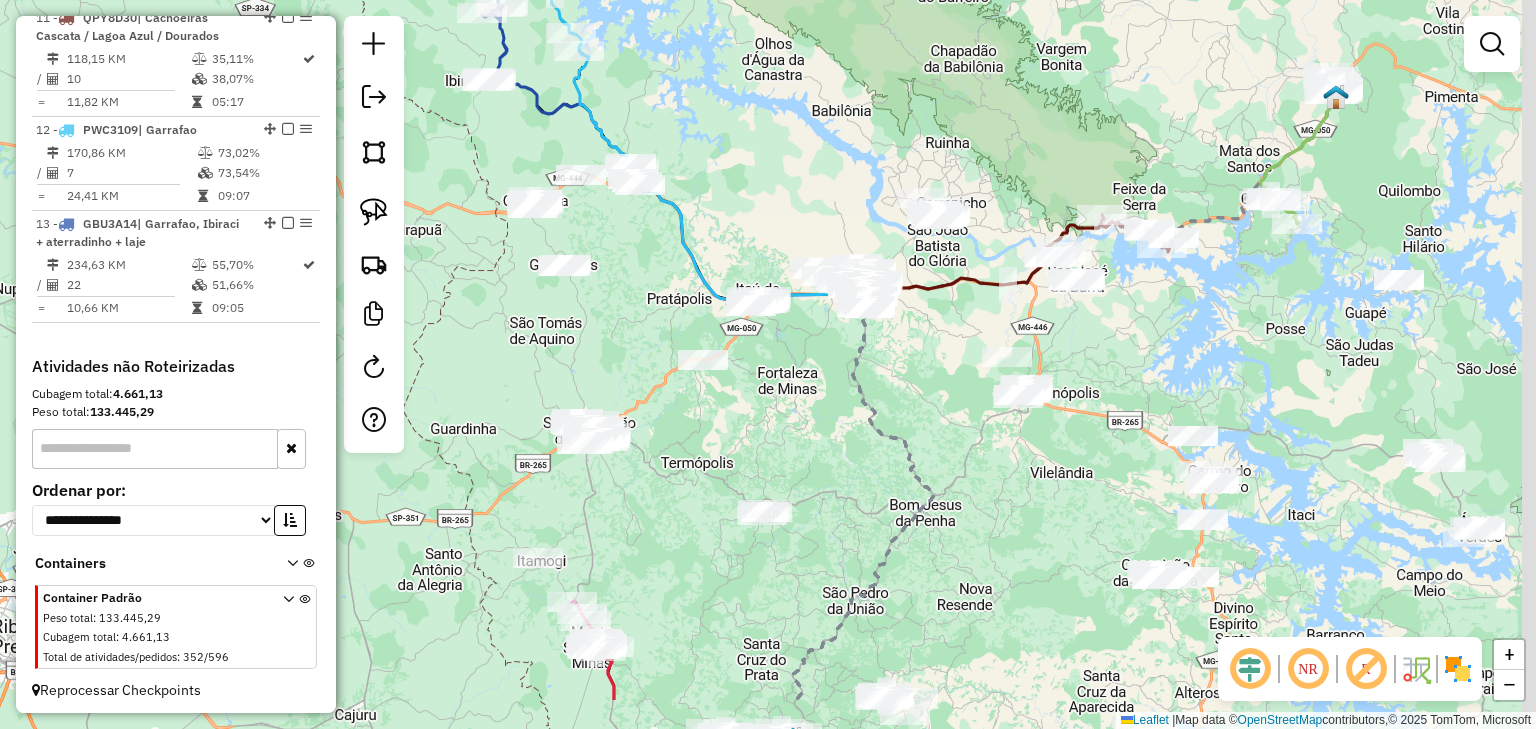 drag, startPoint x: 979, startPoint y: 534, endPoint x: 861, endPoint y: 392, distance: 184.62936 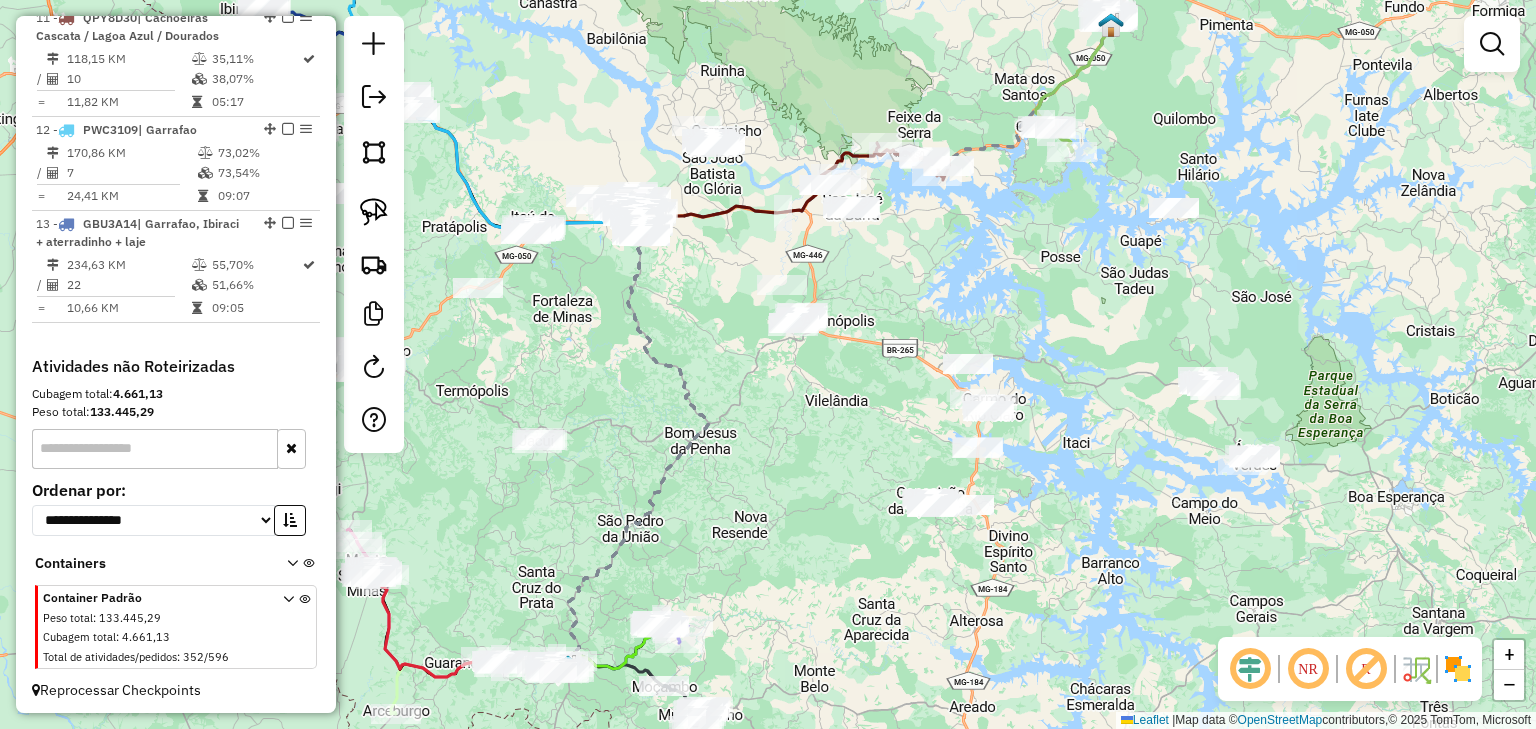 drag, startPoint x: 1269, startPoint y: 317, endPoint x: 1072, endPoint y: 285, distance: 199.58206 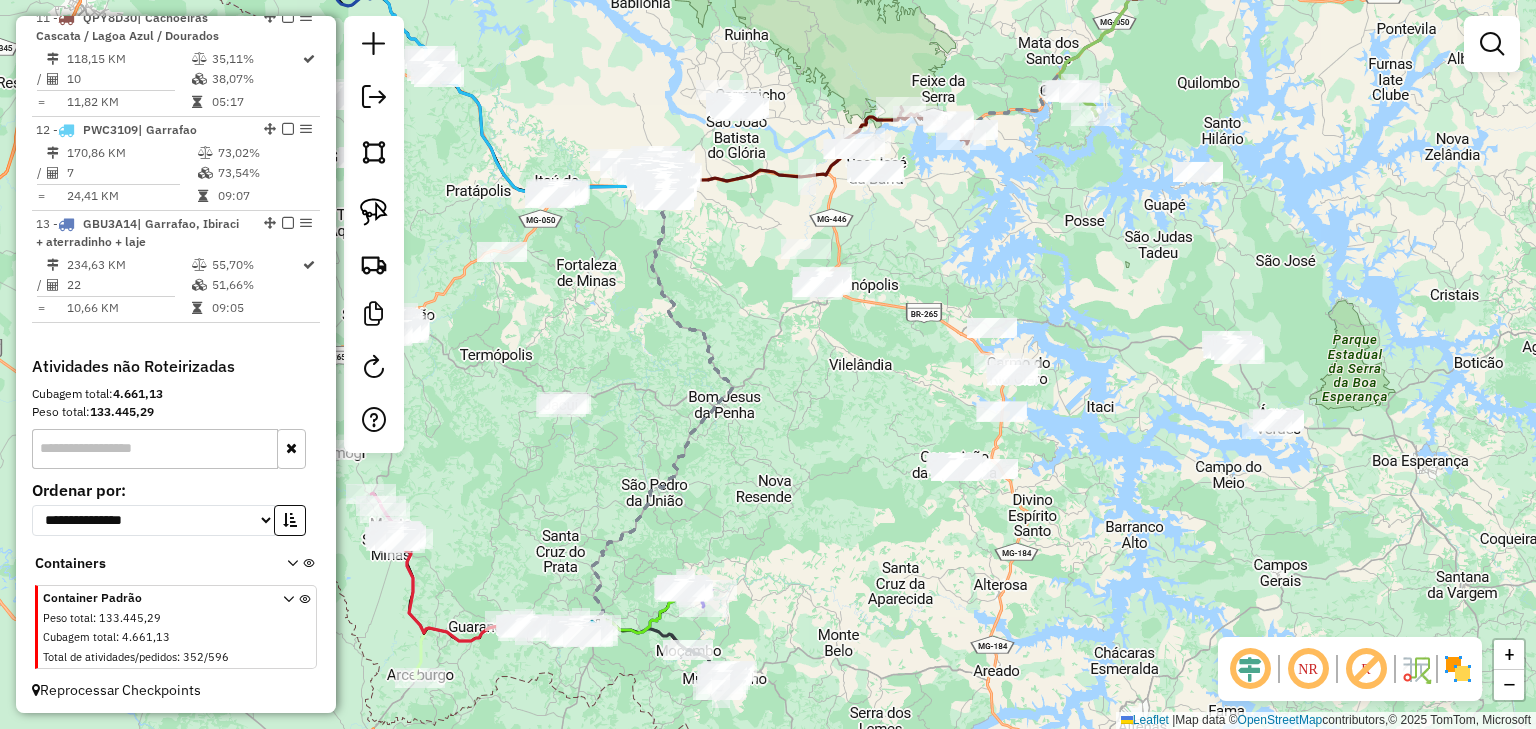 drag, startPoint x: 1141, startPoint y: 417, endPoint x: 1190, endPoint y: 364, distance: 72.18033 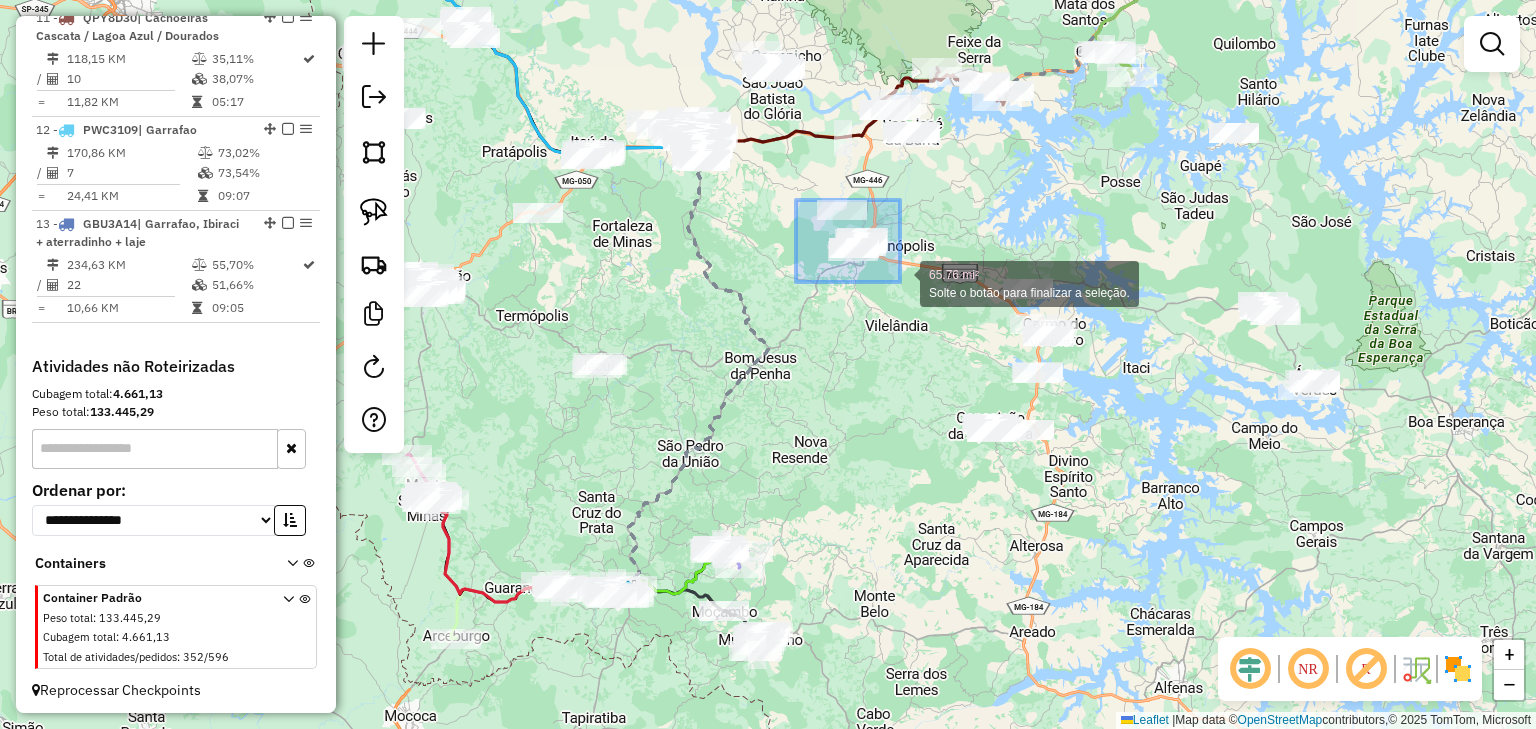 drag, startPoint x: 796, startPoint y: 200, endPoint x: 906, endPoint y: 284, distance: 138.4052 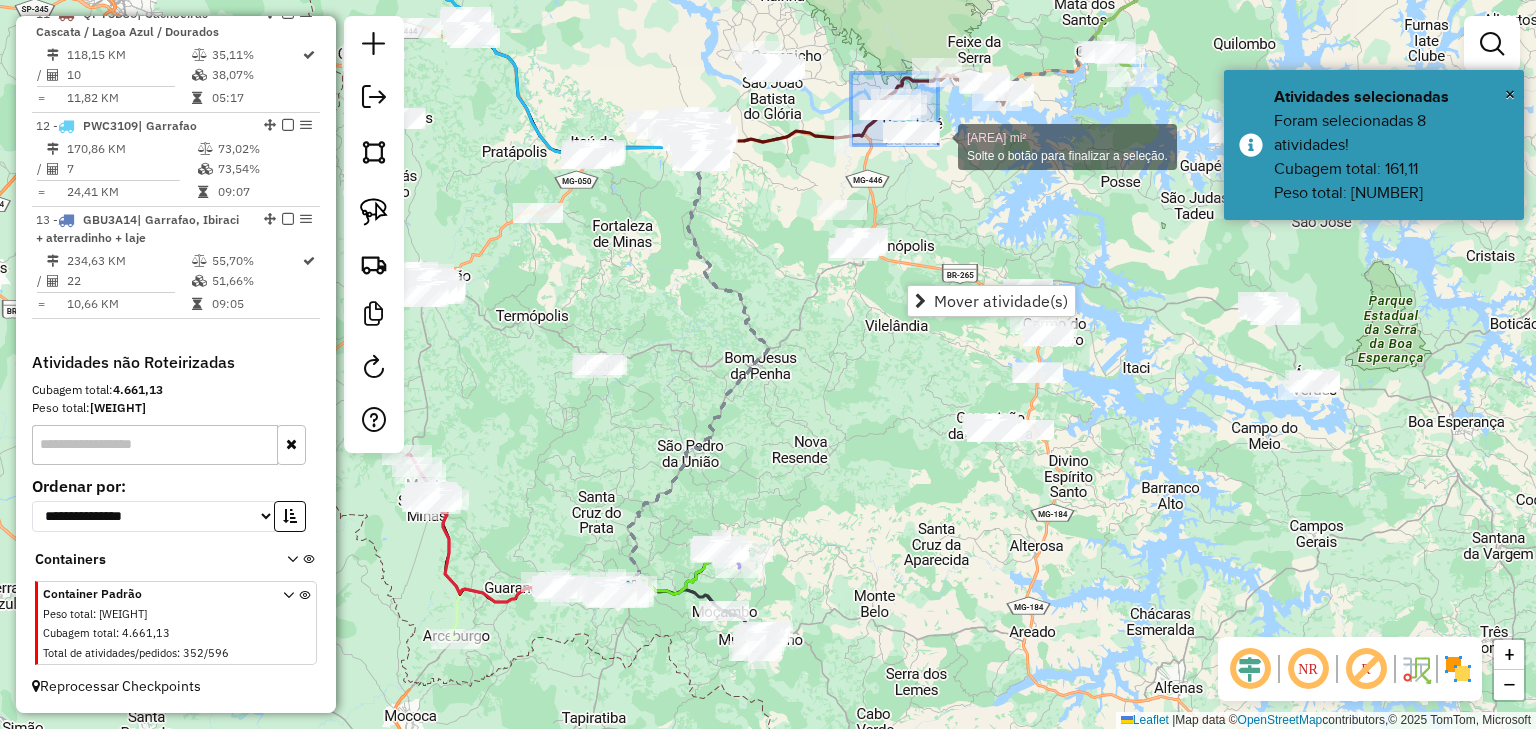 drag, startPoint x: 851, startPoint y: 73, endPoint x: 943, endPoint y: 152, distance: 121.264175 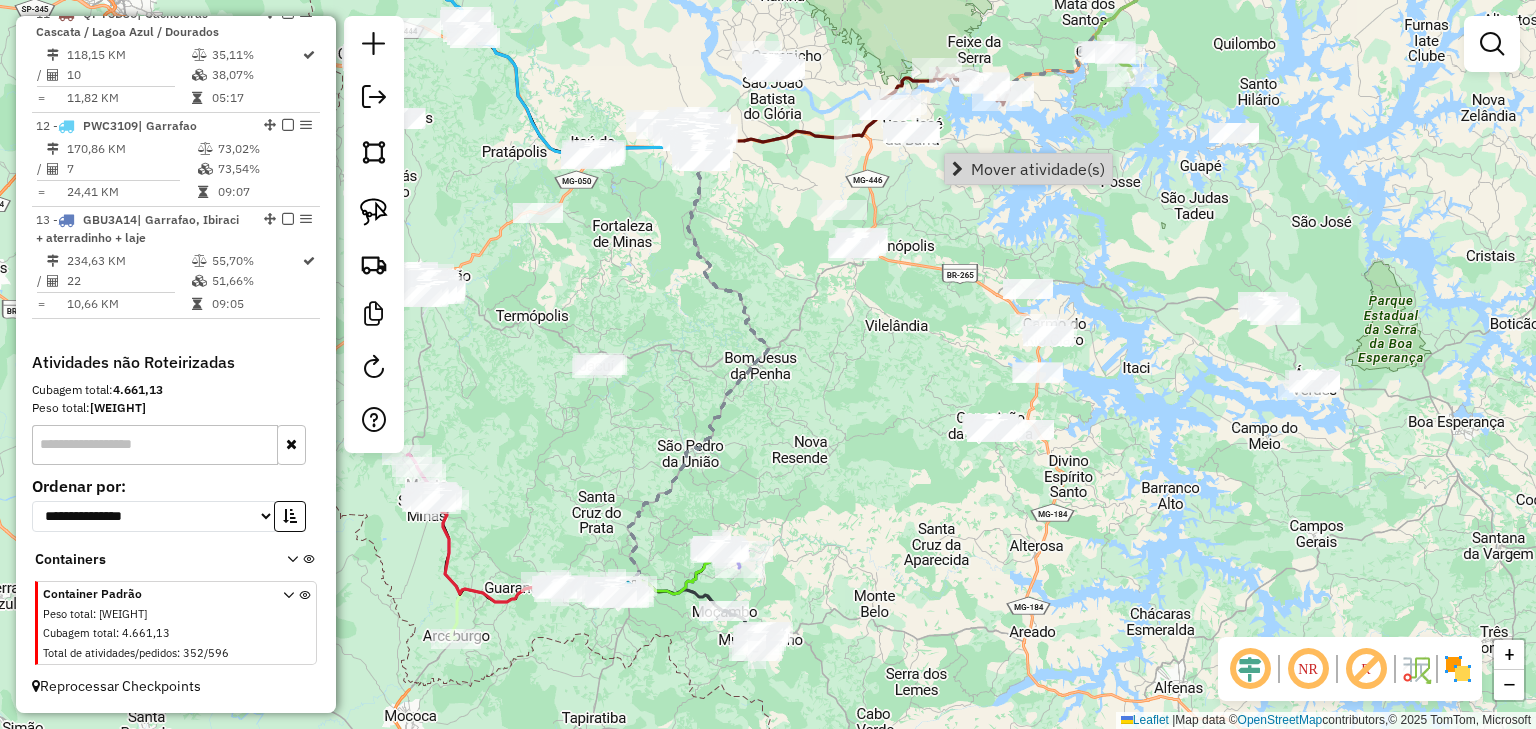 drag, startPoint x: 927, startPoint y: 334, endPoint x: 887, endPoint y: 285, distance: 63.25346 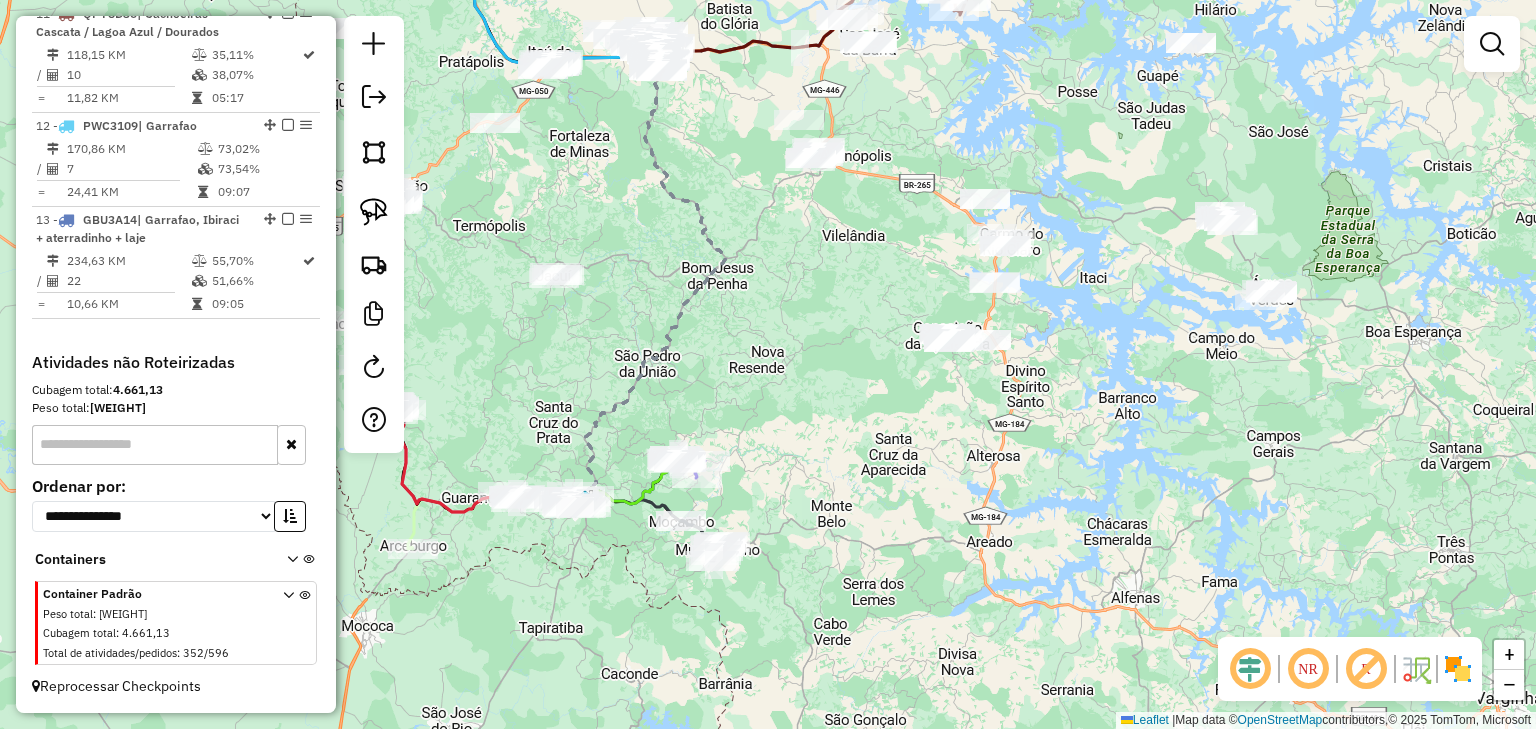 click on "Janela de atendimento Grade de atendimento Capacidade Transportadoras Veículos Cliente Pedidos  Rotas Selecione os dias de semana para filtrar as janelas de atendimento  Seg   Ter   Qua   Qui   Sex   Sáb   Dom  Informe o período da janela de atendimento: De: Até:  Filtrar exatamente a janela do cliente  Considerar janela de atendimento padrão  Selecione os dias de semana para filtrar as grades de atendimento  Seg   Ter   Qua   Qui   Sex   Sáb   Dom   Considerar clientes sem dia de atendimento cadastrado  Clientes fora do dia de atendimento selecionado Filtrar as atividades entre os valores definidos abaixo:  Peso mínimo:   Peso máximo:   Cubagem mínima:   Cubagem máxima:   De:   Até:  Filtrar as atividades entre o tempo de atendimento definido abaixo:  De:   Até:   Considerar capacidade total dos clientes não roteirizados Transportadora: Selecione um ou mais itens Tipo de veículo: Selecione um ou mais itens Veículo: Selecione um ou mais itens Motorista: Selecione um ou mais itens Nome: Rótulo:" 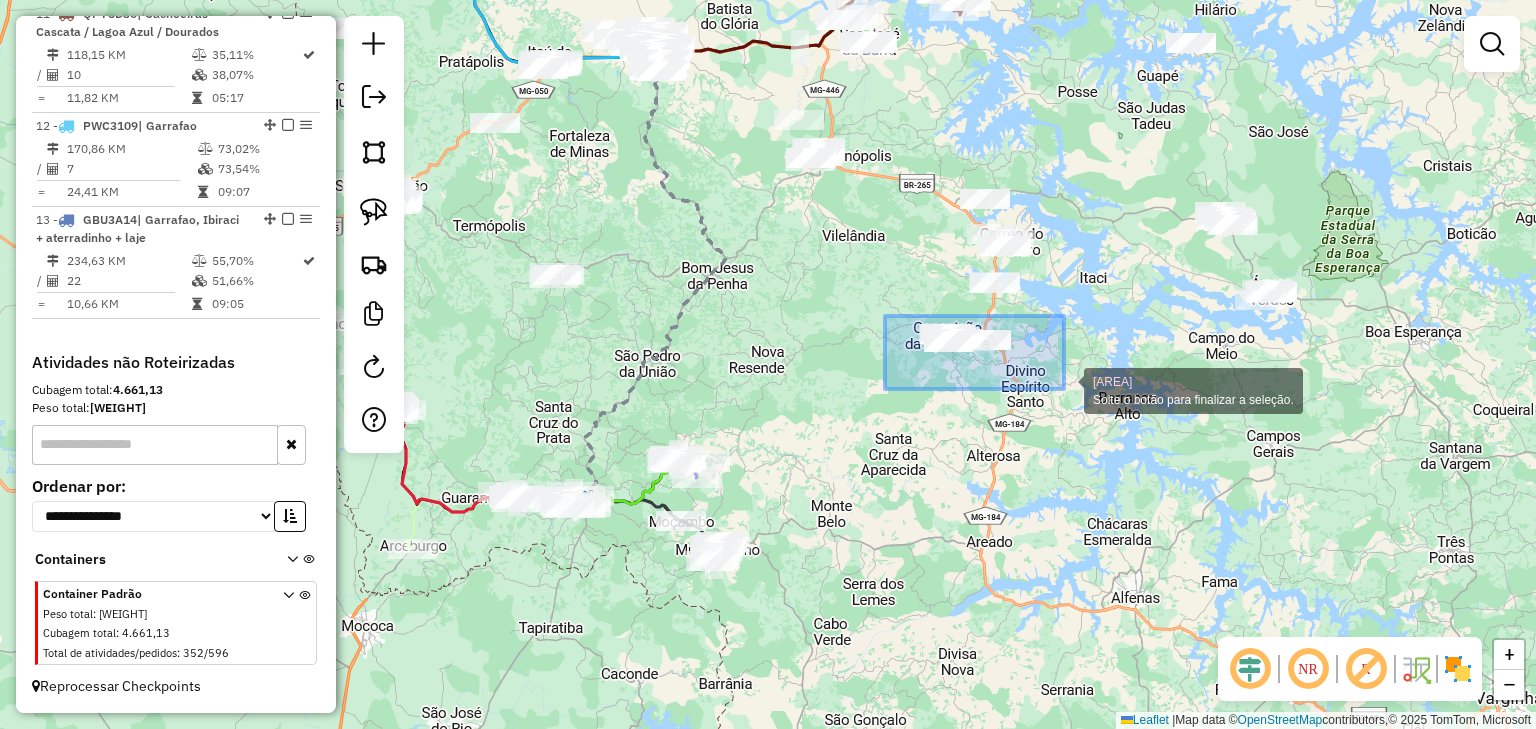 drag, startPoint x: 885, startPoint y: 316, endPoint x: 1066, endPoint y: 391, distance: 195.92346 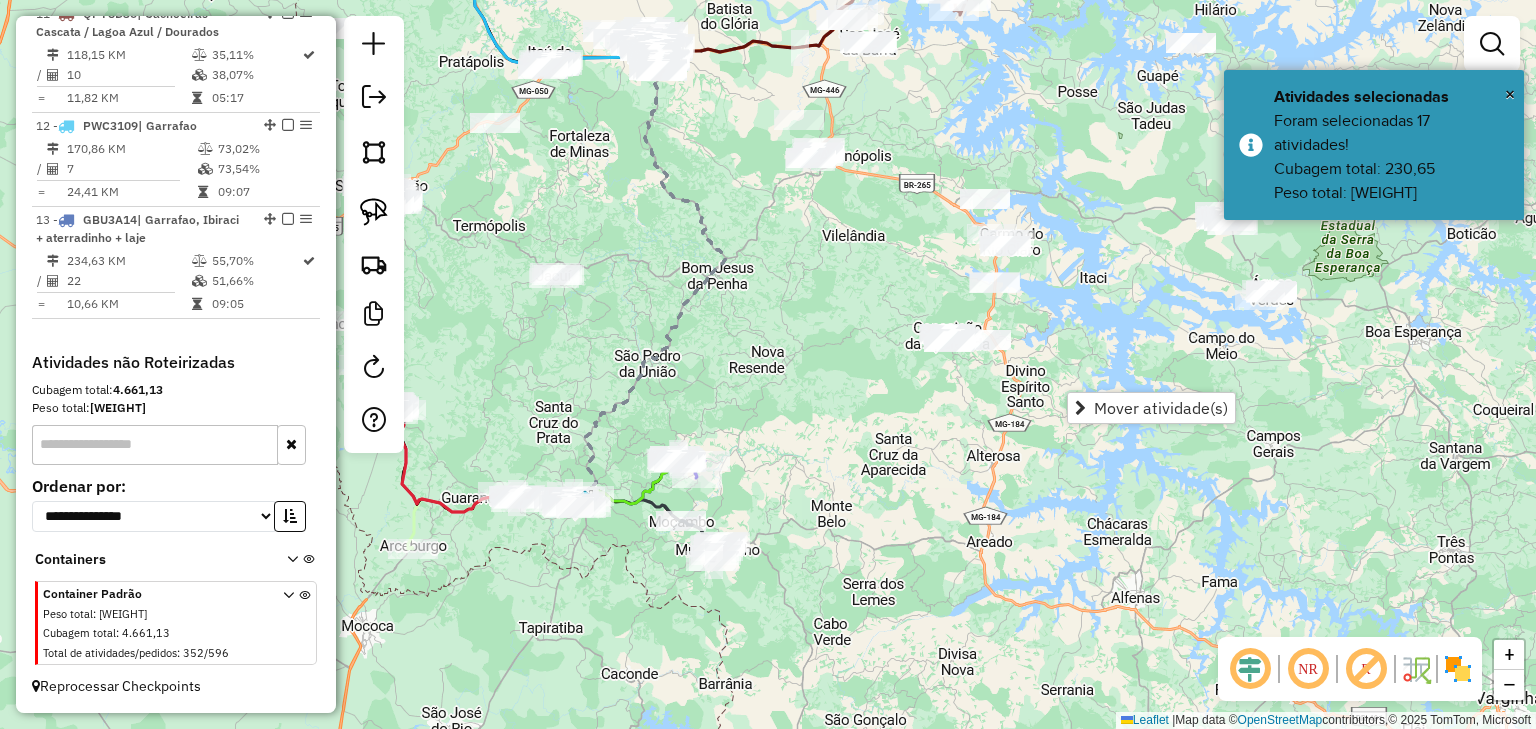 click on "Janela de atendimento Grade de atendimento Capacidade Transportadoras Veículos Cliente Pedidos  Rotas Selecione os dias de semana para filtrar as janelas de atendimento  Seg   Ter   Qua   Qui   Sex   Sáb   Dom  Informe o período da janela de atendimento: De: Até:  Filtrar exatamente a janela do cliente  Considerar janela de atendimento padrão  Selecione os dias de semana para filtrar as grades de atendimento  Seg   Ter   Qua   Qui   Sex   Sáb   Dom   Considerar clientes sem dia de atendimento cadastrado  Clientes fora do dia de atendimento selecionado Filtrar as atividades entre os valores definidos abaixo:  Peso mínimo:   Peso máximo:   Cubagem mínima:   Cubagem máxima:   De:   Até:  Filtrar as atividades entre o tempo de atendimento definido abaixo:  De:   Até:   Considerar capacidade total dos clientes não roteirizados Transportadora: Selecione um ou mais itens Tipo de veículo: Selecione um ou mais itens Veículo: Selecione um ou mais itens Motorista: Selecione um ou mais itens Nome: Rótulo:" 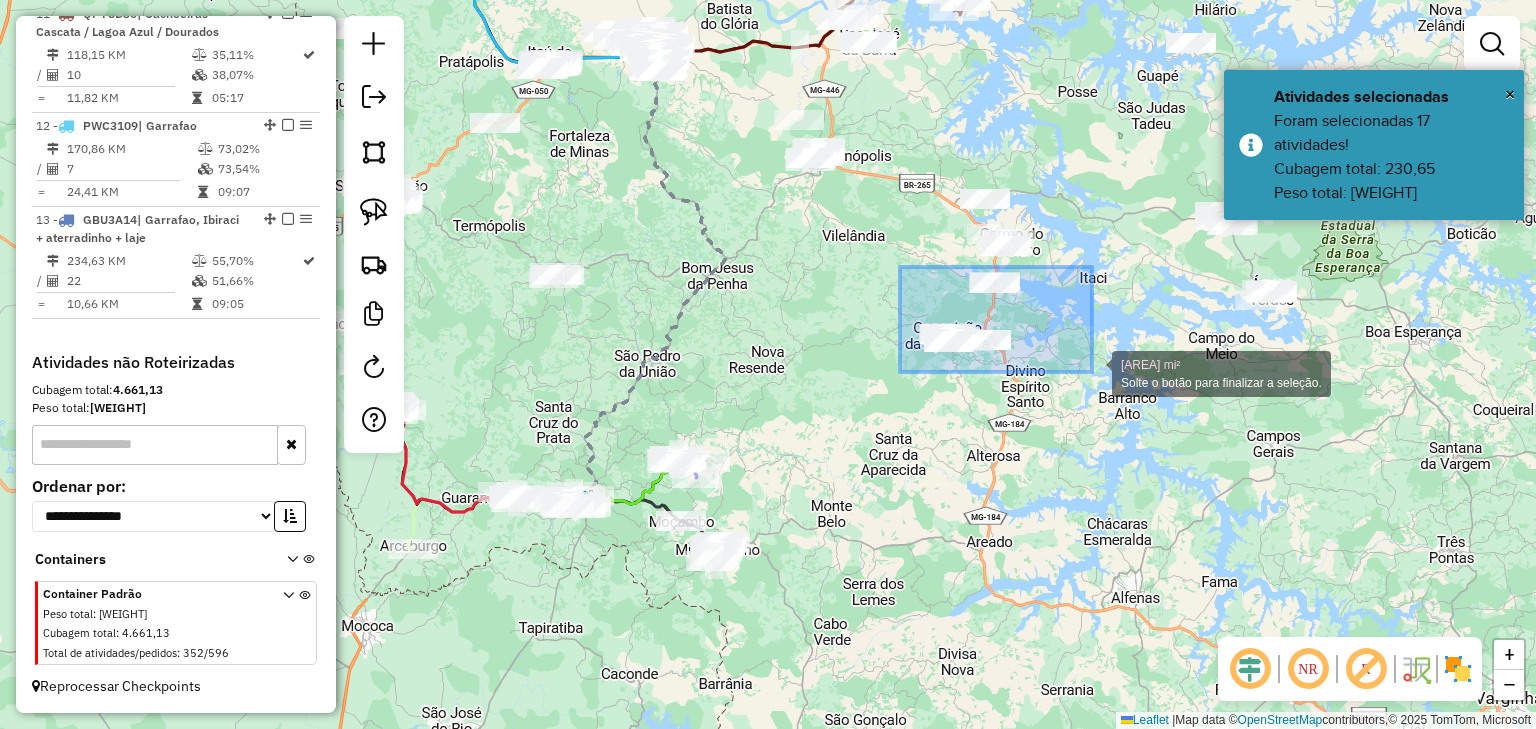 drag, startPoint x: 900, startPoint y: 267, endPoint x: 1092, endPoint y: 372, distance: 218.83556 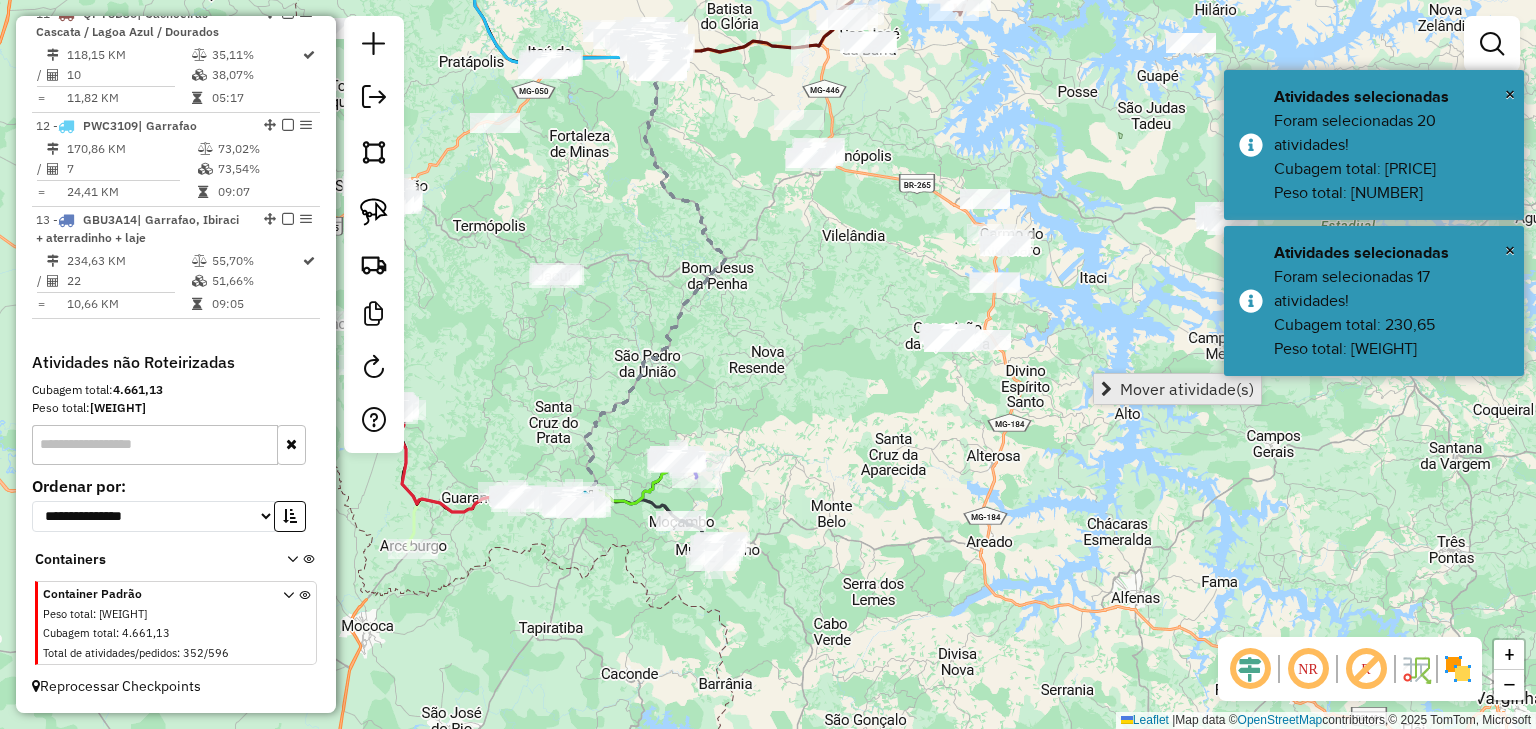 click on "Mover atividade(s)" at bounding box center (1187, 389) 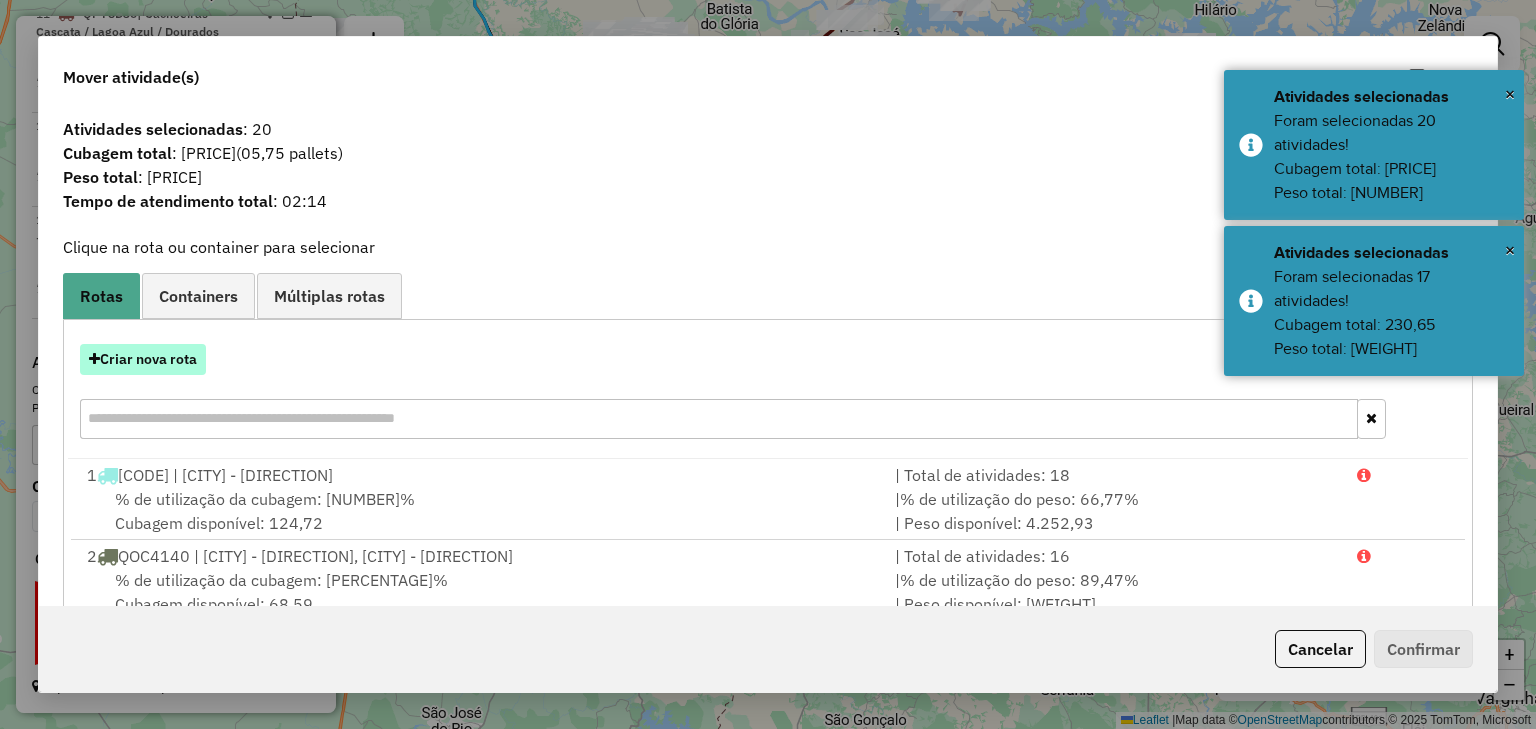 click on "Criar nova rota" at bounding box center (143, 359) 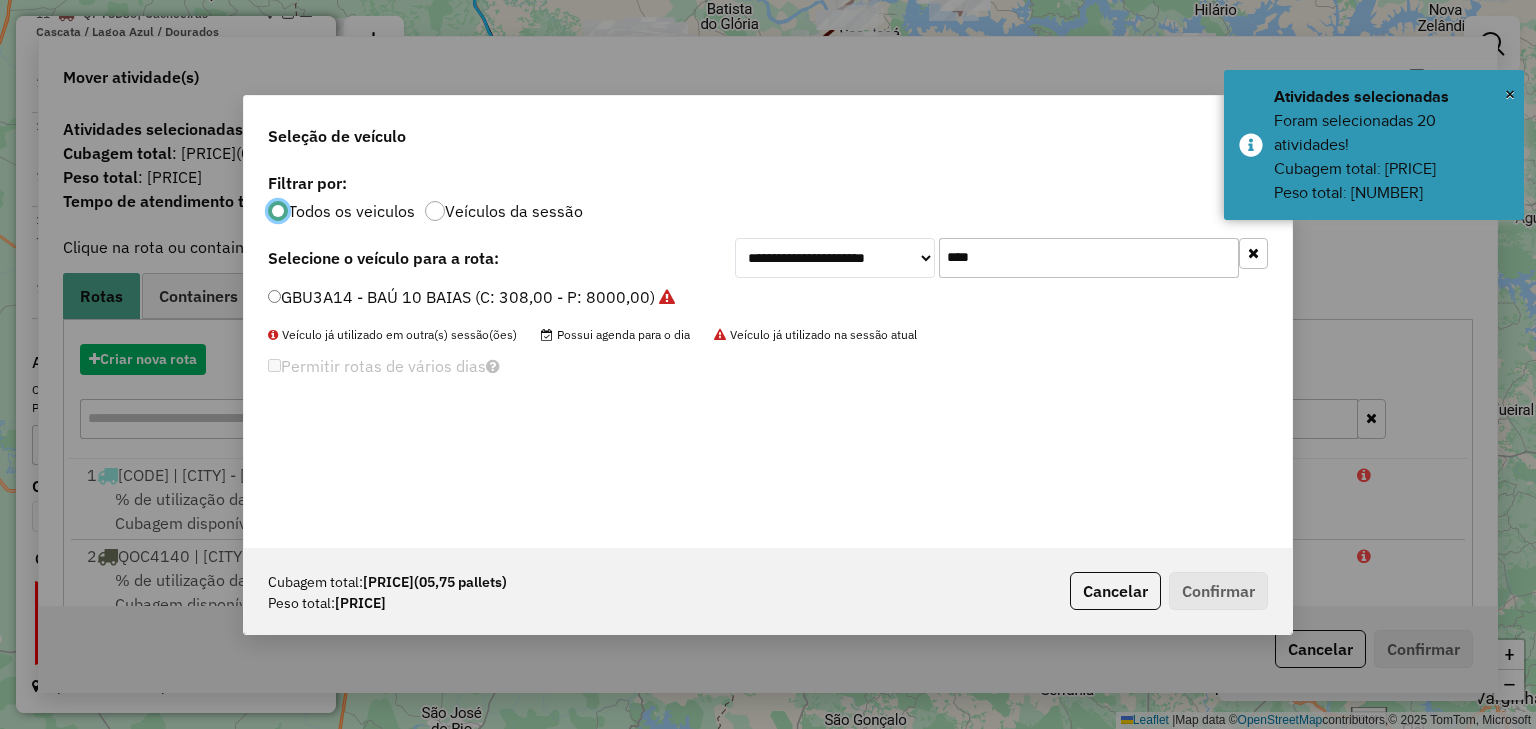 scroll, scrollTop: 10, scrollLeft: 6, axis: both 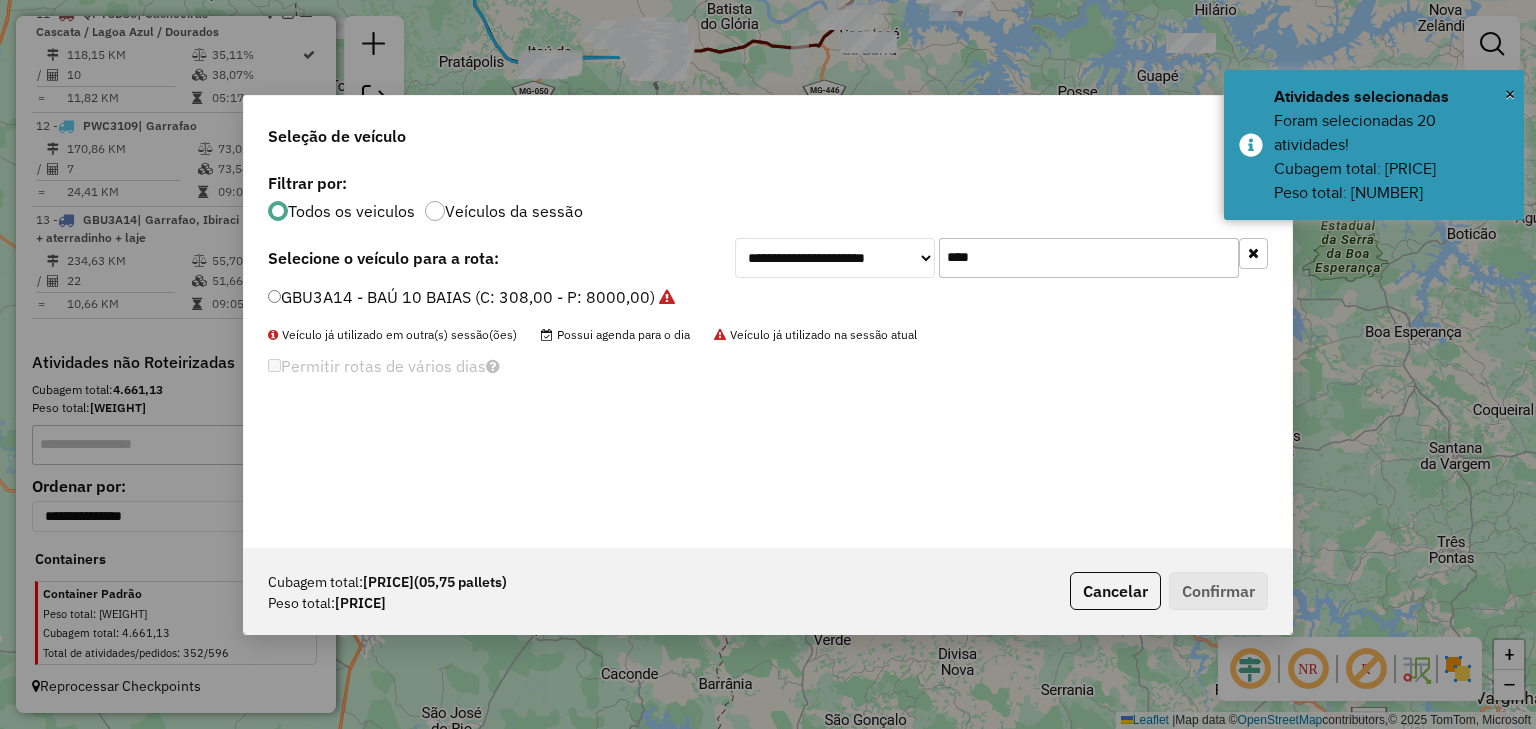 drag, startPoint x: 992, startPoint y: 256, endPoint x: 890, endPoint y: 251, distance: 102.122475 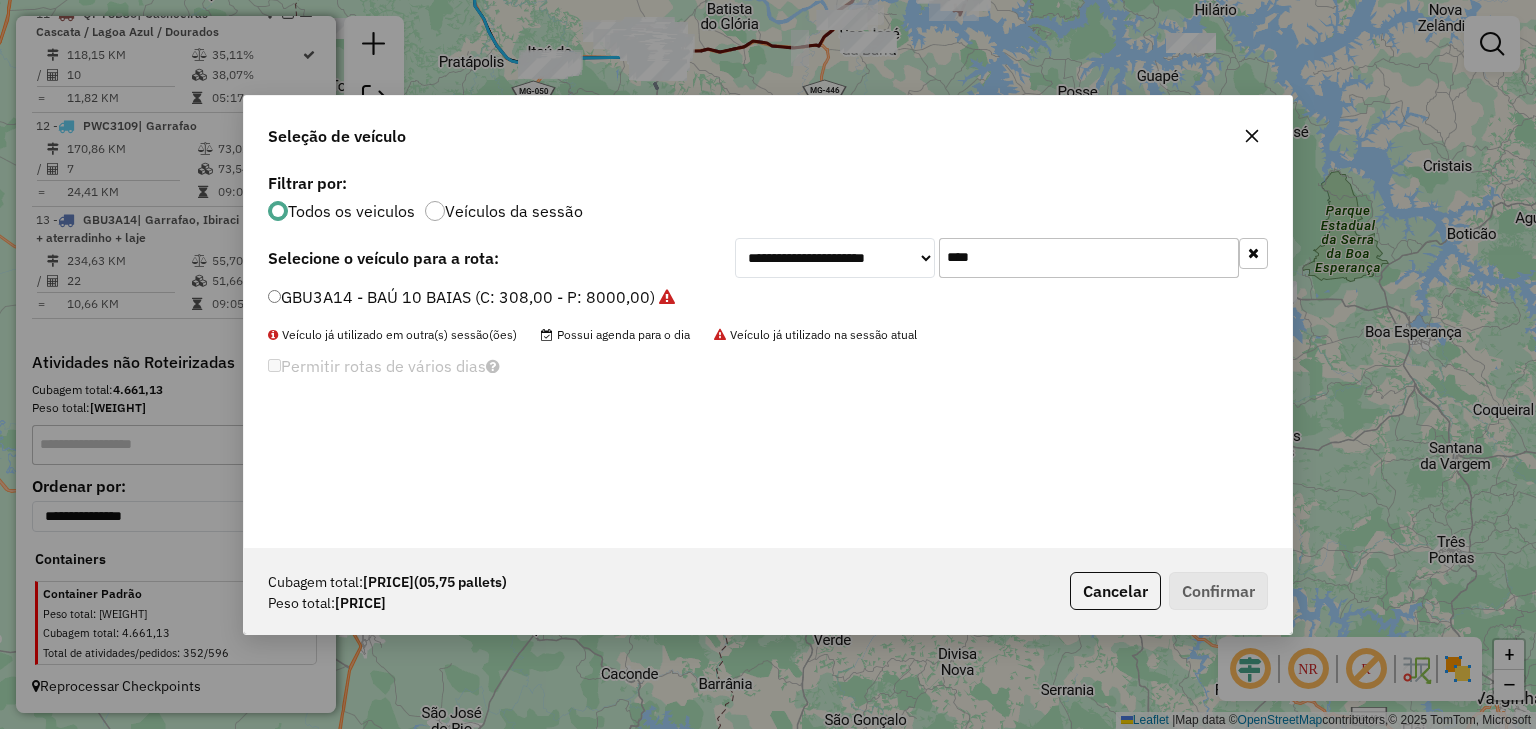 click on "****" 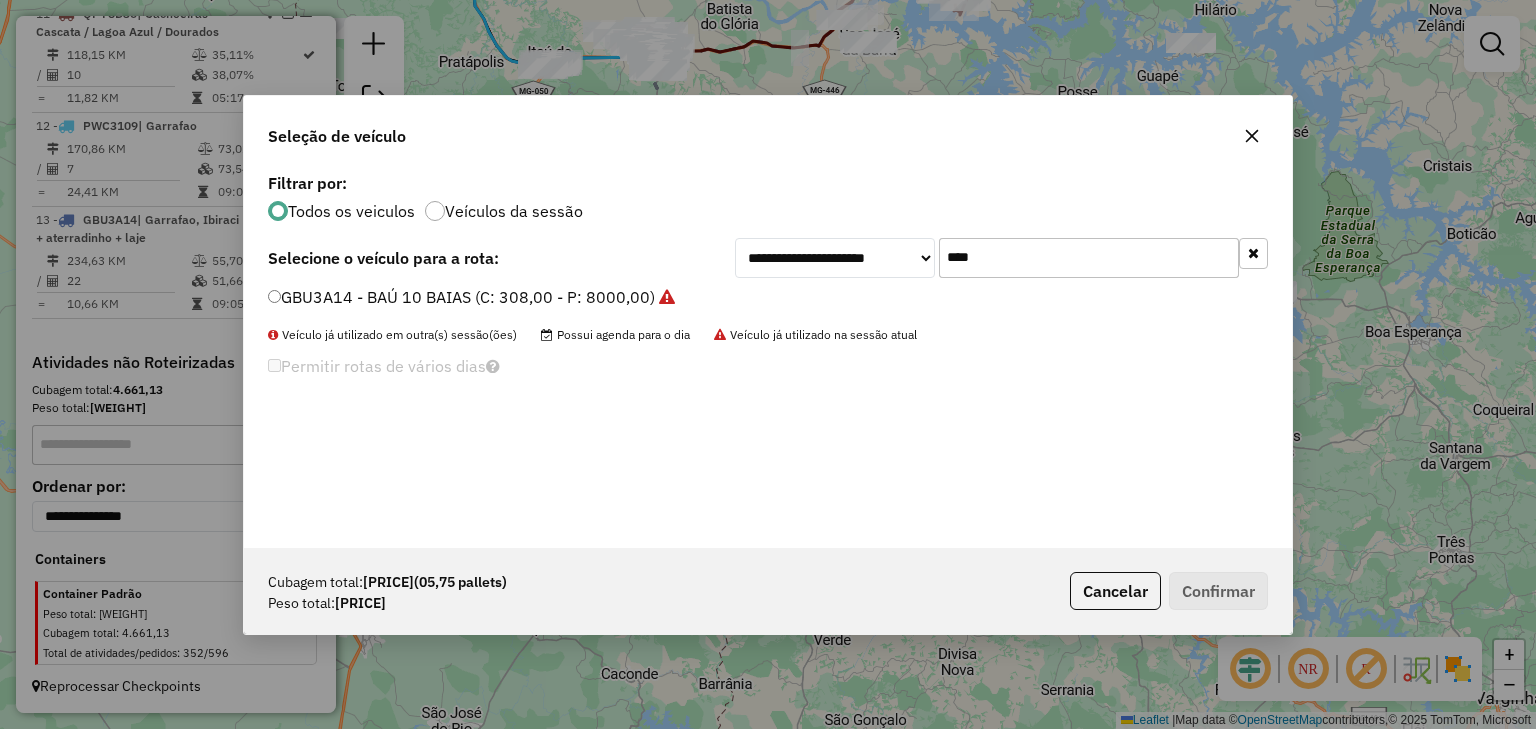 click on "**********" 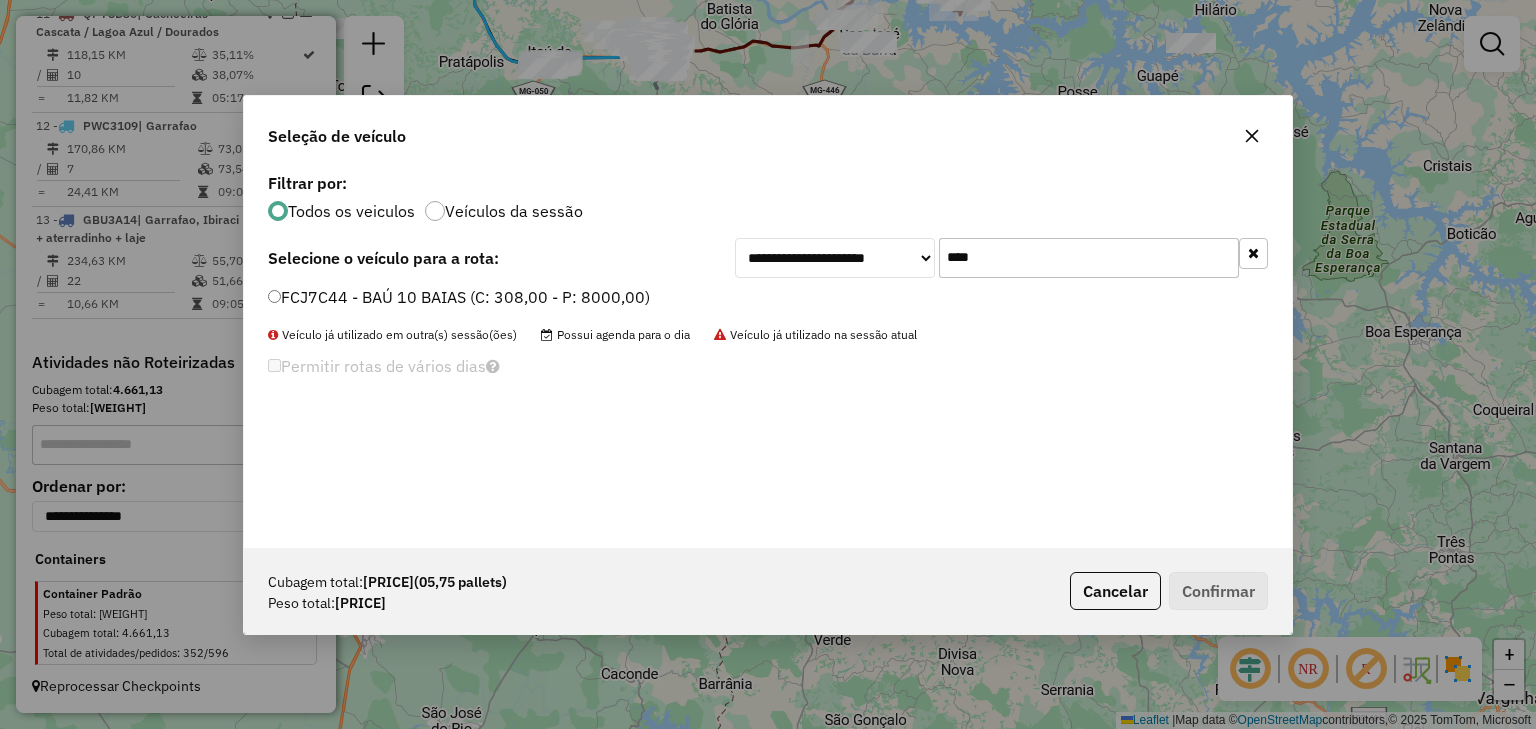 type on "****" 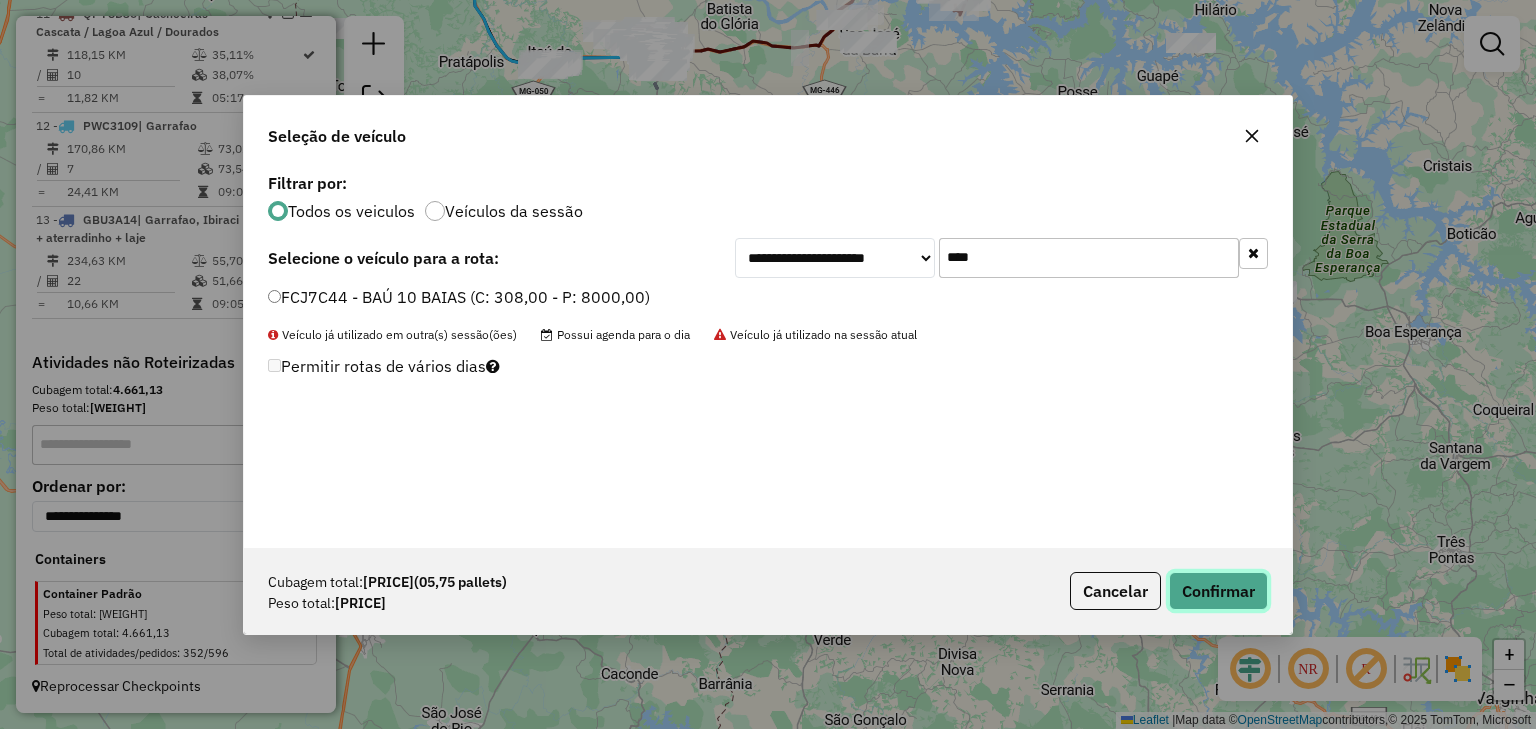 click on "Confirmar" 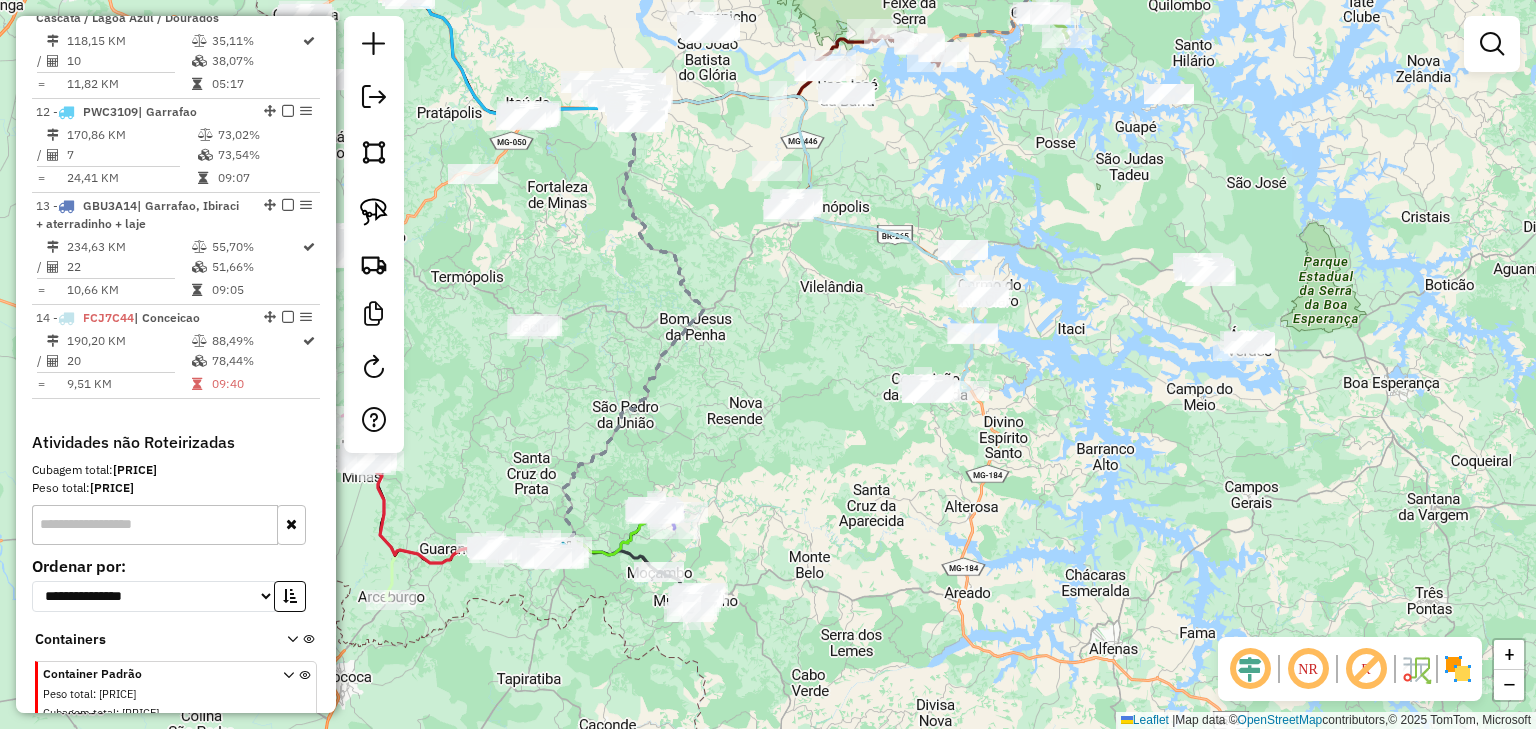 drag, startPoint x: 960, startPoint y: 417, endPoint x: 934, endPoint y: 476, distance: 64.4748 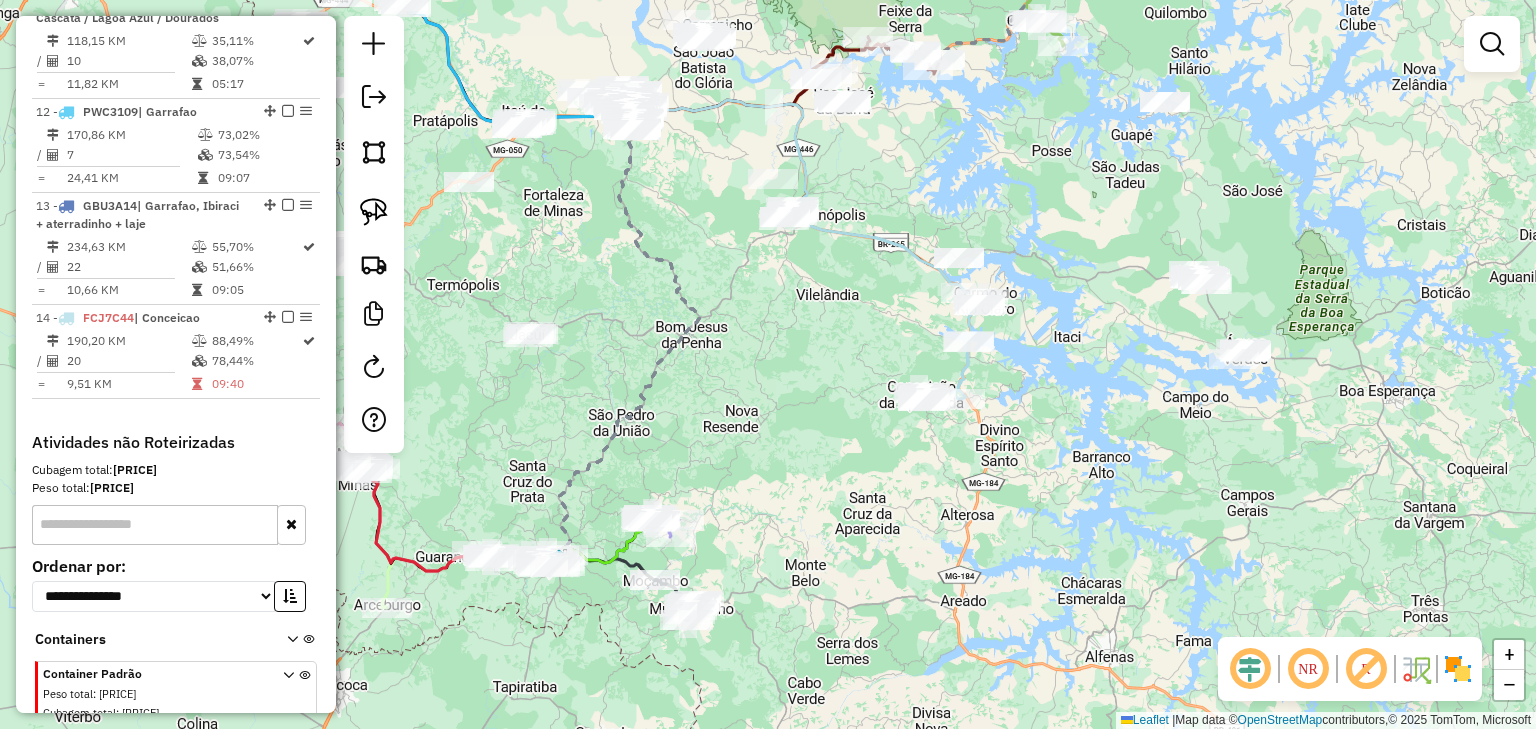 click on "Janela de atendimento Grade de atendimento Capacidade Transportadoras Veículos Cliente Pedidos  Rotas Selecione os dias de semana para filtrar as janelas de atendimento  Seg   Ter   Qua   Qui   Sex   Sáb   Dom  Informe o período da janela de atendimento: De: Até:  Filtrar exatamente a janela do cliente  Considerar janela de atendimento padrão  Selecione os dias de semana para filtrar as grades de atendimento  Seg   Ter   Qua   Qui   Sex   Sáb   Dom   Considerar clientes sem dia de atendimento cadastrado  Clientes fora do dia de atendimento selecionado Filtrar as atividades entre os valores definidos abaixo:  Peso mínimo:   Peso máximo:   Cubagem mínima:   Cubagem máxima:   De:   Até:  Filtrar as atividades entre o tempo de atendimento definido abaixo:  De:   Até:   Considerar capacidade total dos clientes não roteirizados Transportadora: Selecione um ou mais itens Tipo de veículo: Selecione um ou mais itens Veículo: Selecione um ou mais itens Motorista: Selecione um ou mais itens Nome: Rótulo:" 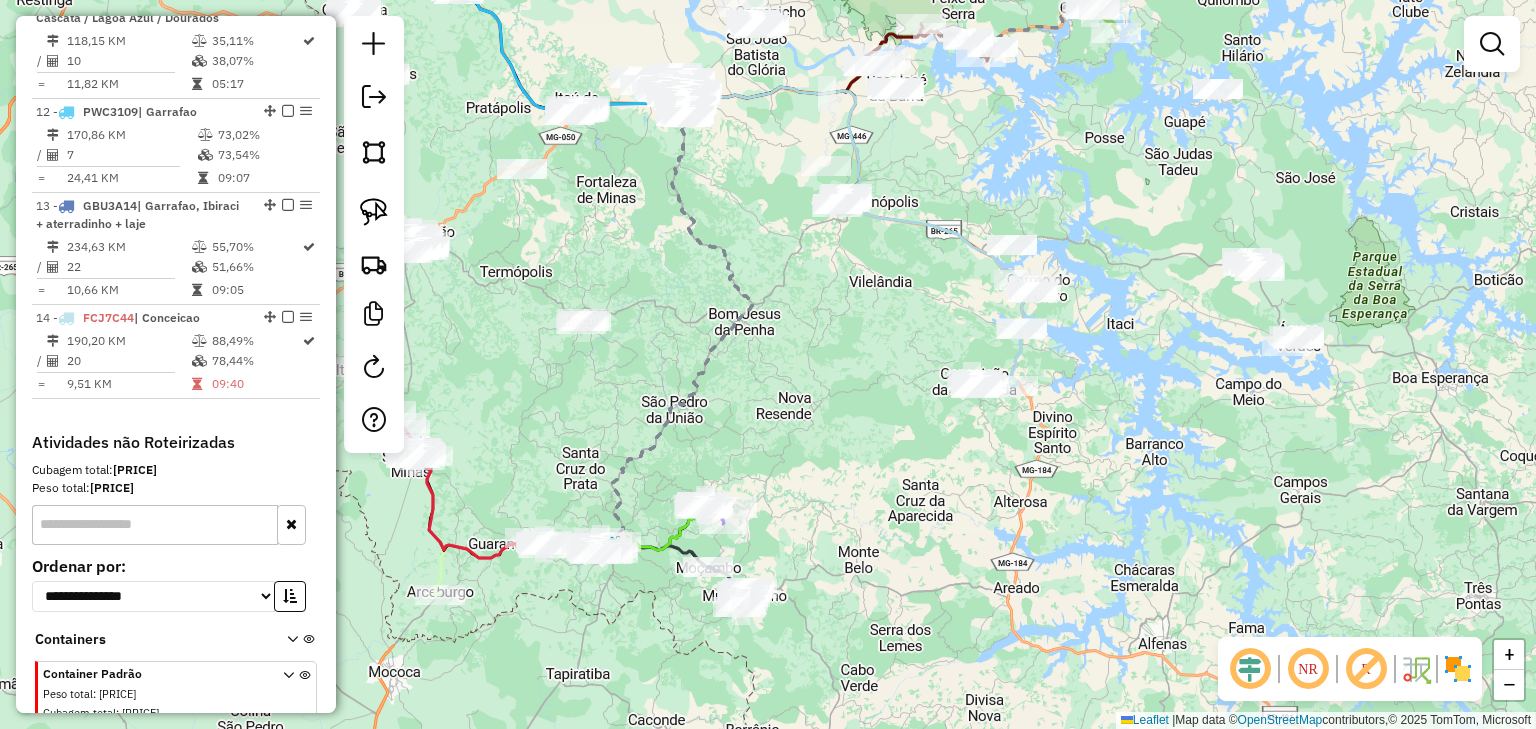 drag, startPoint x: 834, startPoint y: 379, endPoint x: 1096, endPoint y: 333, distance: 266.0075 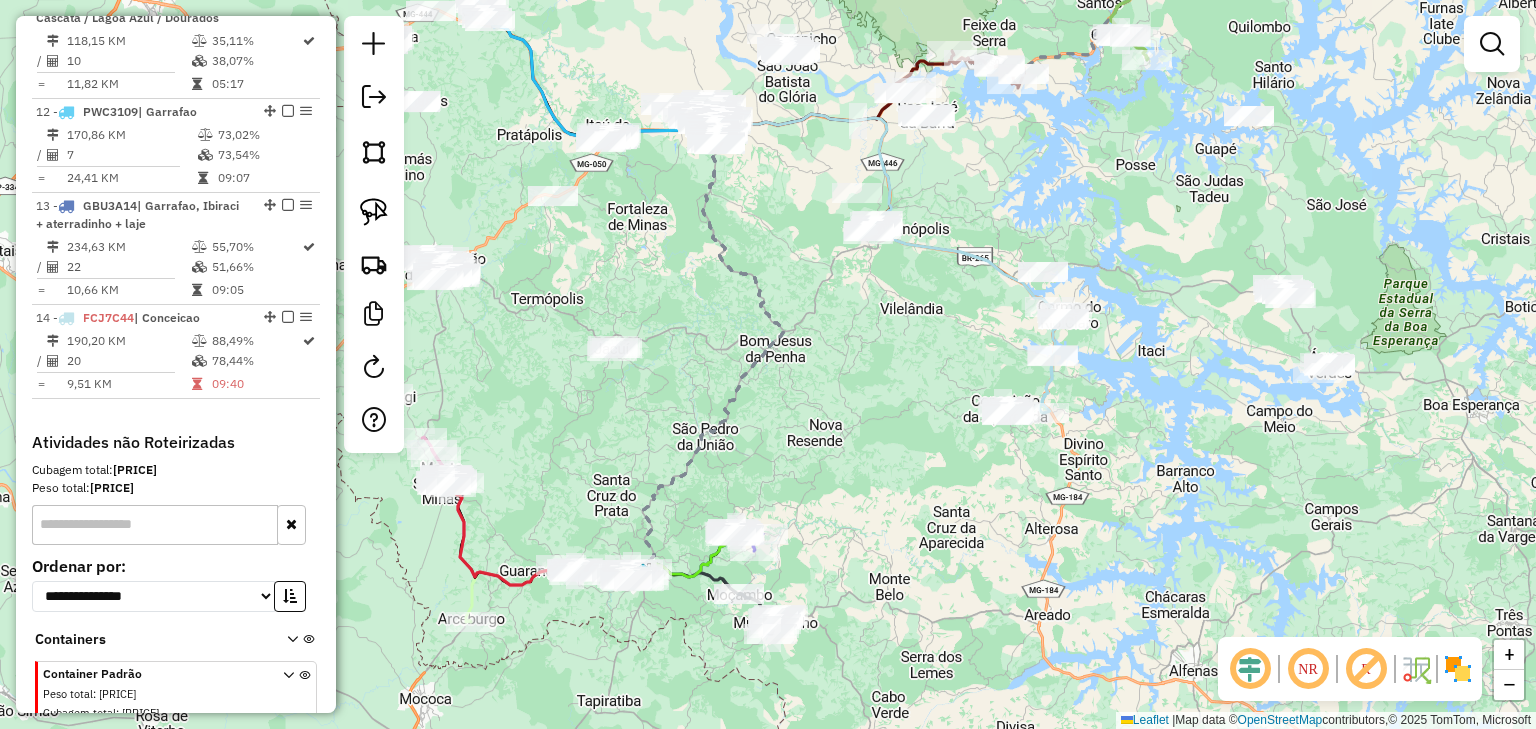 drag, startPoint x: 915, startPoint y: 381, endPoint x: 870, endPoint y: 397, distance: 47.759815 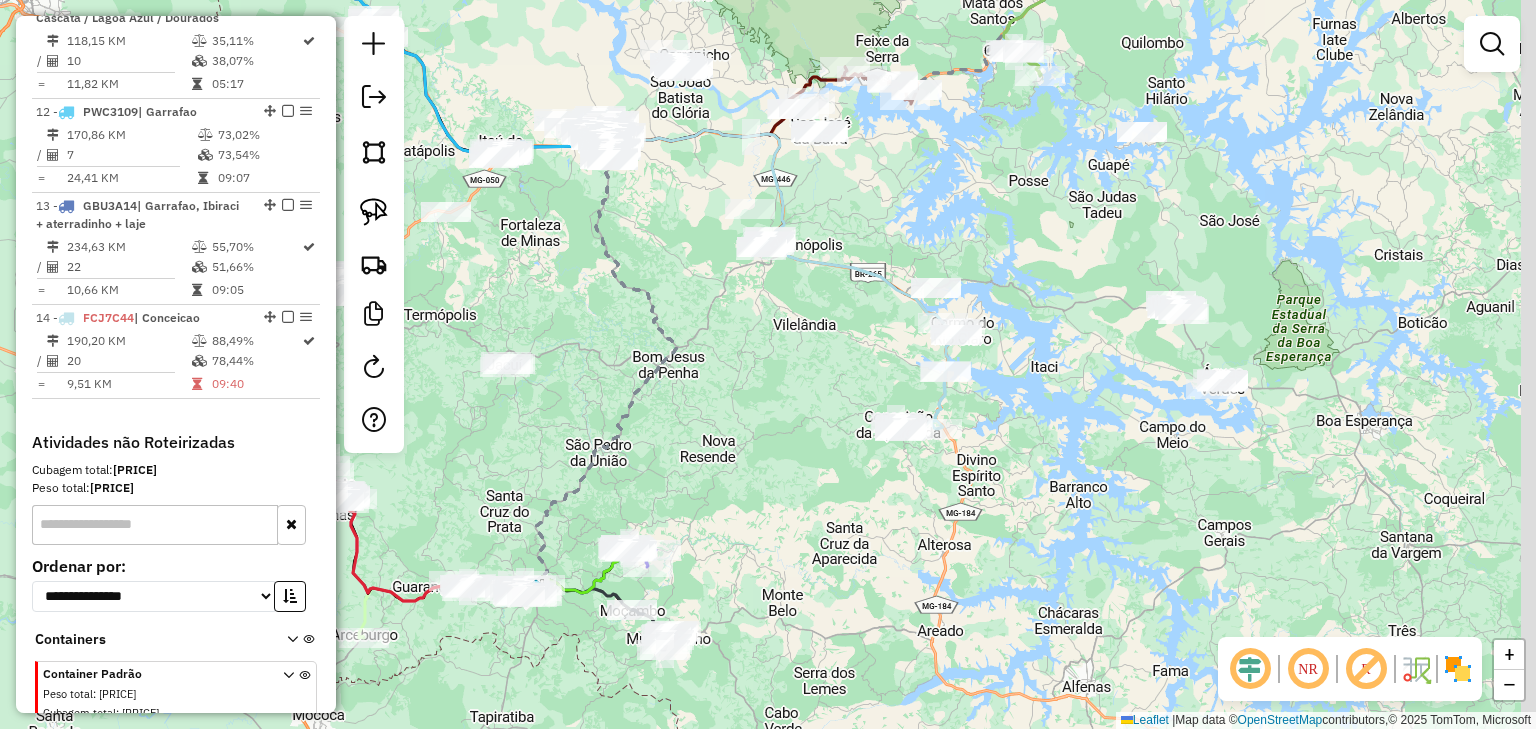 drag, startPoint x: 1130, startPoint y: 368, endPoint x: 1044, endPoint y: 372, distance: 86.09297 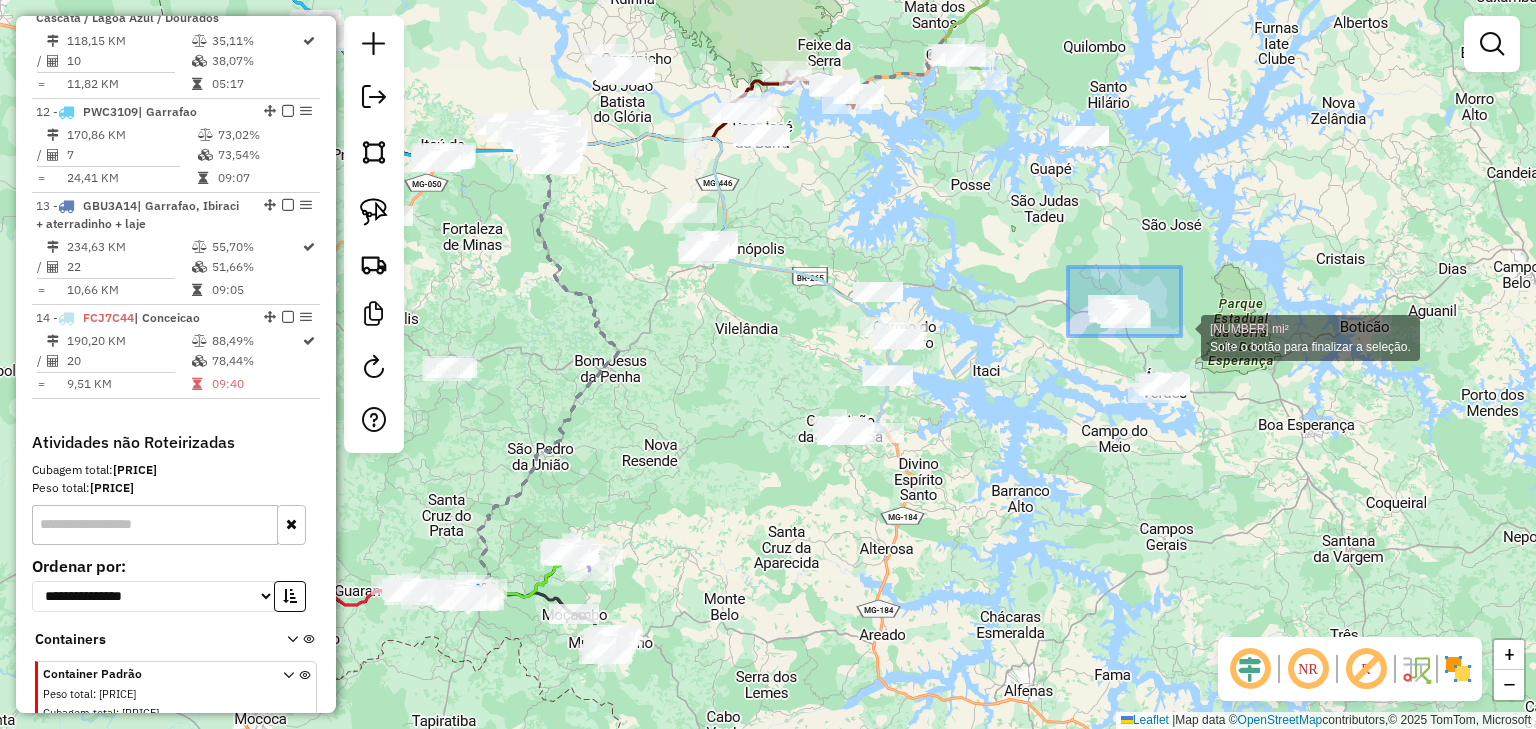drag, startPoint x: 1102, startPoint y: 291, endPoint x: 1181, endPoint y: 336, distance: 90.91754 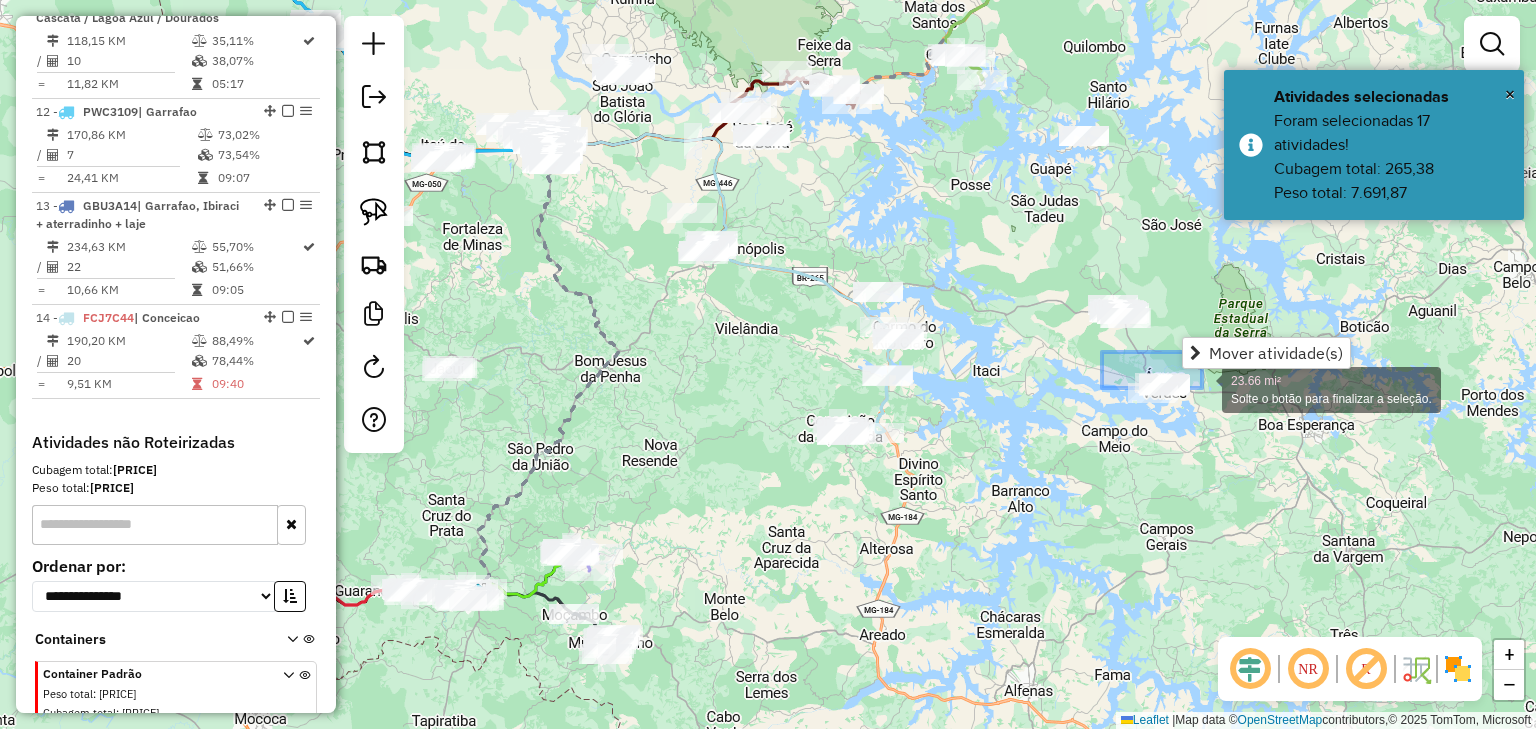 drag, startPoint x: 1102, startPoint y: 352, endPoint x: 1240, endPoint y: 440, distance: 163.6704 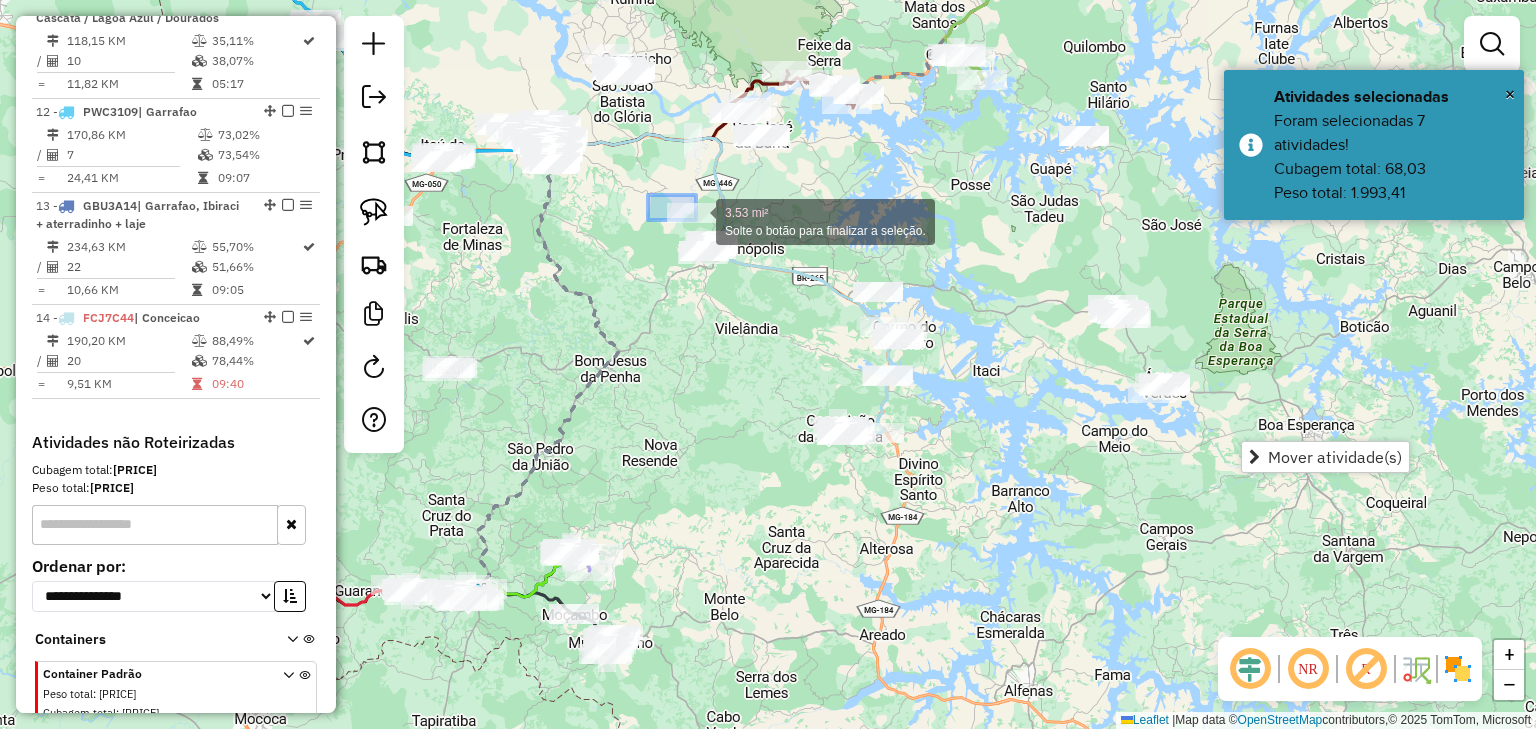 drag, startPoint x: 648, startPoint y: 195, endPoint x: 743, endPoint y: 272, distance: 122.28655 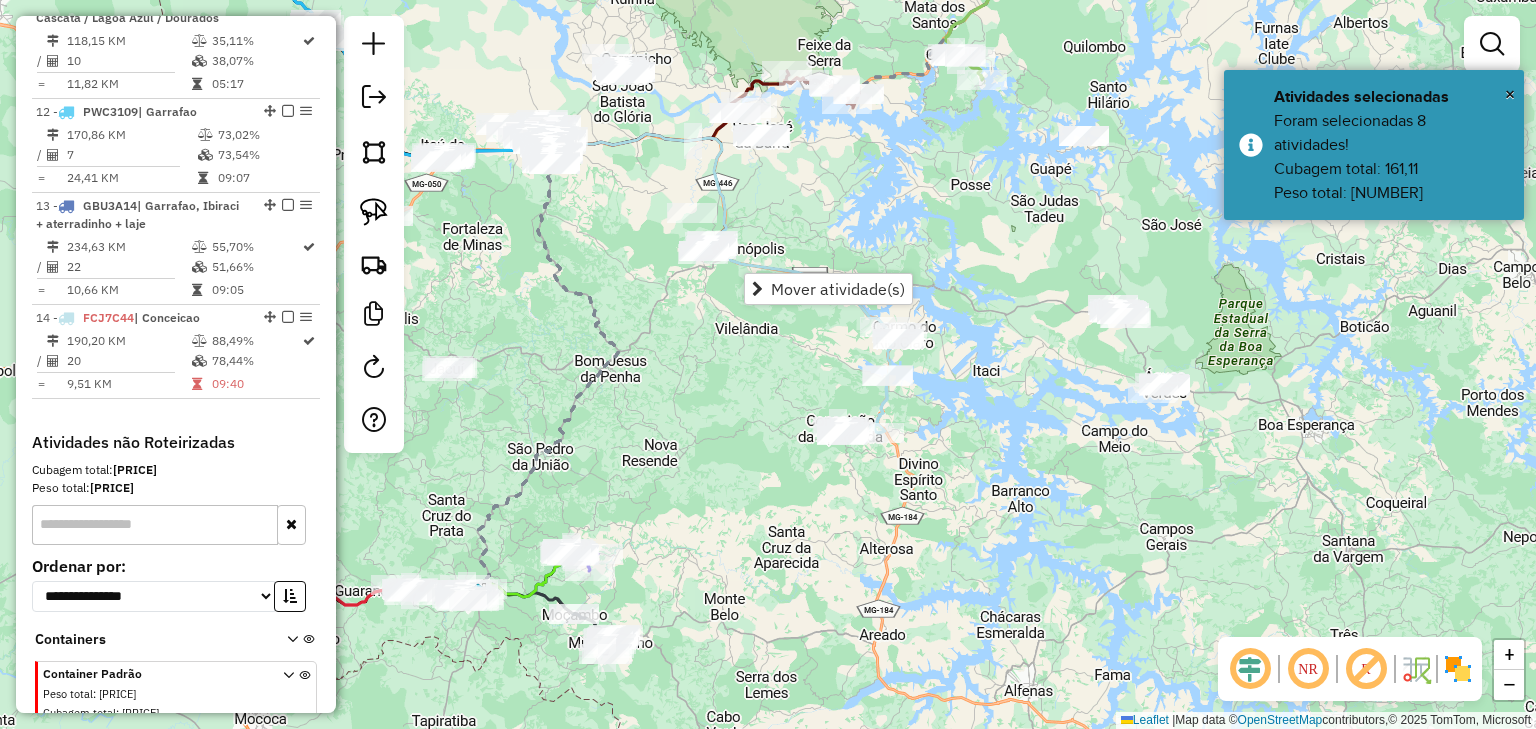 drag, startPoint x: 786, startPoint y: 308, endPoint x: 724, endPoint y: 276, distance: 69.77106 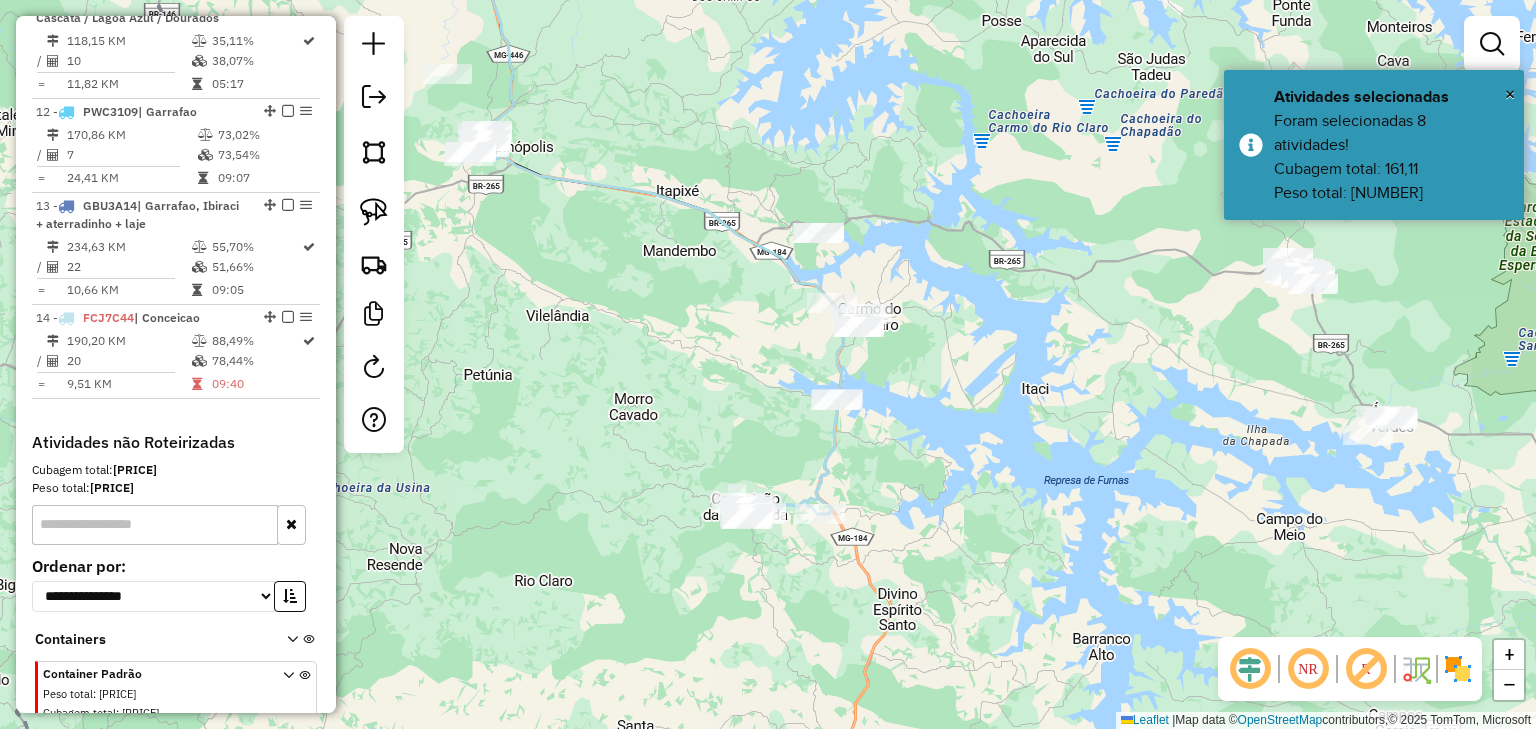 click on "Janela de atendimento Grade de atendimento Capacidade Transportadoras Veículos Cliente Pedidos  Rotas Selecione os dias de semana para filtrar as janelas de atendimento  Seg   Ter   Qua   Qui   Sex   Sáb   Dom  Informe o período da janela de atendimento: De: Até:  Filtrar exatamente a janela do cliente  Considerar janela de atendimento padrão  Selecione os dias de semana para filtrar as grades de atendimento  Seg   Ter   Qua   Qui   Sex   Sáb   Dom   Considerar clientes sem dia de atendimento cadastrado  Clientes fora do dia de atendimento selecionado Filtrar as atividades entre os valores definidos abaixo:  Peso mínimo:   Peso máximo:   Cubagem mínima:   Cubagem máxima:   De:   Até:  Filtrar as atividades entre o tempo de atendimento definido abaixo:  De:   Até:   Considerar capacidade total dos clientes não roteirizados Transportadora: Selecione um ou mais itens Tipo de veículo: Selecione um ou mais itens Veículo: Selecione um ou mais itens Motorista: Selecione um ou mais itens Nome: Rótulo:" 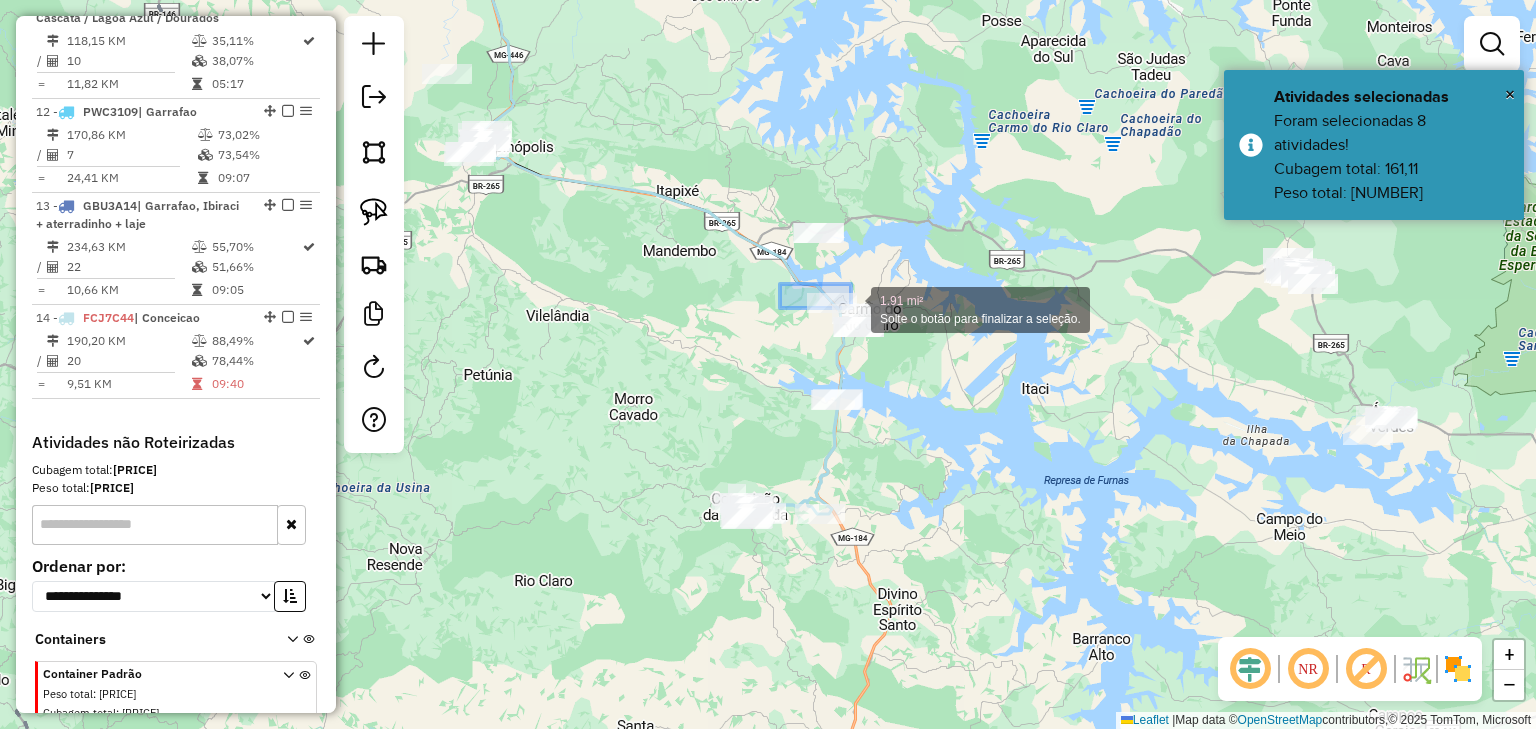 drag, startPoint x: 795, startPoint y: 285, endPoint x: 923, endPoint y: 347, distance: 142.22517 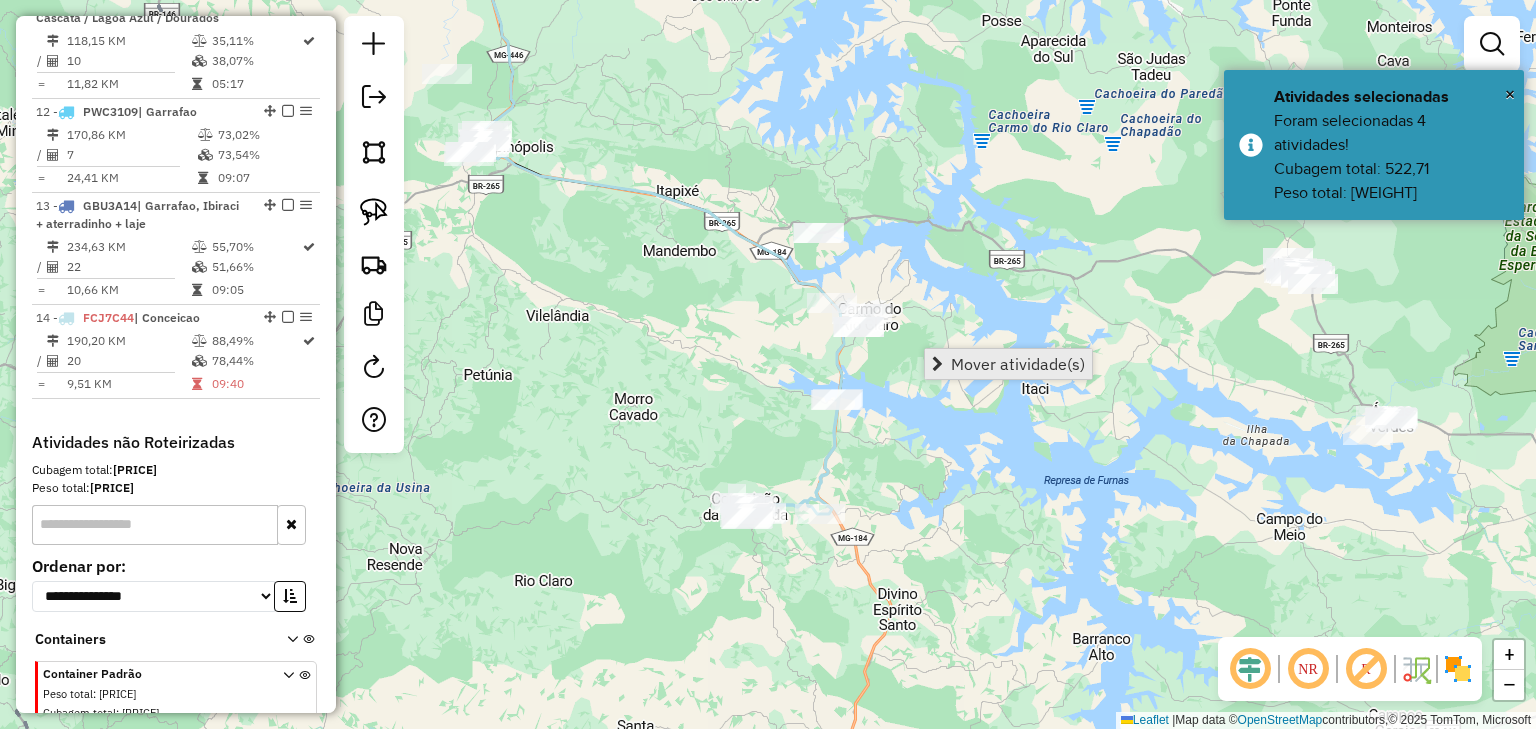 click on "Mover atividade(s)" at bounding box center (1018, 364) 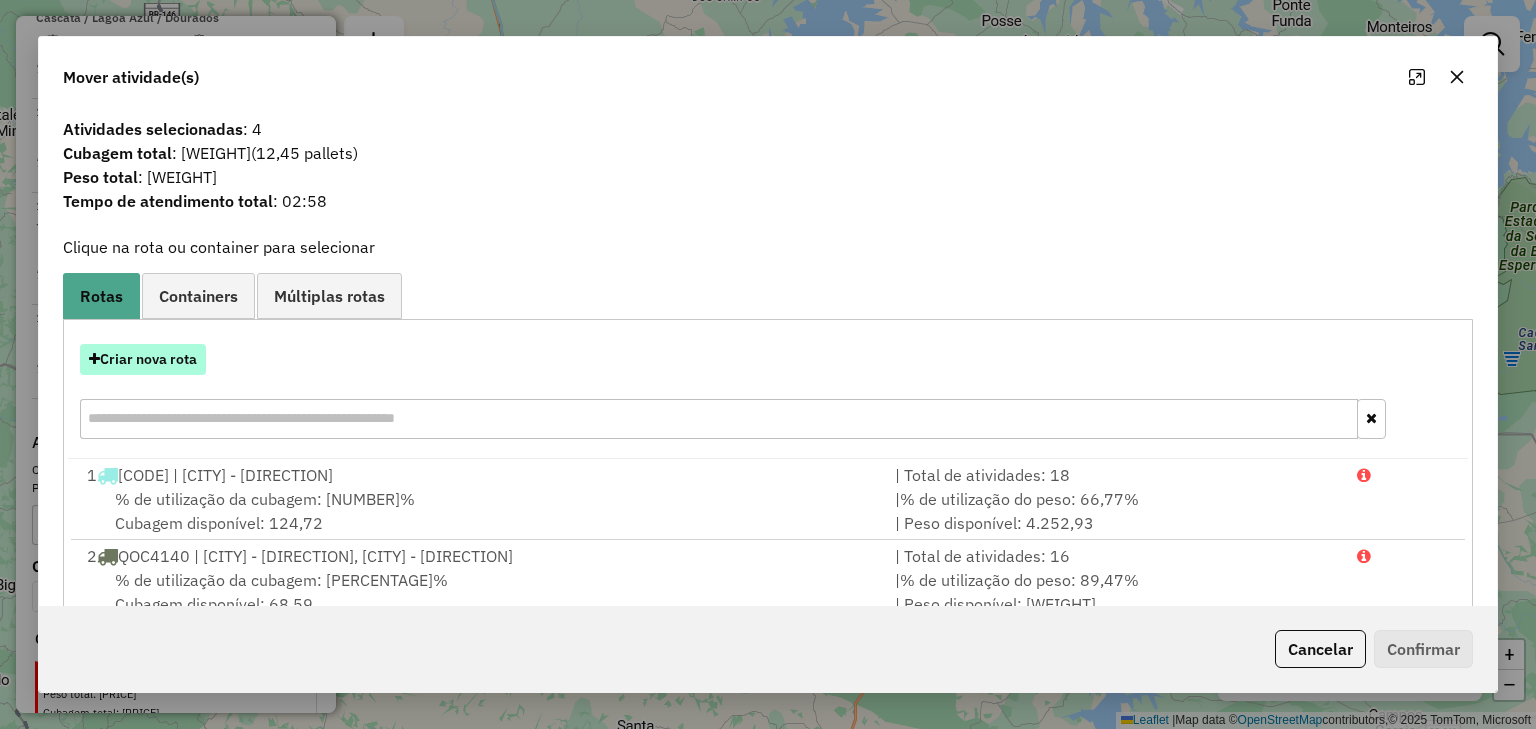 click on "Criar nova rota" at bounding box center [143, 359] 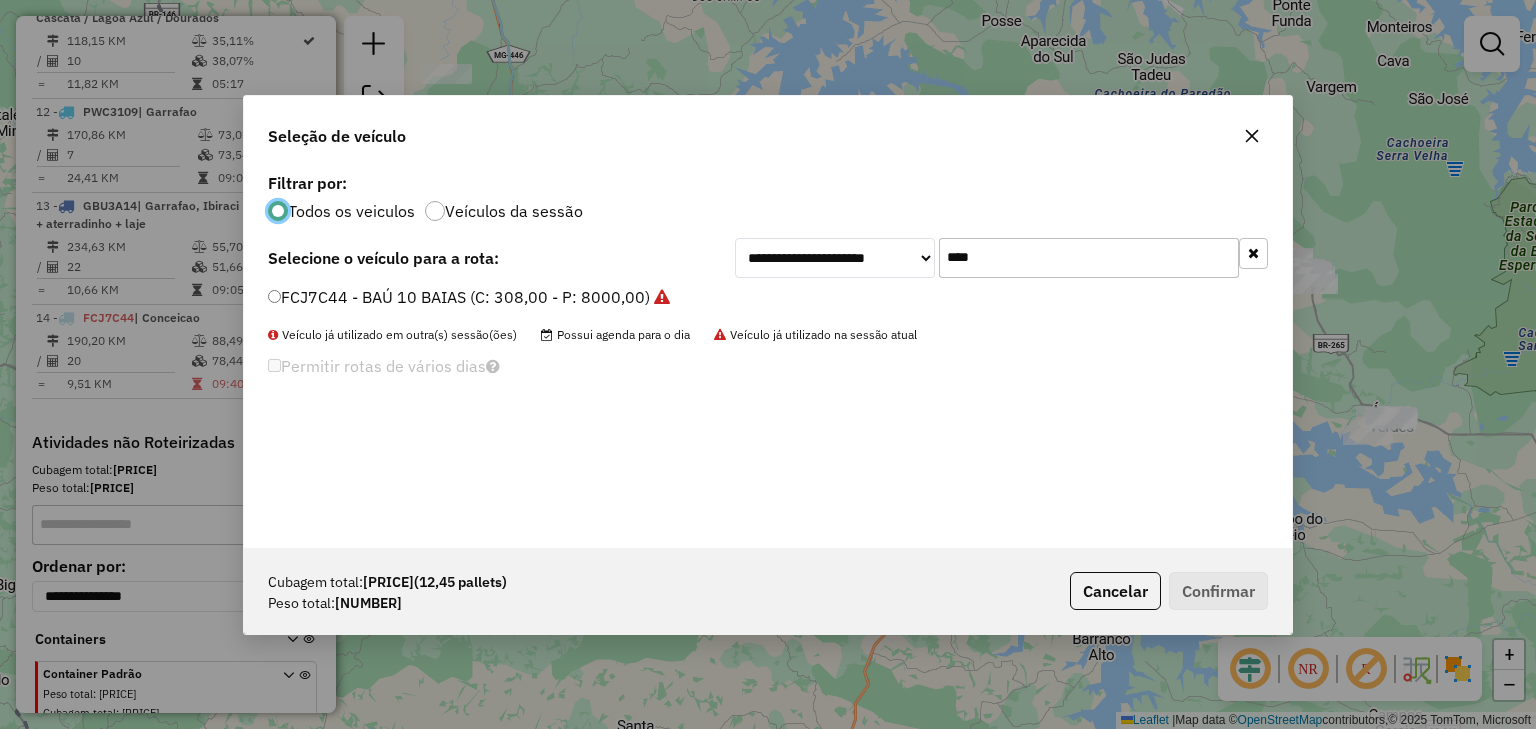 scroll, scrollTop: 10, scrollLeft: 6, axis: both 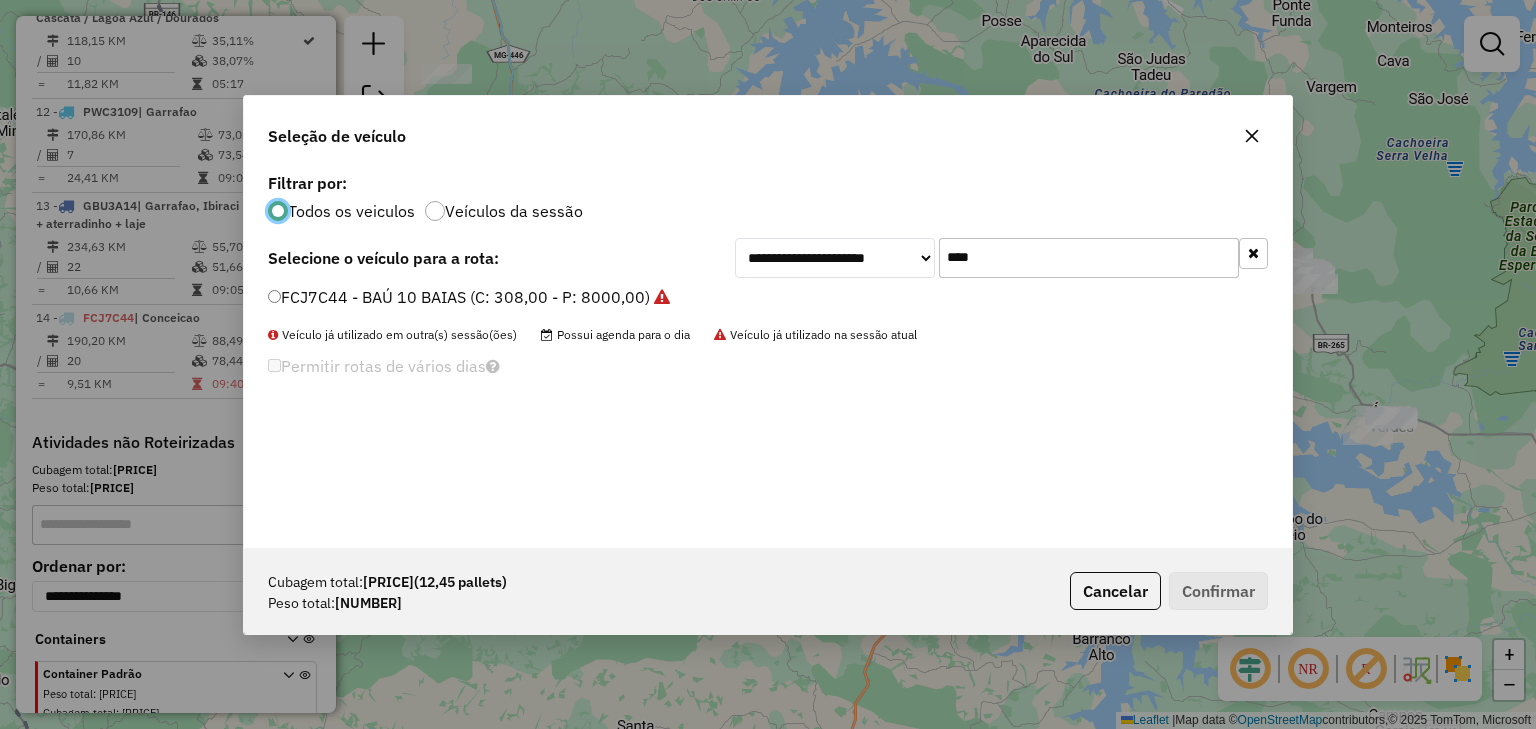 drag, startPoint x: 980, startPoint y: 260, endPoint x: 867, endPoint y: 248, distance: 113.63538 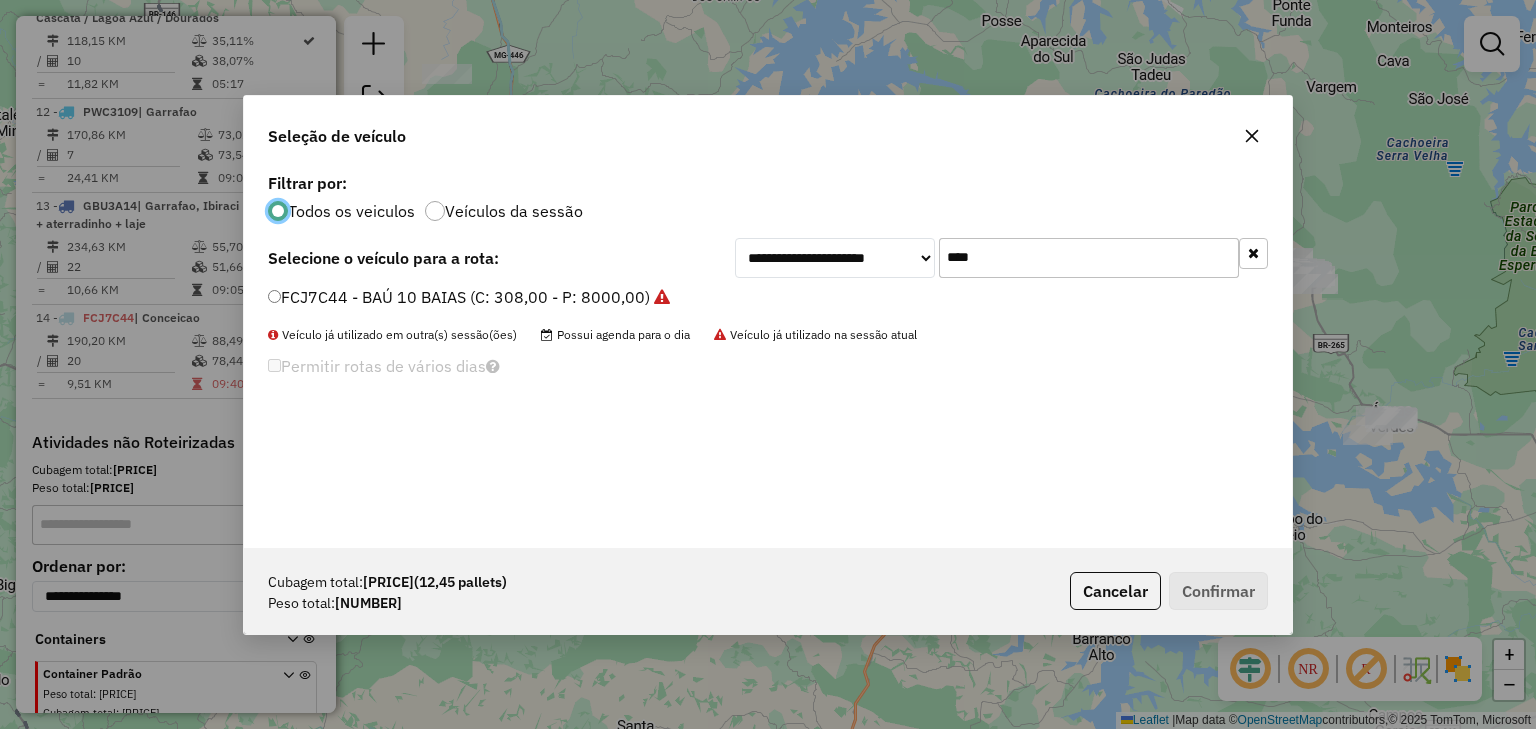click on "**********" 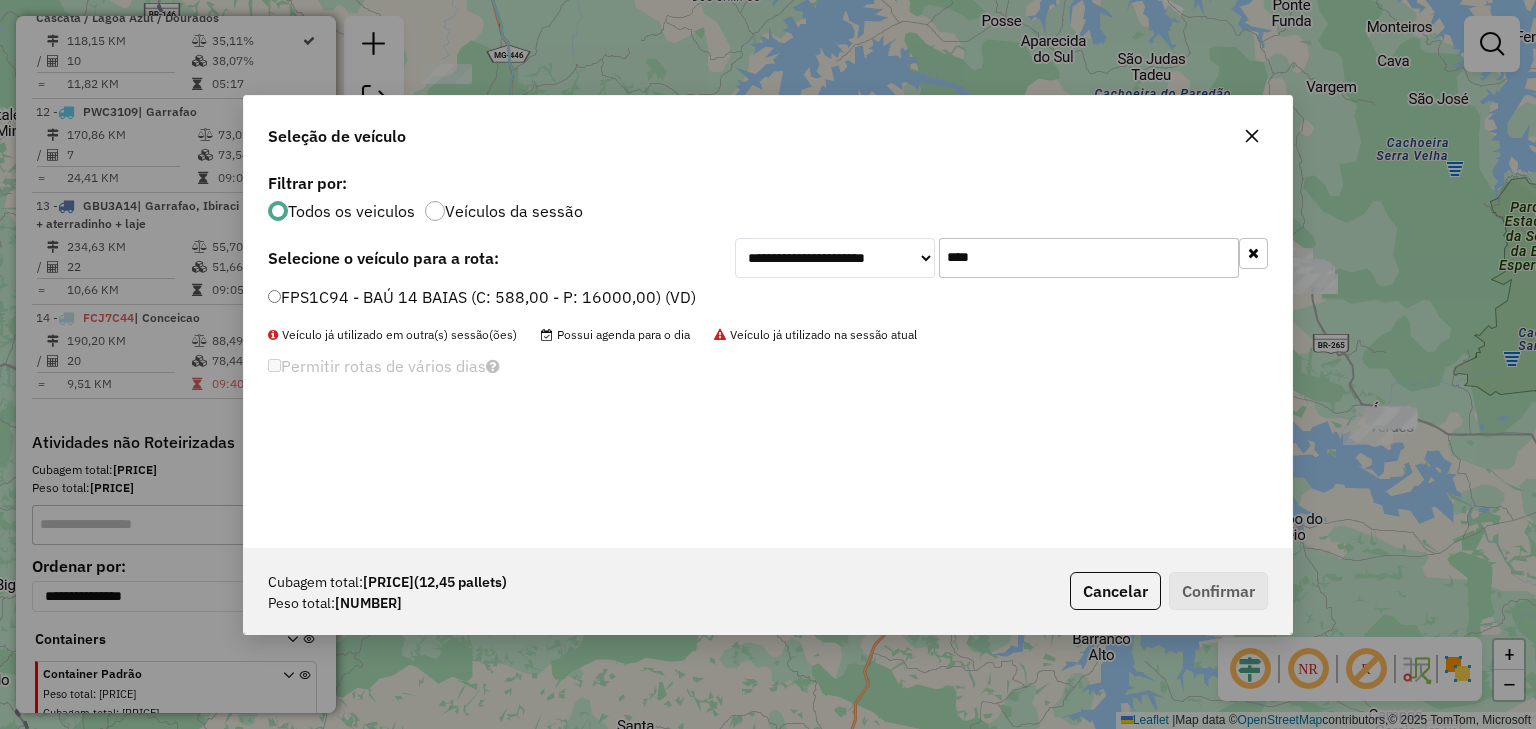 type on "****" 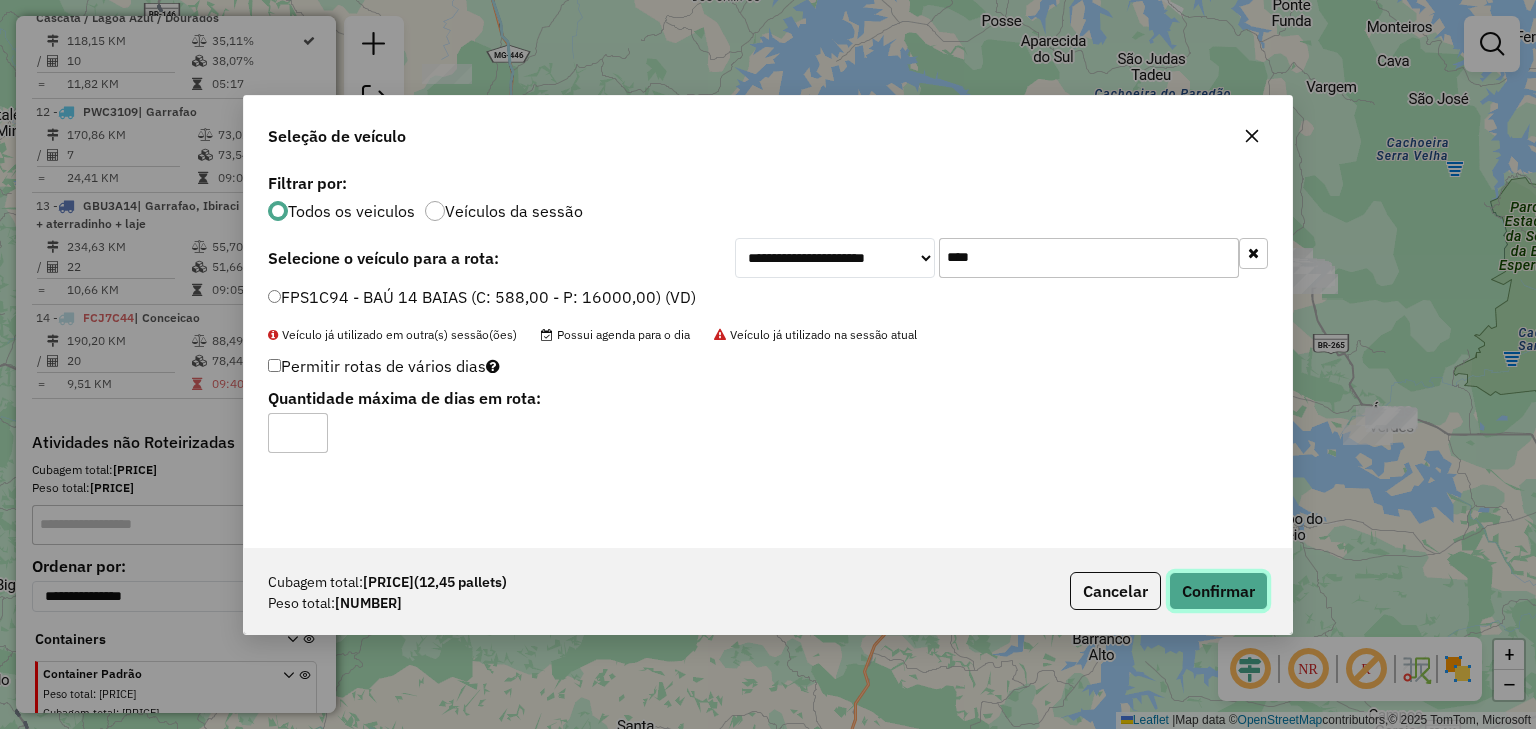 click on "Confirmar" 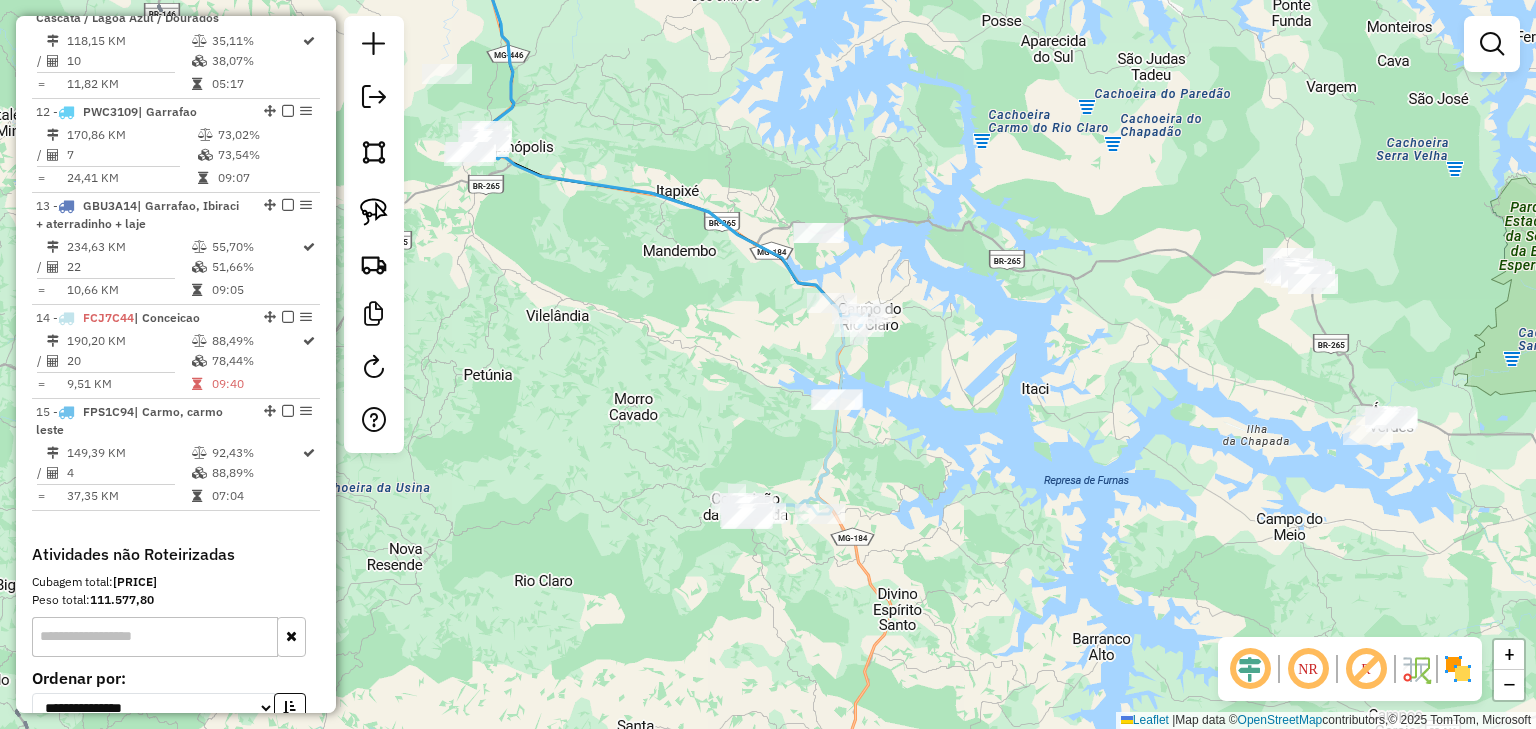click 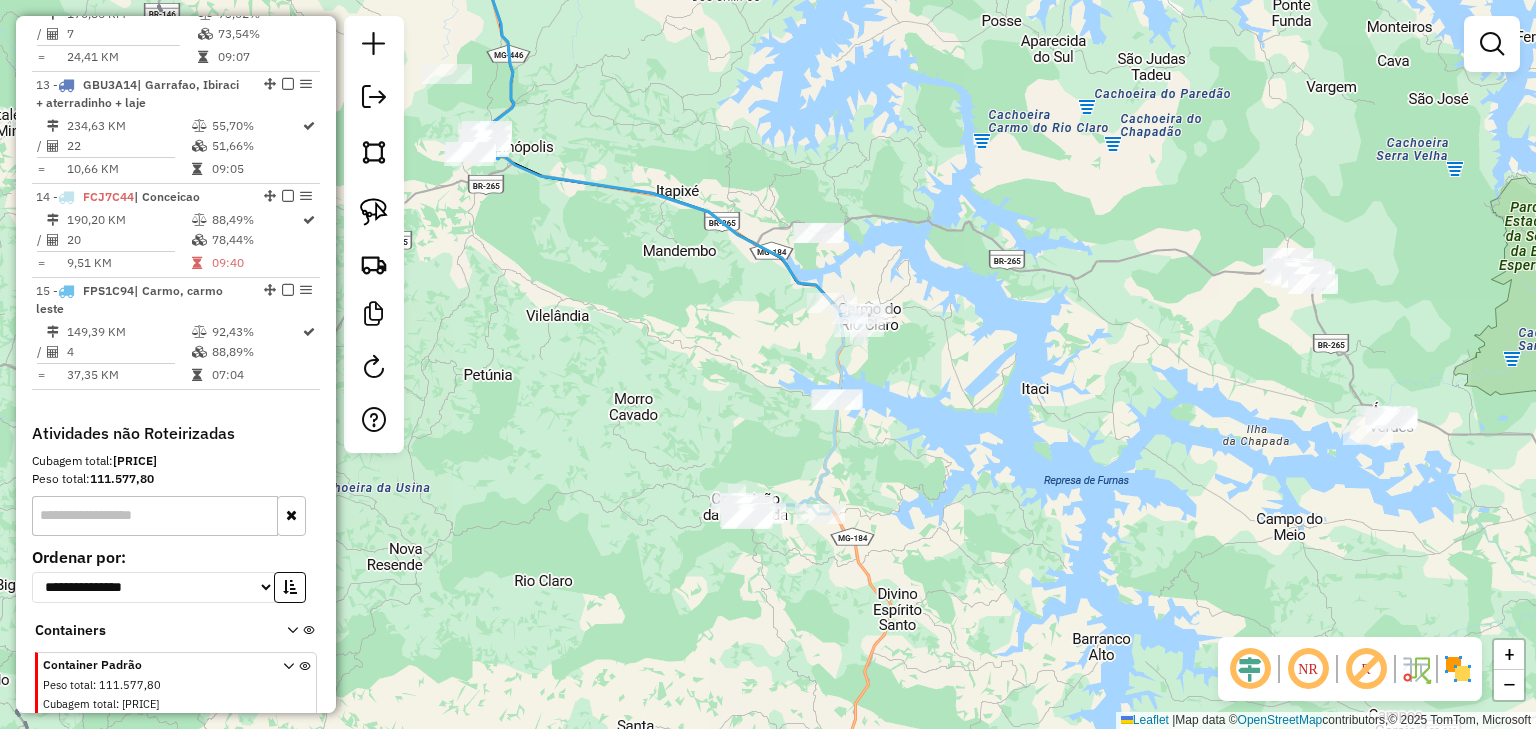 select on "*********" 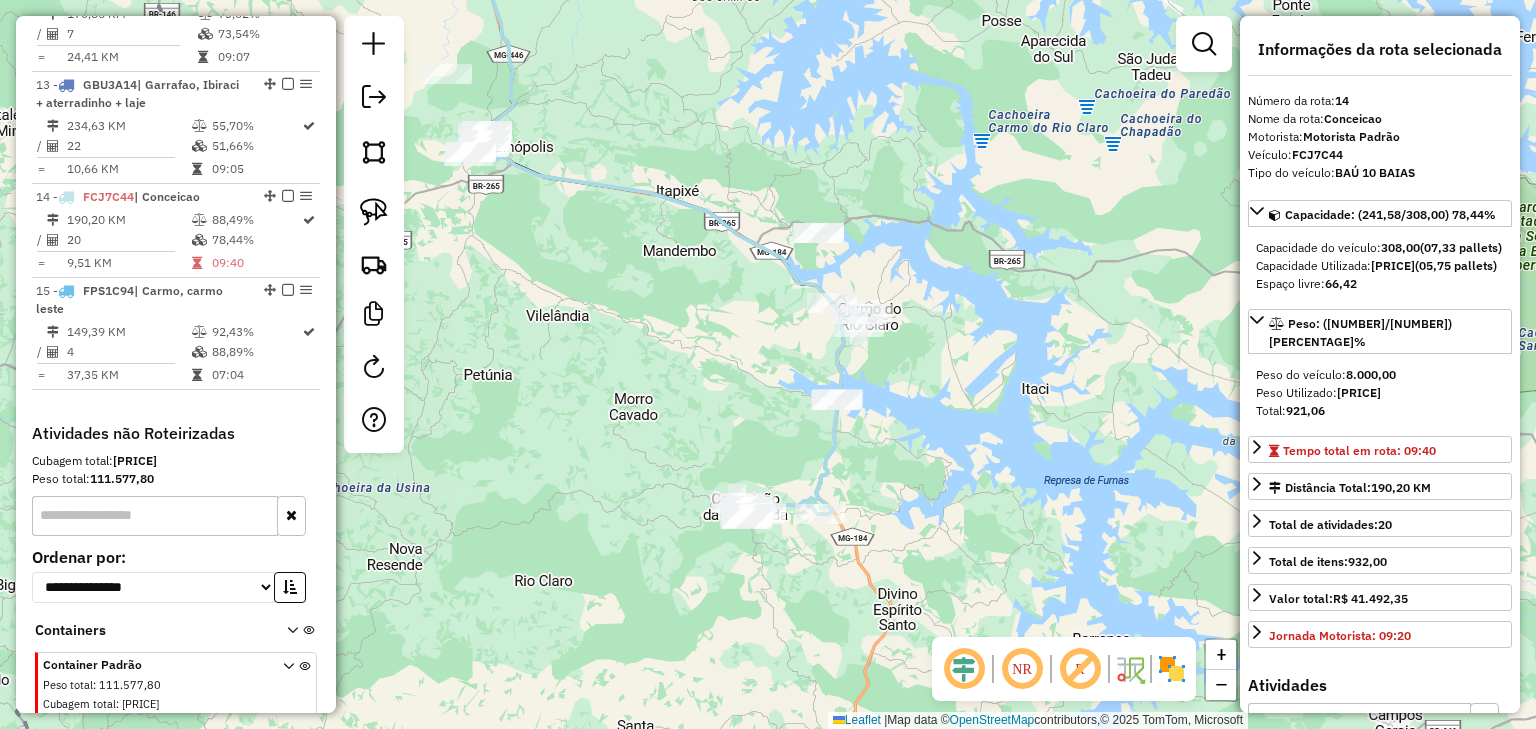 scroll, scrollTop: 1984, scrollLeft: 0, axis: vertical 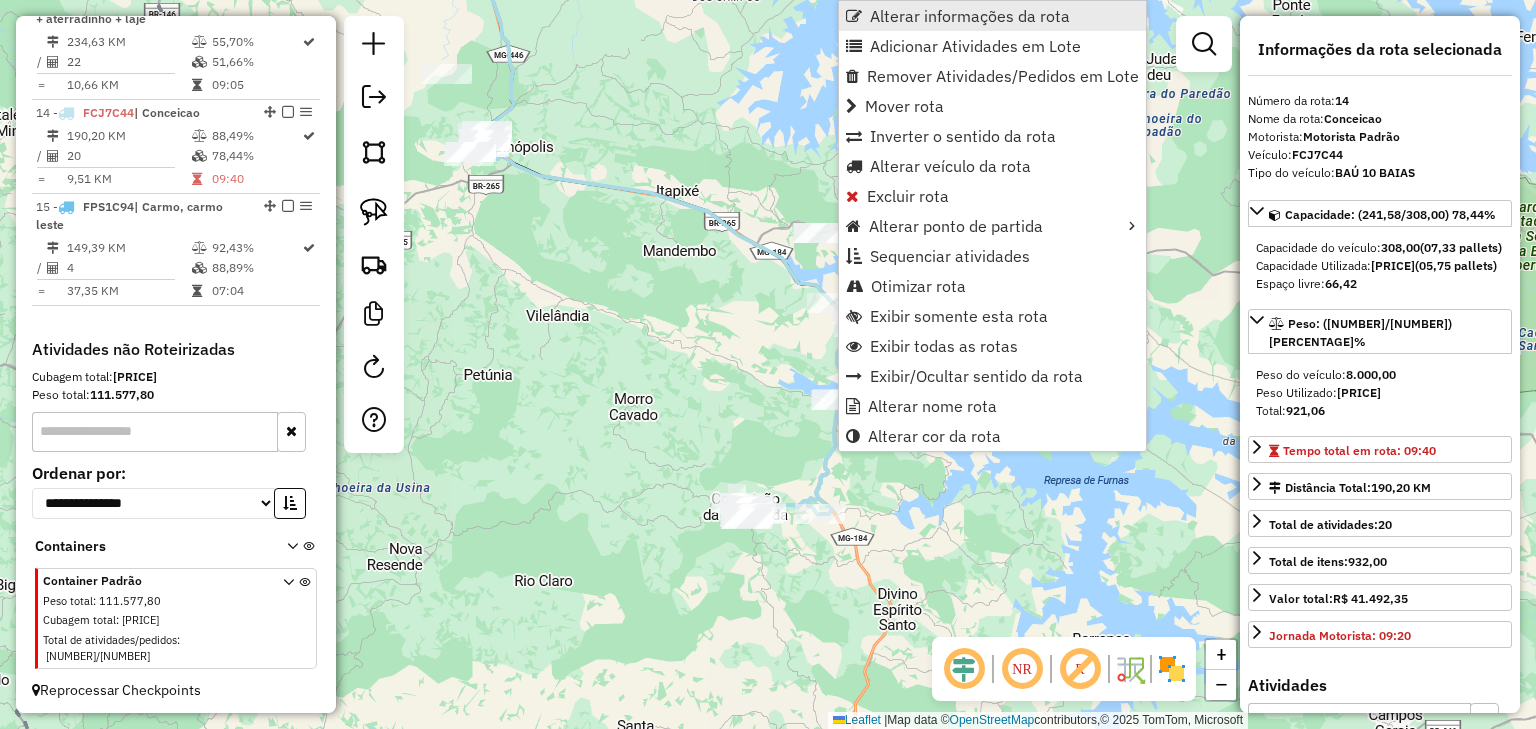 click on "Alterar informações da rota" at bounding box center [970, 16] 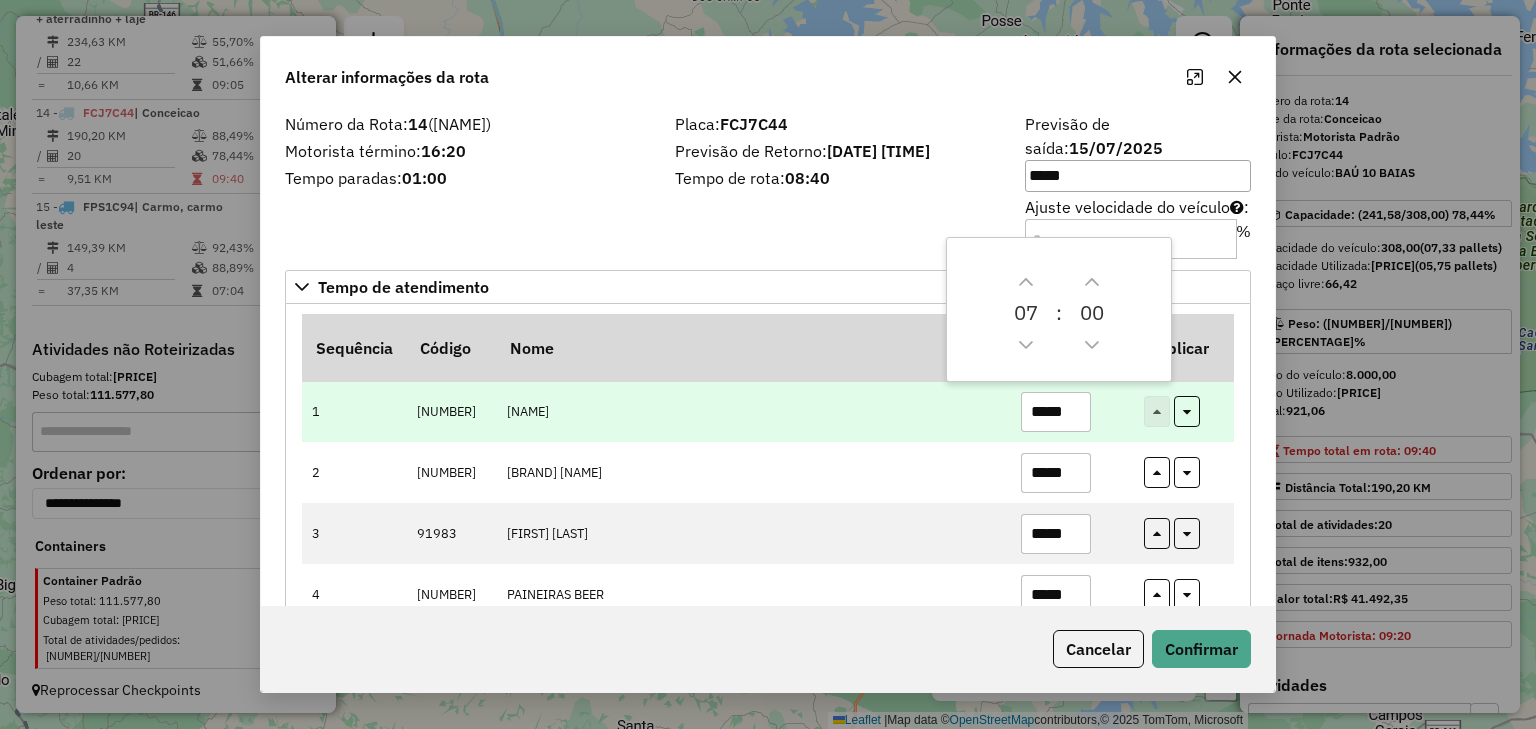 drag, startPoint x: 1066, startPoint y: 395, endPoint x: 976, endPoint y: 388, distance: 90.27181 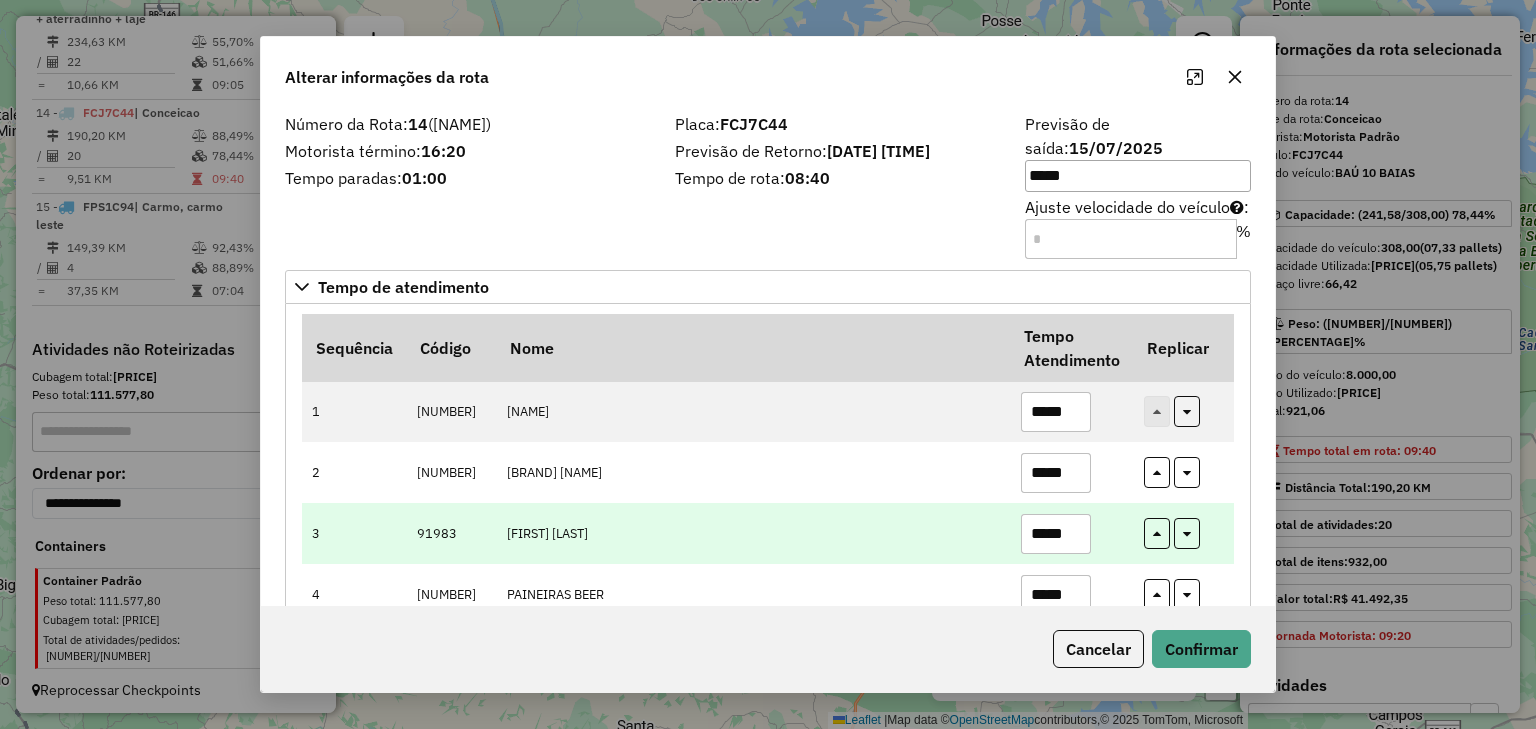 type on "*****" 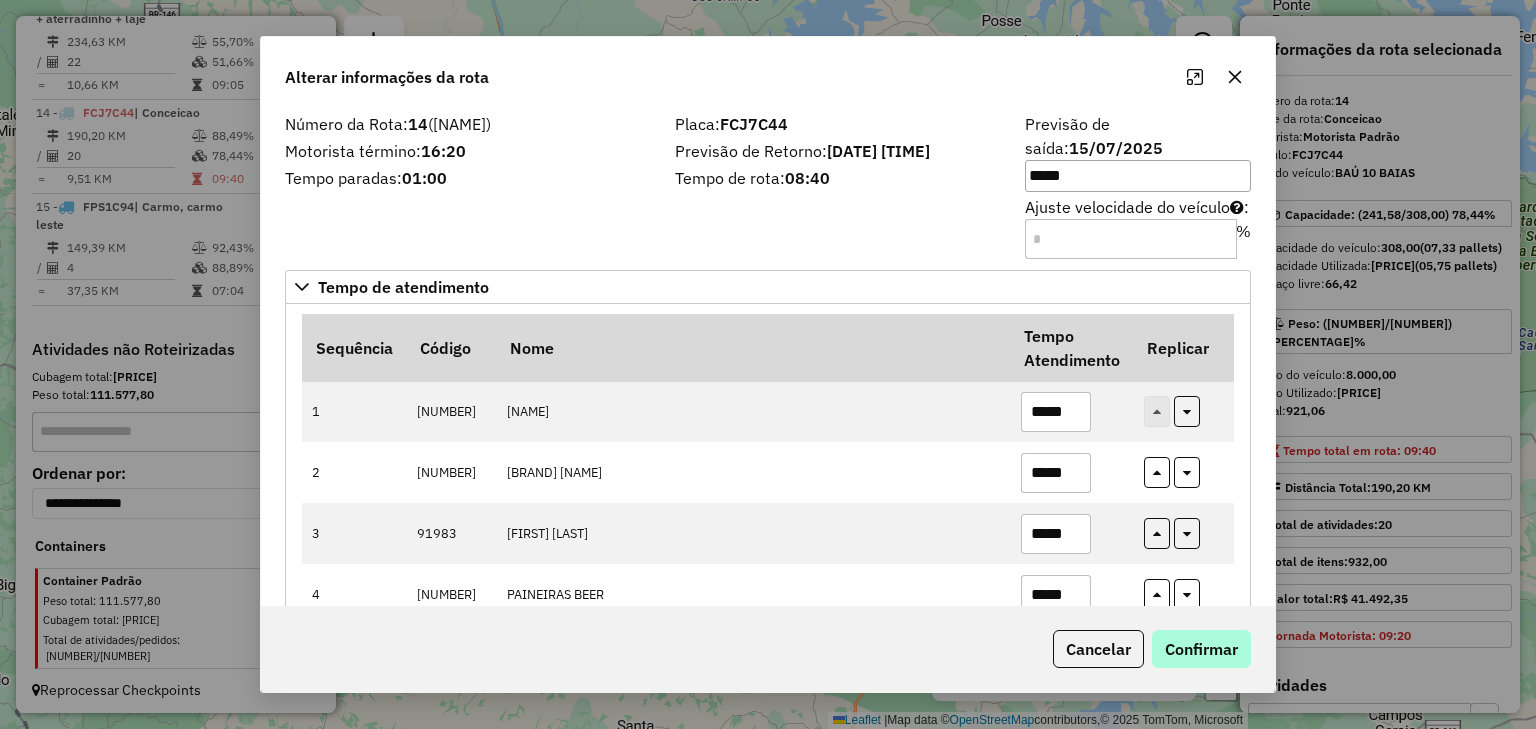 type on "*****" 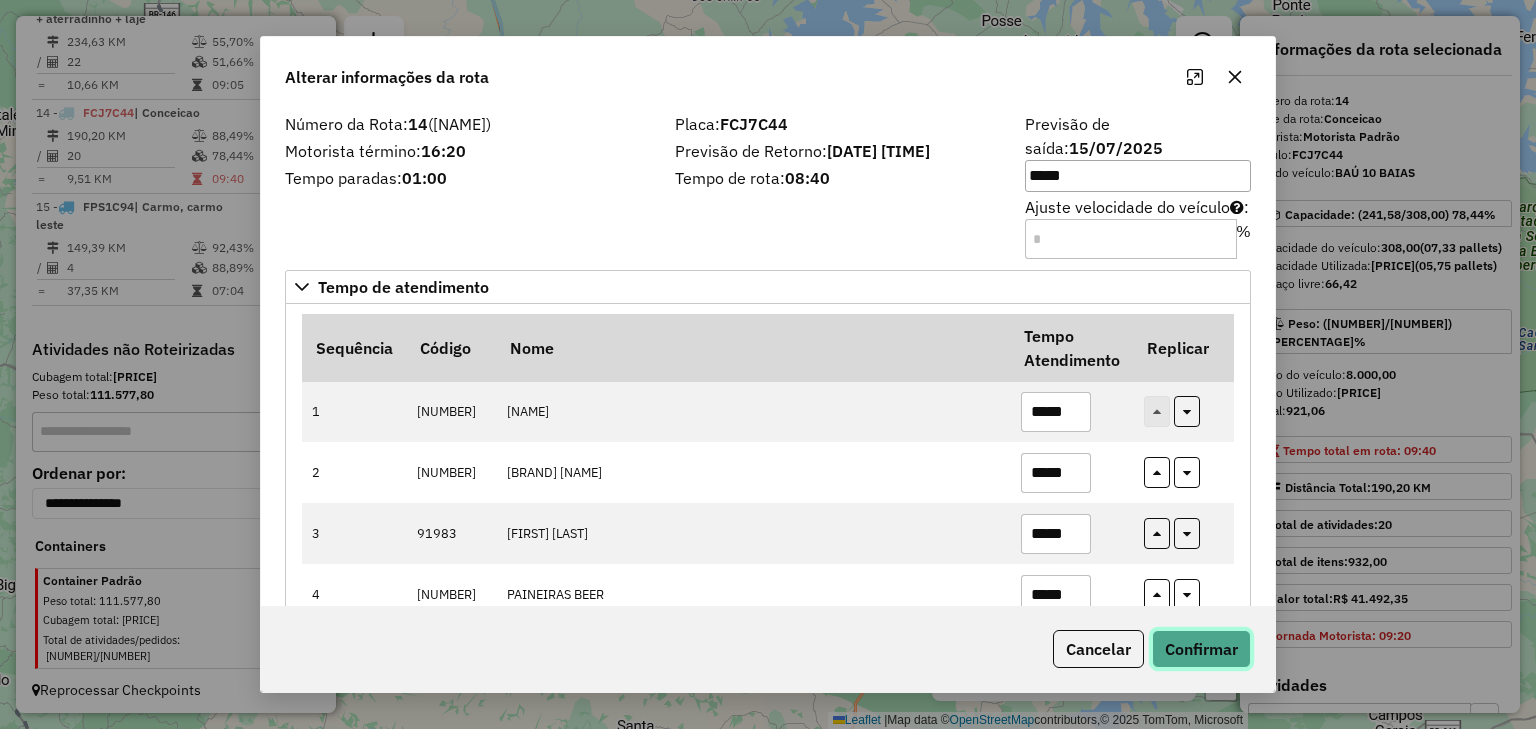 click on "Confirmar" 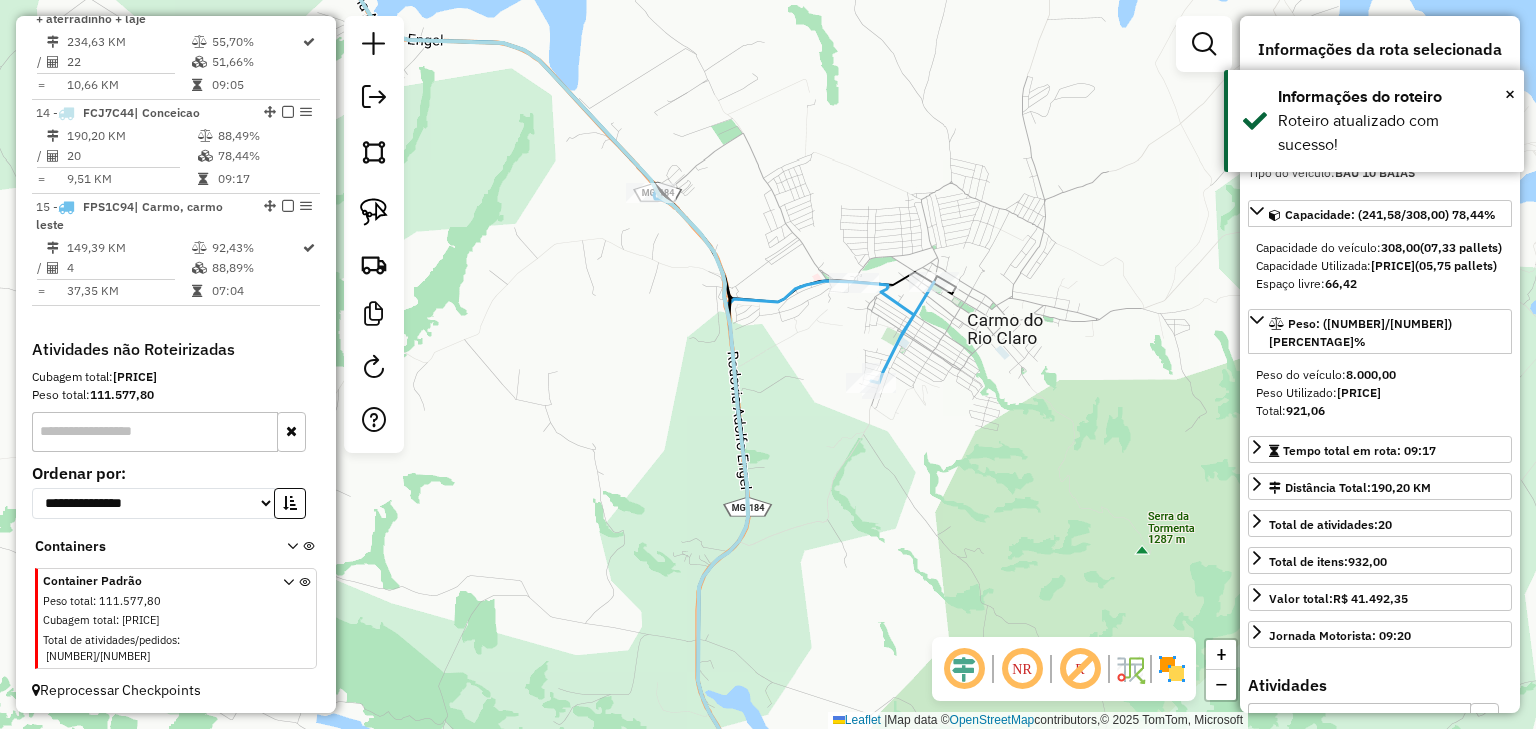 click 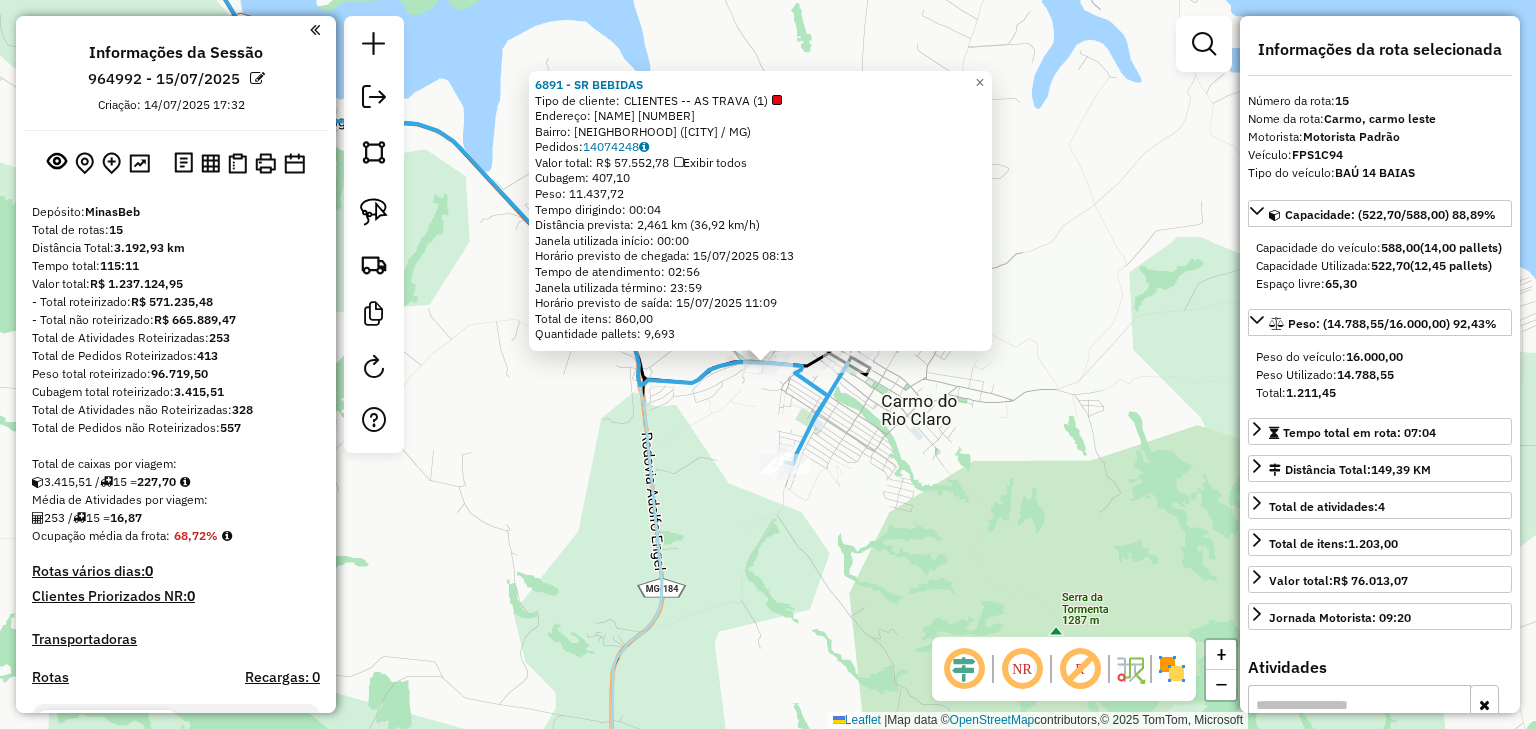 select on "*********" 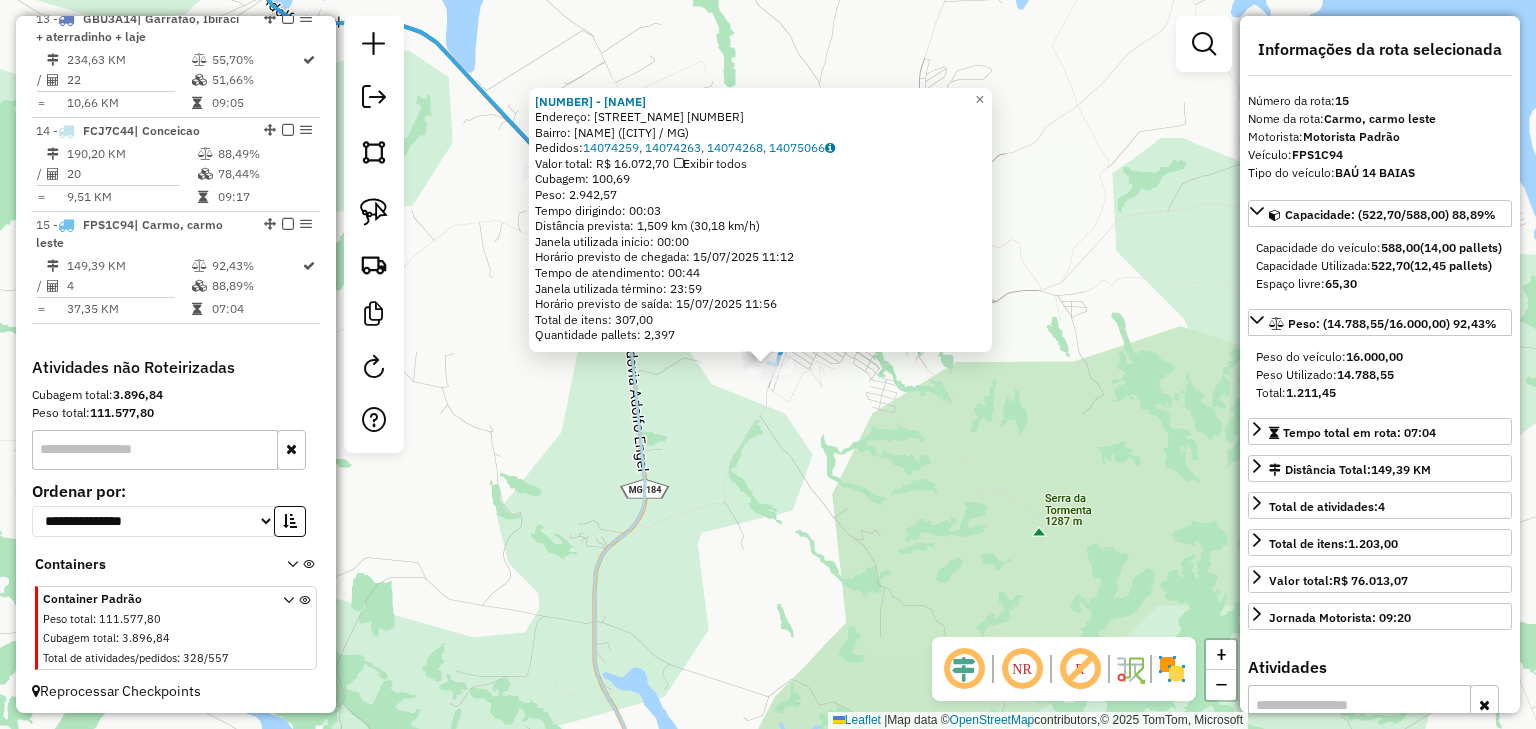 click on "[NUMBER] - [NAME]  Endereço:  [STREET] [NUMBER]   Bairro: [NEIGHBORHOOD] ([CITY] / [STATE])   Pedidos:  [ID], [ID], [ID], [ID]   Valor total: [PRICE]   Exibir todos   Cubagem: [CUBAGE]  Peso: [WEIGHT]  Tempo dirigindo: [TIME]   Distância prevista: [DISTANCE] km ([SPEED] km/h)   Janela utilizada início: [TIME]   Horário previsto de chegada: [DATE] [TIME]   Tempo de atendimento: [TIME]   Janela utilizada término: [TIME]   Horário previsto de saída: [DATE] [TIME]   Total de itens: [ITEMS]   Quantidade pallets: [PALLETS]  × Janela de atendimento Grade de atendimento Capacidade Transportadoras Veículos Cliente Pedidos  Rotas Selecione os dias de semana para filtrar as janelas de atendimento  Seg   Ter   Qua   Qui   Sex   Sáb   Dom  Informe o período da janela de atendimento: De: Até:  Filtrar exatamente a janela do cliente  Considerar janela de atendimento padrão  Selecione os dias de semana para filtrar as grades de atendimento  Seg   Ter   Qua   Qui   Sex   Sáb  +" 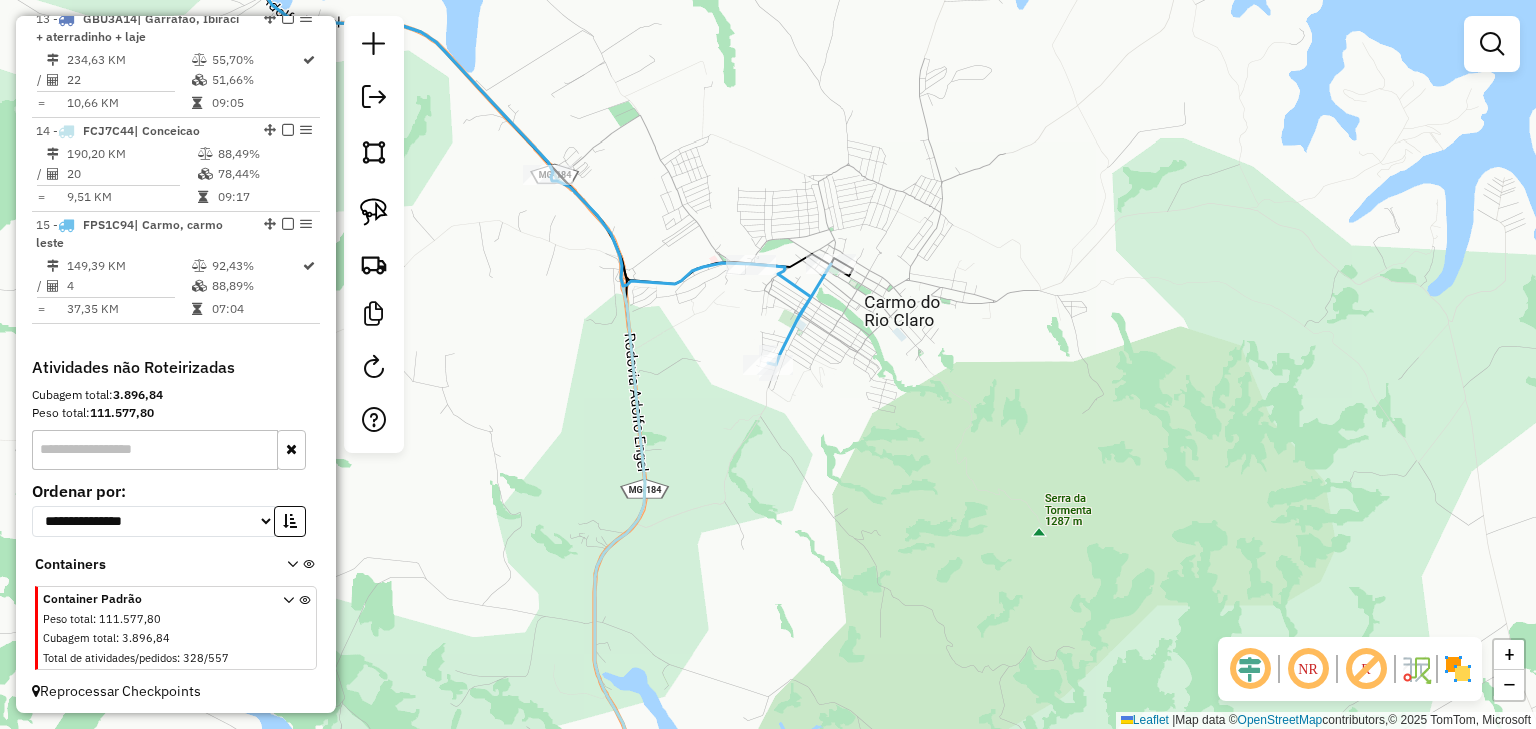 select on "*********" 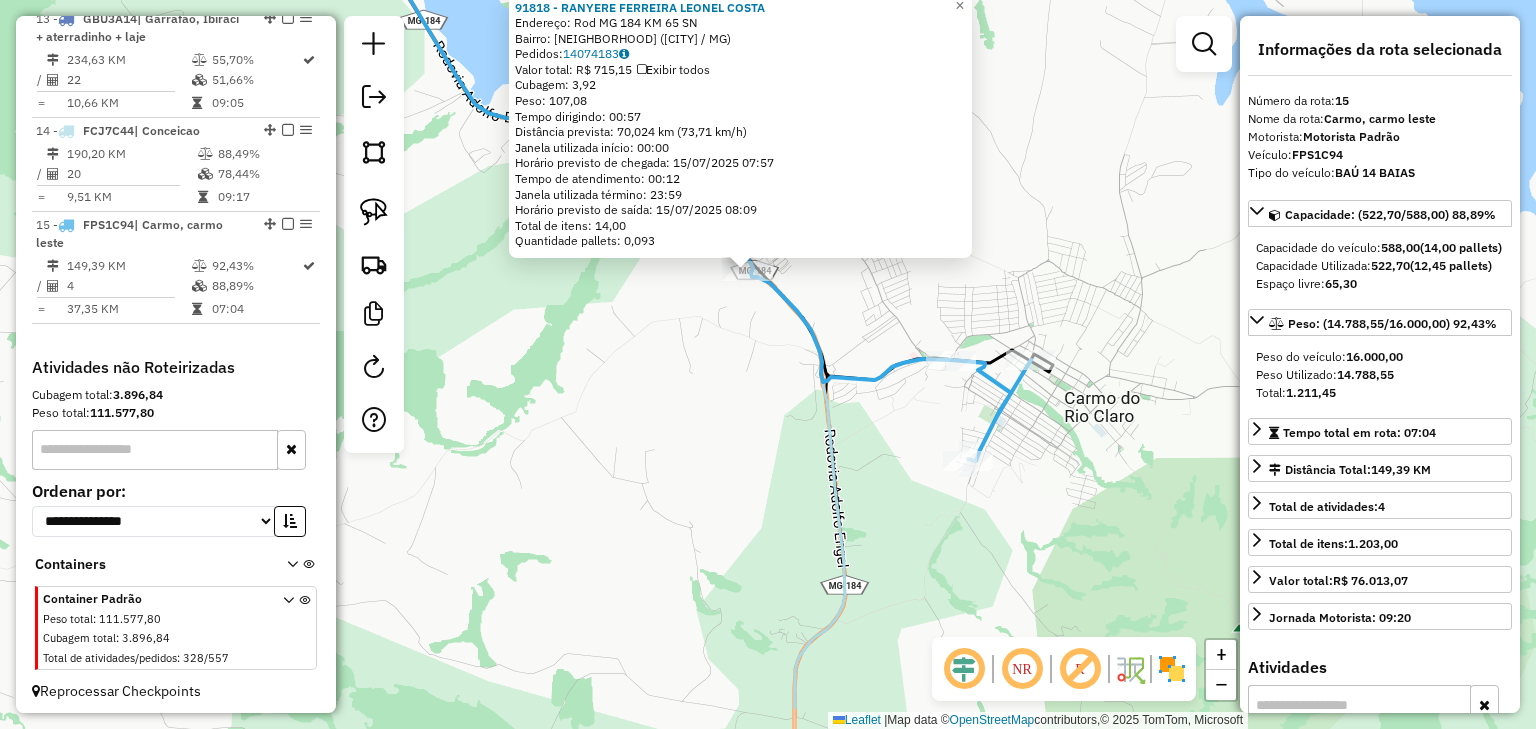 drag, startPoint x: 750, startPoint y: 488, endPoint x: 733, endPoint y: 323, distance: 165.87344 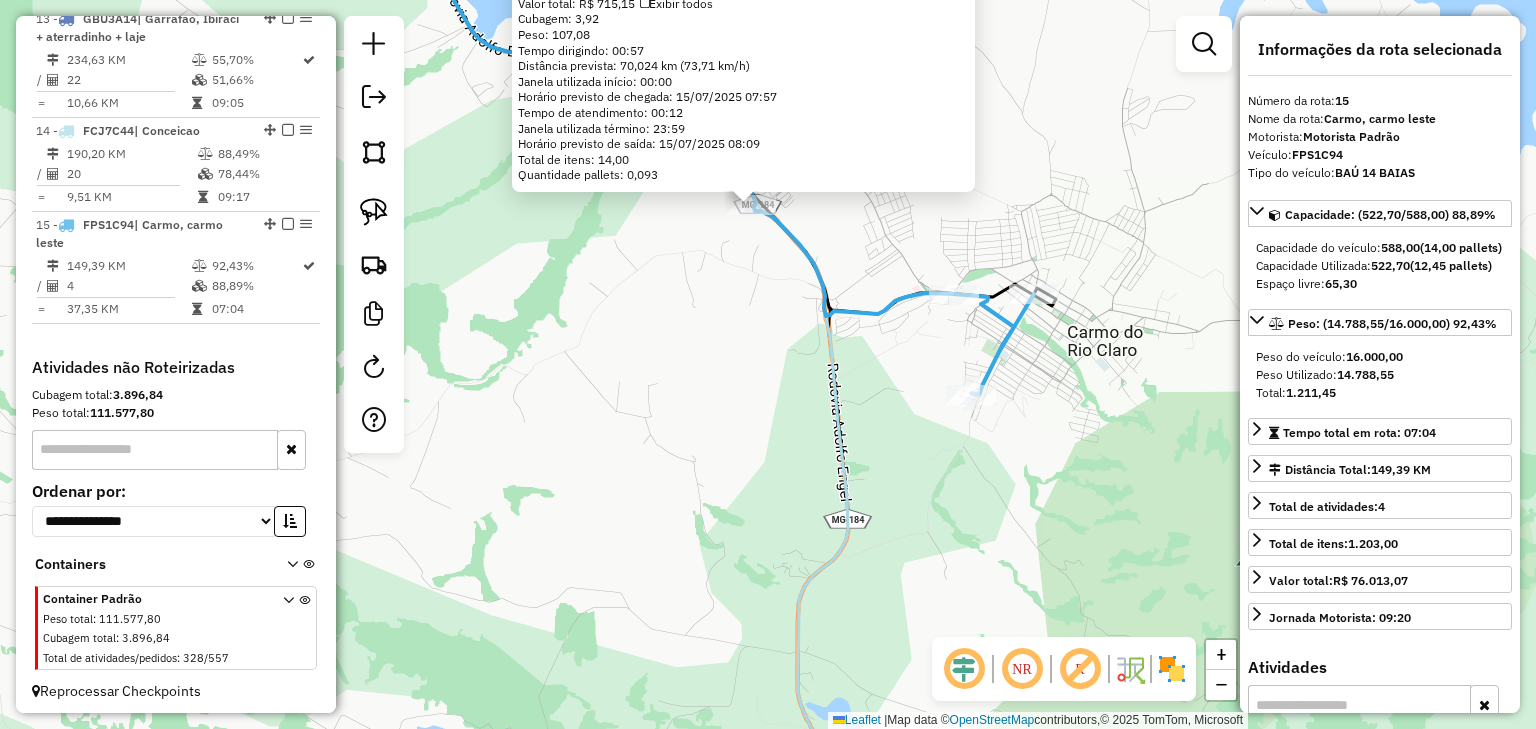 click on "Endereço: Rod MG [NUMBER] KM [NUMBER] SN Bairro: [NAME] ([CITY] / MG) Pedidos: [ID] Valor total: [CURRENCY] [AMOUNT] Exibir todos Cubagem: [NUMBER] Peso: [NUMBER] Tempo dirigindo: [TIME] Distância prevista: [DISTANCE] km ([SPEED] km/h) Janela utilizada início: [TIME] Horário previsto de chegada: [DATE] [TIME] Tempo de atendimento: [TIME] Janela utilizada término: [TIME] Horário previsto de saída: [DATE] [TIME] Total de itens: [NUMBER] Quantidade pallets: [NUMBER] × Janela de atendimento Grade de atendimento Capacidade Transportadoras Veículos Cliente Pedidos Rotas Selecione os dias de semana para filtrar as janelas de atendimento Seg Ter Qua Qui Sex Sáb Dom Informe o período da janela de atendimento: De: Até: Filtrar exatamente a janela do cliente Considerar janela de atendimento padrão Selecione os dias de semana para filtrar as grades de atendimento Seg Ter Qua Qui Sex Sáb Dom Peso mínimo:" 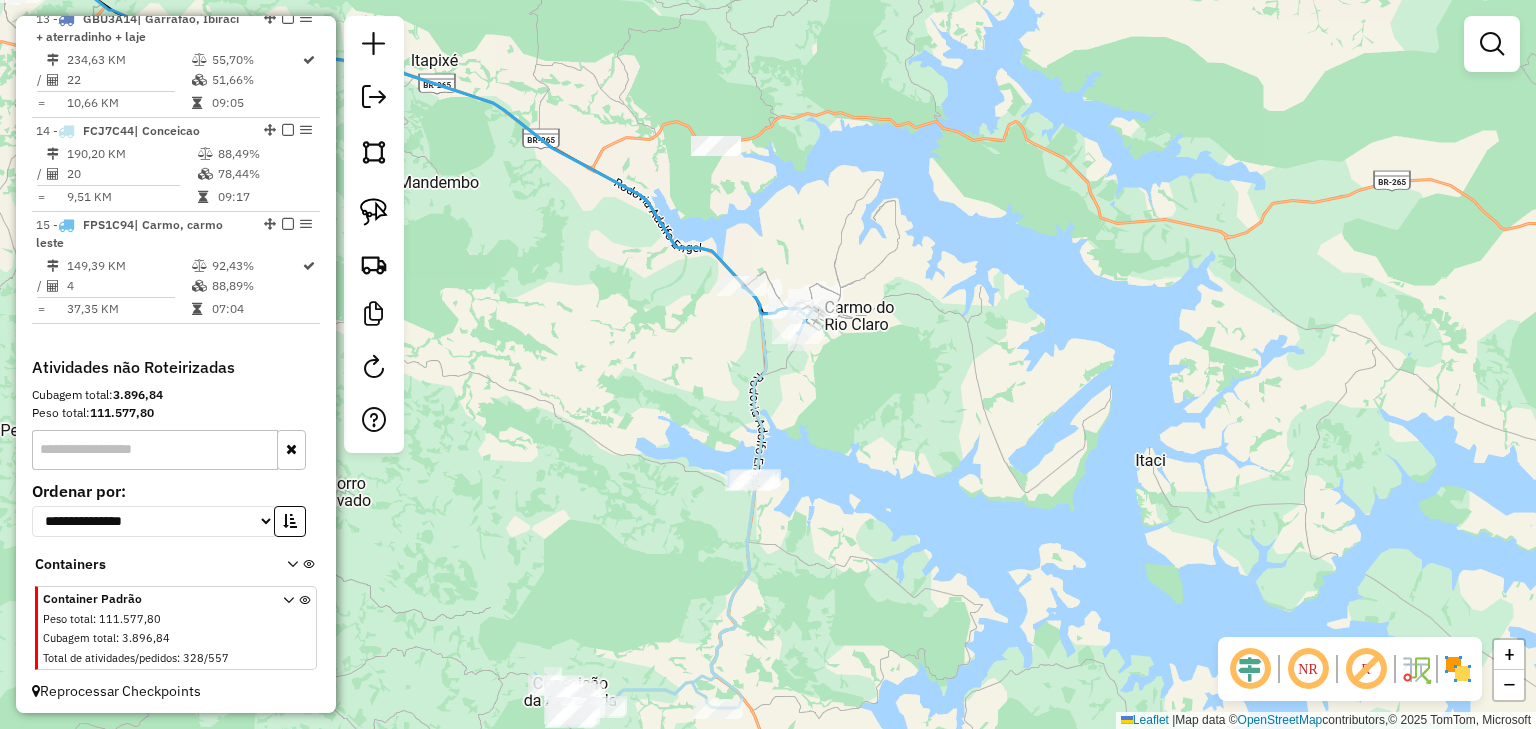 click 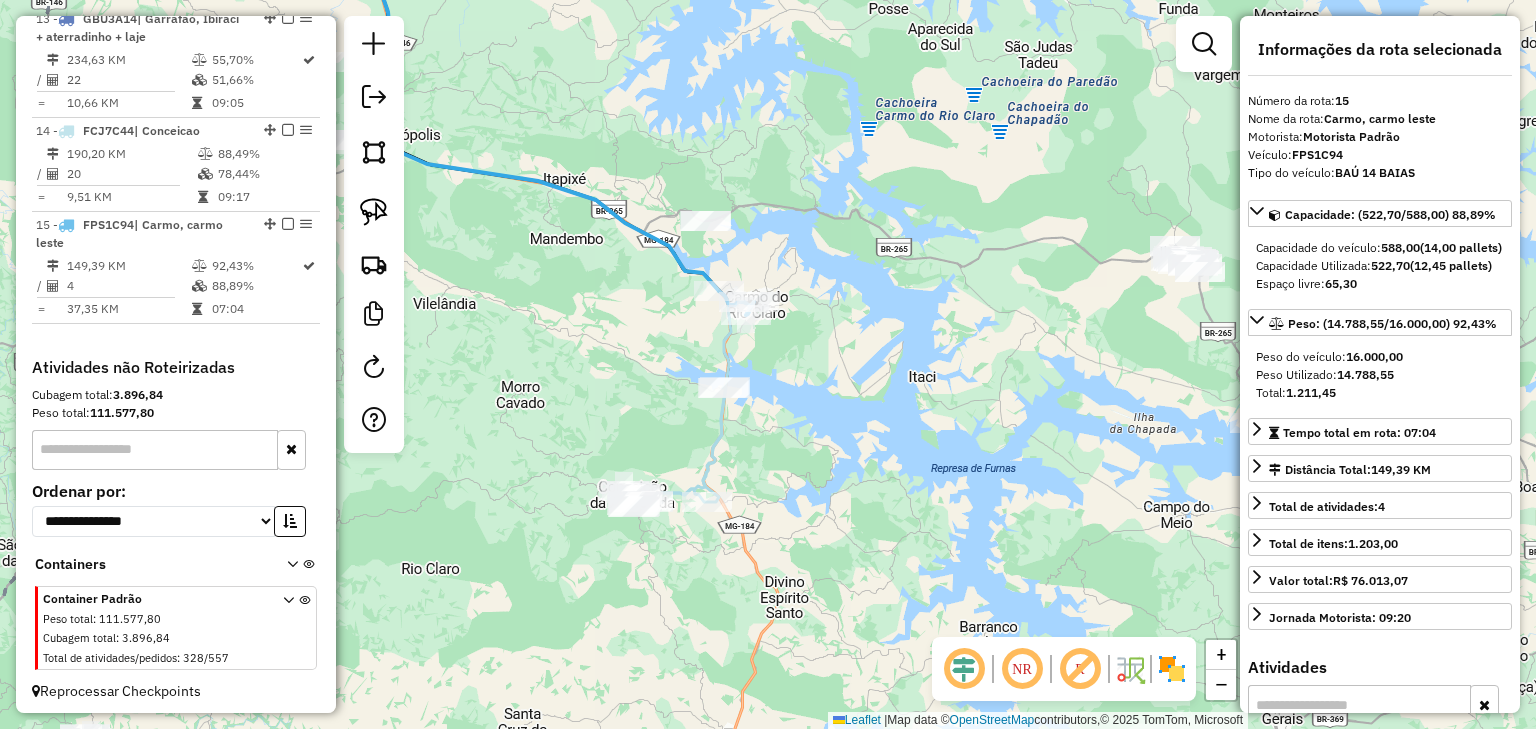 click on "Janela de atendimento Grade de atendimento Capacidade Transportadoras Veículos Cliente Pedidos  Rotas Selecione os dias de semana para filtrar as janelas de atendimento  Seg   Ter   Qua   Qui   Sex   Sáb   Dom  Informe o período da janela de atendimento: De: Até:  Filtrar exatamente a janela do cliente  Considerar janela de atendimento padrão  Selecione os dias de semana para filtrar as grades de atendimento  Seg   Ter   Qua   Qui   Sex   Sáb   Dom   Considerar clientes sem dia de atendimento cadastrado  Clientes fora do dia de atendimento selecionado Filtrar as atividades entre os valores definidos abaixo:  Peso mínimo:   Peso máximo:   Cubagem mínima:   Cubagem máxima:   De:   Até:  Filtrar as atividades entre o tempo de atendimento definido abaixo:  De:   Até:   Considerar capacidade total dos clientes não roteirizados Transportadora: Selecione um ou mais itens Tipo de veículo: Selecione um ou mais itens Veículo: Selecione um ou mais itens Motorista: Selecione um ou mais itens Nome: Rótulo:" 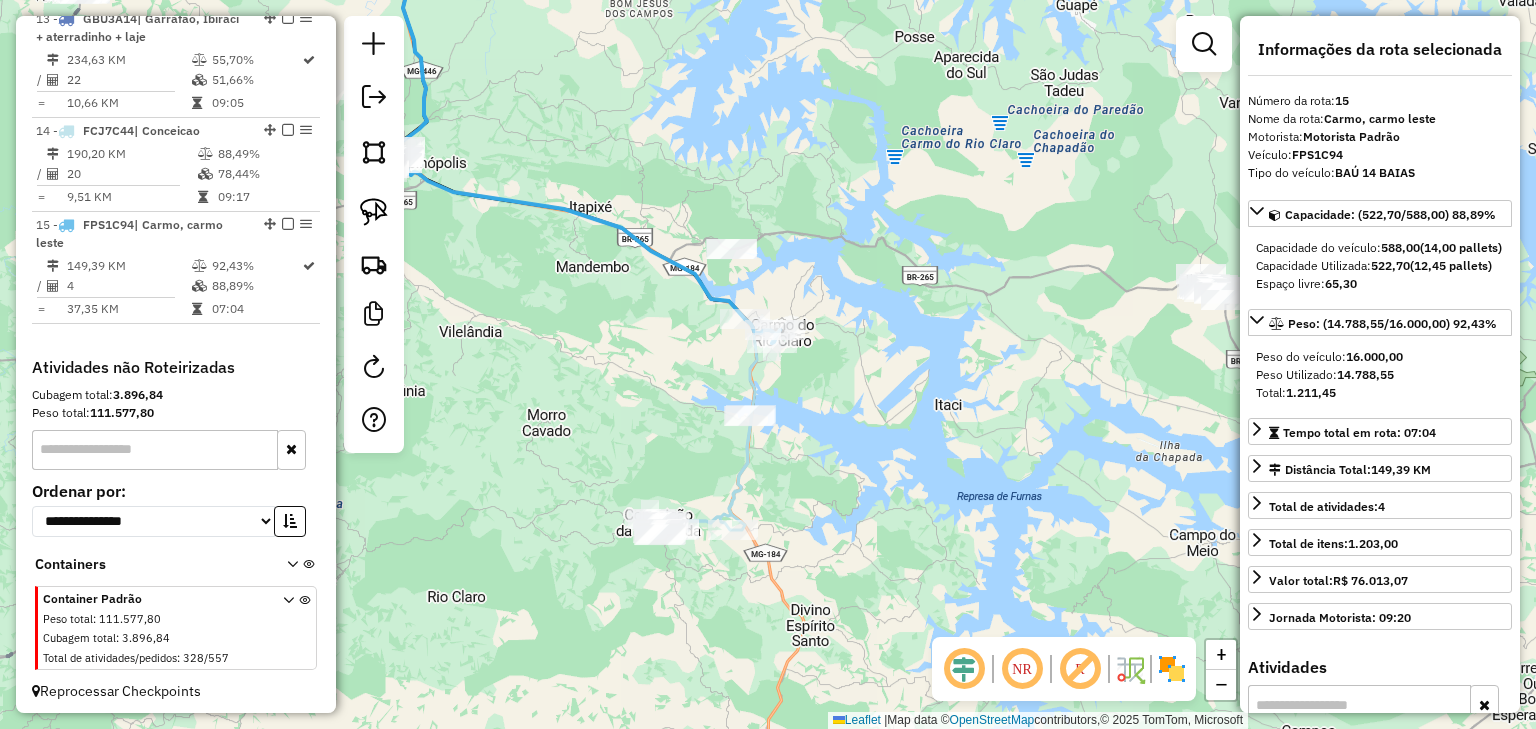 drag, startPoint x: 766, startPoint y: 341, endPoint x: 572, endPoint y: 368, distance: 195.86986 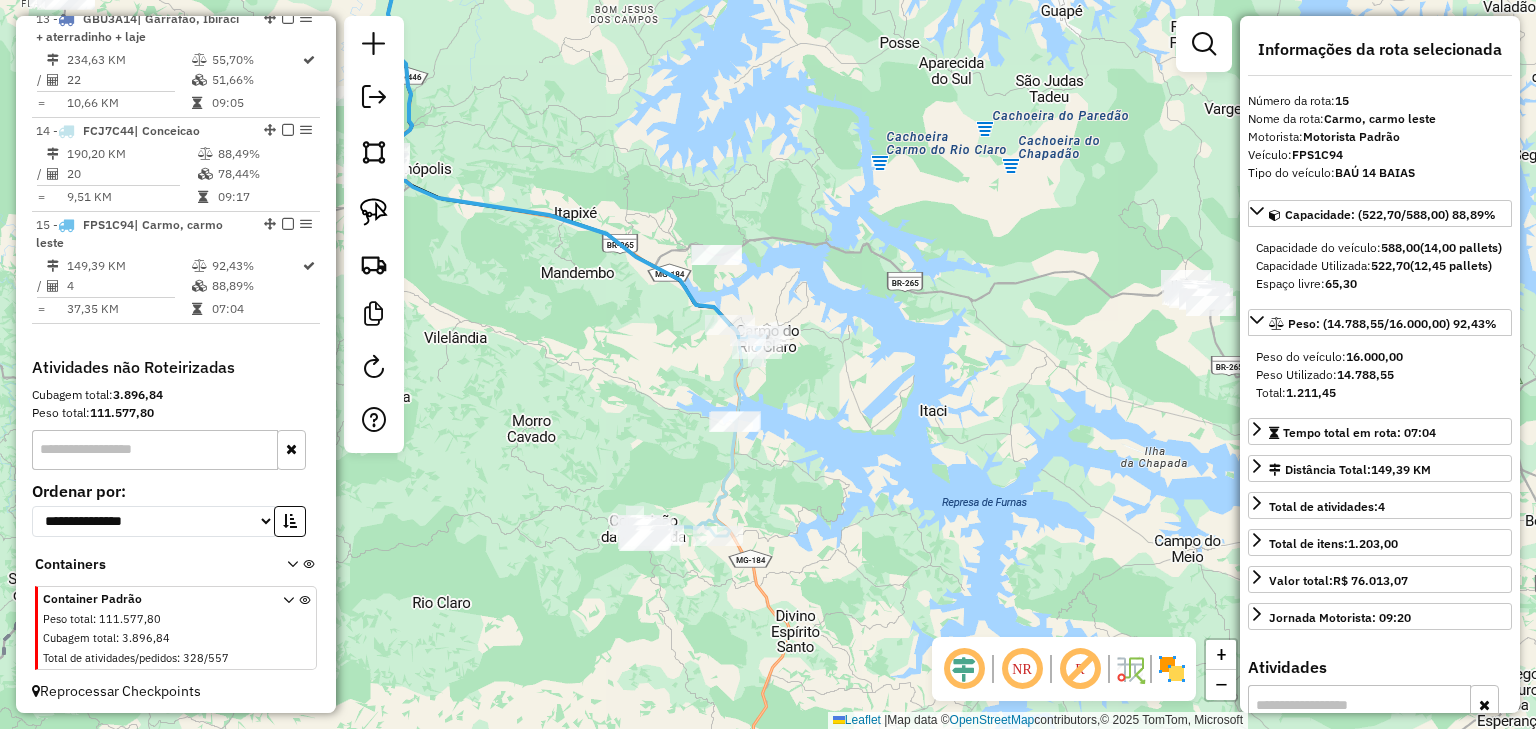 click on "Janela de atendimento Grade de atendimento Capacidade Transportadoras Veículos Cliente Pedidos  Rotas Selecione os dias de semana para filtrar as janelas de atendimento  Seg   Ter   Qua   Qui   Sex   Sáb   Dom  Informe o período da janela de atendimento: De: Até:  Filtrar exatamente a janela do cliente  Considerar janela de atendimento padrão  Selecione os dias de semana para filtrar as grades de atendimento  Seg   Ter   Qua   Qui   Sex   Sáb   Dom   Considerar clientes sem dia de atendimento cadastrado  Clientes fora do dia de atendimento selecionado Filtrar as atividades entre os valores definidos abaixo:  Peso mínimo:   Peso máximo:   Cubagem mínima:   Cubagem máxima:   De:   Até:  Filtrar as atividades entre o tempo de atendimento definido abaixo:  De:   Até:   Considerar capacidade total dos clientes não roteirizados Transportadora: Selecione um ou mais itens Tipo de veículo: Selecione um ou mais itens Veículo: Selecione um ou mais itens Motorista: Selecione um ou mais itens Nome: Rótulo:" 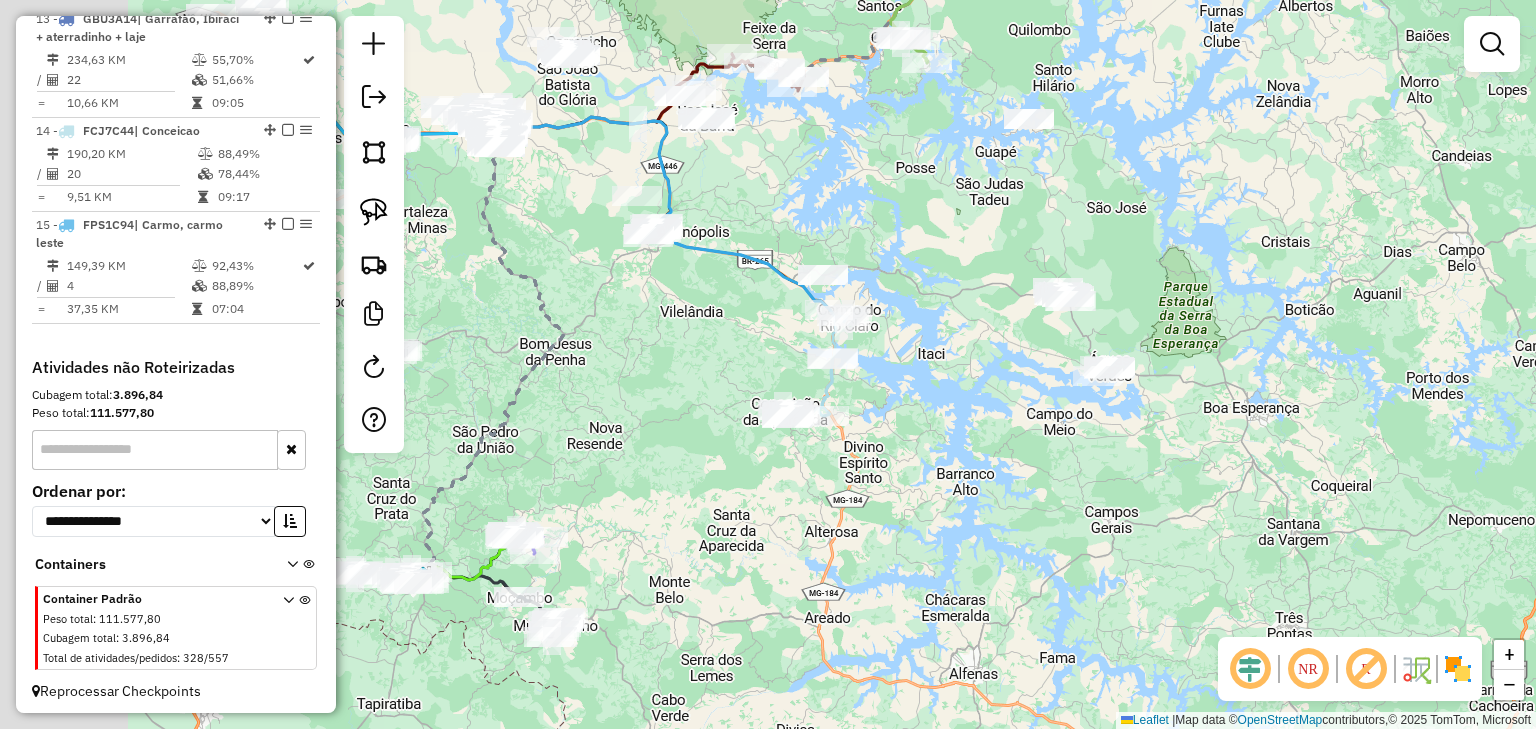 drag, startPoint x: 528, startPoint y: 350, endPoint x: 787, endPoint y: 336, distance: 259.3781 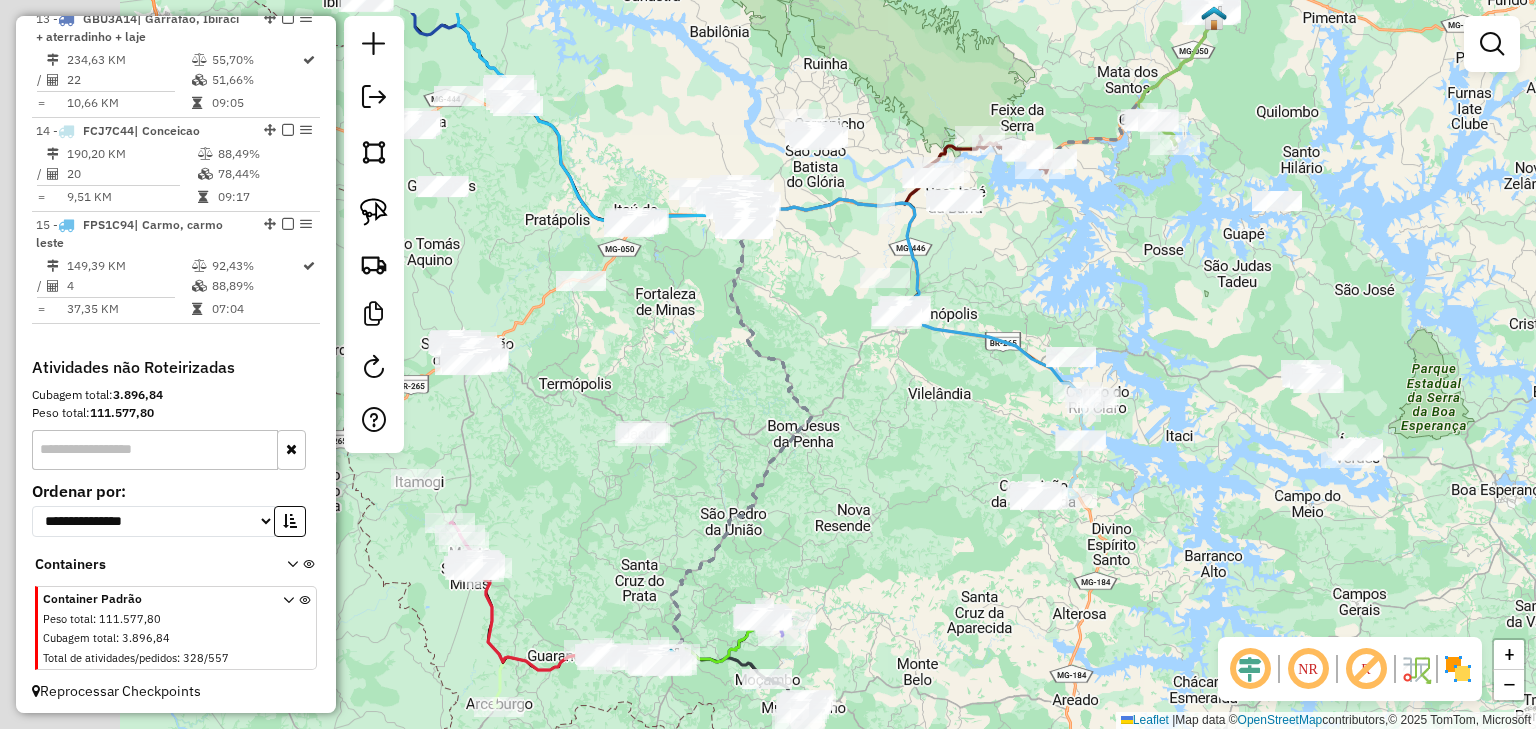 drag, startPoint x: 688, startPoint y: 322, endPoint x: 656, endPoint y: 381, distance: 67.11929 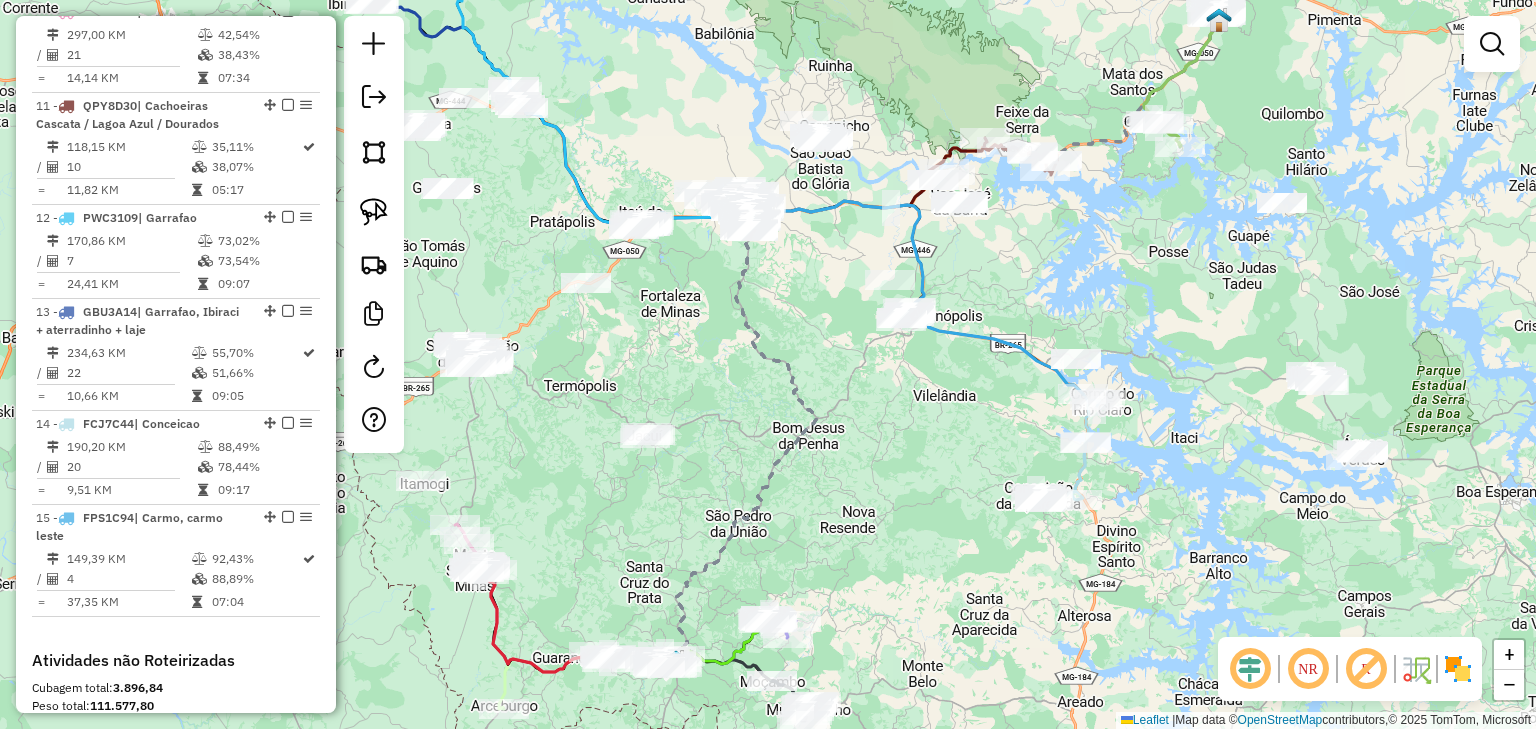 scroll, scrollTop: 1664, scrollLeft: 0, axis: vertical 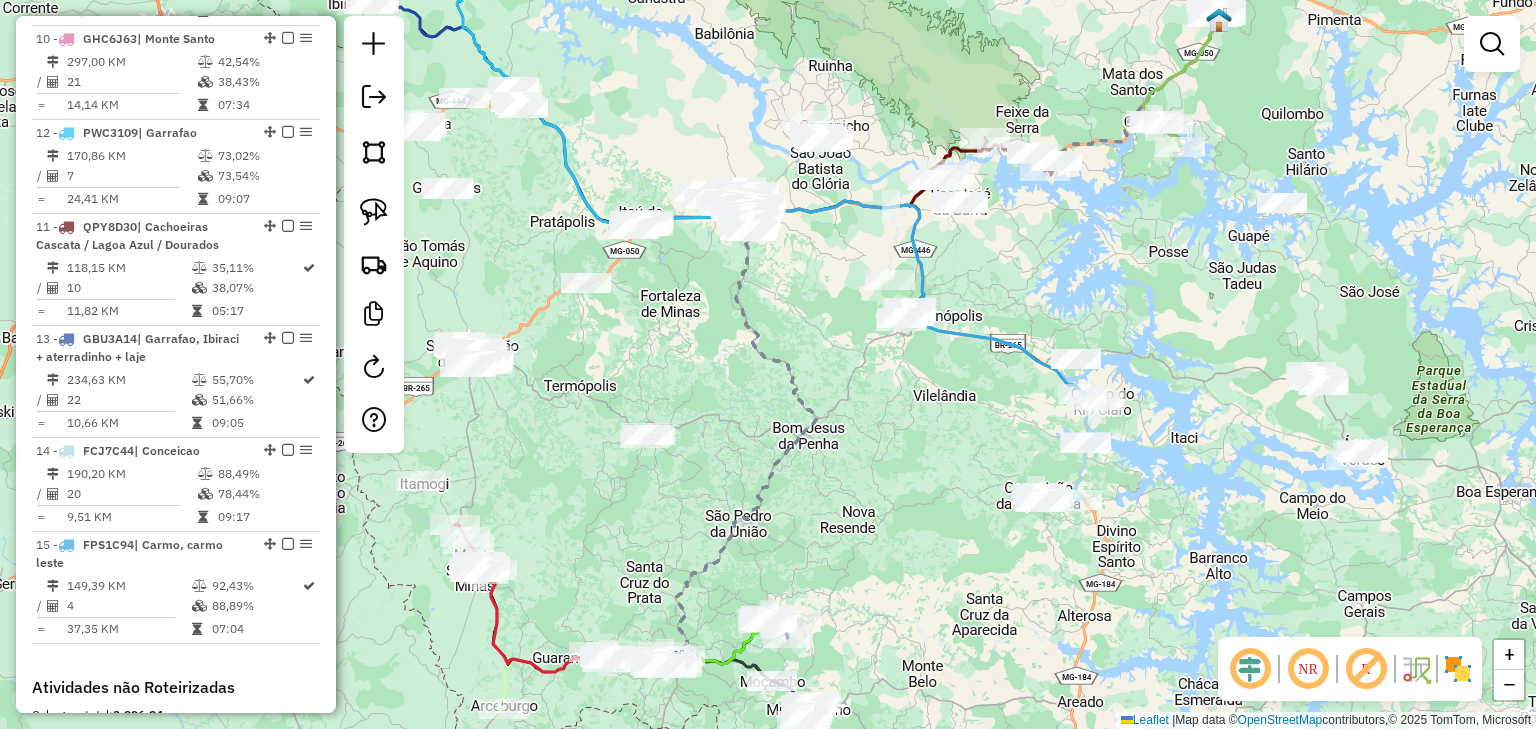 drag, startPoint x: 260, startPoint y: 240, endPoint x: 248, endPoint y: 153, distance: 87.823685 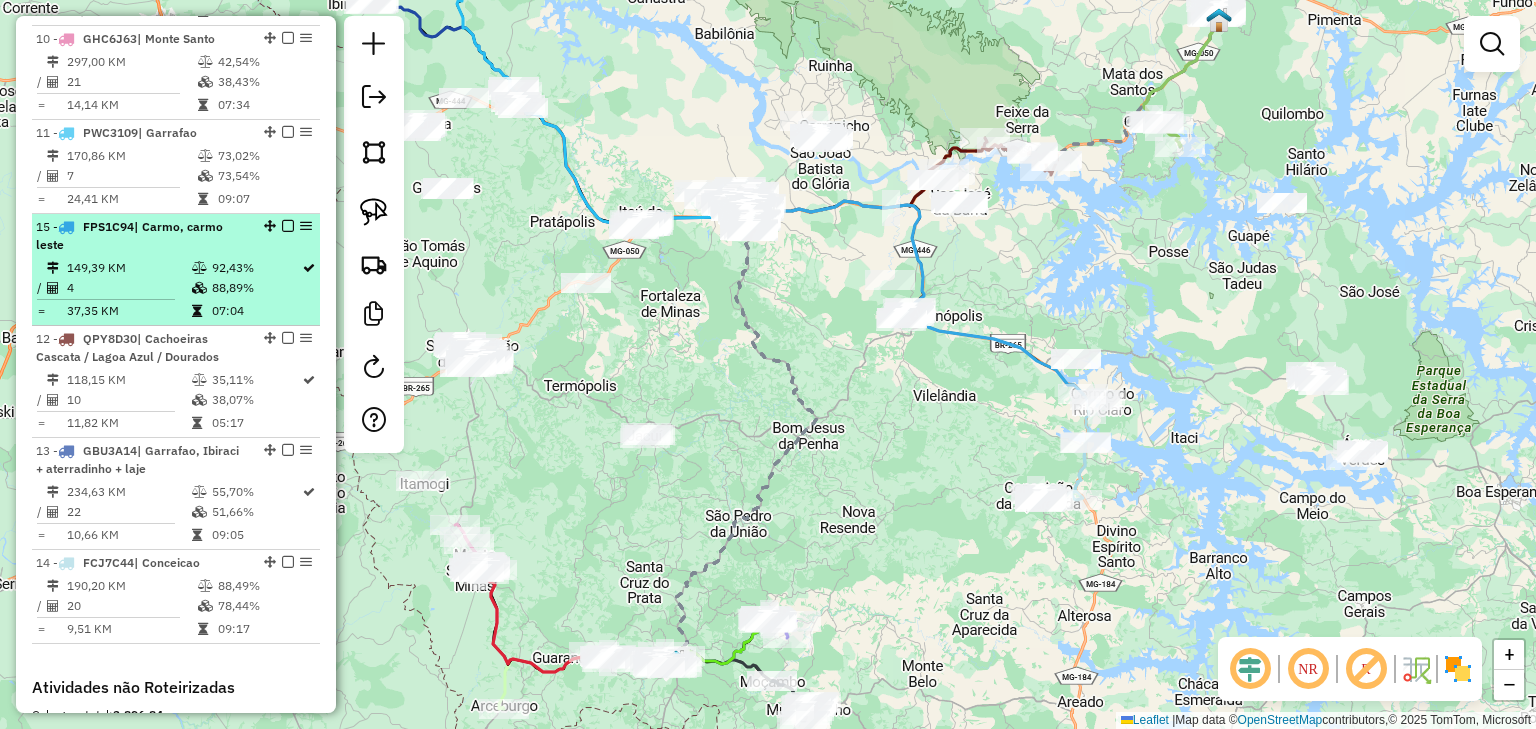 drag, startPoint x: 264, startPoint y: 540, endPoint x: 222, endPoint y: 236, distance: 306.8876 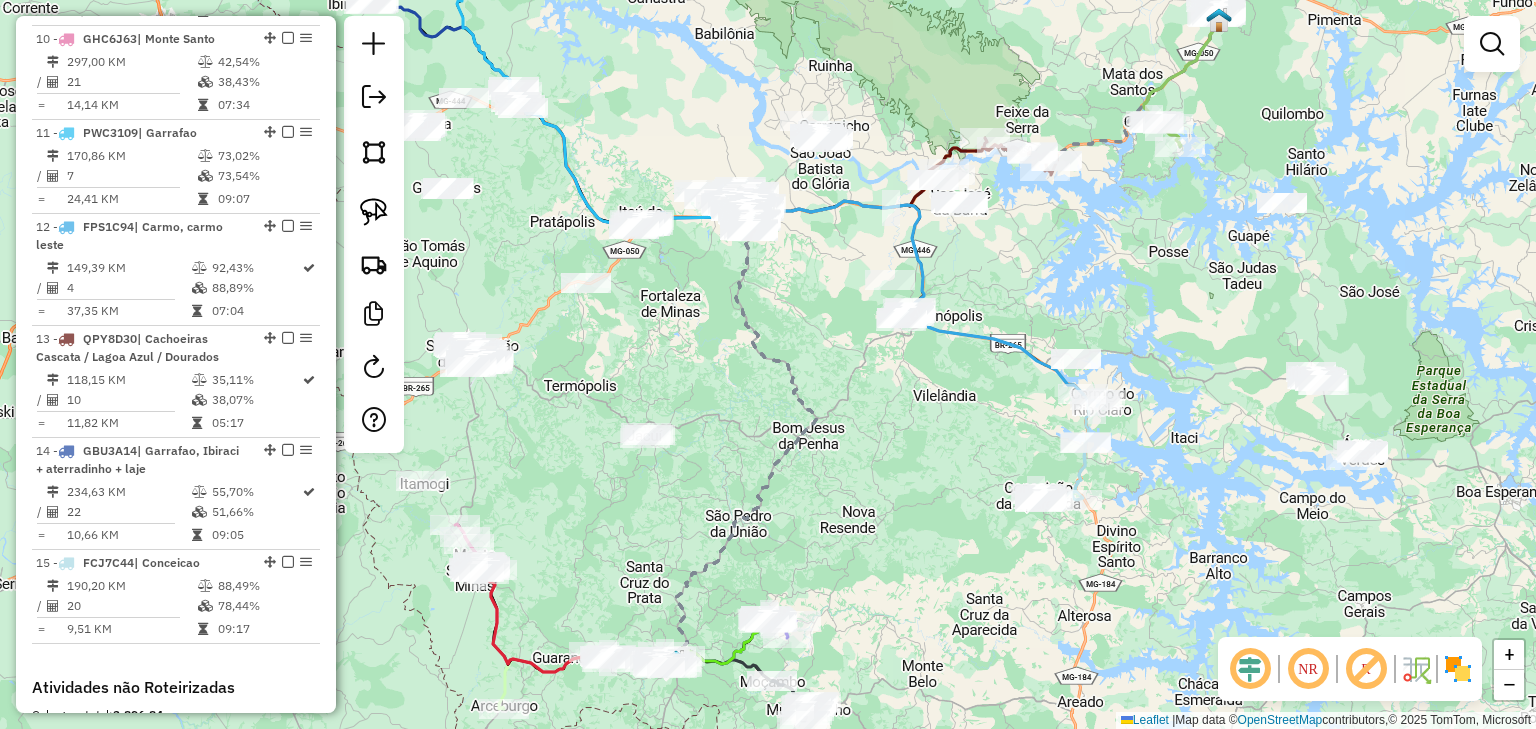 drag, startPoint x: 916, startPoint y: 444, endPoint x: 1020, endPoint y: 332, distance: 152.83978 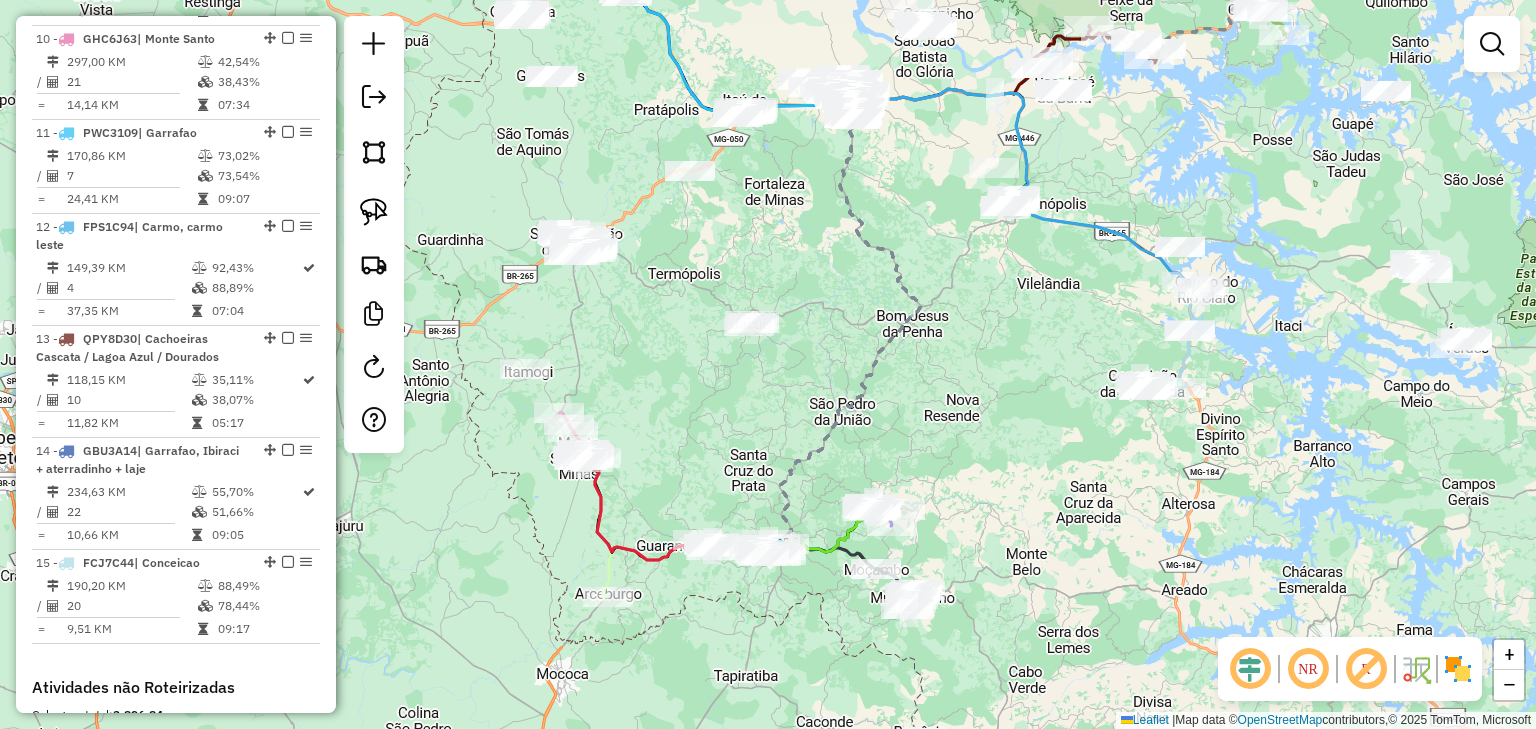 click on "Janela de atendimento Grade de atendimento Capacidade Transportadoras Veículos Cliente Pedidos  Rotas Selecione os dias de semana para filtrar as janelas de atendimento  Seg   Ter   Qua   Qui   Sex   Sáb   Dom  Informe o período da janela de atendimento: De: Até:  Filtrar exatamente a janela do cliente  Considerar janela de atendimento padrão  Selecione os dias de semana para filtrar as grades de atendimento  Seg   Ter   Qua   Qui   Sex   Sáb   Dom   Considerar clientes sem dia de atendimento cadastrado  Clientes fora do dia de atendimento selecionado Filtrar as atividades entre os valores definidos abaixo:  Peso mínimo:   Peso máximo:   Cubagem mínima:   Cubagem máxima:   De:   Até:  Filtrar as atividades entre o tempo de atendimento definido abaixo:  De:   Até:   Considerar capacidade total dos clientes não roteirizados Transportadora: Selecione um ou mais itens Tipo de veículo: Selecione um ou mais itens Veículo: Selecione um ou mais itens Motorista: Selecione um ou mais itens Nome: Rótulo:" 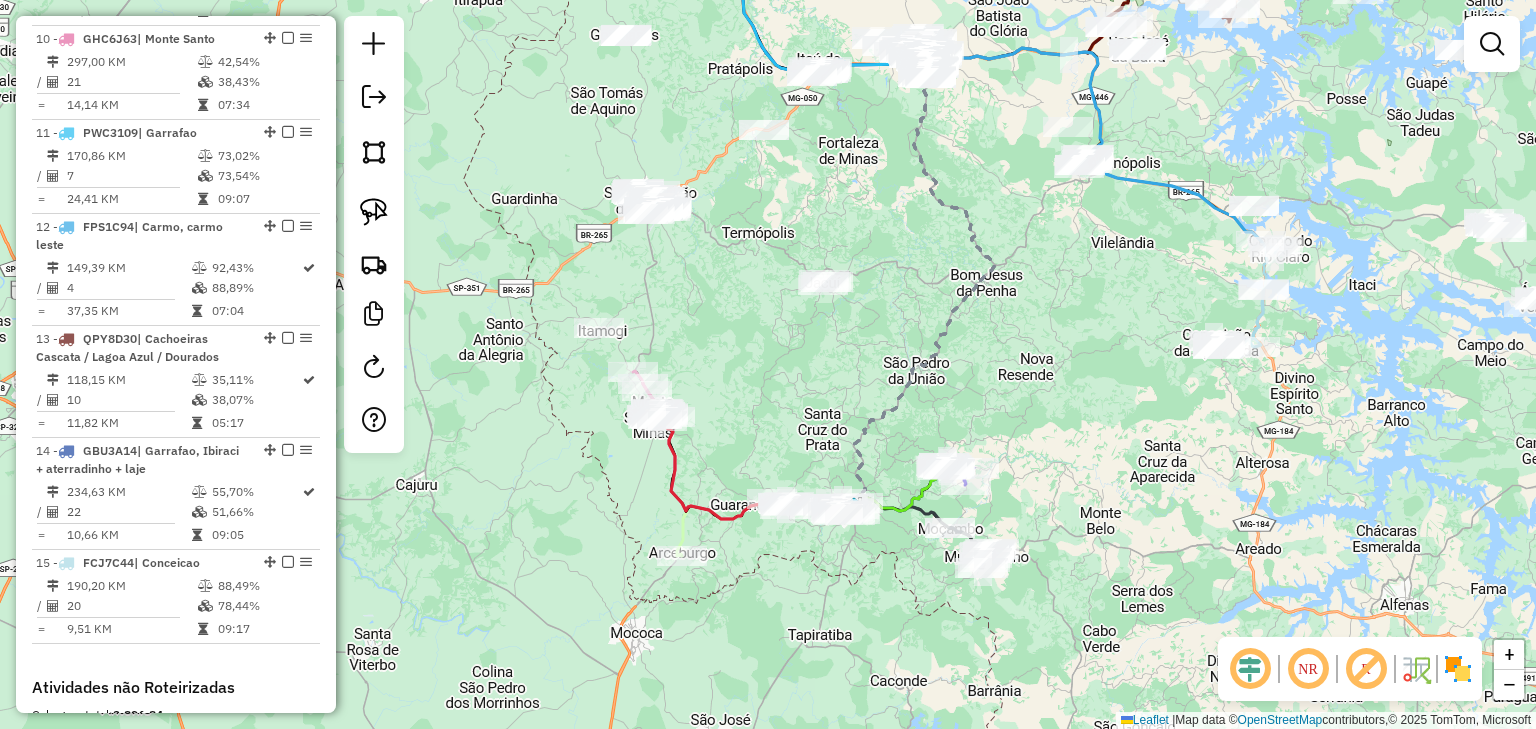 drag, startPoint x: 1150, startPoint y: 486, endPoint x: 1201, endPoint y: 484, distance: 51.0392 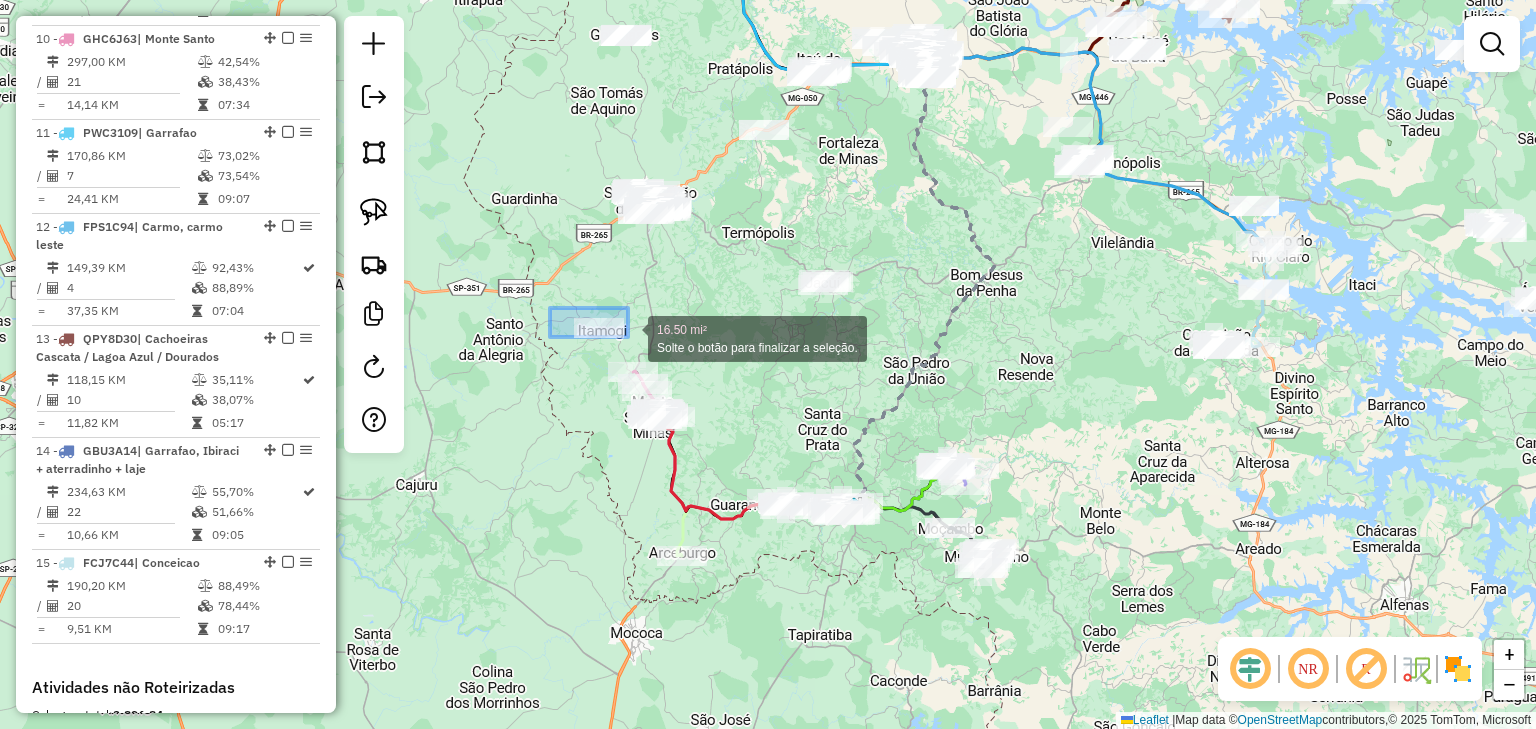 drag, startPoint x: 550, startPoint y: 308, endPoint x: 636, endPoint y: 341, distance: 92.11406 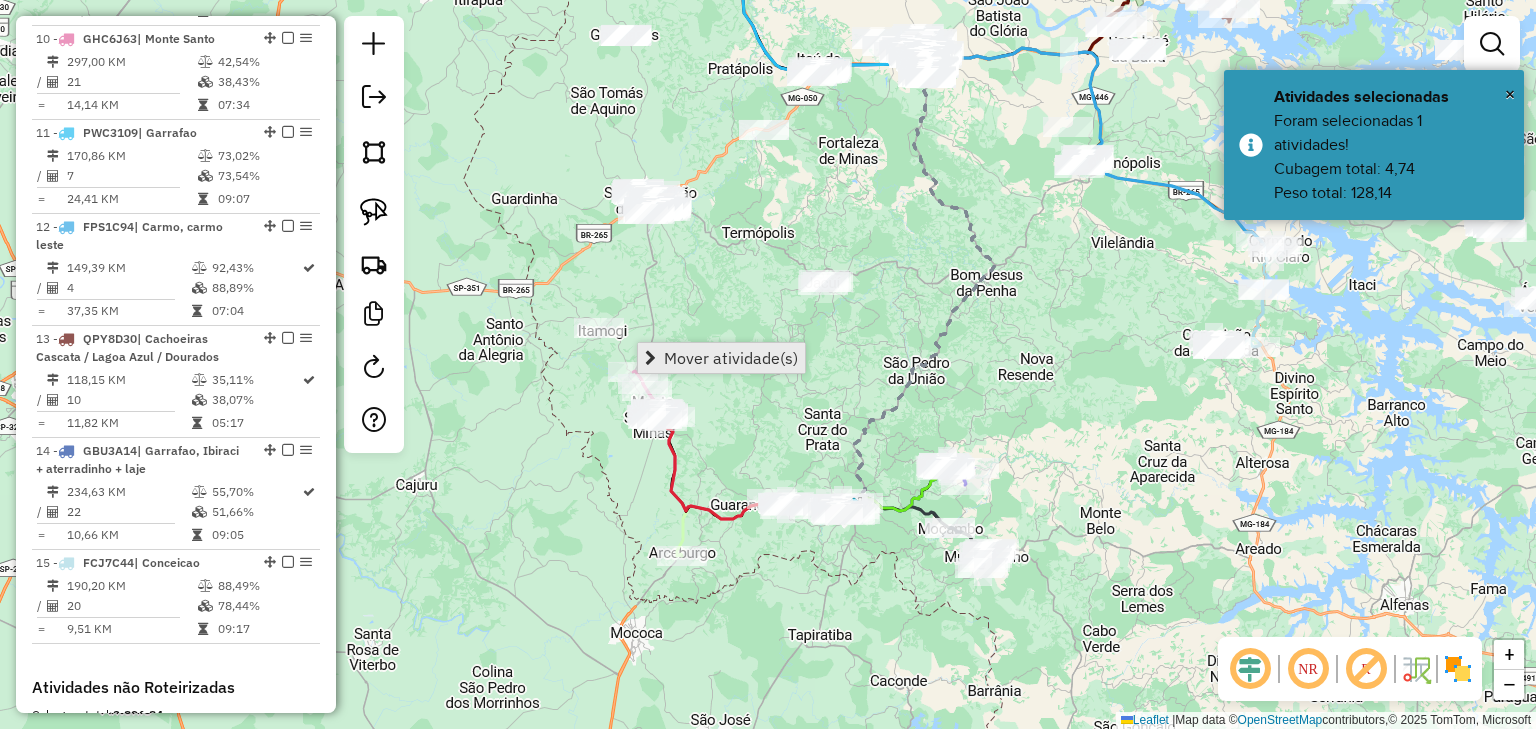 click on "Mover atividade(s)" at bounding box center [731, 358] 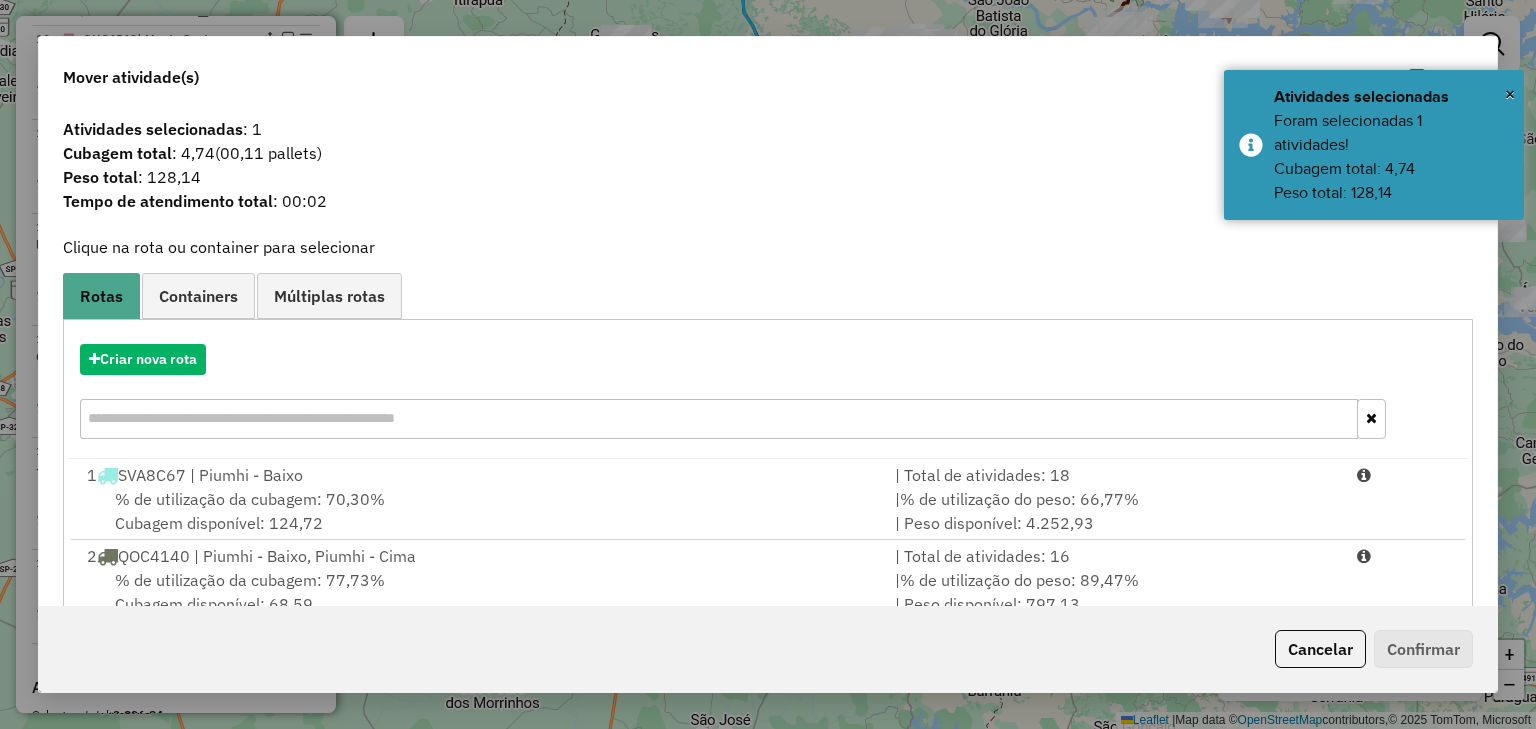click at bounding box center [718, 419] 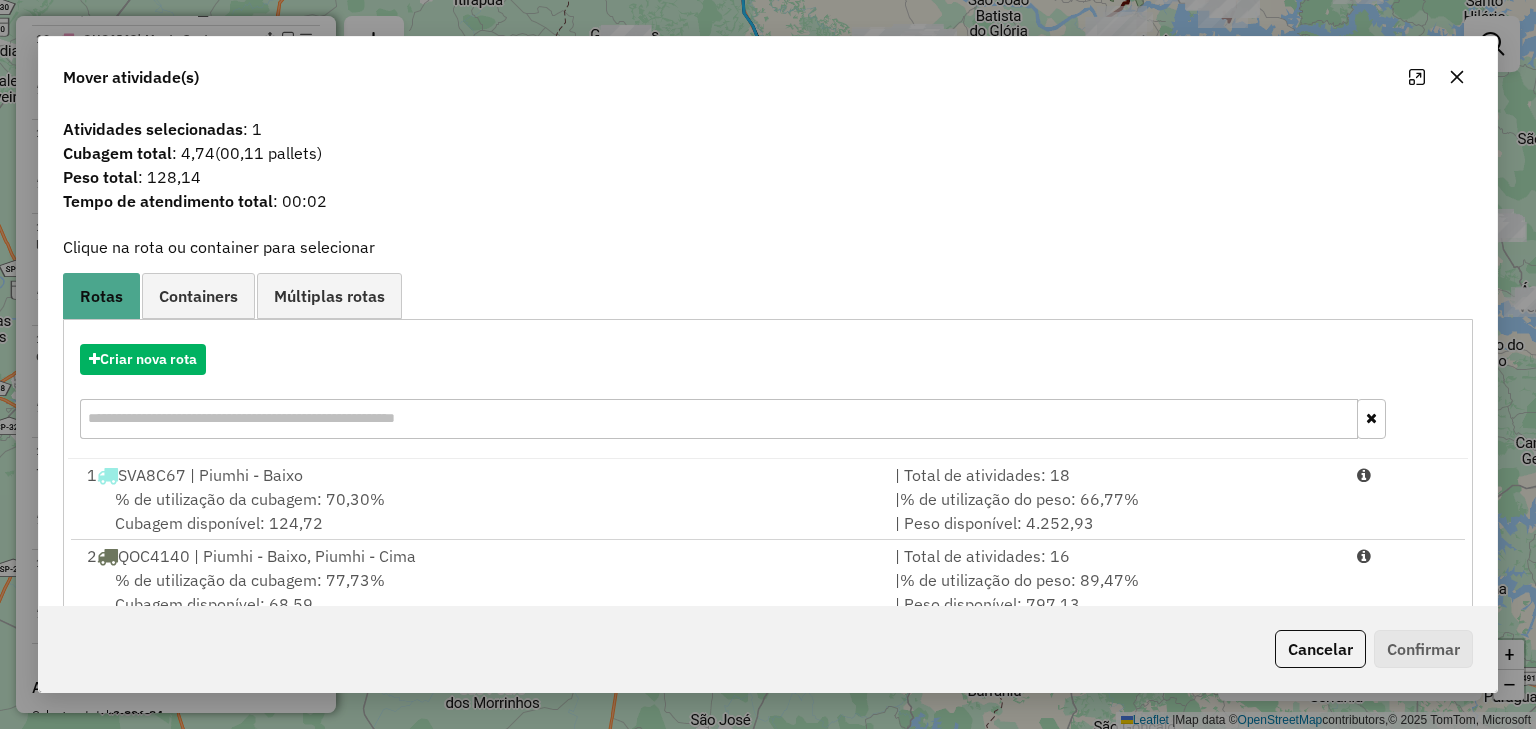 click at bounding box center [718, 419] 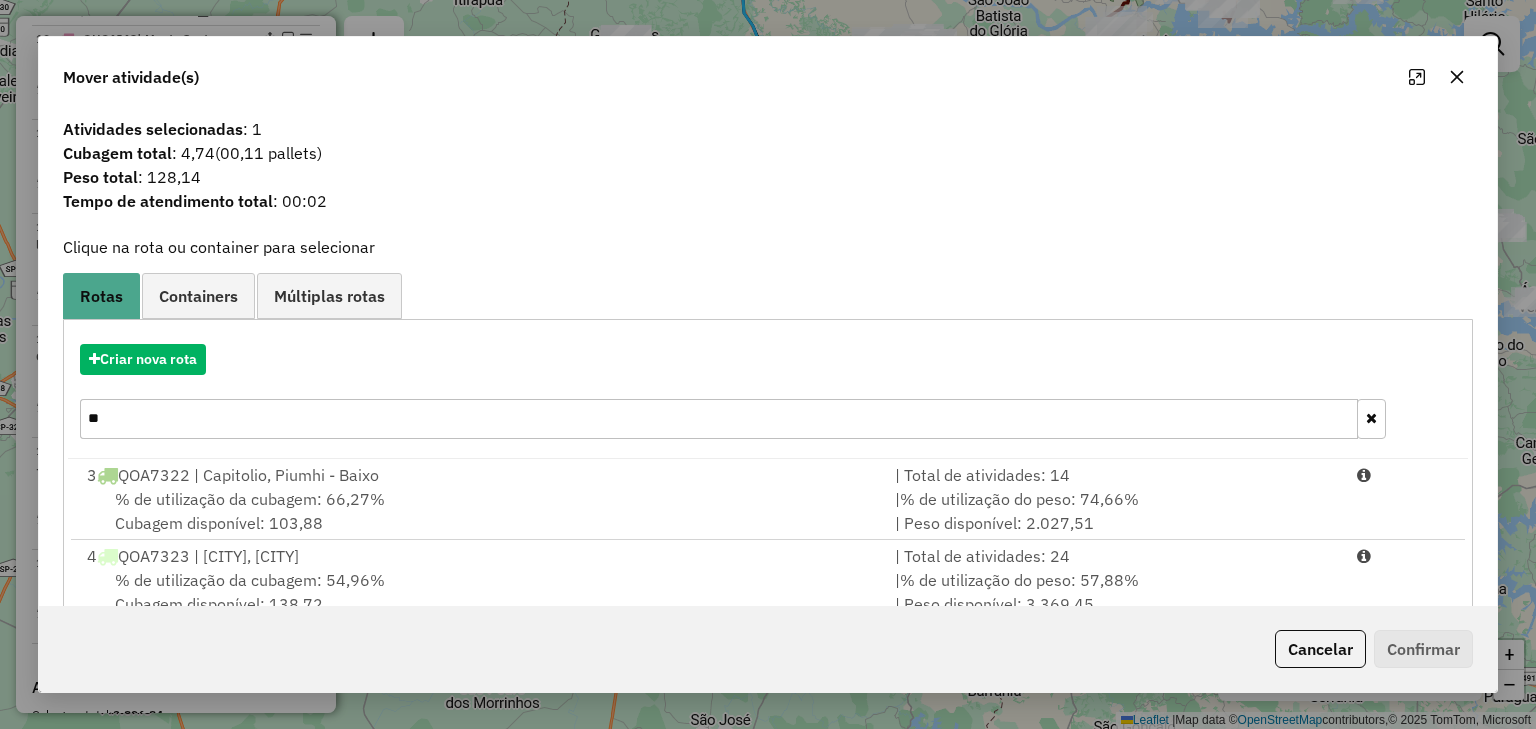 type on "*" 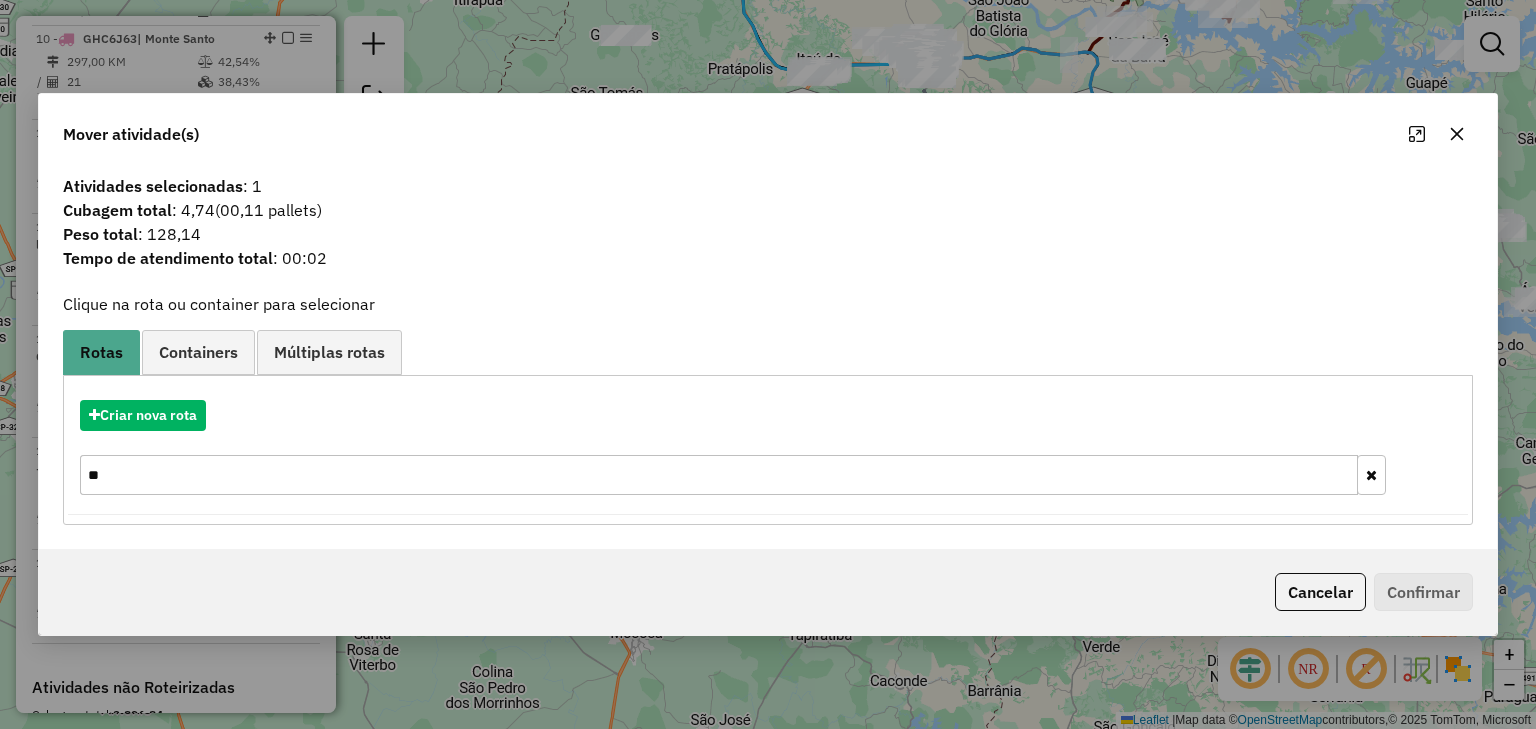 type on "*" 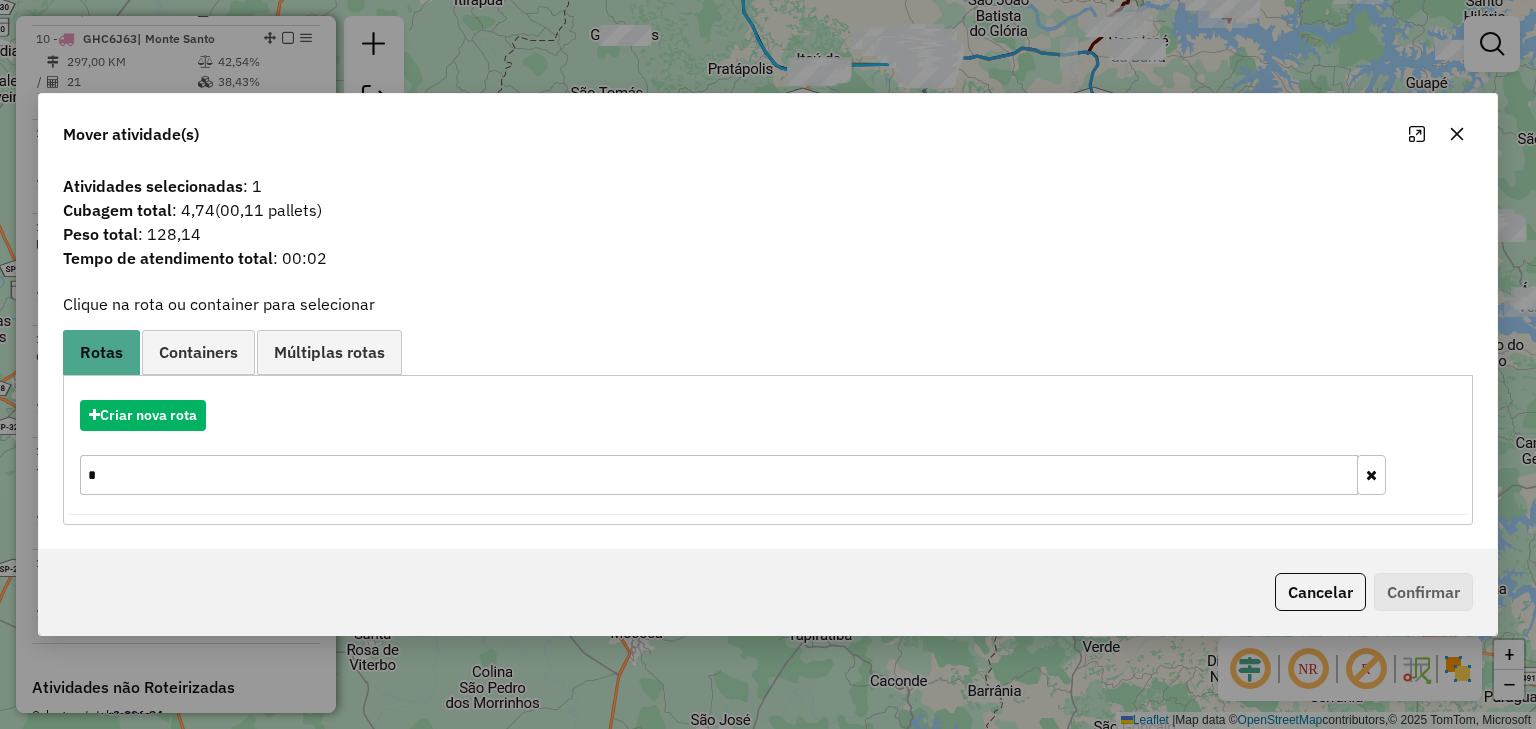 type 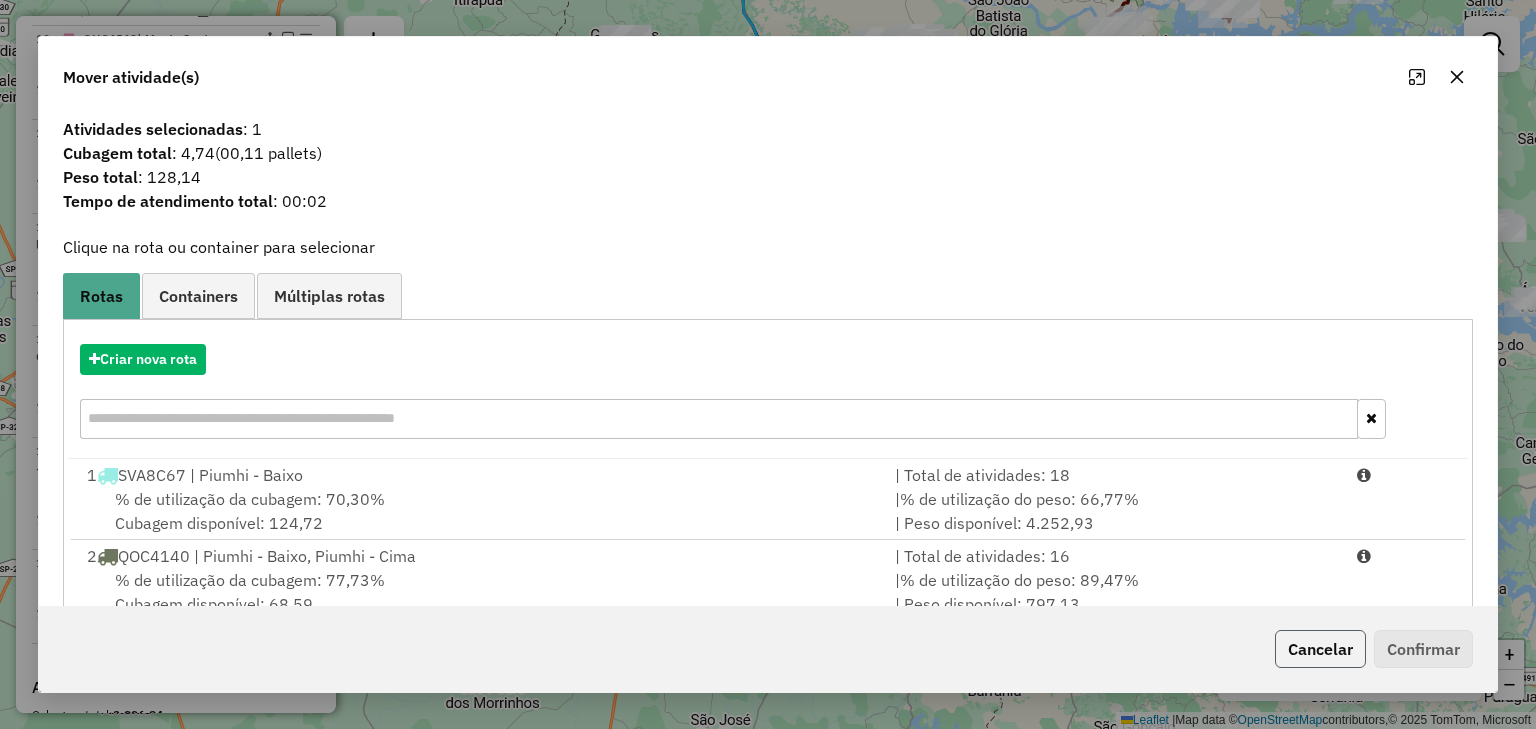 click on "Cancelar" 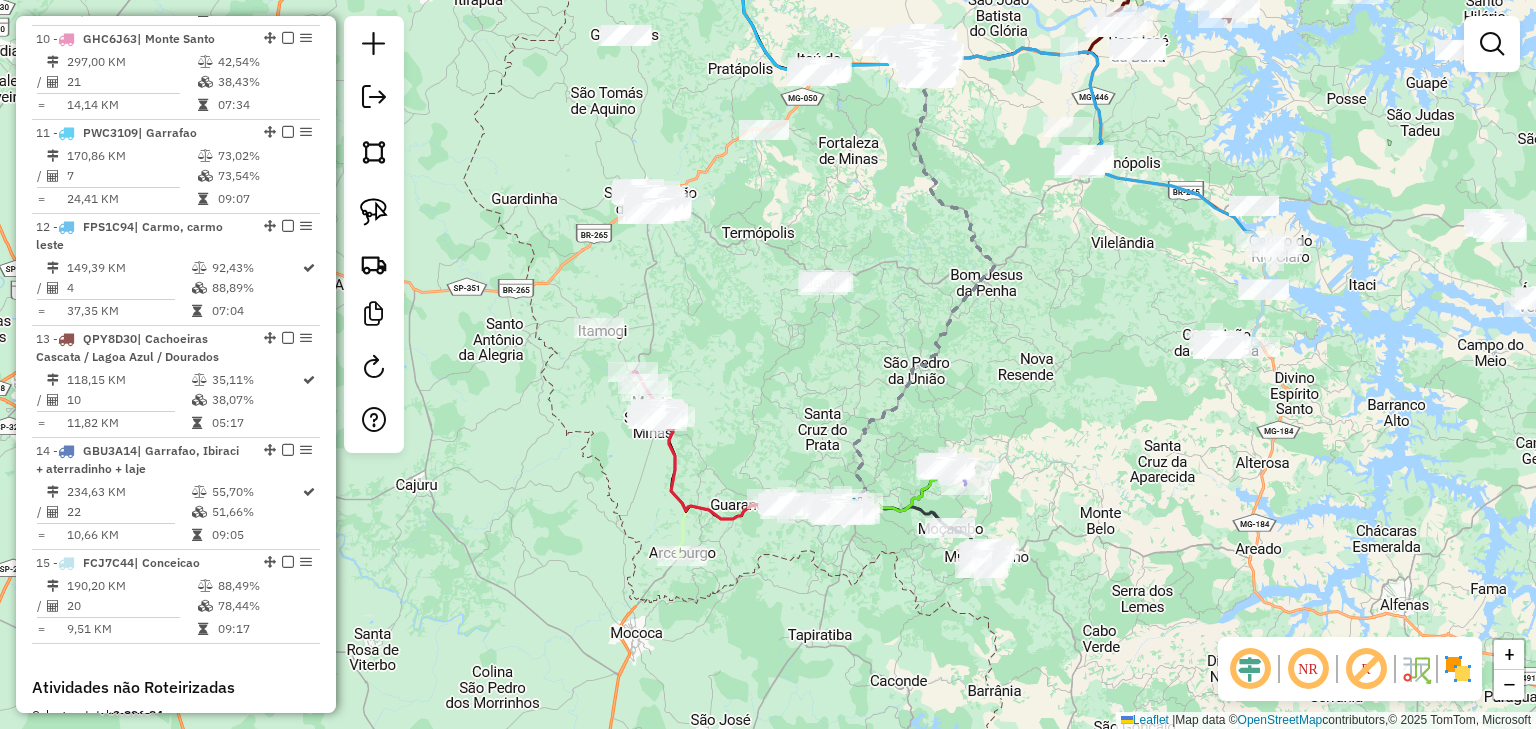 click 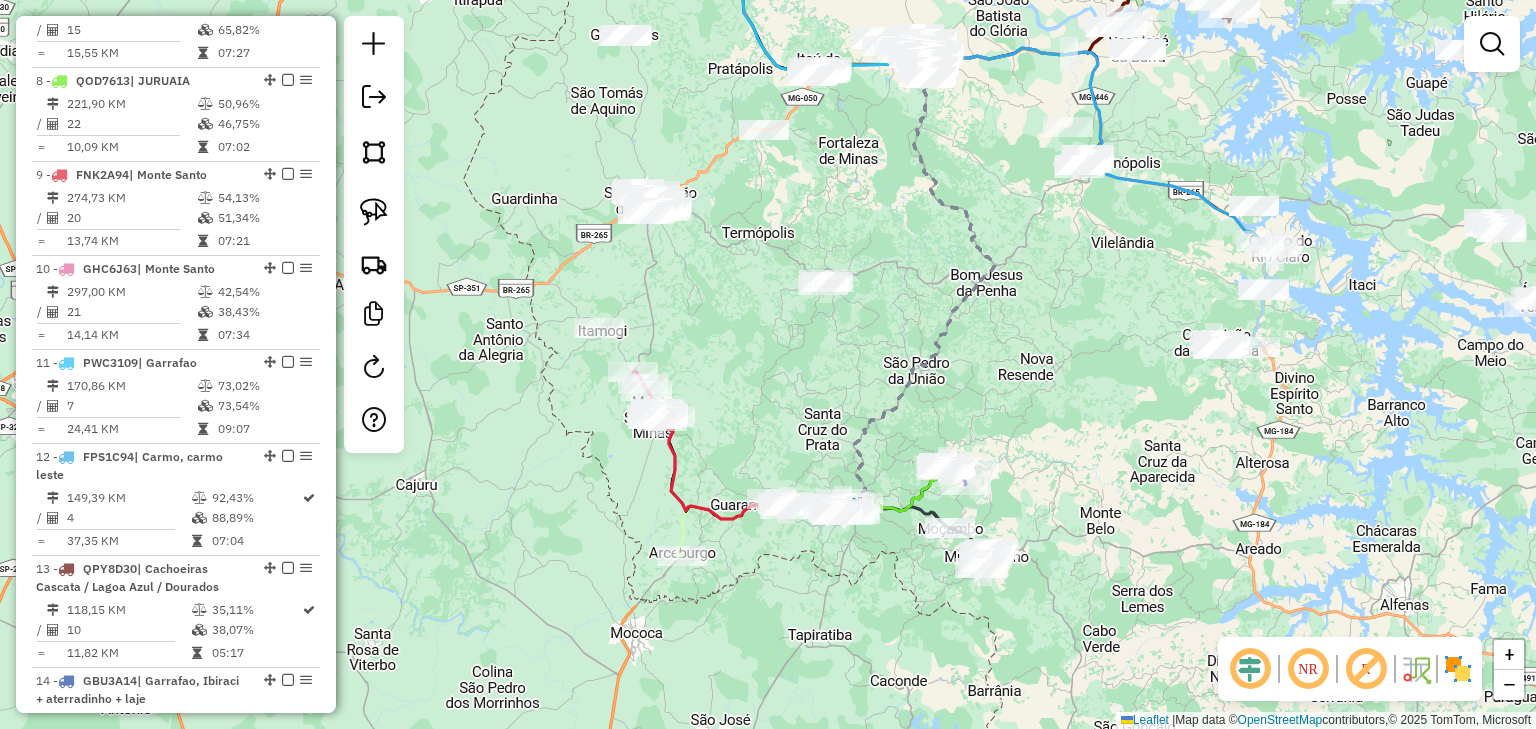 select on "*********" 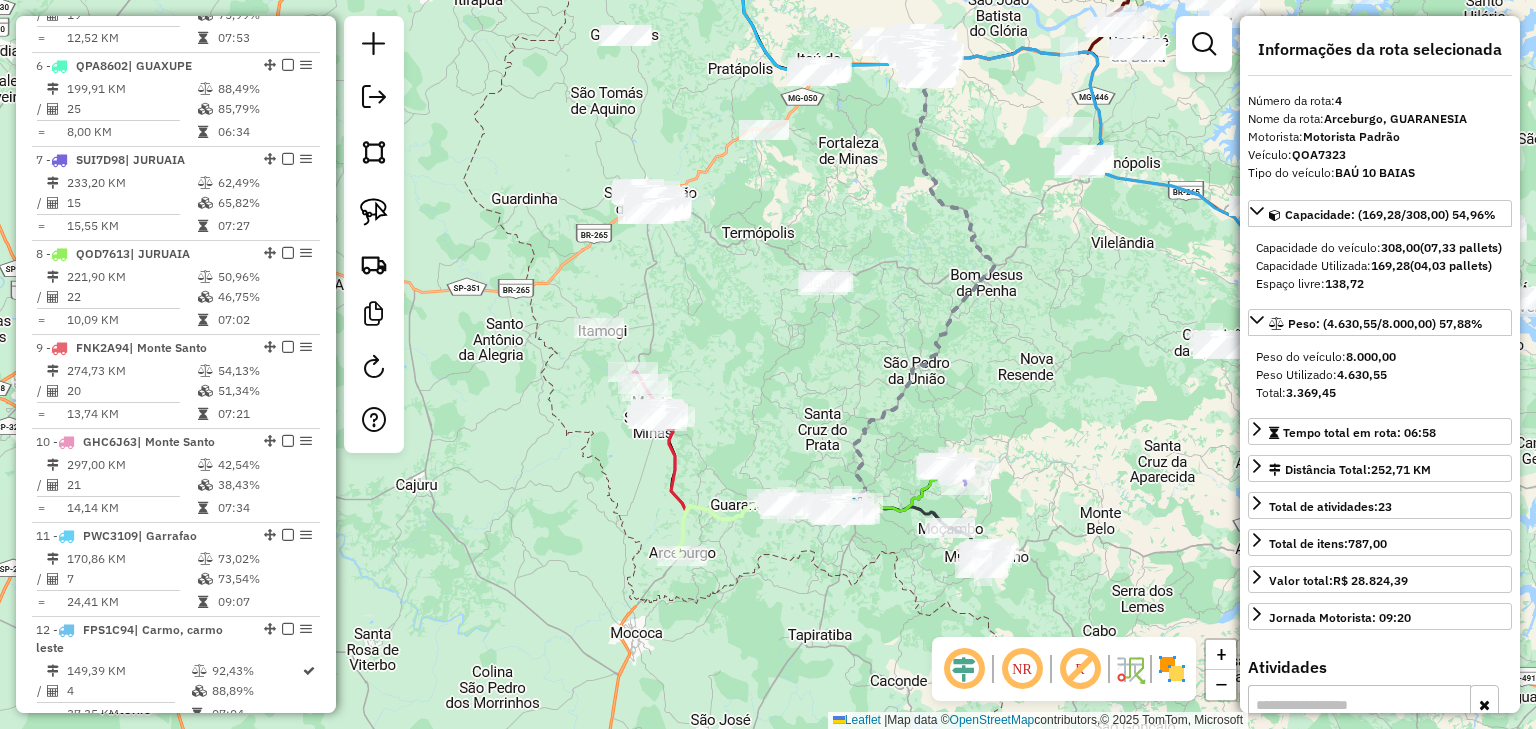 scroll, scrollTop: 1091, scrollLeft: 0, axis: vertical 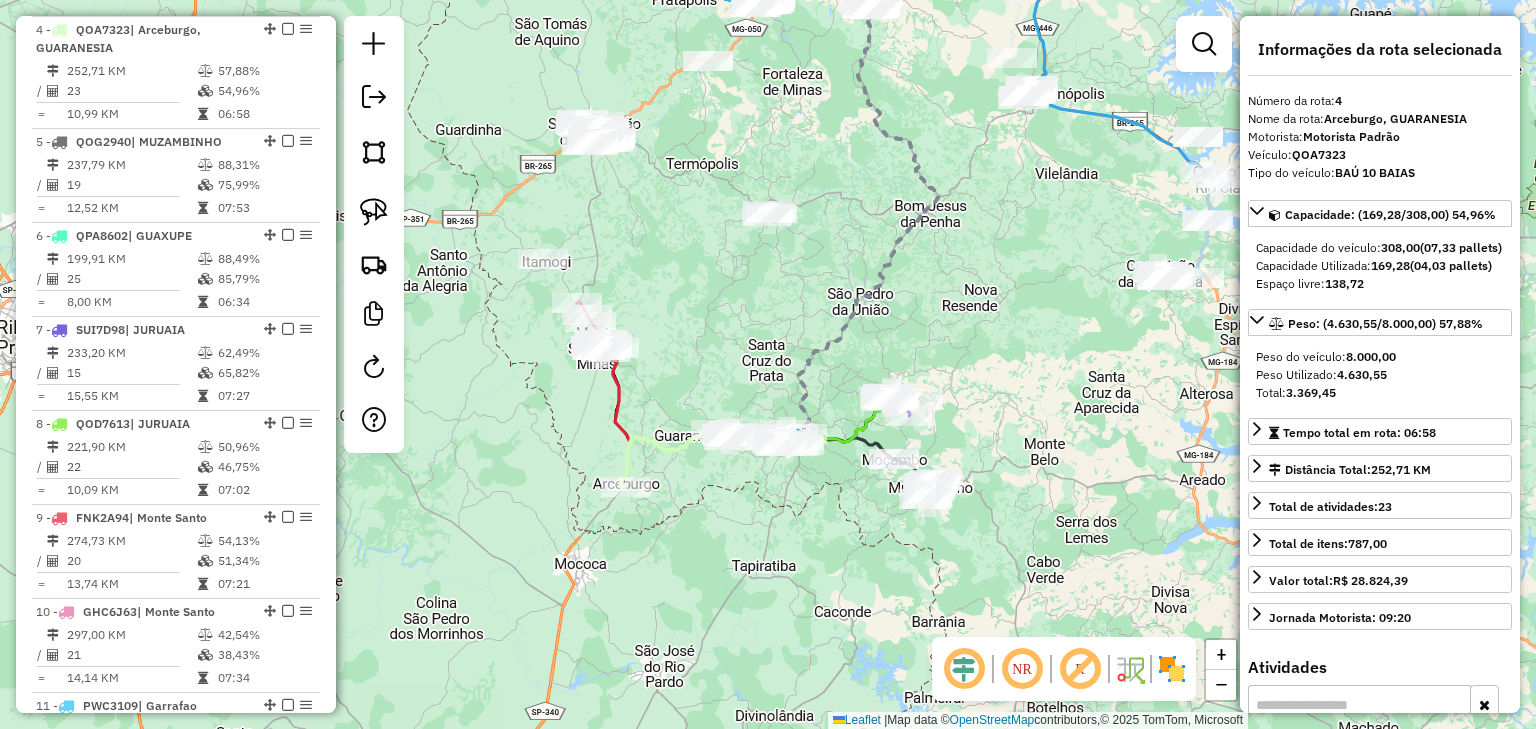 click on "Janela de atendimento Grade de atendimento Capacidade Transportadoras Veículos Cliente Pedidos  Rotas Selecione os dias de semana para filtrar as janelas de atendimento  Seg   Ter   Qua   Qui   Sex   Sáb   Dom  Informe o período da janela de atendimento: De: Até:  Filtrar exatamente a janela do cliente  Considerar janela de atendimento padrão  Selecione os dias de semana para filtrar as grades de atendimento  Seg   Ter   Qua   Qui   Sex   Sáb   Dom   Considerar clientes sem dia de atendimento cadastrado  Clientes fora do dia de atendimento selecionado Filtrar as atividades entre os valores definidos abaixo:  Peso mínimo:   Peso máximo:   Cubagem mínima:   Cubagem máxima:   De:   Até:  Filtrar as atividades entre o tempo de atendimento definido abaixo:  De:   Até:   Considerar capacidade total dos clientes não roteirizados Transportadora: Selecione um ou mais itens Tipo de veículo: Selecione um ou mais itens Veículo: Selecione um ou mais itens Motorista: Selecione um ou mais itens Nome: Rótulo:" 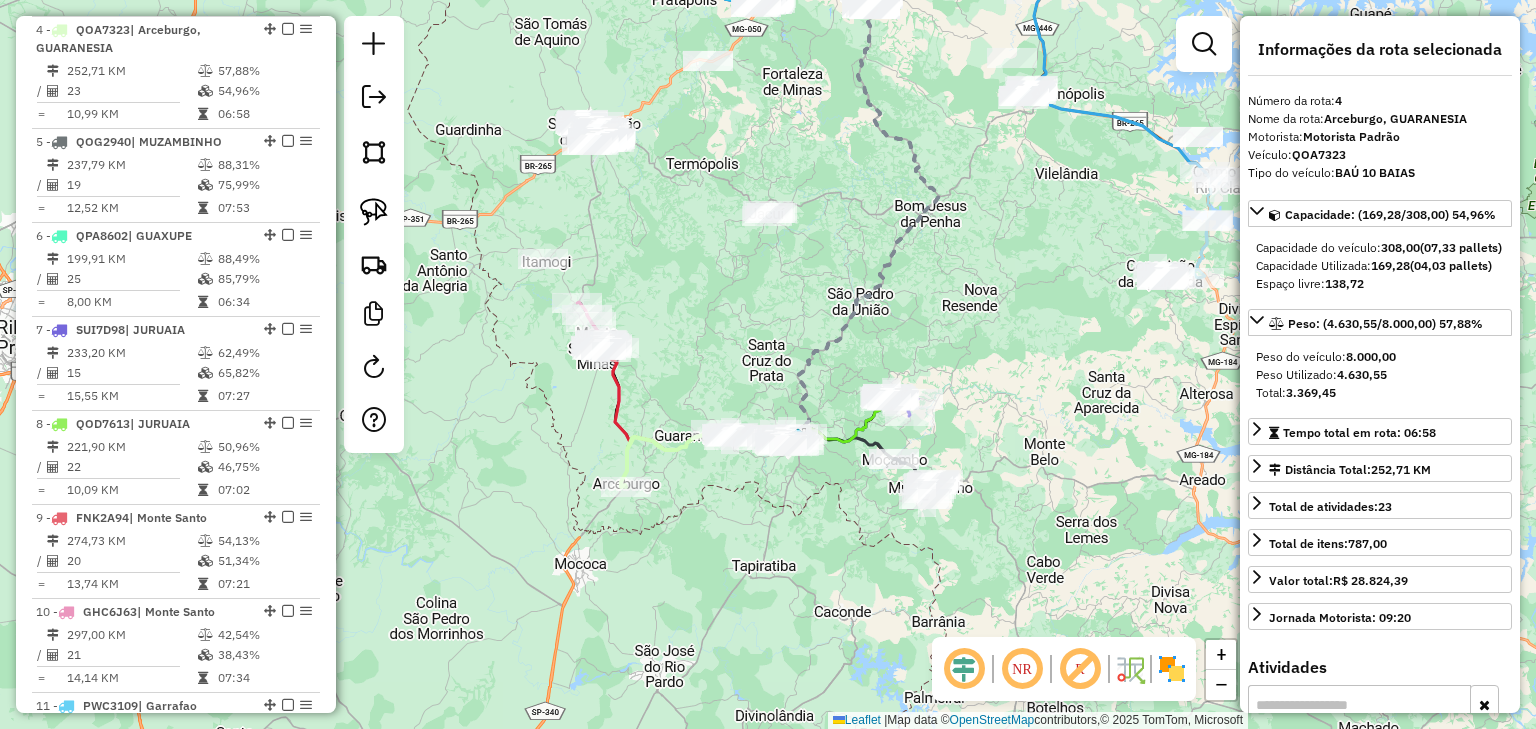click on "Janela de atendimento Grade de atendimento Capacidade Transportadoras Veículos Cliente Pedidos  Rotas Selecione os dias de semana para filtrar as janelas de atendimento  Seg   Ter   Qua   Qui   Sex   Sáb   Dom  Informe o período da janela de atendimento: De: Até:  Filtrar exatamente a janela do cliente  Considerar janela de atendimento padrão  Selecione os dias de semana para filtrar as grades de atendimento  Seg   Ter   Qua   Qui   Sex   Sáb   Dom   Considerar clientes sem dia de atendimento cadastrado  Clientes fora do dia de atendimento selecionado Filtrar as atividades entre os valores definidos abaixo:  Peso mínimo:   Peso máximo:   Cubagem mínima:   Cubagem máxima:   De:   Até:  Filtrar as atividades entre o tempo de atendimento definido abaixo:  De:   Até:   Considerar capacidade total dos clientes não roteirizados Transportadora: Selecione um ou mais itens Tipo de veículo: Selecione um ou mais itens Veículo: Selecione um ou mais itens Motorista: Selecione um ou mais itens Nome: Rótulo:" 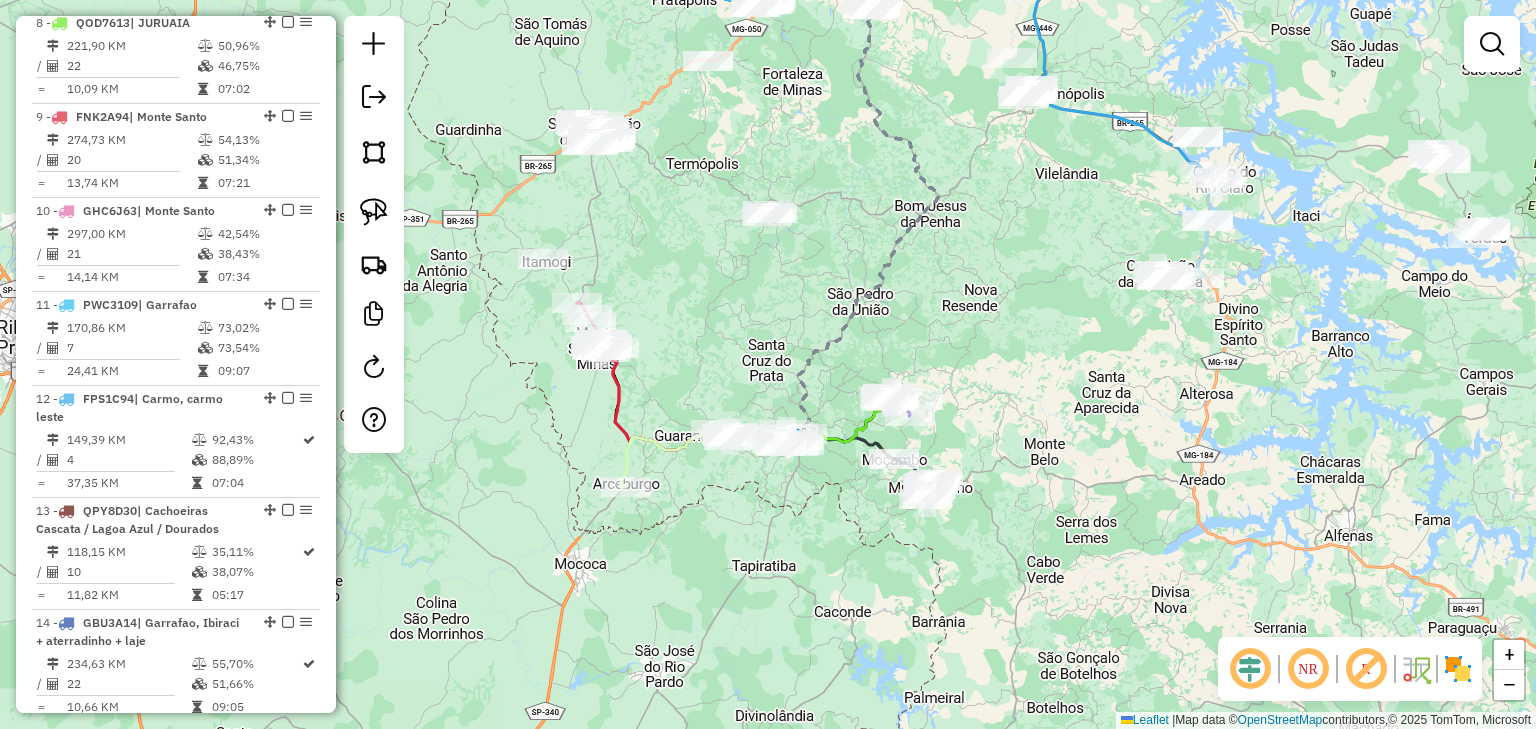 scroll, scrollTop: 1731, scrollLeft: 0, axis: vertical 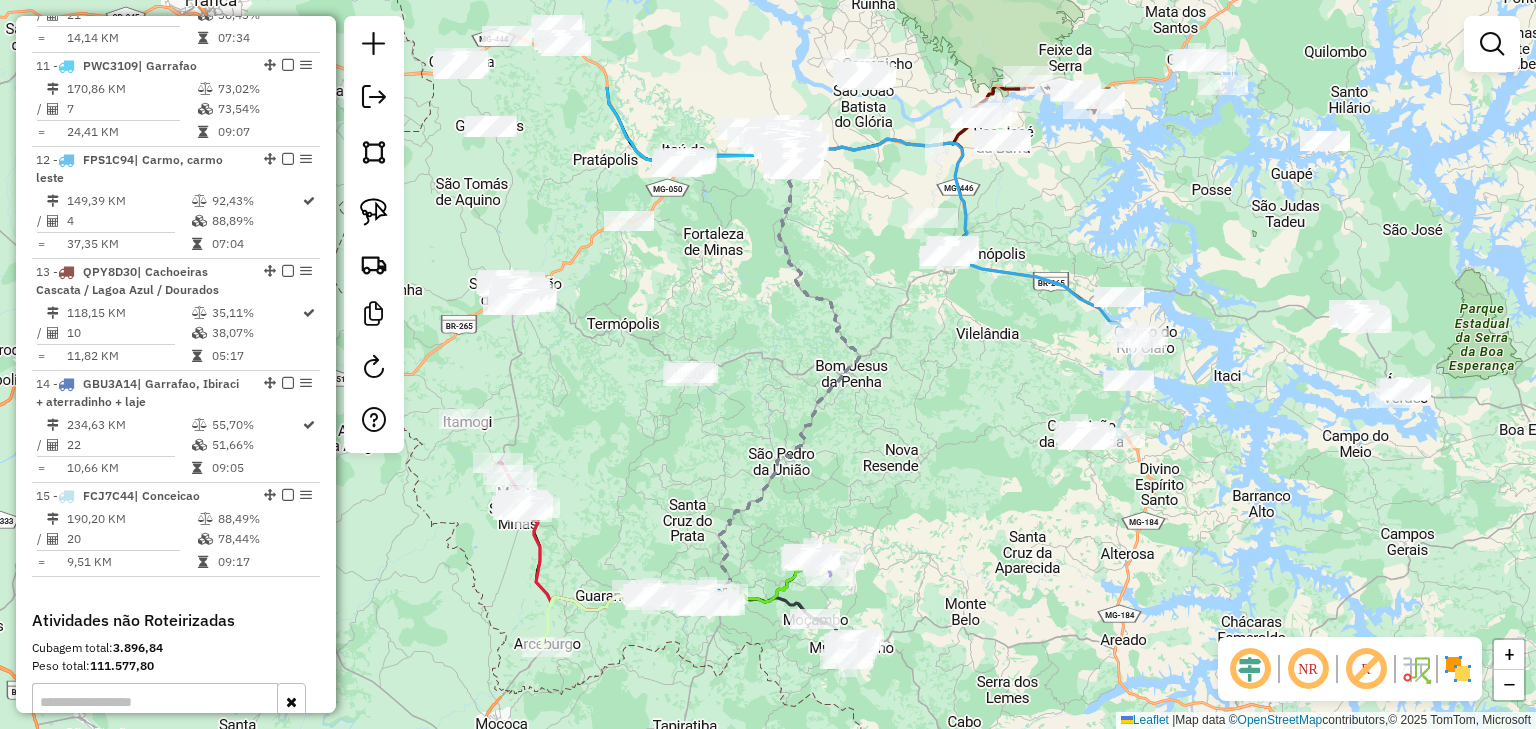 drag, startPoint x: 750, startPoint y: 276, endPoint x: 671, endPoint y: 437, distance: 179.33768 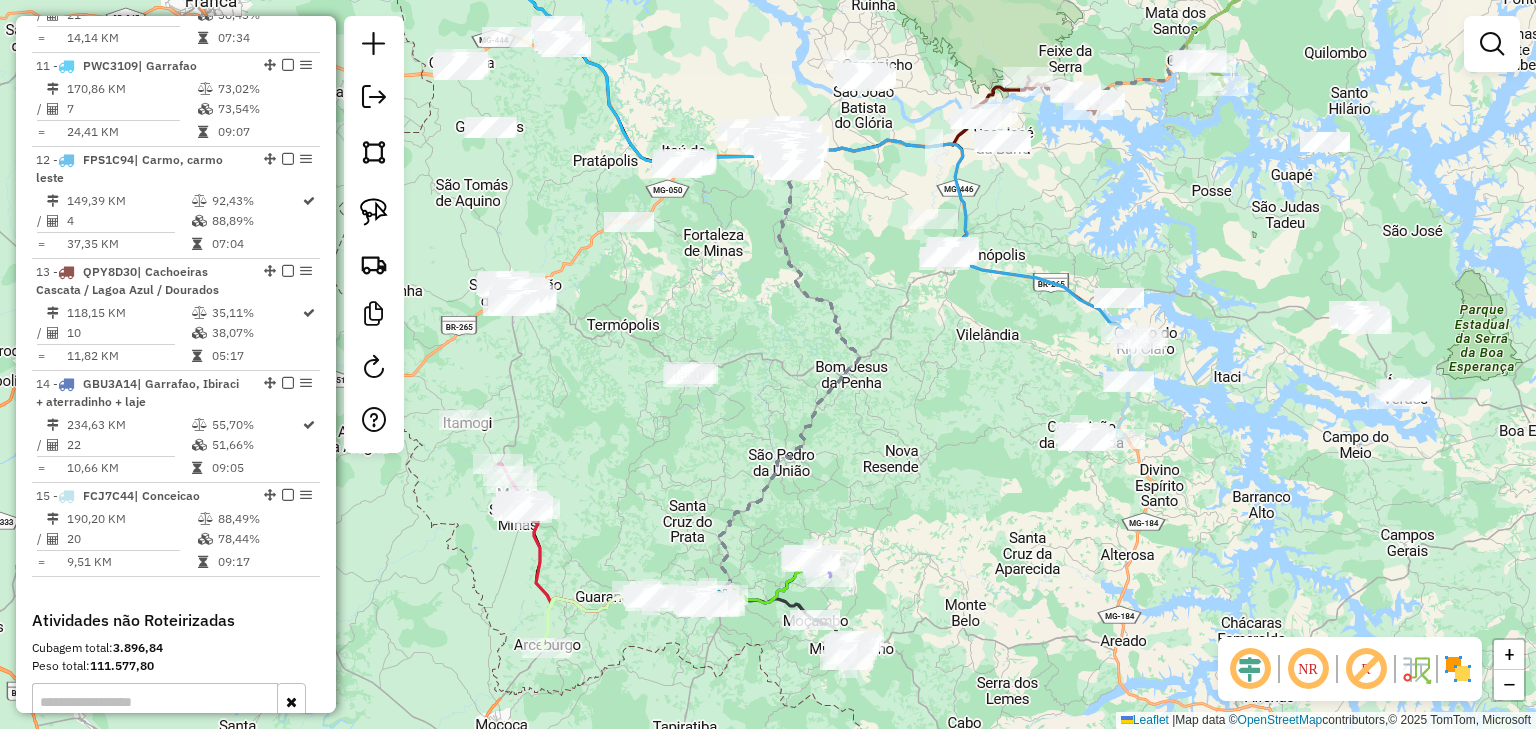 click on "Janela de atendimento Grade de atendimento Capacidade Transportadoras Veículos Cliente Pedidos  Rotas Selecione os dias de semana para filtrar as janelas de atendimento  Seg   Ter   Qua   Qui   Sex   Sáb   Dom  Informe o período da janela de atendimento: De: Até:  Filtrar exatamente a janela do cliente  Considerar janela de atendimento padrão  Selecione os dias de semana para filtrar as grades de atendimento  Seg   Ter   Qua   Qui   Sex   Sáb   Dom   Considerar clientes sem dia de atendimento cadastrado  Clientes fora do dia de atendimento selecionado Filtrar as atividades entre os valores definidos abaixo:  Peso mínimo:   Peso máximo:   Cubagem mínima:   Cubagem máxima:   De:   Até:  Filtrar as atividades entre o tempo de atendimento definido abaixo:  De:   Até:   Considerar capacidade total dos clientes não roteirizados Transportadora: Selecione um ou mais itens Tipo de veículo: Selecione um ou mais itens Veículo: Selecione um ou mais itens Motorista: Selecione um ou mais itens Nome: Rótulo:" 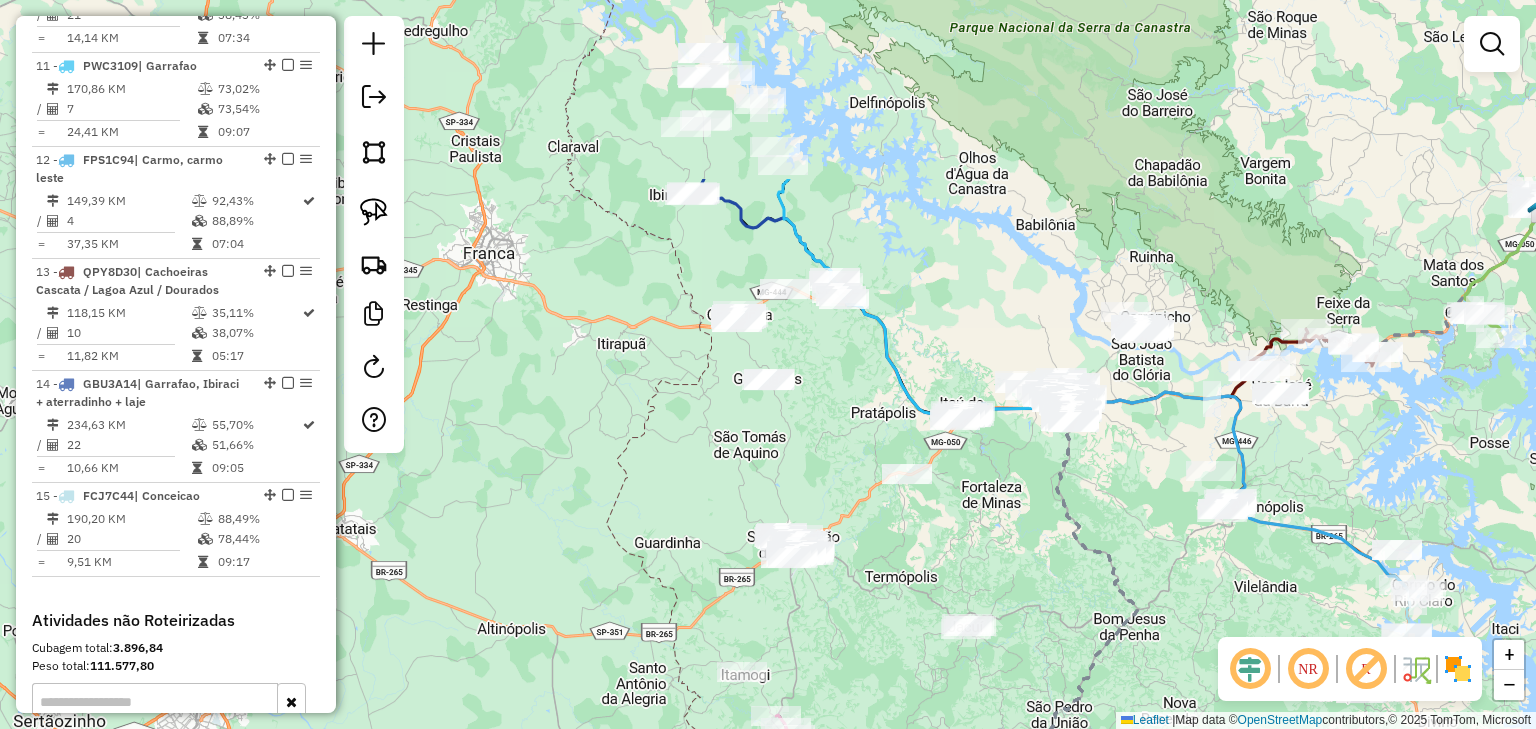 drag, startPoint x: 742, startPoint y: 261, endPoint x: 1020, endPoint y: 513, distance: 375.2173 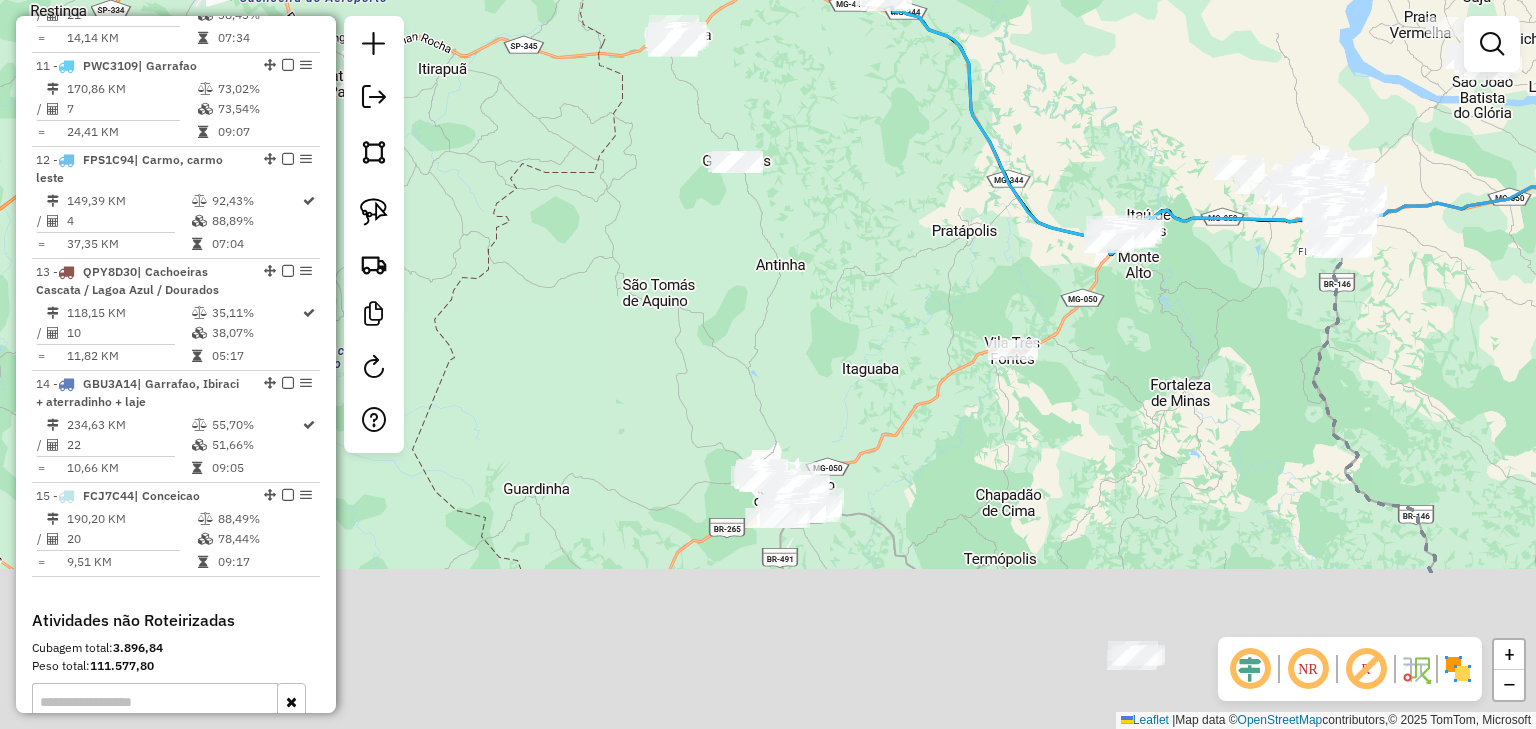 drag, startPoint x: 786, startPoint y: 501, endPoint x: 668, endPoint y: 206, distance: 317.72473 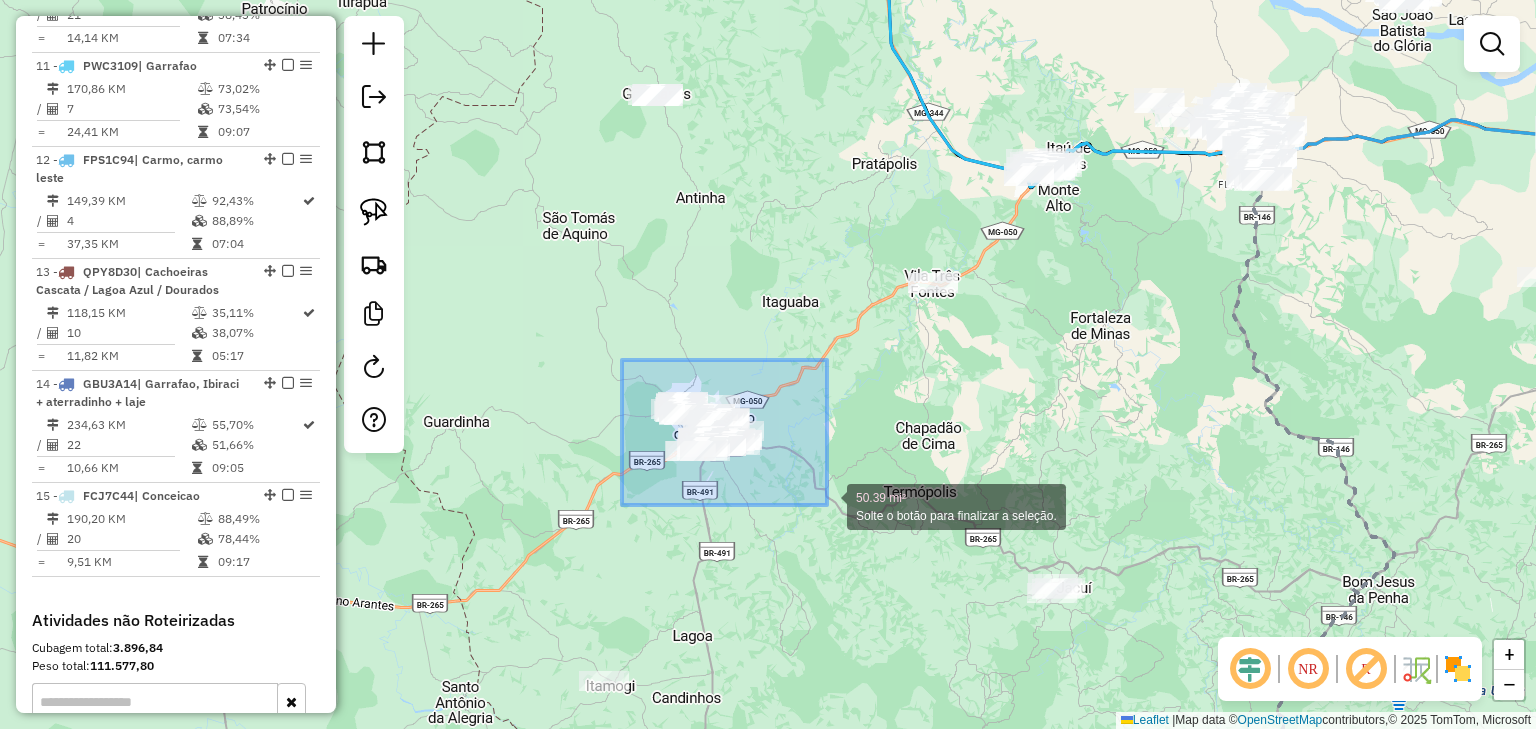 drag, startPoint x: 676, startPoint y: 395, endPoint x: 837, endPoint y: 516, distance: 201.4001 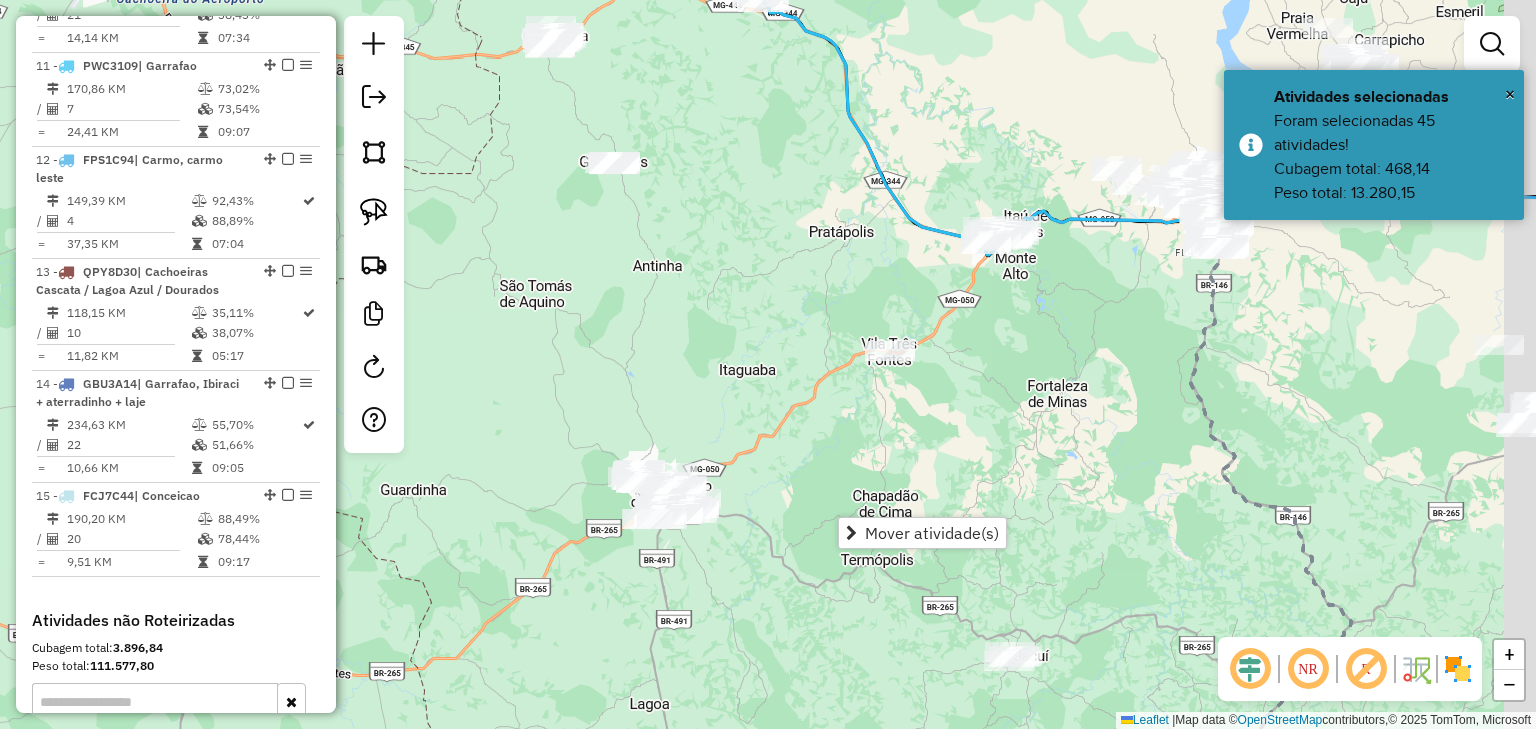 drag, startPoint x: 980, startPoint y: 372, endPoint x: 939, endPoint y: 461, distance: 97.98979 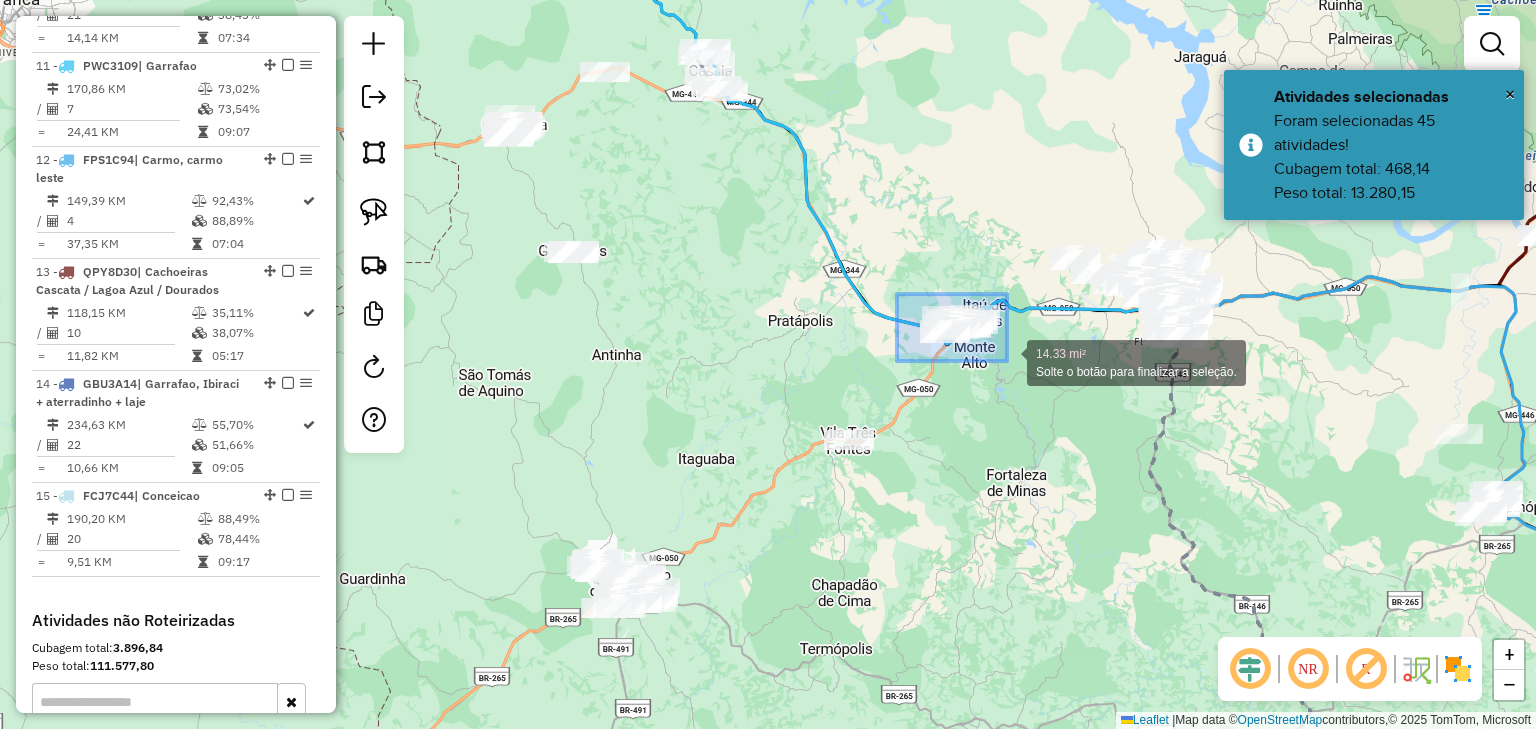 drag, startPoint x: 897, startPoint y: 294, endPoint x: 1008, endPoint y: 363, distance: 130.69812 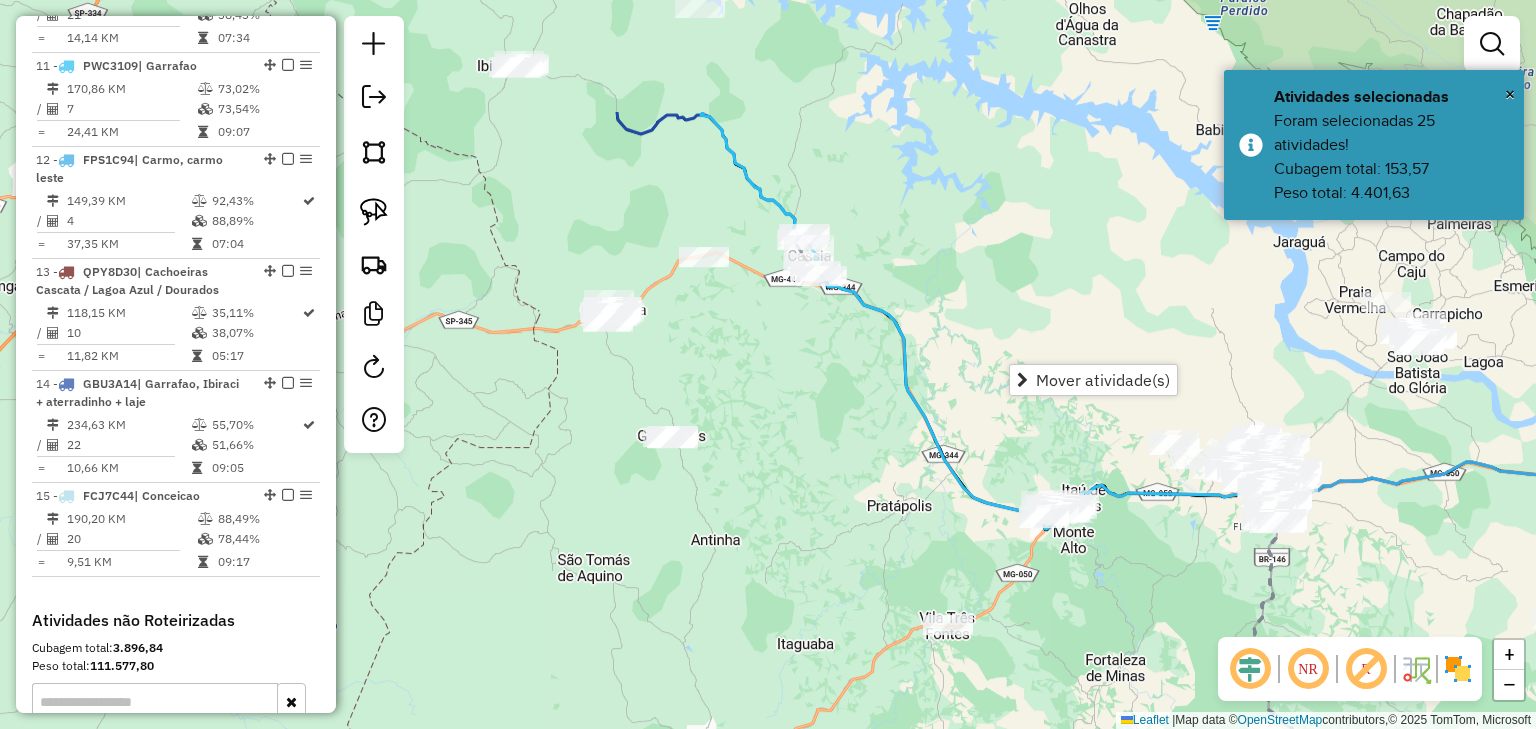 drag, startPoint x: 897, startPoint y: 215, endPoint x: 996, endPoint y: 402, distance: 211.58922 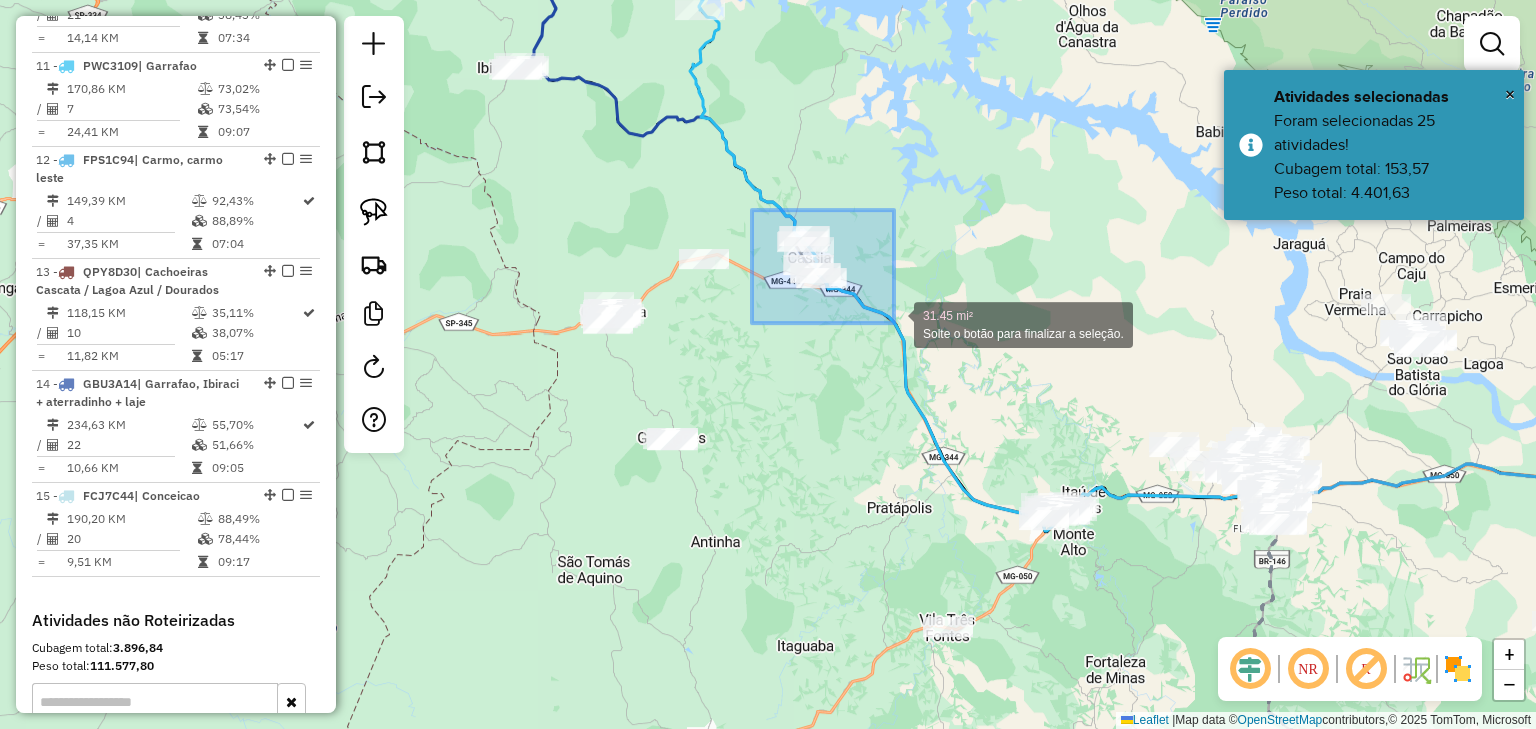 drag, startPoint x: 756, startPoint y: 210, endPoint x: 894, endPoint y: 324, distance: 178.99721 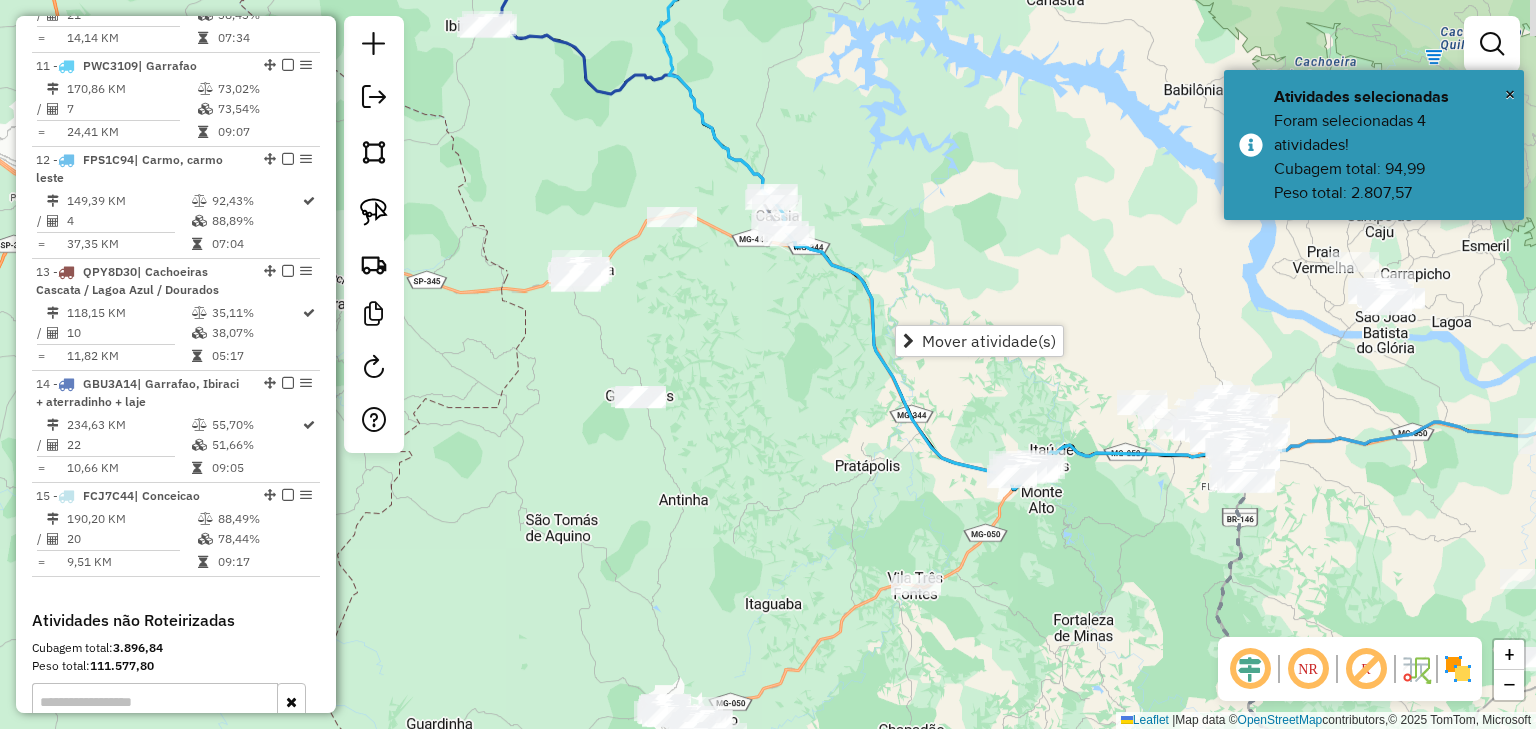 drag, startPoint x: 850, startPoint y: 439, endPoint x: 684, endPoint y: 287, distance: 225.07776 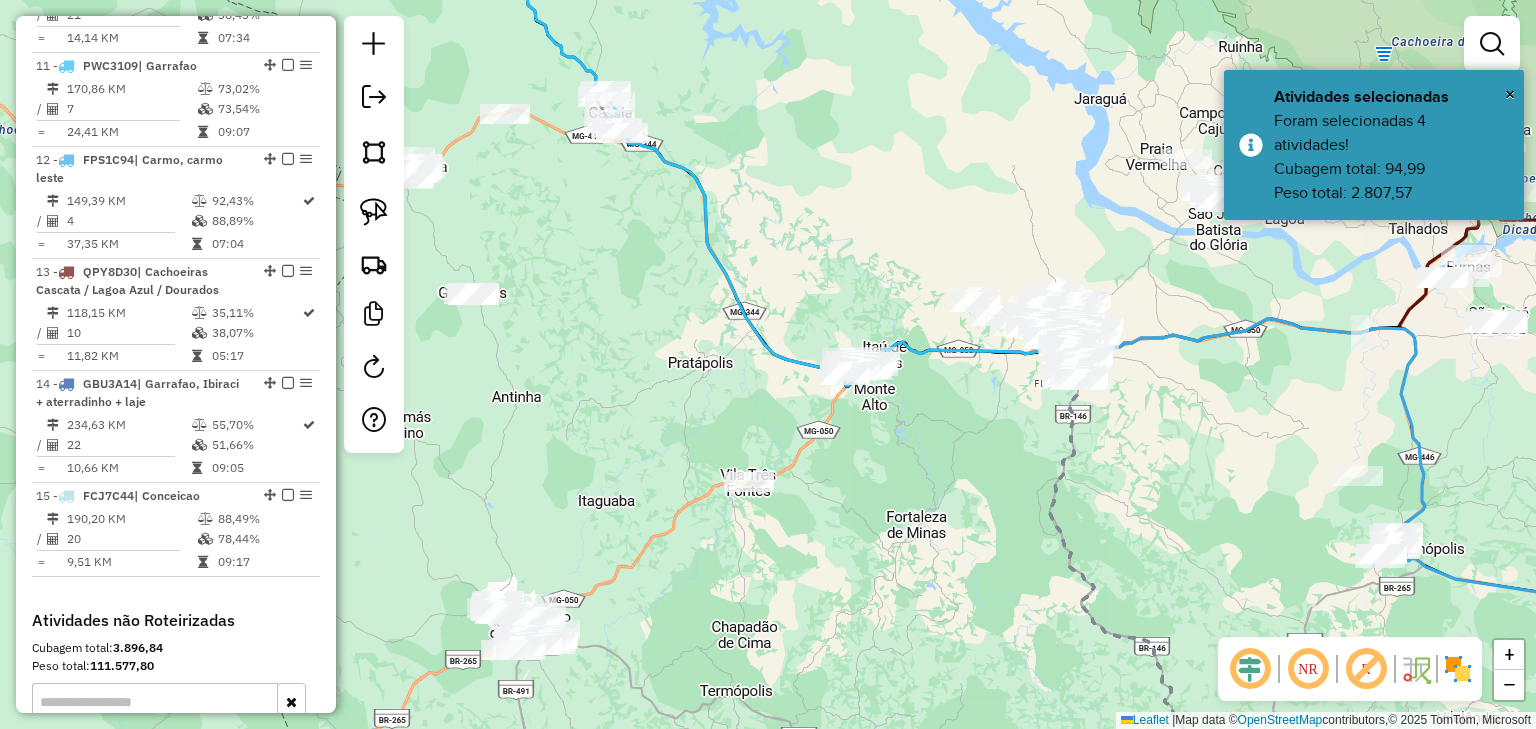 drag, startPoint x: 924, startPoint y: 450, endPoint x: 652, endPoint y: 464, distance: 272.36005 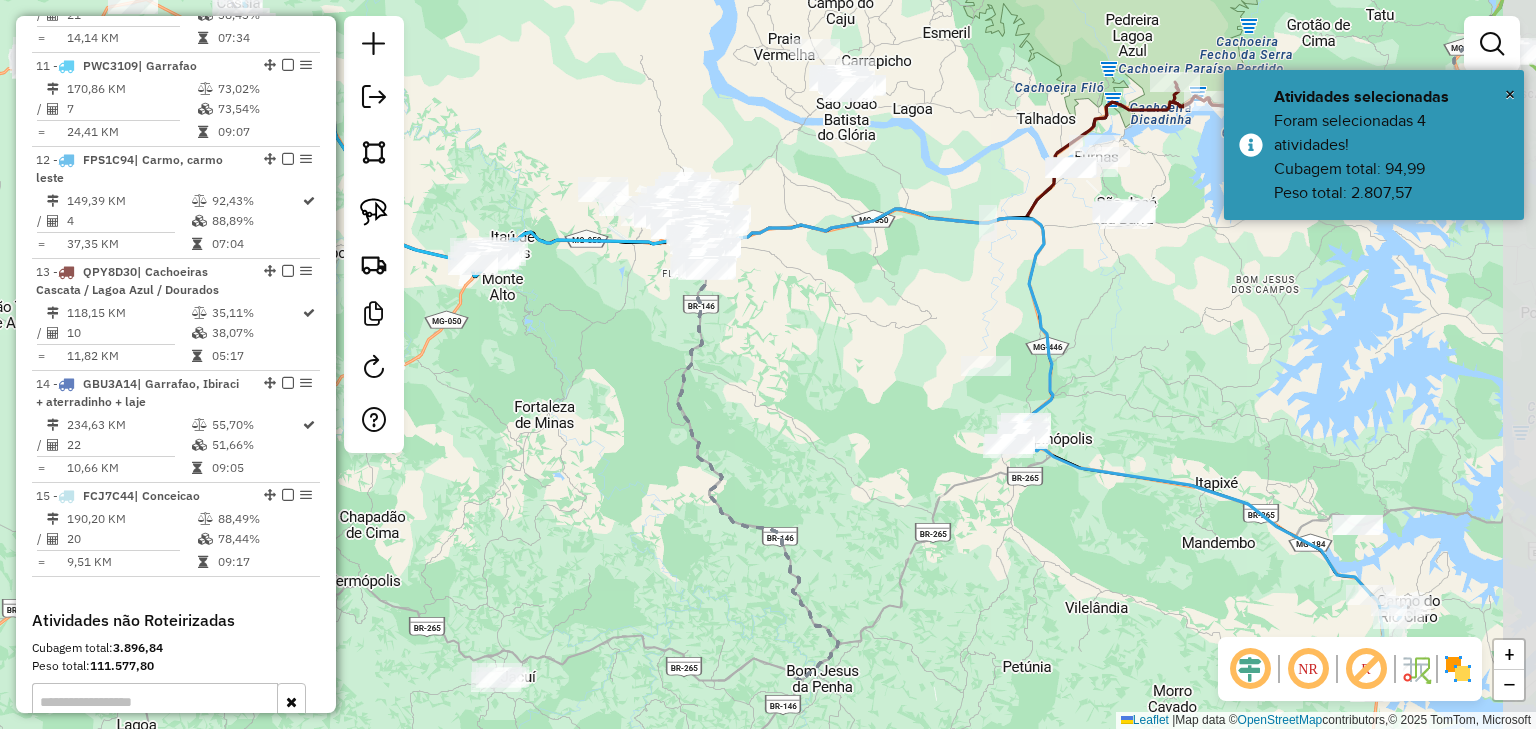 drag, startPoint x: 942, startPoint y: 486, endPoint x: 805, endPoint y: 364, distance: 183.44754 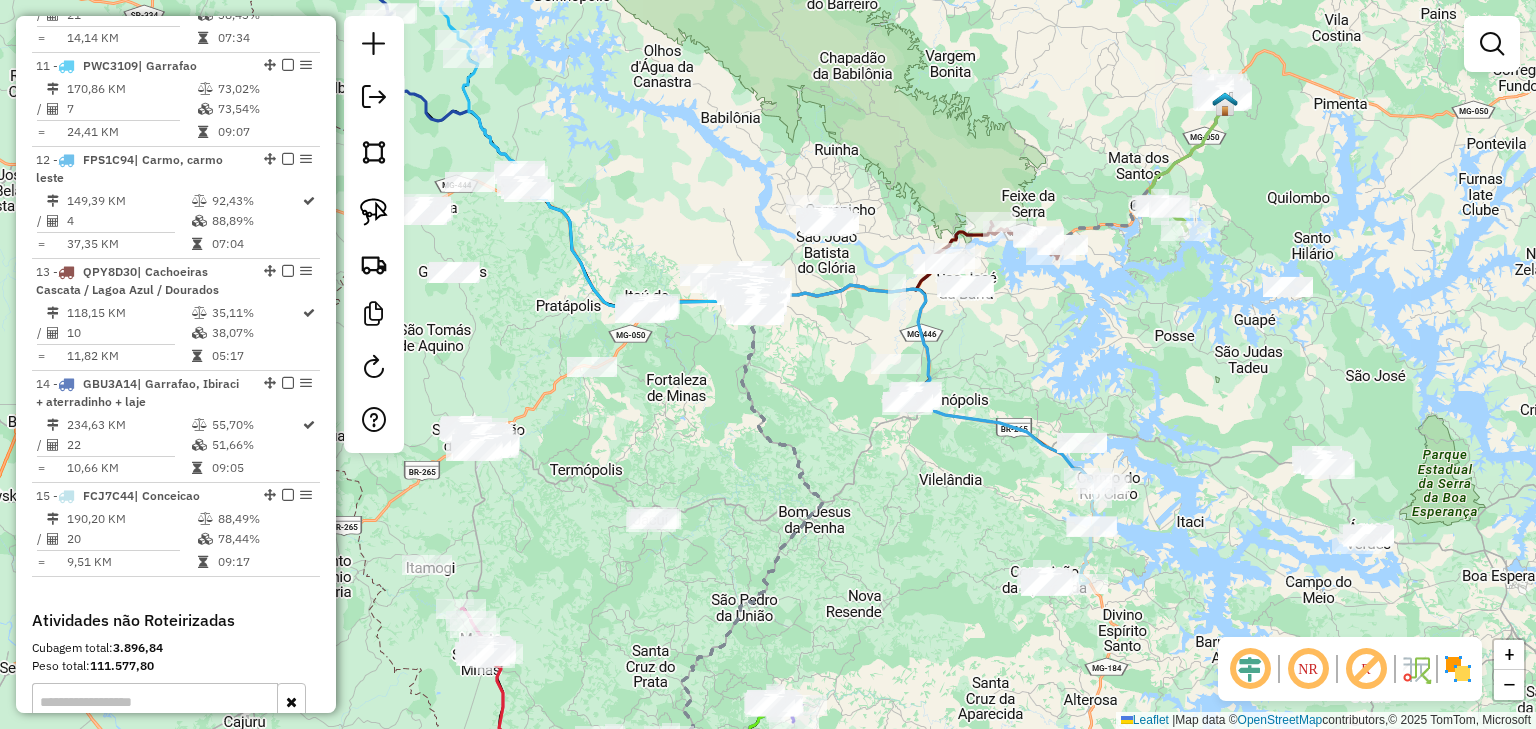 drag, startPoint x: 807, startPoint y: 406, endPoint x: 784, endPoint y: 327, distance: 82.28001 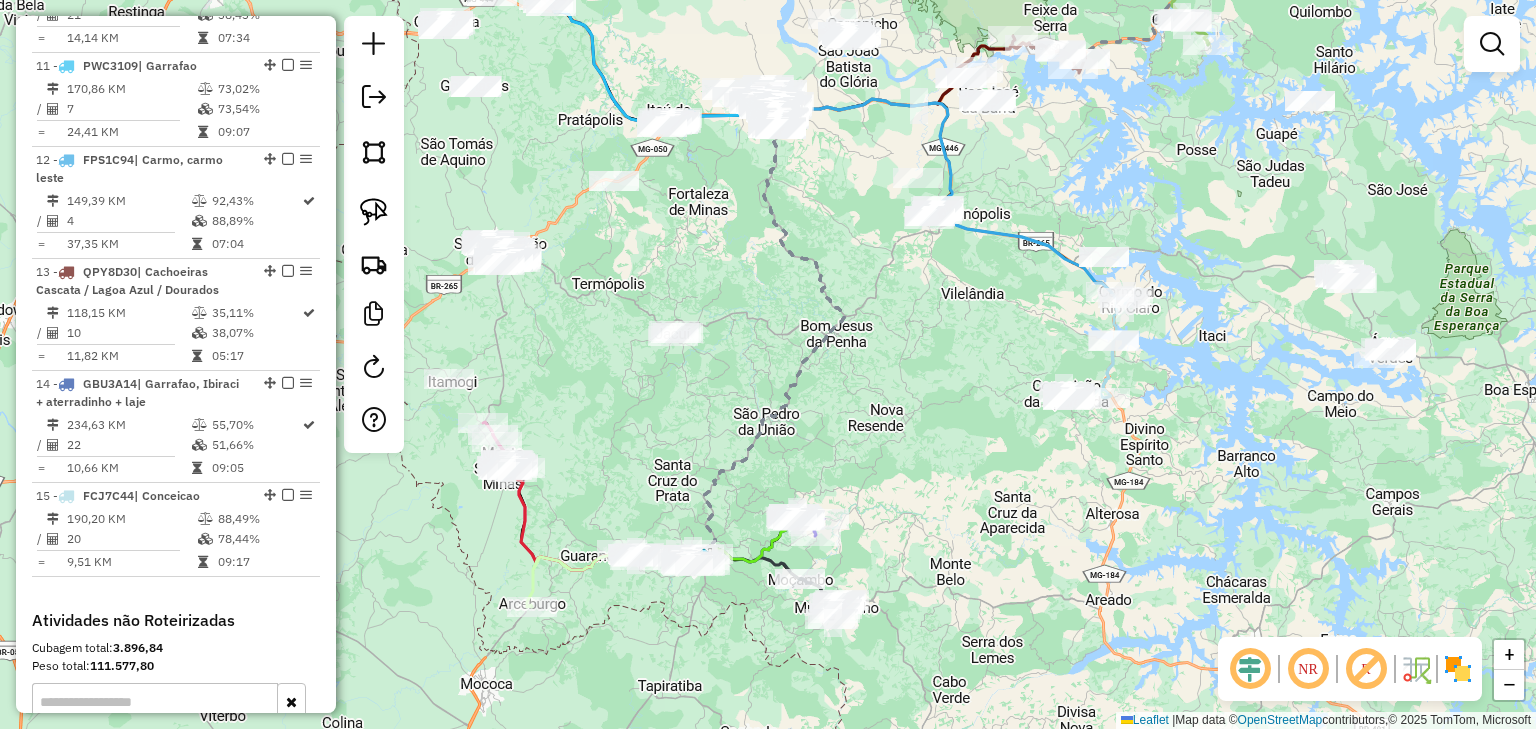 drag, startPoint x: 820, startPoint y: 333, endPoint x: 993, endPoint y: 311, distance: 174.39323 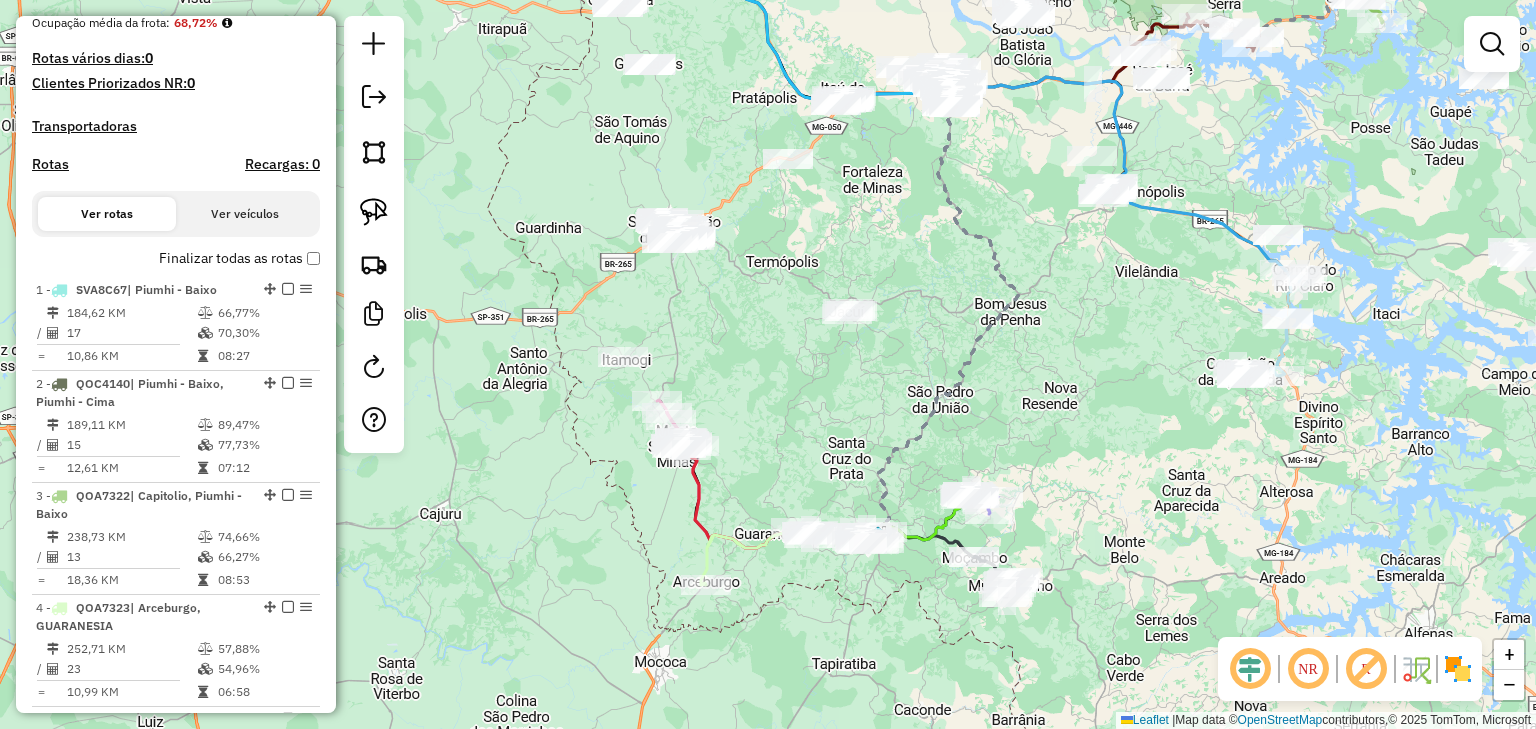 scroll, scrollTop: 541, scrollLeft: 0, axis: vertical 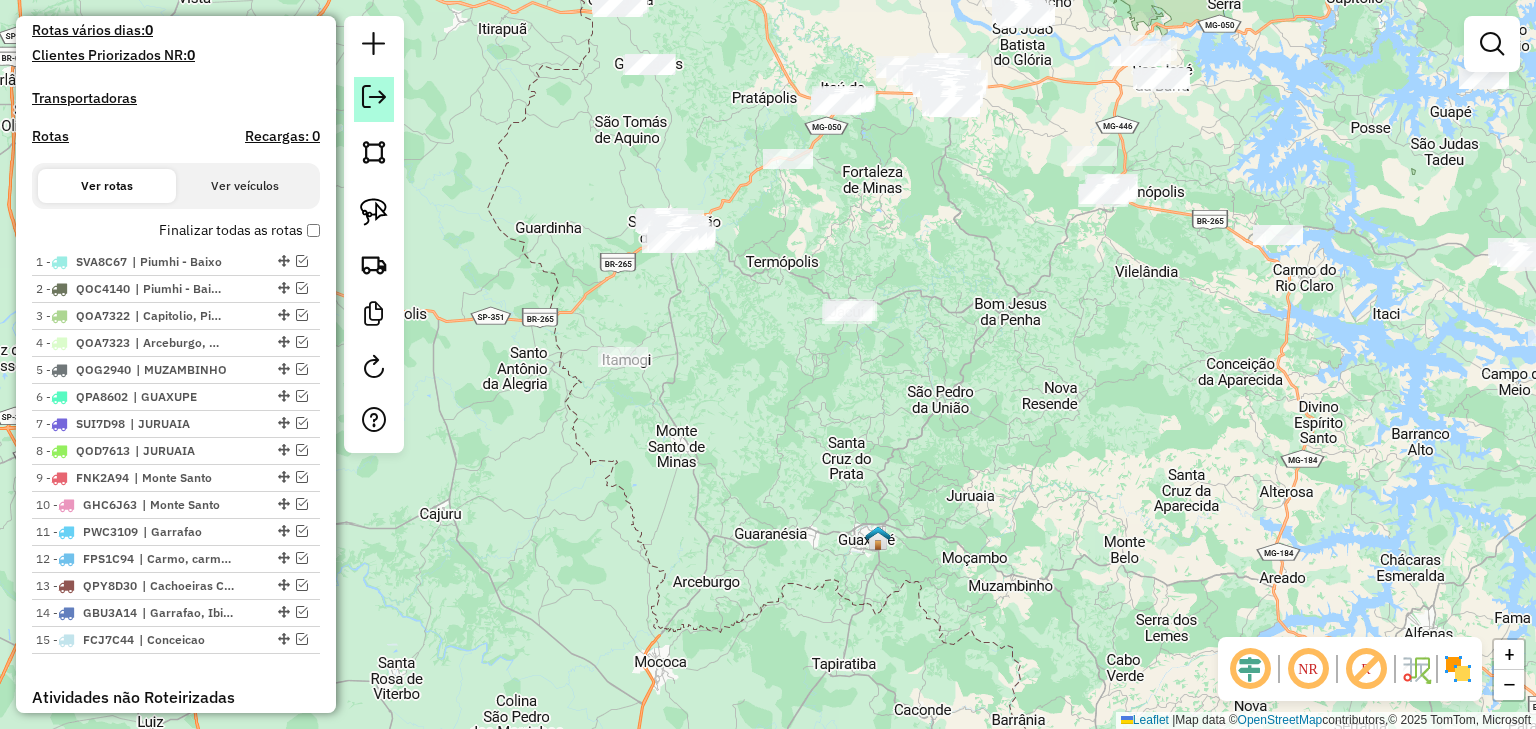 click 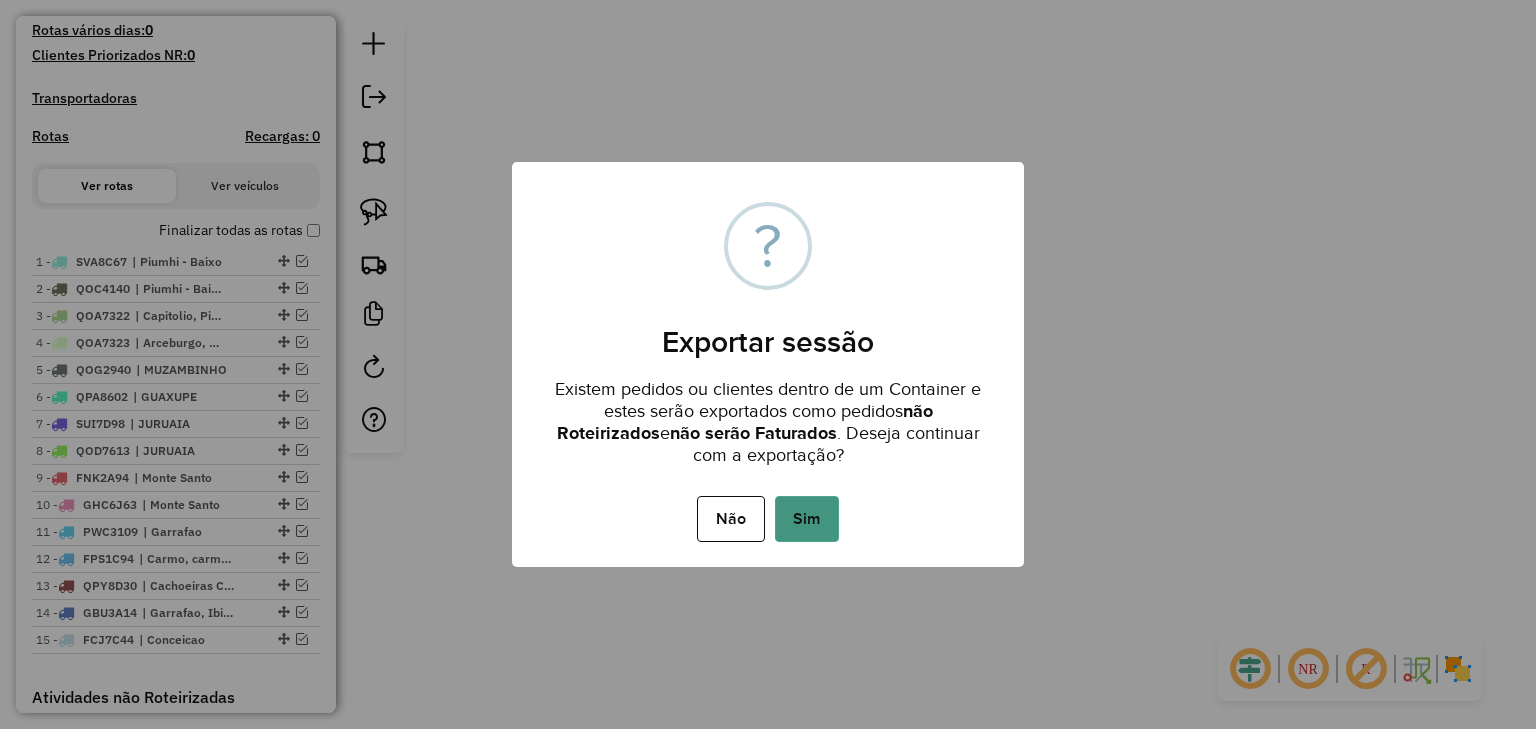 click on "Sim" at bounding box center [807, 519] 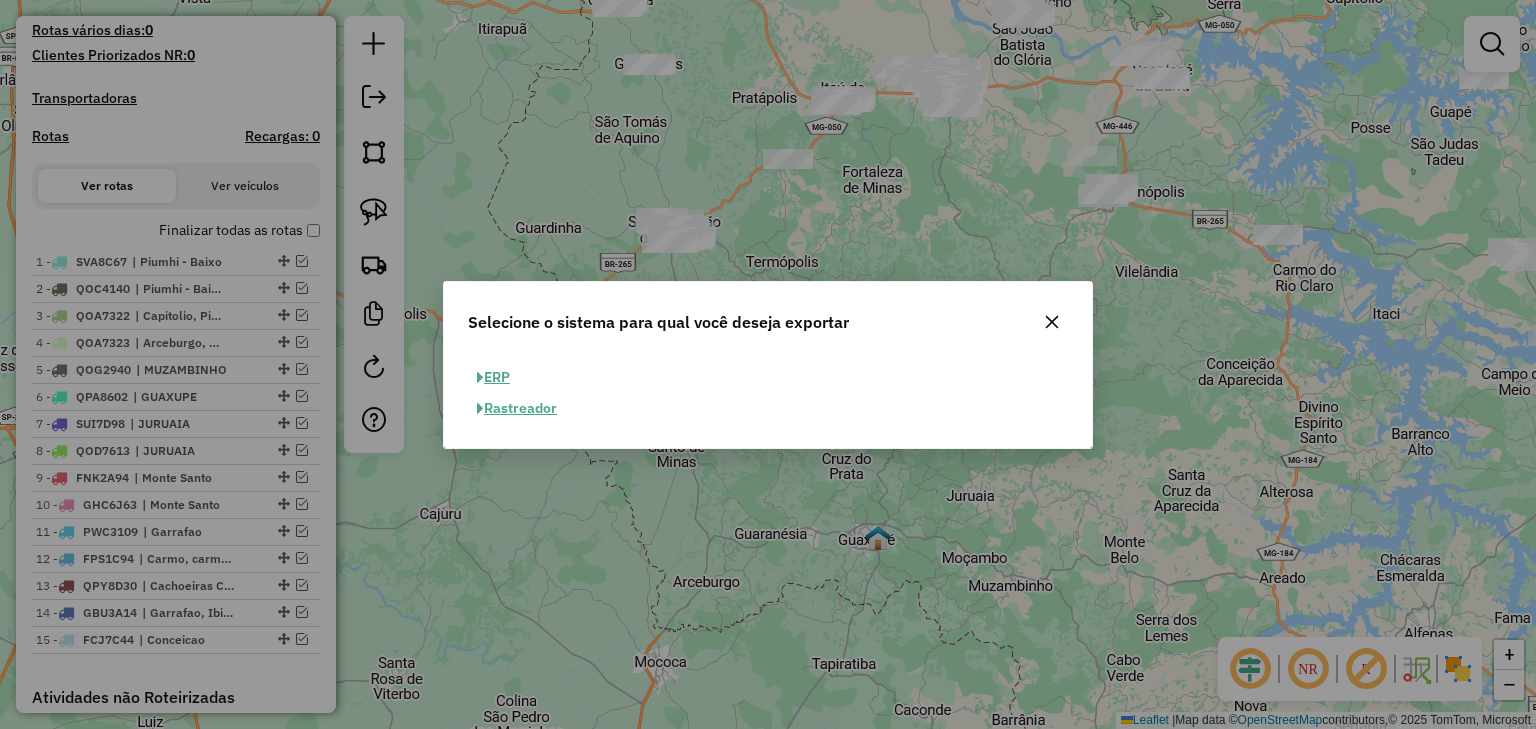 click on "ERP" 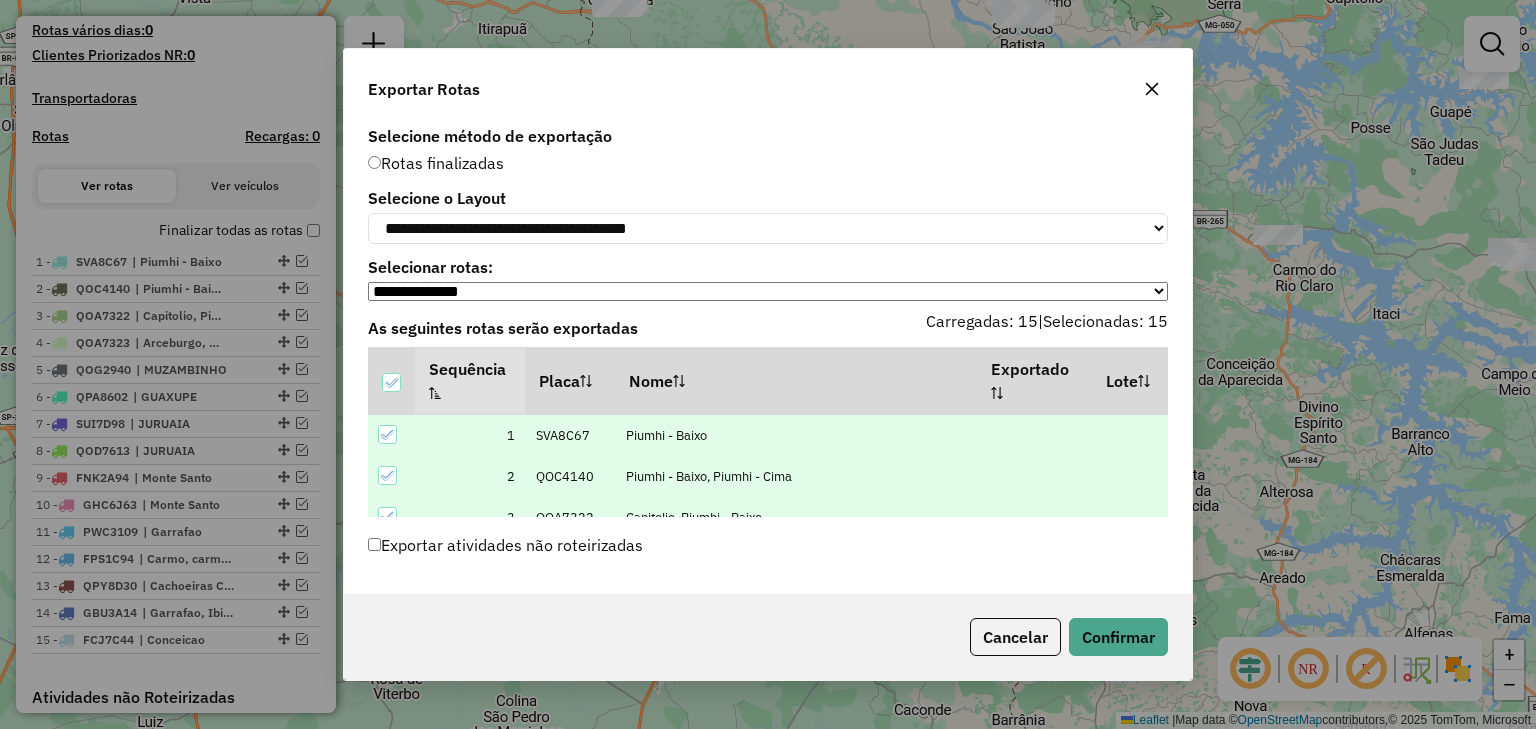 click on "Exportar atividades não roteirizadas" 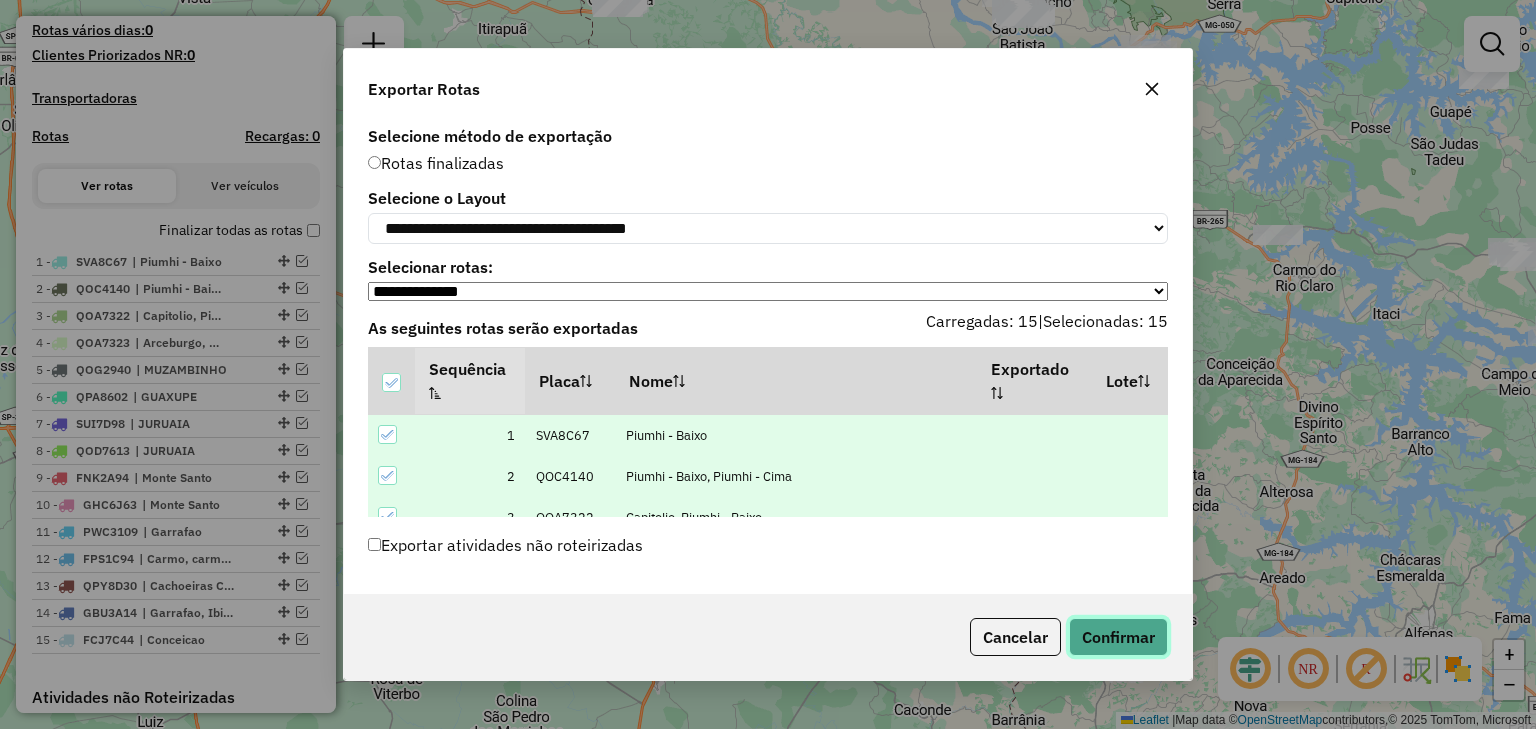 click on "Confirmar" 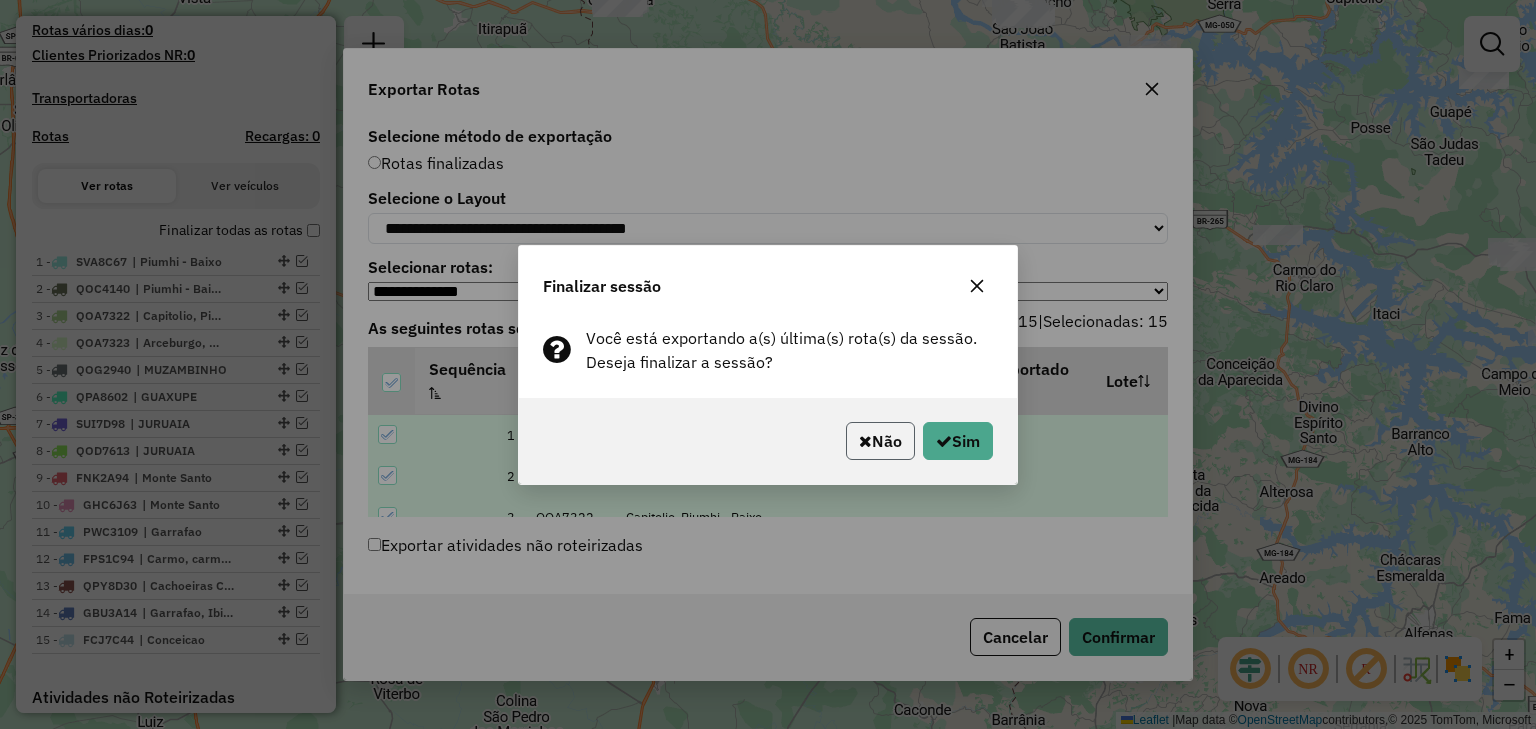 click 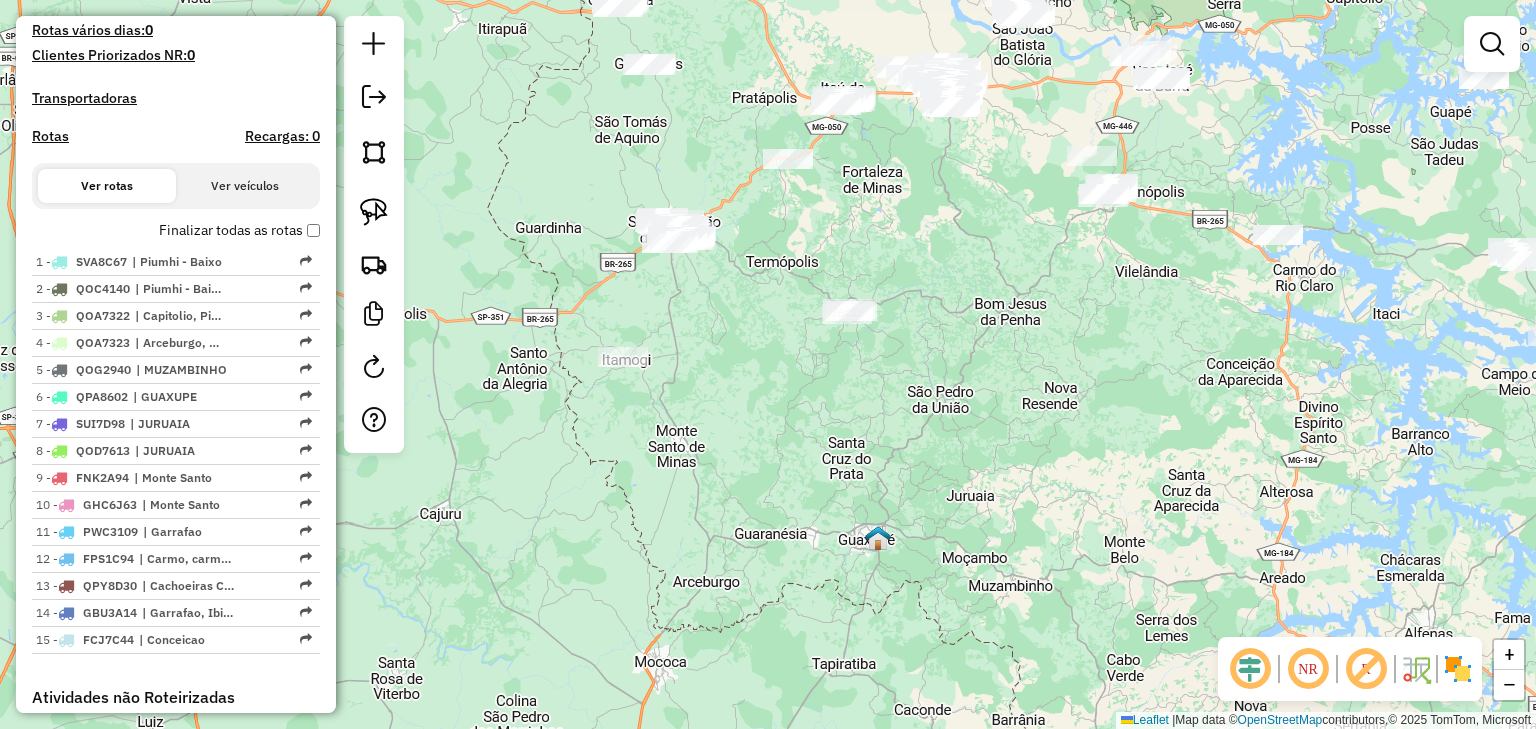 click on "Janela de atendimento Grade de atendimento Capacidade Transportadoras Veículos Cliente Pedidos  Rotas Selecione os dias de semana para filtrar as janelas de atendimento  Seg   Ter   Qua   Qui   Sex   Sáb   Dom  Informe o período da janela de atendimento: De: Até:  Filtrar exatamente a janela do cliente  Considerar janela de atendimento padrão  Selecione os dias de semana para filtrar as grades de atendimento  Seg   Ter   Qua   Qui   Sex   Sáb   Dom   Considerar clientes sem dia de atendimento cadastrado  Clientes fora do dia de atendimento selecionado Filtrar as atividades entre os valores definidos abaixo:  Peso mínimo:   Peso máximo:   Cubagem mínima:   Cubagem máxima:   De:   Até:  Filtrar as atividades entre o tempo de atendimento definido abaixo:  De:   Até:   Considerar capacidade total dos clientes não roteirizados Transportadora: Selecione um ou mais itens Tipo de veículo: Selecione um ou mais itens Veículo: Selecione um ou mais itens Motorista: Selecione um ou mais itens Nome: Rótulo:" 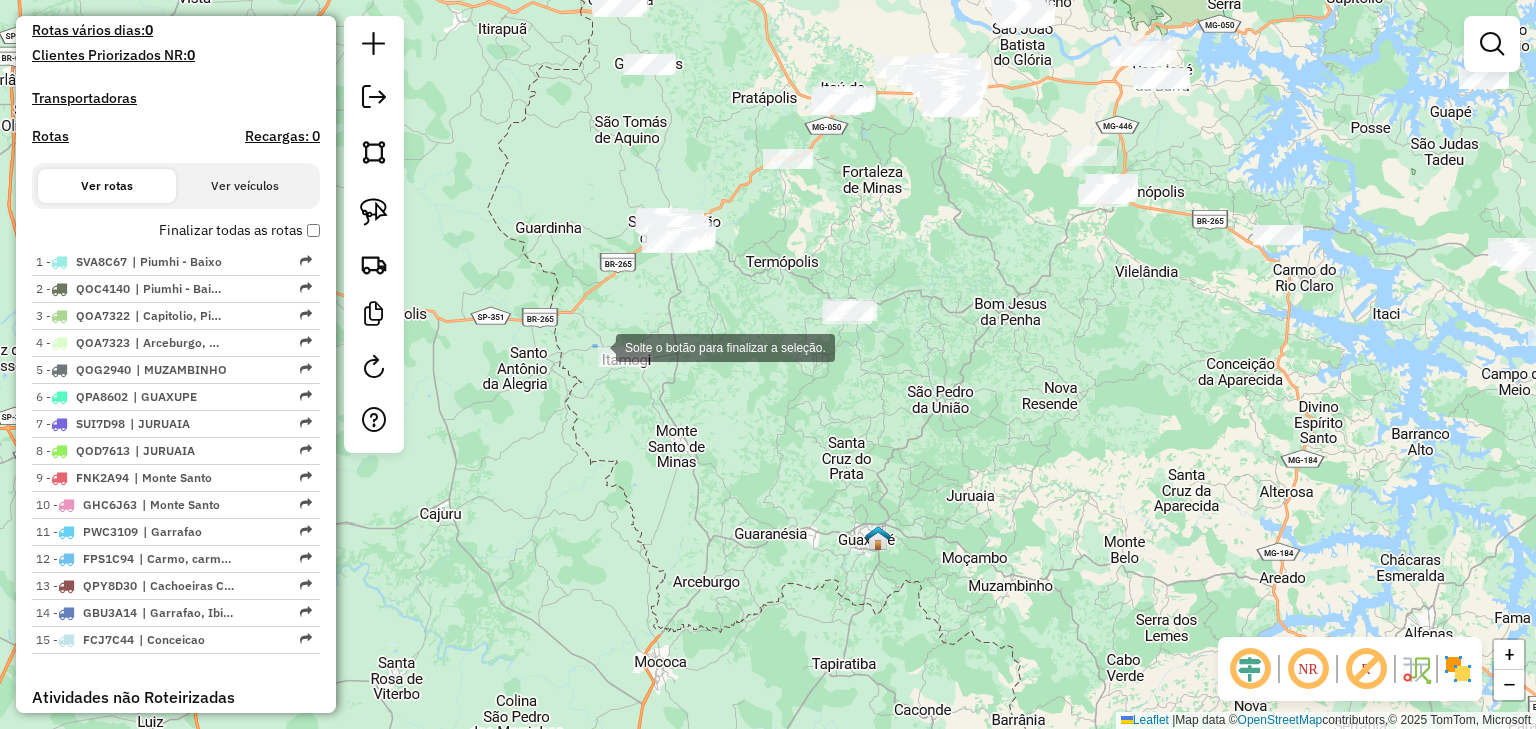 drag, startPoint x: 594, startPoint y: 346, endPoint x: 700, endPoint y: 404, distance: 120.83046 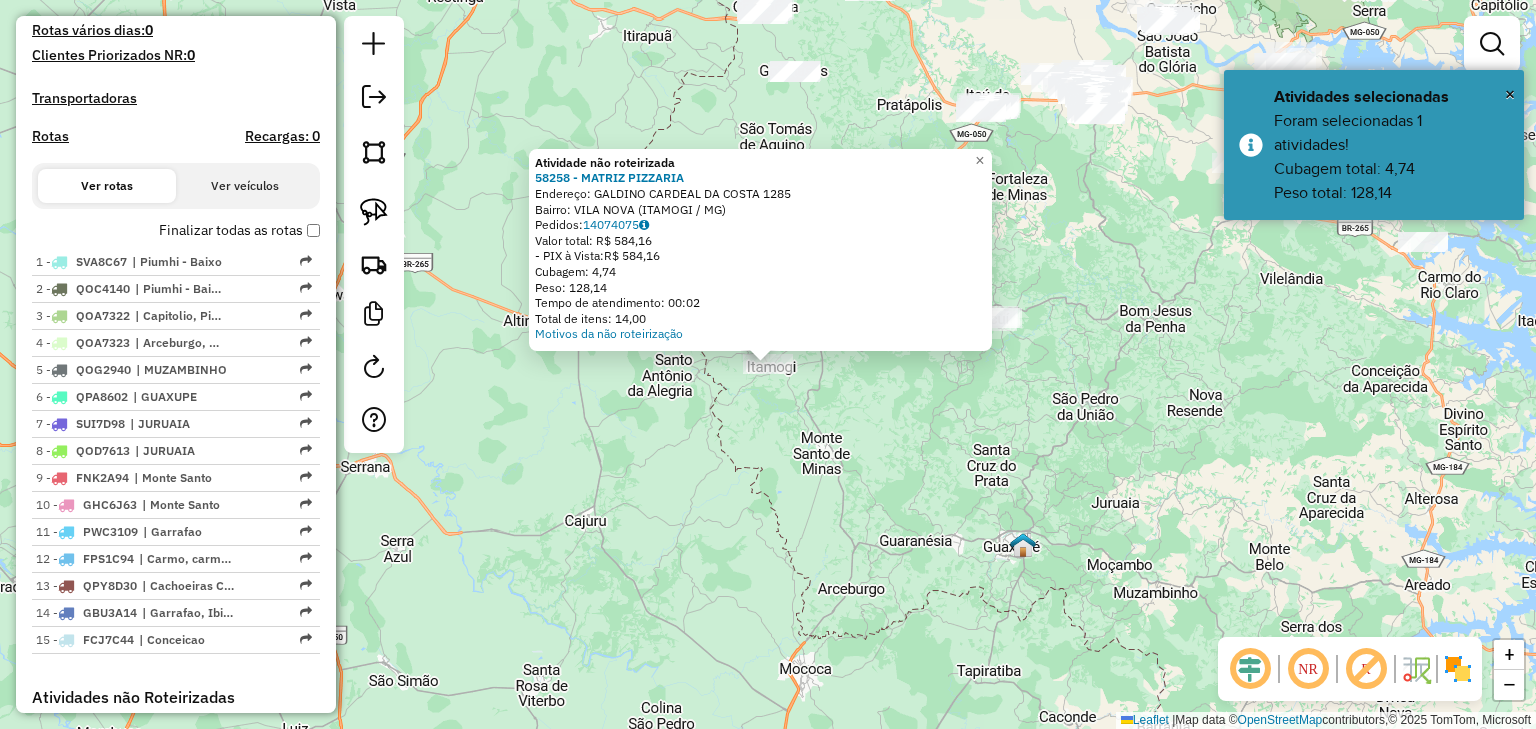 click on "Atividade não roteirizada 58258 - MATRIZ PIZZARIA  Endereço:  GALDINO CARDEAL DA COSTA 1285   Bairro: VILA NOVA (ITAMOGI / MG)   Pedidos:  14074075   Valor total: R$ 584,16   - PIX à Vista:  R$ 584,16   Cubagem: 4,74   Peso: 128,14   Tempo de atendimento: 00:02   Total de itens: 14,00  Motivos da não roteirização × Janela de atendimento Grade de atendimento Capacidade Transportadoras Veículos Cliente Pedidos  Rotas Selecione os dias de semana para filtrar as janelas de atendimento  Seg   Ter   Qua   Qui   Sex   Sáb   Dom  Informe o período da janela de atendimento: De: Até:  Filtrar exatamente a janela do cliente  Considerar janela de atendimento padrão  Selecione os dias de semana para filtrar as grades de atendimento  Seg   Ter   Qua   Qui   Sex   Sáb   Dom   Considerar clientes sem dia de atendimento cadastrado  Clientes fora do dia de atendimento selecionado Filtrar as atividades entre os valores definidos abaixo:  Peso mínimo:   Peso máximo:   Cubagem mínima:   Cubagem máxima:   De:  De:" 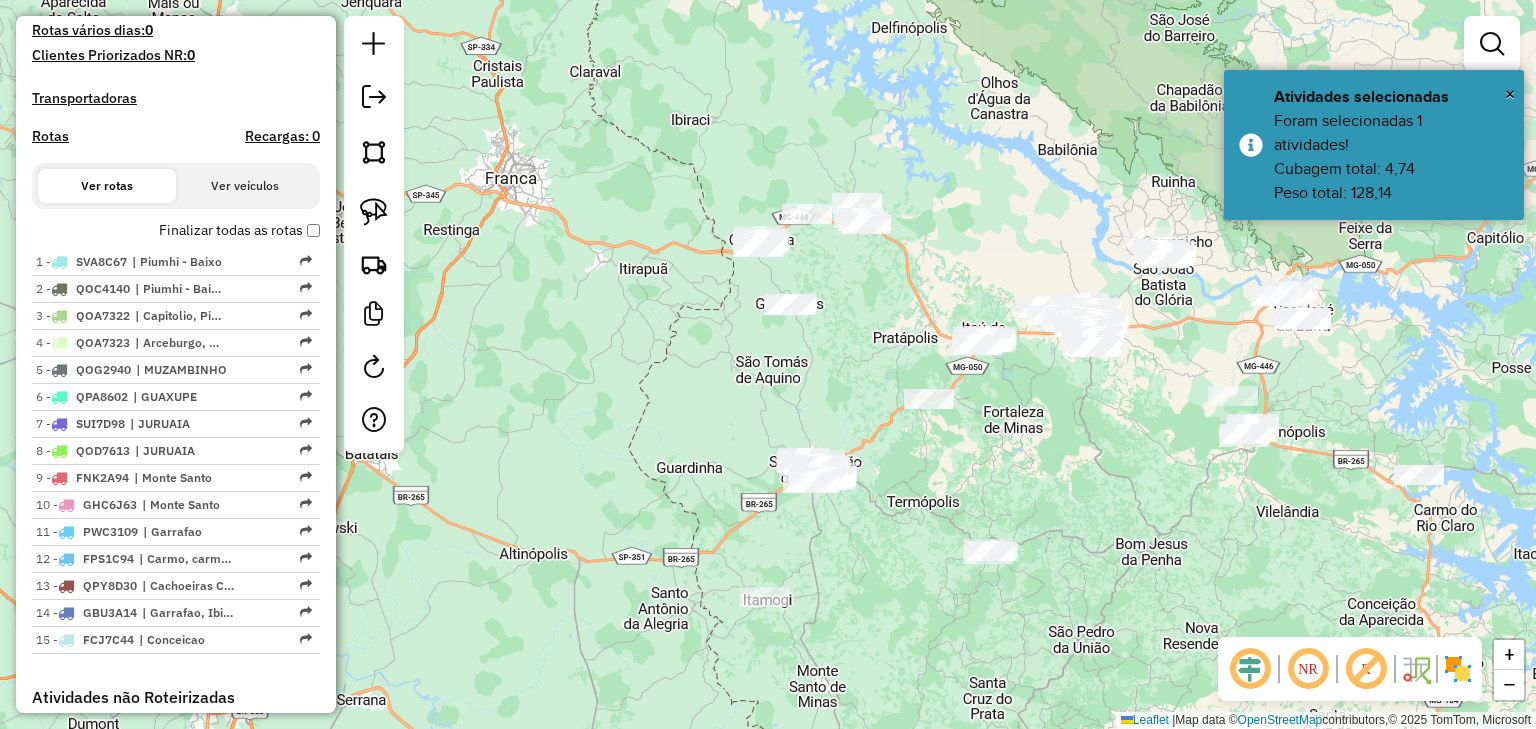 drag, startPoint x: 852, startPoint y: 323, endPoint x: 848, endPoint y: 556, distance: 233.03433 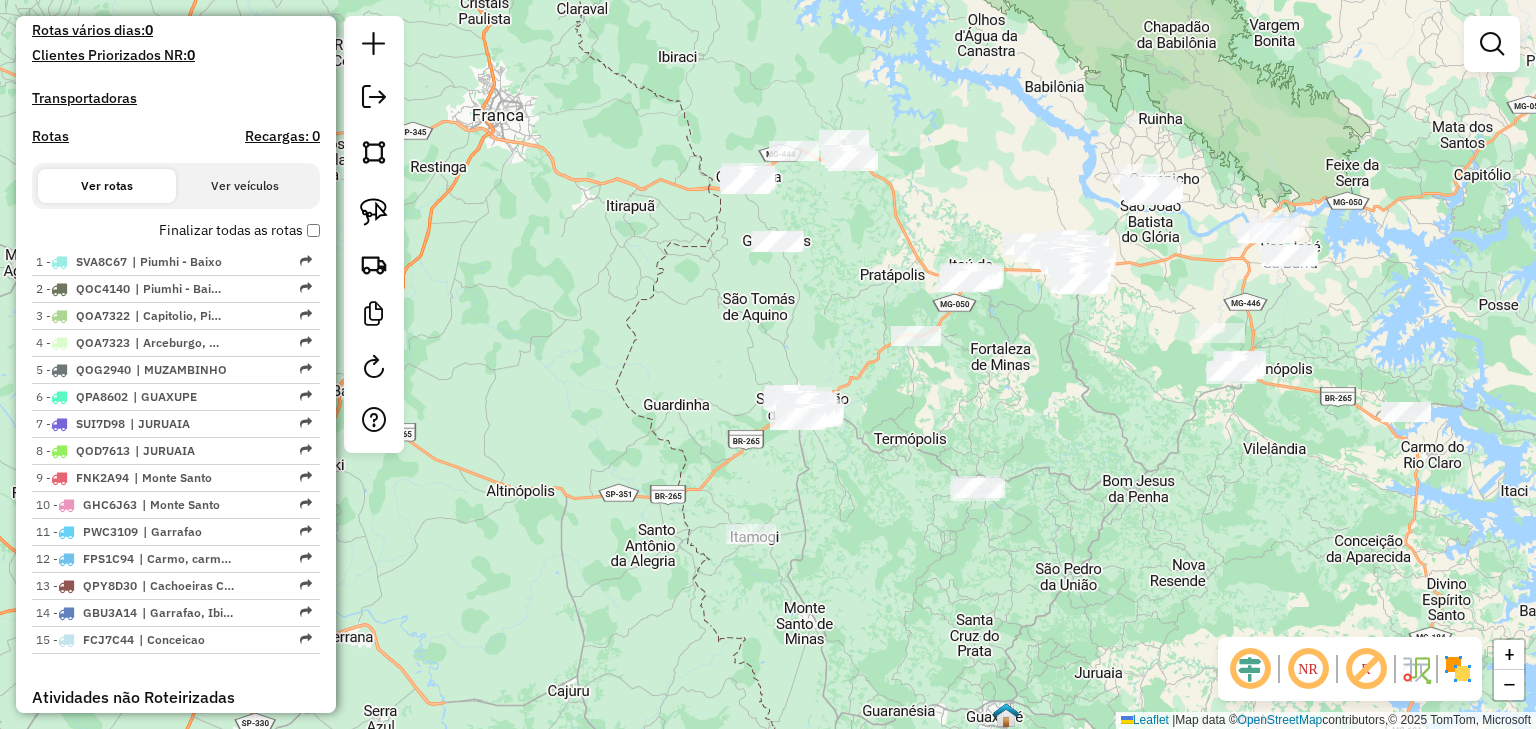 drag, startPoint x: 893, startPoint y: 546, endPoint x: 880, endPoint y: 483, distance: 64.327286 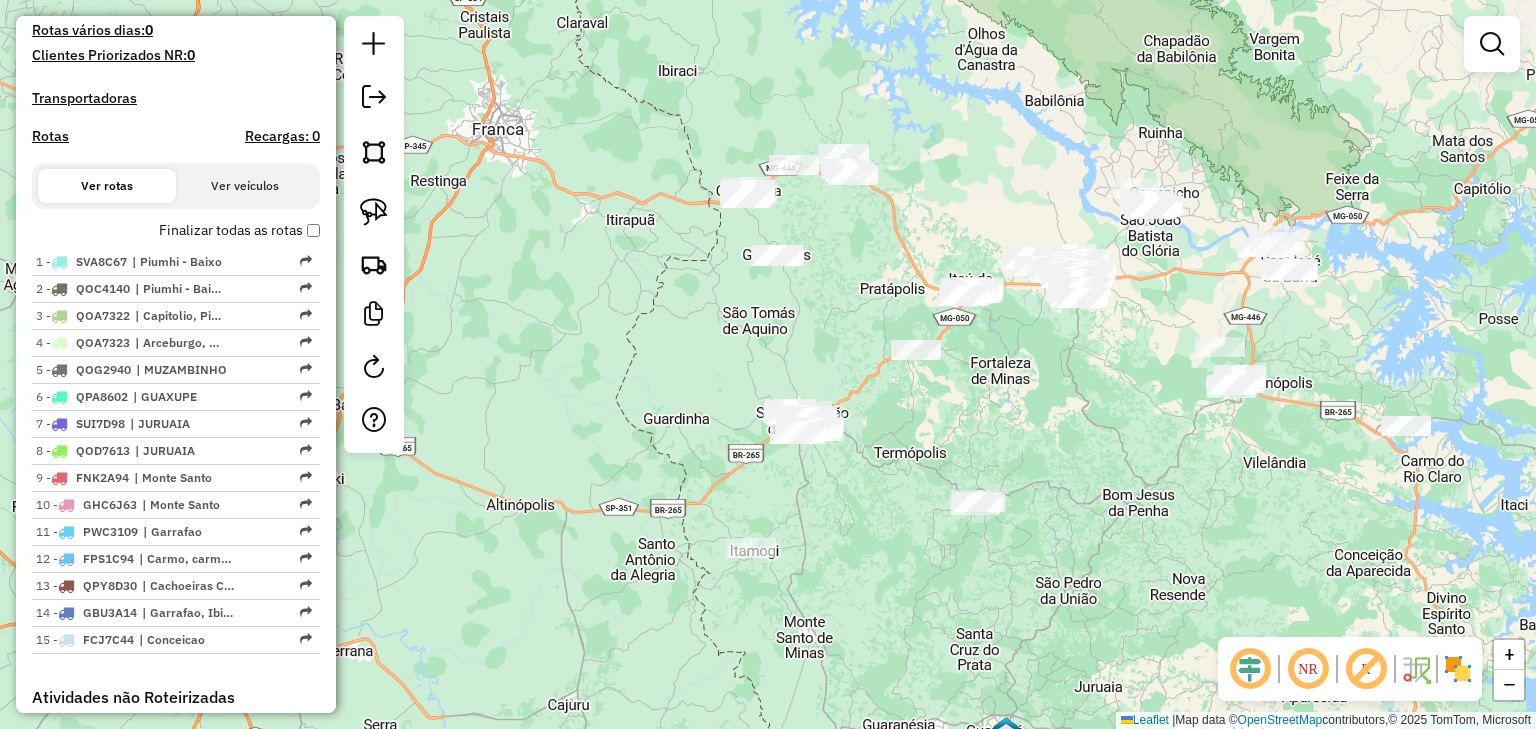 drag, startPoint x: 842, startPoint y: 231, endPoint x: 842, endPoint y: 272, distance: 41 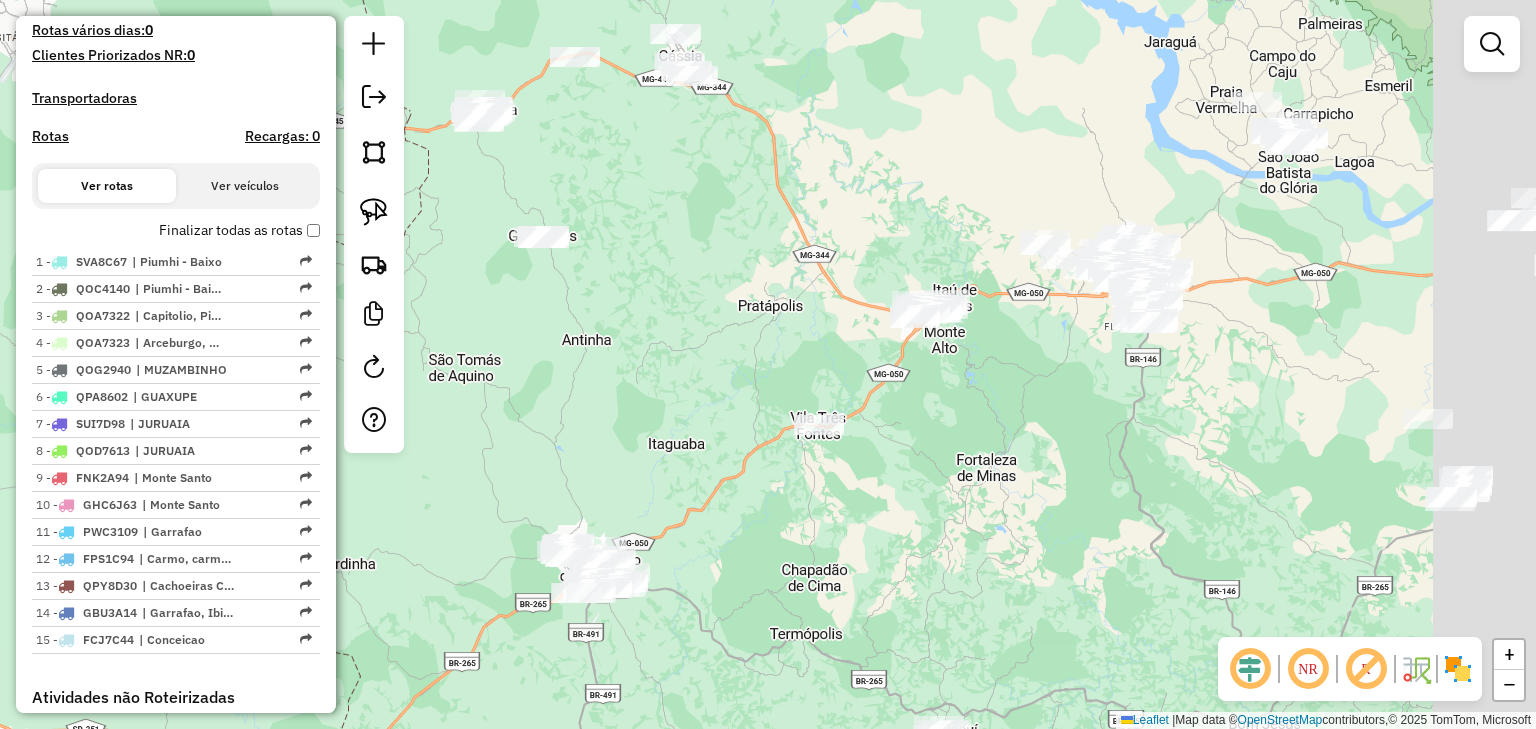 drag, startPoint x: 904, startPoint y: 323, endPoint x: 700, endPoint y: 179, distance: 249.70383 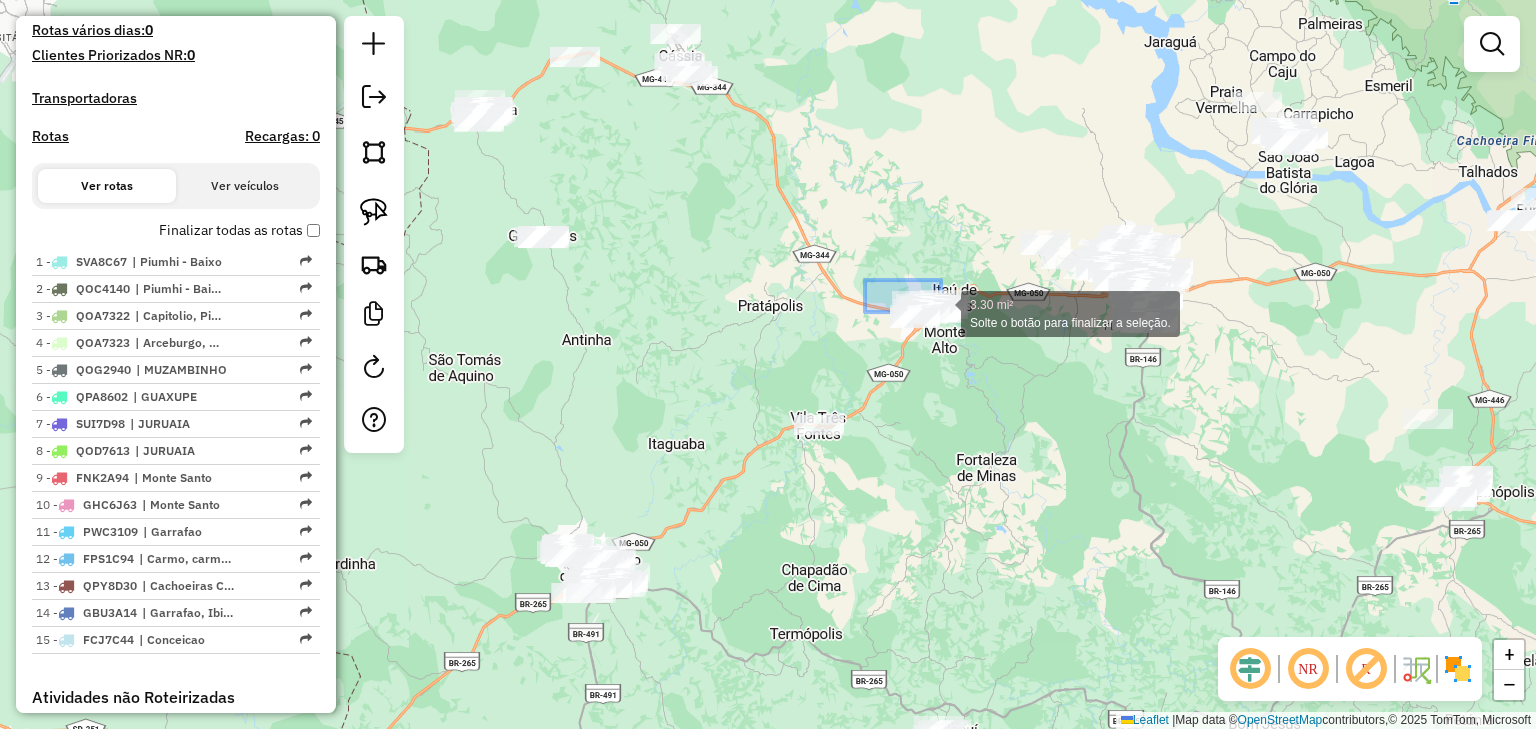 drag, startPoint x: 880, startPoint y: 286, endPoint x: 972, endPoint y: 337, distance: 105.1903 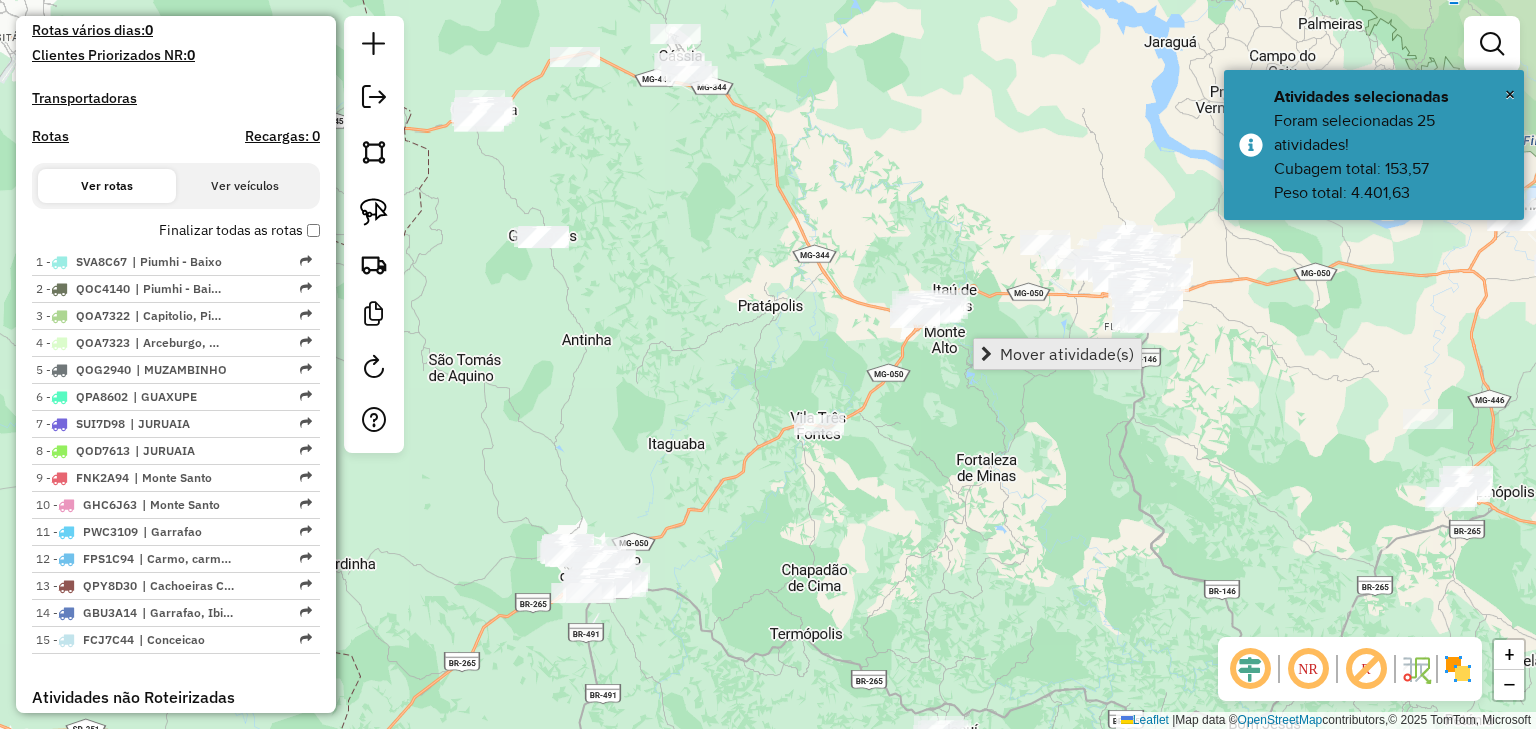 click on "Mover atividade(s)" at bounding box center (1067, 354) 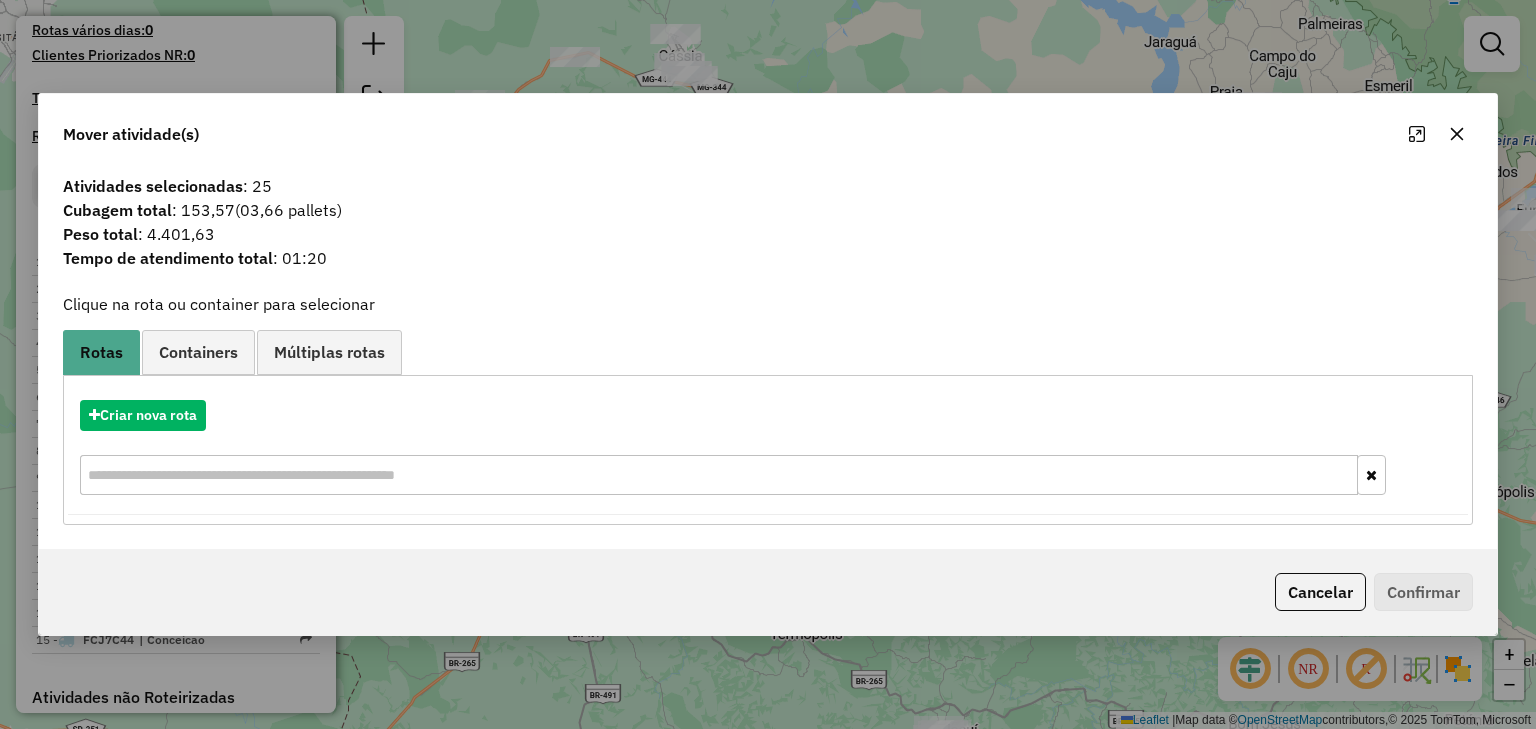 click at bounding box center [718, 475] 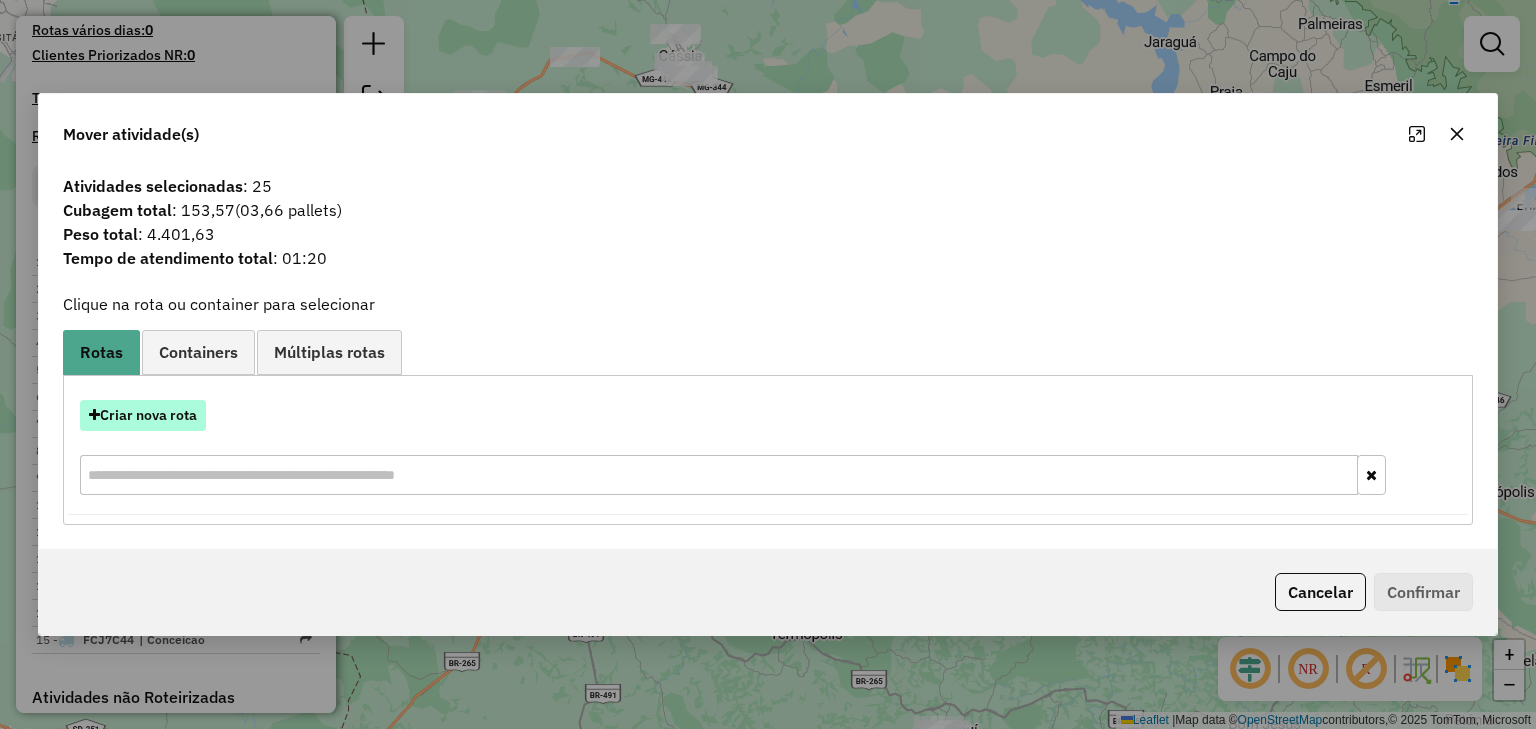 click on "Criar nova rota" at bounding box center [143, 415] 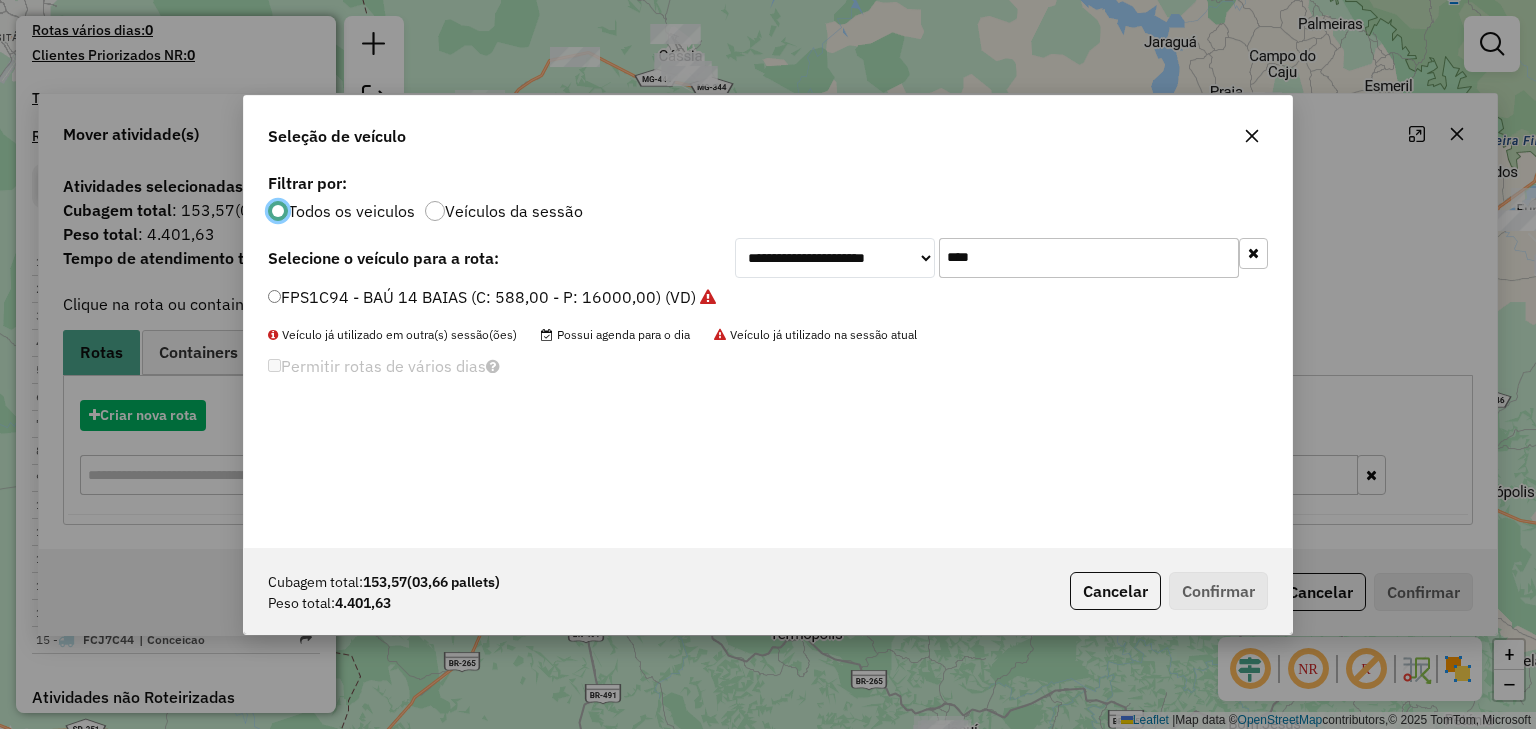 scroll, scrollTop: 10, scrollLeft: 6, axis: both 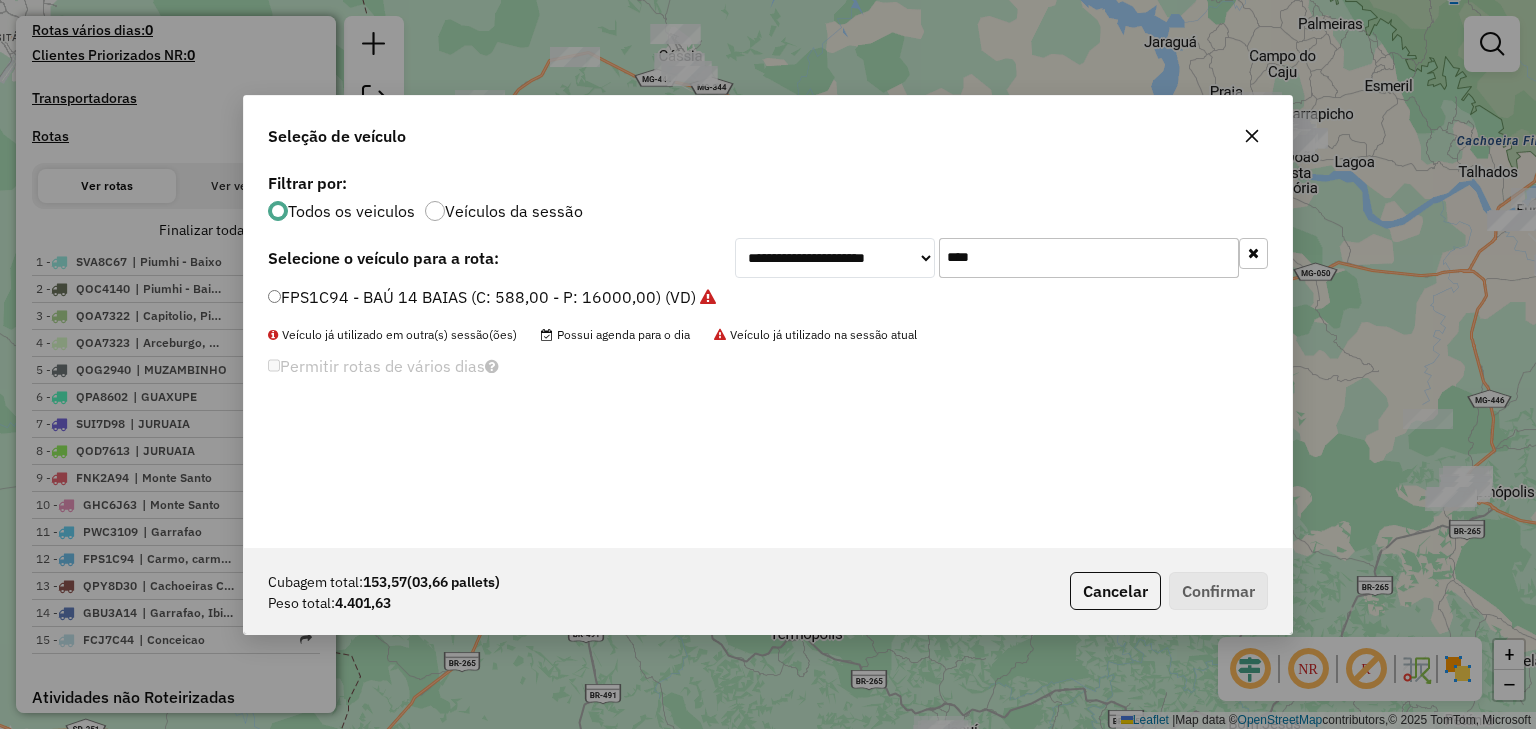 drag, startPoint x: 995, startPoint y: 251, endPoint x: 898, endPoint y: 251, distance: 97 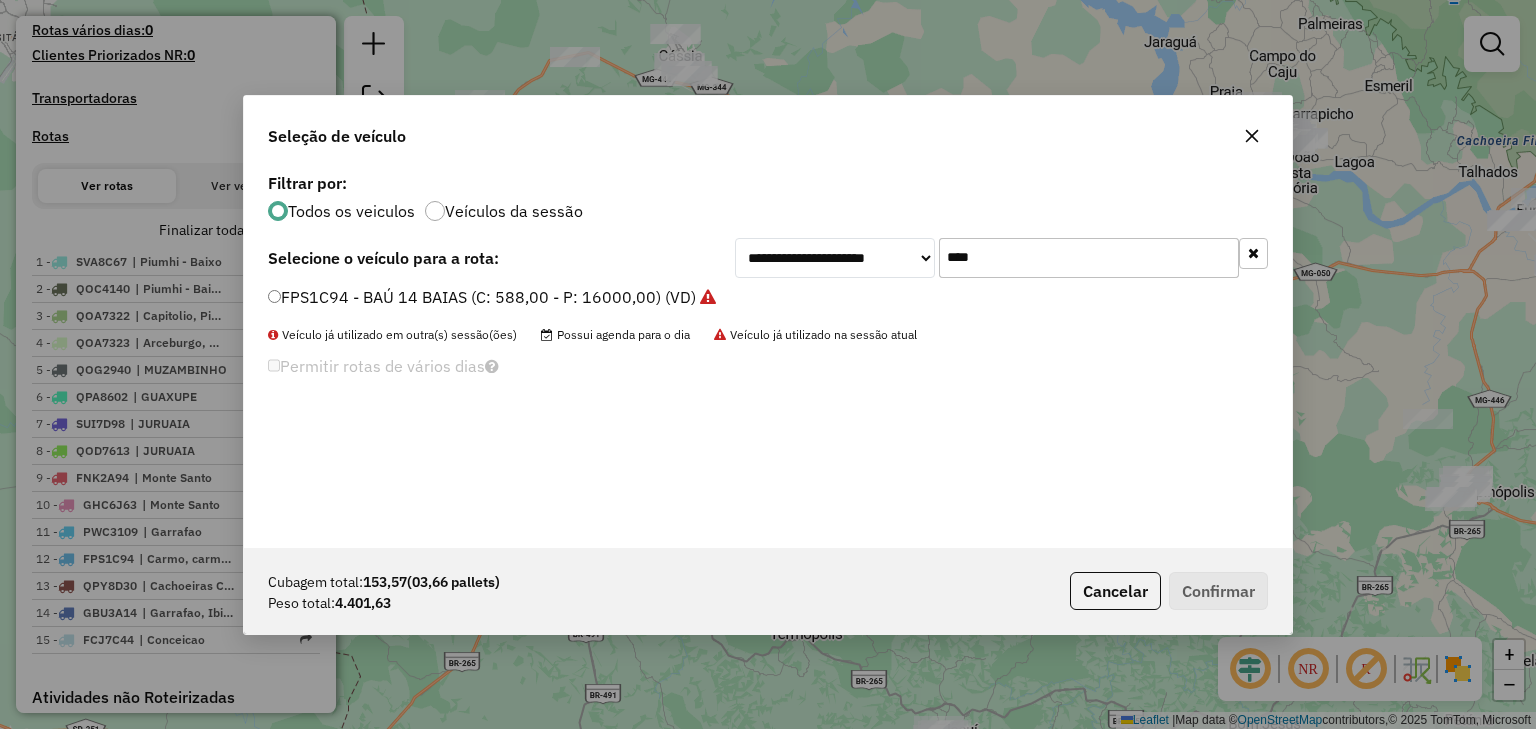 click on "**********" 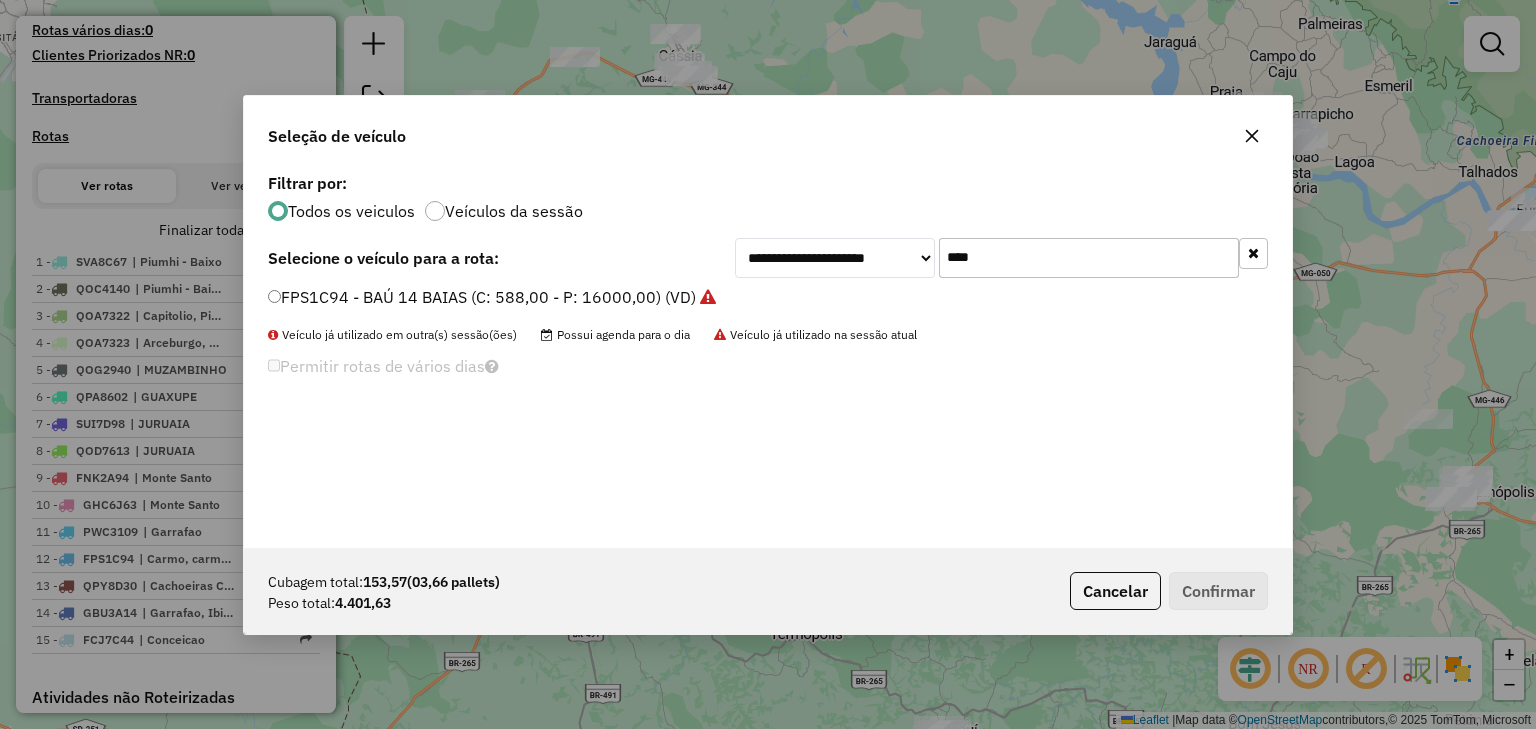 drag, startPoint x: 1075, startPoint y: 259, endPoint x: 884, endPoint y: 259, distance: 191 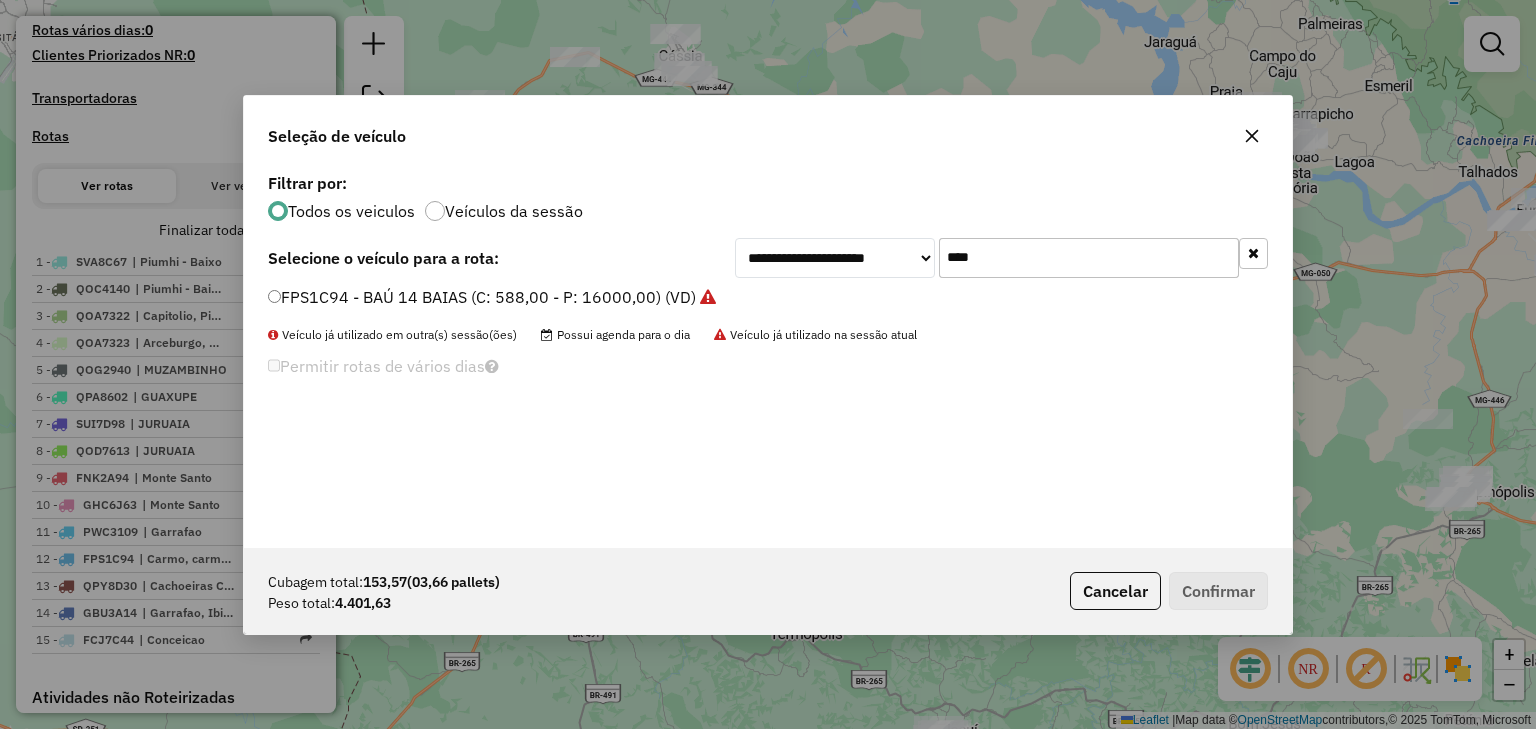 click on "**********" 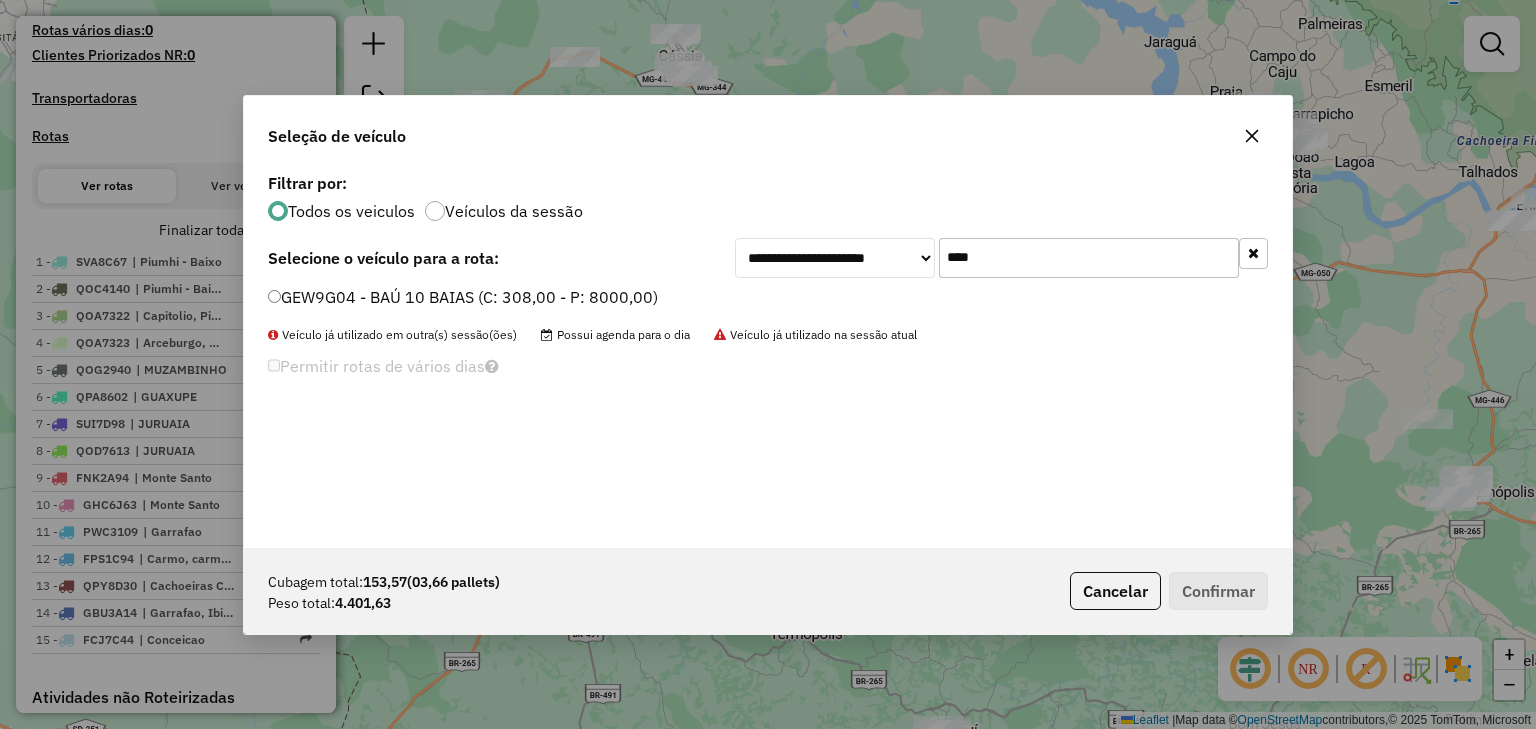 type on "****" 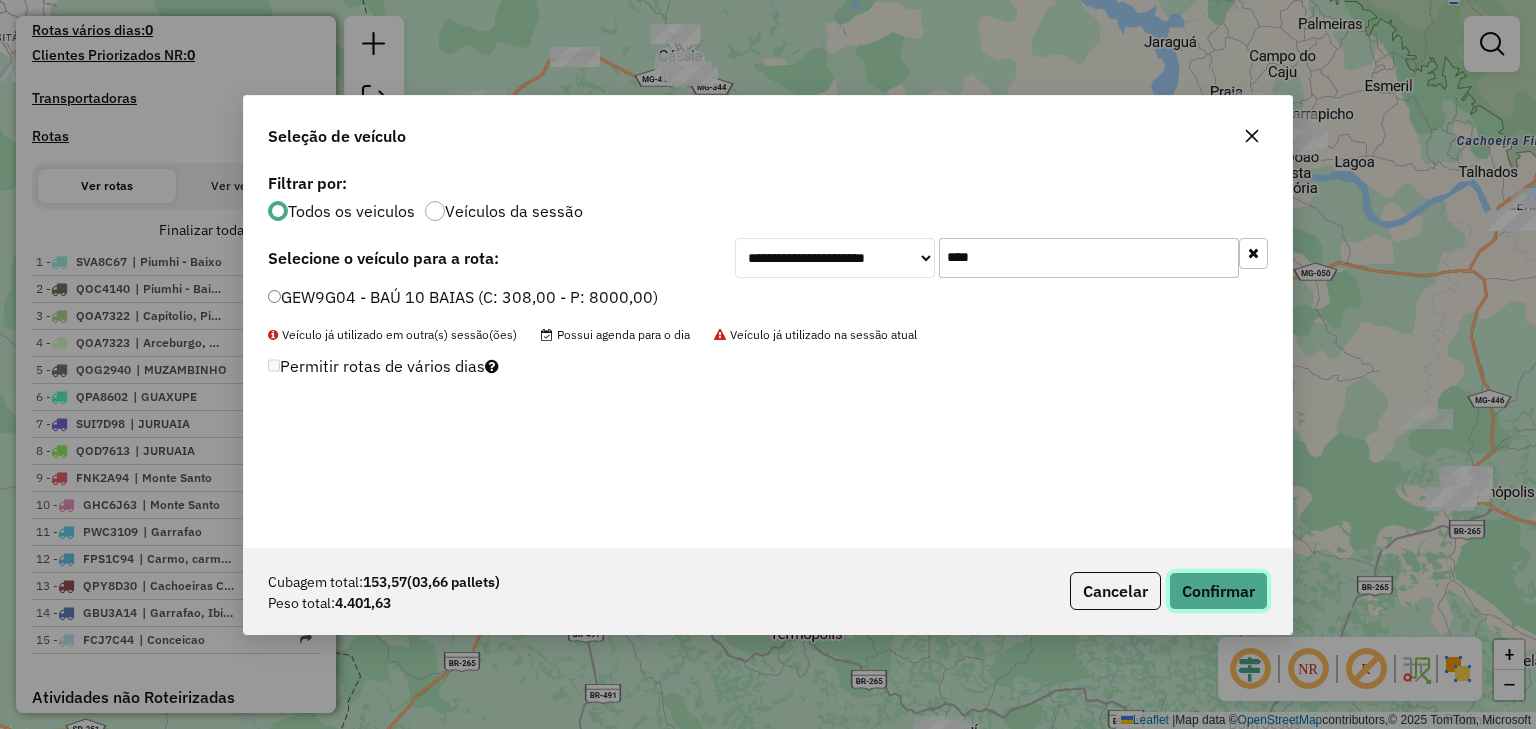 click on "Confirmar" 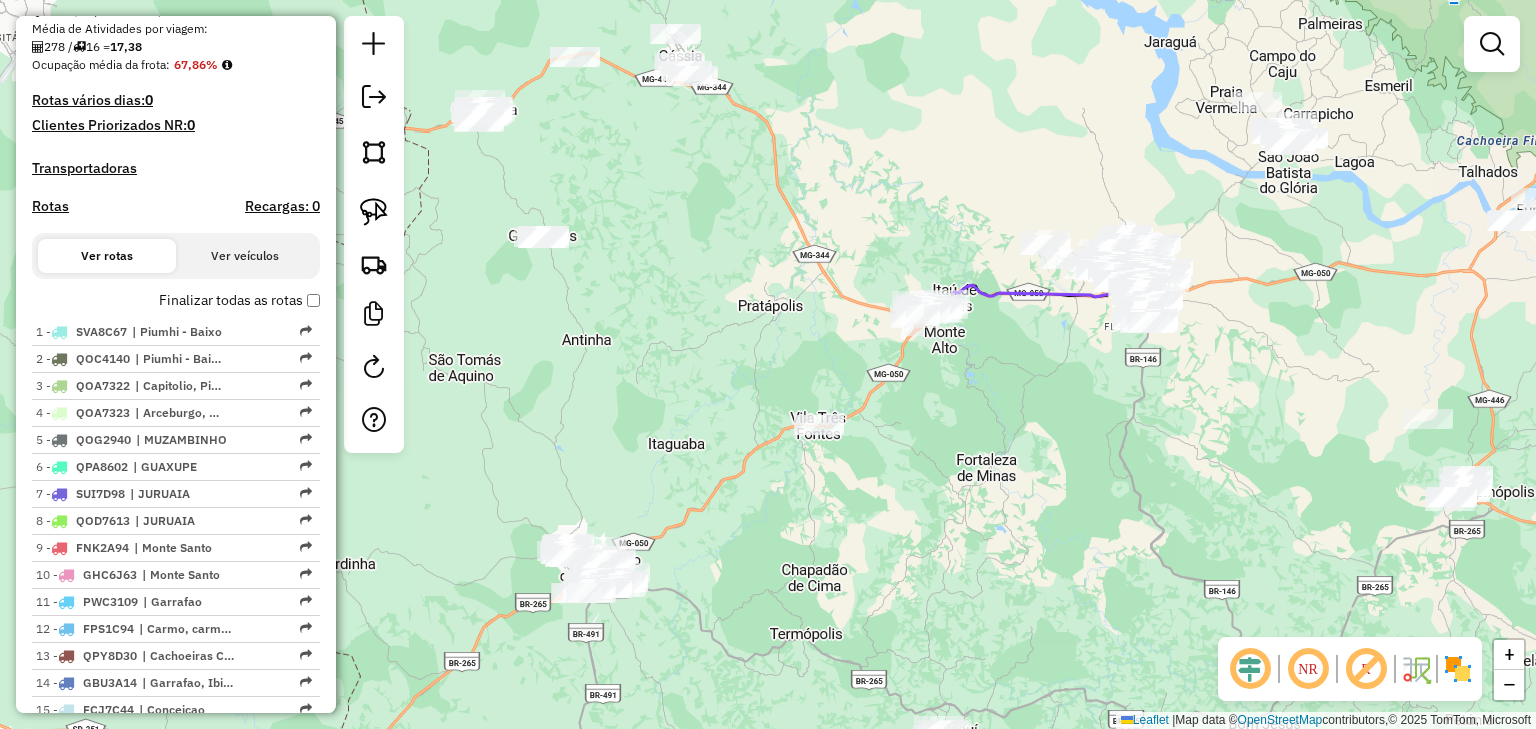 scroll, scrollTop: 461, scrollLeft: 0, axis: vertical 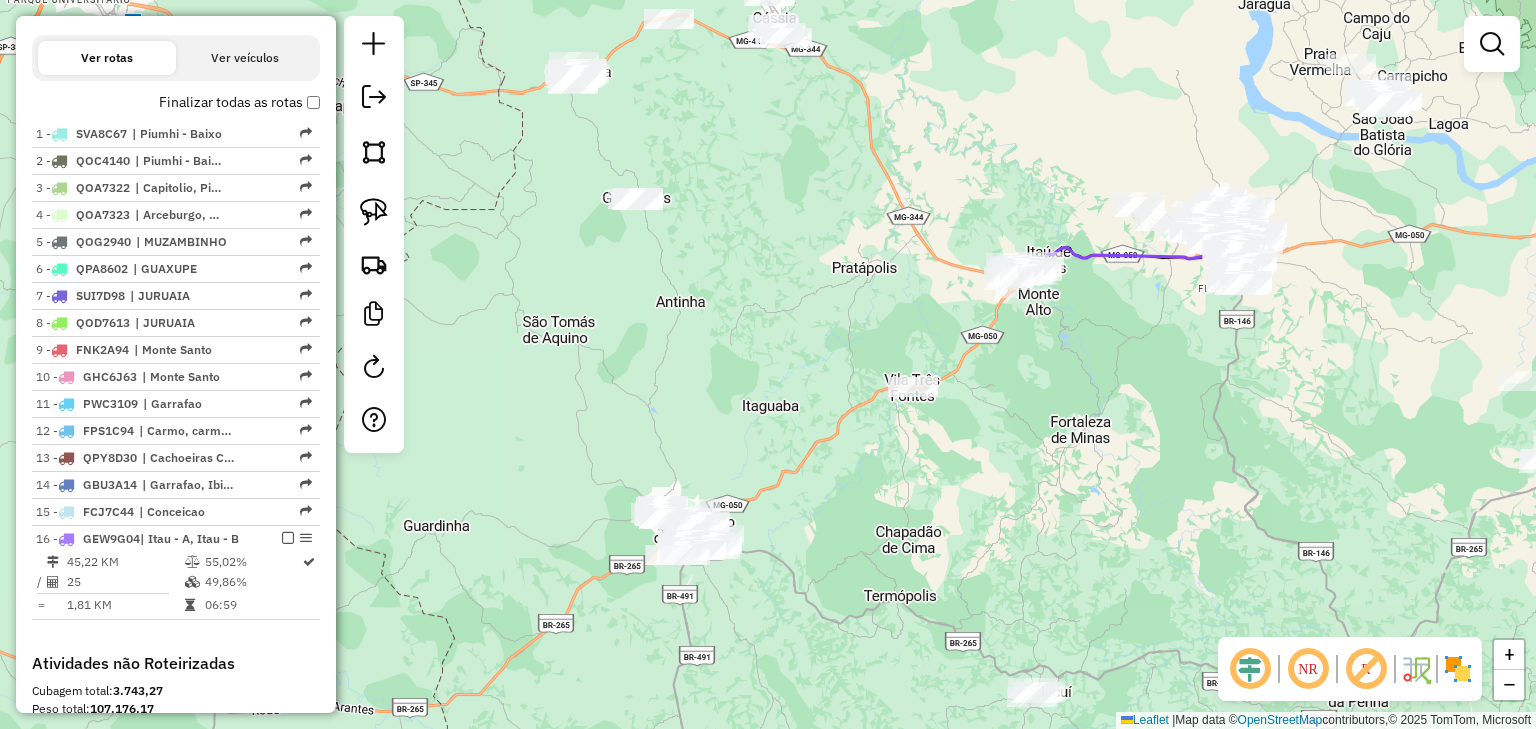 drag, startPoint x: 816, startPoint y: 347, endPoint x: 910, endPoint y: 309, distance: 101.390335 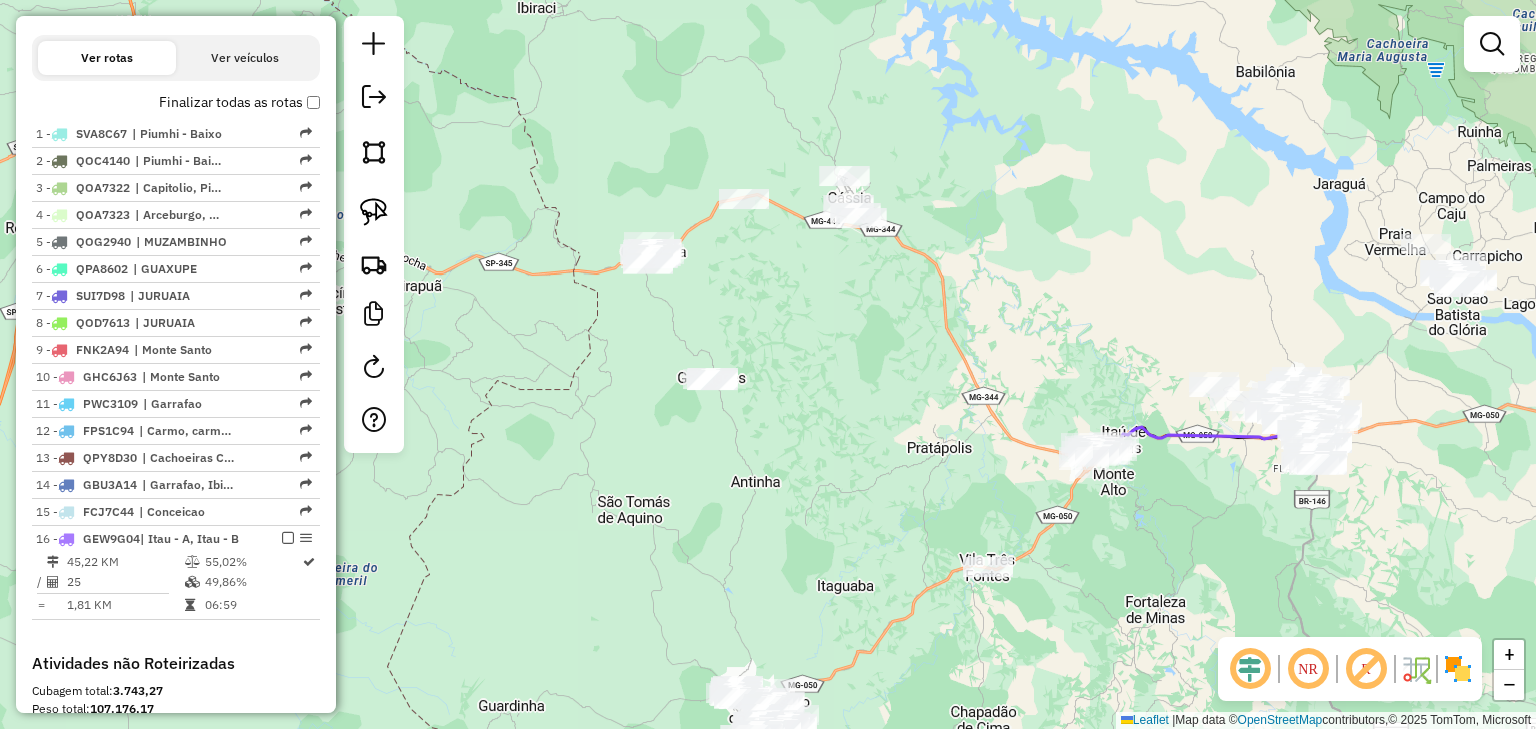 drag, startPoint x: 660, startPoint y: 356, endPoint x: 667, endPoint y: 332, distance: 25 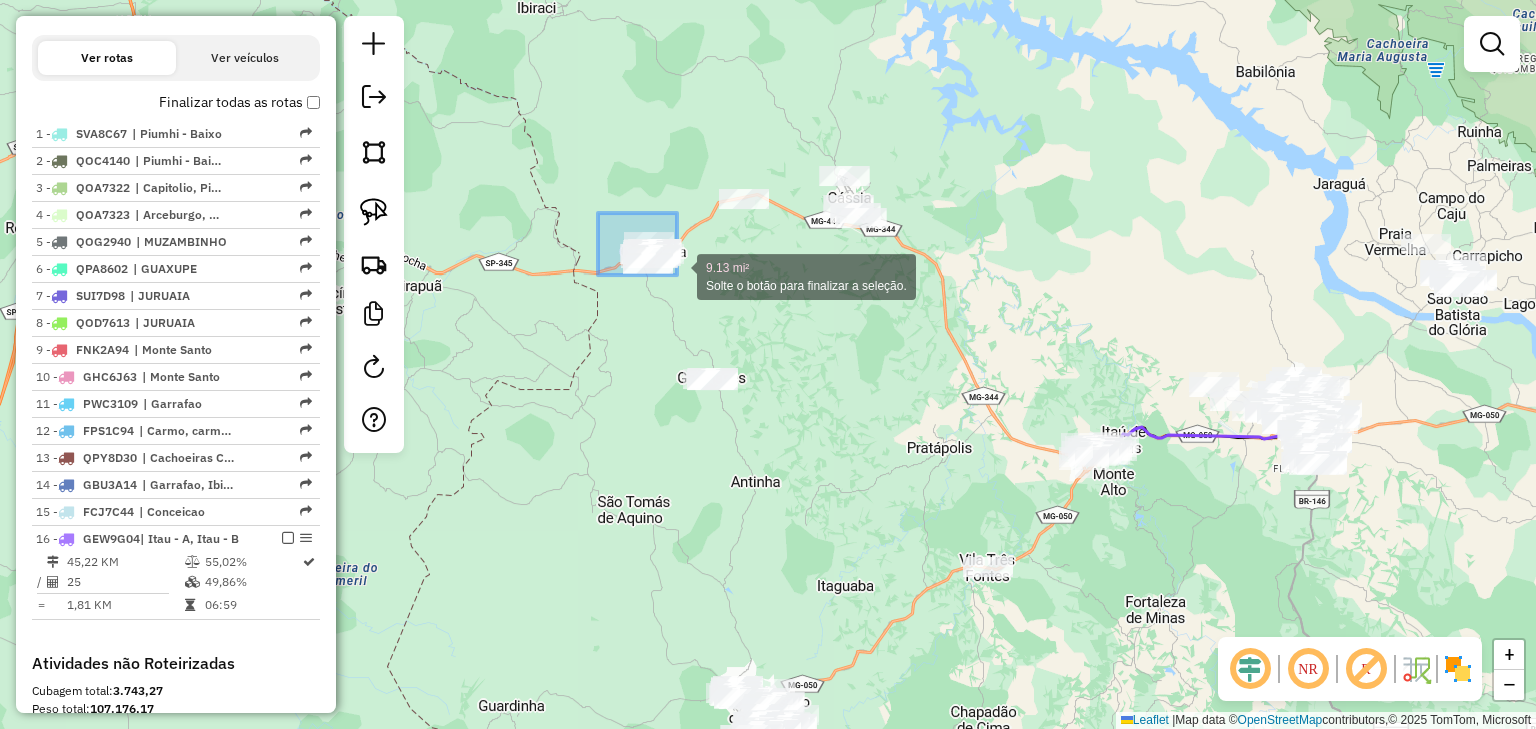 drag, startPoint x: 675, startPoint y: 273, endPoint x: 683, endPoint y: 280, distance: 10.630146 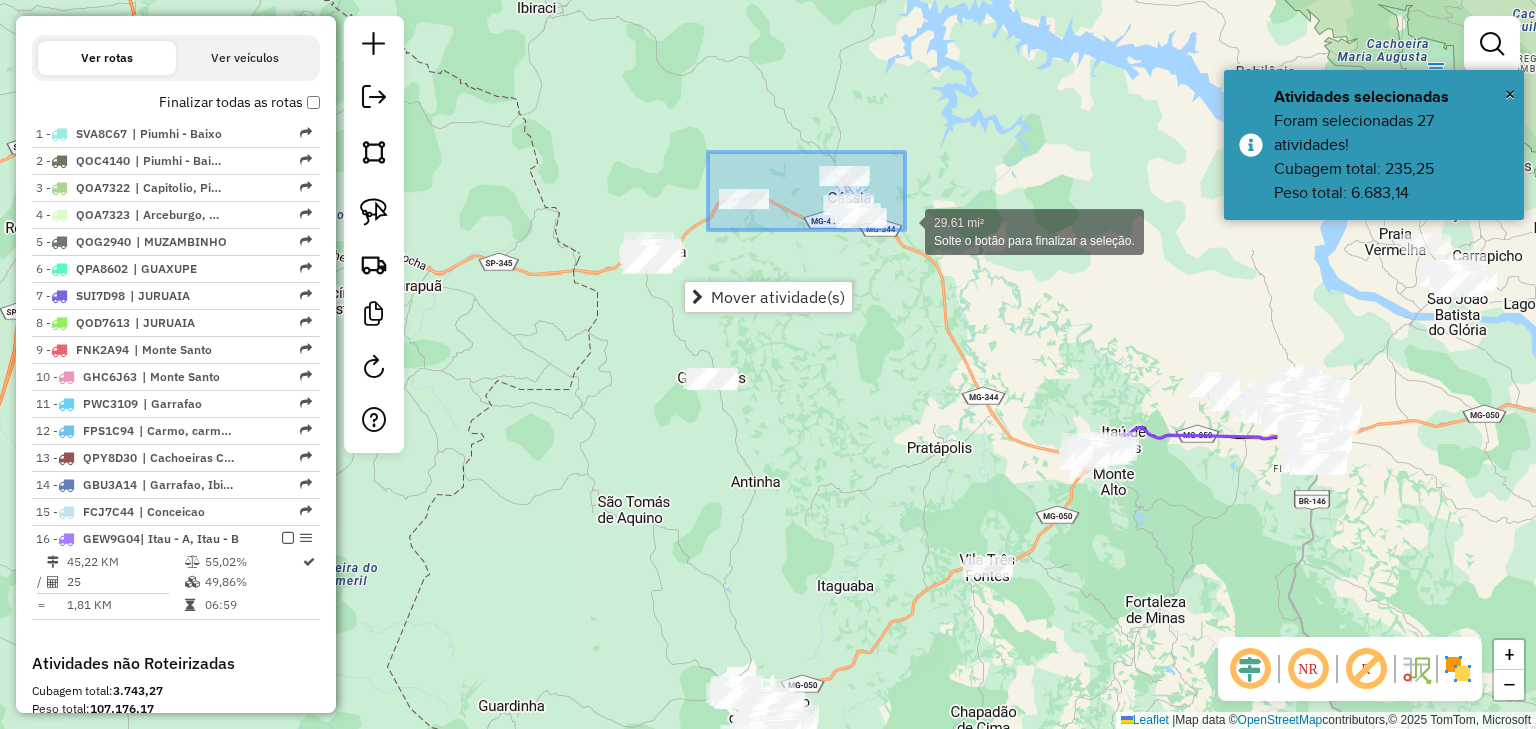 drag, startPoint x: 708, startPoint y: 152, endPoint x: 907, endPoint y: 236, distance: 216.00232 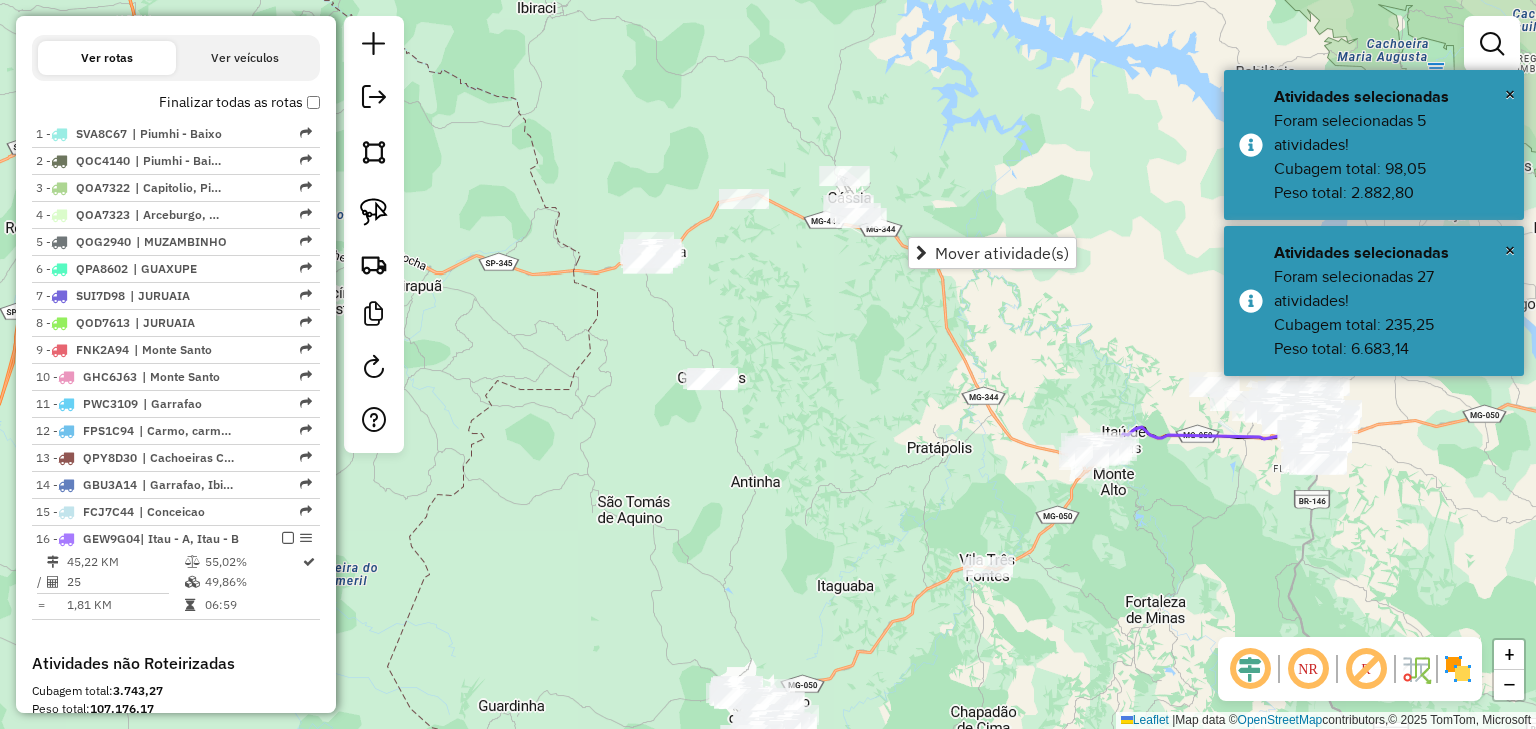 click on "Janela de atendimento Grade de atendimento Capacidade Transportadoras Veículos Cliente Pedidos  Rotas Selecione os dias de semana para filtrar as janelas de atendimento  Seg   Ter   Qua   Qui   Sex   Sáb   Dom  Informe o período da janela de atendimento: De: Até:  Filtrar exatamente a janela do cliente  Considerar janela de atendimento padrão  Selecione os dias de semana para filtrar as grades de atendimento  Seg   Ter   Qua   Qui   Sex   Sáb   Dom   Considerar clientes sem dia de atendimento cadastrado  Clientes fora do dia de atendimento selecionado Filtrar as atividades entre os valores definidos abaixo:  Peso mínimo:   Peso máximo:   Cubagem mínima:   Cubagem máxima:   De:   Até:  Filtrar as atividades entre o tempo de atendimento definido abaixo:  De:   Até:   Considerar capacidade total dos clientes não roteirizados Transportadora: Selecione um ou mais itens Tipo de veículo: Selecione um ou mais itens Veículo: Selecione um ou mais itens Motorista: Selecione um ou mais itens Nome: Rótulo:" 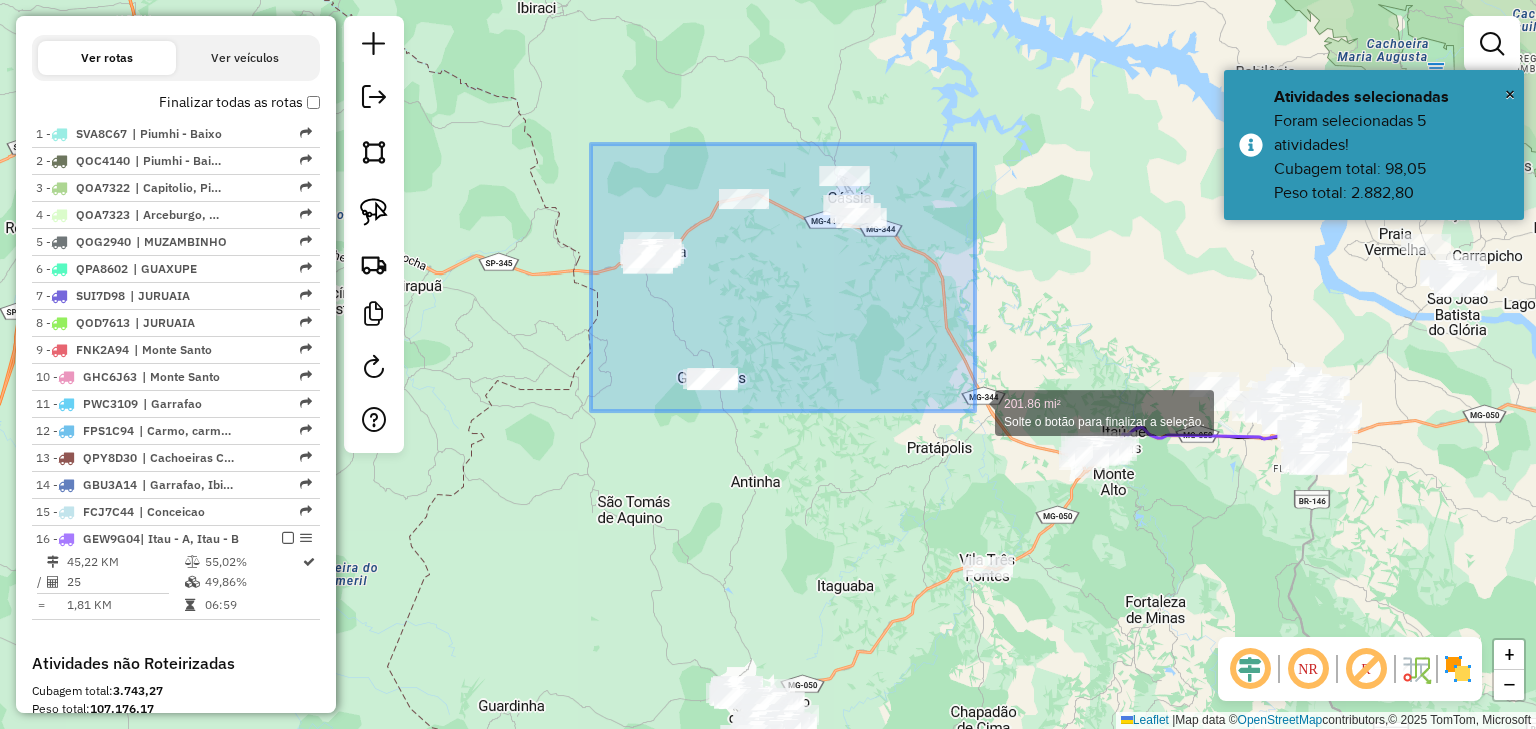 drag, startPoint x: 591, startPoint y: 144, endPoint x: 975, endPoint y: 411, distance: 467.70184 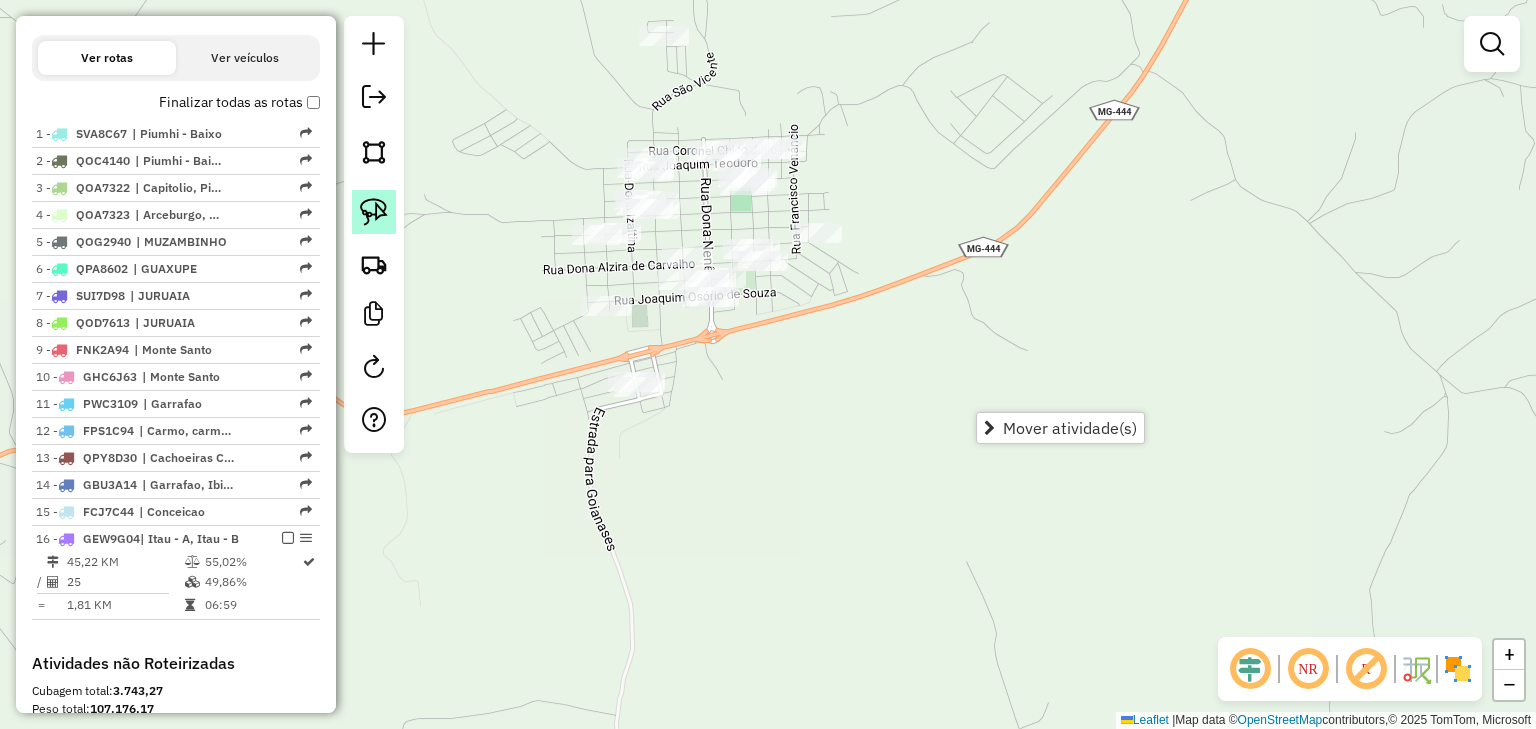 click 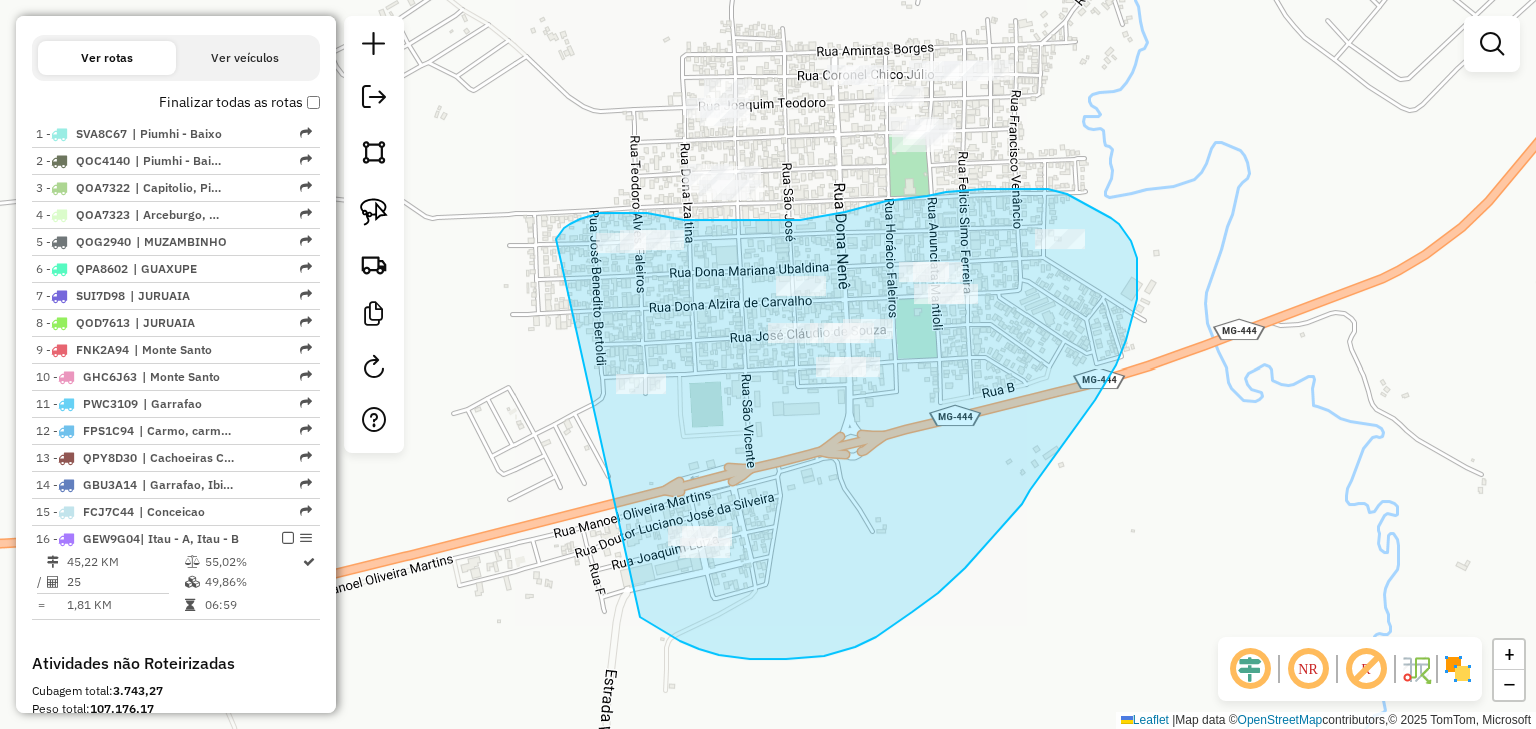drag, startPoint x: 556, startPoint y: 239, endPoint x: 625, endPoint y: 604, distance: 371.46466 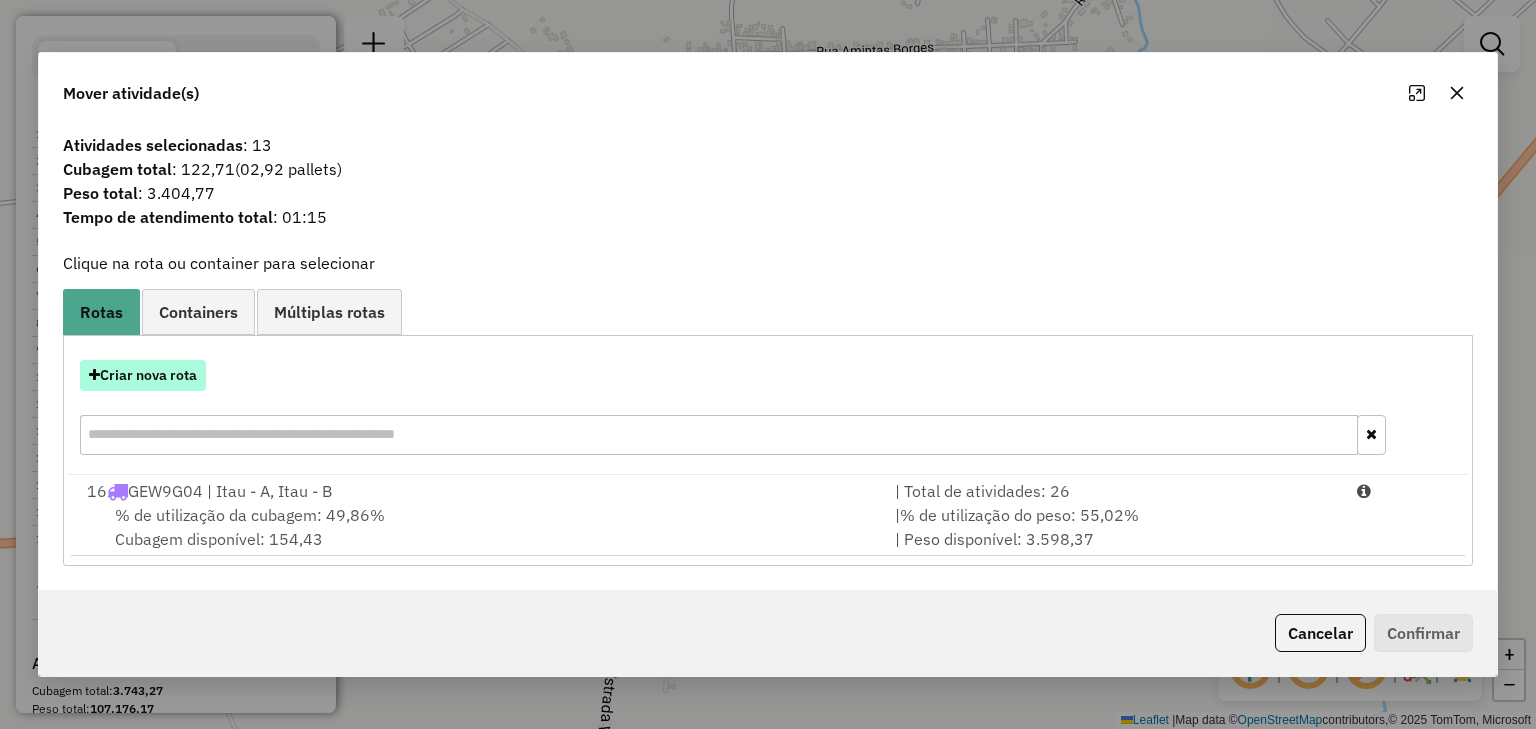 click on "Criar nova rota" at bounding box center (143, 375) 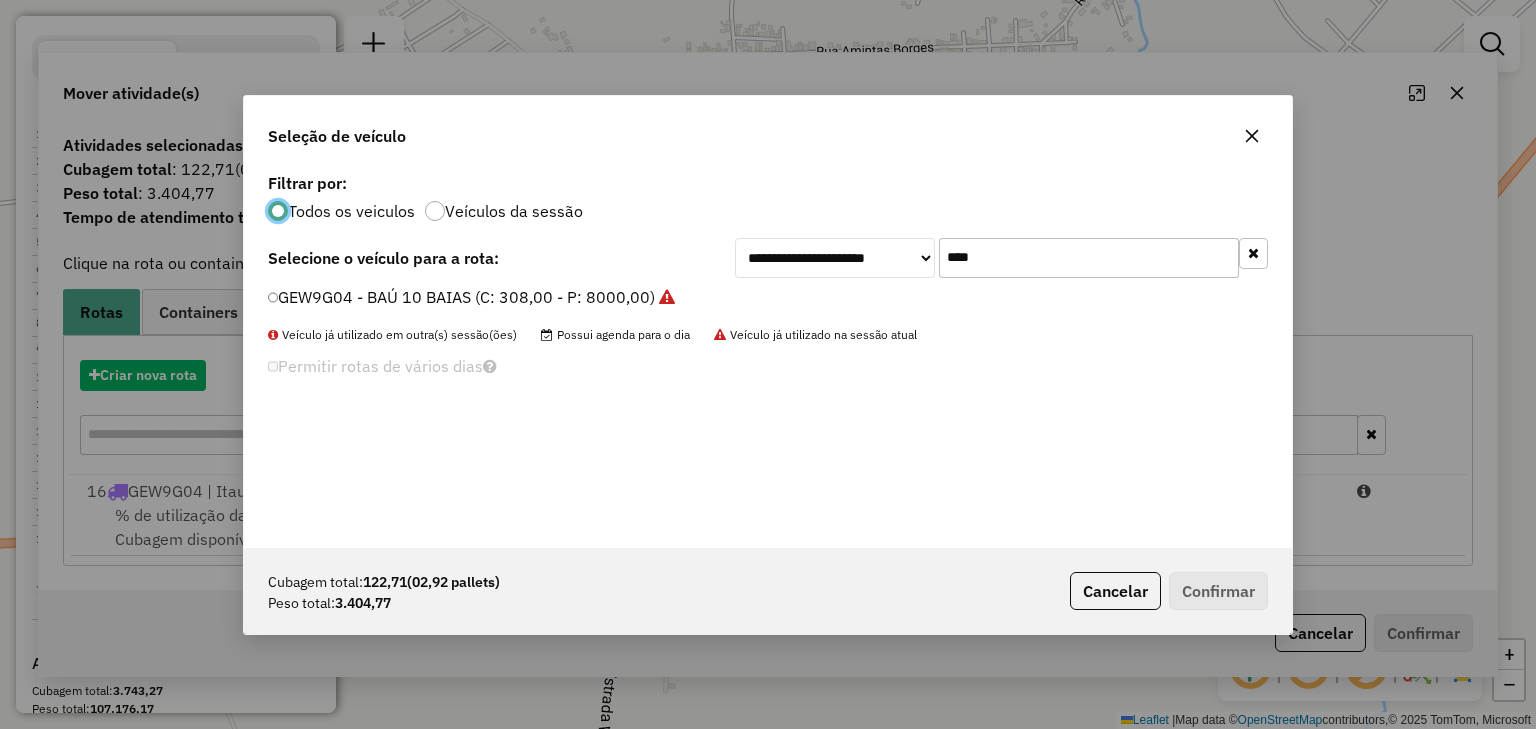 scroll, scrollTop: 10, scrollLeft: 6, axis: both 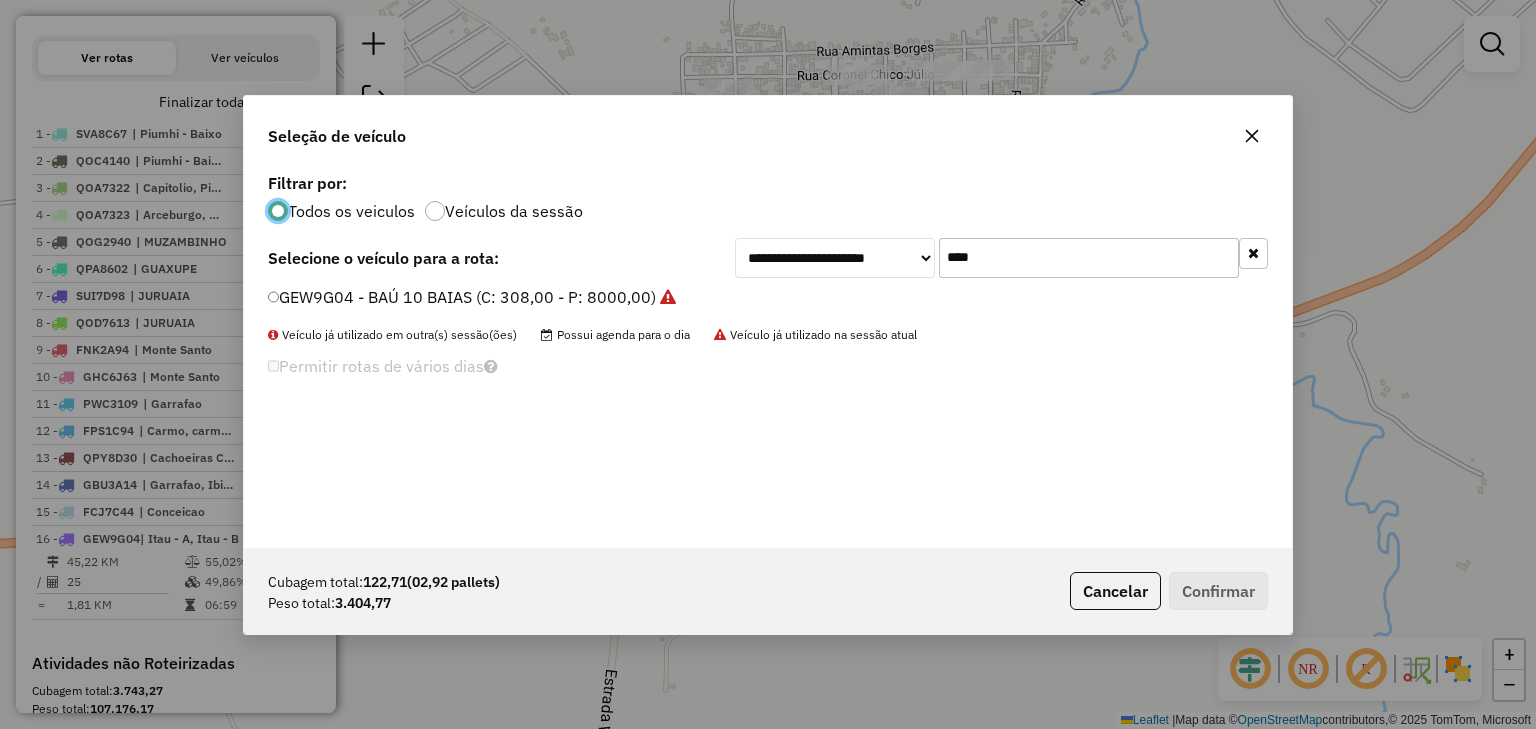 drag, startPoint x: 907, startPoint y: 262, endPoint x: 844, endPoint y: 262, distance: 63 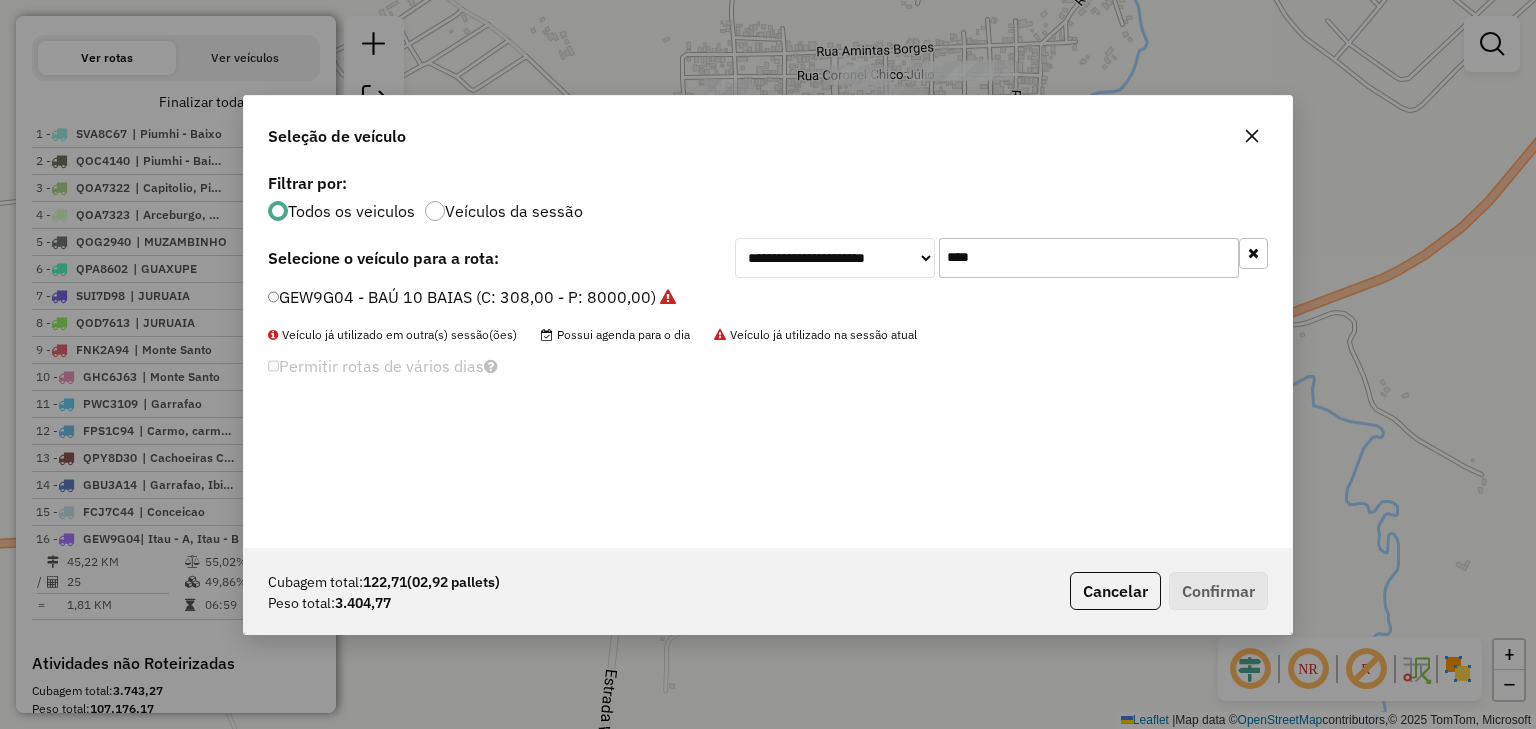 drag, startPoint x: 1039, startPoint y: 263, endPoint x: 1064, endPoint y: 258, distance: 25.495098 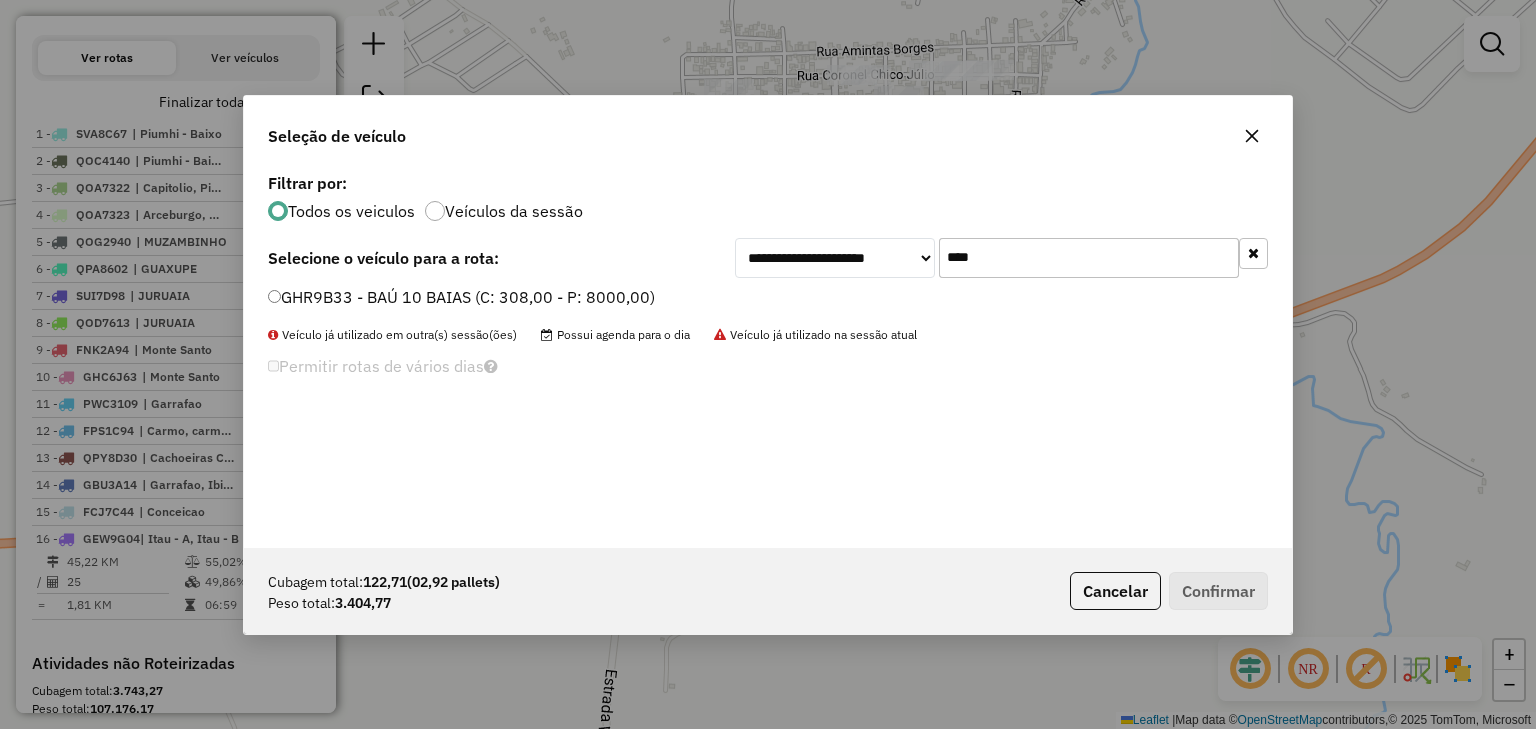 type on "****" 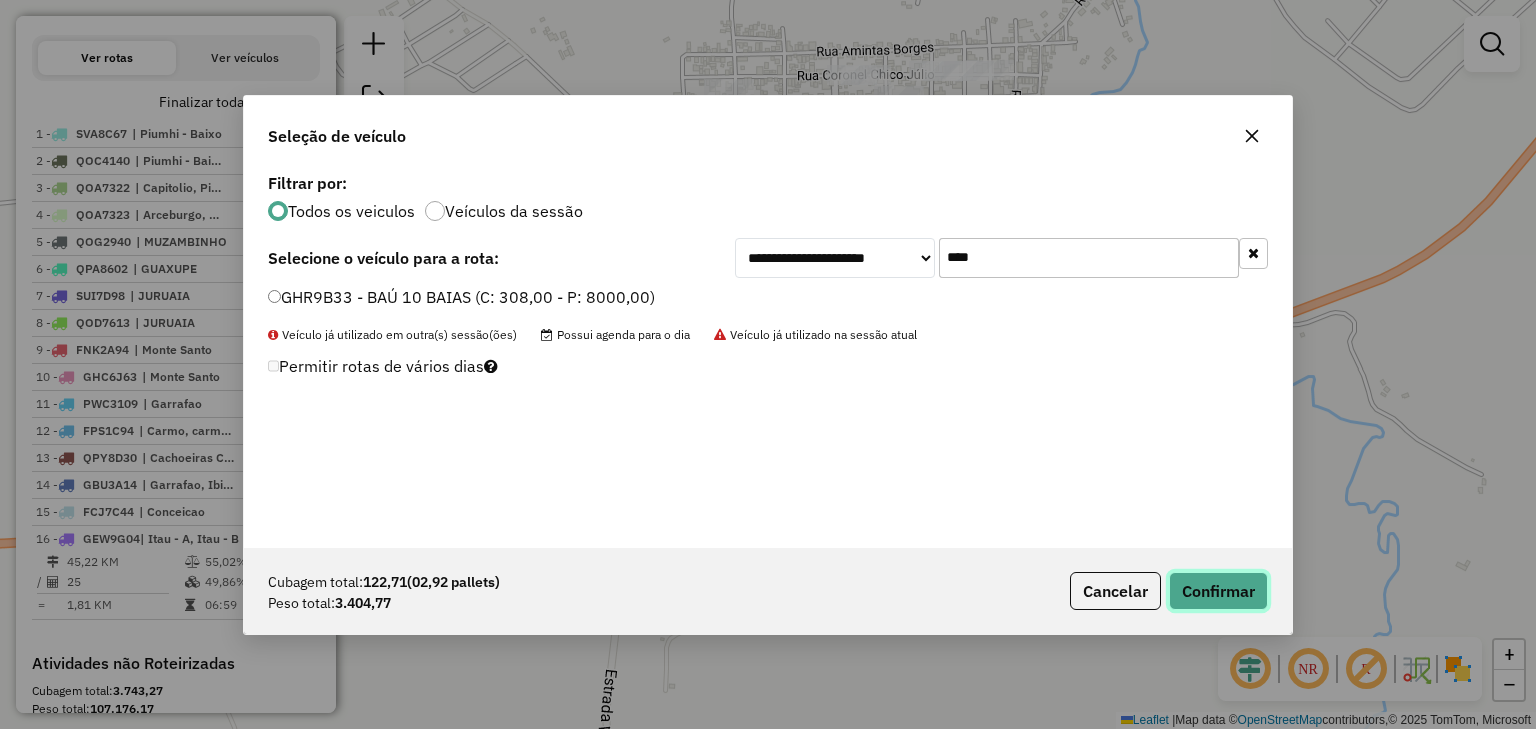 click on "Confirmar" 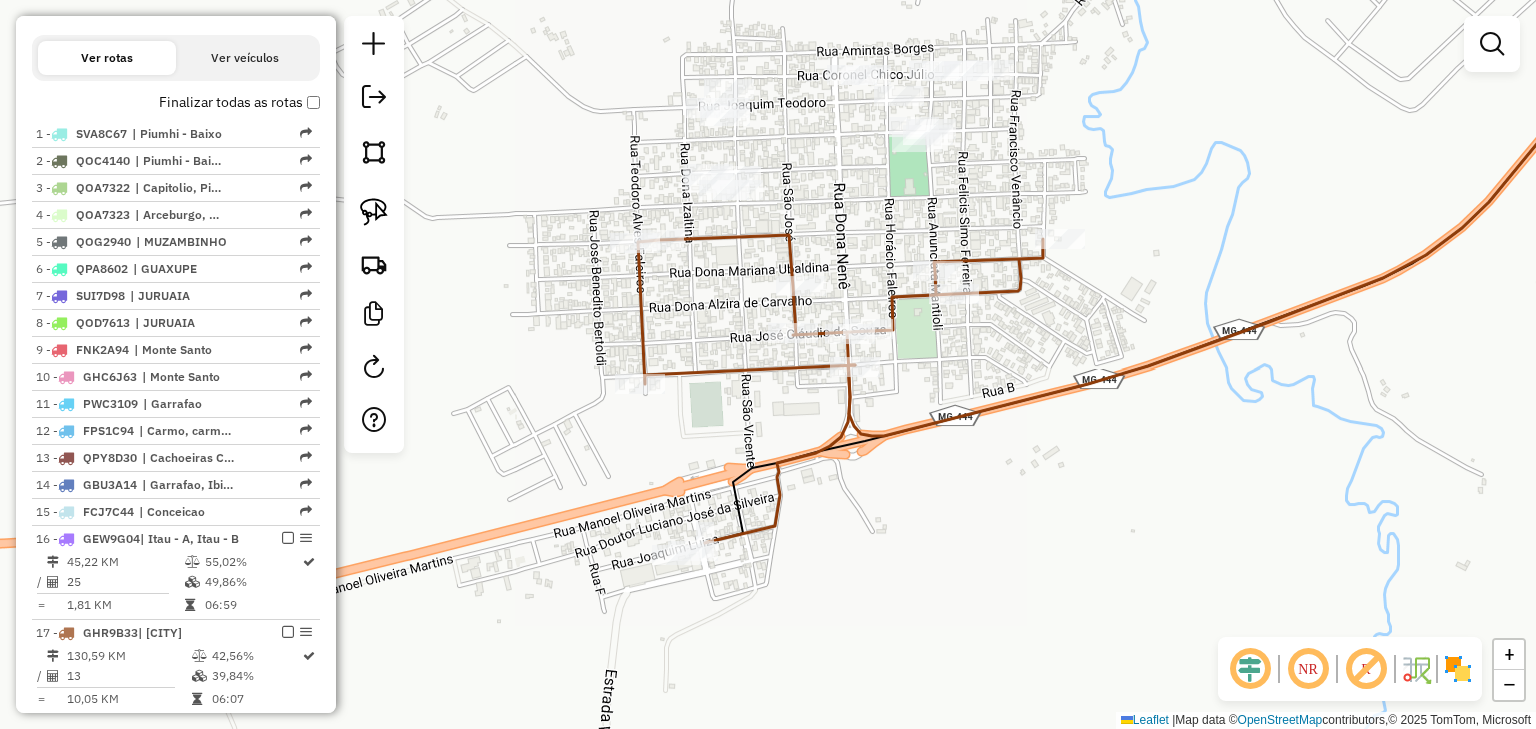 click 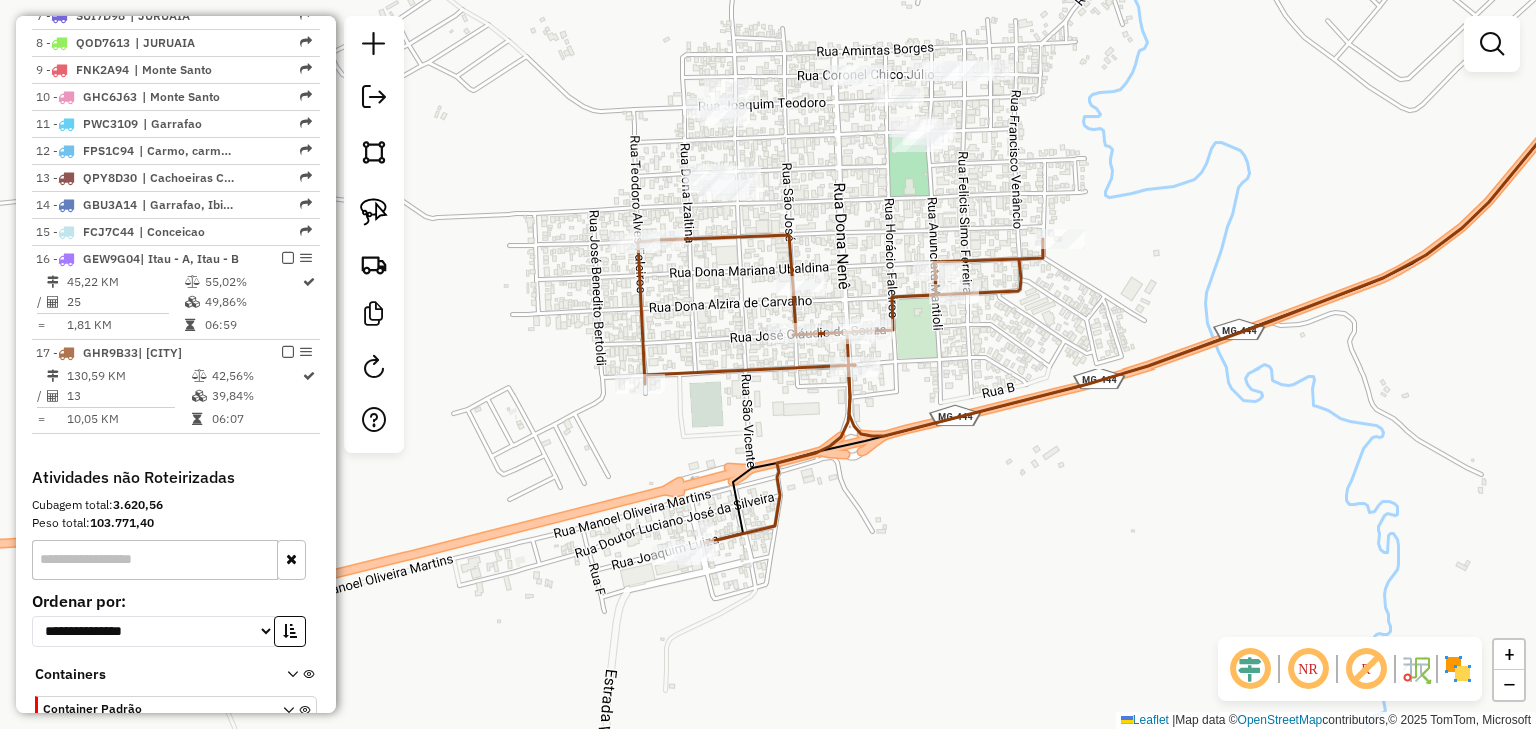select on "*********" 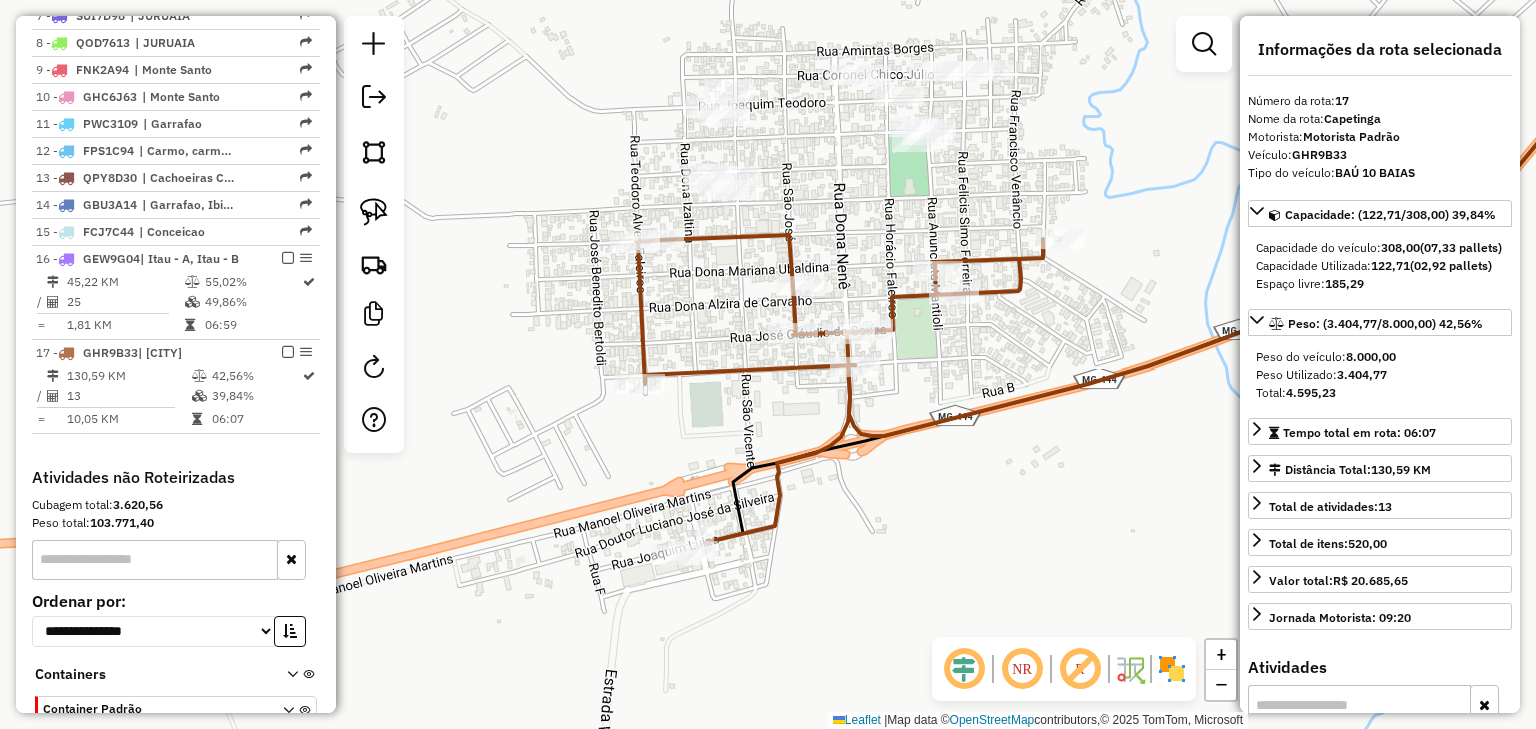 scroll, scrollTop: 1077, scrollLeft: 0, axis: vertical 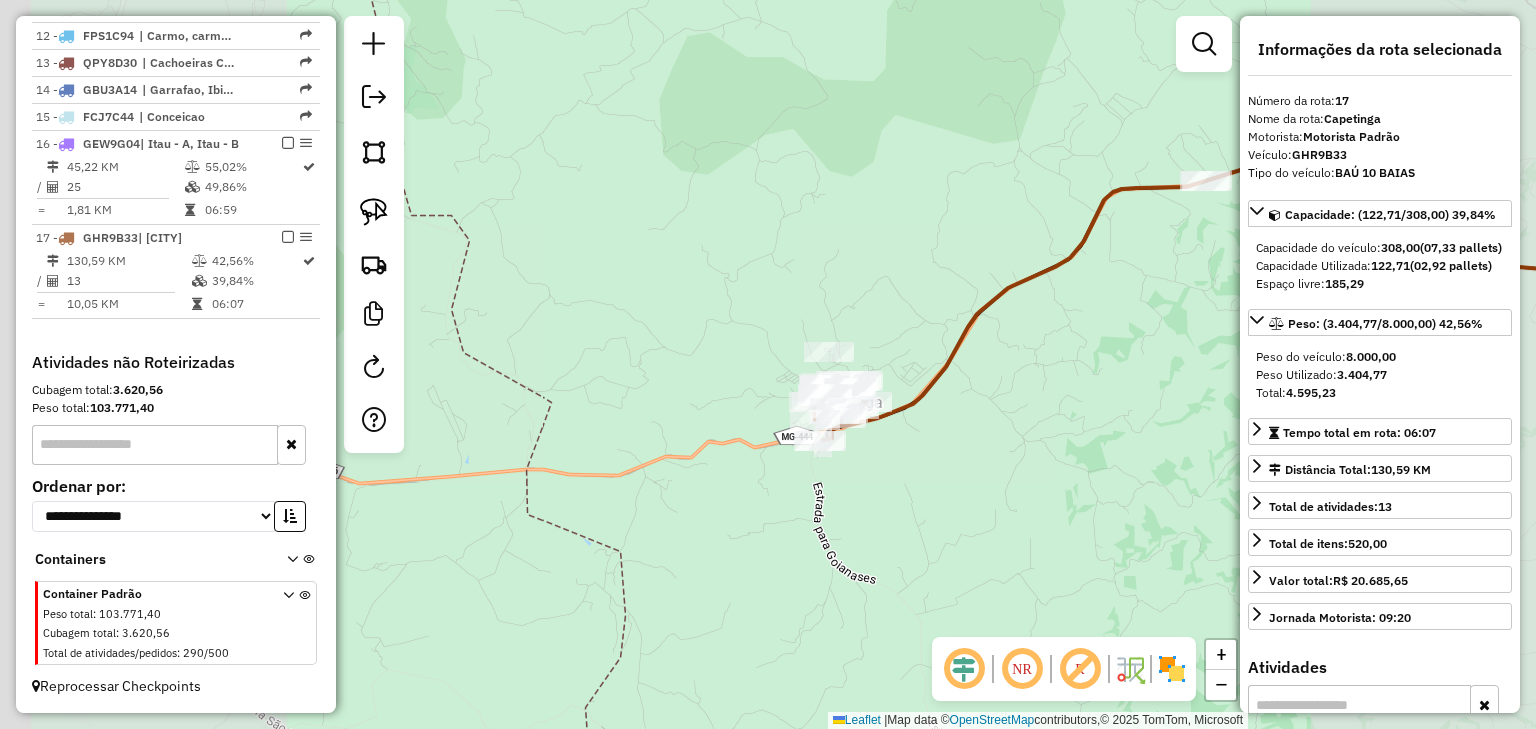 drag, startPoint x: 865, startPoint y: 390, endPoint x: 859, endPoint y: 341, distance: 49.365982 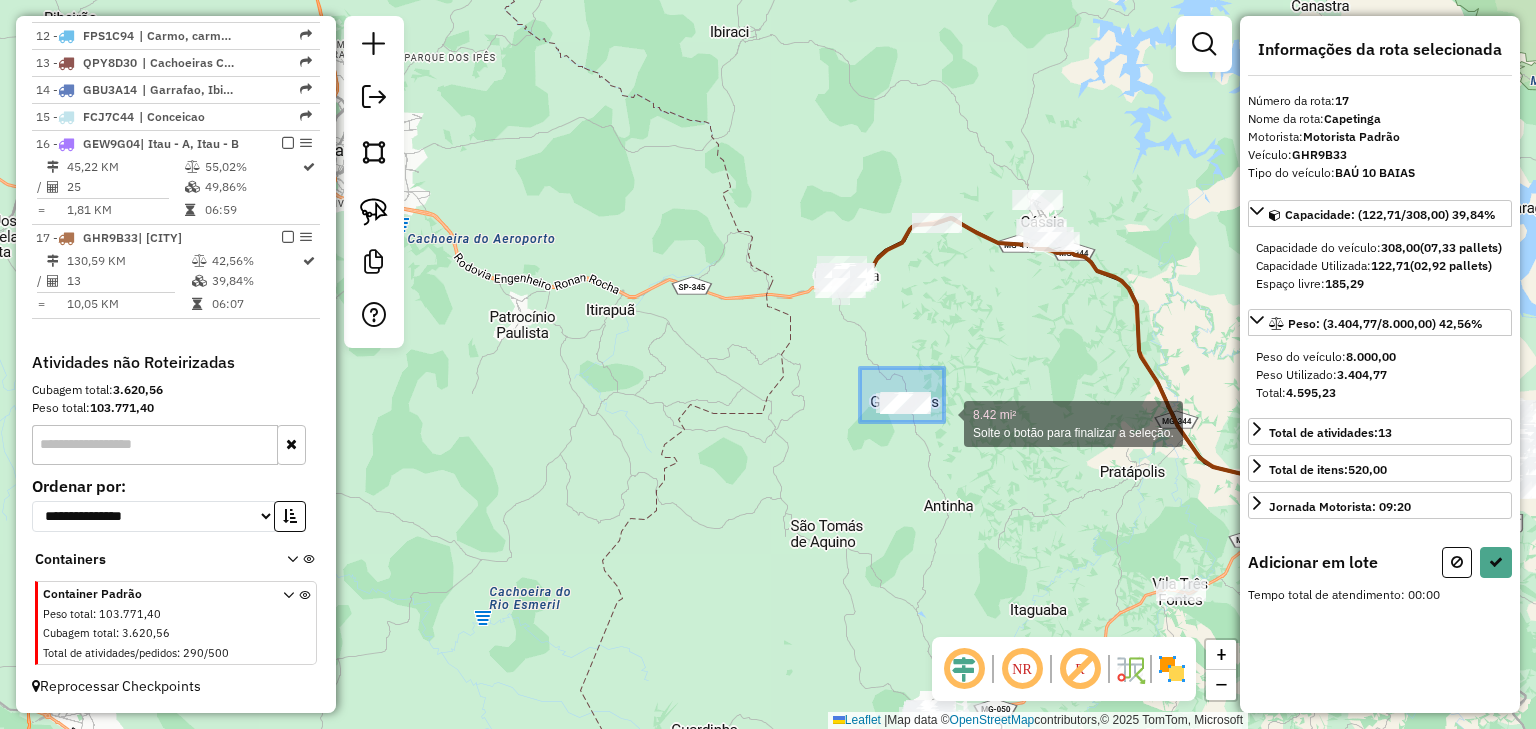 drag, startPoint x: 879, startPoint y: 381, endPoint x: 944, endPoint y: 422, distance: 76.8505 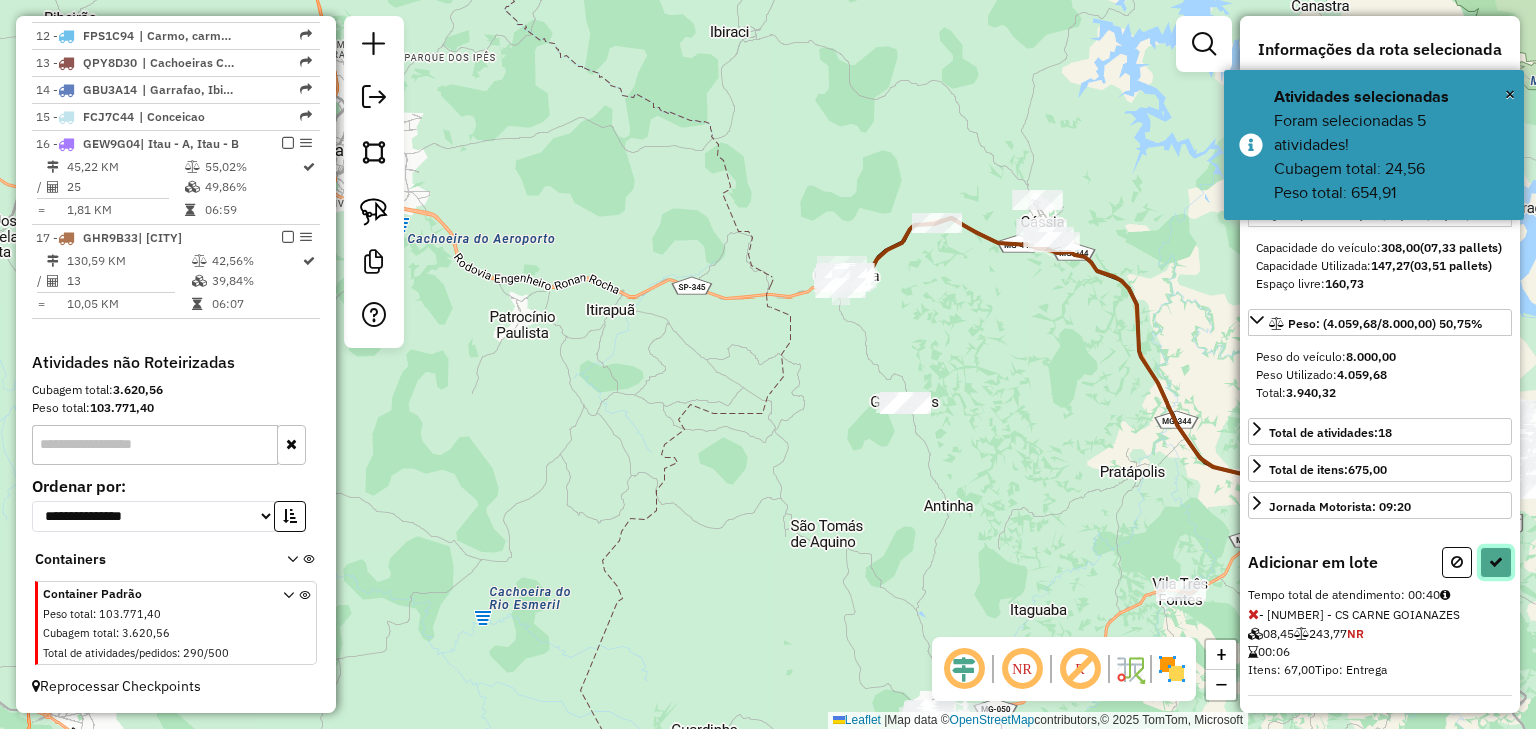 click at bounding box center [1496, 562] 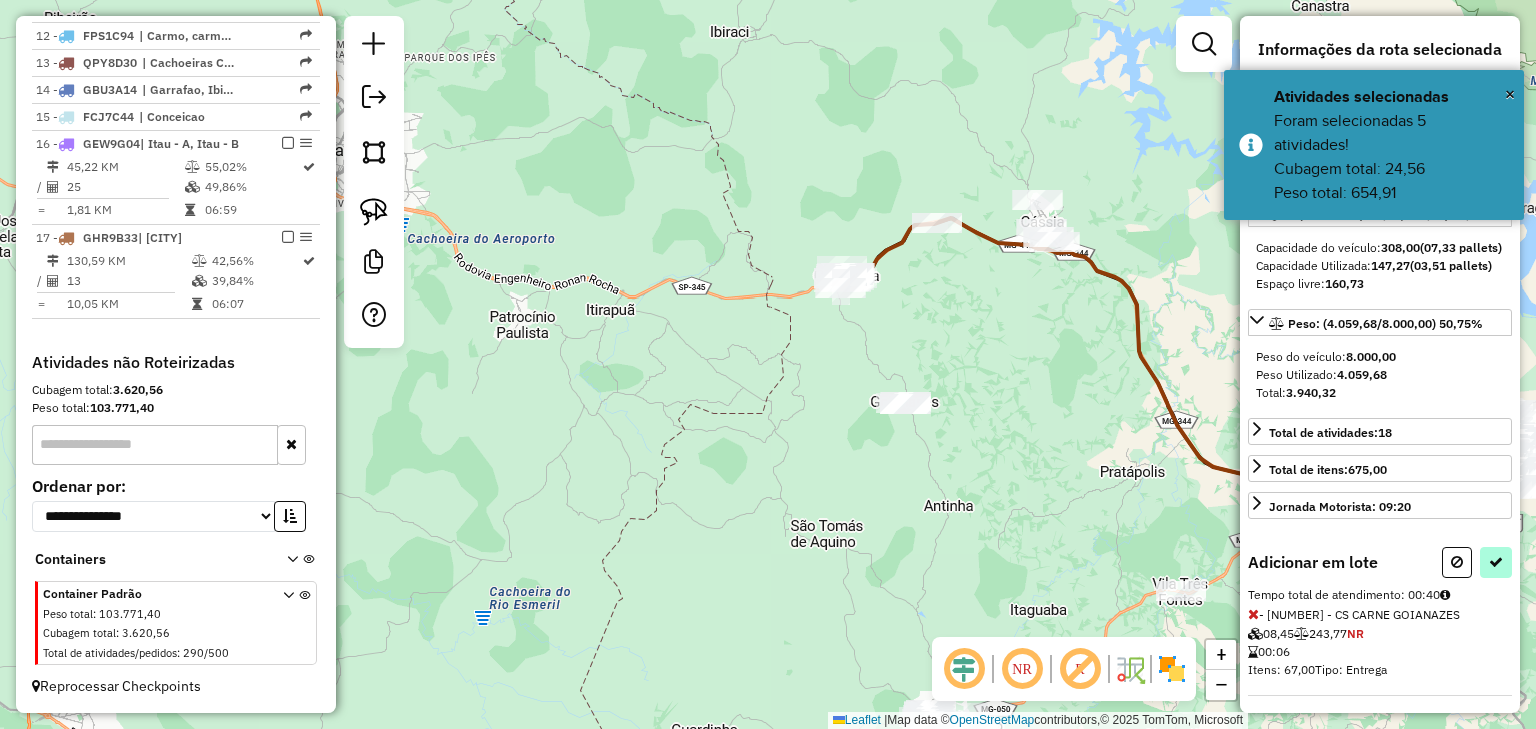 select on "*********" 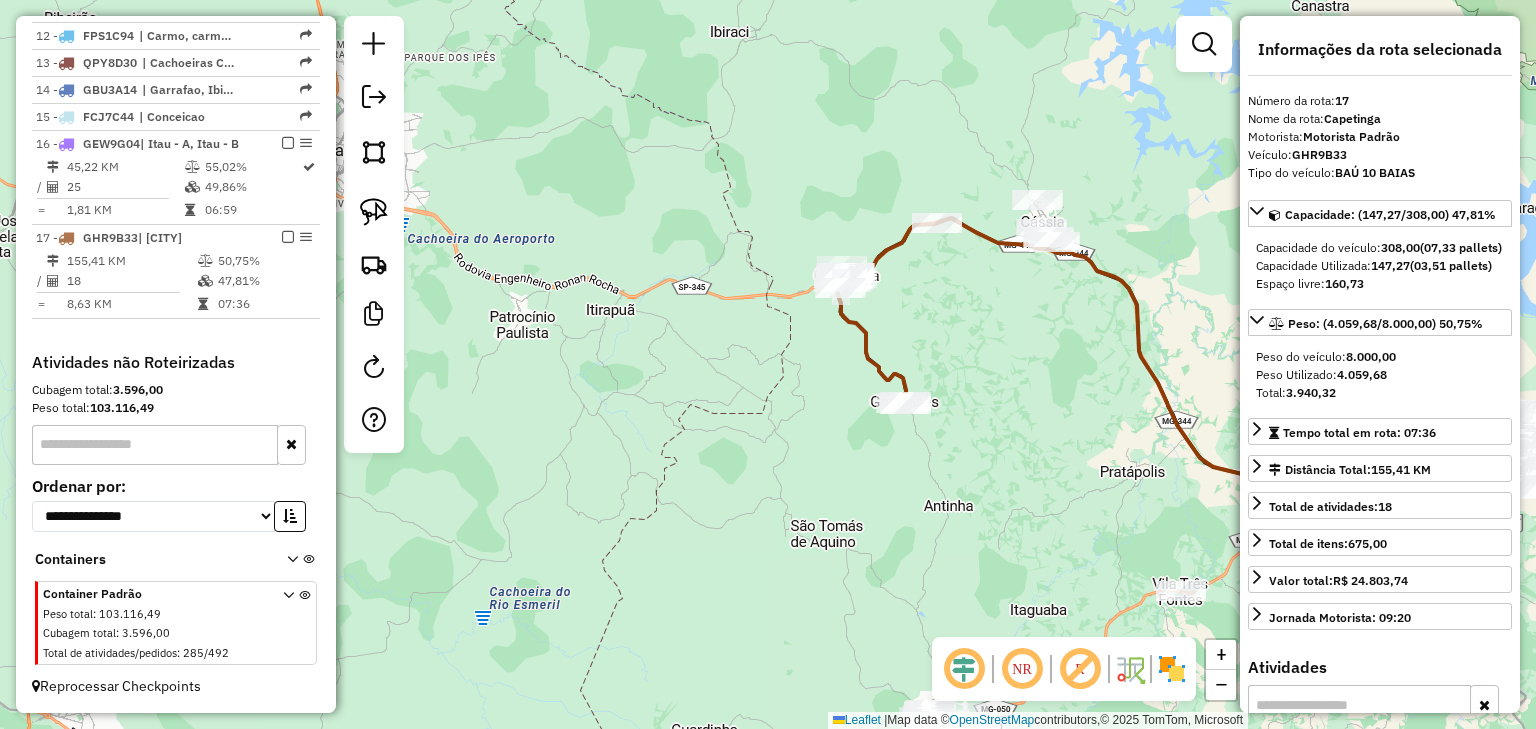click on "Janela de atendimento Grade de atendimento Capacidade Transportadoras Veículos Cliente Pedidos  Rotas Selecione os dias de semana para filtrar as janelas de atendimento  Seg   Ter   Qua   Qui   Sex   Sáb   Dom  Informe o período da janela de atendimento: De: Até:  Filtrar exatamente a janela do cliente  Considerar janela de atendimento padrão  Selecione os dias de semana para filtrar as grades de atendimento  Seg   Ter   Qua   Qui   Sex   Sáb   Dom   Considerar clientes sem dia de atendimento cadastrado  Clientes fora do dia de atendimento selecionado Filtrar as atividades entre os valores definidos abaixo:  Peso mínimo:   Peso máximo:   Cubagem mínima:   Cubagem máxima:   De:   Até:  Filtrar as atividades entre o tempo de atendimento definido abaixo:  De:   Até:   Considerar capacidade total dos clientes não roteirizados Transportadora: Selecione um ou mais itens Tipo de veículo: Selecione um ou mais itens Veículo: Selecione um ou mais itens Motorista: Selecione um ou mais itens Nome: Rótulo:" 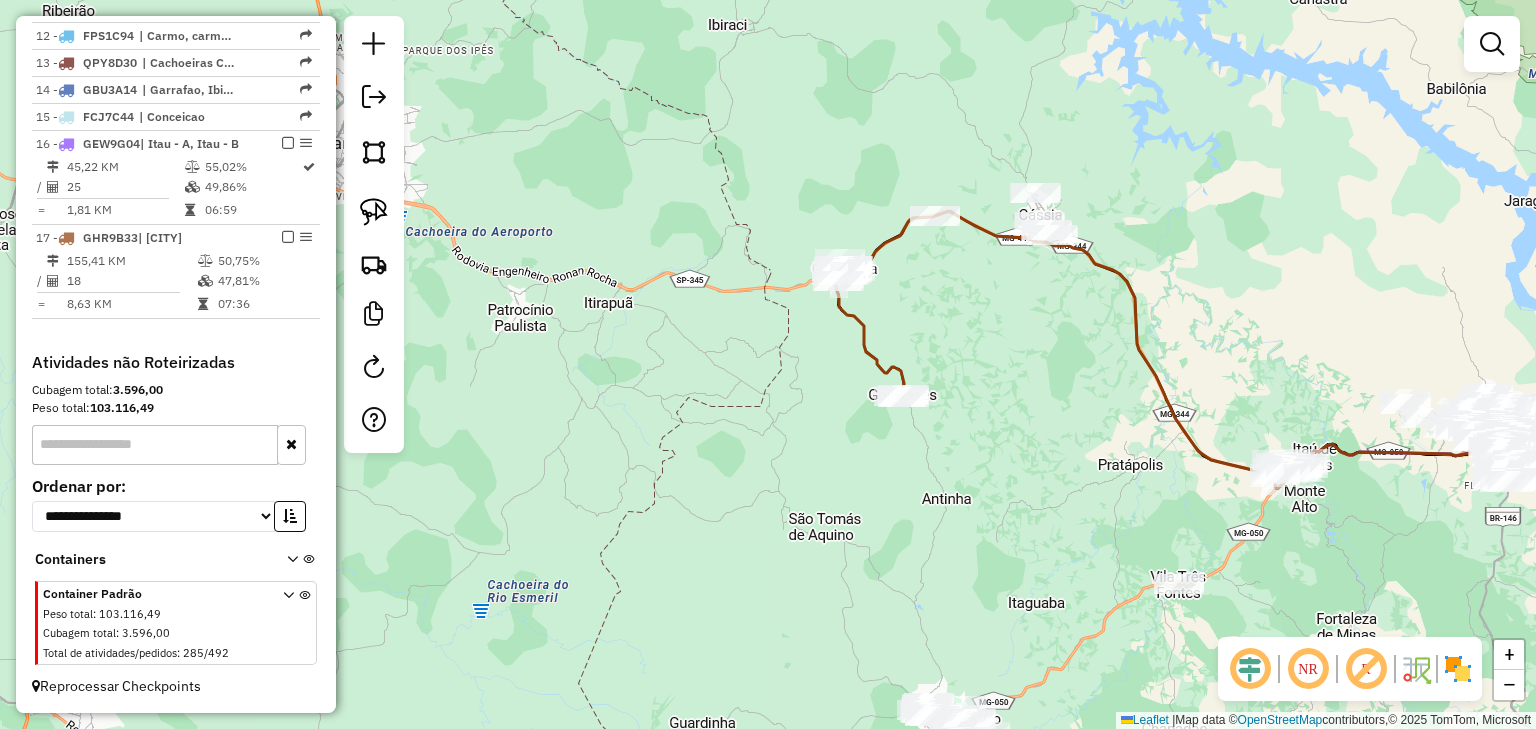 drag, startPoint x: 972, startPoint y: 352, endPoint x: 952, endPoint y: 340, distance: 23.323807 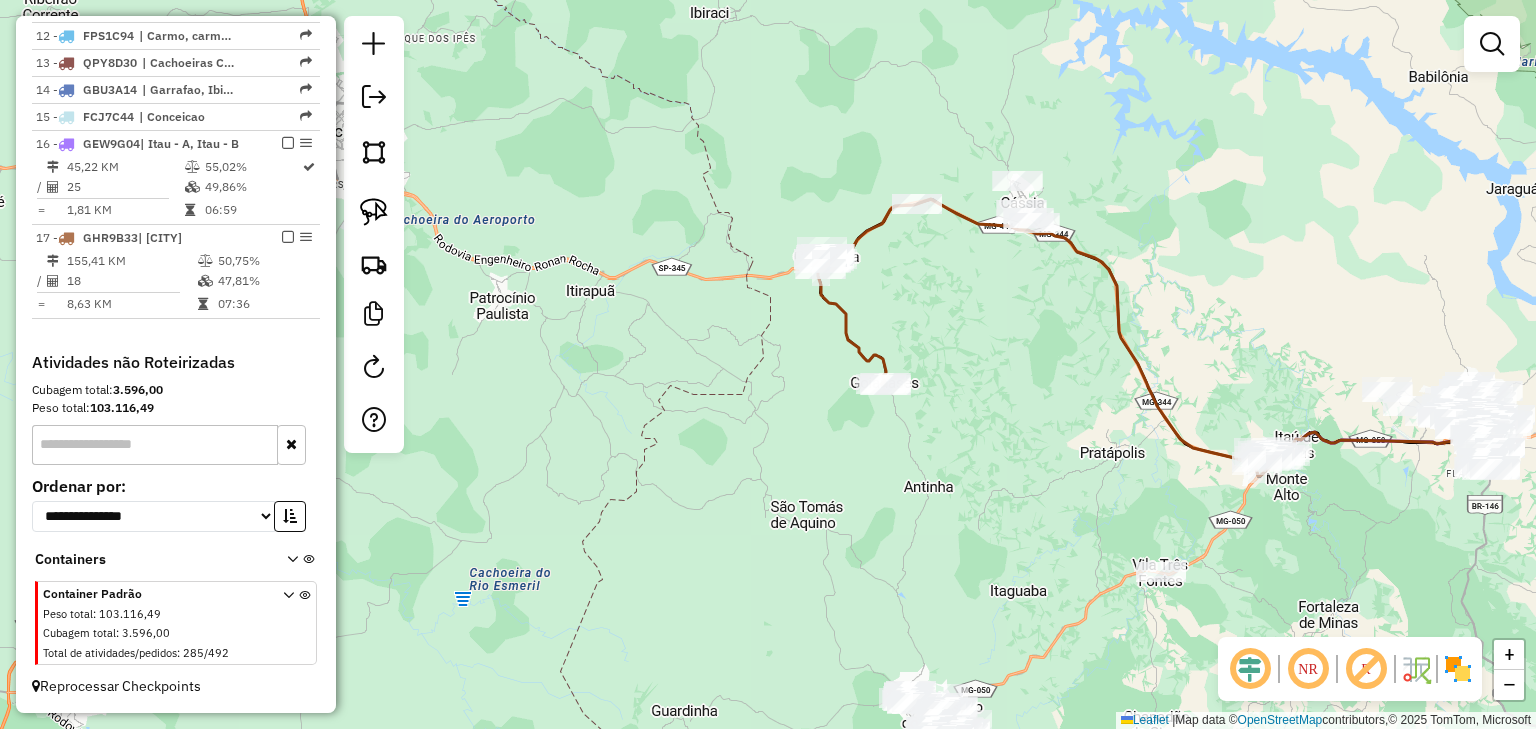 click on "Janela de atendimento Grade de atendimento Capacidade Transportadoras Veículos Cliente Pedidos  Rotas Selecione os dias de semana para filtrar as janelas de atendimento  Seg   Ter   Qua   Qui   Sex   Sáb   Dom  Informe o período da janela de atendimento: De: Até:  Filtrar exatamente a janela do cliente  Considerar janela de atendimento padrão  Selecione os dias de semana para filtrar as grades de atendimento  Seg   Ter   Qua   Qui   Sex   Sáb   Dom   Considerar clientes sem dia de atendimento cadastrado  Clientes fora do dia de atendimento selecionado Filtrar as atividades entre os valores definidos abaixo:  Peso mínimo:   Peso máximo:   Cubagem mínima:   Cubagem máxima:   De:   Até:  Filtrar as atividades entre o tempo de atendimento definido abaixo:  De:   Até:   Considerar capacidade total dos clientes não roteirizados Transportadora: Selecione um ou mais itens Tipo de veículo: Selecione um ou mais itens Veículo: Selecione um ou mais itens Motorista: Selecione um ou mais itens Nome: Rótulo:" 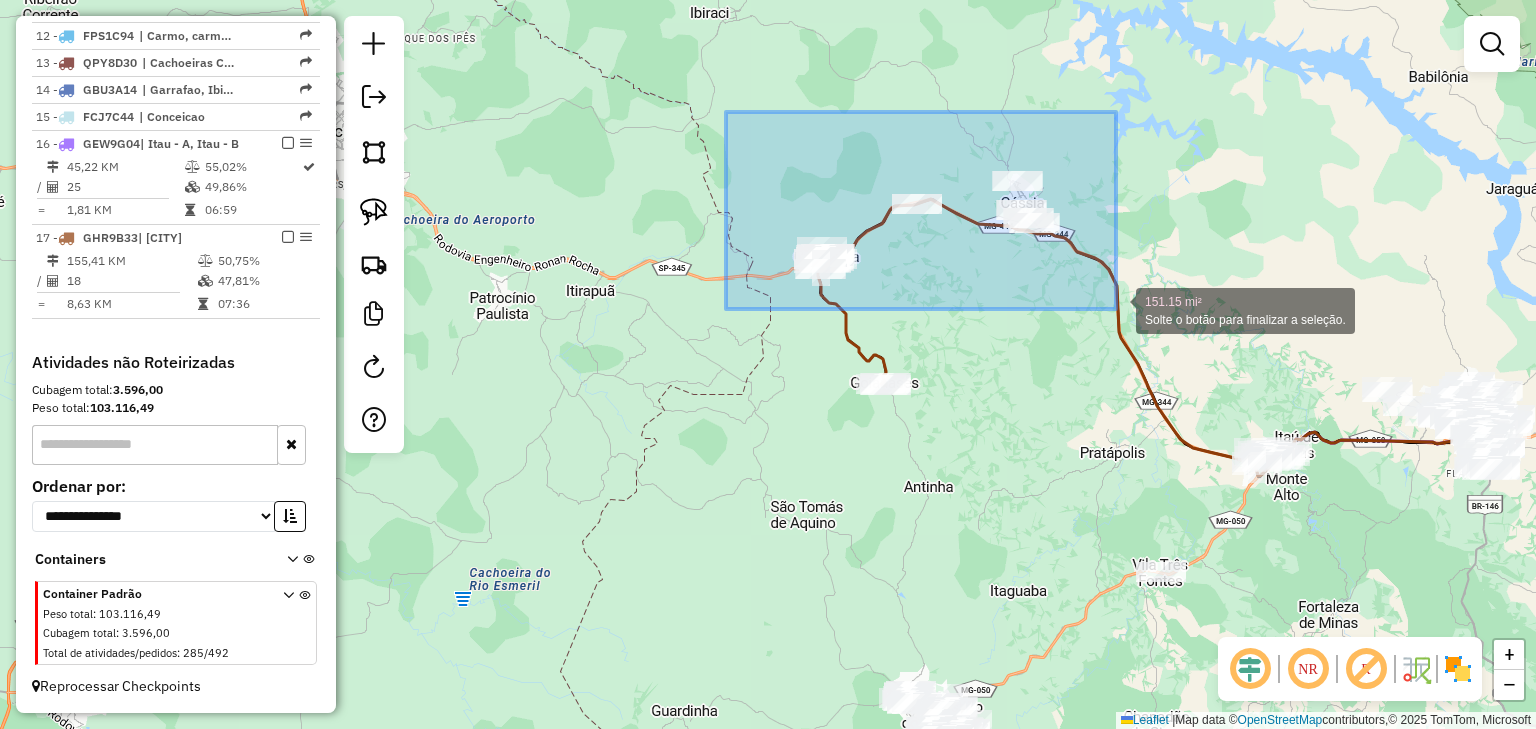 drag, startPoint x: 726, startPoint y: 112, endPoint x: 1116, endPoint y: 309, distance: 436.93134 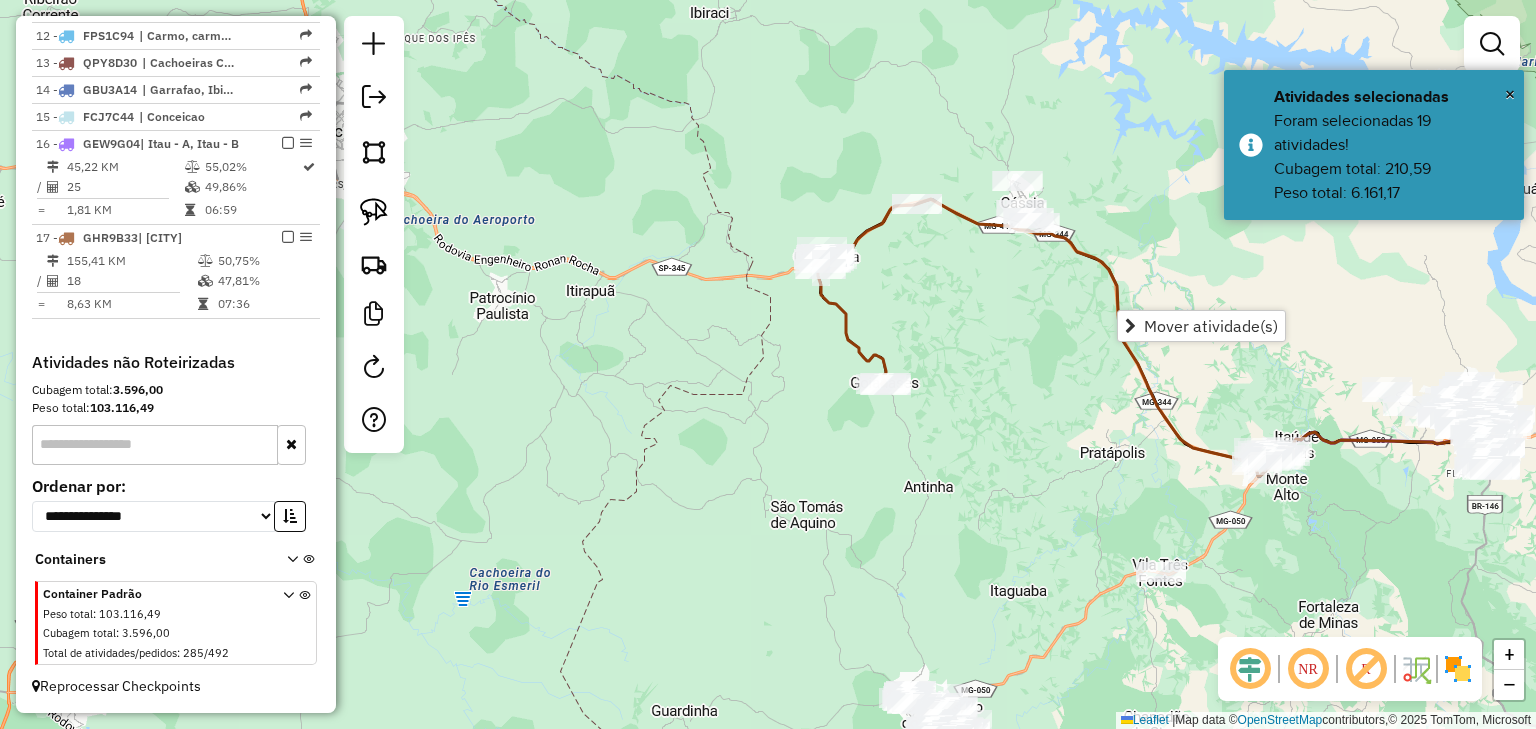 click 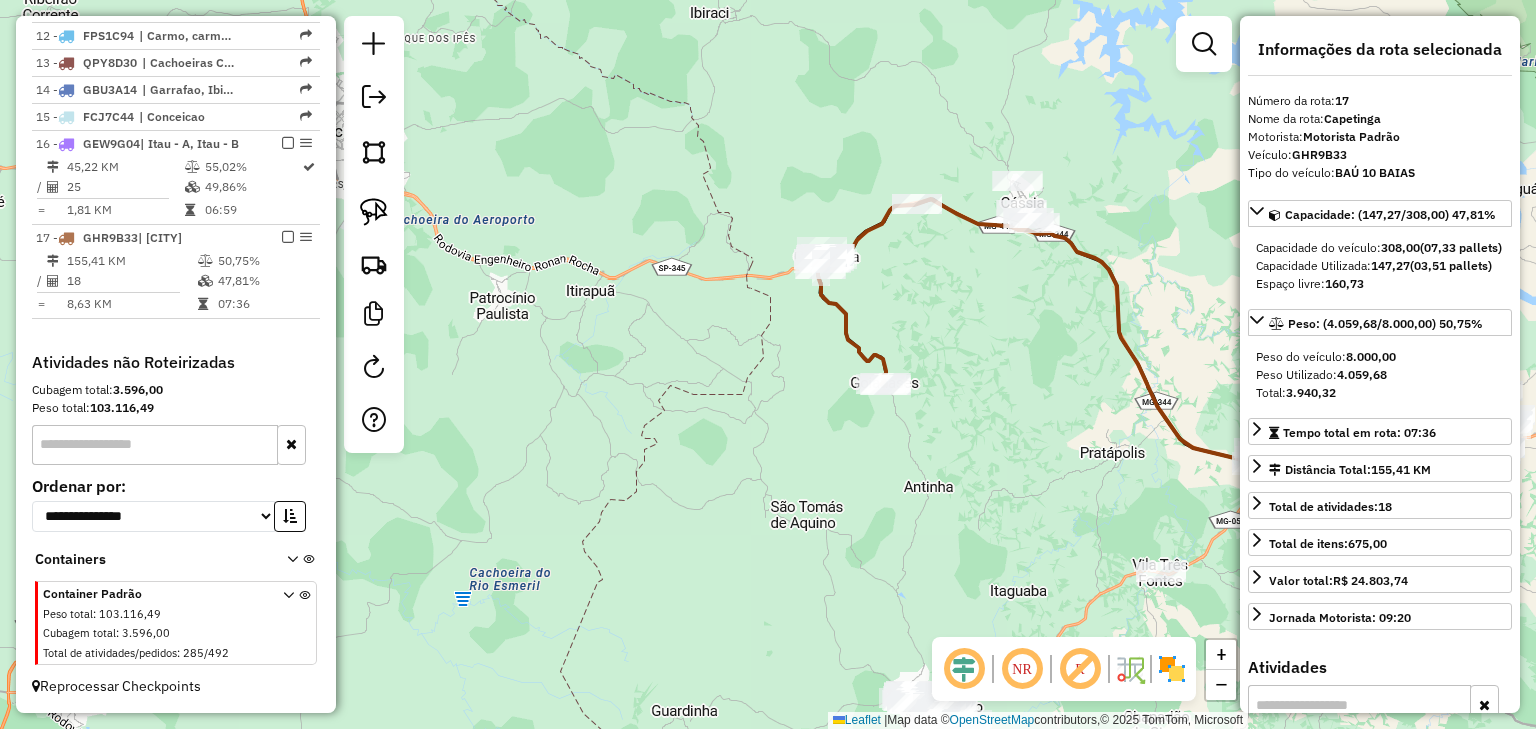 click 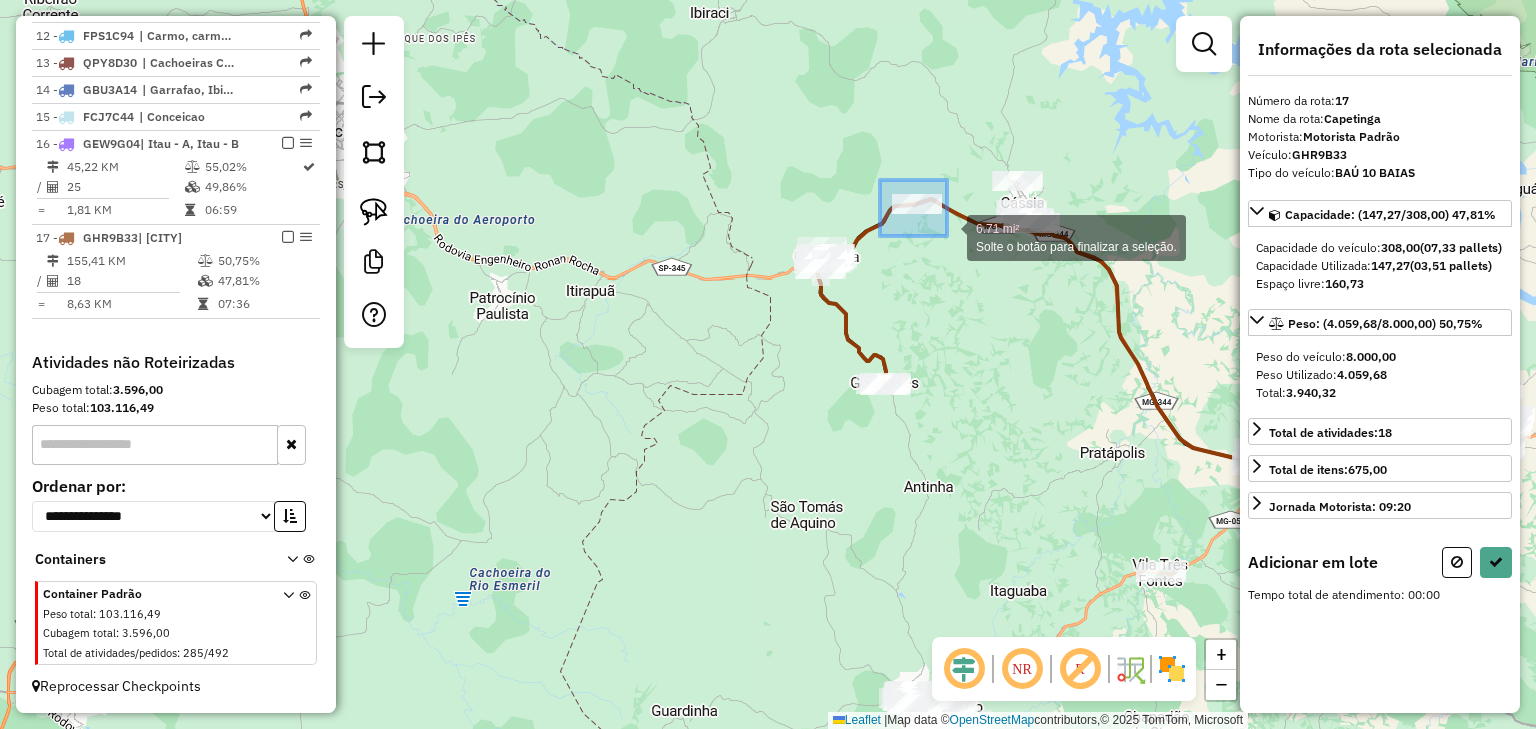 drag, startPoint x: 880, startPoint y: 180, endPoint x: 948, endPoint y: 236, distance: 88.09086 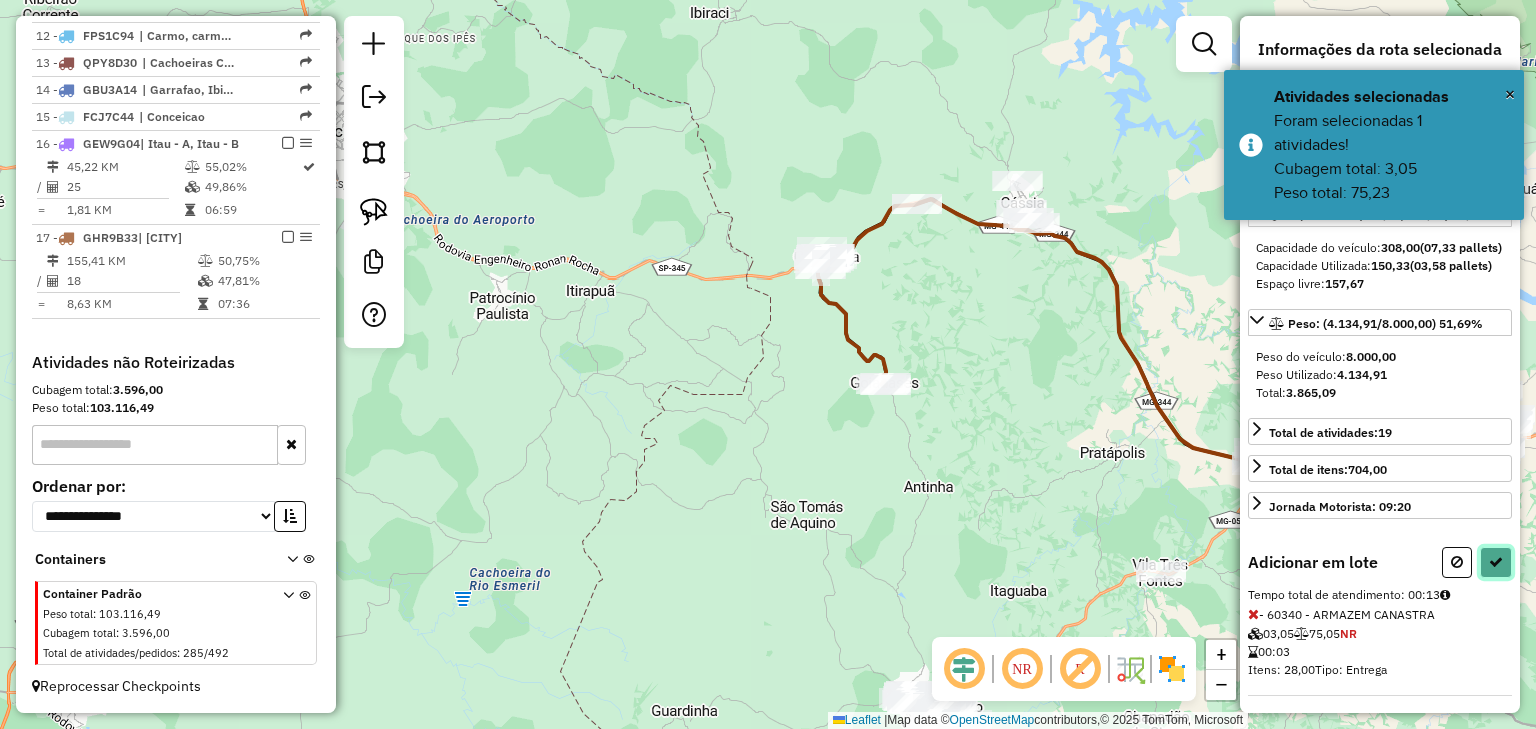 click at bounding box center [1496, 562] 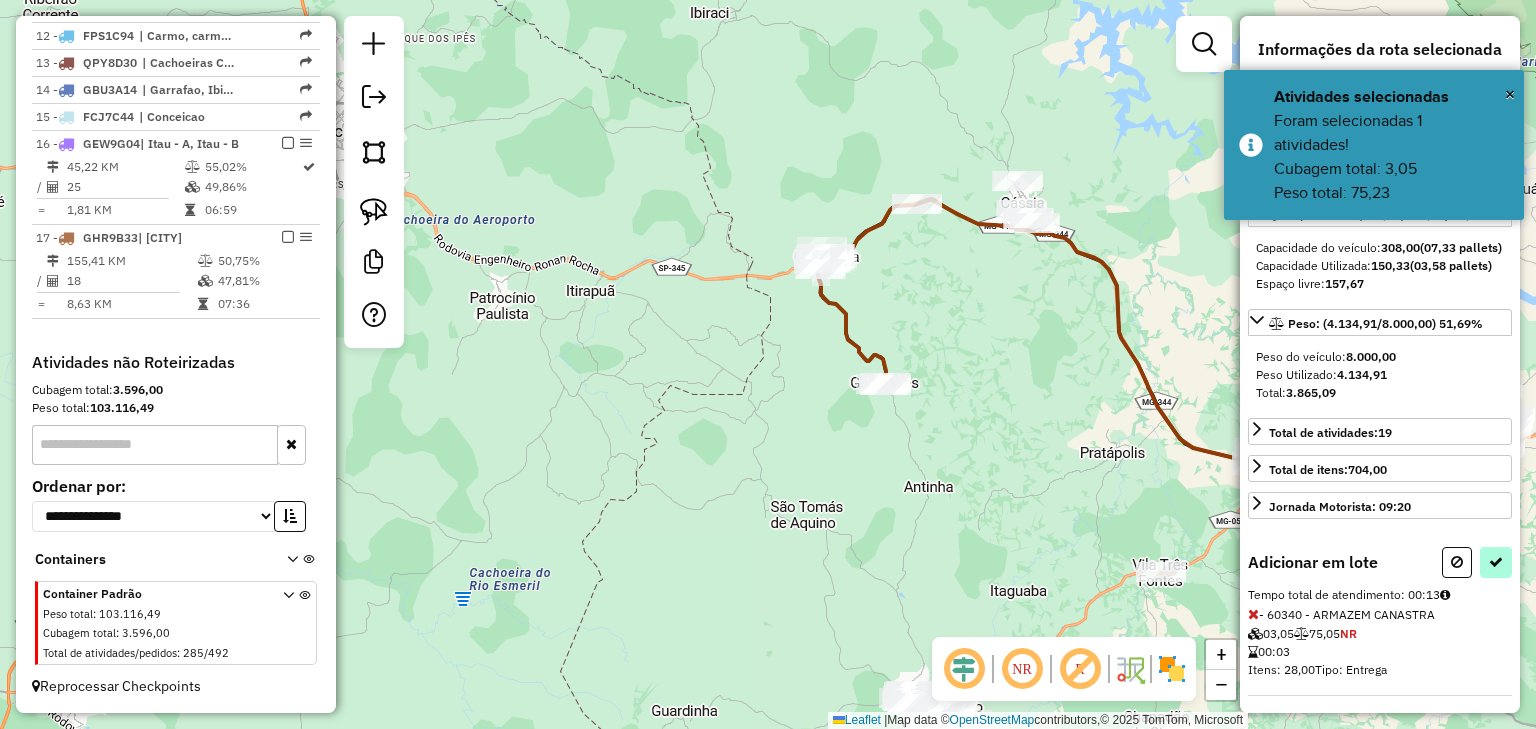 select on "*********" 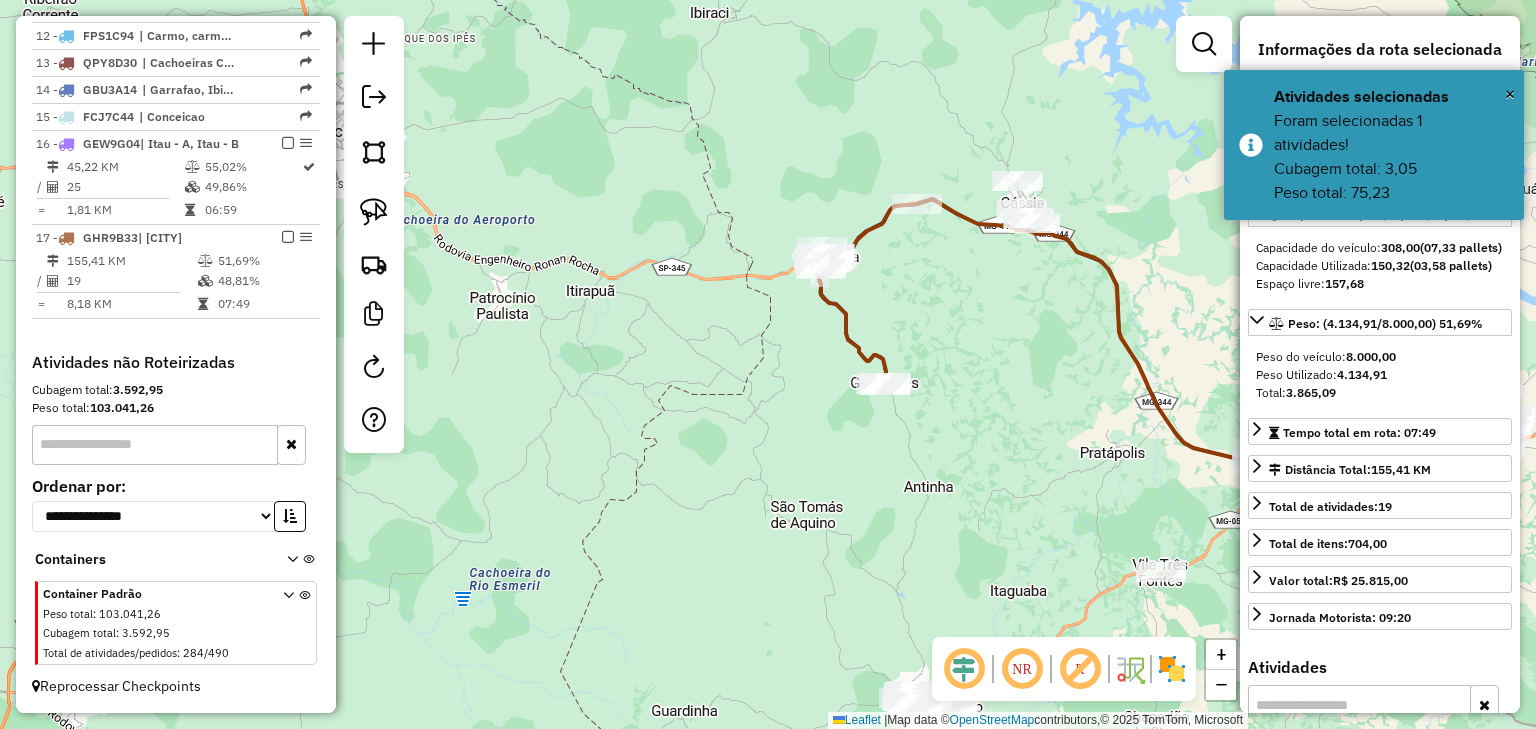 click on "Janela de atendimento Grade de atendimento Capacidade Transportadoras Veículos Cliente Pedidos  Rotas Selecione os dias de semana para filtrar as janelas de atendimento  Seg   Ter   Qua   Qui   Sex   Sáb   Dom  Informe o período da janela de atendimento: De: Até:  Filtrar exatamente a janela do cliente  Considerar janela de atendimento padrão  Selecione os dias de semana para filtrar as grades de atendimento  Seg   Ter   Qua   Qui   Sex   Sáb   Dom   Considerar clientes sem dia de atendimento cadastrado  Clientes fora do dia de atendimento selecionado Filtrar as atividades entre os valores definidos abaixo:  Peso mínimo:   Peso máximo:   Cubagem mínima:   Cubagem máxima:   De:   Até:  Filtrar as atividades entre o tempo de atendimento definido abaixo:  De:   Até:   Considerar capacidade total dos clientes não roteirizados Transportadora: Selecione um ou mais itens Tipo de veículo: Selecione um ou mais itens Veículo: Selecione um ou mais itens Motorista: Selecione um ou mais itens Nome: Rótulo:" 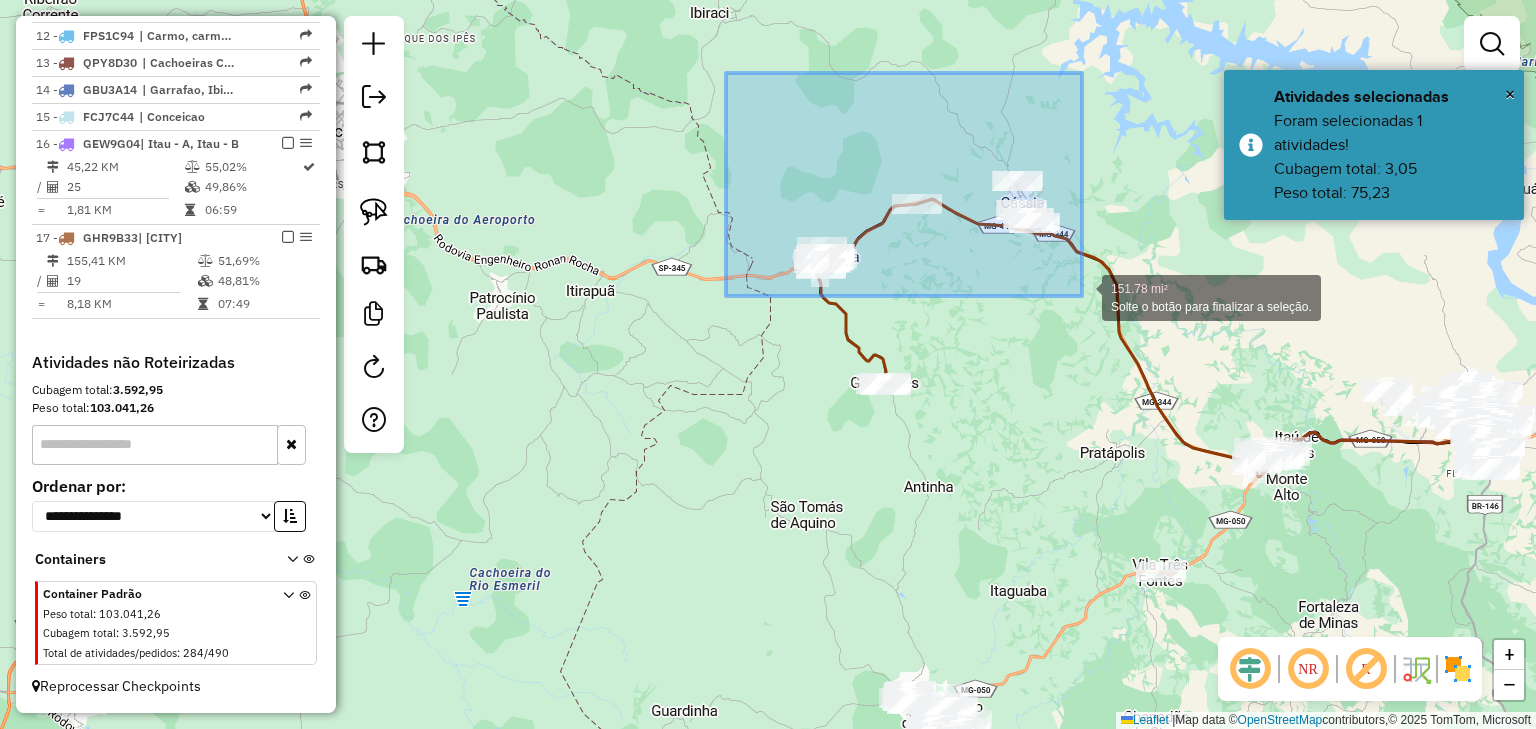 drag, startPoint x: 738, startPoint y: 76, endPoint x: 1088, endPoint y: 303, distance: 417.16785 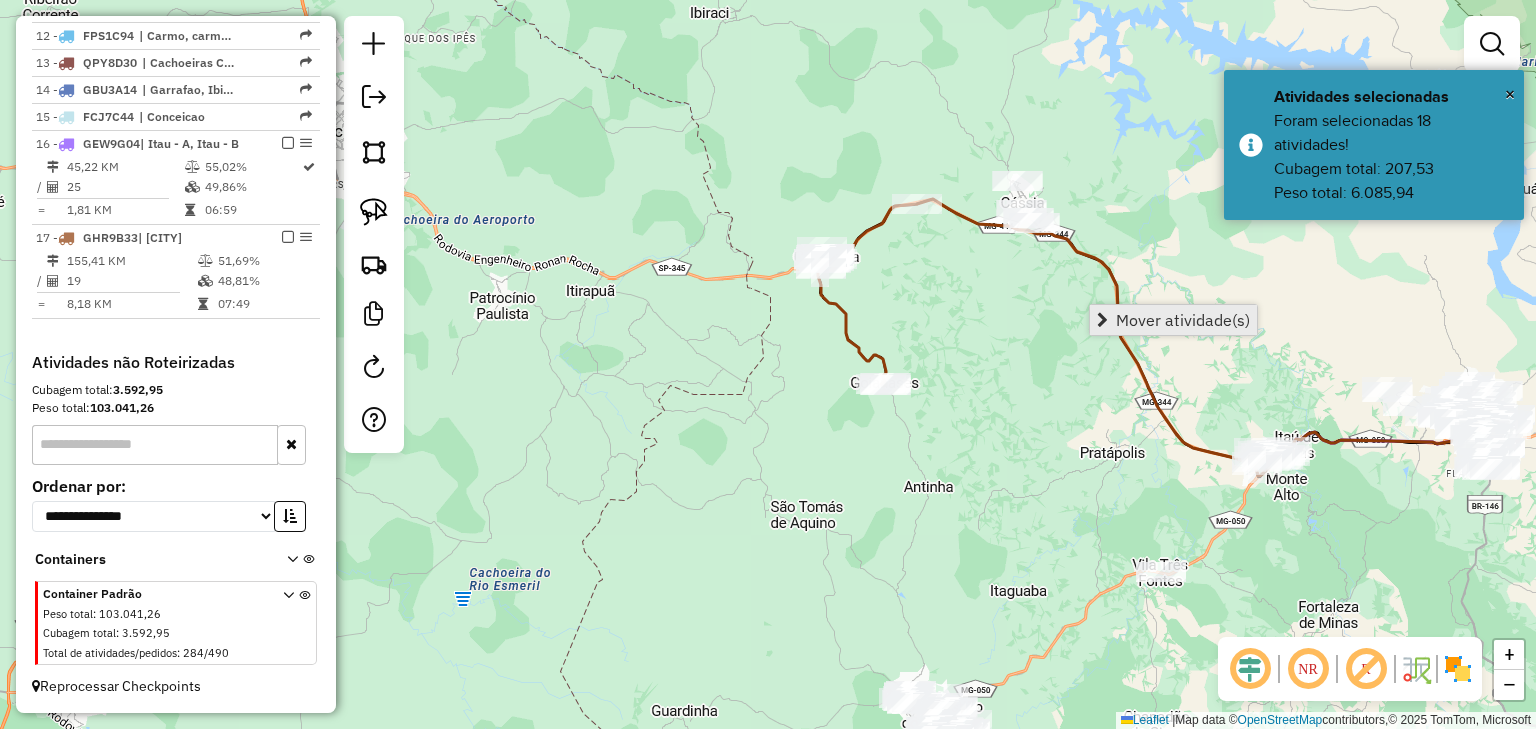 click on "Mover atividade(s)" at bounding box center (1183, 320) 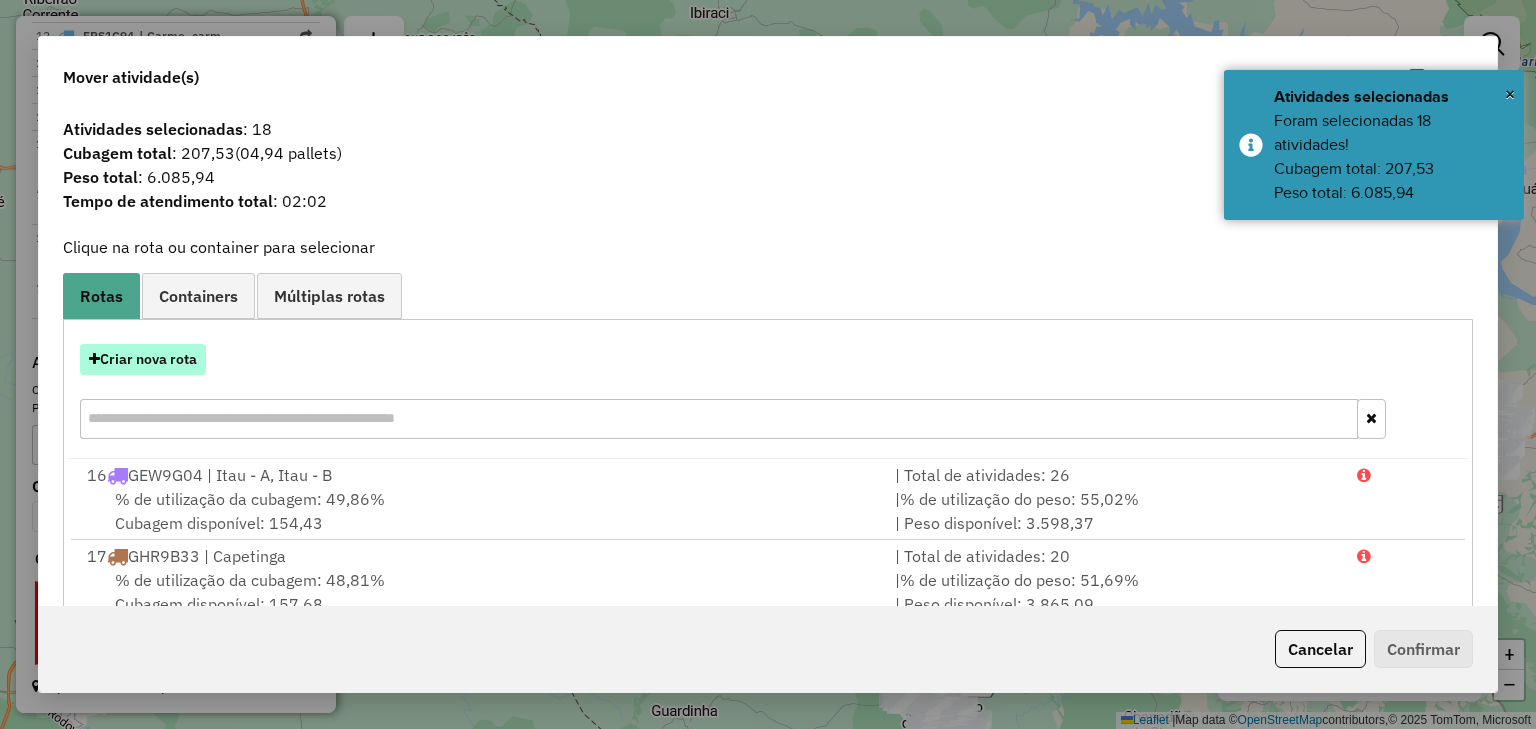 click on "Criar nova rota" at bounding box center (143, 359) 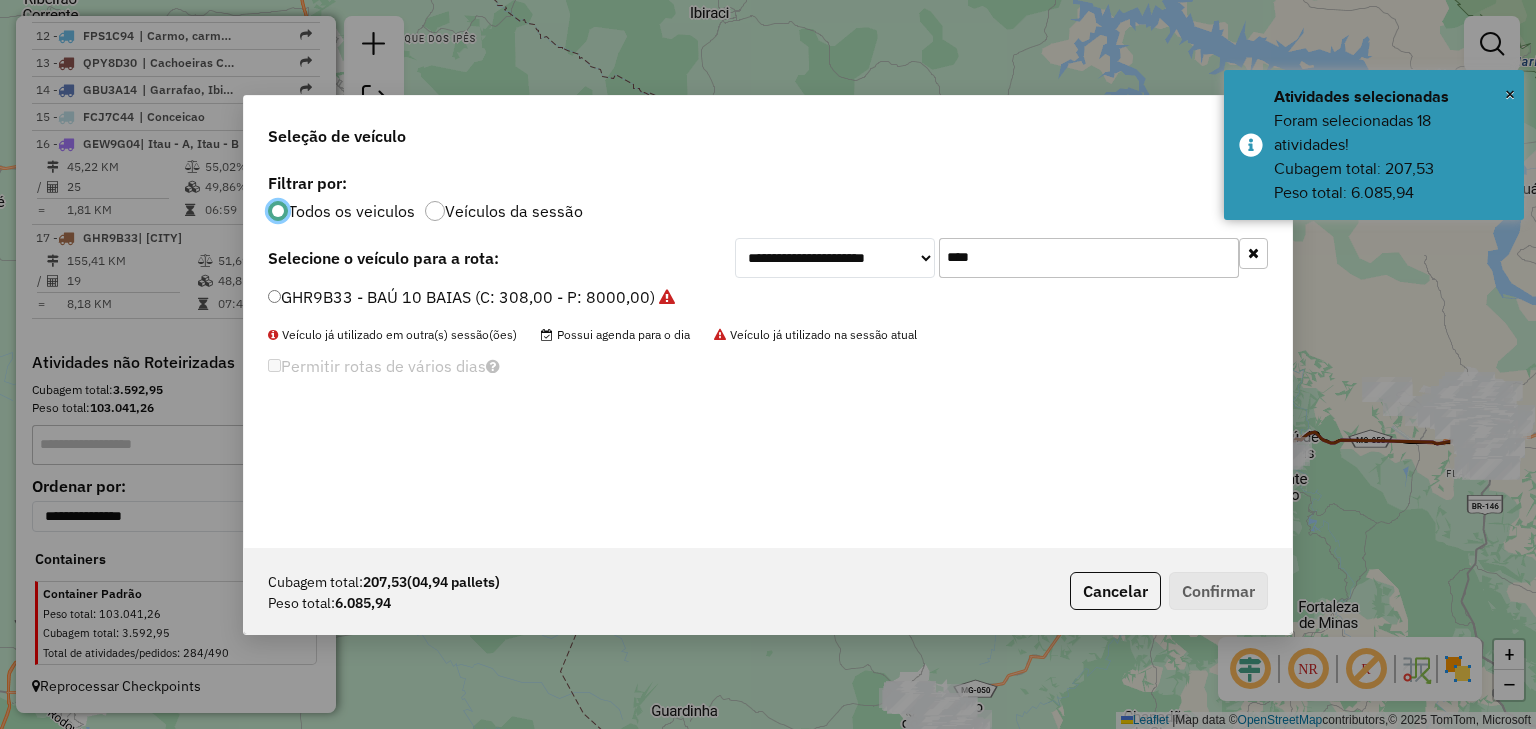 scroll, scrollTop: 10, scrollLeft: 6, axis: both 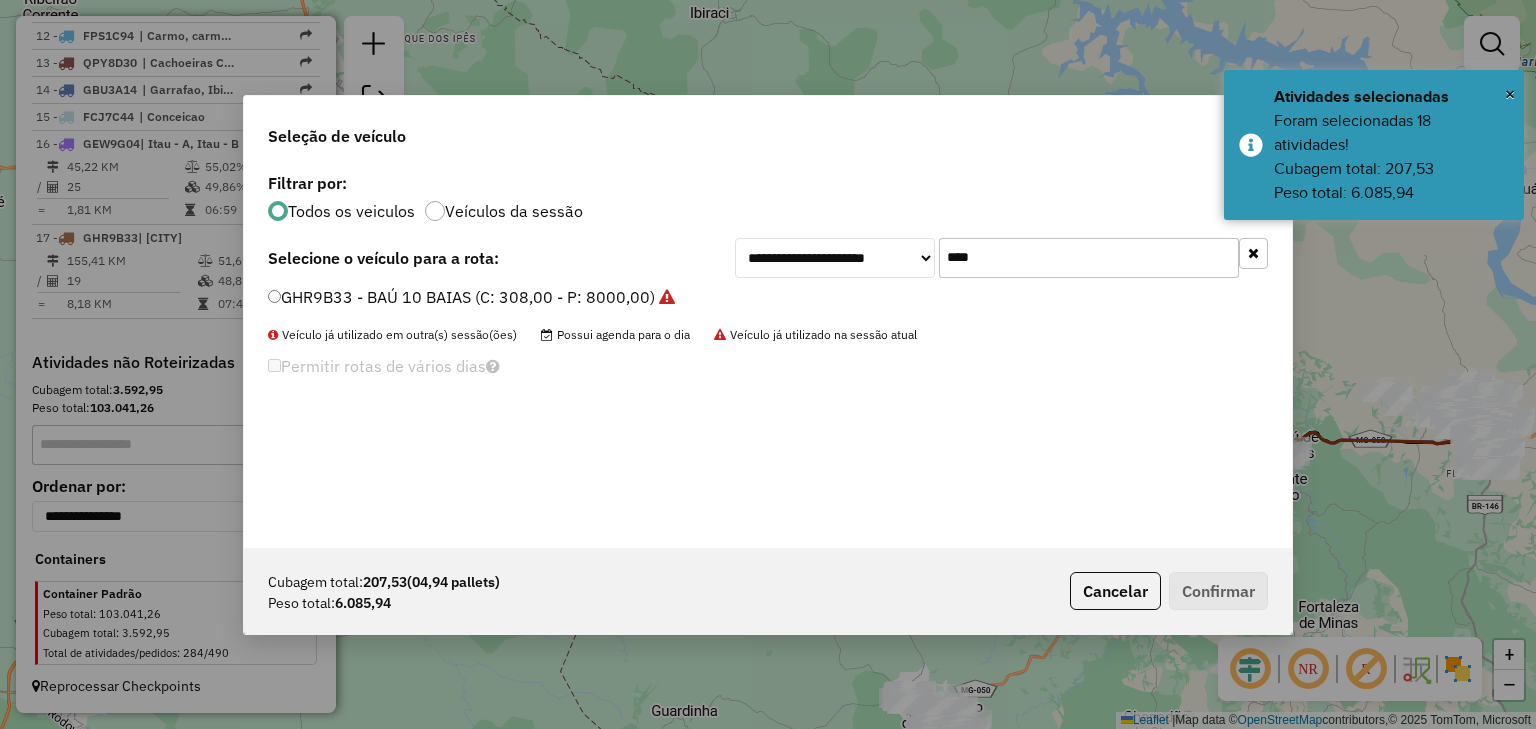 drag, startPoint x: 867, startPoint y: 253, endPoint x: 845, endPoint y: 253, distance: 22 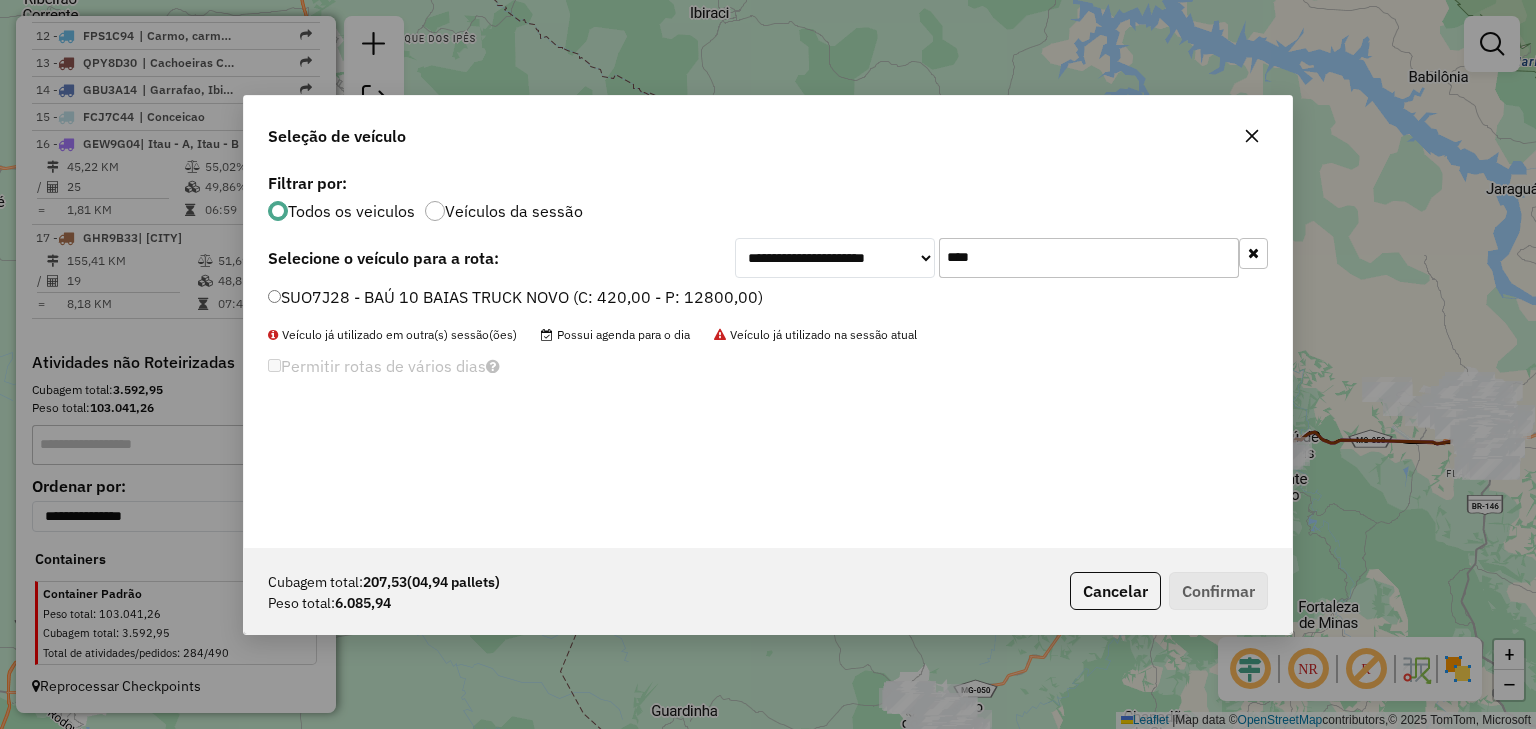 type on "****" 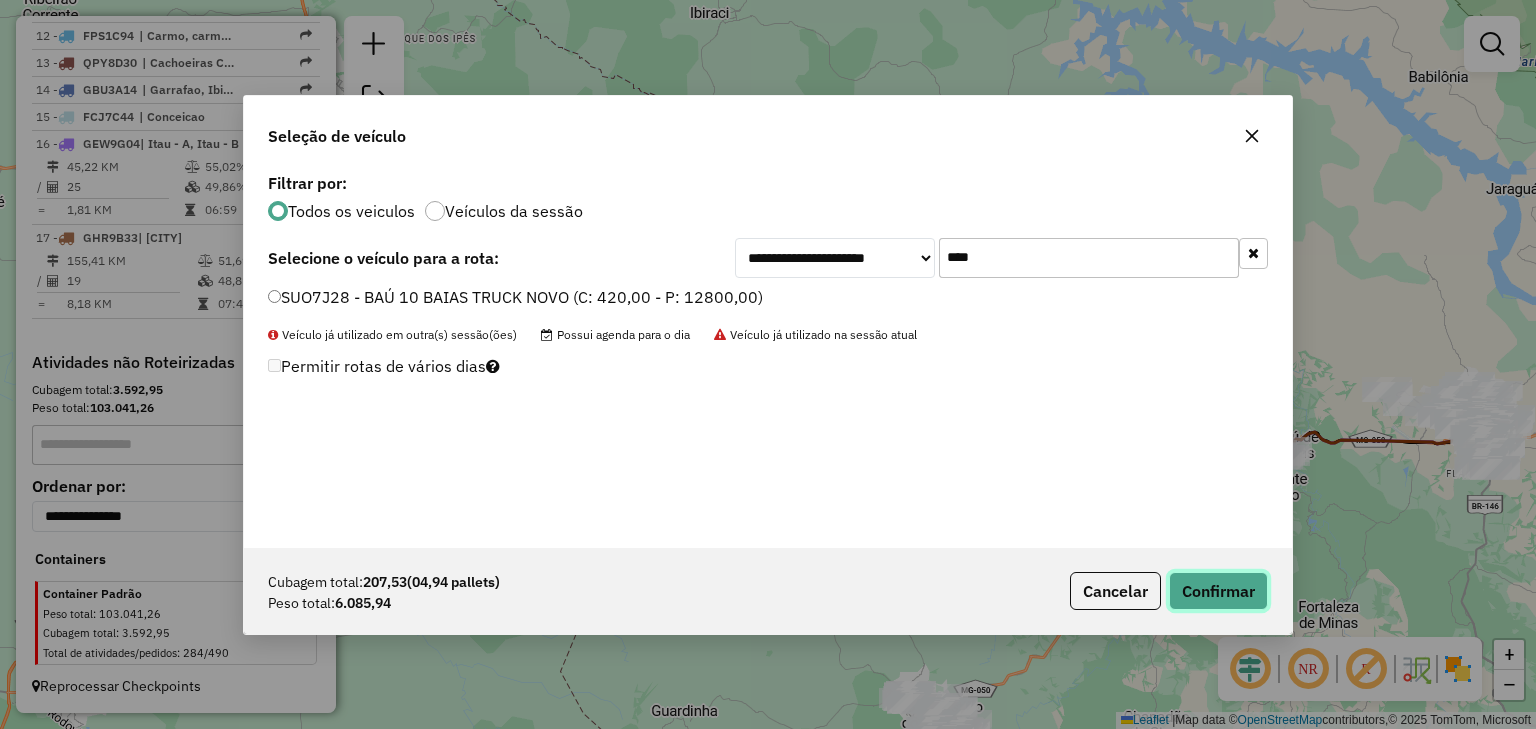 click on "Confirmar" 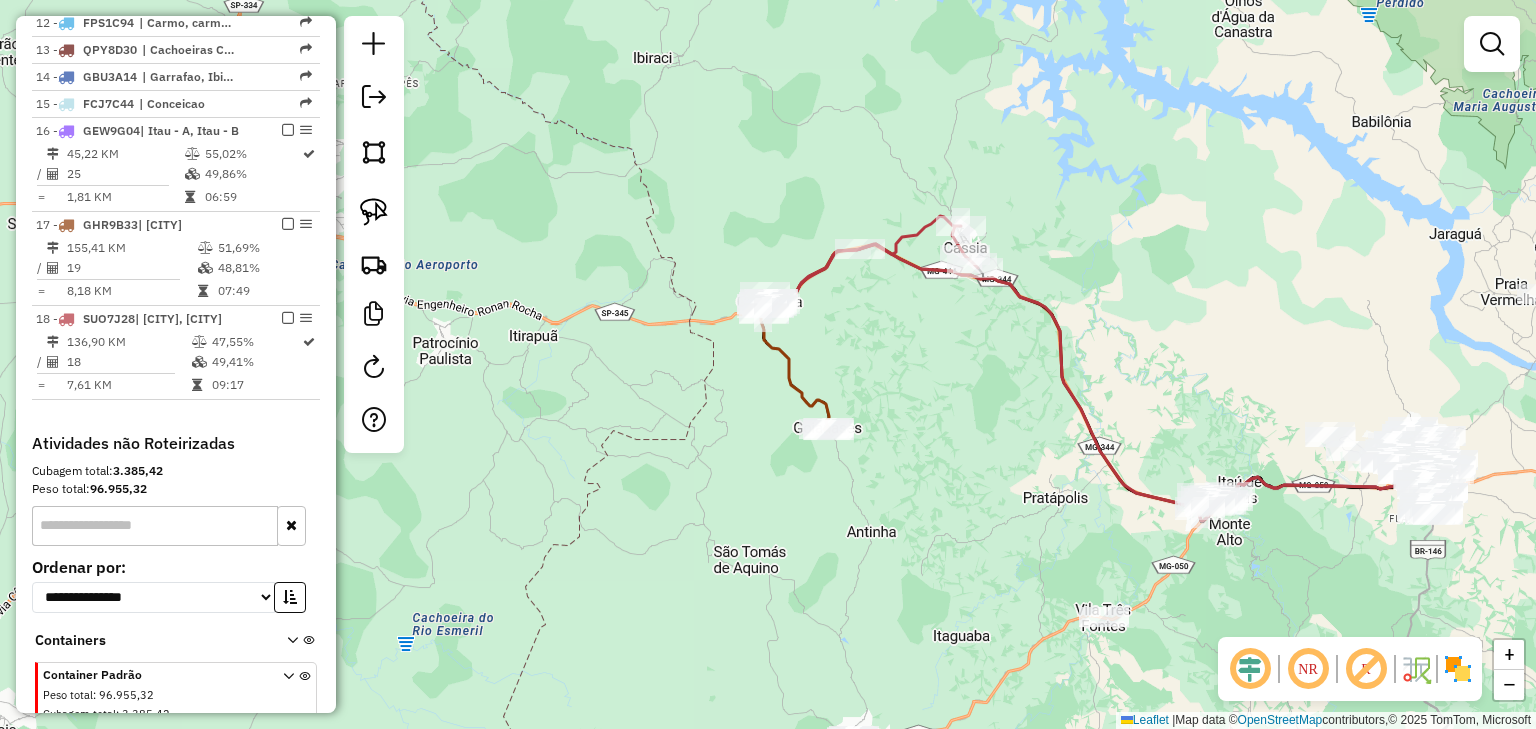 drag, startPoint x: 926, startPoint y: 279, endPoint x: 856, endPoint y: 337, distance: 90.90655 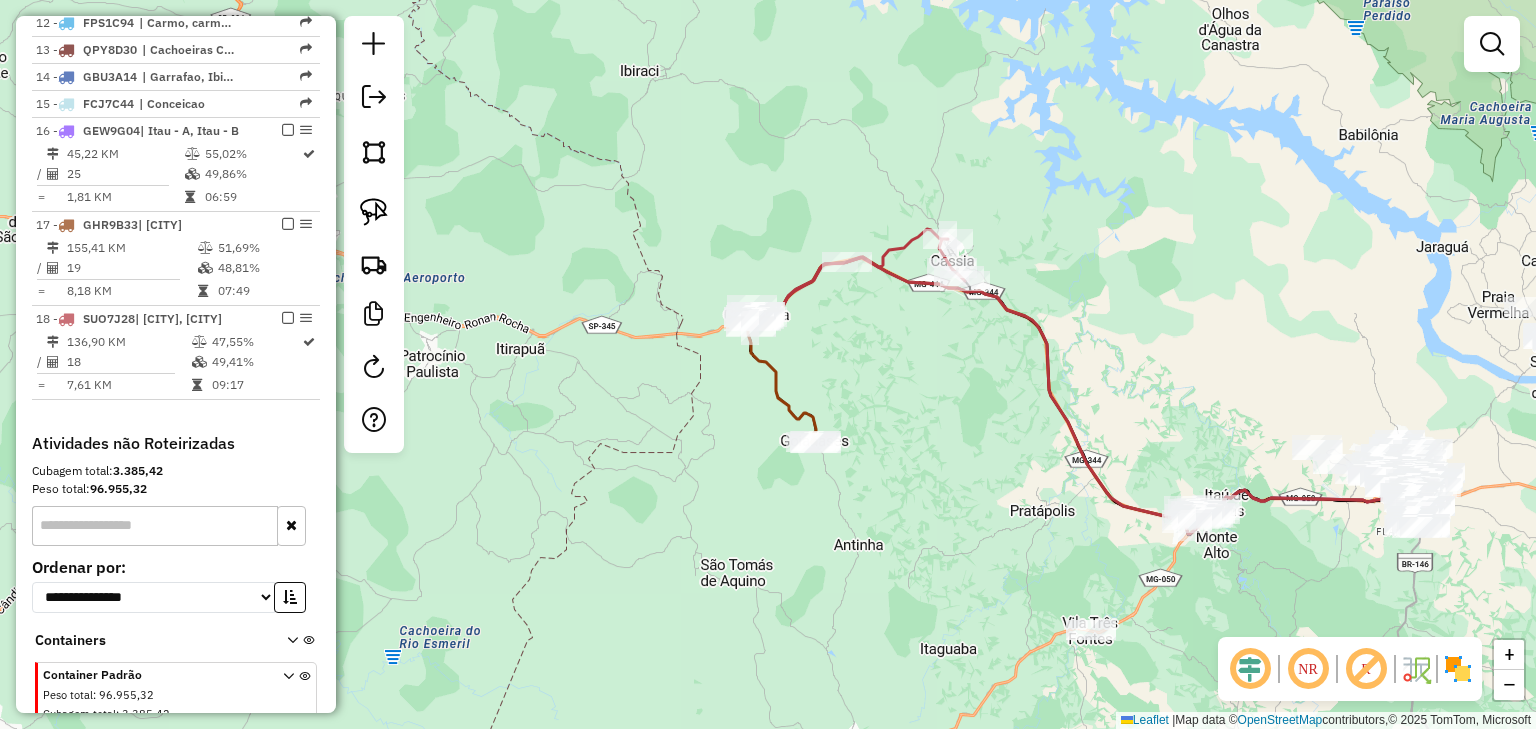 click on "Janela de atendimento Grade de atendimento Capacidade Transportadoras Veículos Cliente Pedidos  Rotas Selecione os dias de semana para filtrar as janelas de atendimento  Seg   Ter   Qua   Qui   Sex   Sáb   Dom  Informe o período da janela de atendimento: De: Até:  Filtrar exatamente a janela do cliente  Considerar janela de atendimento padrão  Selecione os dias de semana para filtrar as grades de atendimento  Seg   Ter   Qua   Qui   Sex   Sáb   Dom   Considerar clientes sem dia de atendimento cadastrado  Clientes fora do dia de atendimento selecionado Filtrar as atividades entre os valores definidos abaixo:  Peso mínimo:   Peso máximo:   Cubagem mínima:   Cubagem máxima:   De:   Até:  Filtrar as atividades entre o tempo de atendimento definido abaixo:  De:   Até:   Considerar capacidade total dos clientes não roteirizados Transportadora: Selecione um ou mais itens Tipo de veículo: Selecione um ou mais itens Veículo: Selecione um ou mais itens Motorista: Selecione um ou mais itens Nome: Rótulo:" 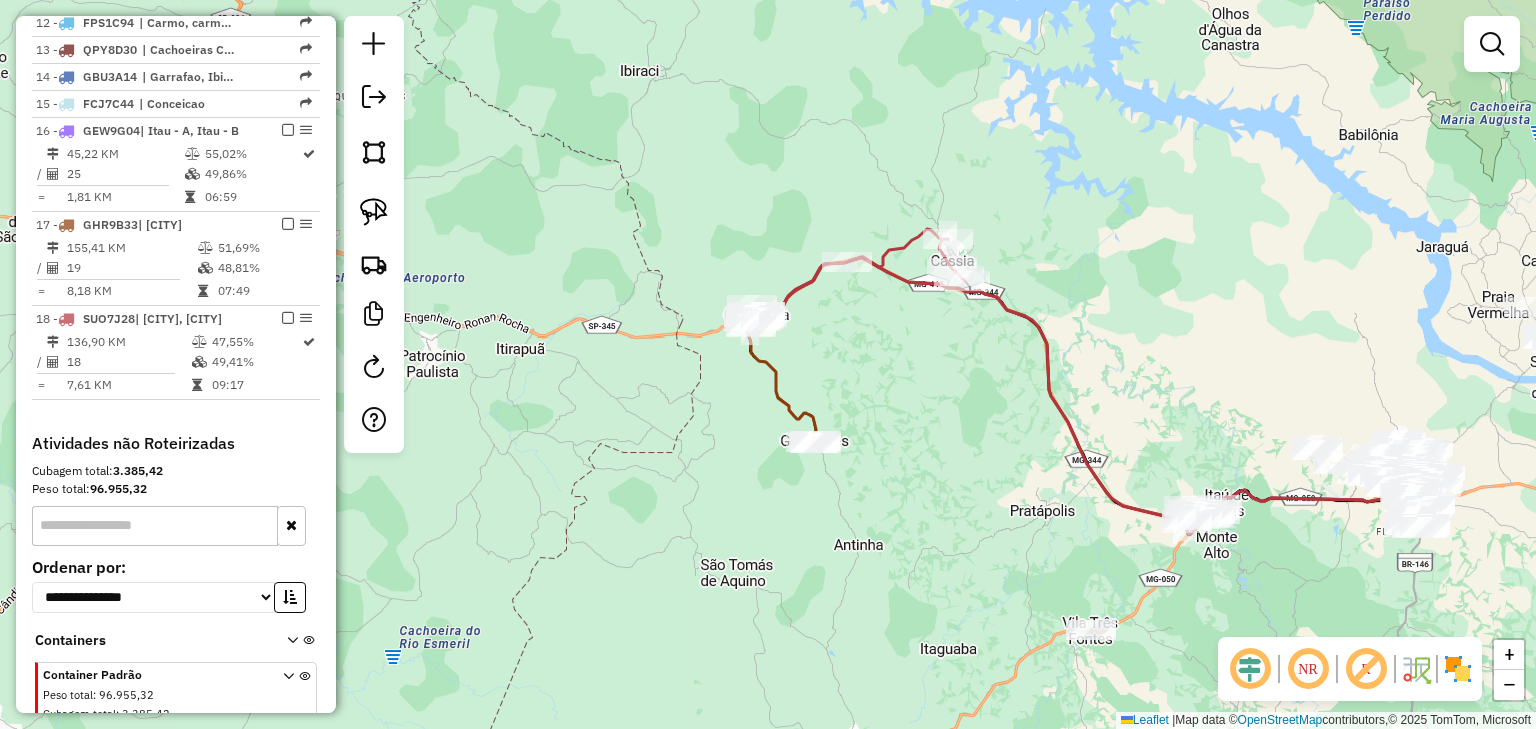 click 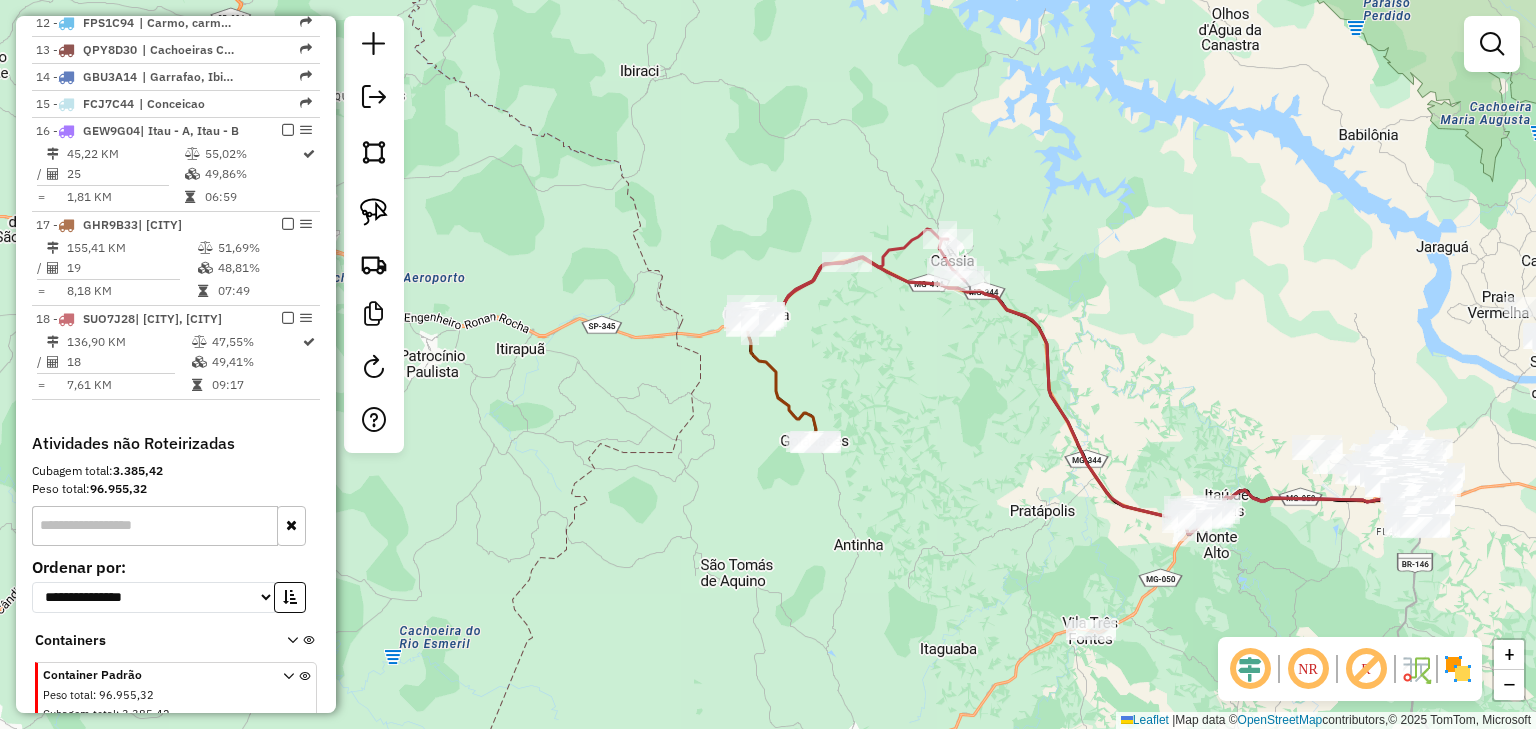 scroll, scrollTop: 1189, scrollLeft: 0, axis: vertical 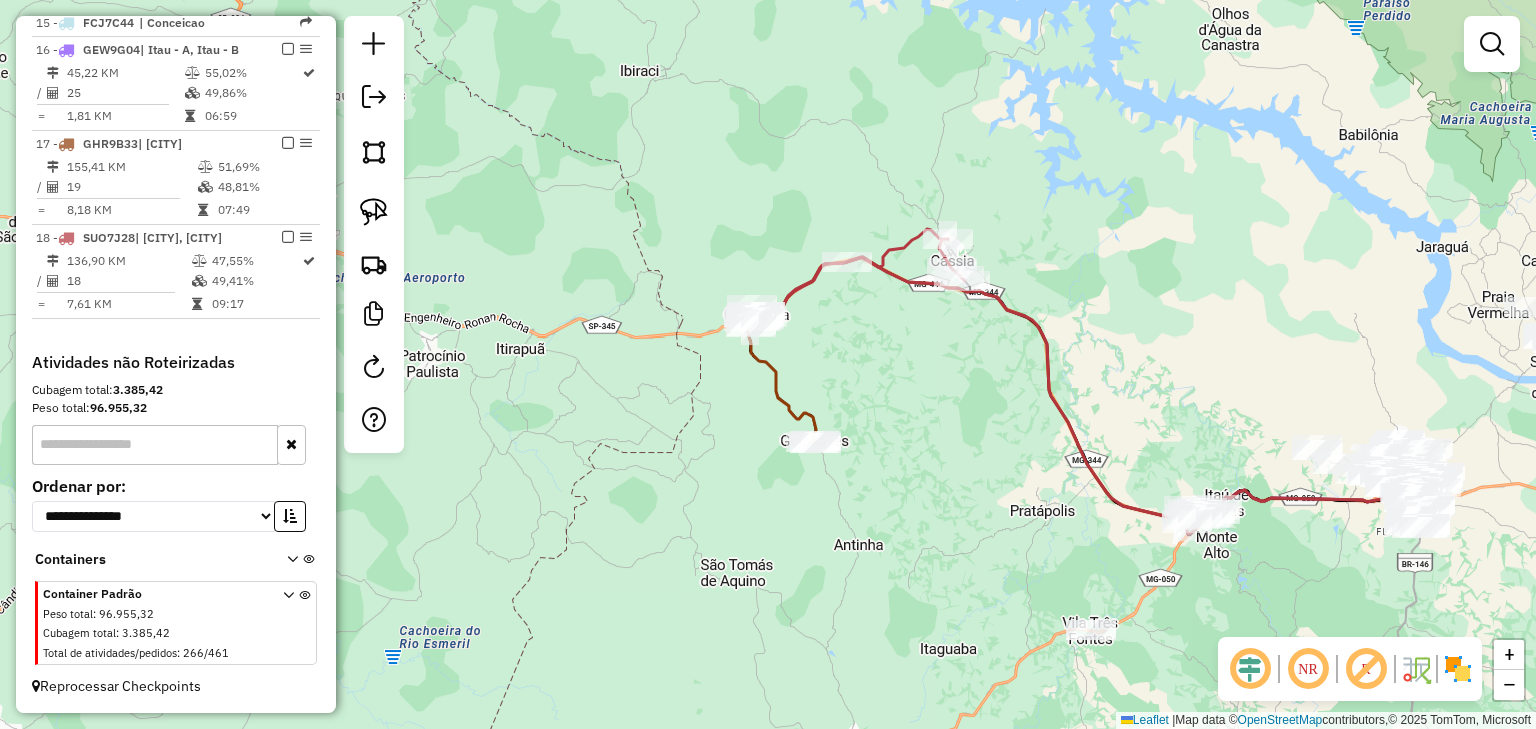 select on "*********" 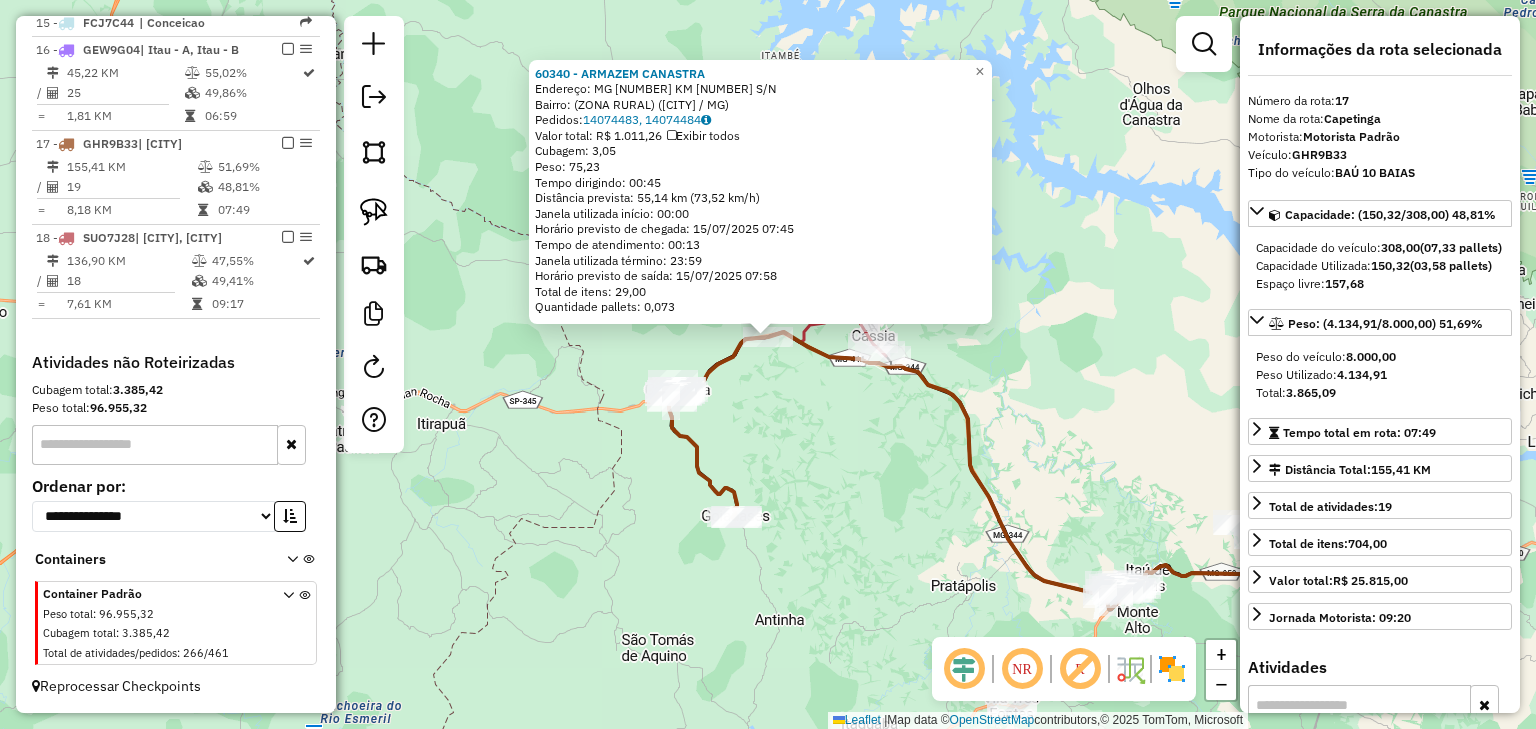 drag, startPoint x: 861, startPoint y: 405, endPoint x: 775, endPoint y: 244, distance: 182.52945 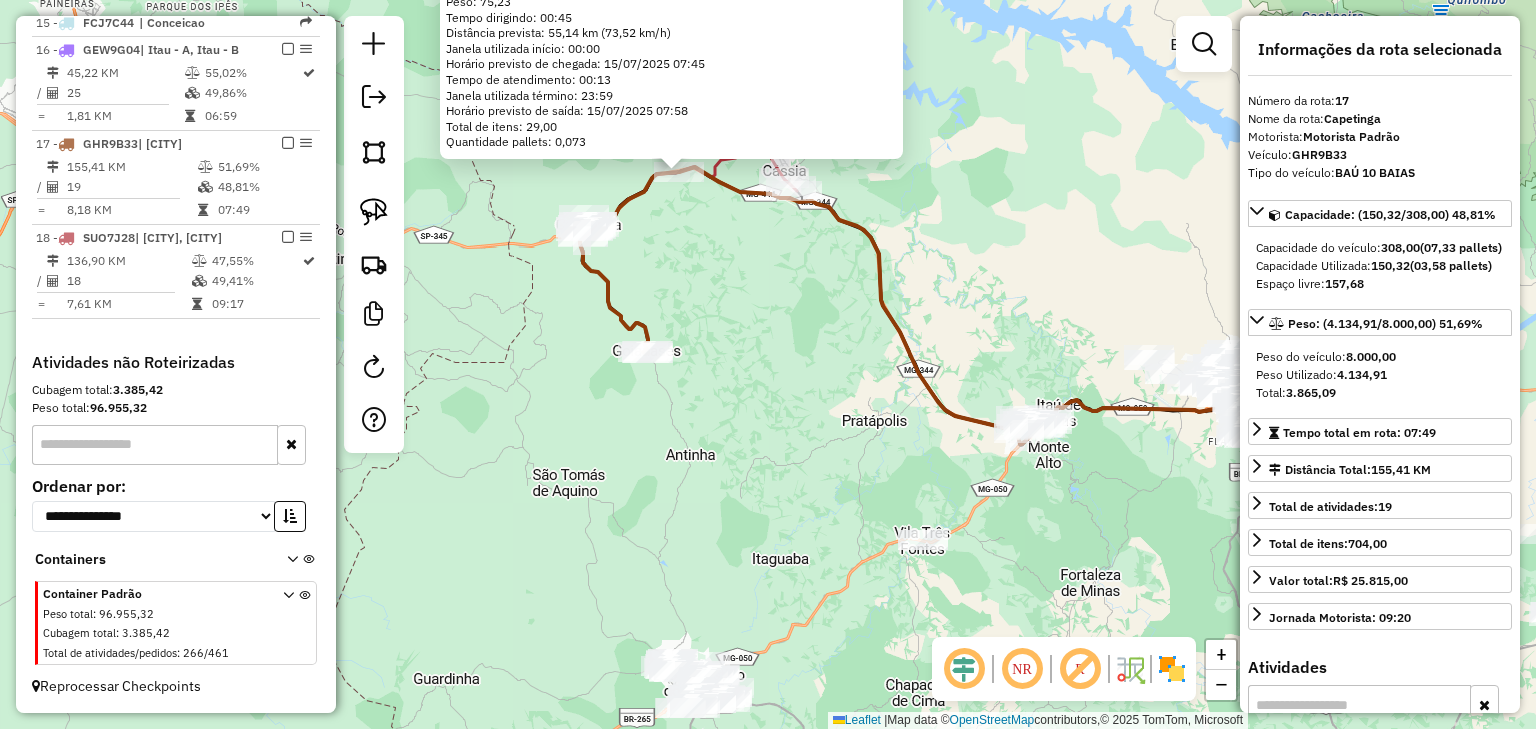 click on "60340 - ARMAZEM CANASTRA  Endereço:  MG 444 KM 01 S/N   Bairro: (ZONA RURAL) (CASSIA / MG)   Pedidos:  14074483, 14074484   Valor total: R$ 1.011,26   Exibir todos   Cubagem: 3,05  Peso: 75,23  Tempo dirigindo: 00:45   Distância prevista: 55,14 km (73,52 km/h)   Janela utilizada início: 00:00   Horário previsto de chegada: 15/07/2025 07:45   Tempo de atendimento: 00:13   Janela utilizada término: 23:59   Horário previsto de saída: 15/07/2025 07:58   Total de itens: 29,00   Quantidade pallets: 0,073  × Janela de atendimento Grade de atendimento Capacidade Transportadoras Veículos Cliente Pedidos  Rotas Selecione os dias de semana para filtrar as janelas de atendimento  Seg   Ter   Qua   Qui   Sex   Sáb   Dom  Informe o período da janela de atendimento: De: Até:  Filtrar exatamente a janela do cliente  Considerar janela de atendimento padrão  Selecione os dias de semana para filtrar as grades de atendimento  Seg   Ter   Qua   Qui   Sex   Sáb   Dom   Clientes fora do dia de atendimento selecionado" 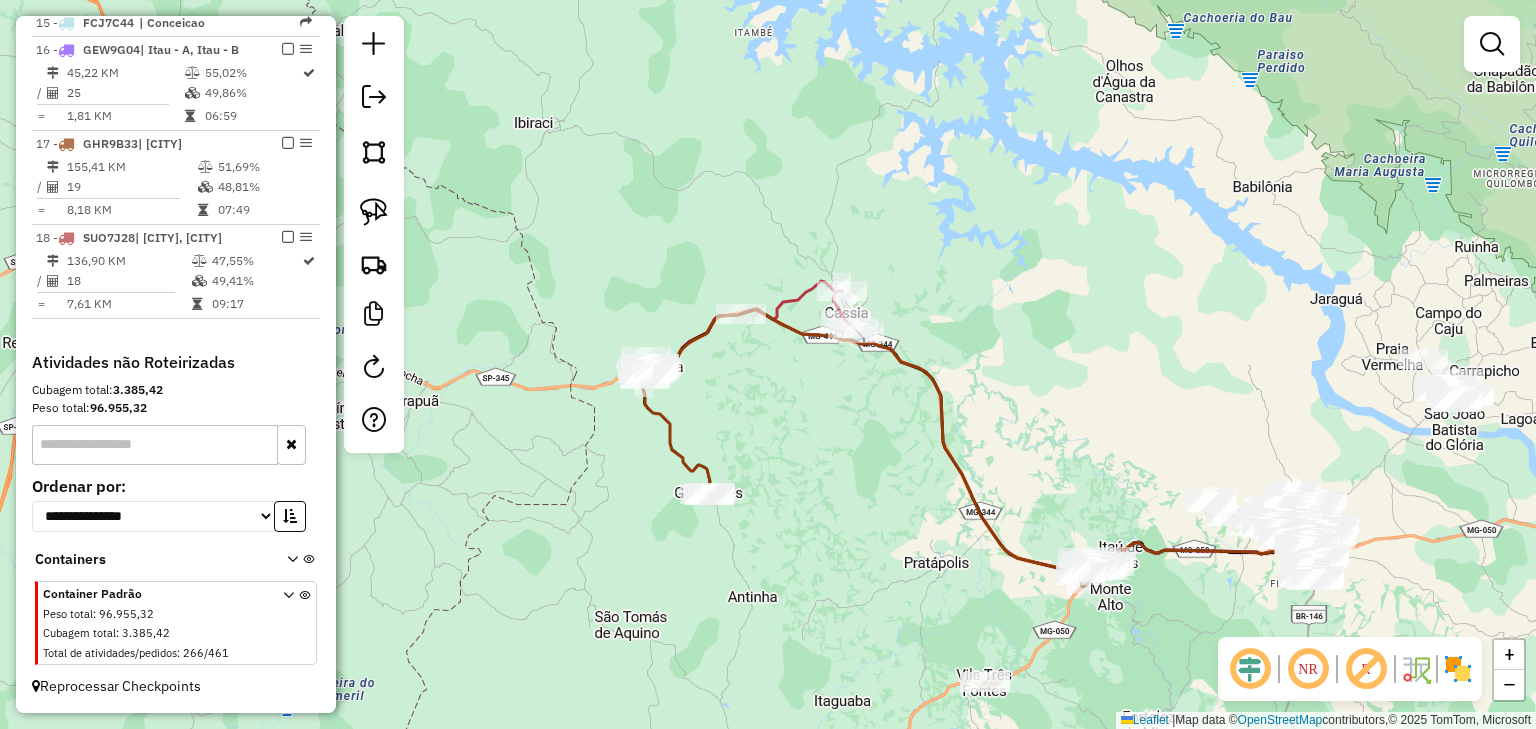 drag, startPoint x: 833, startPoint y: 295, endPoint x: 903, endPoint y: 452, distance: 171.89822 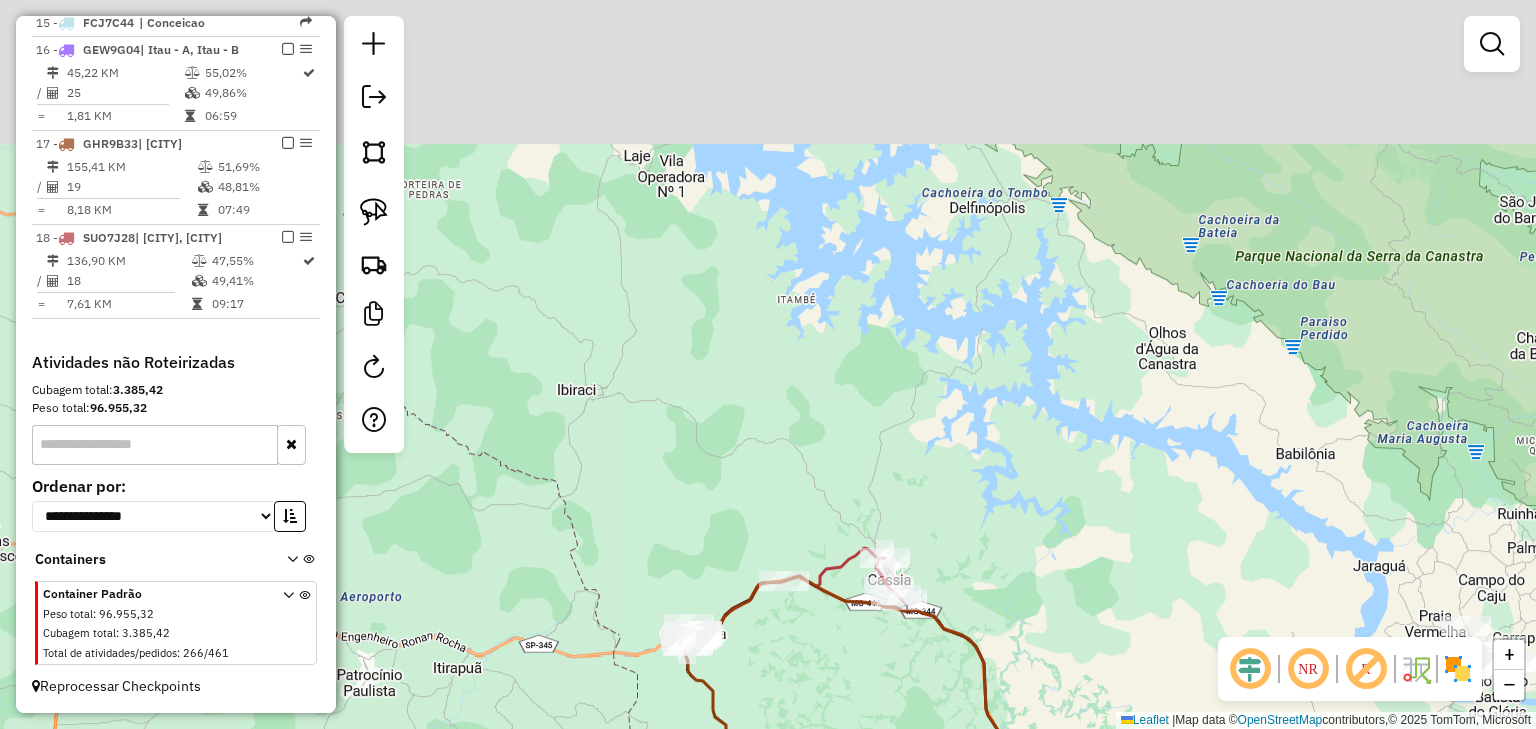 drag, startPoint x: 903, startPoint y: 452, endPoint x: 939, endPoint y: 707, distance: 257.52863 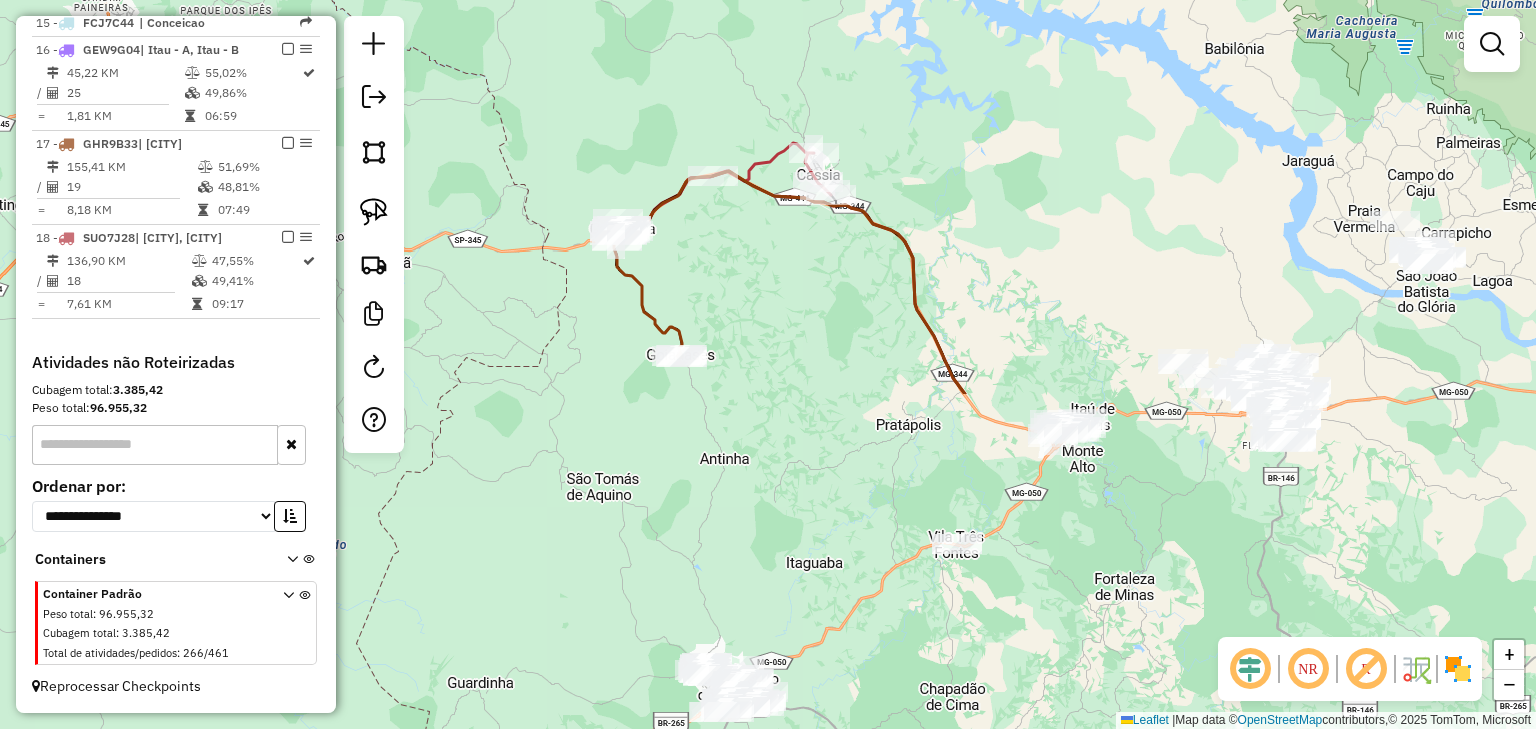drag, startPoint x: 920, startPoint y: 659, endPoint x: 804, endPoint y: 144, distance: 527.90247 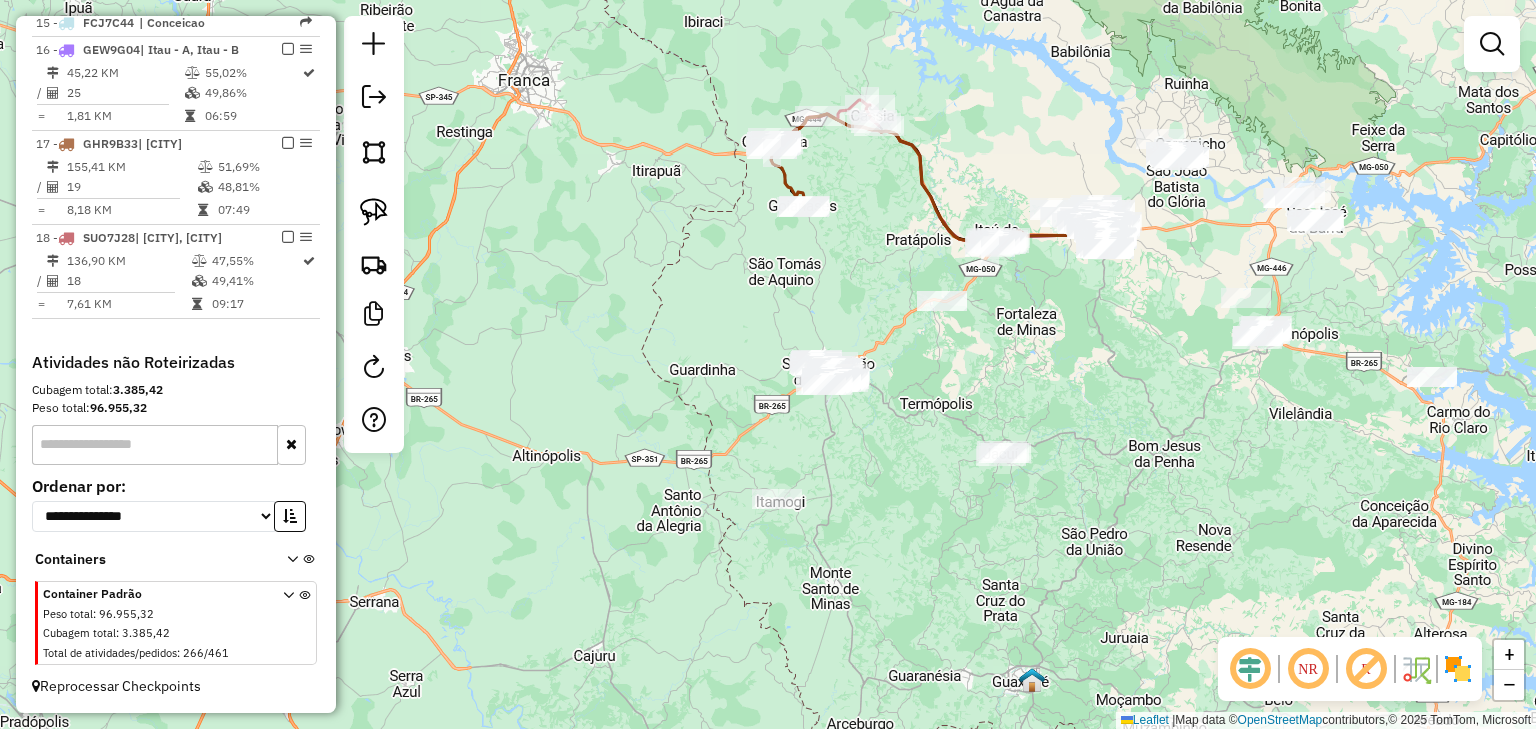 drag, startPoint x: 932, startPoint y: 422, endPoint x: 1015, endPoint y: 376, distance: 94.89468 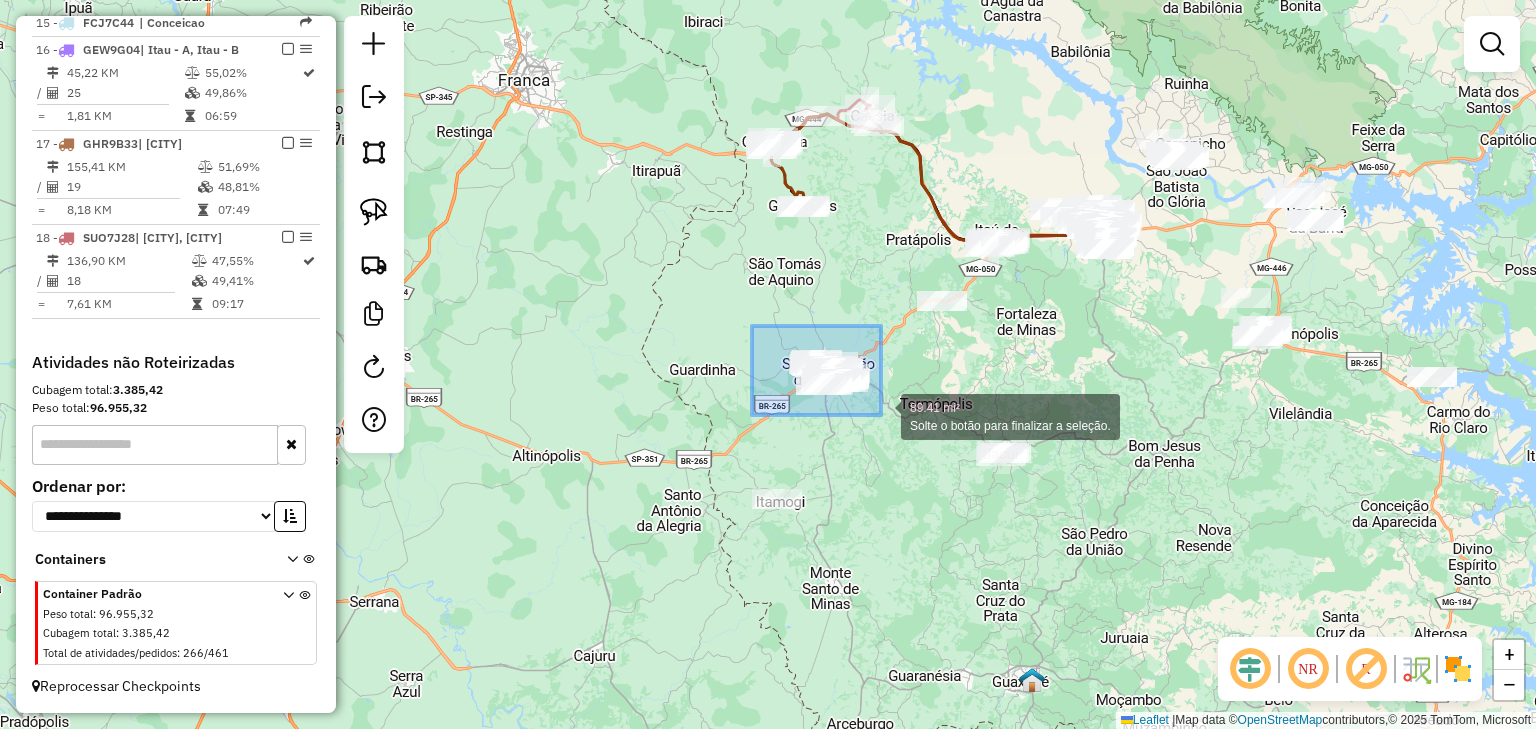 drag, startPoint x: 752, startPoint y: 326, endPoint x: 881, endPoint y: 415, distance: 156.72269 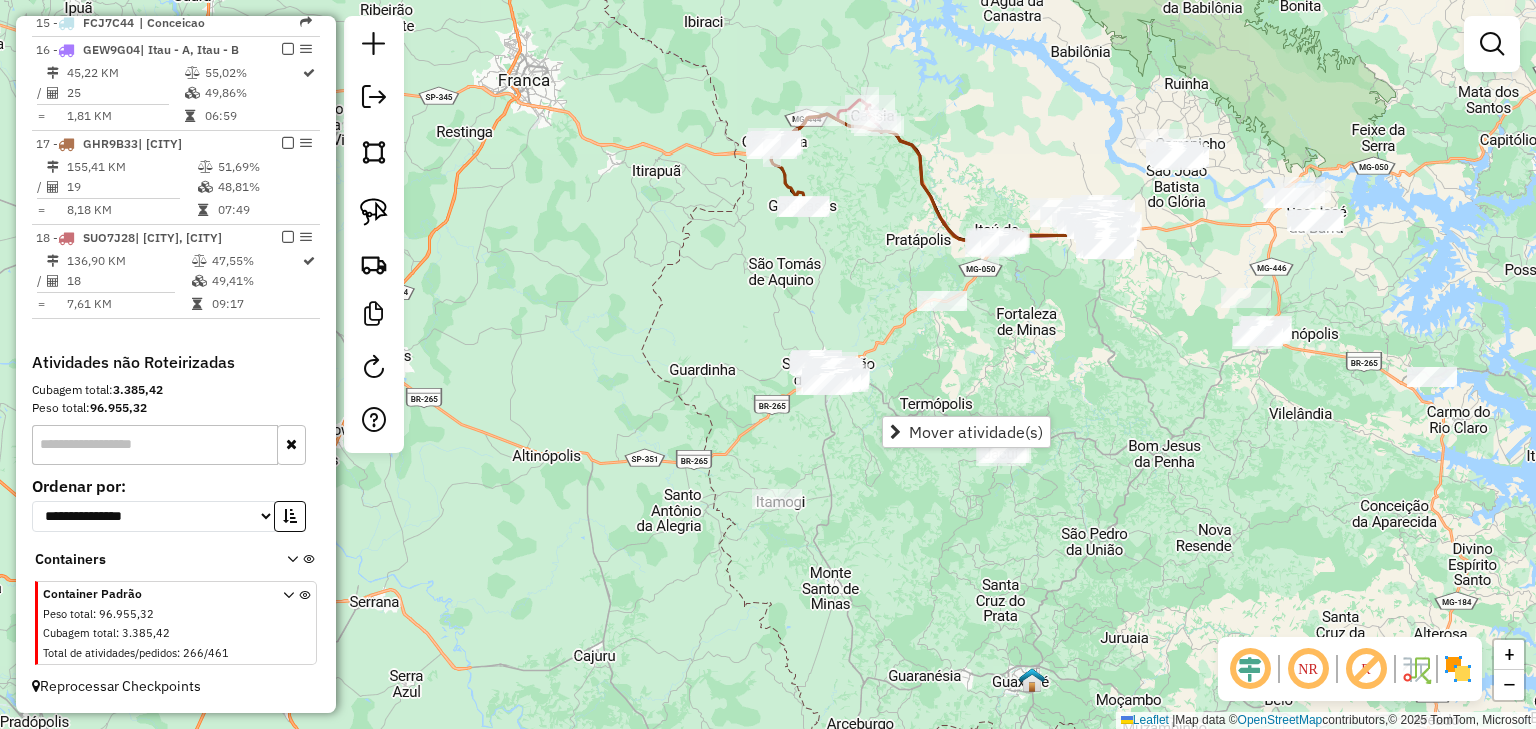 click on "Janela de atendimento Grade de atendimento Capacidade Transportadoras Veículos Cliente Pedidos  Rotas Selecione os dias de semana para filtrar as janelas de atendimento  Seg   Ter   Qua   Qui   Sex   Sáb   Dom  Informe o período da janela de atendimento: De: Até:  Filtrar exatamente a janela do cliente  Considerar janela de atendimento padrão  Selecione os dias de semana para filtrar as grades de atendimento  Seg   Ter   Qua   Qui   Sex   Sáb   Dom   Considerar clientes sem dia de atendimento cadastrado  Clientes fora do dia de atendimento selecionado Filtrar as atividades entre os valores definidos abaixo:  Peso mínimo:   Peso máximo:   Cubagem mínima:   Cubagem máxima:   De:   Até:  Filtrar as atividades entre o tempo de atendimento definido abaixo:  De:   Até:   Considerar capacidade total dos clientes não roteirizados Transportadora: Selecione um ou mais itens Tipo de veículo: Selecione um ou mais itens Veículo: Selecione um ou mais itens Motorista: Selecione um ou mais itens Nome: Rótulo:" 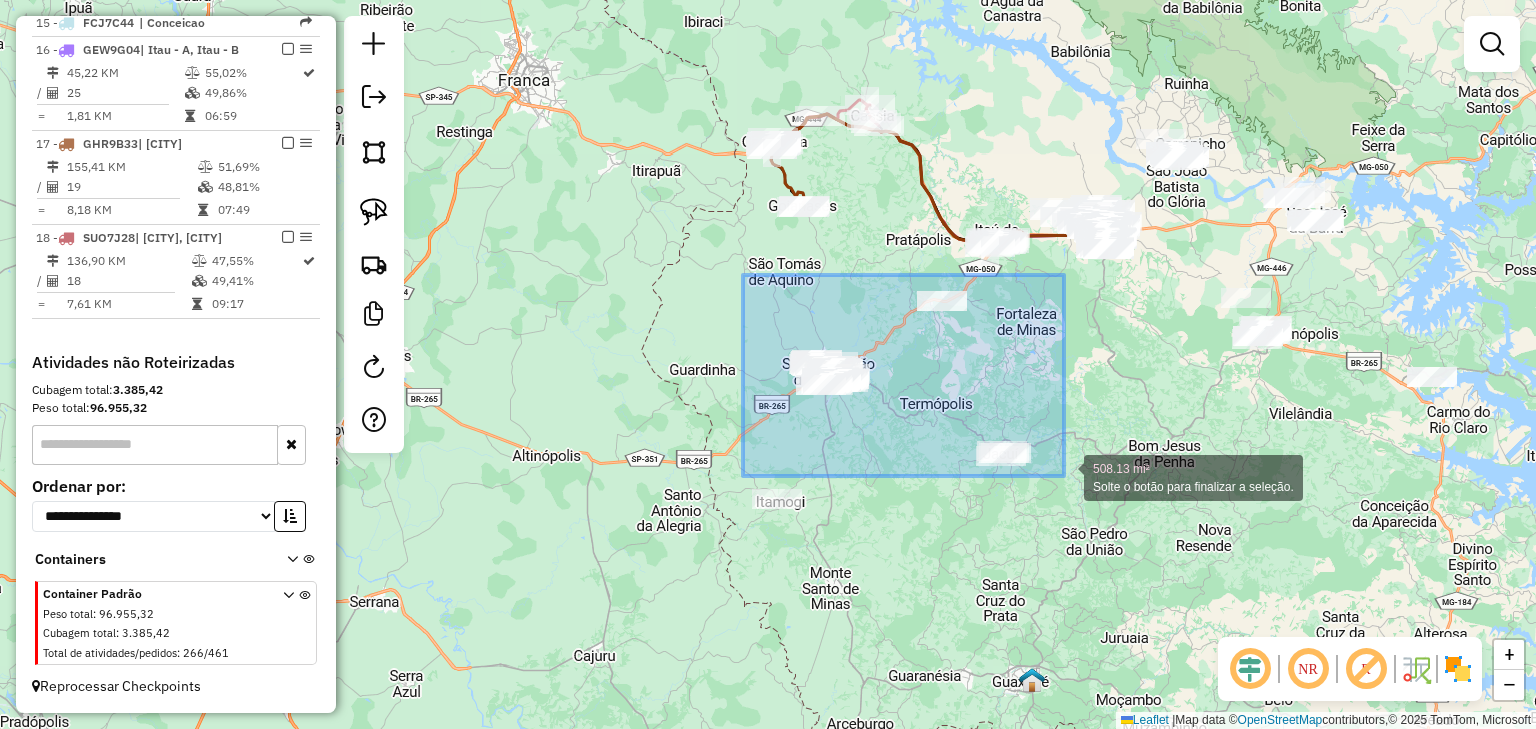 drag, startPoint x: 747, startPoint y: 275, endPoint x: 1064, endPoint y: 476, distance: 375.35318 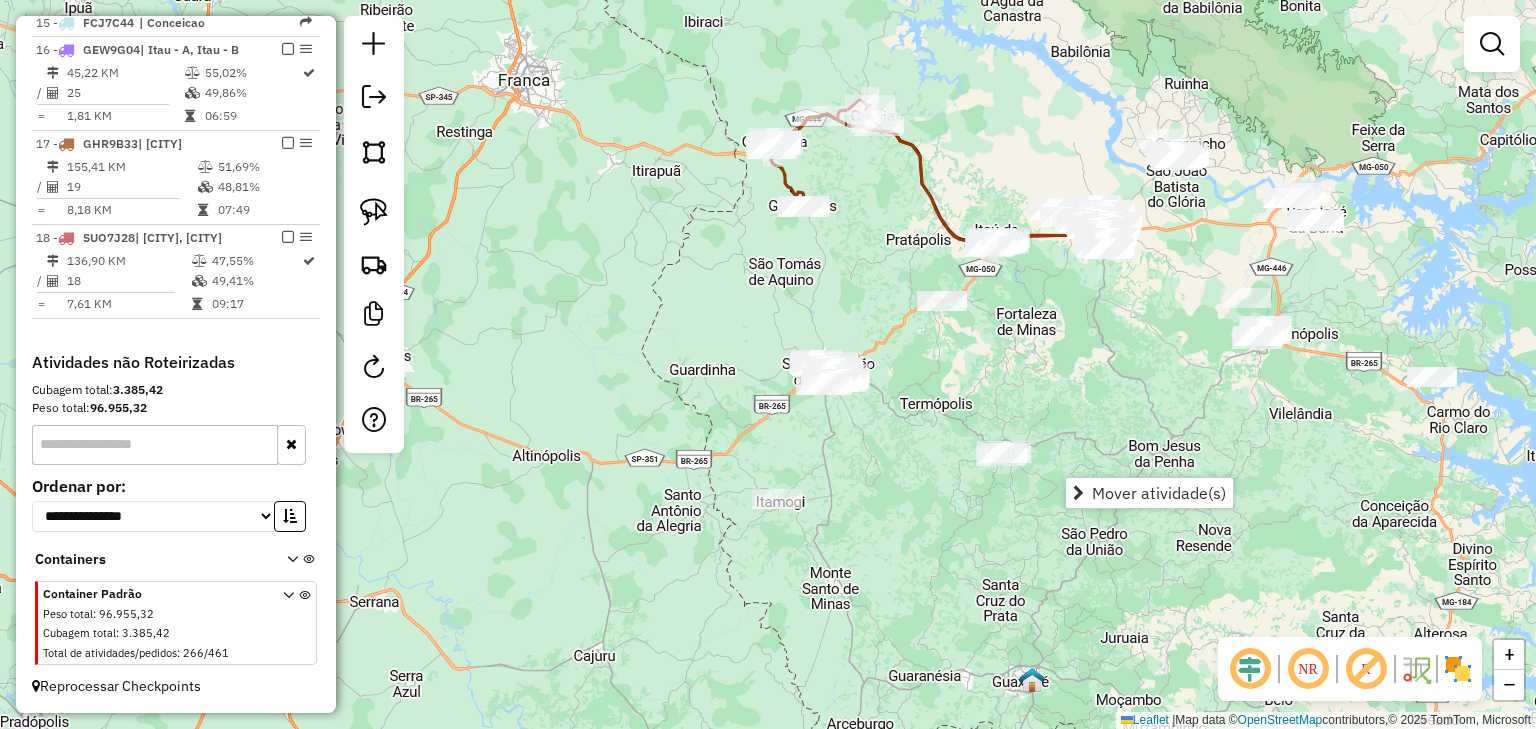 click on "Janela de atendimento Grade de atendimento Capacidade Transportadoras Veículos Cliente Pedidos  Rotas Selecione os dias de semana para filtrar as janelas de atendimento  Seg   Ter   Qua   Qui   Sex   Sáb   Dom  Informe o período da janela de atendimento: De: Até:  Filtrar exatamente a janela do cliente  Considerar janela de atendimento padrão  Selecione os dias de semana para filtrar as grades de atendimento  Seg   Ter   Qua   Qui   Sex   Sáb   Dom   Considerar clientes sem dia de atendimento cadastrado  Clientes fora do dia de atendimento selecionado Filtrar as atividades entre os valores definidos abaixo:  Peso mínimo:   Peso máximo:   Cubagem mínima:   Cubagem máxima:   De:   Até:  Filtrar as atividades entre o tempo de atendimento definido abaixo:  De:   Até:   Considerar capacidade total dos clientes não roteirizados Transportadora: Selecione um ou mais itens Tipo de veículo: Selecione um ou mais itens Veículo: Selecione um ou mais itens Motorista: Selecione um ou mais itens Nome: Rótulo:" 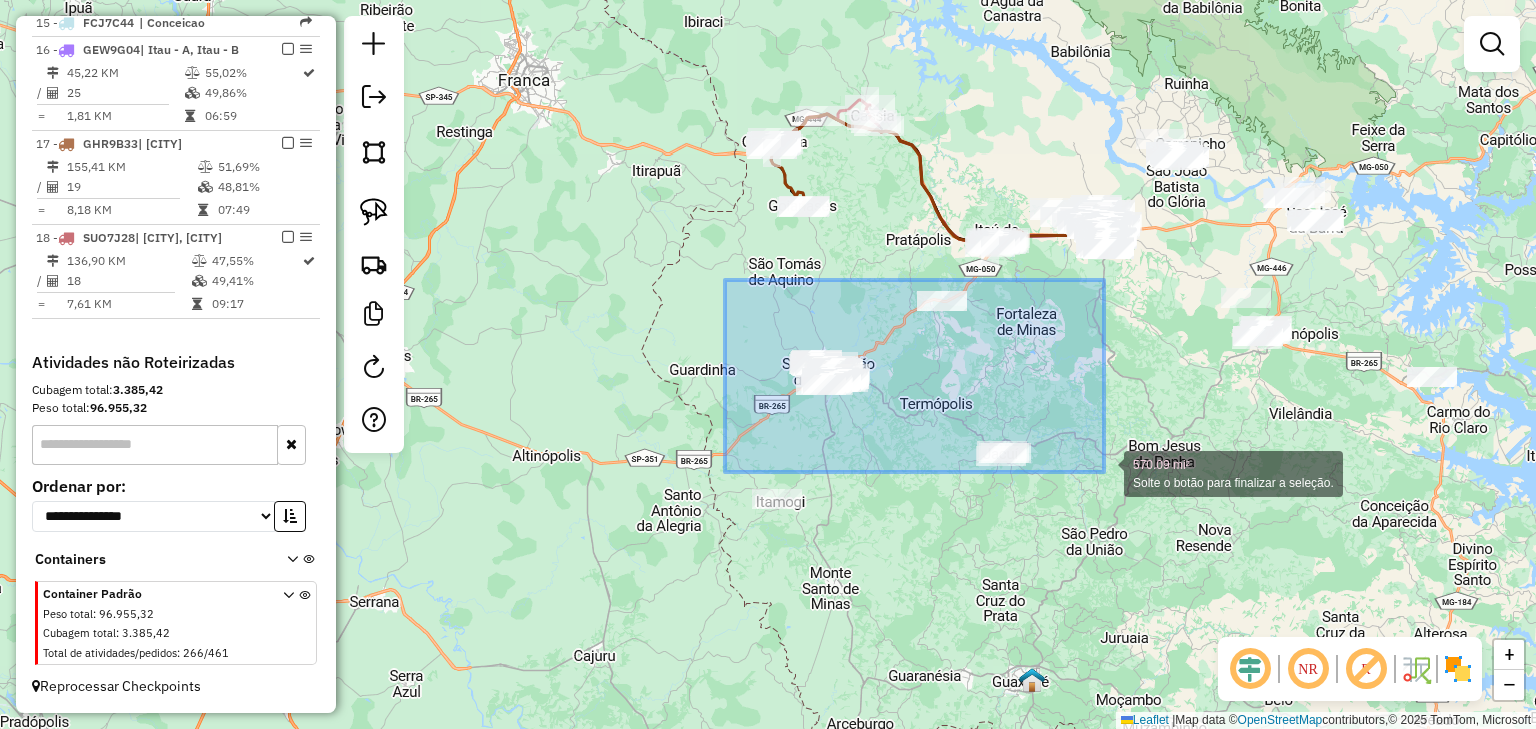 drag, startPoint x: 725, startPoint y: 280, endPoint x: 1104, endPoint y: 472, distance: 424.8588 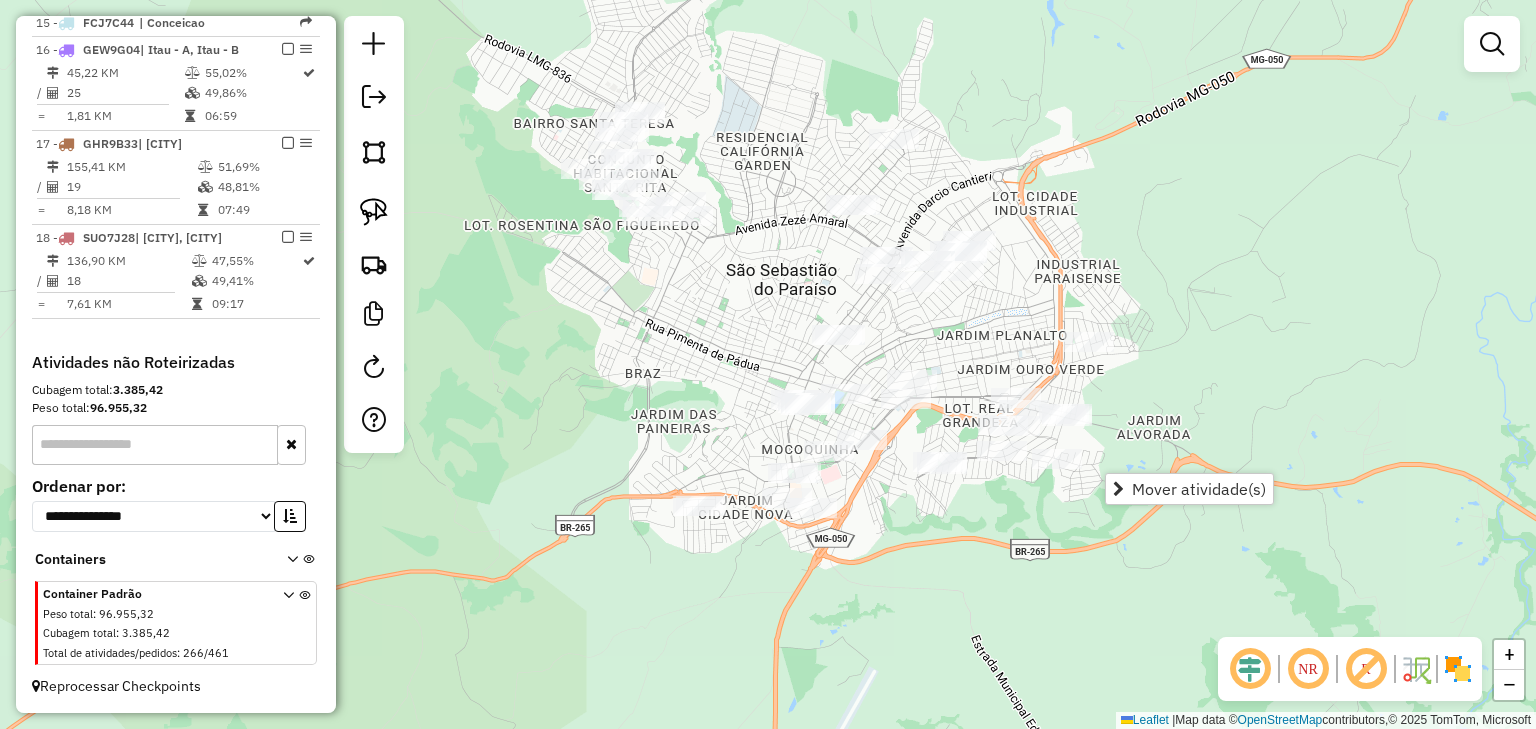 drag, startPoint x: 920, startPoint y: 366, endPoint x: 897, endPoint y: 338, distance: 36.23534 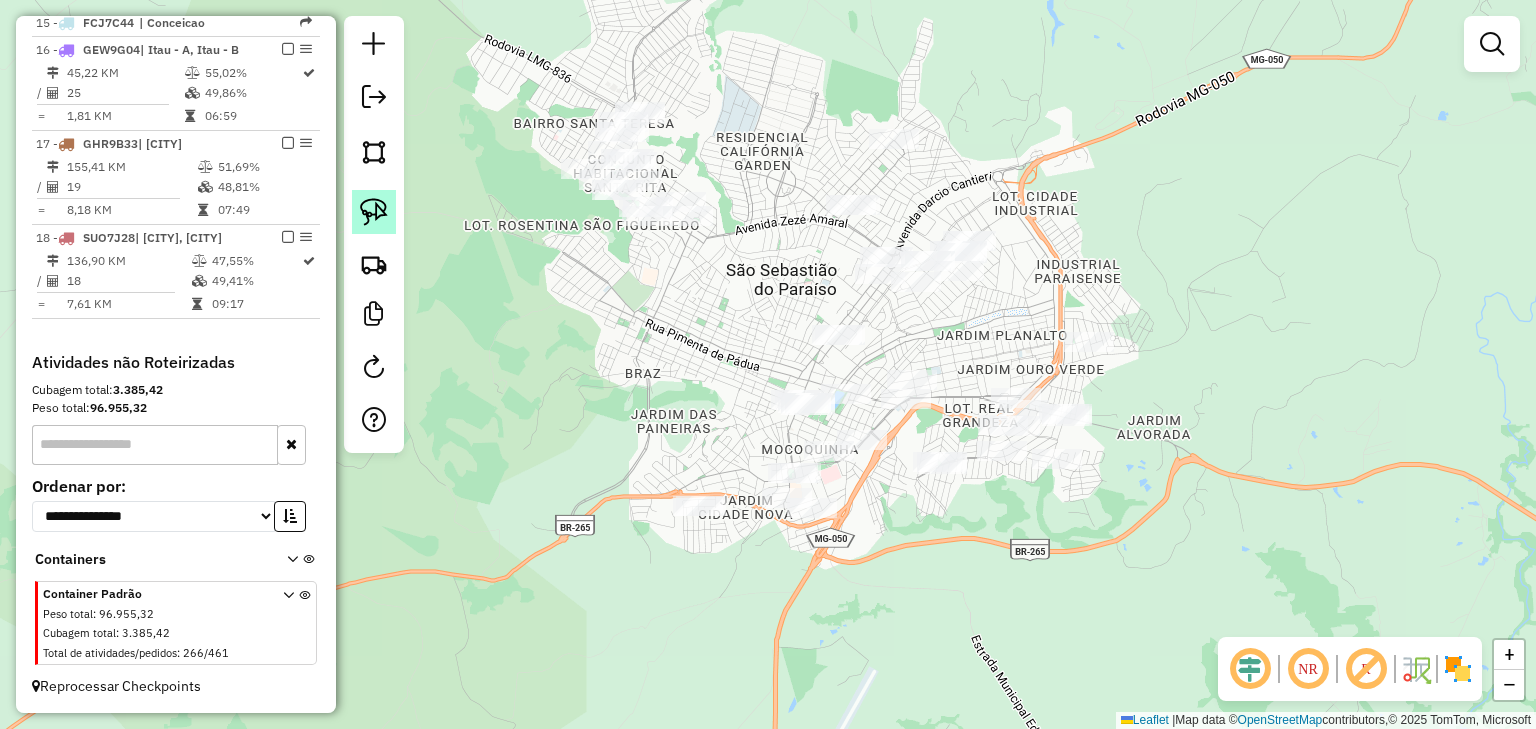 click 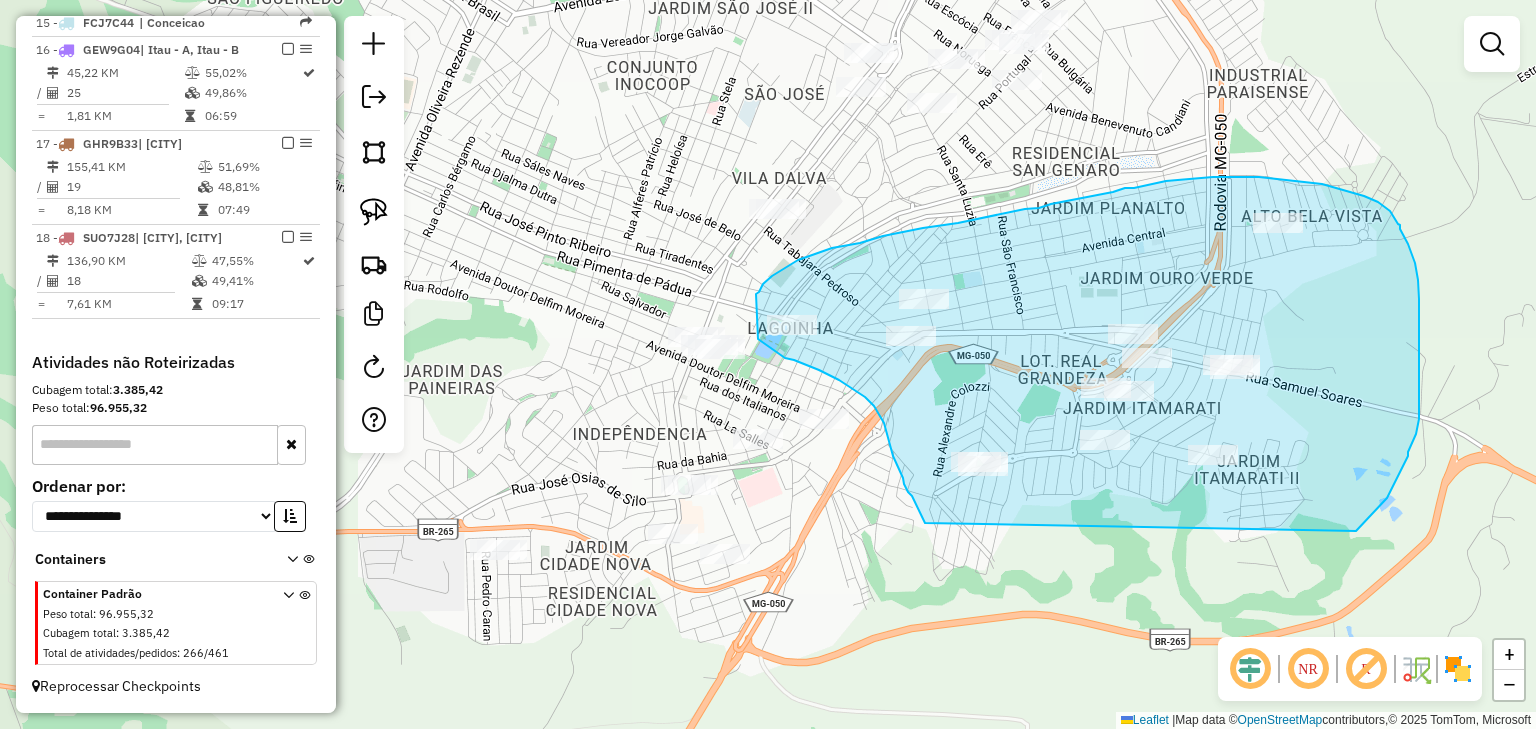 drag, startPoint x: 925, startPoint y: 523, endPoint x: 1356, endPoint y: 532, distance: 431.09396 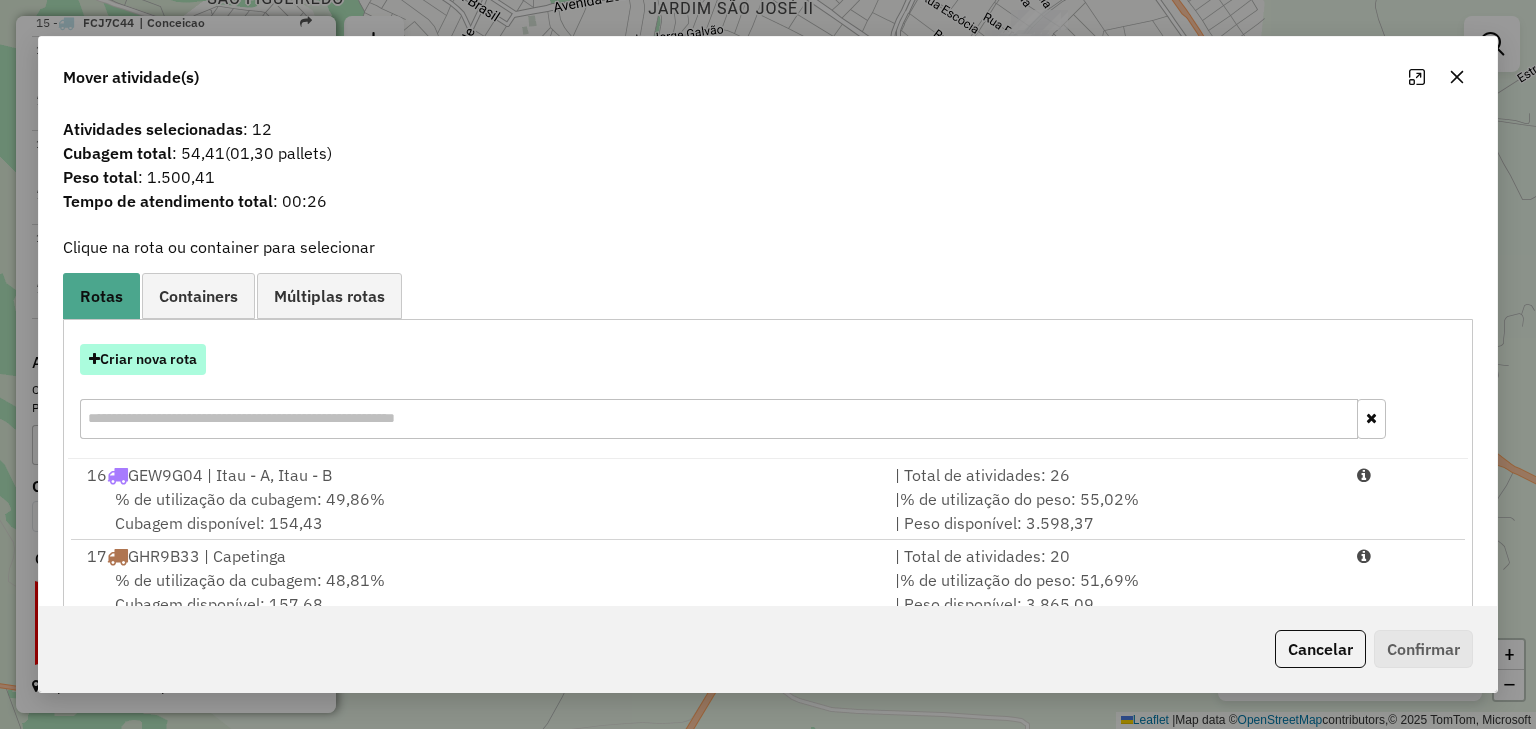 click on "Criar nova rota" at bounding box center [143, 359] 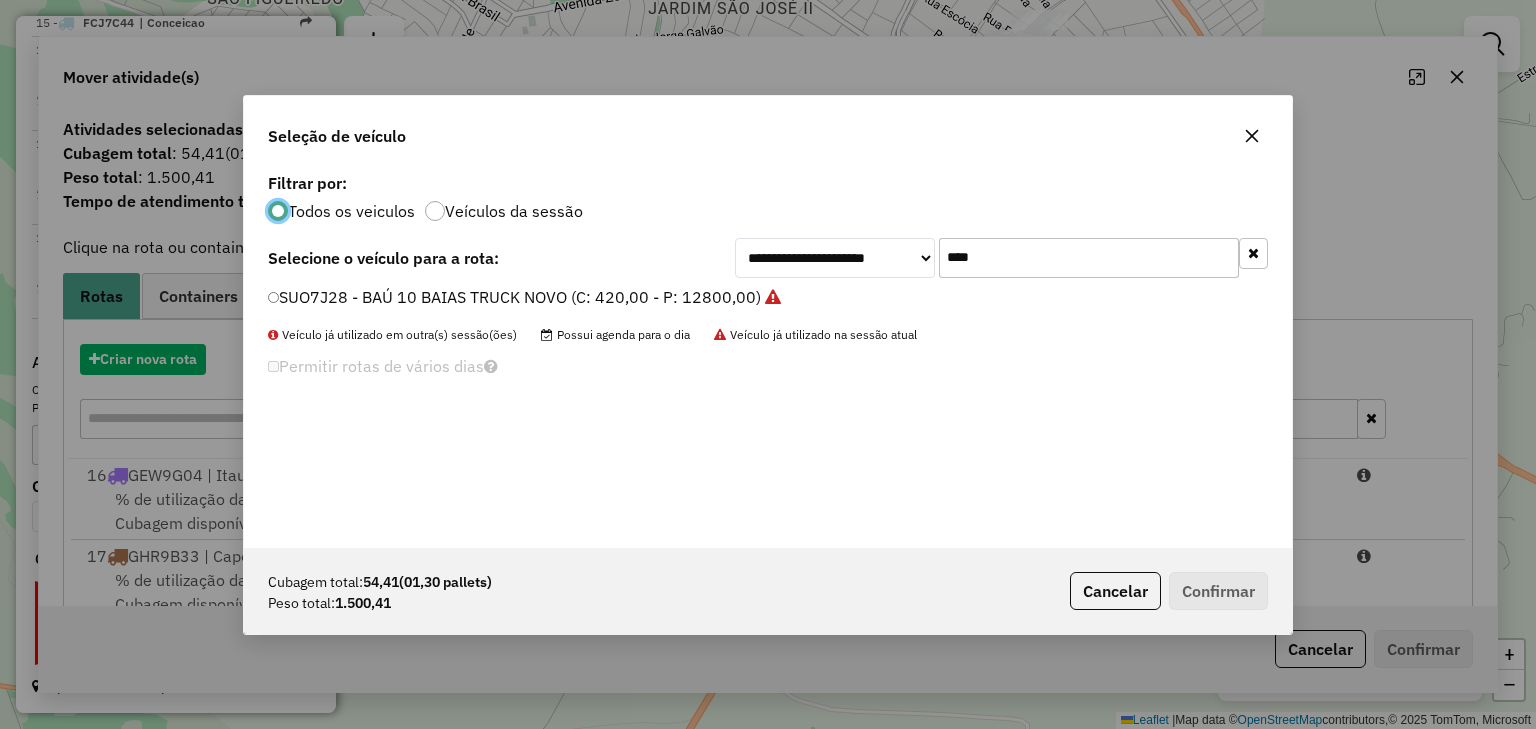 scroll, scrollTop: 10, scrollLeft: 6, axis: both 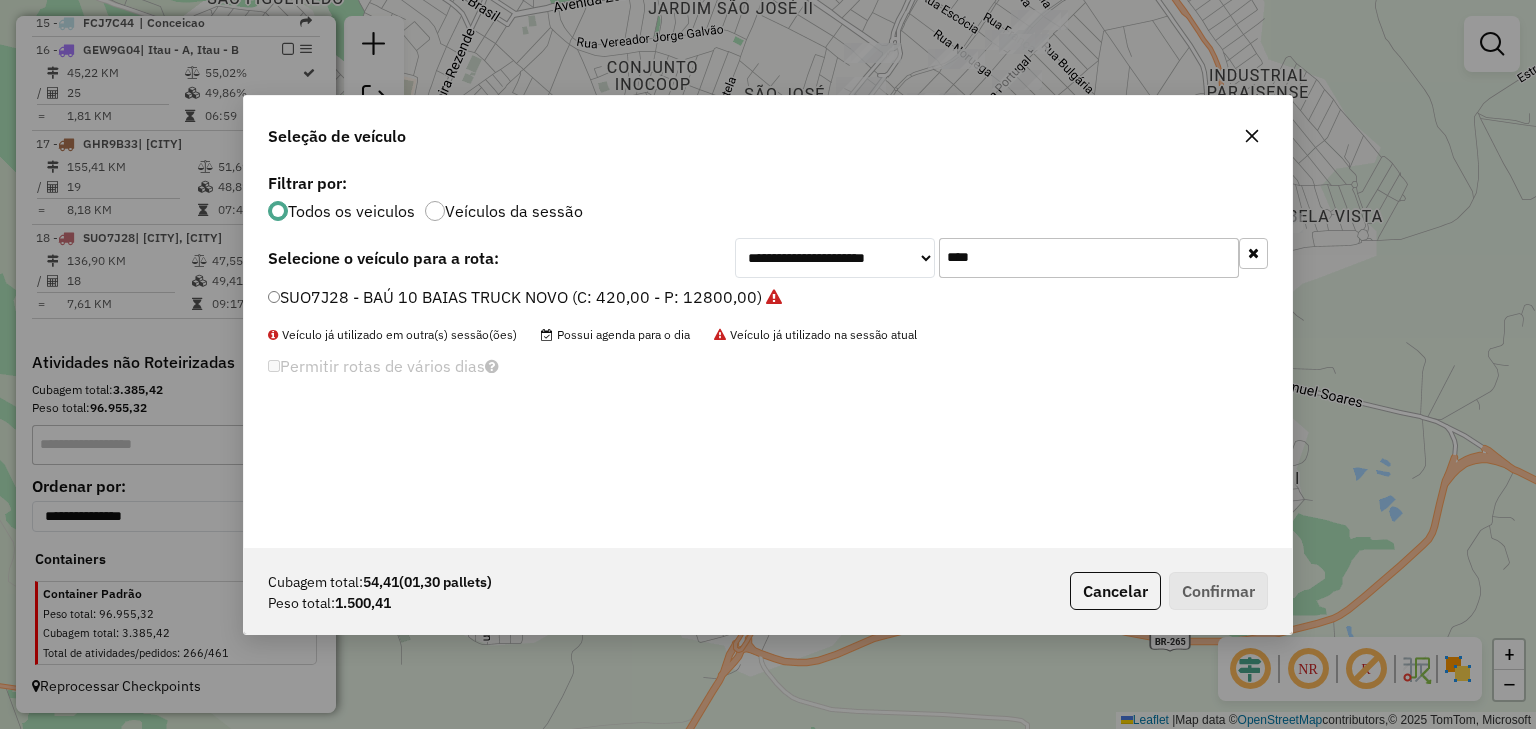 drag, startPoint x: 1020, startPoint y: 244, endPoint x: 886, endPoint y: 245, distance: 134.00374 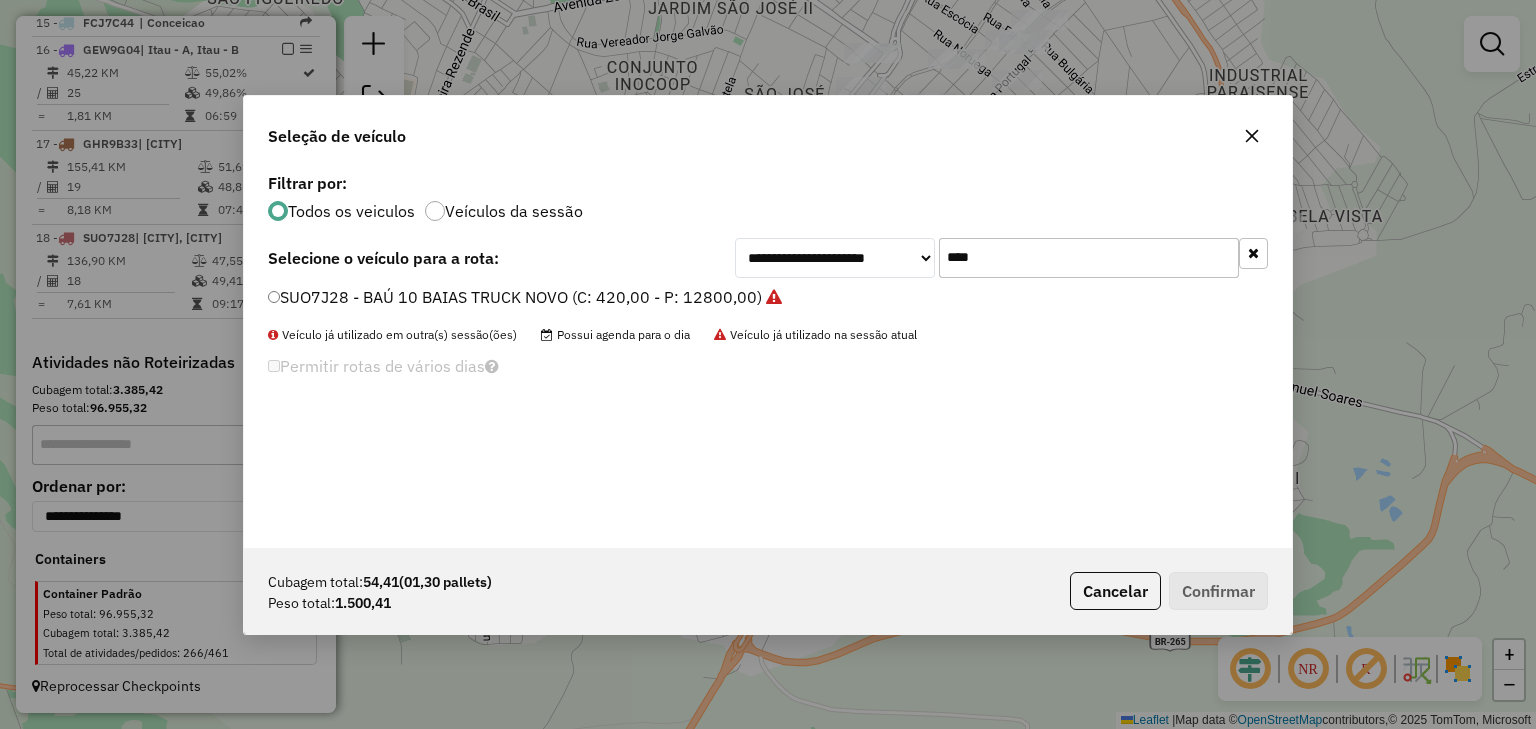 drag, startPoint x: 996, startPoint y: 257, endPoint x: 901, endPoint y: 257, distance: 95 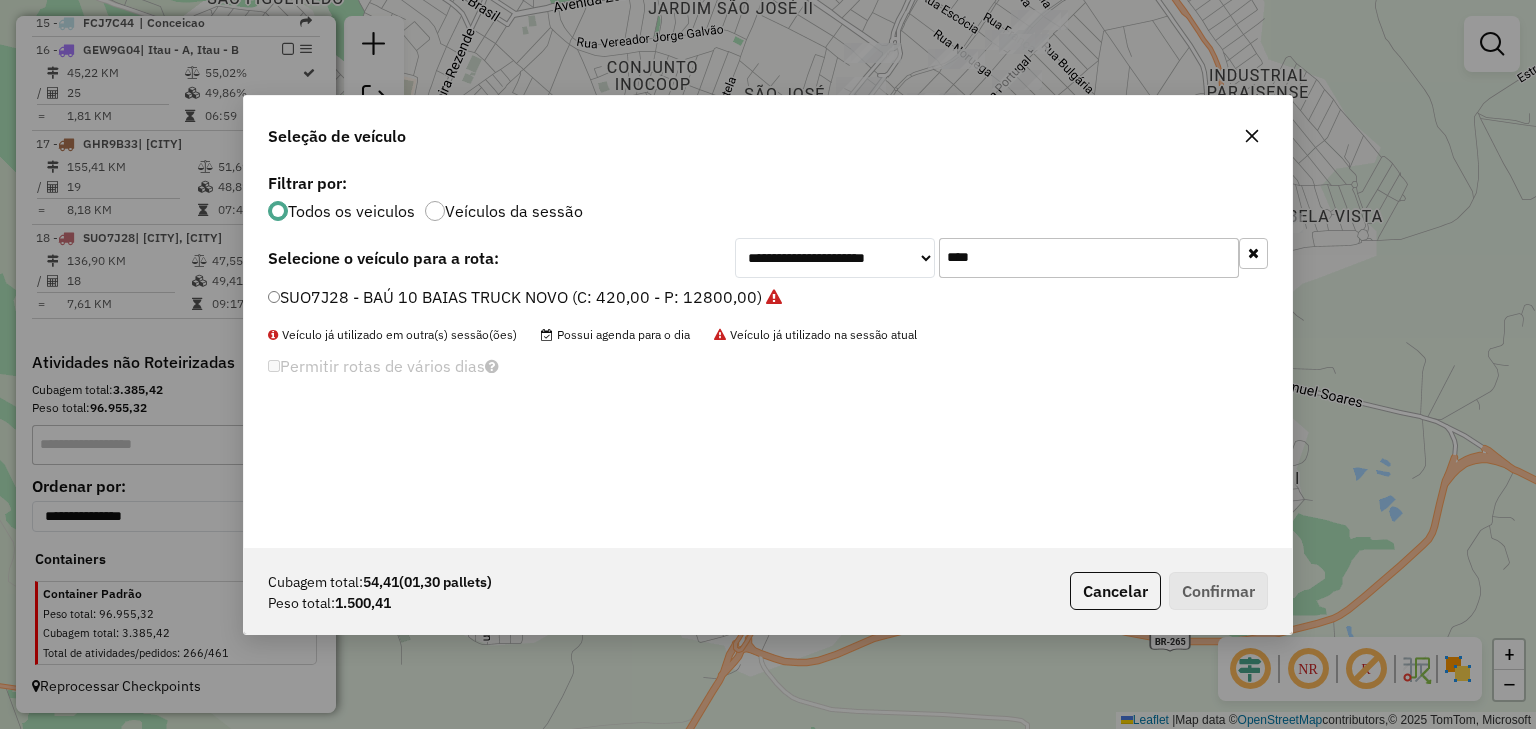 click on "**********" 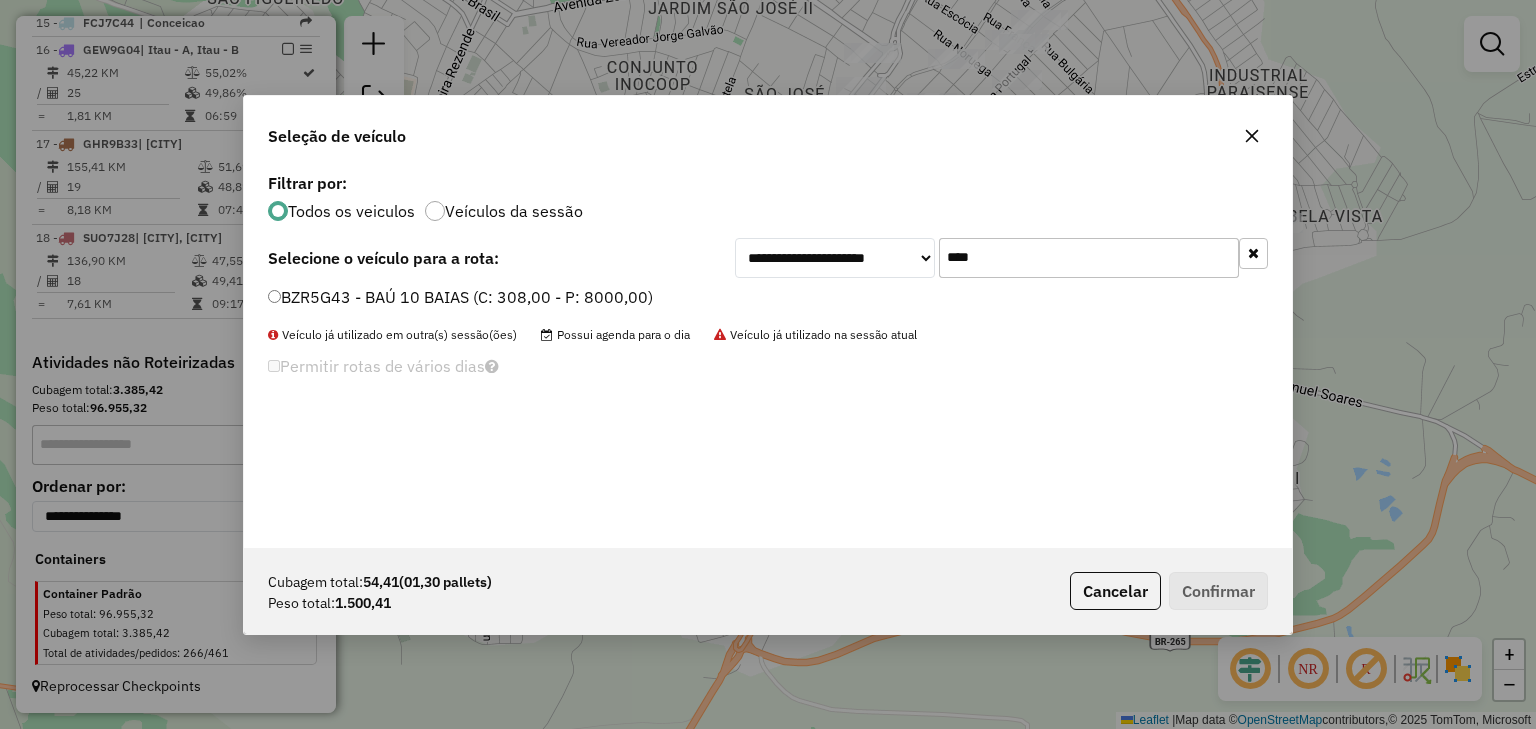 drag, startPoint x: 971, startPoint y: 260, endPoint x: 905, endPoint y: 260, distance: 66 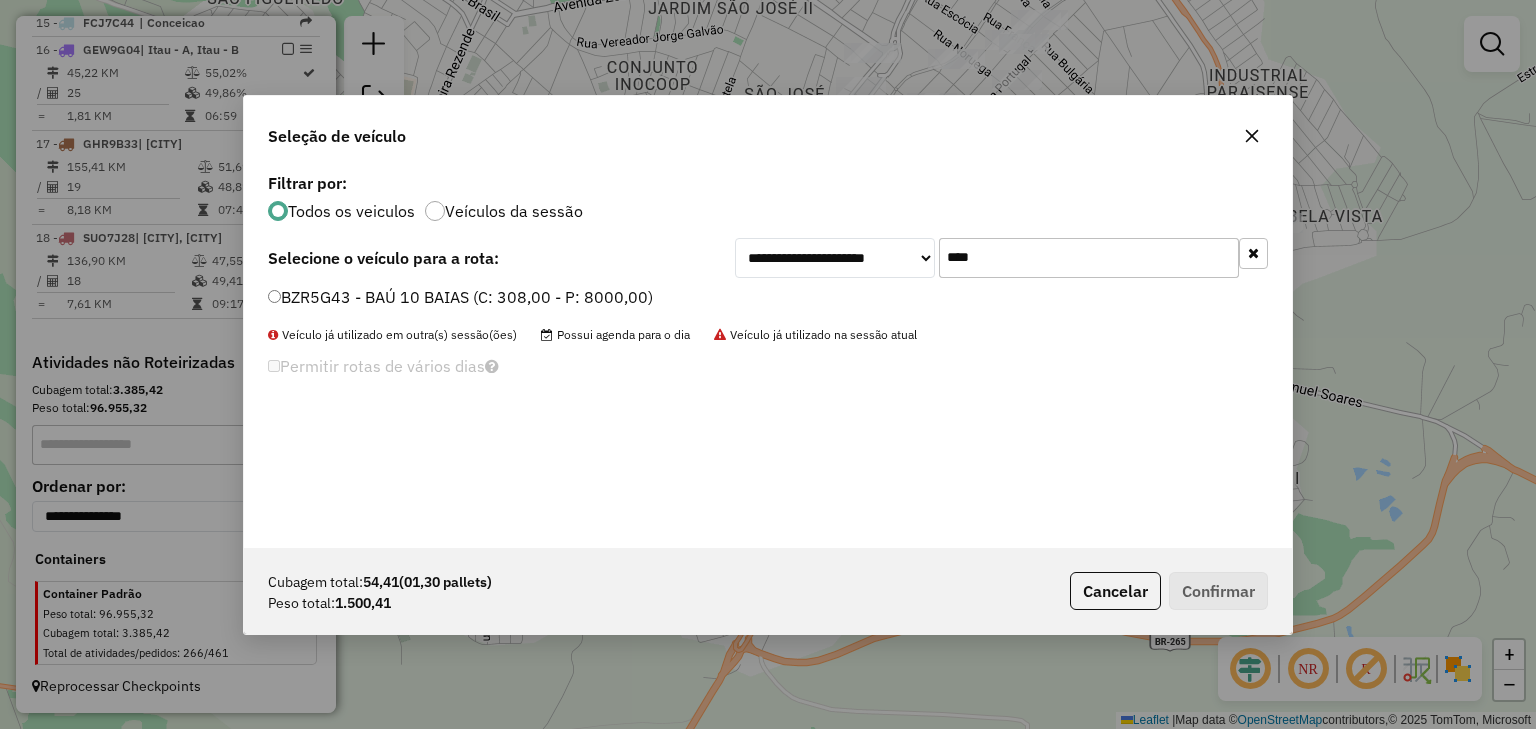 click on "**********" 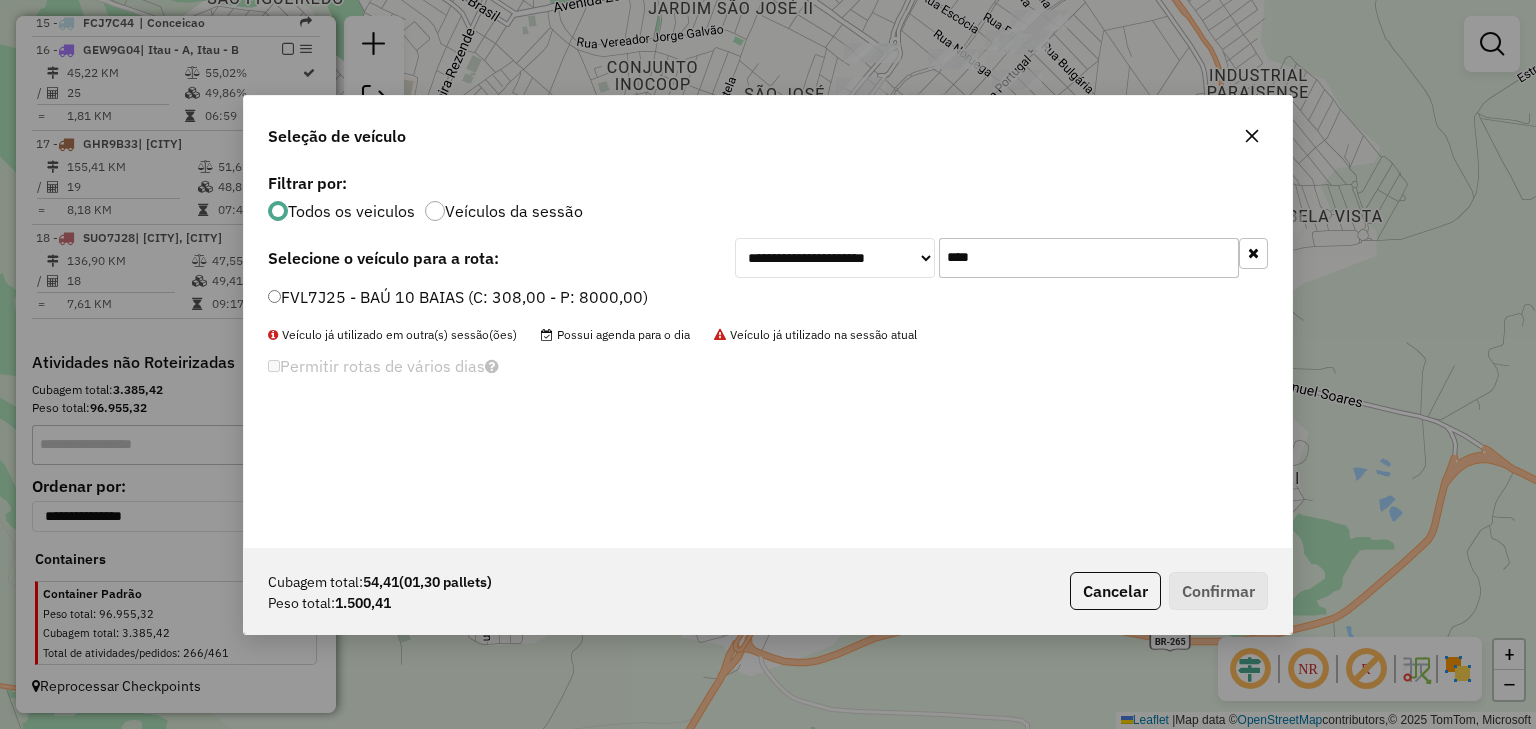 type on "****" 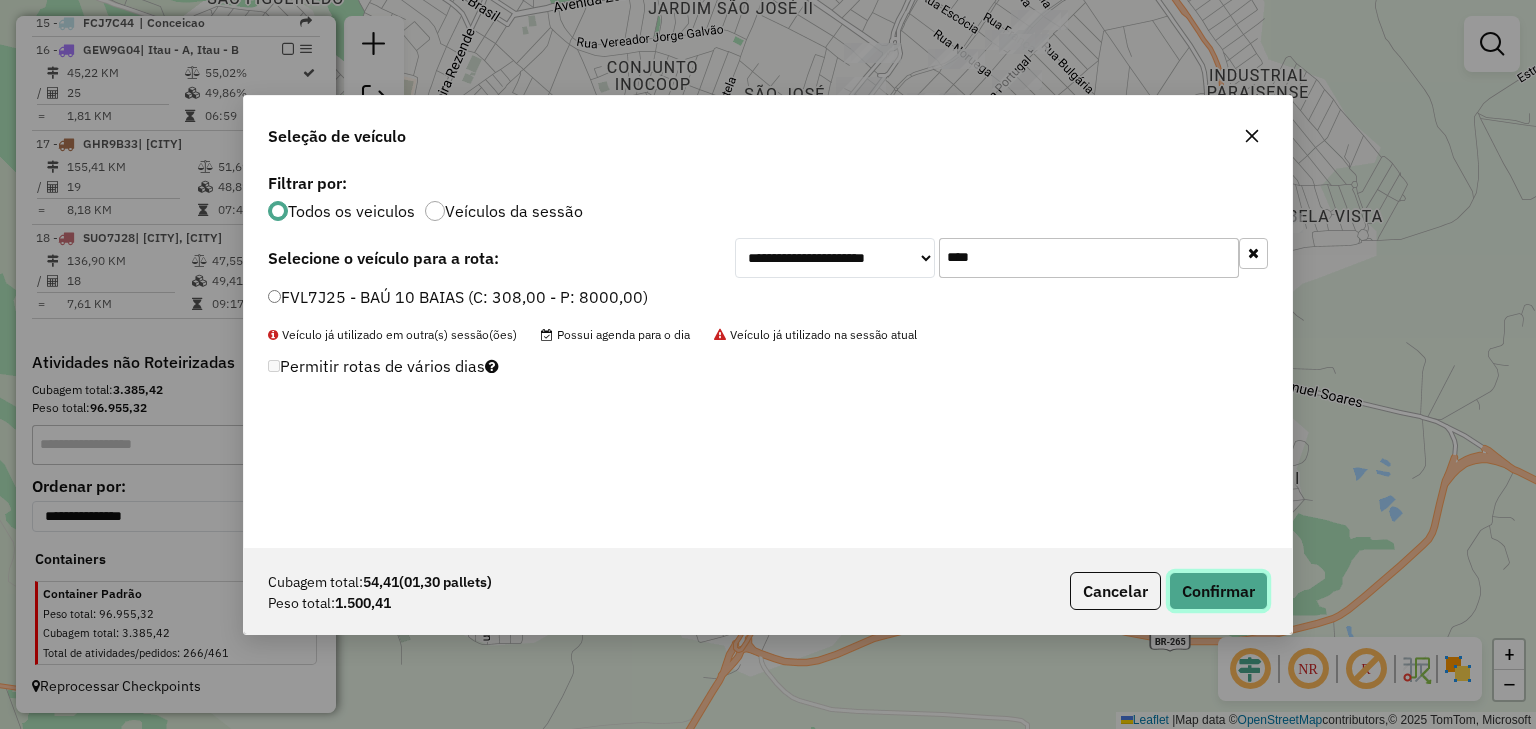 click on "Confirmar" 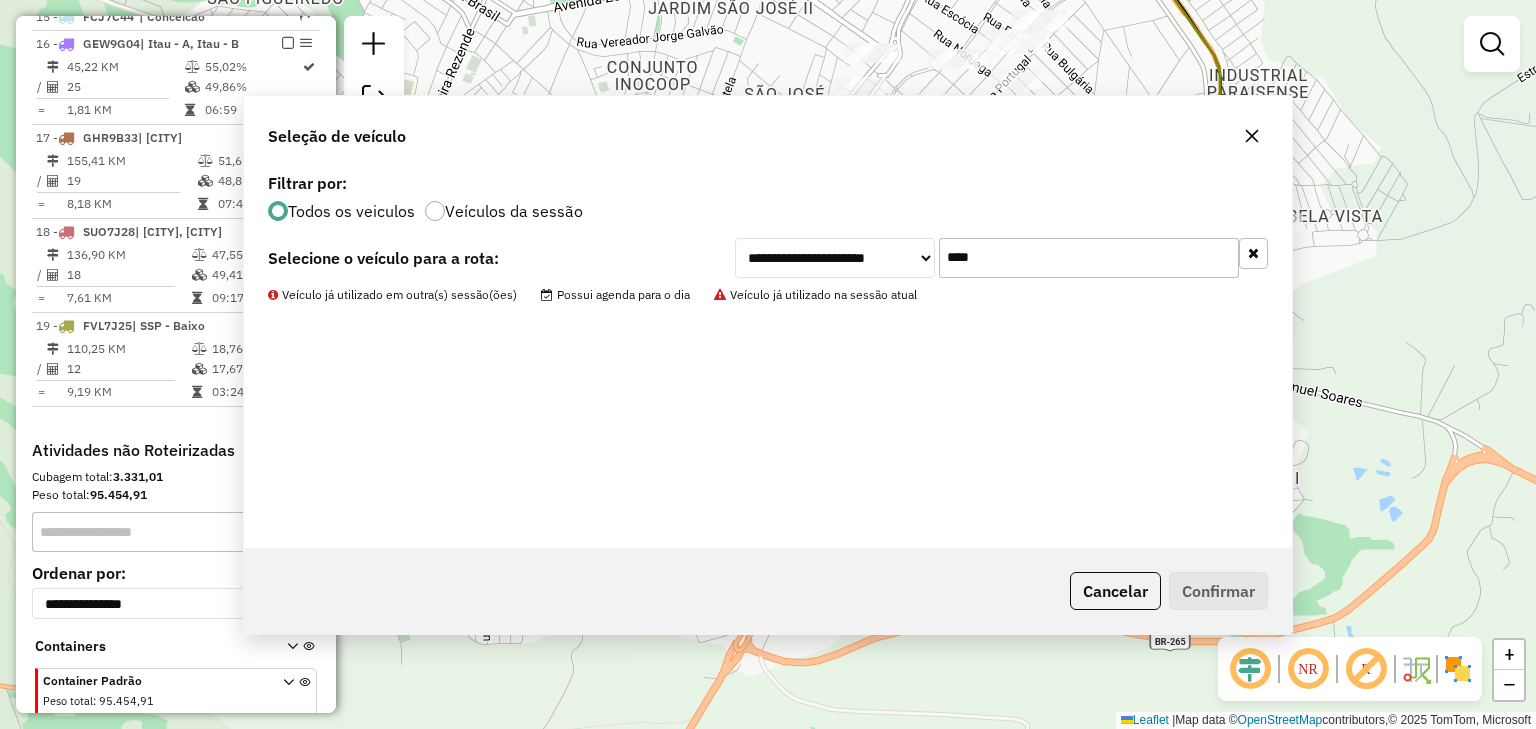 scroll, scrollTop: 1214, scrollLeft: 0, axis: vertical 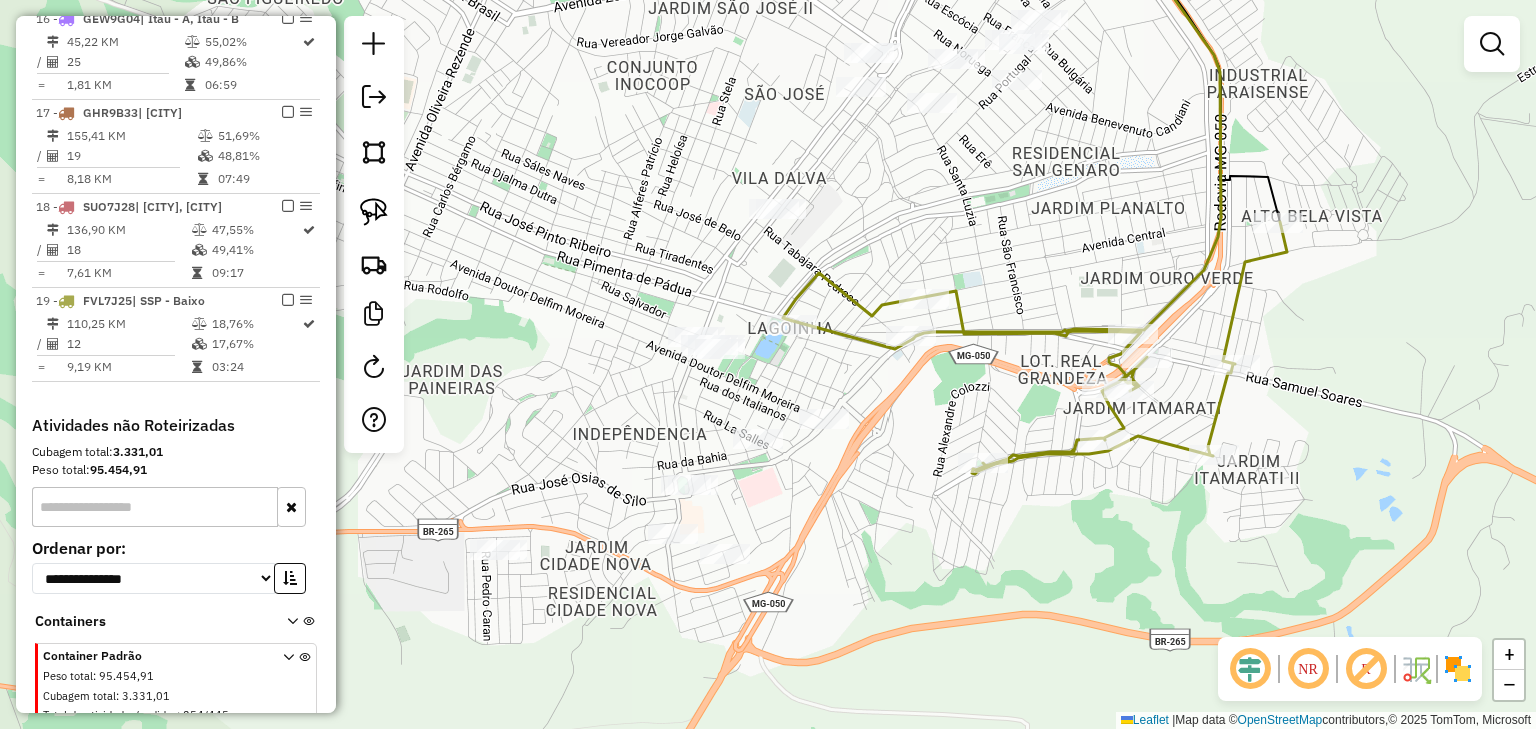 click 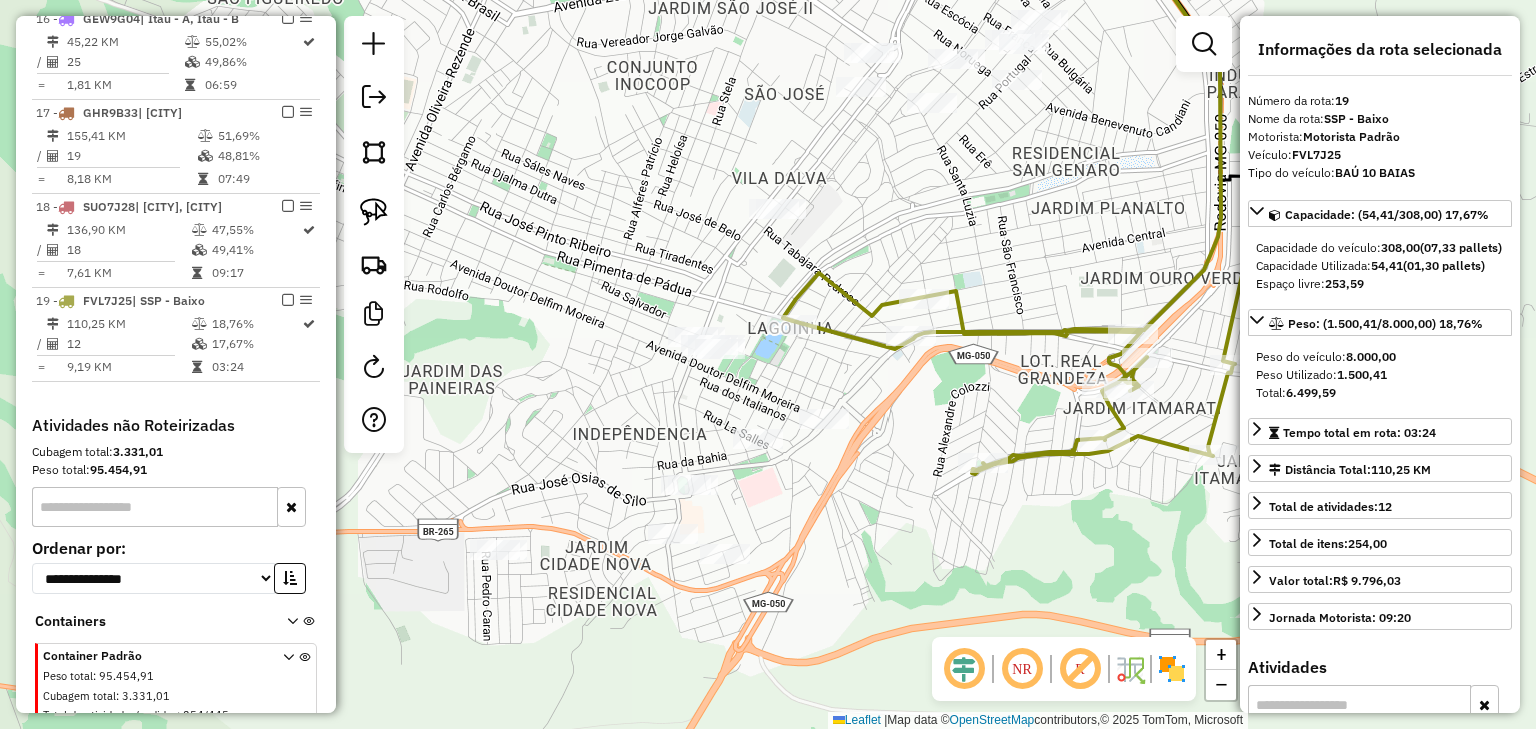 scroll, scrollTop: 1308, scrollLeft: 0, axis: vertical 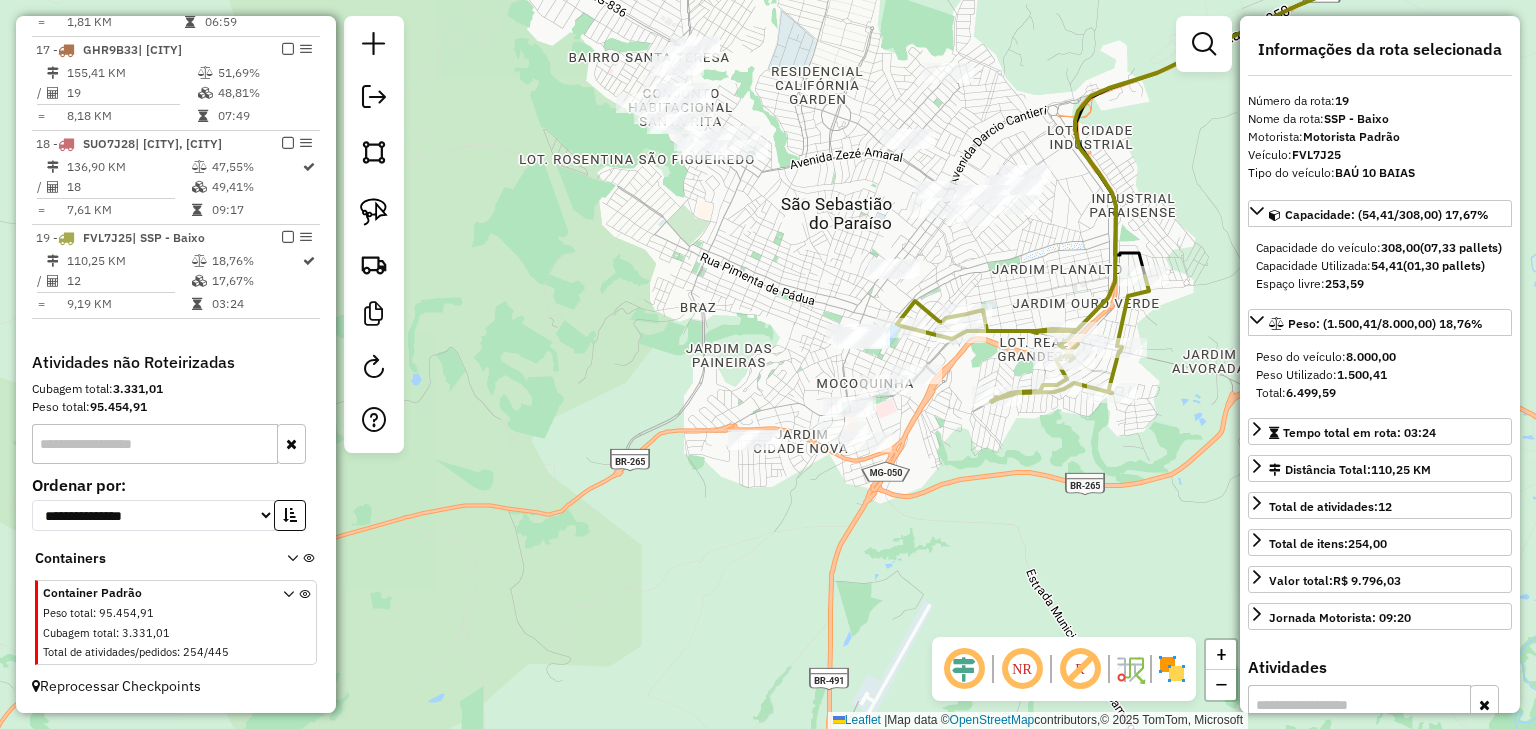 drag, startPoint x: 1122, startPoint y: 447, endPoint x: 876, endPoint y: 368, distance: 258.37375 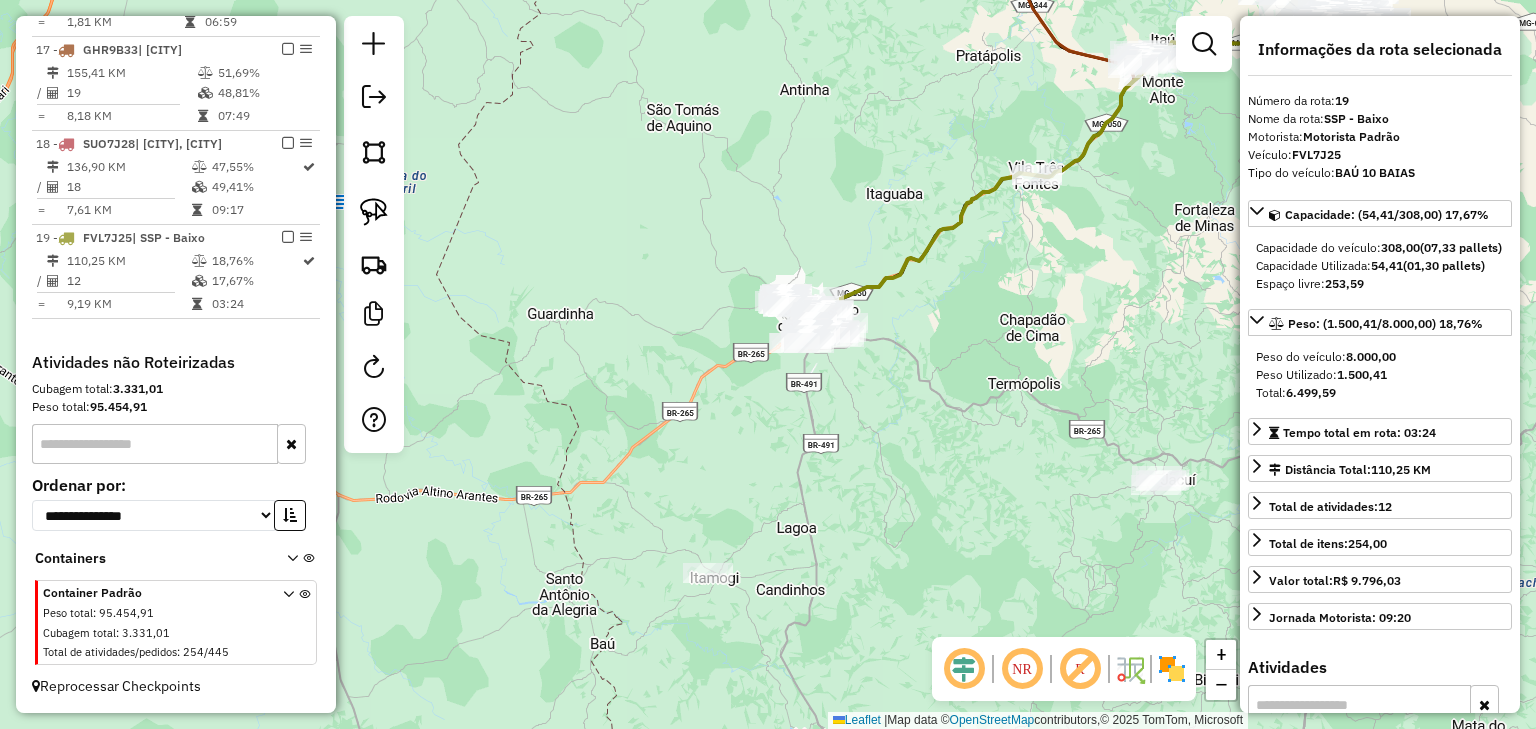 drag, startPoint x: 974, startPoint y: 424, endPoint x: 808, endPoint y: 346, distance: 183.41211 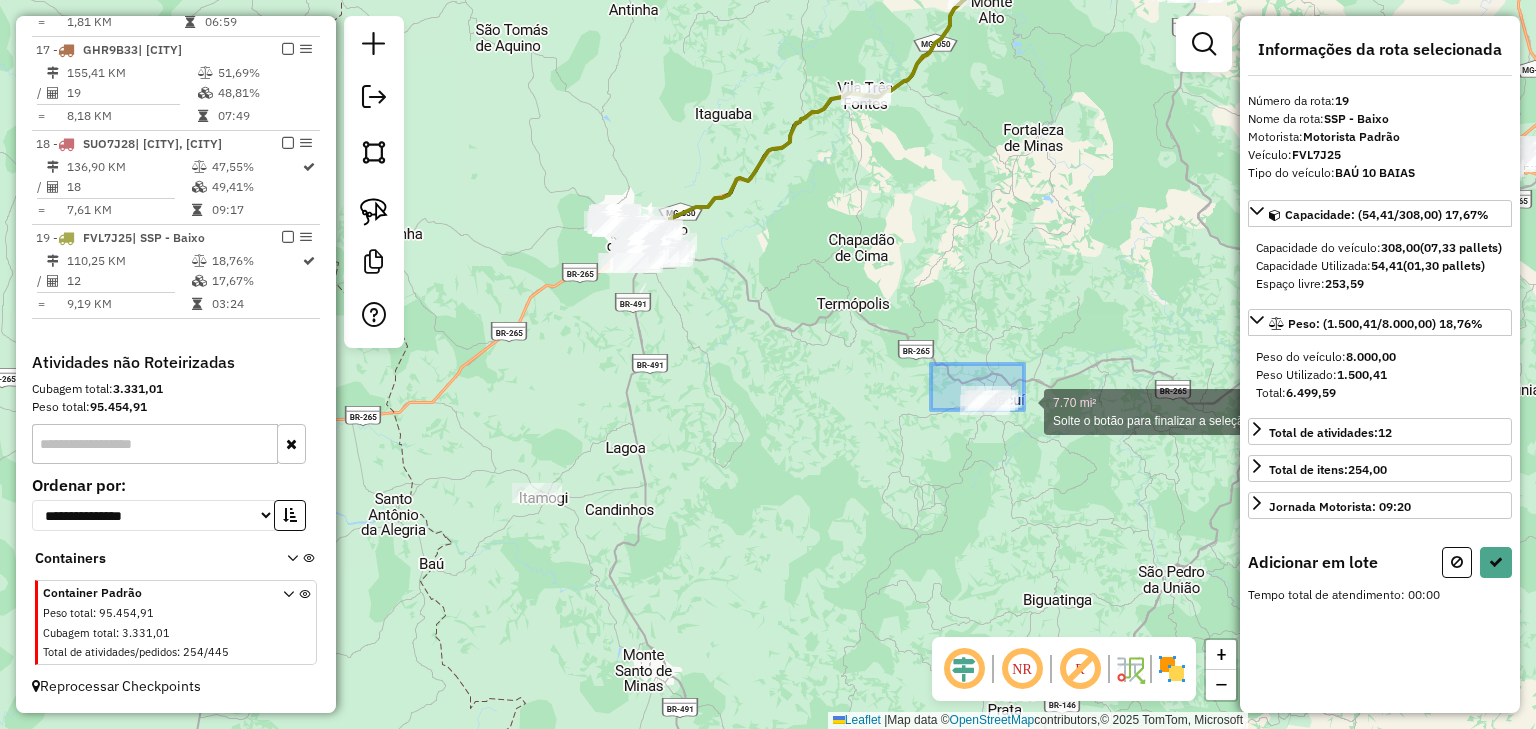 drag, startPoint x: 964, startPoint y: 380, endPoint x: 1047, endPoint y: 430, distance: 96.89685 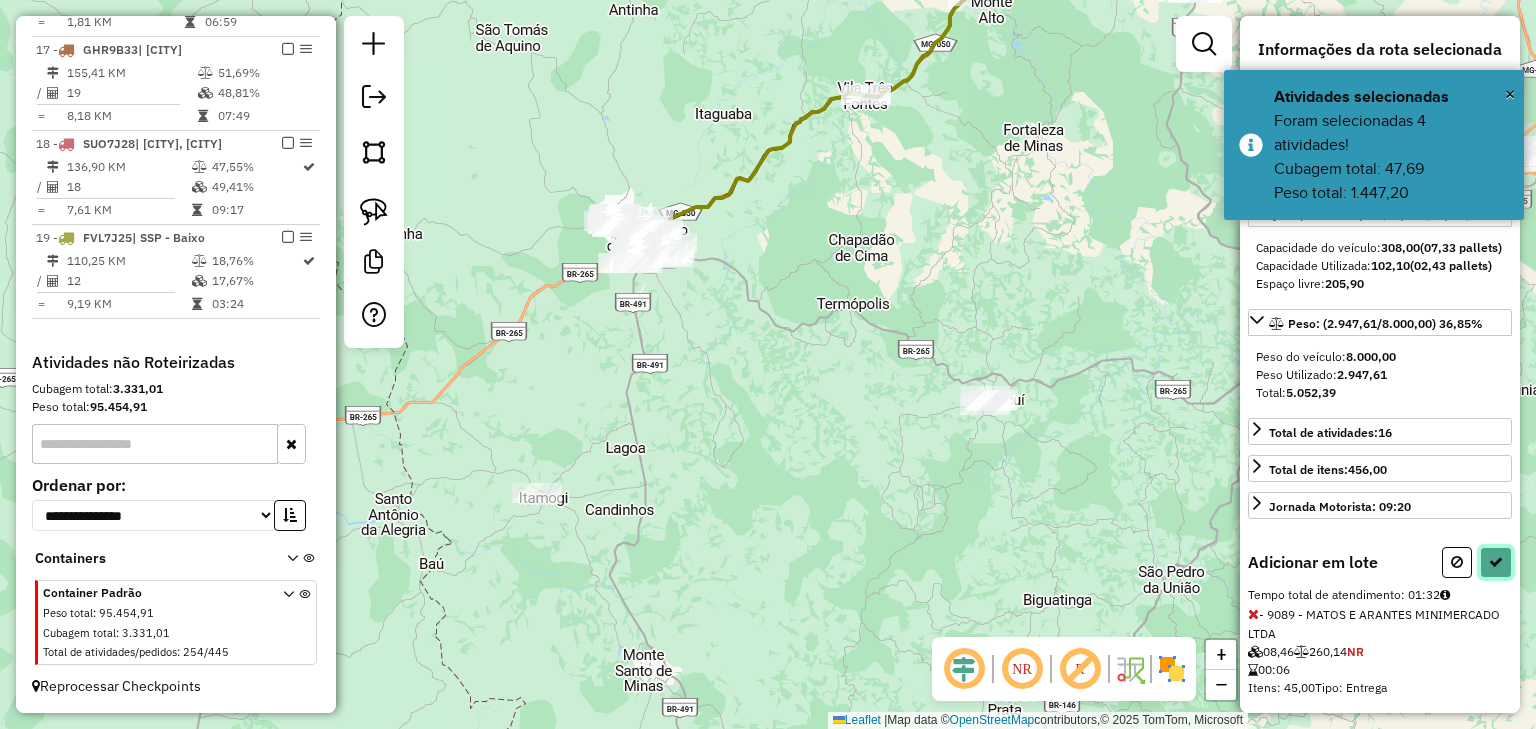 click at bounding box center (1496, 562) 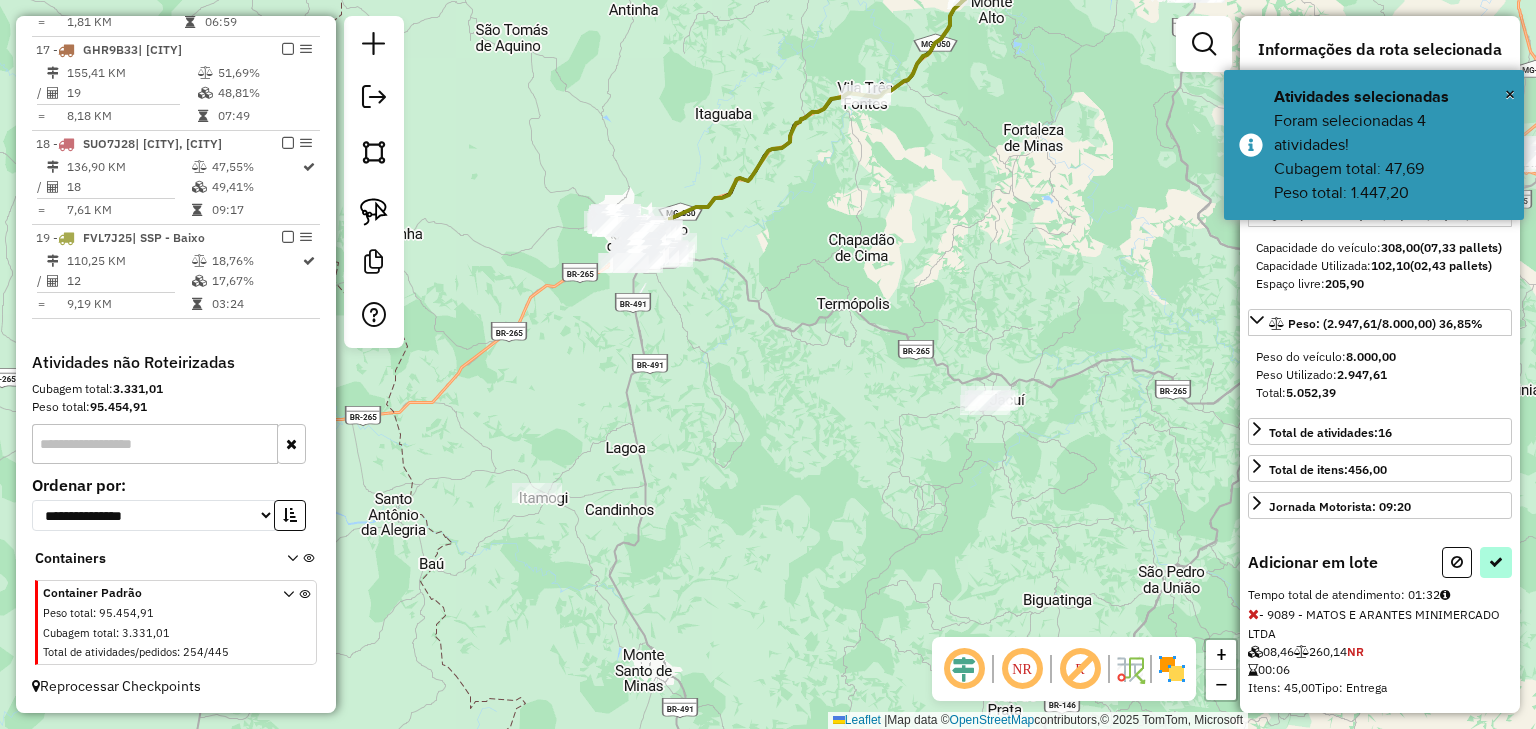 select on "*********" 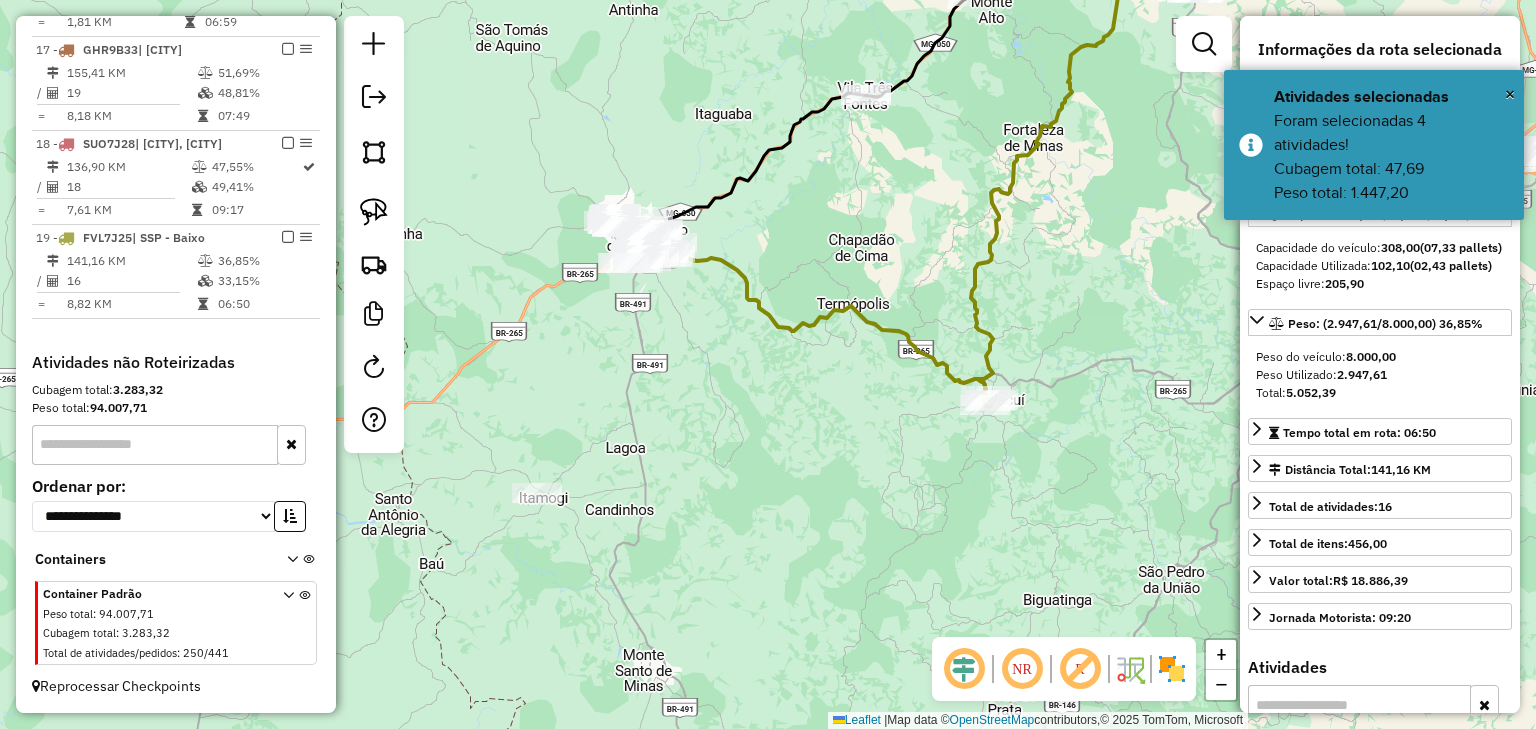 scroll, scrollTop: 1283, scrollLeft: 0, axis: vertical 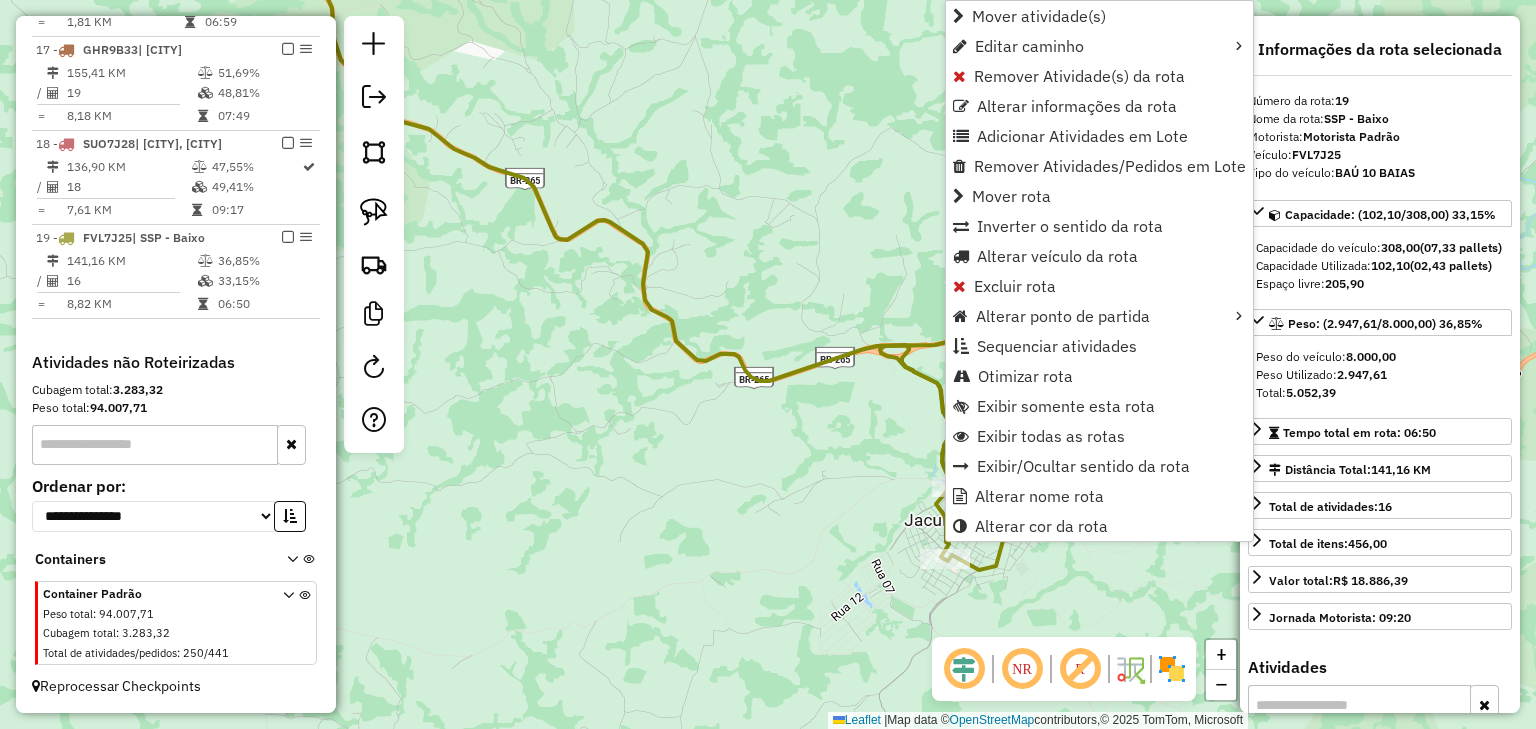 click on "Janela de atendimento Grade de atendimento Capacidade Transportadoras Veículos Cliente Pedidos  Rotas Selecione os dias de semana para filtrar as janelas de atendimento  Seg   Ter   Qua   Qui   Sex   Sáb   Dom  Informe o período da janela de atendimento: De: Até:  Filtrar exatamente a janela do cliente  Considerar janela de atendimento padrão  Selecione os dias de semana para filtrar as grades de atendimento  Seg   Ter   Qua   Qui   Sex   Sáb   Dom   Considerar clientes sem dia de atendimento cadastrado  Clientes fora do dia de atendimento selecionado Filtrar as atividades entre os valores definidos abaixo:  Peso mínimo:   Peso máximo:   Cubagem mínima:   Cubagem máxima:   De:   Até:  Filtrar as atividades entre o tempo de atendimento definido abaixo:  De:   Até:   Considerar capacidade total dos clientes não roteirizados Transportadora: Selecione um ou mais itens Tipo de veículo: Selecione um ou mais itens Veículo: Selecione um ou mais itens Motorista: Selecione um ou mais itens Nome: Rótulo:" 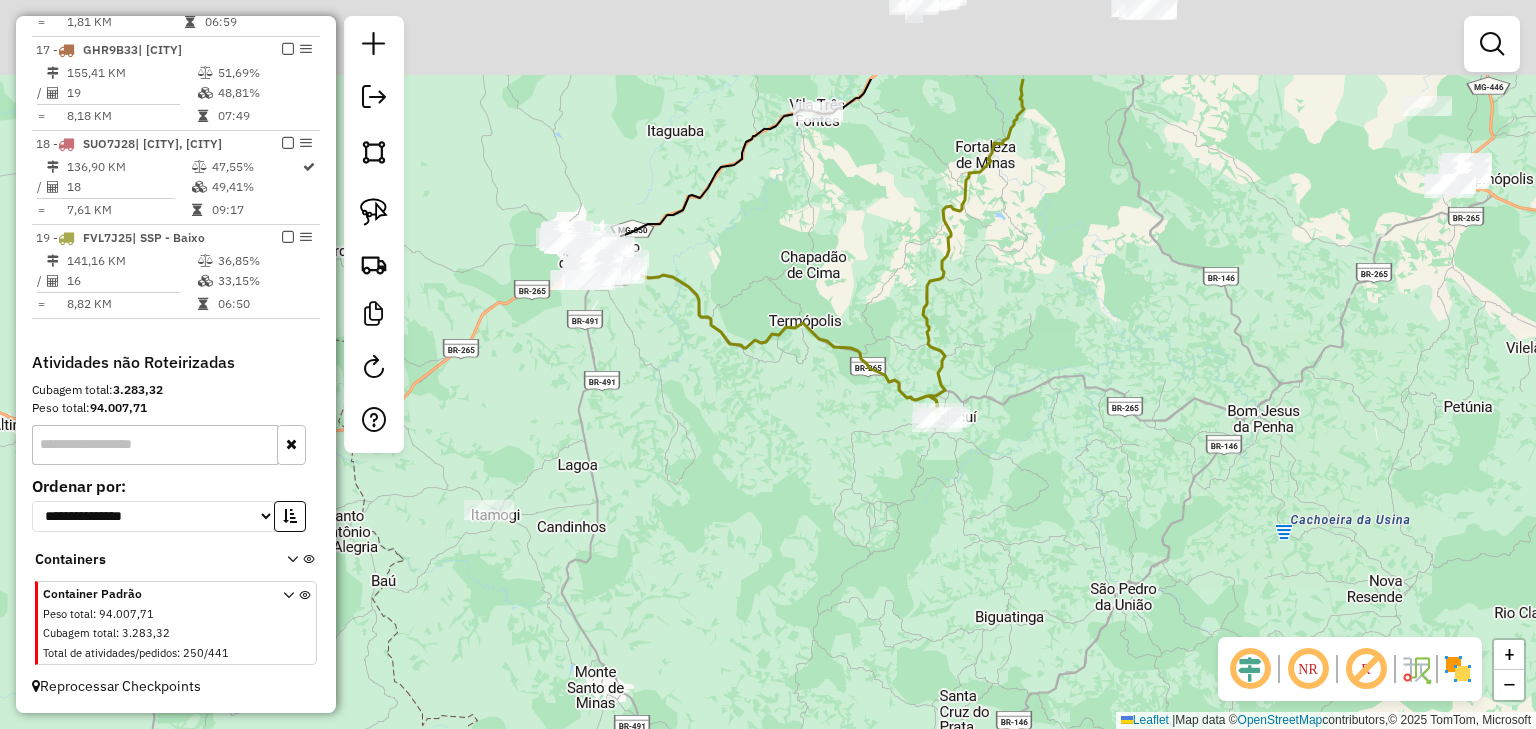 drag, startPoint x: 878, startPoint y: 314, endPoint x: 939, endPoint y: 464, distance: 161.929 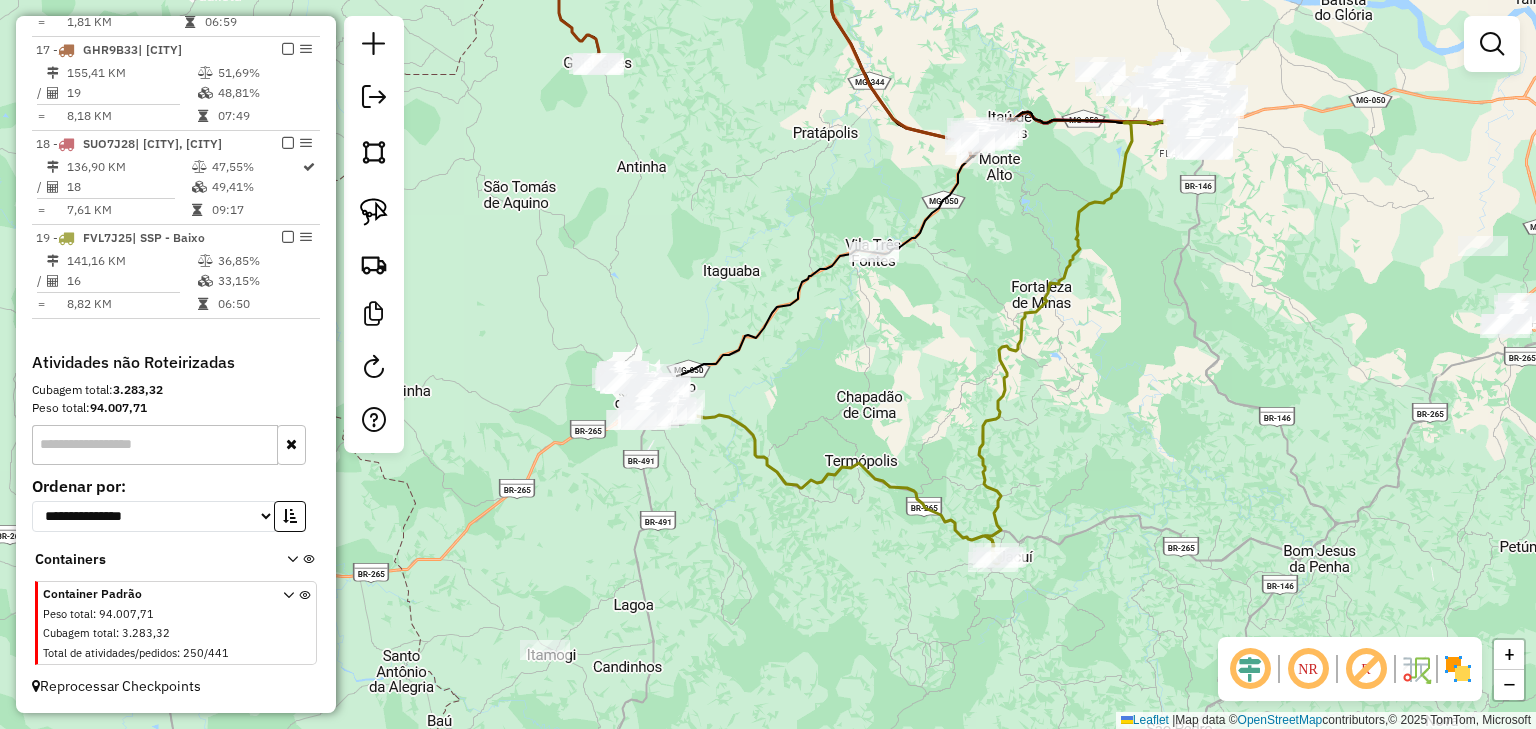 click on "Janela de atendimento Grade de atendimento Capacidade Transportadoras Veículos Cliente Pedidos  Rotas Selecione os dias de semana para filtrar as janelas de atendimento  Seg   Ter   Qua   Qui   Sex   Sáb   Dom  Informe o período da janela de atendimento: De: Até:  Filtrar exatamente a janela do cliente  Considerar janela de atendimento padrão  Selecione os dias de semana para filtrar as grades de atendimento  Seg   Ter   Qua   Qui   Sex   Sáb   Dom   Considerar clientes sem dia de atendimento cadastrado  Clientes fora do dia de atendimento selecionado Filtrar as atividades entre os valores definidos abaixo:  Peso mínimo:   Peso máximo:   Cubagem mínima:   Cubagem máxima:   De:   Até:  Filtrar as atividades entre o tempo de atendimento definido abaixo:  De:   Até:   Considerar capacidade total dos clientes não roteirizados Transportadora: Selecione um ou mais itens Tipo de veículo: Selecione um ou mais itens Veículo: Selecione um ou mais itens Motorista: Selecione um ou mais itens Nome: Rótulo:" 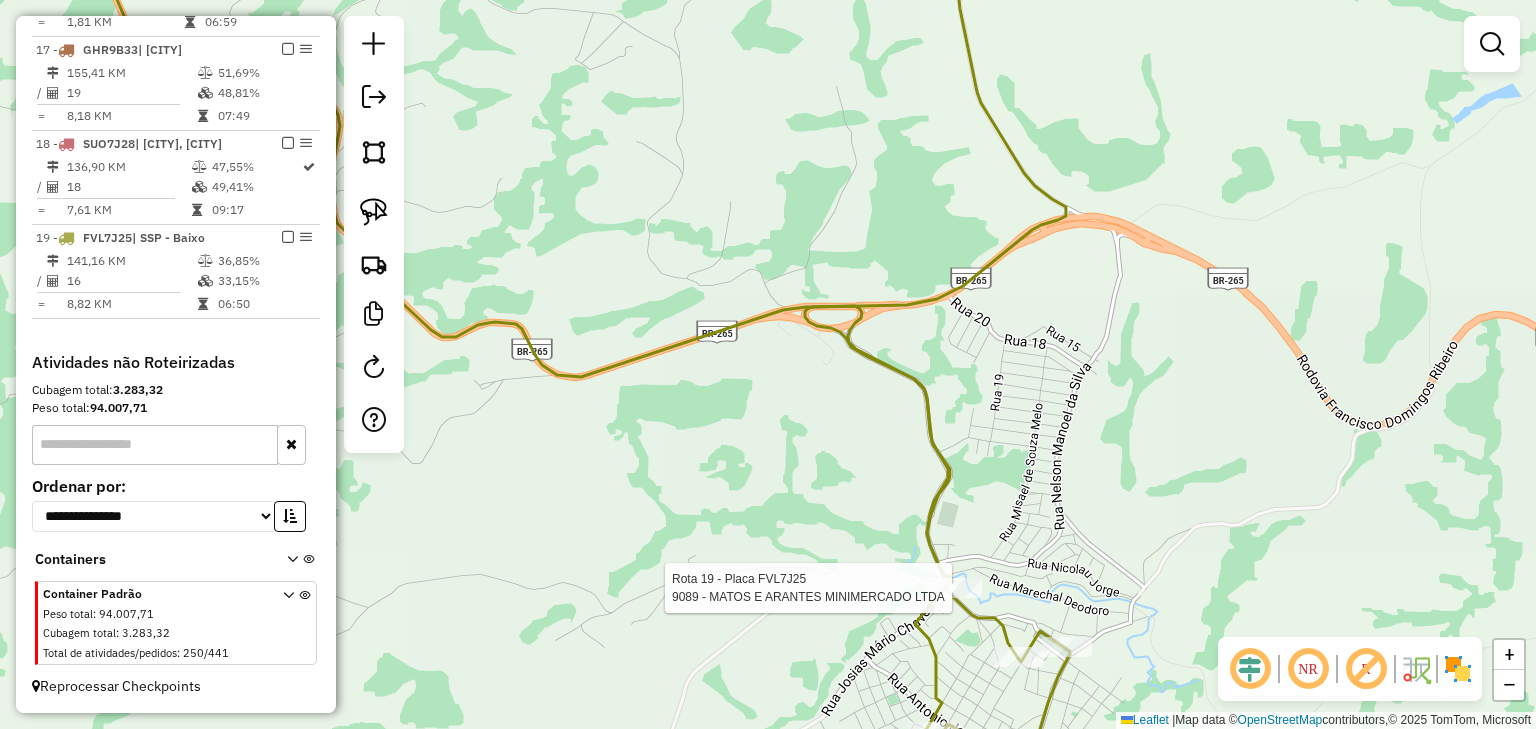 select on "*********" 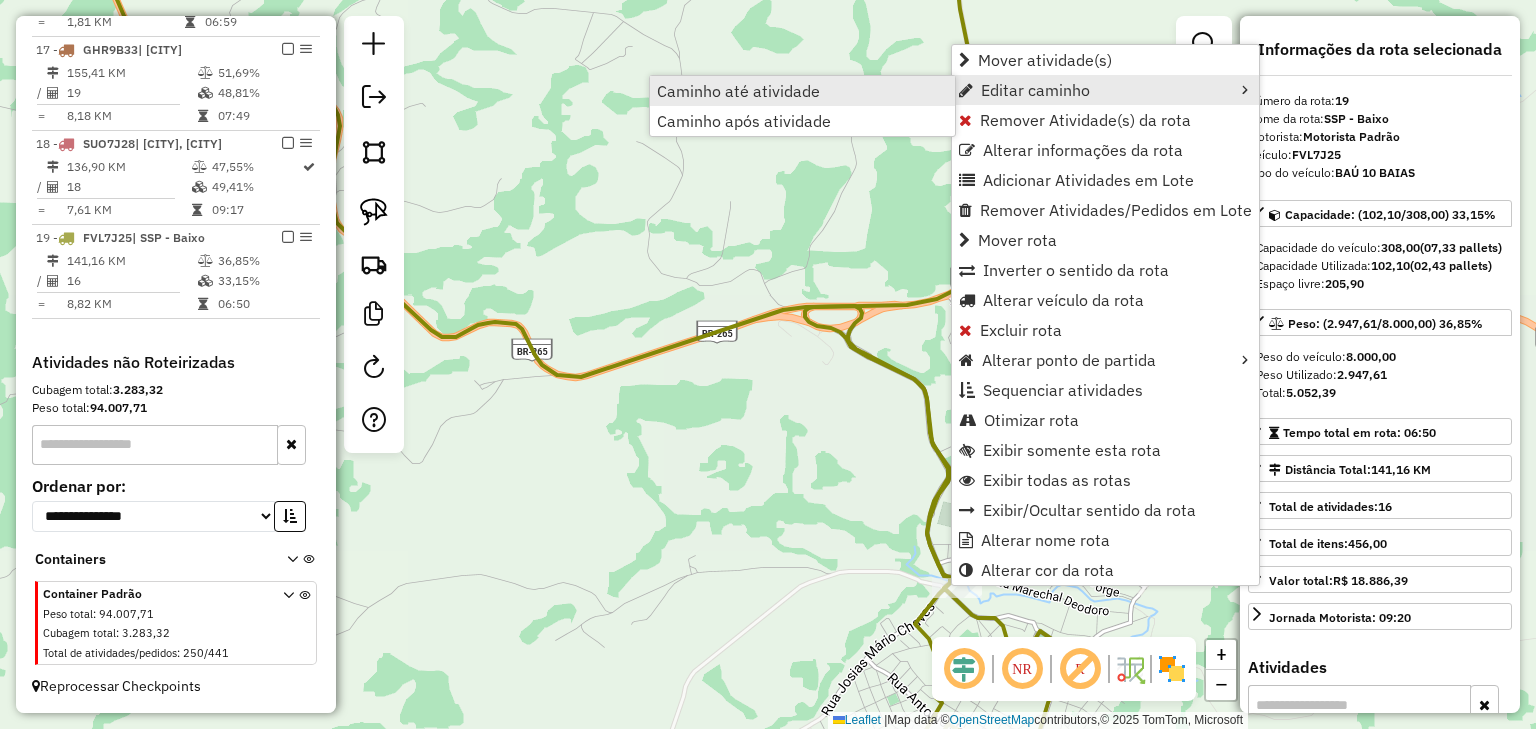 click on "Caminho até atividade" at bounding box center [802, 91] 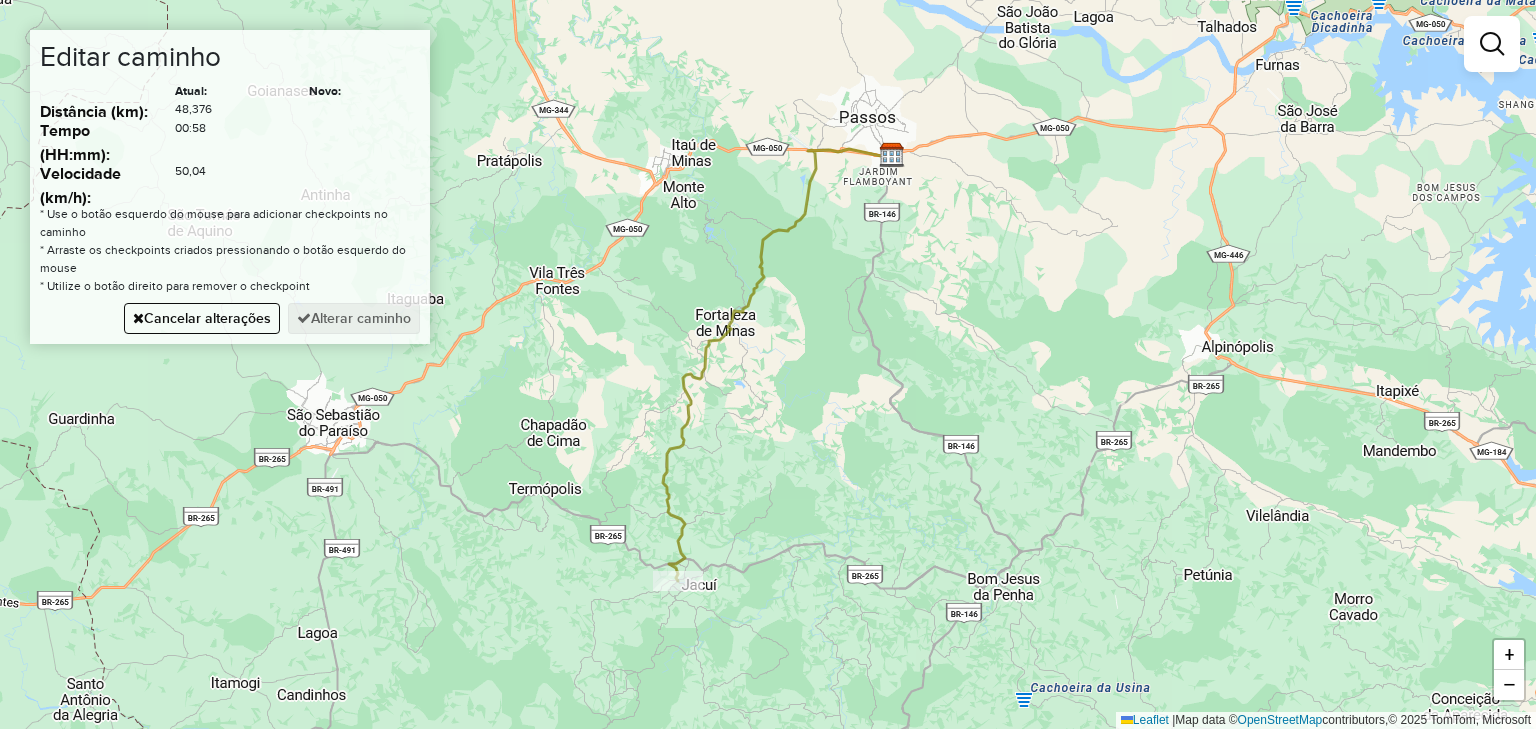 drag, startPoint x: 604, startPoint y: 343, endPoint x: 795, endPoint y: 367, distance: 192.50195 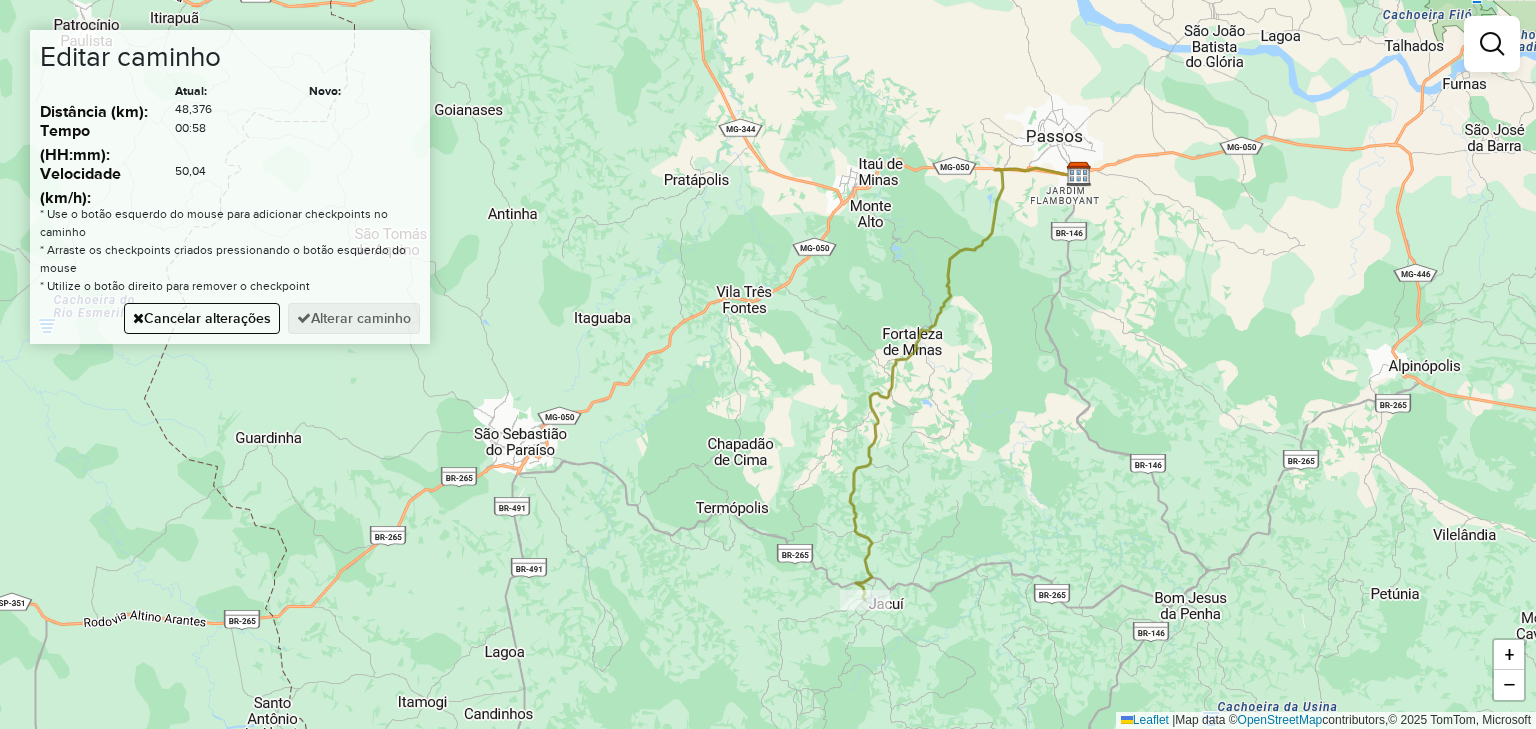 click on "Janela de atendimento Grade de atendimento Capacidade Transportadoras Veículos Cliente Pedidos  Rotas Selecione os dias de semana para filtrar as janelas de atendimento  Seg   Ter   Qua   Qui   Sex   Sáb   Dom  Informe o período da janela de atendimento: De: Até:  Filtrar exatamente a janela do cliente  Considerar janela de atendimento padrão  Selecione os dias de semana para filtrar as grades de atendimento  Seg   Ter   Qua   Qui   Sex   Sáb   Dom   Considerar clientes sem dia de atendimento cadastrado  Clientes fora do dia de atendimento selecionado Filtrar as atividades entre os valores definidos abaixo:  Peso mínimo:   Peso máximo:   Cubagem mínima:   Cubagem máxima:   De:   Até:  Filtrar as atividades entre o tempo de atendimento definido abaixo:  De:   Até:   Considerar capacidade total dos clientes não roteirizados Transportadora: Selecione um ou mais itens Tipo de veículo: Selecione um ou mais itens Veículo: Selecione um ou mais itens Motorista: Selecione um ou mais itens Nome: Rótulo:" 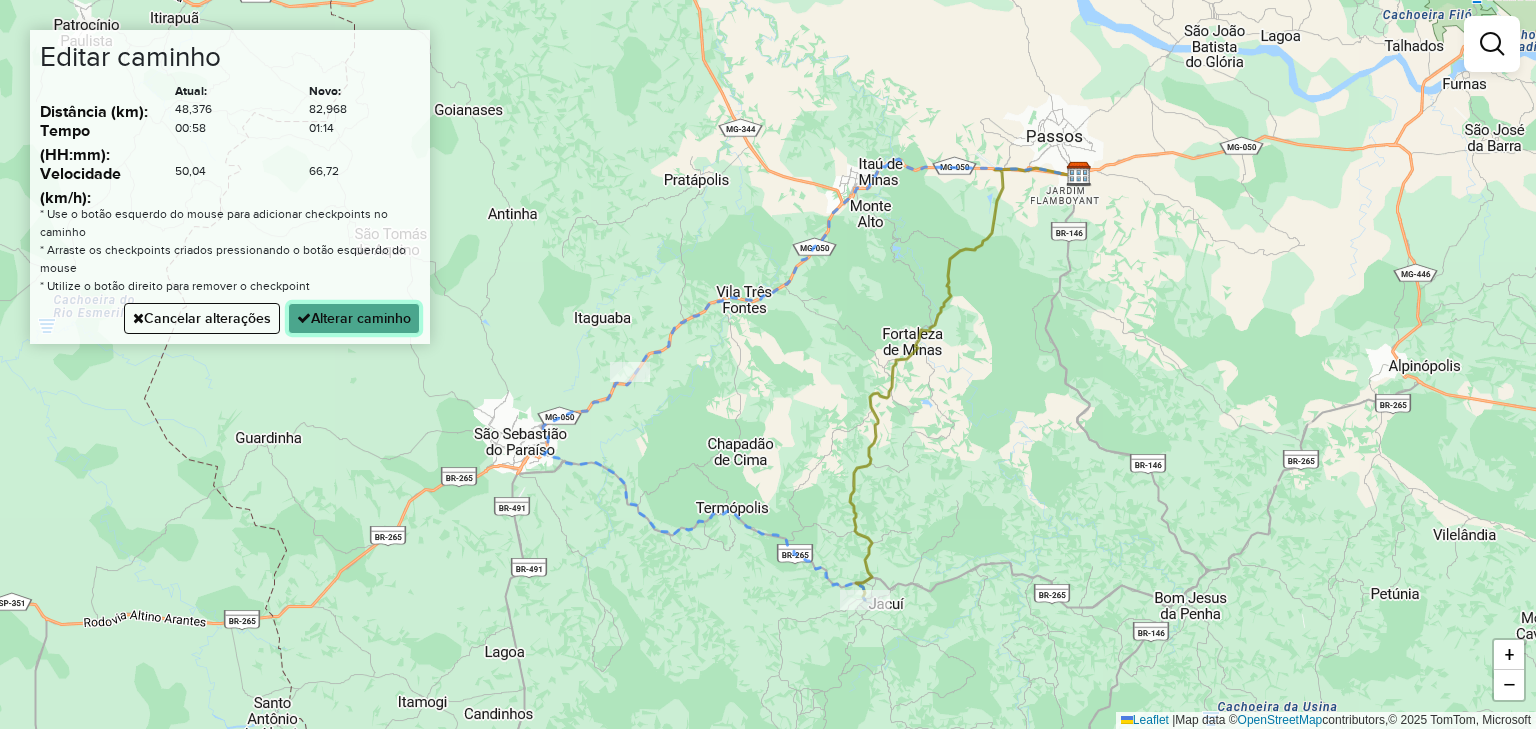 click on "Alterar caminho" at bounding box center (354, 318) 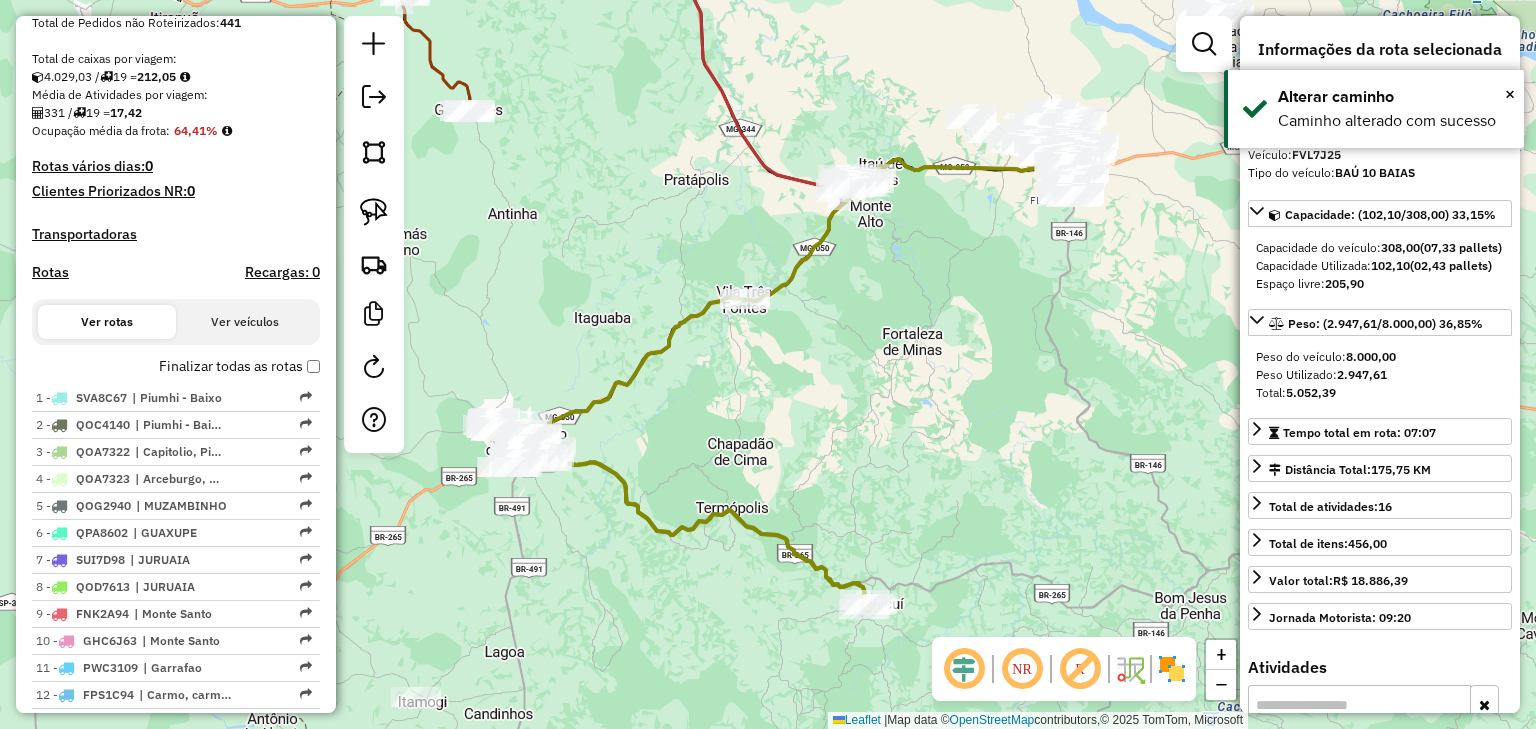 scroll, scrollTop: 0, scrollLeft: 0, axis: both 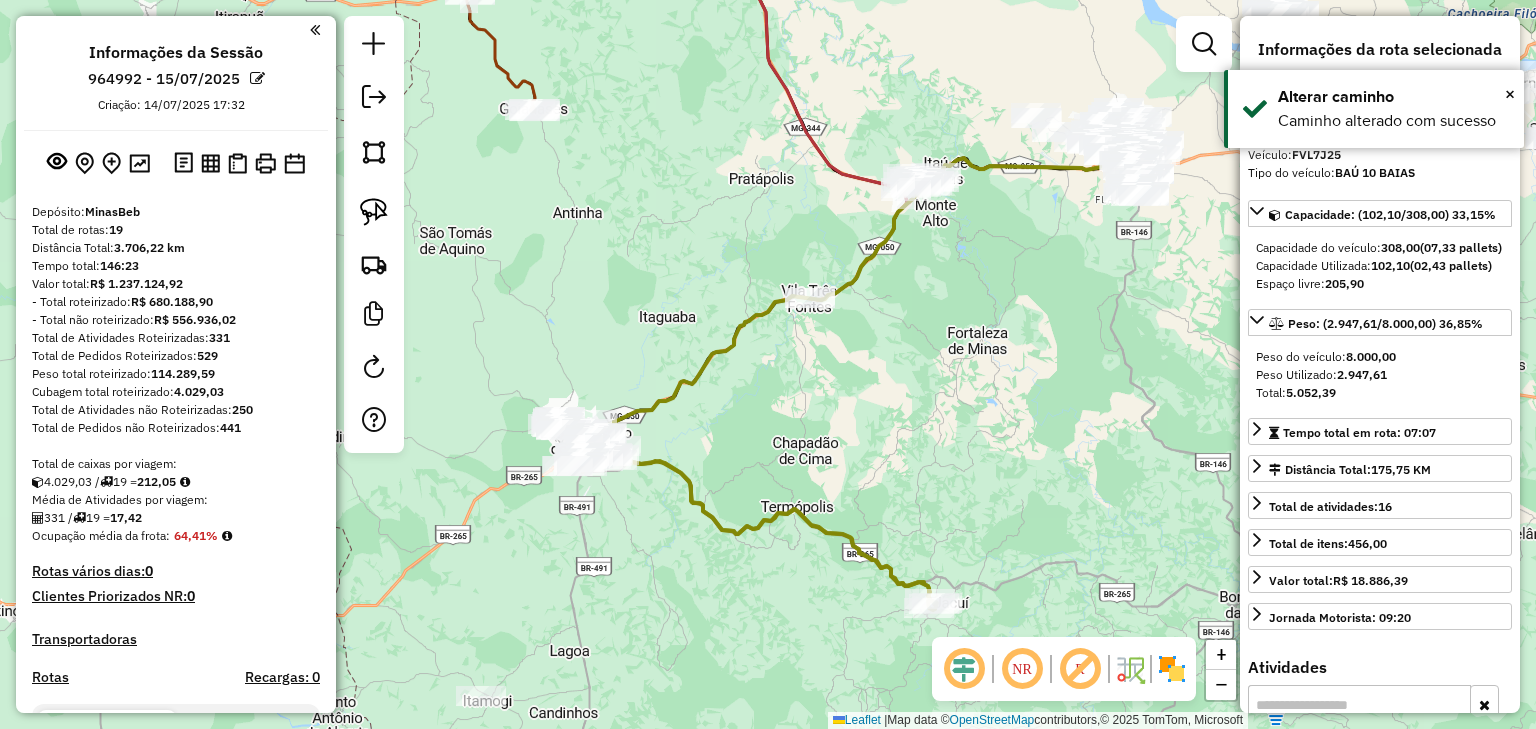 drag, startPoint x: 584, startPoint y: 287, endPoint x: 762, endPoint y: 268, distance: 179.01117 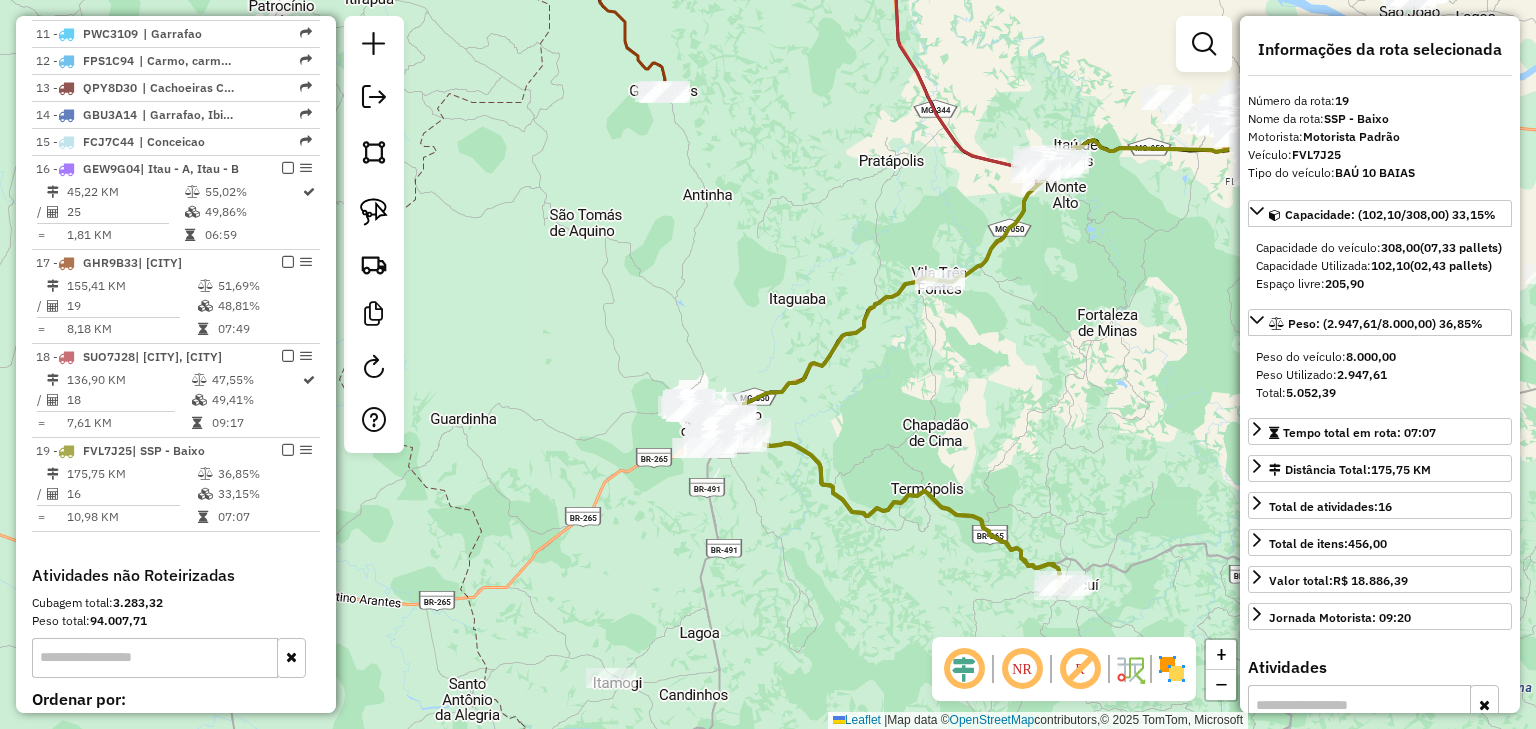 scroll, scrollTop: 1051, scrollLeft: 0, axis: vertical 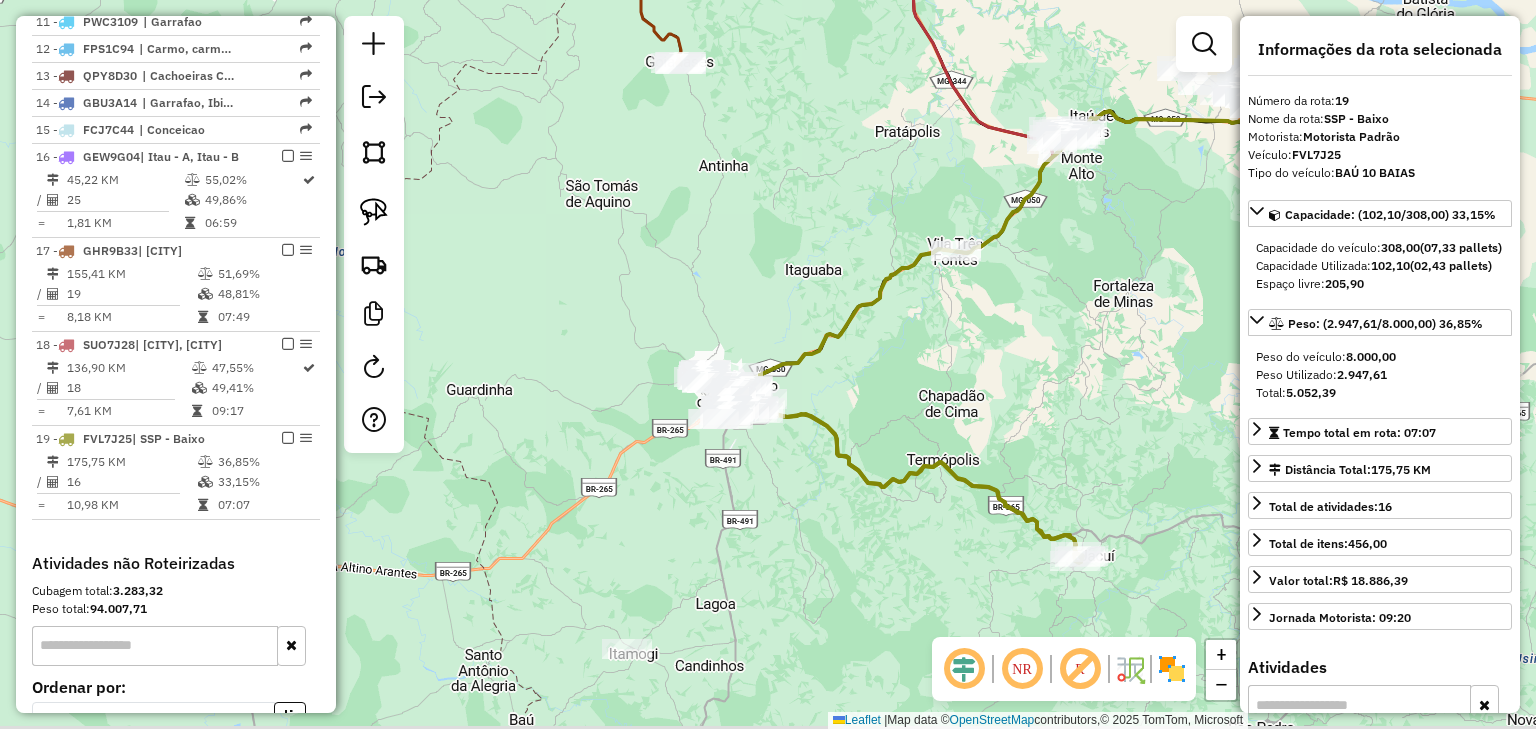 drag, startPoint x: 736, startPoint y: 544, endPoint x: 759, endPoint y: 473, distance: 74.63243 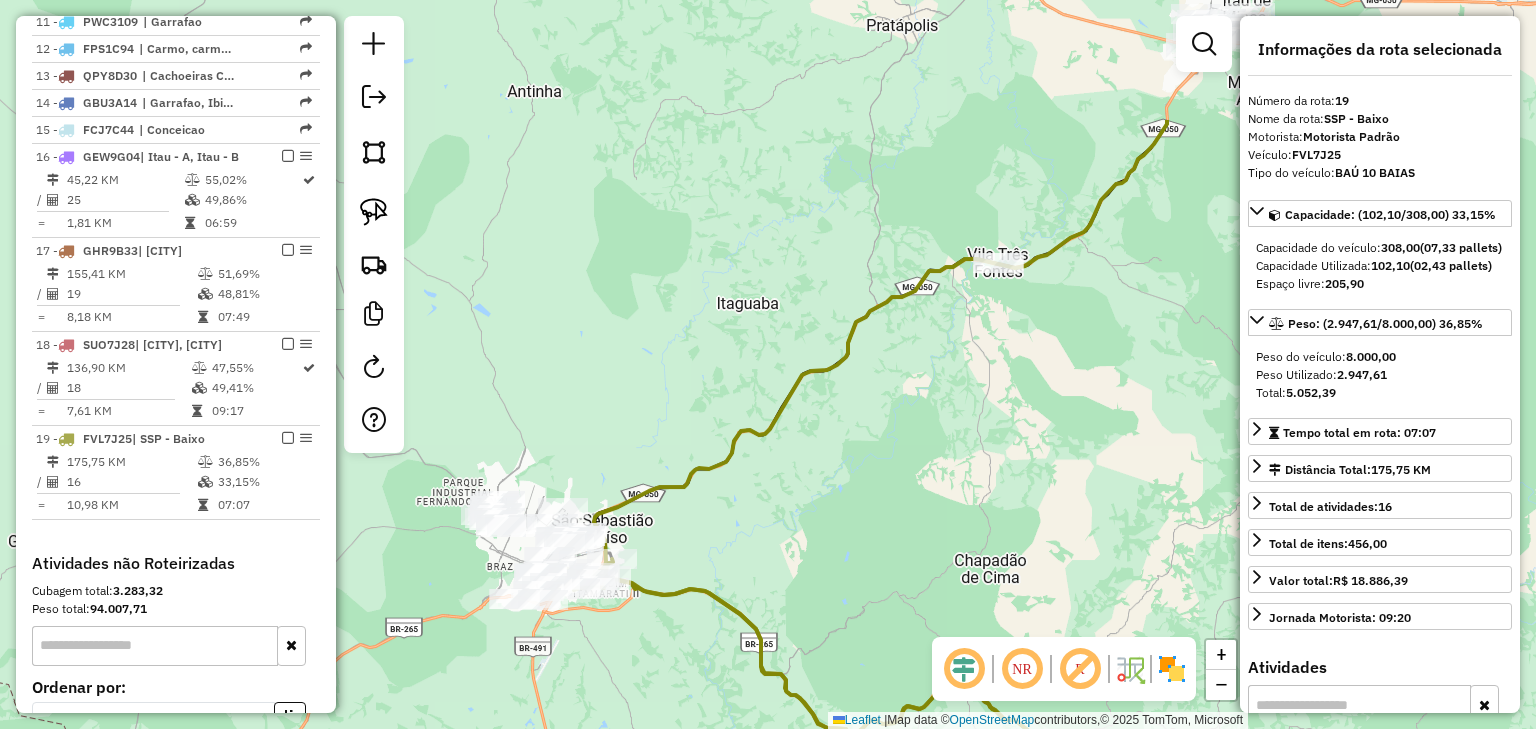drag, startPoint x: 992, startPoint y: 336, endPoint x: 1037, endPoint y: 377, distance: 60.876926 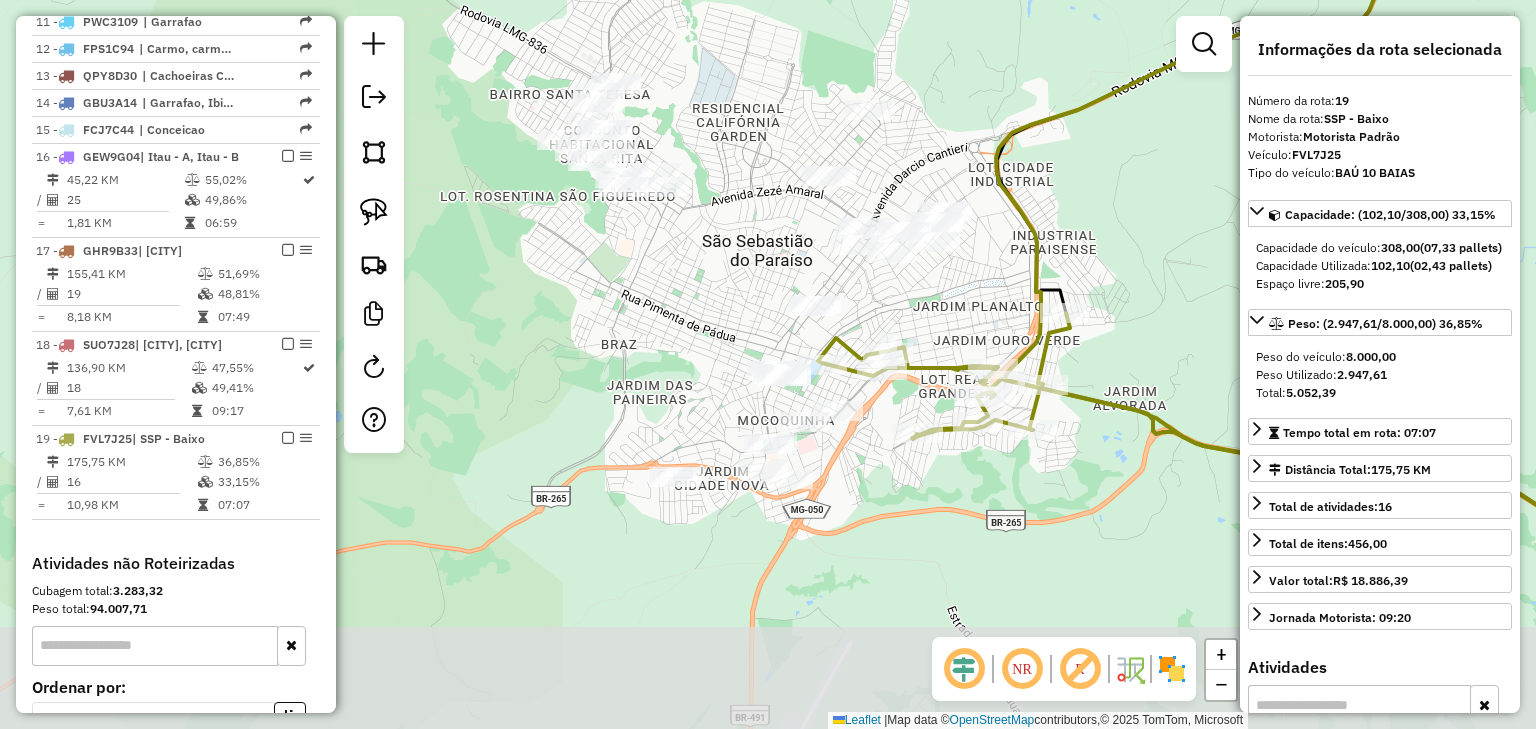 drag, startPoint x: 745, startPoint y: 416, endPoint x: 760, endPoint y: 304, distance: 113 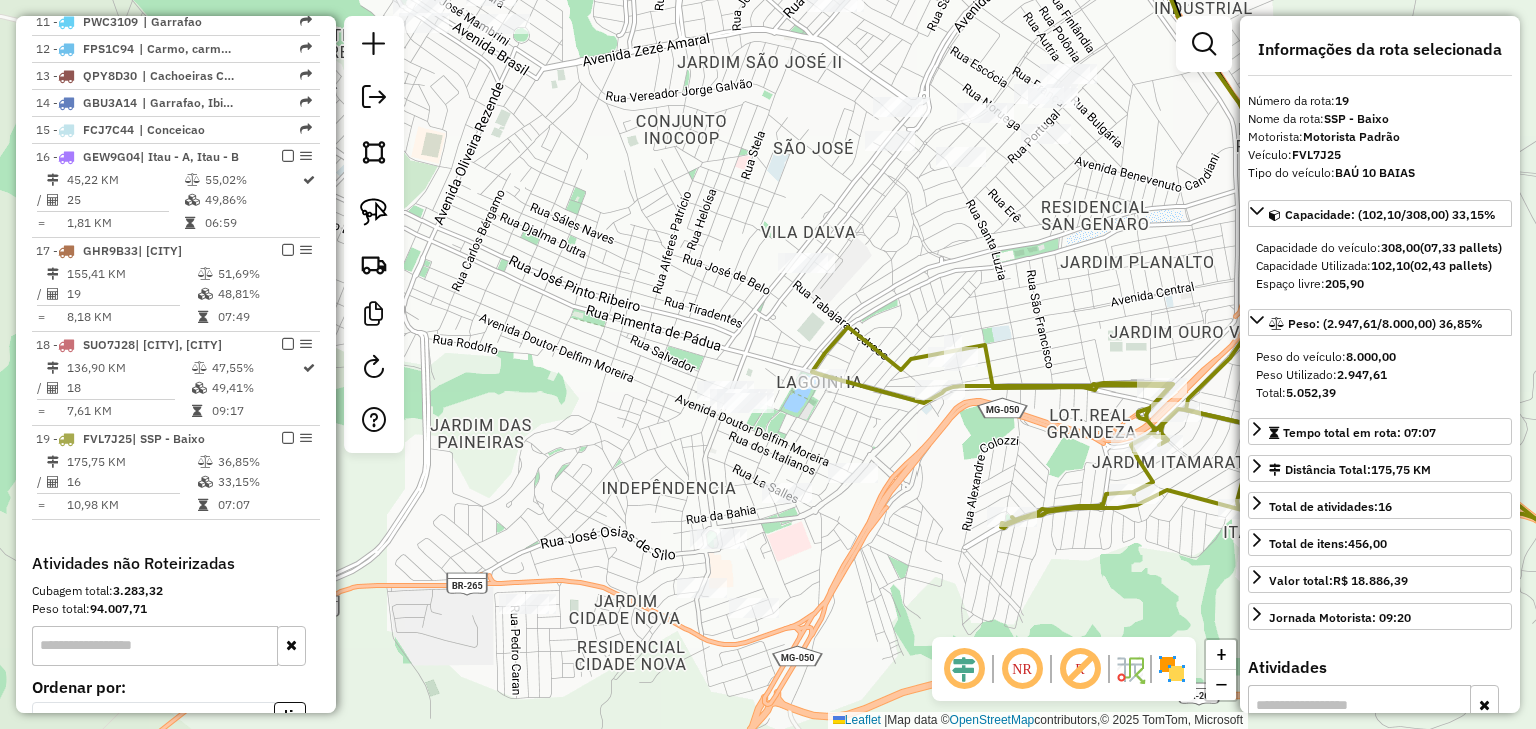 click 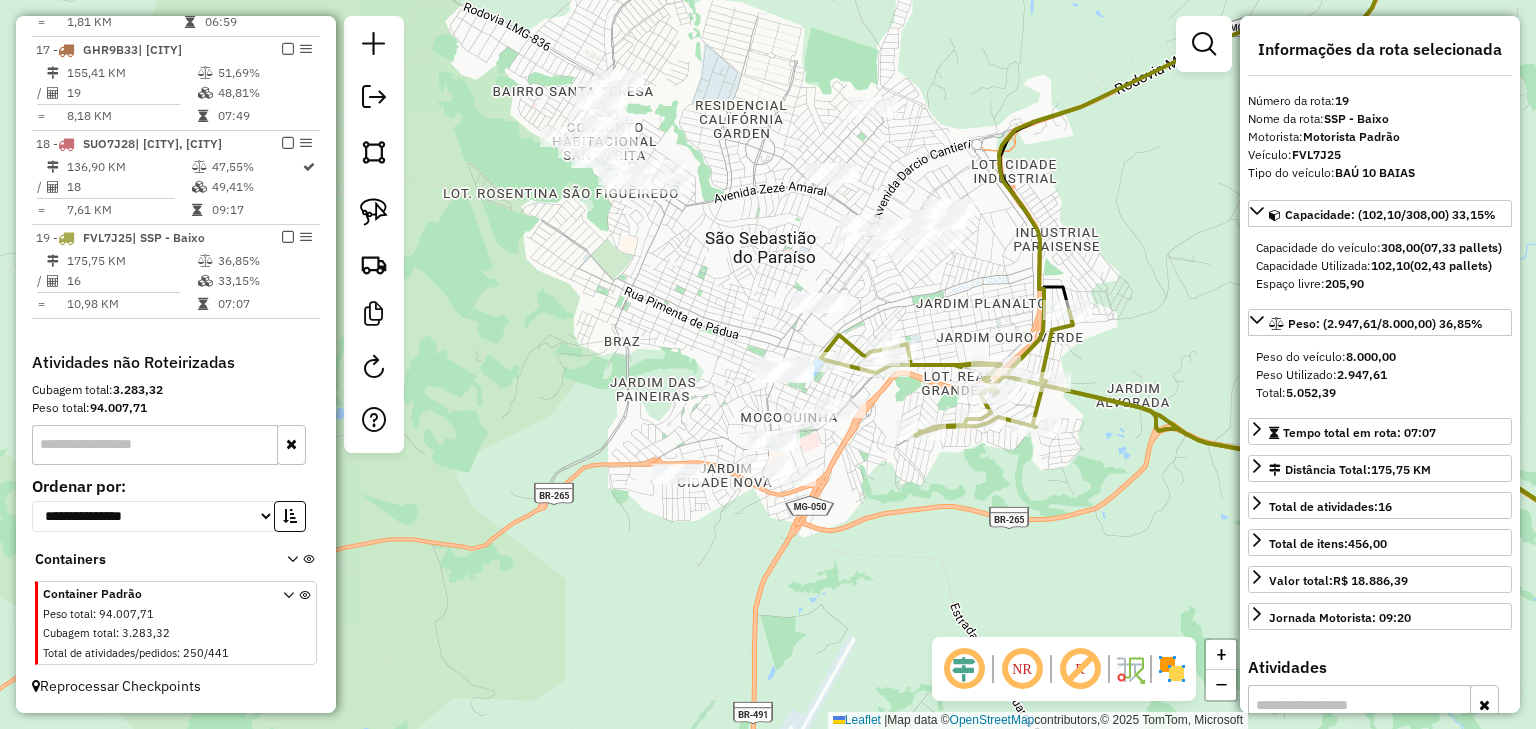 click on "Janela de atendimento Grade de atendimento Capacidade Transportadoras Veículos Cliente Pedidos  Rotas Selecione os dias de semana para filtrar as janelas de atendimento  Seg   Ter   Qua   Qui   Sex   Sáb   Dom  Informe o período da janela de atendimento: De: Até:  Filtrar exatamente a janela do cliente  Considerar janela de atendimento padrão  Selecione os dias de semana para filtrar as grades de atendimento  Seg   Ter   Qua   Qui   Sex   Sáb   Dom   Considerar clientes sem dia de atendimento cadastrado  Clientes fora do dia de atendimento selecionado Filtrar as atividades entre os valores definidos abaixo:  Peso mínimo:   Peso máximo:   Cubagem mínima:   Cubagem máxima:   De:   Até:  Filtrar as atividades entre o tempo de atendimento definido abaixo:  De:   Até:   Considerar capacidade total dos clientes não roteirizados Transportadora: Selecione um ou mais itens Tipo de veículo: Selecione um ou mais itens Veículo: Selecione um ou mais itens Motorista: Selecione um ou mais itens Nome: Rótulo:" 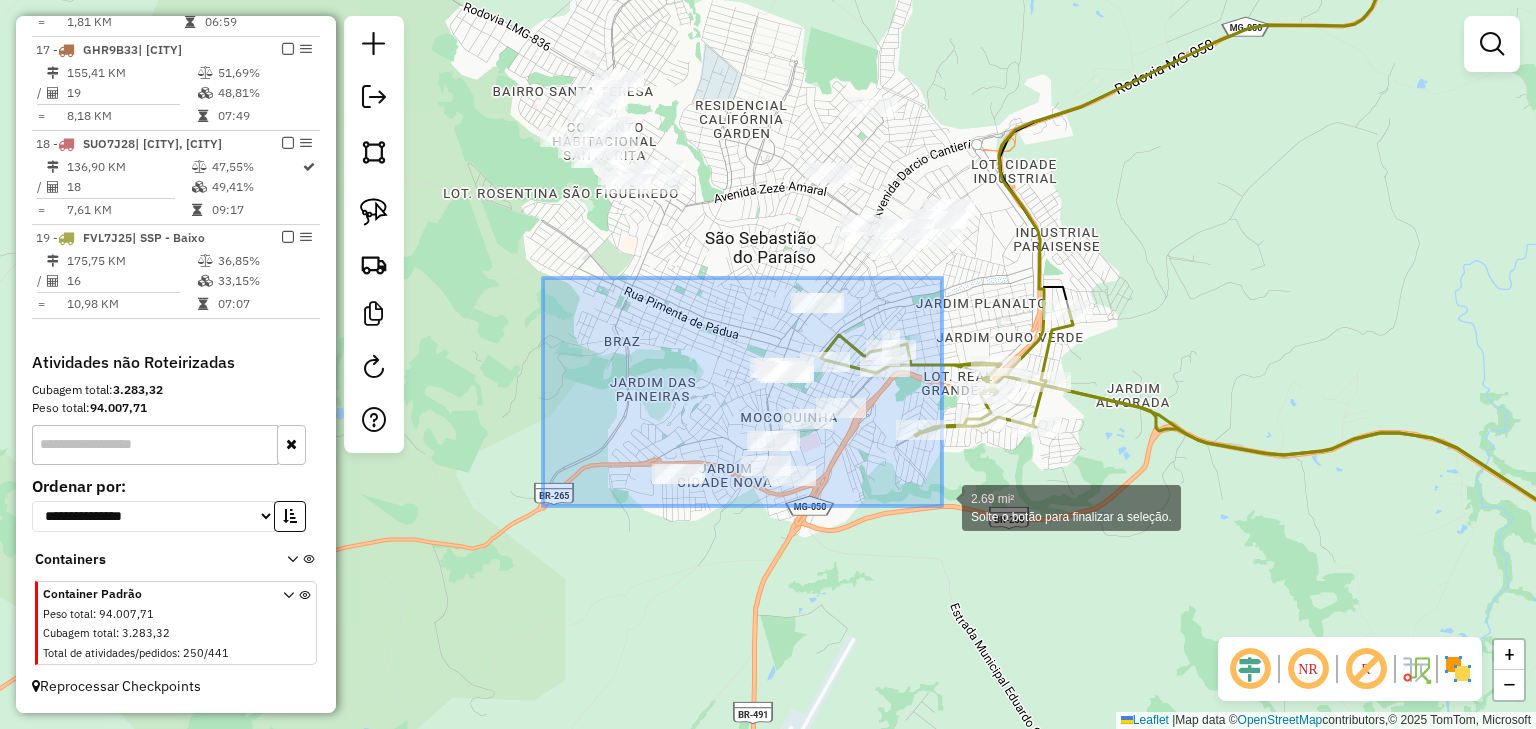drag, startPoint x: 564, startPoint y: 278, endPoint x: 941, endPoint y: 519, distance: 447.44833 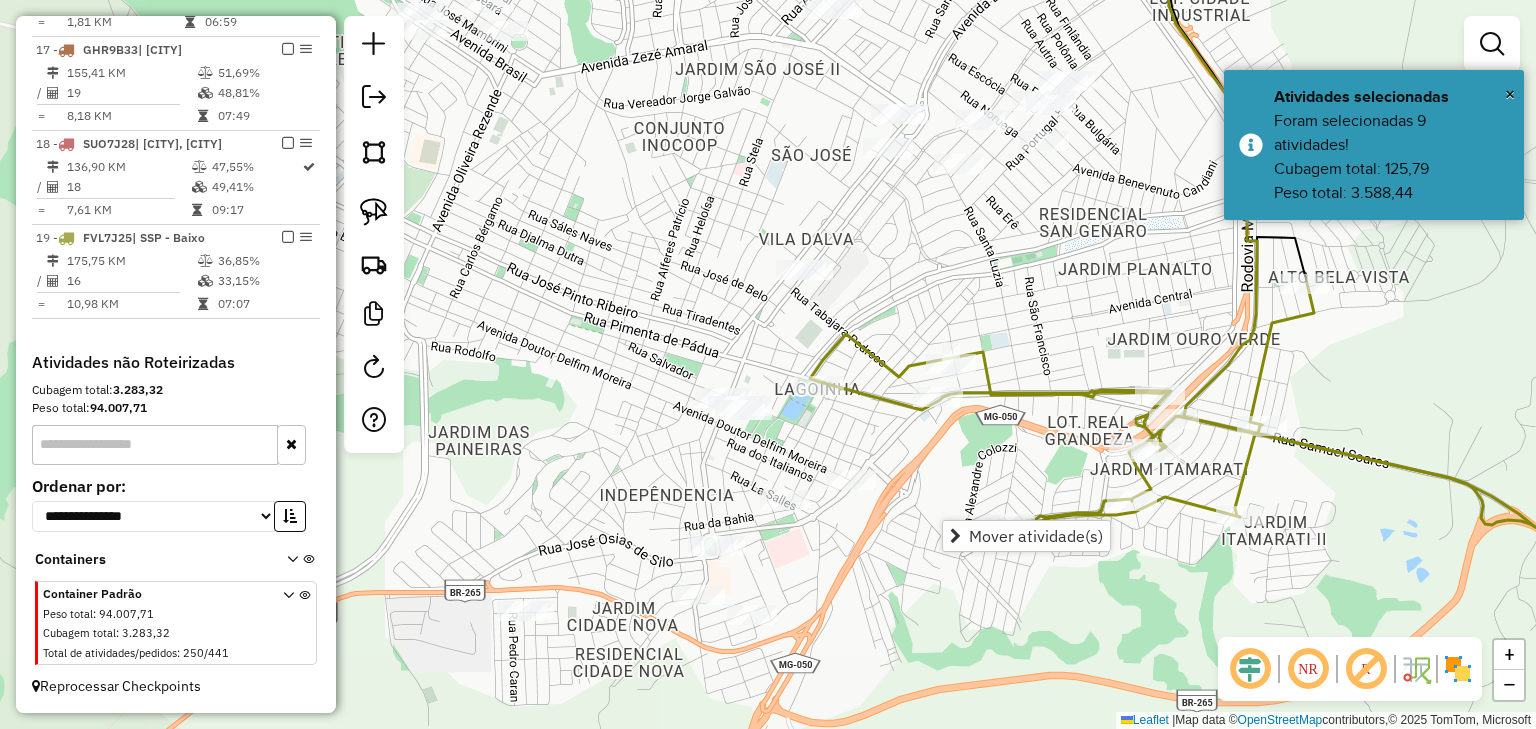 click 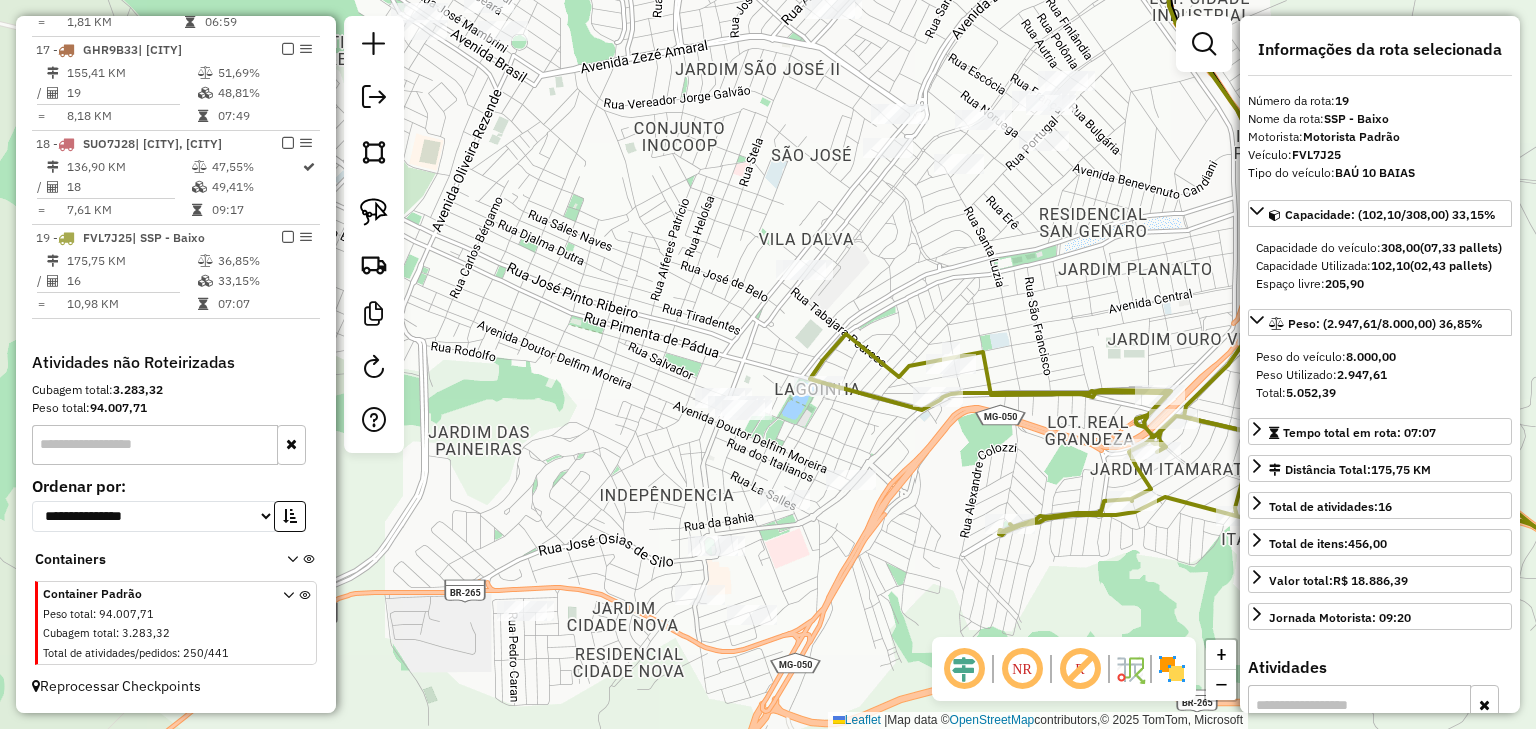 drag, startPoint x: 820, startPoint y: 429, endPoint x: 830, endPoint y: 359, distance: 70.71068 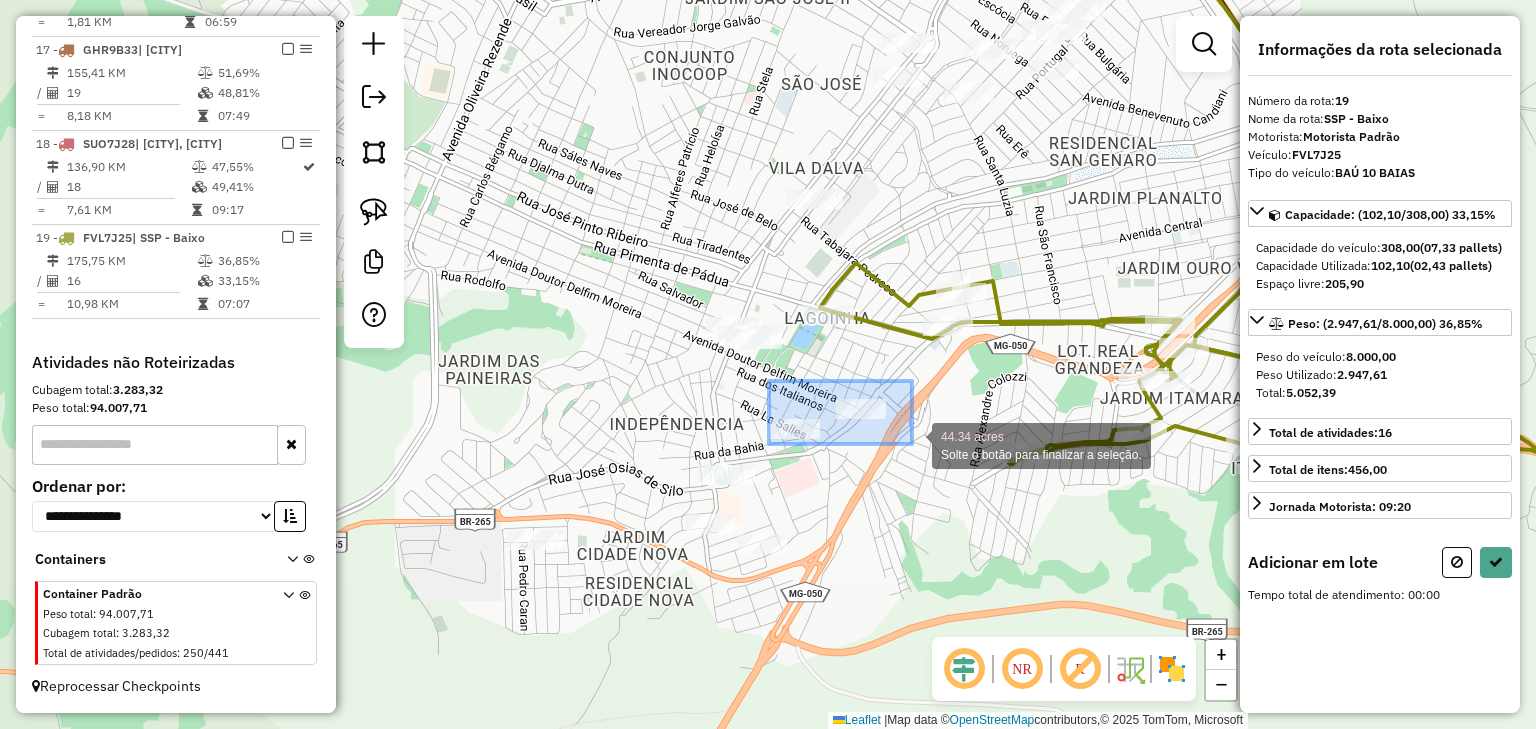 drag, startPoint x: 769, startPoint y: 381, endPoint x: 912, endPoint y: 446, distance: 157.0796 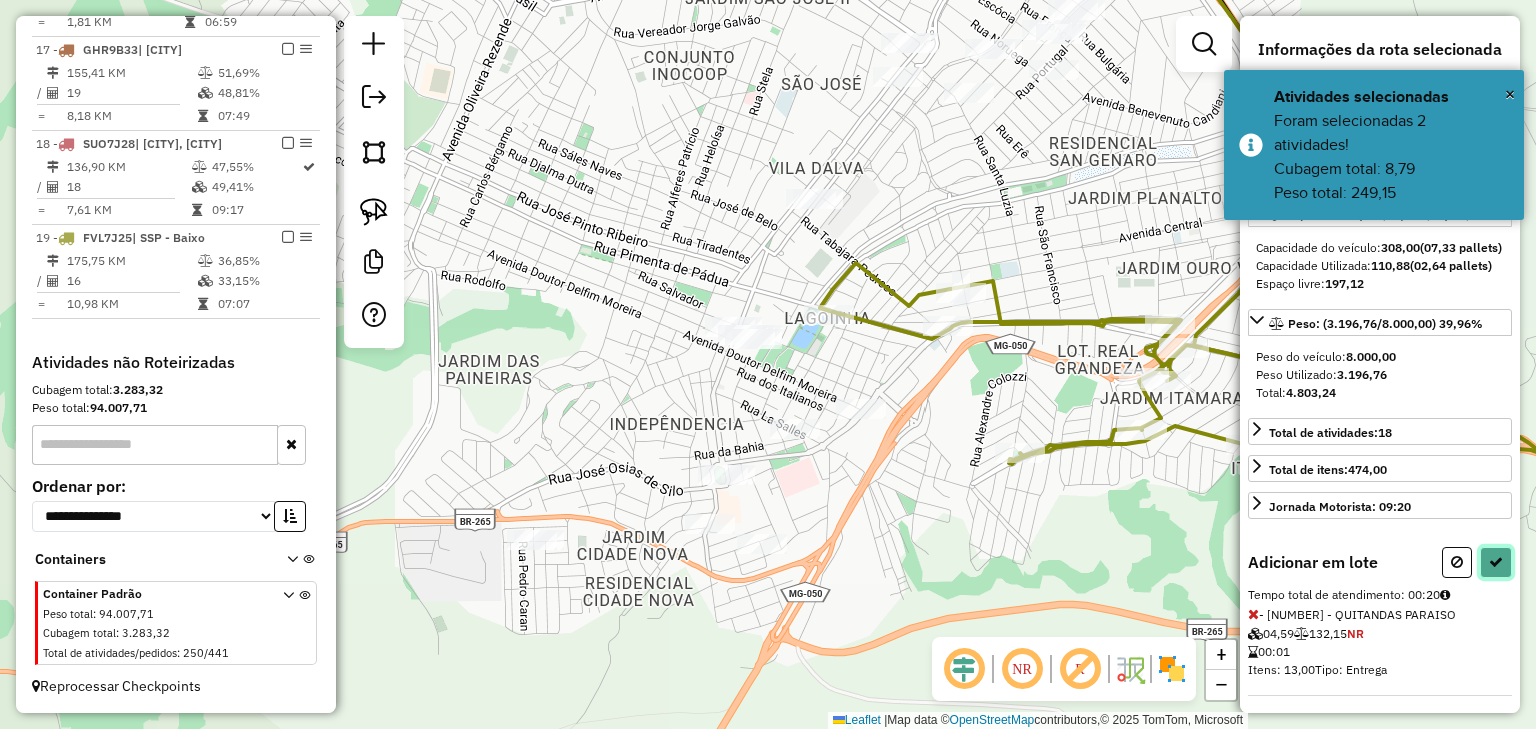 click at bounding box center (1496, 562) 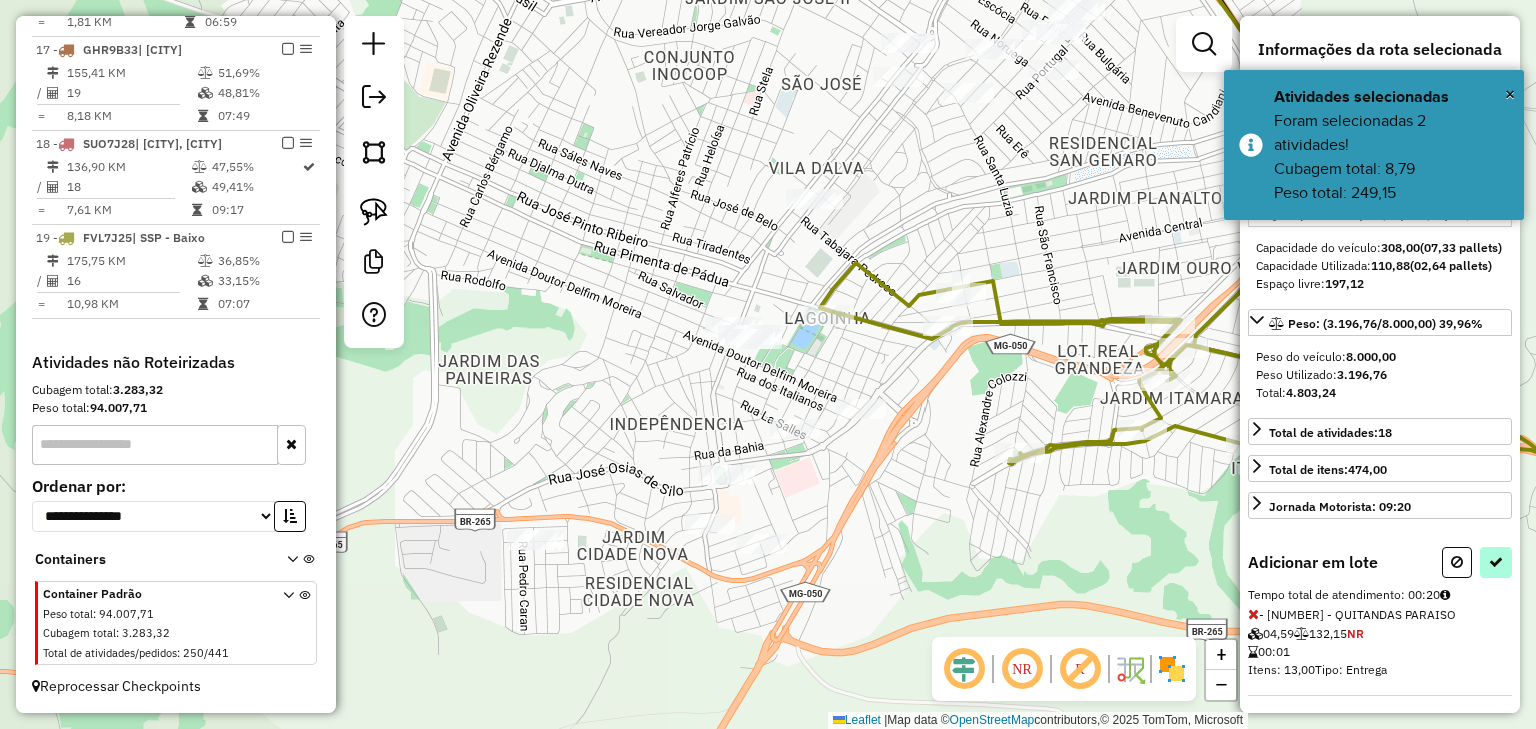 select on "*********" 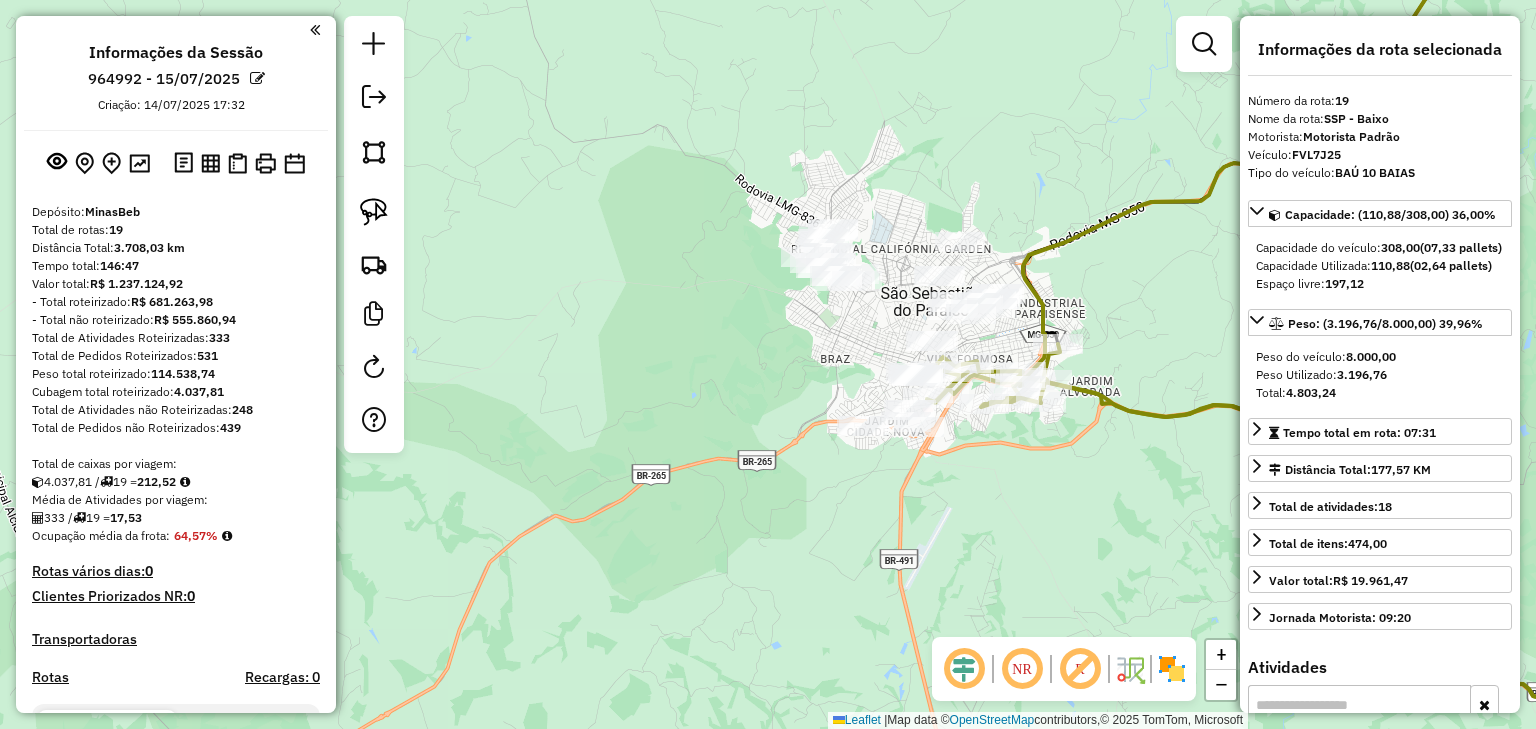 select on "*********" 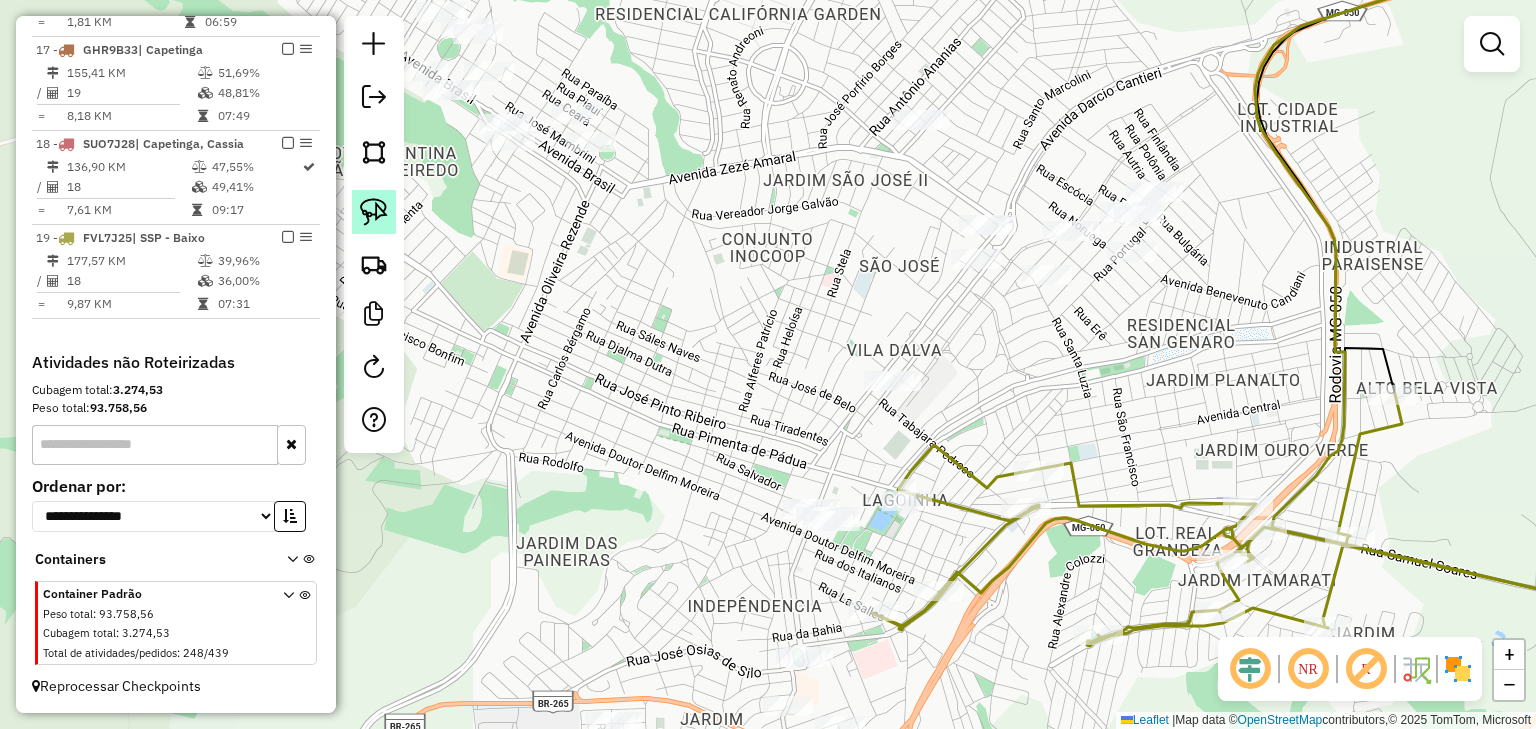 click 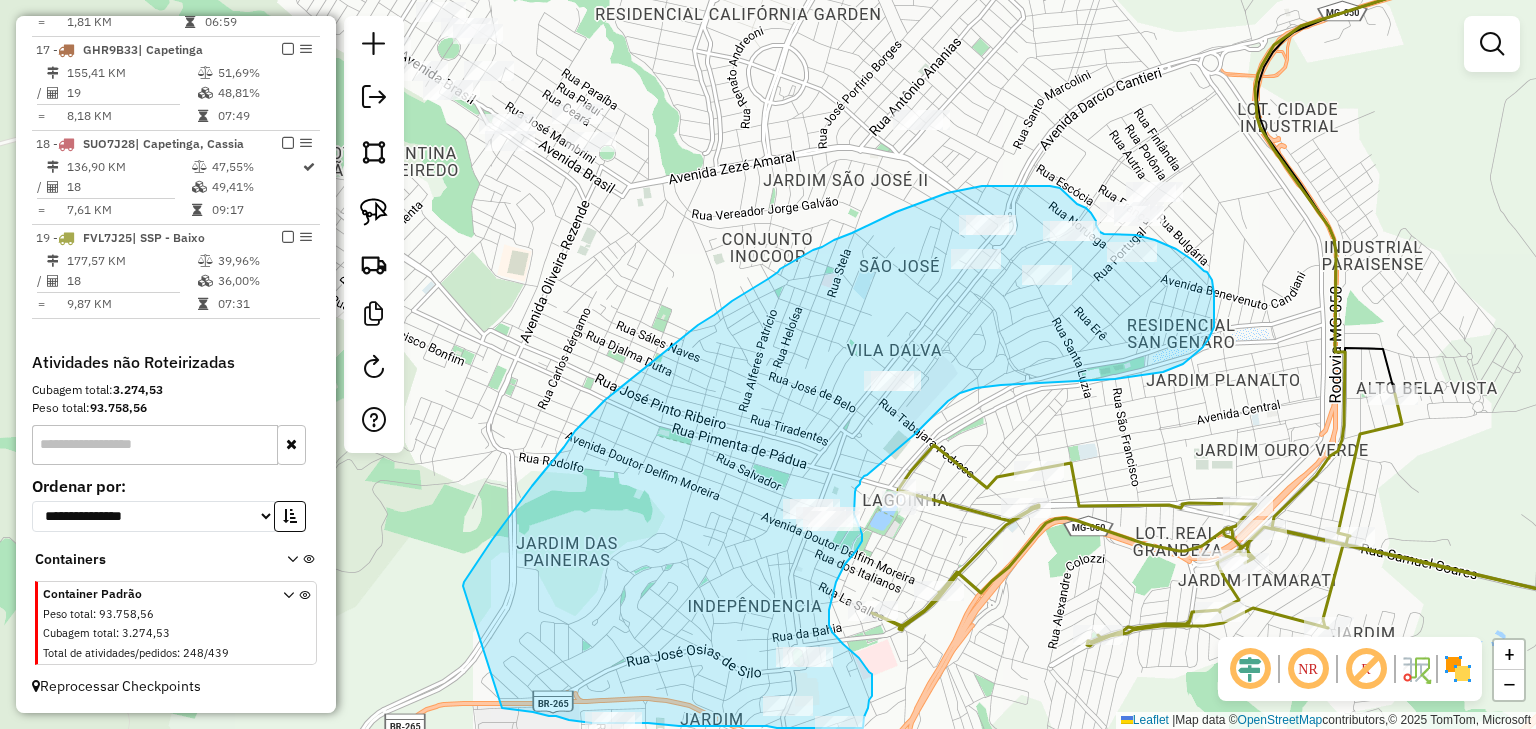drag, startPoint x: 463, startPoint y: 586, endPoint x: 427, endPoint y: 641, distance: 65.734314 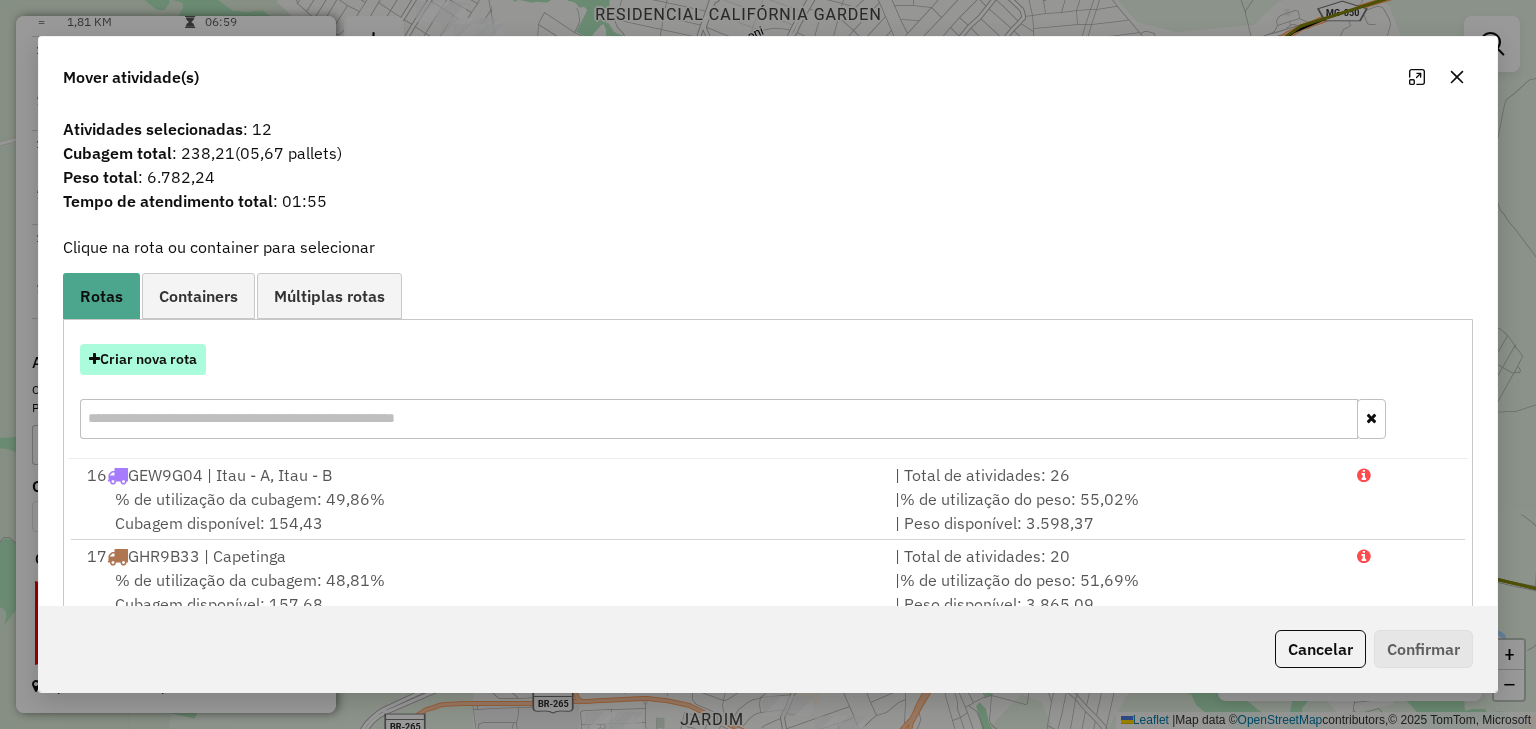 click on "Criar nova rota" at bounding box center (143, 359) 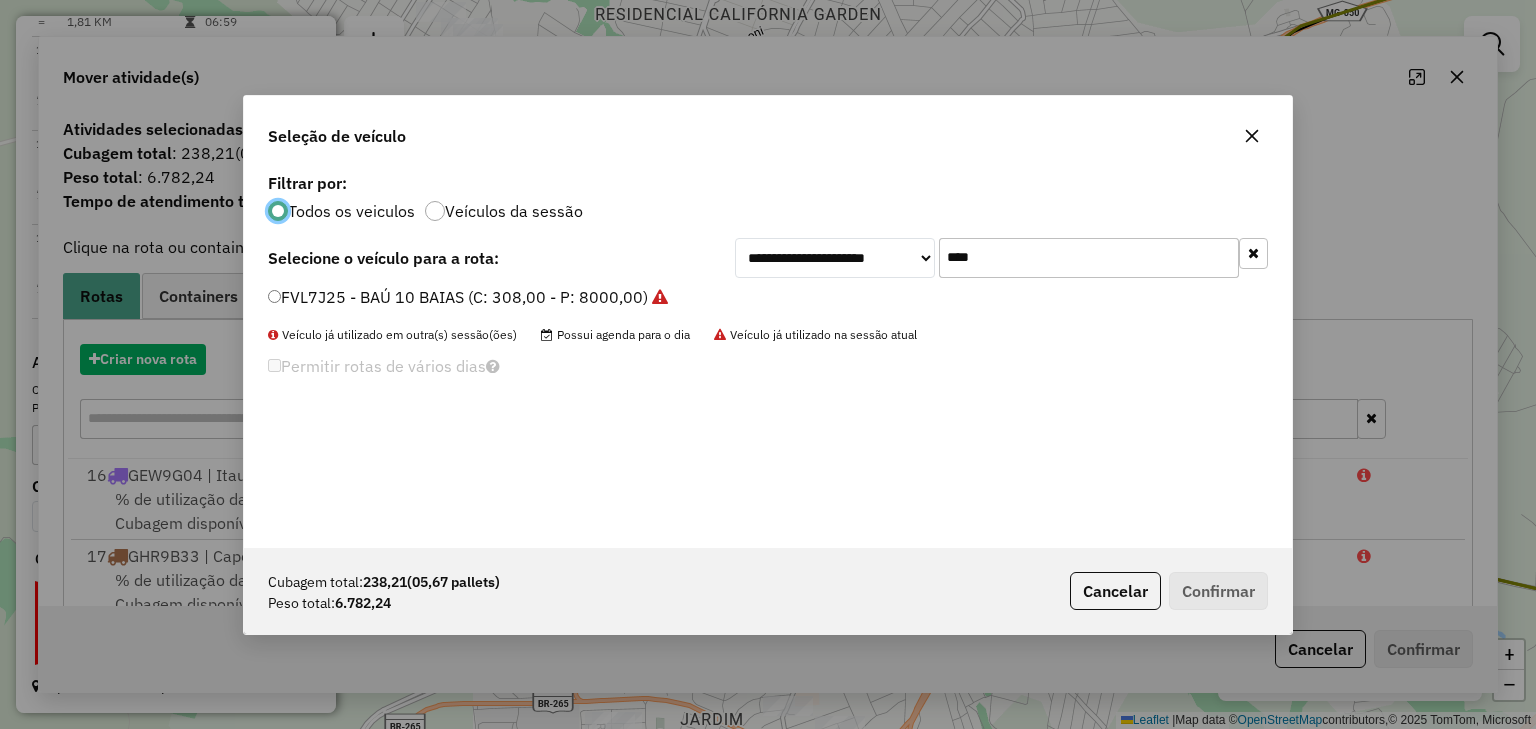 scroll, scrollTop: 10, scrollLeft: 6, axis: both 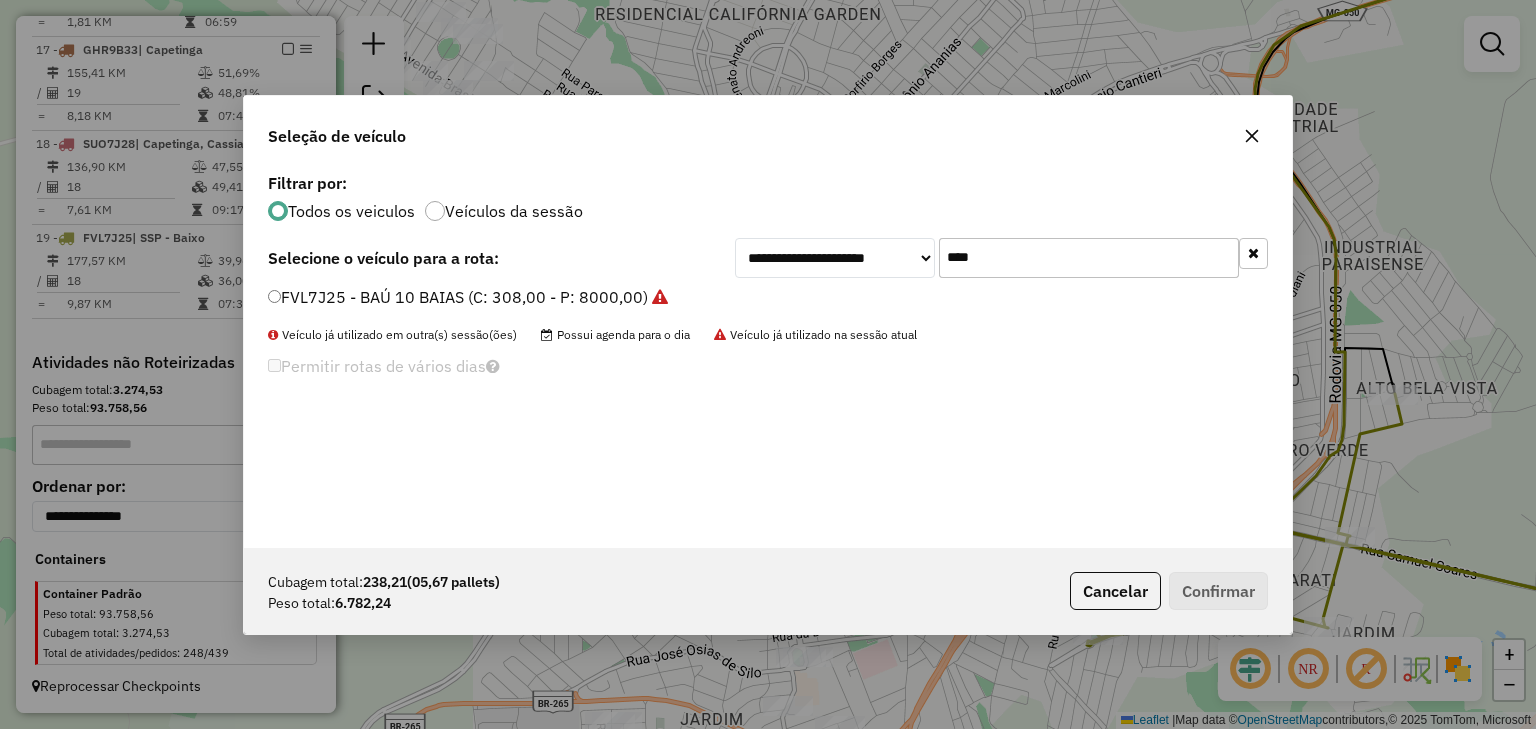drag, startPoint x: 988, startPoint y: 254, endPoint x: 877, endPoint y: 254, distance: 111 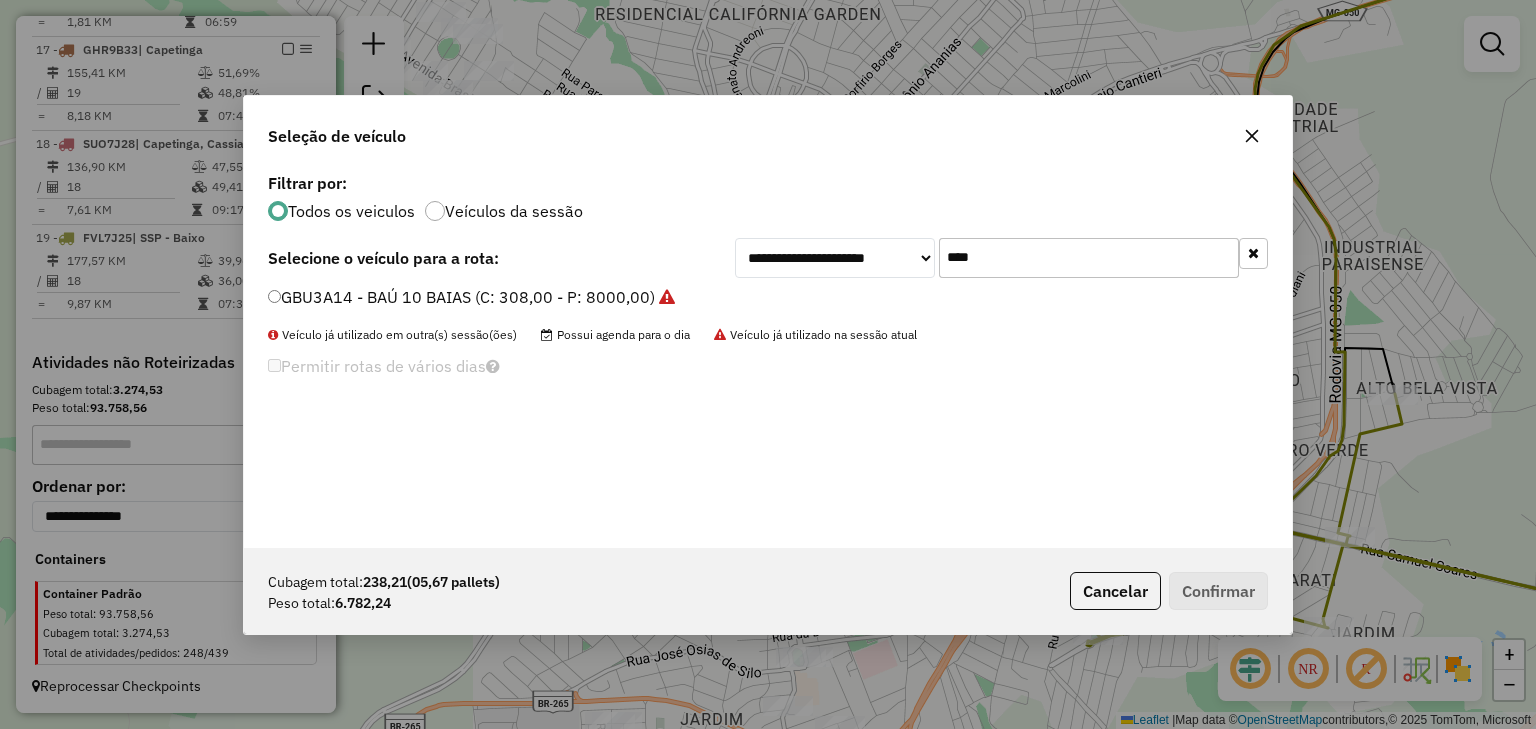 drag, startPoint x: 1007, startPoint y: 247, endPoint x: 916, endPoint y: 251, distance: 91.08787 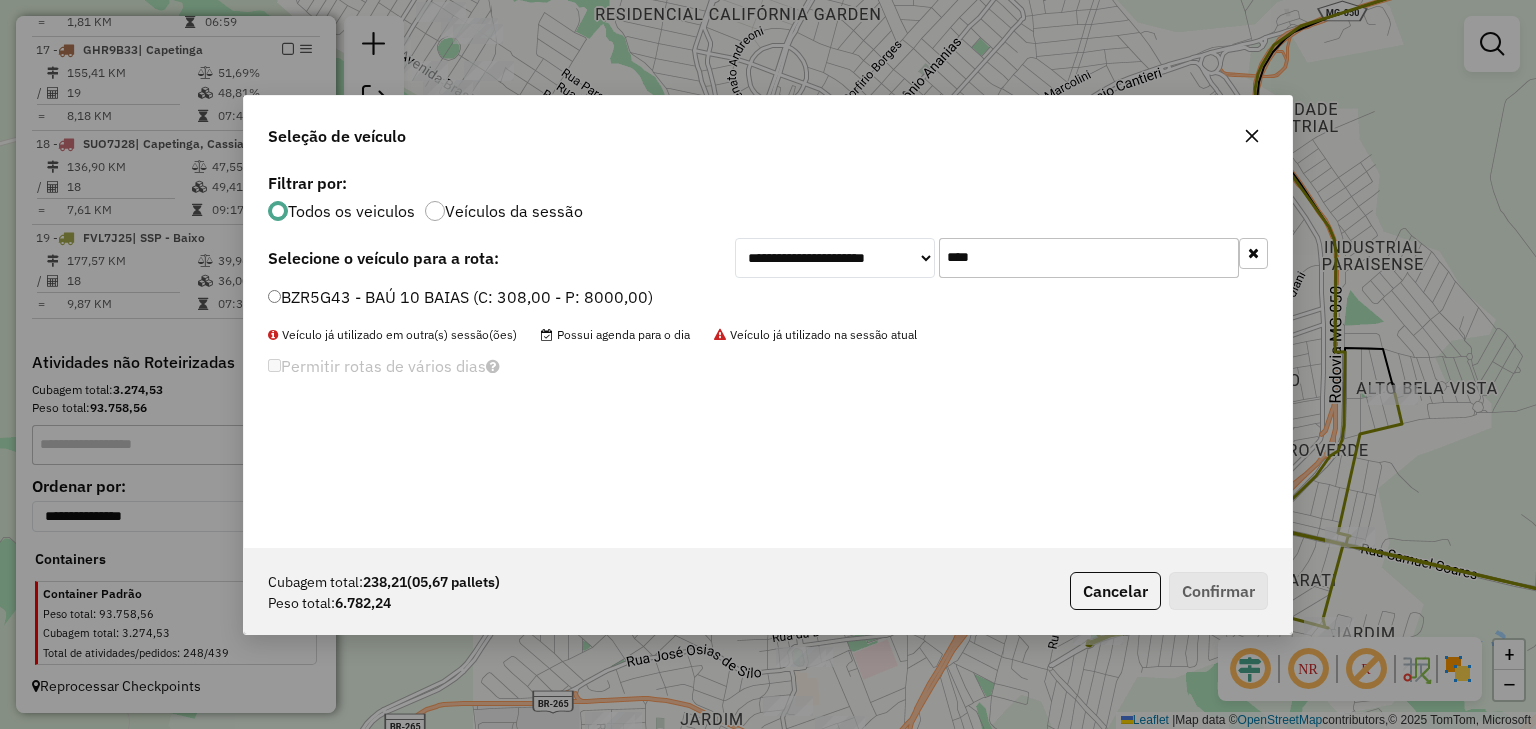 type on "****" 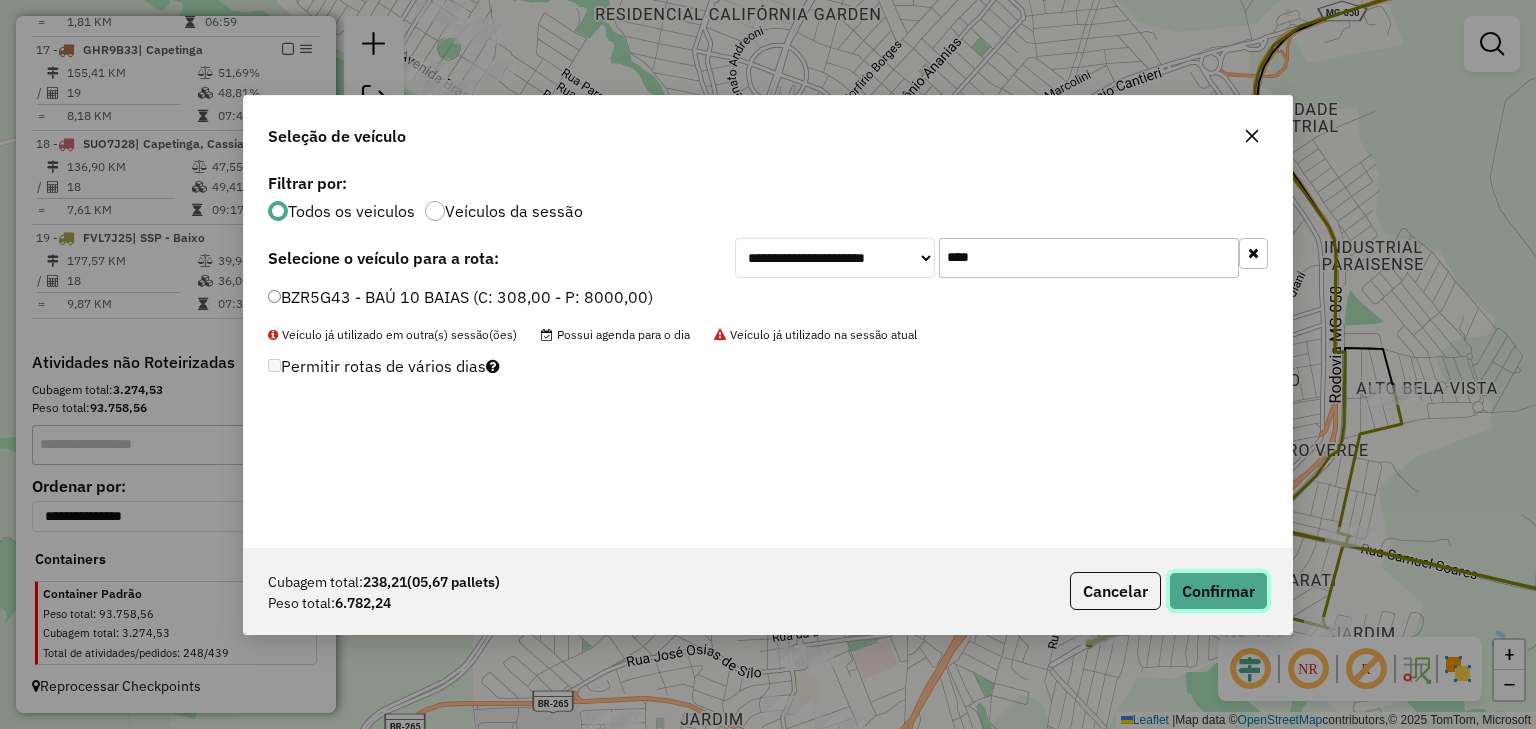 click on "Confirmar" 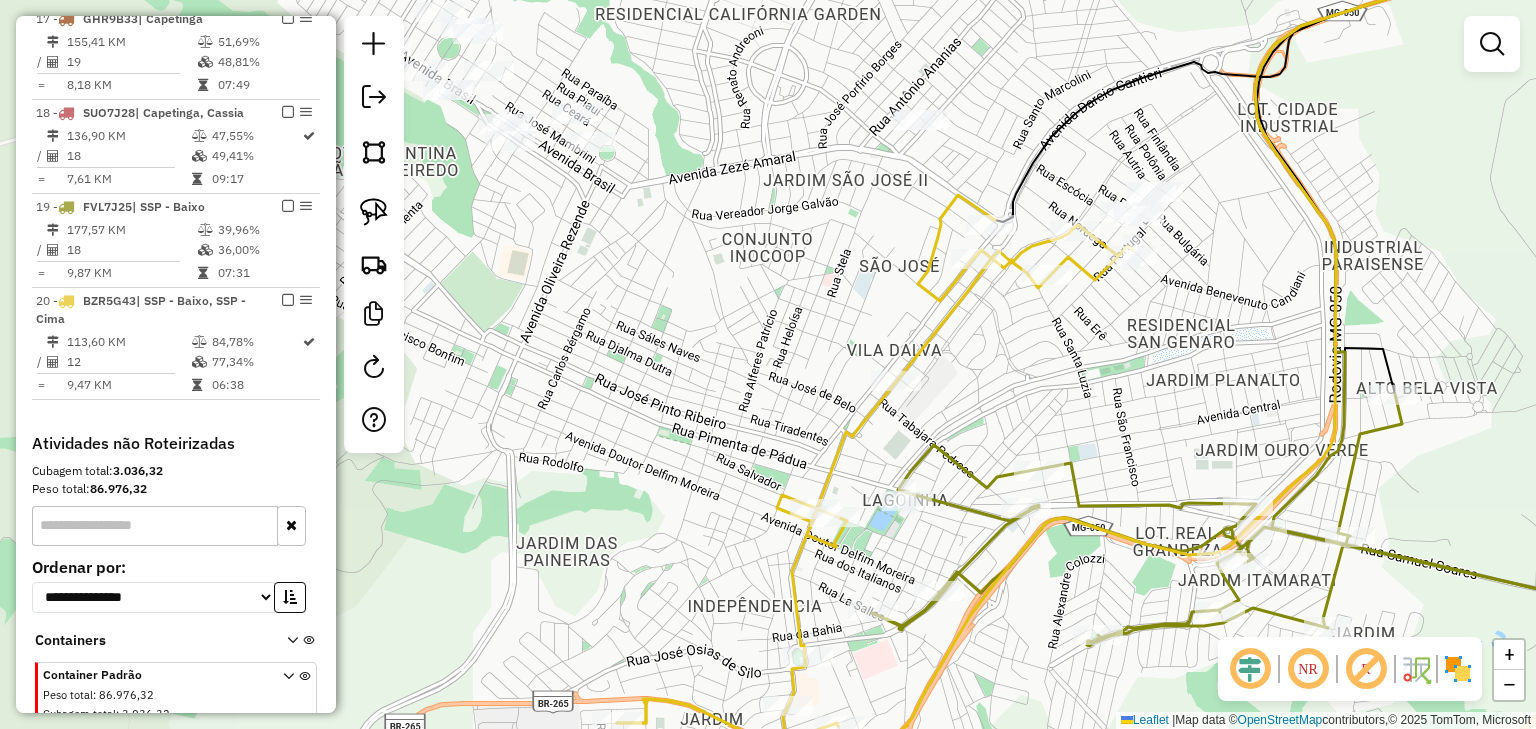 click 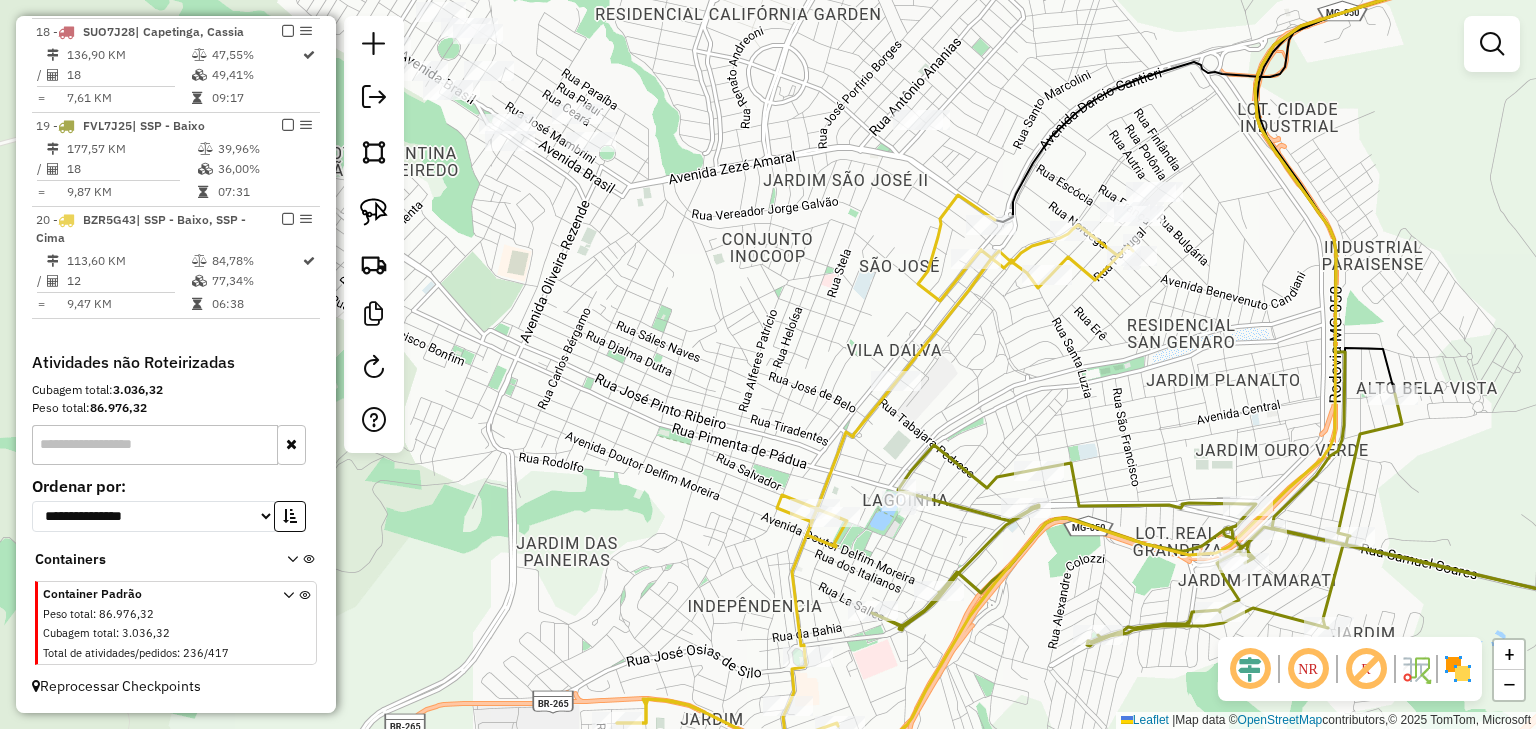 select on "*********" 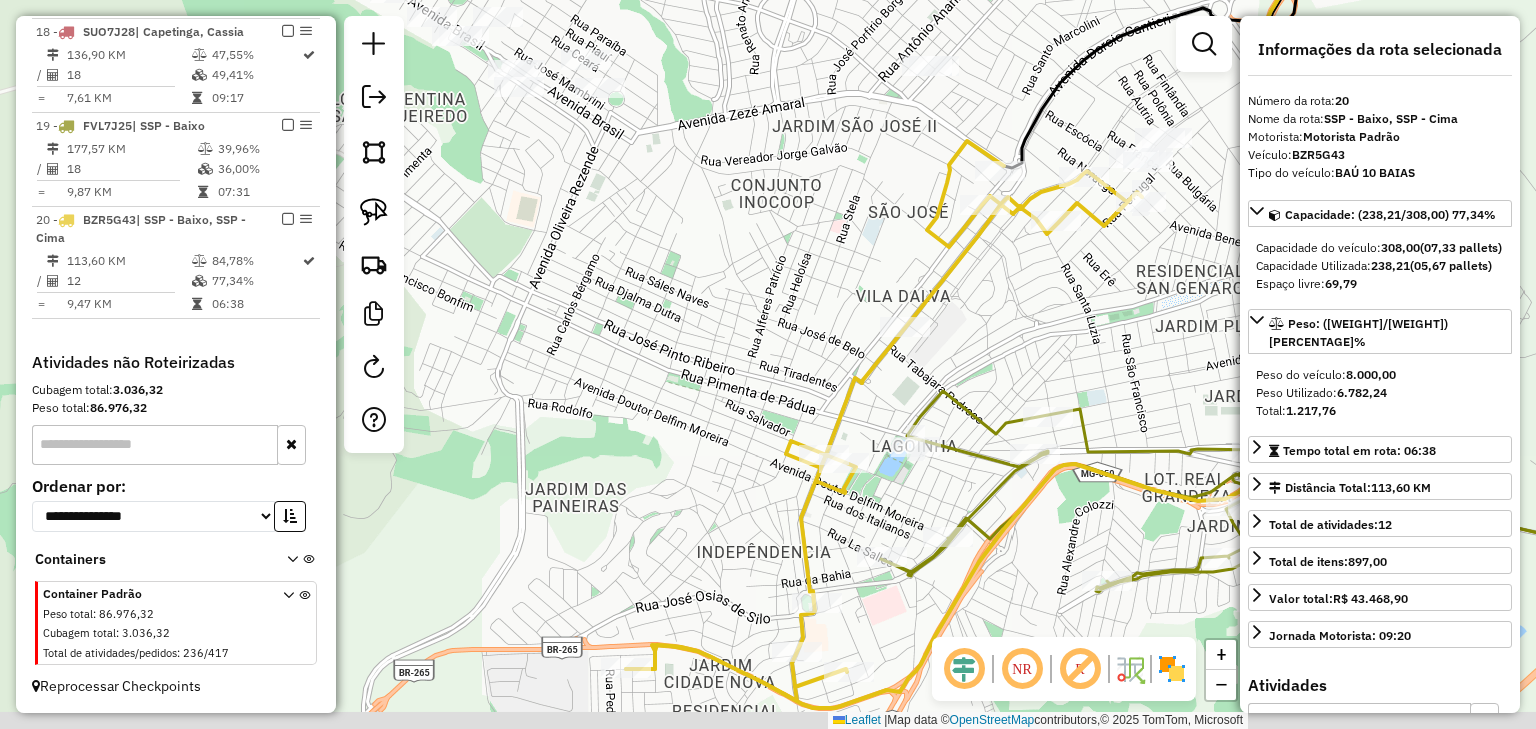 drag, startPoint x: 806, startPoint y: 350, endPoint x: 808, endPoint y: 330, distance: 20.09975 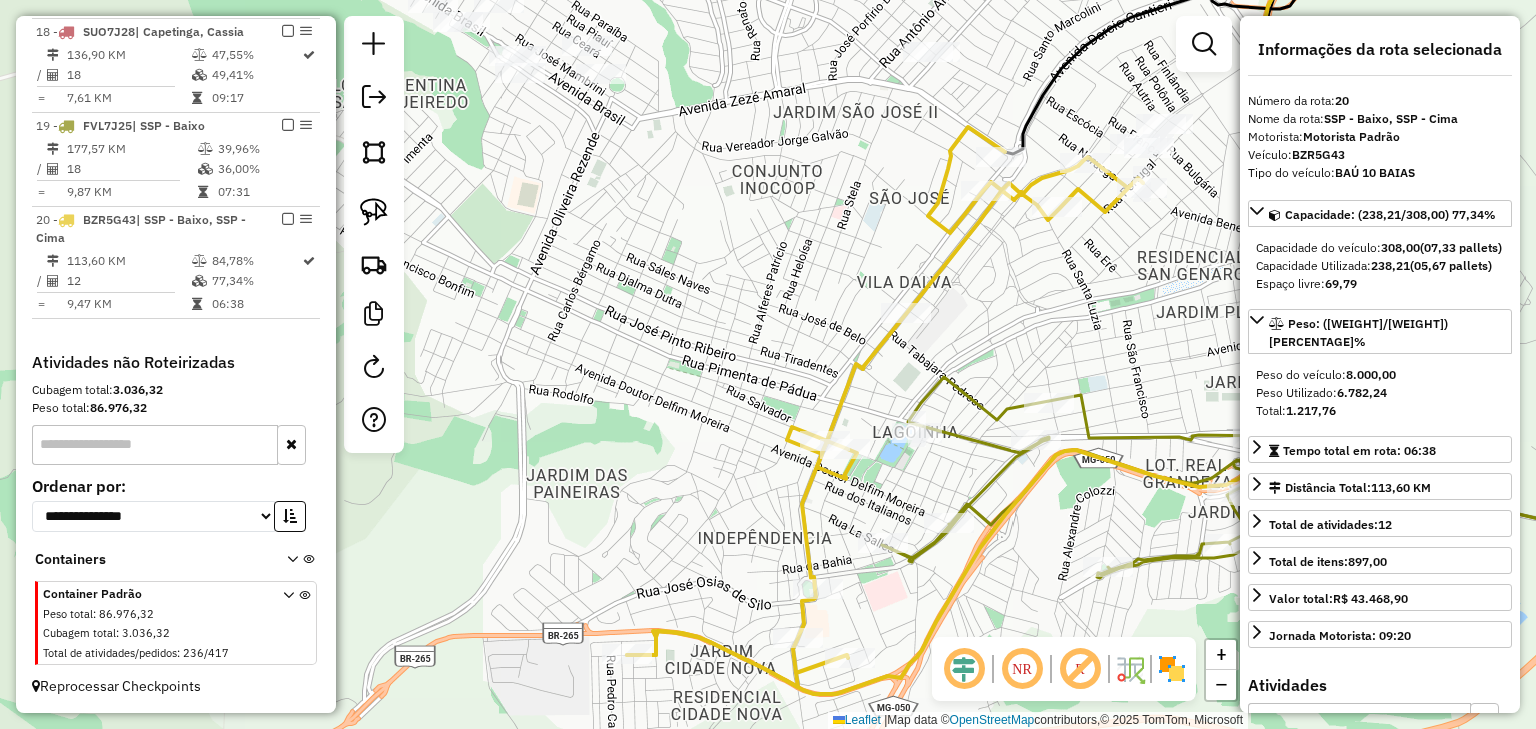 click on "Janela de atendimento Grade de atendimento Capacidade Transportadoras Veículos Cliente Pedidos  Rotas Selecione os dias de semana para filtrar as janelas de atendimento  Seg   Ter   Qua   Qui   Sex   Sáb   Dom  Informe o período da janela de atendimento: De: Até:  Filtrar exatamente a janela do cliente  Considerar janela de atendimento padrão  Selecione os dias de semana para filtrar as grades de atendimento  Seg   Ter   Qua   Qui   Sex   Sáb   Dom   Considerar clientes sem dia de atendimento cadastrado  Clientes fora do dia de atendimento selecionado Filtrar as atividades entre os valores definidos abaixo:  Peso mínimo:   Peso máximo:   Cubagem mínima:   Cubagem máxima:   De:   Até:  Filtrar as atividades entre o tempo de atendimento definido abaixo:  De:   Até:   Considerar capacidade total dos clientes não roteirizados Transportadora: Selecione um ou mais itens Tipo de veículo: Selecione um ou mais itens Veículo: Selecione um ou mais itens Motorista: Selecione um ou mais itens Nome: Rótulo:" 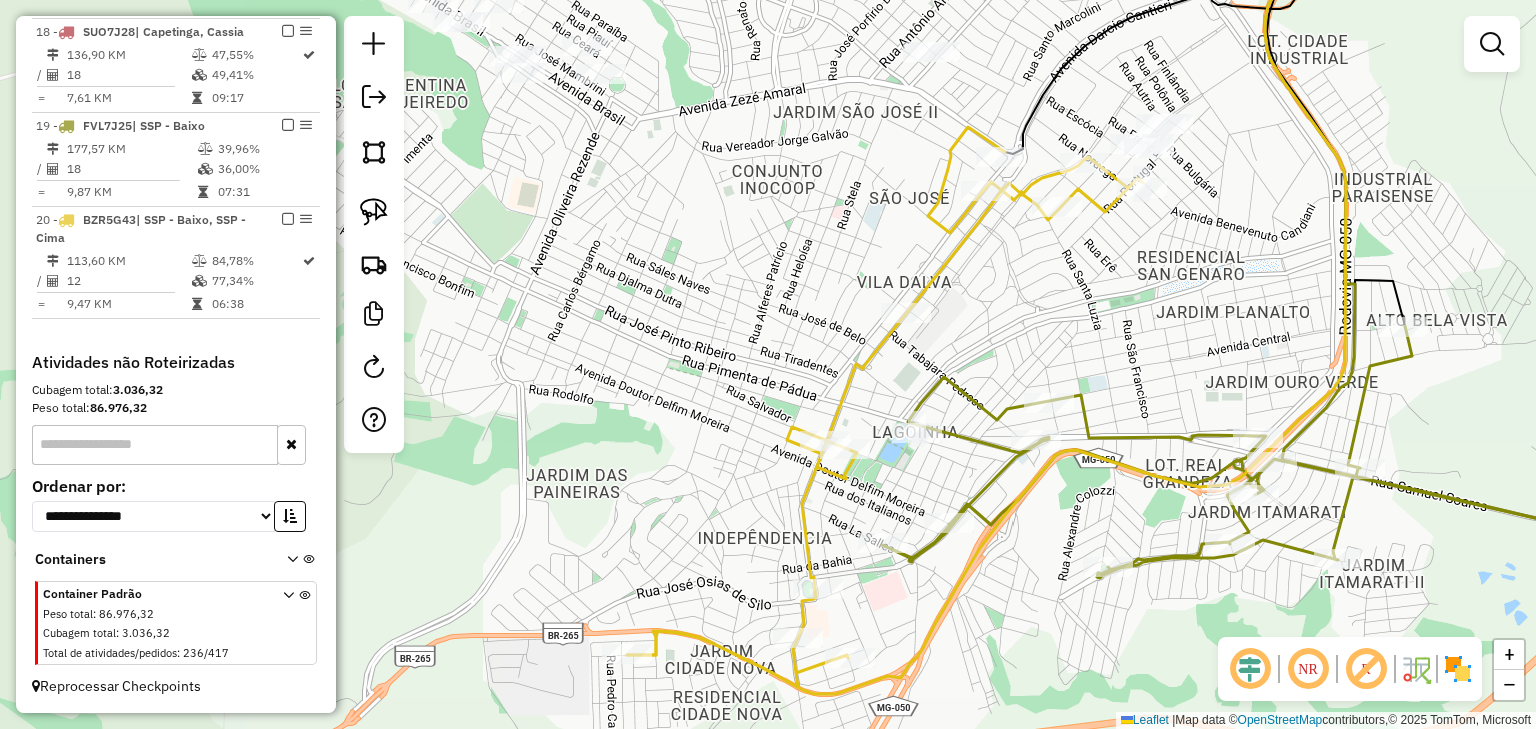 click 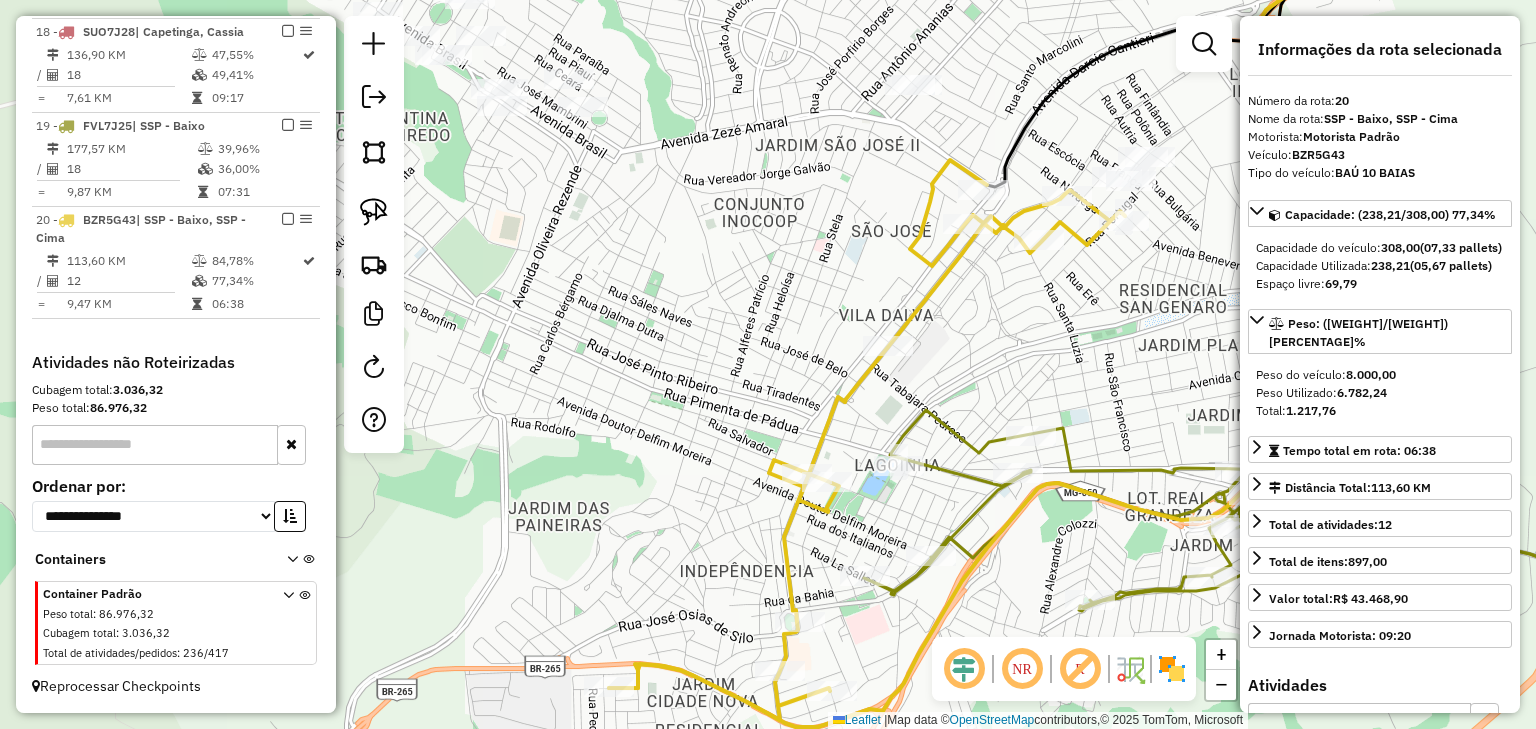 drag, startPoint x: 1046, startPoint y: 289, endPoint x: 987, endPoint y: 367, distance: 97.80082 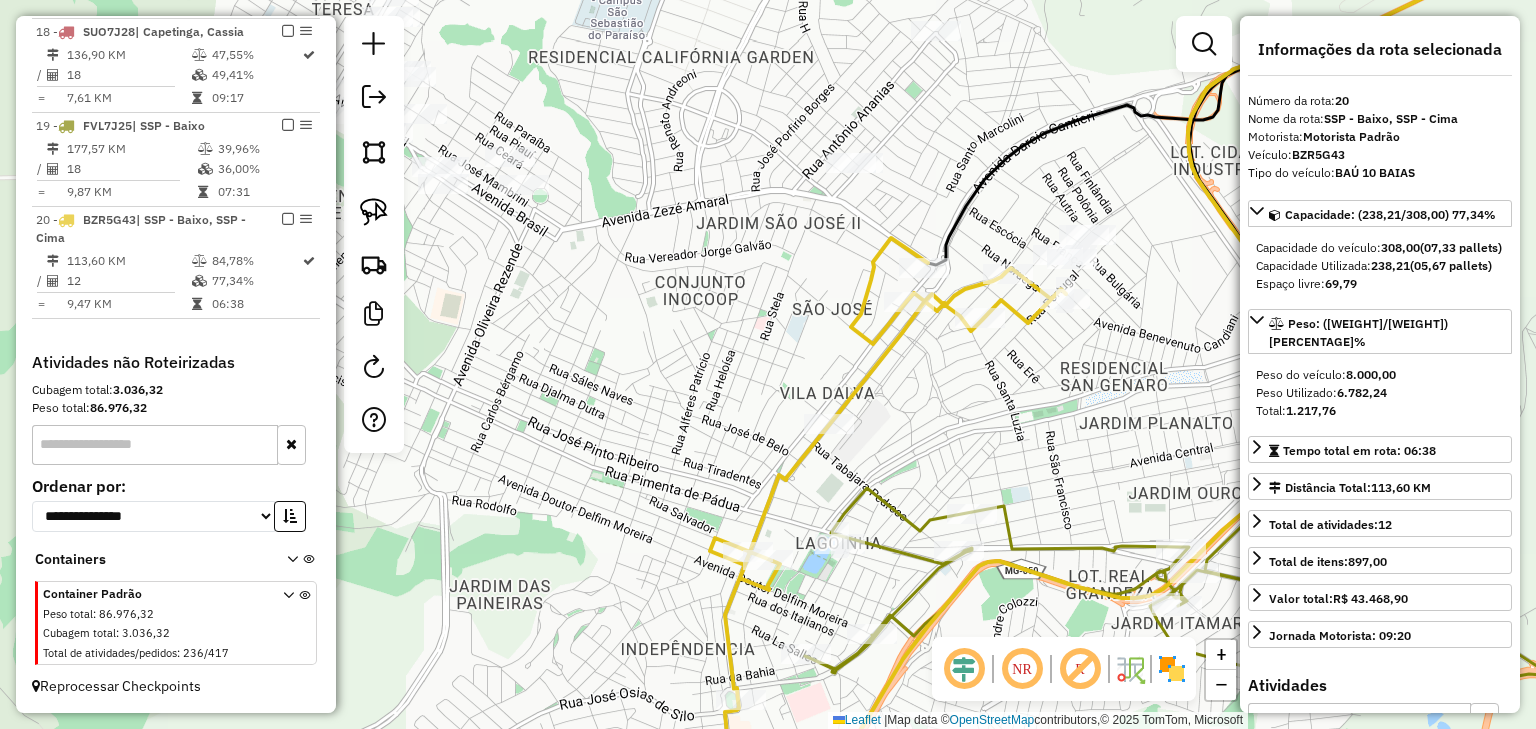 drag, startPoint x: 987, startPoint y: 367, endPoint x: 956, endPoint y: 390, distance: 38.600517 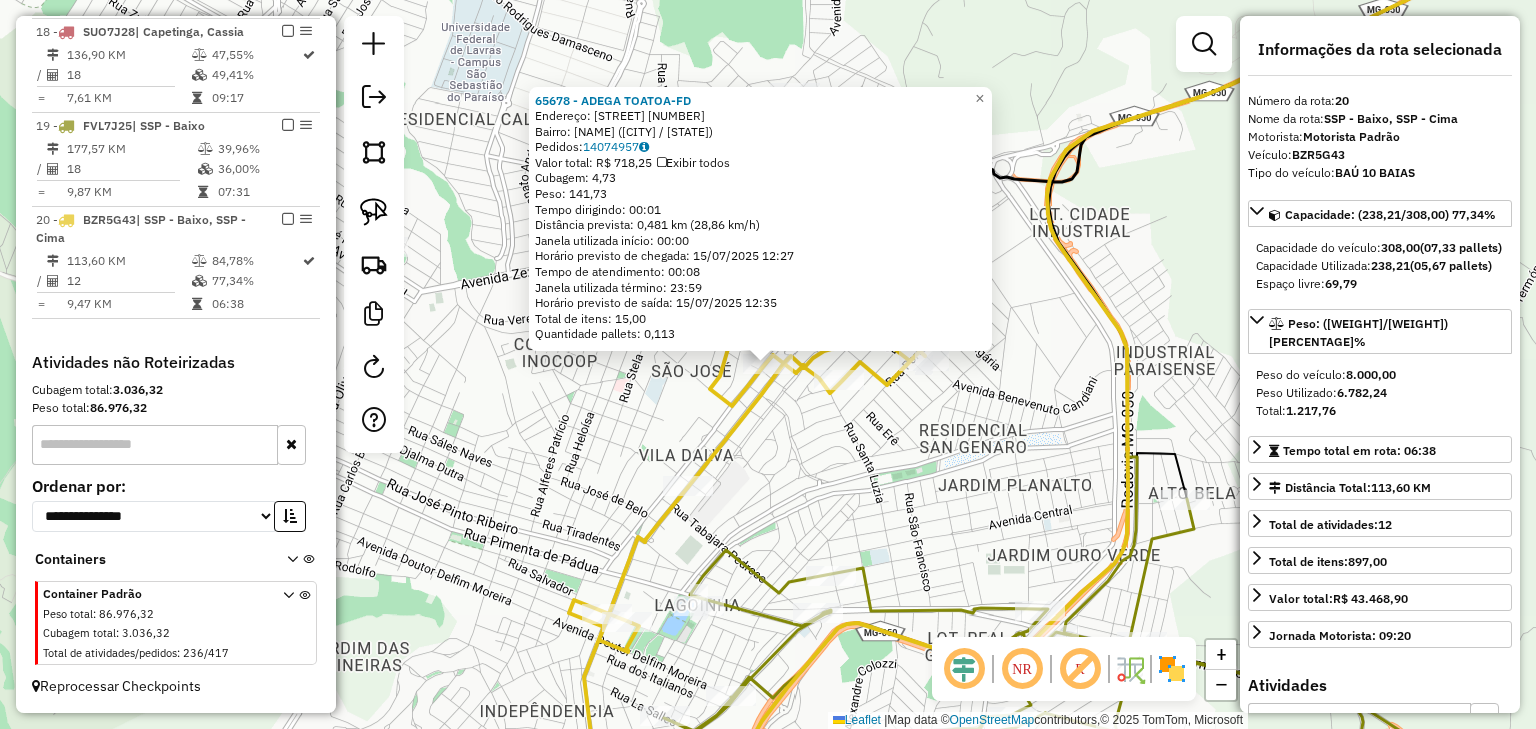 click on "[NUMBER] - [NUMBER] - [BRAND_NAME]  Endereço: [STREET_NAME] [NUMBER]   Bairro: [NEIGHBORHOOD] ([DISTRICT] / [STATE])   Pedidos:  [NUMBER]   Valor total: R$ [PRICE]   Exibir todos   Cubagem: [NUMBER]  Peso: [NUMBER]  Tempo dirigindo: [TIME]   Distância prevista: [DISTANCE] ([SPEED])   Janela utilizada início: [TIME]   Horário previsto de chegada: [DATE] [TIME]   Tempo de atendimento: [TIME]   Janela utilizada término: [TIME]   Horário previsto de saída: [DATE] [TIME]   Total de itens: [NUMBER]   Quantidade pallets: [NUMBER]  × Janela de atendimento Grade de atendimento Capacidade Transportadoras Veículos Cliente Pedidos  Rotas Selecione os dias de semana para filtrar as janelas de atendimento  Seg   Ter   Qua   Qui   Sex   Sáb   Dom  Informe o período da janela de atendimento: De: Até:  Filtrar exatamente a janela do cliente  Considerar janela de atendimento padrão  Selecione os dias de semana para filtrar as grades de atendimento  Seg   Ter   Qua   Qui   Sex   Sáb   Dom   Peso mínimo:   Peso máximo:   De:   De:" 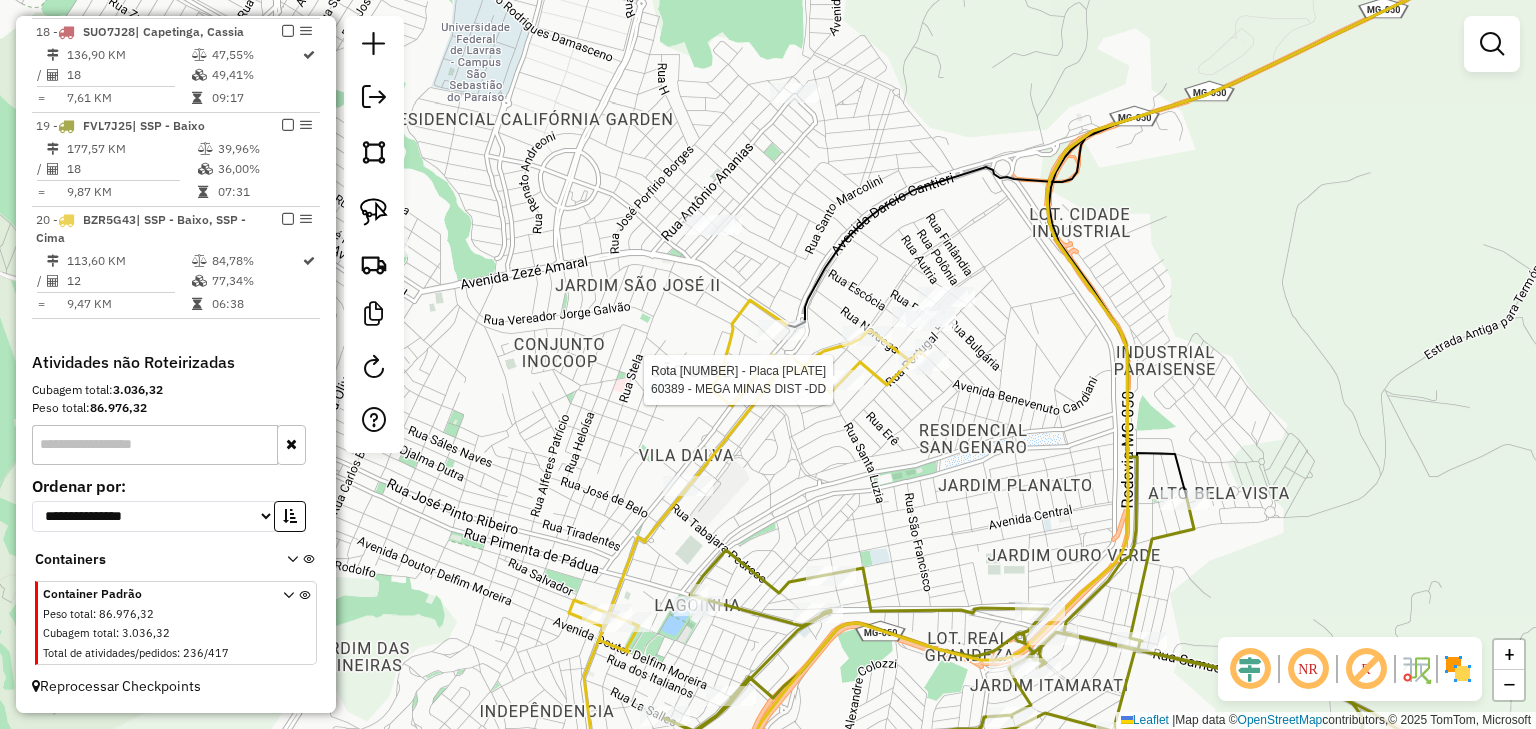 select on "*********" 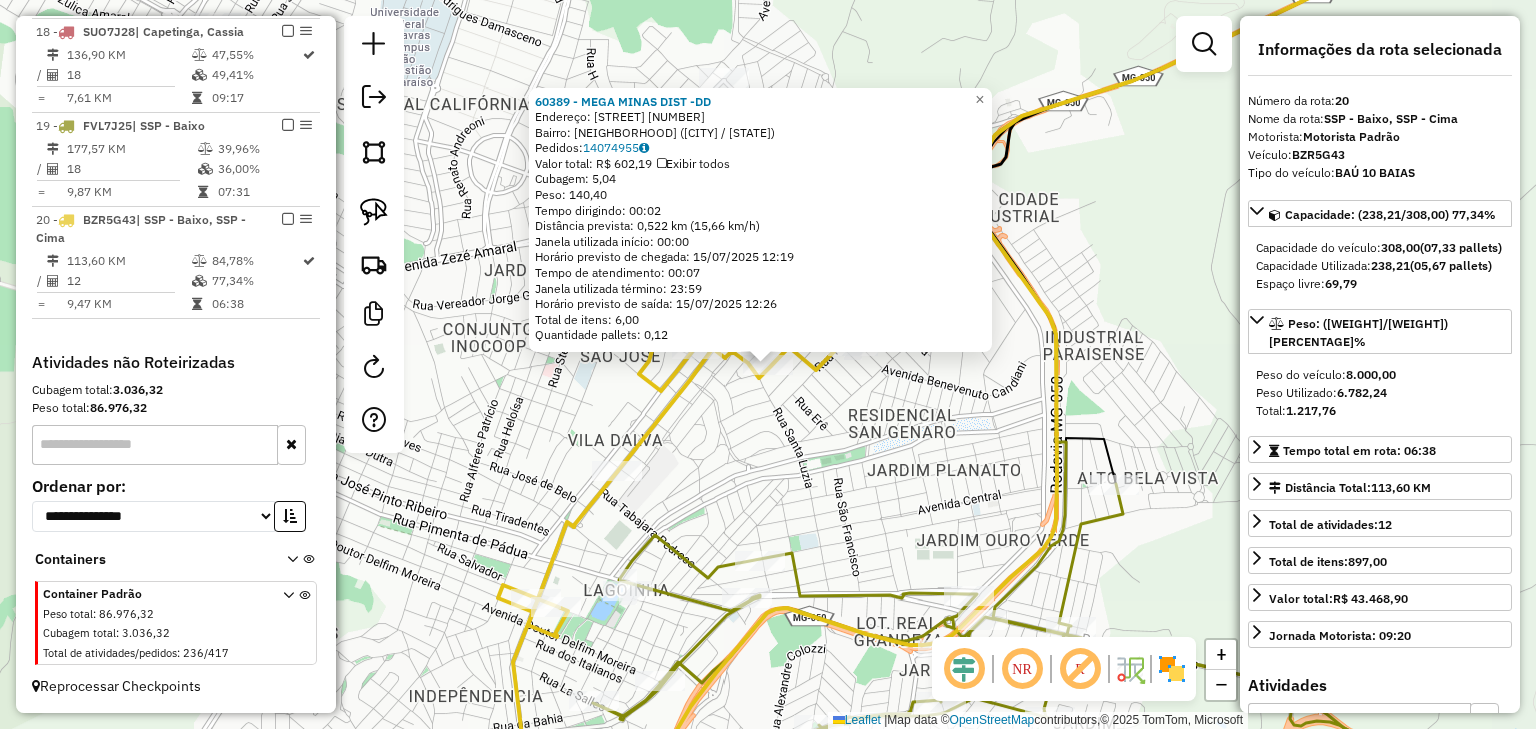click on "60389 - [NAME] -DD Endereço: [STREET] [NUMBER] Bairro: [NEIGHBORHOOD] ([CITY] / [STATE]) Pedidos: 14074955 Valor total: R$ [PRICE] Exibir todos Cubagem: [CUBAGE] Peso: [WEIGHT] Tempo dirigindo: [TIME] Distância prevista: [DISTANCE] Janela utilizada início: [TIME] Horário previsto de chegada: [DATE] [TIME] Tempo de atendimento: [TIME] Janela utilizada término: [TIME] Horário previsto de saída: [DATE] [TIME] Total de itens: [ITEMS] Quantidade pallets: [PALLETS] × Janela de atendimento Grade de atendimento Capacidade Transportadoras Veículos Cliente Pedidos Rotas Selecione os dias de semana para filtrar as janelas de atendimento Seg Ter Qua Qui Sex Sáb Dom Informe o período da janela de atendimento: De: Até: Filtrar exatamente a janela do cliente Considerar janela de atendimento padrão Selecione os dias de semana para filtrar as grades de atendimento Seg Ter Qua Qui Sex Sáb Dom Peso mínimo: Peso máximo: De: De:" 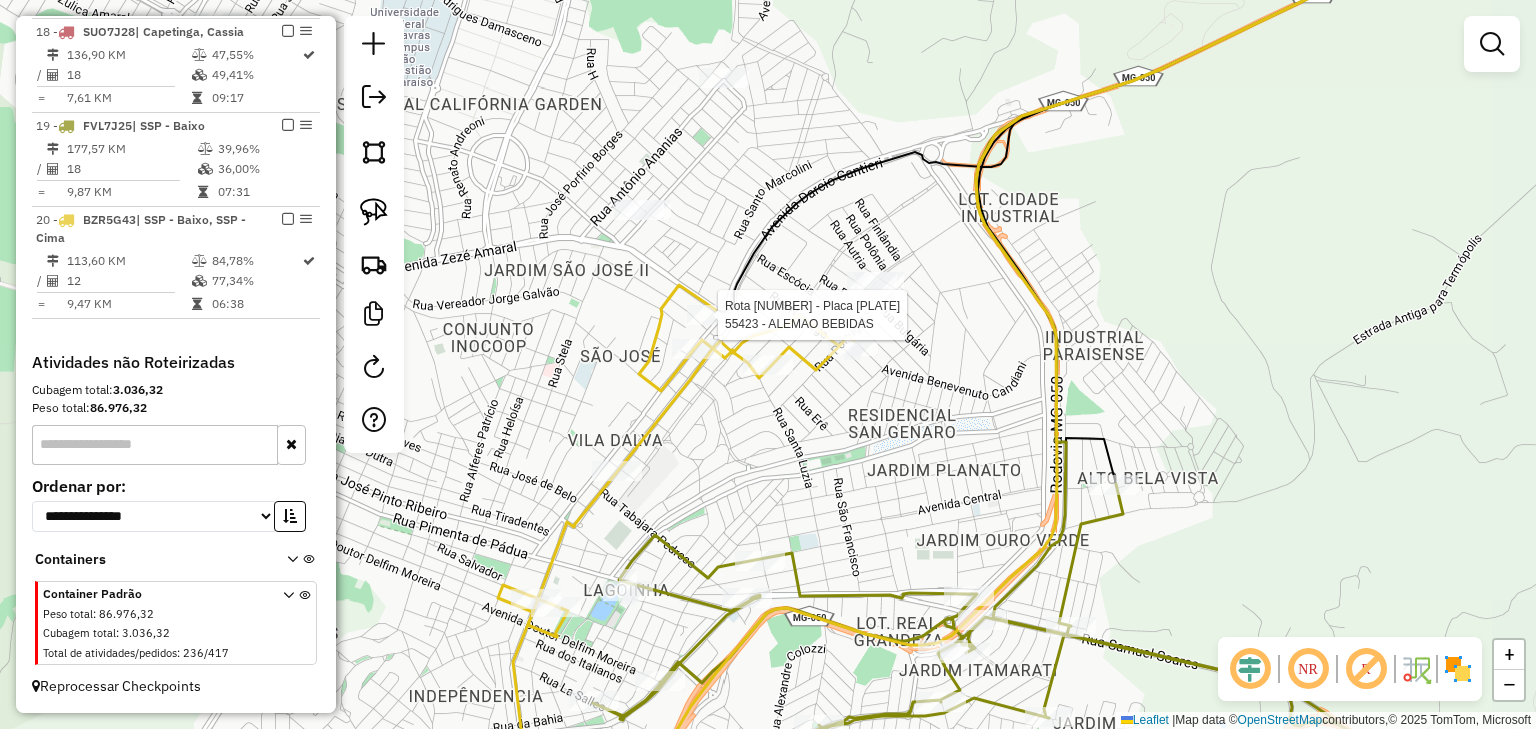 select on "*********" 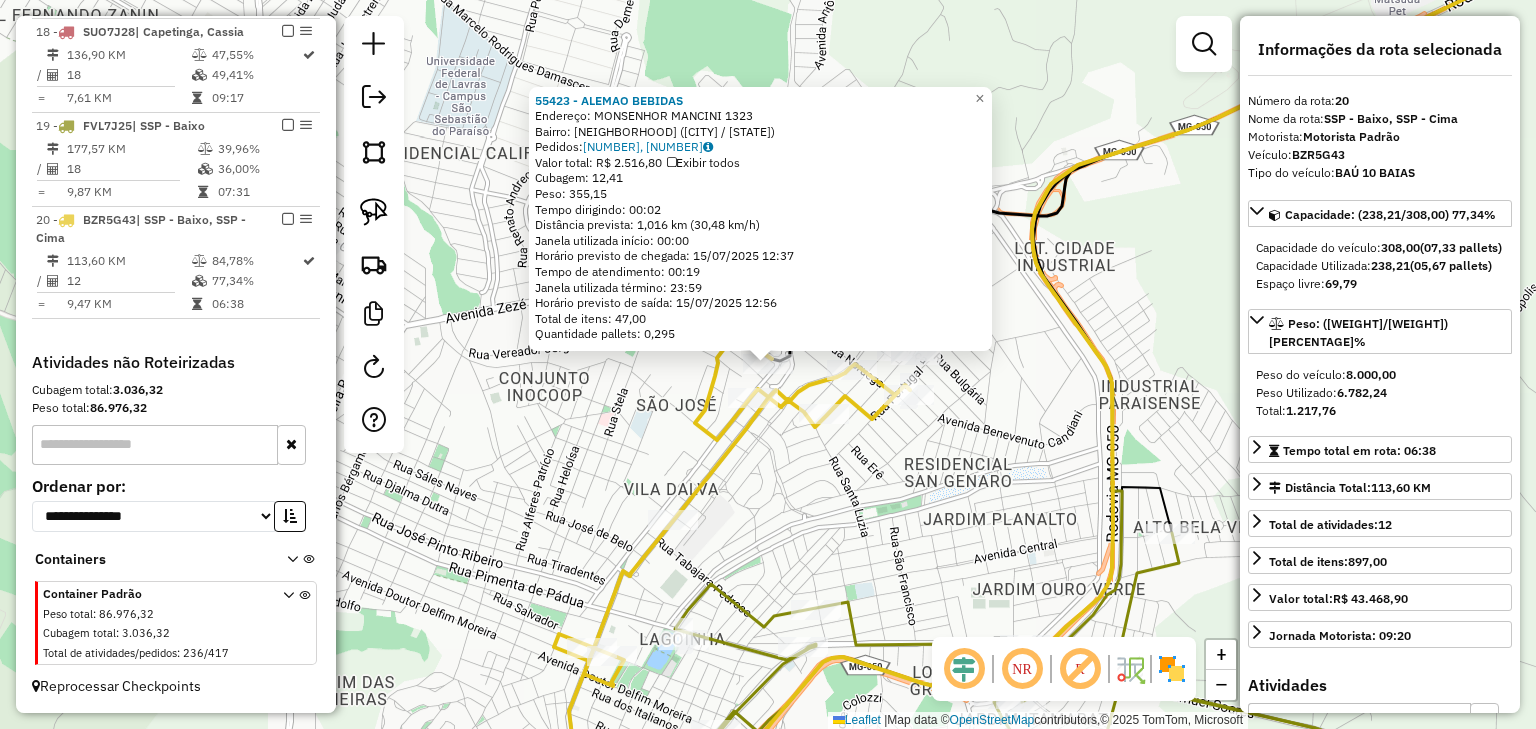 click on "Rota 20 - Placa [PLATE]  60389 - MEGA MINAS DIST  -DD 55423 - ALEMAO BEBIDAS  Endereço:  [STREET_NAME] [NUMBER]   Bairro: [NEIGHBORHOOD] ([CITY] / [STATE])   Pedidos:  [ORDER_ID], [ORDER_ID]   Valor total: R$ 2.516,80   Exibir todos   Cubagem: 12,41  Peso: 355,15  Tempo dirigindo: 00:02   Distância prevista: 1,016 km (30,48 km/h)   Janela utilizada início: 00:00   Horário previsto de chegada: [DATE] [TIME]   Tempo de atendimento: 00:19   Janela utilizada término: 23:59   Horário previsto de saída: [DATE] [TIME]   Total de itens: 47,00   Quantidade pallets: 0,295  × Janela de atendimento Grade de atendimento Capacidade Transportadoras Veículos Cliente Pedidos  Rotas Selecione os dias de semana para filtrar as janelas de atendimento  Seg   Ter   Qua   Qui   Sex   Sáb   Dom  Informe o período da janela de atendimento: De: Até:  Filtrar exatamente a janela do cliente  Considerar janela de atendimento padrão  Selecione os dias de semana para filtrar as grades de atendimento  Seg   Ter  De:" 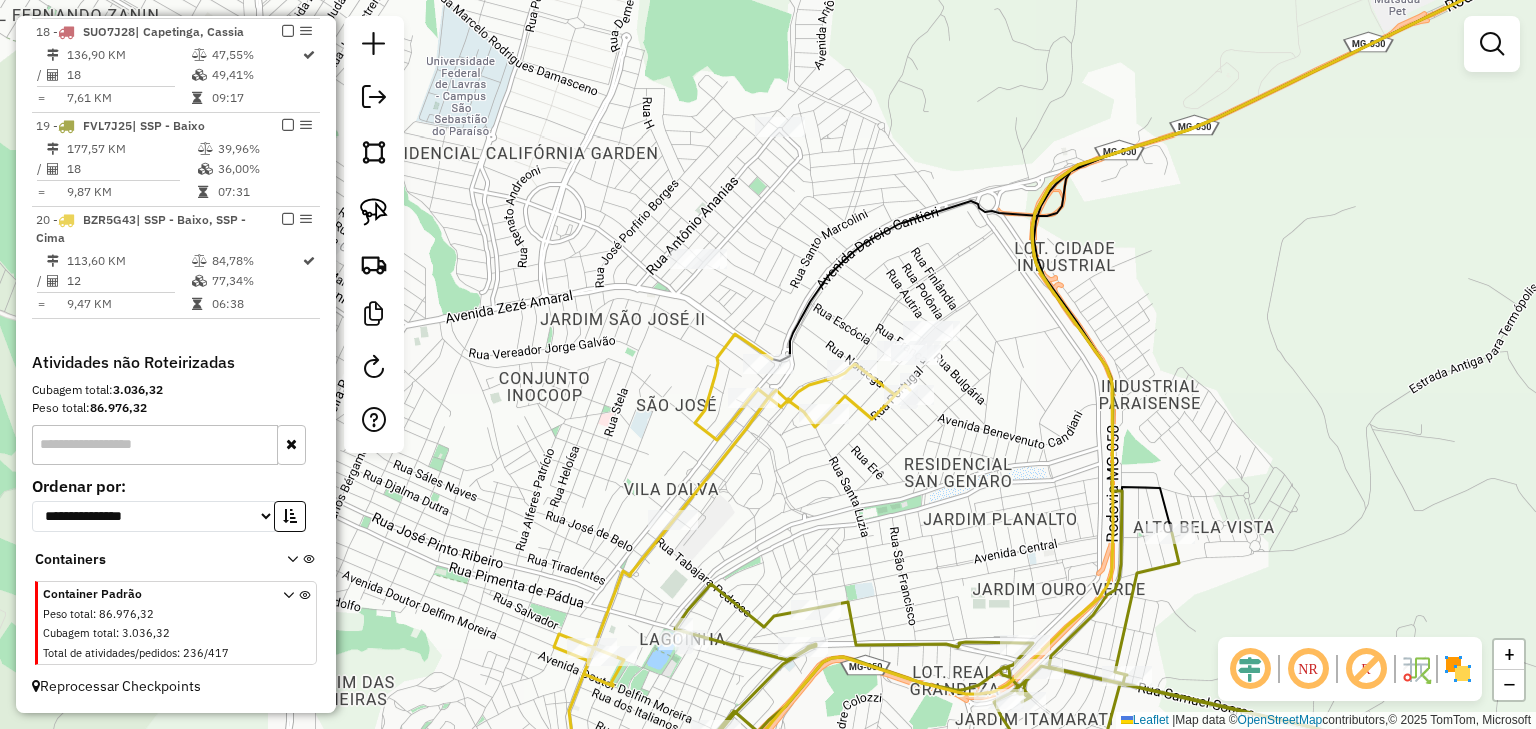 select on "*********" 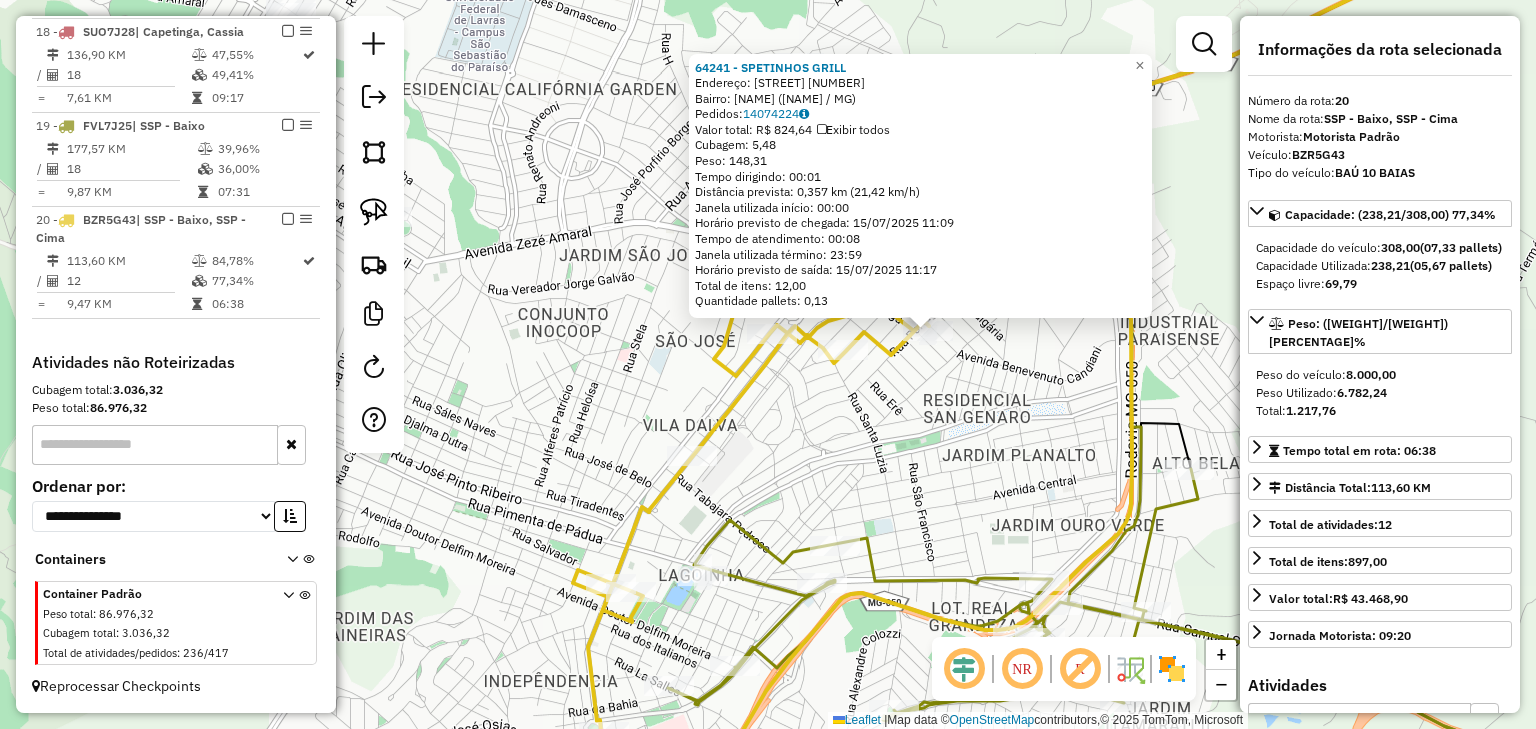 drag, startPoint x: 808, startPoint y: 453, endPoint x: 1029, endPoint y: 408, distance: 225.53491 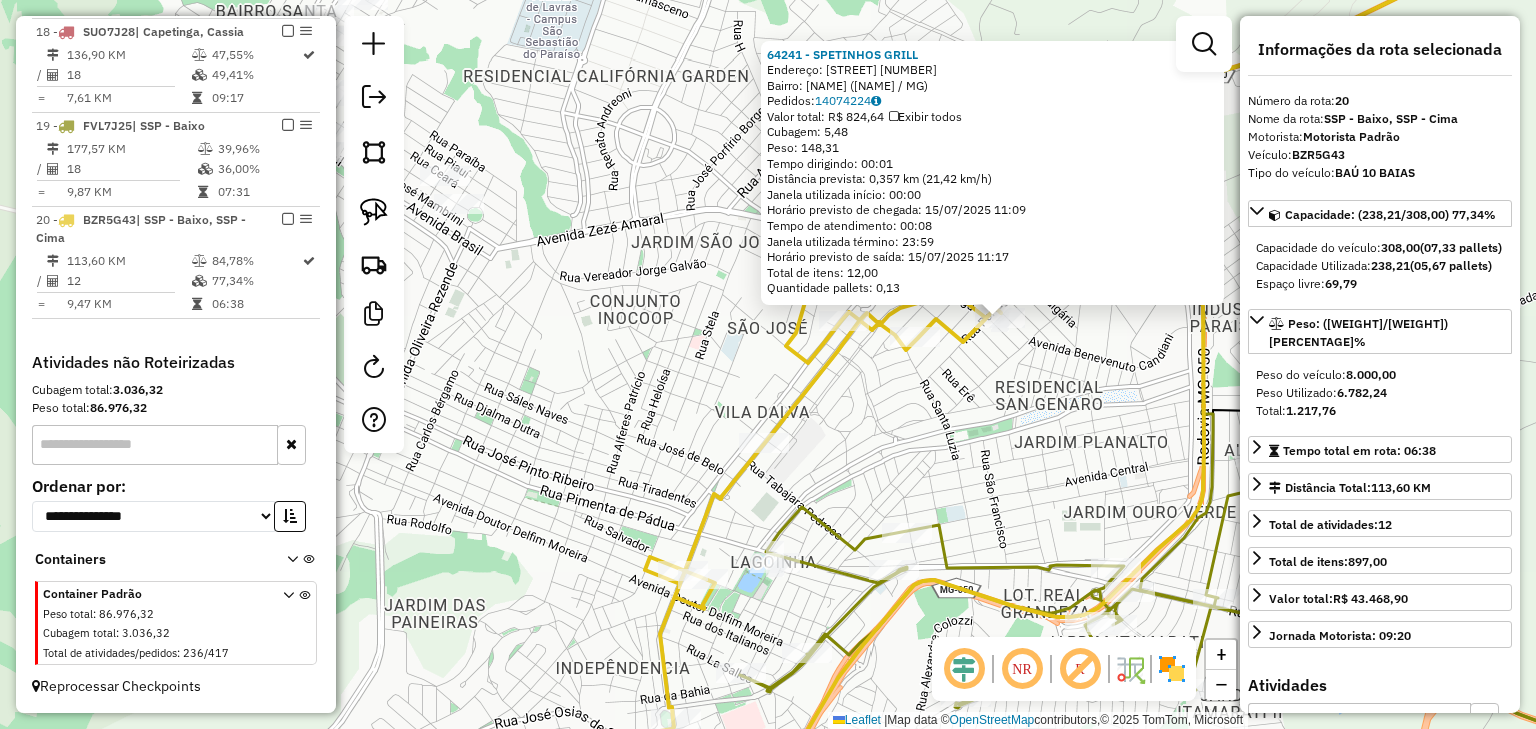 click on "[NUMBER] - [BRAND_NAME] - [INITIALS]  Endereço: [STREET_NAME] [NUMBER]   Bairro: [NEIGHBORHOOD] ([DISTRICT] / [STATE])   Pedidos:  [NUMBER]   Valor total: R$ [PRICE]   Exibir todos   Cubagem: [NUMBER]  Peso: [NUMBER]  Tempo dirigindo: [TIME]   Distância prevista: [DISTANCE] ([SPEED])   Janela utilizada início: [TIME]   Horário previsto de chegada: [DATE] [TIME]   Tempo de atendimento: [TIME]   Janela utilizada término: [TIME]   Horário previsto de saída: [DATE] [TIME]   Total de itens: [NUMBER]   Quantidade pallets: [NUMBER]  × Janela de atendimento Grade de atendimento Capacidade Transportadoras Veículos Cliente Pedidos  Rotas Selecione os dias de semana para filtrar as janelas de atendimento  Seg   Ter   Qua   Qui   Sex   Sáb   Dom  Informe o período da janela de atendimento: De: Até:  Filtrar exatamente a janela do cliente  Considerar janela de atendimento padrão  Selecione os dias de semana para filtrar as grades de atendimento  Seg   Ter   Qua   Qui   Sex   Sáb   Dom   Clientes fora do dia de atendimento selecionado" 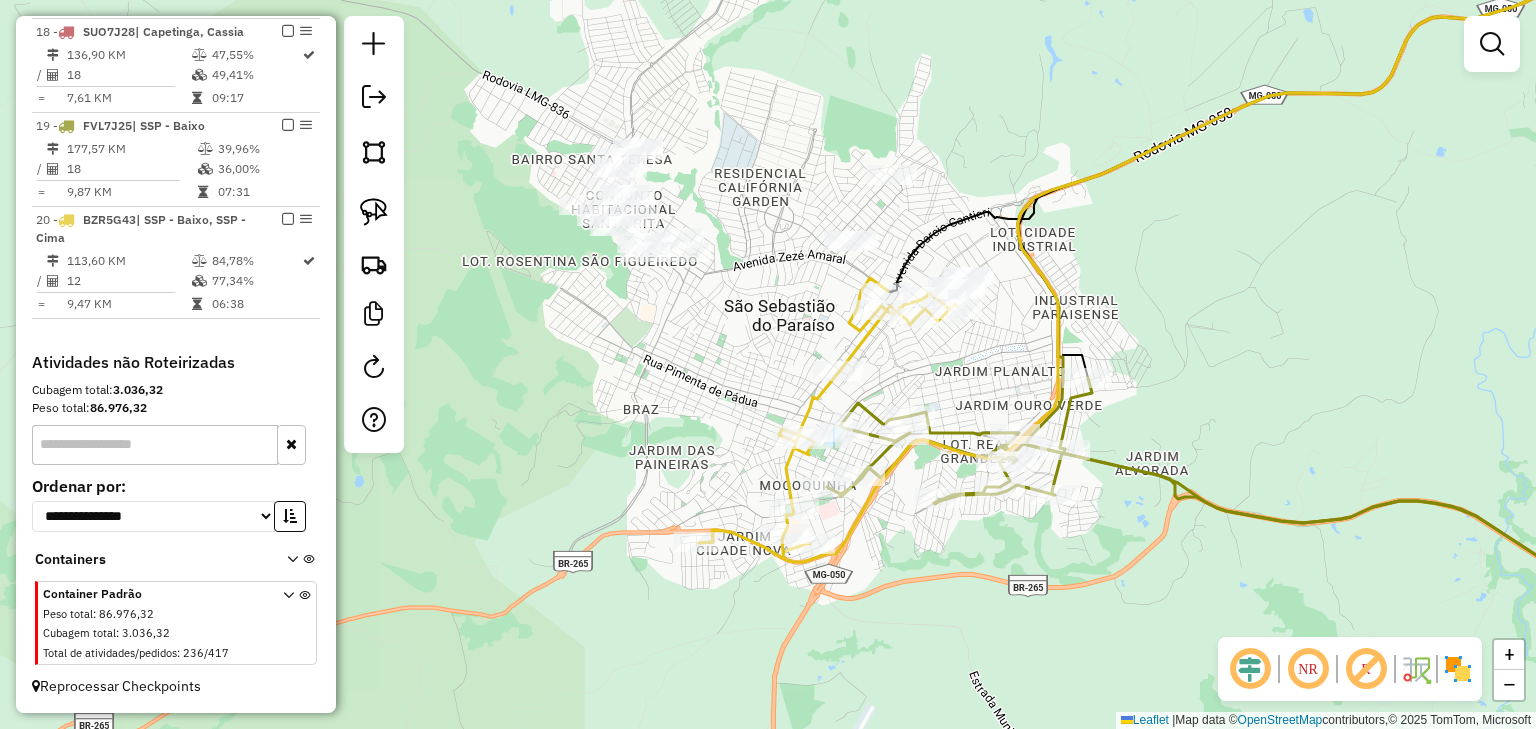 drag, startPoint x: 899, startPoint y: 370, endPoint x: 926, endPoint y: 329, distance: 49.09175 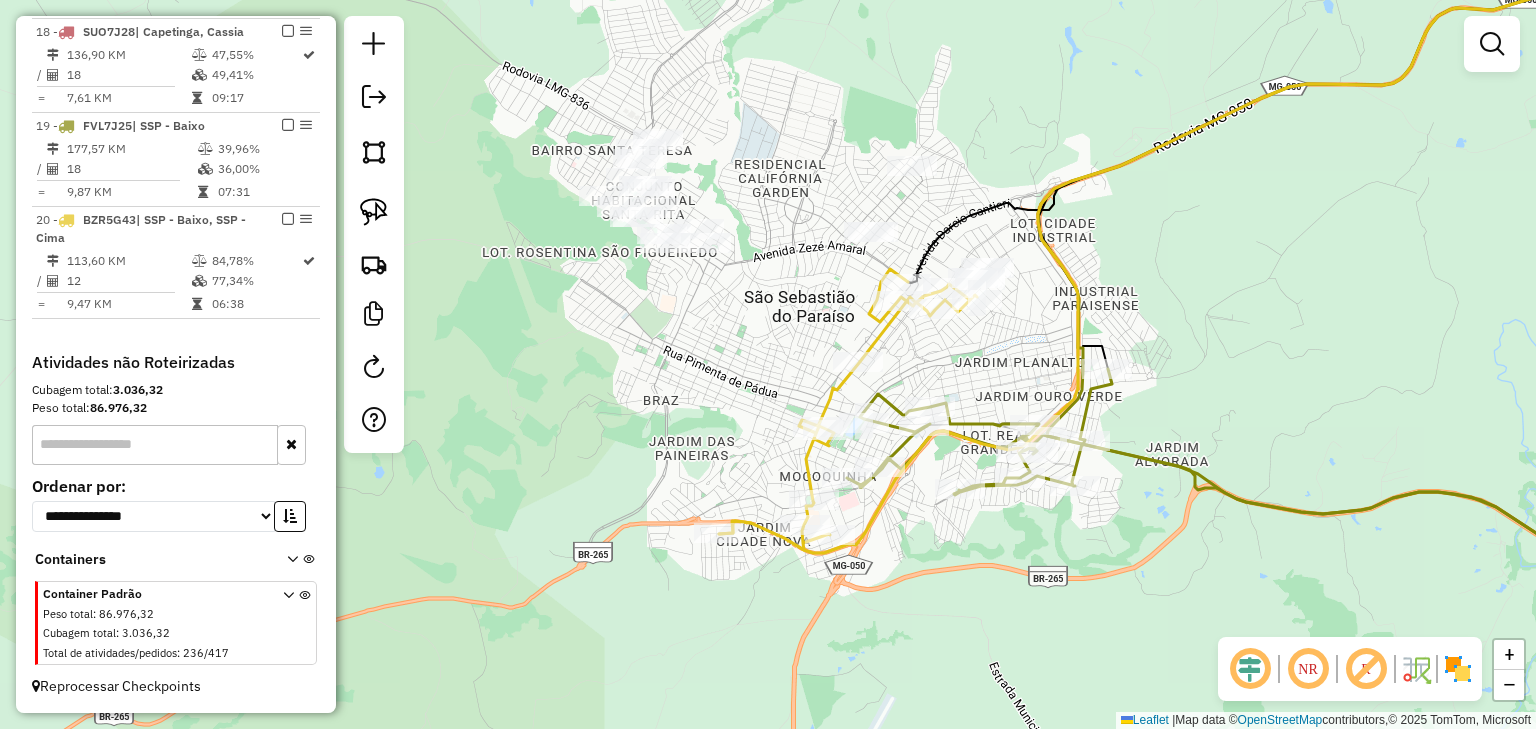 drag, startPoint x: 725, startPoint y: 330, endPoint x: 739, endPoint y: 380, distance: 51.92302 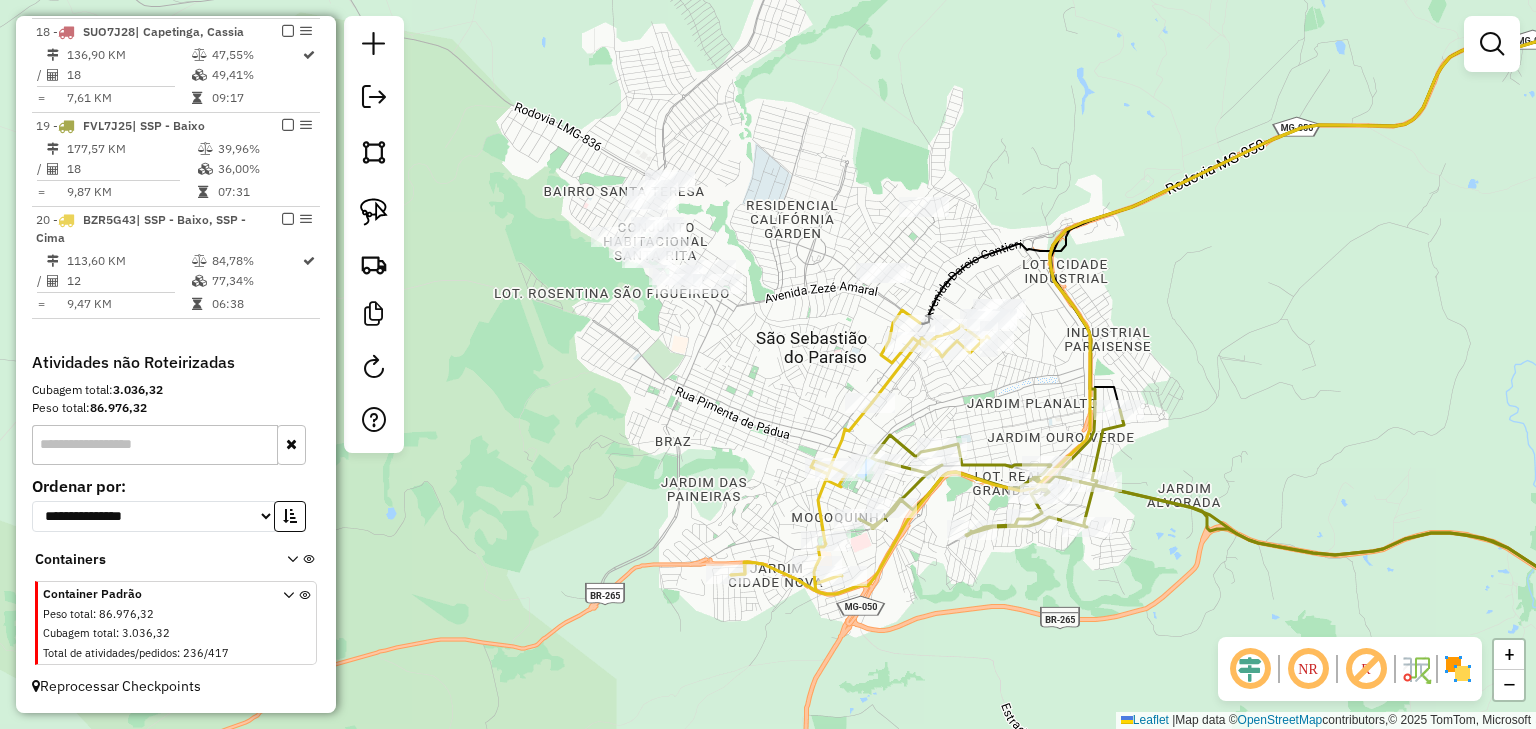click on "Janela de atendimento Grade de atendimento Capacidade Transportadoras Veículos Cliente Pedidos  Rotas Selecione os dias de semana para filtrar as janelas de atendimento  Seg   Ter   Qua   Qui   Sex   Sáb   Dom  Informe o período da janela de atendimento: De: Até:  Filtrar exatamente a janela do cliente  Considerar janela de atendimento padrão  Selecione os dias de semana para filtrar as grades de atendimento  Seg   Ter   Qua   Qui   Sex   Sáb   Dom   Considerar clientes sem dia de atendimento cadastrado  Clientes fora do dia de atendimento selecionado Filtrar as atividades entre os valores definidos abaixo:  Peso mínimo:   Peso máximo:   Cubagem mínima:   Cubagem máxima:   De:   Até:  Filtrar as atividades entre o tempo de atendimento definido abaixo:  De:   Até:   Considerar capacidade total dos clientes não roteirizados Transportadora: Selecione um ou mais itens Tipo de veículo: Selecione um ou mais itens Veículo: Selecione um ou mais itens Motorista: Selecione um ou mais itens Nome: Rótulo:" 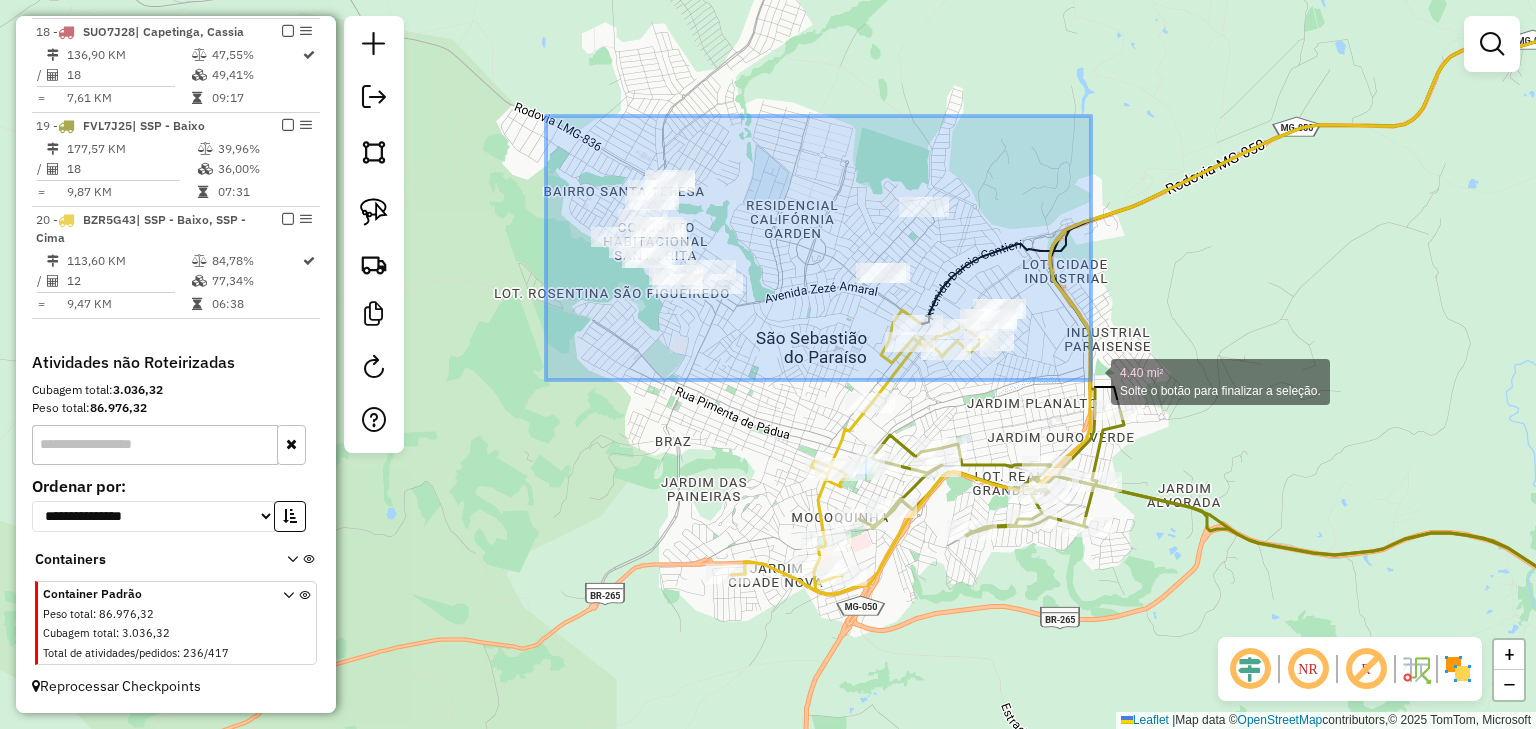 drag, startPoint x: 546, startPoint y: 116, endPoint x: 1091, endPoint y: 380, distance: 605.57495 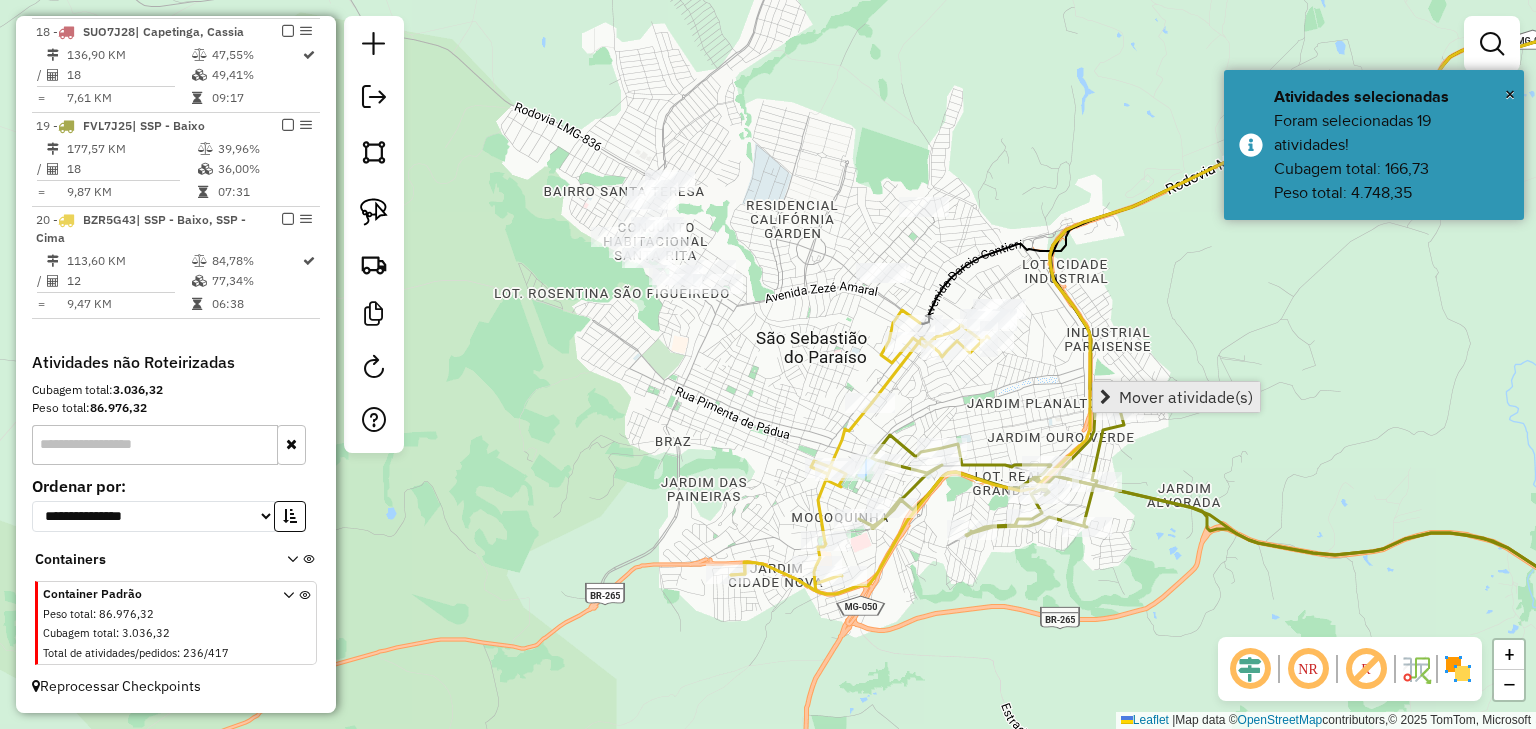 click on "Mover atividade(s)" at bounding box center [1186, 397] 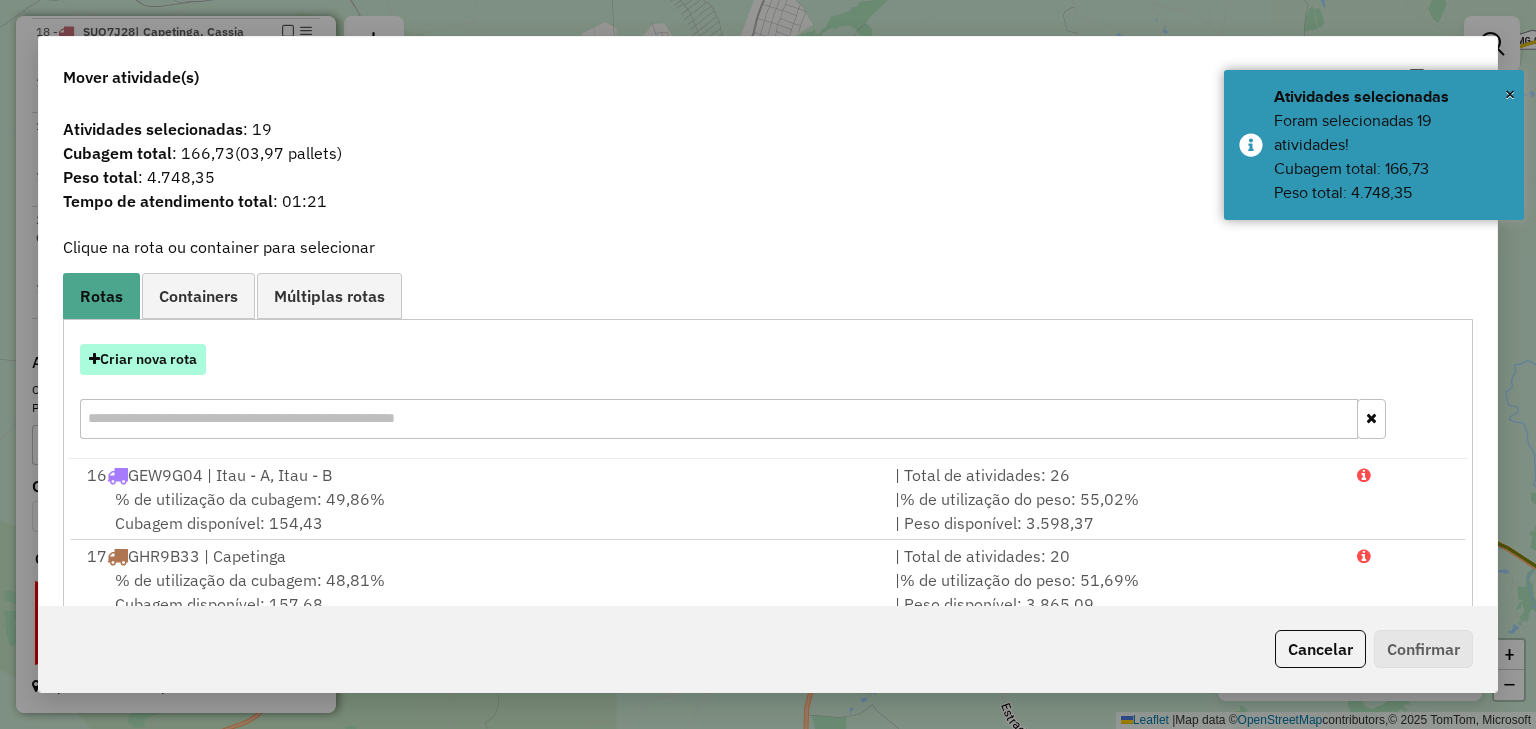 click on "Criar nova rota" at bounding box center [143, 359] 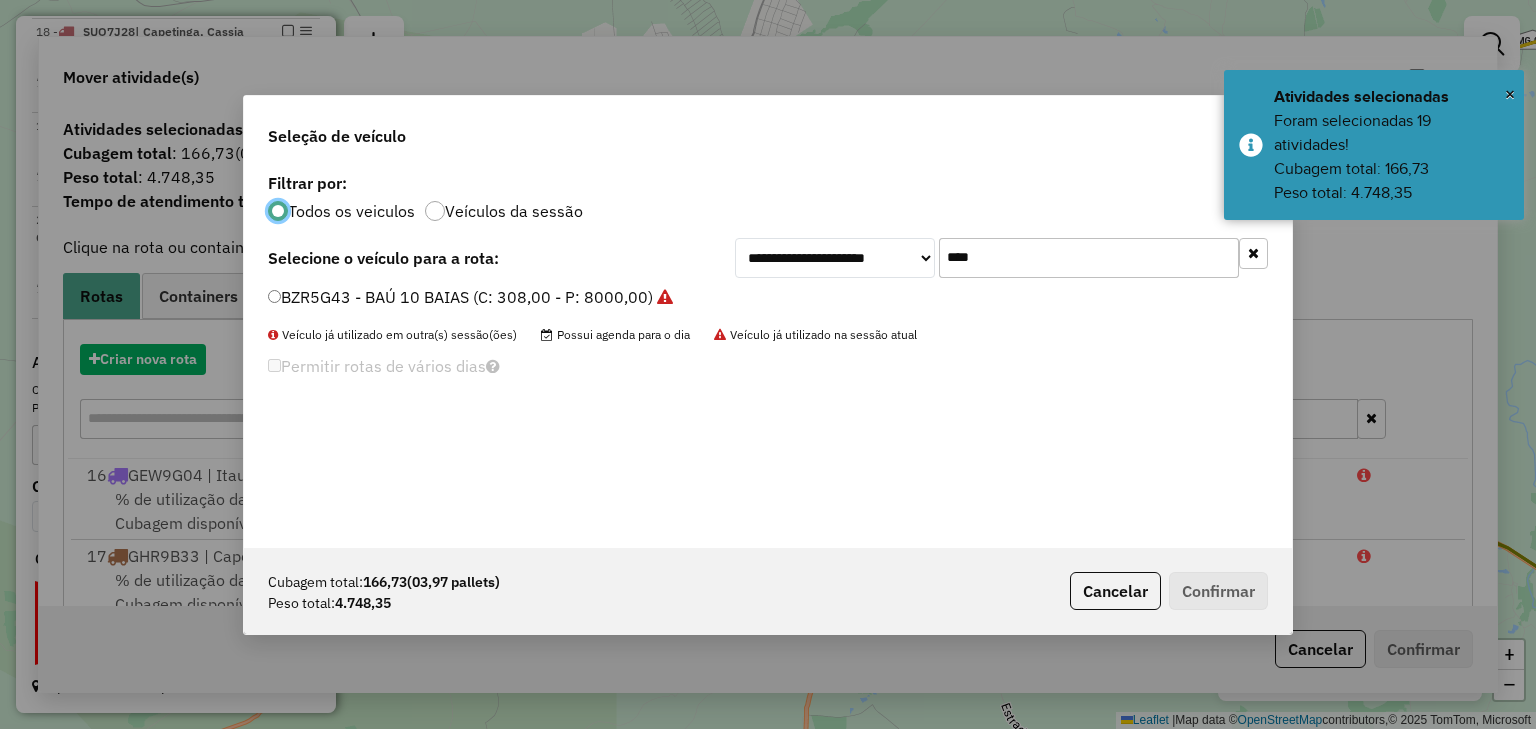 scroll, scrollTop: 10, scrollLeft: 6, axis: both 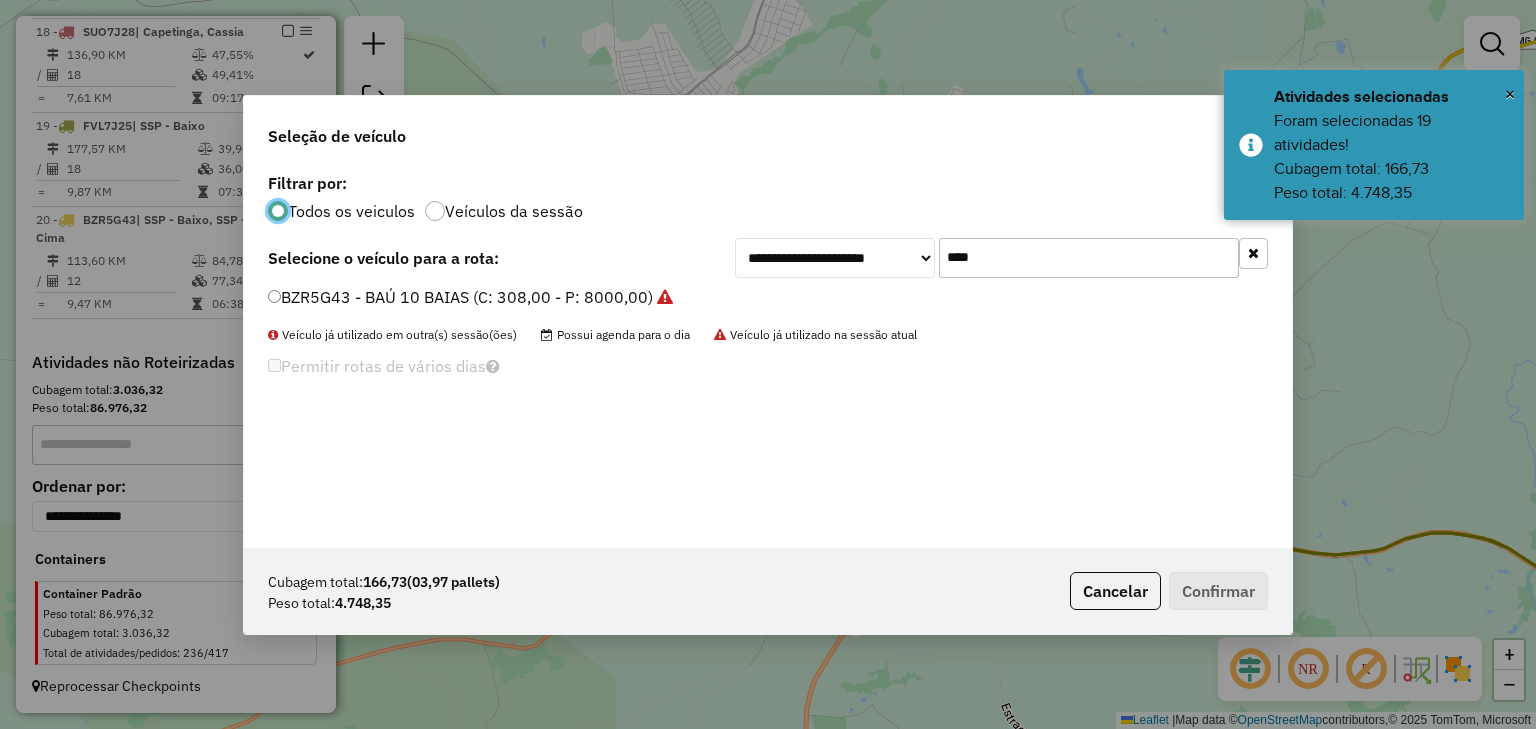 drag, startPoint x: 995, startPoint y: 251, endPoint x: 891, endPoint y: 253, distance: 104.019226 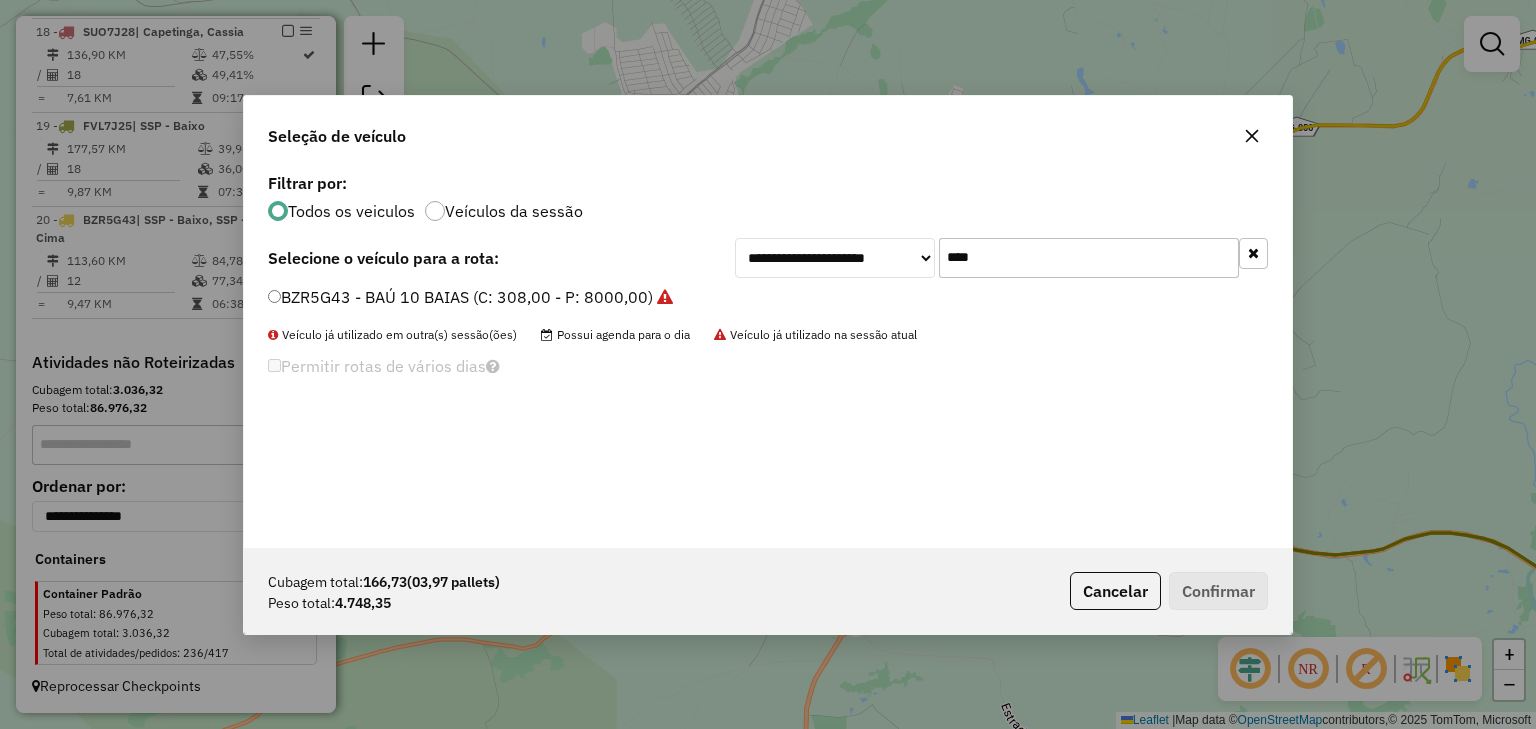 click on "Cancelar" 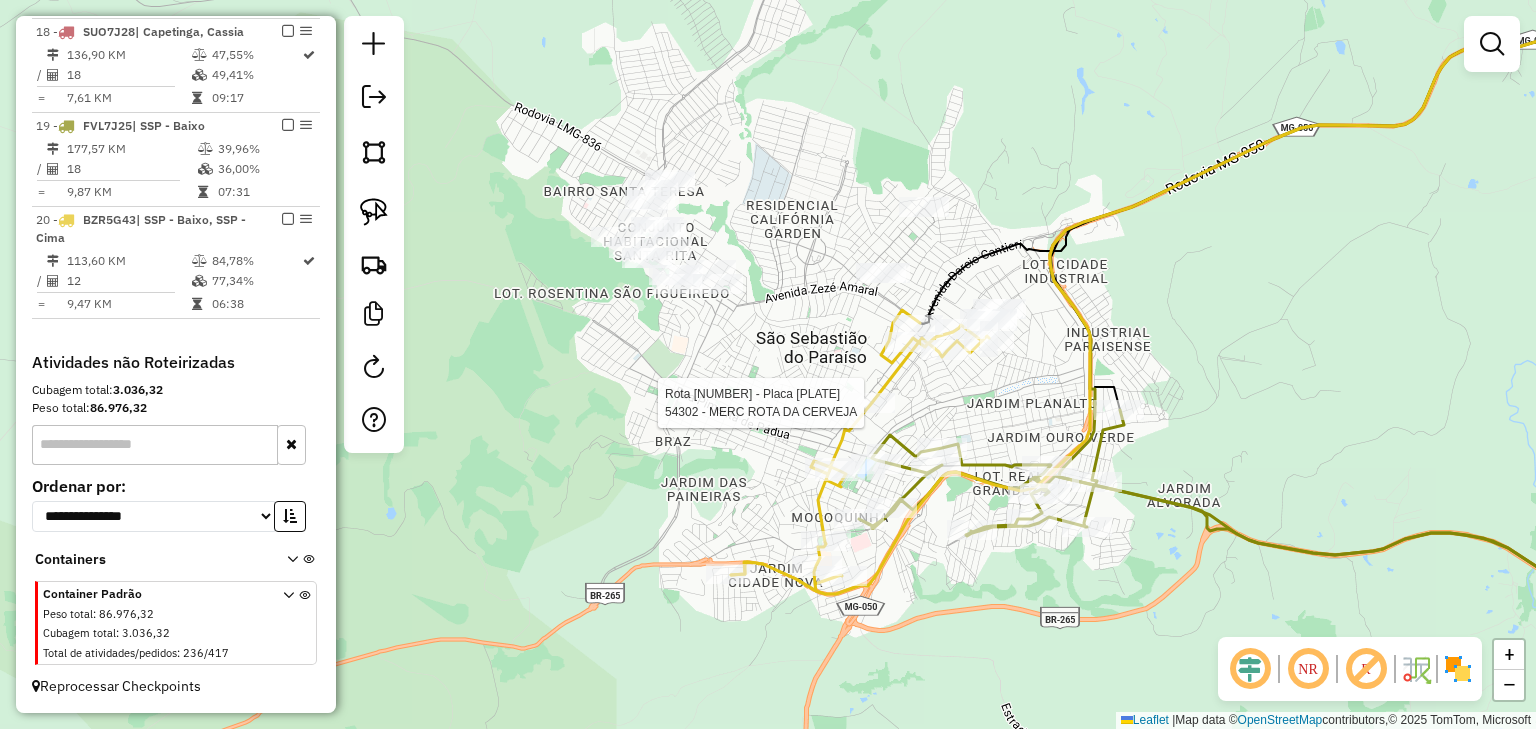 click 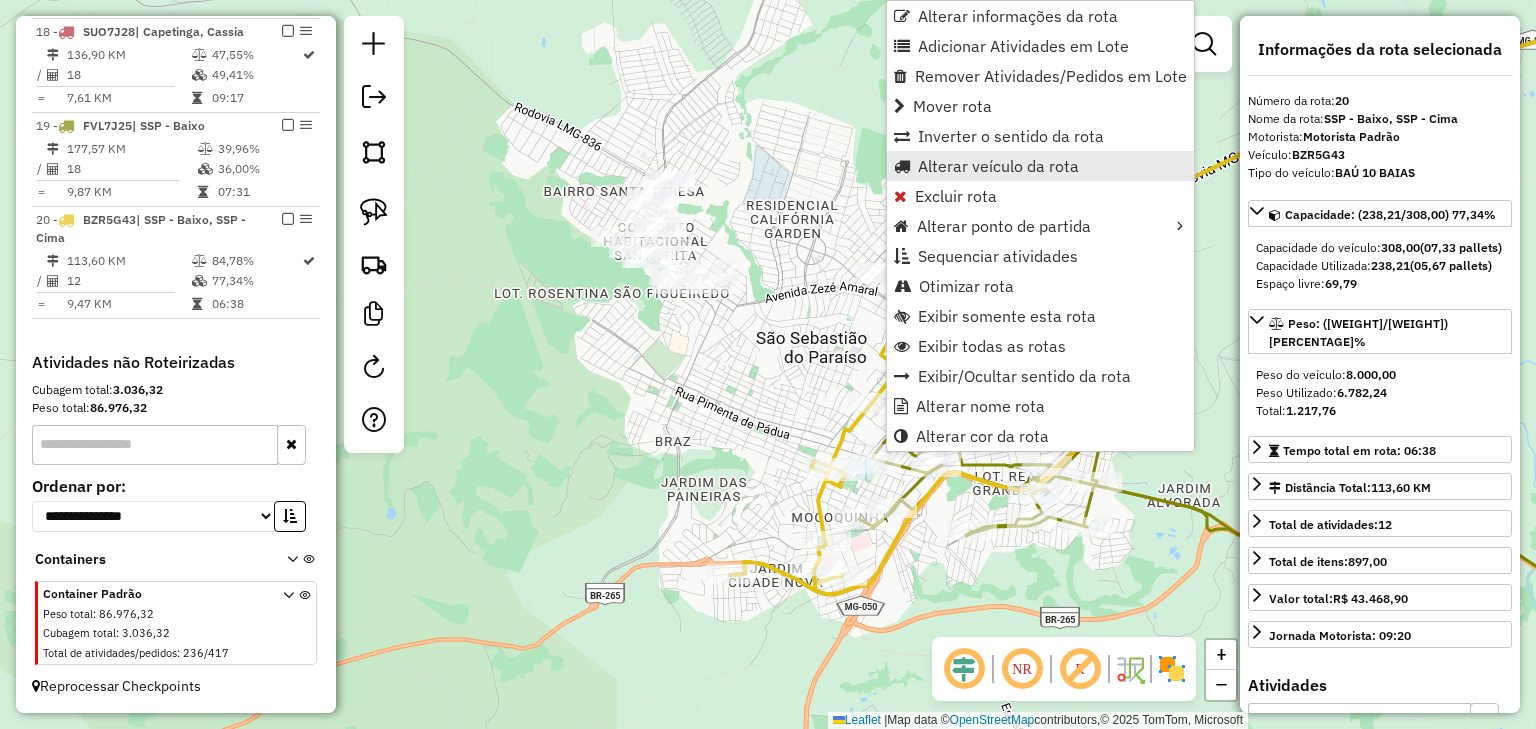 click on "Alterar veículo da rota" at bounding box center (998, 166) 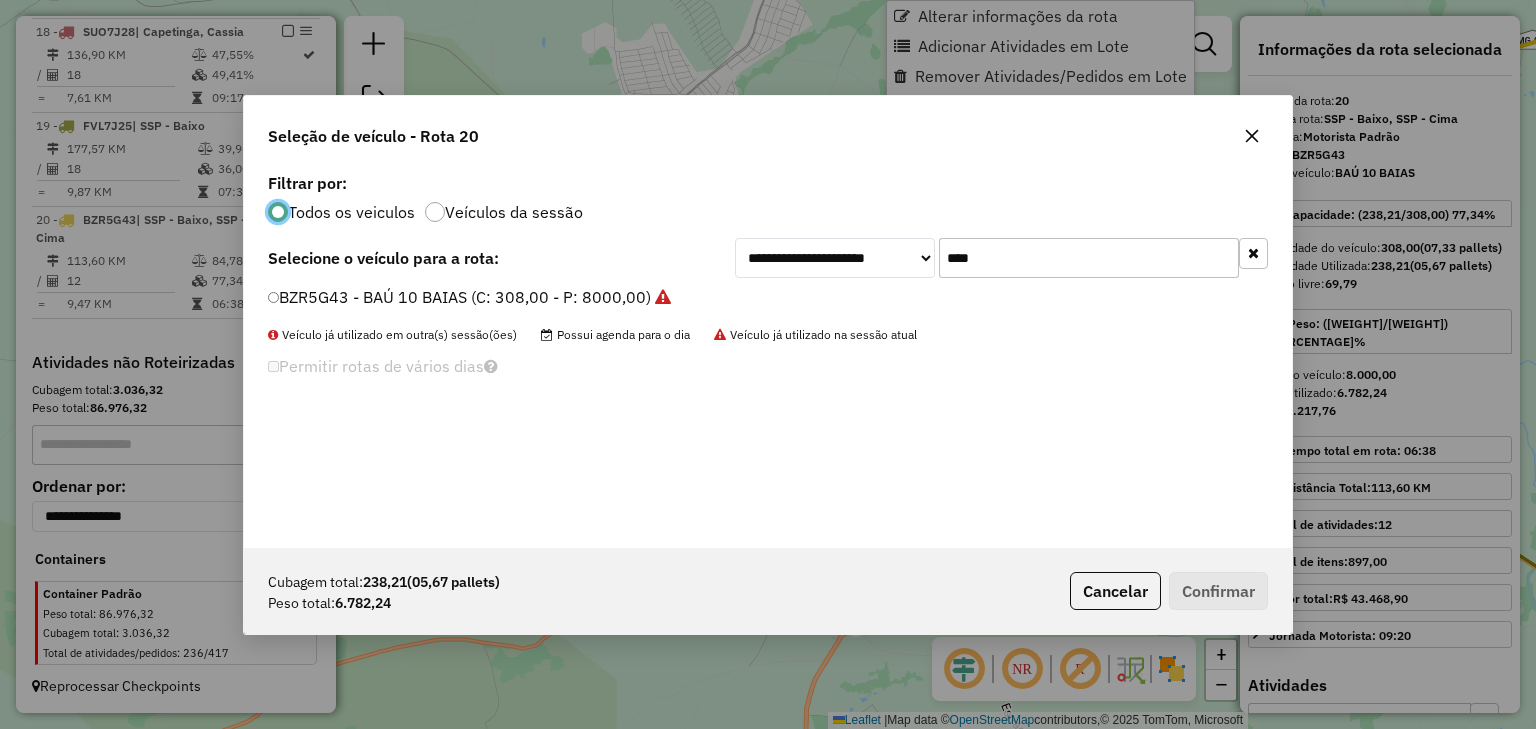 scroll, scrollTop: 10, scrollLeft: 6, axis: both 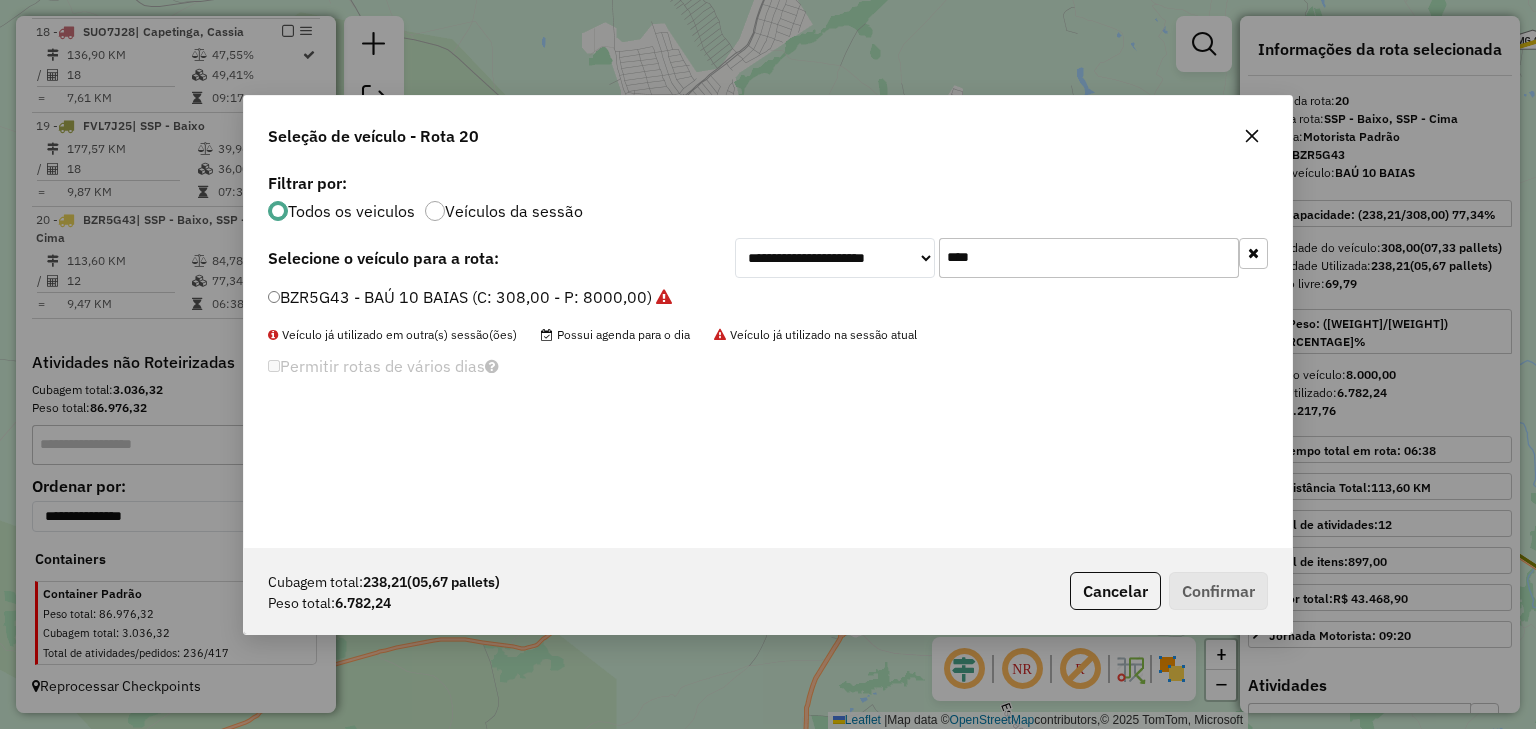 drag, startPoint x: 996, startPoint y: 256, endPoint x: 897, endPoint y: 256, distance: 99 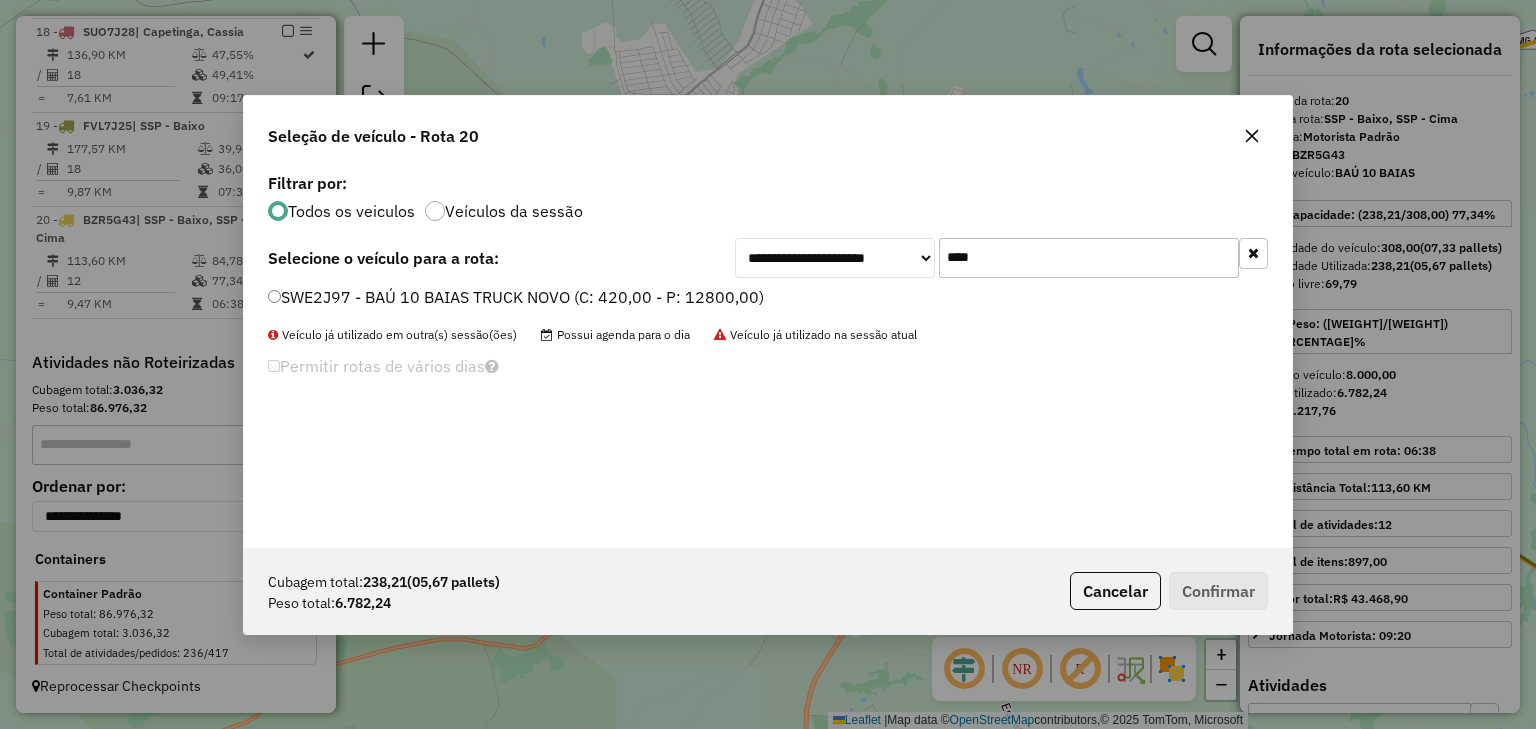 type on "****" 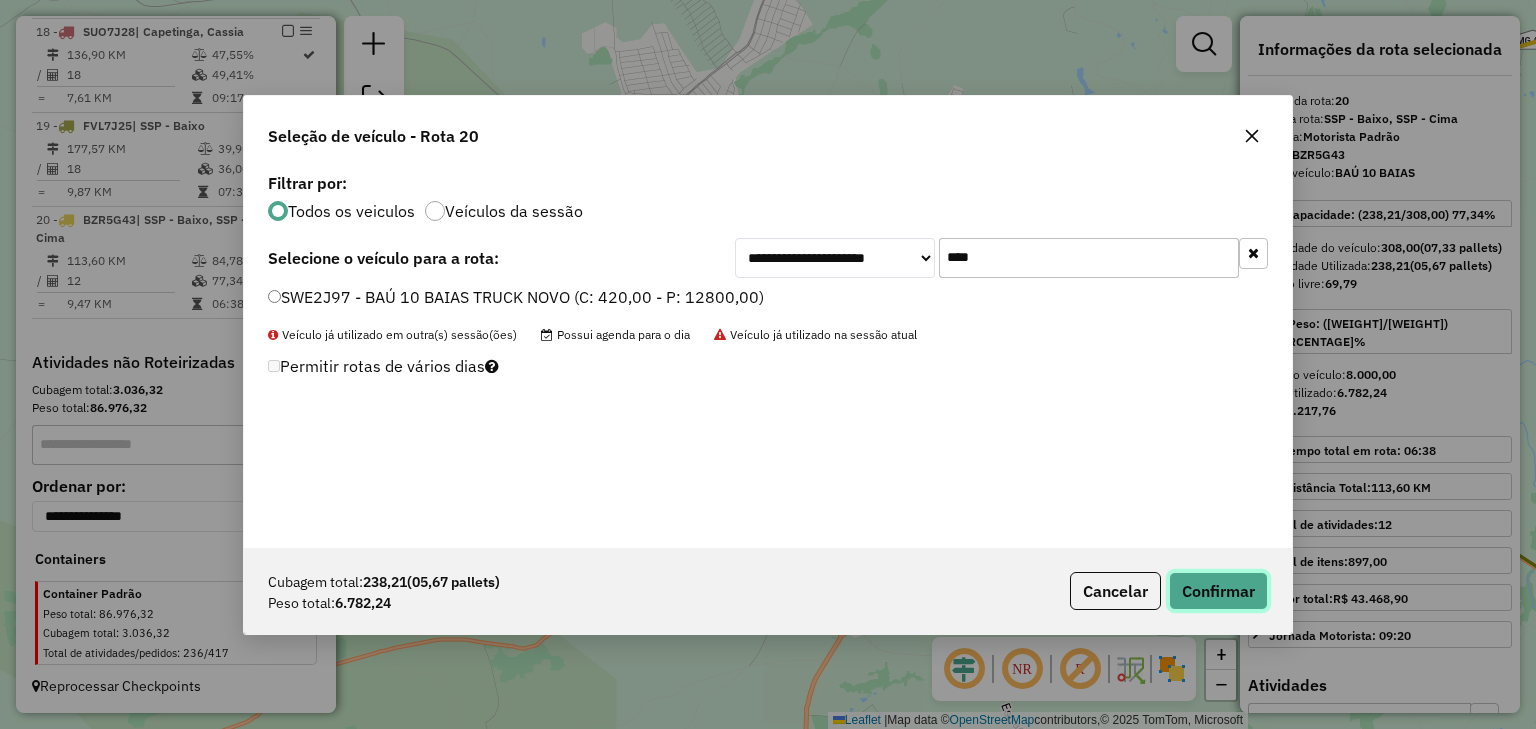 click on "Confirmar" 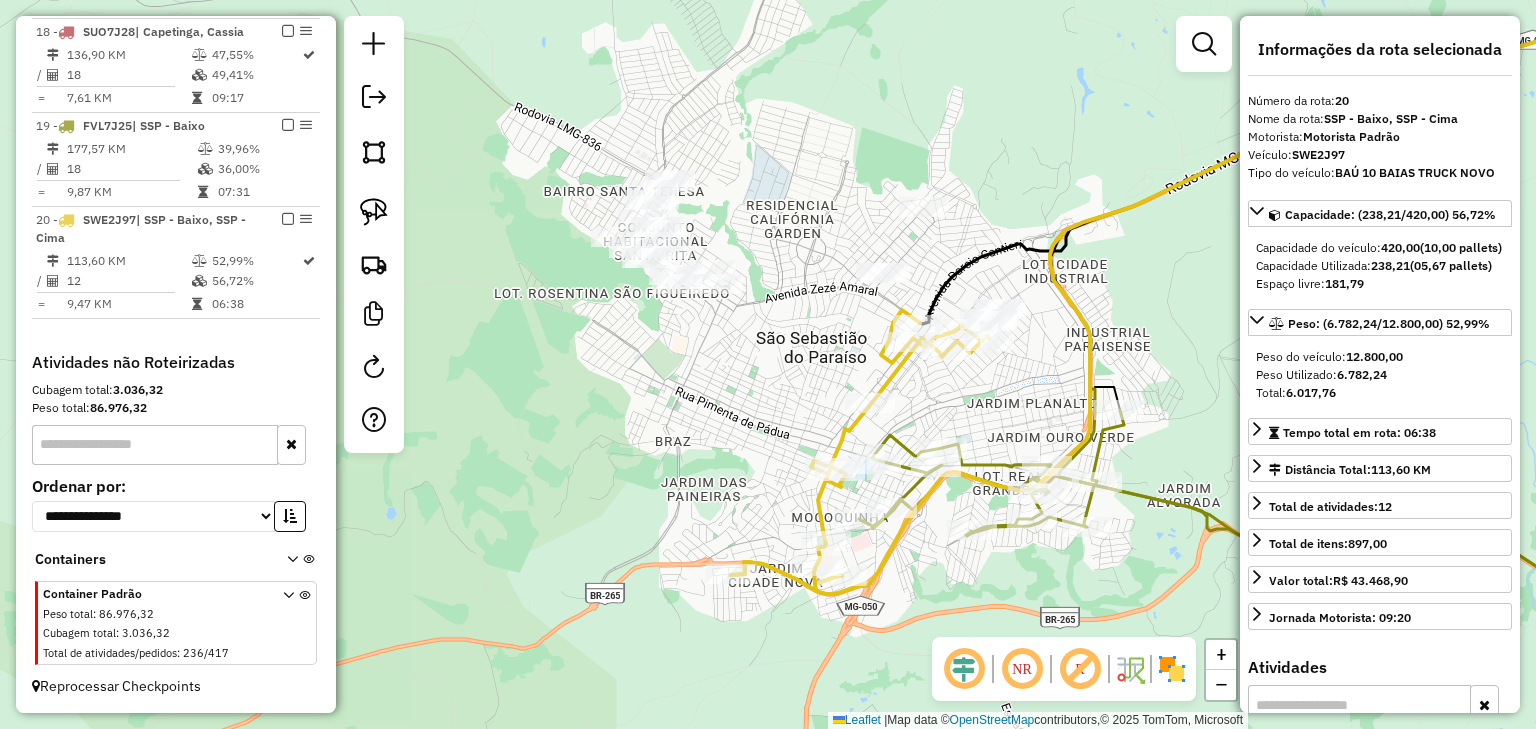 click on "Janela de atendimento Grade de atendimento Capacidade Transportadoras Veículos Cliente Pedidos  Rotas Selecione os dias de semana para filtrar as janelas de atendimento  Seg   Ter   Qua   Qui   Sex   Sáb   Dom  Informe o período da janela de atendimento: De: Até:  Filtrar exatamente a janela do cliente  Considerar janela de atendimento padrão  Selecione os dias de semana para filtrar as grades de atendimento  Seg   Ter   Qua   Qui   Sex   Sáb   Dom   Considerar clientes sem dia de atendimento cadastrado  Clientes fora do dia de atendimento selecionado Filtrar as atividades entre os valores definidos abaixo:  Peso mínimo:   Peso máximo:   Cubagem mínima:   Cubagem máxima:   De:   Até:  Filtrar as atividades entre o tempo de atendimento definido abaixo:  De:   Até:   Considerar capacidade total dos clientes não roteirizados Transportadora: Selecione um ou mais itens Tipo de veículo: Selecione um ou mais itens Veículo: Selecione um ou mais itens Motorista: Selecione um ou mais itens Nome: Rótulo:" 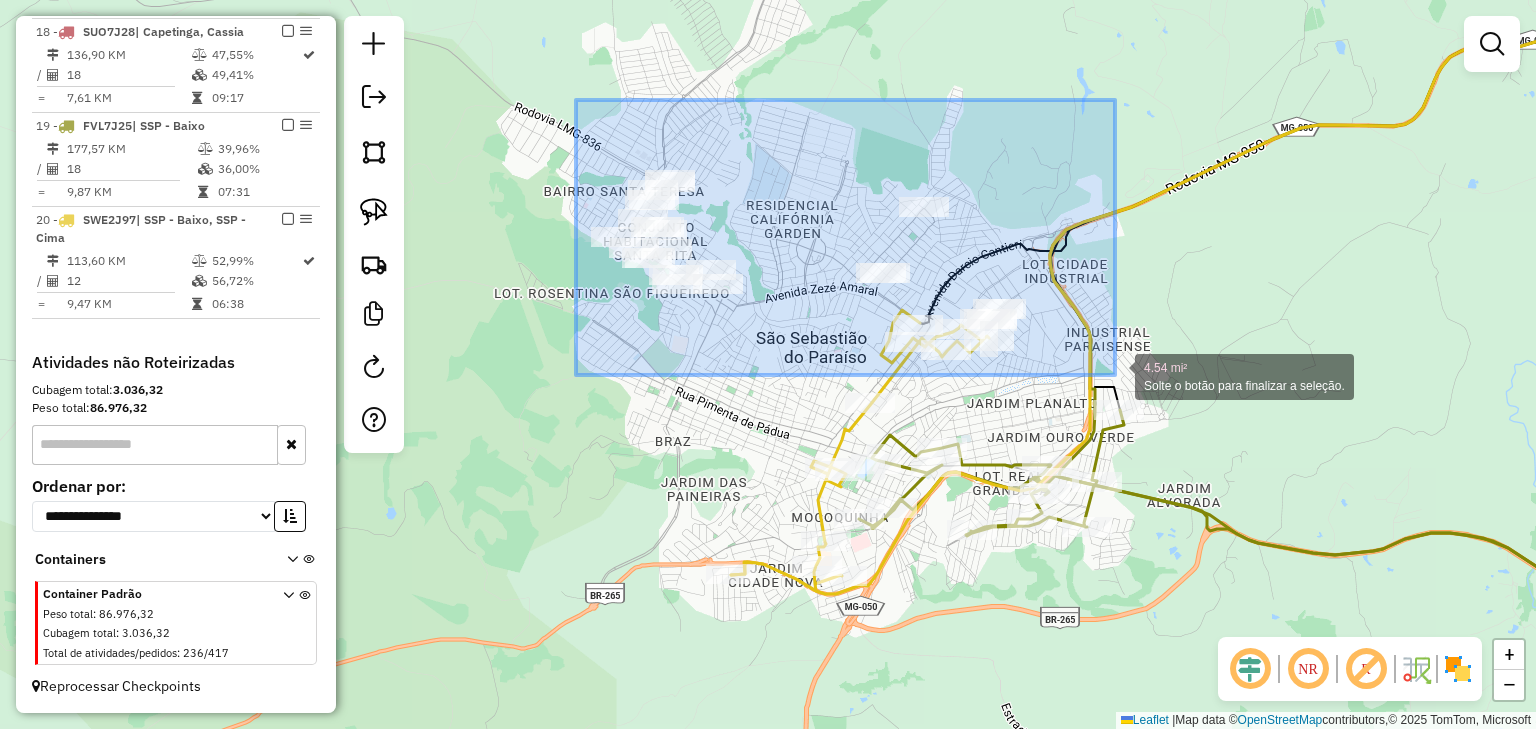 drag, startPoint x: 576, startPoint y: 100, endPoint x: 1115, endPoint y: 375, distance: 605.1 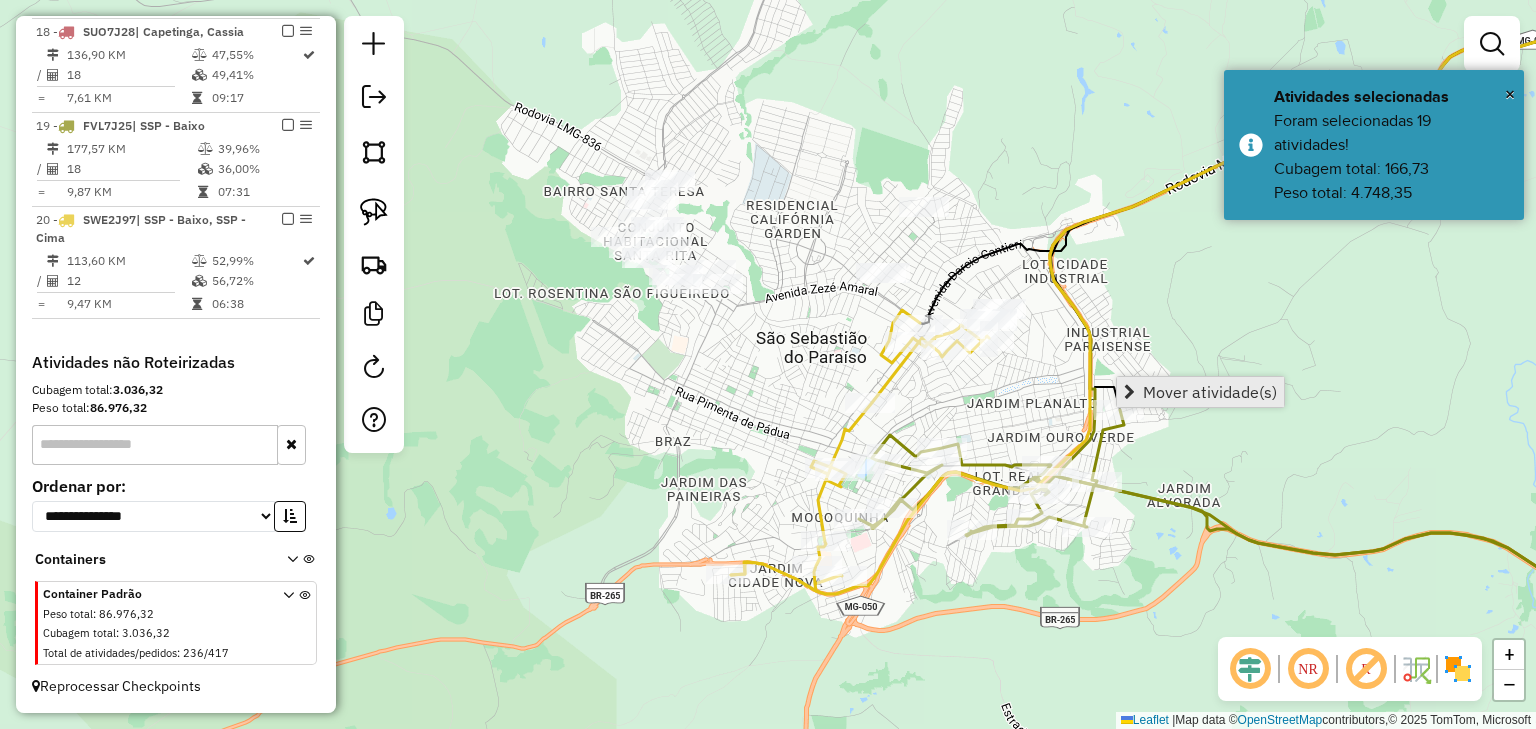 click on "Mover atividade(s)" at bounding box center [1210, 392] 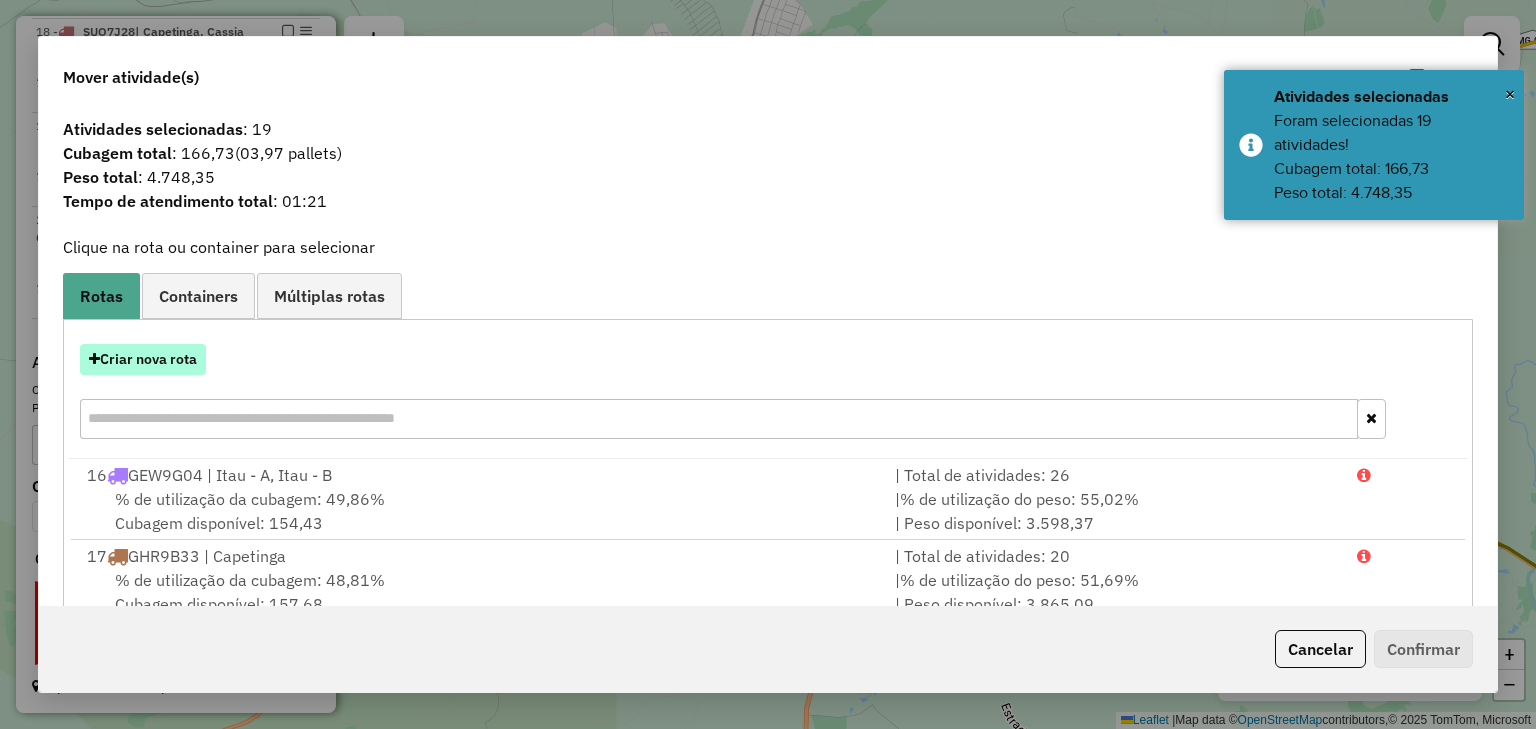 click on "Criar nova rota" at bounding box center [143, 359] 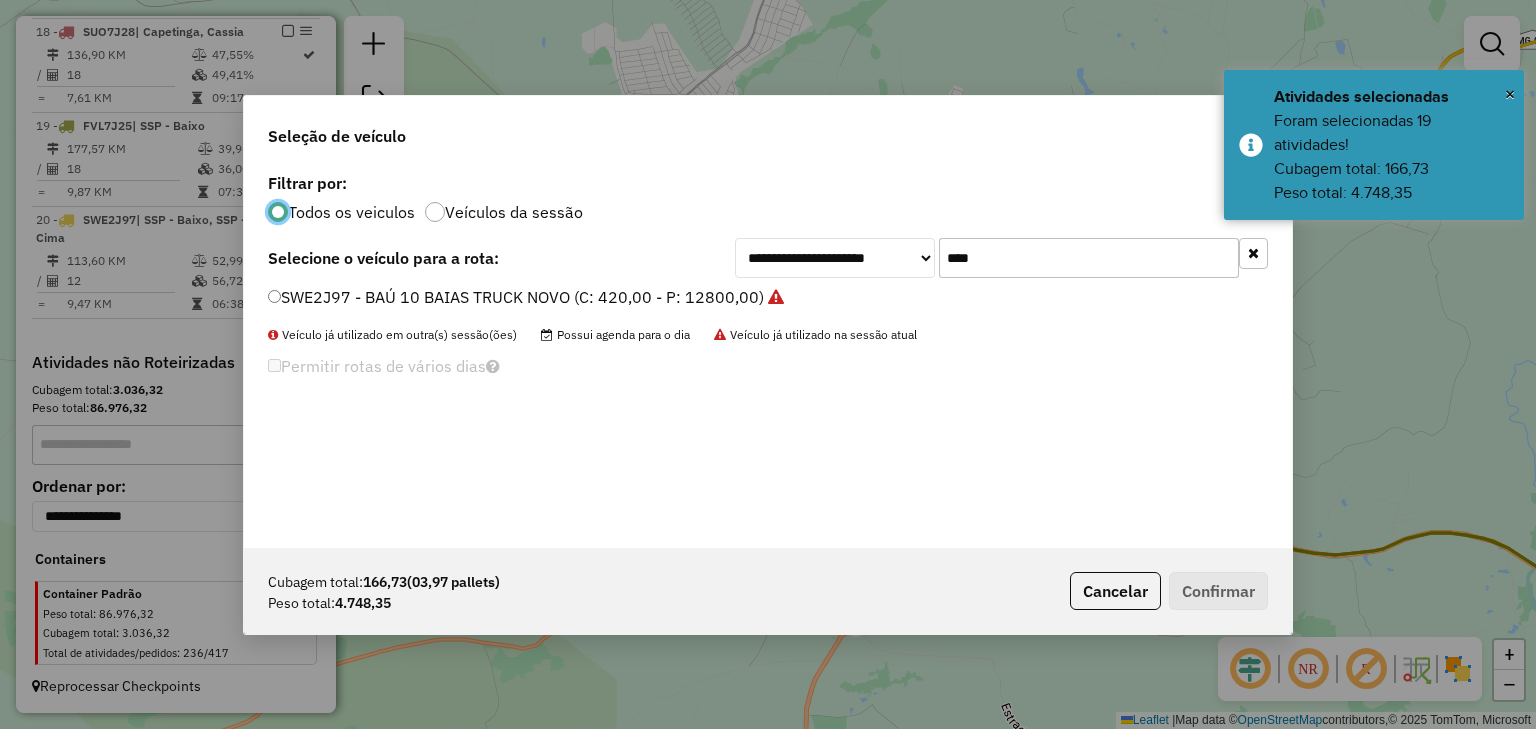 scroll, scrollTop: 10, scrollLeft: 6, axis: both 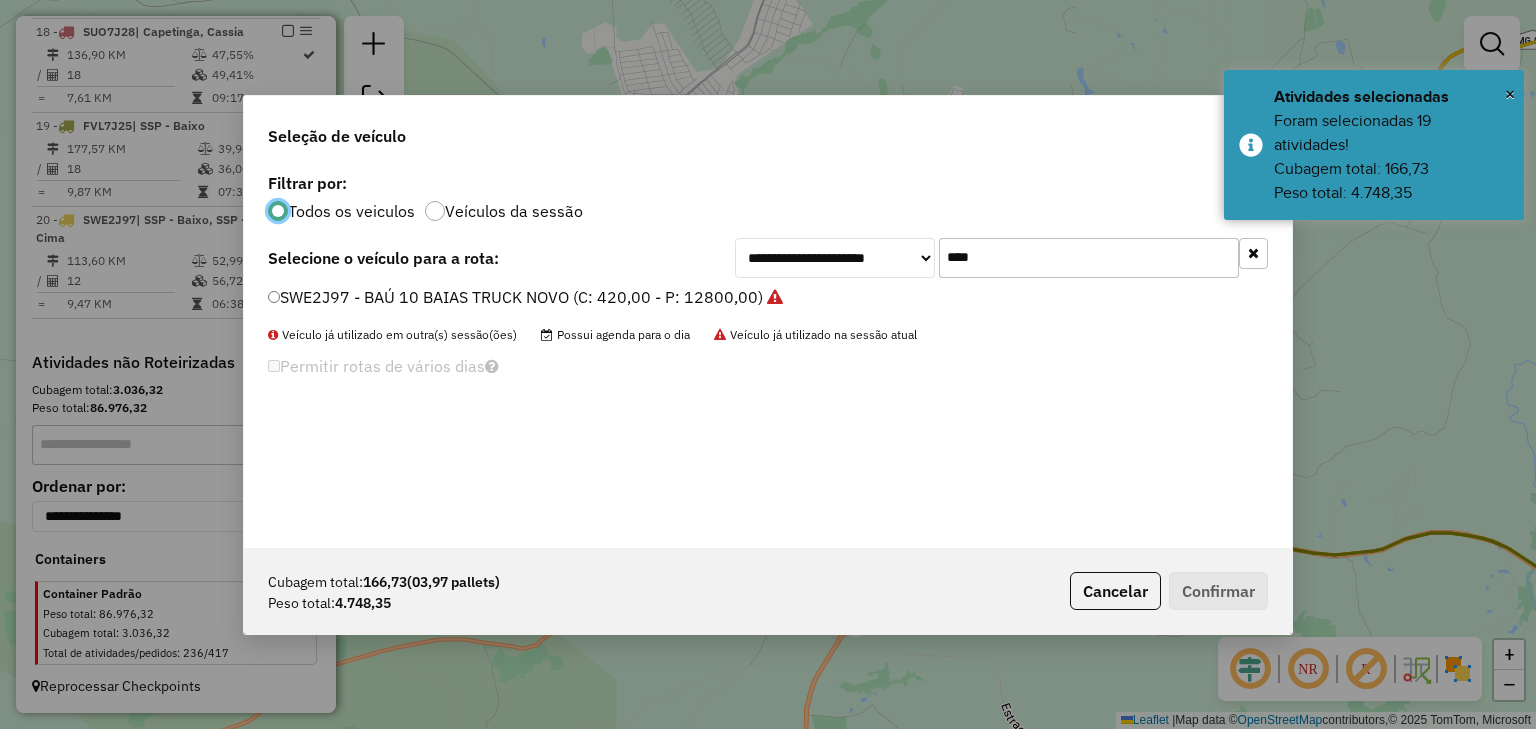 drag, startPoint x: 930, startPoint y: 258, endPoint x: 857, endPoint y: 255, distance: 73.061615 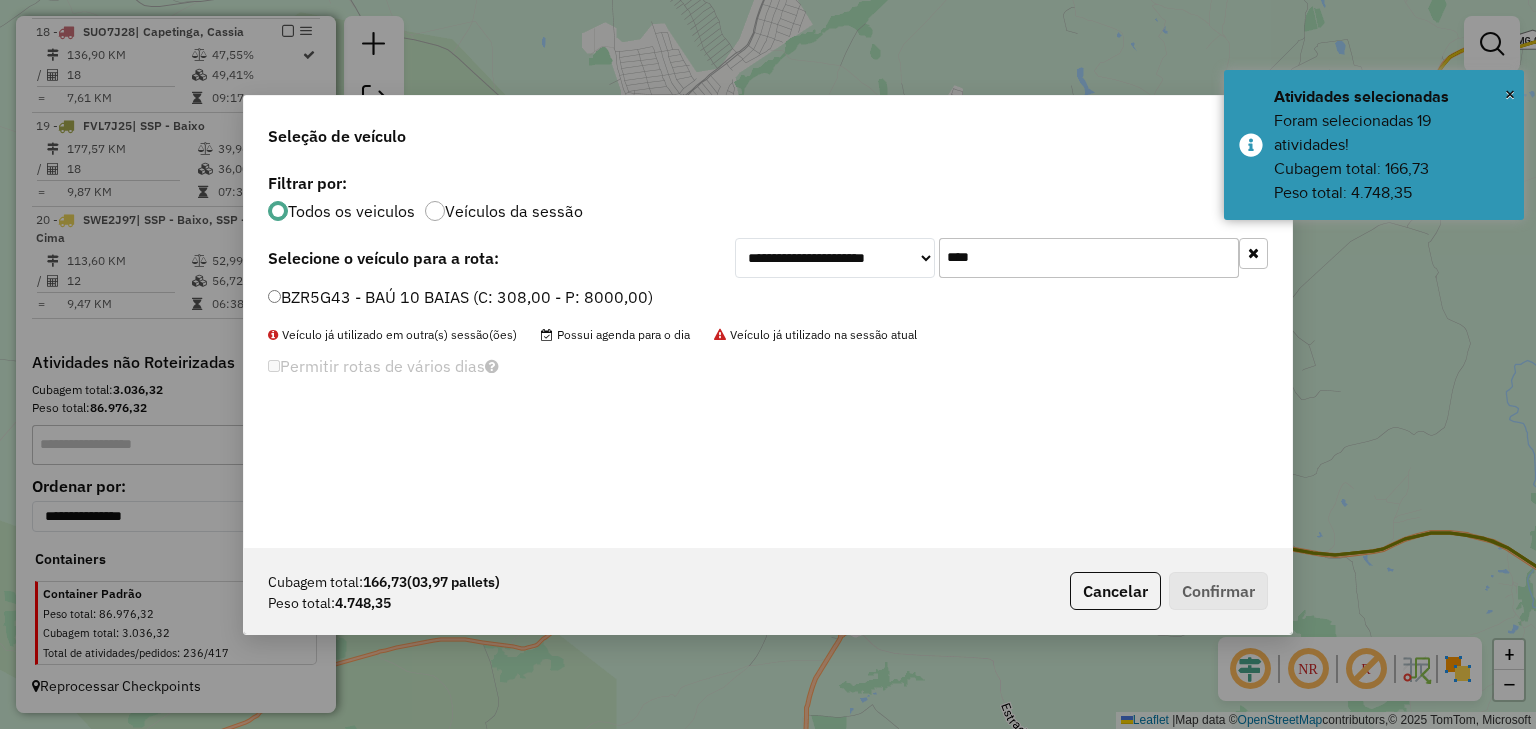 type on "****" 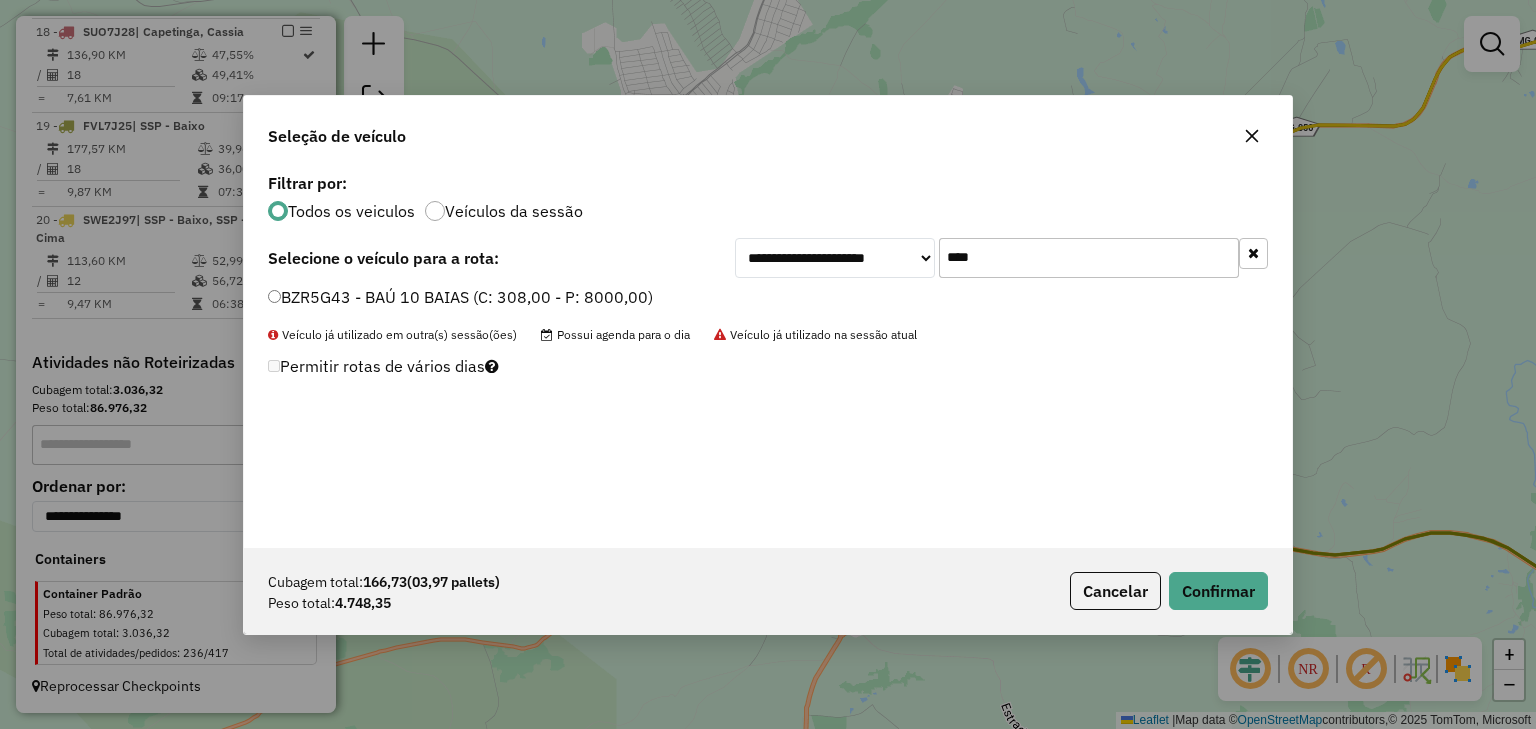 click on "Cubagem total: [CUBAGE] ([PALLETS] pallets) Peso total: [WEIGHT] Cancelar Confirmar" 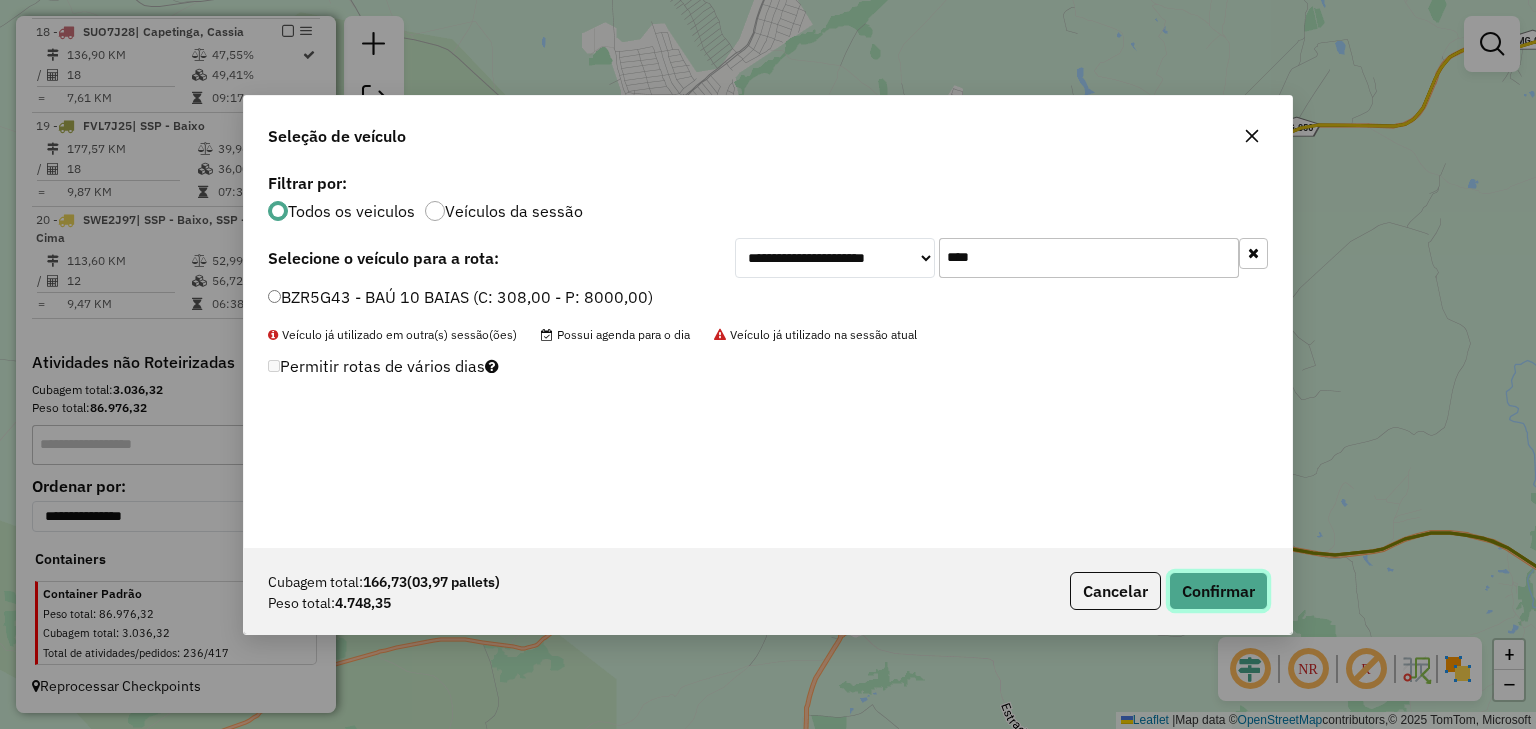 click on "Confirmar" 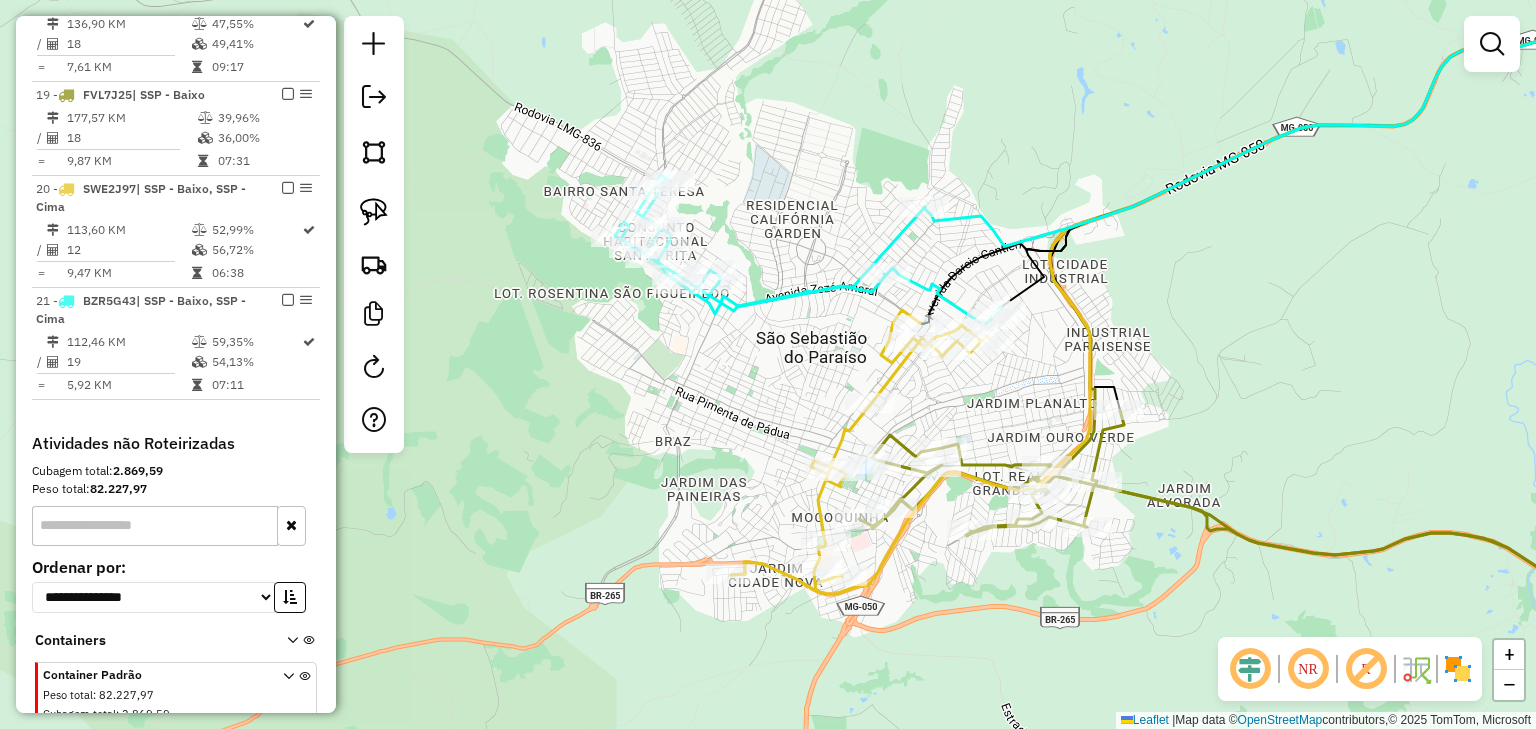 click 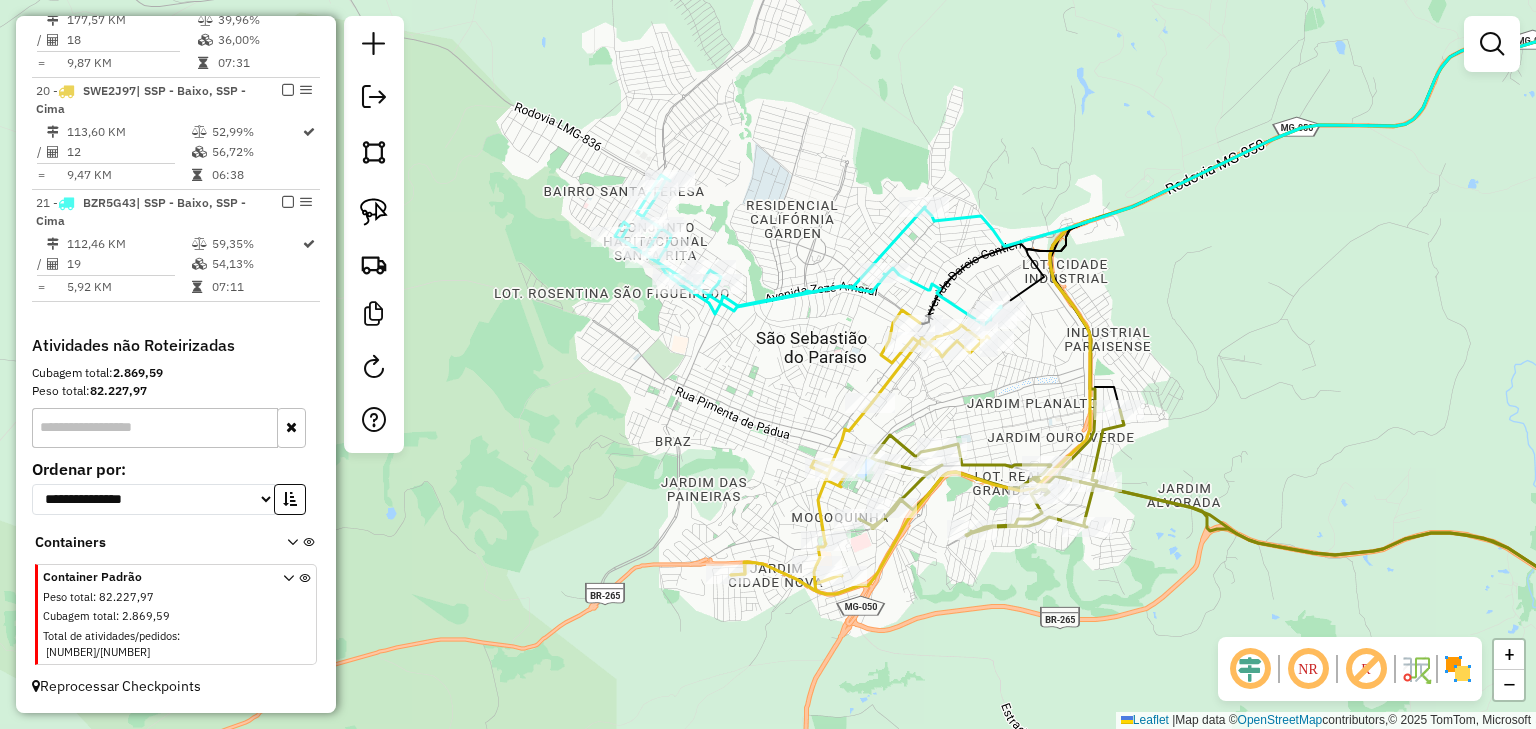 select on "*********" 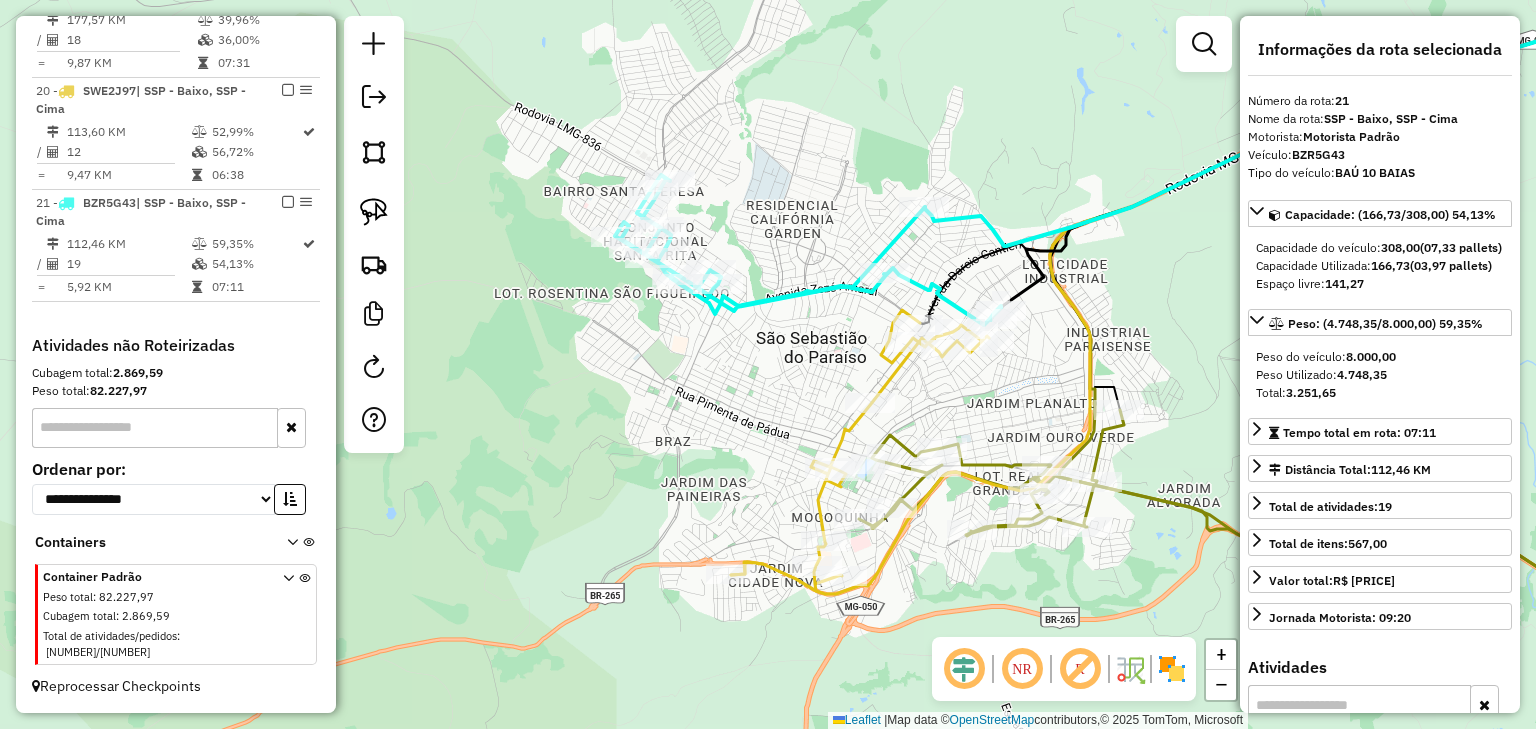 scroll, scrollTop: 1507, scrollLeft: 0, axis: vertical 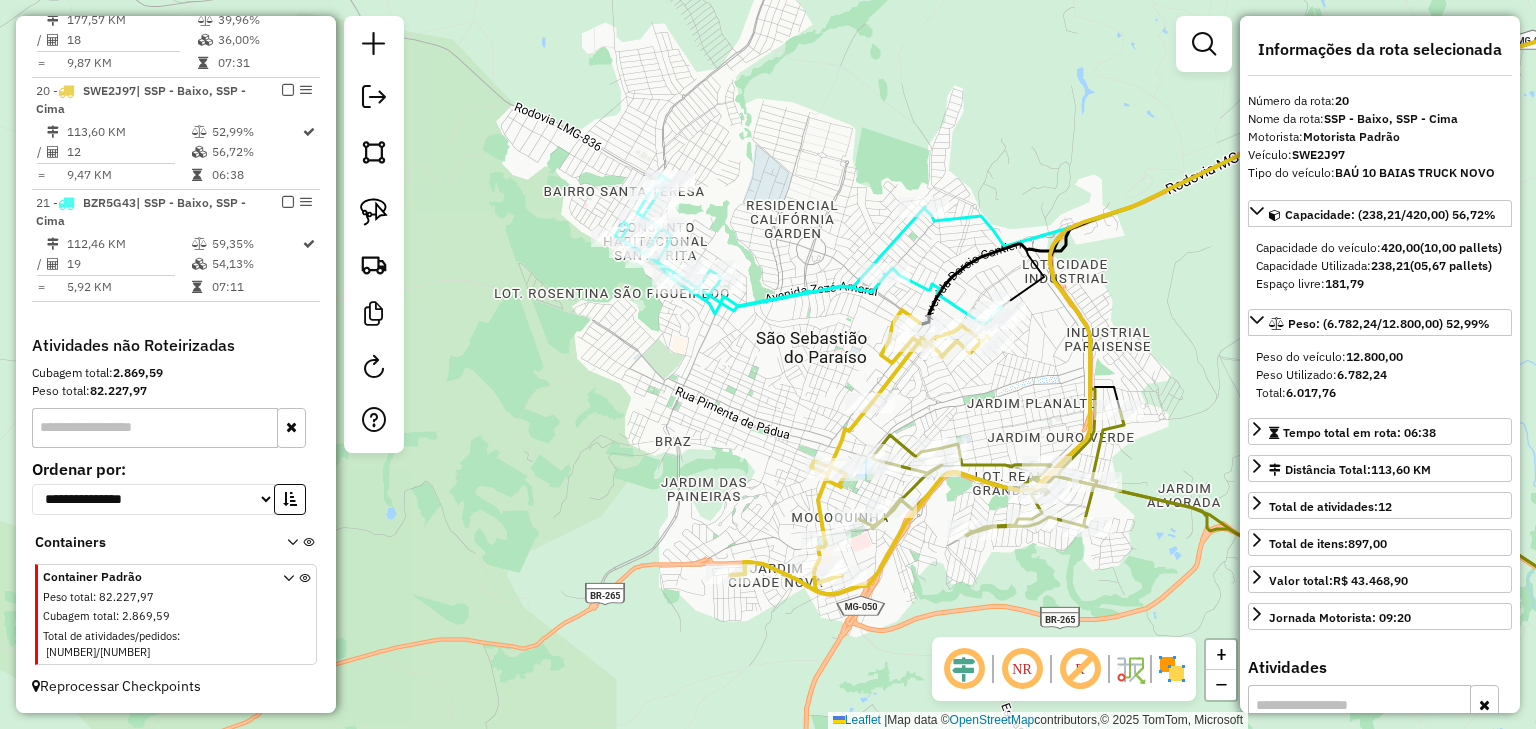 click 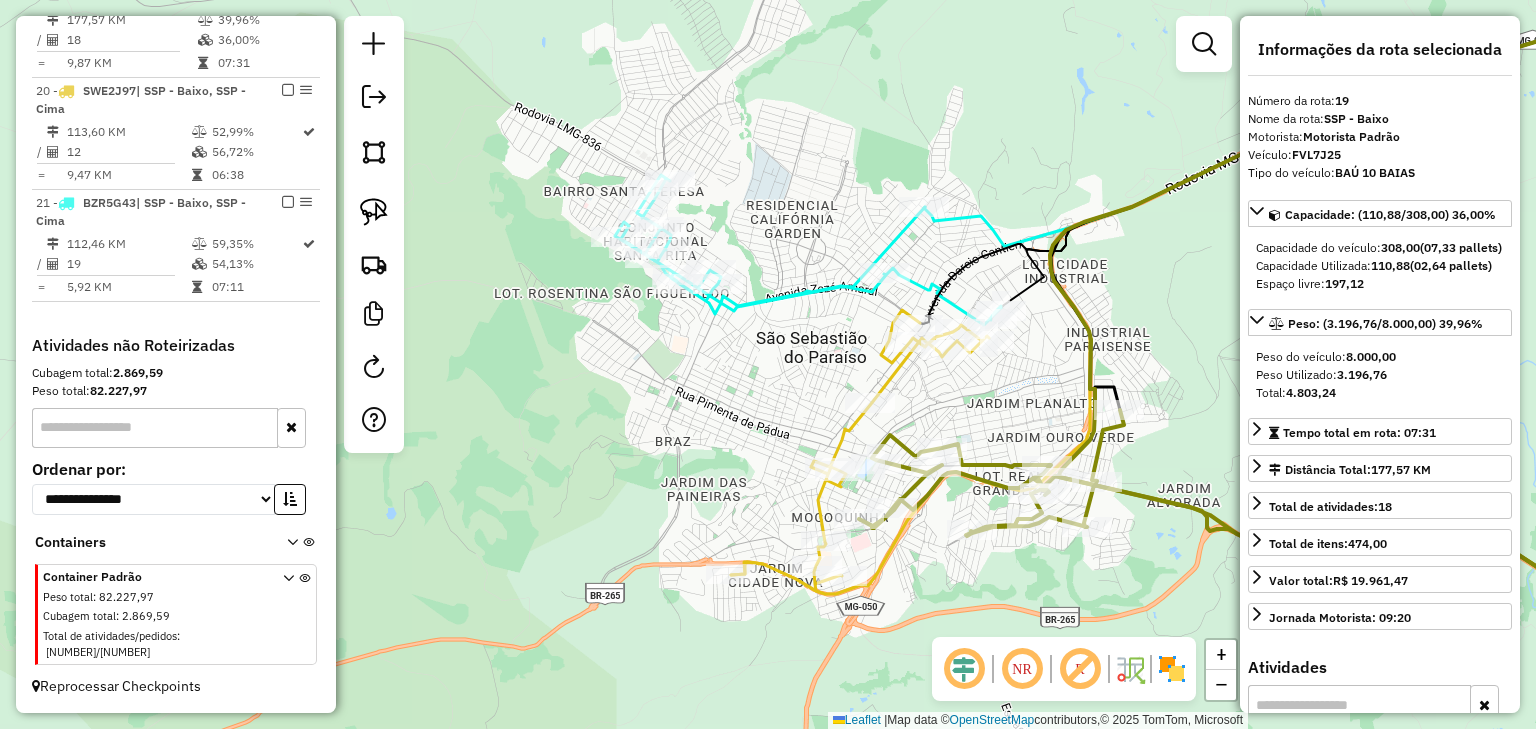 scroll, scrollTop: 1492, scrollLeft: 0, axis: vertical 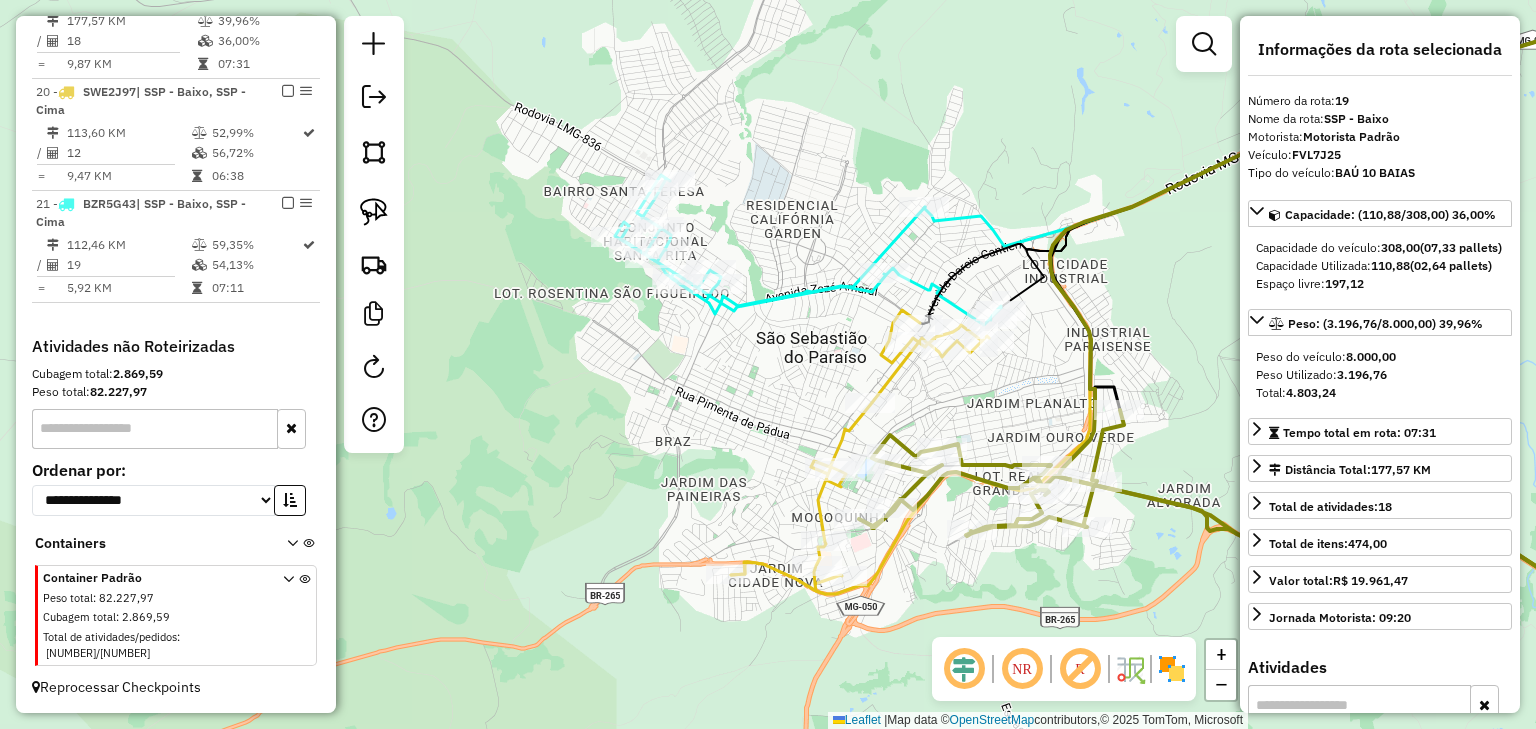 drag, startPoint x: 1060, startPoint y: 404, endPoint x: 924, endPoint y: 428, distance: 138.10141 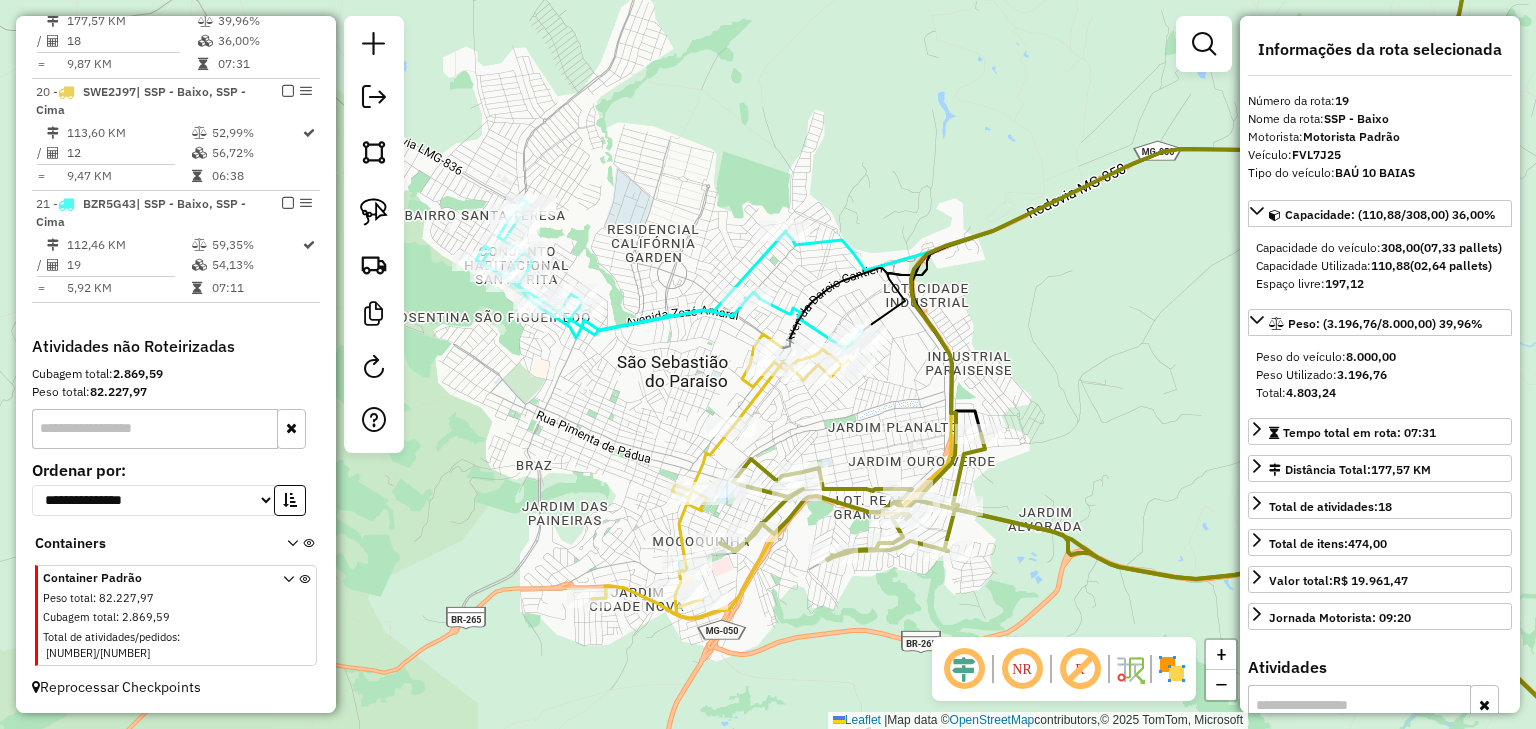 click 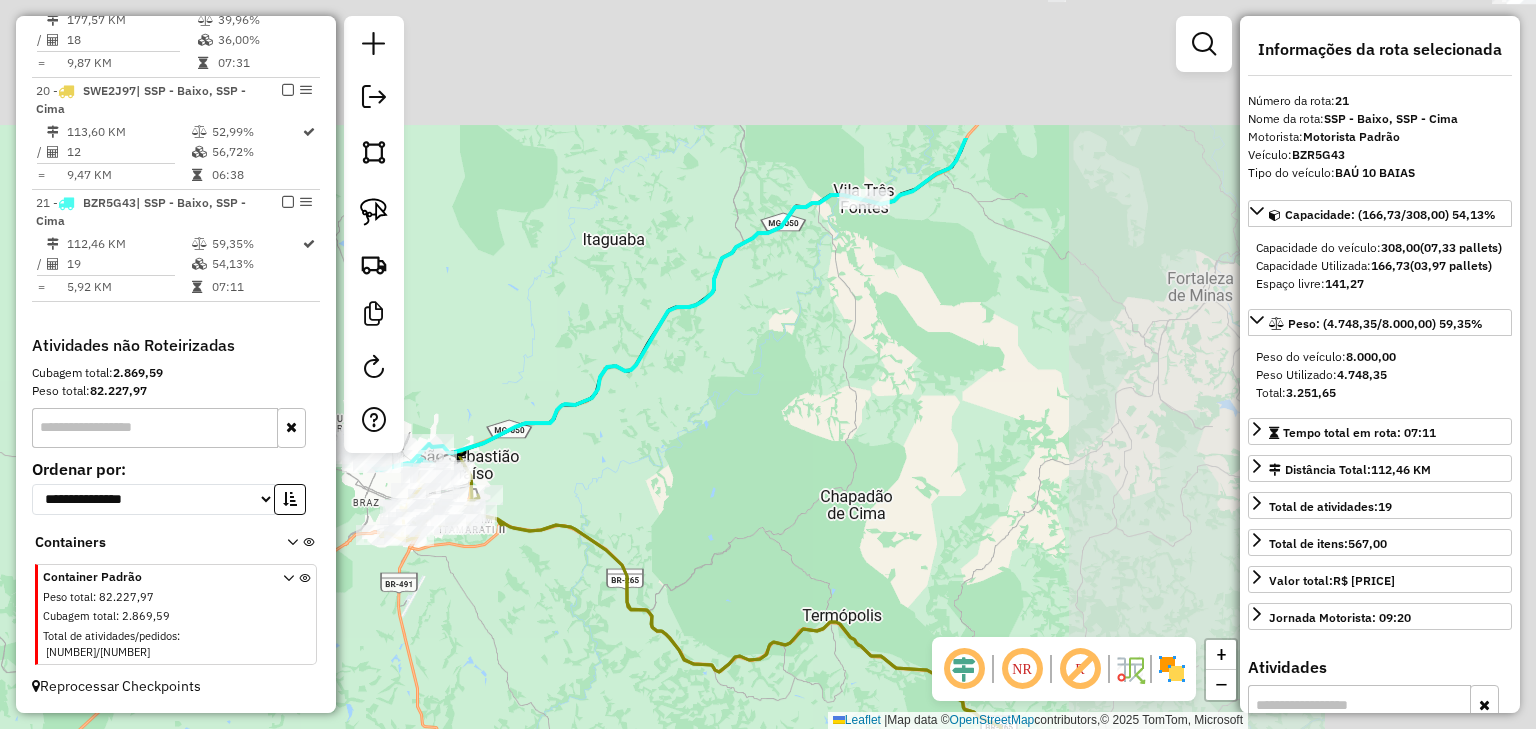 drag, startPoint x: 772, startPoint y: 393, endPoint x: 580, endPoint y: 514, distance: 226.94713 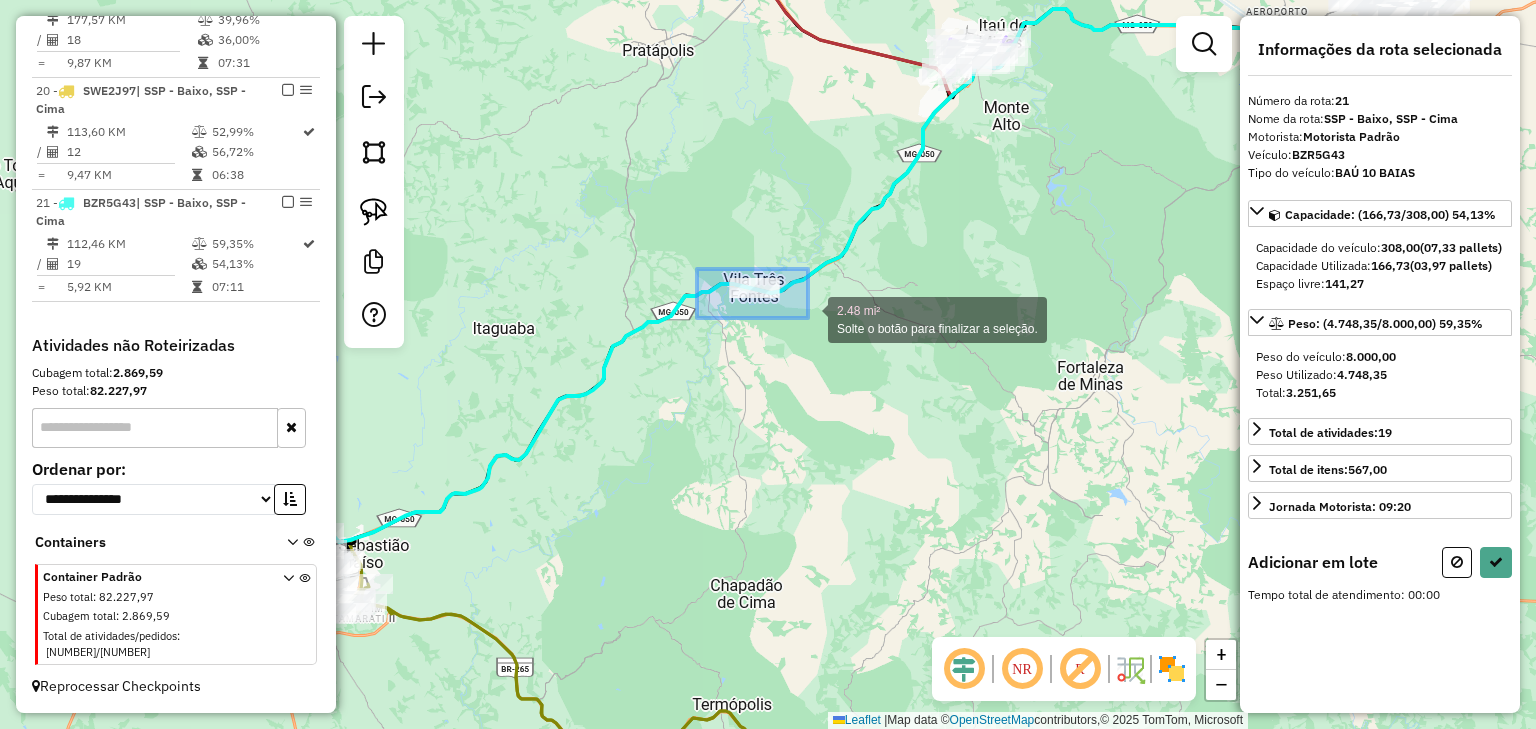 drag, startPoint x: 702, startPoint y: 269, endPoint x: 810, endPoint y: 322, distance: 120.30378 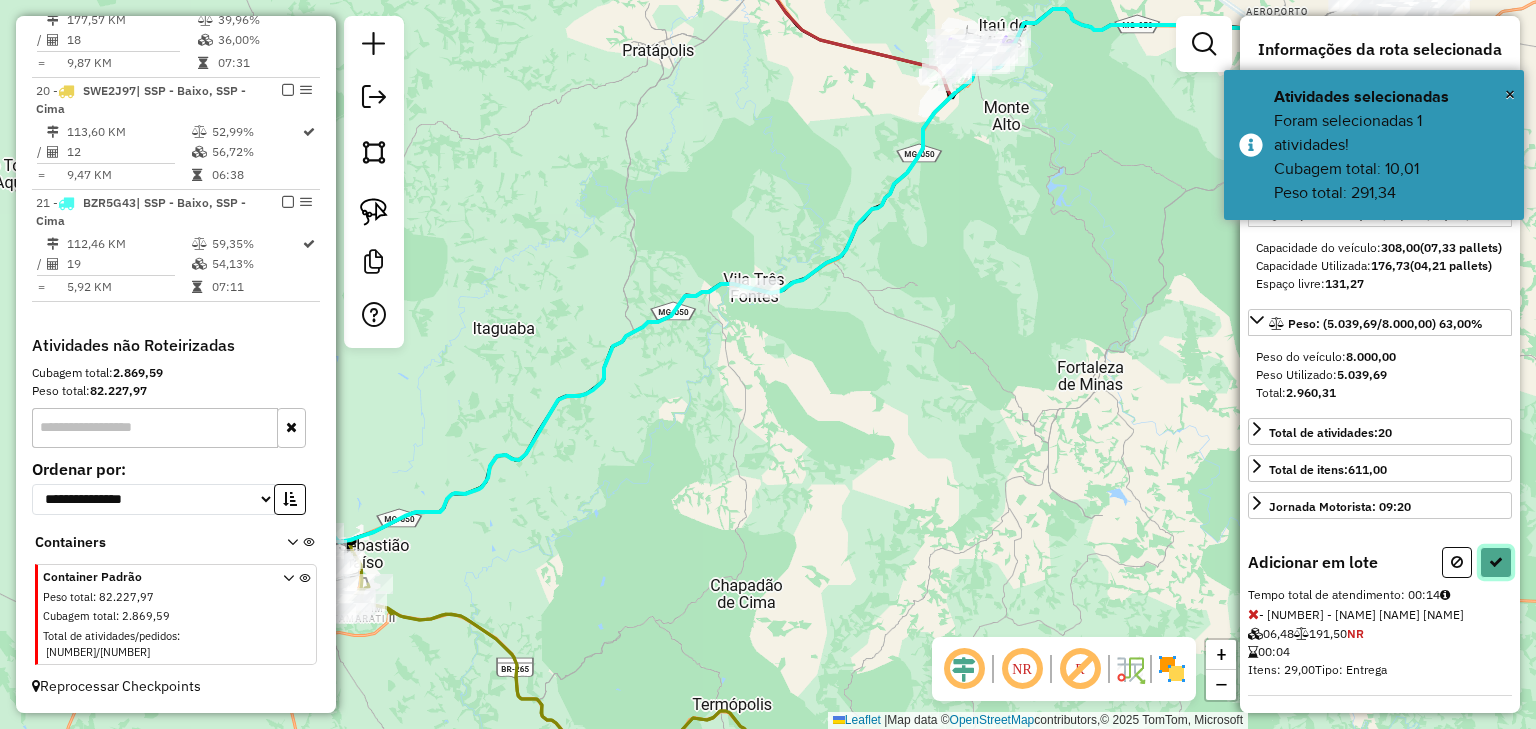 click at bounding box center (1496, 598) 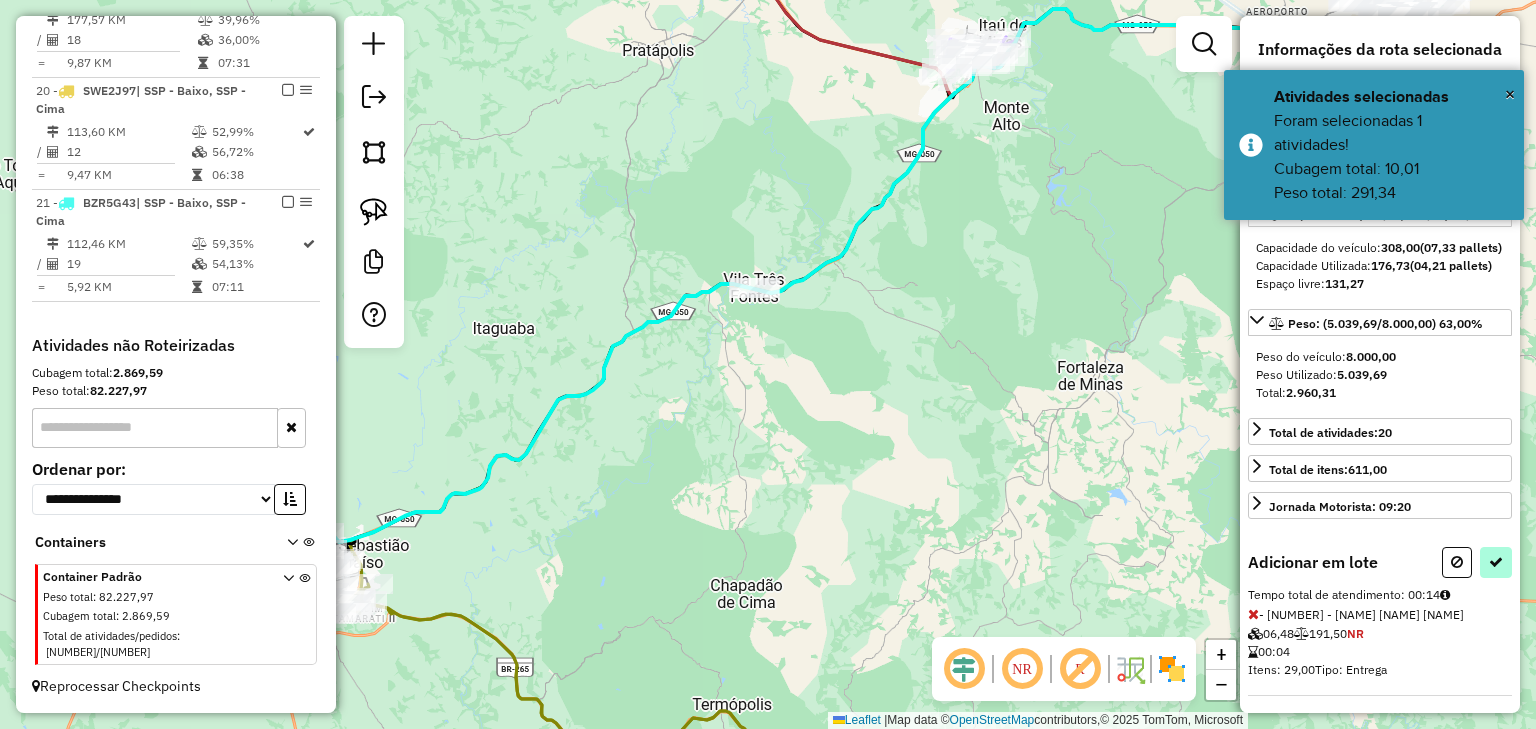select on "*********" 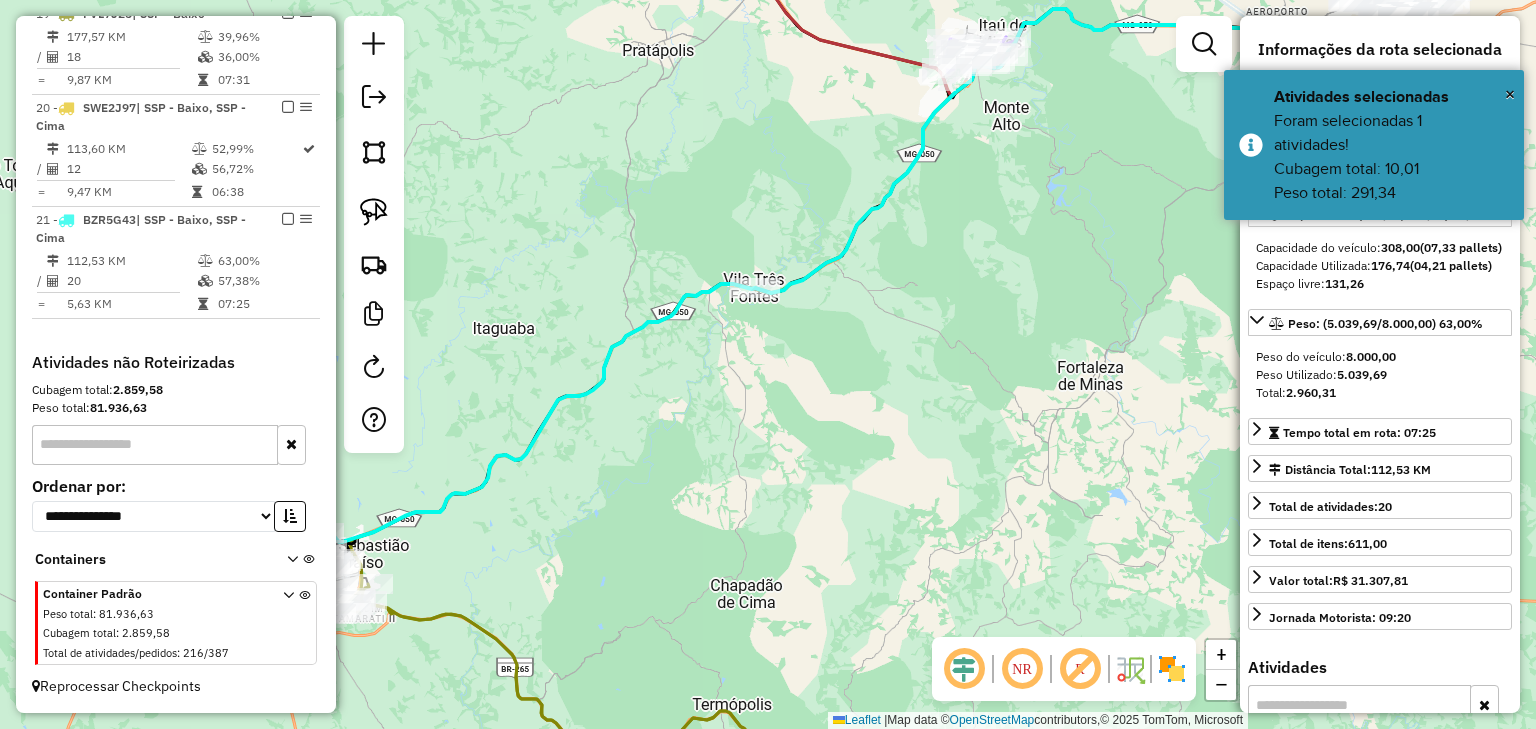 drag, startPoint x: 806, startPoint y: 464, endPoint x: 1217, endPoint y: 387, distance: 418.1507 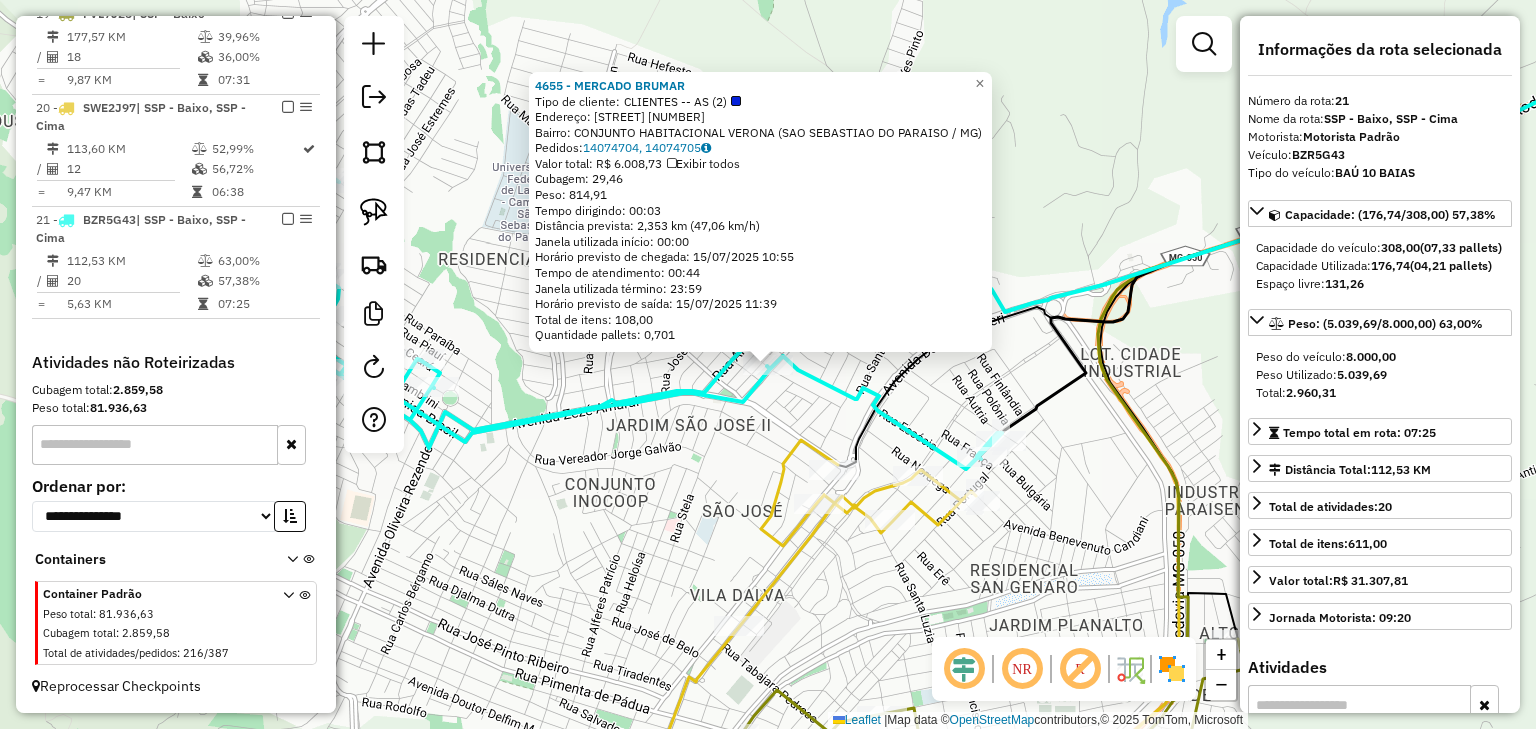 drag, startPoint x: 711, startPoint y: 479, endPoint x: 659, endPoint y: 426, distance: 74.24958 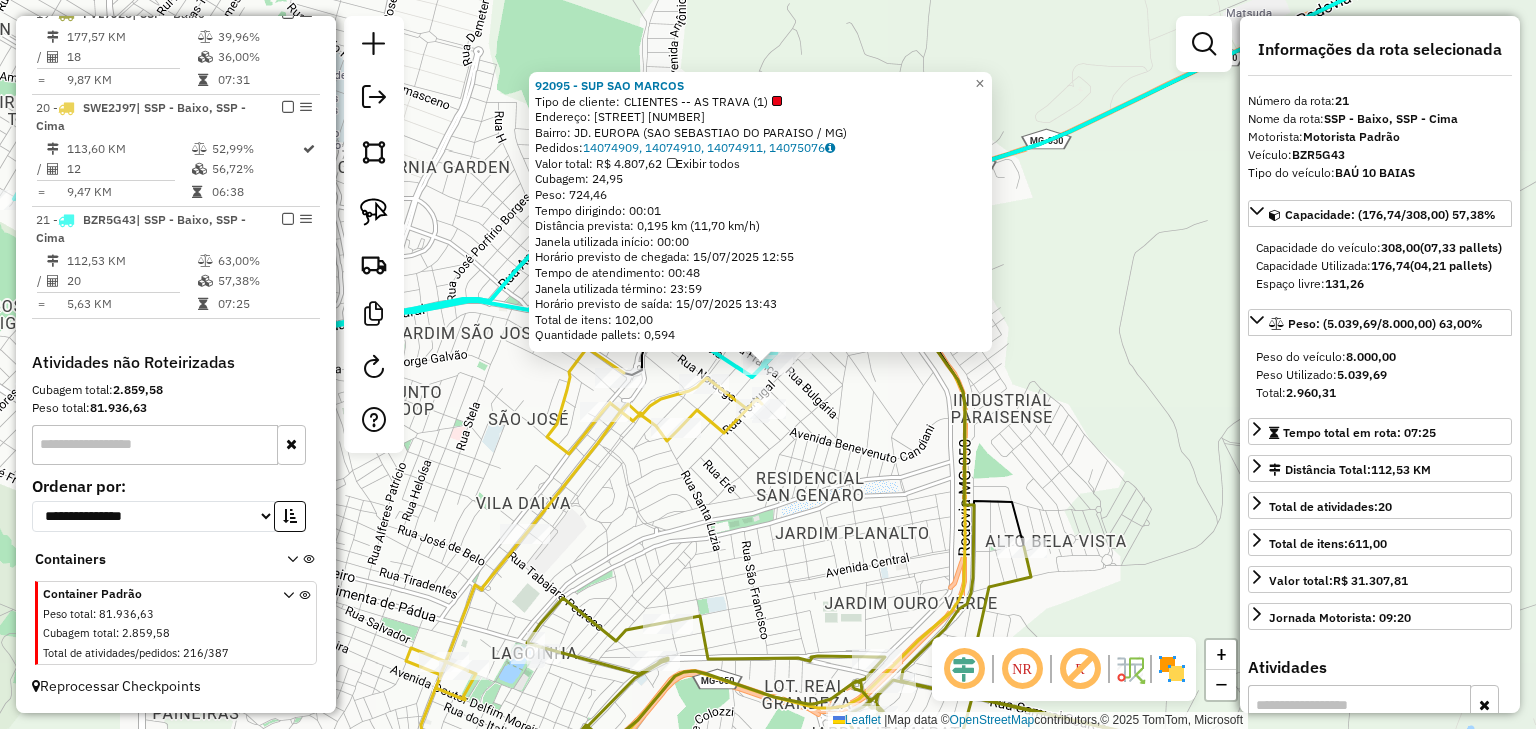 click on "[NUMBER] - [NAME]  Tipo de cliente:   CLIENTES -- AS TRAVA ([NUMBER])   Endereço:  [NAME] [NUMBER]   Bairro: [NAME] ([CITY] / [STATE])   Pedidos:  [NUMBER], [NUMBER], [NUMBER], [NUMBER]   Valor total: R$ [NUMBER]   Exibir todos   Cubagem: [NUMBER]  Peso: [NUMBER]  Tempo dirigindo: [TIME]   Distância prevista: [NUMBER] km ([NUMBER] km/h)   Janela utilizada início: [TIME]   Horário previsto de chegada: [DATE] [TIME]   Tempo de atendimento: [TIME]   Janela utilizada término: [TIME]   Horário previsto de saída: [DATE] [TIME]   Total de itens: [NUMBER]   Quantidade pallets: [NUMBER]  × Janela de atendimento Grade de atendimento Capacidade Transportadoras Veículos Cliente Pedidos  Rotas Selecione os dias de semana para filtrar as janelas de atendimento  Seg   Ter   Qua   Qui   Sex   Sáb   Dom  Informe o período da janela de atendimento: De: Até:  Filtrar exatamente a janela do cliente  Considerar janela de atendimento padrão  Selecione os dias de semana para filtrar as grades de atendimento  Seg   Ter  +" 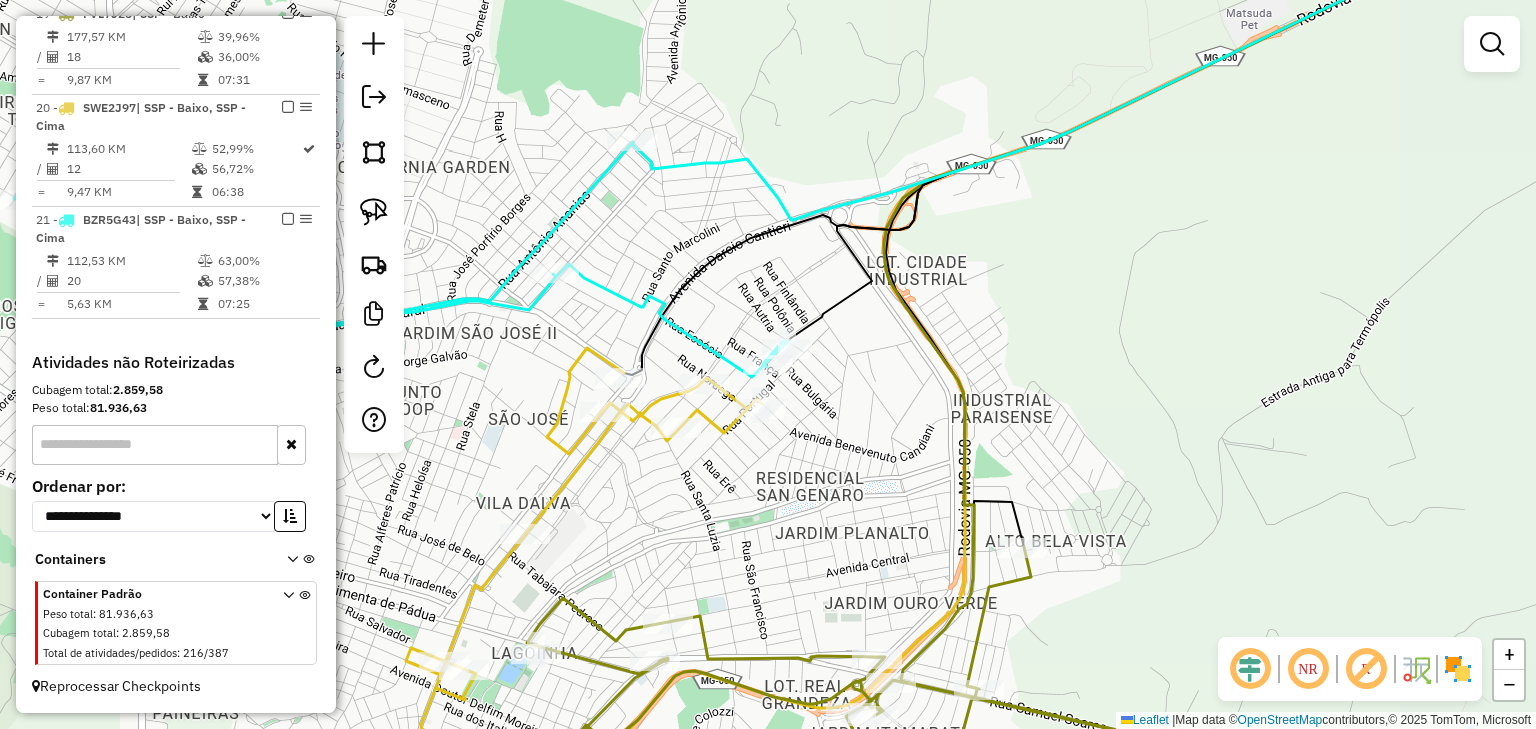 select on "*********" 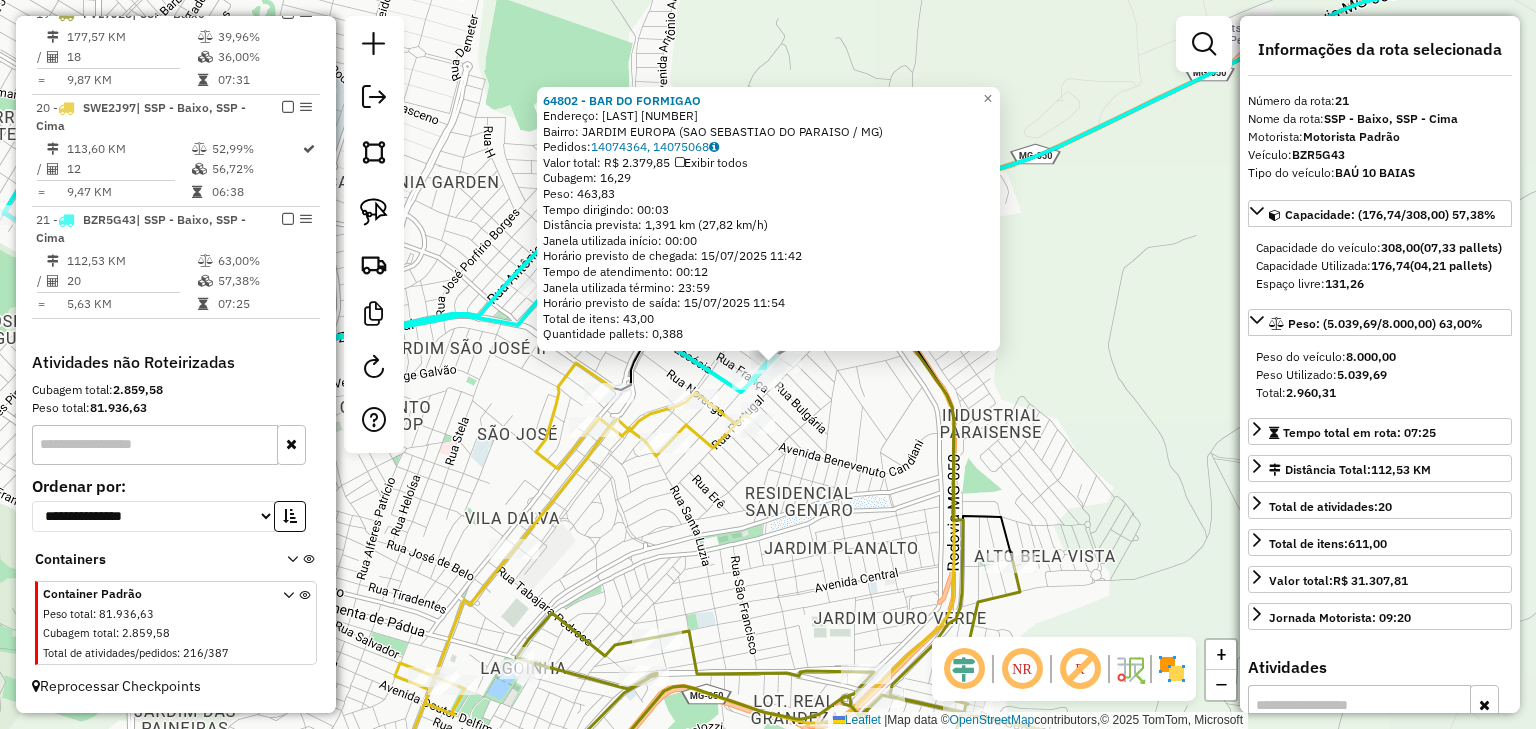 drag, startPoint x: 806, startPoint y: 393, endPoint x: 924, endPoint y: 376, distance: 119.218285 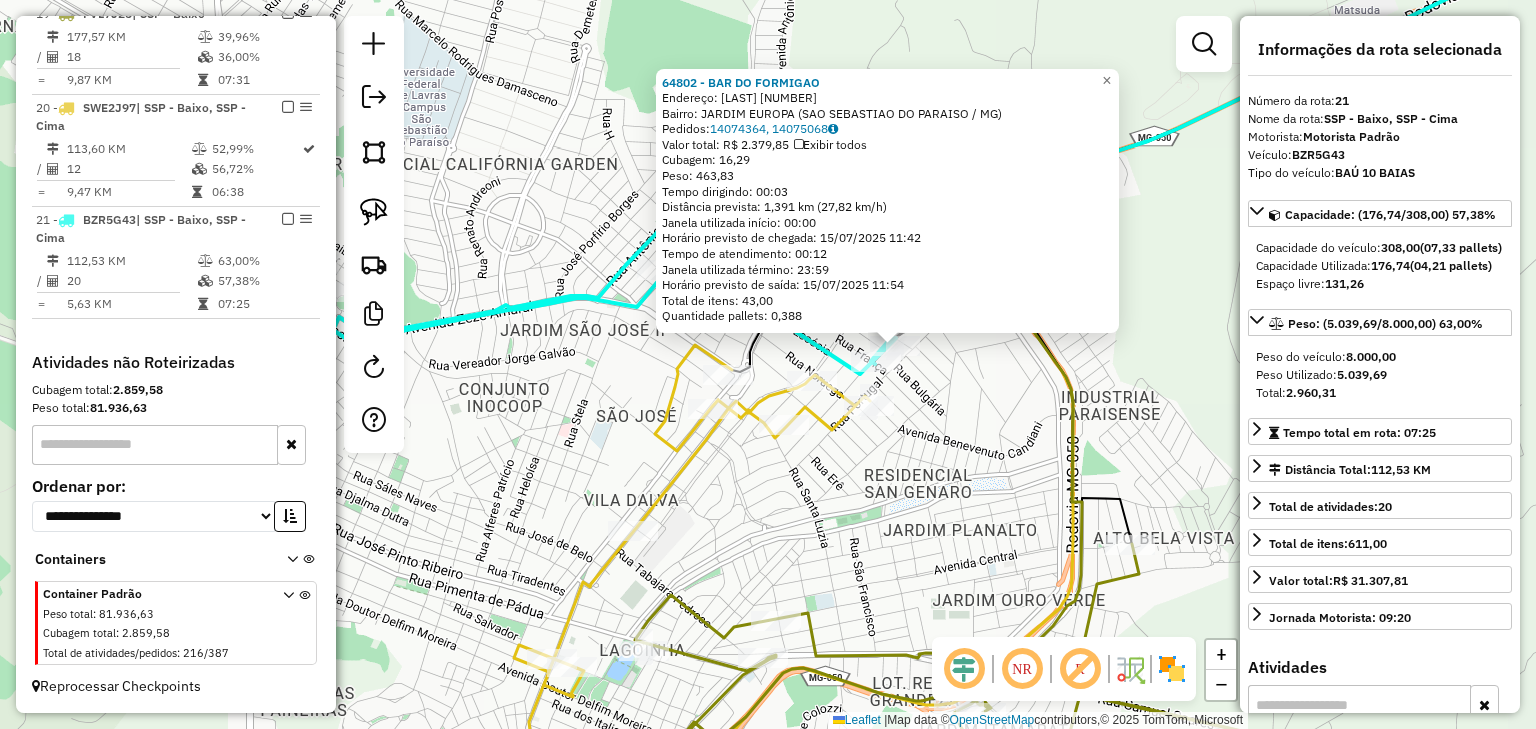 click 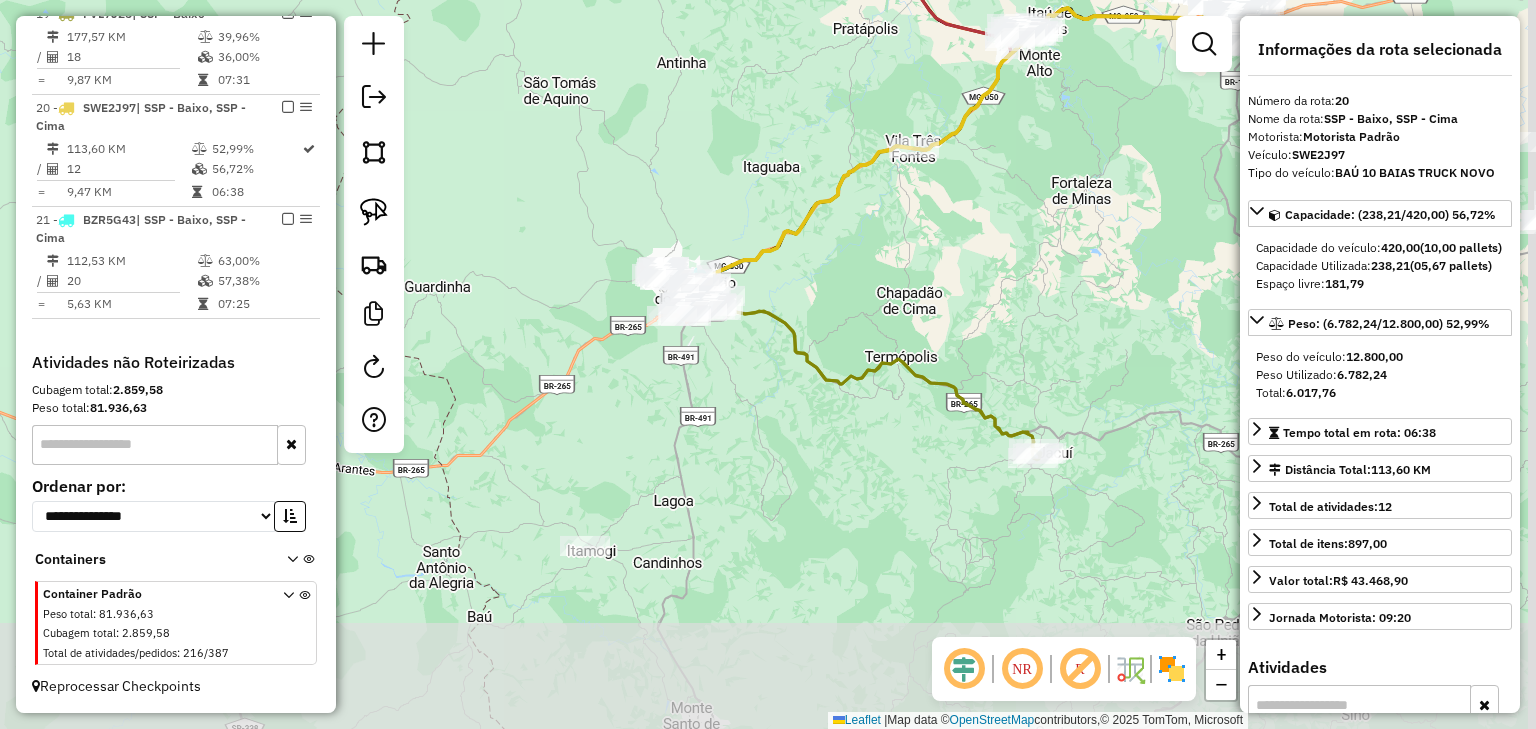 drag, startPoint x: 1035, startPoint y: 413, endPoint x: 851, endPoint y: 270, distance: 233.03433 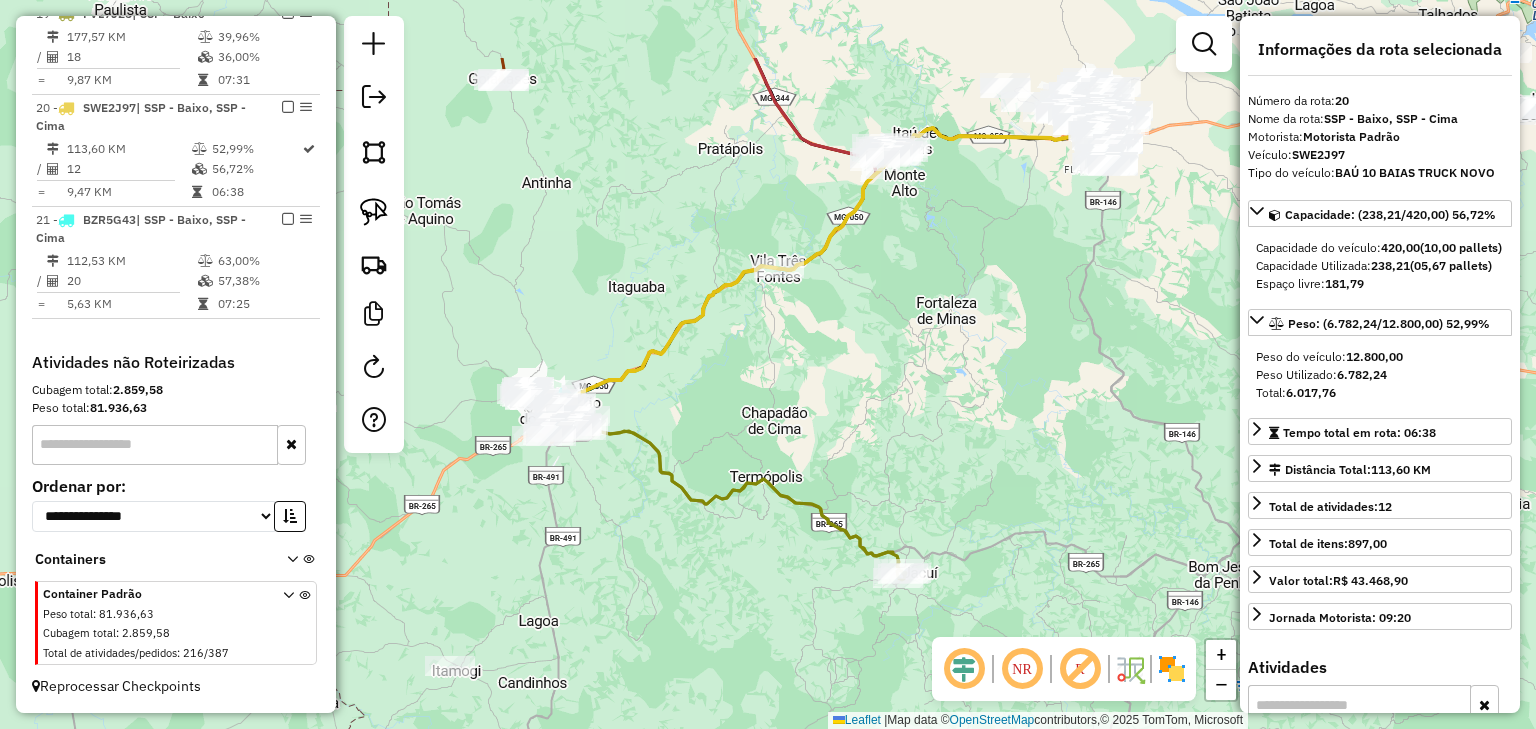 drag, startPoint x: 927, startPoint y: 260, endPoint x: 856, endPoint y: 463, distance: 215.05814 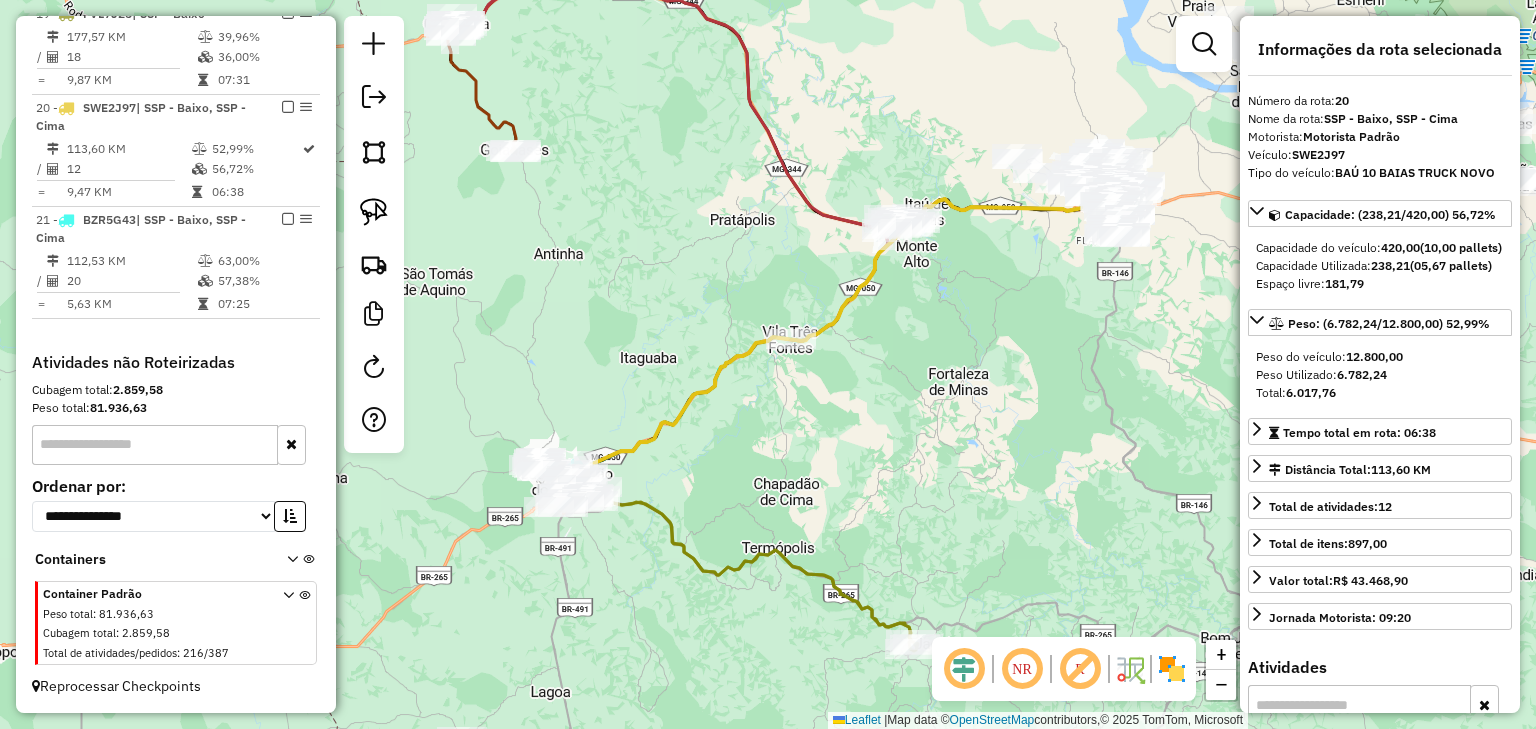 click on "Janela de atendimento Grade de atendimento Capacidade Transportadoras Veículos Cliente Pedidos  Rotas Selecione os dias de semana para filtrar as janelas de atendimento  Seg   Ter   Qua   Qui   Sex   Sáb   Dom  Informe o período da janela de atendimento: De: Até:  Filtrar exatamente a janela do cliente  Considerar janela de atendimento padrão  Selecione os dias de semana para filtrar as grades de atendimento  Seg   Ter   Qua   Qui   Sex   Sáb   Dom   Considerar clientes sem dia de atendimento cadastrado  Clientes fora do dia de atendimento selecionado Filtrar as atividades entre os valores definidos abaixo:  Peso mínimo:   Peso máximo:   Cubagem mínima:   Cubagem máxima:   De:   Até:  Filtrar as atividades entre o tempo de atendimento definido abaixo:  De:   Até:   Considerar capacidade total dos clientes não roteirizados Transportadora: Selecione um ou mais itens Tipo de veículo: Selecione um ou mais itens Veículo: Selecione um ou mais itens Motorista: Selecione um ou mais itens Nome: Rótulo:" 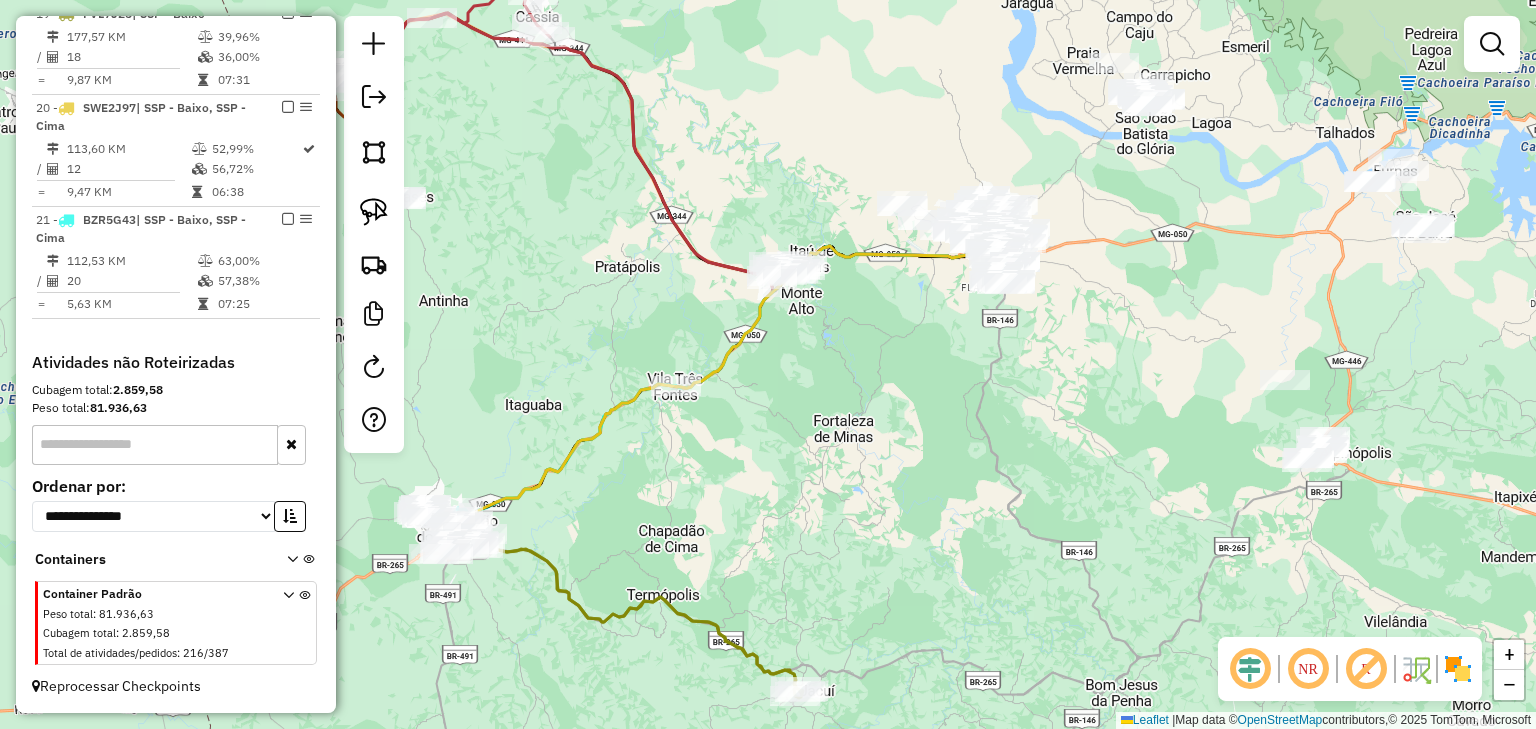 drag, startPoint x: 980, startPoint y: 406, endPoint x: 864, endPoint y: 569, distance: 200.06248 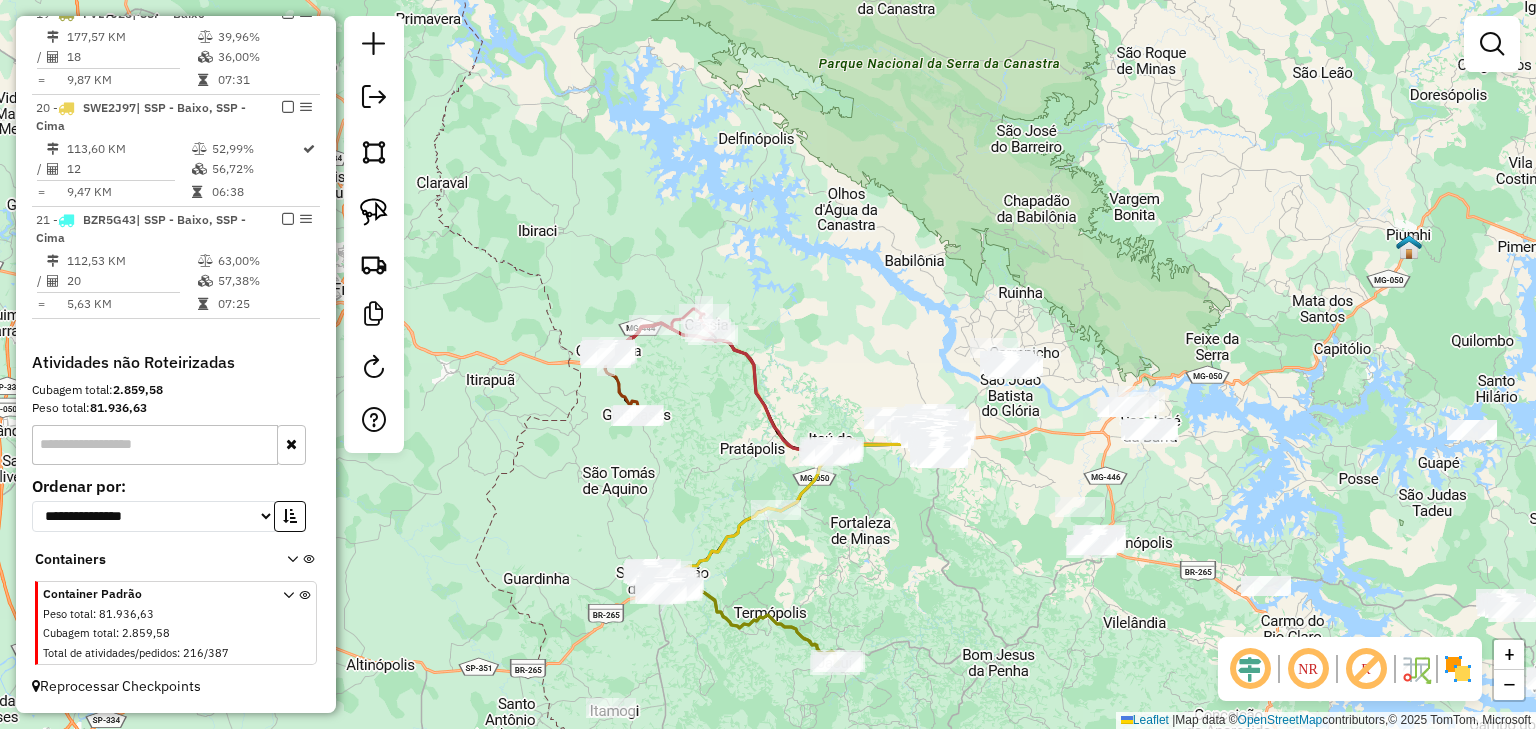 drag, startPoint x: 925, startPoint y: 544, endPoint x: 928, endPoint y: 456, distance: 88.051125 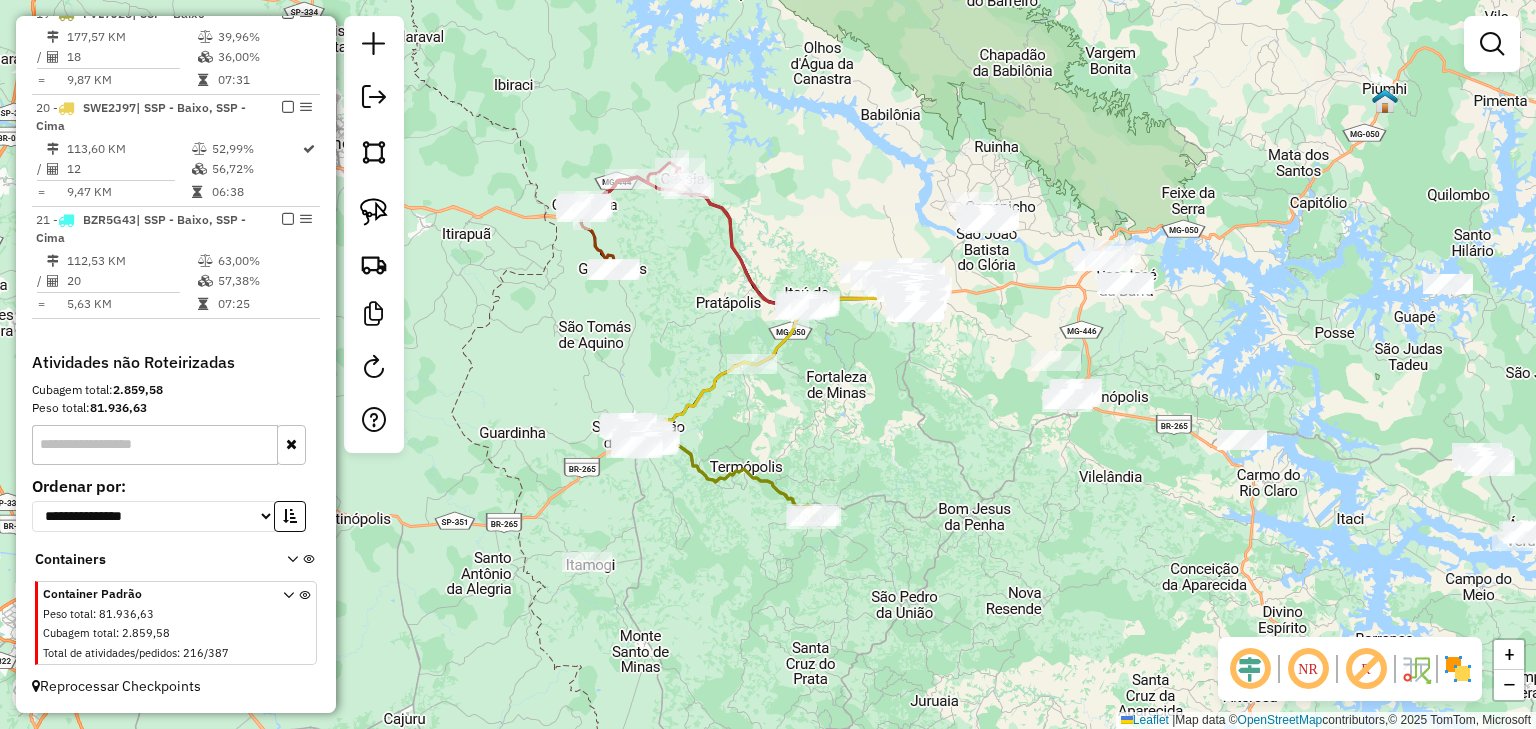 drag, startPoint x: 872, startPoint y: 425, endPoint x: 768, endPoint y: 292, distance: 168.83424 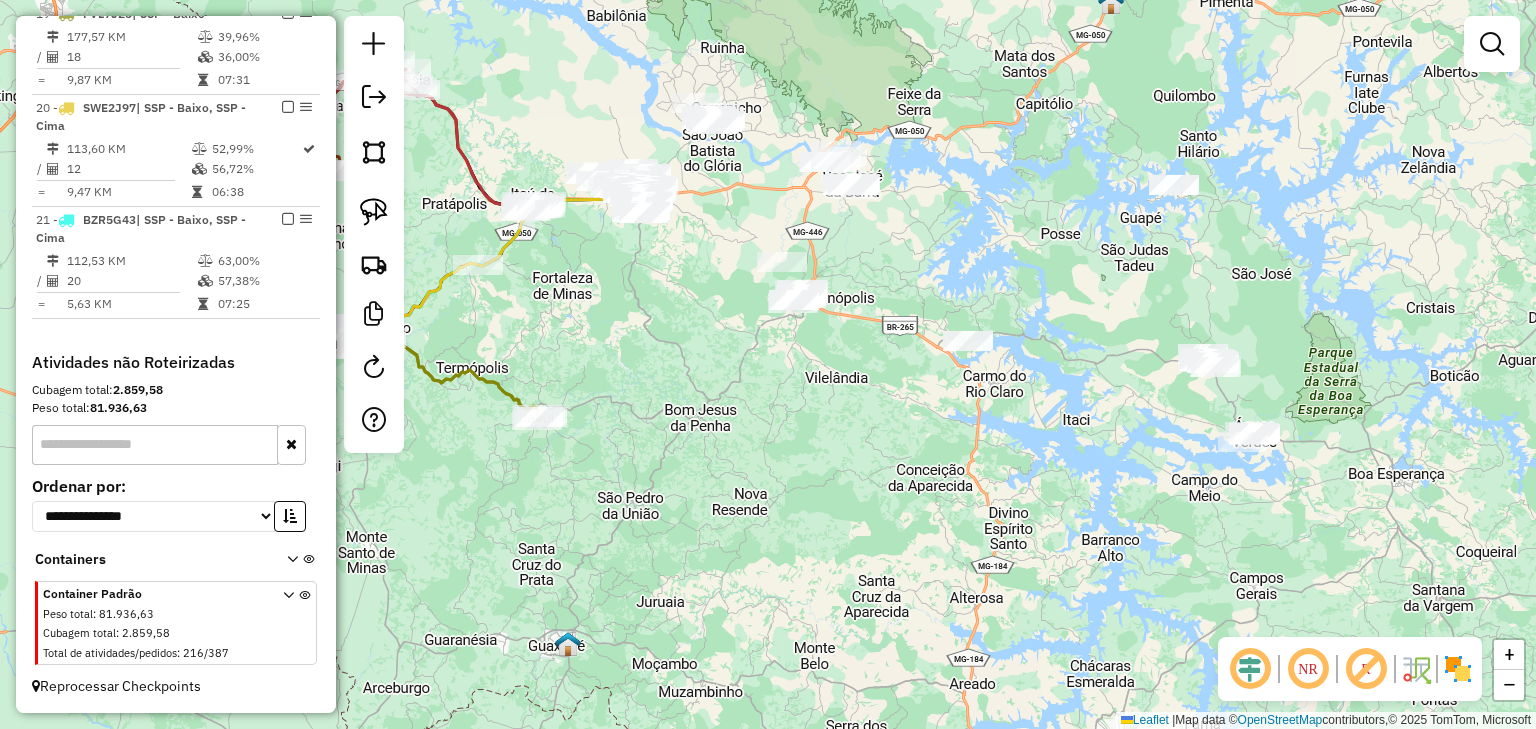 drag, startPoint x: 870, startPoint y: 300, endPoint x: 678, endPoint y: 381, distance: 208.38666 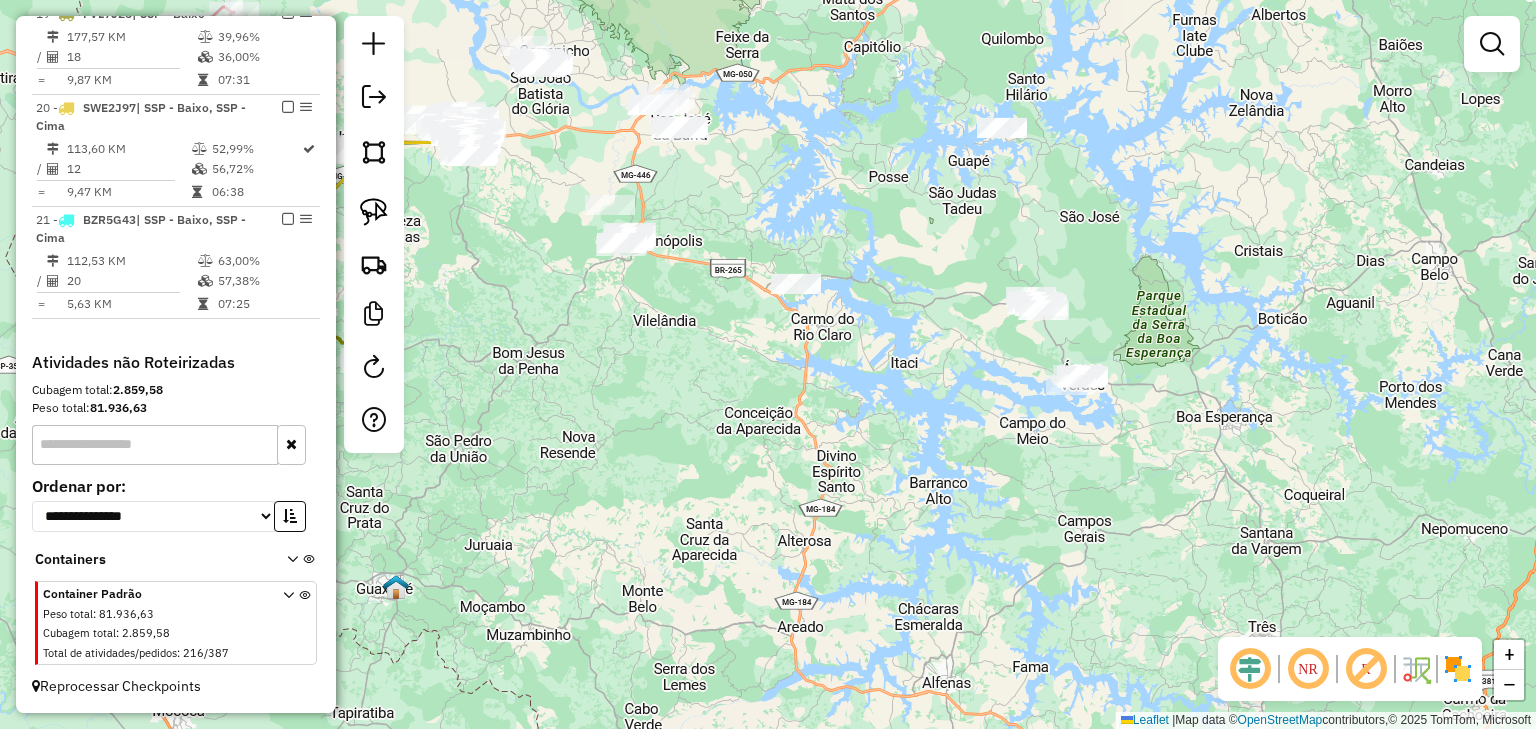 drag, startPoint x: 1058, startPoint y: 475, endPoint x: 796, endPoint y: 324, distance: 302.39874 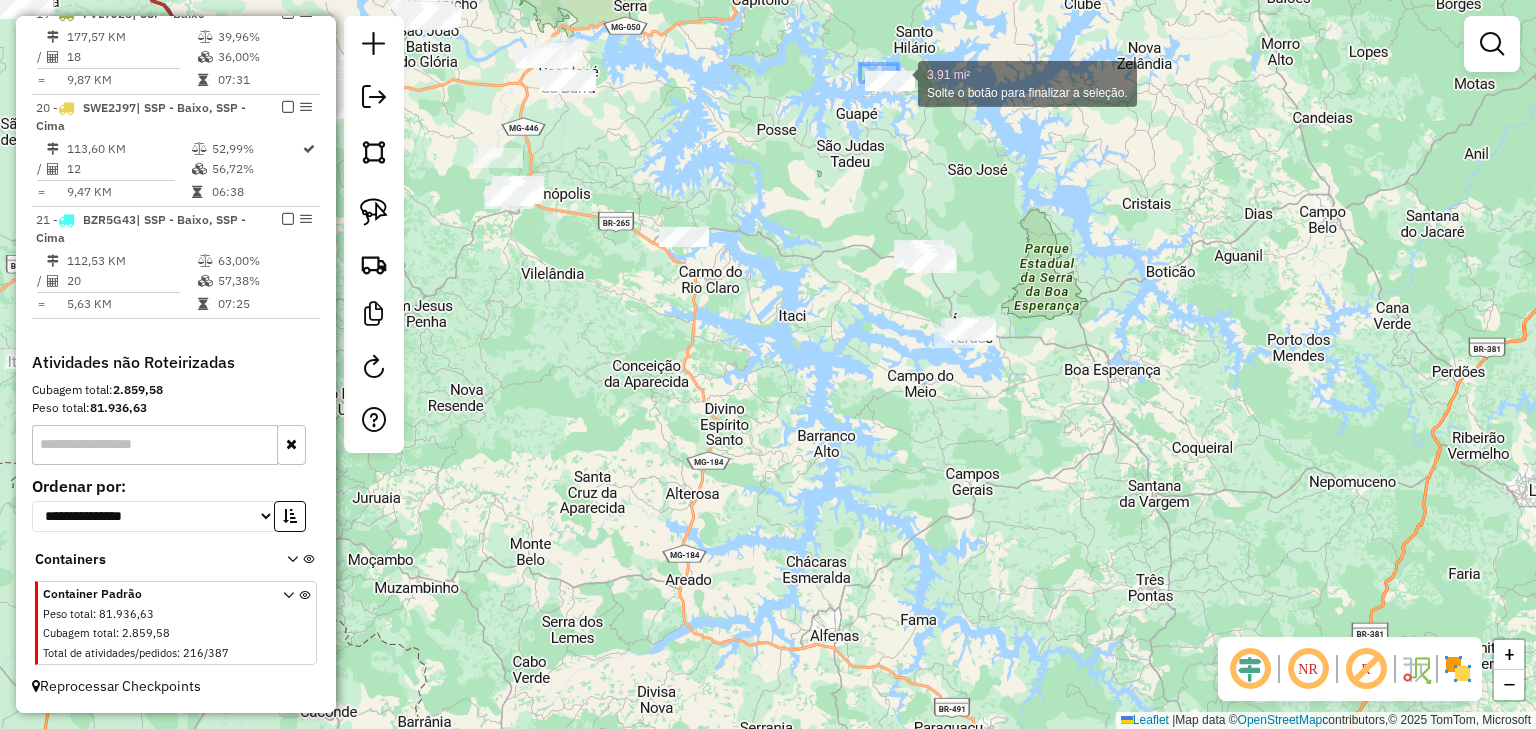 drag, startPoint x: 864, startPoint y: 64, endPoint x: 936, endPoint y: 104, distance: 82.36504 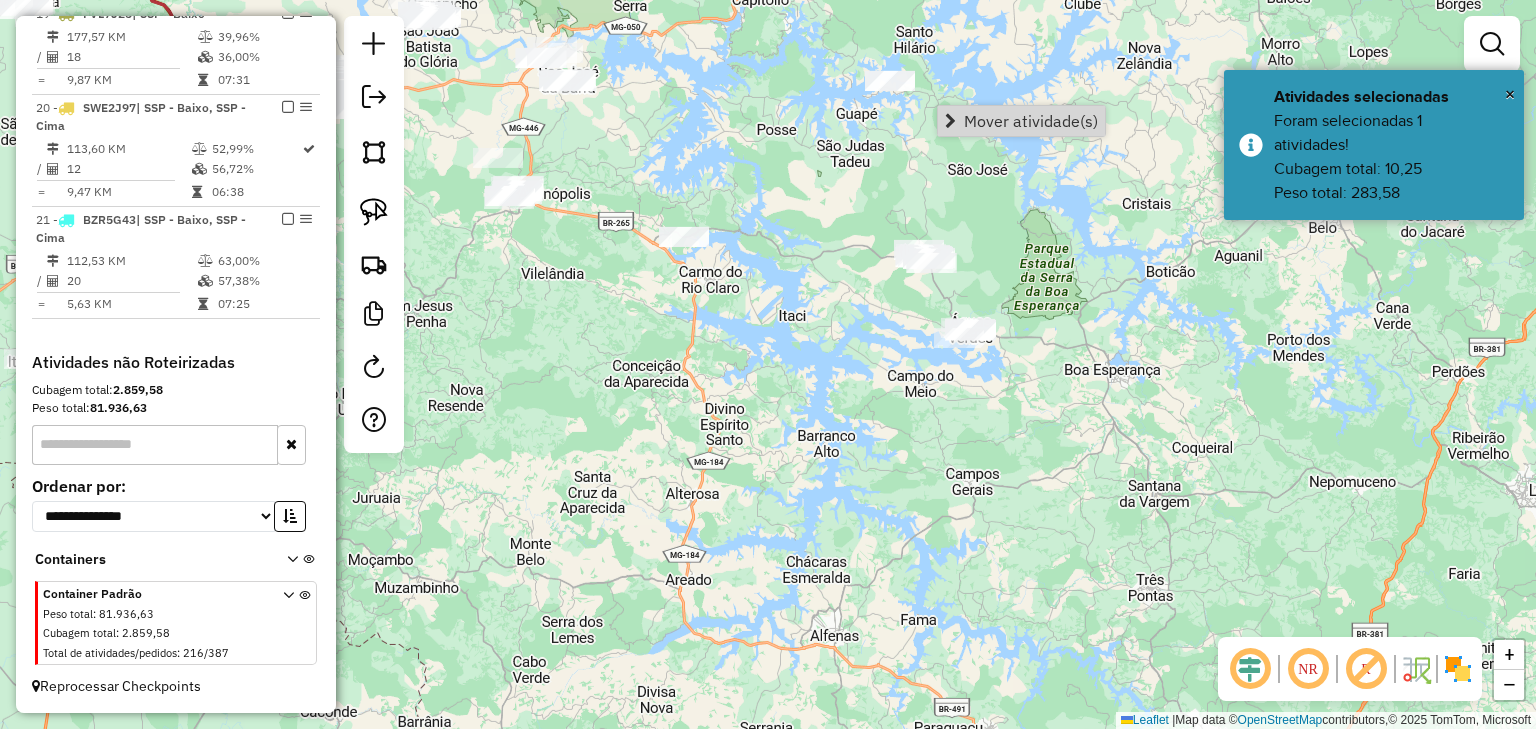 click on "Janela de atendimento Grade de atendimento Capacidade Transportadoras Veículos Cliente Pedidos  Rotas Selecione os dias de semana para filtrar as janelas de atendimento  Seg   Ter   Qua   Qui   Sex   Sáb   Dom  Informe o período da janela de atendimento: De: Até:  Filtrar exatamente a janela do cliente  Considerar janela de atendimento padrão  Selecione os dias de semana para filtrar as grades de atendimento  Seg   Ter   Qua   Qui   Sex   Sáb   Dom   Considerar clientes sem dia de atendimento cadastrado  Clientes fora do dia de atendimento selecionado Filtrar as atividades entre os valores definidos abaixo:  Peso mínimo:   Peso máximo:   Cubagem mínima:   Cubagem máxima:   De:   Até:  Filtrar as atividades entre o tempo de atendimento definido abaixo:  De:   Até:   Considerar capacidade total dos clientes não roteirizados Transportadora: Selecione um ou mais itens Tipo de veículo: Selecione um ou mais itens Veículo: Selecione um ou mais itens Motorista: Selecione um ou mais itens Nome: Rótulo:" 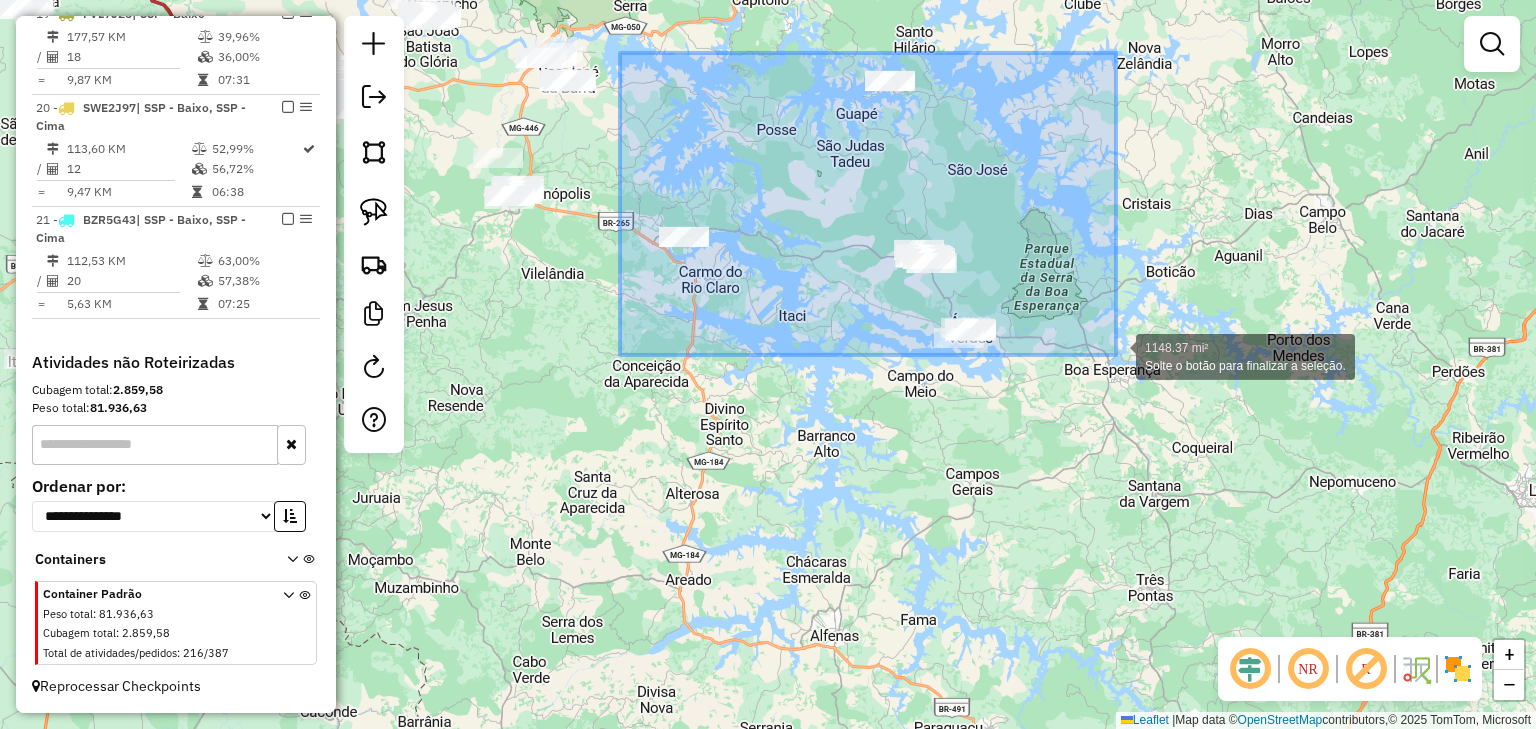 drag, startPoint x: 620, startPoint y: 53, endPoint x: 1123, endPoint y: 396, distance: 608.8169 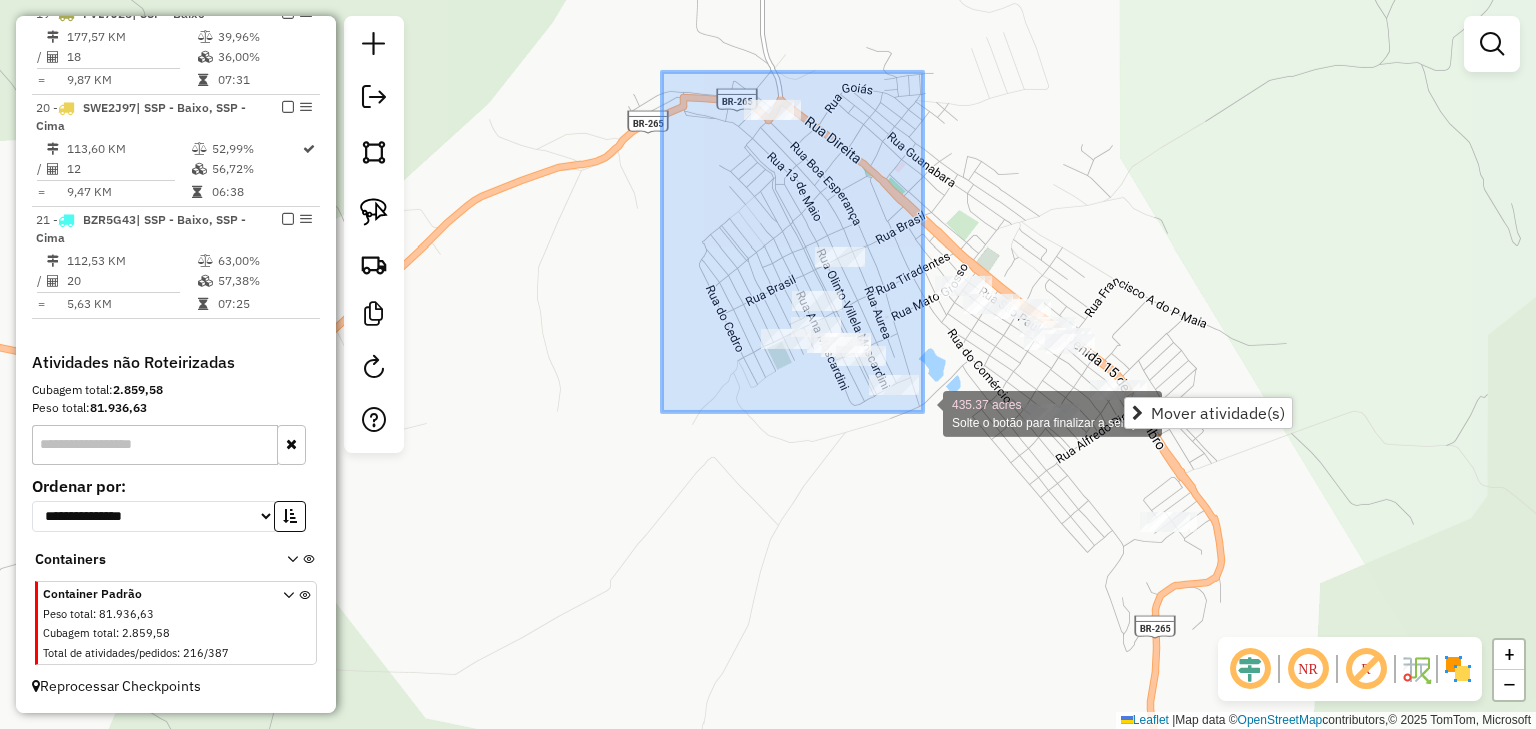 drag, startPoint x: 662, startPoint y: 72, endPoint x: 923, endPoint y: 412, distance: 428.6269 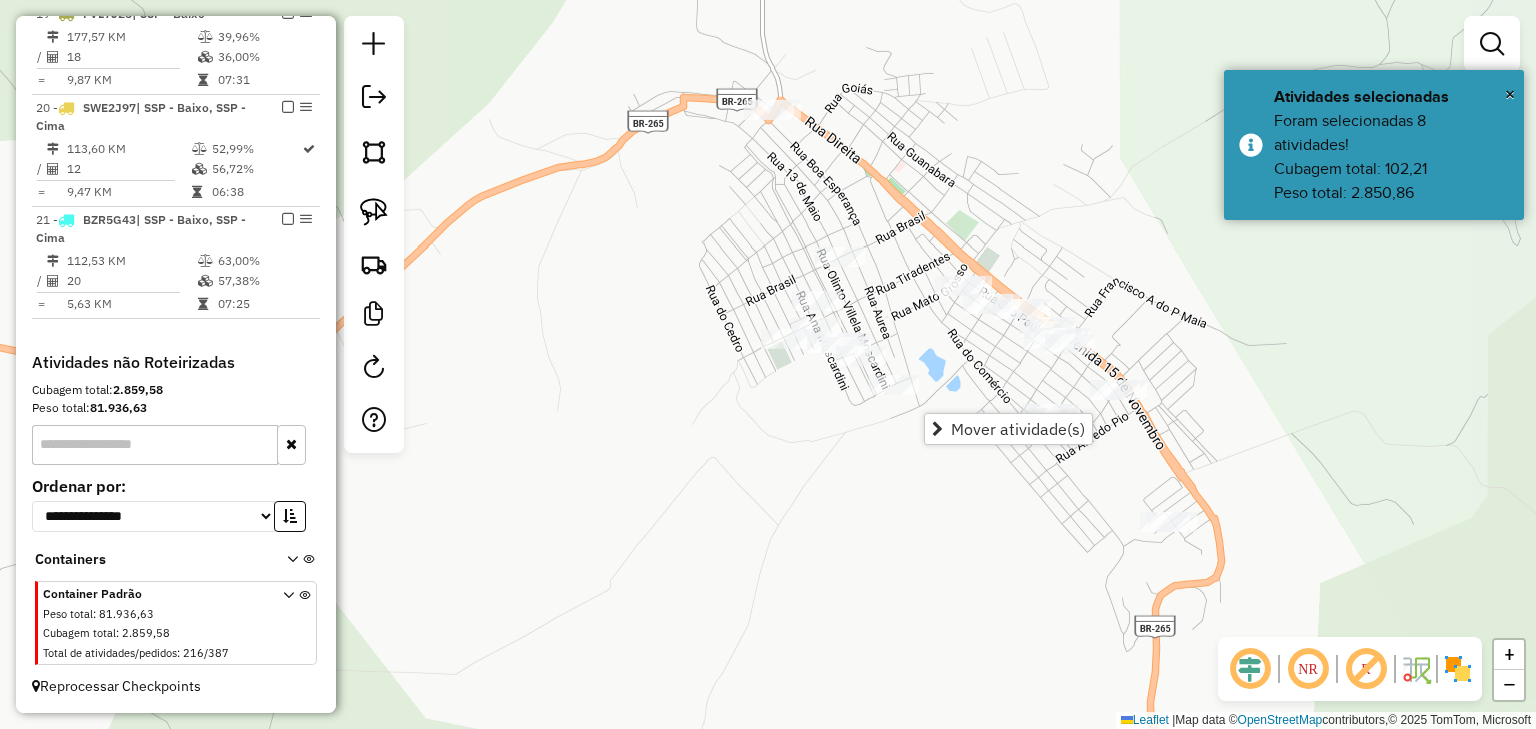 drag, startPoint x: 921, startPoint y: 322, endPoint x: 879, endPoint y: 272, distance: 65.29931 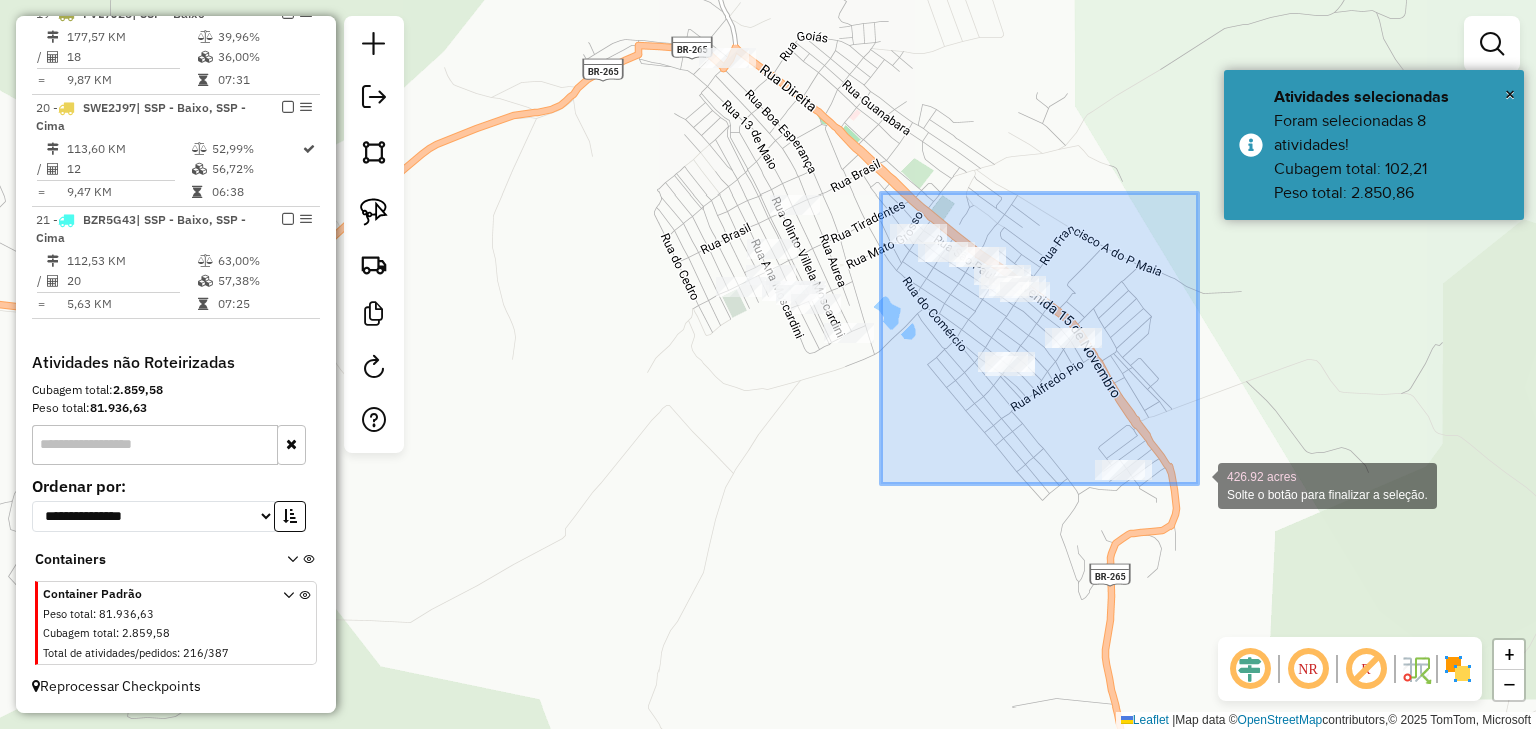 drag, startPoint x: 881, startPoint y: 193, endPoint x: 1211, endPoint y: 524, distance: 467.39813 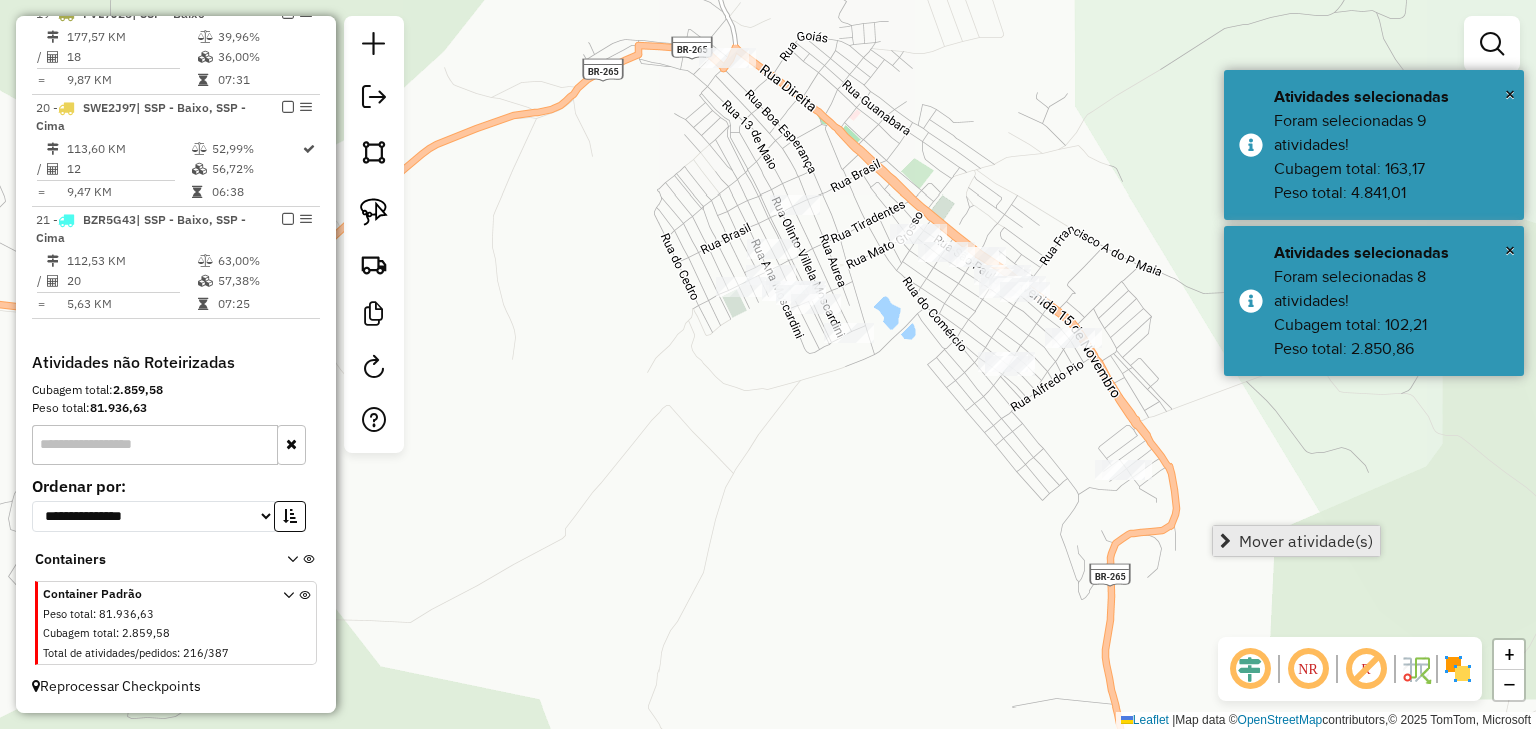 click on "Mover atividade(s)" at bounding box center (1296, 541) 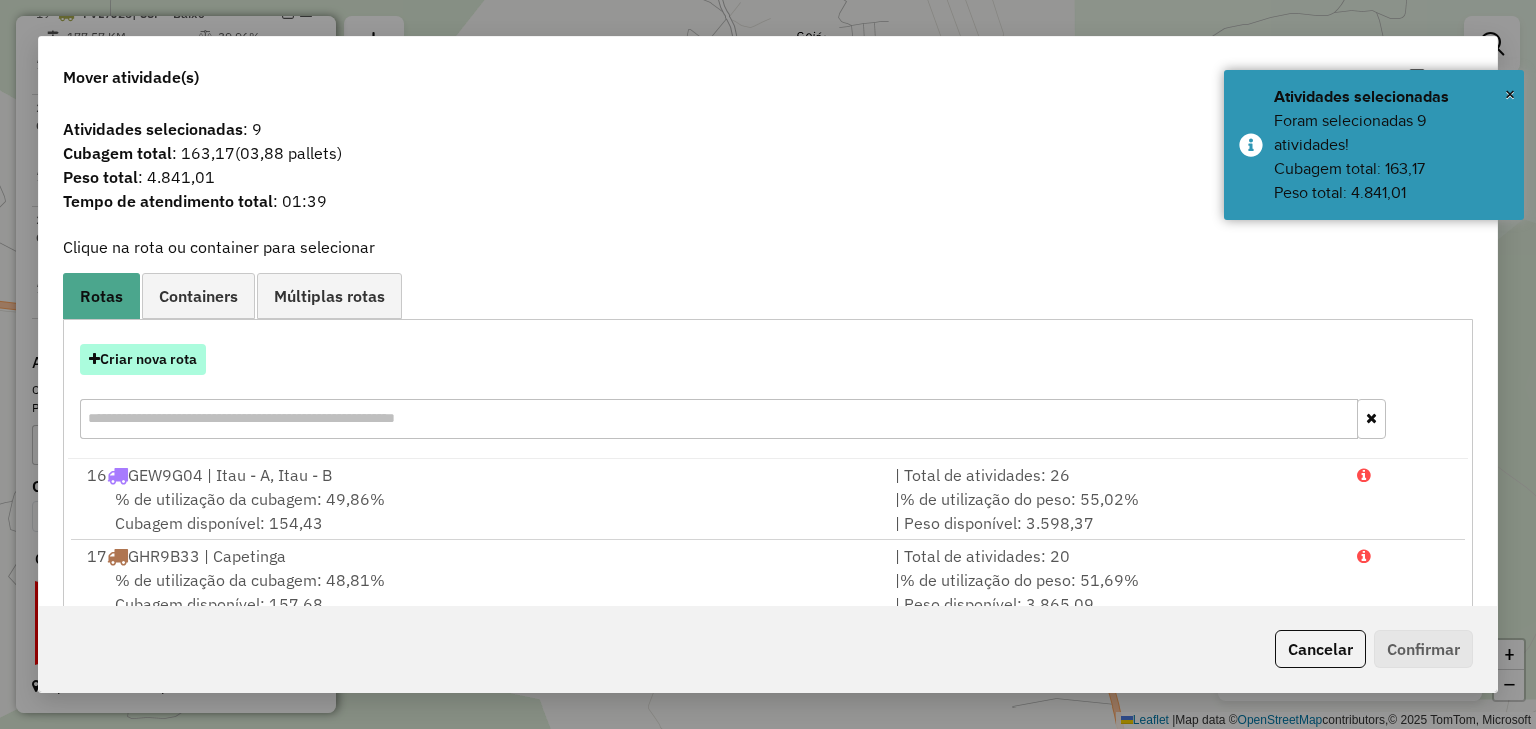 click on "Criar nova rota" at bounding box center (143, 359) 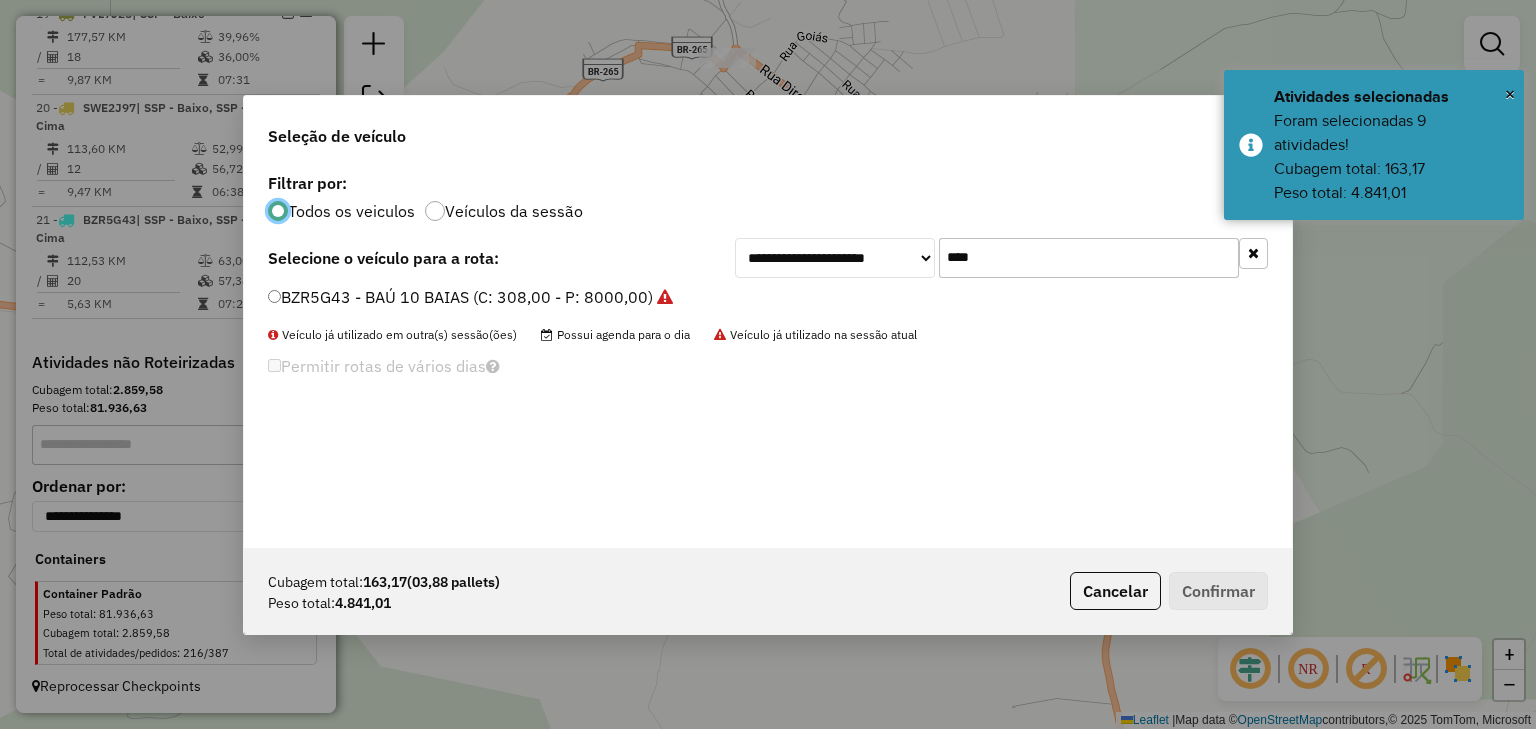 scroll, scrollTop: 10, scrollLeft: 6, axis: both 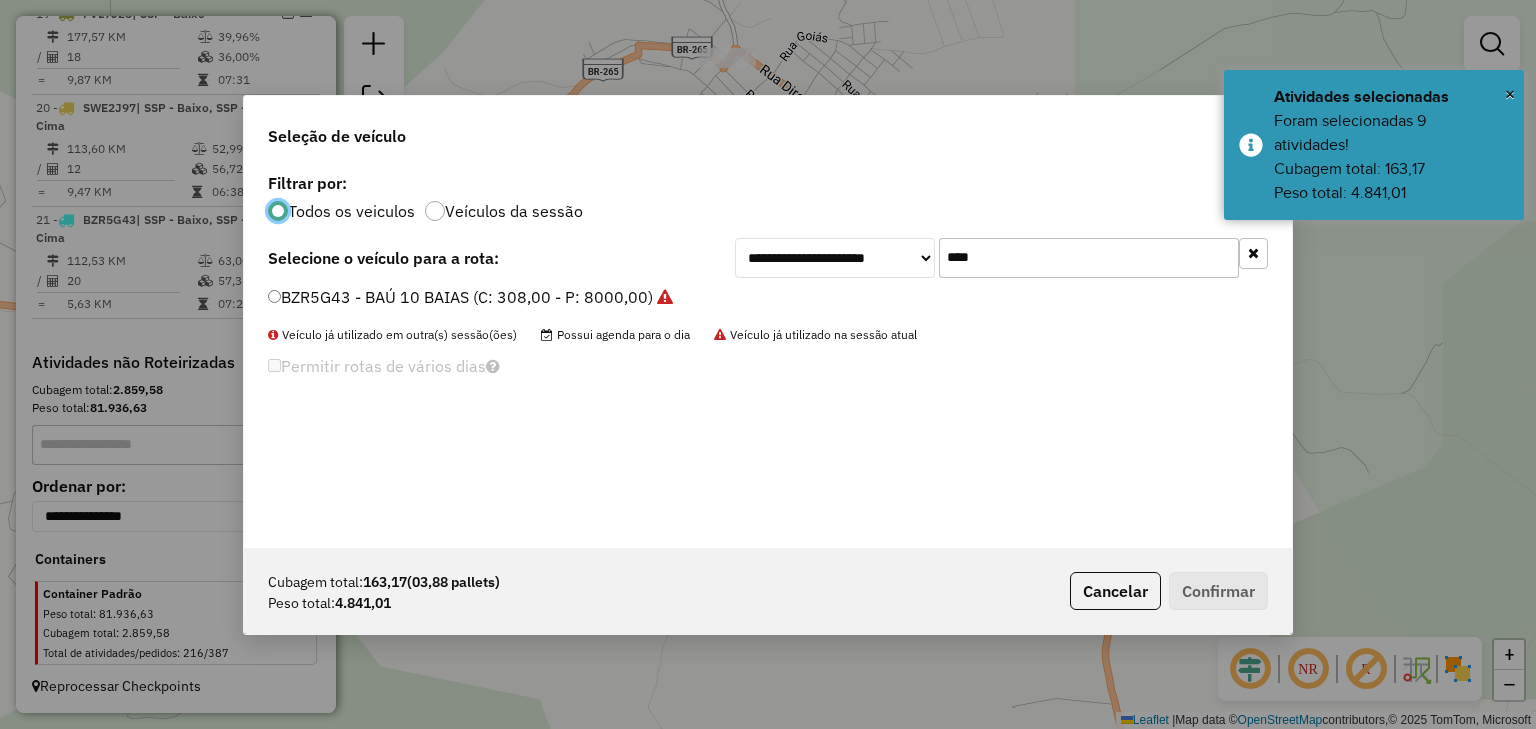drag, startPoint x: 955, startPoint y: 246, endPoint x: 906, endPoint y: 244, distance: 49.0408 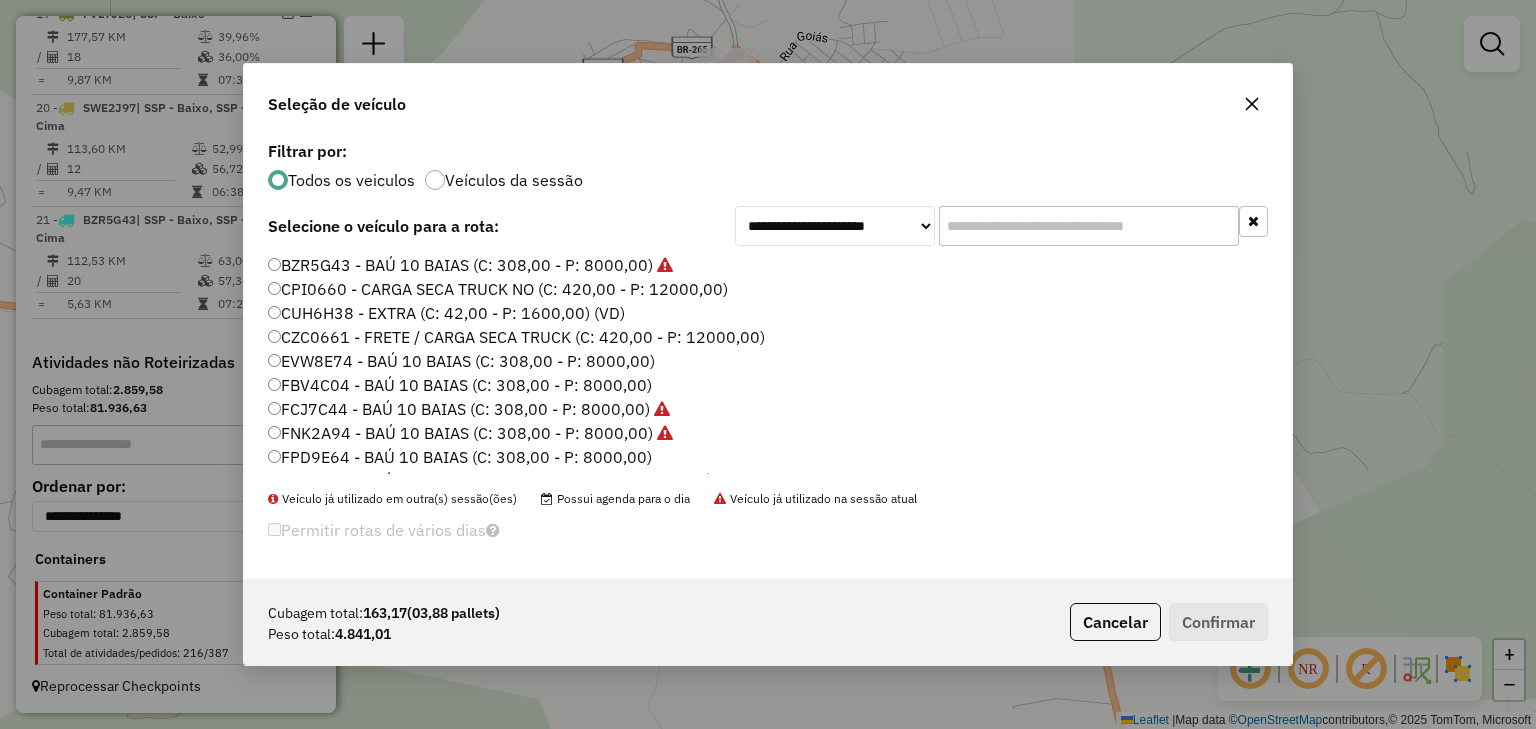type 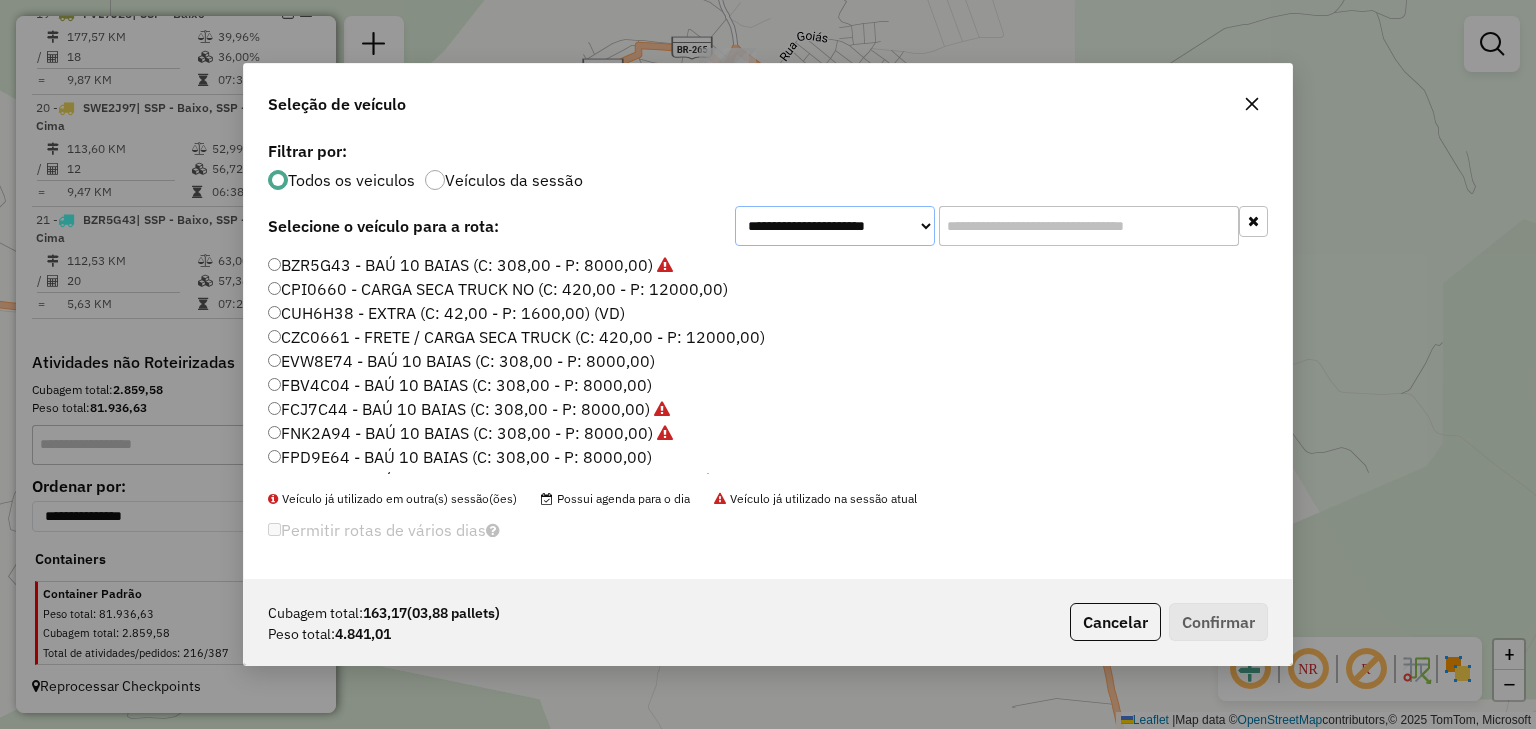 click on "**********" 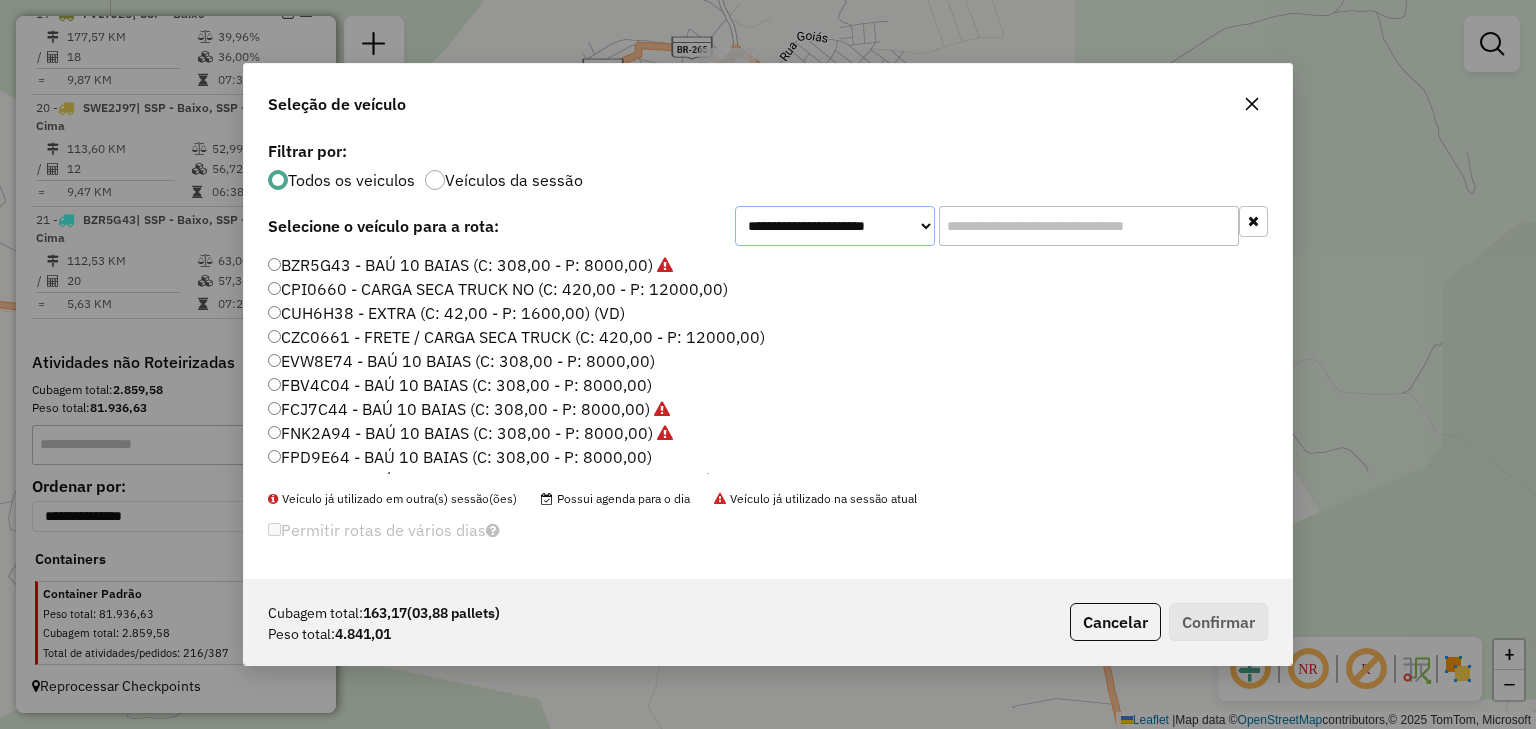 select on "********" 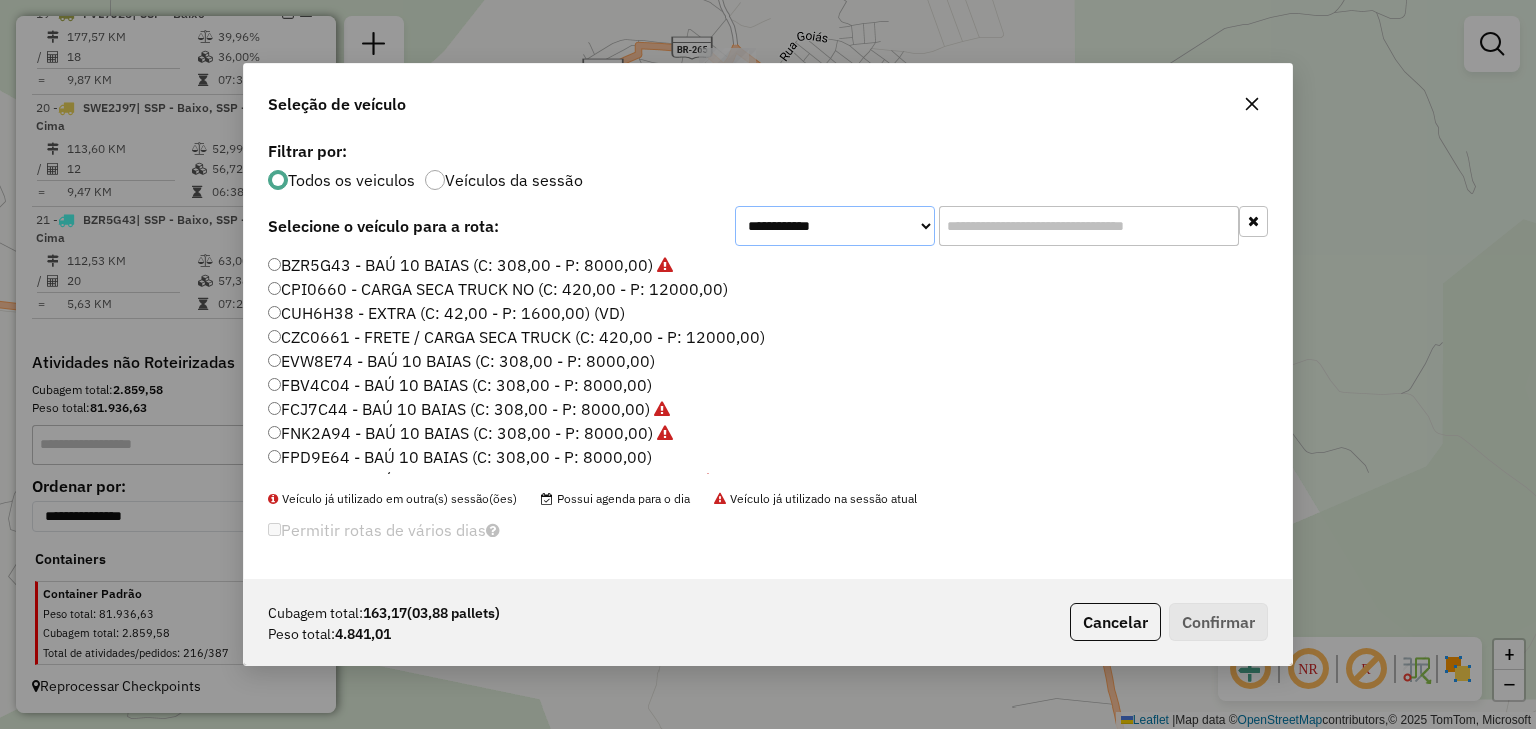 click on "**********" 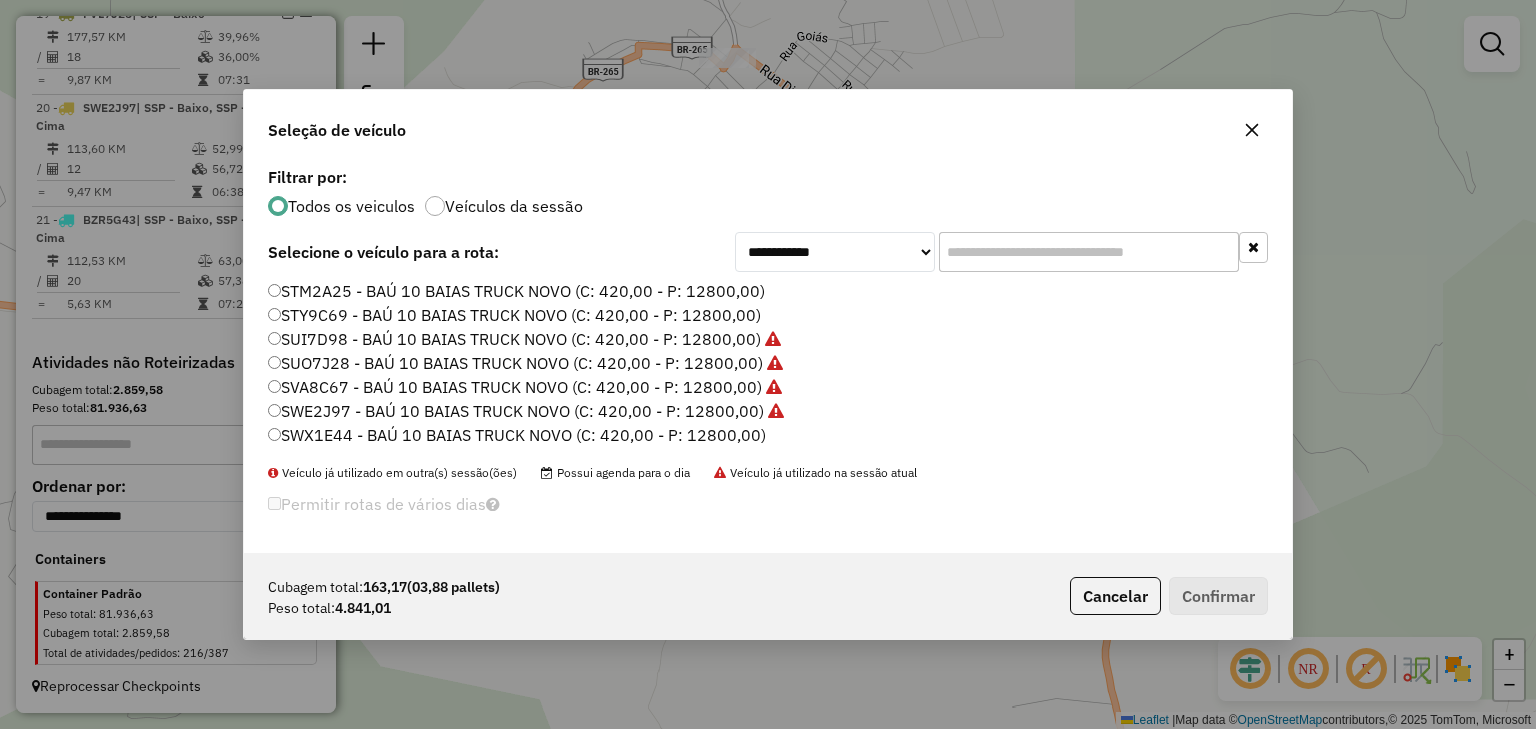 click on "SWX1E44 - BAÚ 10 BAIAS TRUCK NOVO (C: 420,00 - P: 12800,00)" 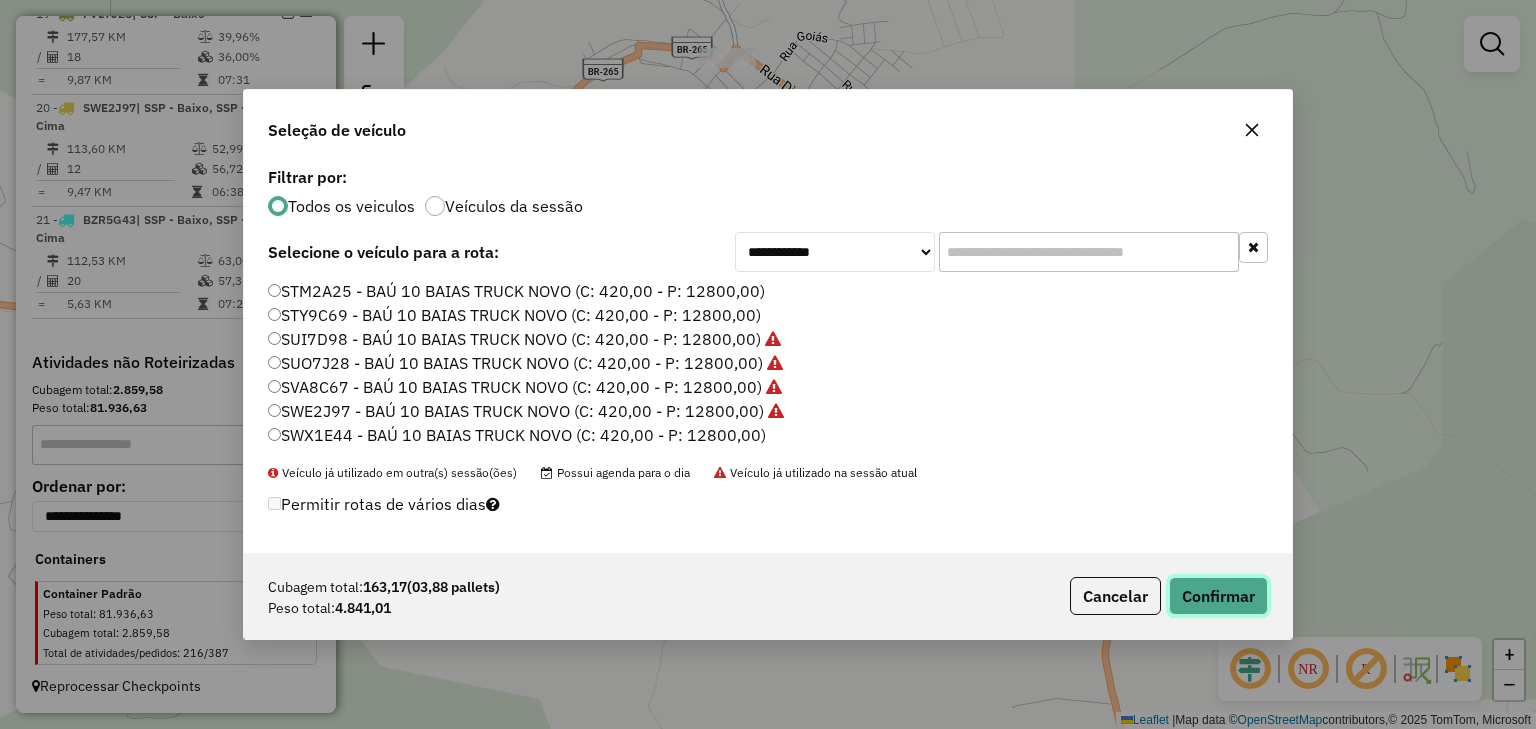 click on "Confirmar" 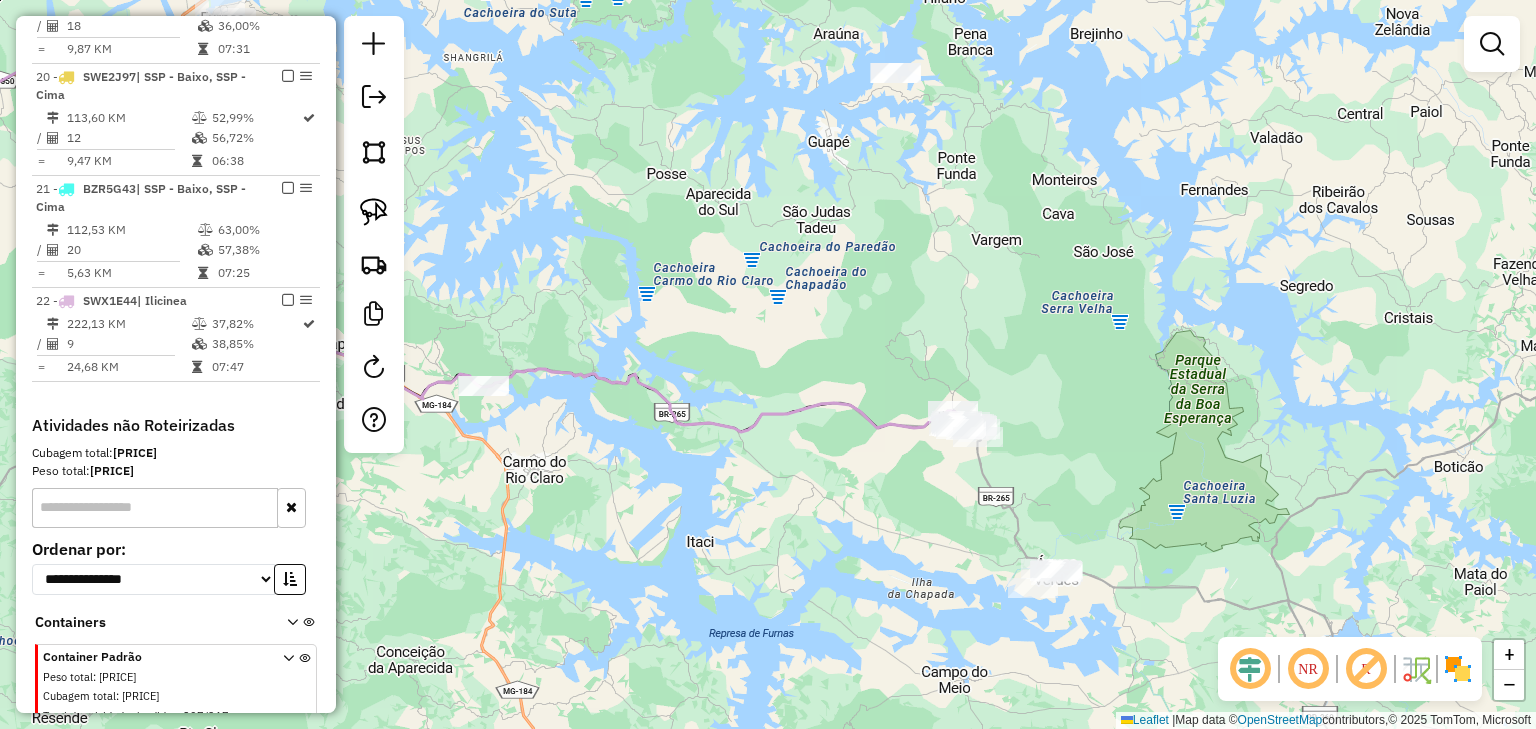 click 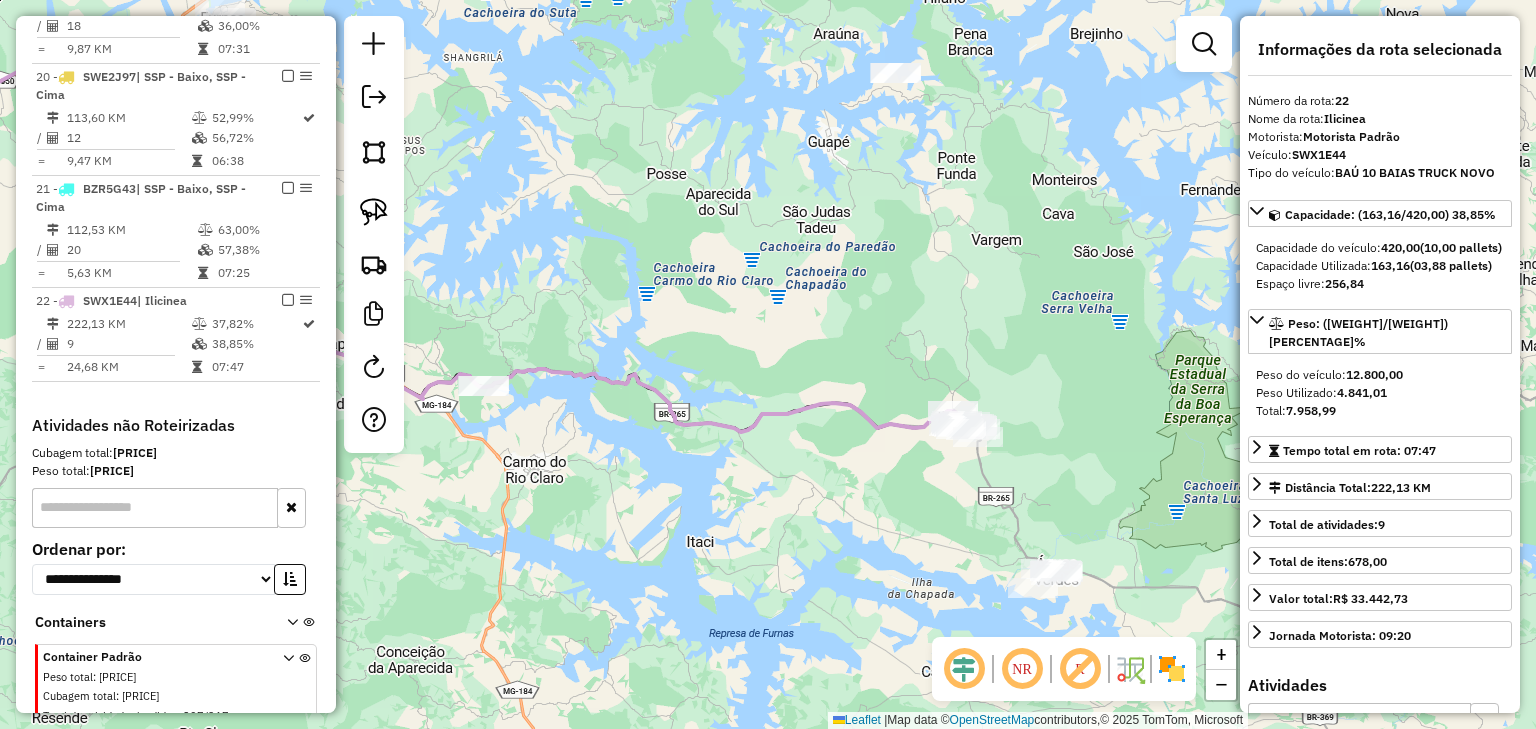 scroll, scrollTop: 1600, scrollLeft: 0, axis: vertical 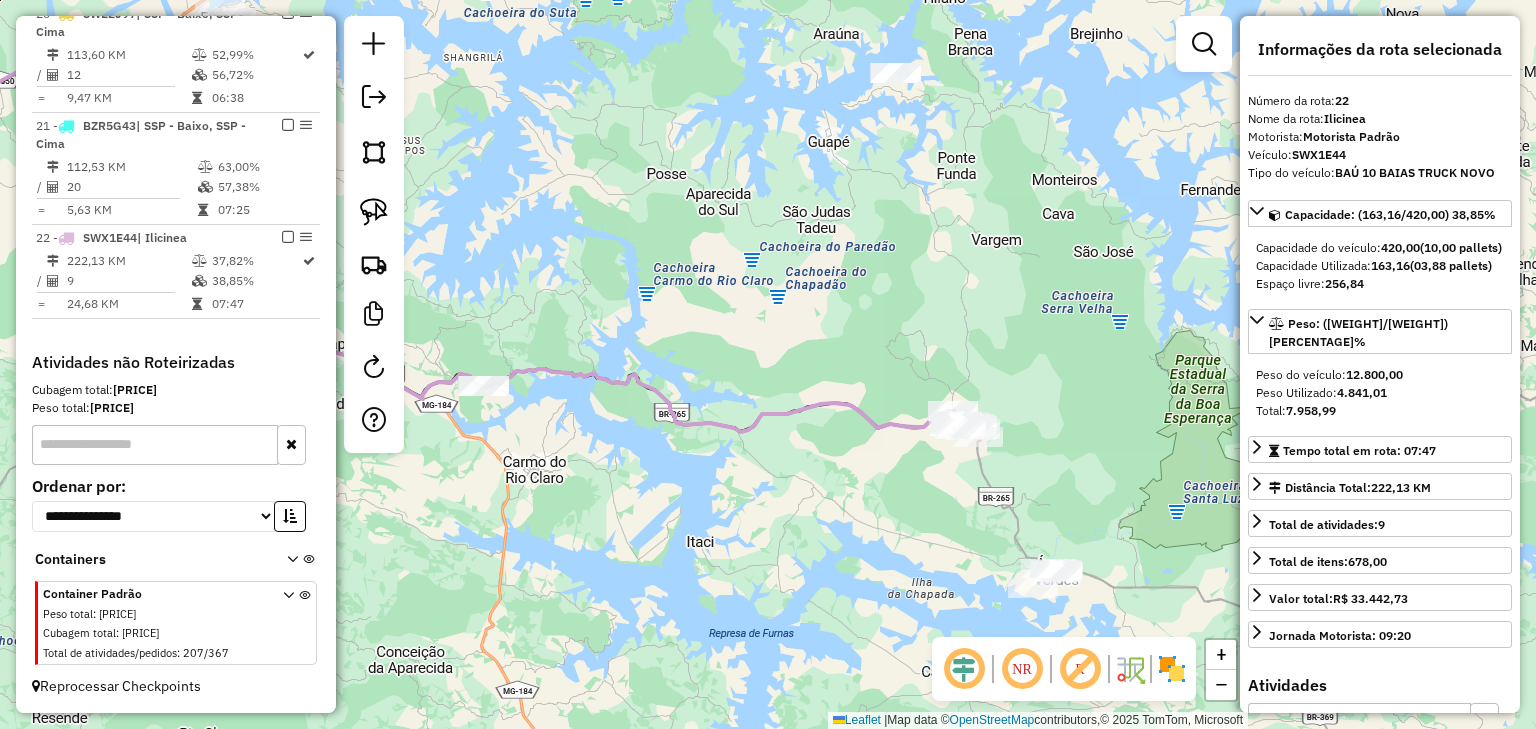 click on "Janela de atendimento Grade de atendimento Capacidade Transportadoras Veículos Cliente Pedidos  Rotas Selecione os dias de semana para filtrar as janelas de atendimento  Seg   Ter   Qua   Qui   Sex   Sáb   Dom  Informe o período da janela de atendimento: De: Até:  Filtrar exatamente a janela do cliente  Considerar janela de atendimento padrão  Selecione os dias de semana para filtrar as grades de atendimento  Seg   Ter   Qua   Qui   Sex   Sáb   Dom   Considerar clientes sem dia de atendimento cadastrado  Clientes fora do dia de atendimento selecionado Filtrar as atividades entre os valores definidos abaixo:  Peso mínimo:   Peso máximo:   Cubagem mínima:   Cubagem máxima:   De:   Até:  Filtrar as atividades entre o tempo de atendimento definido abaixo:  De:   Até:   Considerar capacidade total dos clientes não roteirizados Transportadora: Selecione um ou mais itens Tipo de veículo: Selecione um ou mais itens Veículo: Selecione um ou mais itens Motorista: Selecione um ou mais itens Nome: Rótulo:" 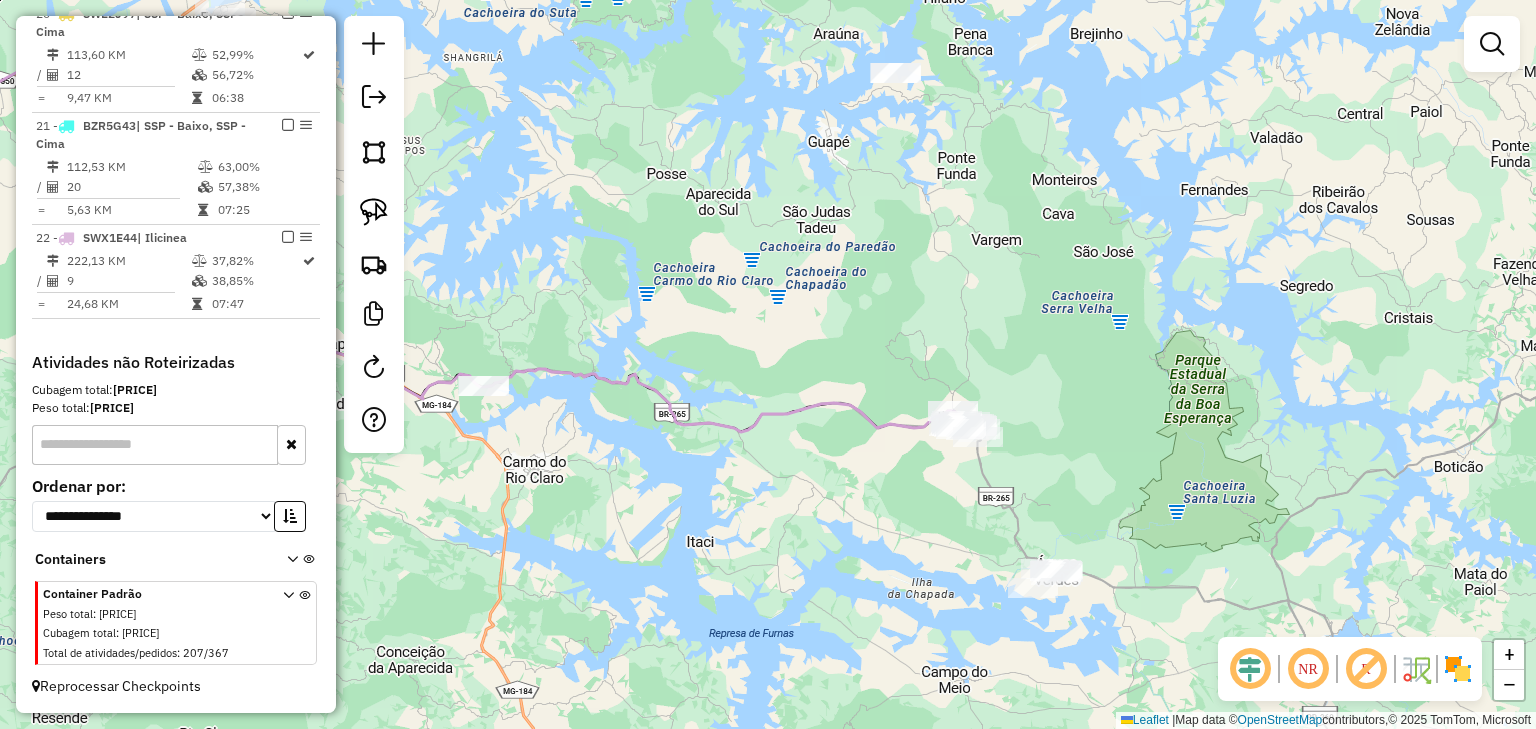 click 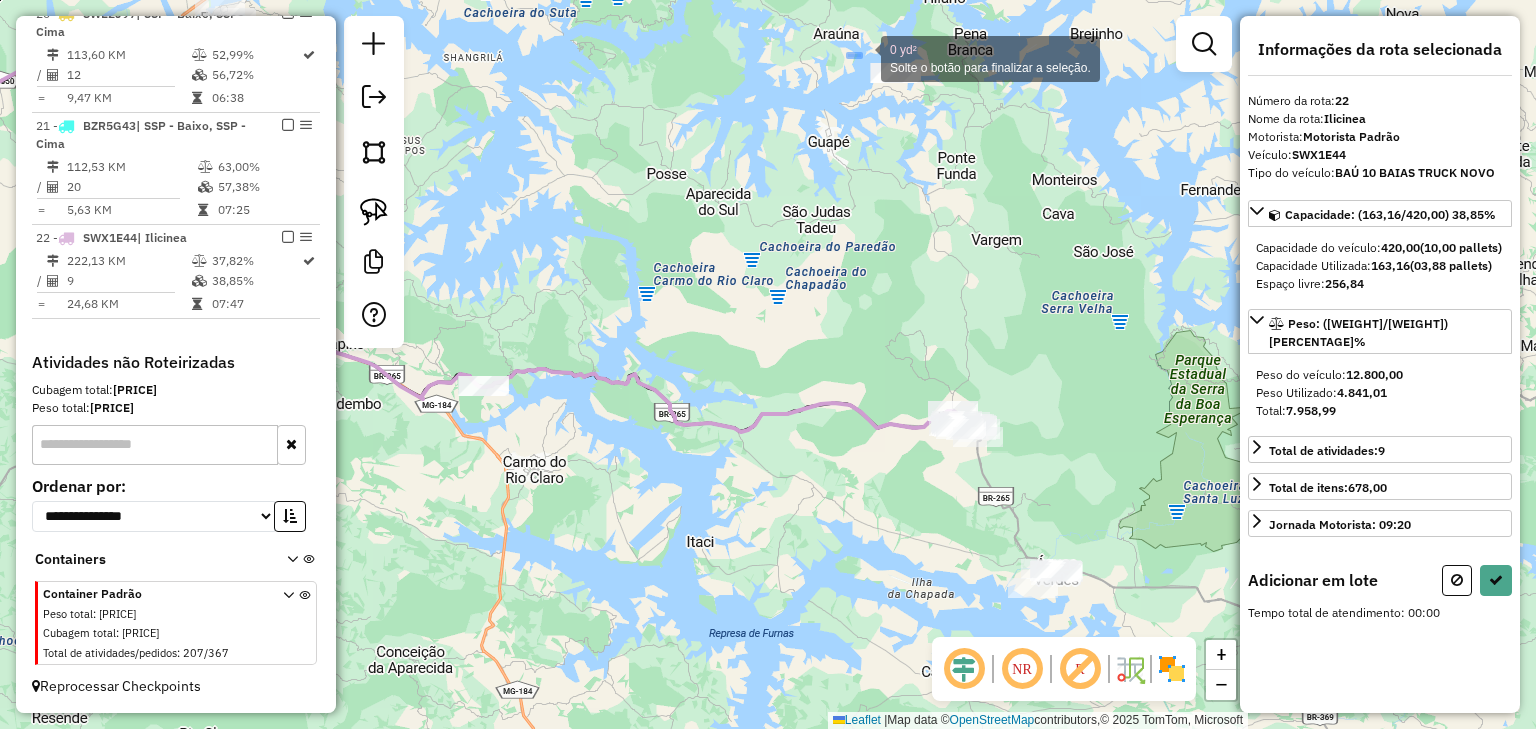 drag, startPoint x: 848, startPoint y: 54, endPoint x: 1000, endPoint y: 120, distance: 165.71059 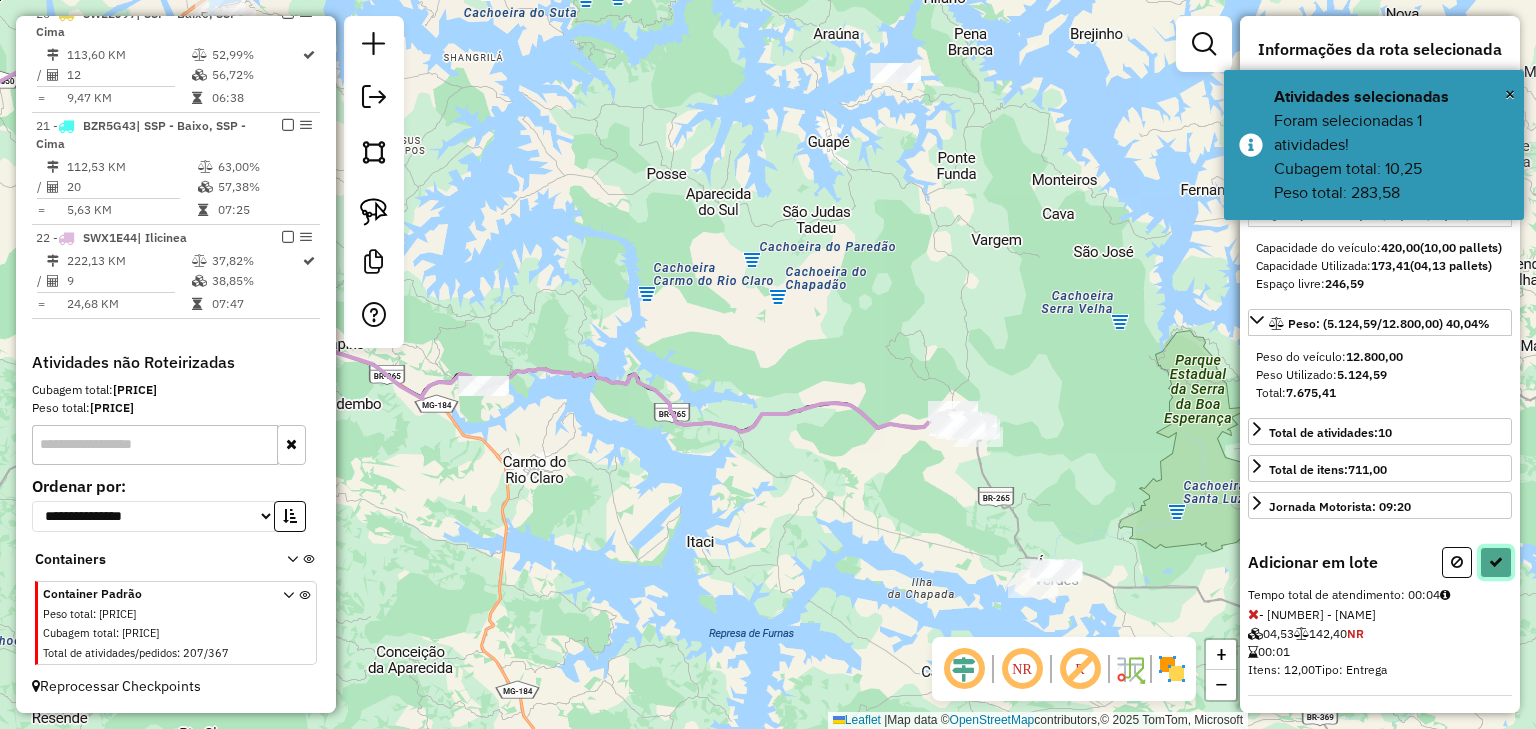 click at bounding box center [1496, 562] 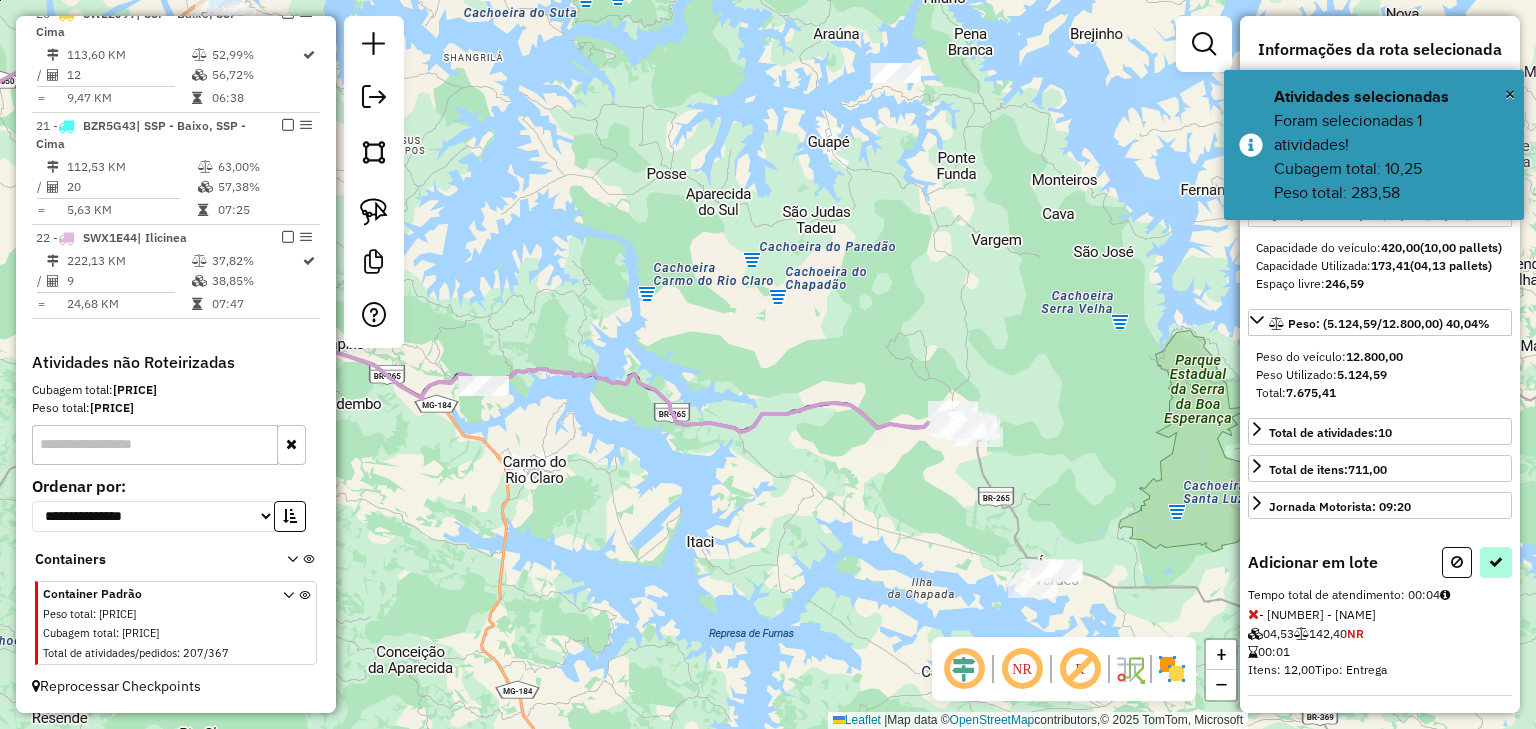 select on "*********" 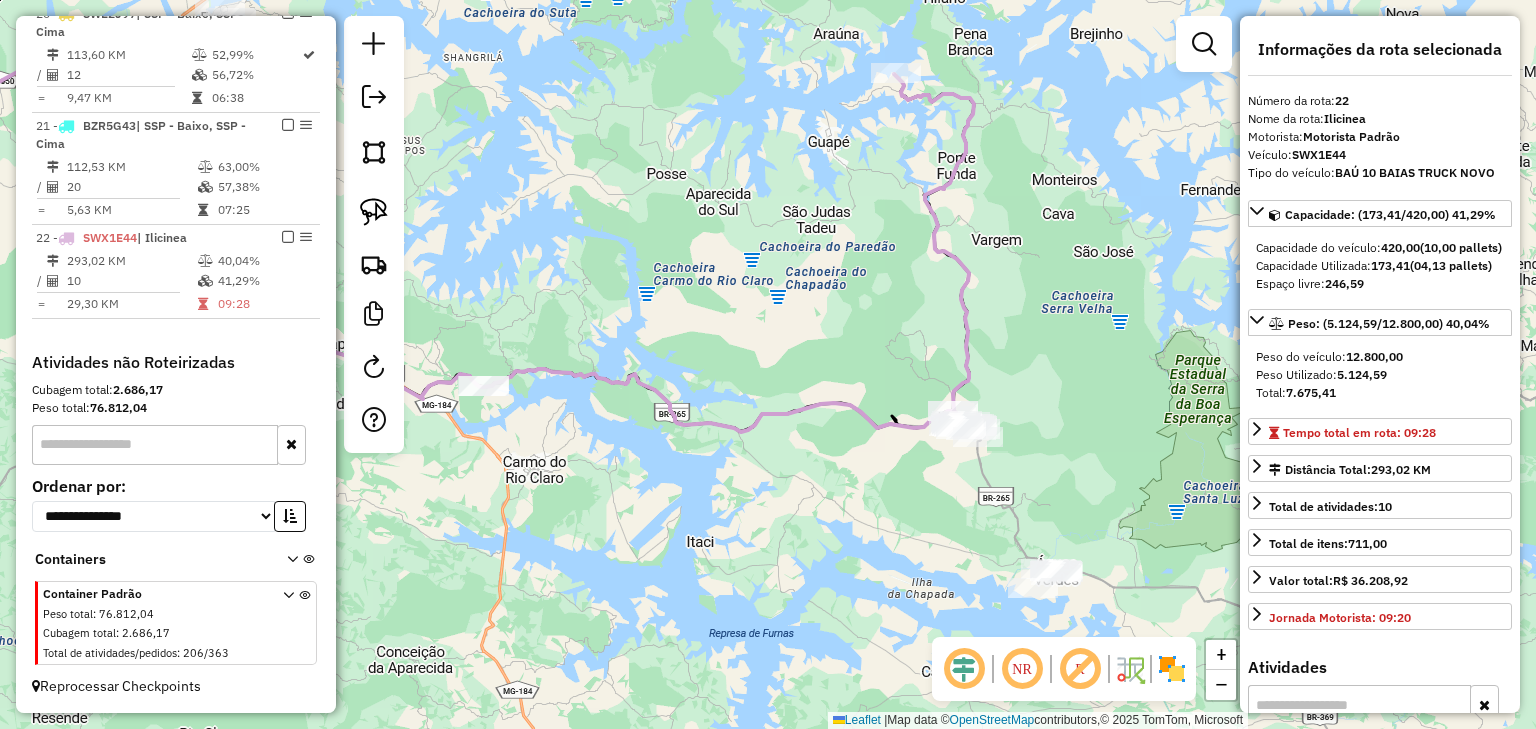 click on "Janela de atendimento Grade de atendimento Capacidade Transportadoras Veículos Cliente Pedidos  Rotas Selecione os dias de semana para filtrar as janelas de atendimento  Seg   Ter   Qua   Qui   Sex   Sáb   Dom  Informe o período da janela de atendimento: De: Até:  Filtrar exatamente a janela do cliente  Considerar janela de atendimento padrão  Selecione os dias de semana para filtrar as grades de atendimento  Seg   Ter   Qua   Qui   Sex   Sáb   Dom   Considerar clientes sem dia de atendimento cadastrado  Clientes fora do dia de atendimento selecionado Filtrar as atividades entre os valores definidos abaixo:  Peso mínimo:   Peso máximo:   Cubagem mínima:   Cubagem máxima:   De:   Até:  Filtrar as atividades entre o tempo de atendimento definido abaixo:  De:   Até:   Considerar capacidade total dos clientes não roteirizados Transportadora: Selecione um ou mais itens Tipo de veículo: Selecione um ou mais itens Veículo: Selecione um ou mais itens Motorista: Selecione um ou mais itens Nome: Rótulo:" 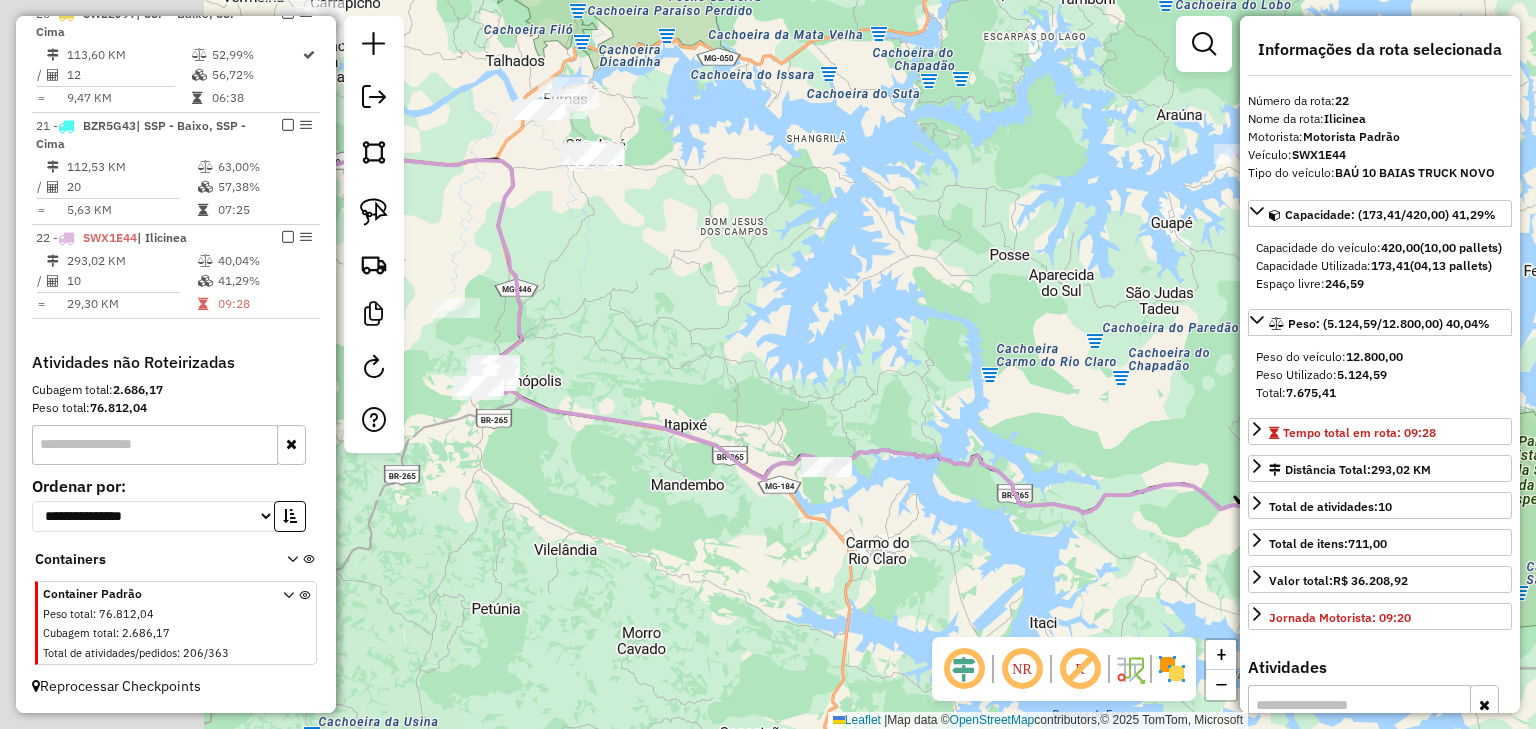 drag, startPoint x: 1029, startPoint y: 378, endPoint x: 1085, endPoint y: 391, distance: 57.48913 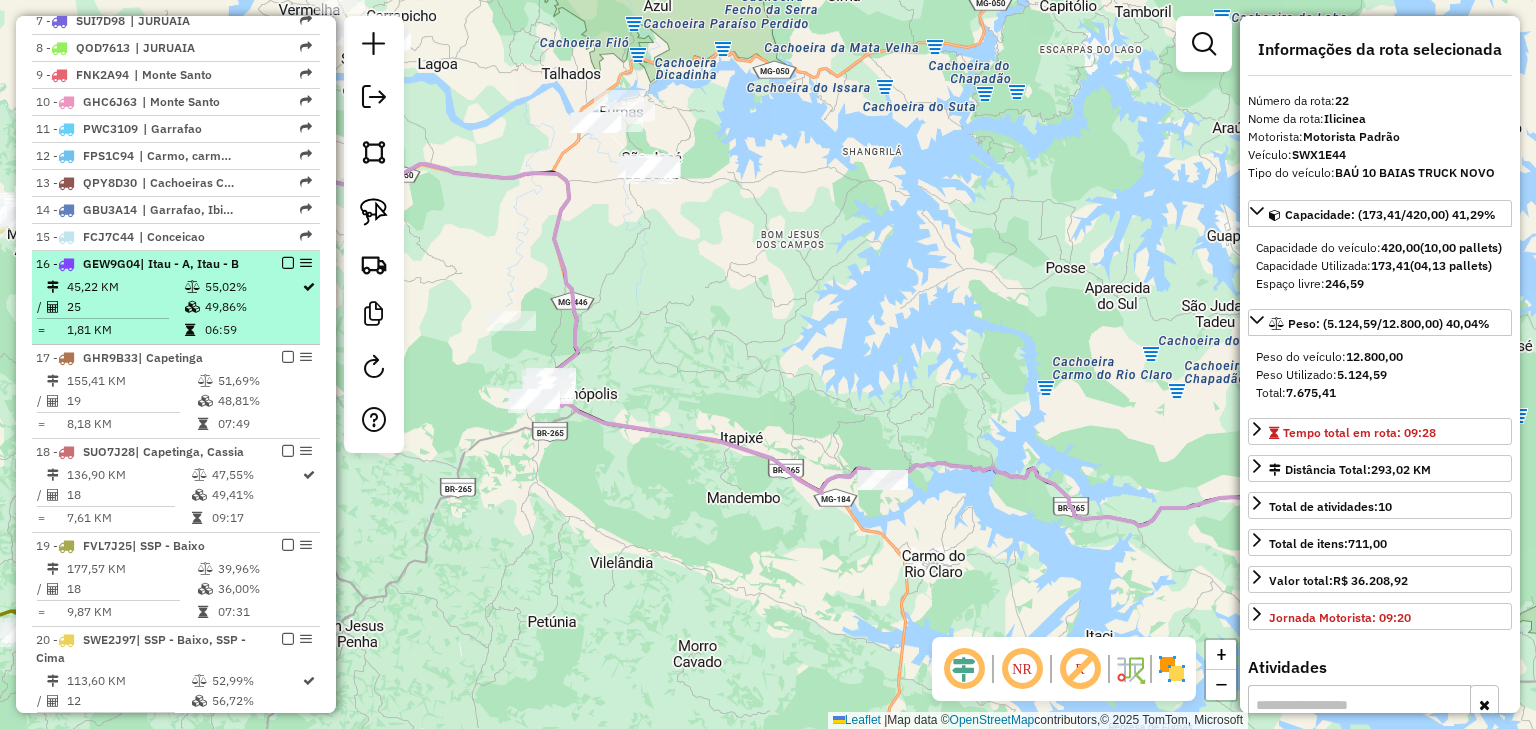 scroll, scrollTop: 960, scrollLeft: 0, axis: vertical 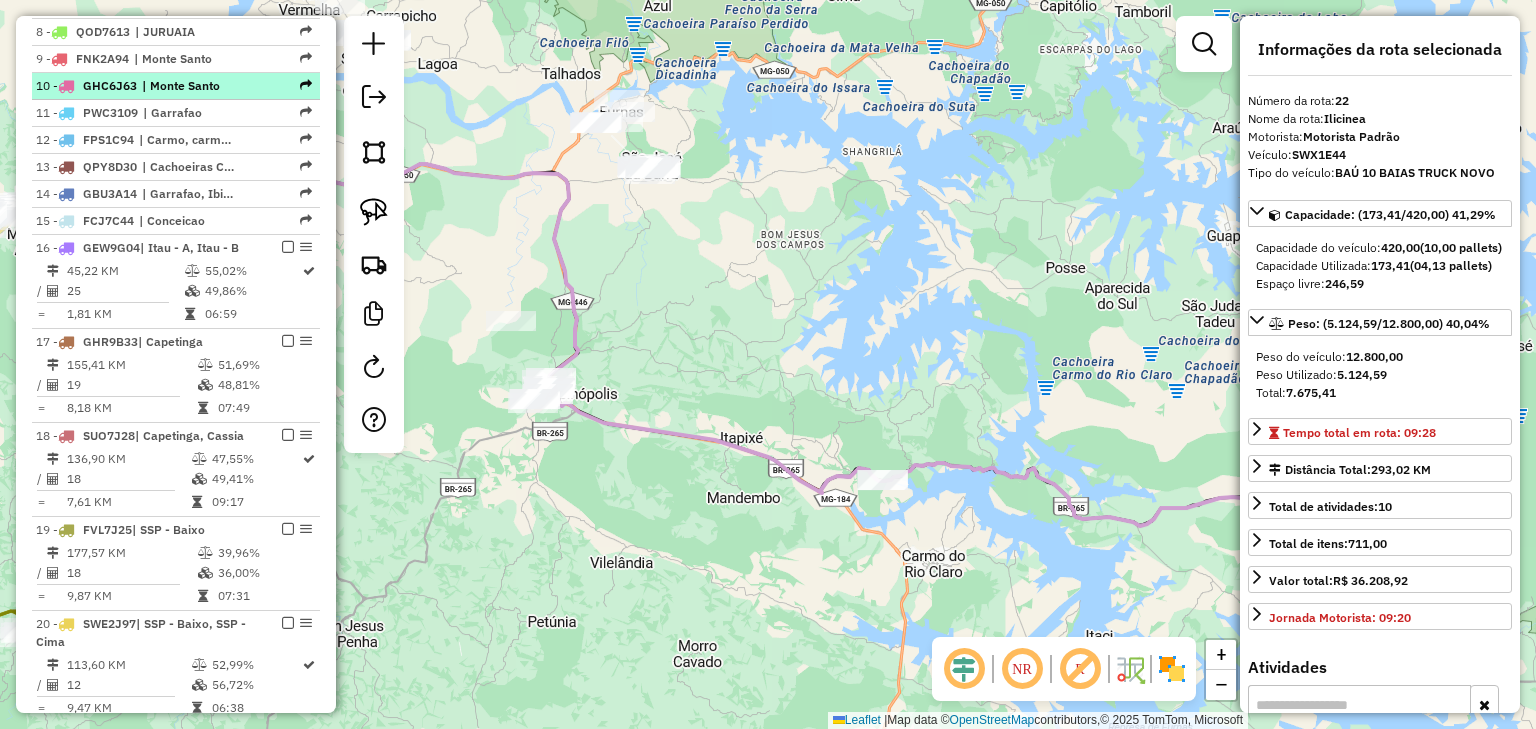 click on "| [CITY]" at bounding box center [188, 86] 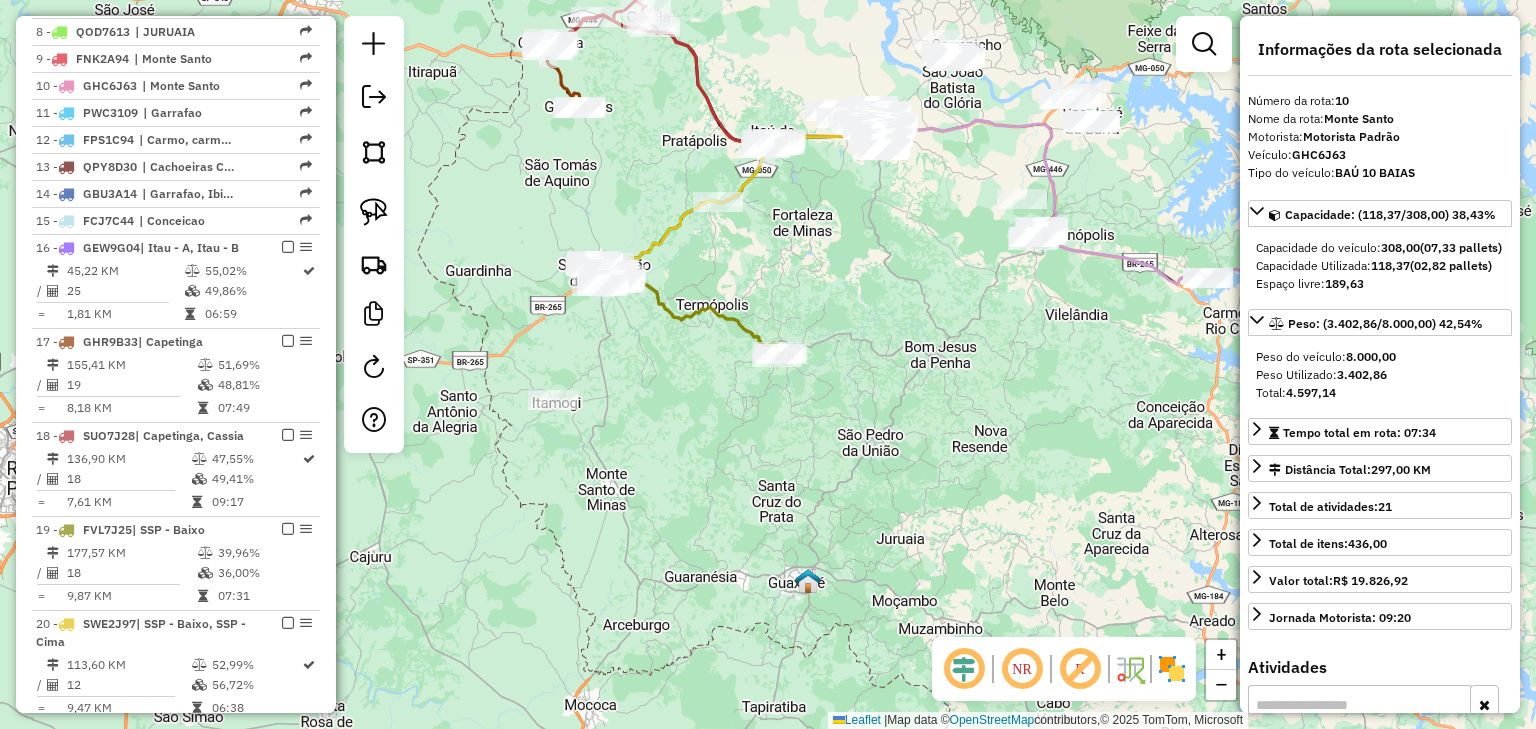 drag, startPoint x: 804, startPoint y: 300, endPoint x: 900, endPoint y: 336, distance: 102.528046 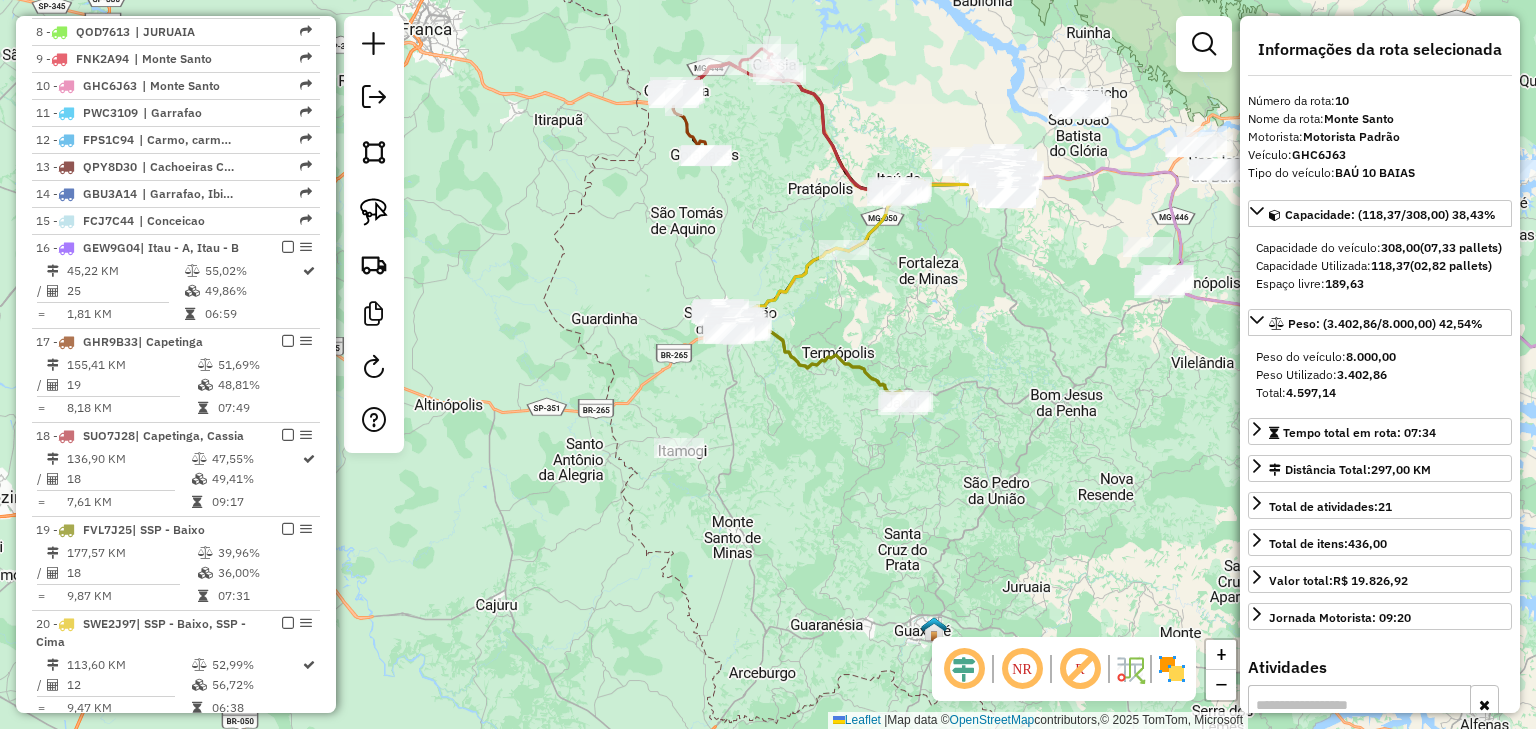 click on "Janela de atendimento Grade de atendimento Capacidade Transportadoras Veículos Cliente Pedidos  Rotas Selecione os dias de semana para filtrar as janelas de atendimento  Seg   Ter   Qua   Qui   Sex   Sáb   Dom  Informe o período da janela de atendimento: De: Até:  Filtrar exatamente a janela do cliente  Considerar janela de atendimento padrão  Selecione os dias de semana para filtrar as grades de atendimento  Seg   Ter   Qua   Qui   Sex   Sáb   Dom   Considerar clientes sem dia de atendimento cadastrado  Clientes fora do dia de atendimento selecionado Filtrar as atividades entre os valores definidos abaixo:  Peso mínimo:   Peso máximo:   Cubagem mínima:   Cubagem máxima:   De:   Até:  Filtrar as atividades entre o tempo de atendimento definido abaixo:  De:   Até:   Considerar capacidade total dos clientes não roteirizados Transportadora: Selecione um ou mais itens Tipo de veículo: Selecione um ou mais itens Veículo: Selecione um ou mais itens Motorista: Selecione um ou mais itens Nome: Rótulo:" 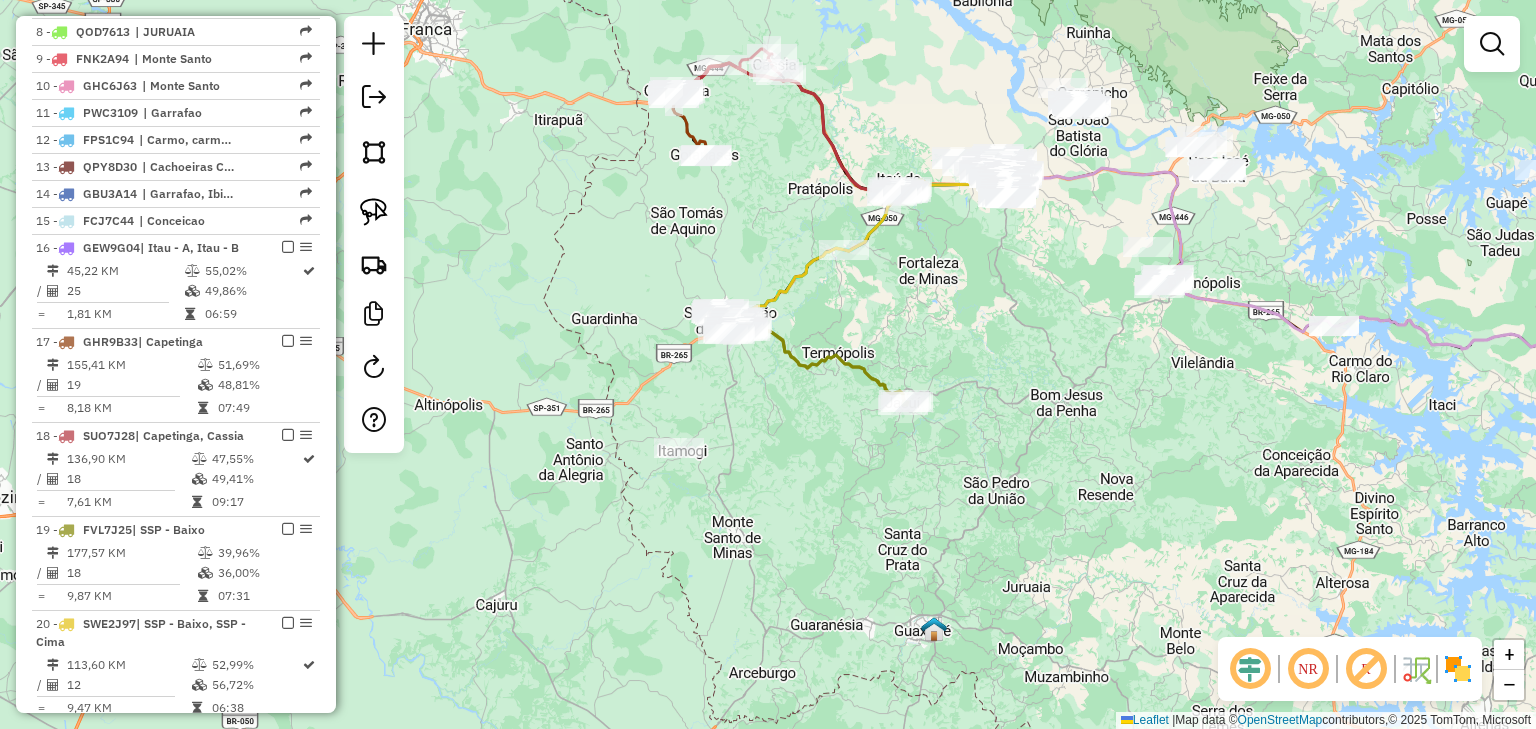 click 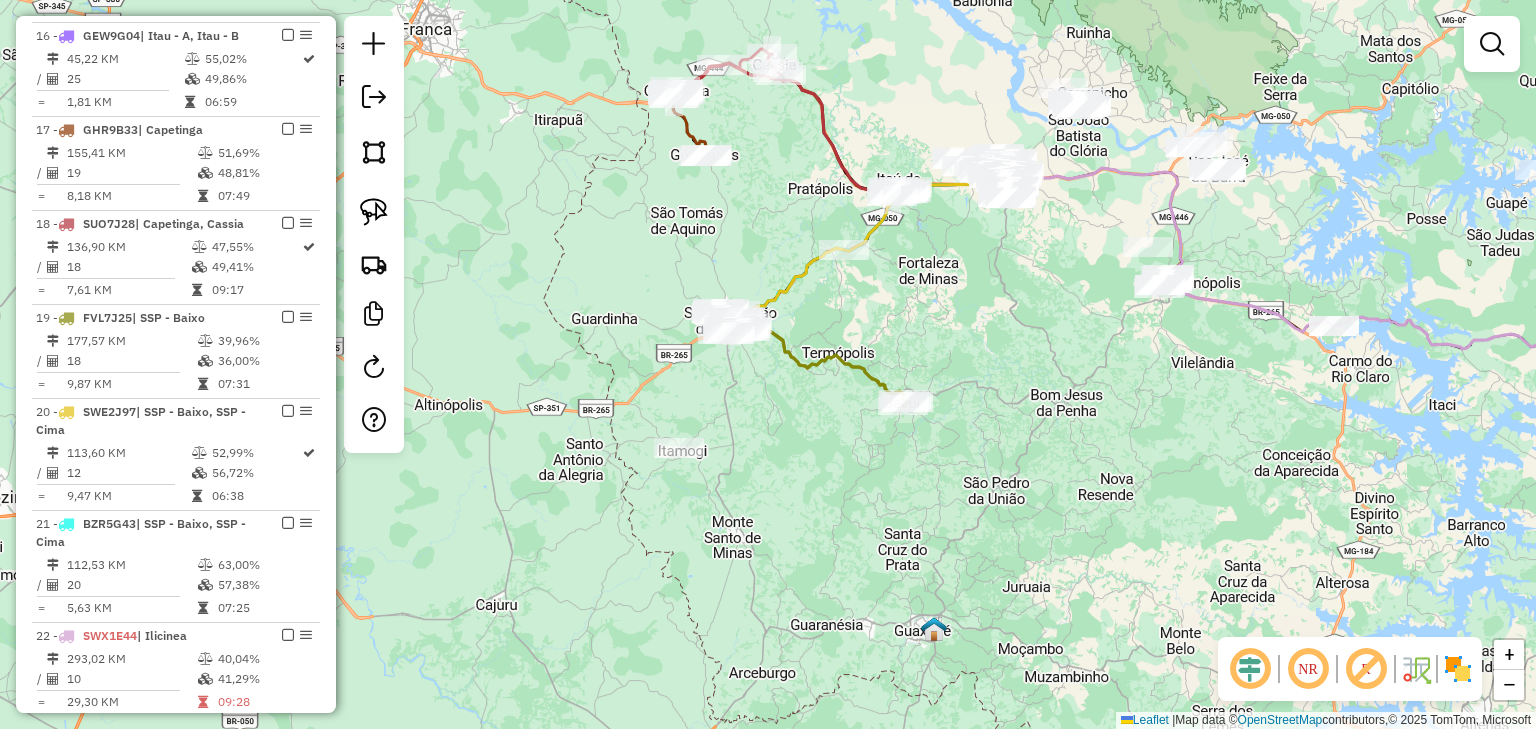 select on "*********" 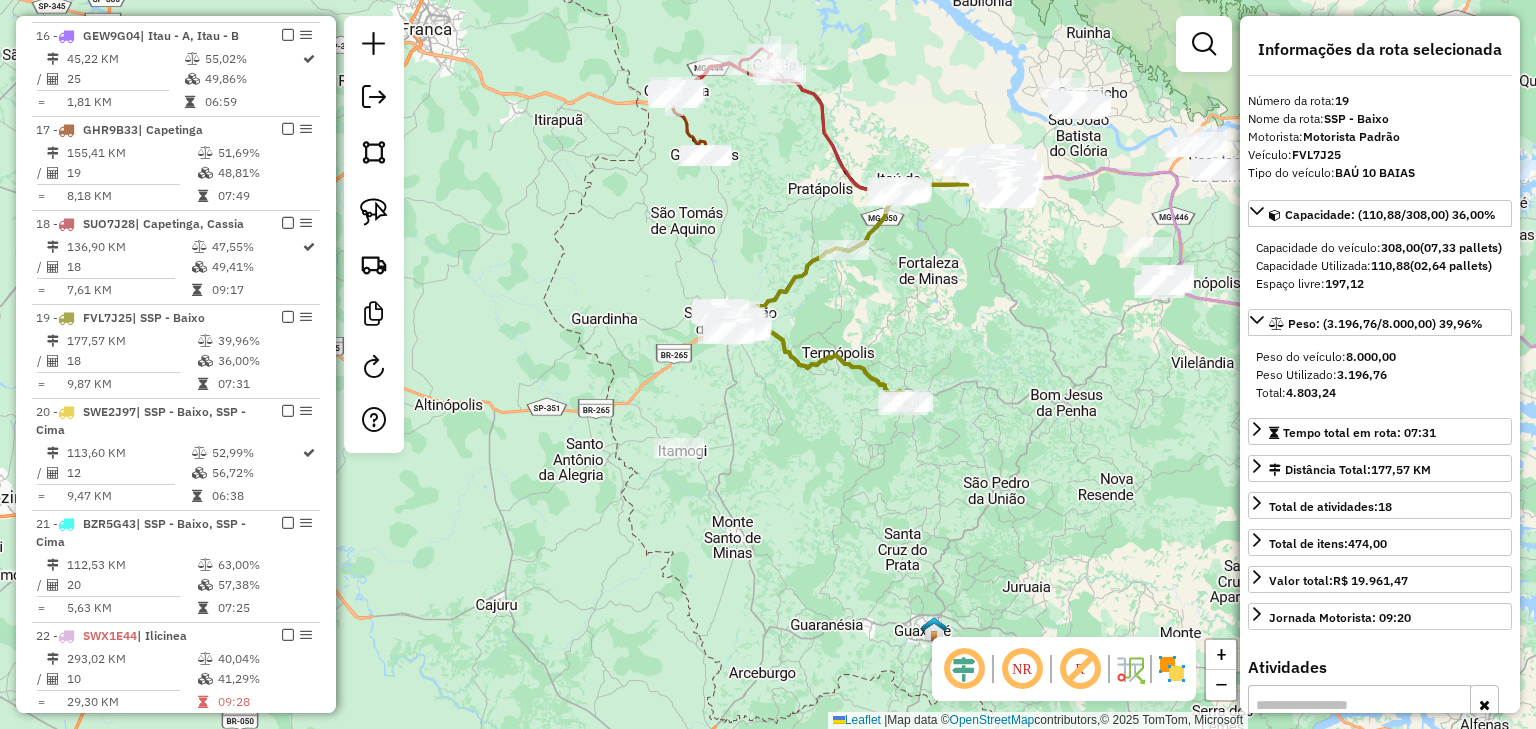 scroll, scrollTop: 1492, scrollLeft: 0, axis: vertical 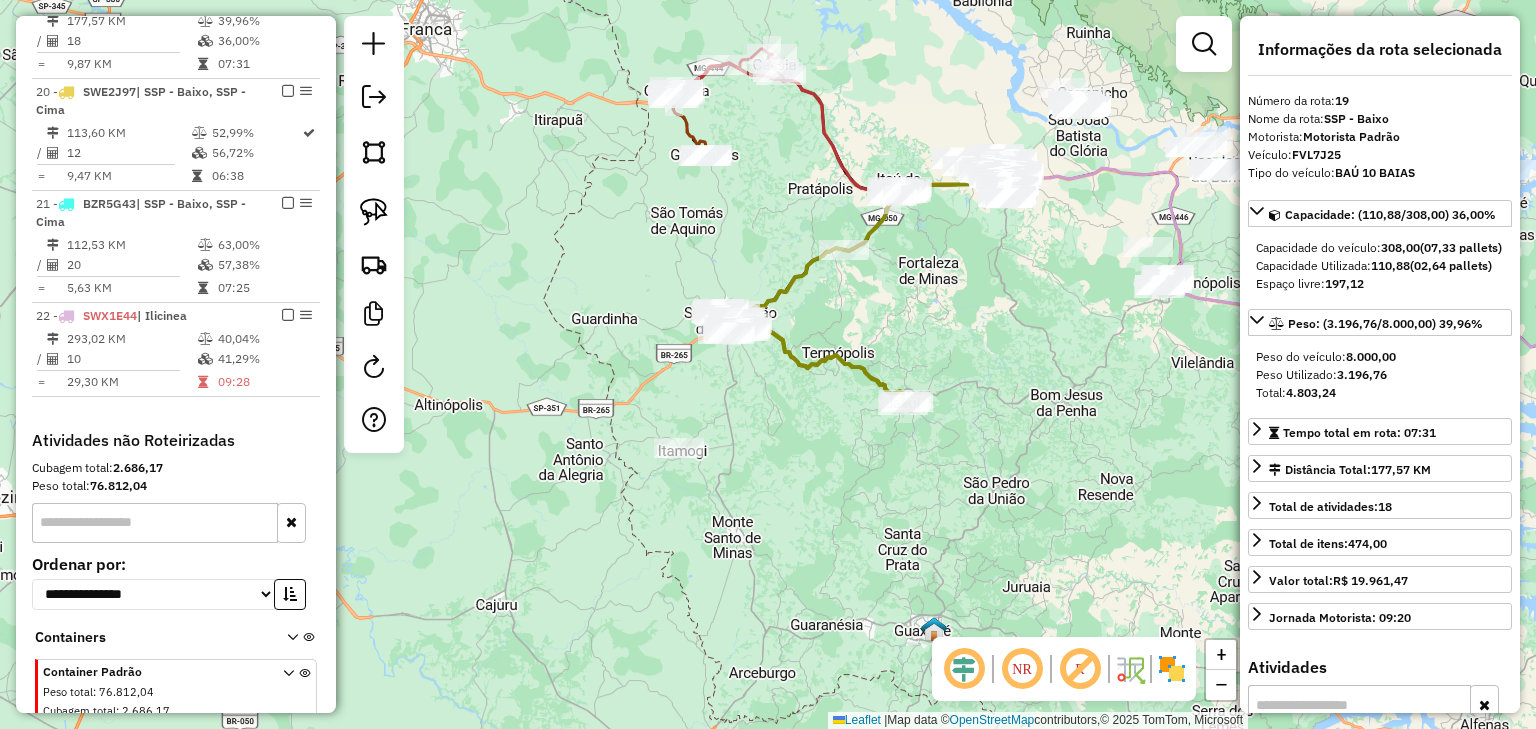 click on "Janela de atendimento Grade de atendimento Capacidade Transportadoras Veículos Cliente Pedidos  Rotas Selecione os dias de semana para filtrar as janelas de atendimento  Seg   Ter   Qua   Qui   Sex   Sáb   Dom  Informe o período da janela de atendimento: De: Até:  Filtrar exatamente a janela do cliente  Considerar janela de atendimento padrão  Selecione os dias de semana para filtrar as grades de atendimento  Seg   Ter   Qua   Qui   Sex   Sáb   Dom   Considerar clientes sem dia de atendimento cadastrado  Clientes fora do dia de atendimento selecionado Filtrar as atividades entre os valores definidos abaixo:  Peso mínimo:   Peso máximo:   Cubagem mínima:   Cubagem máxima:   De:   Até:  Filtrar as atividades entre o tempo de atendimento definido abaixo:  De:   Até:   Considerar capacidade total dos clientes não roteirizados Transportadora: Selecione um ou mais itens Tipo de veículo: Selecione um ou mais itens Veículo: Selecione um ou mais itens Motorista: Selecione um ou mais itens Nome: Rótulo:" 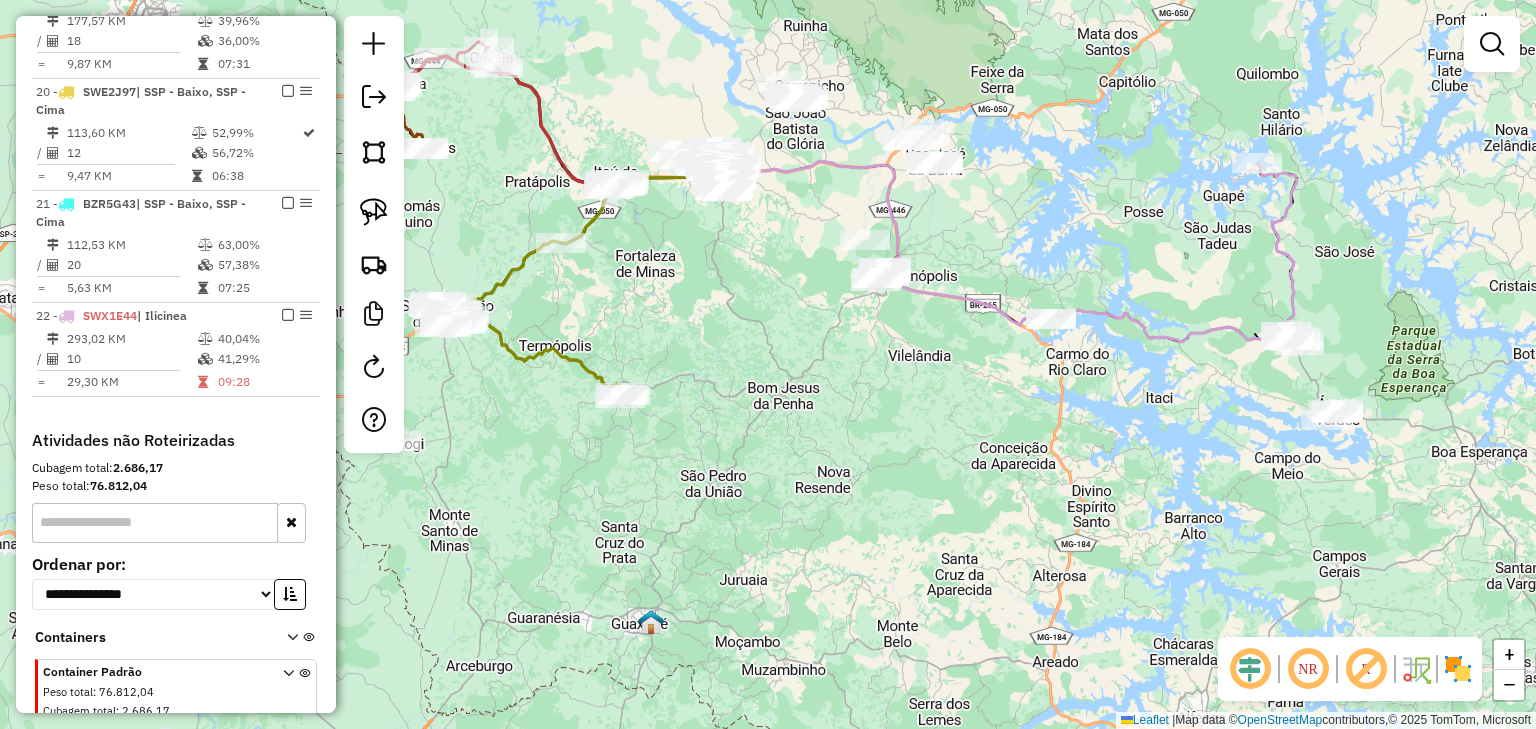 drag, startPoint x: 844, startPoint y: 300, endPoint x: 700, endPoint y: 296, distance: 144.05554 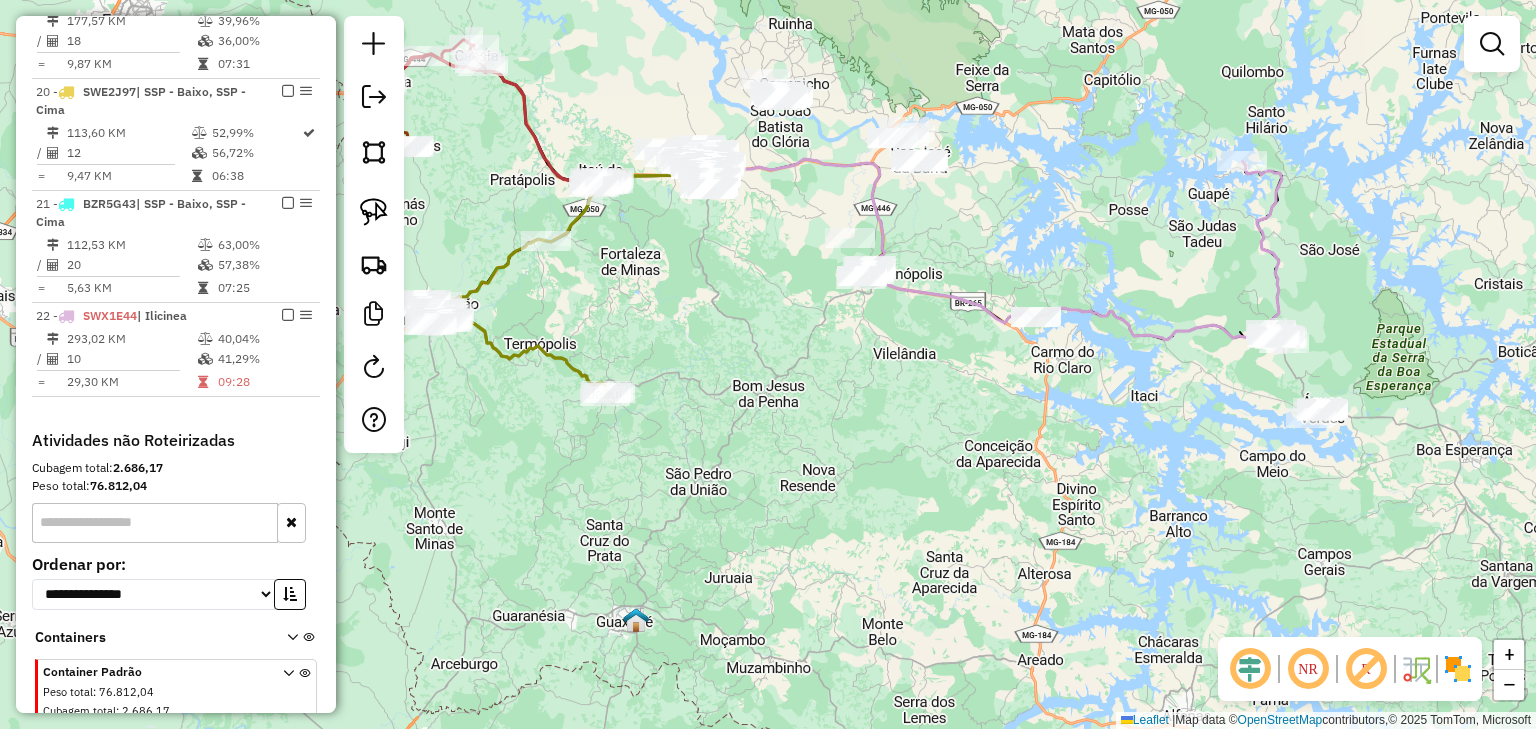 drag, startPoint x: 1193, startPoint y: 412, endPoint x: 1044, endPoint y: 409, distance: 149.0302 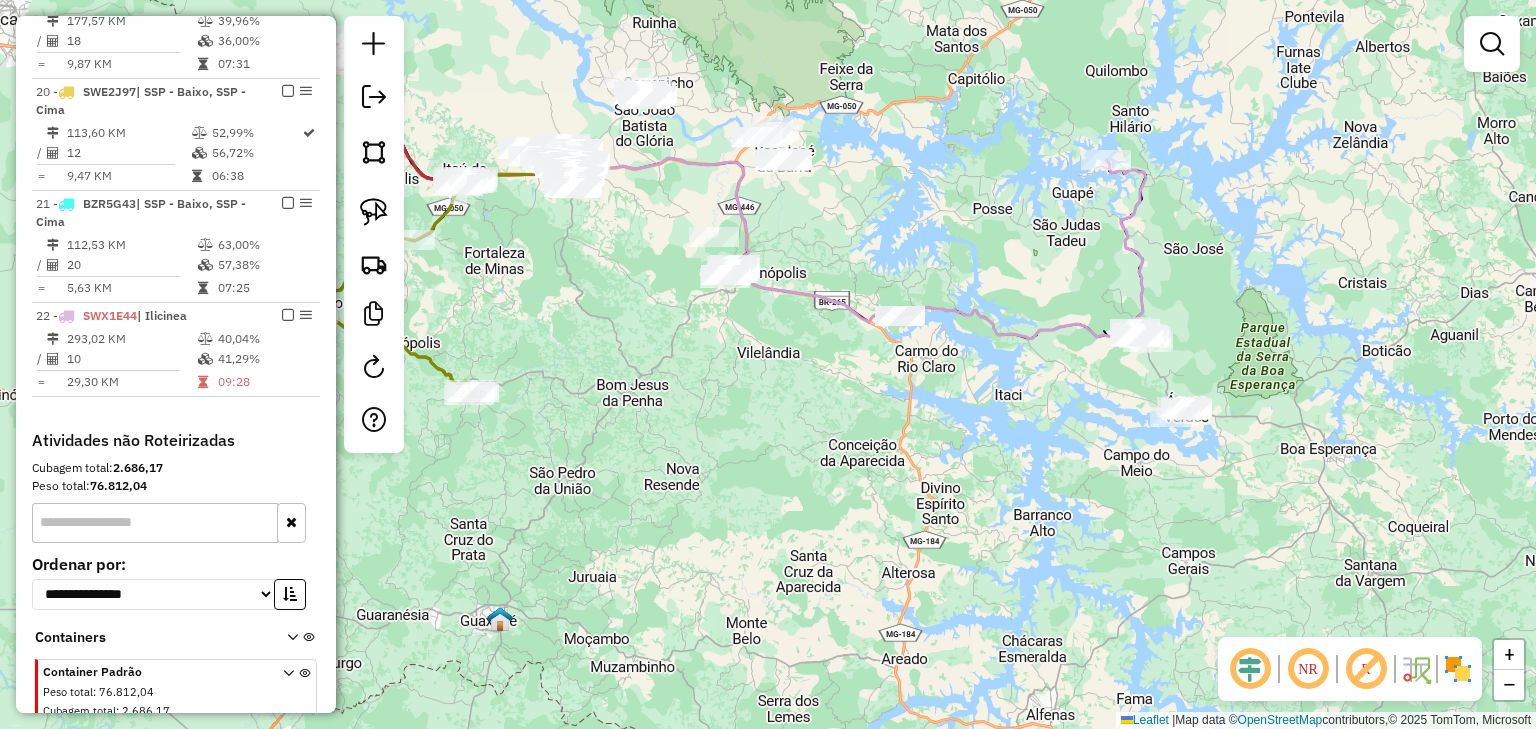 click on "Janela de atendimento Grade de atendimento Capacidade Transportadoras Veículos Cliente Pedidos  Rotas Selecione os dias de semana para filtrar as janelas de atendimento  Seg   Ter   Qua   Qui   Sex   Sáb   Dom  Informe o período da janela de atendimento: De: Até:  Filtrar exatamente a janela do cliente  Considerar janela de atendimento padrão  Selecione os dias de semana para filtrar as grades de atendimento  Seg   Ter   Qua   Qui   Sex   Sáb   Dom   Considerar clientes sem dia de atendimento cadastrado  Clientes fora do dia de atendimento selecionado Filtrar as atividades entre os valores definidos abaixo:  Peso mínimo:   Peso máximo:   Cubagem mínima:   Cubagem máxima:   De:   Até:  Filtrar as atividades entre o tempo de atendimento definido abaixo:  De:   Até:   Considerar capacidade total dos clientes não roteirizados Transportadora: Selecione um ou mais itens Tipo de veículo: Selecione um ou mais itens Veículo: Selecione um ou mais itens Motorista: Selecione um ou mais itens Nome: Rótulo:" 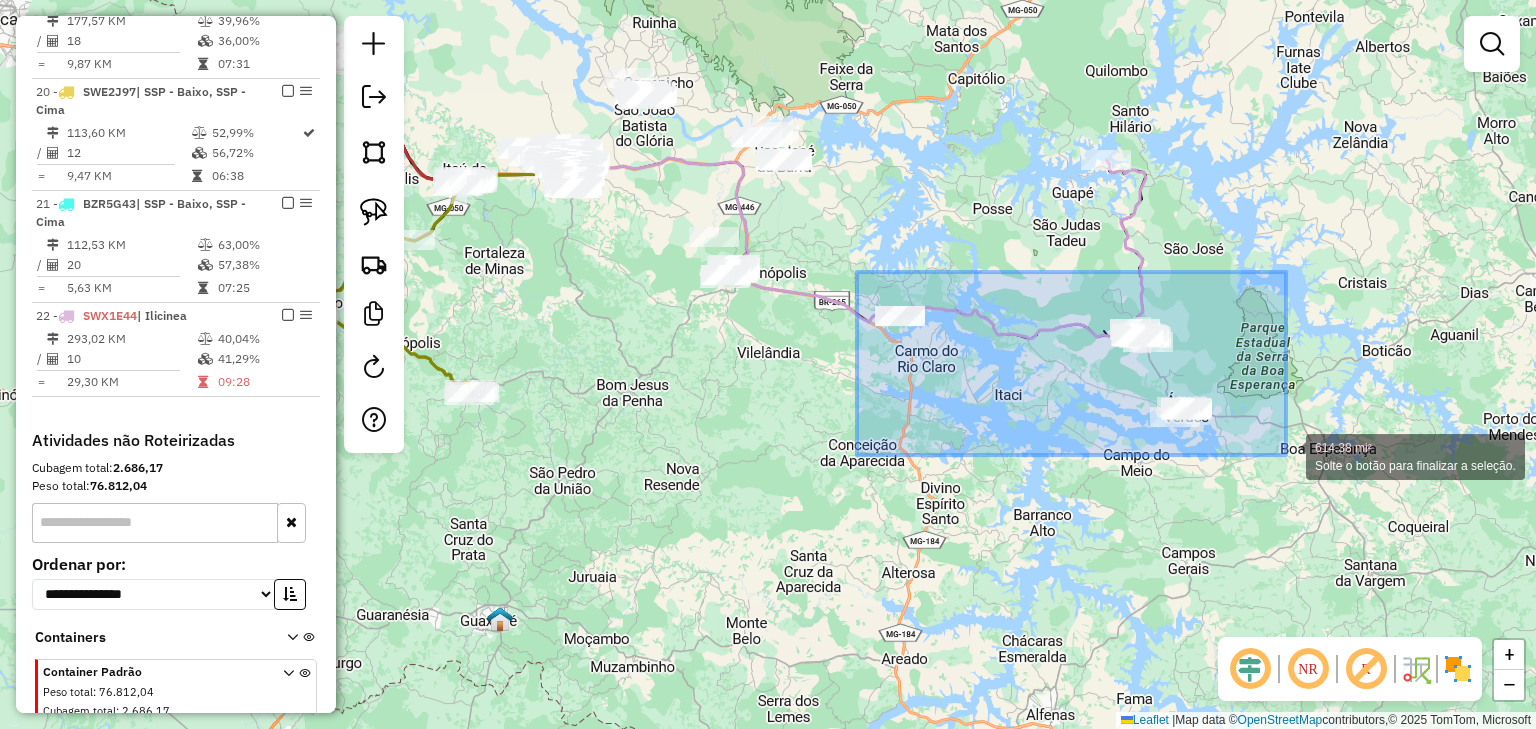 drag, startPoint x: 857, startPoint y: 272, endPoint x: 1286, endPoint y: 455, distance: 466.40112 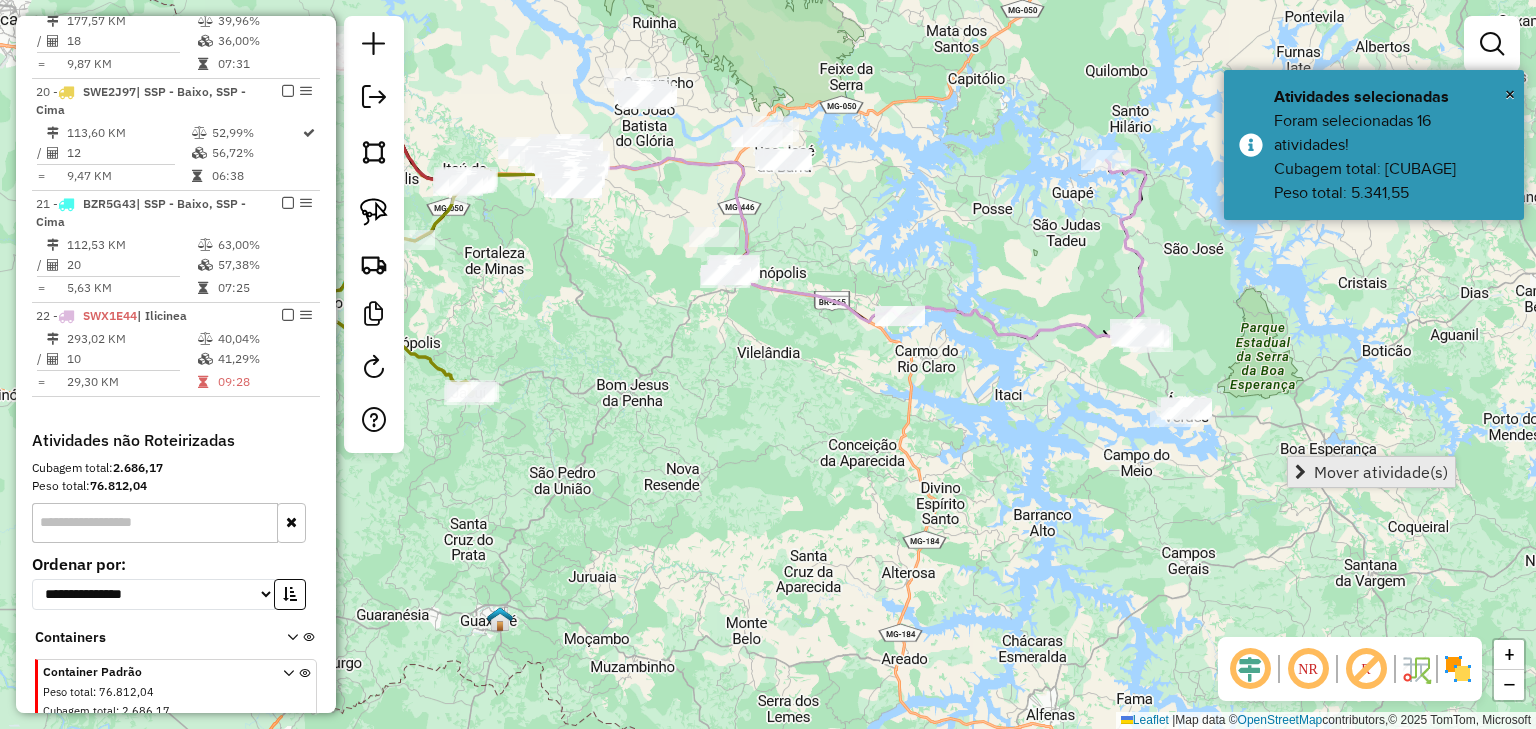 click on "Mover atividade(s)" at bounding box center (1371, 472) 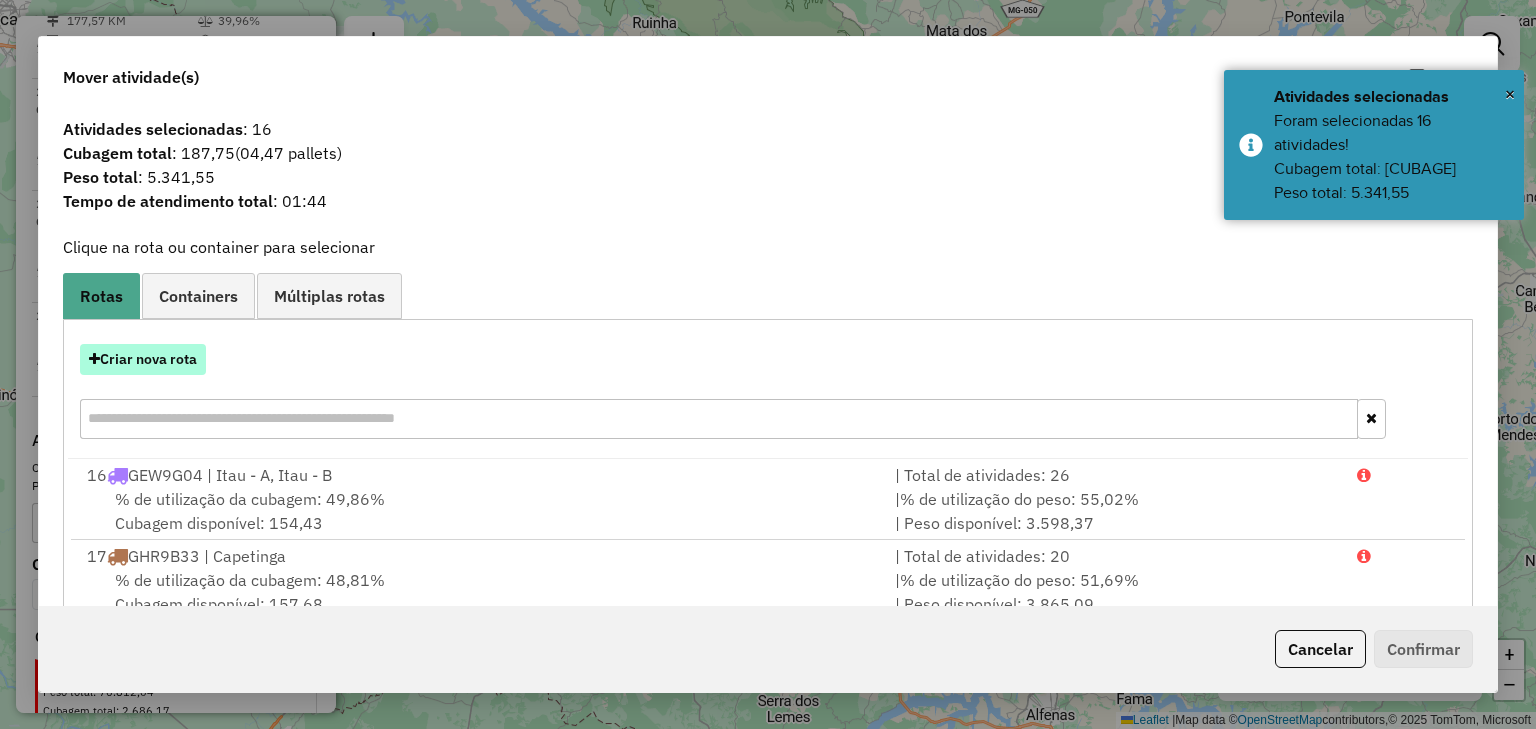 click on "Criar nova rota" at bounding box center (143, 359) 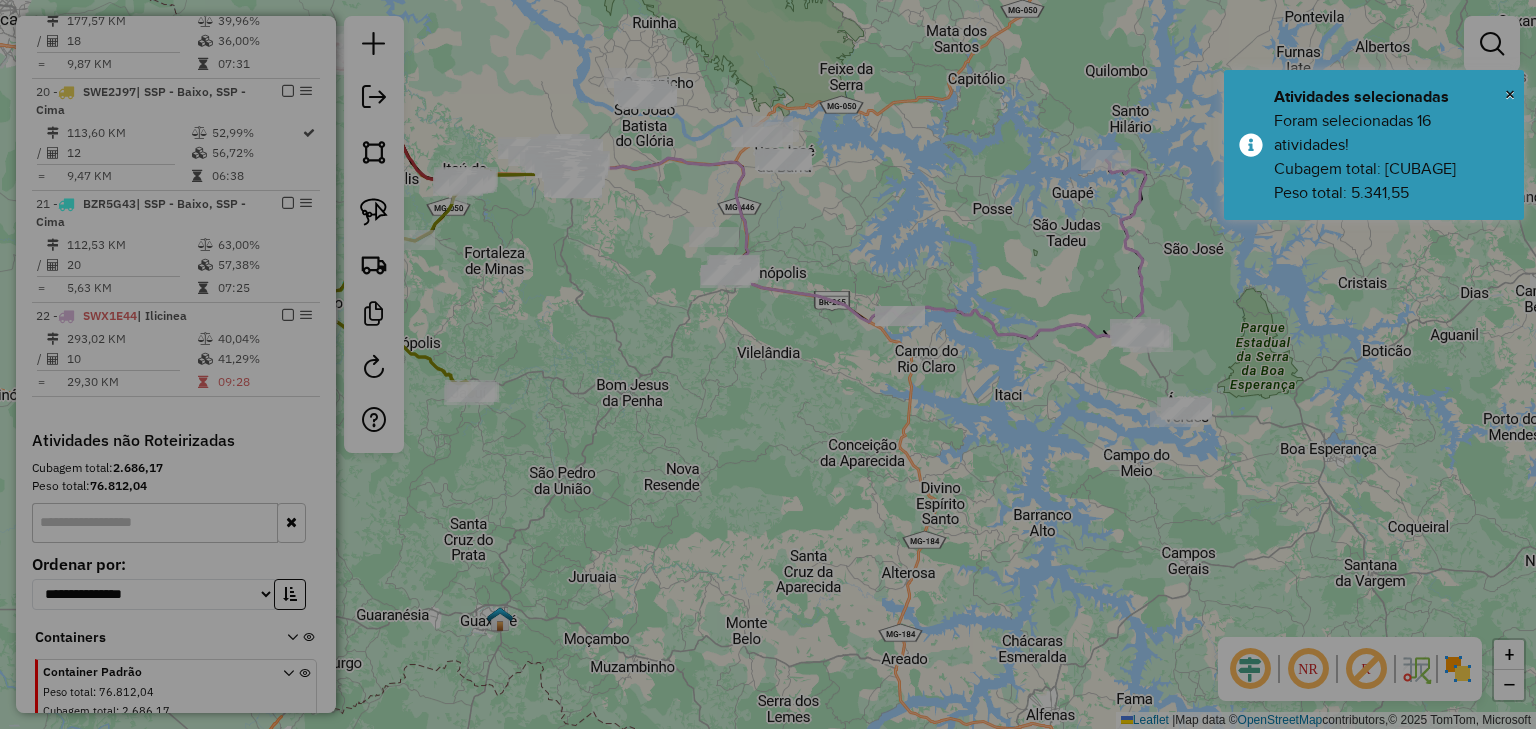 select on "********" 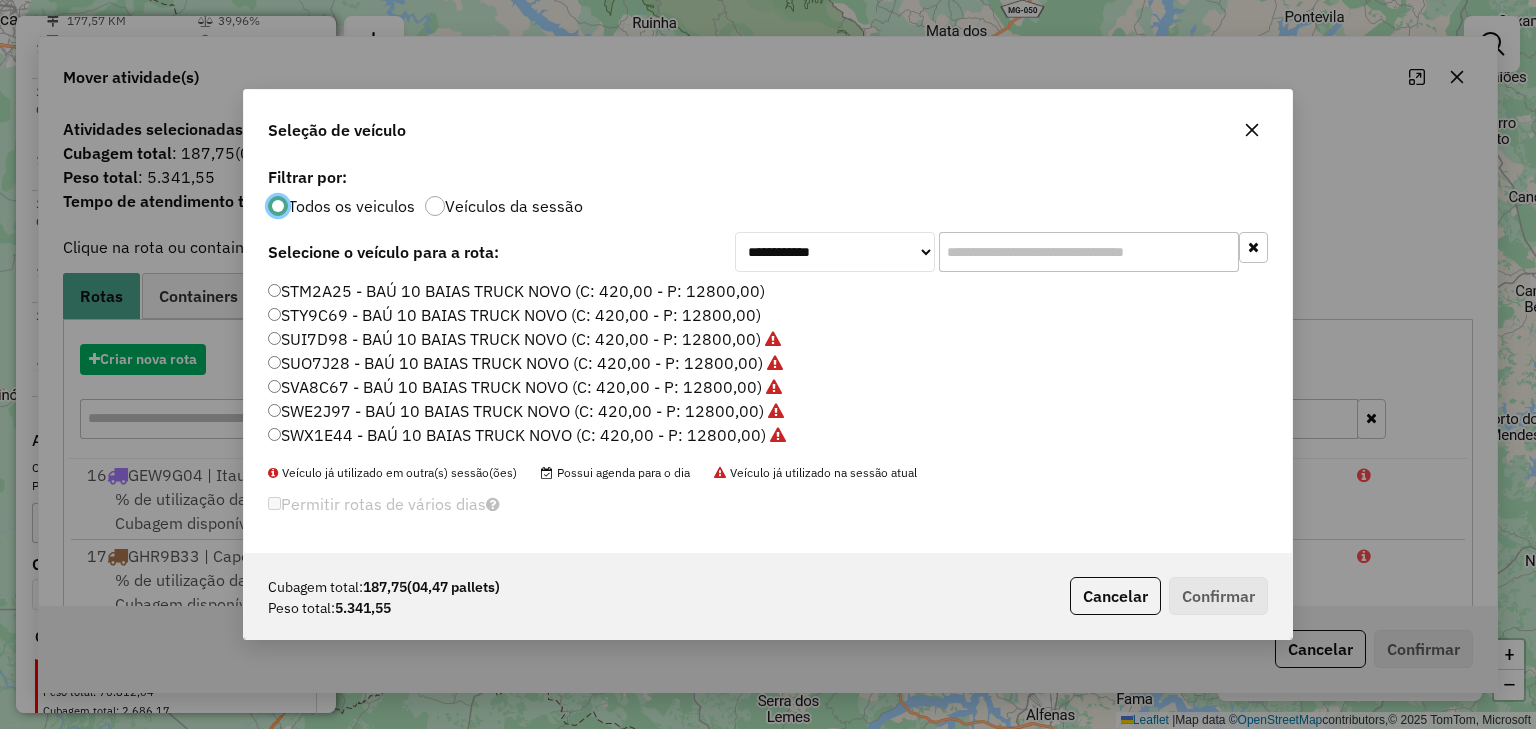 scroll, scrollTop: 10, scrollLeft: 6, axis: both 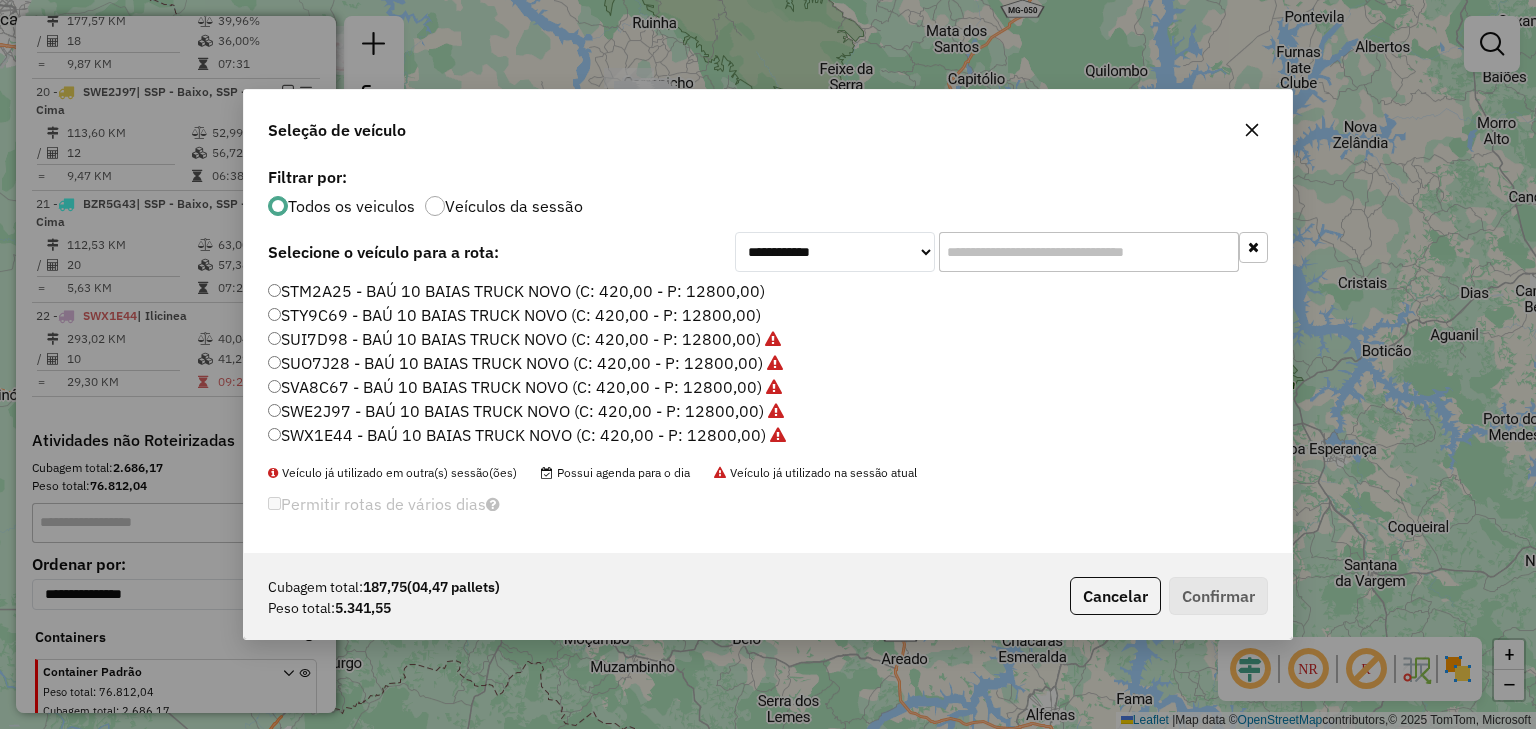 click on "STY9C69 - BAÚ 10 BAIAS TRUCK NOVO (C: 420,00 - P: 12800,00)" 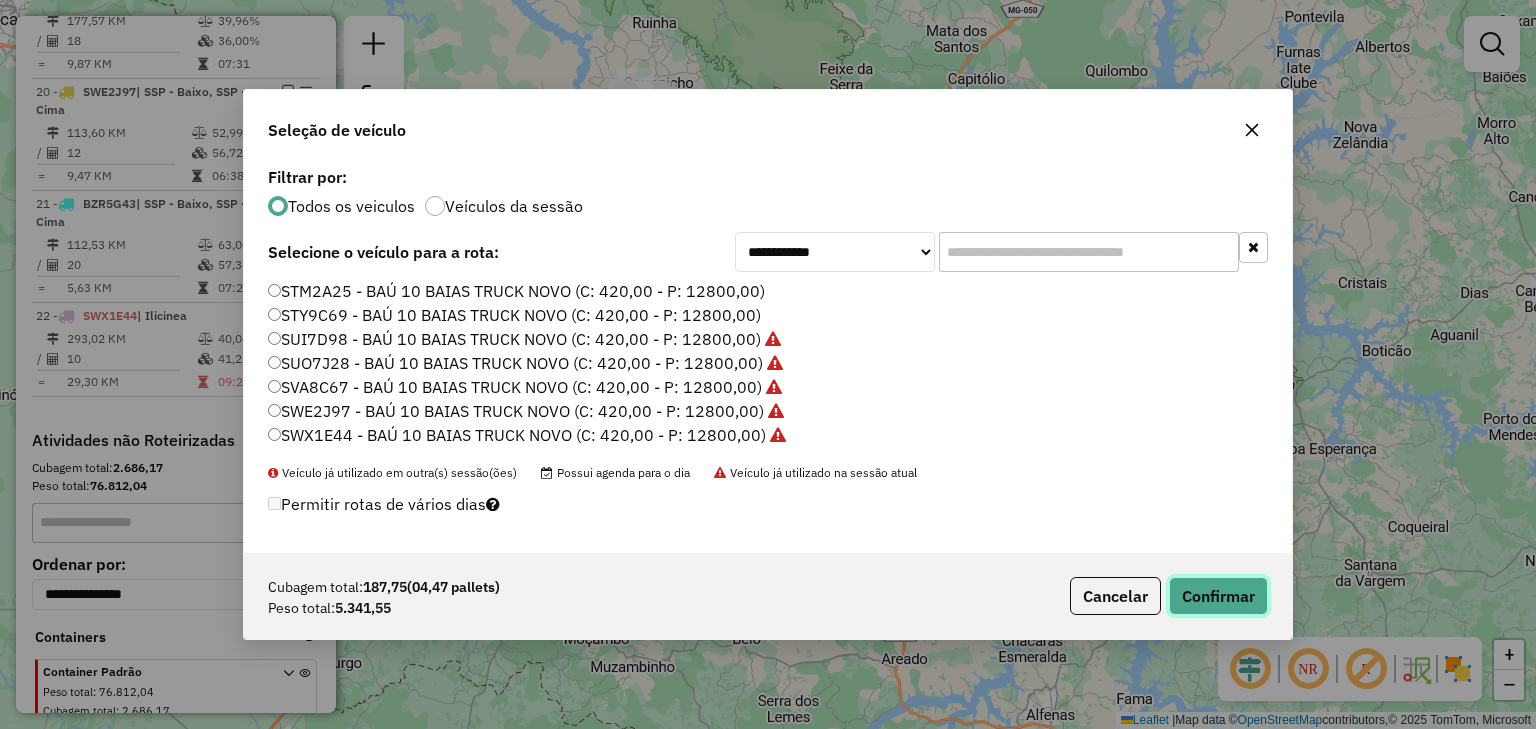 click on "Confirmar" 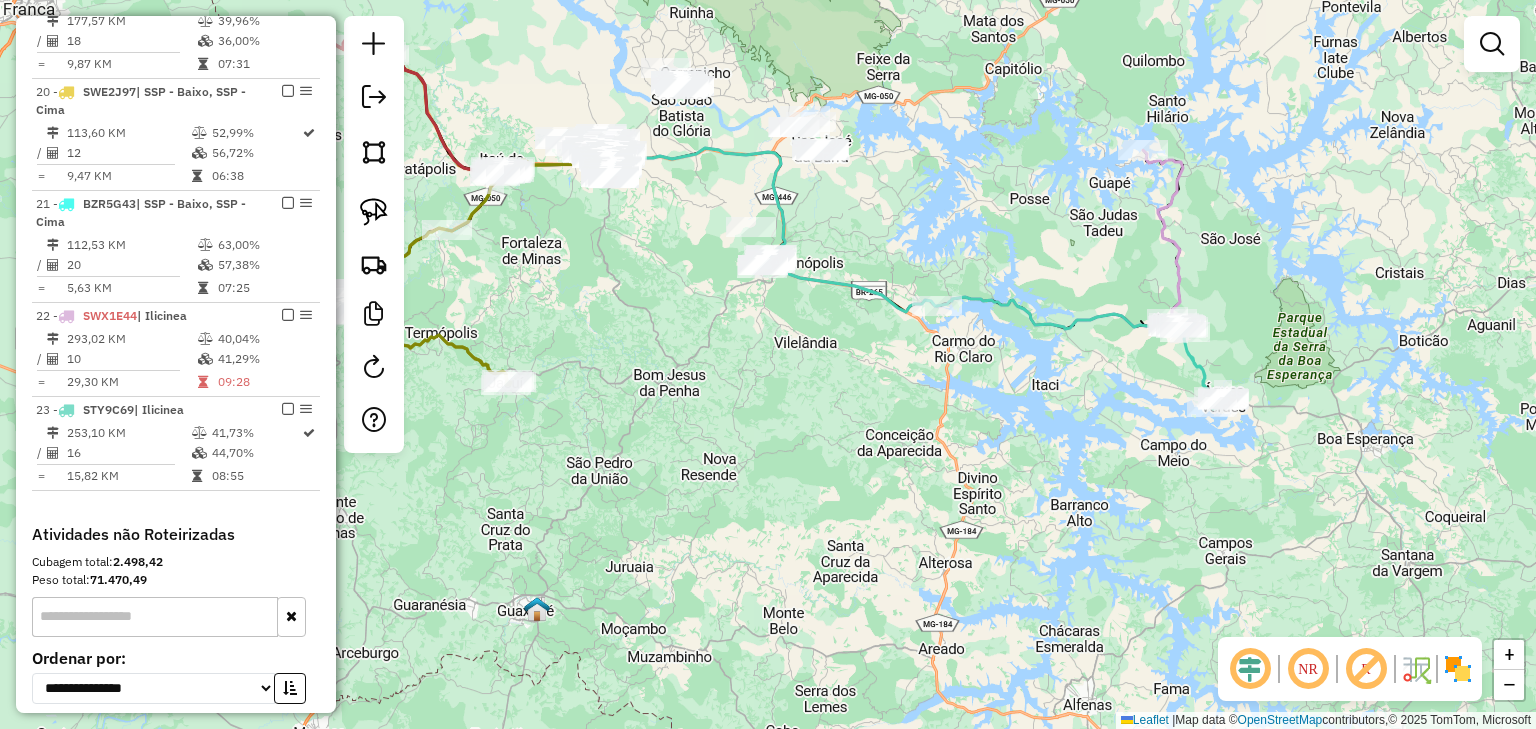 drag, startPoint x: 728, startPoint y: 550, endPoint x: 1031, endPoint y: 539, distance: 303.19962 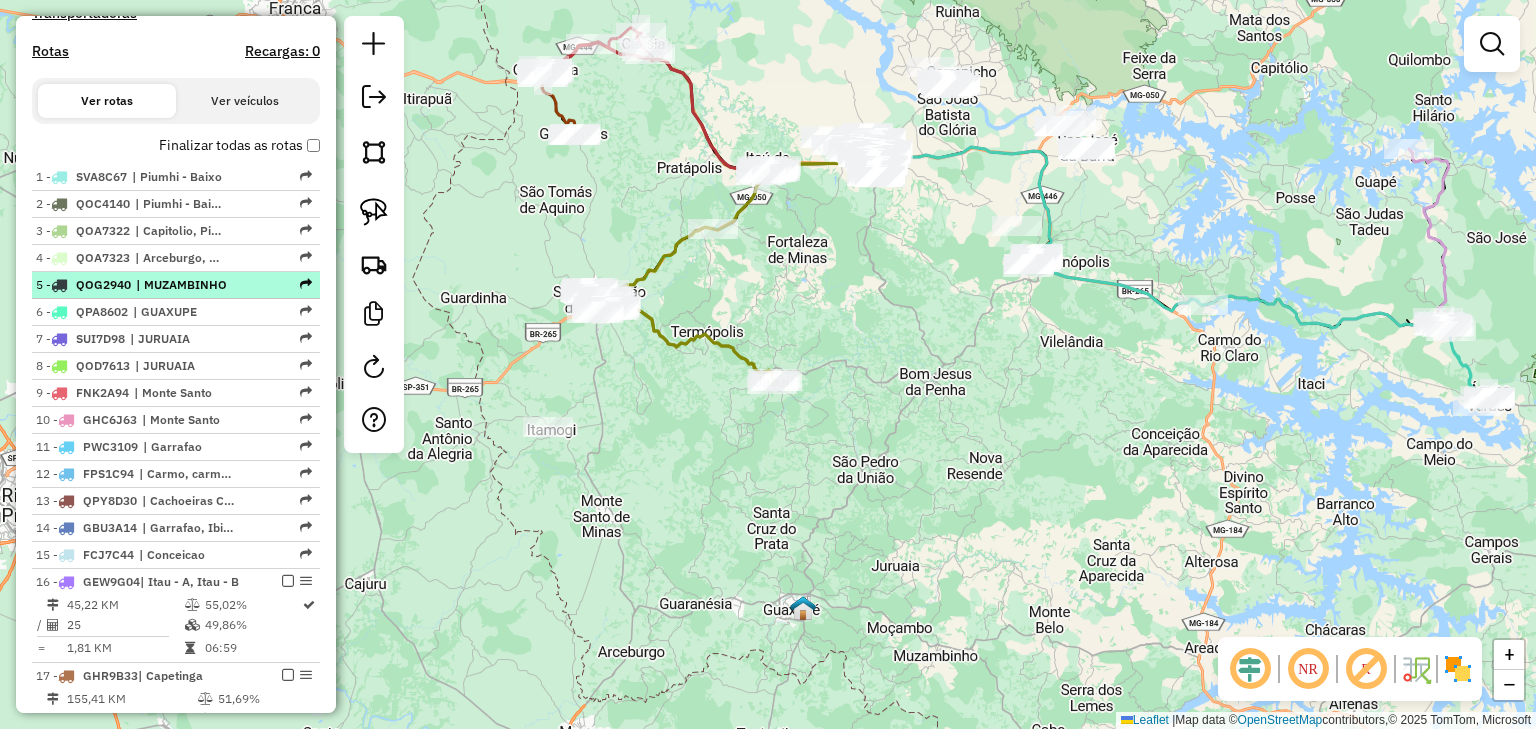 scroll, scrollTop: 612, scrollLeft: 0, axis: vertical 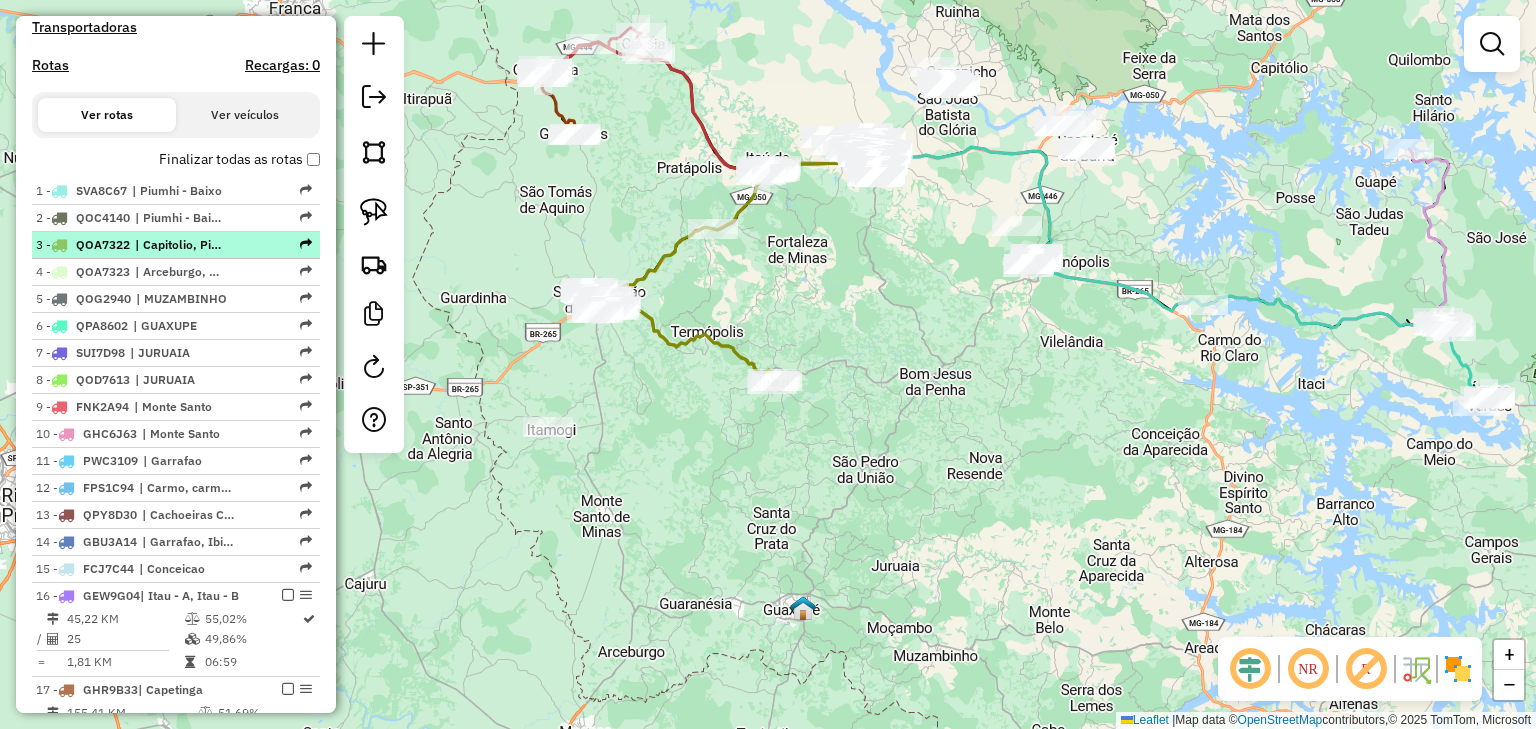 click on "| Capitolio, Piumhi - Baixo" at bounding box center (181, 245) 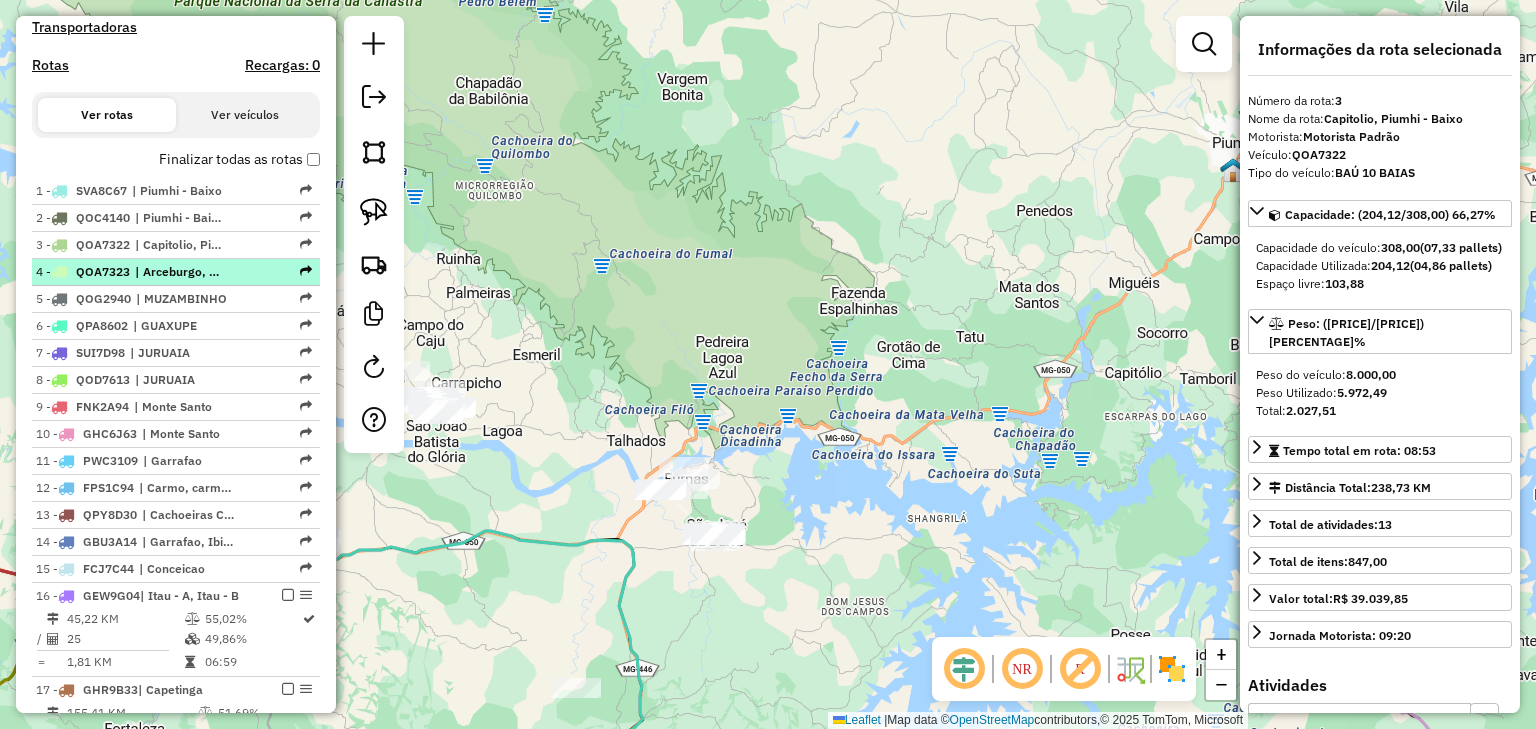 click on "| Arceburgo, GUARANESIA" at bounding box center [181, 272] 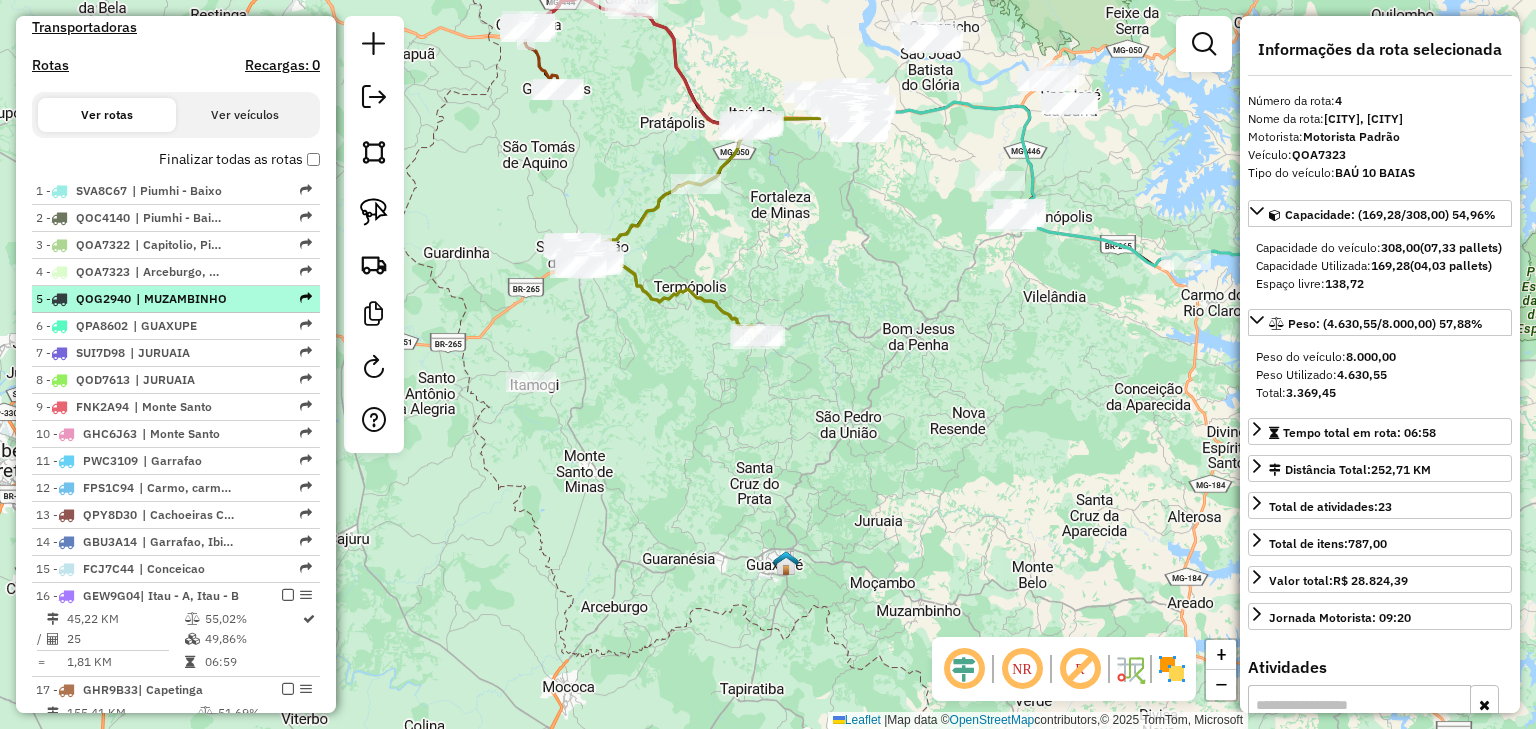 click on "| MUZAMBINHO" at bounding box center (182, 299) 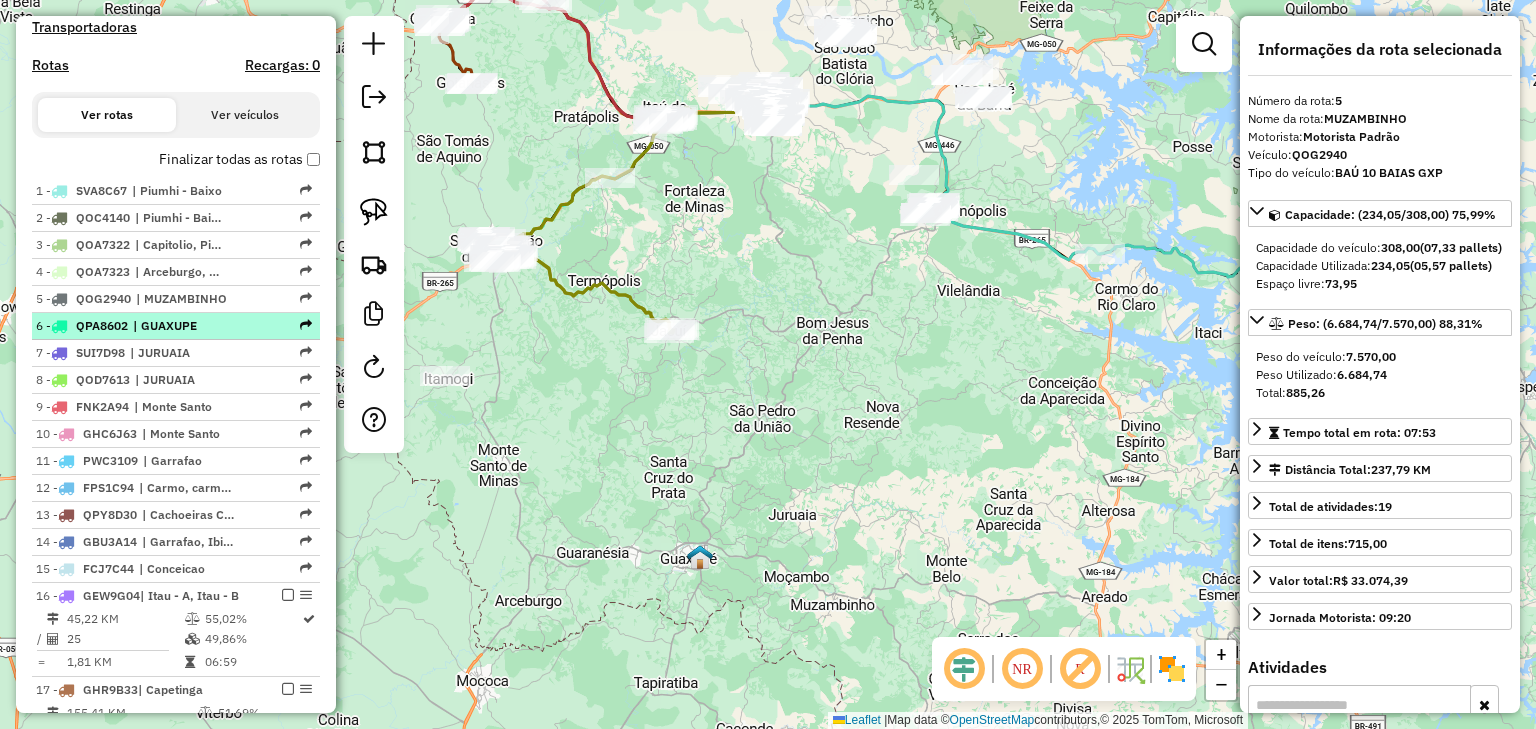 click on "| GUAXUPE" at bounding box center (179, 326) 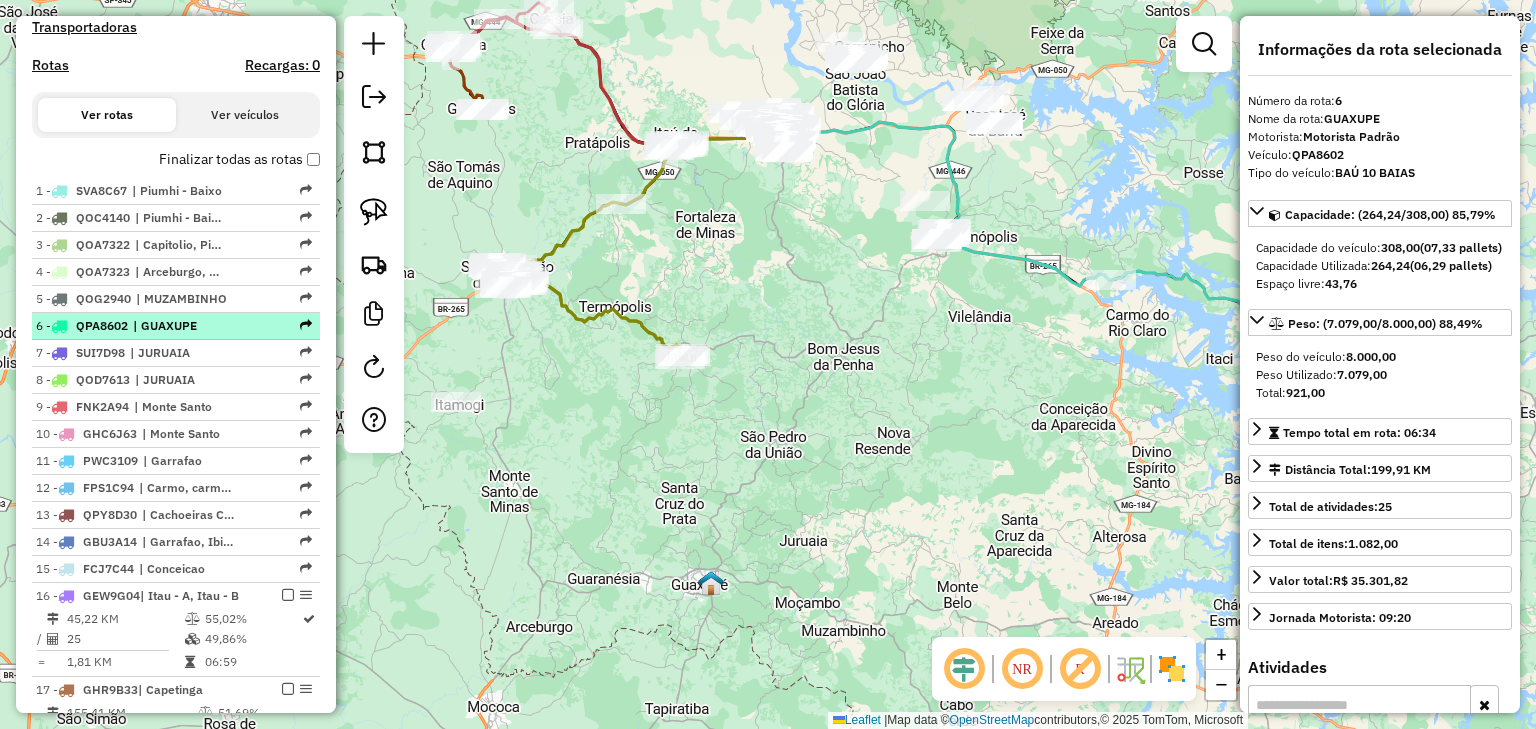 click on "| GUAXUPE" at bounding box center [179, 326] 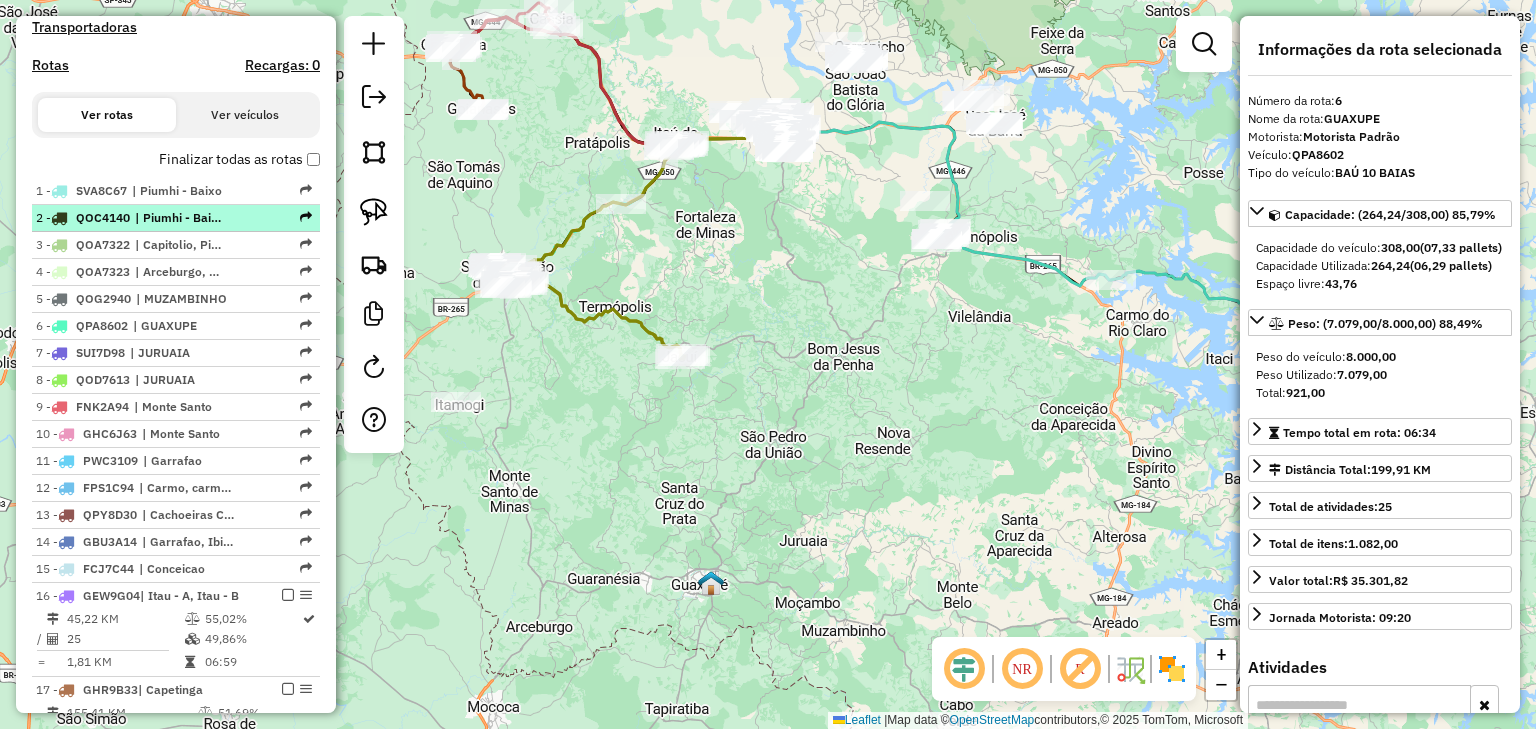 click on "| Piumhi - Baixo, Piumhi - Cima" at bounding box center (181, 218) 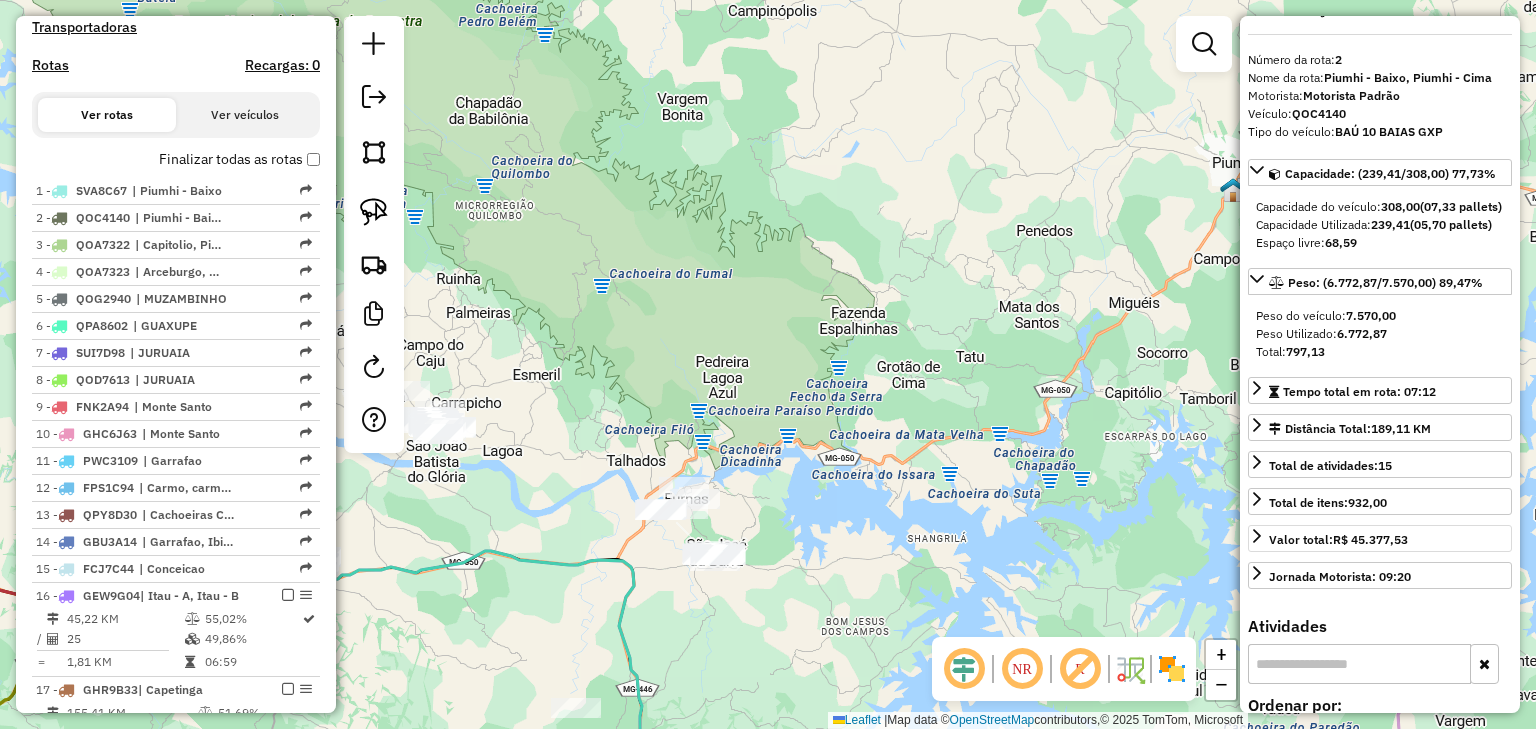 scroll, scrollTop: 160, scrollLeft: 0, axis: vertical 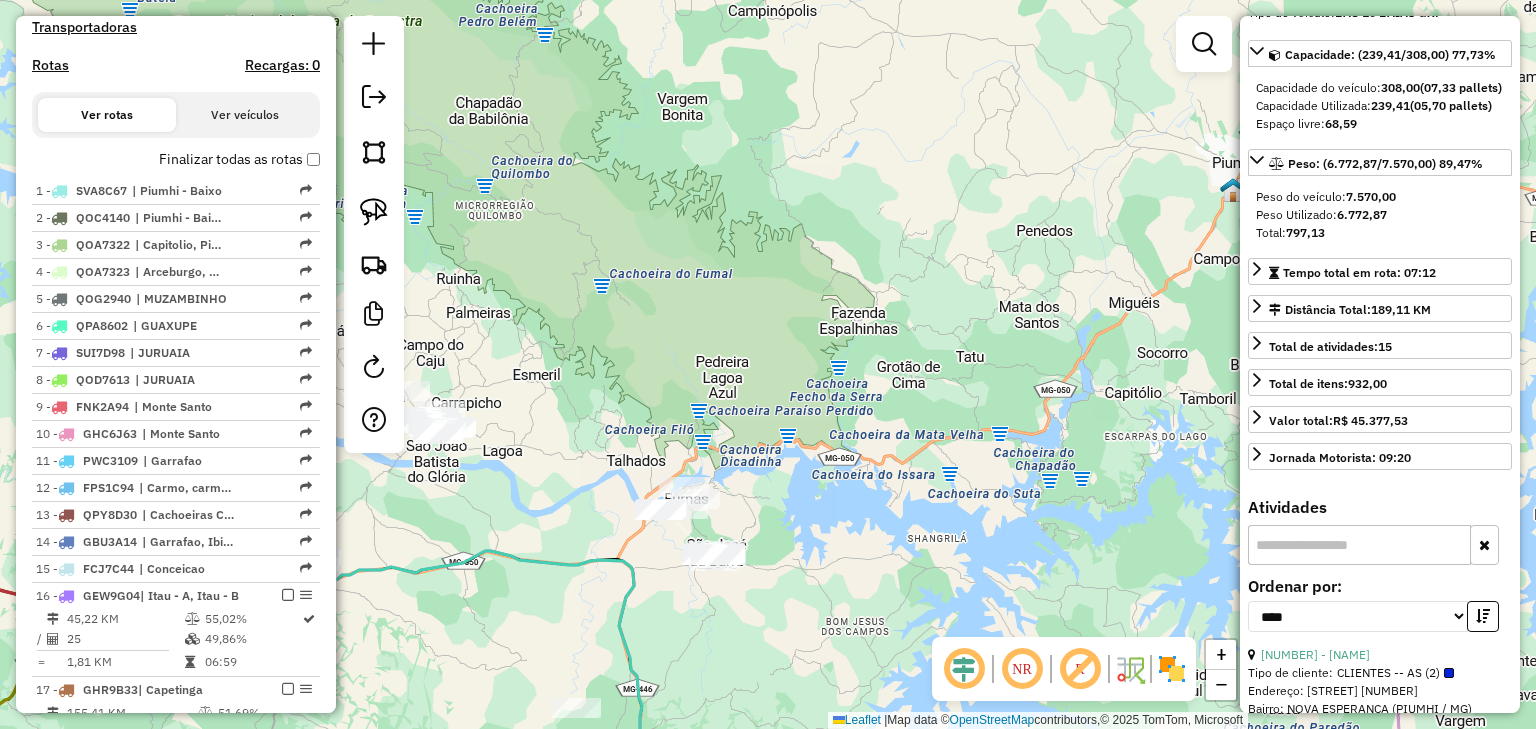 click at bounding box center (1359, 563) 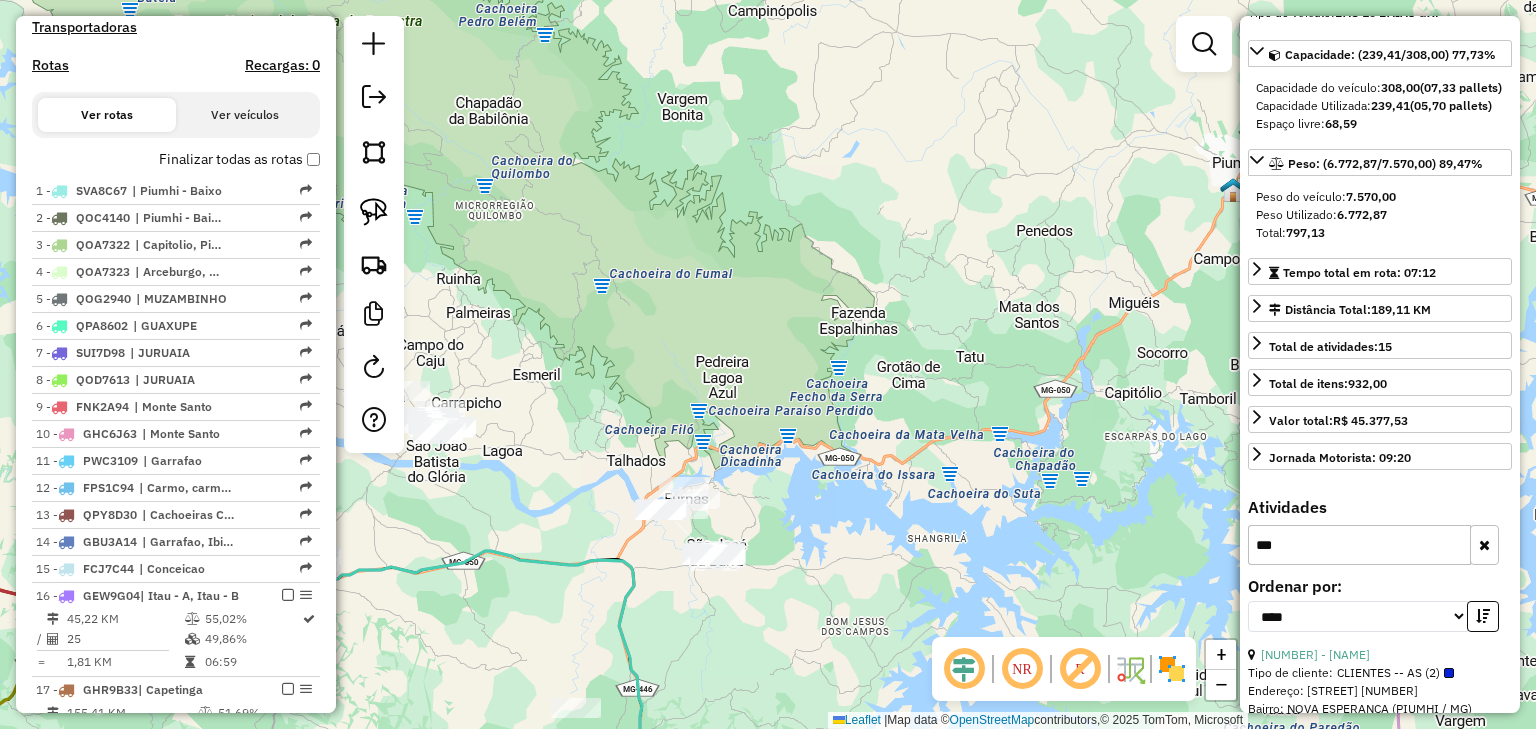 scroll, scrollTop: 135, scrollLeft: 0, axis: vertical 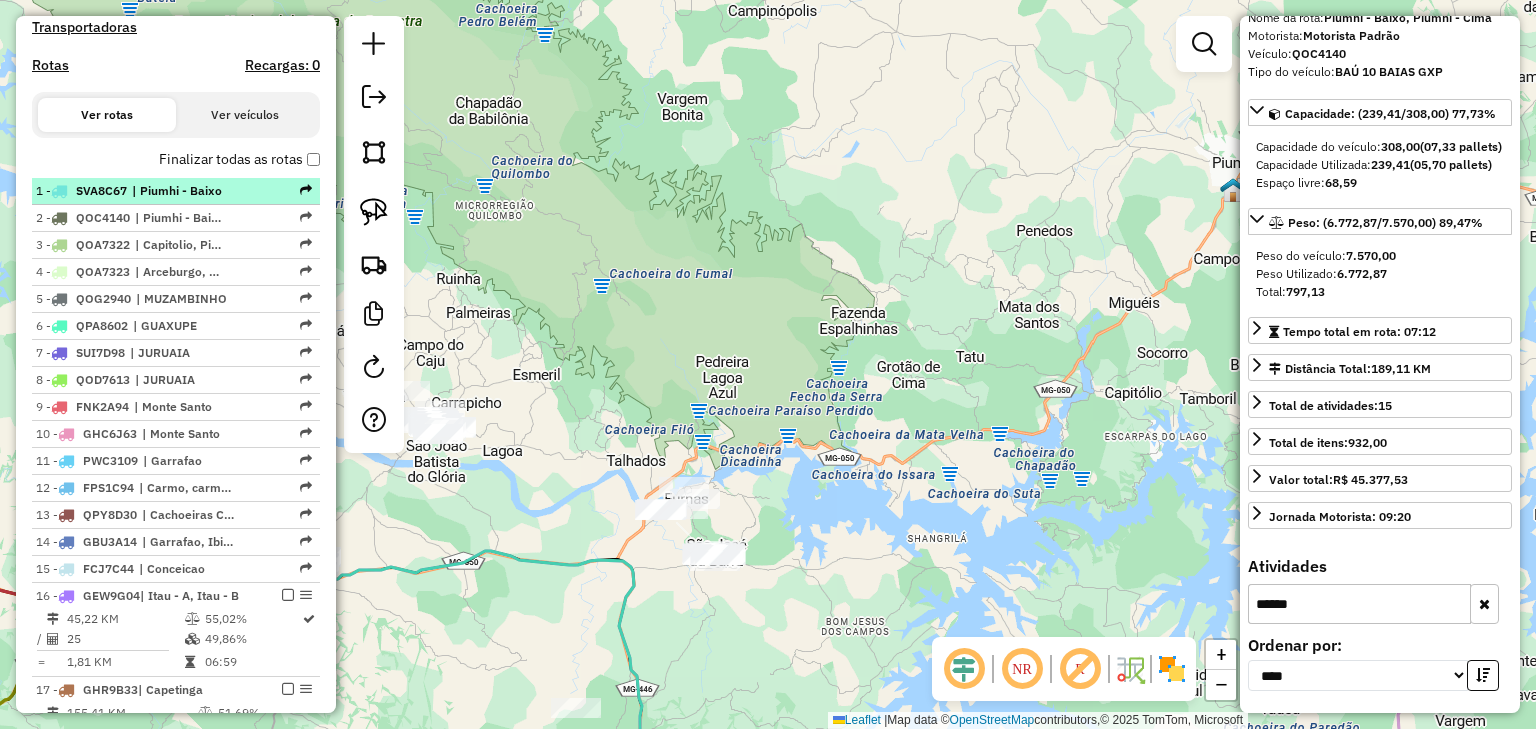 click on "| Piumhi - Baixo" at bounding box center (178, 191) 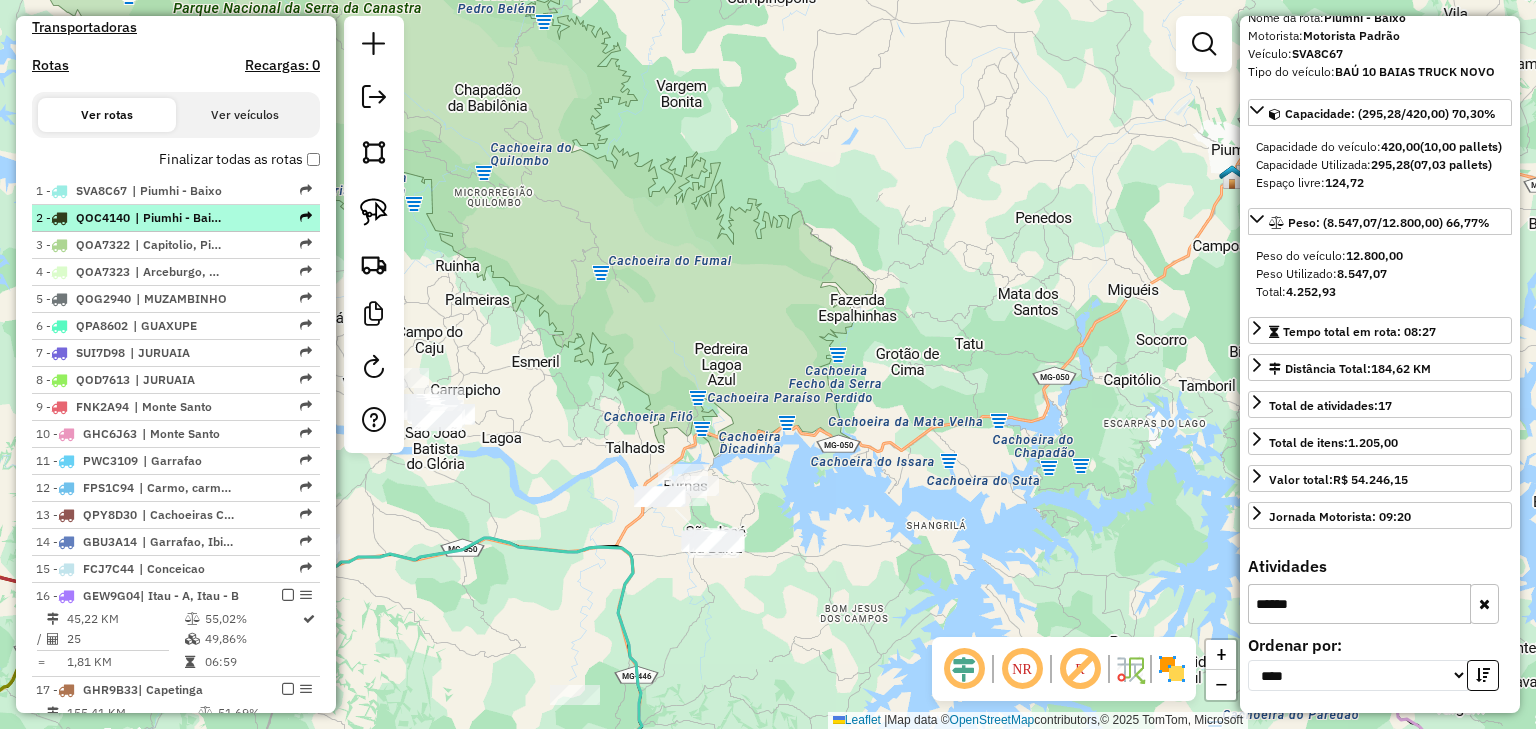 click on "| Piumhi - Baixo, Piumhi - Cima" at bounding box center (181, 218) 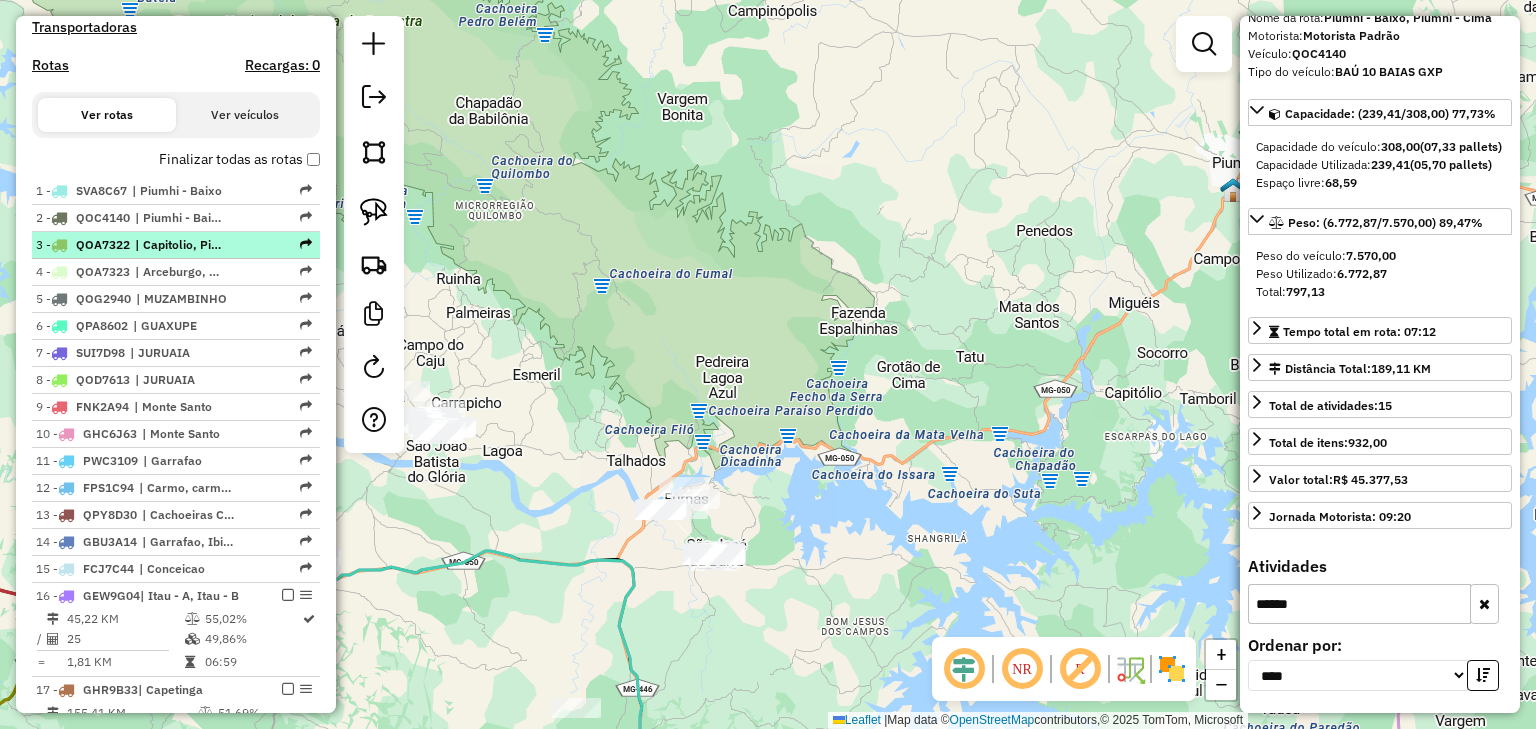 click on "| Capitolio, Piumhi - Baixo" at bounding box center [181, 245] 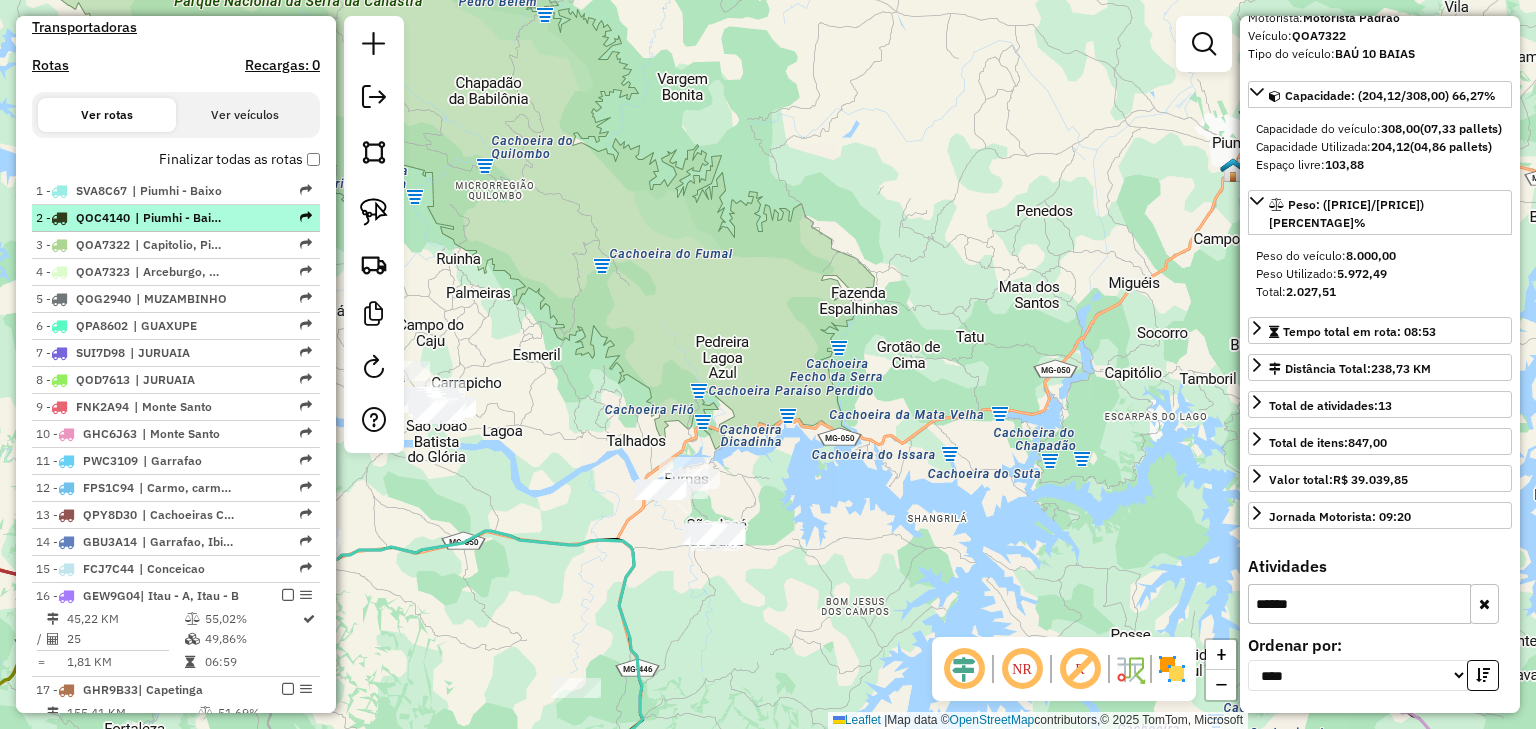 click on "| Piumhi - Baixo, Piumhi - Cima" at bounding box center (181, 218) 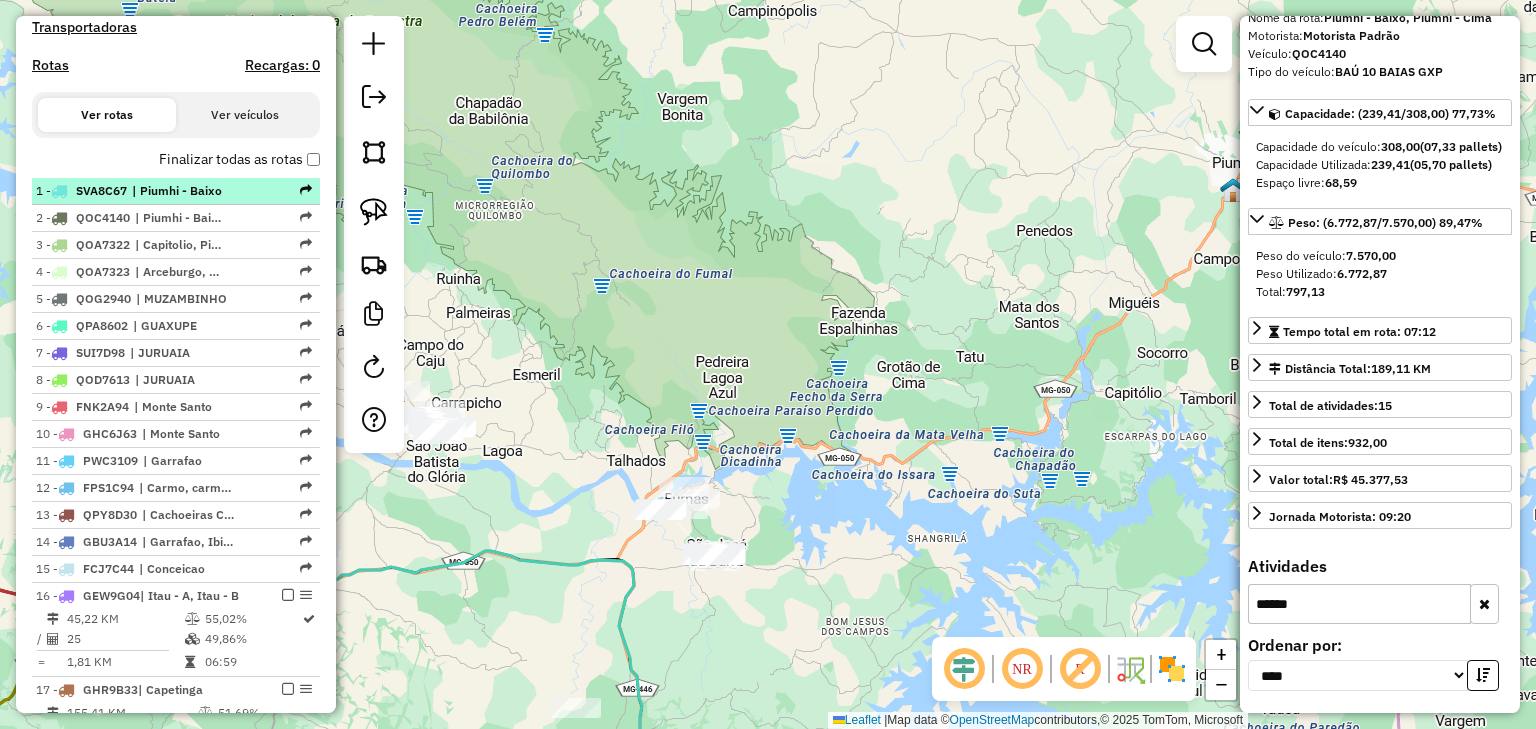 click on "| Piumhi - Baixo" at bounding box center (178, 191) 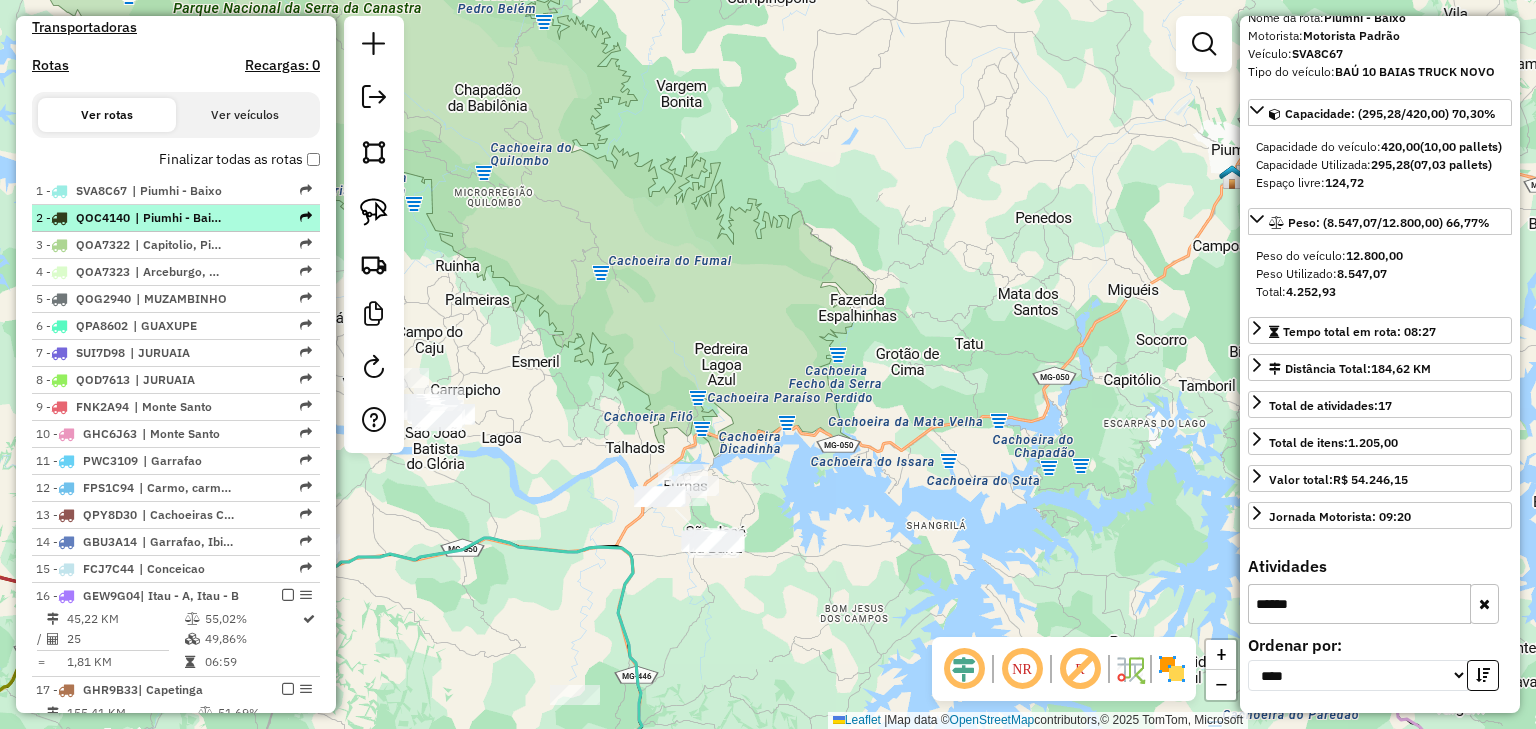 click on "| Piumhi - Baixo, Piumhi - Cima" at bounding box center [181, 218] 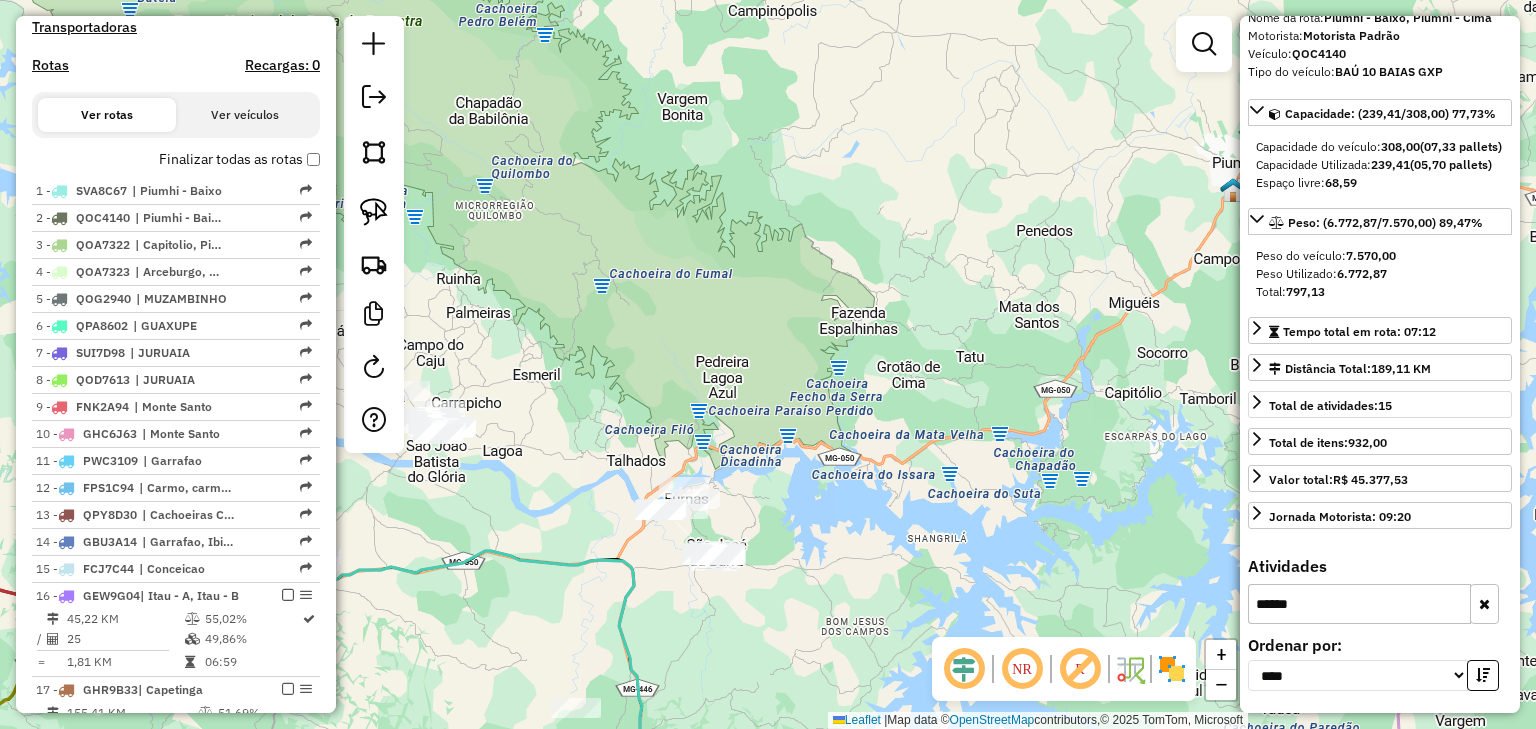 scroll, scrollTop: 135, scrollLeft: 0, axis: vertical 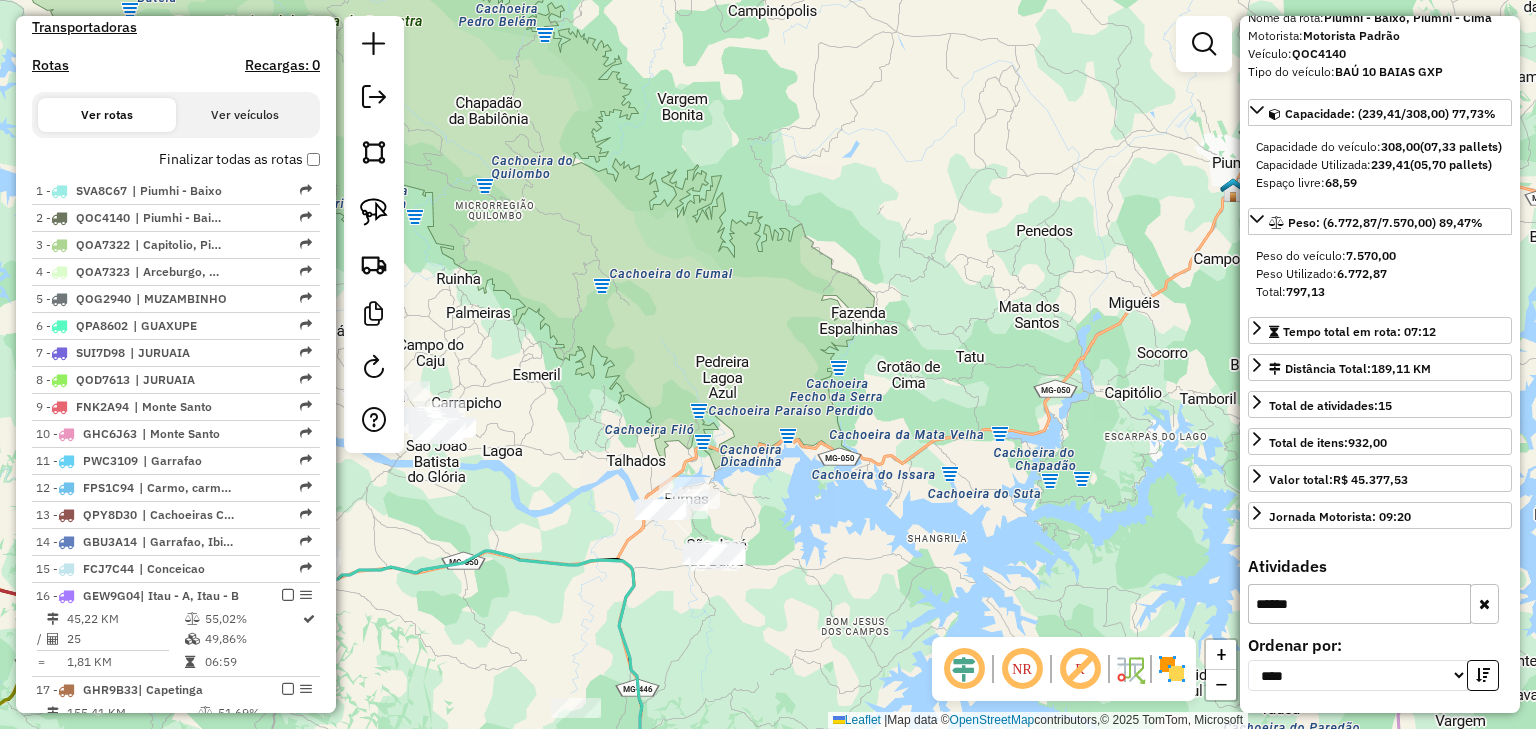 drag, startPoint x: 1321, startPoint y: 606, endPoint x: 1175, endPoint y: 611, distance: 146.08559 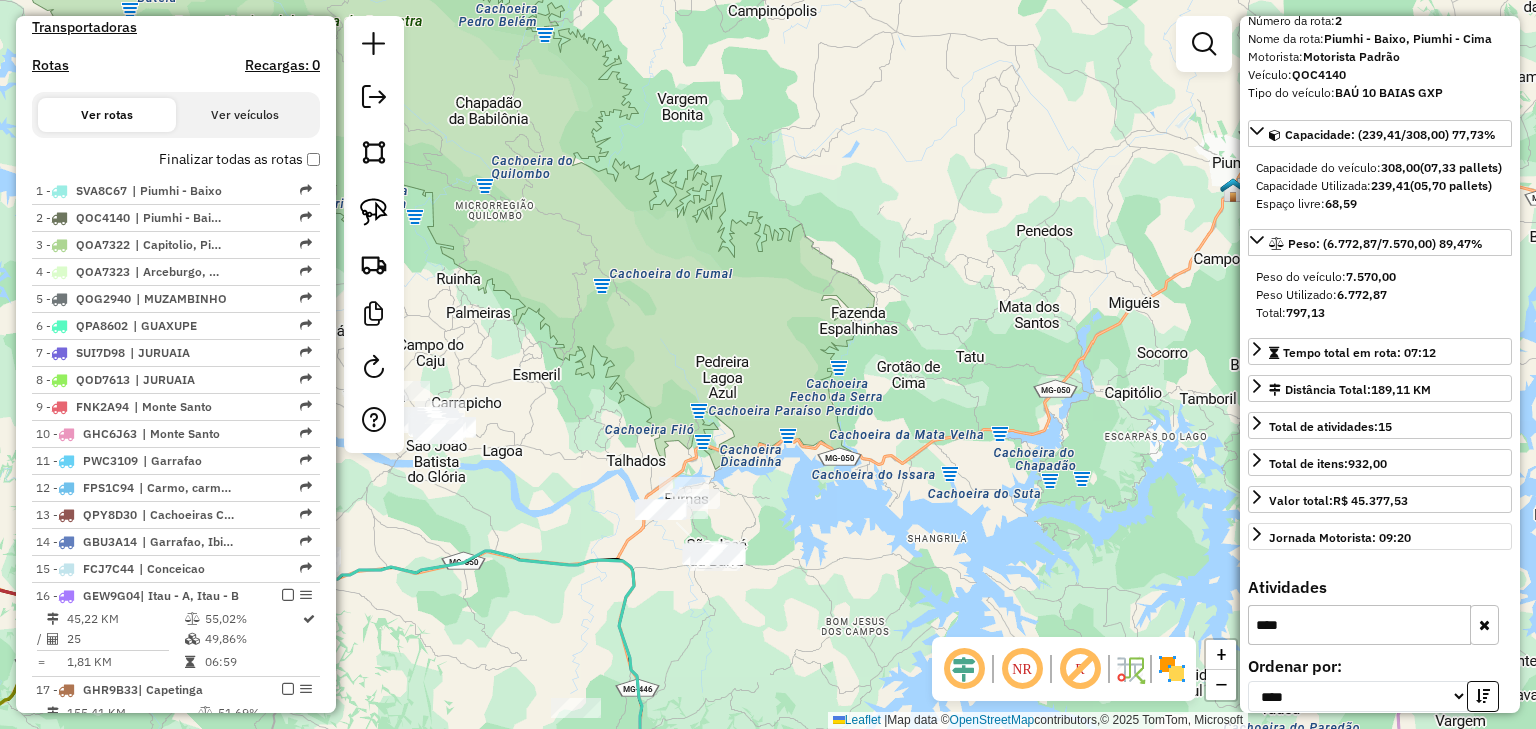 scroll, scrollTop: 80, scrollLeft: 0, axis: vertical 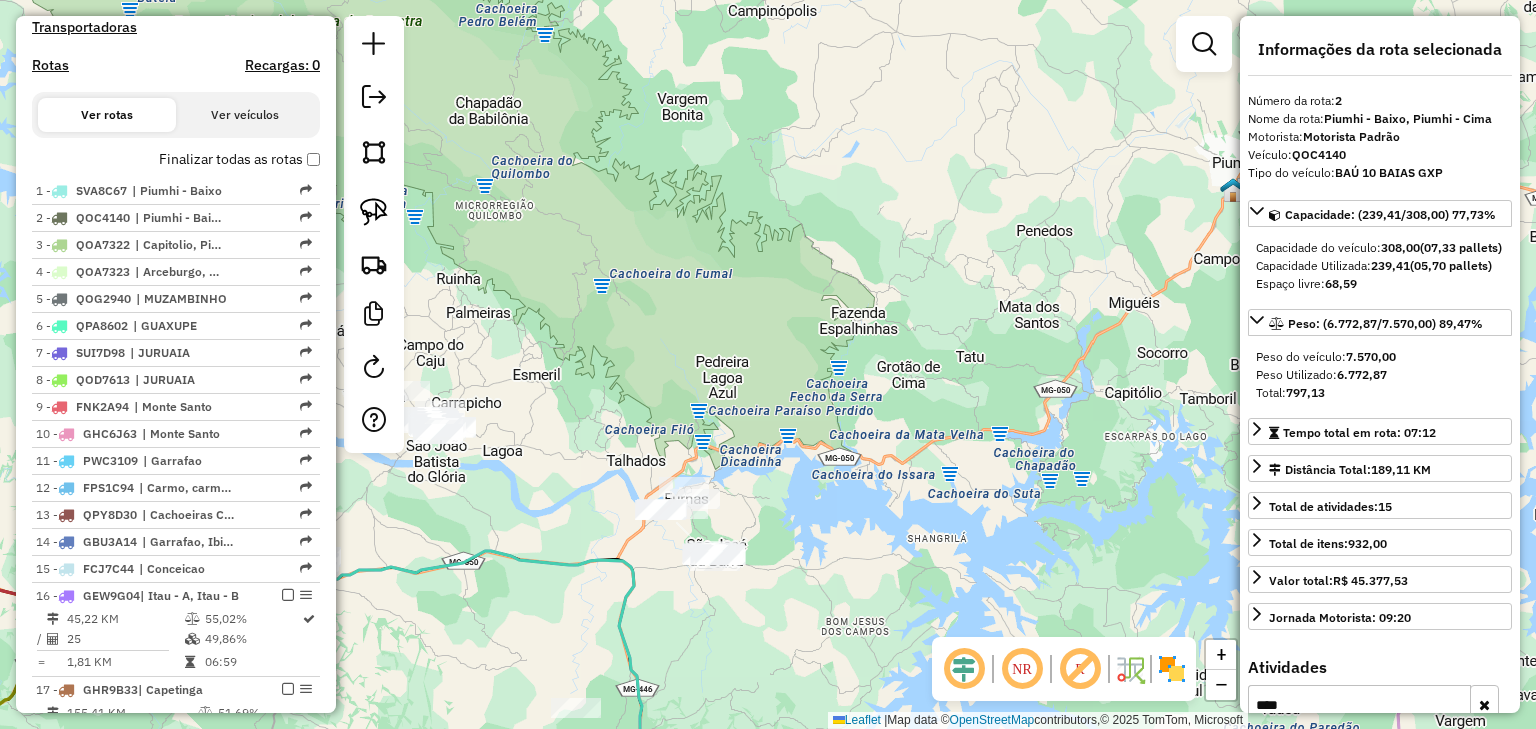 type on "****" 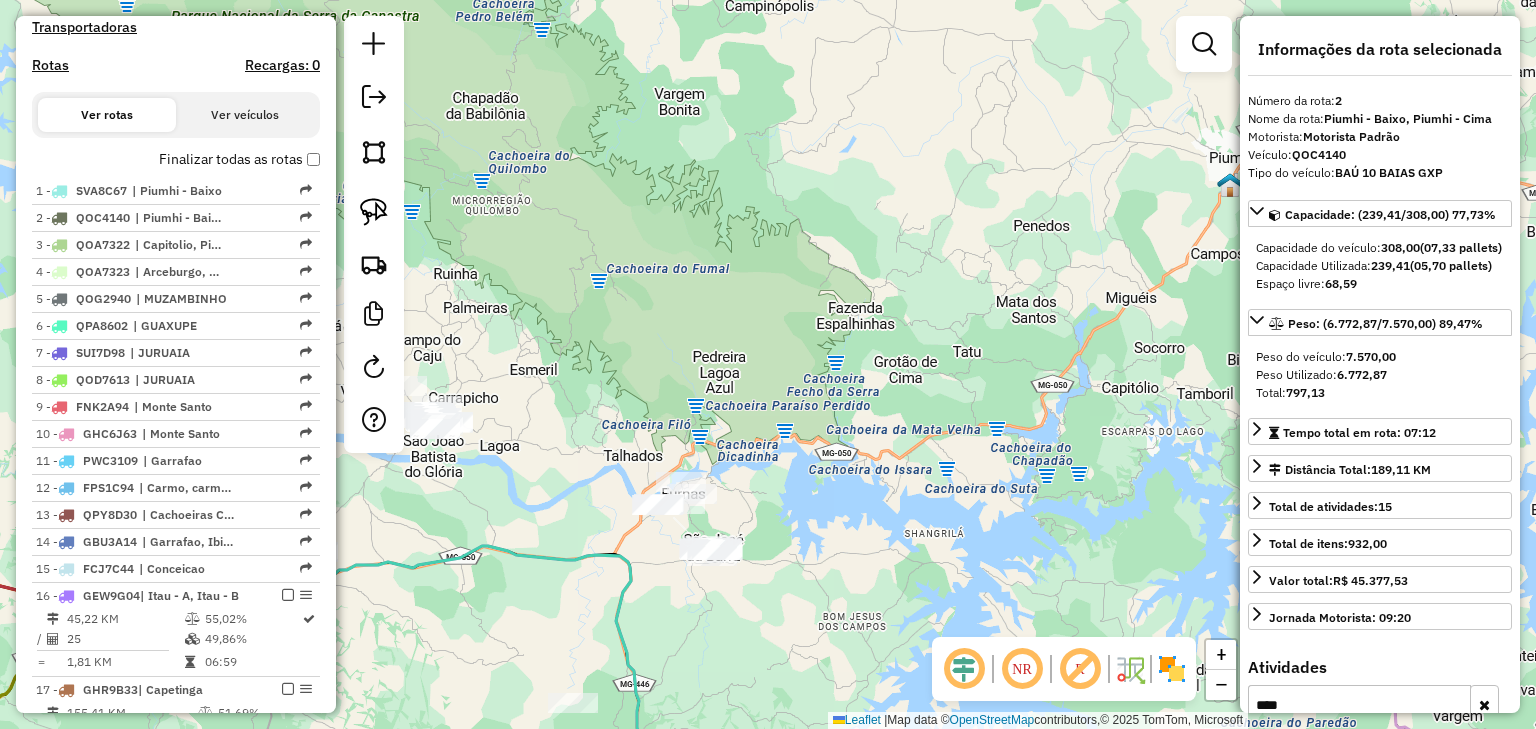 drag, startPoint x: 1036, startPoint y: 327, endPoint x: 1008, endPoint y: 213, distance: 117.388245 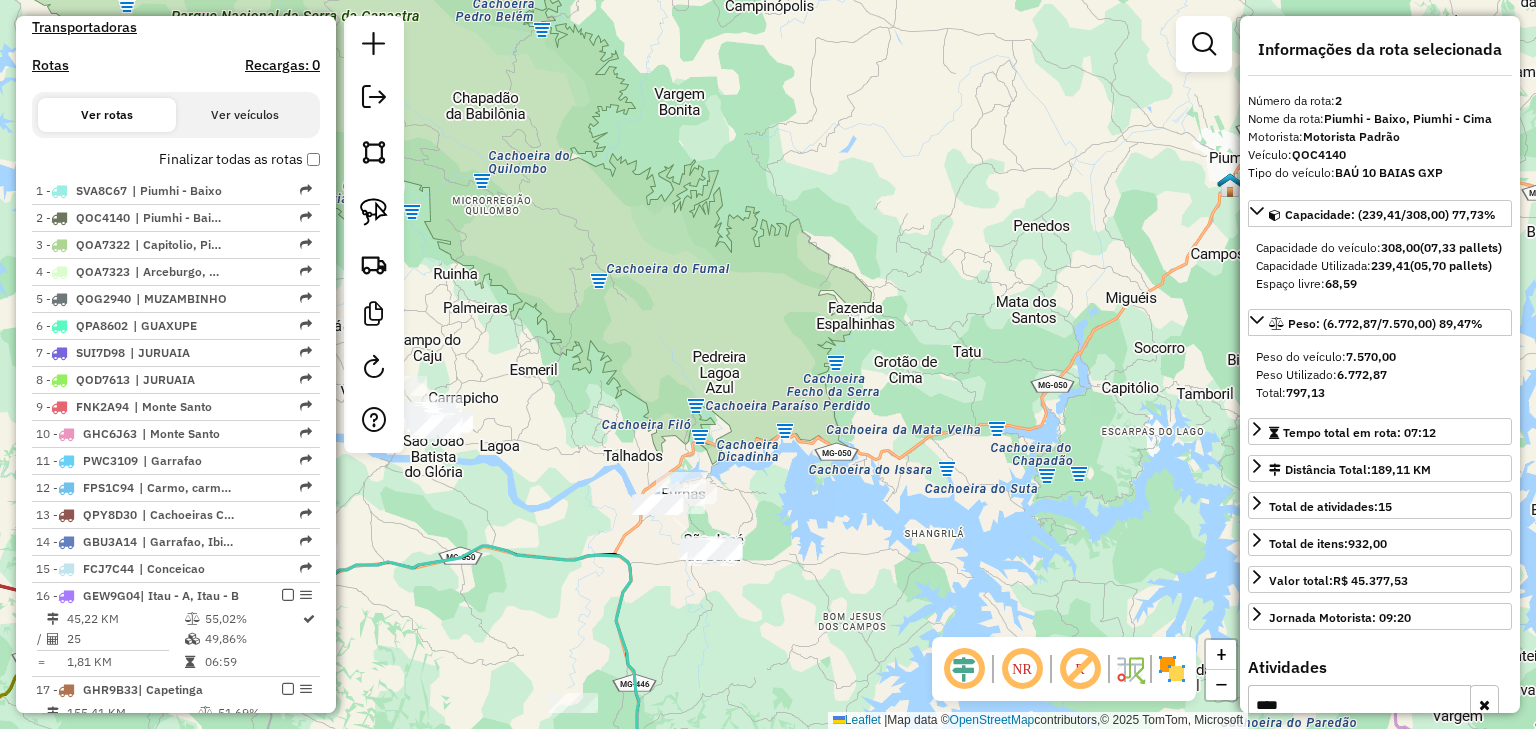 click on "Janela de atendimento Grade de atendimento Capacidade Transportadoras Veículos Cliente Pedidos  Rotas Selecione os dias de semana para filtrar as janelas de atendimento  Seg   Ter   Qua   Qui   Sex   Sáb   Dom  Informe o período da janela de atendimento: De: Até:  Filtrar exatamente a janela do cliente  Considerar janela de atendimento padrão  Selecione os dias de semana para filtrar as grades de atendimento  Seg   Ter   Qua   Qui   Sex   Sáb   Dom   Considerar clientes sem dia de atendimento cadastrado  Clientes fora do dia de atendimento selecionado Filtrar as atividades entre os valores definidos abaixo:  Peso mínimo:   Peso máximo:   Cubagem mínima:   Cubagem máxima:   De:   Até:  Filtrar as atividades entre o tempo de atendimento definido abaixo:  De:   Até:   Considerar capacidade total dos clientes não roteirizados Transportadora: Selecione um ou mais itens Tipo de veículo: Selecione um ou mais itens Veículo: Selecione um ou mais itens Motorista: Selecione um ou mais itens Nome: Rótulo:" 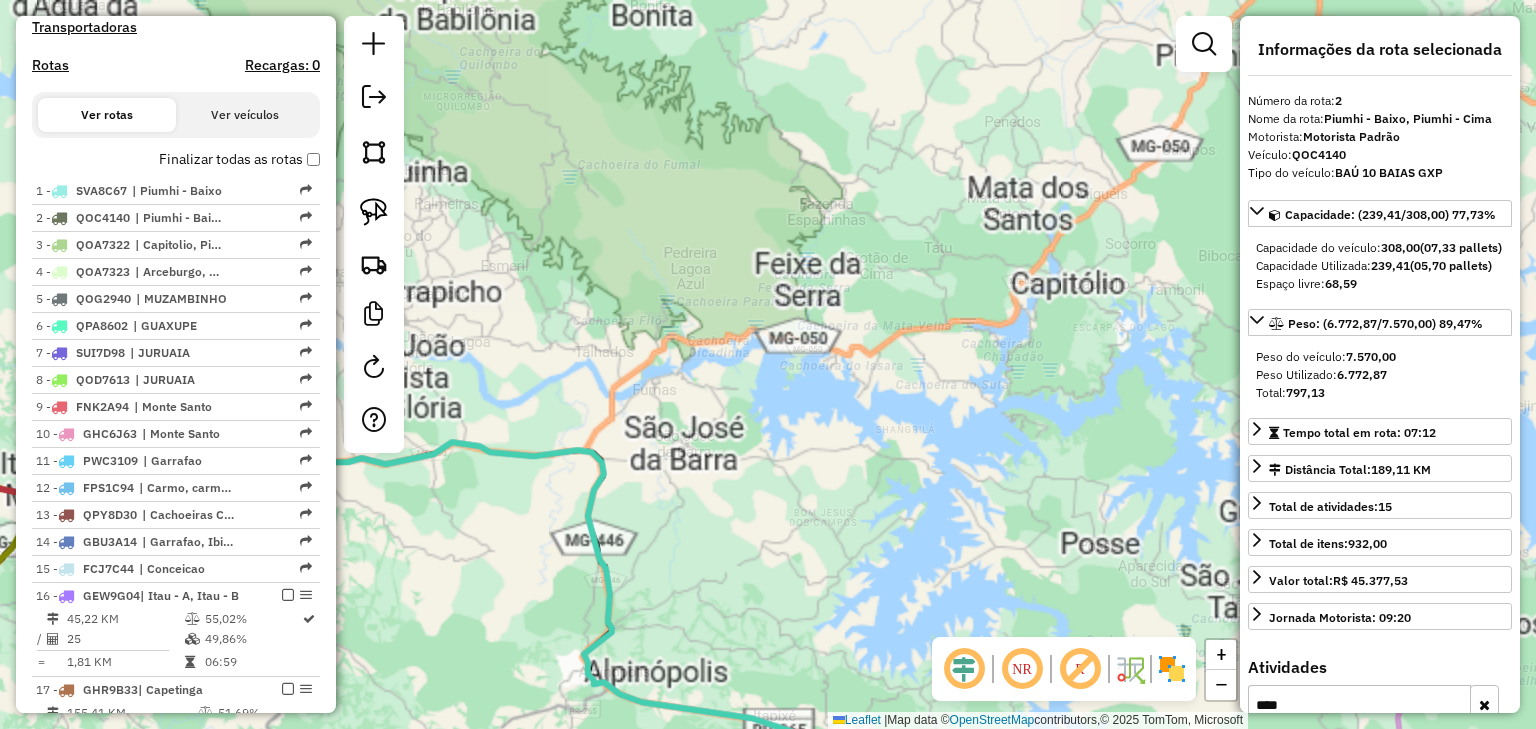 click on "Janela de atendimento Grade de atendimento Capacidade Transportadoras Veículos Cliente Pedidos  Rotas Selecione os dias de semana para filtrar as janelas de atendimento  Seg   Ter   Qua   Qui   Sex   Sáb   Dom  Informe o período da janela de atendimento: De: Até:  Filtrar exatamente a janela do cliente  Considerar janela de atendimento padrão  Selecione os dias de semana para filtrar as grades de atendimento  Seg   Ter   Qua   Qui   Sex   Sáb   Dom   Considerar clientes sem dia de atendimento cadastrado  Clientes fora do dia de atendimento selecionado Filtrar as atividades entre os valores definidos abaixo:  Peso mínimo:   Peso máximo:   Cubagem mínima:   Cubagem máxima:   De:   Até:  Filtrar as atividades entre o tempo de atendimento definido abaixo:  De:   Até:   Considerar capacidade total dos clientes não roteirizados Transportadora: Selecione um ou mais itens Tipo de veículo: Selecione um ou mais itens Veículo: Selecione um ou mais itens Motorista: Selecione um ou mais itens Nome: Rótulo:" 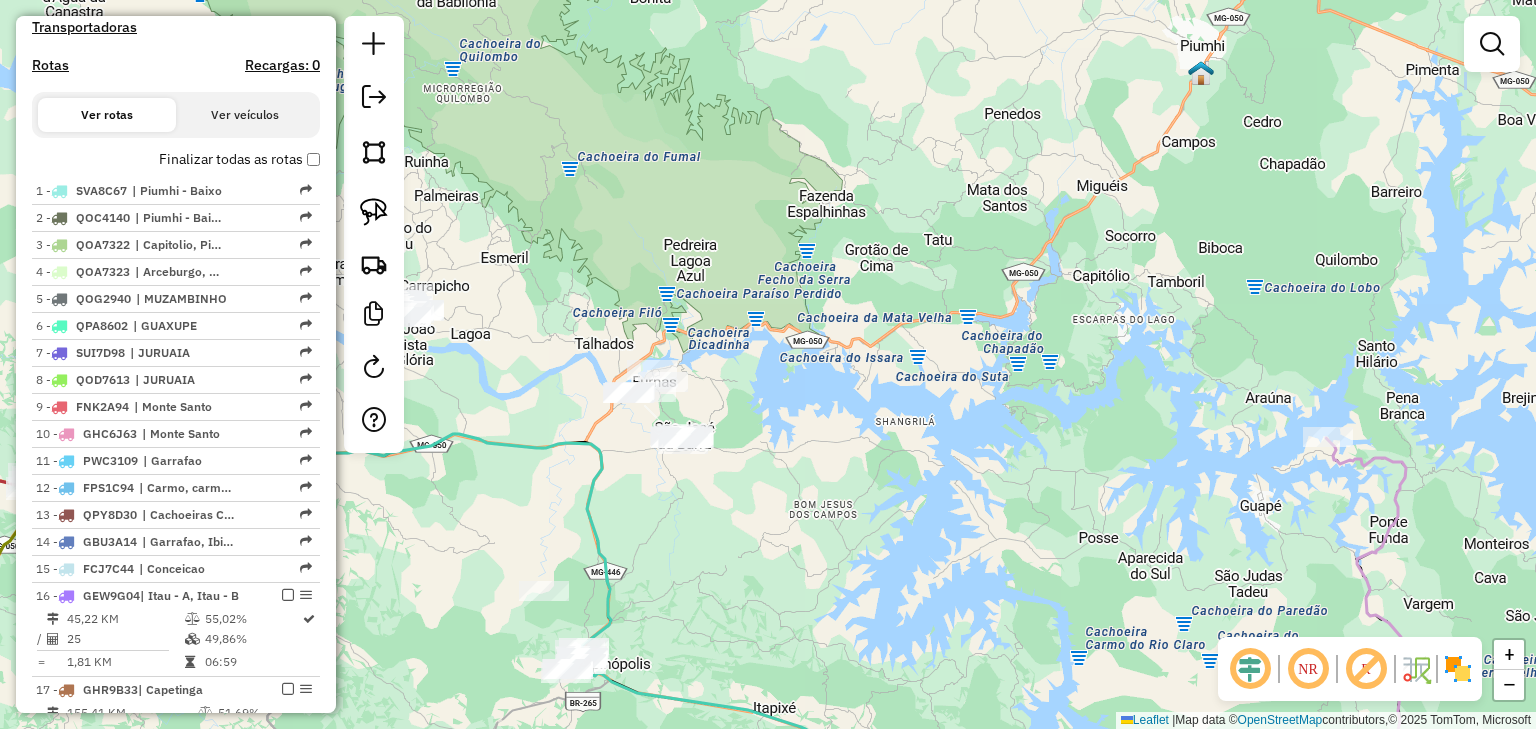 drag, startPoint x: 986, startPoint y: 433, endPoint x: 976, endPoint y: 270, distance: 163.30646 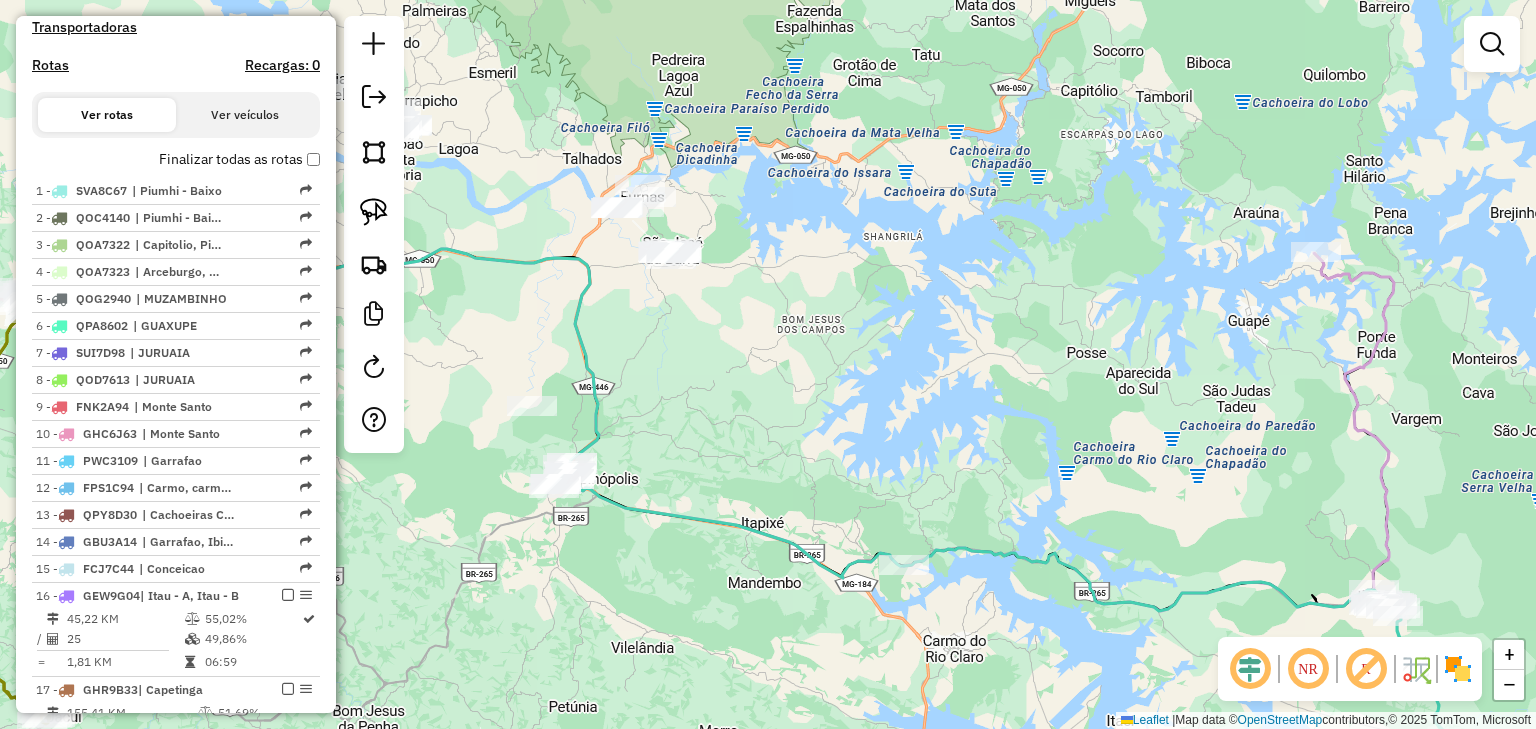 drag, startPoint x: 955, startPoint y: 384, endPoint x: 918, endPoint y: 276, distance: 114.16216 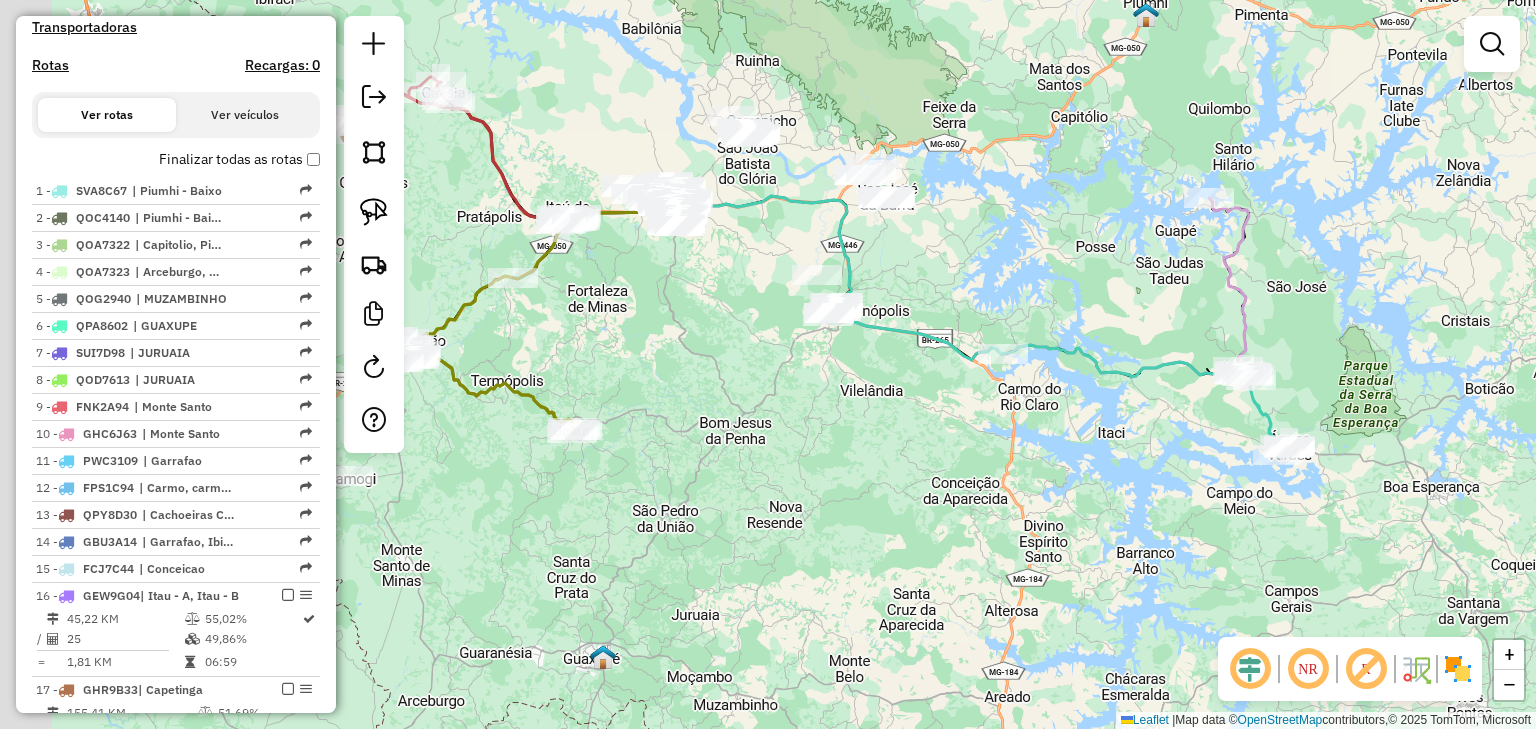 drag, startPoint x: 818, startPoint y: 448, endPoint x: 931, endPoint y: 444, distance: 113.07078 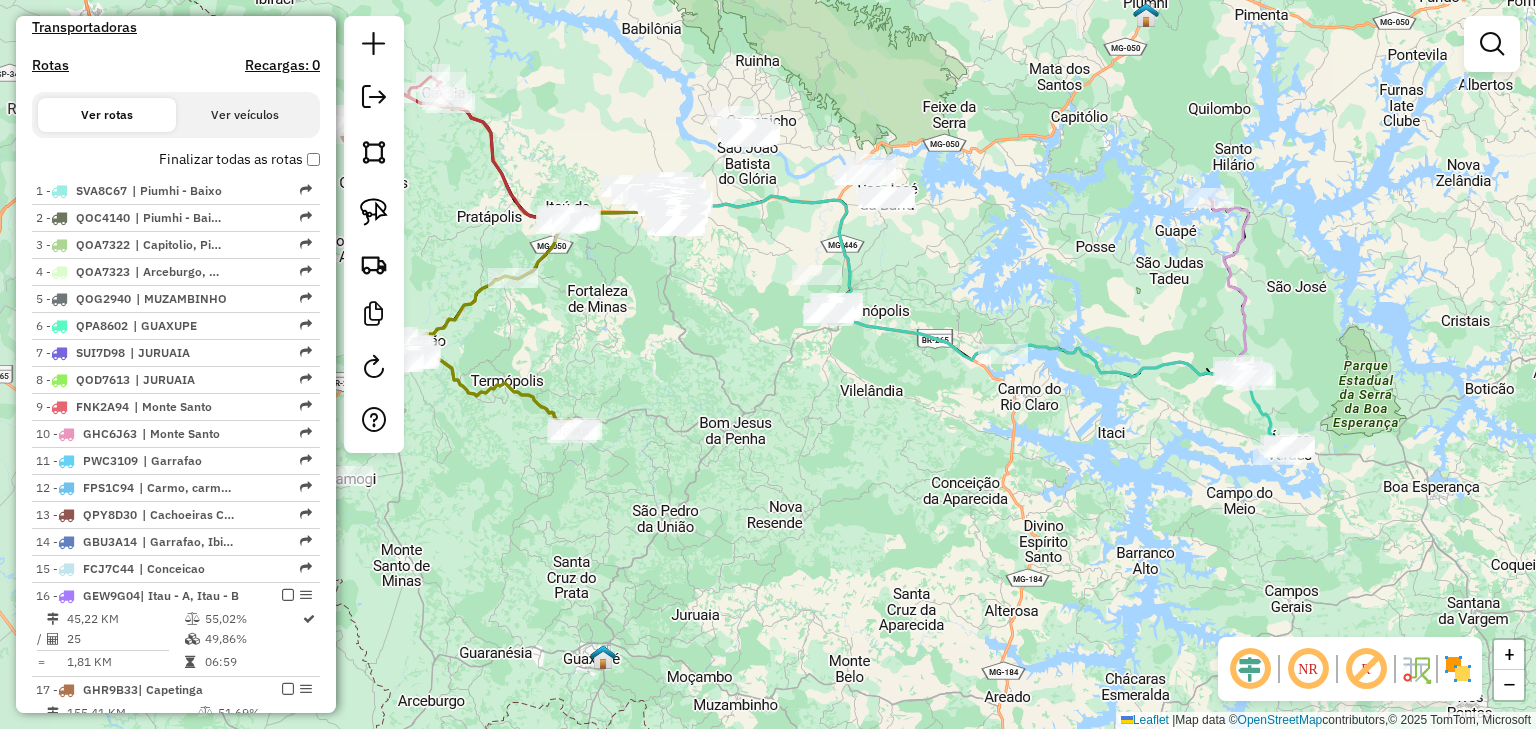 click on "Janela de atendimento Grade de atendimento Capacidade Transportadoras Veículos Cliente Pedidos  Rotas Selecione os dias de semana para filtrar as janelas de atendimento  Seg   Ter   Qua   Qui   Sex   Sáb   Dom  Informe o período da janela de atendimento: De: Até:  Filtrar exatamente a janela do cliente  Considerar janela de atendimento padrão  Selecione os dias de semana para filtrar as grades de atendimento  Seg   Ter   Qua   Qui   Sex   Sáb   Dom   Considerar clientes sem dia de atendimento cadastrado  Clientes fora do dia de atendimento selecionado Filtrar as atividades entre os valores definidos abaixo:  Peso mínimo:   Peso máximo:   Cubagem mínima:   Cubagem máxima:   De:   Até:  Filtrar as atividades entre o tempo de atendimento definido abaixo:  De:   Até:   Considerar capacidade total dos clientes não roteirizados Transportadora: Selecione um ou mais itens Tipo de veículo: Selecione um ou mais itens Veículo: Selecione um ou mais itens Motorista: Selecione um ou mais itens Nome: Rótulo:" 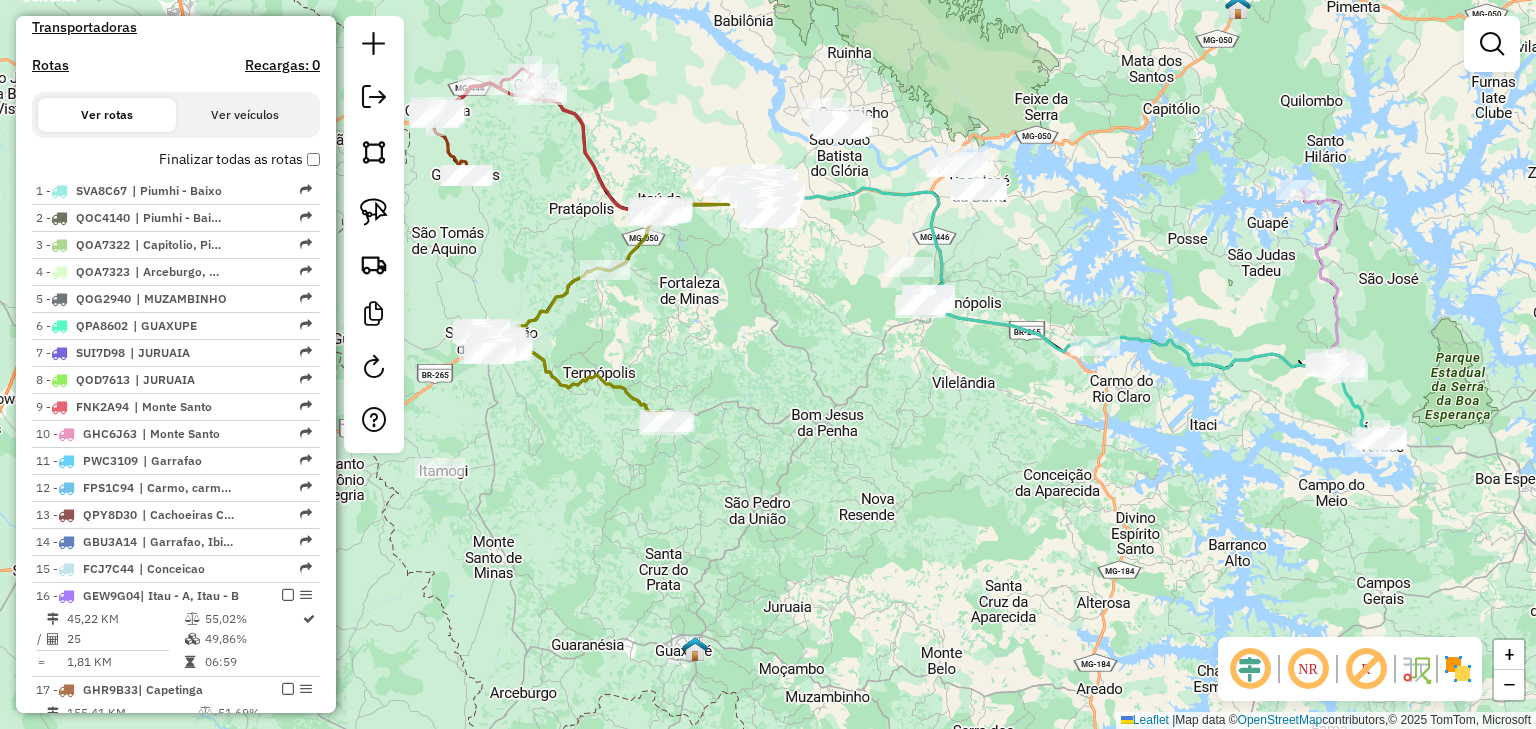drag, startPoint x: 824, startPoint y: 347, endPoint x: 958, endPoint y: 334, distance: 134.62912 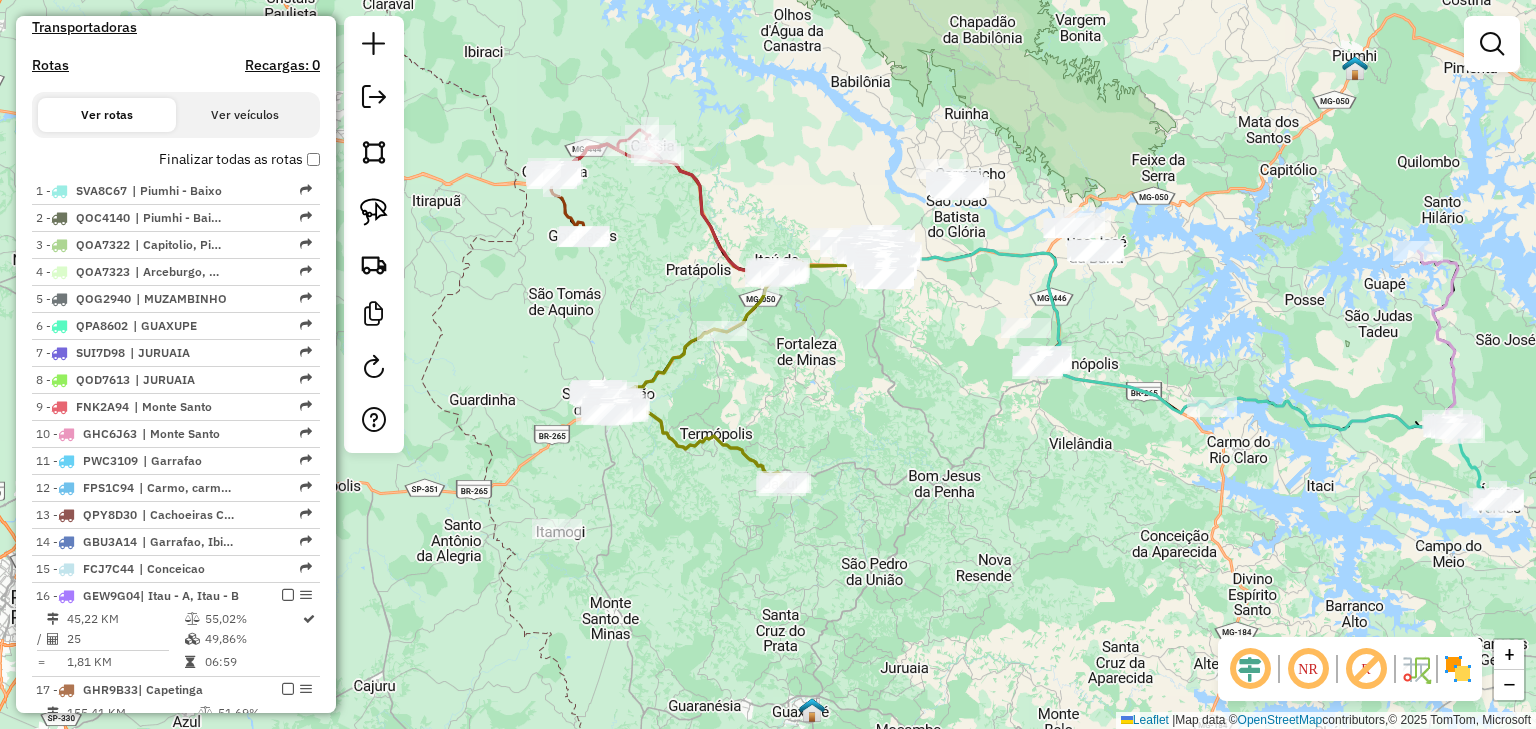drag, startPoint x: 953, startPoint y: 305, endPoint x: 912, endPoint y: 424, distance: 125.865005 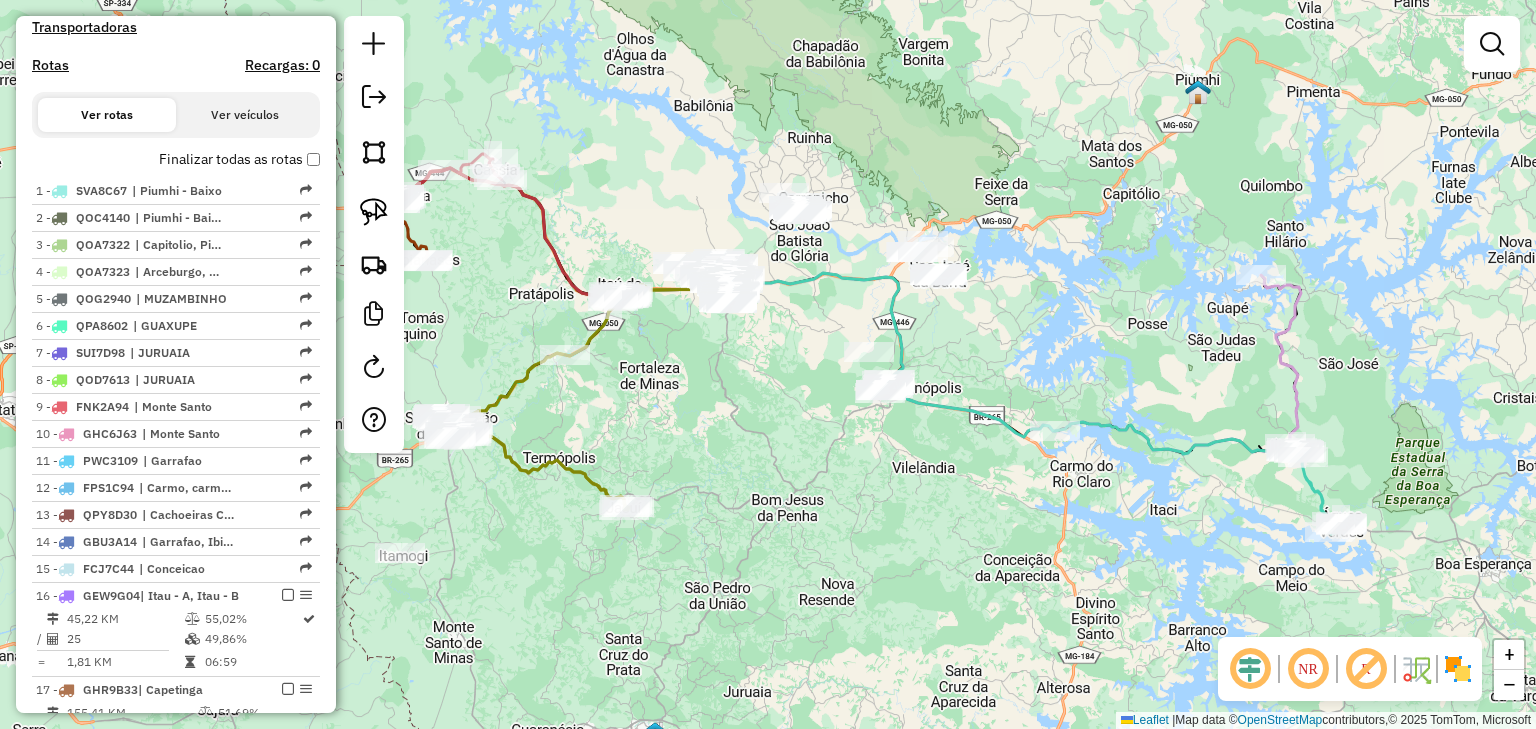 drag, startPoint x: 949, startPoint y: 409, endPoint x: 796, endPoint y: 388, distance: 154.43445 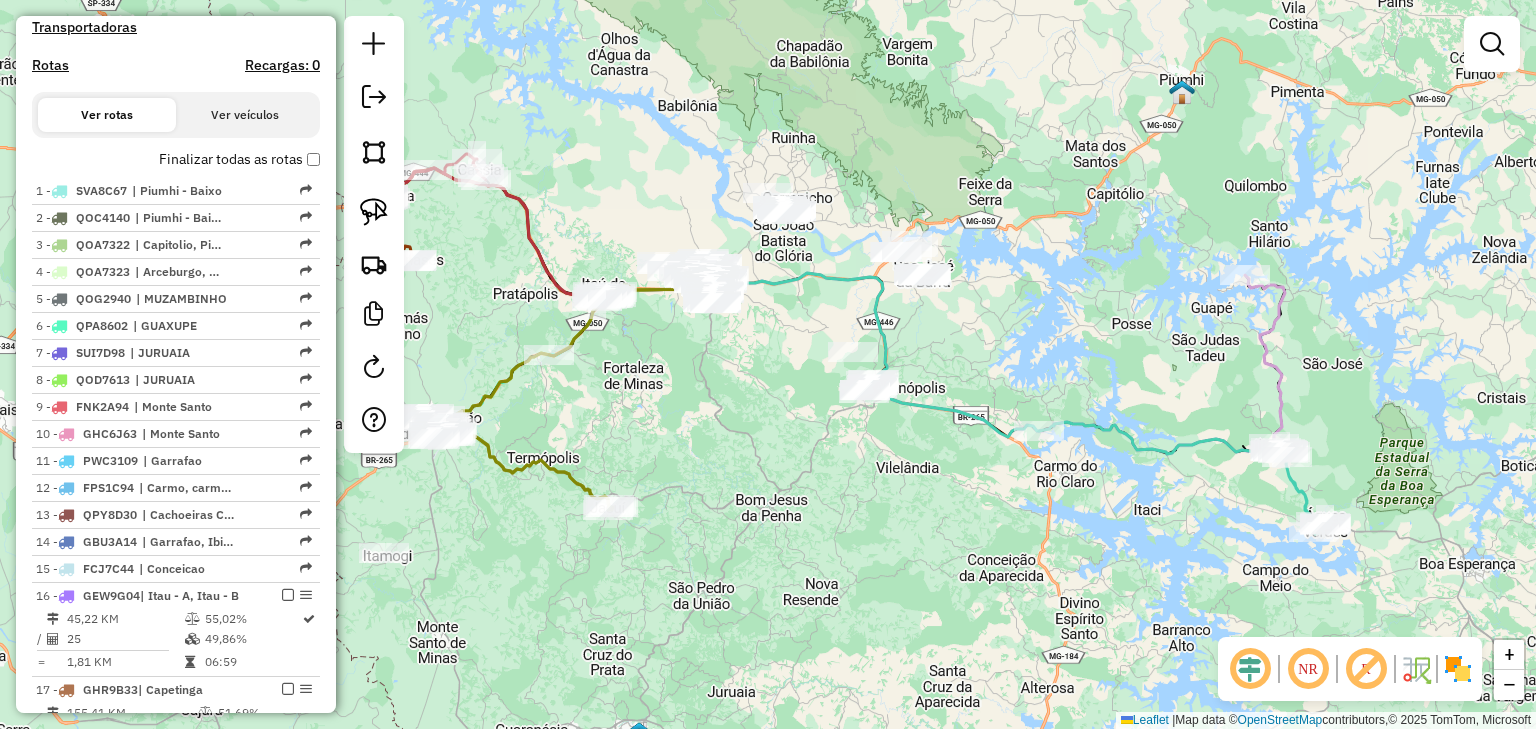 click on "Janela de atendimento Grade de atendimento Capacidade Transportadoras Veículos Cliente Pedidos  Rotas Selecione os dias de semana para filtrar as janelas de atendimento  Seg   Ter   Qua   Qui   Sex   Sáb   Dom  Informe o período da janela de atendimento: De: Até:  Filtrar exatamente a janela do cliente  Considerar janela de atendimento padrão  Selecione os dias de semana para filtrar as grades de atendimento  Seg   Ter   Qua   Qui   Sex   Sáb   Dom   Considerar clientes sem dia de atendimento cadastrado  Clientes fora do dia de atendimento selecionado Filtrar as atividades entre os valores definidos abaixo:  Peso mínimo:   Peso máximo:   Cubagem mínima:   Cubagem máxima:   De:   Até:  Filtrar as atividades entre o tempo de atendimento definido abaixo:  De:   Até:   Considerar capacidade total dos clientes não roteirizados Transportadora: Selecione um ou mais itens Tipo de veículo: Selecione um ou mais itens Veículo: Selecione um ou mais itens Motorista: Selecione um ou mais itens Nome: Rótulo:" 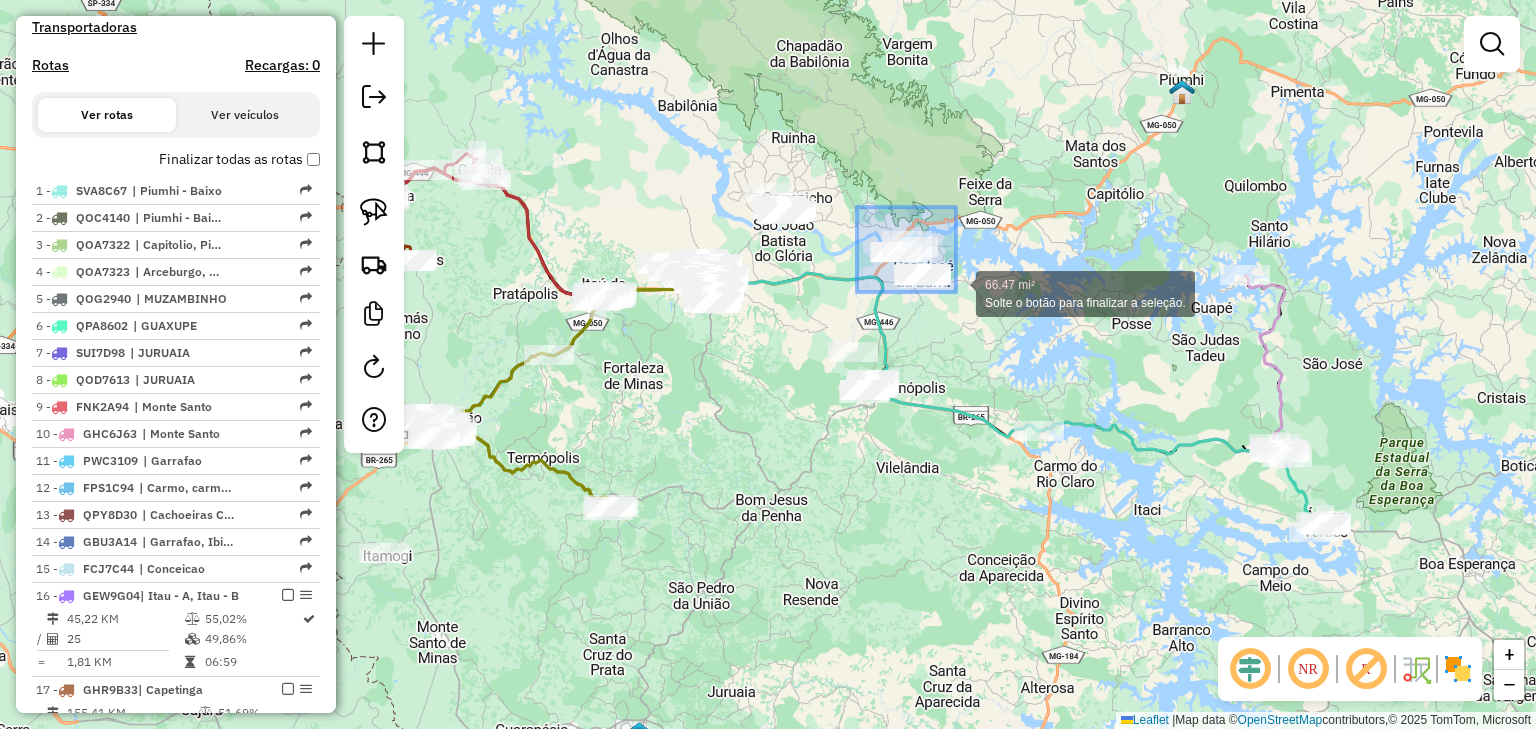 drag, startPoint x: 857, startPoint y: 207, endPoint x: 956, endPoint y: 292, distance: 130.48372 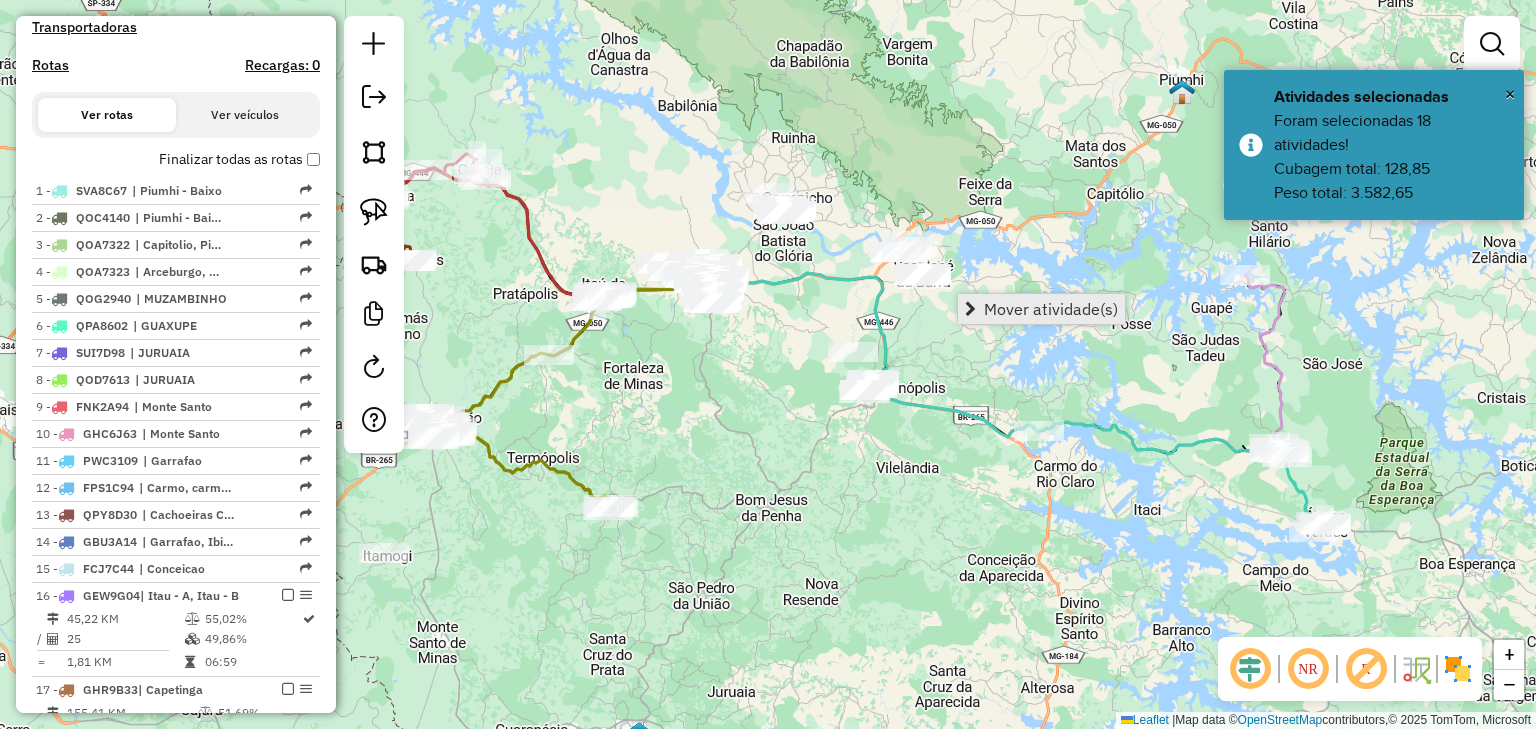 click on "Mover atividade(s)" at bounding box center [1041, 309] 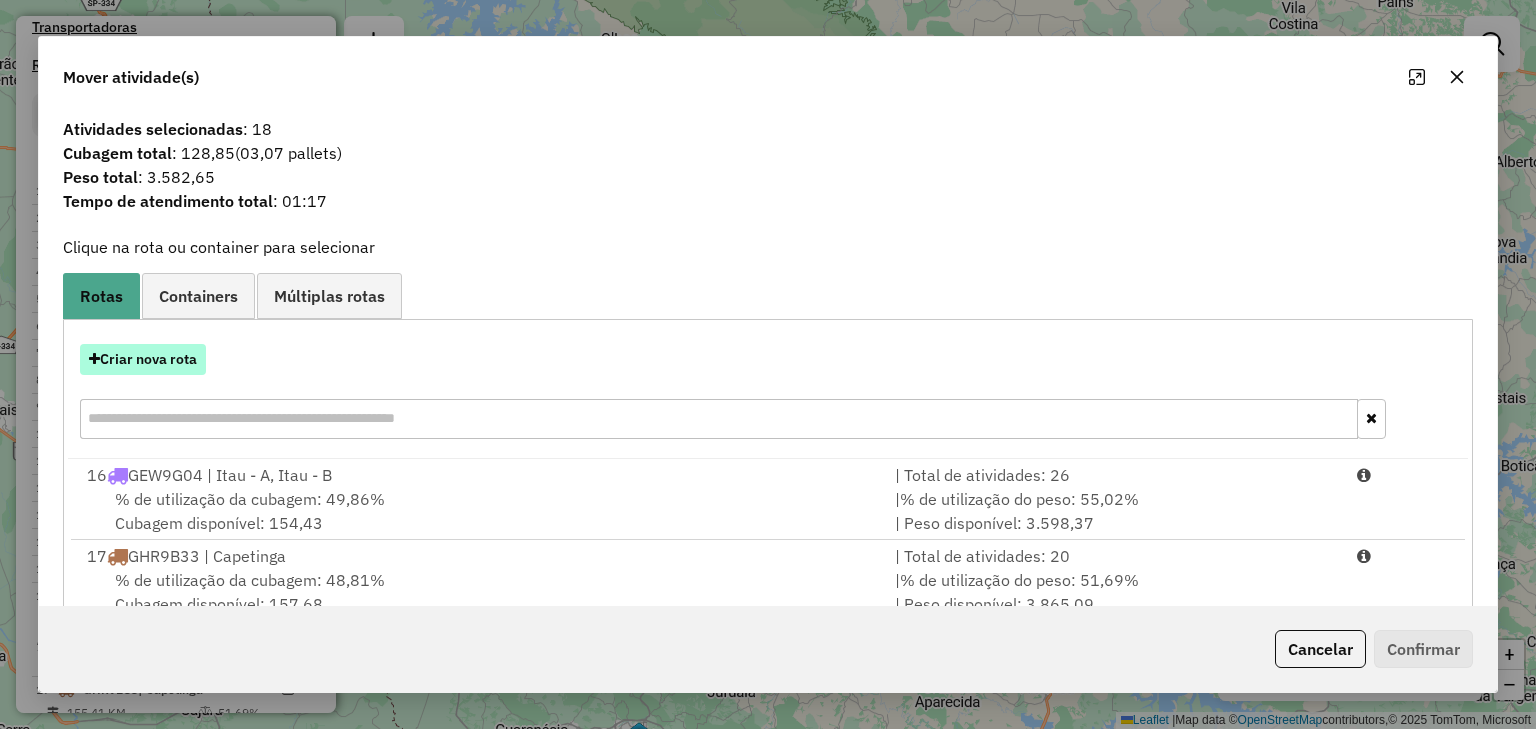 click on "Criar nova rota" at bounding box center (143, 359) 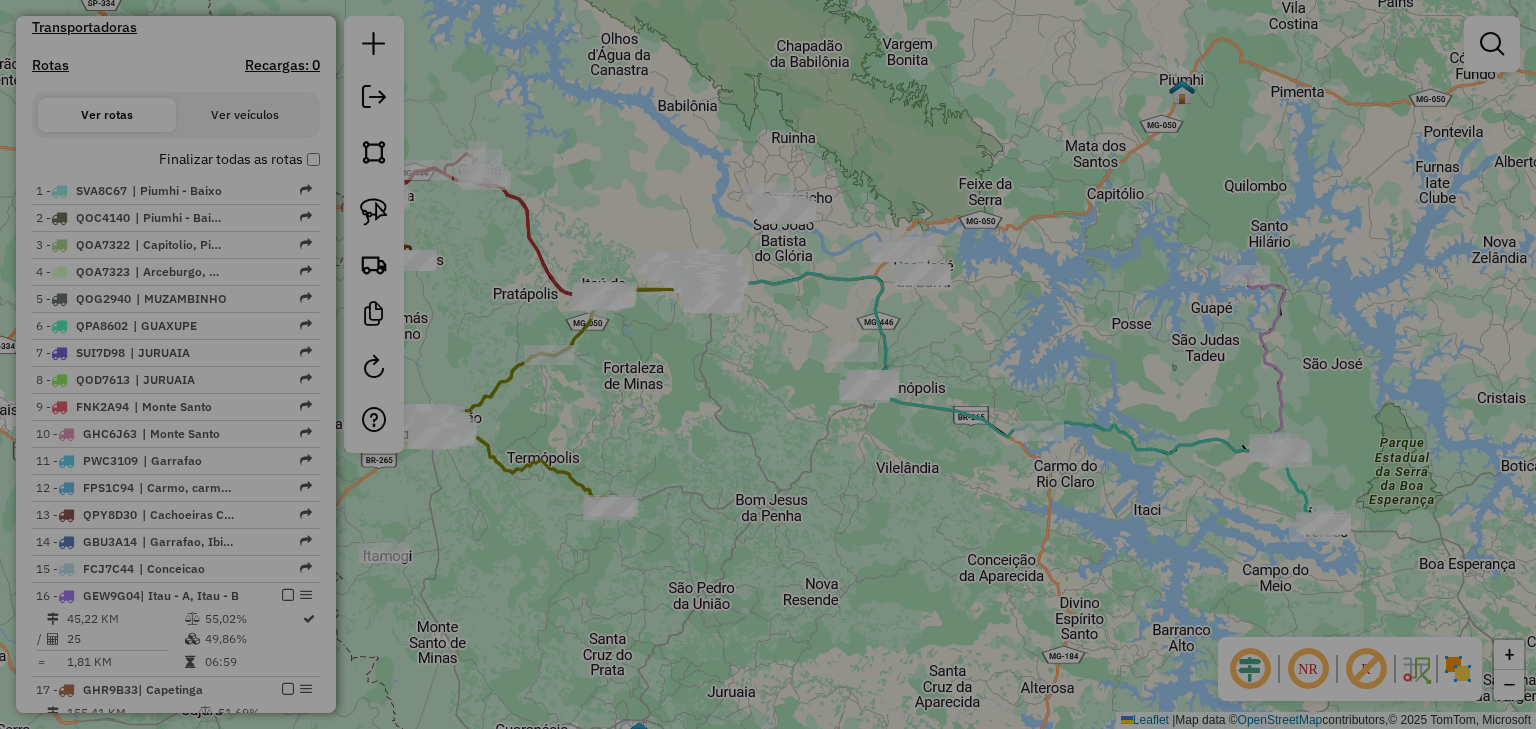 select on "********" 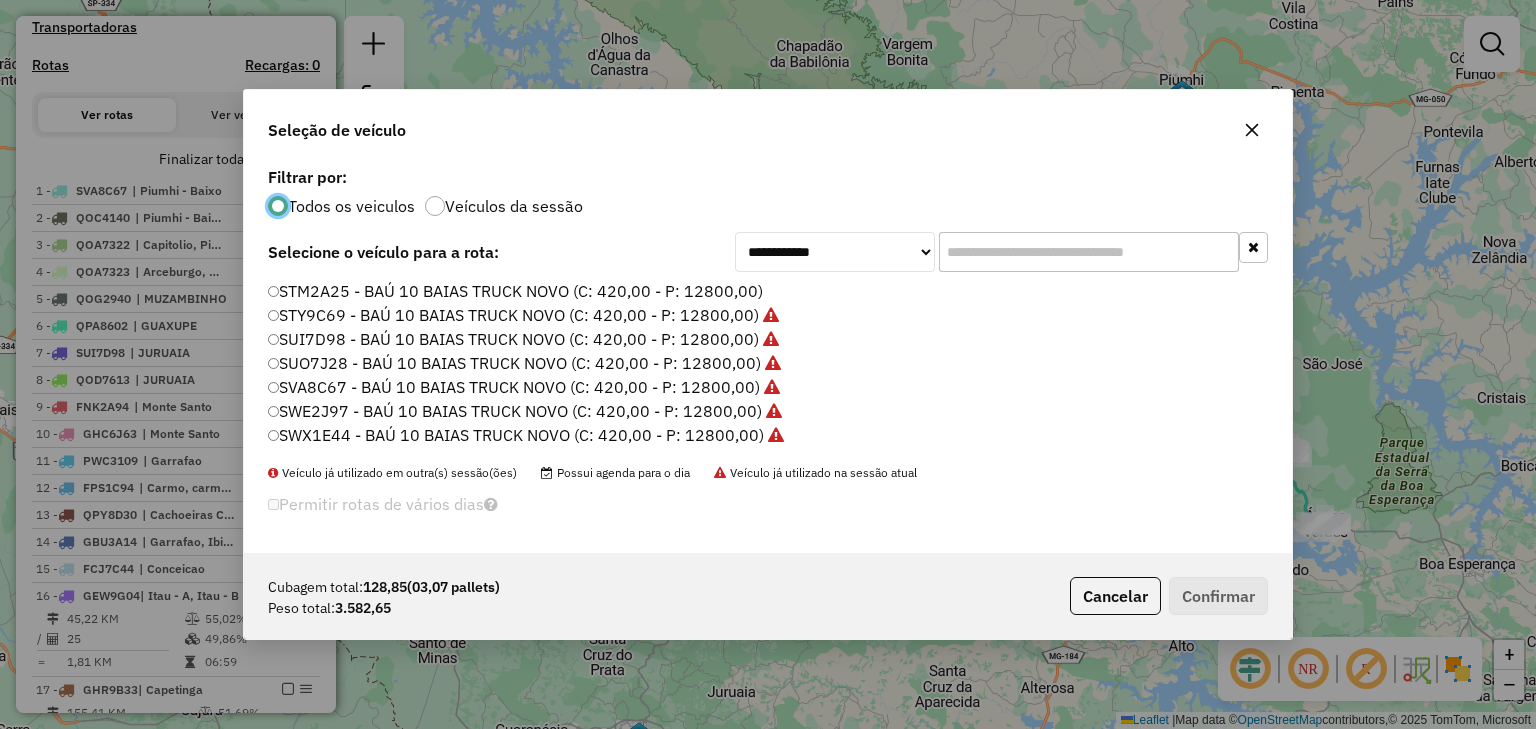 scroll, scrollTop: 10, scrollLeft: 6, axis: both 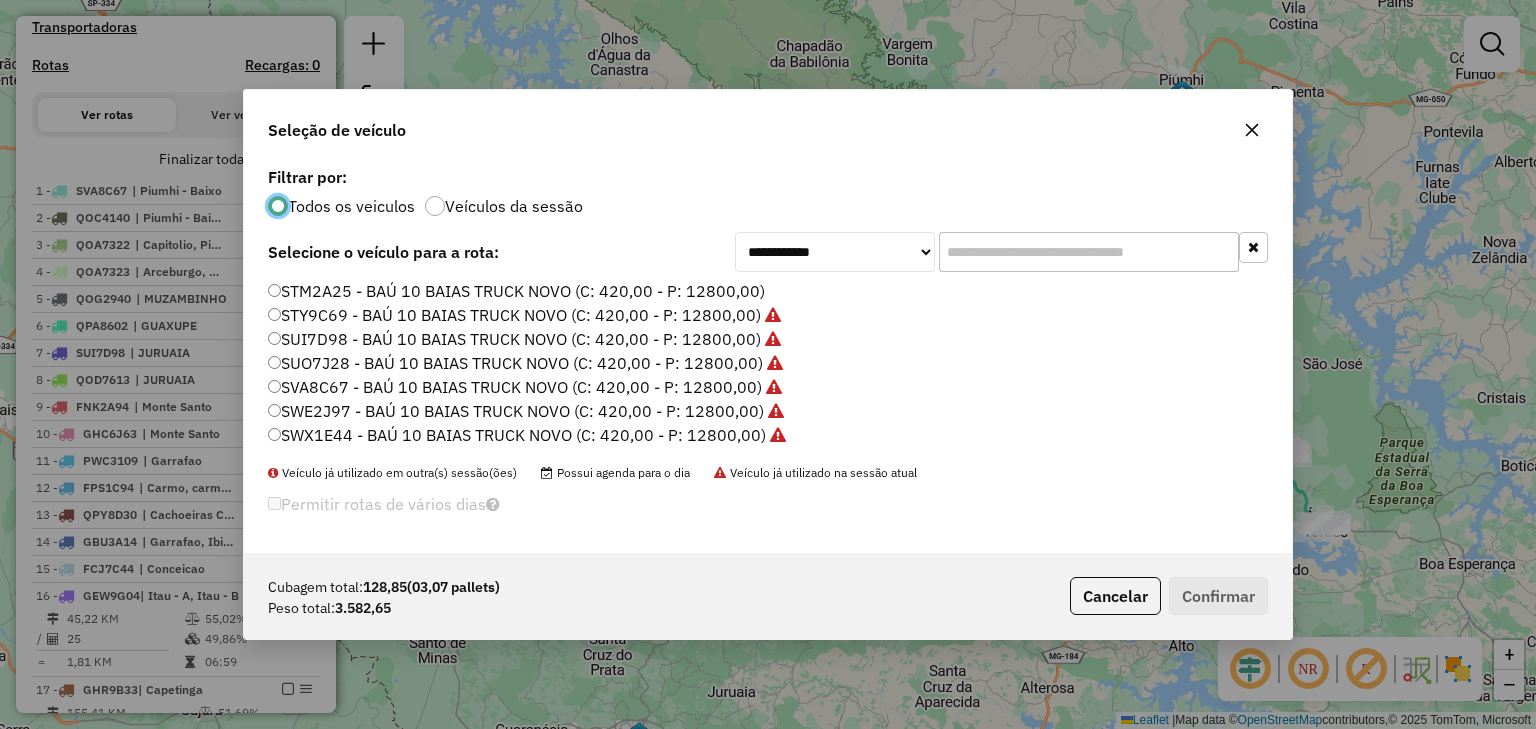 click 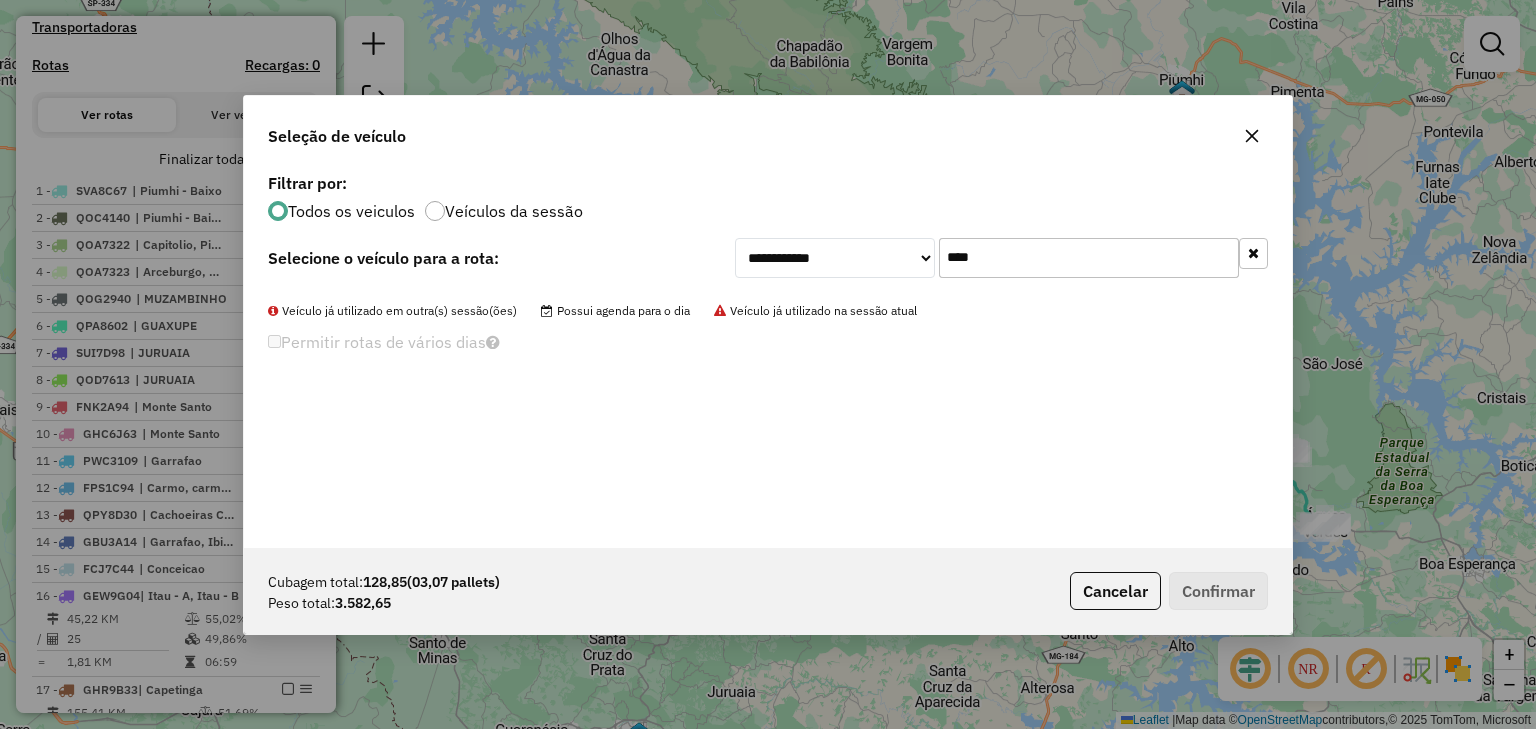 type on "****" 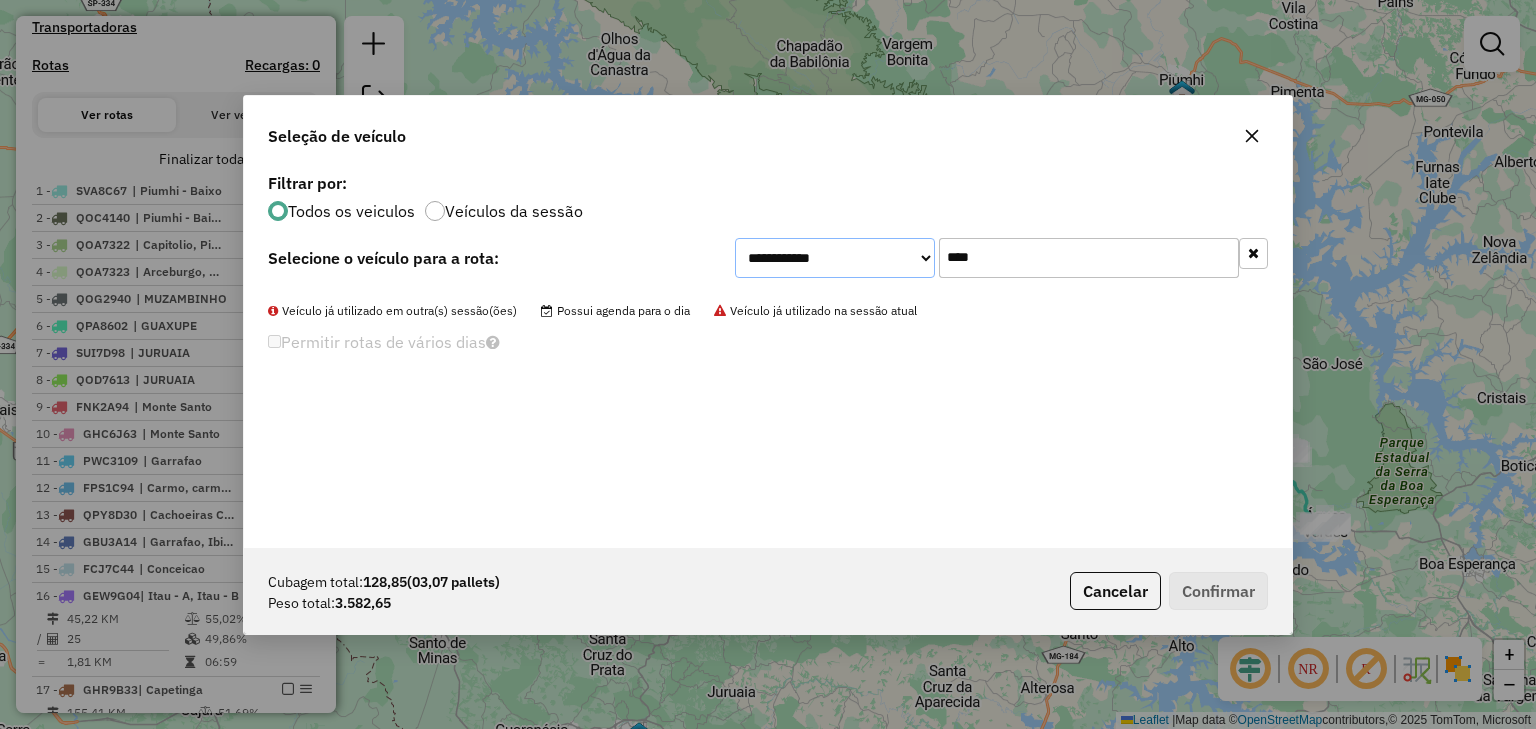 click on "**********" 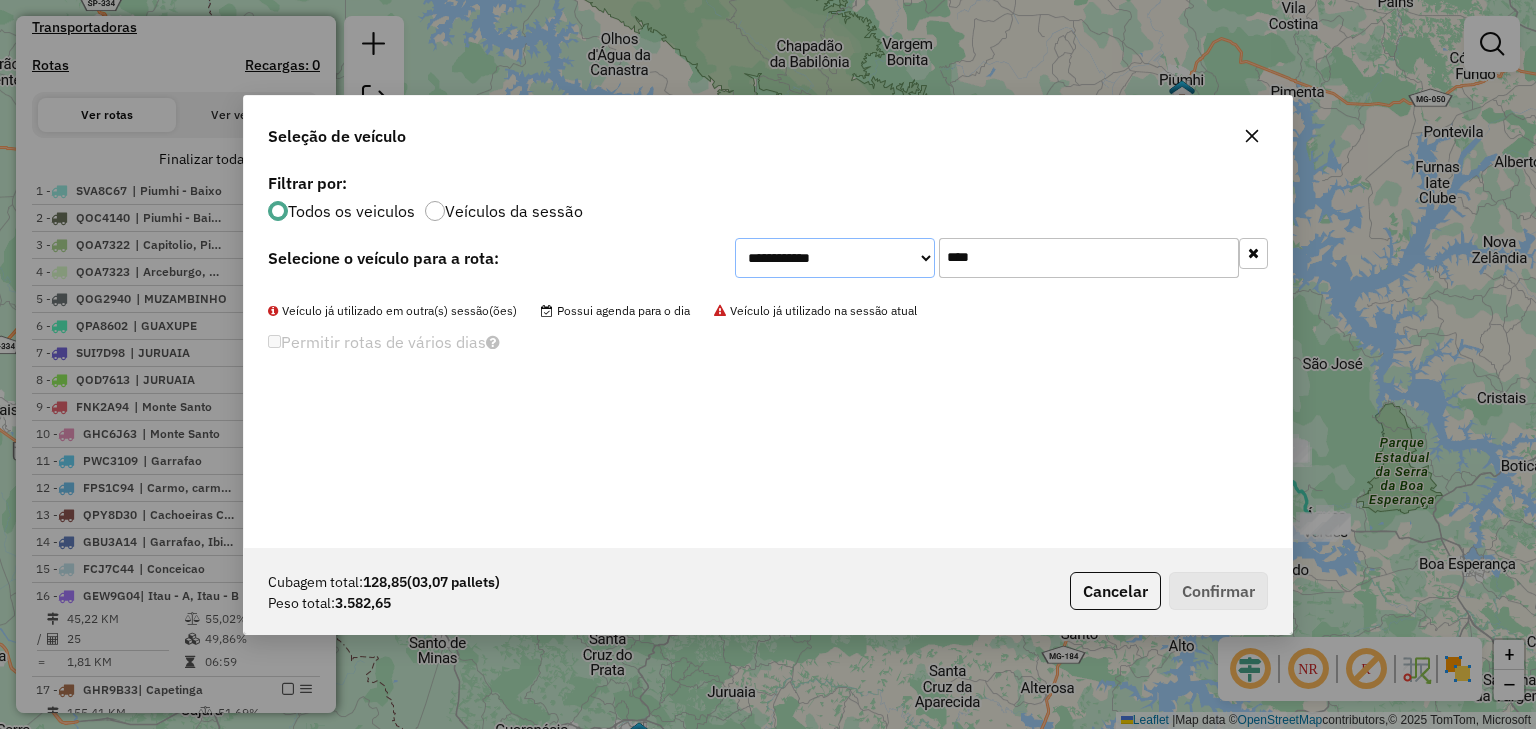click on "**********" 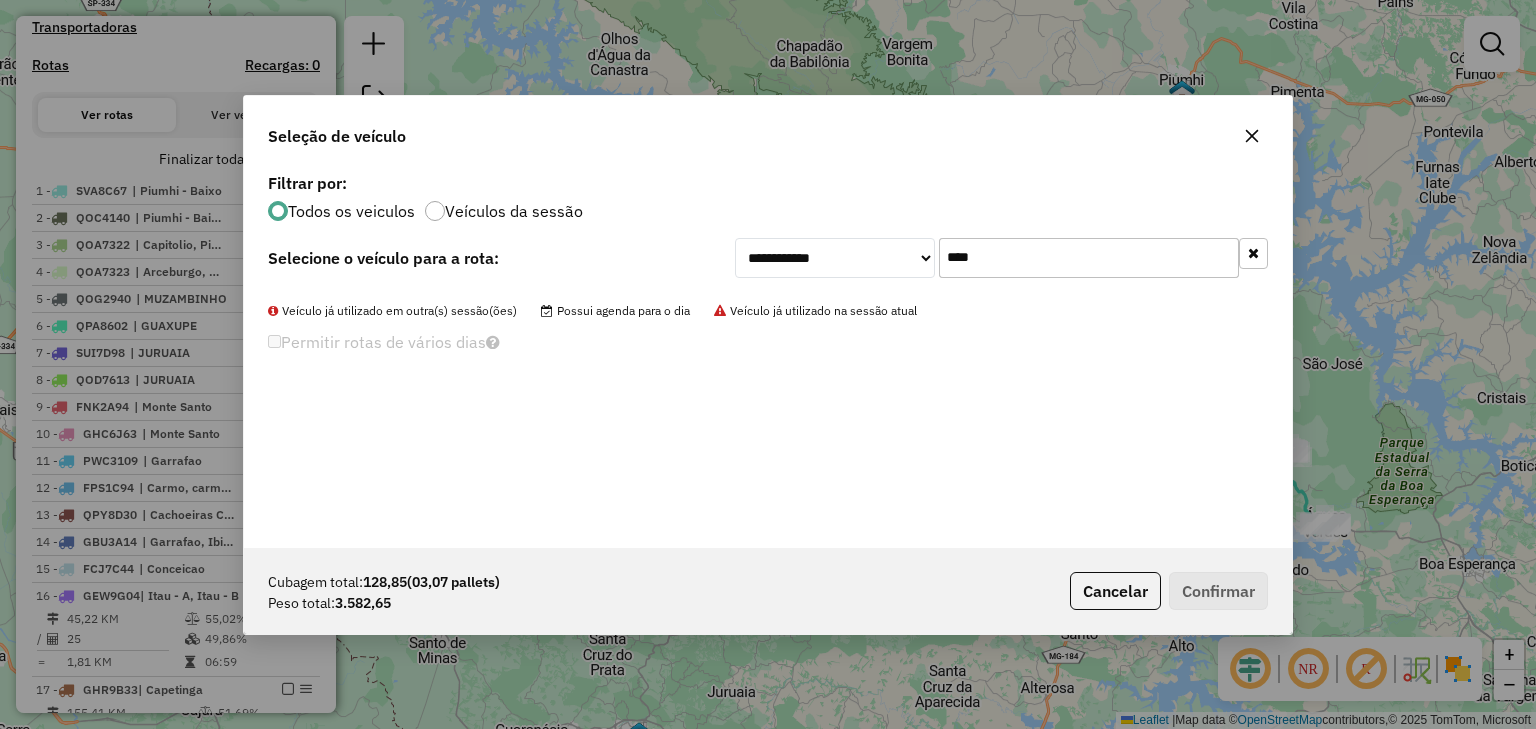 drag, startPoint x: 1008, startPoint y: 255, endPoint x: 891, endPoint y: 245, distance: 117.426575 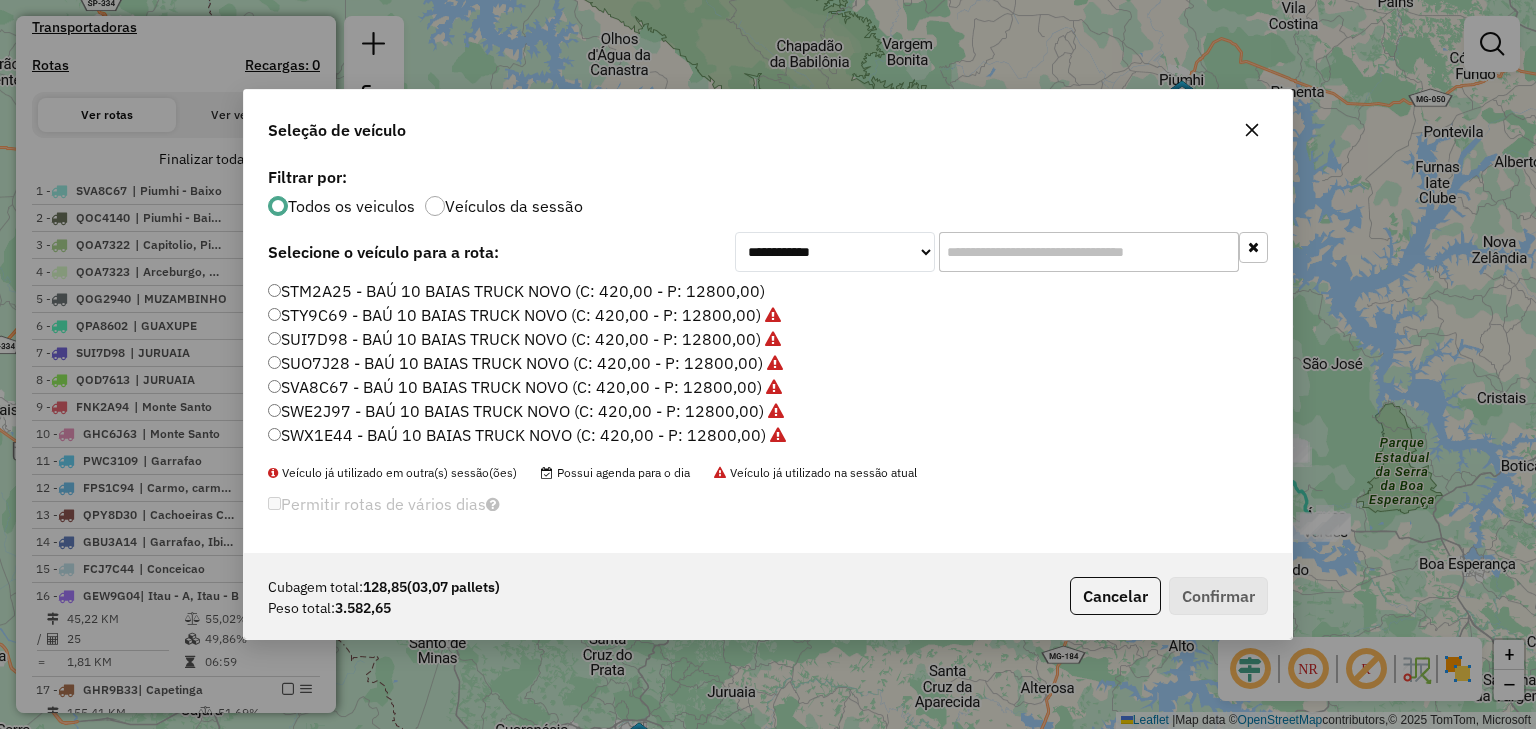 type 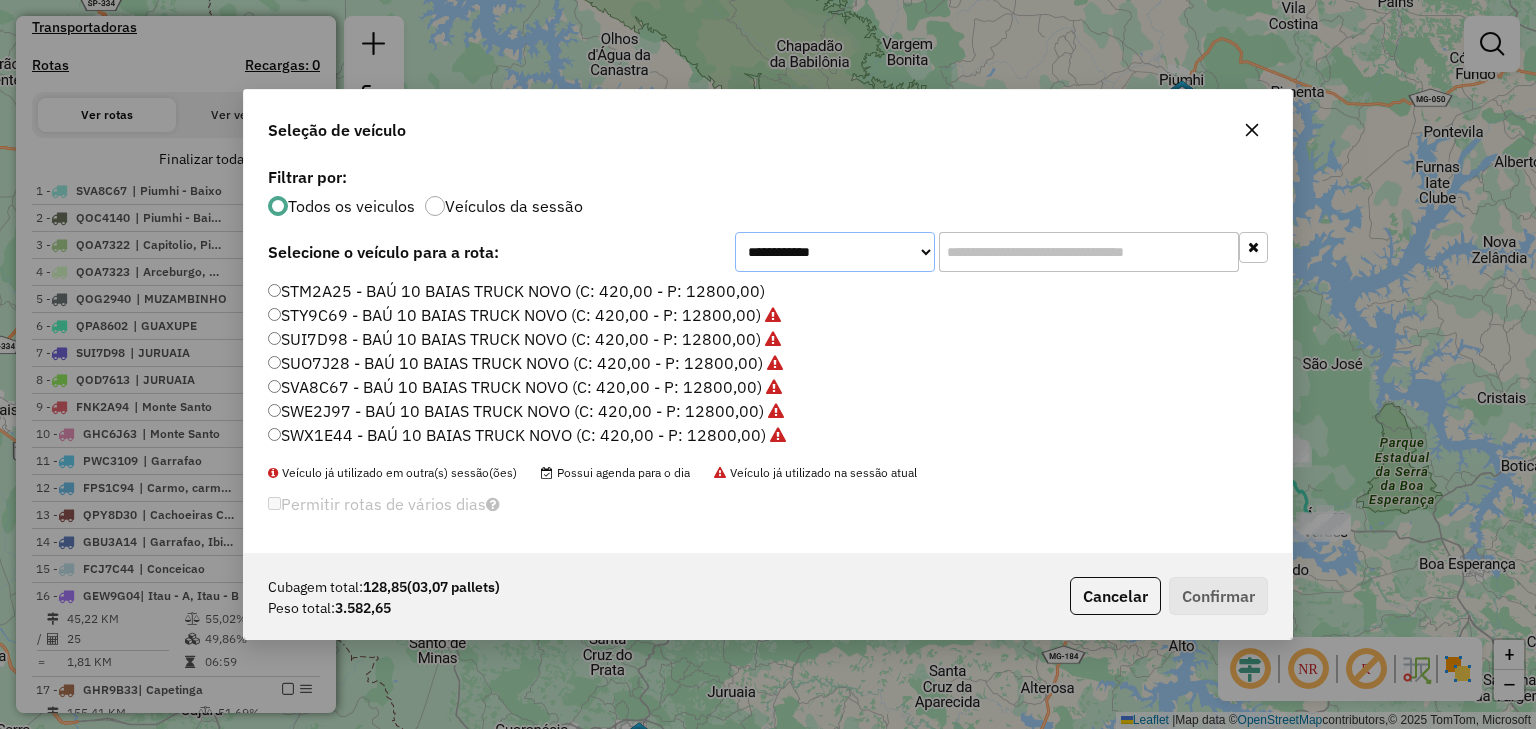 click on "**********" 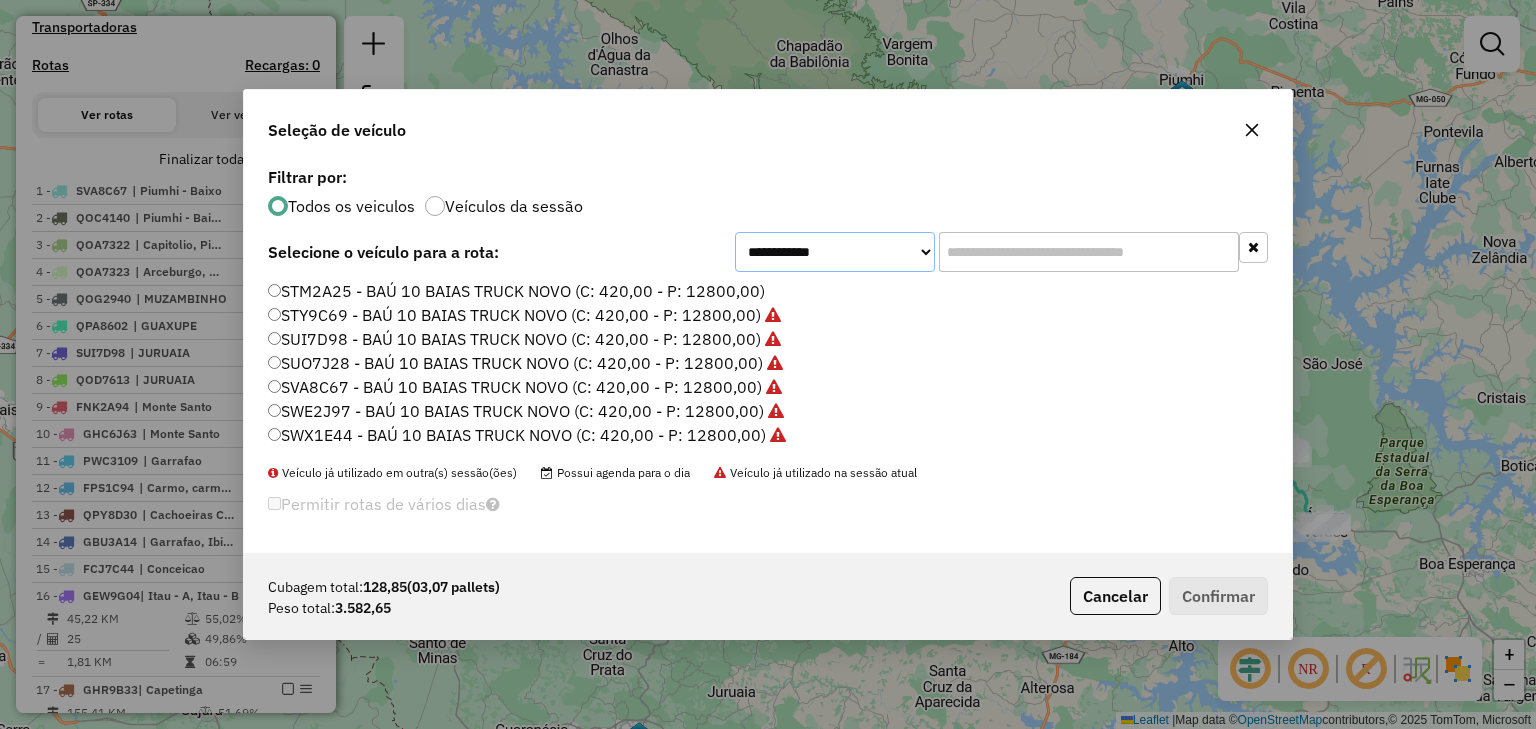 select on "********" 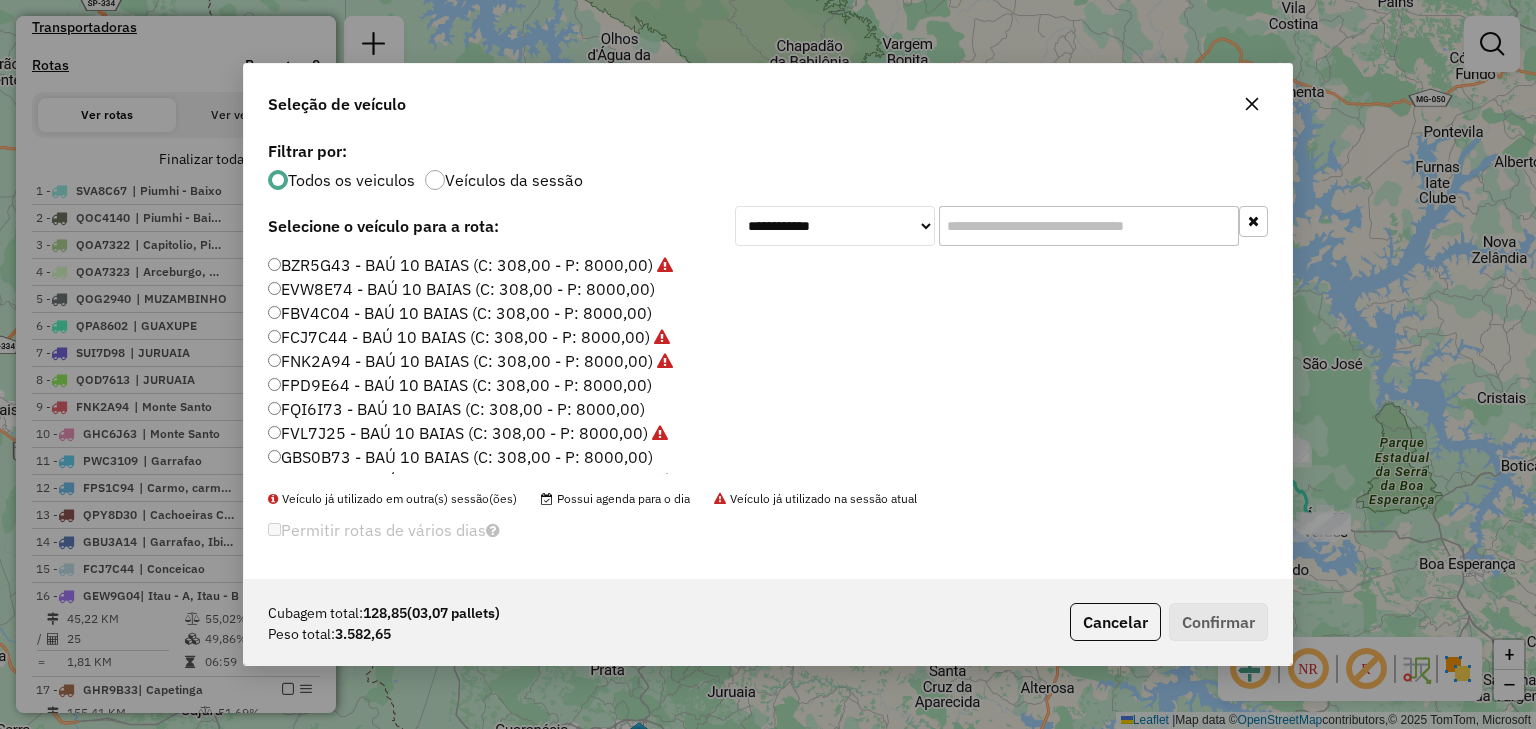 click on "EVW8E74 - BAÚ 10 BAIAS (C: 308,00 - P: 8000,00)" 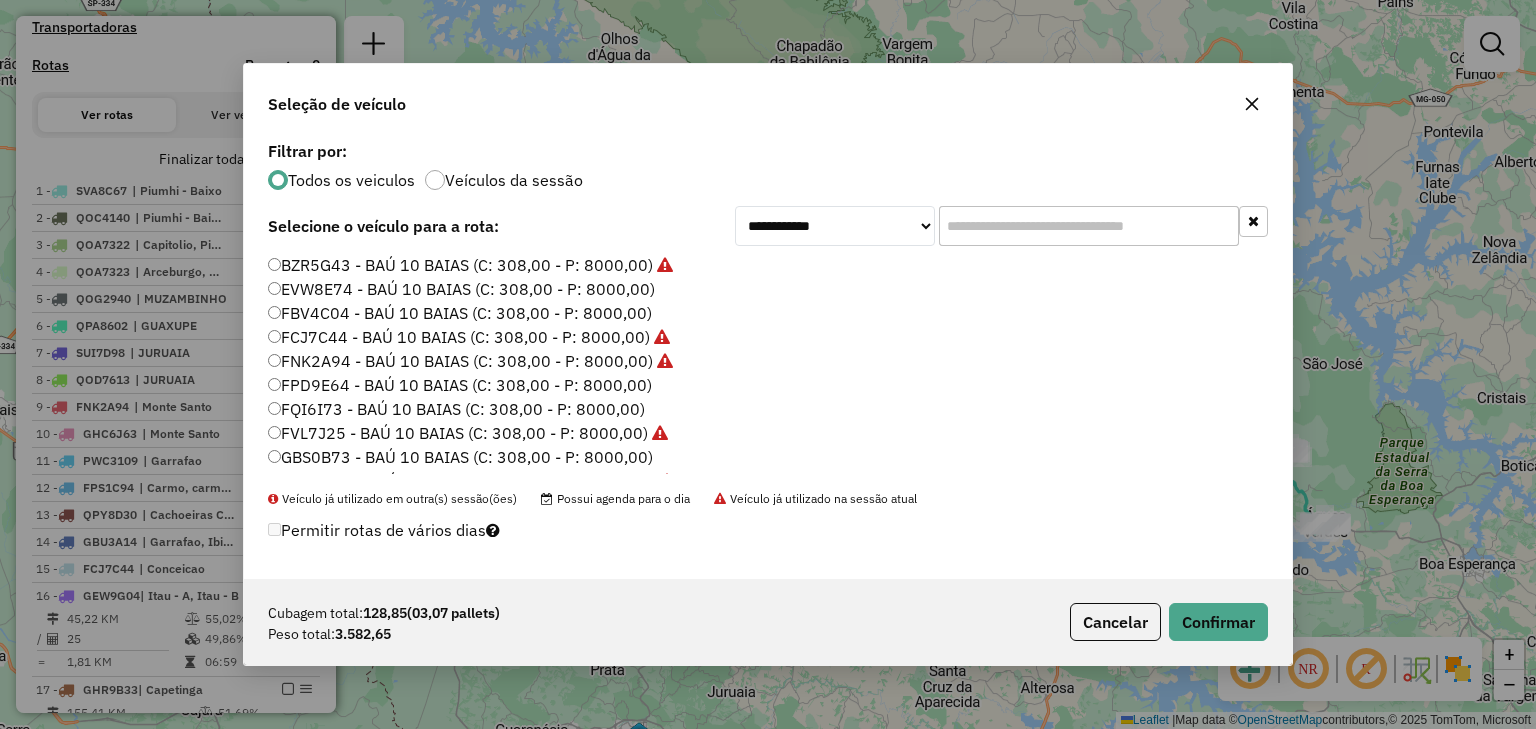 click on "FPD9E64 - BAÚ 10 BAIAS (C: 308,00 - P: 8000,00)" 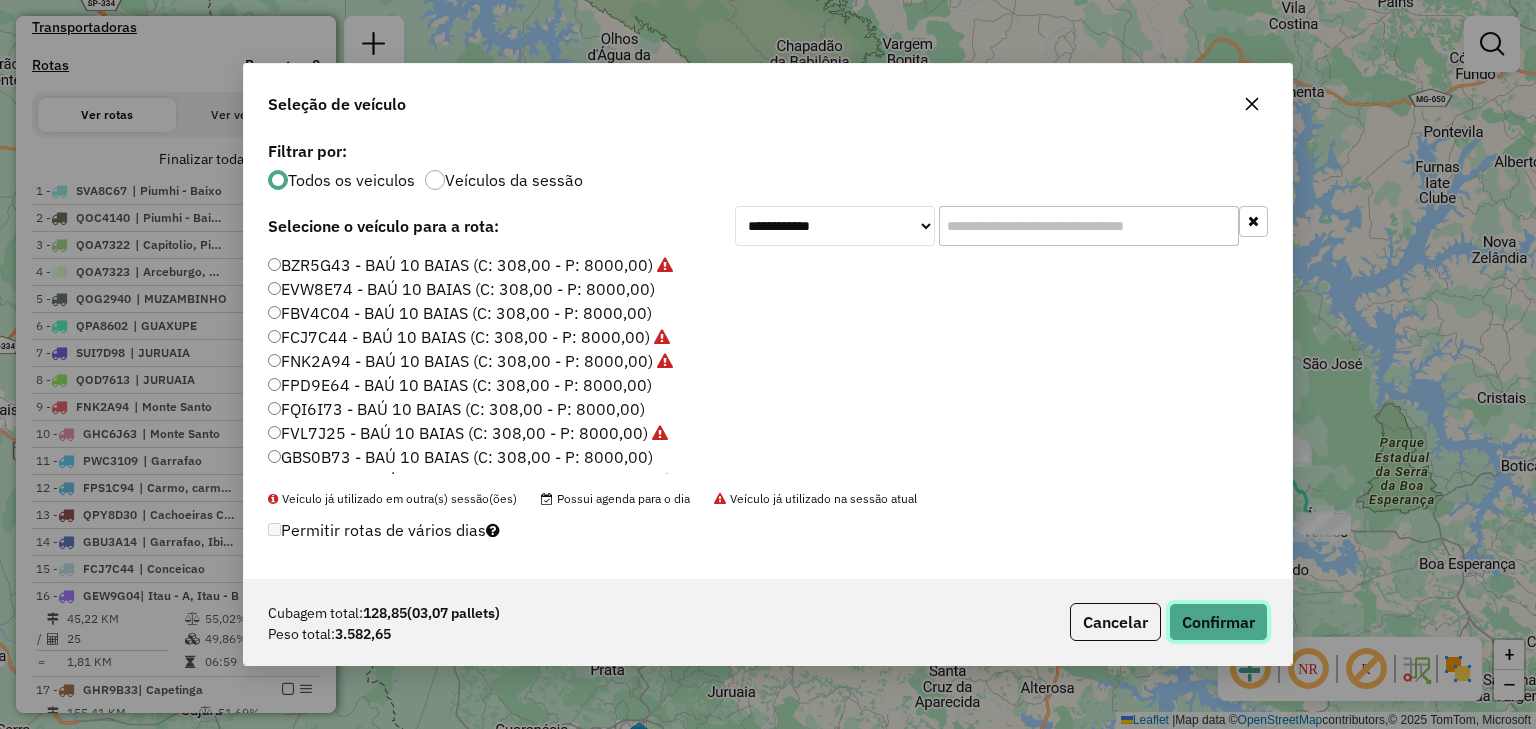 click on "Confirmar" 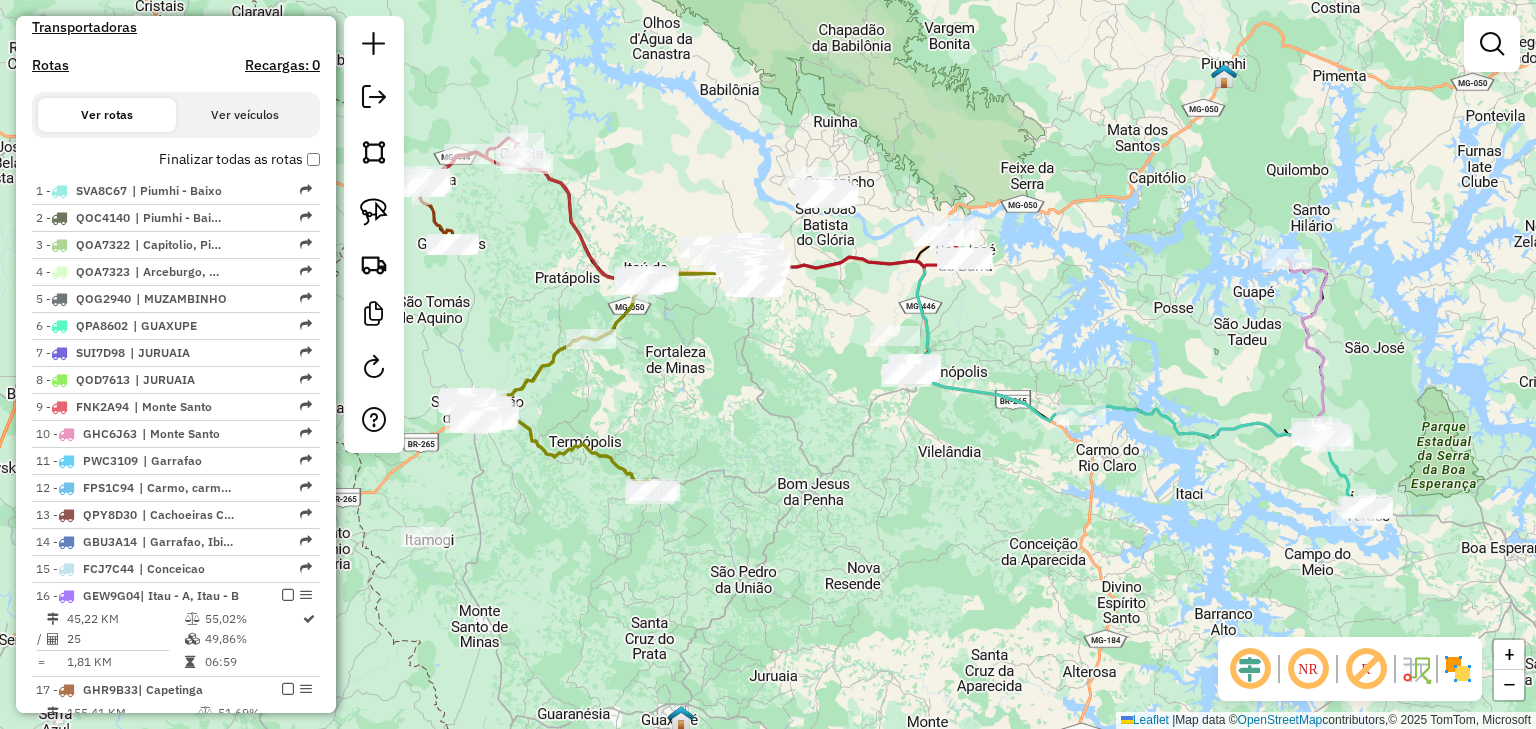 click on "Janela de atendimento Grade de atendimento Capacidade Transportadoras Veículos Cliente Pedidos  Rotas Selecione os dias de semana para filtrar as janelas de atendimento  Seg   Ter   Qua   Qui   Sex   Sáb   Dom  Informe o período da janela de atendimento: De: Até:  Filtrar exatamente a janela do cliente  Considerar janela de atendimento padrão  Selecione os dias de semana para filtrar as grades de atendimento  Seg   Ter   Qua   Qui   Sex   Sáb   Dom   Considerar clientes sem dia de atendimento cadastrado  Clientes fora do dia de atendimento selecionado Filtrar as atividades entre os valores definidos abaixo:  Peso mínimo:   Peso máximo:   Cubagem mínima:   Cubagem máxima:   De:   Até:  Filtrar as atividades entre o tempo de atendimento definido abaixo:  De:   Até:   Considerar capacidade total dos clientes não roteirizados Transportadora: Selecione um ou mais itens Tipo de veículo: Selecione um ou mais itens Veículo: Selecione um ou mais itens Motorista: Selecione um ou mais itens Nome: Rótulo:" 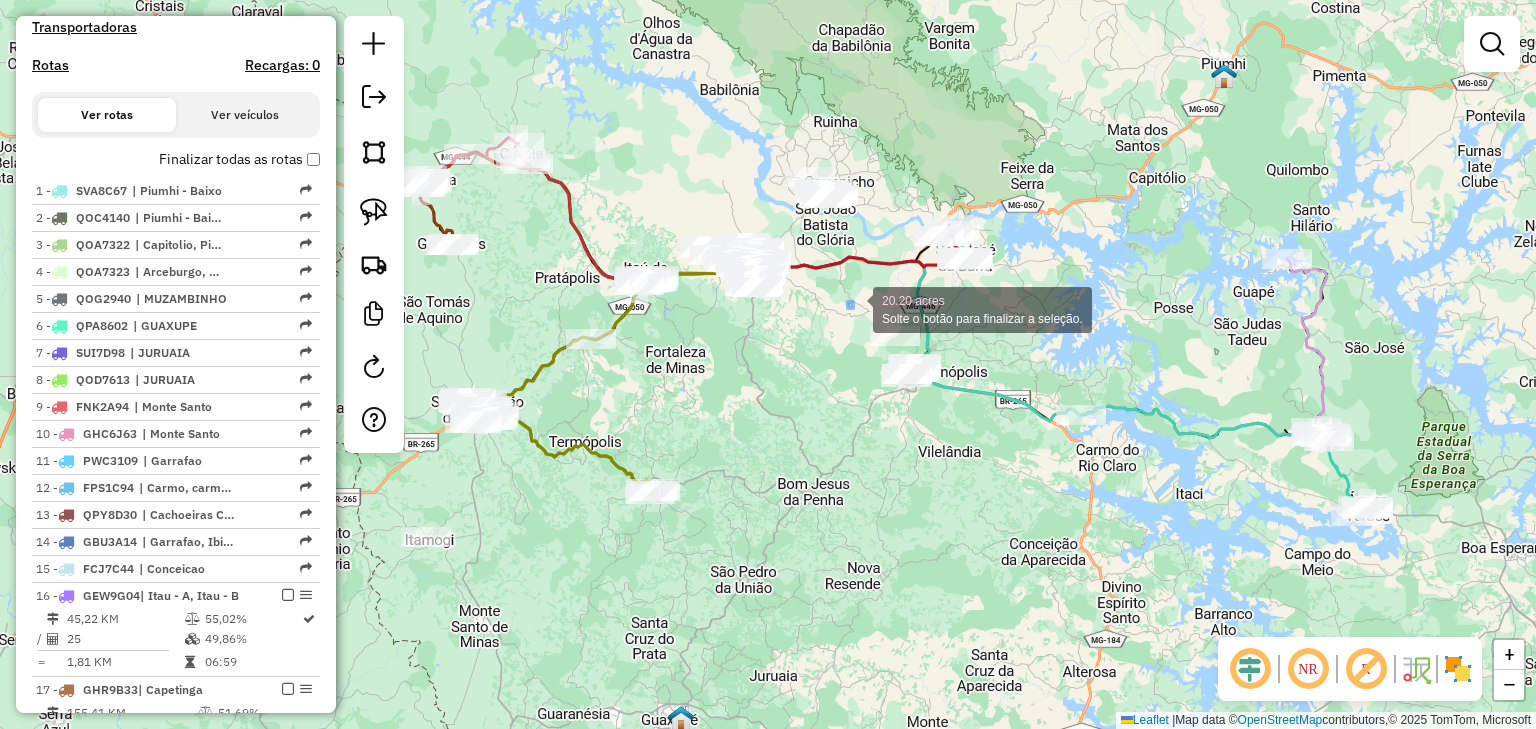 drag, startPoint x: 848, startPoint y: 302, endPoint x: 976, endPoint y: 412, distance: 168.77203 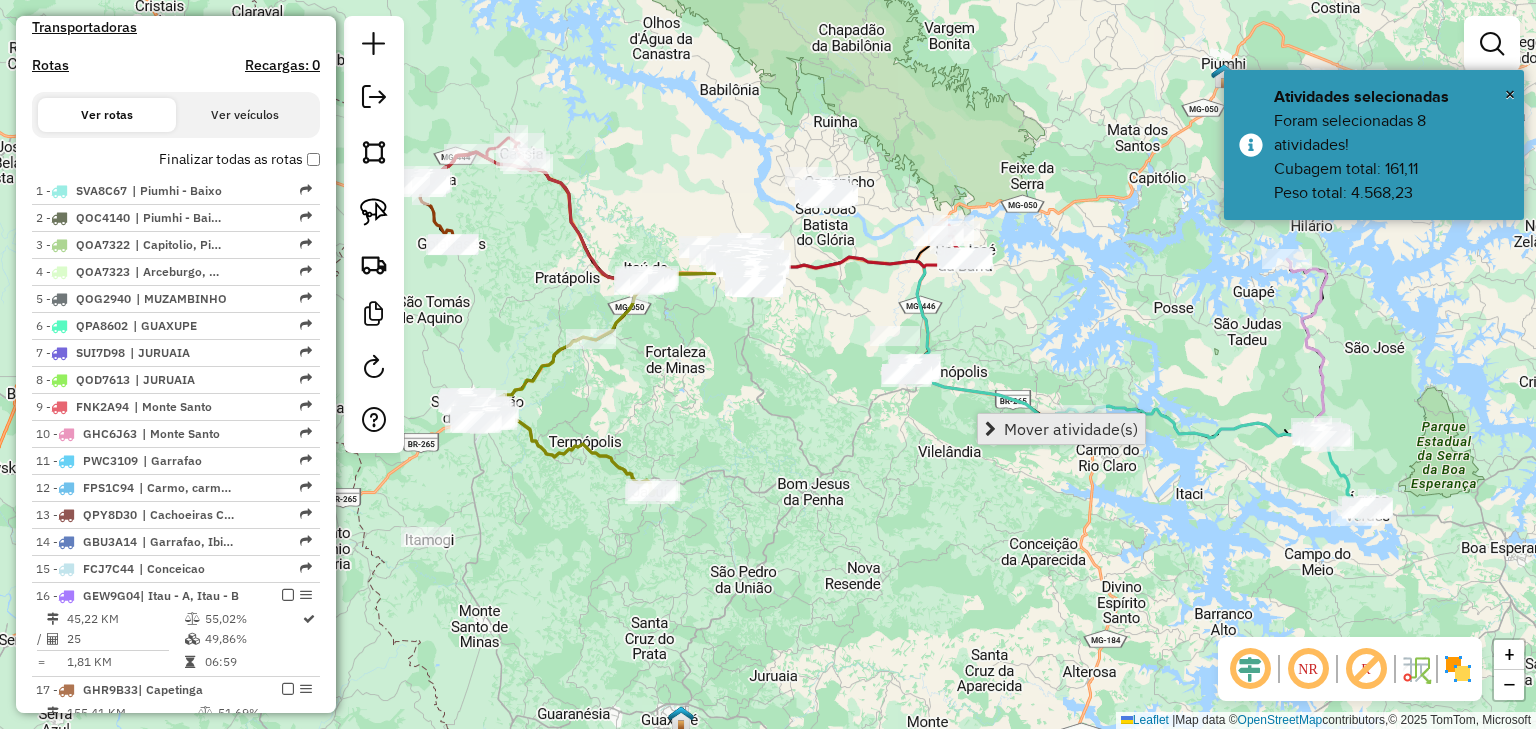 click on "Mover atividade(s)" at bounding box center (1071, 429) 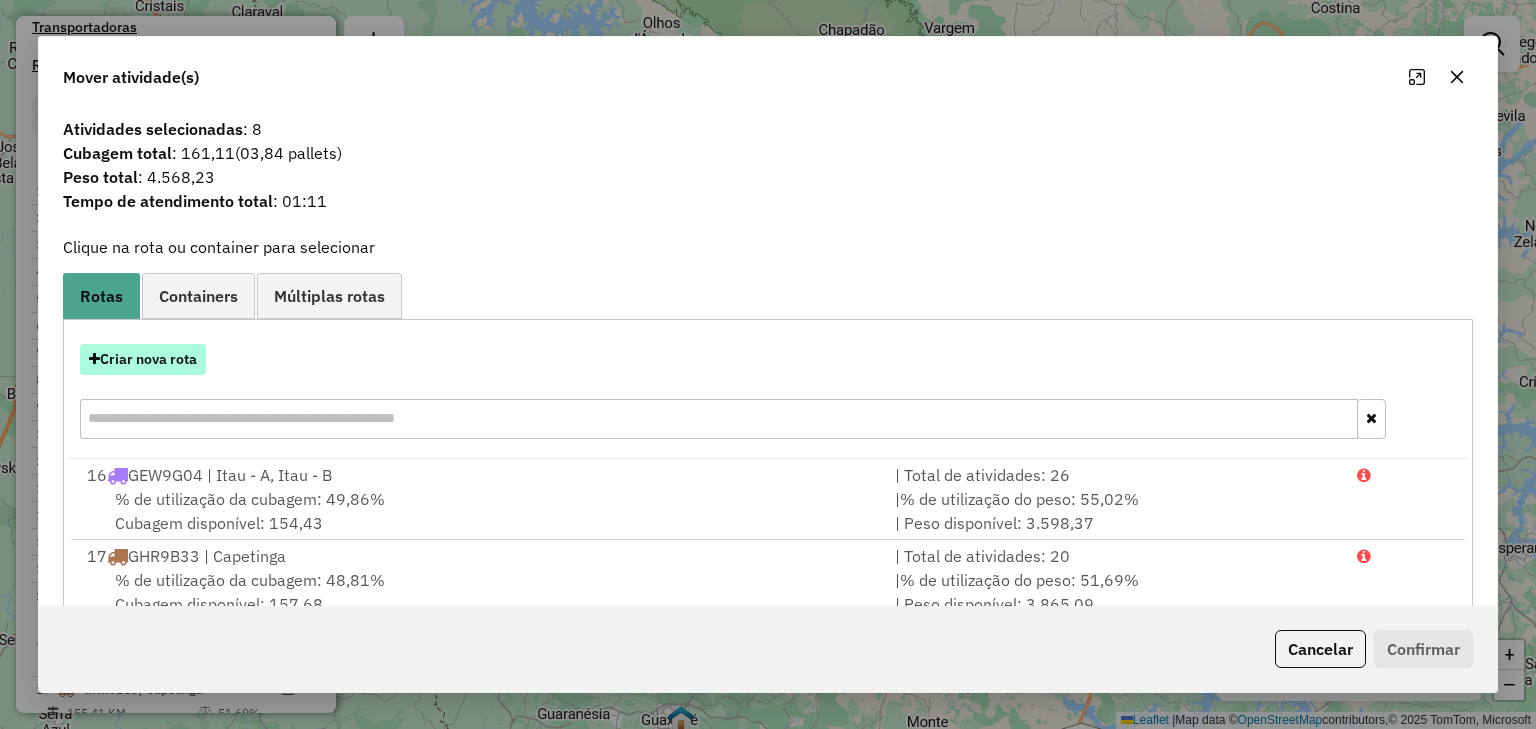 click on "Criar nova rota" at bounding box center (143, 359) 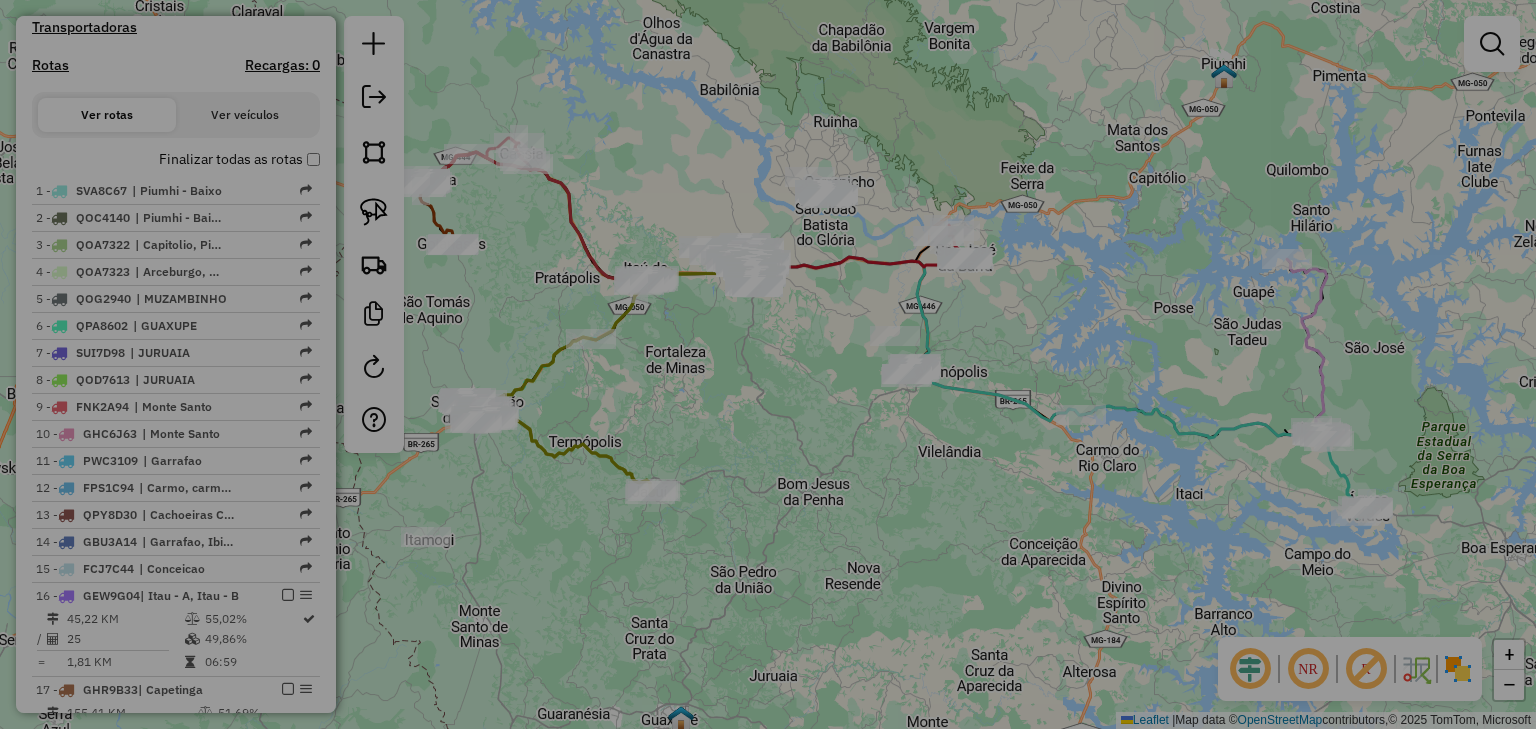 select on "********" 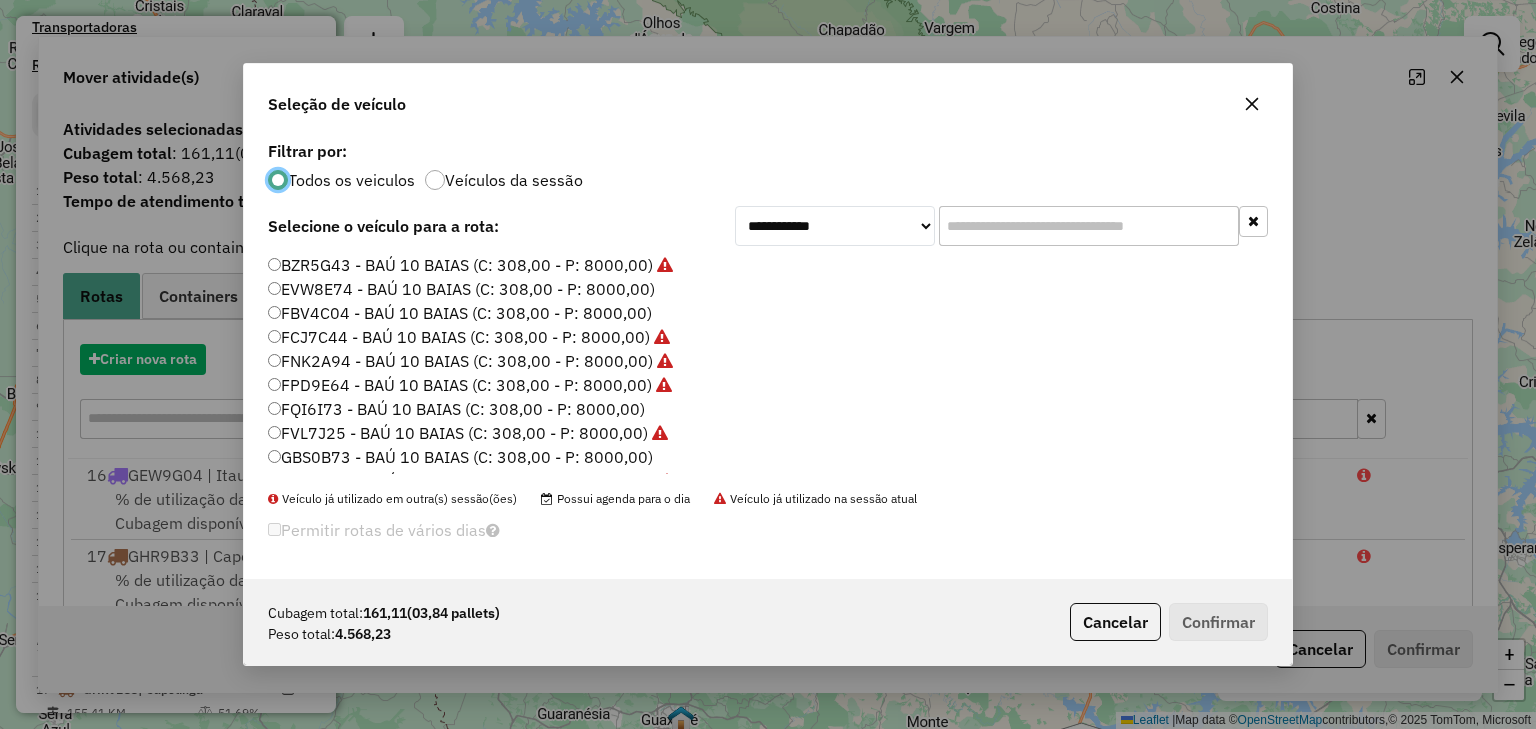 scroll, scrollTop: 10, scrollLeft: 6, axis: both 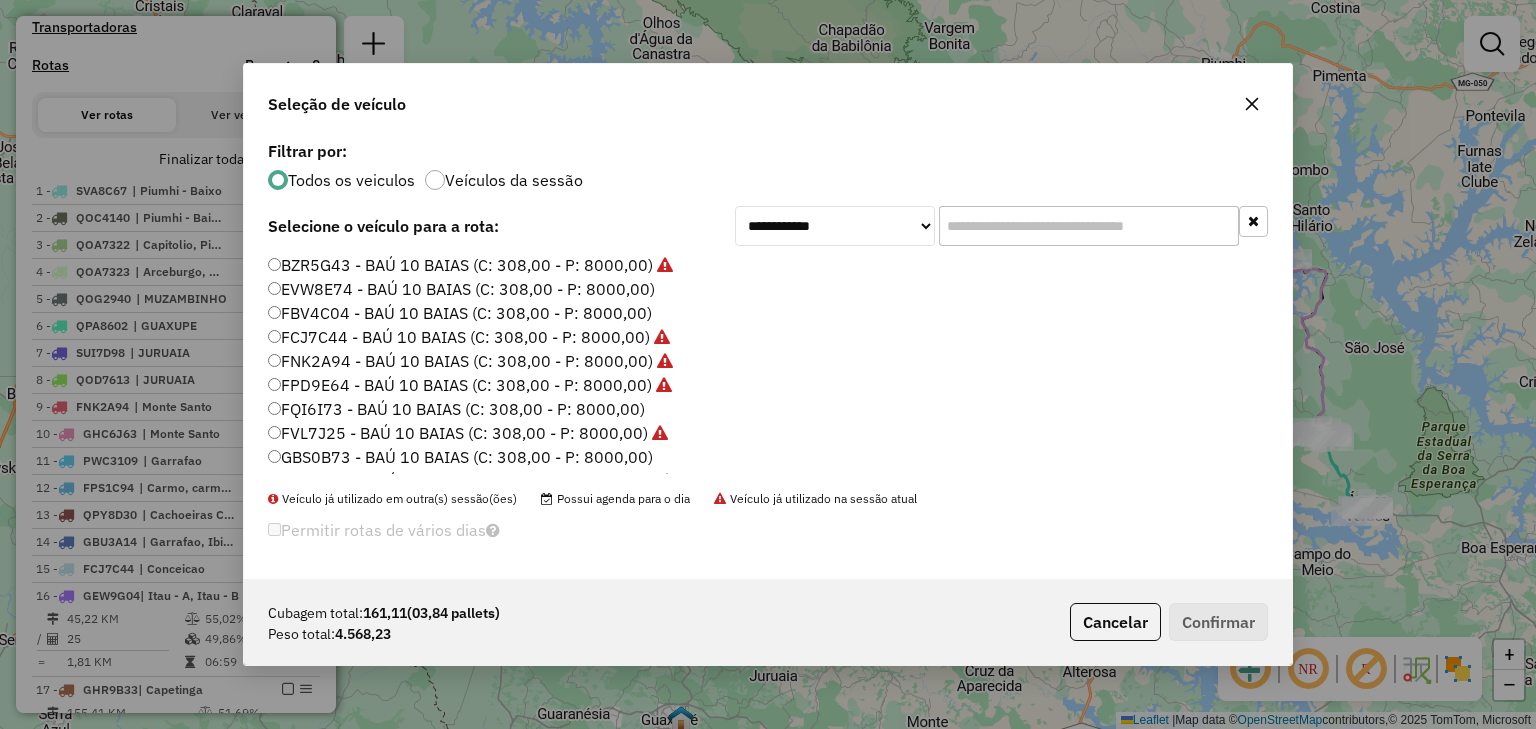 click on "EVW8E74 - BAÚ 10 BAIAS (C: 308,00 - P: 8000,00)" 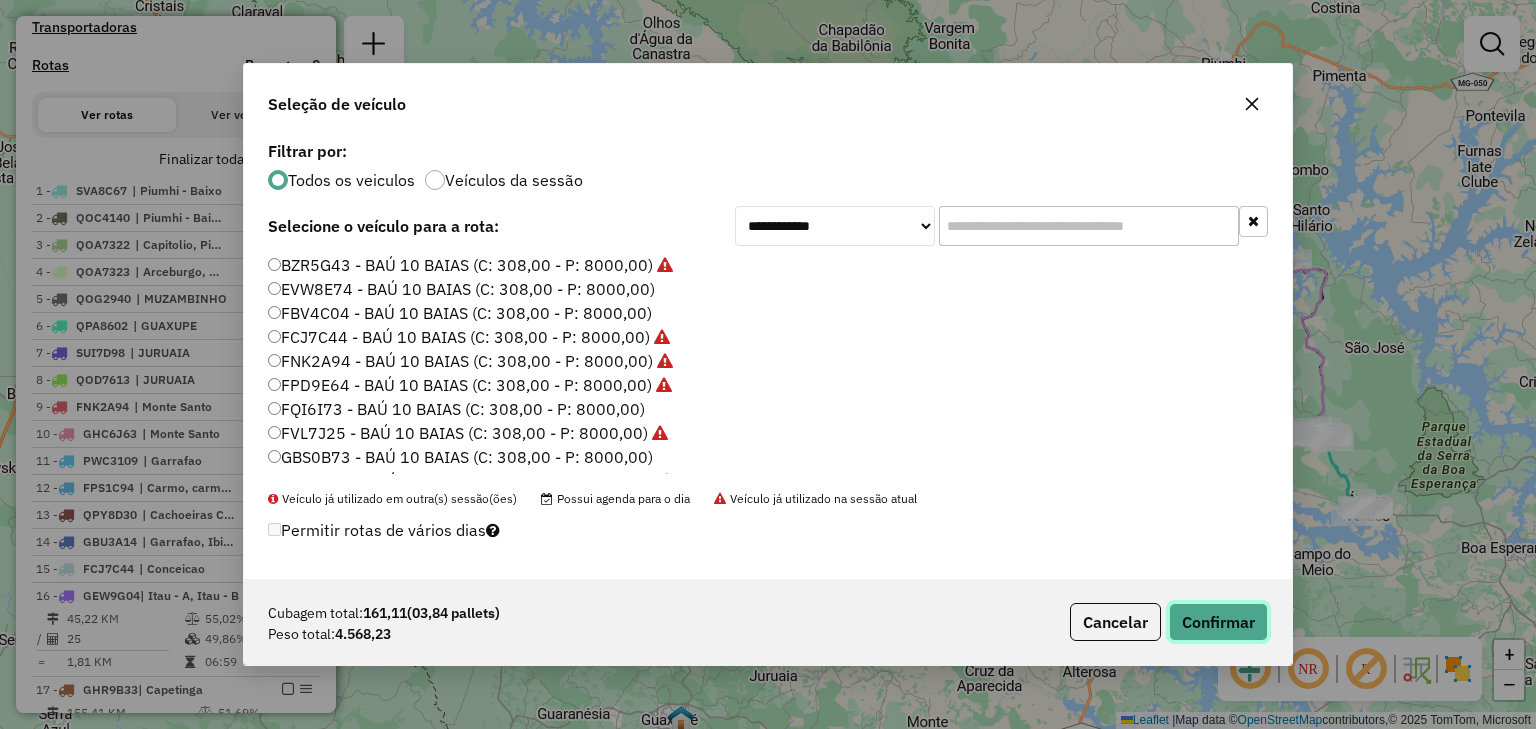 click on "Confirmar" 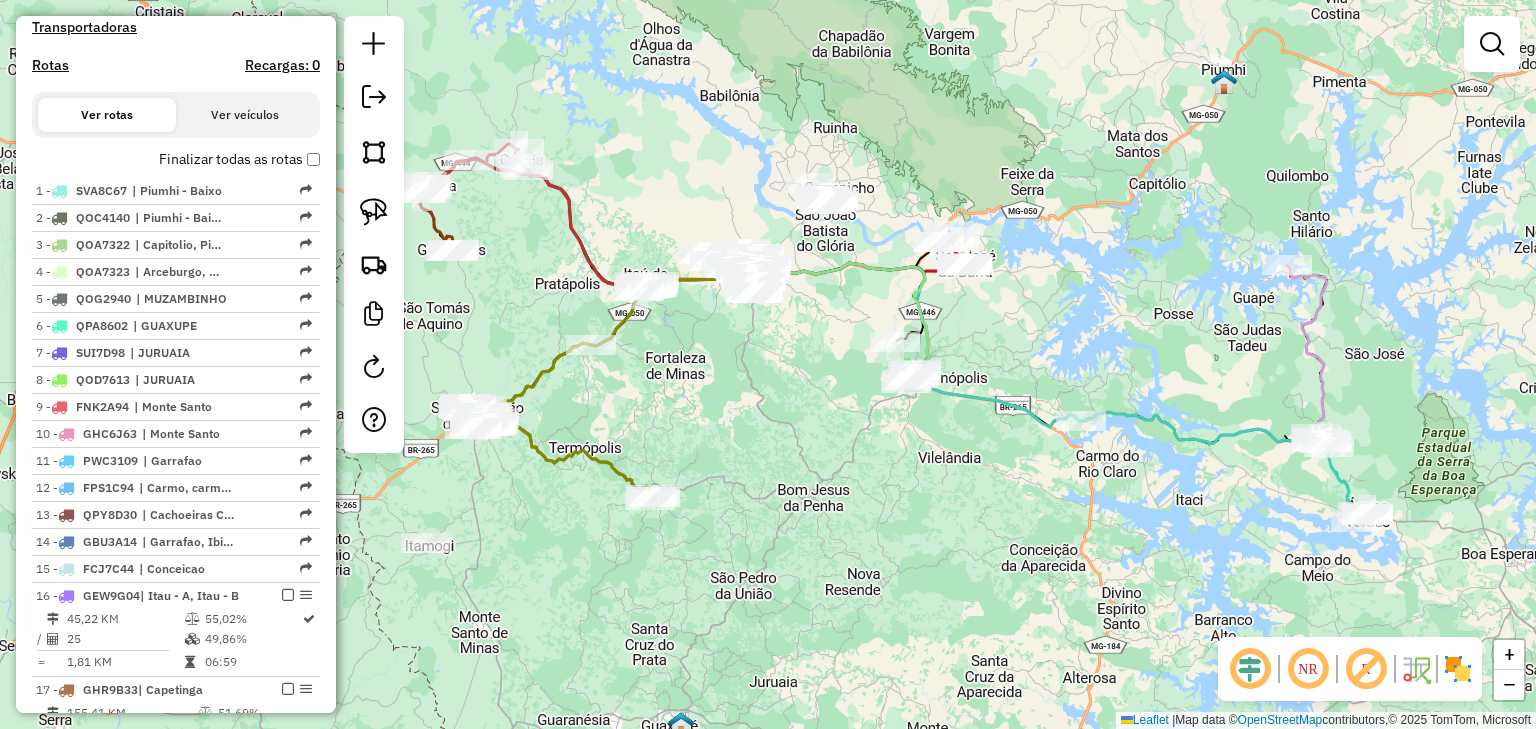 drag, startPoint x: 876, startPoint y: 312, endPoint x: 872, endPoint y: 338, distance: 26.305893 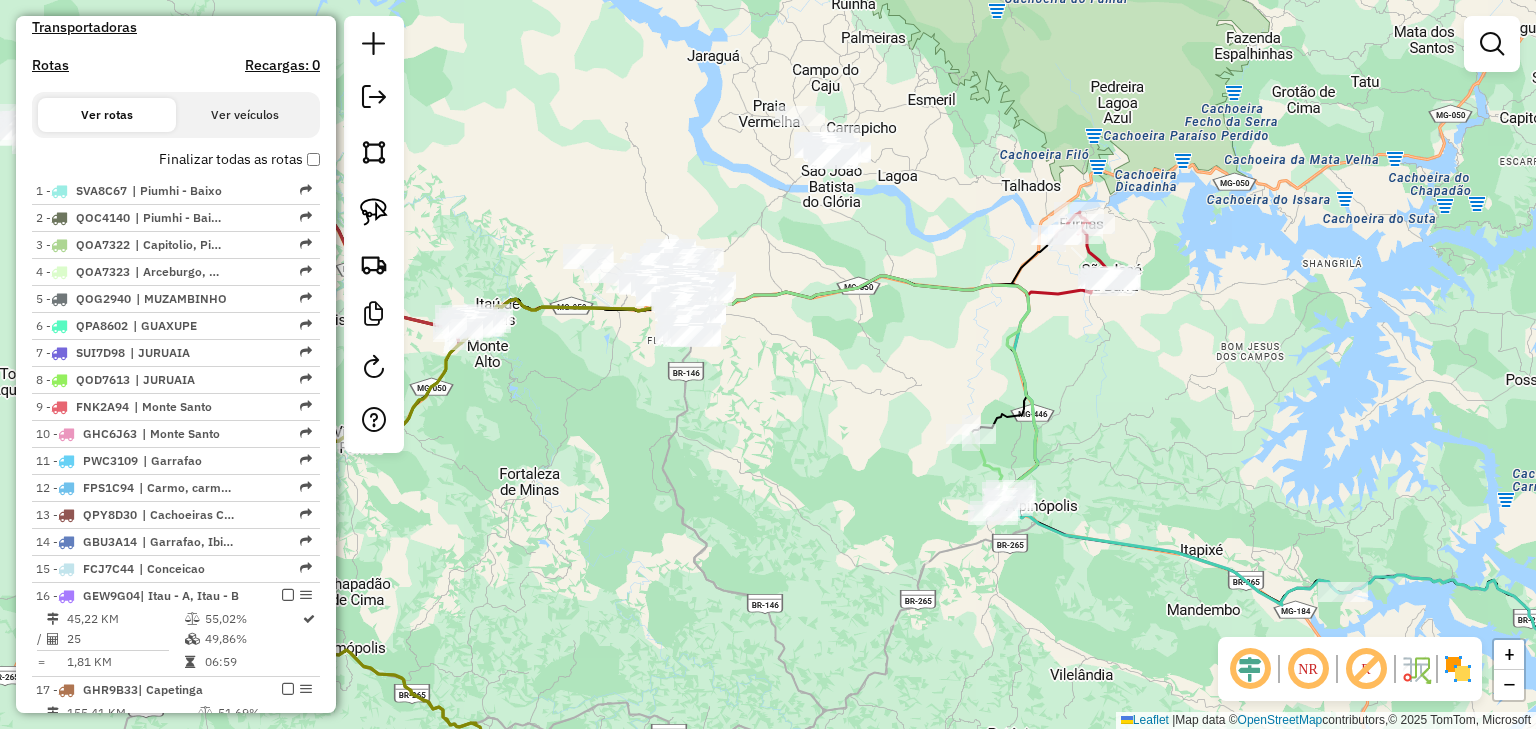 click 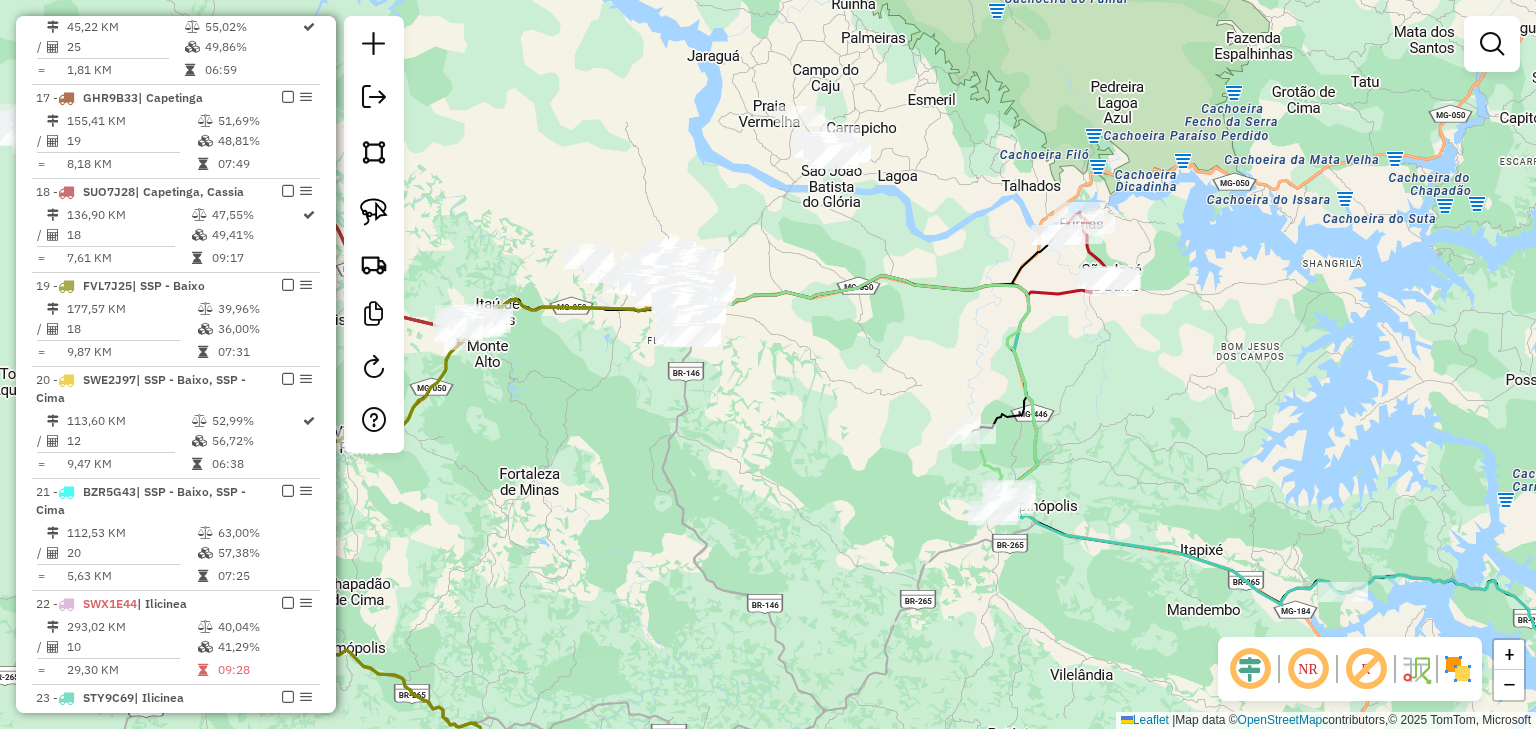 select on "*********" 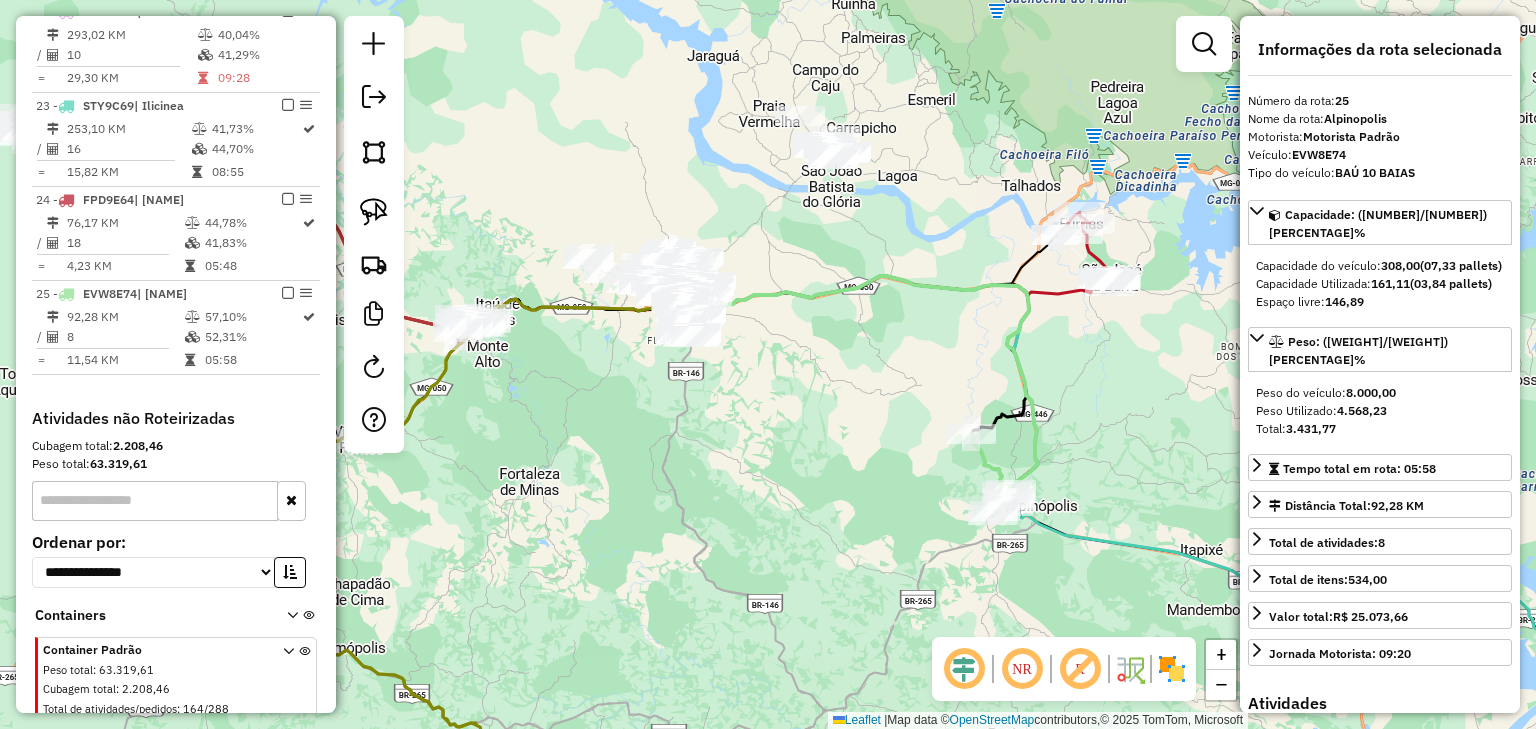 scroll, scrollTop: 1882, scrollLeft: 0, axis: vertical 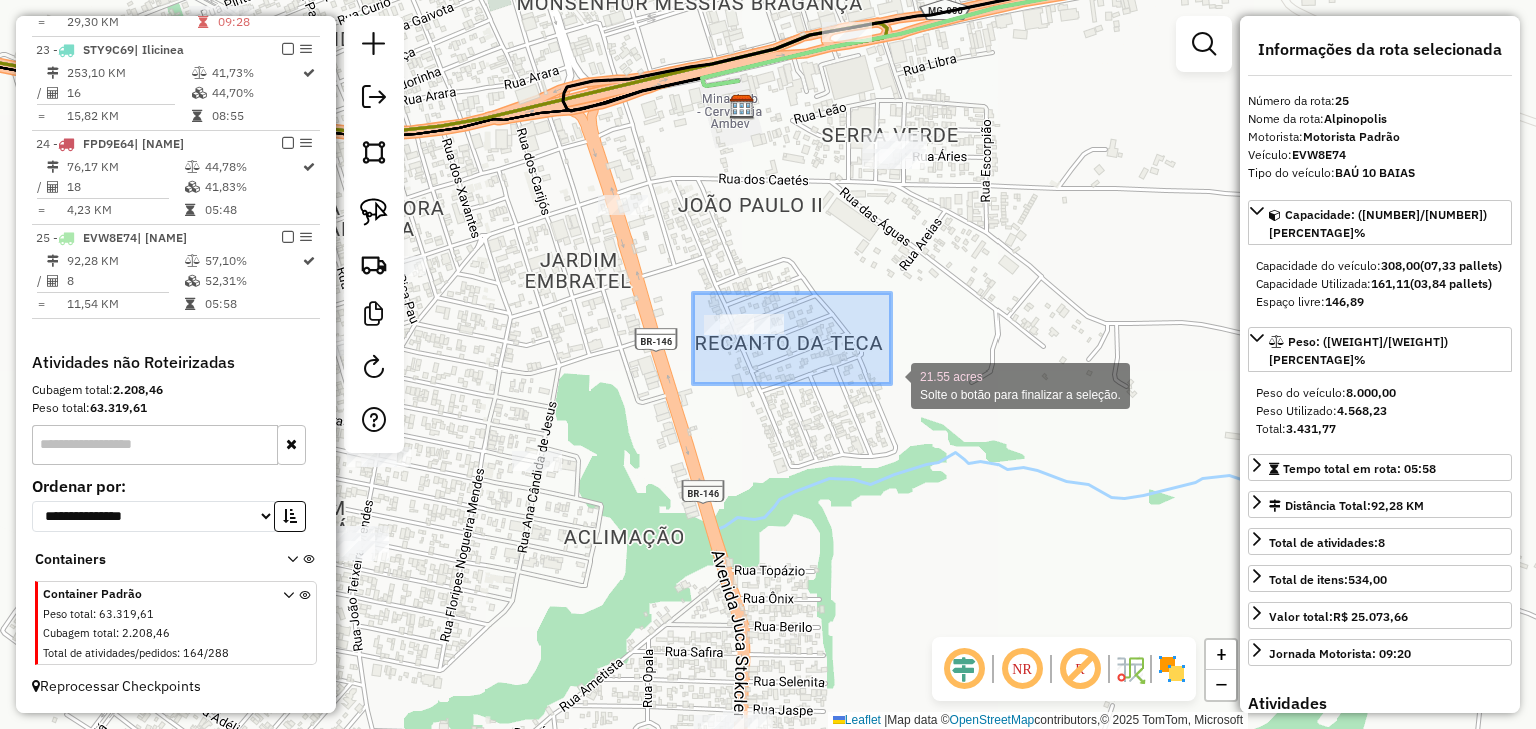drag, startPoint x: 693, startPoint y: 293, endPoint x: 891, endPoint y: 384, distance: 217.91054 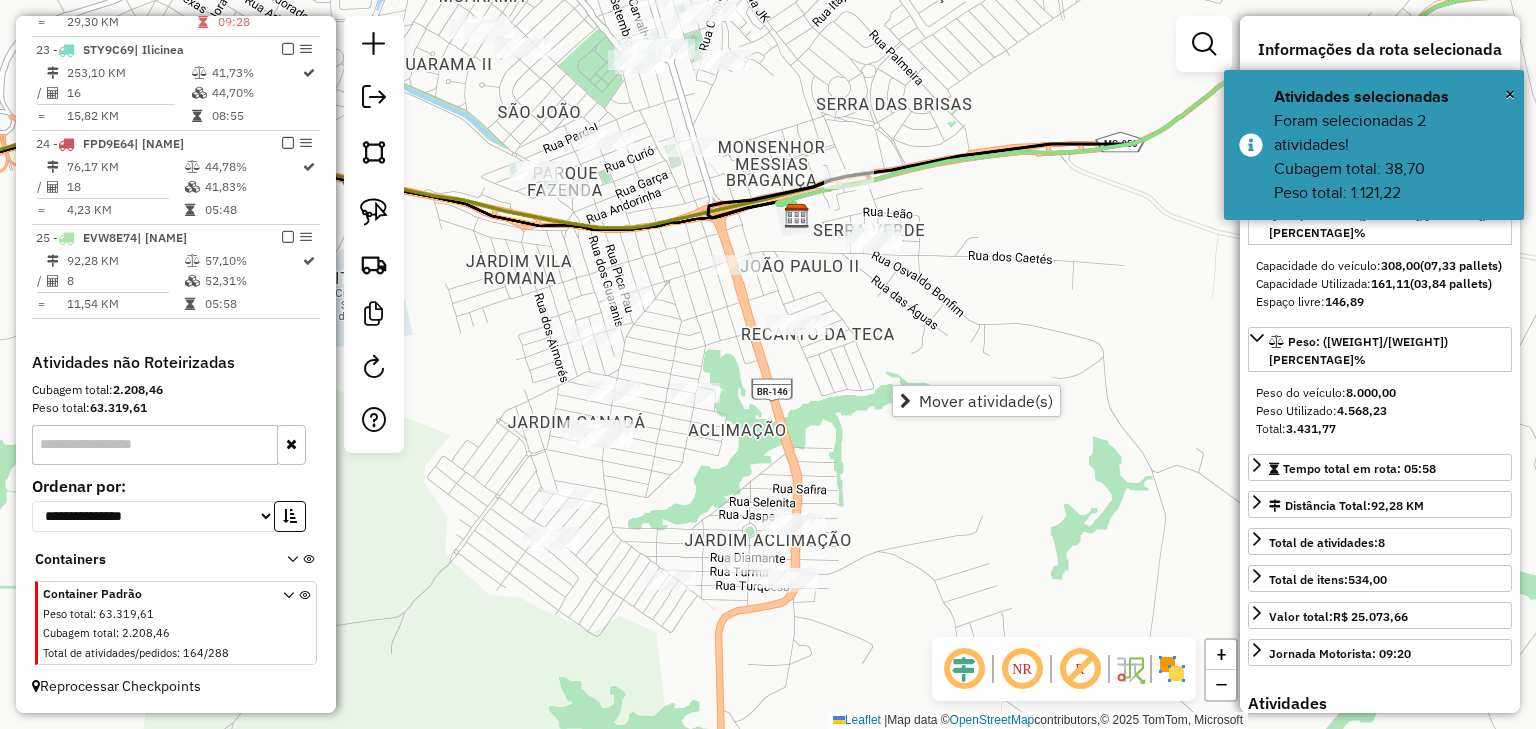 drag, startPoint x: 816, startPoint y: 388, endPoint x: 809, endPoint y: 306, distance: 82.29824 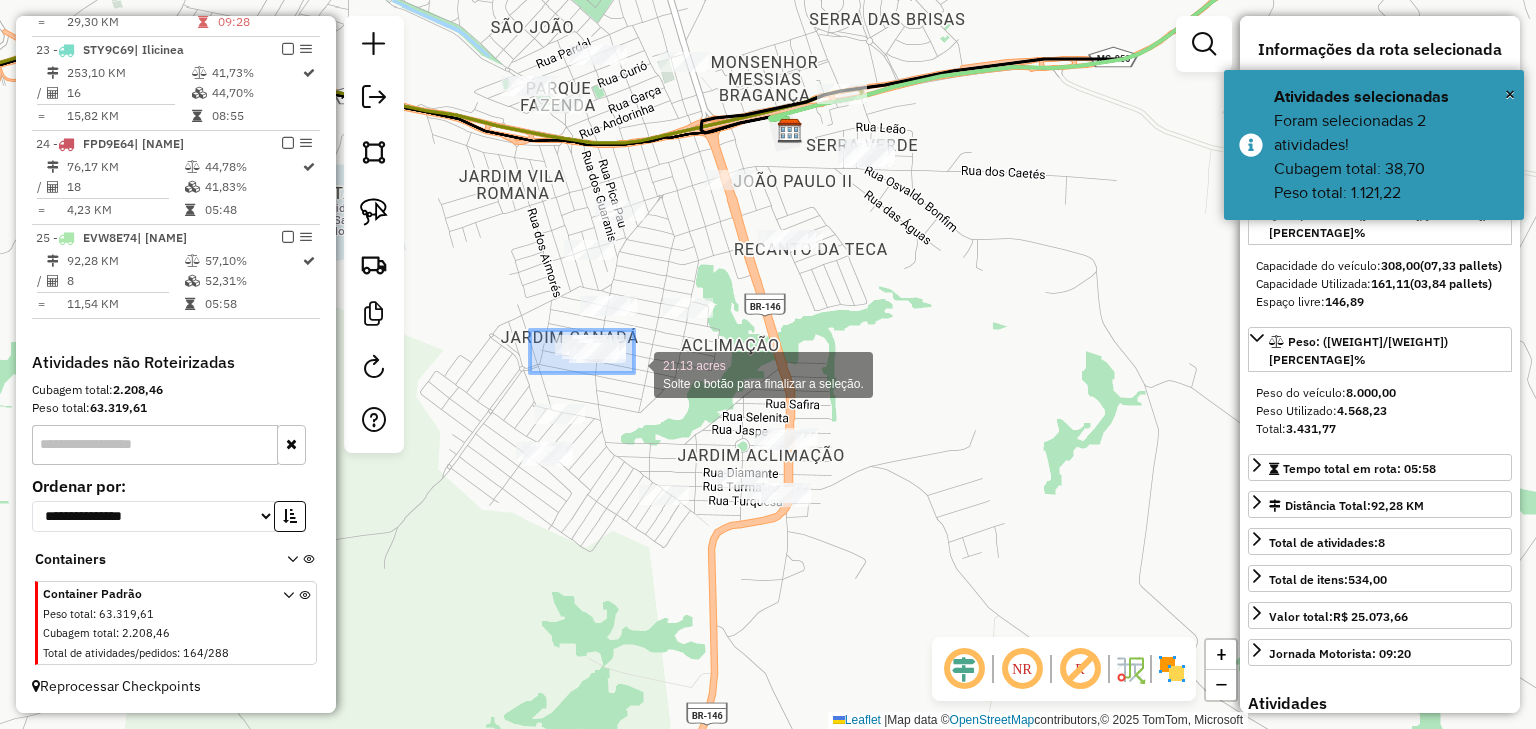 drag, startPoint x: 540, startPoint y: 330, endPoint x: 634, endPoint y: 373, distance: 103.36827 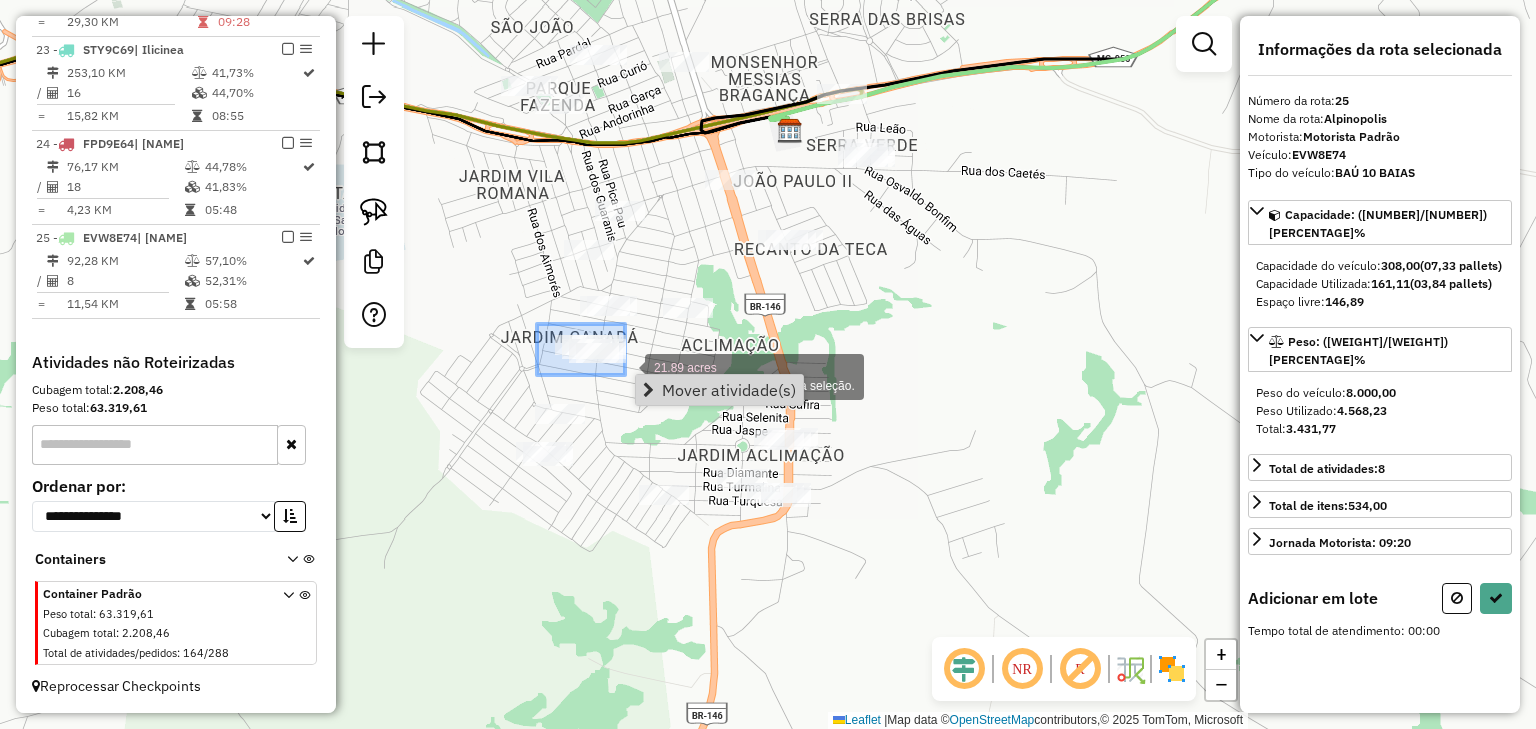 drag, startPoint x: 537, startPoint y: 324, endPoint x: 625, endPoint y: 375, distance: 101.71037 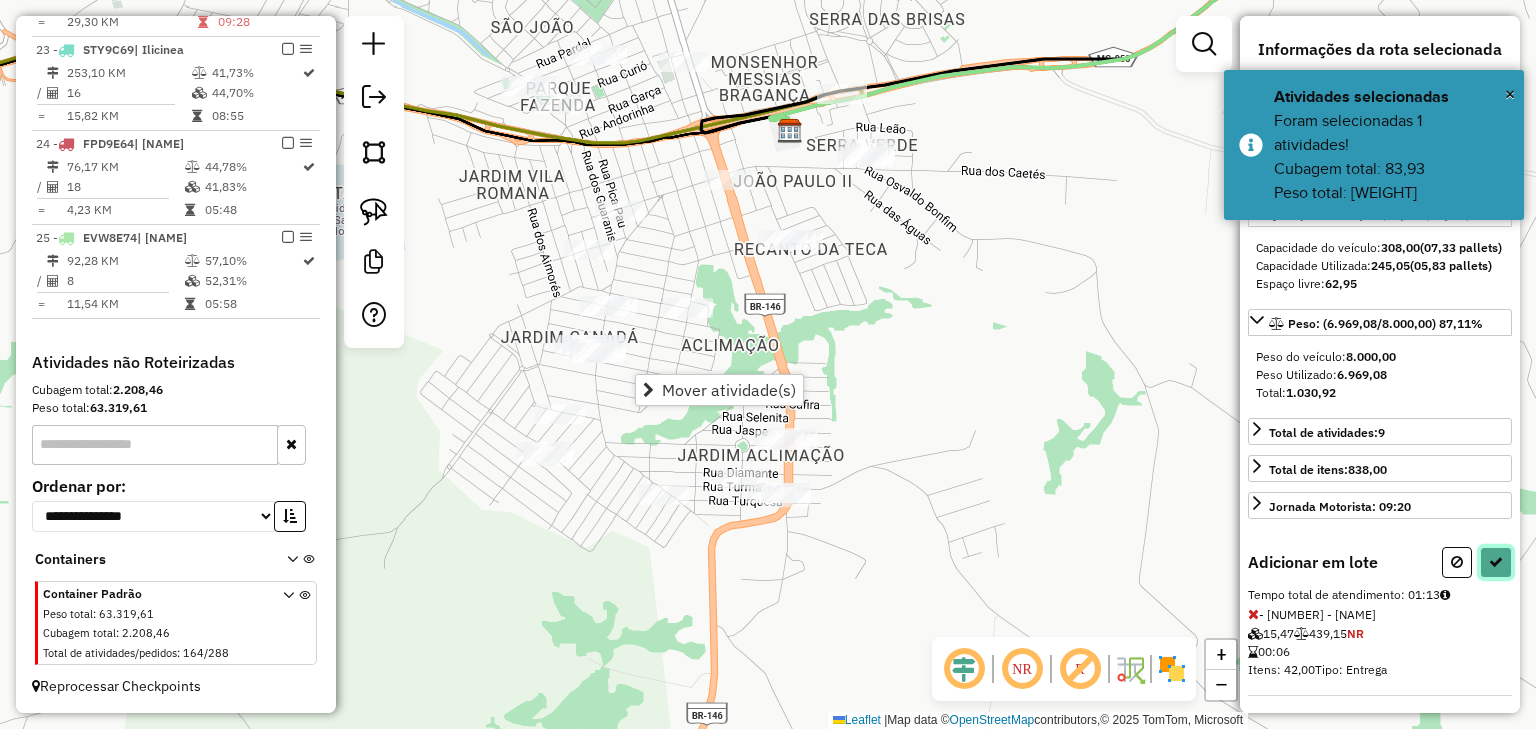 click at bounding box center (1496, 562) 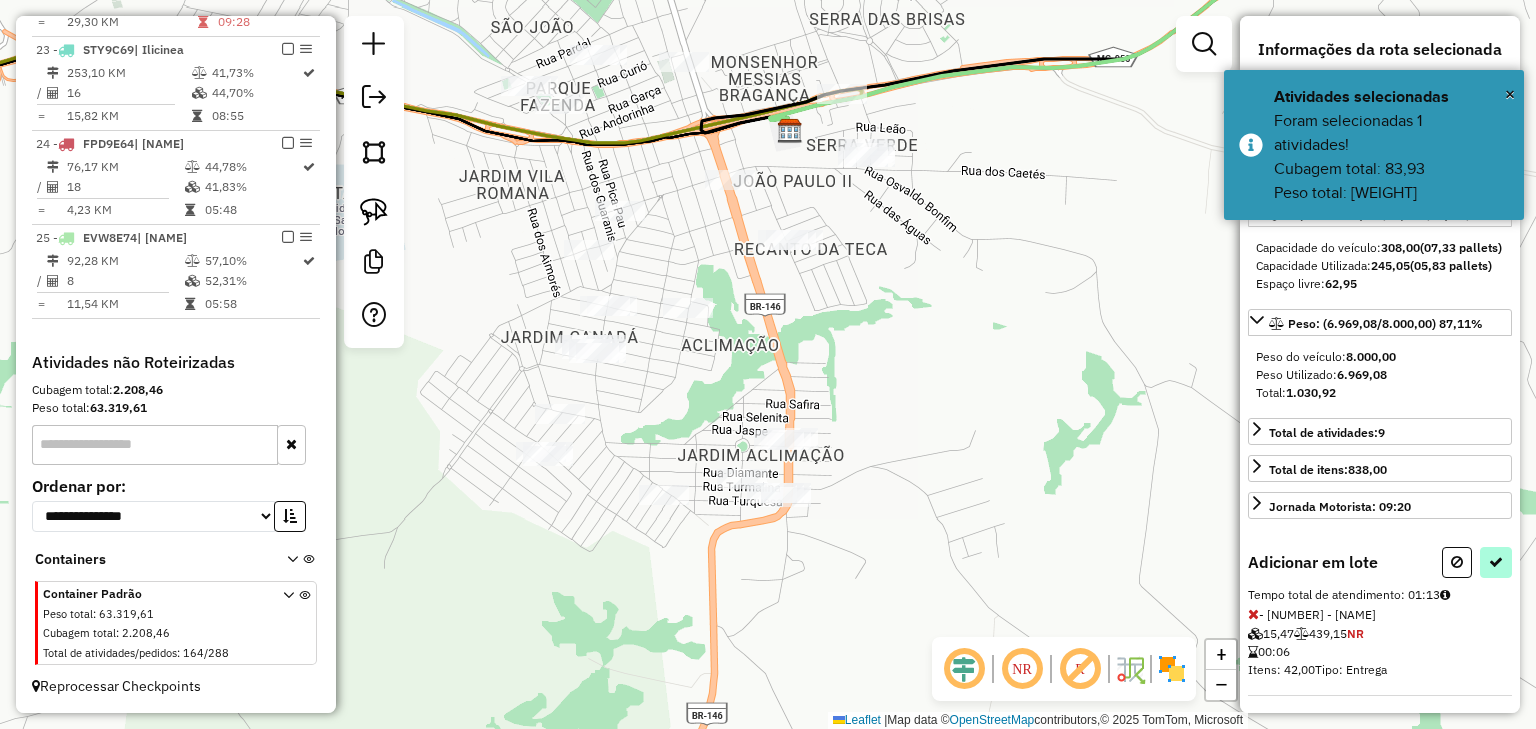 select on "*********" 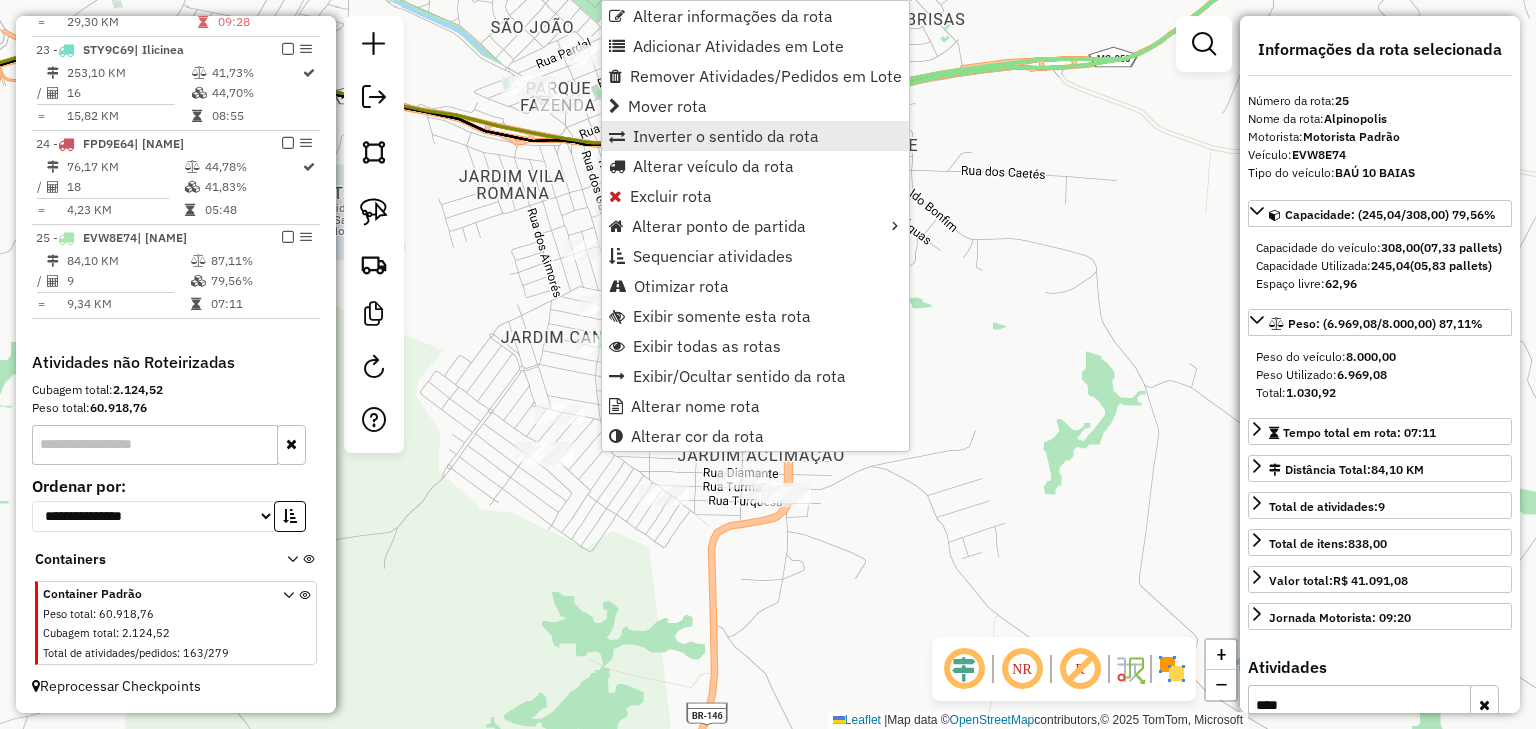click on "Inverter o sentido da rota" at bounding box center [726, 136] 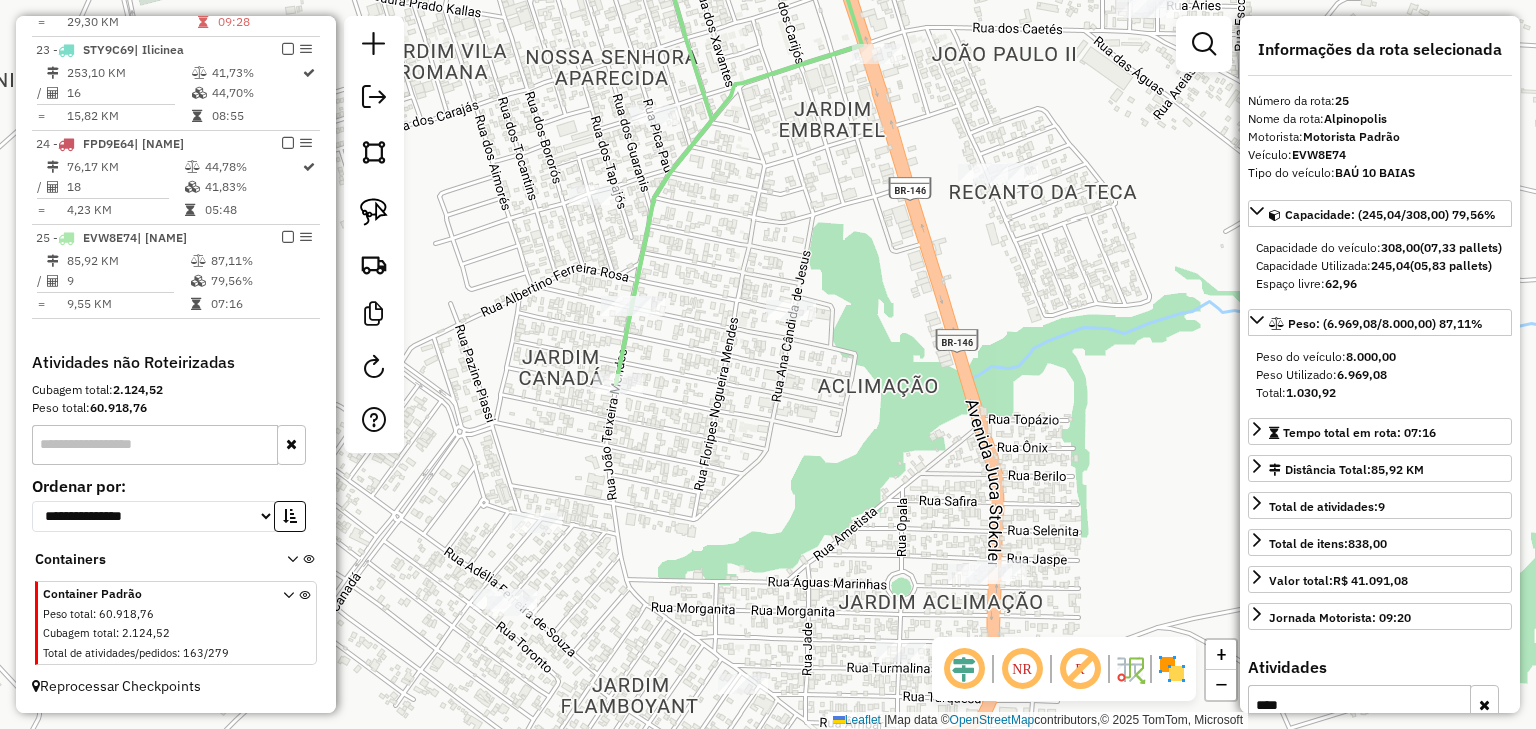 click on "Janela de atendimento Grade de atendimento Capacidade Transportadoras Veículos Cliente Pedidos  Rotas Selecione os dias de semana para filtrar as janelas de atendimento  Seg   Ter   Qua   Qui   Sex   Sáb   Dom  Informe o período da janela de atendimento: De: Até:  Filtrar exatamente a janela do cliente  Considerar janela de atendimento padrão  Selecione os dias de semana para filtrar as grades de atendimento  Seg   Ter   Qua   Qui   Sex   Sáb   Dom   Considerar clientes sem dia de atendimento cadastrado  Clientes fora do dia de atendimento selecionado Filtrar as atividades entre os valores definidos abaixo:  Peso mínimo:   Peso máximo:   Cubagem mínima:   Cubagem máxima:   De:   Até:  Filtrar as atividades entre o tempo de atendimento definido abaixo:  De:   Até:   Considerar capacidade total dos clientes não roteirizados Transportadora: Selecione um ou mais itens Tipo de veículo: Selecione um ou mais itens Veículo: Selecione um ou mais itens Motorista: Selecione um ou mais itens Nome: Rótulo:" 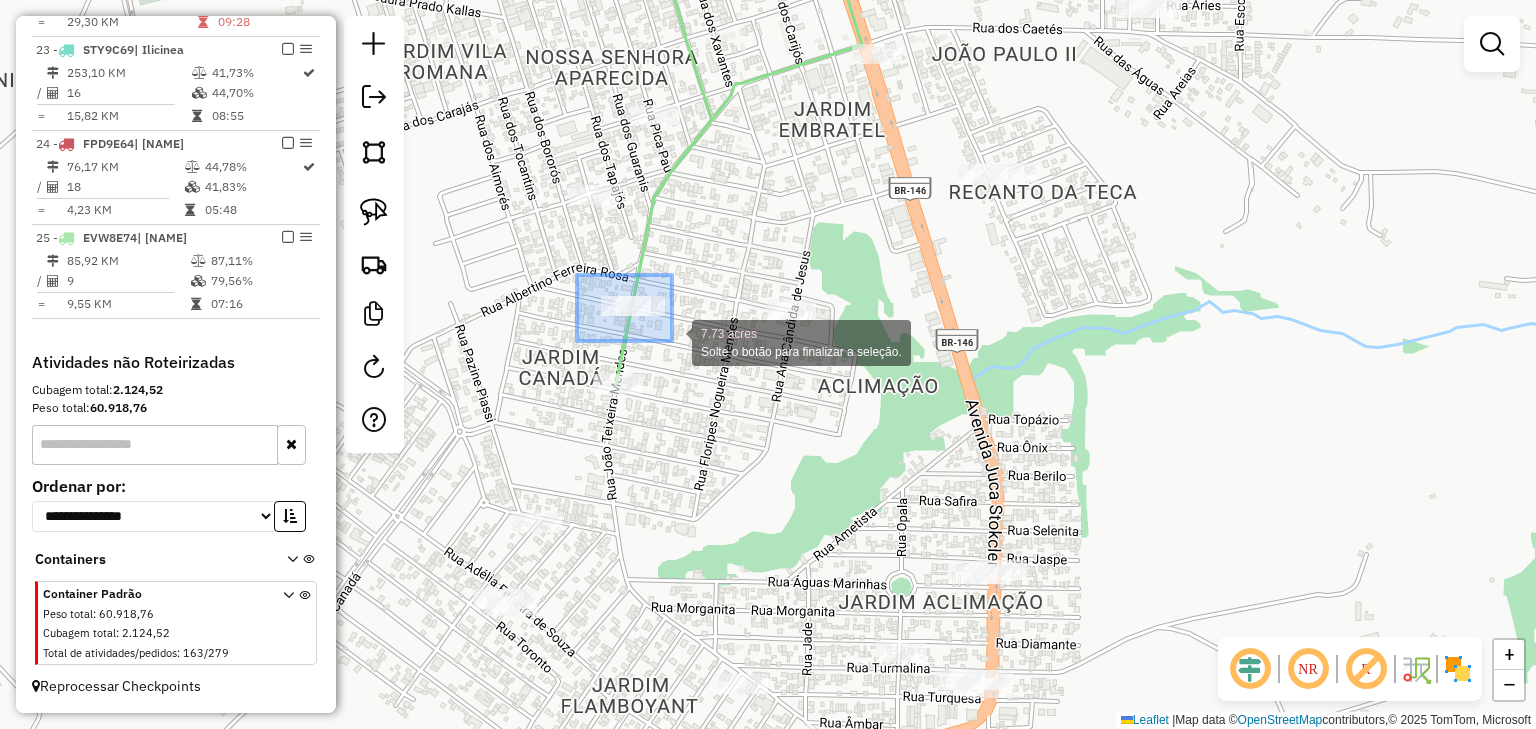 drag, startPoint x: 577, startPoint y: 275, endPoint x: 672, endPoint y: 341, distance: 115.67627 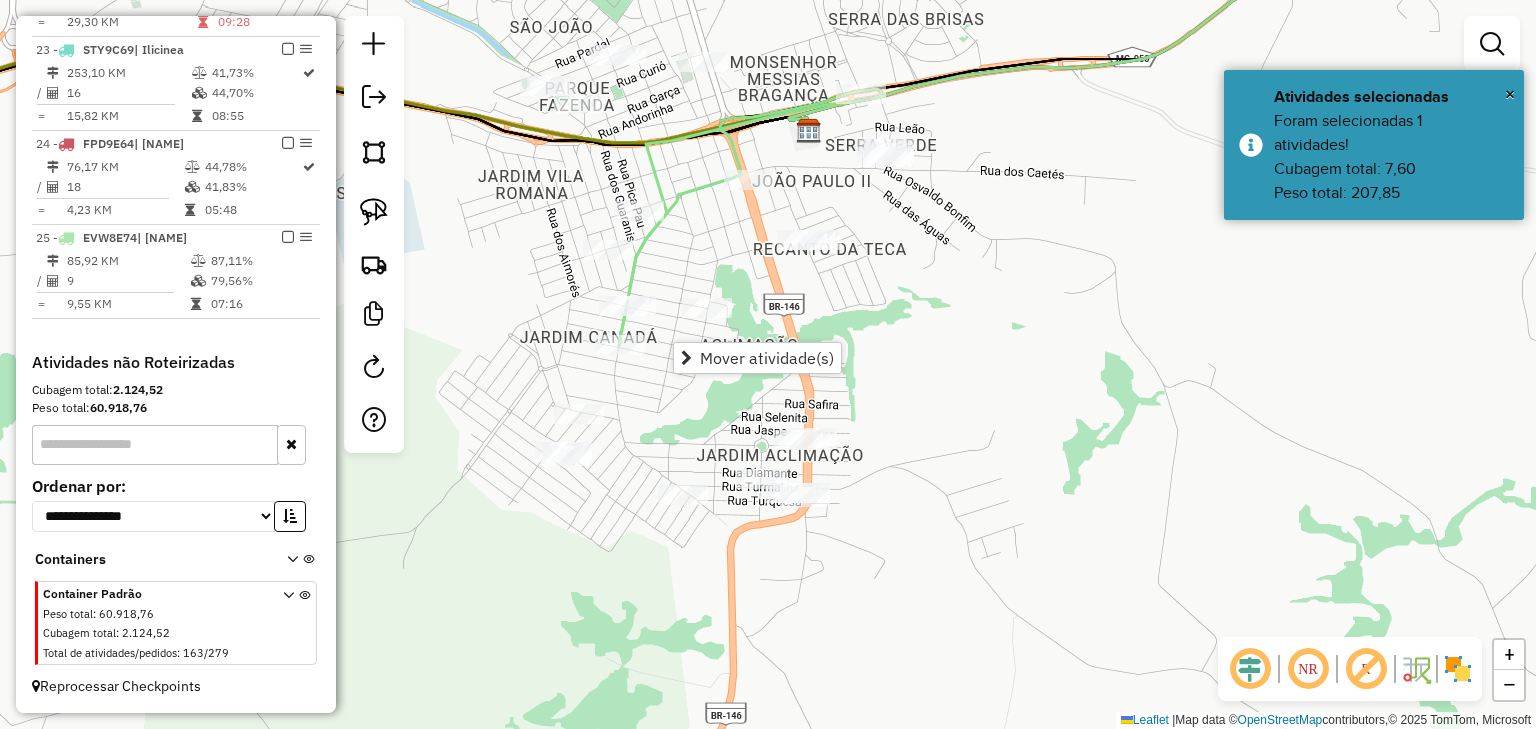 click 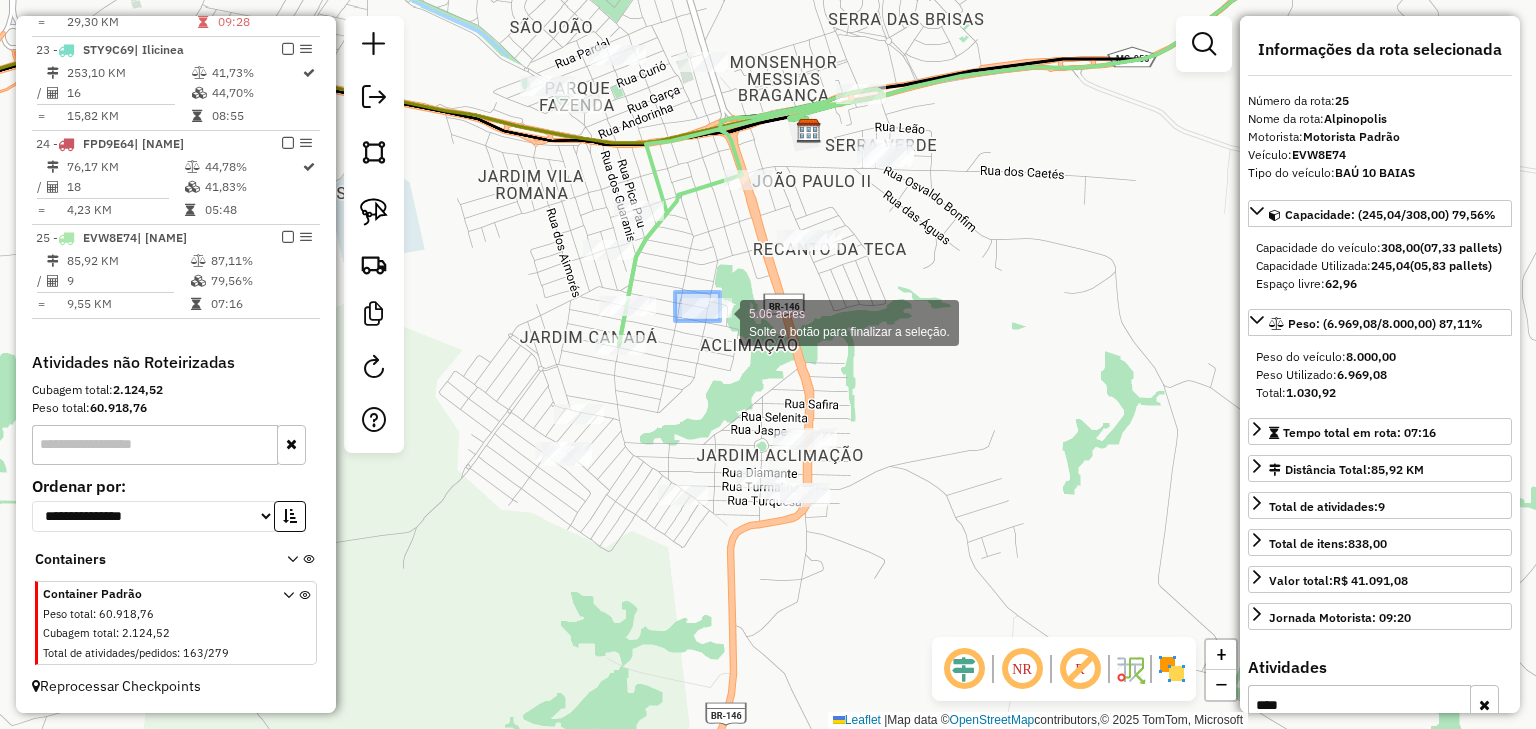 drag, startPoint x: 675, startPoint y: 292, endPoint x: 724, endPoint y: 324, distance: 58.5235 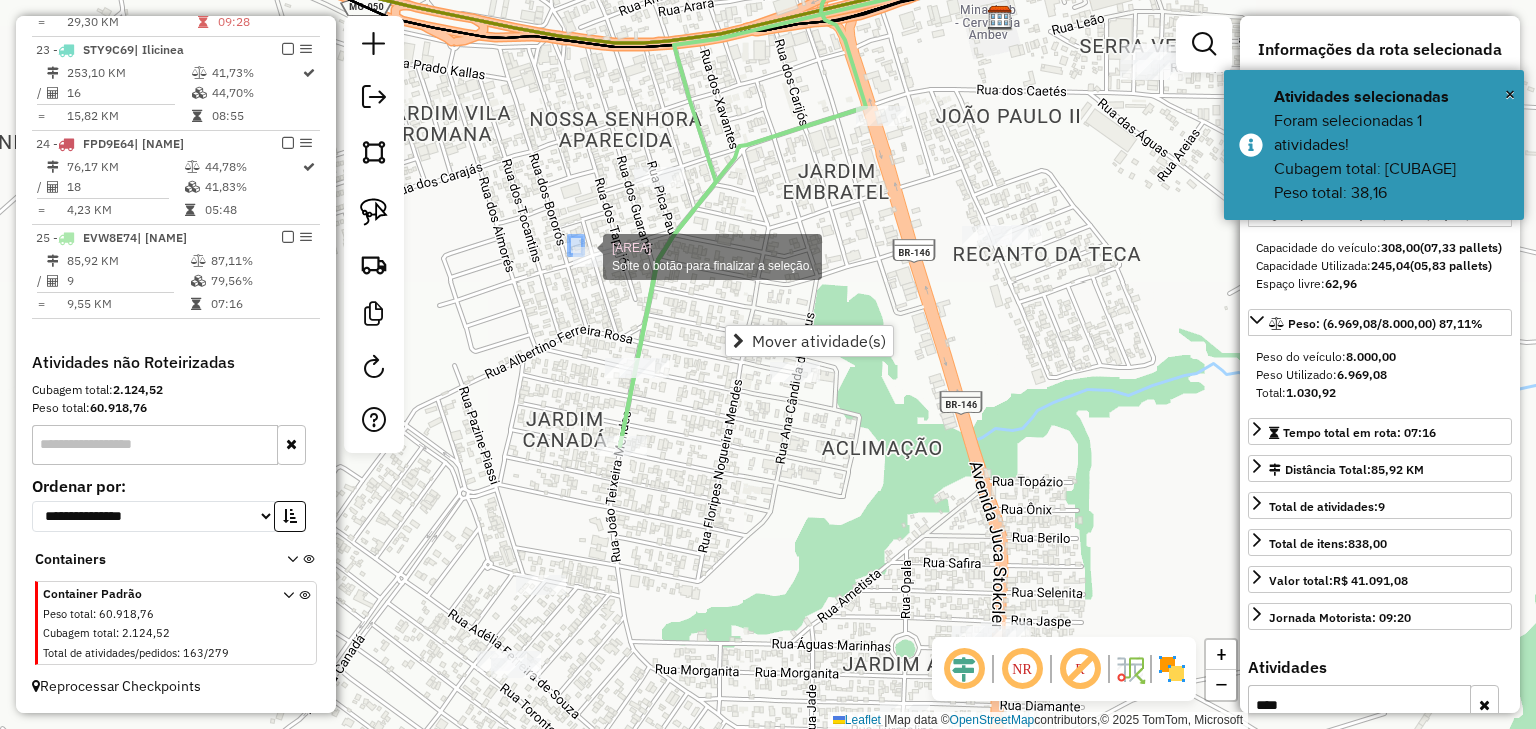 drag, startPoint x: 569, startPoint y: 236, endPoint x: 602, endPoint y: 269, distance: 46.66905 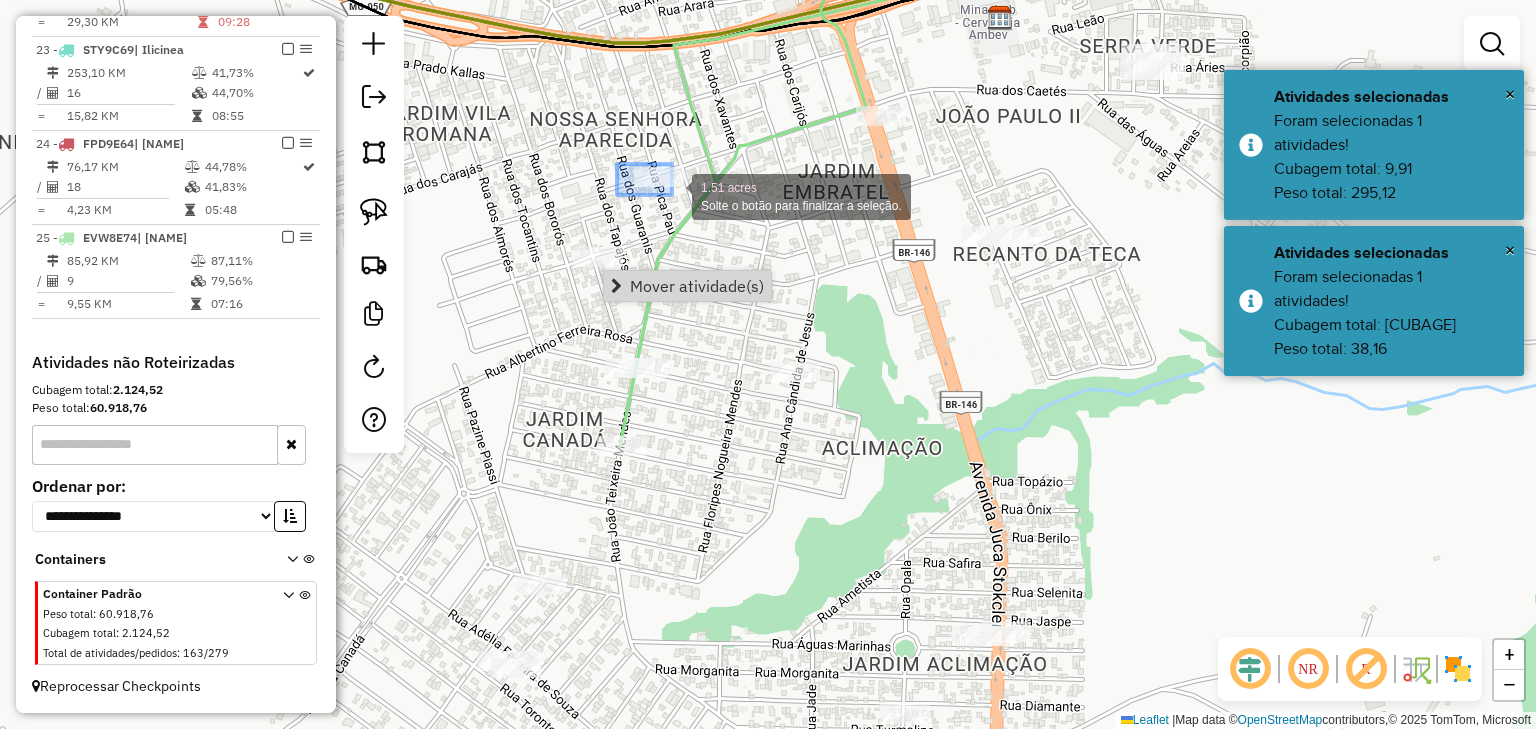 drag, startPoint x: 617, startPoint y: 164, endPoint x: 677, endPoint y: 197, distance: 68.47627 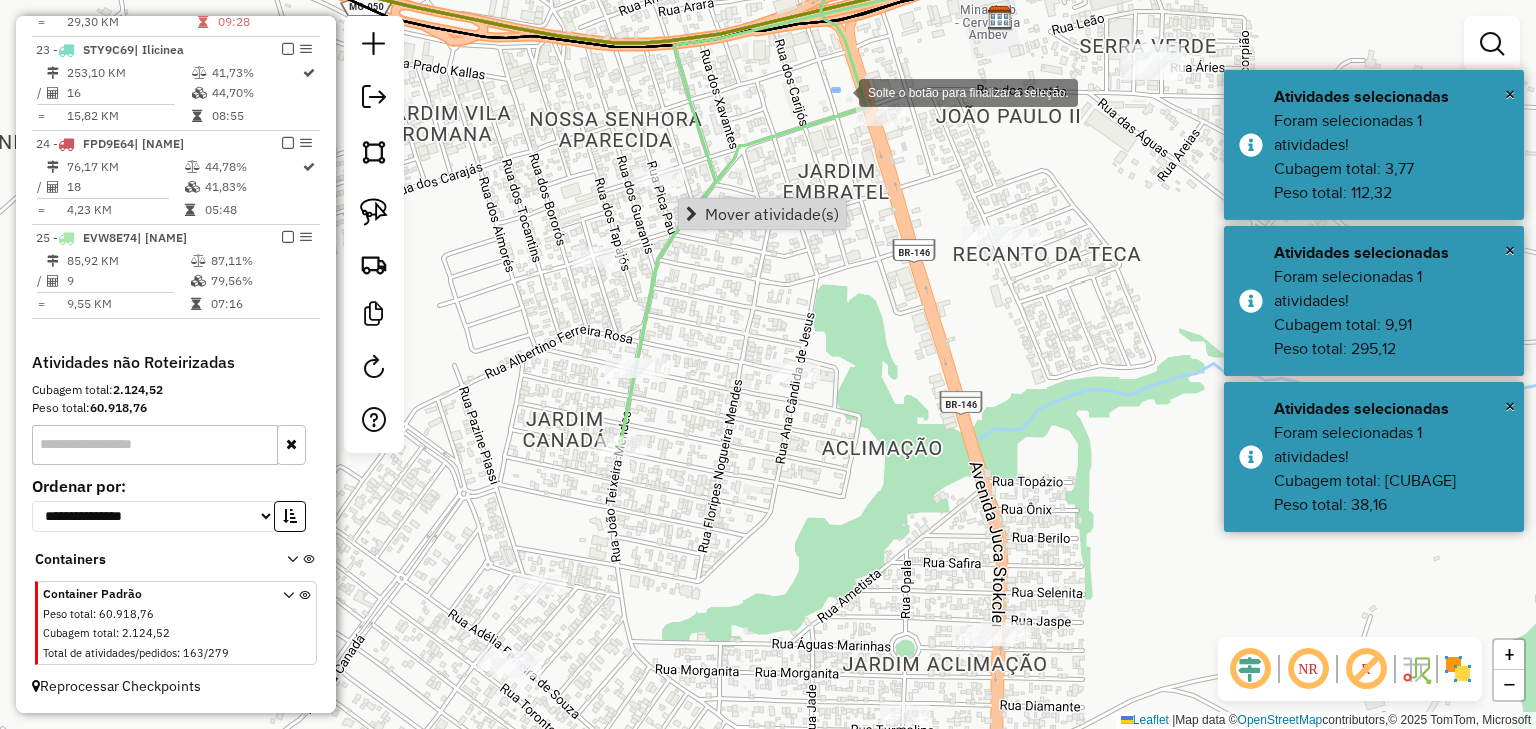 drag, startPoint x: 839, startPoint y: 91, endPoint x: 931, endPoint y: 140, distance: 104.23531 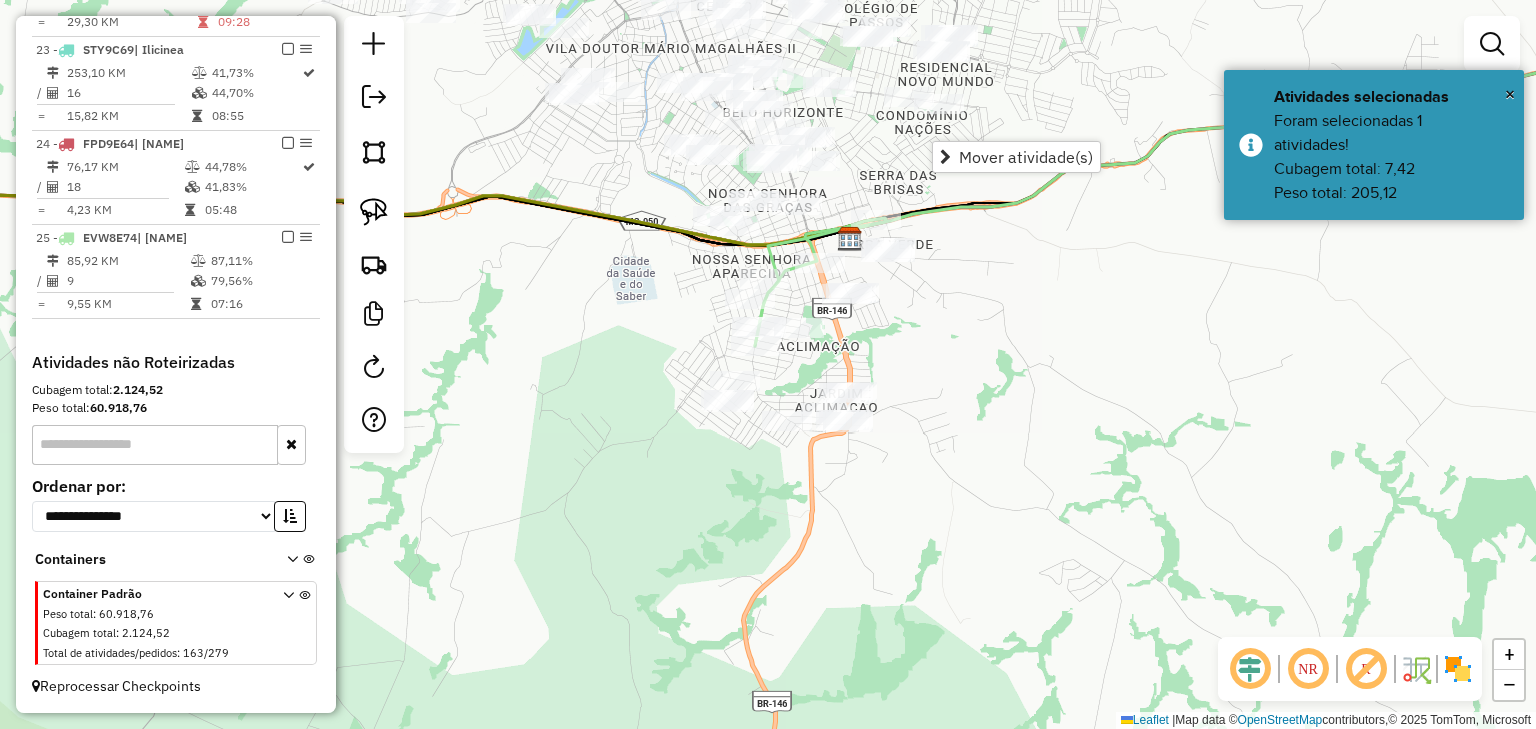 click on "Janela de atendimento Grade de atendimento Capacidade Transportadoras Veículos Cliente Pedidos  Rotas Selecione os dias de semana para filtrar as janelas de atendimento  Seg   Ter   Qua   Qui   Sex   Sáb   Dom  Informe o período da janela de atendimento: De: Até:  Filtrar exatamente a janela do cliente  Considerar janela de atendimento padrão  Selecione os dias de semana para filtrar as grades de atendimento  Seg   Ter   Qua   Qui   Sex   Sáb   Dom   Considerar clientes sem dia de atendimento cadastrado  Clientes fora do dia de atendimento selecionado Filtrar as atividades entre os valores definidos abaixo:  Peso mínimo:   Peso máximo:   Cubagem mínima:   Cubagem máxima:   De:   Até:  Filtrar as atividades entre o tempo de atendimento definido abaixo:  De:   Até:   Considerar capacidade total dos clientes não roteirizados Transportadora: Selecione um ou mais itens Tipo de veículo: Selecione um ou mais itens Veículo: Selecione um ou mais itens Motorista: Selecione um ou mais itens Nome: Rótulo:" 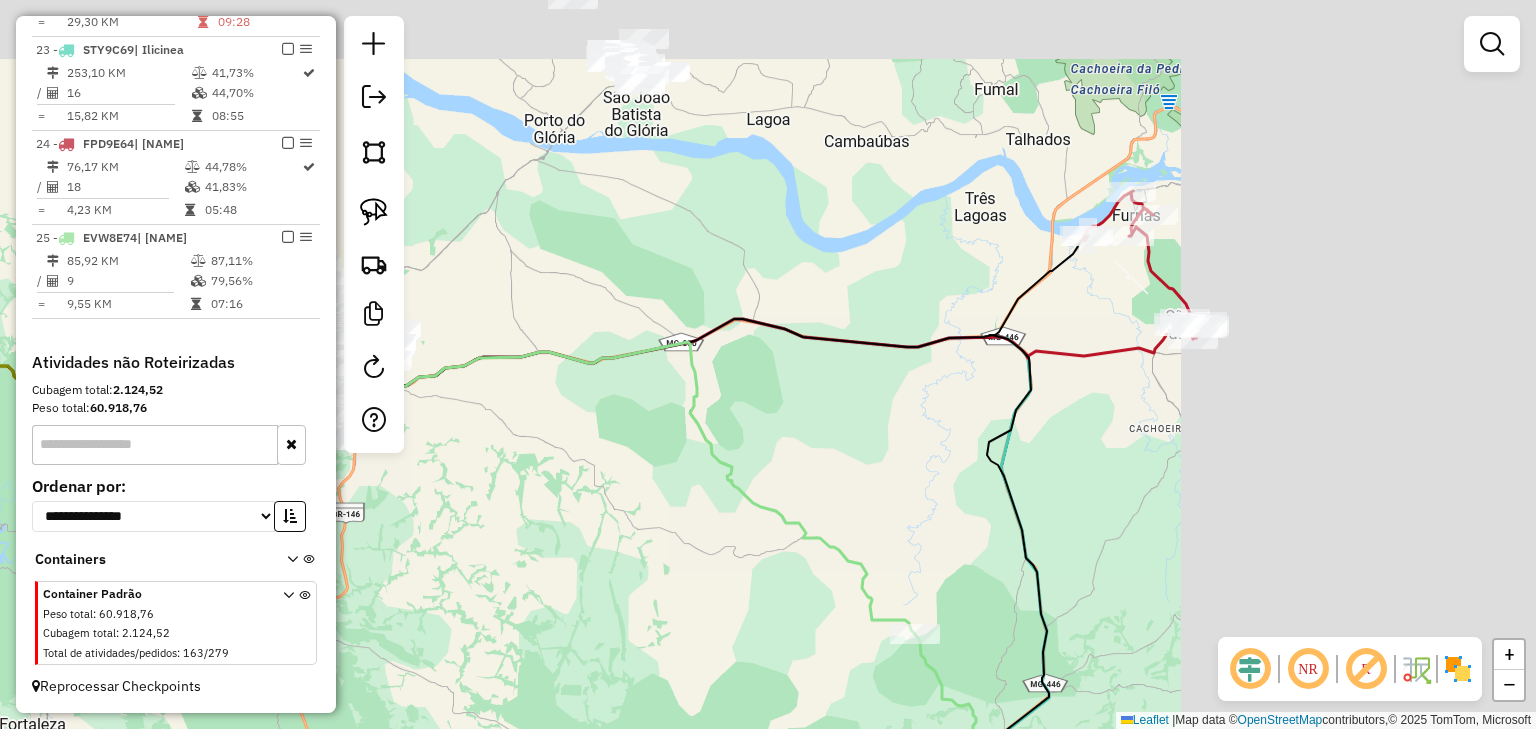 drag, startPoint x: 1018, startPoint y: 332, endPoint x: 552, endPoint y: 406, distance: 471.83896 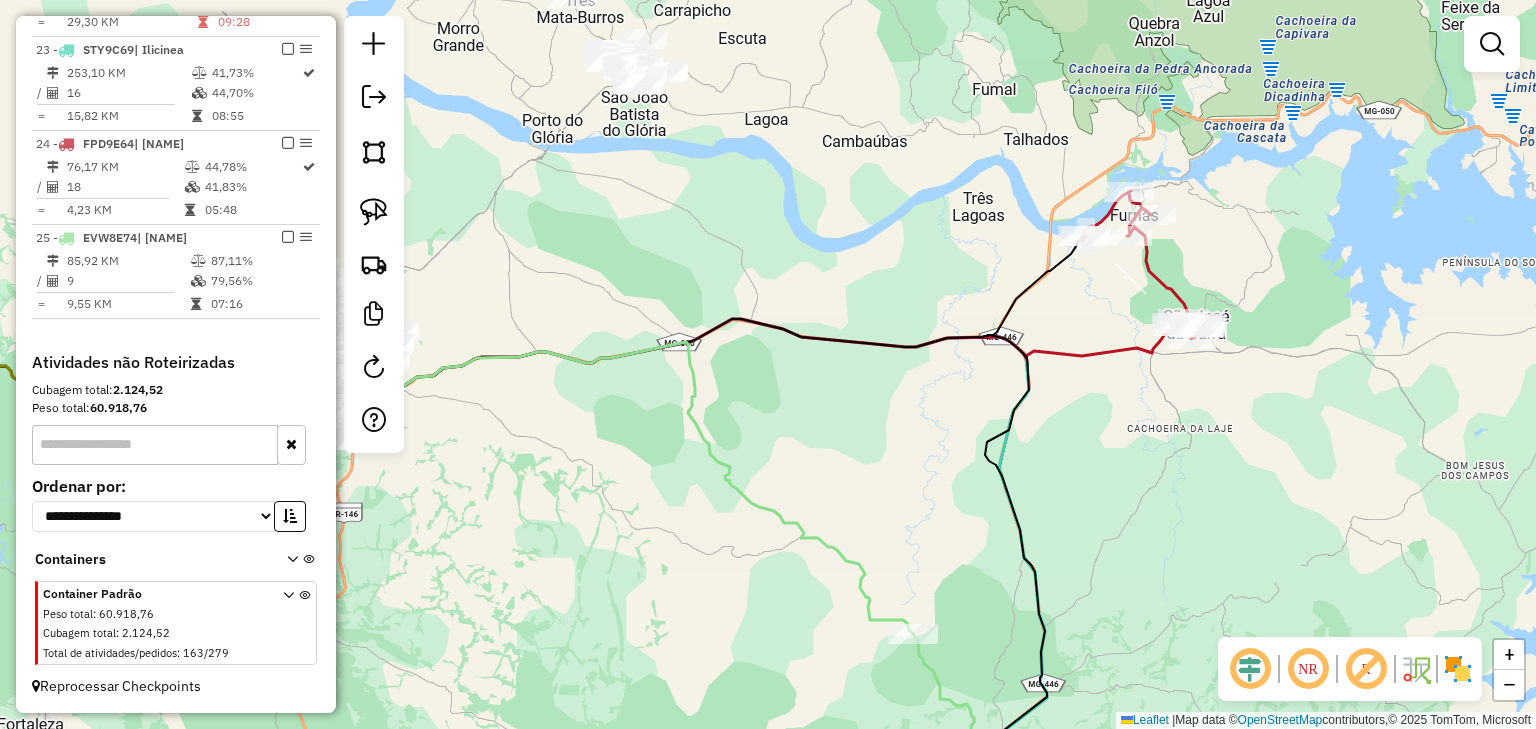 click 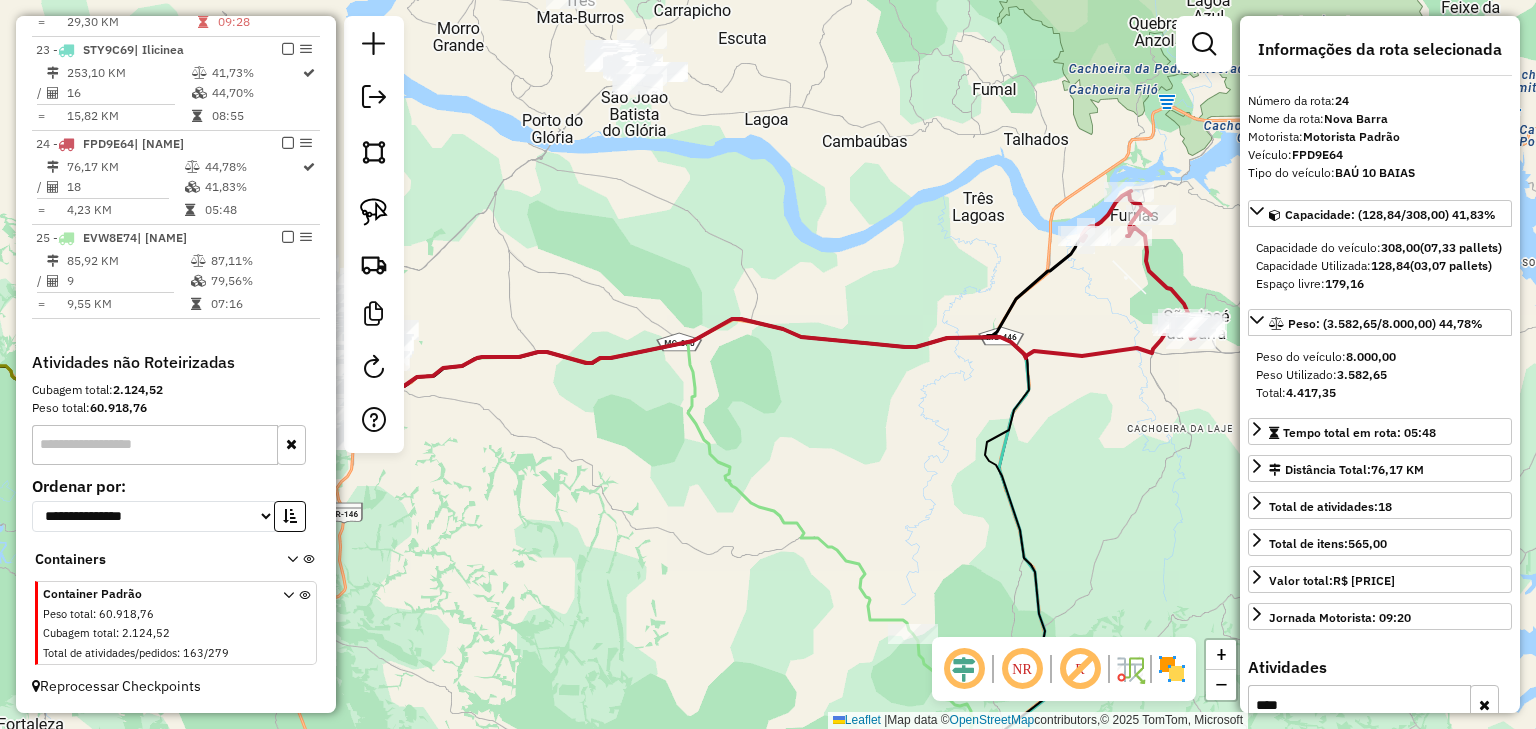 drag, startPoint x: 654, startPoint y: 462, endPoint x: 1210, endPoint y: 362, distance: 564.9212 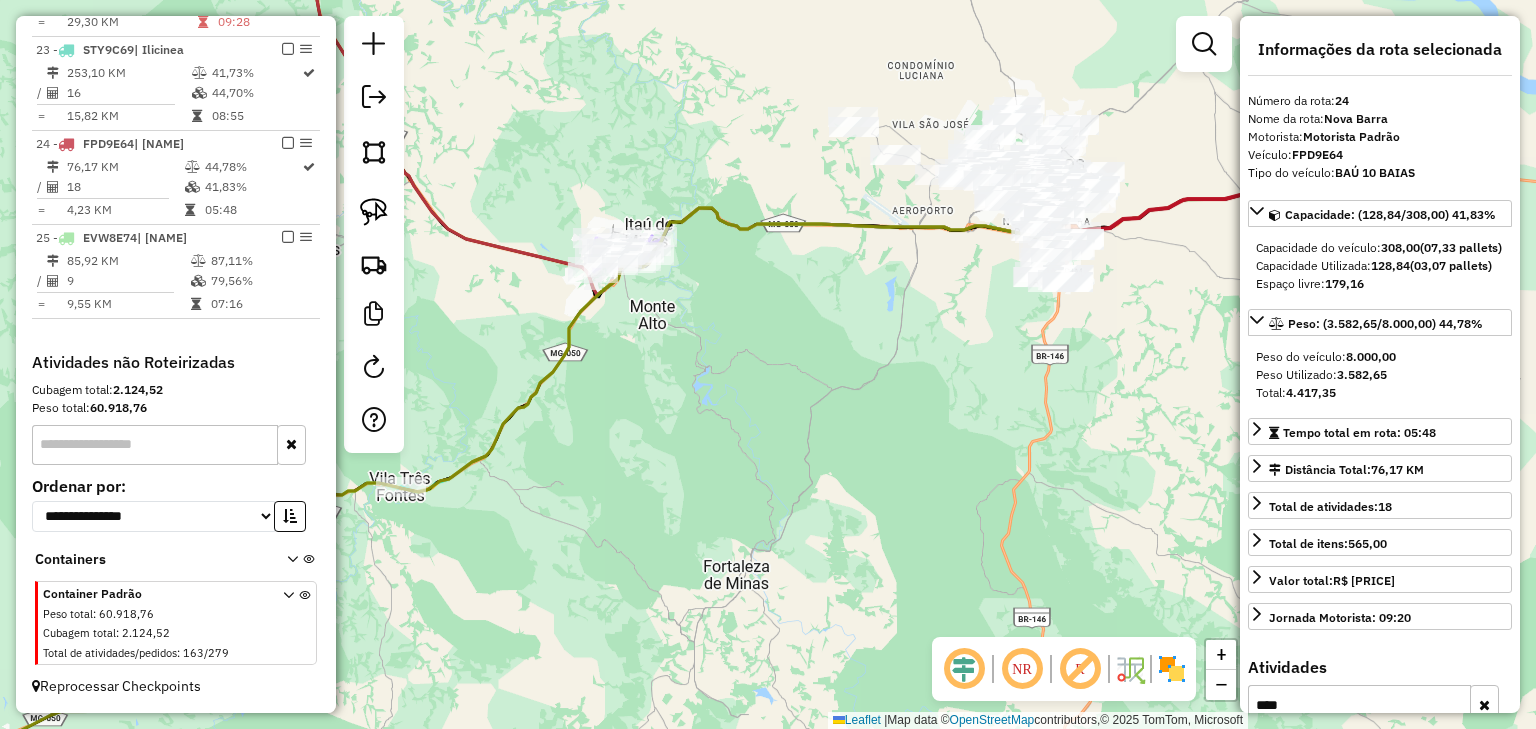 drag, startPoint x: 1071, startPoint y: 356, endPoint x: 810, endPoint y: 372, distance: 261.48996 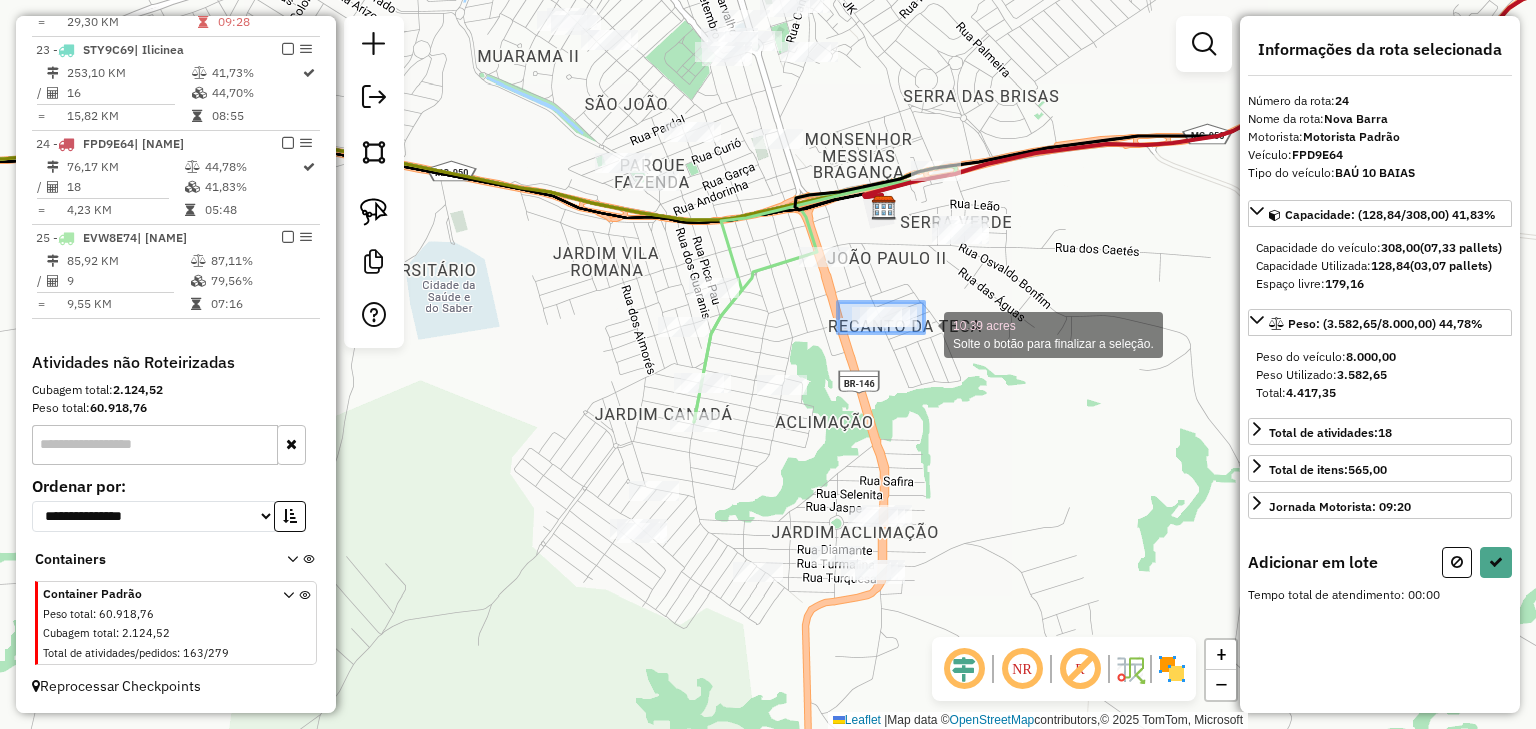 drag, startPoint x: 838, startPoint y: 302, endPoint x: 931, endPoint y: 337, distance: 99.368004 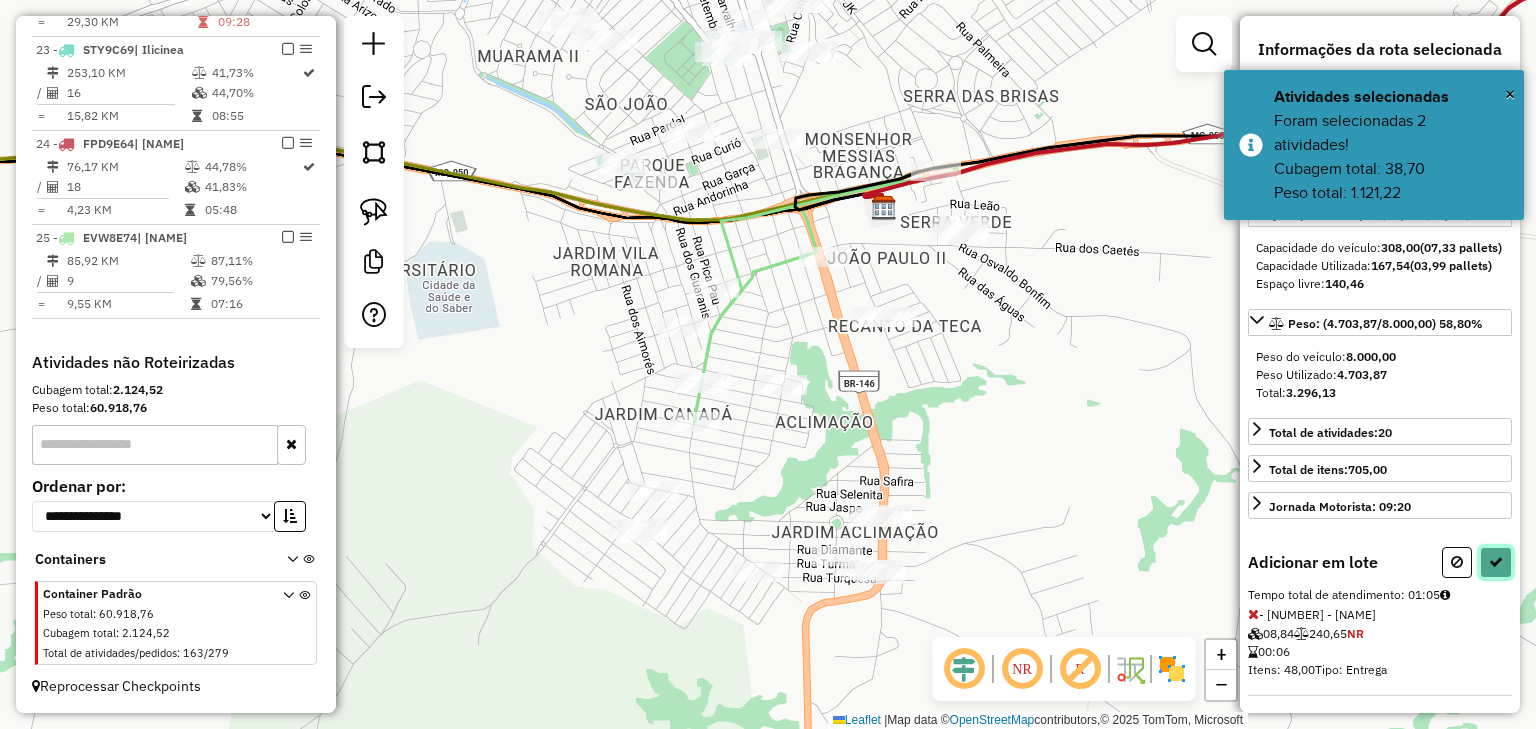 click at bounding box center [1496, 562] 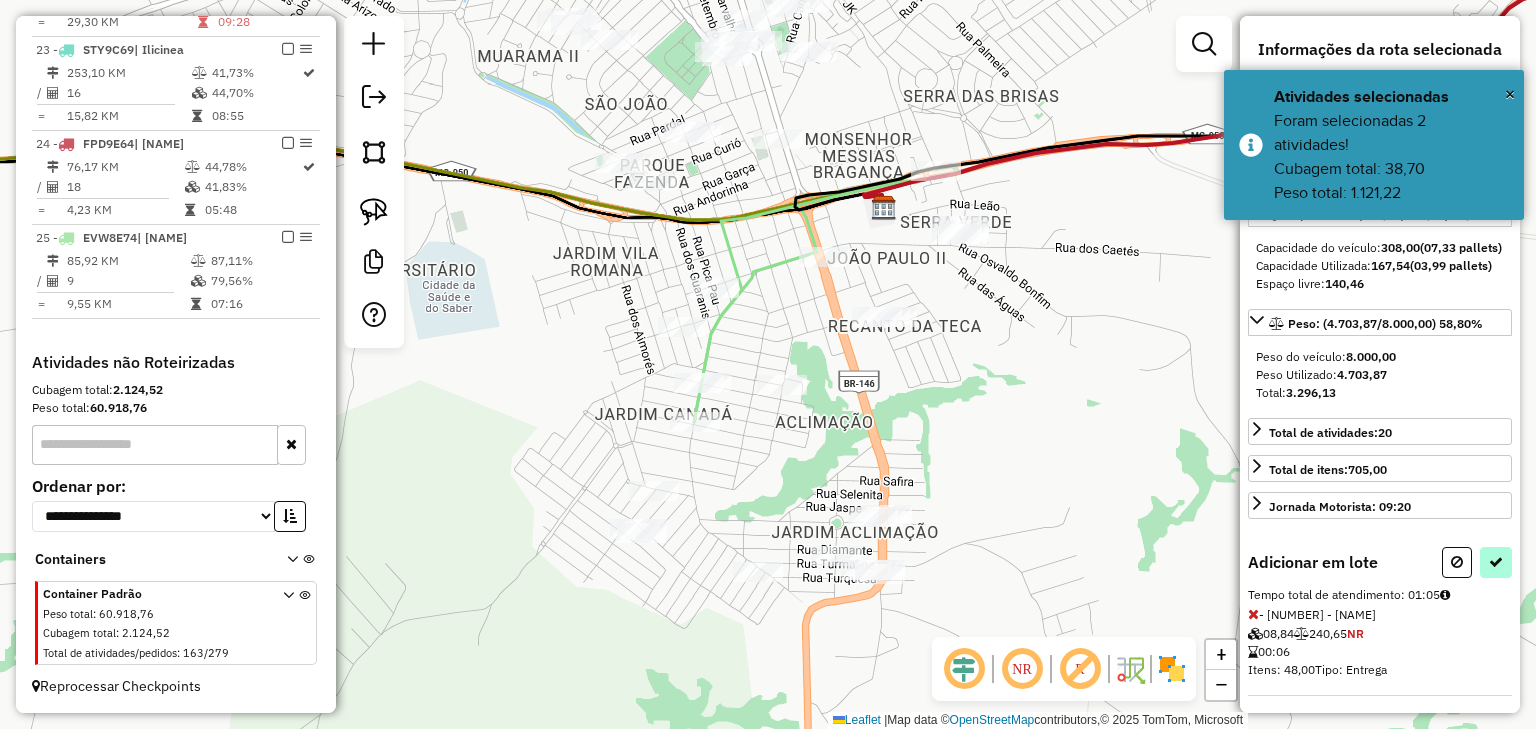 select on "*********" 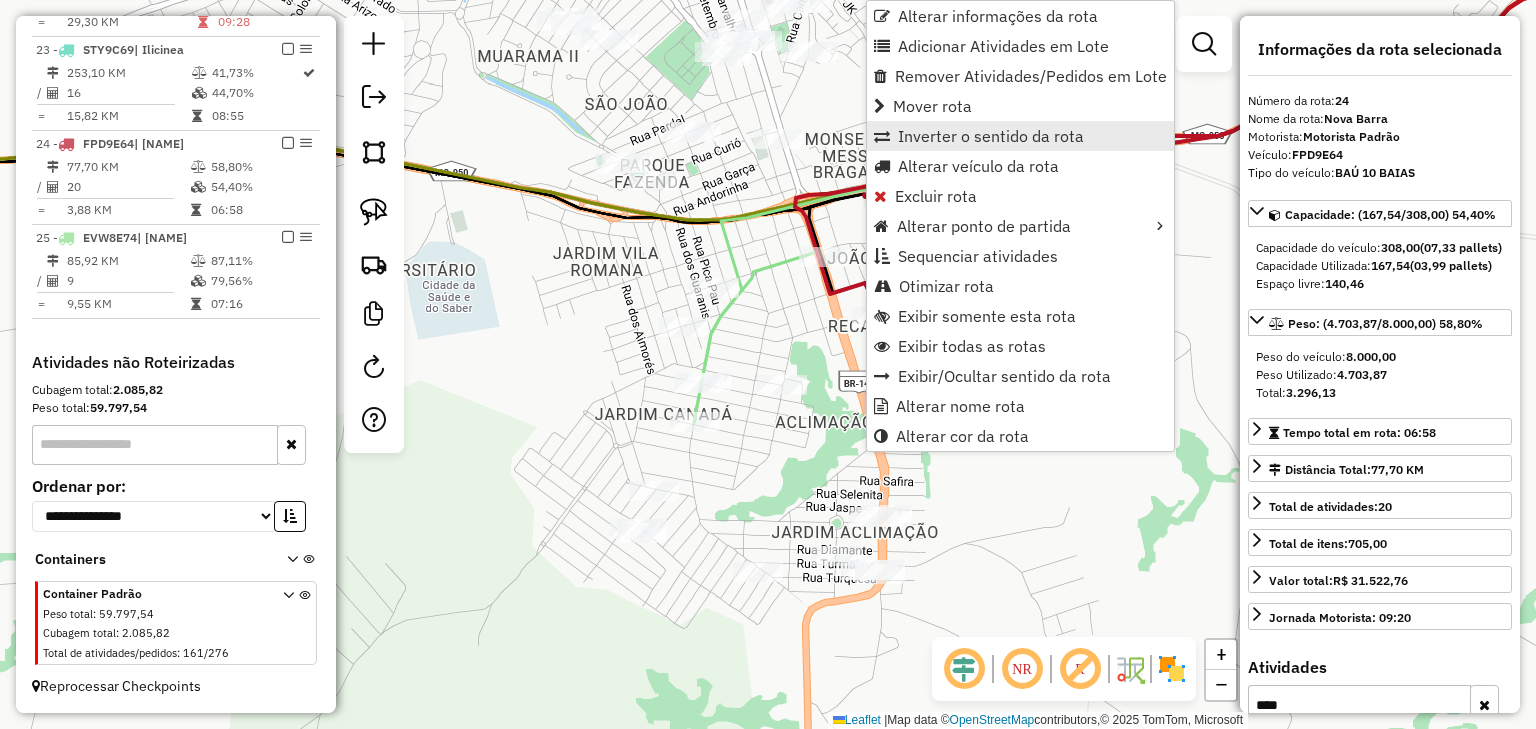 click on "Inverter o sentido da rota" at bounding box center (991, 136) 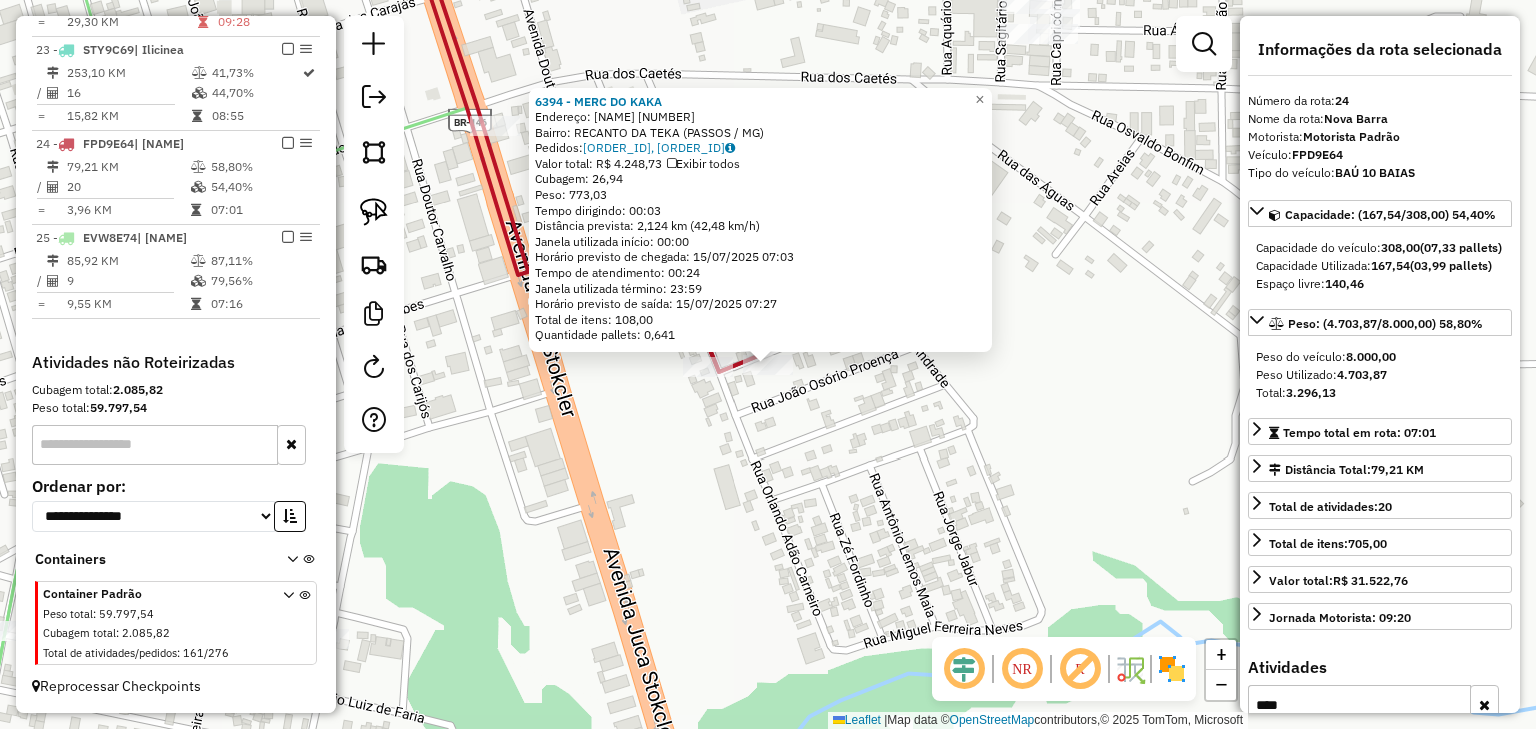 drag, startPoint x: 880, startPoint y: 435, endPoint x: 924, endPoint y: 376, distance: 73.60027 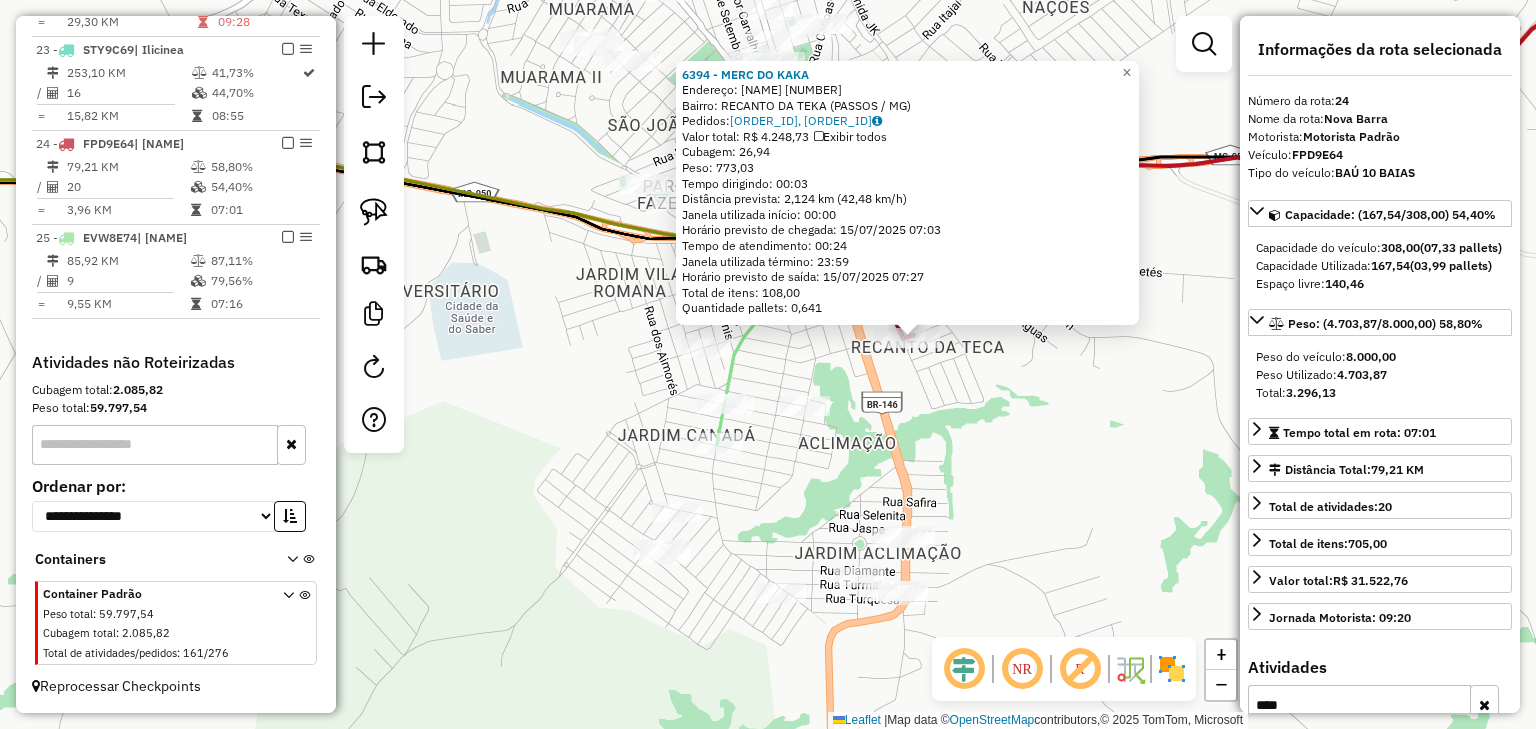 click on "6394 - MERC DO KAKA  Endereço:  JOAQUIM SILVEIRA BORGES 70   Bairro: RECANTO DA TEKA (PASSOS / MG)   Pedidos:  14074410, 14074411   Valor total: R$ 4.248,73   Exibir todos   Cubagem: 26,94  Peso: 773,03  Tempo dirigindo: 00:03   Distância prevista: 2,124 km (42,48 km/h)   Janela utilizada início: 00:00   Horário previsto de chegada: 15/07/2025 07:03   Tempo de atendimento: 00:24   Janela utilizada término: 23:59   Horário previsto de saída: 15/07/2025 07:27   Total de itens: 108,00   Quantidade pallets: 0,641  × Janela de atendimento Grade de atendimento Capacidade Transportadoras Veículos Cliente Pedidos  Rotas Selecione os dias de semana para filtrar as janelas de atendimento  Seg   Ter   Qua   Qui   Sex   Sáb   Dom  Informe o período da janela de atendimento: De: Até:  Filtrar exatamente a janela do cliente  Considerar janela de atendimento padrão  Selecione os dias de semana para filtrar as grades de atendimento  Seg   Ter   Qua   Qui   Sex   Sáb   Dom   Peso mínimo:   Peso máximo:   De:" 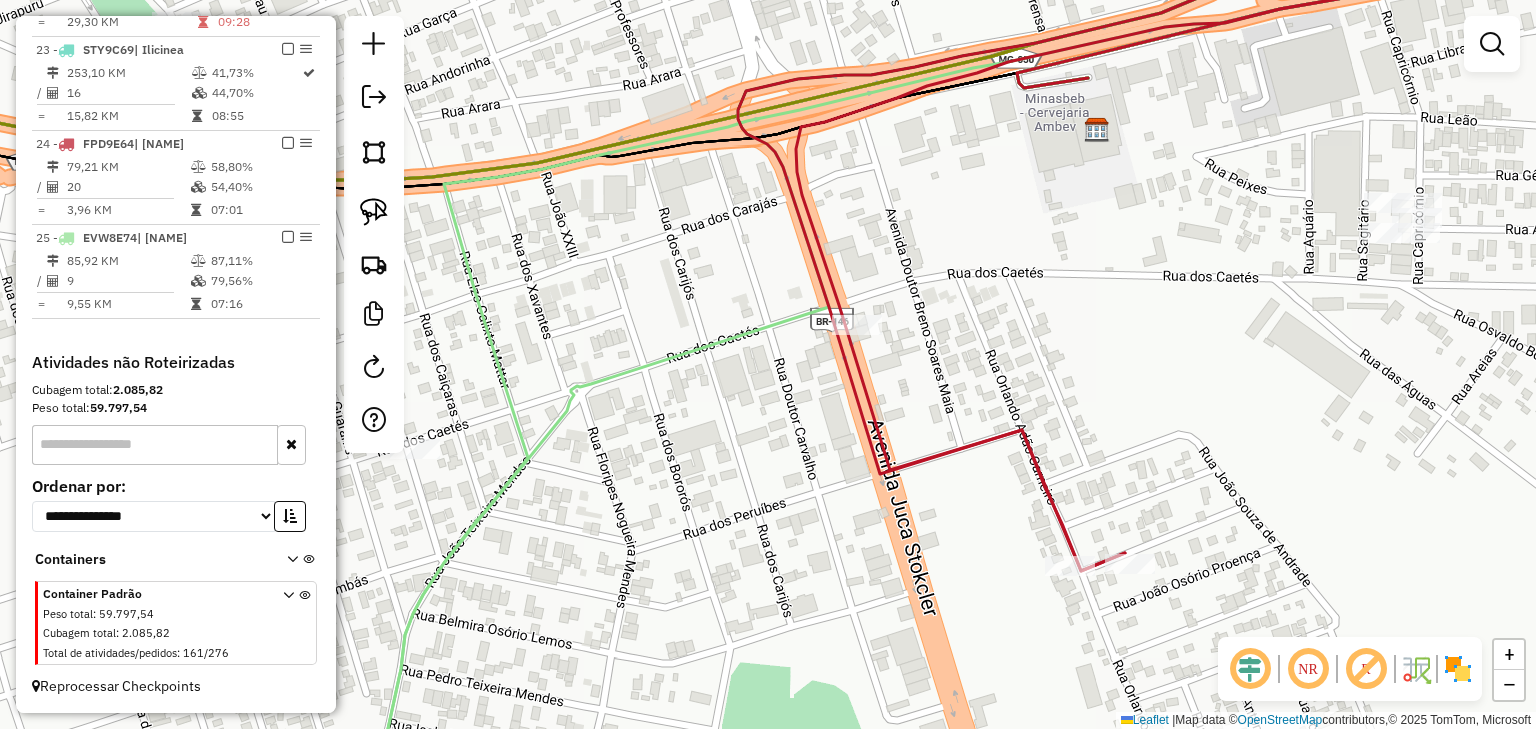 click 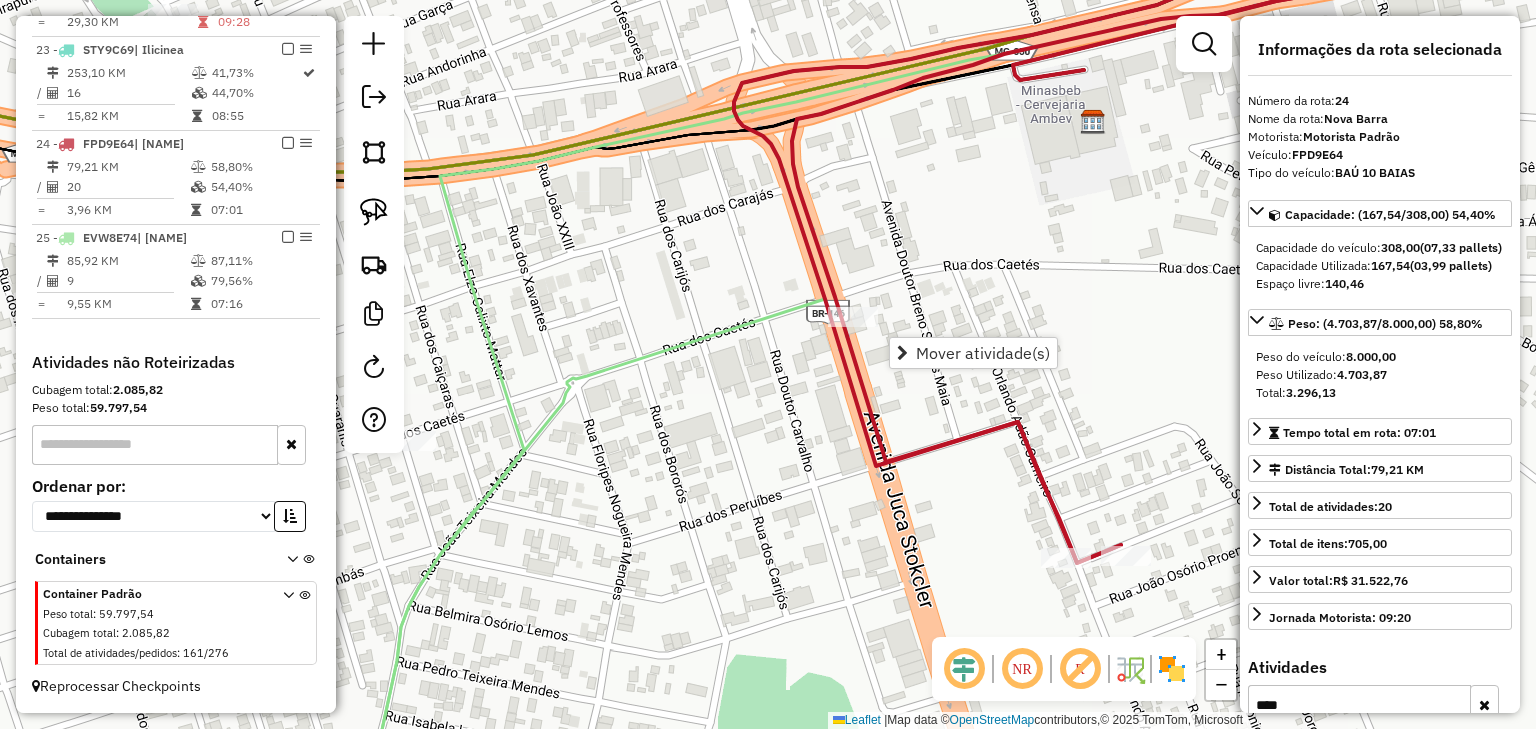 drag, startPoint x: 740, startPoint y: 288, endPoint x: 568, endPoint y: 119, distance: 241.13274 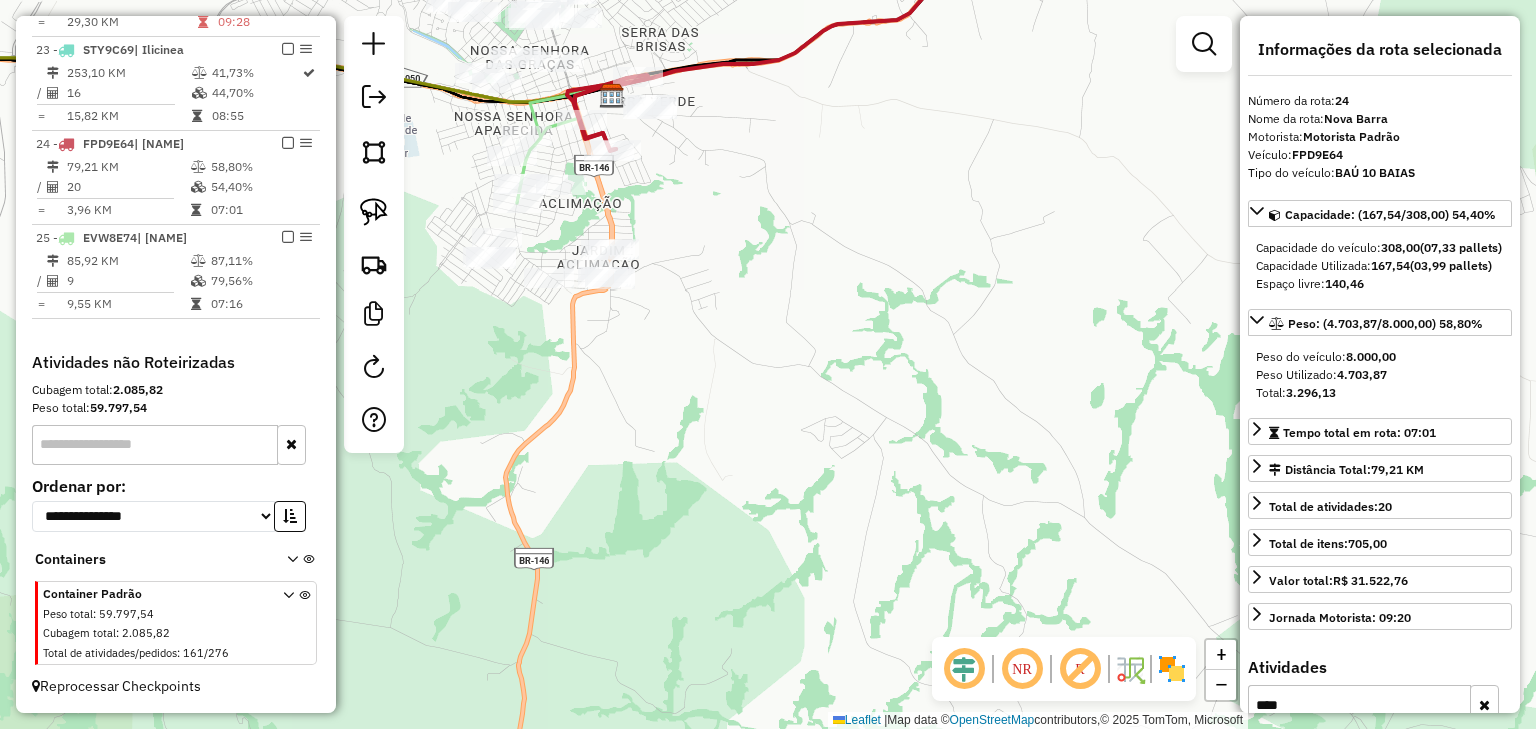 drag, startPoint x: 704, startPoint y: 353, endPoint x: 788, endPoint y: 342, distance: 84.71718 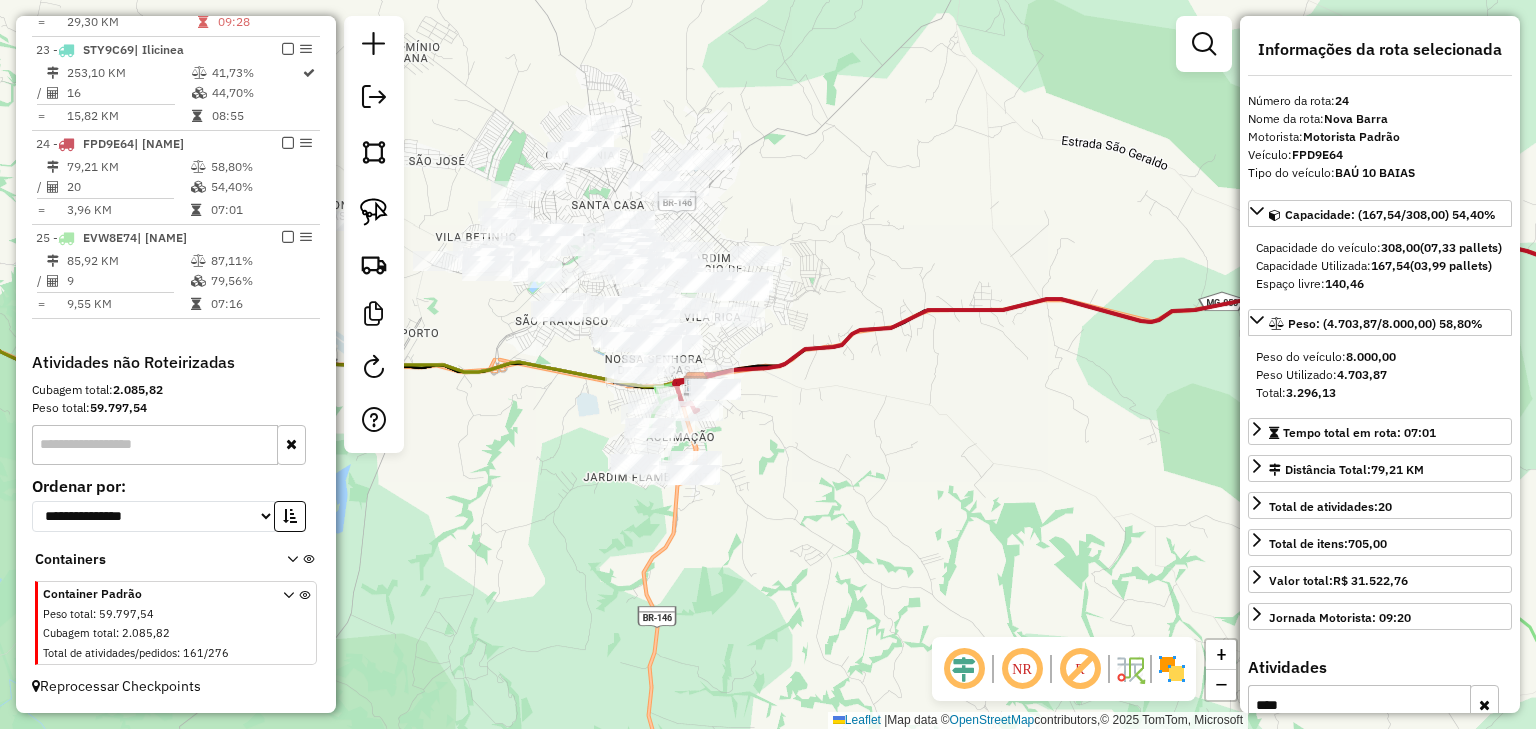 drag, startPoint x: 808, startPoint y: 290, endPoint x: 742, endPoint y: 489, distance: 209.65924 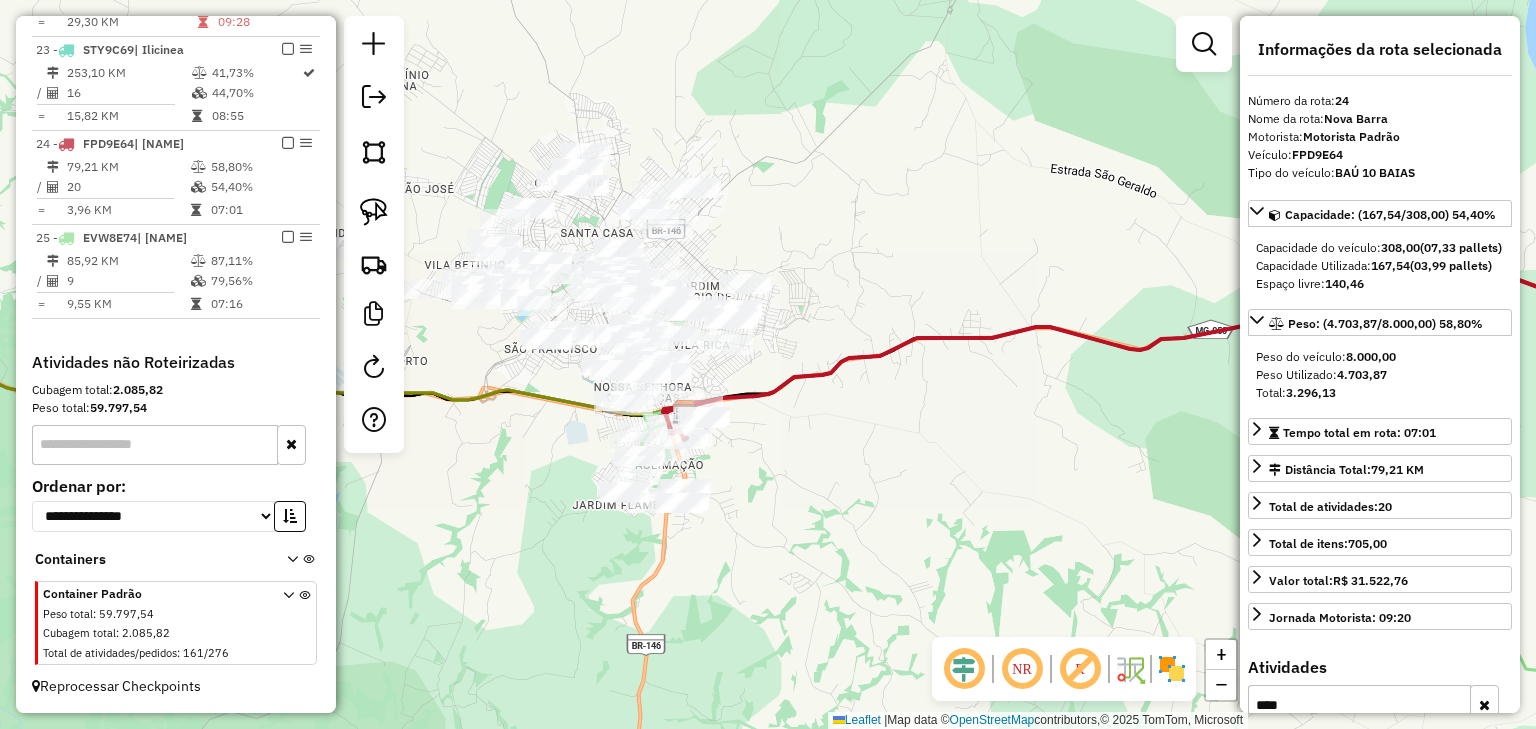 click on "Janela de atendimento Grade de atendimento Capacidade Transportadoras Veículos Cliente Pedidos  Rotas Selecione os dias de semana para filtrar as janelas de atendimento  Seg   Ter   Qua   Qui   Sex   Sáb   Dom  Informe o período da janela de atendimento: De: Até:  Filtrar exatamente a janela do cliente  Considerar janela de atendimento padrão  Selecione os dias de semana para filtrar as grades de atendimento  Seg   Ter   Qua   Qui   Sex   Sáb   Dom   Considerar clientes sem dia de atendimento cadastrado  Clientes fora do dia de atendimento selecionado Filtrar as atividades entre os valores definidos abaixo:  Peso mínimo:   Peso máximo:   Cubagem mínima:   Cubagem máxima:   De:   Até:  Filtrar as atividades entre o tempo de atendimento definido abaixo:  De:   Até:   Considerar capacidade total dos clientes não roteirizados Transportadora: Selecione um ou mais itens Tipo de veículo: Selecione um ou mais itens Veículo: Selecione um ou mais itens Motorista: Selecione um ou mais itens Nome: Rótulo:" 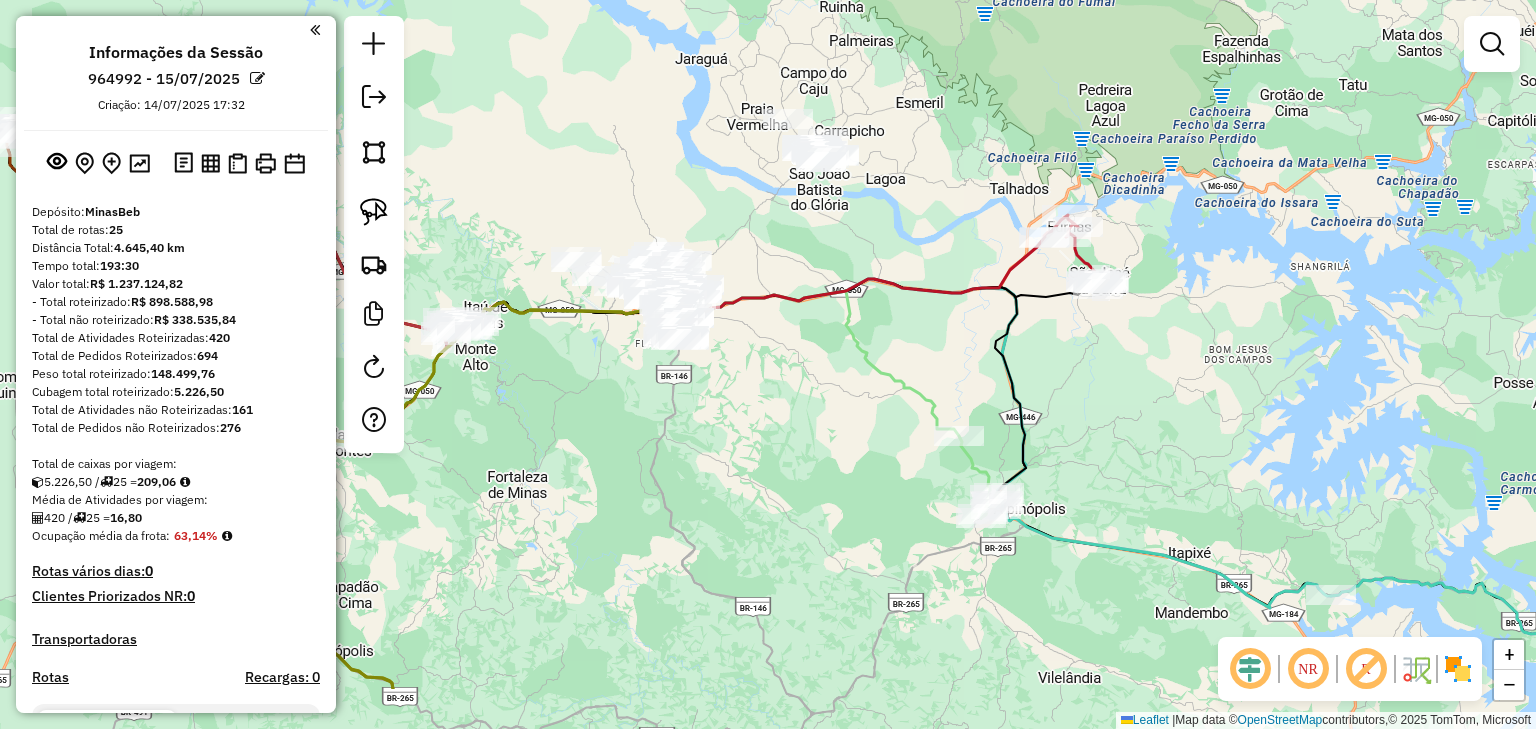scroll, scrollTop: 0, scrollLeft: 0, axis: both 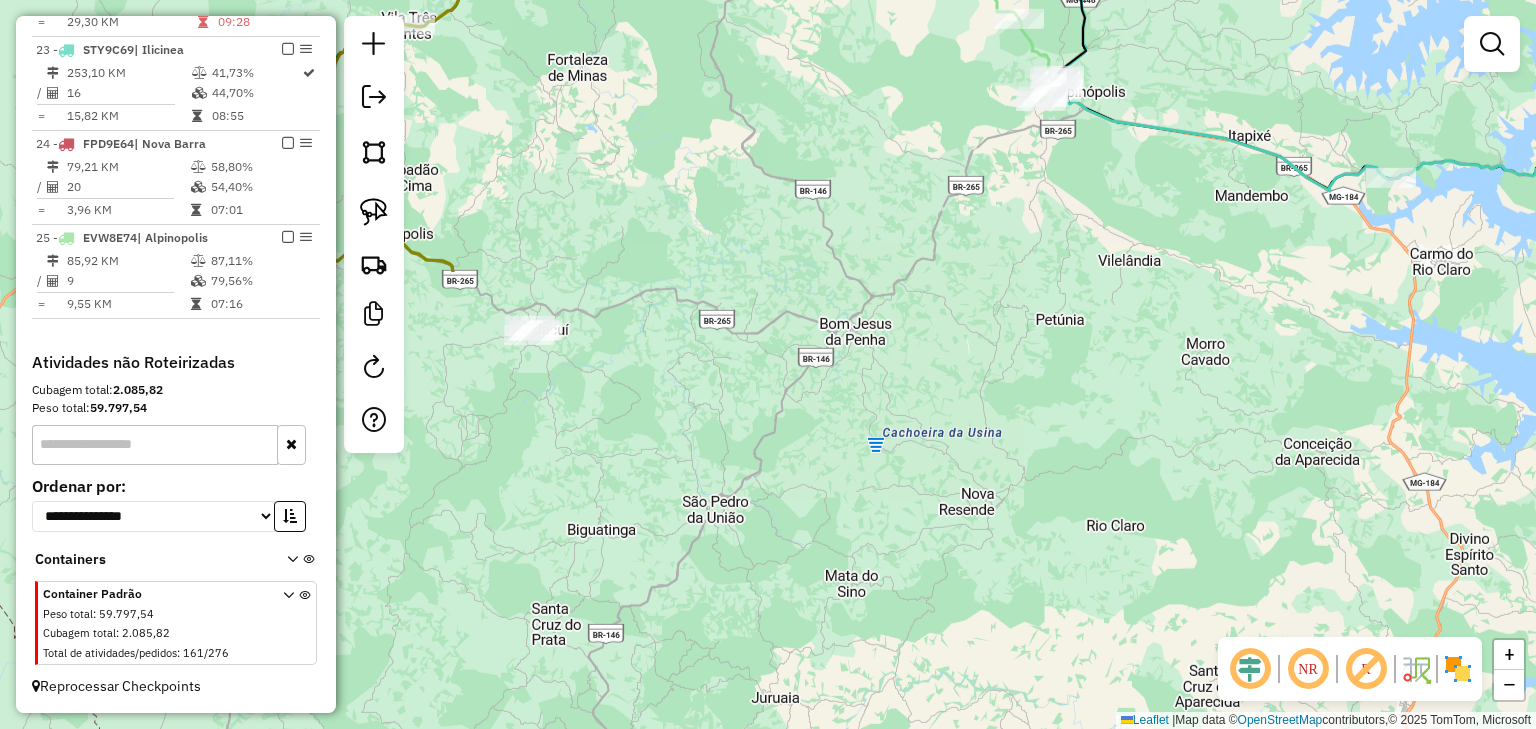 click on "Janela de atendimento Grade de atendimento Capacidade Transportadoras Veículos Cliente Pedidos  Rotas Selecione os dias de semana para filtrar as janelas de atendimento  Seg   Ter   Qua   Qui   Sex   Sáb   Dom  Informe o período da janela de atendimento: De: Até:  Filtrar exatamente a janela do cliente  Considerar janela de atendimento padrão  Selecione os dias de semana para filtrar as grades de atendimento  Seg   Ter   Qua   Qui   Sex   Sáb   Dom   Considerar clientes sem dia de atendimento cadastrado  Clientes fora do dia de atendimento selecionado Filtrar as atividades entre os valores definidos abaixo:  Peso mínimo:   Peso máximo:   Cubagem mínima:   Cubagem máxima:   De:   Até:  Filtrar as atividades entre o tempo de atendimento definido abaixo:  De:   Até:   Considerar capacidade total dos clientes não roteirizados Transportadora: Selecione um ou mais itens Tipo de veículo: Selecione um ou mais itens Veículo: Selecione um ou mais itens Motorista: Selecione um ou mais itens Nome: Rótulo:" 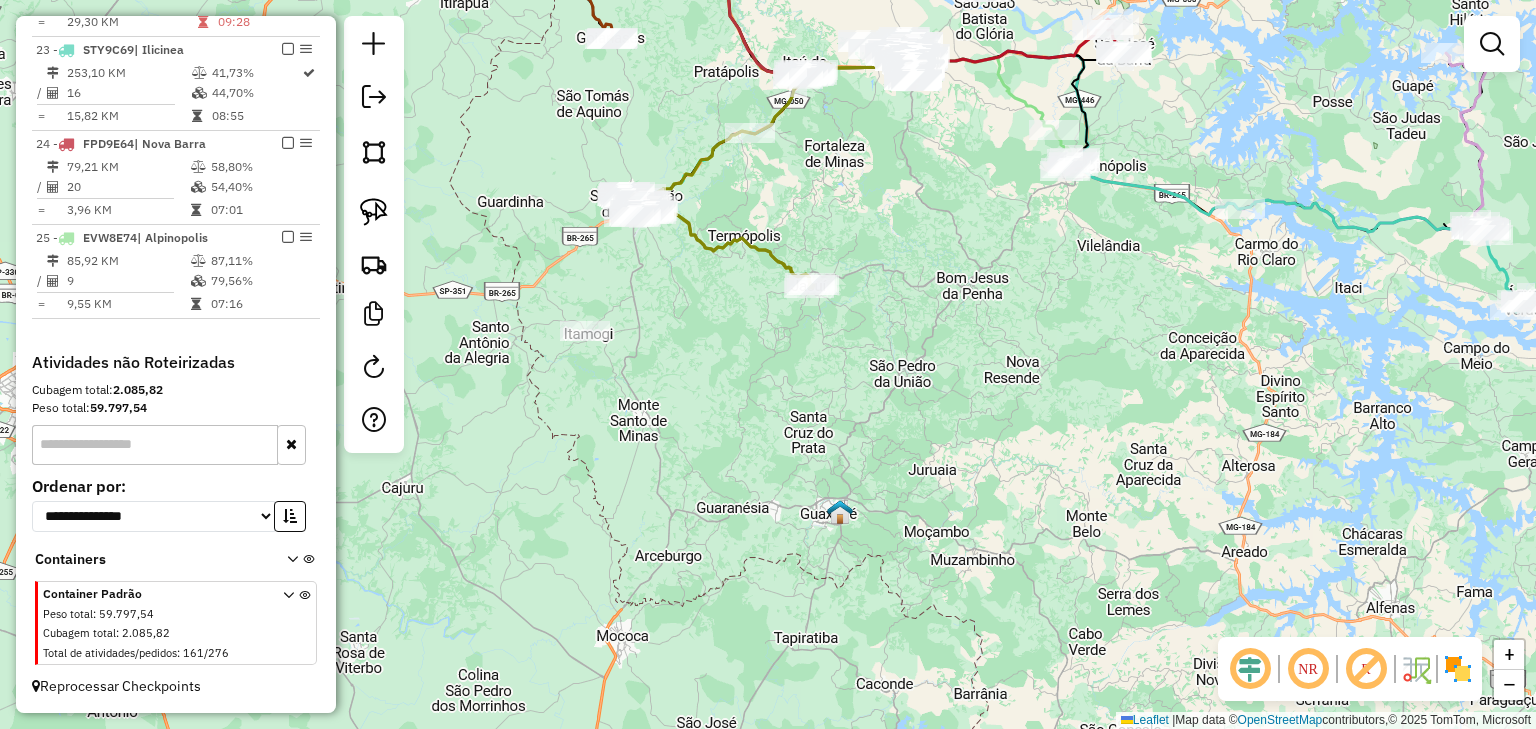 drag, startPoint x: 1000, startPoint y: 164, endPoint x: 958, endPoint y: 252, distance: 97.50897 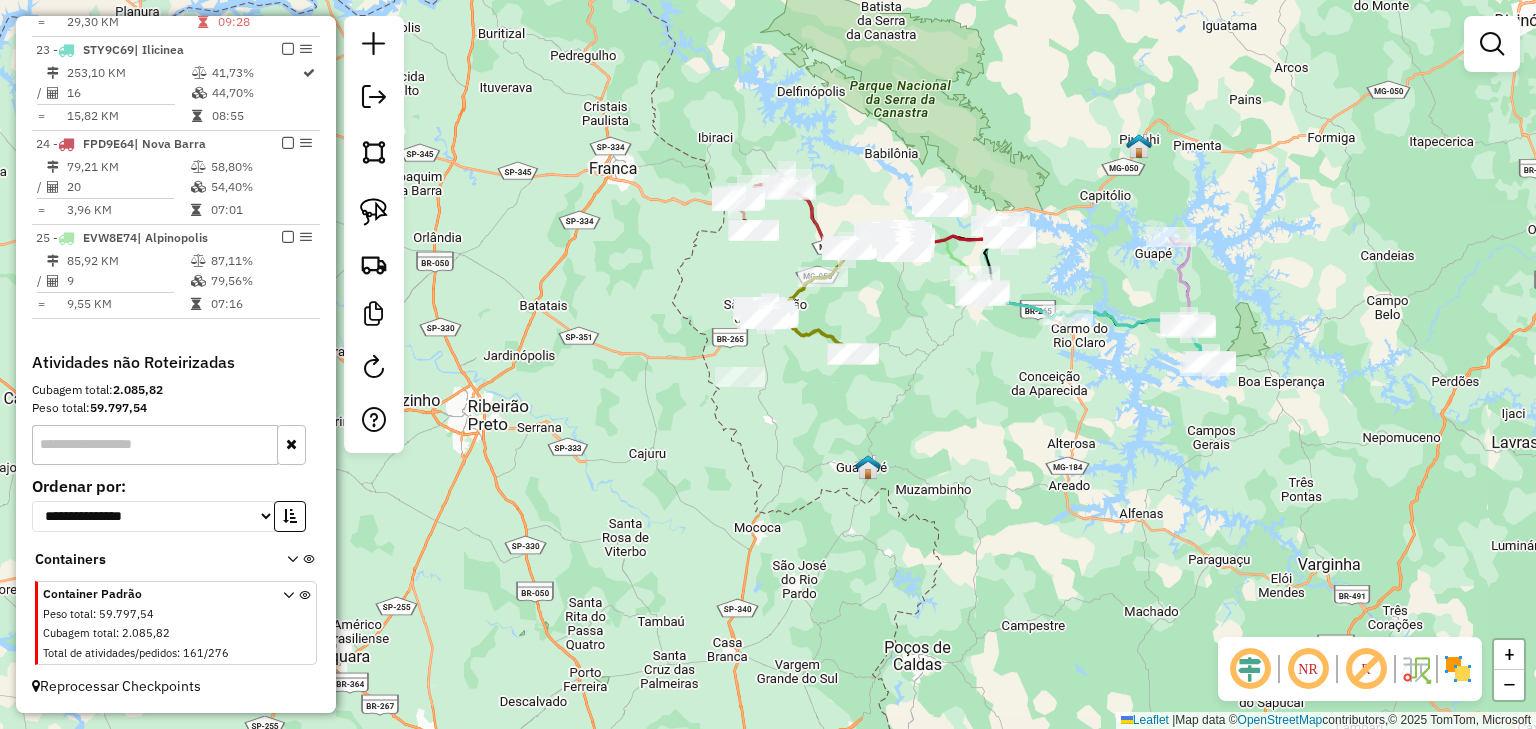drag, startPoint x: 932, startPoint y: 259, endPoint x: 914, endPoint y: 378, distance: 120.353645 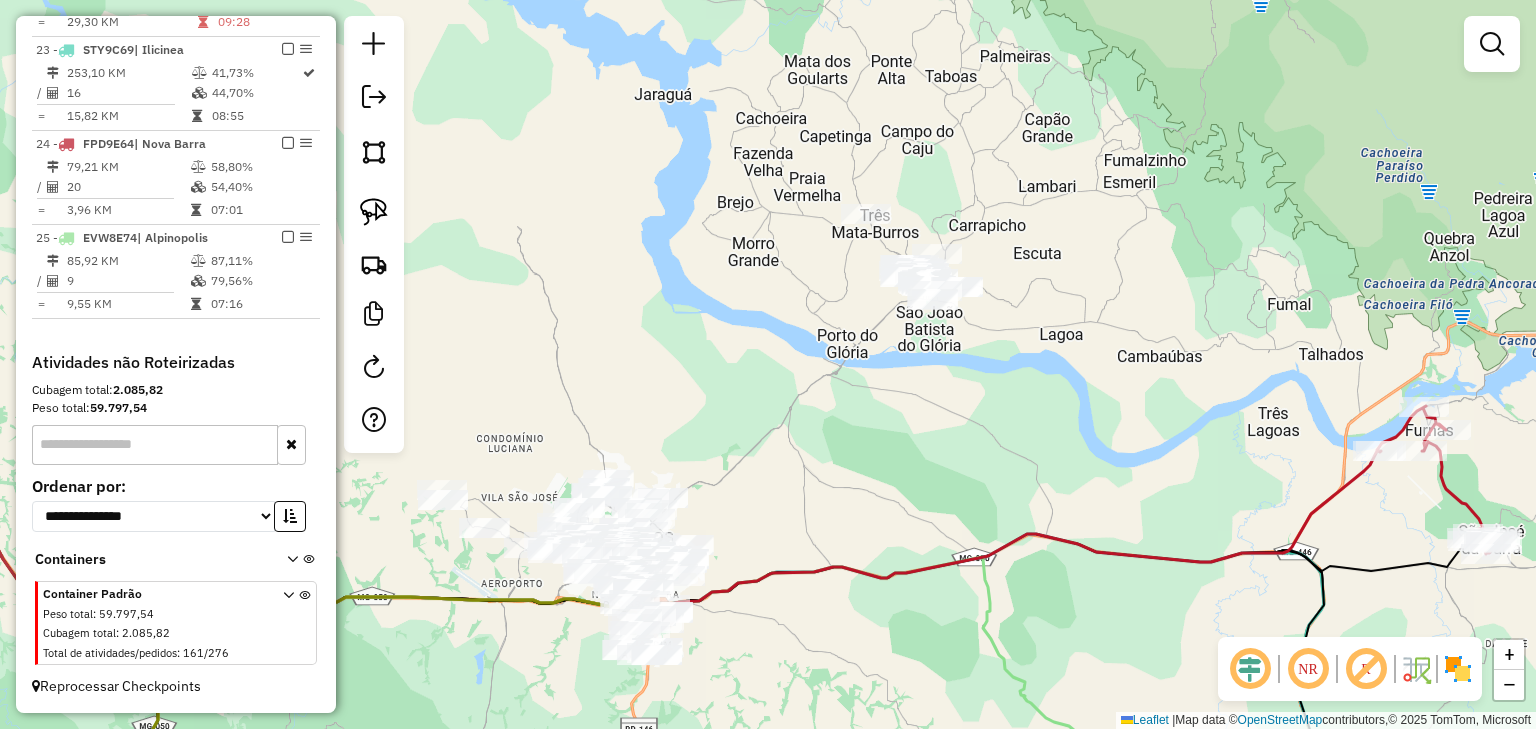 drag, startPoint x: 891, startPoint y: 295, endPoint x: 844, endPoint y: 264, distance: 56.302753 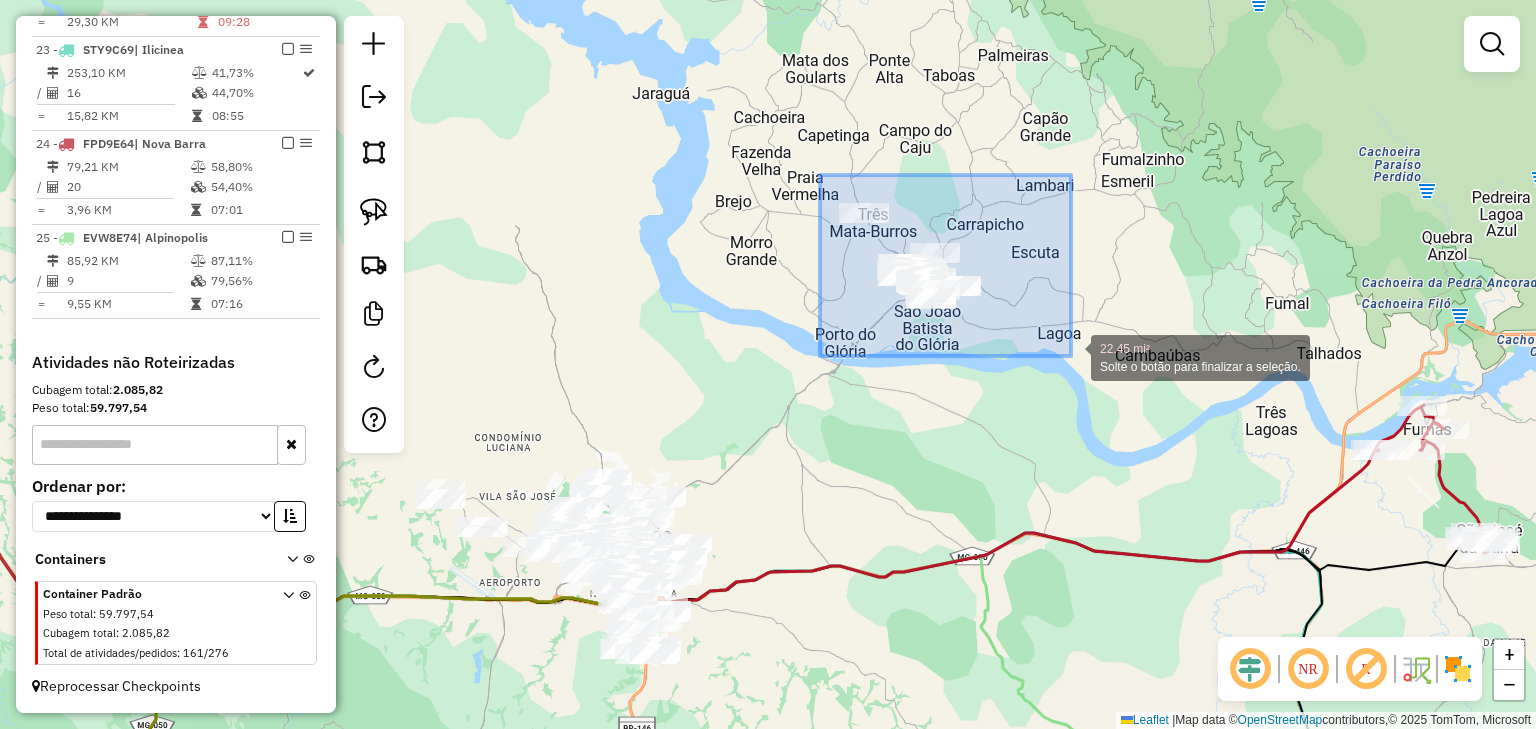 drag, startPoint x: 820, startPoint y: 175, endPoint x: 1073, endPoint y: 361, distance: 314.01434 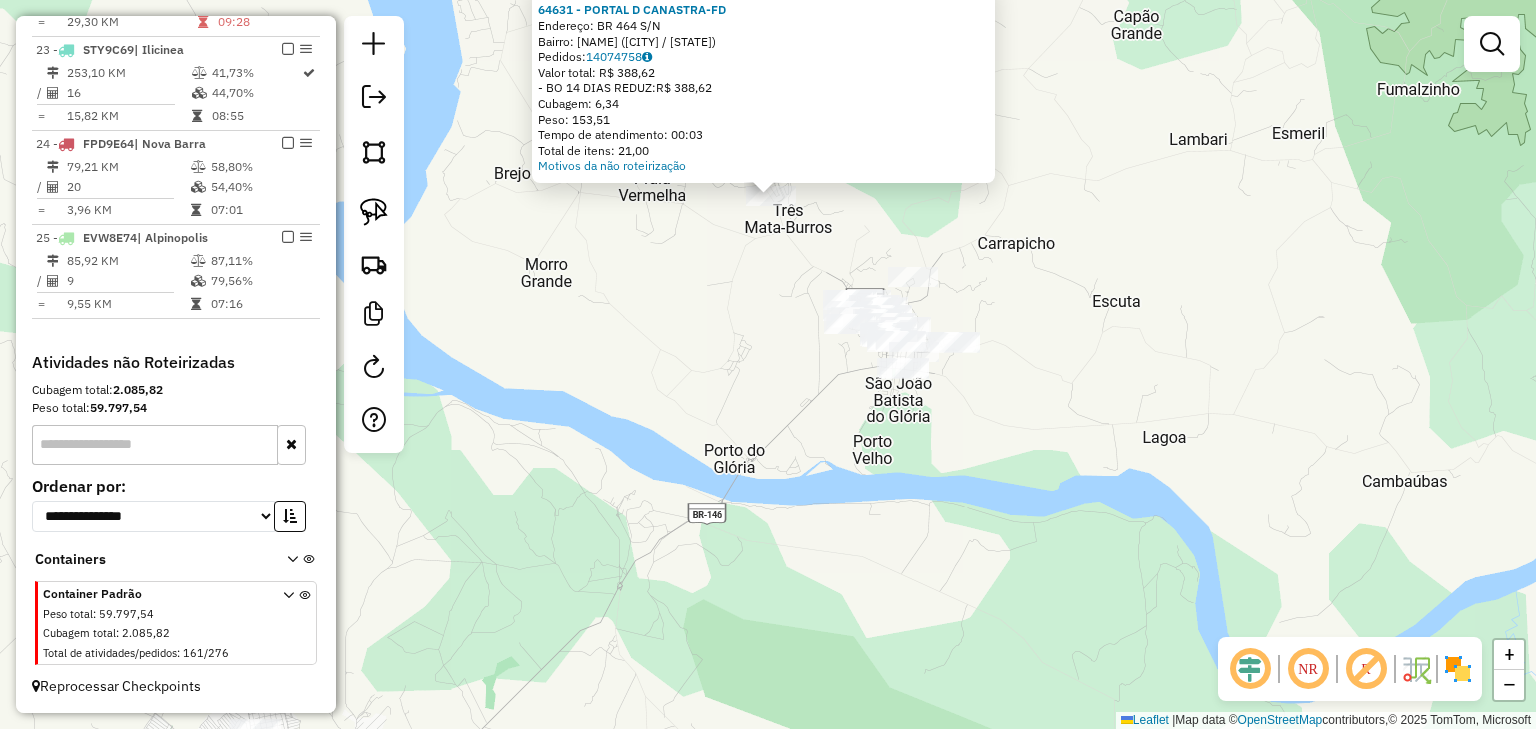 drag, startPoint x: 761, startPoint y: 348, endPoint x: 762, endPoint y: 221, distance: 127.00394 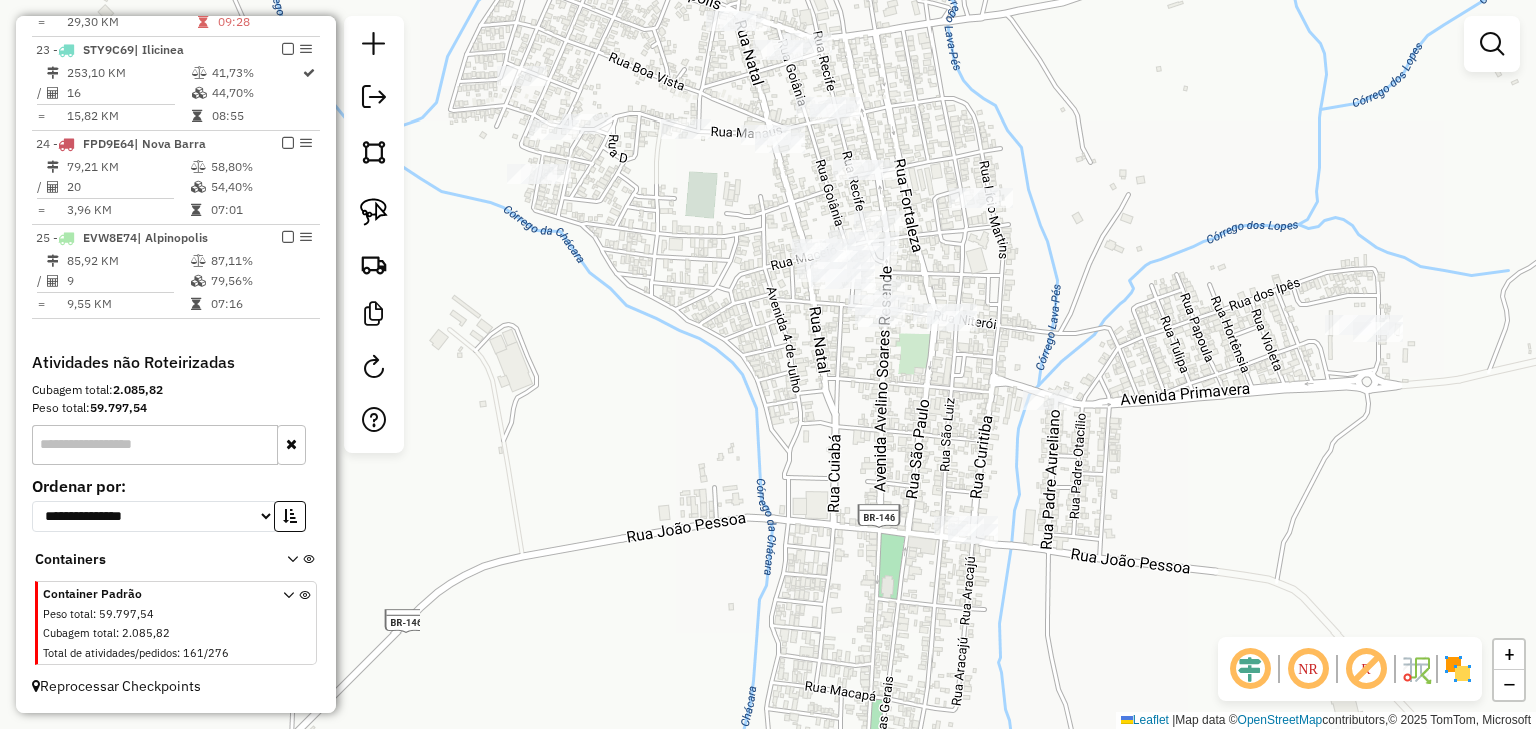 drag, startPoint x: 760, startPoint y: 248, endPoint x: 730, endPoint y: 228, distance: 36.05551 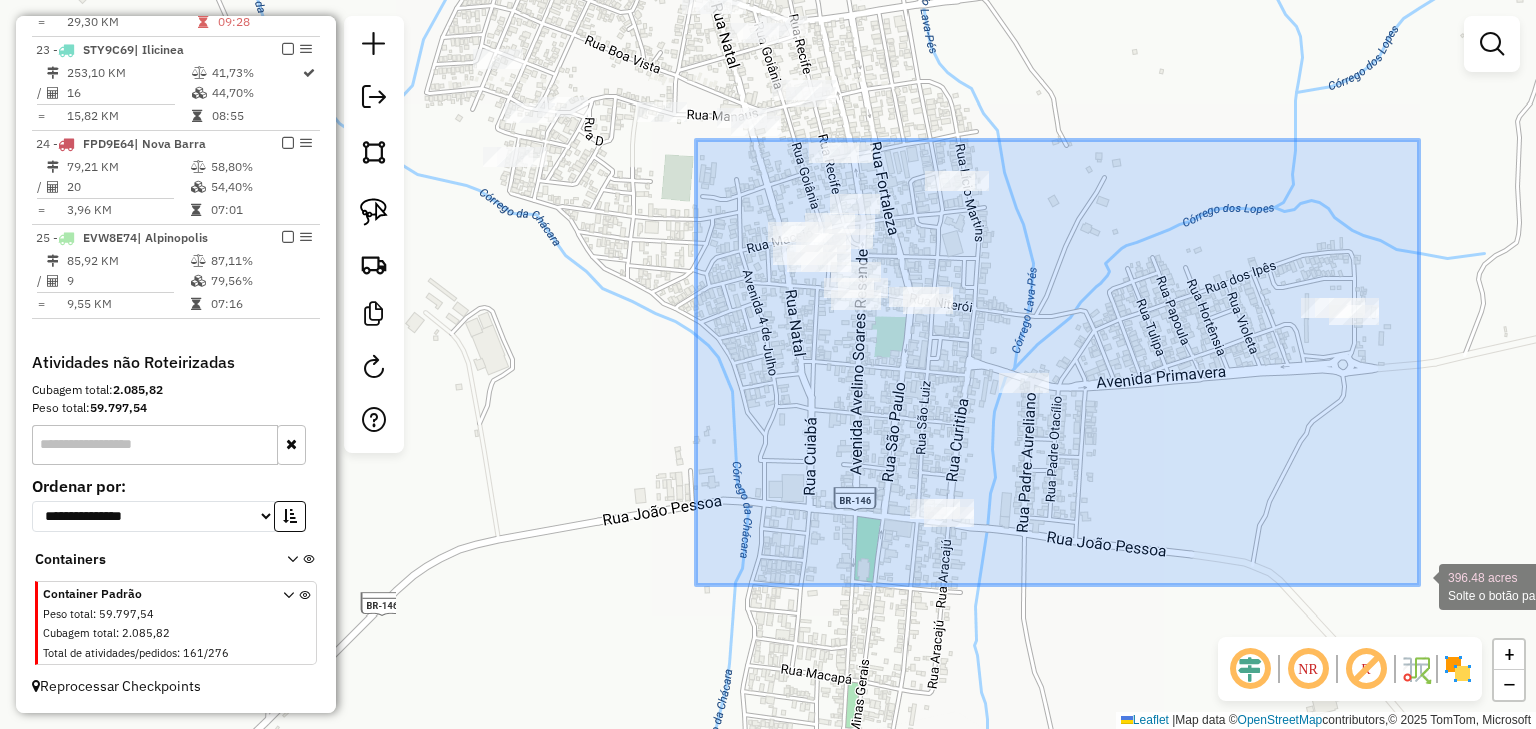 drag, startPoint x: 696, startPoint y: 140, endPoint x: 1419, endPoint y: 585, distance: 848.9723 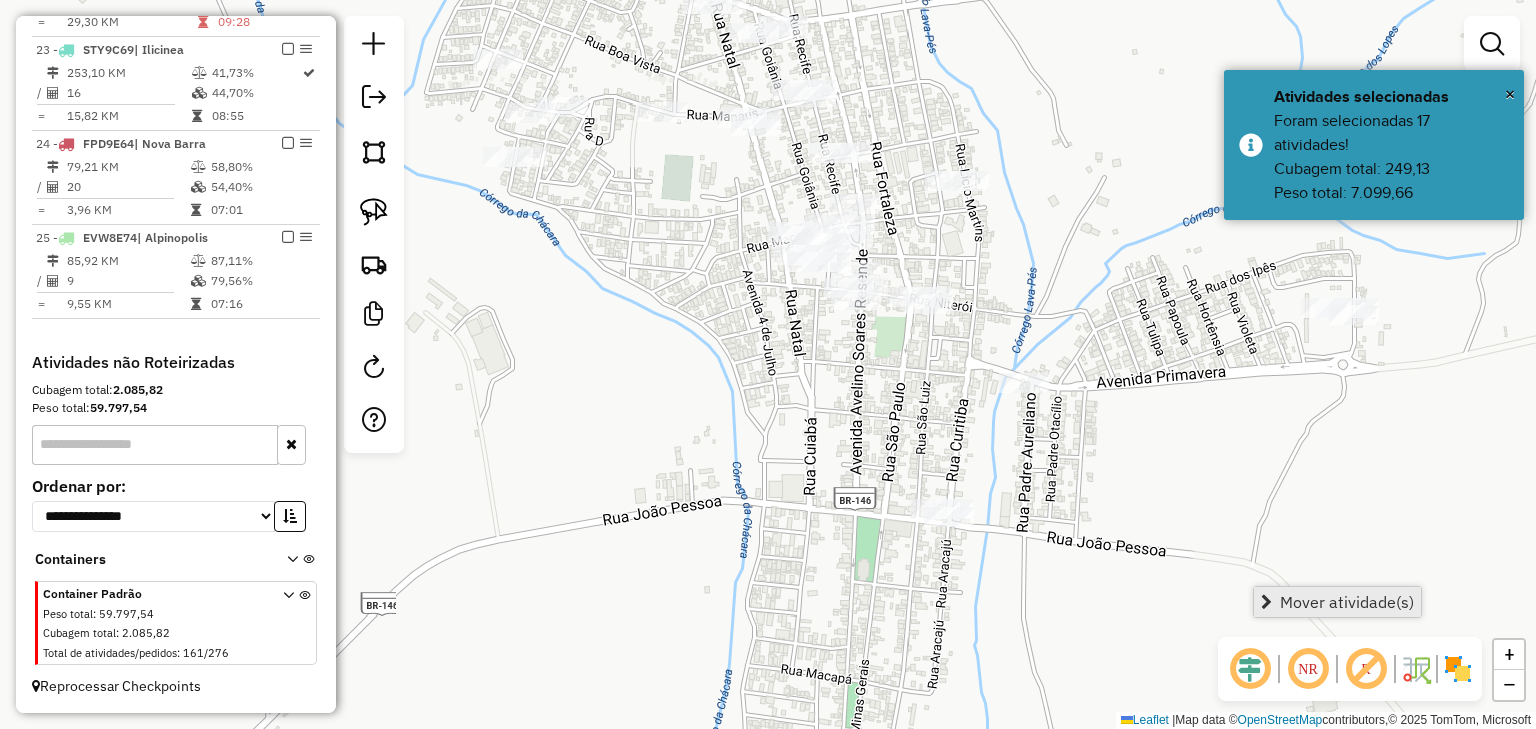 drag, startPoint x: 1387, startPoint y: 608, endPoint x: 1344, endPoint y: 603, distance: 43.289722 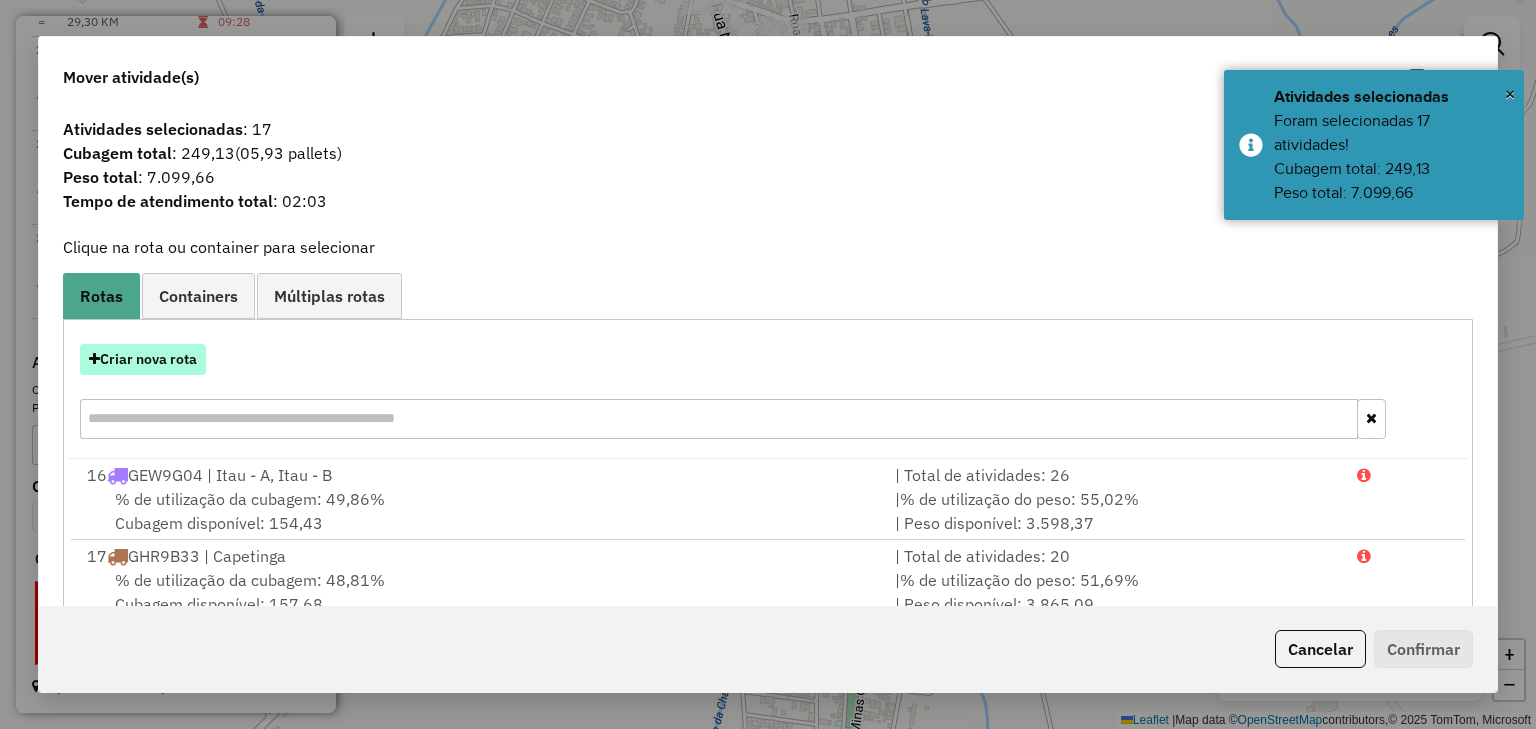 click on "Criar nova rota" at bounding box center [143, 359] 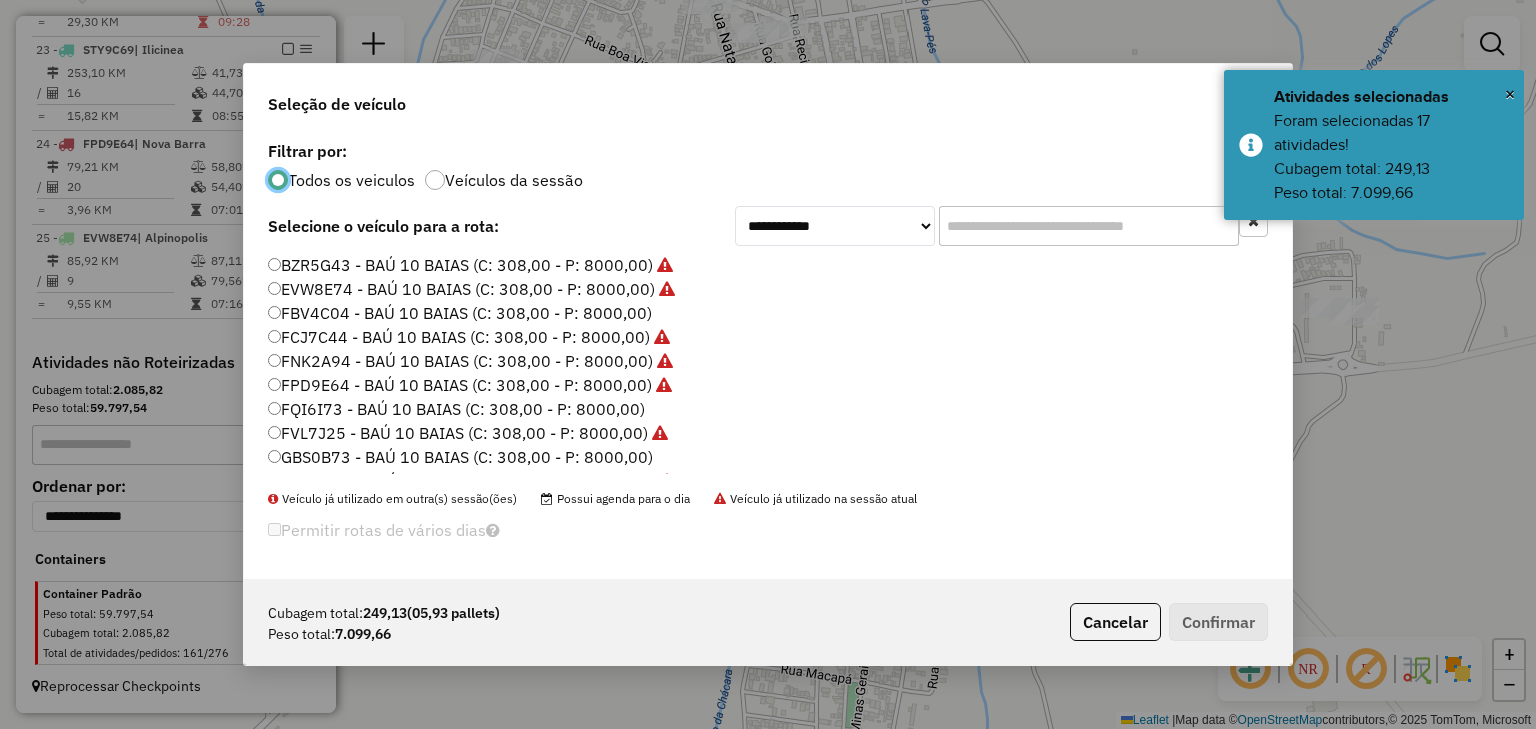 scroll, scrollTop: 10, scrollLeft: 6, axis: both 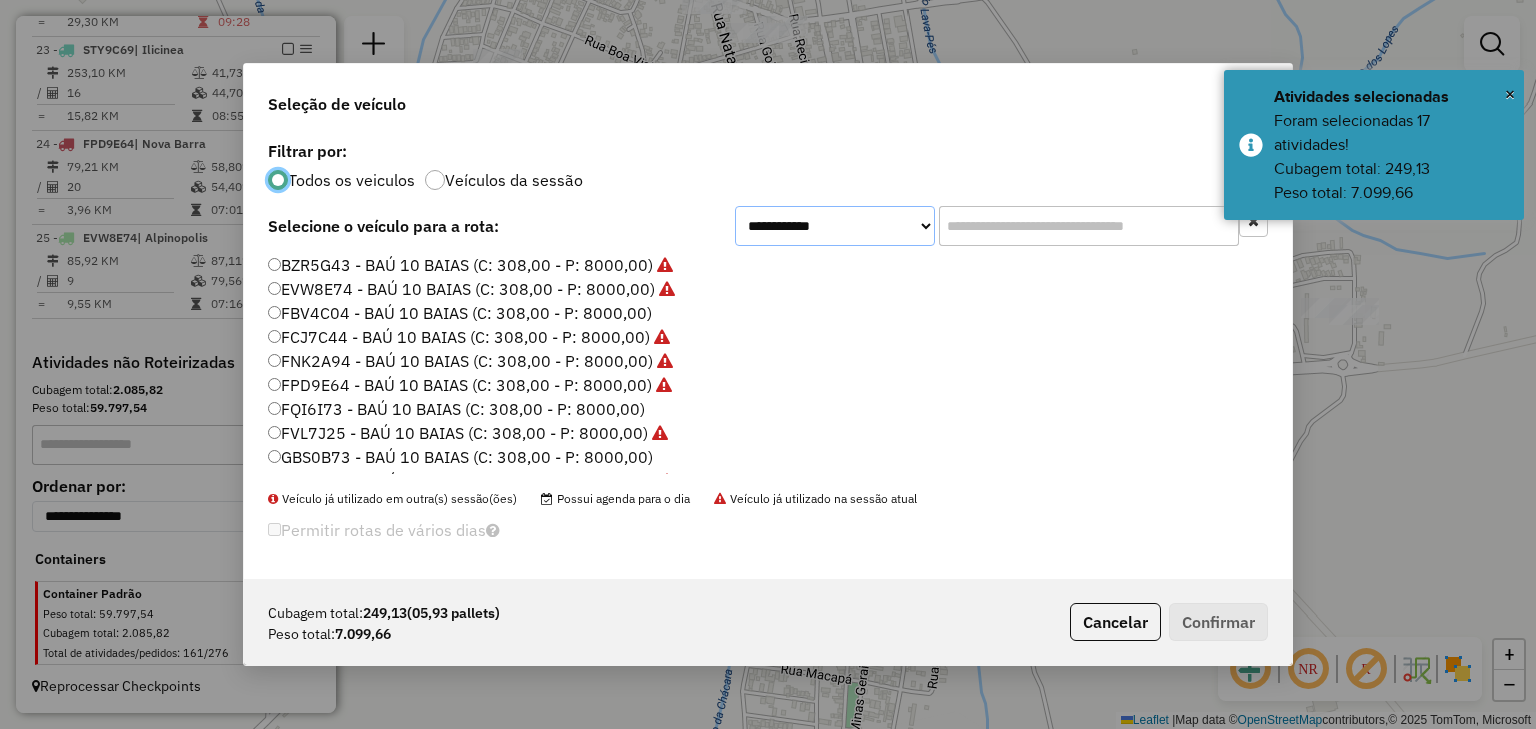 click on "**********" 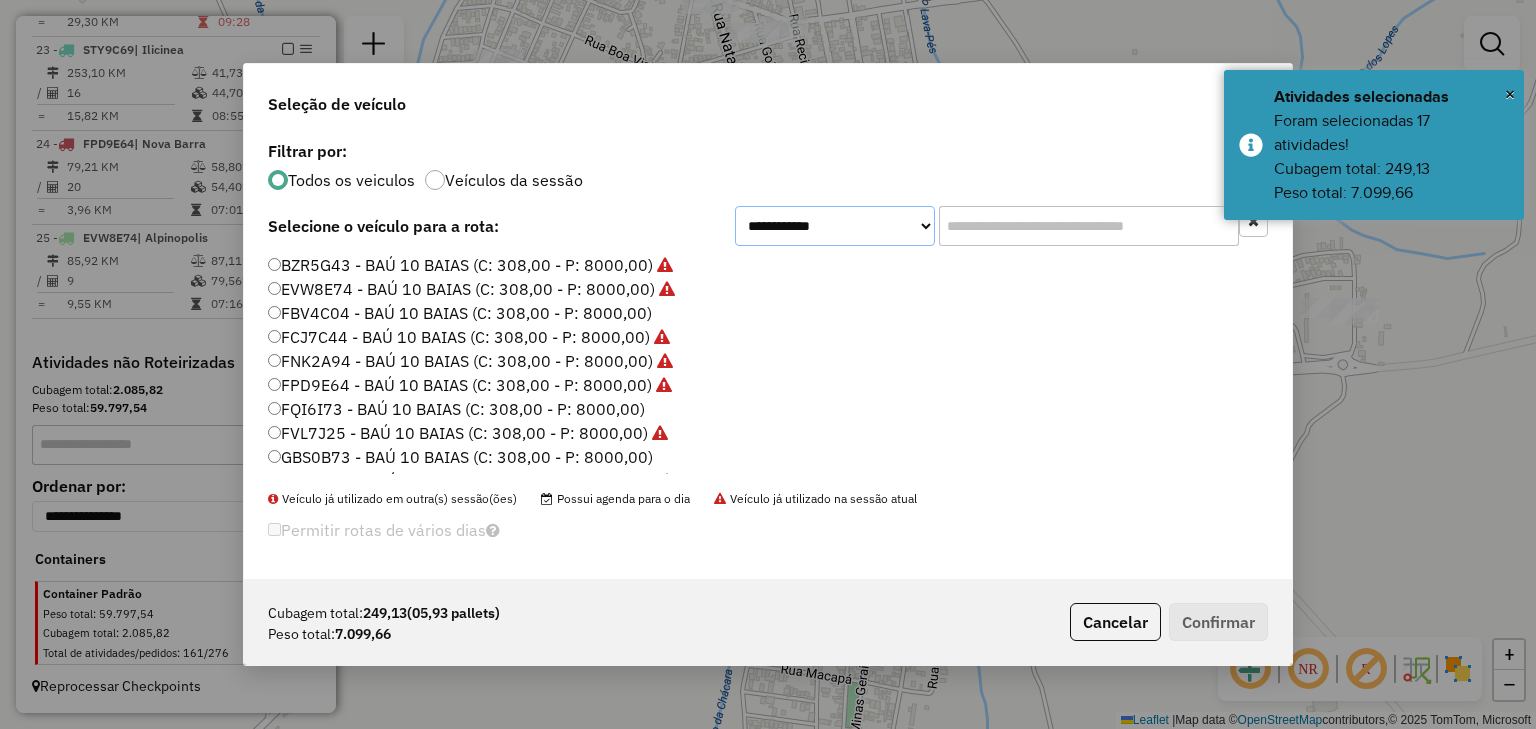 select on "********" 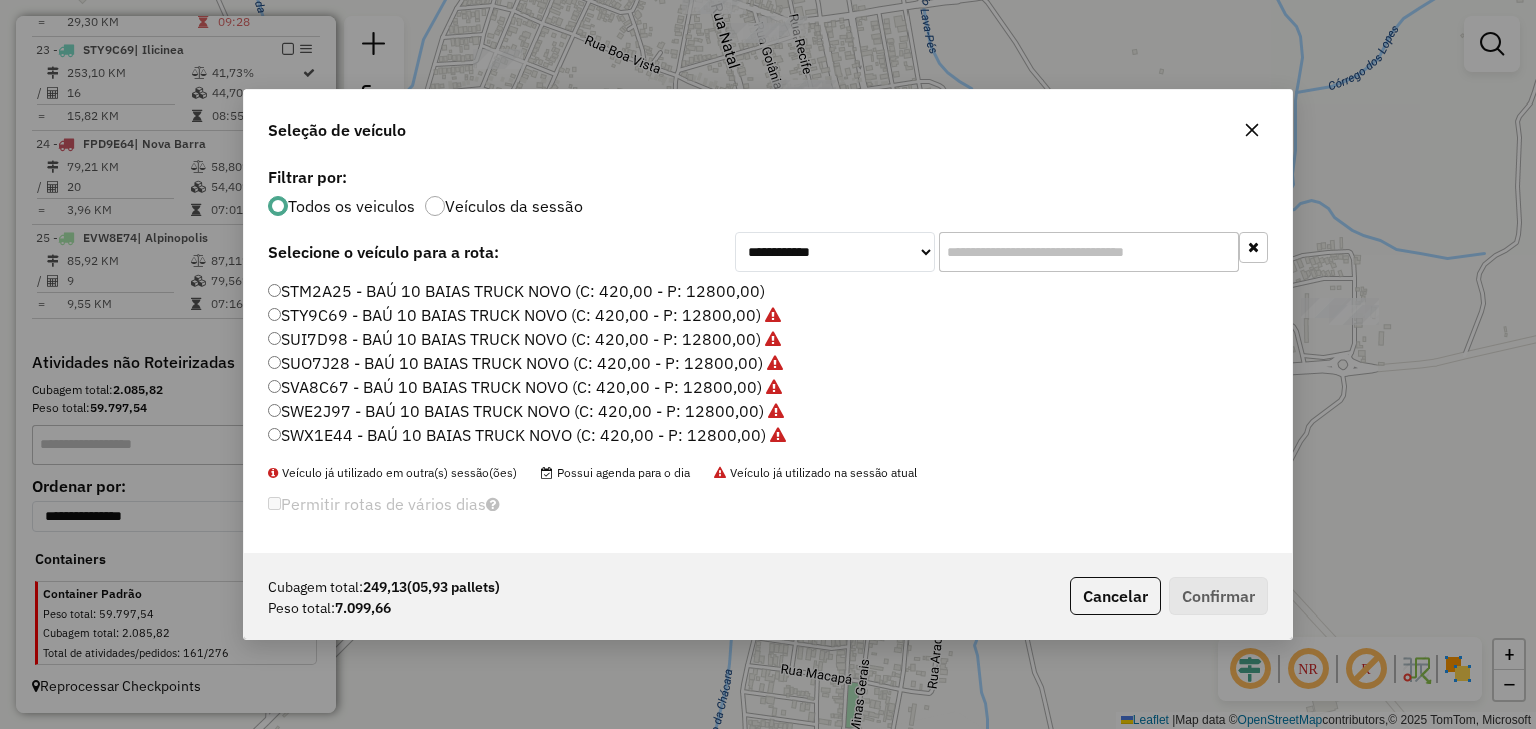click on "STM2A25 - BAÚ 10 BAIAS TRUCK NOVO (C: 420,00 - P: 12800,00)" 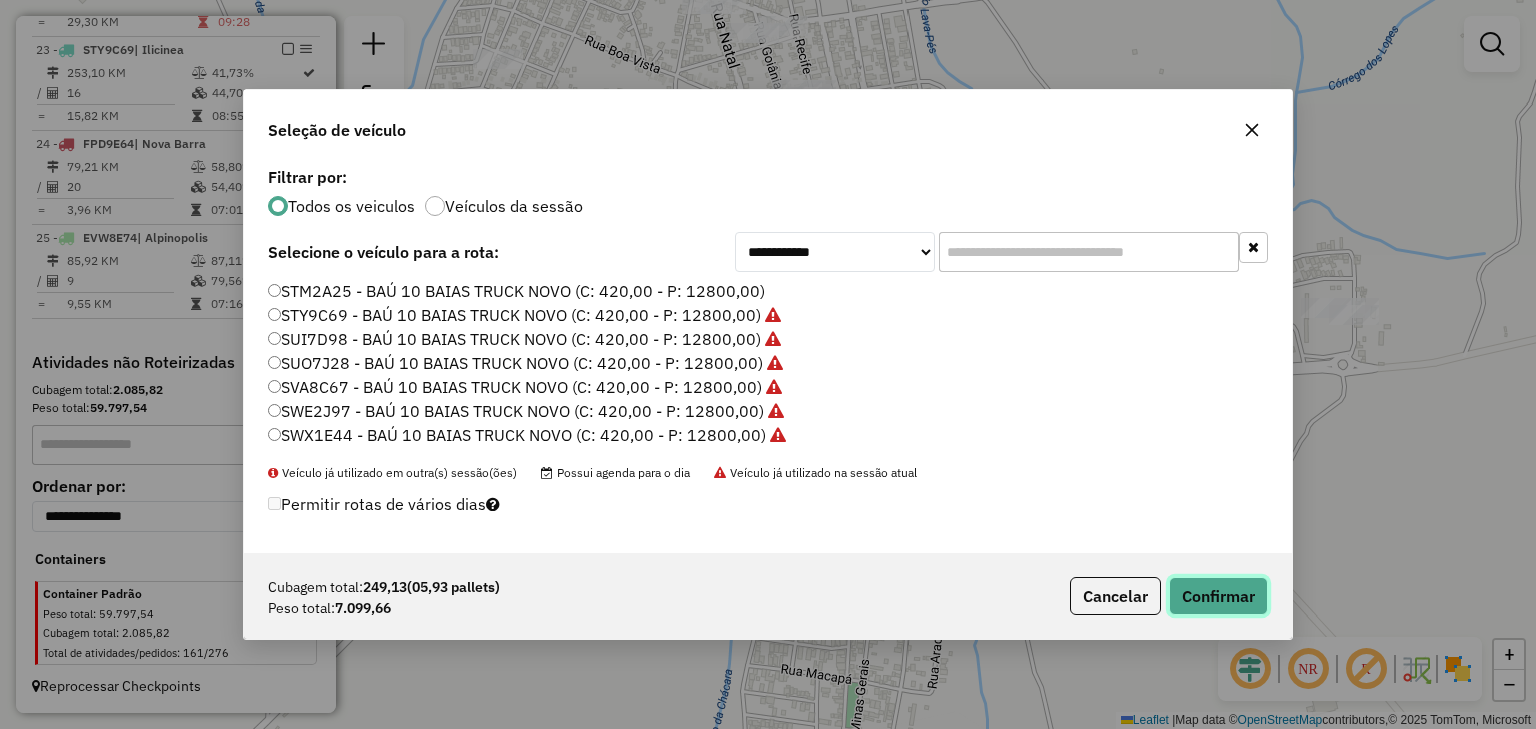 click on "Confirmar" 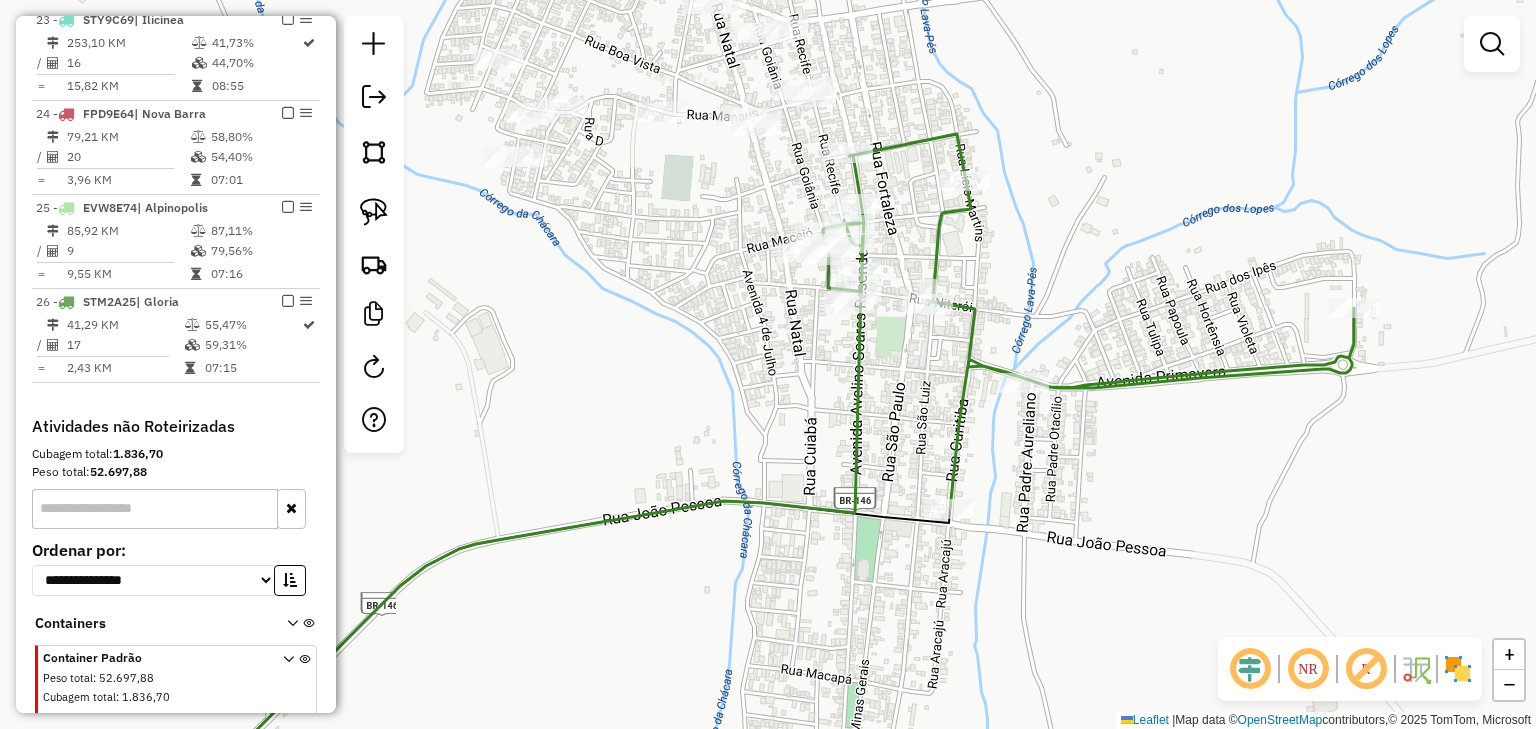 click on "Atividade não roteirizada 64631 - PORTAL D CANASTRA-FD  Endereço:  BR 464 S/N   Bairro: [CITY] ([CITY] / [STATE])   Pedidos:  14074758   Valor total: R$ 388,62   - BO 14 DIAS REDUZ:  R$ 388,62   Cubagem: 6,34   Peso: 153,51   Tempo de atendimento: 00:03   Total de itens: 21,00  Motivos da não roteirização × Janela de atendimento Grade de atendimento Capacidade Transportadoras Veículos Cliente Pedidos  Rotas Selecione os dias de semana para filtrar as janelas de atendimento  Seg   Ter   Qua   Qui   Sex   Sáb   Dom  Informe o período da janela de atendimento: De: Até:  Filtrar exatamente a janela do cliente  Considerar janela de atendimento padrão  Selecione os dias de semana para filtrar as grades de atendimento  Seg   Ter   Qua   Qui   Sex   Sáb   Dom   Considerar clientes sem dia de atendimento cadastrado  Clientes fora do dia de atendimento selecionado Filtrar as atividades entre os valores definidos abaixo:  Peso mínimo:   Peso máximo:   Cubagem mínima:   De:   De:" 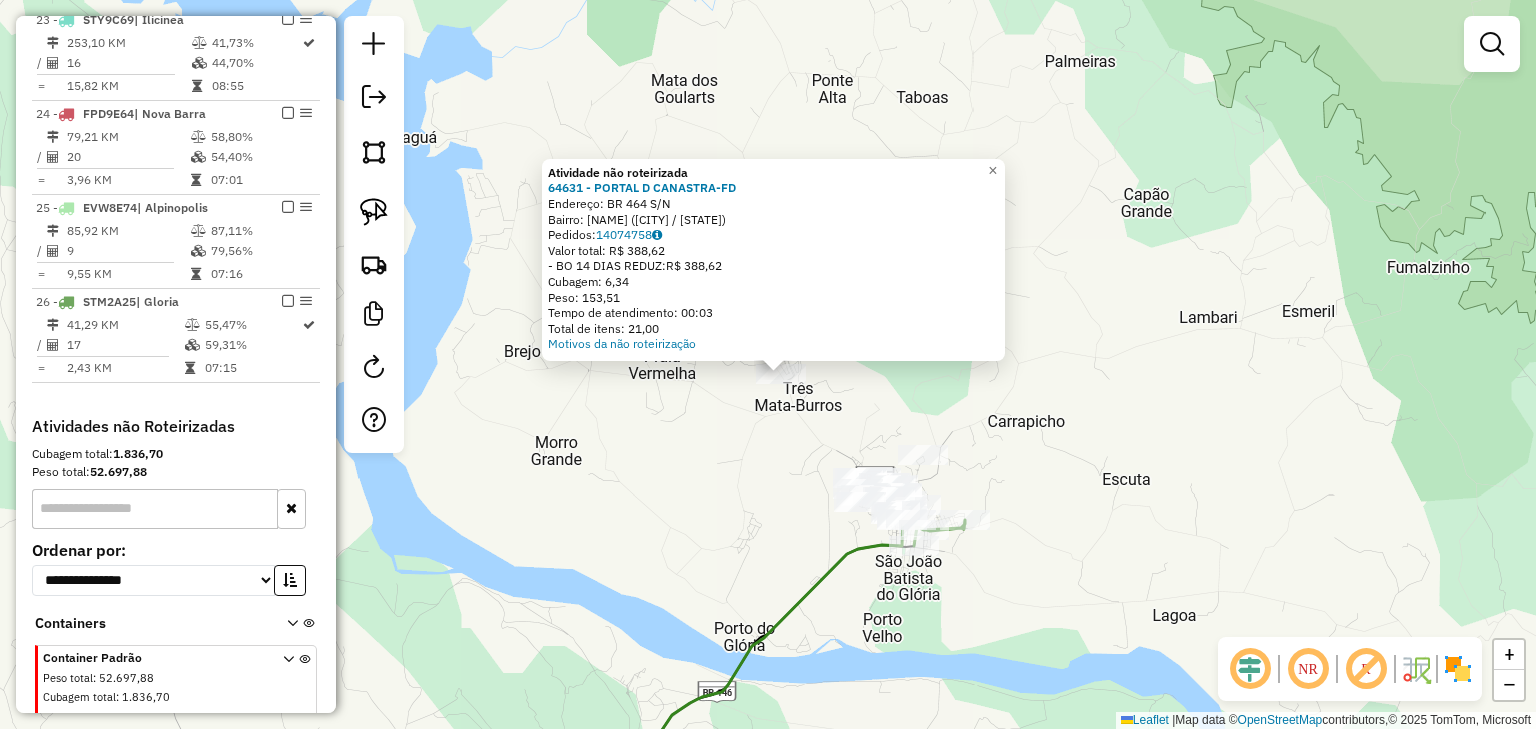 click on "Atividade não roteirizada 64631 - PORTAL D CANASTRA-FD  Endereço:  BR 464 S/N   Bairro: [CITY] ([CITY] / [STATE])   Pedidos:  14074758   Valor total: R$ 388,62   - BO 14 DIAS REDUZ:  R$ 388,62   Cubagem: 6,34   Peso: 153,51   Tempo de atendimento: 00:03   Total de itens: 21,00  Motivos da não roteirização × Janela de atendimento Grade de atendimento Capacidade Transportadoras Veículos Cliente Pedidos  Rotas Selecione os dias de semana para filtrar as janelas de atendimento  Seg   Ter   Qua   Qui   Sex   Sáb   Dom  Informe o período da janela de atendimento: De: Até:  Filtrar exatamente a janela do cliente  Considerar janela de atendimento padrão  Selecione os dias de semana para filtrar as grades de atendimento  Seg   Ter   Qua   Qui   Sex   Sáb   Dom   Considerar clientes sem dia de atendimento cadastrado  Clientes fora do dia de atendimento selecionado Filtrar as atividades entre os valores definidos abaixo:  Peso mínimo:   Peso máximo:   Cubagem mínima:   De:   De:" 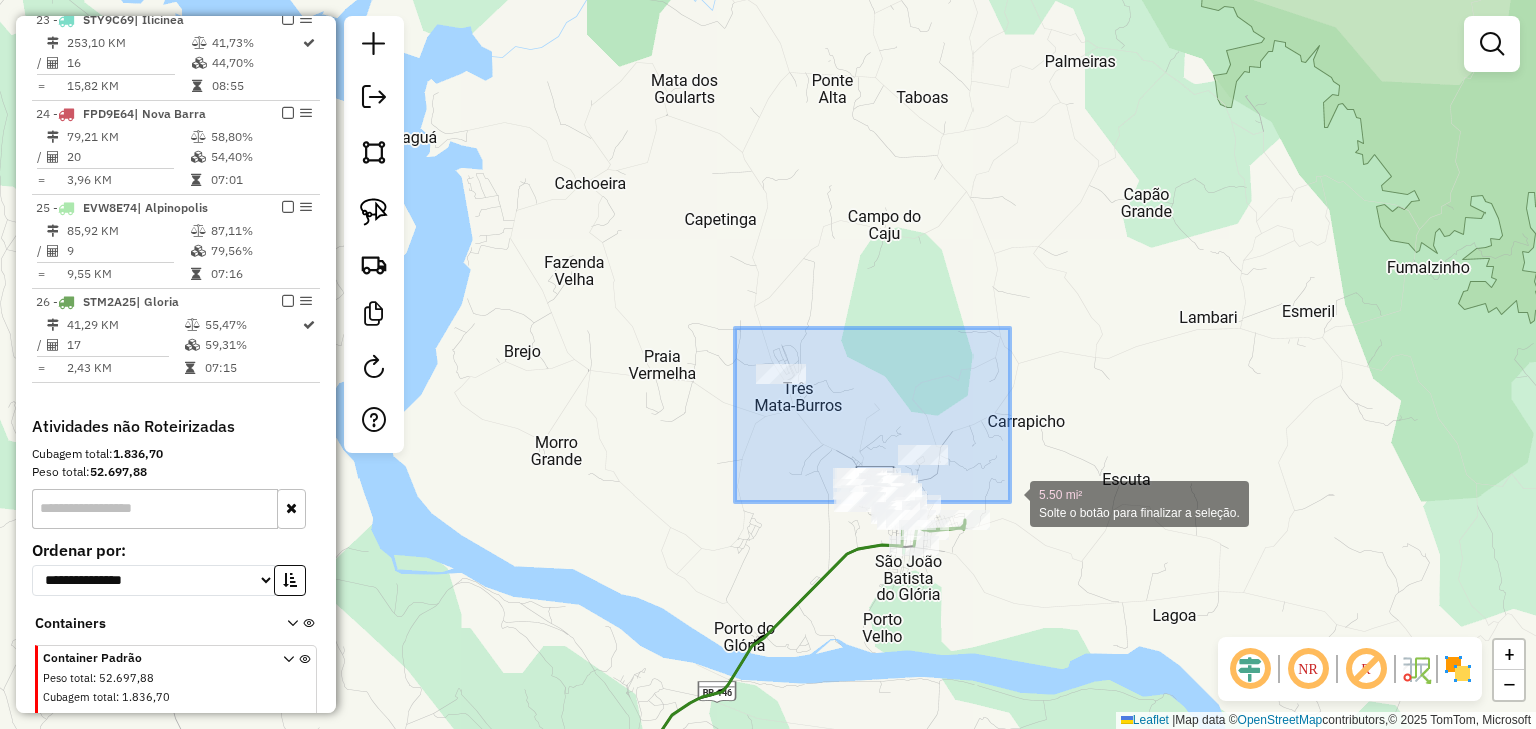 drag, startPoint x: 796, startPoint y: 349, endPoint x: 1060, endPoint y: 572, distance: 345.57922 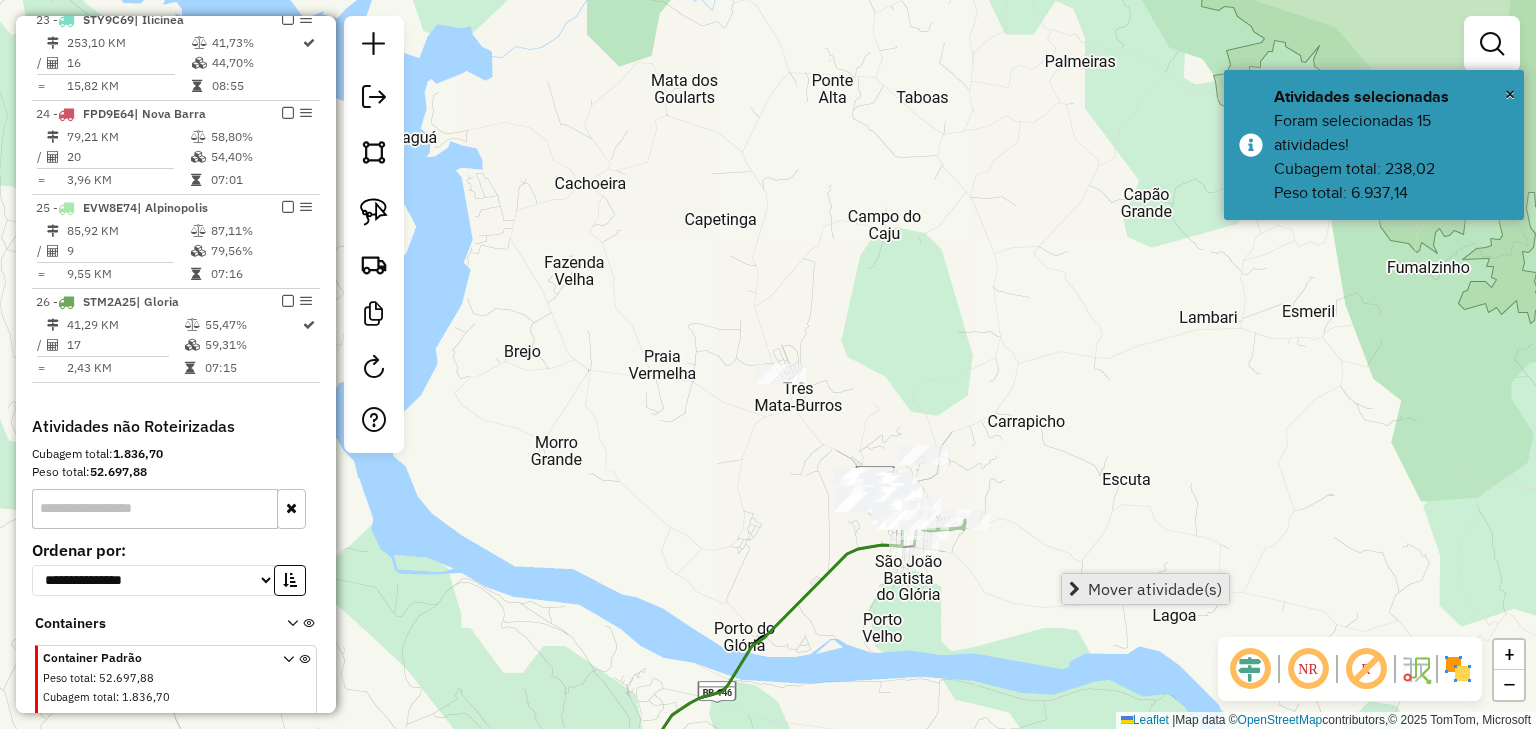 click on "Mover atividade(s)" at bounding box center (1145, 589) 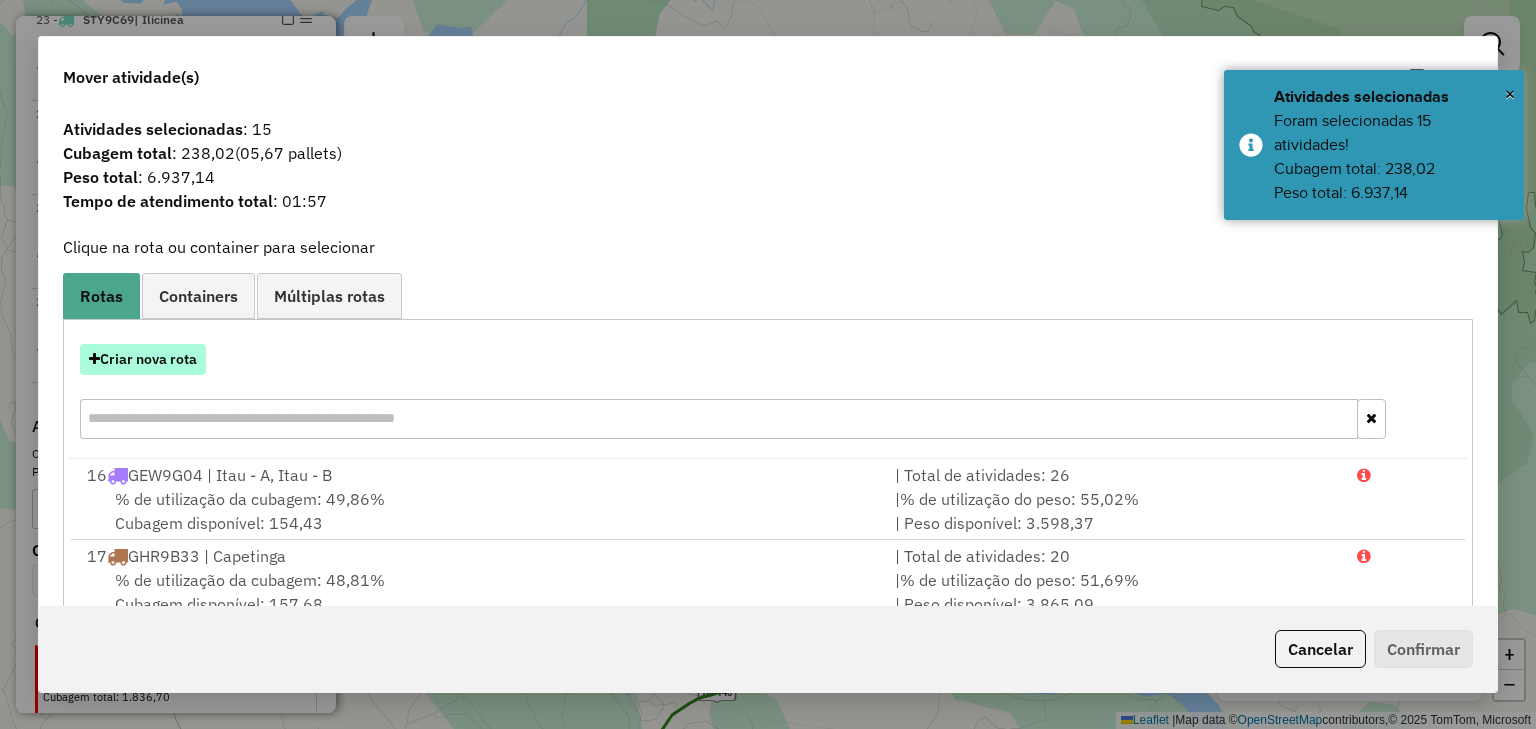 click on "Criar nova rota" at bounding box center (143, 359) 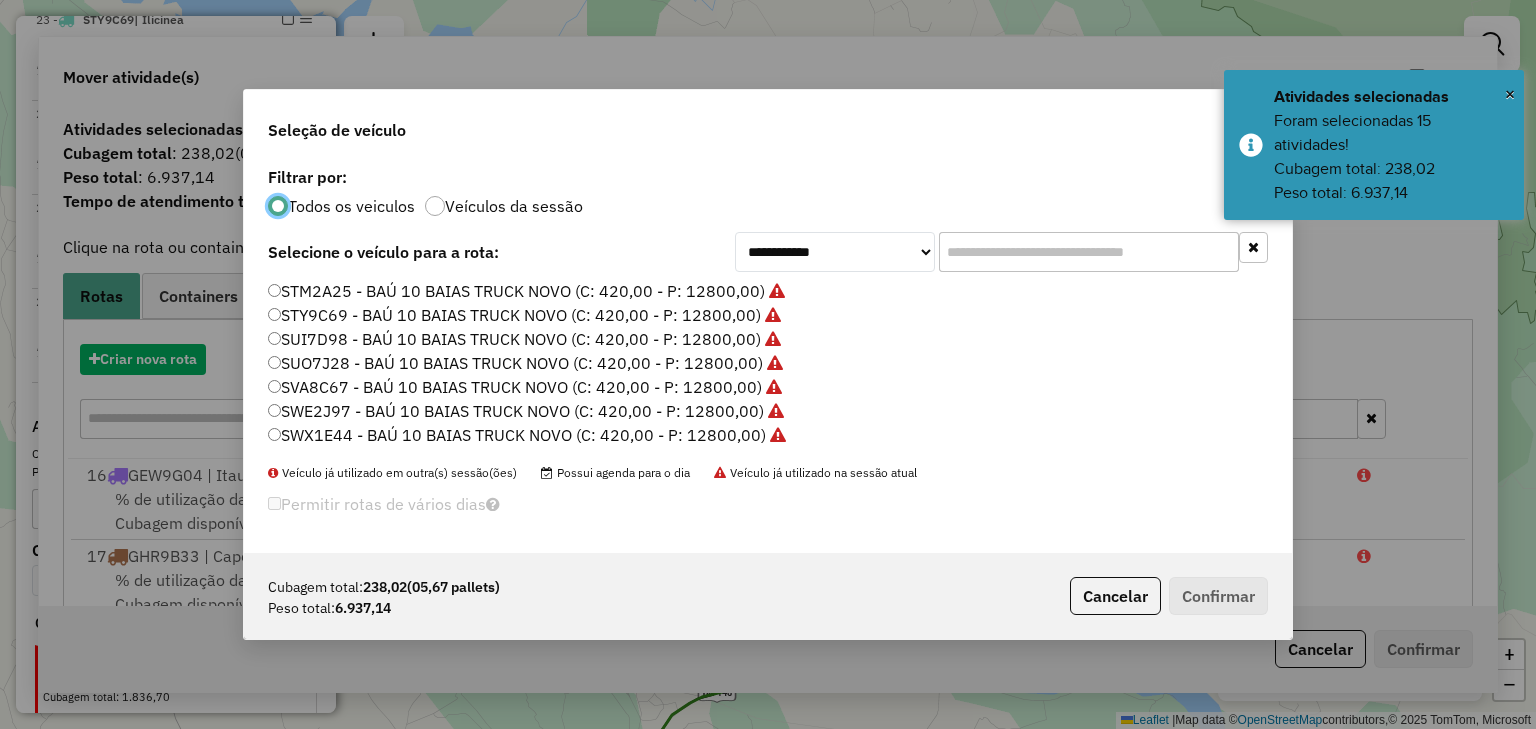 scroll, scrollTop: 10, scrollLeft: 6, axis: both 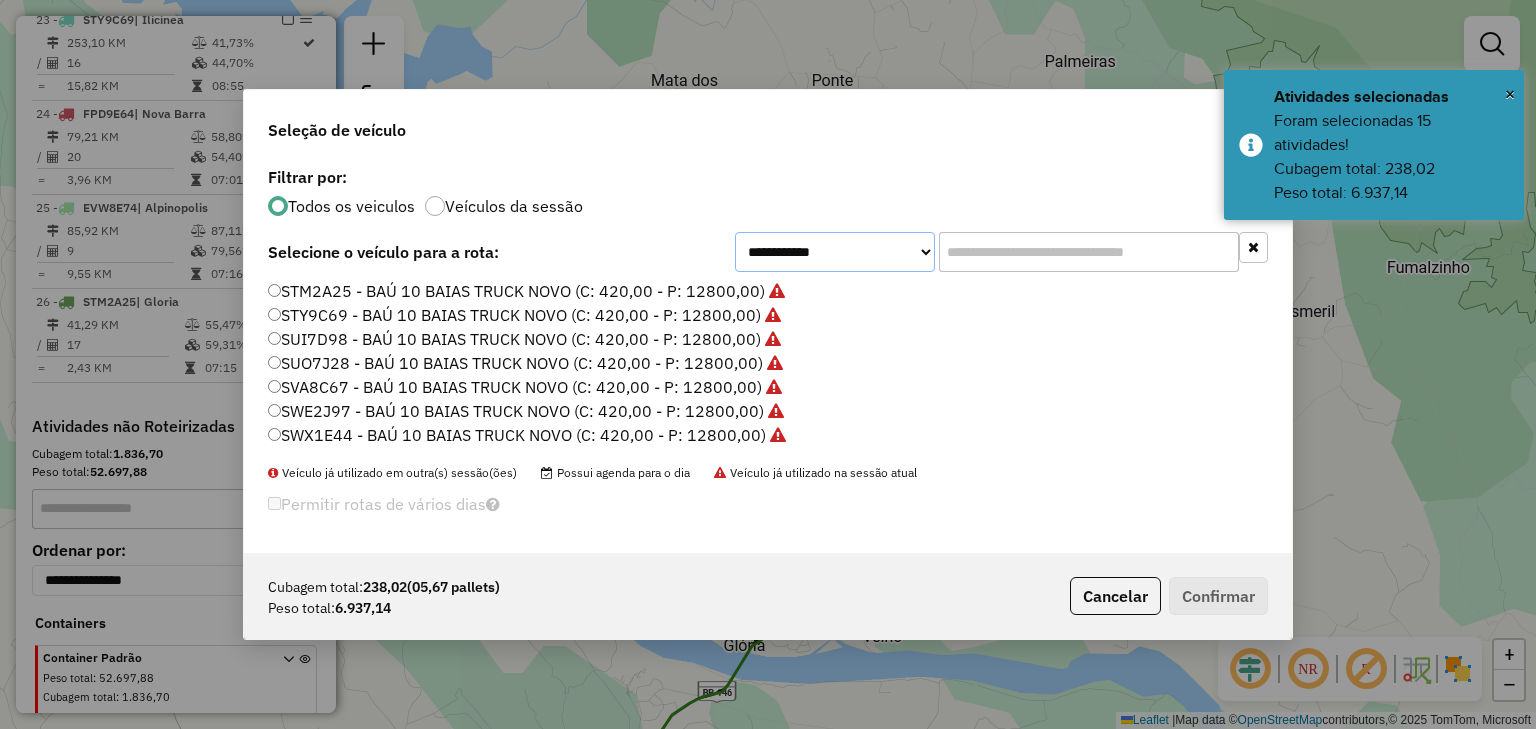 click on "**********" 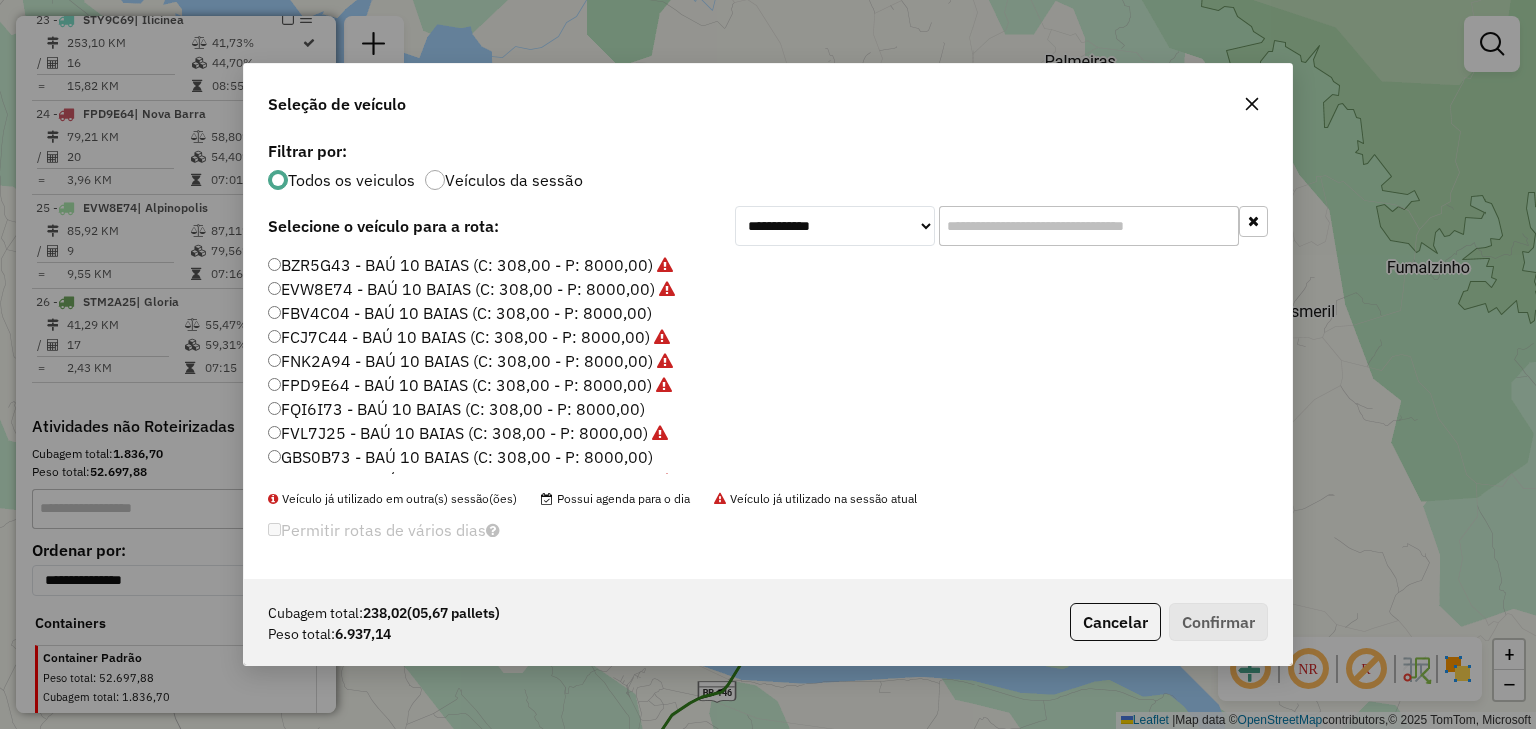 click on "FBV4C04 - BAÚ 10 BAIAS (C: 308,00 - P: 8000,00)" 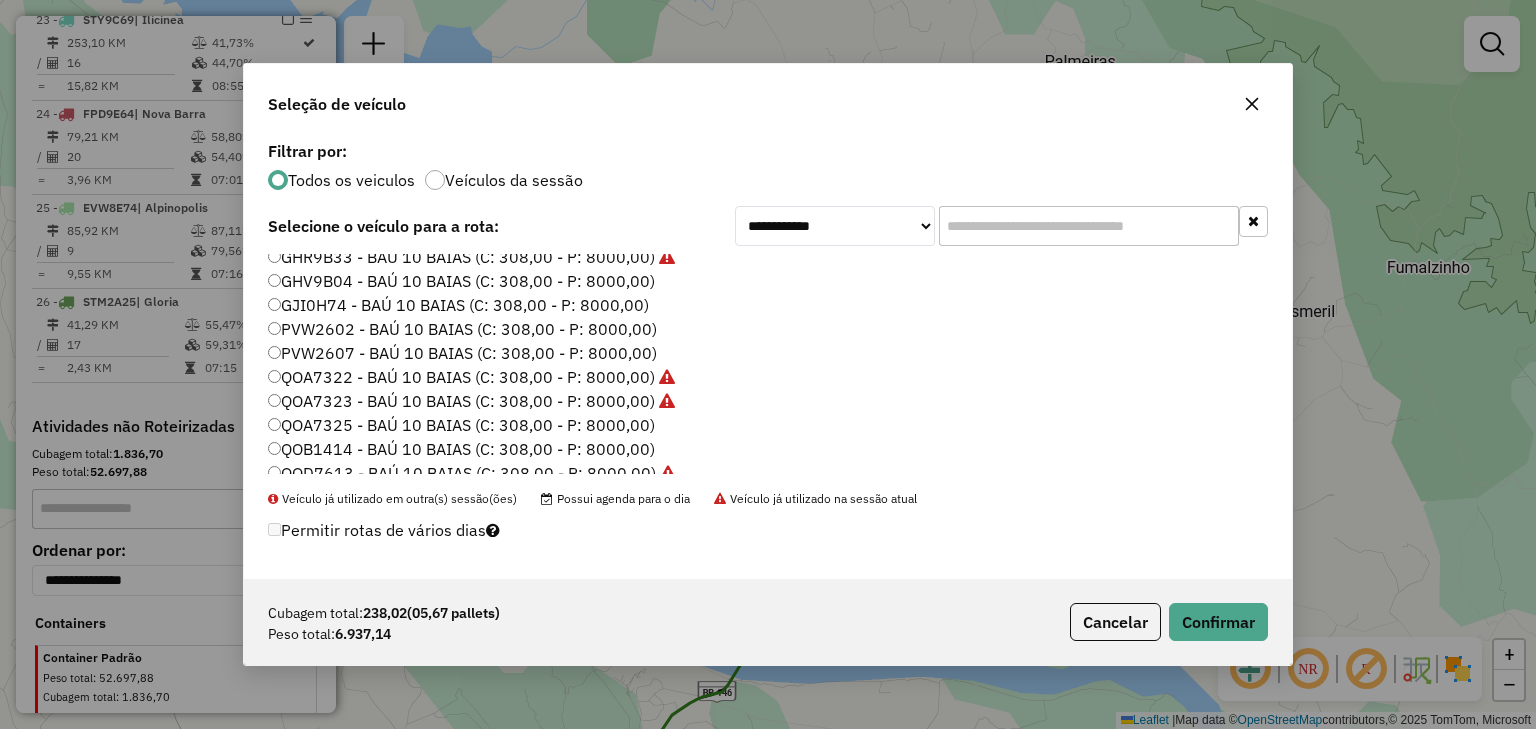 scroll, scrollTop: 356, scrollLeft: 0, axis: vertical 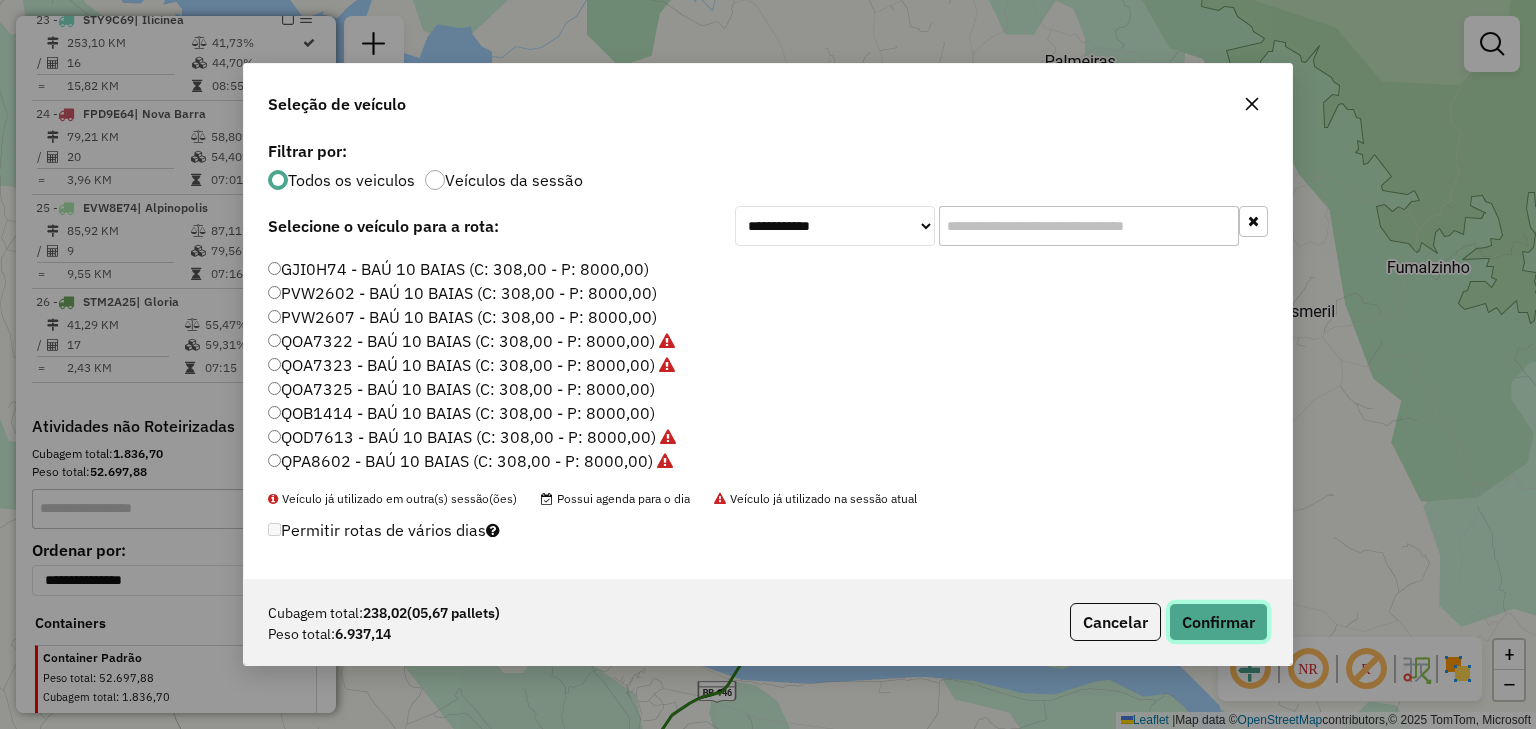 click on "Confirmar" 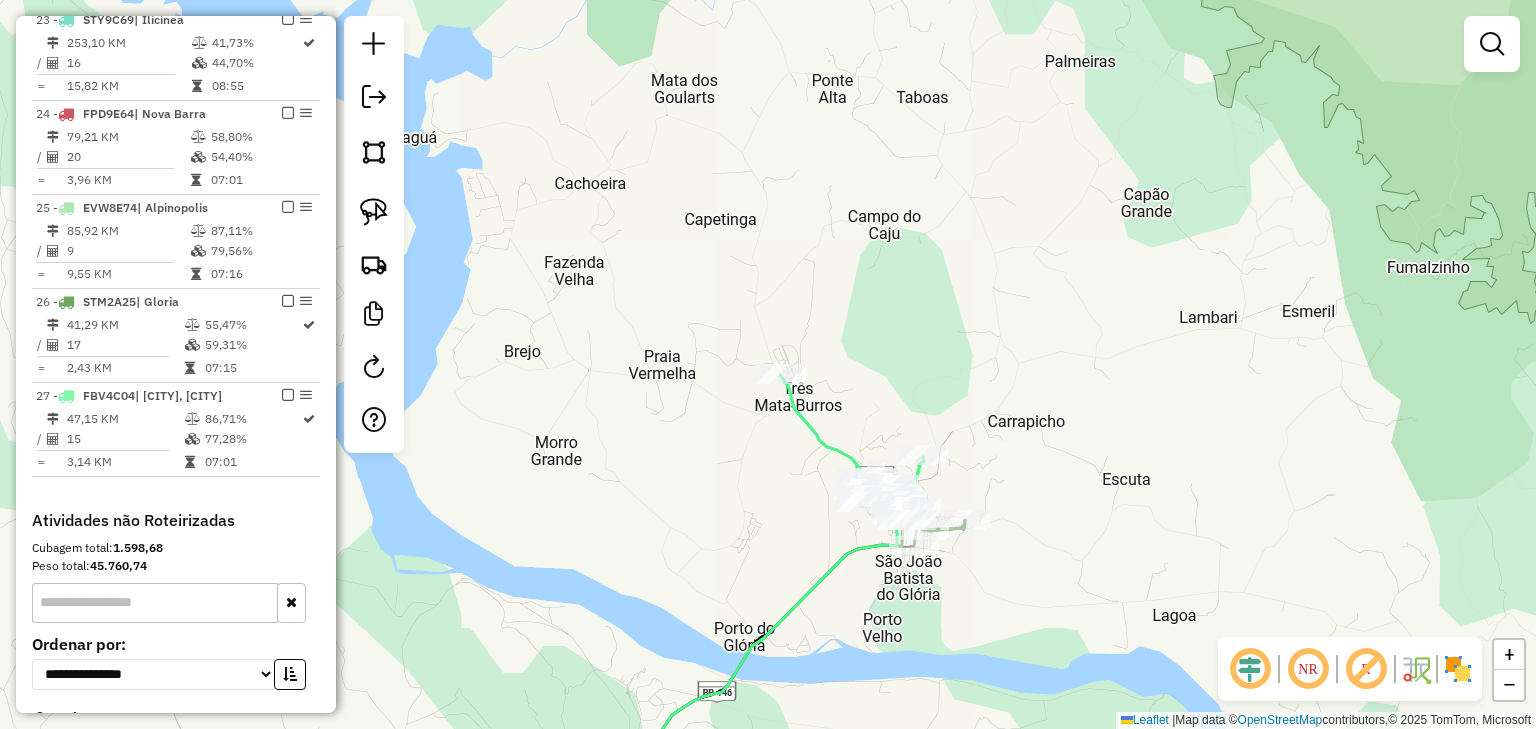 click 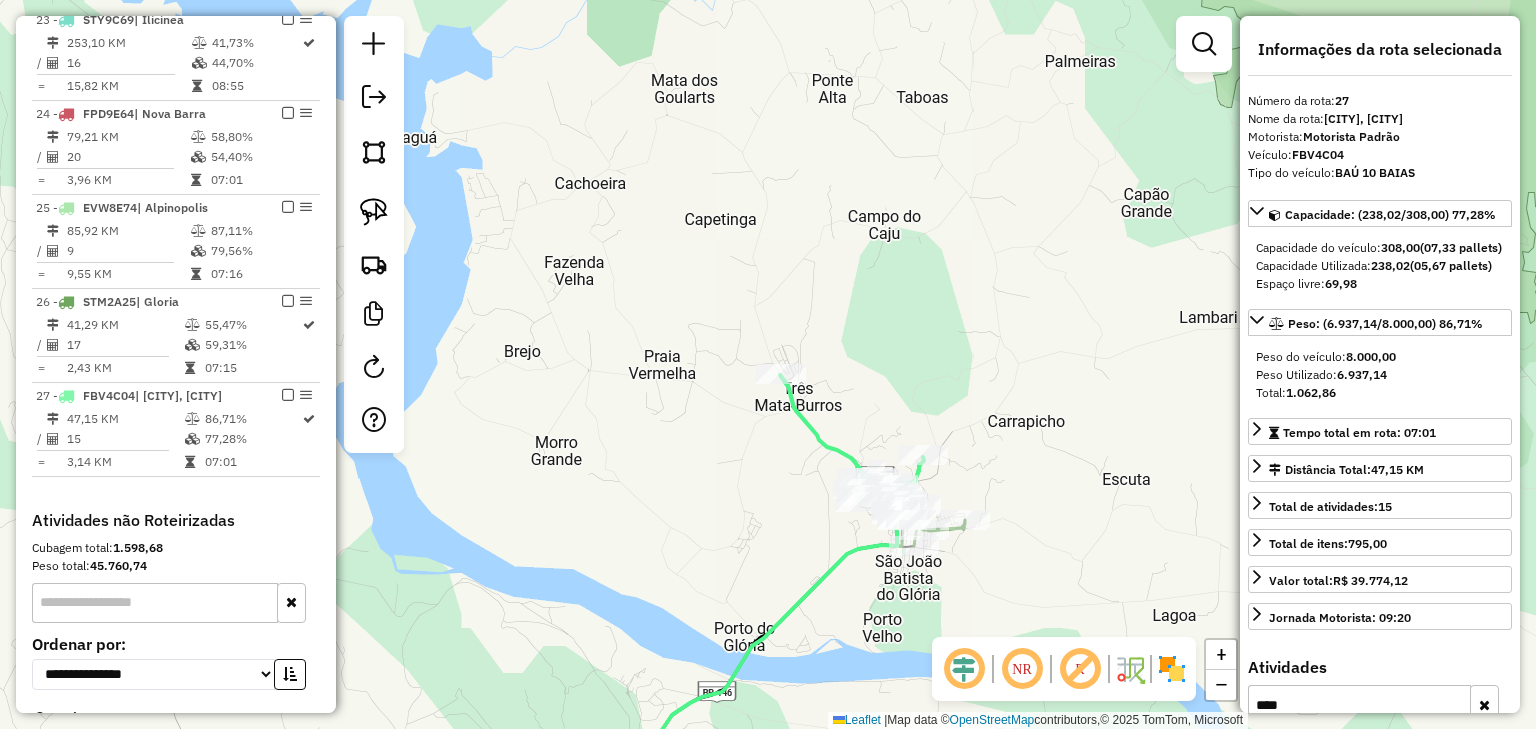 scroll, scrollTop: 2088, scrollLeft: 0, axis: vertical 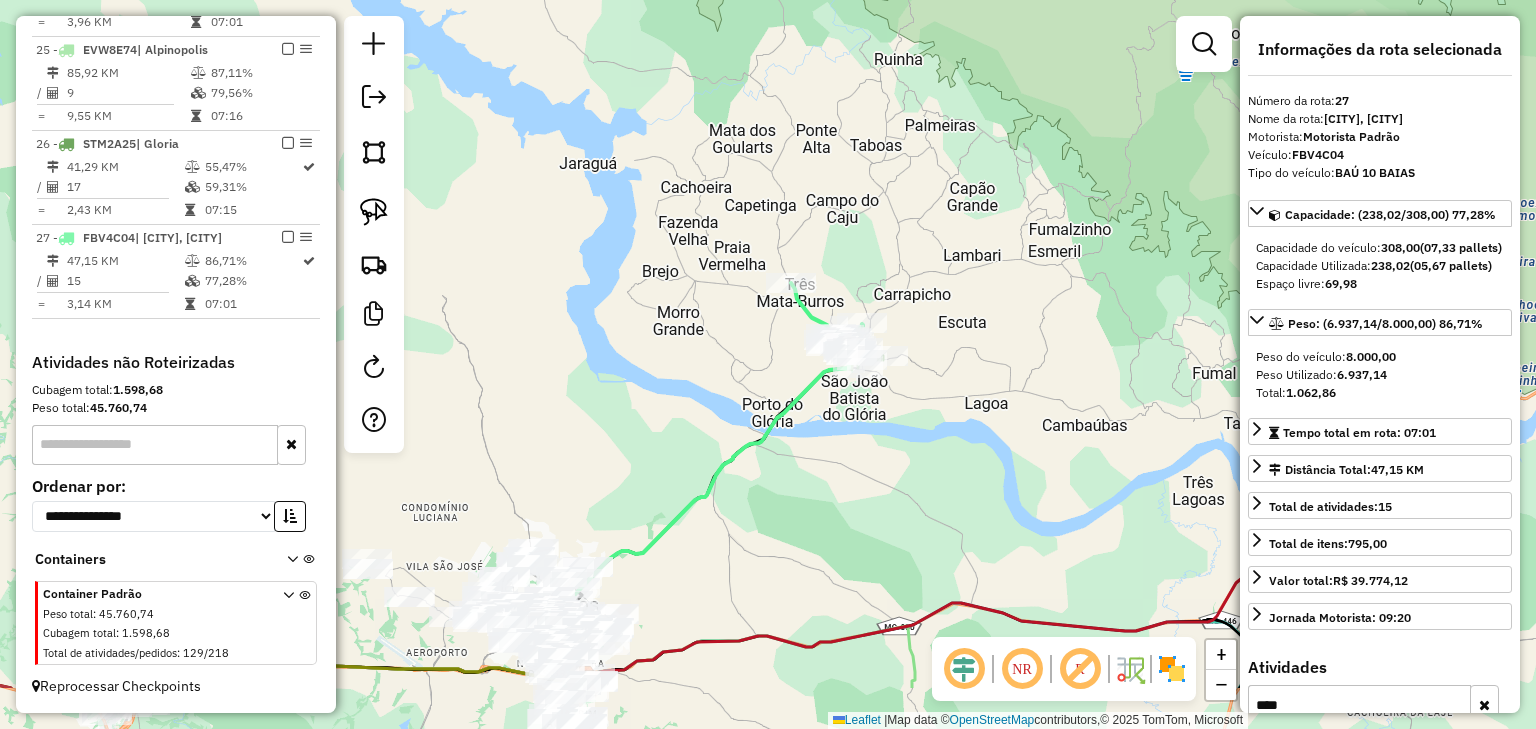 drag, startPoint x: 748, startPoint y: 468, endPoint x: 748, endPoint y: 306, distance: 162 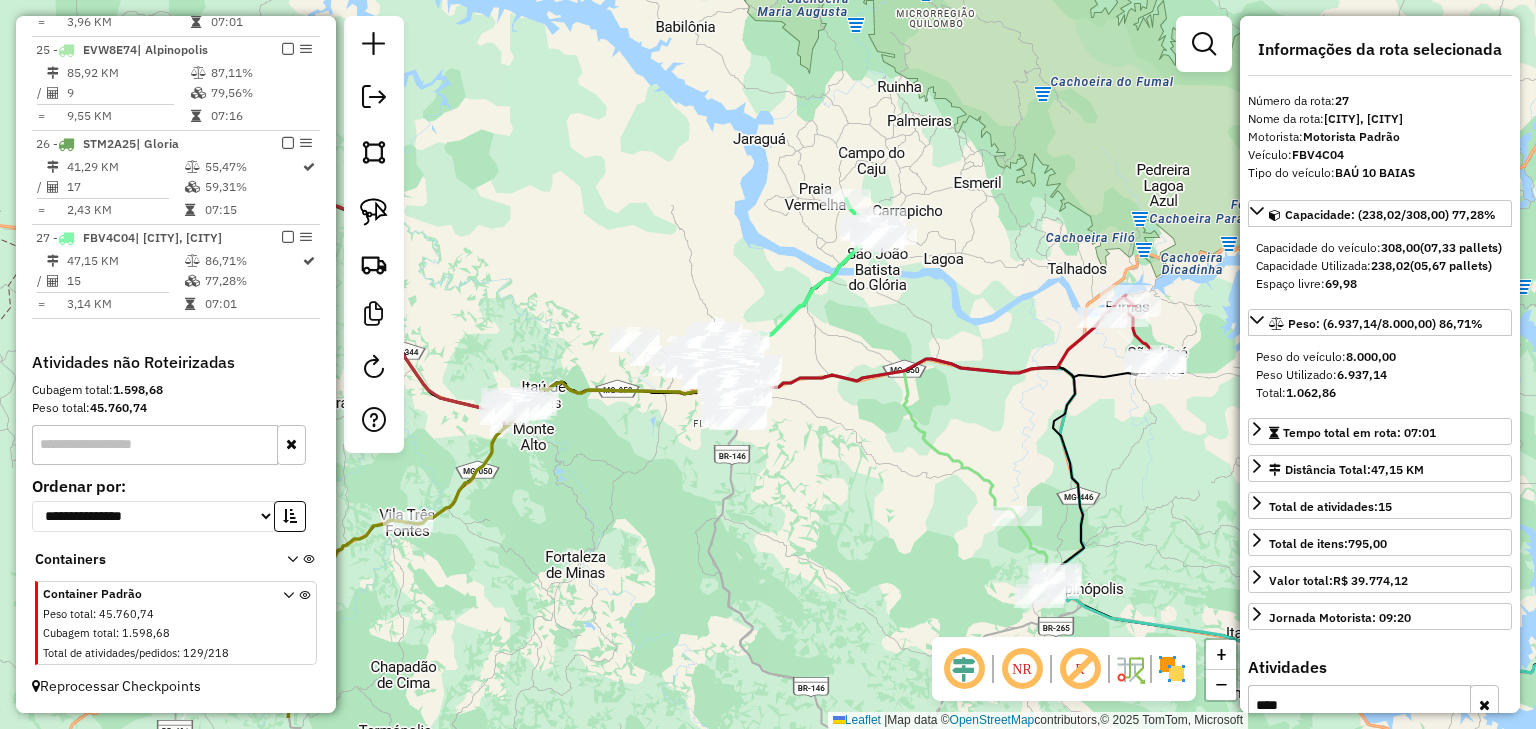 drag, startPoint x: 760, startPoint y: 401, endPoint x: 844, endPoint y: 312, distance: 122.380554 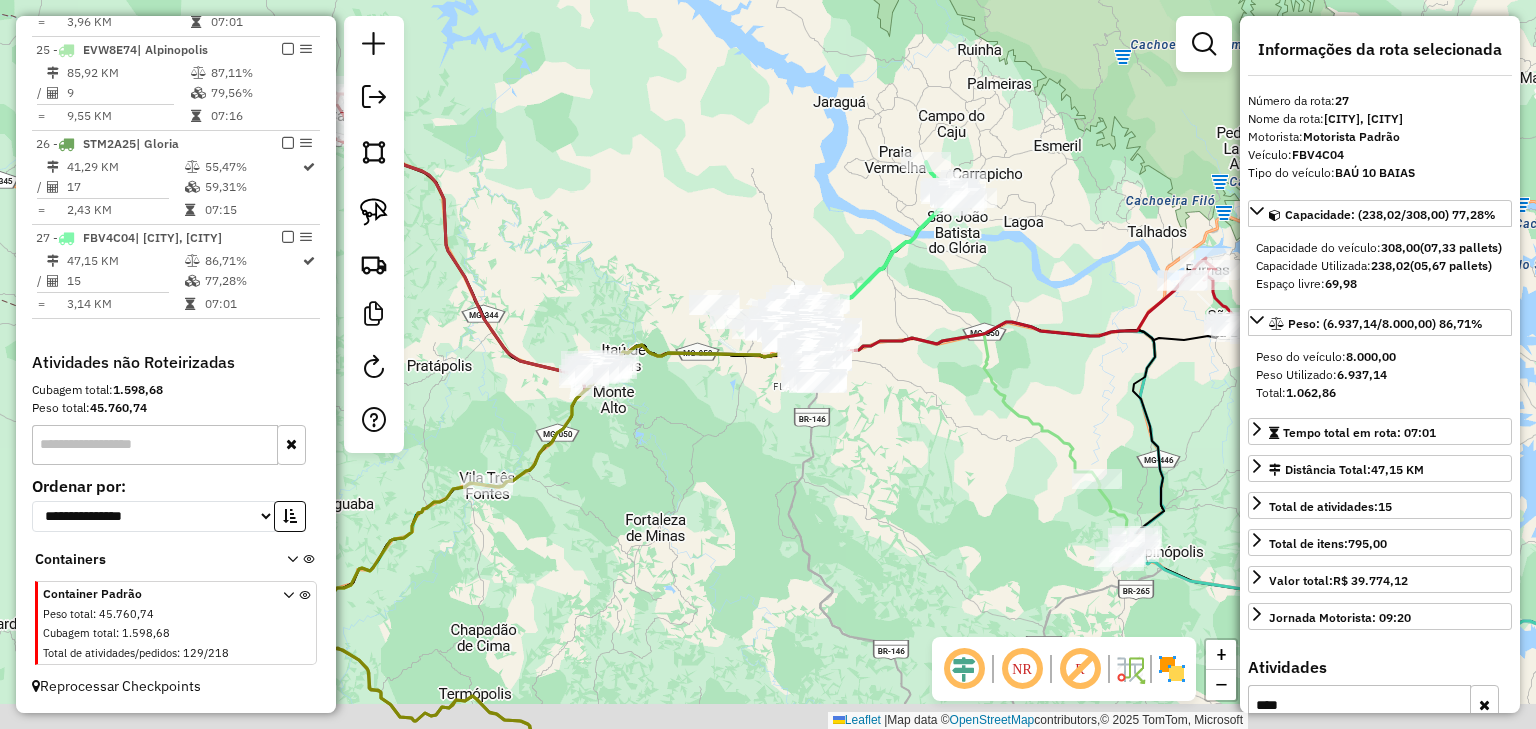 drag, startPoint x: 844, startPoint y: 319, endPoint x: 971, endPoint y: 252, distance: 143.58969 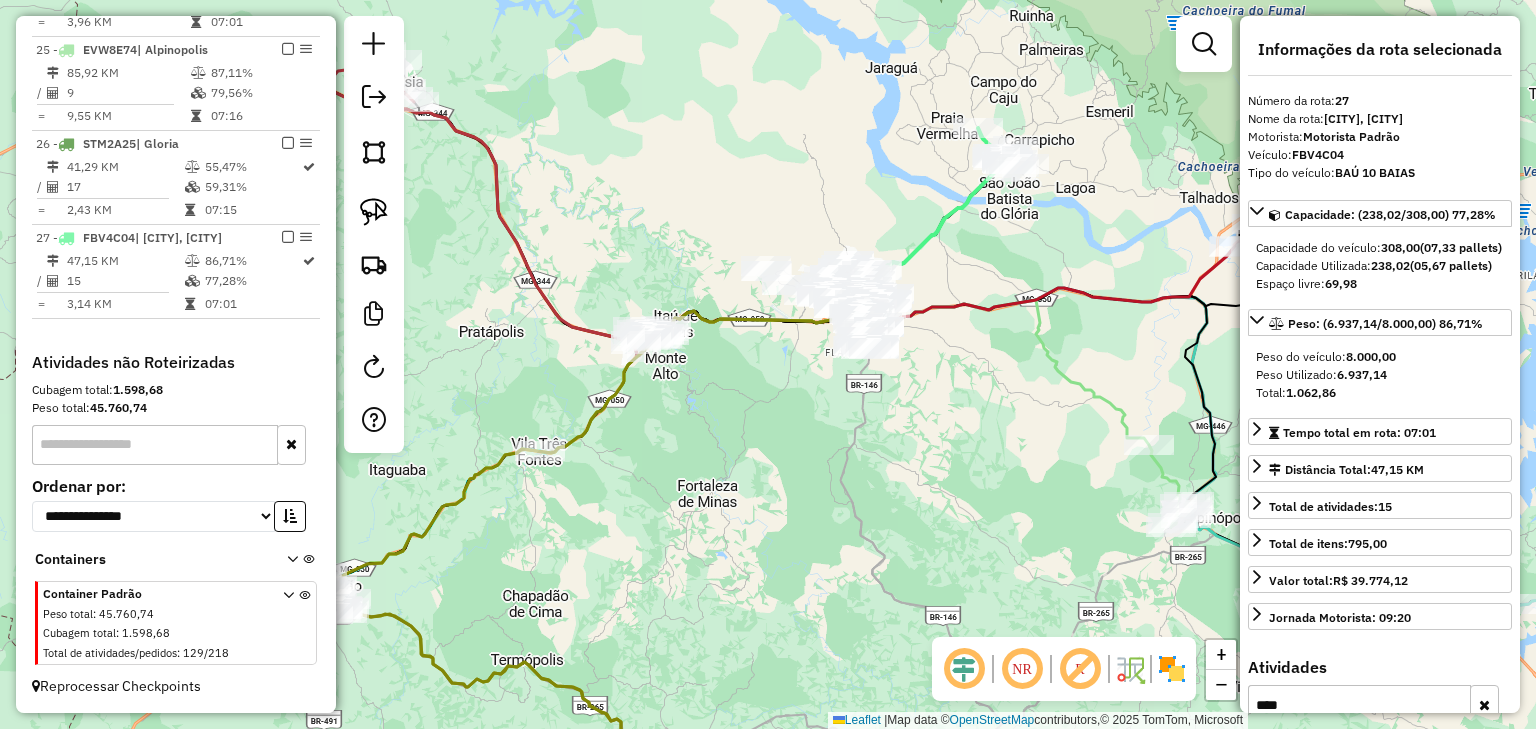 click on "Janela de atendimento Grade de atendimento Capacidade Transportadoras Veículos Cliente Pedidos  Rotas Selecione os dias de semana para filtrar as janelas de atendimento  Seg   Ter   Qua   Qui   Sex   Sáb   Dom  Informe o período da janela de atendimento: De: Até:  Filtrar exatamente a janela do cliente  Considerar janela de atendimento padrão  Selecione os dias de semana para filtrar as grades de atendimento  Seg   Ter   Qua   Qui   Sex   Sáb   Dom   Considerar clientes sem dia de atendimento cadastrado  Clientes fora do dia de atendimento selecionado Filtrar as atividades entre os valores definidos abaixo:  Peso mínimo:   Peso máximo:   Cubagem mínima:   Cubagem máxima:   De:   Até:  Filtrar as atividades entre o tempo de atendimento definido abaixo:  De:   Até:   Considerar capacidade total dos clientes não roteirizados Transportadora: Selecione um ou mais itens Tipo de veículo: Selecione um ou mais itens Veículo: Selecione um ou mais itens Motorista: Selecione um ou mais itens Nome: Rótulo:" 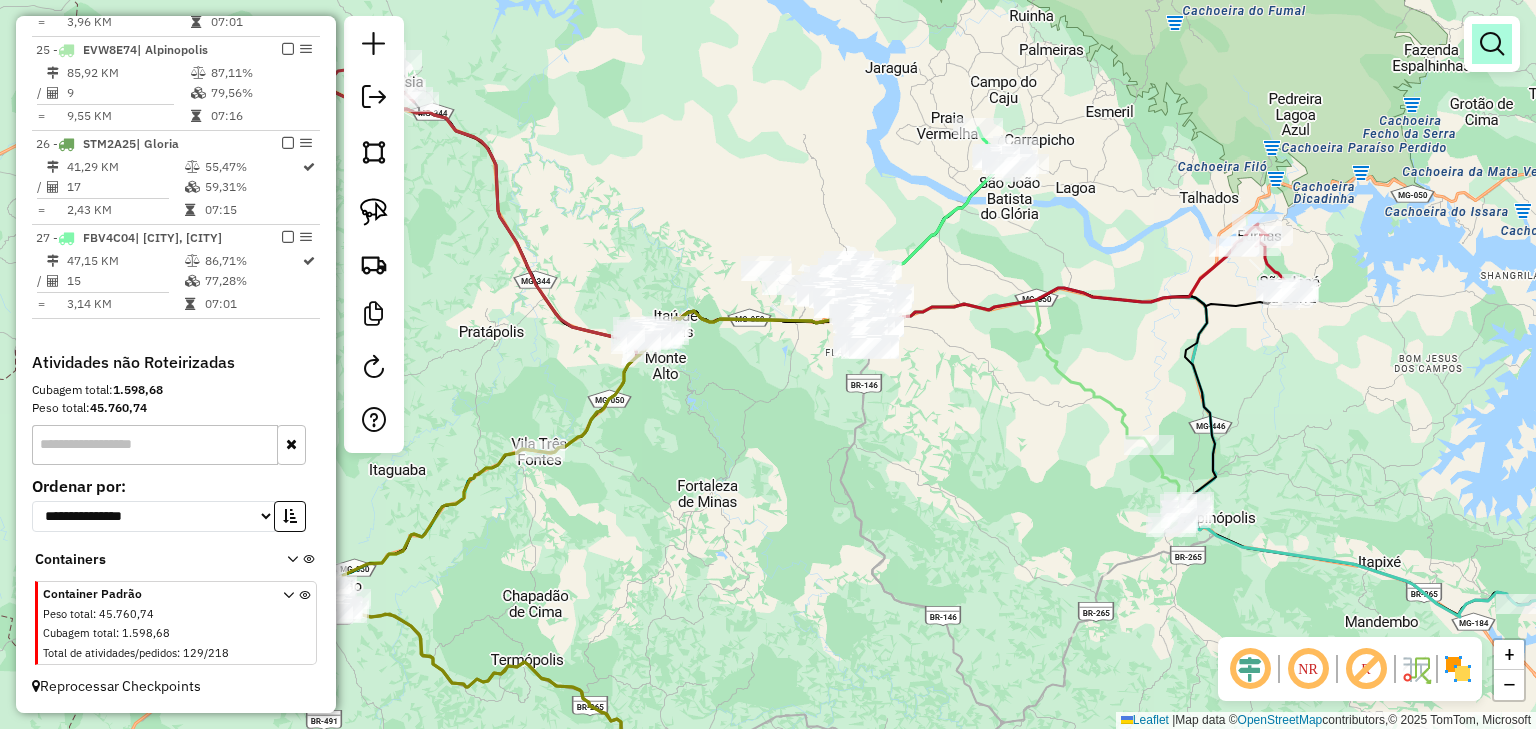 click at bounding box center [1492, 44] 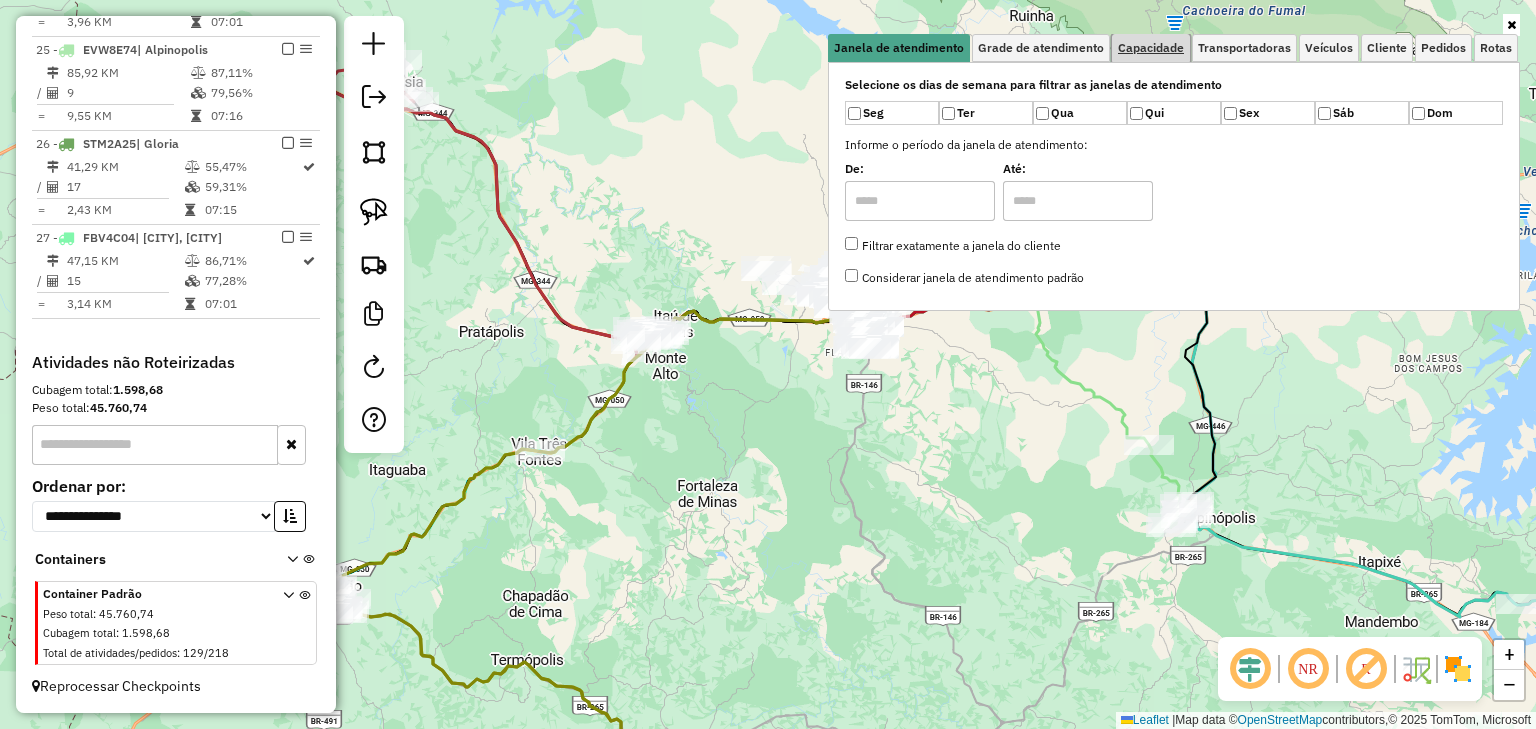 click on "Capacidade" at bounding box center (1151, 48) 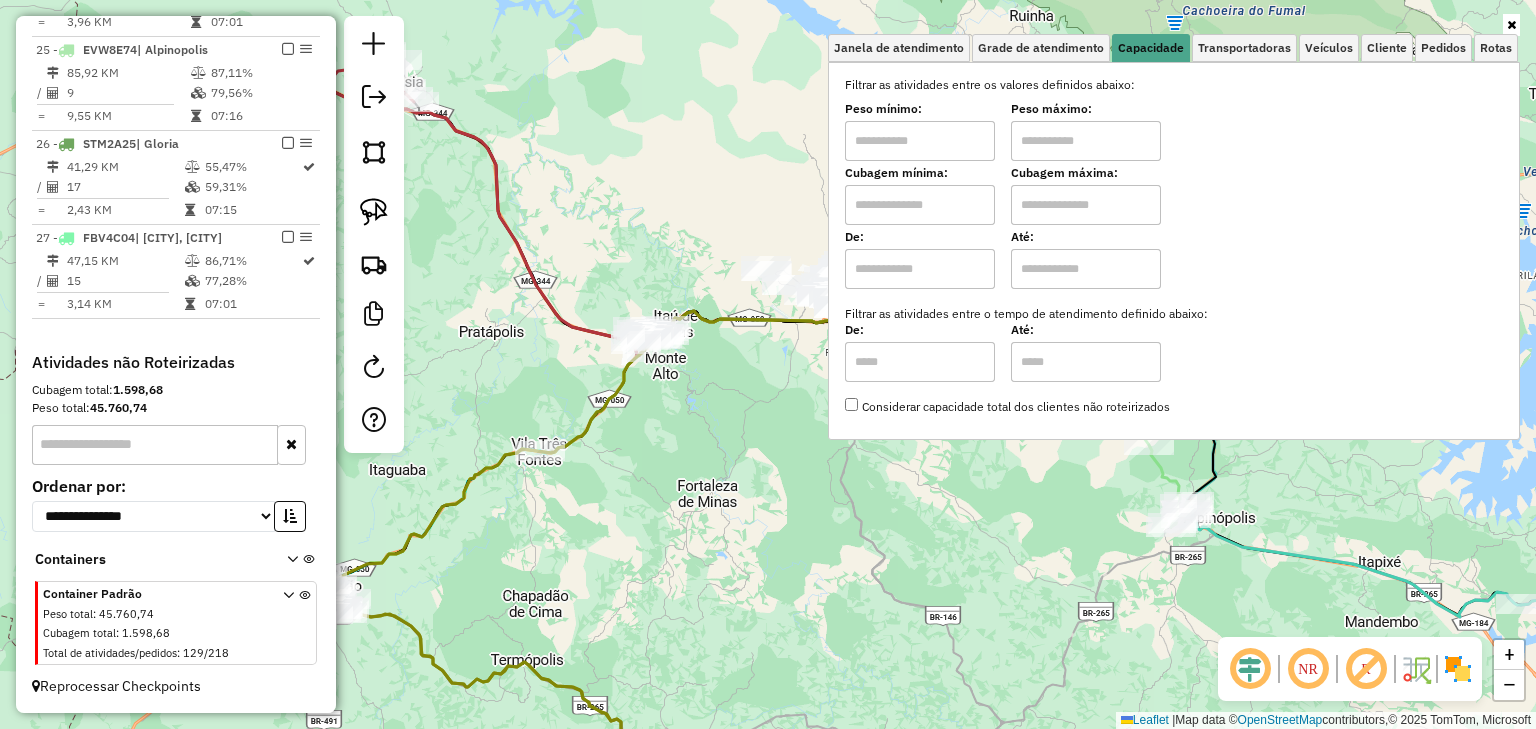 click at bounding box center [920, 205] 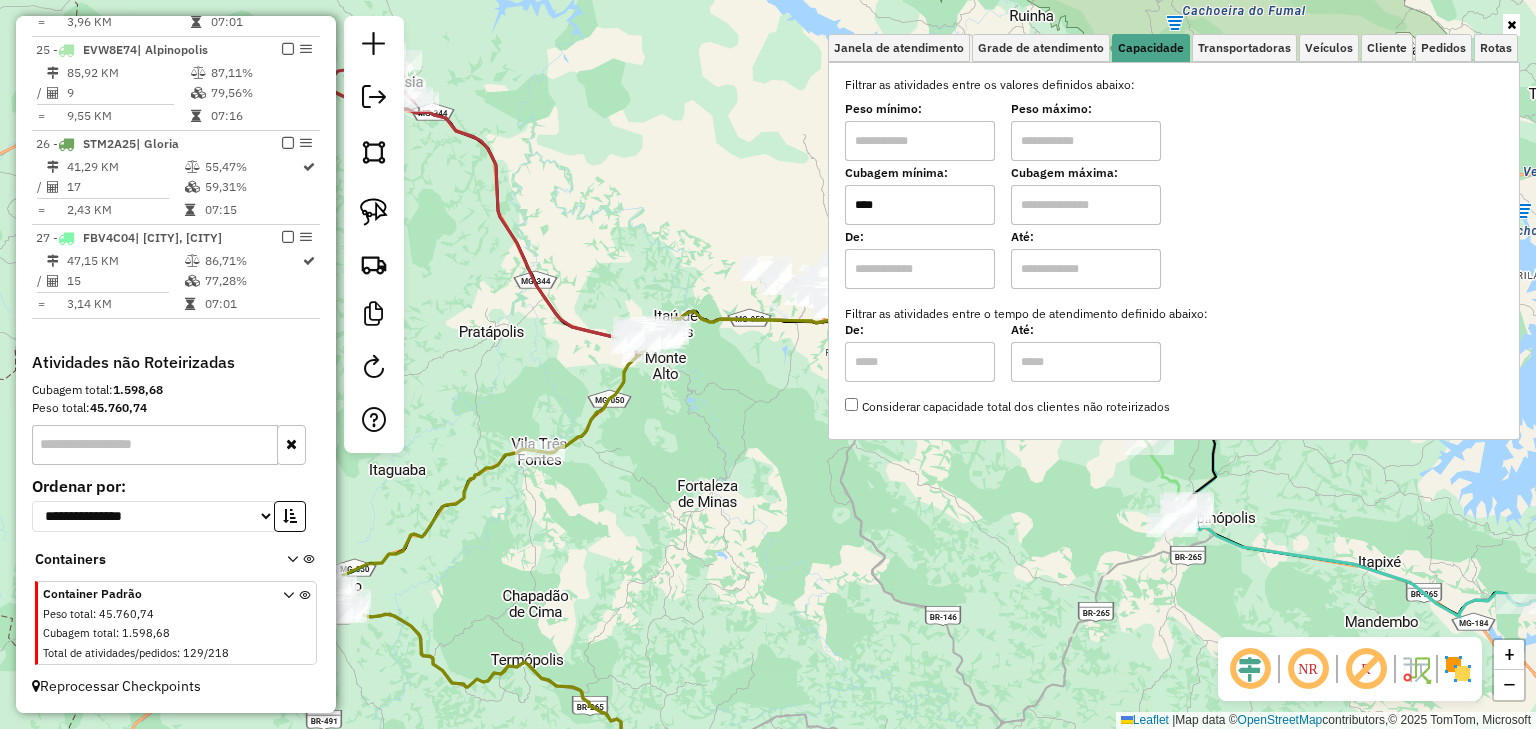click at bounding box center (1086, 205) 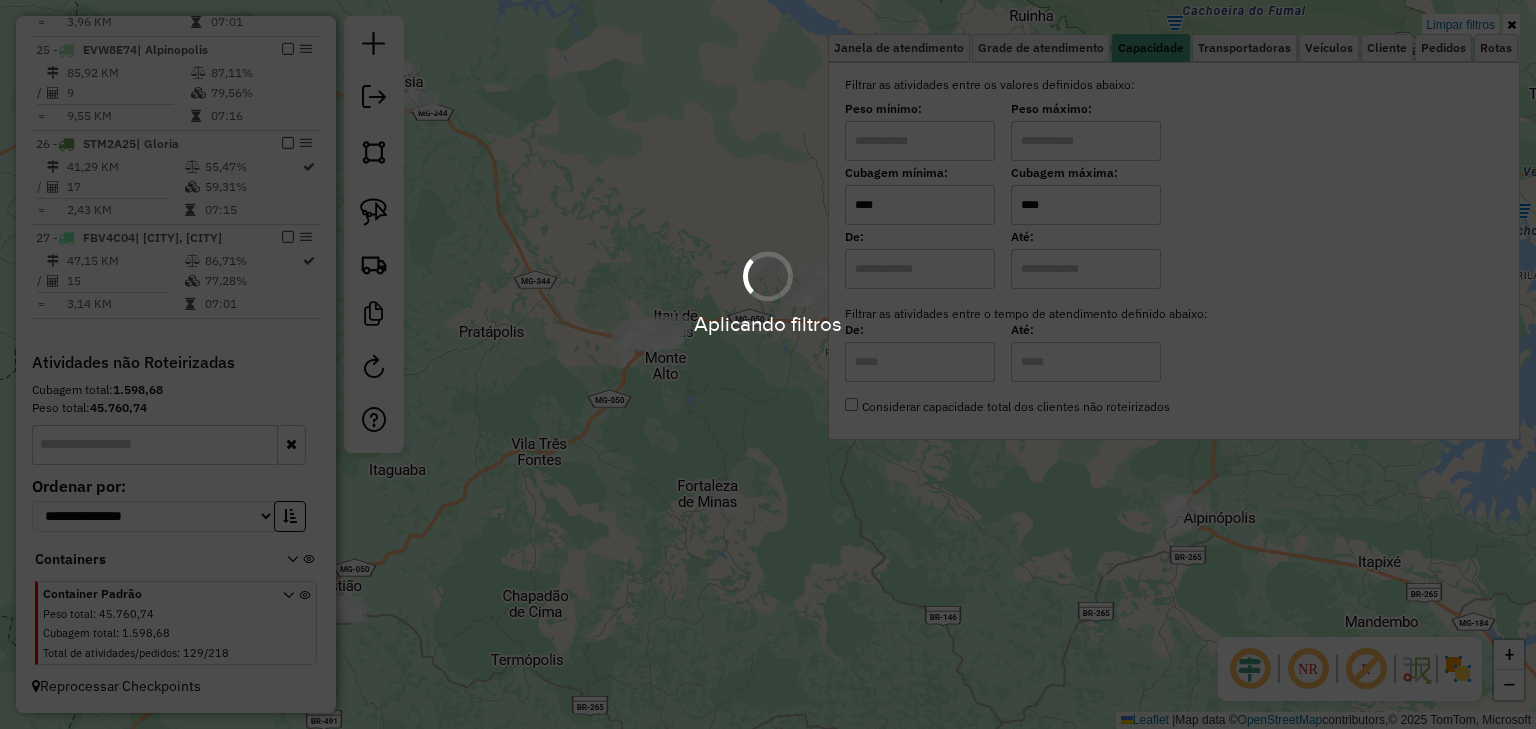 click on "Limpar filtros Janela de atendimento Grade de atendimento Capacidade Transportadoras Veículos Cliente Pedidos  Rotas Selecione os dias de semana para filtrar as janelas de atendimento  Seg   Ter   Qua   Qui   Sex   Sáb   Dom  Informe o período da janela de atendimento: De: Até:  Filtrar exatamente a janela do cliente  Considerar janela de atendimento padrão  Selecione os dias de semana para filtrar as grades de atendimento  Seg   Ter   Qua   Qui   Sex   Sáb   Dom   Considerar clientes sem dia de atendimento cadastrado  Clientes fora do dia de atendimento selecionado Filtrar as atividades entre os valores definidos abaixo:  Peso mínimo:   Peso máximo:   Cubagem mínima:  ****  Cubagem máxima:  ****  De:   Até:  Filtrar as atividades entre o tempo de atendimento definido abaixo:  De:   Até:   Considerar capacidade total dos clientes não roteirizados Transportadora: Selecione um ou mais itens Tipo de veículo: Selecione um ou mais itens Veículo: Selecione um ou mais itens Motorista: Nome: Rótulo: +" 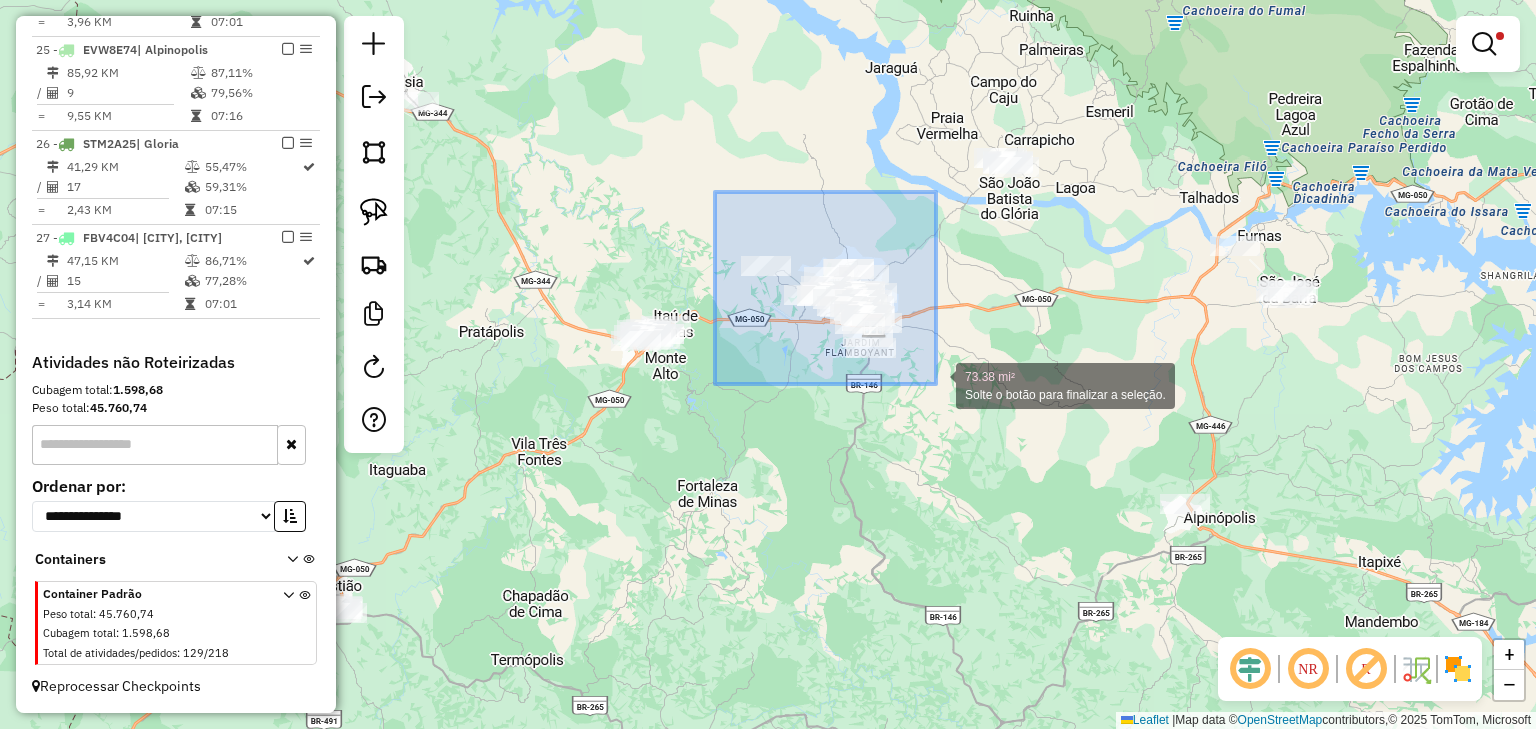 drag, startPoint x: 715, startPoint y: 192, endPoint x: 956, endPoint y: 416, distance: 329.02432 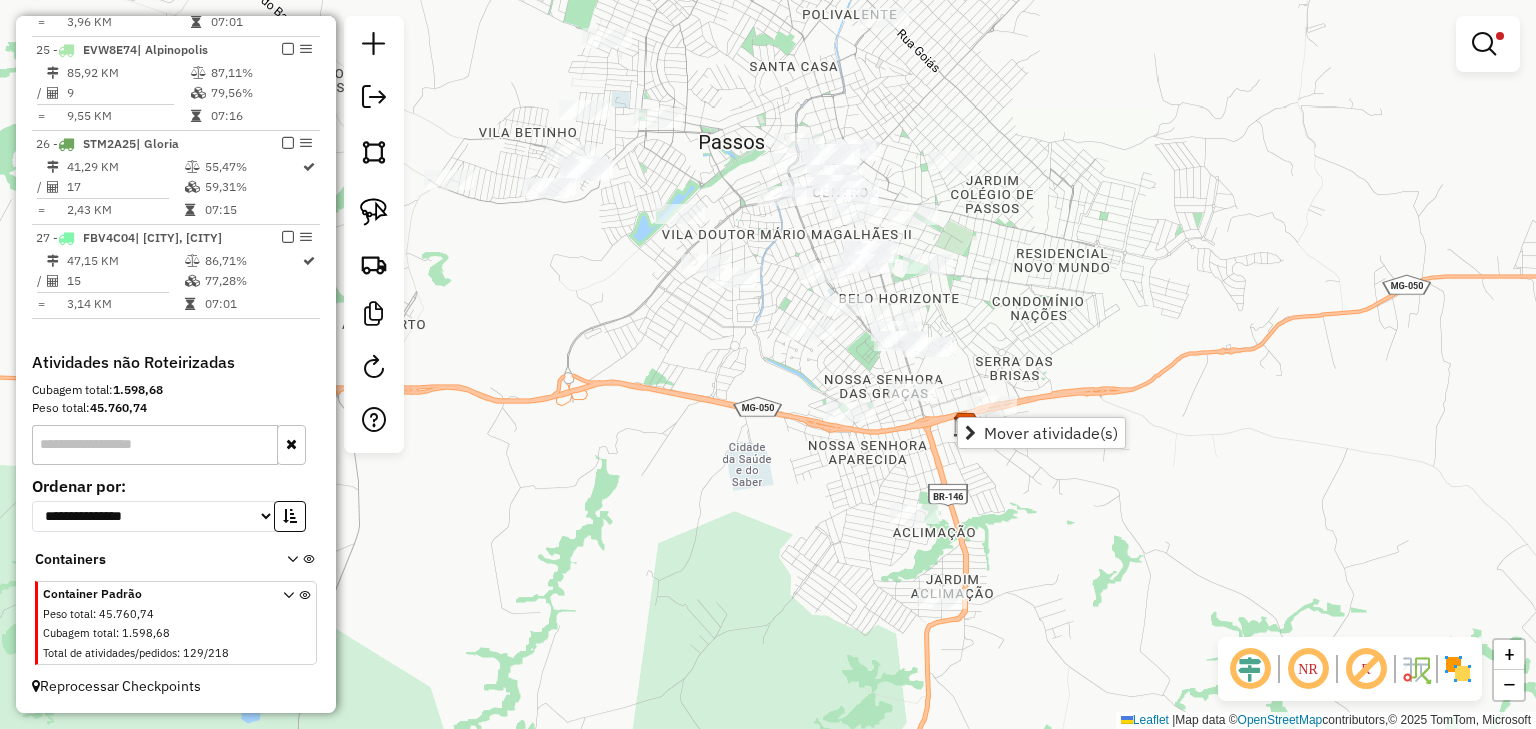 drag, startPoint x: 696, startPoint y: 252, endPoint x: 775, endPoint y: 213, distance: 88.10221 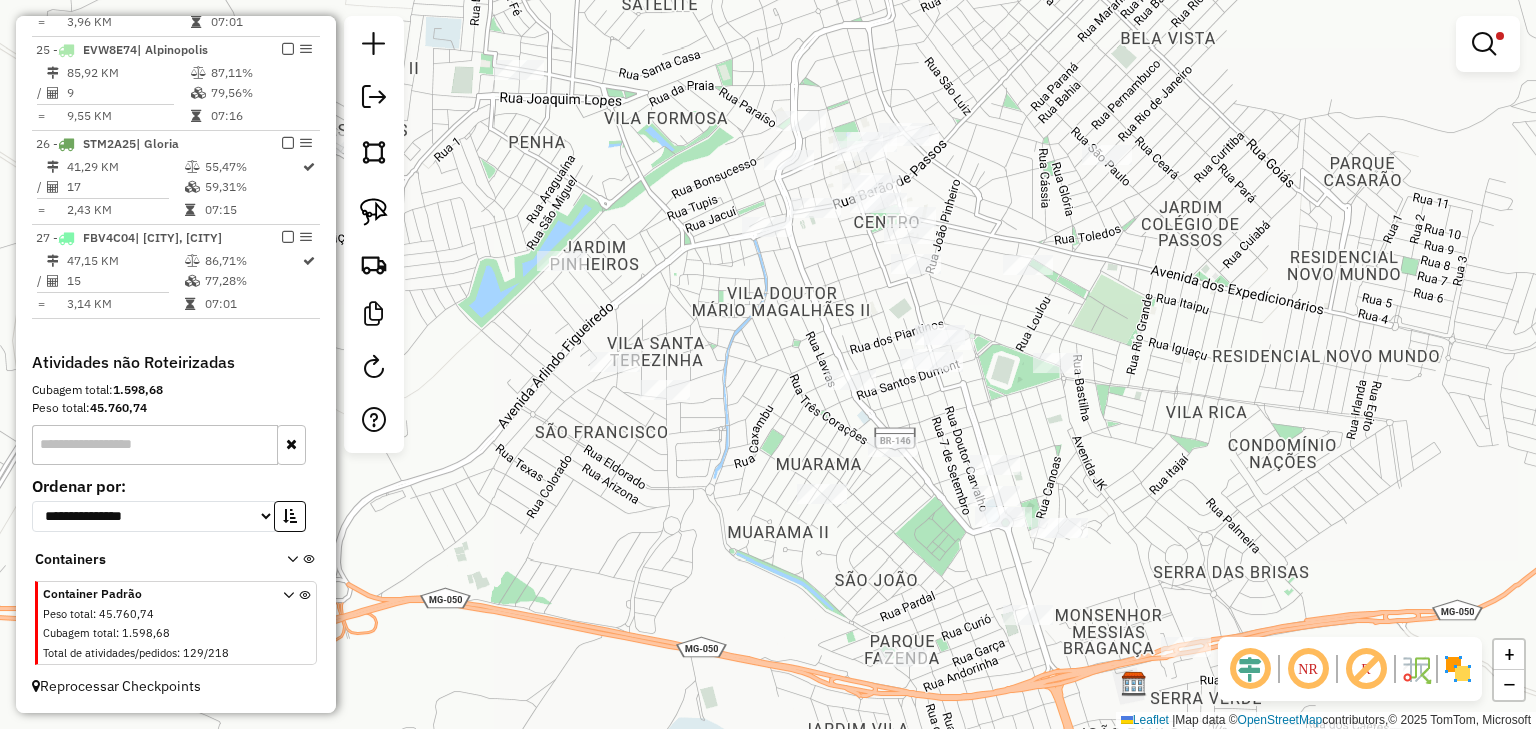 drag, startPoint x: 794, startPoint y: 297, endPoint x: 767, endPoint y: 226, distance: 75.96052 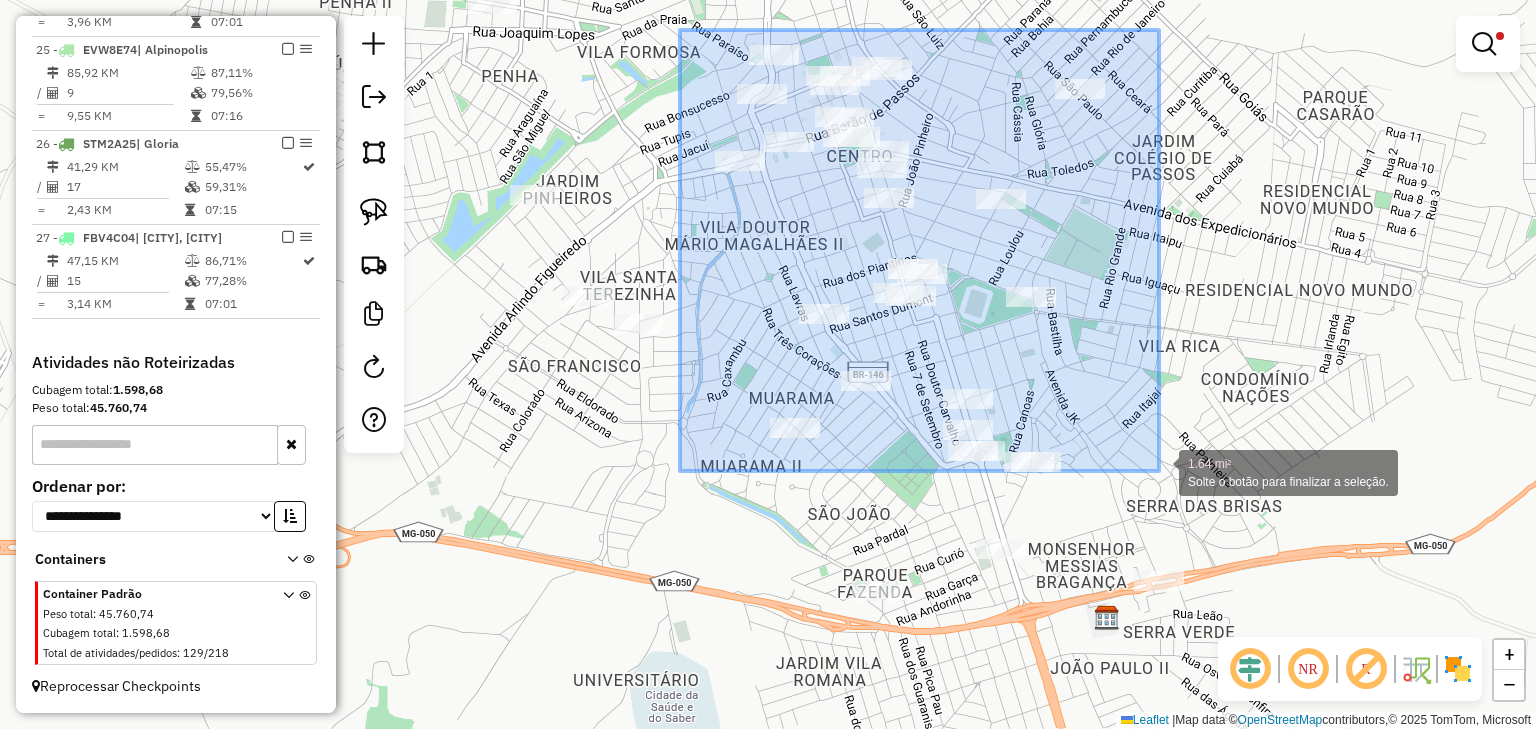 drag, startPoint x: 717, startPoint y: 29, endPoint x: 1159, endPoint y: 471, distance: 625.0824 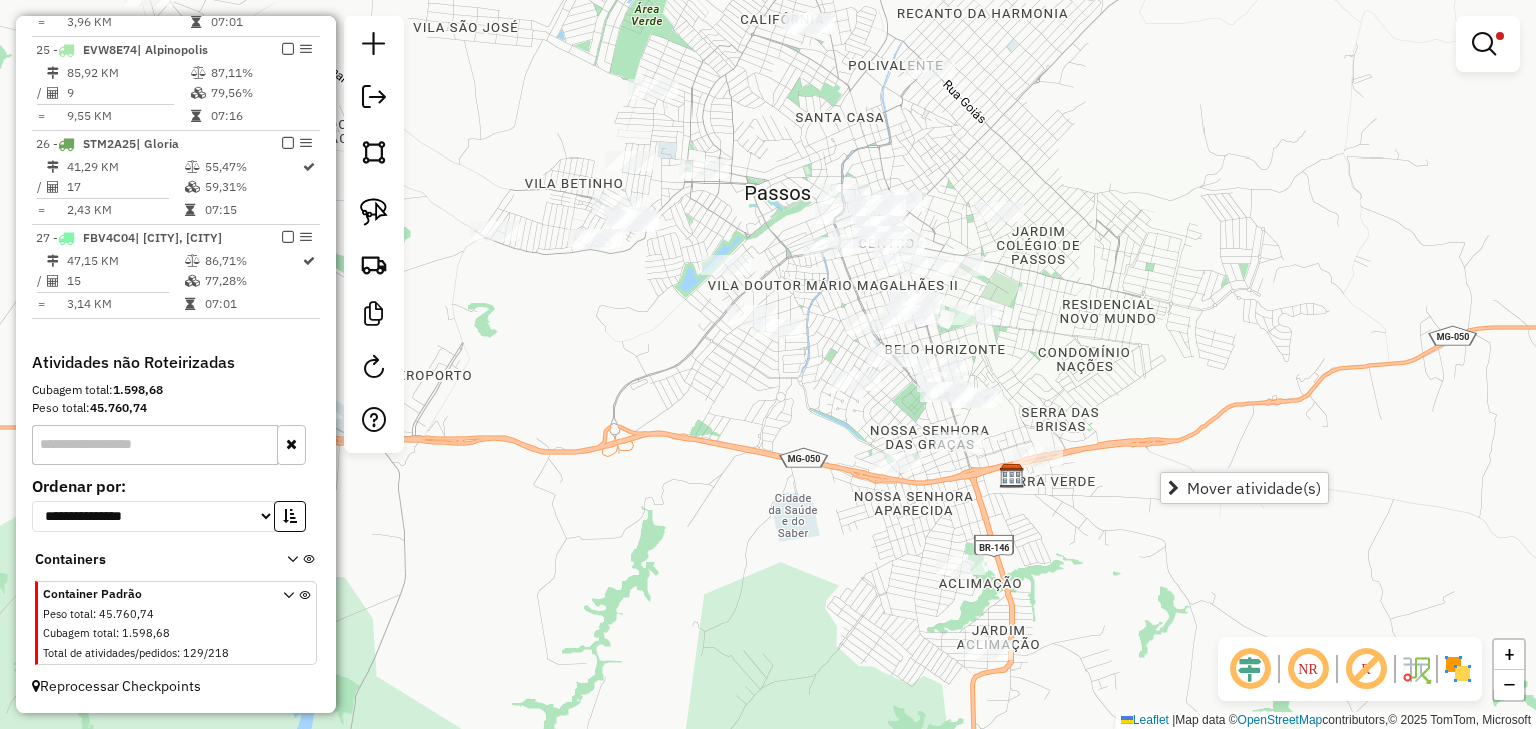 drag, startPoint x: 1084, startPoint y: 392, endPoint x: 1002, endPoint y: 354, distance: 90.37699 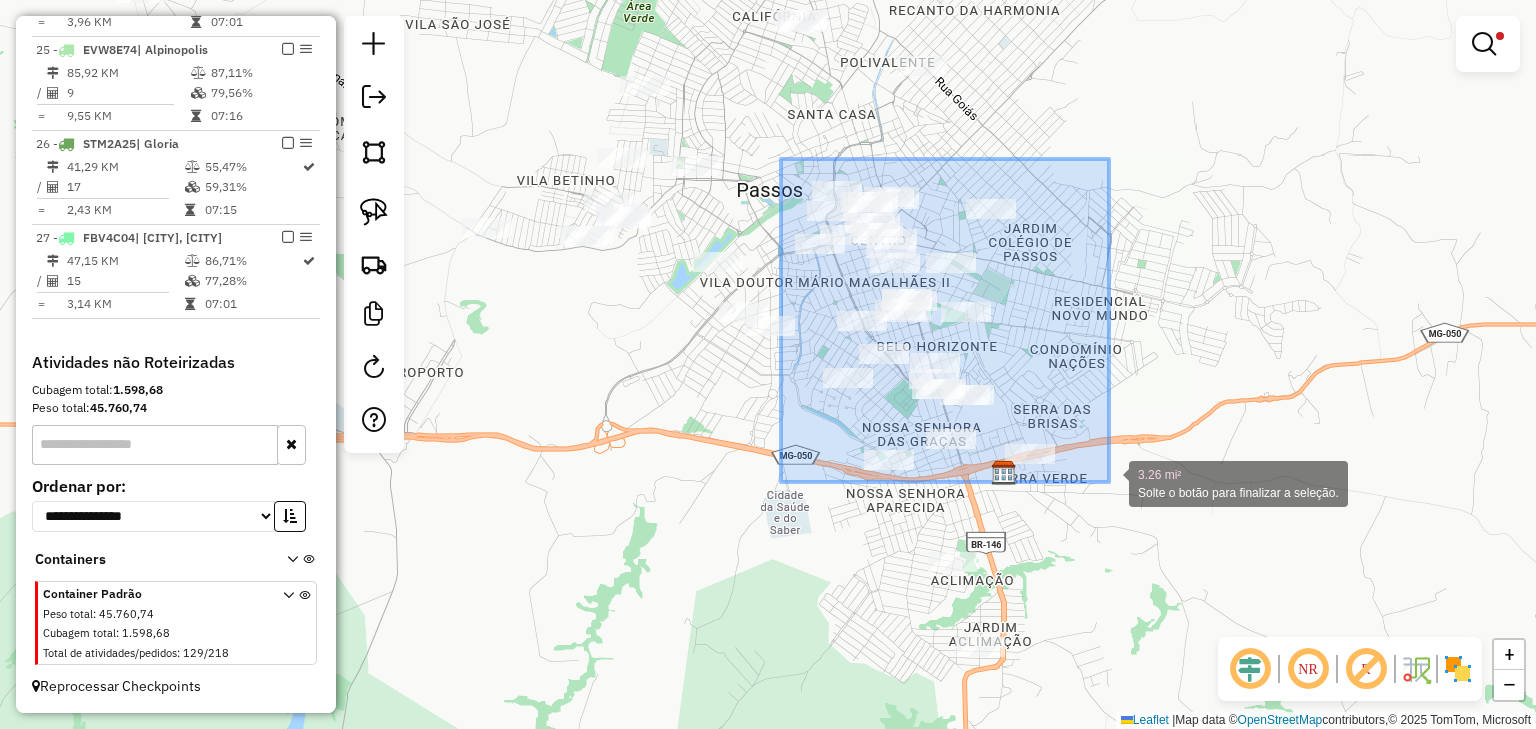 drag, startPoint x: 781, startPoint y: 159, endPoint x: 1109, endPoint y: 484, distance: 461.7456 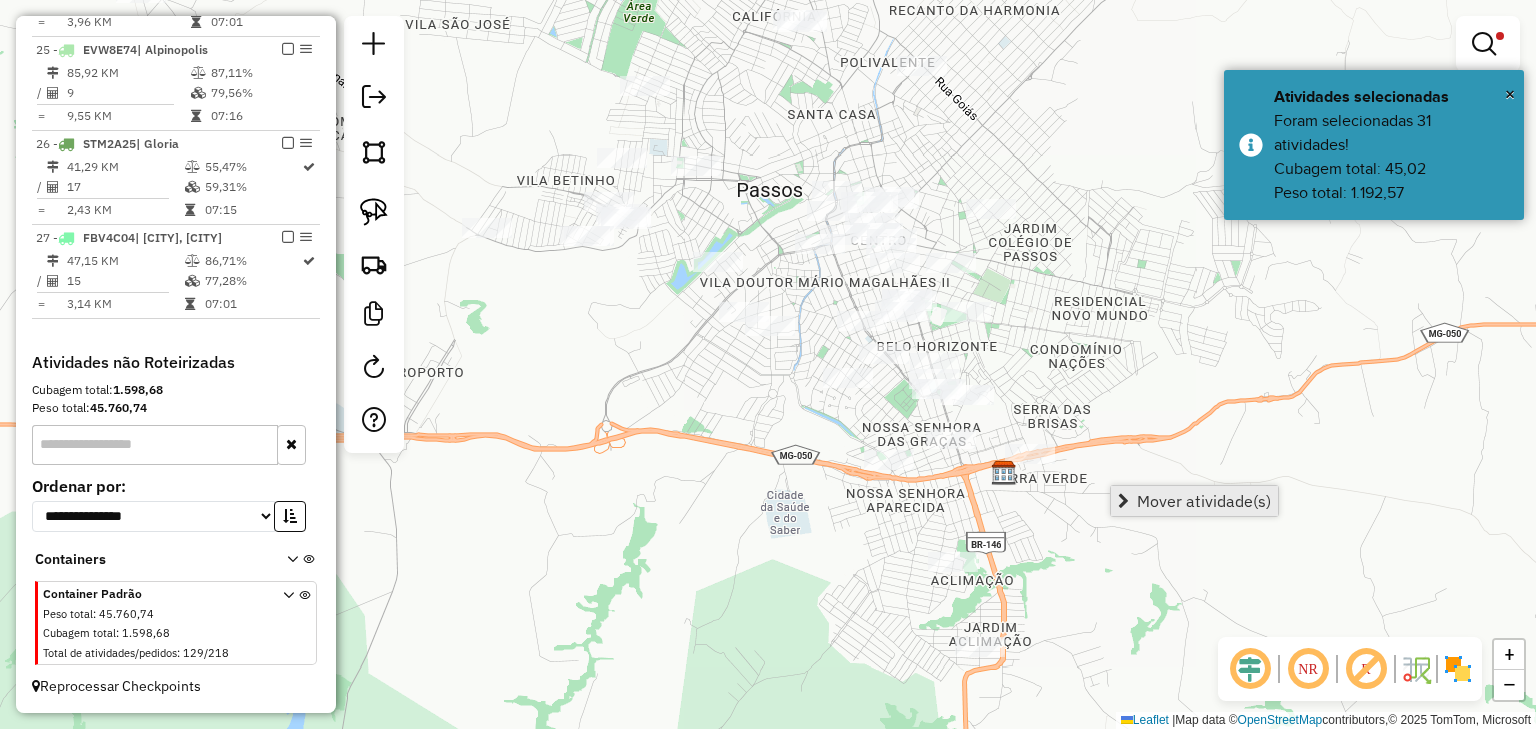 click on "Mover atividade(s)" at bounding box center [1204, 501] 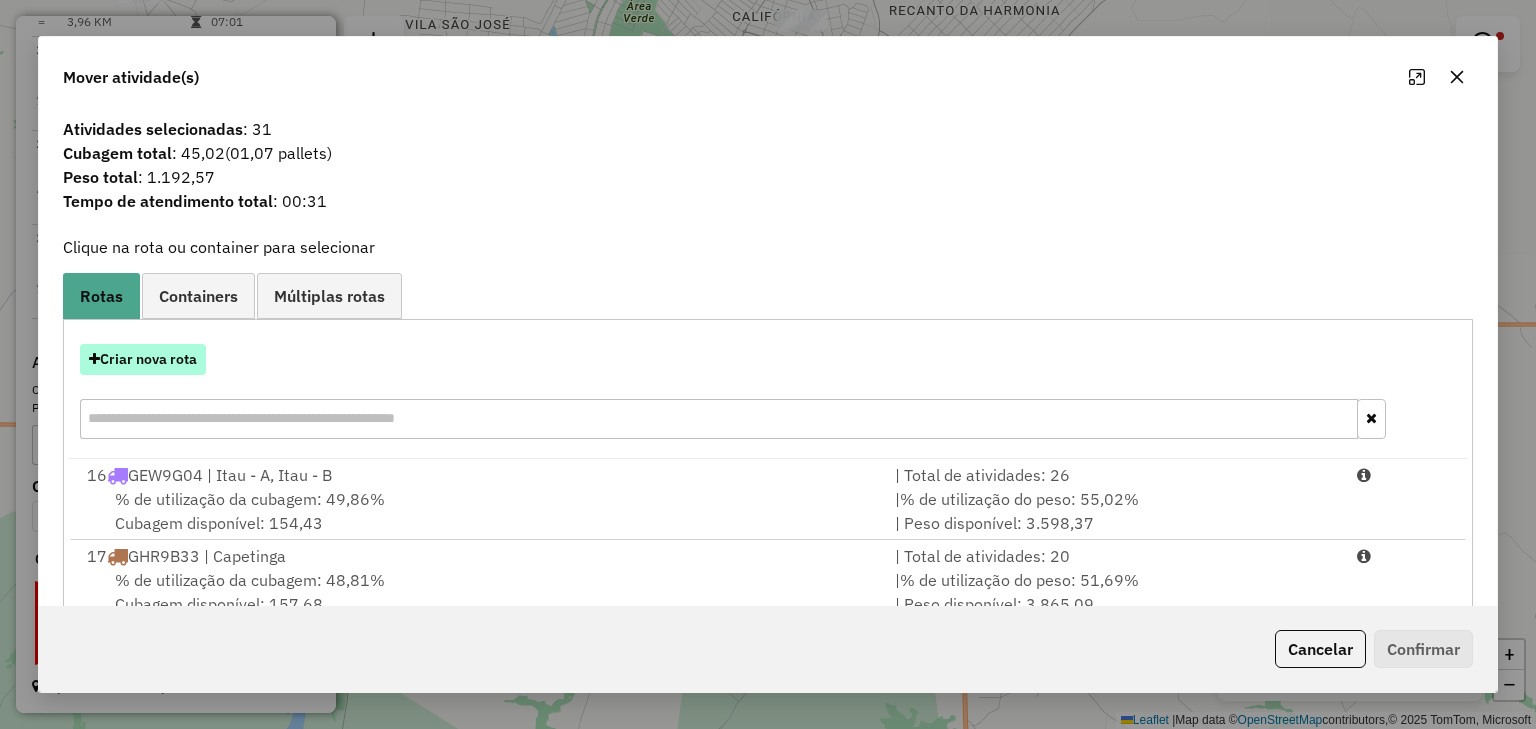 click on "Criar nova rota" at bounding box center (143, 359) 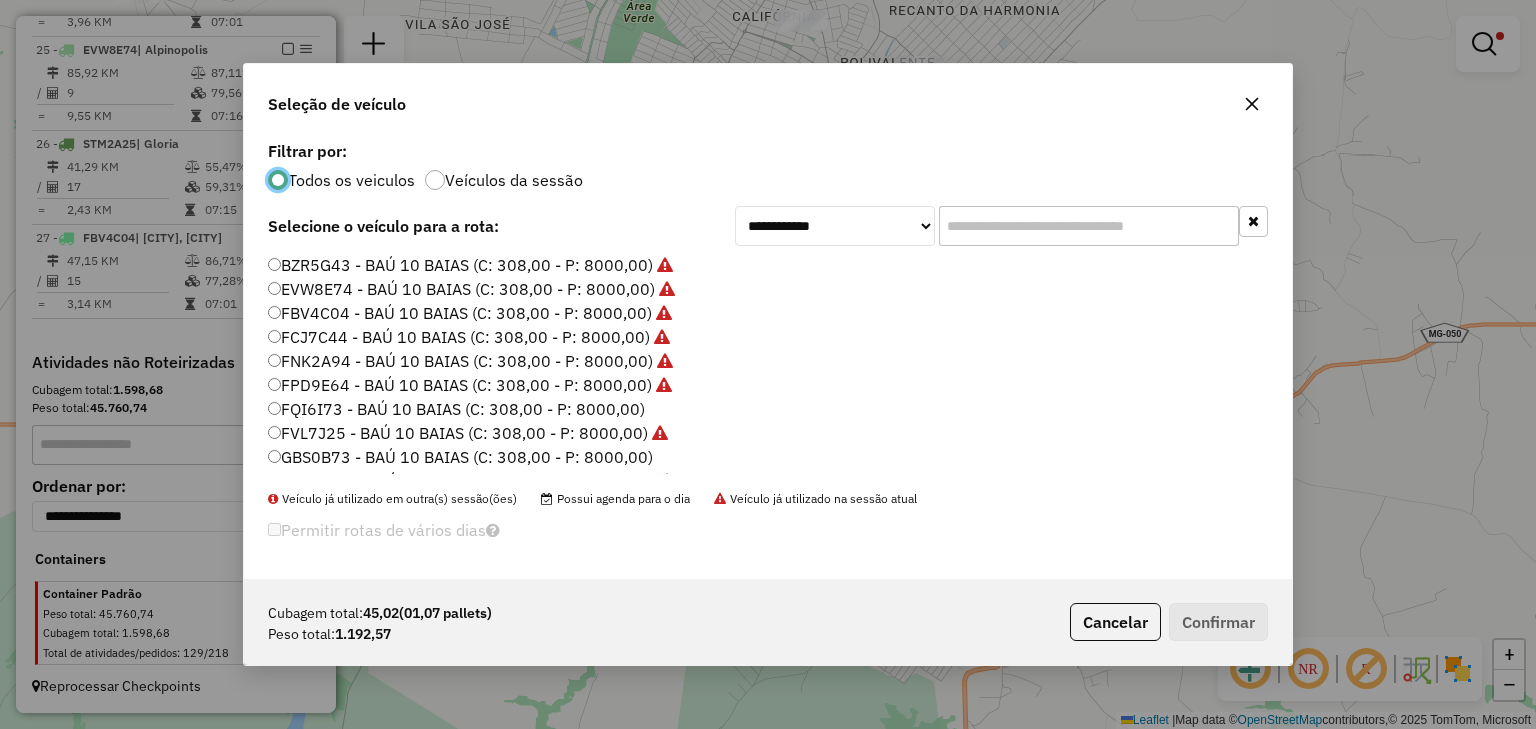 scroll, scrollTop: 10, scrollLeft: 6, axis: both 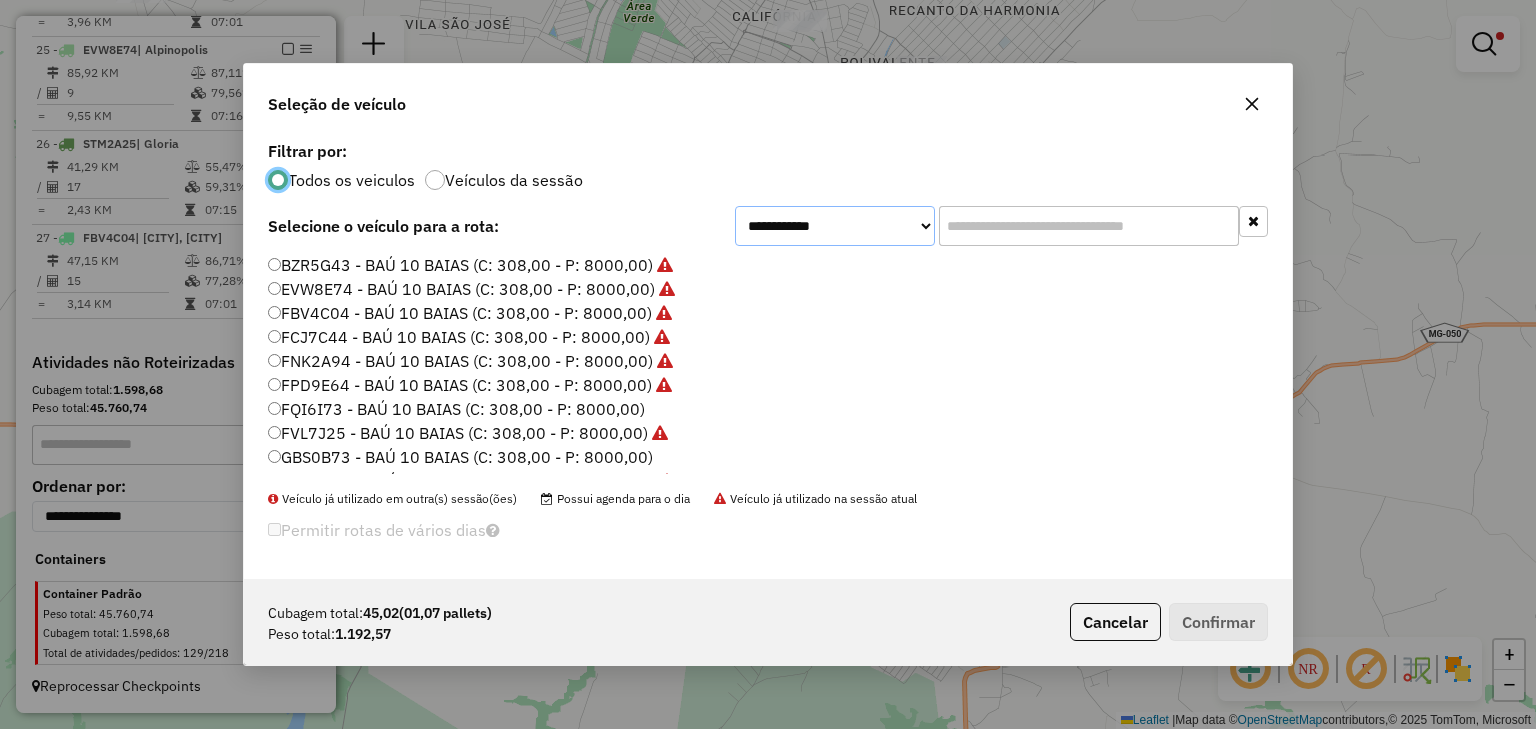 click on "**********" 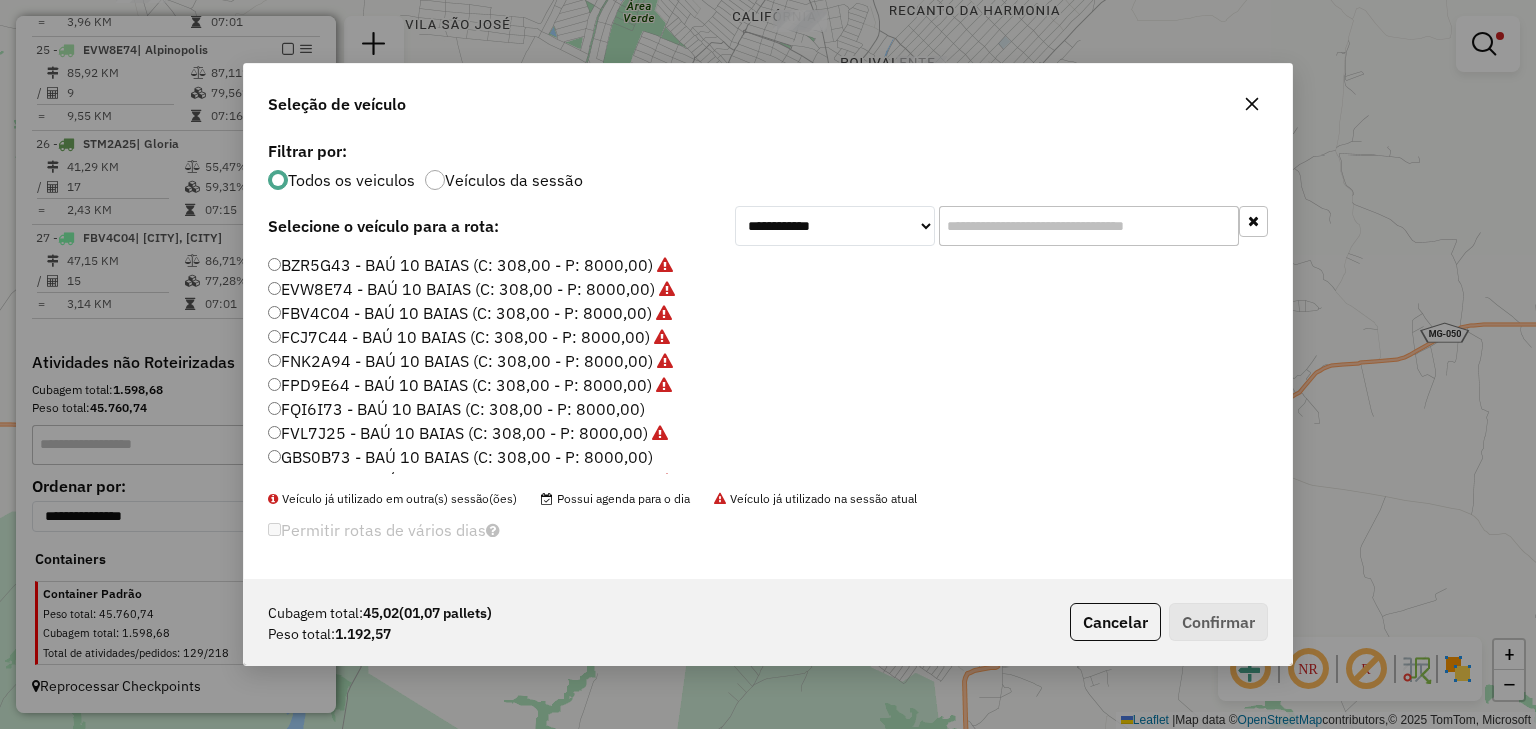 click on "Cubagem total:  45,02   ([NUMBER] pallets)  Peso total: 1.192,57  Cancelar   Confirmar" 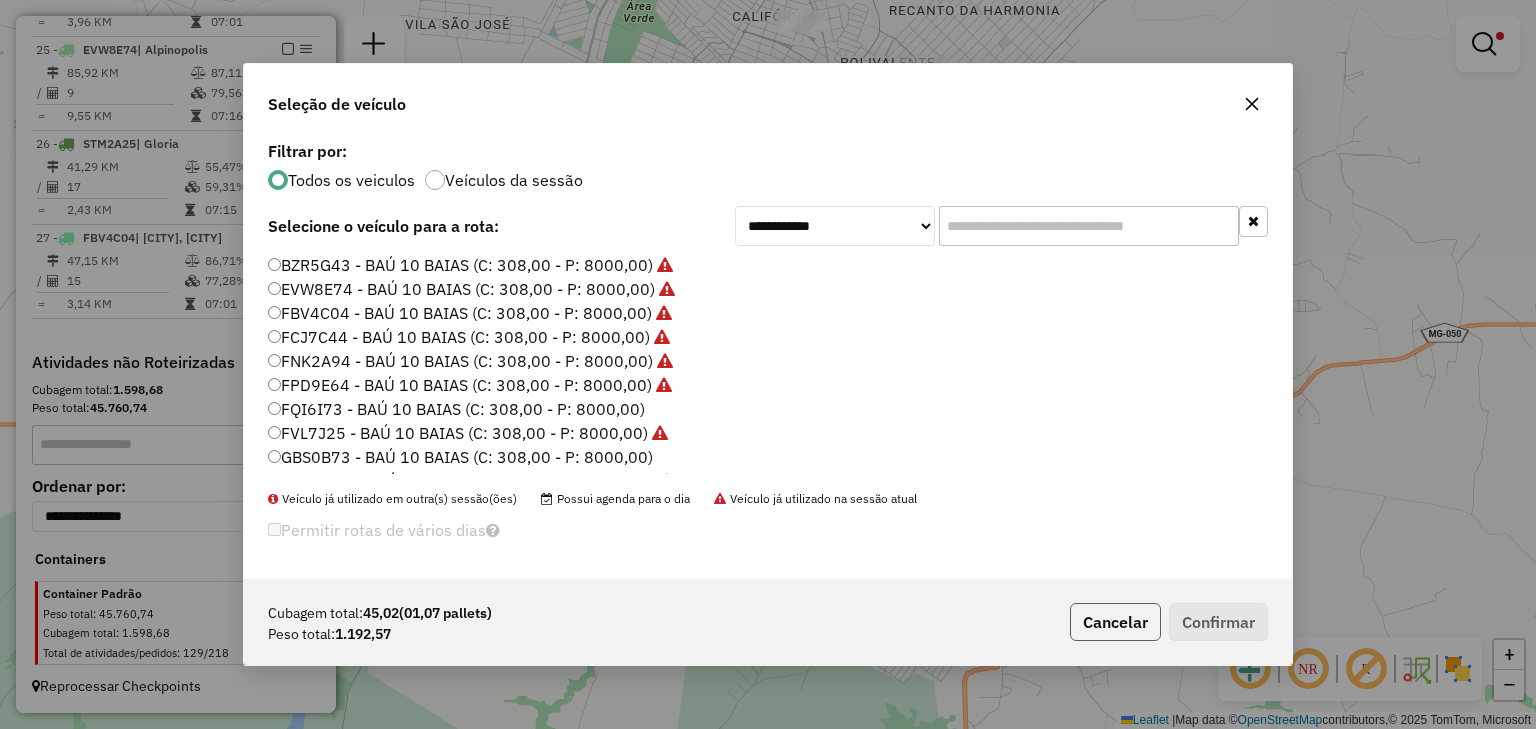 click on "Cancelar" 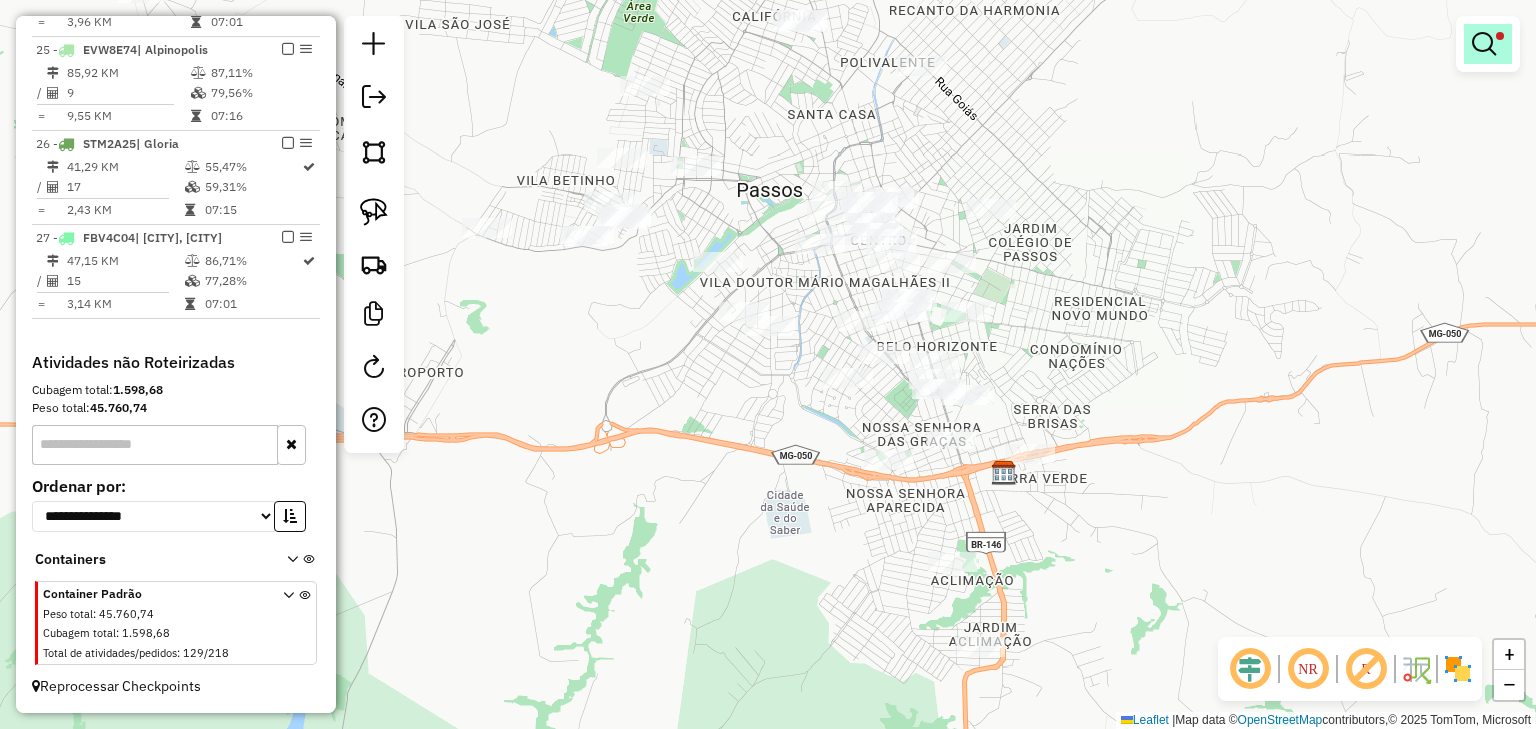 click at bounding box center [1484, 44] 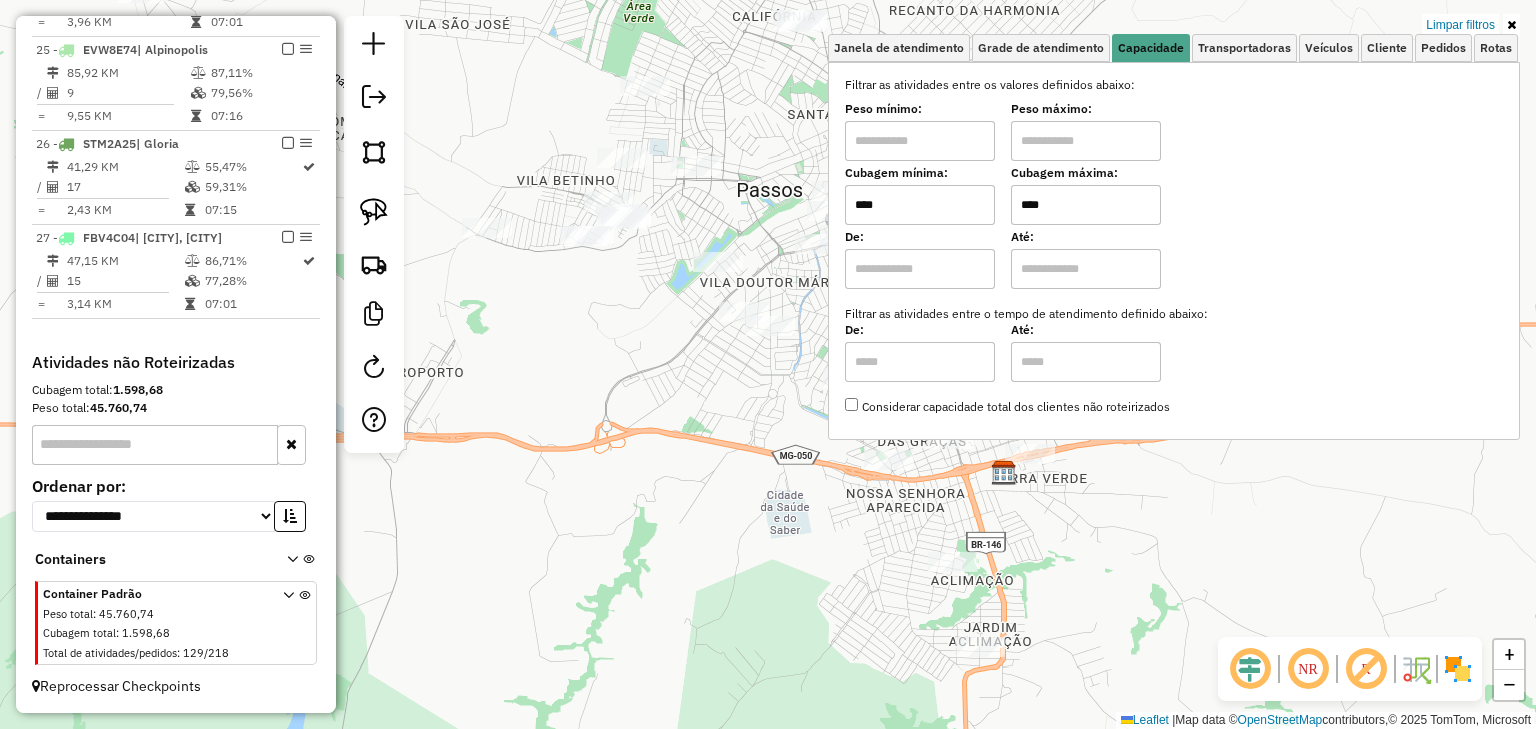 drag, startPoint x: 1053, startPoint y: 209, endPoint x: 1018, endPoint y: 211, distance: 35.057095 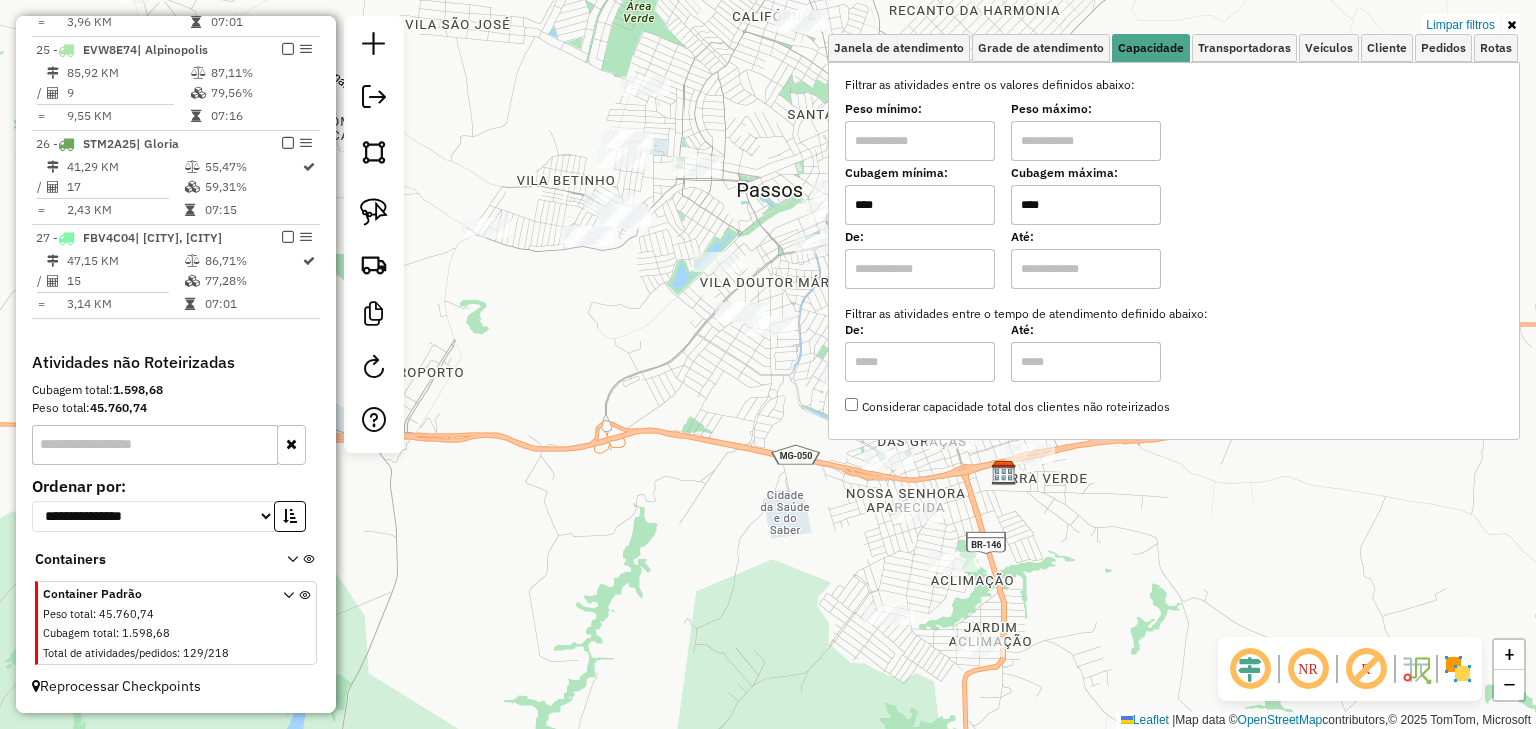 click on "Limpar filtros Janela de atendimento Grade de atendimento Capacidade Transportadoras Veículos Cliente Pedidos  Rotas Selecione os dias de semana para filtrar as janelas de atendimento  Seg   Ter   Qua   Qui   Sex   Sáb   Dom  Informe o período da janela de atendimento: De: Até:  Filtrar exatamente a janela do cliente  Considerar janela de atendimento padrão  Selecione os dias de semana para filtrar as grades de atendimento  Seg   Ter   Qua   Qui   Sex   Sáb   Dom   Considerar clientes sem dia de atendimento cadastrado  Clientes fora do dia de atendimento selecionado Filtrar as atividades entre os valores definidos abaixo:  Peso mínimo:   Peso máximo:   Cubagem mínima:  ****  Cubagem máxima:  ****  De:   Até:  Filtrar as atividades entre o tempo de atendimento definido abaixo:  De:   Até:   Considerar capacidade total dos clientes não roteirizados Transportadora: Selecione um ou mais itens Tipo de veículo: Selecione um ou mais itens Veículo: Selecione um ou mais itens Motorista: Nome: Rótulo: +" 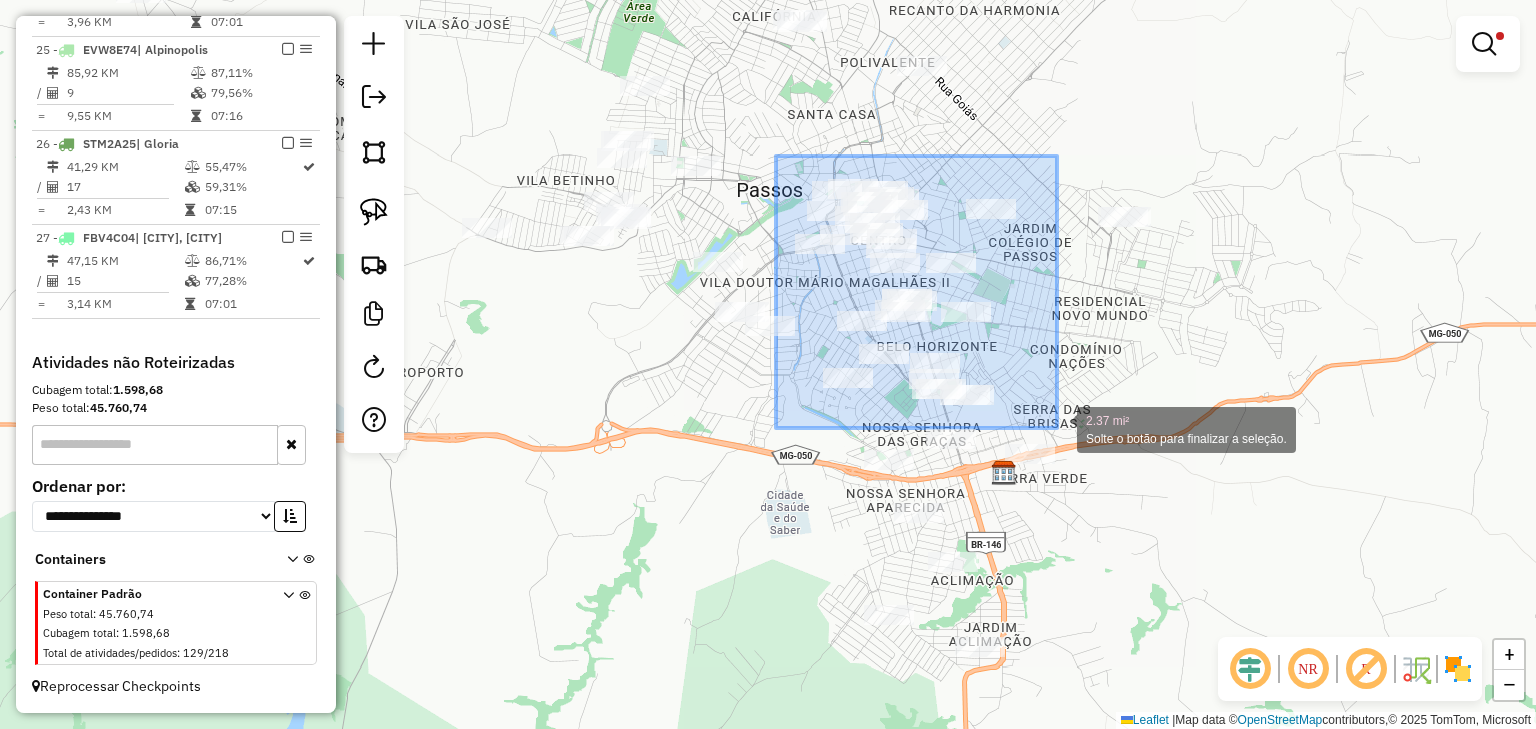 drag, startPoint x: 800, startPoint y: 156, endPoint x: 1057, endPoint y: 428, distance: 374.20984 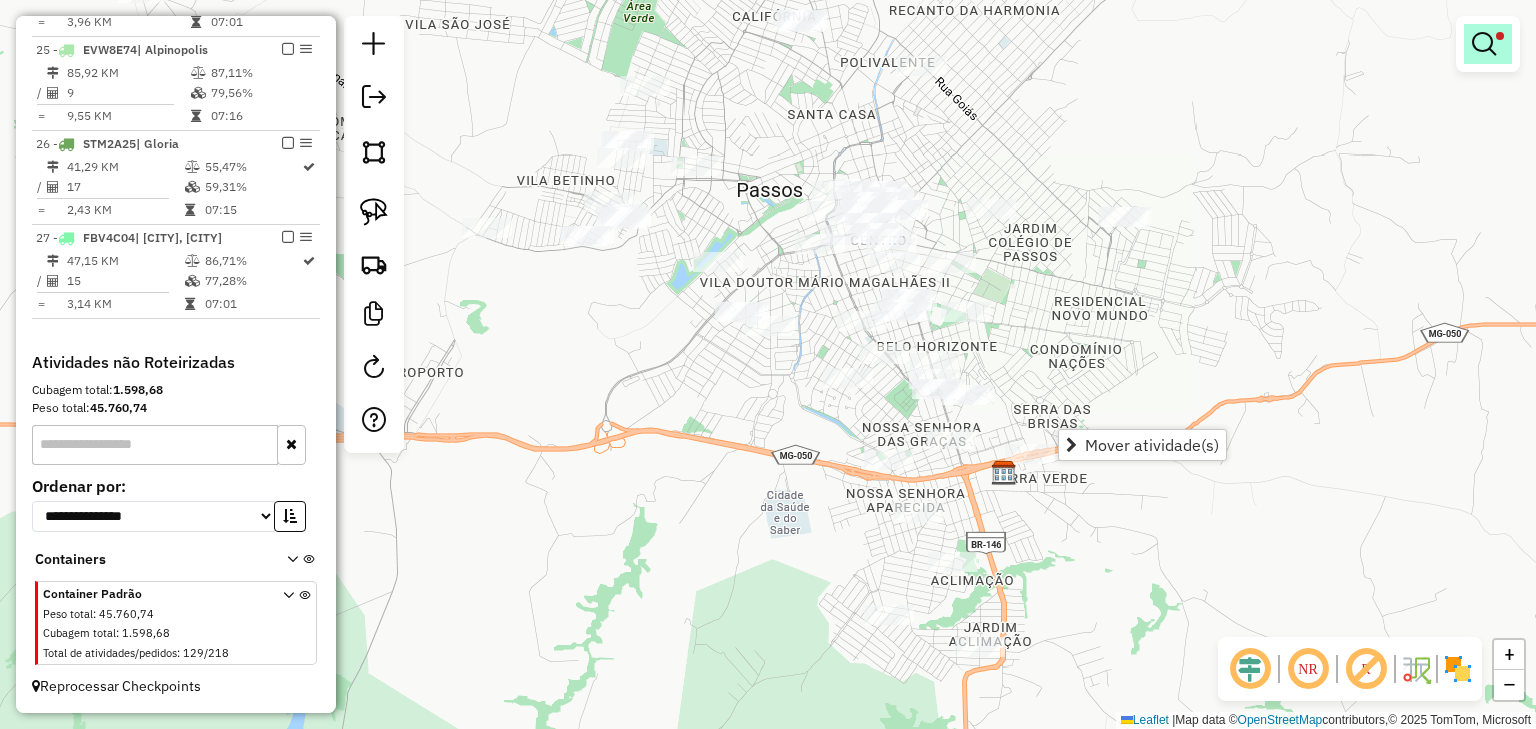 click at bounding box center (1484, 44) 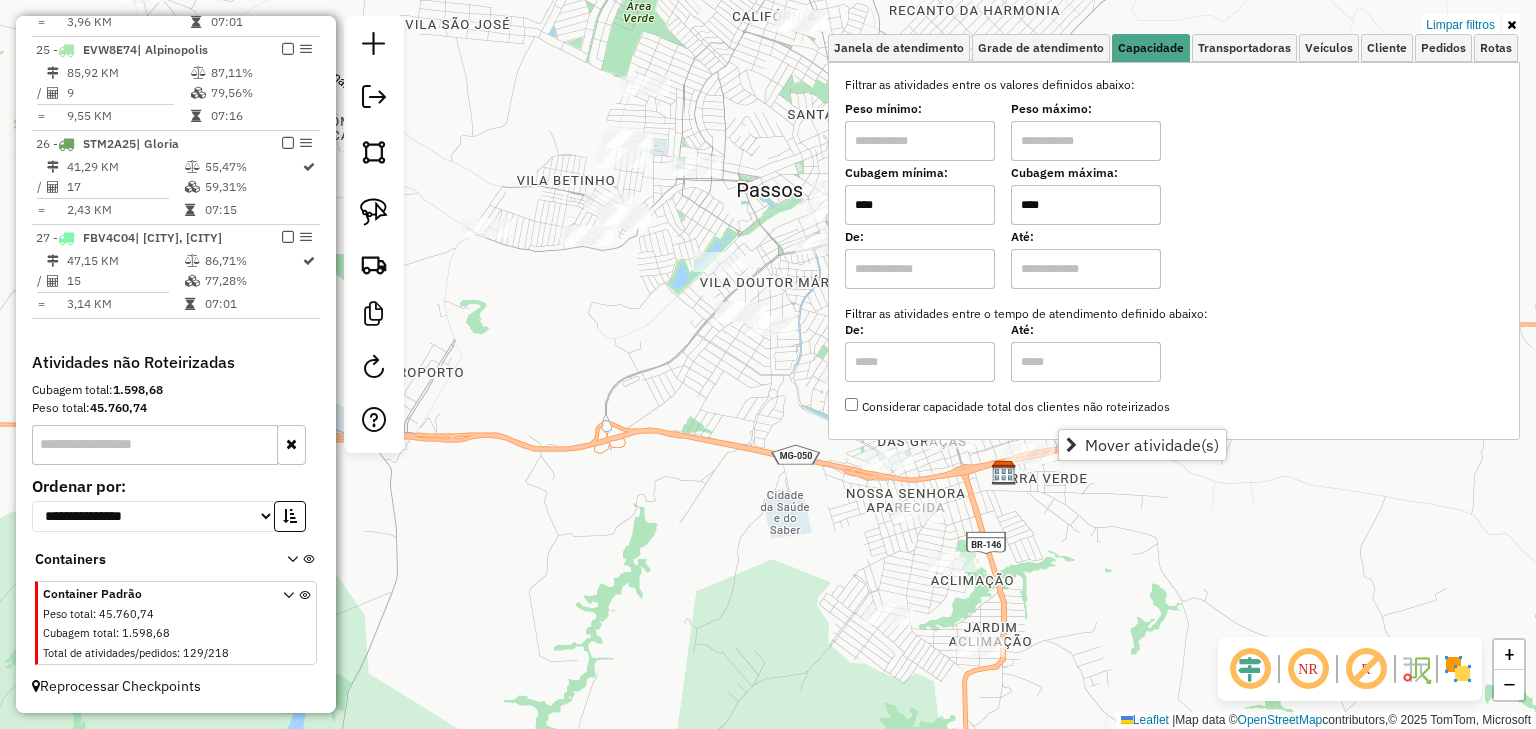 drag, startPoint x: 1074, startPoint y: 198, endPoint x: 927, endPoint y: 195, distance: 147.03061 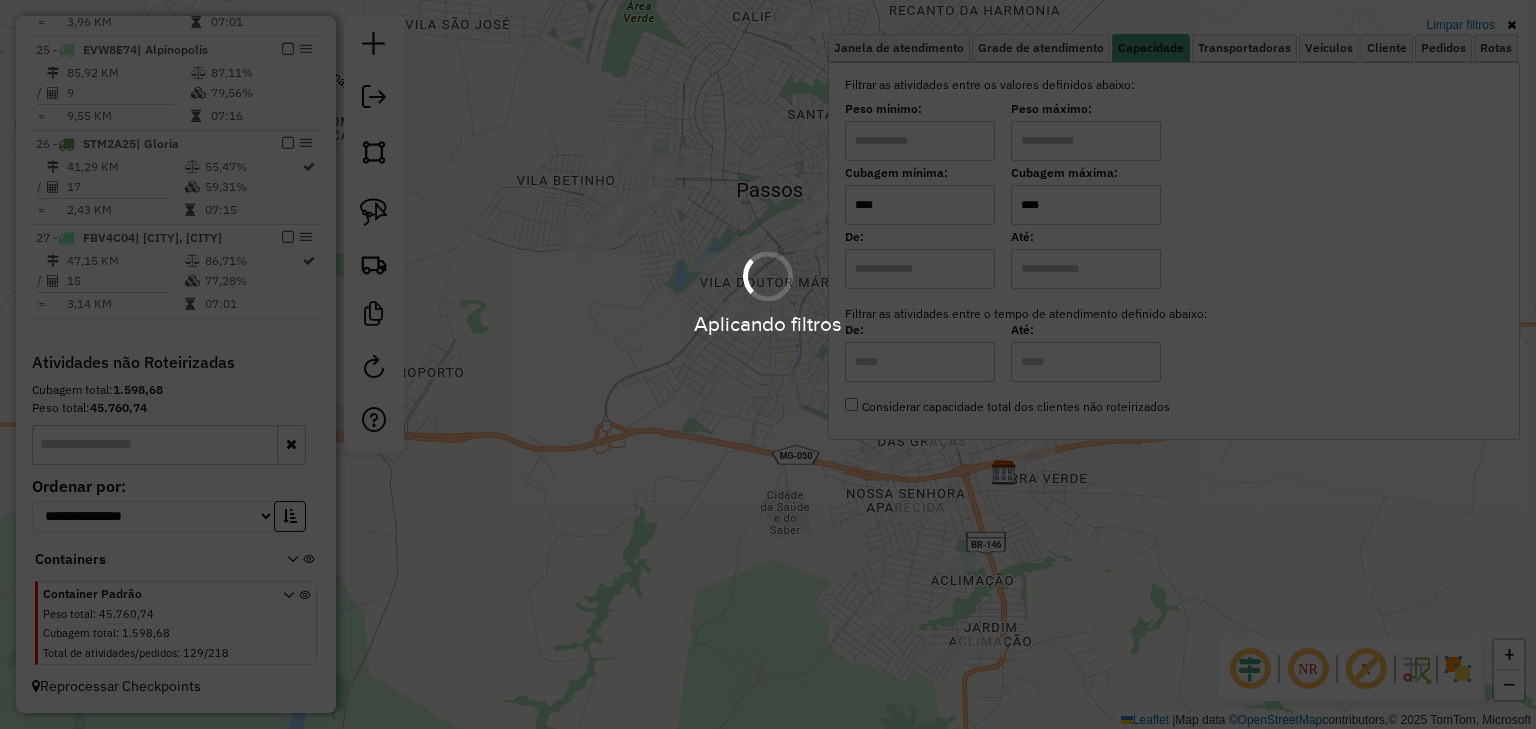type on "****" 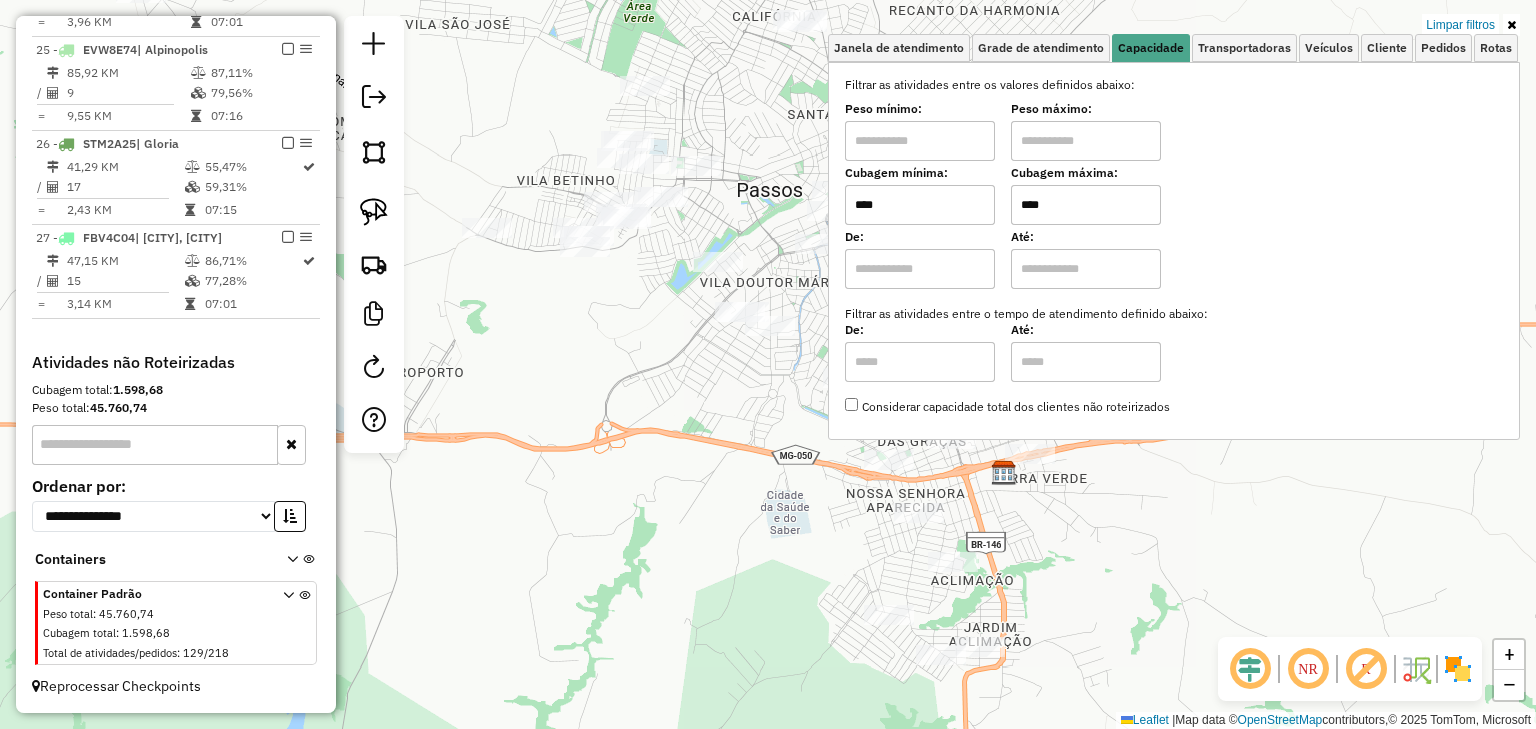click on "Limpar filtros Janela de atendimento Grade de atendimento Capacidade Transportadoras Veículos Cliente Pedidos  Rotas Selecione os dias de semana para filtrar as janelas de atendimento  Seg   Ter   Qua   Qui   Sex   Sáb   Dom  Informe o período da janela de atendimento: De: Até:  Filtrar exatamente a janela do cliente  Considerar janela de atendimento padrão  Selecione os dias de semana para filtrar as grades de atendimento  Seg   Ter   Qua   Qui   Sex   Sáb   Dom   Considerar clientes sem dia de atendimento cadastrado  Clientes fora do dia de atendimento selecionado Filtrar as atividades entre os valores definidos abaixo:  Peso mínimo:   Peso máximo:   Cubagem mínima:  ****  Cubagem máxima:  ****  De:   Até:  Filtrar as atividades entre o tempo de atendimento definido abaixo:  De:   Até:   Considerar capacidade total dos clientes não roteirizados Transportadora: Selecione um ou mais itens Tipo de veículo: Selecione um ou mais itens Veículo: Selecione um ou mais itens Motorista: Nome: Rótulo: +" 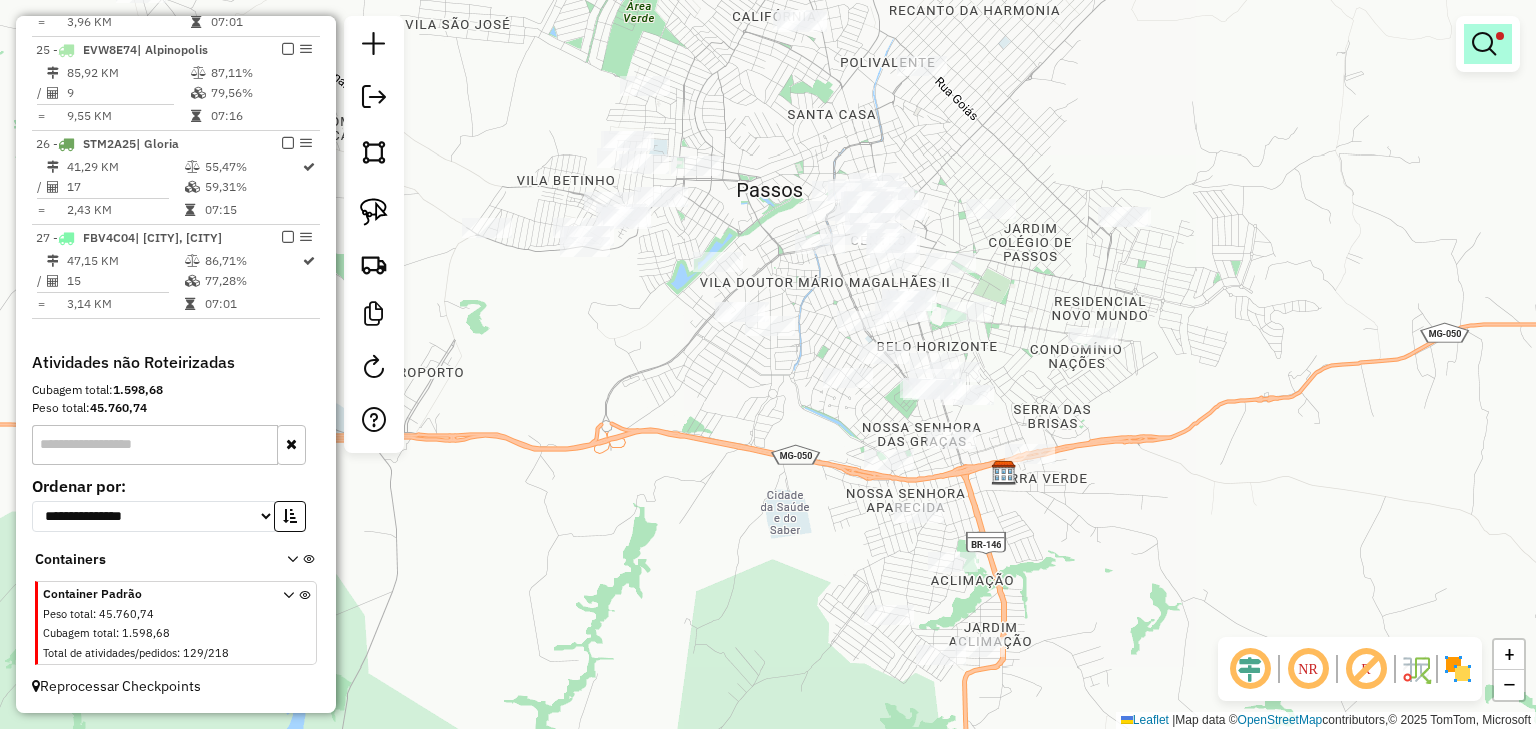 click at bounding box center [1500, 36] 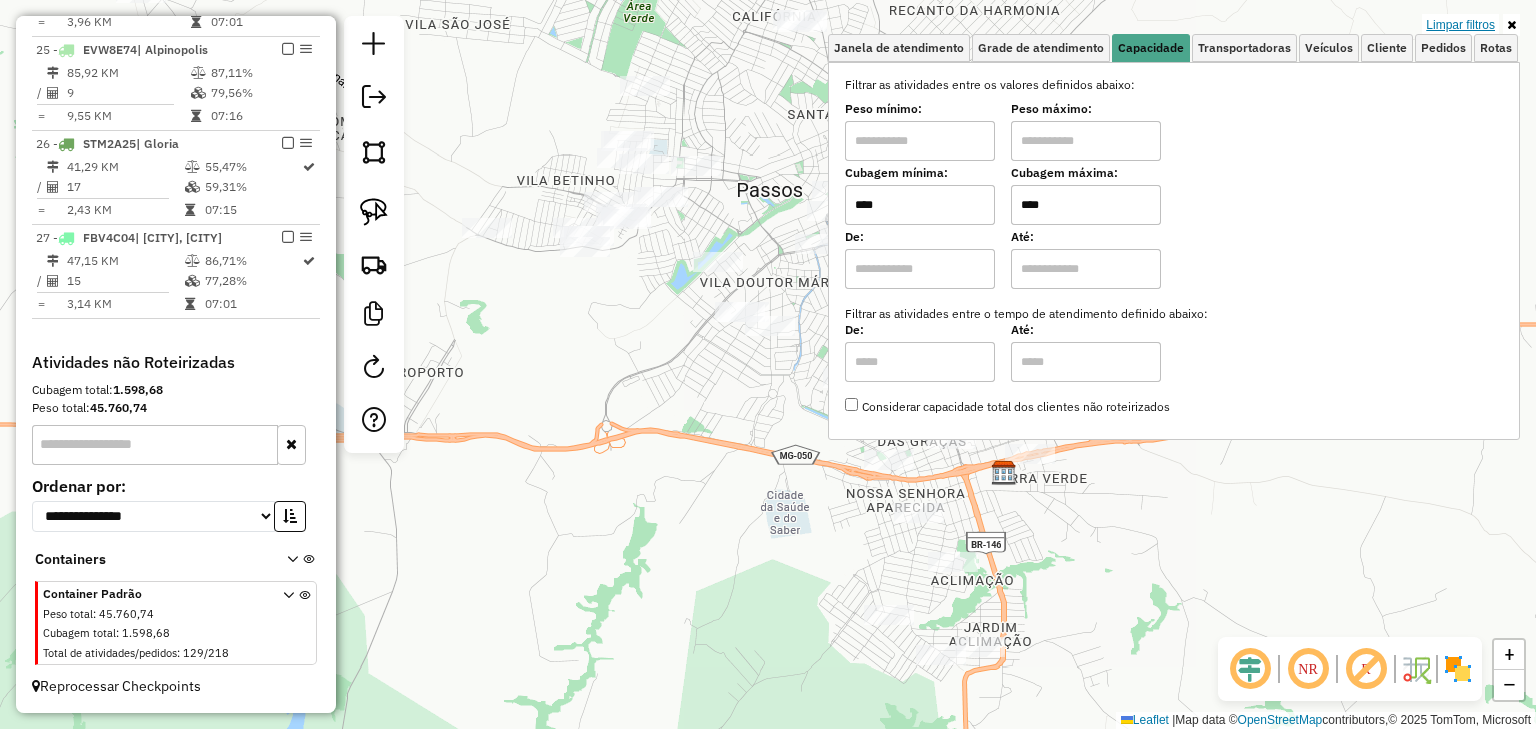 click on "Limpar filtros" at bounding box center (1460, 25) 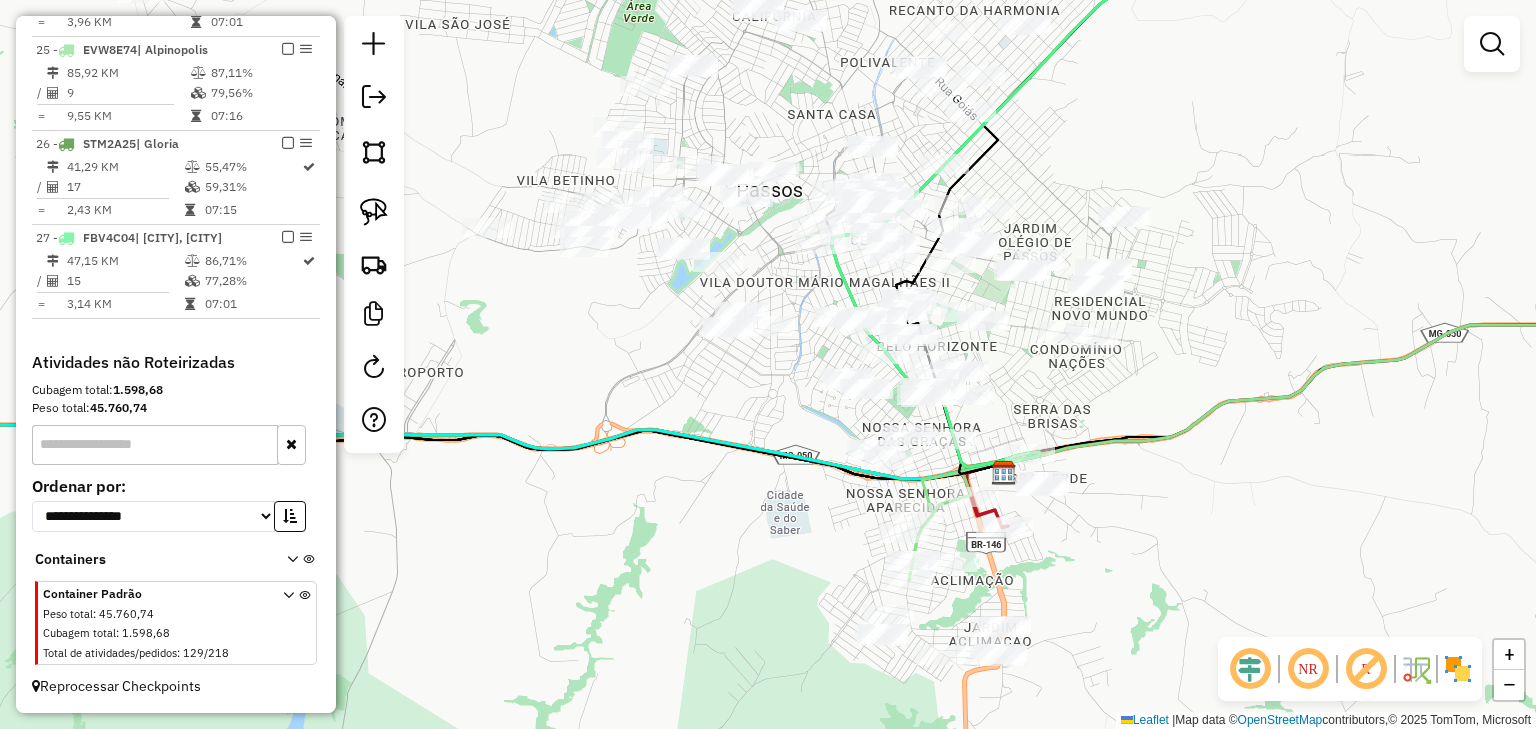click on "Janela de atendimento Grade de atendimento Capacidade Transportadoras Veículos Cliente Pedidos  Rotas Selecione os dias de semana para filtrar as janelas de atendimento  Seg   Ter   Qua   Qui   Sex   Sáb   Dom  Informe o período da janela de atendimento: De: Até:  Filtrar exatamente a janela do cliente  Considerar janela de atendimento padrão  Selecione os dias de semana para filtrar as grades de atendimento  Seg   Ter   Qua   Qui   Sex   Sáb   Dom   Considerar clientes sem dia de atendimento cadastrado  Clientes fora do dia de atendimento selecionado Filtrar as atividades entre os valores definidos abaixo:  Peso mínimo:   Peso máximo:   Cubagem mínima:   Cubagem máxima:   De:   Até:  Filtrar as atividades entre o tempo de atendimento definido abaixo:  De:   Até:   Considerar capacidade total dos clientes não roteirizados Transportadora: Selecione um ou mais itens Tipo de veículo: Selecione um ou mais itens Veículo: Selecione um ou mais itens Motorista: Selecione um ou mais itens Nome: Rótulo:" 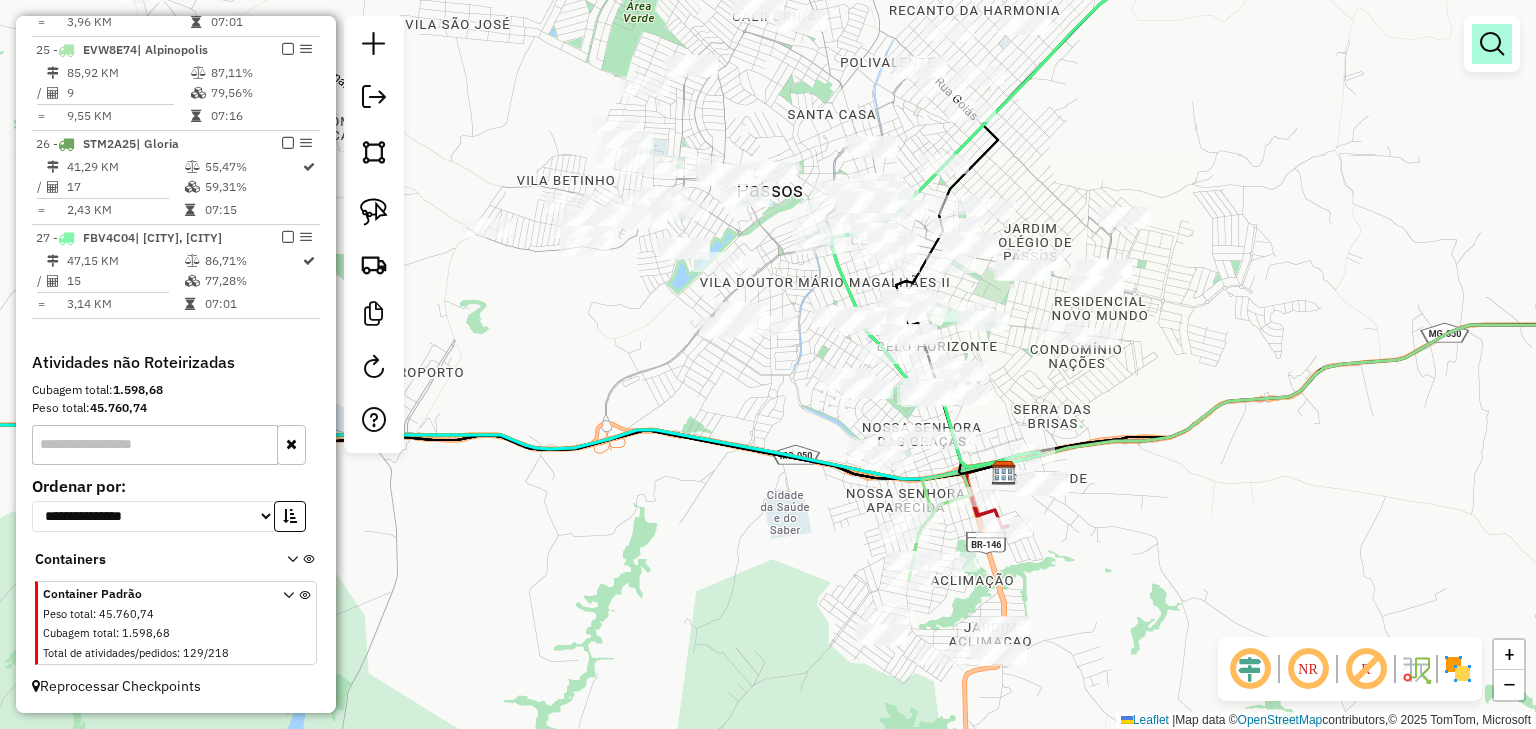 click at bounding box center (1492, 44) 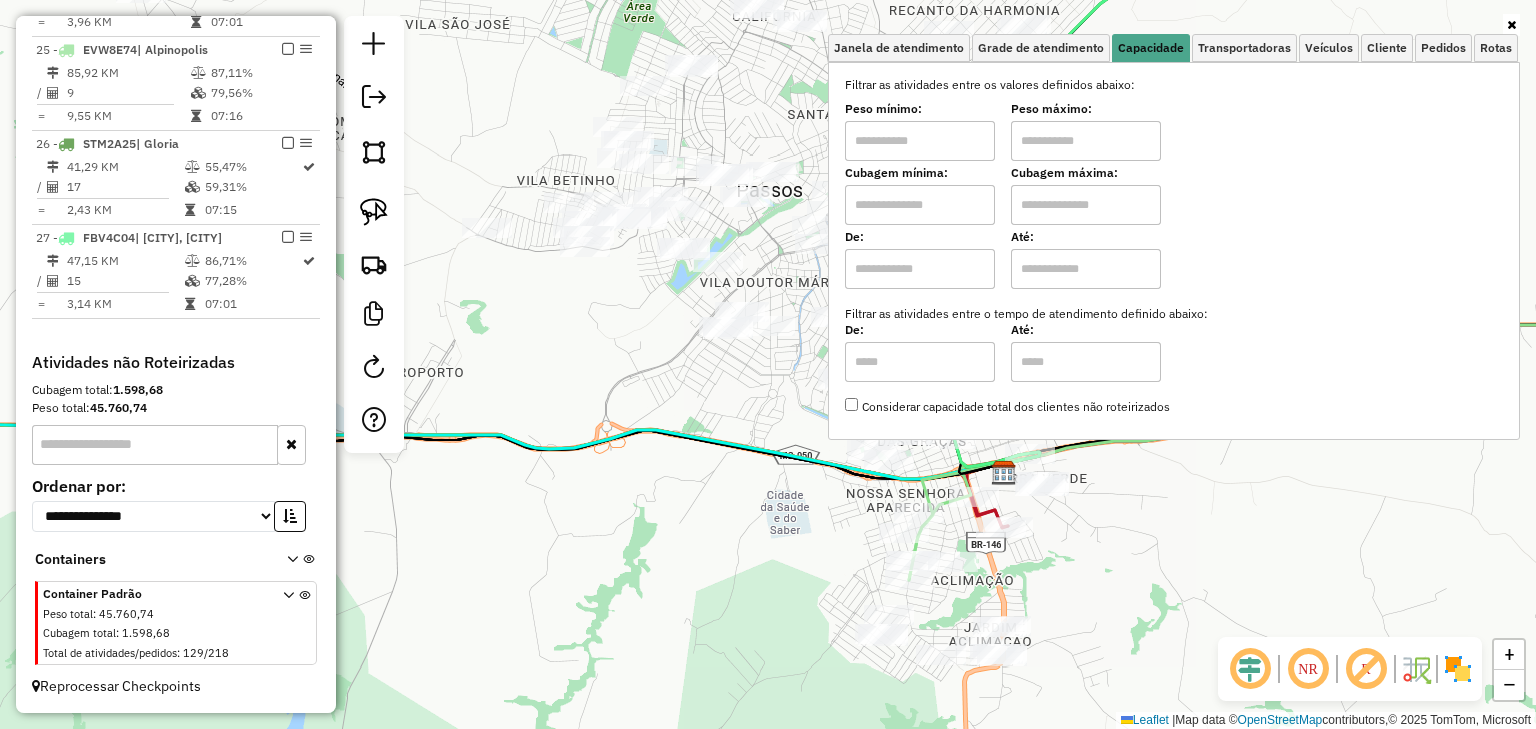 click at bounding box center [920, 205] 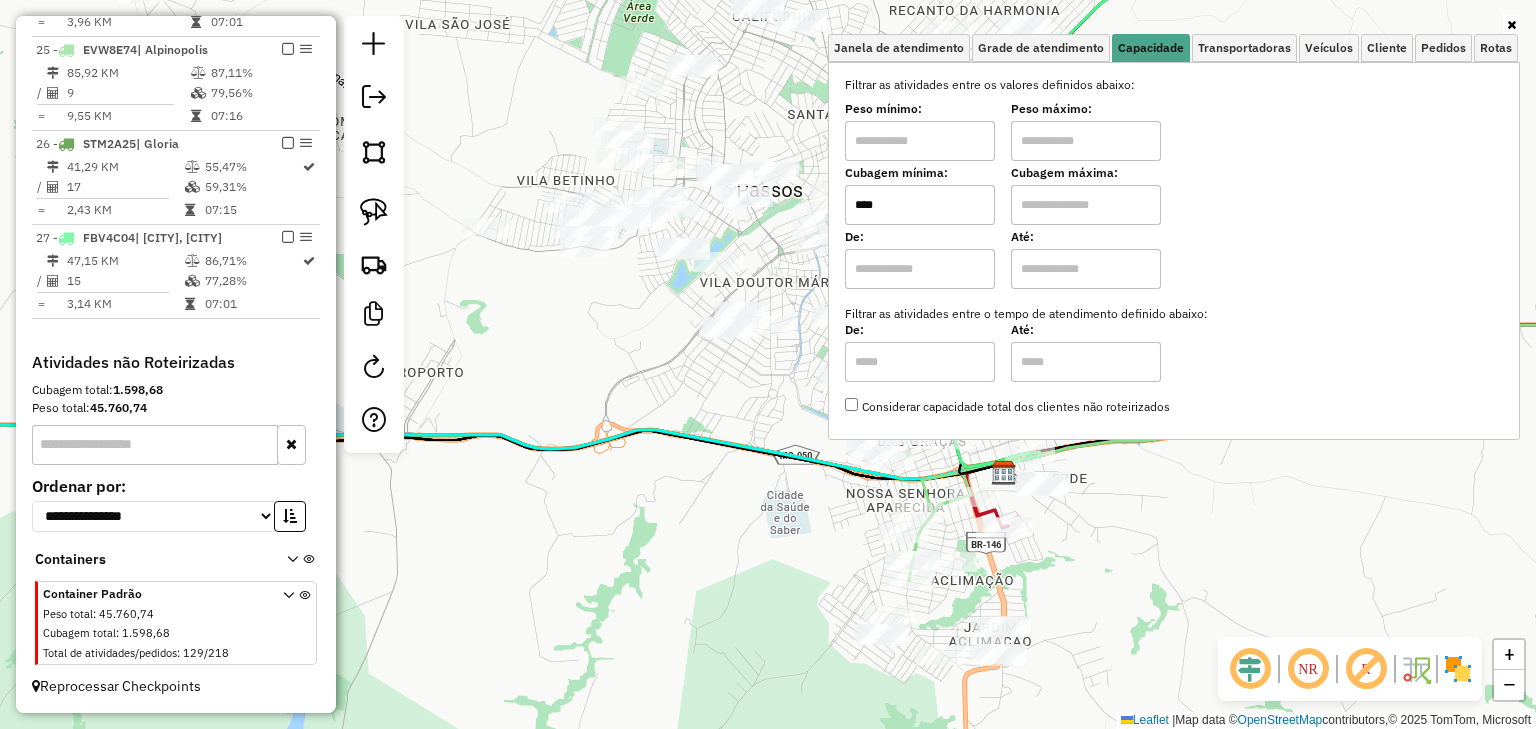 click at bounding box center [1086, 205] 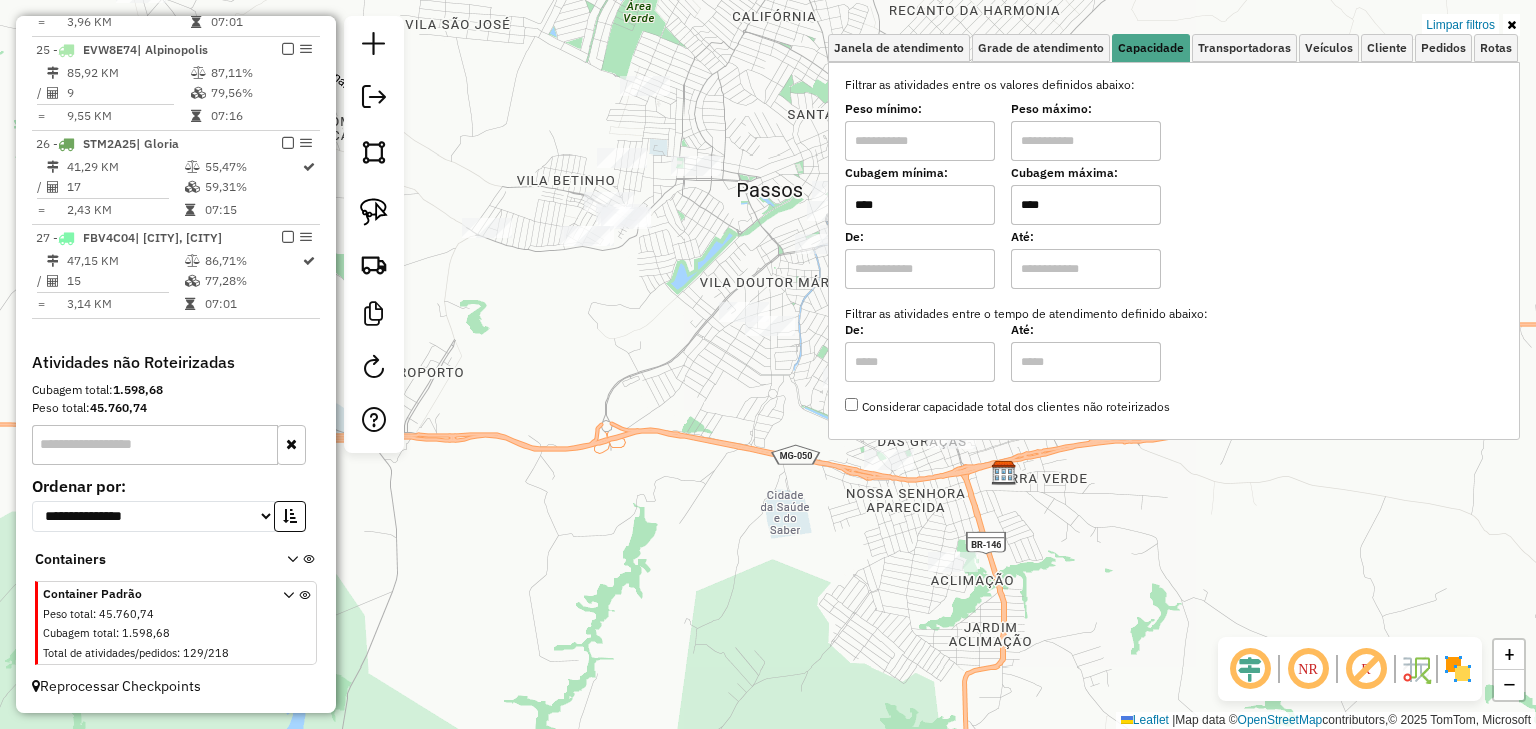 click on "Limpar filtros Janela de atendimento Grade de atendimento Capacidade Transportadoras Veículos Cliente Pedidos  Rotas Selecione os dias de semana para filtrar as janelas de atendimento  Seg   Ter   Qua   Qui   Sex   Sáb   Dom  Informe o período da janela de atendimento: De: Até:  Filtrar exatamente a janela do cliente  Considerar janela de atendimento padrão  Selecione os dias de semana para filtrar as grades de atendimento  Seg   Ter   Qua   Qui   Sex   Sáb   Dom   Considerar clientes sem dia de atendimento cadastrado  Clientes fora do dia de atendimento selecionado Filtrar as atividades entre os valores definidos abaixo:  Peso mínimo:   Peso máximo:   Cubagem mínima:  ****  Cubagem máxima:  ****  De:   Até:  Filtrar as atividades entre o tempo de atendimento definido abaixo:  De:   Até:   Considerar capacidade total dos clientes não roteirizados Transportadora: Selecione um ou mais itens Tipo de veículo: Selecione um ou mais itens Veículo: Selecione um ou mais itens Motorista: Nome: Rótulo: +" 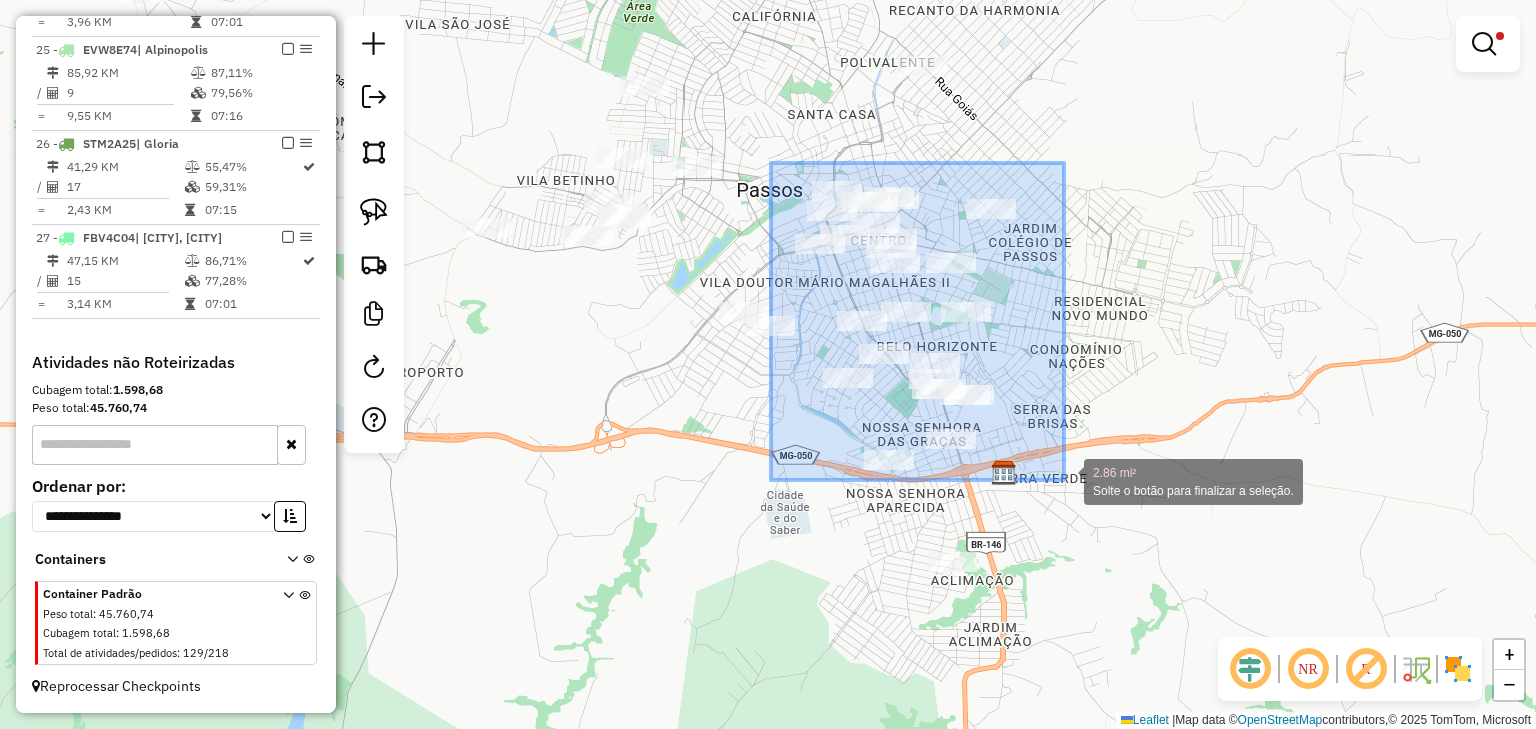 drag, startPoint x: 771, startPoint y: 163, endPoint x: 1064, endPoint y: 480, distance: 431.66885 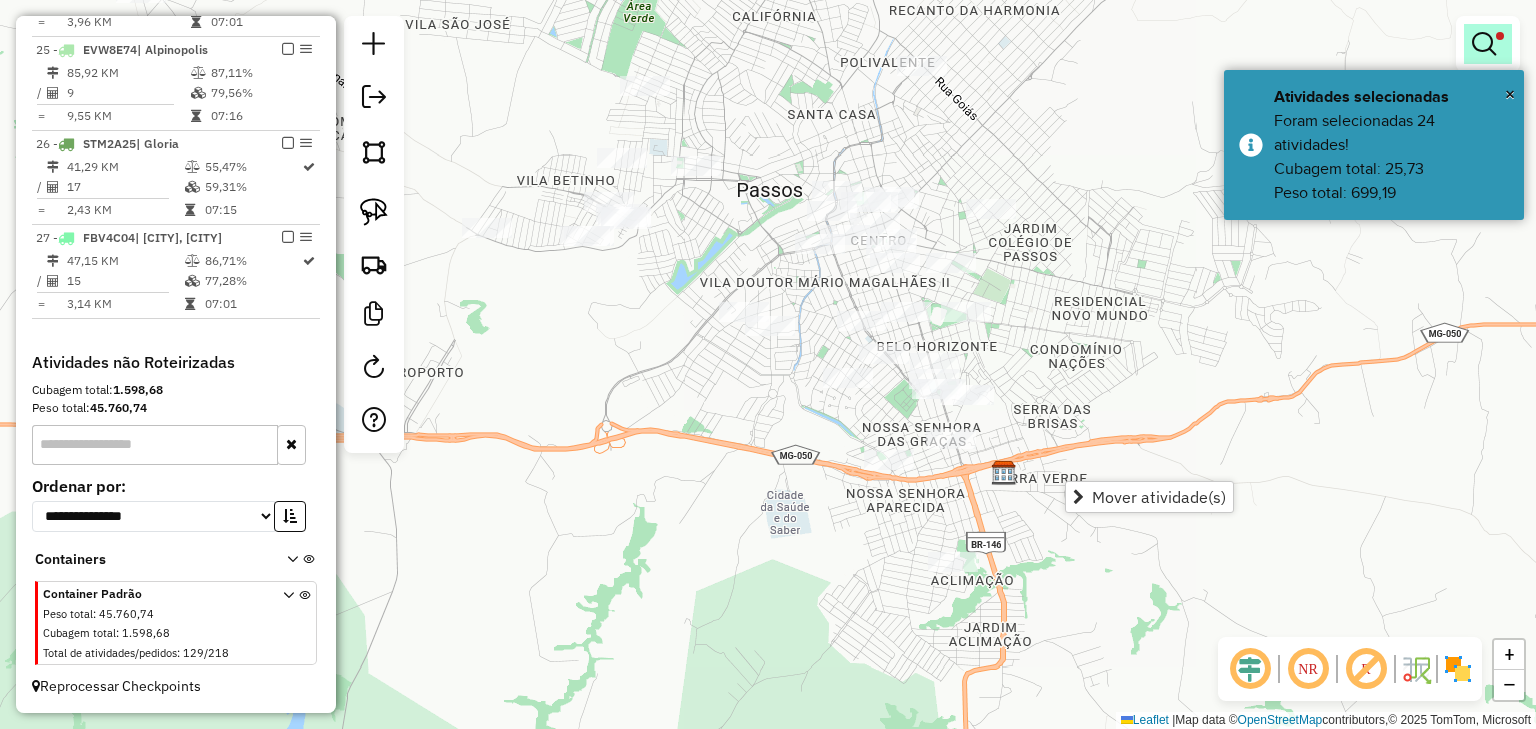 click at bounding box center (1484, 44) 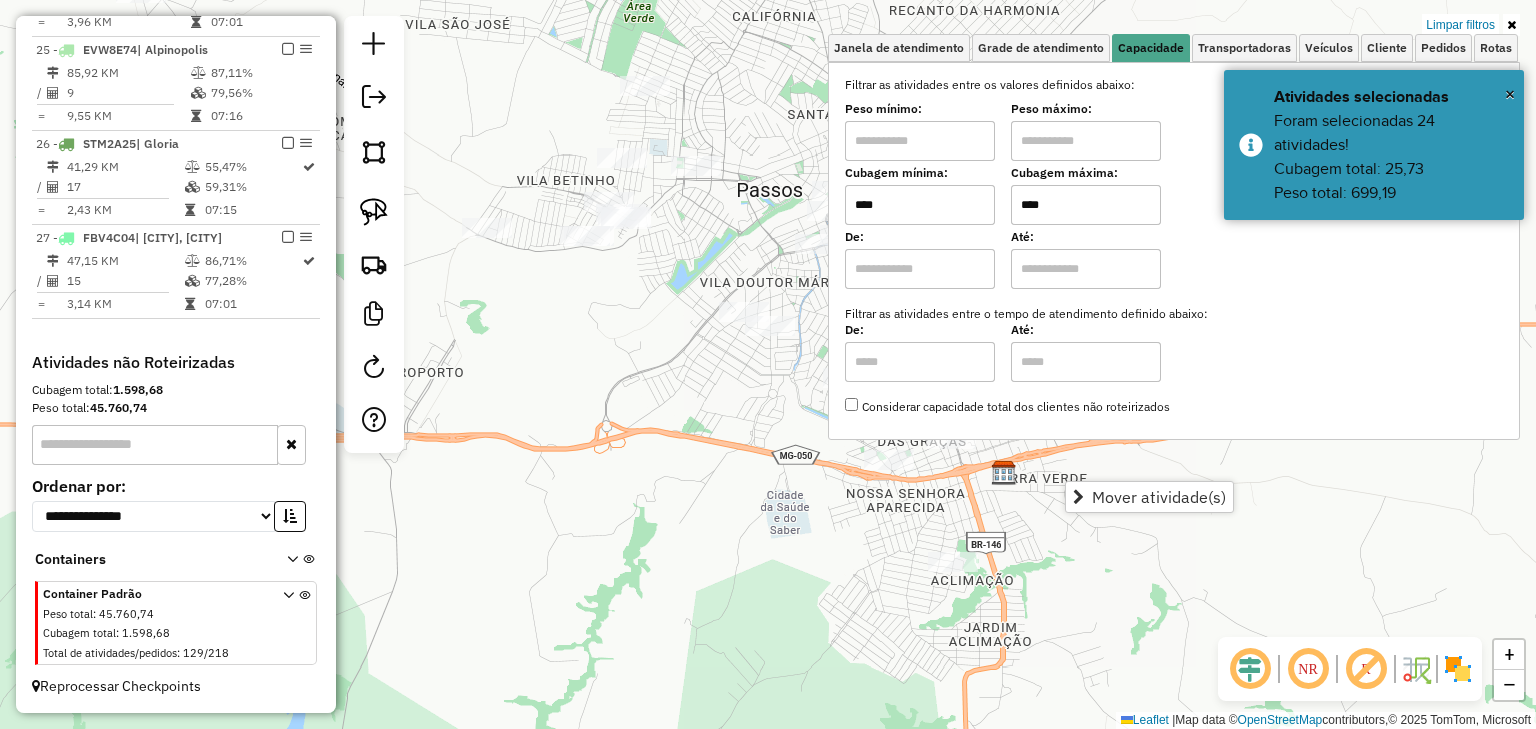 drag, startPoint x: 1025, startPoint y: 202, endPoint x: 968, endPoint y: 206, distance: 57.14018 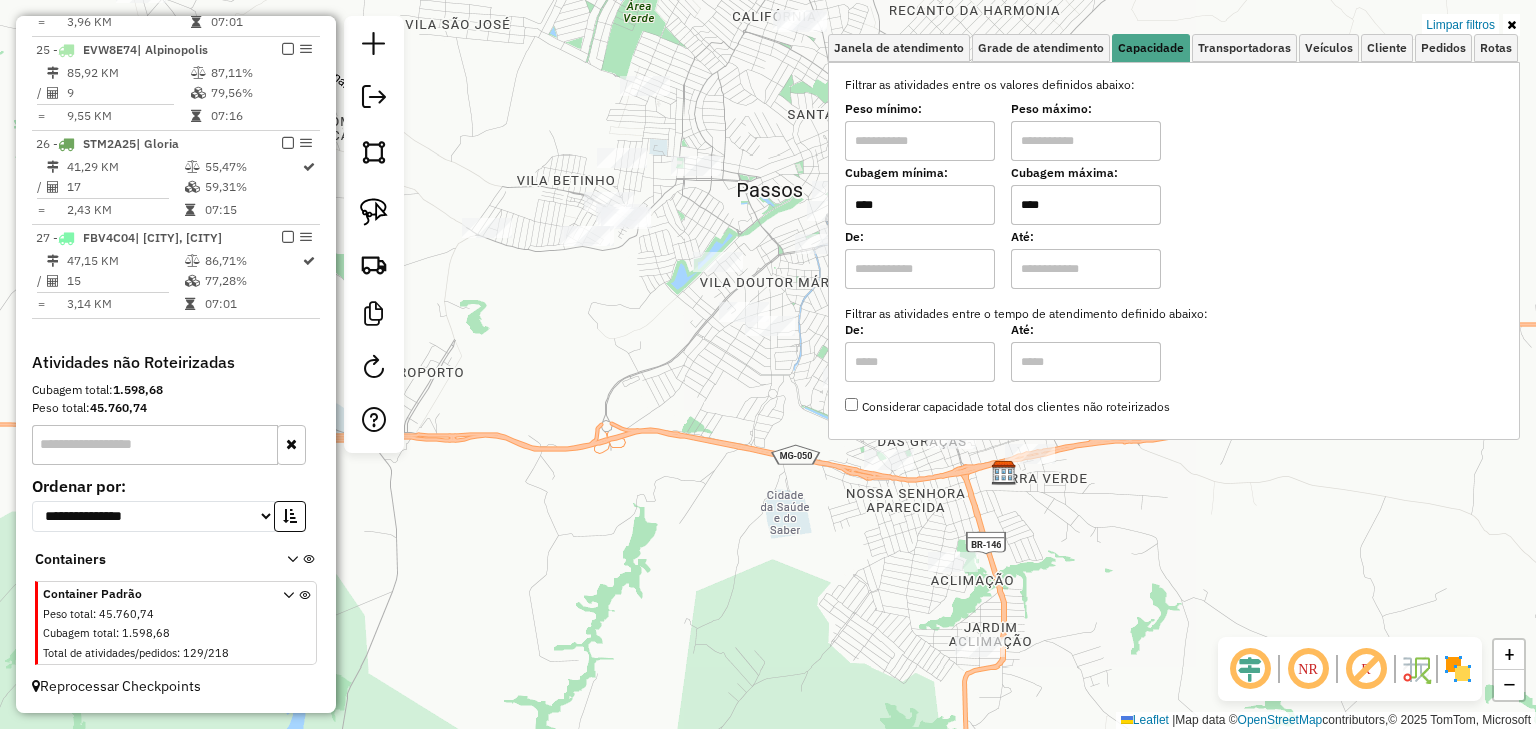type on "****" 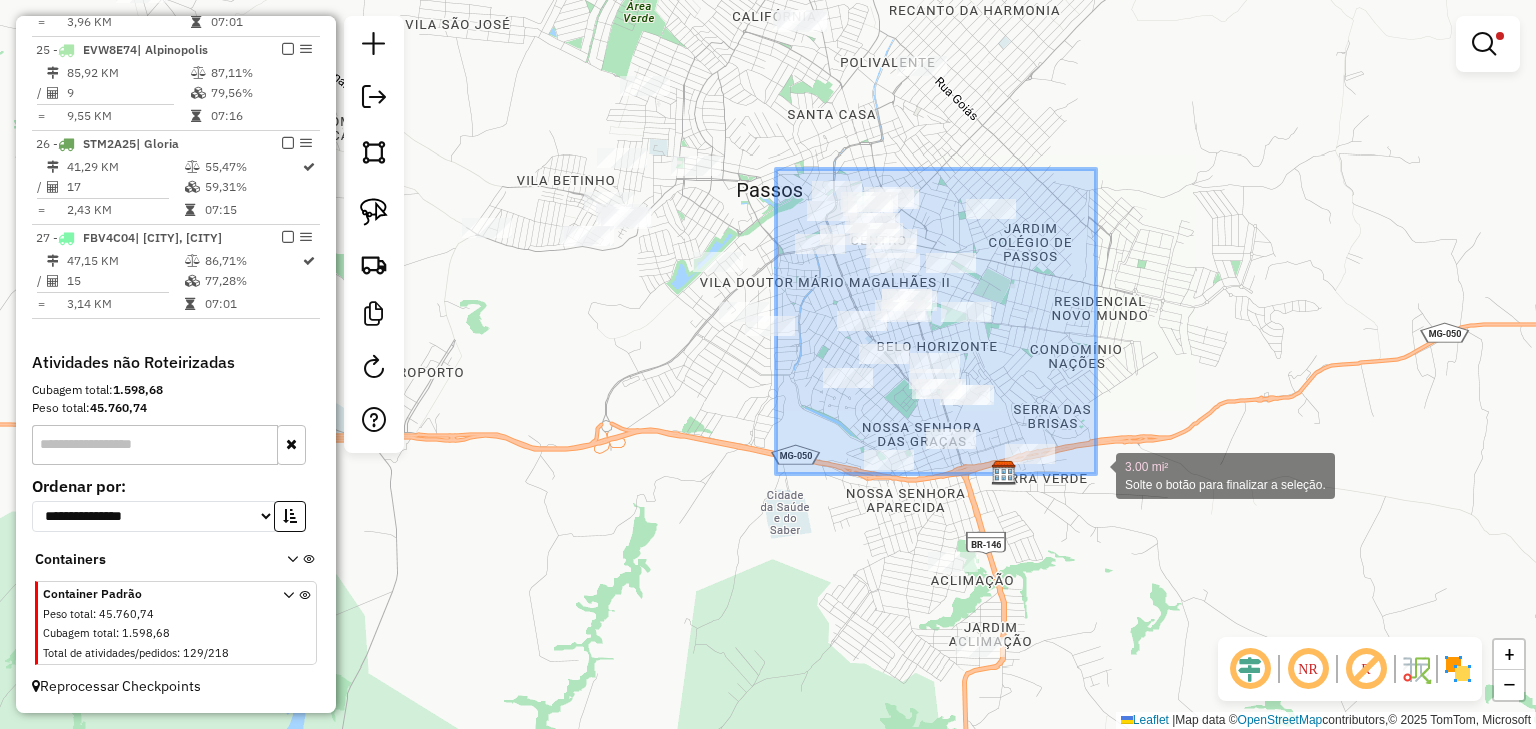 drag, startPoint x: 776, startPoint y: 169, endPoint x: 1096, endPoint y: 474, distance: 442.069 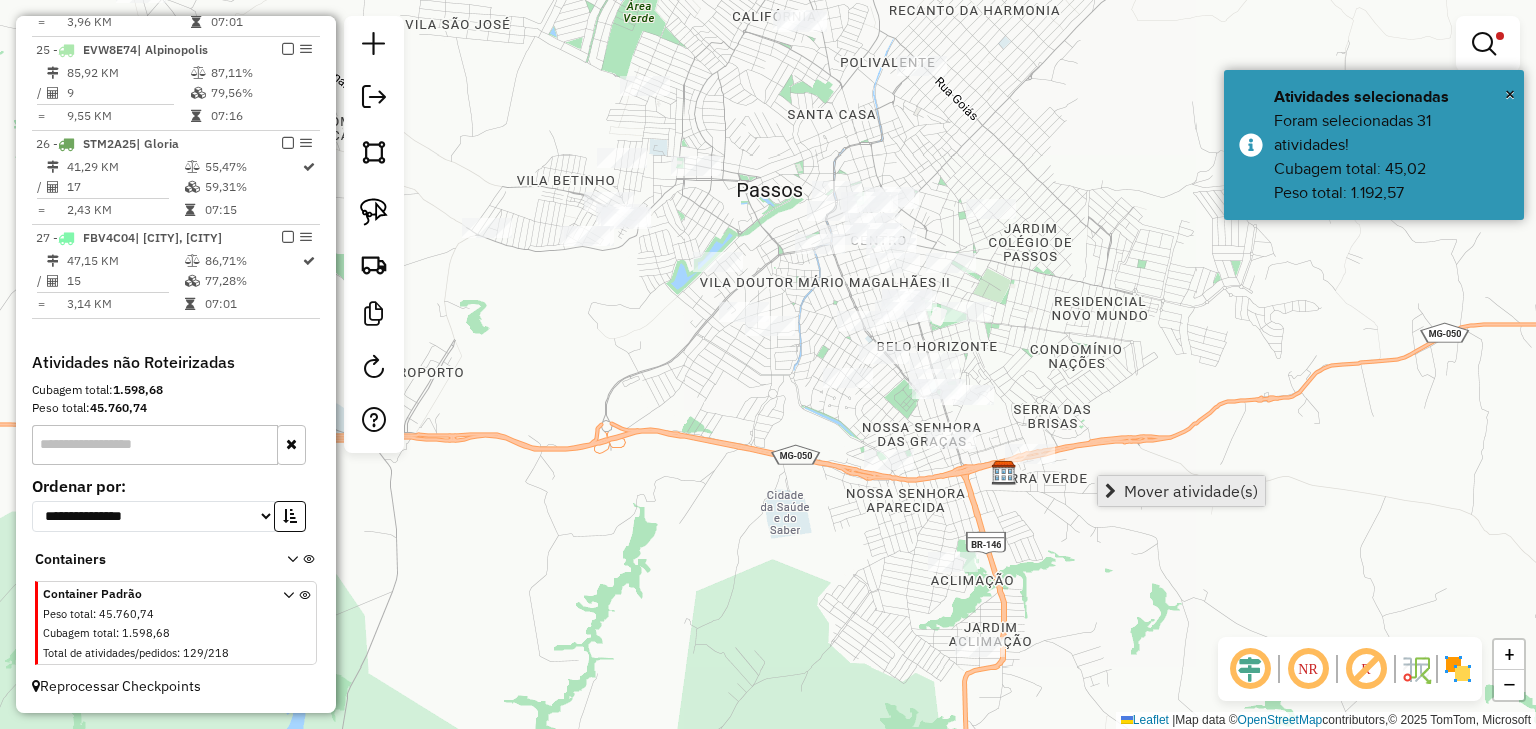 click on "Mover atividade(s)" at bounding box center (1191, 491) 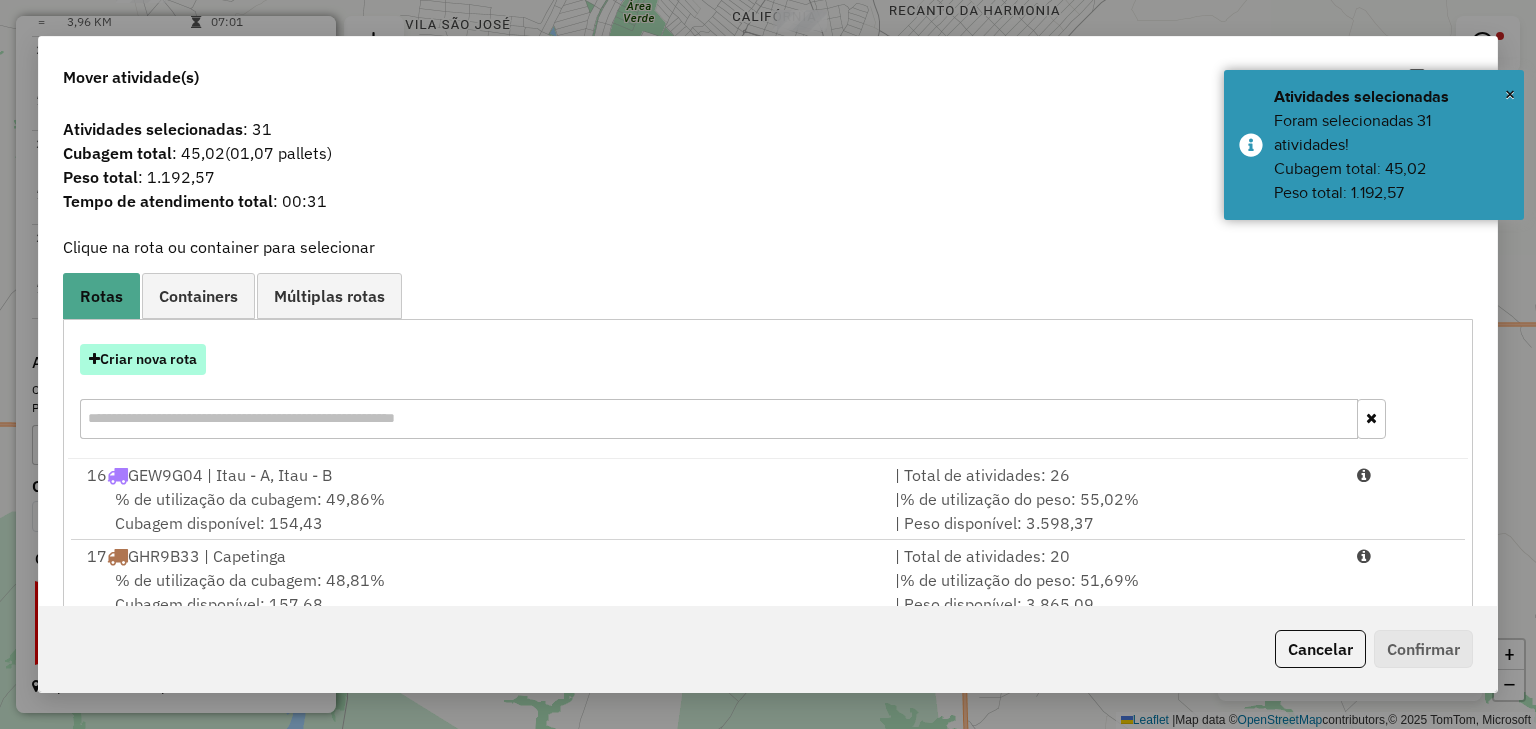 click on "Criar nova rota" at bounding box center (143, 359) 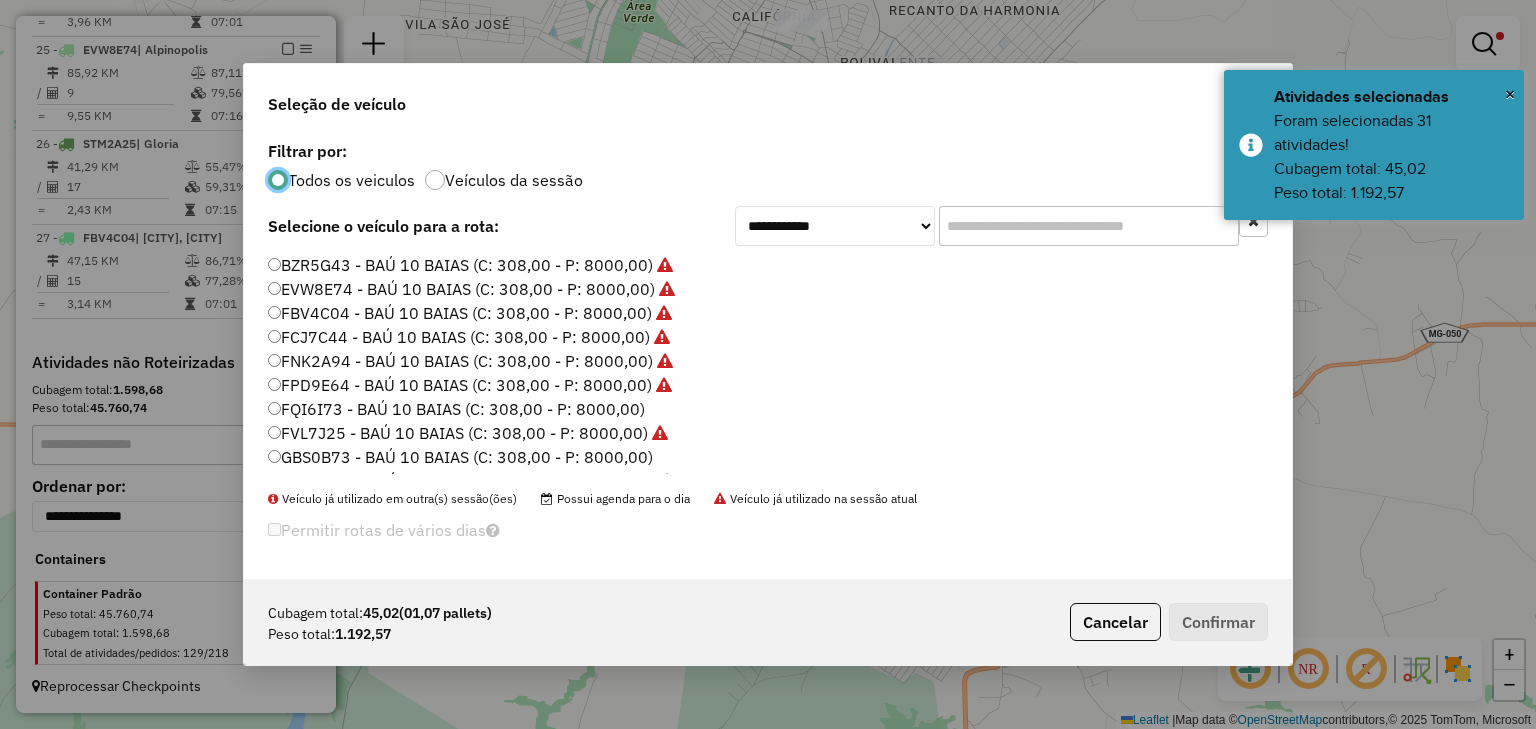 scroll, scrollTop: 10, scrollLeft: 6, axis: both 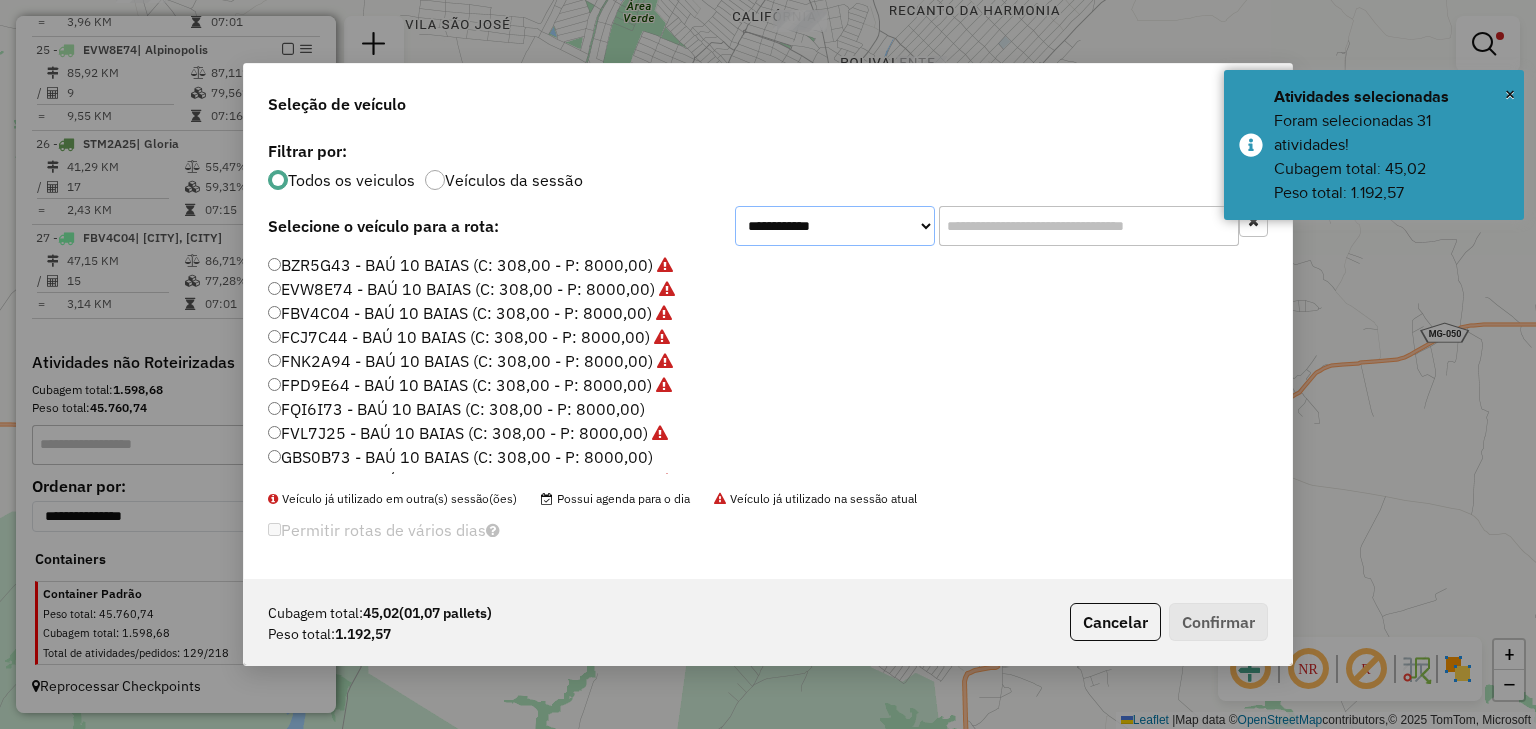 click on "**********" 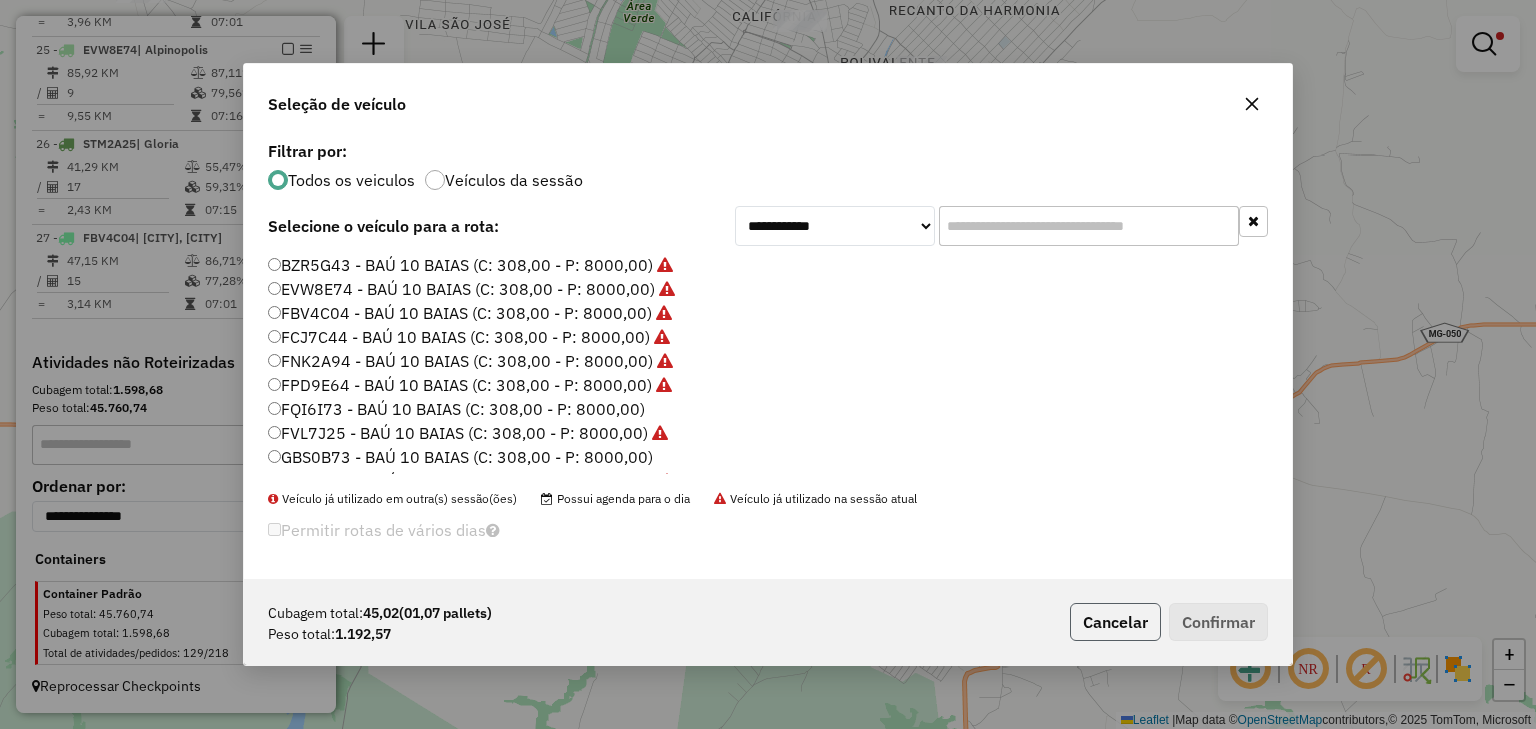 click on "Cancelar" 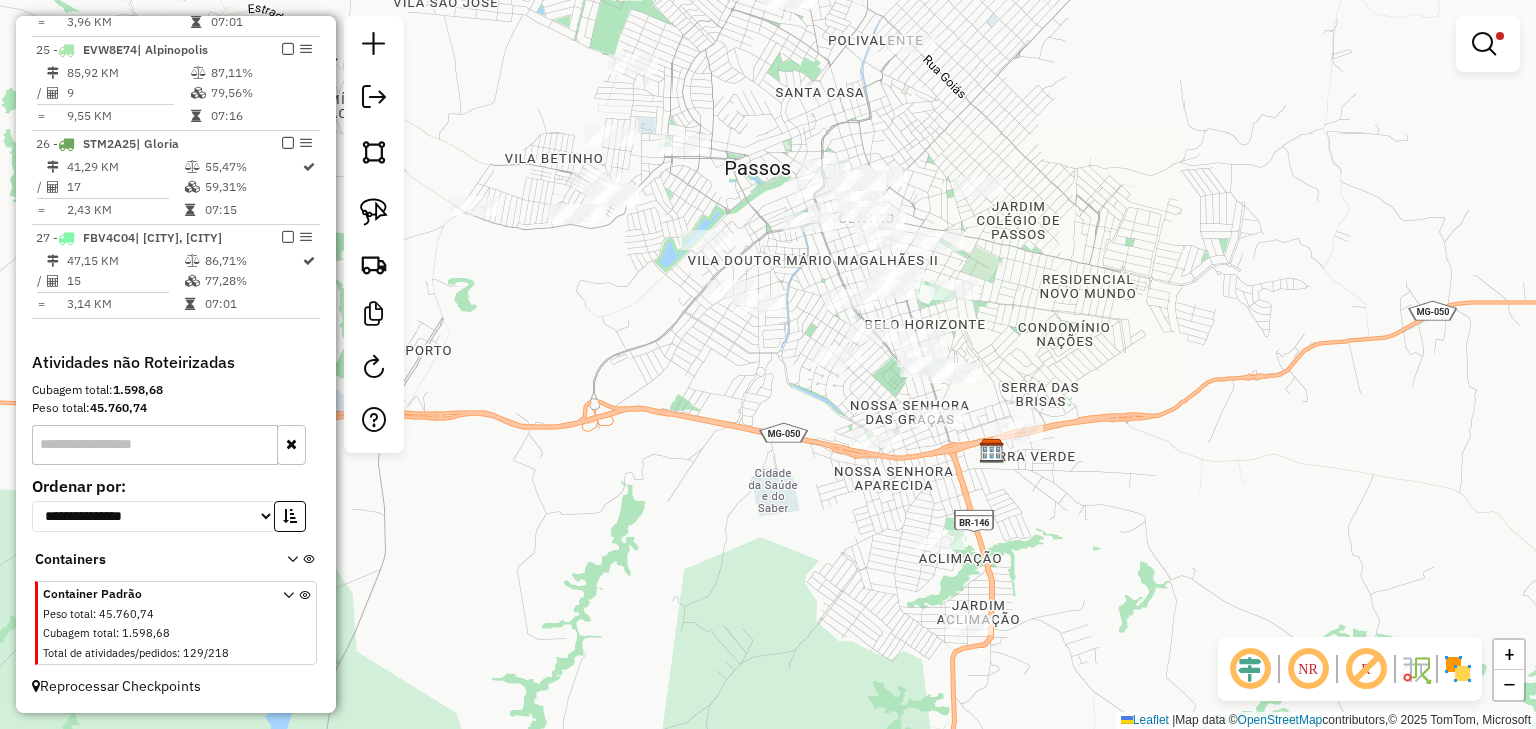 drag, startPoint x: 1052, startPoint y: 582, endPoint x: 1040, endPoint y: 560, distance: 25.059929 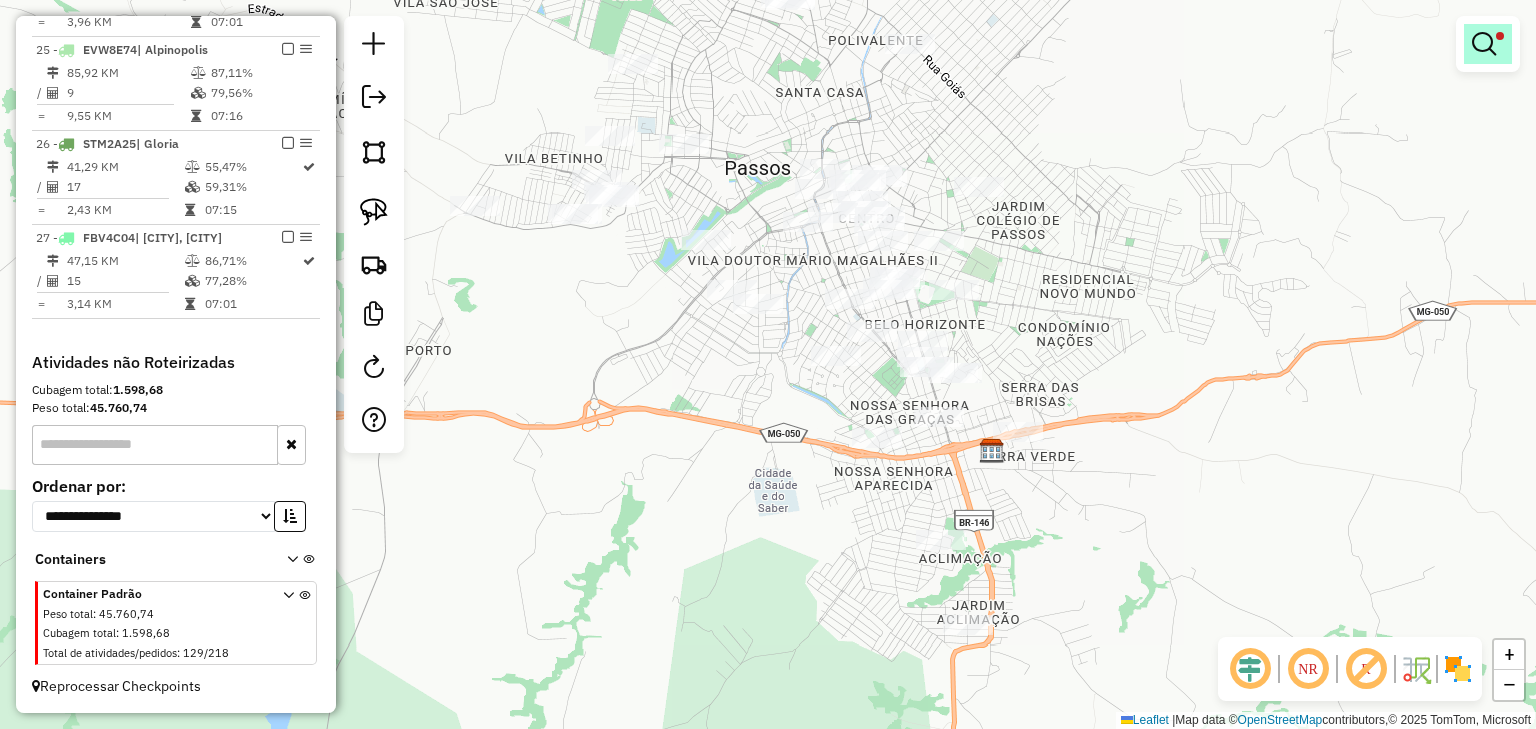 click at bounding box center (1488, 44) 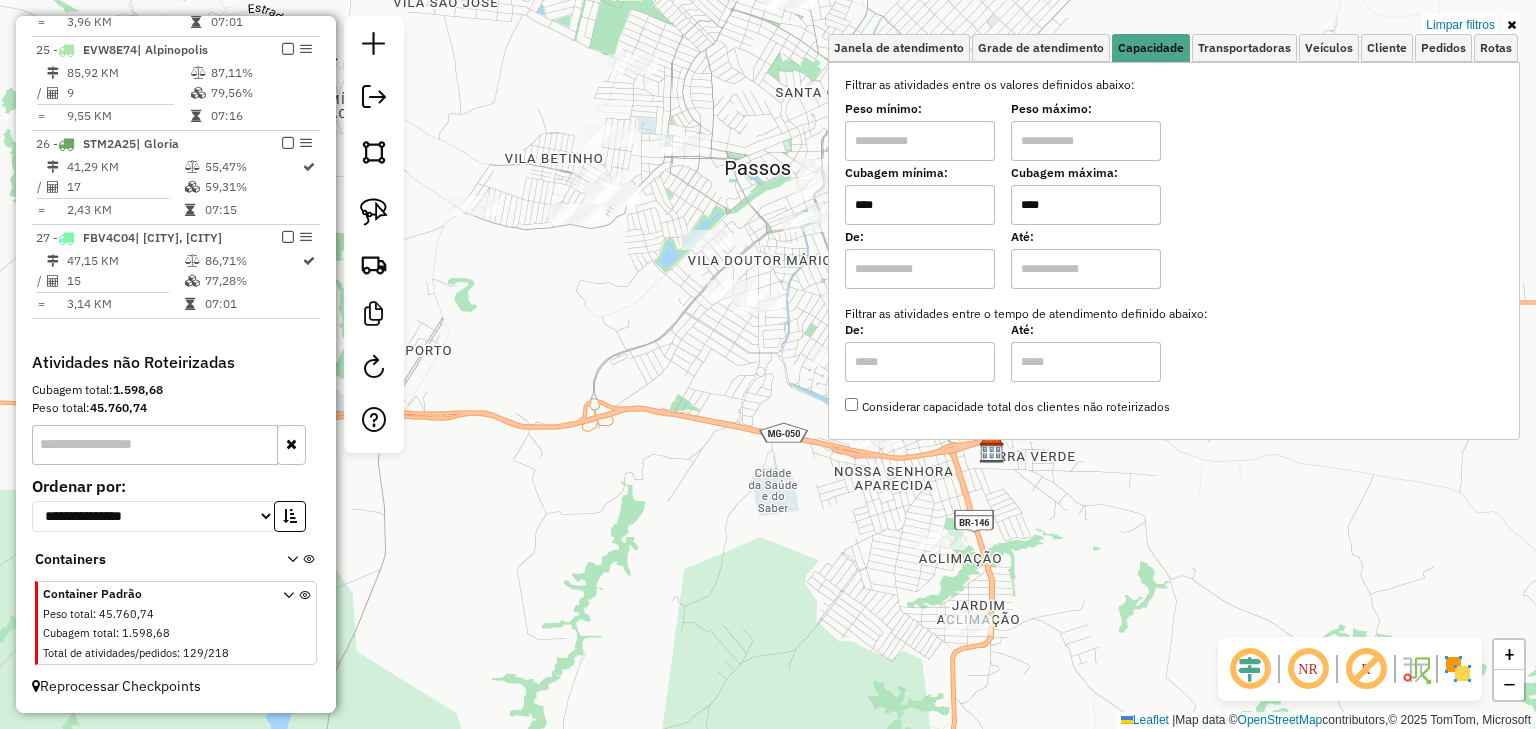 drag, startPoint x: 1067, startPoint y: 211, endPoint x: 992, endPoint y: 204, distance: 75.32596 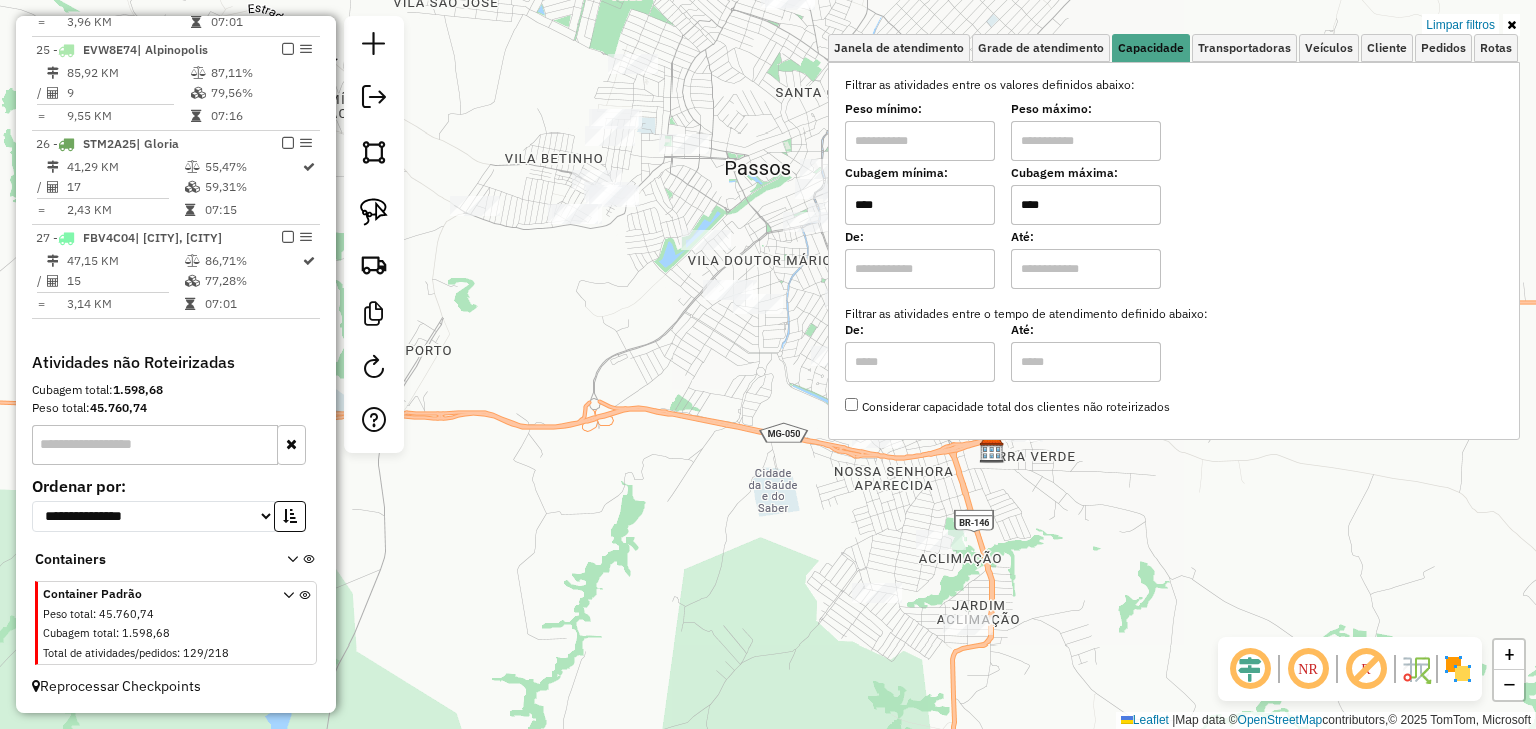 click on "Limpar filtros Janela de atendimento Grade de atendimento Capacidade Transportadoras Veículos Cliente Pedidos  Rotas Selecione os dias de semana para filtrar as janelas de atendimento  Seg   Ter   Qua   Qui   Sex   Sáb   Dom  Informe o período da janela de atendimento: De: Até:  Filtrar exatamente a janela do cliente  Considerar janela de atendimento padrão  Selecione os dias de semana para filtrar as grades de atendimento  Seg   Ter   Qua   Qui   Sex   Sáb   Dom   Considerar clientes sem dia de atendimento cadastrado  Clientes fora do dia de atendimento selecionado Filtrar as atividades entre os valores definidos abaixo:  Peso mínimo:   Peso máximo:   Cubagem mínima:  ****  Cubagem máxima:  ****  De:   Até:  Filtrar as atividades entre o tempo de atendimento definido abaixo:  De:   Até:   Considerar capacidade total dos clientes não roteirizados Transportadora: Selecione um ou mais itens Tipo de veículo: Selecione um ou mais itens Veículo: Selecione um ou mais itens Motorista: Nome: Rótulo: +" 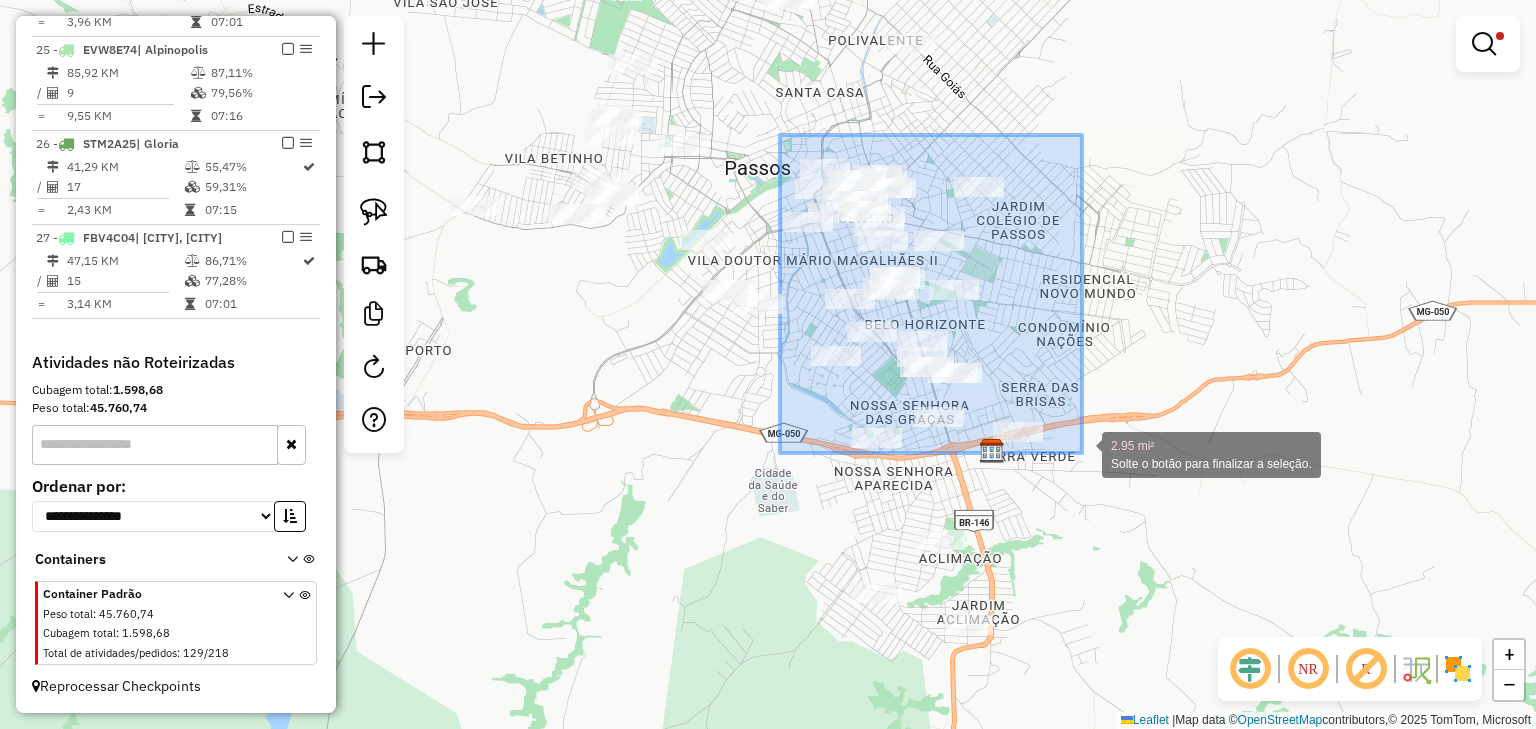 drag, startPoint x: 780, startPoint y: 135, endPoint x: 1082, endPoint y: 454, distance: 439.2778 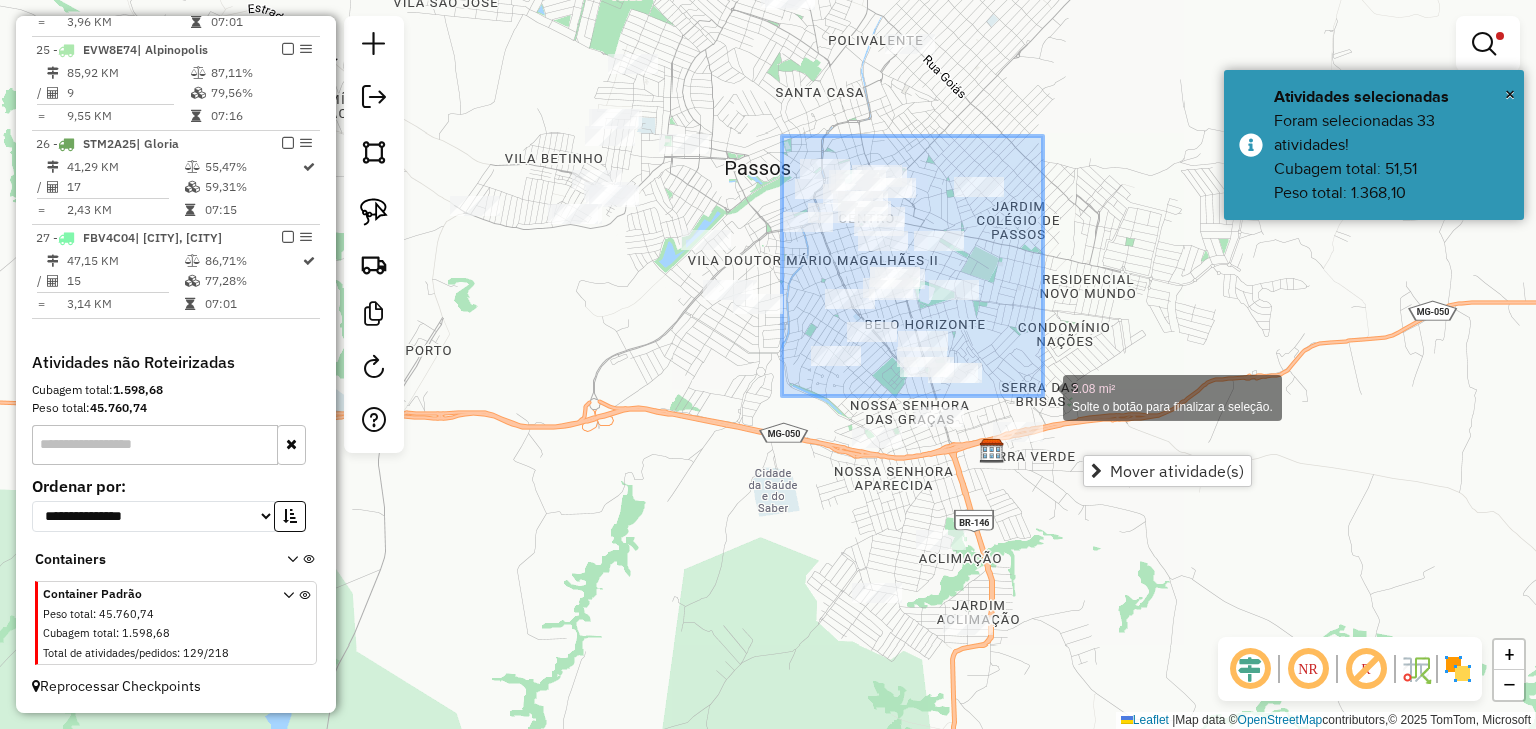 drag, startPoint x: 857, startPoint y: 172, endPoint x: 1043, endPoint y: 396, distance: 291.1563 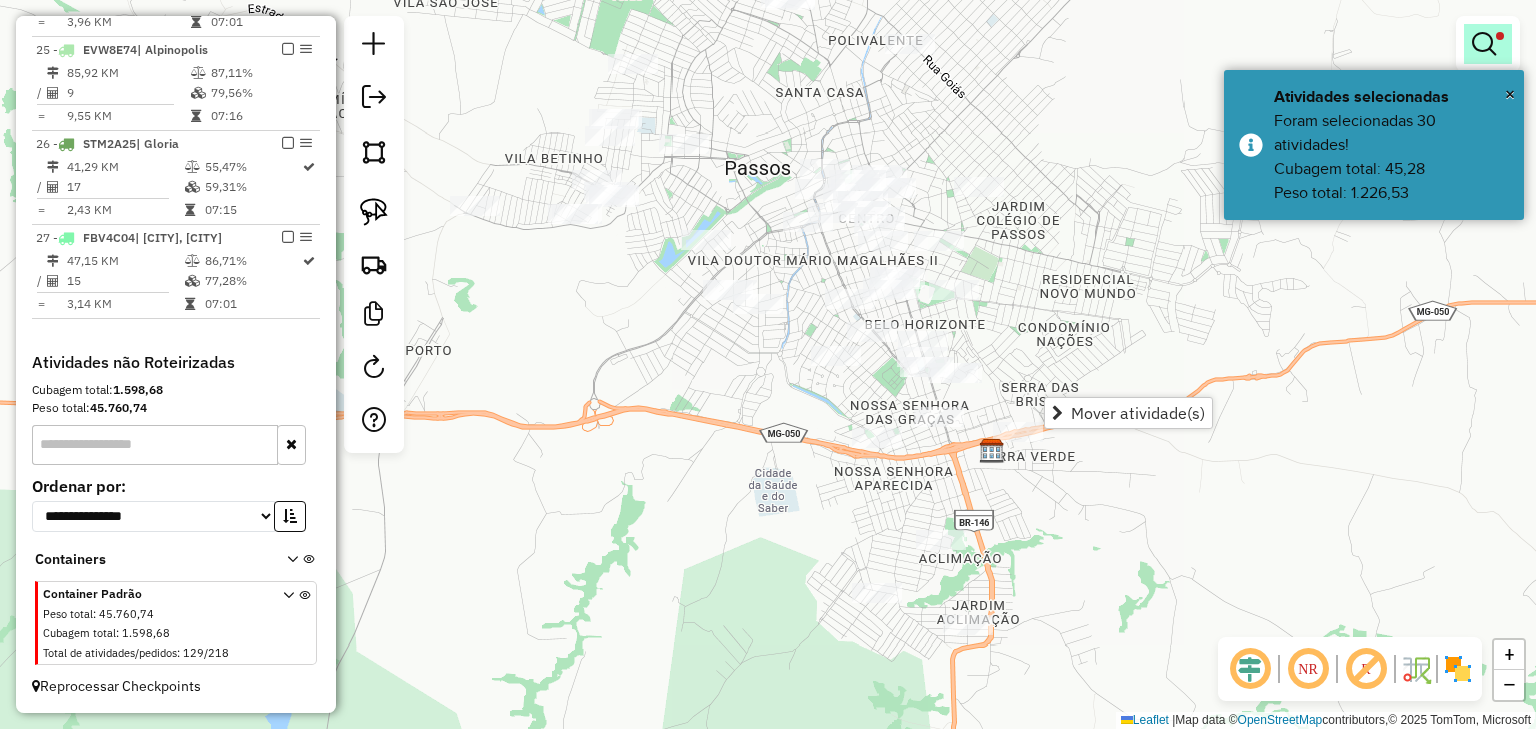 click at bounding box center [1484, 44] 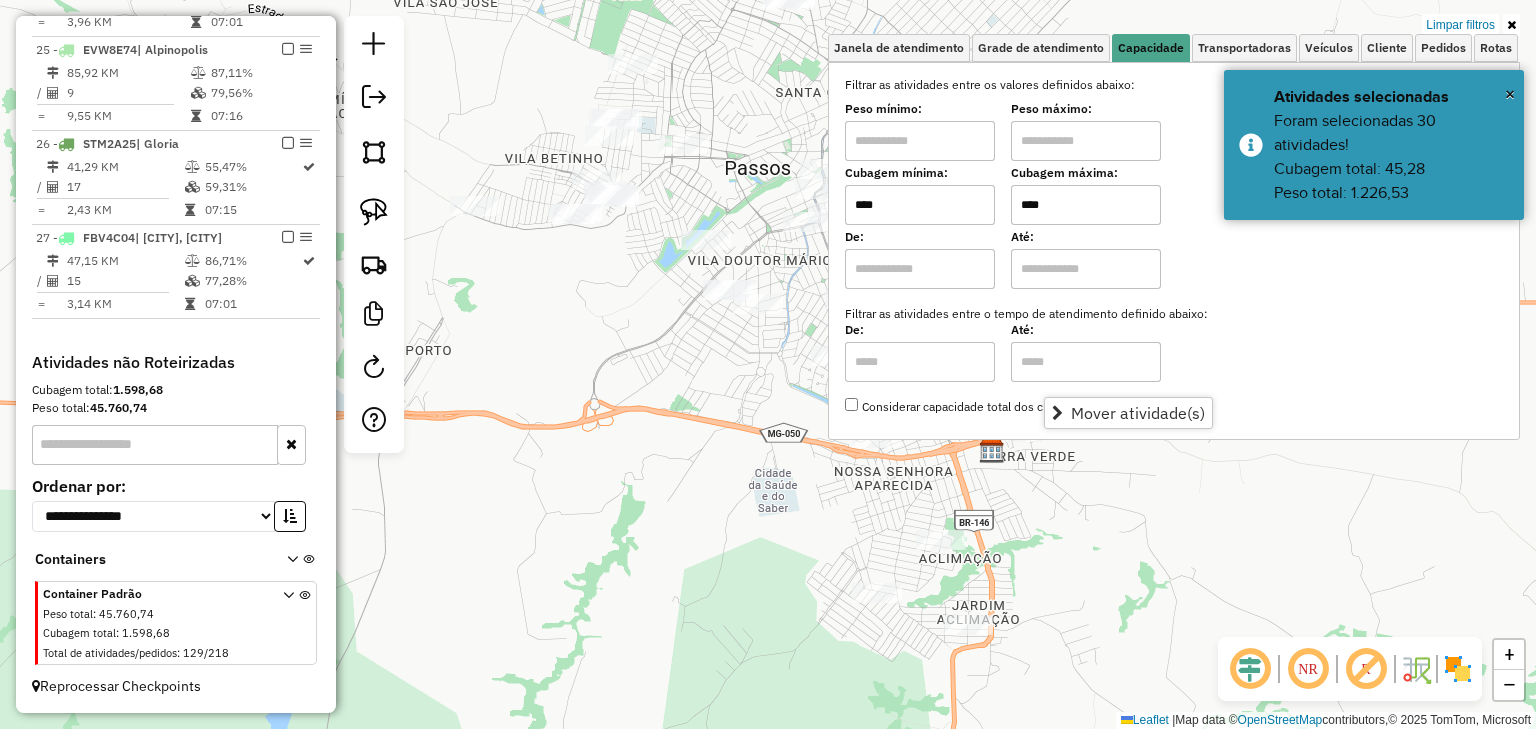drag, startPoint x: 1065, startPoint y: 201, endPoint x: 984, endPoint y: 199, distance: 81.02469 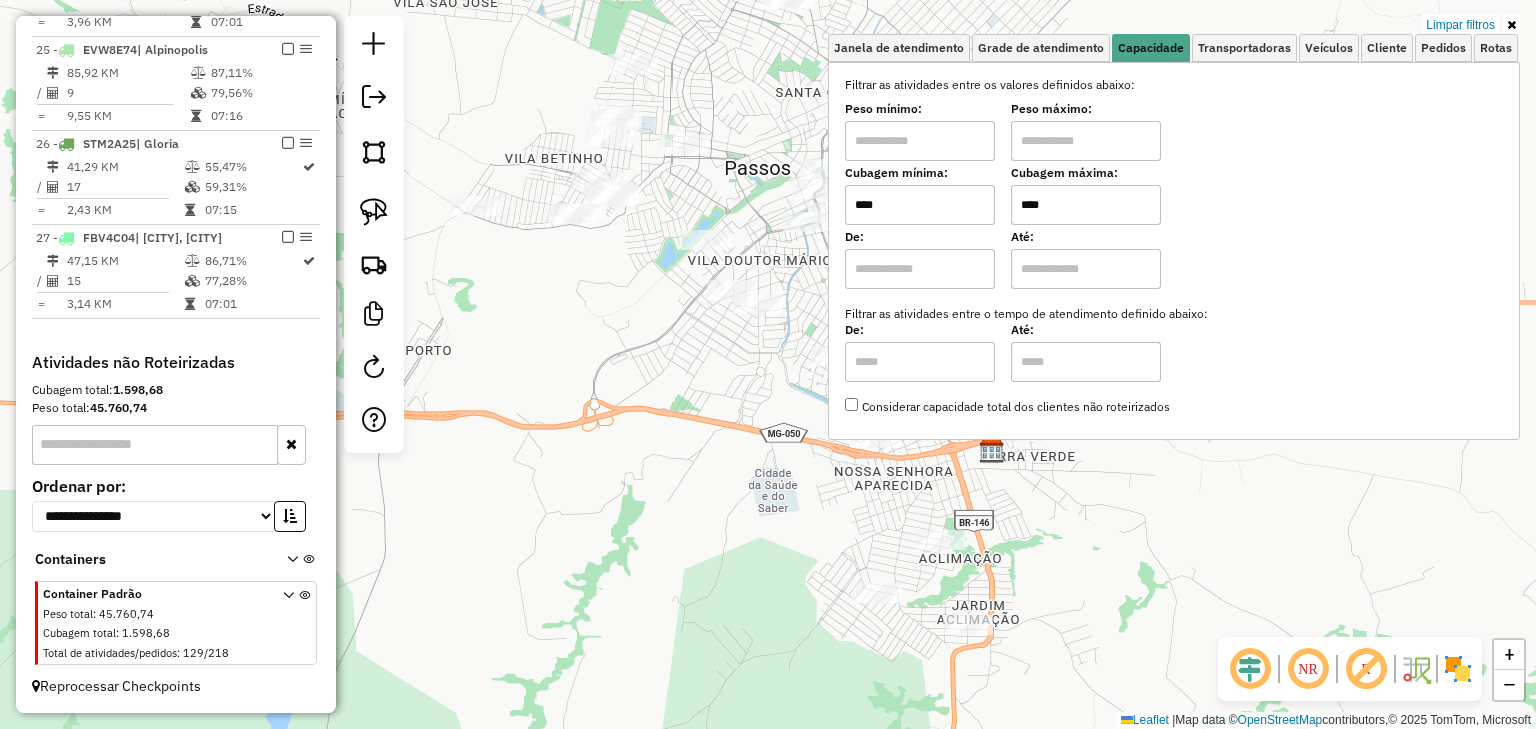 click on "Limpar filtros Janela de atendimento Grade de atendimento Capacidade Transportadoras Veículos Cliente Pedidos  Rotas Selecione os dias de semana para filtrar as janelas de atendimento  Seg   Ter   Qua   Qui   Sex   Sáb   Dom  Informe o período da janela de atendimento: De: Até:  Filtrar exatamente a janela do cliente  Considerar janela de atendimento padrão  Selecione os dias de semana para filtrar as grades de atendimento  Seg   Ter   Qua   Qui   Sex   Sáb   Dom   Considerar clientes sem dia de atendimento cadastrado  Clientes fora do dia de atendimento selecionado Filtrar as atividades entre os valores definidos abaixo:  Peso mínimo:   Peso máximo:   Cubagem mínima:  ****  Cubagem máxima:  ****  De:   Até:  Filtrar as atividades entre o tempo de atendimento definido abaixo:  De:   Até:   Considerar capacidade total dos clientes não roteirizados Transportadora: Selecione um ou mais itens Tipo de veículo: Selecione um ou mais itens Veículo: Selecione um ou mais itens Motorista: Nome: Rótulo: +" 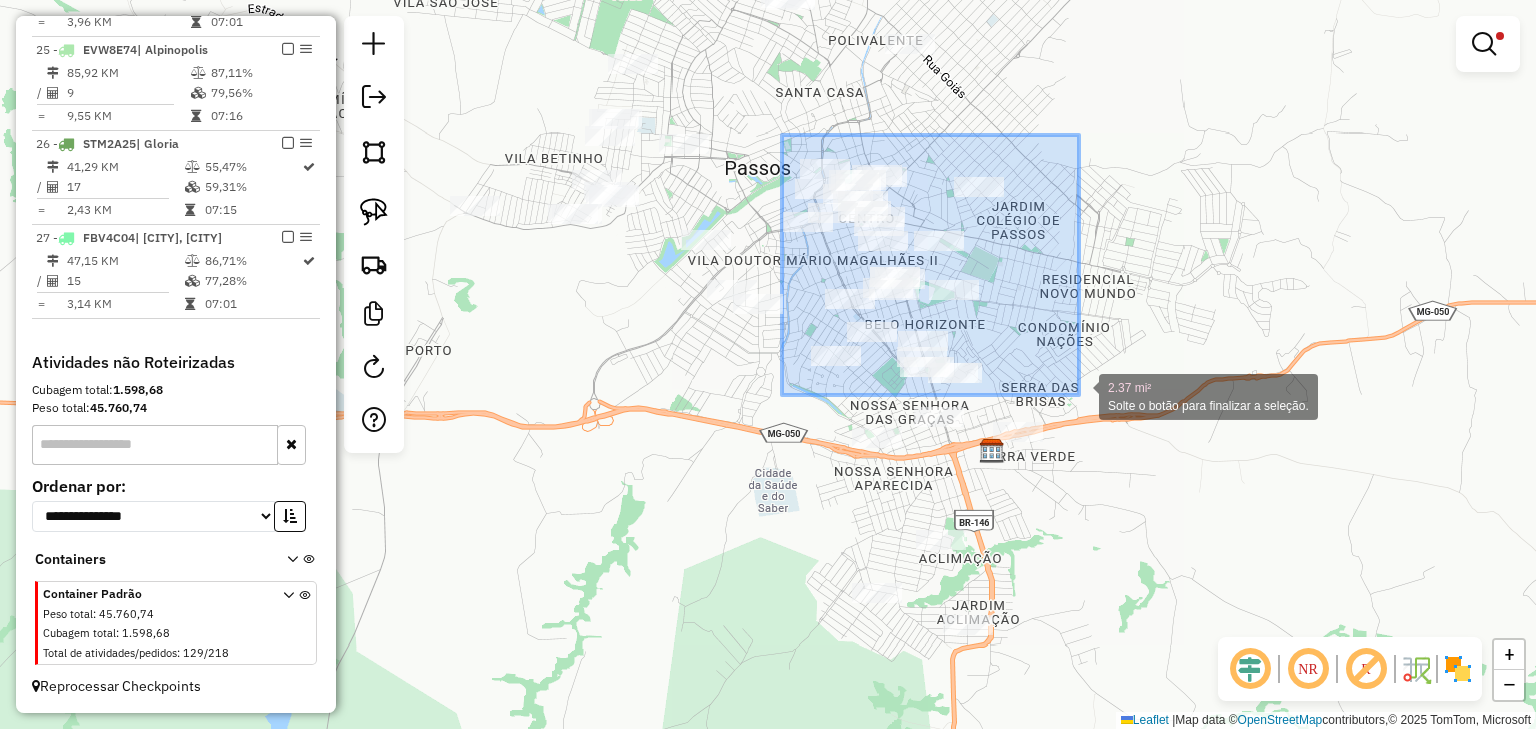 drag, startPoint x: 782, startPoint y: 135, endPoint x: 1079, endPoint y: 395, distance: 394.7265 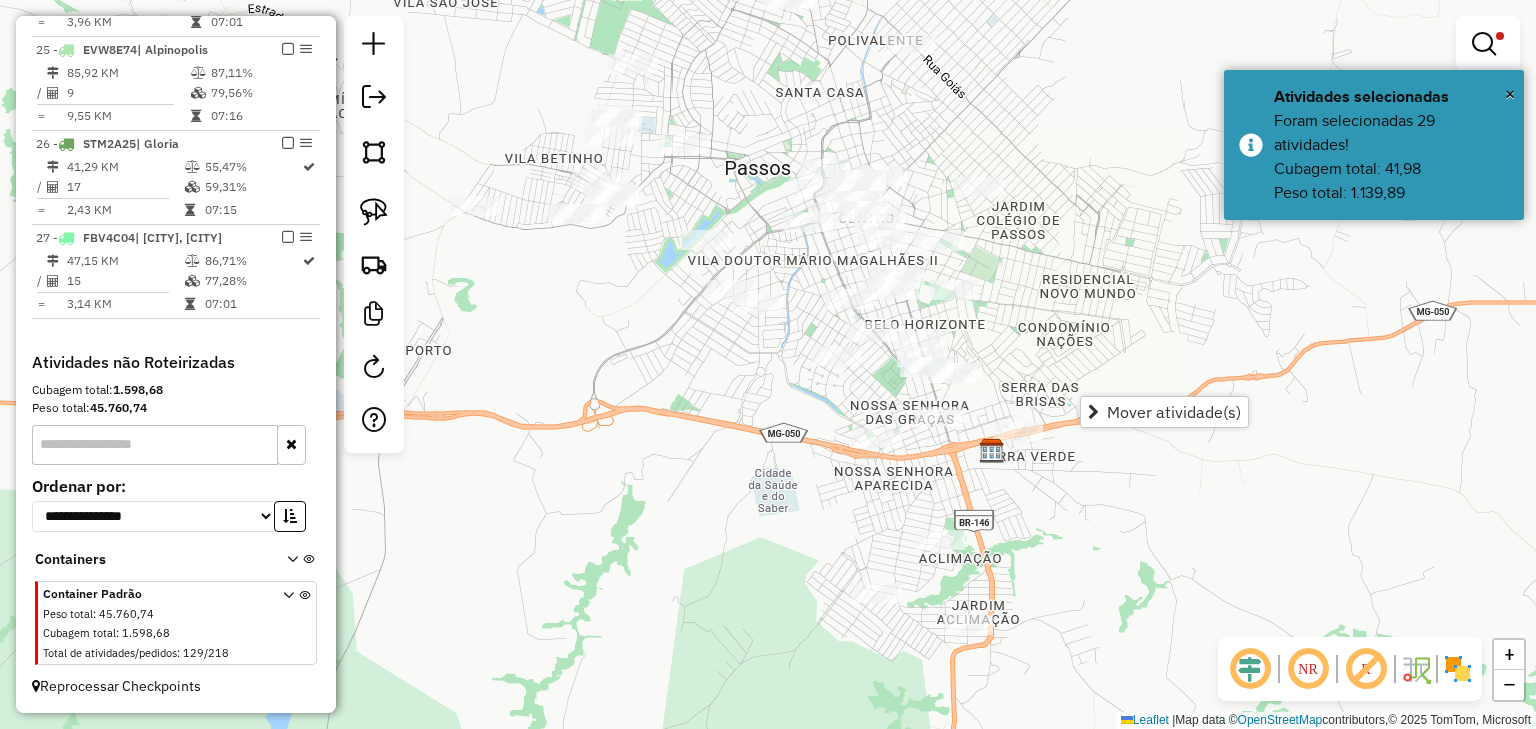 click on "Limpar filtros Janela de atendimento Grade de atendimento Capacidade Transportadoras Veículos Cliente Pedidos  Rotas Selecione os dias de semana para filtrar as janelas de atendimento  Seg   Ter   Qua   Qui   Sex   Sáb   Dom  Informe o período da janela de atendimento: De: Até:  Filtrar exatamente a janela do cliente  Considerar janela de atendimento padrão  Selecione os dias de semana para filtrar as grades de atendimento  Seg   Ter   Qua   Qui   Sex   Sáb   Dom   Considerar clientes sem dia de atendimento cadastrado  Clientes fora do dia de atendimento selecionado Filtrar as atividades entre os valores definidos abaixo:  Peso mínimo:   Peso máximo:   Cubagem mínima:  ****  Cubagem máxima:  ****  De:   Até:  Filtrar as atividades entre o tempo de atendimento definido abaixo:  De:   Até:   Considerar capacidade total dos clientes não roteirizados Transportadora: Selecione um ou mais itens Tipo de veículo: Selecione um ou mais itens Veículo: Selecione um ou mais itens Motorista: Nome: Rótulo: +" 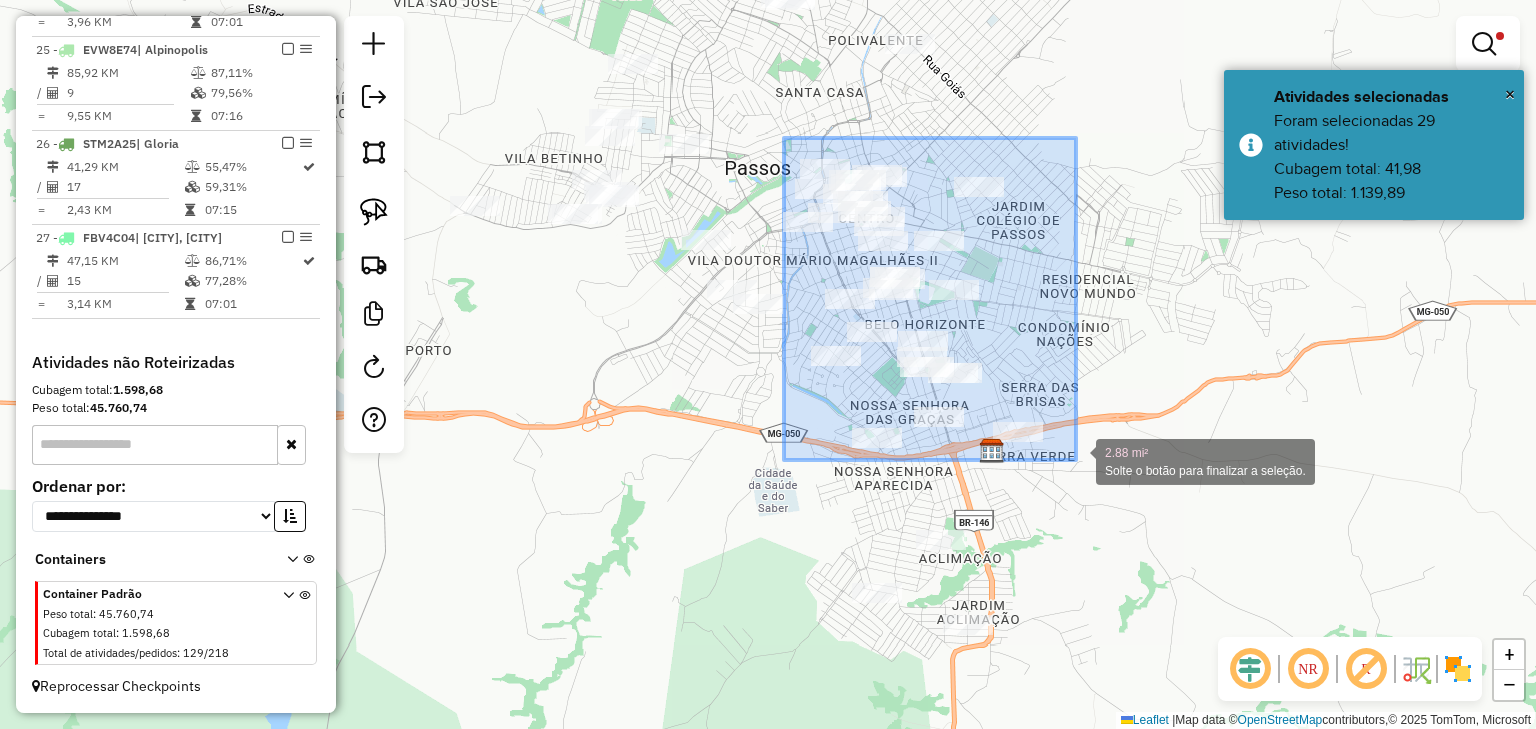 drag, startPoint x: 784, startPoint y: 138, endPoint x: 1076, endPoint y: 469, distance: 441.38986 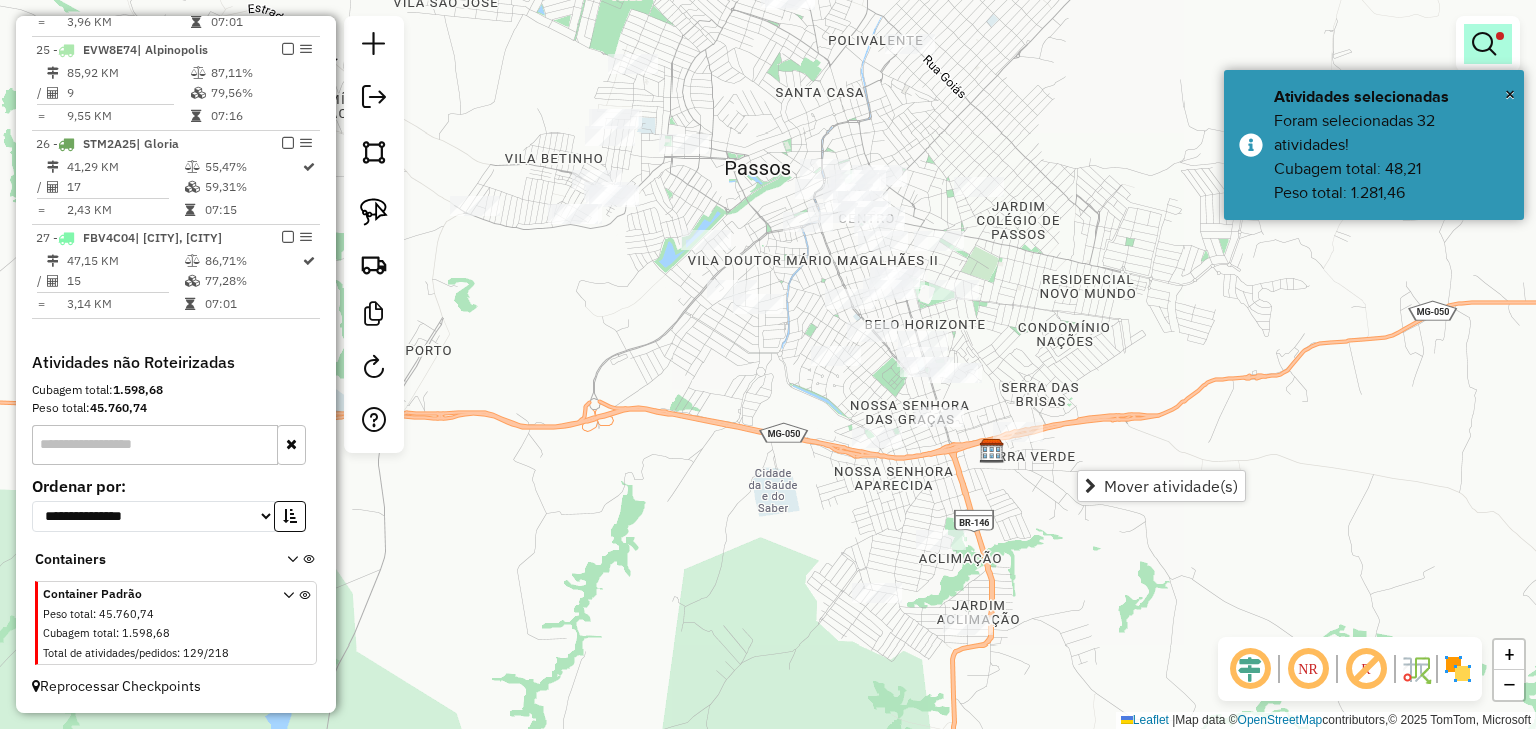 click at bounding box center (1488, 44) 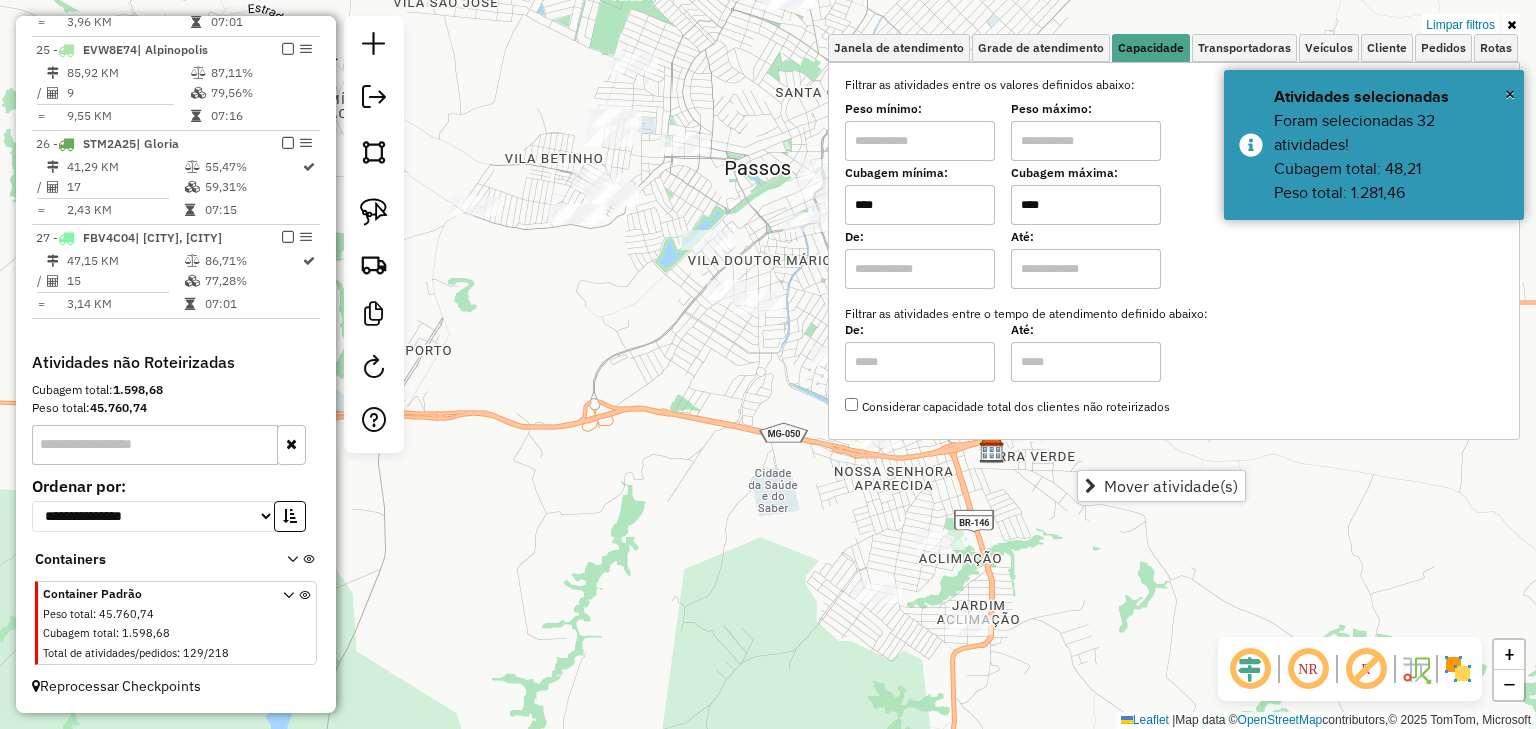 drag, startPoint x: 991, startPoint y: 197, endPoint x: 979, endPoint y: 196, distance: 12.0415945 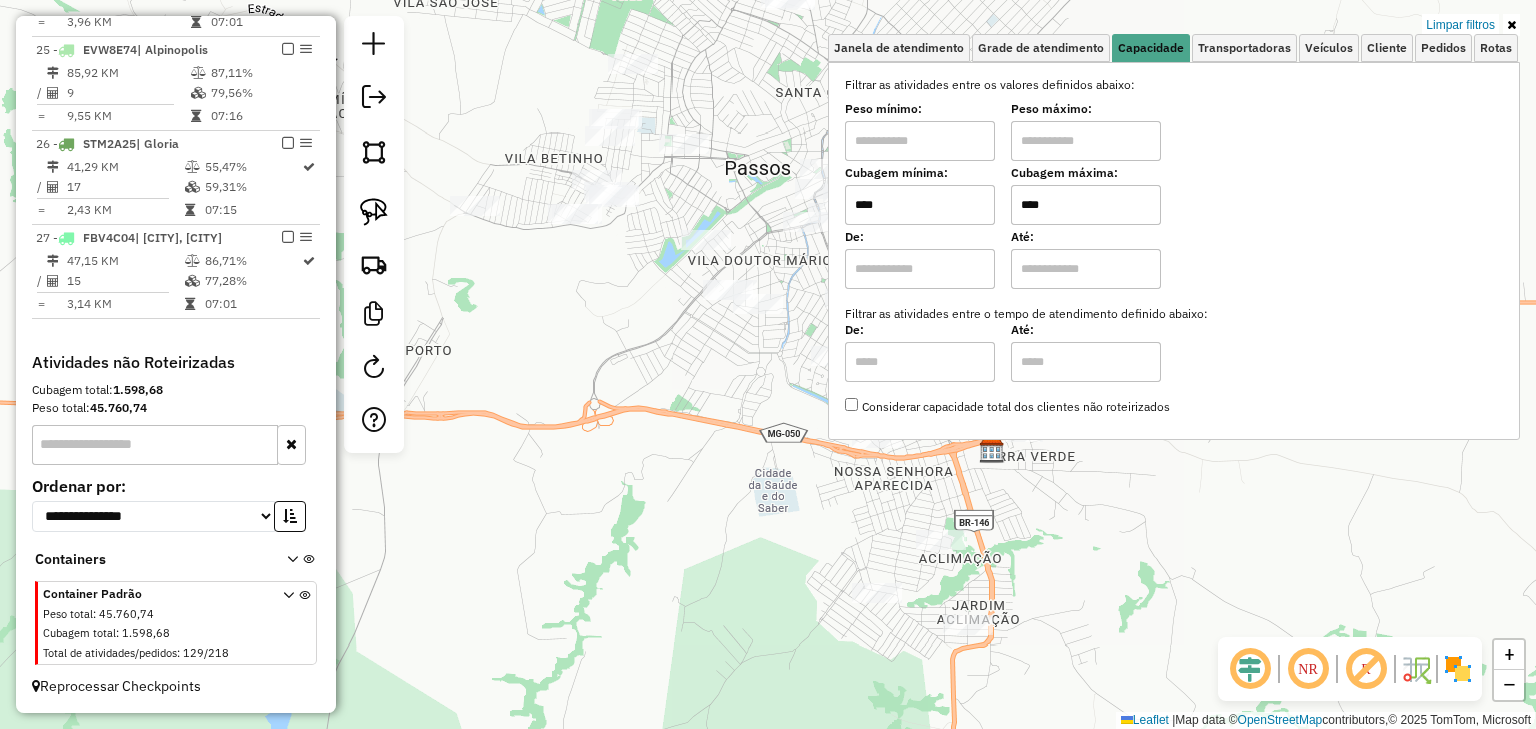 click on "Limpar filtros Janela de atendimento Grade de atendimento Capacidade Transportadoras Veículos Cliente Pedidos  Rotas Selecione os dias de semana para filtrar as janelas de atendimento  Seg   Ter   Qua   Qui   Sex   Sáb   Dom  Informe o período da janela de atendimento: De: Até:  Filtrar exatamente a janela do cliente  Considerar janela de atendimento padrão  Selecione os dias de semana para filtrar as grades de atendimento  Seg   Ter   Qua   Qui   Sex   Sáb   Dom   Considerar clientes sem dia de atendimento cadastrado  Clientes fora do dia de atendimento selecionado Filtrar as atividades entre os valores definidos abaixo:  Peso mínimo:   Peso máximo:   Cubagem mínima:  ****  Cubagem máxima:  ****  De:   Até:  Filtrar as atividades entre o tempo de atendimento definido abaixo:  De:   Até:   Considerar capacidade total dos clientes não roteirizados Transportadora: Selecione um ou mais itens Tipo de veículo: Selecione um ou mais itens Veículo: Selecione um ou mais itens Motorista: Nome: Rótulo: +" 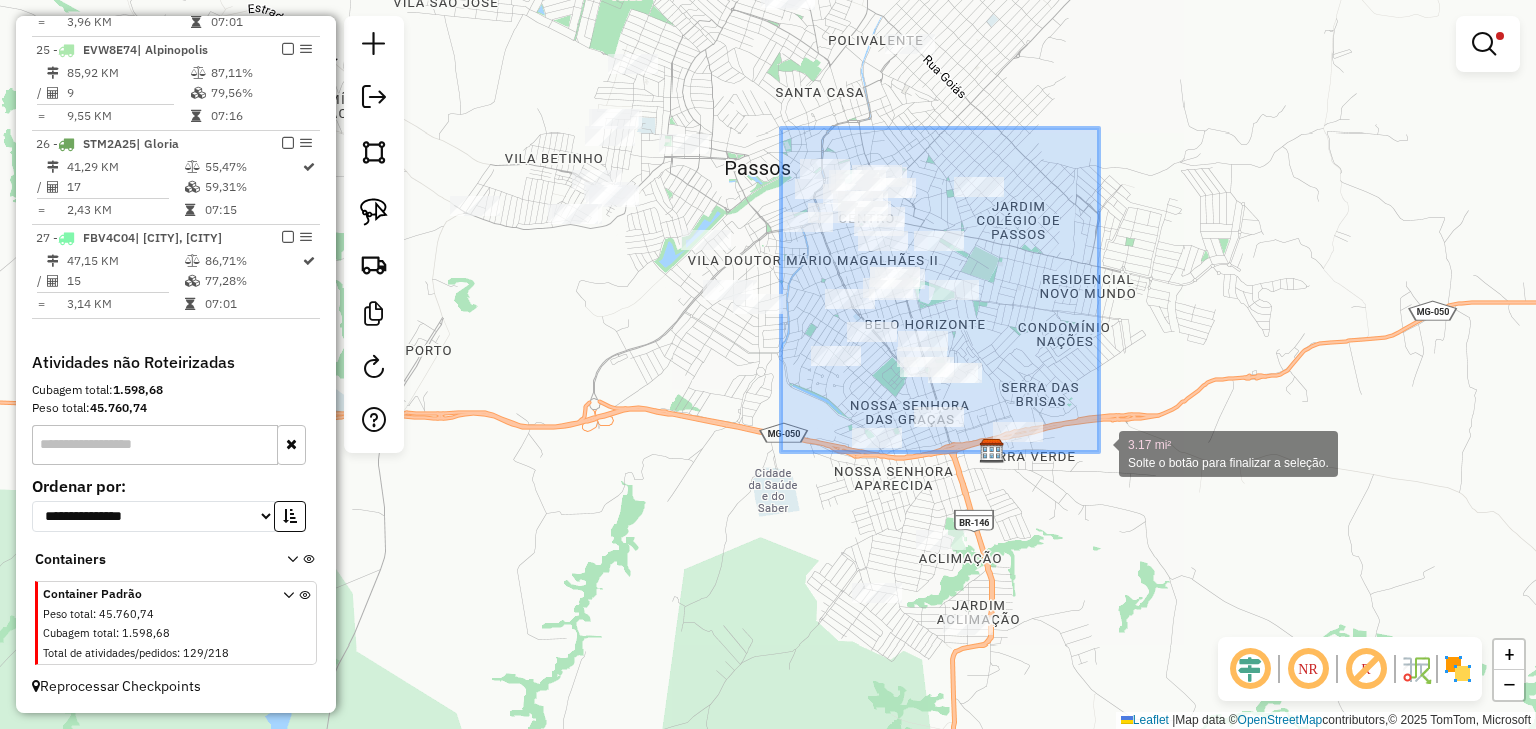 drag, startPoint x: 781, startPoint y: 128, endPoint x: 1099, endPoint y: 453, distance: 454.6966 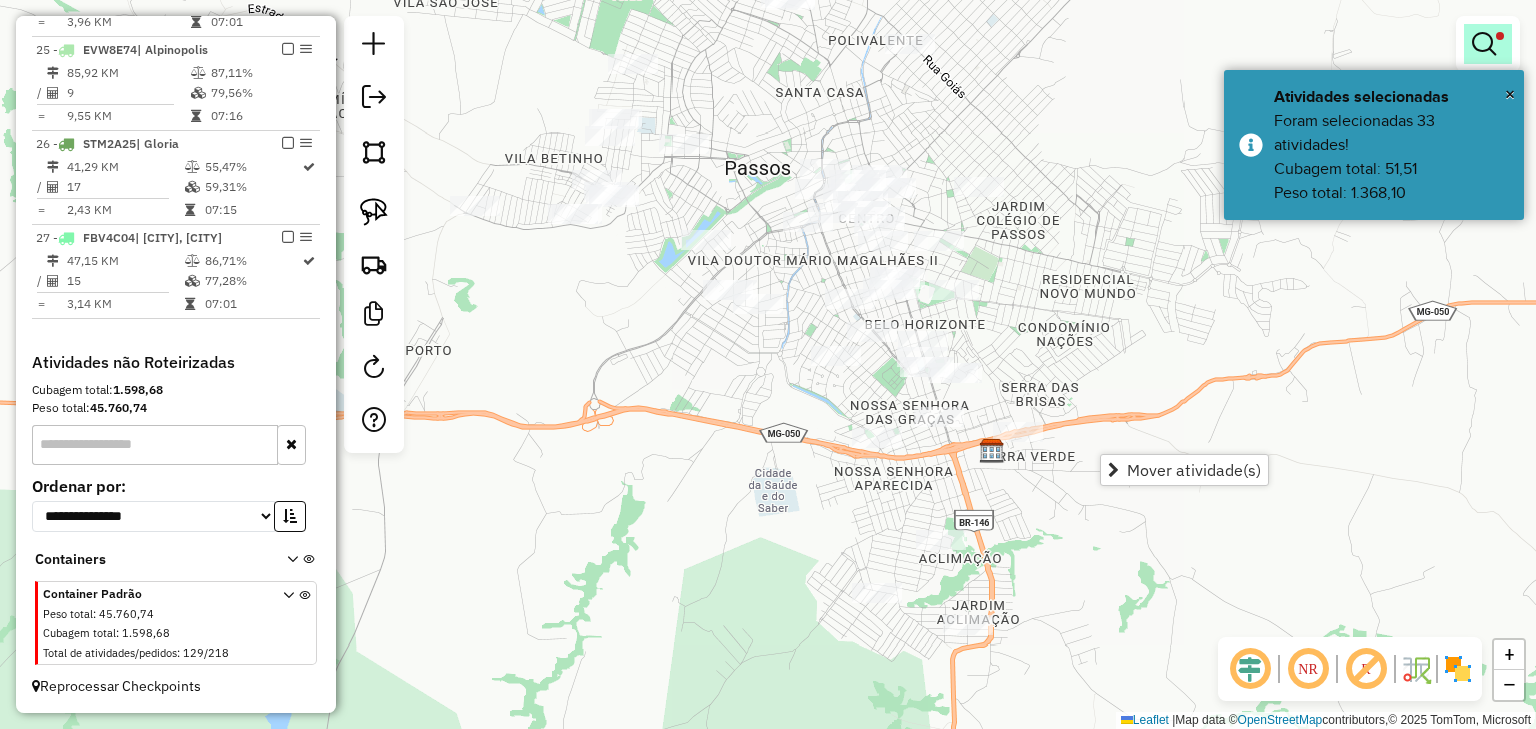 click at bounding box center [1484, 44] 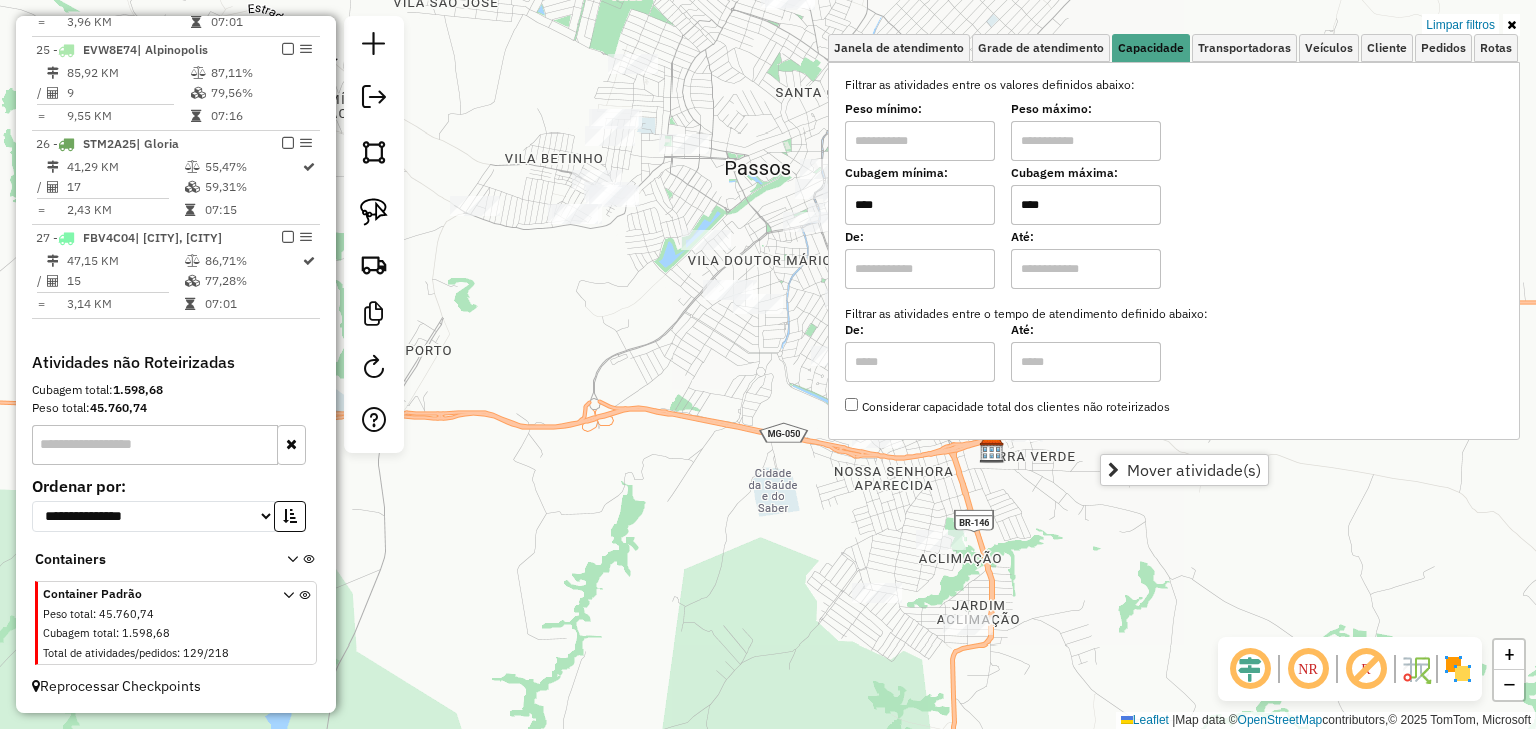 drag, startPoint x: 1075, startPoint y: 200, endPoint x: 973, endPoint y: 196, distance: 102.0784 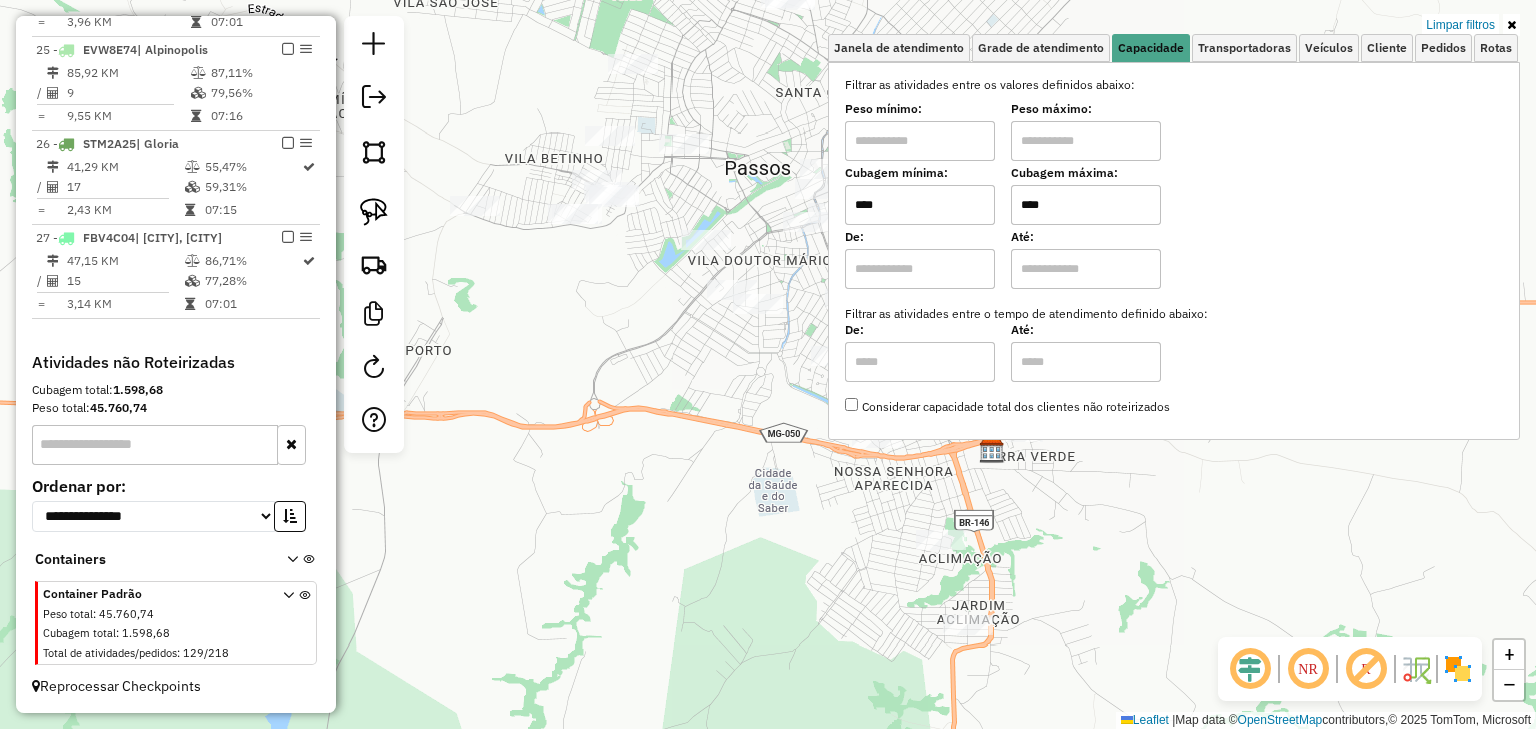 type on "****" 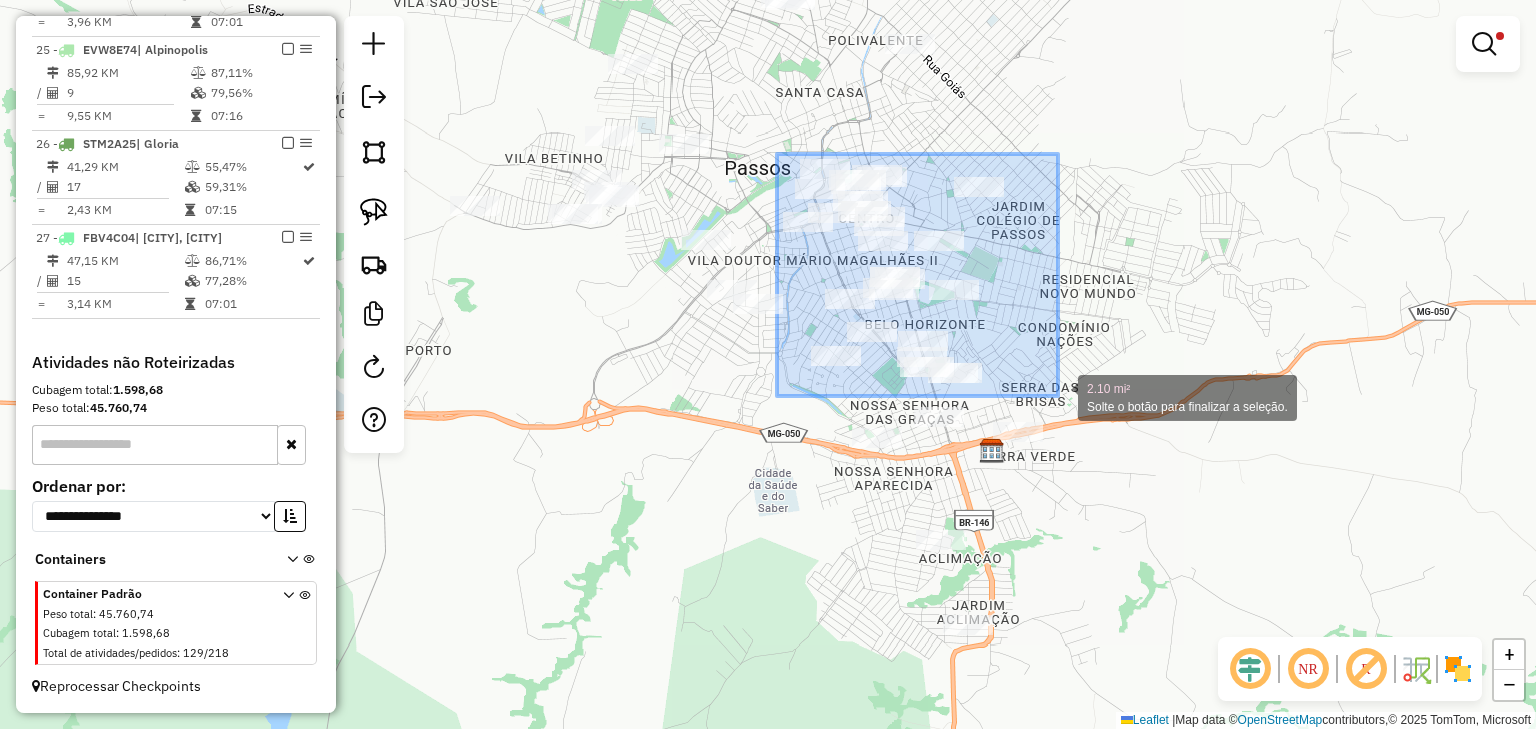 drag, startPoint x: 777, startPoint y: 154, endPoint x: 1057, endPoint y: 396, distance: 370.0865 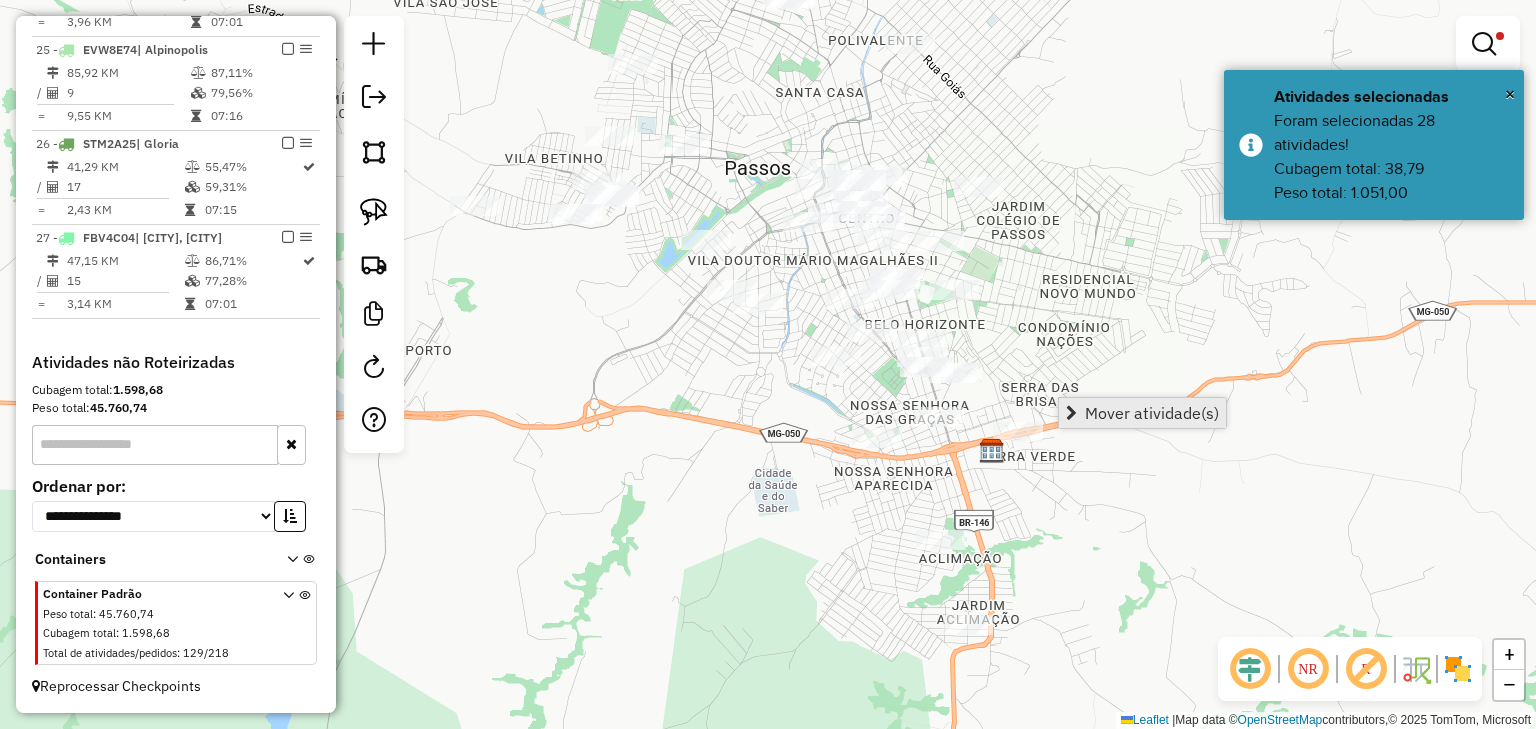click at bounding box center [1071, 413] 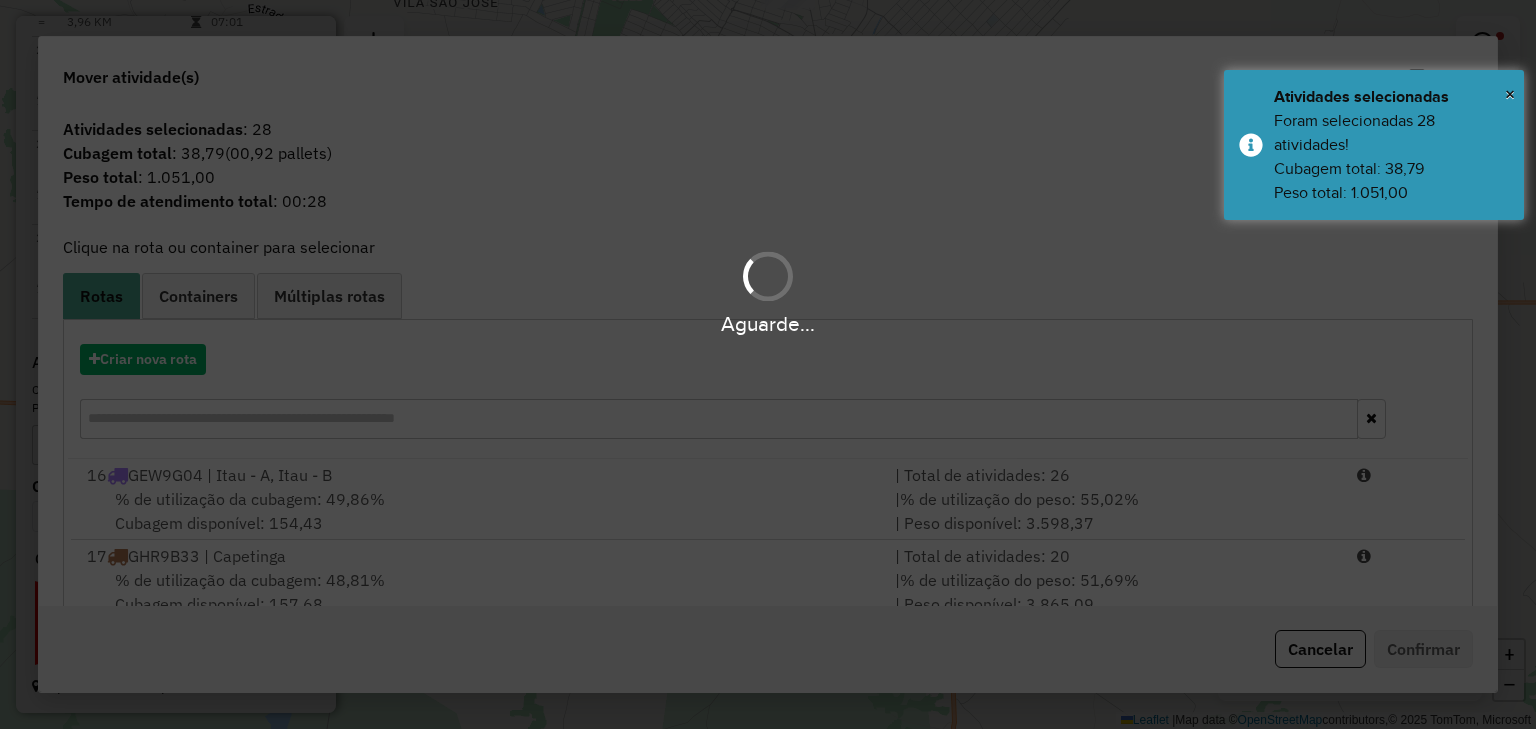 click on "Aguarde..." at bounding box center (768, 364) 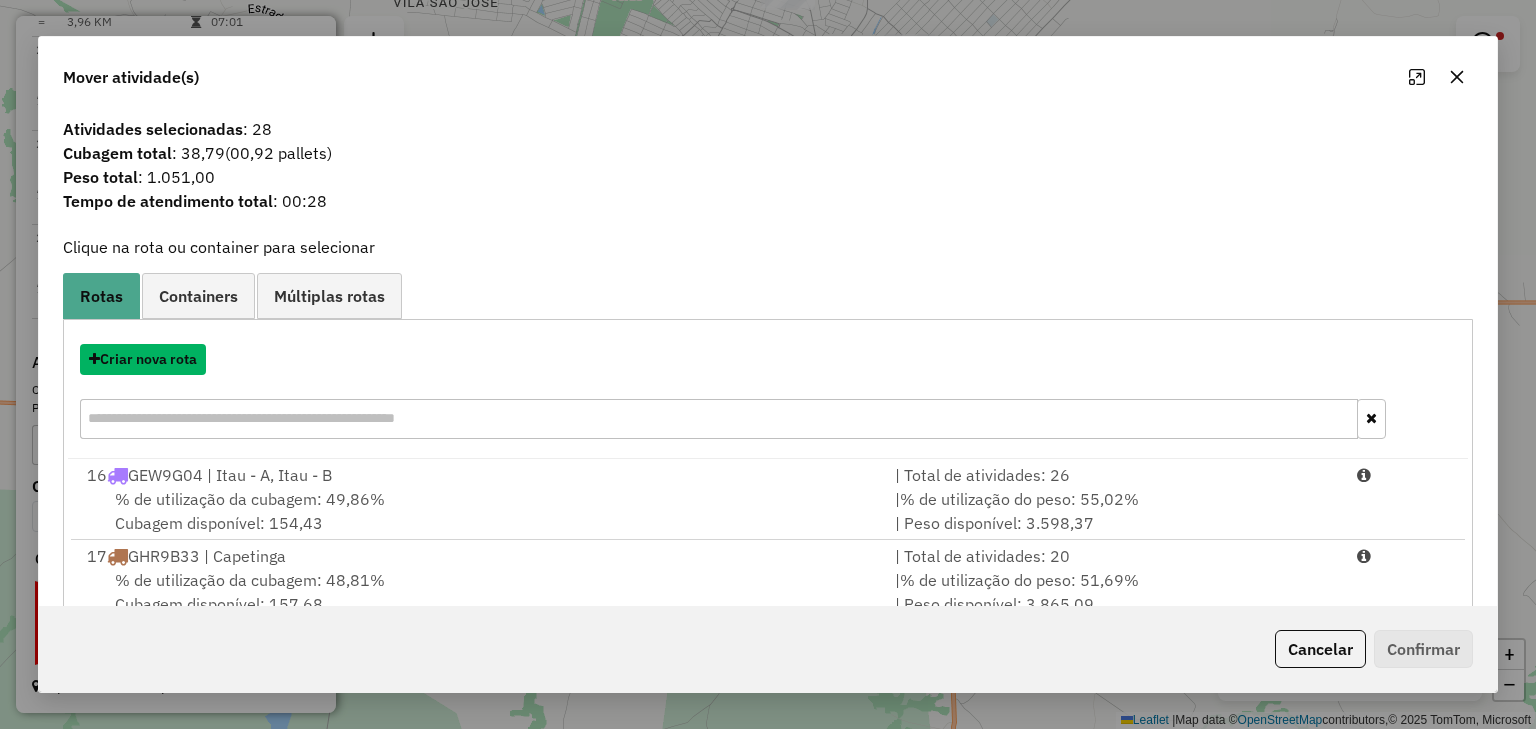 click on "Criar nova rota" at bounding box center (143, 359) 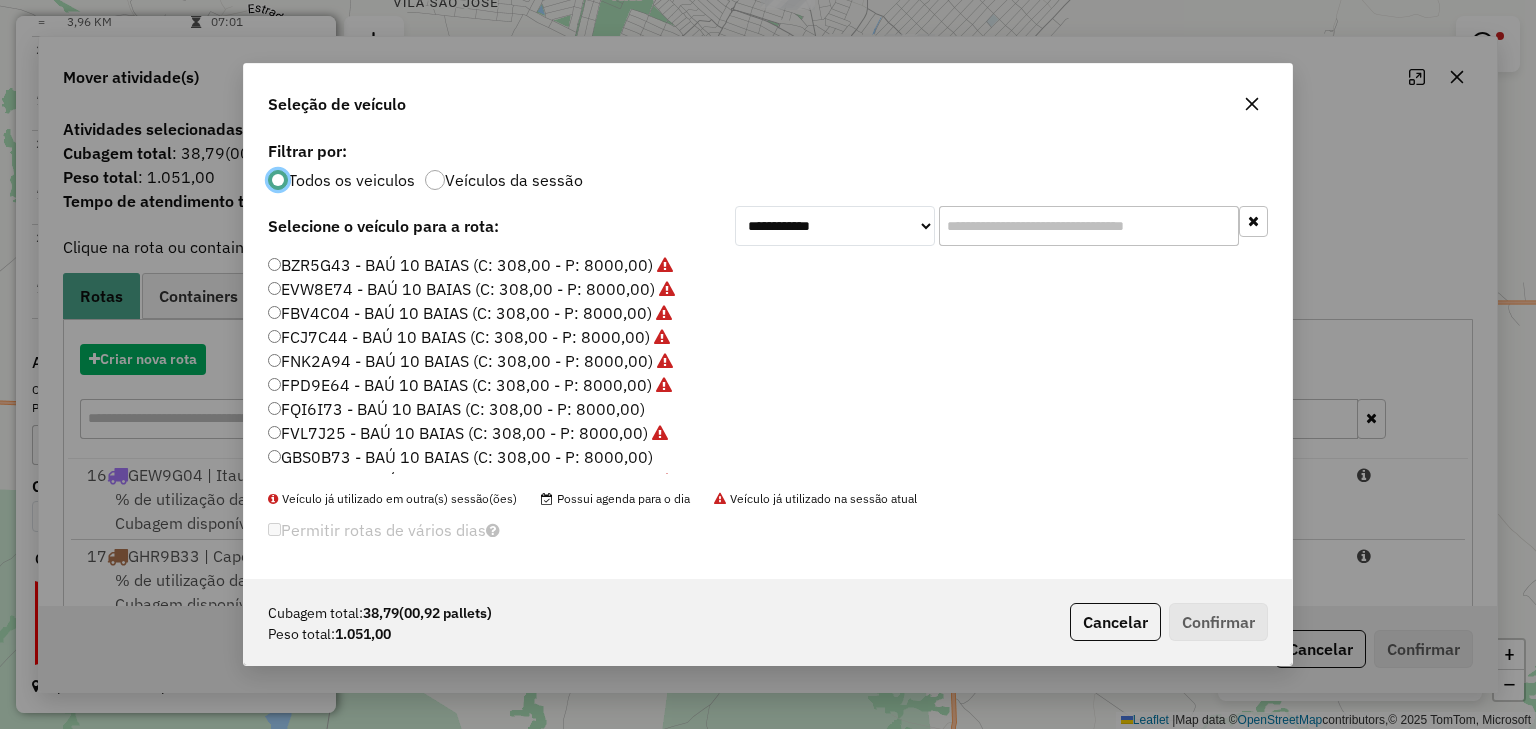 scroll, scrollTop: 10, scrollLeft: 6, axis: both 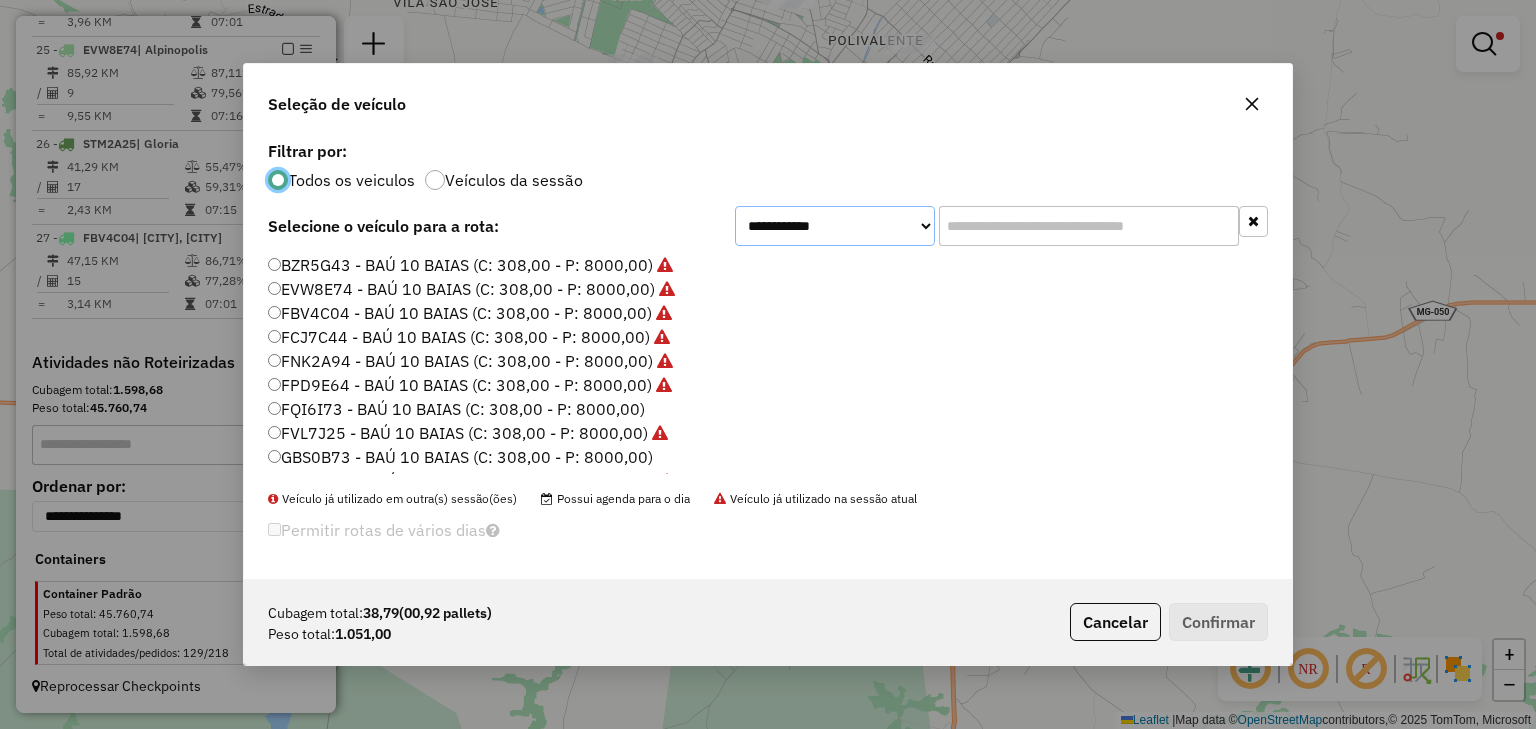 click on "**********" 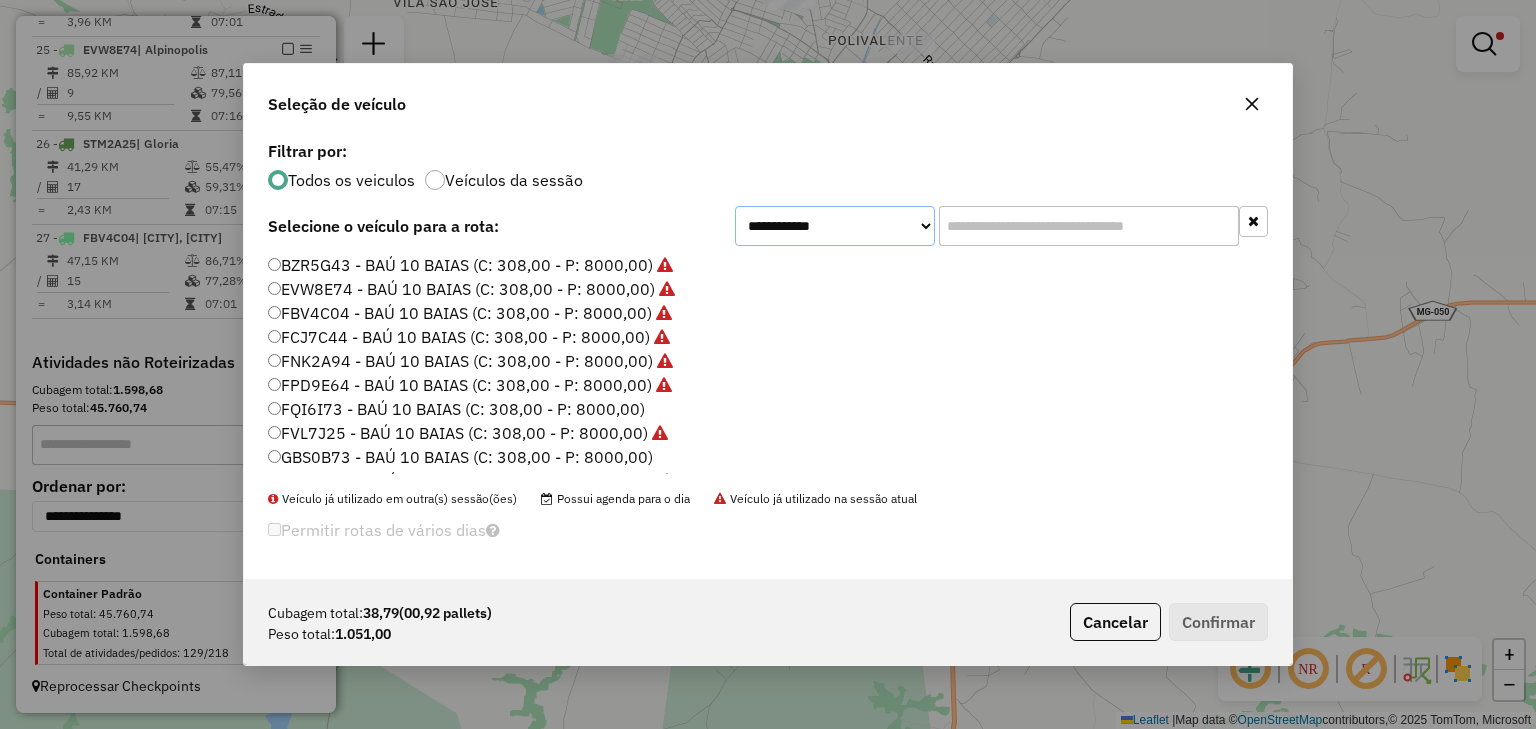 select on "********" 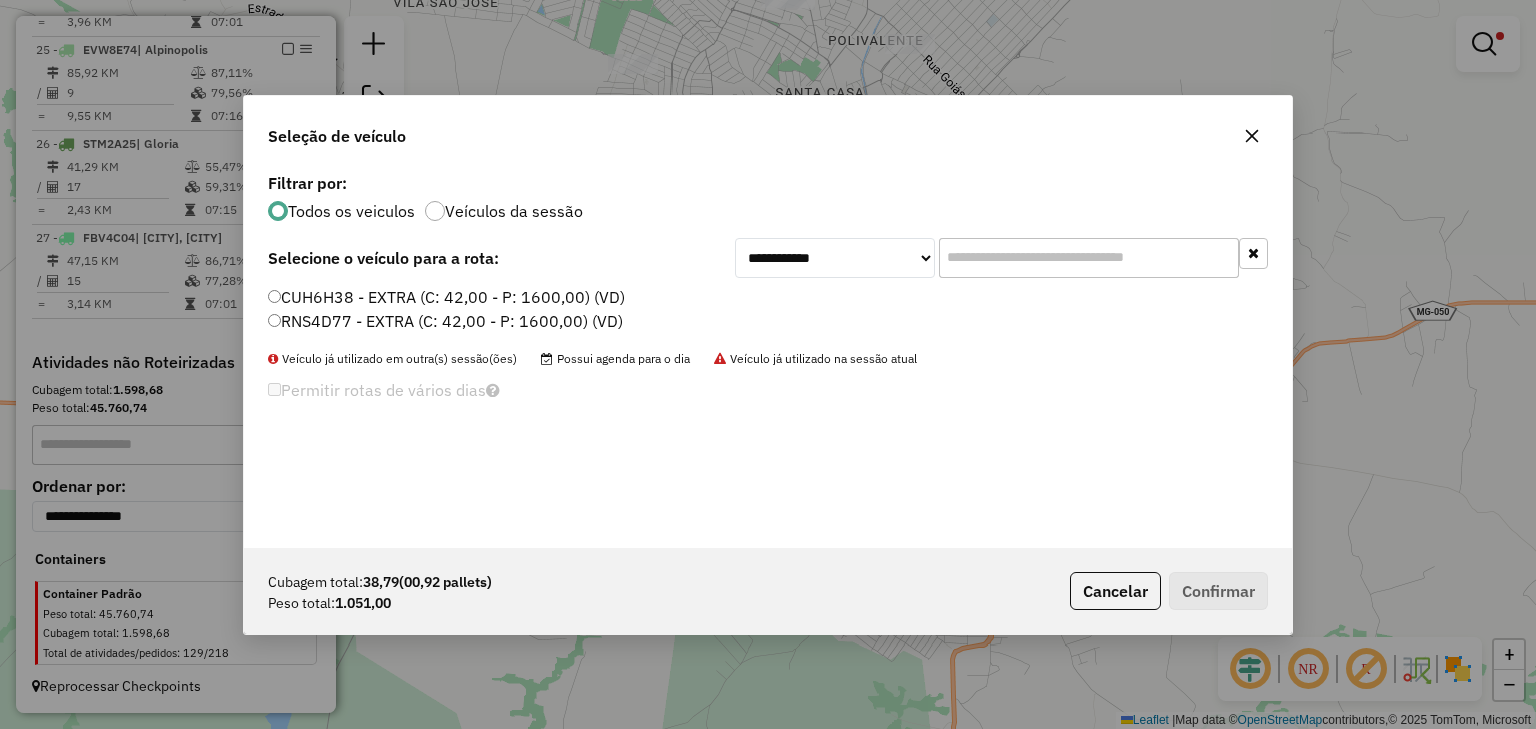 click on "RNS4D77 - EXTRA (C: 42,00 - P: 1600,00) (VD)" 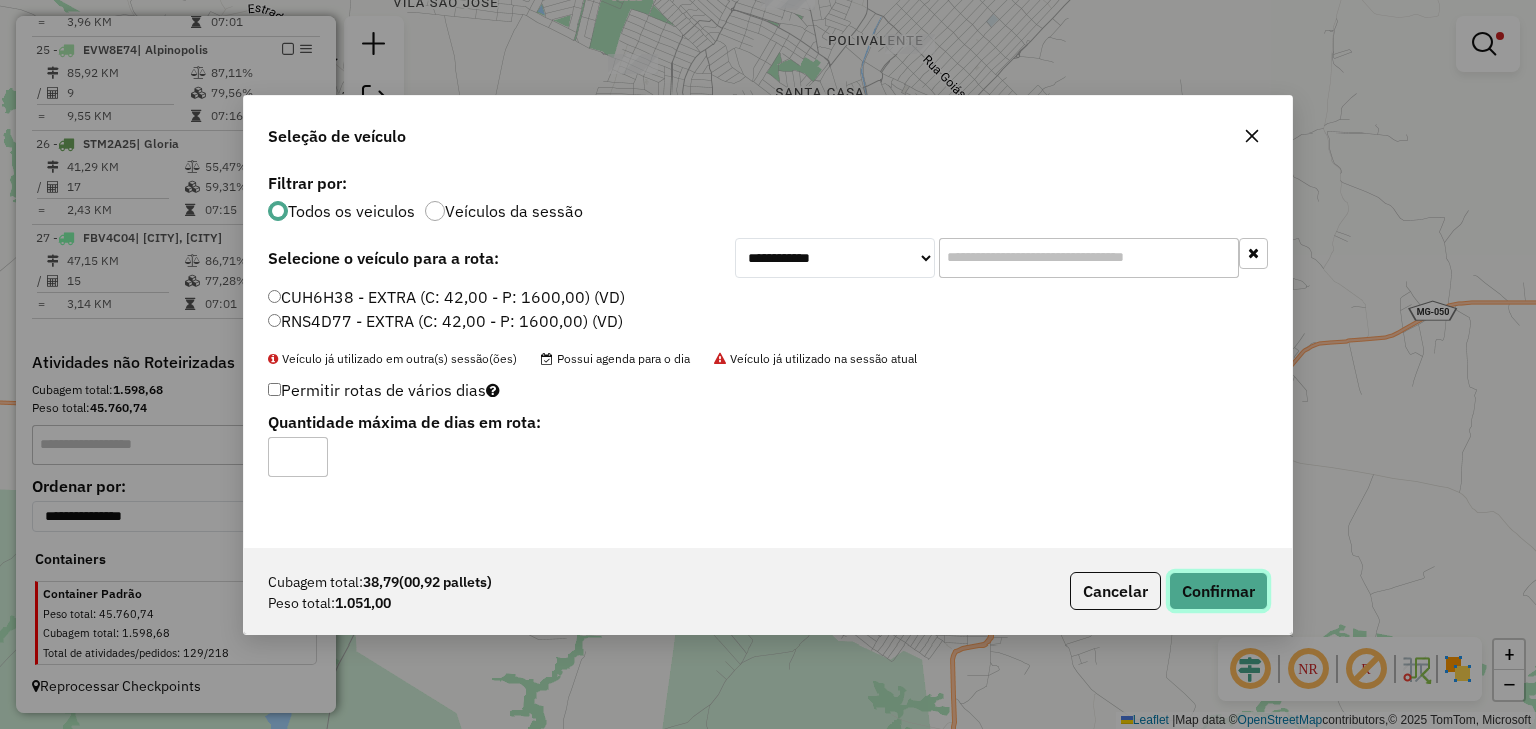 click on "Confirmar" 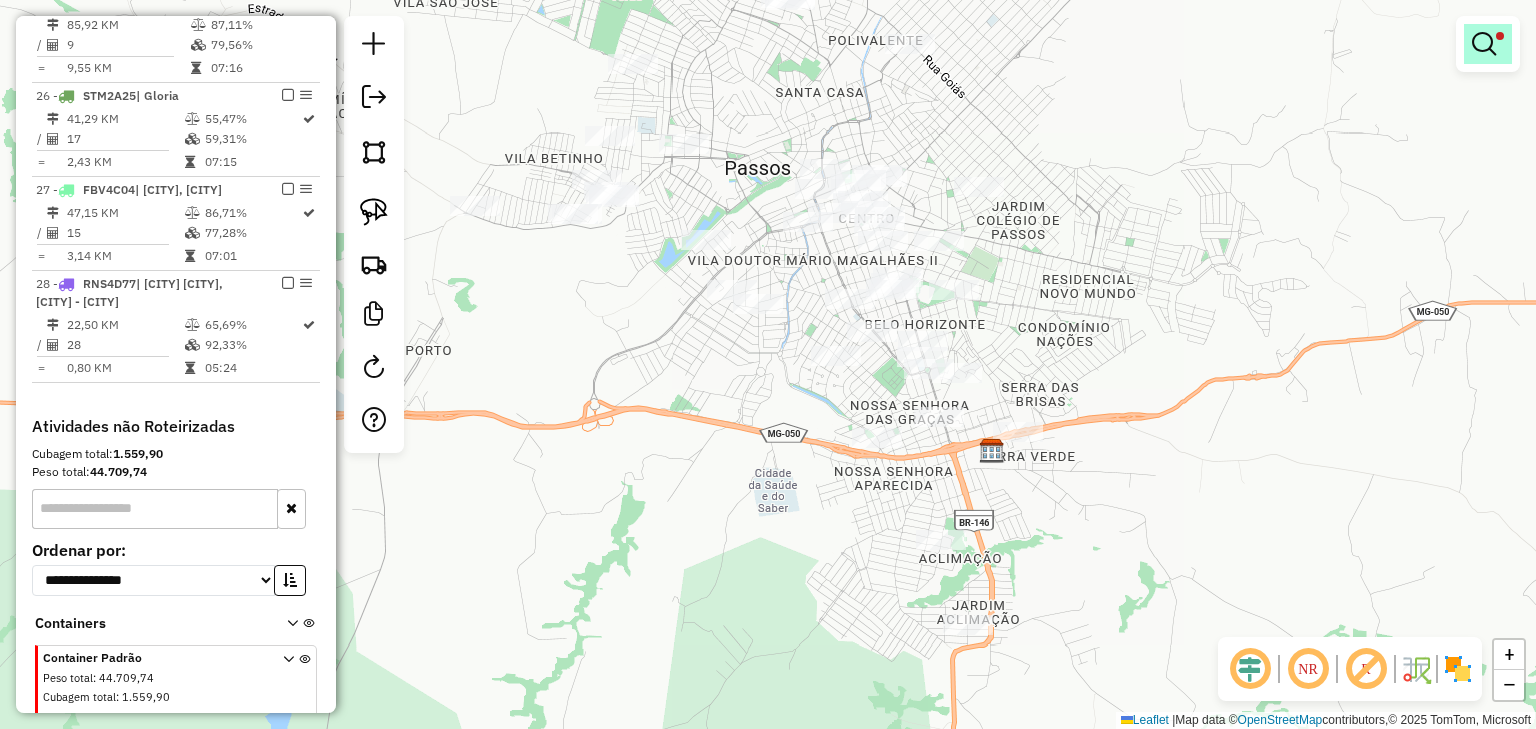 click at bounding box center (1484, 44) 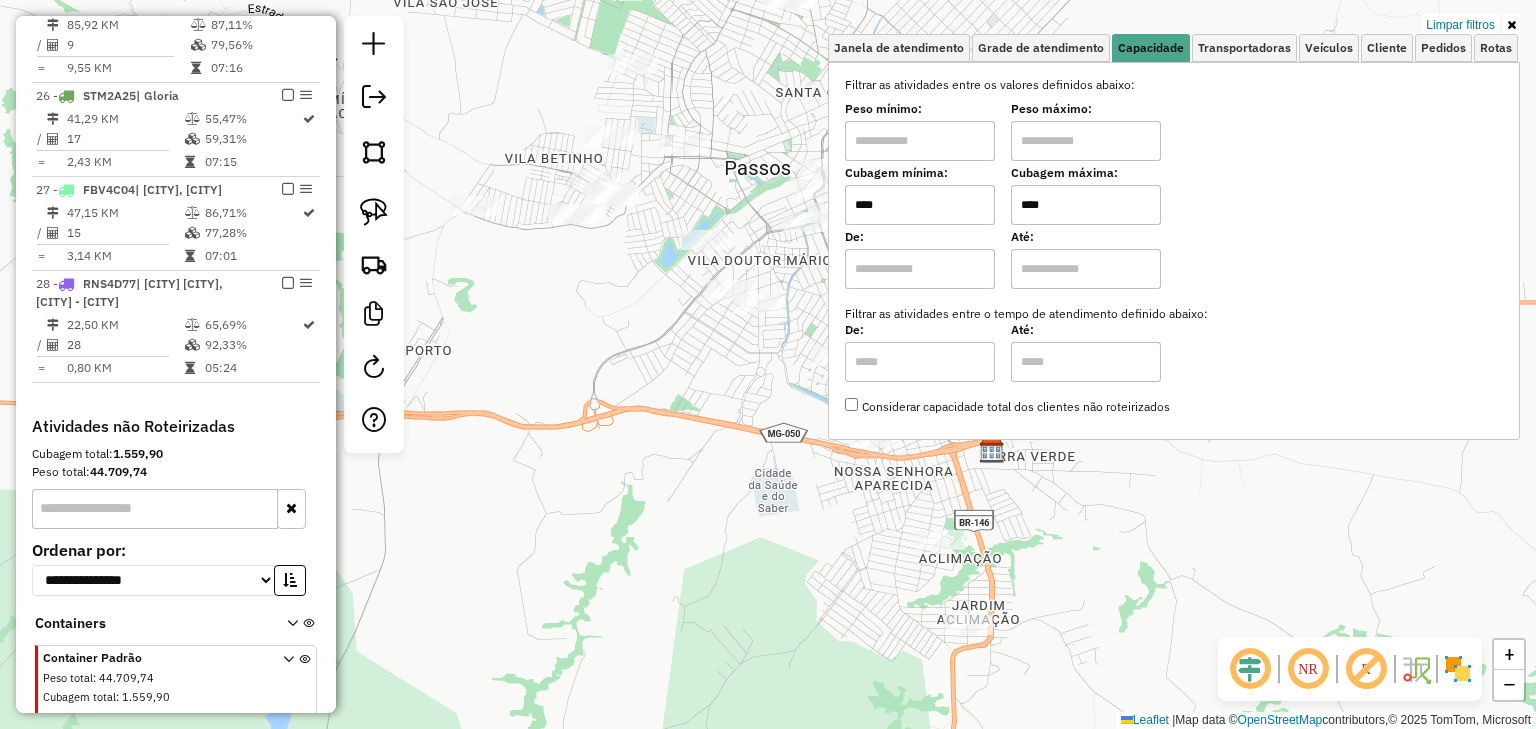 drag, startPoint x: 1077, startPoint y: 207, endPoint x: 978, endPoint y: 210, distance: 99.04544 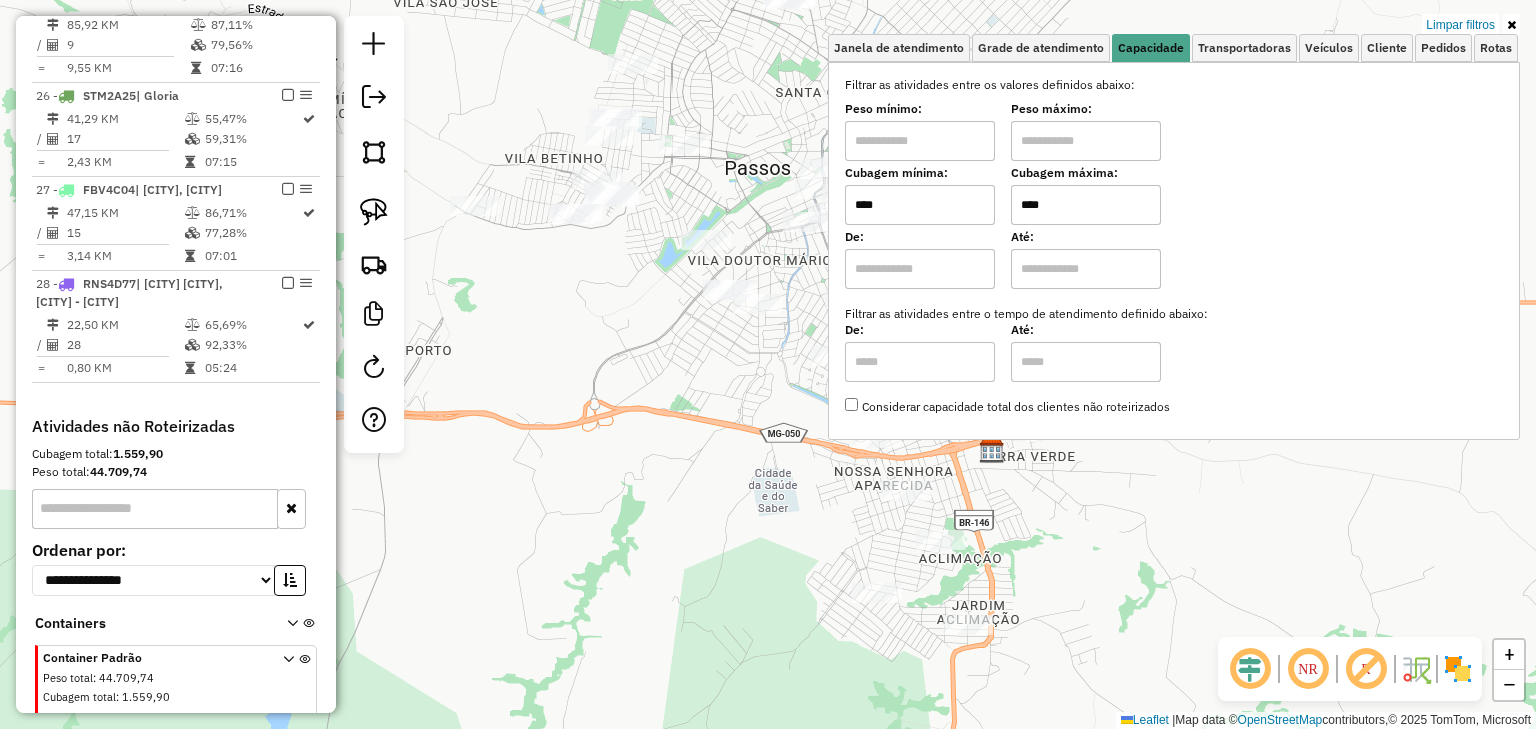 type on "****" 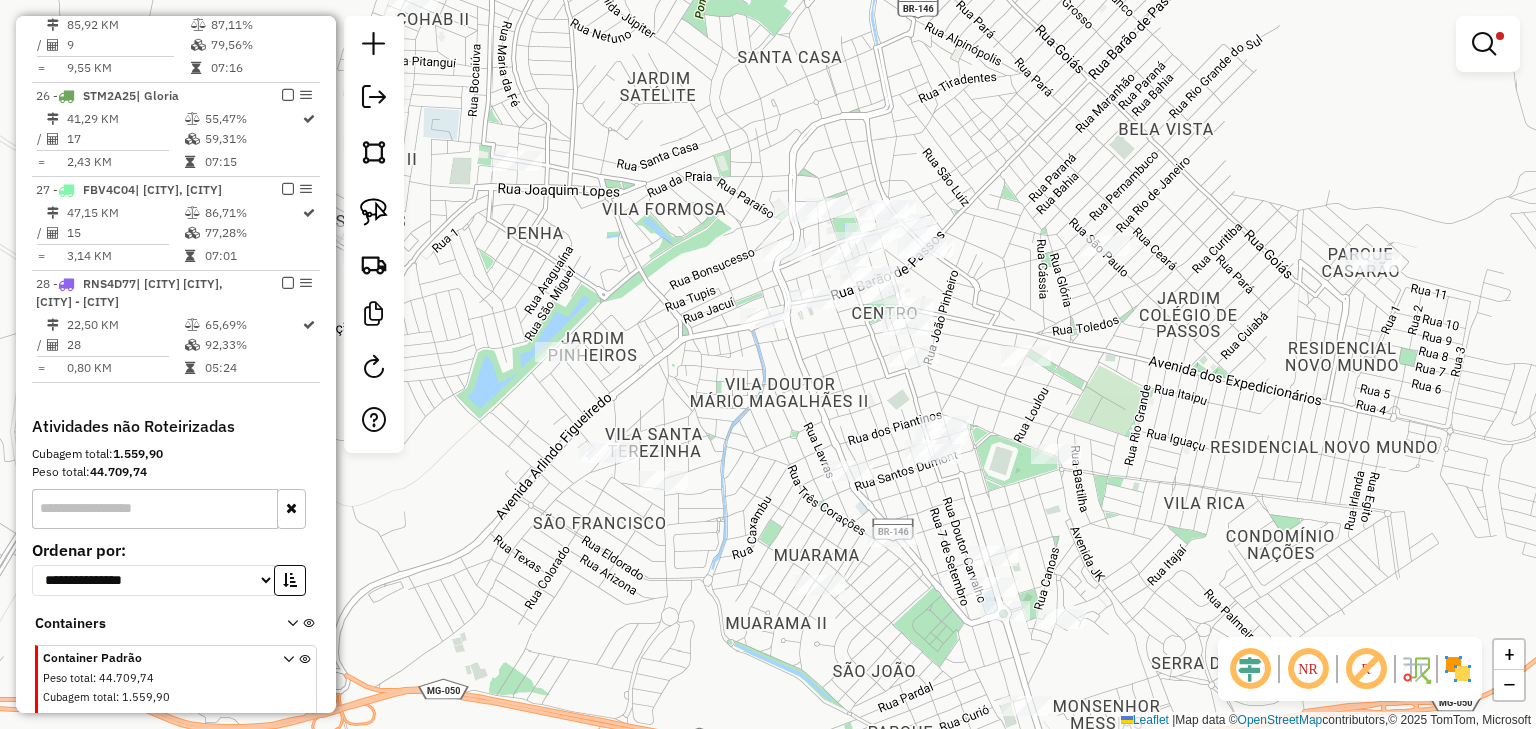 click on "Limpar filtros Janela de atendimento Grade de atendimento Capacidade Transportadoras Veículos Cliente Pedidos  Rotas Selecione os dias de semana para filtrar as janelas de atendimento  Seg   Ter   Qua   Qui   Sex   Sáb   Dom  Informe o período da janela de atendimento: De: Até:  Filtrar exatamente a janela do cliente  Considerar janela de atendimento padrão  Selecione os dias de semana para filtrar as grades de atendimento  Seg   Ter   Qua   Qui   Sex   Sáb   Dom   Considerar clientes sem dia de atendimento cadastrado  Clientes fora do dia de atendimento selecionado Filtrar as atividades entre os valores definidos abaixo:  Peso mínimo:   Peso máximo:   Cubagem mínima:  ****  Cubagem máxima:  ****  De:   Até:  Filtrar as atividades entre o tempo de atendimento definido abaixo:  De:   Até:   Considerar capacidade total dos clientes não roteirizados Transportadora: Selecione um ou mais itens Tipo de veículo: Selecione um ou mais itens Veículo: Selecione um ou mais itens Motorista: Nome: Rótulo: +" 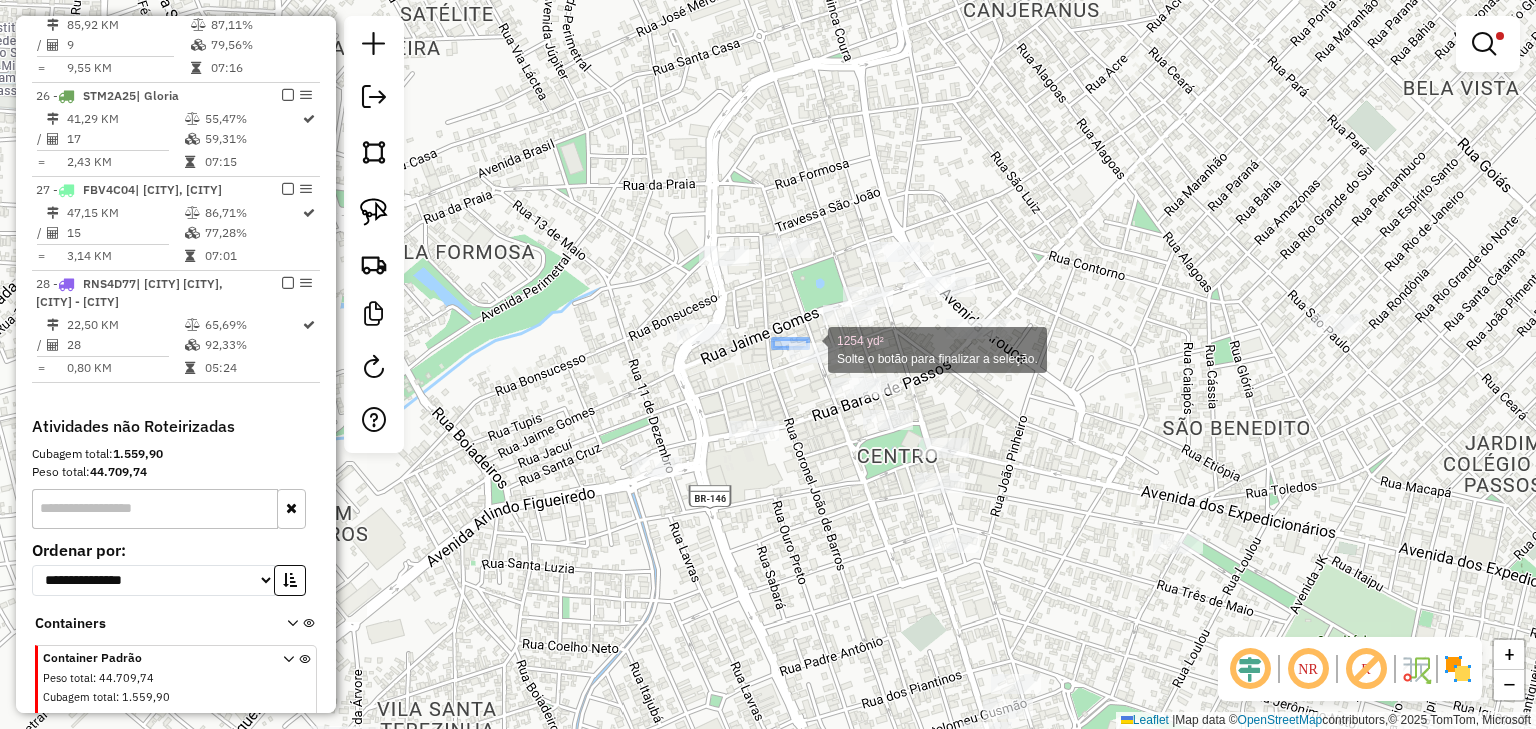 click on "1254 yd² Solte o botão para finalizar a seleção. Limpar filtros Janela de atendimento Grade de atendimento Capacidade Transportadoras Veículos Cliente Pedidos  Rotas Selecione os dias de semana para filtrar as janelas de atendimento  Seg   Ter   Qua   Qui   Sex   Sáb   Dom  Informe o período da janela de atendimento: De: Até:  Filtrar exatamente a janela do cliente  Considerar janela de atendimento padrão  Selecione os dias de semana para filtrar as grades de atendimento  Seg   Ter   Qua   Qui   Sex   Sáb   Dom   Considerar clientes sem dia de atendimento cadastrado  Clientes fora do dia de atendimento selecionado Filtrar as atividades entre os valores definidos abaixo:  Peso mínimo:   Peso máximo:   Cubagem mínima:  ****  Cubagem máxima:  ****  De:   Até:  Filtrar as atividades entre o tempo de atendimento definido abaixo:  De:   Até:   Considerar capacidade total dos clientes não roteirizados Transportadora: Selecione um ou mais itens Tipo de veículo: Selecione um ou mais itens Veículo: +" 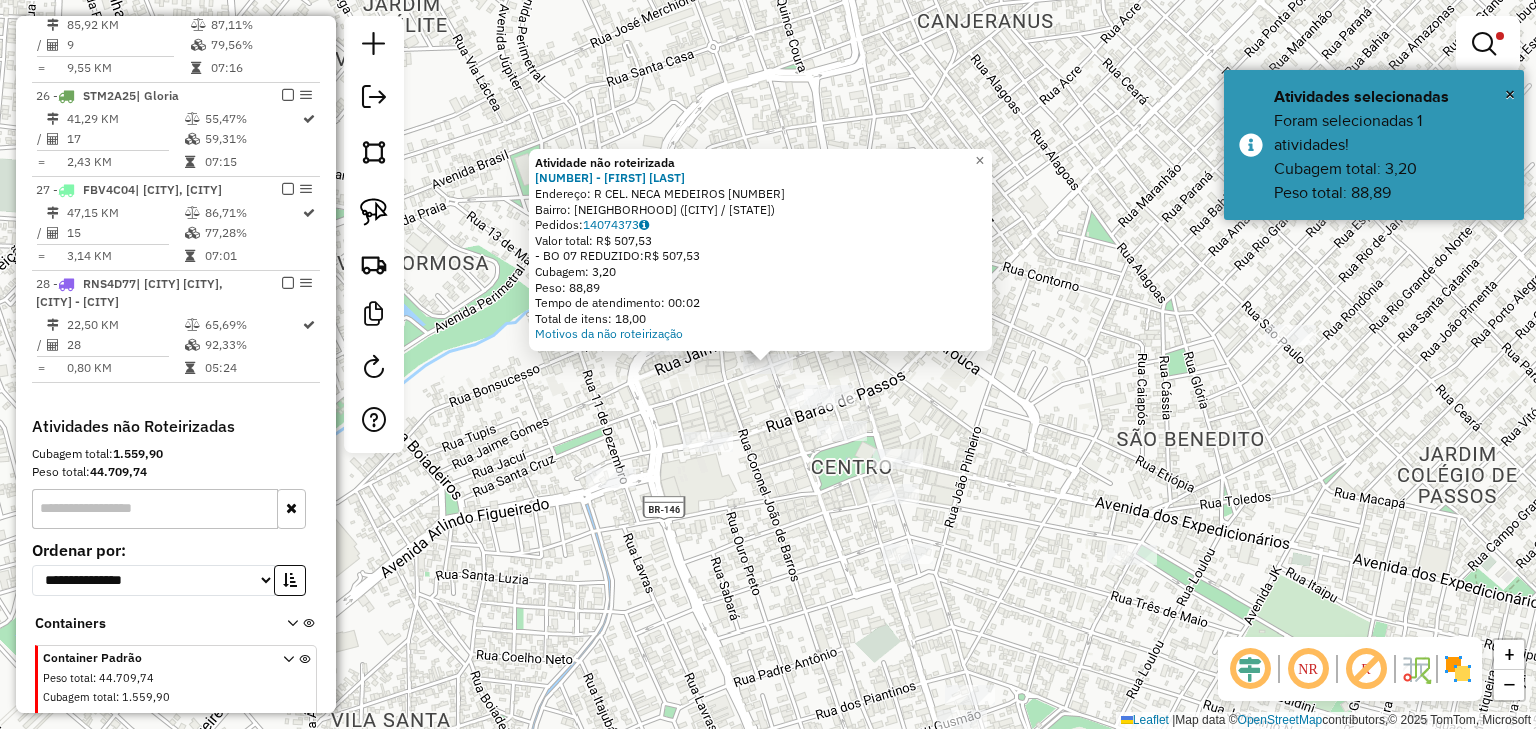 click on "Atividade não roteirizada 1734 - LEONILDA DE FATIMA LIMA FREIRE  Endereço: R   CEL. NECA MEDEIROS             [NUMBER]   Bairro: CENTRO ([CITY] / [STATE])   Pedidos:  14074373   Valor total: R$ 507,53   - BO 07 REDUZIDO:  R$ 507,53   Cubagem: 3,20   Peso: 88,89   Tempo de atendimento: 00:02   Total de itens: 18,00  Motivos da não roteirização × Limpar filtros Janela de atendimento Grade de atendimento Capacidade Transportadoras Veículos Cliente Pedidos  Rotas Selecione os dias de semana para filtrar as janelas de atendimento  Seg   Ter   Qua   Qui   Sex   Sáb   Dom  Informe o período da janela de atendimento: De: Até:  Filtrar exatamente a janela do cliente  Considerar janela de atendimento padrão  Selecione os dias de semana para filtrar as grades de atendimento  Seg   Ter   Qua   Qui   Sex   Sáb   Dom   Considerar clientes sem dia de atendimento cadastrado  Clientes fora do dia de atendimento selecionado Filtrar as atividades entre os valores definidos abaixo:  Peso mínimo:   Peso máximo:  **** **** De:" 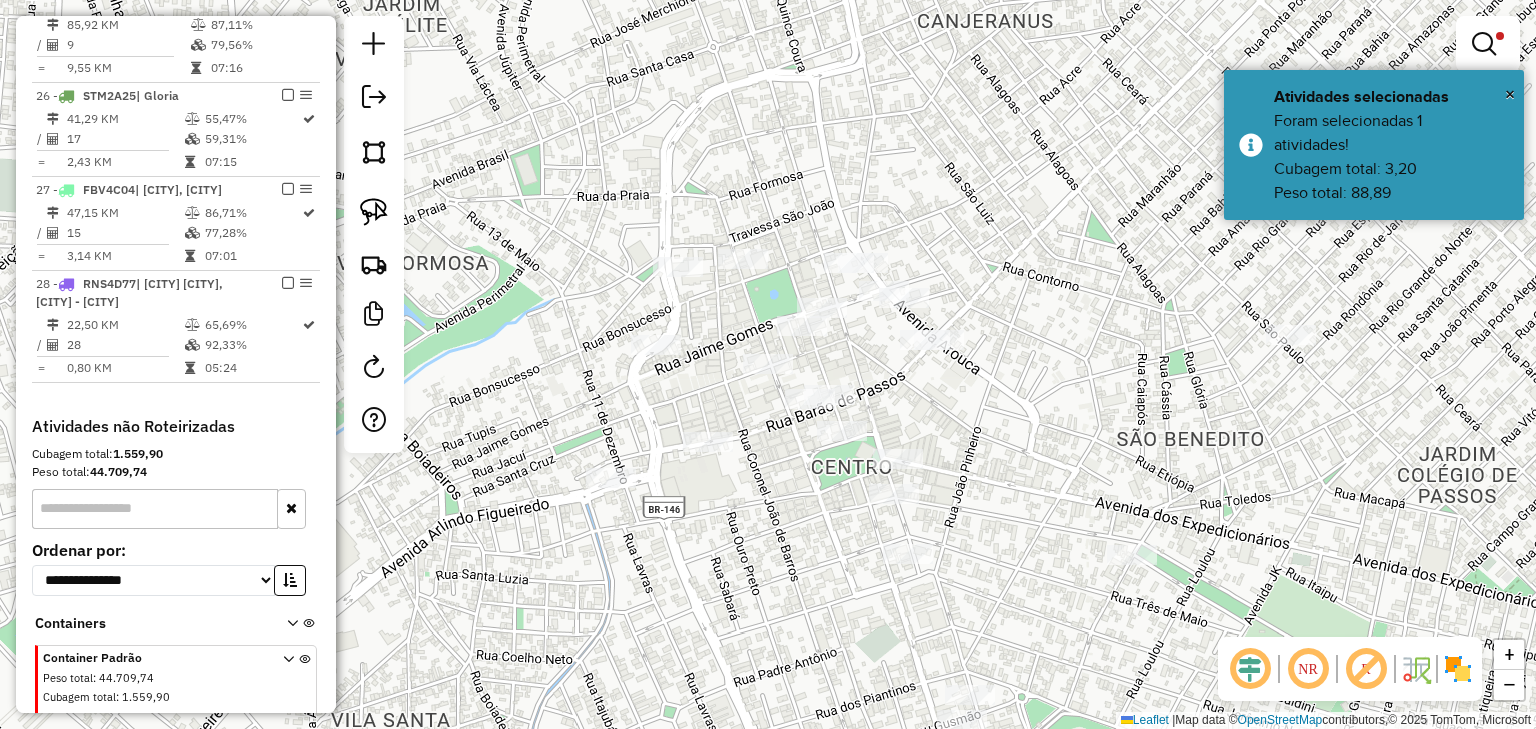 click 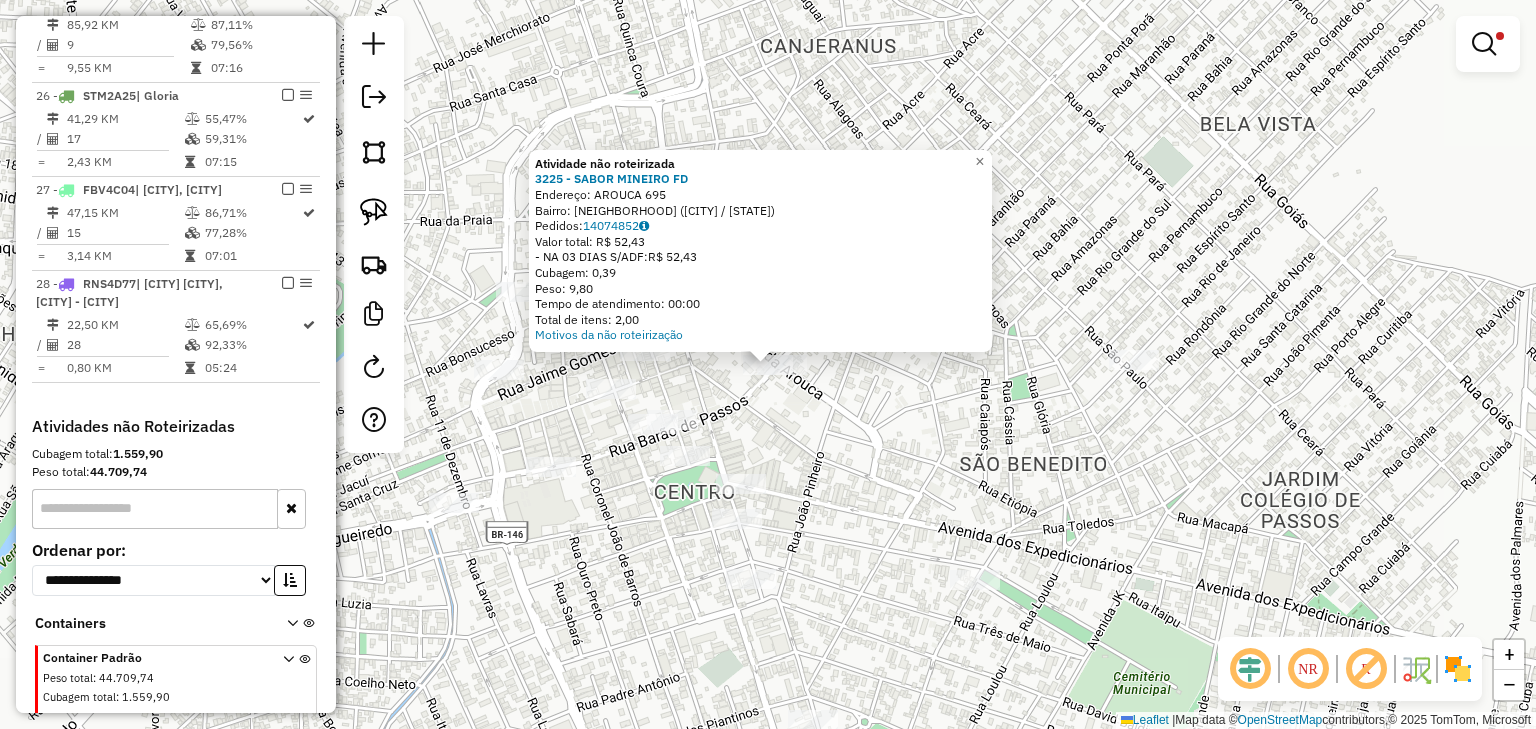 click on "Atividade não roteirizada 3225 - SABOR MINEIRO FD  Endereço:  AROUCA [NUMBER]   Bairro: CENTRO ([CITY] / [STATE])   Pedidos:  14074852   Valor total: R$ 52,43   - NA 03 DIAS S/ADF:  R$ 52,43   Cubagem: 0,39   Peso: 9,80   Tempo de atendimento: 00:00   Total de itens: 2,00  Motivos da não roteirização × Limpar filtros Janela de atendimento Grade de atendimento Capacidade Transportadoras Veículos Cliente Pedidos  Rotas Selecione os dias de semana para filtrar as janelas de atendimento  Seg   Ter   Qua   Qui   Sex   Sáb   Dom  Informe o período da janela de atendimento: De: Até:  Filtrar exatamente a janela do cliente  Considerar janela de atendimento padrão  Selecione os dias de semana para filtrar as grades de atendimento  Seg   Ter   Qua   Qui   Sex   Sáb   Dom   Considerar clientes sem dia de atendimento cadastrado  Clientes fora do dia de atendimento selecionado Filtrar as atividades entre os valores definidos abaixo:  Peso mínimo:   Peso máximo:   Cubagem mínima:  ****  Cubagem máxima:  ****  De:  +" 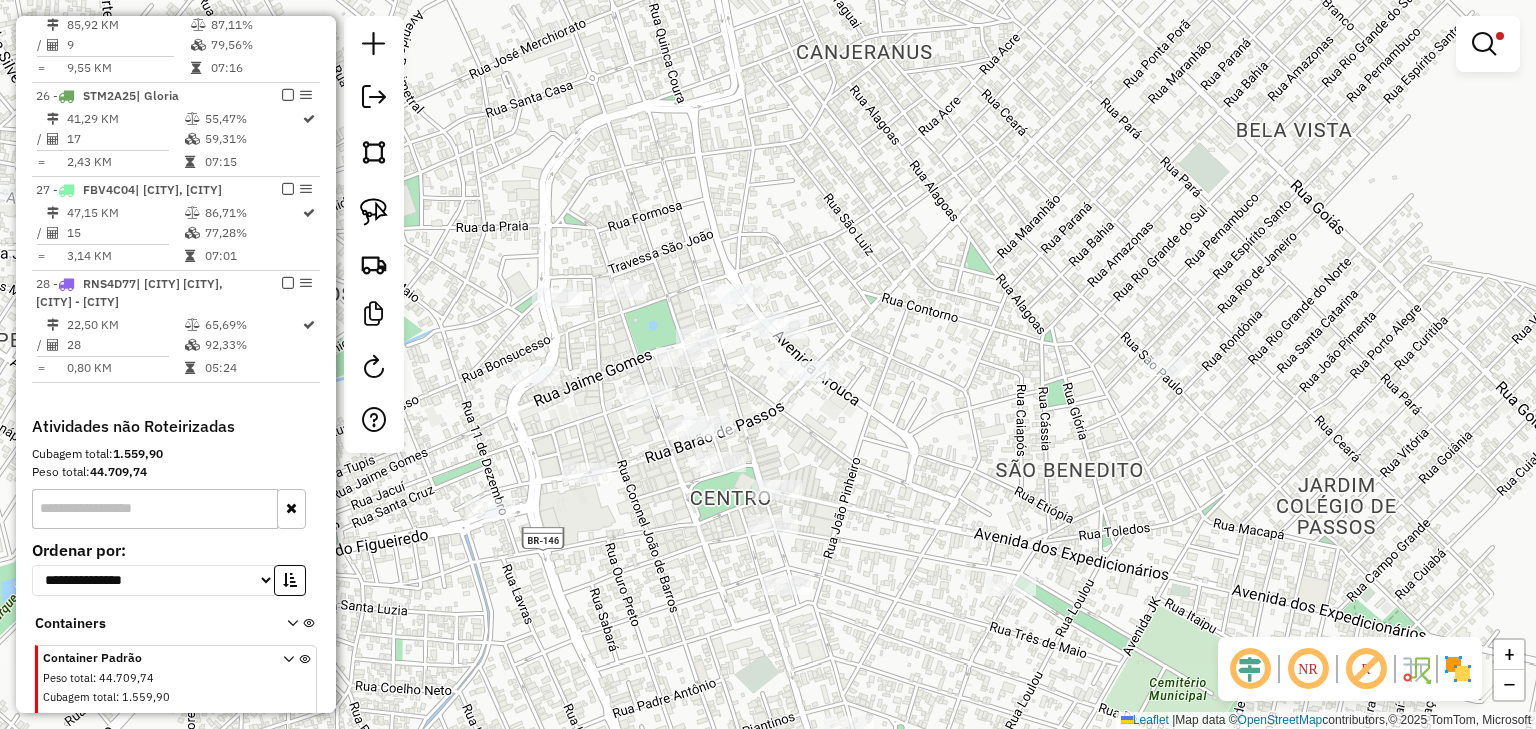 drag, startPoint x: 733, startPoint y: 412, endPoint x: 772, endPoint y: 418, distance: 39.45884 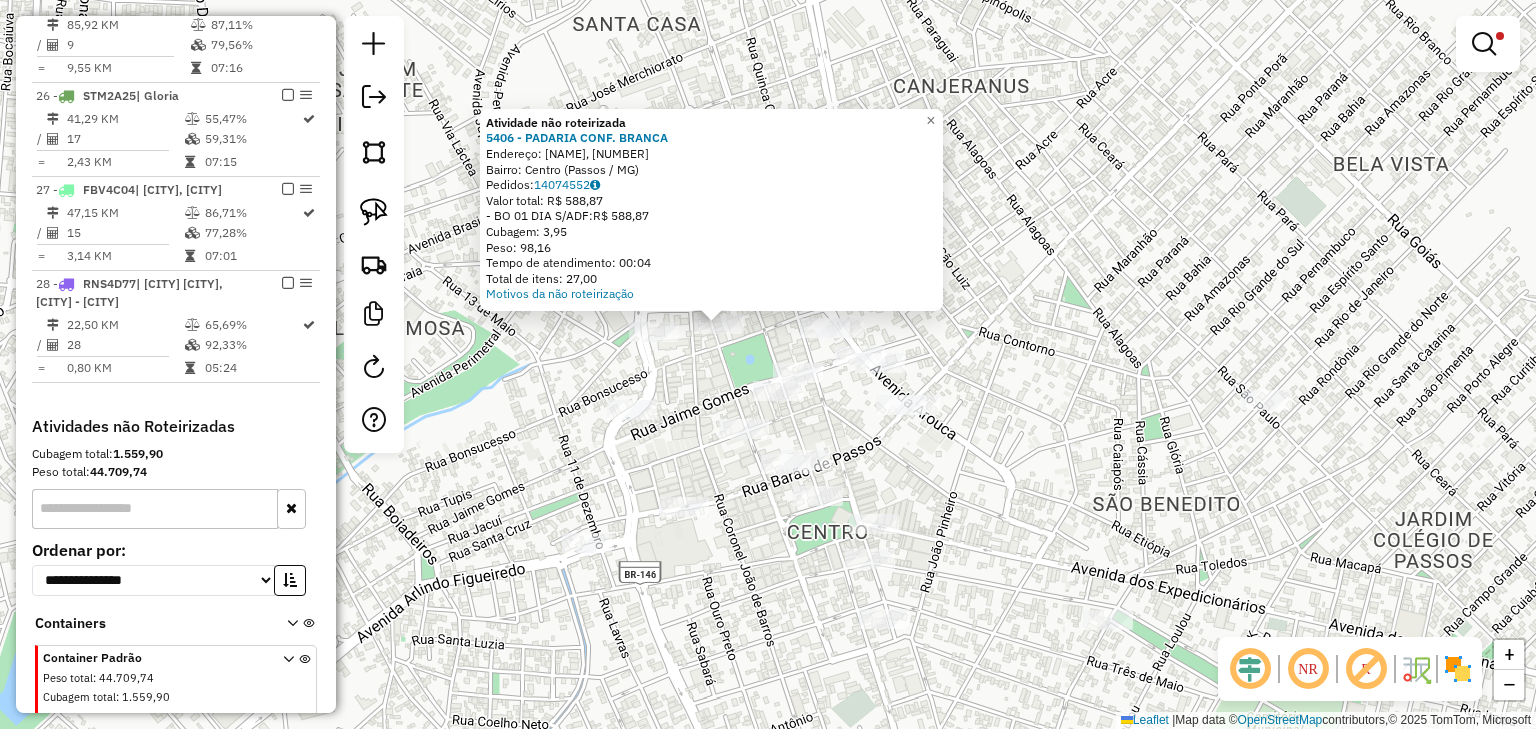 drag, startPoint x: 719, startPoint y: 402, endPoint x: 672, endPoint y: 362, distance: 61.7171 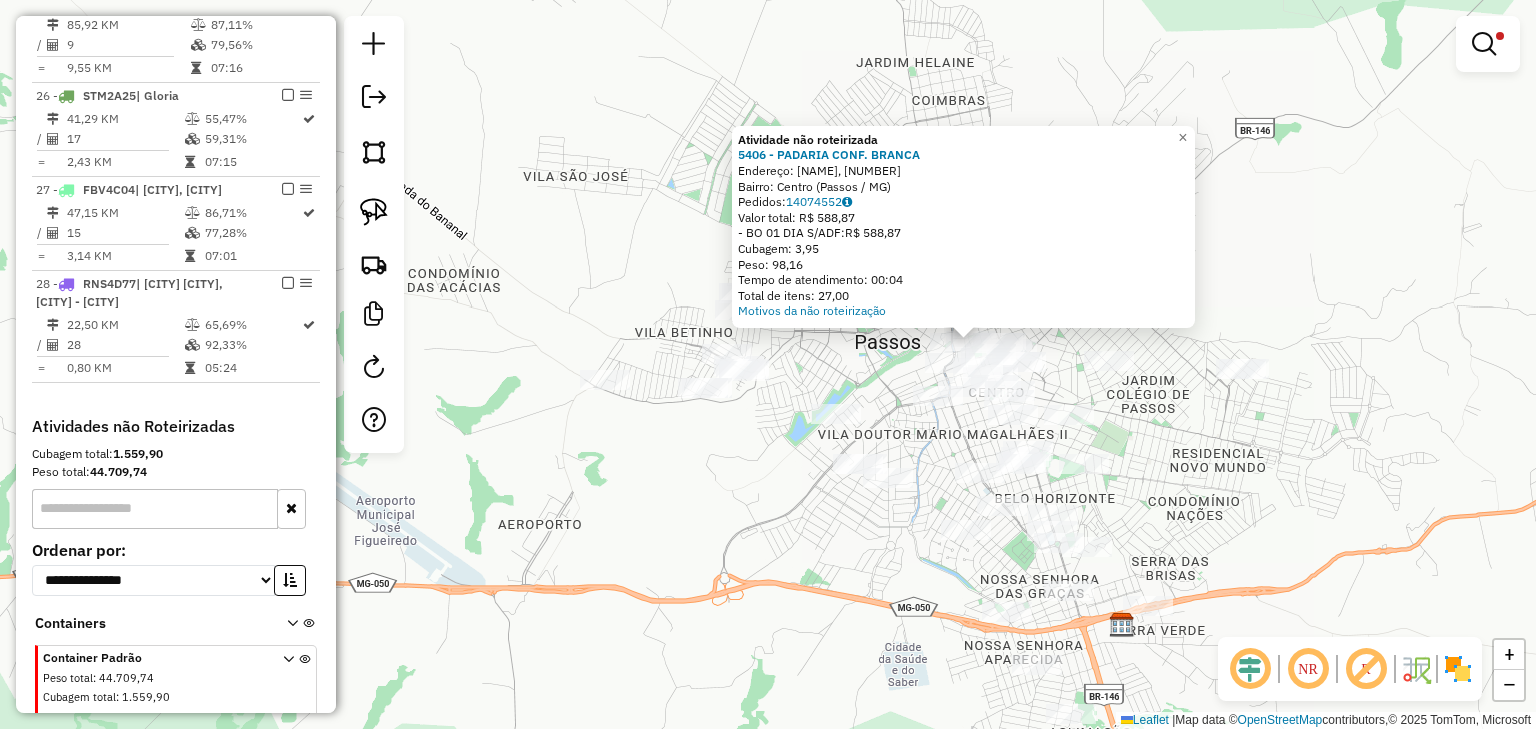 drag, startPoint x: 1060, startPoint y: 378, endPoint x: 999, endPoint y: 292, distance: 105.43719 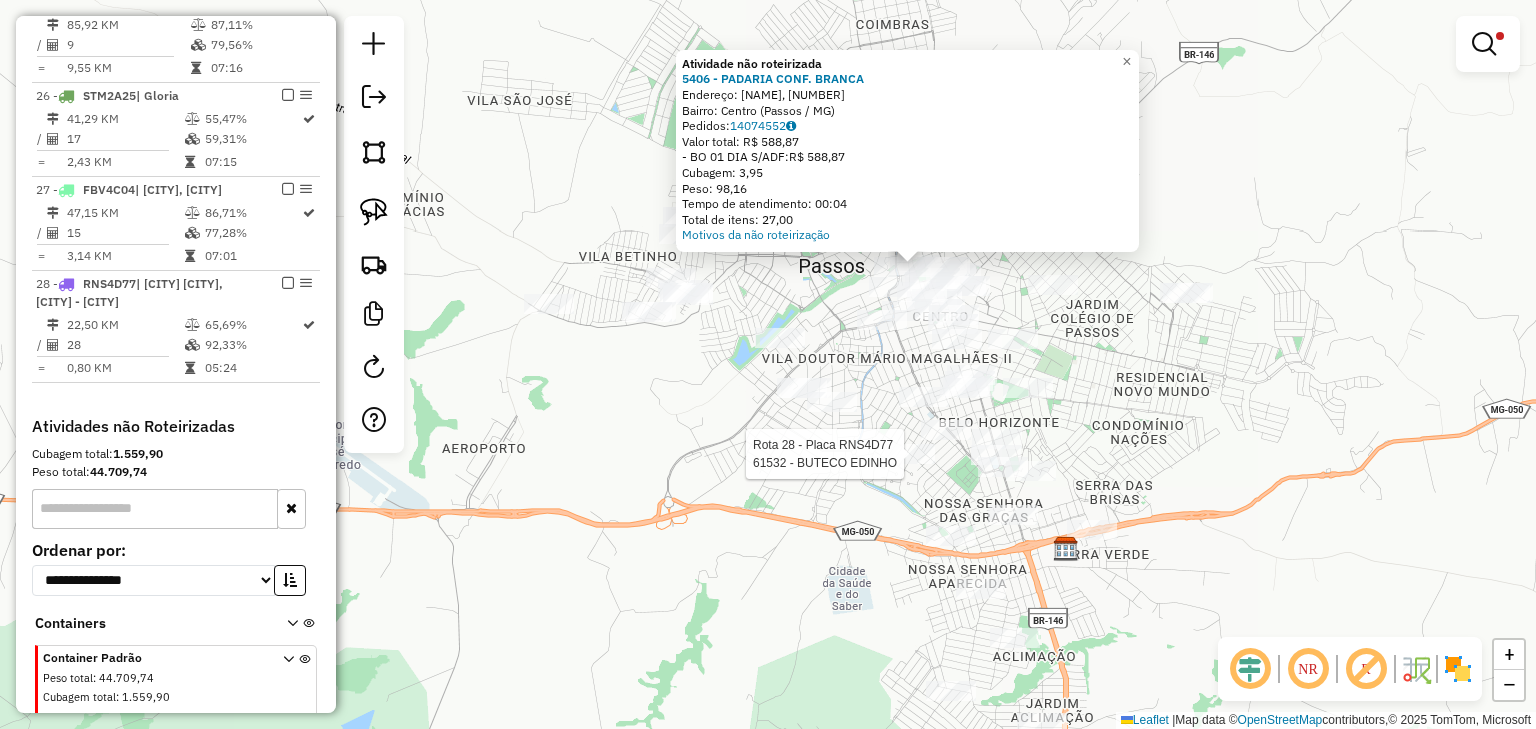 scroll, scrollTop: 2217, scrollLeft: 0, axis: vertical 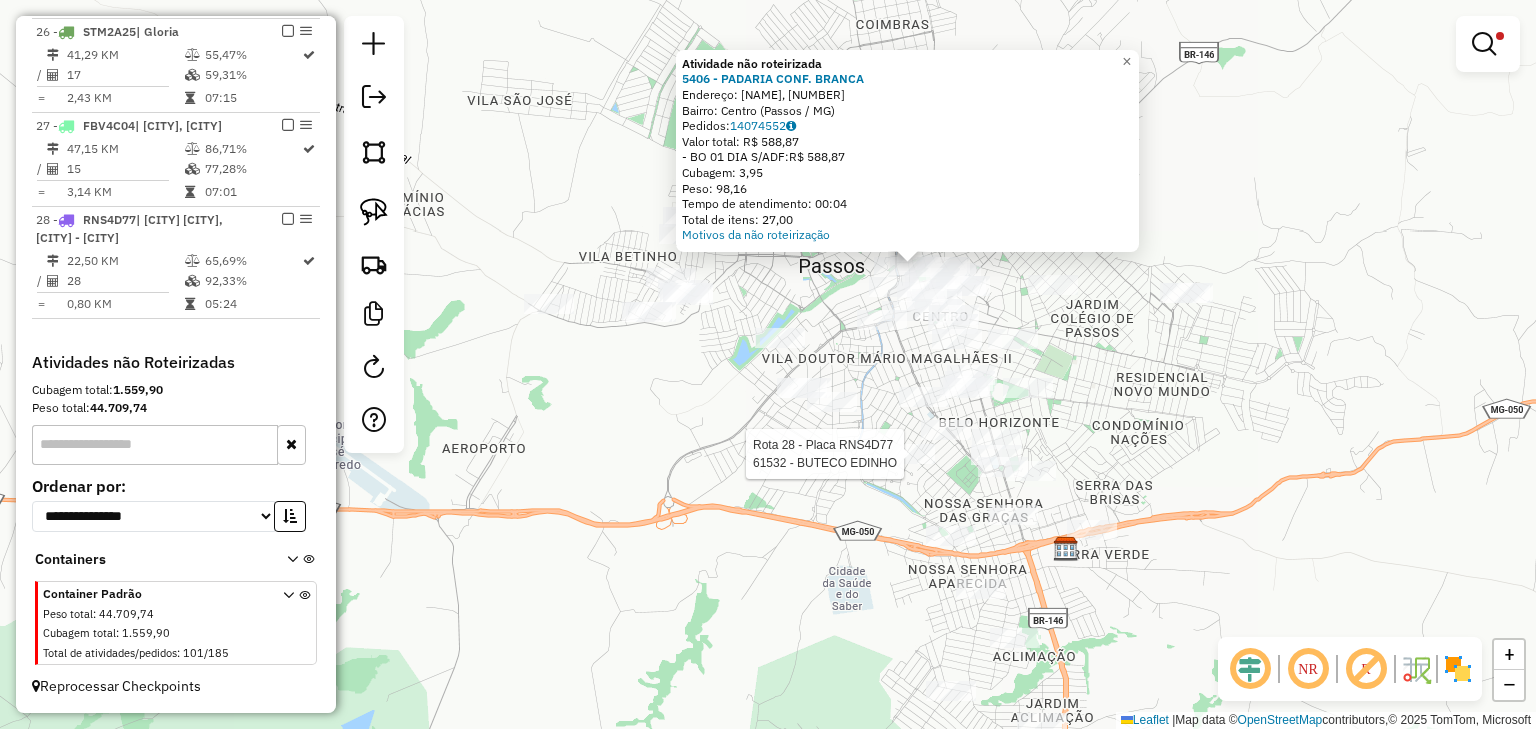 select on "*********" 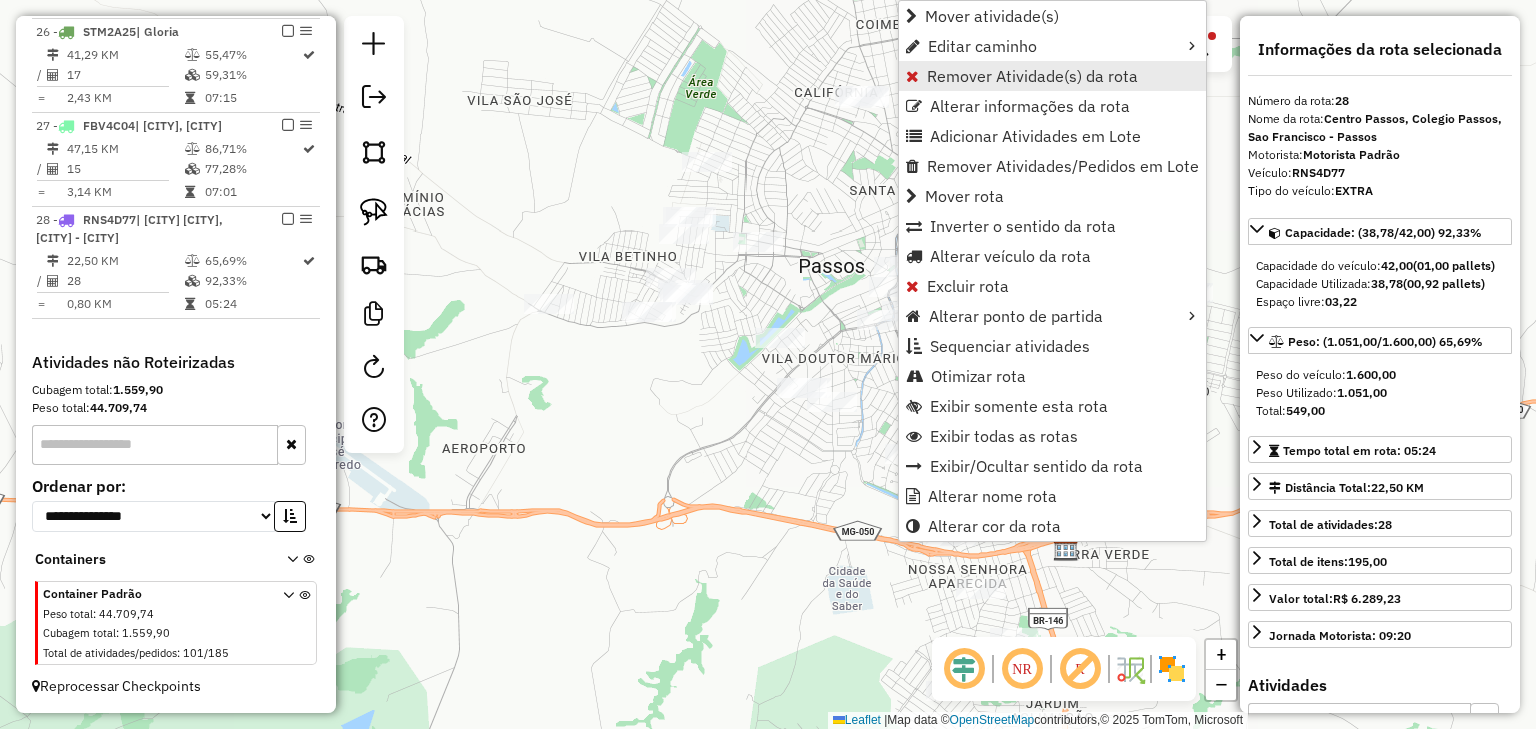 click on "Remover Atividade(s) da rota" at bounding box center (1032, 76) 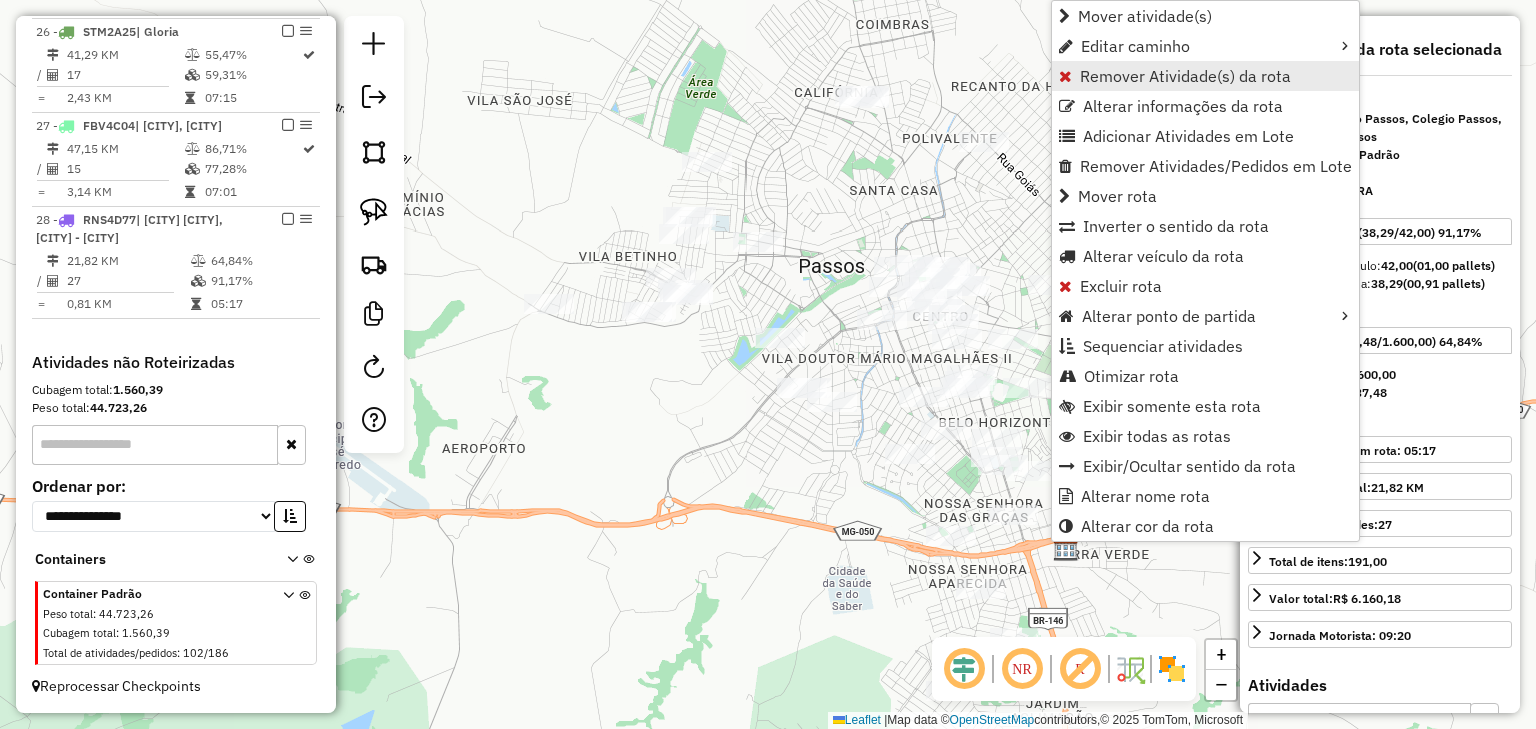 click on "Remover Atividade(s) da rota" at bounding box center (1185, 76) 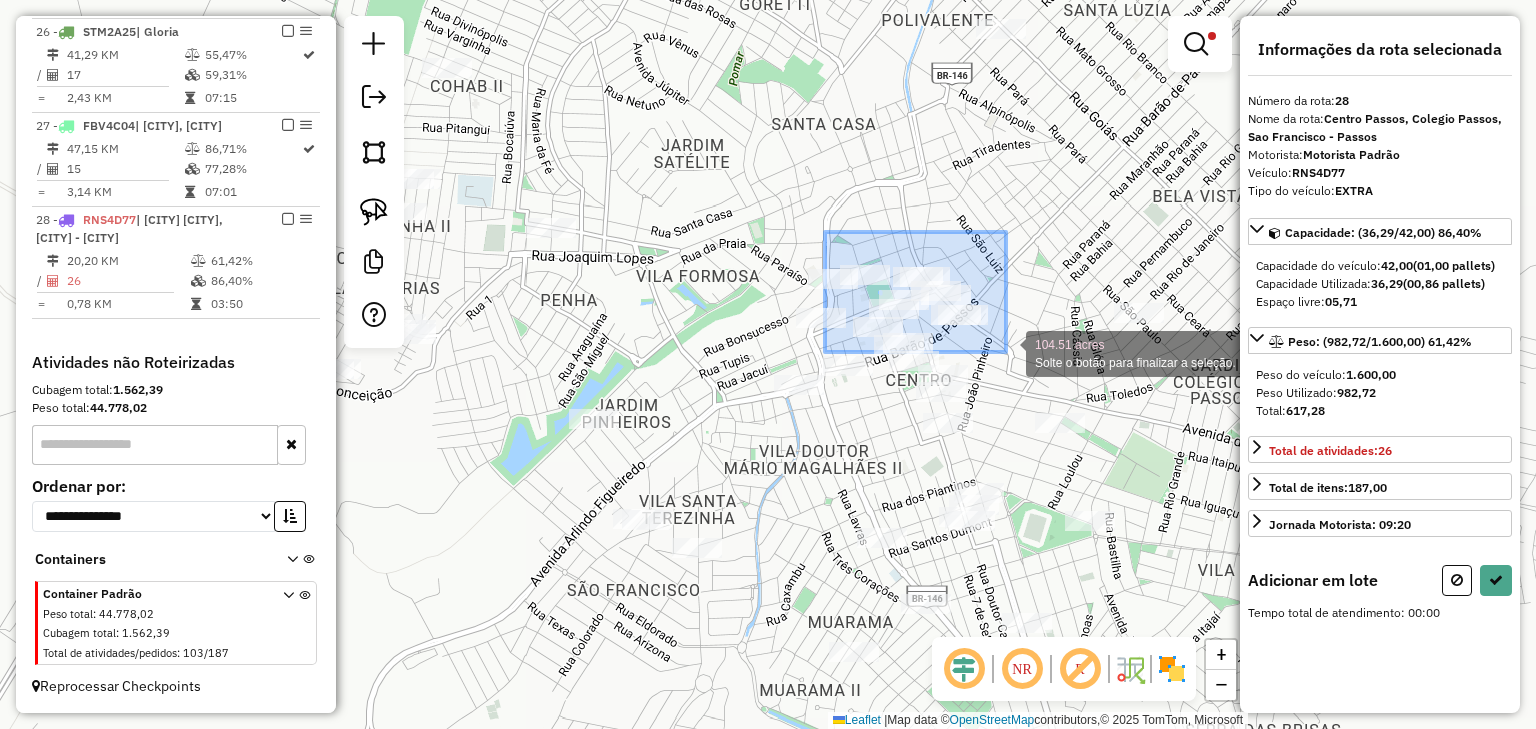 drag, startPoint x: 825, startPoint y: 232, endPoint x: 1006, endPoint y: 352, distance: 217.16583 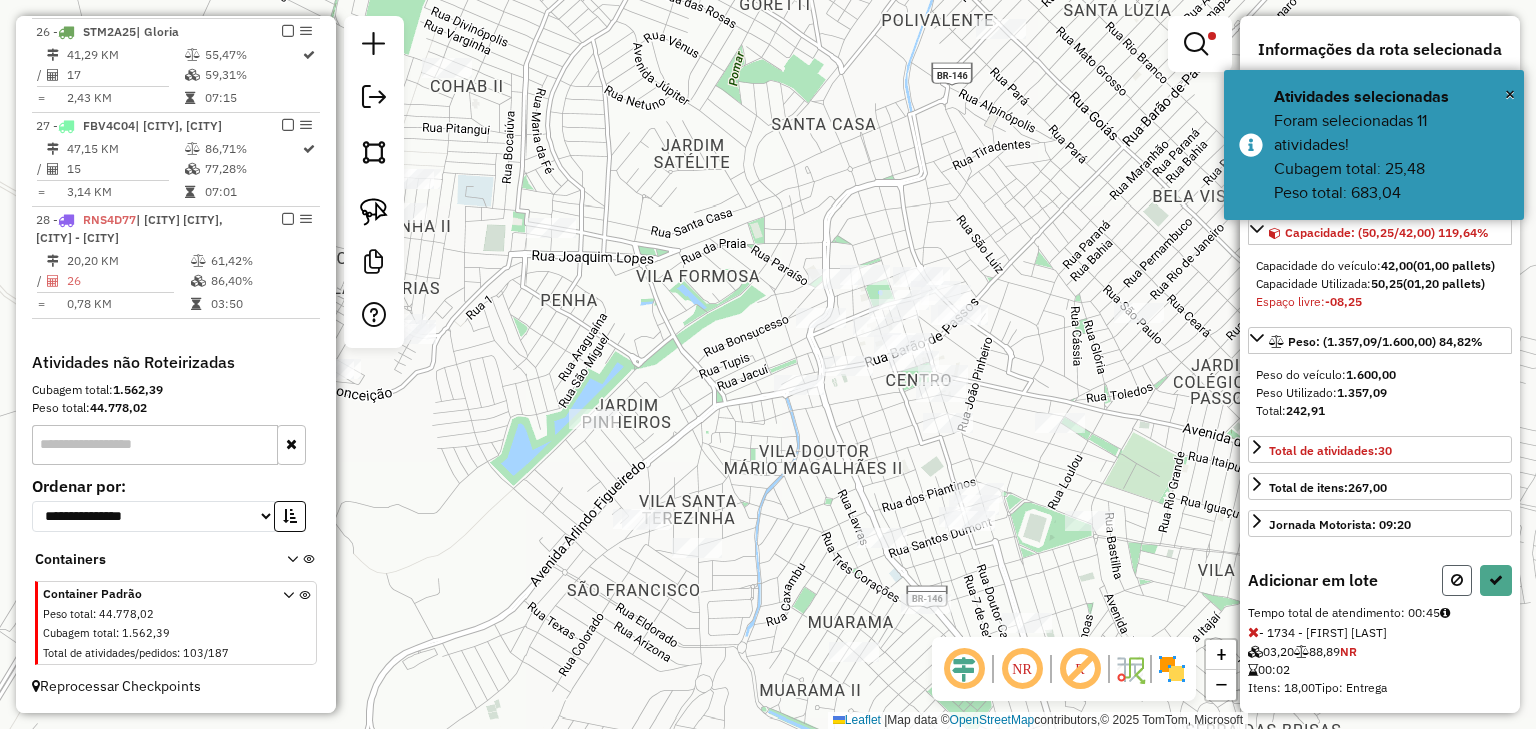 click at bounding box center (1457, 580) 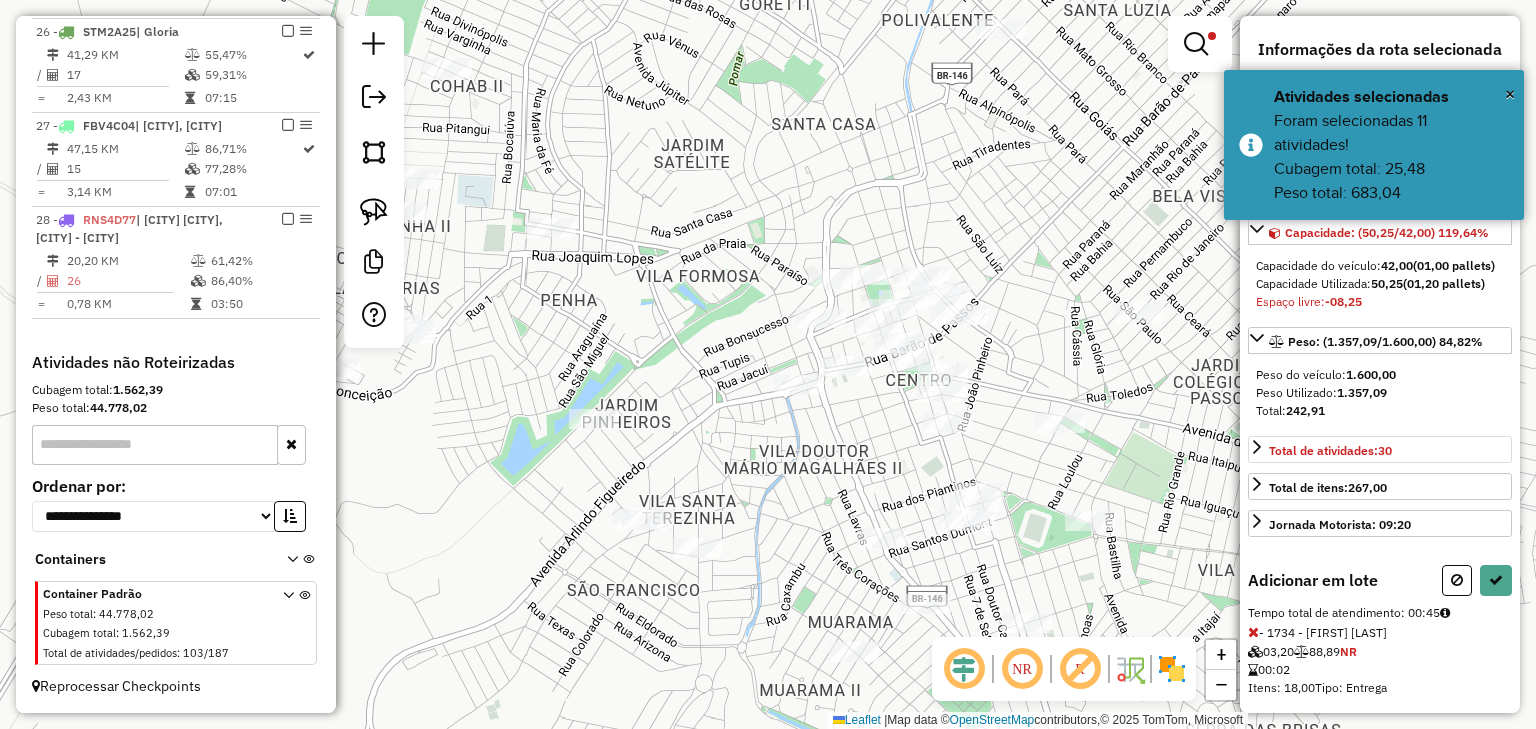 select on "*********" 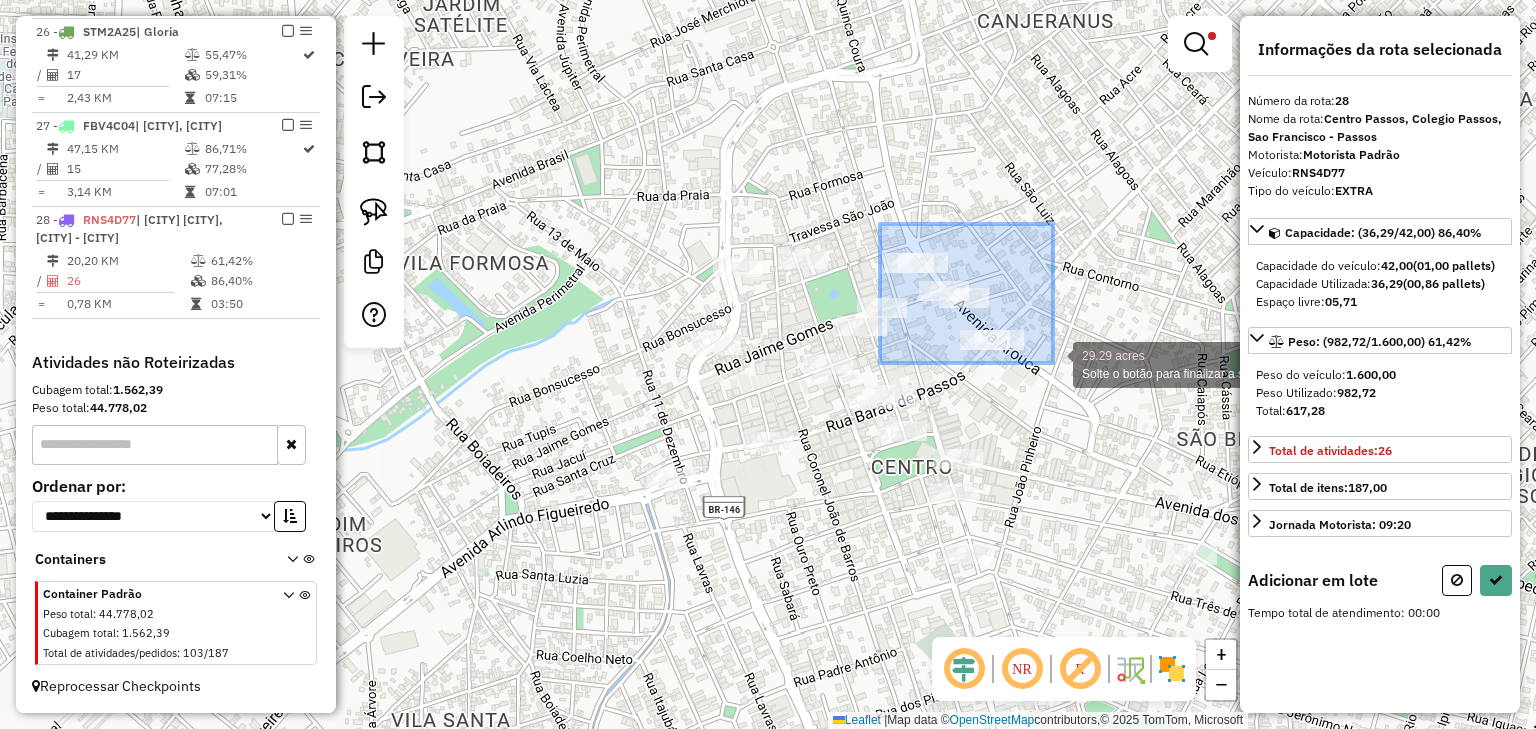 drag, startPoint x: 880, startPoint y: 224, endPoint x: 1053, endPoint y: 363, distance: 221.92342 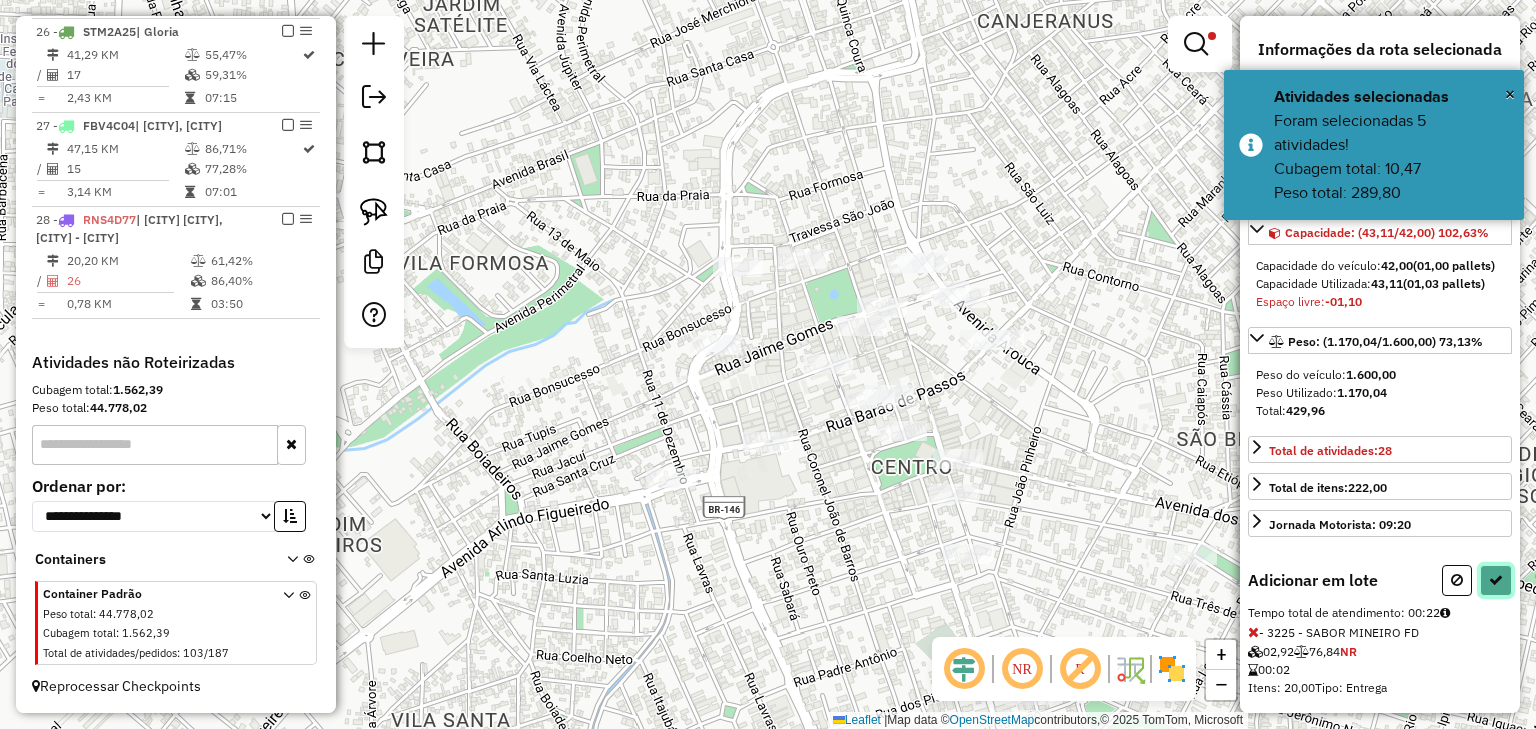 click at bounding box center (1496, 580) 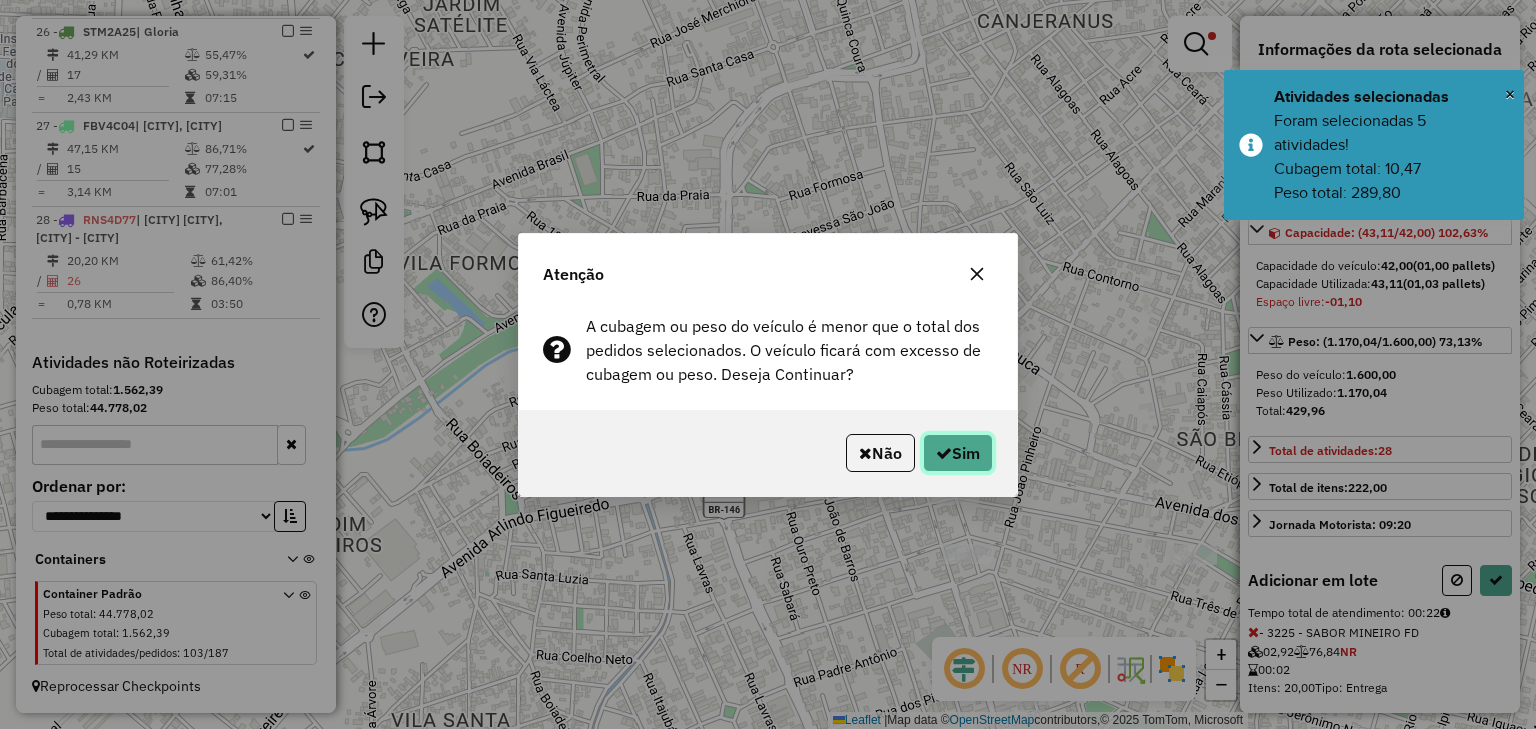 click on "Sim" 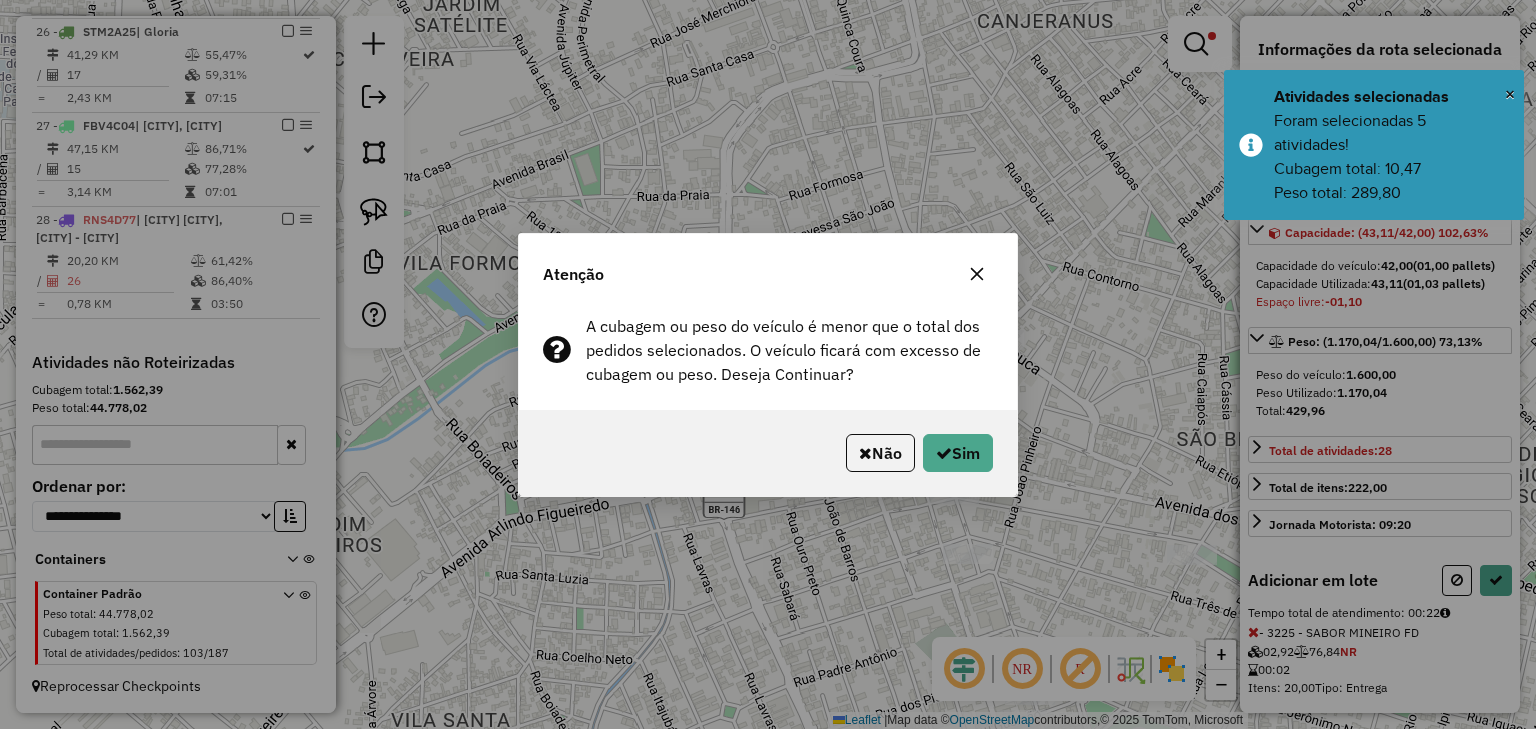 select on "*********" 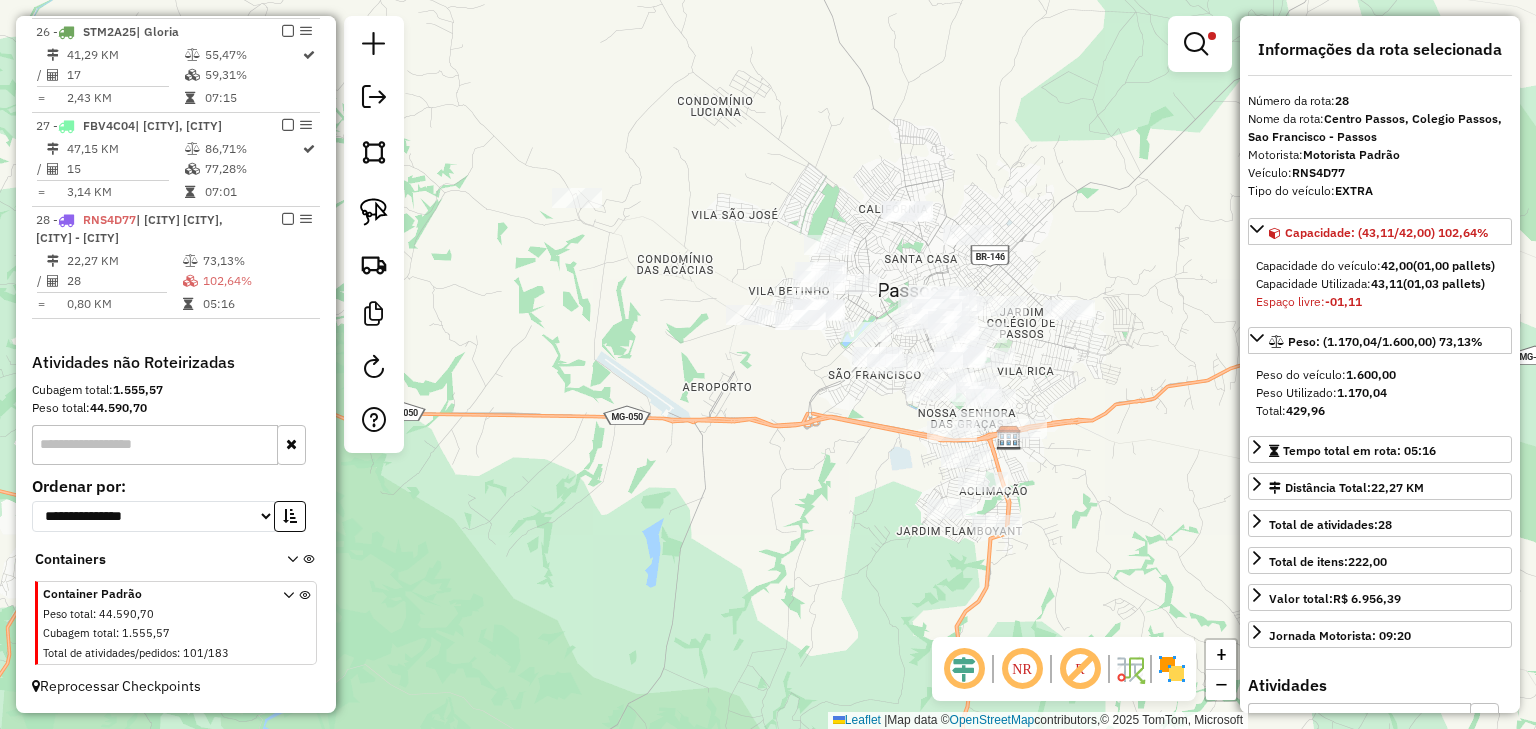 drag, startPoint x: 859, startPoint y: 466, endPoint x: 850, endPoint y: 442, distance: 25.632011 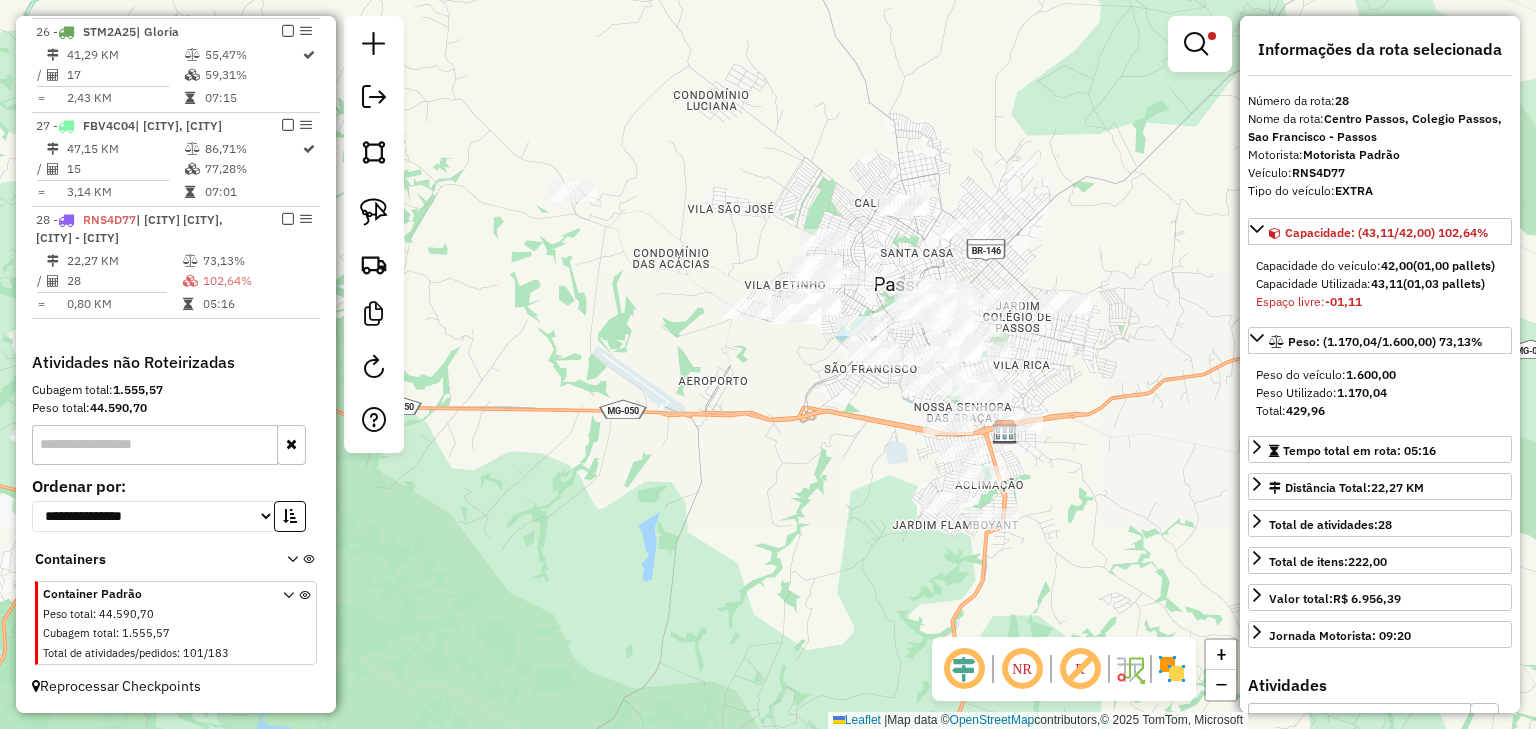 click on "Limpar filtros Janela de atendimento Grade de atendimento Capacidade Transportadoras Veículos Cliente Pedidos  Rotas Selecione os dias de semana para filtrar as janelas de atendimento  Seg   Ter   Qua   Qui   Sex   Sáb   Dom  Informe o período da janela de atendimento: De: Até:  Filtrar exatamente a janela do cliente  Considerar janela de atendimento padrão  Selecione os dias de semana para filtrar as grades de atendimento  Seg   Ter   Qua   Qui   Sex   Sáb   Dom   Considerar clientes sem dia de atendimento cadastrado  Clientes fora do dia de atendimento selecionado Filtrar as atividades entre os valores definidos abaixo:  Peso mínimo:   Peso máximo:   Cubagem mínima:  ****  Cubagem máxima:  ****  De:   Até:  Filtrar as atividades entre o tempo de atendimento definido abaixo:  De:   Até:   Considerar capacidade total dos clientes não roteirizados Transportadora: Selecione um ou mais itens Tipo de veículo: Selecione um ou mais itens Veículo: Selecione um ou mais itens Motorista: Nome: Rótulo: +" 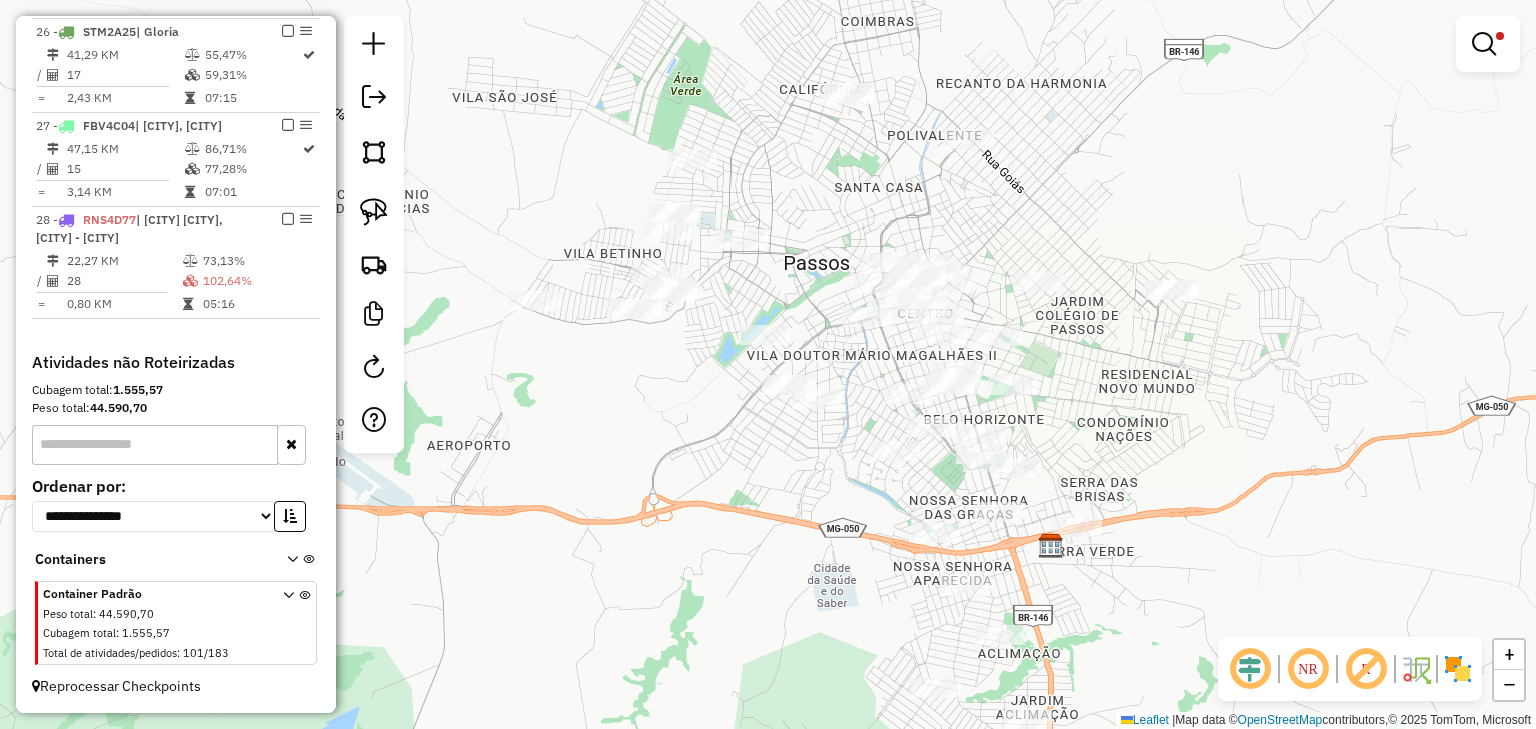 click at bounding box center [1488, 44] 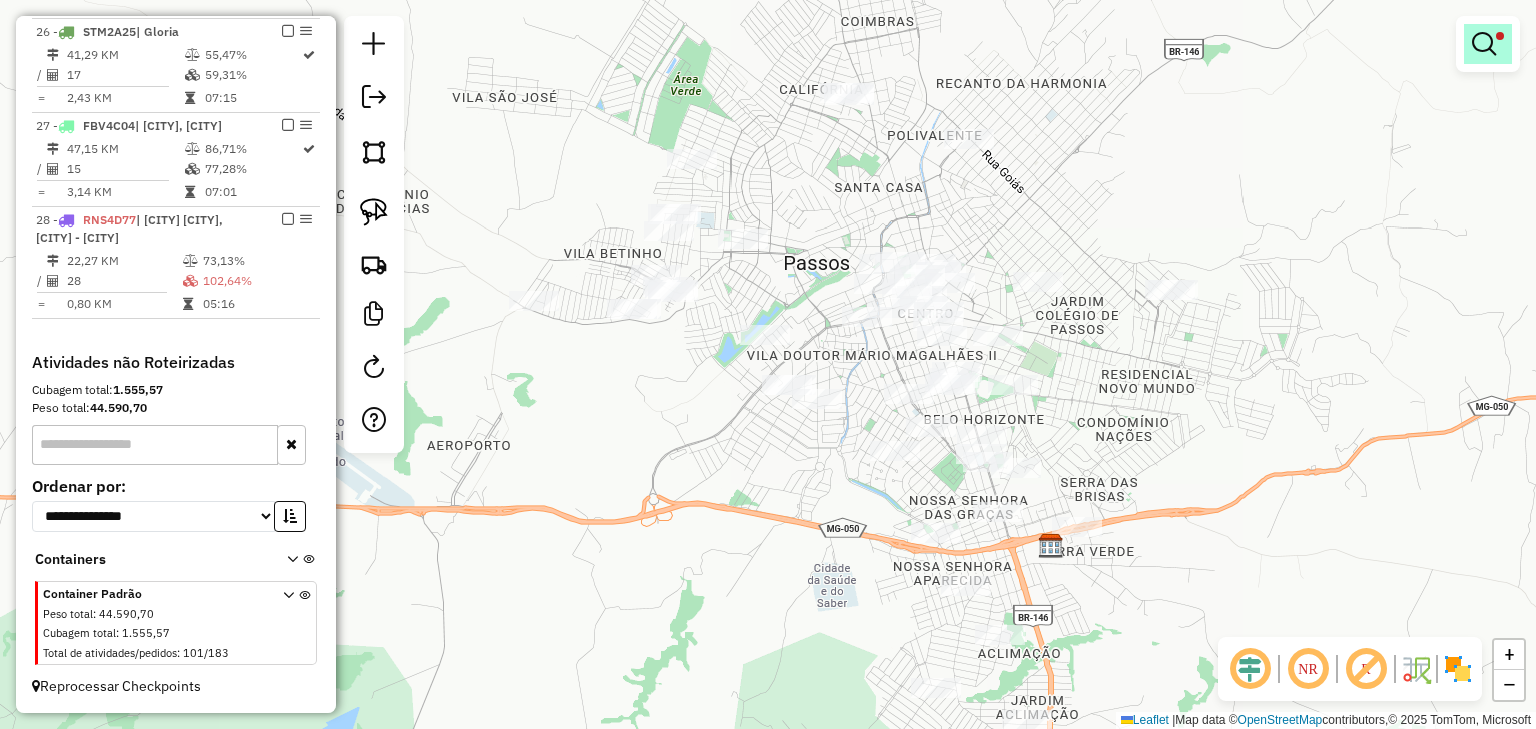 click at bounding box center [1484, 44] 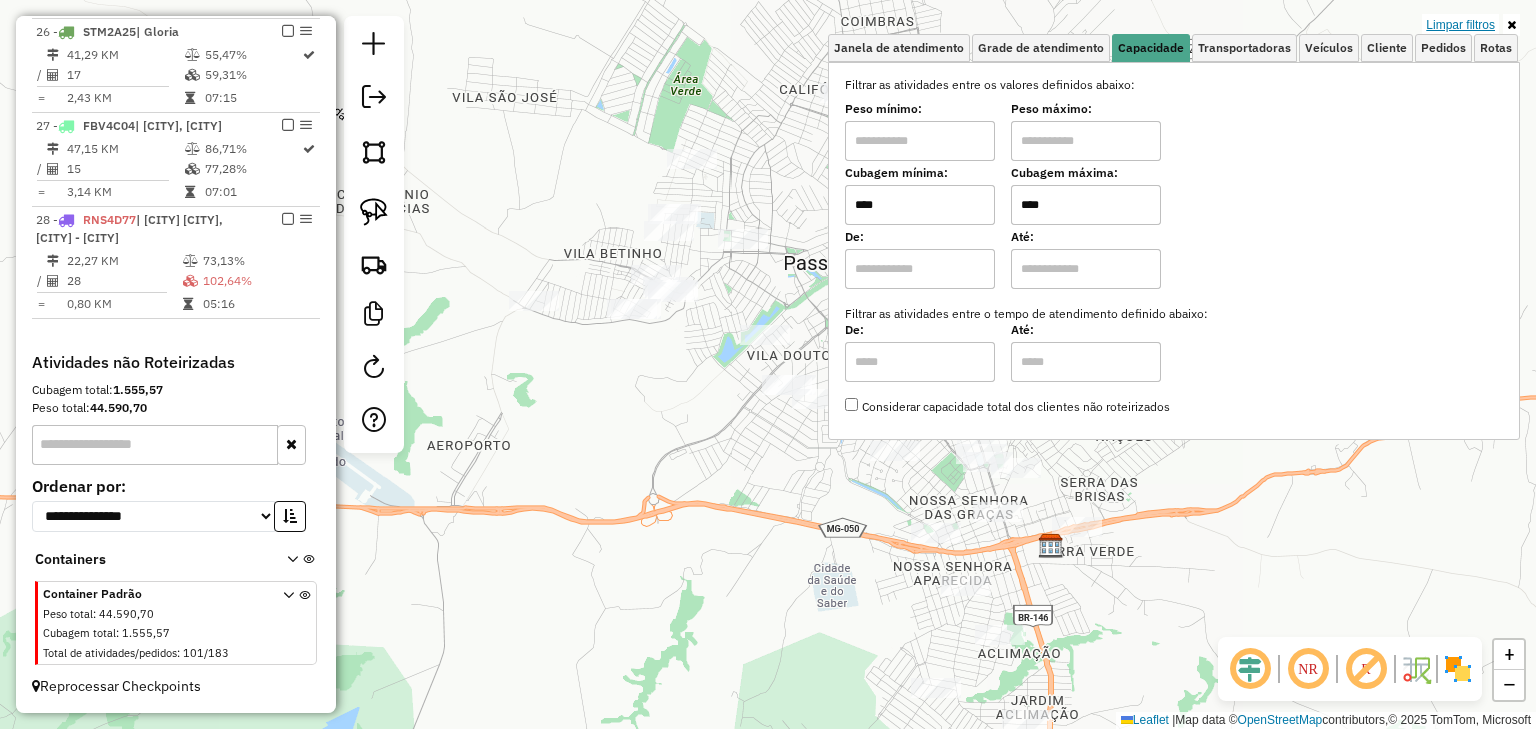 click on "Limpar filtros" at bounding box center [1460, 25] 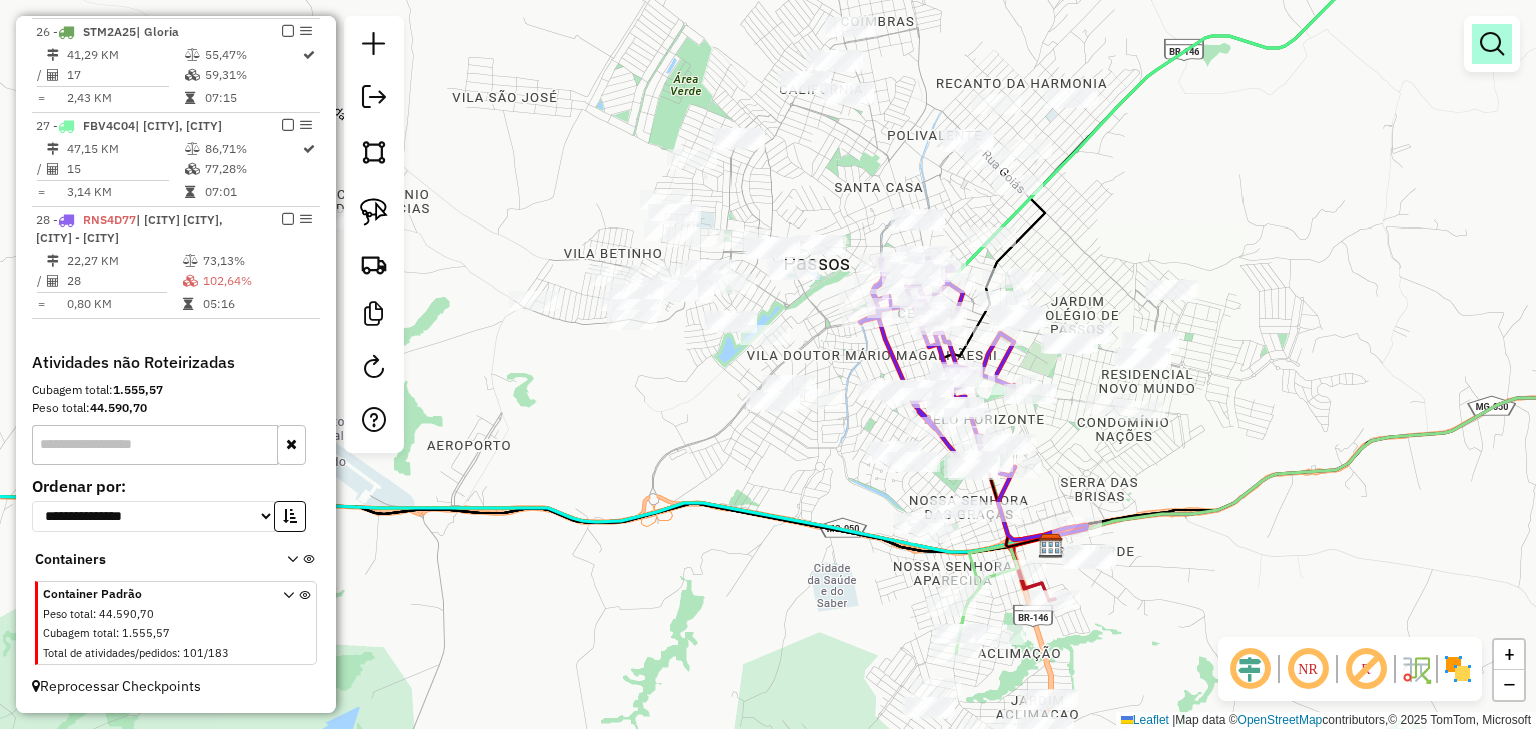 click at bounding box center [1492, 44] 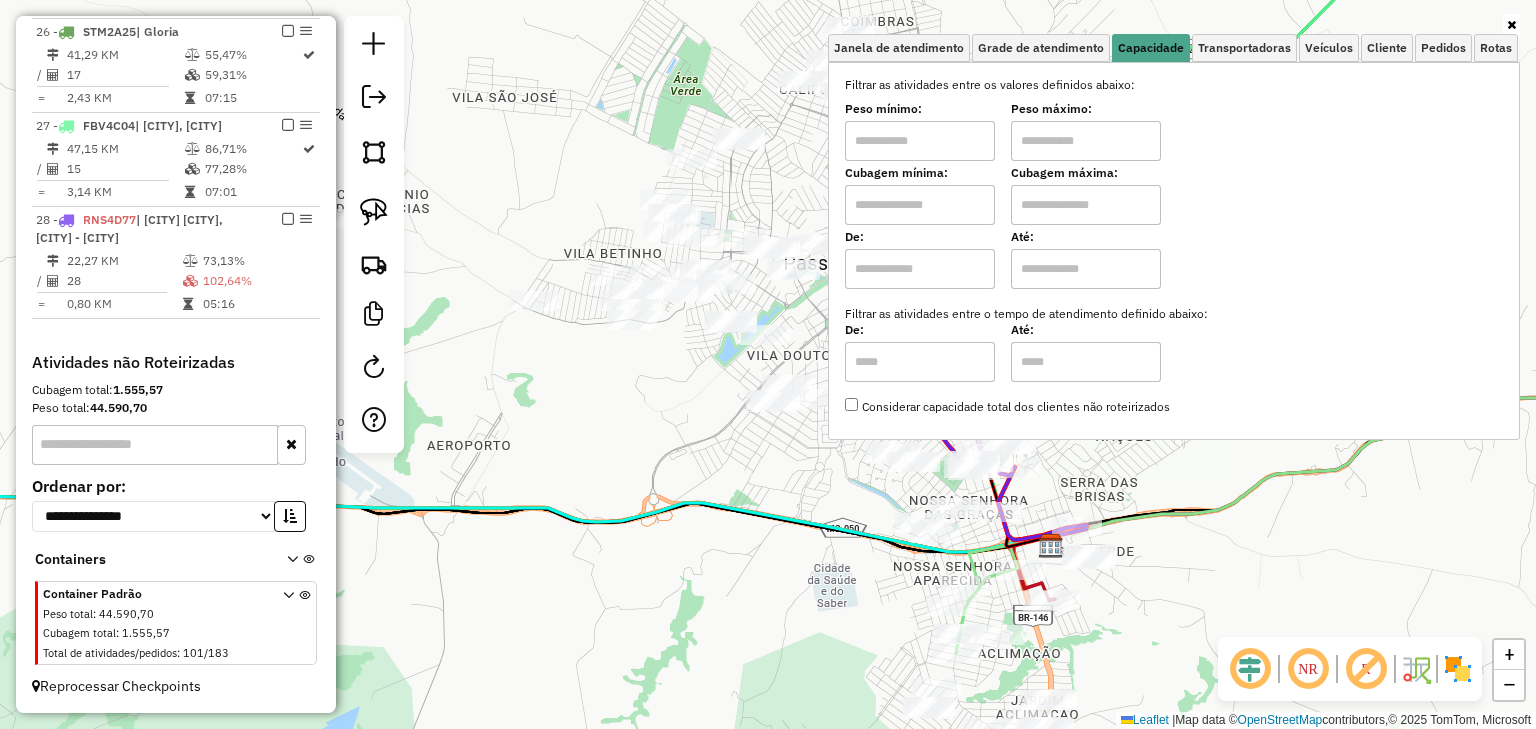 click at bounding box center (920, 205) 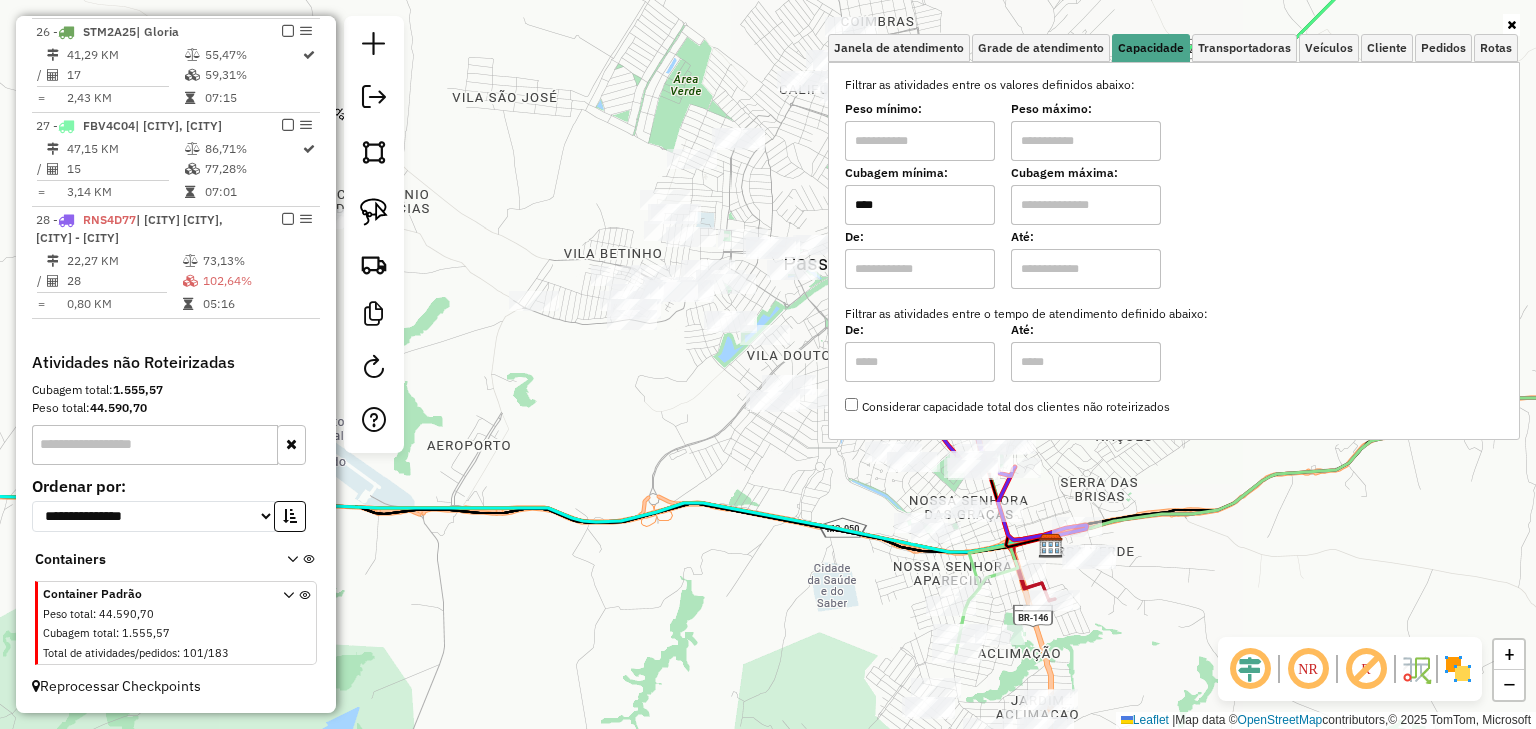 click at bounding box center (1086, 205) 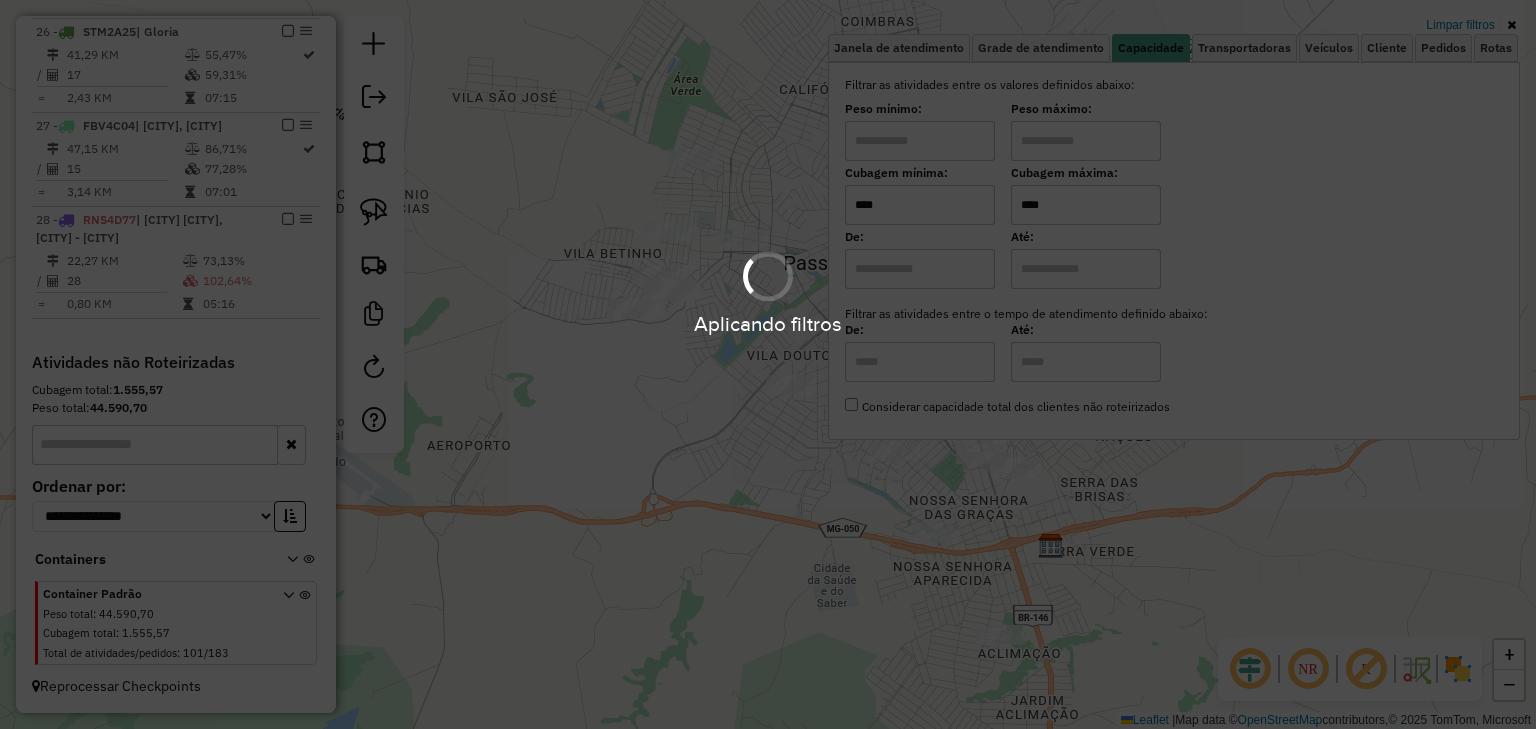click on "Limpar filtros Janela de atendimento Grade de atendimento Capacidade Transportadoras Veículos Cliente Pedidos  Rotas Selecione os dias de semana para filtrar as janelas de atendimento  Seg   Ter   Qua   Qui   Sex   Sáb   Dom  Informe o período da janela de atendimento: De: Até:  Filtrar exatamente a janela do cliente  Considerar janela de atendimento padrão  Selecione os dias de semana para filtrar as grades de atendimento  Seg   Ter   Qua   Qui   Sex   Sáb   Dom   Considerar clientes sem dia de atendimento cadastrado  Clientes fora do dia de atendimento selecionado Filtrar as atividades entre os valores definidos abaixo:  Peso mínimo:   Peso máximo:   Cubagem mínima:  ****  Cubagem máxima:  ****  De:   Até:  Filtrar as atividades entre o tempo de atendimento definido abaixo:  De:   Até:   Considerar capacidade total dos clientes não roteirizados Transportadora: Selecione um ou mais itens Tipo de veículo: Selecione um ou mais itens Veículo: Selecione um ou mais itens Motorista: Nome: Rótulo: +" 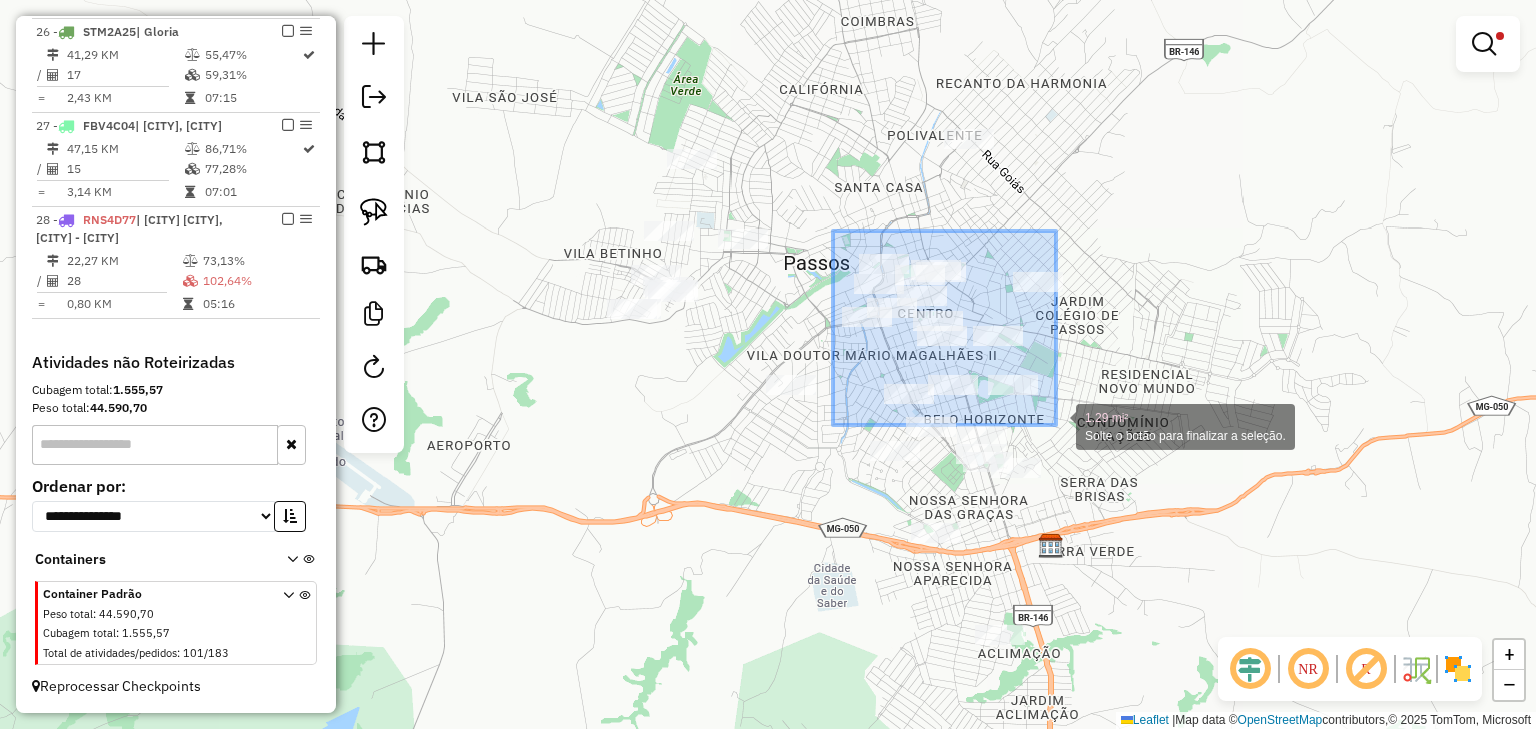 drag, startPoint x: 833, startPoint y: 231, endPoint x: 1078, endPoint y: 539, distance: 393.5594 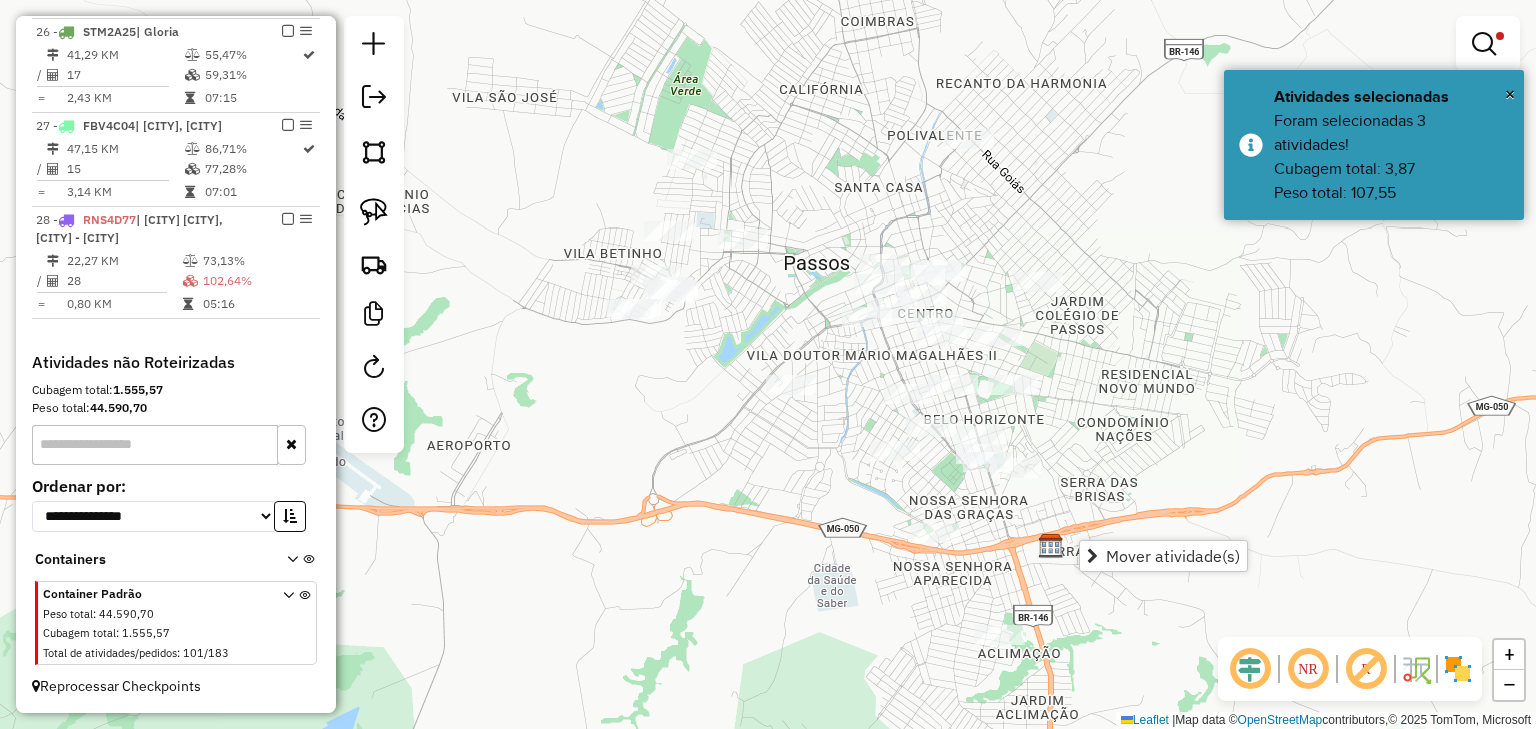 select on "*********" 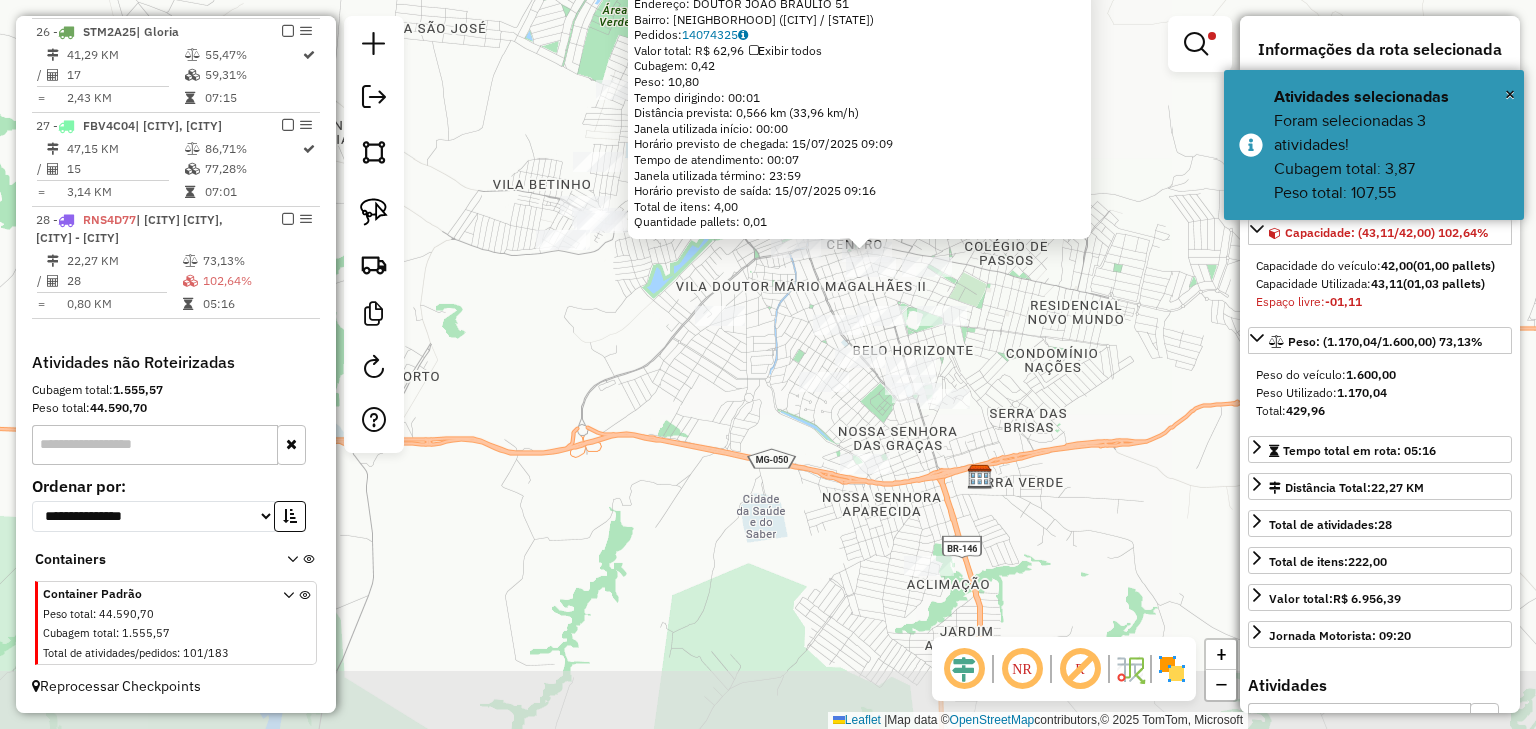 drag, startPoint x: 937, startPoint y: 461, endPoint x: 1036, endPoint y: 347, distance: 150.98676 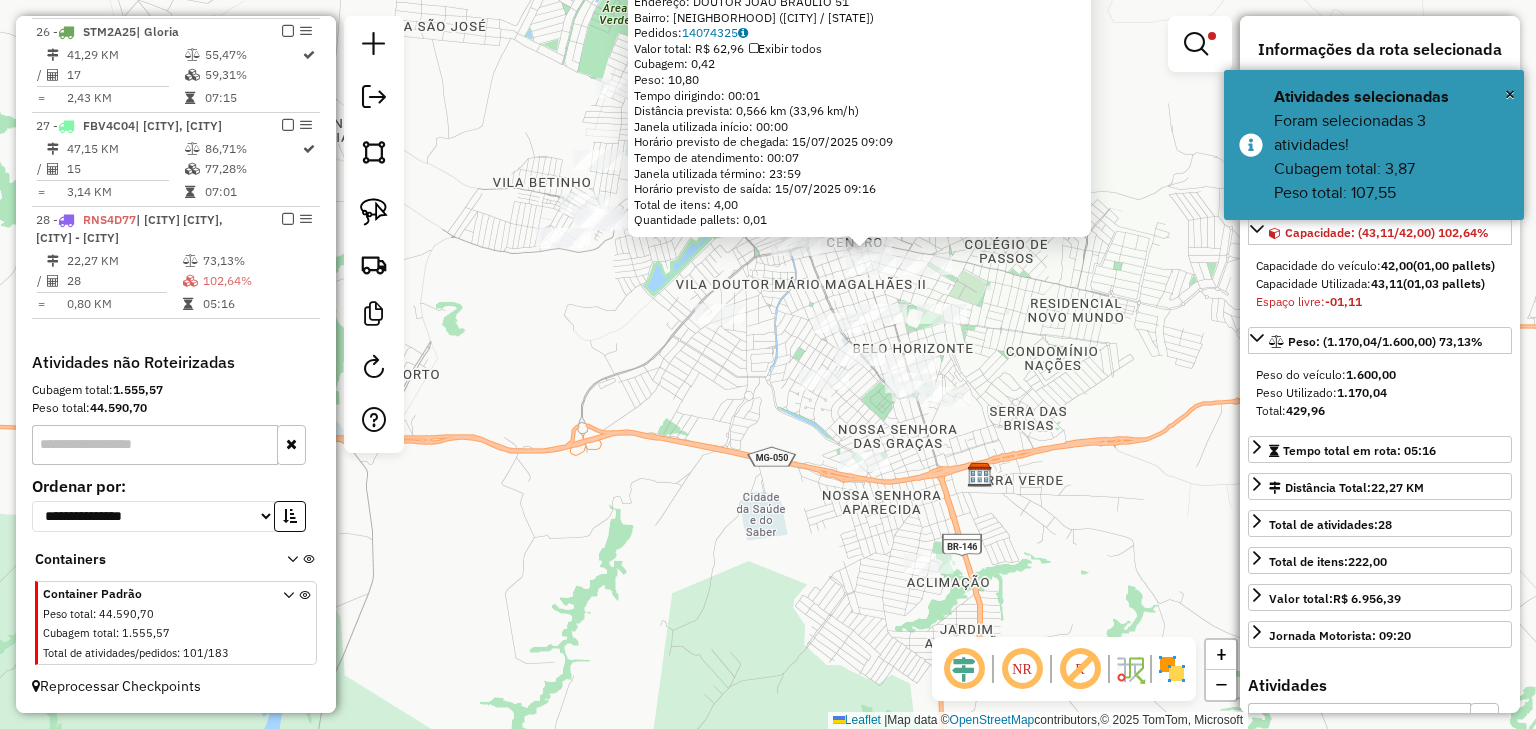 click on "[NUMBER] - [NAME] Endereço: [STREET] [NUMBER] Bairro: [NEIGHBORHOOD] ([CITY] / [STATE]) Pedidos: [NUMBER] Valor total: R$ [PRICE] Exibir todos Cubagem: [NUMBER] Peso: [NUMBER] Tempo dirigindo: 00:01 Distância prevista: [NUMBER] km ([NUMBER] km/h) Janela utilizada início: 00:00 Horário previsto de chegada: 15/07/2025 09:09 Tempo de atendimento: 00:07 Janela utilizada término: 23:59 Horário previsto de saída: 15/07/2025 09:16 Total de itens: [NUMBER] Quantidade pallets: [NUMBER] × Limpar filtros Janela de atendimento Grade de atendimento Capacidade Transportadoras Veículos Cliente Pedidos Rotas Selecione os dias de semana para filtrar as janelas de atendimento Seg Ter Qua Qui Sex Sáb Dom Informe o período da janela de atendimento: De: Até: Filtrar exatamente a janela do cliente Considerar janela de atendimento padrão Selecione os dias de semana para filtrar as grades de atendimento Seg Ter Qua Qui Sex Sáb Dom Clientes fora do dia de atendimento selecionado" 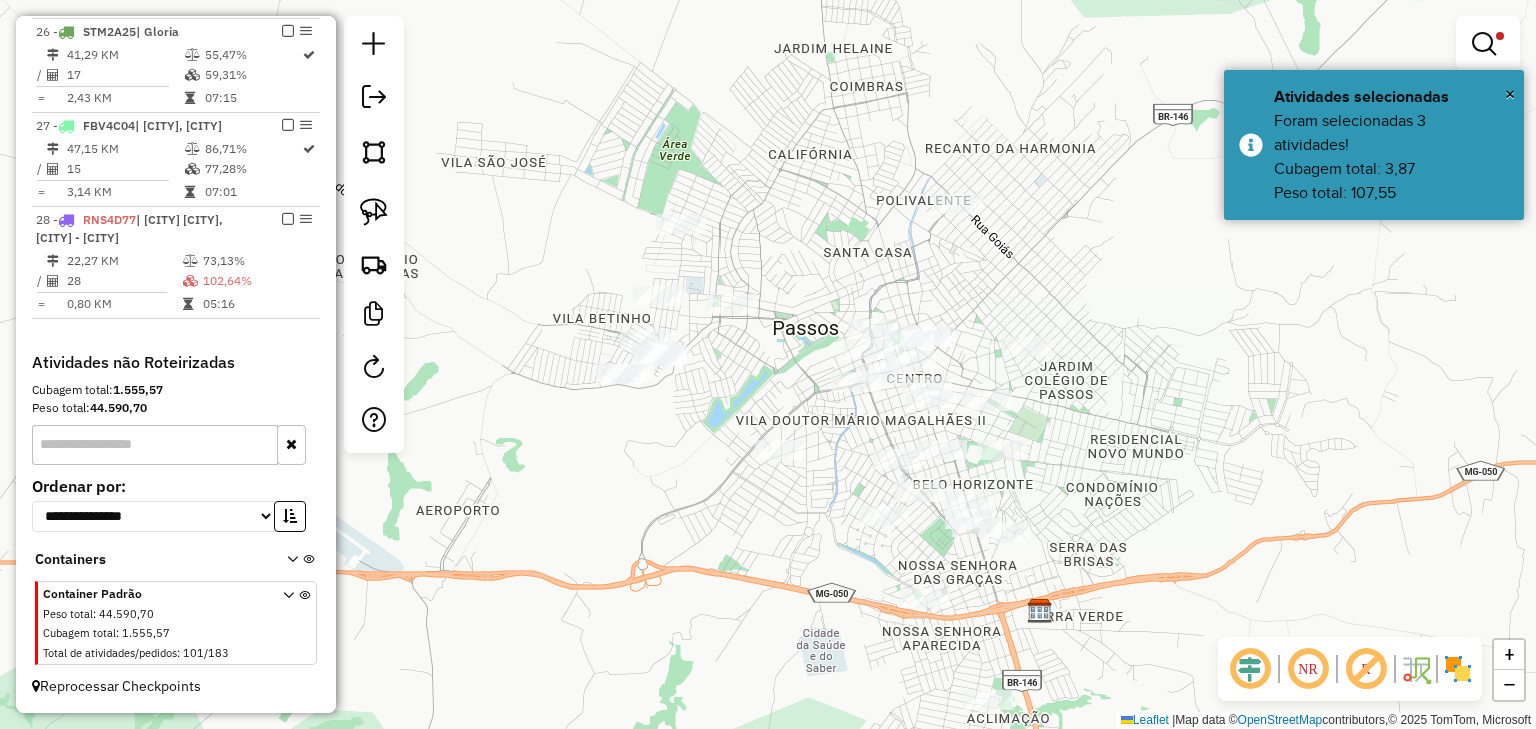 click on "Limpar filtros Janela de atendimento Grade de atendimento Capacidade Transportadoras Veículos Cliente Pedidos  Rotas Selecione os dias de semana para filtrar as janelas de atendimento  Seg   Ter   Qua   Qui   Sex   Sáb   Dom  Informe o período da janela de atendimento: De: Até:  Filtrar exatamente a janela do cliente  Considerar janela de atendimento padrão  Selecione os dias de semana para filtrar as grades de atendimento  Seg   Ter   Qua   Qui   Sex   Sáb   Dom   Considerar clientes sem dia de atendimento cadastrado  Clientes fora do dia de atendimento selecionado Filtrar as atividades entre os valores definidos abaixo:  Peso mínimo:   Peso máximo:   Cubagem mínima:  ****  Cubagem máxima:  ****  De:   Até:  Filtrar as atividades entre o tempo de atendimento definido abaixo:  De:   Até:   Considerar capacidade total dos clientes não roteirizados Transportadora: Selecione um ou mais itens Tipo de veículo: Selecione um ou mais itens Veículo: Selecione um ou mais itens Motorista: Nome: Rótulo: +" 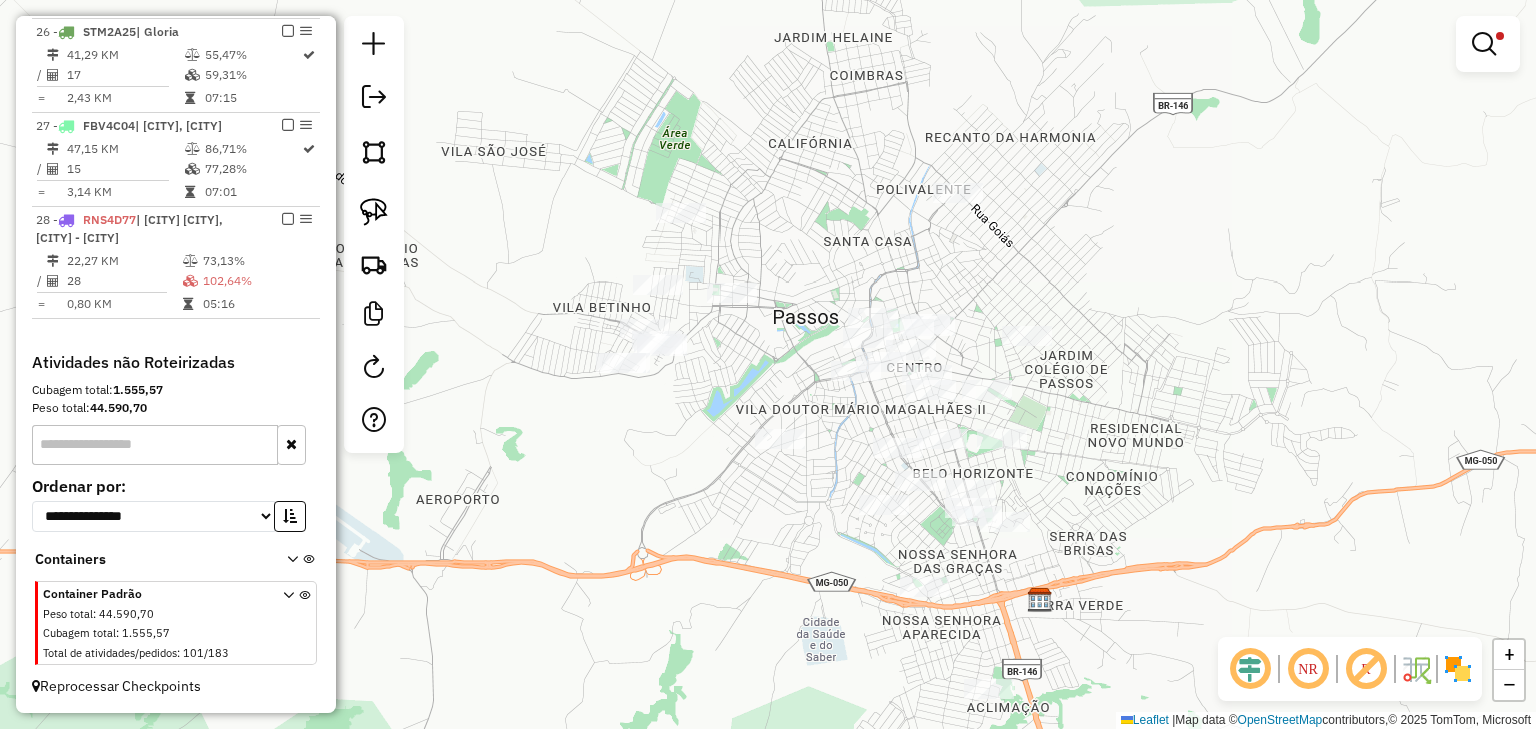 drag, startPoint x: 1048, startPoint y: 432, endPoint x: 994, endPoint y: 236, distance: 203.30273 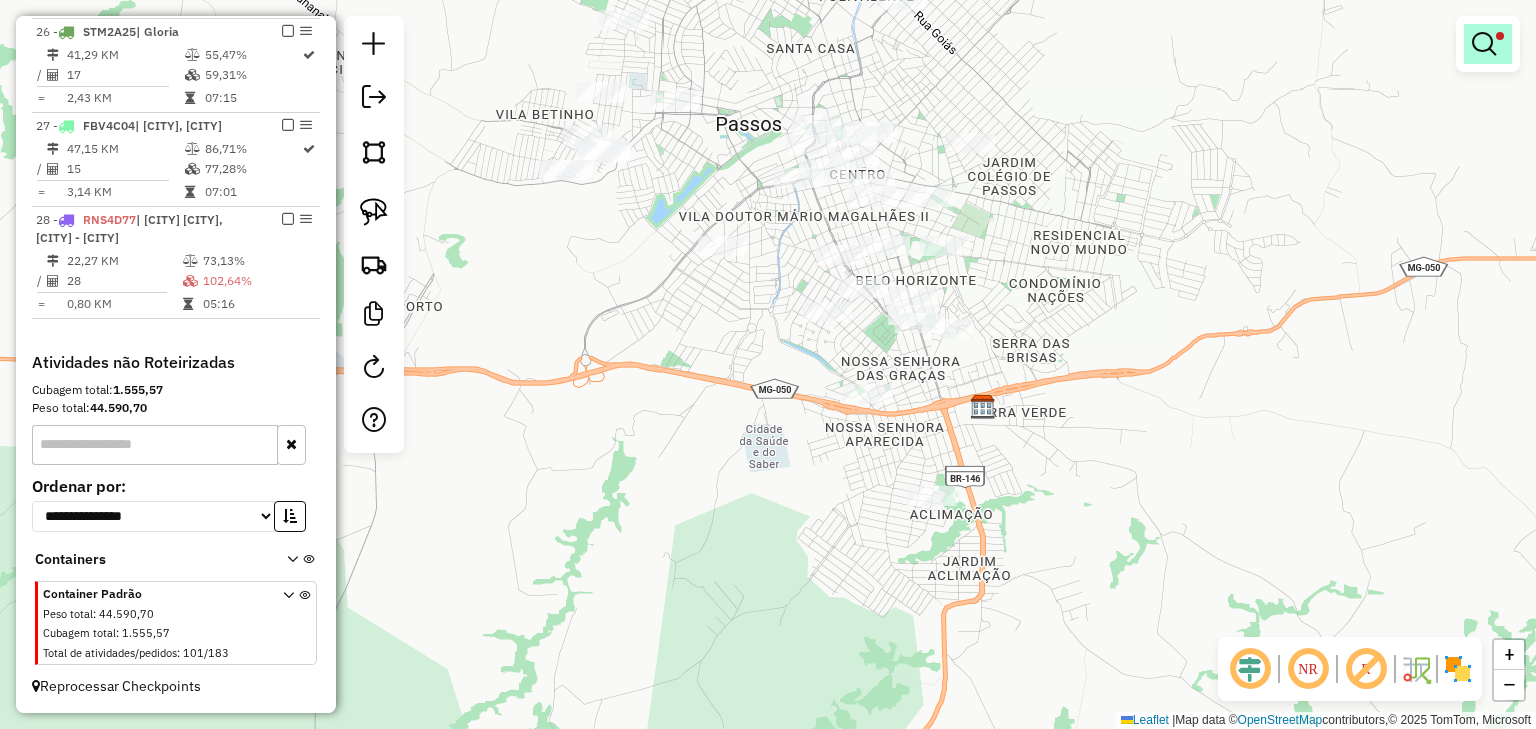 click at bounding box center [1488, 44] 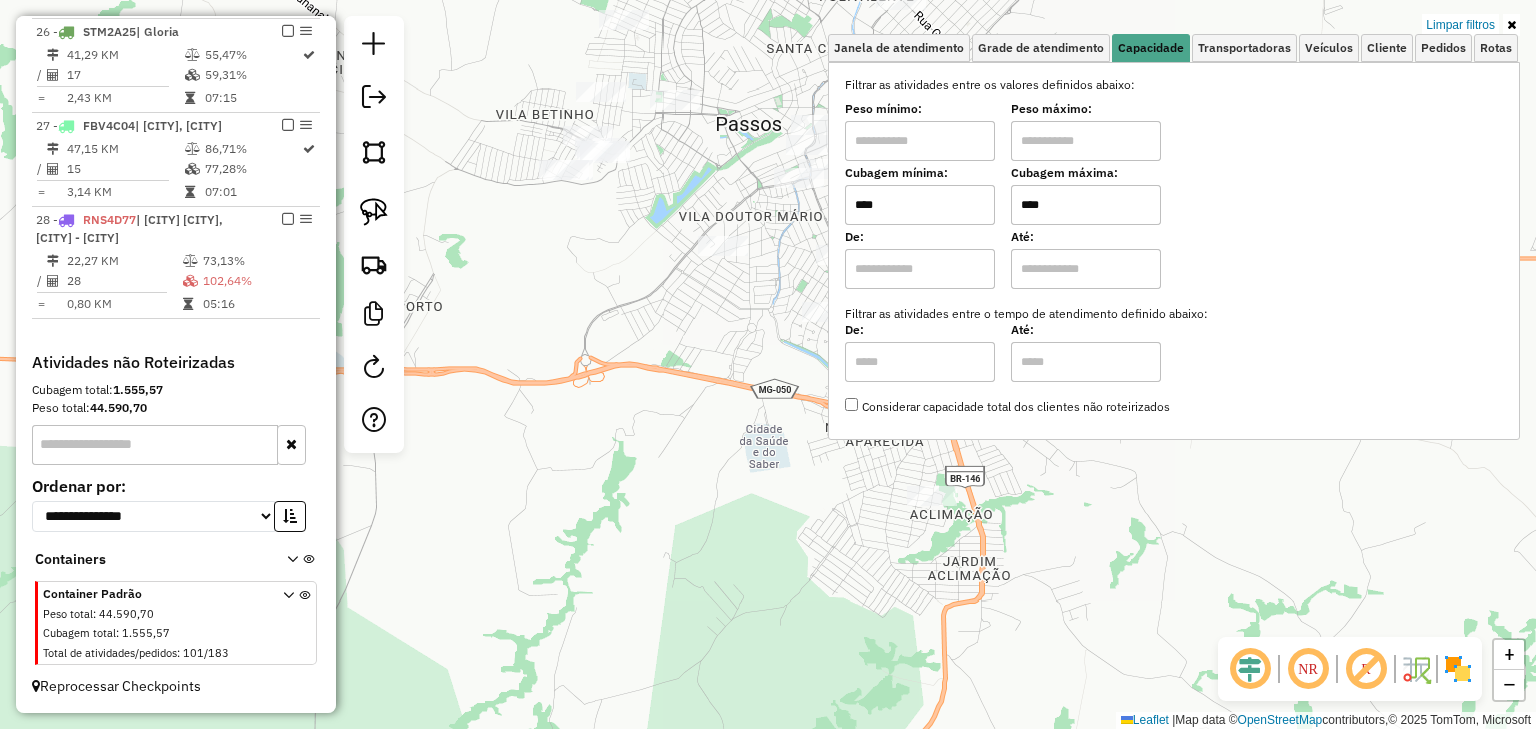 click on "****" at bounding box center (1086, 205) 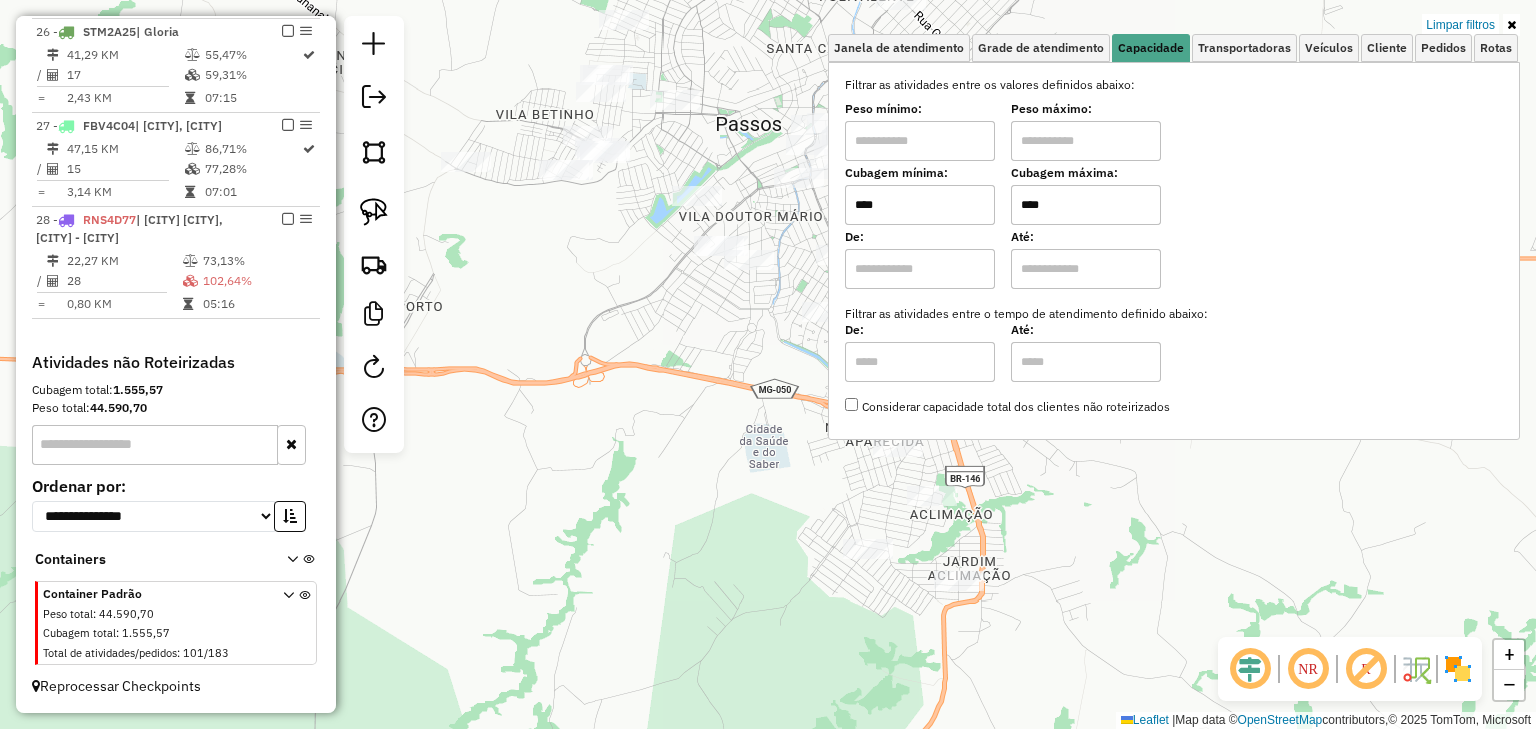 type on "****" 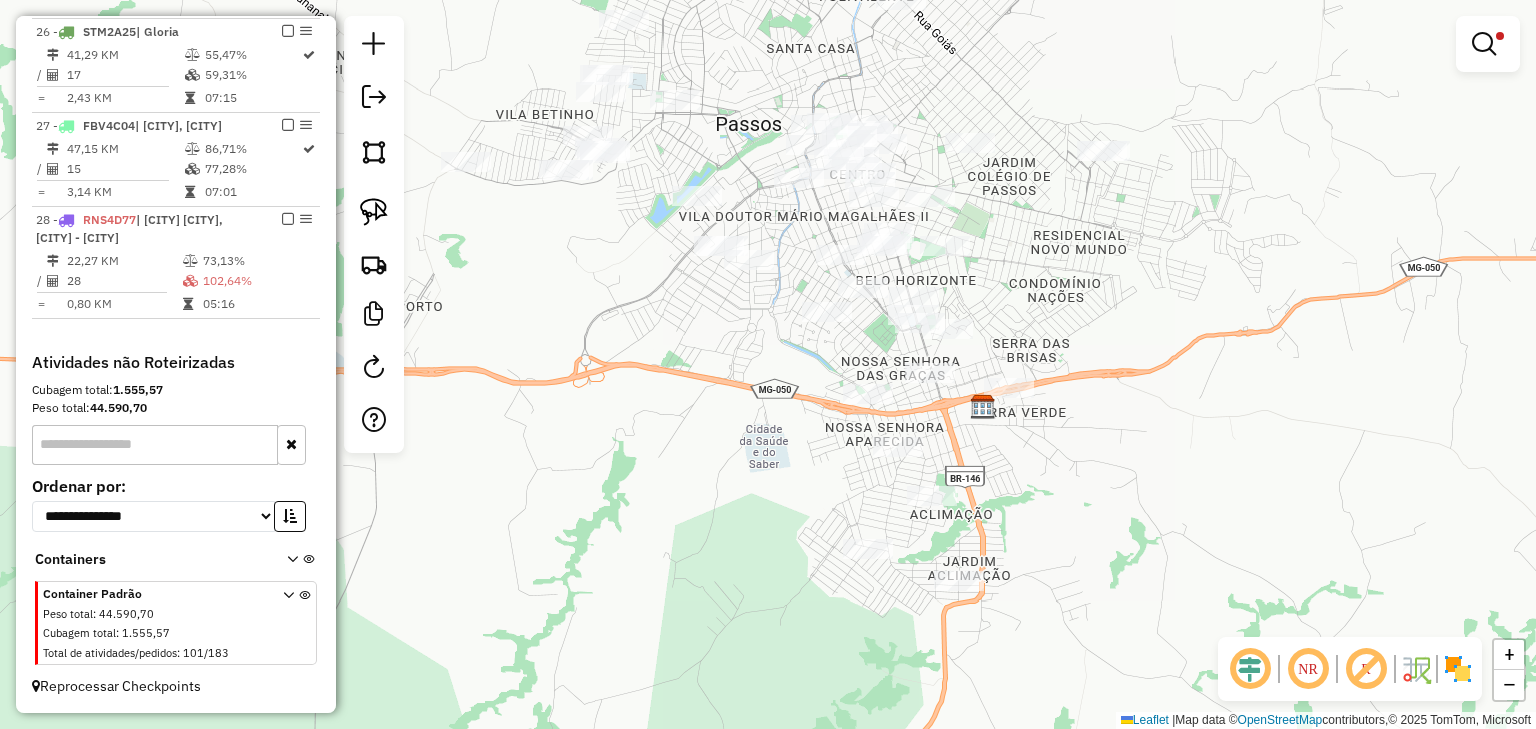 select on "*********" 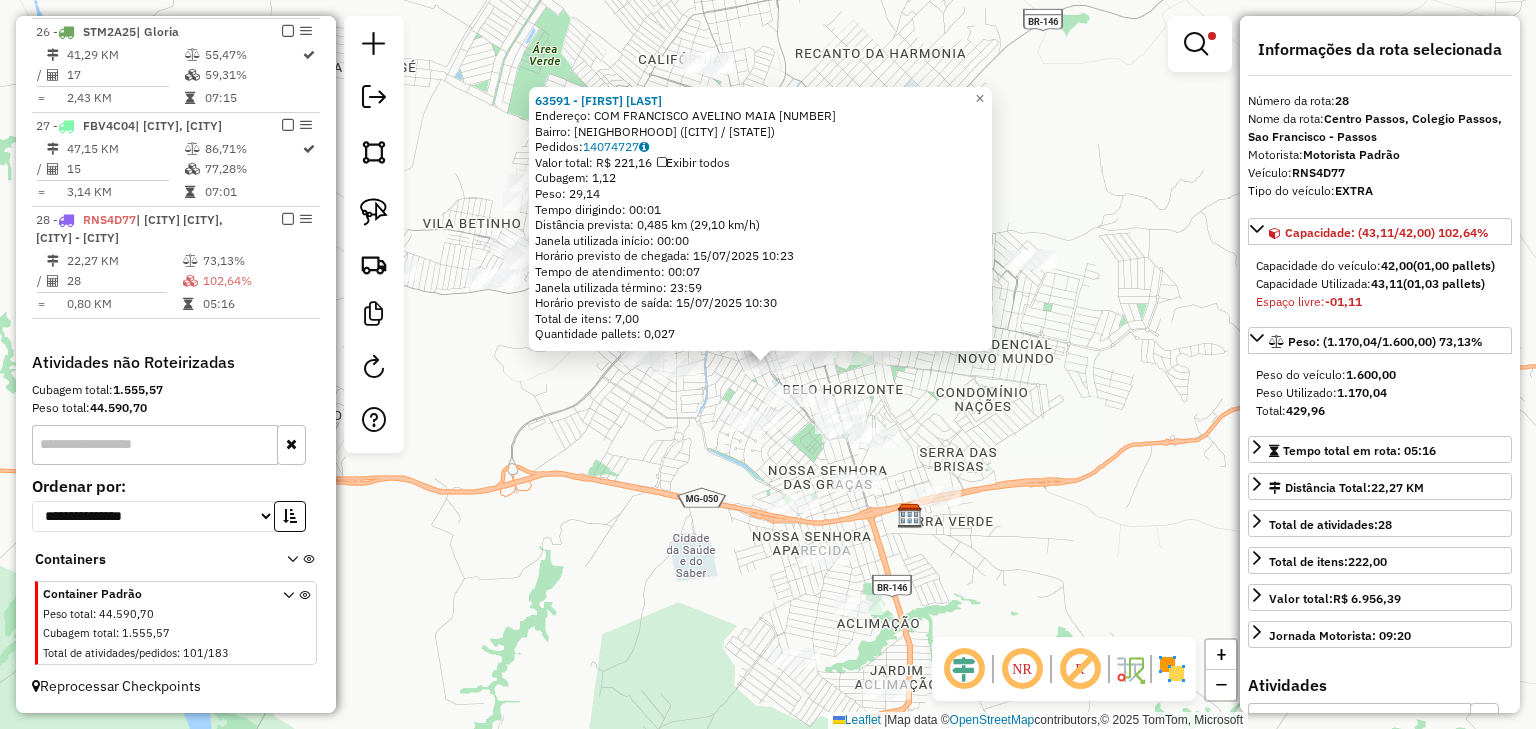 click on "Rota 28 - Placa RNS4D77  10728 - BAR GIGANTE - GE 63591 - FERNANDA AVELAR  Endereço:  COM FRANCISCO AVELINO MAIA [NUMBER]   Bairro: CENTRO ([CITY] / [STATE])   Pedidos:  [NUMBER]   Valor total: R$ 221,16   Exibir todos   Cubagem: 1,12  Peso: 29,14  Tempo dirigindo: 00:01   Distância prevista: 0,485 km (29,10 km/h)   Janela utilizada início: 00:00   Horário previsto de chegada: 15/07/2025 10:23   Tempo de atendimento: 00:07   Janela utilizada término: 23:59   Horário previsto de saída: 15/07/2025 10:30   Total de itens: 7,00   Quantidade pallets: 0,027  × Limpar filtros Janela de atendimento Grade de atendimento Capacidade Transportadoras Veículos Cliente Pedidos  Rotas Selecione os dias de semana para filtrar as janelas de atendimento  Seg   Ter   Qua   Qui   Sex   Sáb   Dom  Informe o período da janela de atendimento: De: Até:  Filtrar exatamente a janela do cliente  Considerar janela de atendimento padrão  Selecione os dias de semana para filtrar as grades de atendimento  Seg   Ter   Qua   Qui   Sex  +" 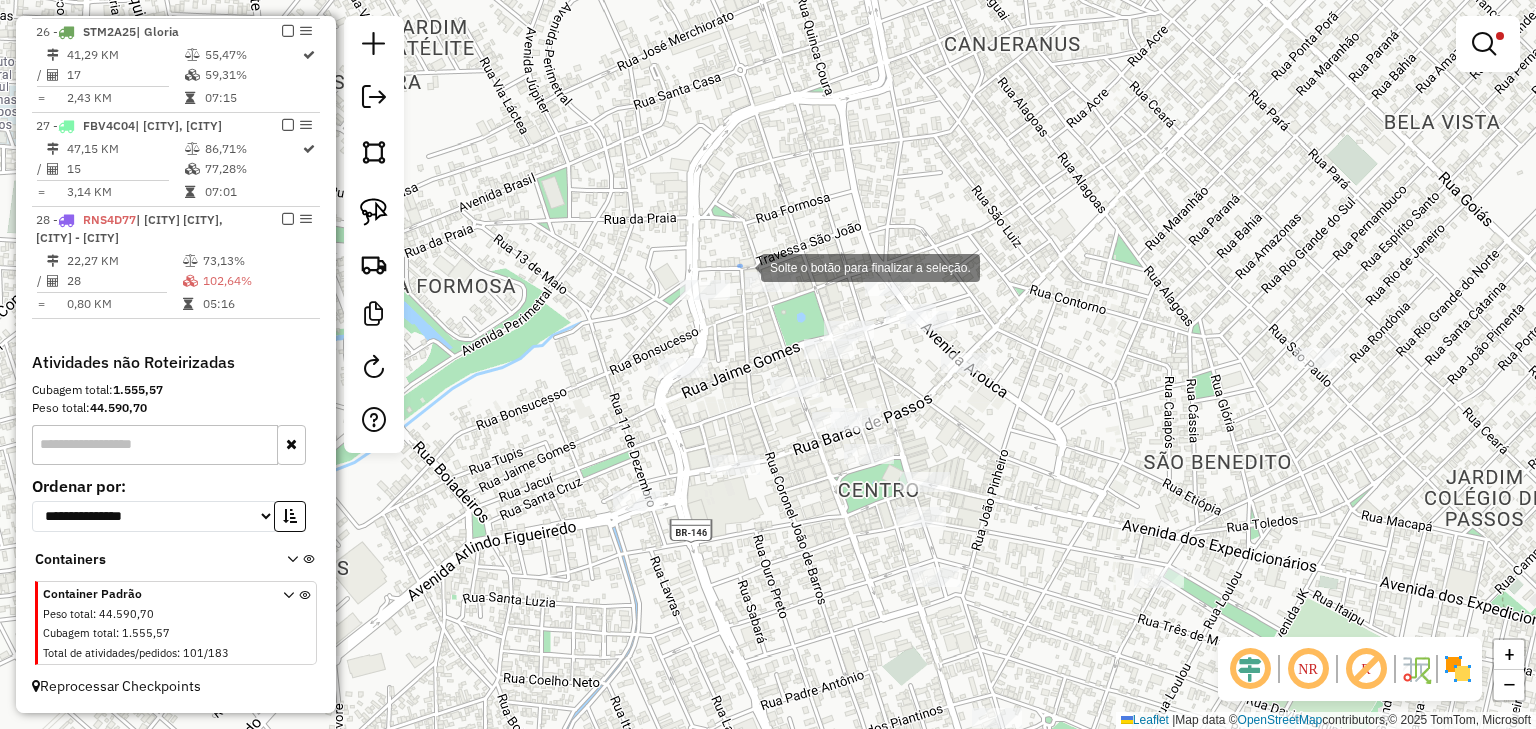 drag, startPoint x: 741, startPoint y: 266, endPoint x: 827, endPoint y: 310, distance: 96.60228 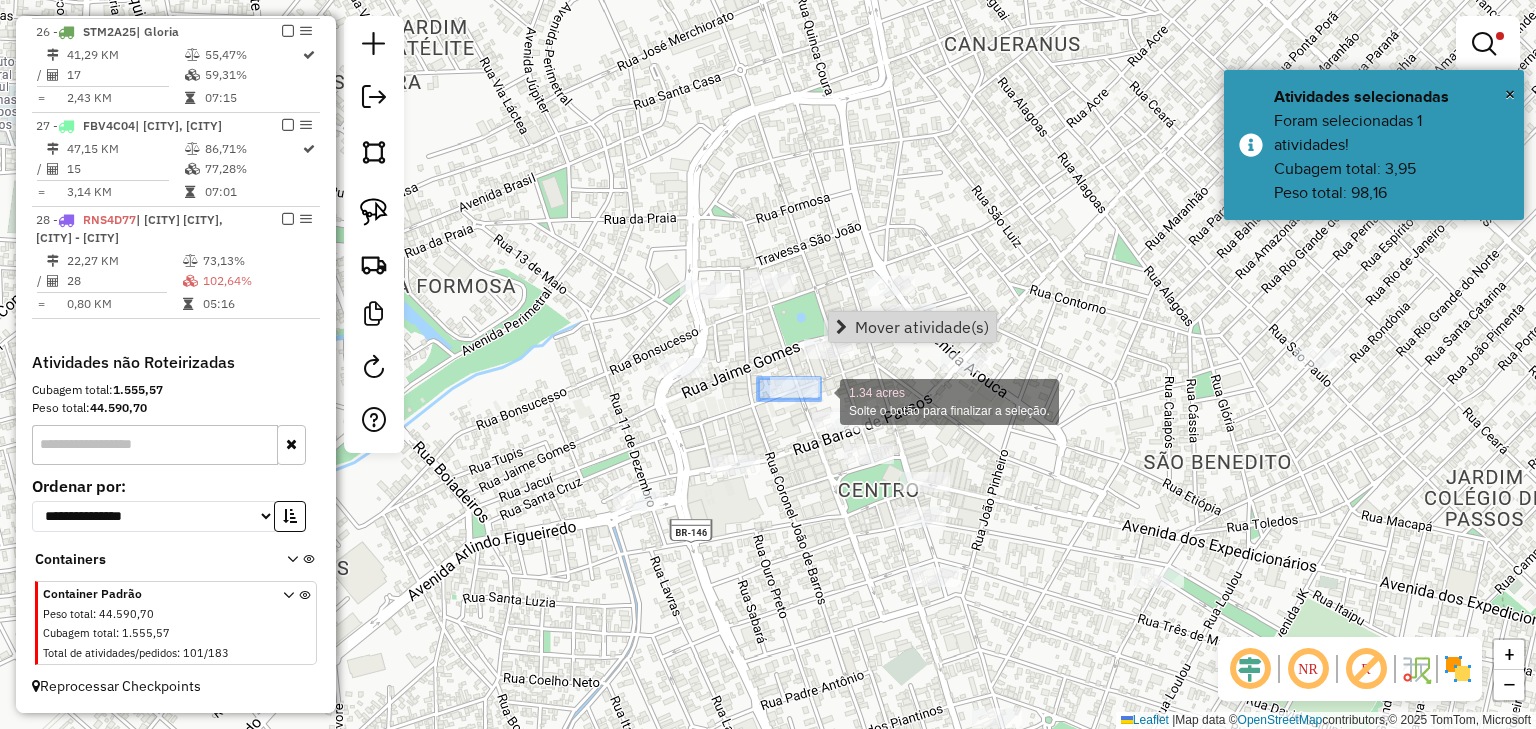 drag, startPoint x: 758, startPoint y: 378, endPoint x: 829, endPoint y: 407, distance: 76.6942 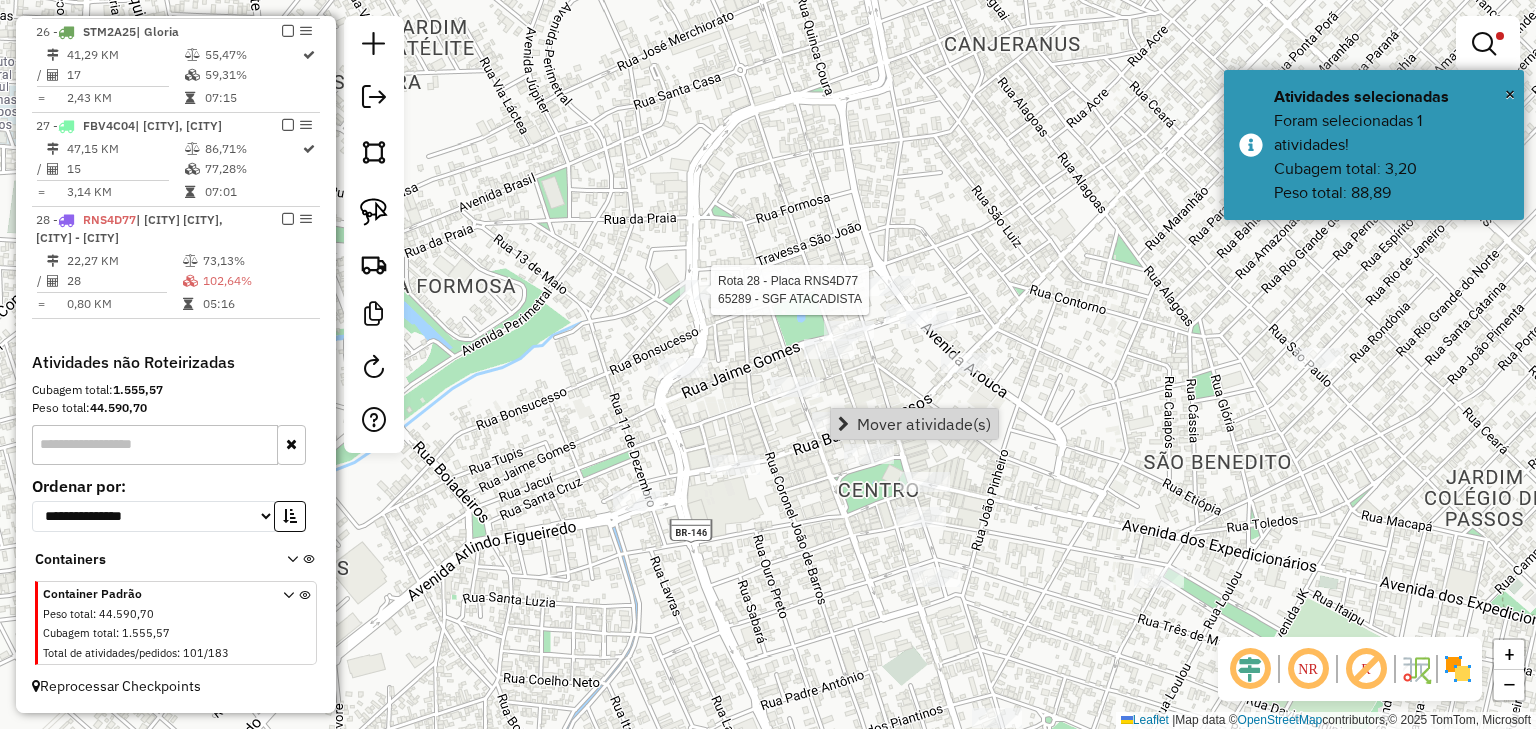 select on "*********" 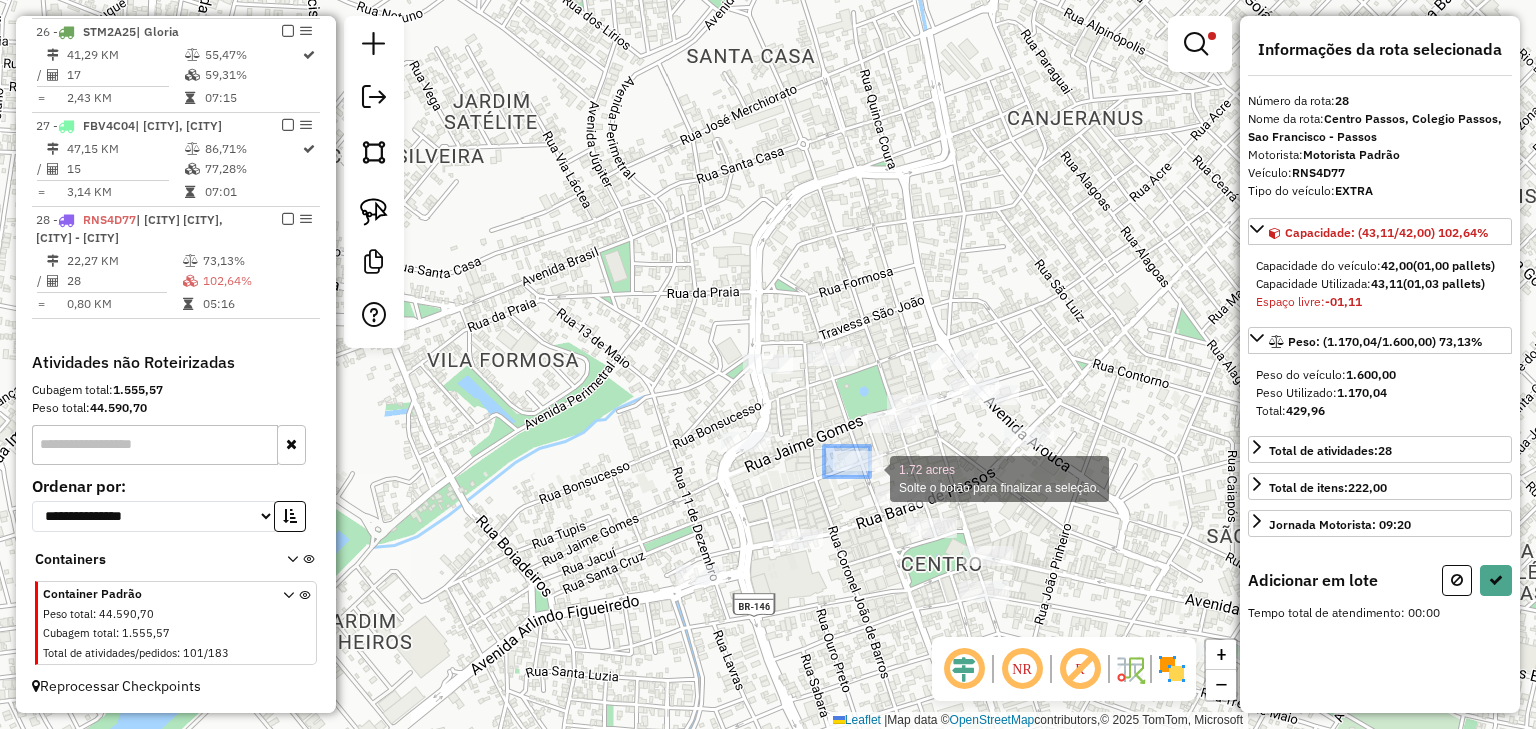 drag, startPoint x: 824, startPoint y: 446, endPoint x: 870, endPoint y: 477, distance: 55.470715 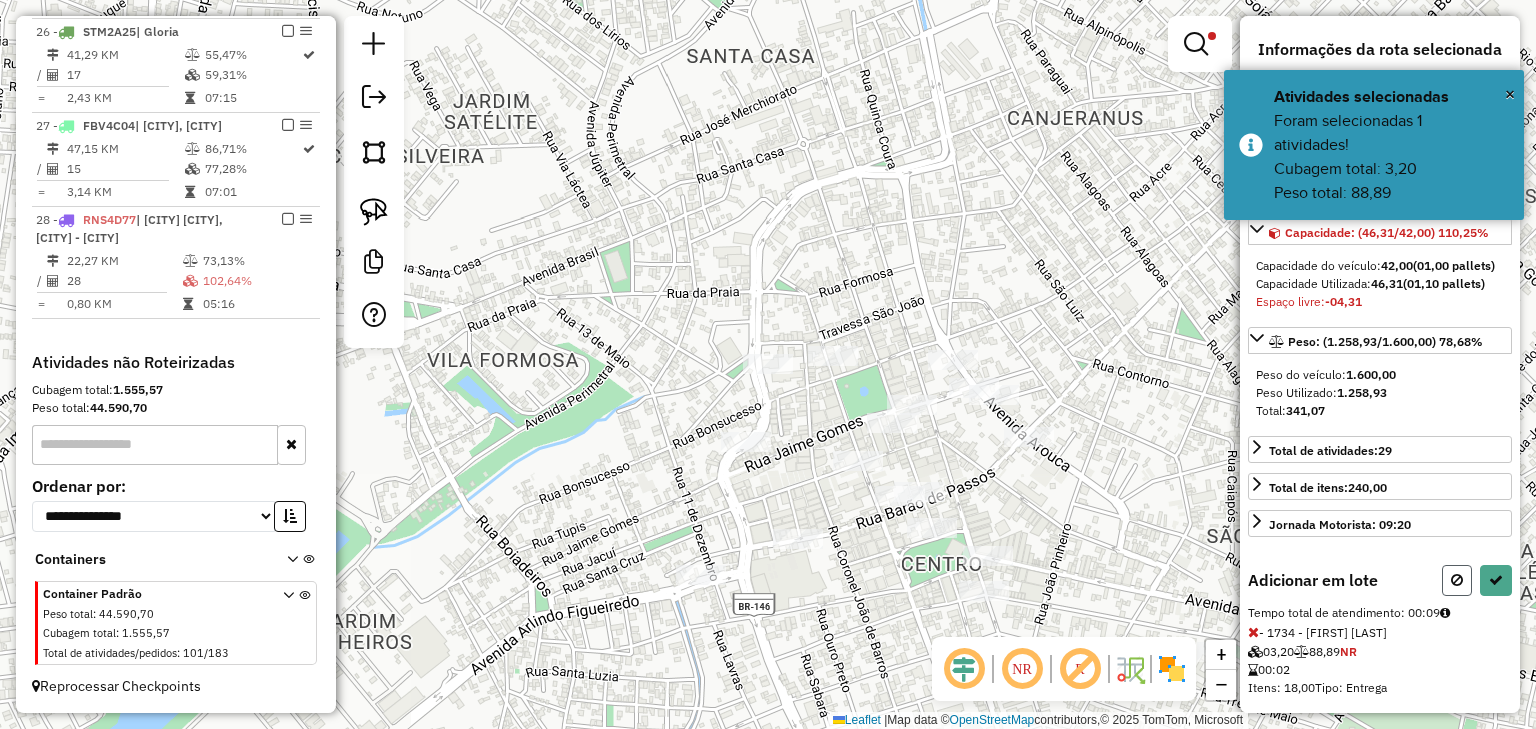 click at bounding box center [1457, 580] 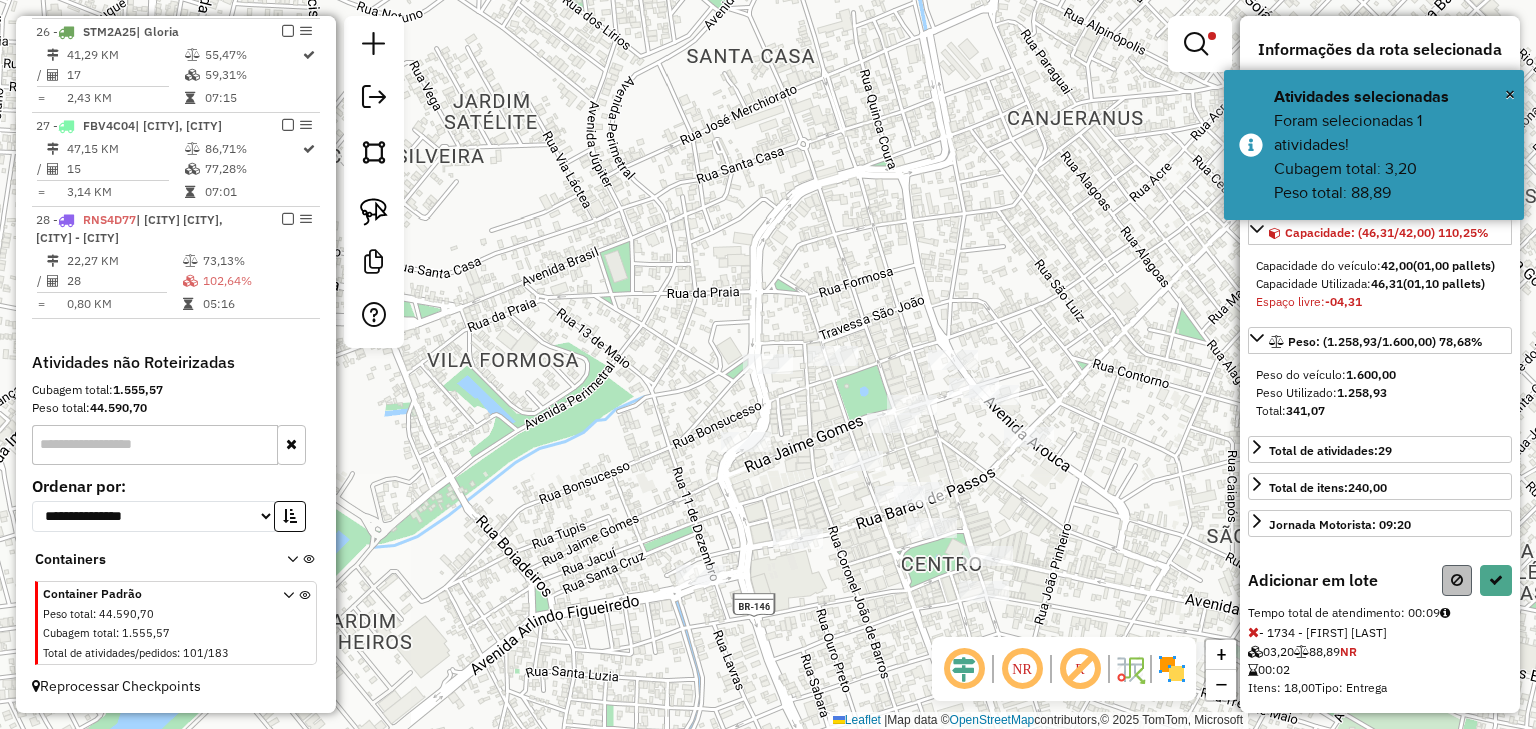 select on "*********" 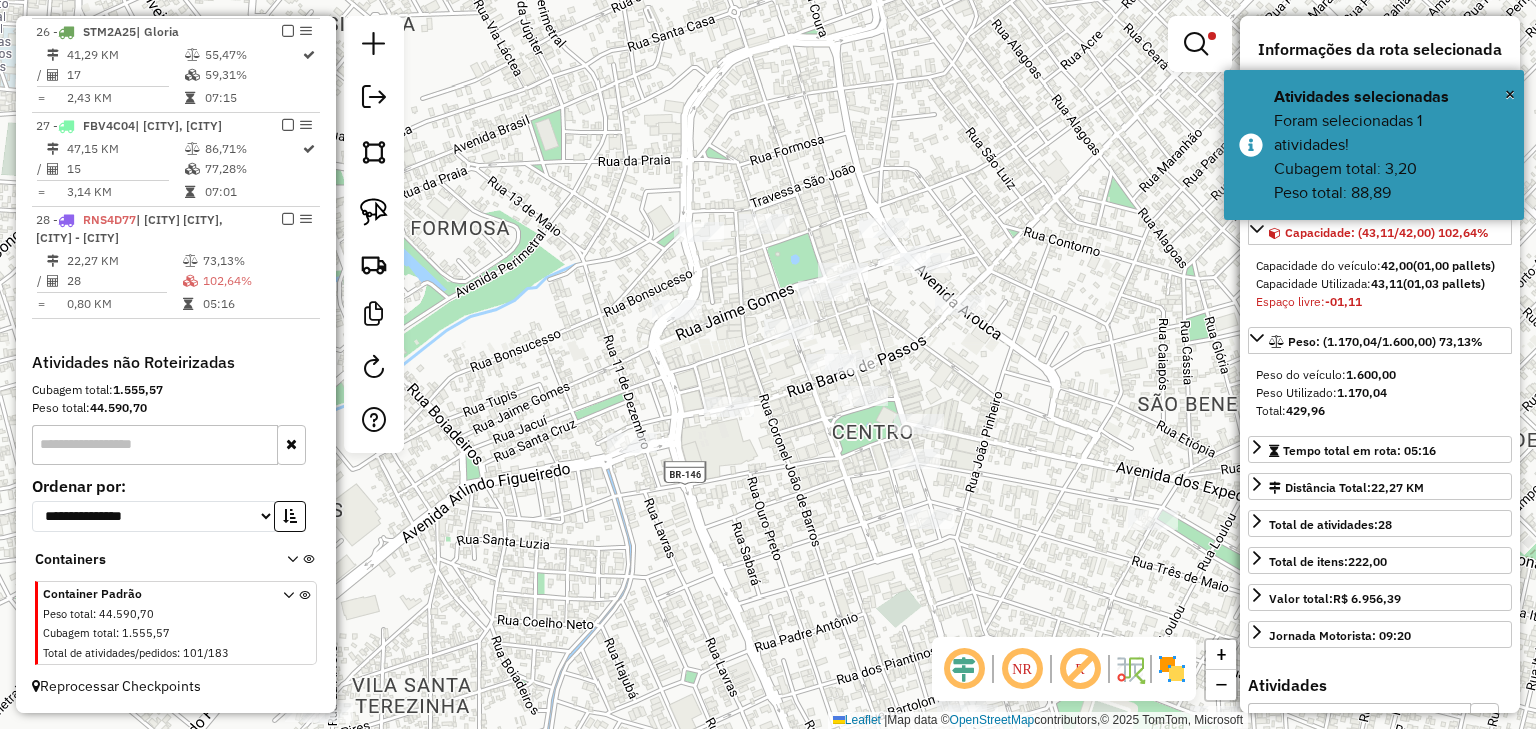 drag, startPoint x: 1121, startPoint y: 544, endPoint x: 1036, endPoint y: 380, distance: 184.7187 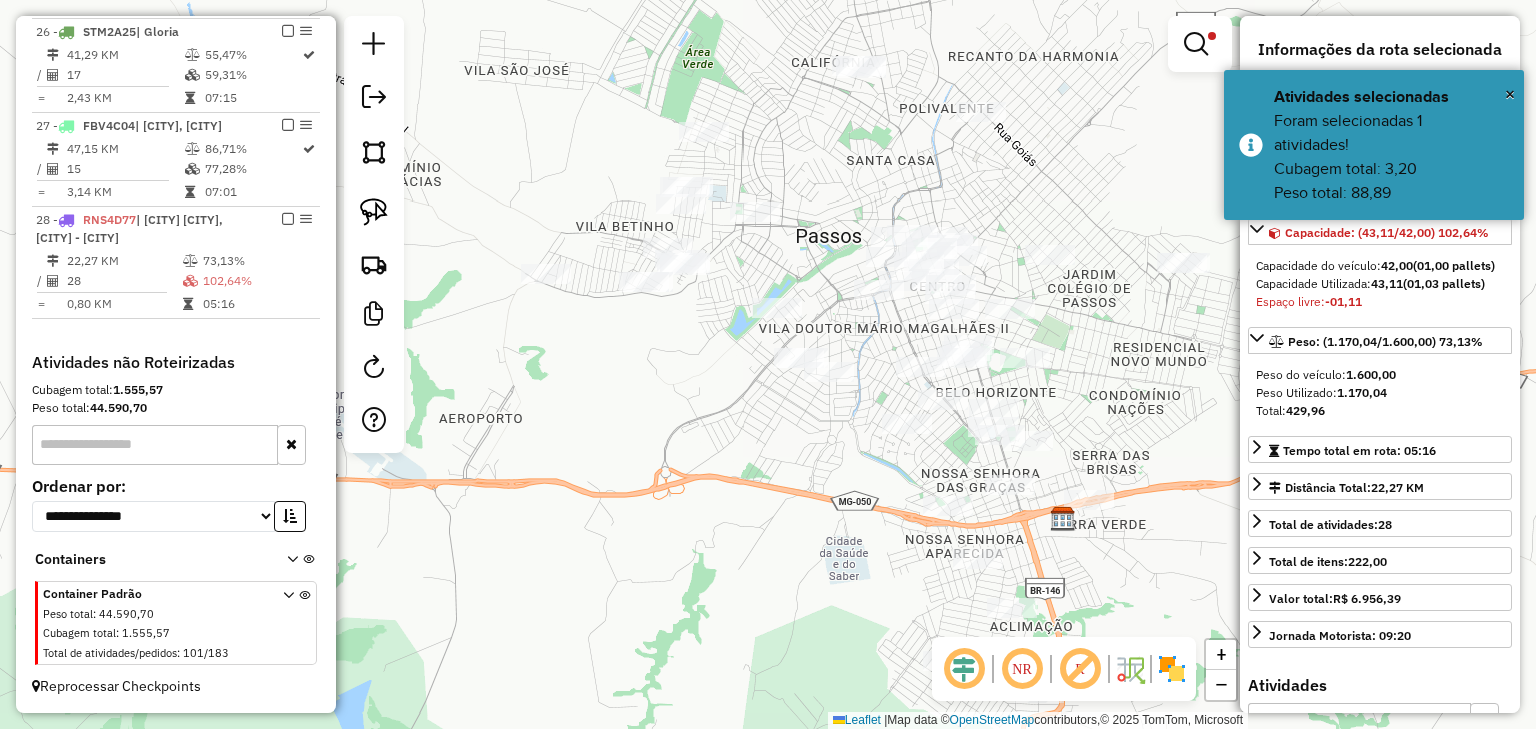 click on "Rota [NUMBER] - Placa [PLATE]  [NUMBER] - [NAME] FD Limpar filtros Janela de atendimento Grade de atendimento Capacidade Transportadoras Veículos Cliente Pedidos  Rotas Selecione os dias de semana para filtrar as janelas de atendimento  Seg   Ter   Qua   Qui   Sex   Sáb   Dom  Informe o período da janela de atendimento: De: Até:  Filtrar exatamente a janela do cliente  Considerar janela de atendimento padrão  Selecione os dias de semana para filtrar as grades de atendimento  Seg   Ter   Qua   Qui   Sex   Sáb   Dom   Considerar clientes sem dia de atendimento cadastrado  Clientes fora do dia de atendimento selecionado Filtrar as atividades entre os valores definidos abaixo:  Peso mínimo:   Peso máximo:   Cubagem mínima:  ****  Cubagem máxima:  ****  De:   Até:  Filtrar as atividades entre o tempo de atendimento definido abaixo:  De:   Até:   Considerar capacidade total dos clientes não roteirizados Transportadora: Selecione um ou mais itens Tipo de veículo: Selecione um ou mais itens Veículo: Nome:" 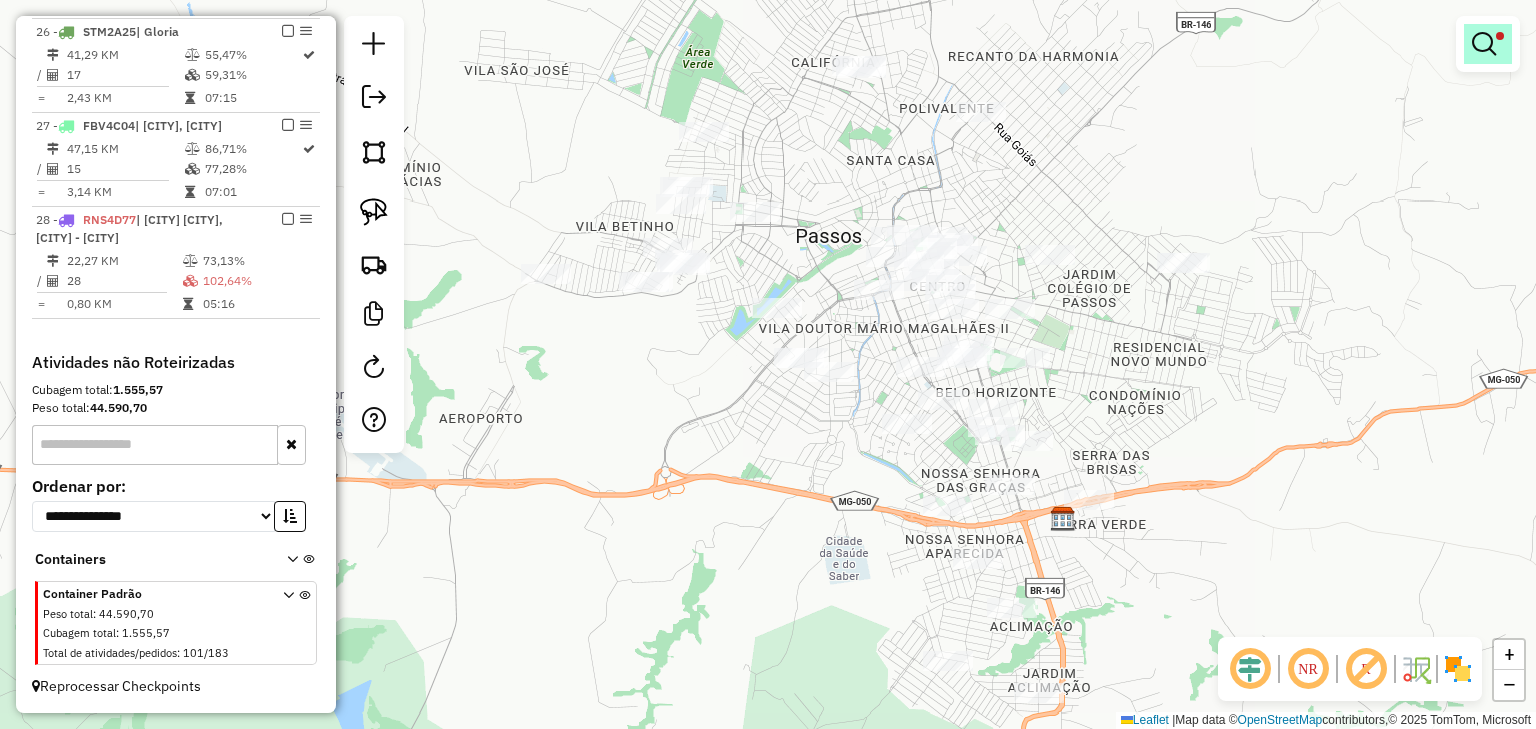 click at bounding box center [1488, 44] 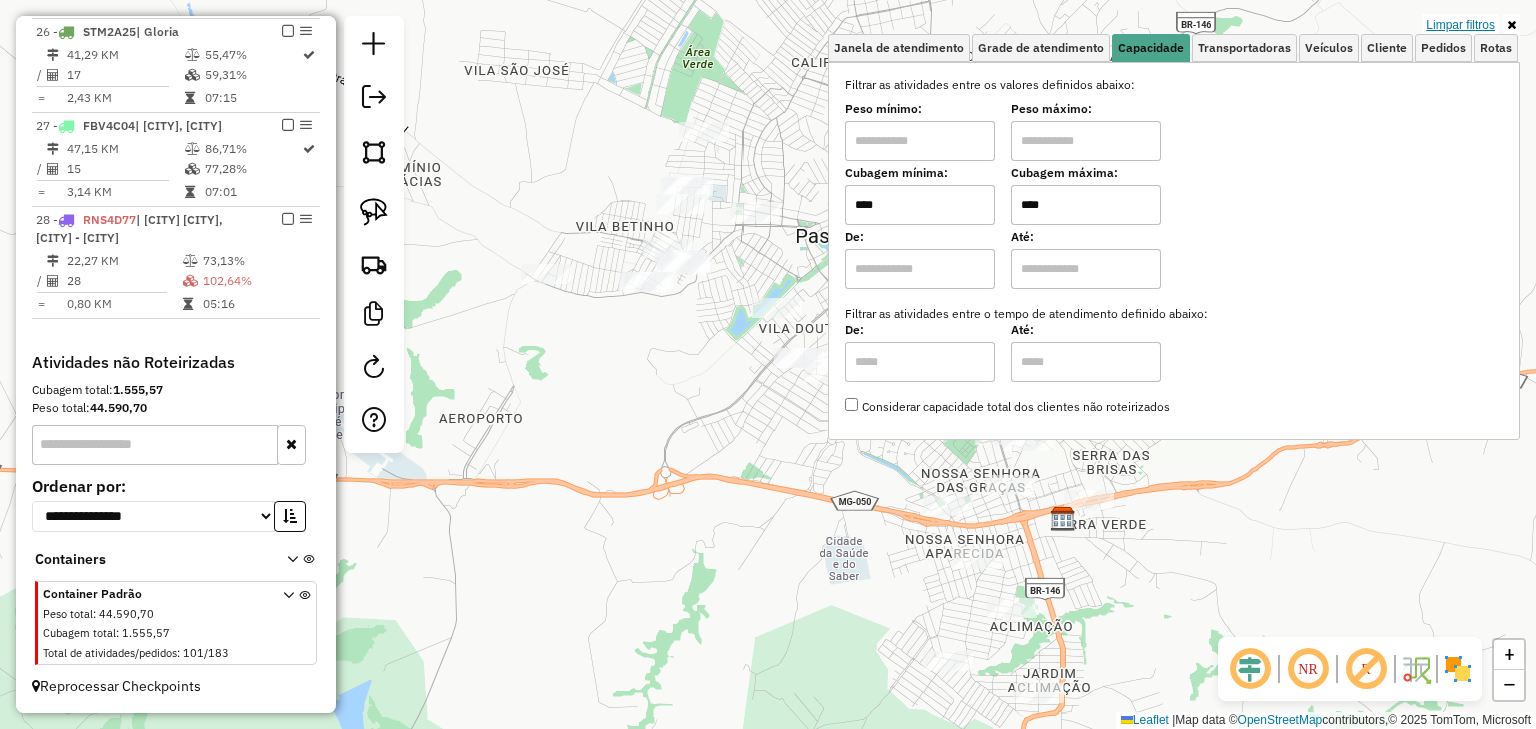 click on "Limpar filtros" at bounding box center [1460, 25] 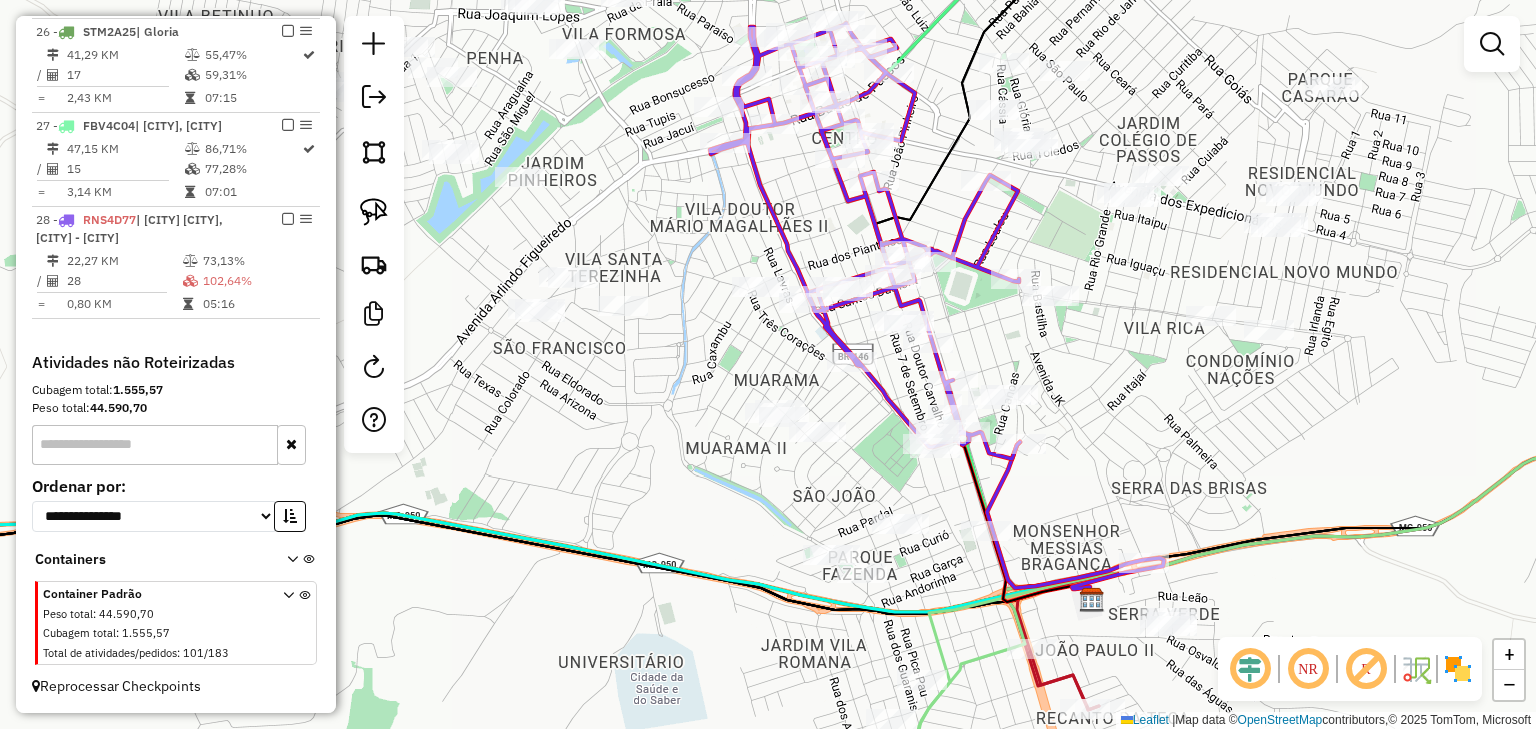 click on "Janela de atendimento Grade de atendimento Capacidade Transportadoras Veículos Cliente Pedidos  Rotas Selecione os dias de semana para filtrar as janelas de atendimento  Seg   Ter   Qua   Qui   Sex   Sáb   Dom  Informe o período da janela de atendimento: De: Até:  Filtrar exatamente a janela do cliente  Considerar janela de atendimento padrão  Selecione os dias de semana para filtrar as grades de atendimento  Seg   Ter   Qua   Qui   Sex   Sáb   Dom   Considerar clientes sem dia de atendimento cadastrado  Clientes fora do dia de atendimento selecionado Filtrar as atividades entre os valores definidos abaixo:  Peso mínimo:   Peso máximo:   Cubagem mínima:   Cubagem máxima:   De:   Até:  Filtrar as atividades entre o tempo de atendimento definido abaixo:  De:   Até:   Considerar capacidade total dos clientes não roteirizados Transportadora: Selecione um ou mais itens Tipo de veículo: Selecione um ou mais itens Veículo: Selecione um ou mais itens Motorista: Selecione um ou mais itens Nome: Rótulo:" 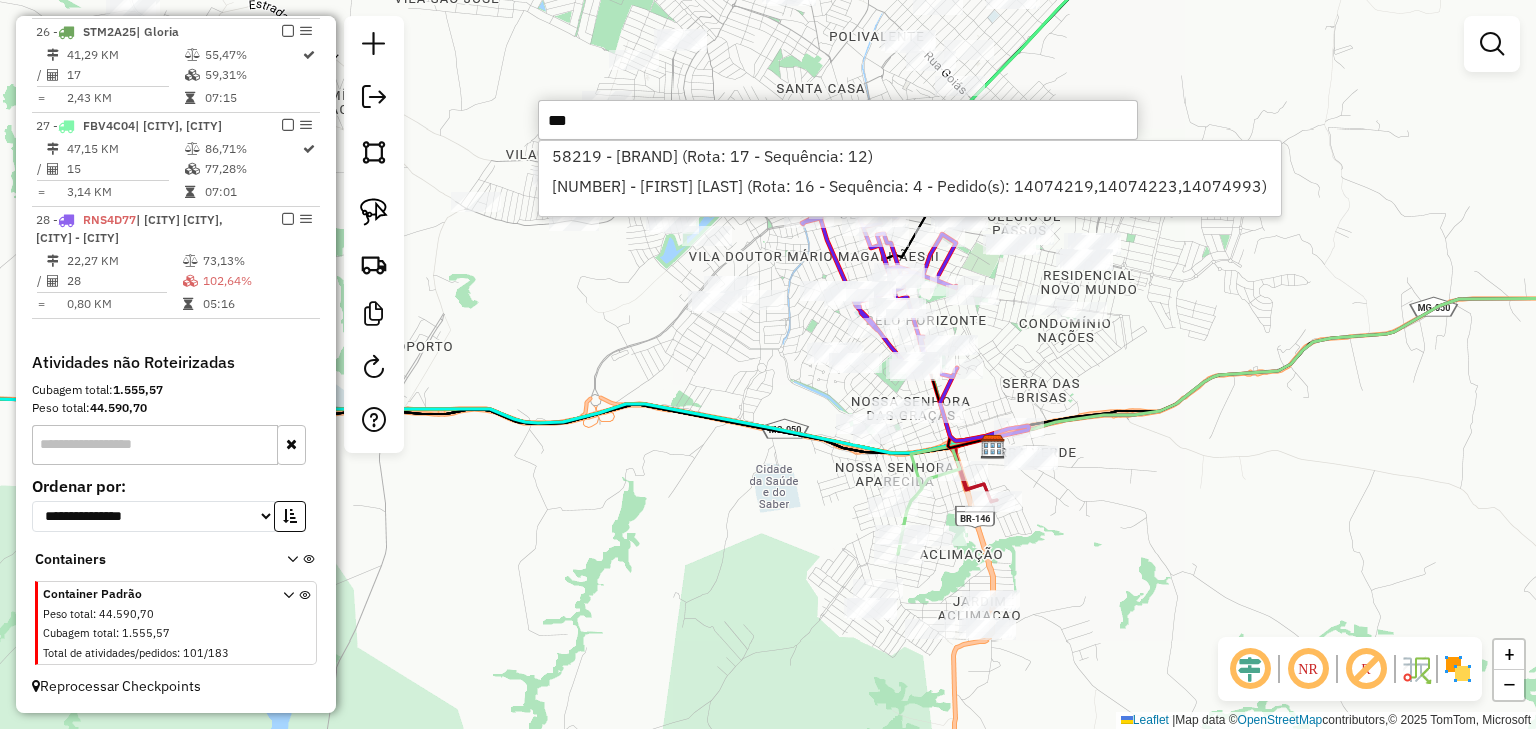 type on "***" 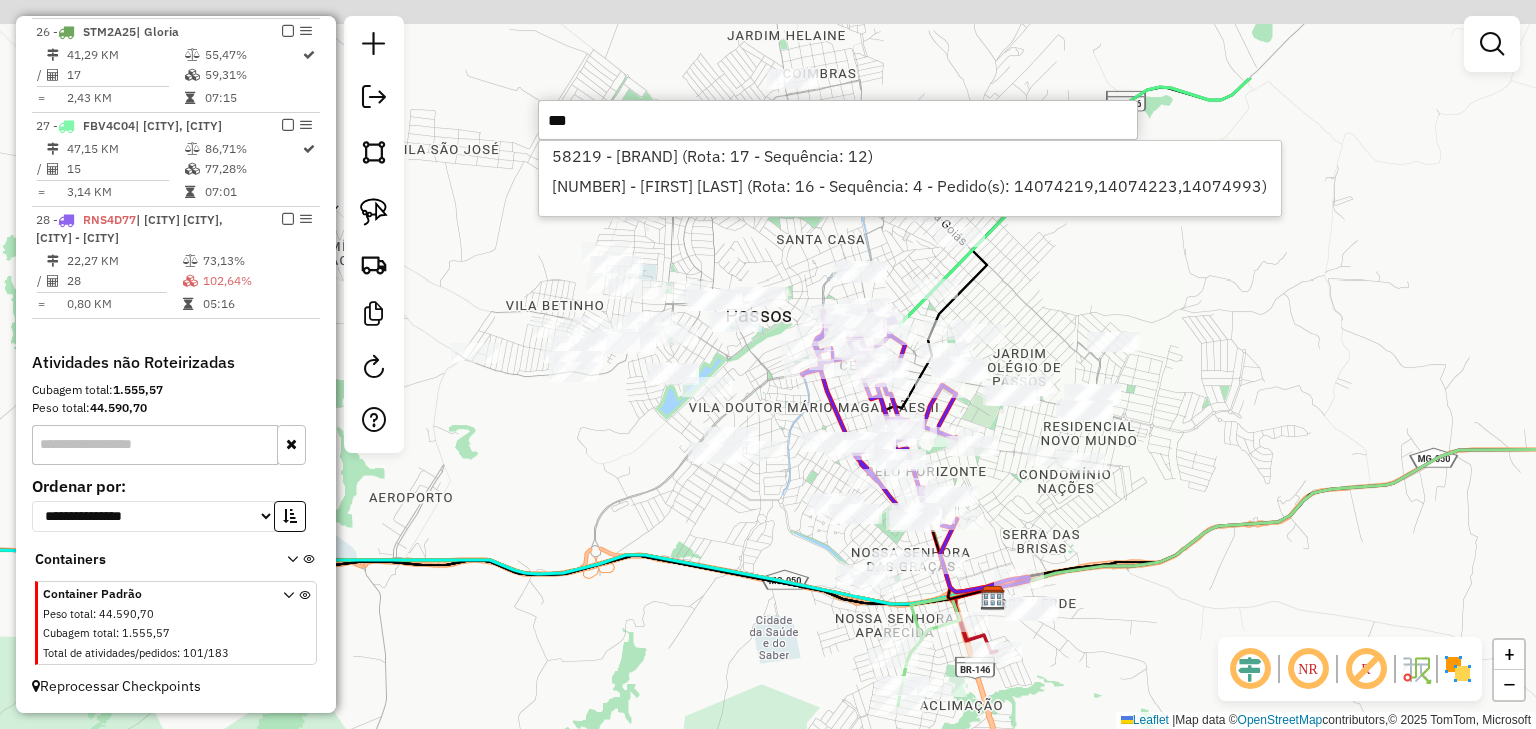 drag, startPoint x: 1028, startPoint y: 463, endPoint x: 1028, endPoint y: 504, distance: 41 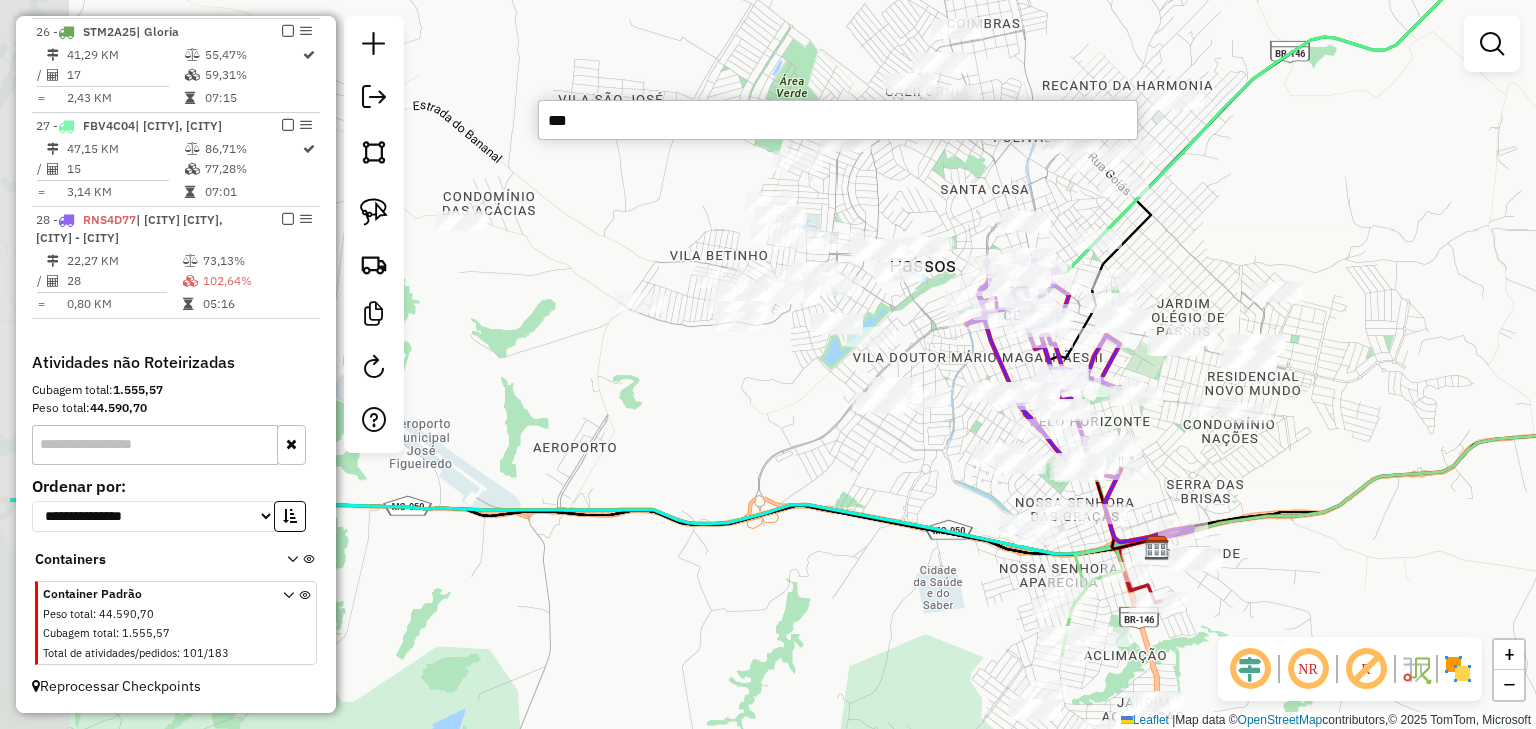 drag, startPoint x: 1038, startPoint y: 503, endPoint x: 1196, endPoint y: 440, distance: 170.09703 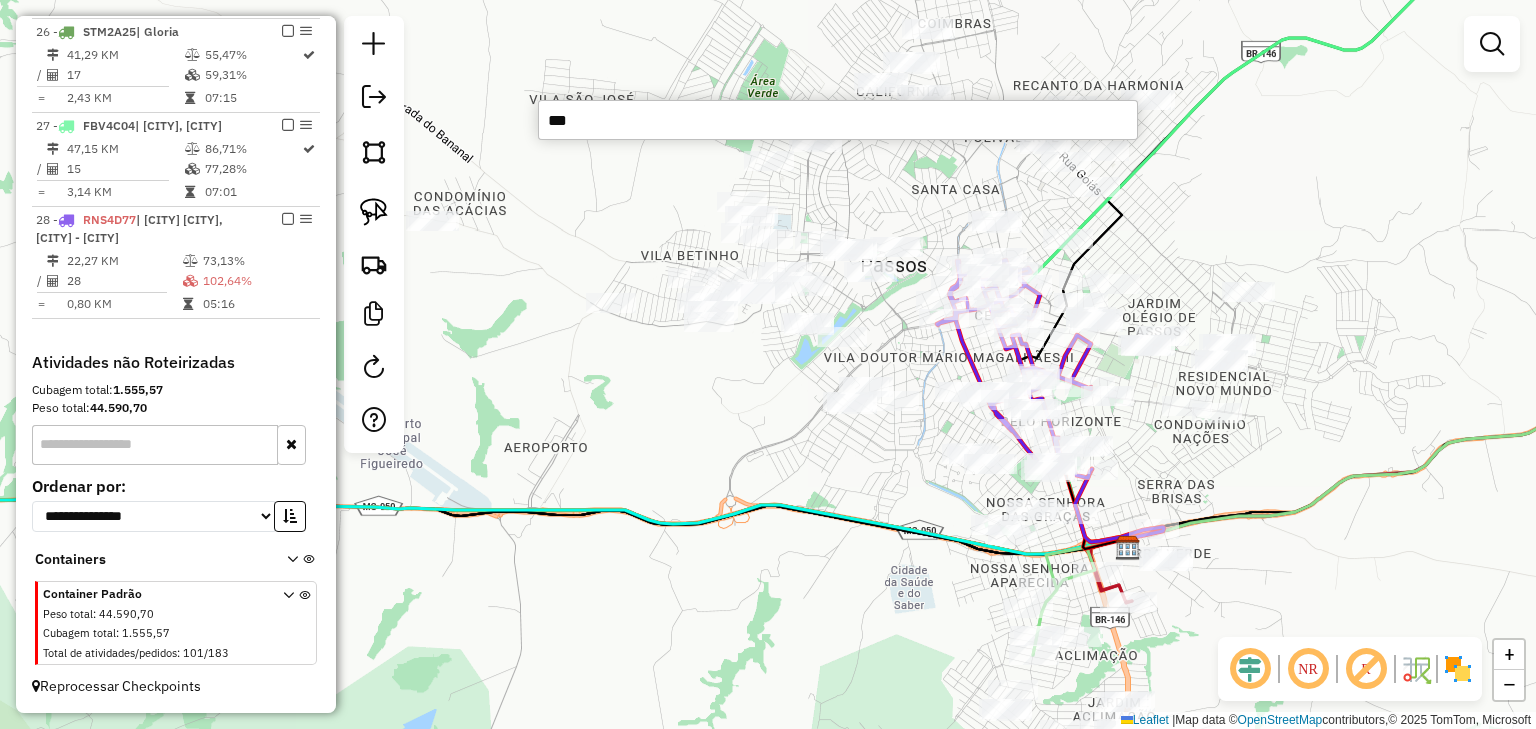 drag, startPoint x: 1198, startPoint y: 432, endPoint x: 1099, endPoint y: 432, distance: 99 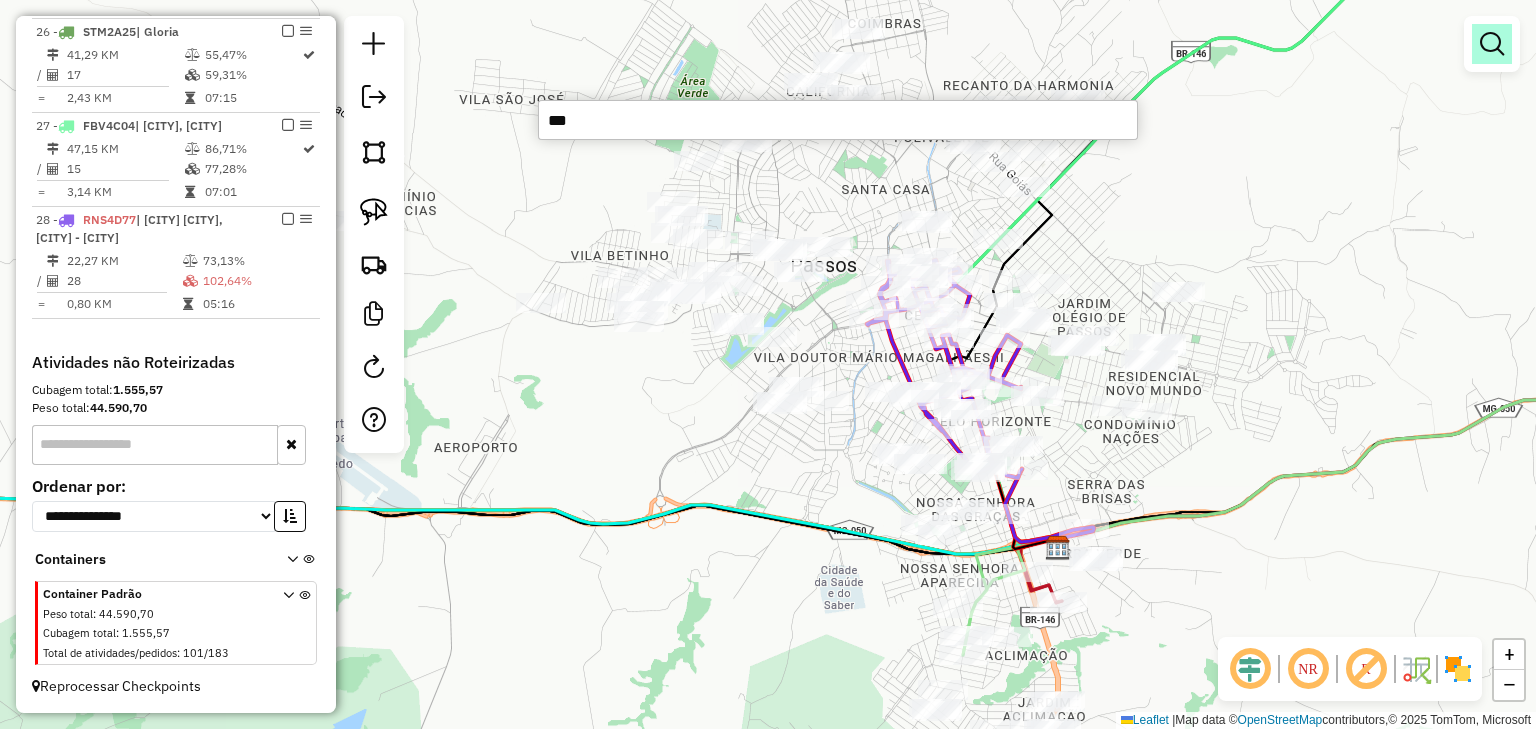 click at bounding box center [1492, 44] 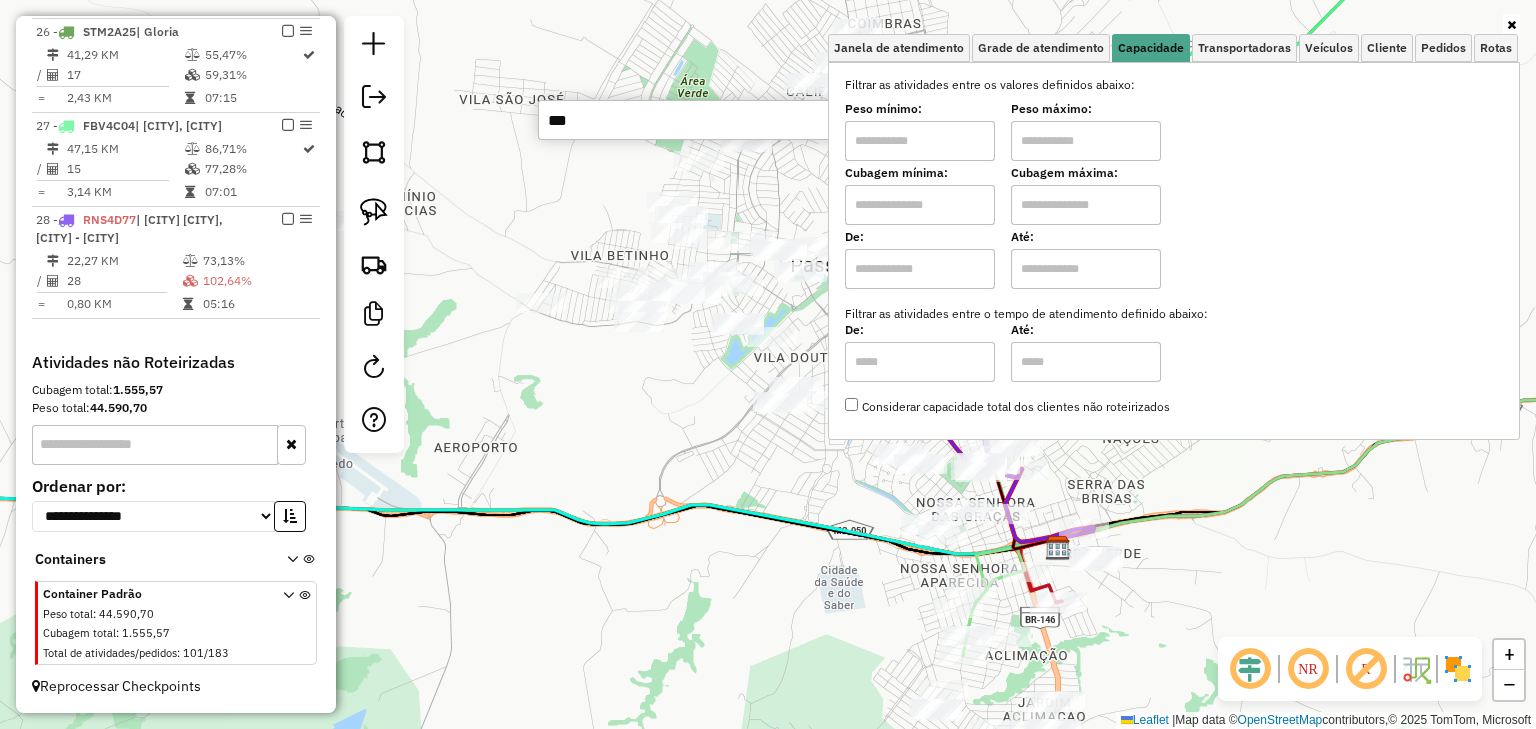 click at bounding box center (920, 205) 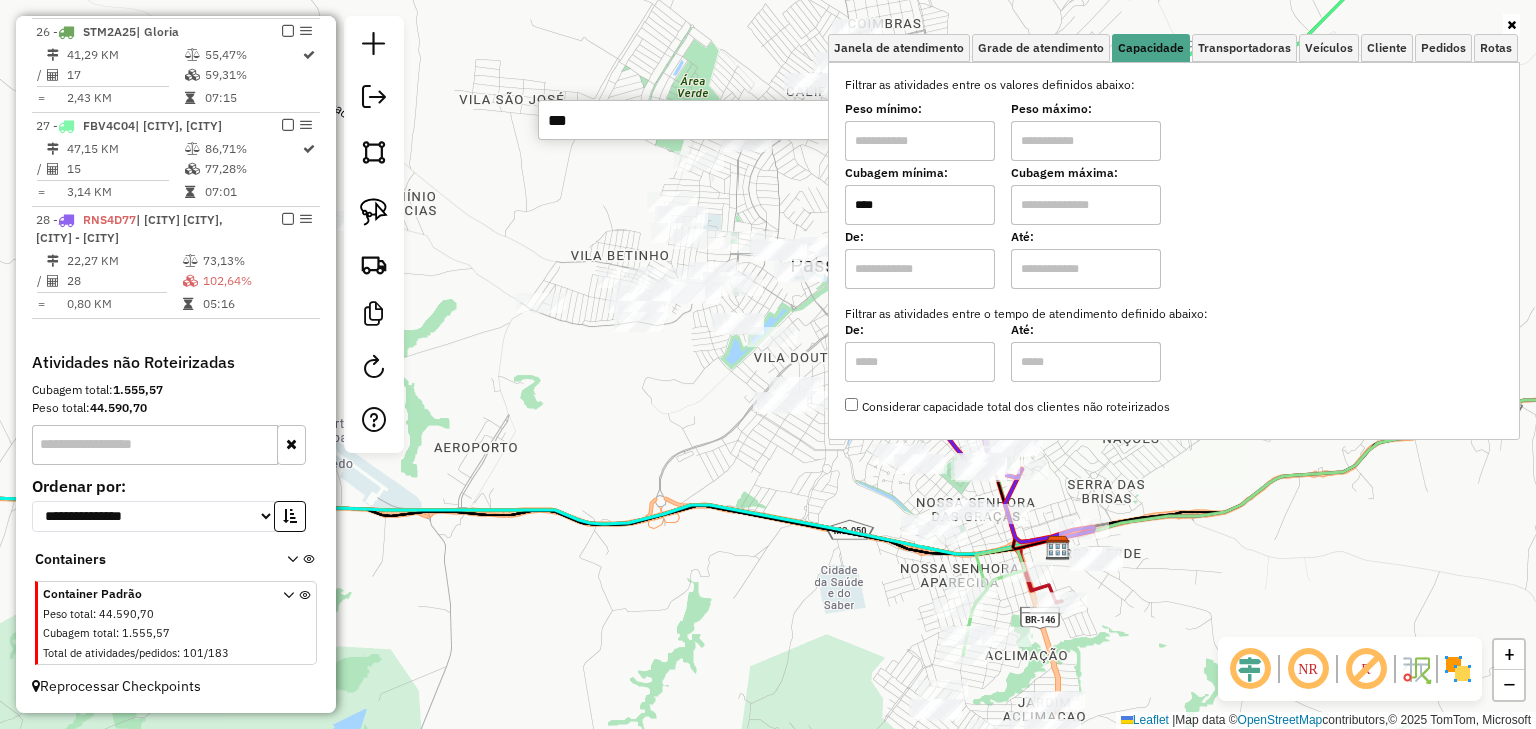 click at bounding box center [1086, 205] 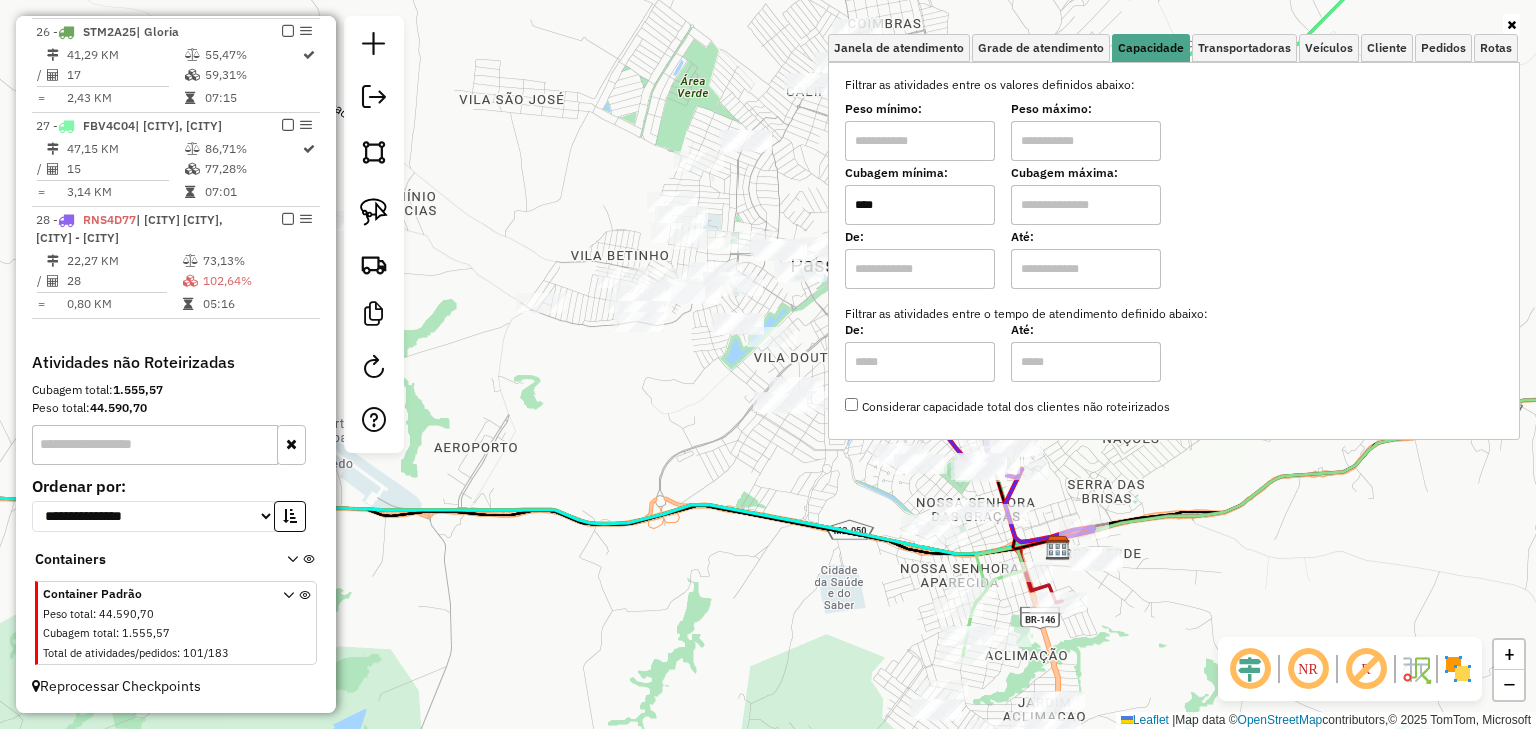 type on "****" 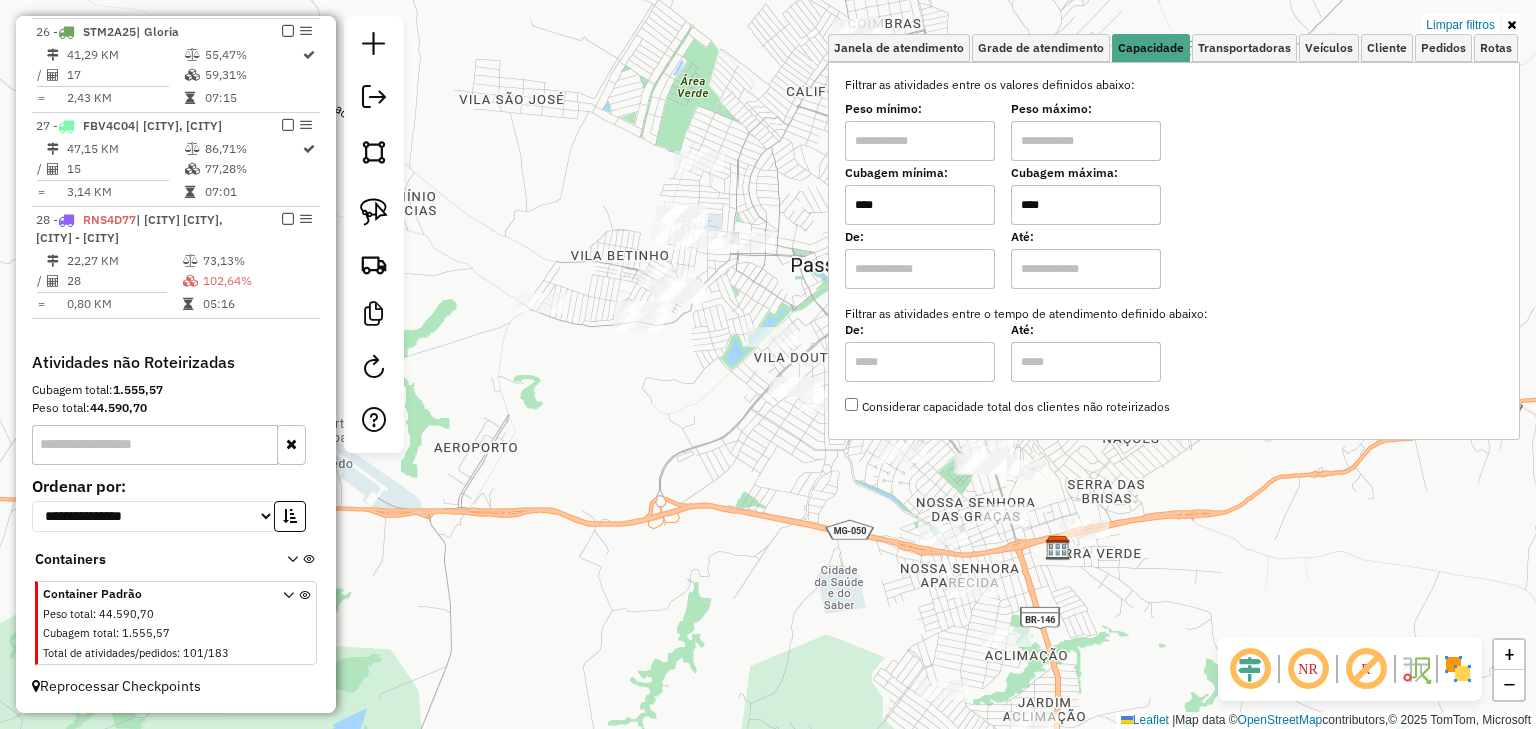 click on "Aplicando filtros  Pop-up bloqueado!  Seu navegador bloqueou automáticamente a abertura de uma nova janela.   Acesse as configurações e adicione o endereço do sistema a lista de permissão.   Fechar  Informações da Sessão 964992 - 15/07/2025     Criação: 14/07/2025 17:32   Depósito:  MinasBeb  Total de rotas:  28  Distância Total:  4.756,11 km  Tempo total:  213:02  Valor total:  R$ 1.237.124,79  - Total roteirizado:  R$ 986.803,84  - Total não roteirizado:  R$ 250.320,95  Total de Atividades Roteirizadas:  480  Total de Pedidos Roteirizados:  787  Peso total roteirizado:  163.706,60  Cubagem total roteirizado:  5.756,75  Total de Atividades não Roteirizadas:  101  Total de Pedidos não Roteirizados:  183 Total de caixas por viagem:  5.756,75 /   28 =  205,60 Média de Atividades por viagem:  480 /   28 =  17,14 Ocupação média da frota:  65,25%   Rotas vários dias:  0  Clientes Priorizados NR:  0  Transportadoras  Rotas  Recargas: 0   Ver rotas   Ver veículos  Finalizar todas as rotas" at bounding box center [768, 364] 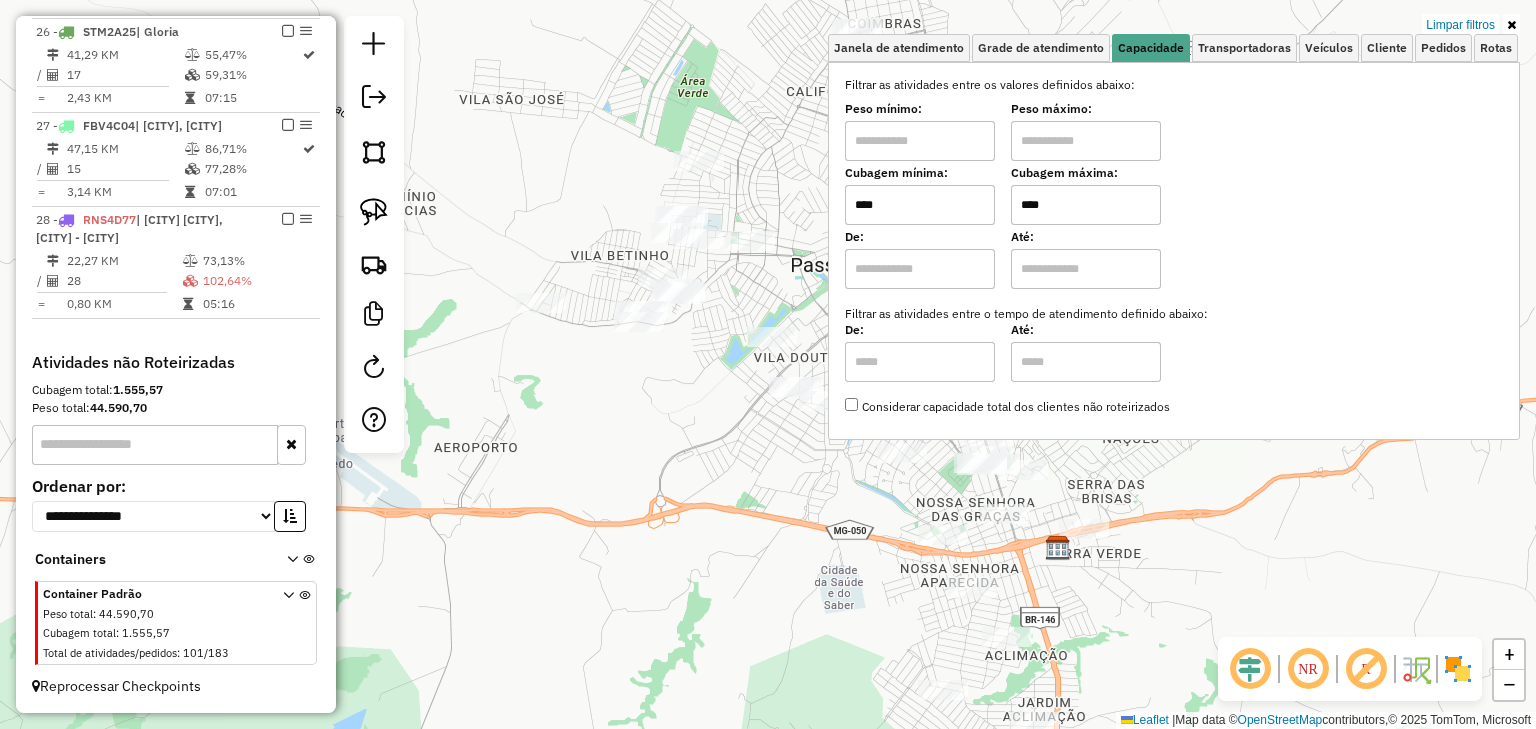 click on "Limpar filtros Janela de atendimento Grade de atendimento Capacidade Transportadoras Veículos Cliente Pedidos  Rotas Selecione os dias de semana para filtrar as janelas de atendimento  Seg   Ter   Qua   Qui   Sex   Sáb   Dom  Informe o período da janela de atendimento: De: Até:  Filtrar exatamente a janela do cliente  Considerar janela de atendimento padrão  Selecione os dias de semana para filtrar as grades de atendimento  Seg   Ter   Qua   Qui   Sex   Sáb   Dom   Considerar clientes sem dia de atendimento cadastrado  Clientes fora do dia de atendimento selecionado Filtrar as atividades entre os valores definidos abaixo:  Peso mínimo:   Peso máximo:   Cubagem mínima:  ****  Cubagem máxima:  ****  De:   Até:  Filtrar as atividades entre o tempo de atendimento definido abaixo:  De:   Até:   Considerar capacidade total dos clientes não roteirizados Transportadora: Selecione um ou mais itens Tipo de veículo: Selecione um ou mais itens Veículo: Selecione um ou mais itens Motorista: Nome: Rótulo: +" 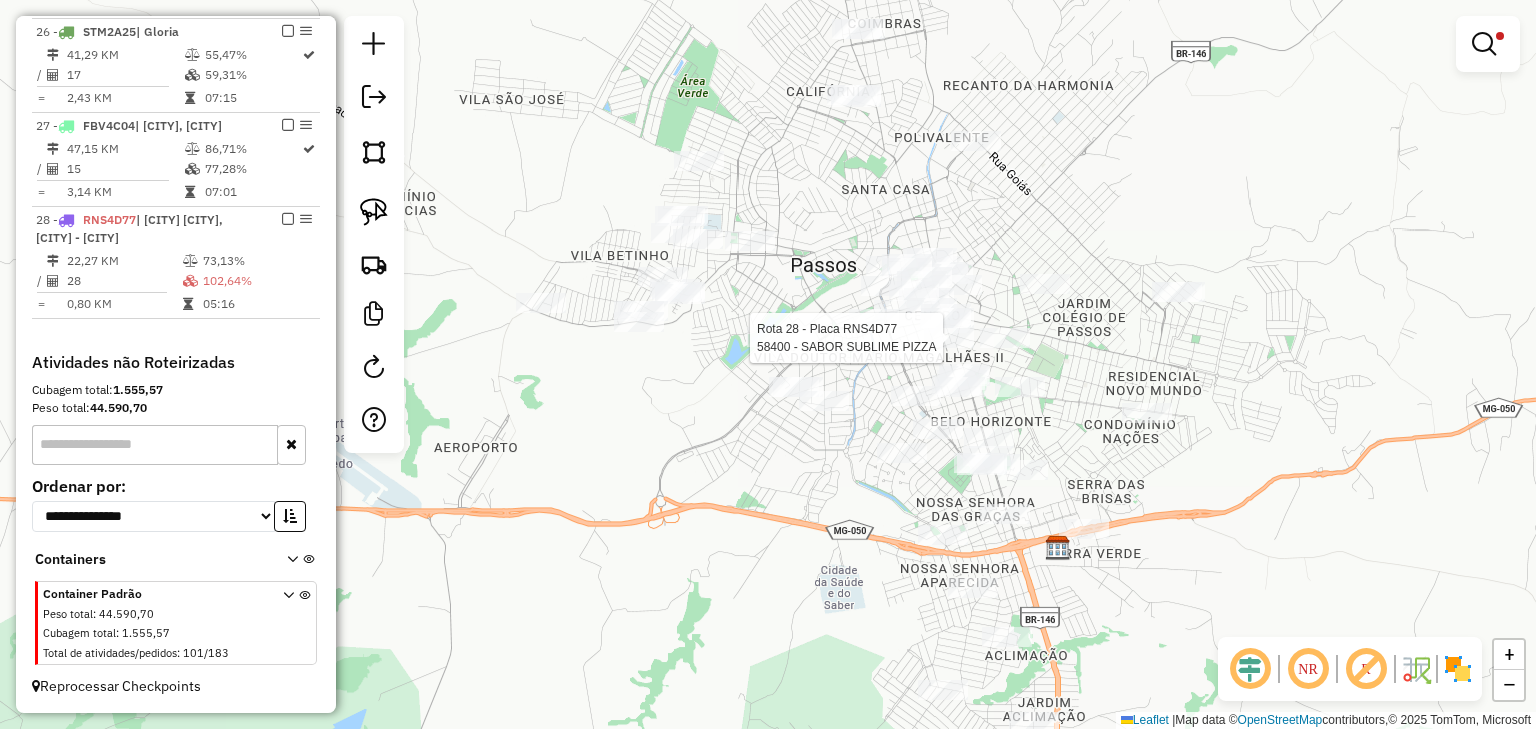 select on "*********" 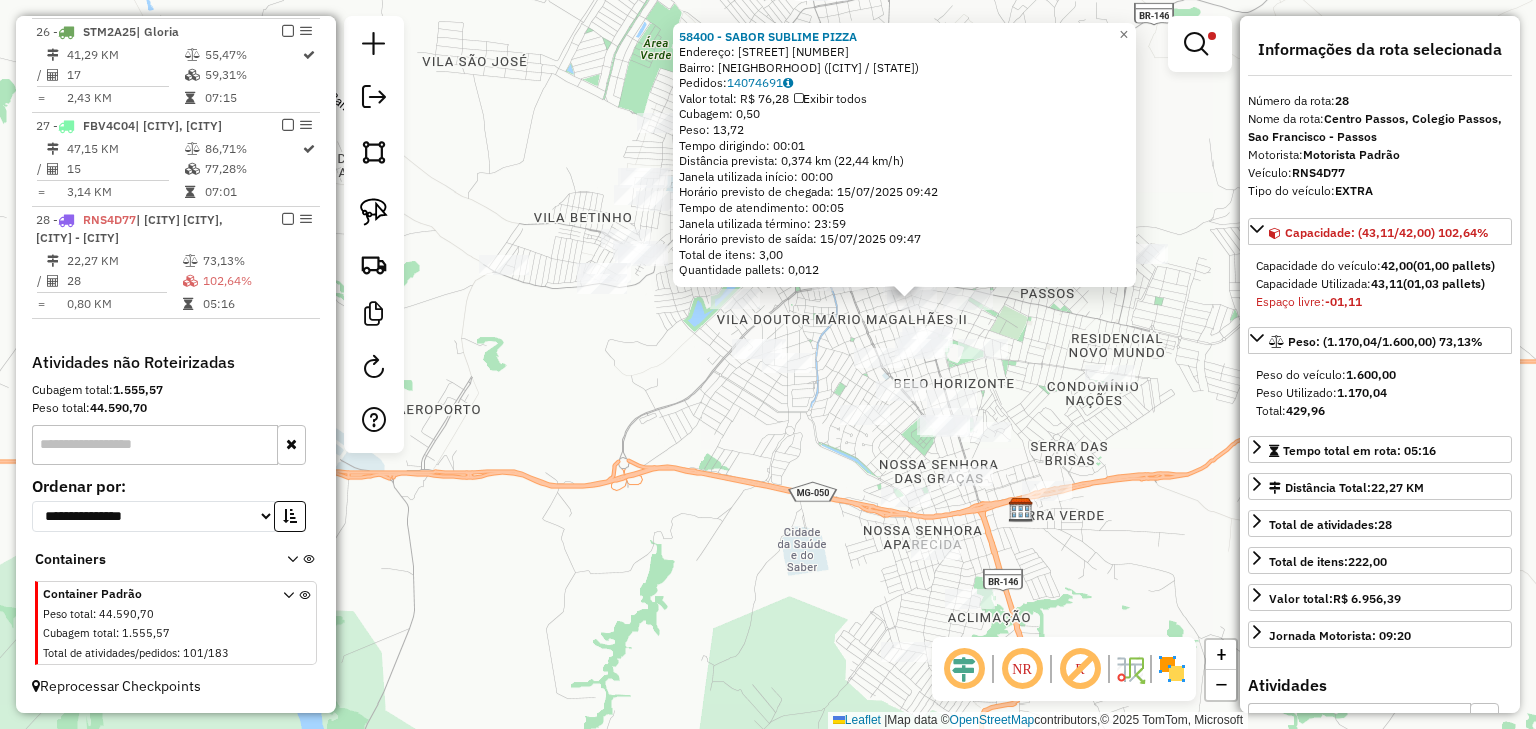 drag, startPoint x: 1024, startPoint y: 402, endPoint x: 1075, endPoint y: 358, distance: 67.357254 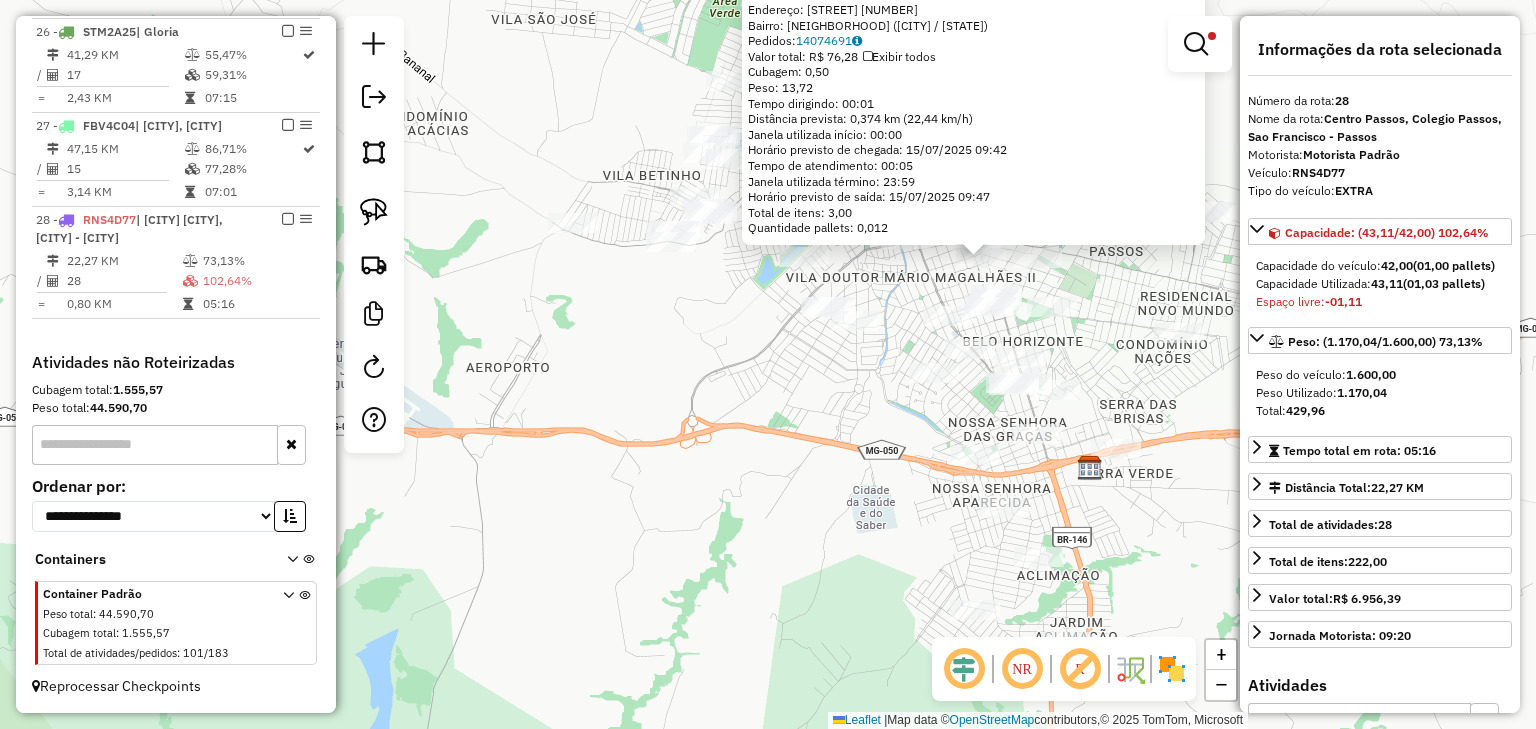 click on "Rota 28 - Placa RNS4D77  583 - MINAS PALLACE HOTEL 58400 - SABOR SUBLIME PIZZA  Endereço:  DOUTOR JOAO BRAULIO [NUMBER]   Bairro: CENTRO (PASSOS / [STATE])   Pedidos:  14074691   Valor total: R$ 76,28   Exibir todos   Cubagem: 0,50  Peso: 13,72  Tempo dirigindo: 00:01   Distância prevista: 0,374 km (22,44 km/h)   Janela utilizada início: 00:00   Horário previsto de chegada: 15/07/2025 09:42   Tempo de atendimento: 00:05   Janela utilizada término: 23:59   Horário previsto de saída: 15/07/2025 09:47   Total de itens: 3,00   Quantidade pallets: 0,012  × Limpar filtros Janela de atendimento Grade de atendimento Capacidade Transportadoras Veículos Cliente Pedidos  Rotas Selecione os dias de semana para filtrar as janelas de atendimento  Seg   Ter   Qua   Qui   Sex   Sáb   Dom  Informe o período da janela de atendimento: De: Até:  Filtrar exatamente a janela do cliente  Considerar janela de atendimento padrão  Selecione os dias de semana para filtrar as grades de atendimento  Seg   Ter   Qua   Qui   Sex   Sáb" 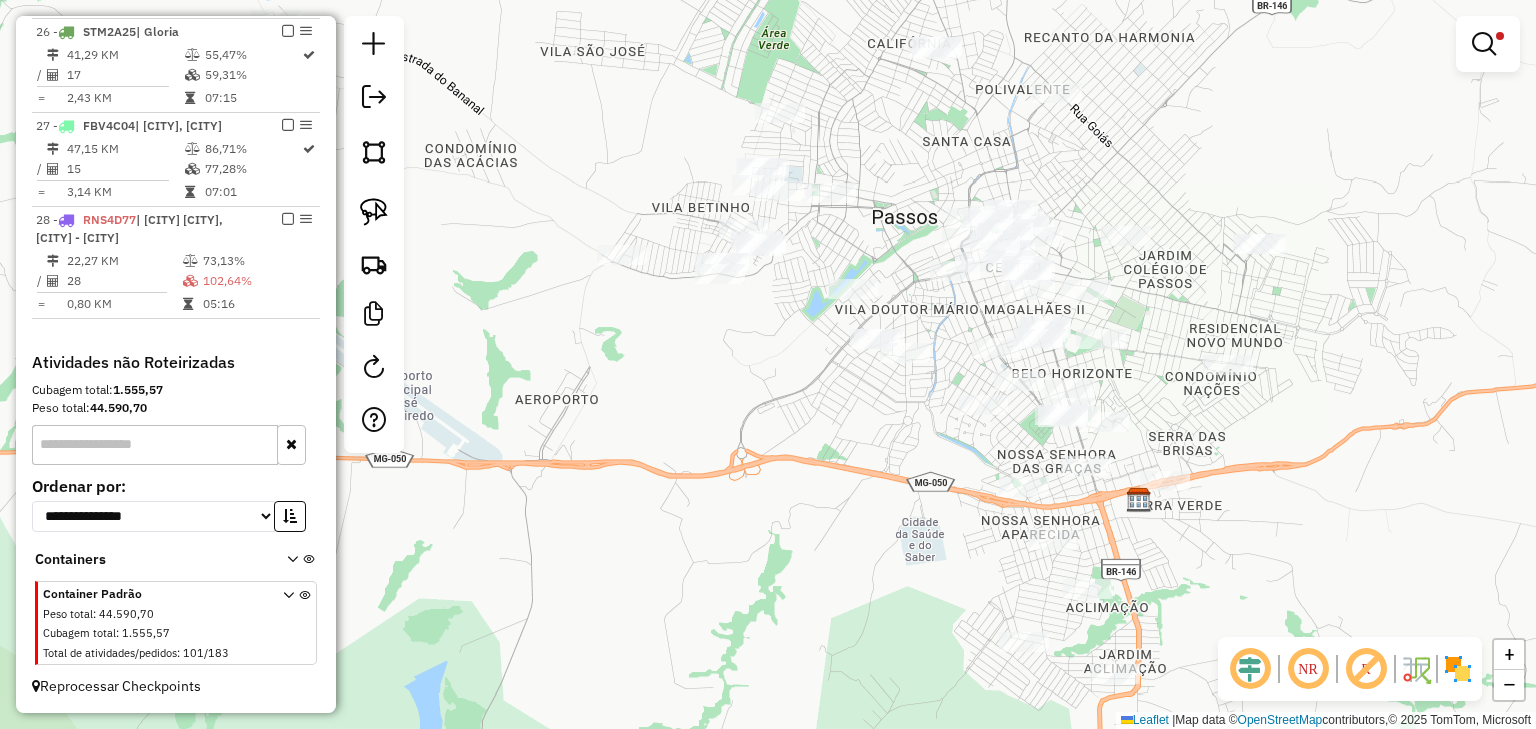 drag, startPoint x: 805, startPoint y: 208, endPoint x: 880, endPoint y: 303, distance: 121.037186 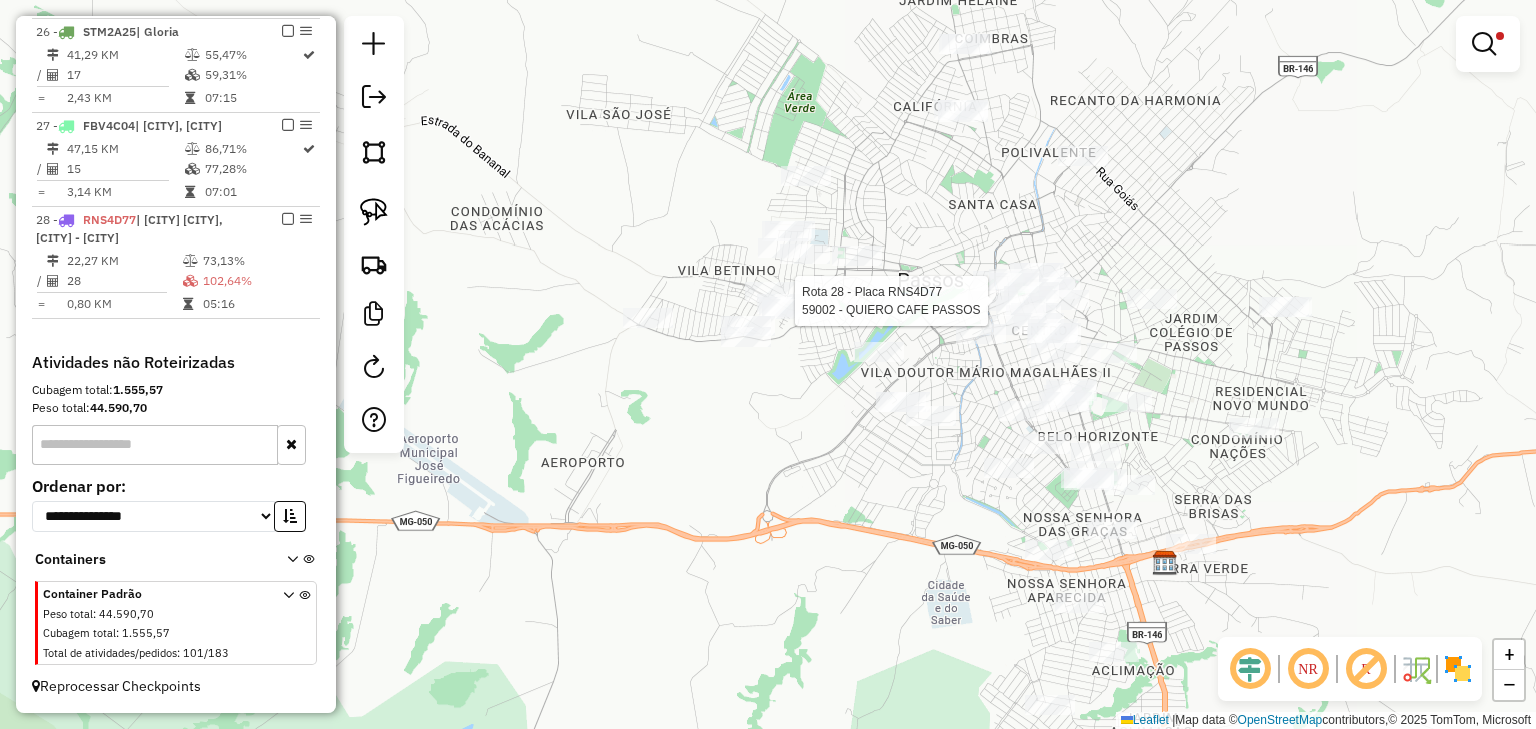 select on "*********" 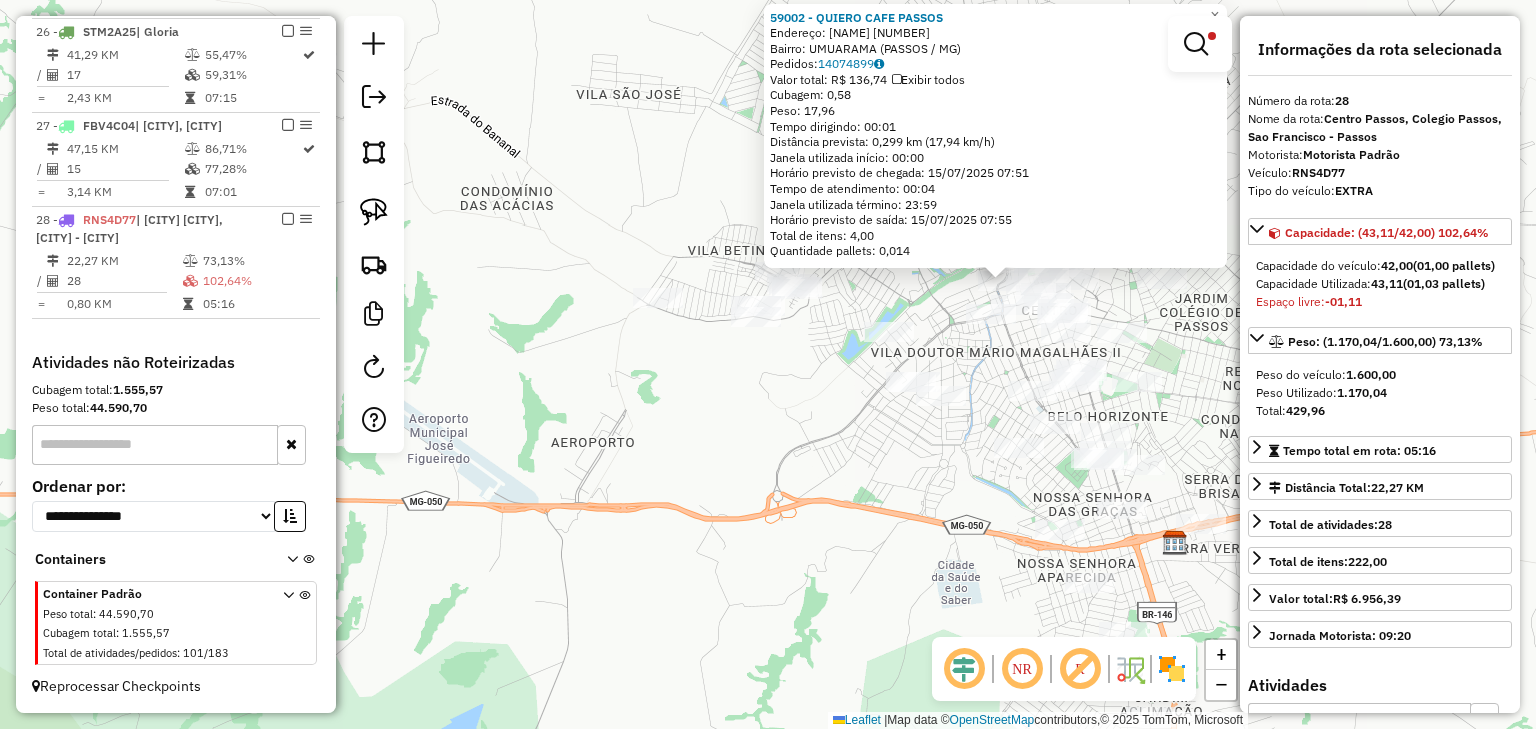 drag, startPoint x: 991, startPoint y: 408, endPoint x: 1229, endPoint y: 324, distance: 252.3886 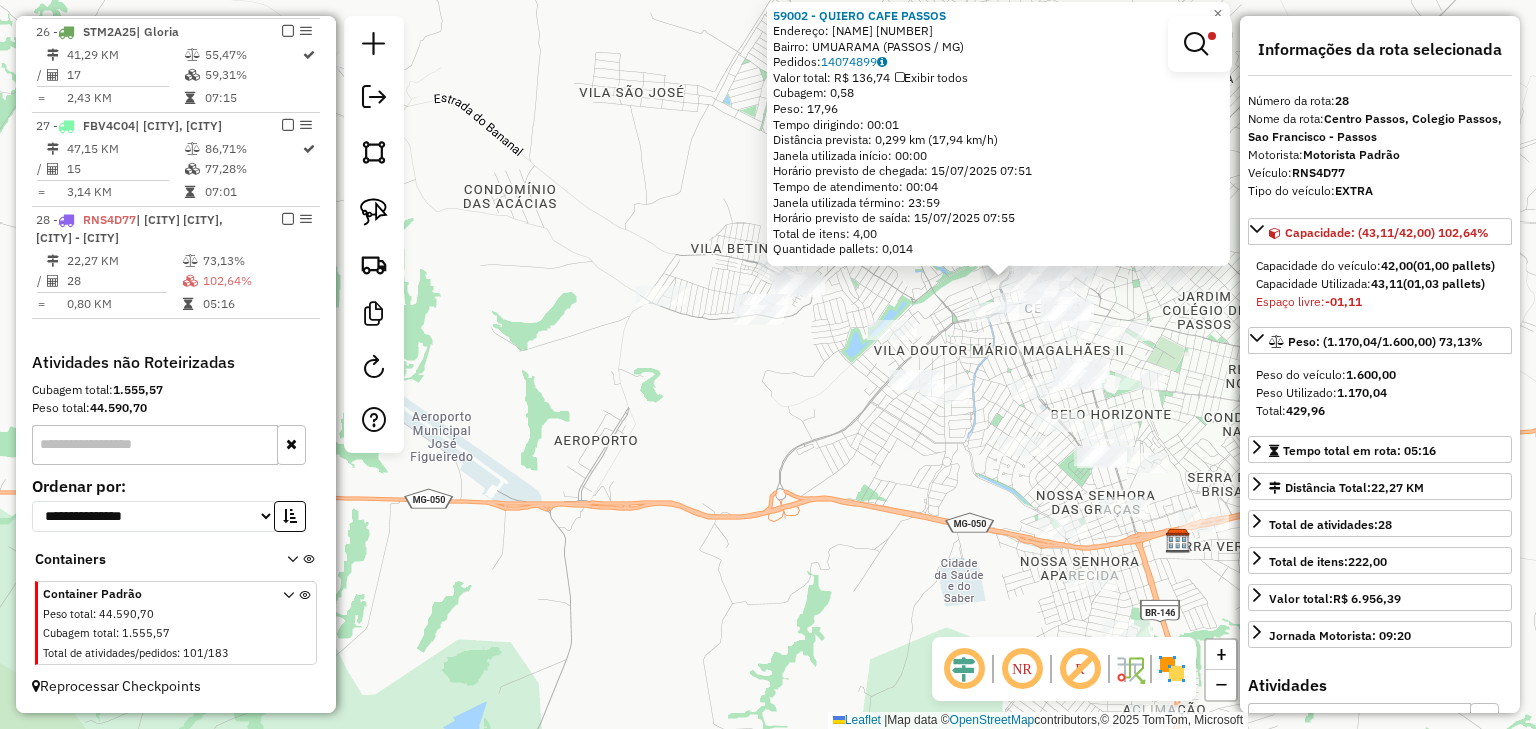 click on "[NUMBER] - QUIERO CAFE PASSOS Endereço: [STREET] [NUMBER] Bairro: [NEIGHBORHOOD] ([CITY] / [STATE]) Pedidos: [NUMBER] Valor total: R$ [PRICE] Exibir todos Cubagem: [NUMBER] Peso: [NUMBER] Tempo dirigindo: [TIME] Distância prevista: [NUMBER] km ([NUMBER]/h) Janela utilizada início: [TIME] Horário previsto de chegada: [DATE] [TIME] Tempo de atendimento: [TIME] Janela utilizada término: [TIME] Total de itens: [NUMBER] Quantidade pallets: [NUMBER] × Limpar filtros Janela de atendimento Grade de atendimento Capacidade Transportadoras Veículos Cliente Pedidos Rotas Selecione os dias de semana para filtrar as janelas de atendimento Seg Ter Qua Qui Sex Sáb Dom Informe o período da janela de atendimento: De: [TIME] Até: [TIME] Filtrar exatamente a janela do cliente Considerar janela de atendimento padrão Selecione os dias de semana para filtrar as grades de atendimento Seg Ter Qua Qui Sex Sáb Dom Peso mínimo: **** **** De:" 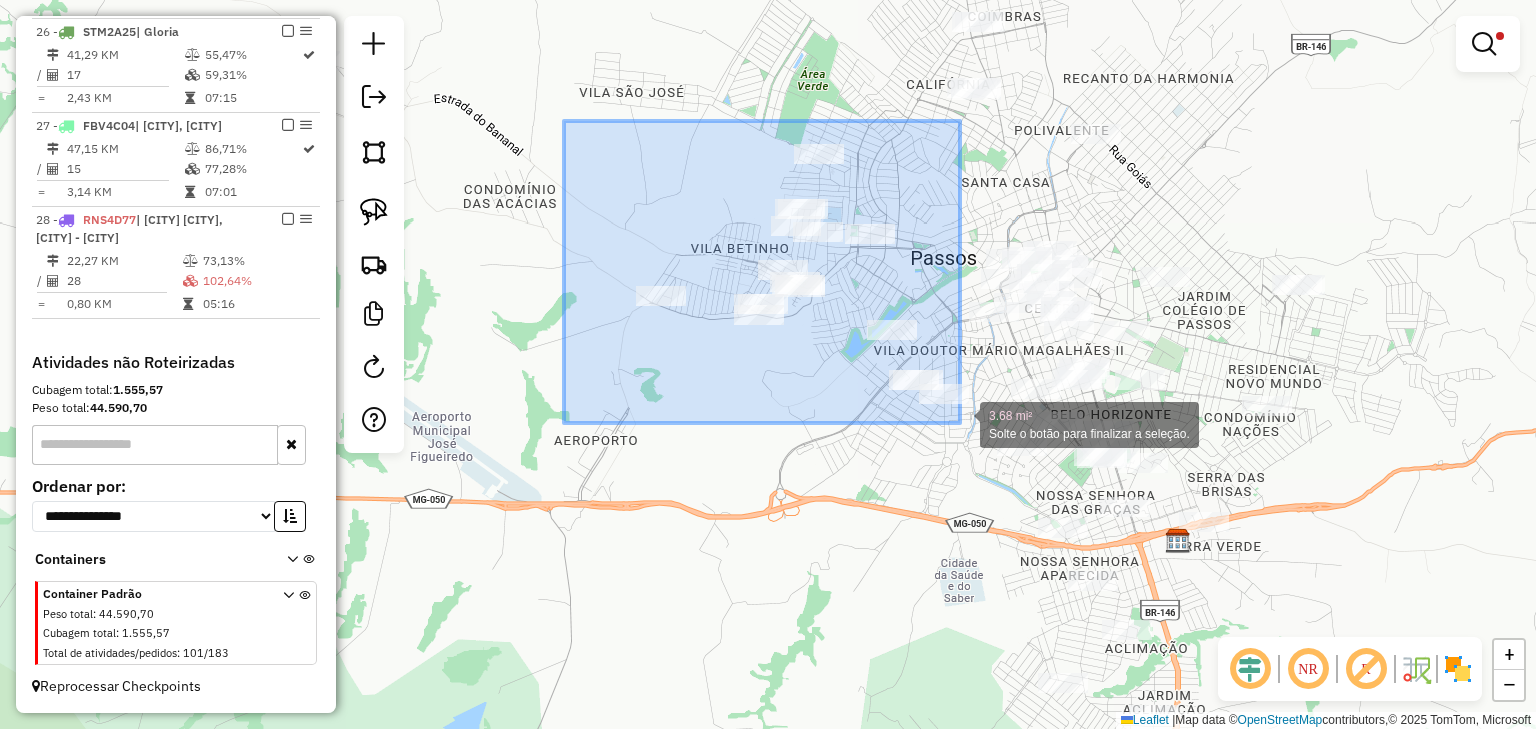 drag, startPoint x: 564, startPoint y: 121, endPoint x: 967, endPoint y: 426, distance: 505.4048 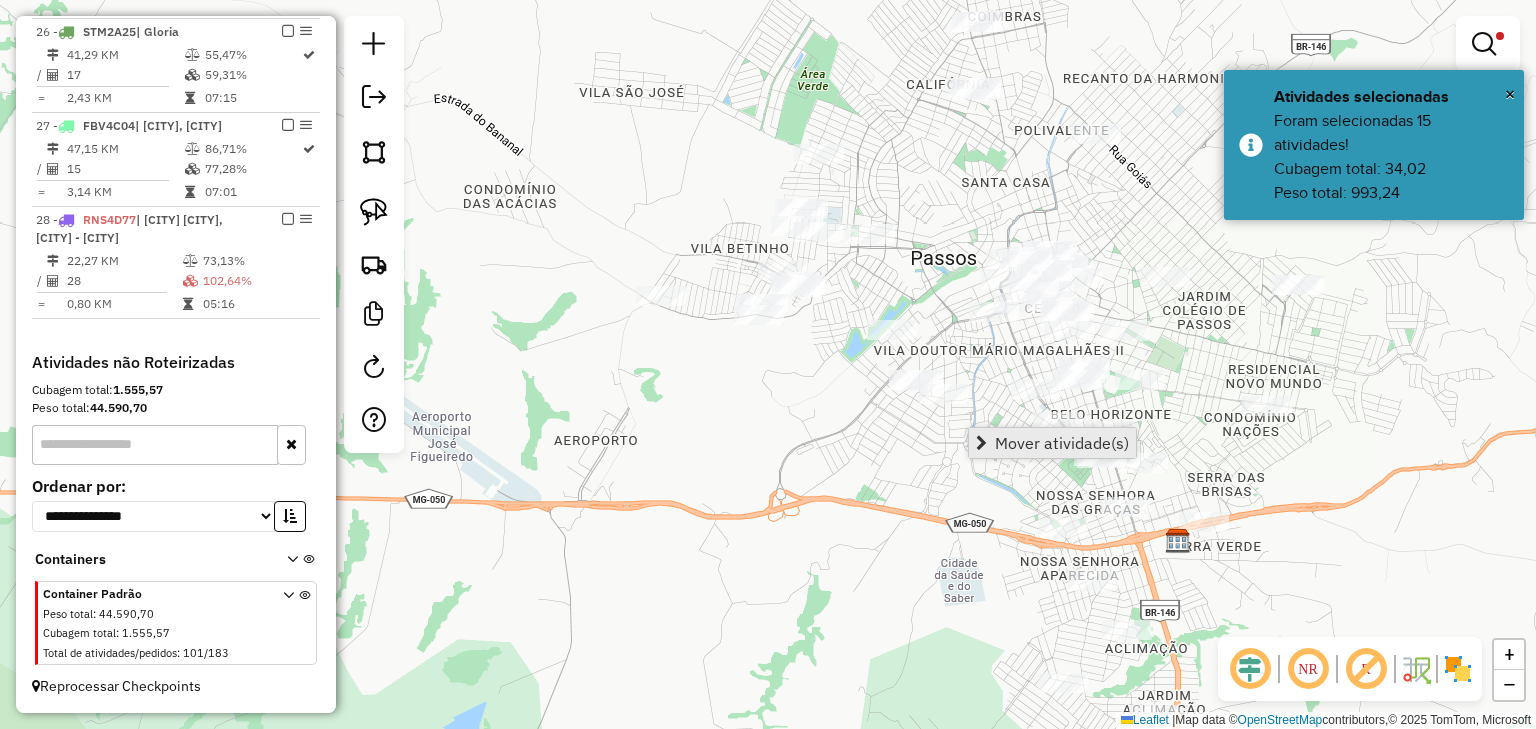 click at bounding box center (981, 443) 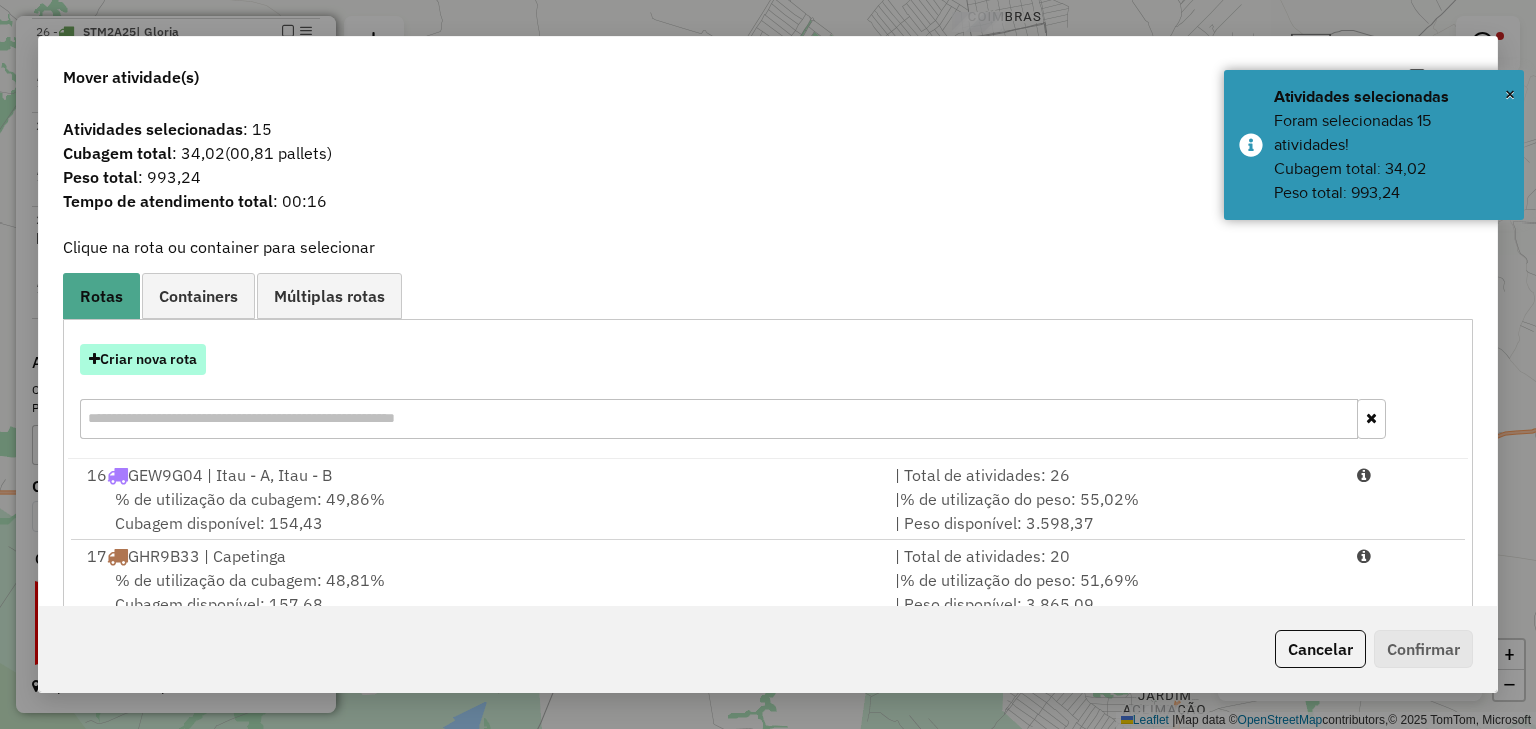 click on "Criar nova rota" at bounding box center (143, 359) 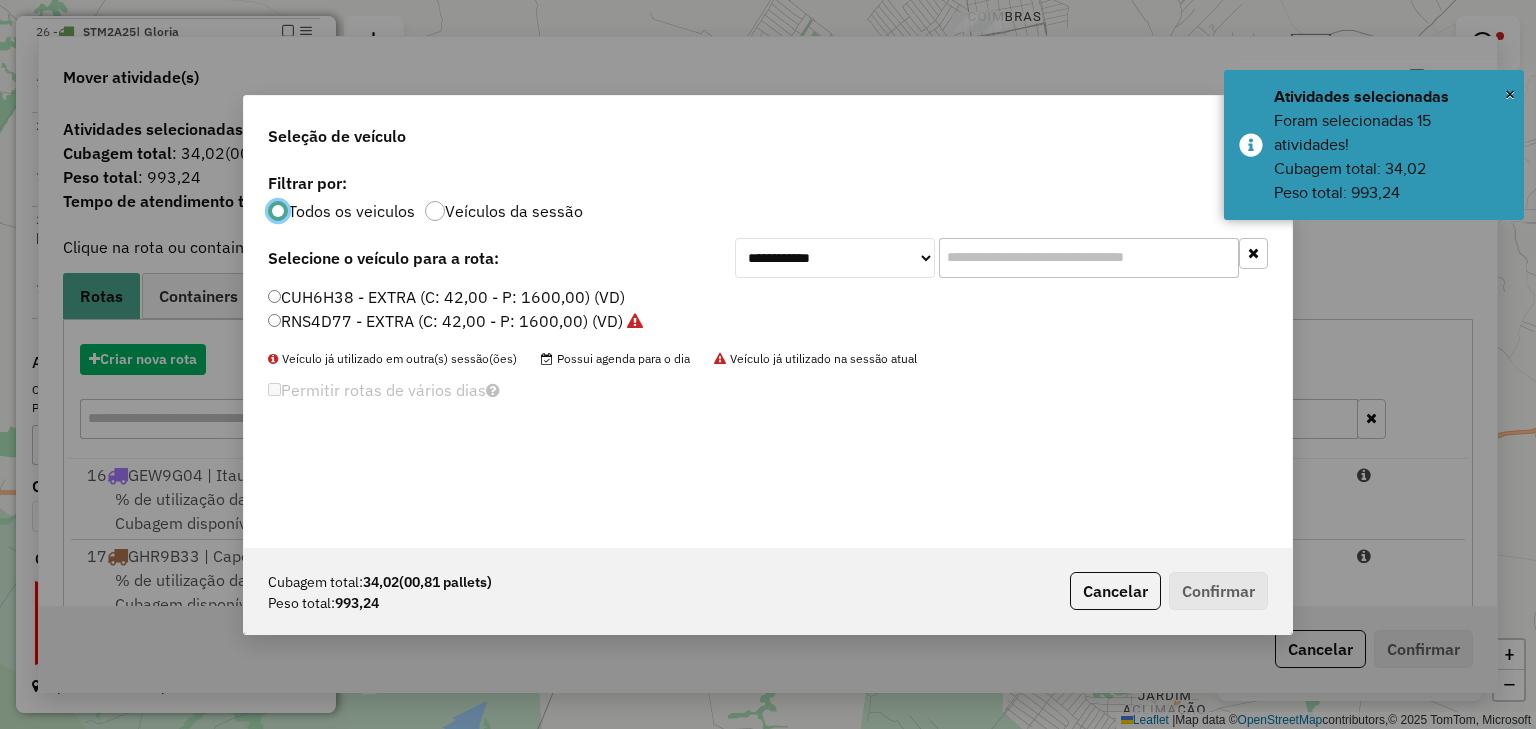 scroll, scrollTop: 10, scrollLeft: 6, axis: both 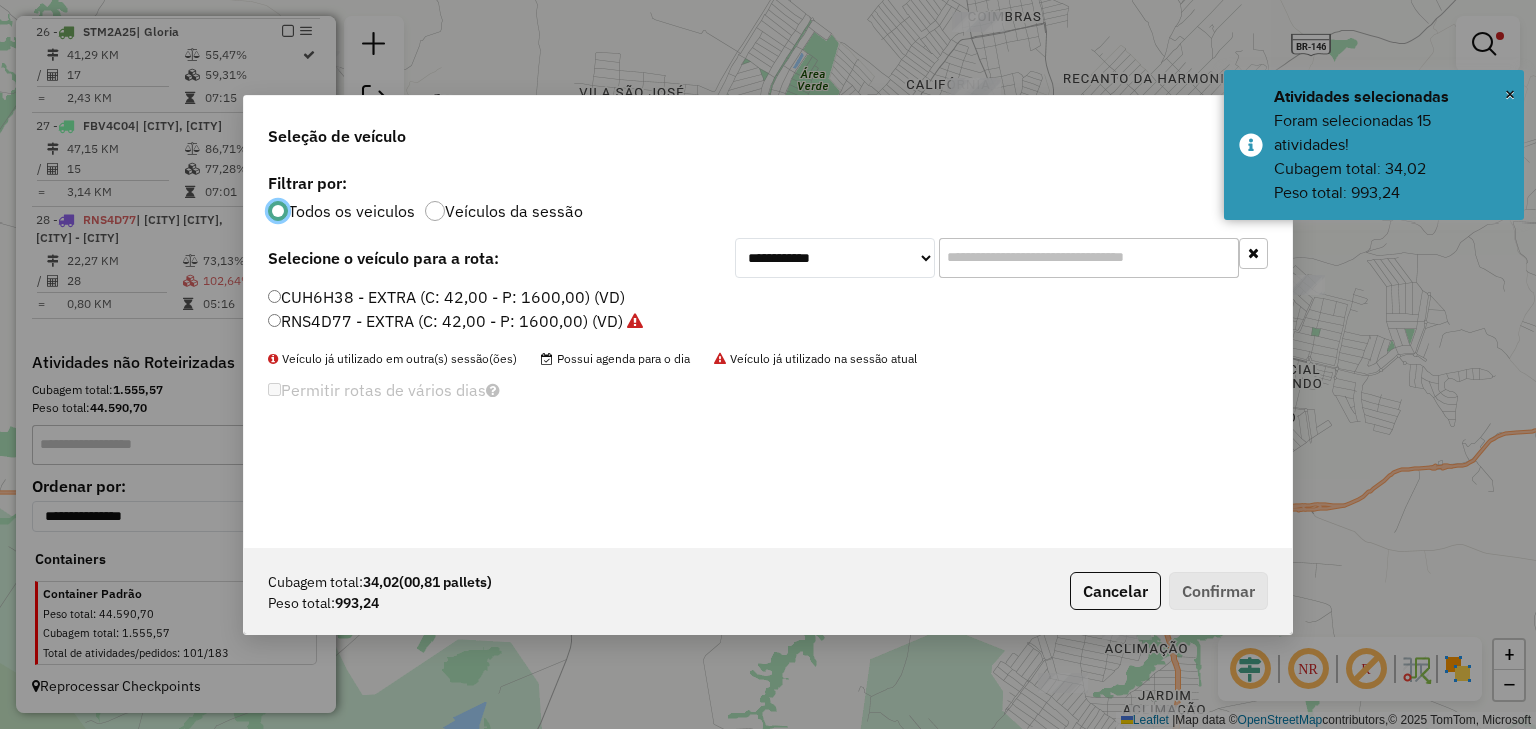 click on "RNS4D77 - EXTRA (C: 42,00 - P: 1600,00) (VD)" 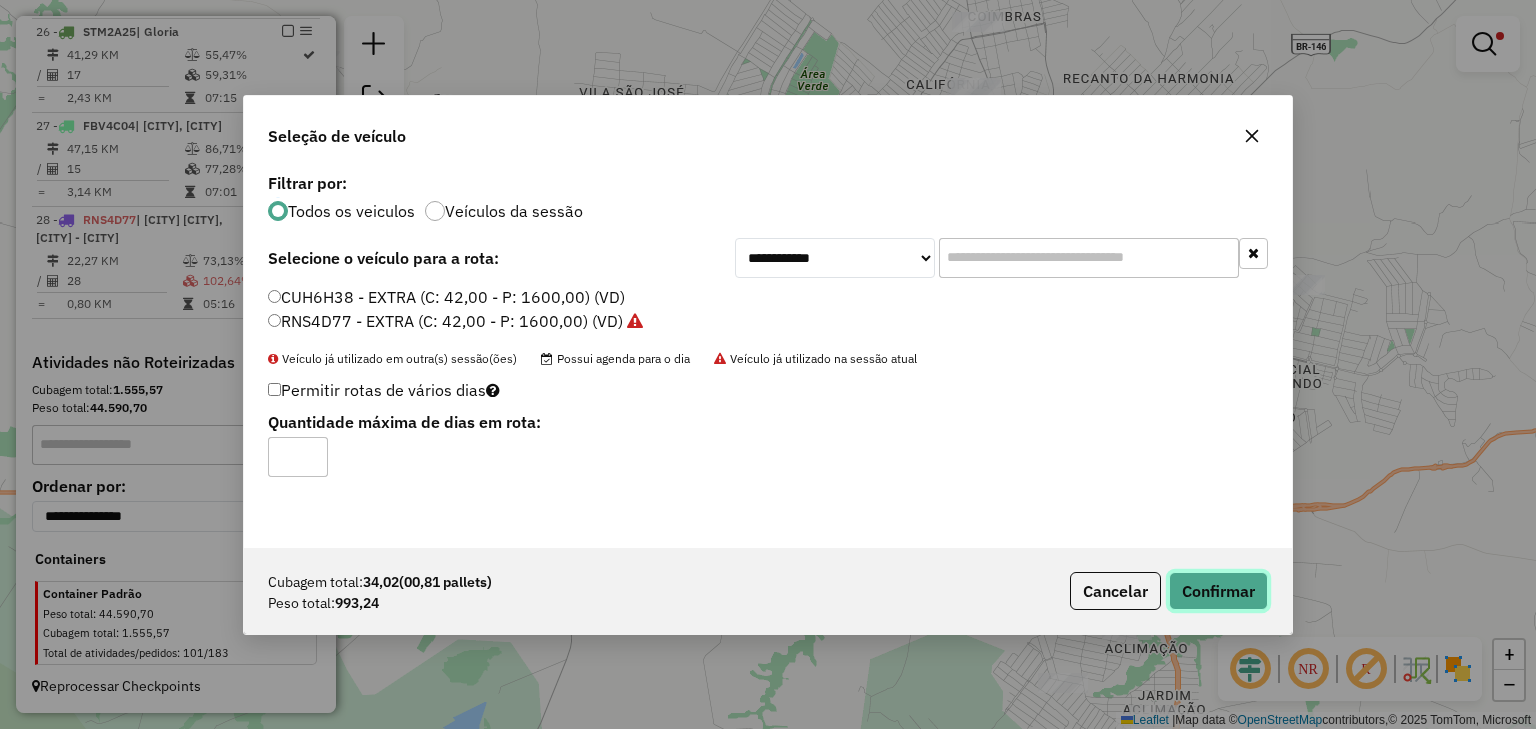 click on "Confirmar" 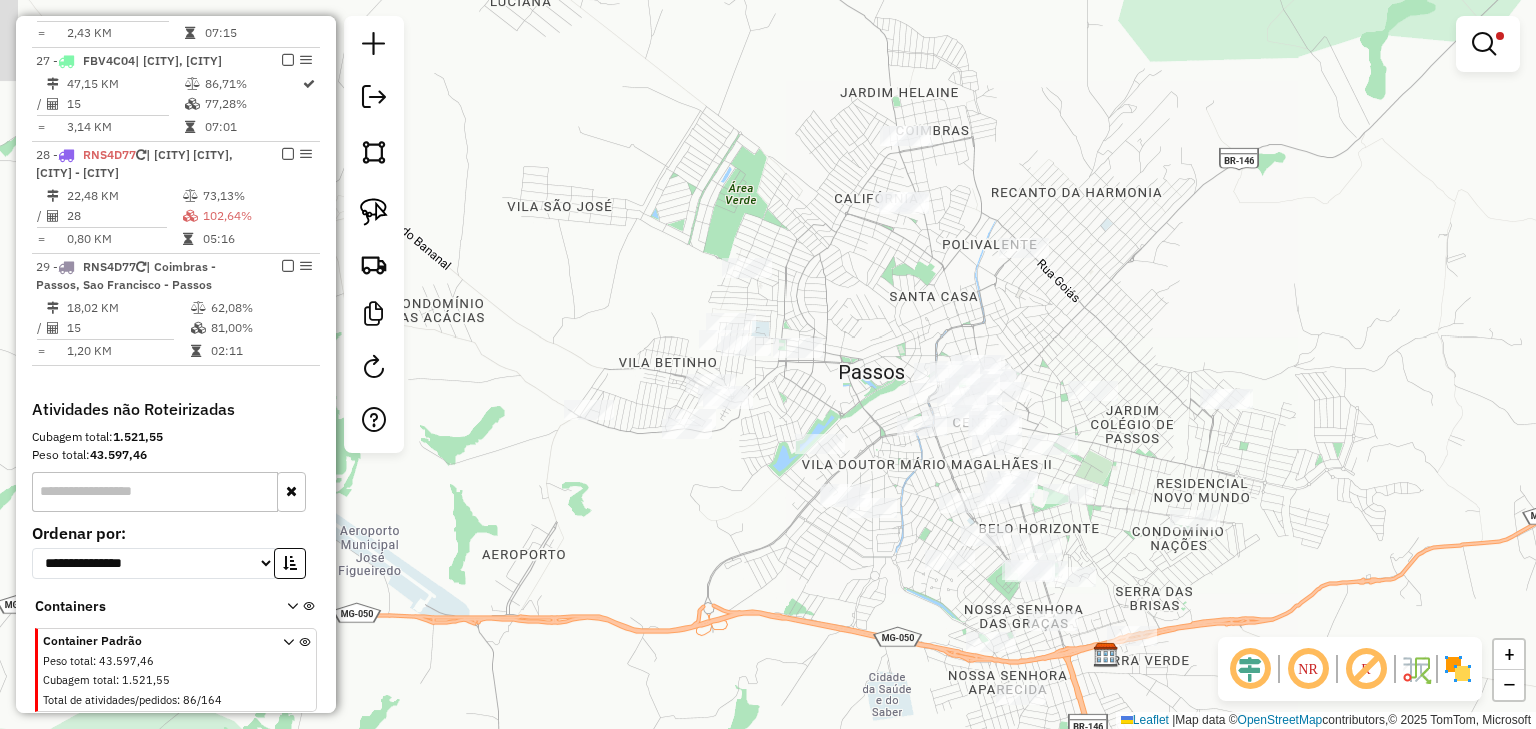 drag, startPoint x: 824, startPoint y: 370, endPoint x: 755, endPoint y: 448, distance: 104.13933 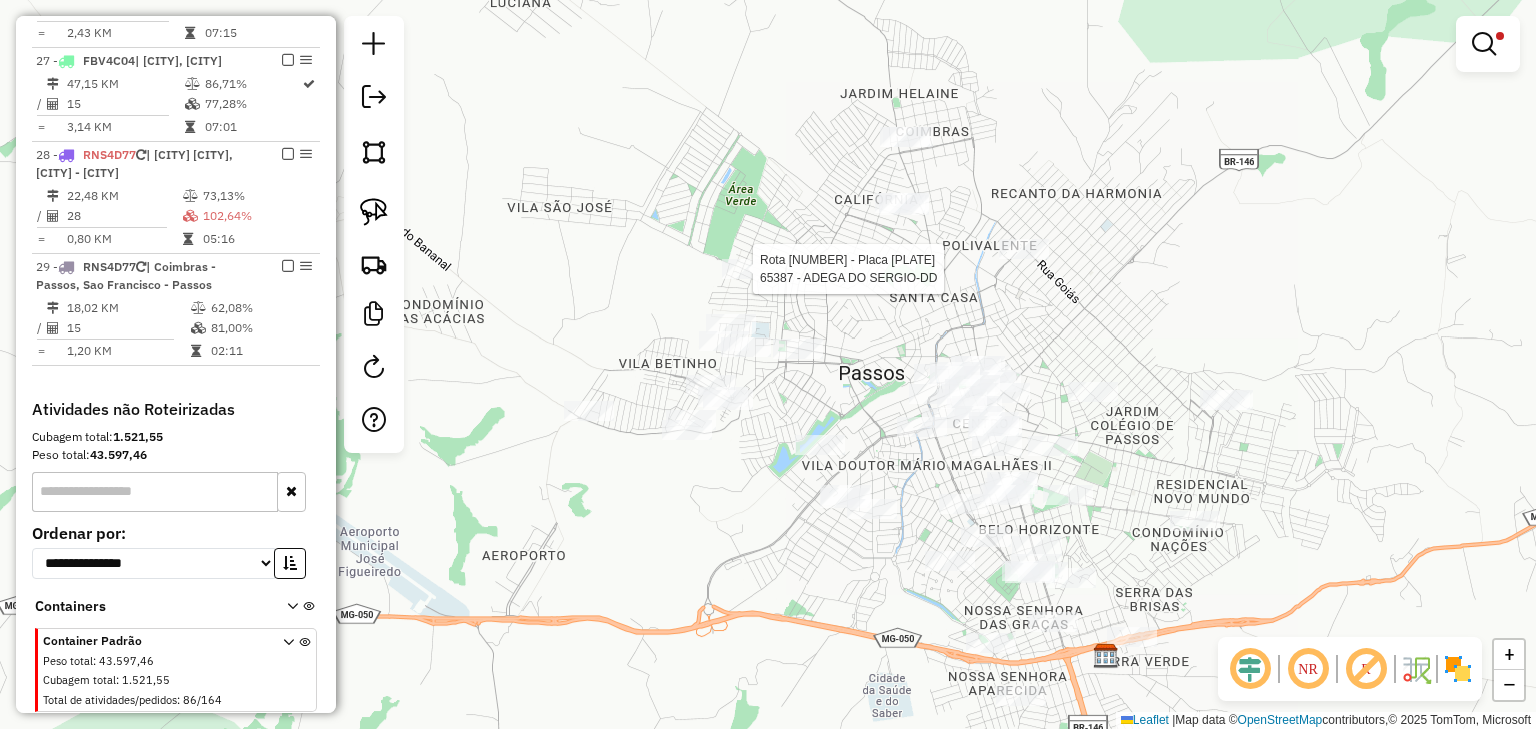 scroll, scrollTop: 2329, scrollLeft: 0, axis: vertical 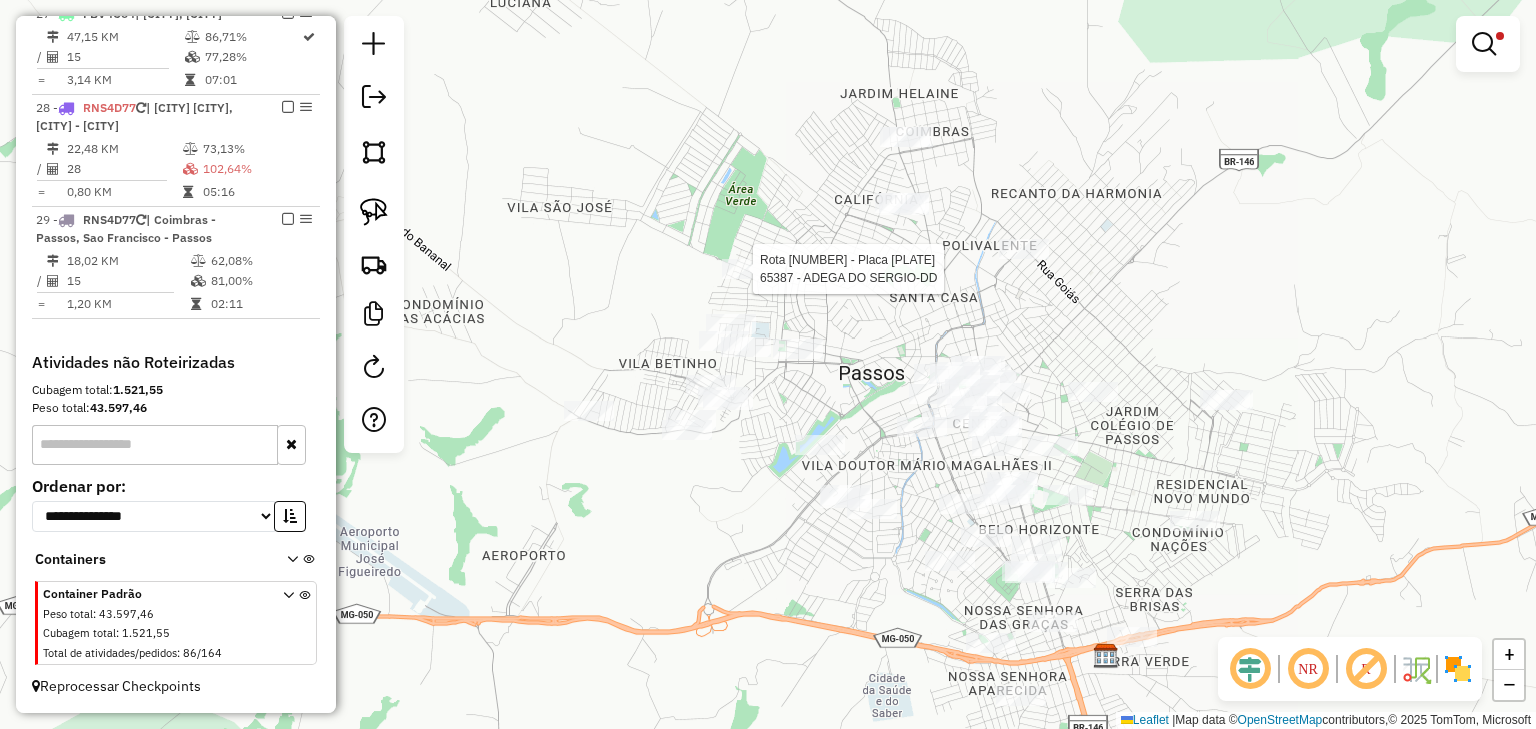 select on "*********" 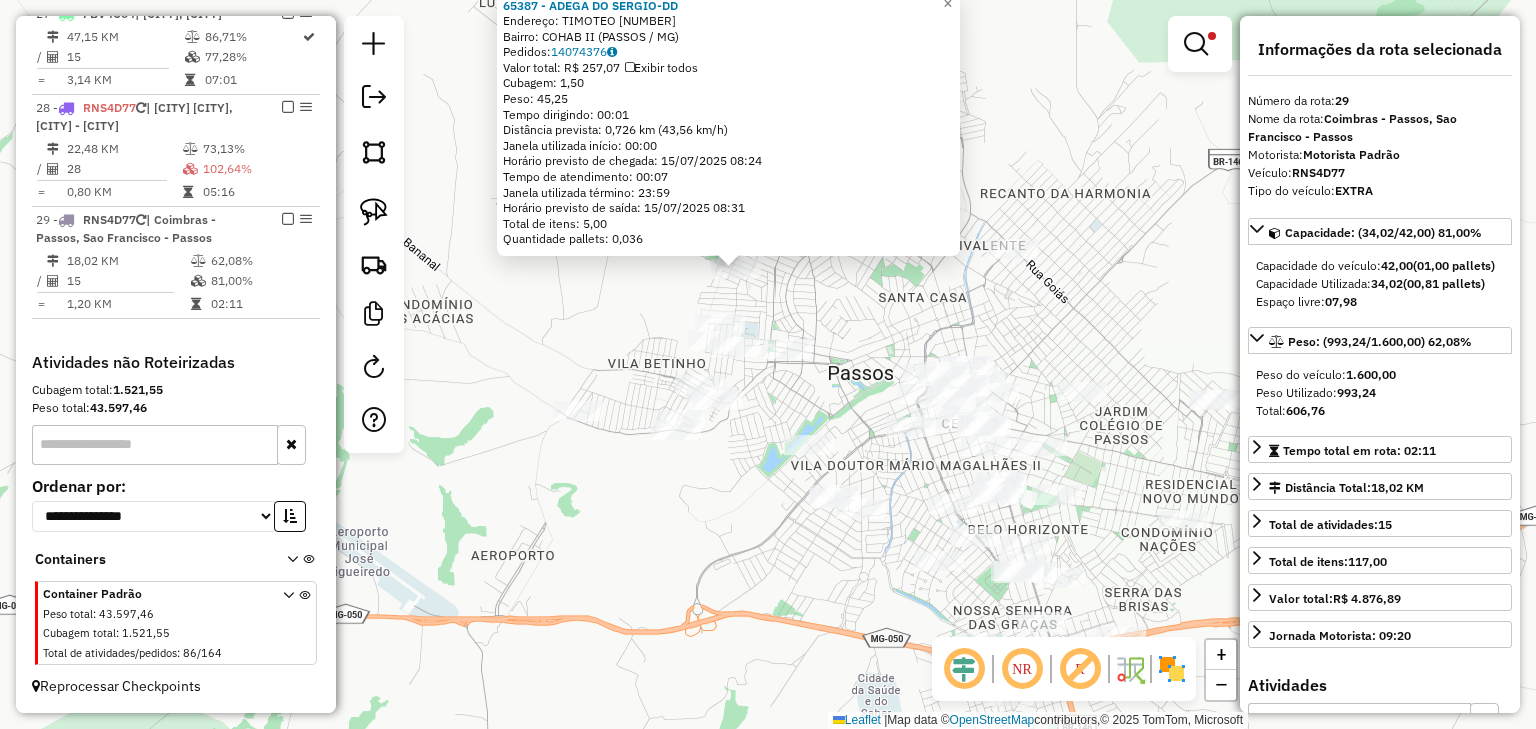 drag, startPoint x: 838, startPoint y: 411, endPoint x: 806, endPoint y: 302, distance: 113.600174 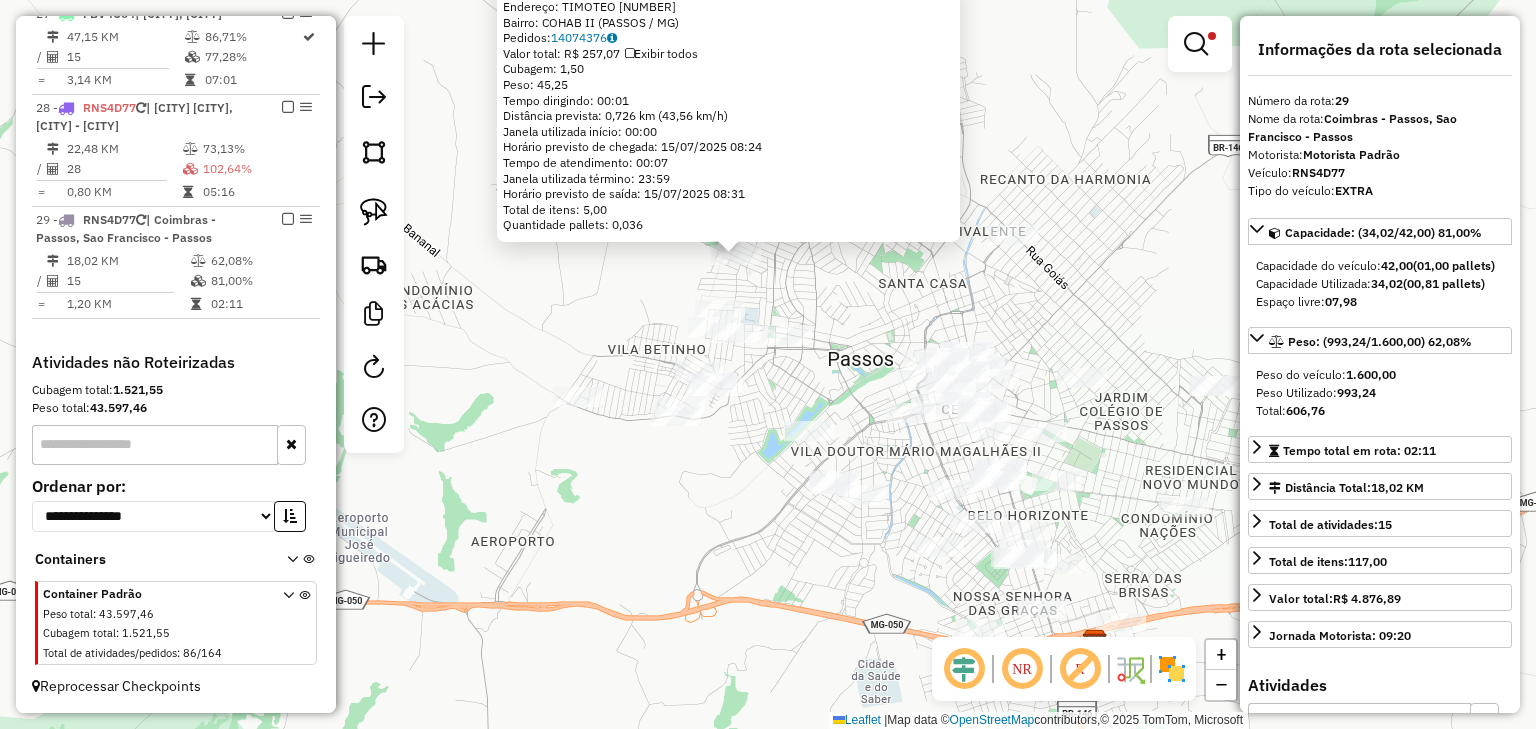 click on "[NUMBER] - [NAME]-DD  Endereço:  [NAME] [NUMBER]   Bairro: [NAME] ([CITY] / [STATE])   Pedidos:  [NUMBER]   Valor total: [CURRENCY][NUMBER]   Exibir todos   Cubagem: [NUMBER]  Peso: [NUMBER]  Tempo dirigindo: [TIME]   Distância prevista: [NUMBER] km ([NUMBER] km/h)   Janela utilizada início: [TIME]   Horário previsto de chegada: [DATE] [TIME]   Tempo de atendimento: [TIME]   Janela utilizada término: [TIME]   Horário previsto de saída: [DATE] [TIME]   Total de itens: [NUMBER]   Quantidade pallets: [NUMBER]  × Limpar filtros Janela de atendimento Grade de atendimento Capacidade Transportadoras Veículos Cliente Pedidos  Rotas Selecione os dias de semana para filtrar as janelas de atendimento  Seg   Ter   Qua   Qui   Sex   Sáb   Dom  Informe o período da janela de atendimento: De: Até:  Filtrar exatamente a janela do cliente  Considerar janela de atendimento padrão  Selecione os dias de semana para filtrar as grades de atendimento  Seg   Ter   Qua   Qui   Sex   Sáb   Dom   Considerar clientes sem dia de atendimento cadastrado" 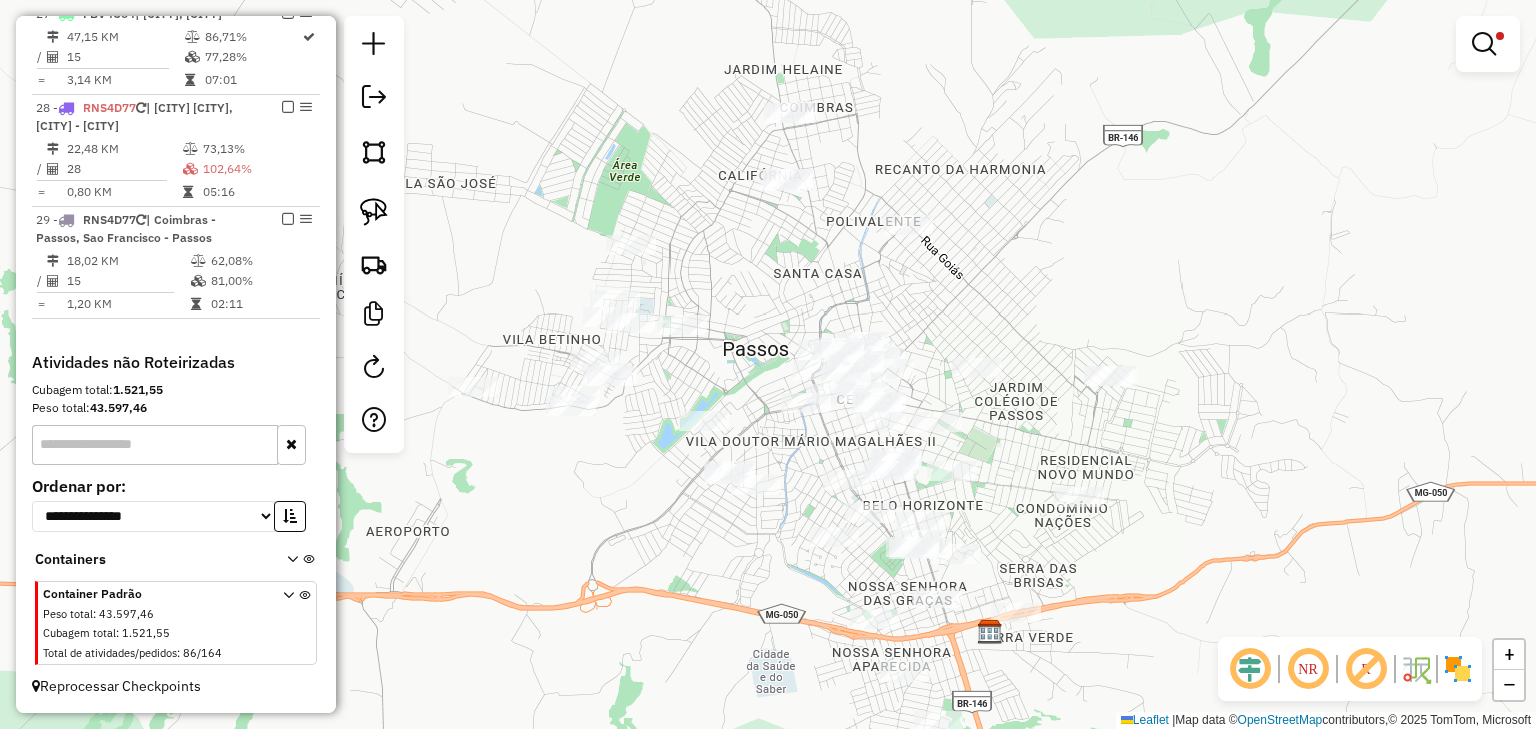 drag, startPoint x: 891, startPoint y: 458, endPoint x: 788, endPoint y: 448, distance: 103.4843 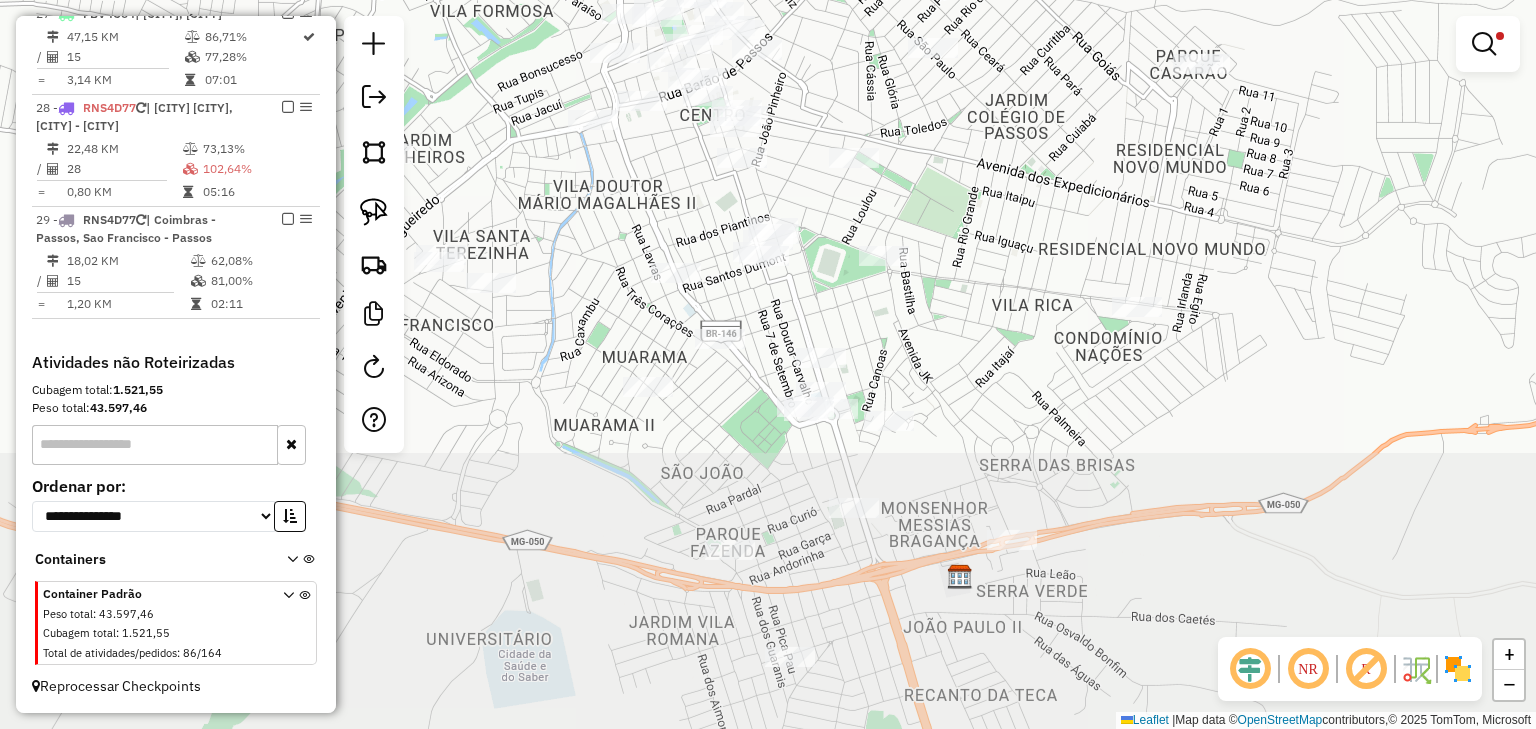 drag, startPoint x: 917, startPoint y: 390, endPoint x: 829, endPoint y: 228, distance: 184.35835 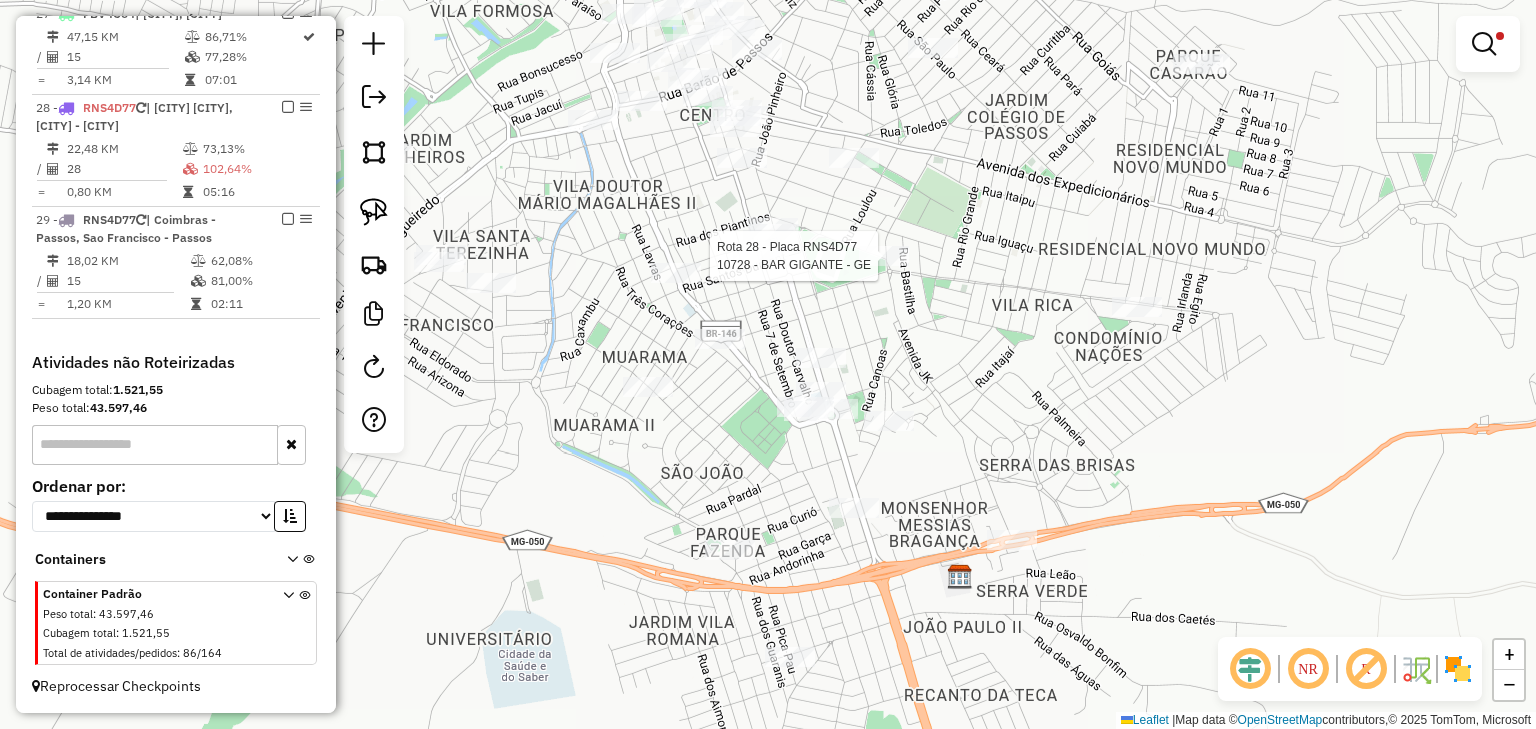 click 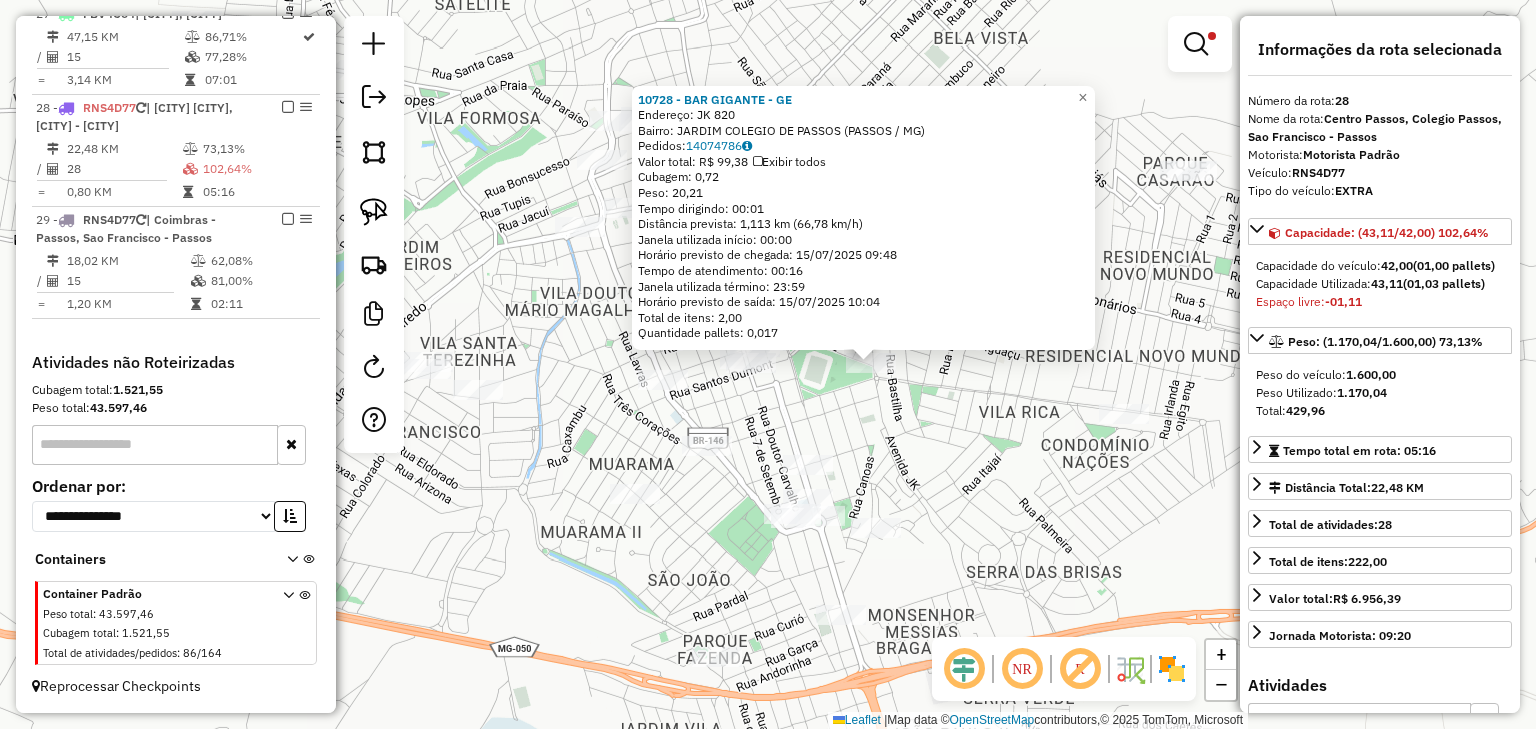 drag, startPoint x: 838, startPoint y: 394, endPoint x: 932, endPoint y: 392, distance: 94.02127 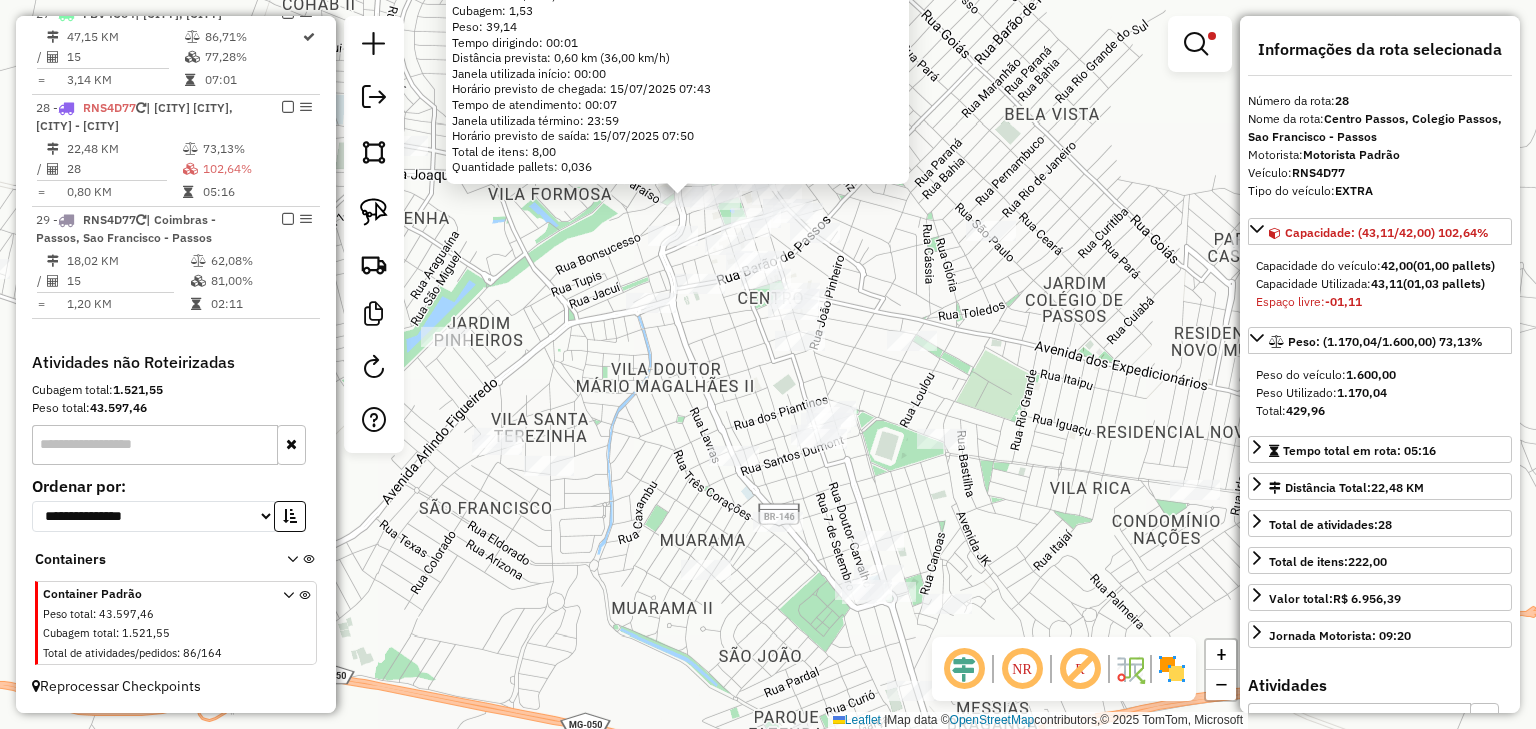 drag, startPoint x: 912, startPoint y: 356, endPoint x: 832, endPoint y: 192, distance: 182.47191 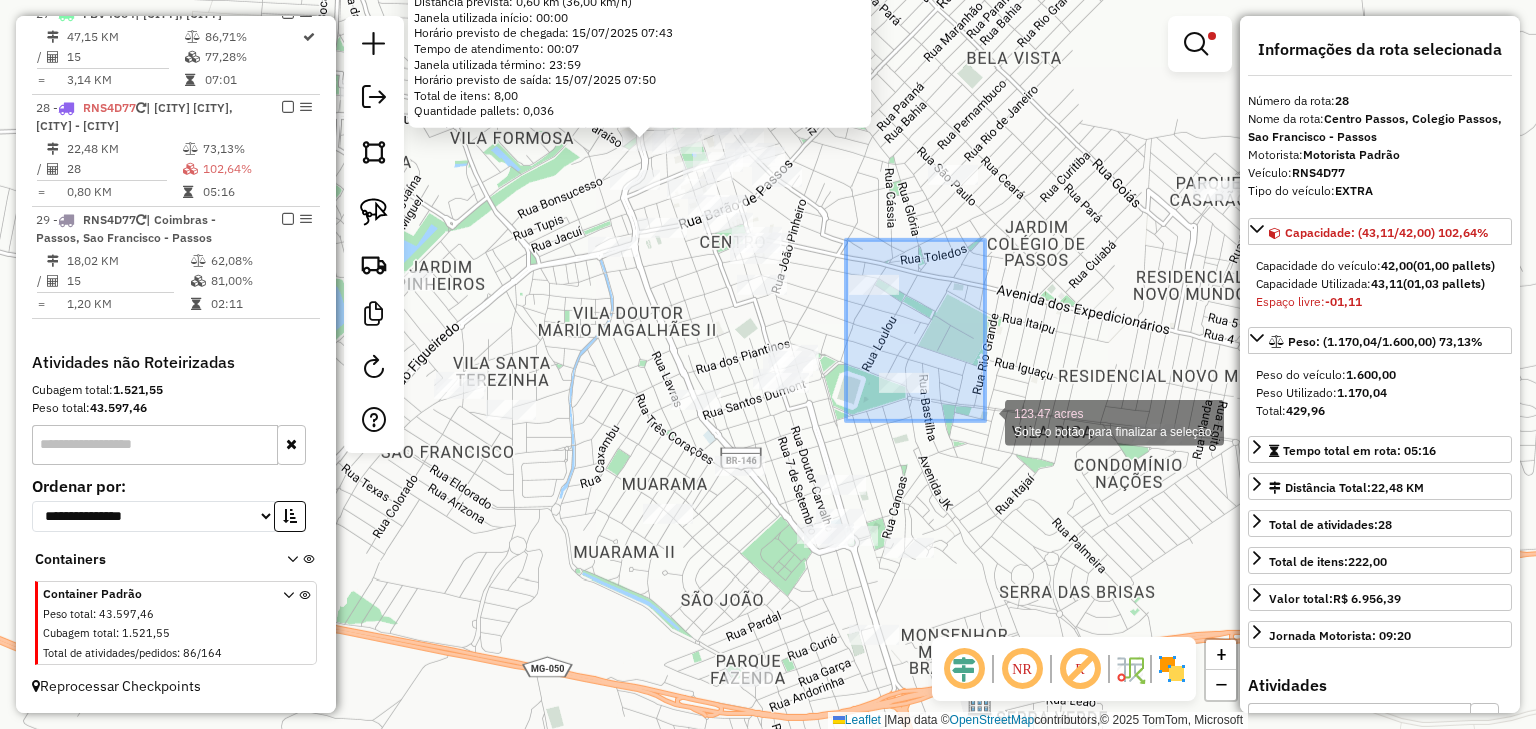drag, startPoint x: 846, startPoint y: 240, endPoint x: 985, endPoint y: 421, distance: 228.21481 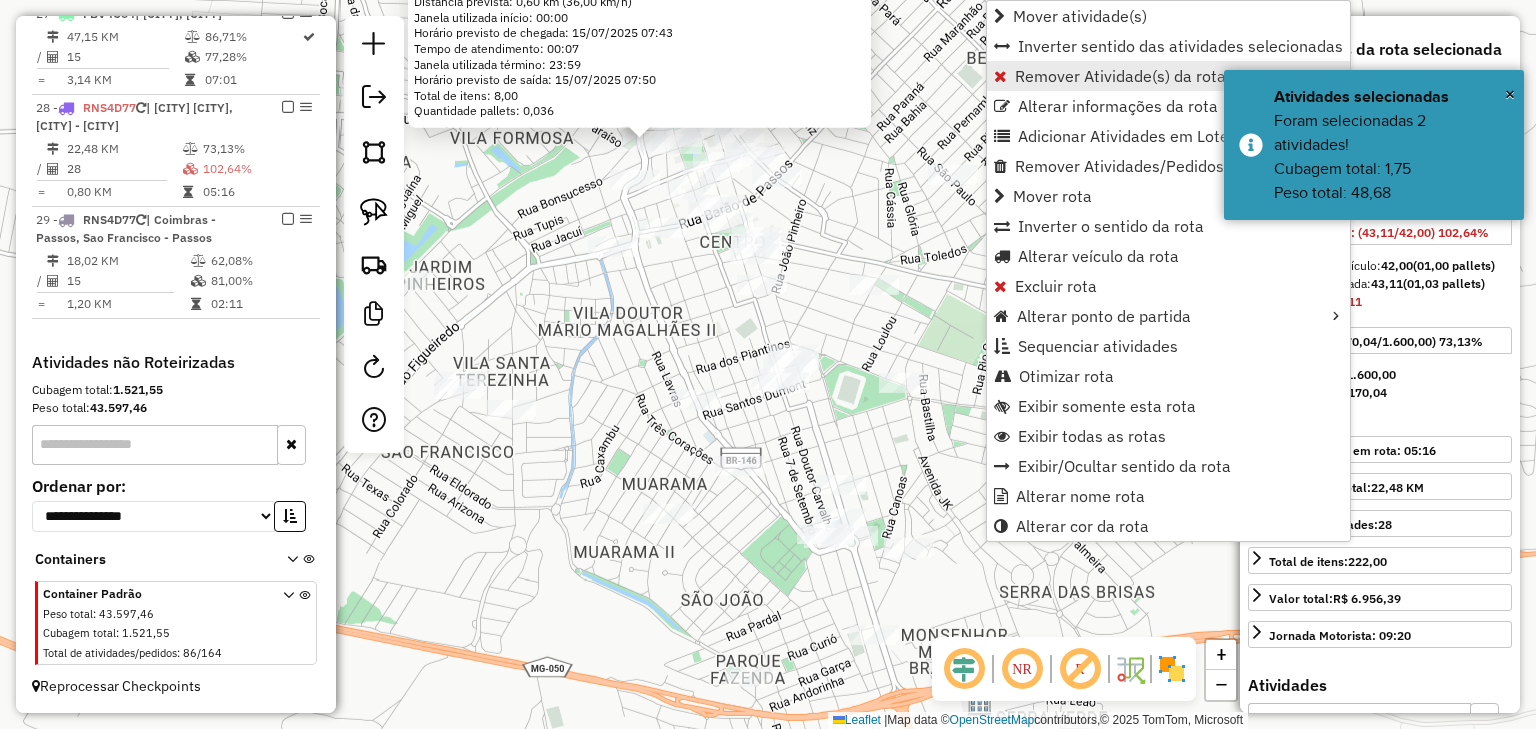 click on "Remover Atividade(s) da rota" at bounding box center (1120, 76) 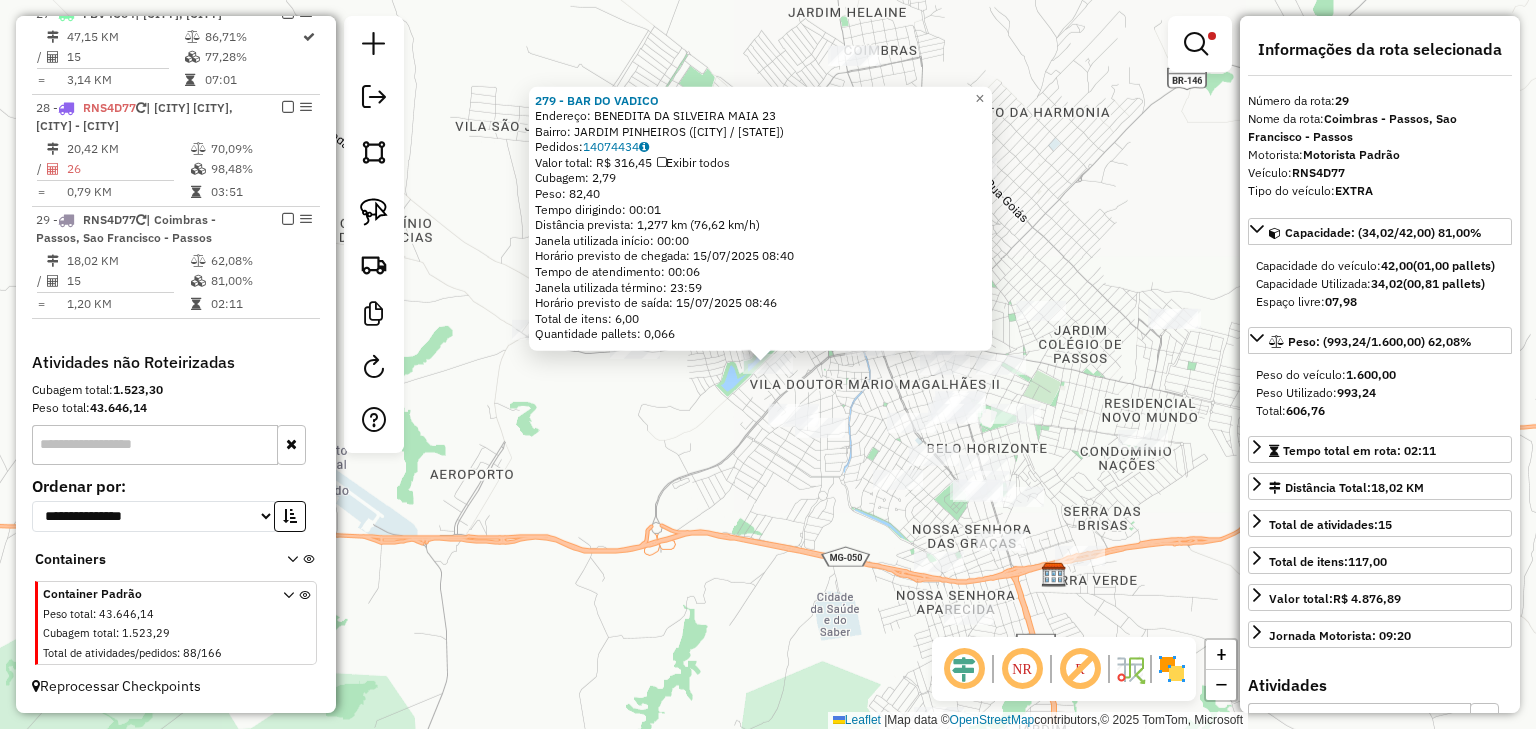 click on "279 - BAR DO VADICO  Endereço:  BENEDITA DA SILVEIRA MAIA [NUMBER]   Bairro: JARDIM PINHEIROS (PASSOS / [STATE])   Pedidos:  14074434   Valor total: R$ 316,45   Exibir todos   Cubagem: 2,79  Peso: 82,40  Tempo dirigindo: 00:01   Distância prevista: 1,277 km (76,62 km/h)   Janela utilizada início: 00:00   Horário previsto de chegada: 15/07/2025 08:40   Tempo de atendimento: 00:06   Janela utilizada término: 23:59   Horário previsto de saída: 15/07/2025 08:46   Total de itens: 6,00   Quantidade pallets: 0,066  × Limpar filtros Janela de atendimento Grade de atendimento Capacidade Transportadoras Veículos Cliente Pedidos  Rotas Selecione os dias de semana para filtrar as janelas de atendimento  Seg   Ter   Qua   Qui   Sex   Sáb   Dom  Informe o período da janela de atendimento: De: Até:  Filtrar exatamente a janela do cliente  Considerar janela de atendimento padrão  Selecione os dias de semana para filtrar as grades de atendimento  Seg   Ter   Qua   Qui   Sex   Sáb   Dom   Peso mínimo:   Peso máximo:  ****" 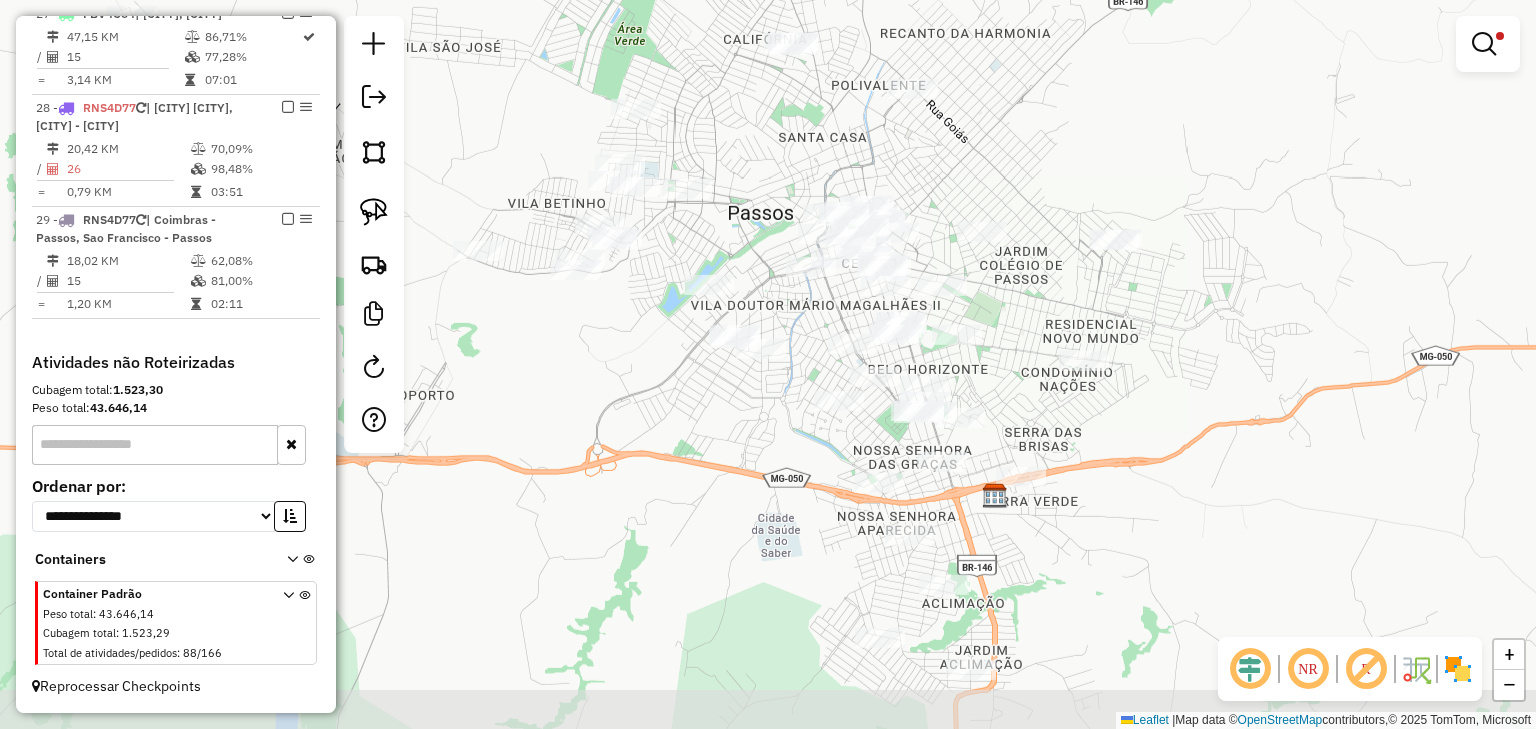 drag, startPoint x: 1117, startPoint y: 401, endPoint x: 1124, endPoint y: 258, distance: 143.17122 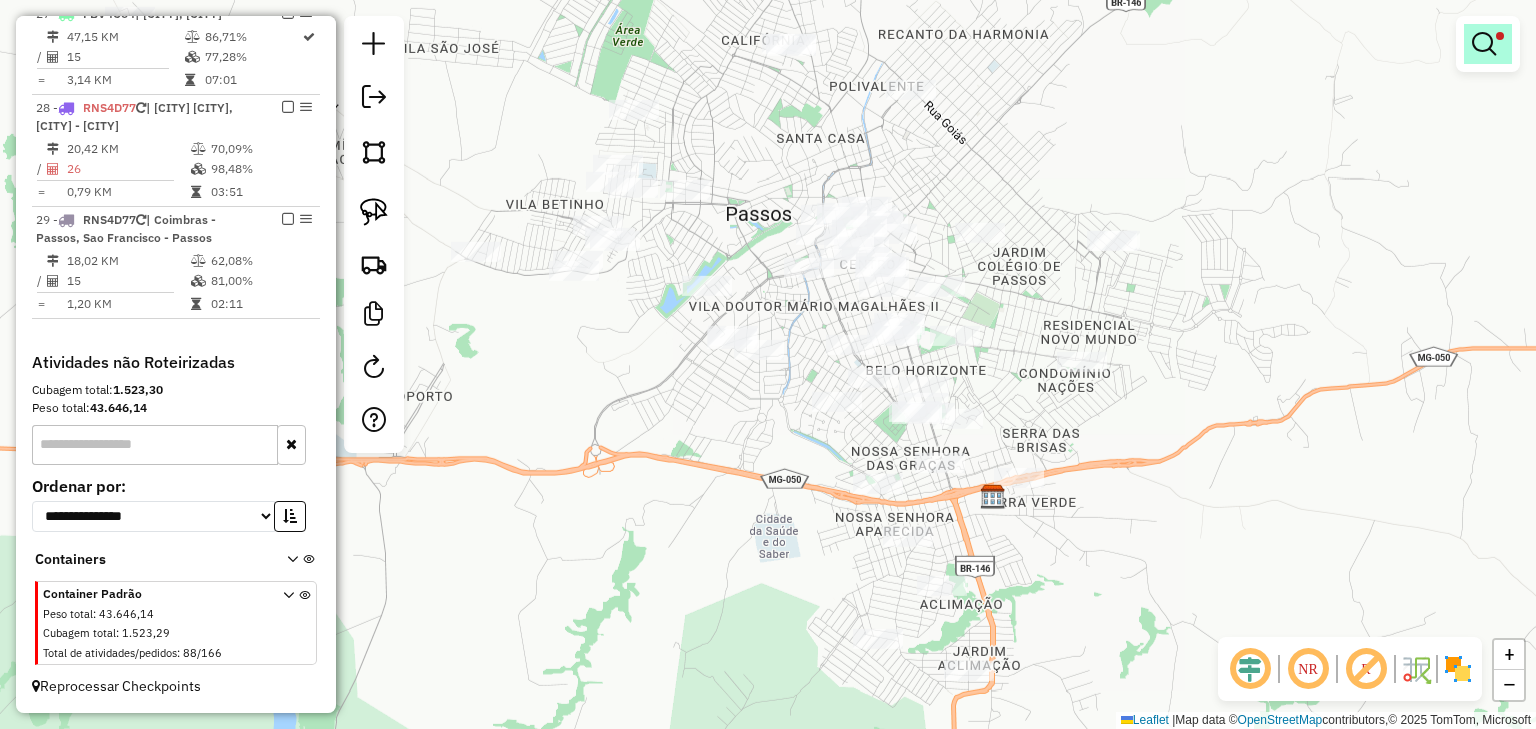 click at bounding box center (1484, 44) 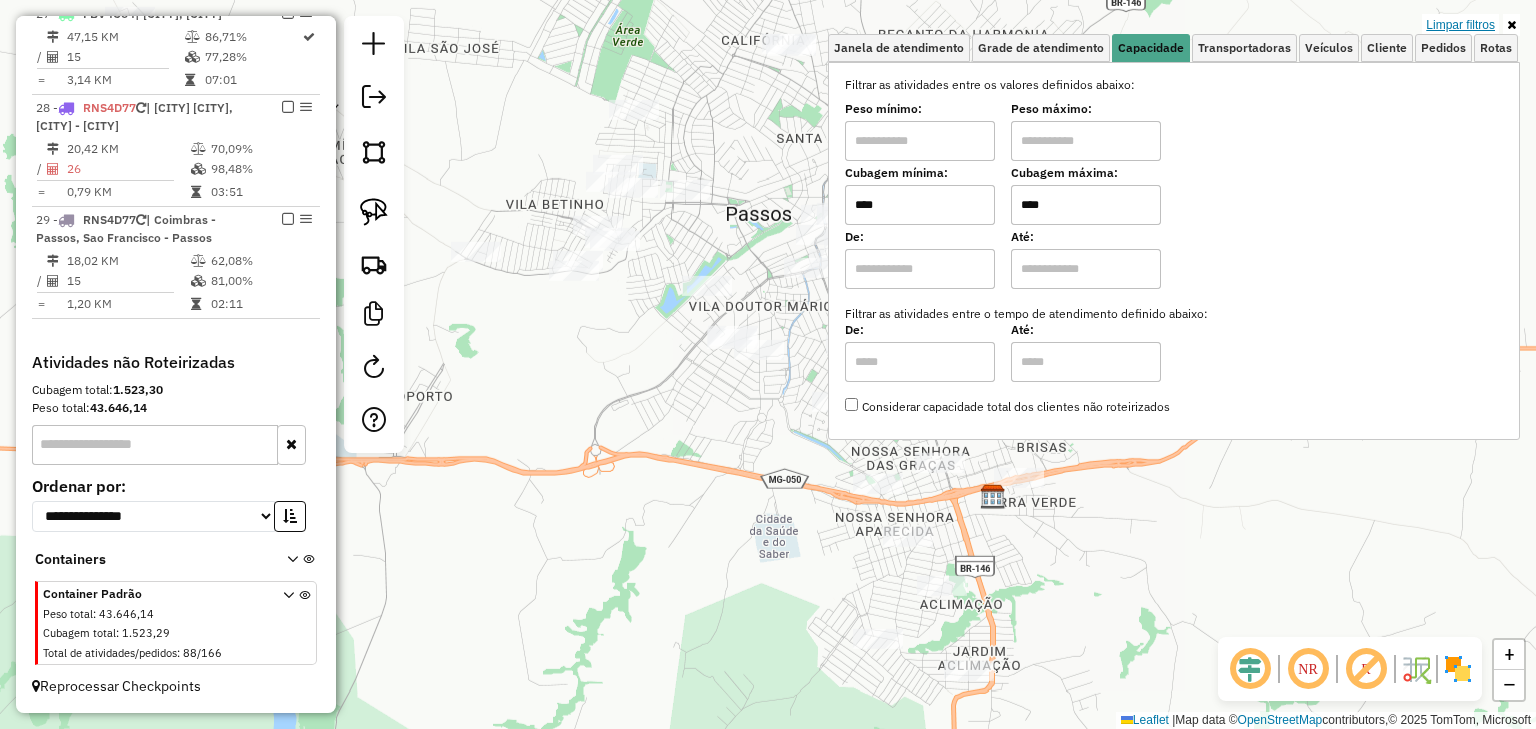 click on "Limpar filtros" at bounding box center [1460, 25] 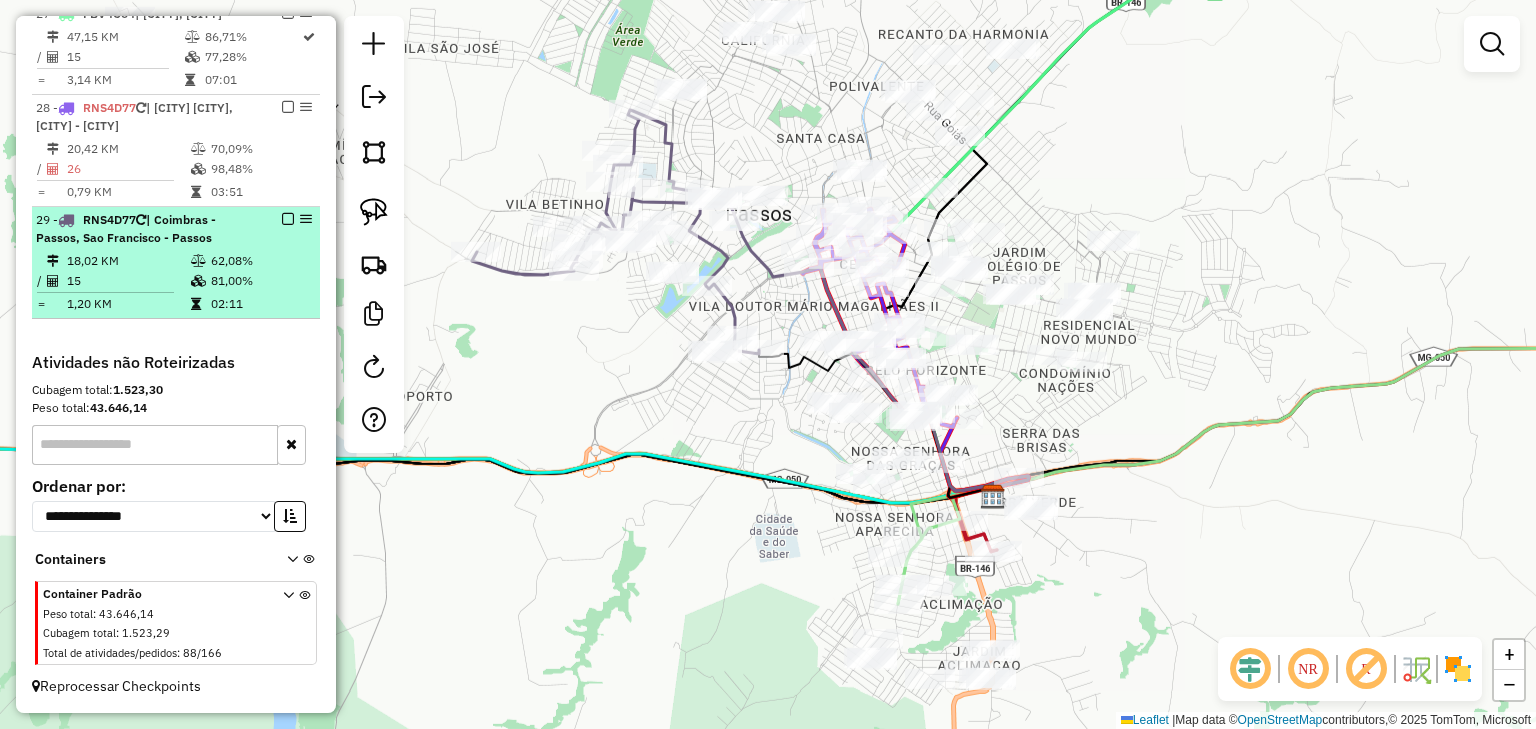 scroll, scrollTop: 2249, scrollLeft: 0, axis: vertical 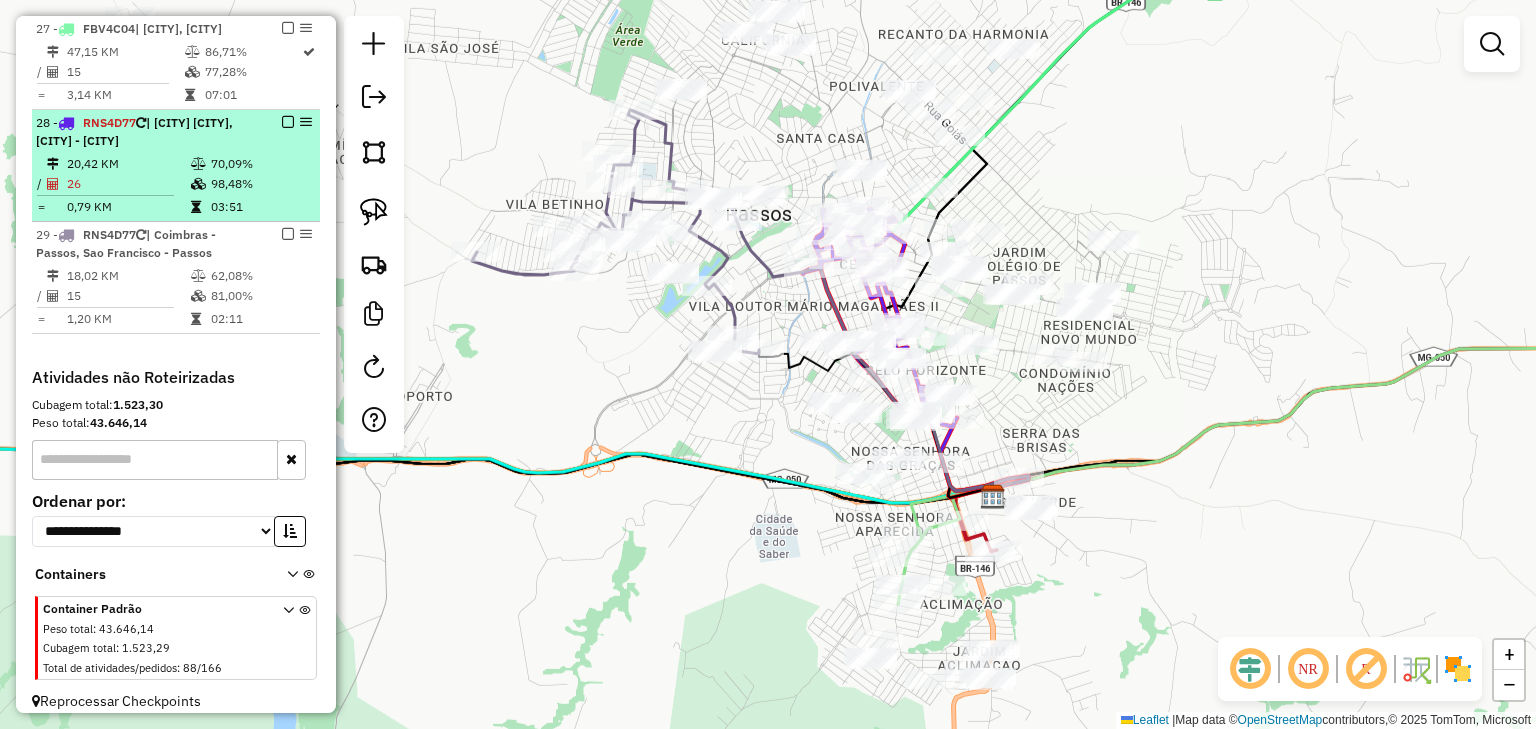 click at bounding box center (288, 122) 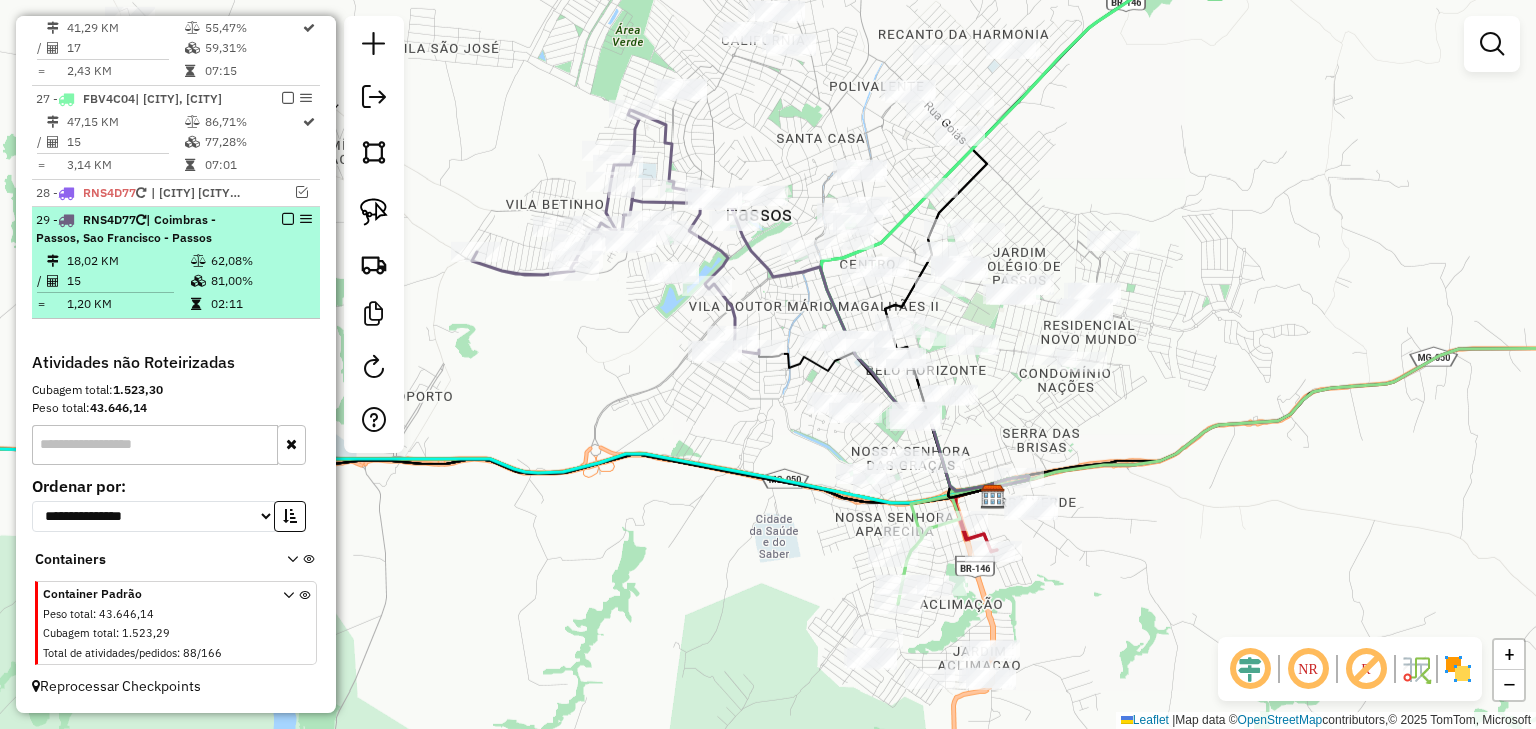 click at bounding box center (288, 219) 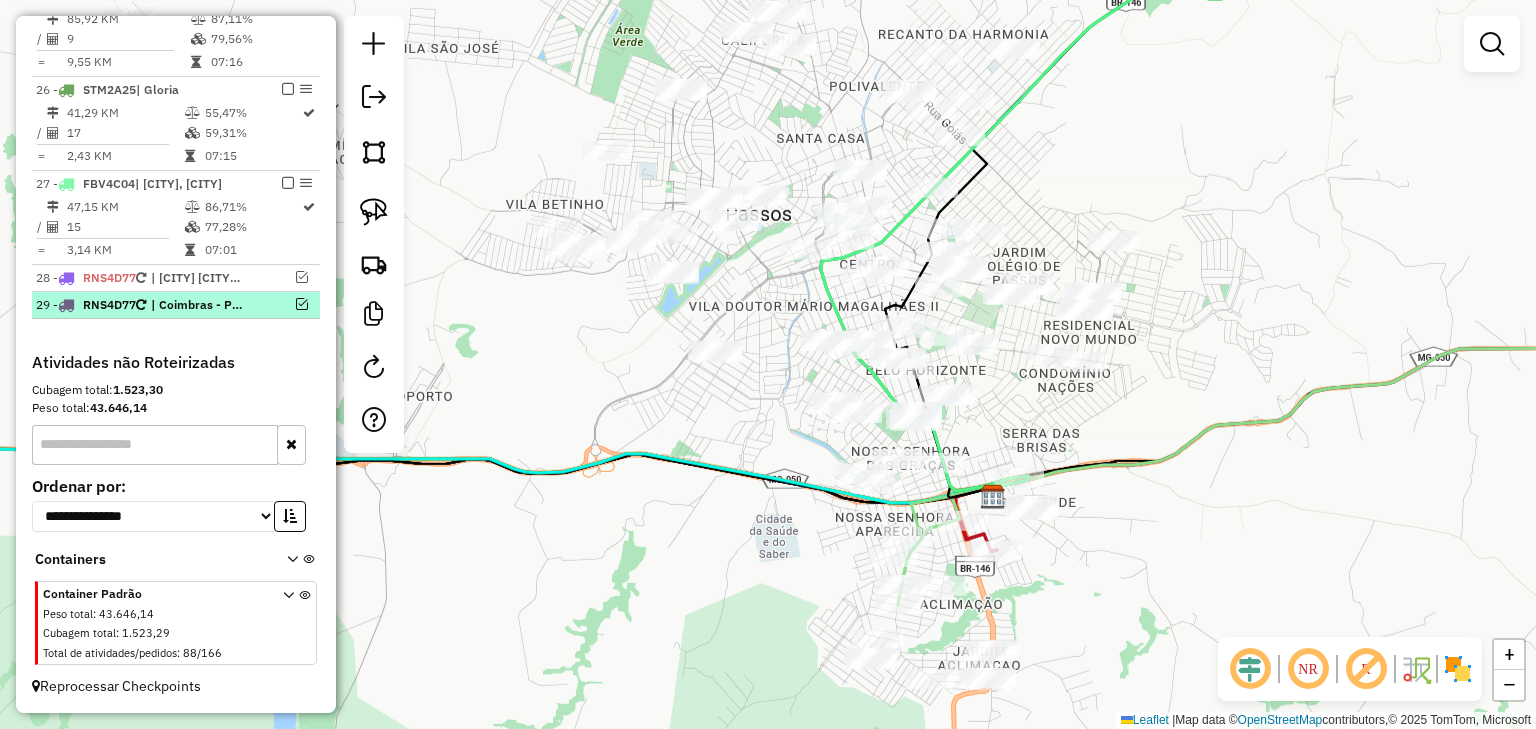 scroll, scrollTop: 2141, scrollLeft: 0, axis: vertical 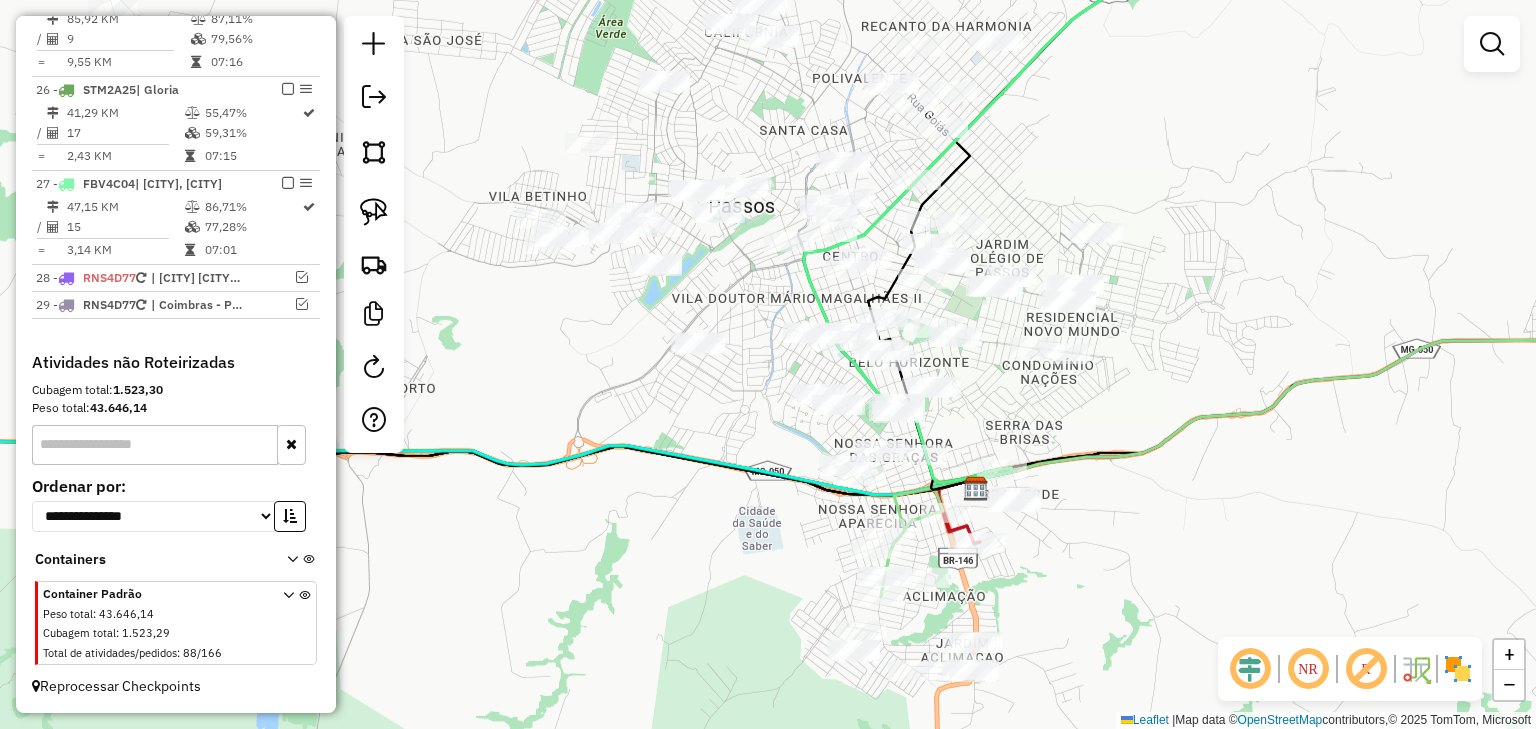 drag, startPoint x: 756, startPoint y: 421, endPoint x: 716, endPoint y: 355, distance: 77.175125 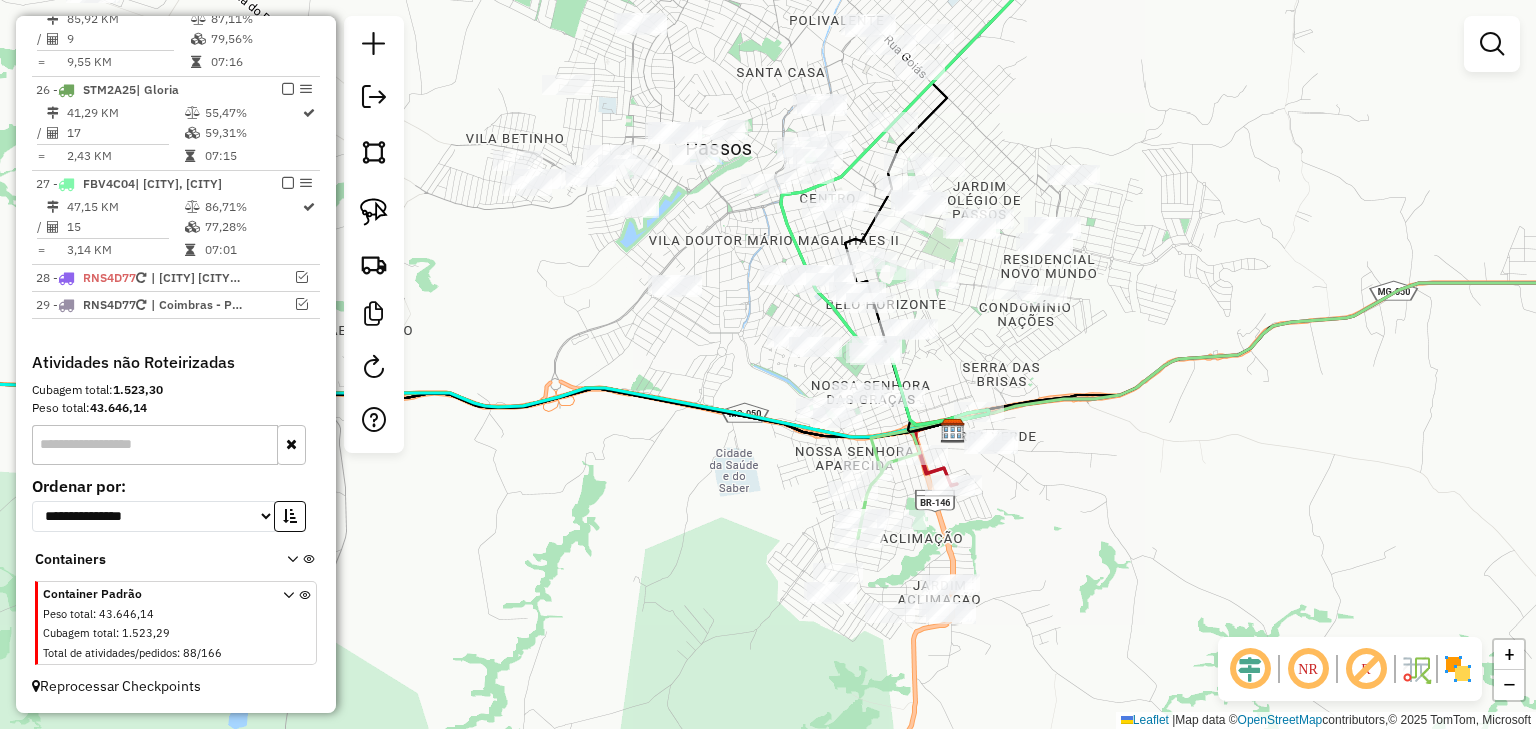 drag, startPoint x: 718, startPoint y: 344, endPoint x: 669, endPoint y: 392, distance: 68.593 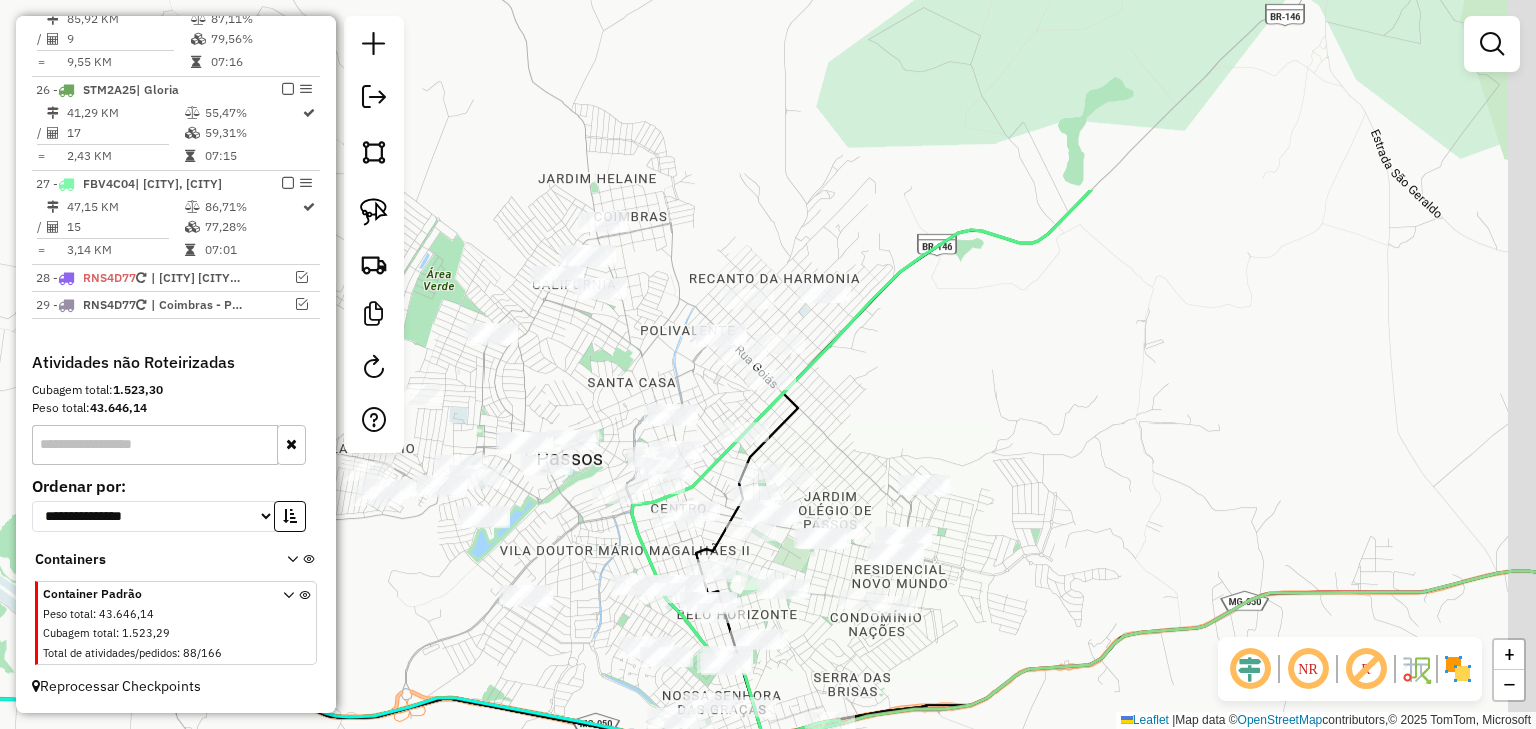 drag, startPoint x: 935, startPoint y: 296, endPoint x: 908, endPoint y: 412, distance: 119.1008 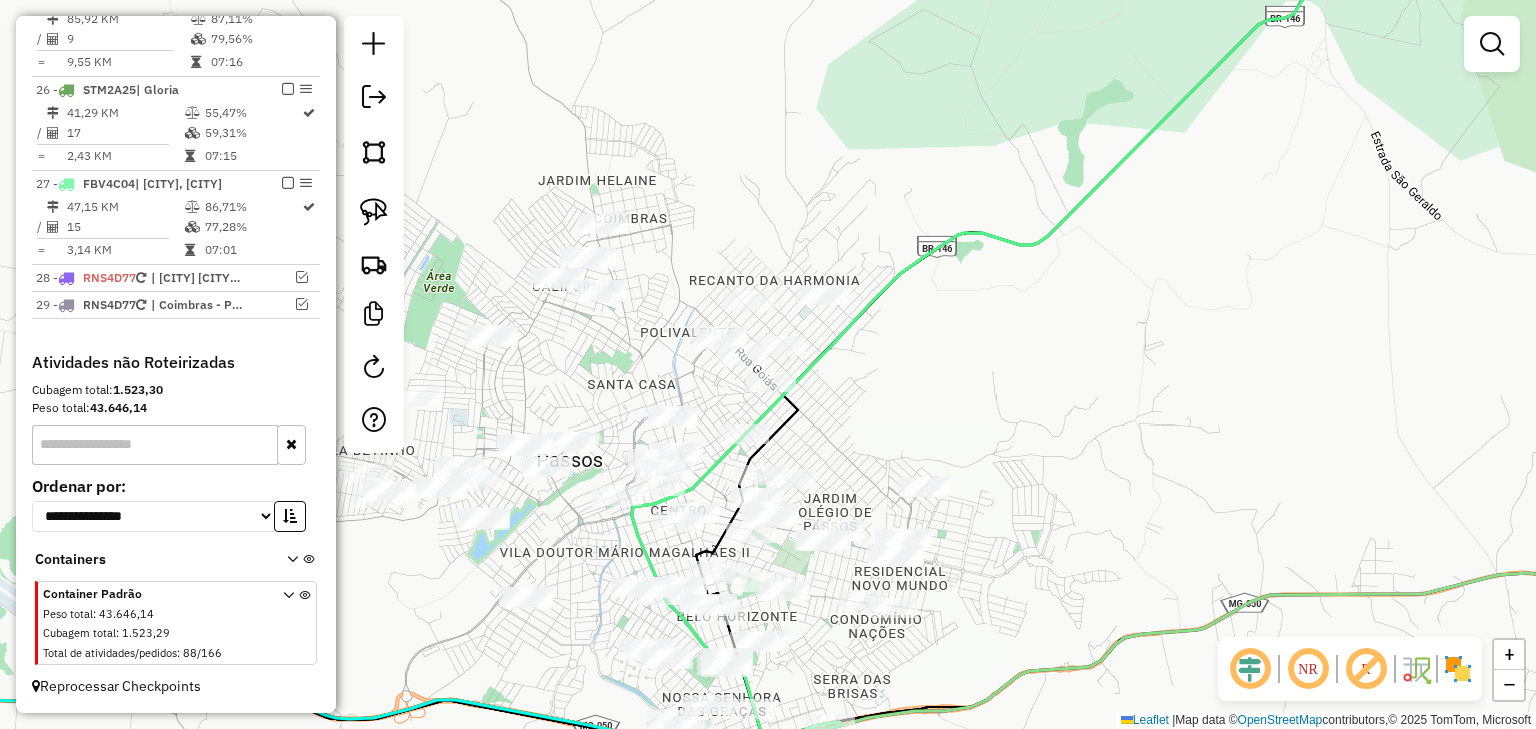 click 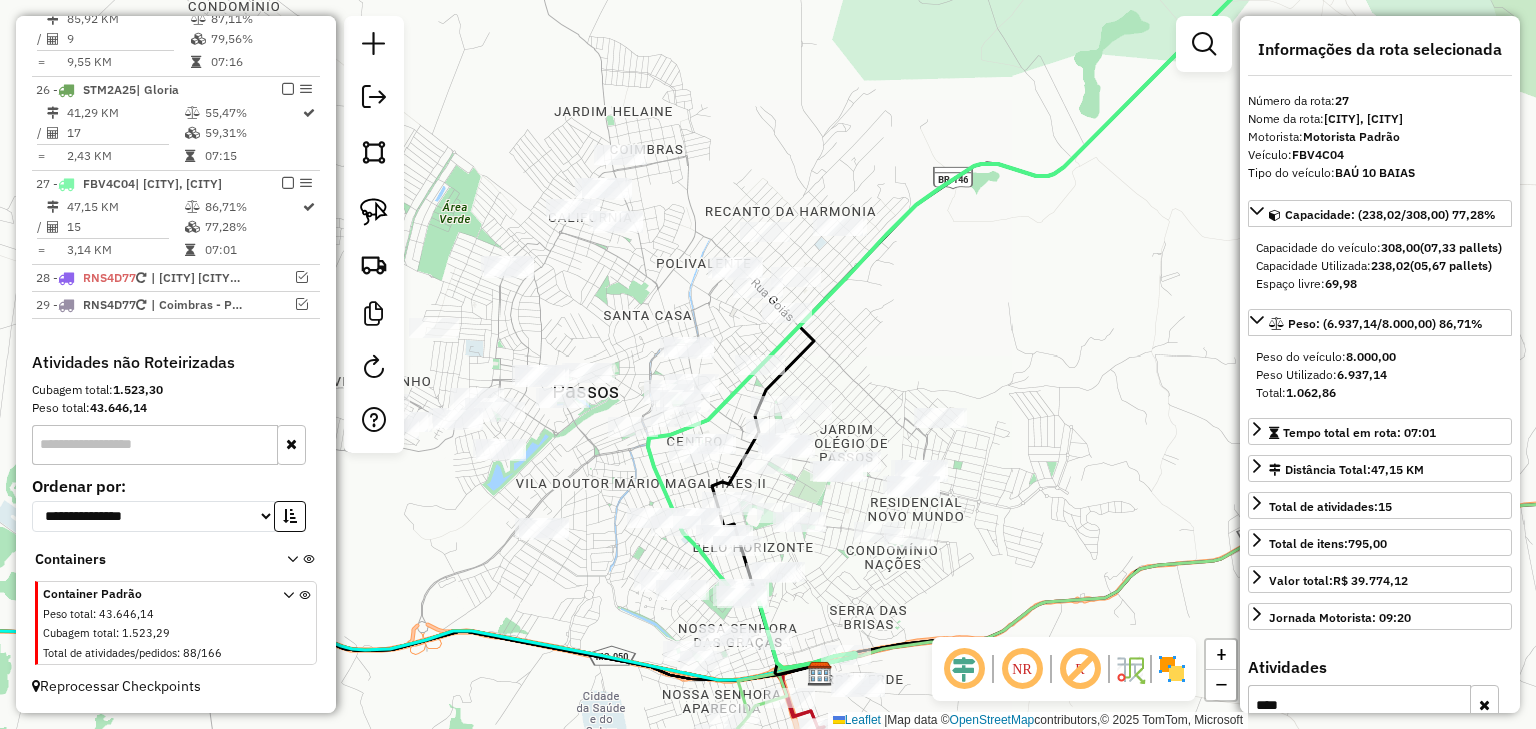 drag, startPoint x: 906, startPoint y: 365, endPoint x: 929, endPoint y: 272, distance: 95.80188 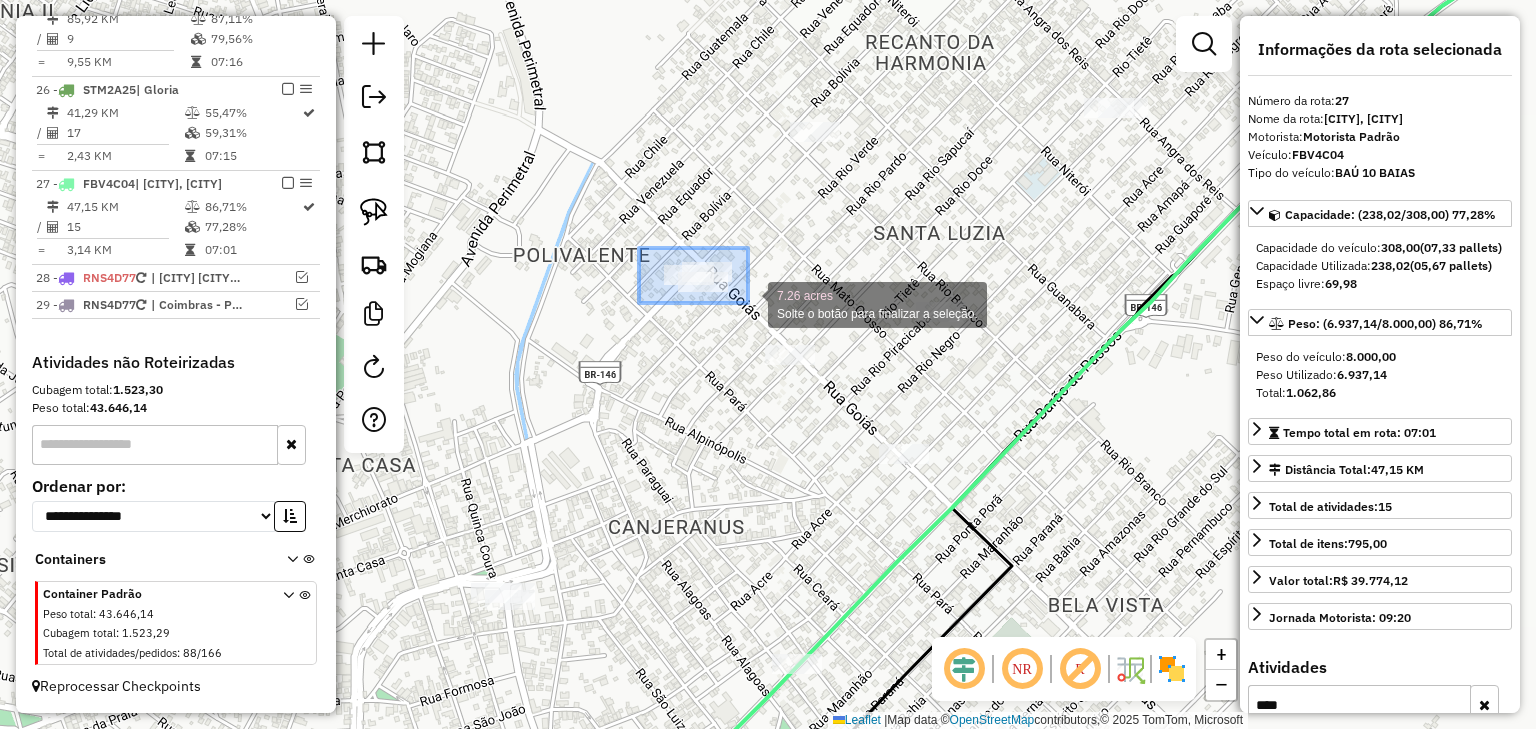 drag, startPoint x: 671, startPoint y: 257, endPoint x: 748, endPoint y: 303, distance: 89.693924 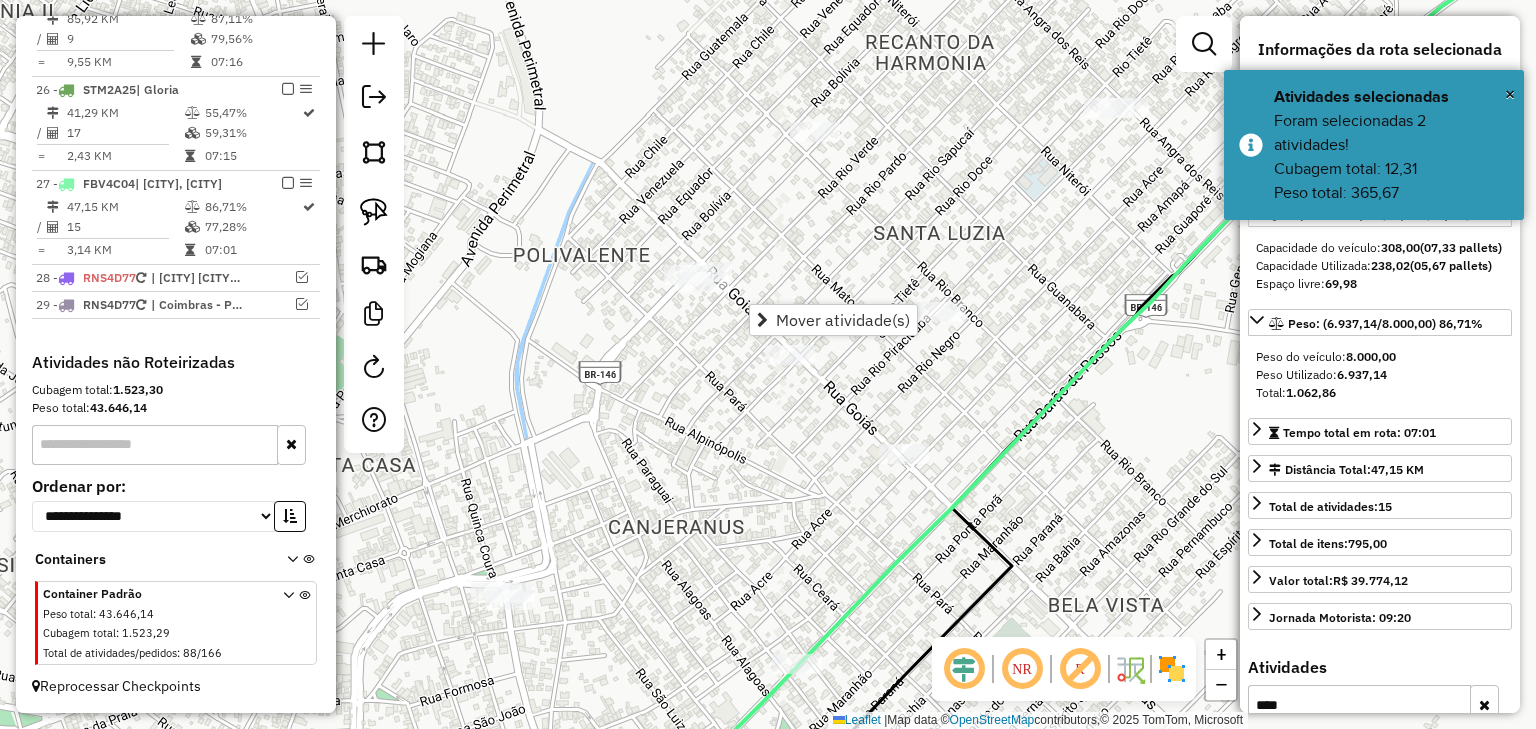 drag, startPoint x: 703, startPoint y: 389, endPoint x: 680, endPoint y: 292, distance: 99.68952 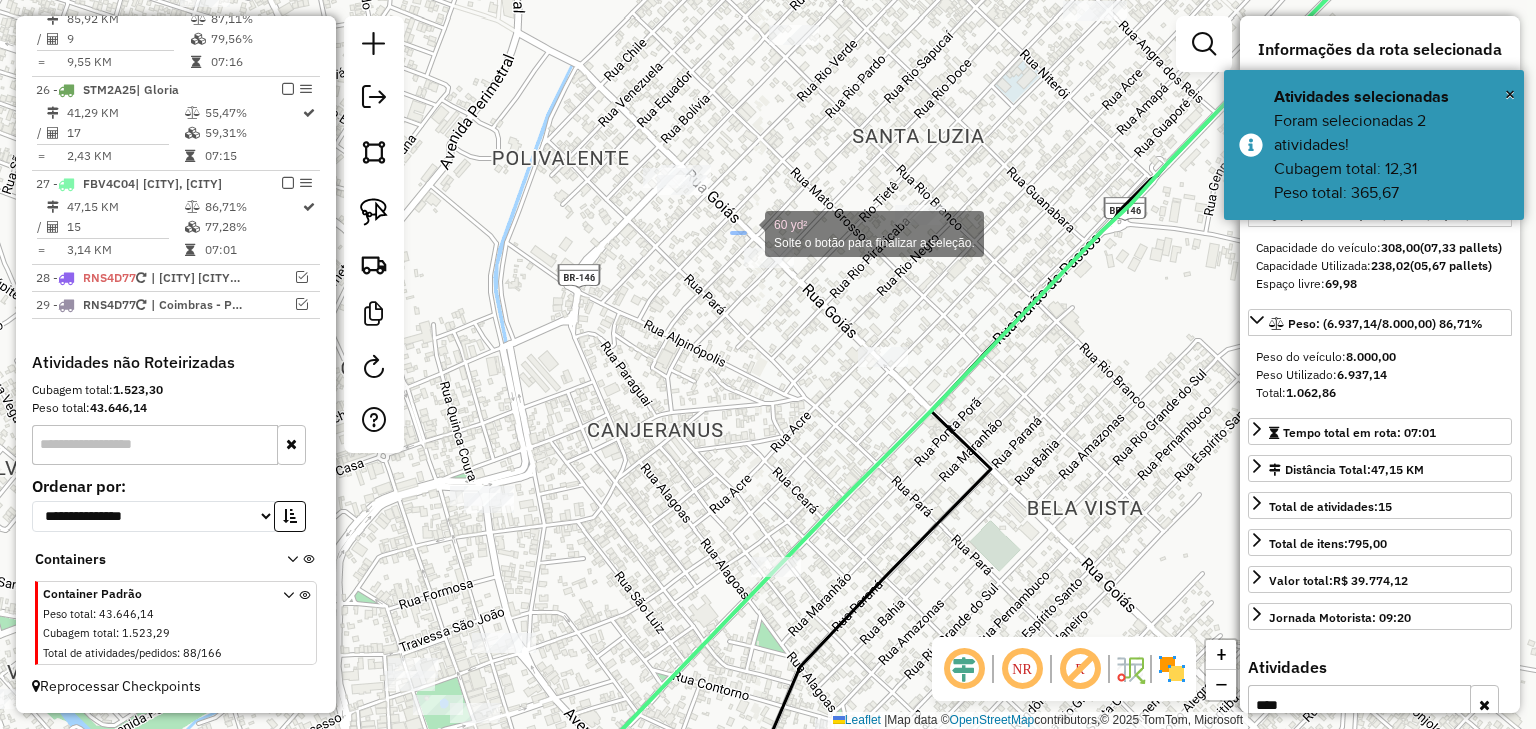 drag, startPoint x: 745, startPoint y: 232, endPoint x: 808, endPoint y: 281, distance: 79.81228 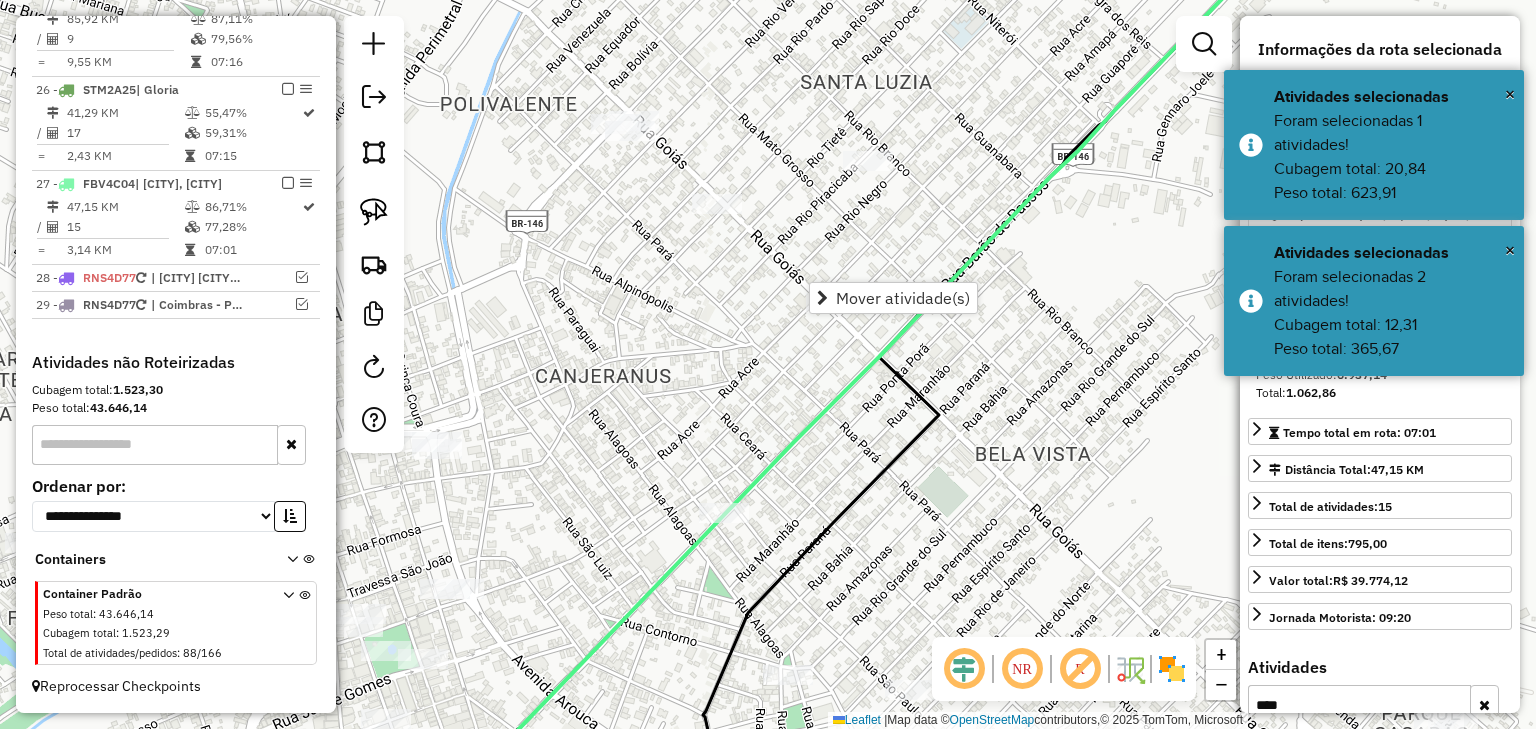 drag, startPoint x: 770, startPoint y: 344, endPoint x: 737, endPoint y: 312, distance: 45.96738 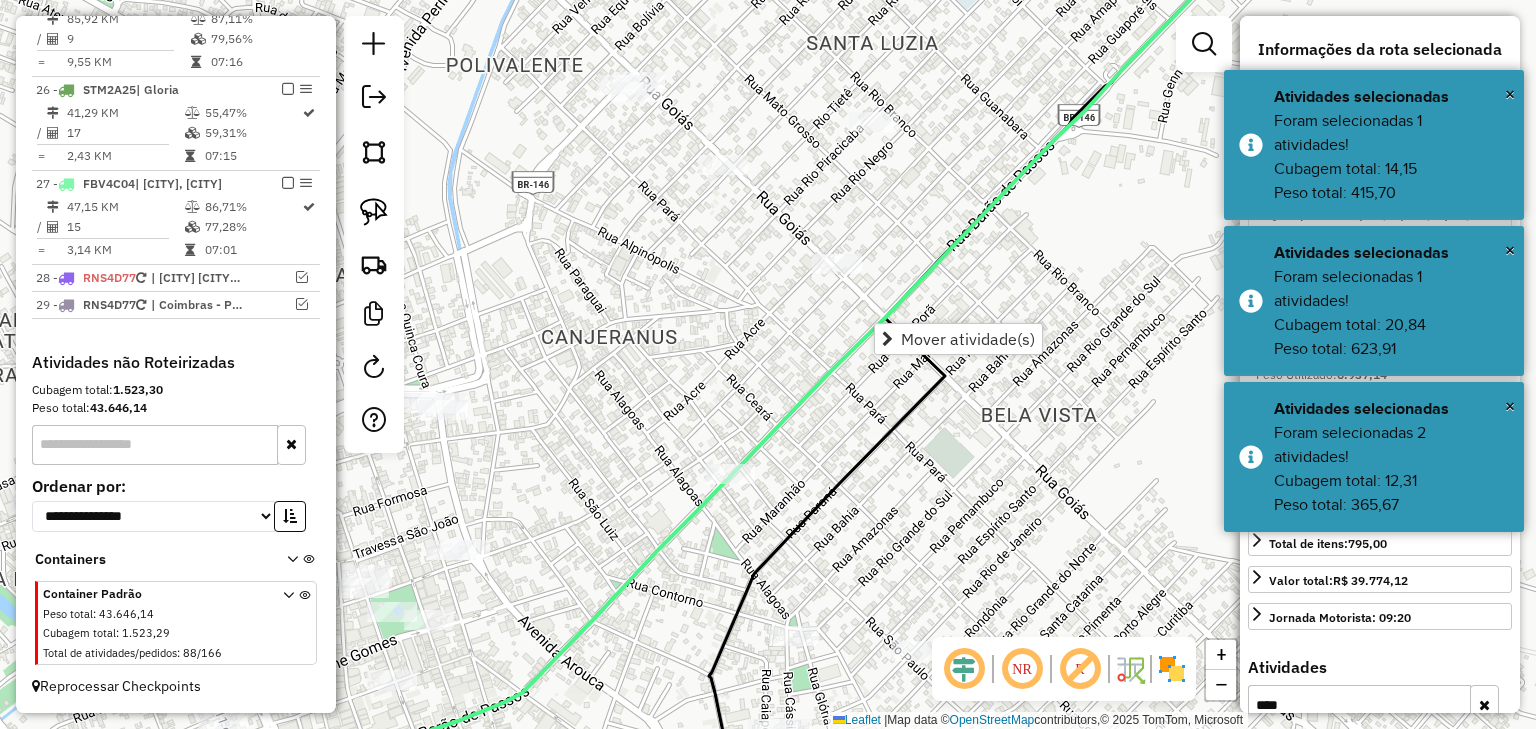 drag, startPoint x: 777, startPoint y: 372, endPoint x: 822, endPoint y: 265, distance: 116.07756 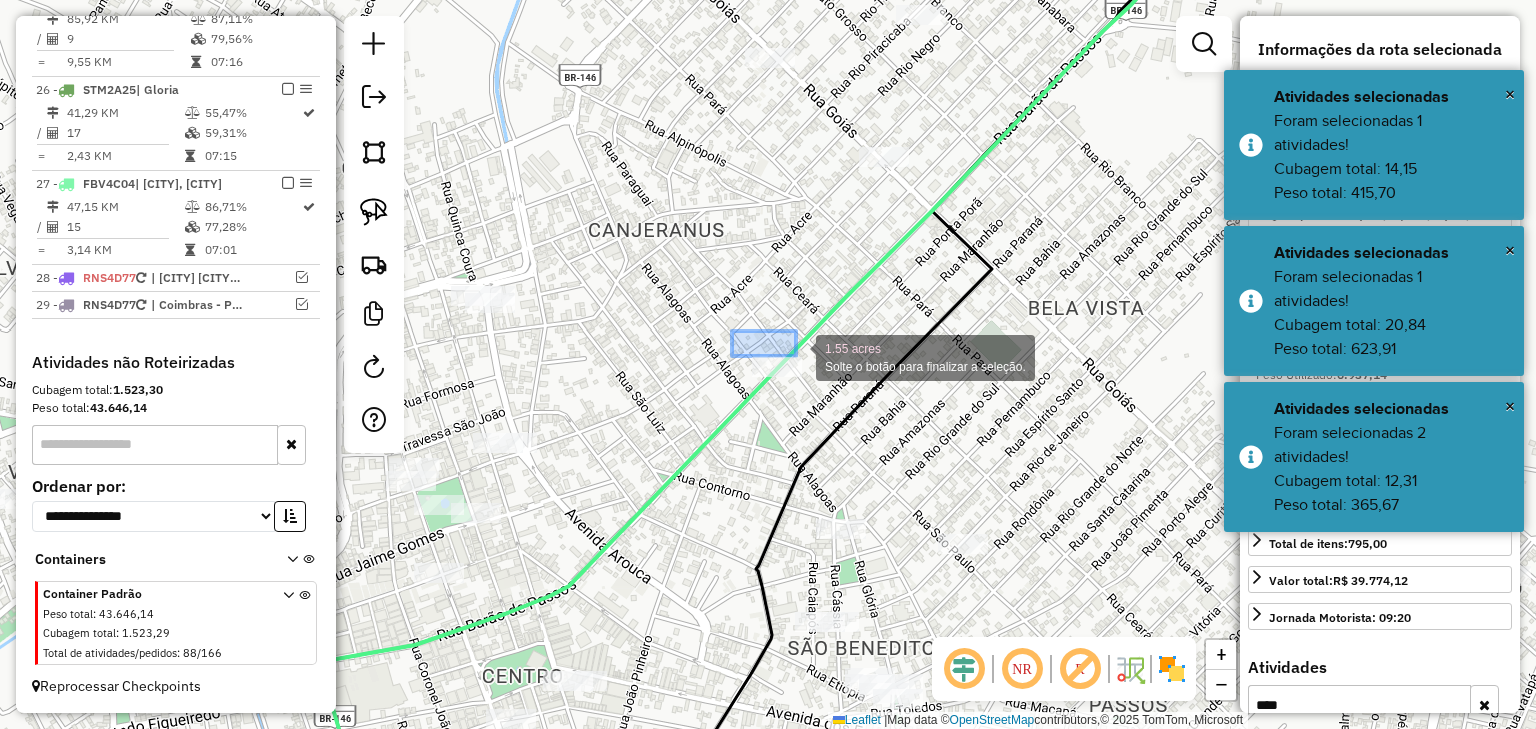 drag, startPoint x: 776, startPoint y: 348, endPoint x: 836, endPoint y: 377, distance: 66.64083 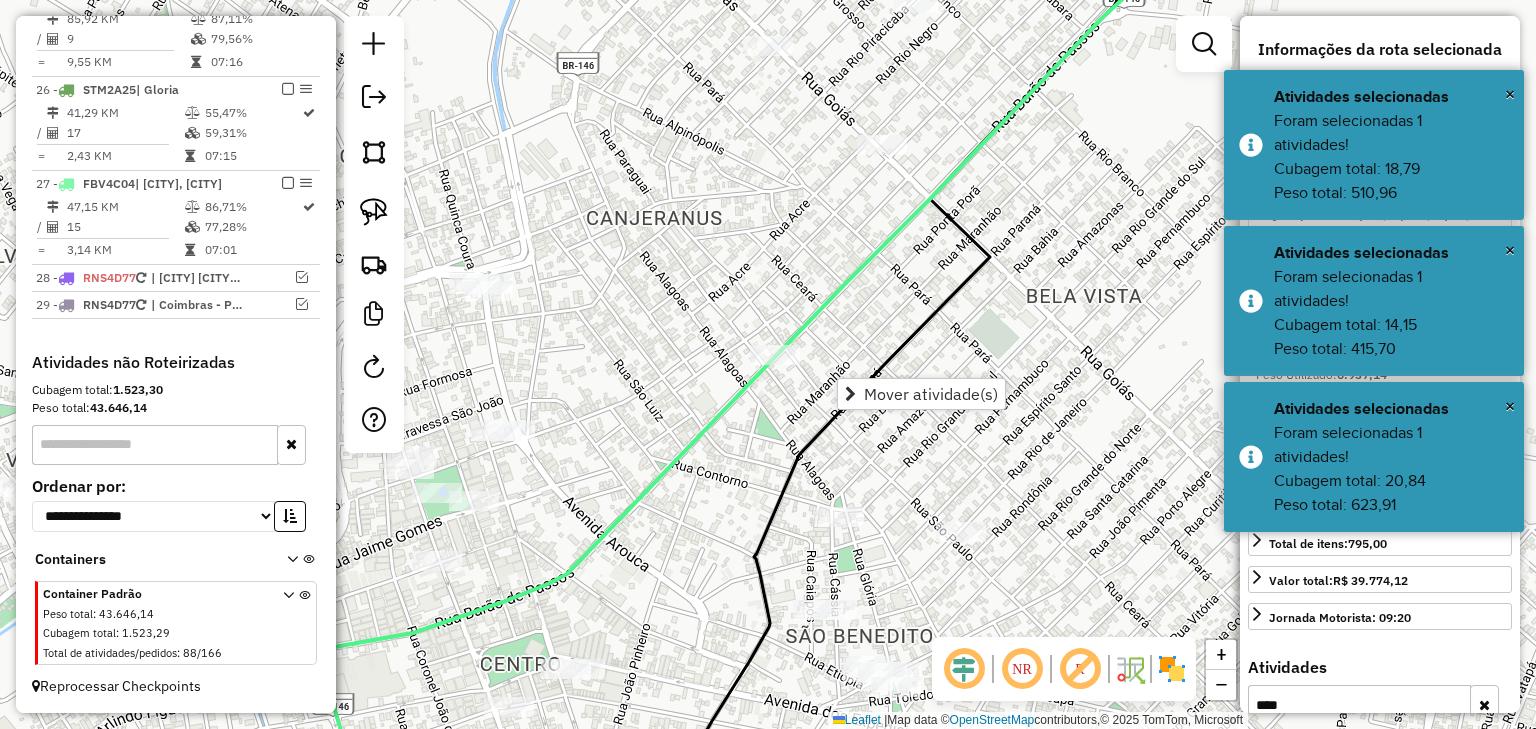 drag, startPoint x: 832, startPoint y: 338, endPoint x: 802, endPoint y: 228, distance: 114.01754 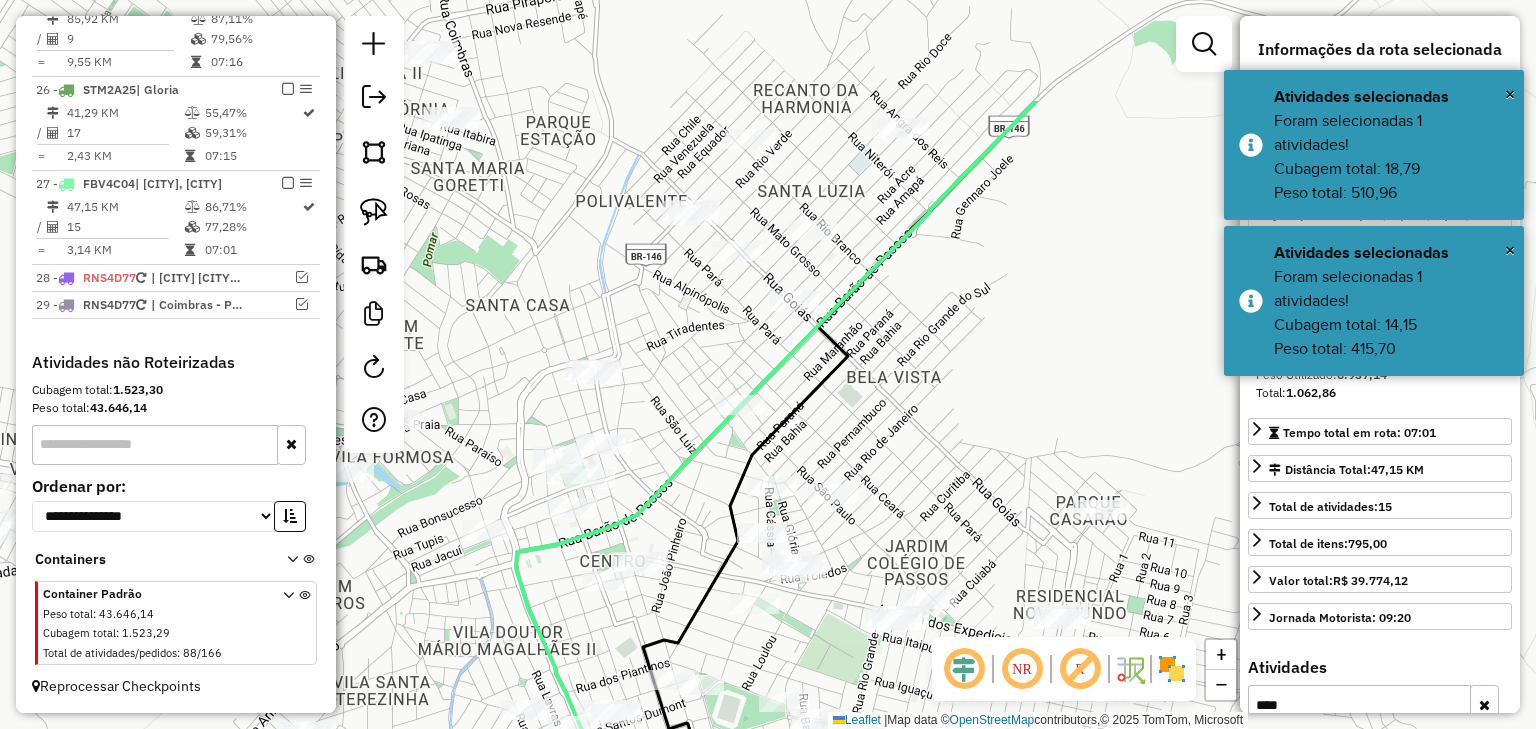 drag, startPoint x: 841, startPoint y: 342, endPoint x: 810, endPoint y: 400, distance: 65.76473 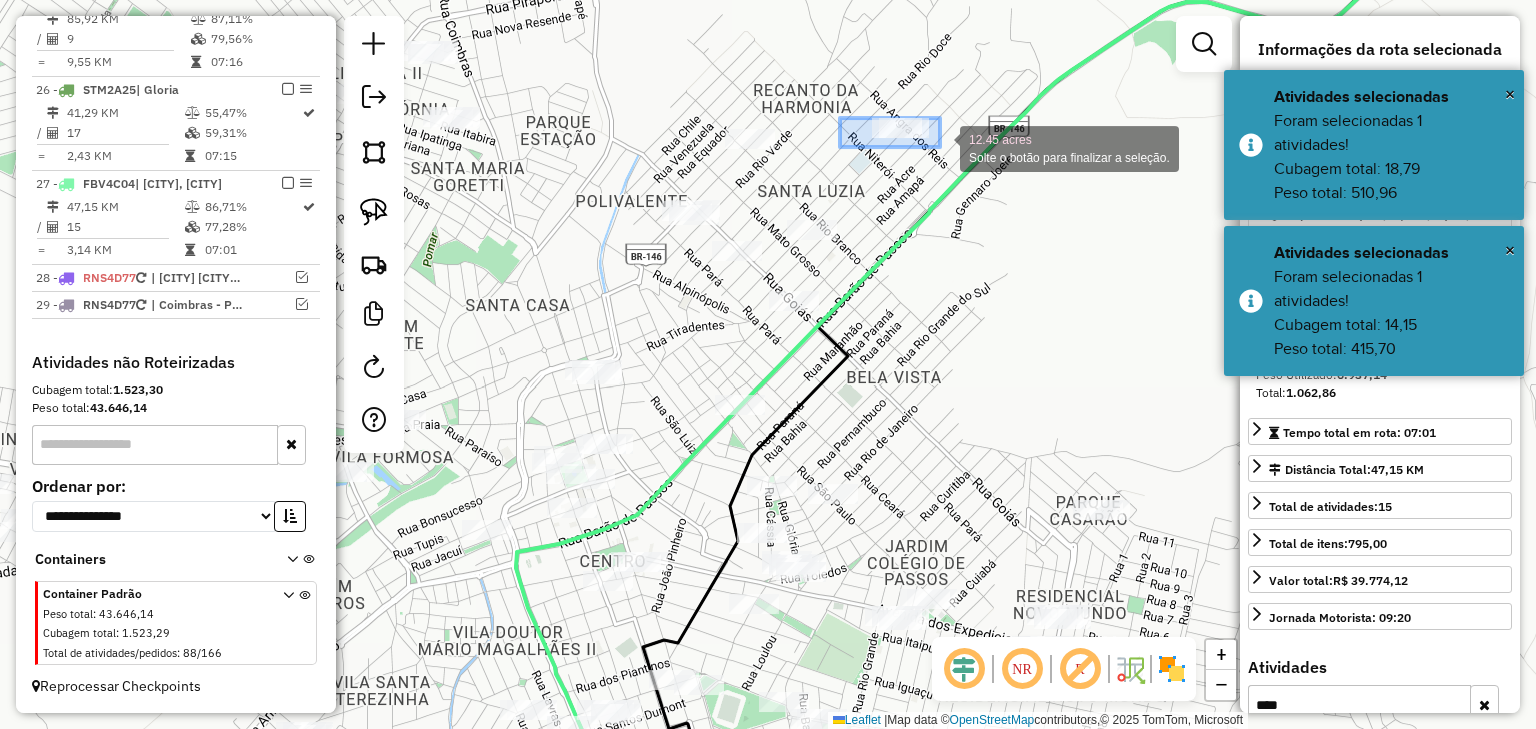 drag, startPoint x: 870, startPoint y: 122, endPoint x: 944, endPoint y: 149, distance: 78.77182 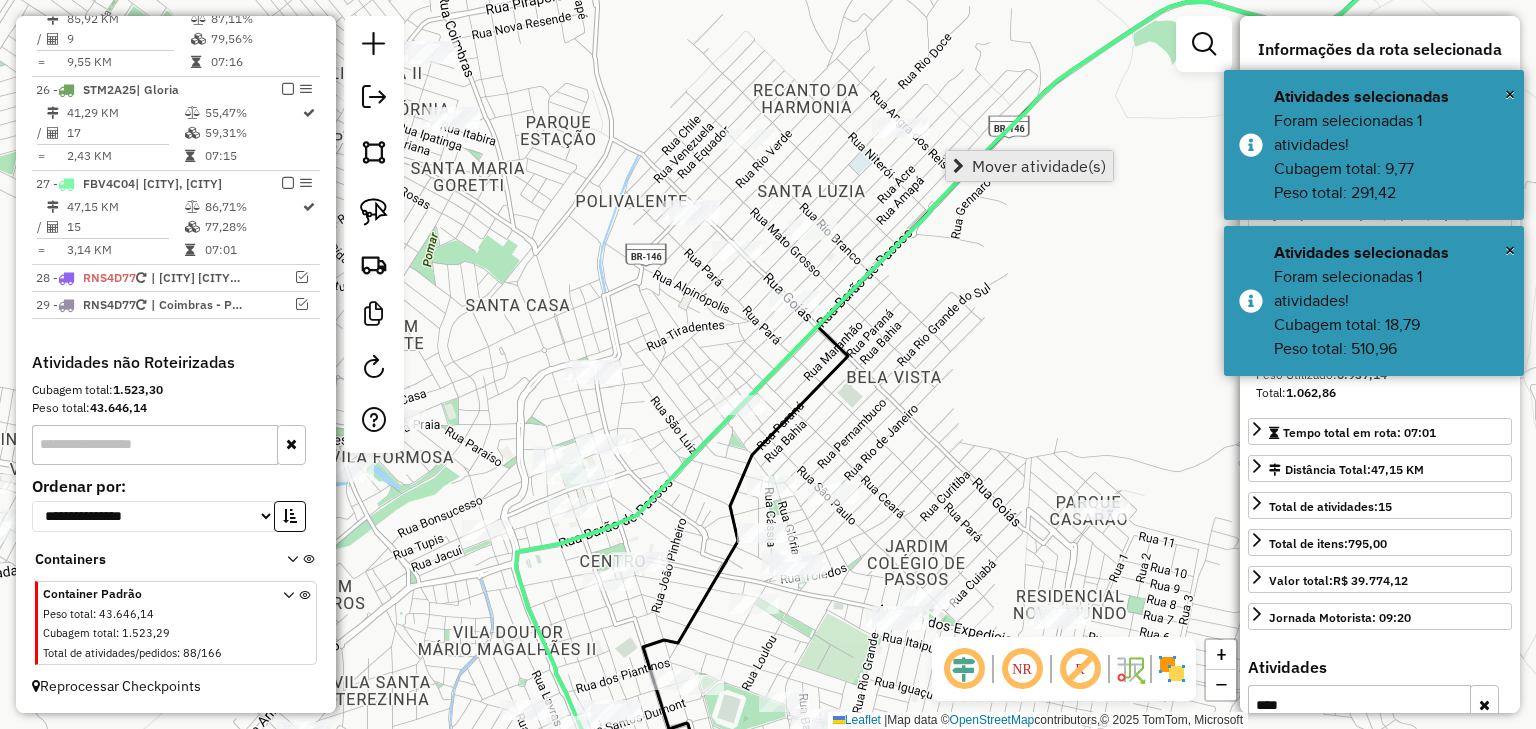 drag, startPoint x: 881, startPoint y: 378, endPoint x: 1021, endPoint y: 150, distance: 267.55185 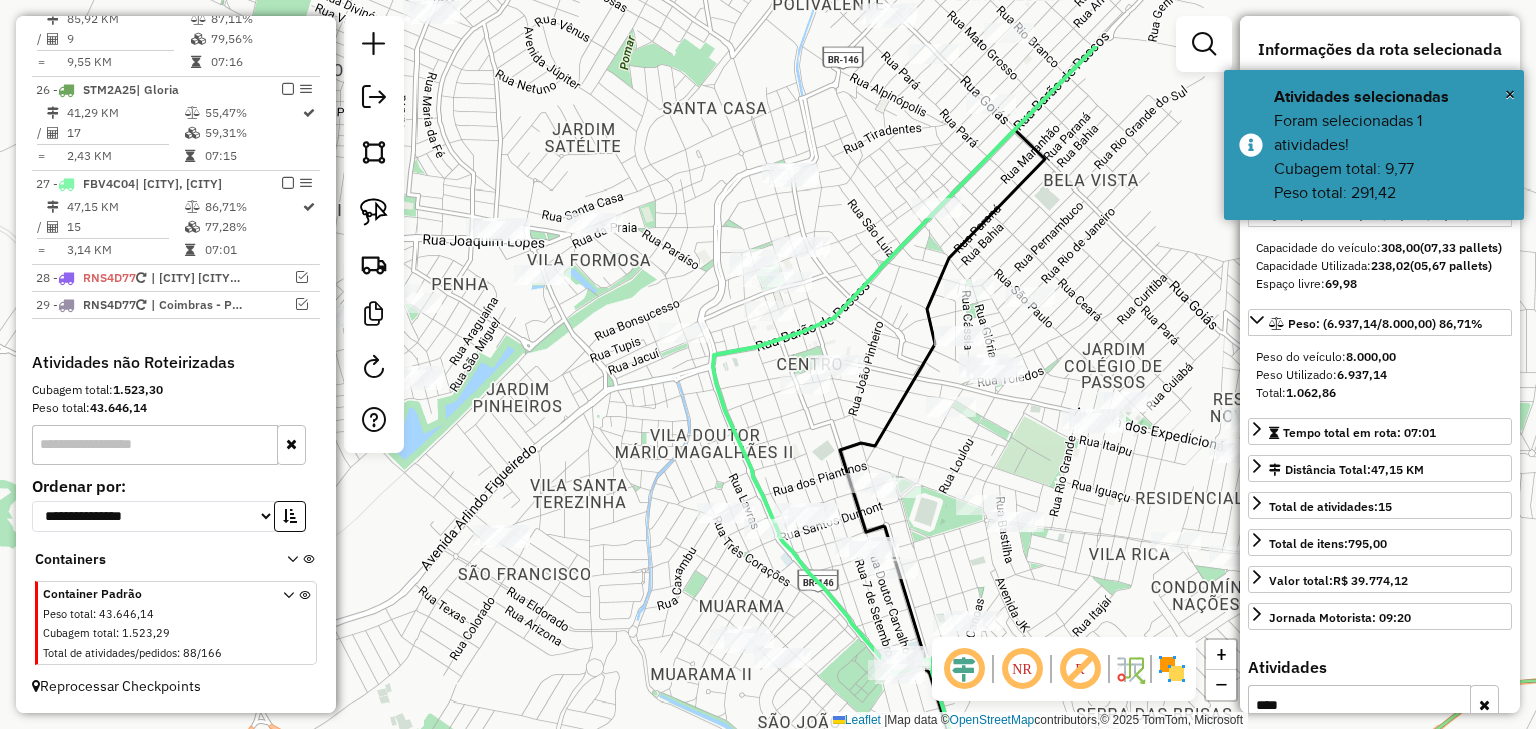 drag, startPoint x: 714, startPoint y: 352, endPoint x: 710, endPoint y: 408, distance: 56.142673 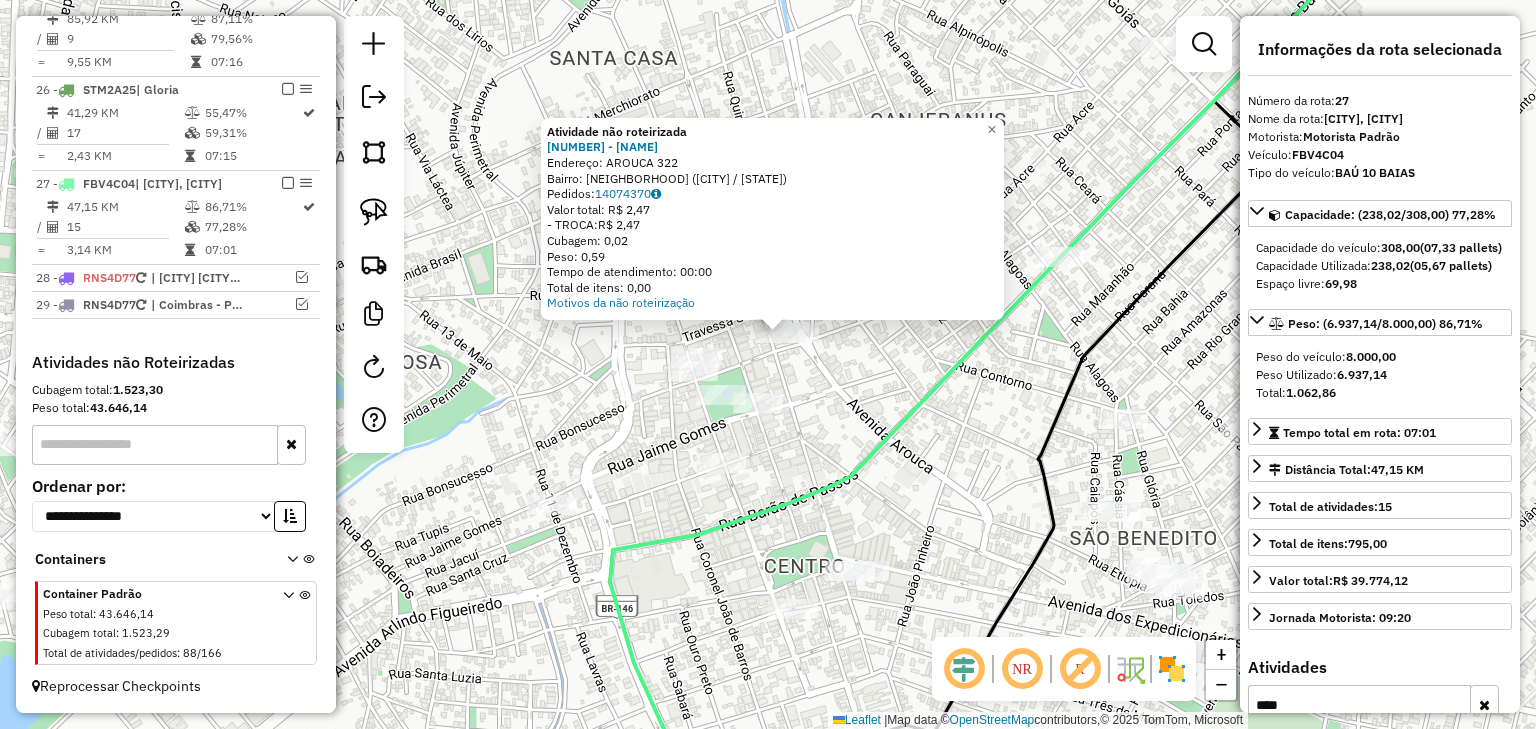 drag, startPoint x: 806, startPoint y: 372, endPoint x: 812, endPoint y: 304, distance: 68.26419 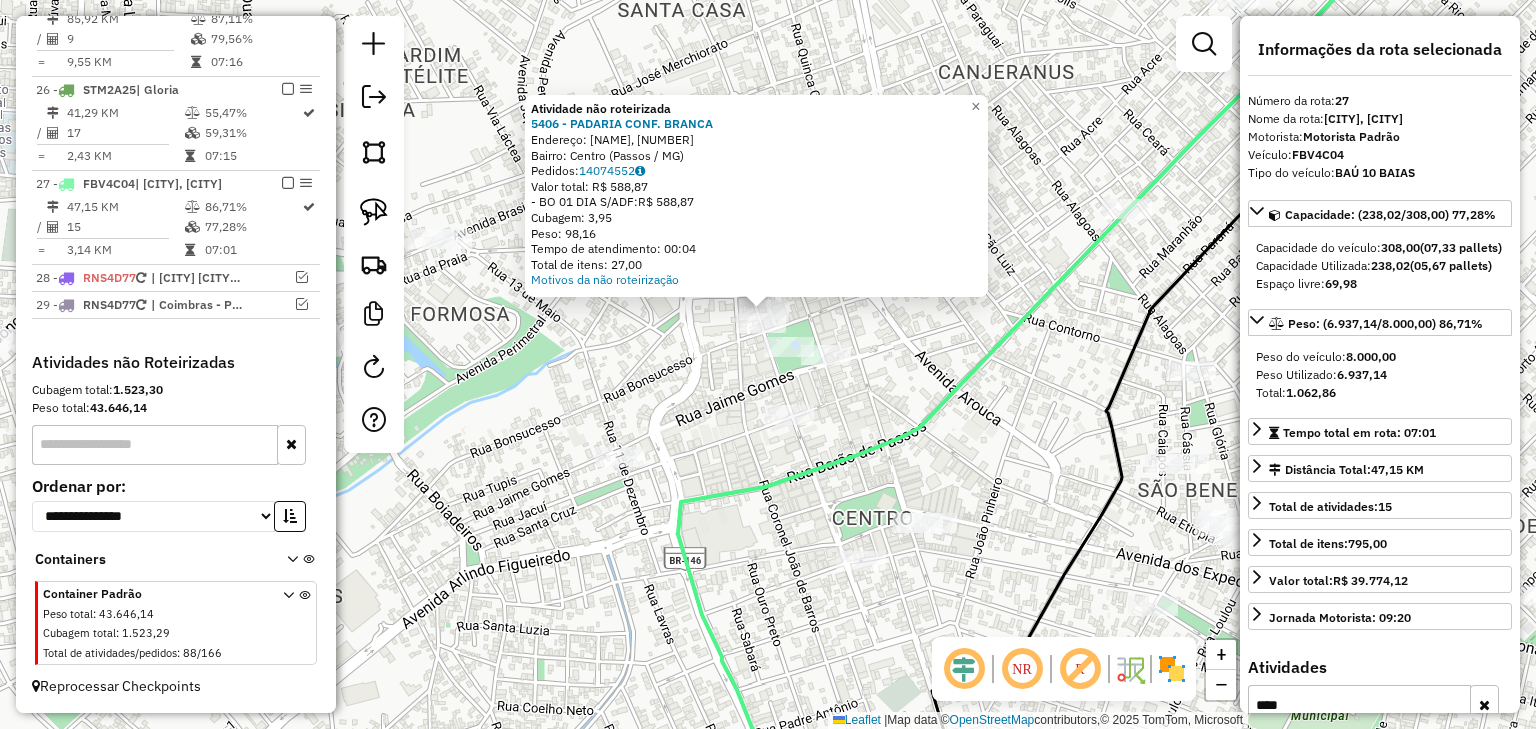 drag, startPoint x: 721, startPoint y: 528, endPoint x: 717, endPoint y: 476, distance: 52.153618 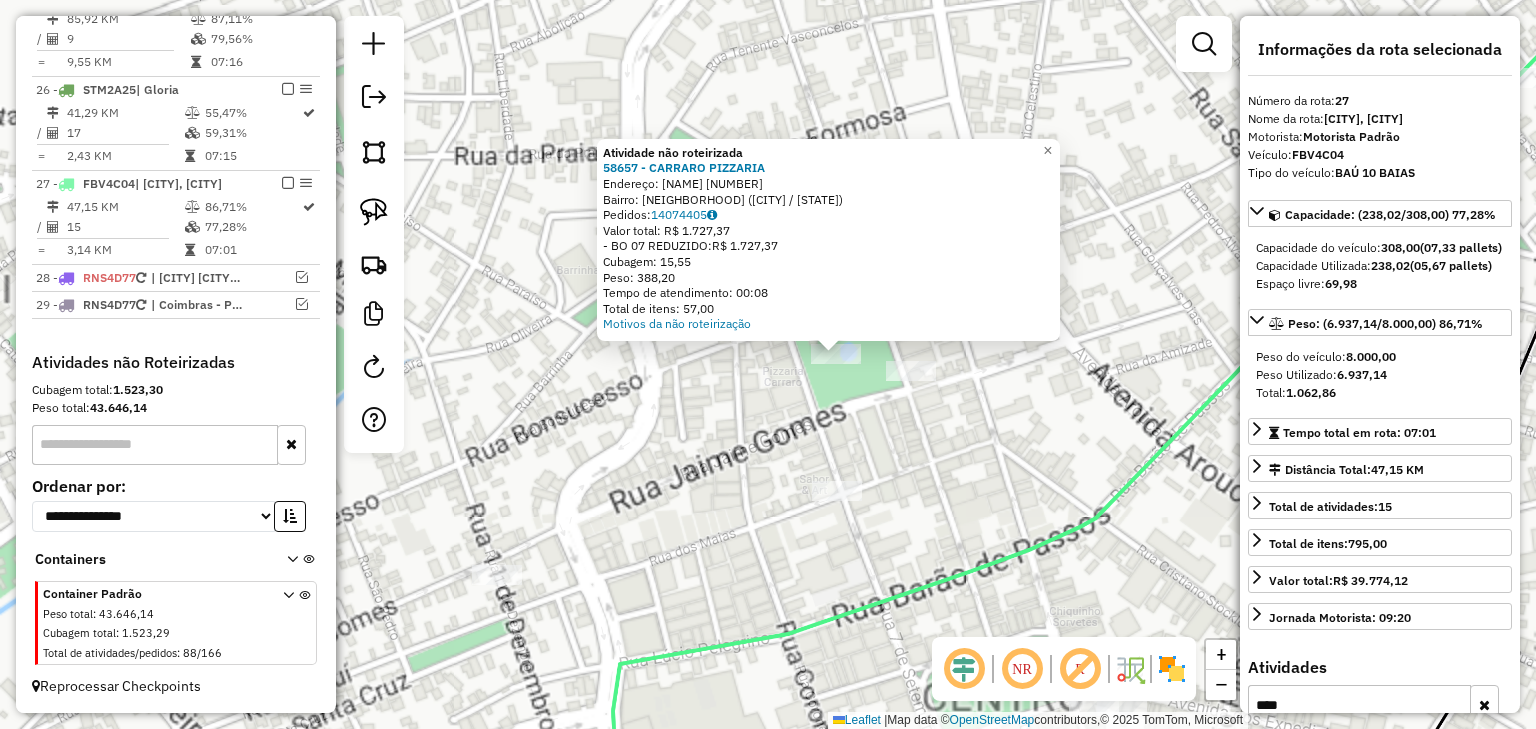 drag, startPoint x: 722, startPoint y: 373, endPoint x: 700, endPoint y: 434, distance: 64.84597 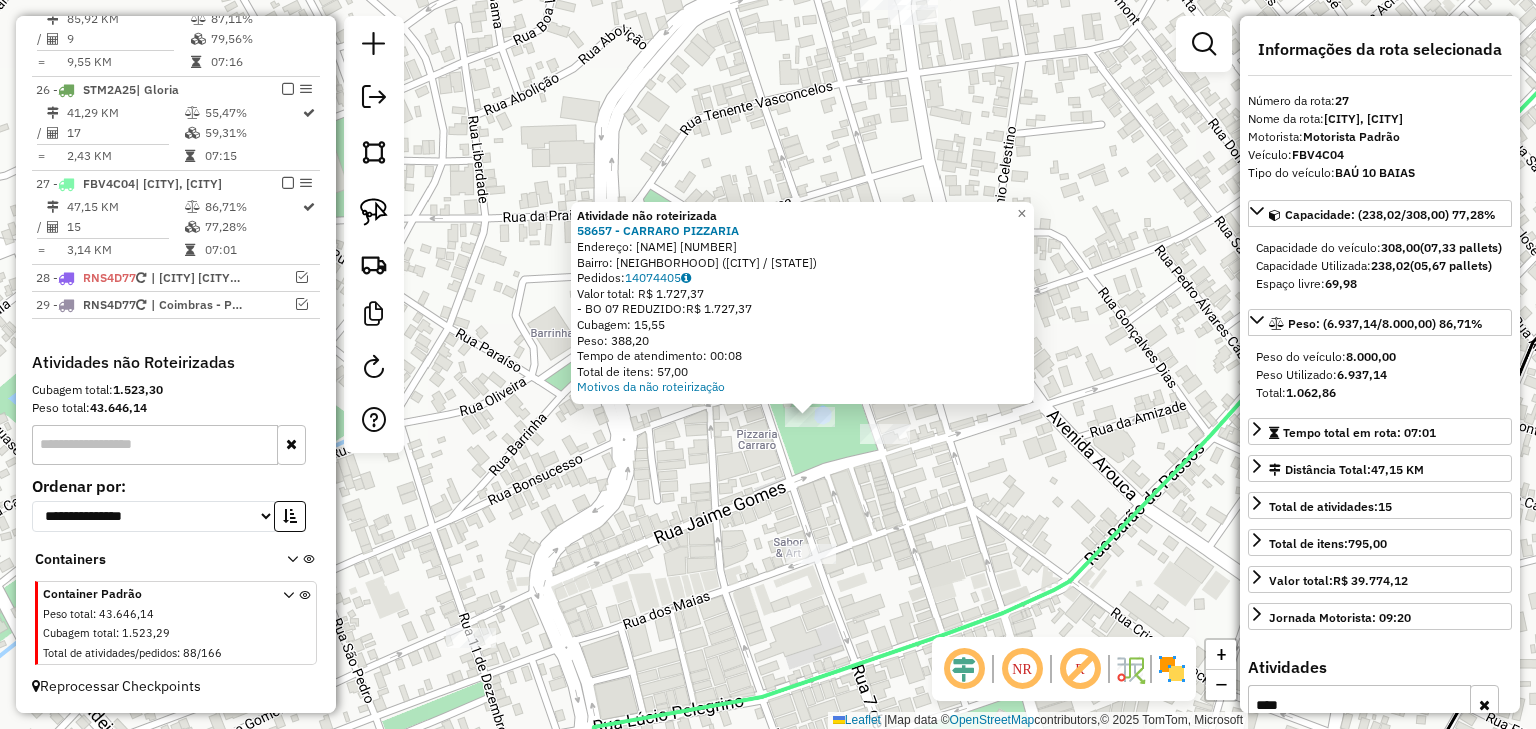 click on "Atividade não roteirizada 58657 - CARRARO PIZZARIA  Endereço:  MONSENHOR MESSIAS BRAGANCA [NUMBER]   Bairro: CENTRO ([CITY] / [STATE])   Pedidos:  14074405   Valor total: R$ 1.727,37   - BO 07 REDUZIDO:  R$ 1.727,37   Cubagem: 15,55   Peso: 388,20   Tempo de atendimento: 00:08   Total de itens: 57,00  Motivos da não roteirização × Janela de atendimento Grade de atendimento Capacidade Transportadoras Veículos Cliente Pedidos  Rotas Selecione os dias de semana para filtrar as janelas de atendimento  Seg   Ter   Qua   Qui   Sex   Sáb   Dom  Informe o período da janela de atendimento: De: Até:  Filtrar exatamente a janela do cliente  Considerar janela de atendimento padrão  Selecione os dias de semana para filtrar as grades de atendimento  Seg   Ter   Qua   Qui   Sex   Sáb   Dom   Considerar clientes sem dia de atendimento cadastrado  Clientes fora do dia de atendimento selecionado Filtrar as atividades entre os valores definidos abaixo:  Peso mínimo:   Peso máximo:   Cubagem mínima:   Cubagem máxima:  De:" 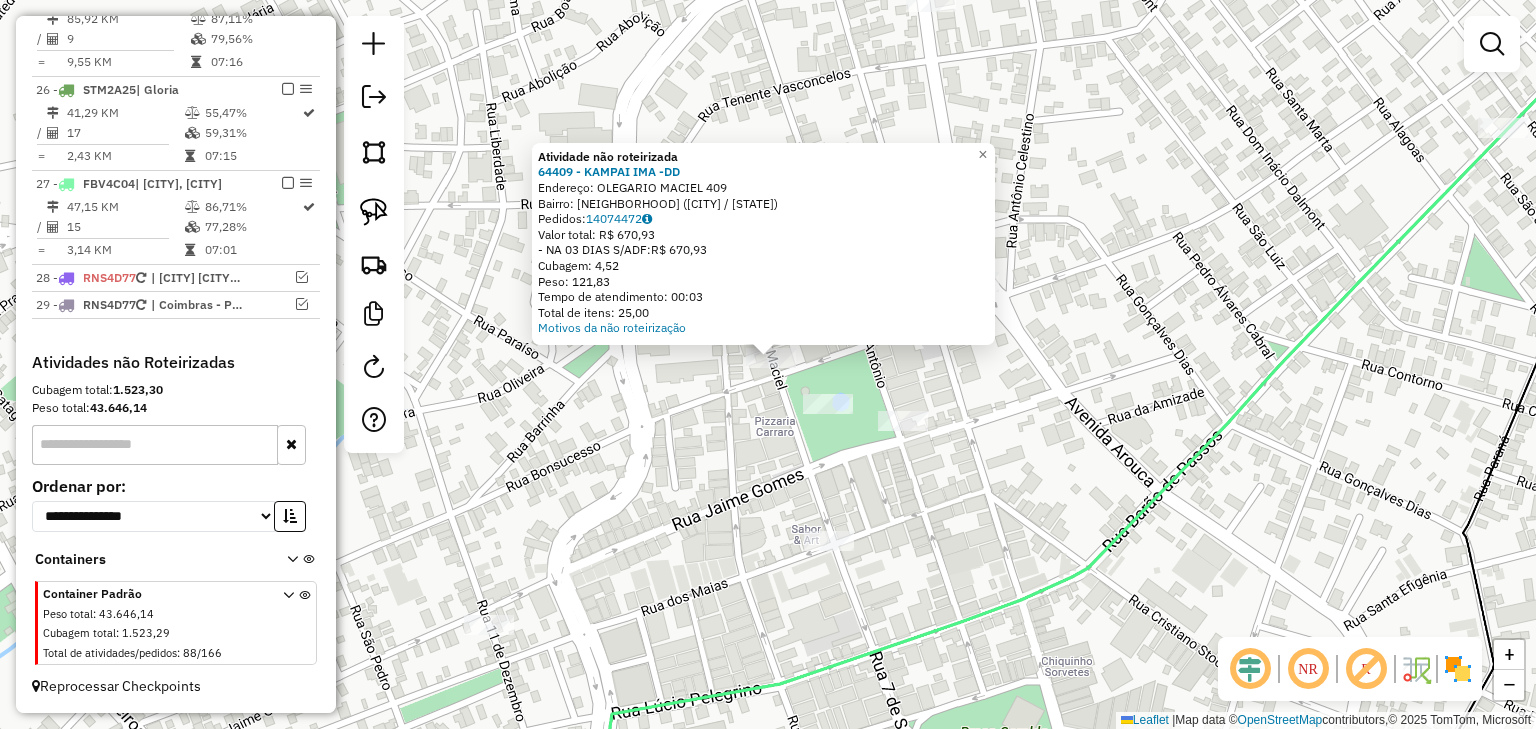 drag, startPoint x: 723, startPoint y: 475, endPoint x: 738, endPoint y: 420, distance: 57.00877 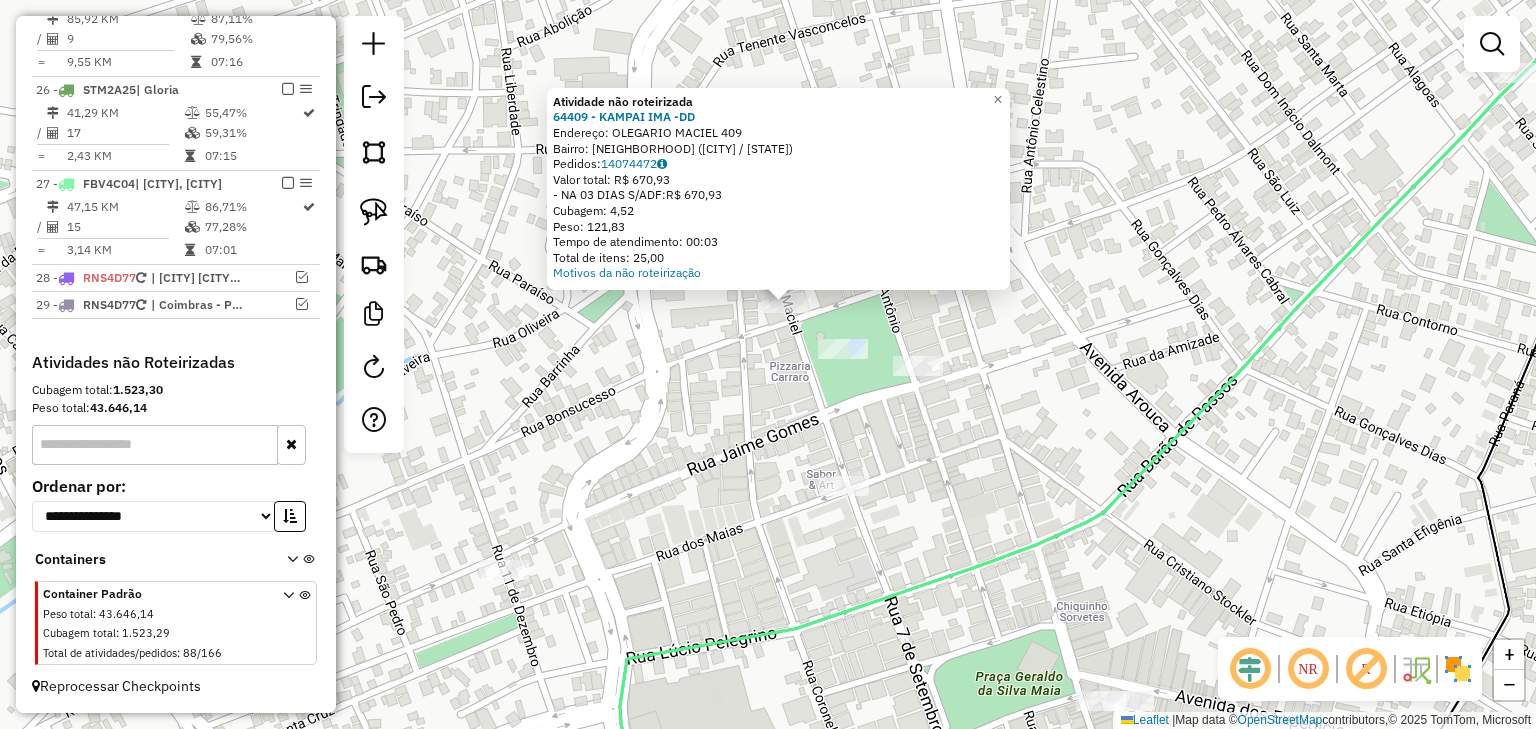 drag, startPoint x: 753, startPoint y: 361, endPoint x: 760, endPoint y: 315, distance: 46.52956 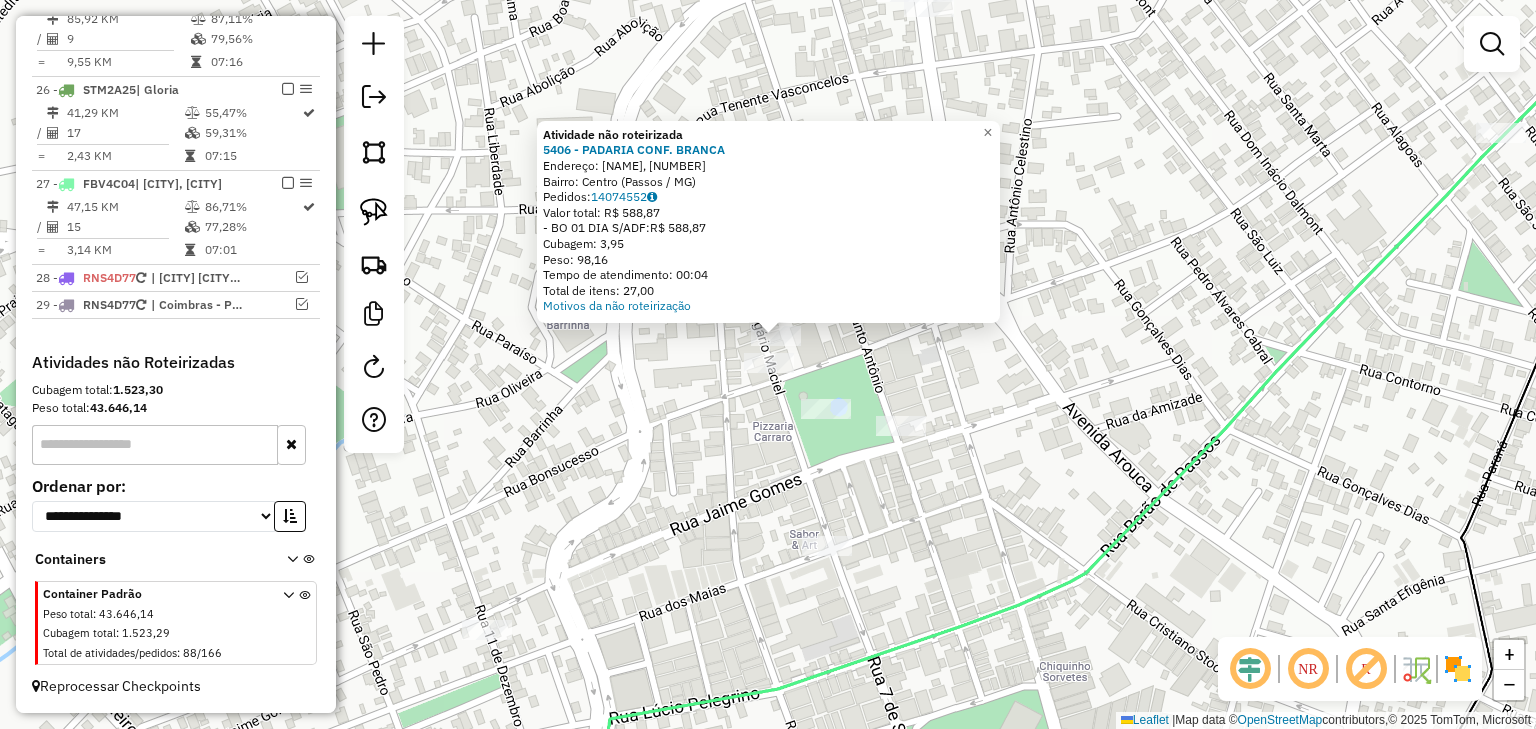 drag, startPoint x: 704, startPoint y: 436, endPoint x: 724, endPoint y: 336, distance: 101.98039 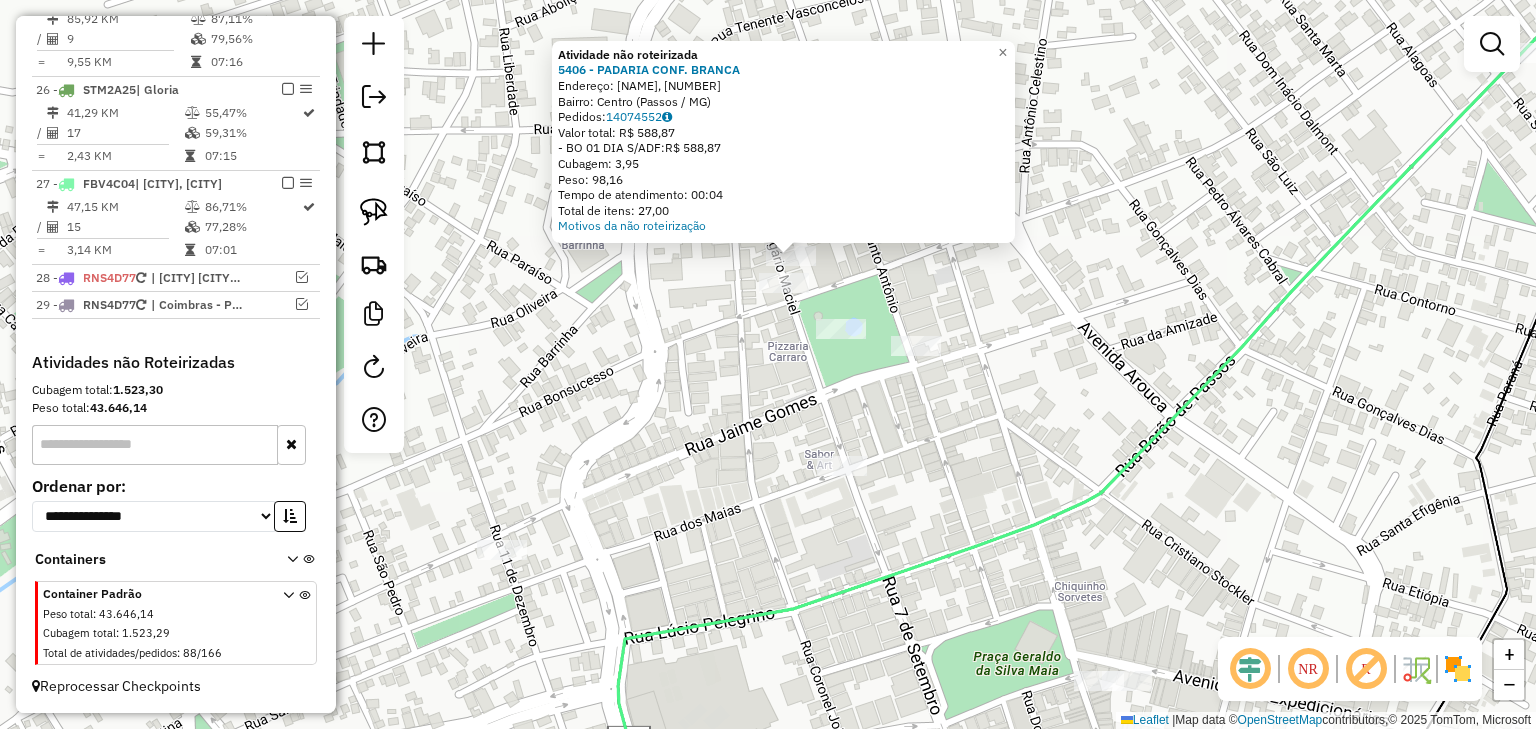 click on "Atividade não roteirizada 5406 - PADARIA CONF. BRANCA  Endereço: Rua Olegário Maciel, [NUMBER]   Bairro: Centro ([CITY] / [STATE])   Pedidos:  [NUMBER]   Valor total: R$ 588,87   - BO 01 DIA S/ADF:  R$ 588,87   Cubagem: 3,95   Peso: 98,16   Tempo de atendimento: 00:04   Total de itens: 27,00  Motivos da não roteirização × Janela de atendimento Grade de atendimento Capacidade Transportadoras Veículos Cliente Pedidos  Rotas Selecione os dias de semana para filtrar as janelas de atendimento  Seg   Ter   Qua   Qui   Sex   Sáb   Dom  Informe o período da janela de atendimento: De: Até:  Filtrar exatamente a janela do cliente  Considerar janela de atendimento padrão  Selecione os dias de semana para filtrar as grades de atendimento  Seg   Ter   Qua   Qui   Sex   Sáb   Dom   Considerar clientes sem dia de atendimento cadastrado  Clientes fora do dia de atendimento selecionado Filtrar as atividades entre os valores definidos abaixo:  Peso mínimo:   Peso máximo:   Cubagem mínima:   Cubagem máxima:   De:   De:" 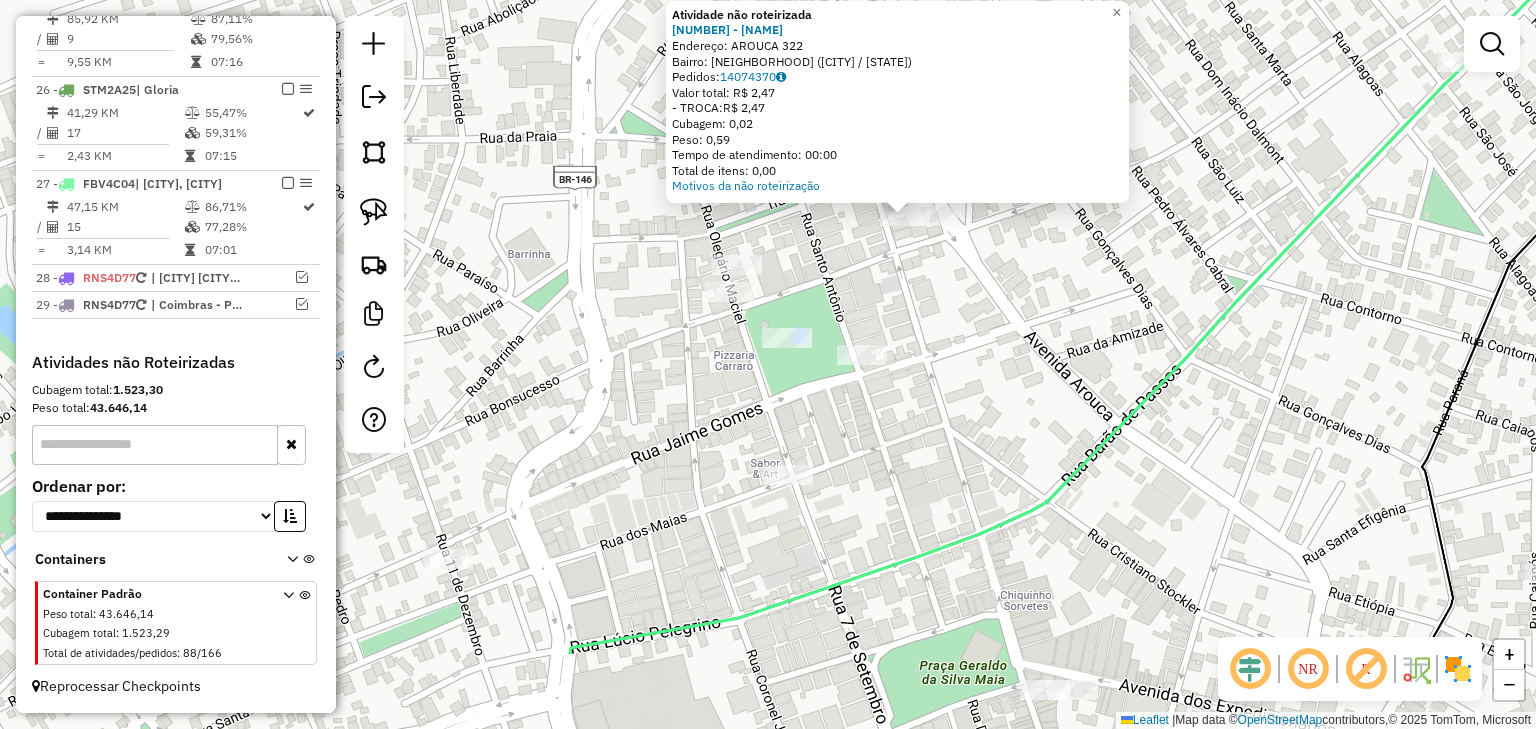 drag, startPoint x: 768, startPoint y: 396, endPoint x: 895, endPoint y: 247, distance: 195.78049 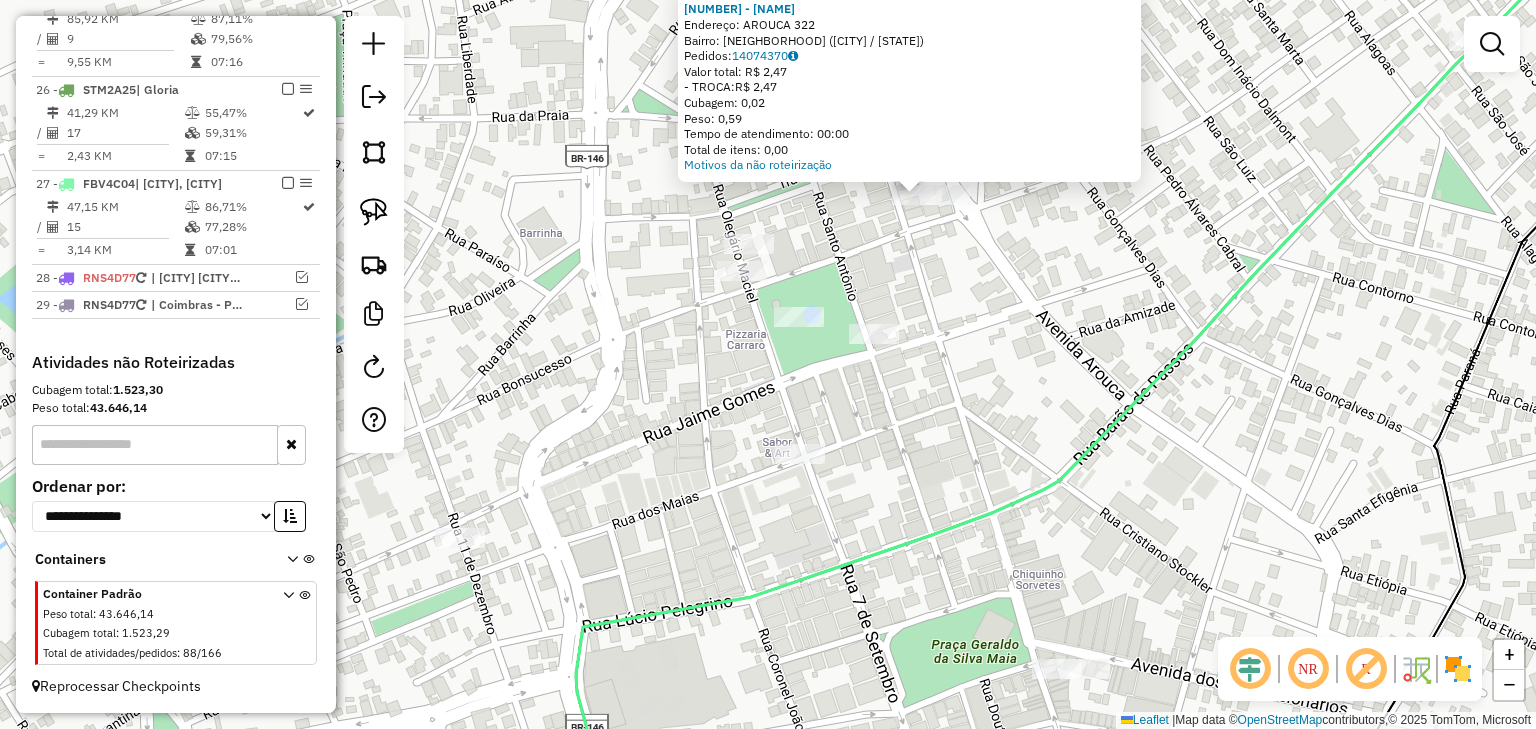click on "Atividade não roteirizada 58563 - PAO DE QUEIJO UAI  Endereço:  AROUCA [NUMBER]   Bairro: CENTRO ([CITY] / [STATE])   Pedidos:  14074370   Valor total: R$ 2,47   - TROCA:  R$ 2,47   Cubagem: 0,02   Peso: 0,59   Tempo de atendimento: 00:00   Total de itens: 0,00  Motivos da não roteirização × Janela de atendimento Grade de atendimento Capacidade Transportadoras Veículos Cliente Pedidos  Rotas Selecione os dias de semana para filtrar as janelas de atendimento  Seg   Ter   Qua   Qui   Sex   Sáb   Dom  Informe o período da janela de atendimento: De: Até:  Filtrar exatamente a janela do cliente  Considerar janela de atendimento padrão  Selecione os dias de semana para filtrar as grades de atendimento  Seg   Ter   Qua   Qui   Sex   Sáb   Dom   Considerar clientes sem dia de atendimento cadastrado  Clientes fora do dia de atendimento selecionado Filtrar as atividades entre os valores definidos abaixo:  Peso mínimo:   Peso máximo:   Cubagem mínima:   Cubagem máxima:   De:   Até:   De:   Até:  Transportadora:" 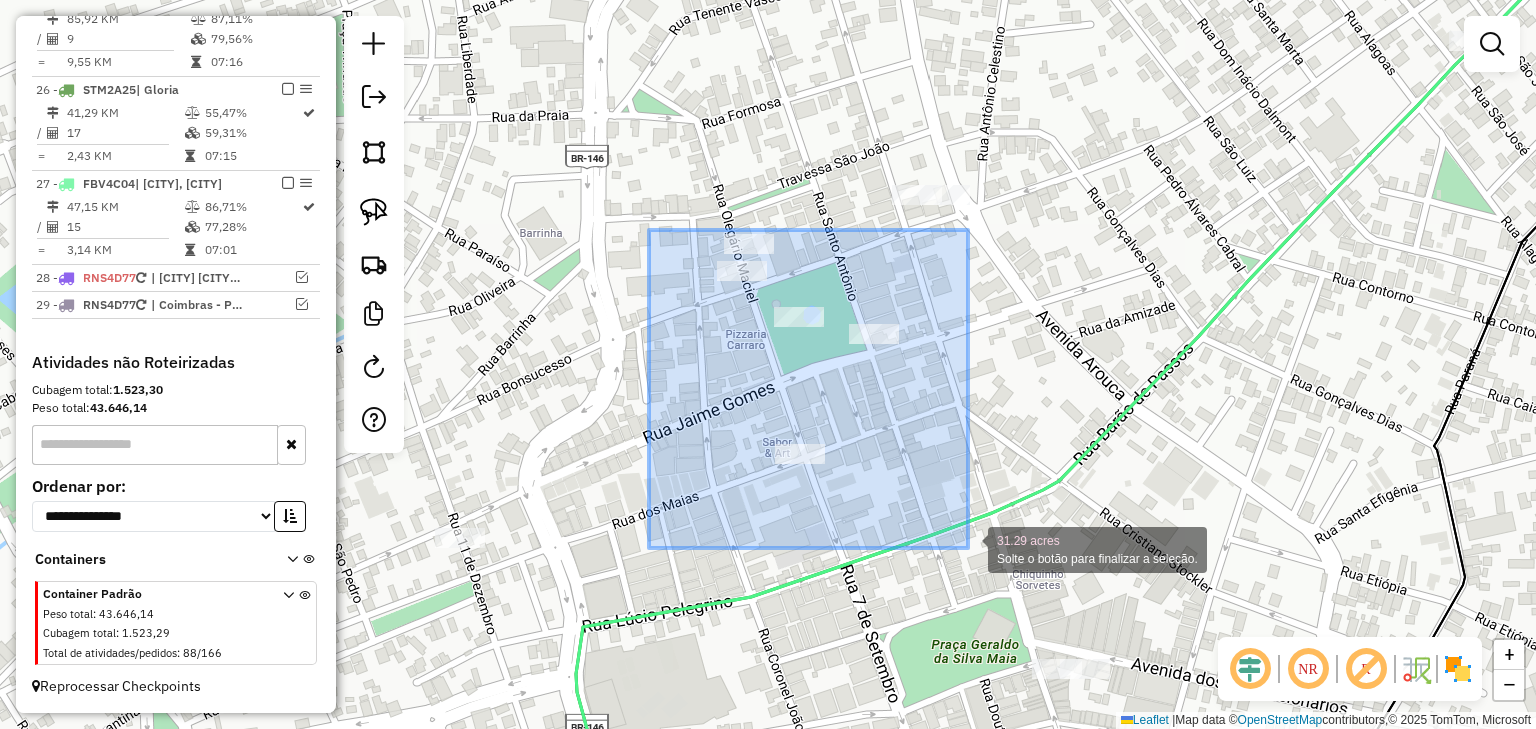 drag, startPoint x: 649, startPoint y: 230, endPoint x: 968, endPoint y: 548, distance: 450.42758 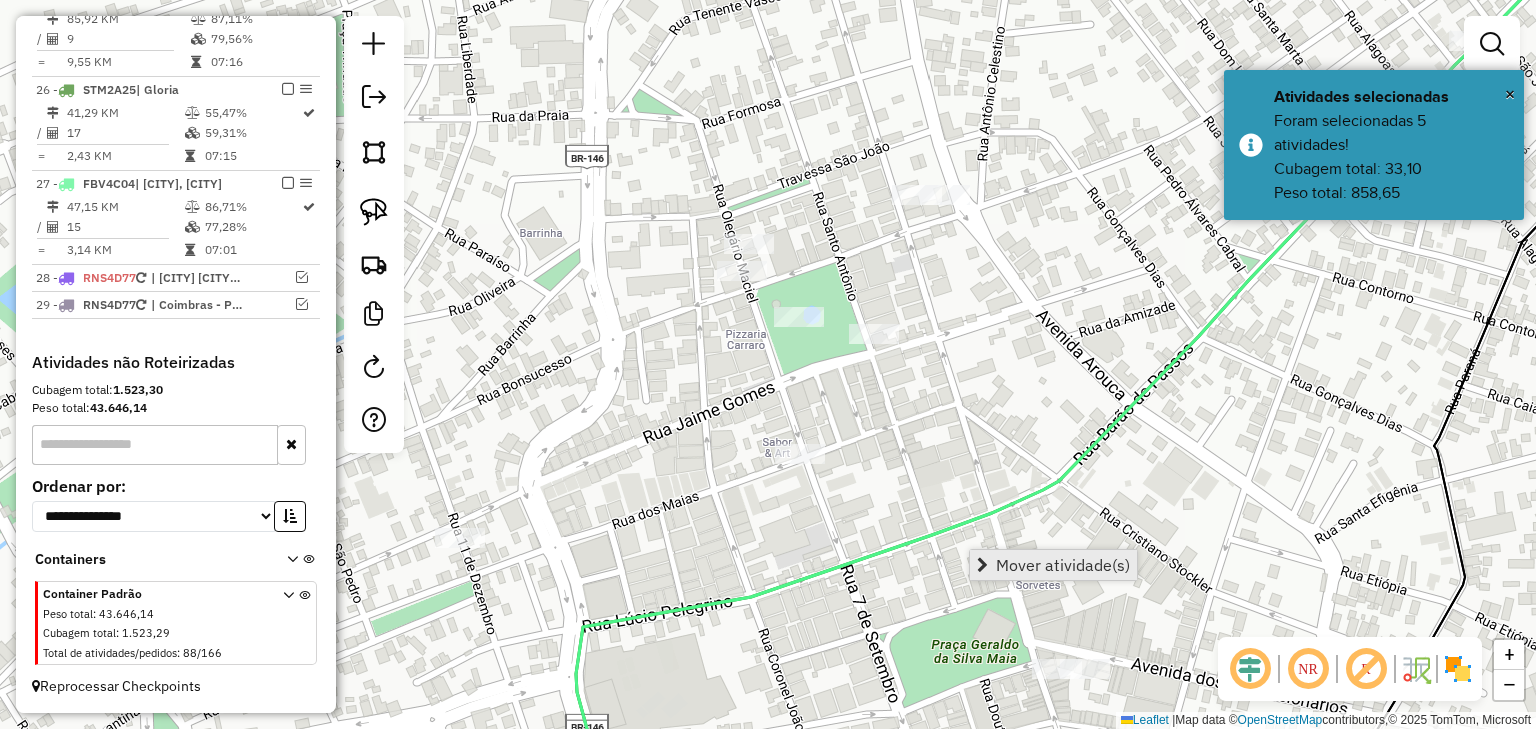 click on "Mover atividade(s)" at bounding box center (1063, 565) 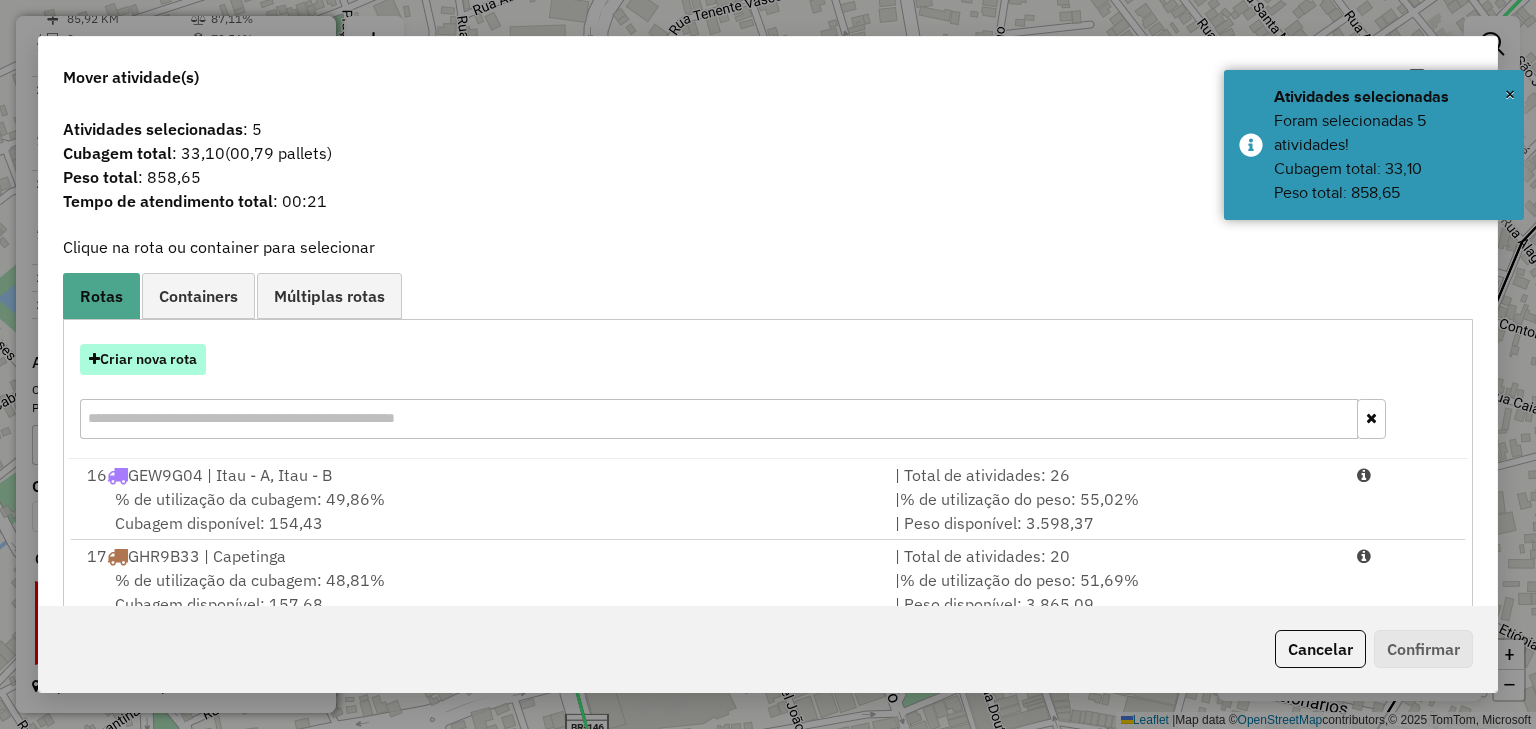 click on "Criar nova rota" at bounding box center [143, 359] 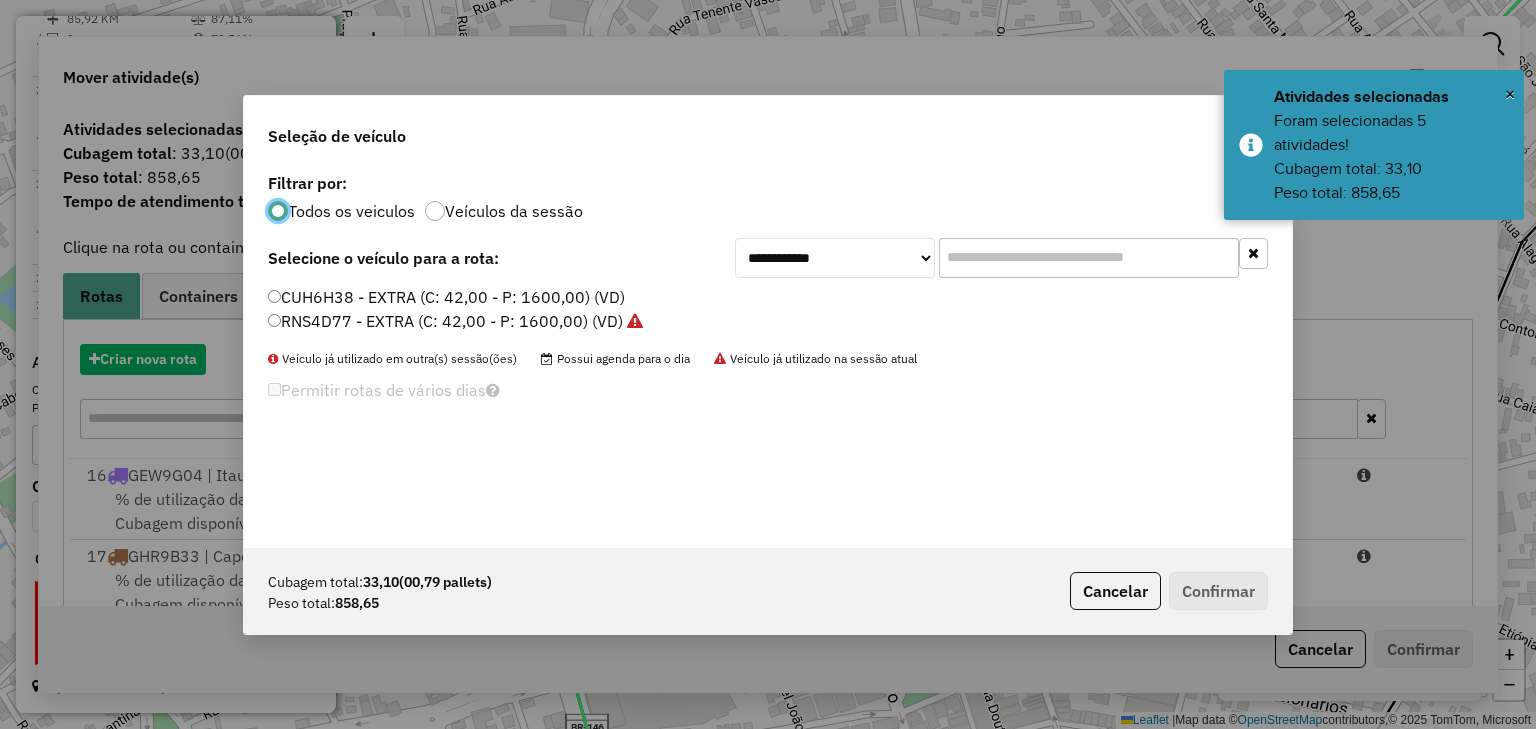 scroll, scrollTop: 10, scrollLeft: 6, axis: both 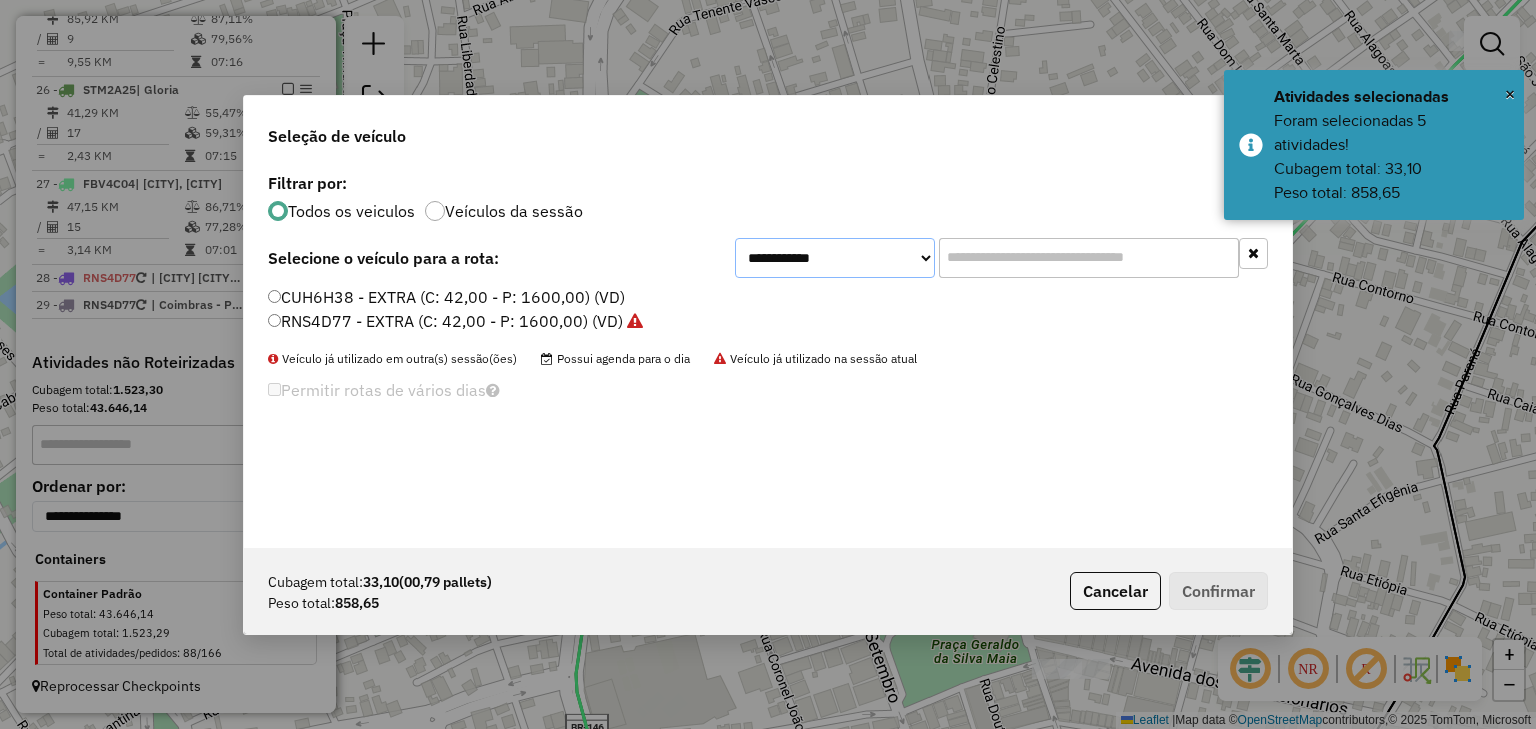 click on "**********" 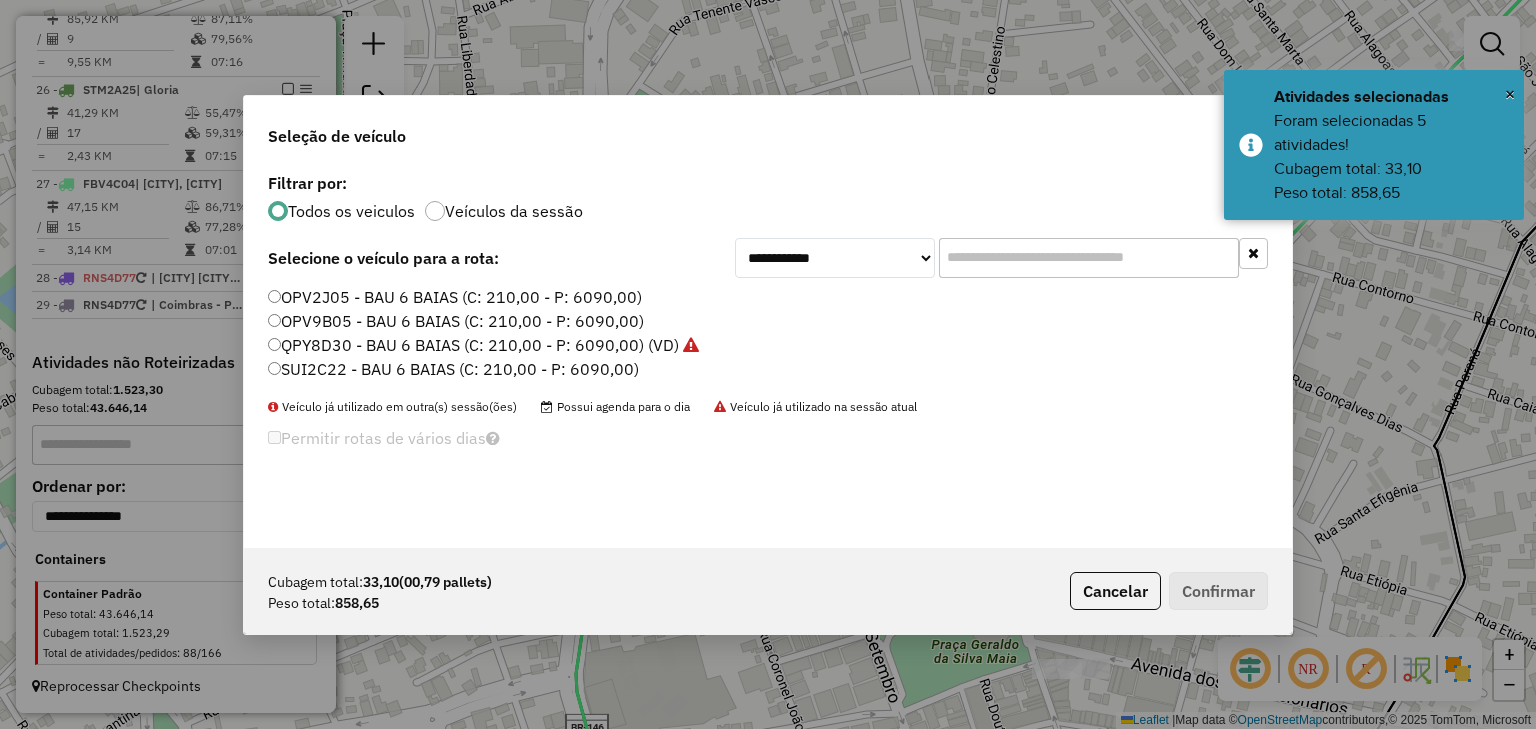 click on "SUI2C22 - BAU 6 BAIAS (C: 210,00 - P: 6090,00)" 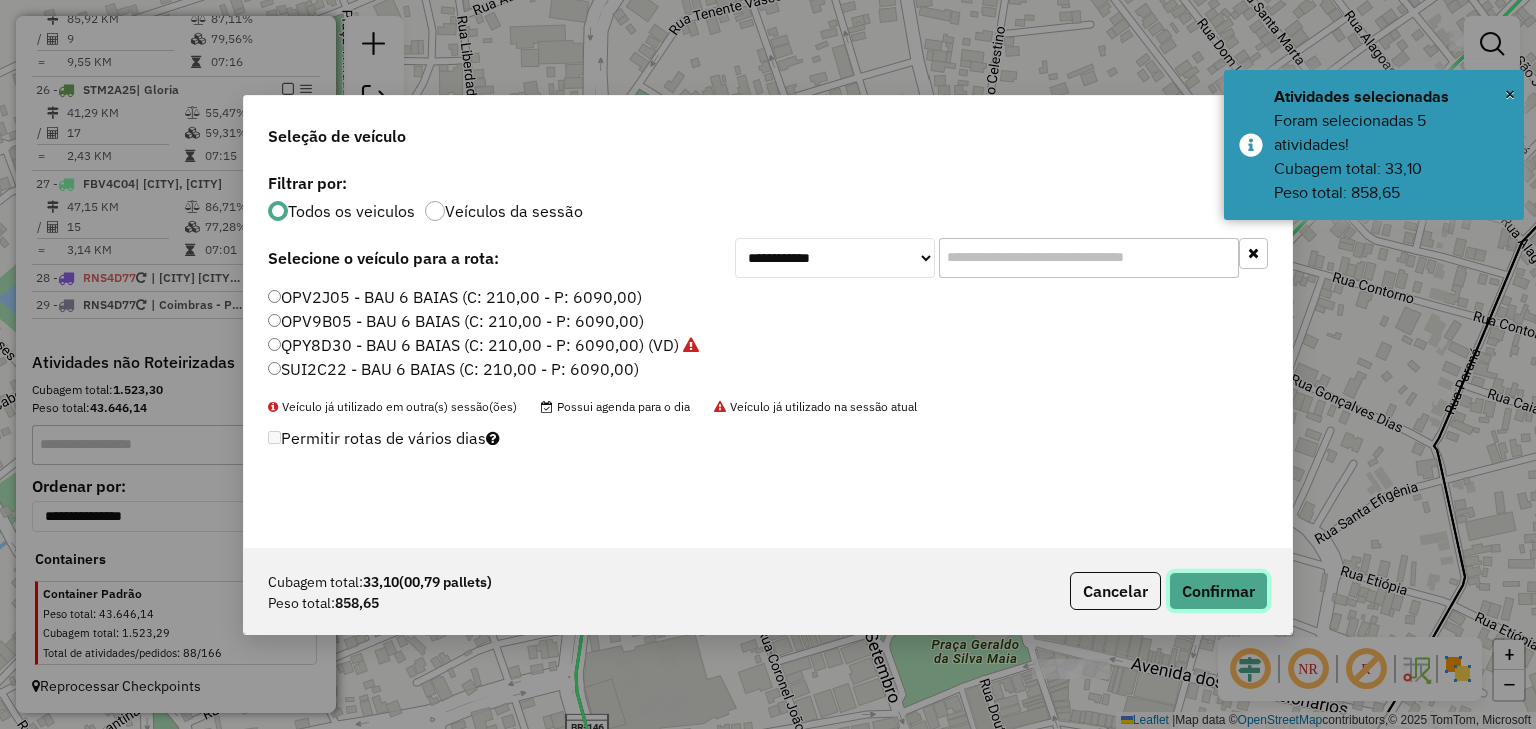 click on "Confirmar" 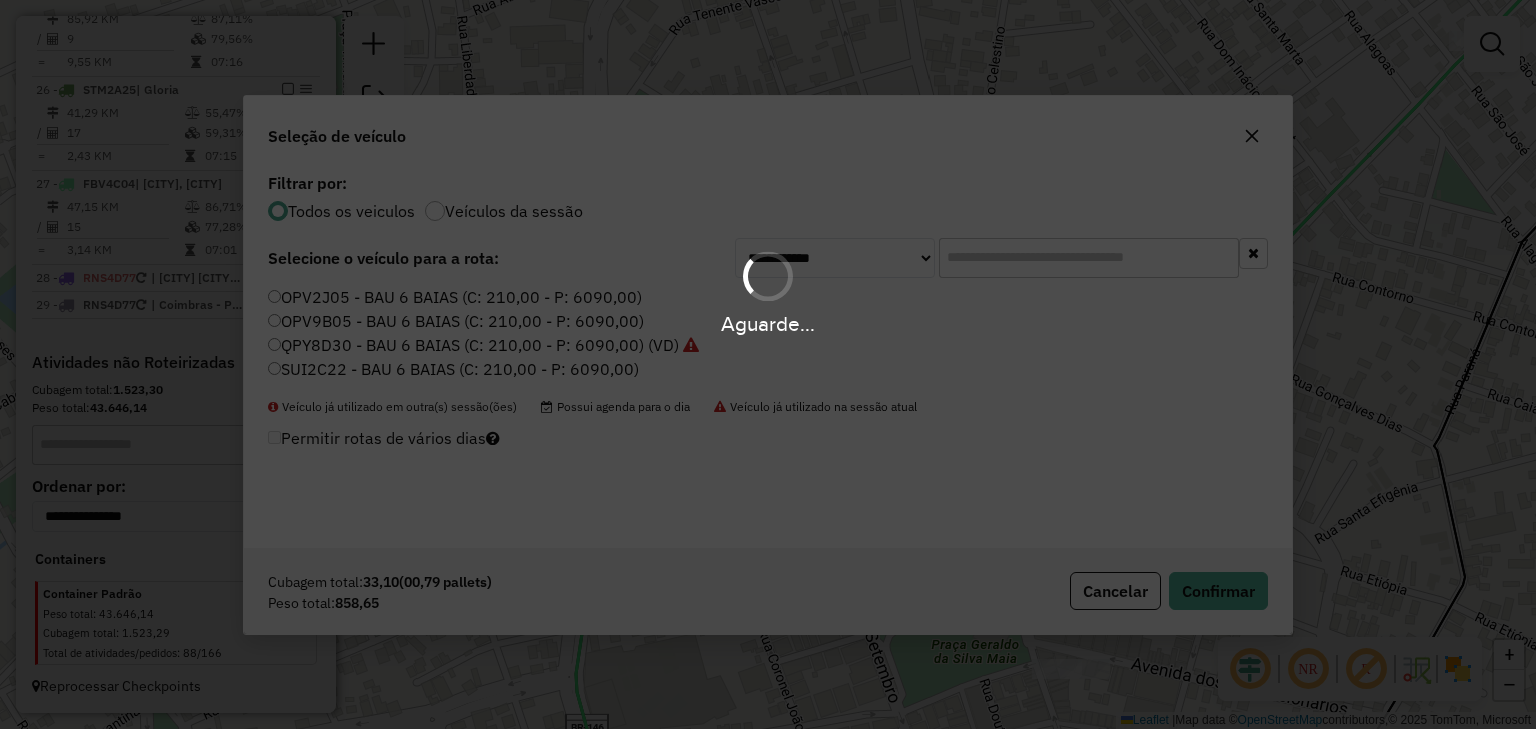 scroll, scrollTop: 2260, scrollLeft: 0, axis: vertical 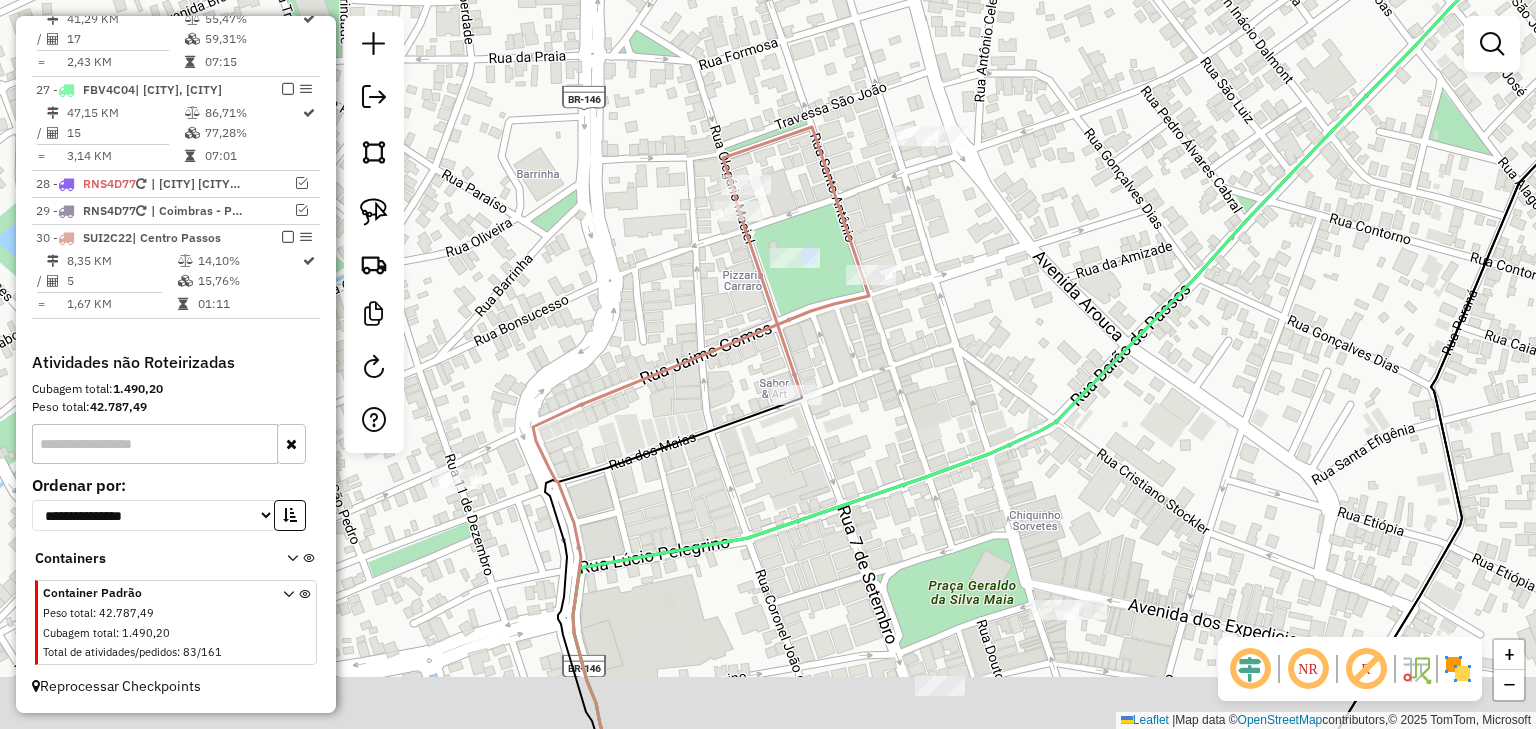 drag, startPoint x: 936, startPoint y: 484, endPoint x: 897, endPoint y: 308, distance: 180.26924 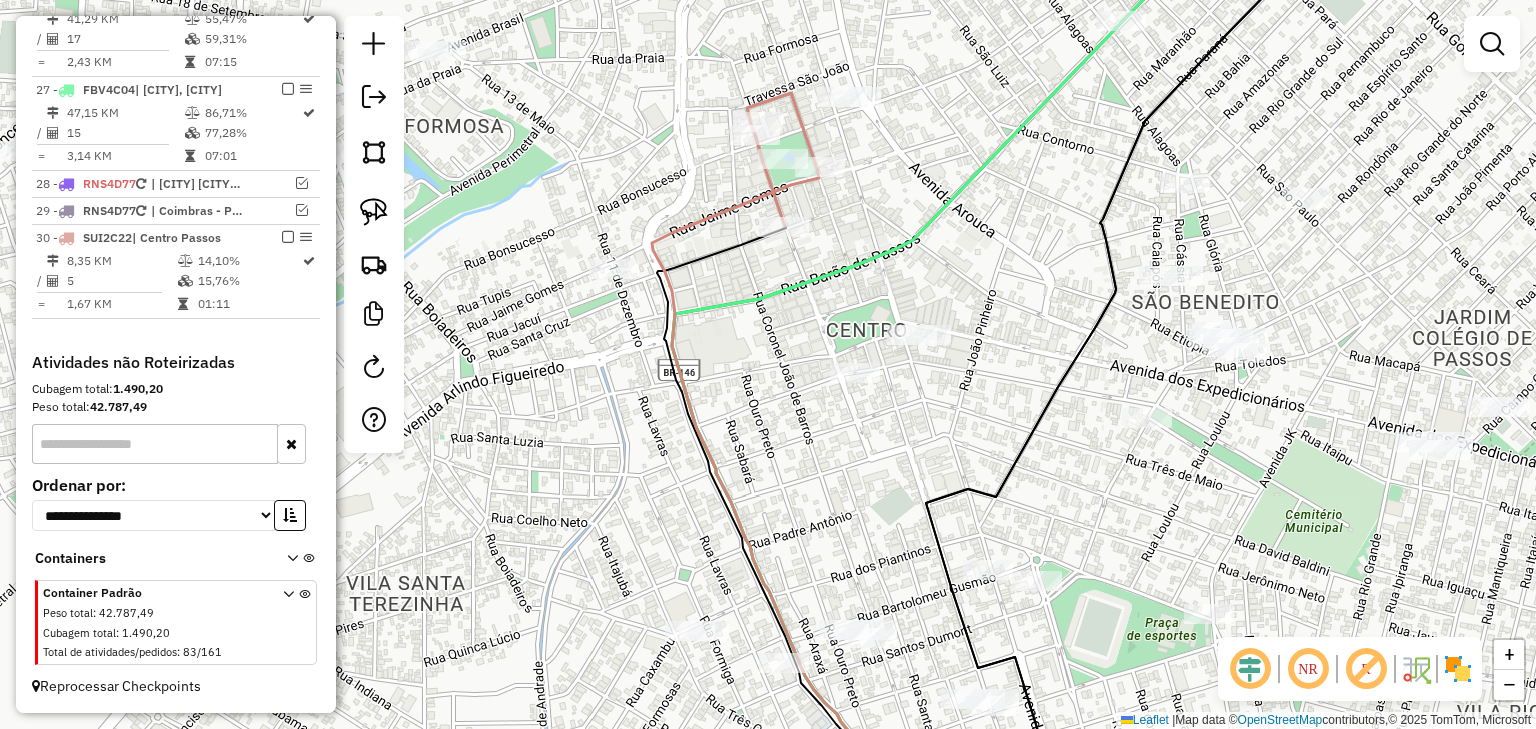 click 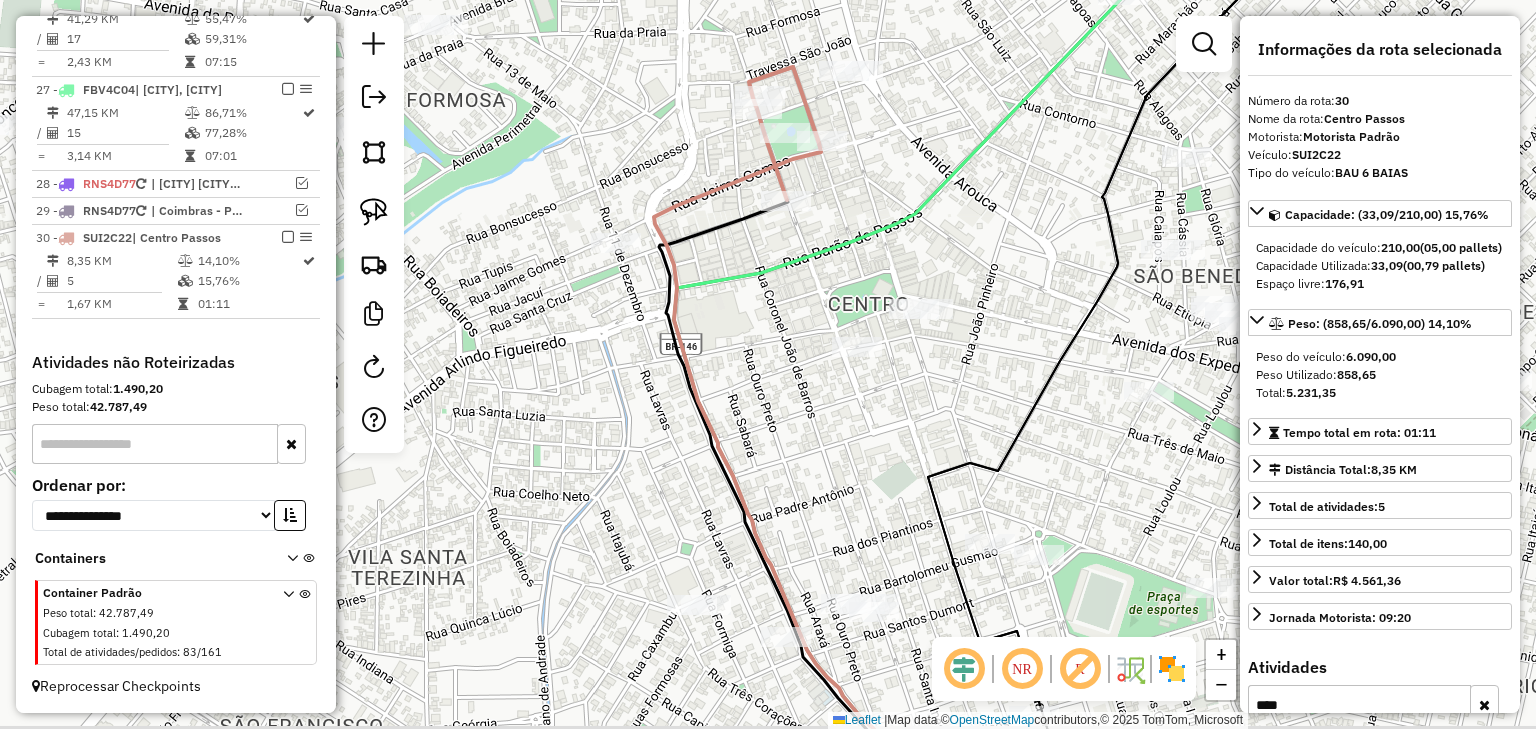 drag, startPoint x: 808, startPoint y: 376, endPoint x: 806, endPoint y: 225, distance: 151.01324 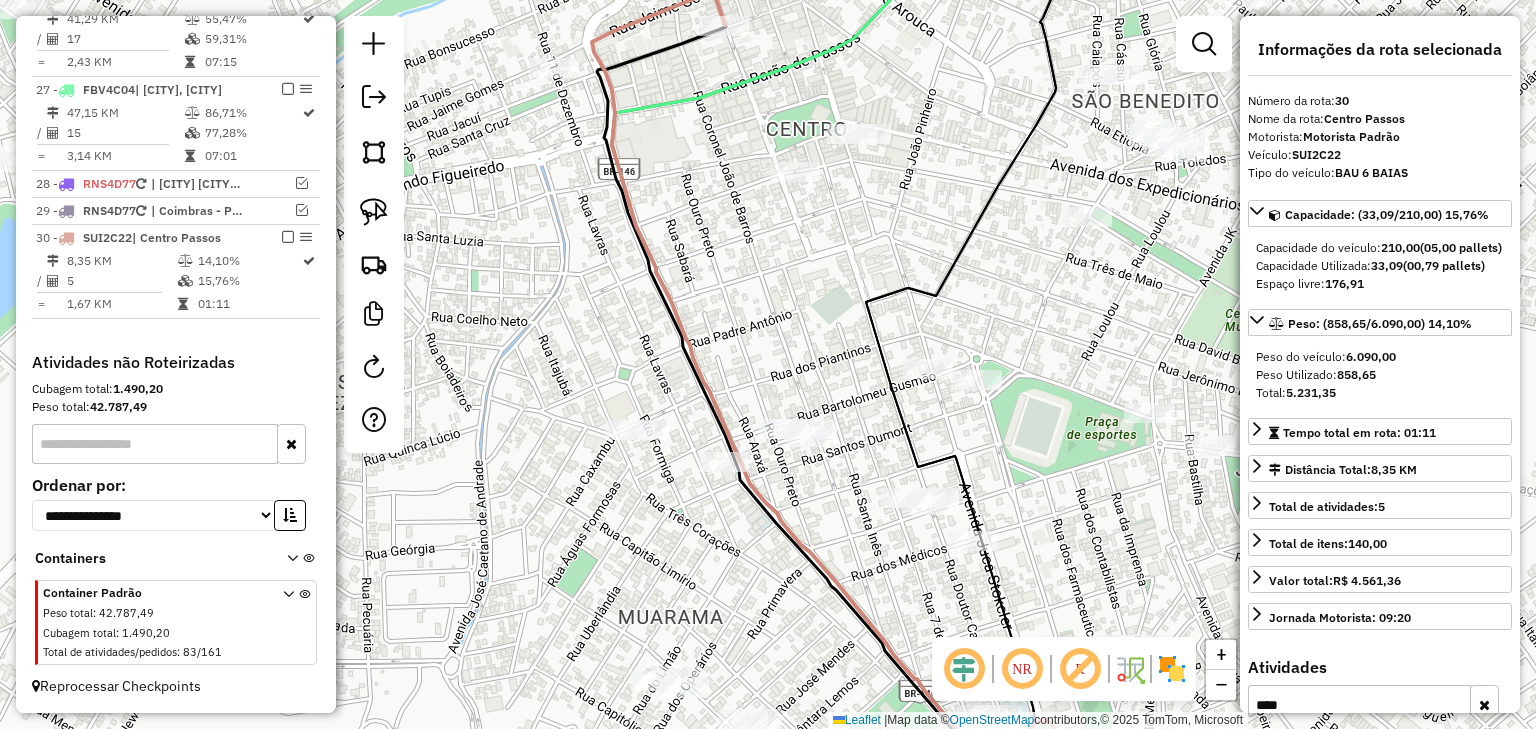 drag, startPoint x: 805, startPoint y: 280, endPoint x: 732, endPoint y: 257, distance: 76.537575 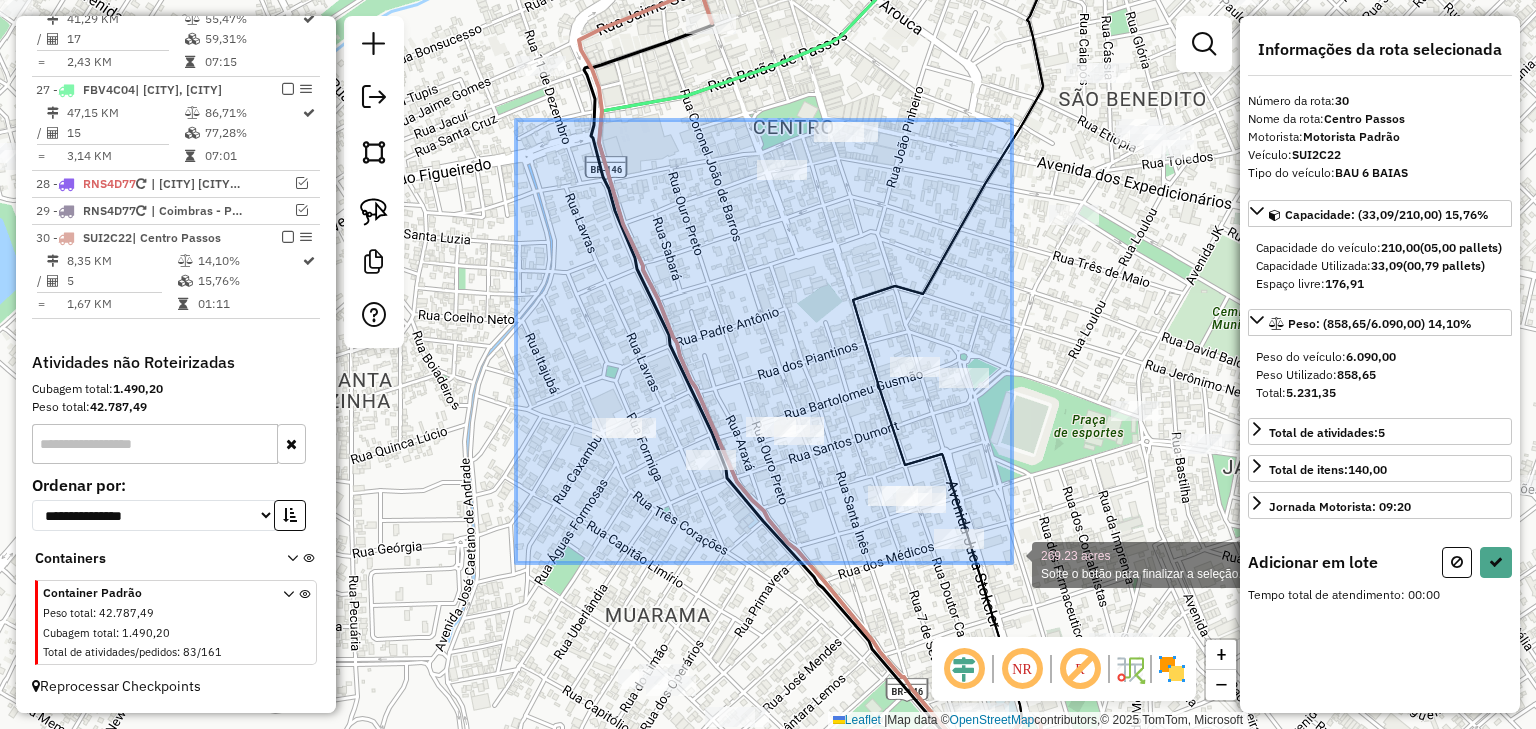 drag, startPoint x: 884, startPoint y: 114, endPoint x: 1012, endPoint y: 564, distance: 467.8504 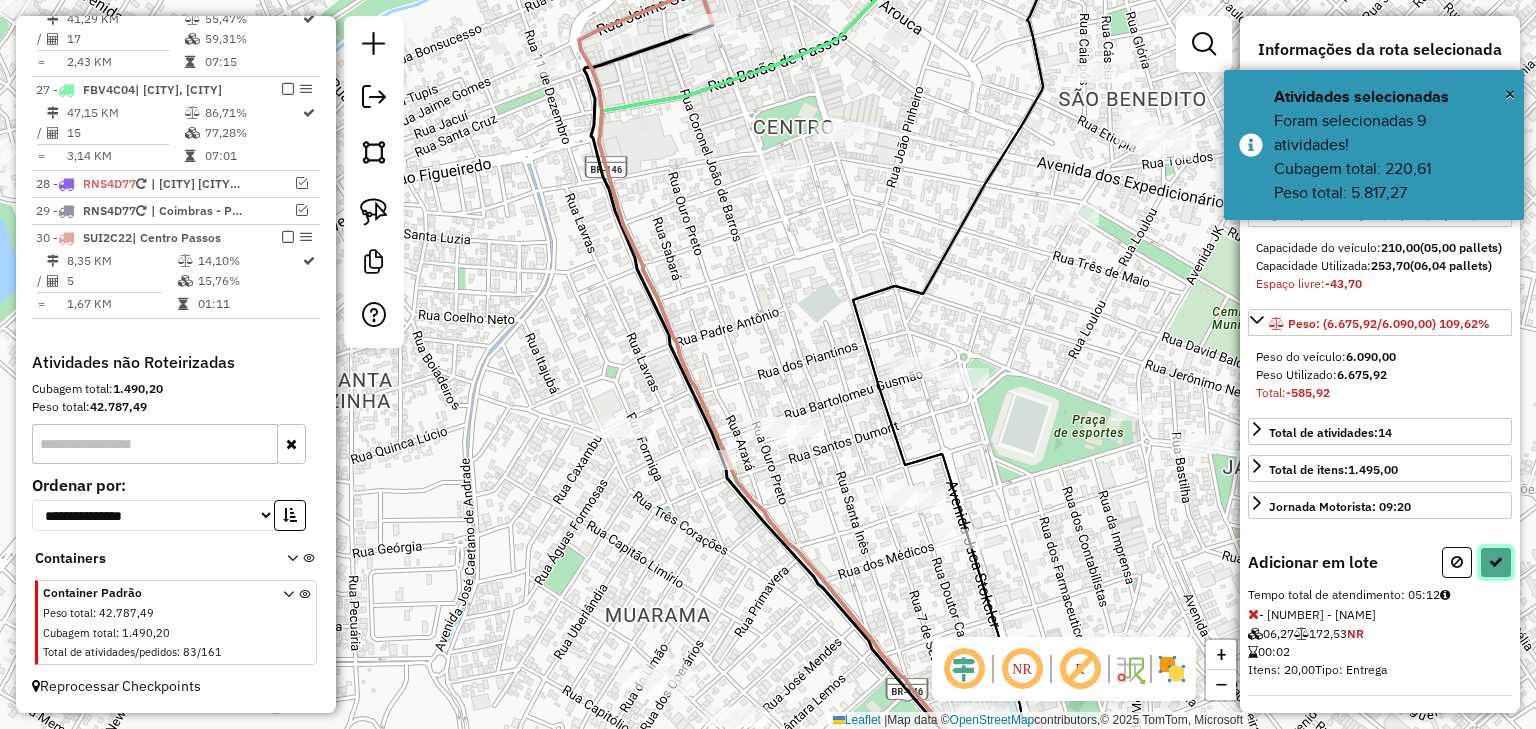 click at bounding box center [1496, 562] 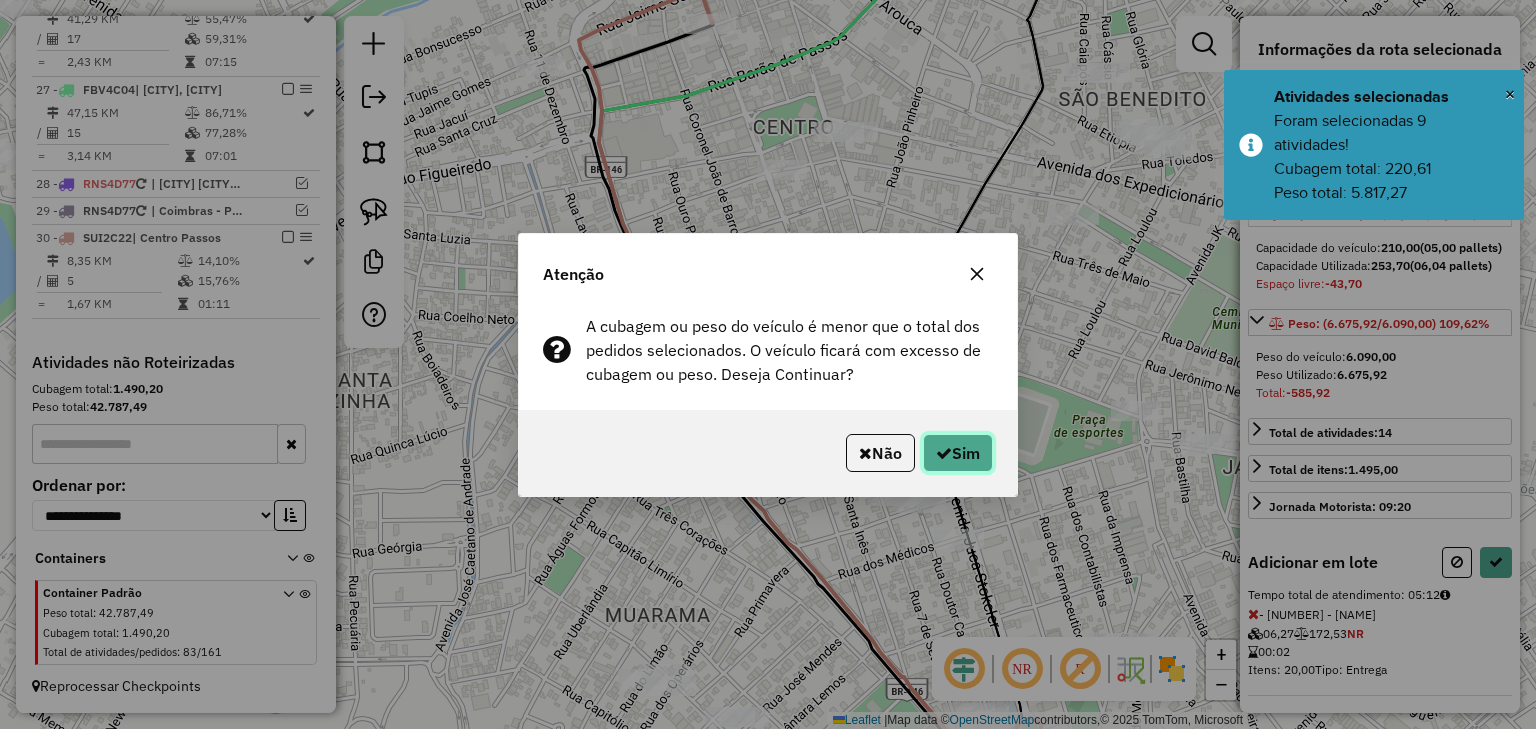 click on "Sim" 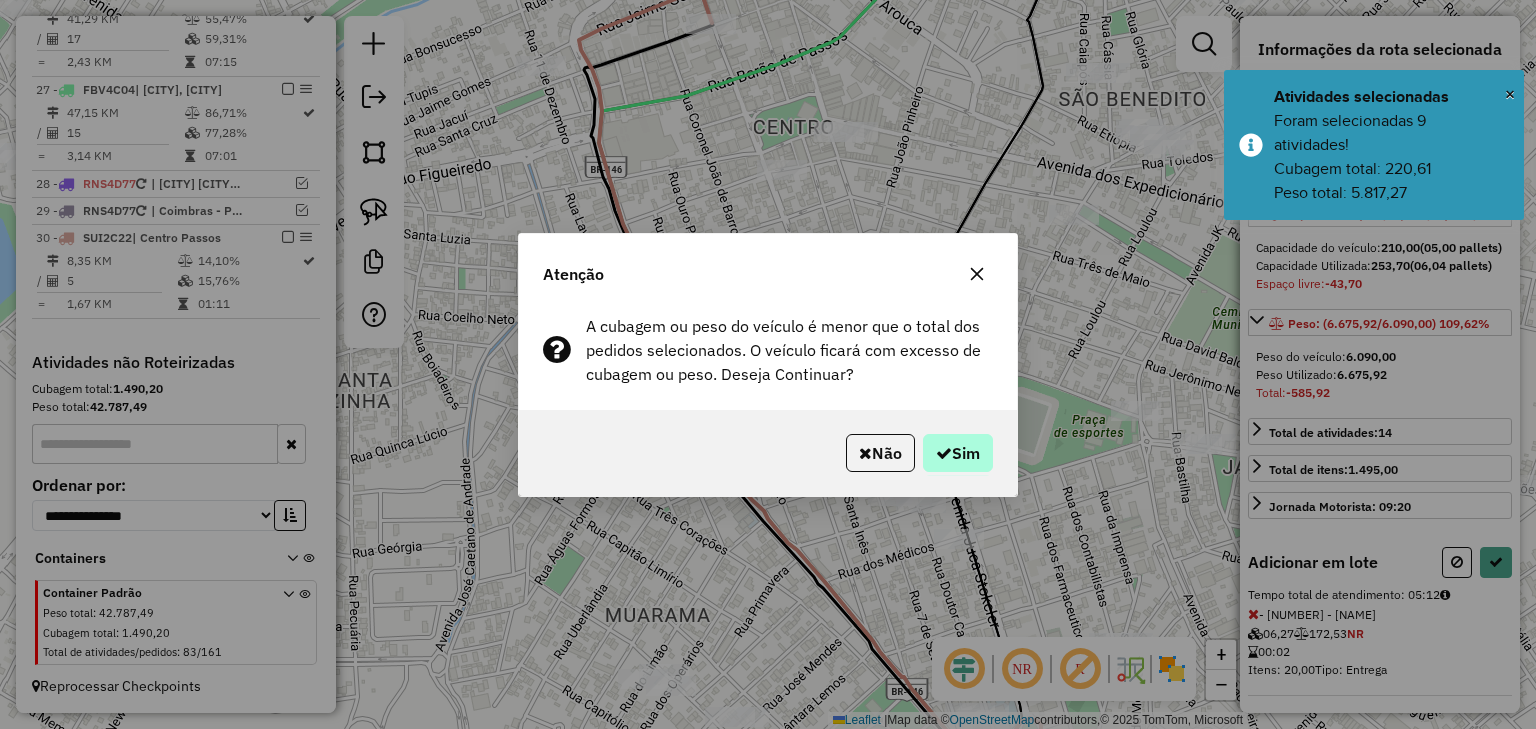 select on "*********" 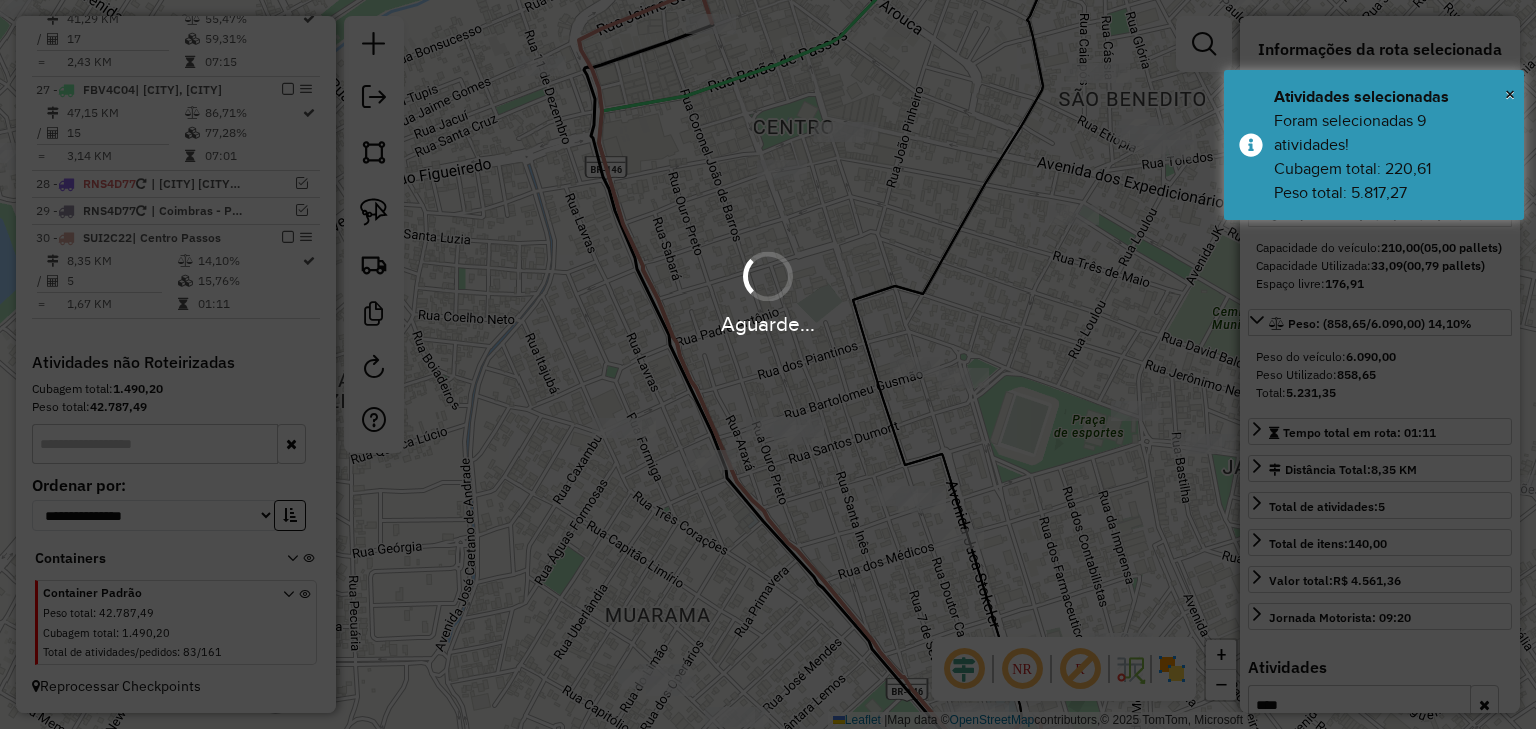 scroll, scrollTop: 2235, scrollLeft: 0, axis: vertical 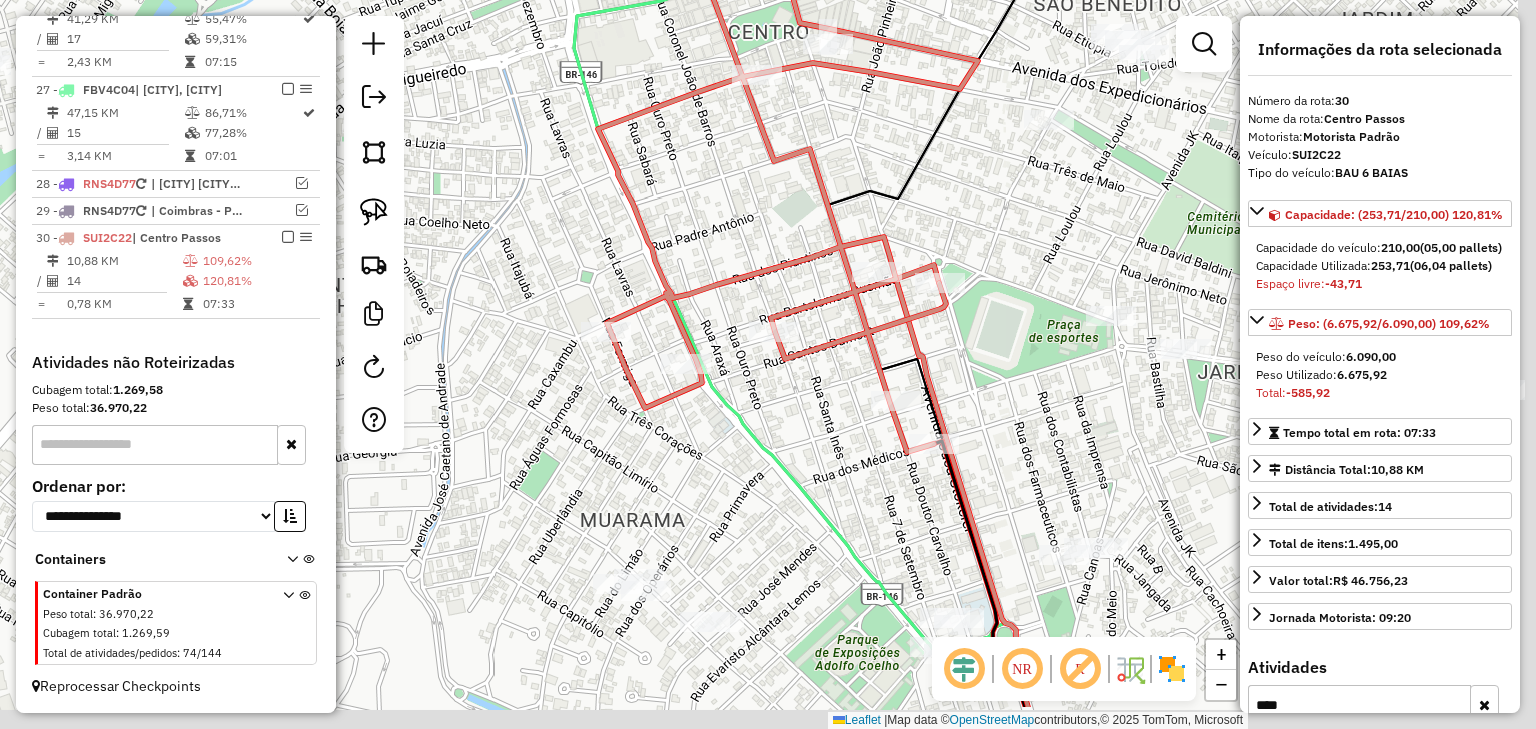 drag, startPoint x: 868, startPoint y: 479, endPoint x: 722, endPoint y: 108, distance: 398.69412 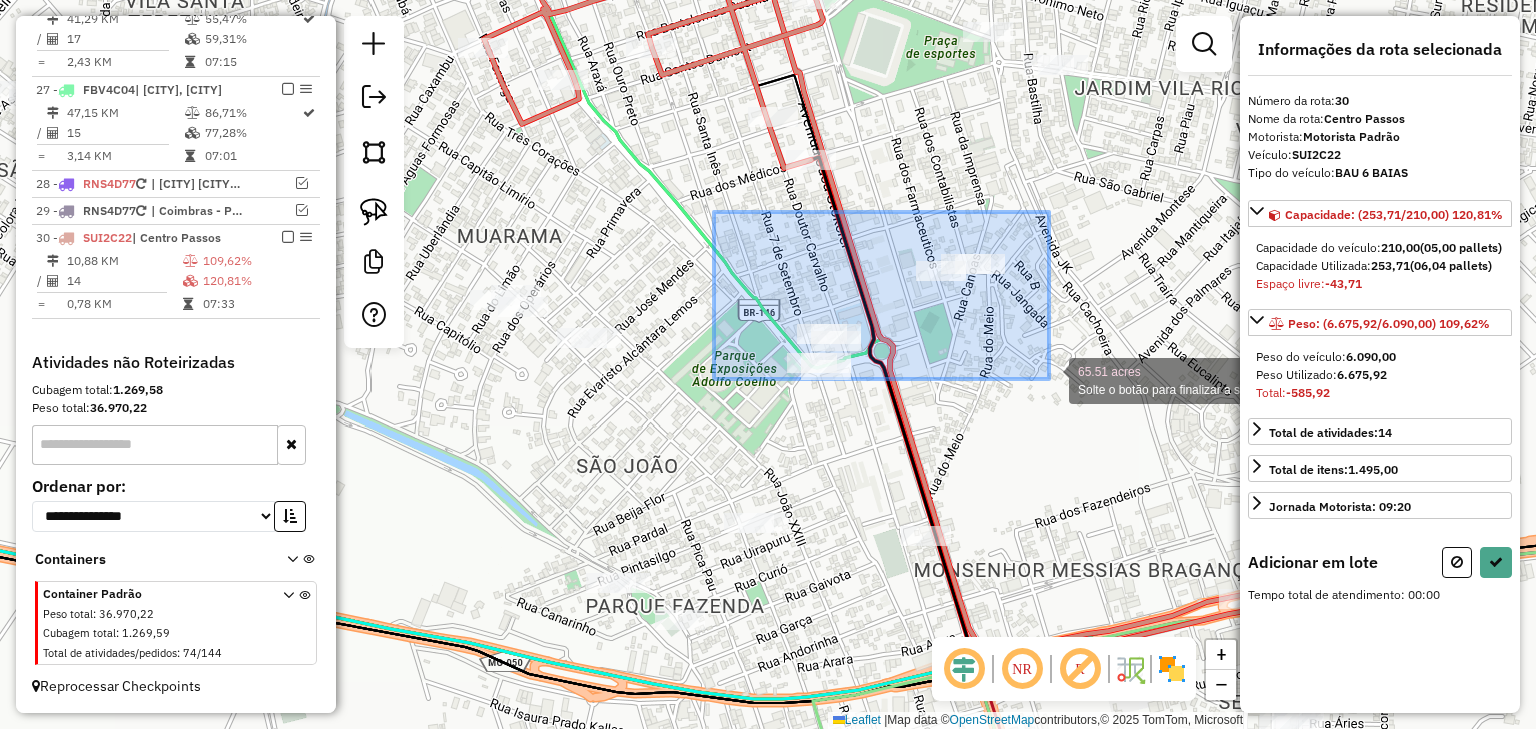 drag, startPoint x: 714, startPoint y: 212, endPoint x: 1060, endPoint y: 403, distance: 395.21765 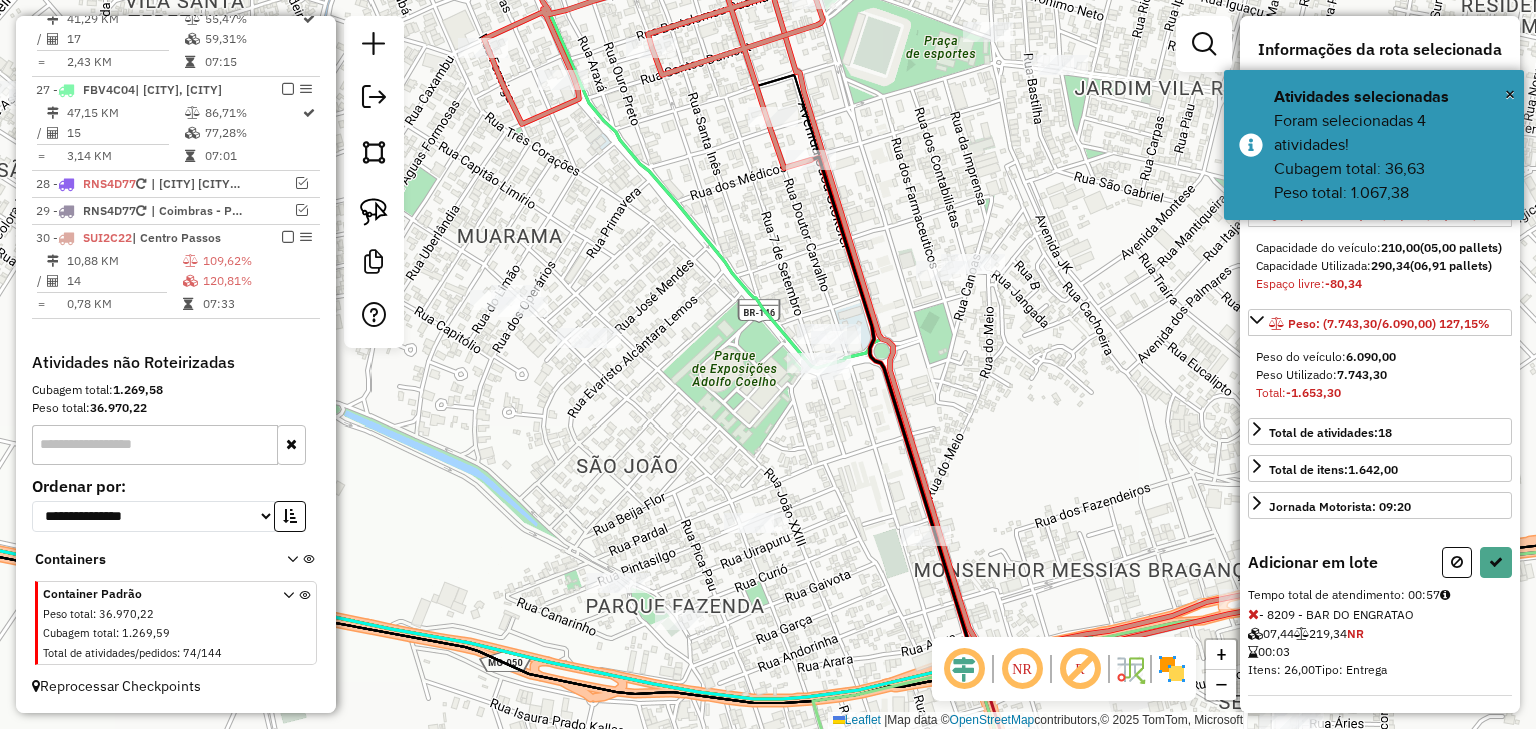 click on "Adicionar em lote Tempo total de atendimento: [TIME] - [NUMBER] - [BRAND] [NUMBER] [NUMBER] NR [TIME] Itens: [NUMBER] Tipo: Entrega - [NUMBER] - [BRAND] [NUMBER] [NUMBER] NR [TIME] Itens: [NUMBER] Tipo: Entrega - [NUMBER] - [BRAND] [NUMBER] [NUMBER] NR [TIME] Itens: [NUMBER] Tipo: Entrega - [NUMBER] - [BRAND] [NUMBER] [NUMBER] NR [TIME] Itens: [NUMBER] Tipo: Entrega - [NUMBER] - [BRAND] [NUMBER] [NUMBER] NR [TIME] Itens: [NUMBER] Tipo: Entrega - [NUMBER] - [BRAND] [NUMBER] [NUMBER] NR [TIME] Tipo: Entrega - [NUMBER] - [BRAND] [NUMBER] [NUMBER] NR [TIME] Itens: [NUMBER] Tipo: Entrega - [NUMBER] - [BRAND] [NUMBER] [NUMBER] NR [TIME] Itens: [NUMBER] Tipo: Entrega - [NUMBER] - [BRAND] [NUMBER] [NUMBER] NR [TIME] Itens: [NUMBER] Tipo: Entrega" at bounding box center [1380, 1053] 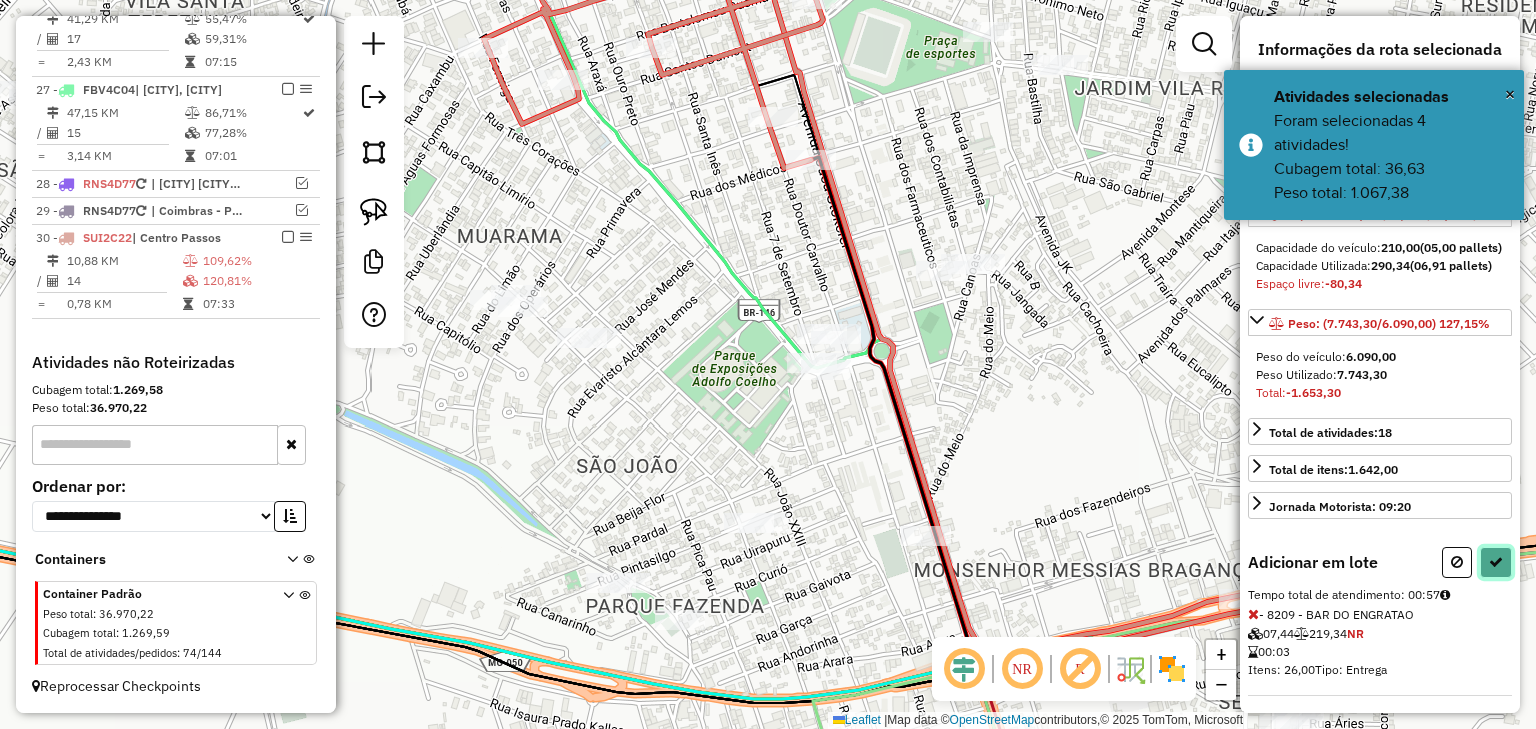 click at bounding box center (1496, 562) 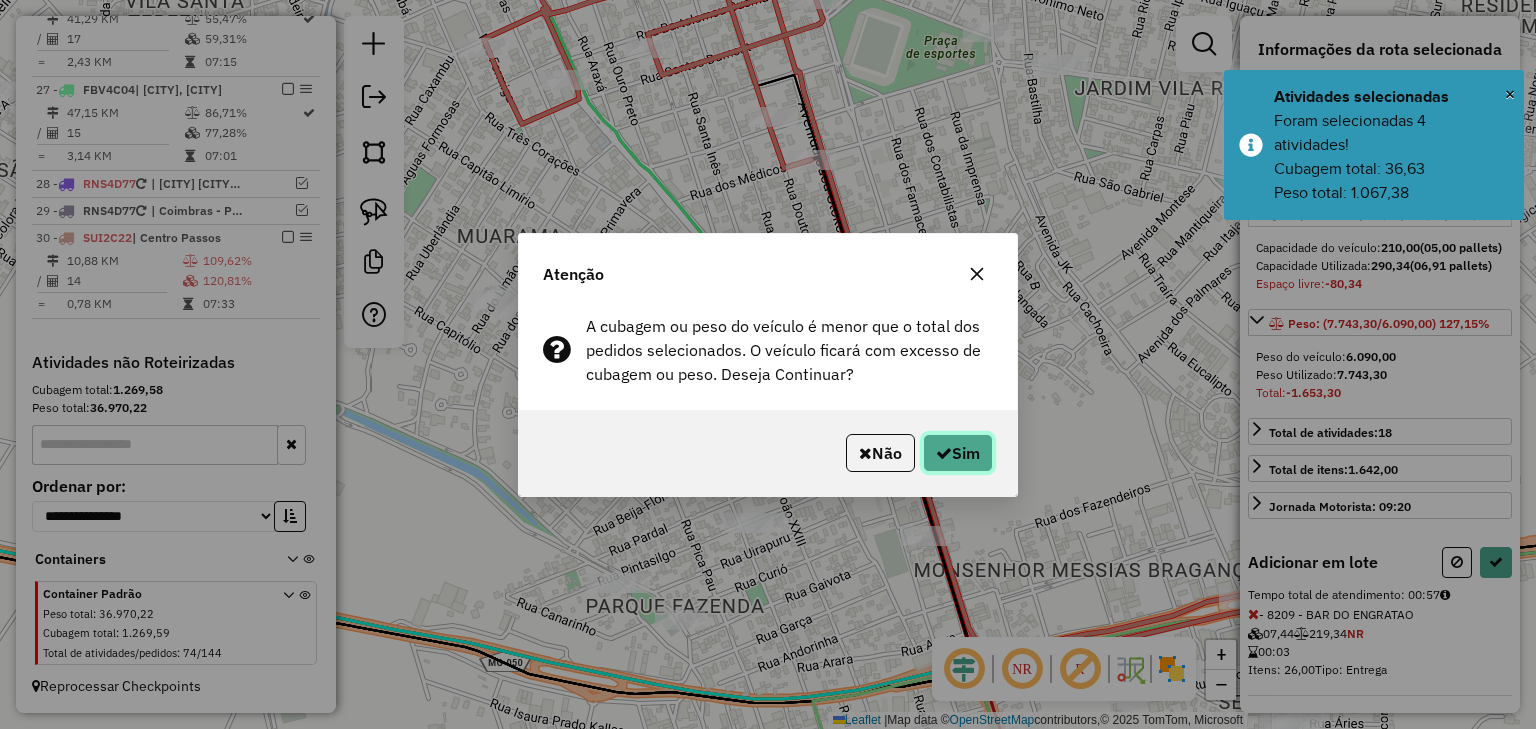 click 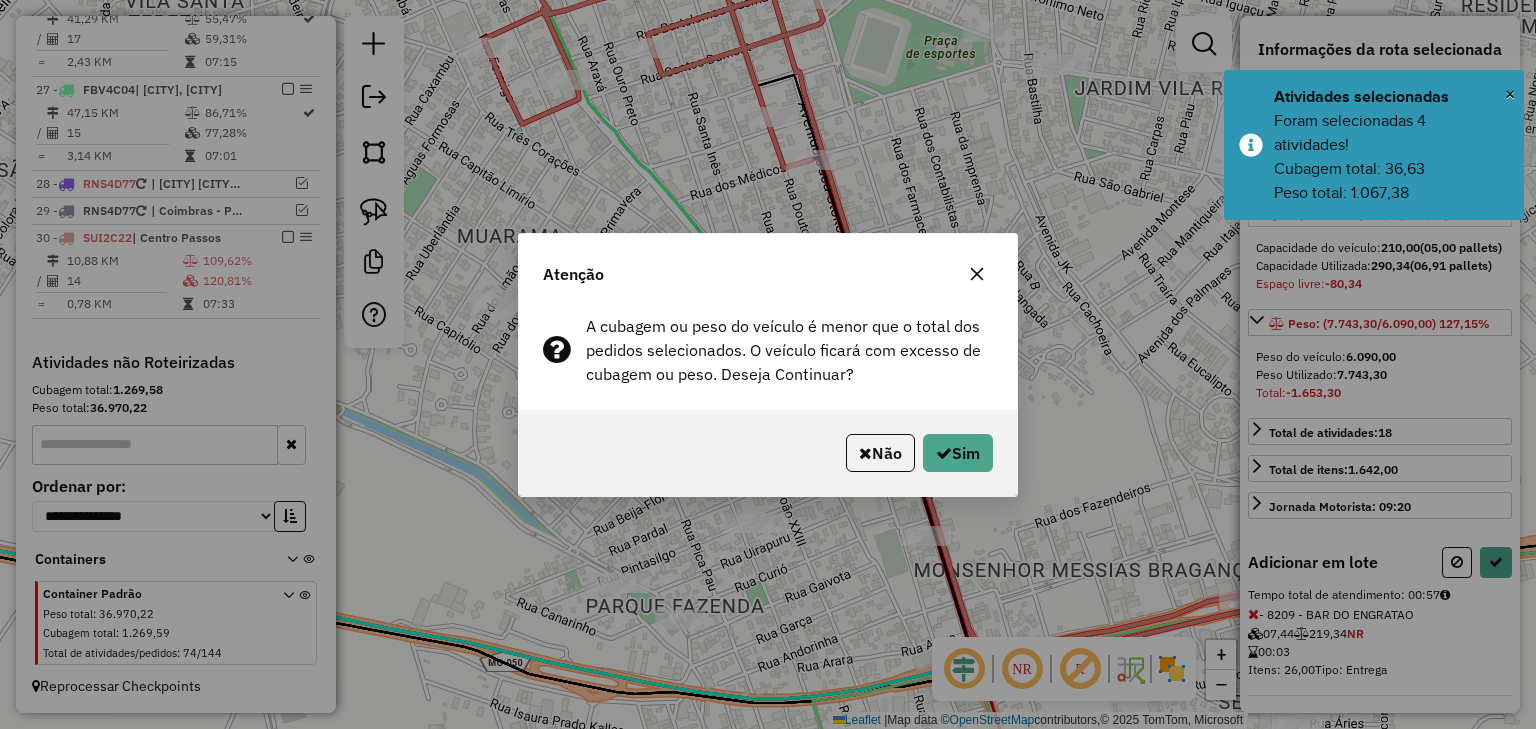 select on "*********" 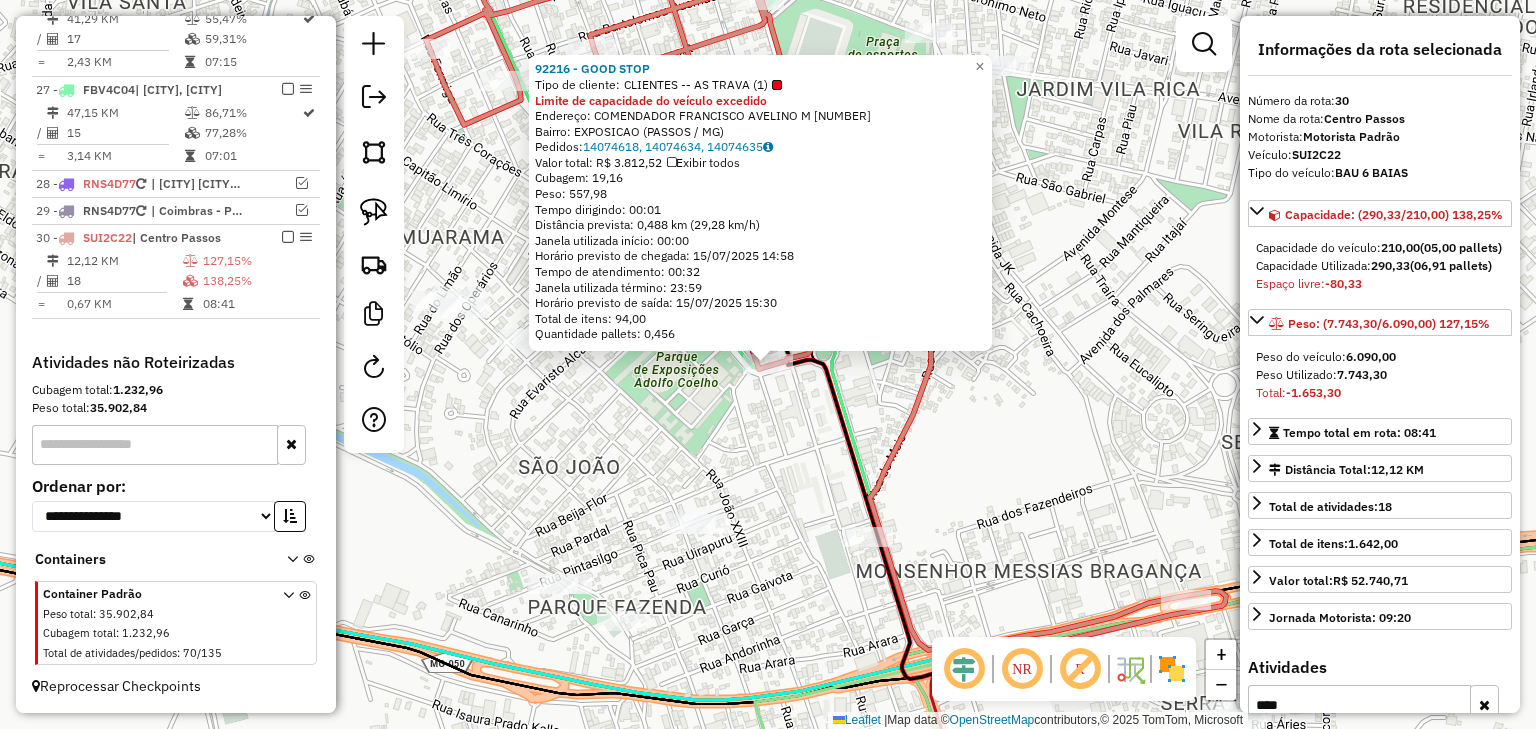 click on "92216 - GOOD STOP  Tipo de cliente:   CLIENTES -- AS TRAVA ([PHONE])  Limite de capacidade do veículo excedido  Endereço:  COMENDADOR FRANCISCO AVELINO M [NUMBER]   Bairro: EXPOSICAO ([CITY] / [STATE])   Pedidos:  [NUMBER], [NUMBER], [NUMBER]   Valor total: R$ 3.812,52   Exibir todos   Cubagem: 19,16  Peso: 557,98  Tempo dirigindo: 00:01   Distância prevista: 0,488 km (29,28 km/h)   Janela utilizada início: 00:00   Horário previsto de chegada: 15/07/2025 14:58   Tempo de atendimento: 00:32   Janela utilizada término: 23:59   Horário previsto de saída: 15/07/2025 15:30   Total de itens: 94,00   Quantidade pallets: 0,456  × Janela de atendimento Grade de atendimento Capacidade Transportadoras Veículos Cliente Pedidos  Rotas Selecione os dias de semana para filtrar as janelas de atendimento  Seg   Ter   Qua   Qui   Sex   Sáb   Dom  Informe o período da janela de atendimento: De: Até:  Filtrar exatamente a janela do cliente  Considerar janela de atendimento padrão   Seg   Ter   Qua   Qui   Sex   Sáb   Dom   De:" 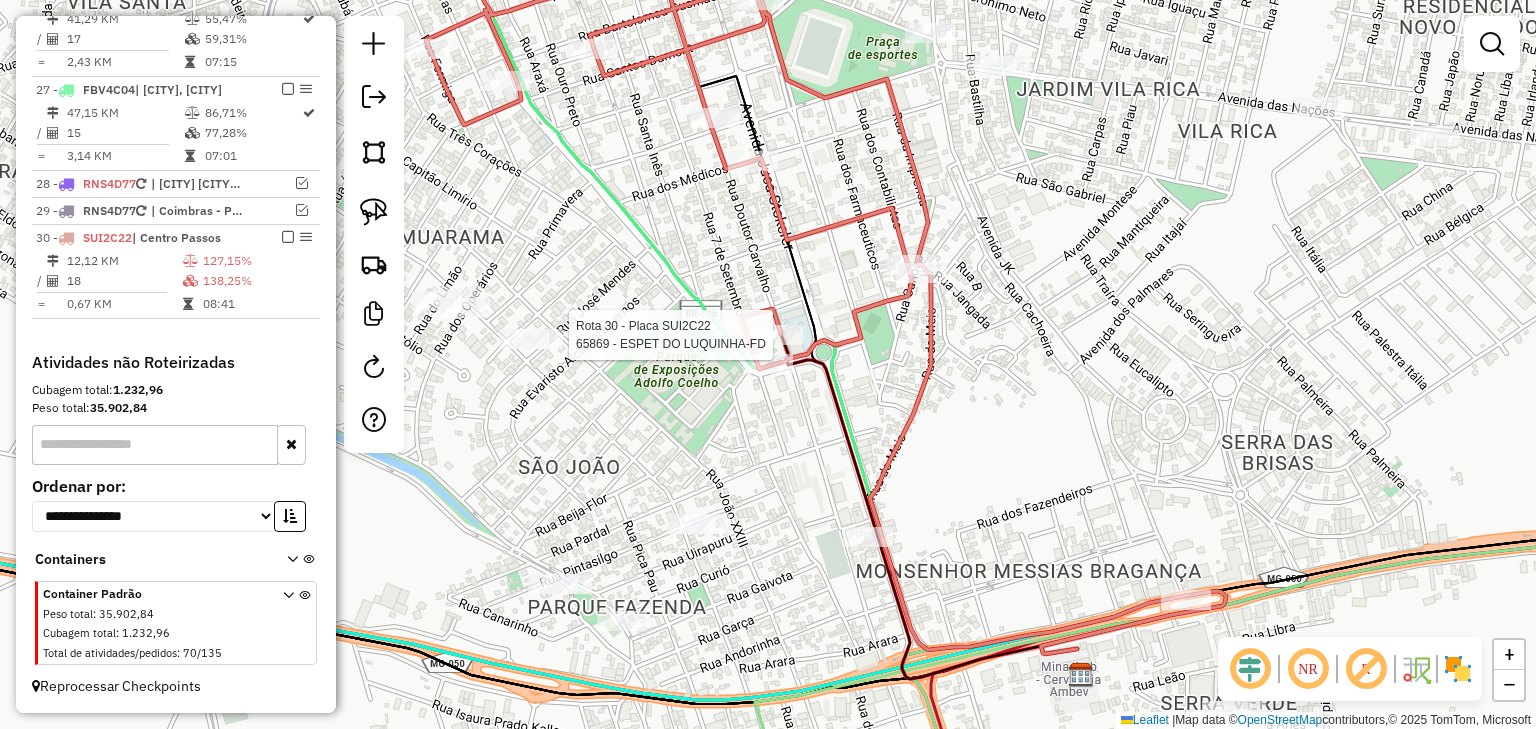 select on "*********" 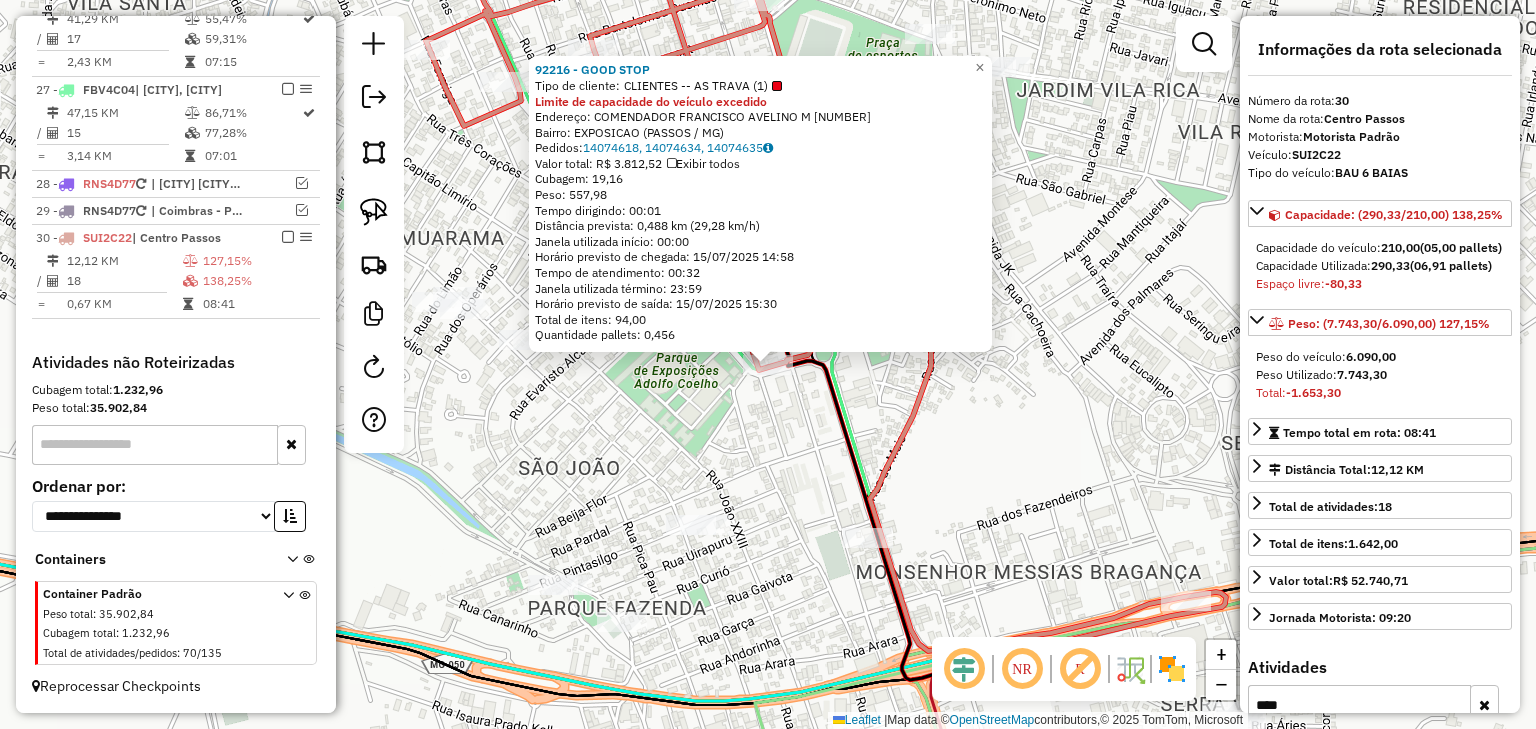 click on "92216 - GOOD STOP  Tipo de cliente:   CLIENTES -- AS TRAVA ([PHONE])  Limite de capacidade do veículo excedido  Endereço:  COMENDADOR FRANCISCO AVELINO M [NUMBER]   Bairro: EXPOSICAO ([CITY] / [STATE])   Pedidos:  [NUMBER], [NUMBER], [NUMBER]   Valor total: R$ 3.812,52   Exibir todos   Cubagem: 19,16  Peso: 557,98  Tempo dirigindo: 00:01   Distância prevista: 0,488 km (29,28 km/h)   Janela utilizada início: 00:00   Horário previsto de chegada: 15/07/2025 14:58   Tempo de atendimento: 00:32   Janela utilizada término: 23:59   Horário previsto de saída: 15/07/2025 15:30   Total de itens: 94,00   Quantidade pallets: 0,456  × Janela de atendimento Grade de atendimento Capacidade Transportadoras Veículos Cliente Pedidos  Rotas Selecione os dias de semana para filtrar as janelas de atendimento  Seg   Ter   Qua   Qui   Sex   Sáb   Dom  Informe o período da janela de atendimento: De: Até:  Filtrar exatamente a janela do cliente  Considerar janela de atendimento padrão   Seg   Ter   Qua   Qui   Sex   Sáb   Dom   De:" 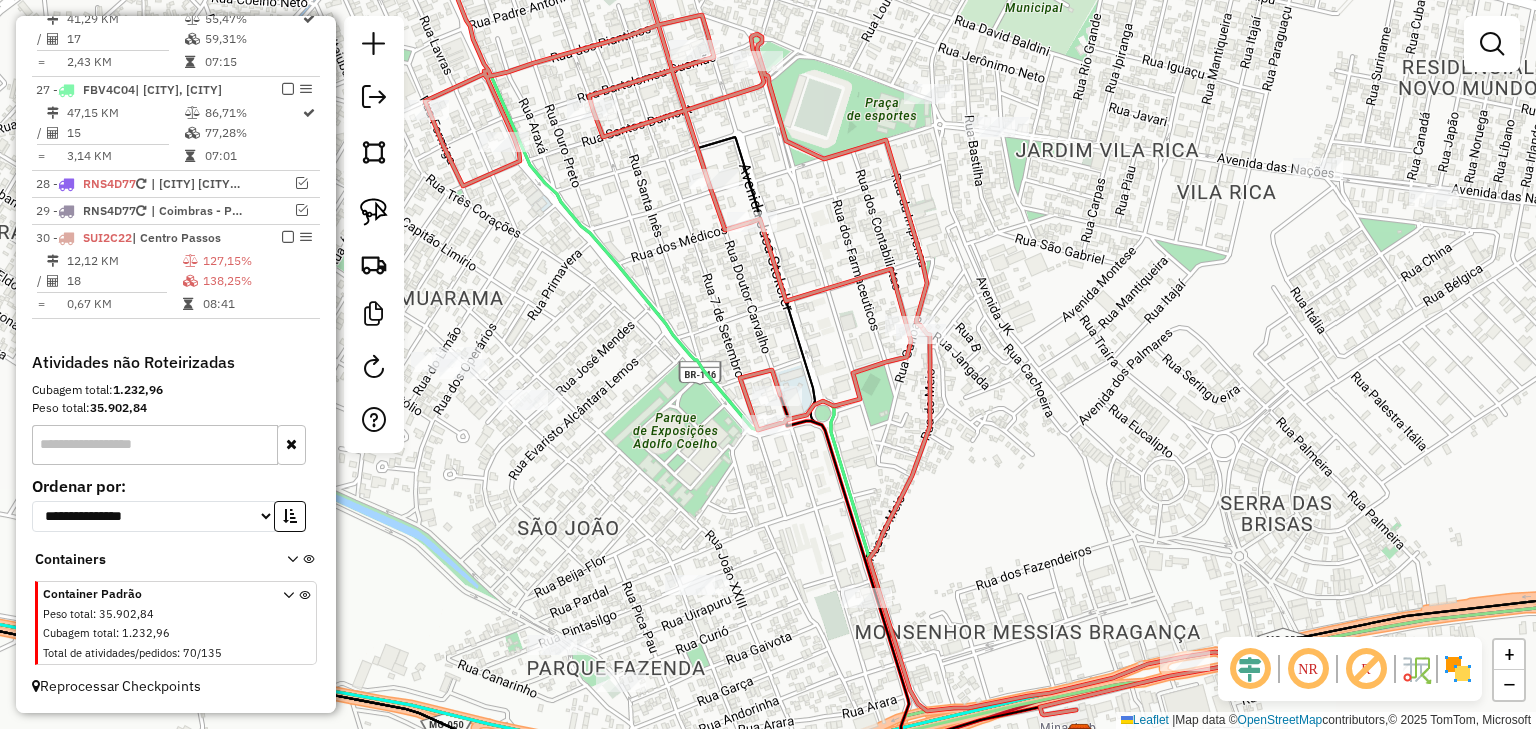 drag, startPoint x: 881, startPoint y: 359, endPoint x: 880, endPoint y: 431, distance: 72.00694 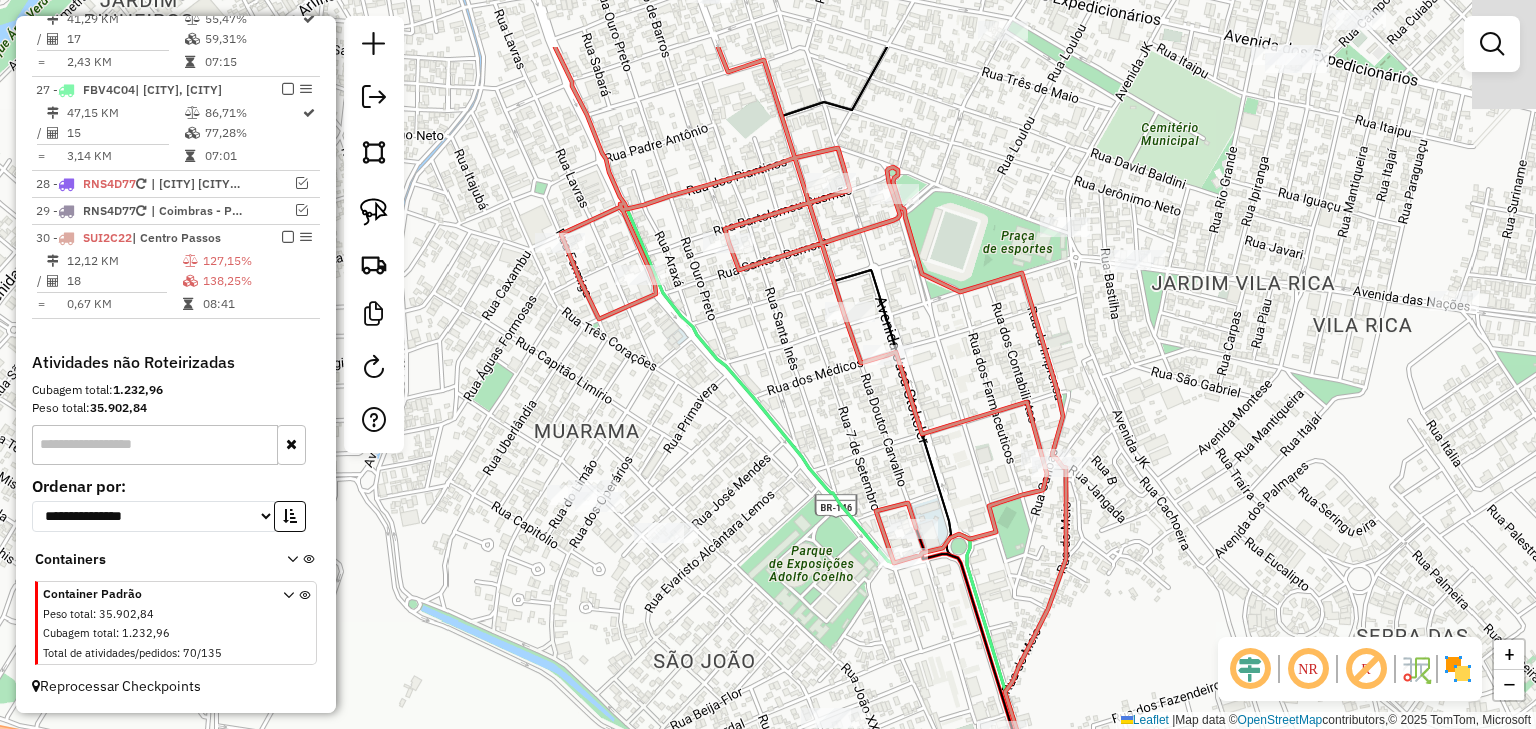 drag, startPoint x: 835, startPoint y: 338, endPoint x: 972, endPoint y: 459, distance: 182.78403 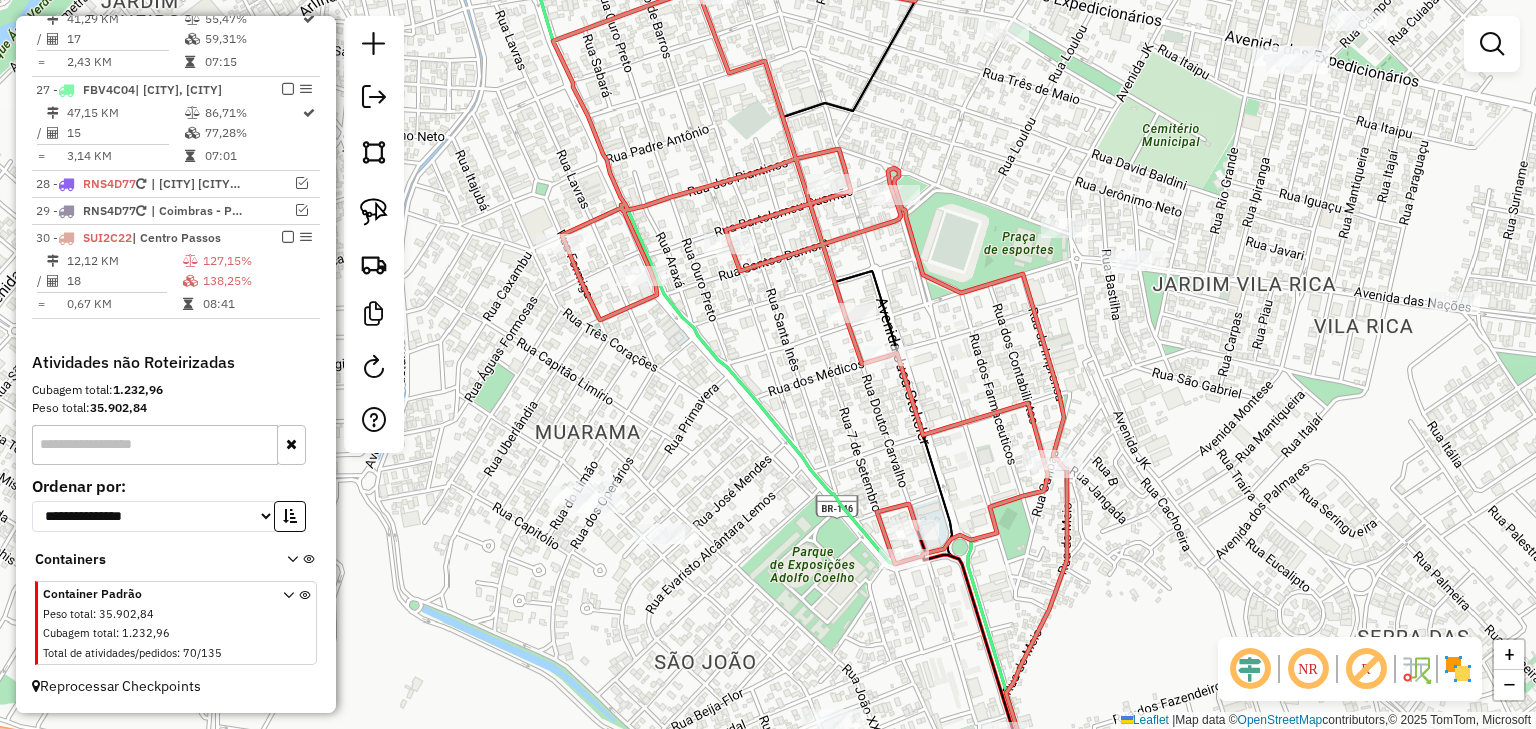 drag, startPoint x: 741, startPoint y: 352, endPoint x: 892, endPoint y: 436, distance: 172.79178 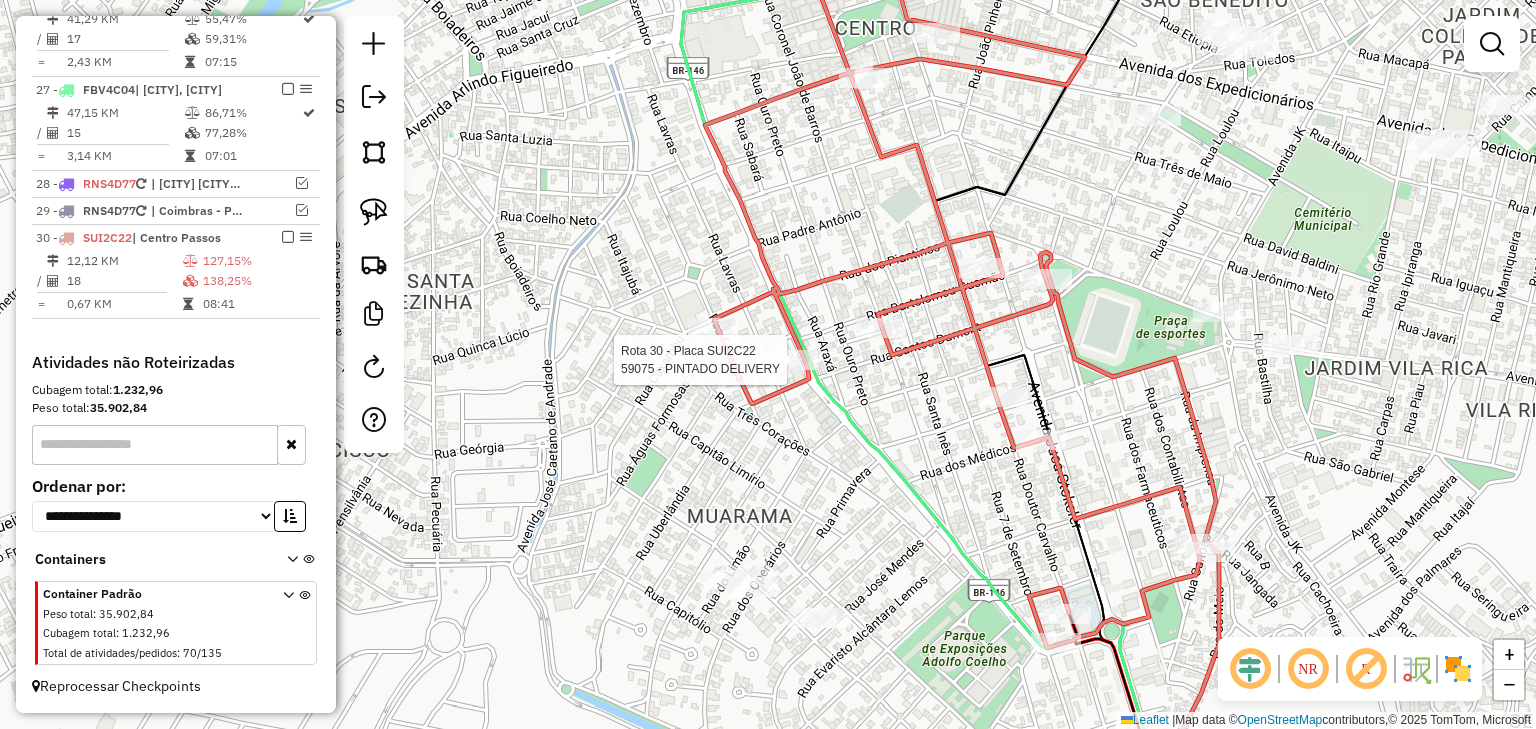 select on "*********" 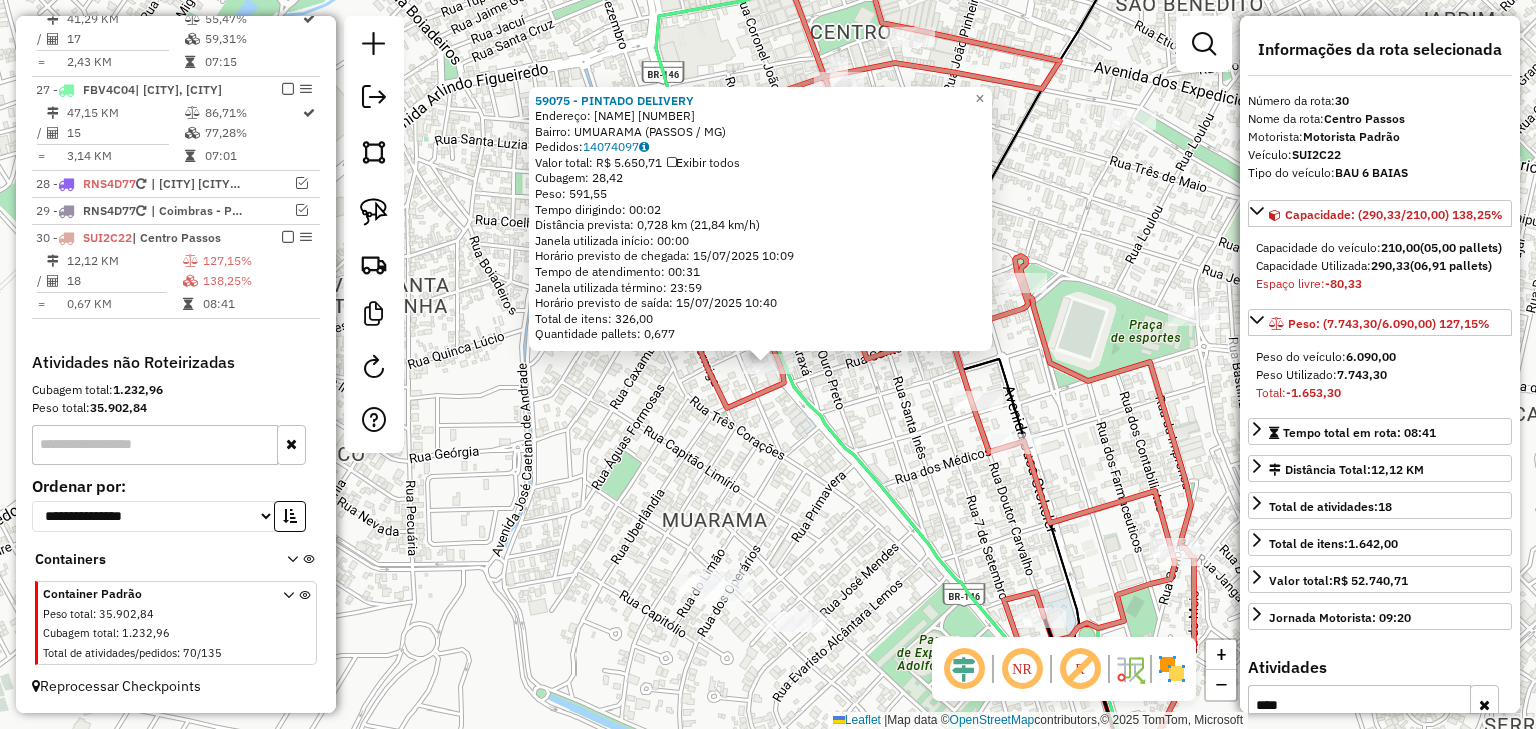 click on "[NUMBER] - [NAME]  Endereço:  [STREET] [NUMBER]   Bairro: [NEIGHBORHOOD] ([CITY] / [STATE])   Pedidos:  [NUMBER]   Valor total: R$ [PRICE]   Exibir todos   Cubagem: [NUMBER]  Peso: [NUMBER]  Tempo dirigindo: 00:02   Distância prevista: [NUMBER] km ([NUMBER] km/h)   Janela utilizada início: 00:00   Horário previsto de chegada: 15/07/2025 10:09   Tempo de atendimento: 00:31   Janela utilizada término: 23:59   Horário previsto de saída: 15/07/2025 10:40   Total de itens: [NUMBER]   Quantidade pallets: [NUMBER]  × Janela de atendimento Grade de atendimento Capacidade Transportadoras Veículos Cliente Pedidos  Rotas Selecione os dias de semana para filtrar as janelas de atendimento  Seg   Ter   Qua   Qui   Sex   Sáb   Dom  Informe o período da janela de atendimento: De: Até:  Filtrar exatamente a janela do cliente  Considerar janela de atendimento padrão  Selecione os dias de semana para filtrar as grades de atendimento  Seg   Ter   Qua   Qui   Sex   Sáb   Dom   Peso mínimo:   Peso máximo:   De:  De:" 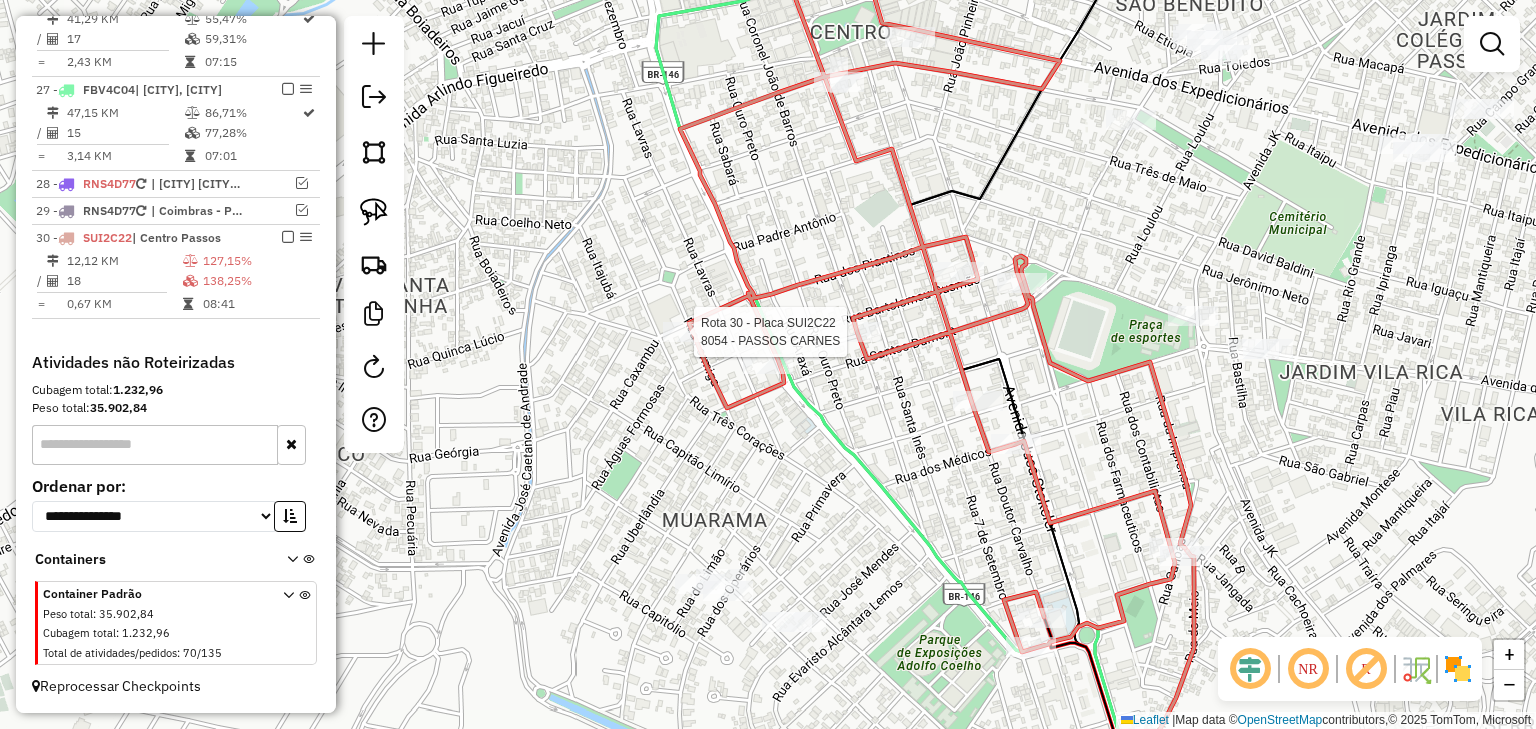 select on "*********" 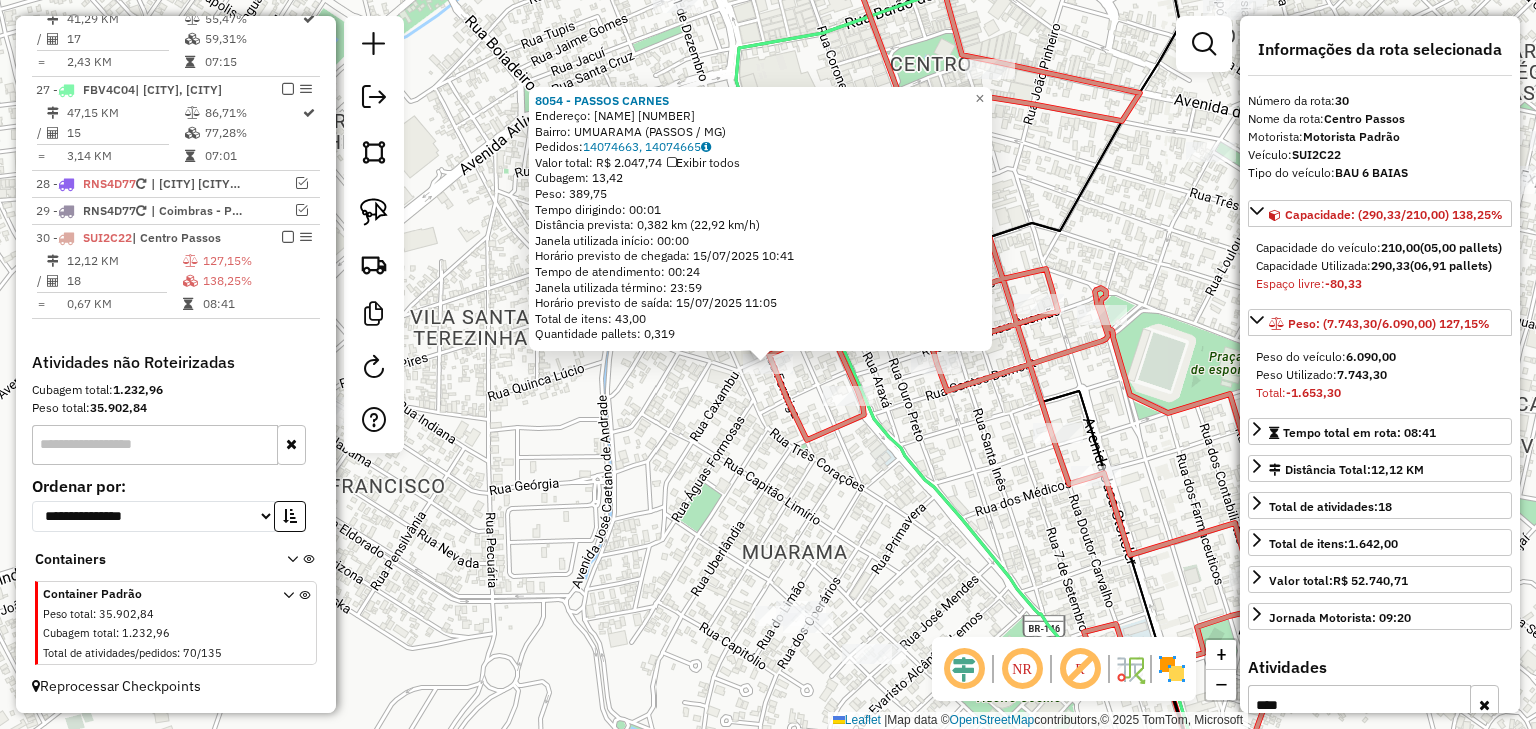 drag, startPoint x: 764, startPoint y: 435, endPoint x: 711, endPoint y: 412, distance: 57.77543 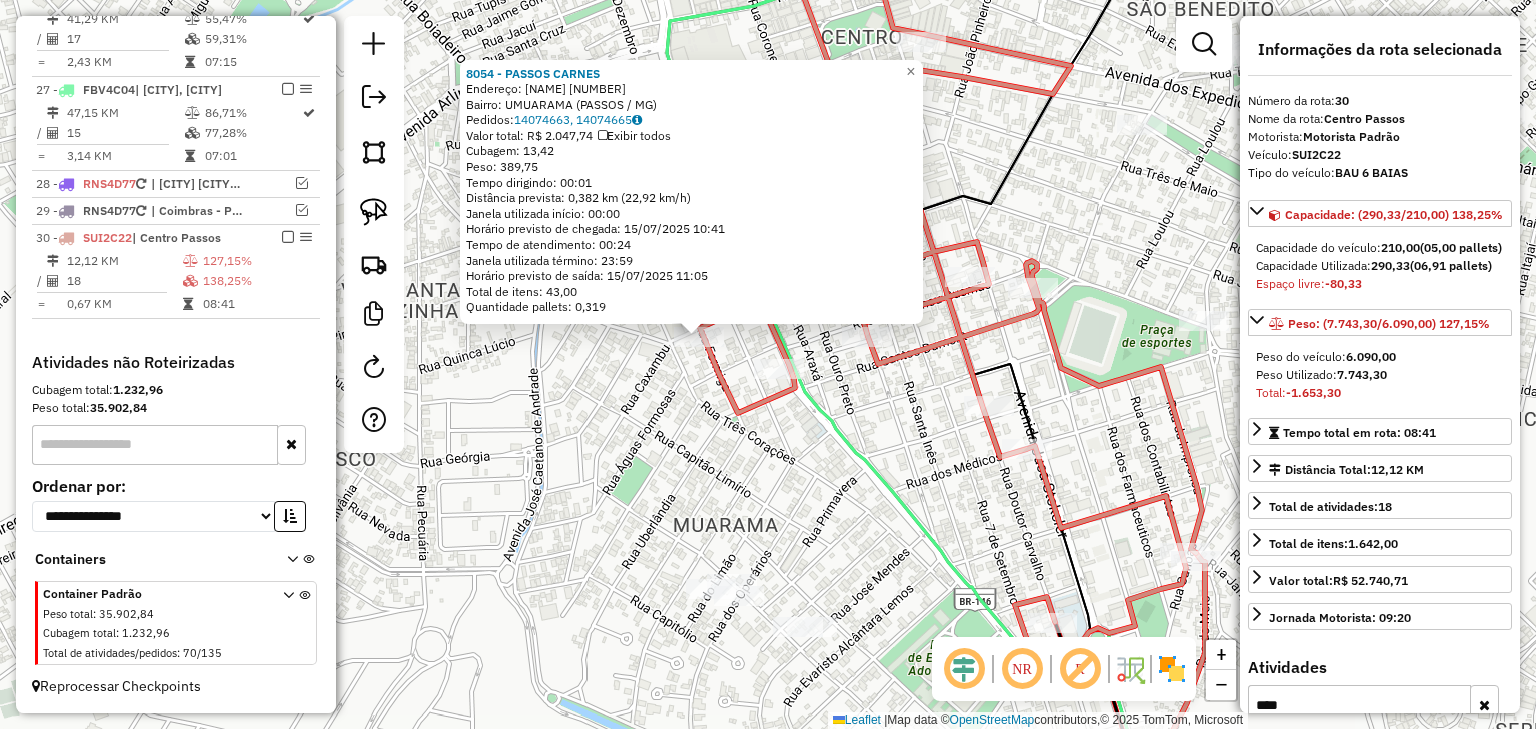 click on "8054 - PASSOS CARNES  Endereço:  FORMIGA [NUMBER]   Bairro: UMUARAMA (PASSOS / [STATE])   Pedidos:  14074663, 14074665   Valor total: R$ 2.047,74   Exibir todos   Cubagem: 13,42  Peso: 389,75  Tempo dirigindo: 00:01   Distância prevista: 0,382 km (22,92 km/h)   Janela utilizada início: 00:00   Horário previsto de chegada: 15/07/2025 10:41   Tempo de atendimento: 00:24   Janela utilizada término: 23:59   Horário previsto de saída: 15/07/2025 11:05   Total de itens: 43,00   Quantidade pallets: 0,319  × Janela de atendimento Grade de atendimento Capacidade Transportadoras Veículos Cliente Pedidos  Rotas Selecione os dias de semana para filtrar as janelas de atendimento  Seg   Ter   Qua   Qui   Sex   Sáb   Dom  Informe o período da janela de atendimento: De: Até:  Filtrar exatamente a janela do cliente  Considerar janela de atendimento padrão  Selecione os dias de semana para filtrar as grades de atendimento  Seg   Ter   Qua   Qui   Sex   Sáb   Dom   Considerar clientes sem dia de atendimento cadastrado  De:" 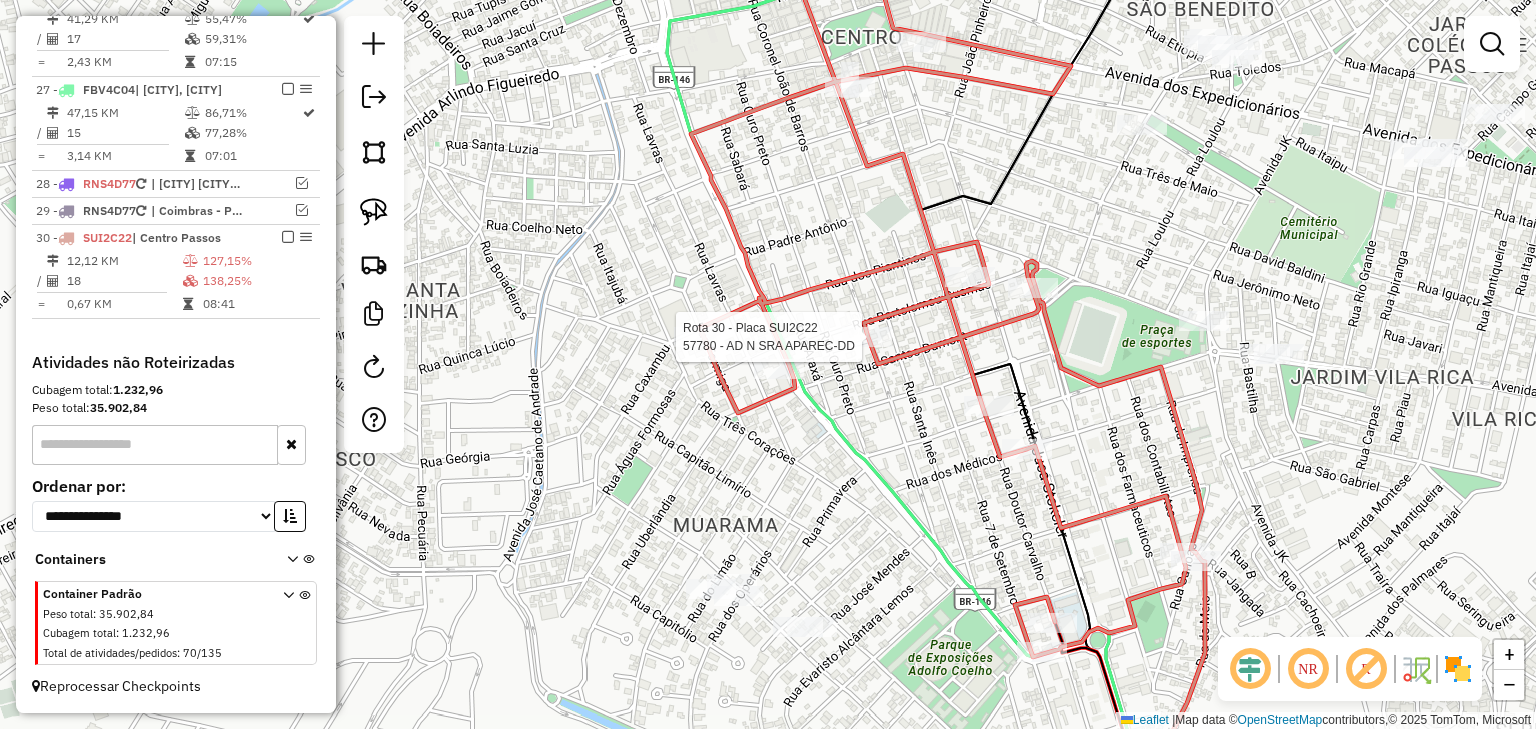 select on "*********" 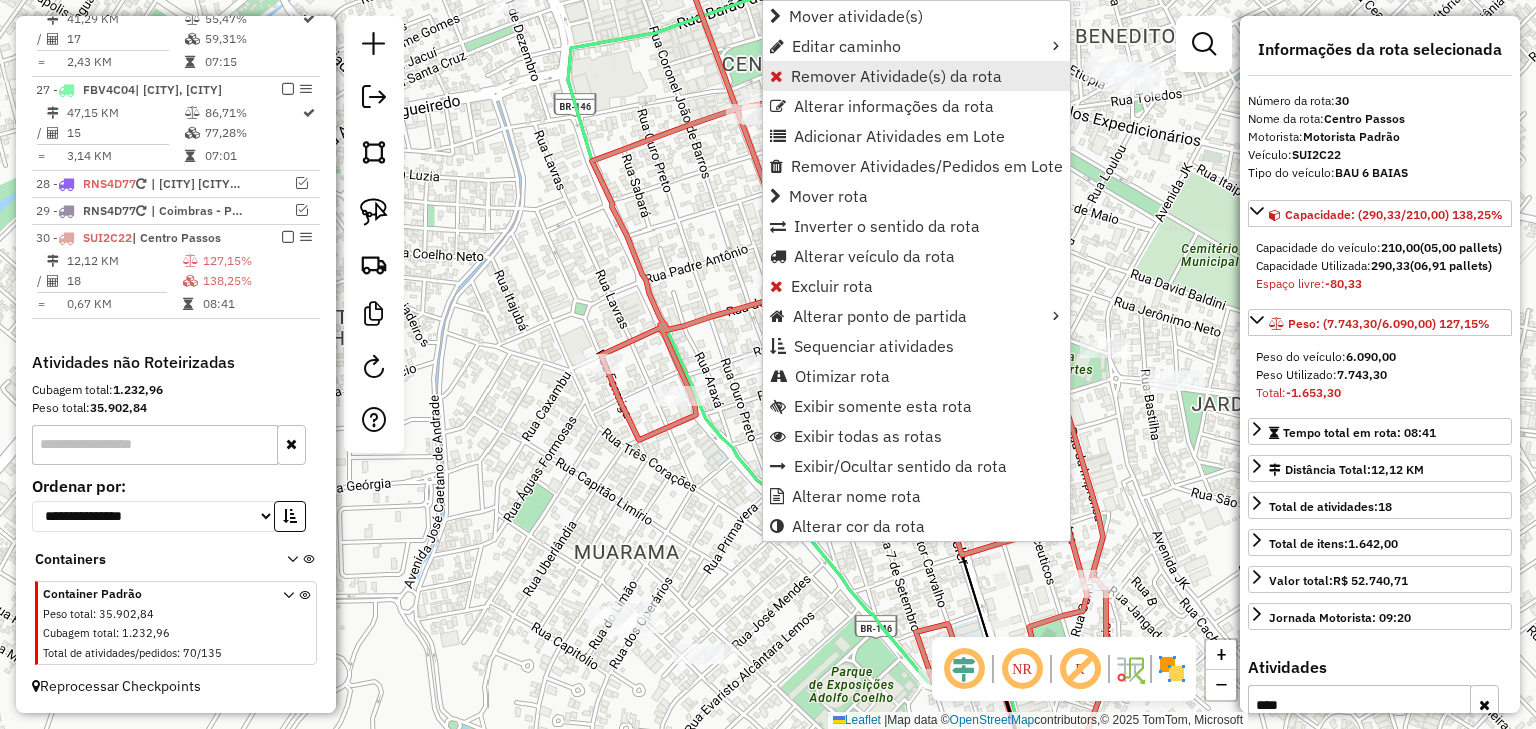 click on "Remover Atividade(s) da rota" at bounding box center [896, 76] 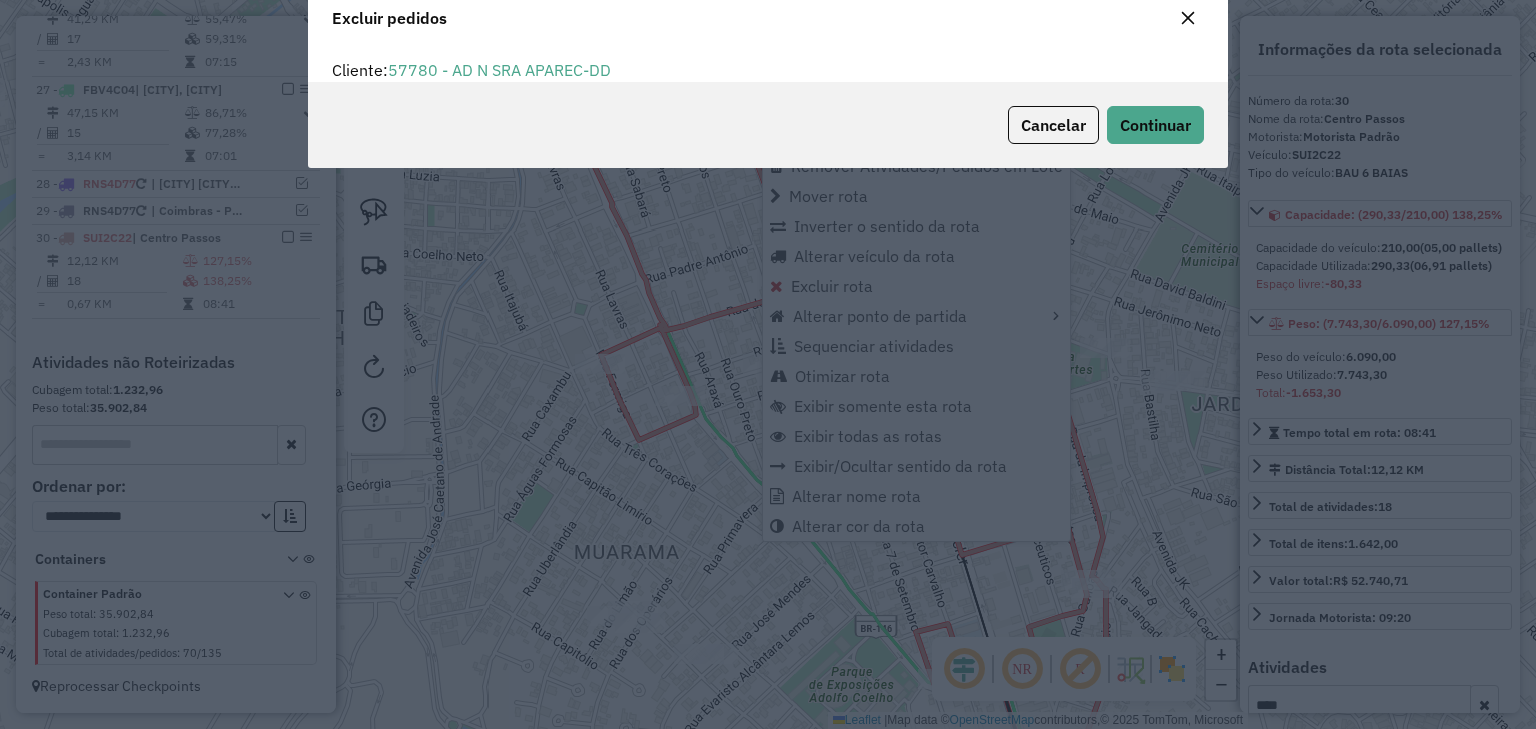 scroll, scrollTop: 69, scrollLeft: 0, axis: vertical 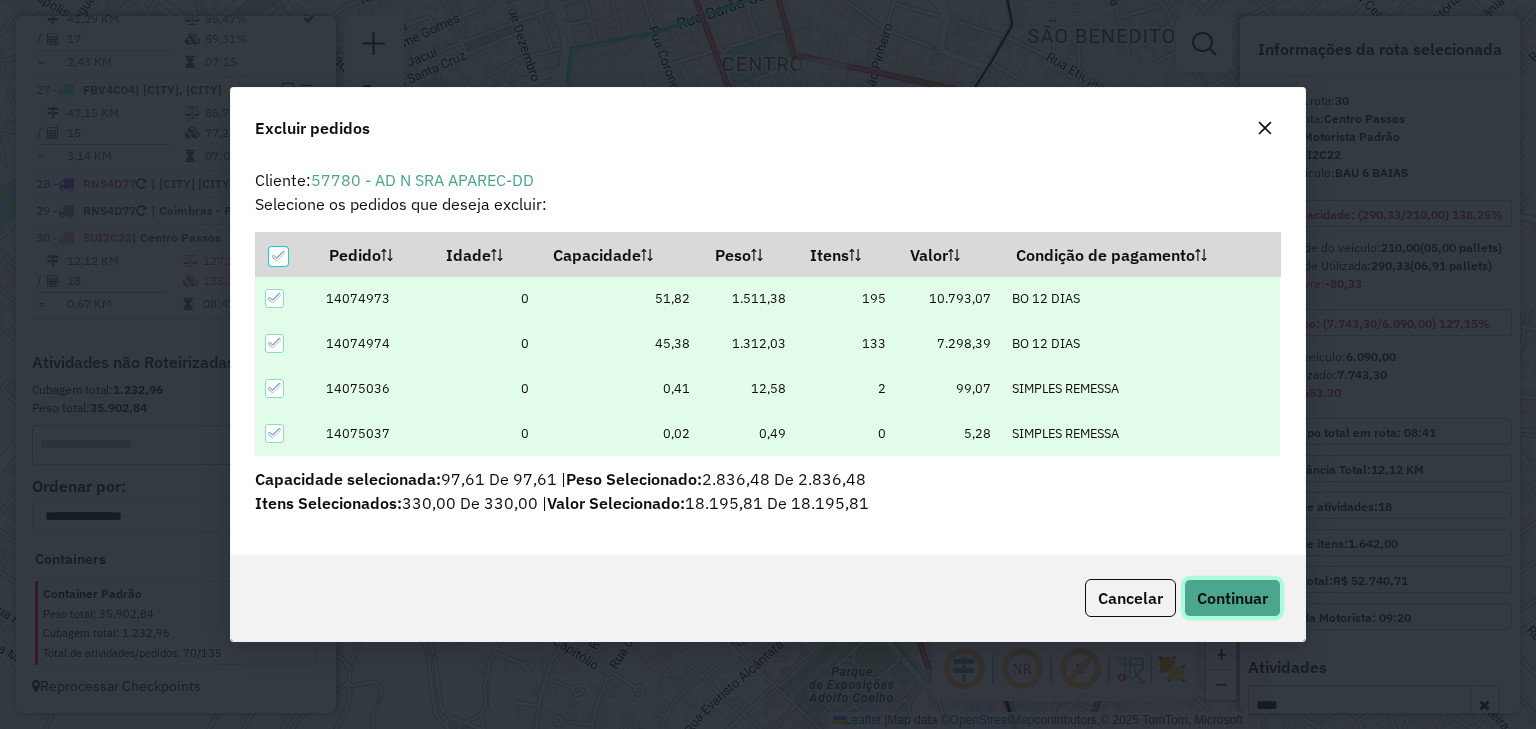 click on "Continuar" 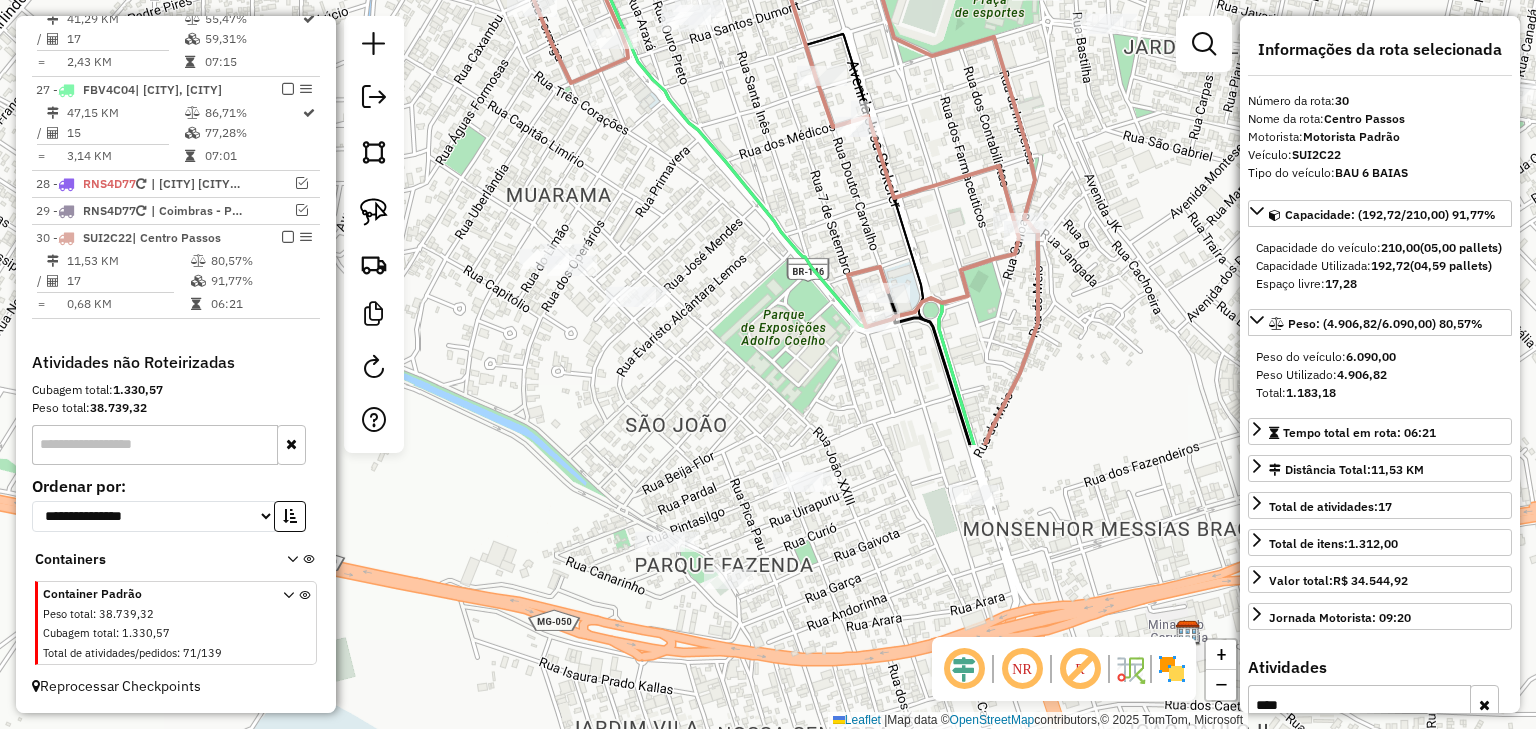 drag, startPoint x: 820, startPoint y: 493, endPoint x: 747, endPoint y: 140, distance: 360.46915 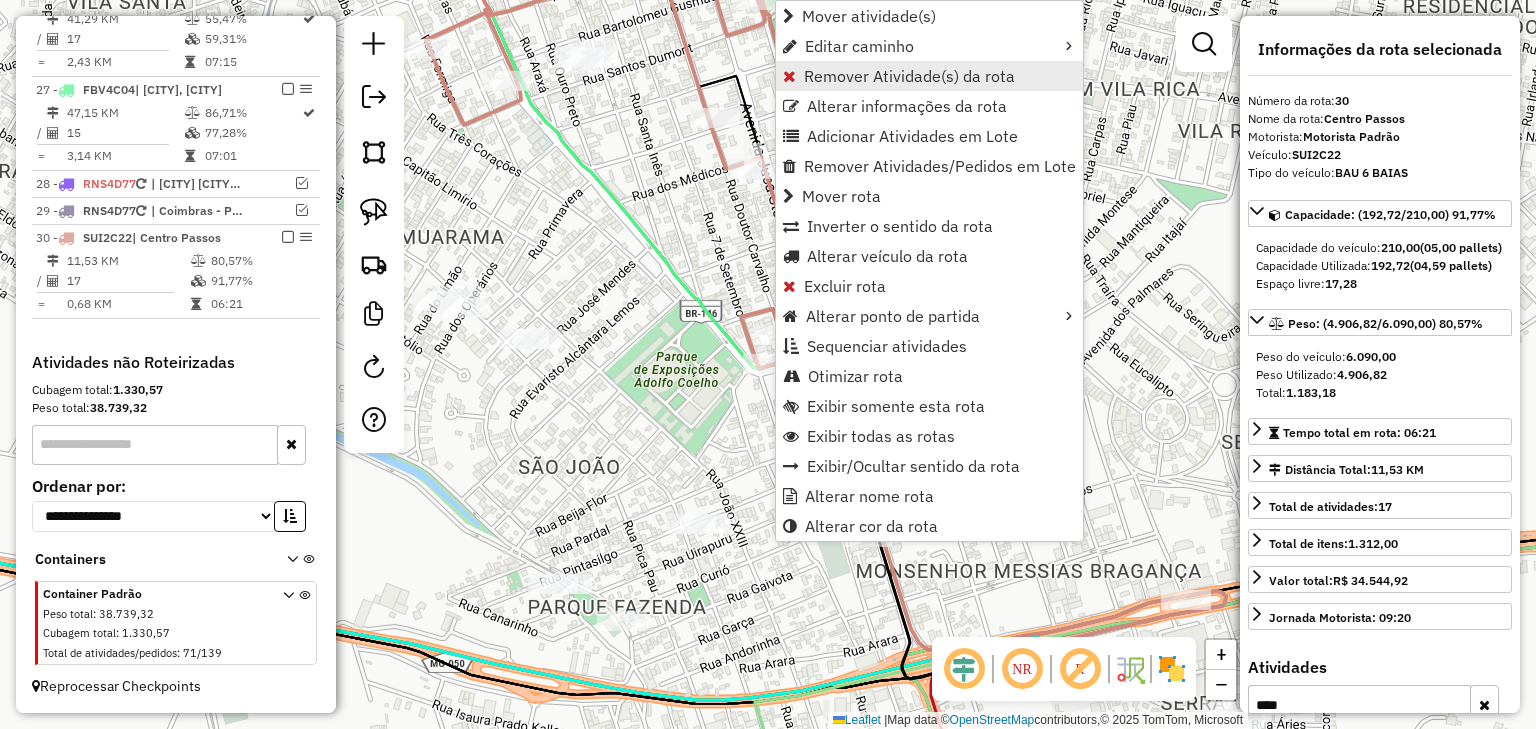 click on "Remover Atividade(s) da rota" at bounding box center [909, 76] 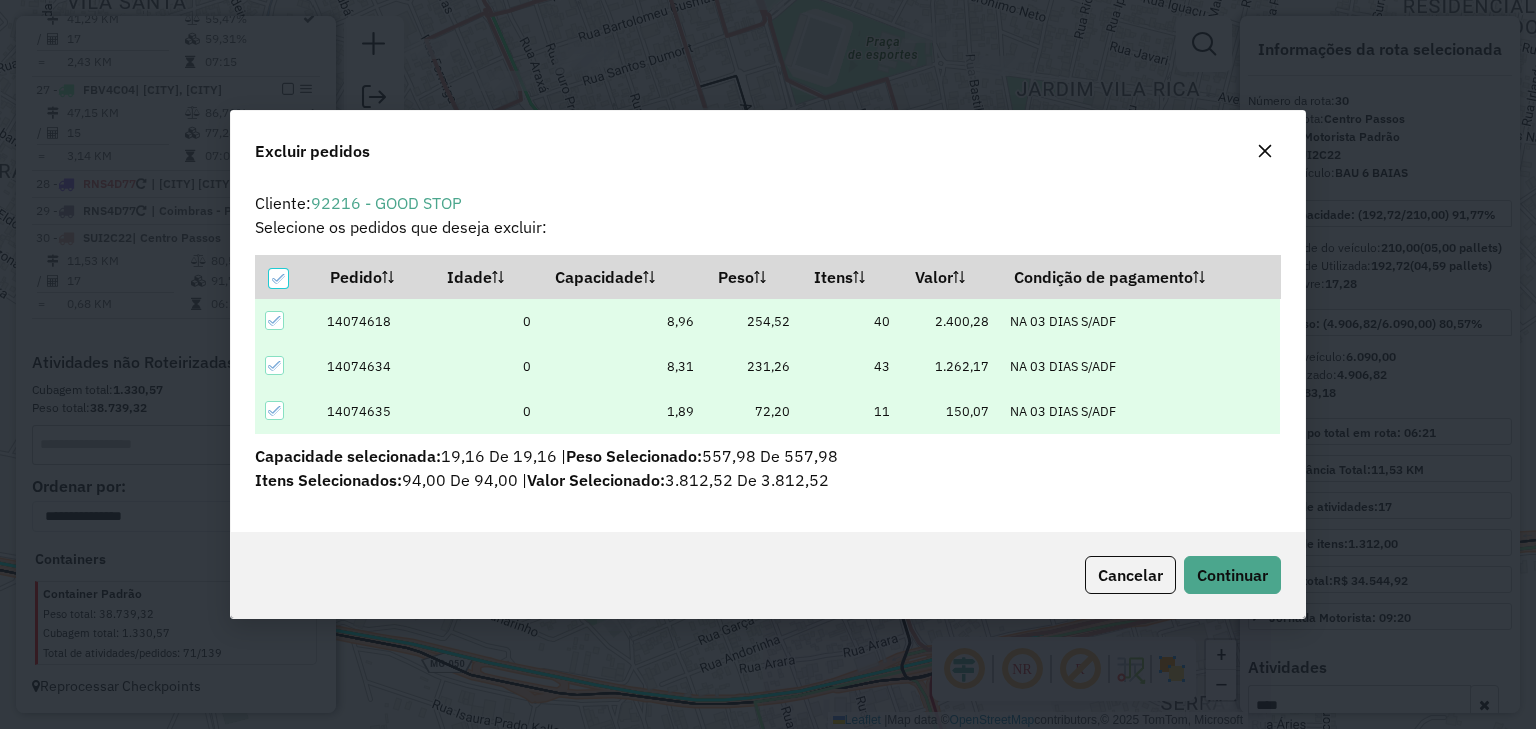 scroll, scrollTop: 0, scrollLeft: 0, axis: both 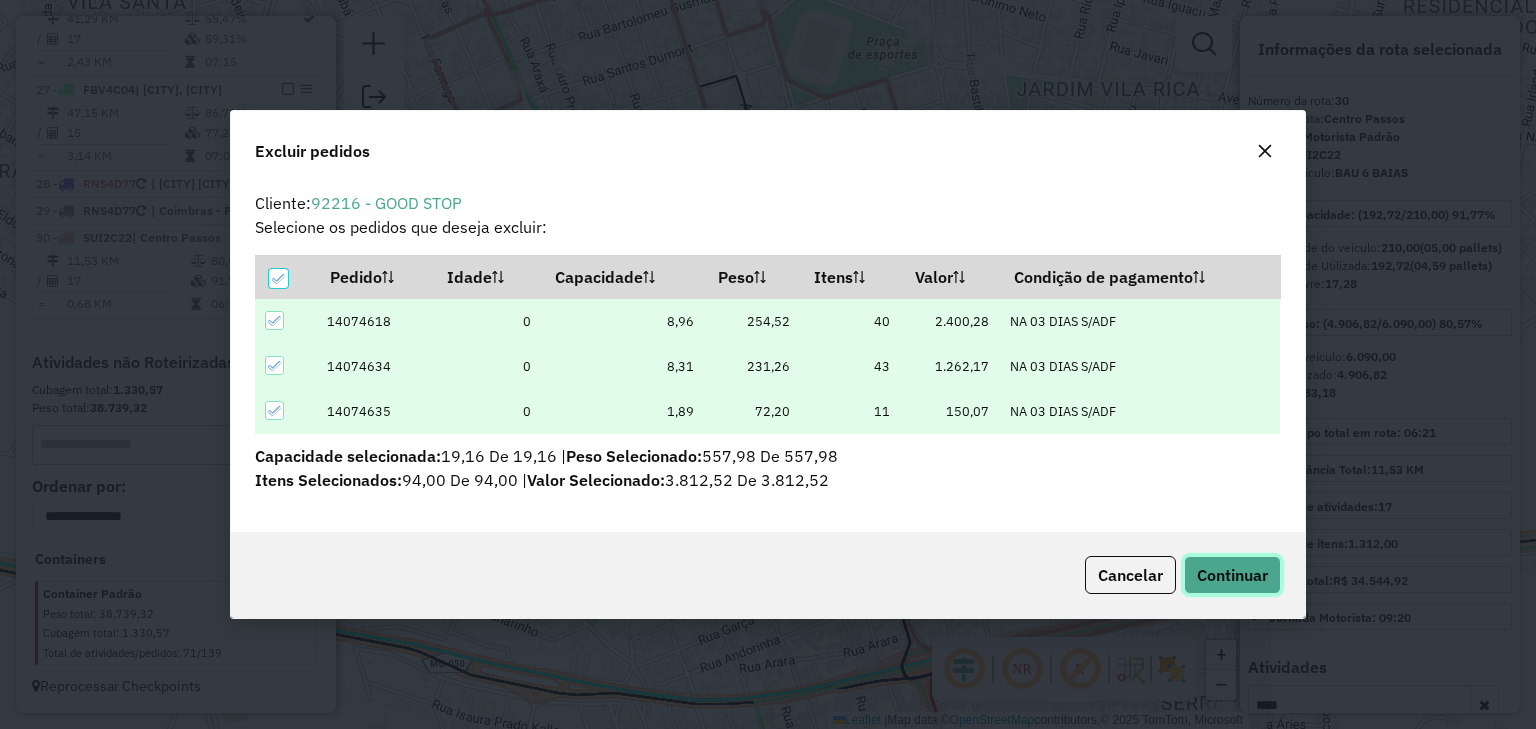 click on "Continuar" 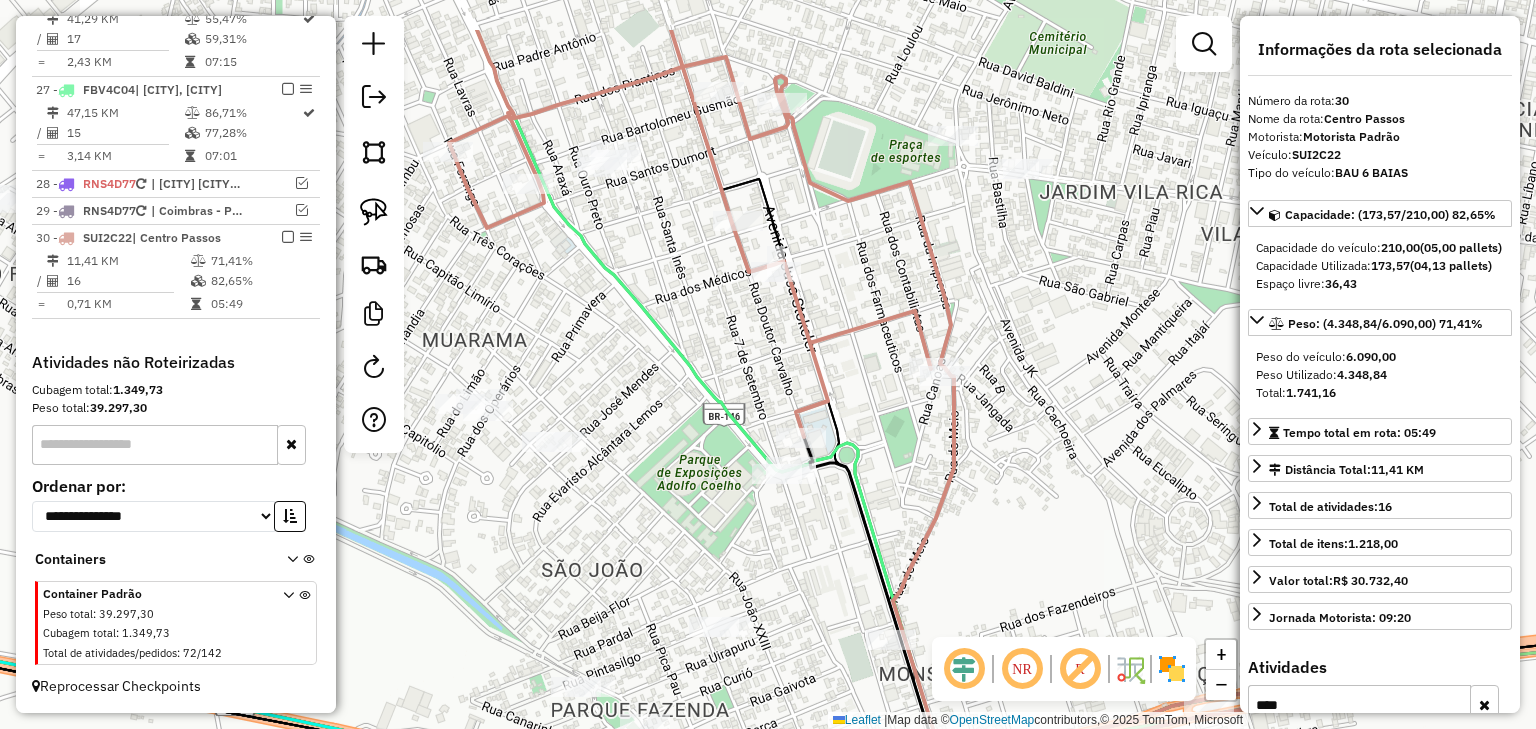 drag, startPoint x: 1008, startPoint y: 332, endPoint x: 1019, endPoint y: 366, distance: 35.735138 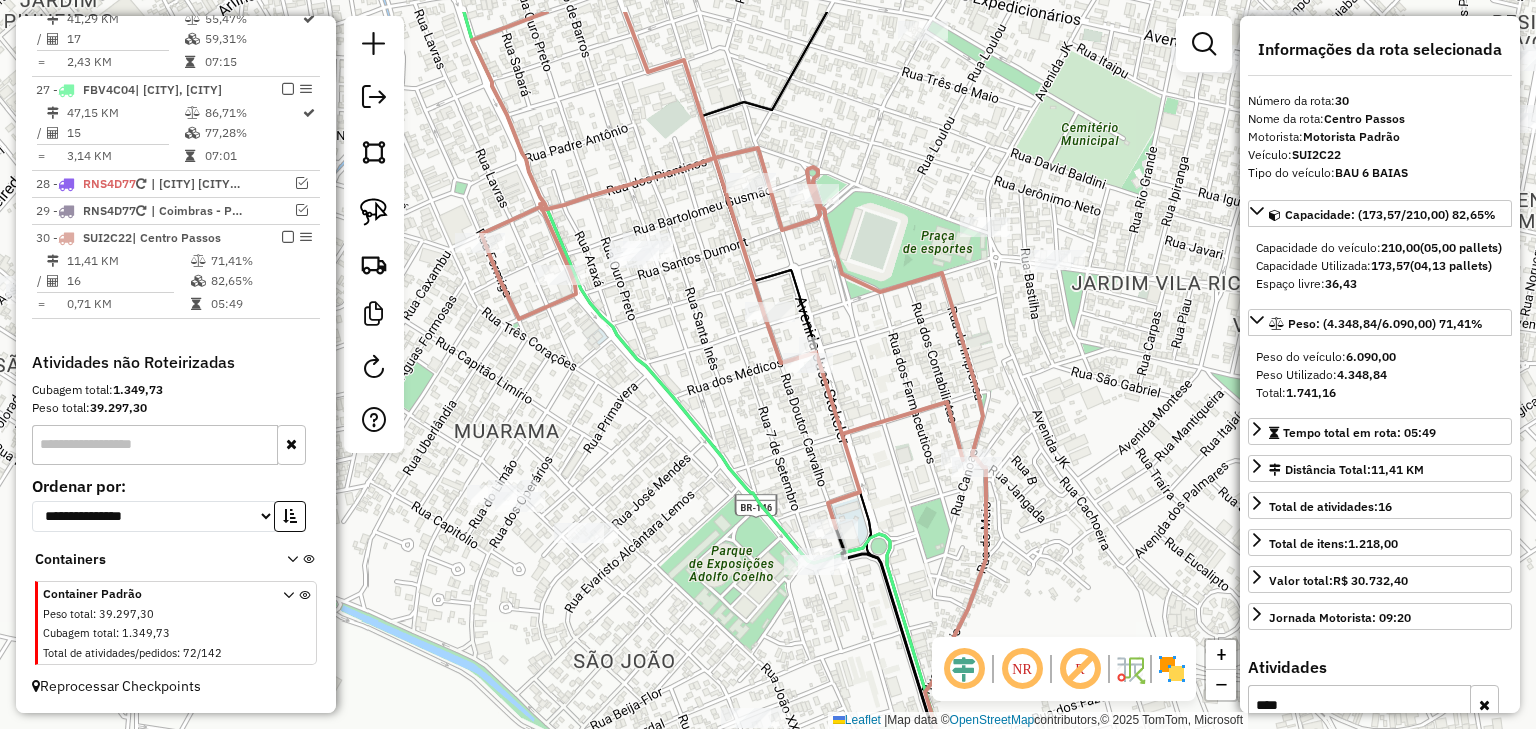 drag, startPoint x: 912, startPoint y: 415, endPoint x: 987, endPoint y: 548, distance: 152.68922 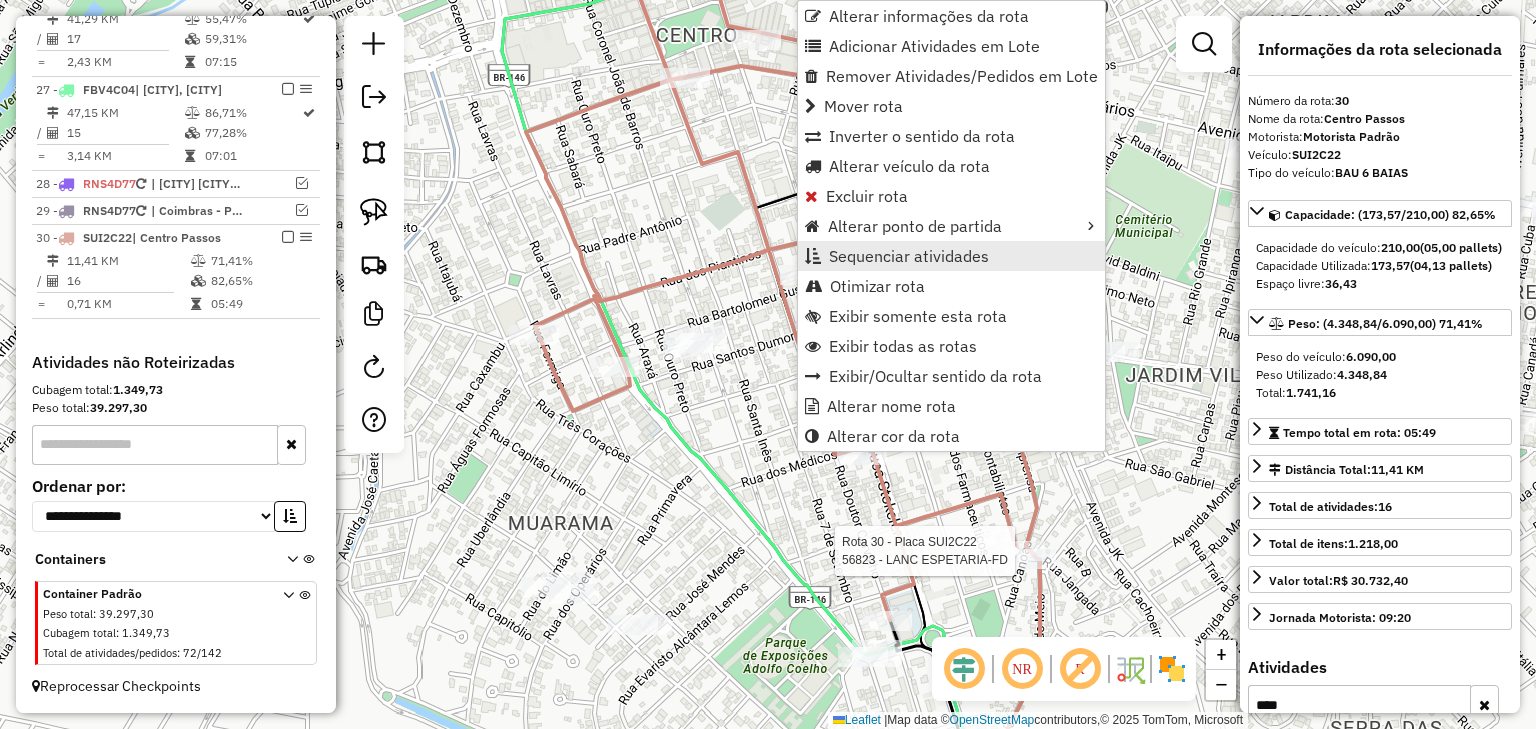 click on "Sequenciar atividades" at bounding box center (909, 256) 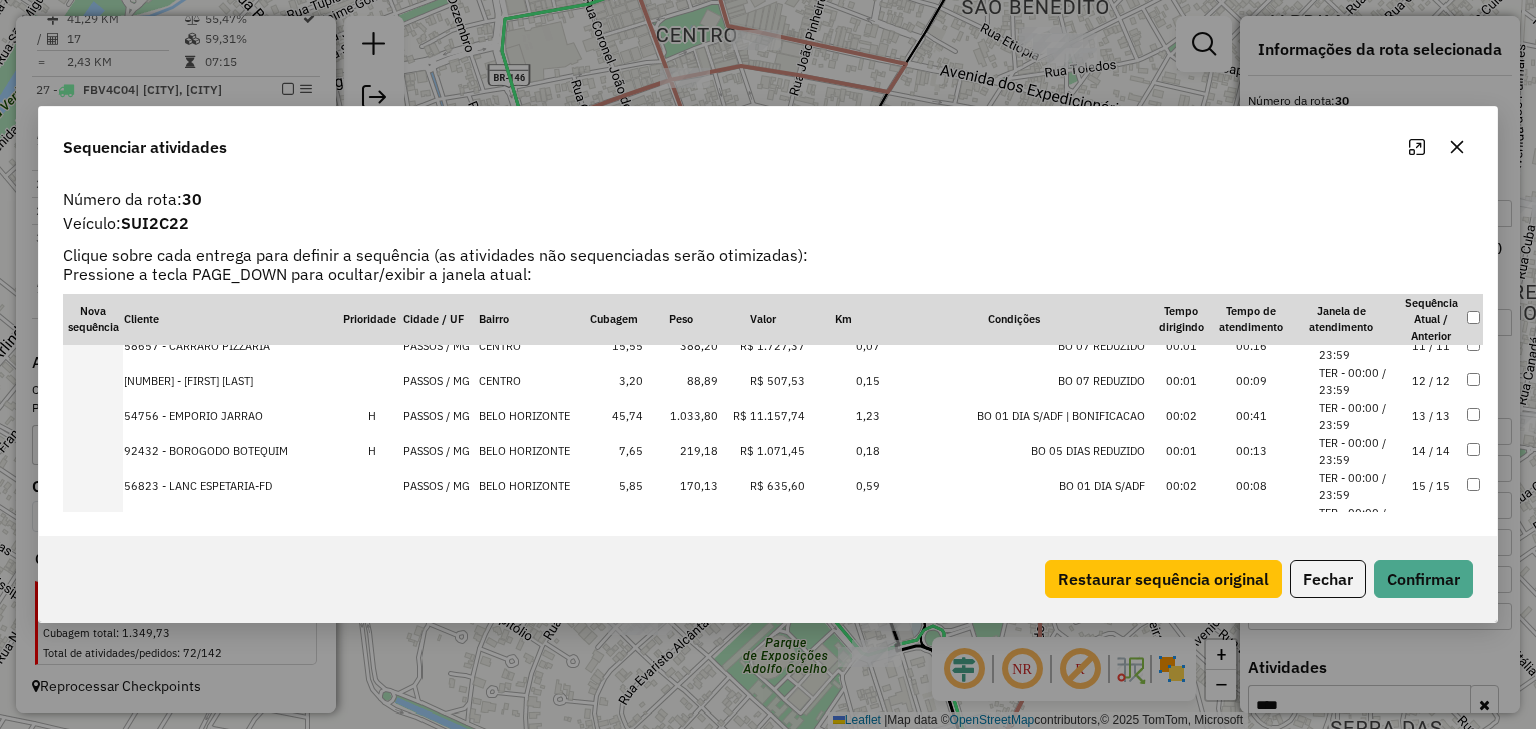 scroll, scrollTop: 400, scrollLeft: 0, axis: vertical 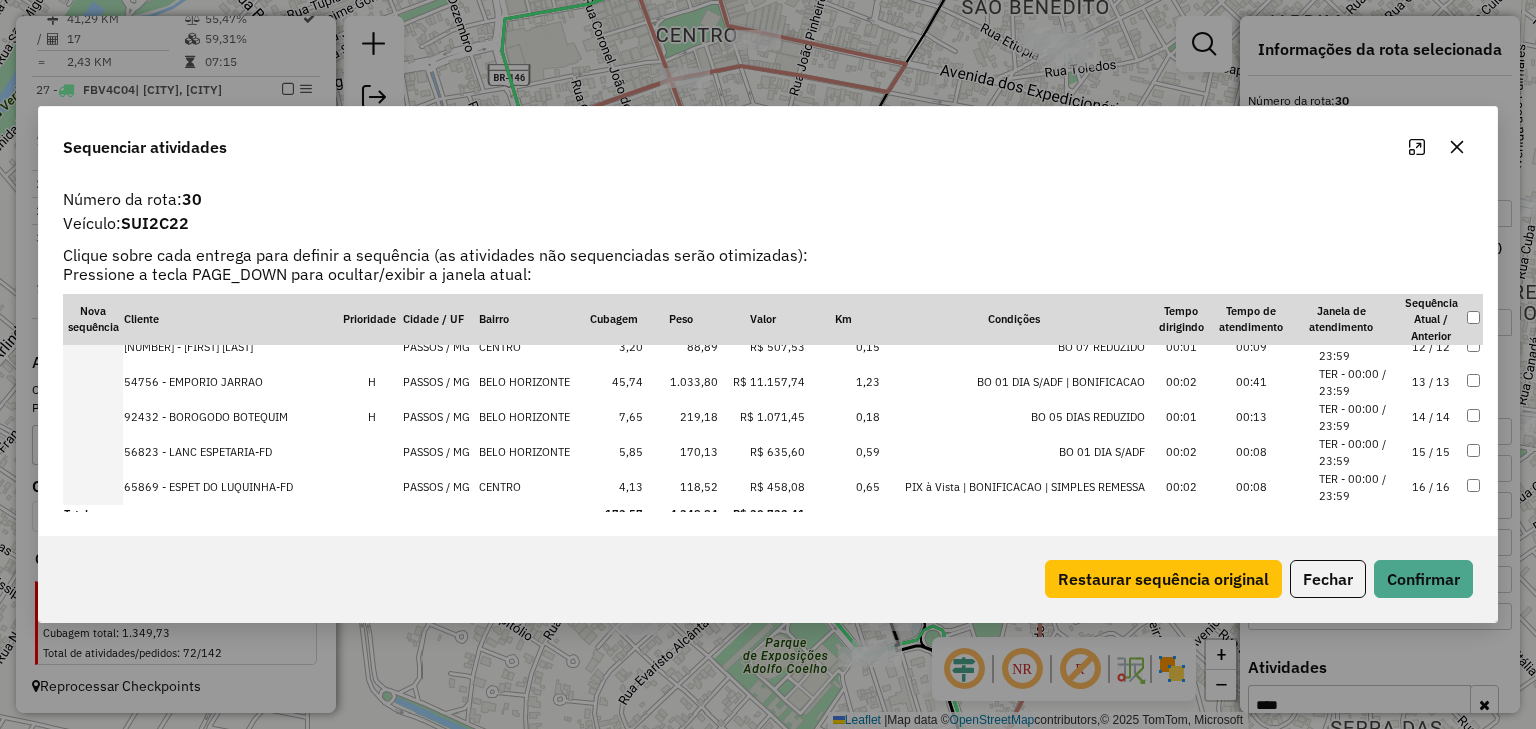 drag, startPoint x: 187, startPoint y: 380, endPoint x: 88, endPoint y: 380, distance: 99 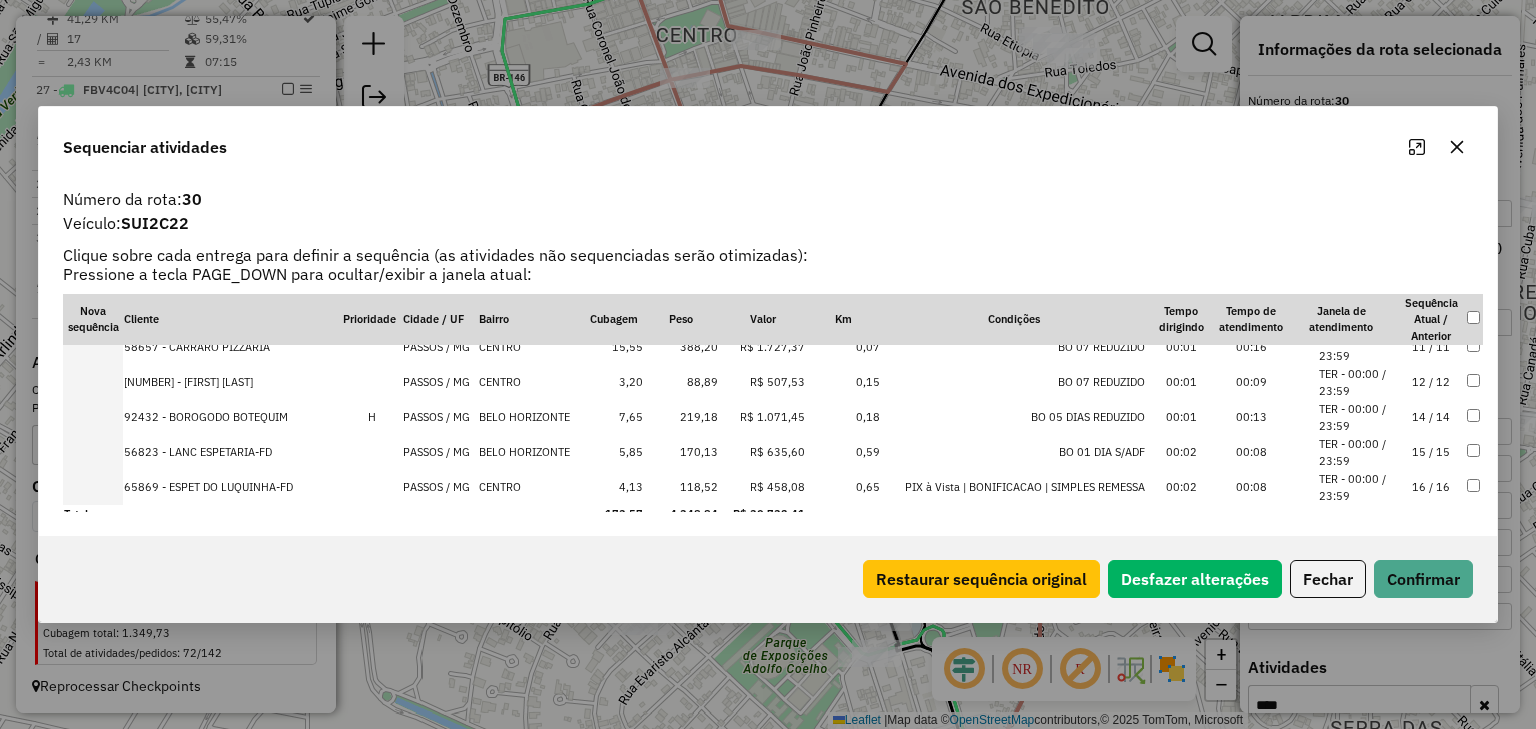 scroll, scrollTop: 412, scrollLeft: 0, axis: vertical 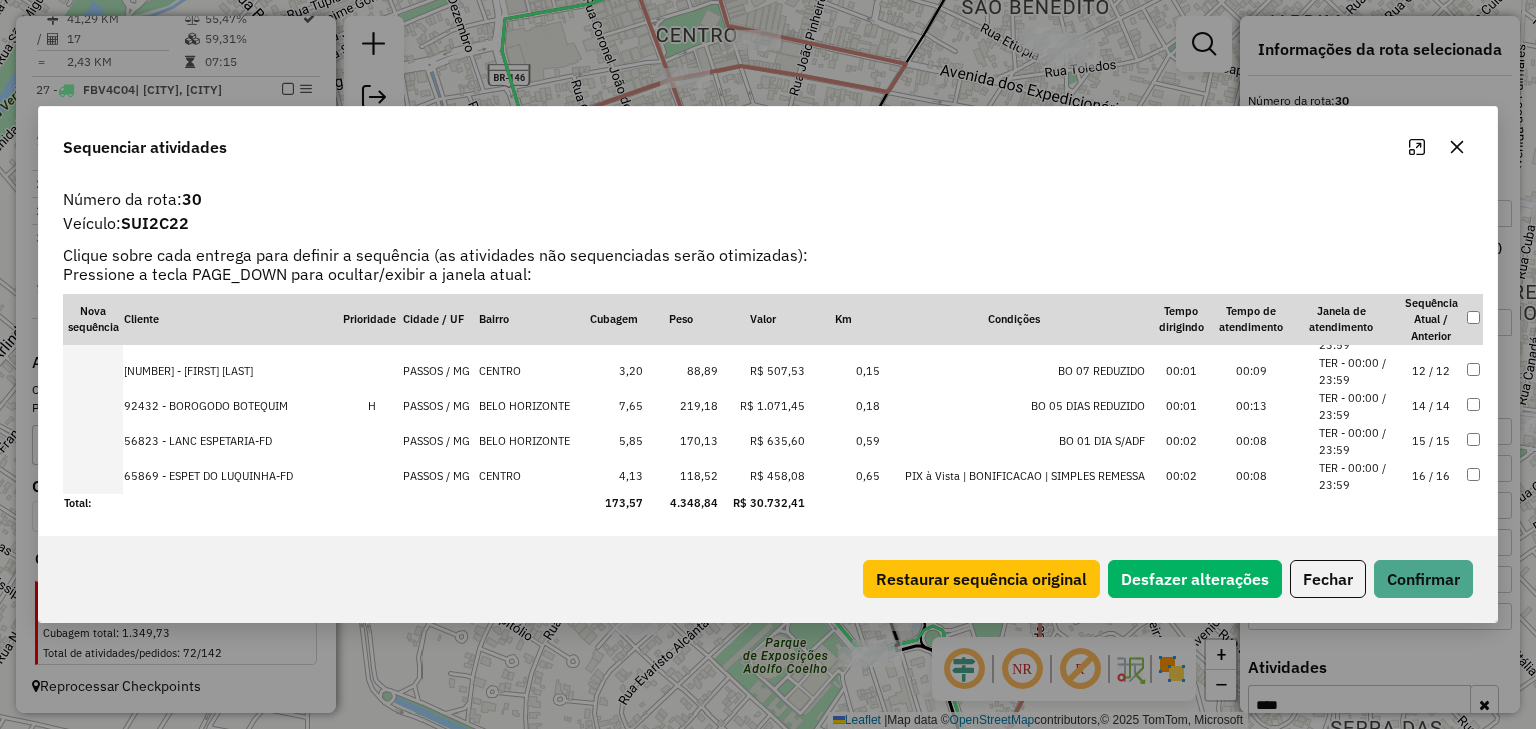 drag, startPoint x: 173, startPoint y: 473, endPoint x: 83, endPoint y: 464, distance: 90.44888 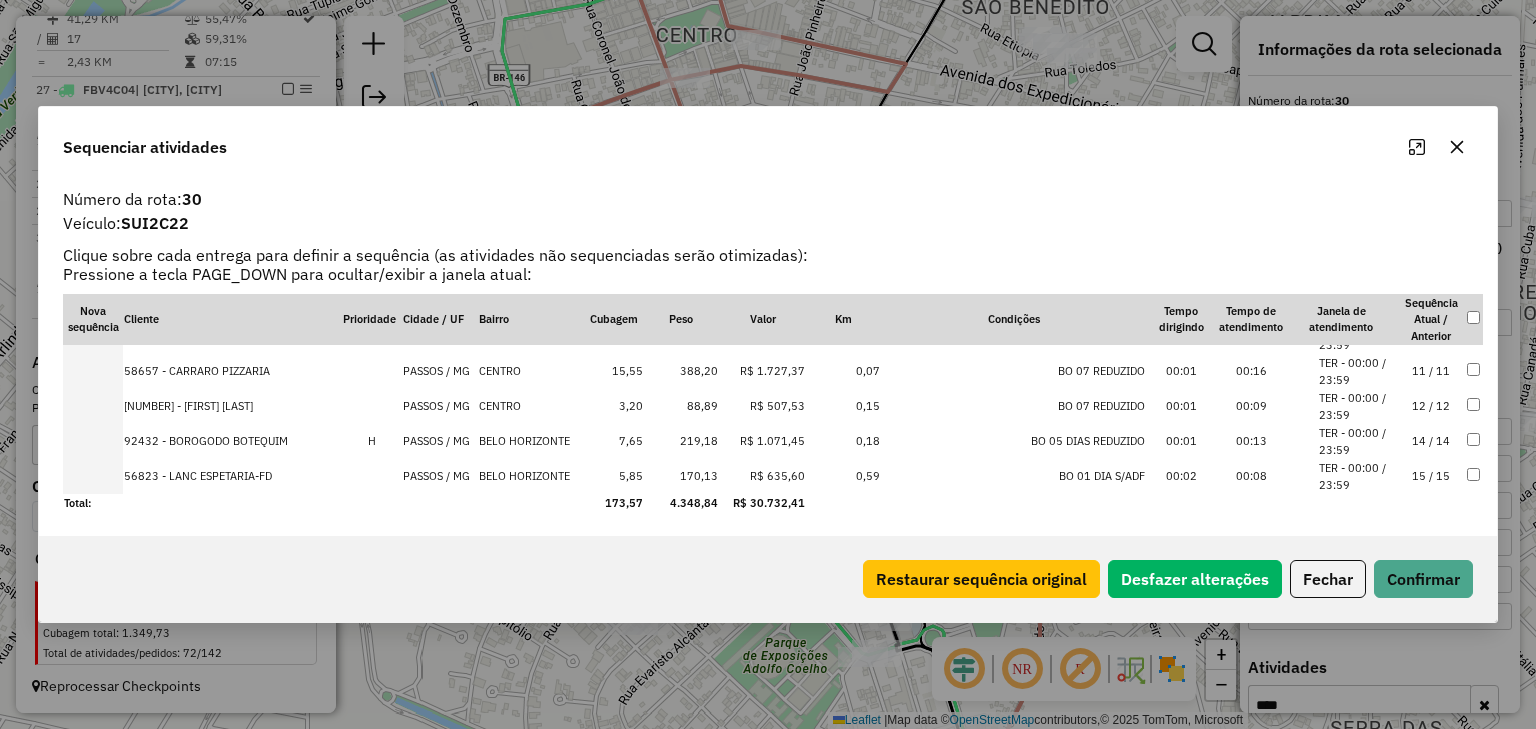 drag, startPoint x: 214, startPoint y: 364, endPoint x: 125, endPoint y: 364, distance: 89 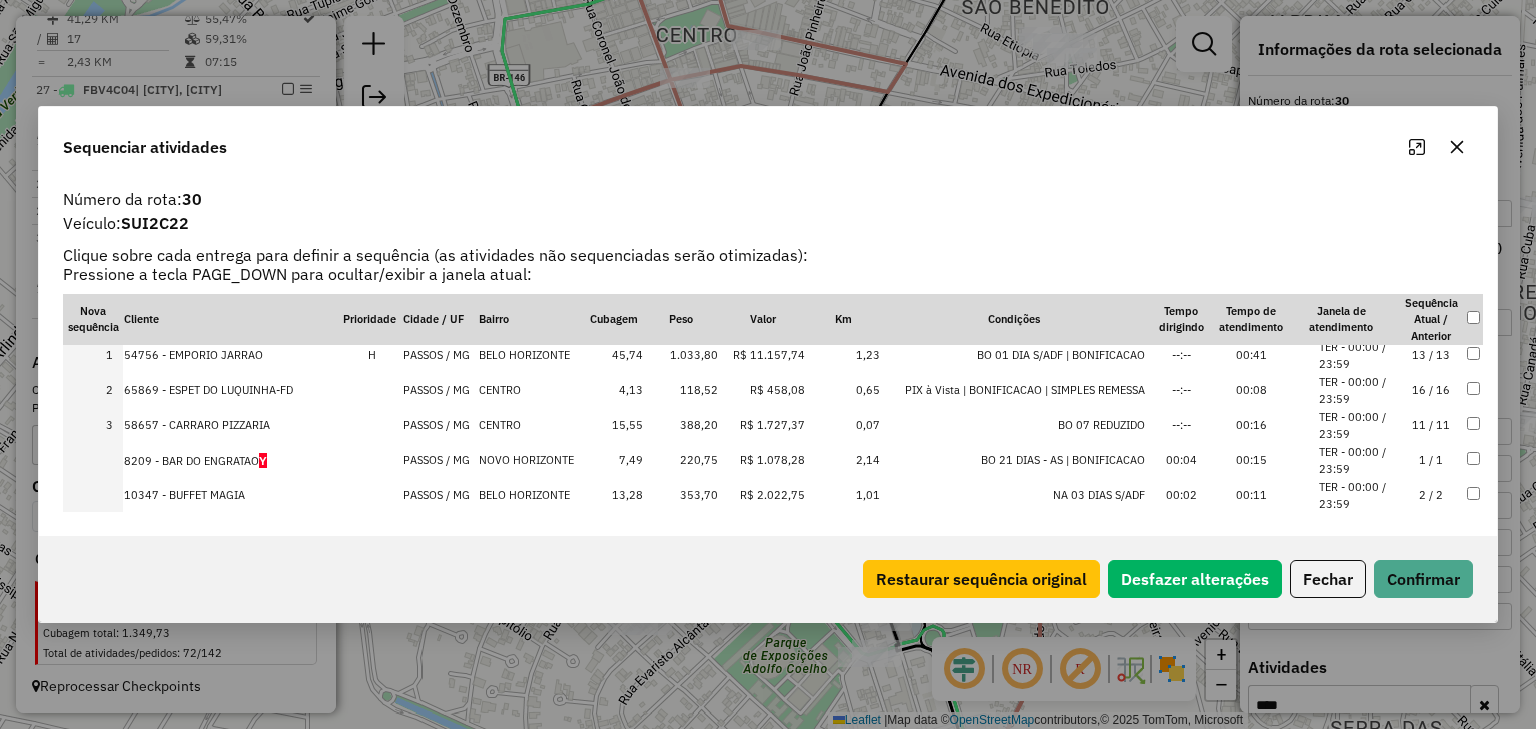 scroll, scrollTop: 0, scrollLeft: 0, axis: both 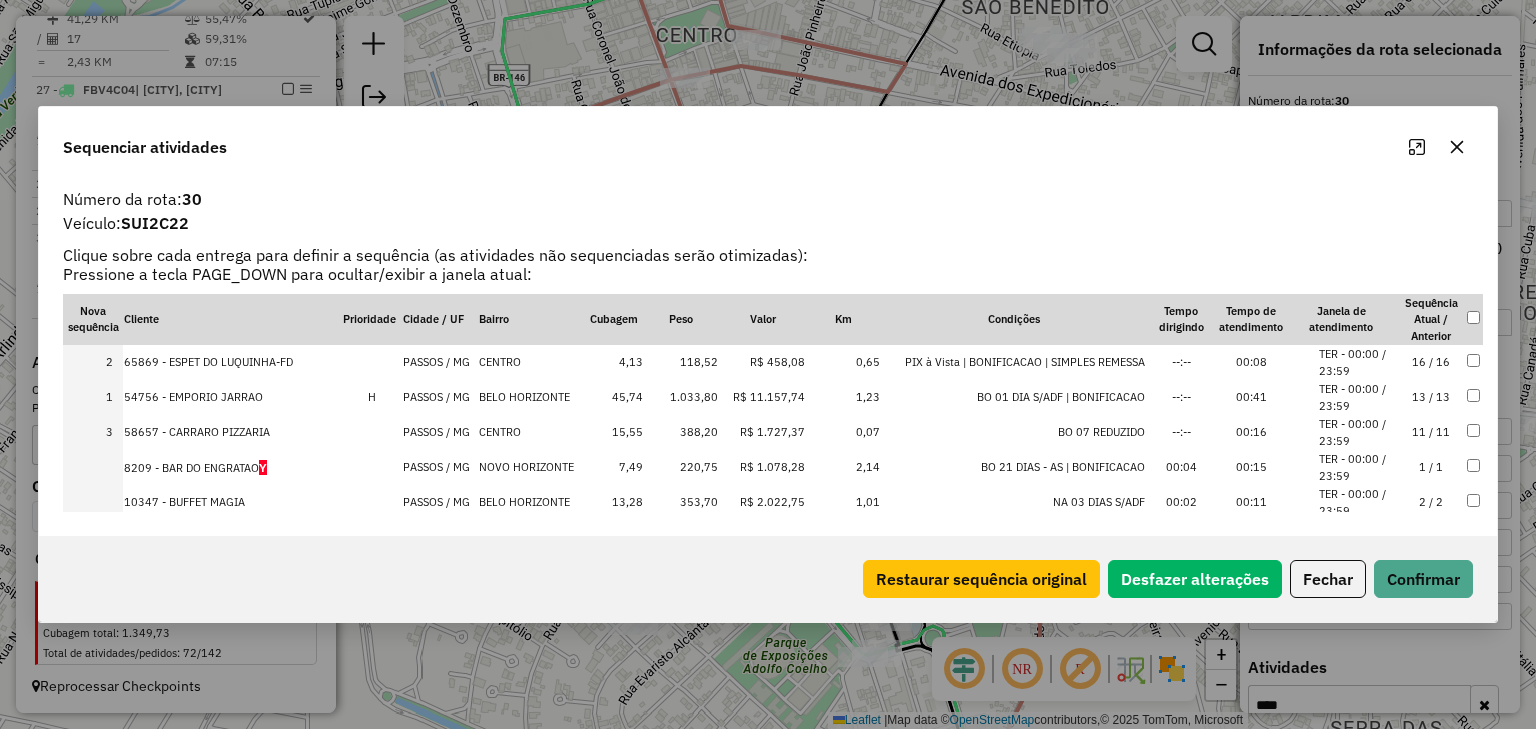 drag, startPoint x: 263, startPoint y: 391, endPoint x: 263, endPoint y: 353, distance: 38 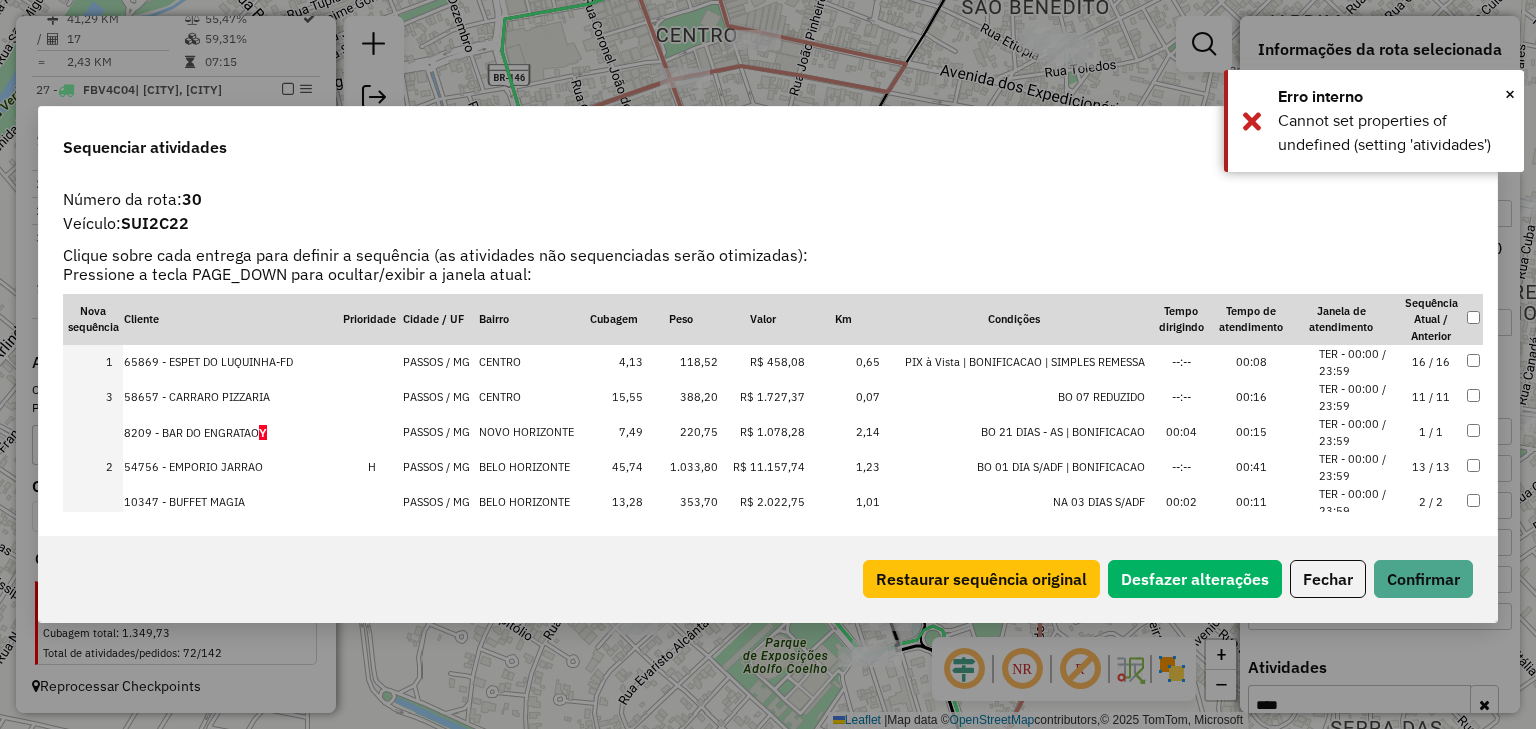 drag, startPoint x: 239, startPoint y: 394, endPoint x: 237, endPoint y: 495, distance: 101.0198 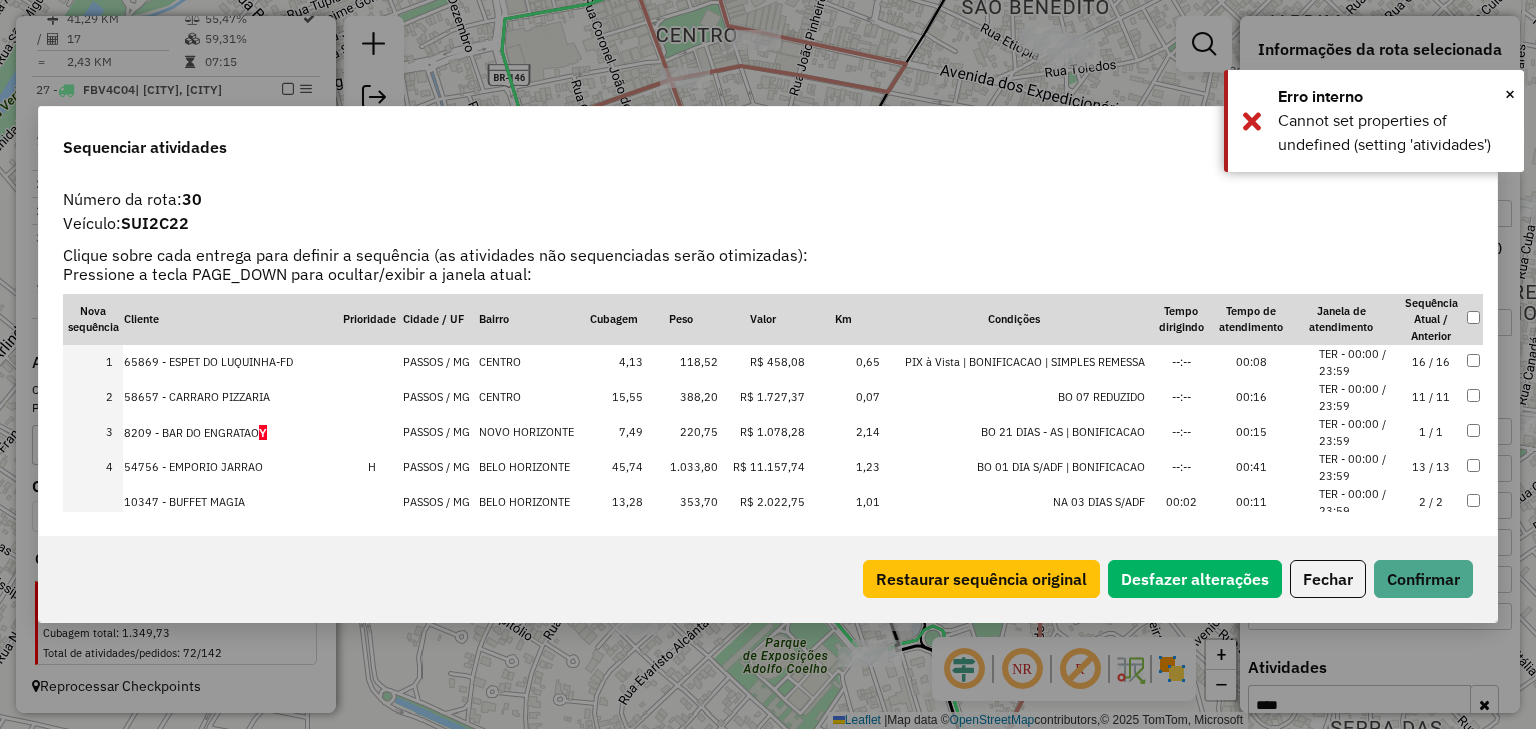 drag, startPoint x: 248, startPoint y: 464, endPoint x: 247, endPoint y: 500, distance: 36.013885 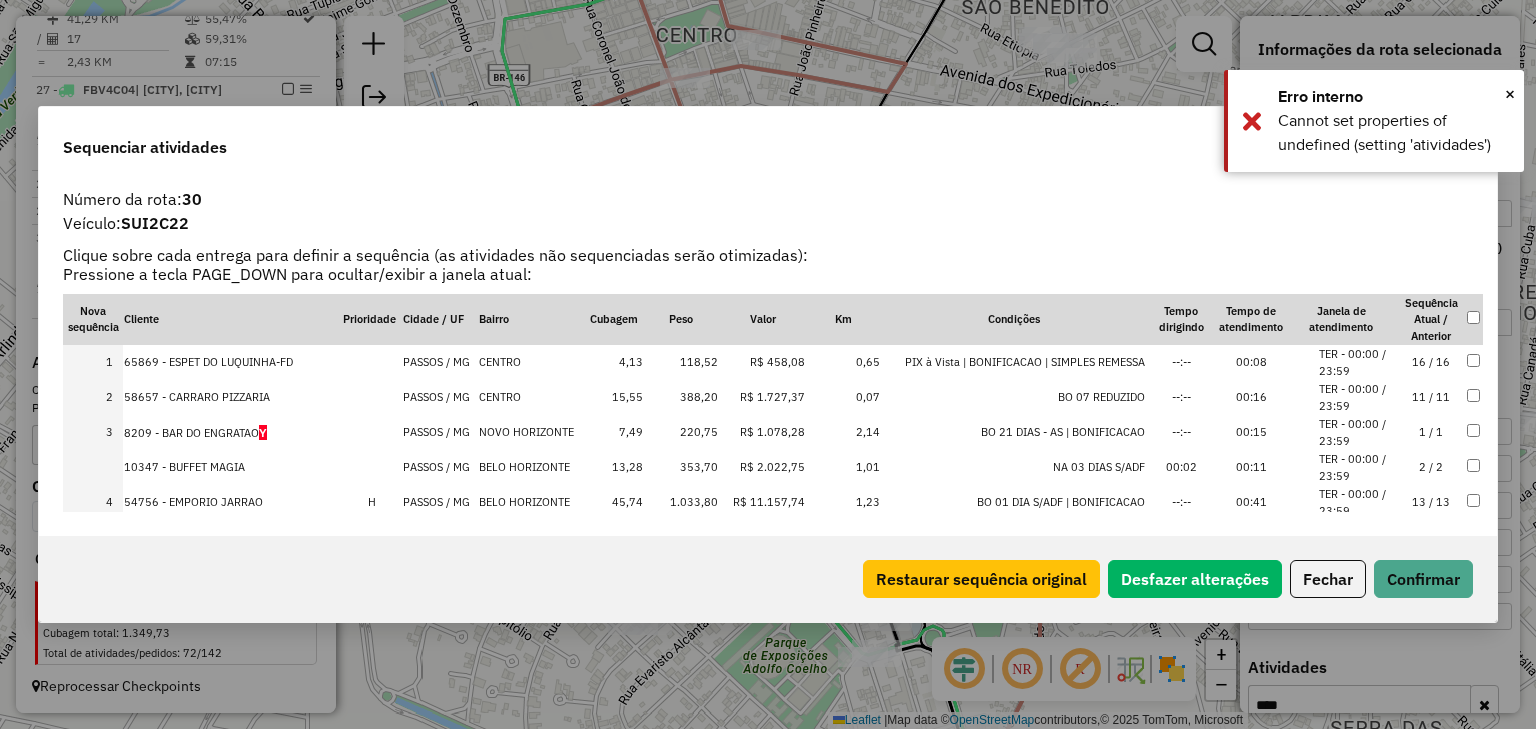drag, startPoint x: 228, startPoint y: 500, endPoint x: 236, endPoint y: 462, distance: 38.832977 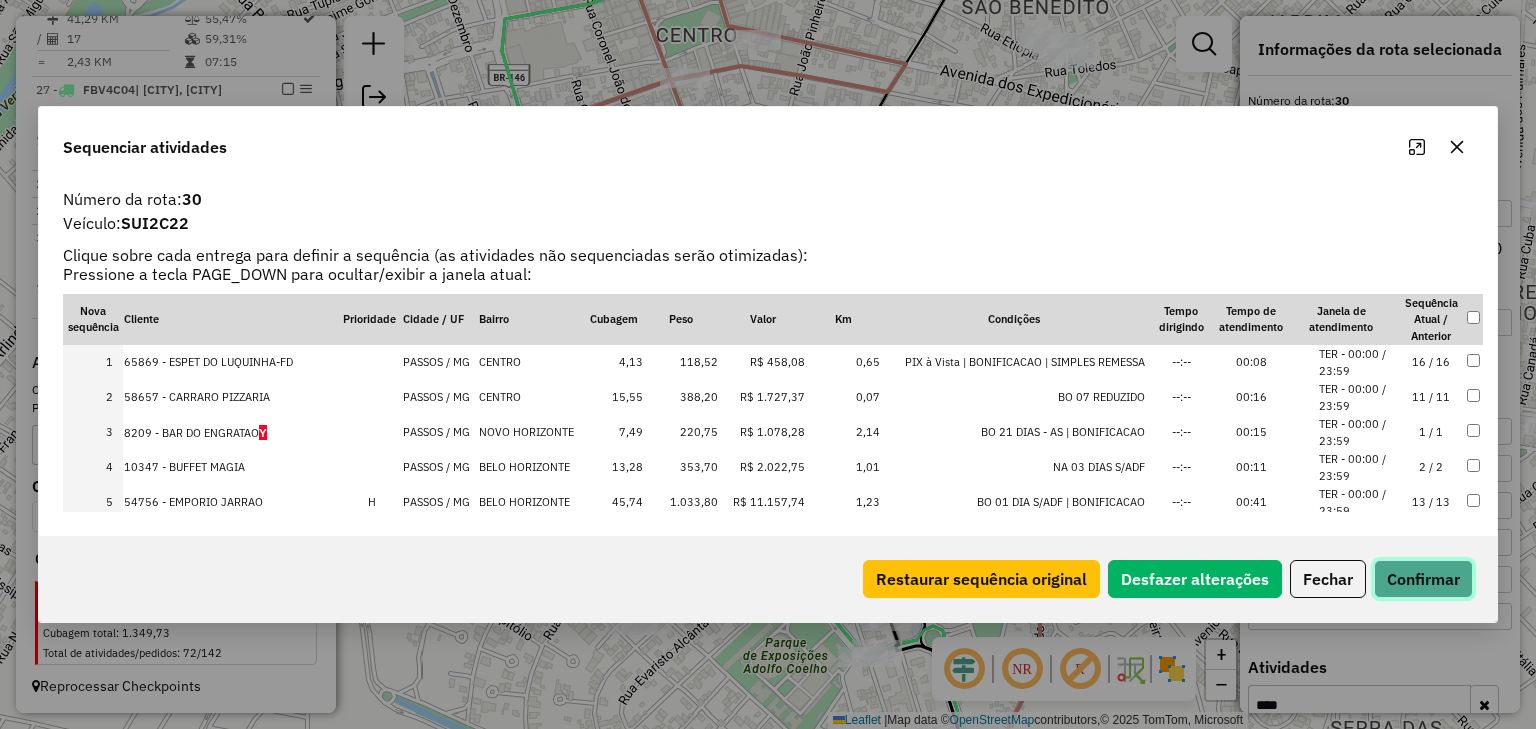 click on "Confirmar" 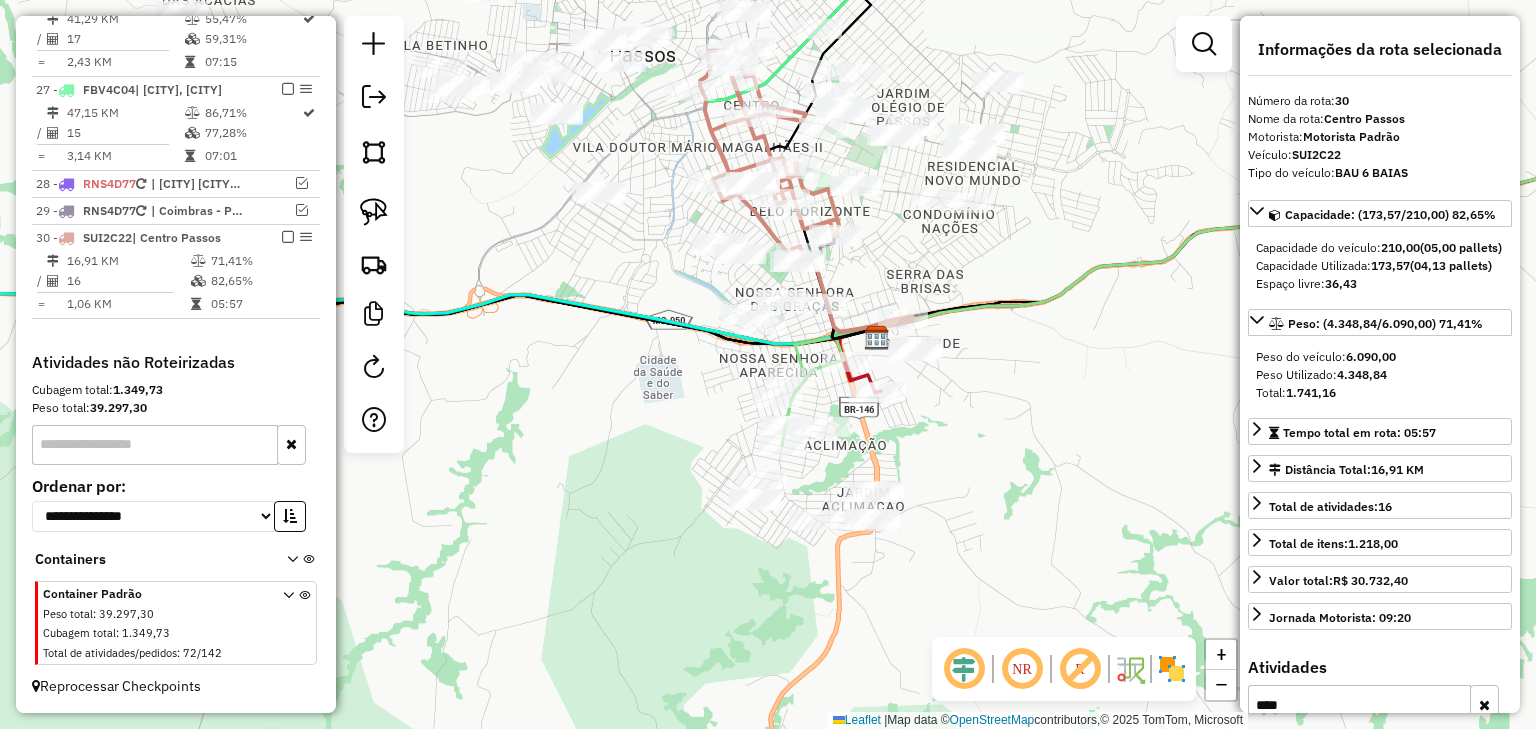 drag, startPoint x: 1010, startPoint y: 460, endPoint x: 921, endPoint y: 259, distance: 219.82266 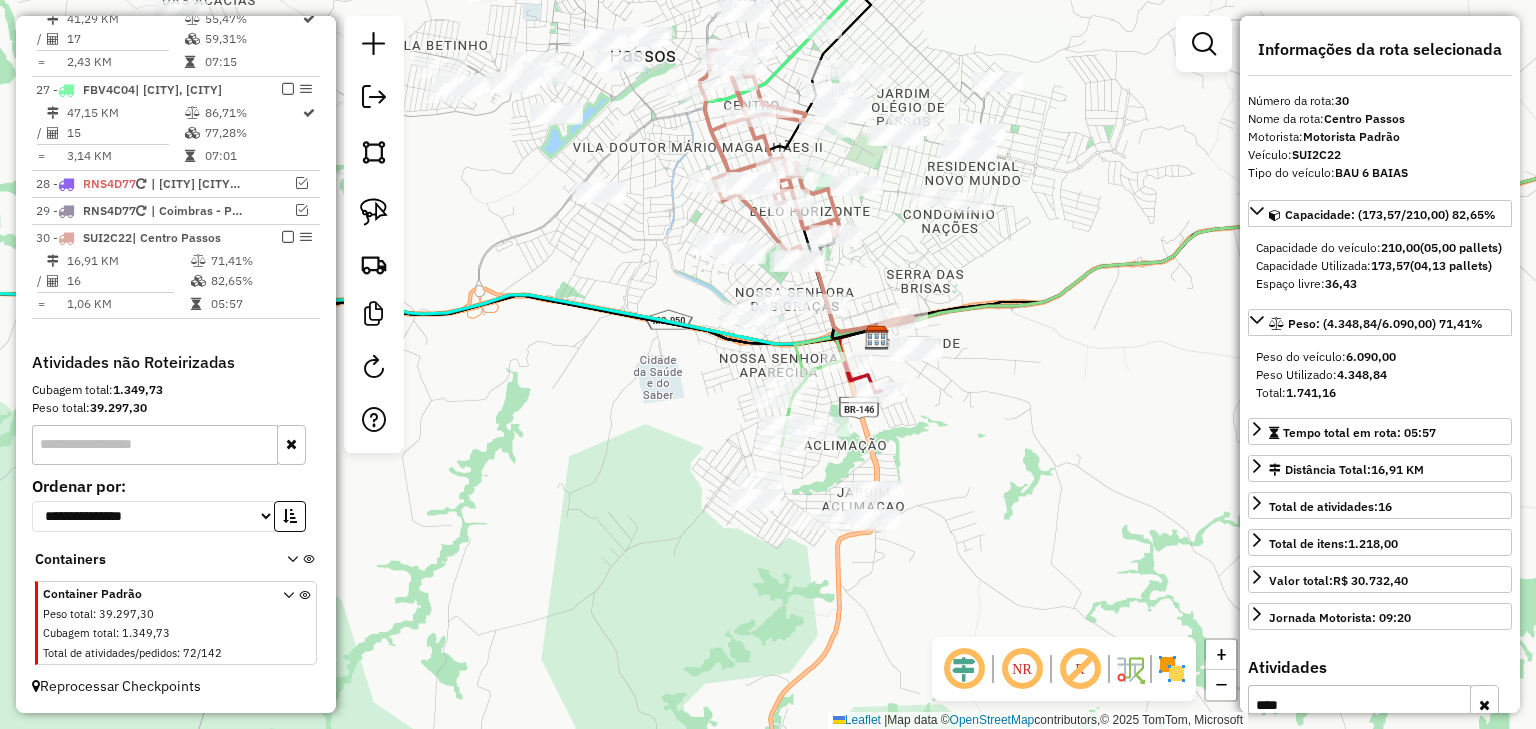 click on "Janela de atendimento Grade de atendimento Capacidade Transportadoras Veículos Cliente Pedidos  Rotas Selecione os dias de semana para filtrar as janelas de atendimento  Seg   Ter   Qua   Qui   Sex   Sáb   Dom  Informe o período da janela de atendimento: De: Até:  Filtrar exatamente a janela do cliente  Considerar janela de atendimento padrão  Selecione os dias de semana para filtrar as grades de atendimento  Seg   Ter   Qua   Qui   Sex   Sáb   Dom   Considerar clientes sem dia de atendimento cadastrado  Clientes fora do dia de atendimento selecionado Filtrar as atividades entre os valores definidos abaixo:  Peso mínimo:   Peso máximo:   Cubagem mínima:   Cubagem máxima:   De:   Até:  Filtrar as atividades entre o tempo de atendimento definido abaixo:  De:   Até:   Considerar capacidade total dos clientes não roteirizados Transportadora: Selecione um ou mais itens Tipo de veículo: Selecione um ou mais itens Veículo: Selecione um ou mais itens Motorista: Selecione um ou mais itens Nome: Rótulo:" 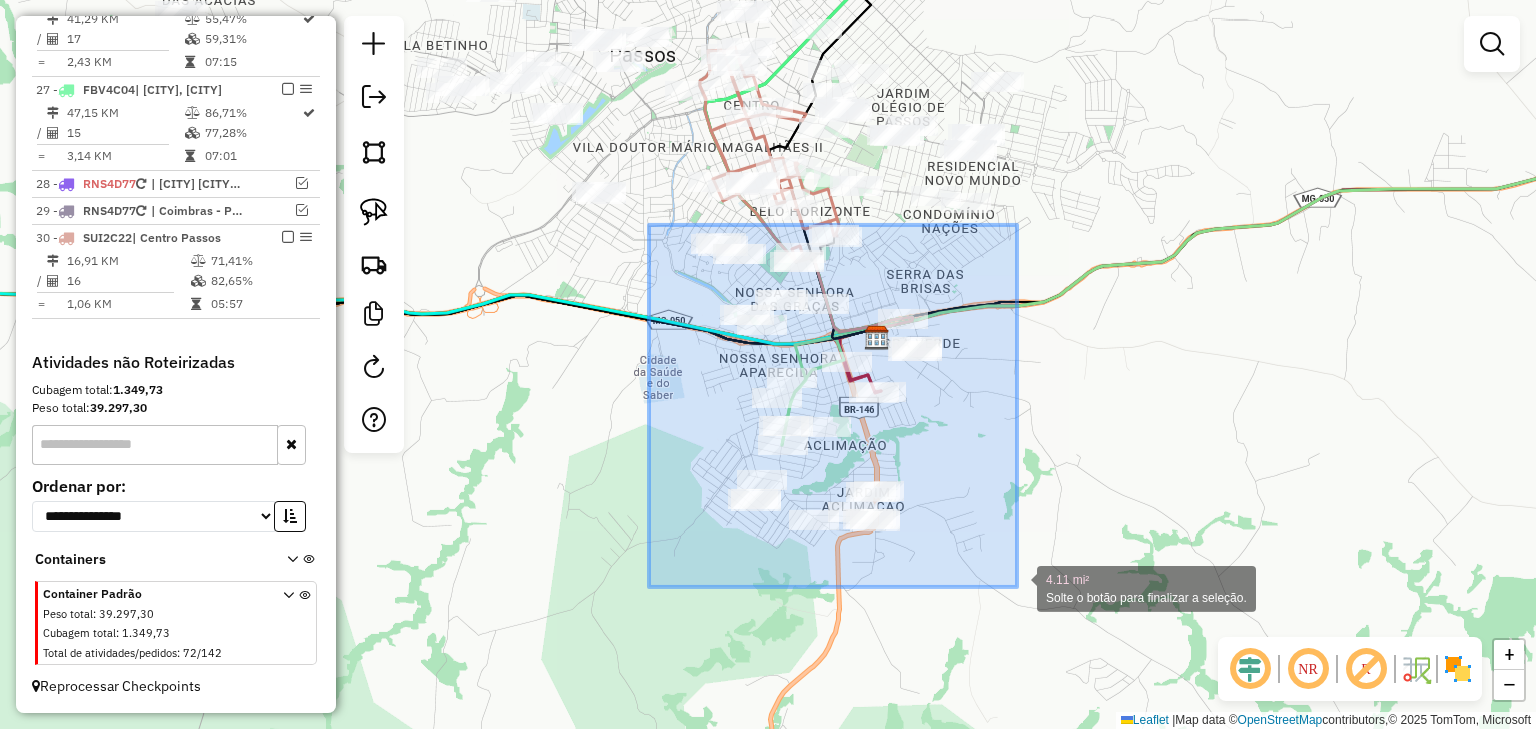 drag, startPoint x: 649, startPoint y: 225, endPoint x: 1016, endPoint y: 593, distance: 519.72394 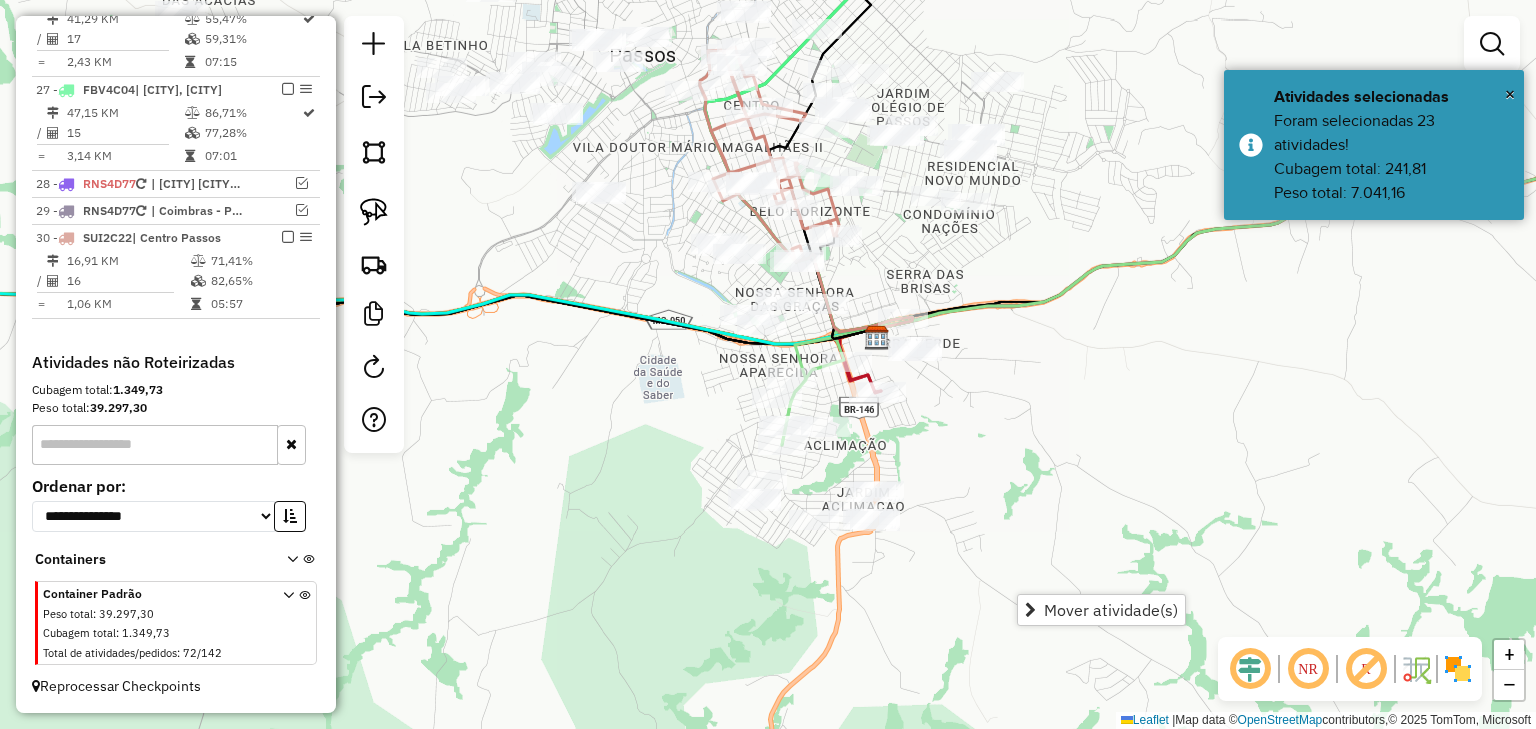 click on "Janela de atendimento Grade de atendimento Capacidade Transportadoras Veículos Cliente Pedidos  Rotas Selecione os dias de semana para filtrar as janelas de atendimento  Seg   Ter   Qua   Qui   Sex   Sáb   Dom  Informe o período da janela de atendimento: De: Até:  Filtrar exatamente a janela do cliente  Considerar janela de atendimento padrão  Selecione os dias de semana para filtrar as grades de atendimento  Seg   Ter   Qua   Qui   Sex   Sáb   Dom   Considerar clientes sem dia de atendimento cadastrado  Clientes fora do dia de atendimento selecionado Filtrar as atividades entre os valores definidos abaixo:  Peso mínimo:   Peso máximo:   Cubagem mínima:   Cubagem máxima:   De:   Até:  Filtrar as atividades entre o tempo de atendimento definido abaixo:  De:   Até:   Considerar capacidade total dos clientes não roteirizados Transportadora: Selecione um ou mais itens Tipo de veículo: Selecione um ou mais itens Veículo: Selecione um ou mais itens Motorista: Selecione um ou mais itens Nome: Rótulo:" 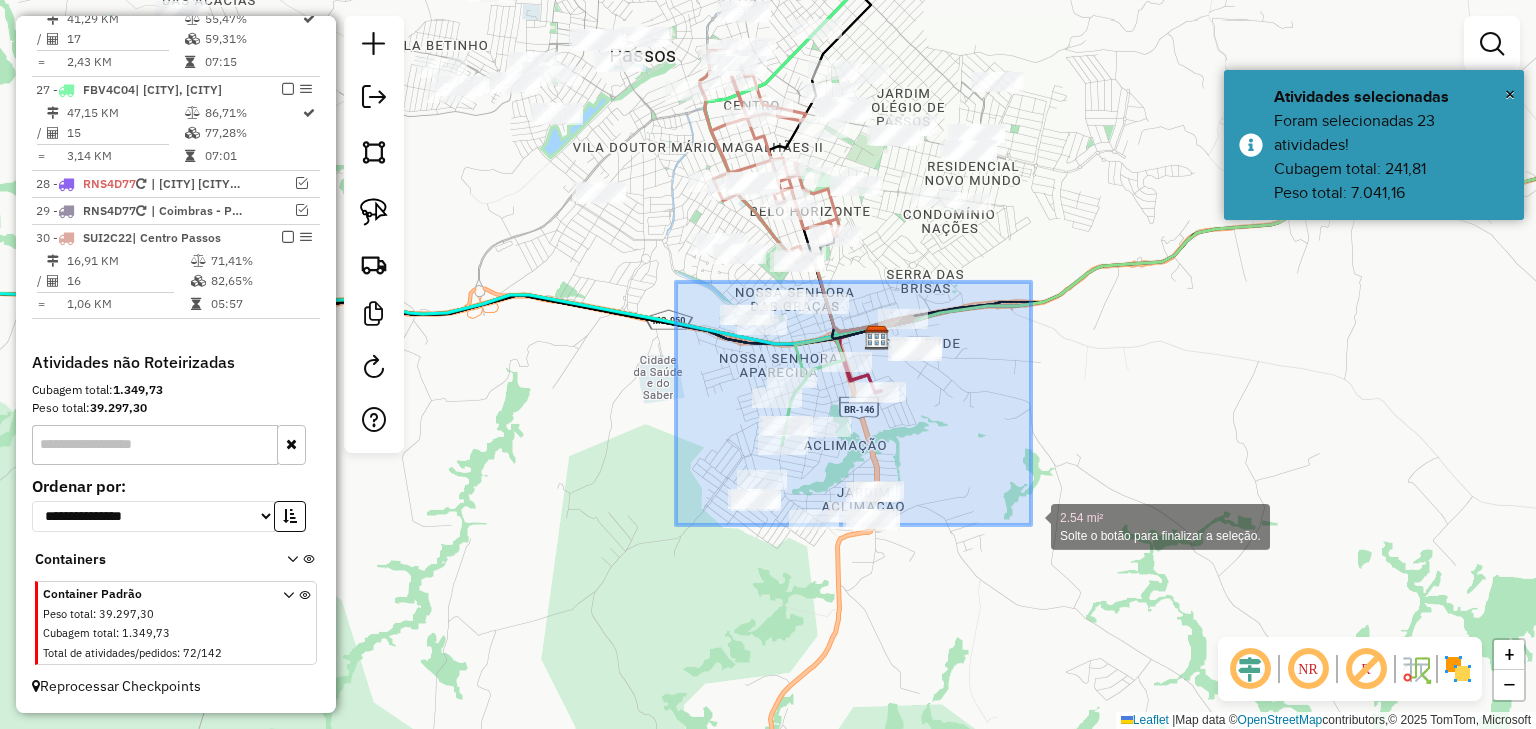 drag, startPoint x: 676, startPoint y: 282, endPoint x: 1022, endPoint y: 583, distance: 458.6033 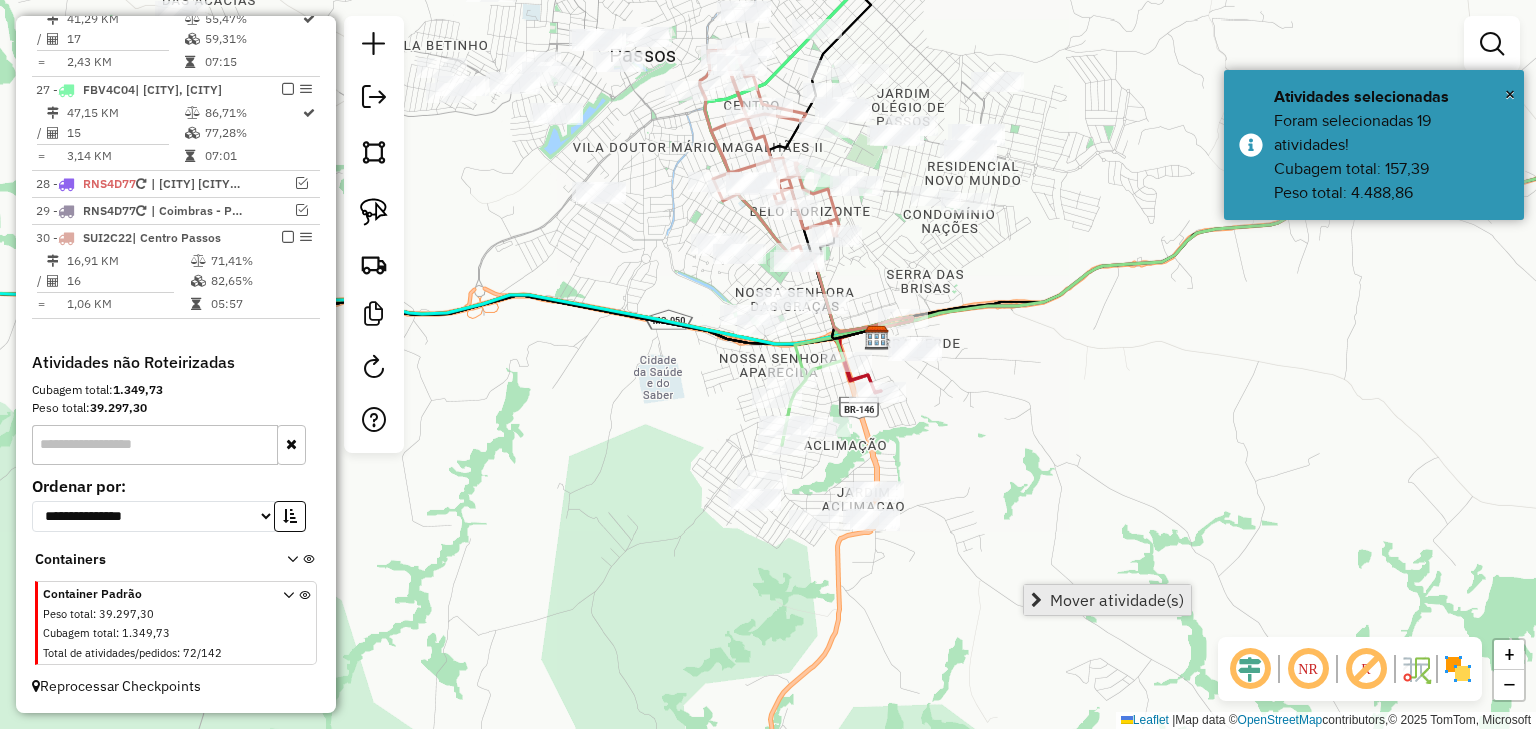 click on "Mover atividade(s)" at bounding box center (1117, 600) 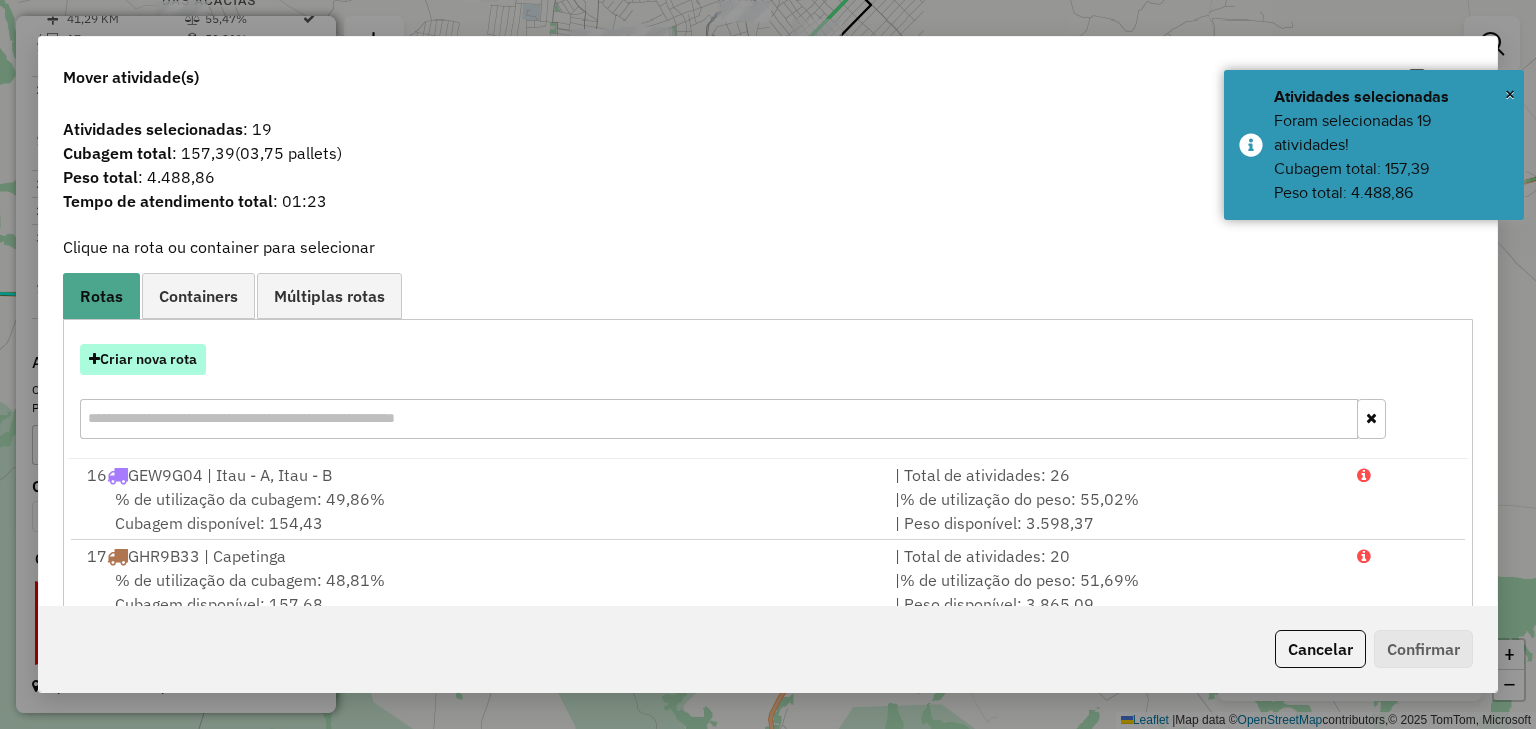 click on "Criar nova rota" at bounding box center (143, 359) 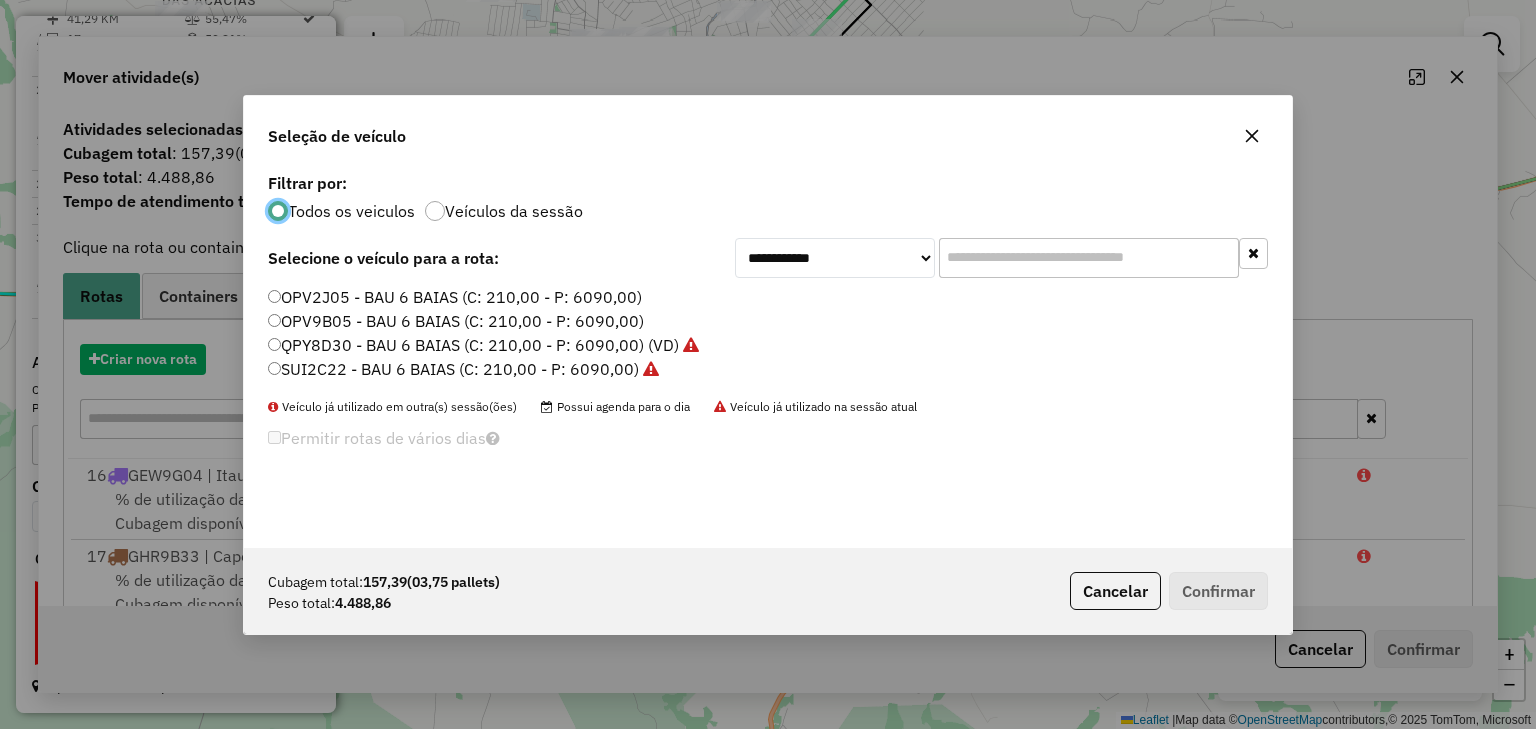 scroll, scrollTop: 10, scrollLeft: 6, axis: both 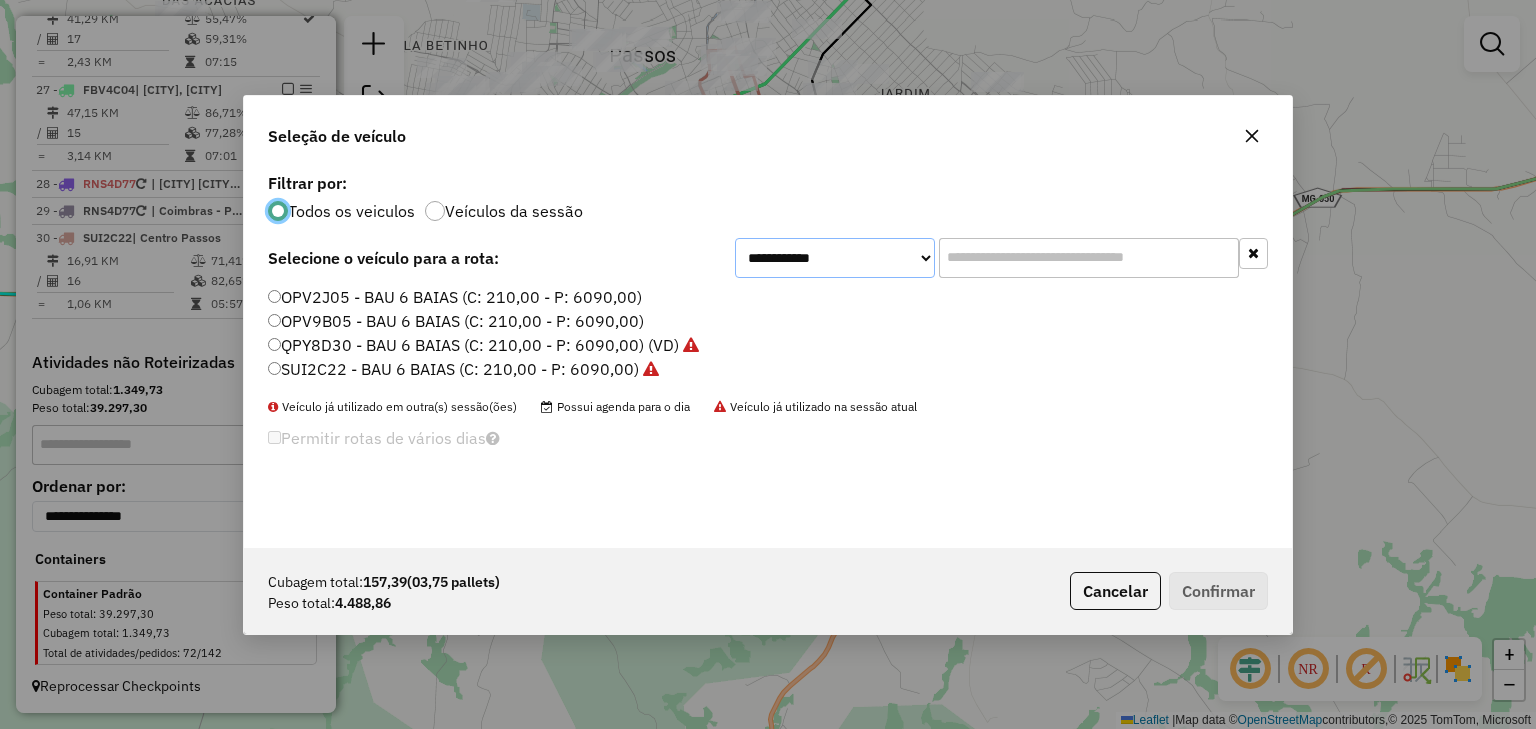 click on "**********" 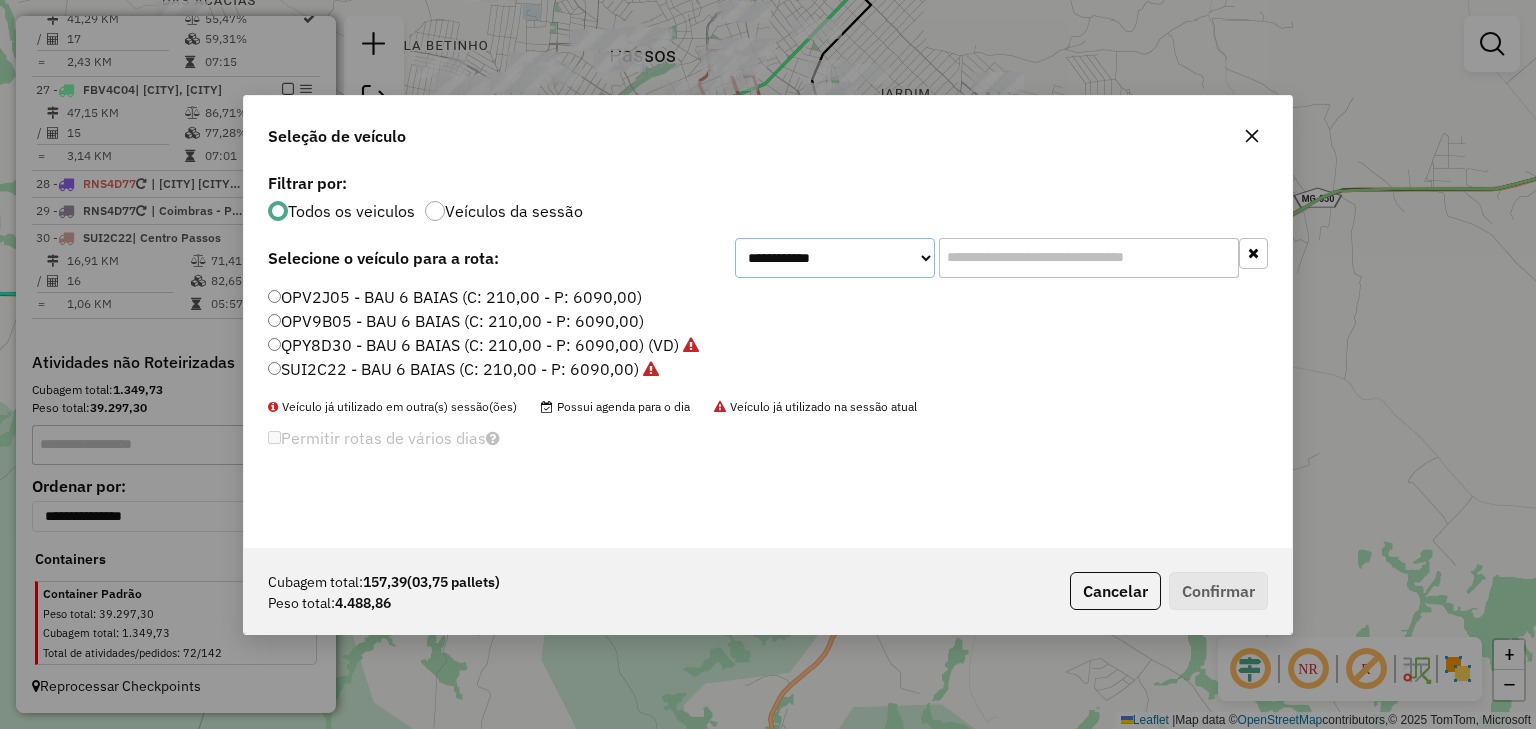 select on "********" 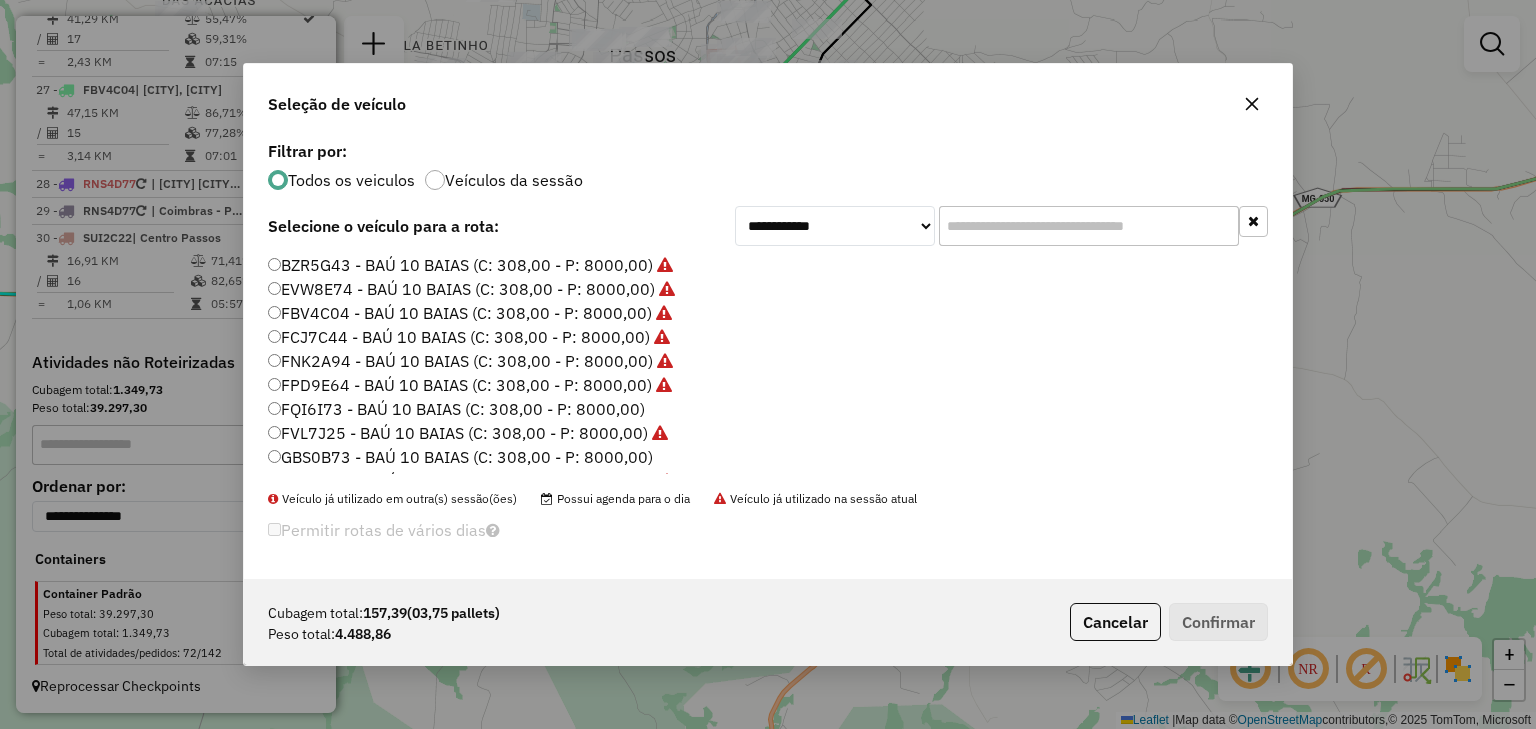 click on "FQI6I73 - BAÚ 10 BAIAS (C: 308,00 - P: 8000,00)" 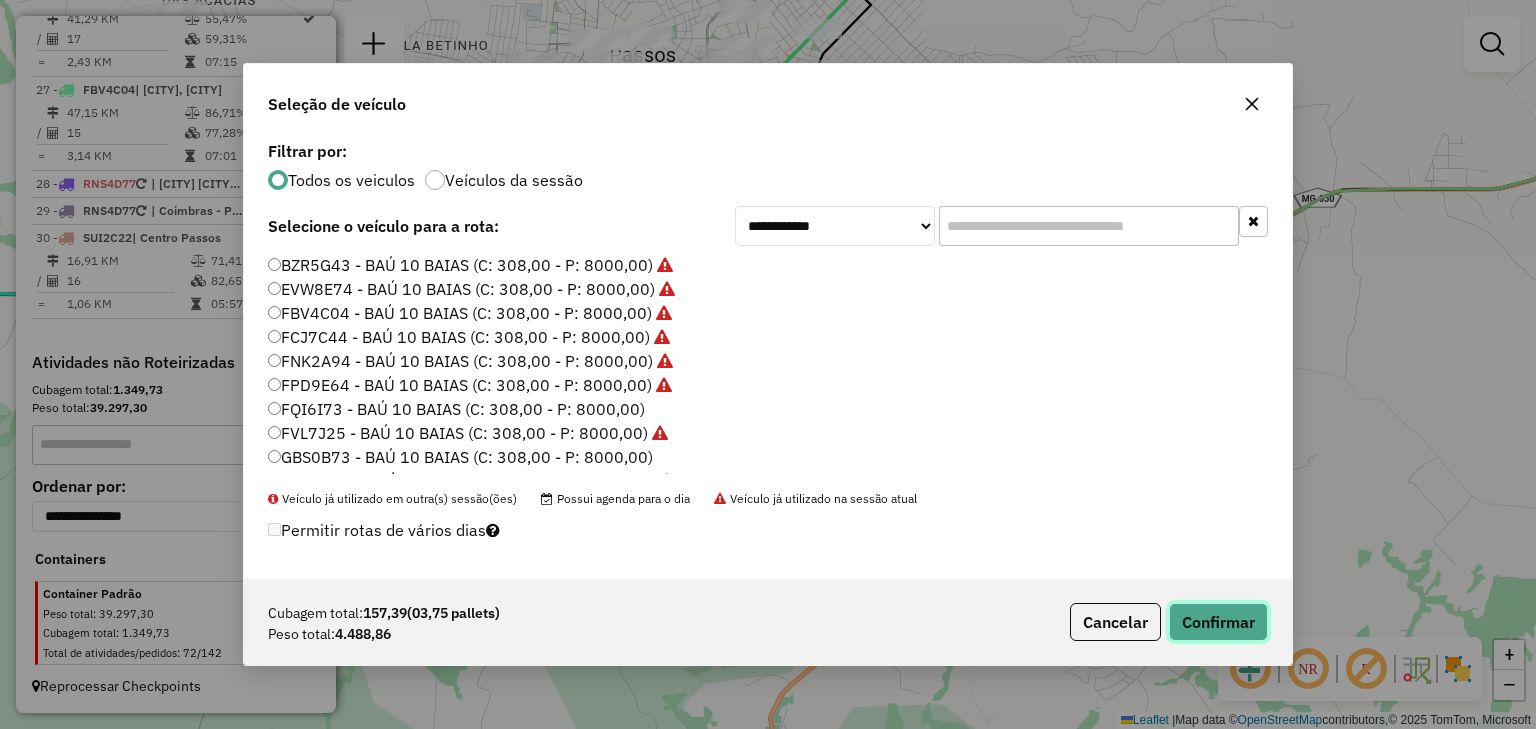 click on "Confirmar" 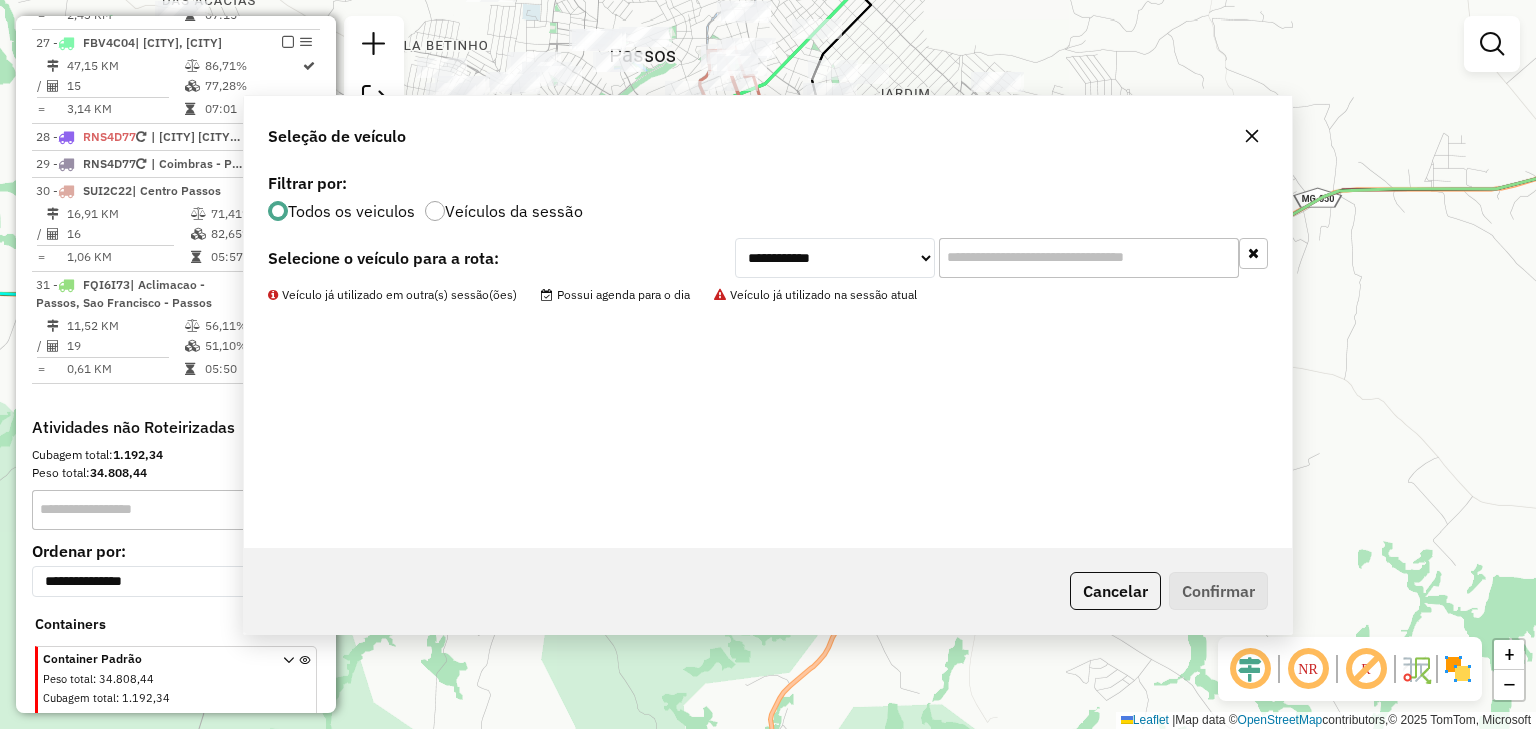 scroll, scrollTop: 2249, scrollLeft: 0, axis: vertical 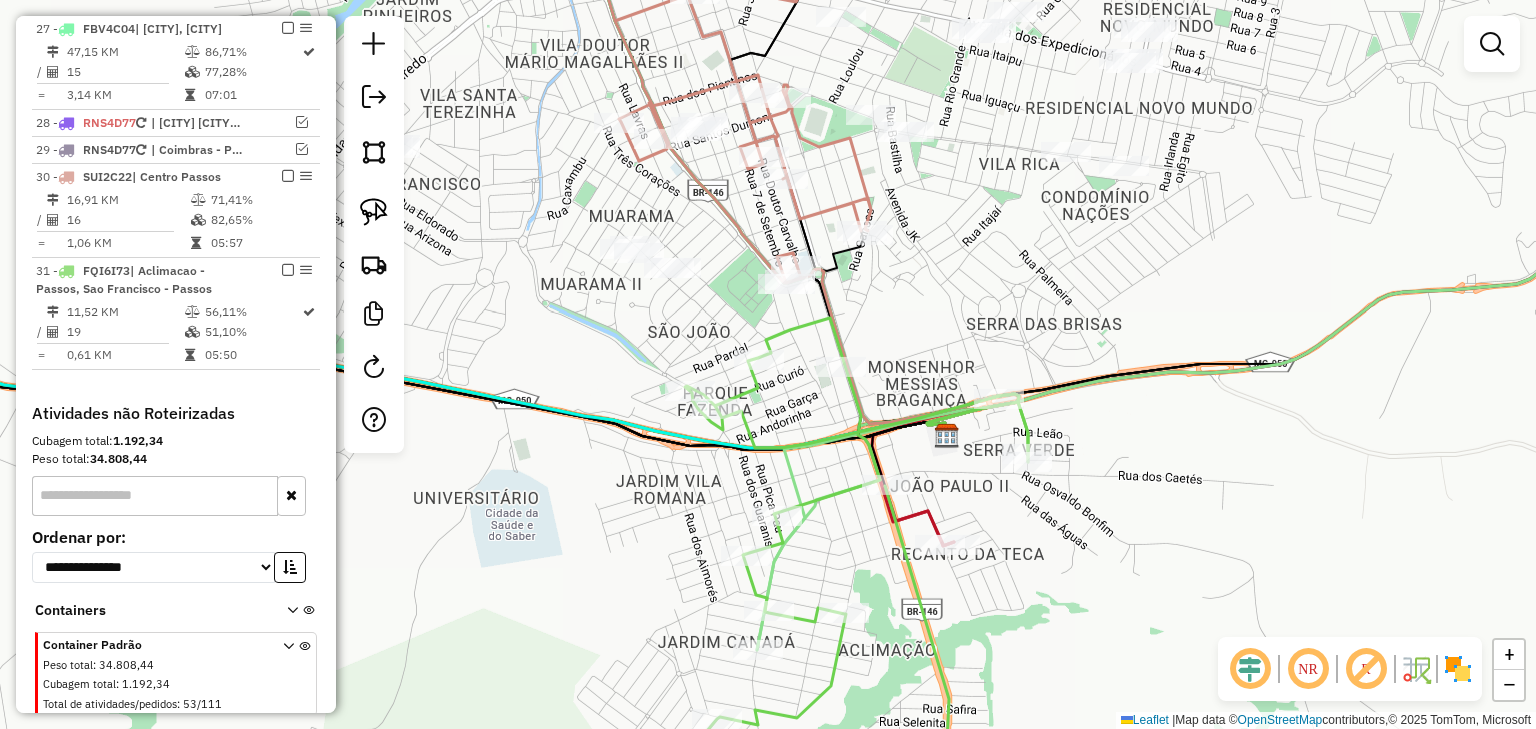 click 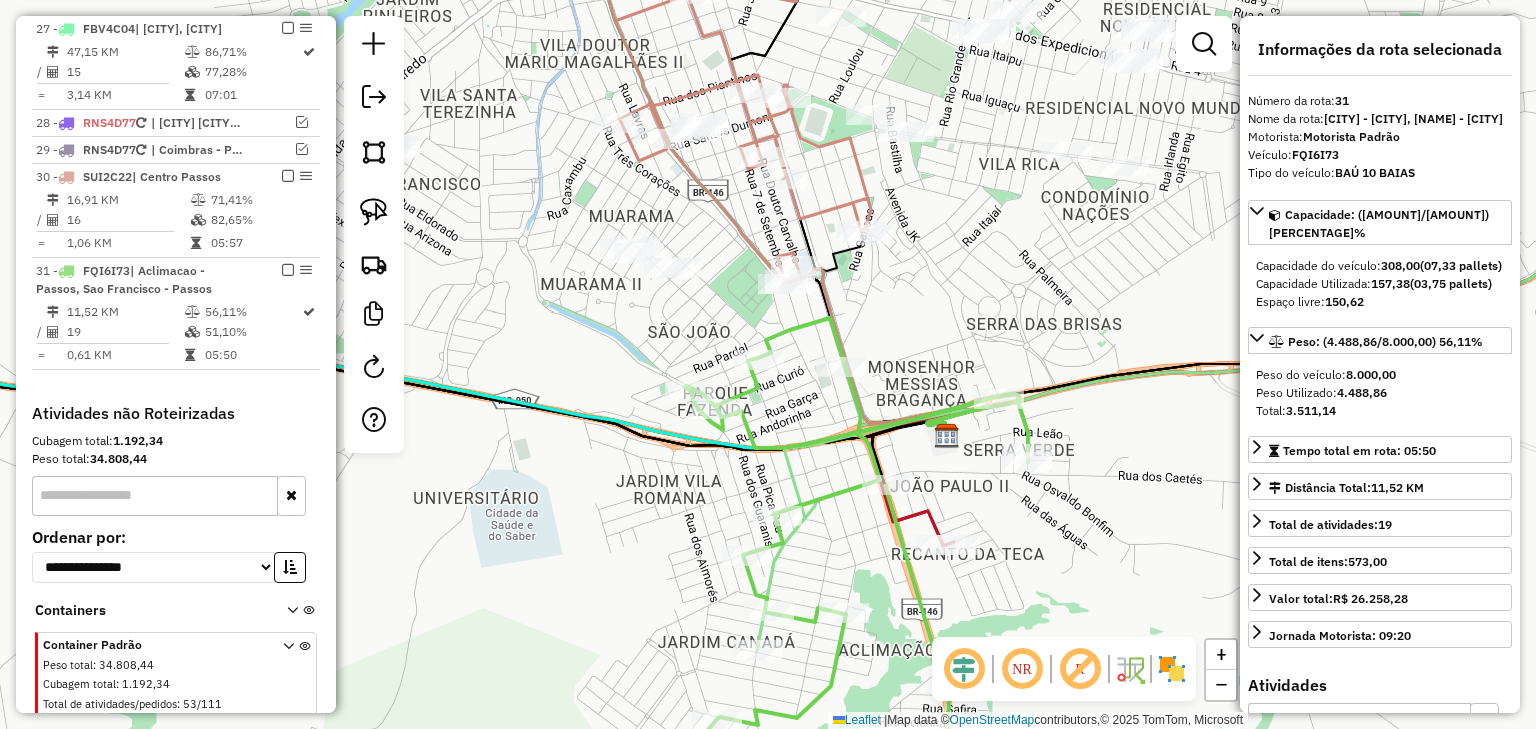 scroll, scrollTop: 2347, scrollLeft: 0, axis: vertical 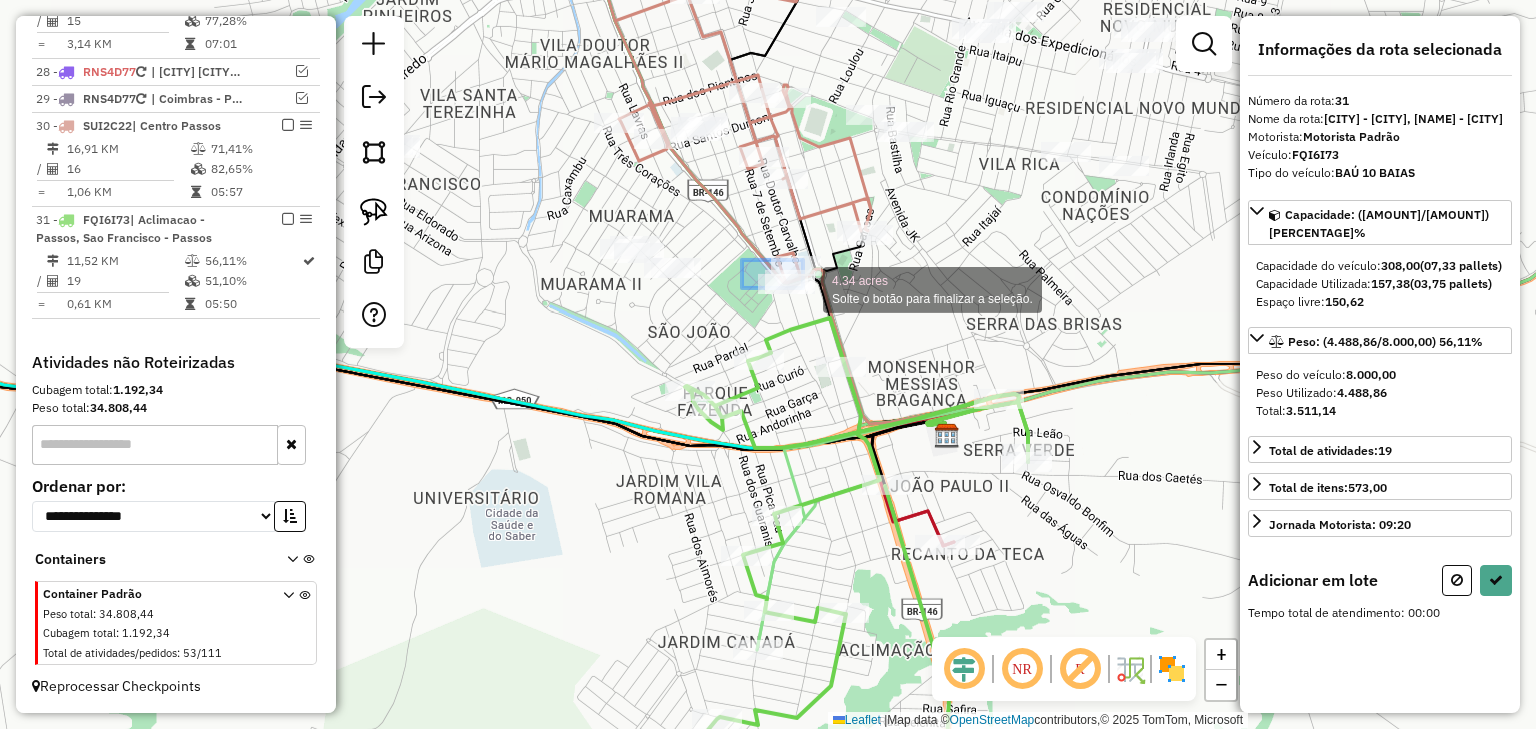 drag, startPoint x: 761, startPoint y: 269, endPoint x: 840, endPoint y: 313, distance: 90.426765 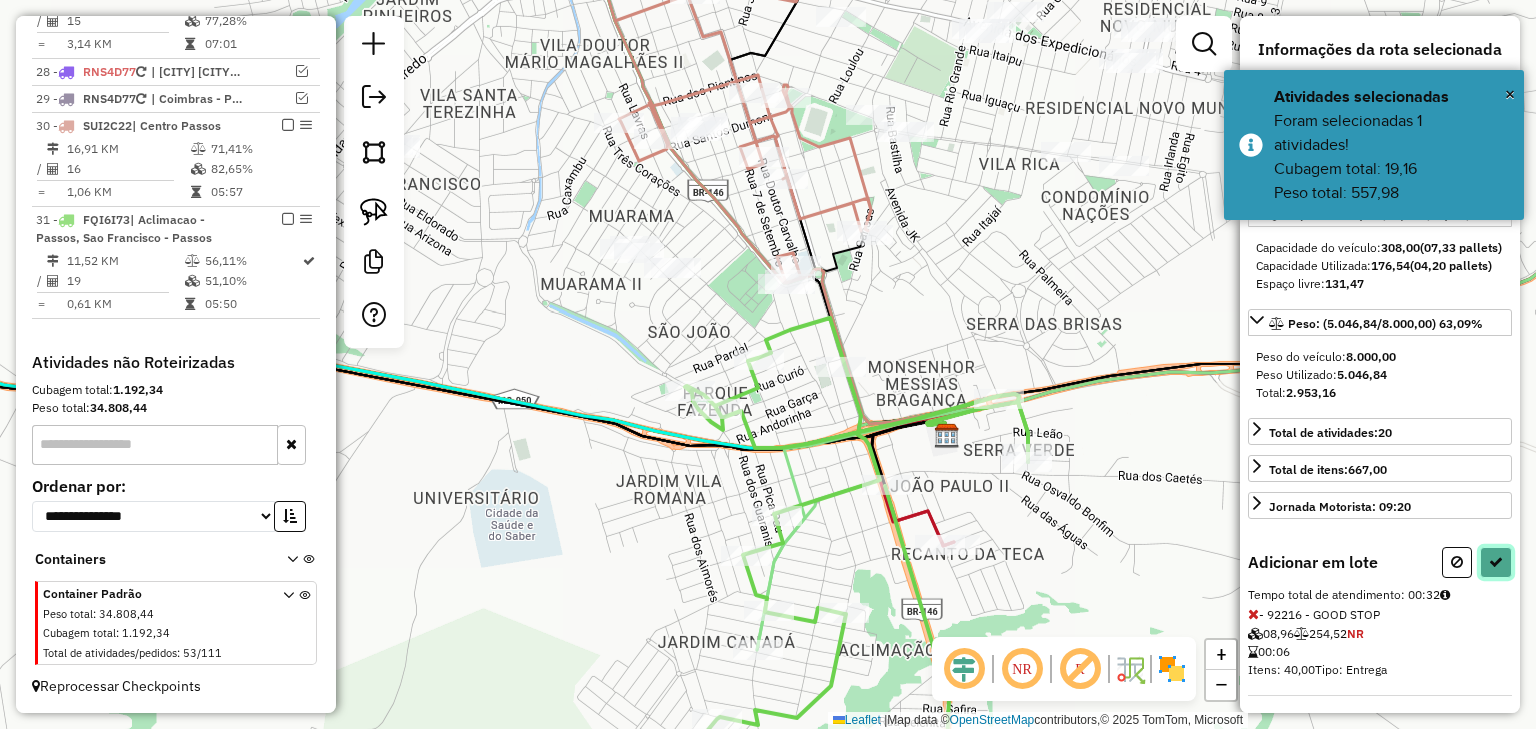 click at bounding box center (1496, 562) 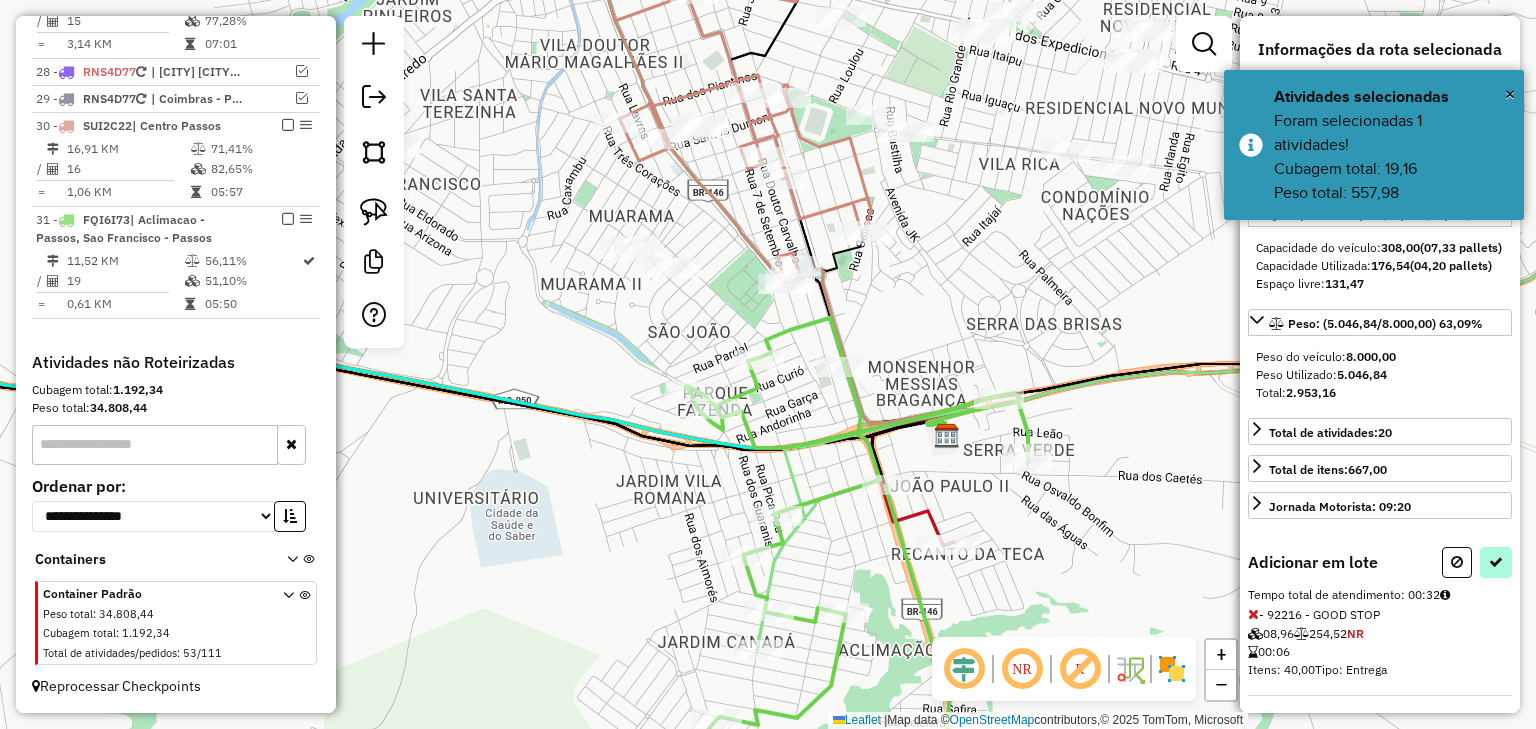 select on "*********" 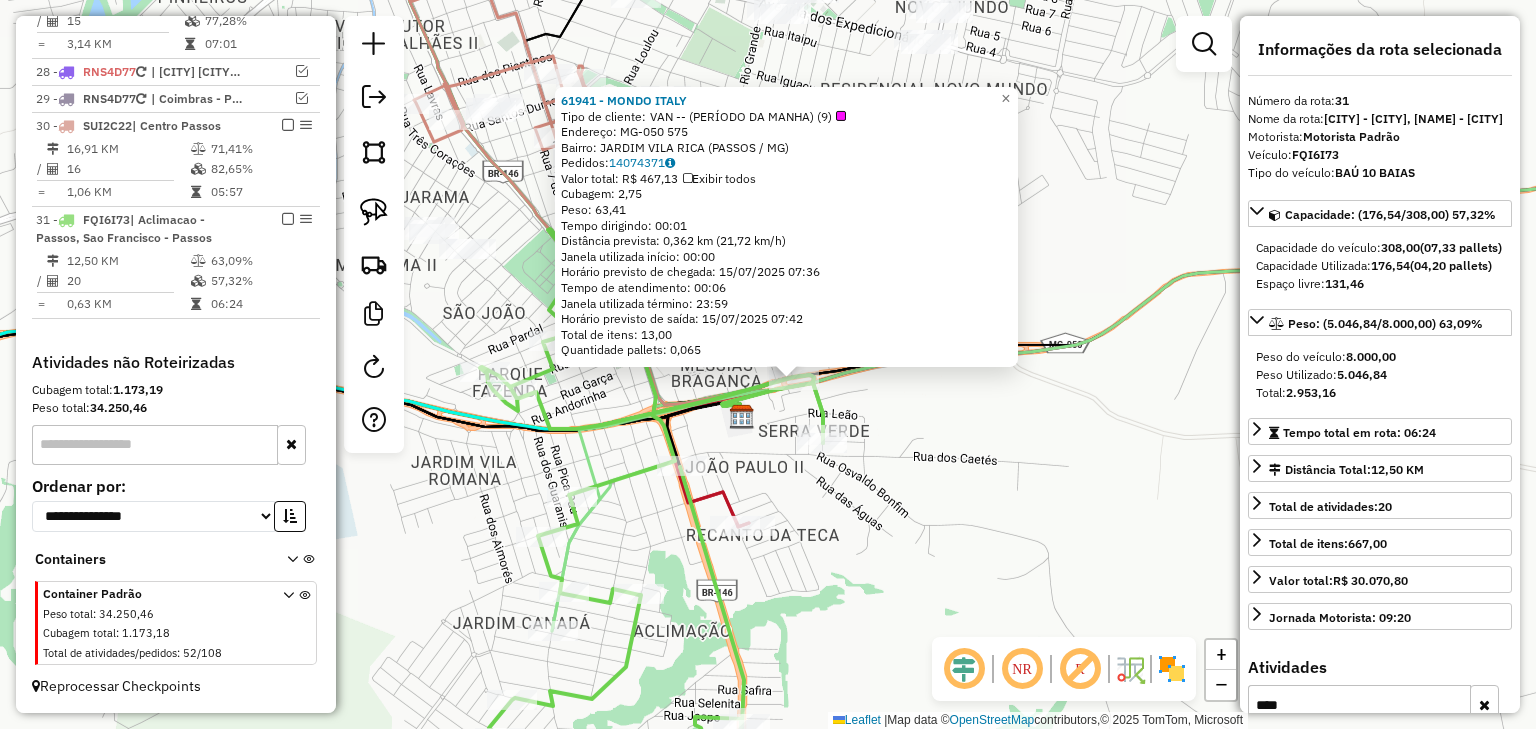 drag, startPoint x: 973, startPoint y: 424, endPoint x: 1067, endPoint y: 461, distance: 101.0198 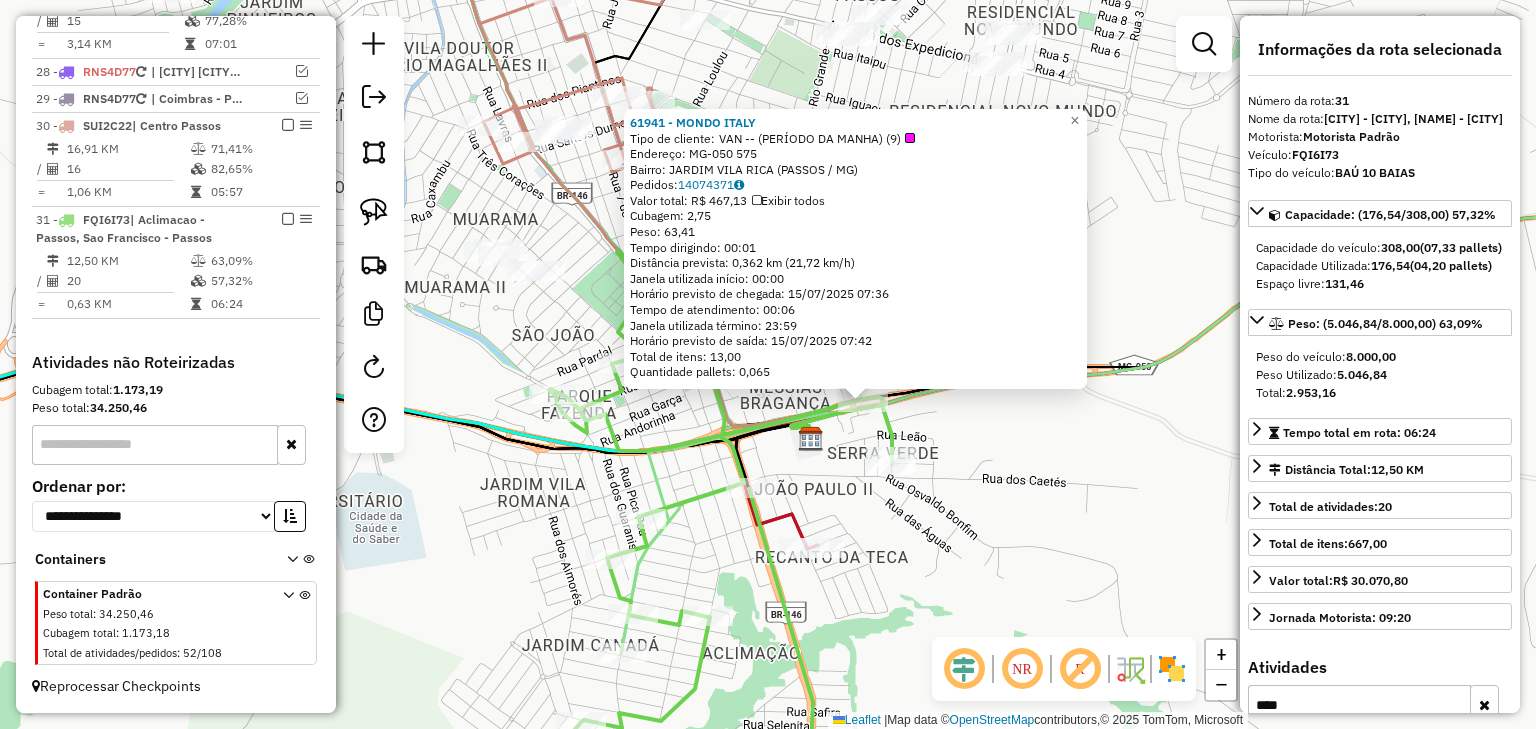 click on "61941 - MONDO ITALY  Tipo de cliente:   VAN -- (PERÍODO DA MANHA)  (9)   Endereço:  MG-050 575   Bairro: JARDIM VILA RICA (PASSOS / MG)   Pedidos:  14074371   Valor total: R$ 467,13   Exibir todos   Cubagem: 2,75  Peso: 63,41  Tempo dirigindo: 00:01   Distância prevista: 0,362 km (21,72 km/h)   Janela utilizada início: 00:00   Horário previsto de chegada: 15/07/2025 07:36   Tempo de atendimento: 00:06   Janela utilizada término: 23:59   Horário previsto de saída: 15/07/2025 07:42   Total de itens: 13,00   Quantidade pallets: 0,065  × Janela de atendimento Grade de atendimento Capacidade Transportadoras Veículos Cliente Pedidos  Rotas Selecione os dias de semana para filtrar as janelas de atendimento  Seg   Ter   Qua   Qui   Sex   Sáb   Dom  Informe o período da janela de atendimento: De: Até:  Filtrar exatamente a janela do cliente  Considerar janela de atendimento padrão  Selecione os dias de semana para filtrar as grades de atendimento  Seg   Ter   Qua   Qui   Sex   Sáb   Dom   Peso mínimo:" 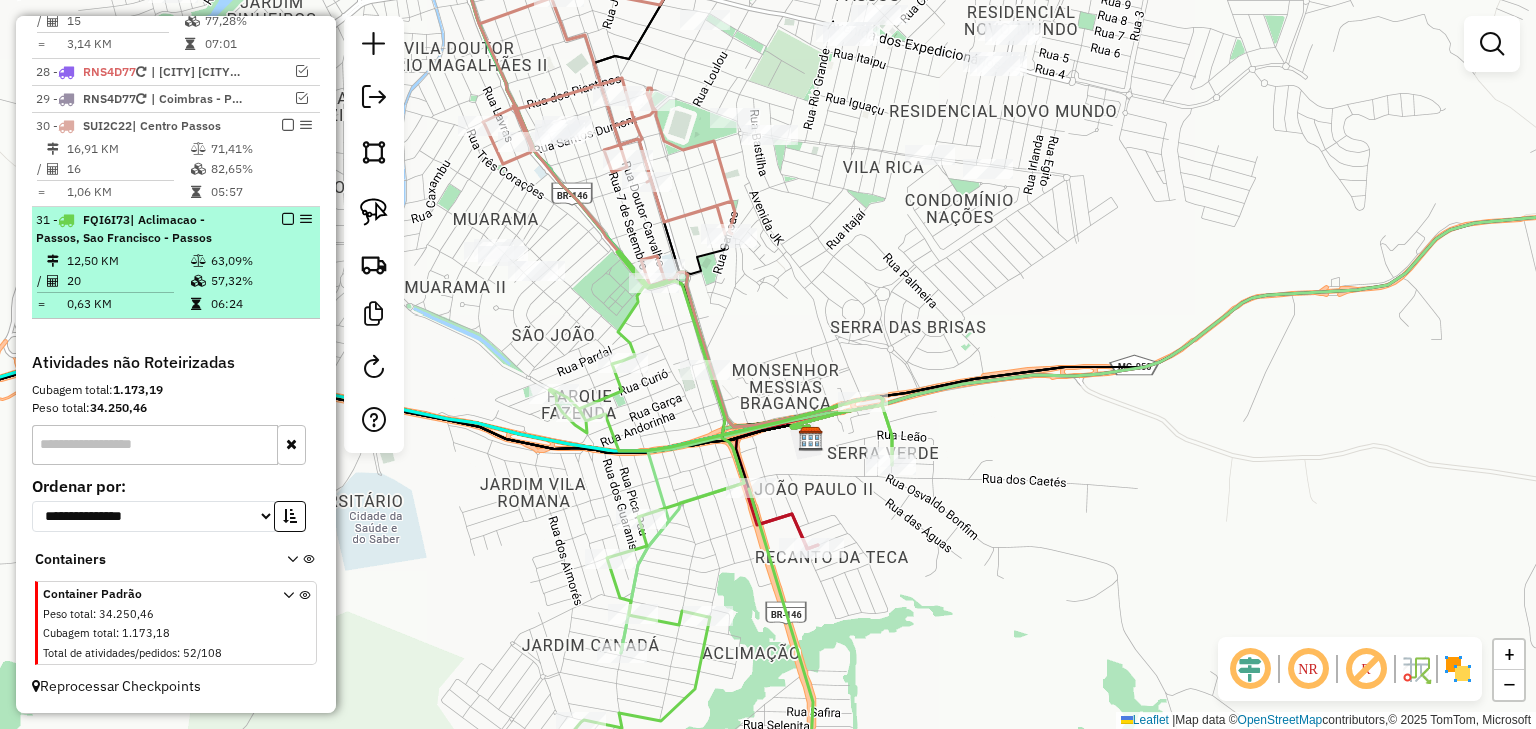 scroll, scrollTop: 2267, scrollLeft: 0, axis: vertical 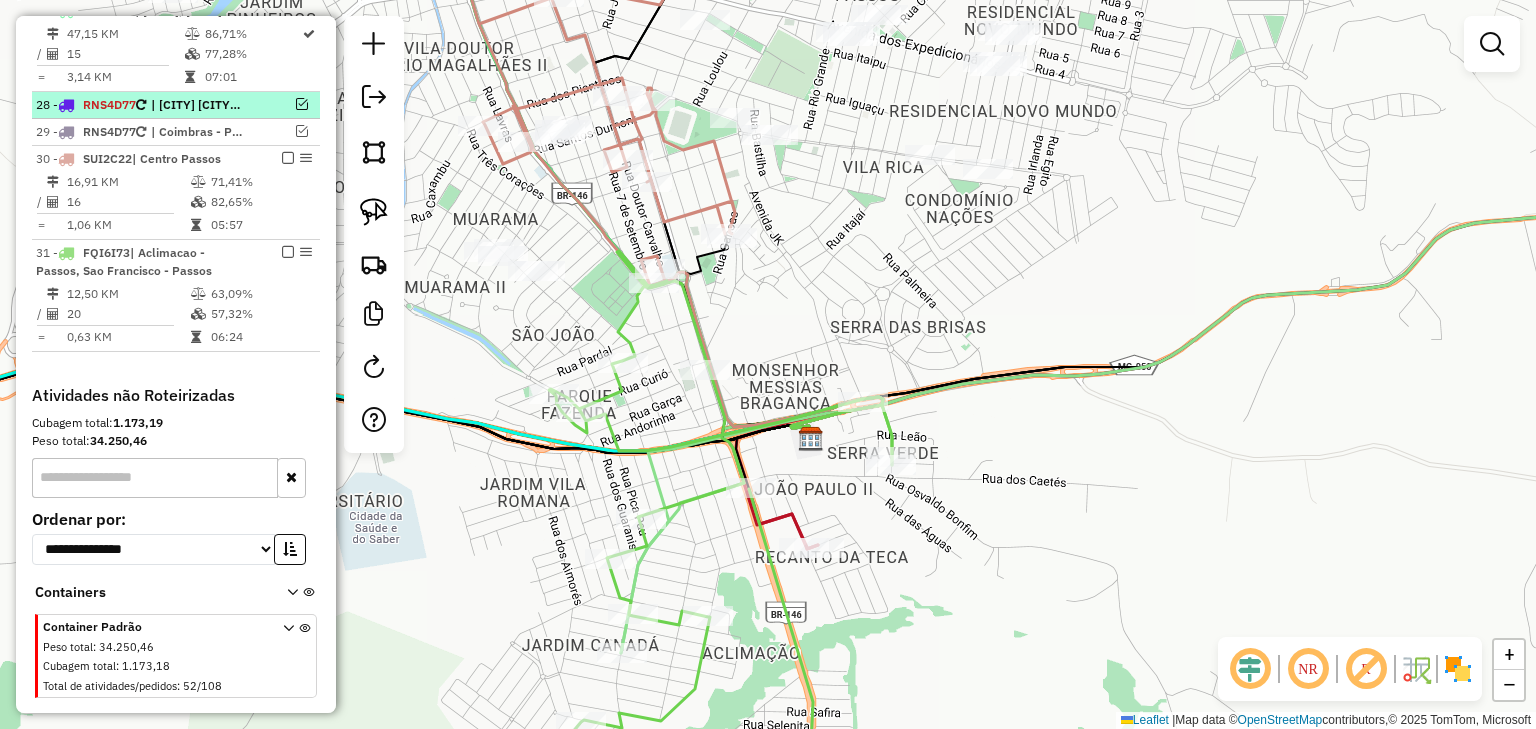 click at bounding box center [302, 104] 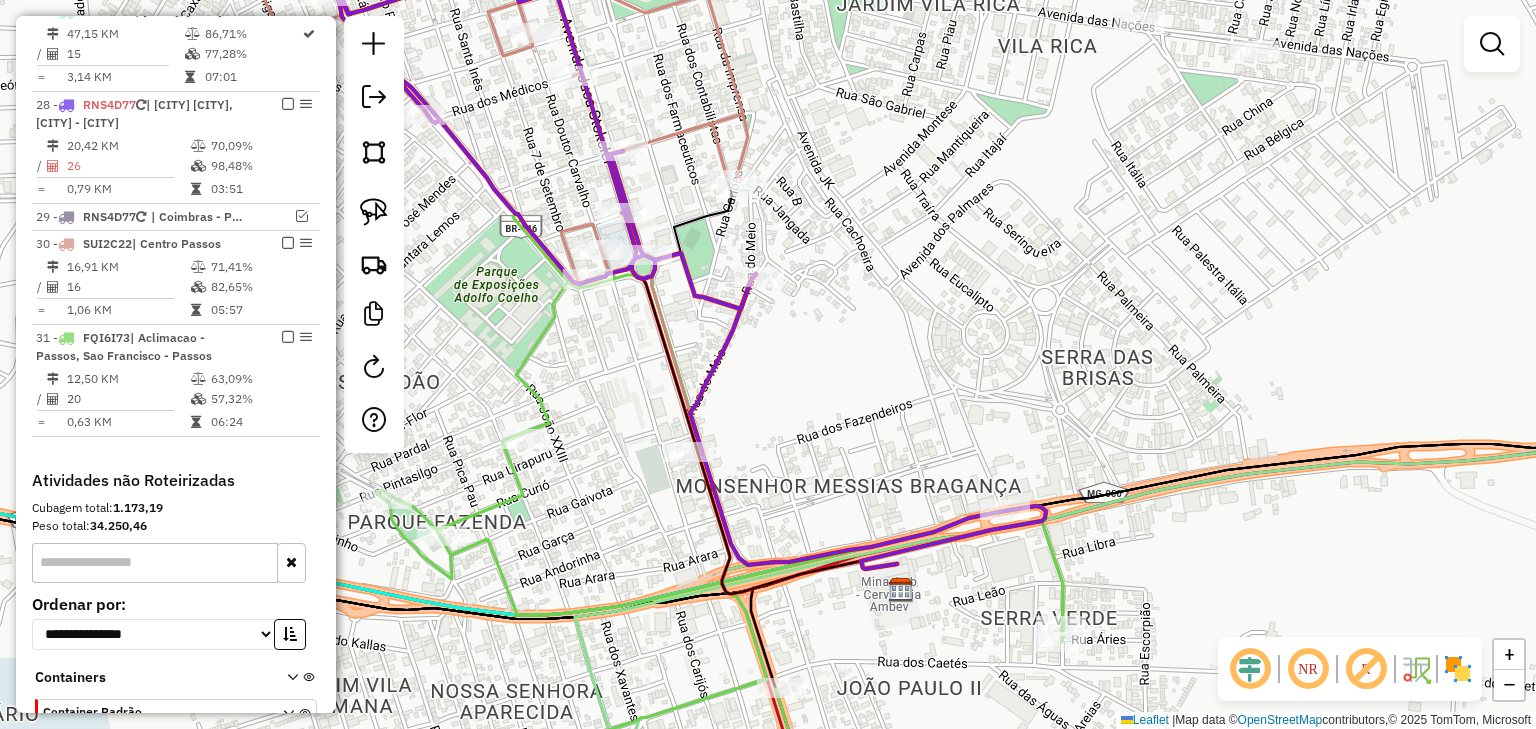 click 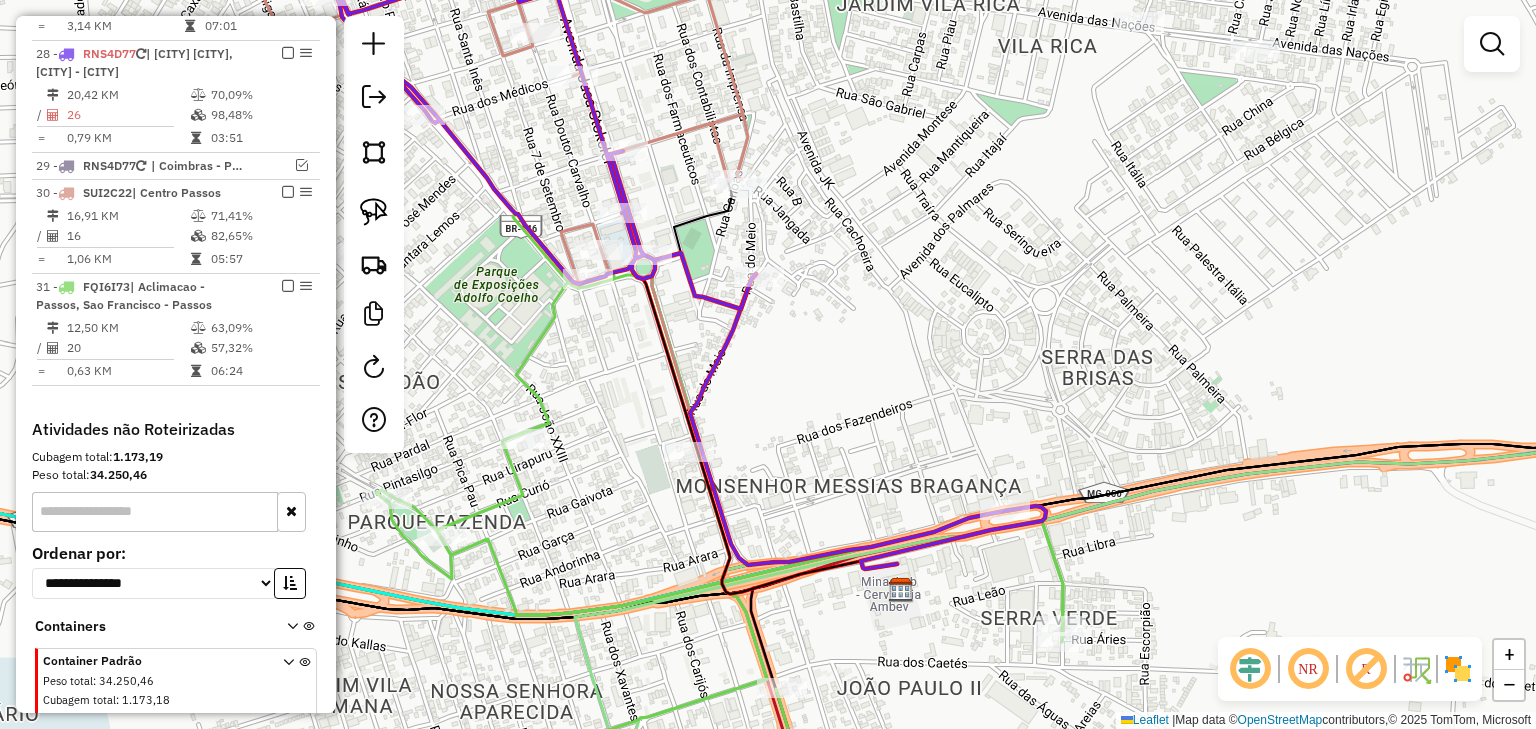 select on "*********" 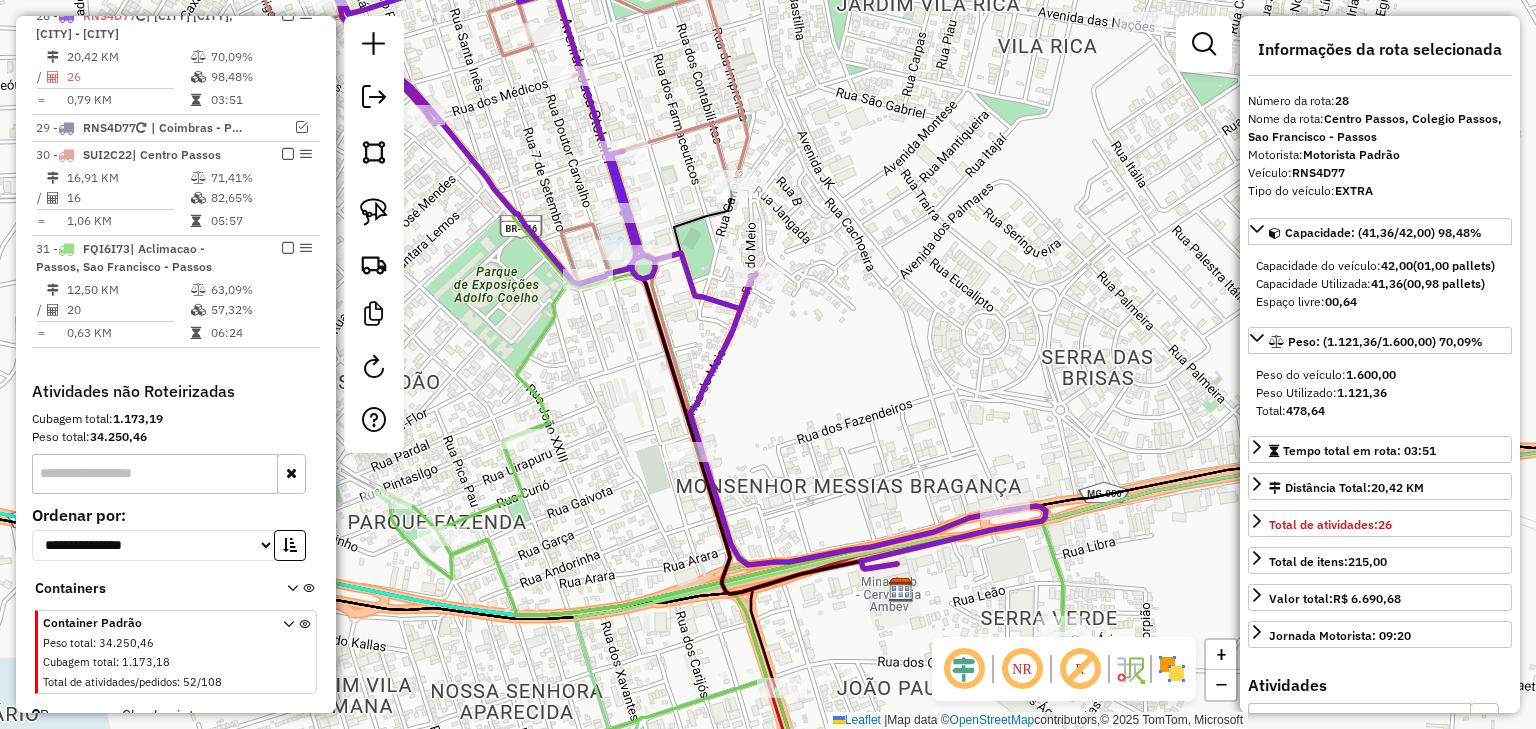 scroll, scrollTop: 2392, scrollLeft: 0, axis: vertical 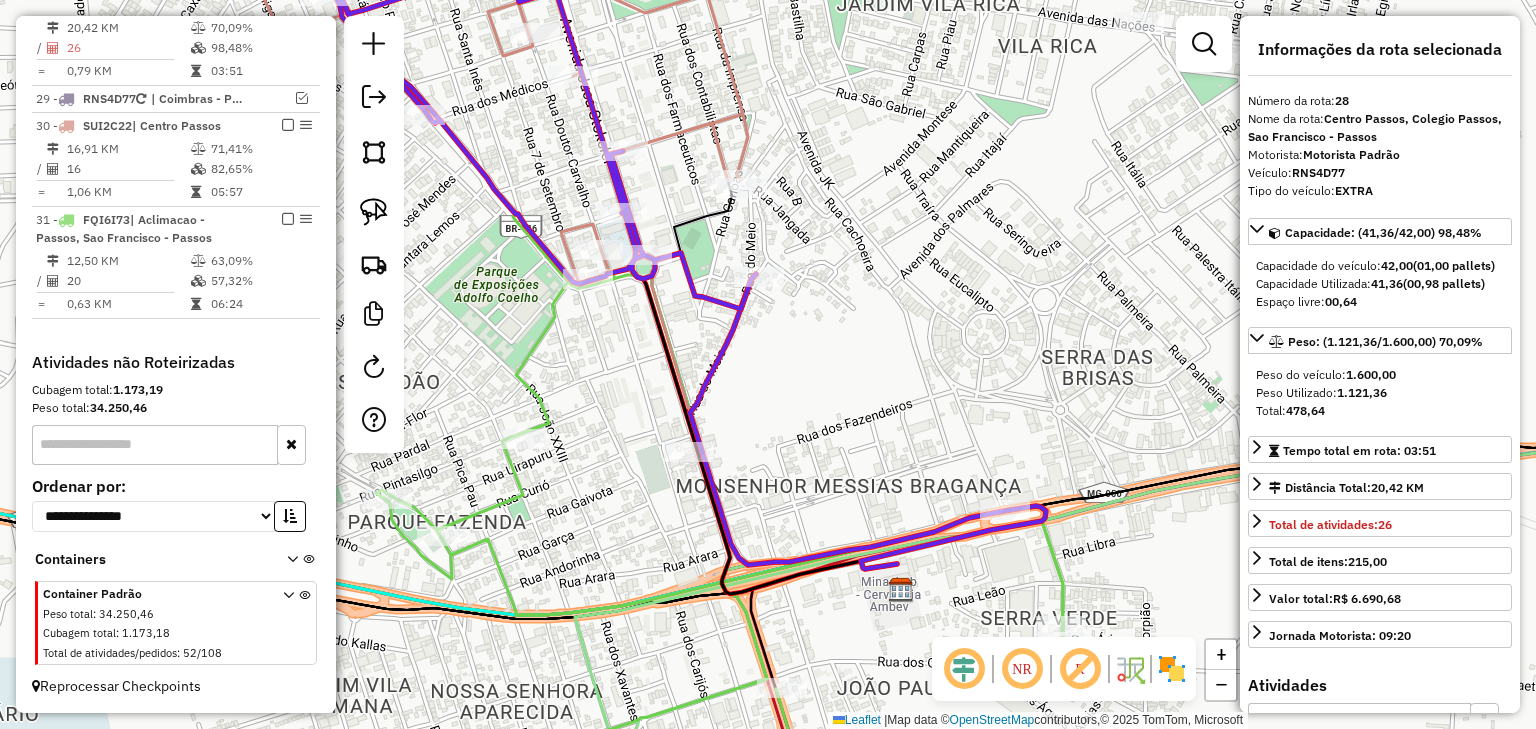 click on "Janela de atendimento Grade de atendimento Capacidade Transportadoras Veículos Cliente Pedidos  Rotas Selecione os dias de semana para filtrar as janelas de atendimento  Seg   Ter   Qua   Qui   Sex   Sáb   Dom  Informe o período da janela de atendimento: De: Até:  Filtrar exatamente a janela do cliente  Considerar janela de atendimento padrão  Selecione os dias de semana para filtrar as grades de atendimento  Seg   Ter   Qua   Qui   Sex   Sáb   Dom   Considerar clientes sem dia de atendimento cadastrado  Clientes fora do dia de atendimento selecionado Filtrar as atividades entre os valores definidos abaixo:  Peso mínimo:   Peso máximo:   Cubagem mínima:   Cubagem máxima:   De:   Até:  Filtrar as atividades entre o tempo de atendimento definido abaixo:  De:   Até:   Considerar capacidade total dos clientes não roteirizados Transportadora: Selecione um ou mais itens Tipo de veículo: Selecione um ou mais itens Veículo: Selecione um ou mais itens Motorista: Selecione um ou mais itens Nome: Rótulo:" 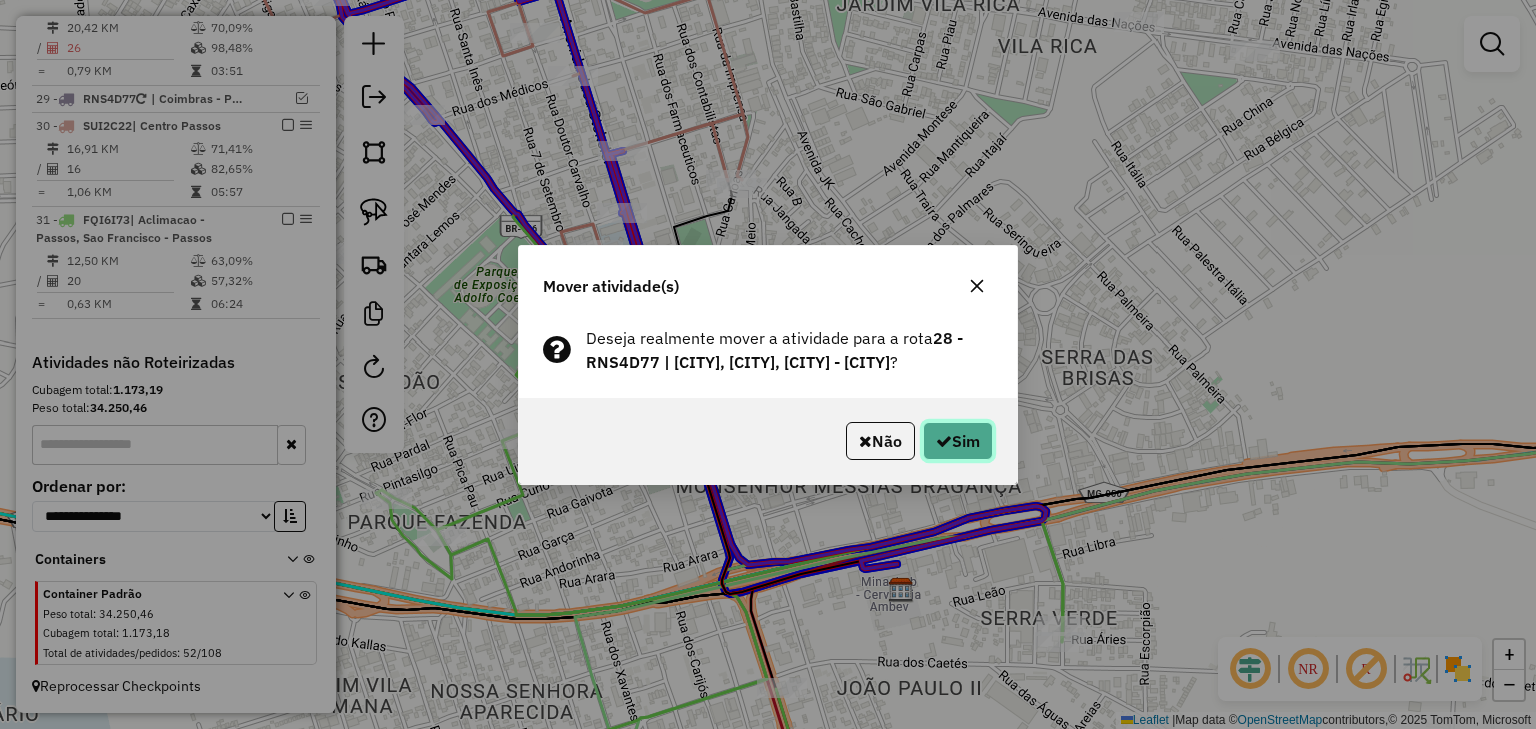 click on "Sim" 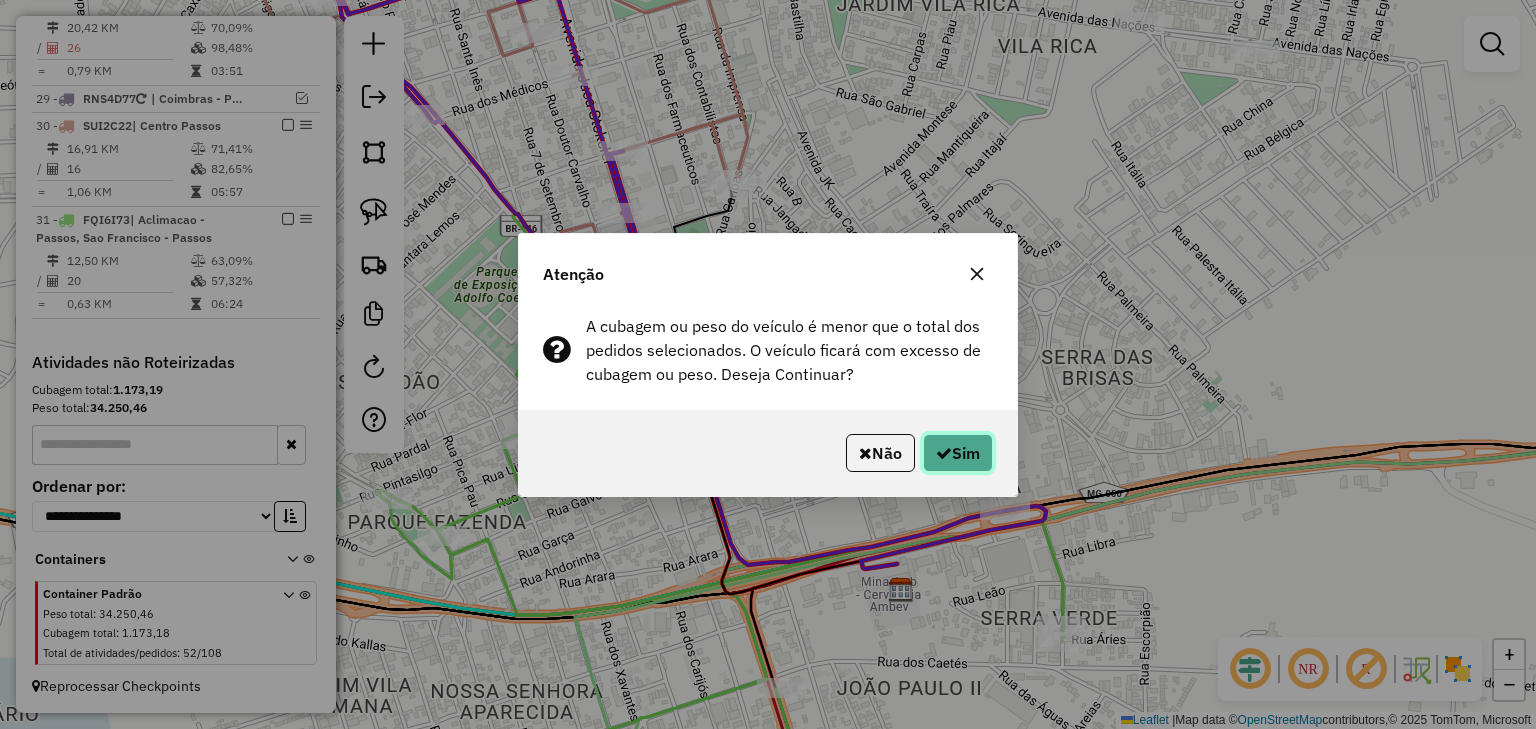 click on "Sim" 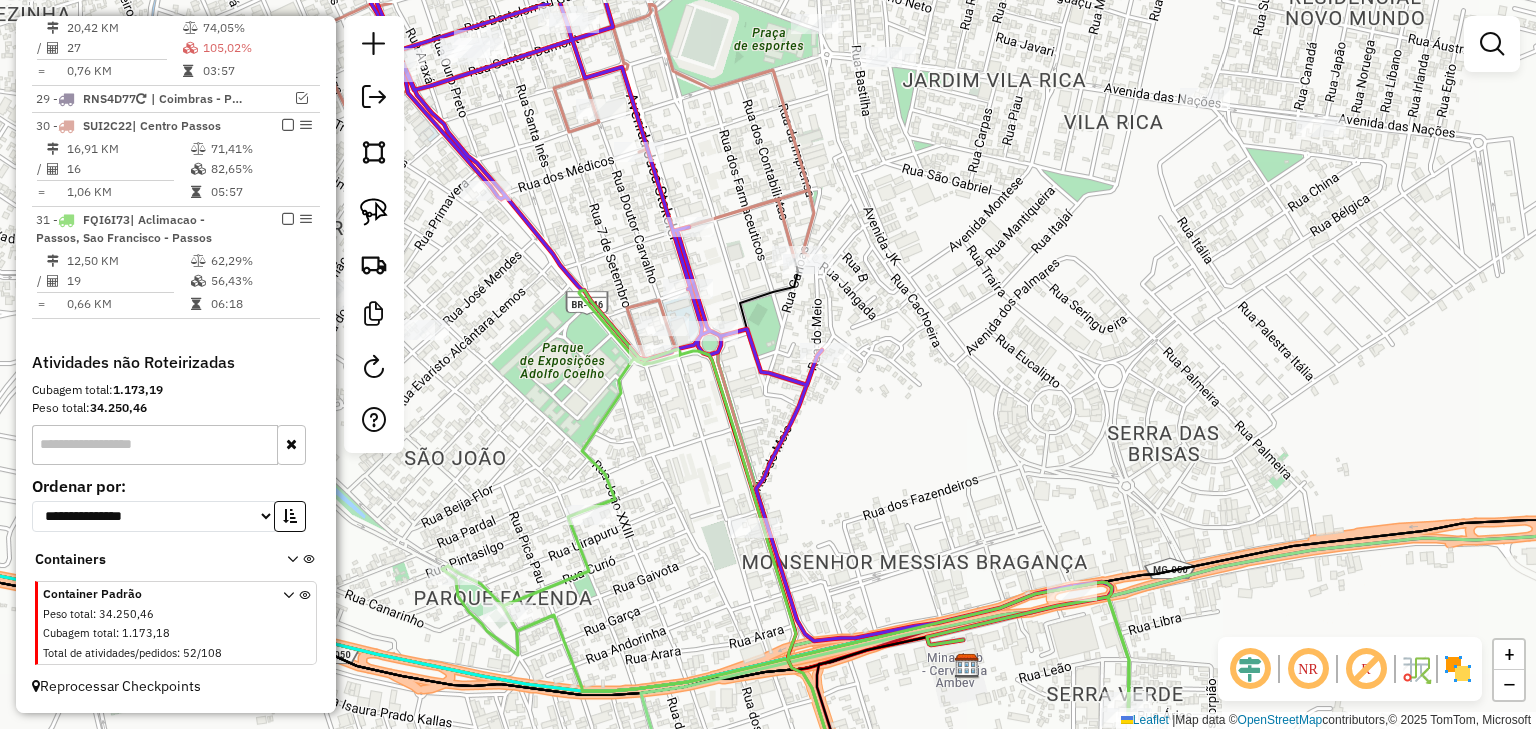 drag, startPoint x: 907, startPoint y: 208, endPoint x: 1104, endPoint y: 456, distance: 316.7223 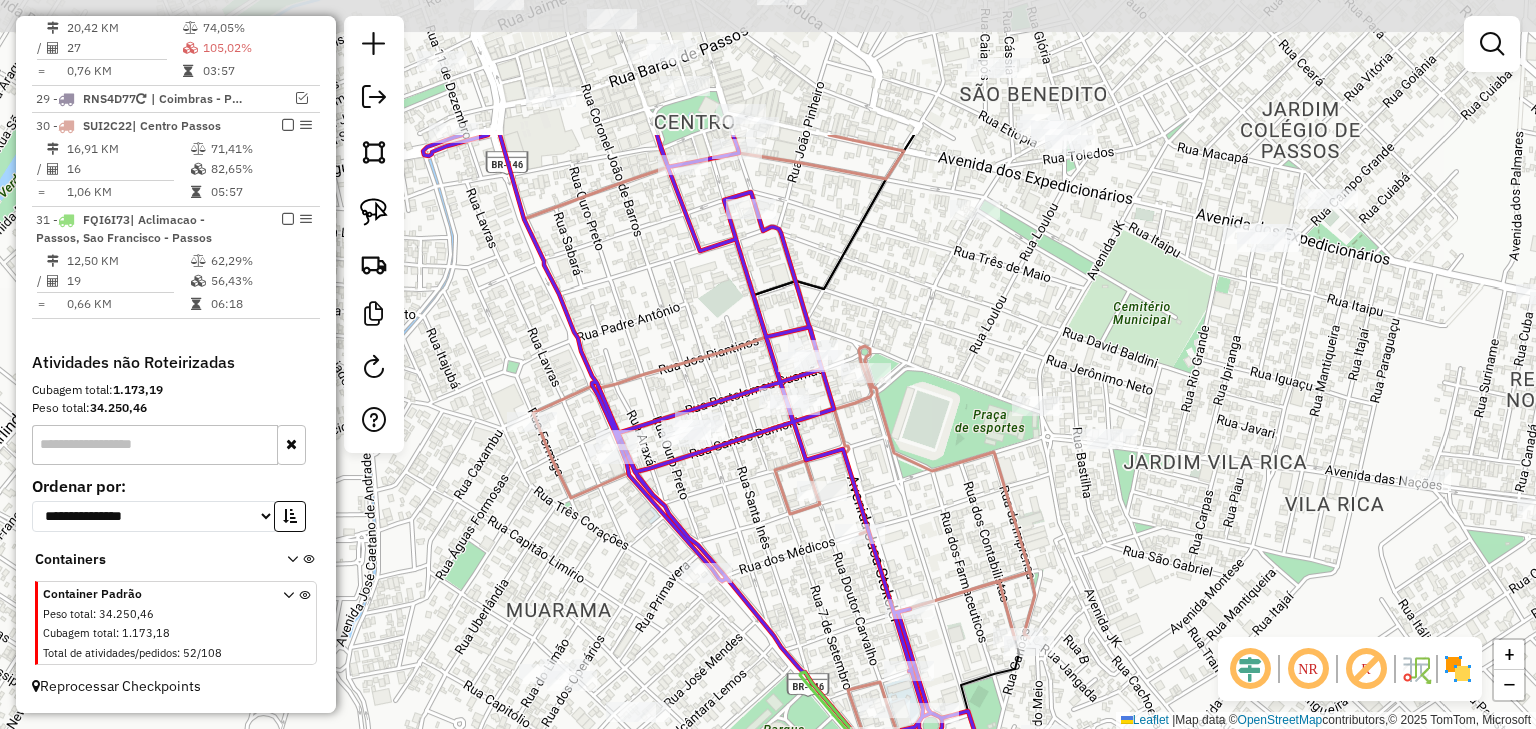 drag, startPoint x: 1064, startPoint y: 363, endPoint x: 1155, endPoint y: 573, distance: 228.86896 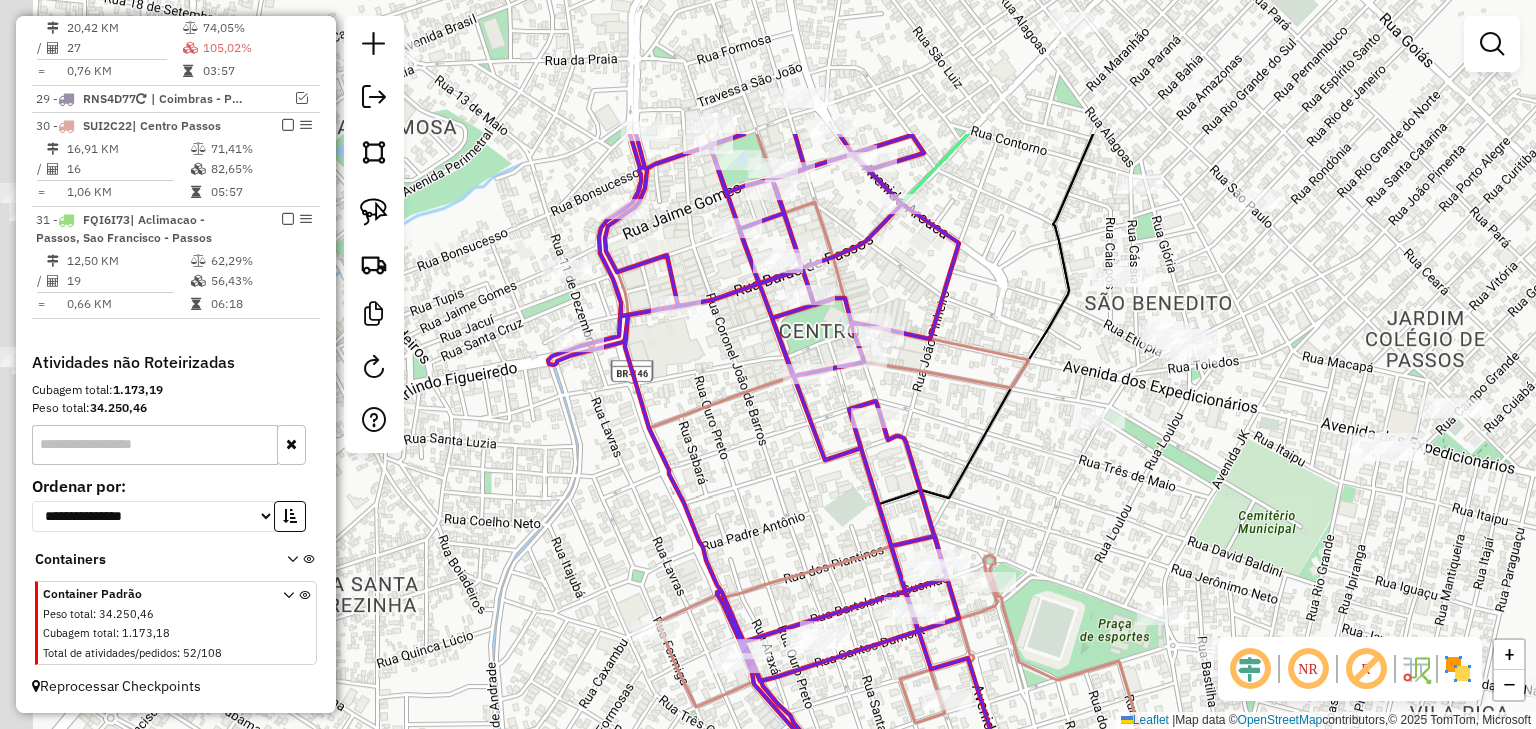 drag, startPoint x: 916, startPoint y: 241, endPoint x: 1104, endPoint y: 527, distance: 342.2572 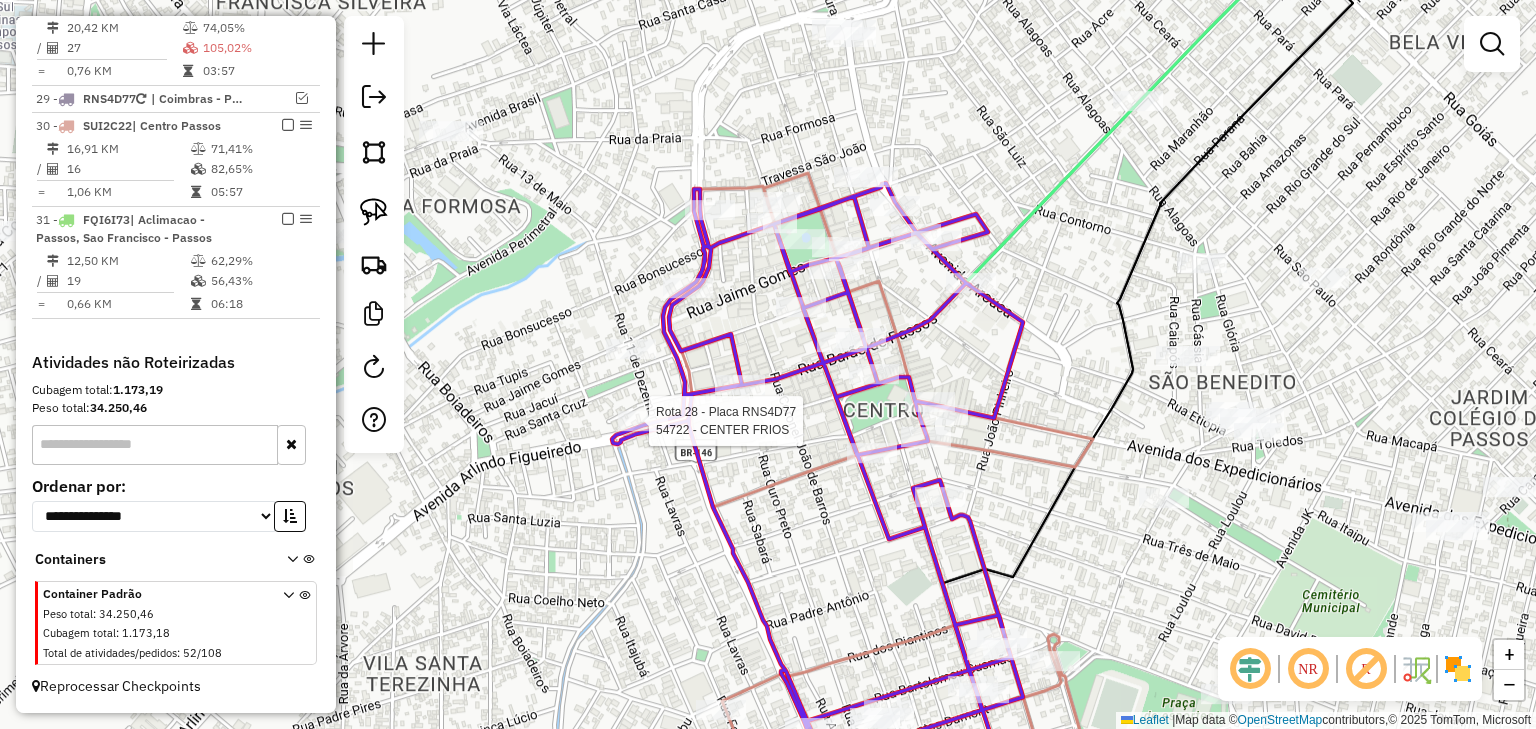 select on "*********" 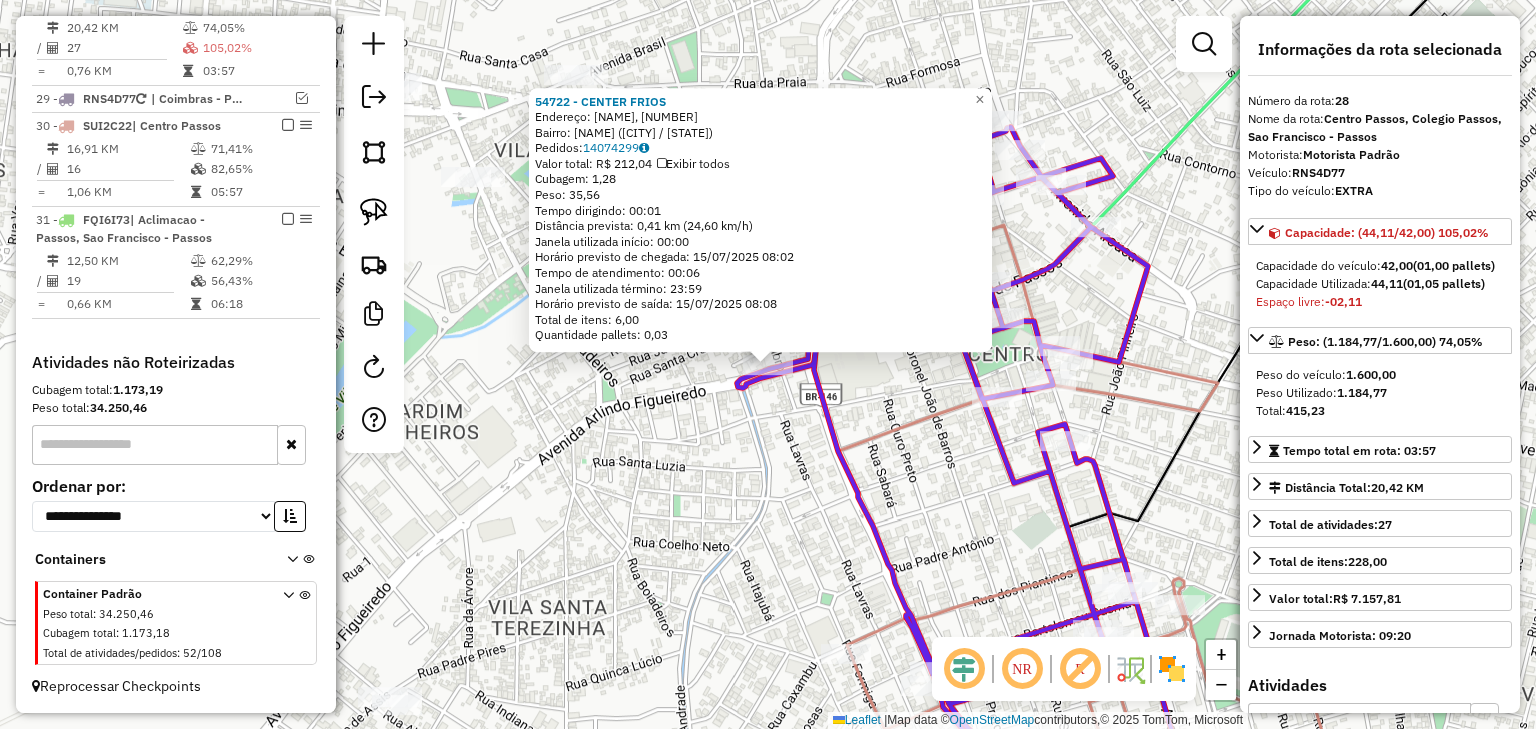 click on "54722 - CENTER FRIOS  Endereço: Avenida Arlindo Figueiredo, 96   Bairro: São Francisco (passos / MG)   Pedidos:  14074299   Valor total: R$ 212,04   Exibir todos   Cubagem: 1,28  Peso: 35,56  Tempo dirigindo: 00:01   Distância prevista: 0,41 km (24,60 km/h)   Janela utilizada início: 00:00   Horário previsto de chegada: 15/07/2025 08:02   Tempo de atendimento: 00:06   Janela utilizada término: 23:59   Horário previsto de saída: 15/07/2025 08:08   Total de itens: 6,00   Quantidade pallets: 0,03  × Janela de atendimento Grade de atendimento Capacidade Transportadoras Veículos Cliente Pedidos  Rotas Selecione os dias de semana para filtrar as janelas de atendimento  Seg   Ter   Qua   Qui   Sex   Sáb   Dom  Informe o período da janela de atendimento: De: Até:  Filtrar exatamente a janela do cliente  Considerar janela de atendimento padrão  Selecione os dias de semana para filtrar as grades de atendimento  Seg   Ter   Qua   Qui   Sex   Sáb   Dom   Clientes fora do dia de atendimento selecionado De:" 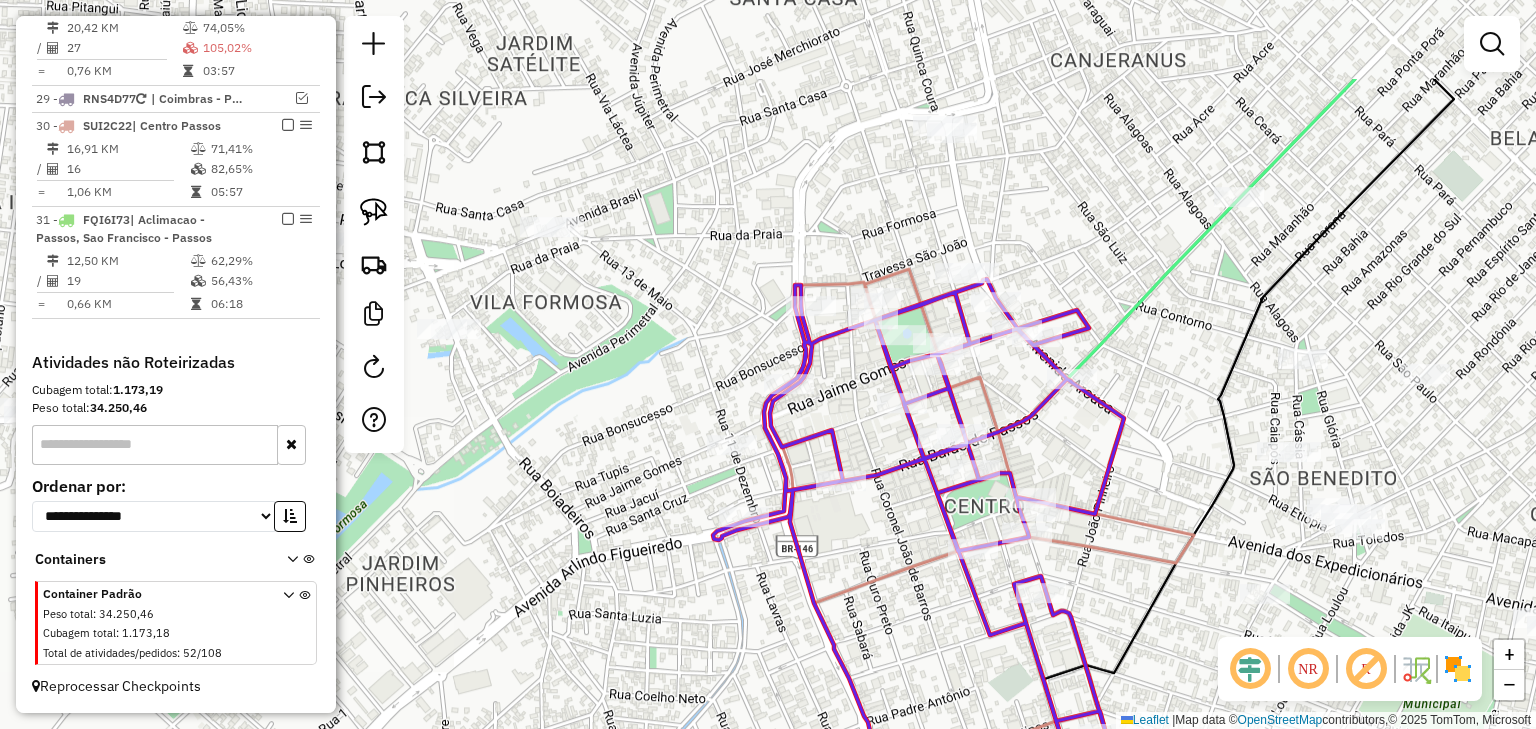 drag, startPoint x: 864, startPoint y: 463, endPoint x: 842, endPoint y: 553, distance: 92.64988 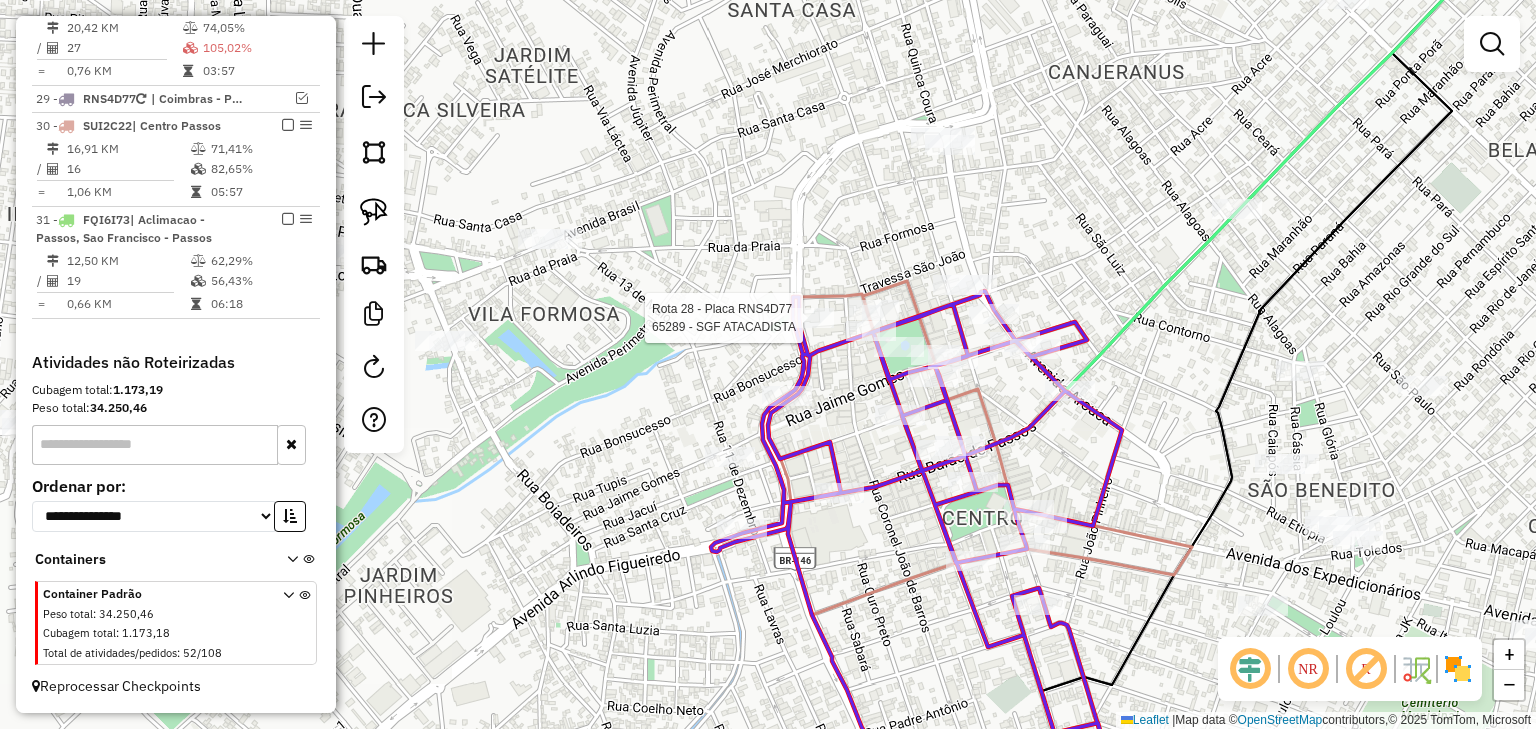 select on "*********" 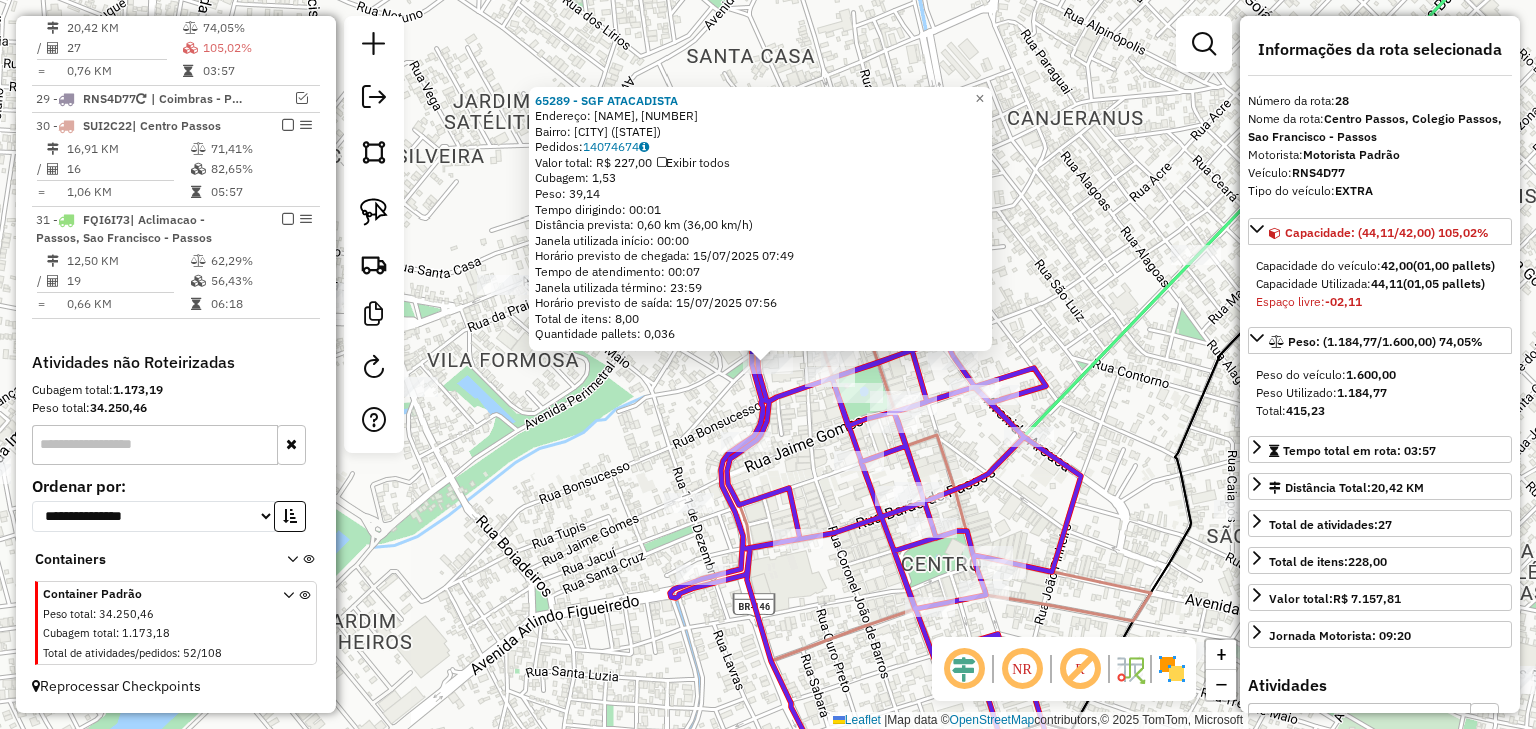 drag, startPoint x: 769, startPoint y: 355, endPoint x: 724, endPoint y: 368, distance: 46.840153 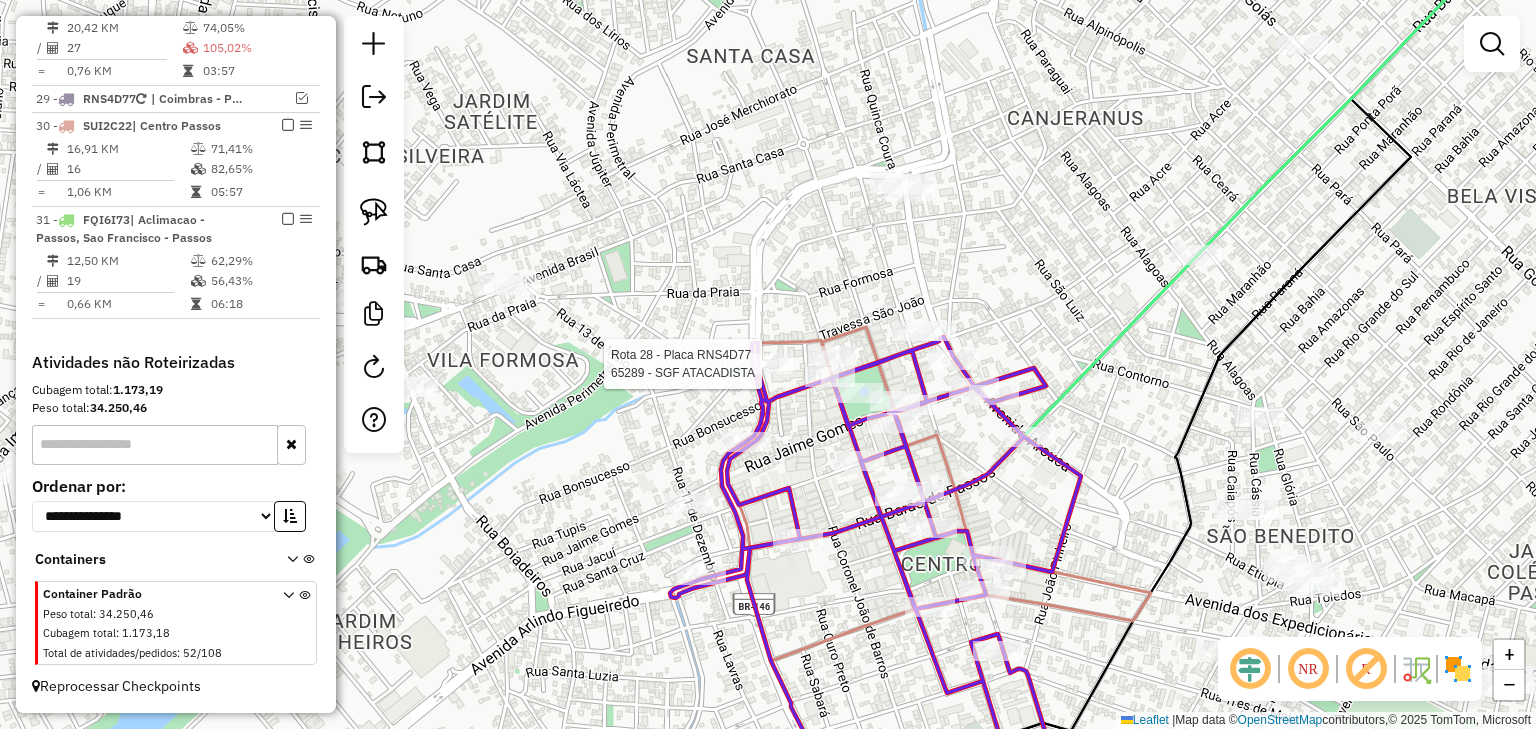 select on "*********" 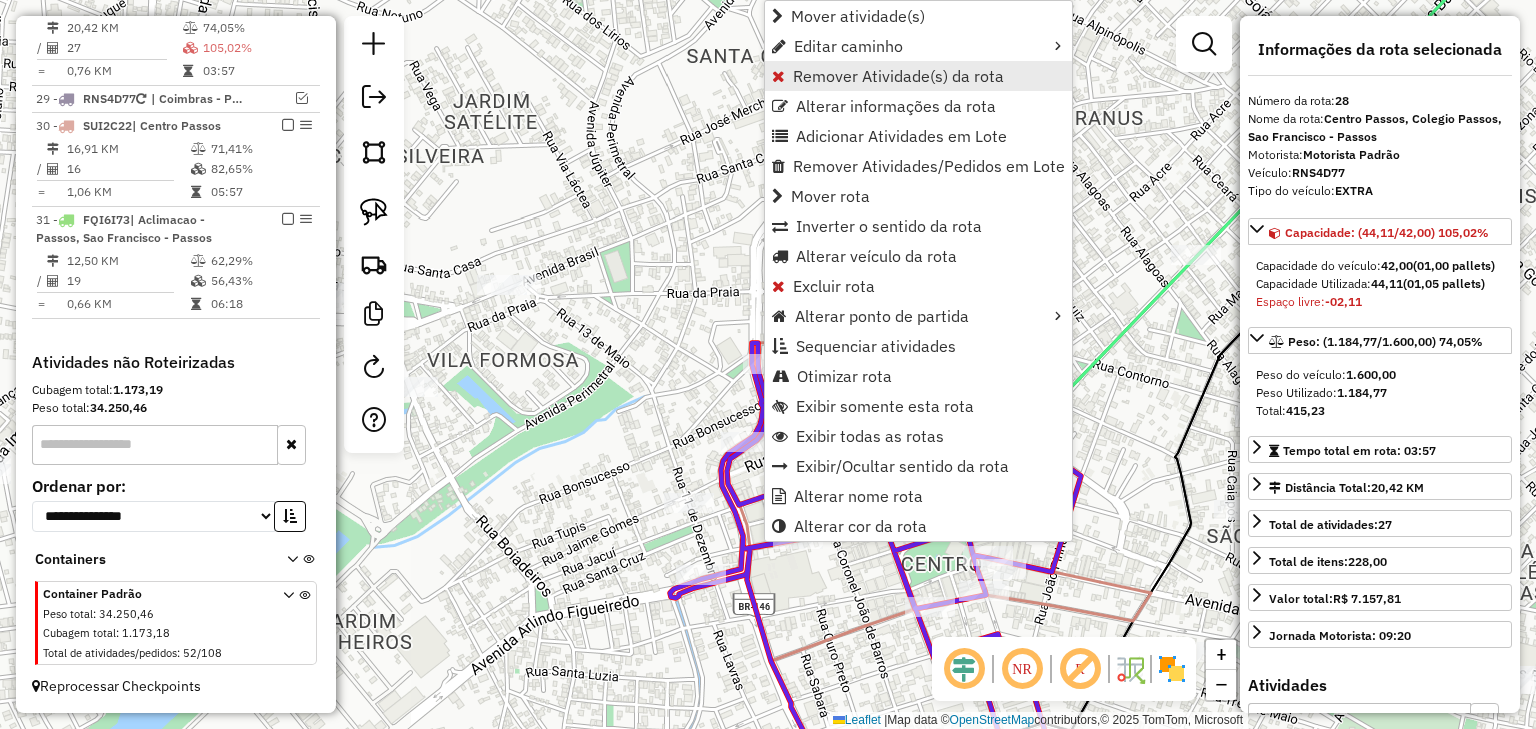click on "Remover Atividade(s) da rota" at bounding box center [898, 76] 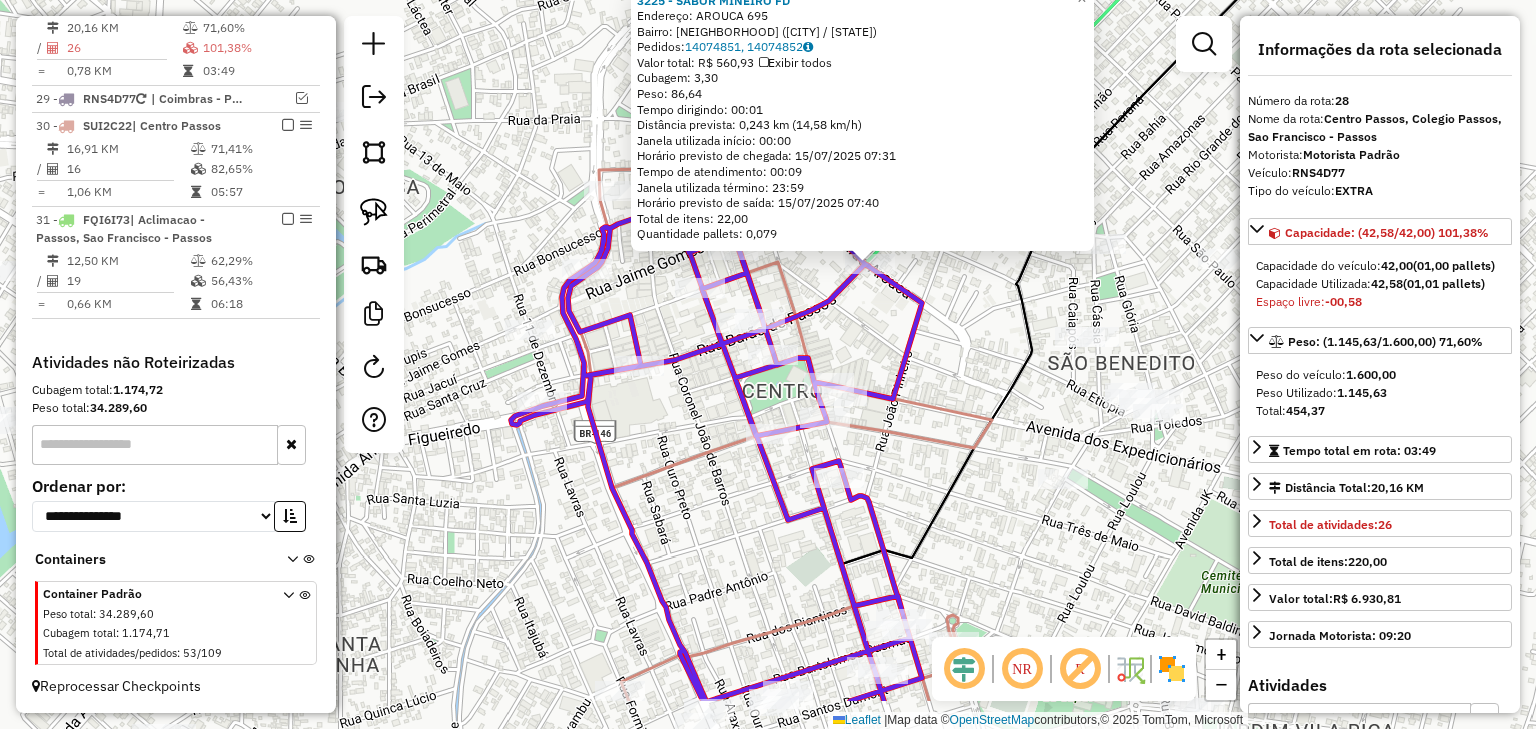 drag, startPoint x: 864, startPoint y: 478, endPoint x: 1008, endPoint y: 321, distance: 213.03755 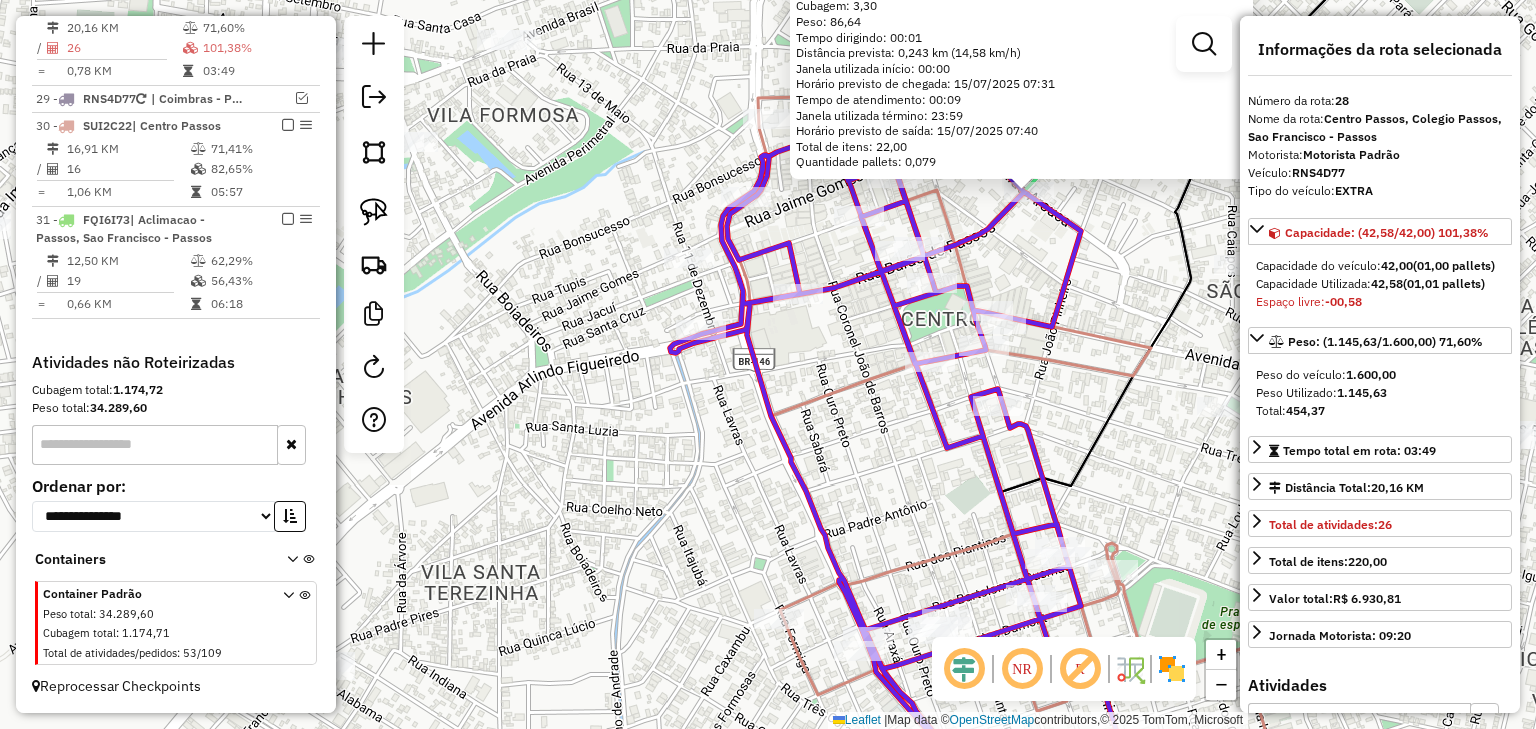 drag, startPoint x: 736, startPoint y: 410, endPoint x: 845, endPoint y: 406, distance: 109.07337 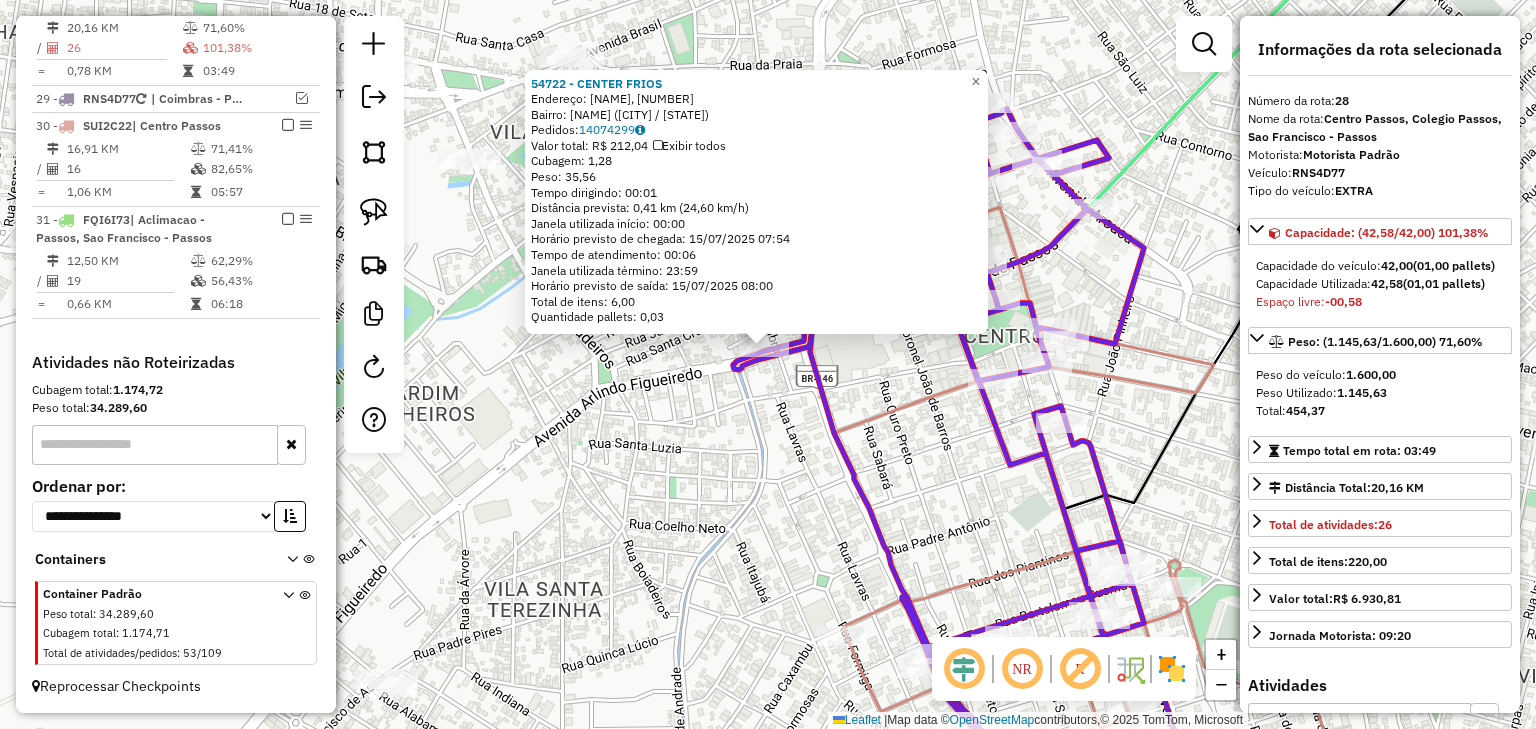 drag, startPoint x: 732, startPoint y: 391, endPoint x: 667, endPoint y: 199, distance: 202.70422 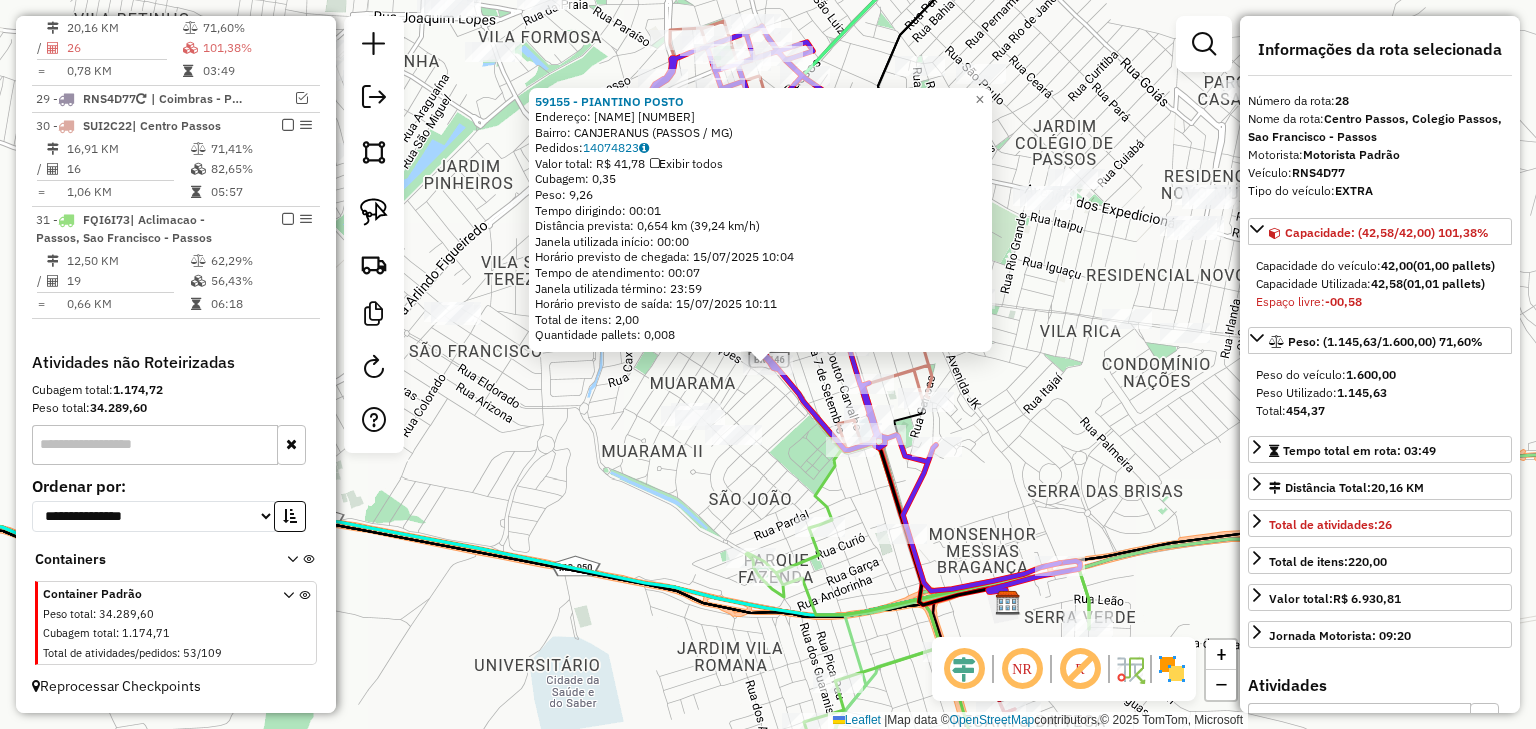 drag, startPoint x: 796, startPoint y: 424, endPoint x: 722, endPoint y: 256, distance: 183.57559 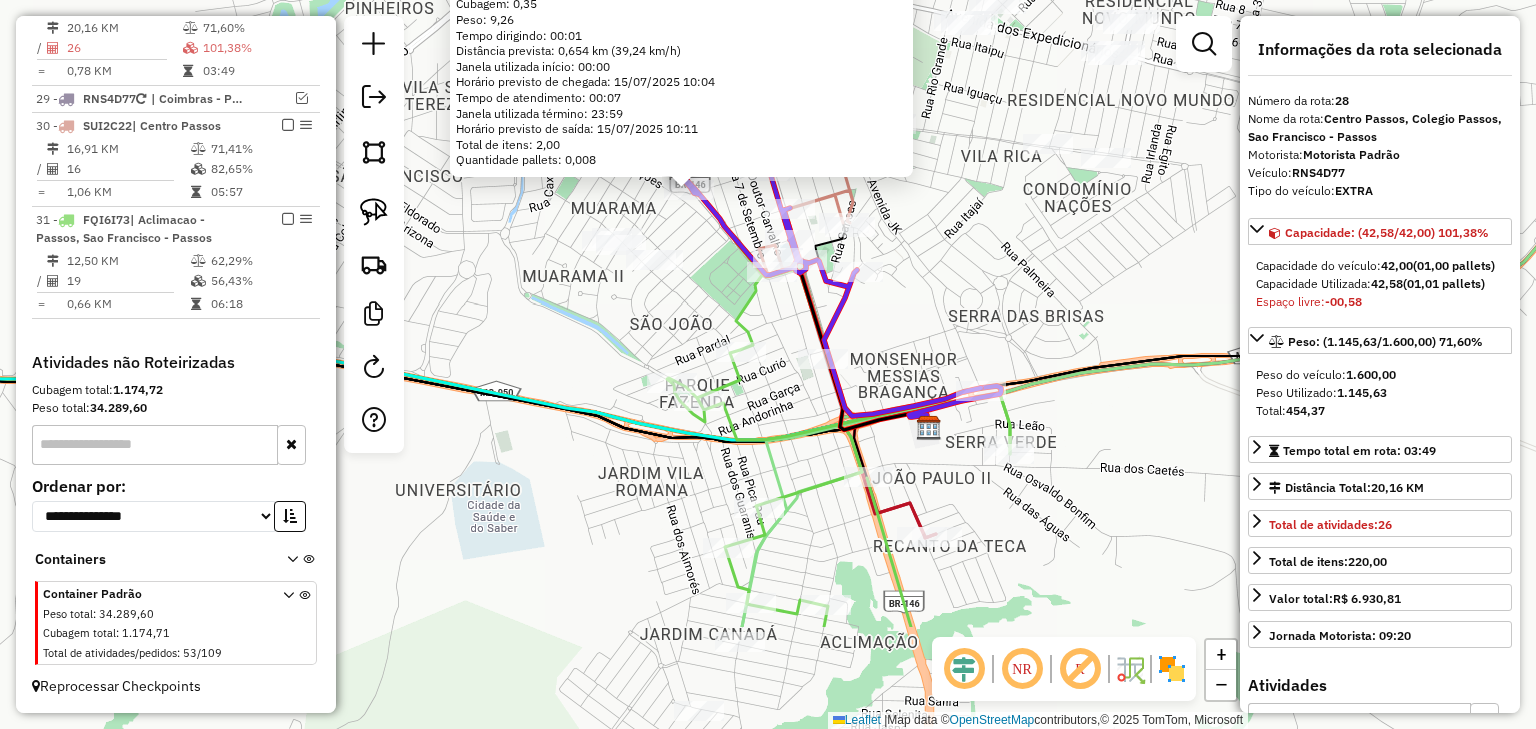 click on "59155 - PIANTINO POSTO  Endereço:  COMENDADOR FRANCISCO AVELINO M 3682   Bairro: CANJERANUS (PASSOS / MG)   Pedidos:  14074823   Valor total: R$ 41,78   Exibir todos   Cubagem: 0,35  Peso: 9,26  Tempo dirigindo: 00:01   Distância prevista: 0,654 km (39,24 km/h)   Janela utilizada início: 00:00   Horário previsto de chegada: 15/07/2025 10:04   Tempo de atendimento: 00:07   Janela utilizada término: 23:59   Horário previsto de saída: 15/07/2025 10:11   Total de itens: 2,00   Quantidade pallets: 0,008  × Janela de atendimento Grade de atendimento Capacidade Transportadoras Veículos Cliente Pedidos  Rotas Selecione os dias de semana para filtrar as janelas de atendimento  Seg   Ter   Qua   Qui   Sex   Sáb   Dom  Informe o período da janela de atendimento: De: Até:  Filtrar exatamente a janela do cliente  Considerar janela de atendimento padrão  Selecione os dias de semana para filtrar as grades de atendimento  Seg   Ter   Qua   Qui   Sex   Sáb   Dom   Clientes fora do dia de atendimento selecionado" 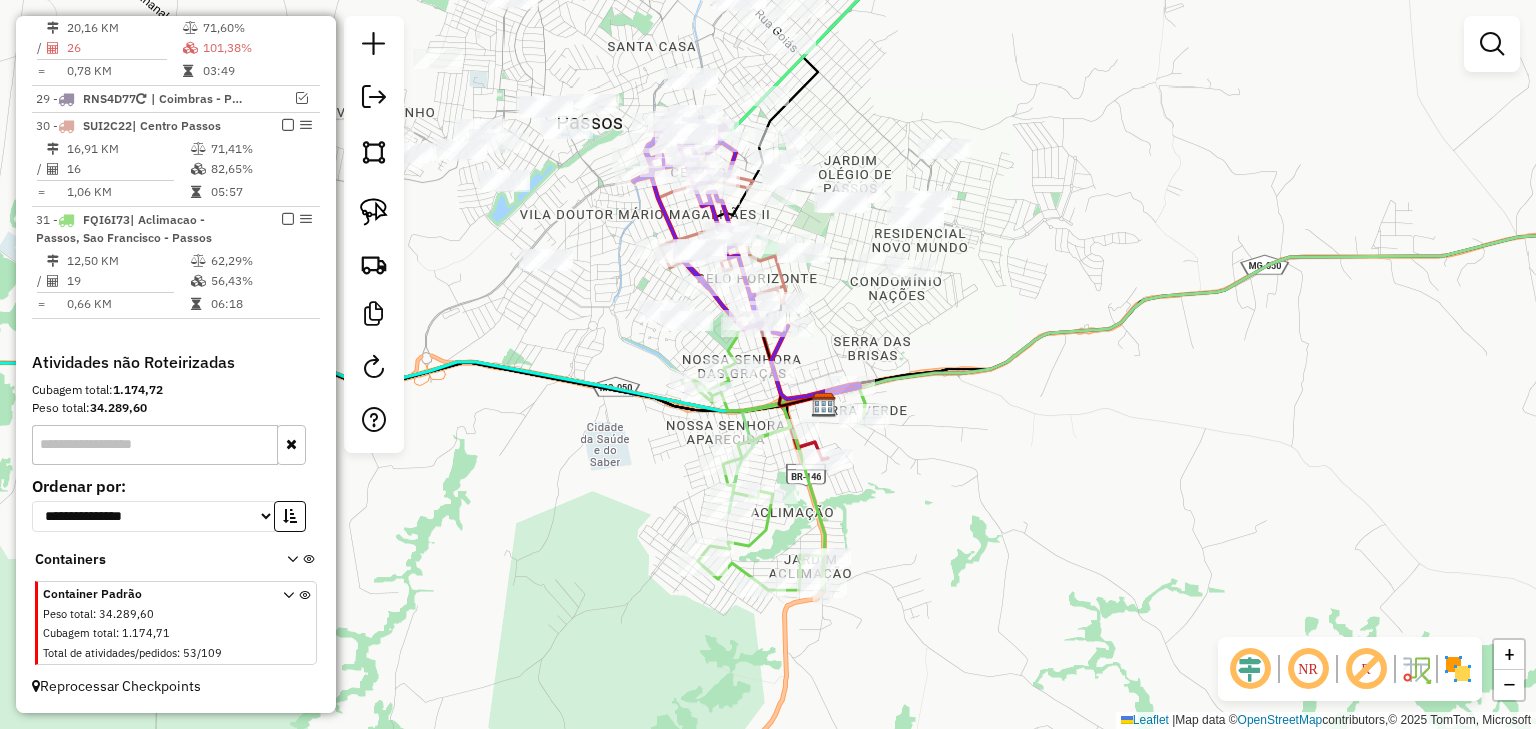 drag, startPoint x: 717, startPoint y: 268, endPoint x: 723, endPoint y: 391, distance: 123.146255 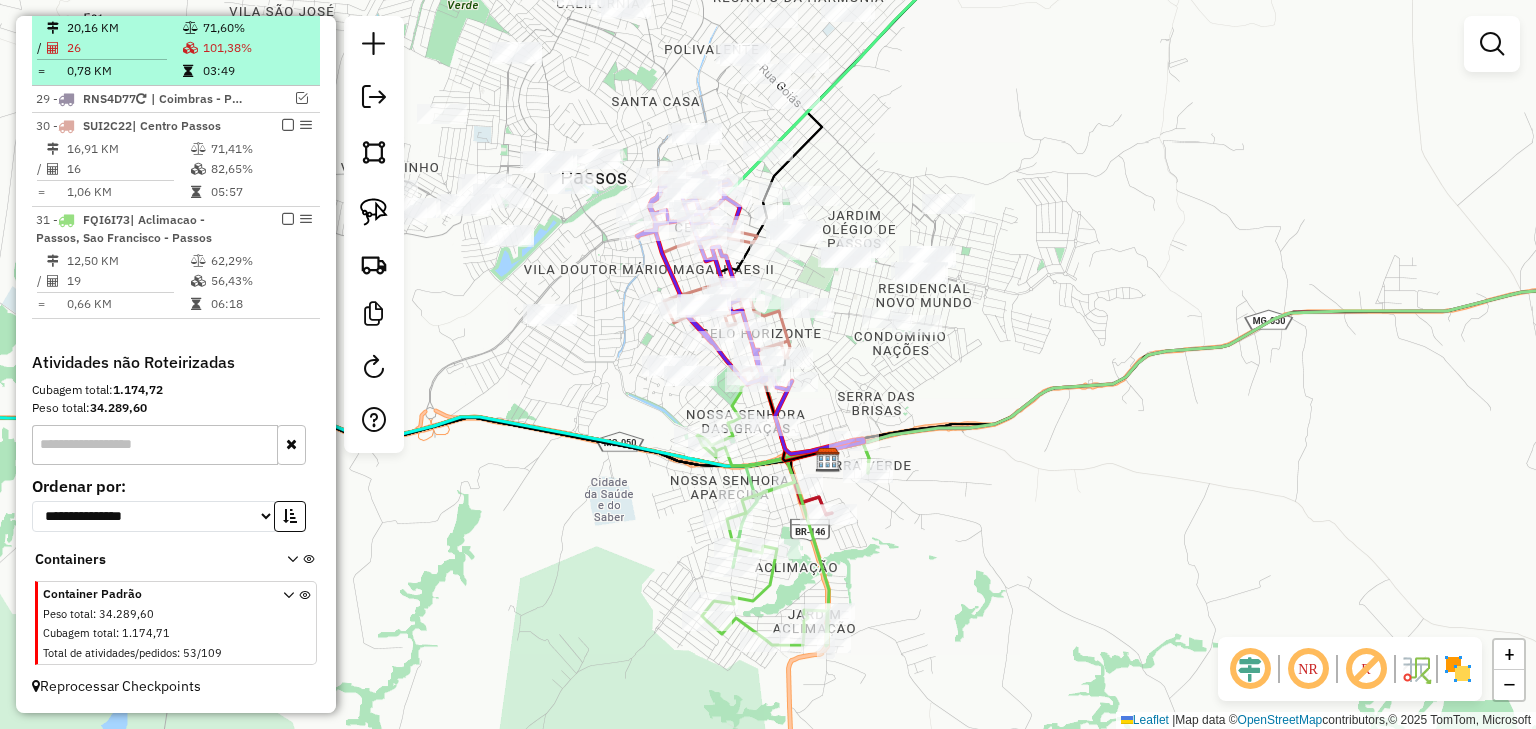 click at bounding box center [288, -21] 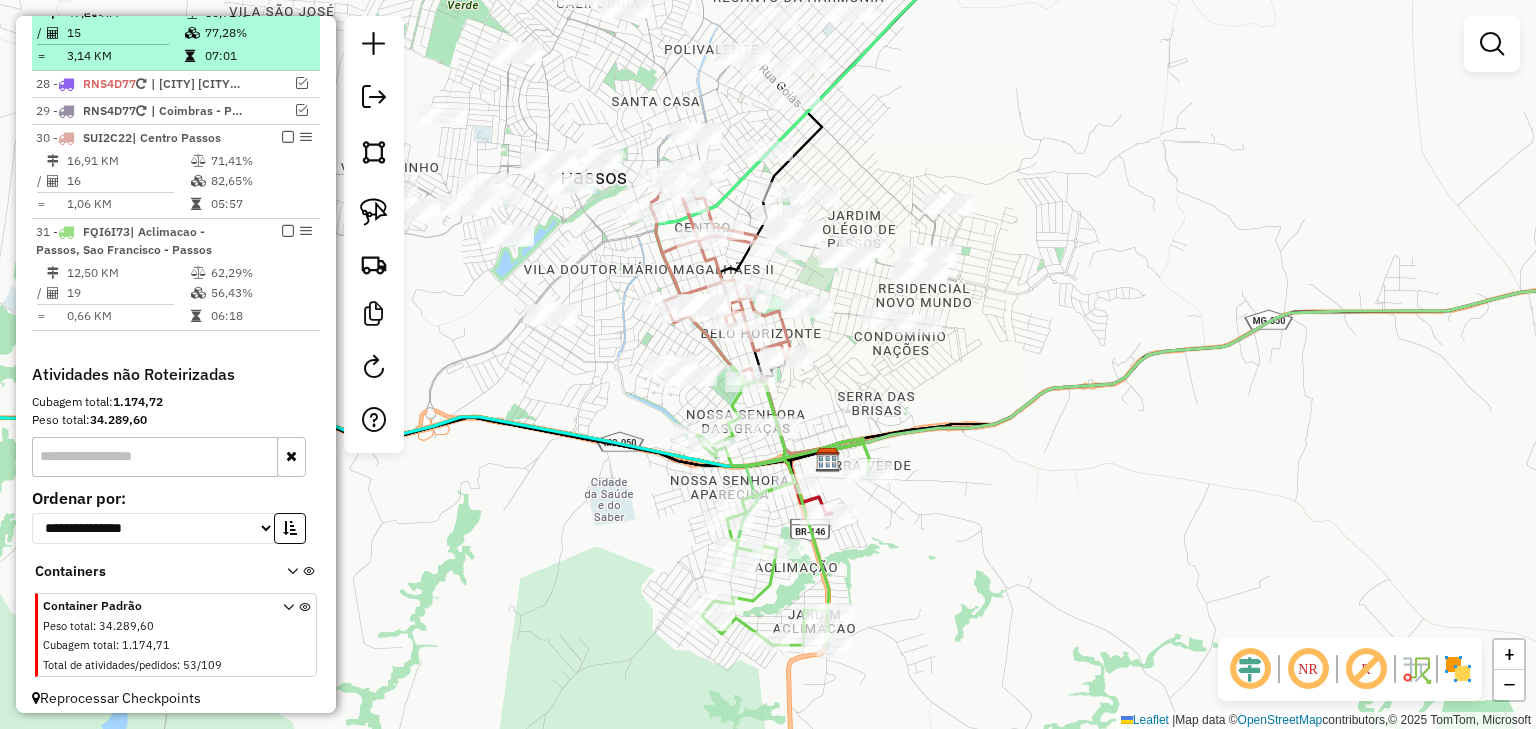 scroll, scrollTop: 2208, scrollLeft: 0, axis: vertical 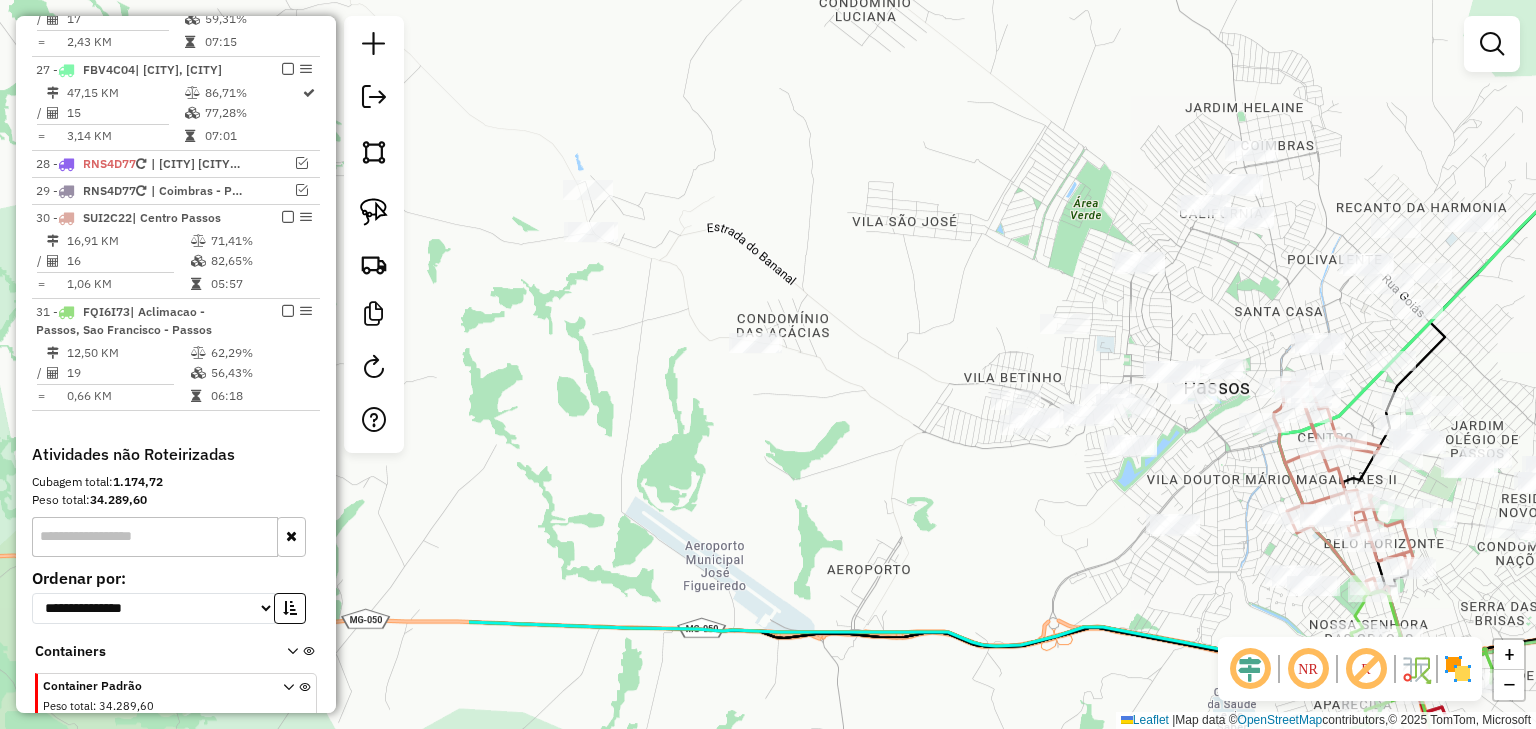 drag, startPoint x: 622, startPoint y: 338, endPoint x: 1245, endPoint y: 548, distance: 657.4412 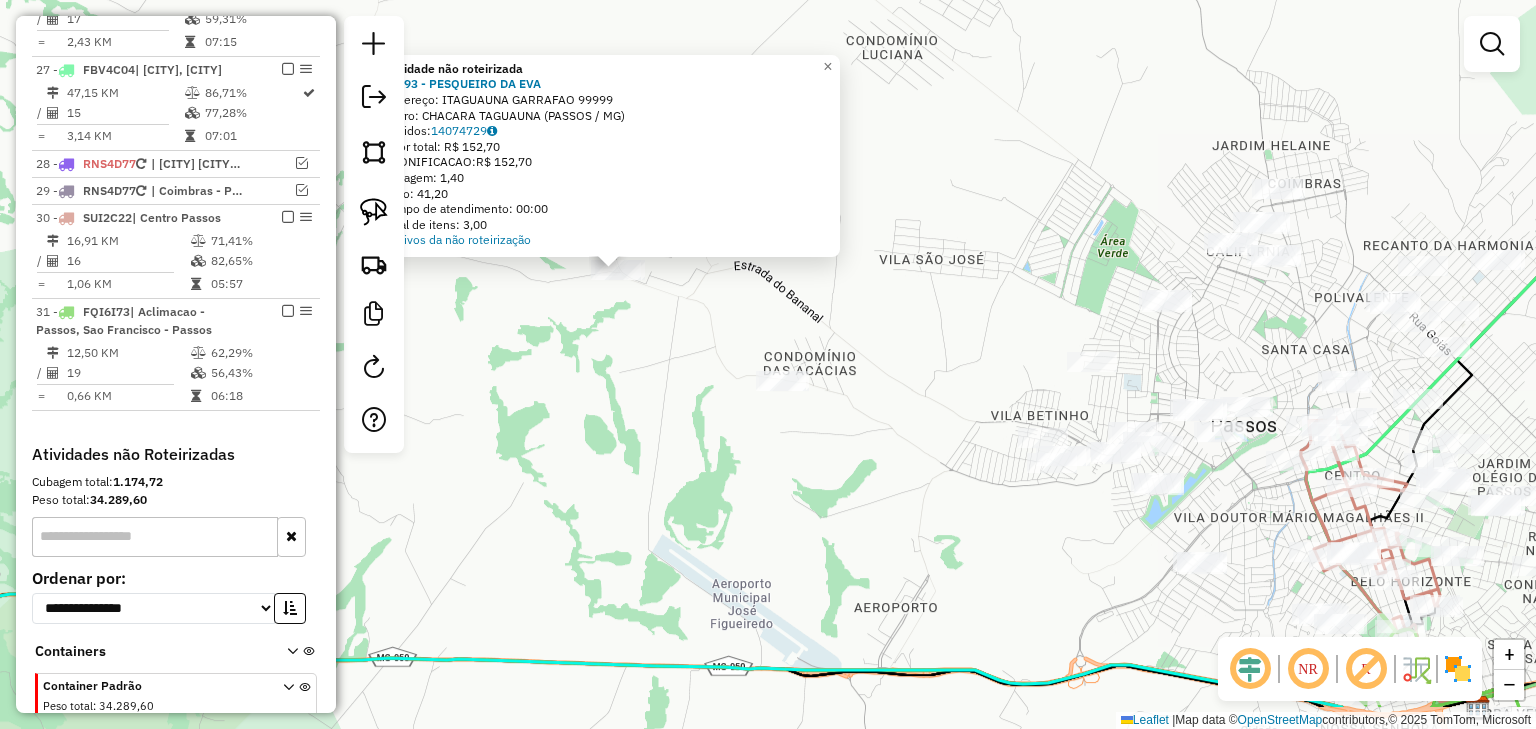 drag, startPoint x: 792, startPoint y: 431, endPoint x: 640, endPoint y: 336, distance: 179.24564 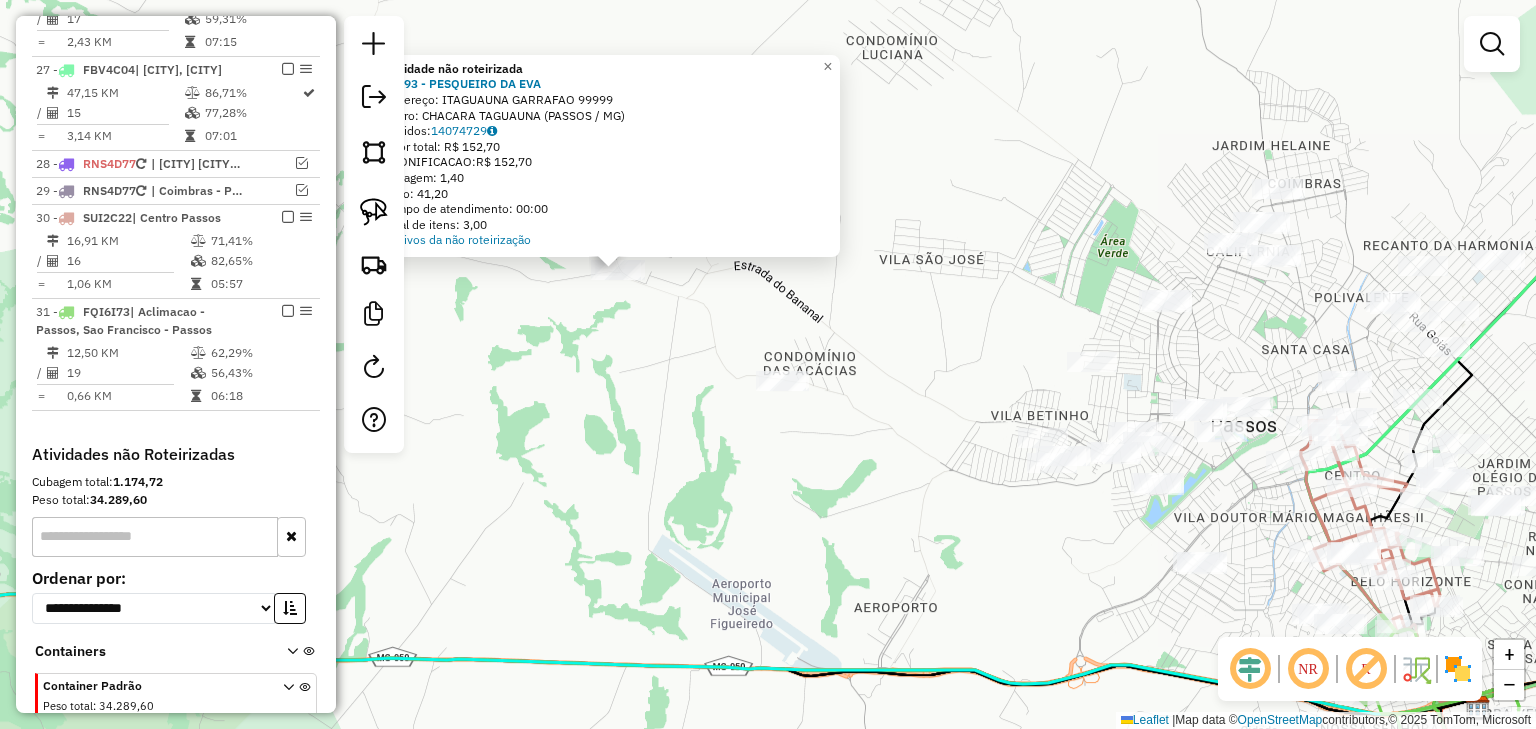 click on "Atividade não roteirizada 63493 - PESQUEIRO DA EVA  Endereço:  ITAGUAUNA GARRAFAO 99999   Bairro: CHACARA TAGUAUNA (PASSOS / MG)   Pedidos:  14074729   Valor total: R$ 152,70   - BONIFICACAO:  R$ 152,70   Cubagem: 1,40   Peso: 41,20   Tempo de atendimento: 00:00   Total de itens: 3,00  Motivos da não roteirização × Janela de atendimento Grade de atendimento Capacidade Transportadoras Veículos Cliente Pedidos  Rotas Selecione os dias de semana para filtrar as janelas de atendimento  Seg   Ter   Qua   Qui   Sex   Sáb   Dom  Informe o período da janela de atendimento: De: Até:  Filtrar exatamente a janela do cliente  Considerar janela de atendimento padrão  Selecione os dias de semana para filtrar as grades de atendimento  Seg   Ter   Qua   Qui   Sex   Sáb   Dom   Considerar clientes sem dia de atendimento cadastrado  Clientes fora do dia de atendimento selecionado Filtrar as atividades entre os valores definidos abaixo:  Peso mínimo:   Peso máximo:   Cubagem mínima:   Cubagem máxima:   De:  De:" 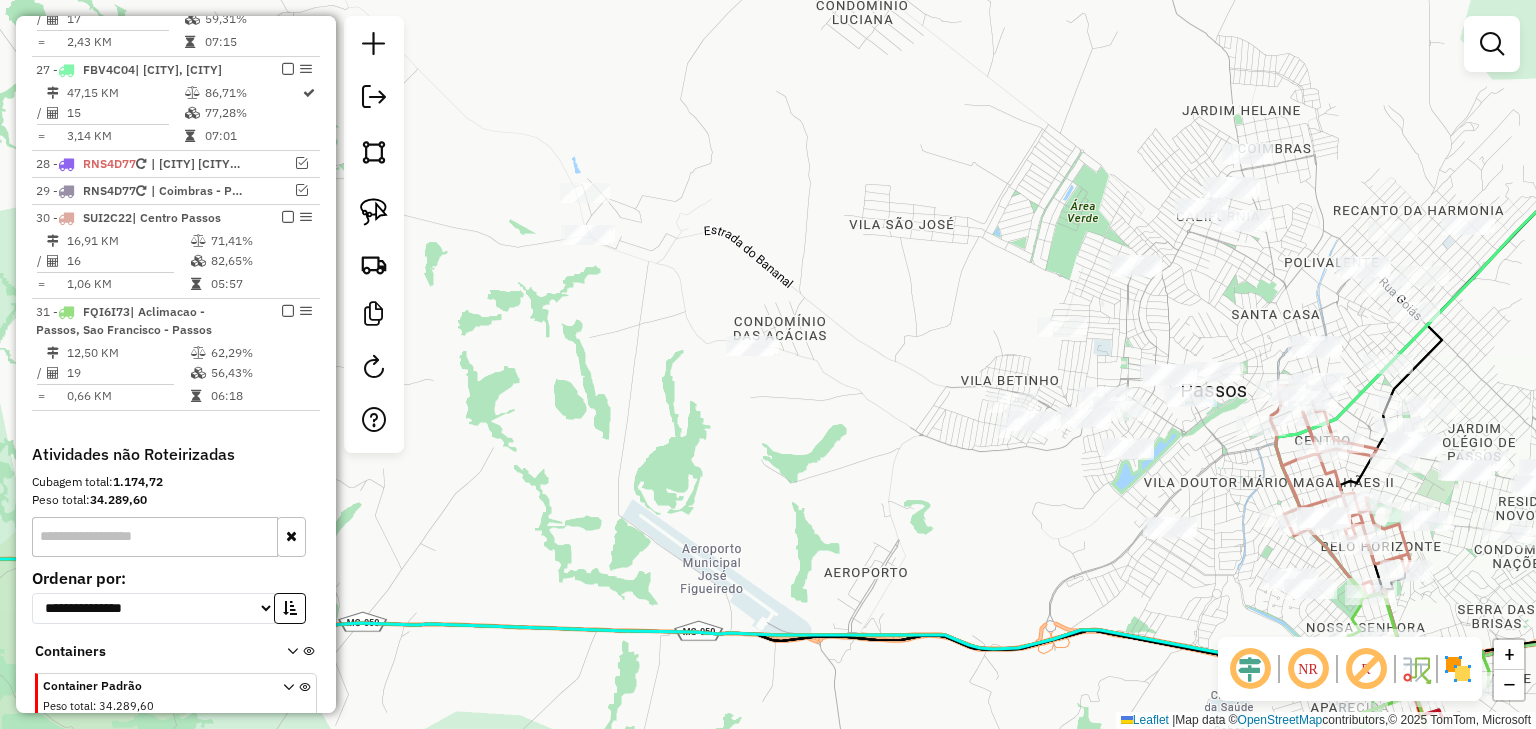 drag, startPoint x: 594, startPoint y: 296, endPoint x: 529, endPoint y: 241, distance: 85.146935 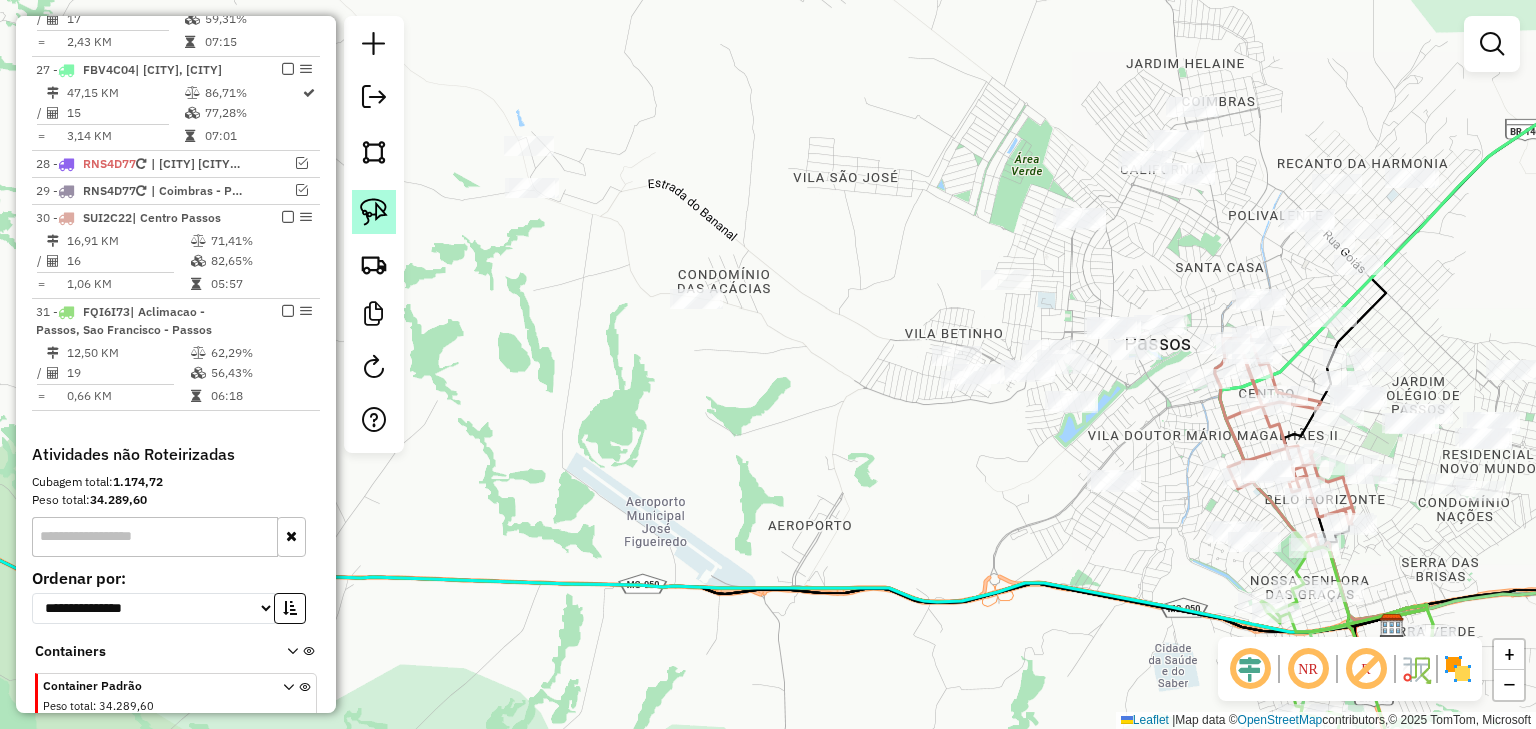 click 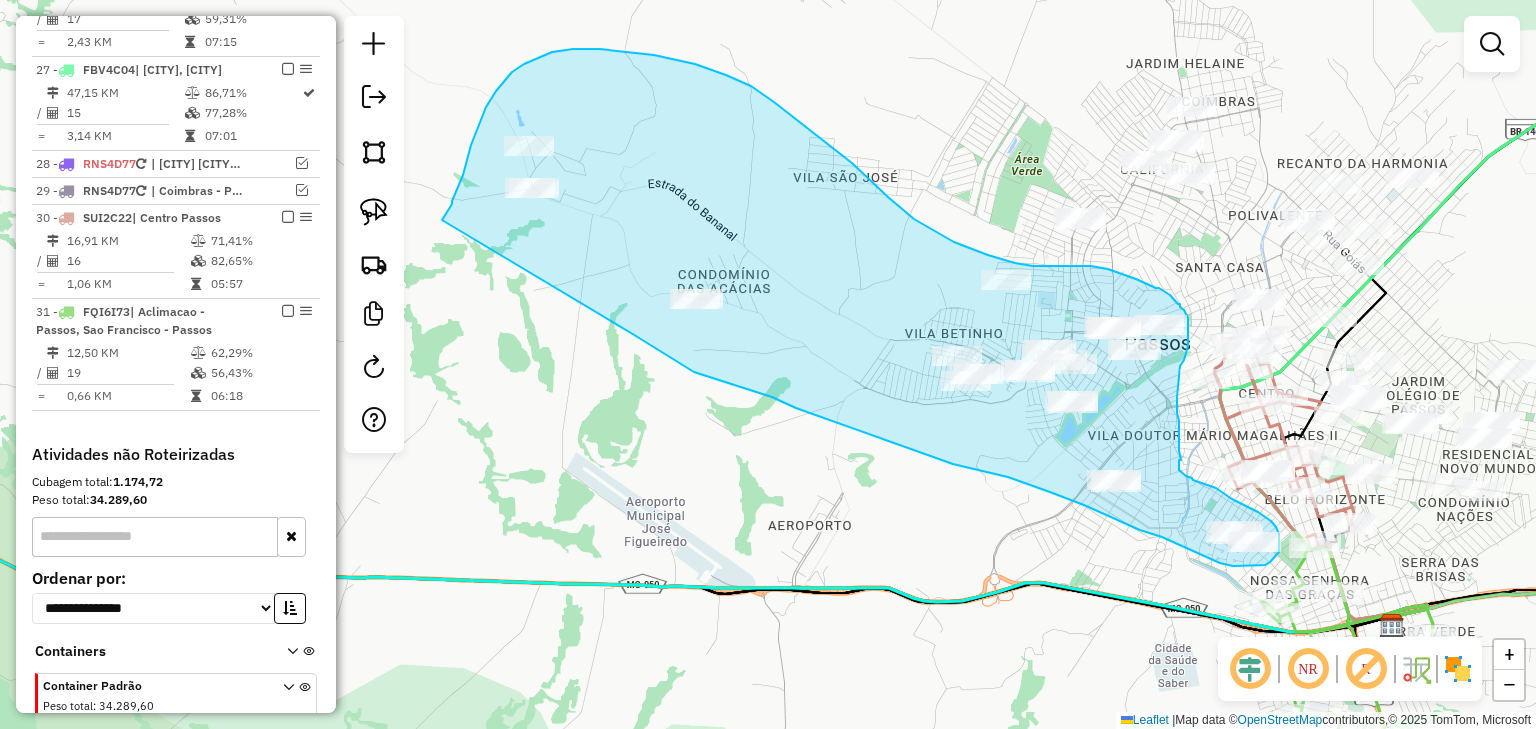 drag, startPoint x: 452, startPoint y: 201, endPoint x: 607, endPoint y: 317, distance: 193.6001 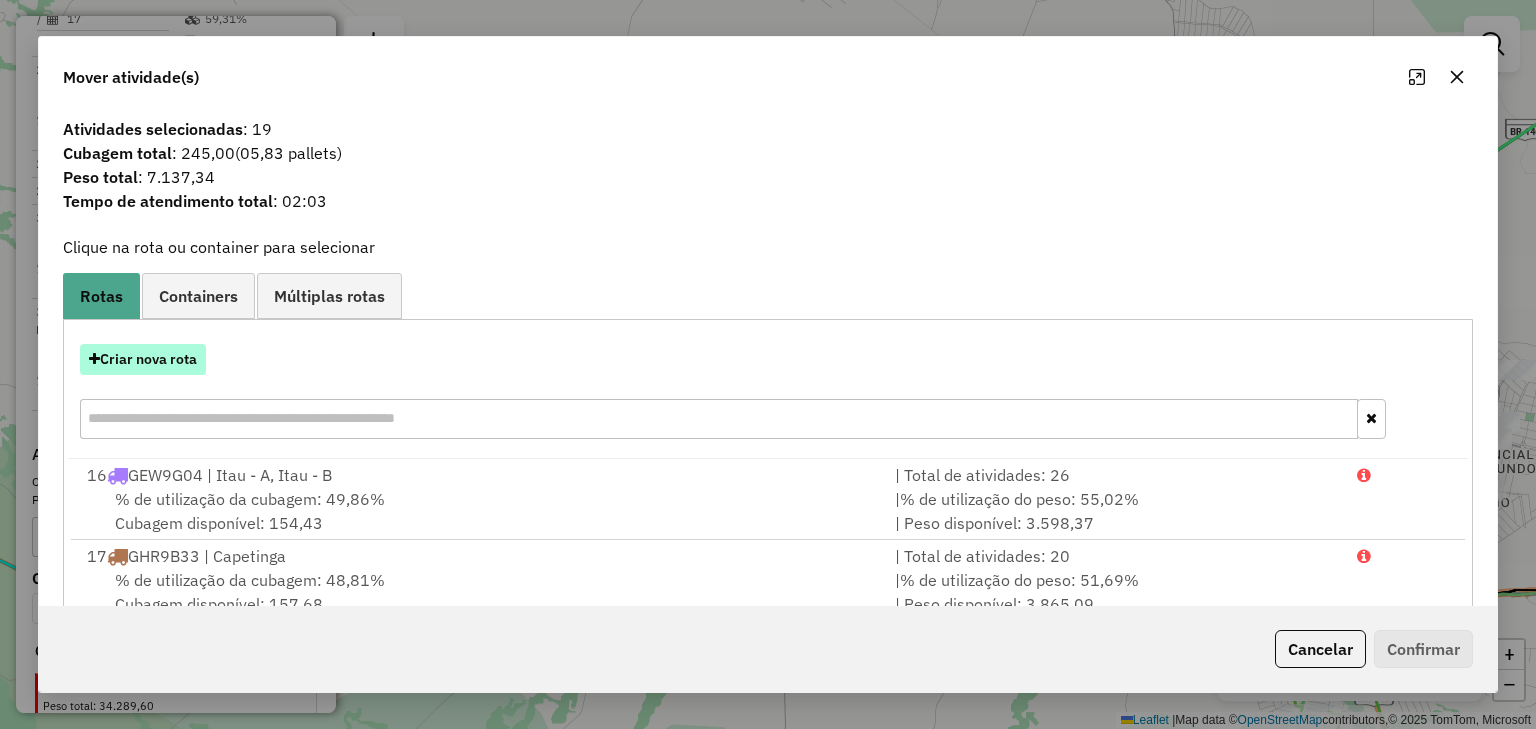 click on "Criar nova rota" at bounding box center [143, 359] 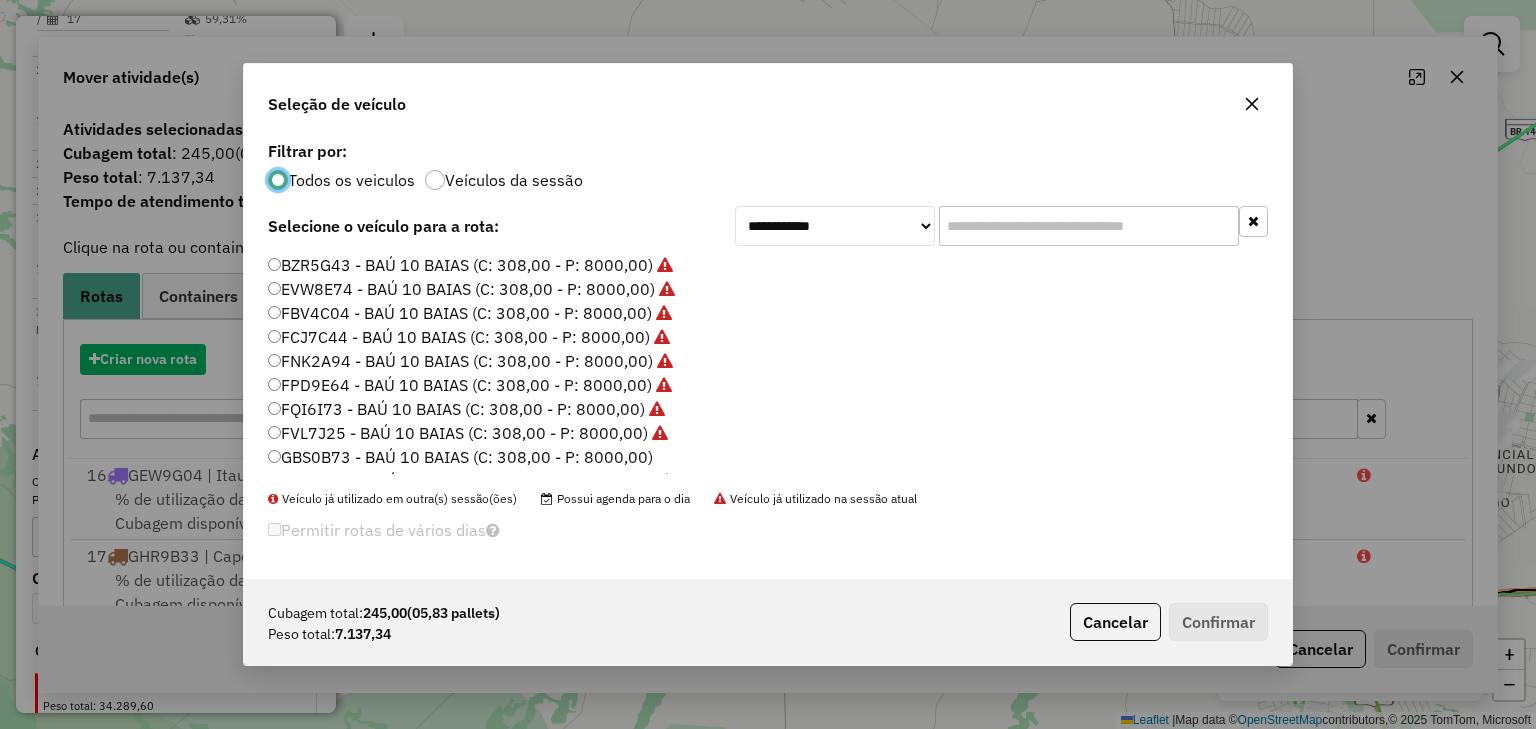 scroll, scrollTop: 10, scrollLeft: 6, axis: both 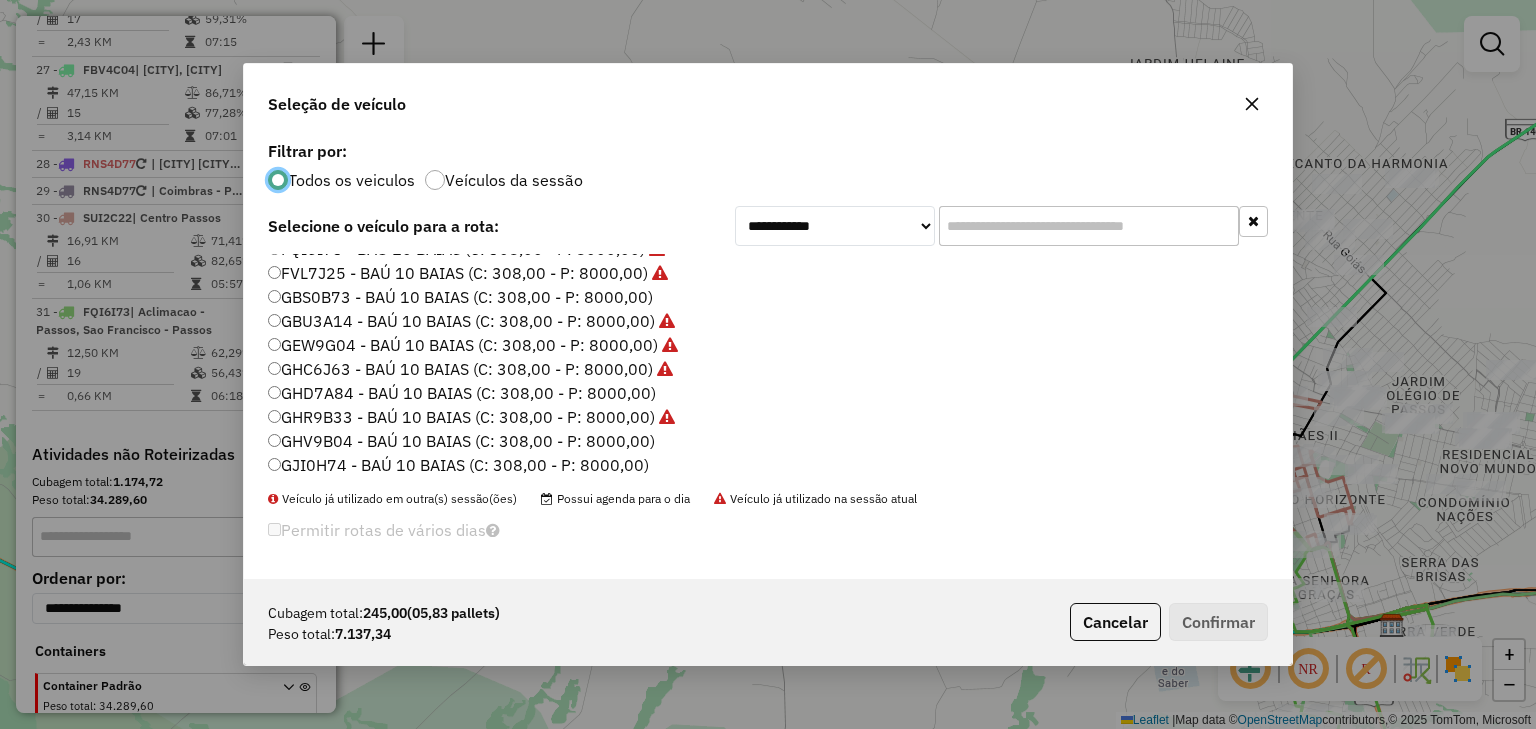 click on "GHD7A84 - BAÚ 10 BAIAS (C: 308,00 - P: 8000,00)" 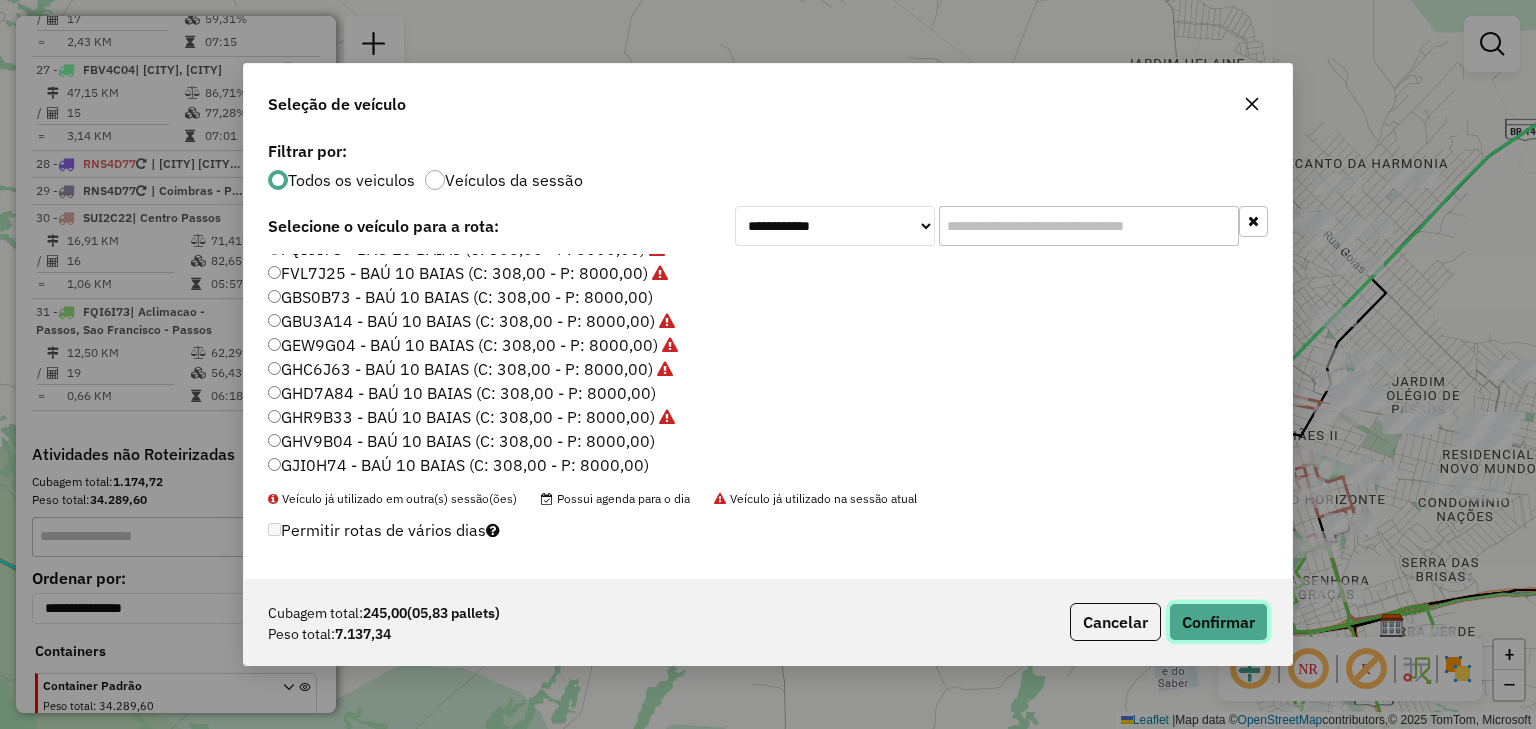 click on "Confirmar" 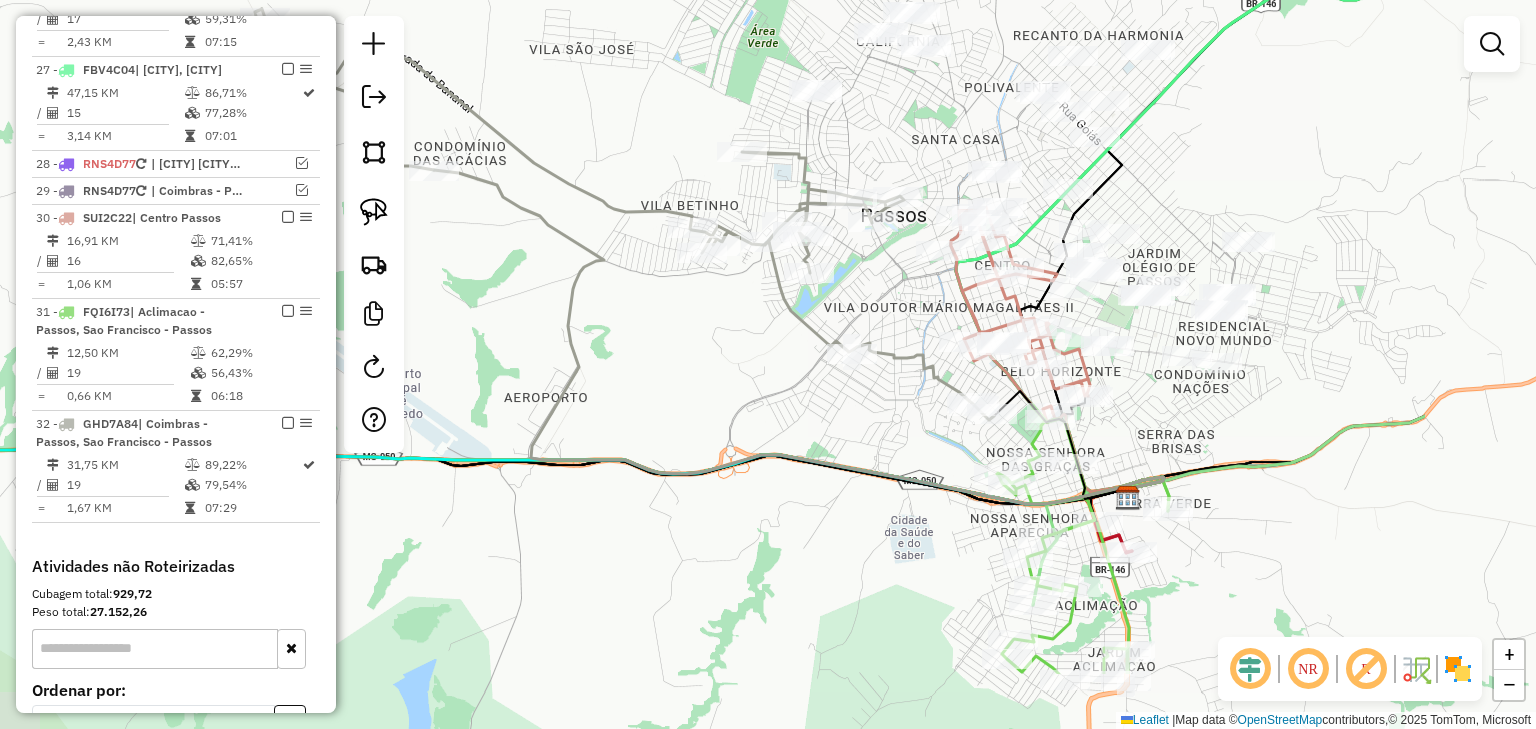 drag, startPoint x: 1164, startPoint y: 520, endPoint x: 900, endPoint y: 392, distance: 293.39392 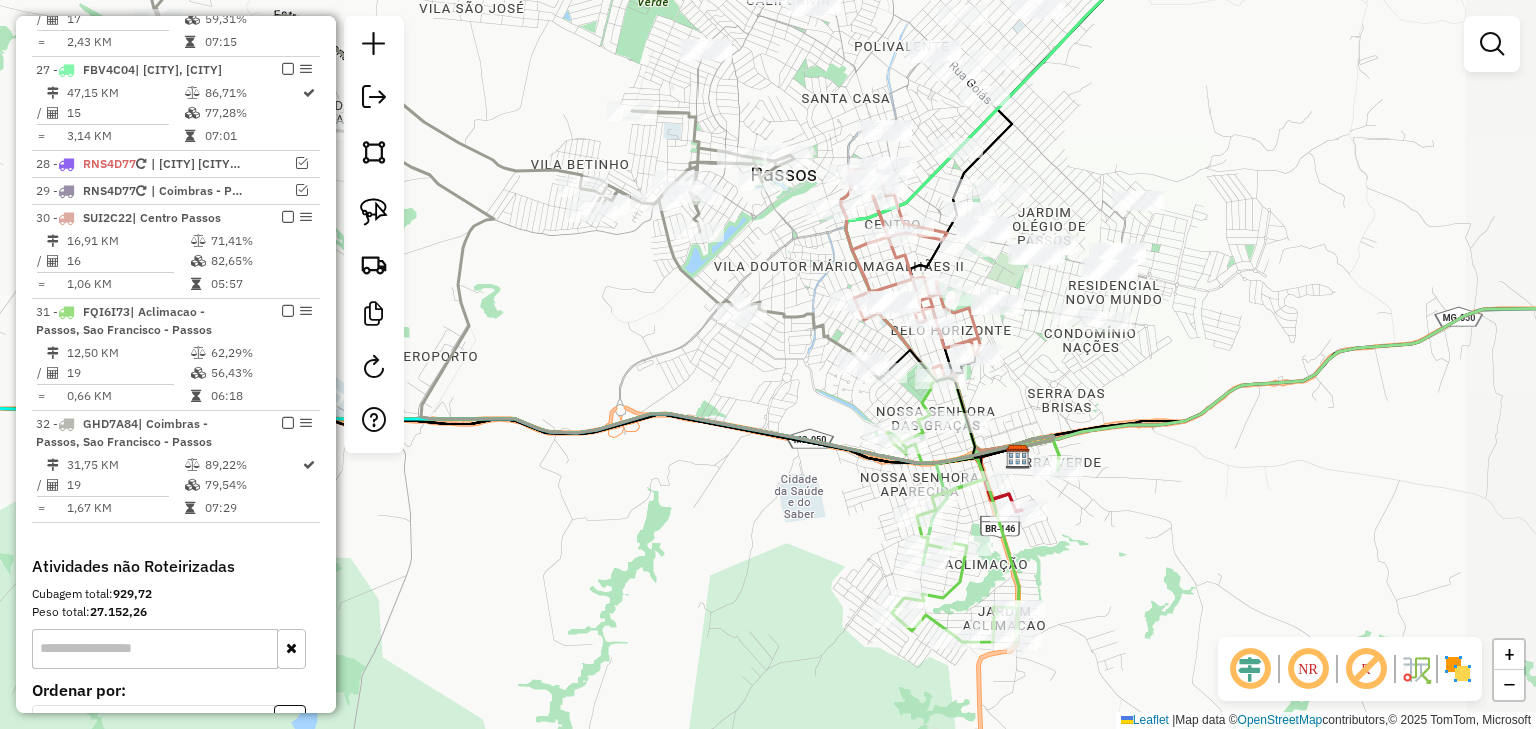 drag, startPoint x: 912, startPoint y: 448, endPoint x: 790, endPoint y: 348, distance: 157.74663 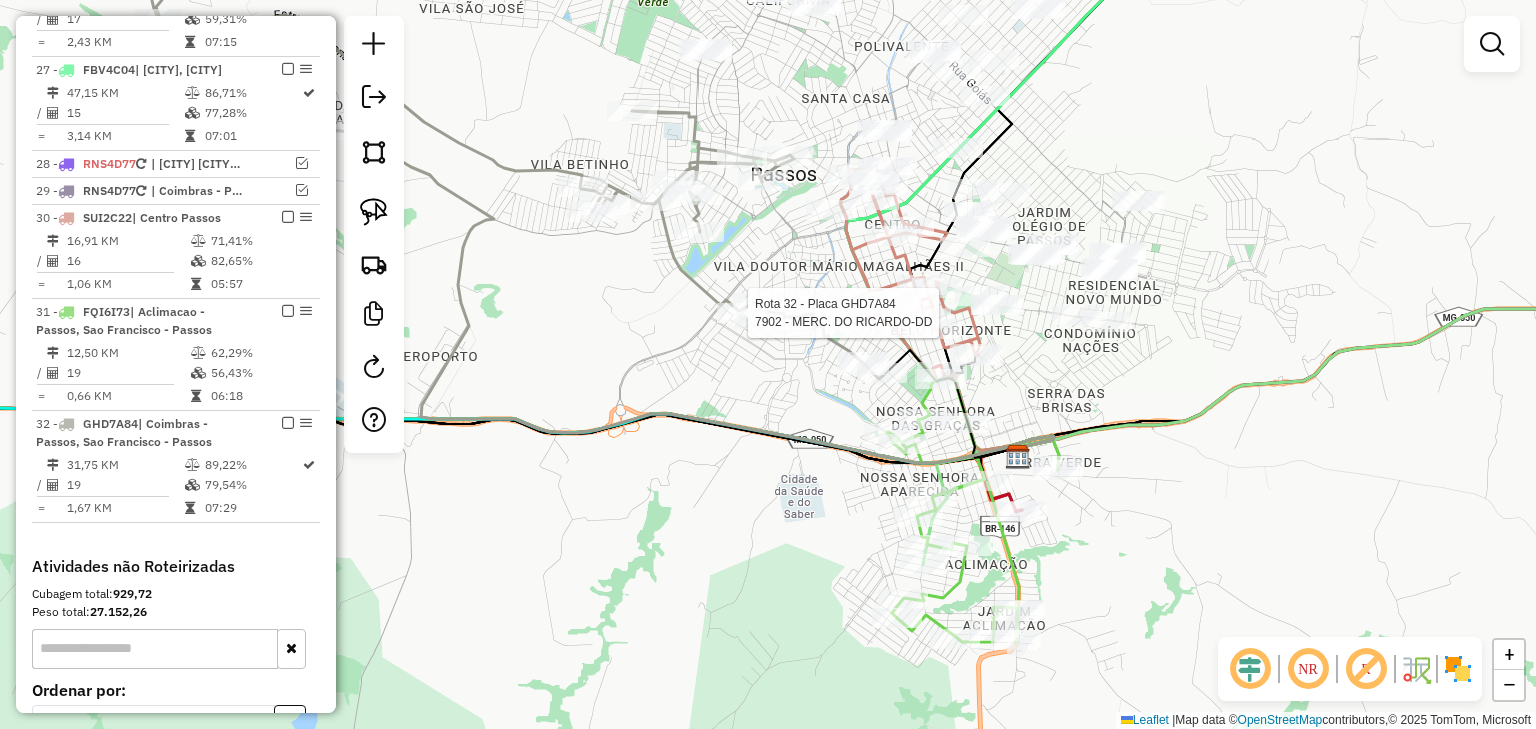 select on "*********" 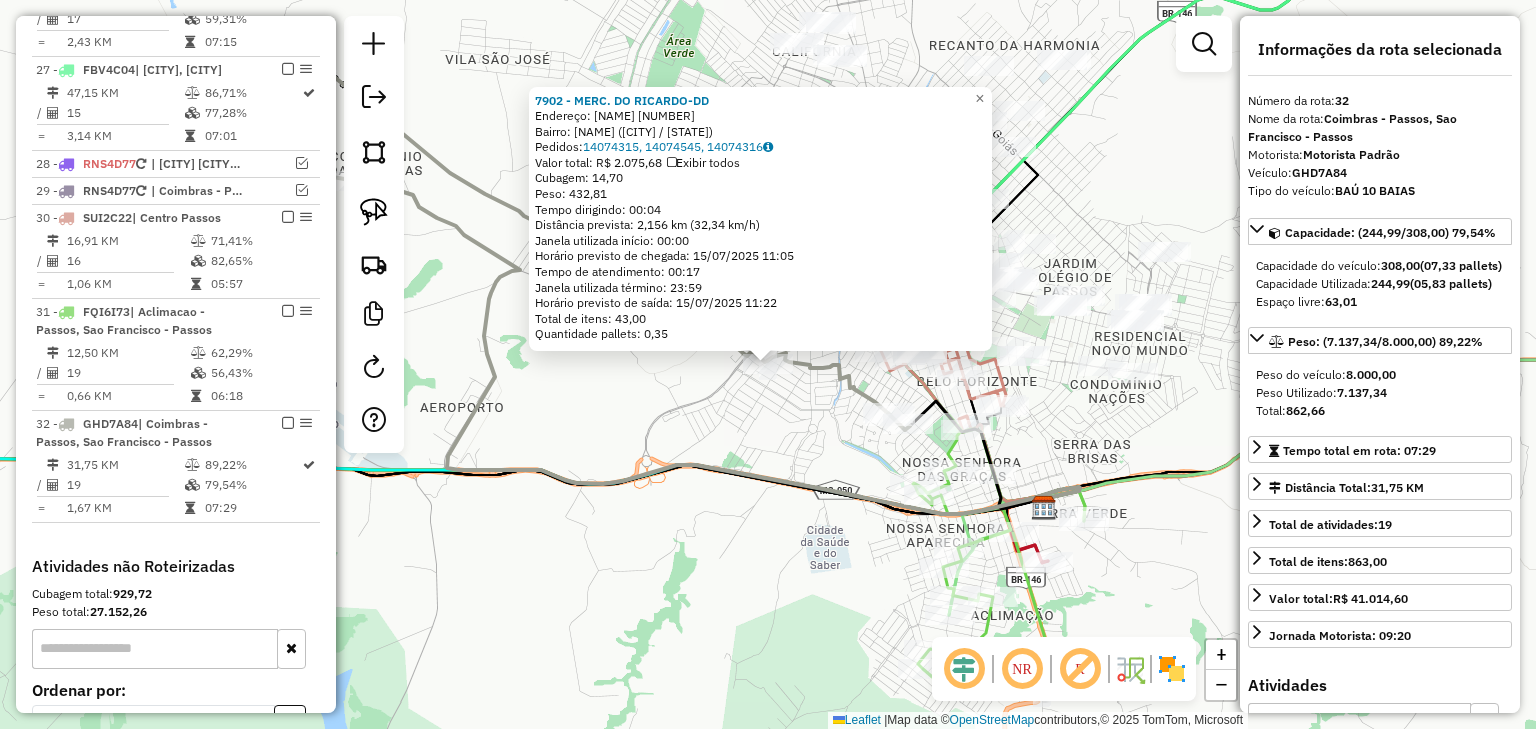 scroll, scrollTop: 2458, scrollLeft: 0, axis: vertical 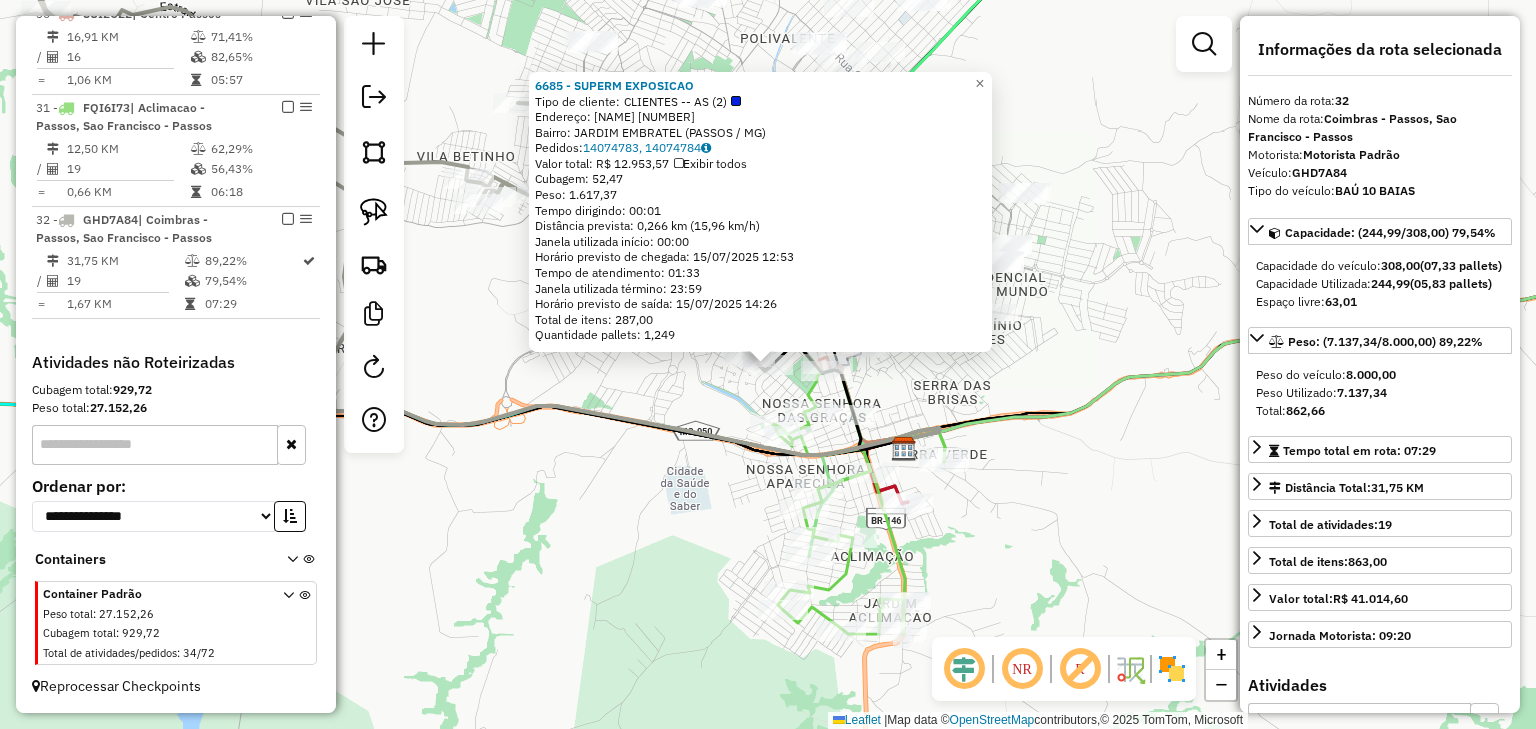 click on "6685 - SUPERM EXPOSICAO  Tipo de cliente:   CLIENTES -- AS (2)   Endereço:  JOAO XXIII 630   Bairro: JARDIM EMBRATEL (PASSOS / MG)   Pedidos:  14074783, 14074784   Valor total: R$ 12.953,57   Exibir todos   Cubagem: 52,47  Peso: 1.617,37  Tempo dirigindo: 00:01   Distância prevista: 0,266 km (15,96 km/h)   Janela utilizada início: 00:00   Horário previsto de chegada: 15/07/2025 12:53   Tempo de atendimento: 01:33   Janela utilizada término: 23:59   Horário previsto de saída: 15/07/2025 14:26   Total de itens: 287,00   Quantidade pallets: 1,249  × Janela de atendimento Grade de atendimento Capacidade Transportadoras Veículos Cliente Pedidos  Rotas Selecione os dias de semana para filtrar as janelas de atendimento  Seg   Ter   Qua   Qui   Sex   Sáb   Dom  Informe o período da janela de atendimento: De: Até:  Filtrar exatamente a janela do cliente  Considerar janela de atendimento padrão  Selecione os dias de semana para filtrar as grades de atendimento  Seg   Ter   Qua   Qui   Sex   Sáb   Dom  De:" 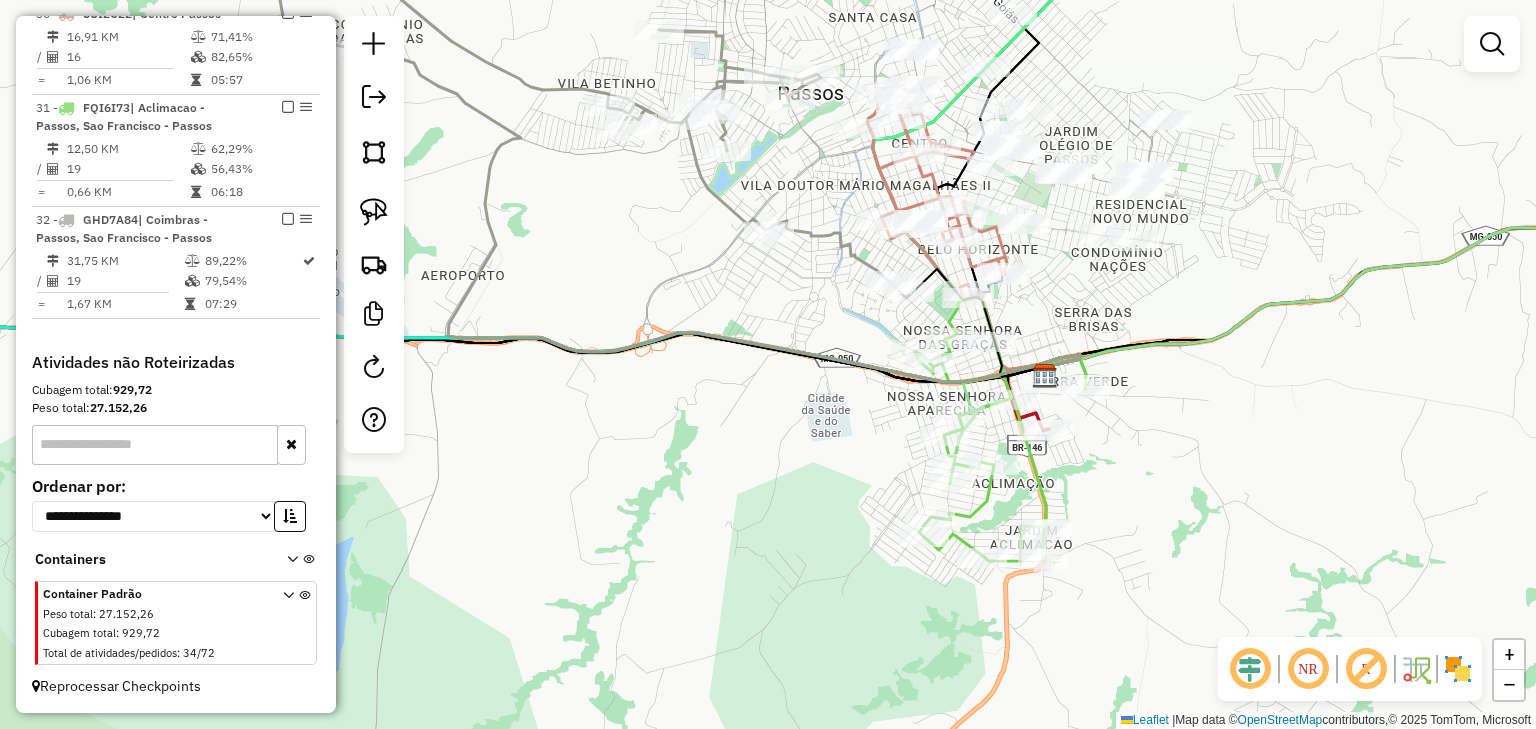 drag, startPoint x: 653, startPoint y: 365, endPoint x: 721, endPoint y: 260, distance: 125.09596 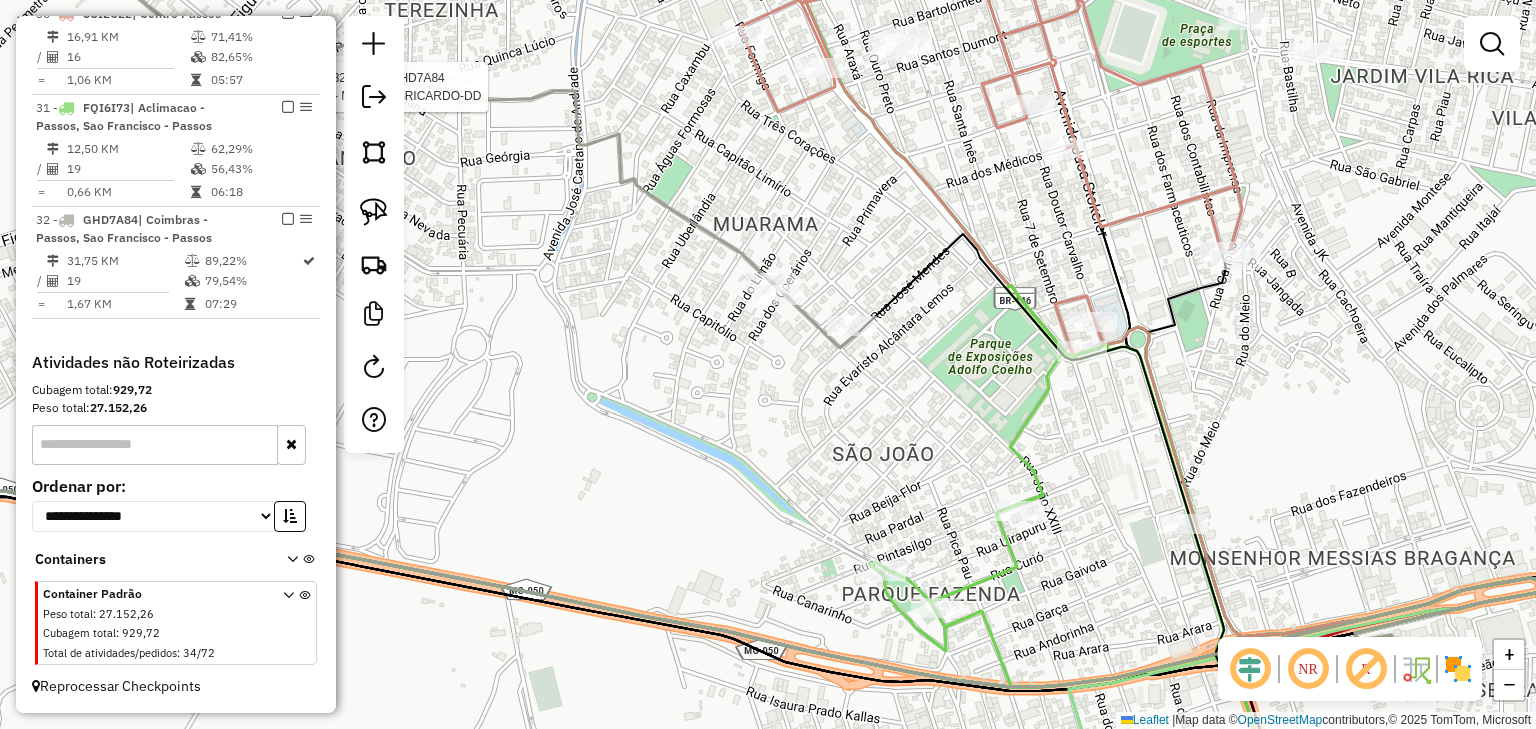 select on "*********" 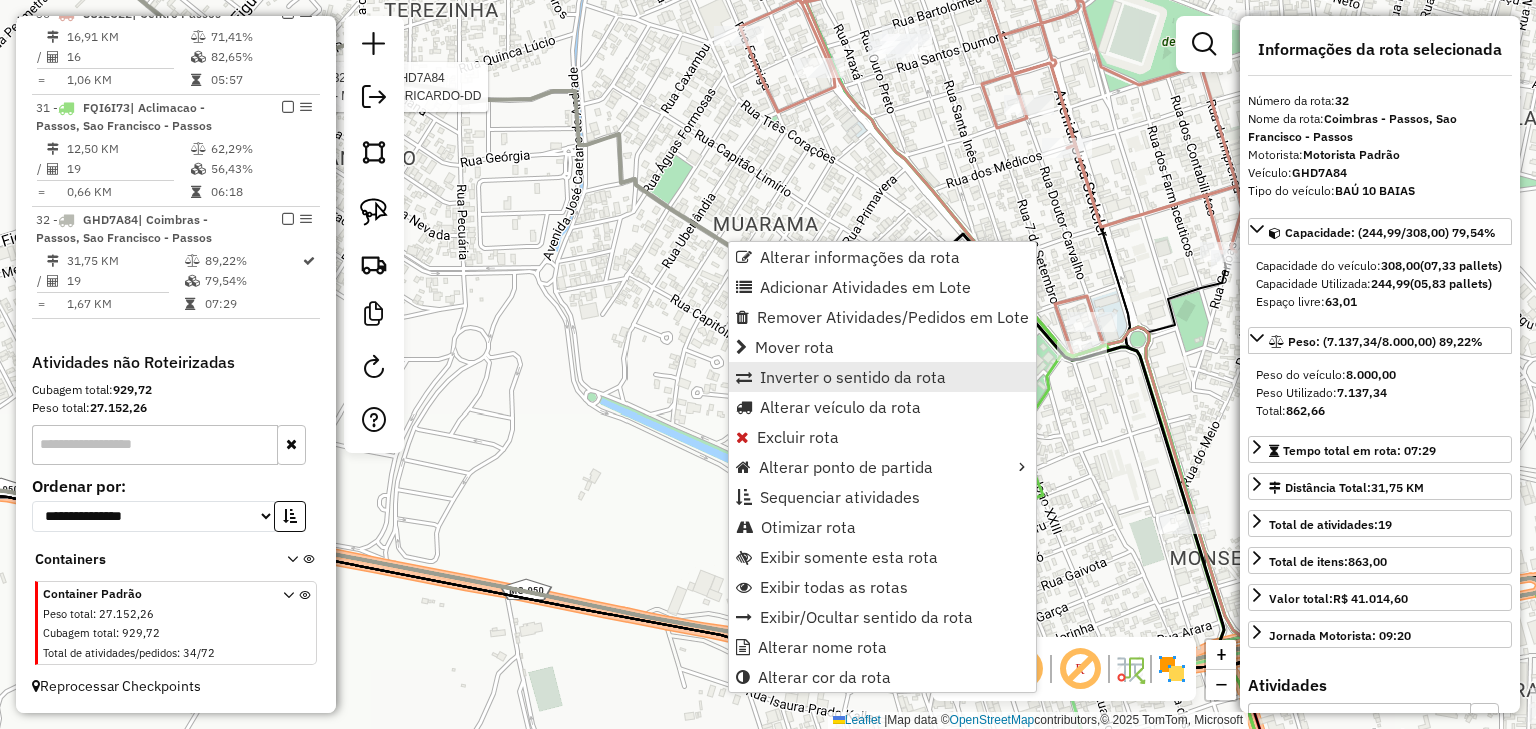 click on "Inverter o sentido da rota" at bounding box center (853, 377) 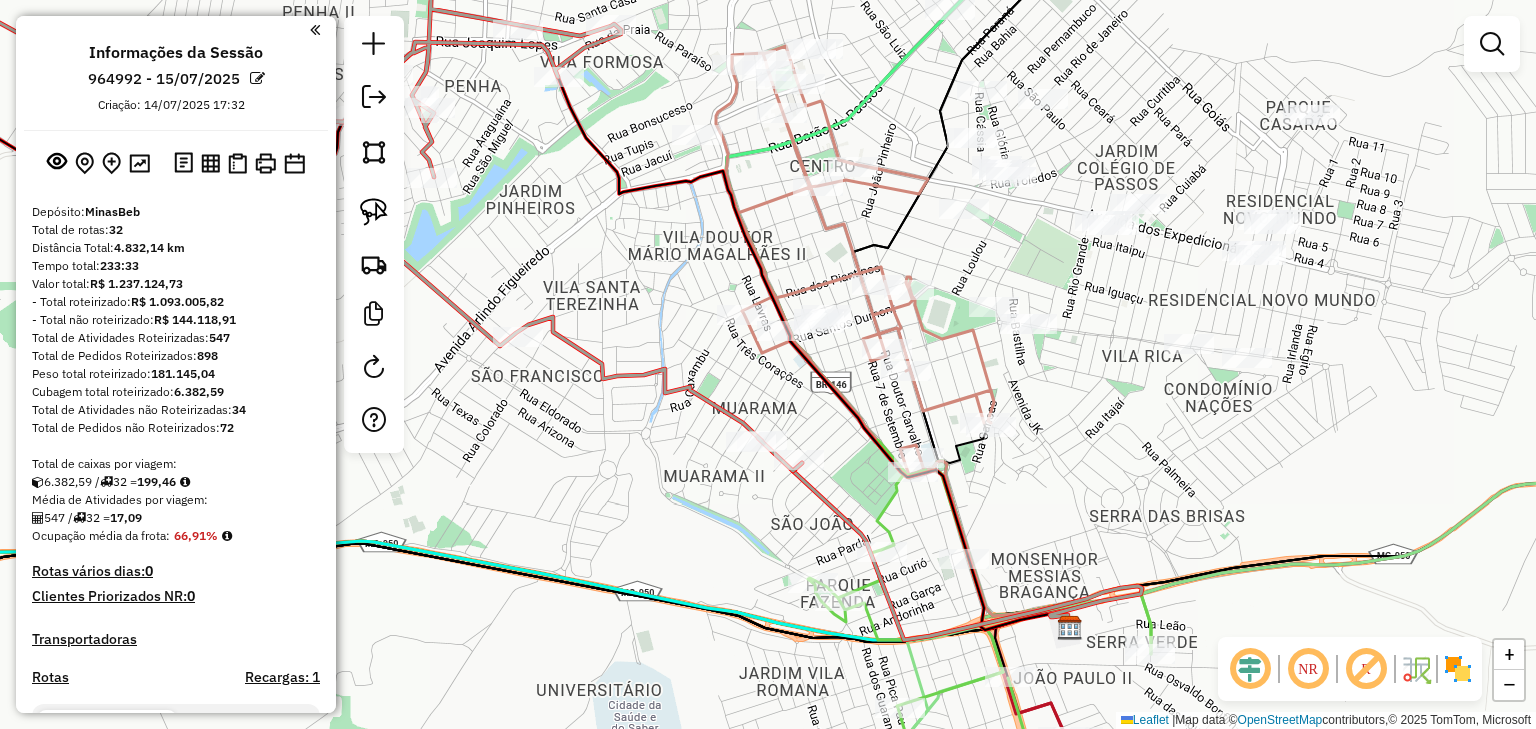 scroll, scrollTop: 0, scrollLeft: 0, axis: both 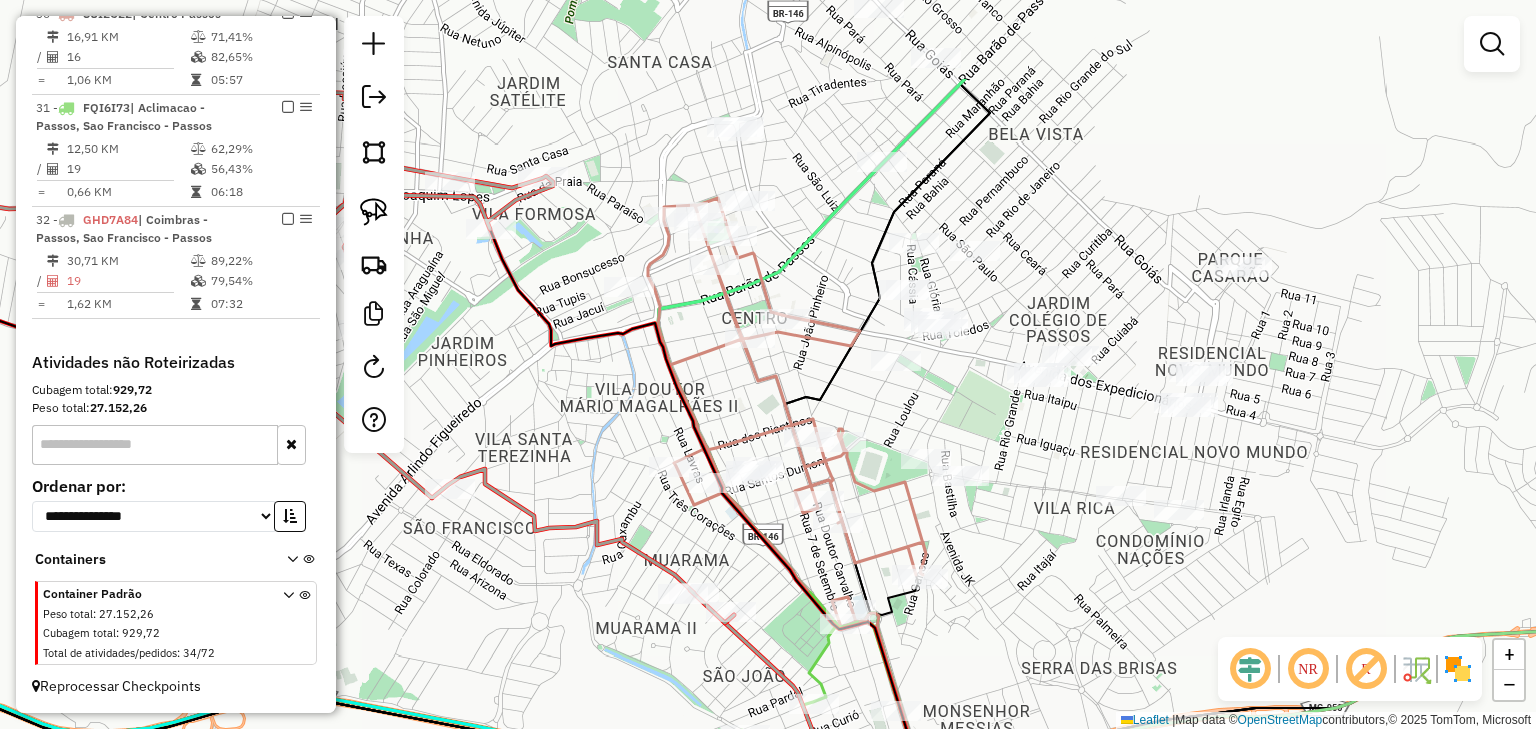 drag, startPoint x: 764, startPoint y: 176, endPoint x: 696, endPoint y: 328, distance: 166.51727 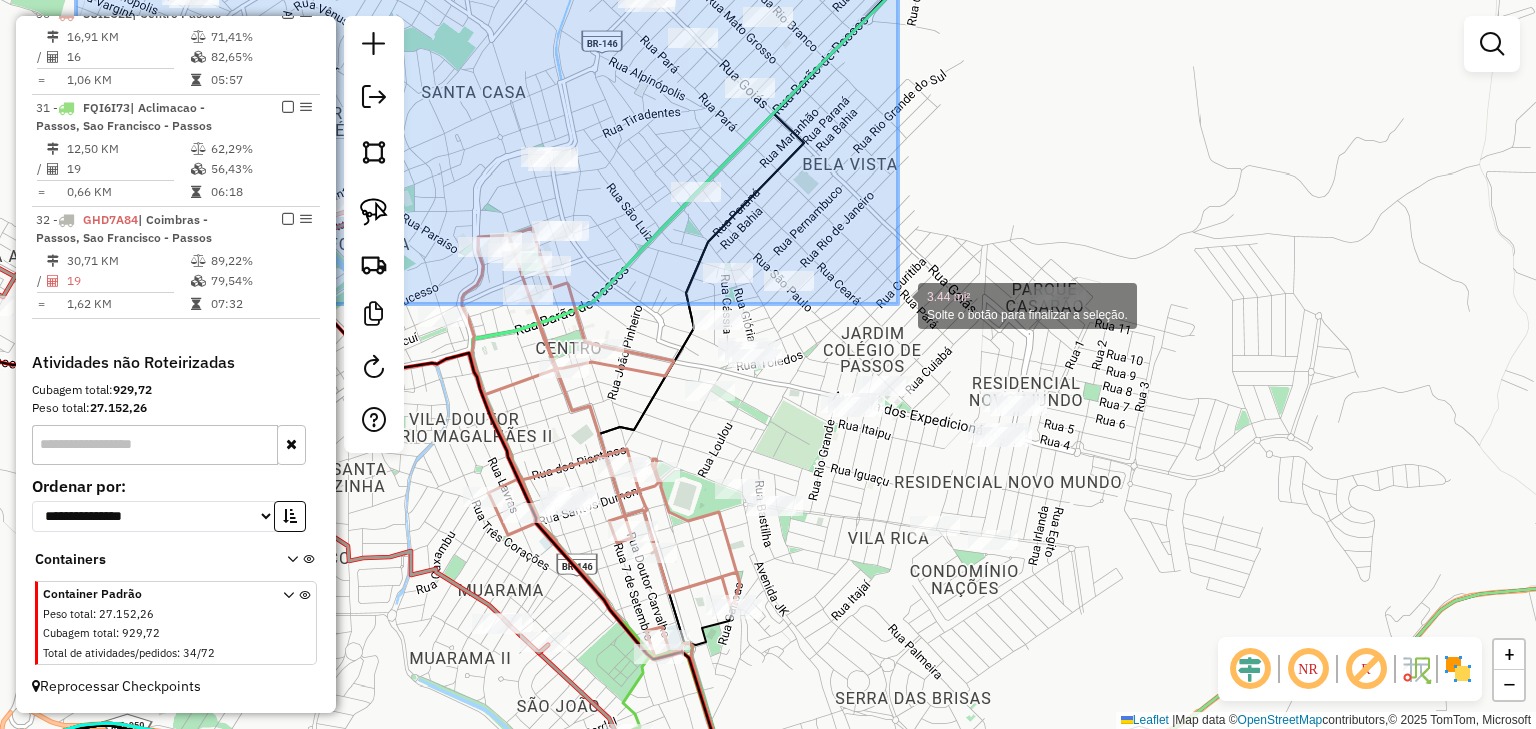 drag, startPoint x: 683, startPoint y: 24, endPoint x: 898, endPoint y: 304, distance: 353.02267 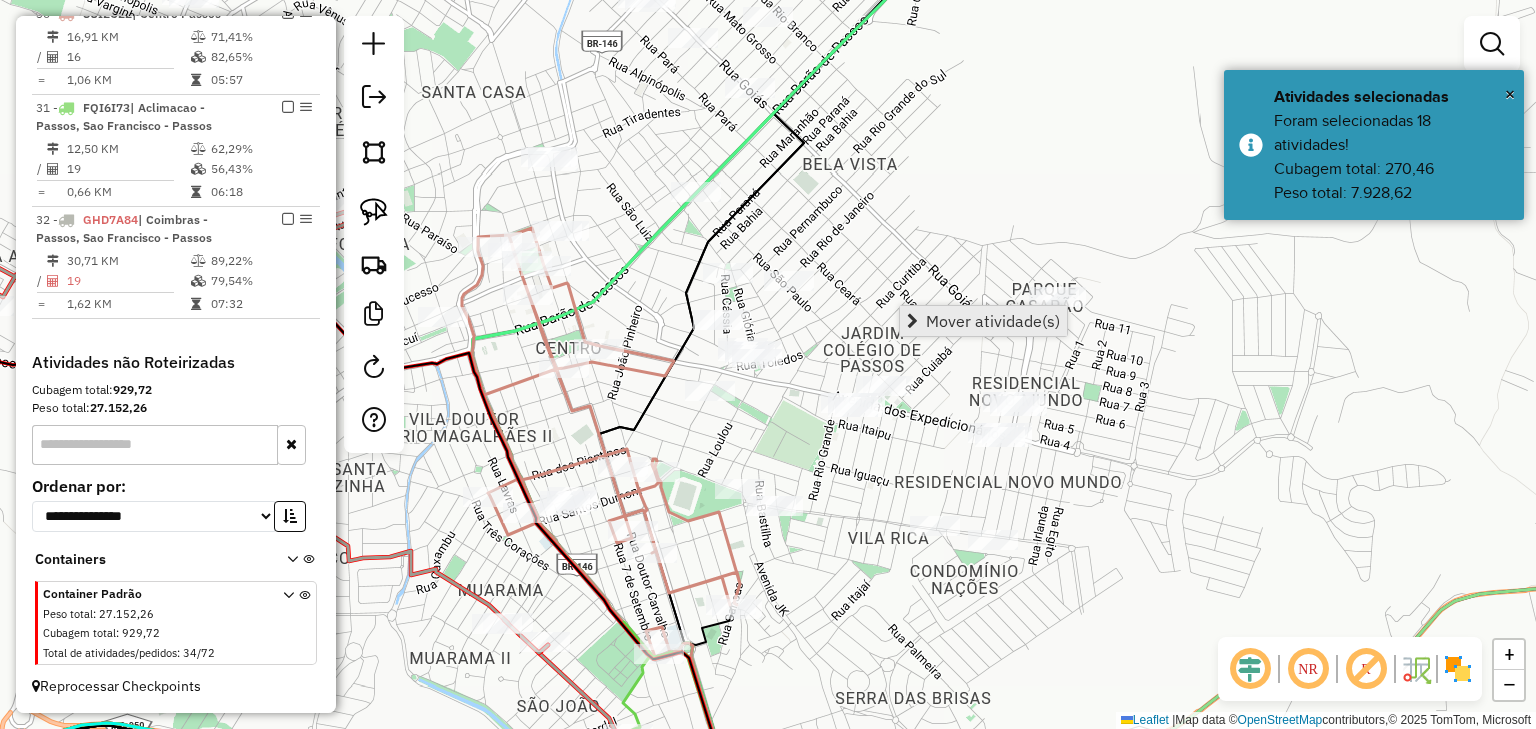 click on "Mover atividade(s)" at bounding box center [993, 321] 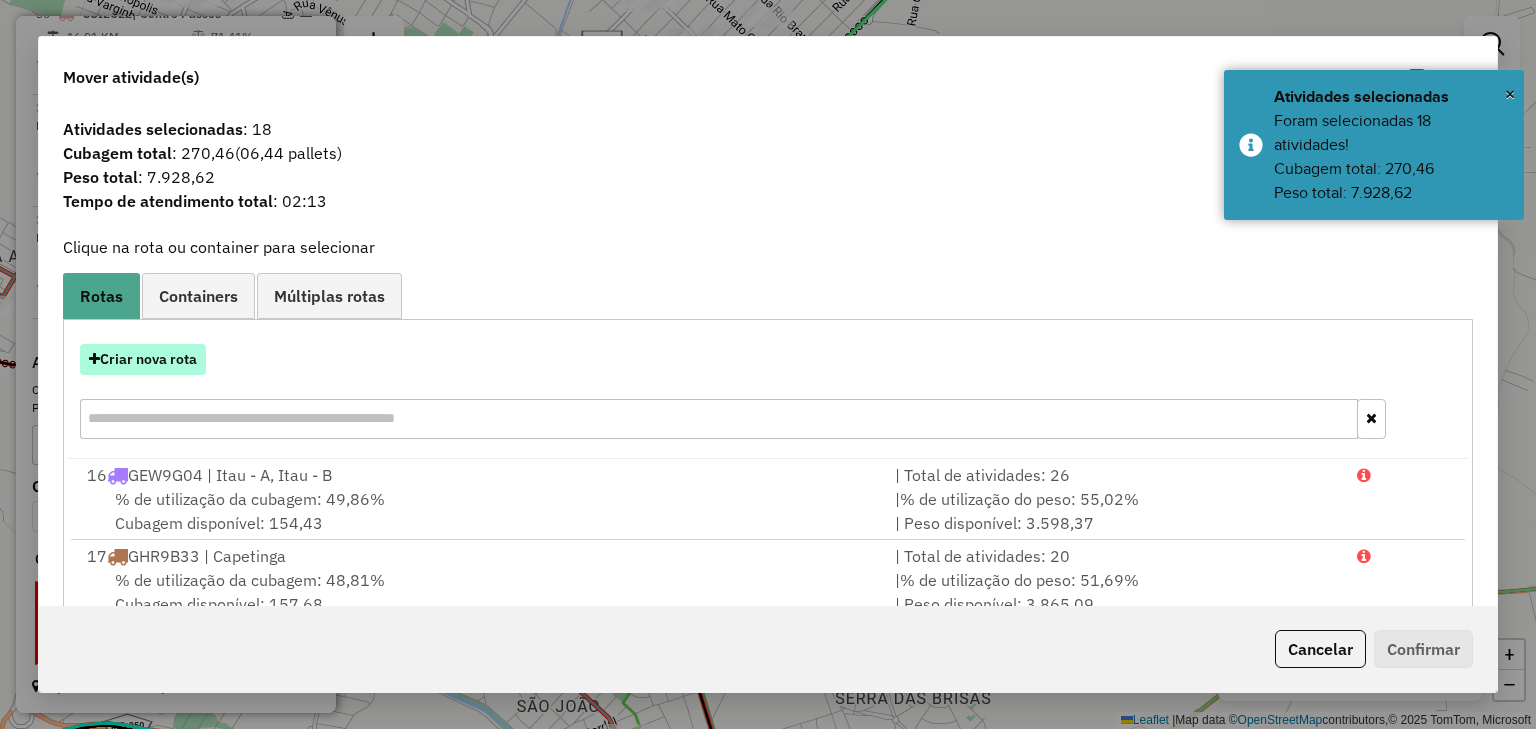 click on "Criar nova rota" at bounding box center [143, 359] 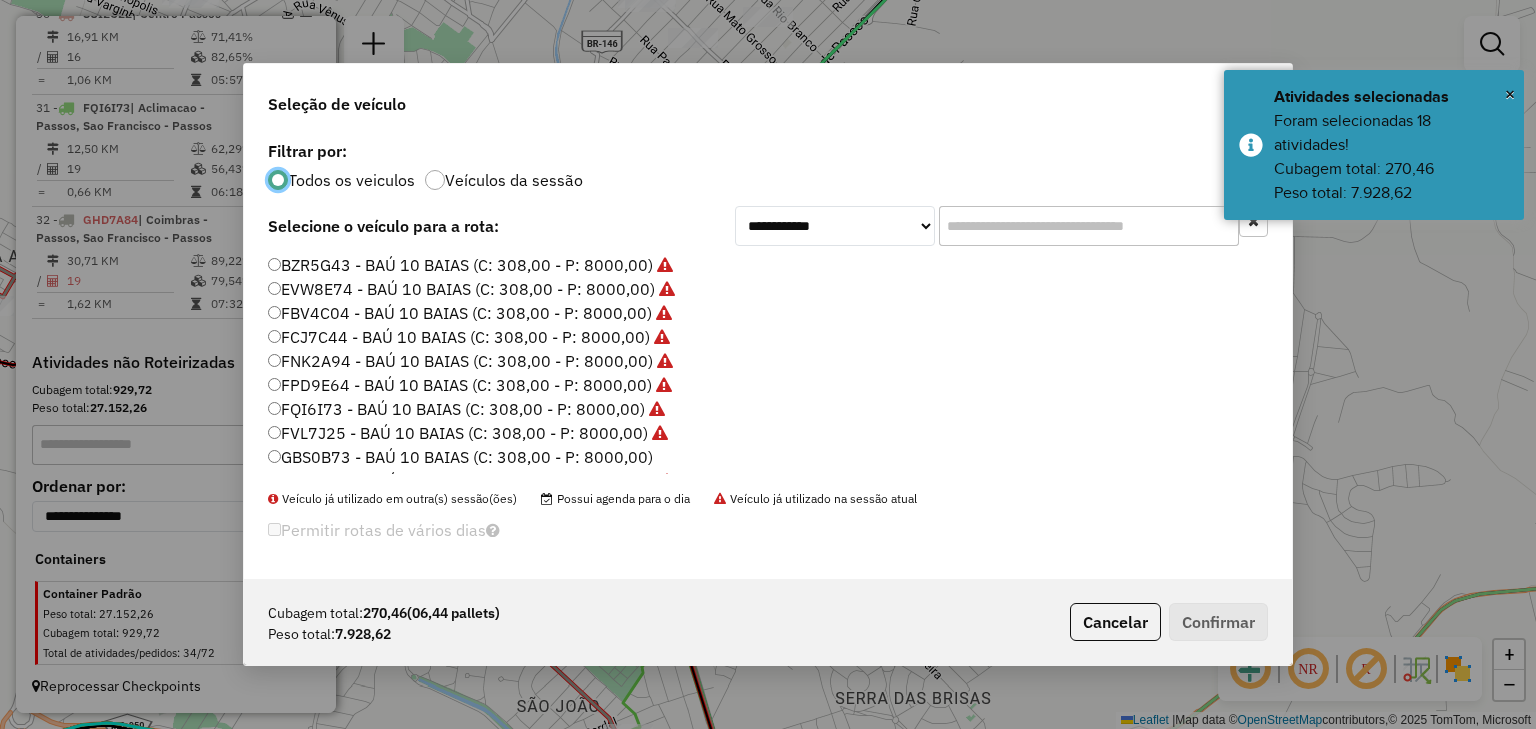 scroll, scrollTop: 10, scrollLeft: 6, axis: both 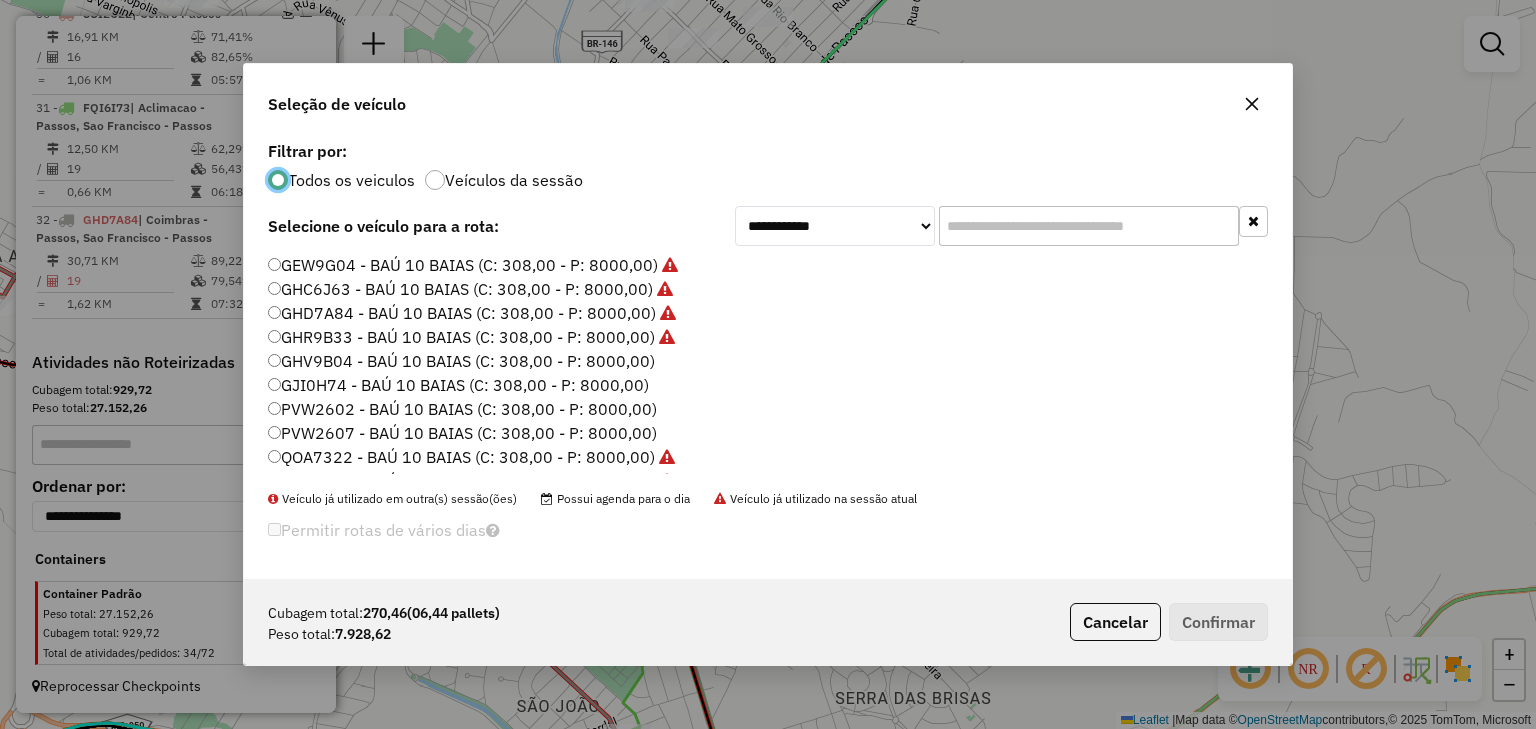 click on "GHV9B04 - BAÚ 10 BAIAS (C: 308,00 - P: 8000,00)" 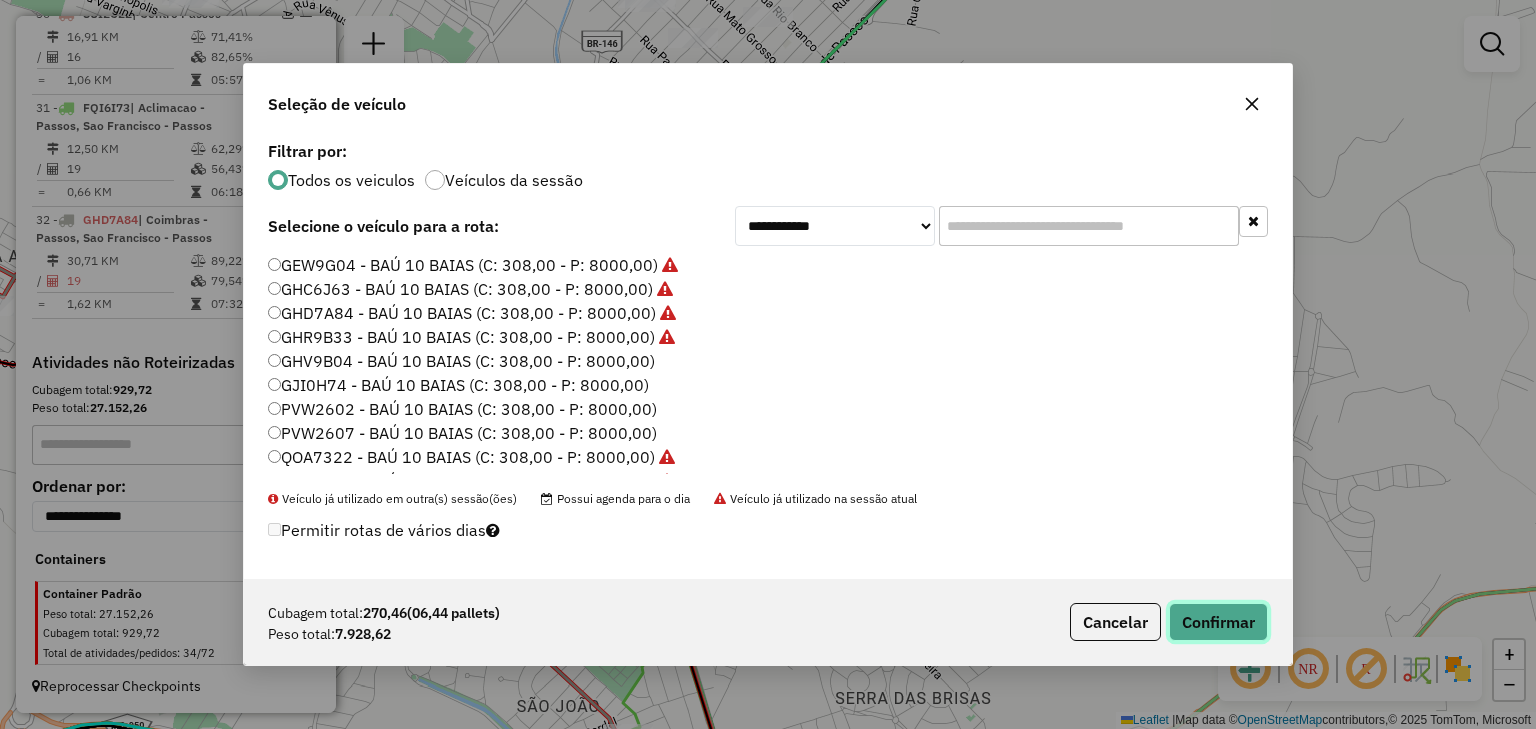 click on "Confirmar" 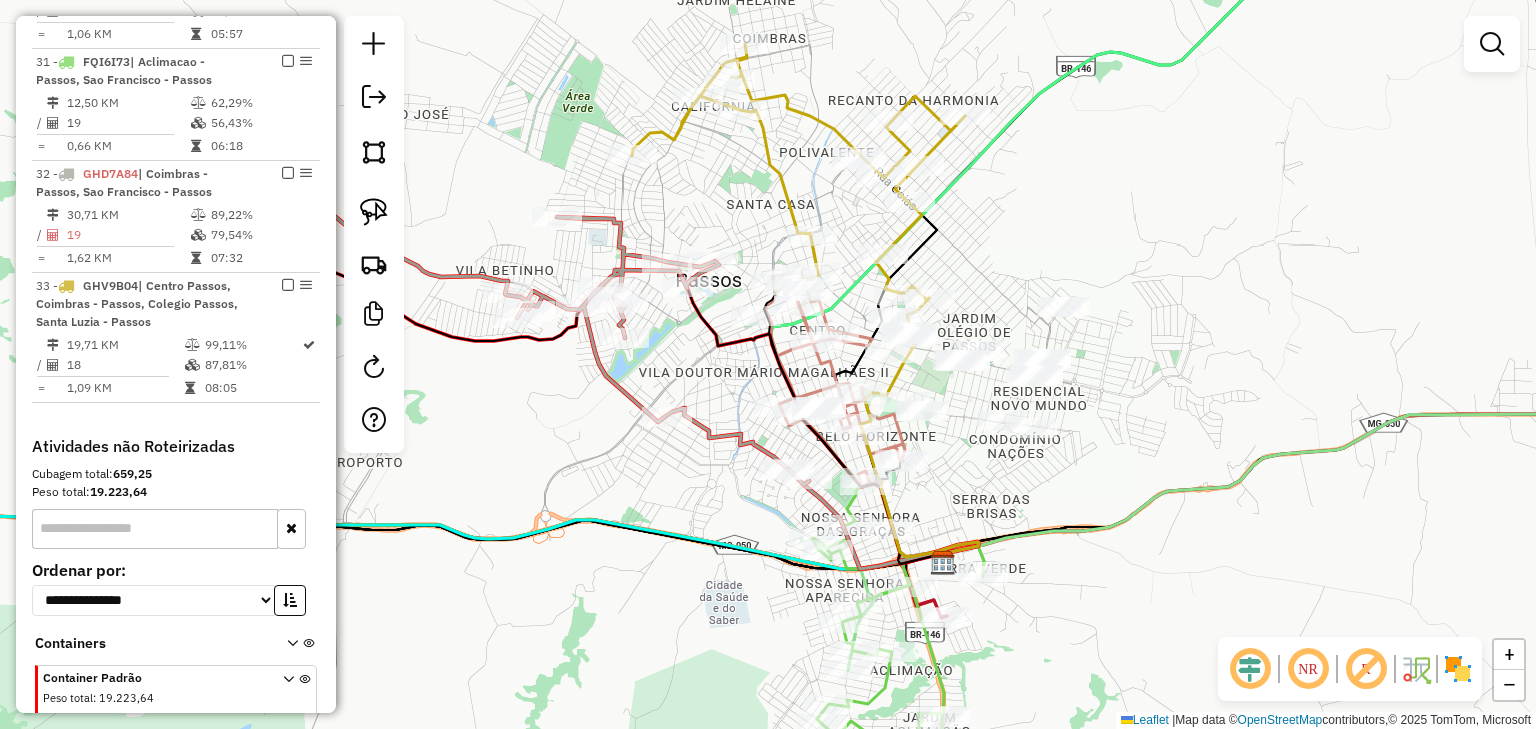 drag, startPoint x: 973, startPoint y: 288, endPoint x: 1051, endPoint y: 277, distance: 78.77182 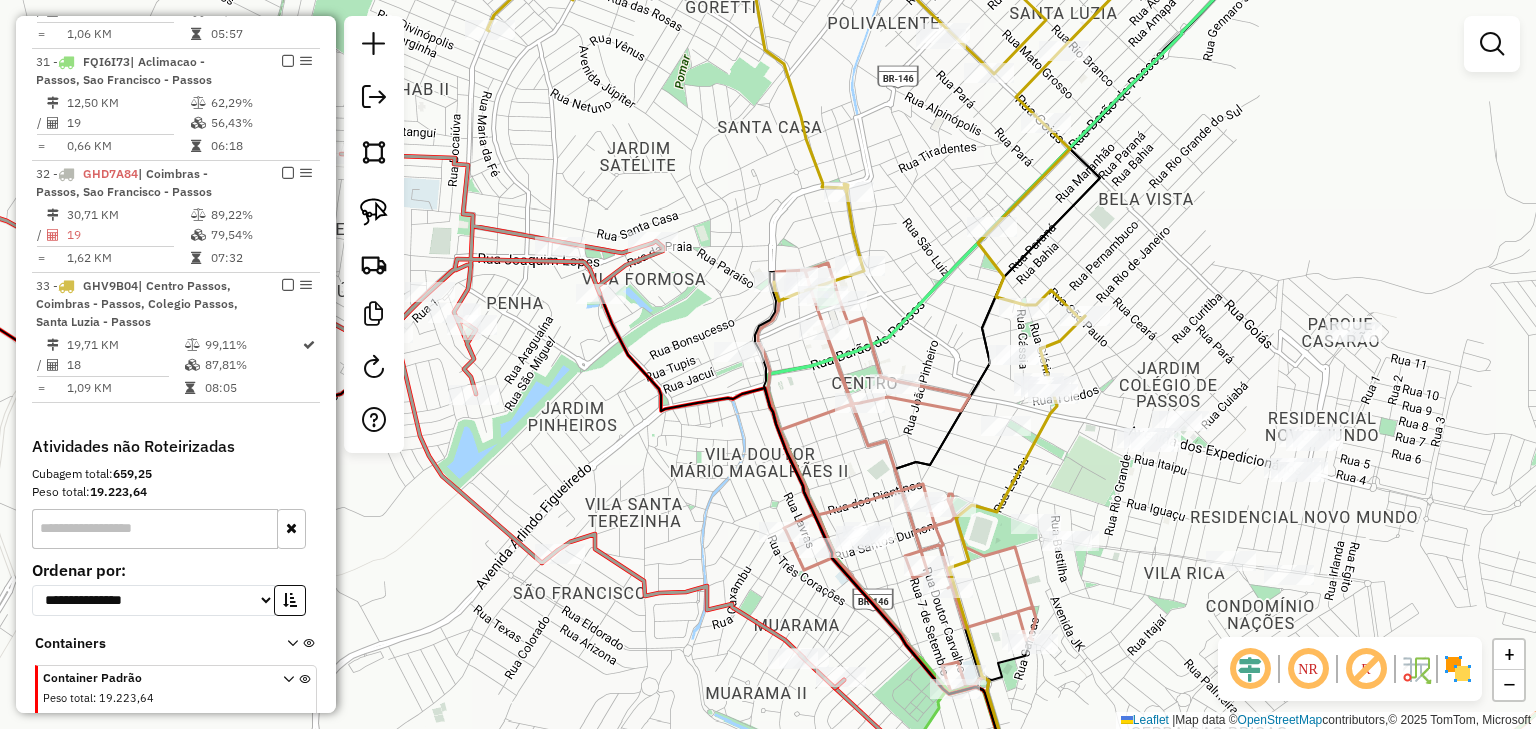 click 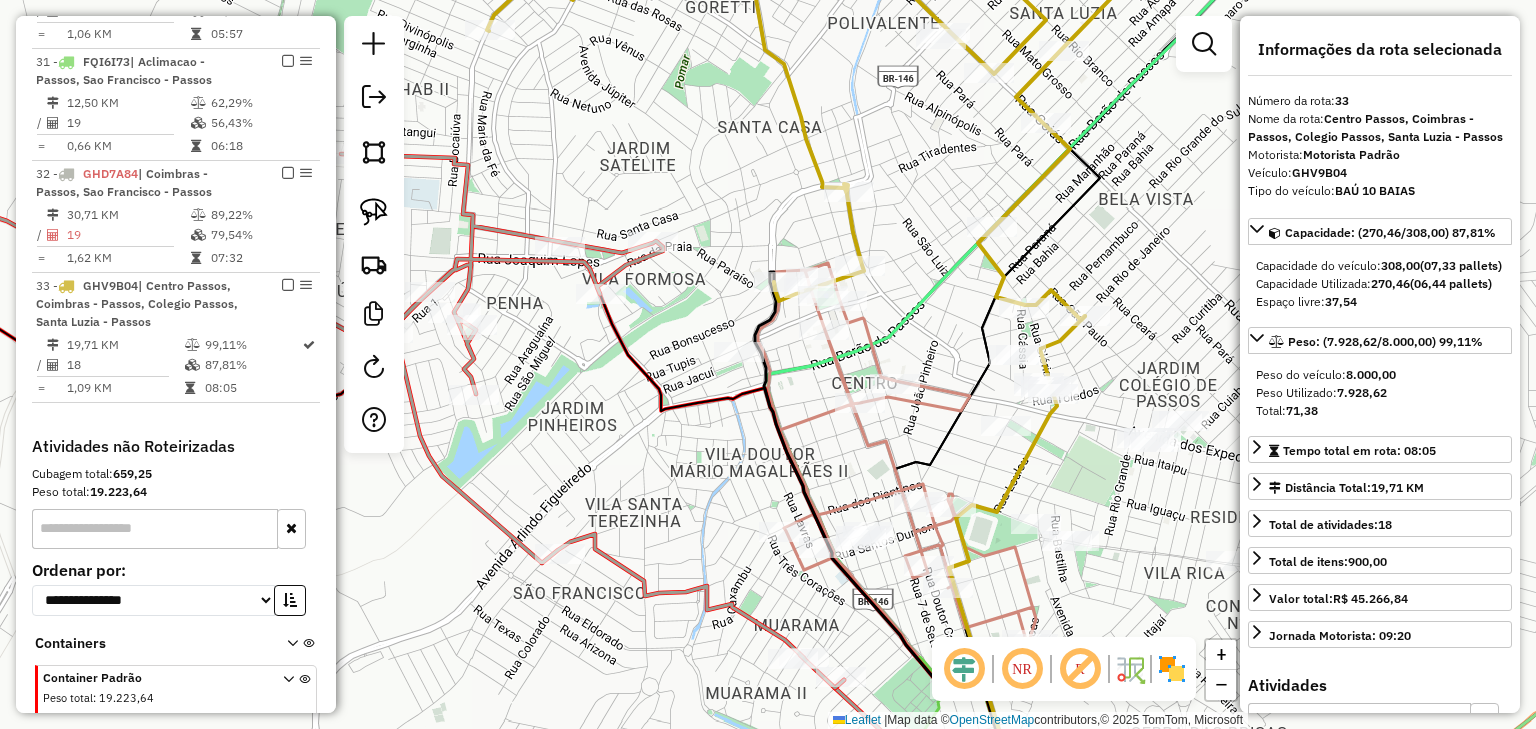 scroll, scrollTop: 2588, scrollLeft: 0, axis: vertical 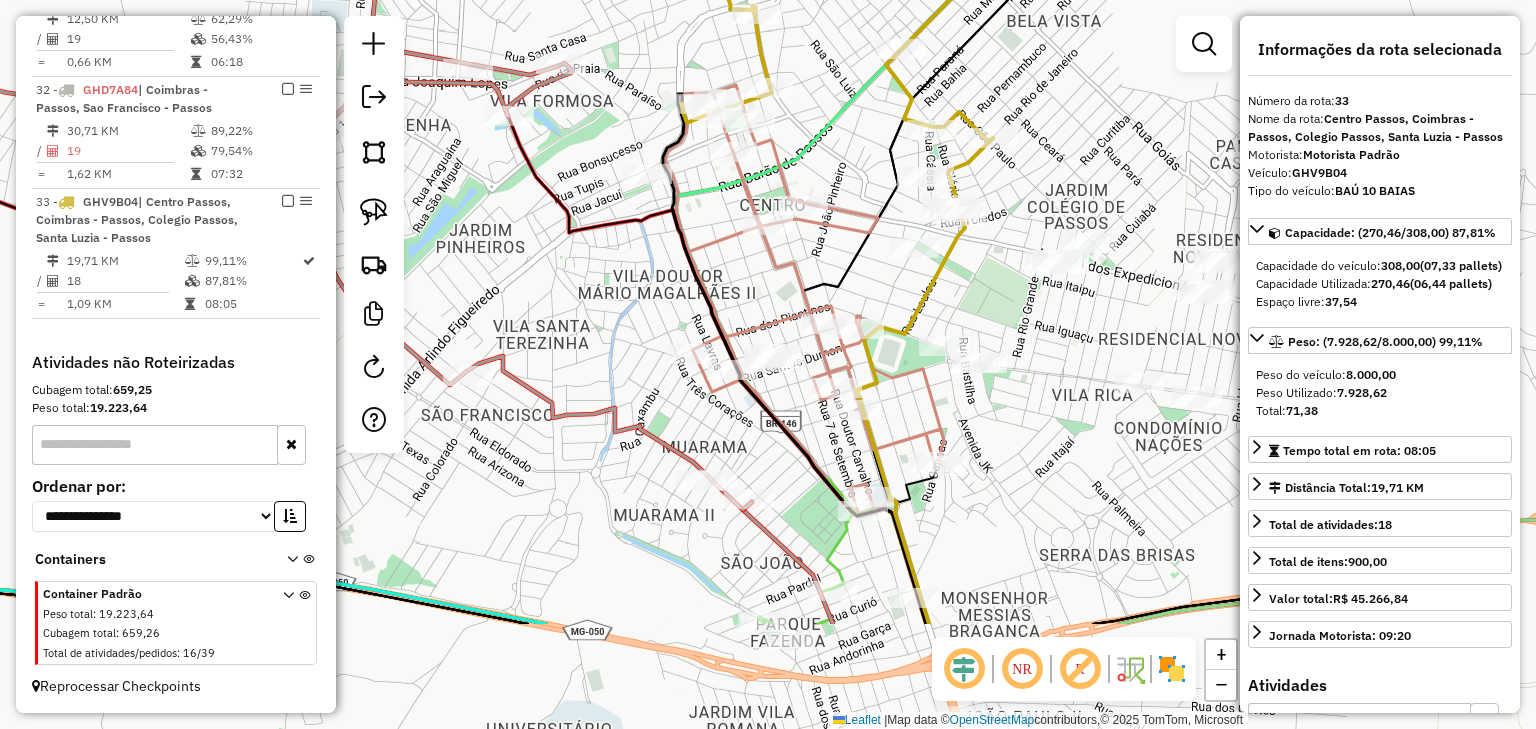 drag, startPoint x: 823, startPoint y: 475, endPoint x: 731, endPoint y: 297, distance: 200.36966 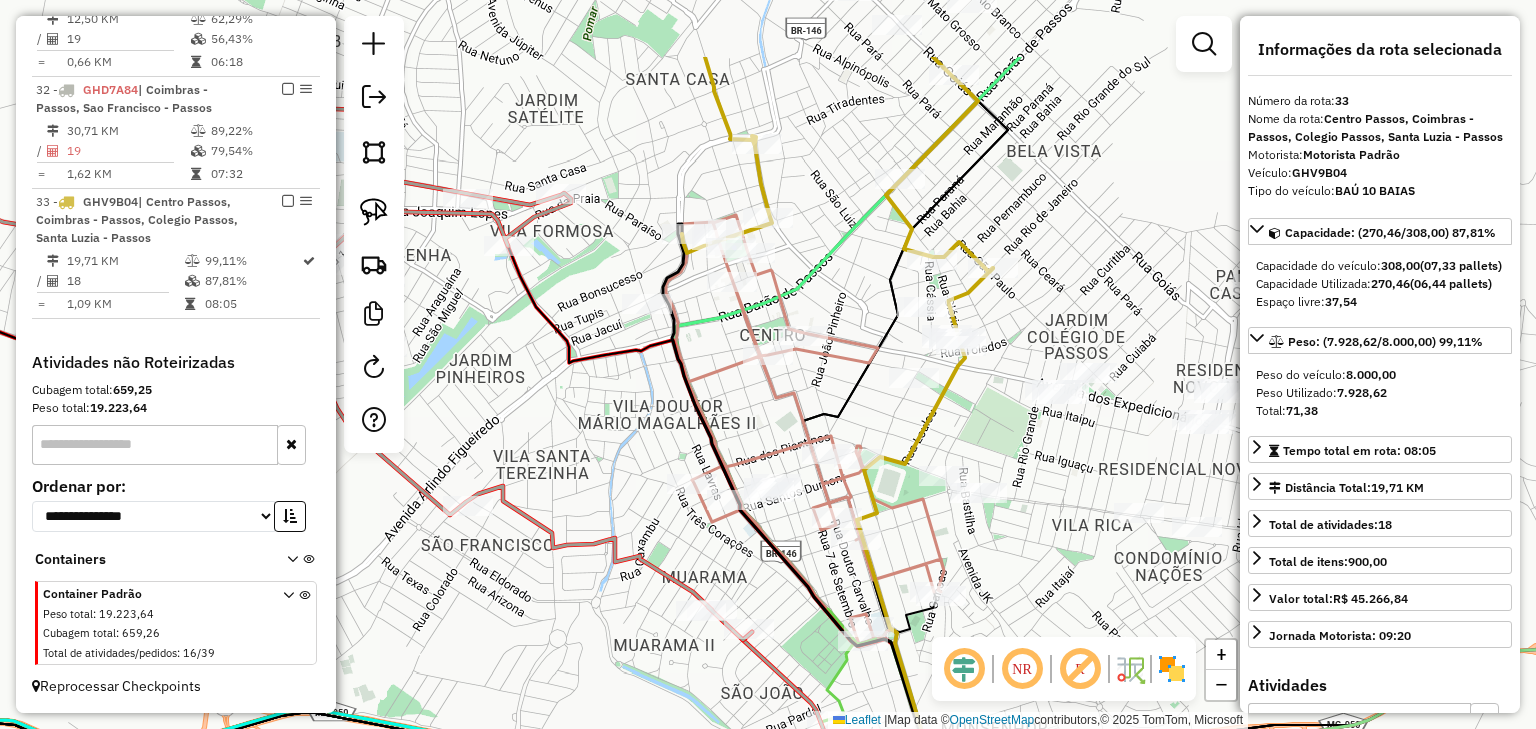 drag, startPoint x: 733, startPoint y: 281, endPoint x: 735, endPoint y: 621, distance: 340.0059 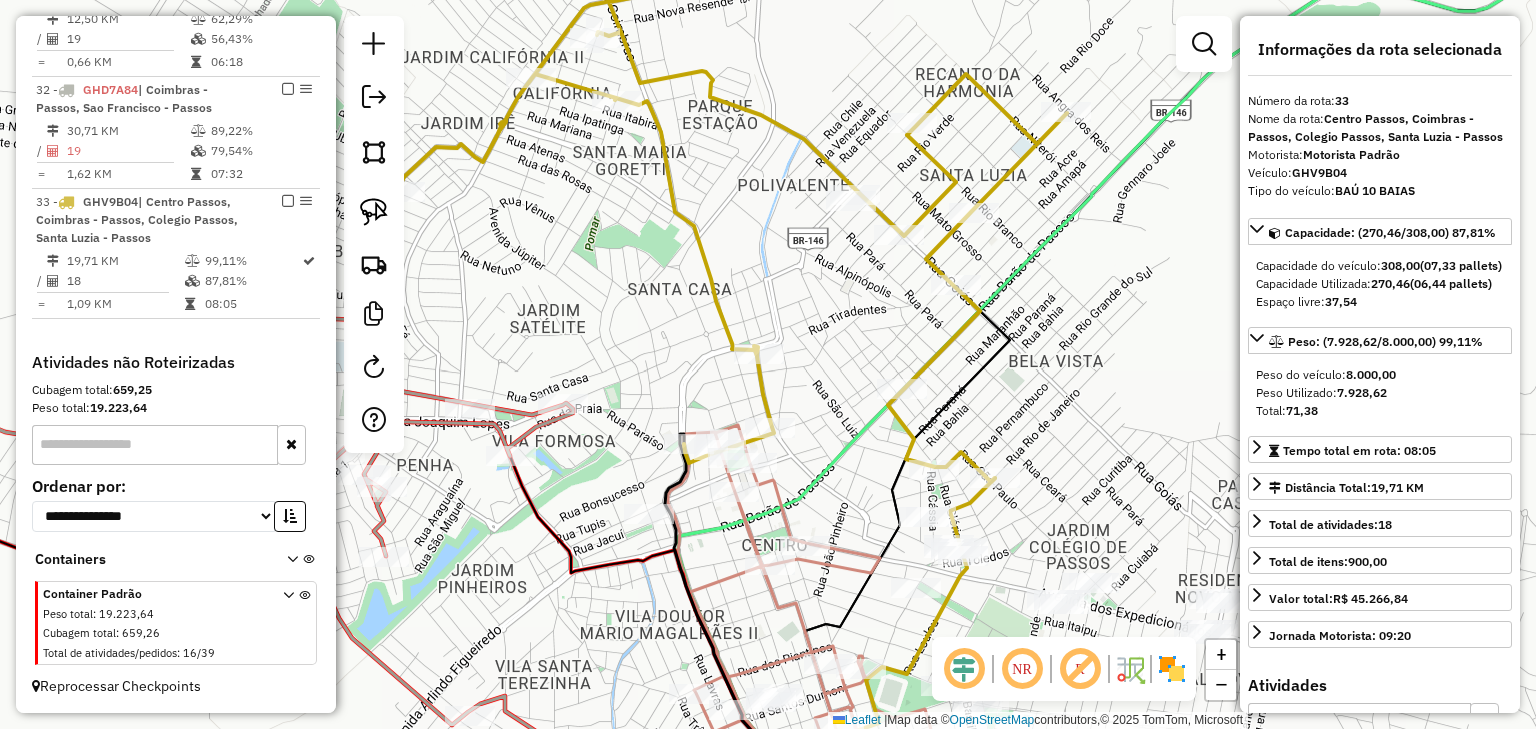 drag, startPoint x: 667, startPoint y: 343, endPoint x: 862, endPoint y: 477, distance: 236.60304 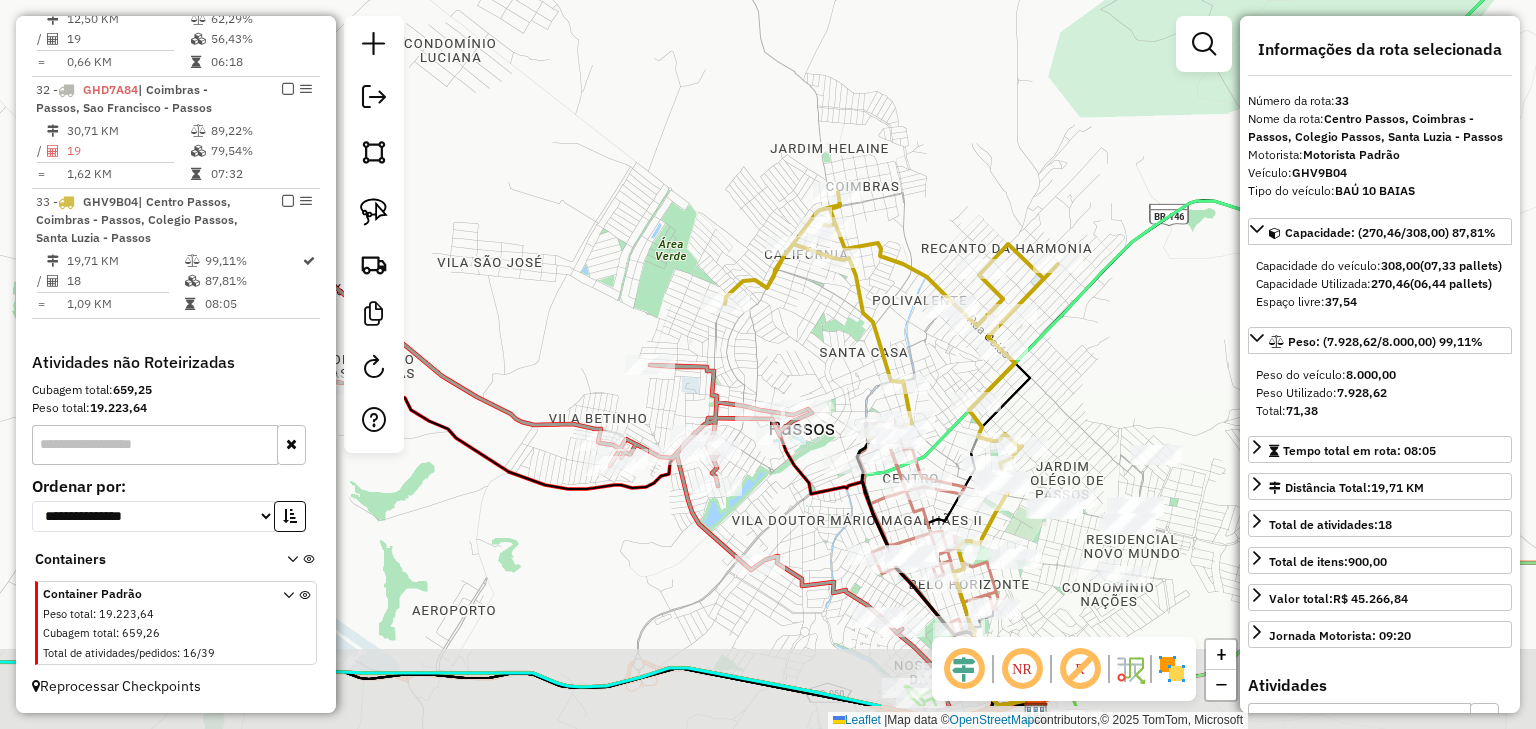 drag, startPoint x: 853, startPoint y: 452, endPoint x: 836, endPoint y: 336, distance: 117.239075 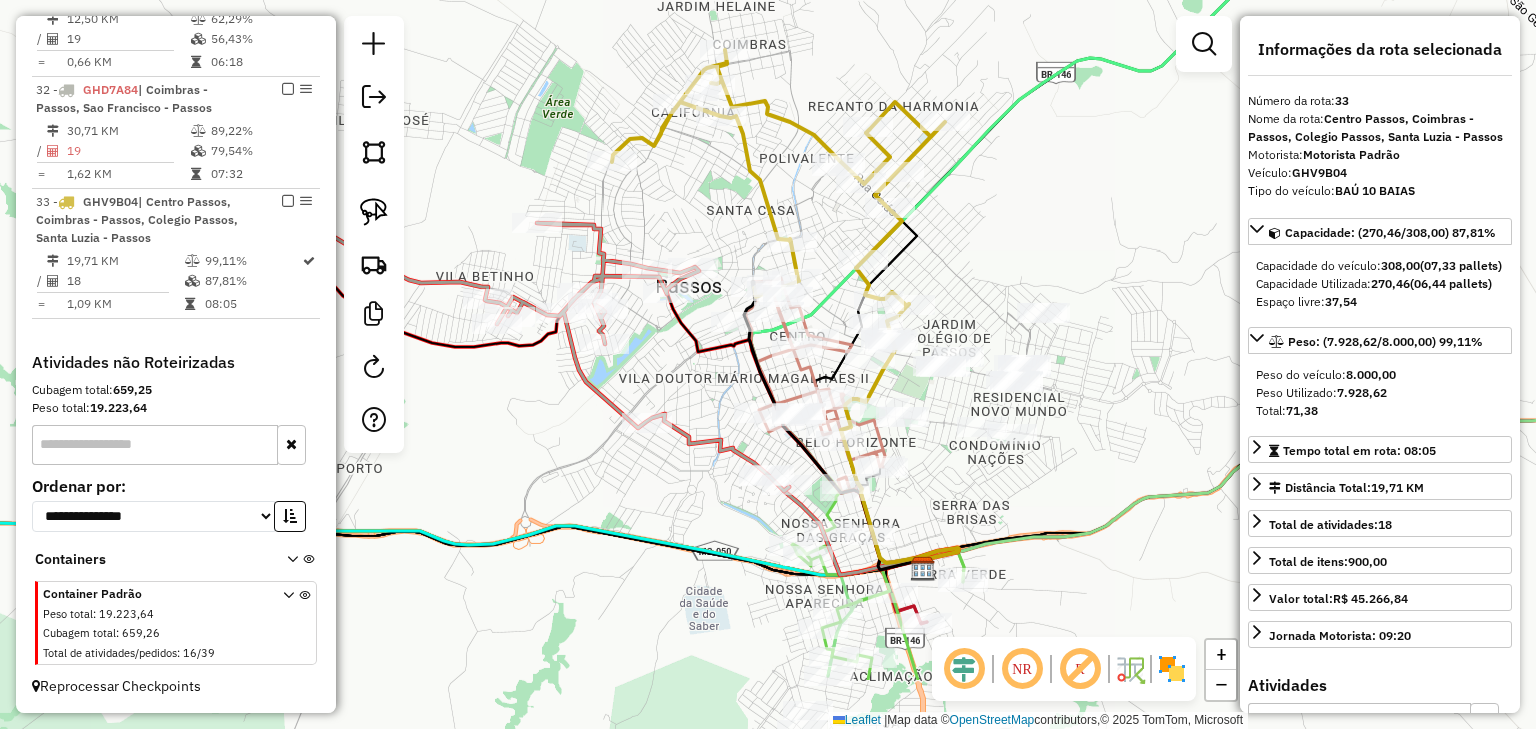 drag, startPoint x: 767, startPoint y: 258, endPoint x: 679, endPoint y: 163, distance: 129.49518 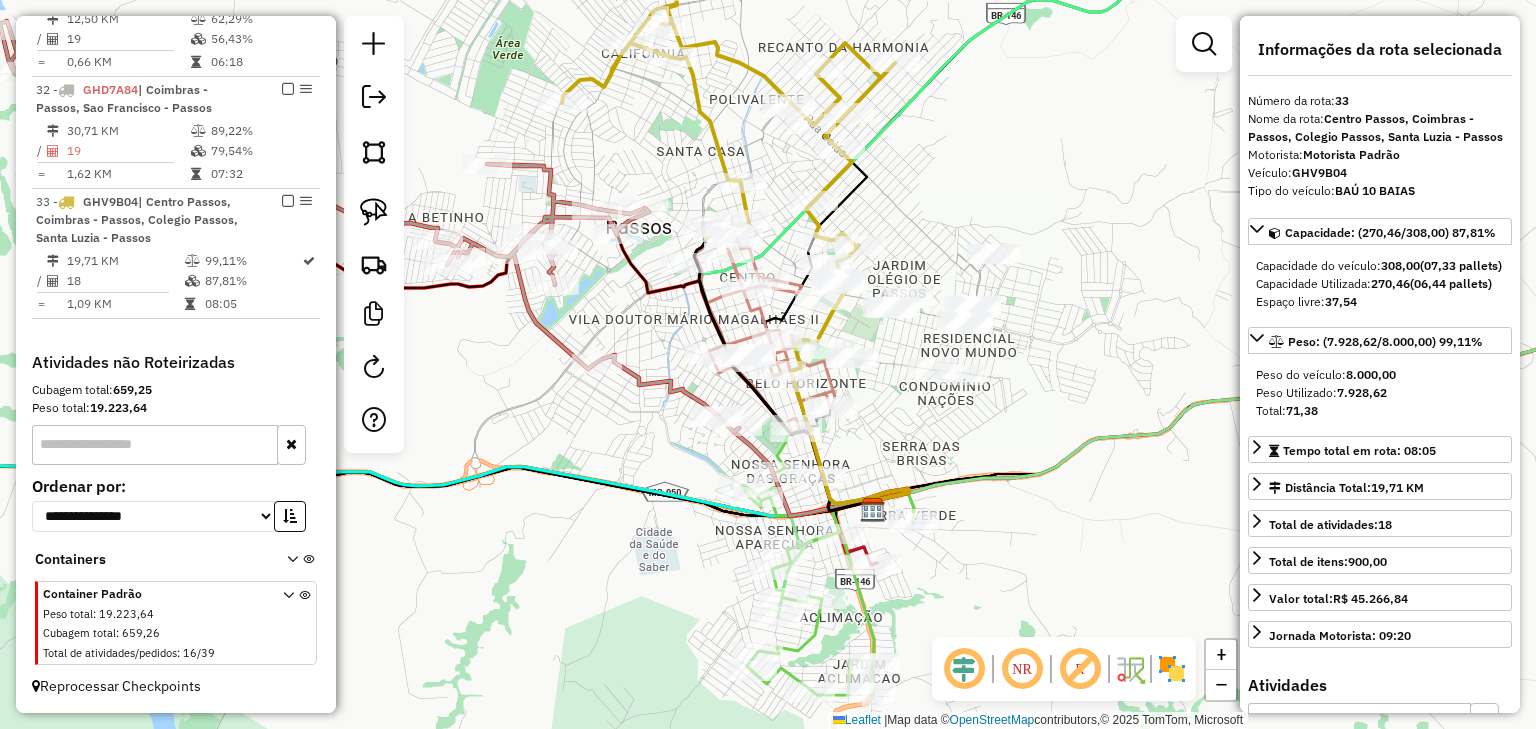 click on "Janela de atendimento Grade de atendimento Capacidade Transportadoras Veículos Cliente Pedidos  Rotas Selecione os dias de semana para filtrar as janelas de atendimento  Seg   Ter   Qua   Qui   Sex   Sáb   Dom  Informe o período da janela de atendimento: De: Até:  Filtrar exatamente a janela do cliente  Considerar janela de atendimento padrão  Selecione os dias de semana para filtrar as grades de atendimento  Seg   Ter   Qua   Qui   Sex   Sáb   Dom   Considerar clientes sem dia de atendimento cadastrado  Clientes fora do dia de atendimento selecionado Filtrar as atividades entre os valores definidos abaixo:  Peso mínimo:   Peso máximo:   Cubagem mínima:   Cubagem máxima:   De:   Até:  Filtrar as atividades entre o tempo de atendimento definido abaixo:  De:   Até:   Considerar capacidade total dos clientes não roteirizados Transportadora: Selecione um ou mais itens Tipo de veículo: Selecione um ou mais itens Veículo: Selecione um ou mais itens Motorista: Selecione um ou mais itens Nome: Rótulo:" 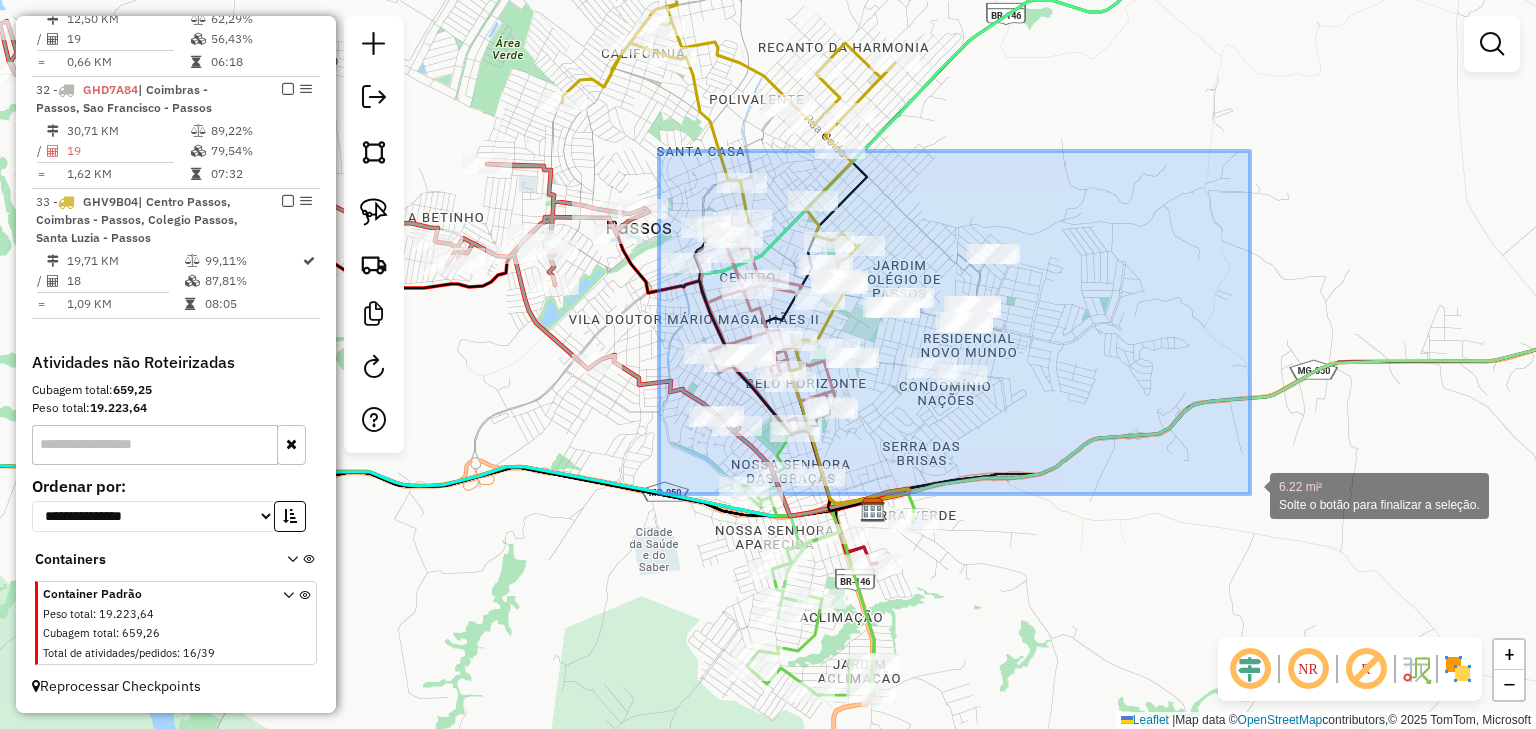 drag, startPoint x: 659, startPoint y: 151, endPoint x: 1250, endPoint y: 496, distance: 684.32886 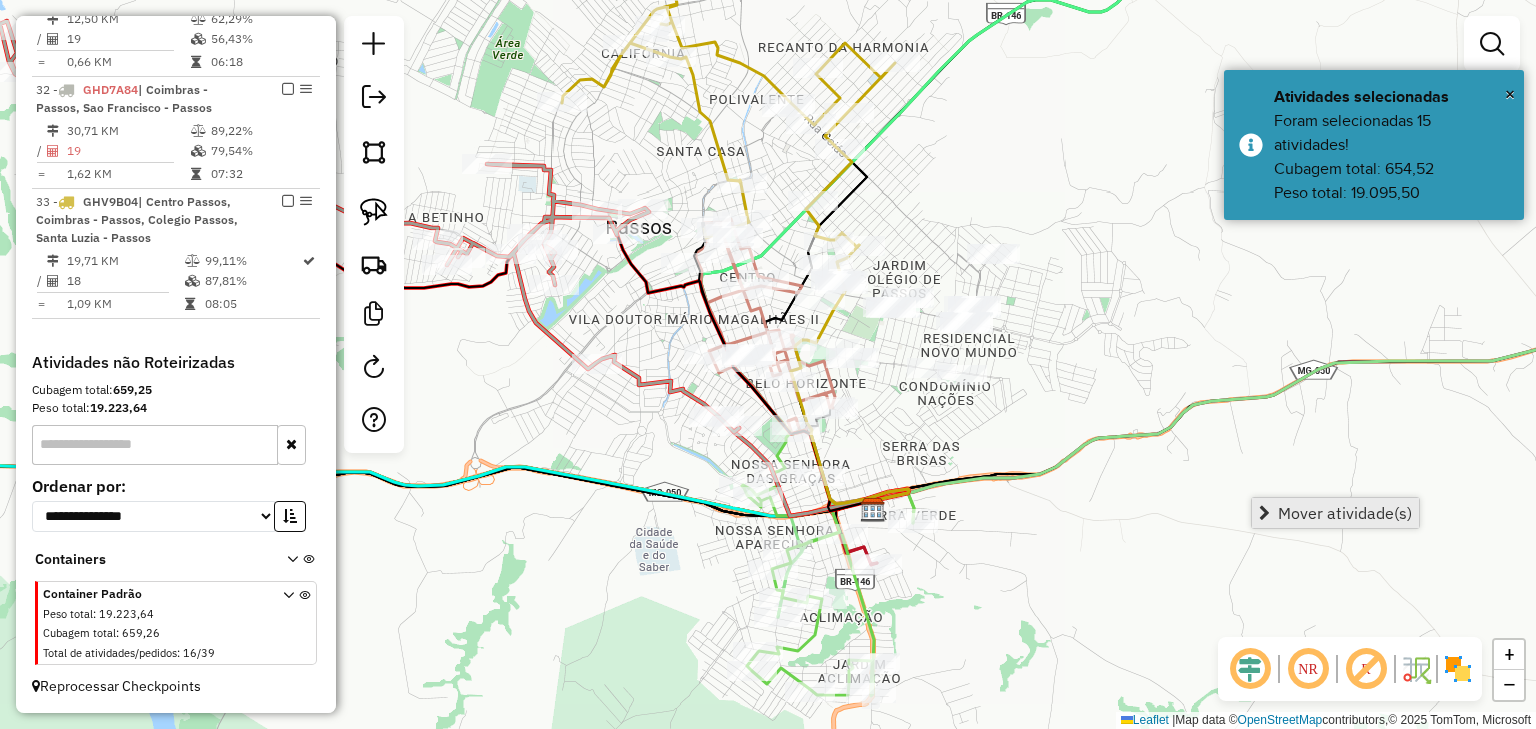 click on "Mover atividade(s)" at bounding box center (1345, 513) 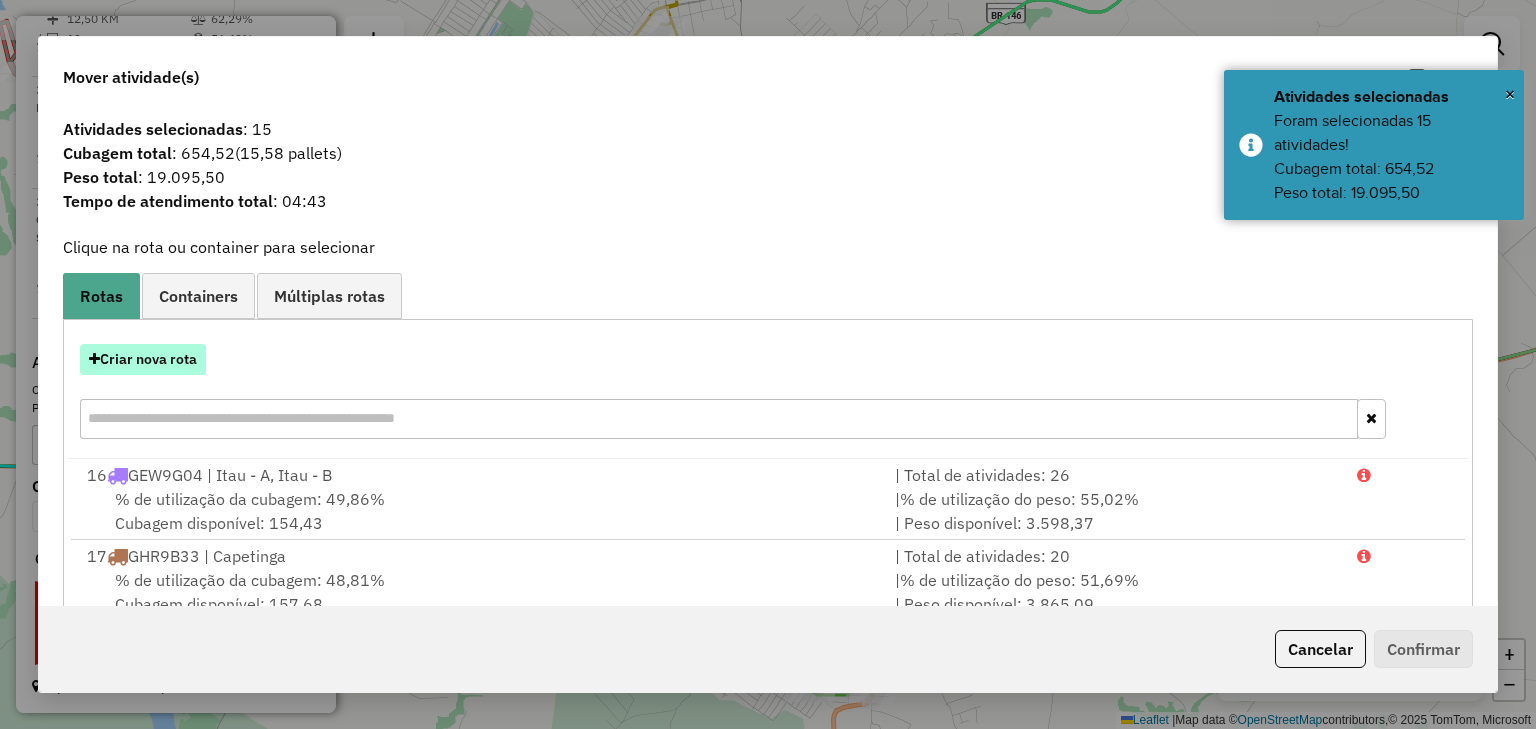 click on "Criar nova rota" at bounding box center (143, 359) 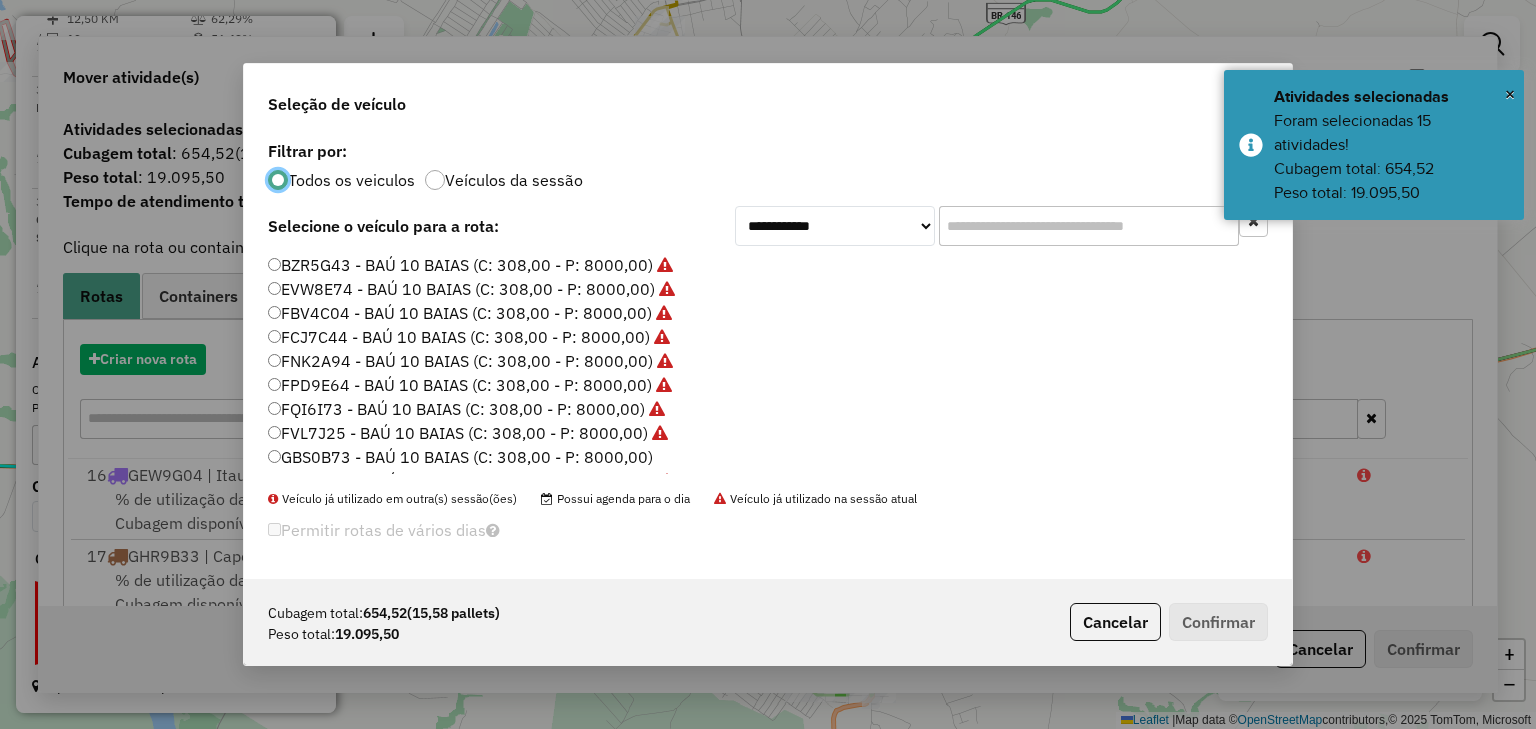 scroll, scrollTop: 10, scrollLeft: 6, axis: both 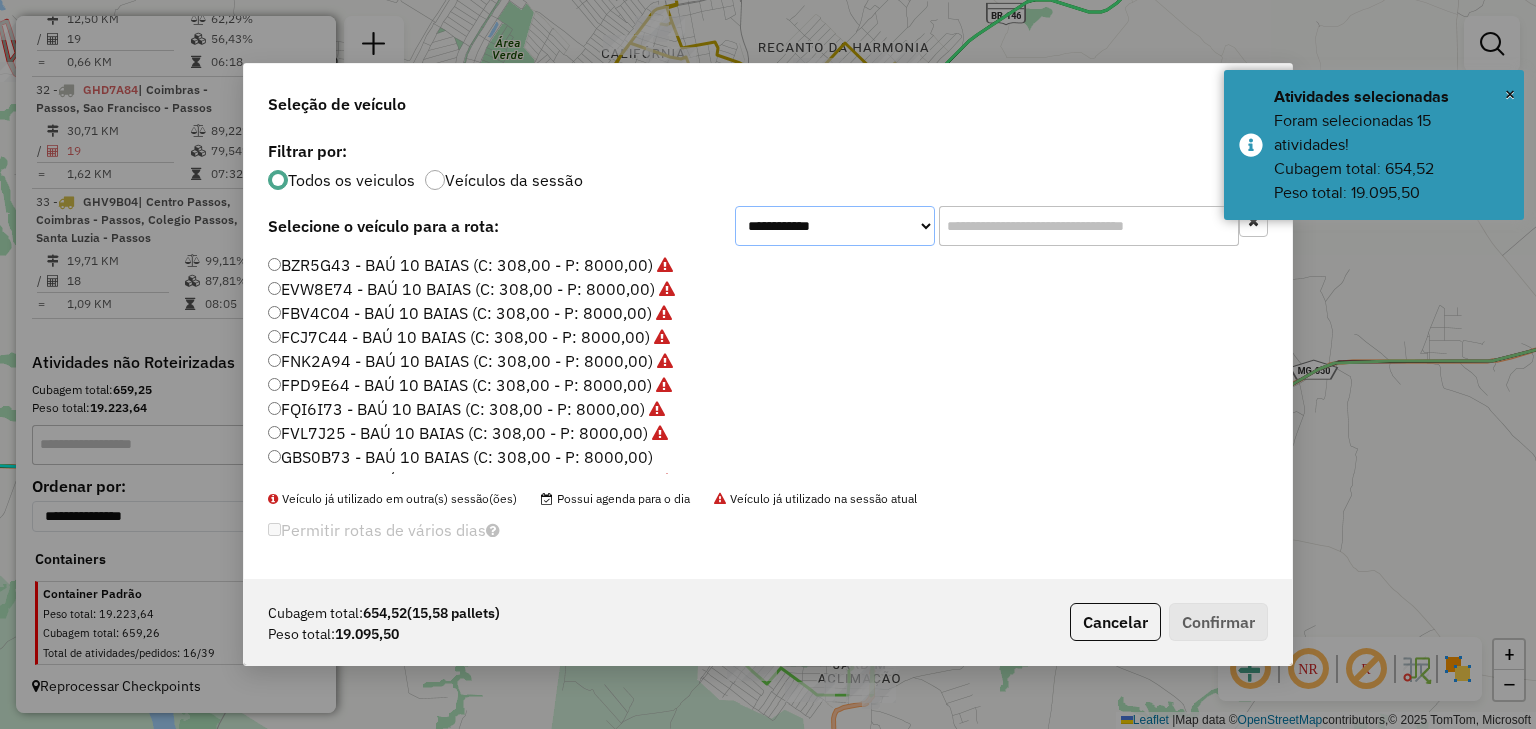 click on "**********" 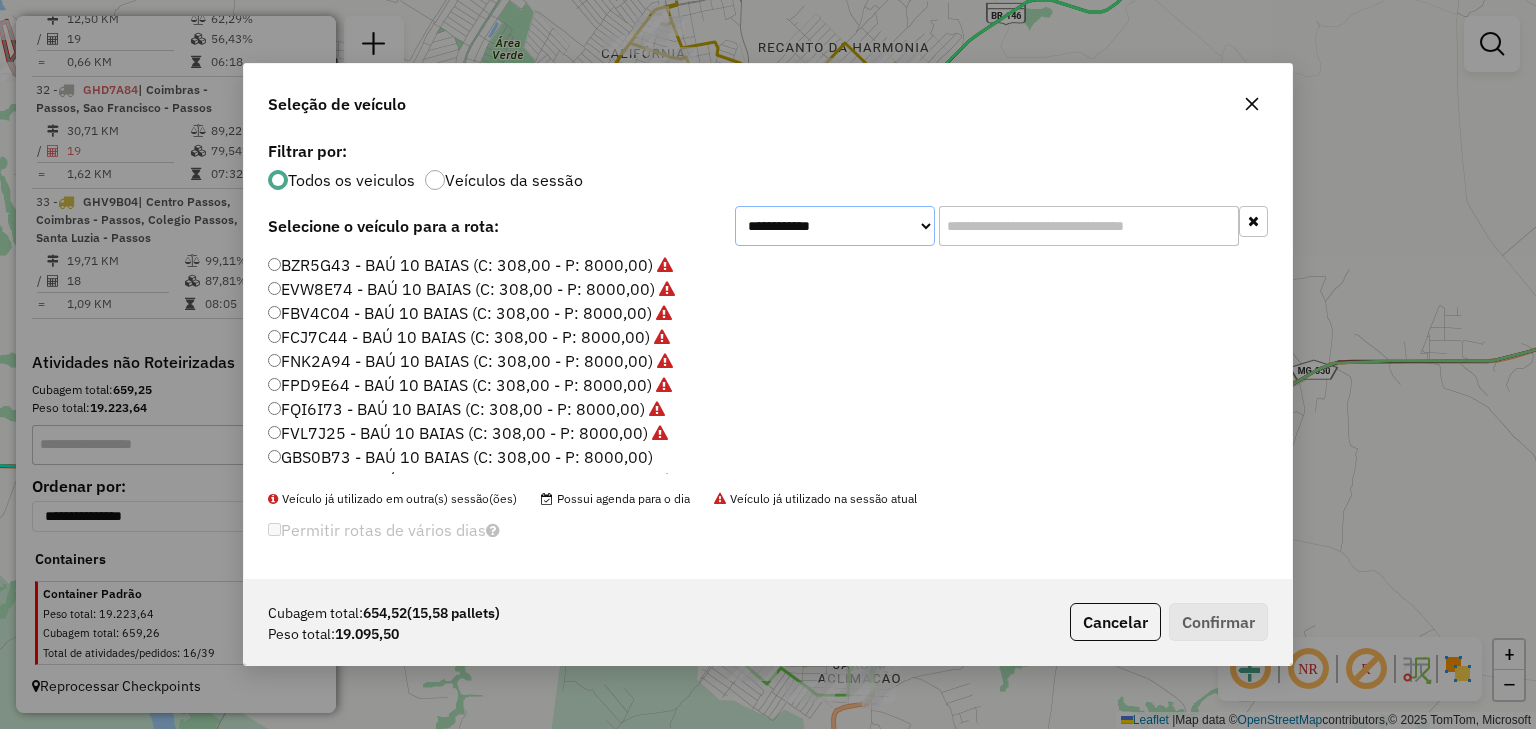 select on "********" 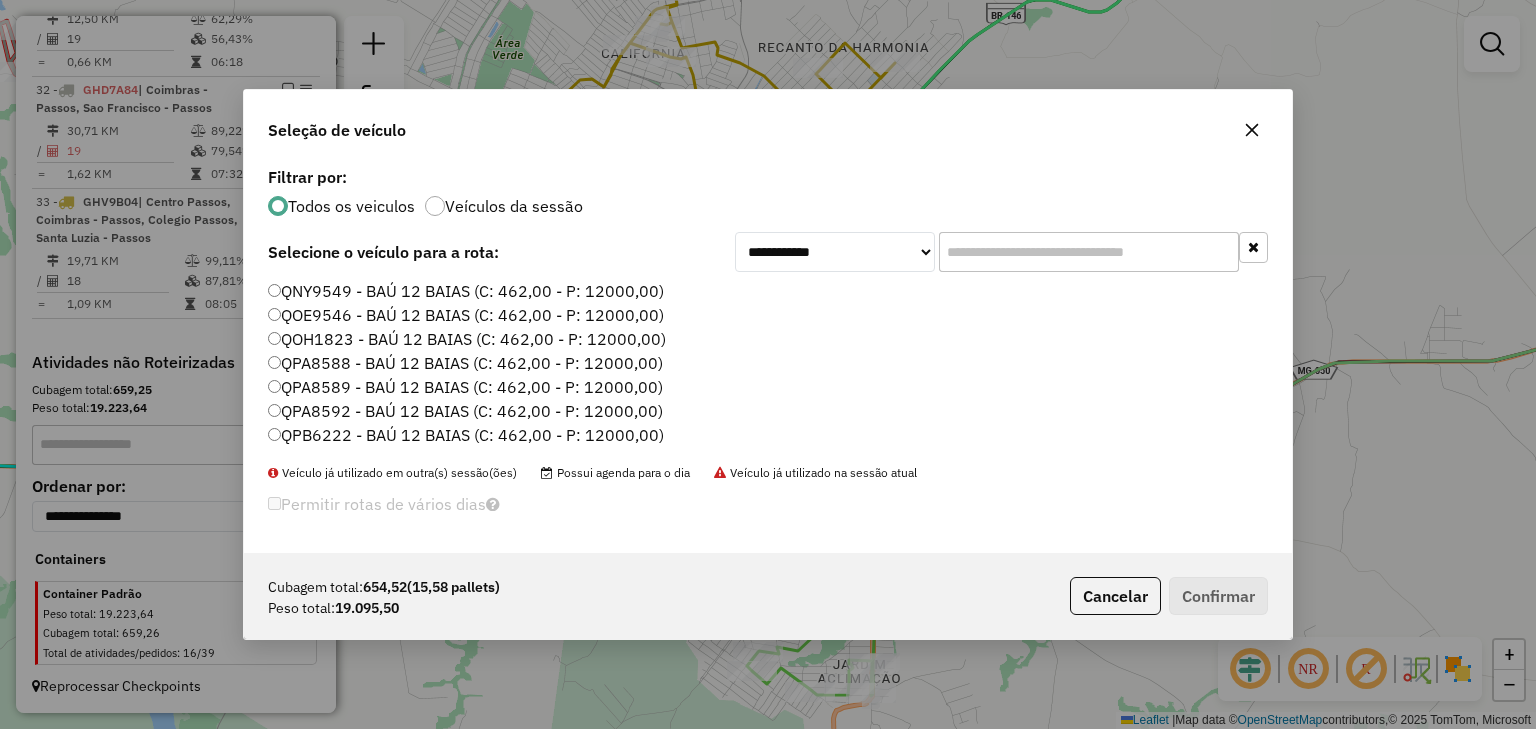 click on "QOH1823 - BAÚ 12 BAIAS (C: 462,00 - P: 12000,00)" 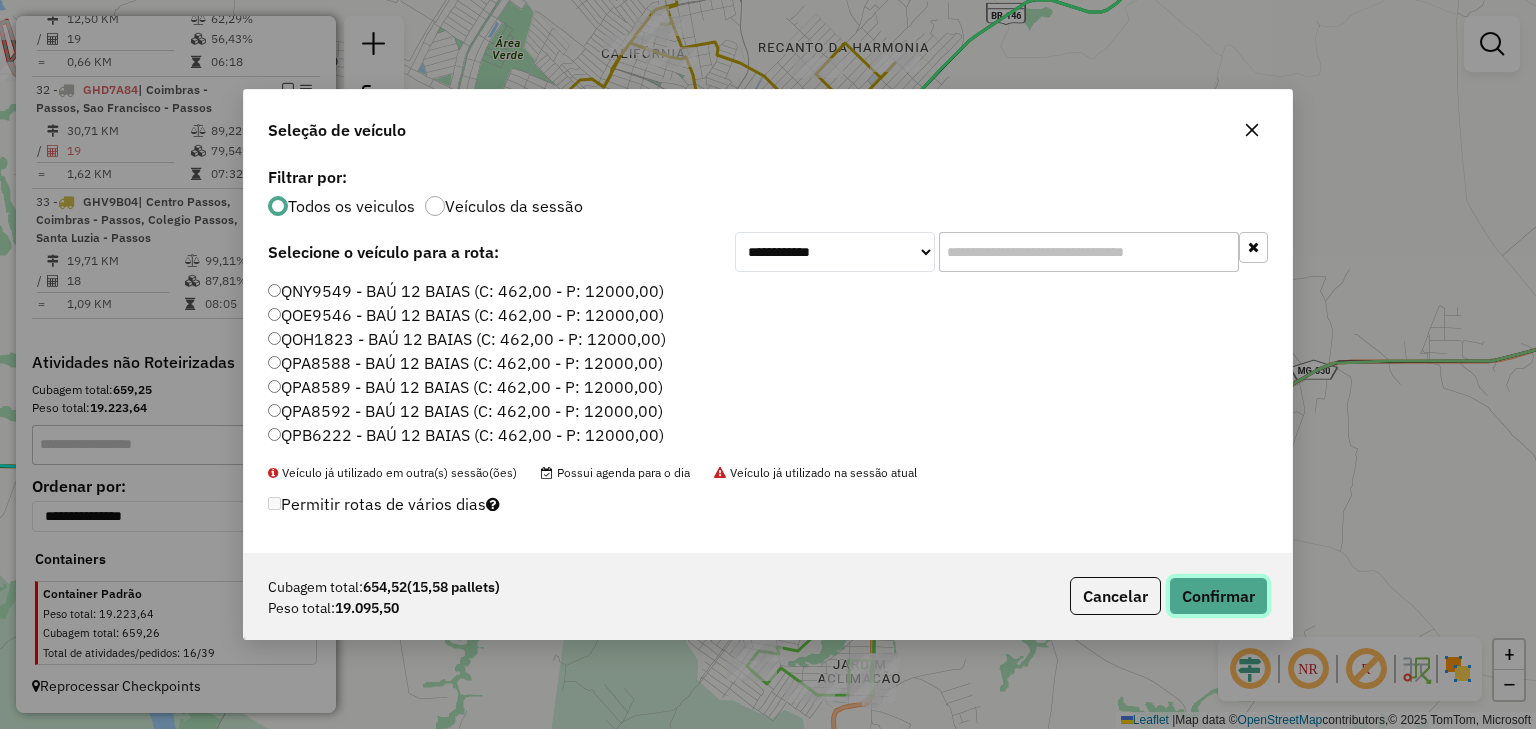 click on "Confirmar" 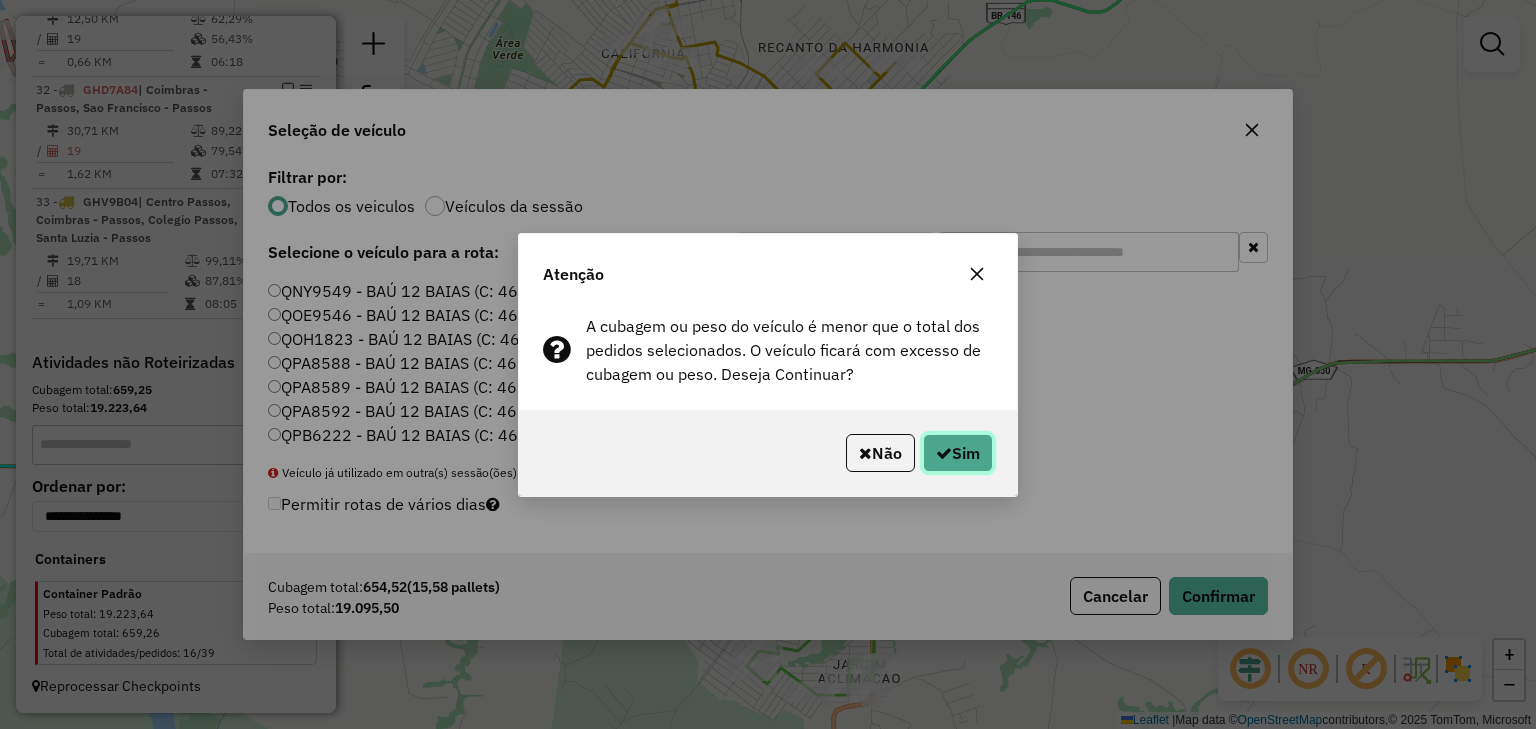 click 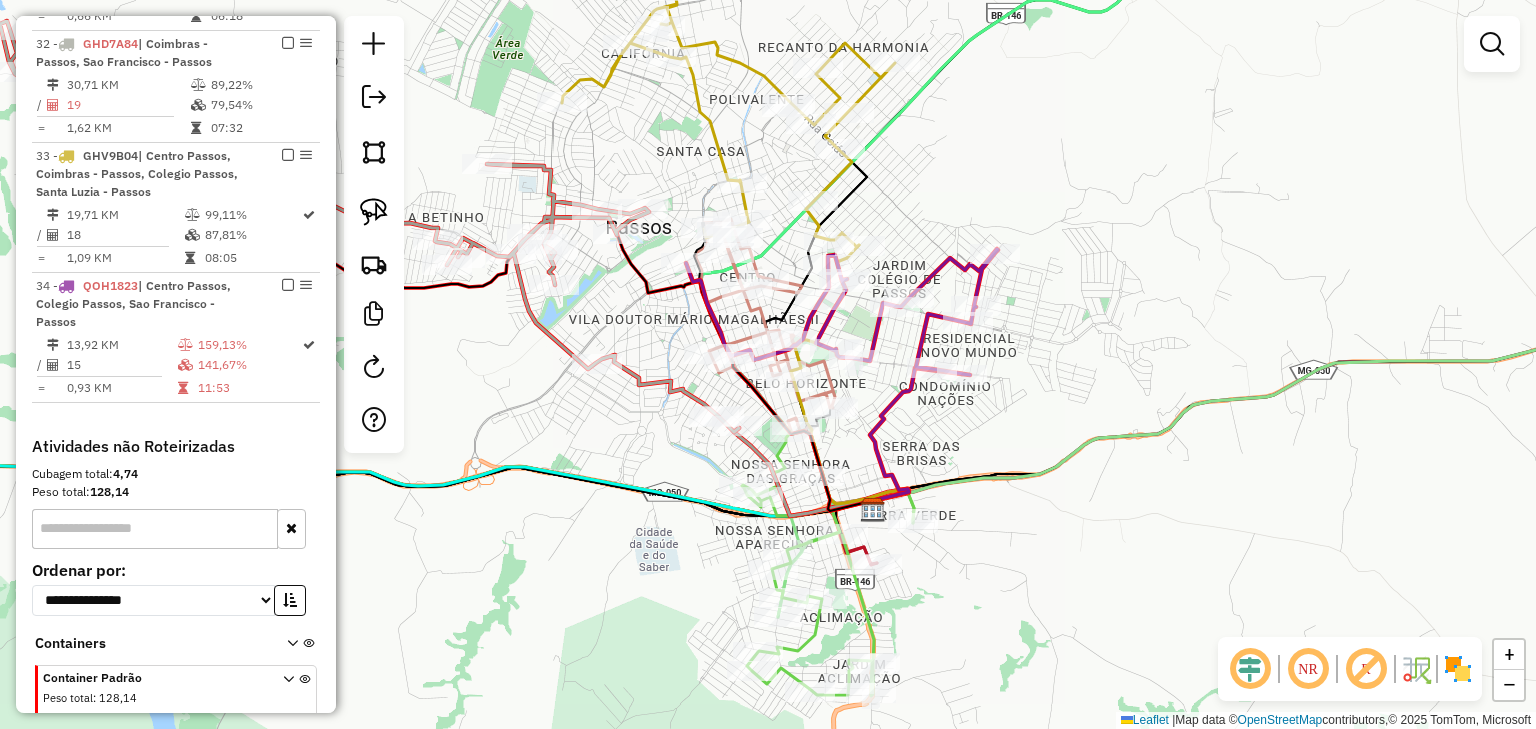 click 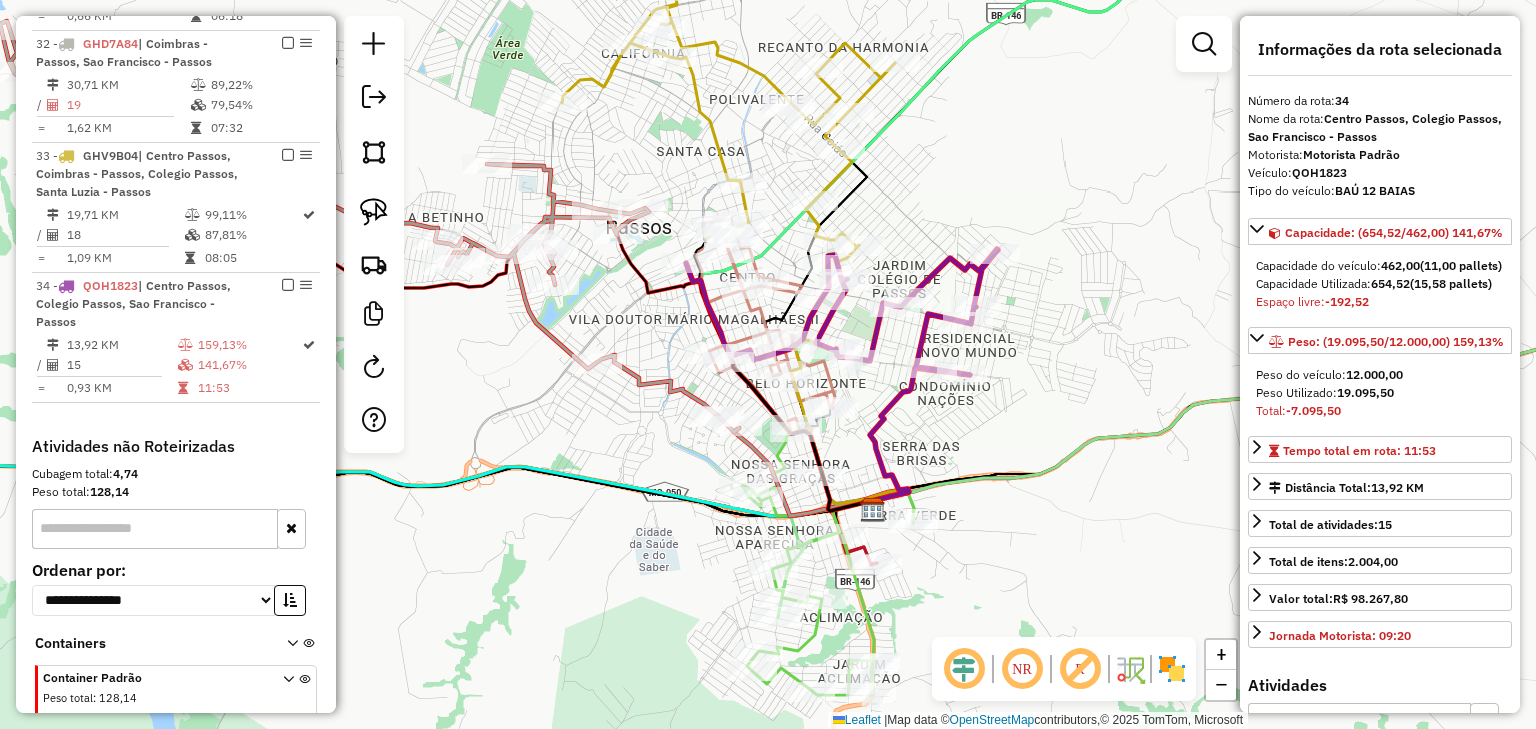 scroll, scrollTop: 2718, scrollLeft: 0, axis: vertical 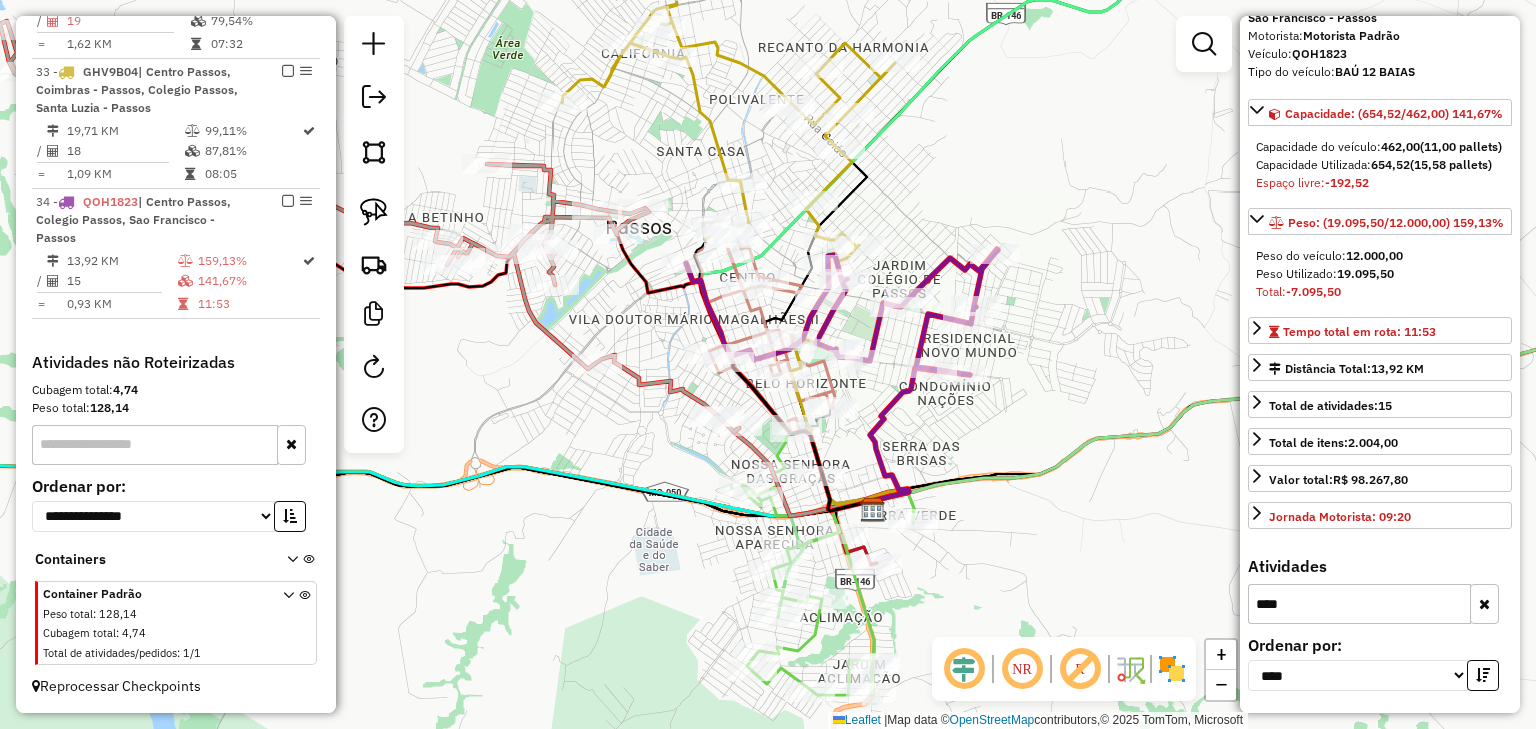 click at bounding box center [1484, 604] 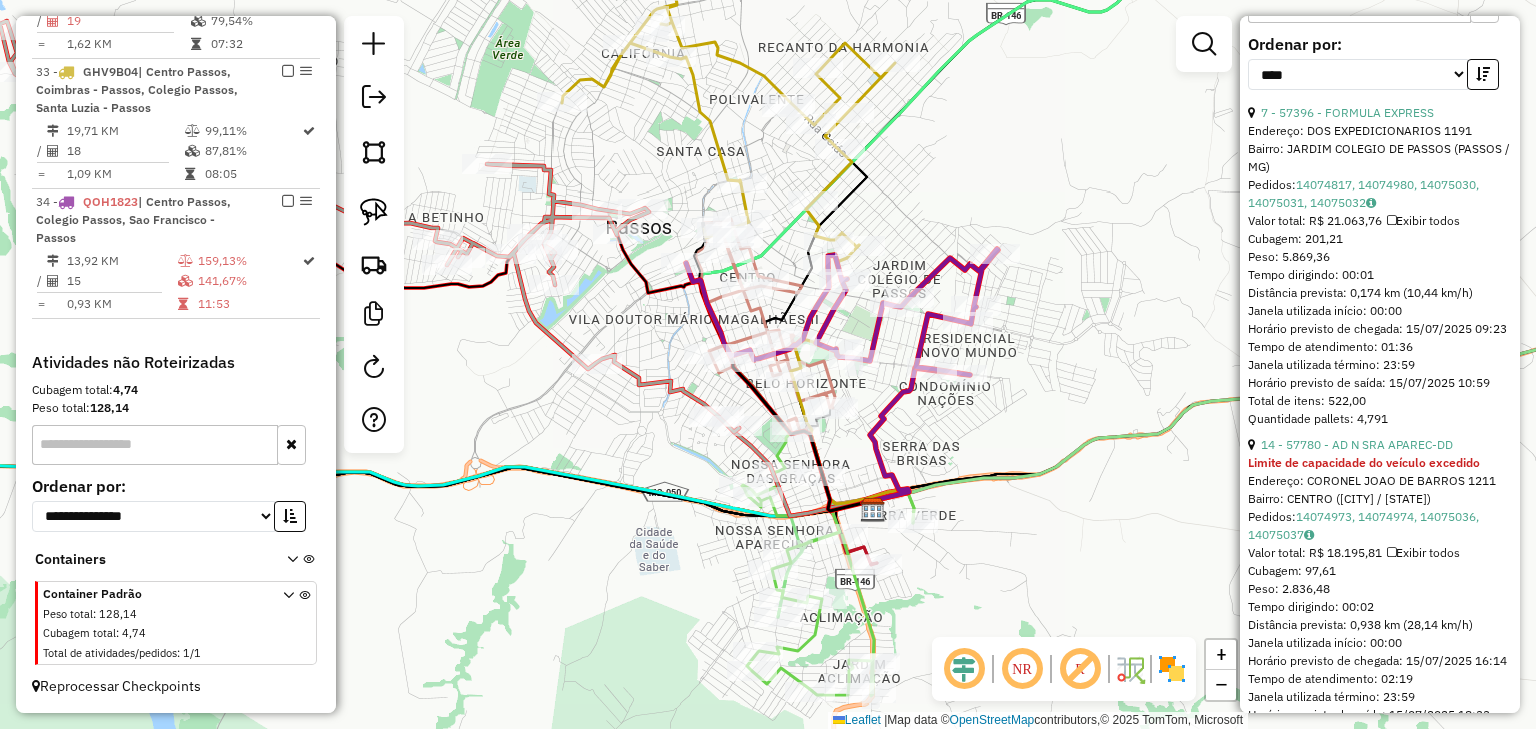 scroll, scrollTop: 705, scrollLeft: 0, axis: vertical 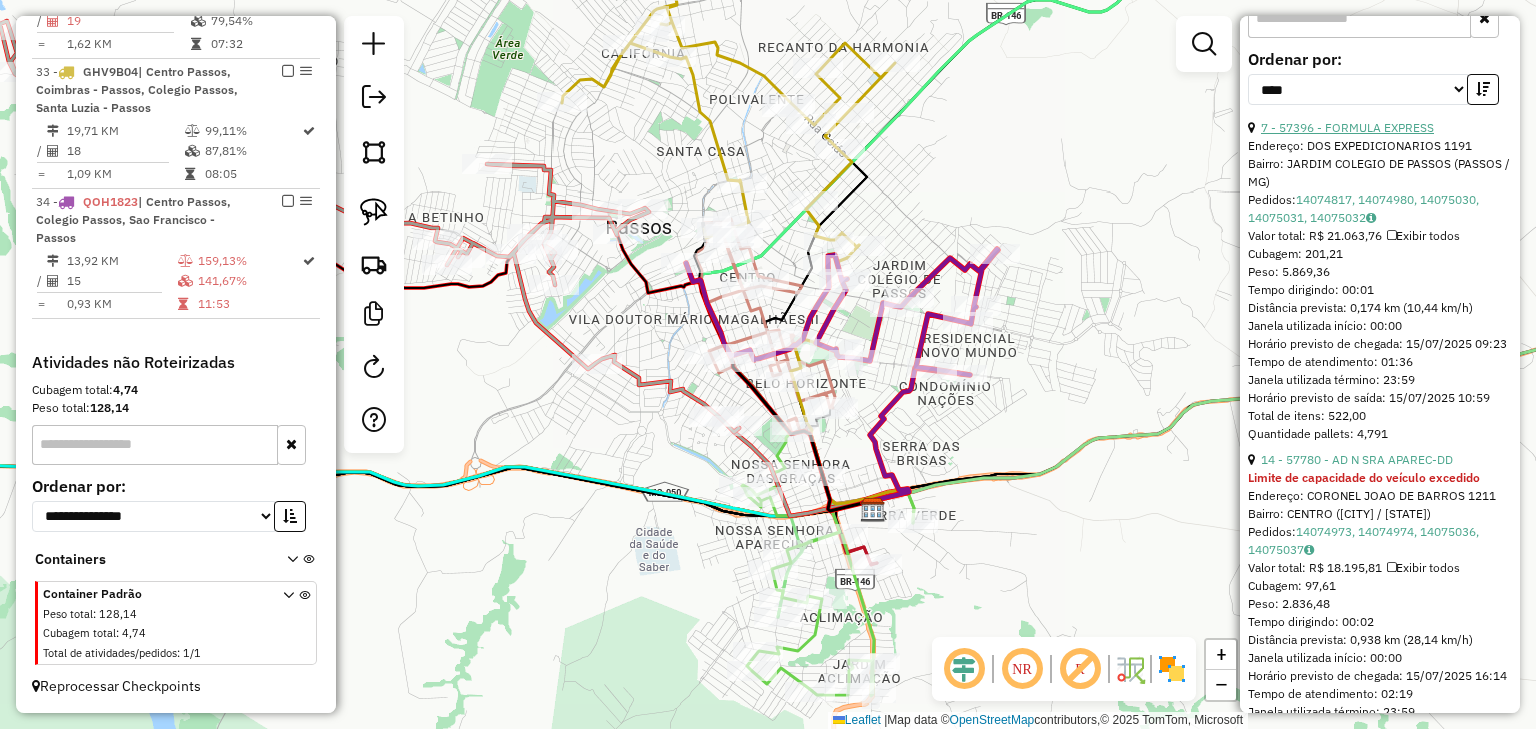 click on "7 - 57396 - FORMULA EXPRESS" at bounding box center [1347, 127] 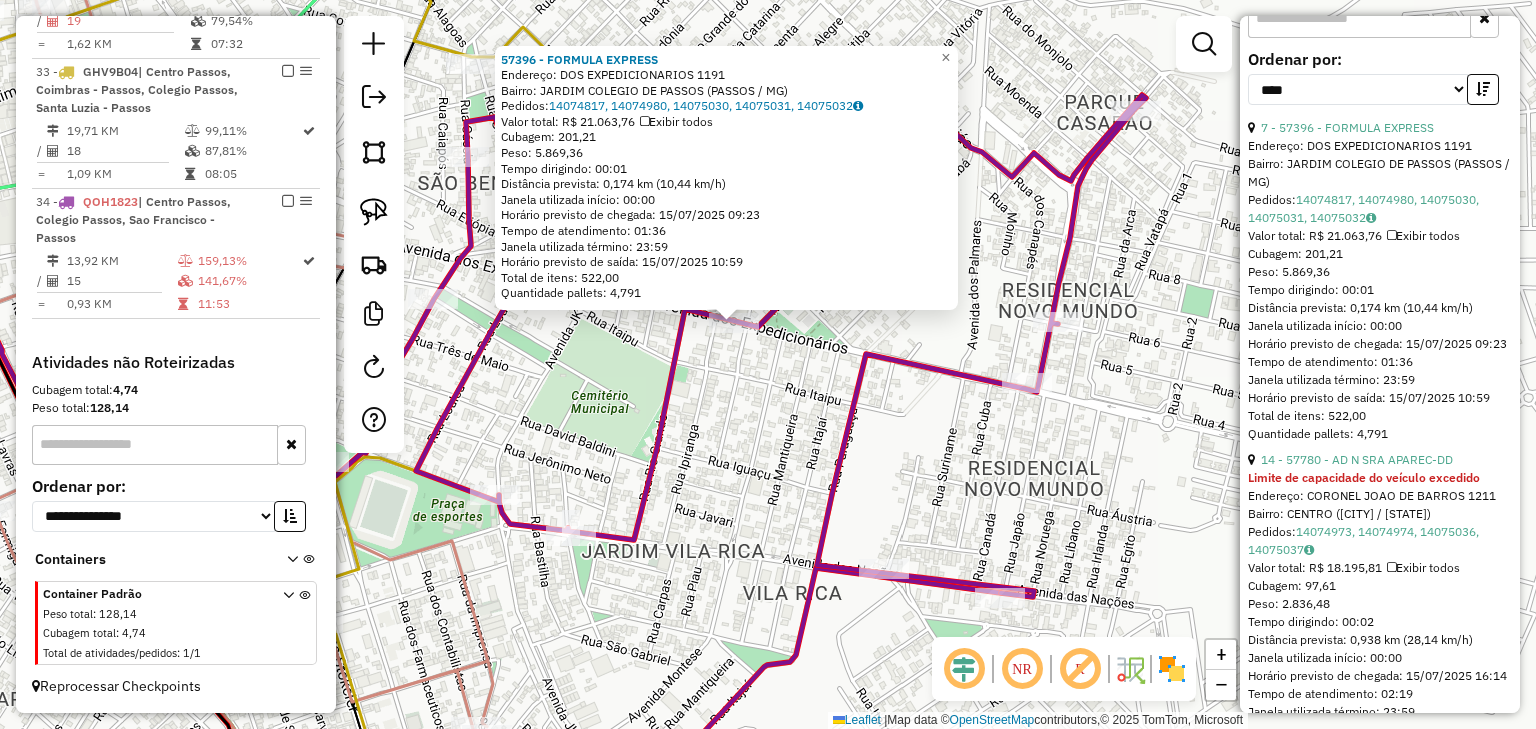 click on "[NUMBER] - [BRAND]  Endereço: [STREET_NAME] [NUMBER]   Bairro: [NEIGHBORHOOD] ([CITY] / [STATE])   Pedidos:  [ORDER_ID], [ORDER_ID], [ORDER_ID], [ORDER_ID], [ORDER_ID]   Valor total: R$ [PRICE]   Exibir todos   Cubagem: [CUBAGE]  Peso: [WEIGHT]  Tempo dirigindo: [TIME]   Distância prevista: [DISTANCE] km ([SPEED])   Janela utilizada início: [TIME]   Horário previsto de chegada: [DATE] [TIME]   Tempo de atendimento: [TIME]   Janela utilizada término: [TIME]   Horário previsto de saída: [DATE] [TIME]   Total de itens: [ITEMS]   Quantidade pallets: [PALLETS]  × Janela de atendimento Grade de atendimento Capacidade Transportadoras Veículos Cliente Pedidos  Rotas Selecione os dias de semana para filtrar as janelas de atendimento  Seg   Ter   Qua   Qui   Sex   Sáb   Dom  Informe o período da janela de atendimento: De: Até:  Filtrar exatamente a janela do cliente  Considerar janela de atendimento padrão  Selecione os dias de semana para filtrar as grades de atendimento  Seg   Ter   Qua   Qui   Sex   Sáb" 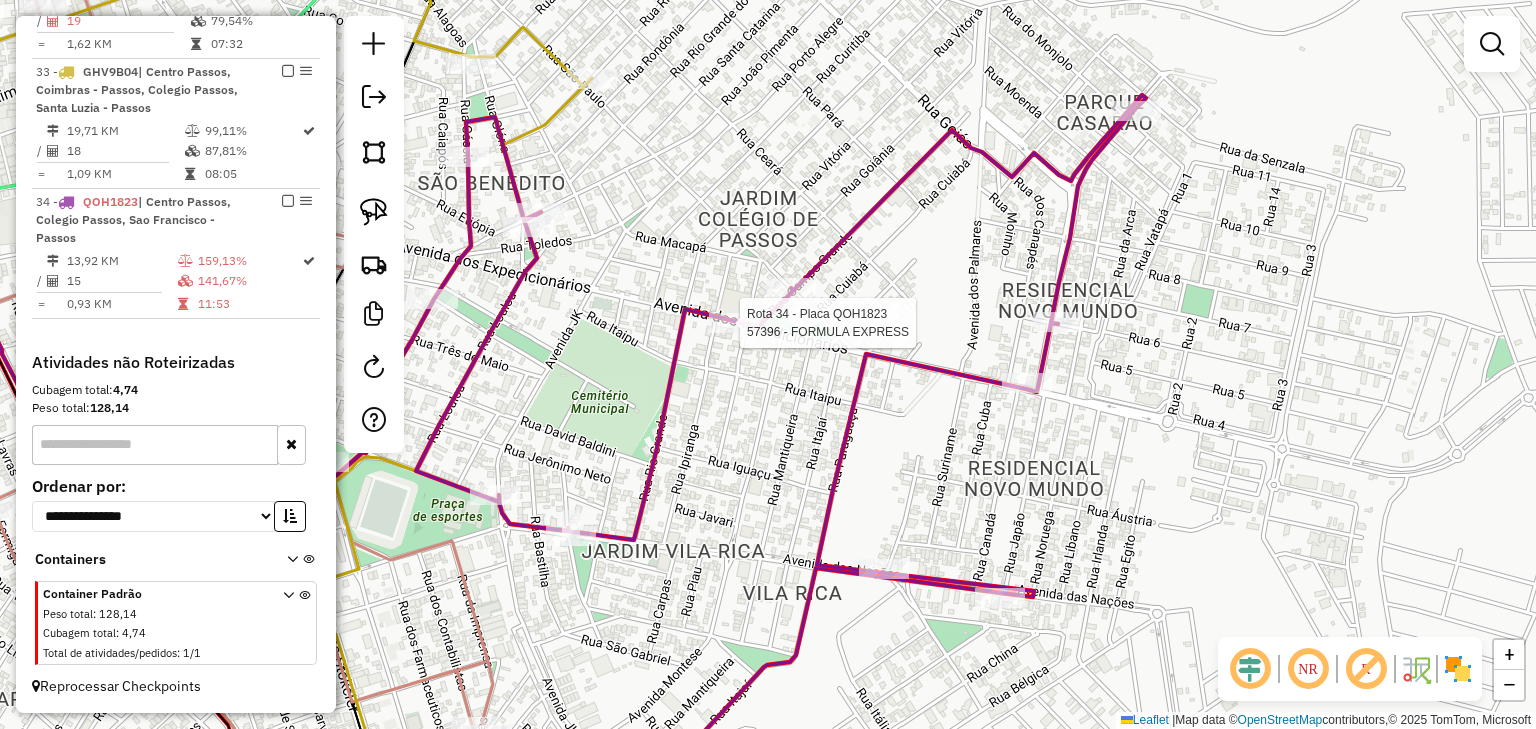 select on "*********" 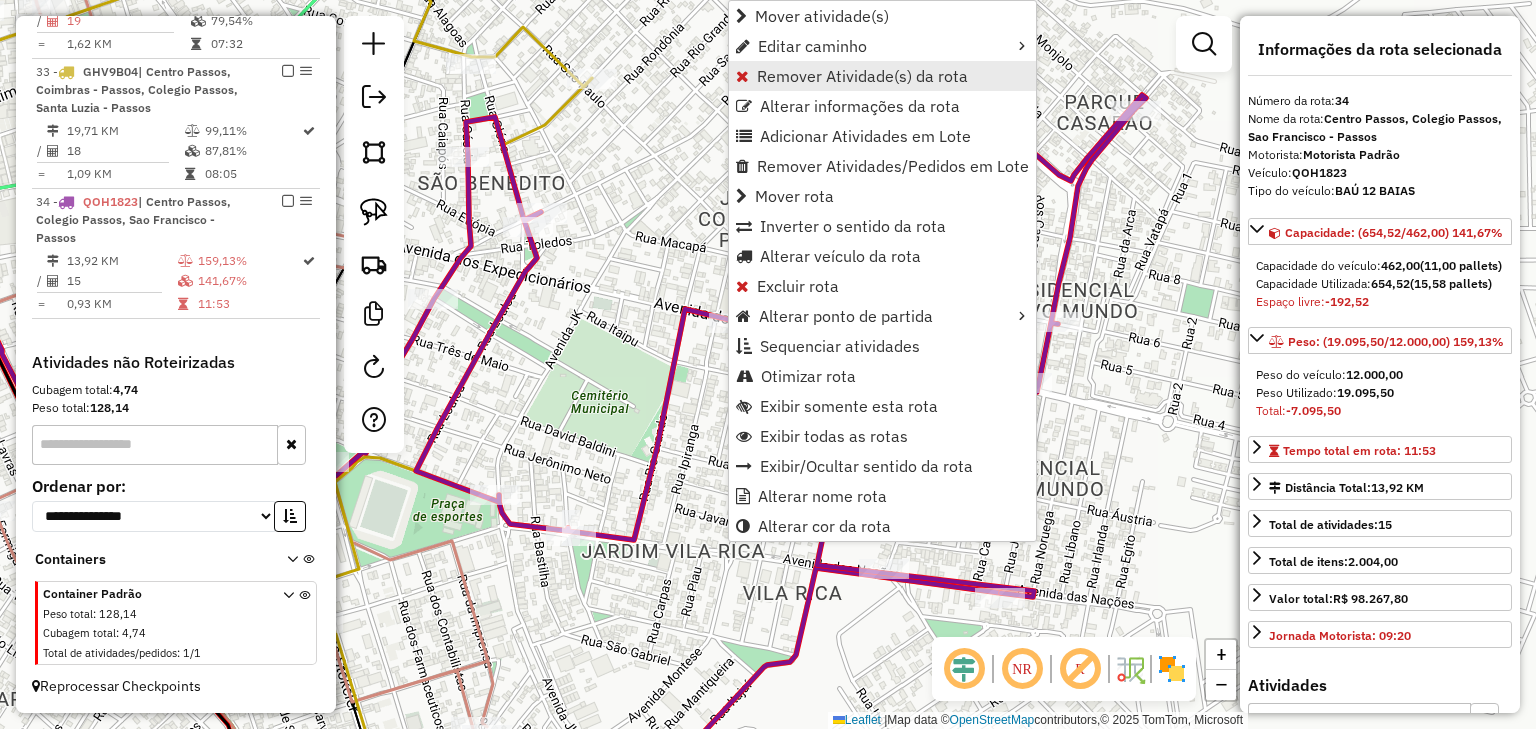 click on "Remover Atividade(s) da rota" at bounding box center (862, 76) 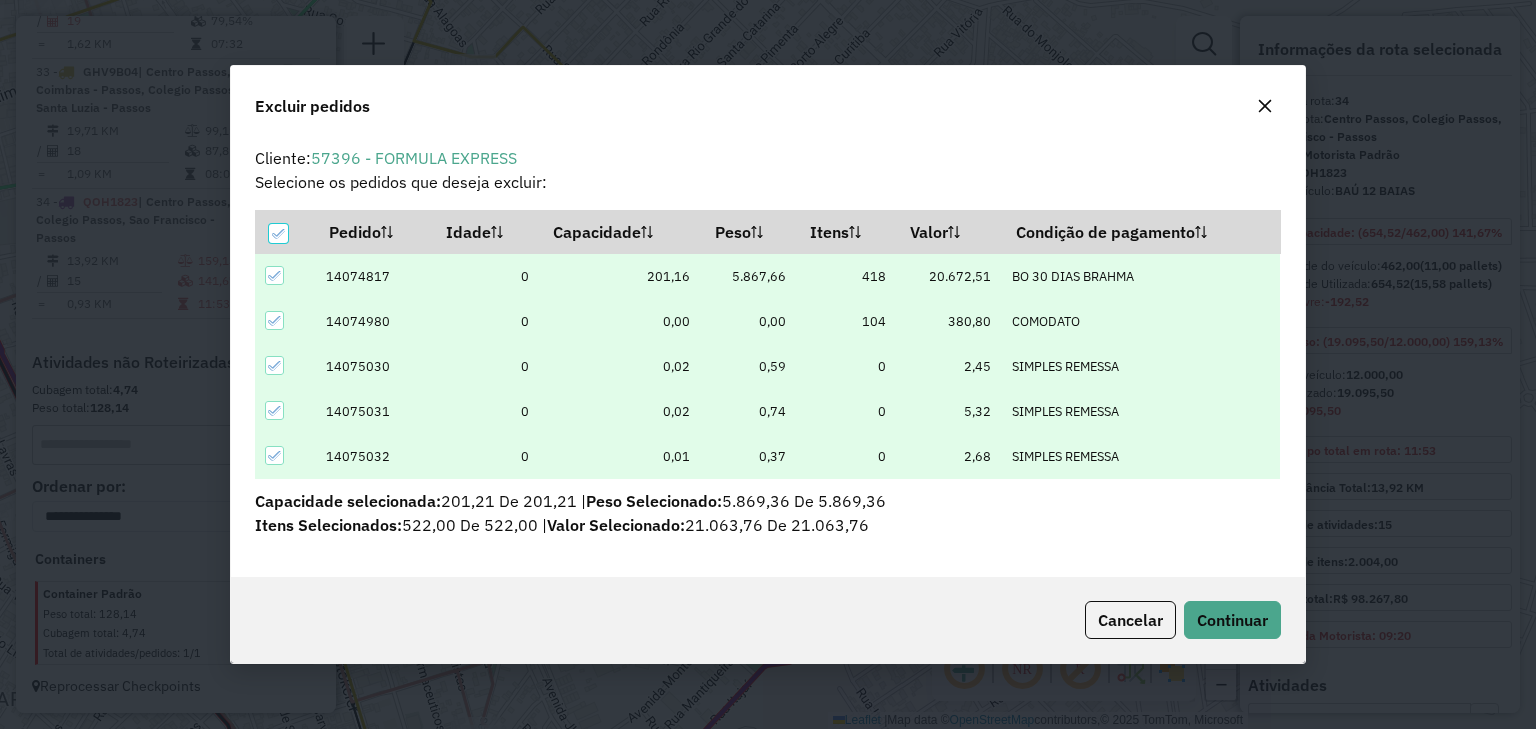 scroll, scrollTop: 69, scrollLeft: 0, axis: vertical 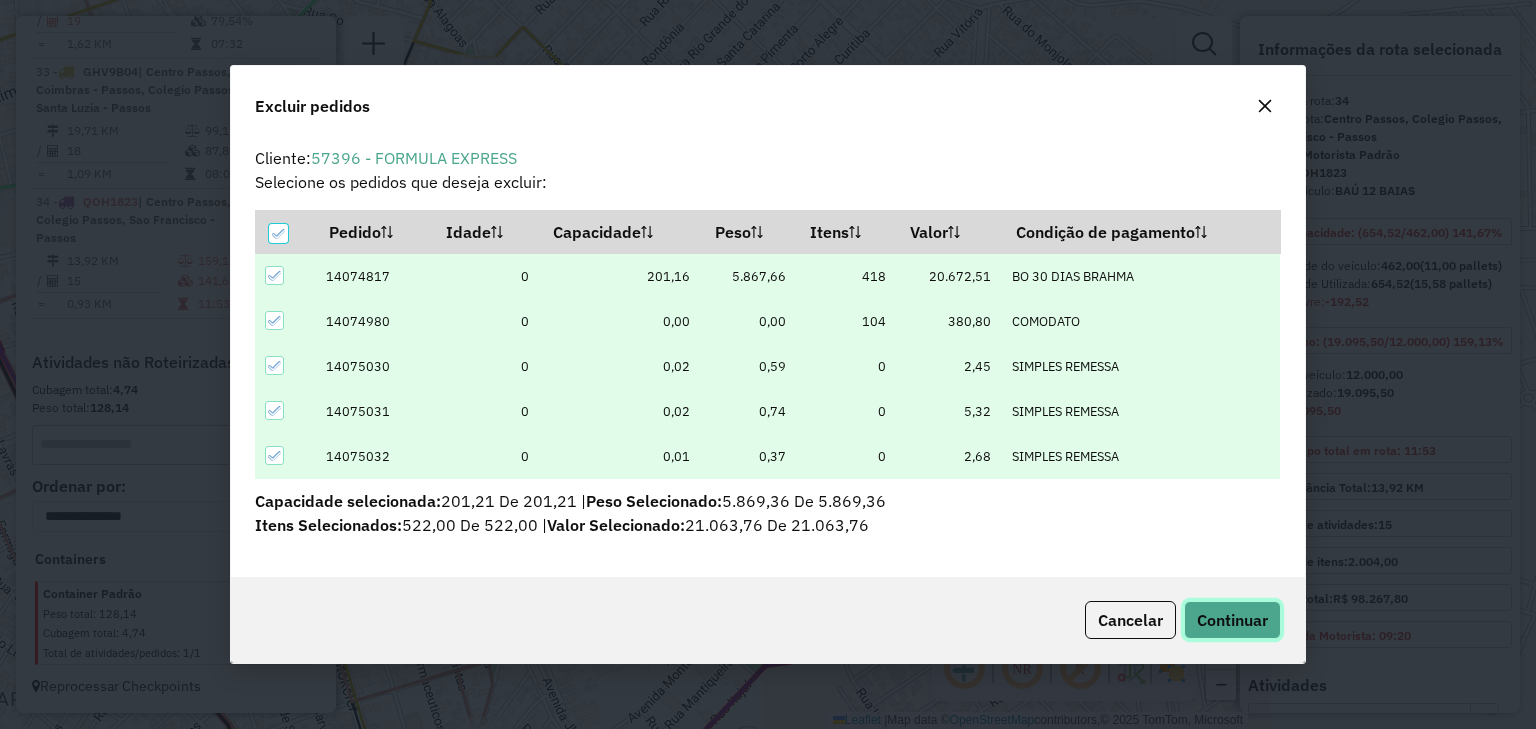 click on "Continuar" 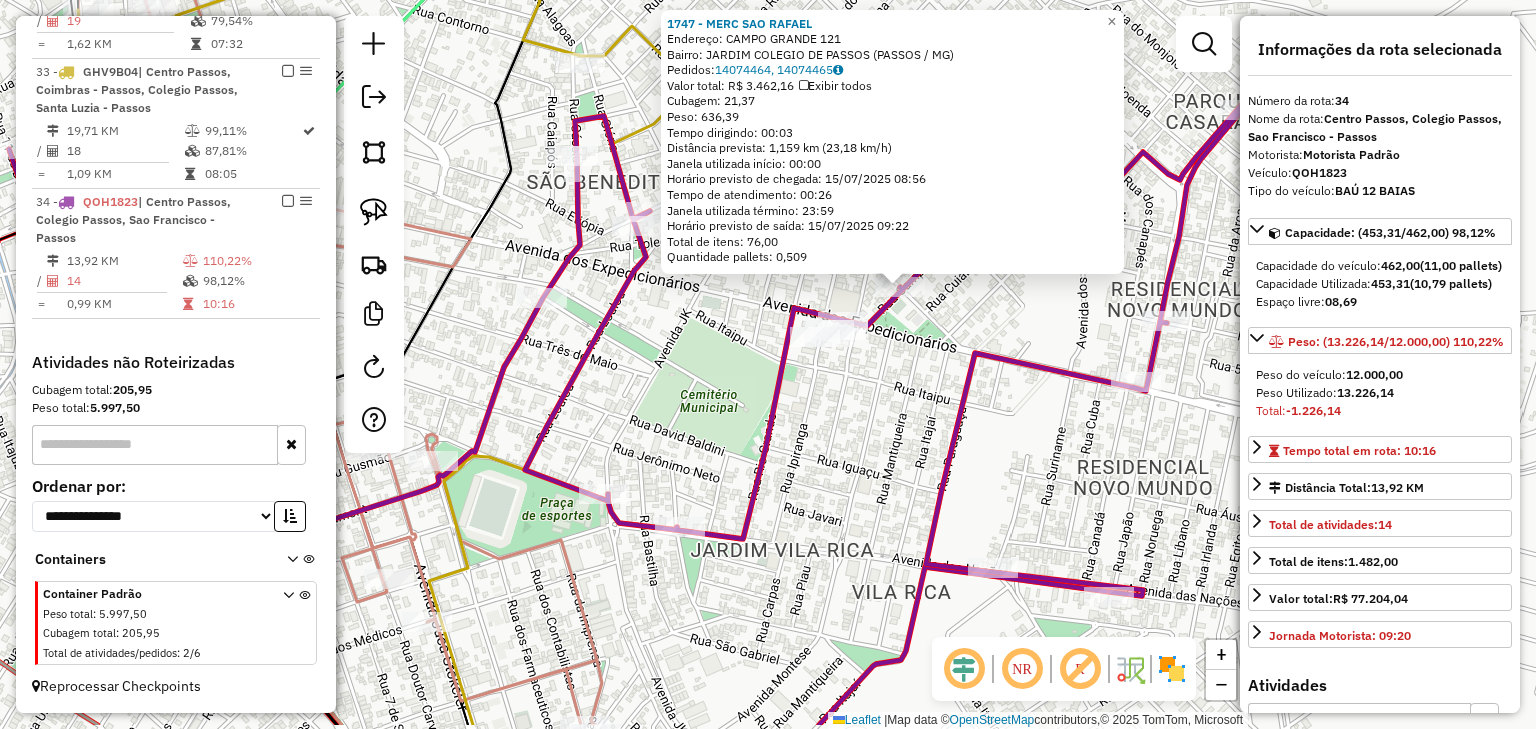 drag, startPoint x: 766, startPoint y: 449, endPoint x: 900, endPoint y: 370, distance: 155.55385 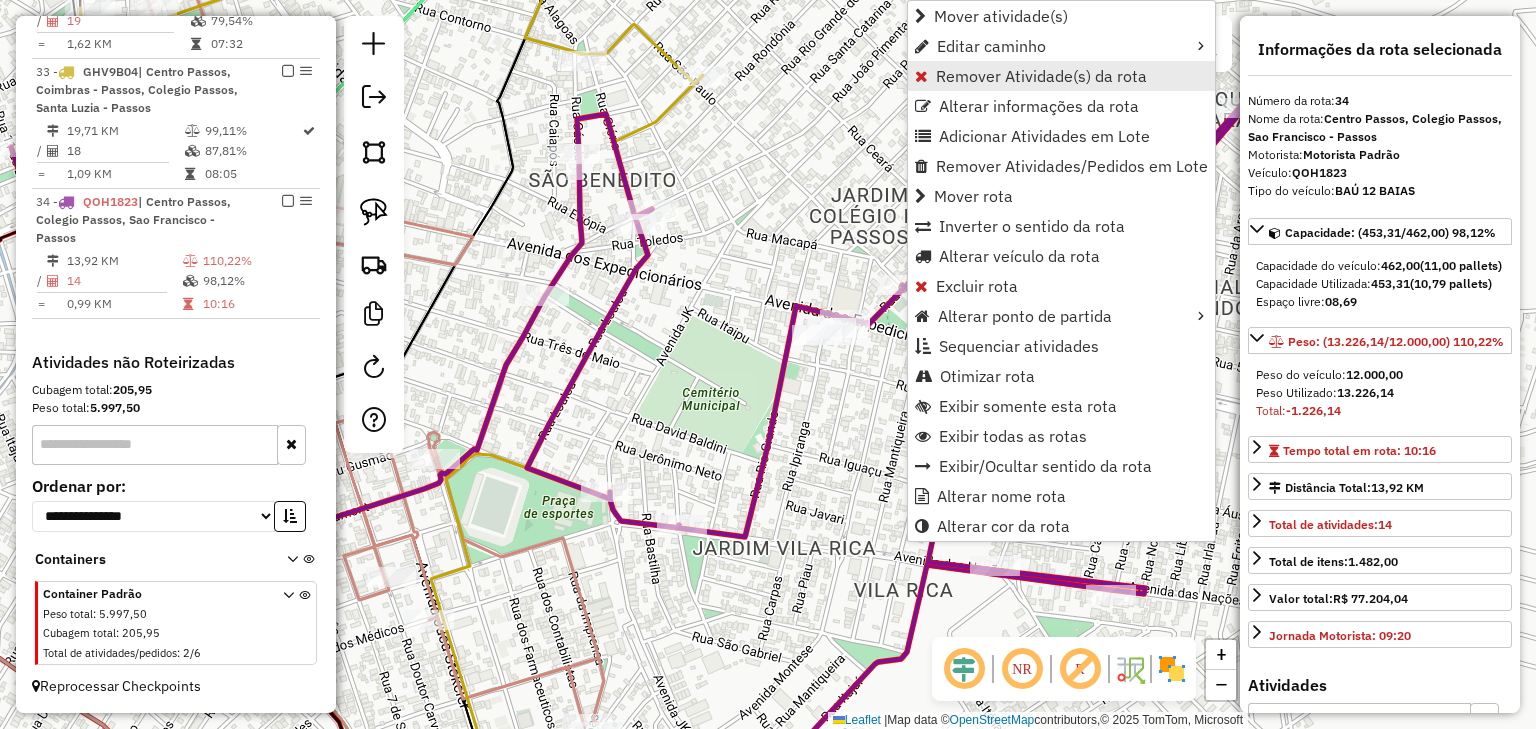 click on "Remover Atividade(s) da rota" at bounding box center [1041, 76] 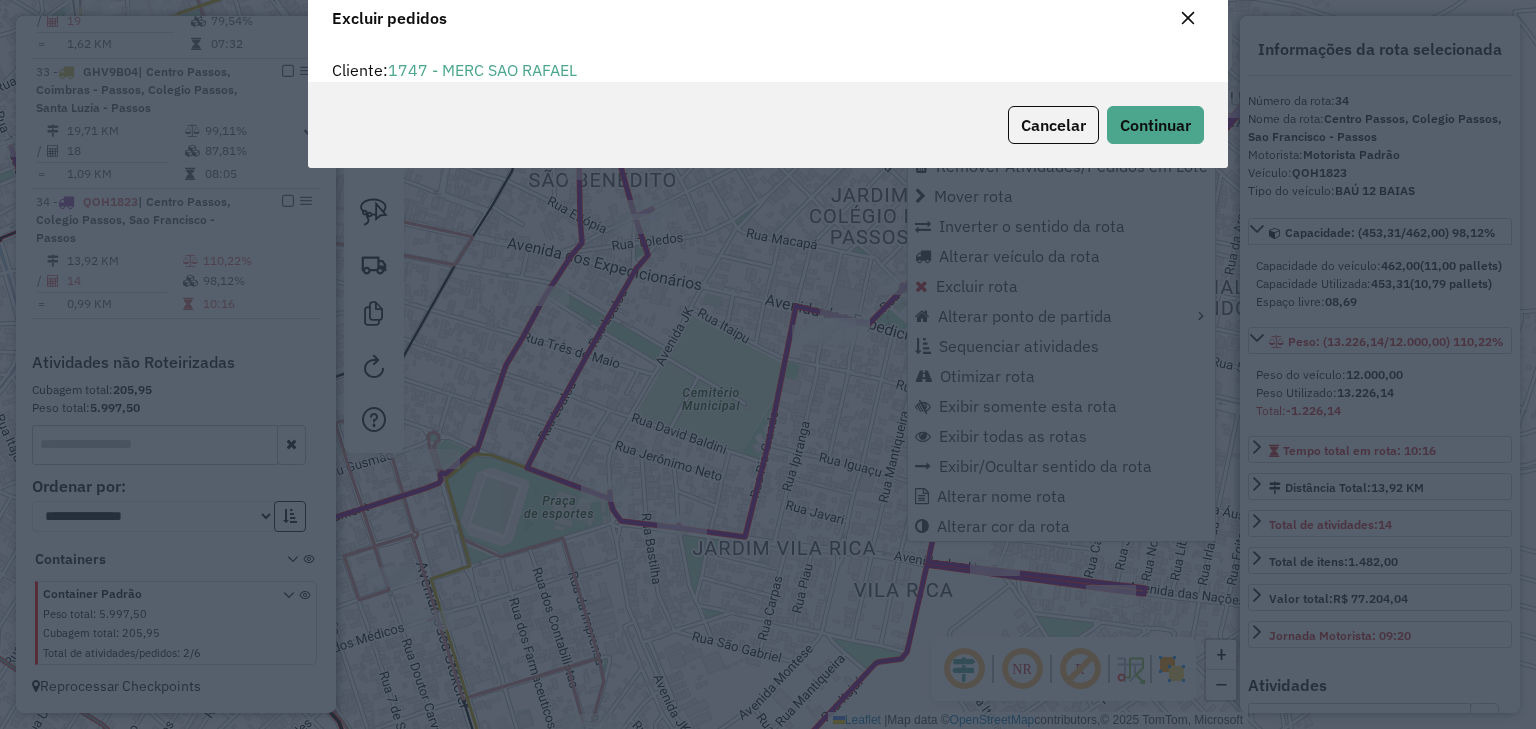 scroll, scrollTop: 69, scrollLeft: 0, axis: vertical 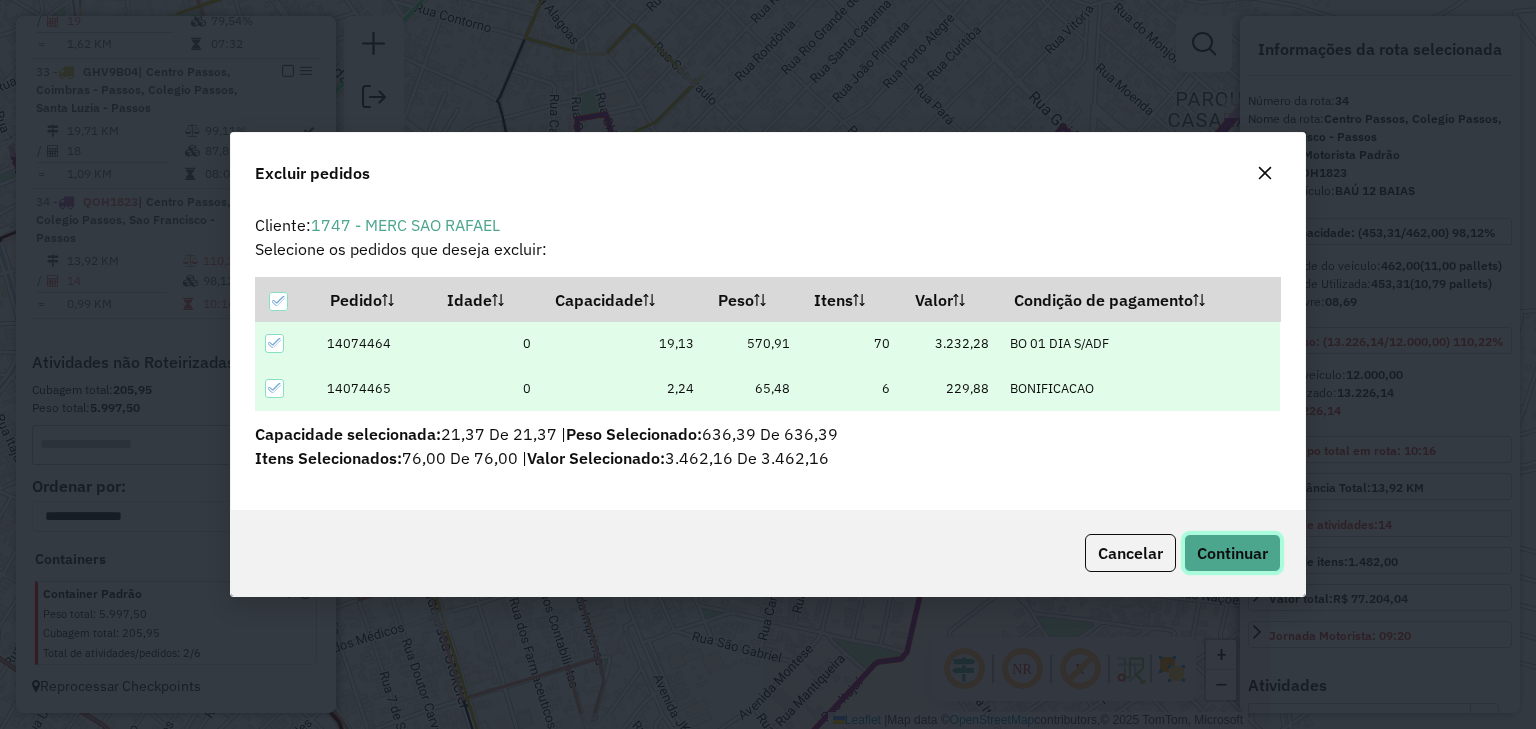 click on "Continuar" 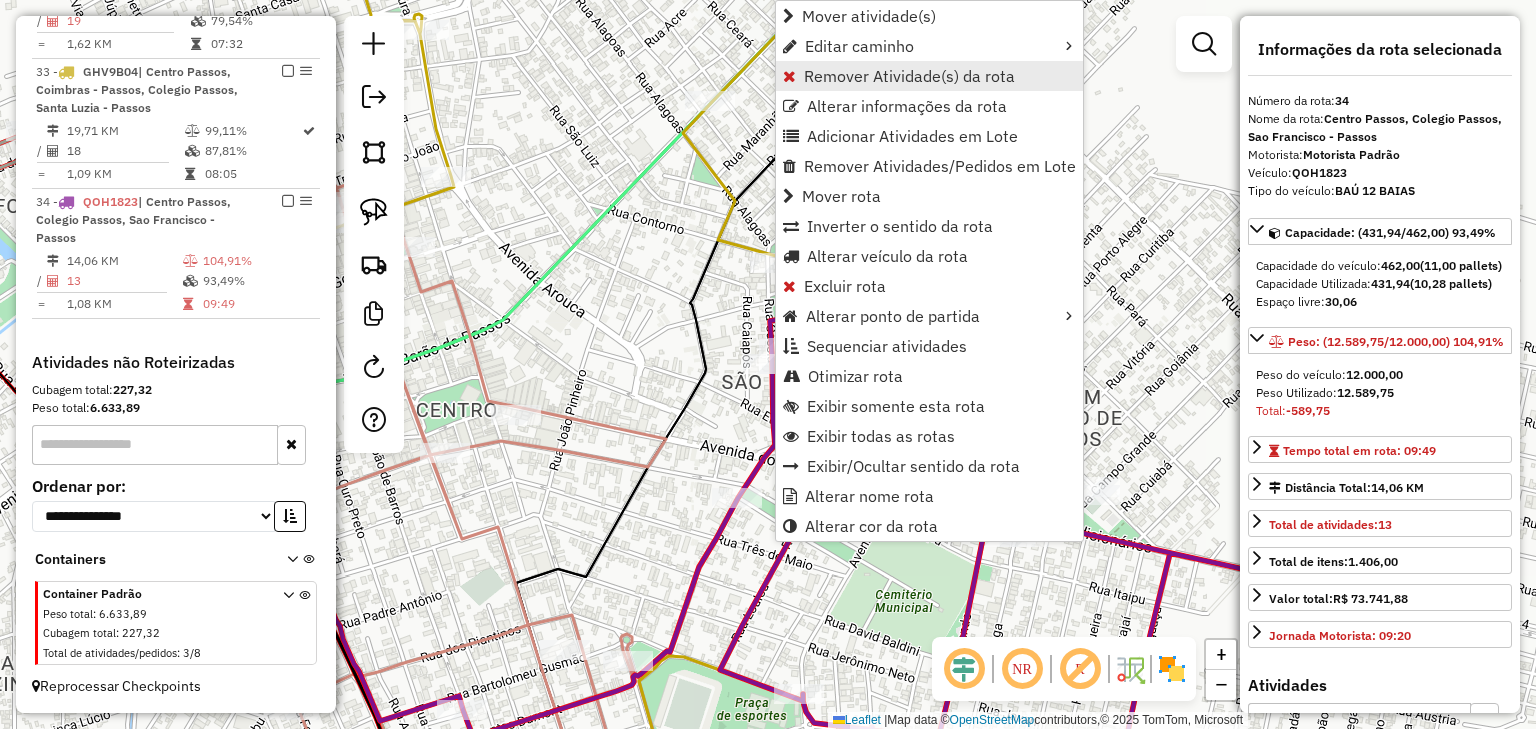 click on "Remover Atividade(s) da rota" at bounding box center (909, 76) 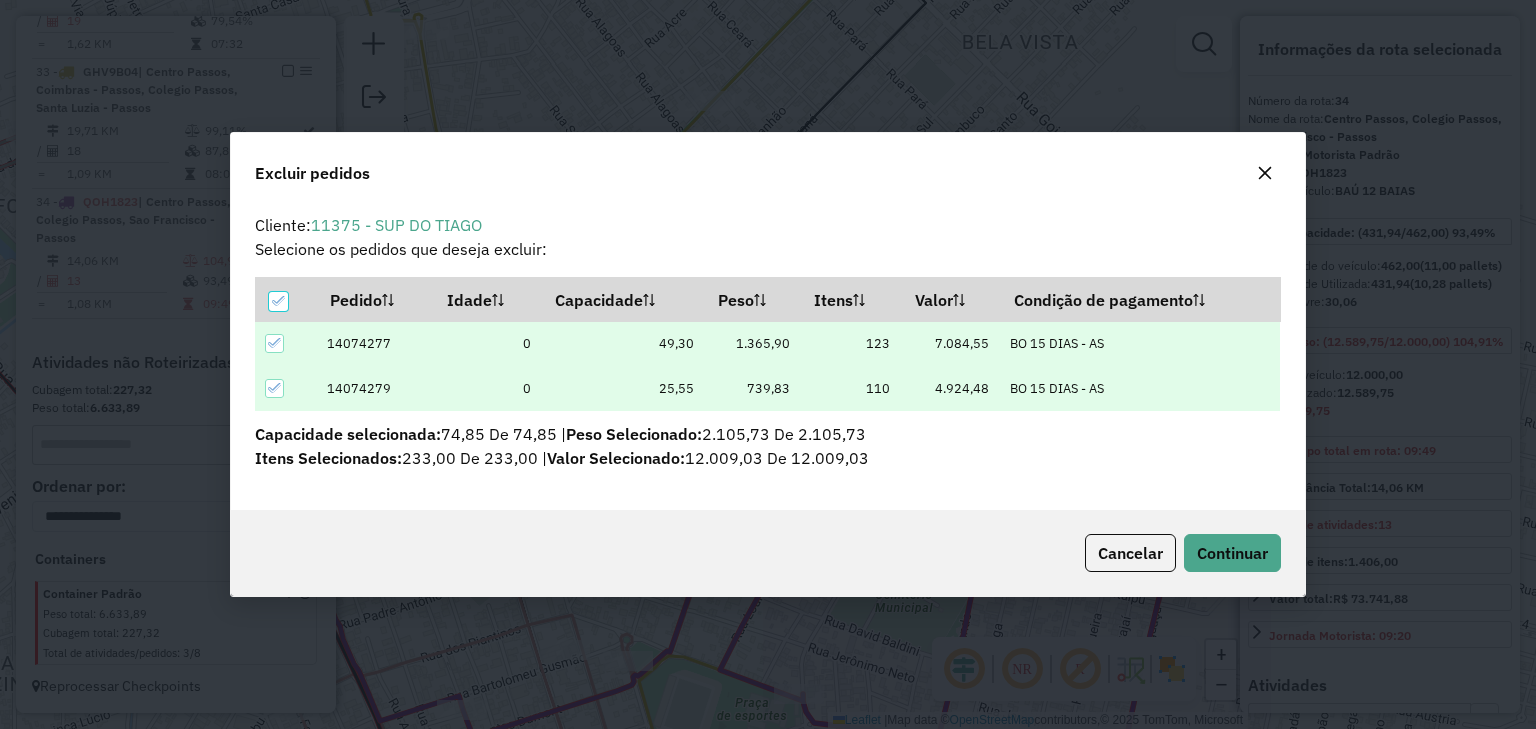 scroll, scrollTop: 69, scrollLeft: 0, axis: vertical 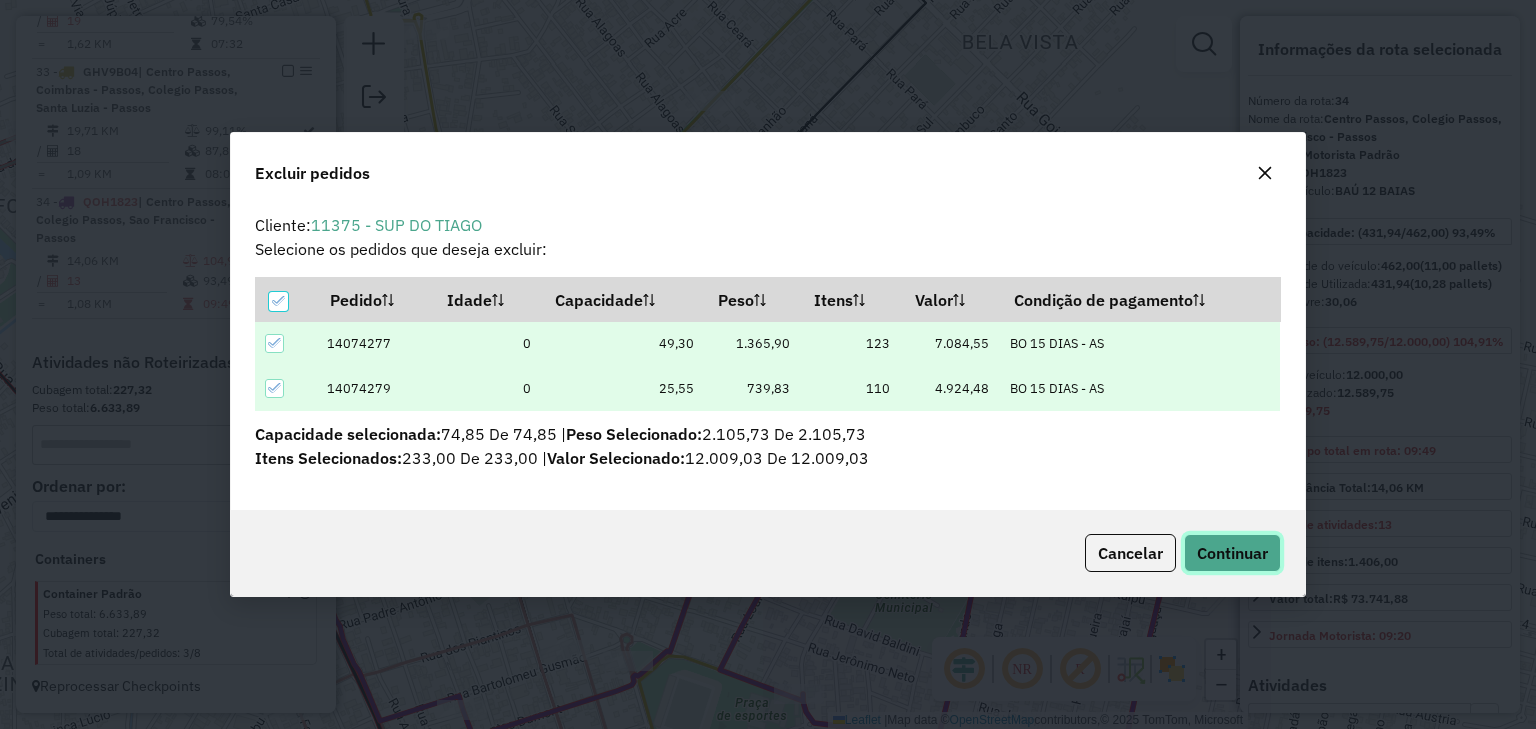 click on "Continuar" 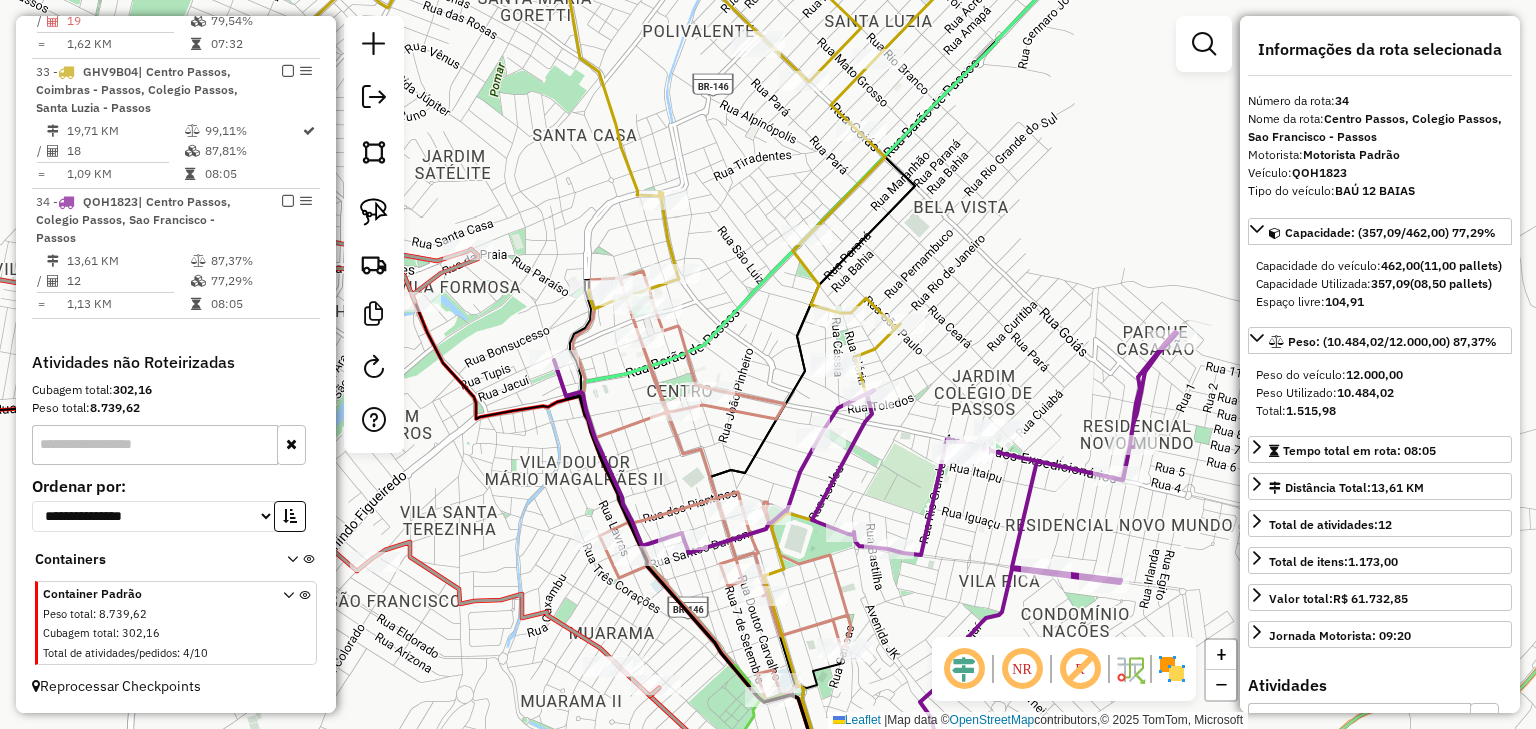 click 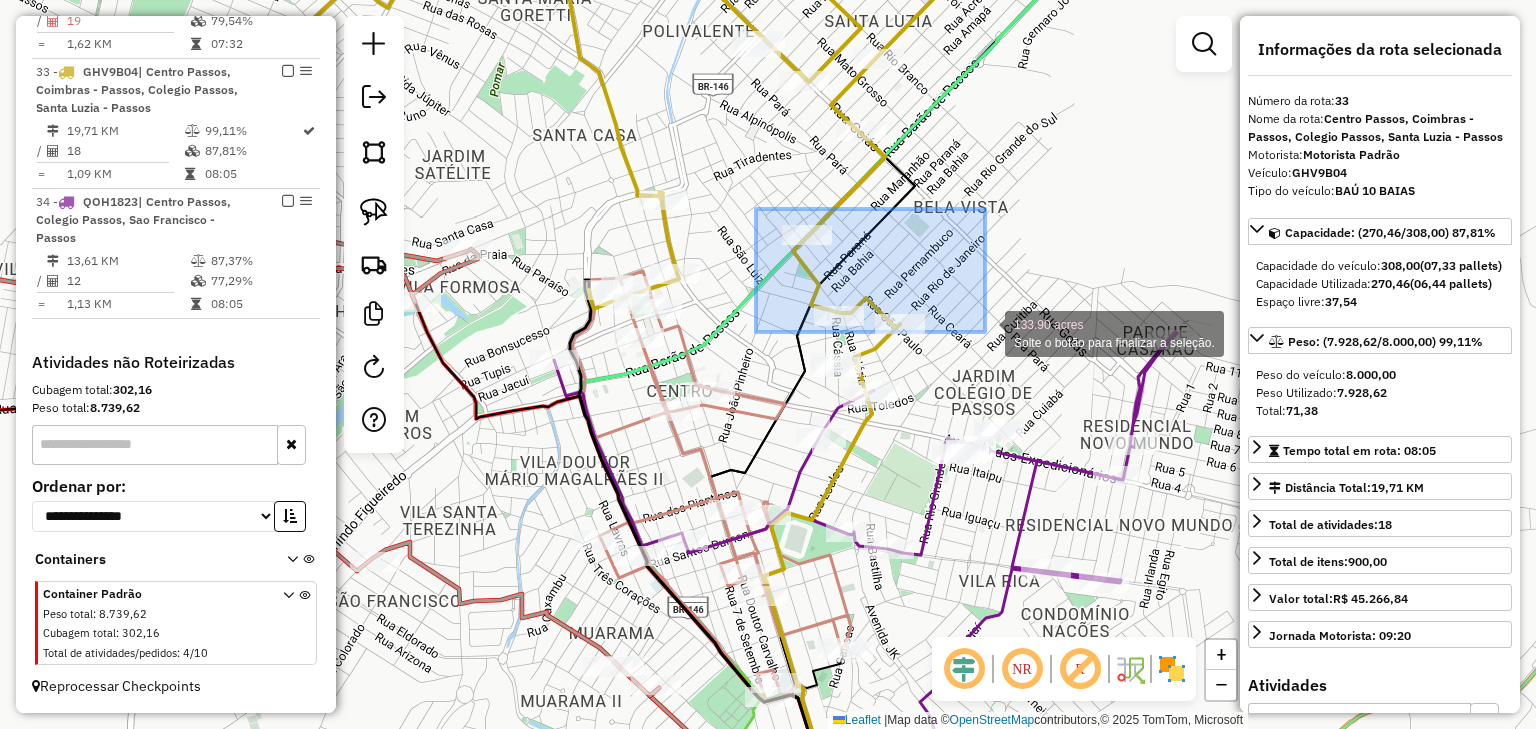 drag, startPoint x: 756, startPoint y: 209, endPoint x: 988, endPoint y: 337, distance: 264.96793 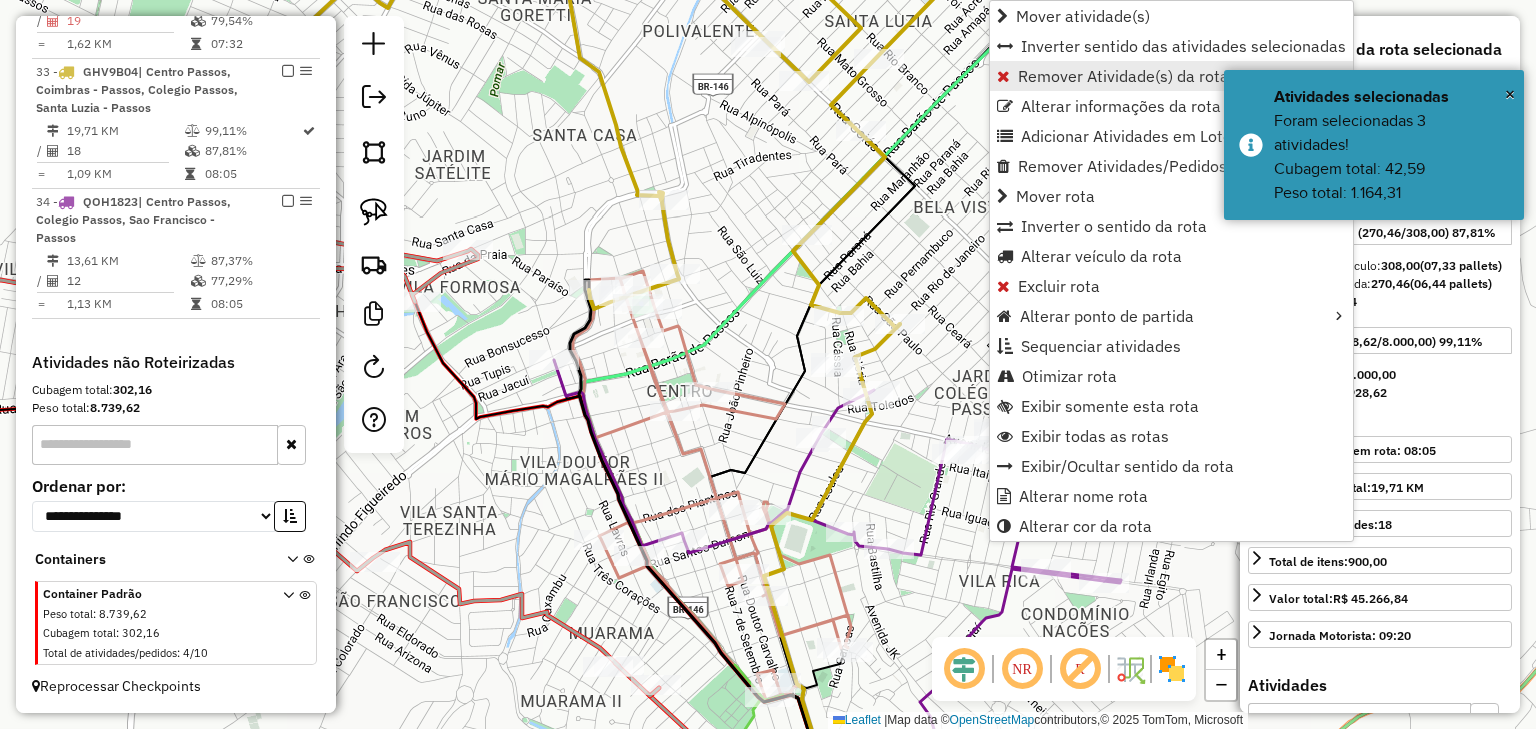 click on "Remover Atividade(s) da rota" at bounding box center (1123, 76) 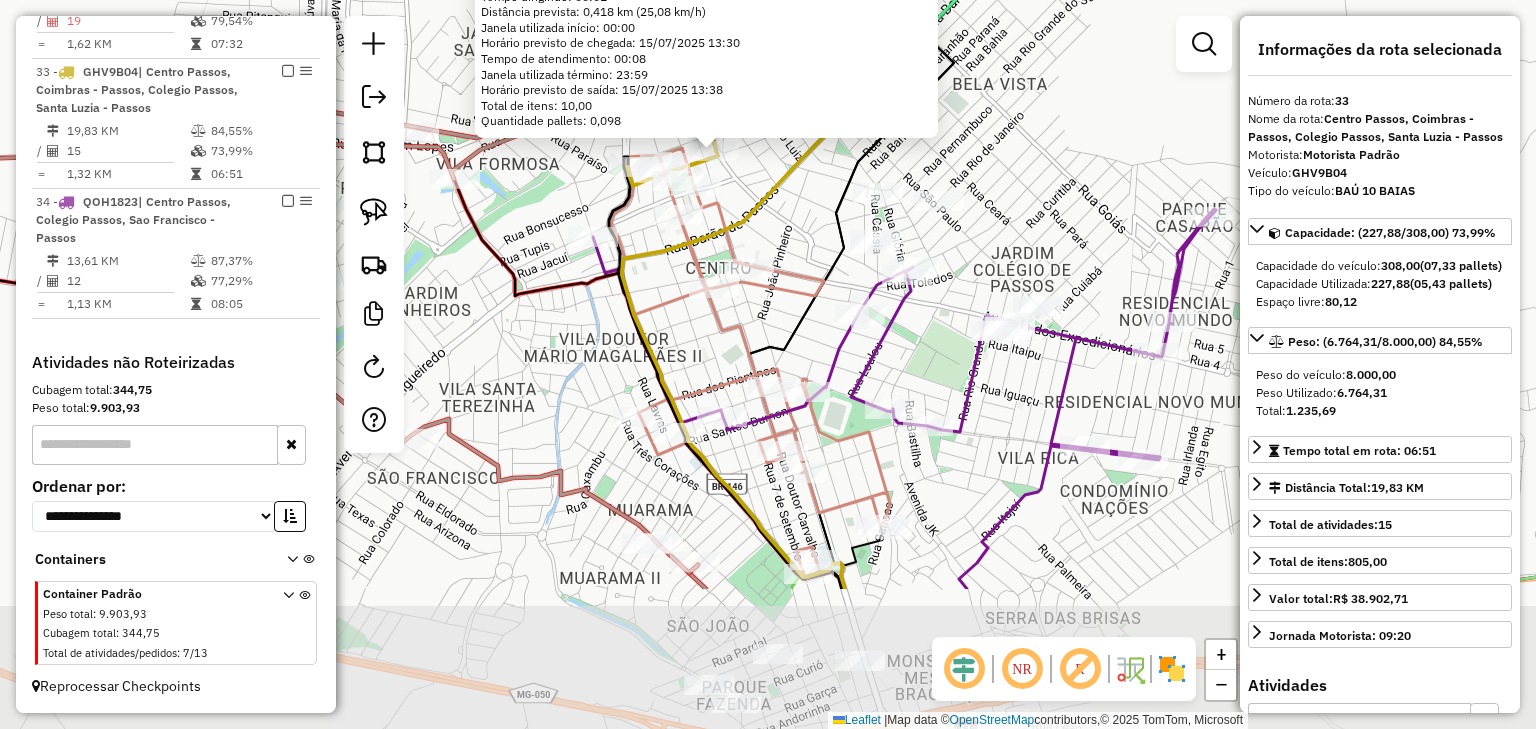 drag, startPoint x: 834, startPoint y: 431, endPoint x: 784, endPoint y: 196, distance: 240.26027 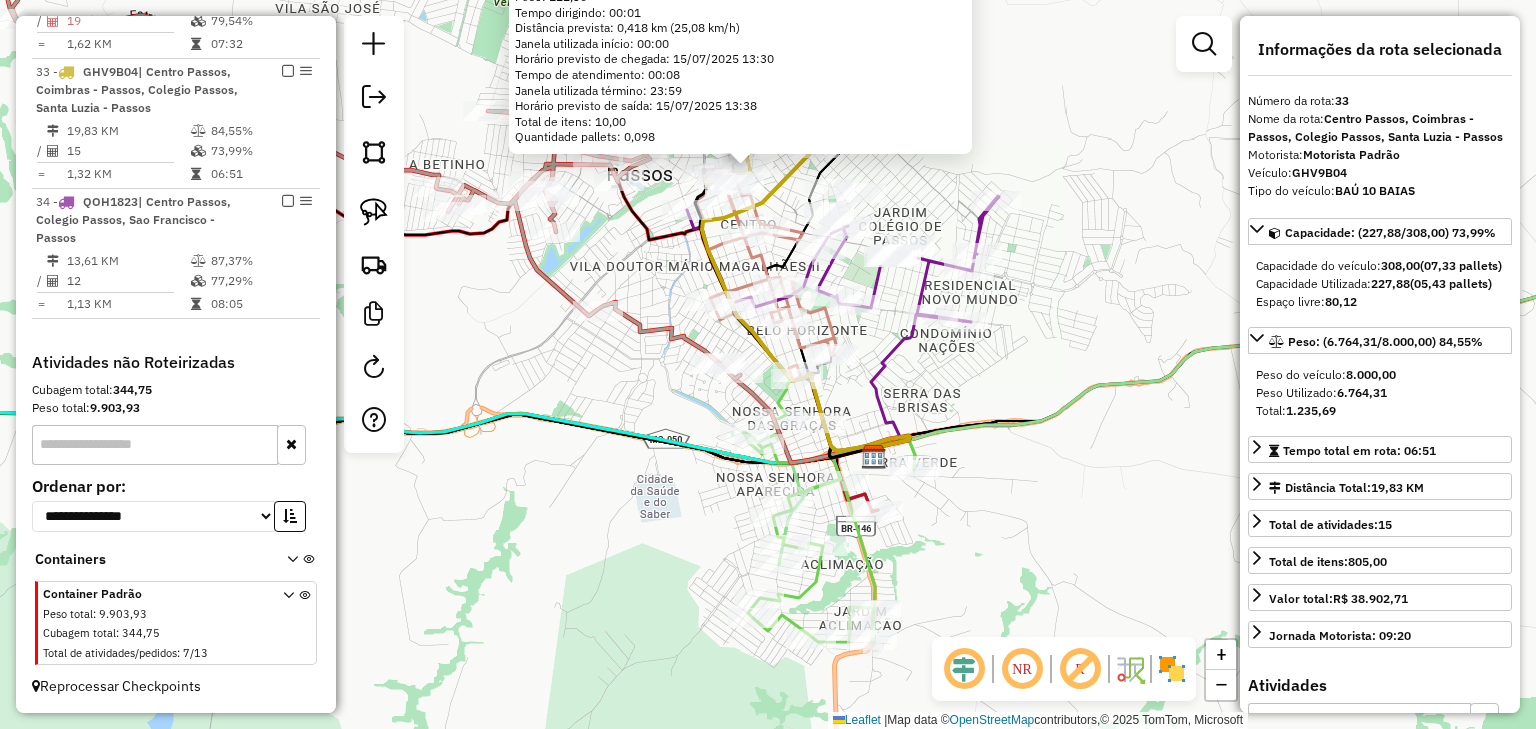 click on "[NUMBER] - [BRAND] [BRAND]  Endereço: [STREET_NAME] [NUMBER]   Bairro: [NEIGHBORHOOD] ([CITY] / [STATE])   Pedidos:  [ORDER_ID], [ORDER_ID]   Valor total: R$ [PRICE]   Exibir todos   Cubagem: [CUBAGE]  Peso: [WEIGHT]  Tempo dirigindo: [TIME]   Distância prevista: [DISTANCE] km ([SPEED])   Janela utilizada início: [TIME]   Horário previsto de chegada: [DATE] [TIME]   Tempo de atendimento: [TIME]   Janela utilizada término: [TIME]   Horário previsto de saída: [DATE] [TIME]   Total de itens: [ITEMS]   Quantidade pallets: [PALLETS]  × Janela de atendimento Grade de atendimento Capacidade Transportadoras Veículos Cliente Pedidos  Rotas Selecione os dias de semana para filtrar as janelas de atendimento  Seg   Ter   Qua   Qui   Sex   Sáb   Dom  Informe o período da janela de atendimento: De: Até:  Filtrar exatamente a janela do cliente  Considerar janela de atendimento padrão  Selecione os dias de semana para filtrar as grades de atendimento  Seg   Ter   Qua   Qui   Sex   Sáb   Dom   Considerar clientes sem dia de atendimento cadastrado  De:" 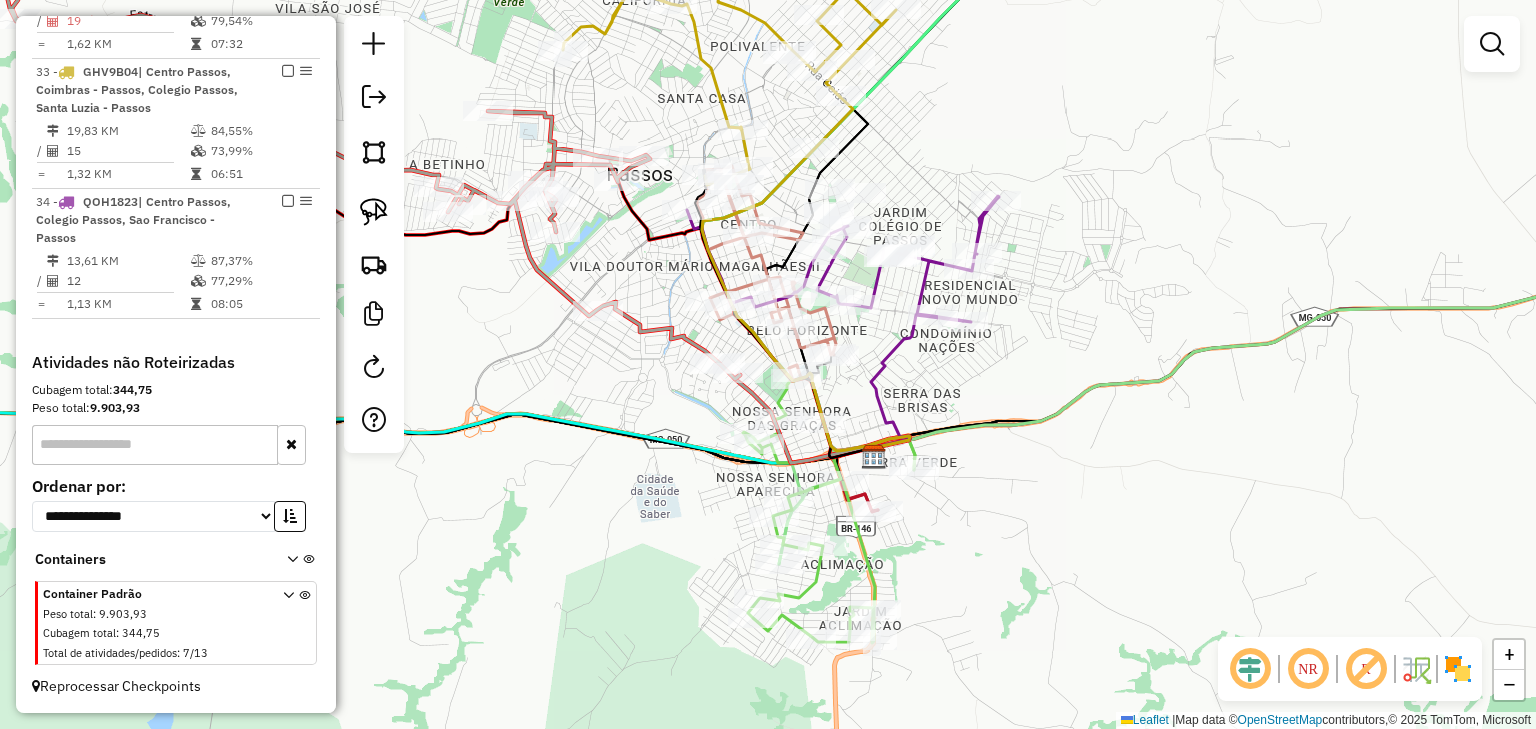 drag, startPoint x: 1016, startPoint y: 395, endPoint x: 1066, endPoint y: 484, distance: 102.0833 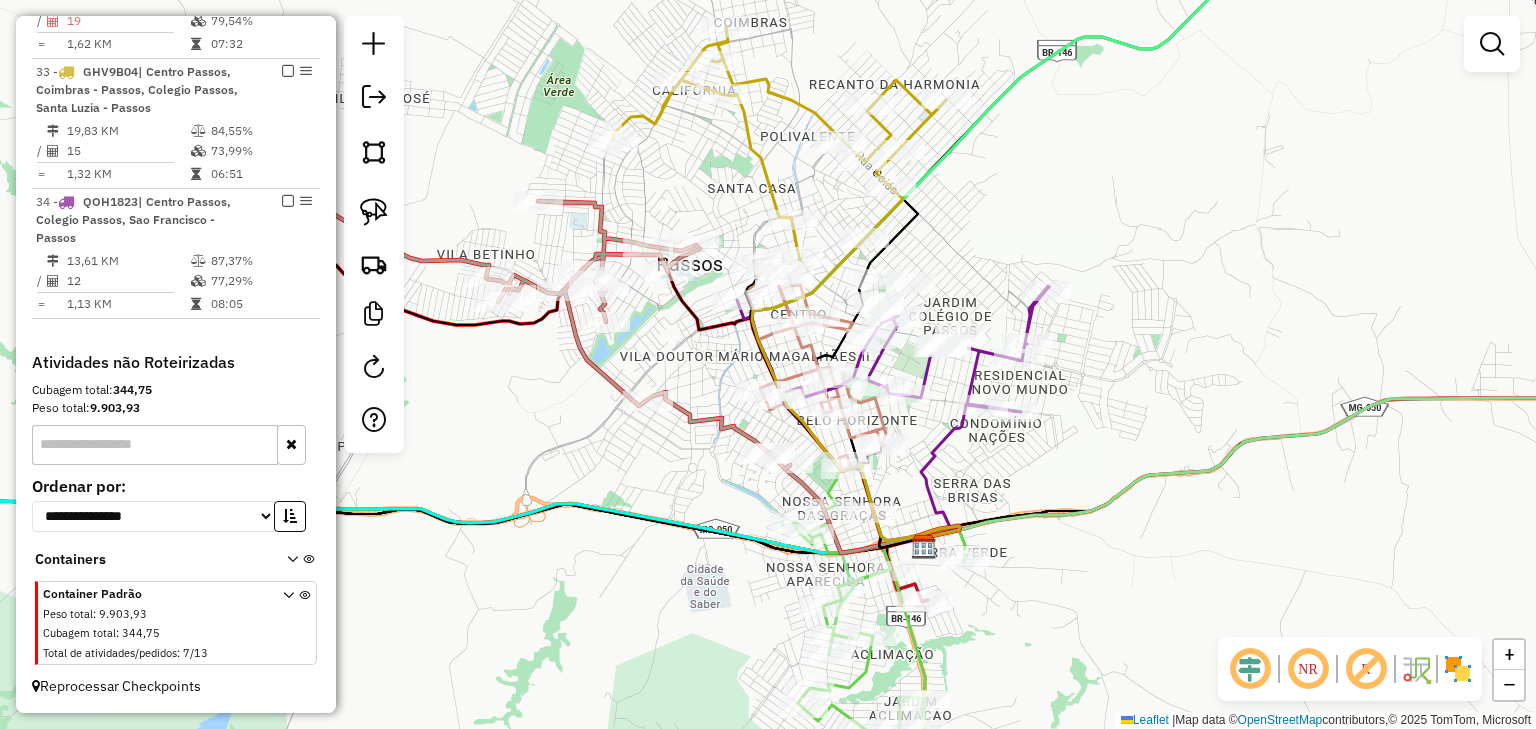 click on "Janela de atendimento Grade de atendimento Capacidade Transportadoras Veículos Cliente Pedidos  Rotas Selecione os dias de semana para filtrar as janelas de atendimento  Seg   Ter   Qua   Qui   Sex   Sáb   Dom  Informe o período da janela de atendimento: De: Até:  Filtrar exatamente a janela do cliente  Considerar janela de atendimento padrão  Selecione os dias de semana para filtrar as grades de atendimento  Seg   Ter   Qua   Qui   Sex   Sáb   Dom   Considerar clientes sem dia de atendimento cadastrado  Clientes fora do dia de atendimento selecionado Filtrar as atividades entre os valores definidos abaixo:  Peso mínimo:   Peso máximo:   Cubagem mínima:   Cubagem máxima:   De:   Até:  Filtrar as atividades entre o tempo de atendimento definido abaixo:  De:   Até:   Considerar capacidade total dos clientes não roteirizados Transportadora: Selecione um ou mais itens Tipo de veículo: Selecione um ou mais itens Veículo: Selecione um ou mais itens Motorista: Selecione um ou mais itens Nome: Rótulo:" 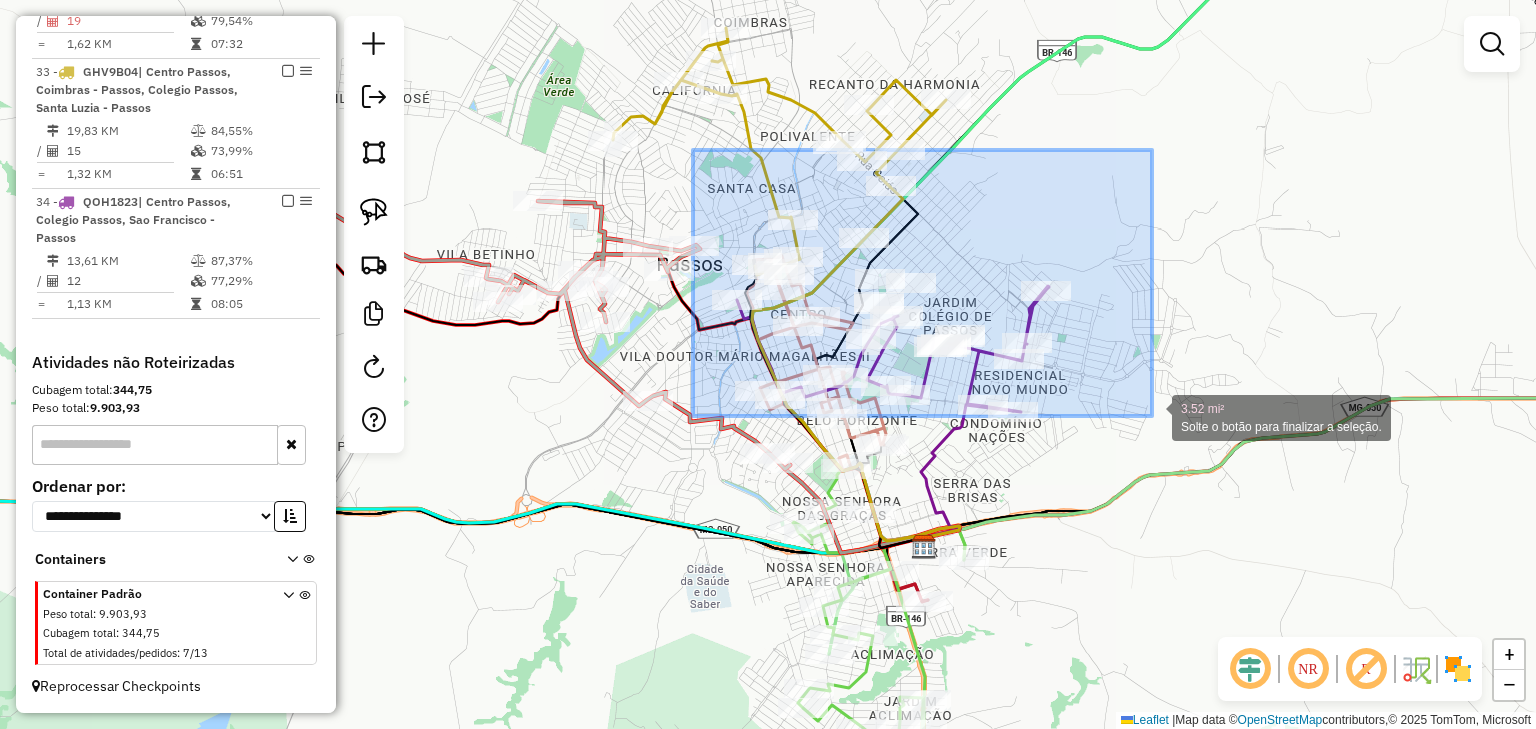 drag, startPoint x: 698, startPoint y: 152, endPoint x: 1158, endPoint y: 445, distance: 545.38885 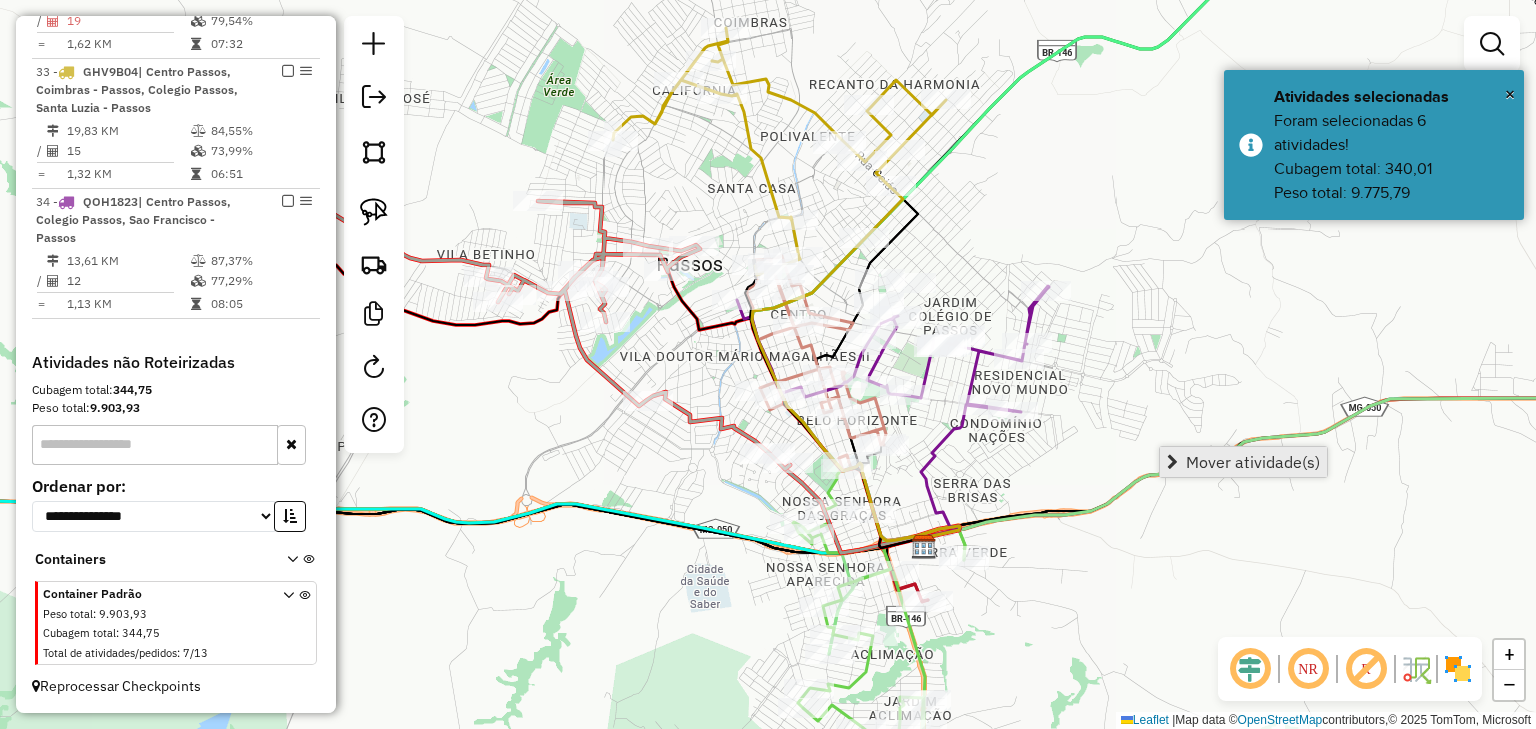 click on "Mover atividade(s)" at bounding box center [1253, 462] 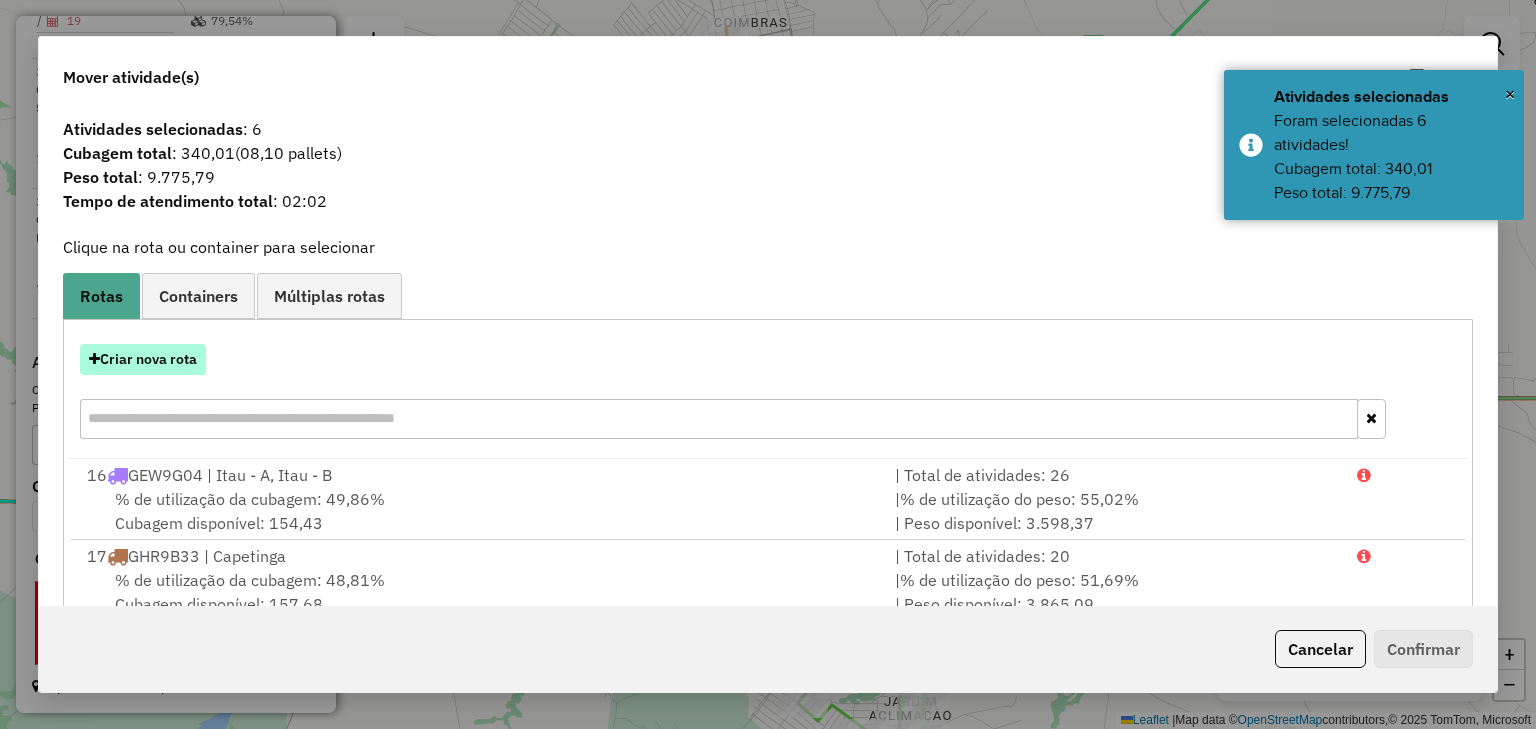 click on "Criar nova rota" at bounding box center [143, 359] 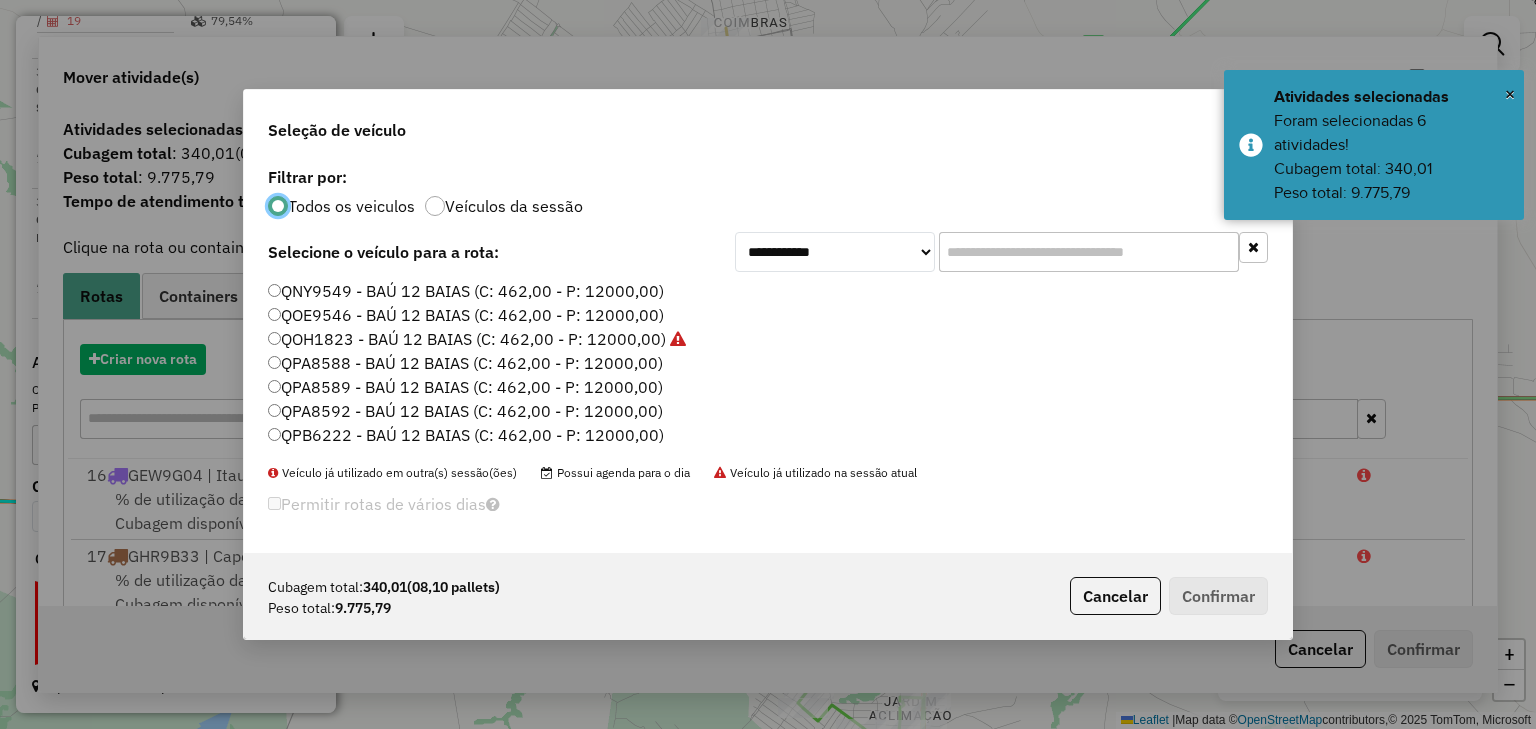 scroll, scrollTop: 10, scrollLeft: 6, axis: both 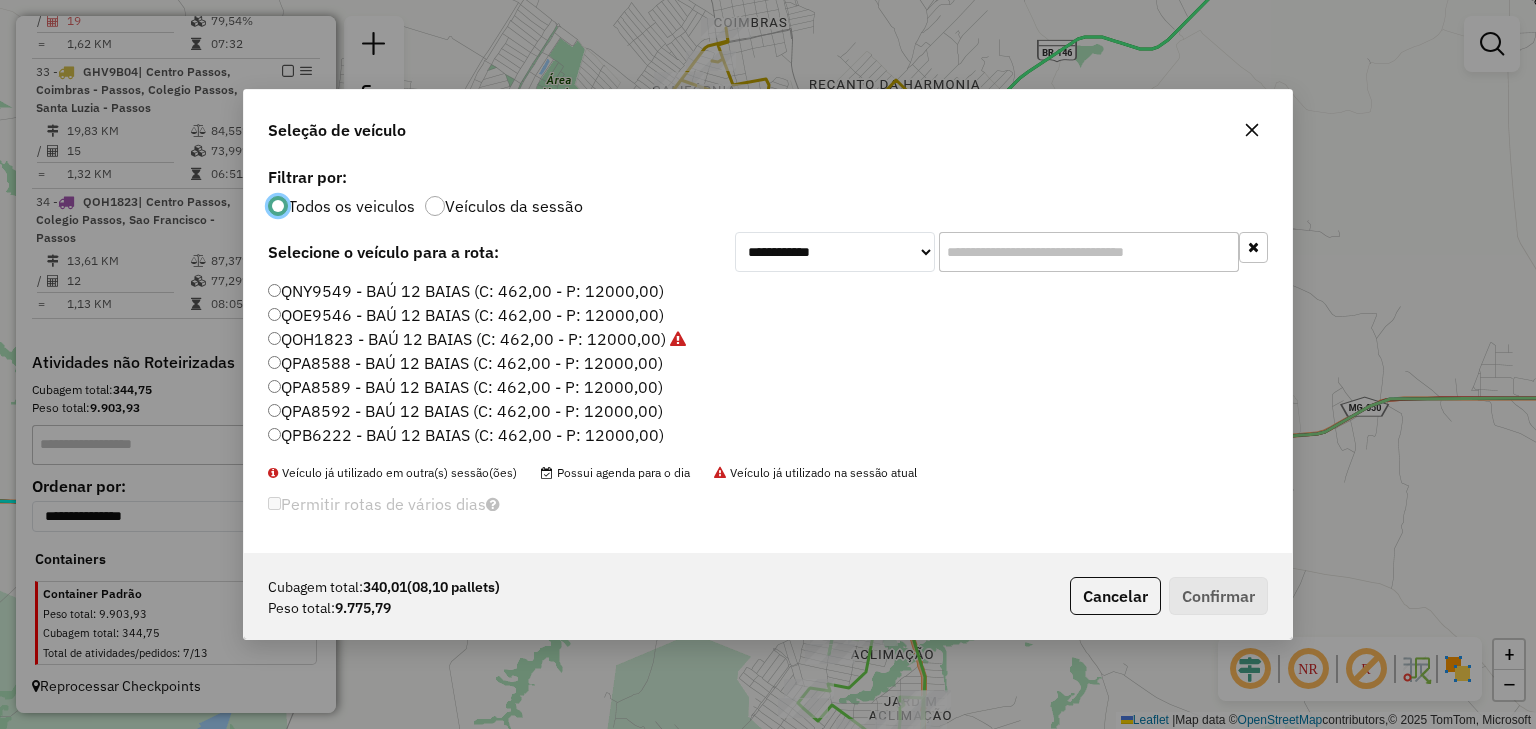 click on "QPB6222 - BAÚ 12 BAIAS (C: 462,00 - P: 12000,00)" 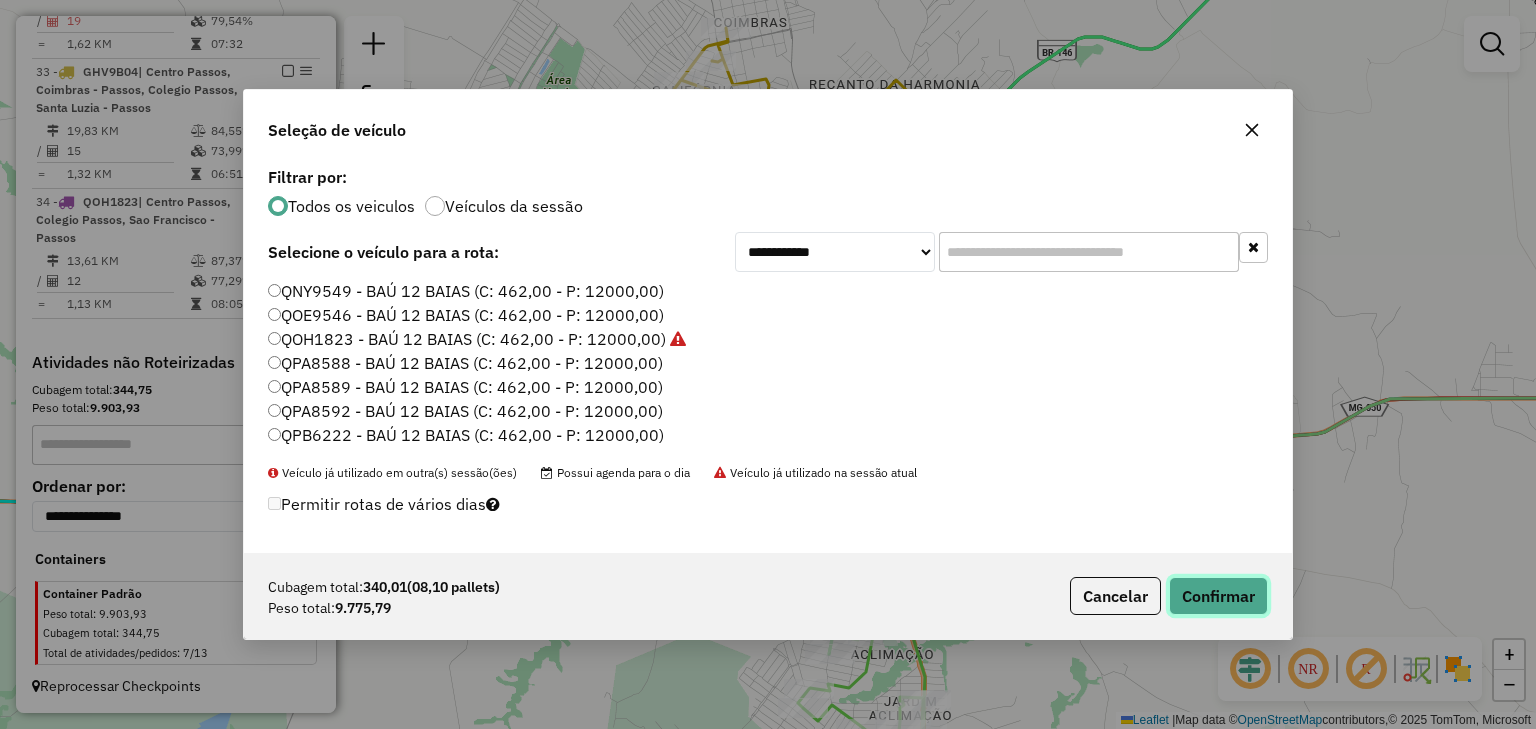 click on "Confirmar" 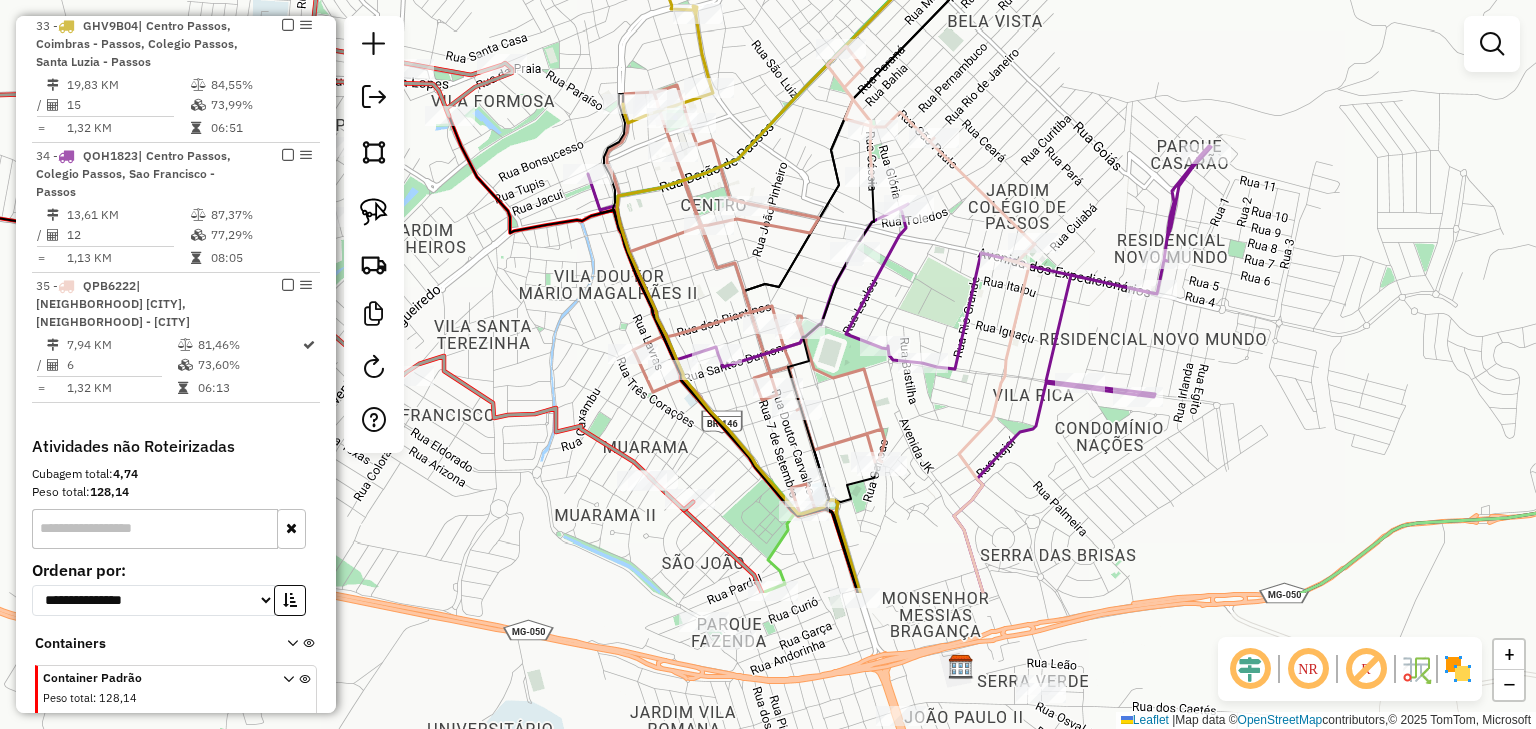 drag, startPoint x: 1101, startPoint y: 356, endPoint x: 1036, endPoint y: 182, distance: 185.74445 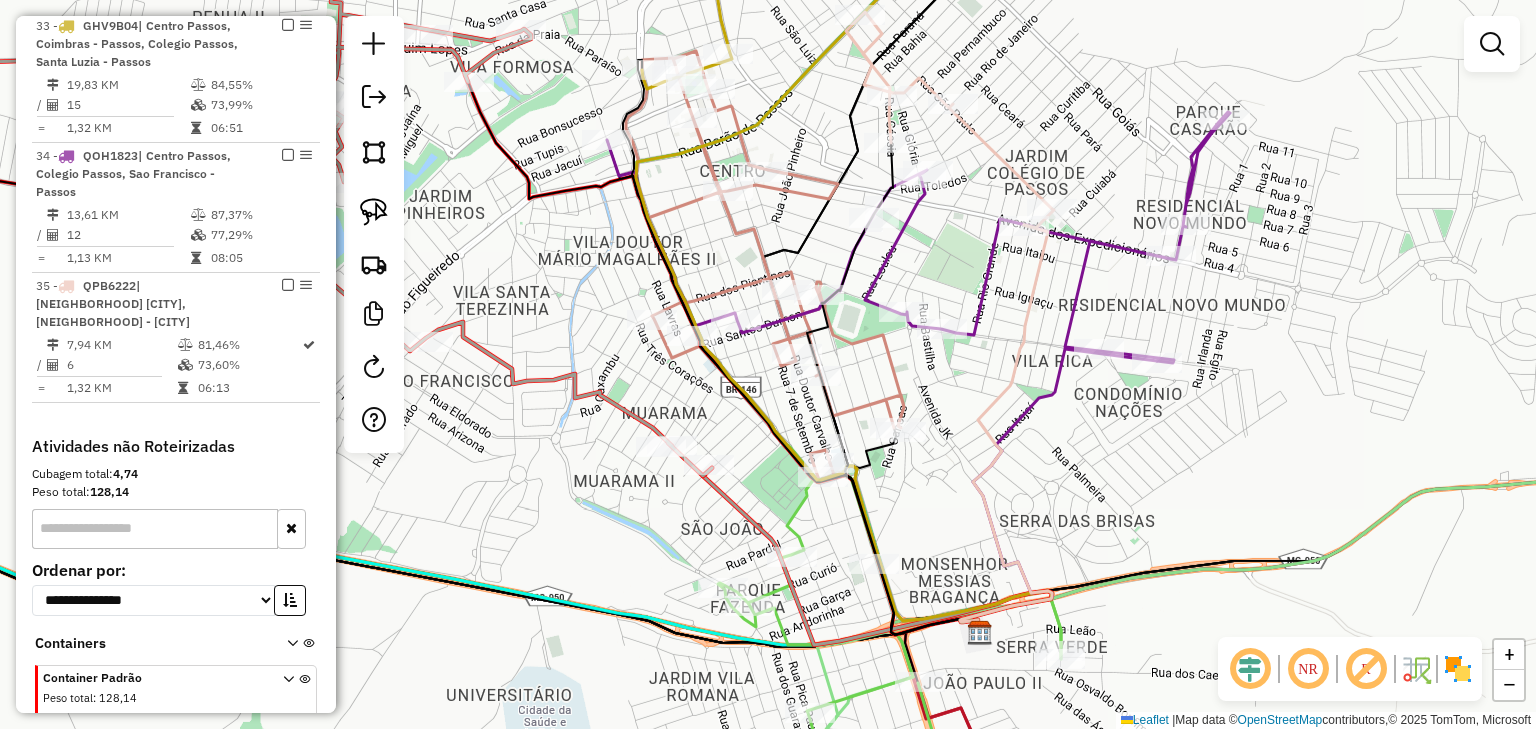 drag, startPoint x: 1152, startPoint y: 501, endPoint x: 1186, endPoint y: 472, distance: 44.687805 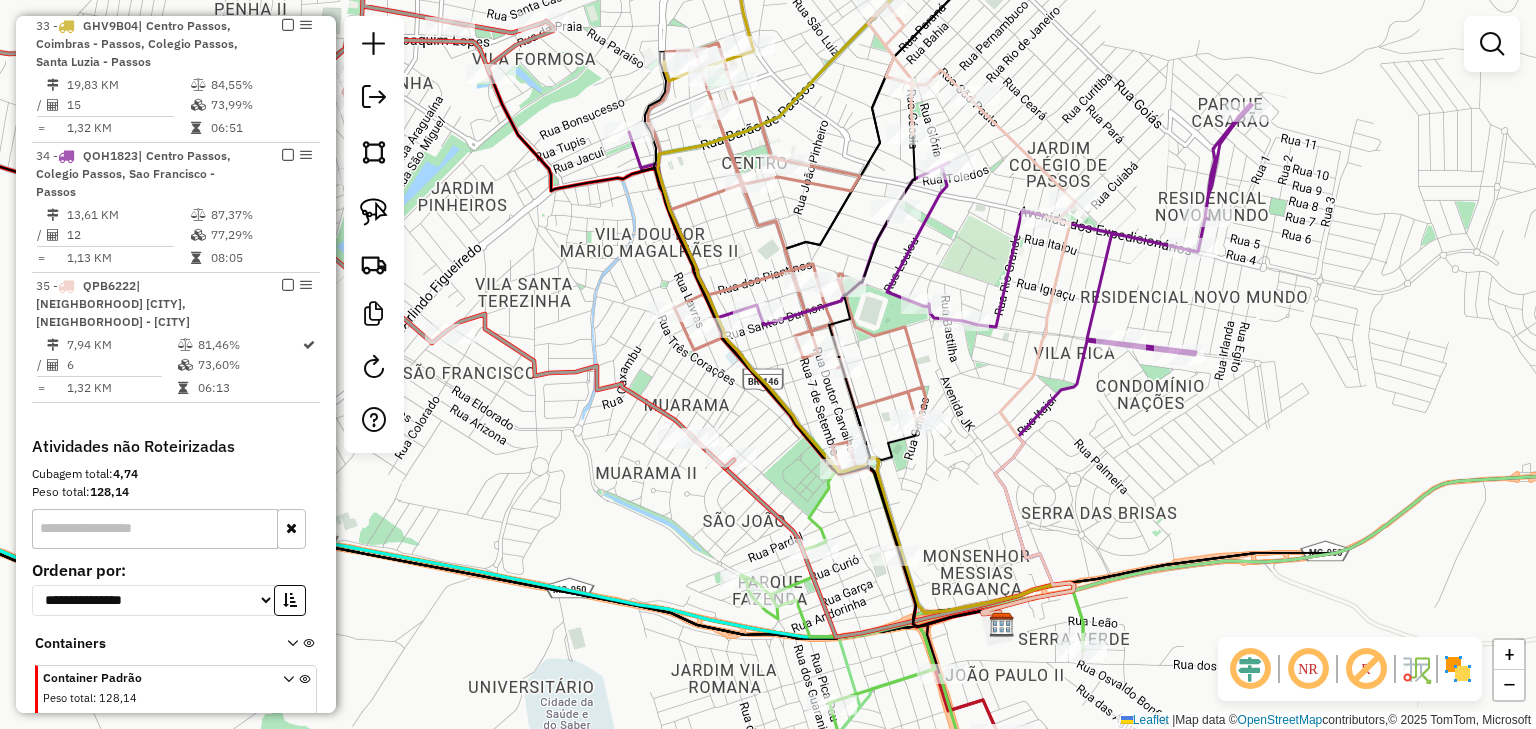 drag, startPoint x: 839, startPoint y: 509, endPoint x: 861, endPoint y: 418, distance: 93.62158 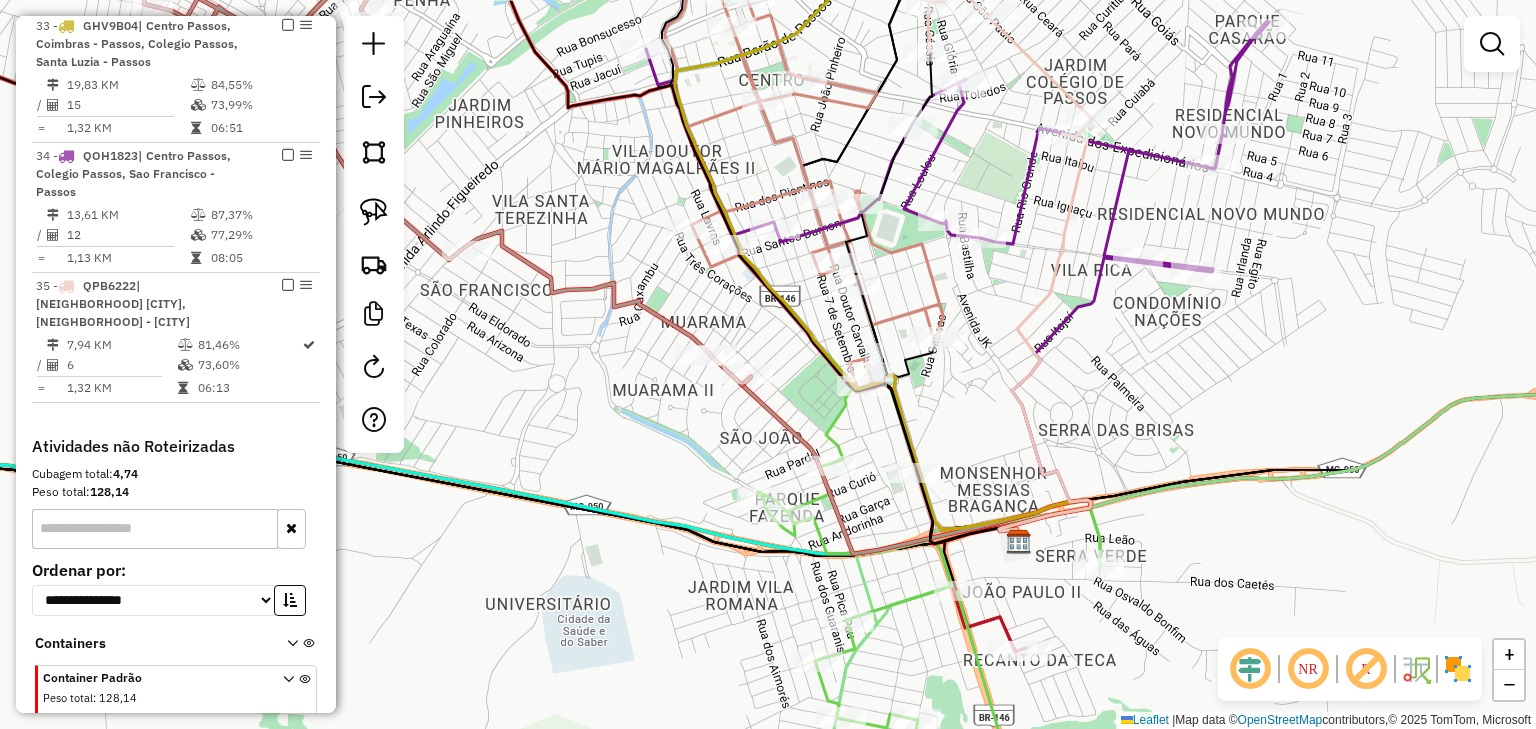click 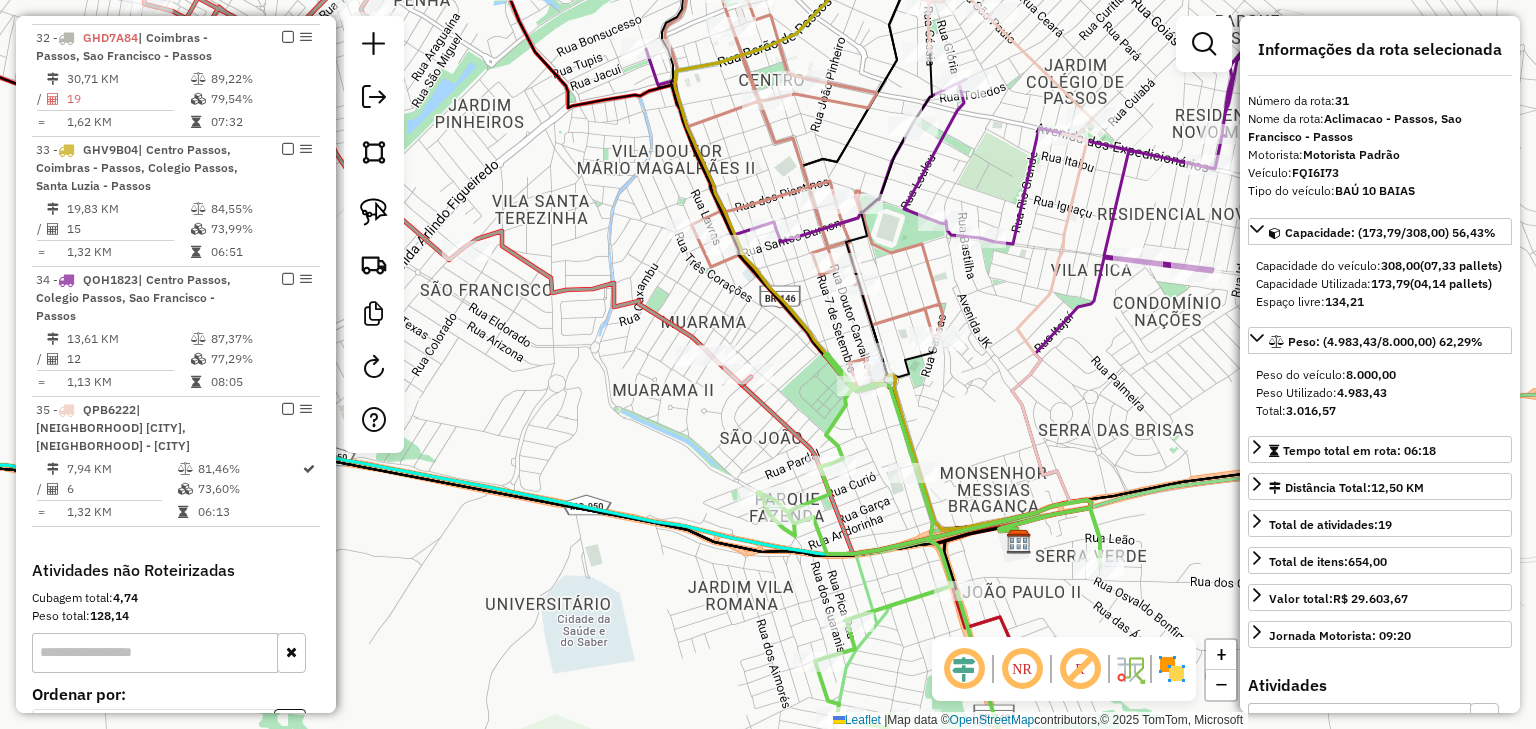 scroll, scrollTop: 2539, scrollLeft: 0, axis: vertical 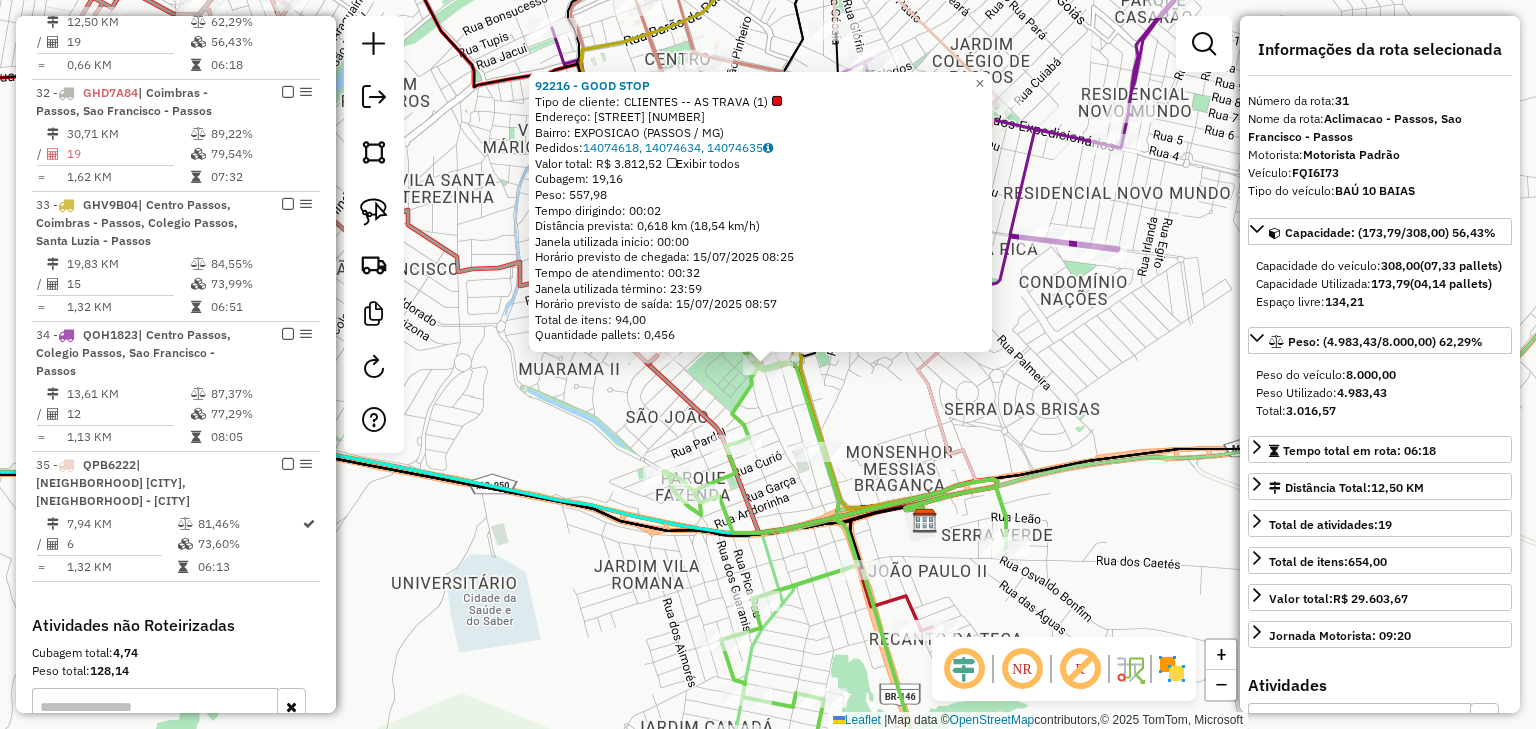 click on "[NUMBER] - [NAME] Tipo de cliente: CLIENTES -- AS TRAVA ([NUMBER]) Endereço: [NAME] [NUMBER] Bairro: [NAME] ([CITY] / [STATE]) Pedidos: [NUMBER], [NUMBER], [NUMBER] Valor total: R$ [PRICE] Exibir todos Cubagem: [NUMBER] Peso: [NUMBER] Tempo dirigindo: [TIME] Distância prevista: [NUMBER] km ([NUMBER] km/h) Janela utilizada início: [TIME] Horário previsto de chegada: [DATE] [TIME] Tempo de atendimento: [TIME] Janela utilizada término: [TIME] Horário previsto de saída: [DATE] [TIME] Total de itens: [NUMBER] Quantidade pallets: [NUMBER] × Janela de atendimento Grade de atendimento Capacidade Transportadoras Veículos Cliente Pedidos Rotas Selecione os dias de semana para filtrar as janelas de atendimento Seg Ter Qua Qui Sex Sáb Dom Informe o período da janela de atendimento: De: Até: Filtrar exatamente a janela do cliente Considerar janela de atendimento padrão Selecione os dias de semana para filtrar as grades de atendimento Seg Ter Qua Qui Sex Sáb Dom Peso mínimo:" 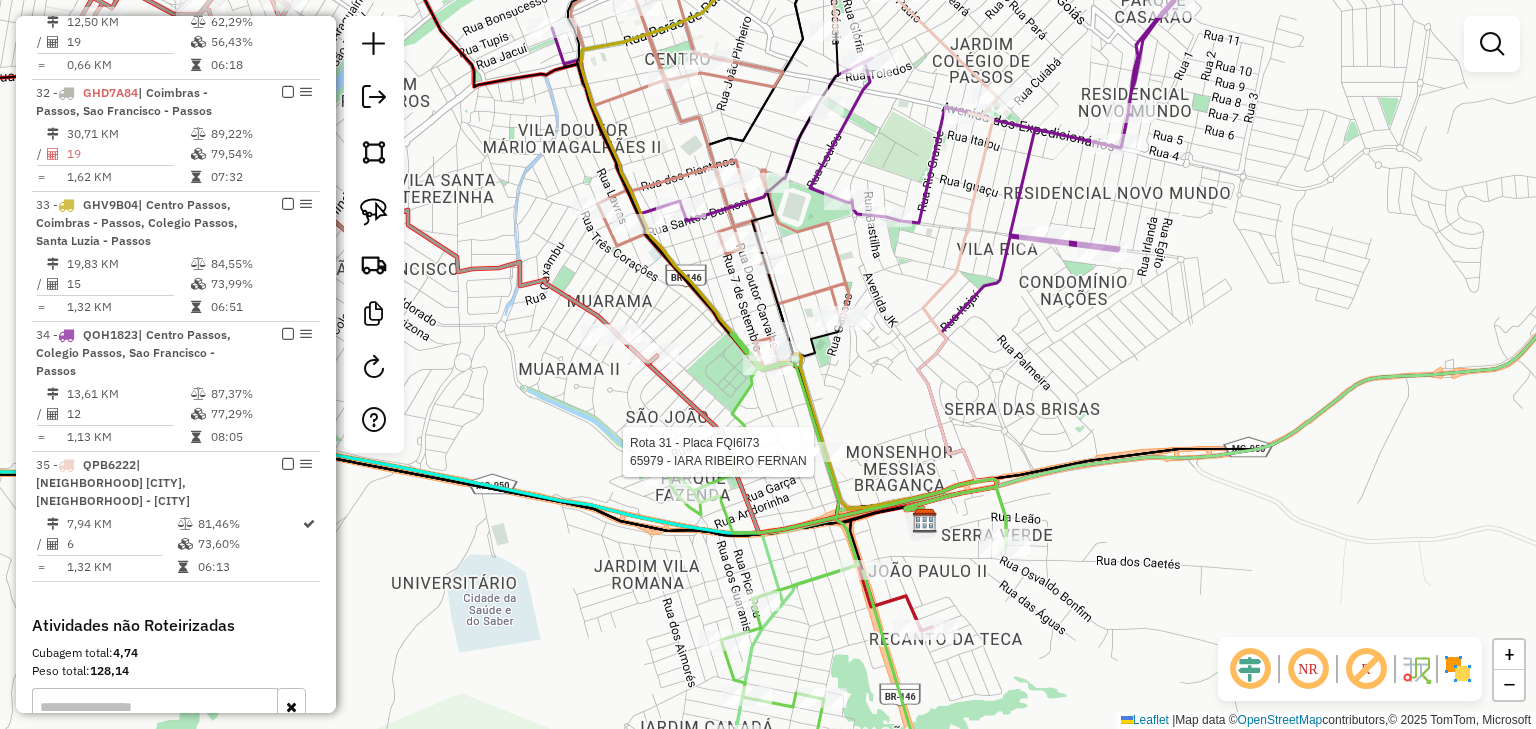 select on "*********" 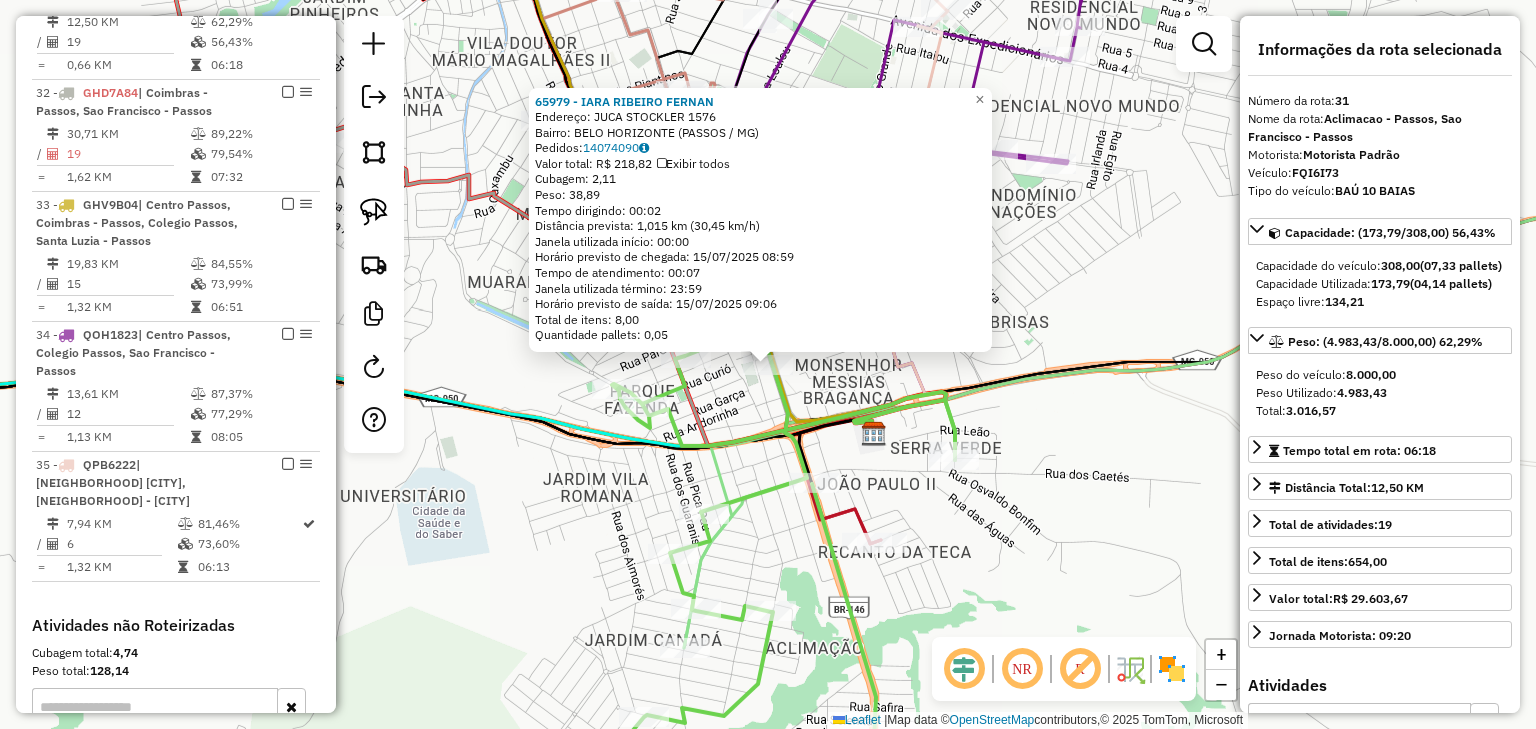 click on "[NUMBER] - [FIRST] [LAST] [LAST]  Endereço: [STREET_NAME] [NUMBER]   Bairro: [NEIGHBORHOOD] ([CITY] / [STATE])   Pedidos:  [ORDER_ID]   Valor total: R$ [PRICE]   Exibir todos   Cubagem: [CUBAGE]  Peso: [WEIGHT]  Tempo dirigindo: [TIME]   Distância prevista: [DISTANCE] km ([SPEED])   Janela utilizada início: [TIME]   Horário previsto de chegada: [DATE] [TIME]   Tempo de atendimento: [TIME]   Janela utilizada término: [TIME]   Horário previsto de saída: [DATE] [TIME]   Total de itens: [ITEMS]   Quantidade pallets: [PALLETS]  × Janela de atendimento Grade de atendimento Capacidade Transportadoras Veículos Cliente Pedidos  Rotas Selecione os dias de semana para filtrar as janelas de atendimento  Seg   Ter   Qua   Qui   Sex   Sáb   Dom  Informe o período da janela de atendimento: De: Até:  Filtrar exatamente a janela do cliente  Considerar janela de atendimento padrão  Selecione os dias de semana para filtrar as grades de atendimento  Seg   Ter   Qua   Qui   Sex   Sáb   Dom   Considerar clientes sem dia de atendimento cadastrado +" 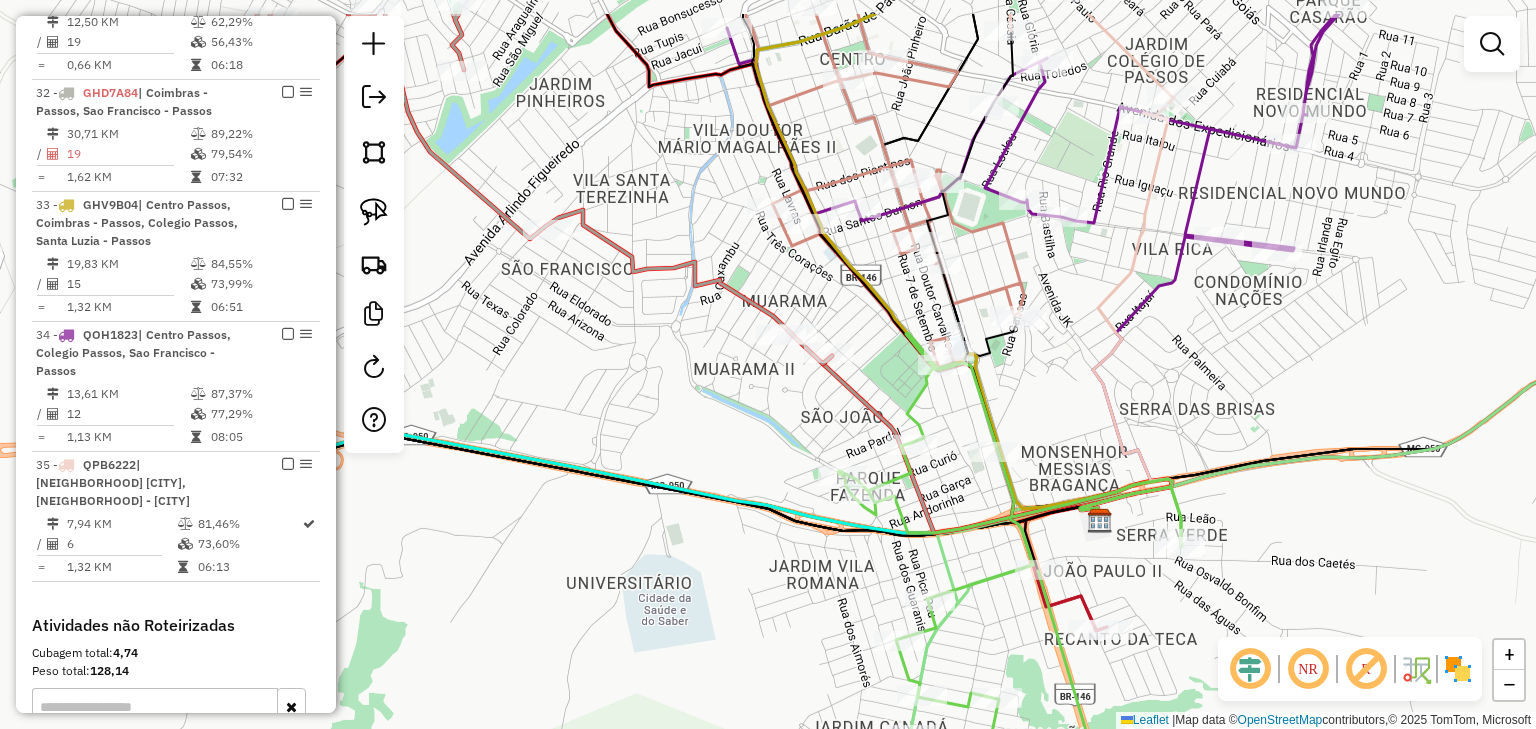 drag, startPoint x: 891, startPoint y: 343, endPoint x: 1166, endPoint y: 555, distance: 347.23047 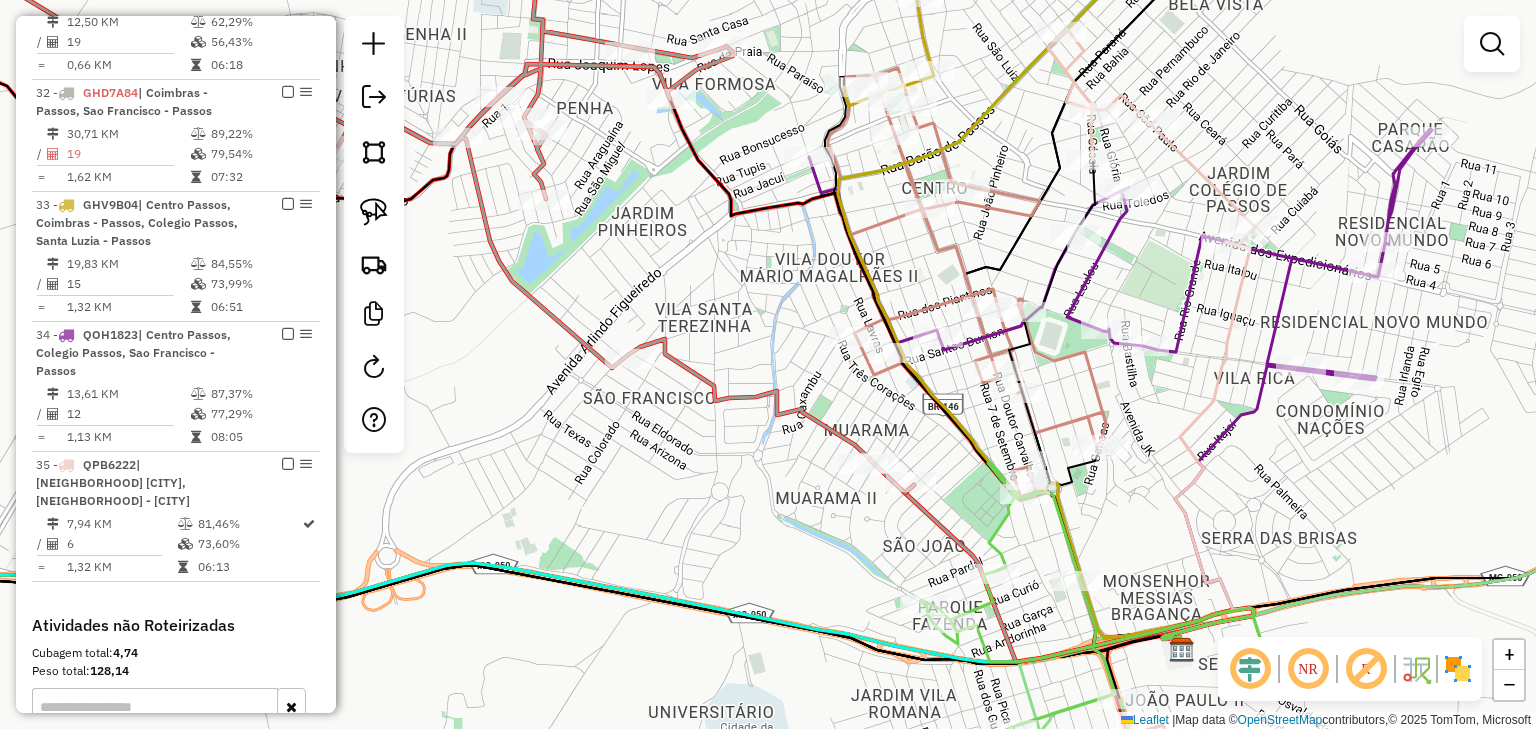 click 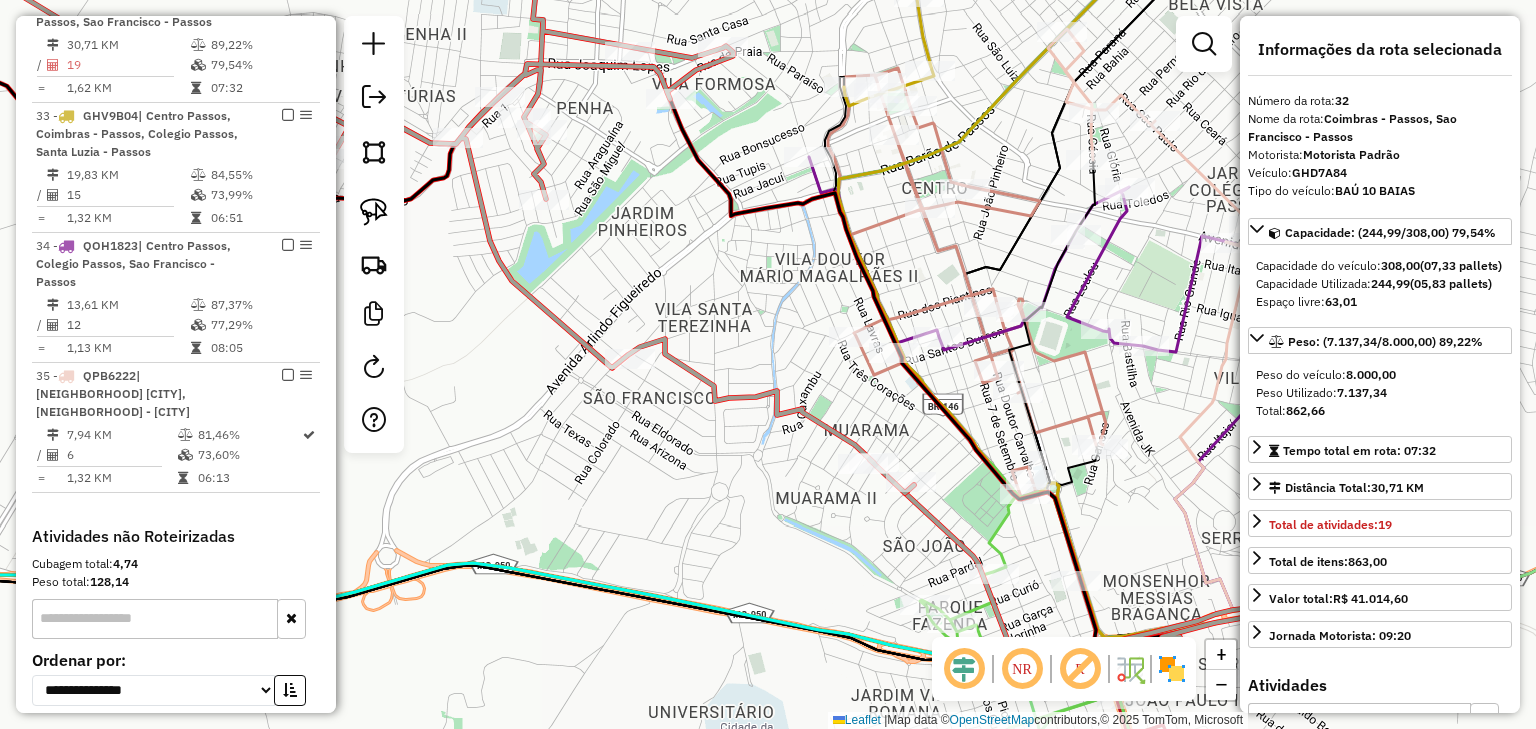 scroll, scrollTop: 2651, scrollLeft: 0, axis: vertical 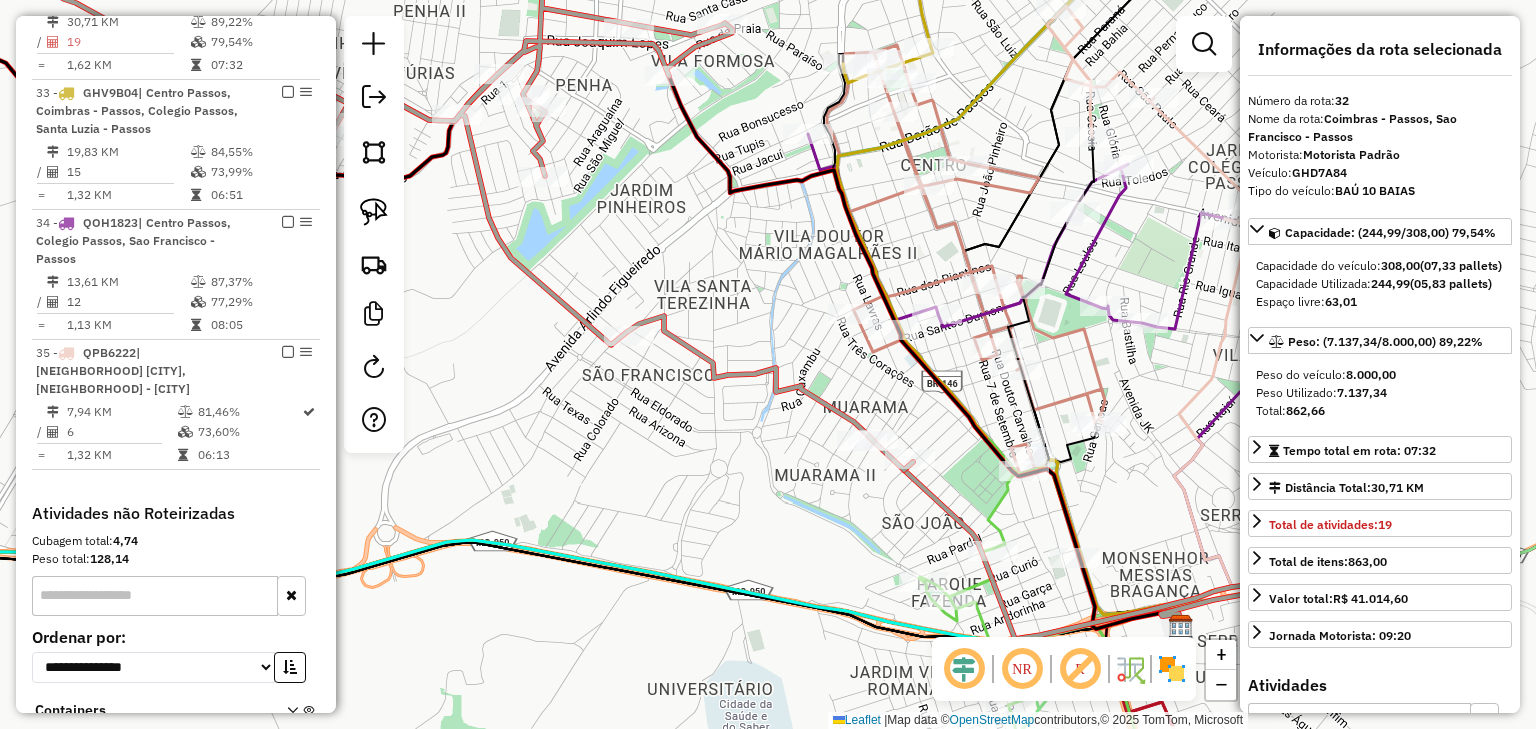 drag, startPoint x: 814, startPoint y: 448, endPoint x: 812, endPoint y: 403, distance: 45.044422 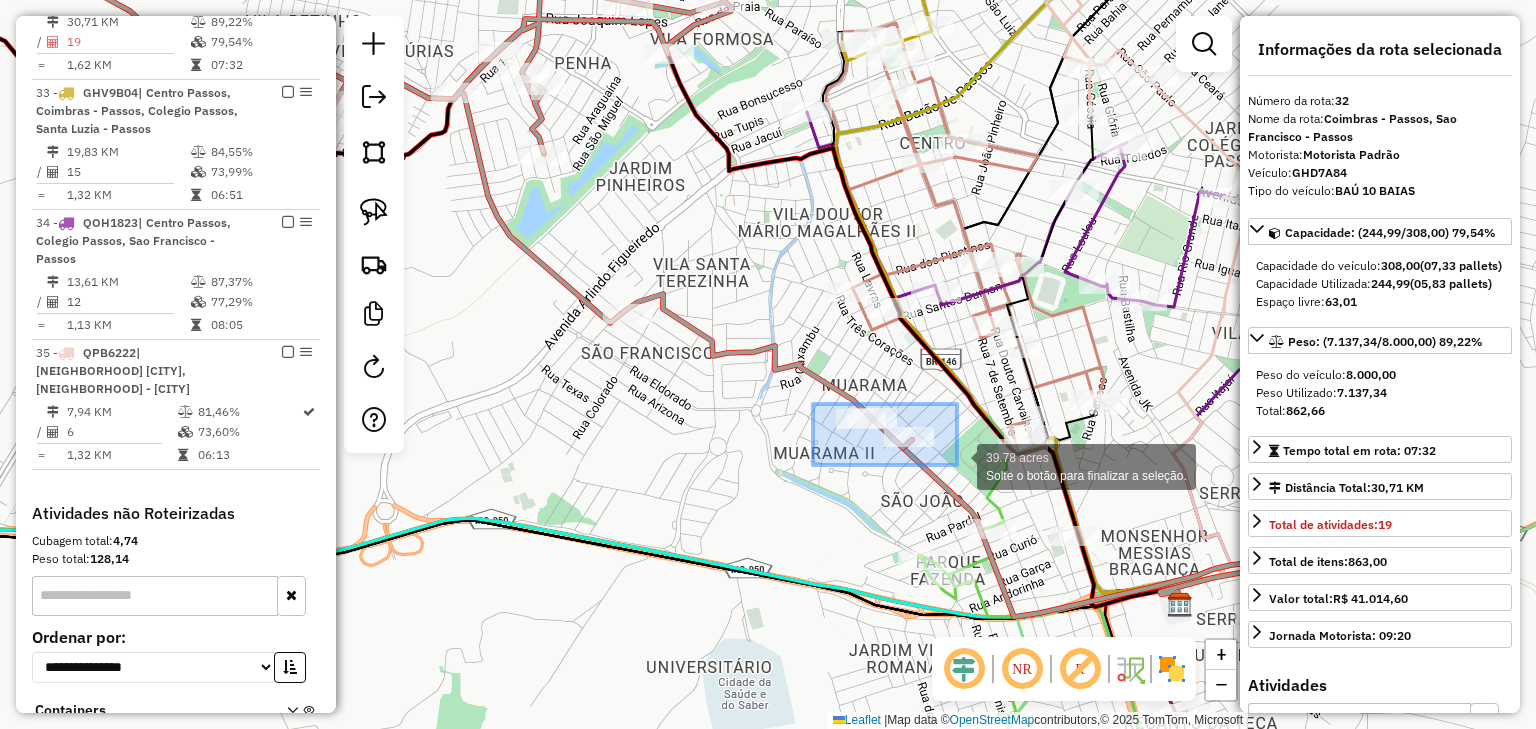 drag, startPoint x: 829, startPoint y: 399, endPoint x: 959, endPoint y: 466, distance: 146.24979 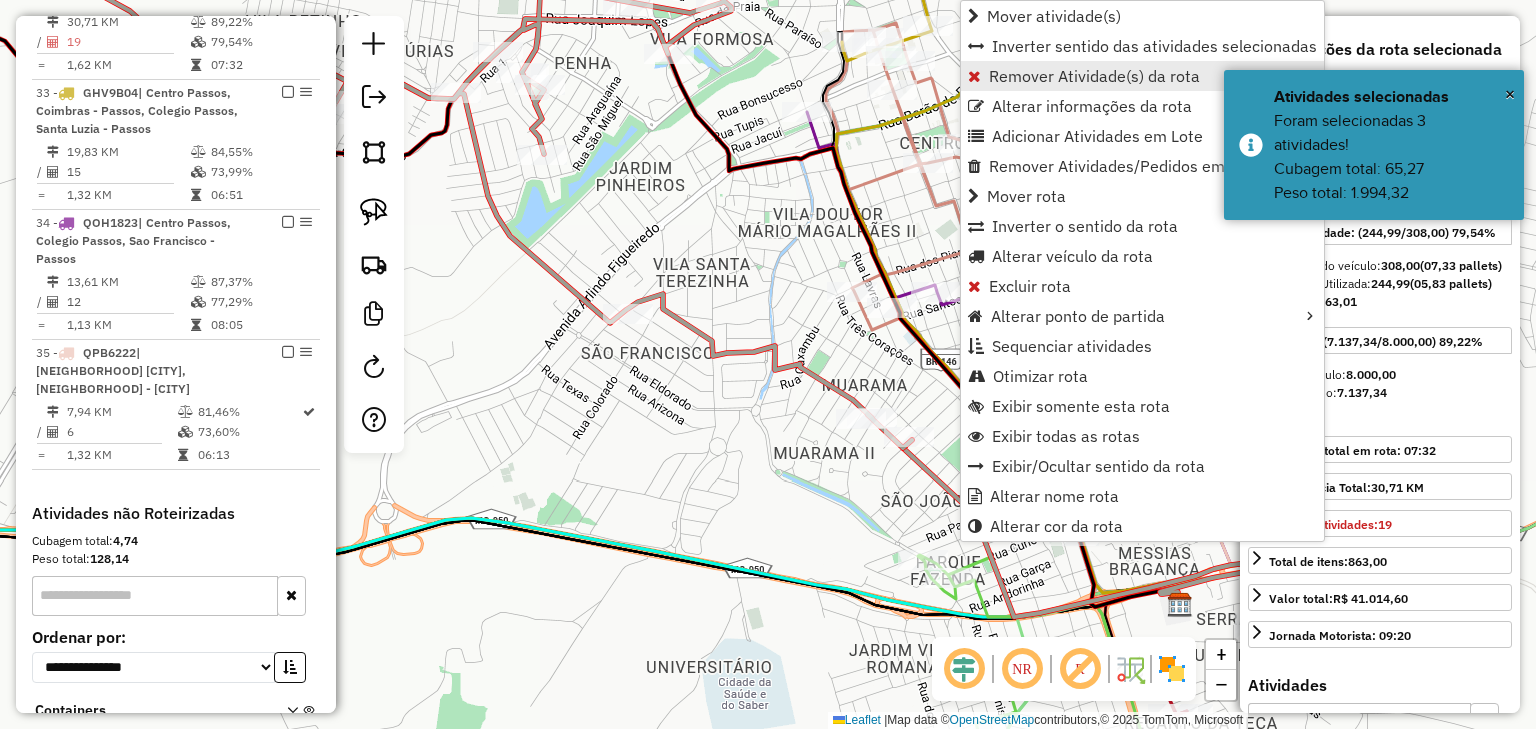 click on "Remover Atividade(s) da rota" at bounding box center (1094, 76) 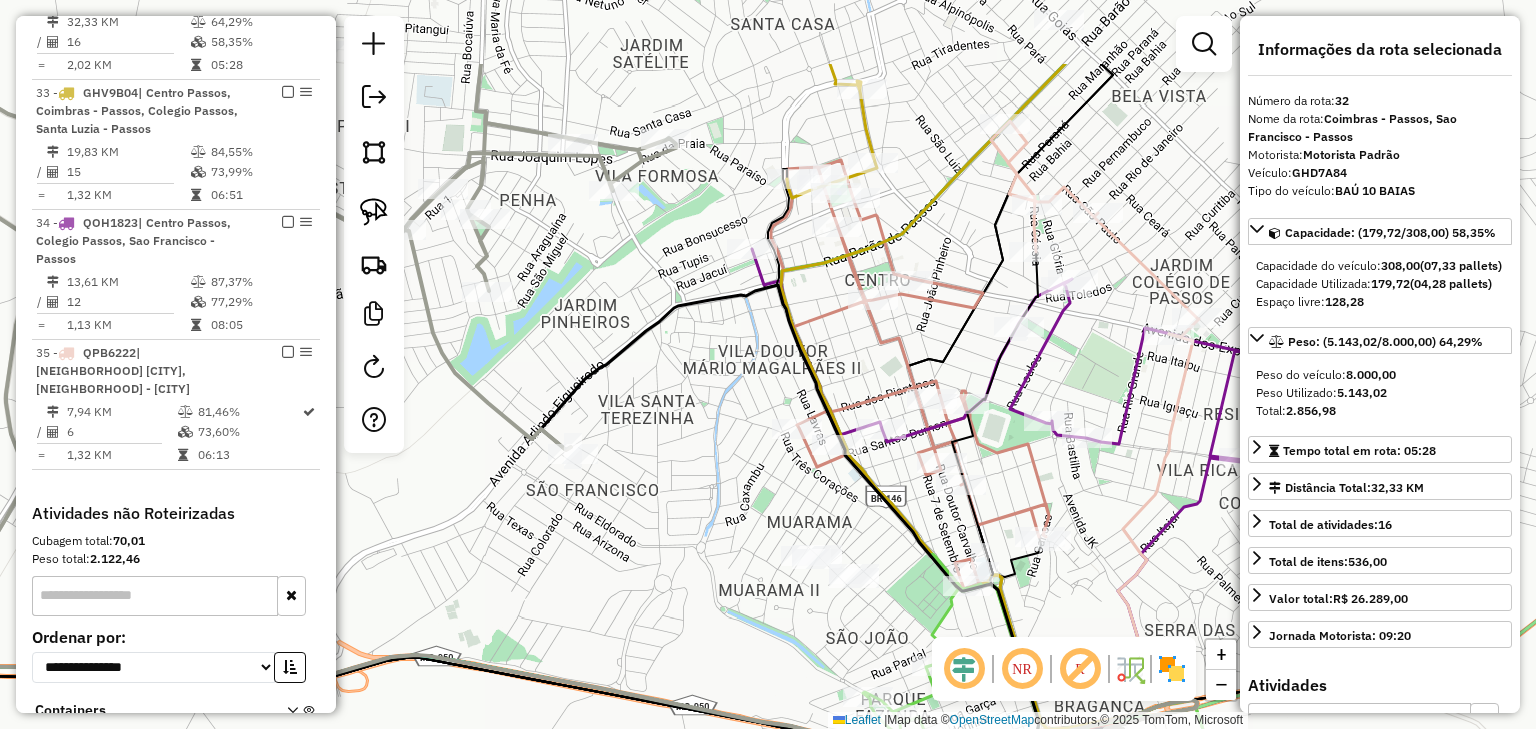 drag, startPoint x: 1067, startPoint y: 344, endPoint x: 1052, endPoint y: 373, distance: 32.649654 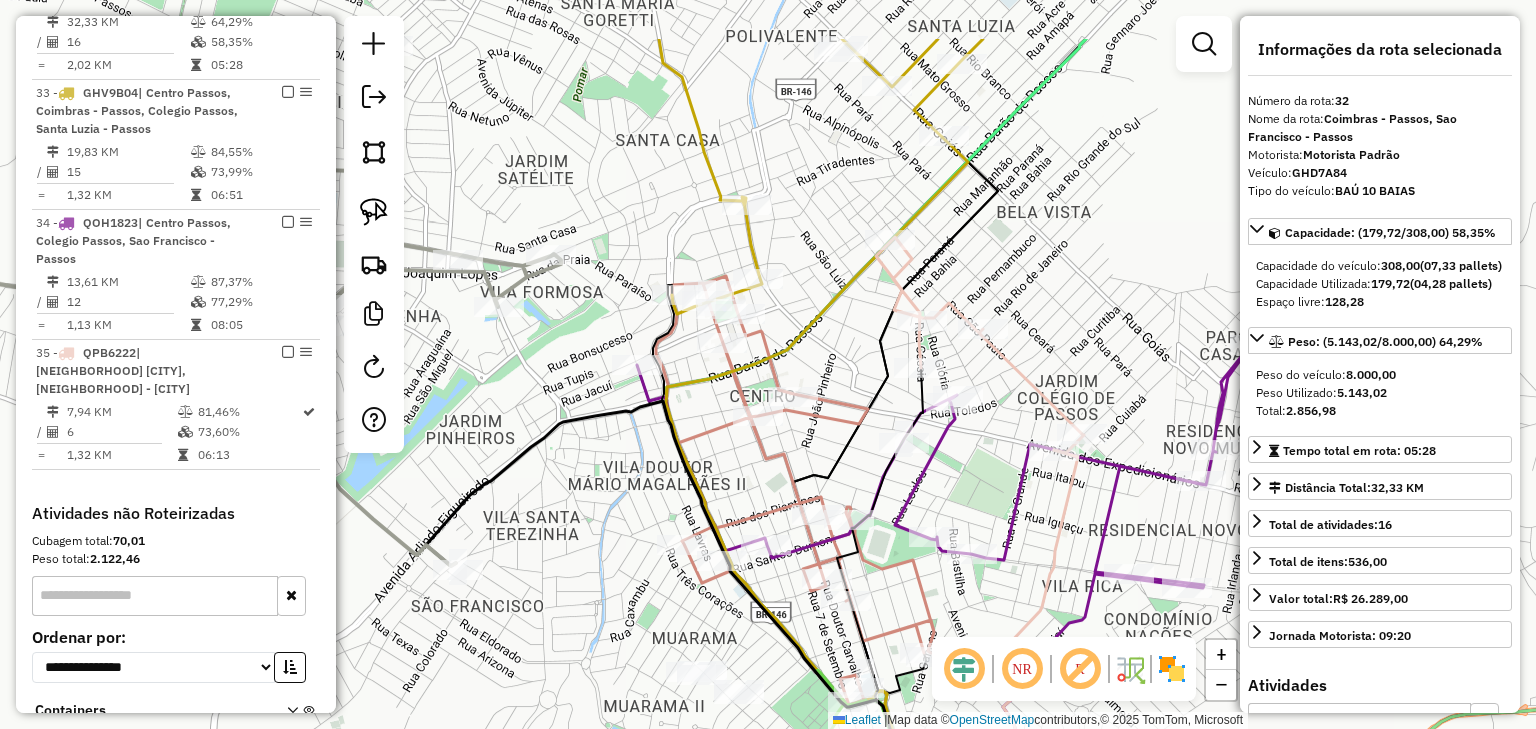 drag, startPoint x: 1084, startPoint y: 329, endPoint x: 969, endPoint y: 445, distance: 163.3432 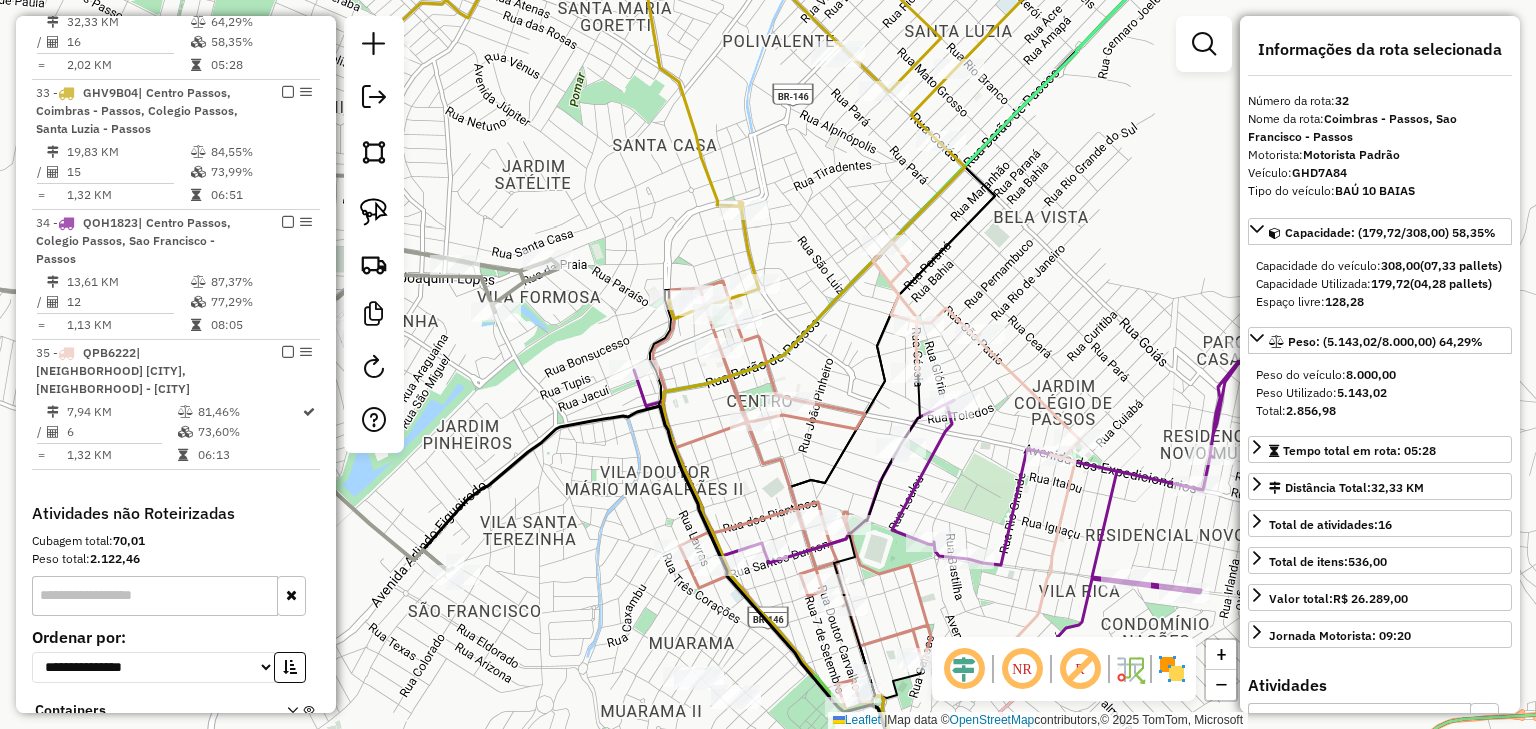 click 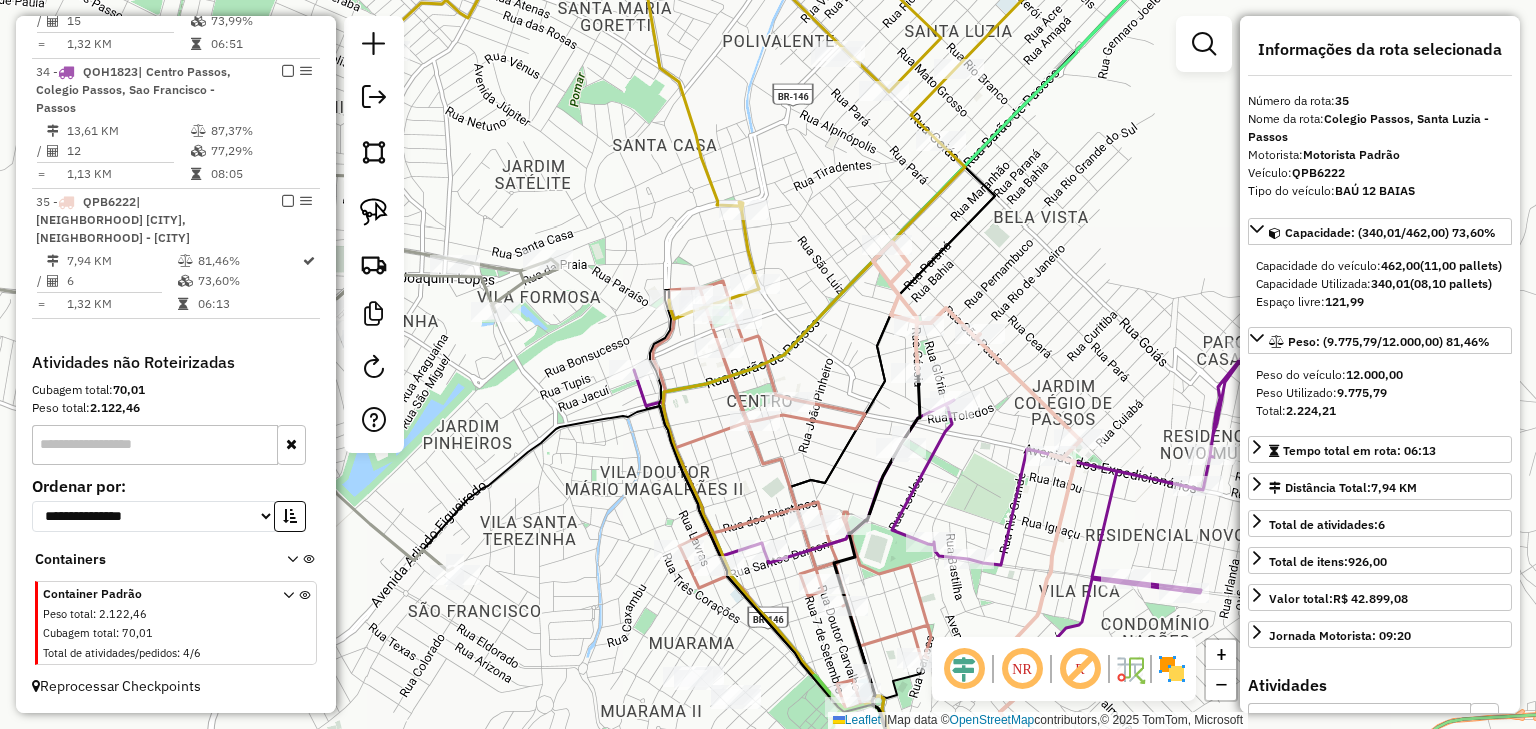 scroll, scrollTop: 2830, scrollLeft: 0, axis: vertical 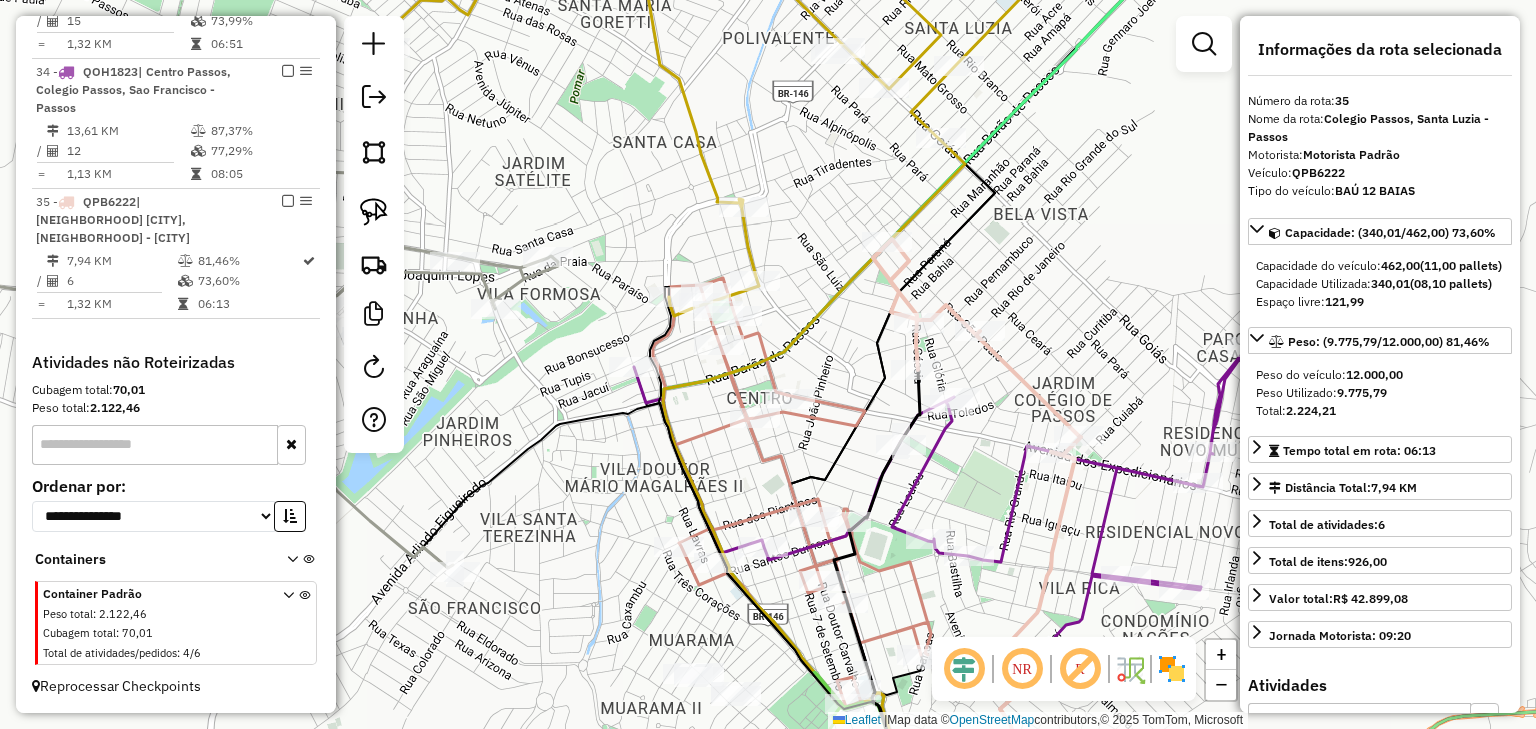 drag, startPoint x: 868, startPoint y: 316, endPoint x: 917, endPoint y: 68, distance: 252.79439 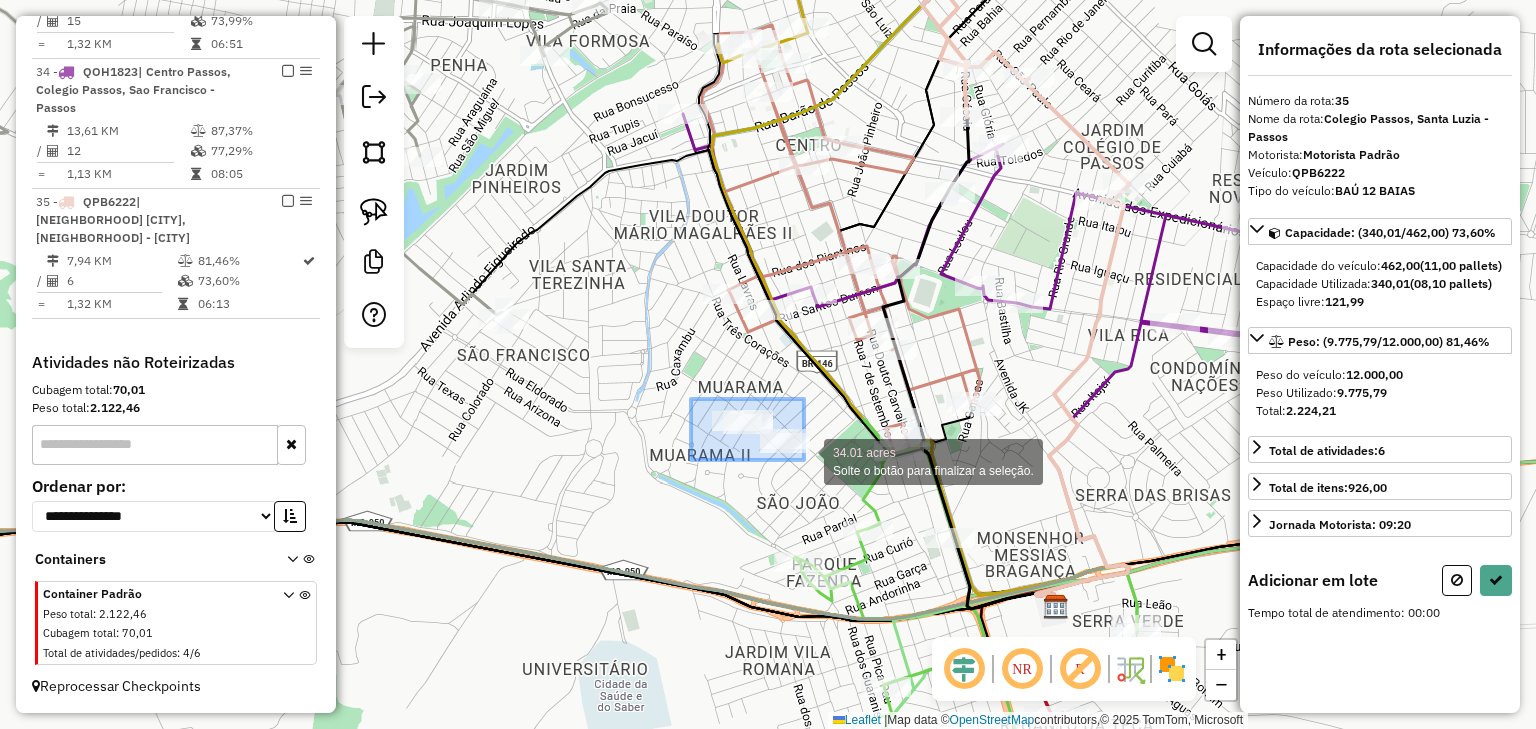 drag, startPoint x: 752, startPoint y: 426, endPoint x: 808, endPoint y: 466, distance: 68.8186 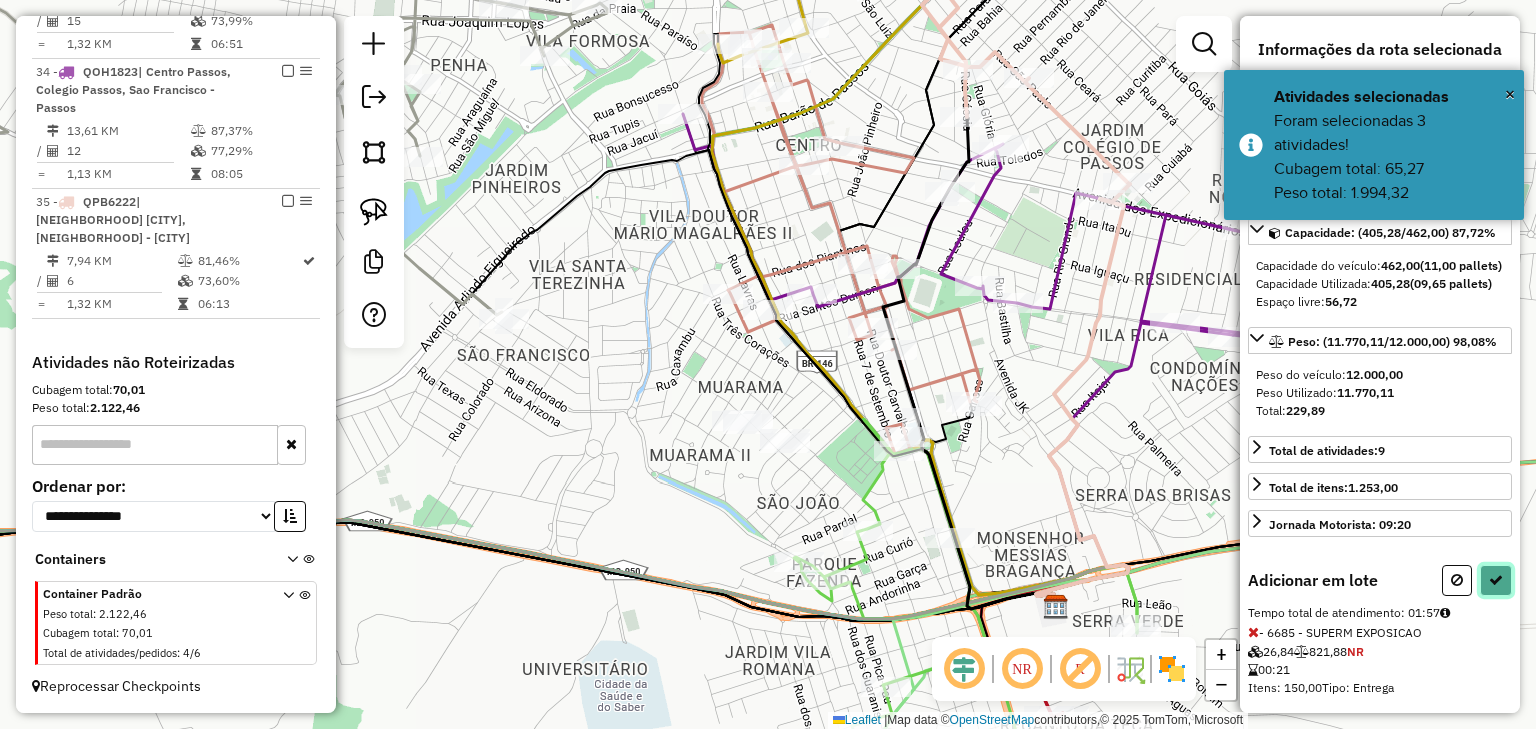 click at bounding box center [1496, 562] 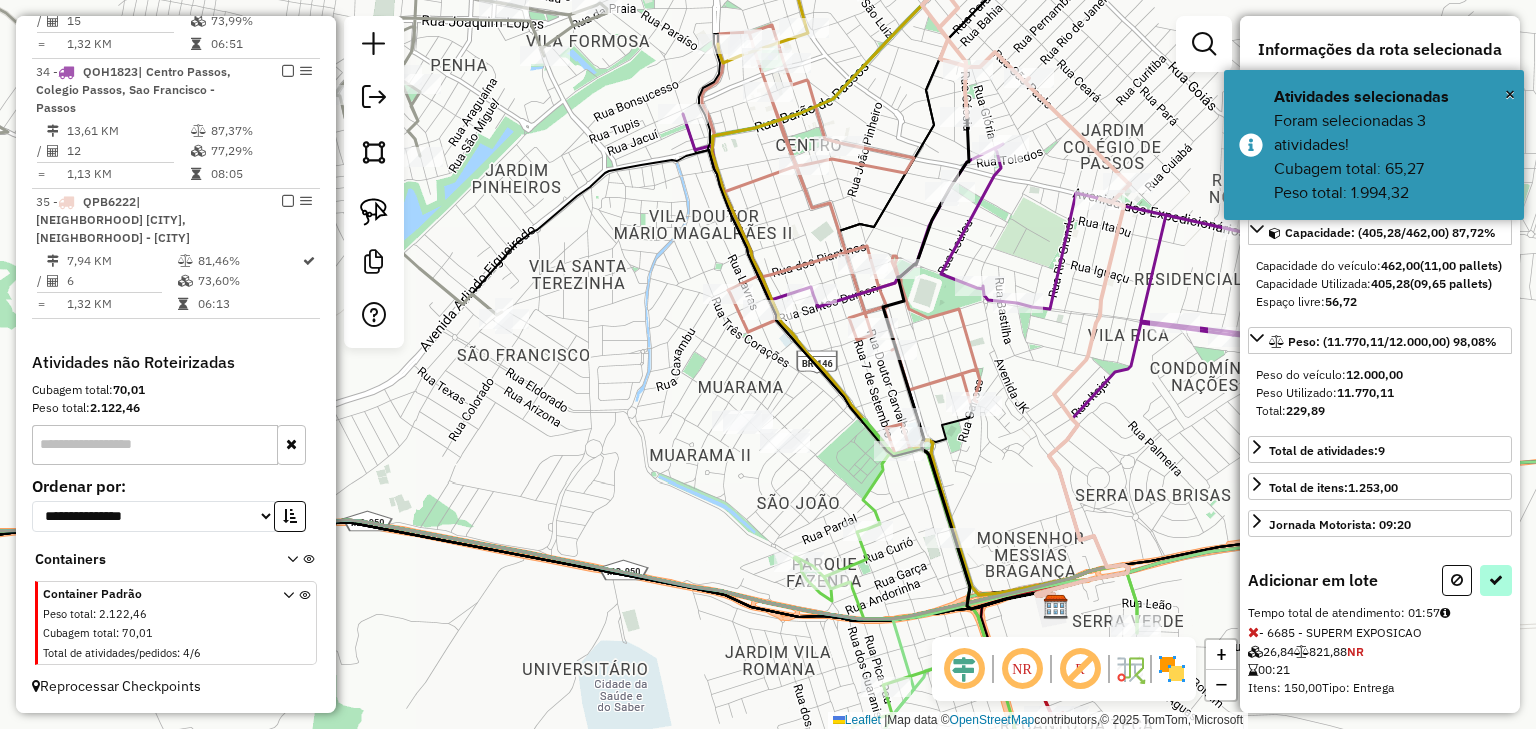 select on "*********" 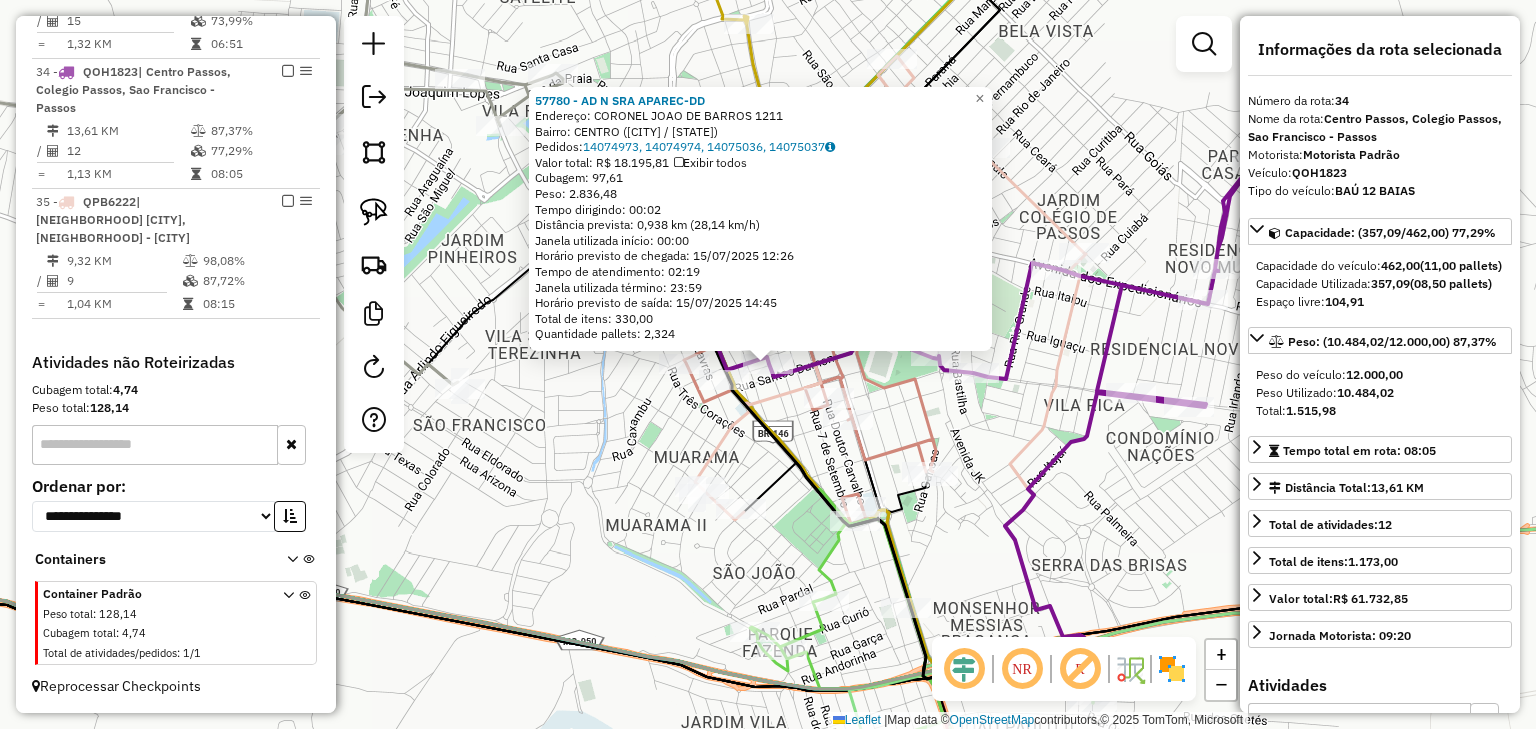 click 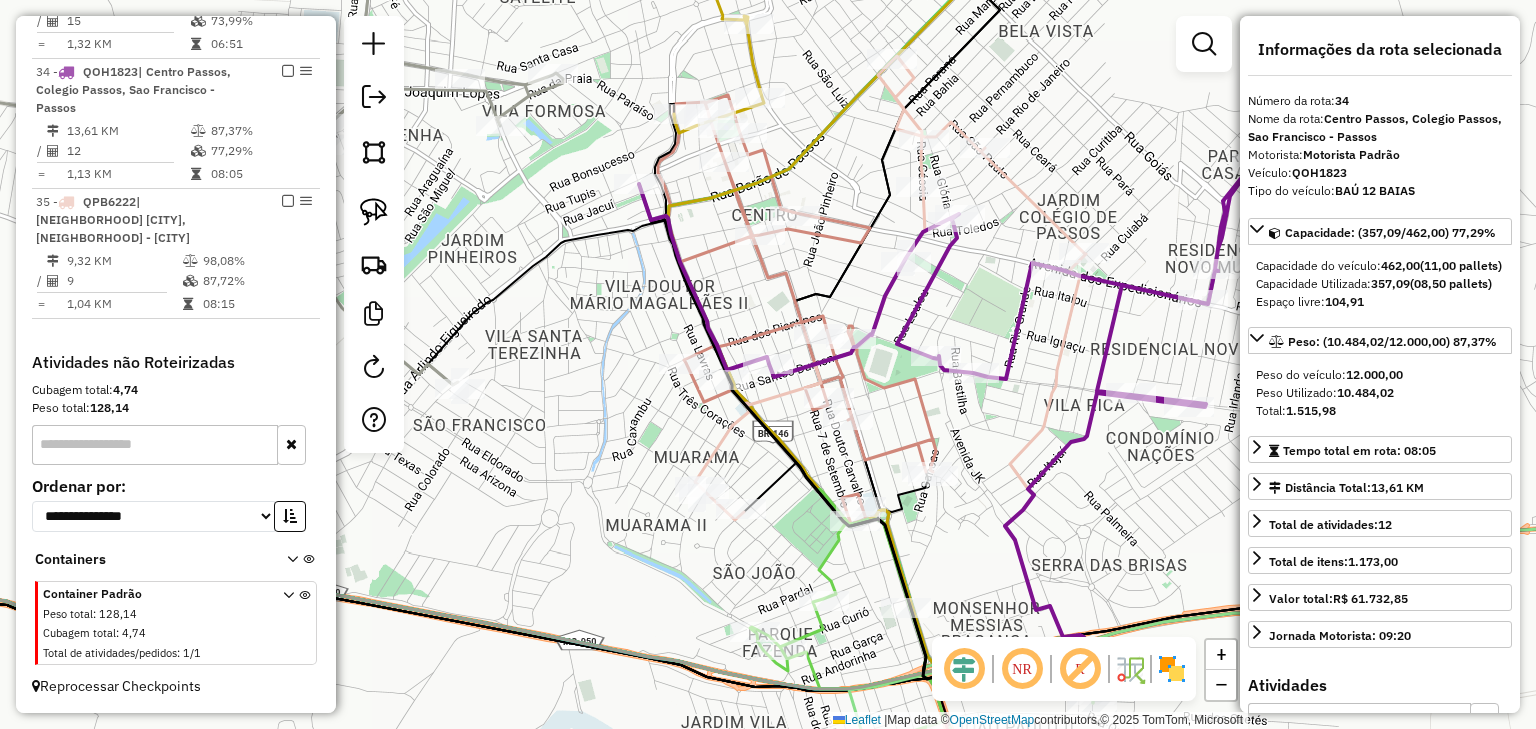 click 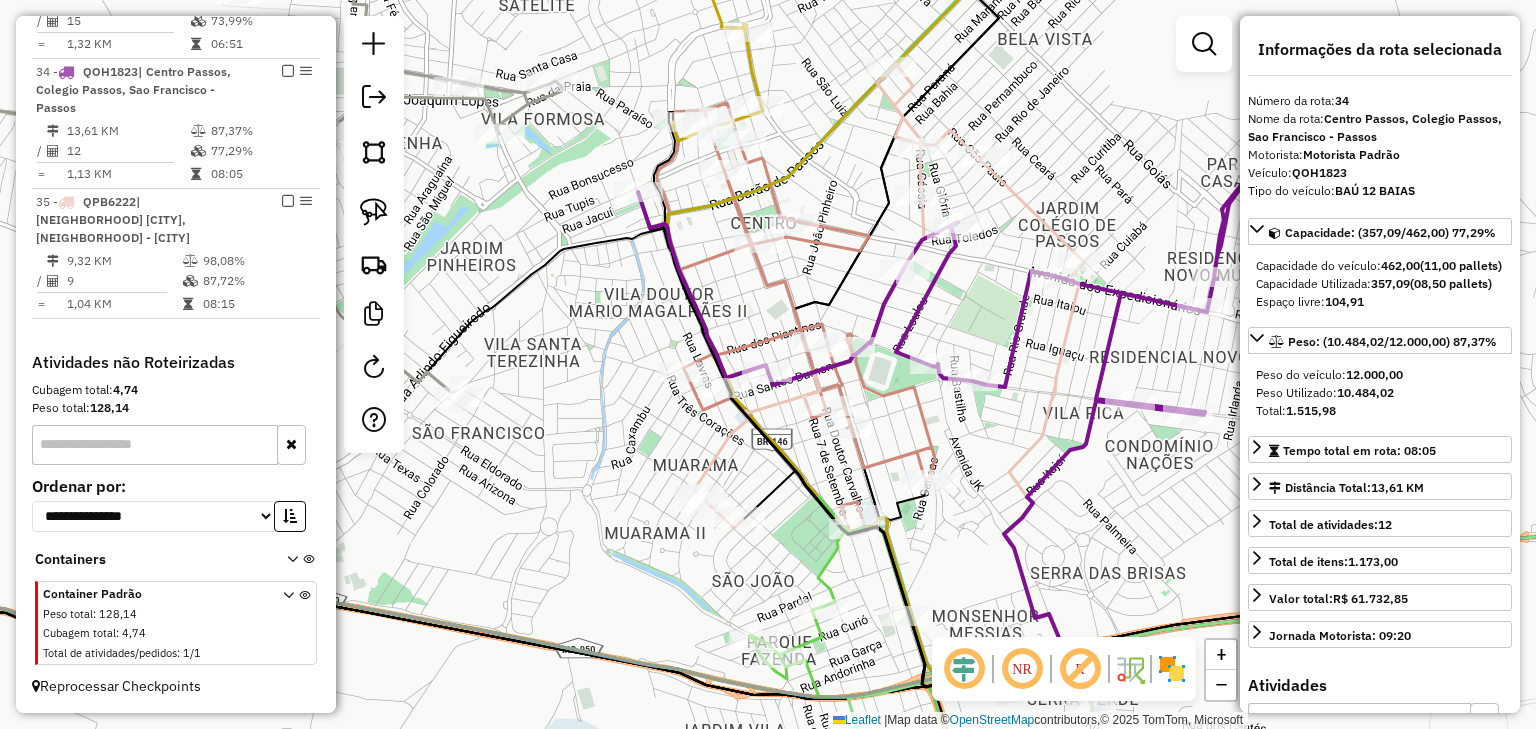 drag, startPoint x: 987, startPoint y: 301, endPoint x: 976, endPoint y: 348, distance: 48.270073 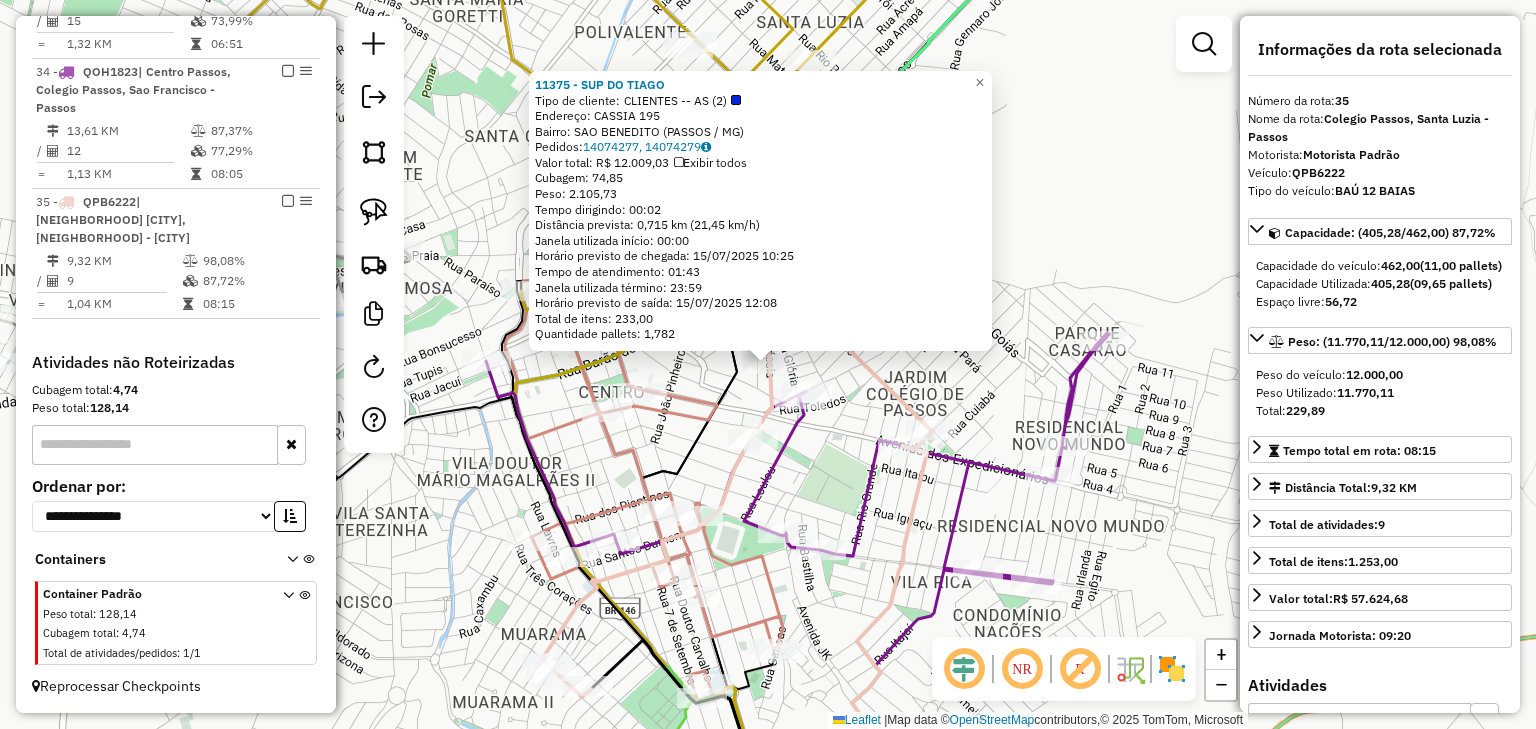 click on "[NUMBER] - [BRAND] [BRAND]  Tipo de cliente:   CLIENTES -- AS ([NUMBER])   Endereço: [CITY] [NUMBER]   Bairro: [NEIGHBORHOOD] ([CITY] / [STATE])   Pedidos:  [ORDER_ID], [ORDER_ID]   Valor total: R$ [PRICE]   Exibir todos   Cubagem: [CUBAGE]  Peso: [WEIGHT]  Tempo dirigindo: [TIME]   Distância prevista: [DISTANCE] km ([SPEED])   Janela utilizada início: [TIME]   Horário previsto de chegada: [DATE] [TIME]   Tempo de atendimento: [TIME]   Janela utilizada término: [TIME]   Horário previsto de saída: [DATE] [TIME]   Total de itens: [ITEMS]   Quantidade pallets: [PALLETS]  × Janela de atendimento Grade de atendimento Capacidade Transportadoras Veículos Cliente Pedidos  Rotas Selecione os dias de semana para filtrar as janelas de atendimento  Seg   Ter   Qua   Qui   Sex   Sáb   Dom  Informe o período da janela de atendimento: De: Até:  Filtrar exatamente a janela do cliente  Considerar janela de atendimento padrão  Selecione os dias de semana para filtrar as grades de atendimento  Seg   Ter   Qua   Qui   Sex   Sáb   Dom   De:   Até:" 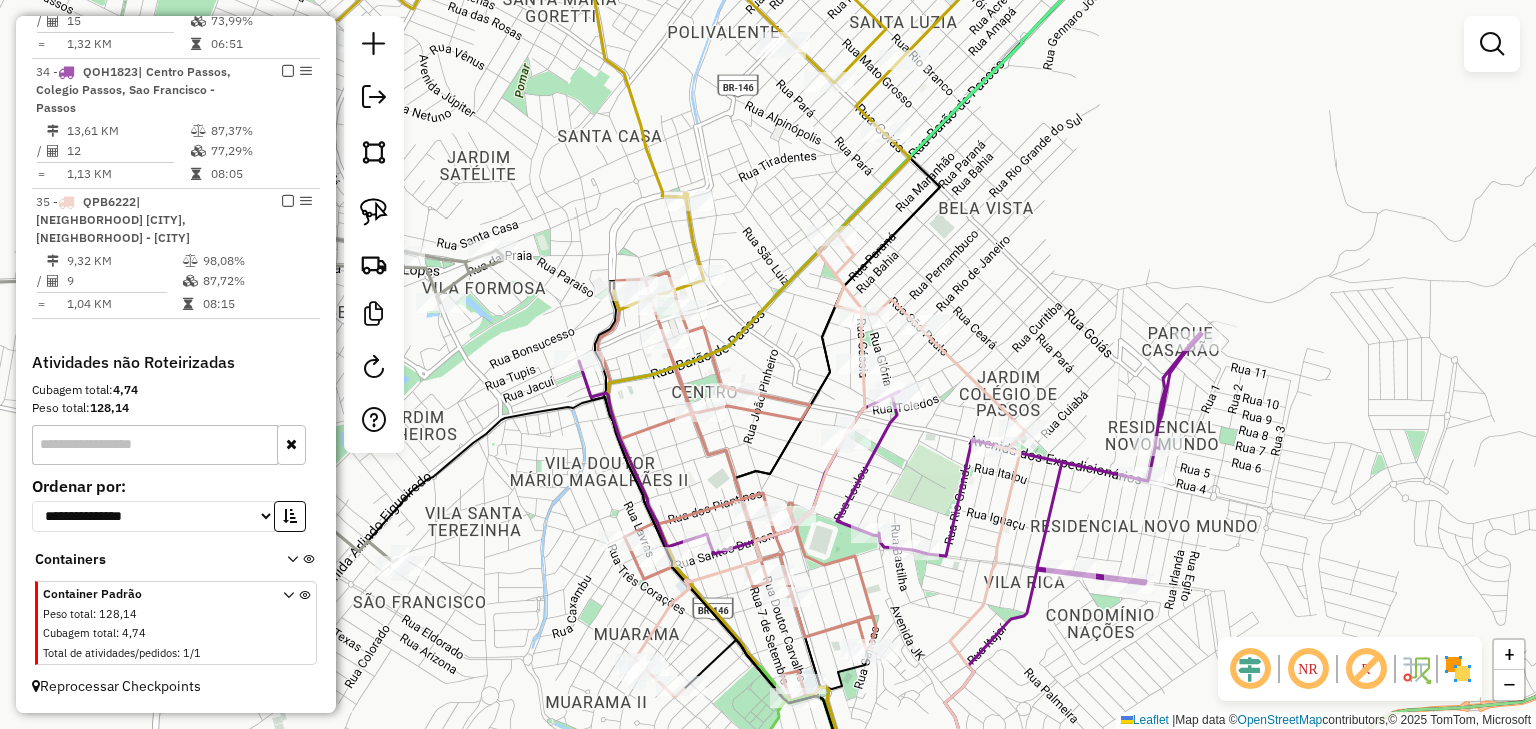 drag, startPoint x: 831, startPoint y: 456, endPoint x: 924, endPoint y: 456, distance: 93 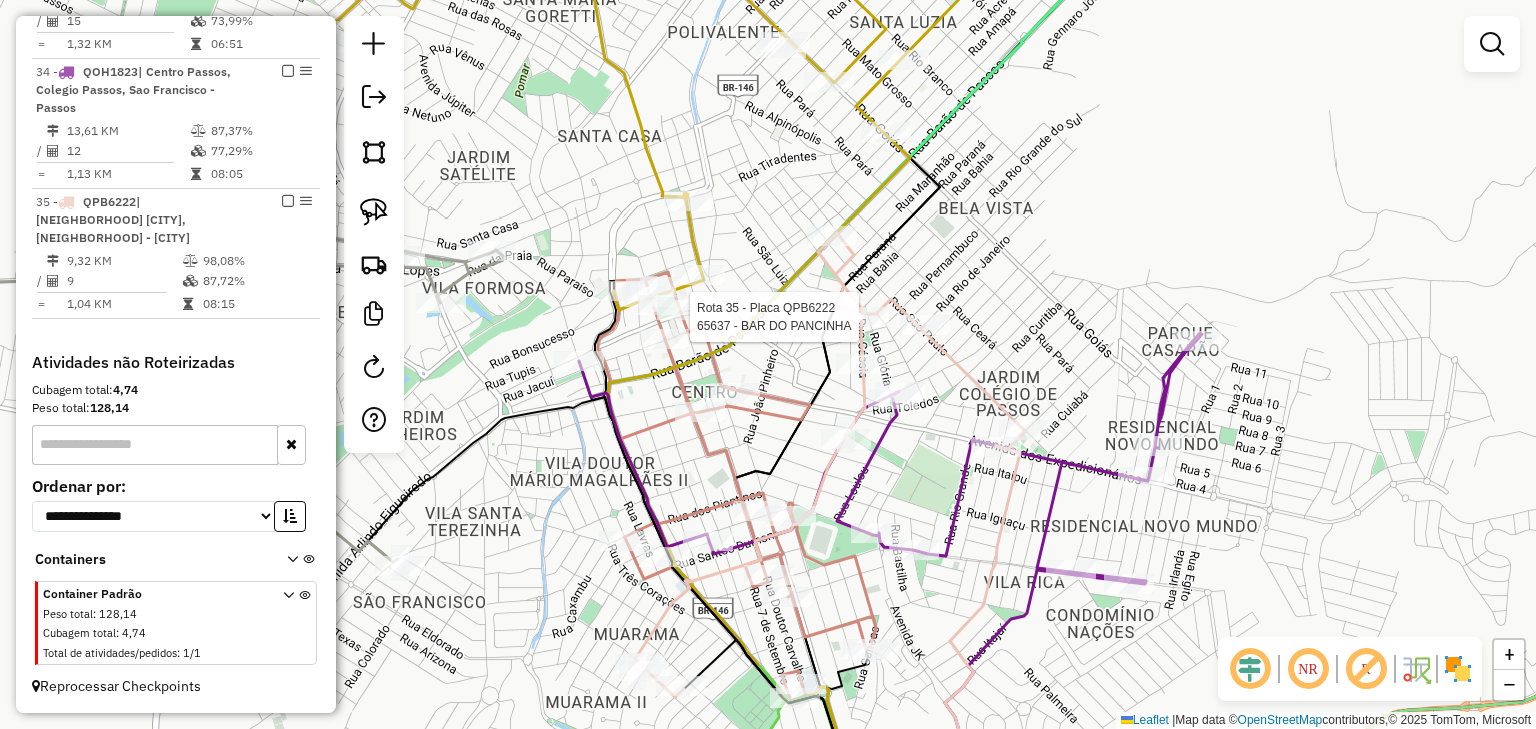 select on "*********" 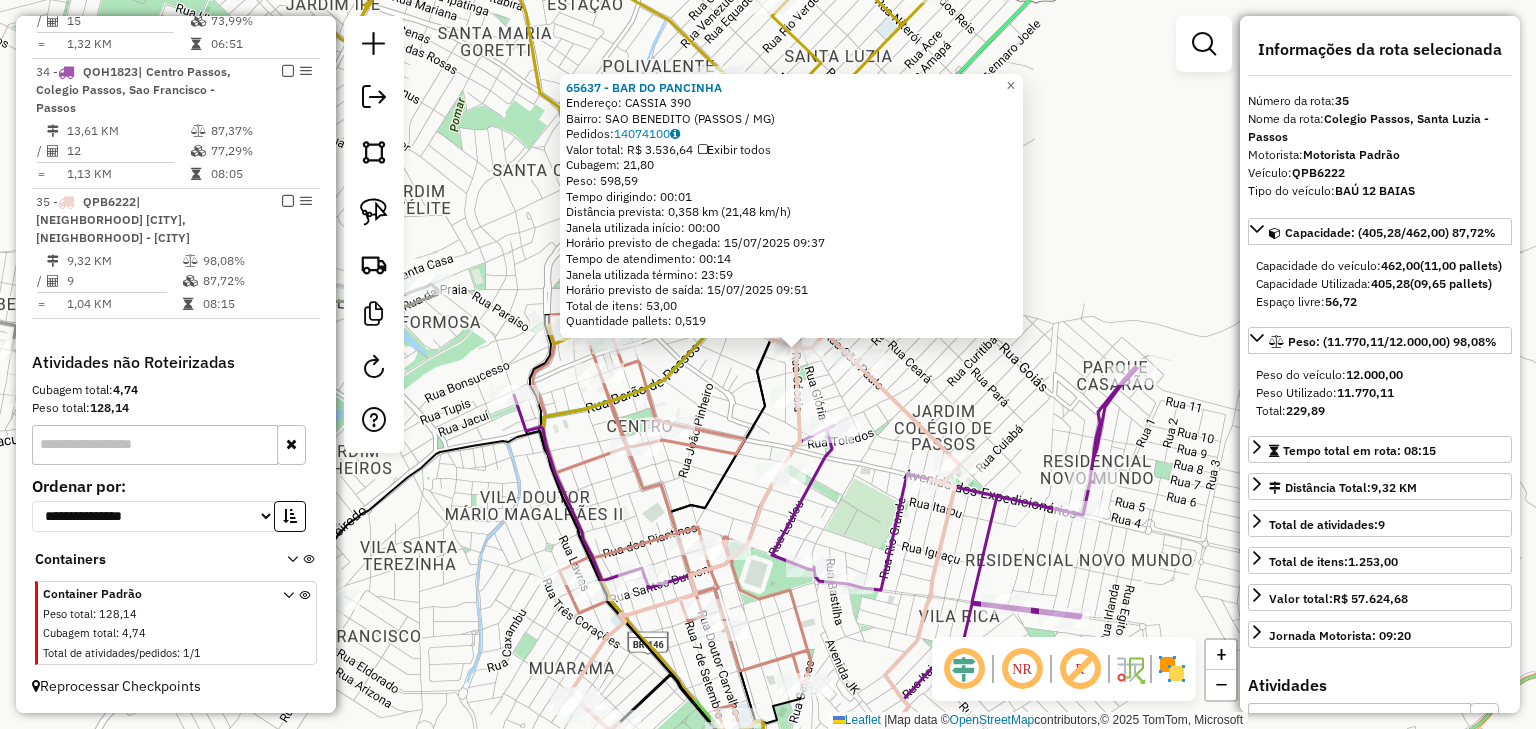 drag, startPoint x: 954, startPoint y: 435, endPoint x: 1060, endPoint y: 321, distance: 155.6663 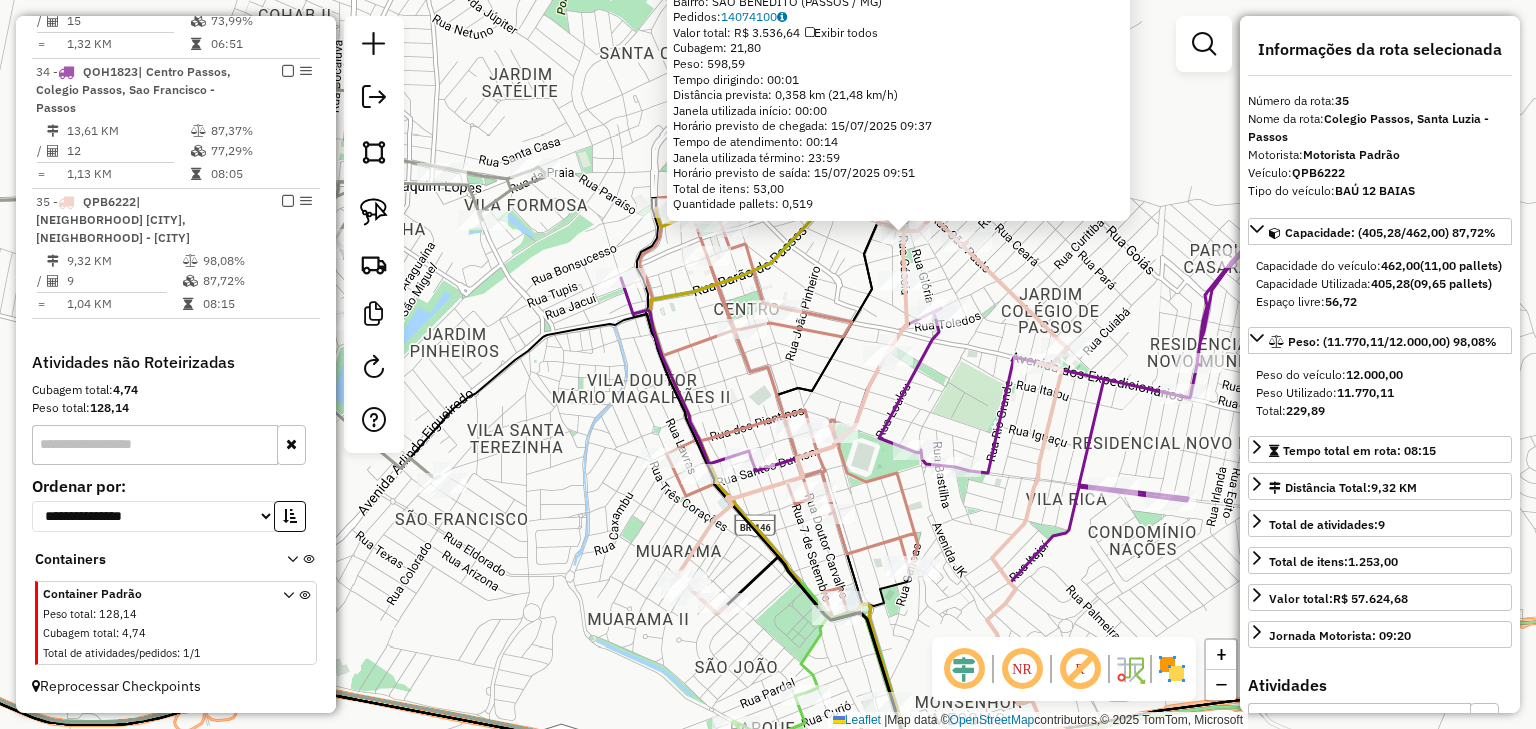 click on "Rota [NUMBER] - Placa [PLATE]  [NUMBER] - [BRAND] [BRAND] [NUMBER] - [BRAND] [BRAND]  Endereço: [CITY] [NUMBER]   Bairro: [NEIGHBORHOOD] ([CITY] / [STATE])   Pedidos:  [ORDER_ID]   Valor total: R$ [PRICE]   Exibir todos   Cubagem: [CUBAGE]  Peso: [WEIGHT]  Tempo dirigindo: [TIME]   Distância prevista: [DISTANCE] km ([SPEED])   Janela utilizada início: [TIME]   Horário previsto de chegada: [DATE] [TIME]   Tempo de atendimento: [TIME]   Janela utilizada término: [TIME]   Horário previsto de saída: [DATE] [TIME]   Total de itens: [ITEMS]   Quantidade pallets: [PALLETS]  × Janela de atendimento Grade de atendimento Capacidade Transportadoras Veículos Cliente Pedidos  Rotas Selecione os dias de semana para filtrar as janelas de atendimento  Seg   Ter   Qua   Qui   Sex   Sáb   Dom  Informe o período da janela de atendimento: De: Até:  Filtrar exatamente a janela do cliente  Considerar janela de atendimento padrão  Selecione os dias de semana para filtrar as grades de atendimento  Seg   Ter   Qua   Qui   Sex   Sáb   Dom   Peso mínimo:" 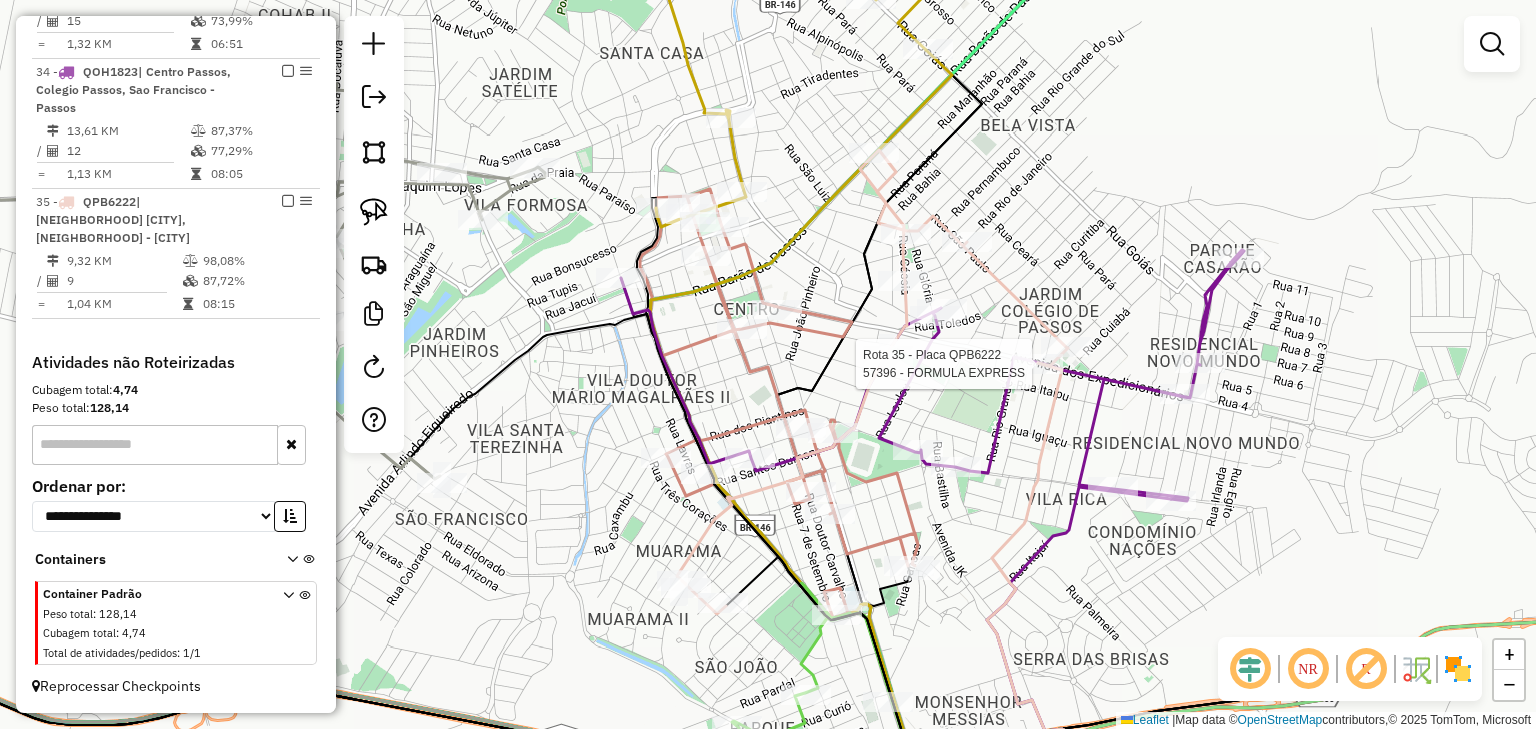 select on "*********" 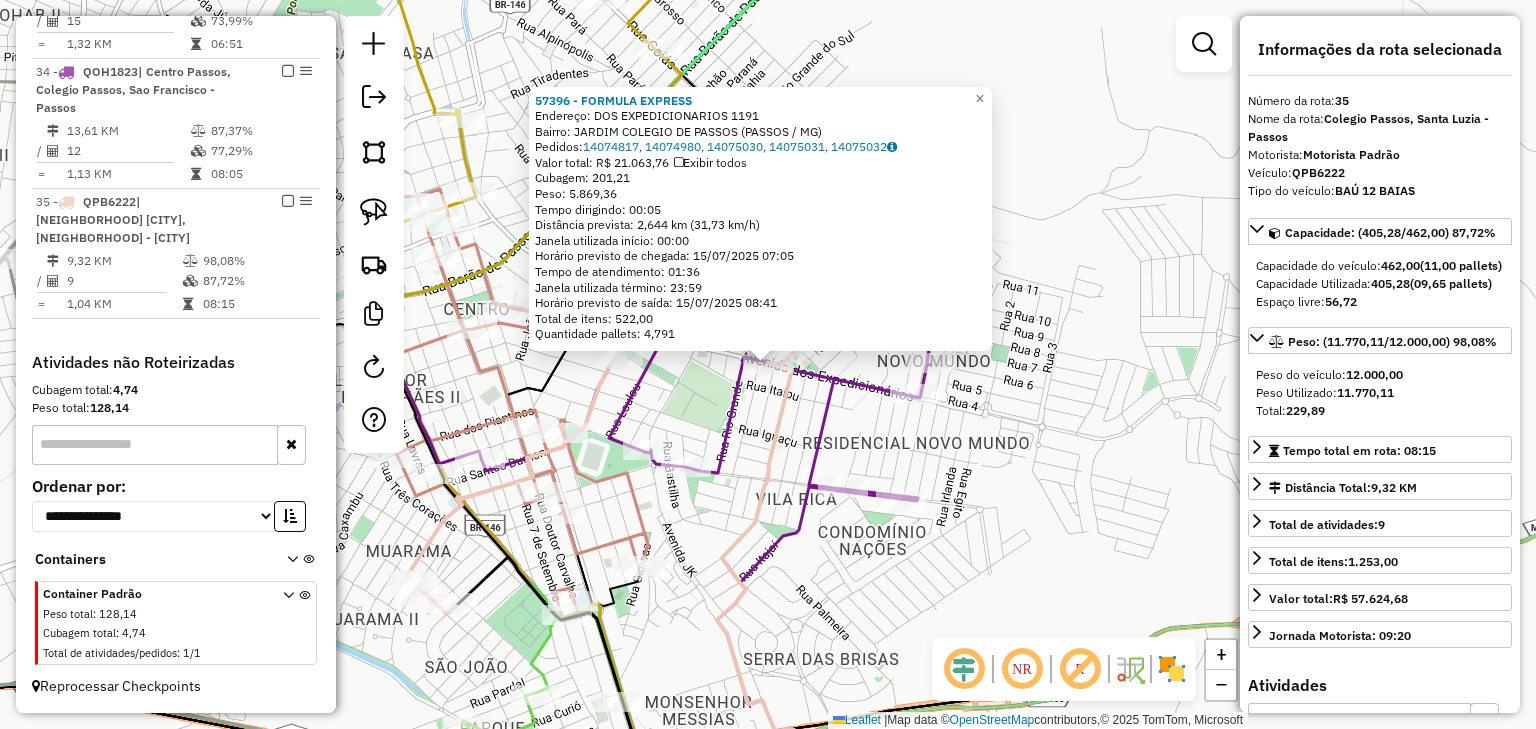 click on "[NUMBER] - [BRAND]  Endereço: [STREET_NAME] [NUMBER]   Bairro: [NEIGHBORHOOD] ([CITY] / [STATE])   Pedidos:  [ORDER_ID], [ORDER_ID], [ORDER_ID], [ORDER_ID], [ORDER_ID]   Valor total: R$ [PRICE]   Exibir todos   Cubagem: [CUBAGE]  Peso: [WEIGHT]  Tempo dirigindo: [TIME]   Distância prevista: [DISTANCE] km ([SPEED])   Janela utilizada início: [TIME]   Horário previsto de chegada: [DATE] [TIME]   Tempo de atendimento: [TIME]   Janela utilizada término: [TIME]   Horário previsto de saída: [DATE] [TIME]   Total de itens: [ITEMS]   Quantidade pallets: [PALLETS]  × Janela de atendimento Grade de atendimento Capacidade Transportadoras Veículos Cliente Pedidos  Rotas Selecione os dias de semana para filtrar as janelas de atendimento  Seg   Ter   Qua   Qui   Sex   Sáb   Dom  Informe o período da janela de atendimento: De: Até:  Filtrar exatamente a janela do cliente  Considerar janela de atendimento padrão  Selecione os dias de semana para filtrar as grades de atendimento  Seg   Ter   Qua   Qui   Sex   Sáb" 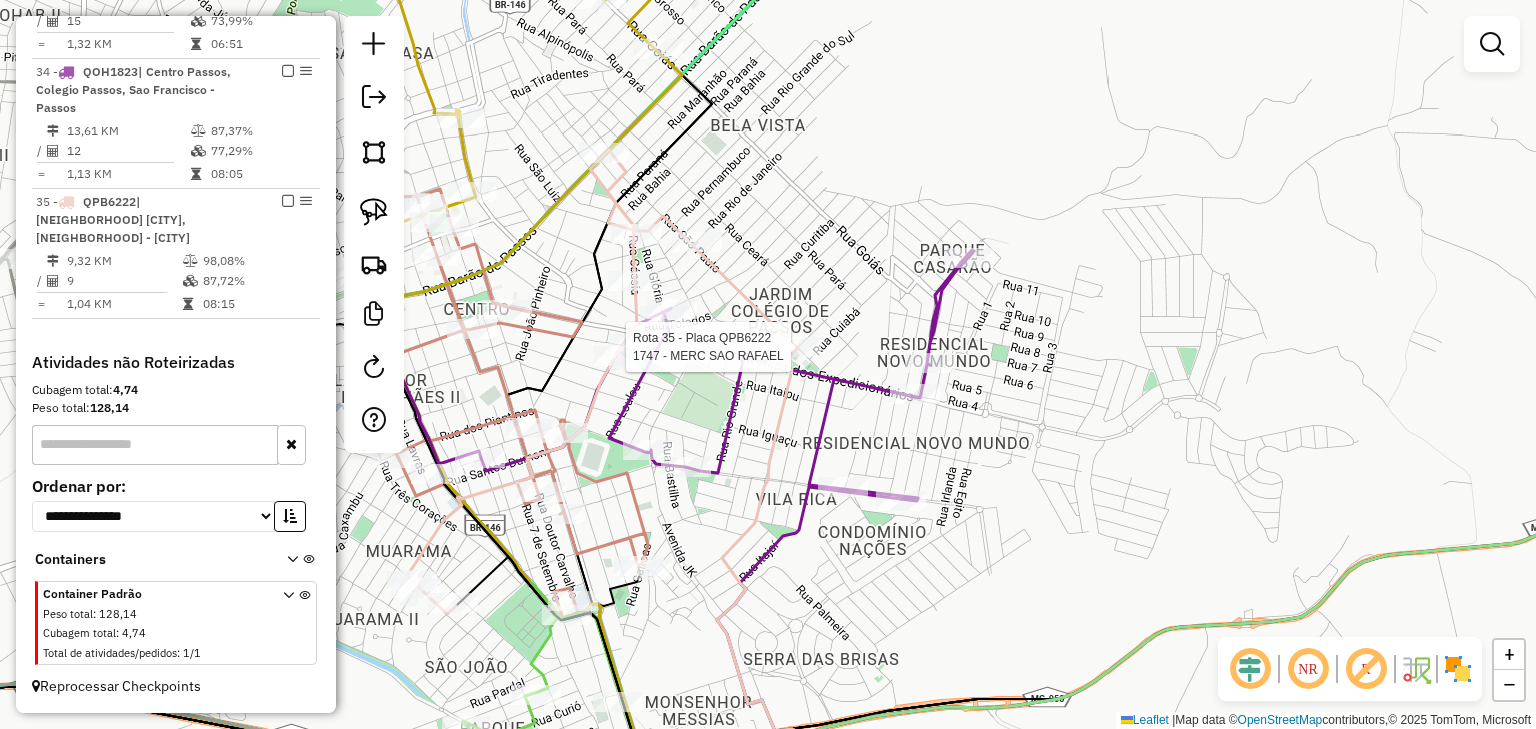 select on "*********" 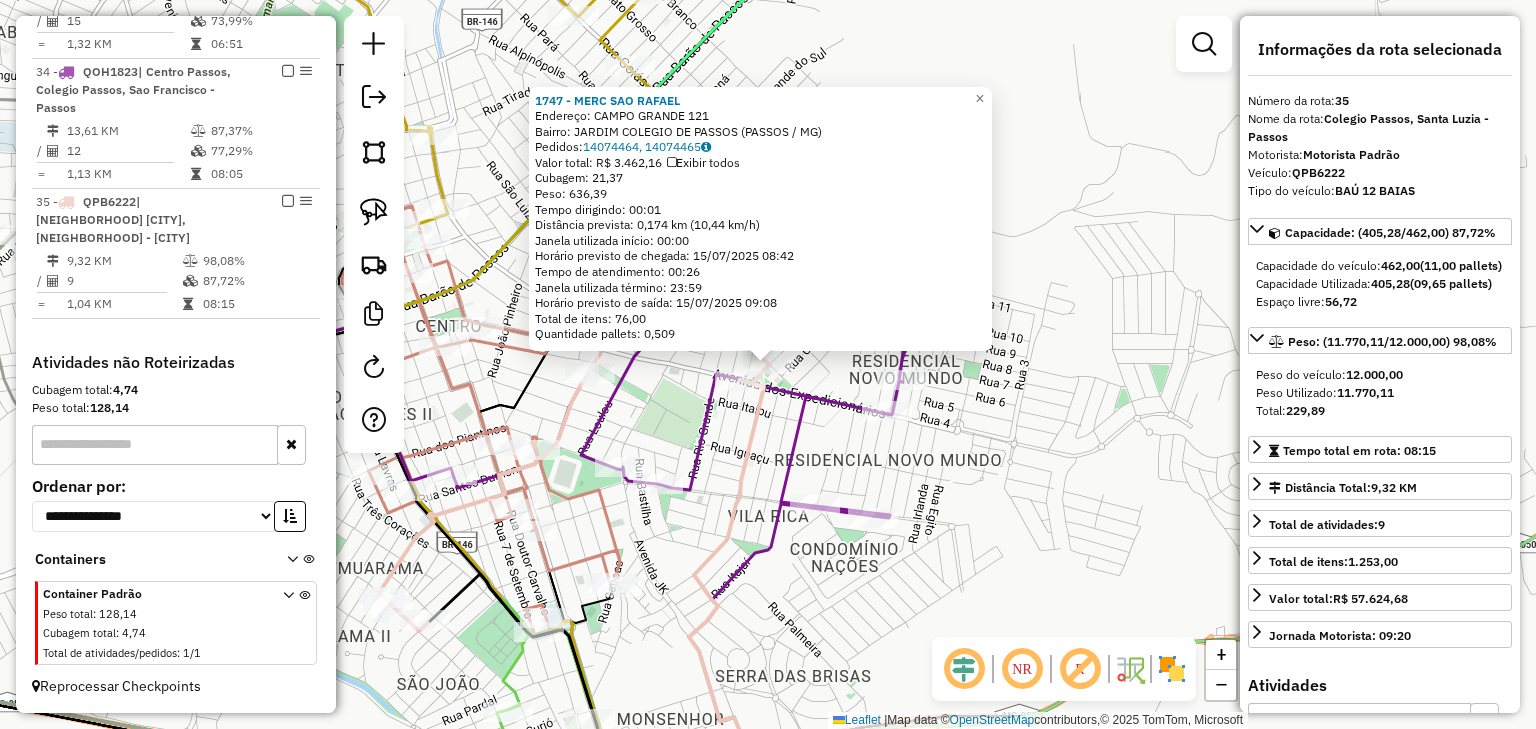 click on "[NUMBER] - [BRAND] [BRAND]  Endereço: [STREET_NAME] [NUMBER]   Bairro: [NEIGHBORHOOD] ([CITY] / [STATE])   Pedidos:  [ORDER_ID], [ORDER_ID]   Valor total: R$ [PRICE]   Exibir todos   Cubagem: [CUBAGE]  Peso: [WEIGHT]  Tempo dirigindo: [TIME]   Distância prevista: [DISTANCE] km ([SPEED])   Janela utilizada início: [TIME]   Horário previsto de chegada: [DATE] [TIME]   Tempo de atendimento: [TIME]   Janela utilizada término: [TIME]   Horário previsto de saída: [DATE] [TIME]   Total de itens: [ITEMS]   Quantidade pallets: [PALLETS]  × Janela de atendimento Grade de atendimento Capacidade Transportadoras Veículos Cliente Pedidos  Rotas Selecione os dias de semana para filtrar as janelas de atendimento  Seg   Ter   Qua   Qui   Sex   Sáb   Dom  Informe o período da janela de atendimento: De: Até:  Filtrar exatamente a janela do cliente  Considerar janela de atendimento padrão  Selecione os dias de semana para filtrar as grades de atendimento  Seg   Ter   Qua   Qui   Sex   Sáb   Dom   Peso mínimo:   Peso máximo:   De:" 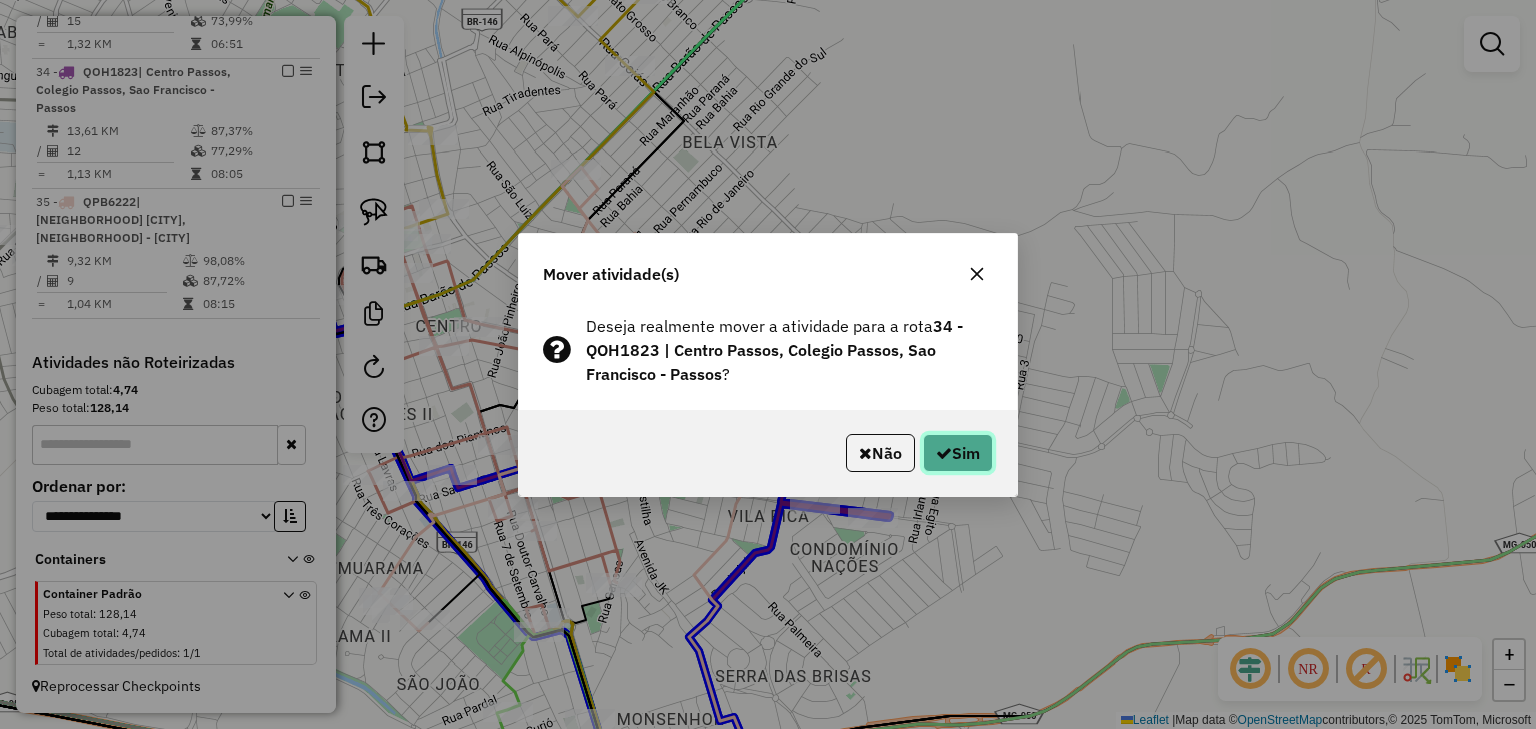 click on "Sim" 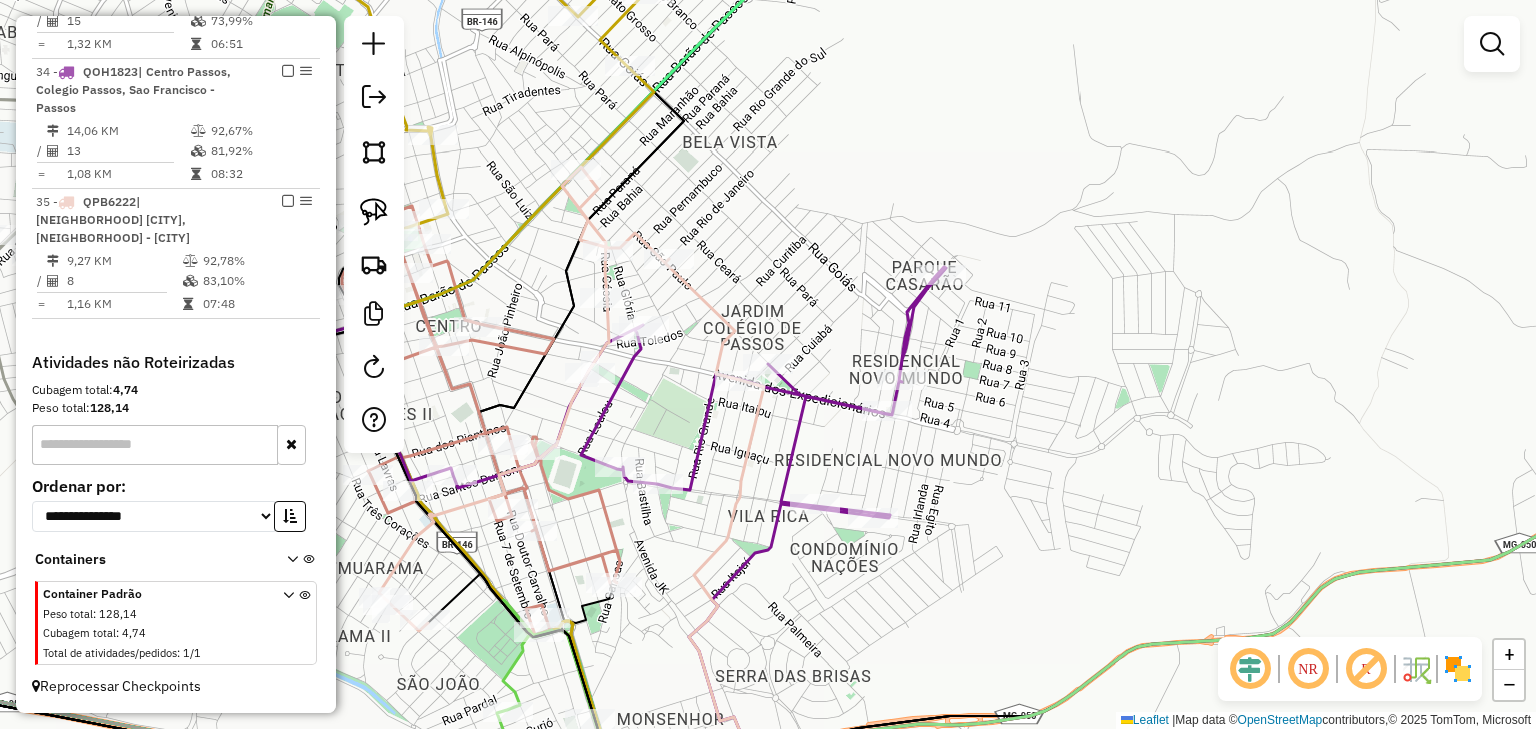drag, startPoint x: 744, startPoint y: 460, endPoint x: 816, endPoint y: 460, distance: 72 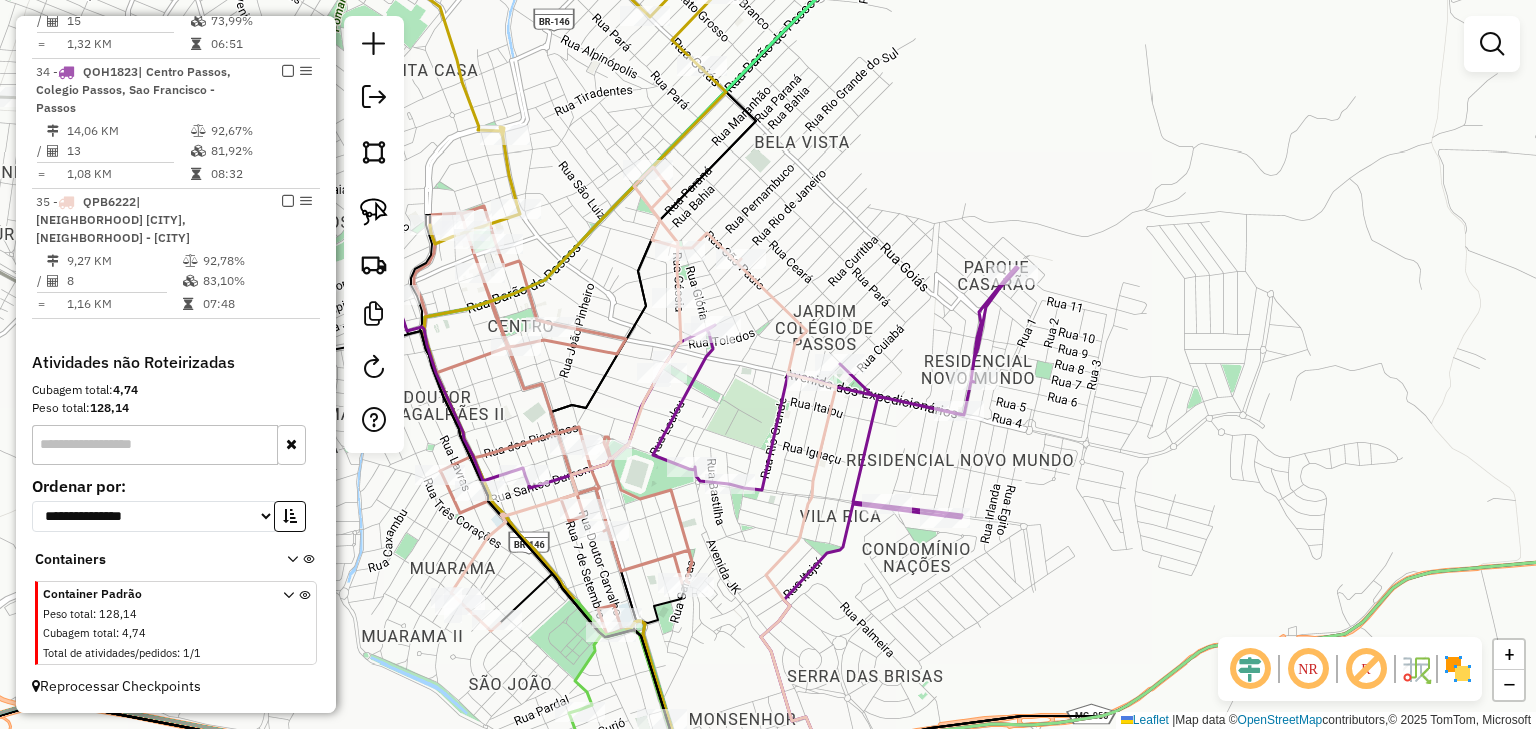 click 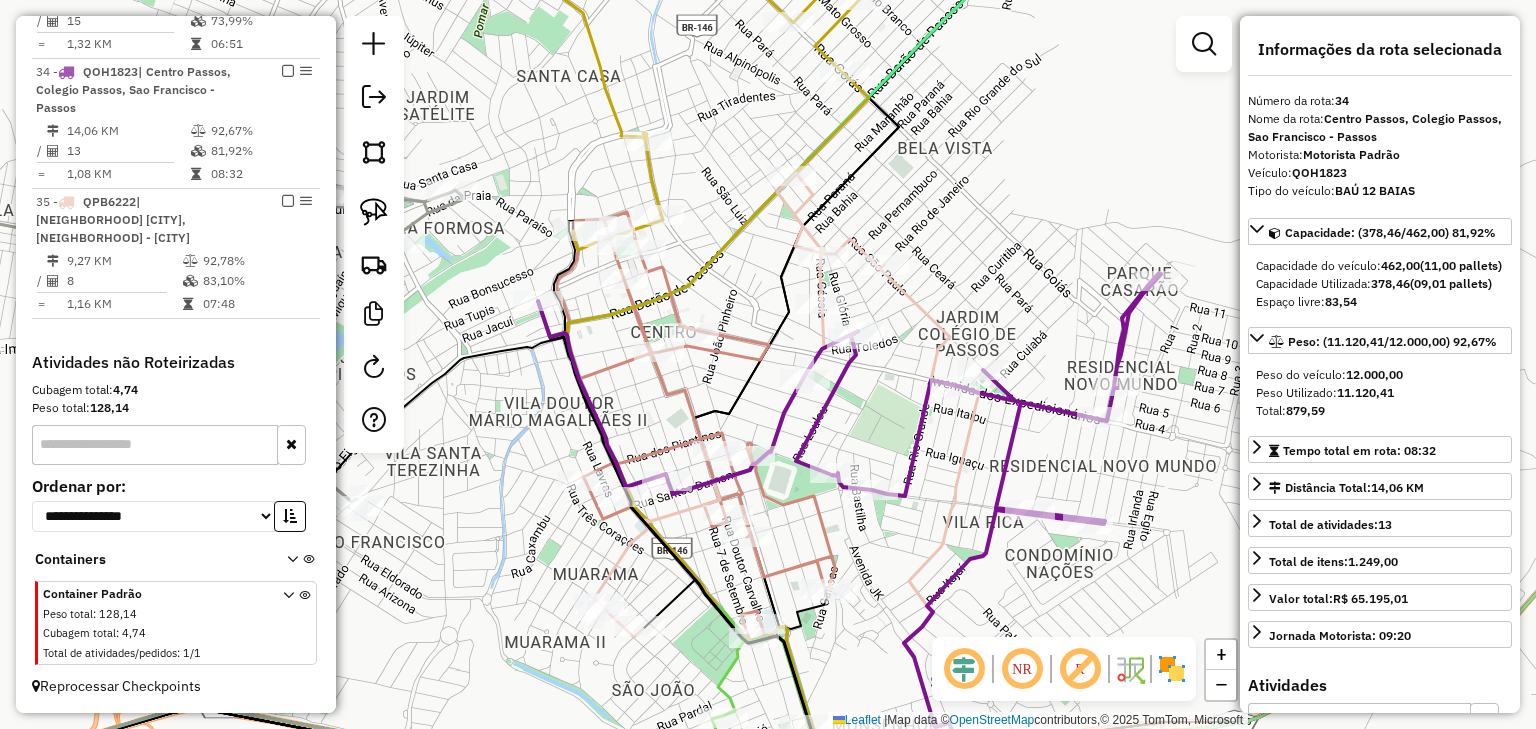 drag, startPoint x: 885, startPoint y: 392, endPoint x: 1031, endPoint y: 398, distance: 146.12323 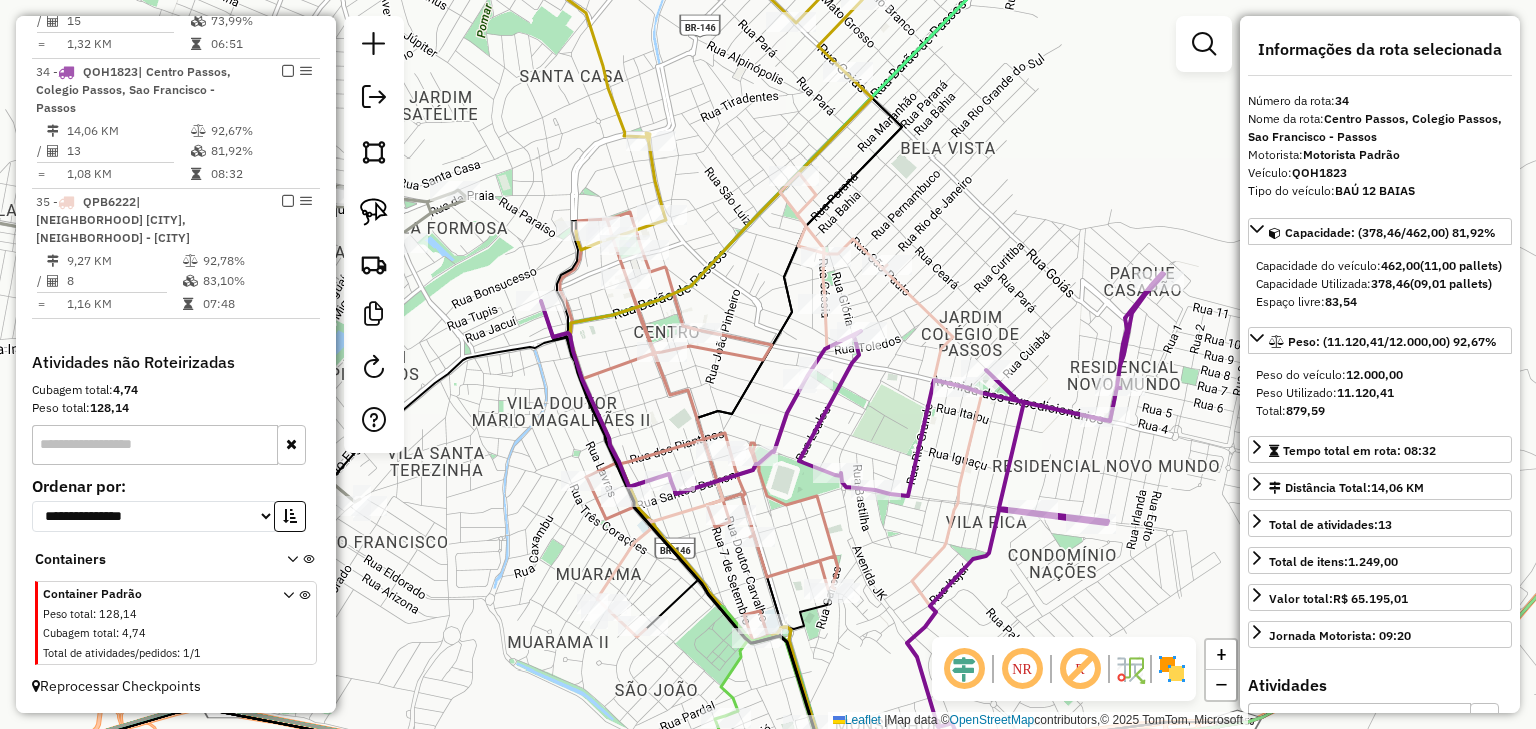 click 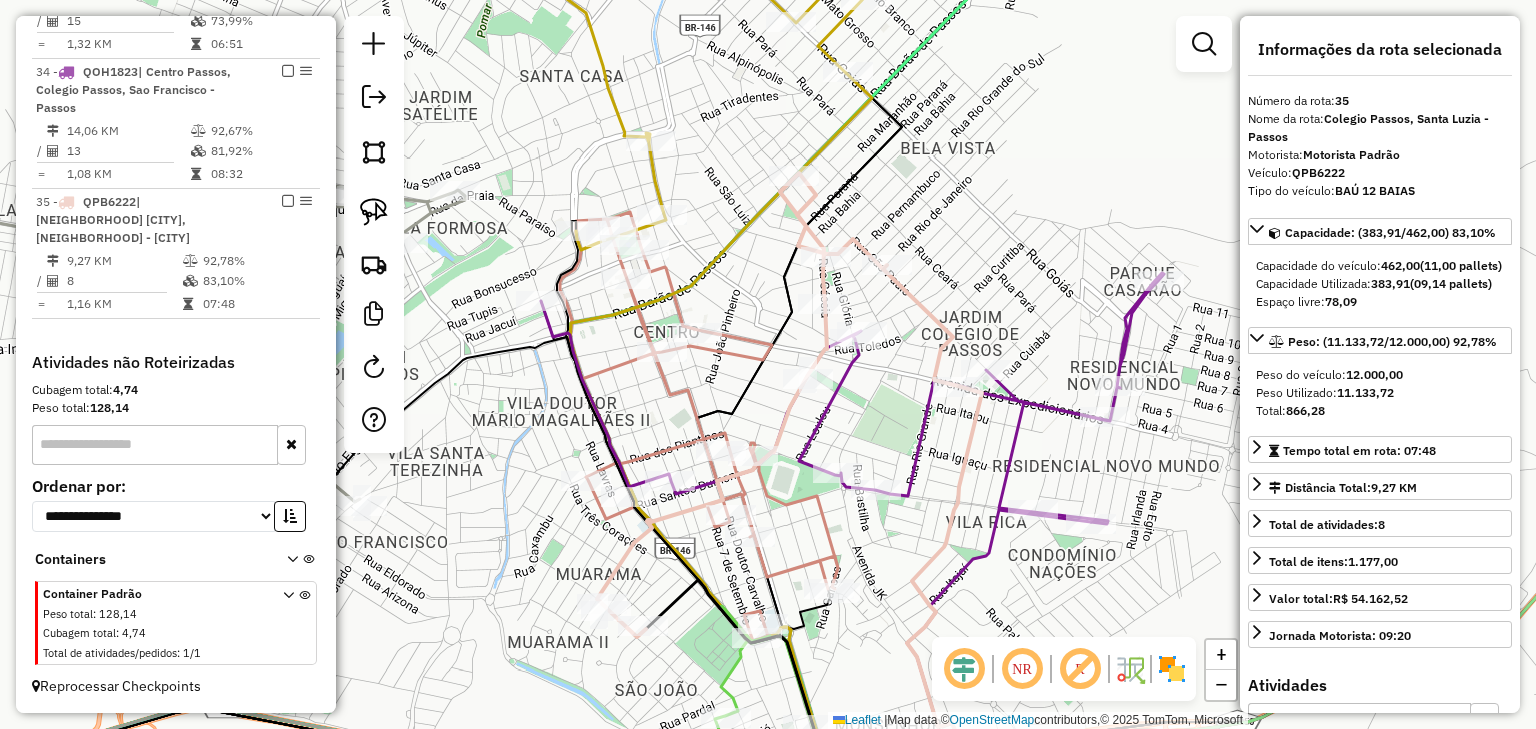 click 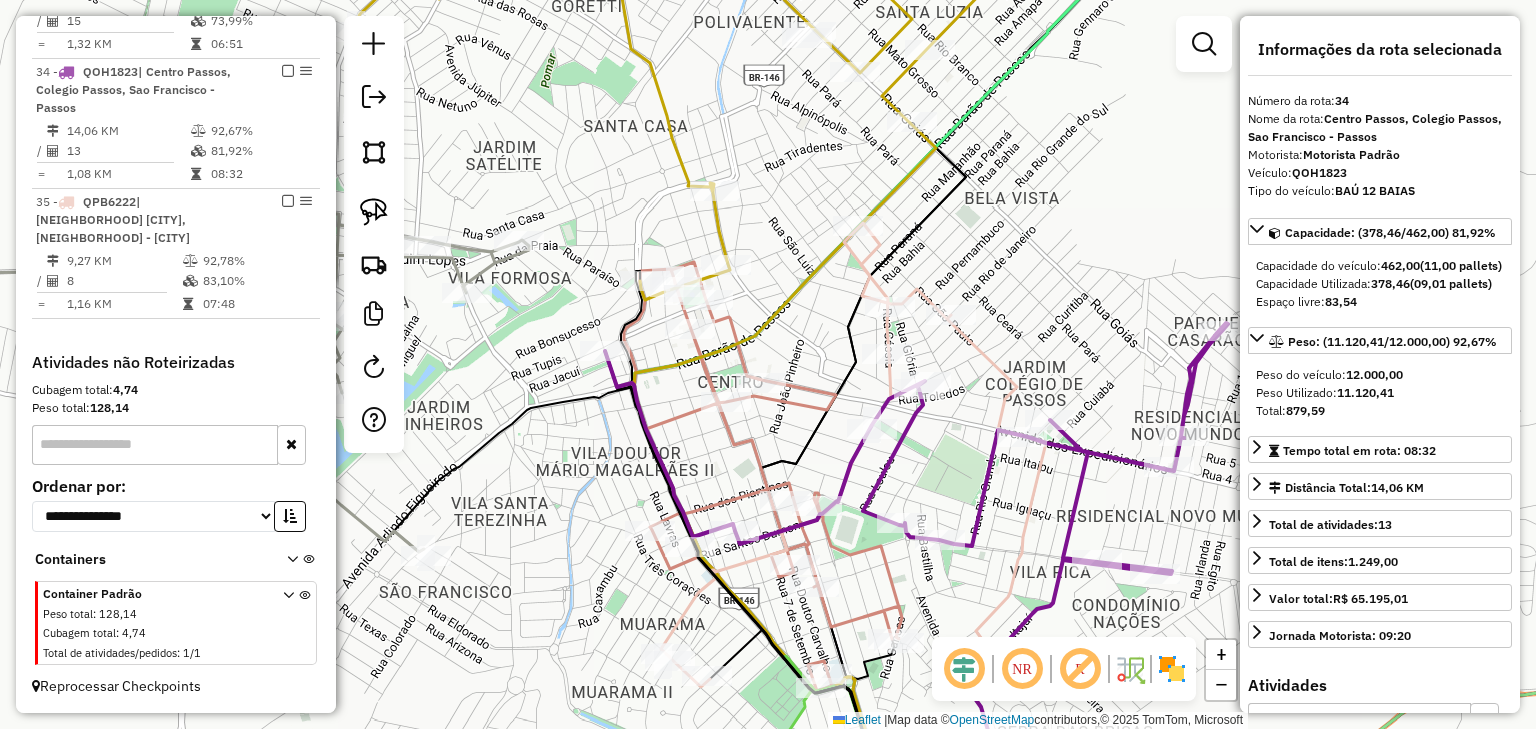 click 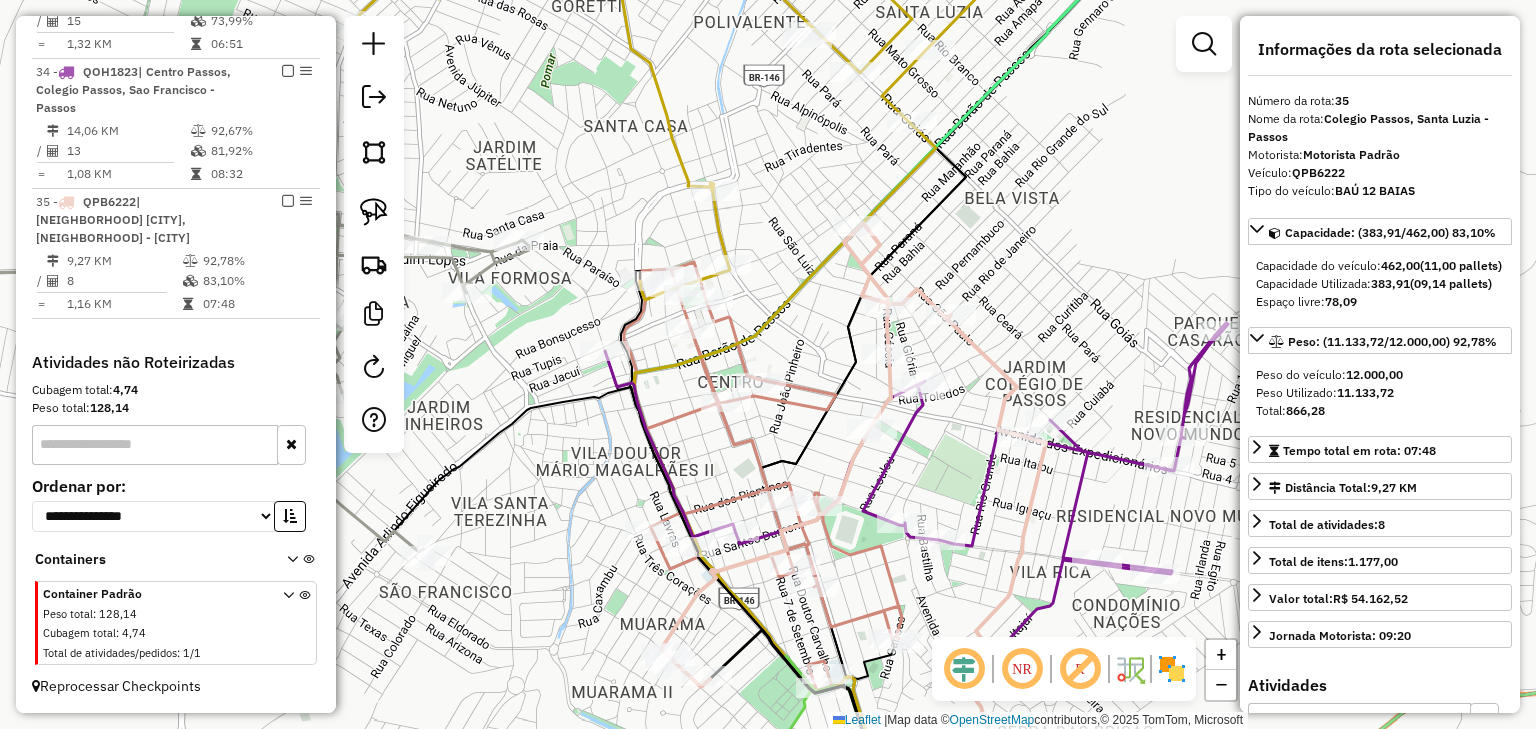 click 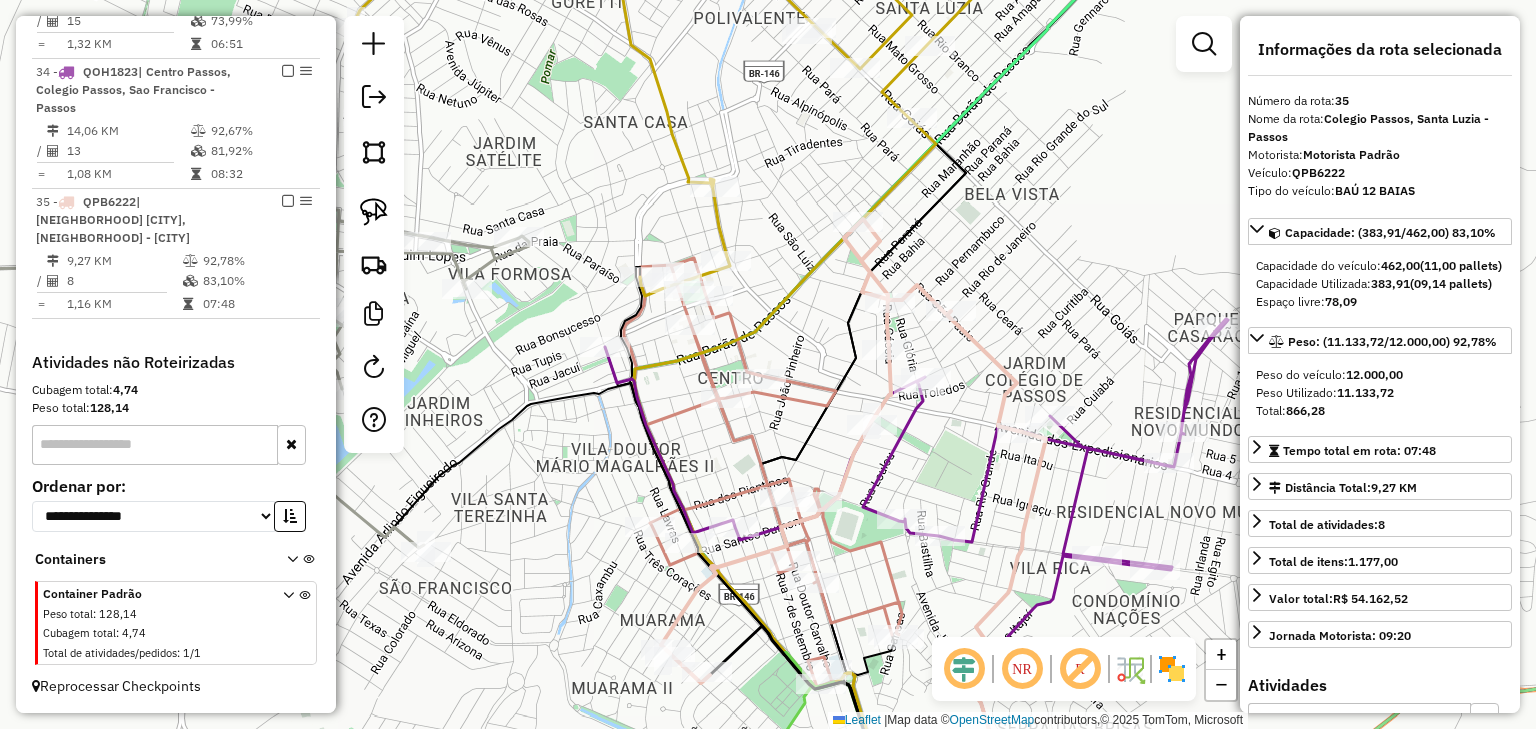 drag, startPoint x: 997, startPoint y: 552, endPoint x: 970, endPoint y: 353, distance: 200.8233 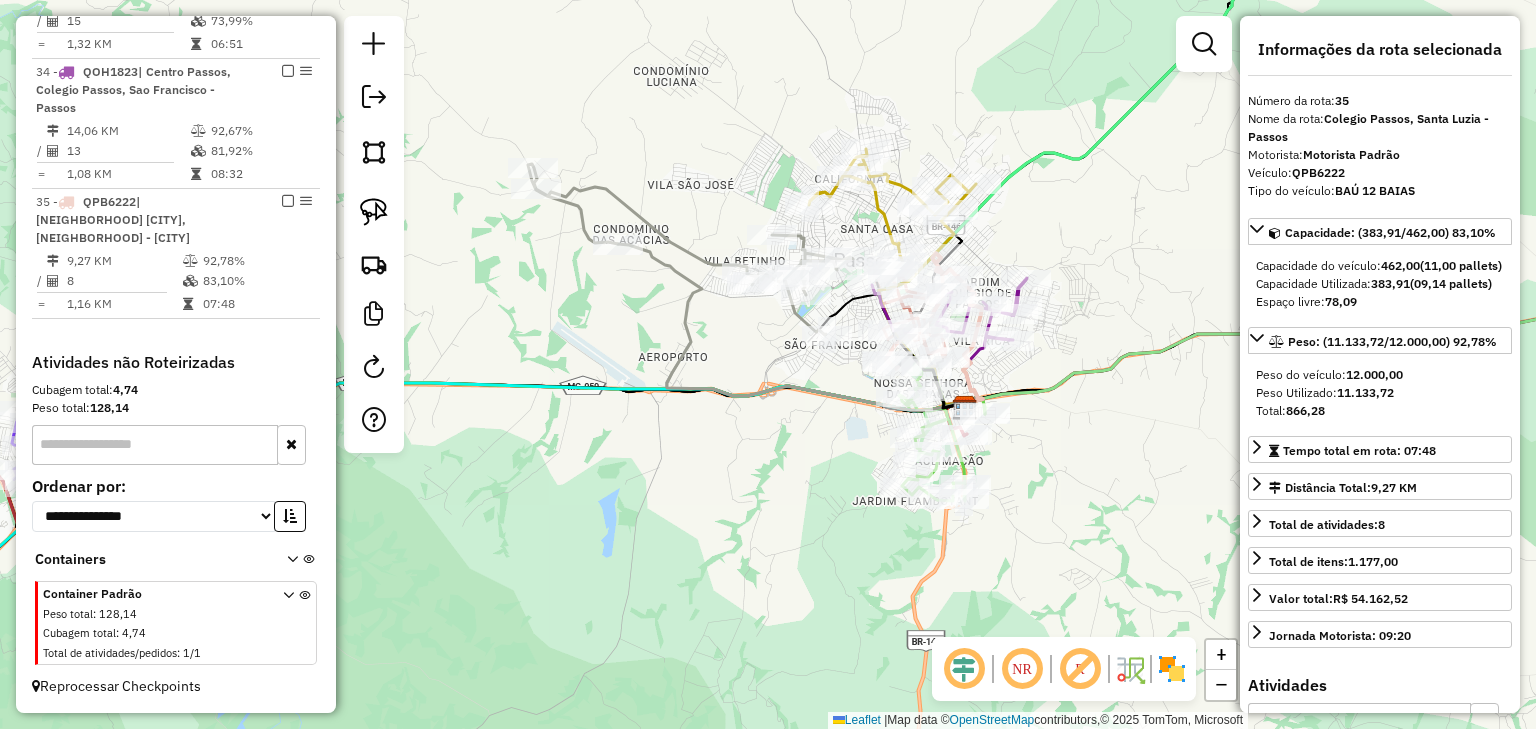 click on "Rota [NUMBER] - Placa [LICENSE PLATE] [NUMBER] - [NAME] Janela de atendimento Grade de atendimento Capacidade Transportadoras Veículos Cliente Pedidos Rotas Selecione os dias de semana para filtrar as janelas de atendimento Seg Ter Qua Qui Sex Sáb Dom Informe o período da janela de atendimento: De: Até: Filtrar exatamente a janela do cliente Considerar janela de atendimento padrão Selecione os dias de semana para filtrar as grades de atendimento Seg Ter Qua Qui Sex Sáb Dom Considerar clientes sem dia de atendimento cadastrado Clientes fora do dia de atendimento selecionado Filtrar as atividades entre os valores definidos abaixo: Peso mínimo: Peso máximo: Cubagem mínima: Cubagem máxima: De: Até: Filtrar as atividades entre o tempo de atendimento definido abaixo: De: Até: Considerar capacidade total dos clientes não roteirizados Transportadora: Selecione um ou mais itens Tipo de veículo: Selecione um ou mais itens Veículo: Selecione um ou mais itens" 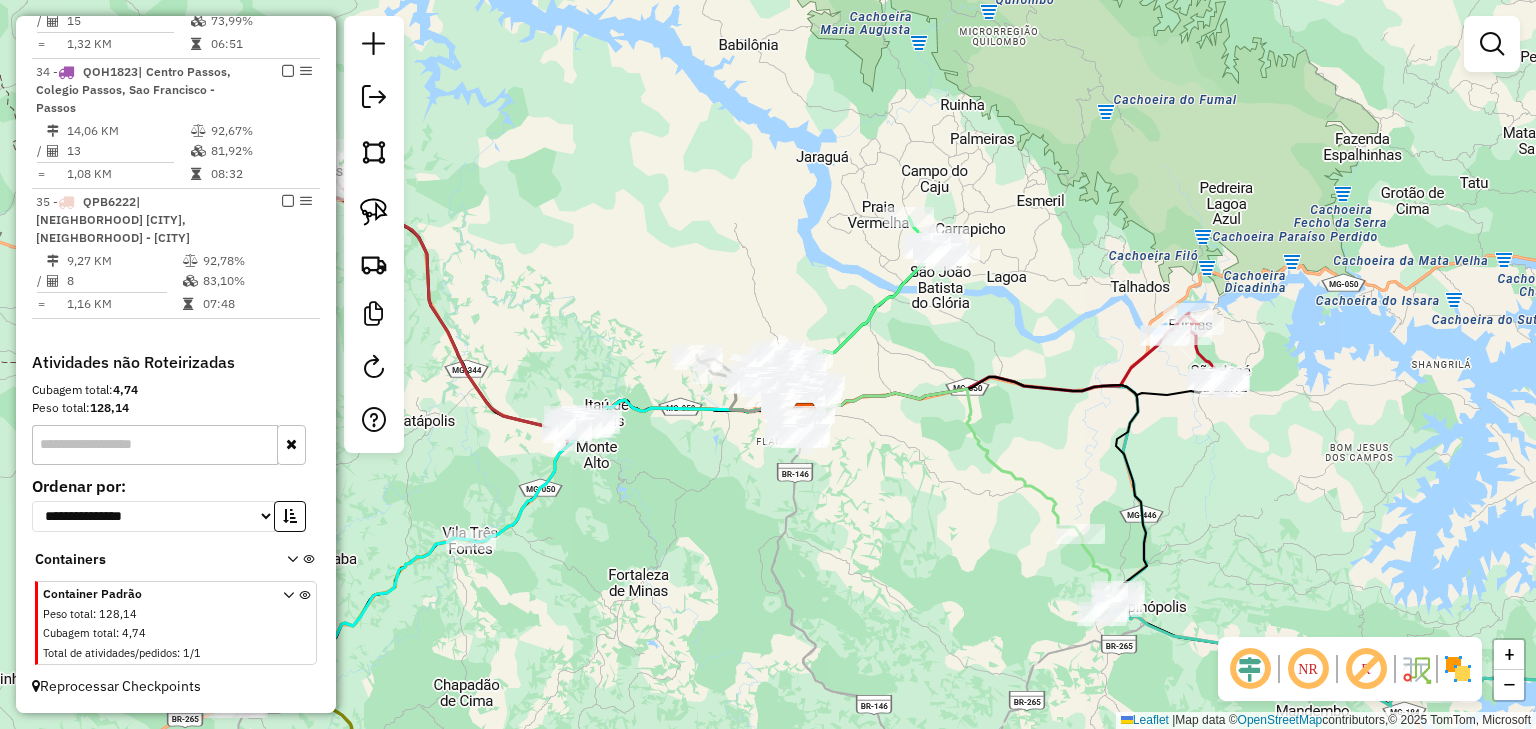 click on "Janela de atendimento Grade de atendimento Capacidade Transportadoras Veículos Cliente Pedidos  Rotas Selecione os dias de semana para filtrar as janelas de atendimento  Seg   Ter   Qua   Qui   Sex   Sáb   Dom  Informe o período da janela de atendimento: De: Até:  Filtrar exatamente a janela do cliente  Considerar janela de atendimento padrão  Selecione os dias de semana para filtrar as grades de atendimento  Seg   Ter   Qua   Qui   Sex   Sáb   Dom   Considerar clientes sem dia de atendimento cadastrado  Clientes fora do dia de atendimento selecionado Filtrar as atividades entre os valores definidos abaixo:  Peso mínimo:   Peso máximo:   Cubagem mínima:   Cubagem máxima:   De:   Até:  Filtrar as atividades entre o tempo de atendimento definido abaixo:  De:   Até:   Considerar capacidade total dos clientes não roteirizados Transportadora: Selecione um ou mais itens Tipo de veículo: Selecione um ou mais itens Veículo: Selecione um ou mais itens Motorista: Selecione um ou mais itens Nome: Rótulo:" 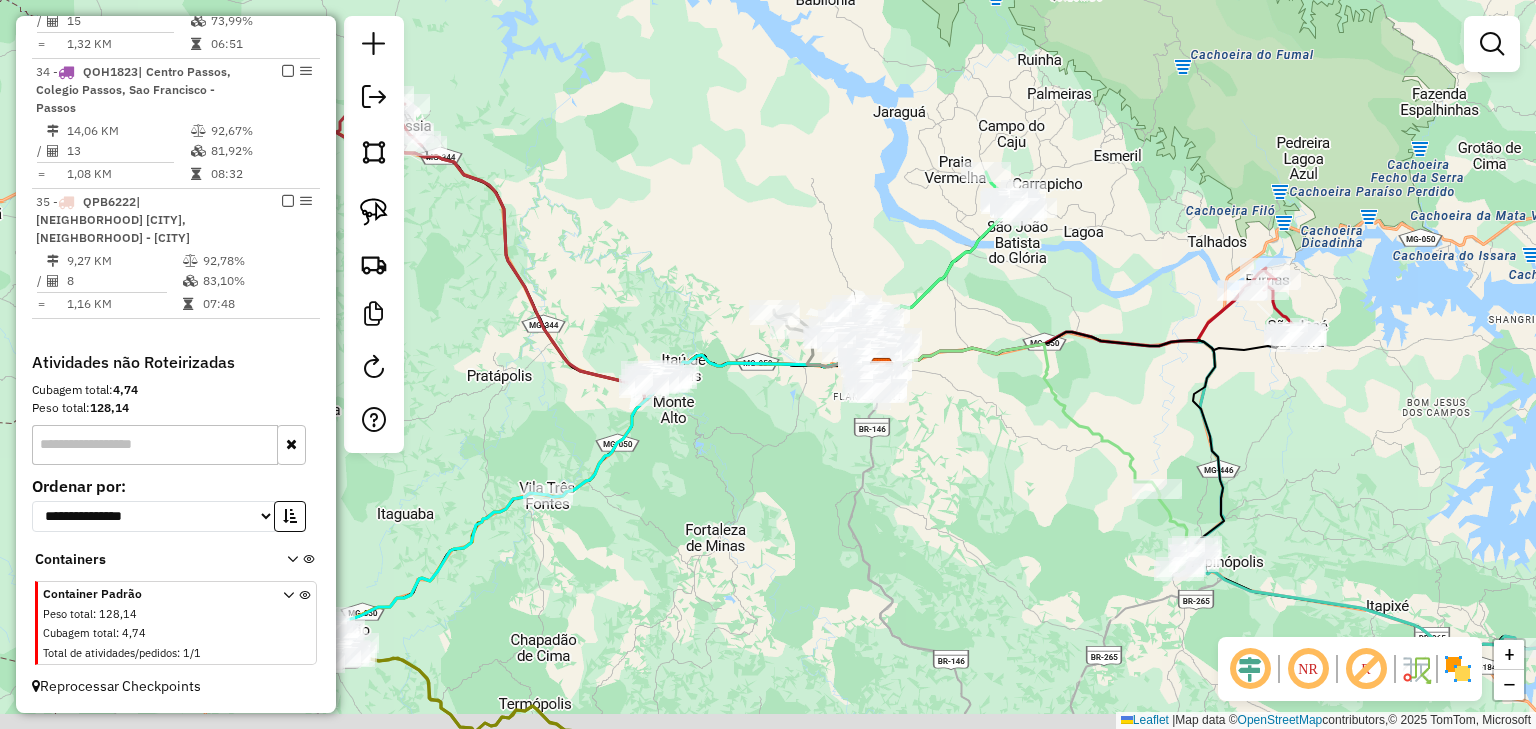drag, startPoint x: 728, startPoint y: 465, endPoint x: 931, endPoint y: 342, distance: 237.35628 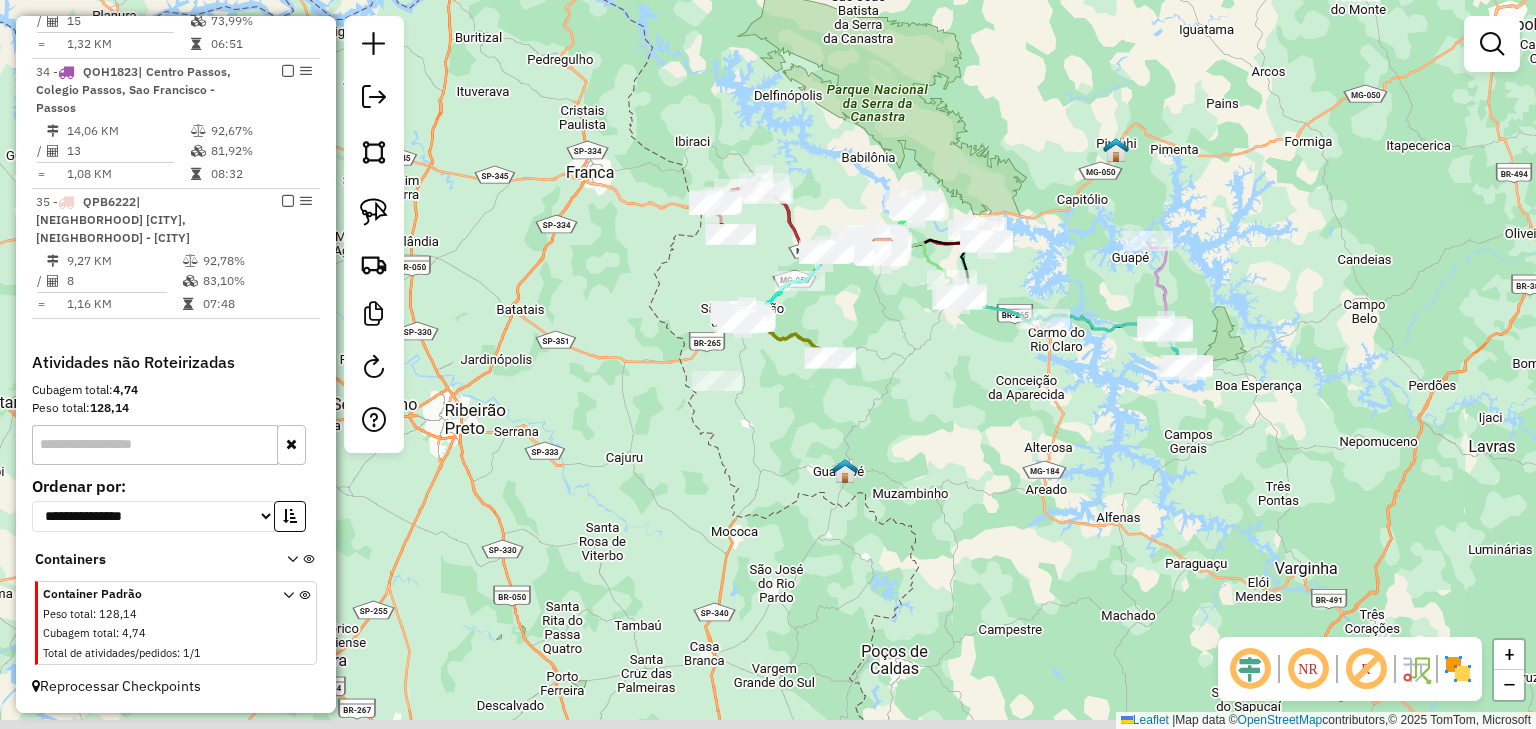 drag, startPoint x: 880, startPoint y: 353, endPoint x: 866, endPoint y: 340, distance: 19.104973 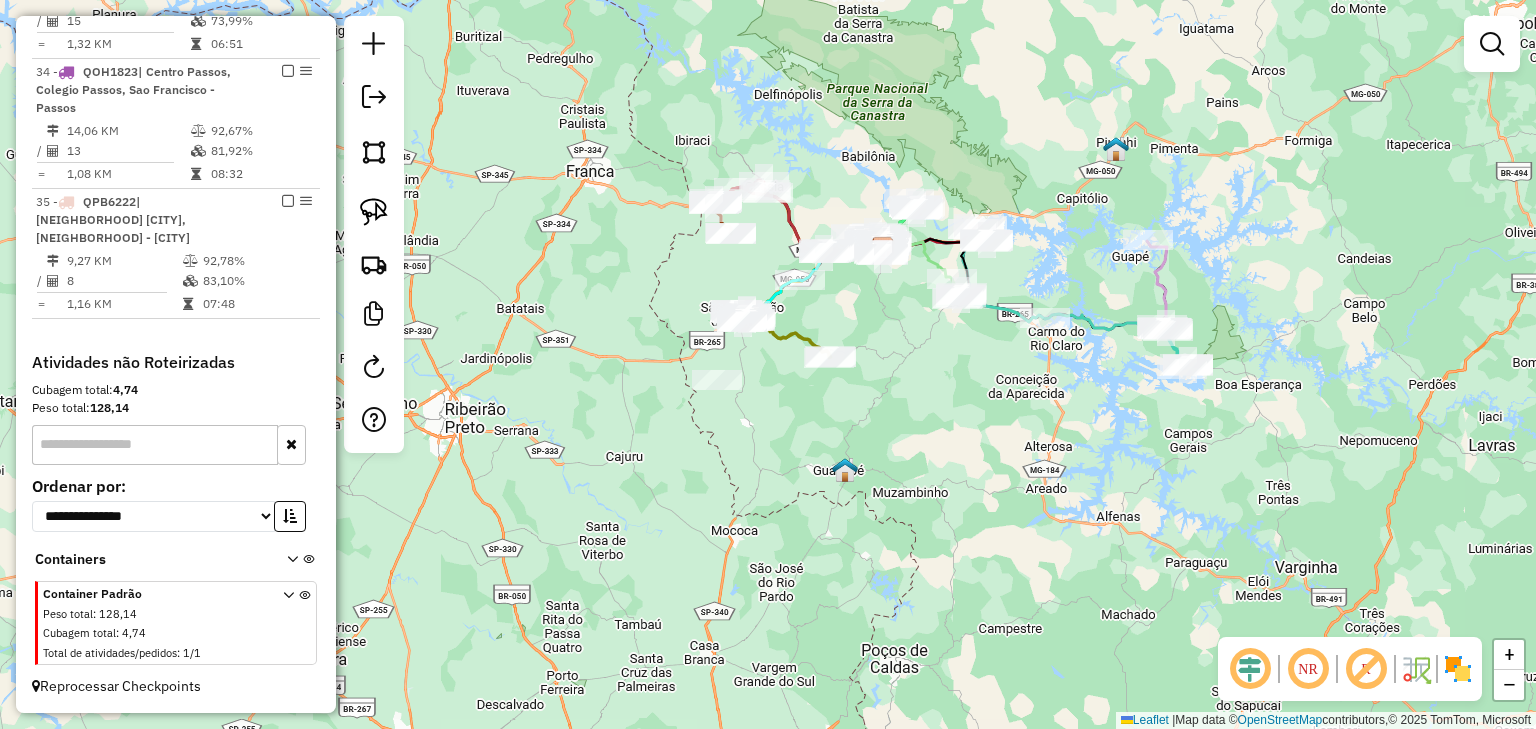 click on "Janela de atendimento Grade de atendimento Capacidade Transportadoras Veículos Cliente Pedidos  Rotas Selecione os dias de semana para filtrar as janelas de atendimento  Seg   Ter   Qua   Qui   Sex   Sáb   Dom  Informe o período da janela de atendimento: De: Até:  Filtrar exatamente a janela do cliente  Considerar janela de atendimento padrão  Selecione os dias de semana para filtrar as grades de atendimento  Seg   Ter   Qua   Qui   Sex   Sáb   Dom   Considerar clientes sem dia de atendimento cadastrado  Clientes fora do dia de atendimento selecionado Filtrar as atividades entre os valores definidos abaixo:  Peso mínimo:   Peso máximo:   Cubagem mínima:   Cubagem máxima:   De:   Até:  Filtrar as atividades entre o tempo de atendimento definido abaixo:  De:   Até:   Considerar capacidade total dos clientes não roteirizados Transportadora: Selecione um ou mais itens Tipo de veículo: Selecione um ou mais itens Veículo: Selecione um ou mais itens Motorista: Selecione um ou mais itens Nome: Rótulo:" 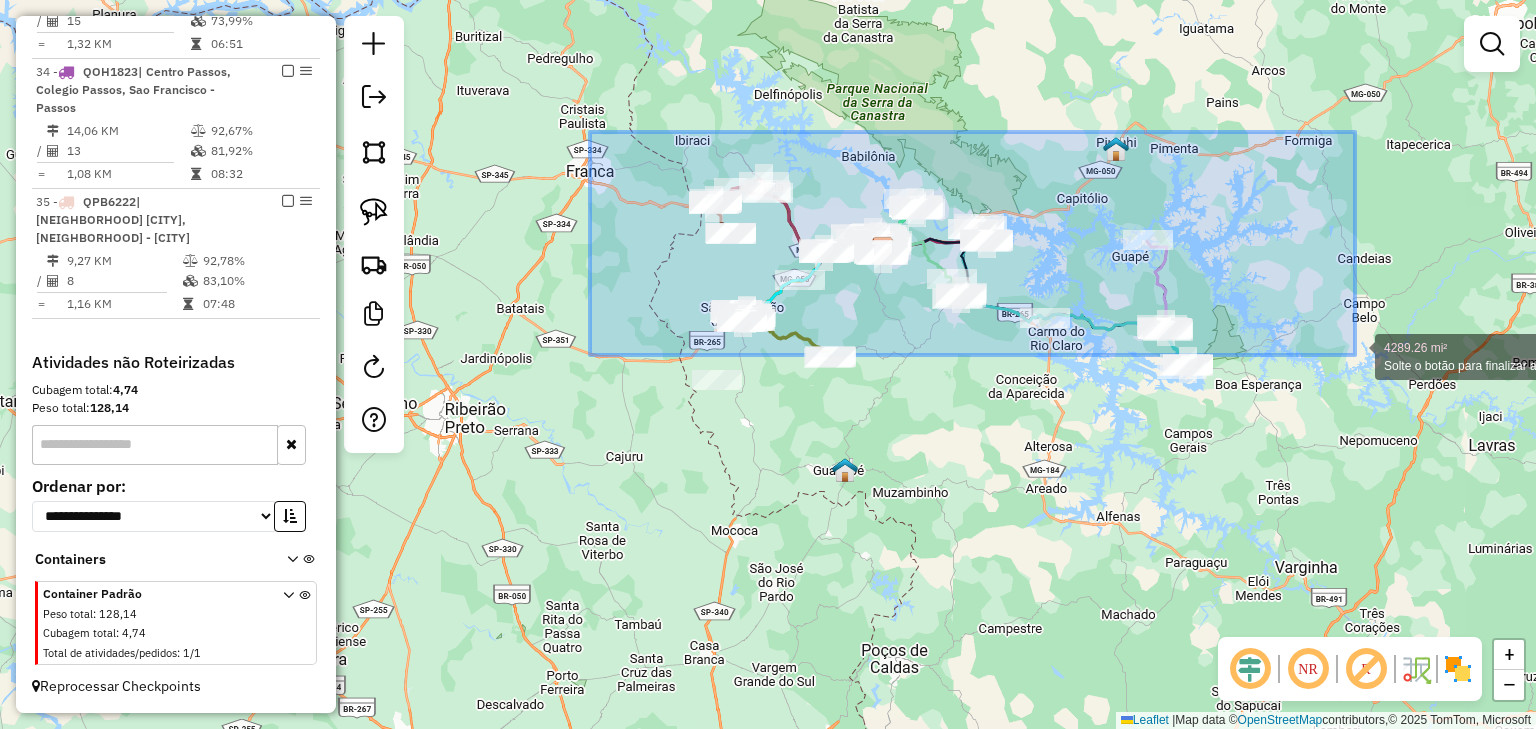 drag, startPoint x: 604, startPoint y: 132, endPoint x: 1406, endPoint y: 497, distance: 881.1521 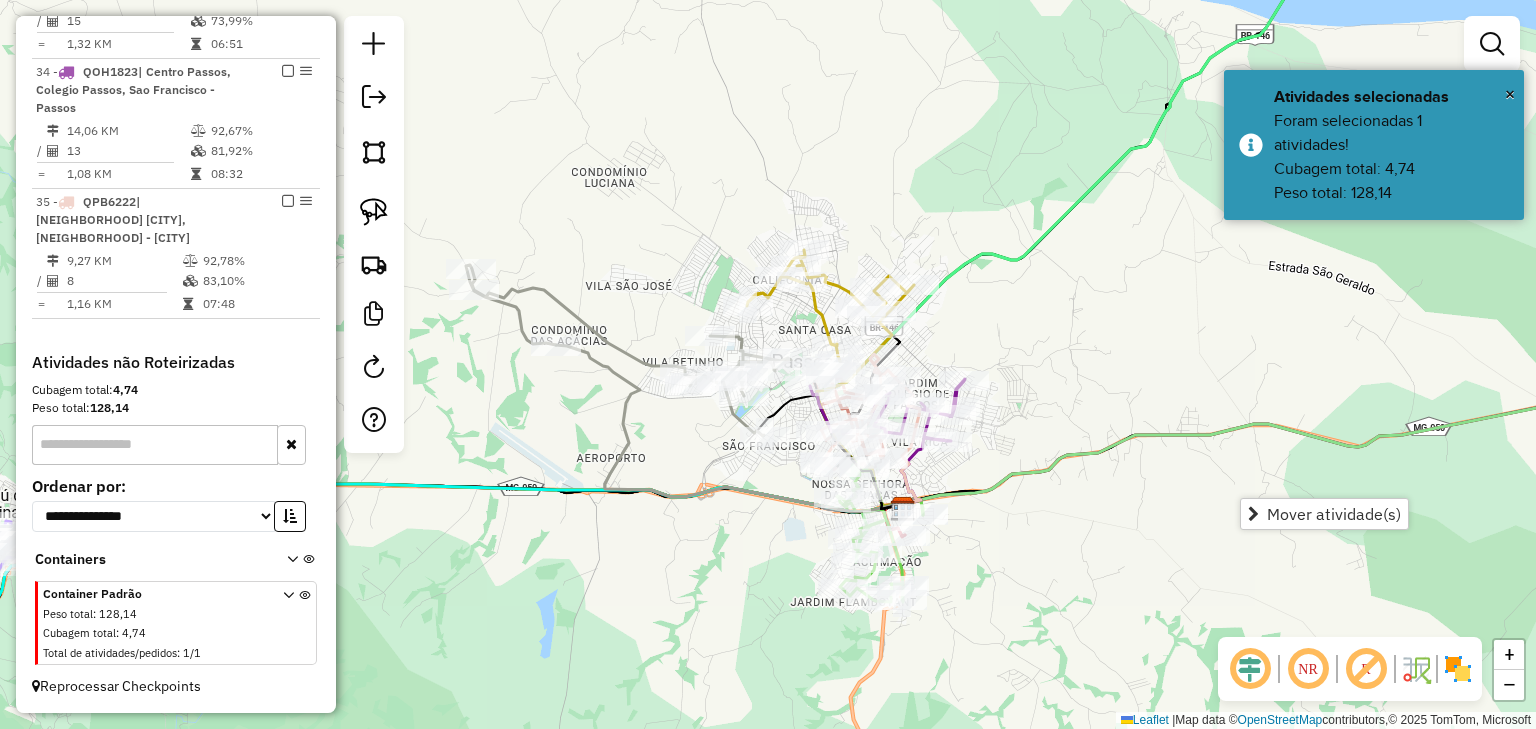 drag, startPoint x: 1056, startPoint y: 346, endPoint x: 1094, endPoint y: 313, distance: 50.32892 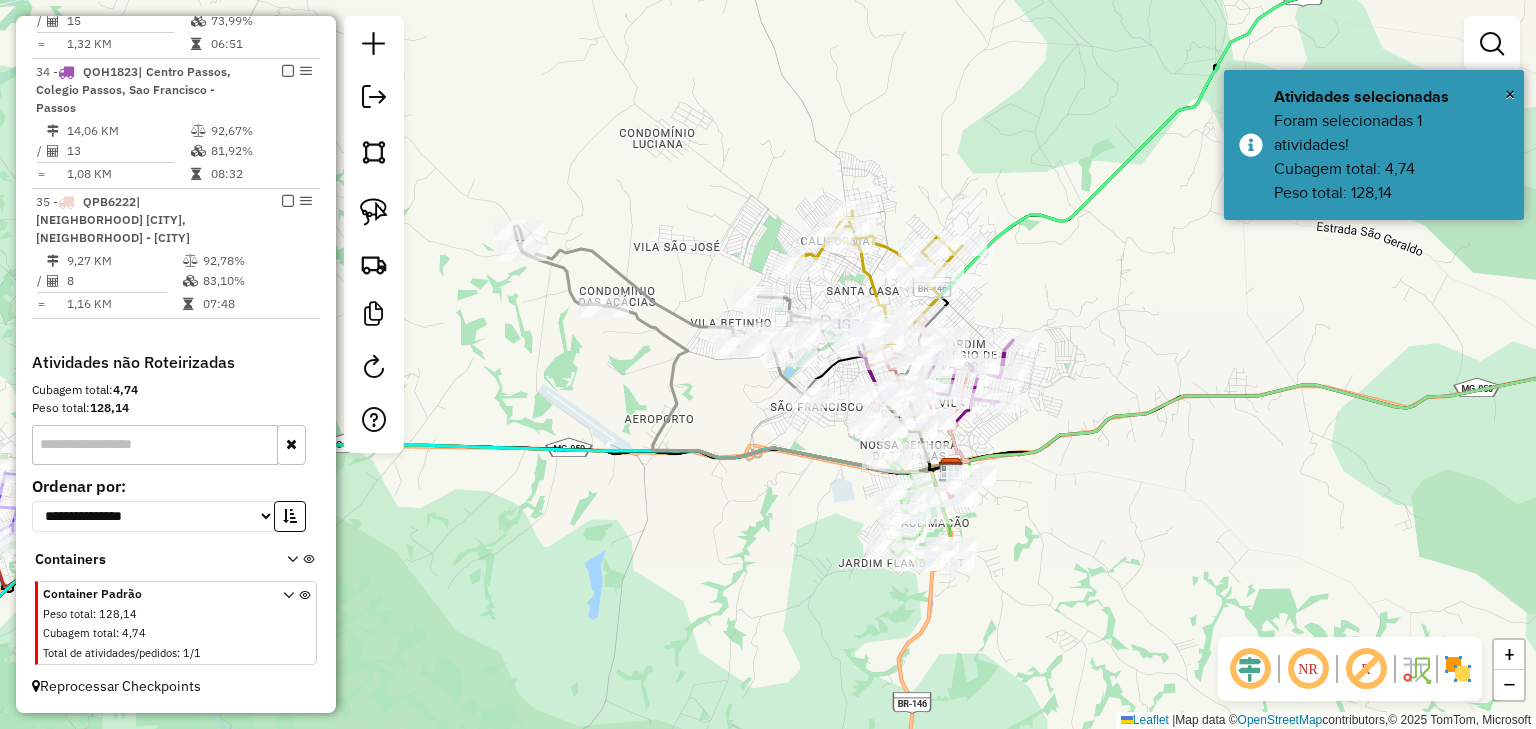 click 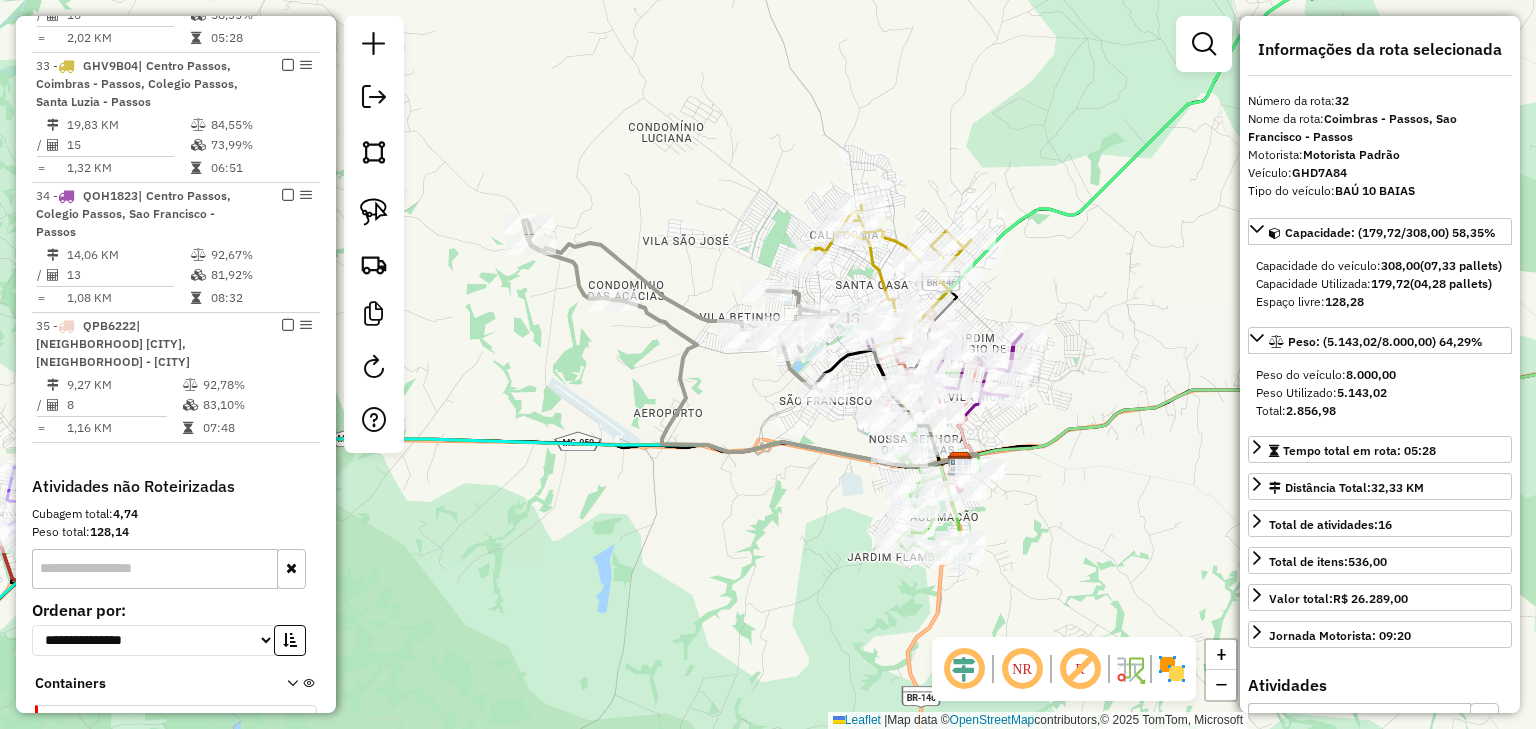 scroll, scrollTop: 2651, scrollLeft: 0, axis: vertical 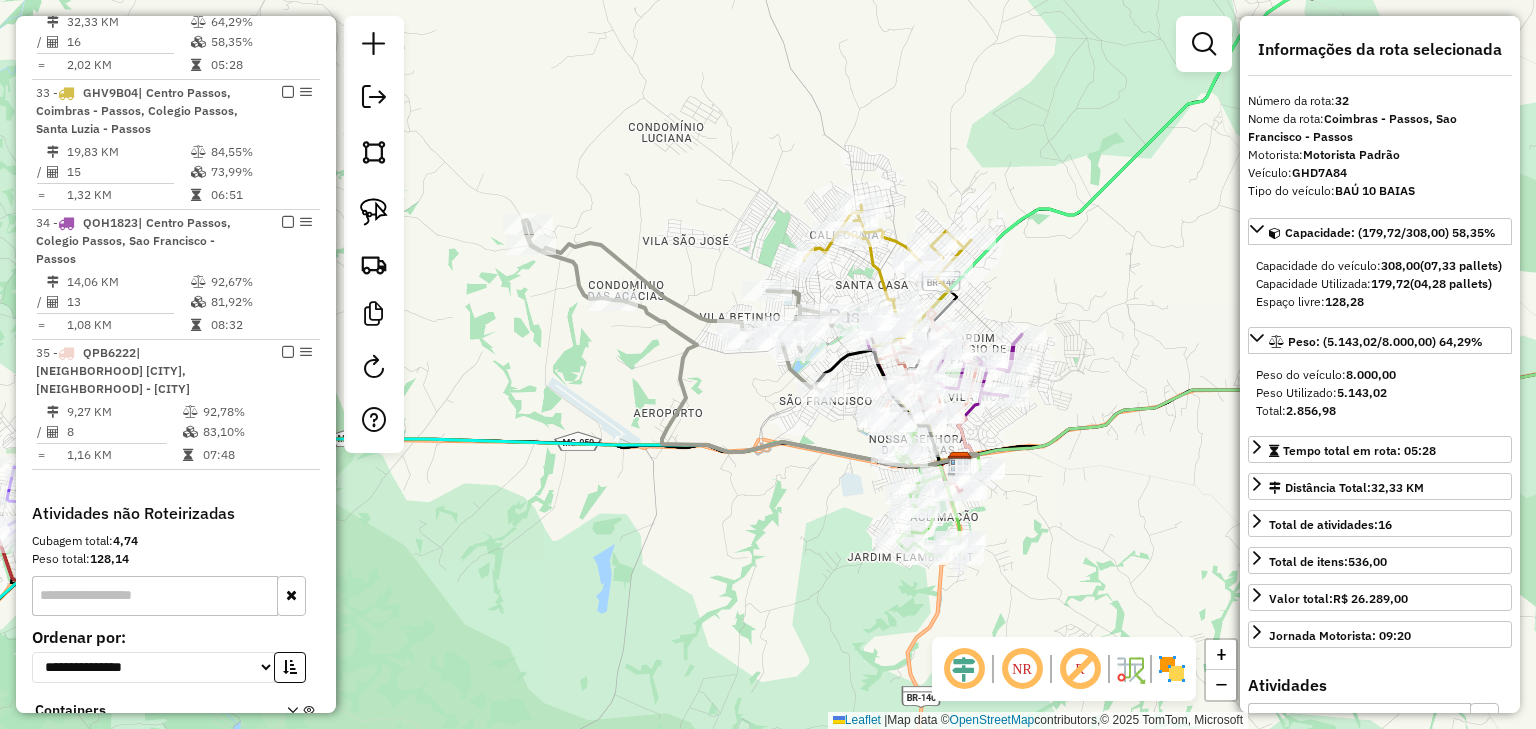 drag, startPoint x: 709, startPoint y: 555, endPoint x: 1066, endPoint y: 257, distance: 465.03012 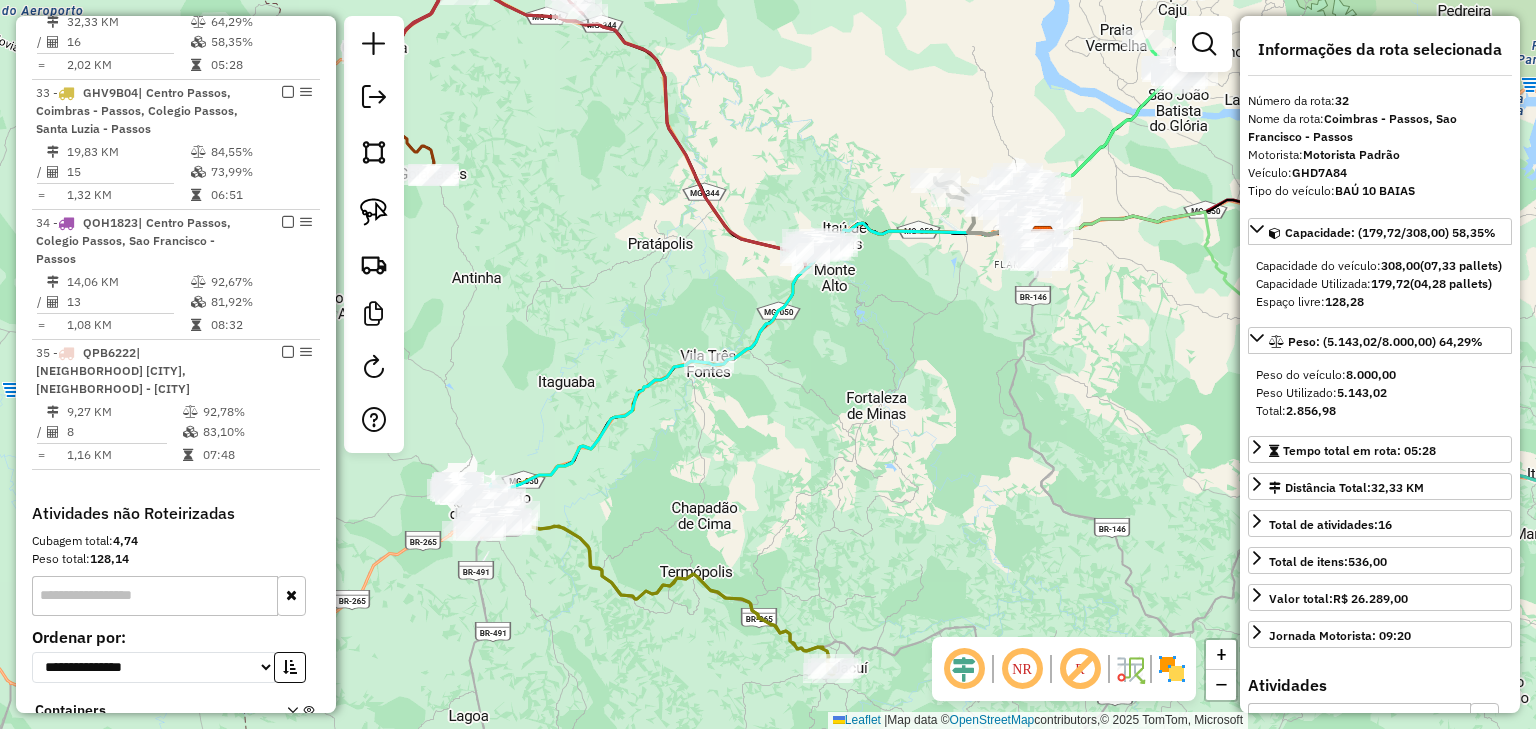drag, startPoint x: 804, startPoint y: 409, endPoint x: 947, endPoint y: 164, distance: 283.67938 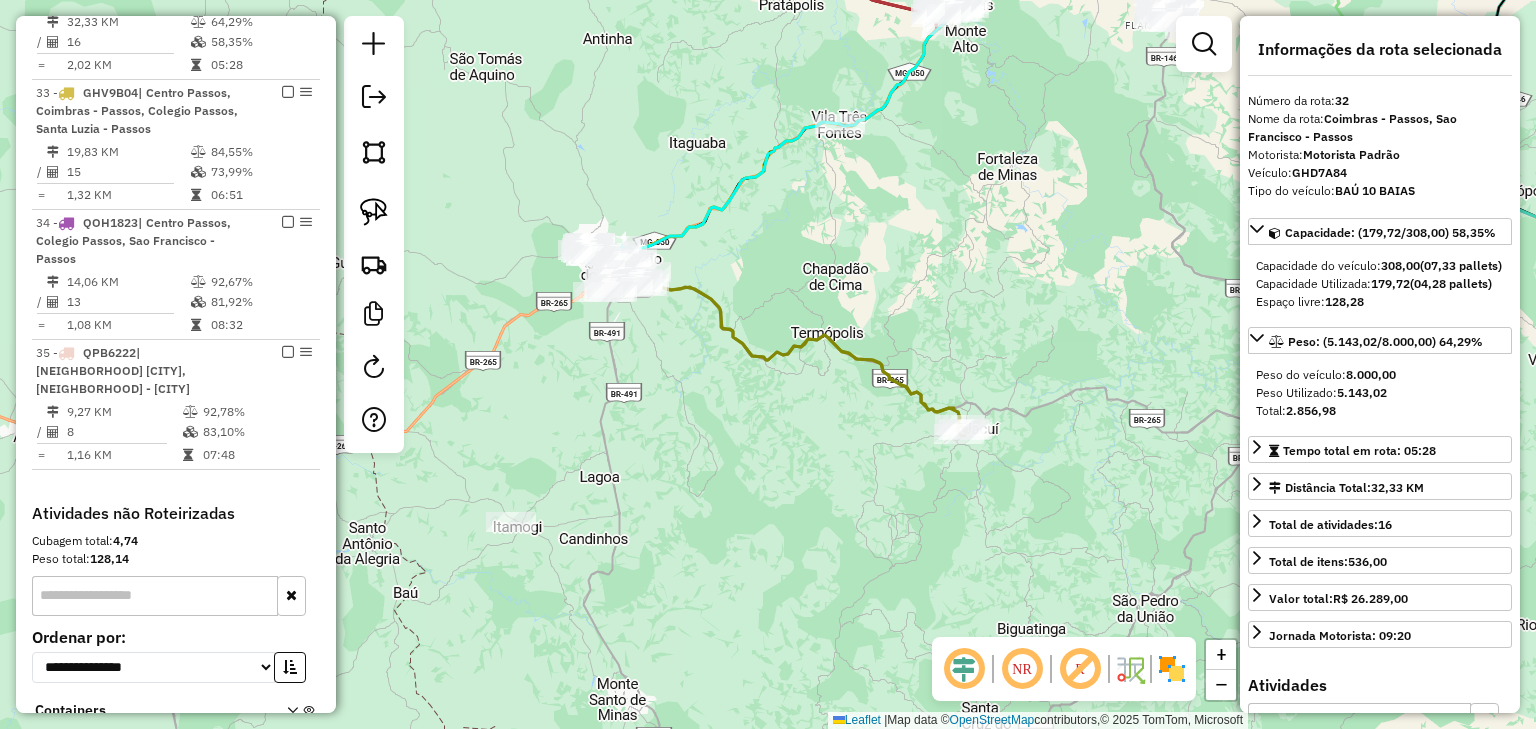 drag, startPoint x: 702, startPoint y: 501, endPoint x: 876, endPoint y: 255, distance: 301.3171 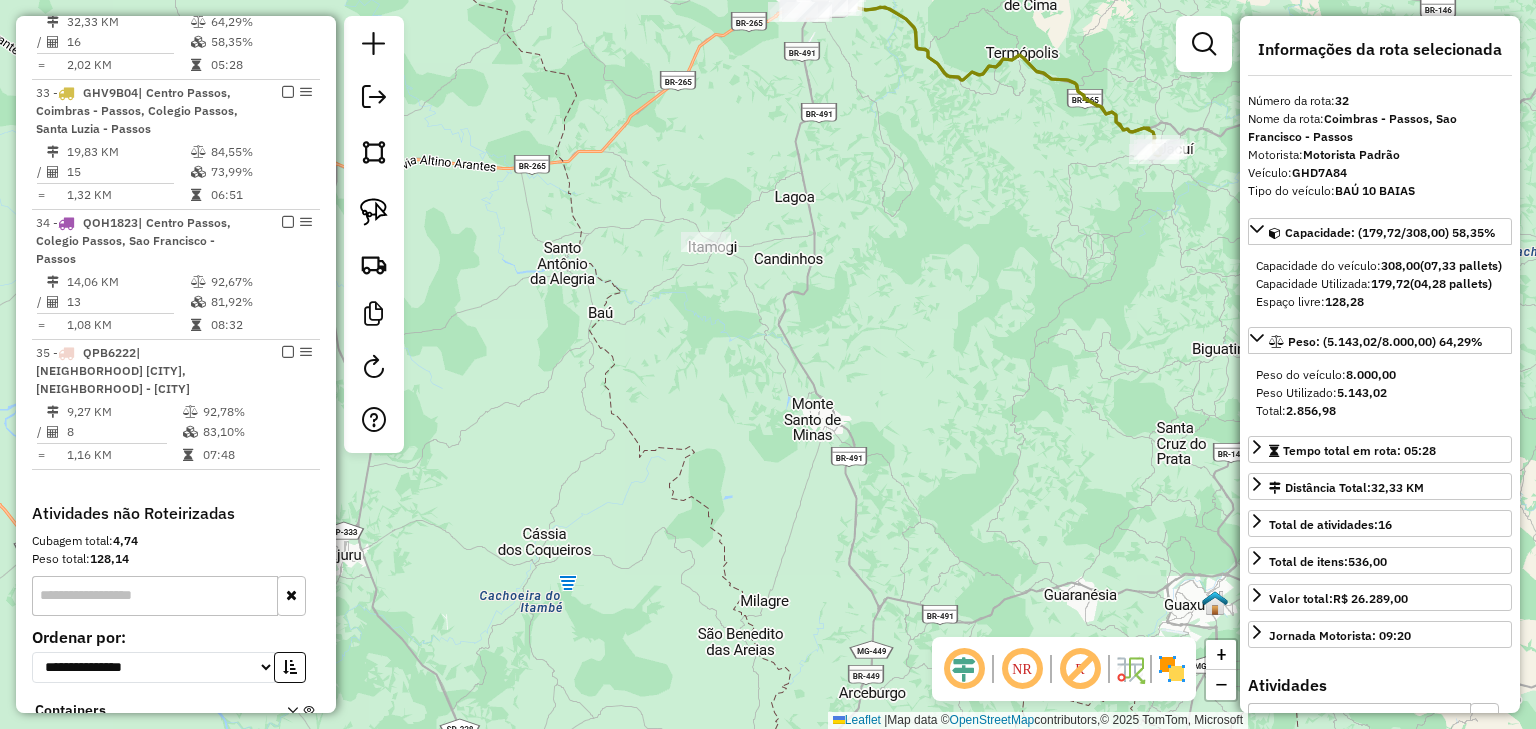 click on "Janela de atendimento Grade de atendimento Capacidade Transportadoras Veículos Cliente Pedidos  Rotas Selecione os dias de semana para filtrar as janelas de atendimento  Seg   Ter   Qua   Qui   Sex   Sáb   Dom  Informe o período da janela de atendimento: De: Até:  Filtrar exatamente a janela do cliente  Considerar janela de atendimento padrão  Selecione os dias de semana para filtrar as grades de atendimento  Seg   Ter   Qua   Qui   Sex   Sáb   Dom   Considerar clientes sem dia de atendimento cadastrado  Clientes fora do dia de atendimento selecionado Filtrar as atividades entre os valores definidos abaixo:  Peso mínimo:   Peso máximo:   Cubagem mínima:   Cubagem máxima:   De:   Até:  Filtrar as atividades entre o tempo de atendimento definido abaixo:  De:   Até:   Considerar capacidade total dos clientes não roteirizados Transportadora: Selecione um ou mais itens Tipo de veículo: Selecione um ou mais itens Veículo: Selecione um ou mais itens Motorista: Selecione um ou mais itens Nome: Rótulo:" 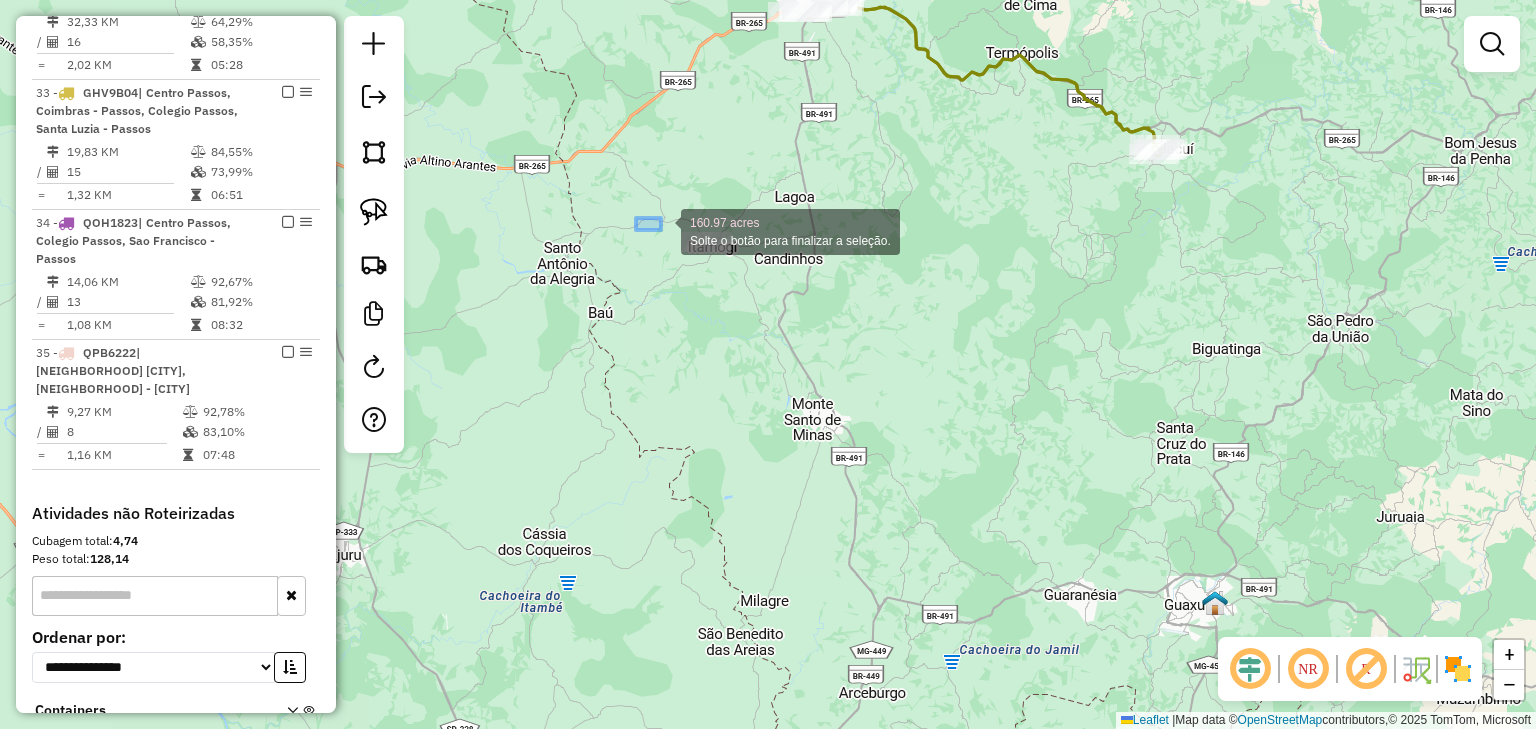 drag, startPoint x: 661, startPoint y: 230, endPoint x: 815, endPoint y: 285, distance: 163.52675 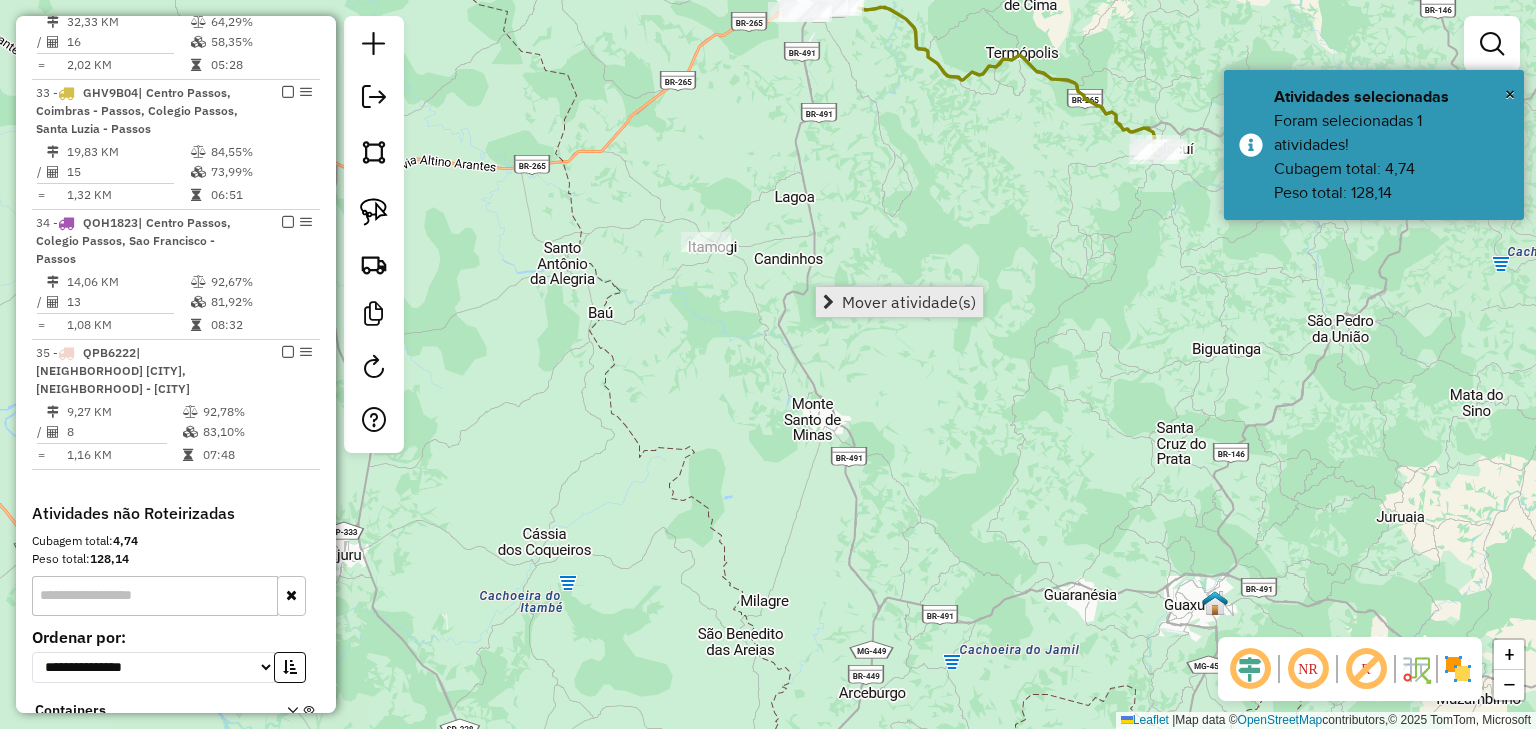click on "Mover atividade(s)" at bounding box center (909, 302) 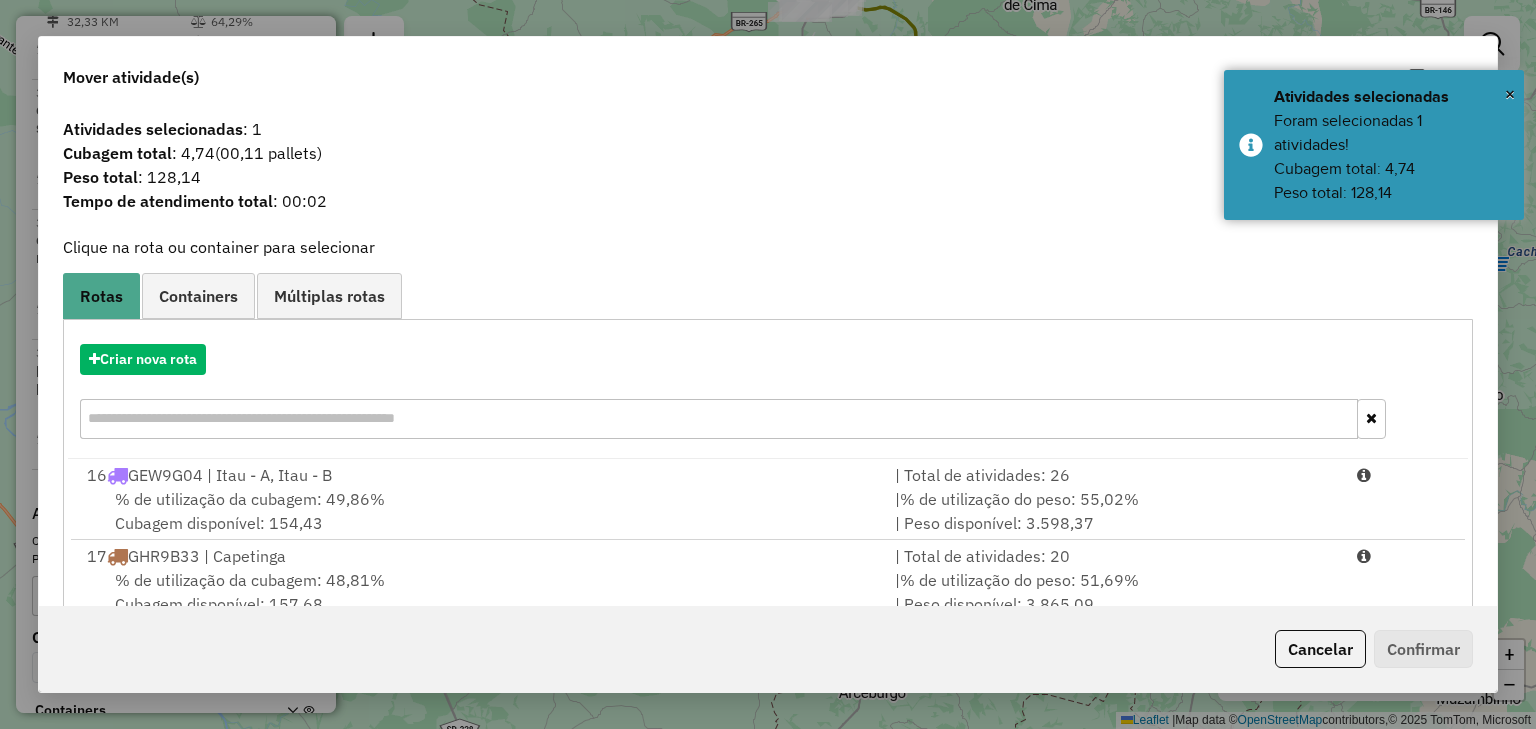 click at bounding box center (718, 419) 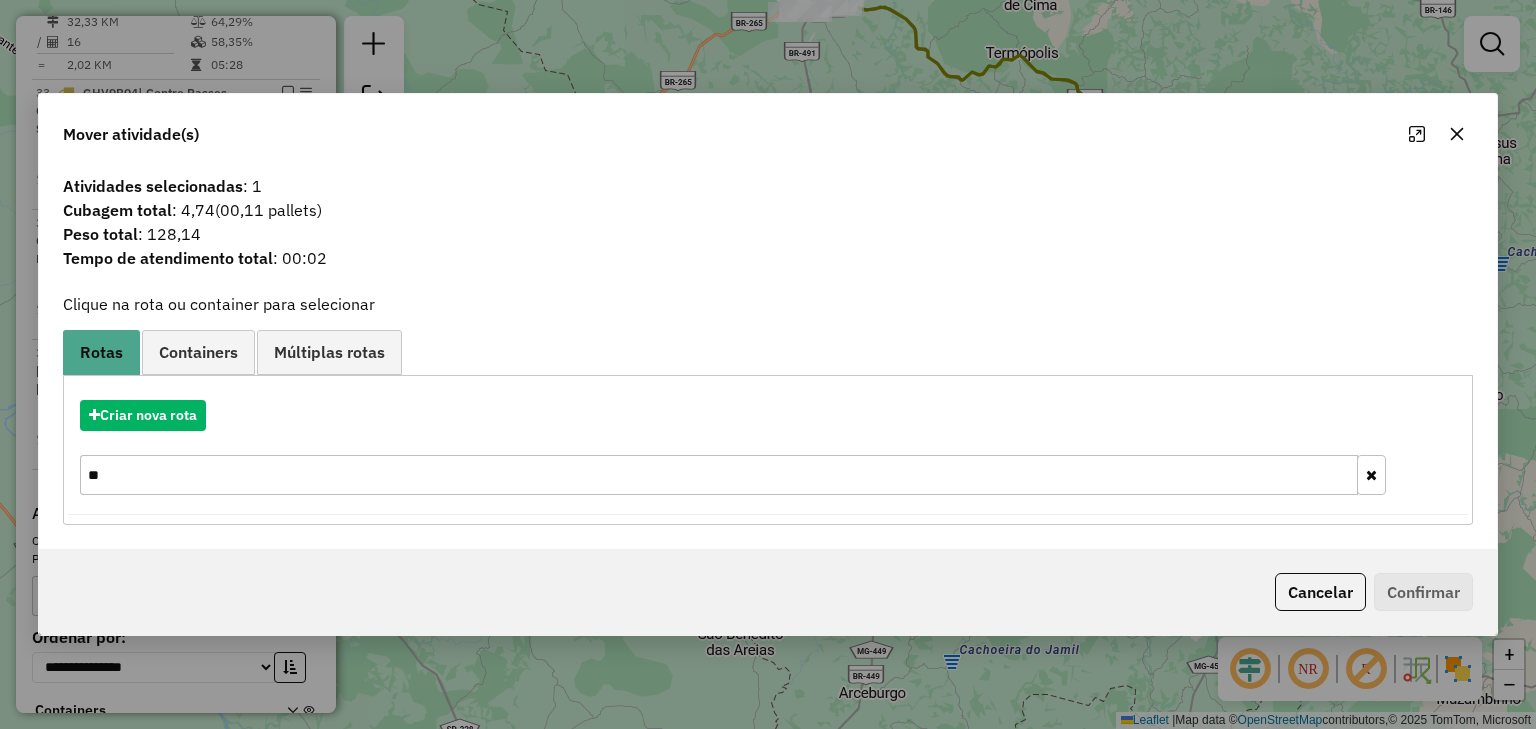 type on "*" 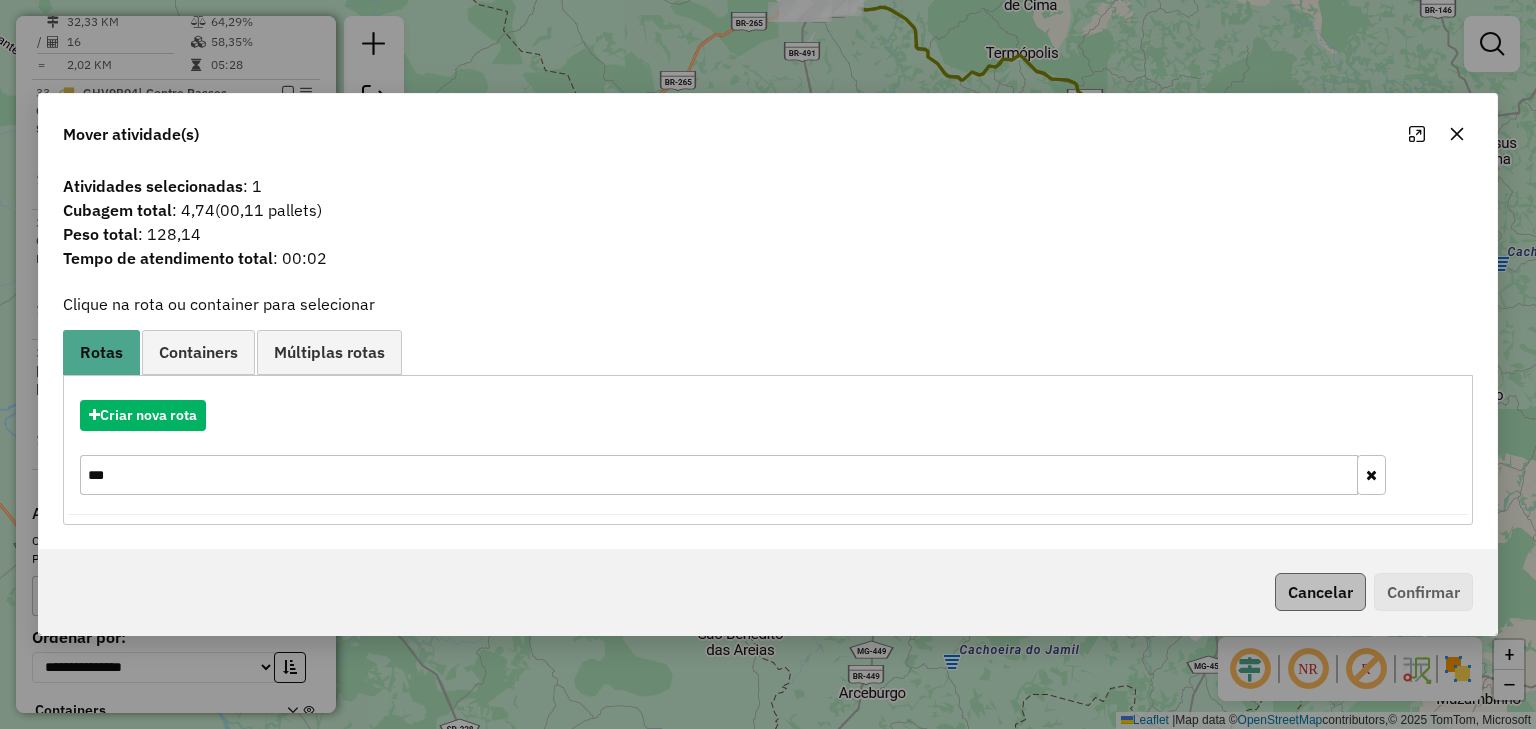 type on "***" 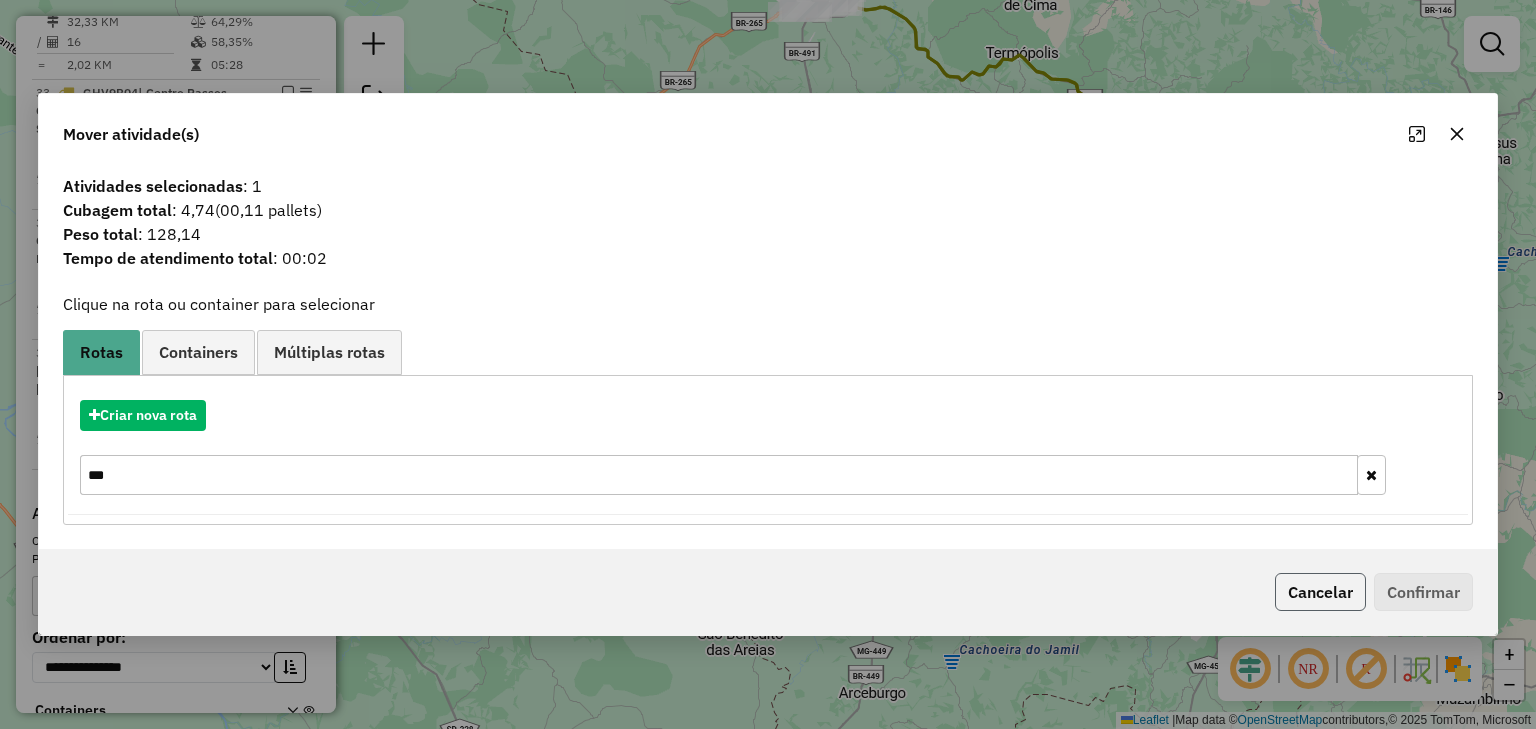 click on "Cancelar" 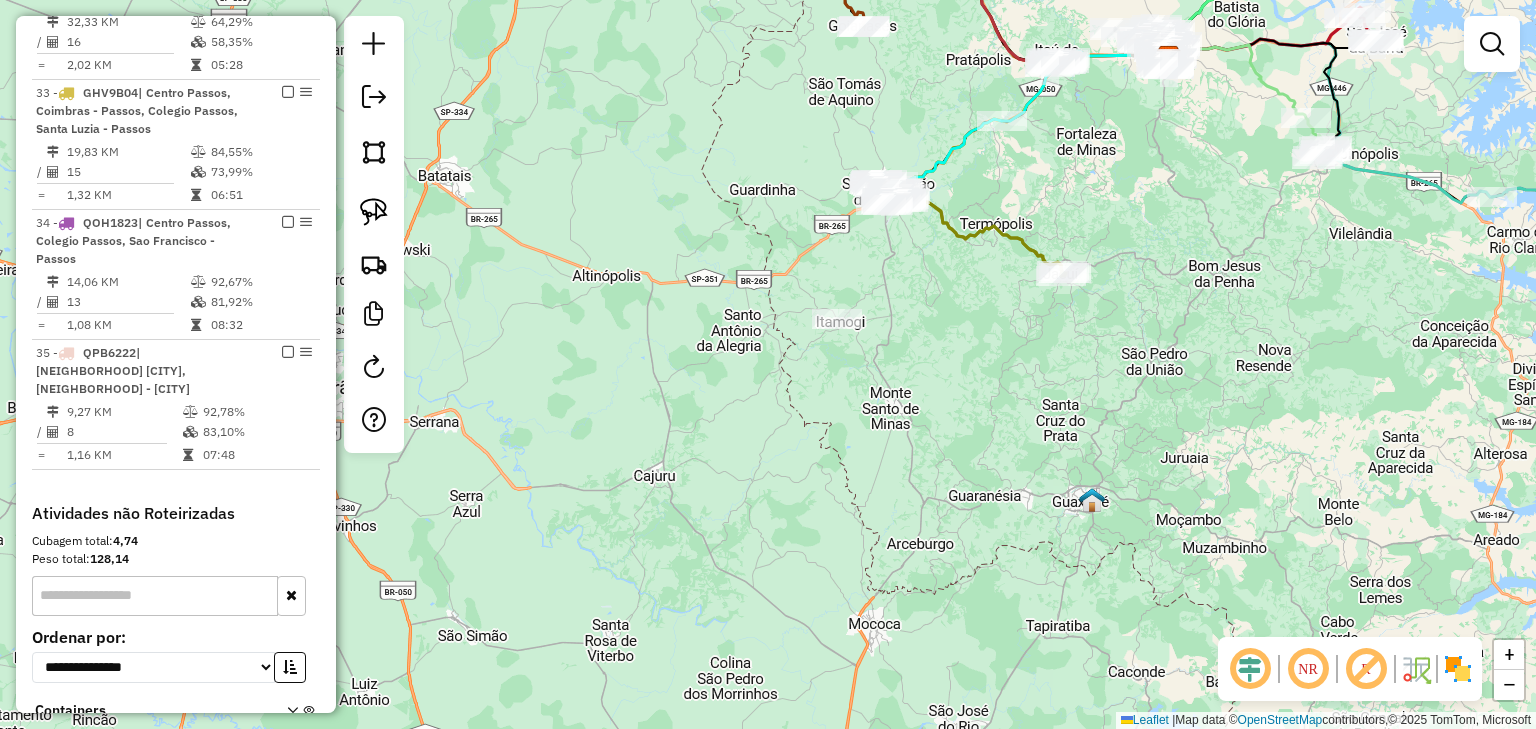 drag, startPoint x: 929, startPoint y: 402, endPoint x: 893, endPoint y: 460, distance: 68.26419 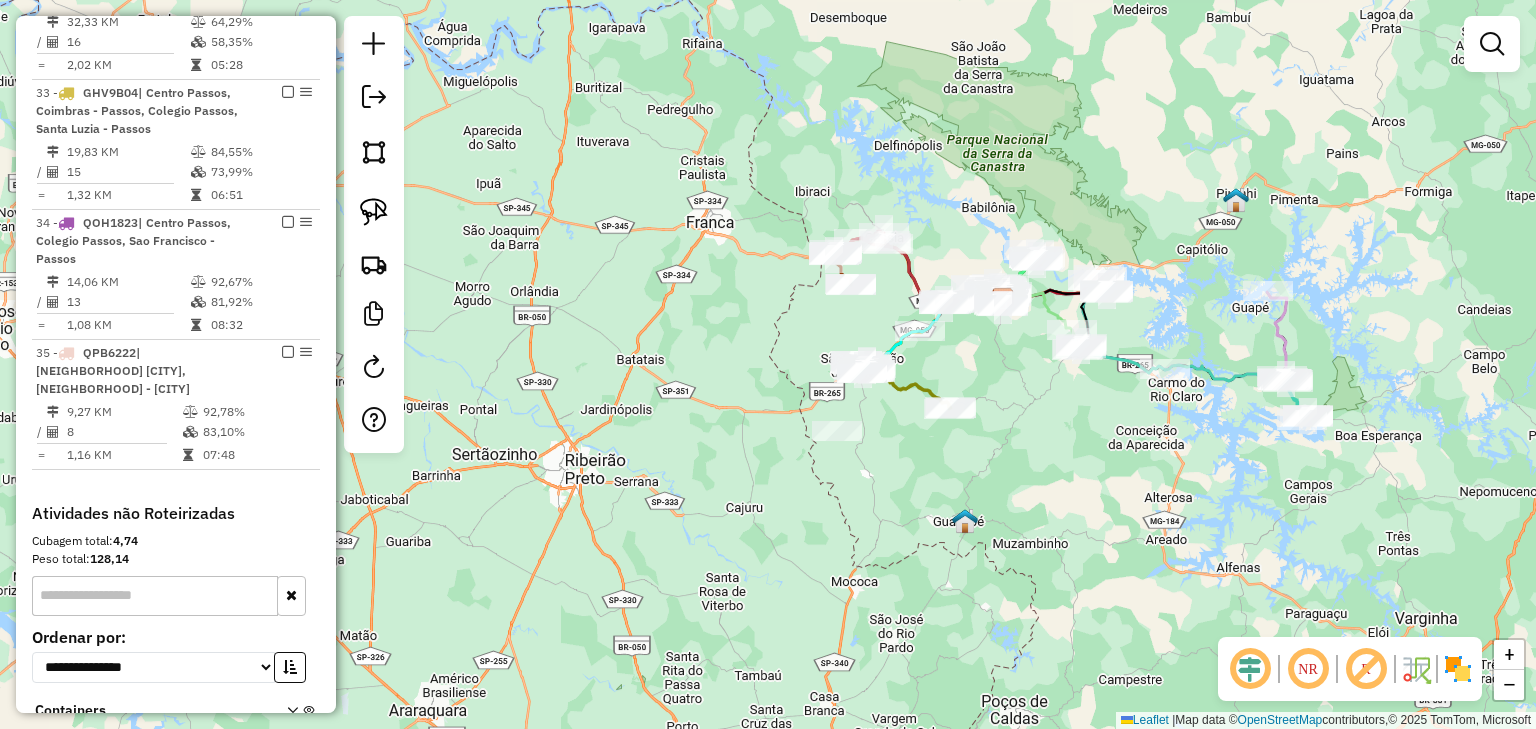 click on "Janela de atendimento Grade de atendimento Capacidade Transportadoras Veículos Cliente Pedidos  Rotas Selecione os dias de semana para filtrar as janelas de atendimento  Seg   Ter   Qua   Qui   Sex   Sáb   Dom  Informe o período da janela de atendimento: De: Até:  Filtrar exatamente a janela do cliente  Considerar janela de atendimento padrão  Selecione os dias de semana para filtrar as grades de atendimento  Seg   Ter   Qua   Qui   Sex   Sáb   Dom   Considerar clientes sem dia de atendimento cadastrado  Clientes fora do dia de atendimento selecionado Filtrar as atividades entre os valores definidos abaixo:  Peso mínimo:   Peso máximo:   Cubagem mínima:   Cubagem máxima:   De:   Até:  Filtrar as atividades entre o tempo de atendimento definido abaixo:  De:   Até:   Considerar capacidade total dos clientes não roteirizados Transportadora: Selecione um ou mais itens Tipo de veículo: Selecione um ou mais itens Veículo: Selecione um ou mais itens Motorista: Selecione um ou mais itens Nome: Rótulo:" 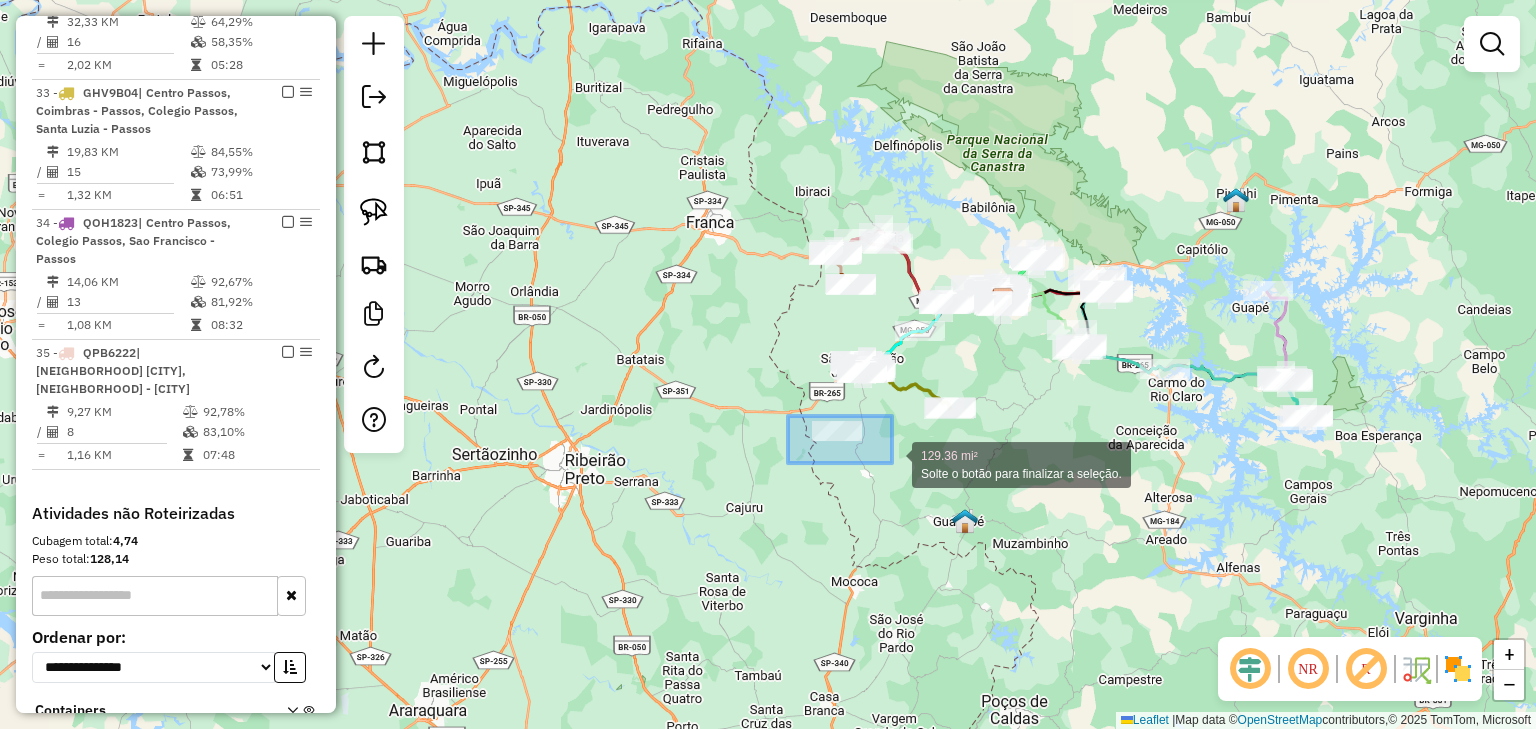 drag, startPoint x: 878, startPoint y: 451, endPoint x: 897, endPoint y: 467, distance: 24.839485 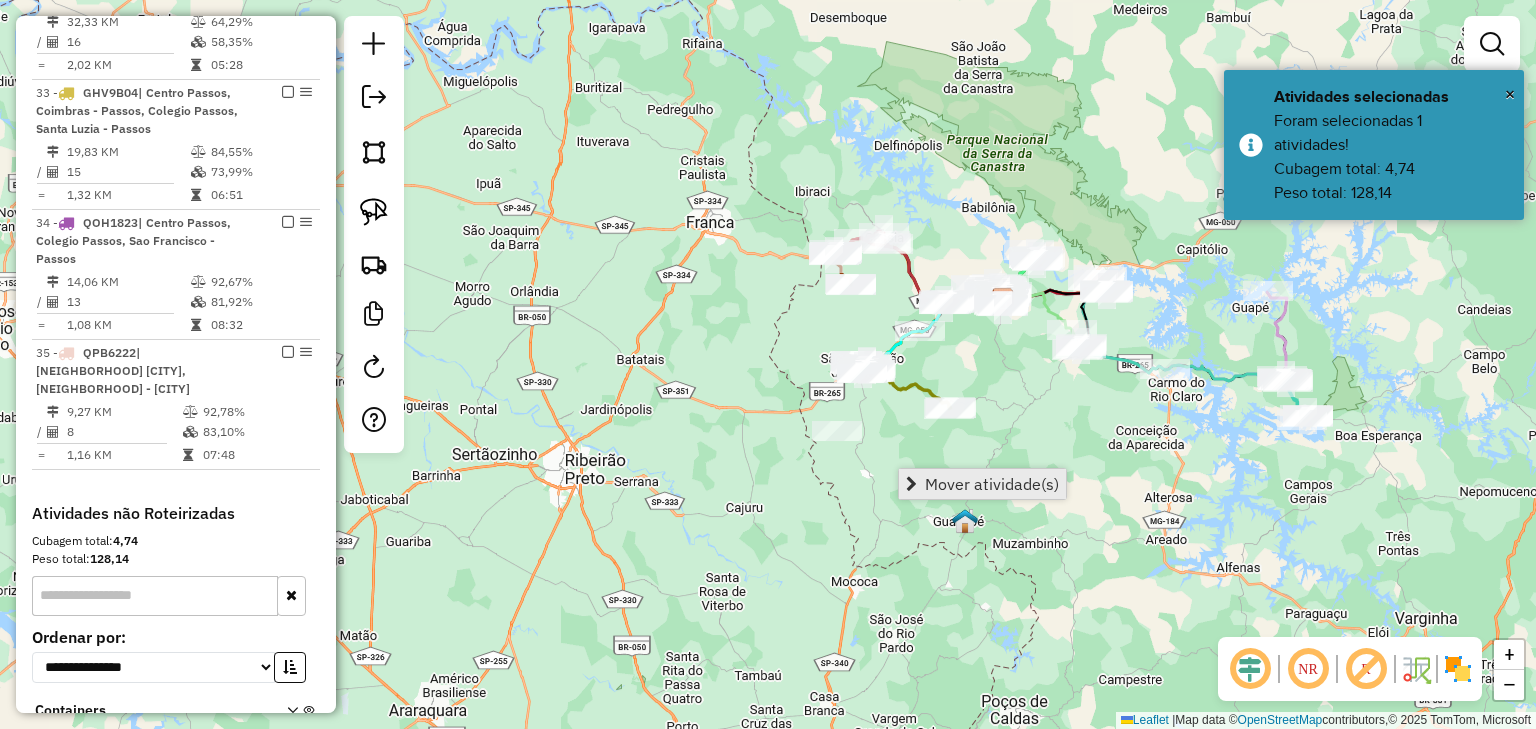 click on "Mover atividade(s)" at bounding box center (982, 484) 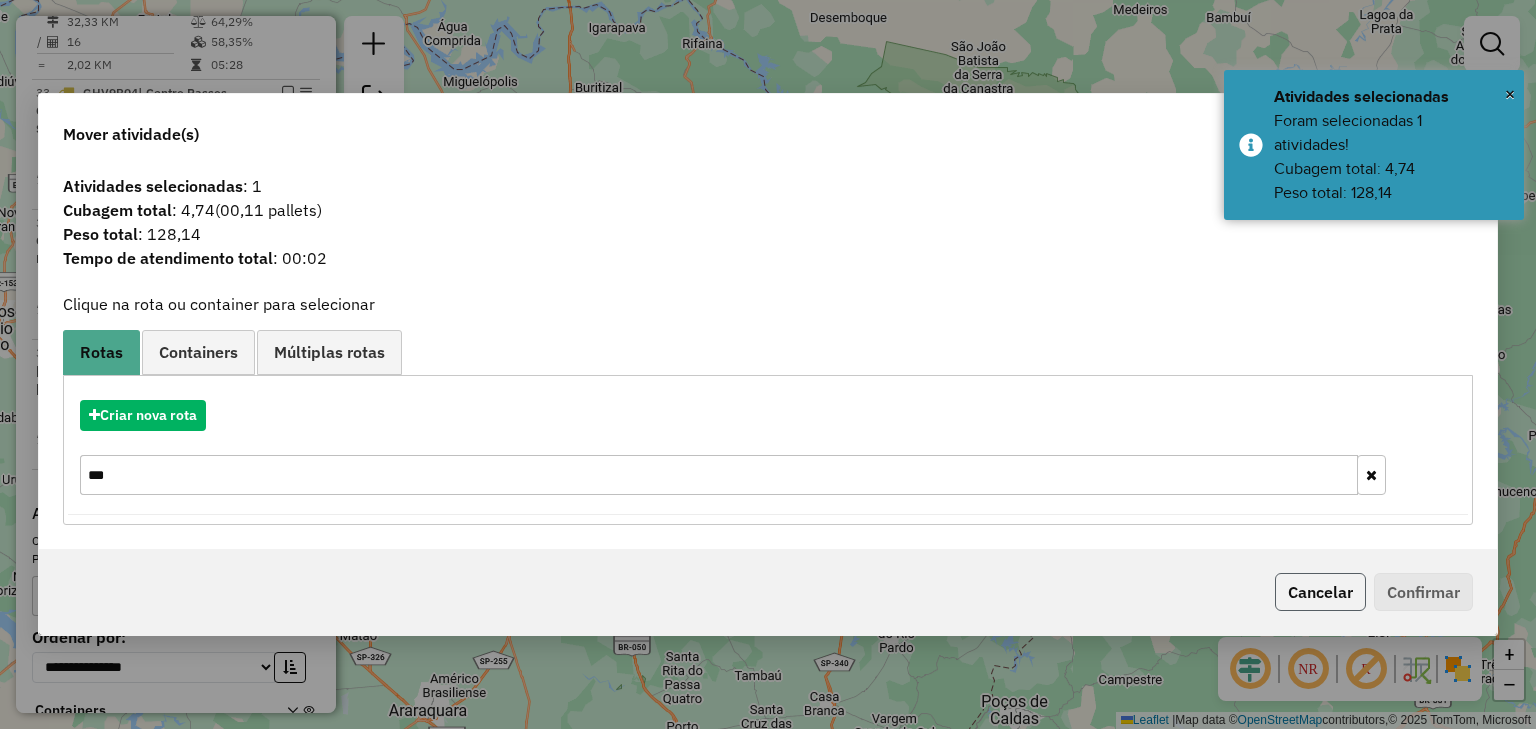 click on "Cancelar" 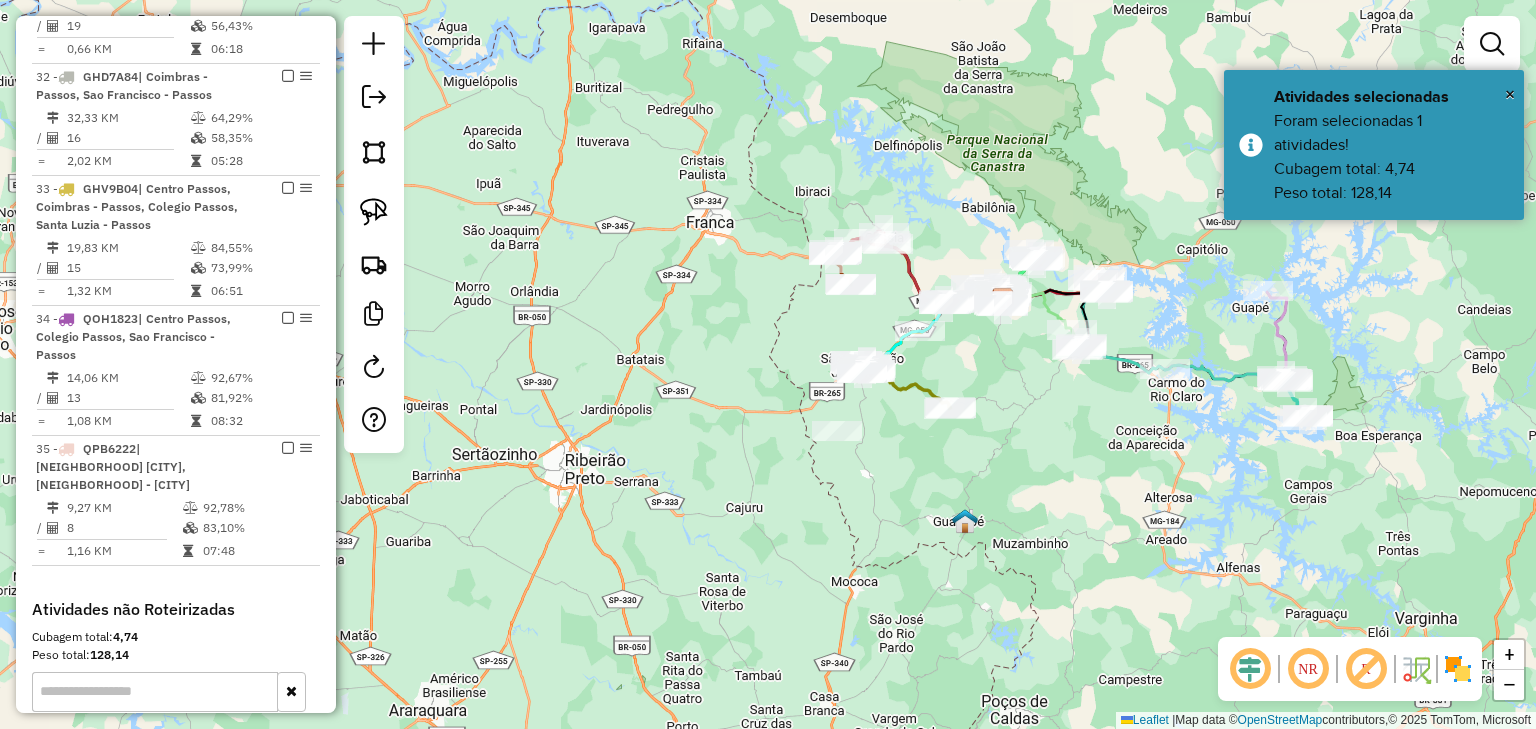 scroll, scrollTop: 2515, scrollLeft: 0, axis: vertical 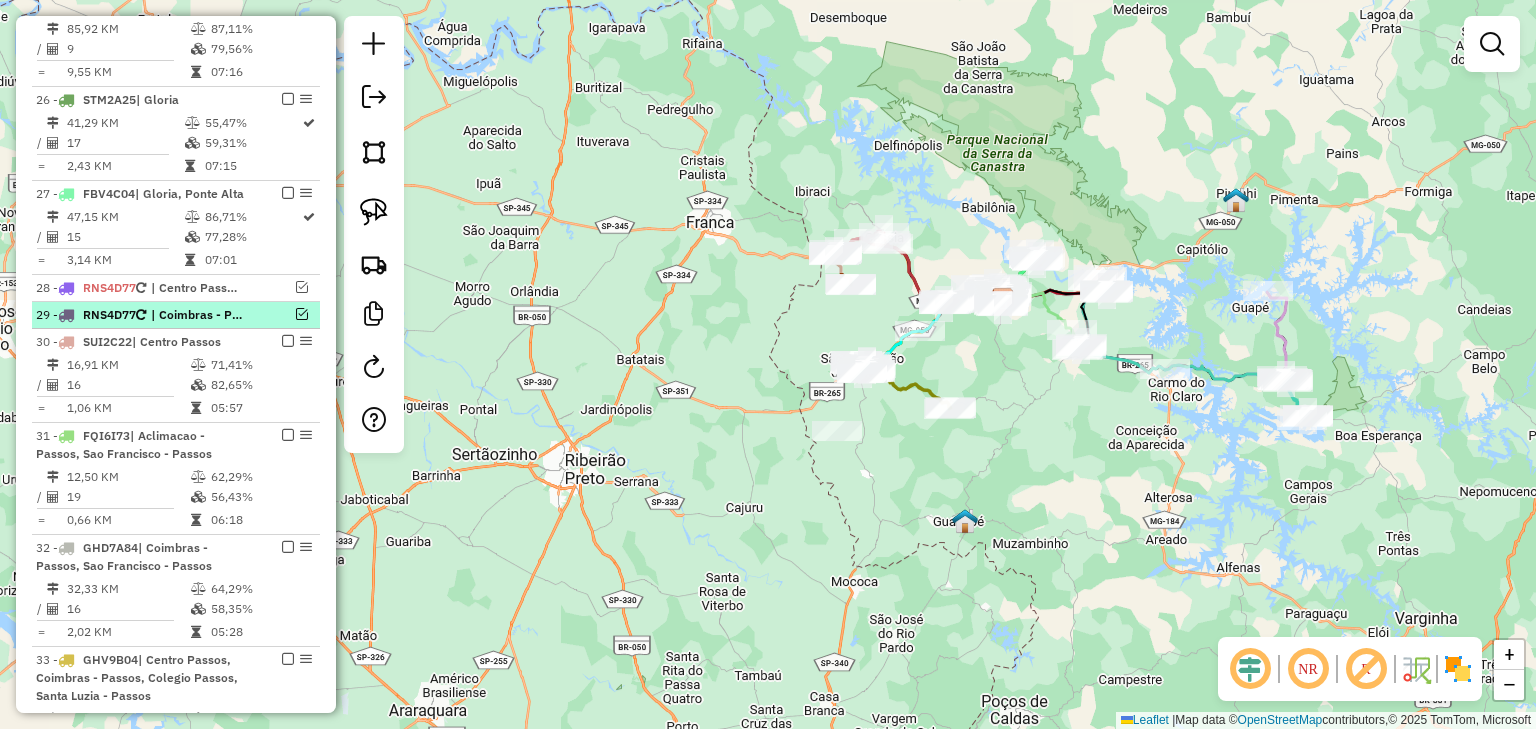 click at bounding box center [302, 314] 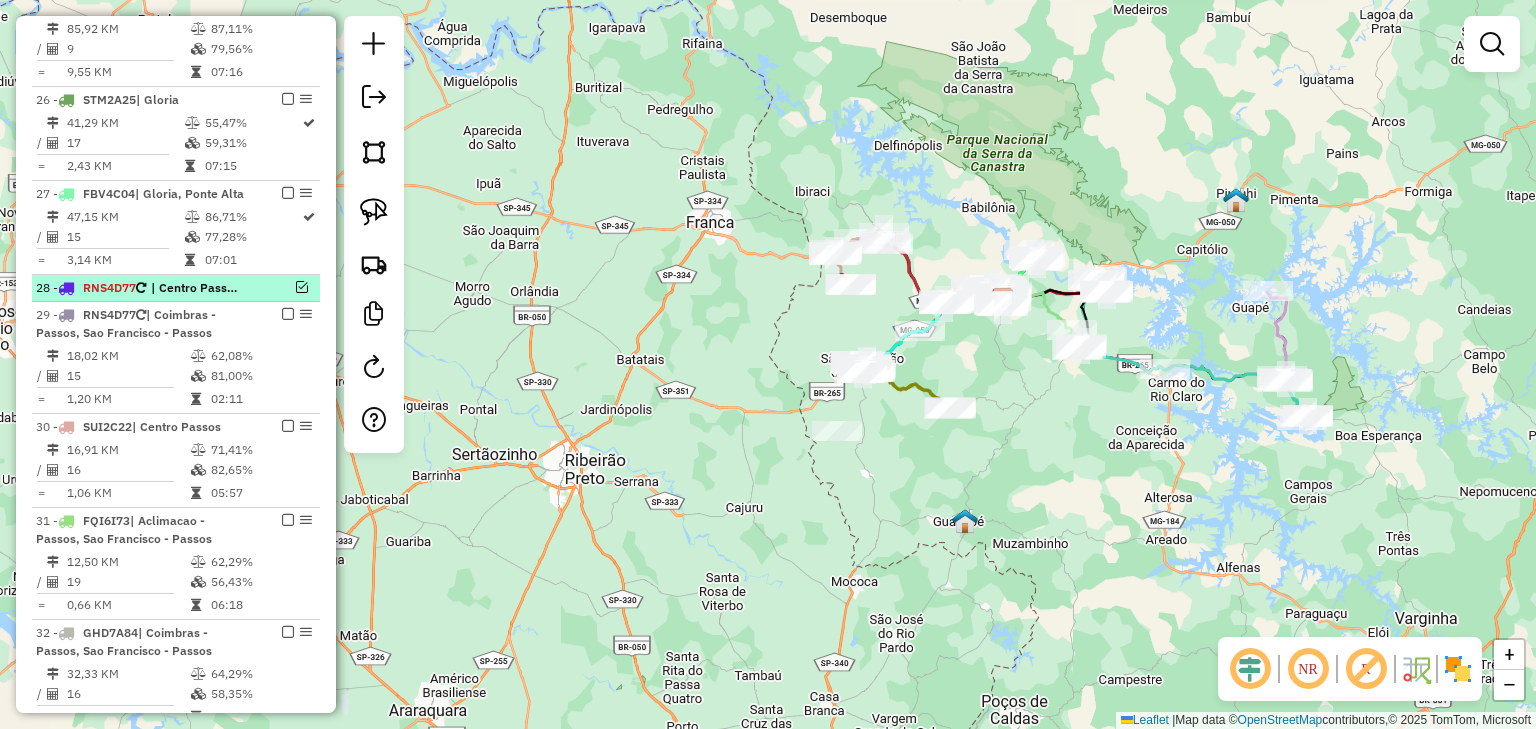 click at bounding box center (302, 287) 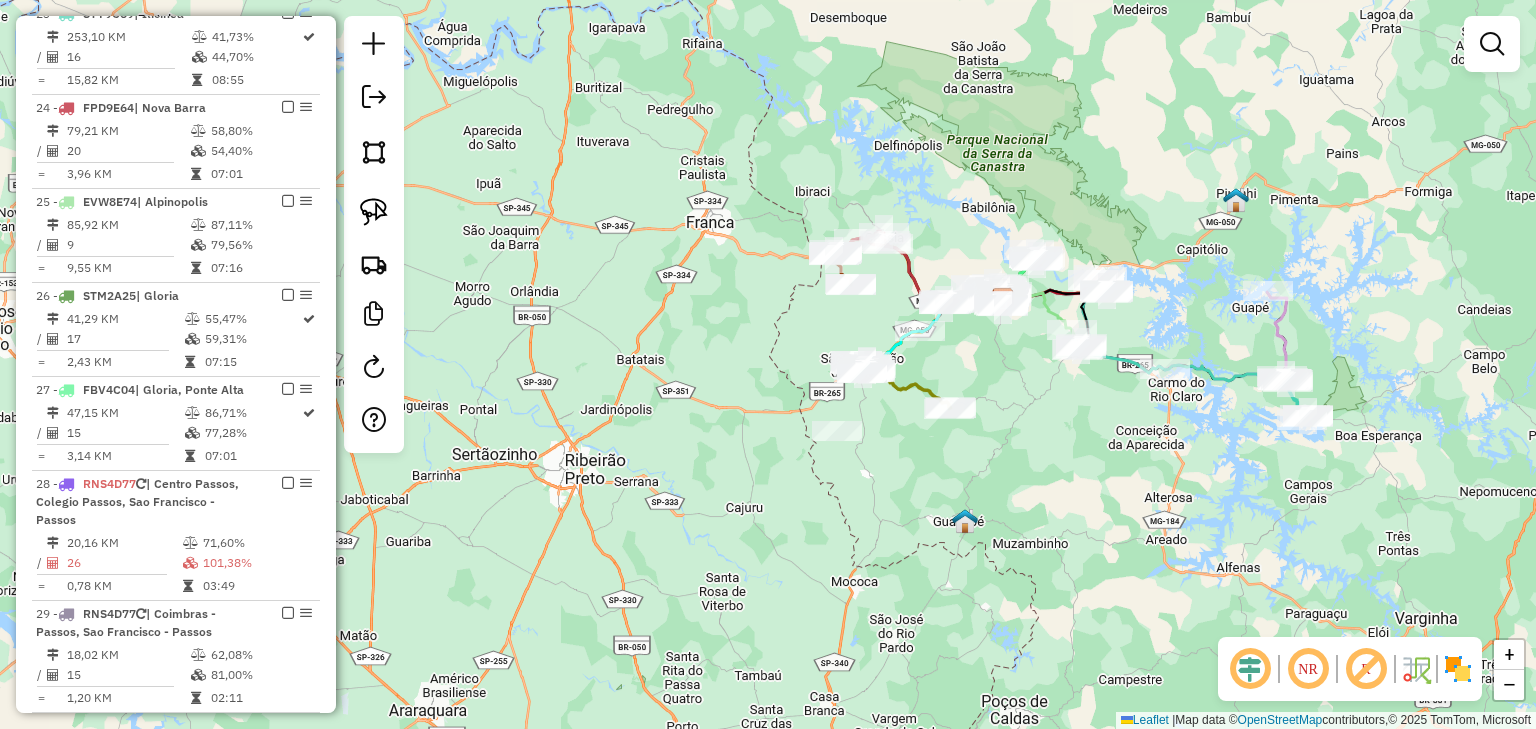 scroll, scrollTop: 1884, scrollLeft: 0, axis: vertical 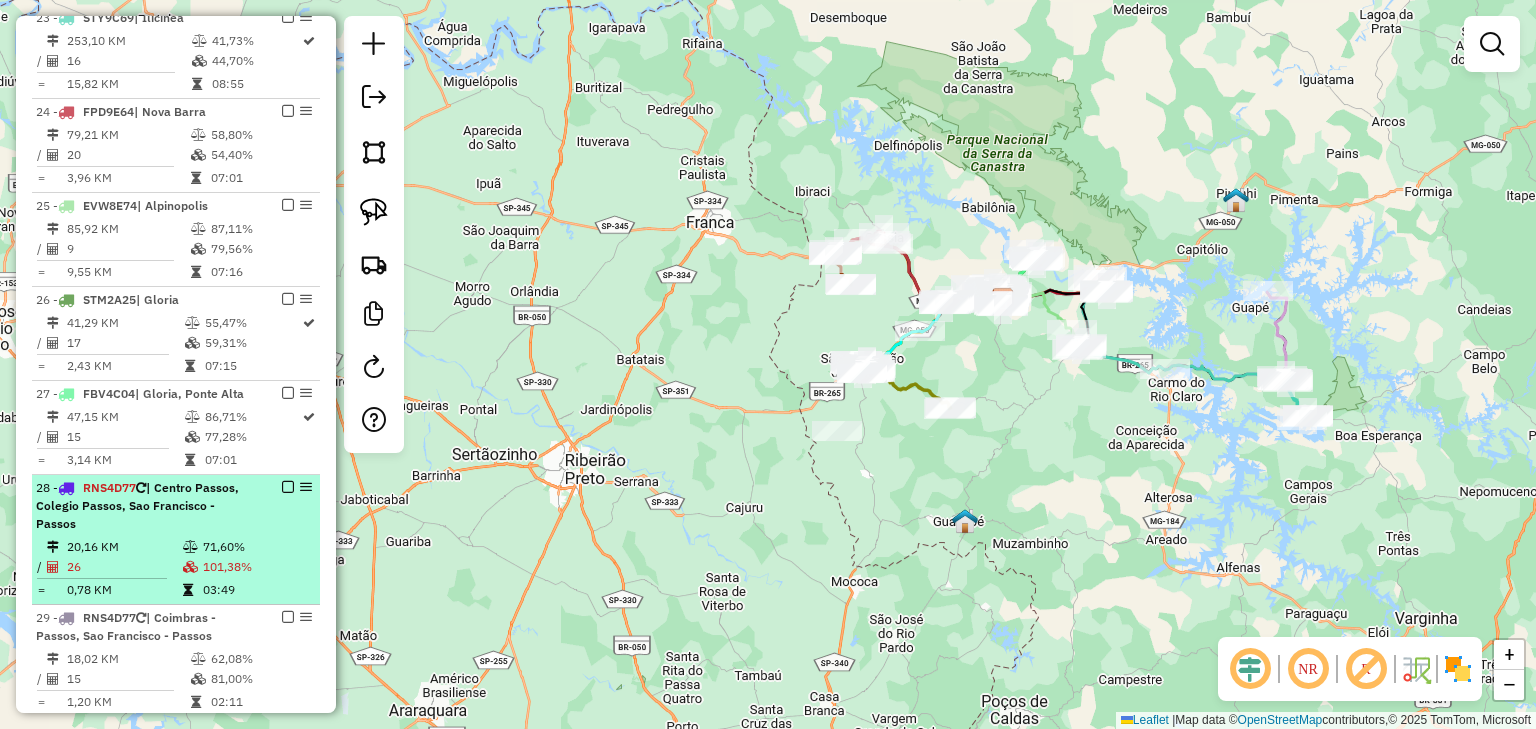 click on "[NUMBER] - [LICENSE PLATE] | [NAME] [CITY], [NAME] [CITY], [NAME] - [CITY]" at bounding box center (142, 497) 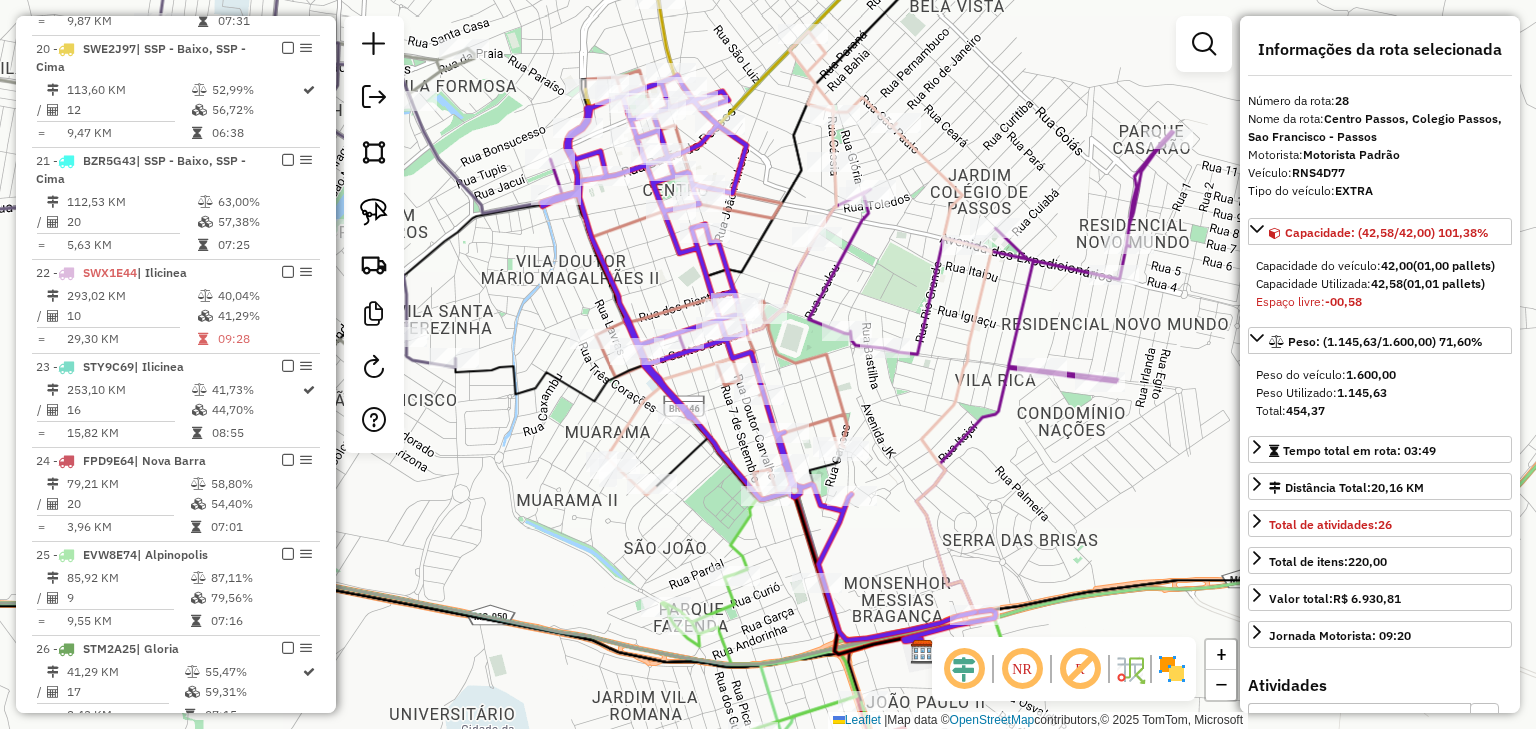 scroll, scrollTop: 1521, scrollLeft: 0, axis: vertical 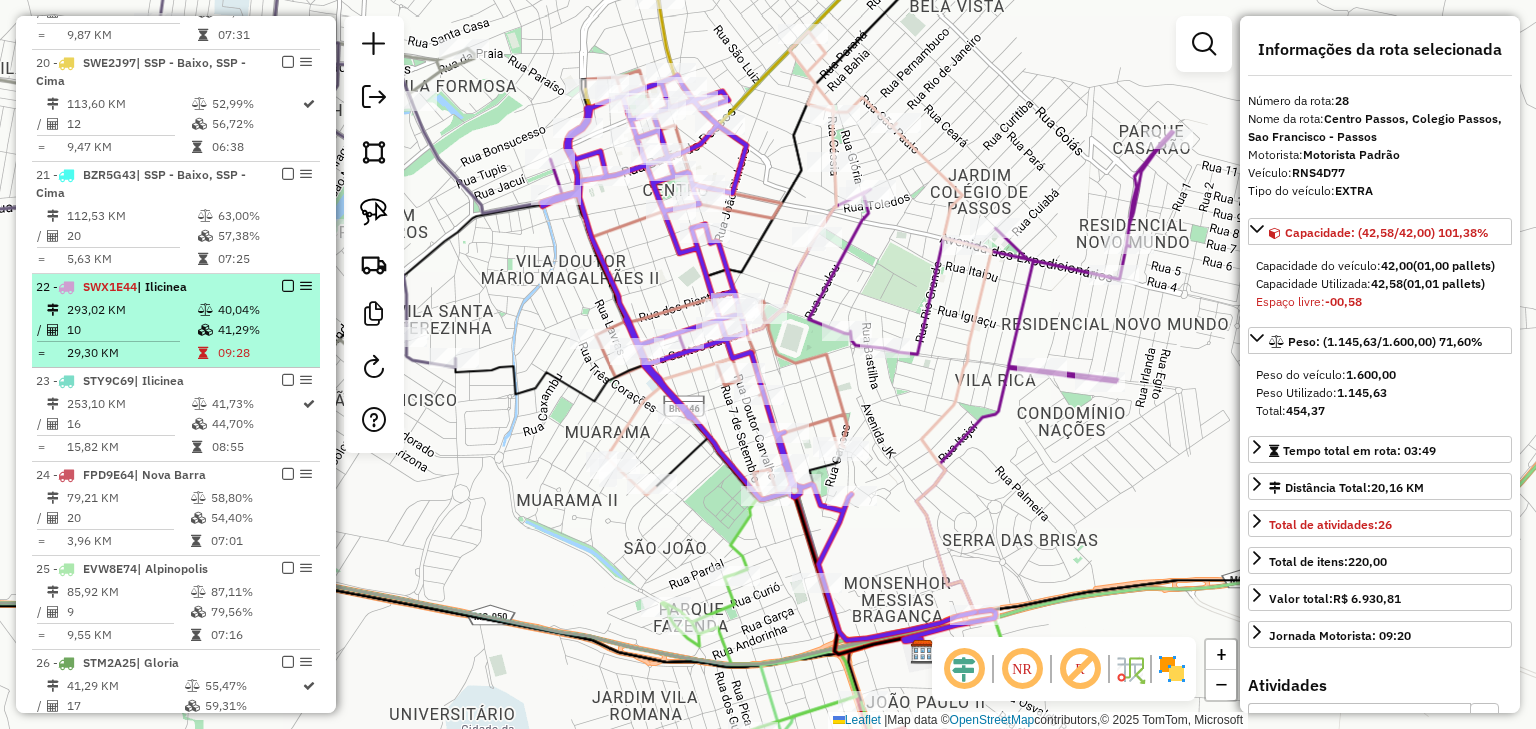 click on "293,02 KM   40,04%  /  10   41,29%     =  29,30 KM   09:28" at bounding box center (176, 331) 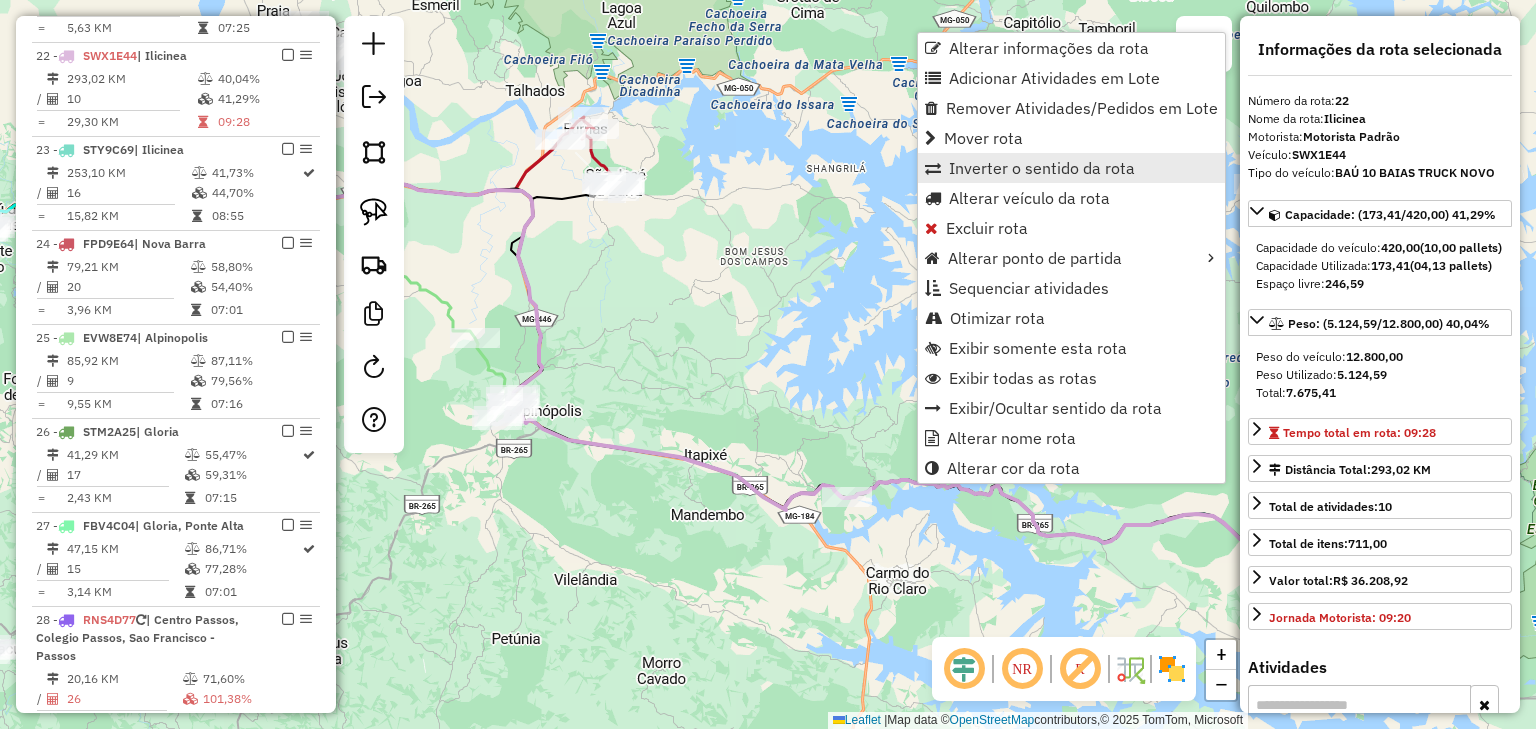 scroll, scrollTop: 1811, scrollLeft: 0, axis: vertical 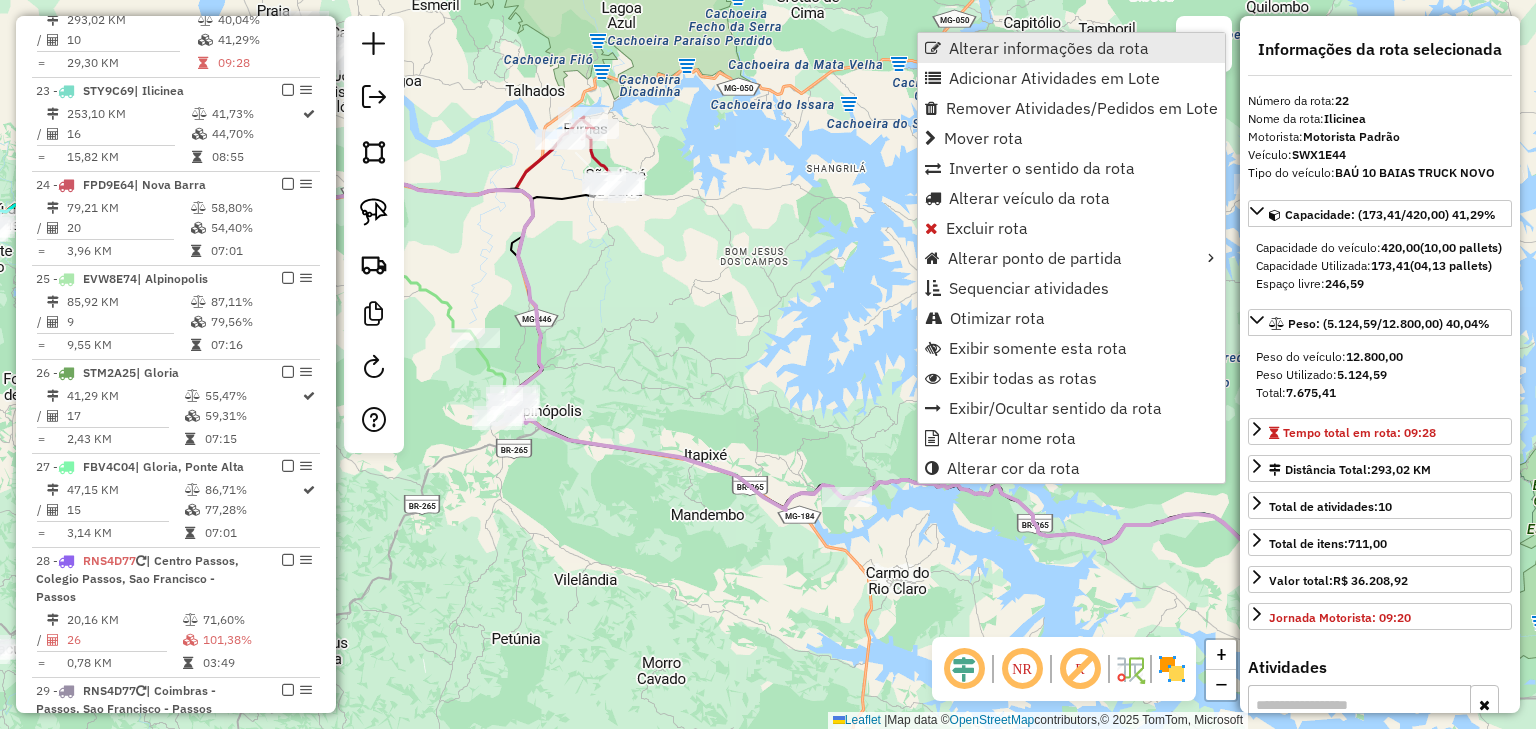 click on "Alterar informações da rota" at bounding box center (1049, 48) 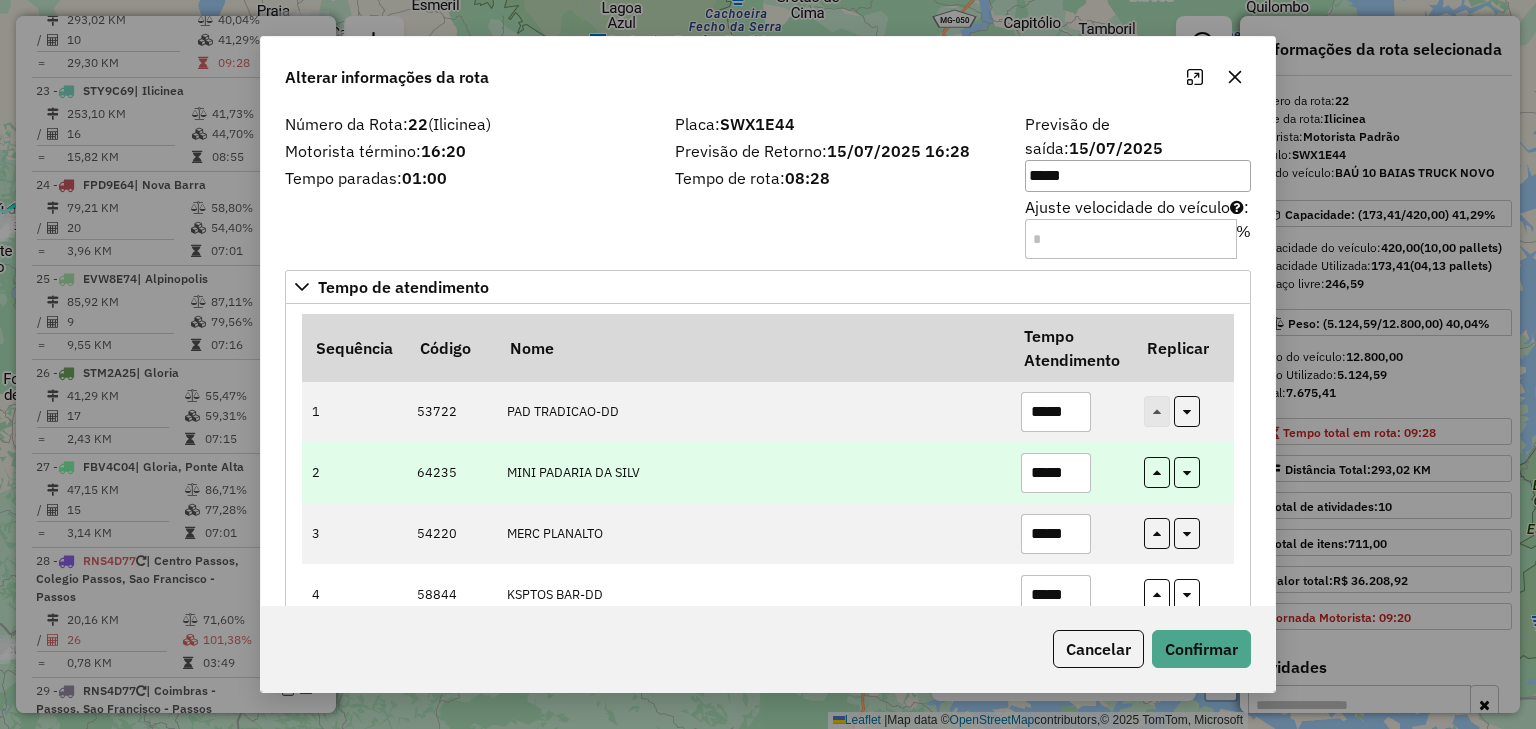 drag, startPoint x: 1026, startPoint y: 455, endPoint x: 968, endPoint y: 460, distance: 58.21512 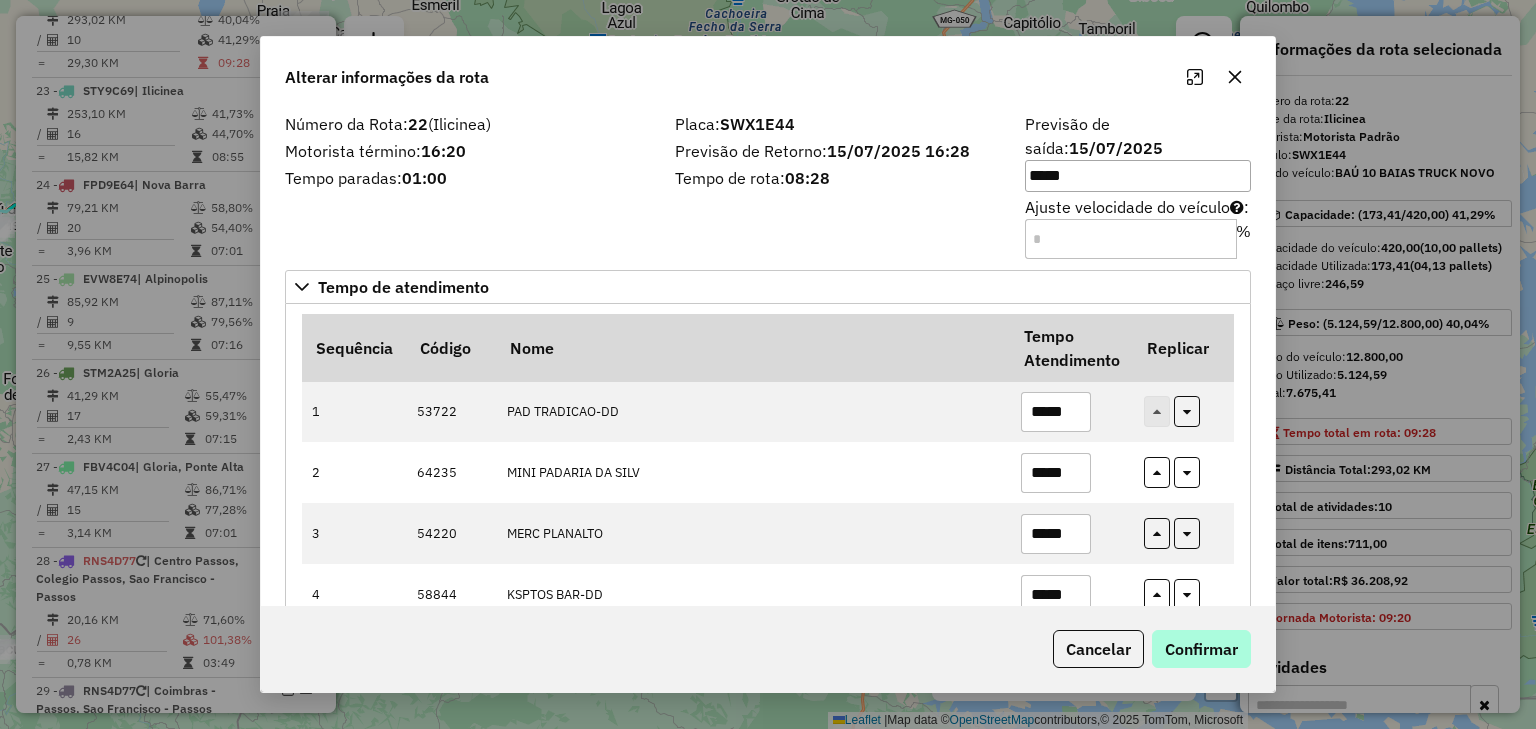 type on "*****" 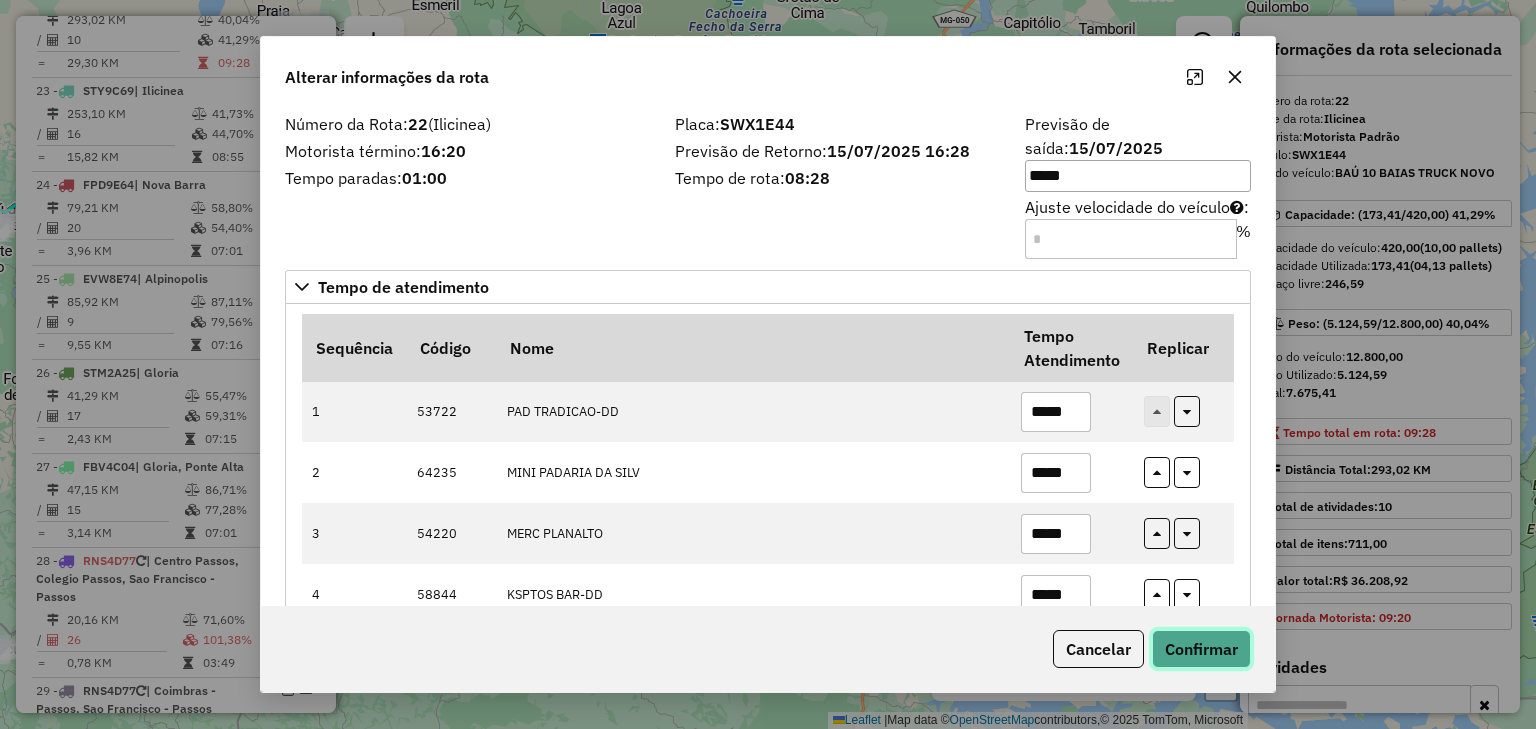 click on "Confirmar" 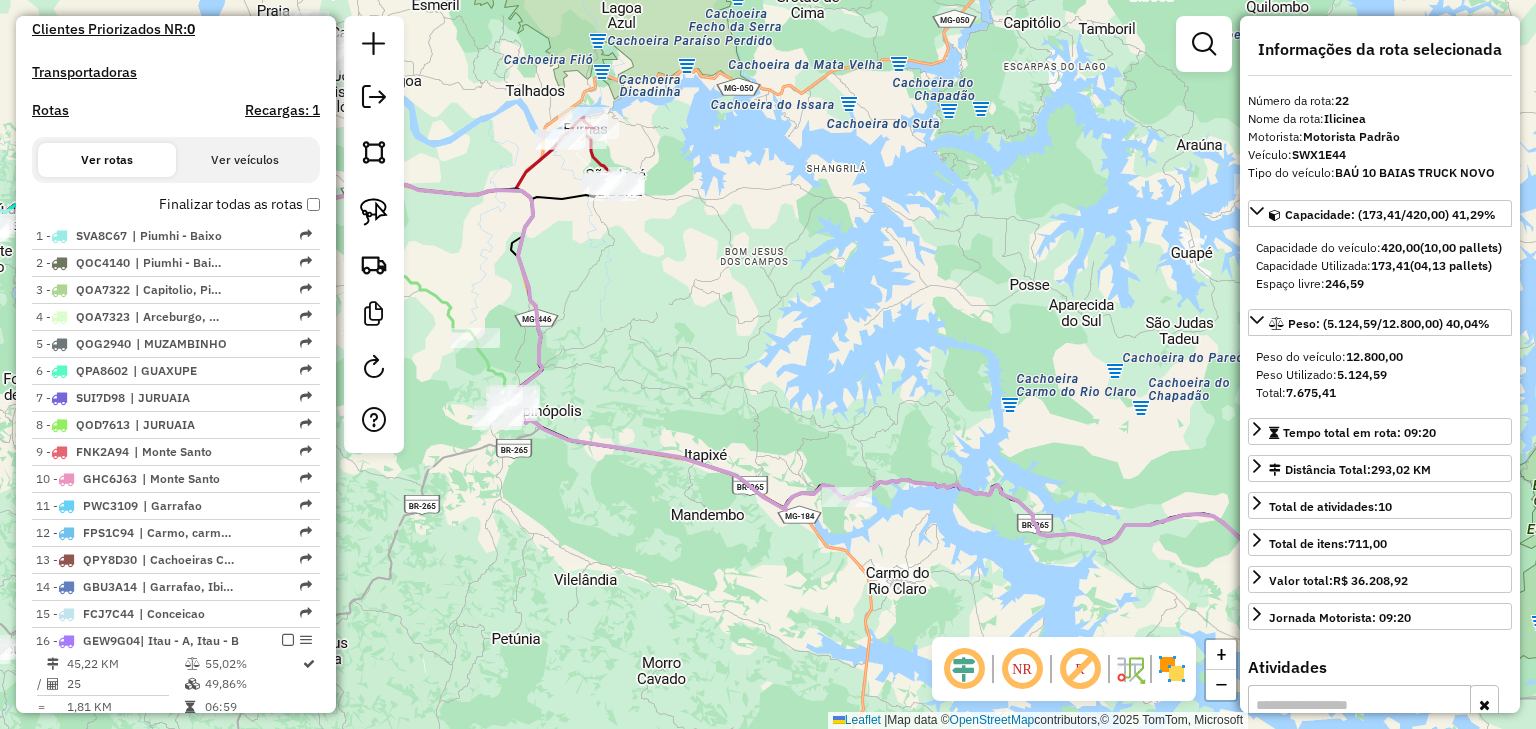 scroll, scrollTop: 515, scrollLeft: 0, axis: vertical 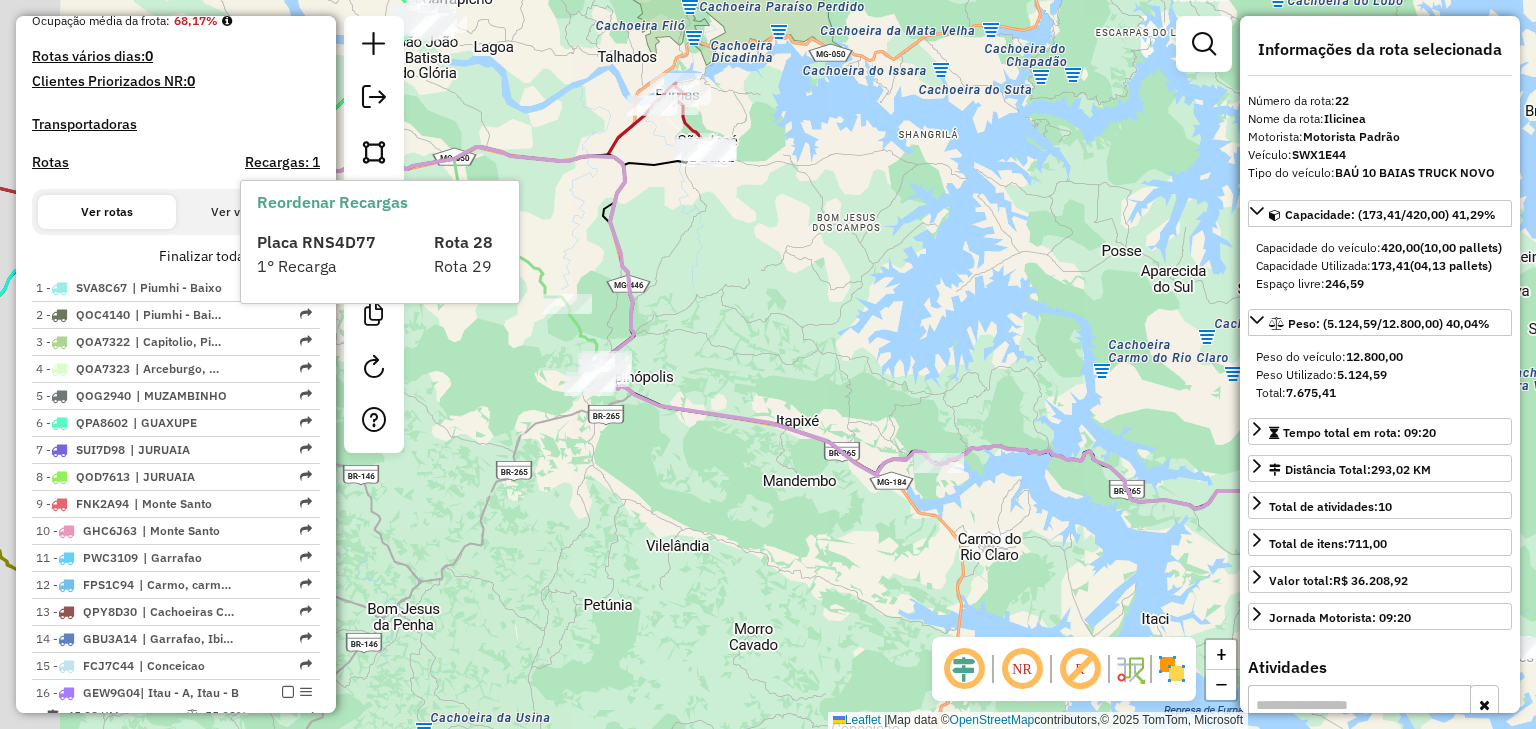 drag, startPoint x: 837, startPoint y: 376, endPoint x: 956, endPoint y: 340, distance: 124.32619 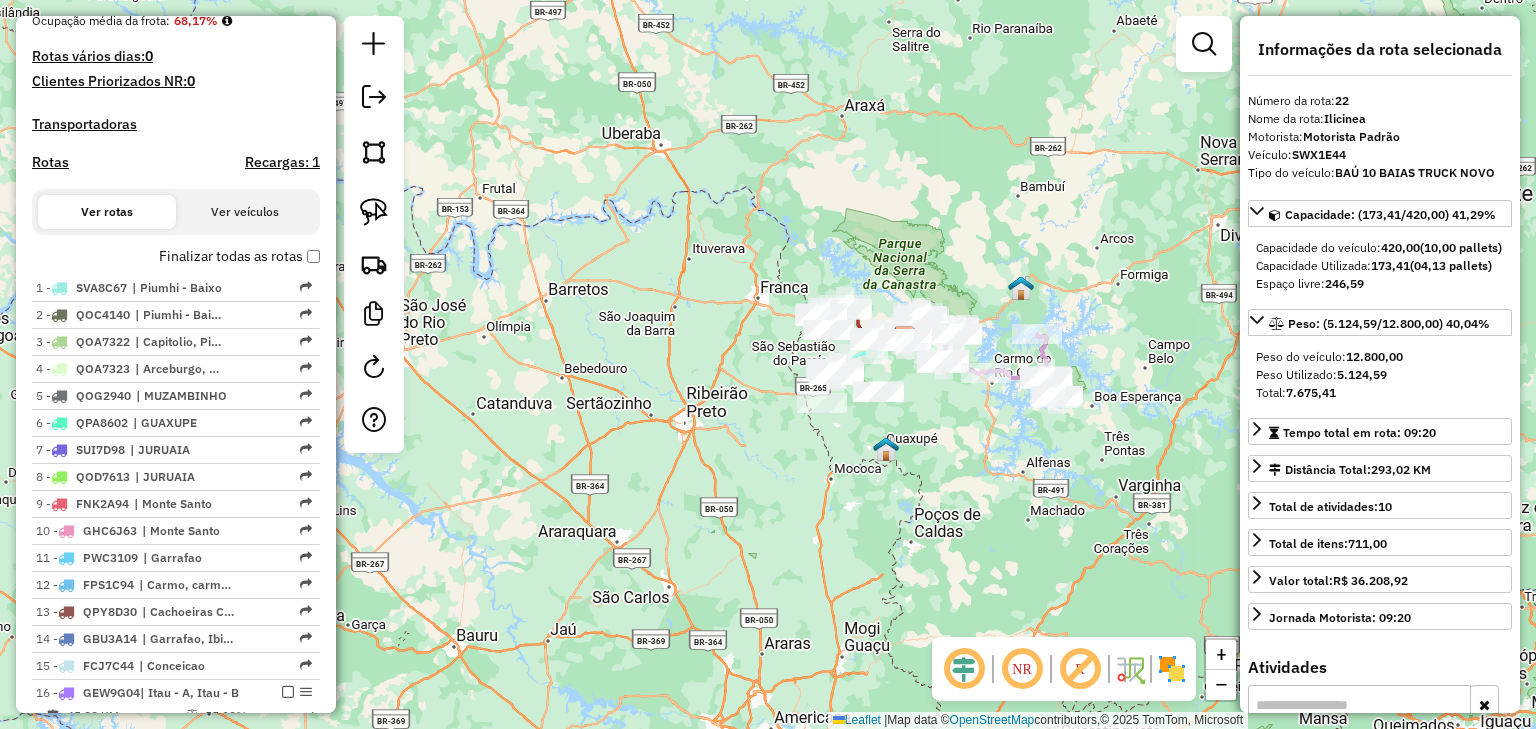 click on "Rota 23 - Placa STY9C69  62606 - CABANA DO ZE Janela de atendimento Grade de atendimento Capacidade Transportadoras Veículos Cliente Pedidos  Rotas Selecione os dias de semana para filtrar as janelas de atendimento  Seg   Ter   Qua   Qui   Sex   Sáb   Dom  Informe o período da janela de atendimento: De: Até:  Filtrar exatamente a janela do cliente  Considerar janela de atendimento padrão  Selecione os dias de semana para filtrar as grades de atendimento  Seg   Ter   Qua   Qui   Sex   Sáb   Dom   Considerar clientes sem dia de atendimento cadastrado  Clientes fora do dia de atendimento selecionado Filtrar as atividades entre os valores definidos abaixo:  Peso mínimo:   Peso máximo:   Cubagem mínima:   Cubagem máxima:   De:   Até:  Filtrar as atividades entre o tempo de atendimento definido abaixo:  De:   Até:   Considerar capacidade total dos clientes não roteirizados Transportadora: Selecione um ou mais itens Tipo de veículo: Selecione um ou mais itens Veículo: Selecione um ou mais itens Nome:" 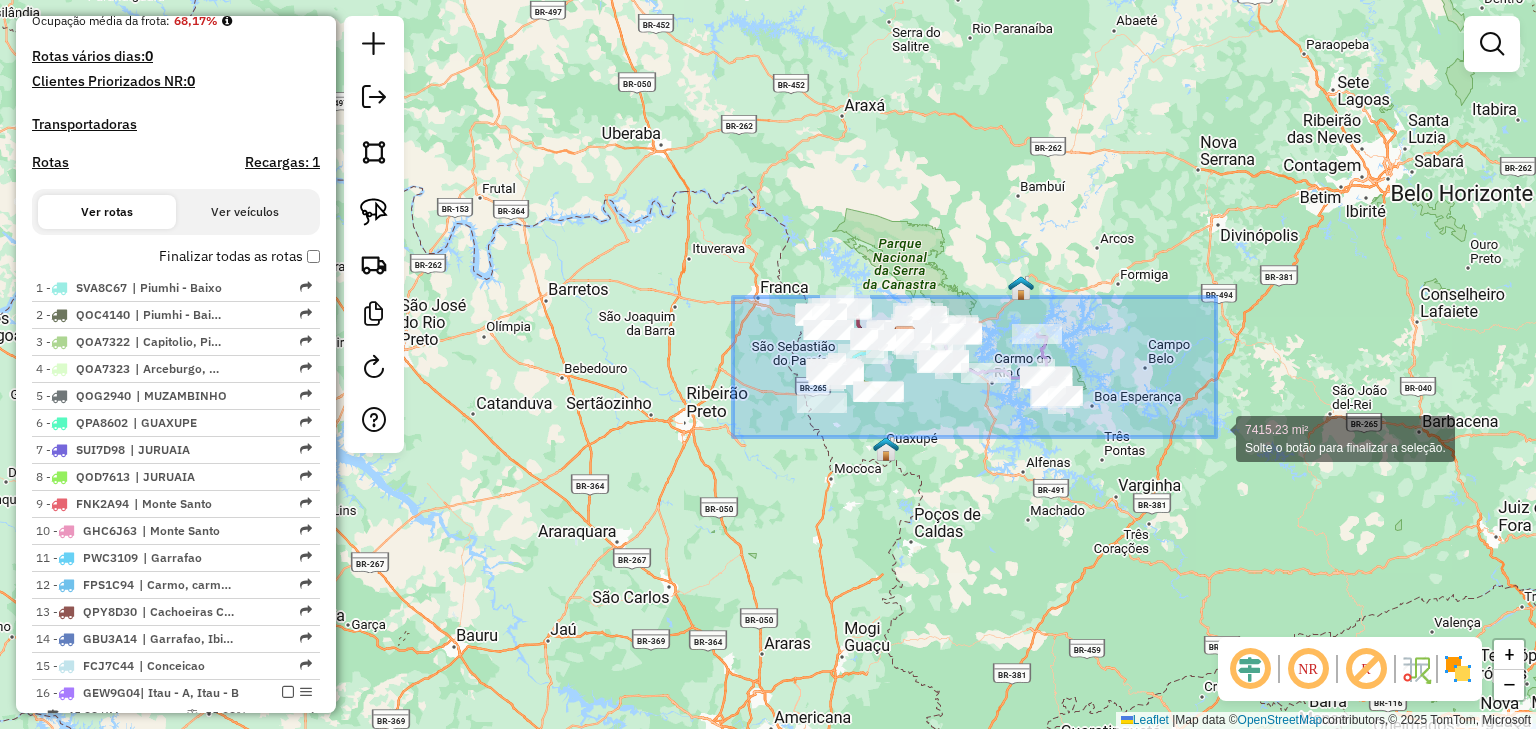drag, startPoint x: 733, startPoint y: 297, endPoint x: 1233, endPoint y: 466, distance: 527.78876 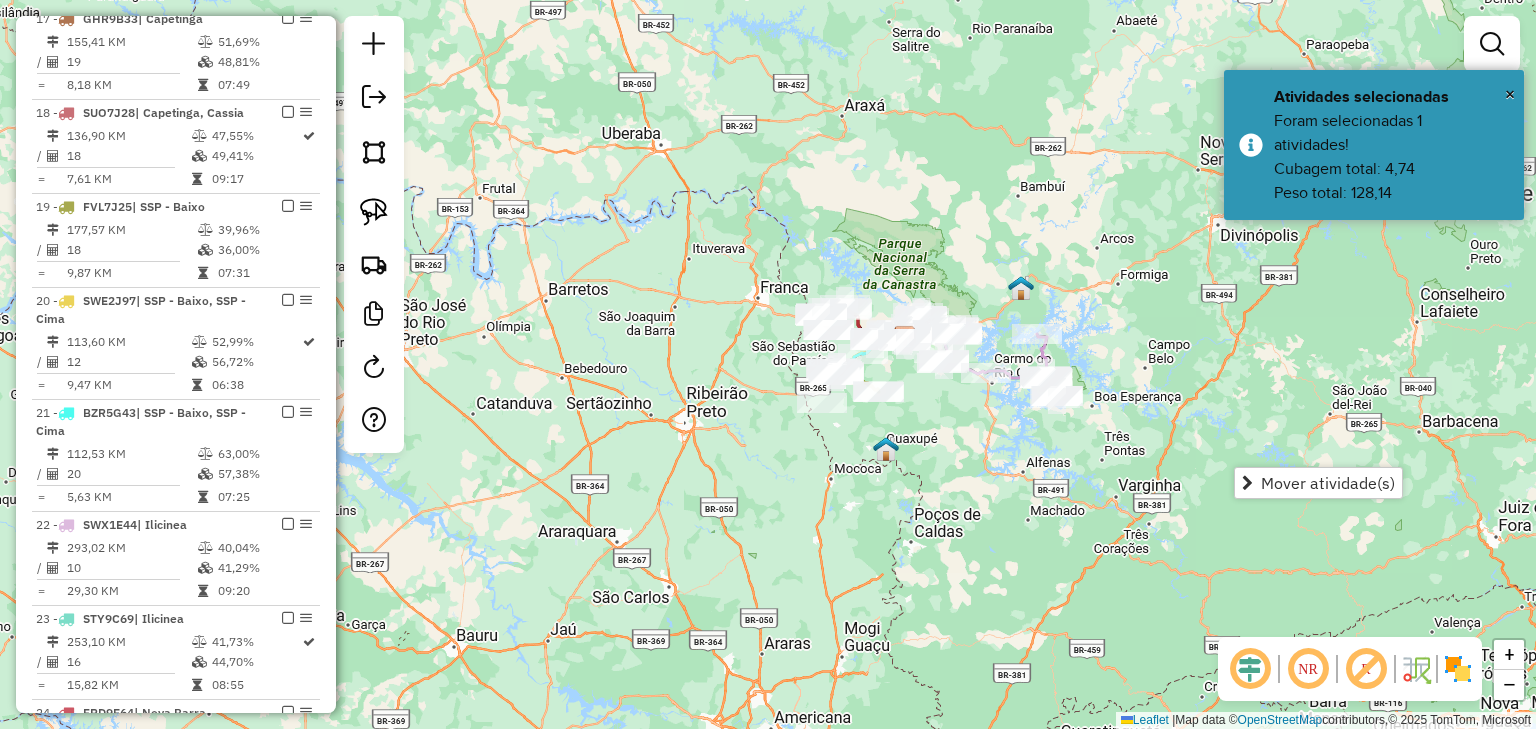 scroll, scrollTop: 1385, scrollLeft: 0, axis: vertical 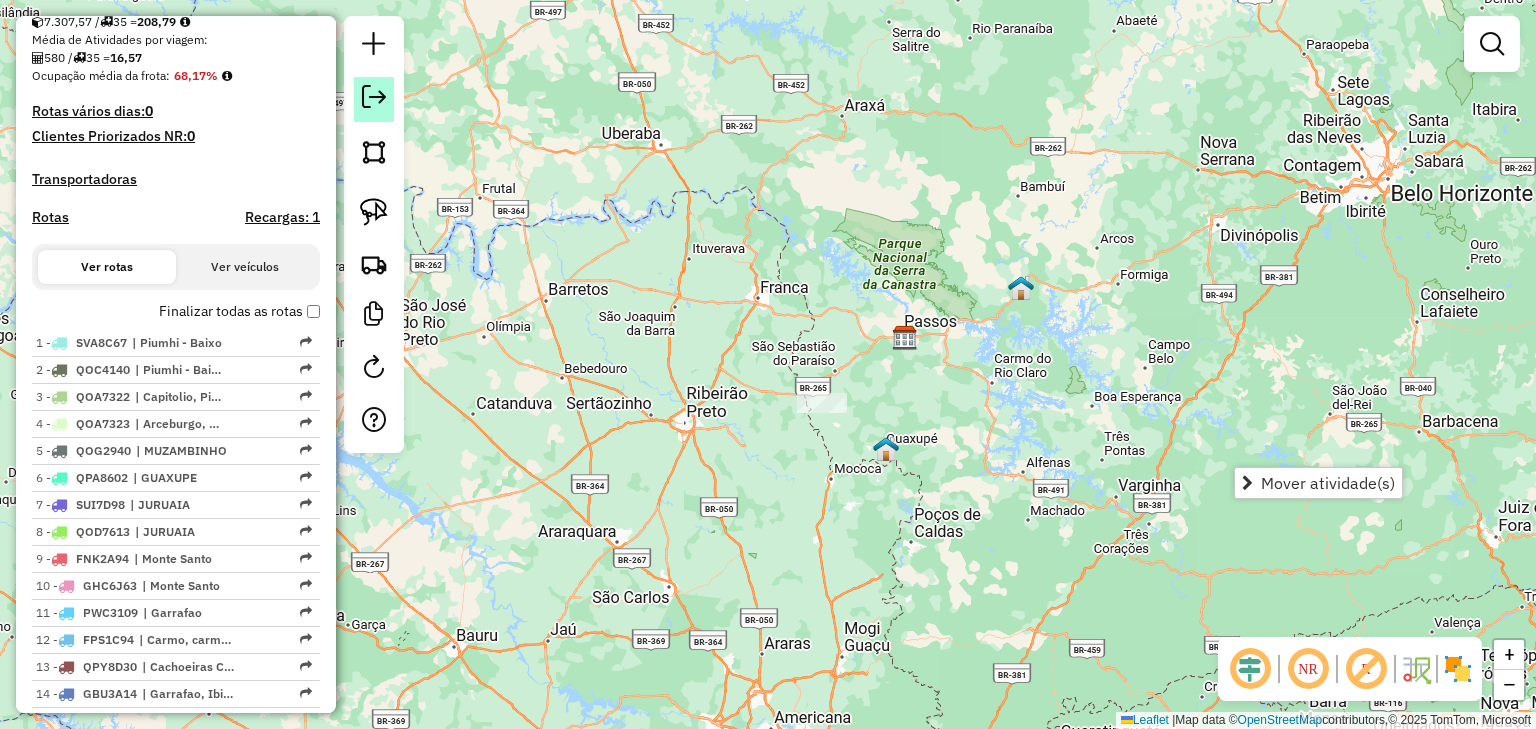click 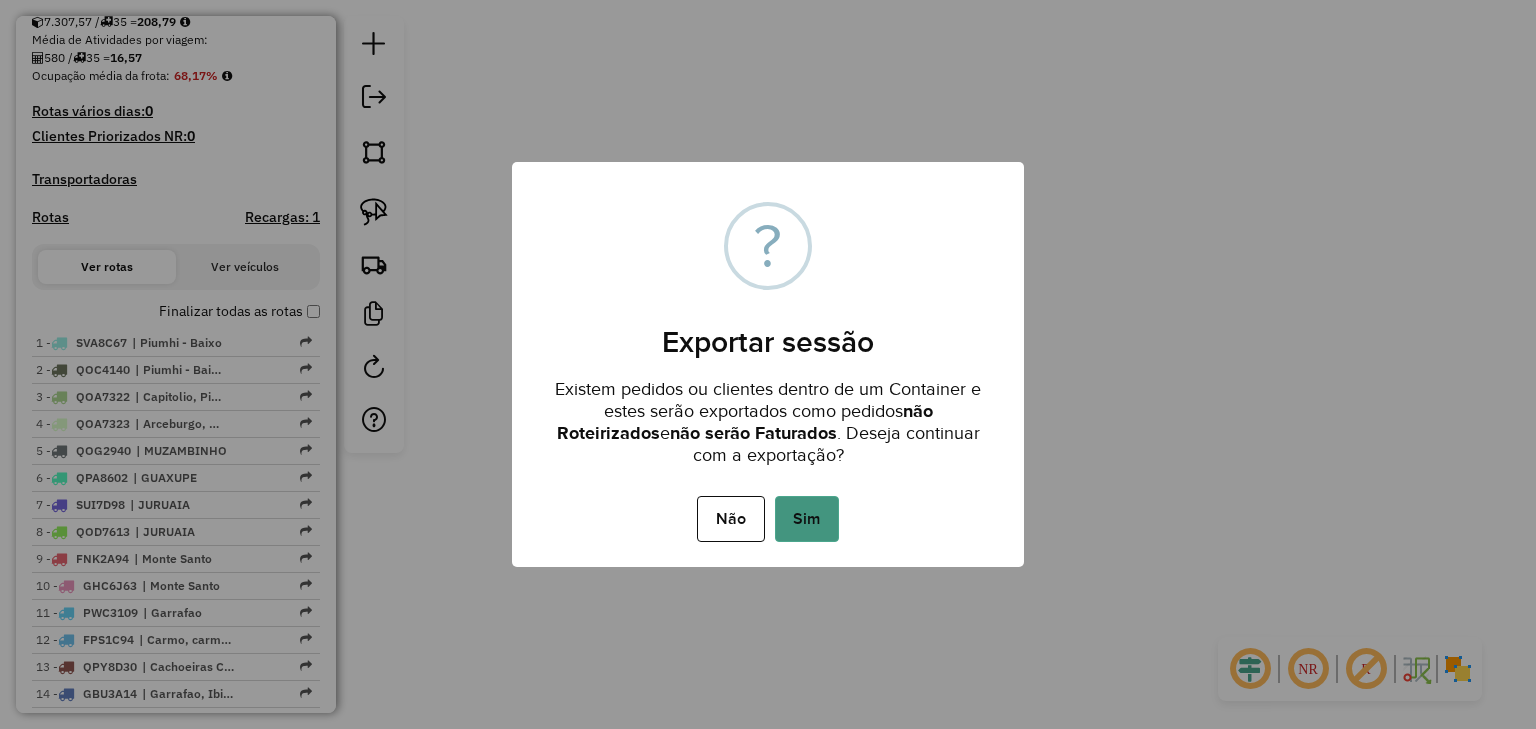 click on "Sim" at bounding box center [807, 519] 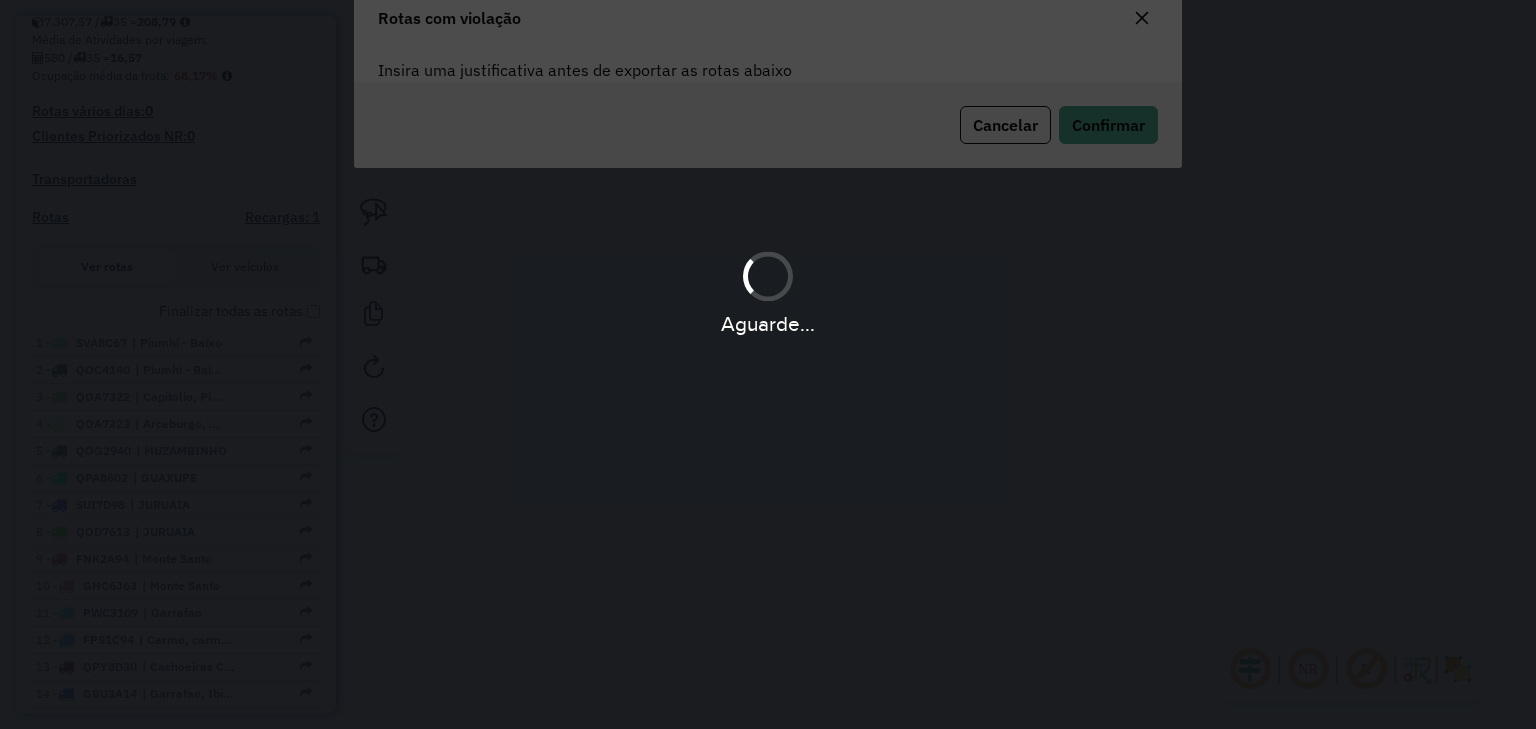 scroll, scrollTop: 107, scrollLeft: 0, axis: vertical 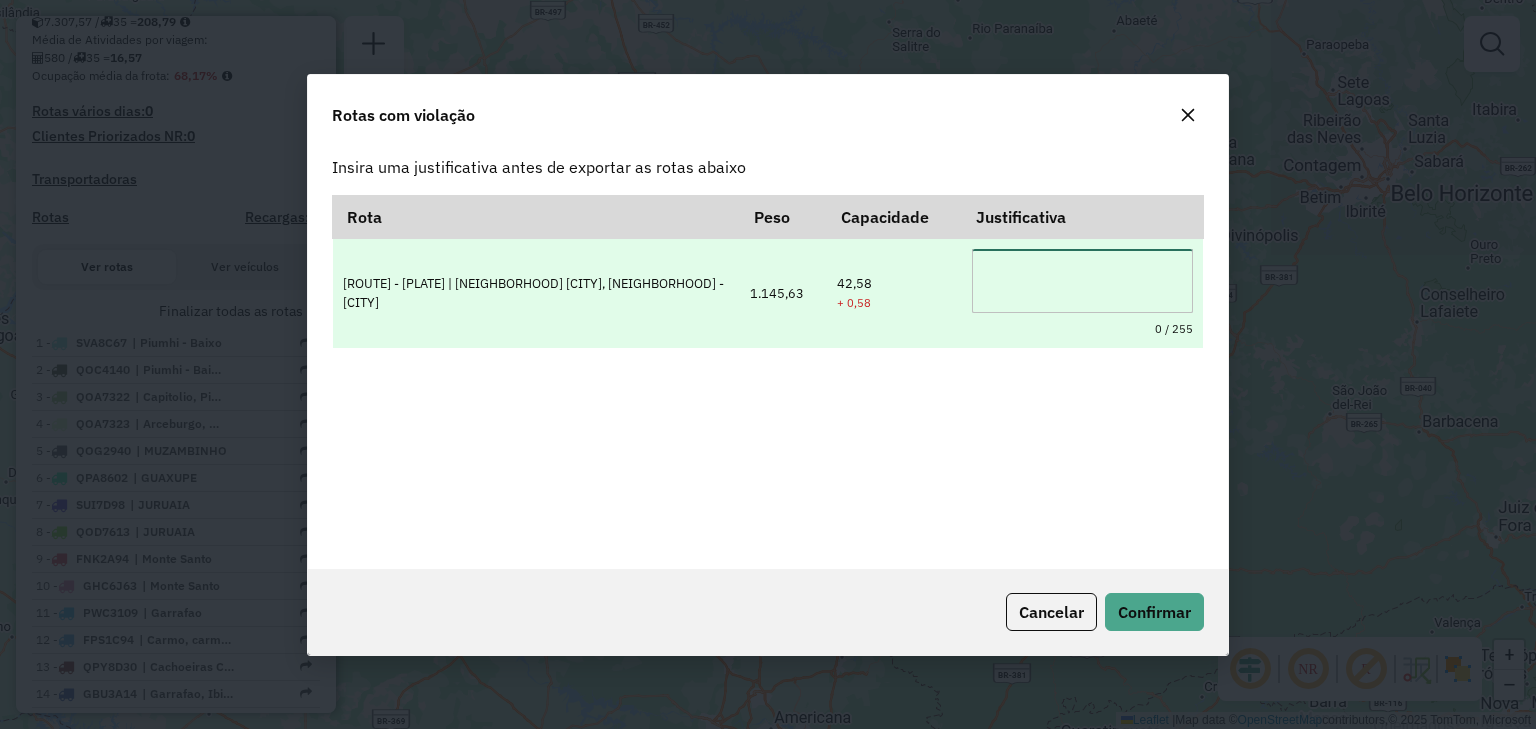 click at bounding box center [1082, 281] 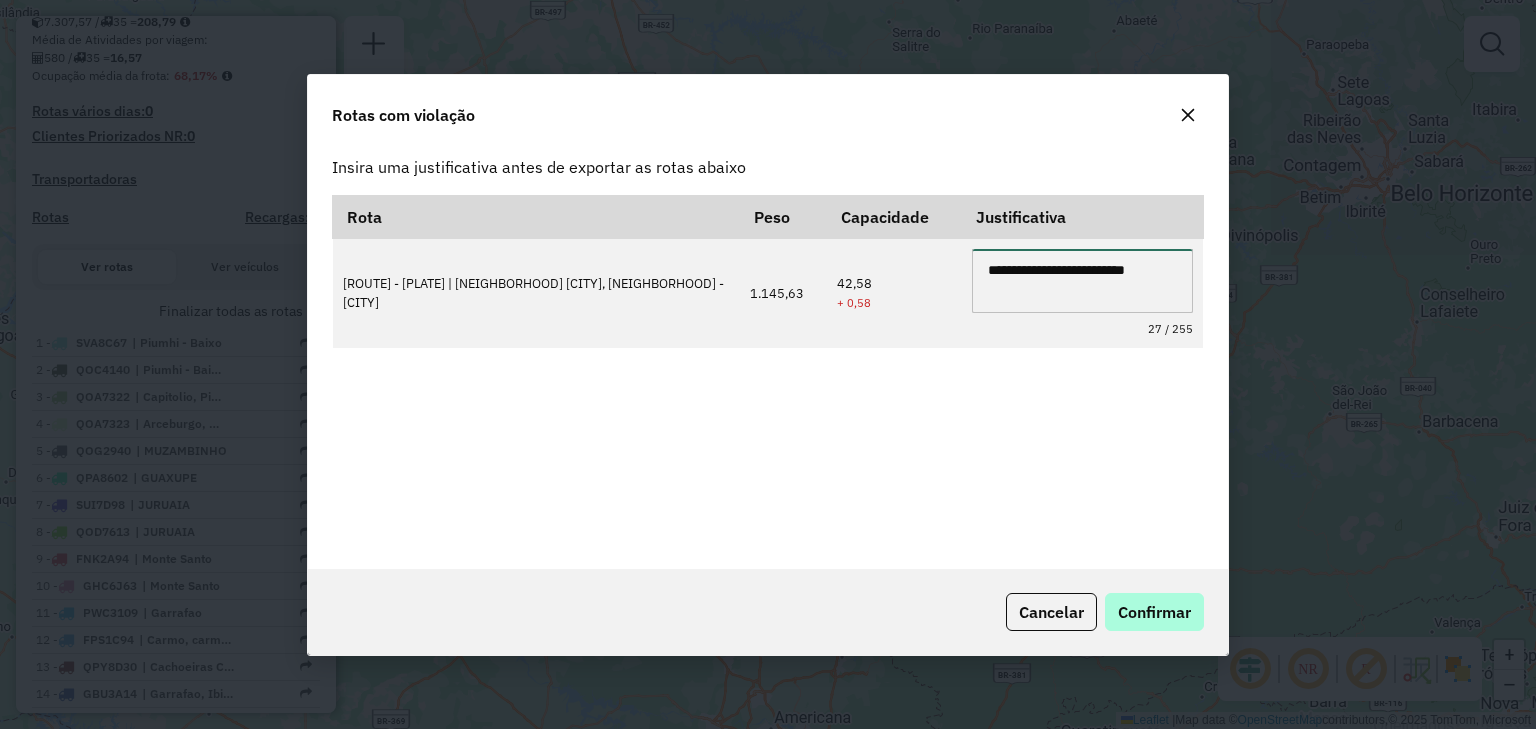 type on "**********" 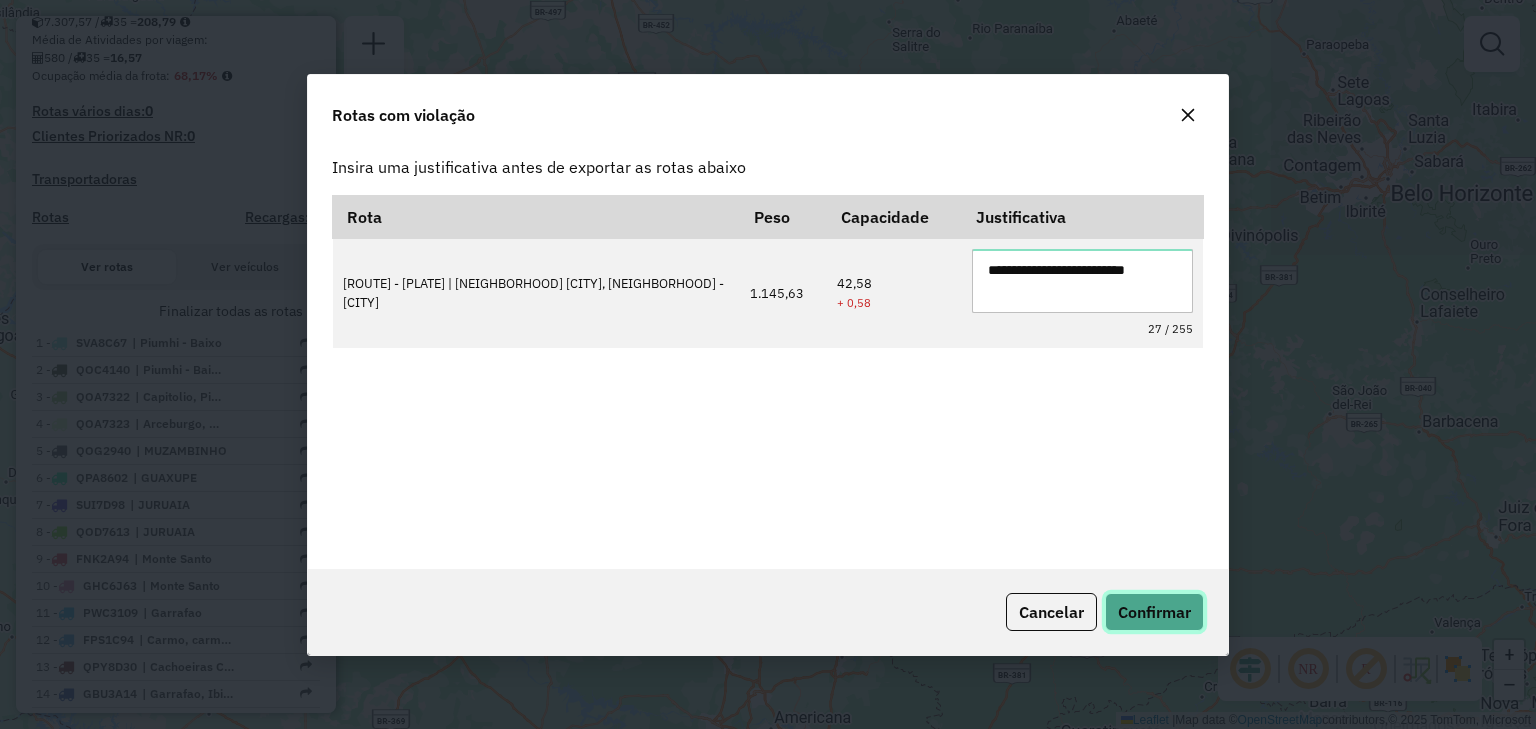 click on "Confirmar" 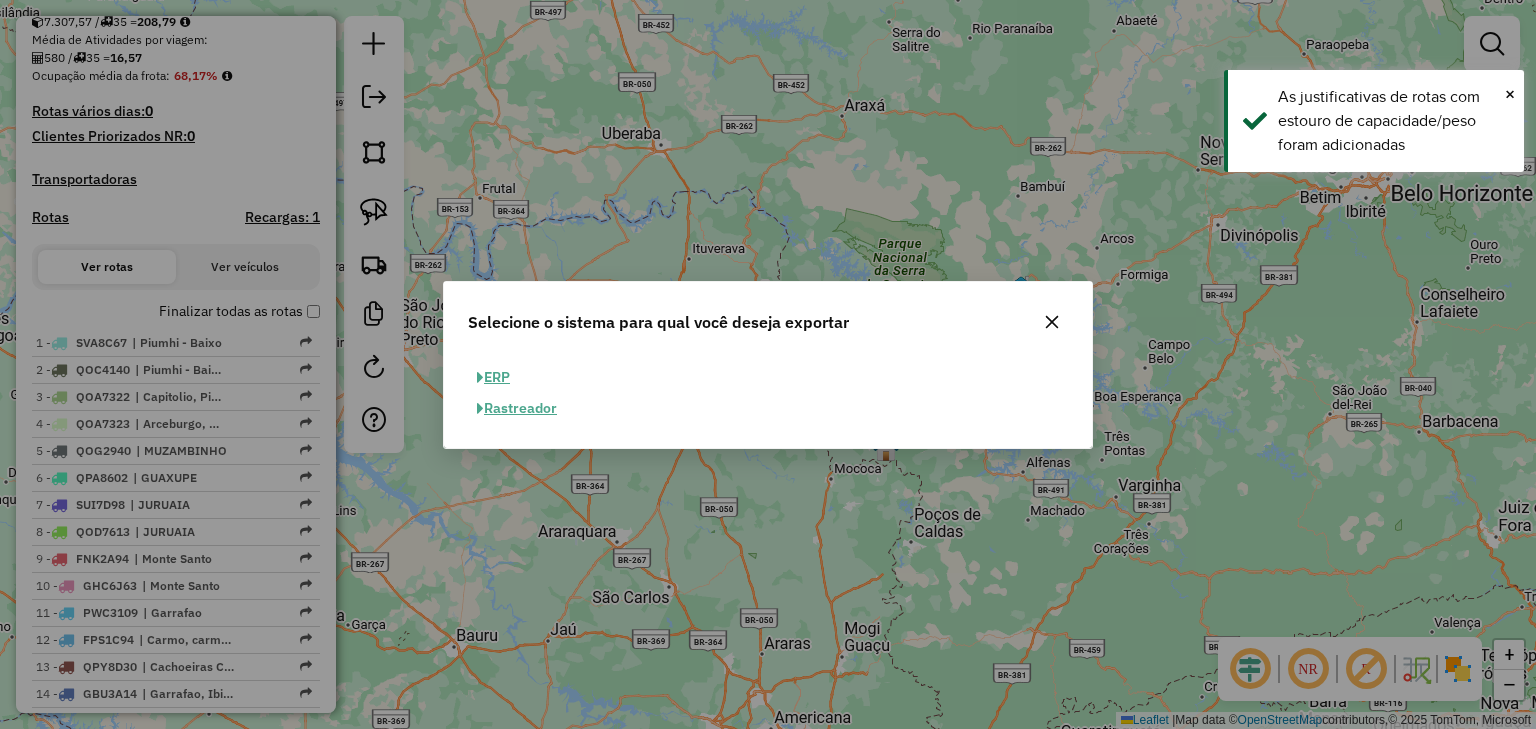 click on "ERP" 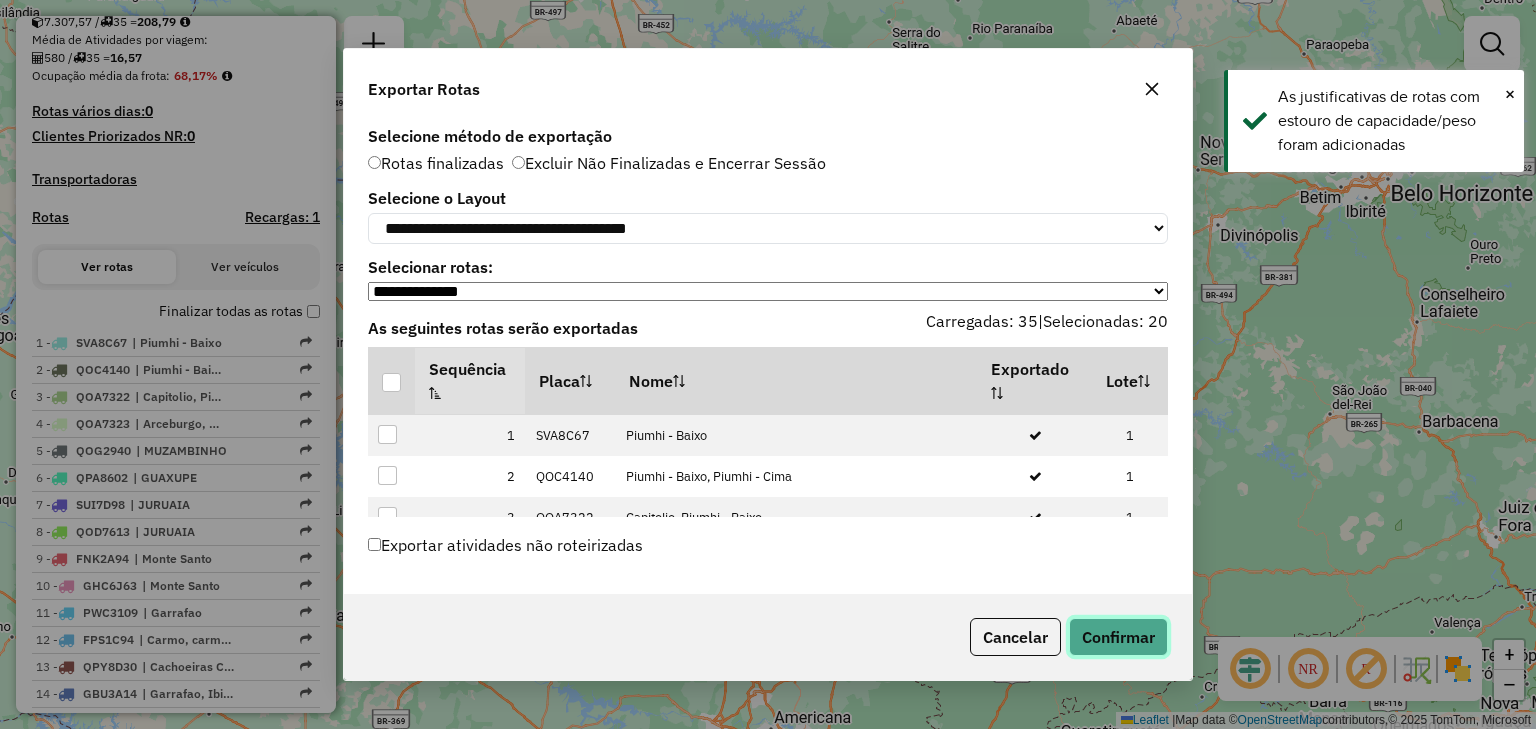 click on "Confirmar" 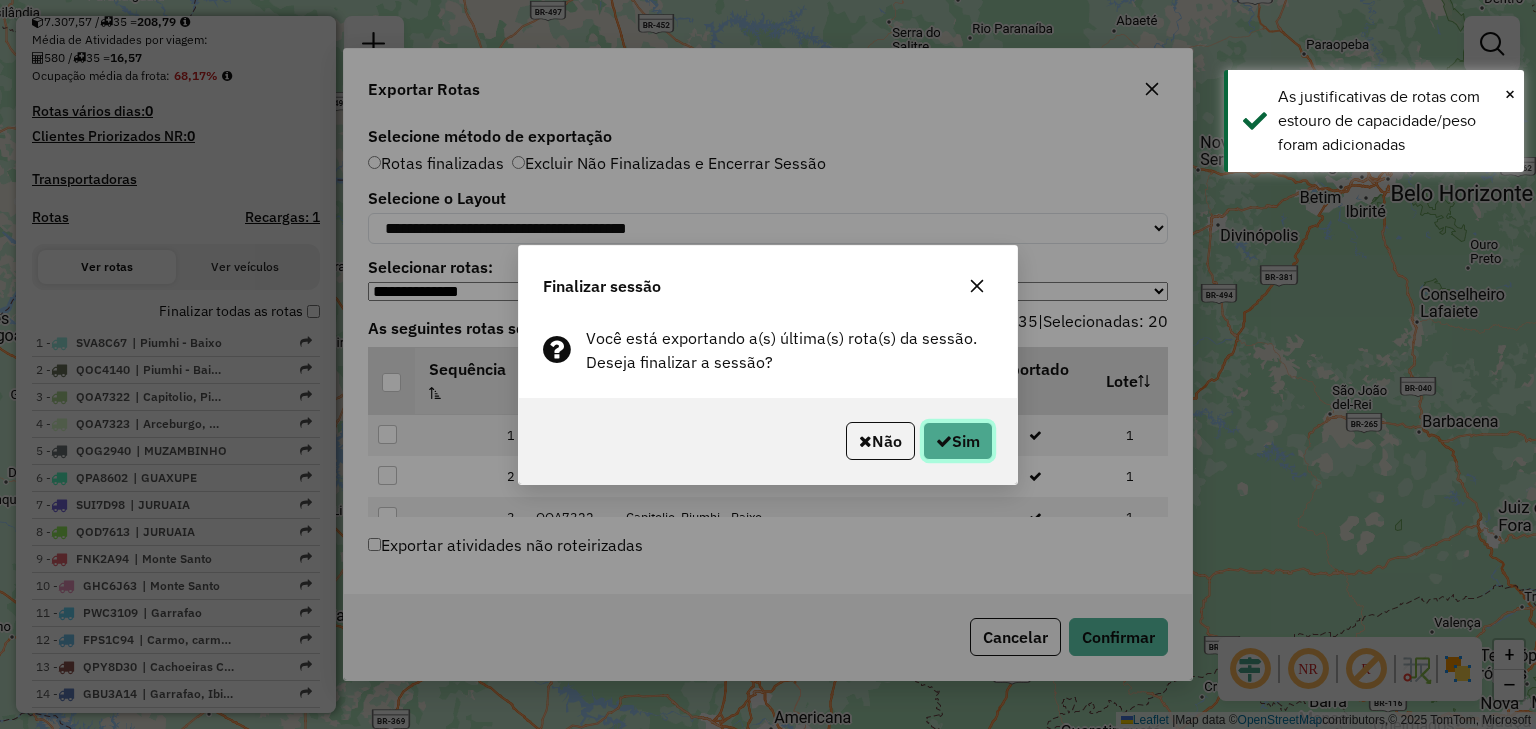 click on "Sim" 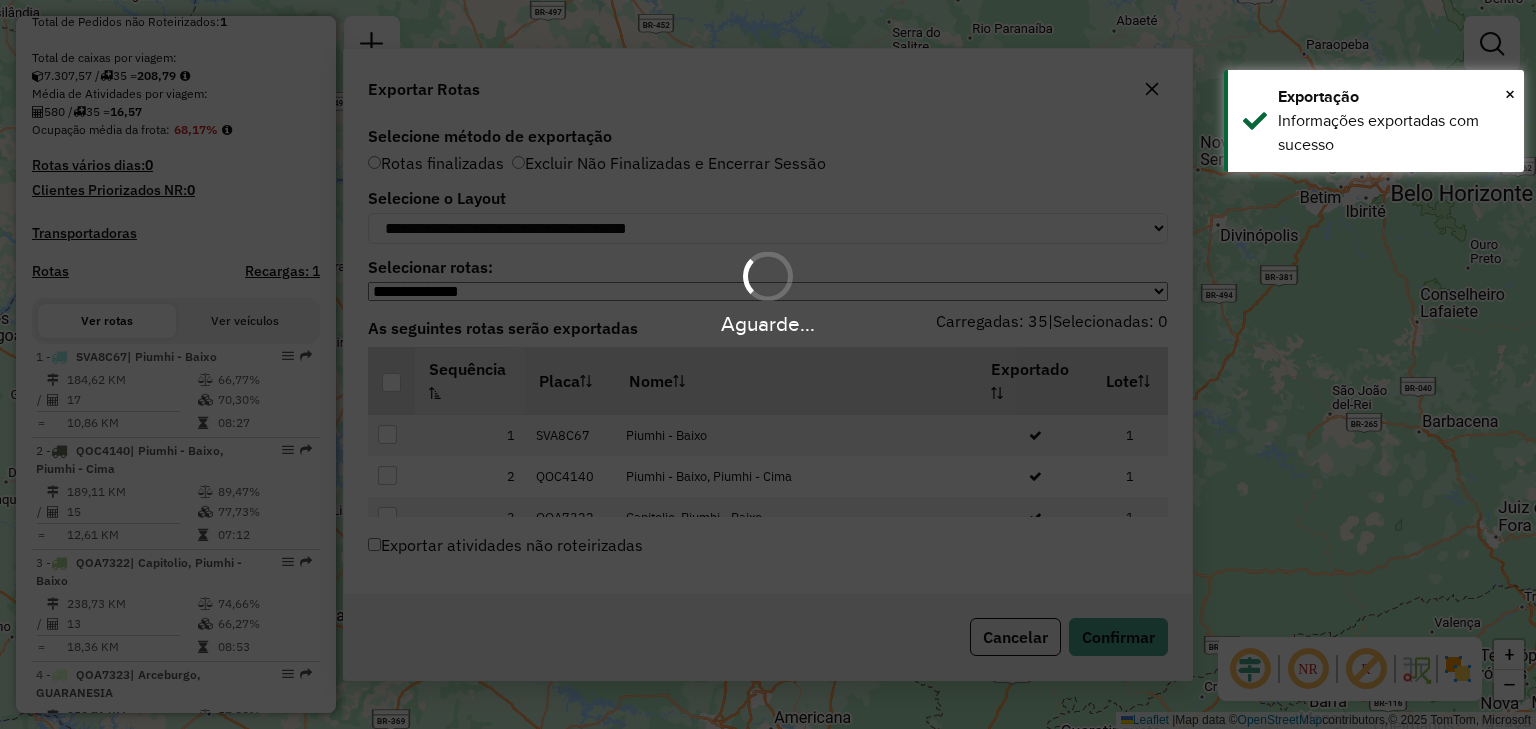 scroll, scrollTop: 514, scrollLeft: 0, axis: vertical 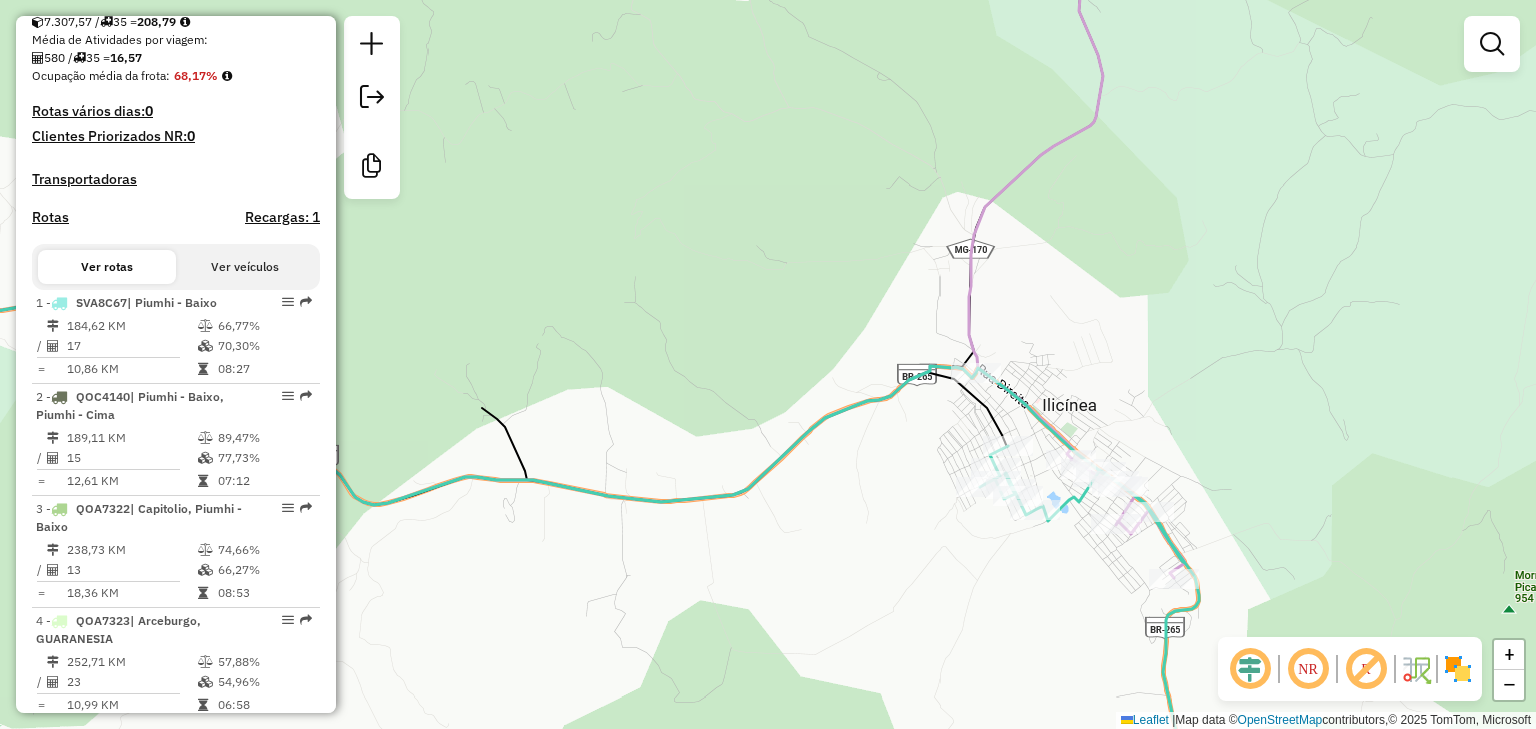 click 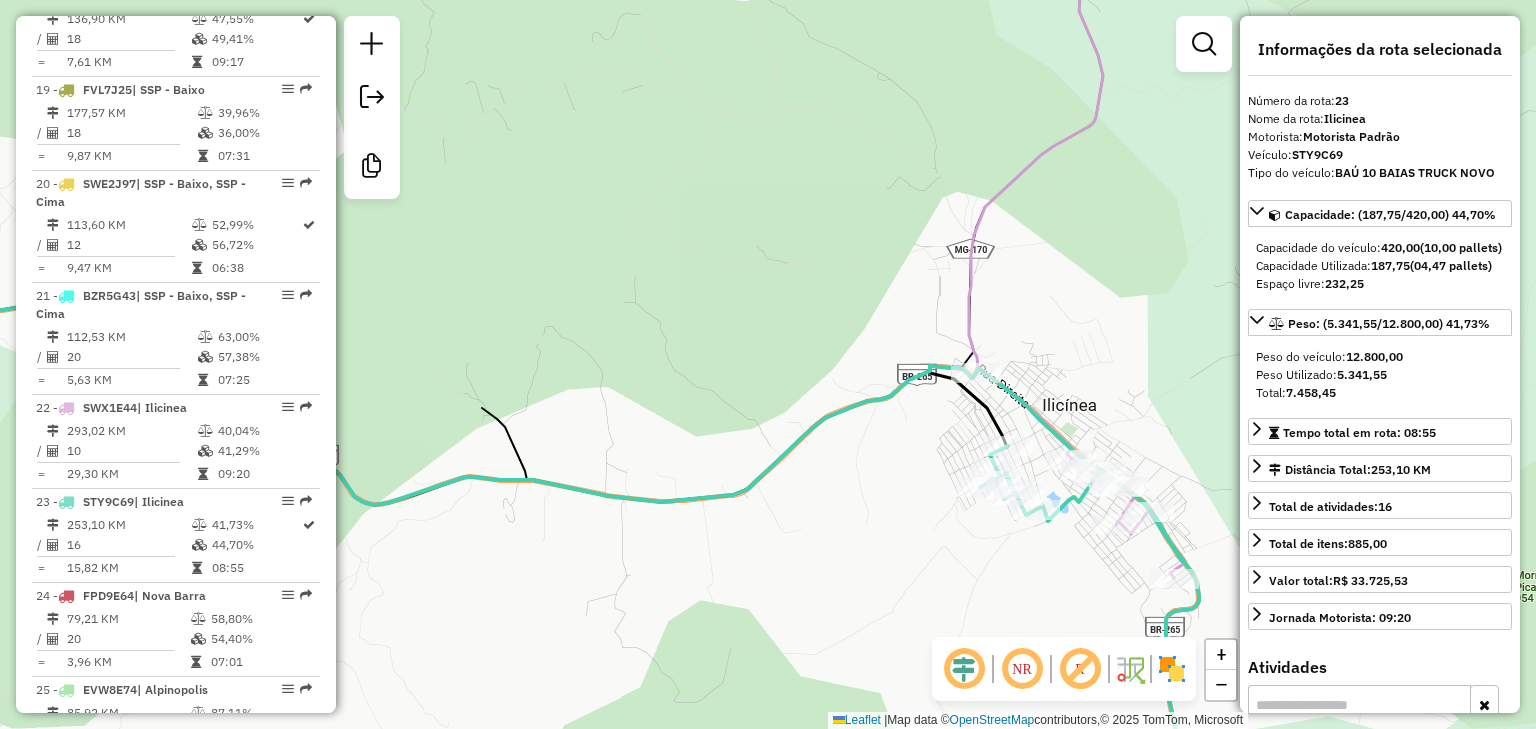 scroll, scrollTop: 3031, scrollLeft: 0, axis: vertical 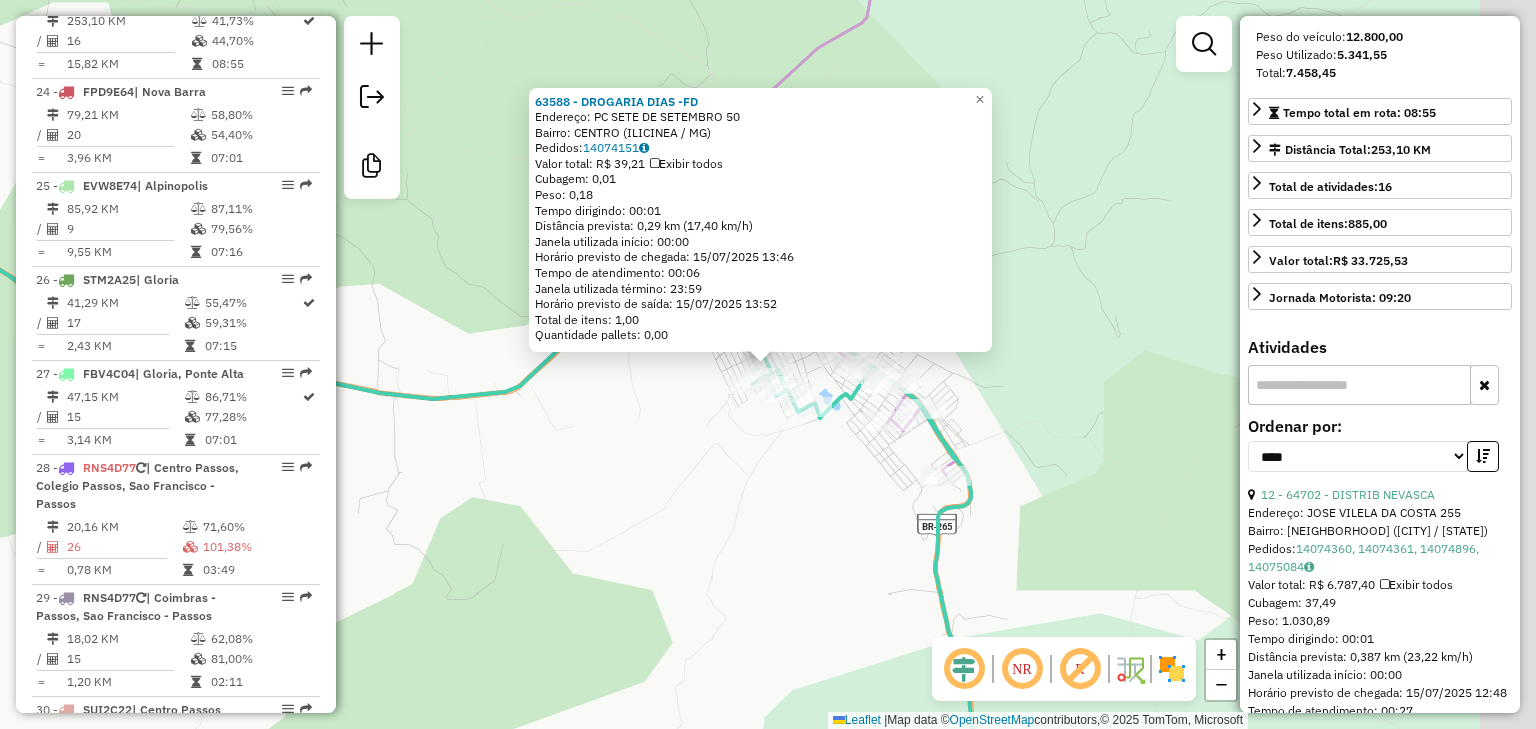 click at bounding box center (1359, 385) 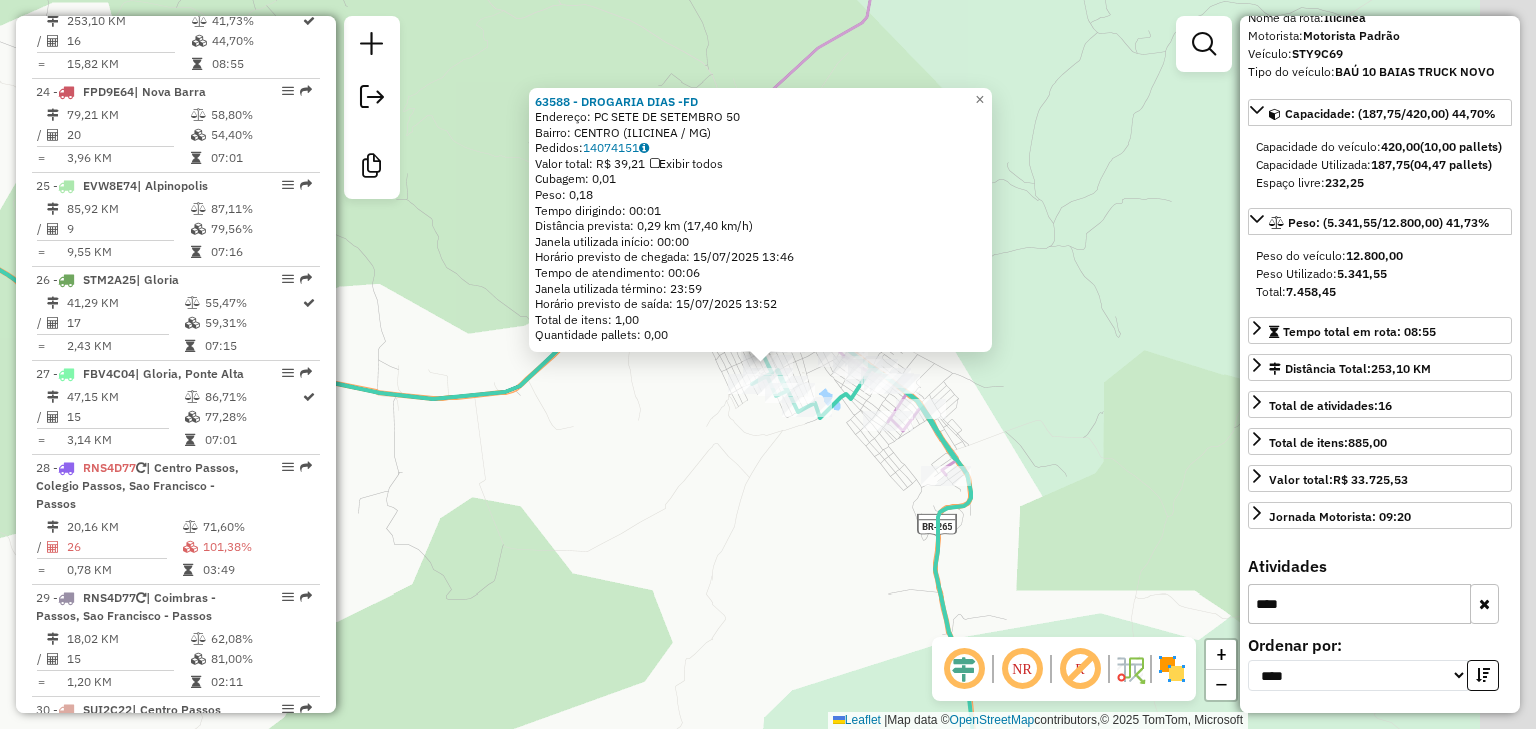 scroll, scrollTop: 135, scrollLeft: 0, axis: vertical 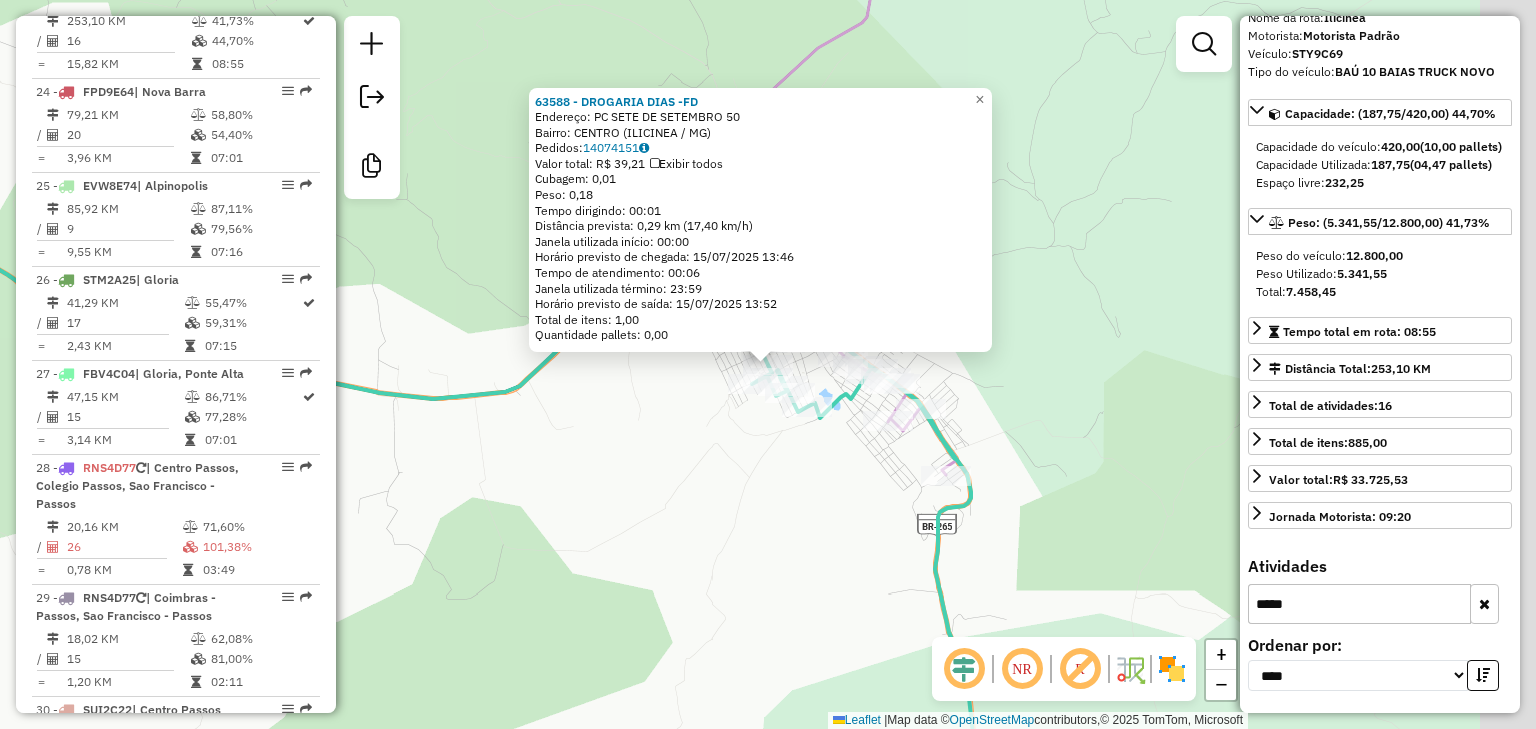type on "*****" 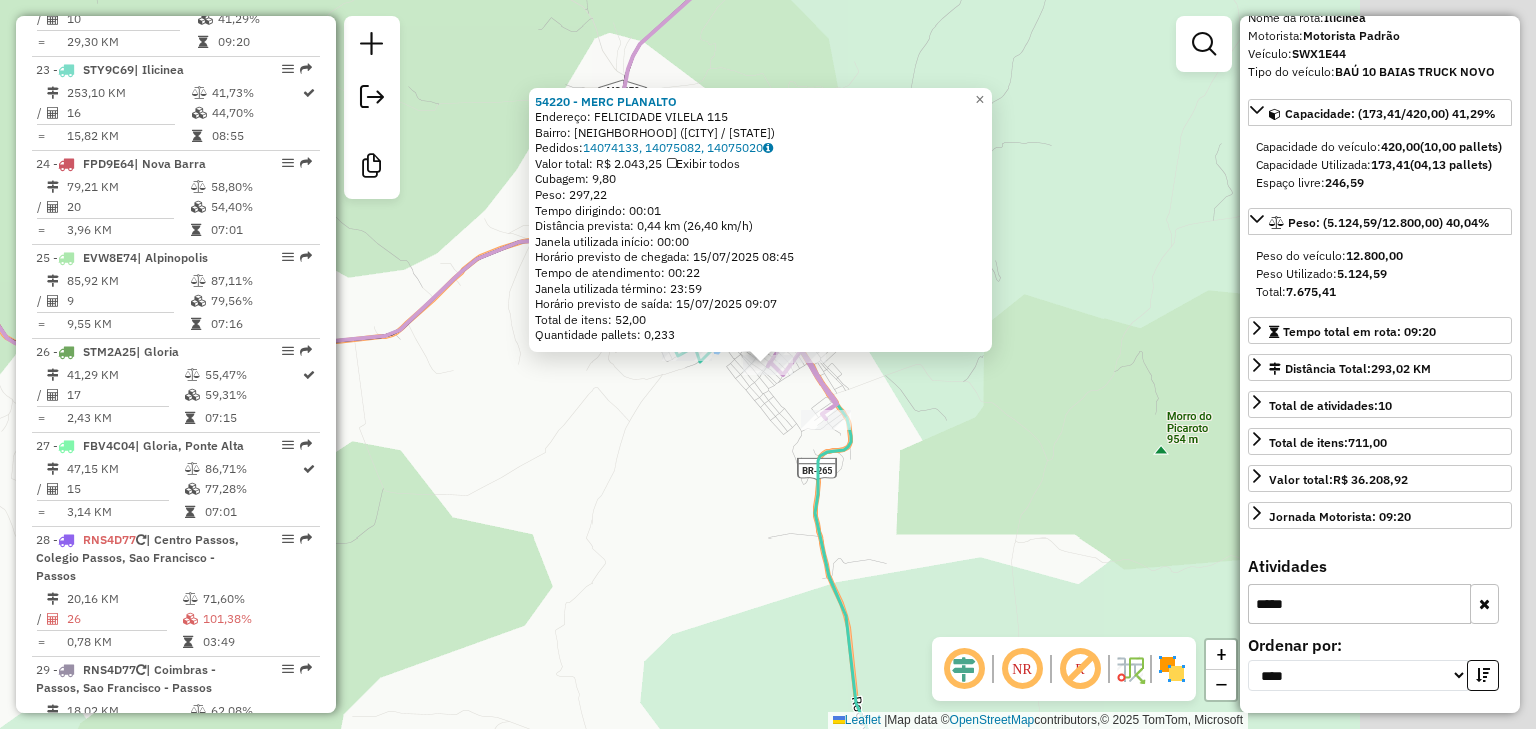 scroll, scrollTop: 2936, scrollLeft: 0, axis: vertical 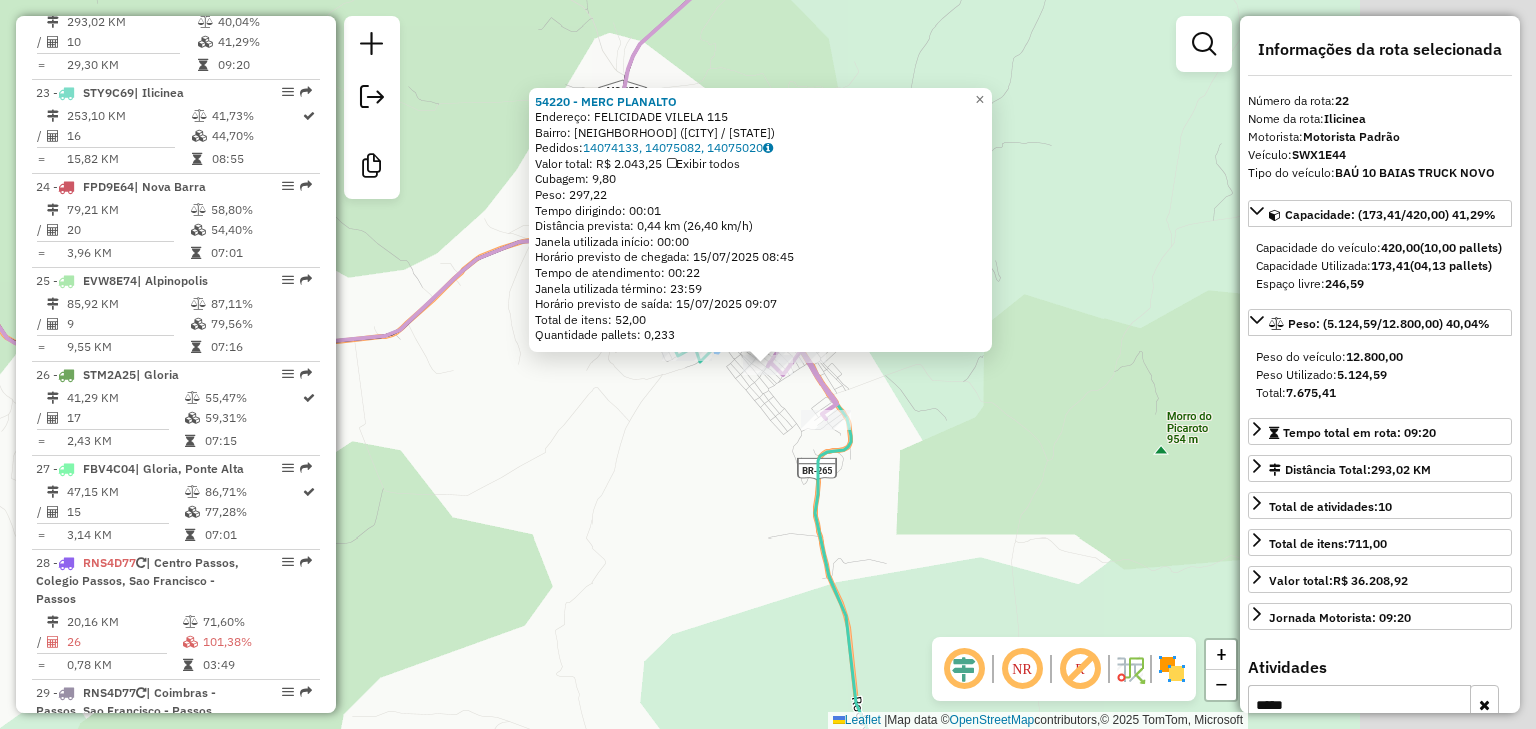 click on "[NUMBER] - [NAME] Endereço: [NAME] [NUMBER] Bairro: [NAME] ([CITY] / [STATE]) Pedidos: [NUMBER], [NUMBER], [NUMBER] Valor total: R$ [PRICE] Exibir todos Cubagem: [NUMBER] Peso: [NUMBER] Tempo dirigindo: [TIME] Distância prevista: [NUMBER] km ([NUMBER] km/h) Janela utilizada início: [TIME] Horário previsto de chegada: [DATE] [TIME] Tempo de atendimento: [TIME] Janela utilizada término: [TIME] Horário previsto de saída: [DATE] [TIME] Total de itens: [NUMBER] Quantidade pallets: [NUMBER] × Janela de atendimento Grade de atendimento Capacidade Transportadoras Veículos Cliente Pedidos Rotas Selecione os dias de semana para filtrar as janelas de atendimento Seg Ter Qua Qui Sex Sáb Dom Informe o período da janela de atendimento: De: Até: Filtrar exatamente a janela do cliente Considerar janela de atendimento padrão Selecione os dias de semana para filtrar as grades de atendimento Seg Ter Qua Qui Sex Sáb Dom Peso mínimo: Peso máximo: De:" 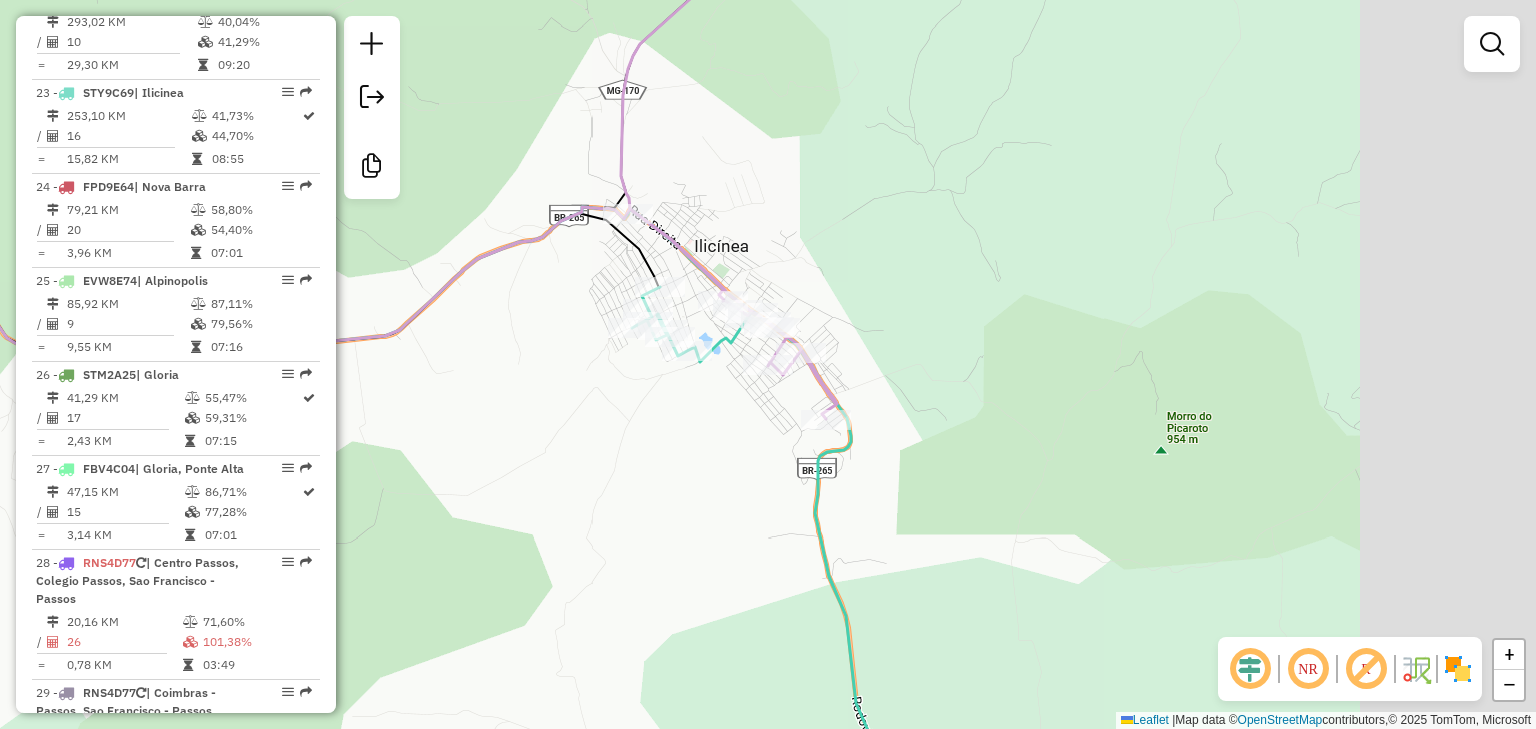 click 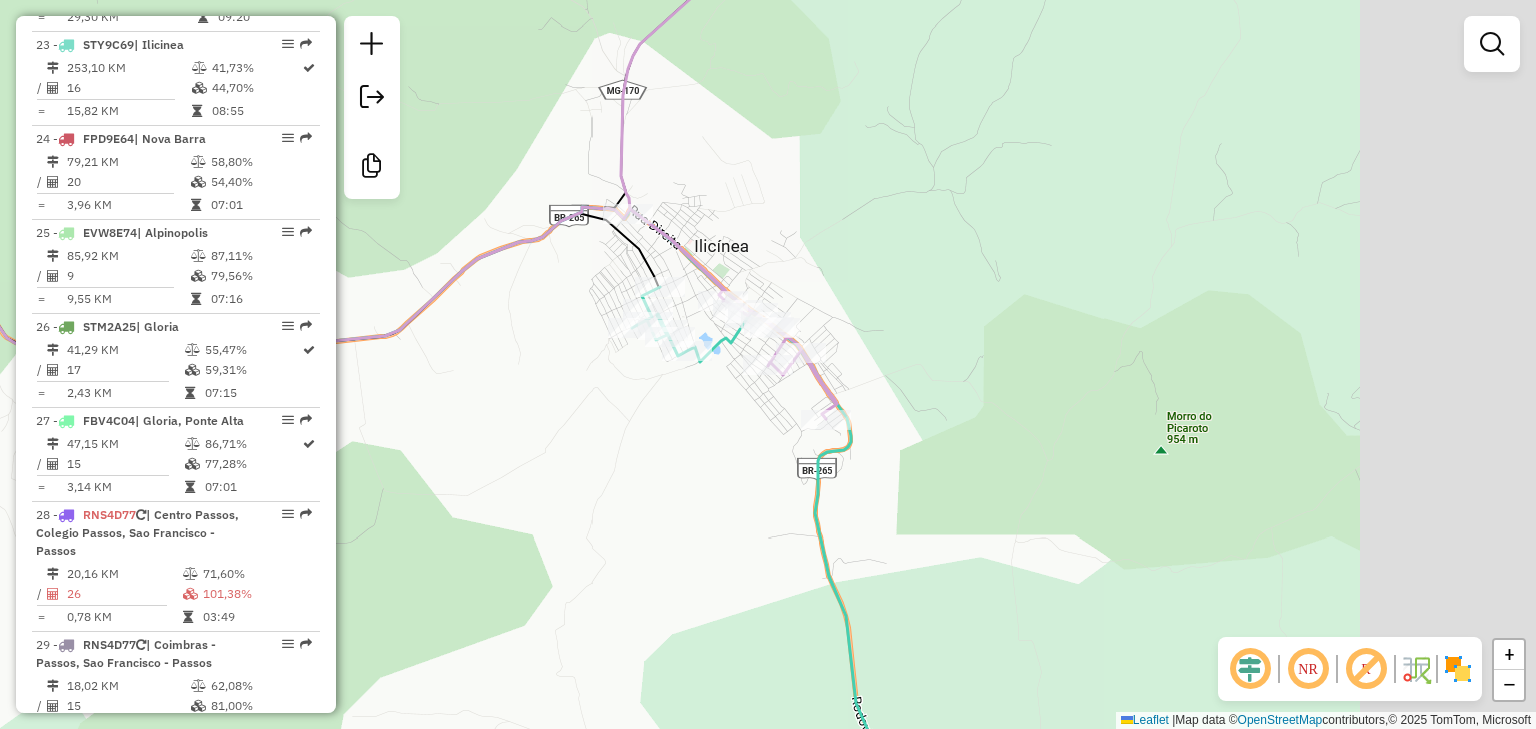 select on "*********" 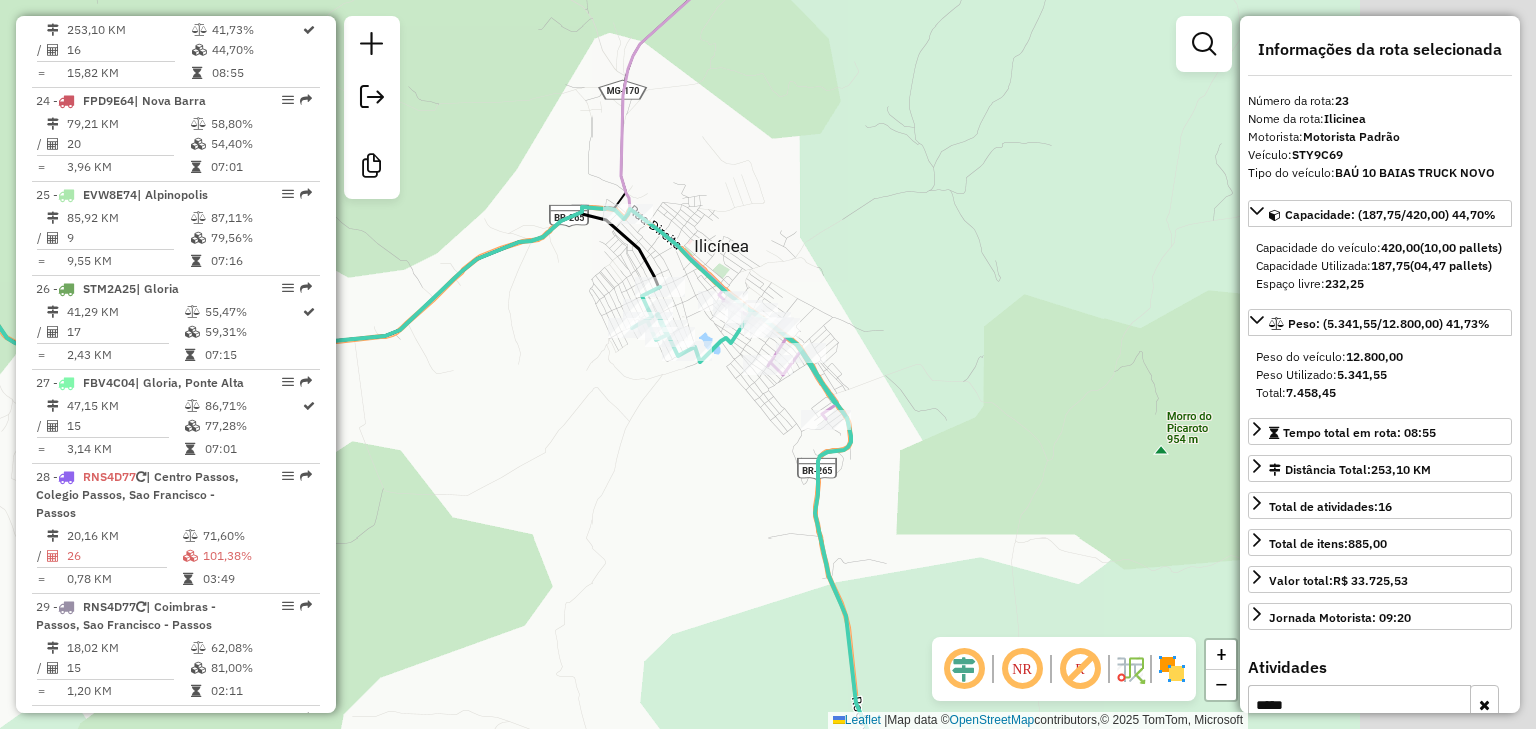 scroll, scrollTop: 3031, scrollLeft: 0, axis: vertical 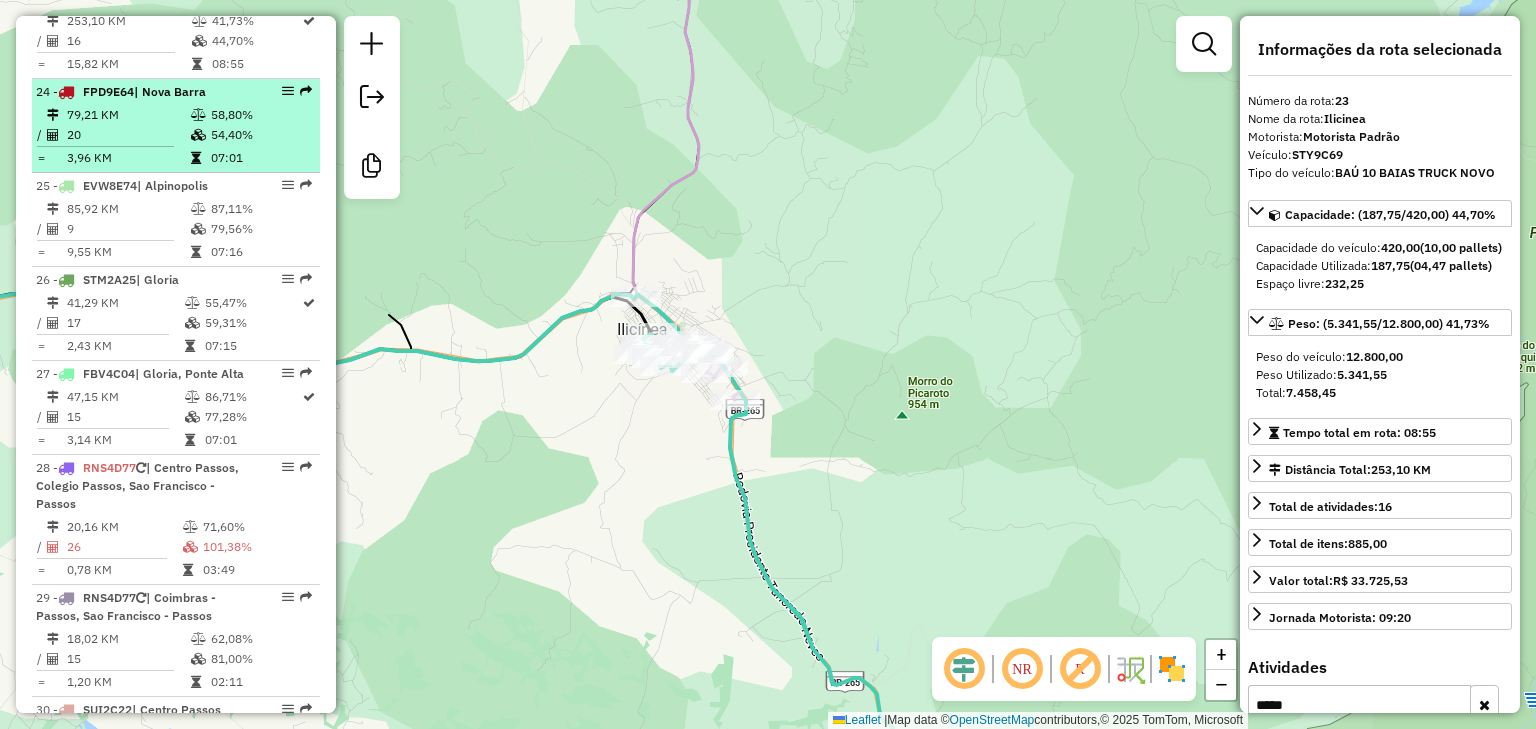 click at bounding box center [282, 91] 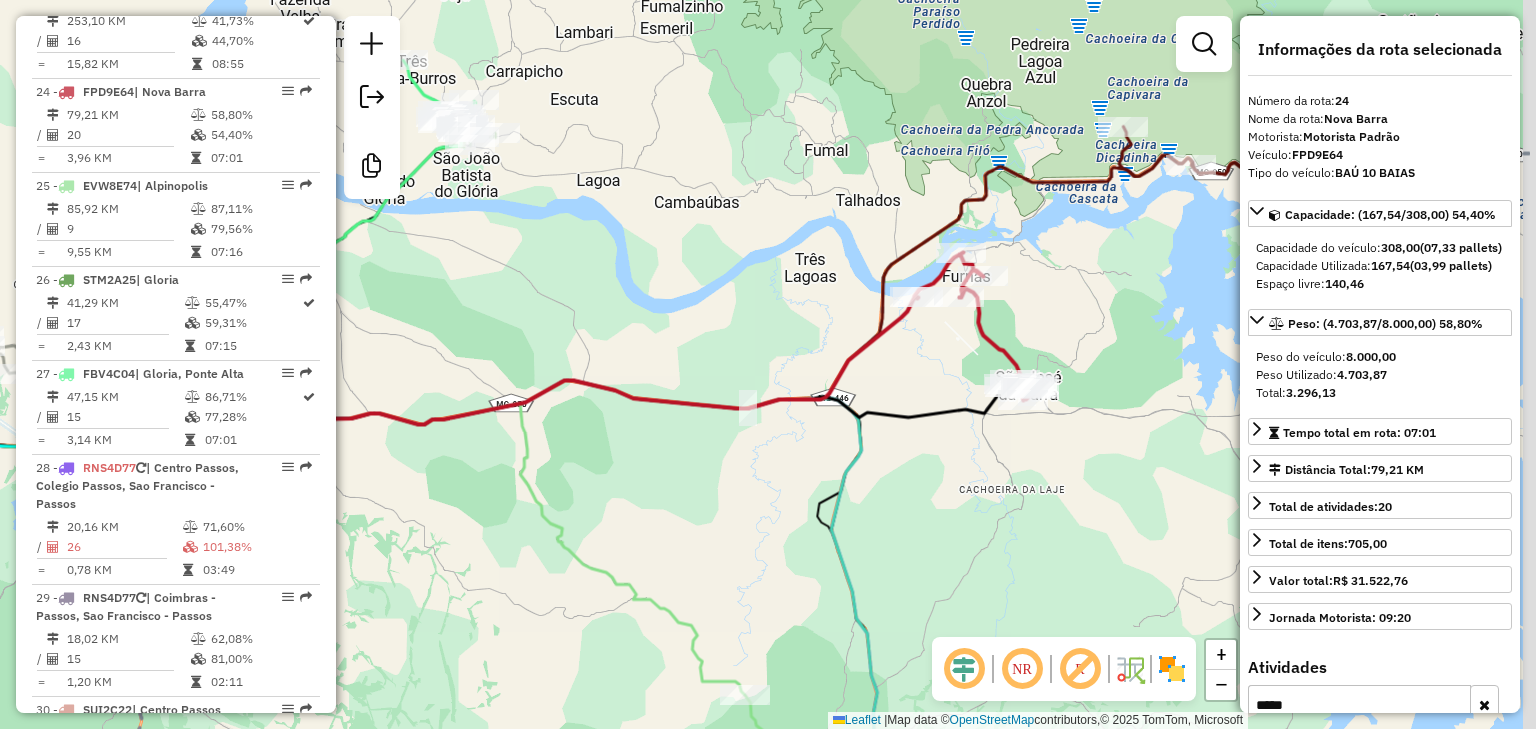 drag, startPoint x: 644, startPoint y: 242, endPoint x: 589, endPoint y: 232, distance: 55.9017 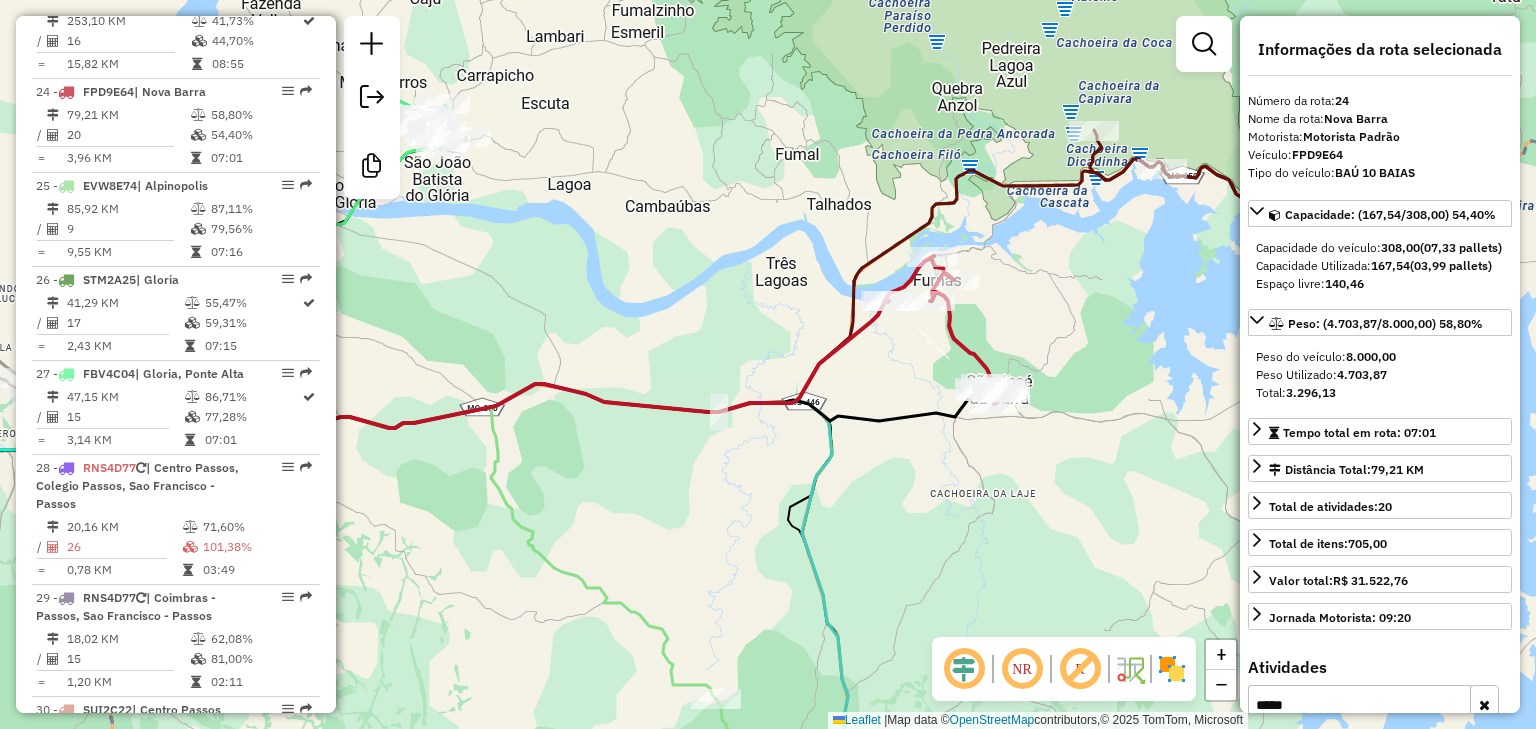 drag, startPoint x: 933, startPoint y: 364, endPoint x: 897, endPoint y: 368, distance: 36.221542 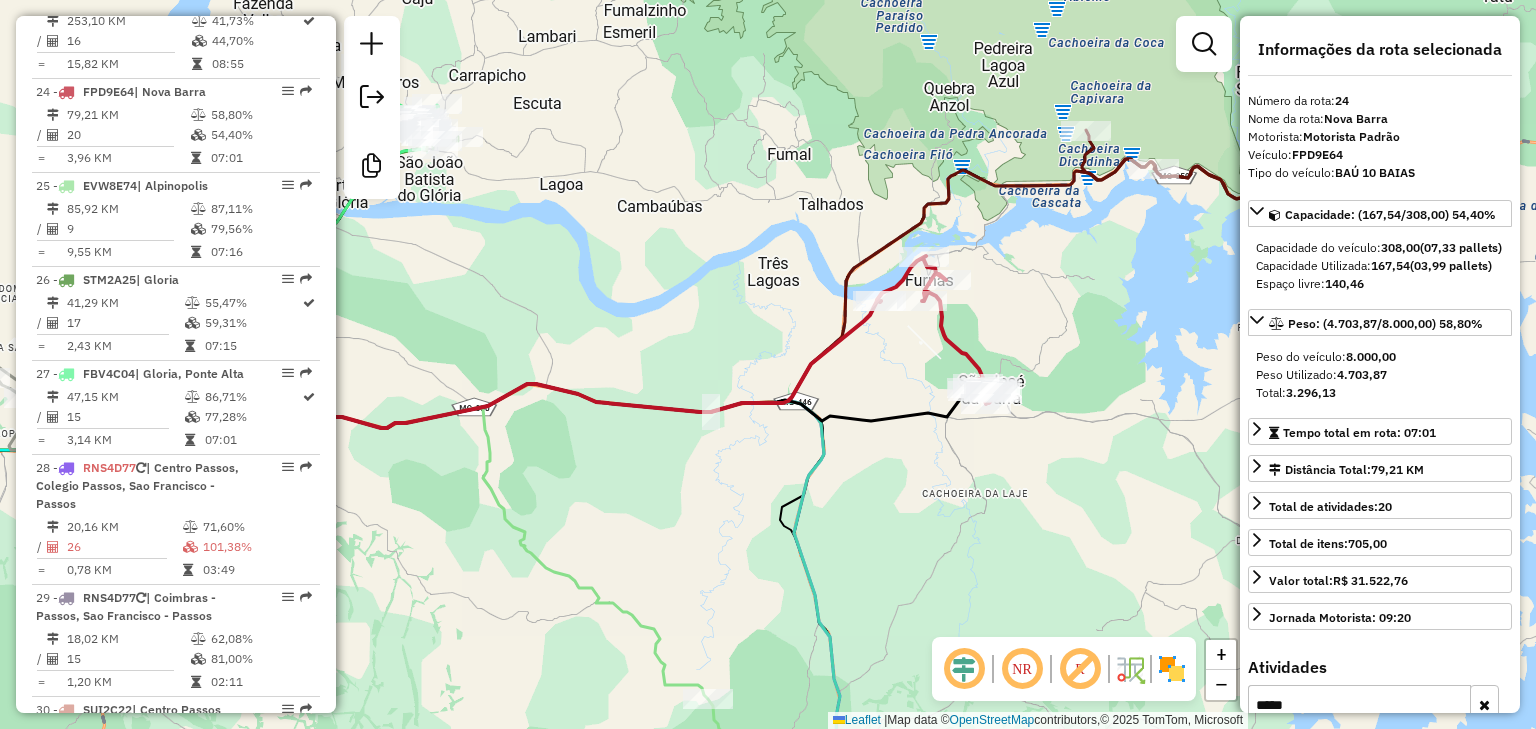 click on "Janela de atendimento Grade de atendimento Capacidade Transportadoras Veículos Cliente Pedidos  Rotas Selecione os dias de semana para filtrar as janelas de atendimento  Seg   Ter   Qua   Qui   Sex   Sáb   Dom  Informe o período da janela de atendimento: De: Até:  Filtrar exatamente a janela do cliente  Considerar janela de atendimento padrão  Selecione os dias de semana para filtrar as grades de atendimento  Seg   Ter   Qua   Qui   Sex   Sáb   Dom   Considerar clientes sem dia de atendimento cadastrado  Clientes fora do dia de atendimento selecionado Filtrar as atividades entre os valores definidos abaixo:  Peso mínimo:   Peso máximo:   Cubagem mínima:   Cubagem máxima:   De:   Até:  Filtrar as atividades entre o tempo de atendimento definido abaixo:  De:   Até:   Considerar capacidade total dos clientes não roteirizados Transportadora: Selecione um ou mais itens Tipo de veículo: Selecione um ou mais itens Veículo: Selecione um ou mais itens Motorista: Selecione um ou mais itens Nome: Rótulo:" 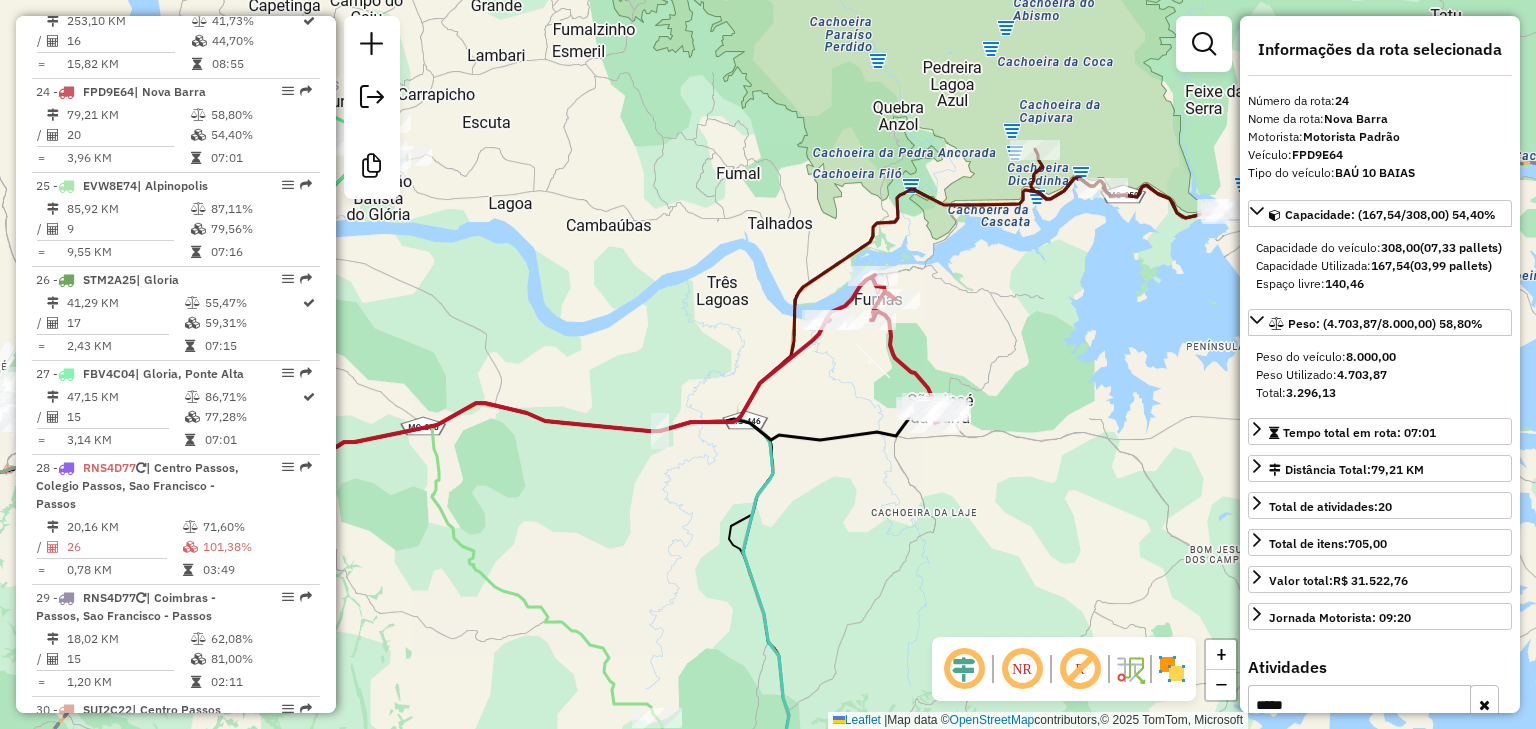 drag, startPoint x: 854, startPoint y: 356, endPoint x: 812, endPoint y: 388, distance: 52.801514 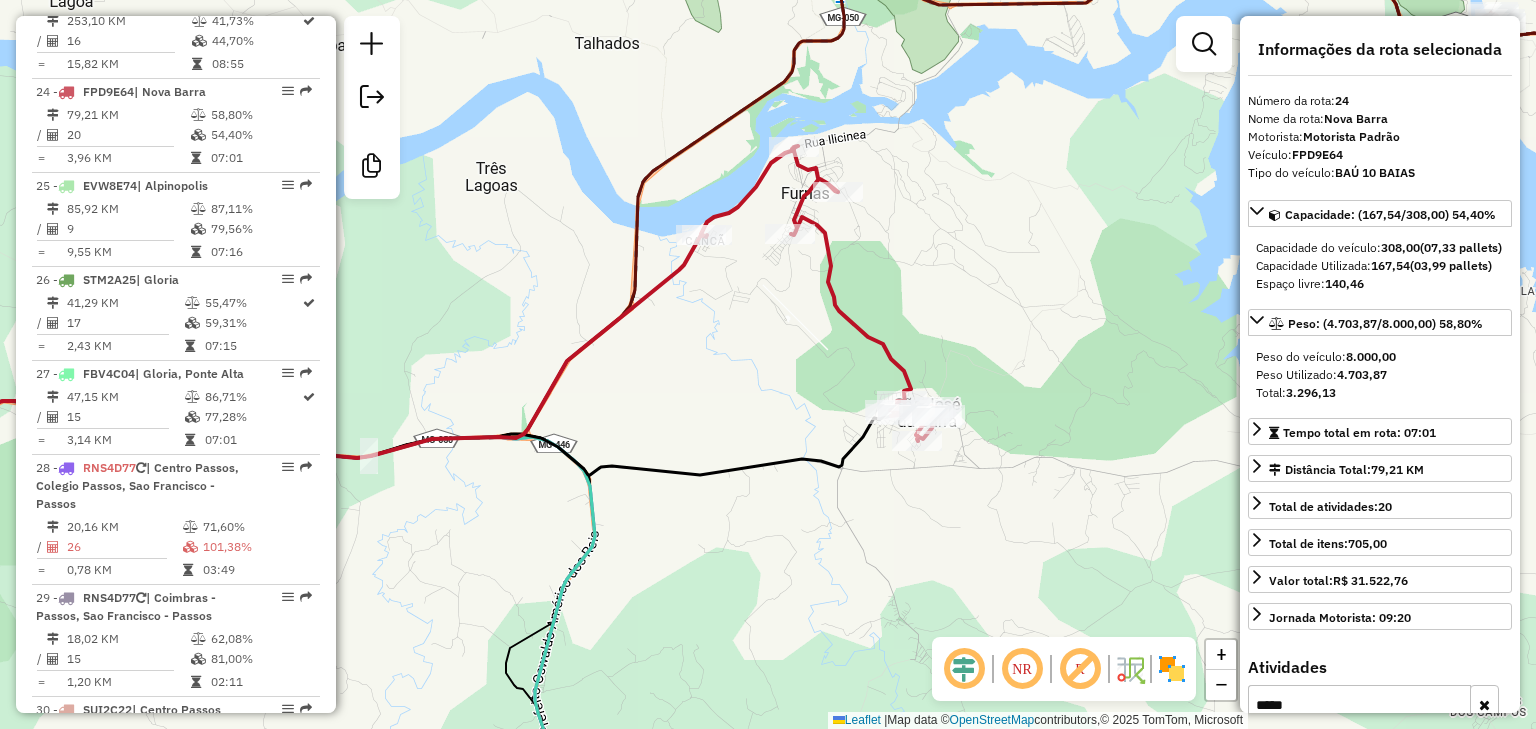 drag, startPoint x: 788, startPoint y: 288, endPoint x: 692, endPoint y: 320, distance: 101.19289 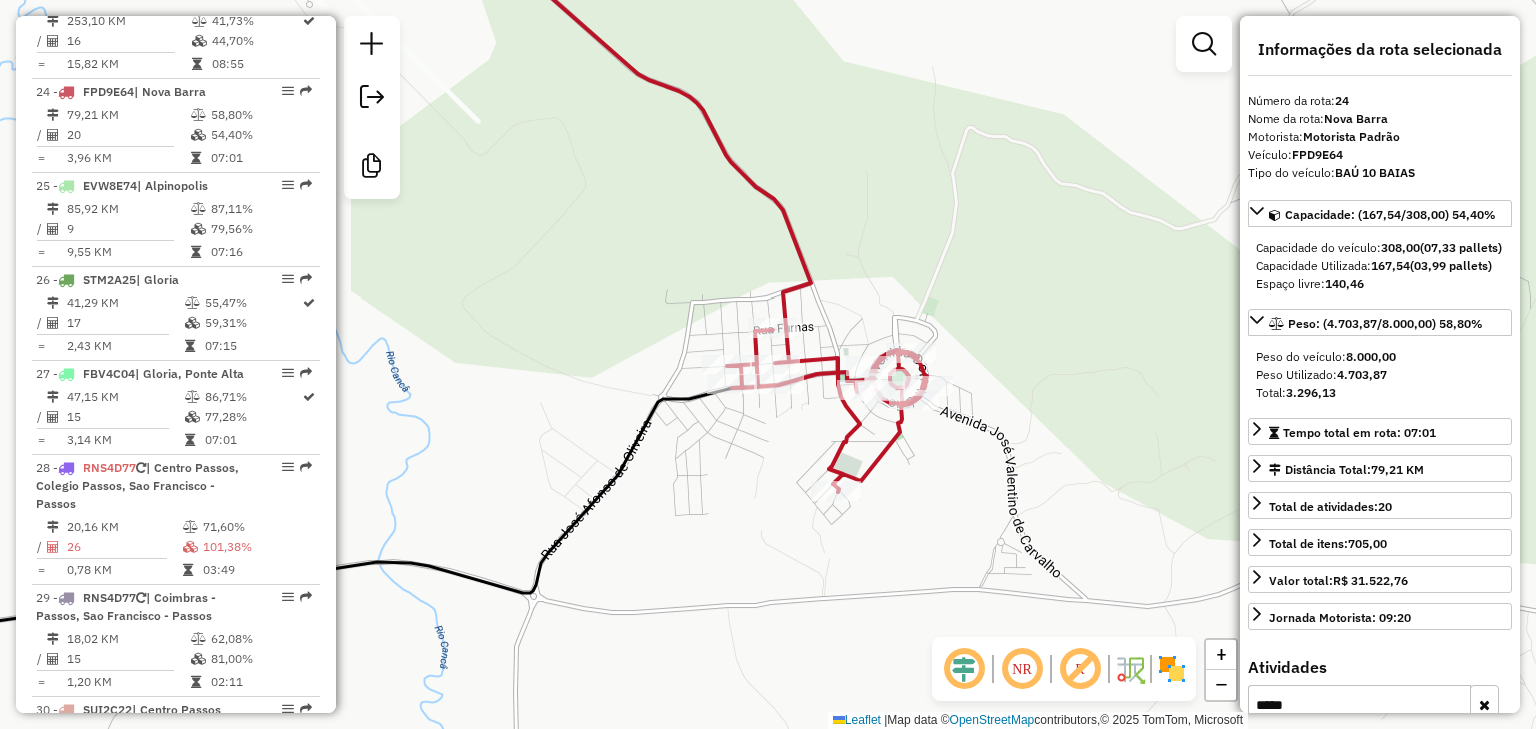 drag, startPoint x: 900, startPoint y: 461, endPoint x: 953, endPoint y: 458, distance: 53.08484 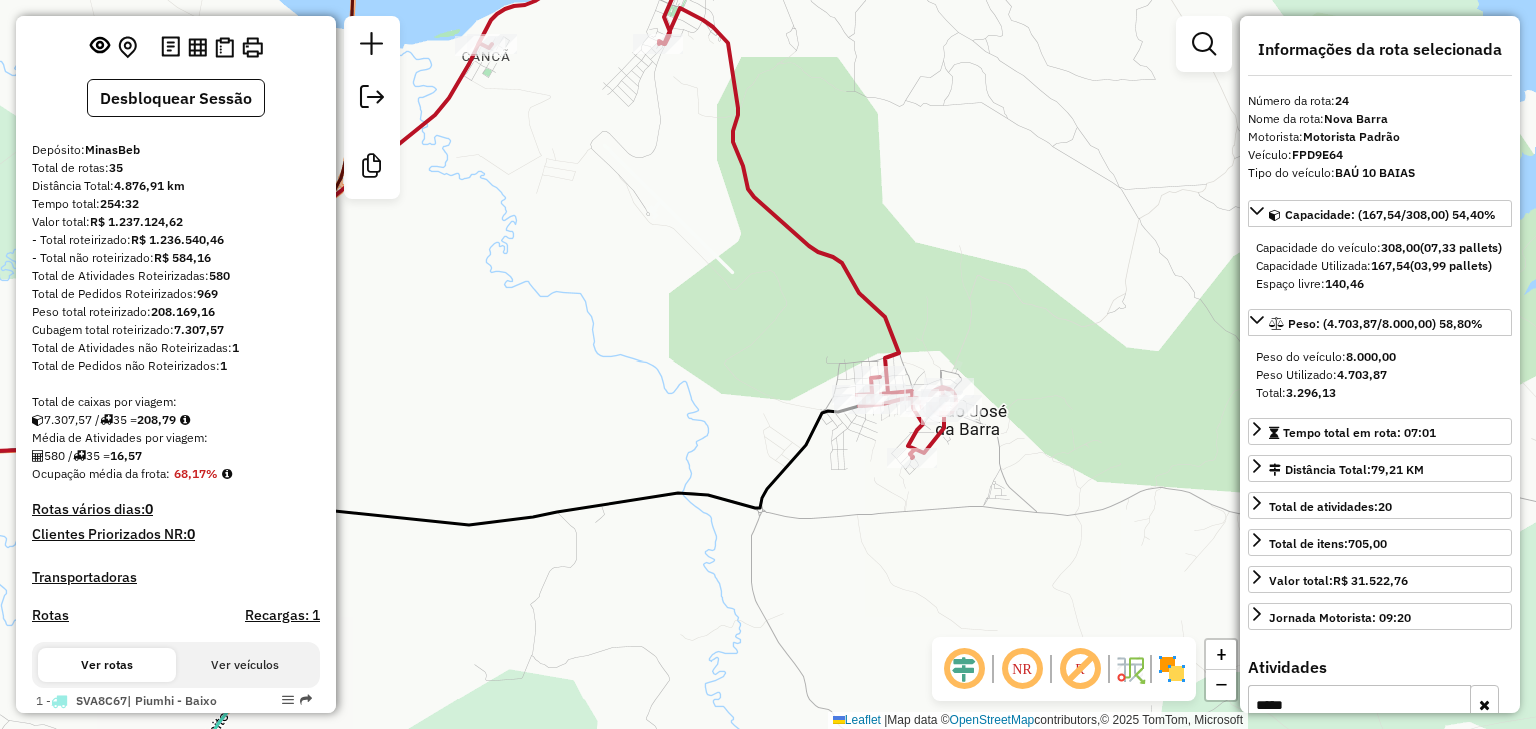 scroll, scrollTop: 88, scrollLeft: 0, axis: vertical 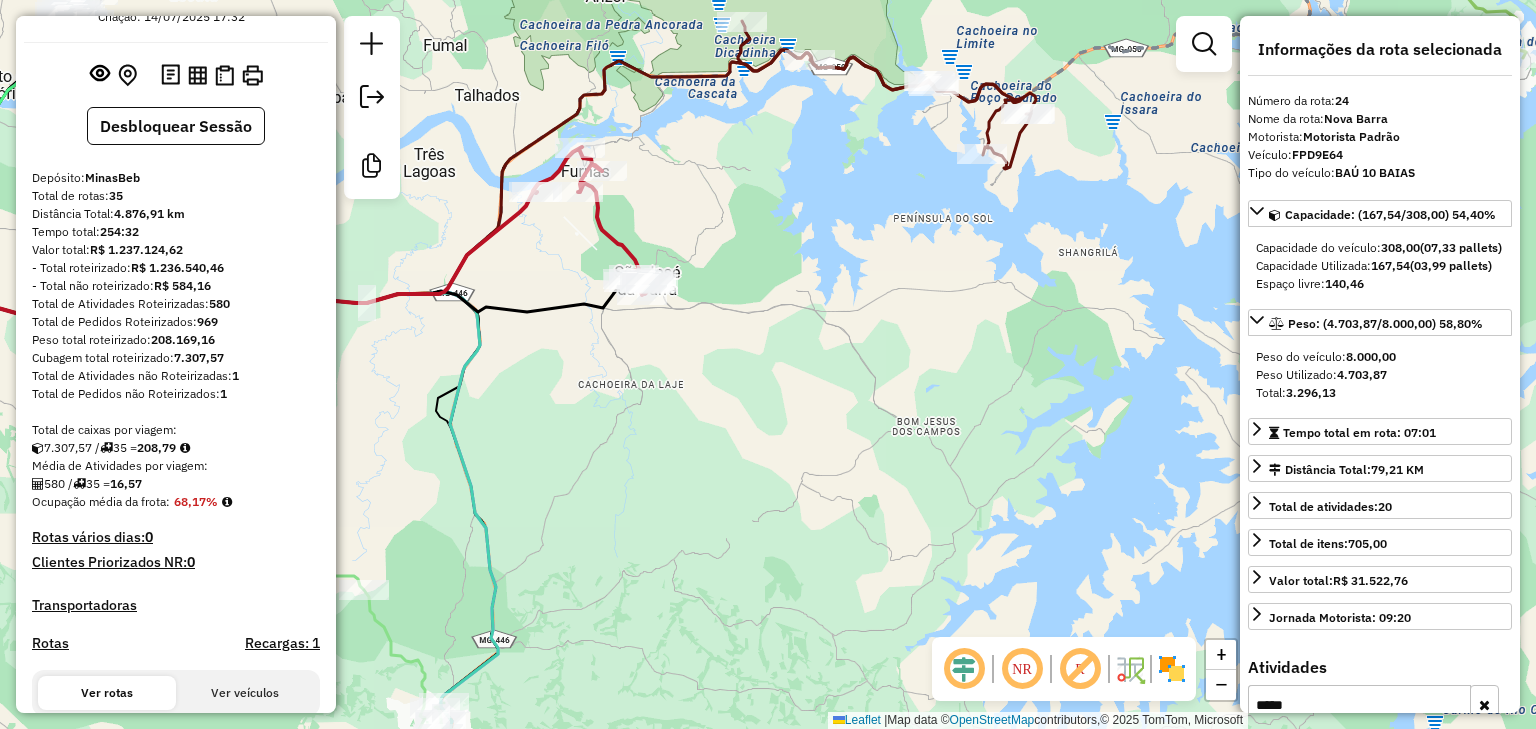 drag, startPoint x: 555, startPoint y: 303, endPoint x: 789, endPoint y: 320, distance: 234.61671 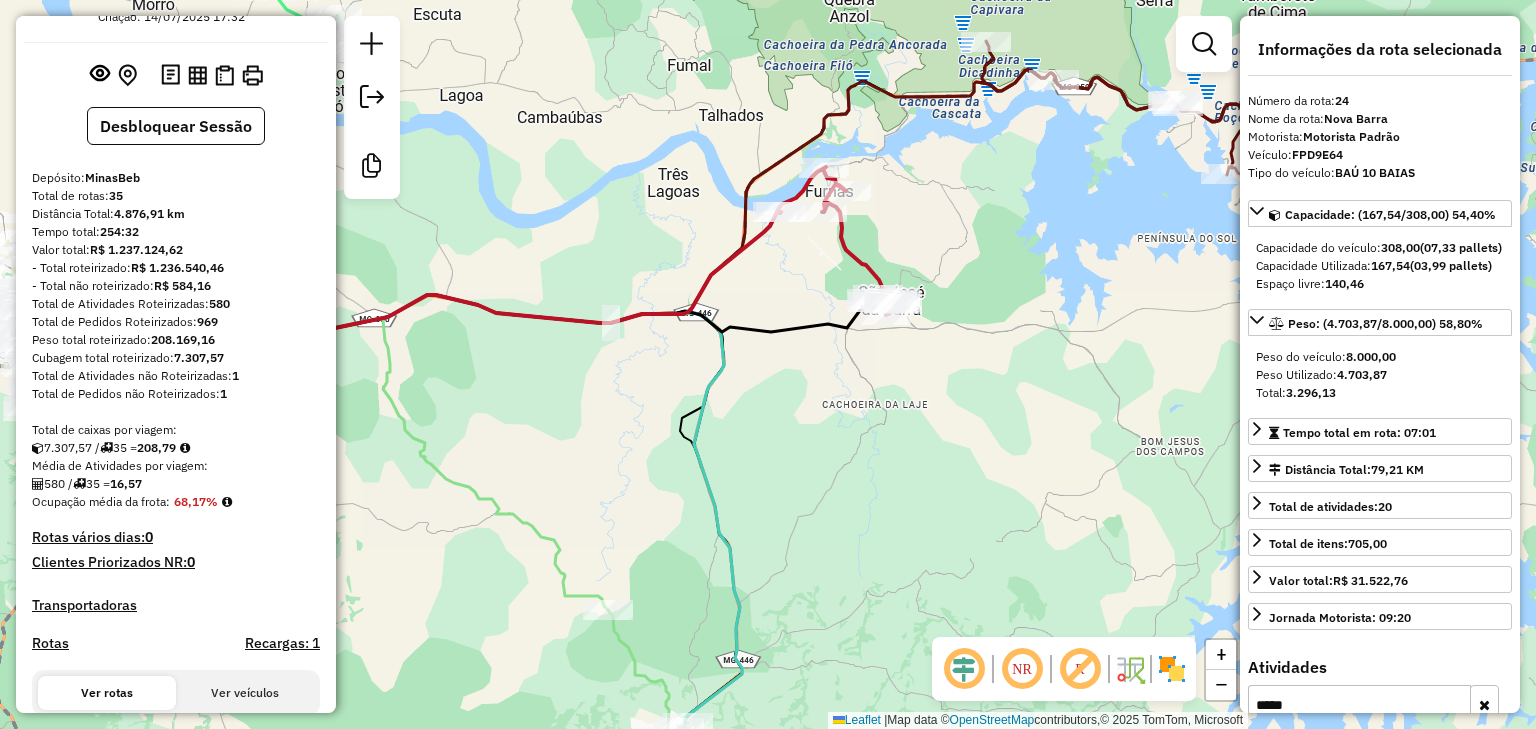 click on "Janela de atendimento Grade de atendimento Capacidade Transportadoras Veículos Cliente Pedidos  Rotas Selecione os dias de semana para filtrar as janelas de atendimento  Seg   Ter   Qua   Qui   Sex   Sáb   Dom  Informe o período da janela de atendimento: De: Até:  Filtrar exatamente a janela do cliente  Considerar janela de atendimento padrão  Selecione os dias de semana para filtrar as grades de atendimento  Seg   Ter   Qua   Qui   Sex   Sáb   Dom   Considerar clientes sem dia de atendimento cadastrado  Clientes fora do dia de atendimento selecionado Filtrar as atividades entre os valores definidos abaixo:  Peso mínimo:   Peso máximo:   Cubagem mínima:   Cubagem máxima:   De:   Até:  Filtrar as atividades entre o tempo de atendimento definido abaixo:  De:   Até:   Considerar capacidade total dos clientes não roteirizados Transportadora: Selecione um ou mais itens Tipo de veículo: Selecione um ou mais itens Veículo: Selecione um ou mais itens Motorista: Selecione um ou mais itens Nome: Rótulo:" 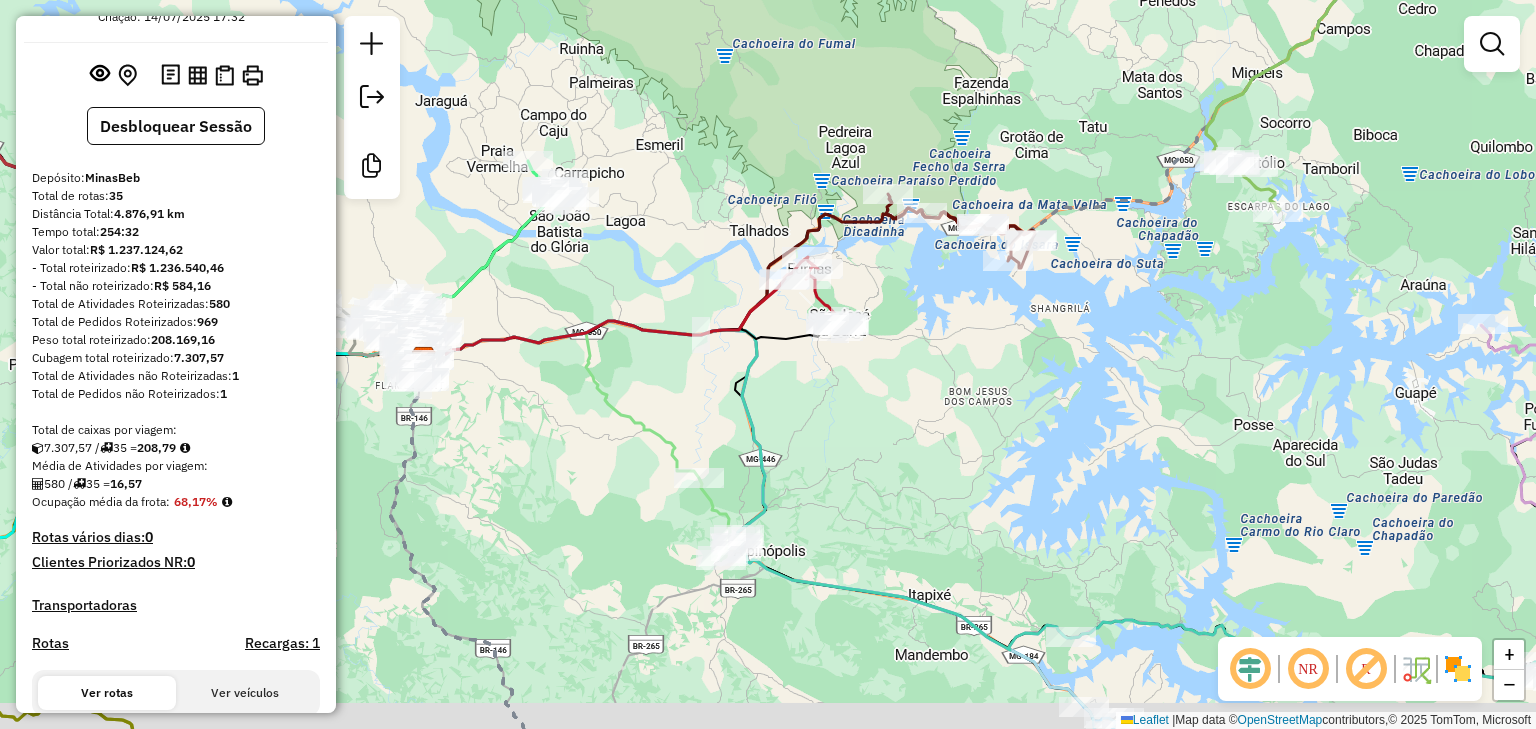 drag, startPoint x: 861, startPoint y: 478, endPoint x: 831, endPoint y: 436, distance: 51.613953 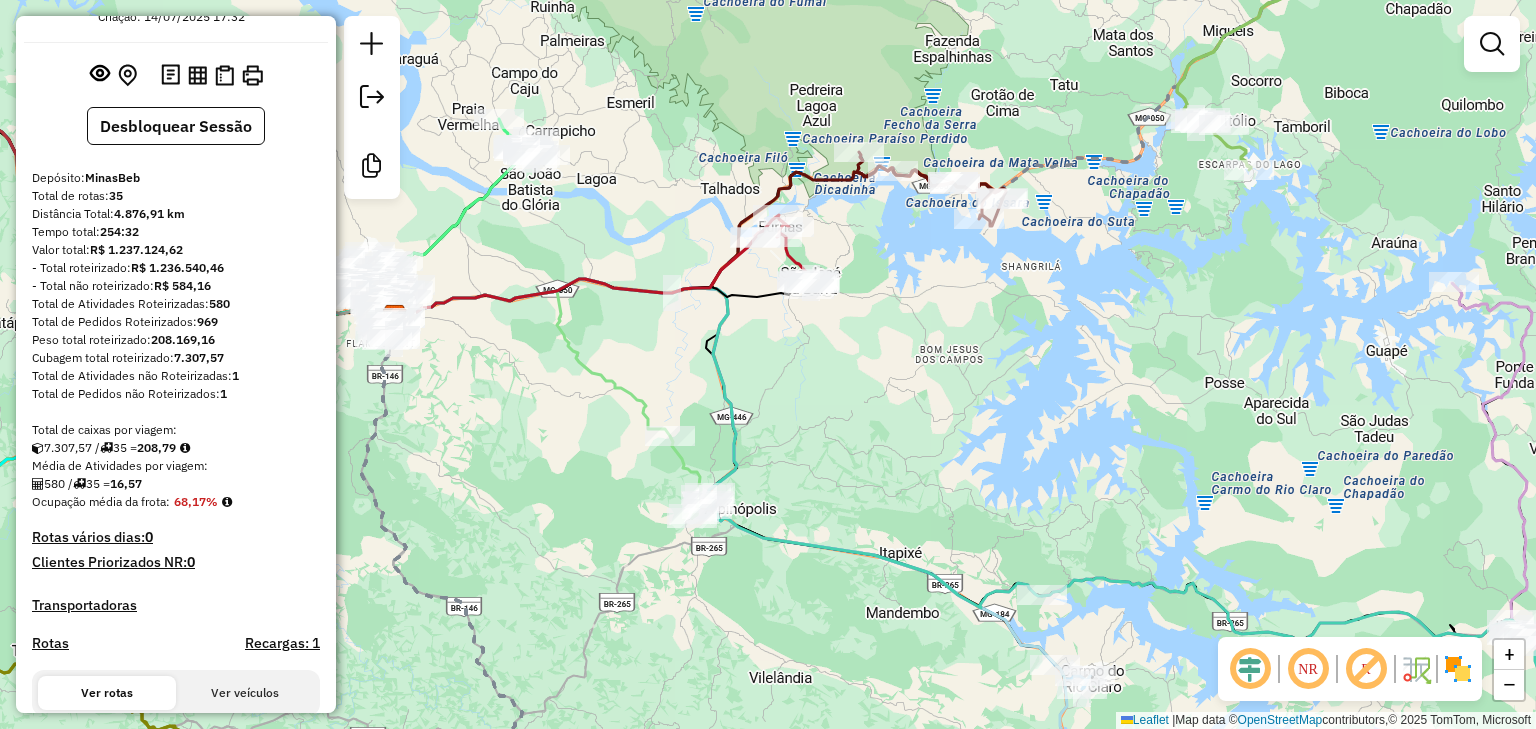 click on "Janela de atendimento Grade de atendimento Capacidade Transportadoras Veículos Cliente Pedidos  Rotas Selecione os dias de semana para filtrar as janelas de atendimento  Seg   Ter   Qua   Qui   Sex   Sáb   Dom  Informe o período da janela de atendimento: De: Até:  Filtrar exatamente a janela do cliente  Considerar janela de atendimento padrão  Selecione os dias de semana para filtrar as grades de atendimento  Seg   Ter   Qua   Qui   Sex   Sáb   Dom   Considerar clientes sem dia de atendimento cadastrado  Clientes fora do dia de atendimento selecionado Filtrar as atividades entre os valores definidos abaixo:  Peso mínimo:   Peso máximo:   Cubagem mínima:   Cubagem máxima:   De:   Até:  Filtrar as atividades entre o tempo de atendimento definido abaixo:  De:   Até:   Considerar capacidade total dos clientes não roteirizados Transportadora: Selecione um ou mais itens Tipo de veículo: Selecione um ou mais itens Veículo: Selecione um ou mais itens Motorista: Selecione um ou mais itens Nome: Rótulo:" 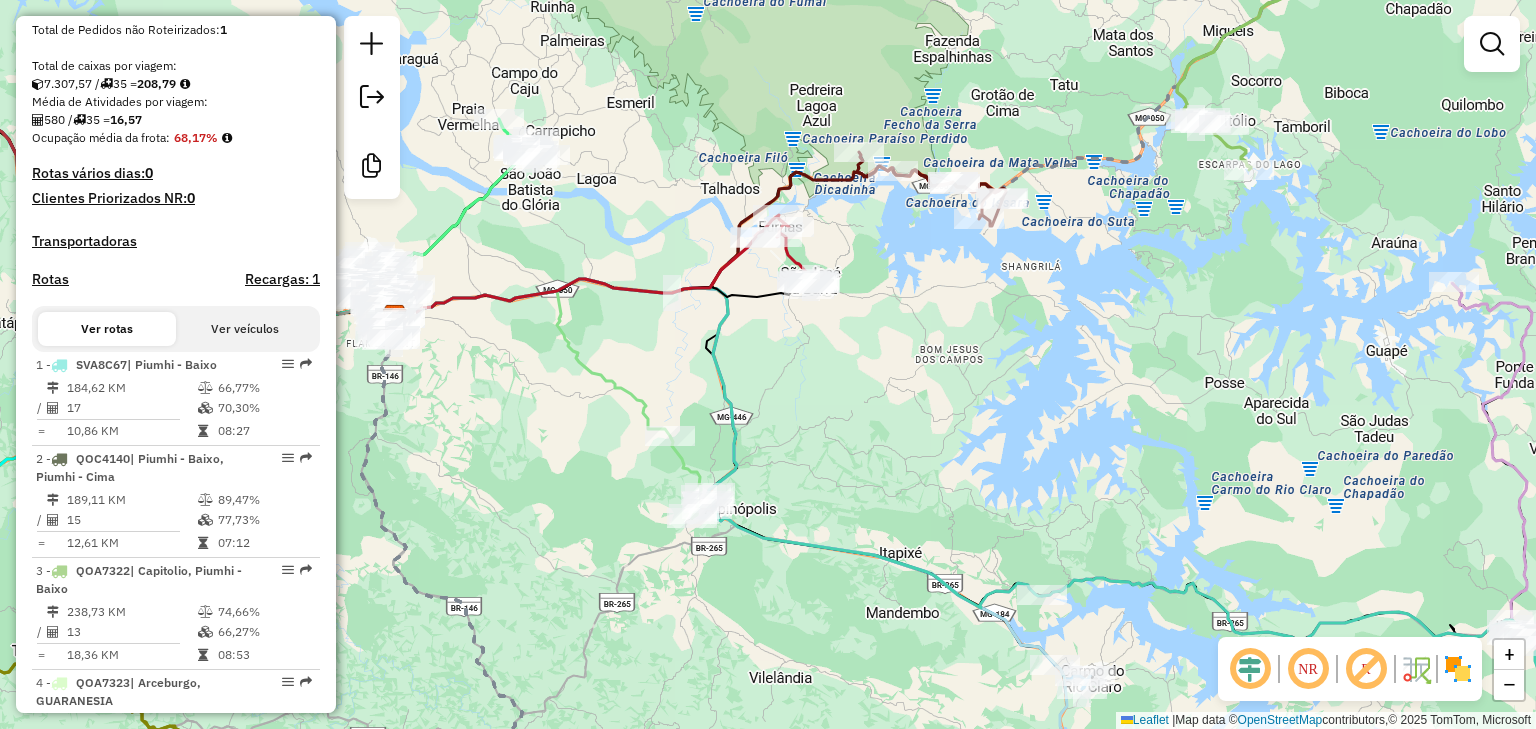 scroll, scrollTop: 568, scrollLeft: 0, axis: vertical 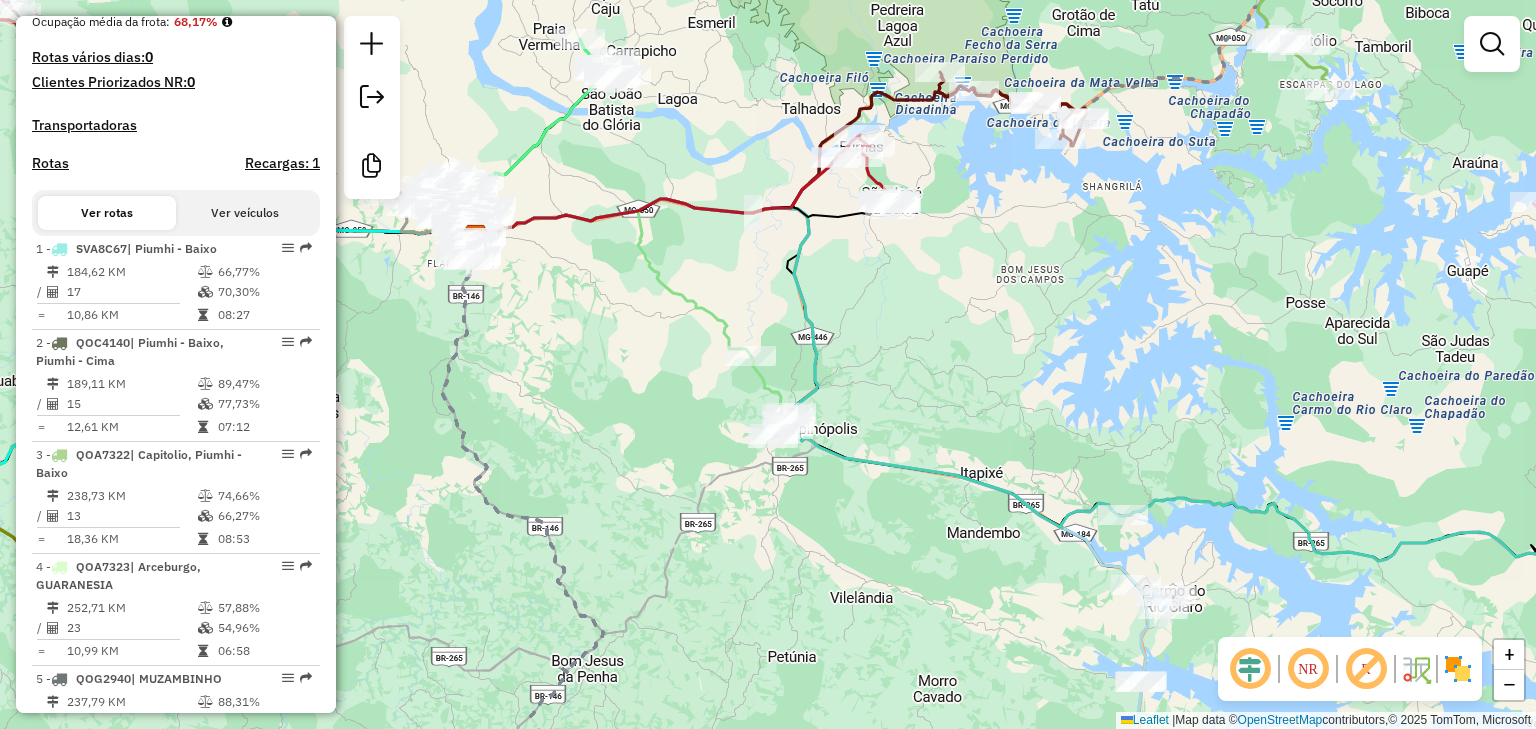 drag, startPoint x: 708, startPoint y: 434, endPoint x: 799, endPoint y: 350, distance: 123.84264 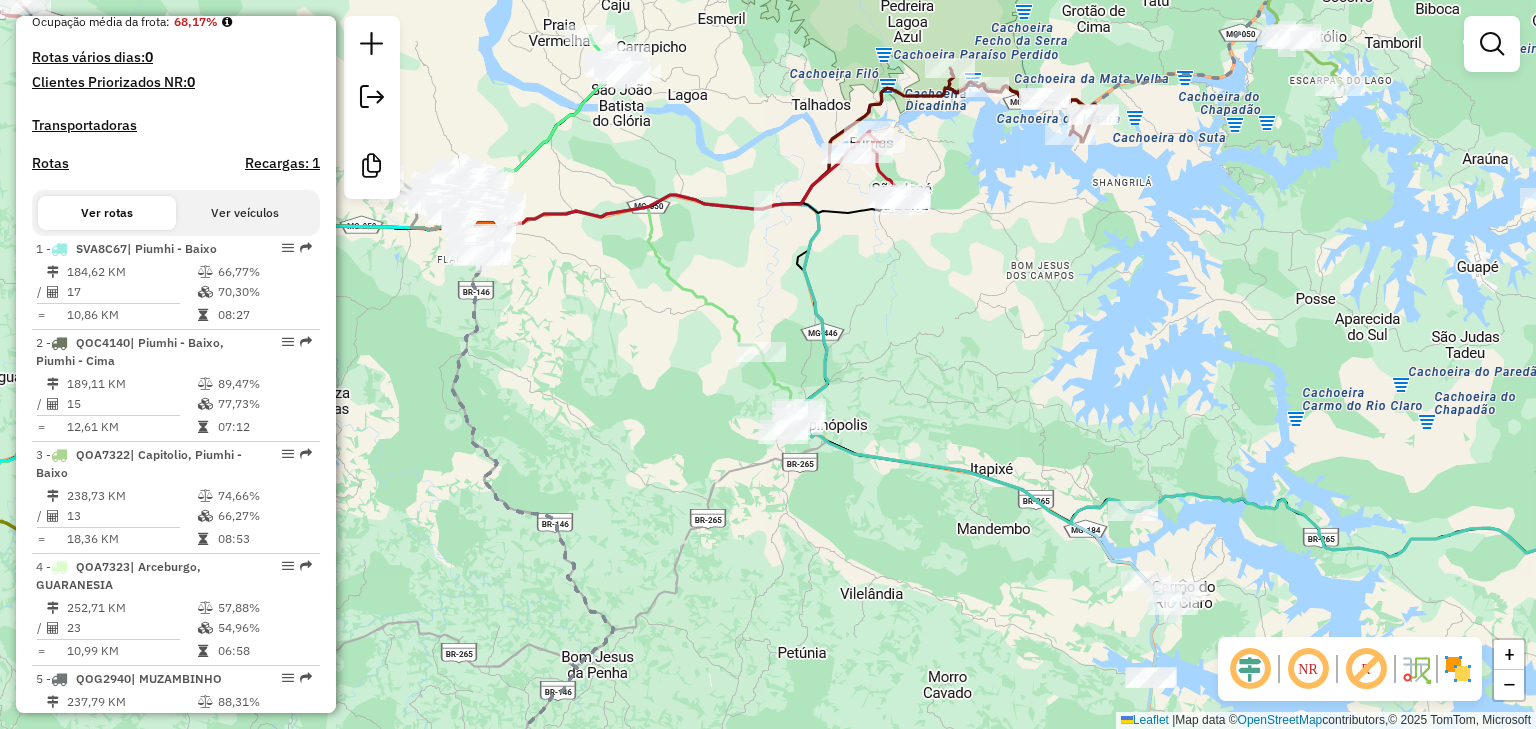 drag, startPoint x: 328, startPoint y: 112, endPoint x: 328, endPoint y: 56, distance: 56 